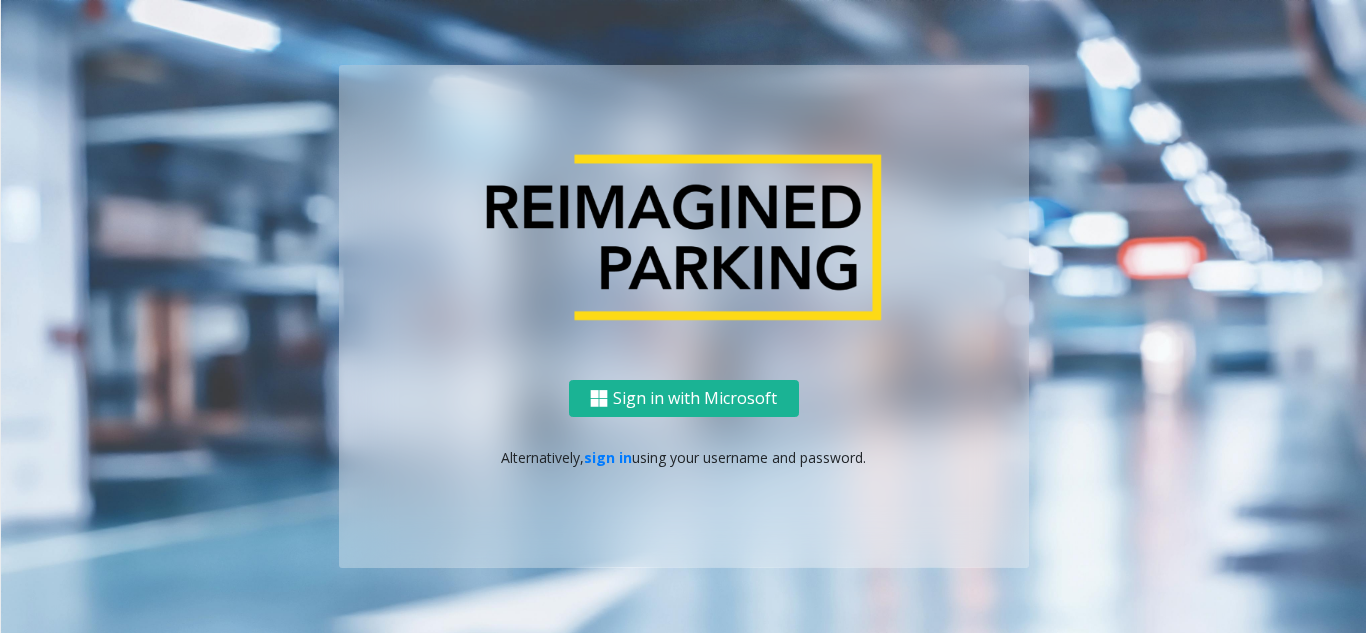 scroll, scrollTop: 0, scrollLeft: 0, axis: both 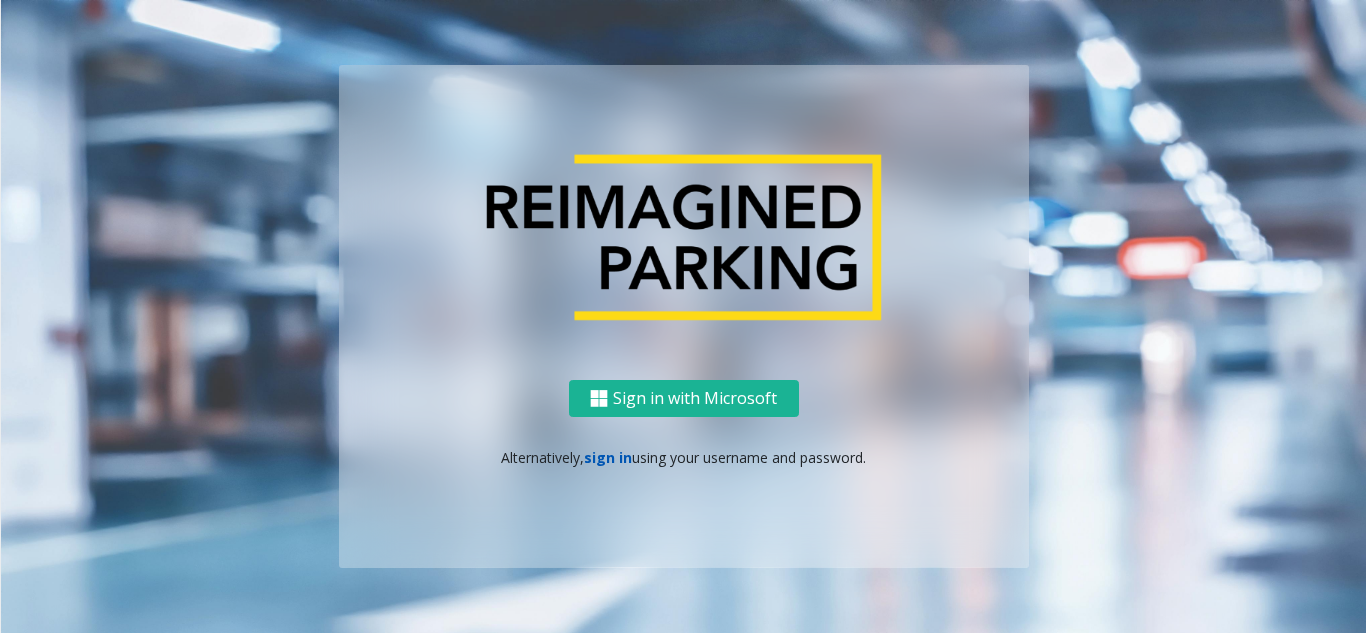 click on "sign in" 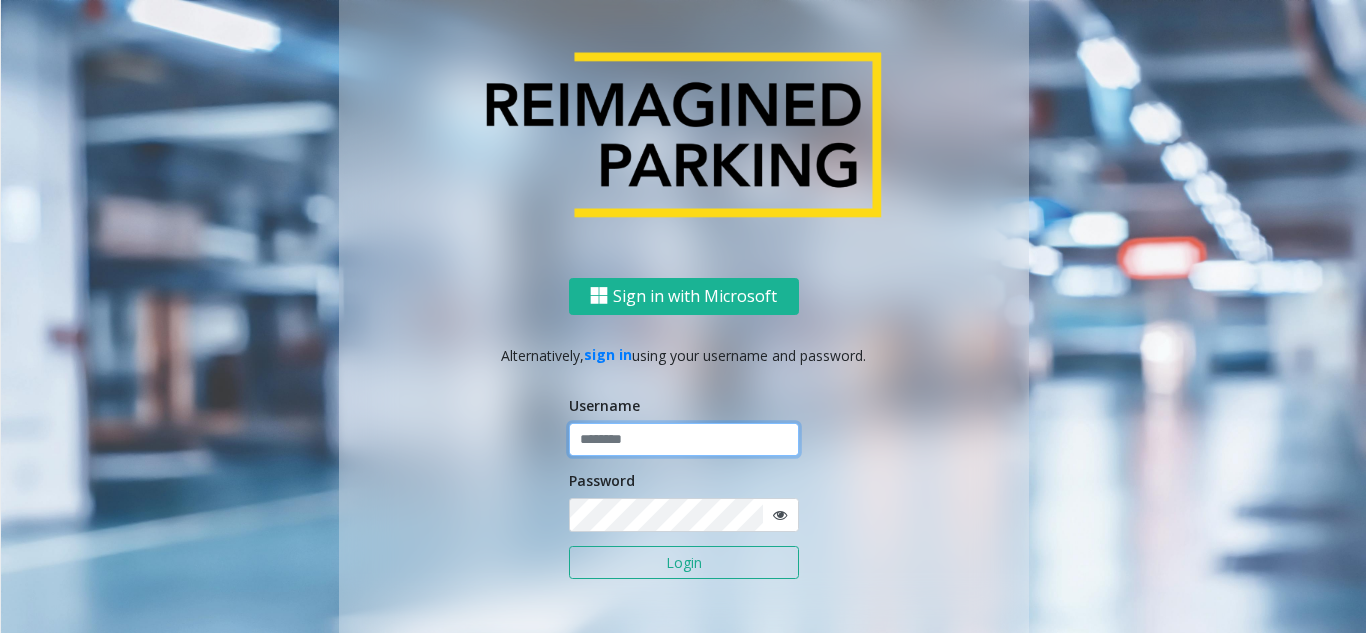 type on "******" 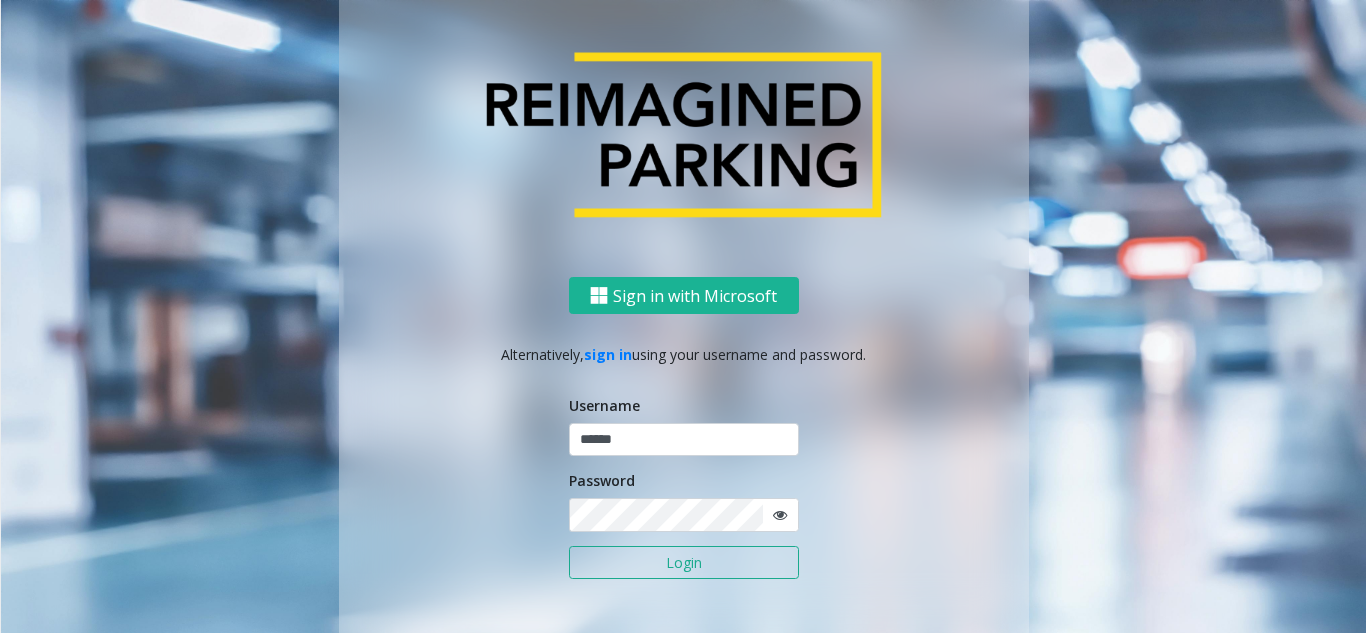 click on "Login" 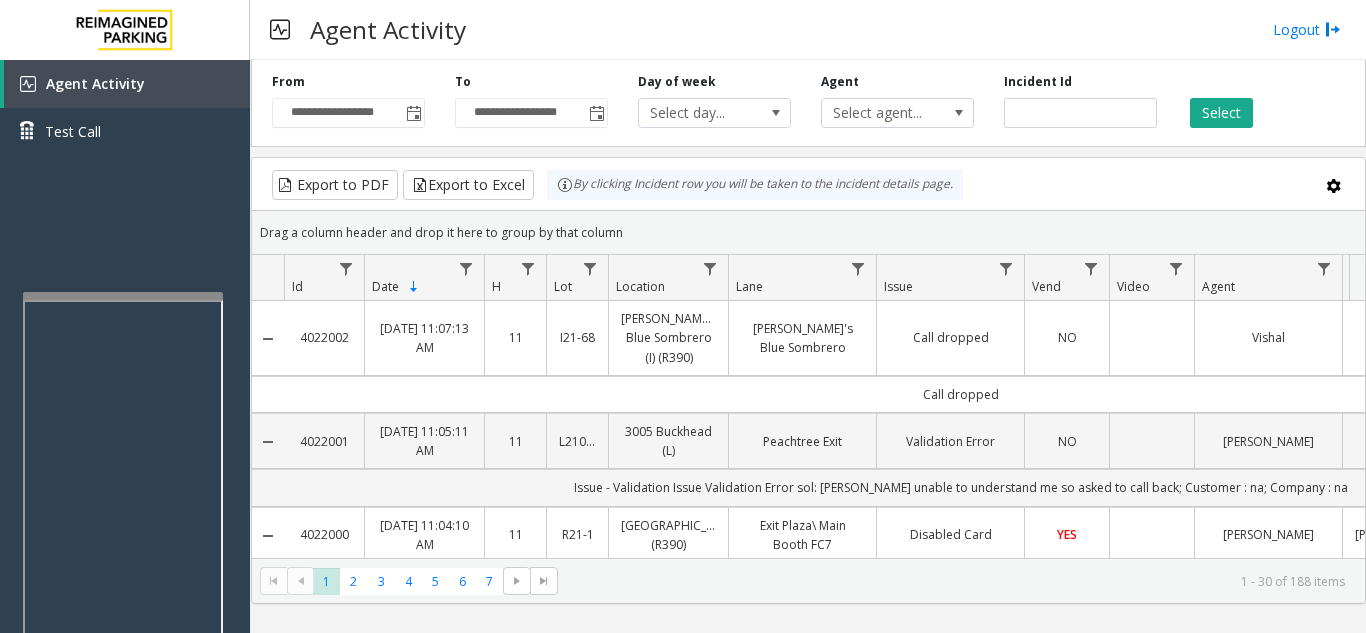 click at bounding box center [123, 526] 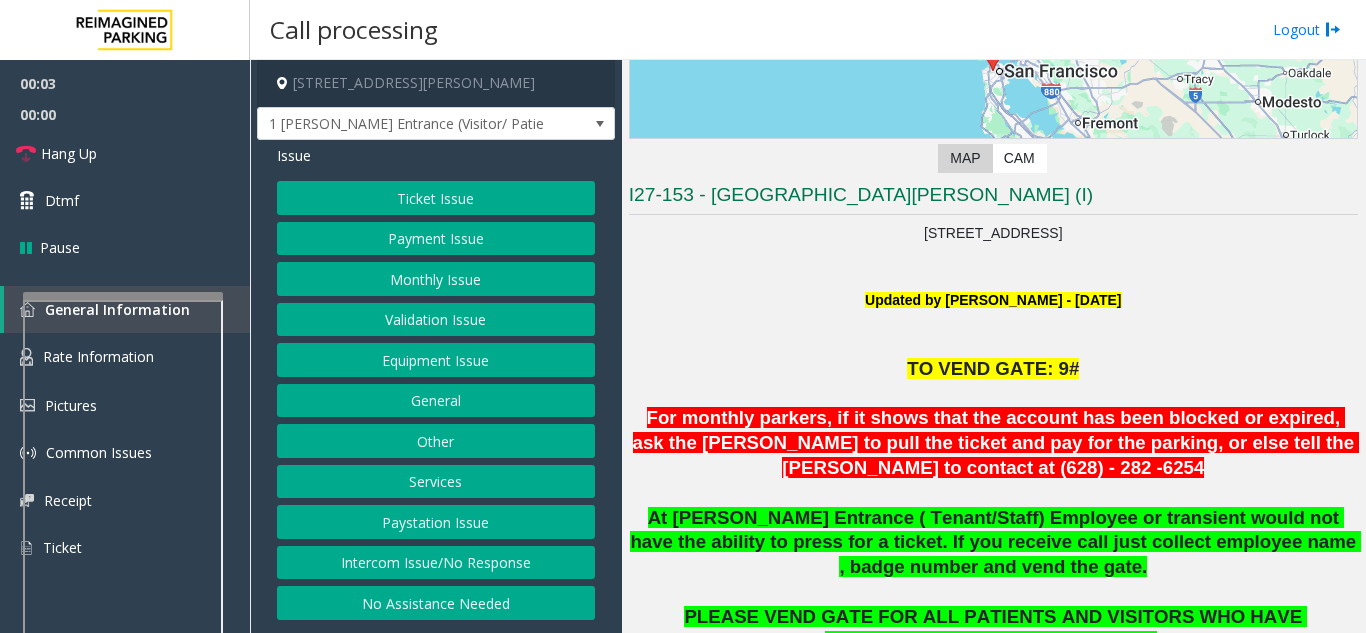 scroll, scrollTop: 400, scrollLeft: 0, axis: vertical 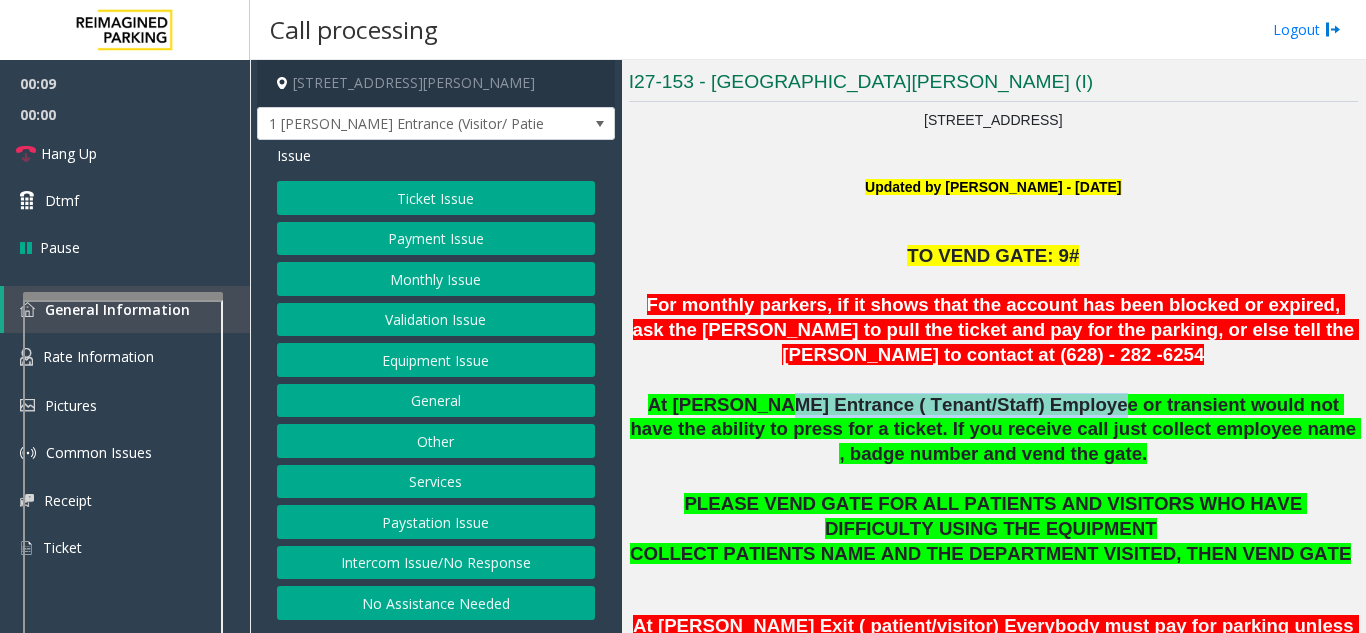 drag, startPoint x: 752, startPoint y: 406, endPoint x: 1031, endPoint y: 404, distance: 279.00717 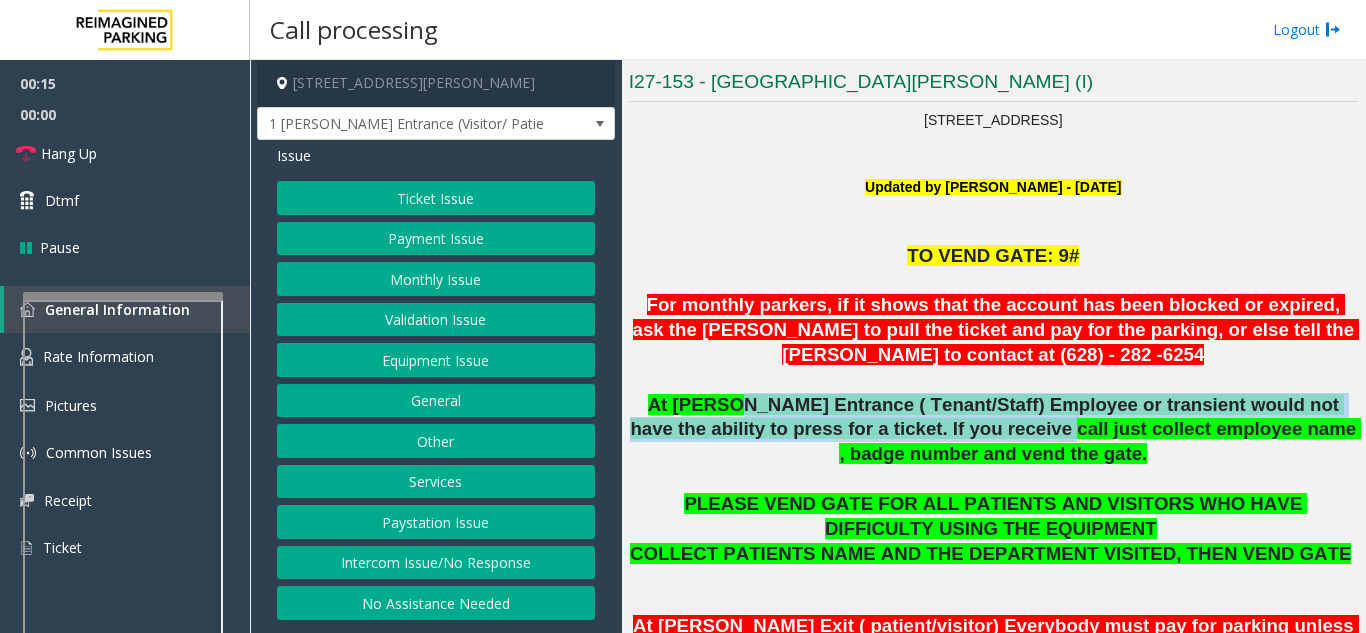 drag, startPoint x: 719, startPoint y: 413, endPoint x: 925, endPoint y: 419, distance: 206.08736 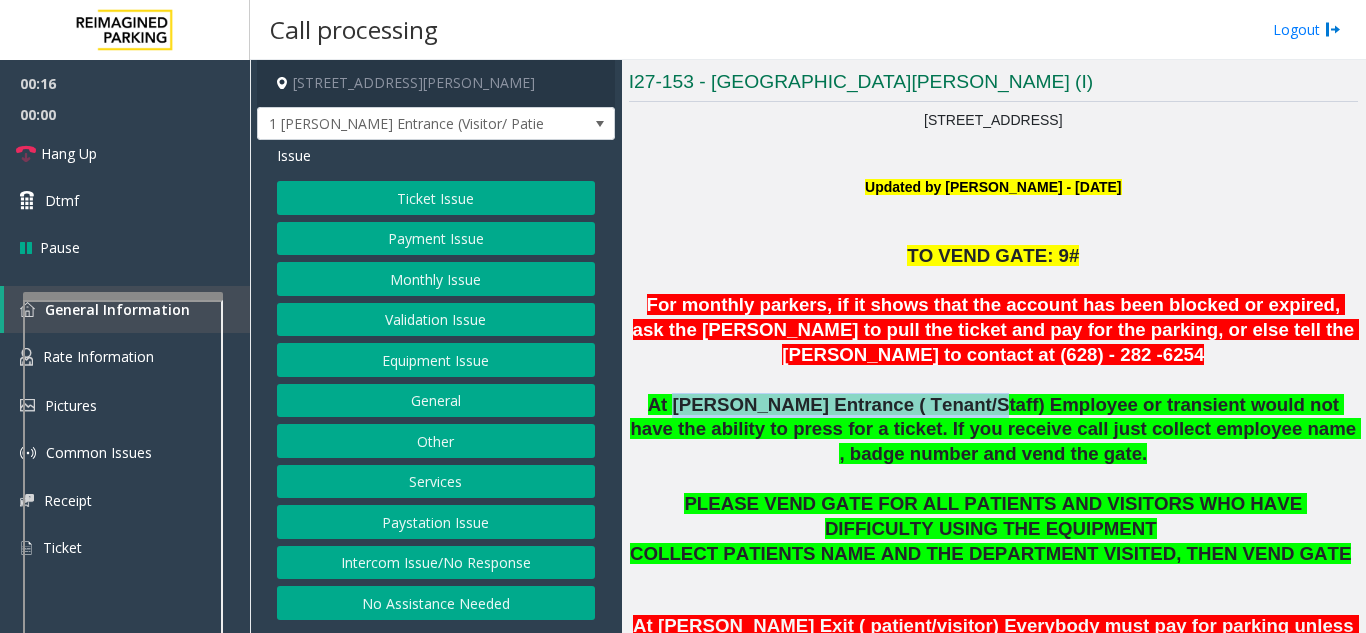 drag, startPoint x: 925, startPoint y: 408, endPoint x: 668, endPoint y: 403, distance: 257.04865 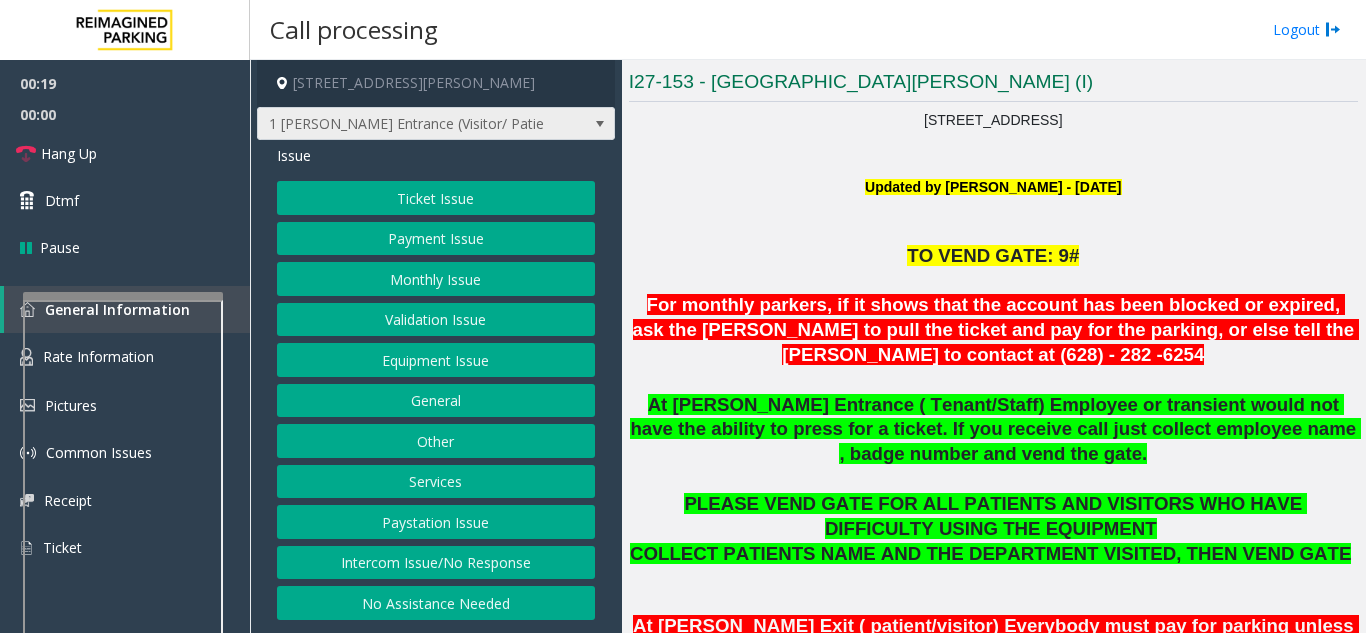 click on "1 [PERSON_NAME] Entrance (Visitor/ Patient)" at bounding box center [400, 124] 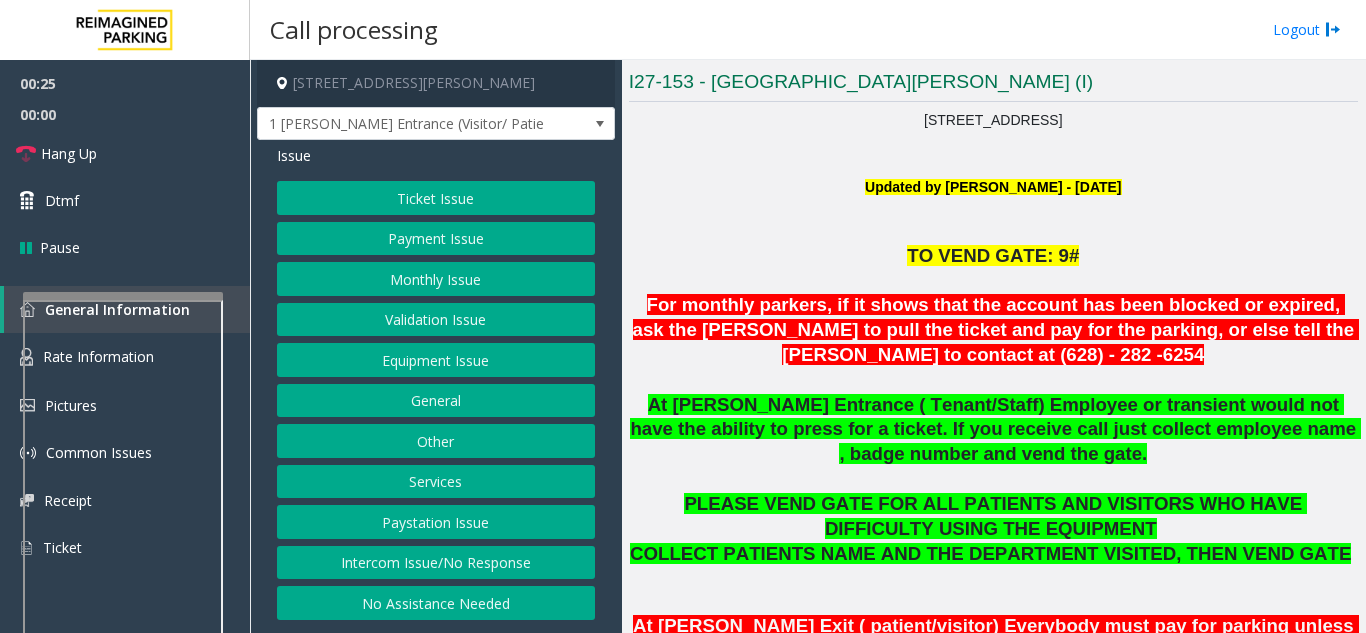 click on "At [PERSON_NAME] Entrance ( Tenant/Staff) Employee or transient would not have the ability to press for a ticket. If you receive call just collect employee name , badge number and vend the gate." 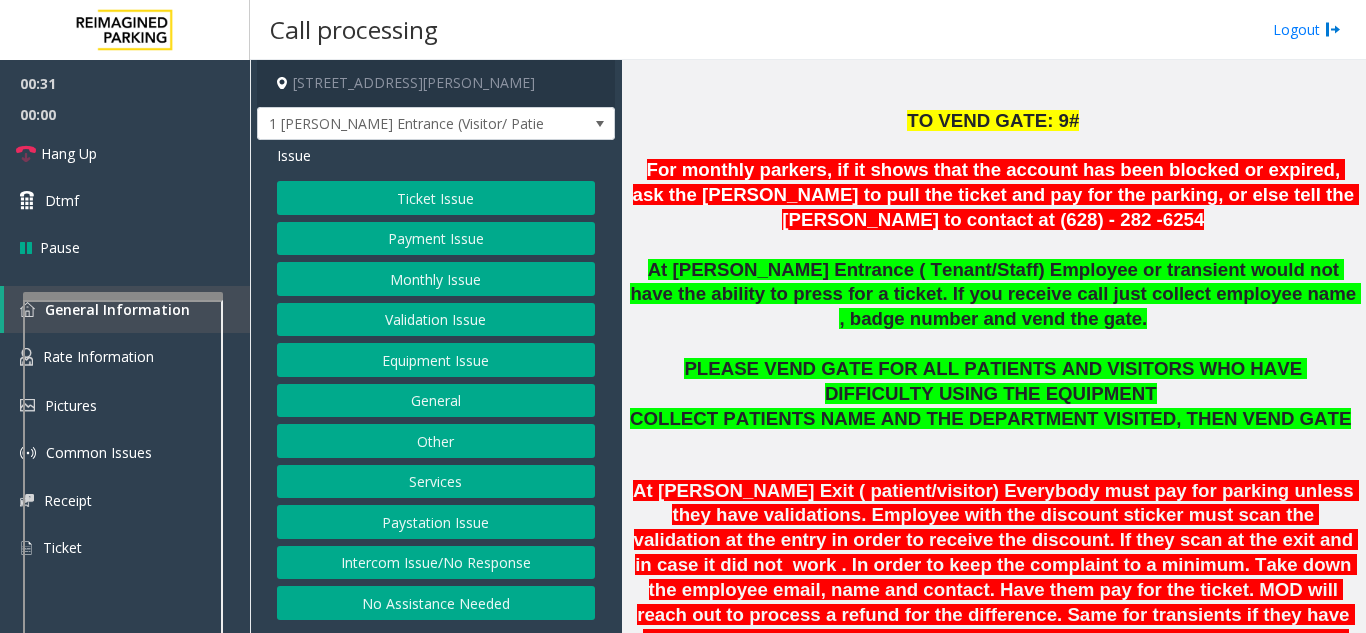 scroll, scrollTop: 500, scrollLeft: 0, axis: vertical 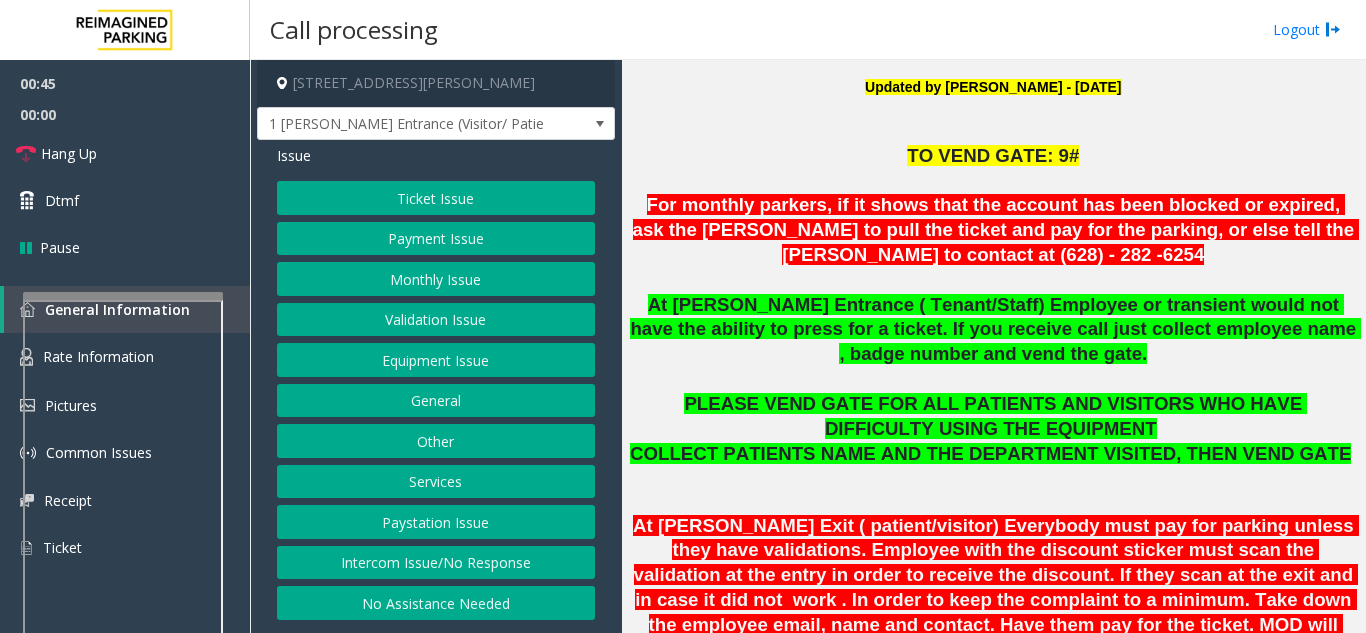 click on "For monthly parkers, if it shows that the account has been blocked or expired, ask the [PERSON_NAME] to pull the ticket and pay for the parking, or else tell the [PERSON_NAME] to contact at (628) - 282 -6254" 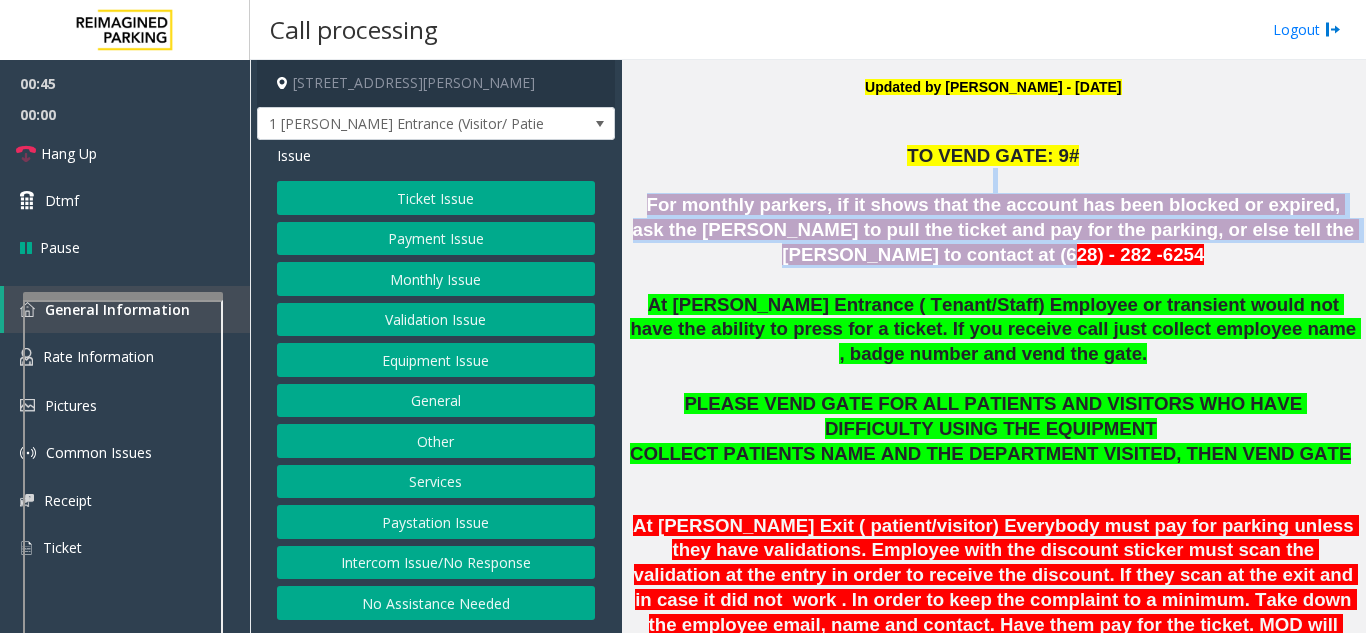 drag, startPoint x: 801, startPoint y: 187, endPoint x: 1011, endPoint y: 267, distance: 224.72205 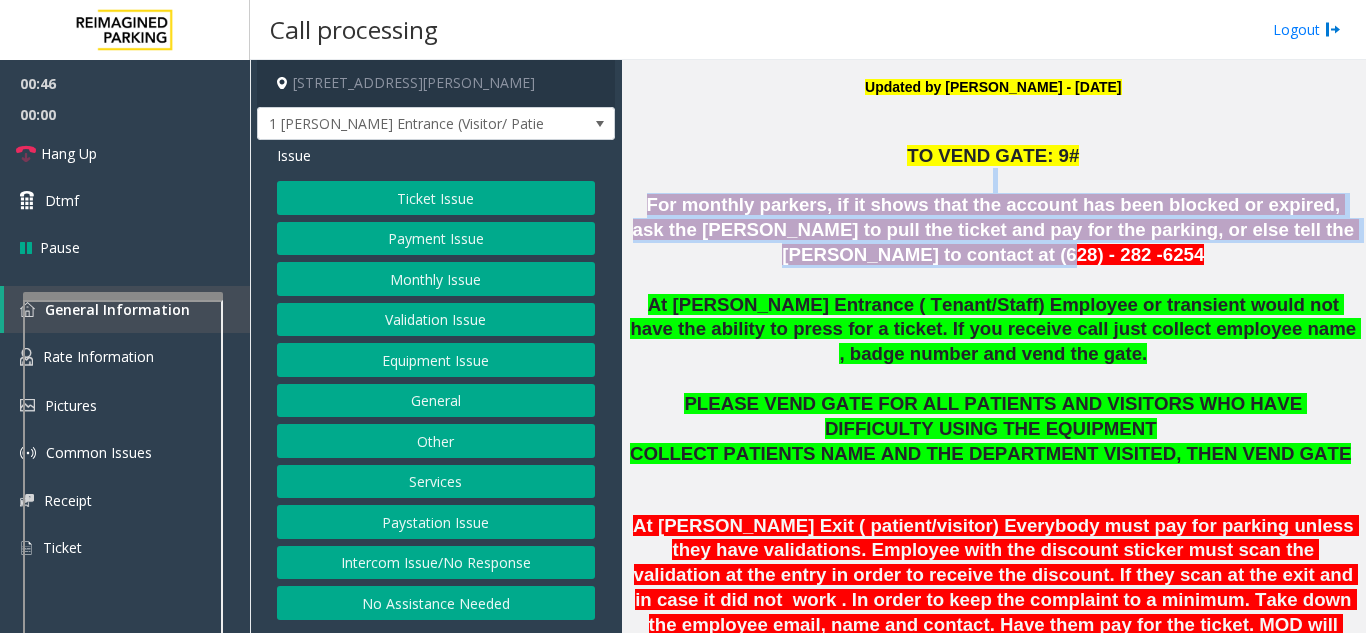 click on "For monthly parkers, if it shows that the account has been blocked or expired, ask the [PERSON_NAME] to pull the ticket and pay for the parking, or else tell the [PERSON_NAME] to contact at (628) - 282 -6254" 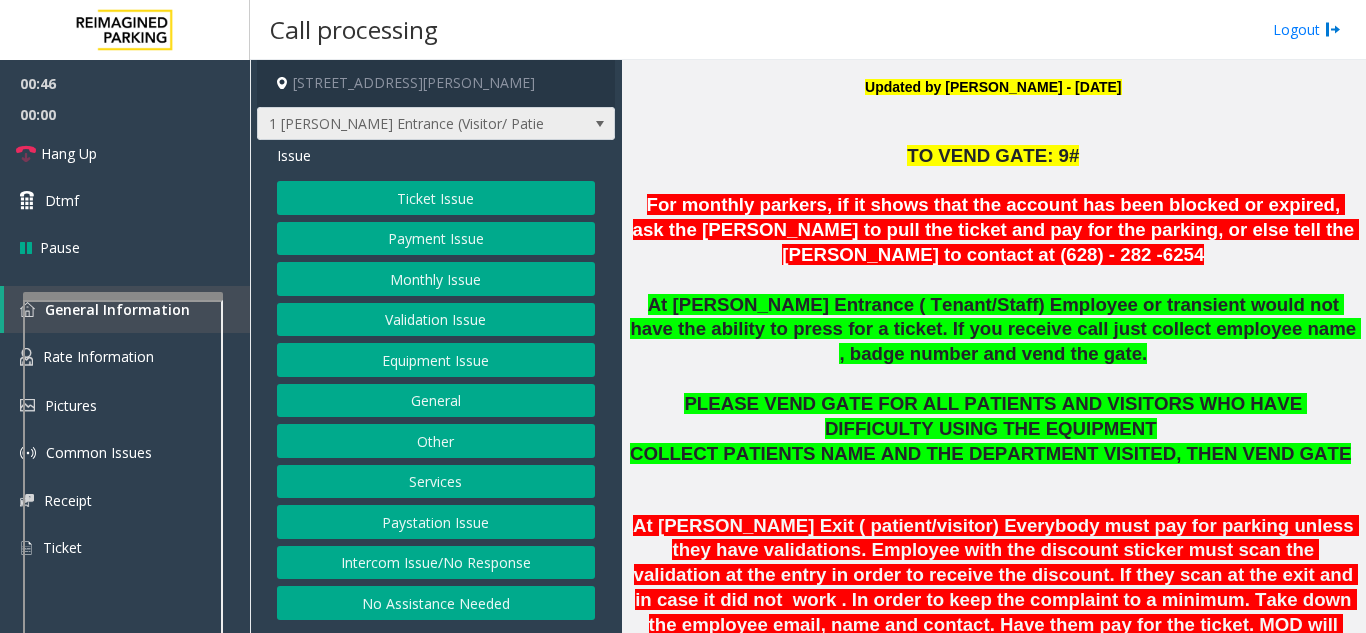 click on "1 [PERSON_NAME] Entrance (Visitor/ Patient)" at bounding box center [400, 124] 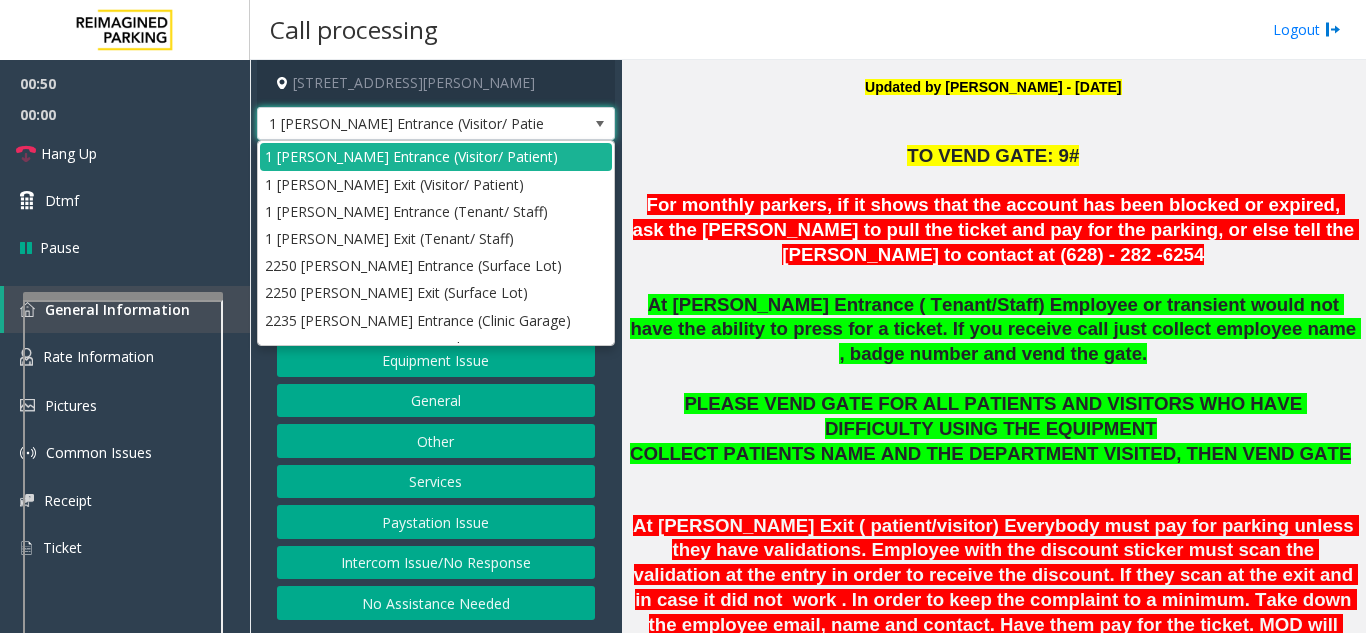 click 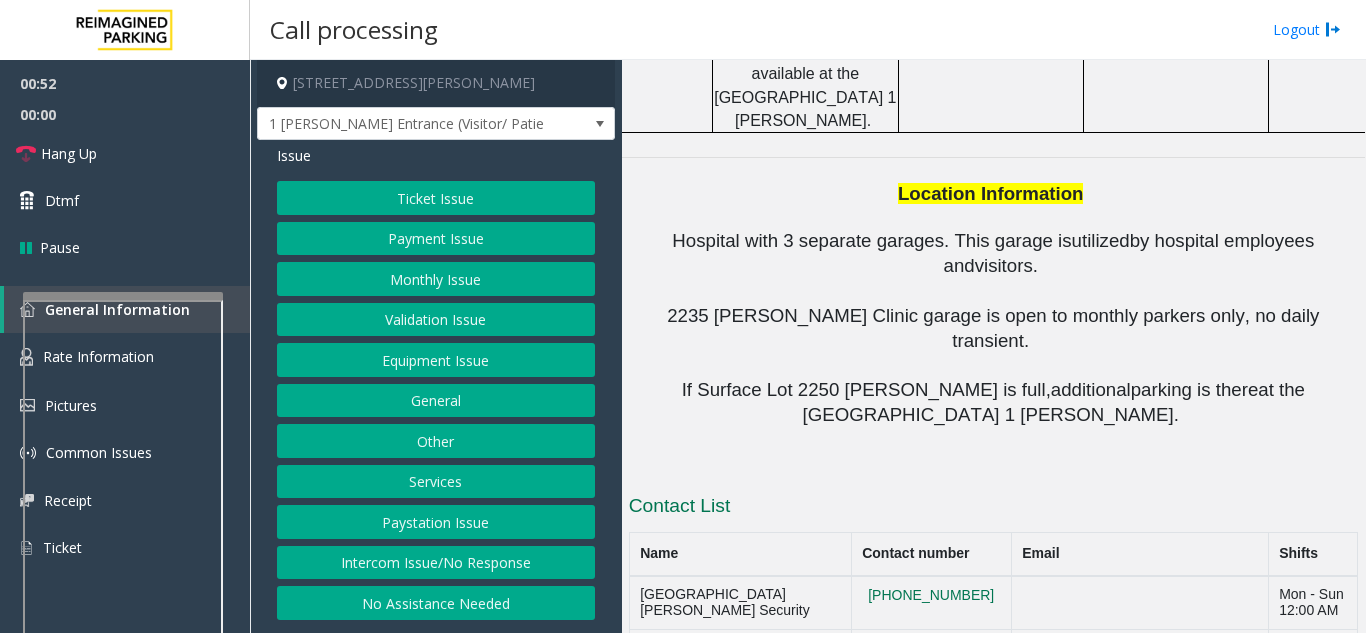 scroll, scrollTop: 2470, scrollLeft: 0, axis: vertical 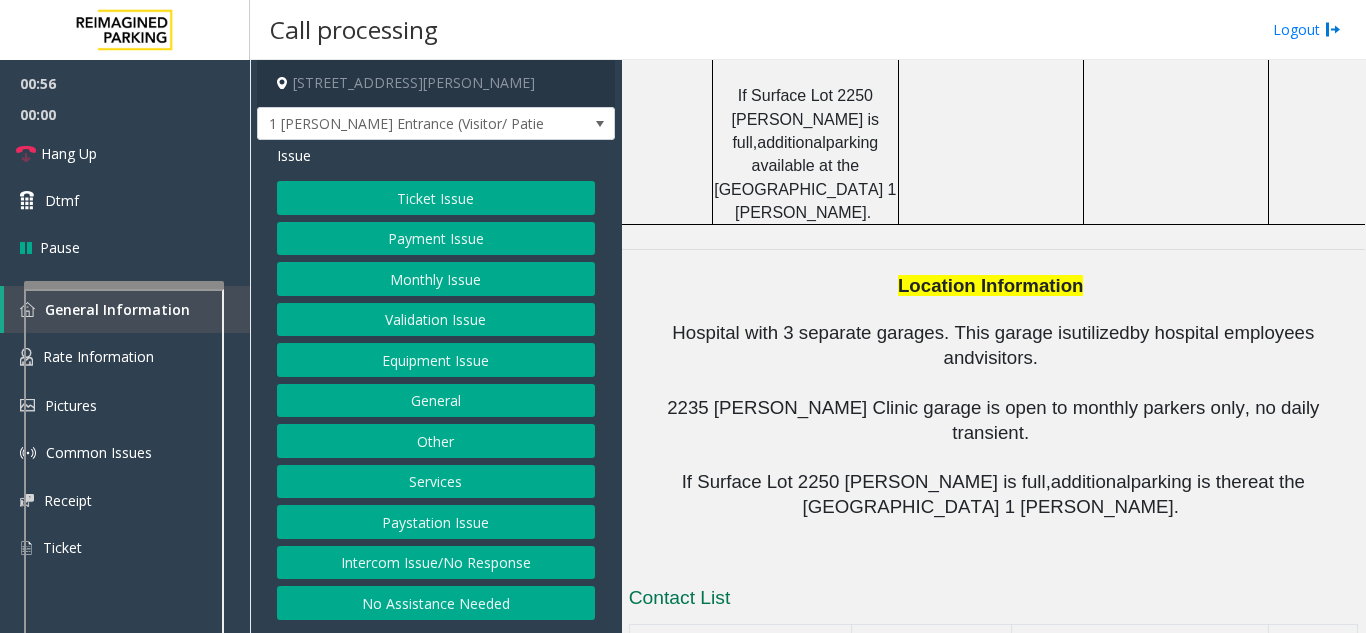click at bounding box center (124, 285) 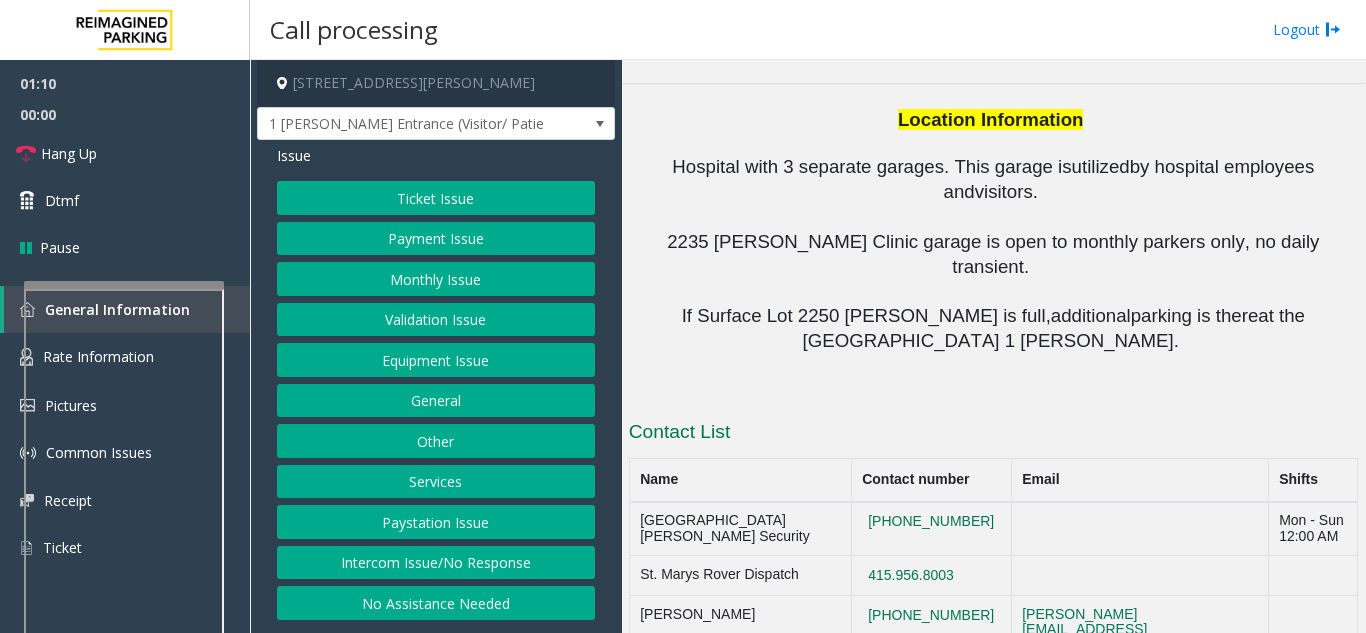 scroll, scrollTop: 2170, scrollLeft: 0, axis: vertical 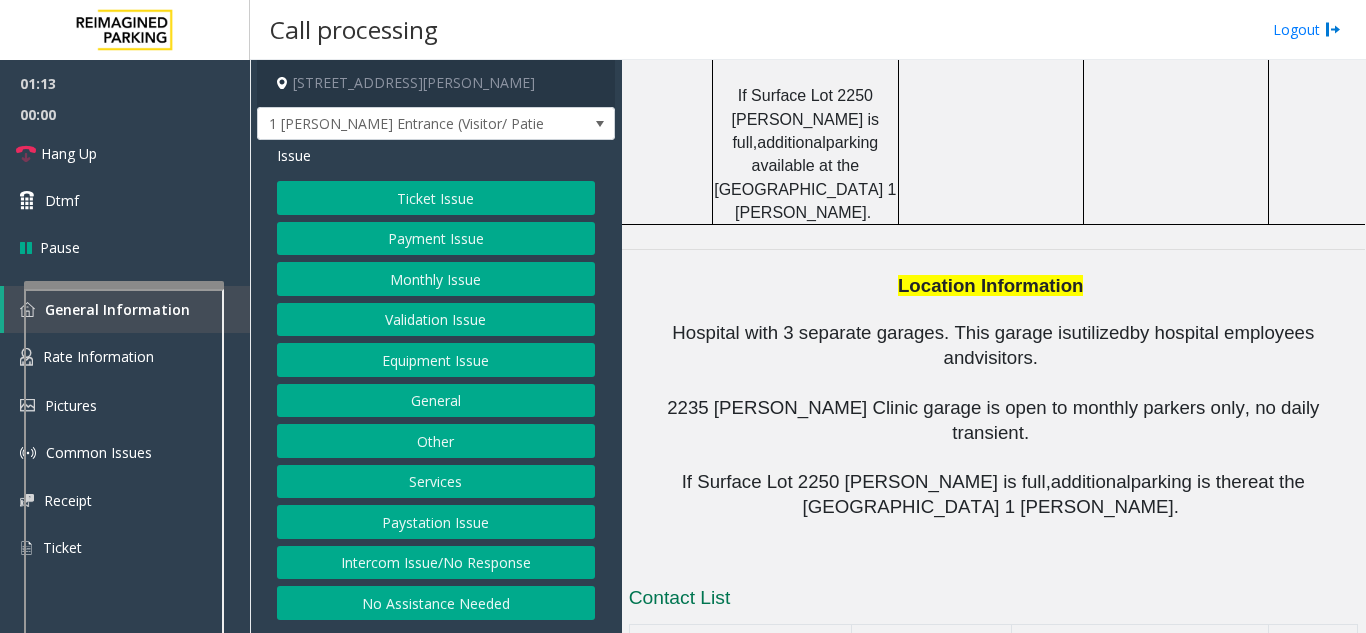 drag, startPoint x: 942, startPoint y: 408, endPoint x: 874, endPoint y: 399, distance: 68.593 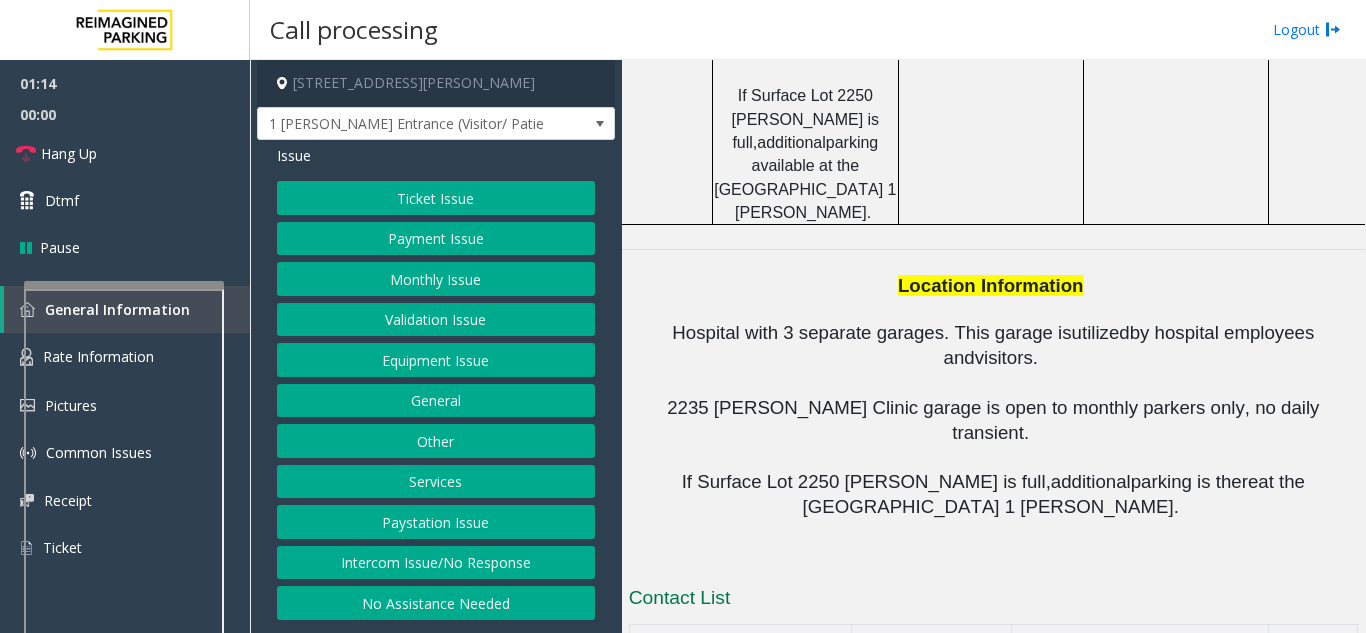 click on "[PHONE_NUMBER]" 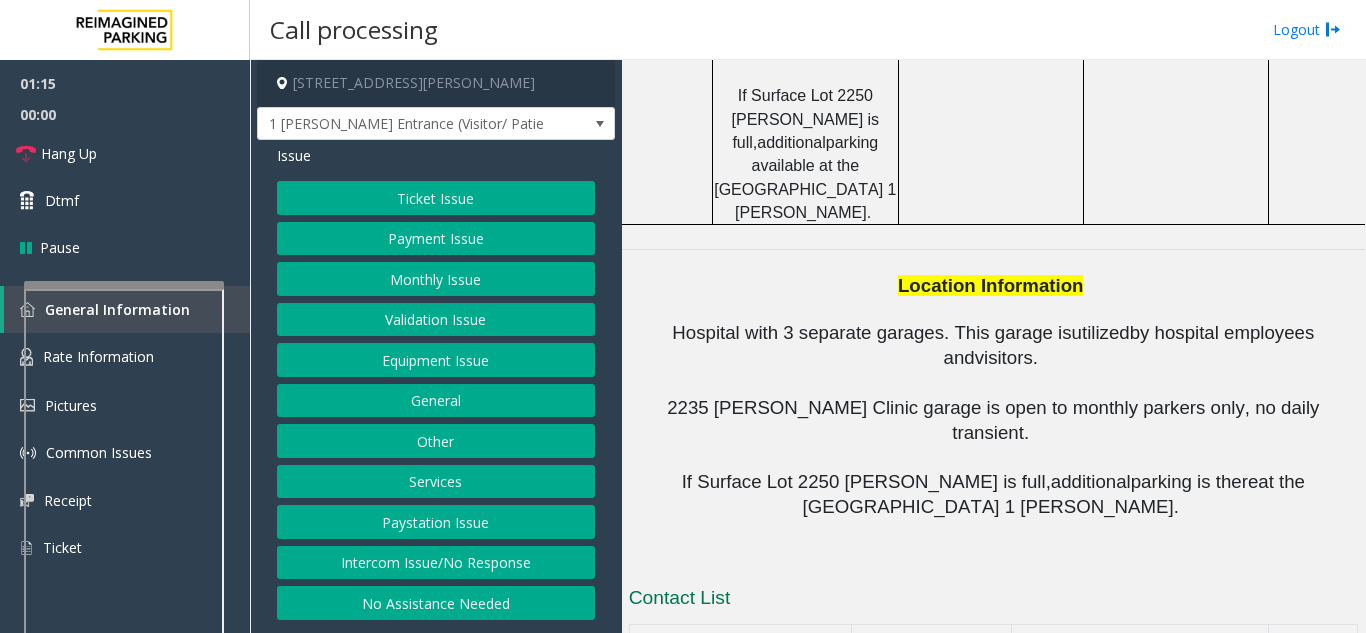 drag, startPoint x: 958, startPoint y: 499, endPoint x: 845, endPoint y: 492, distance: 113.216606 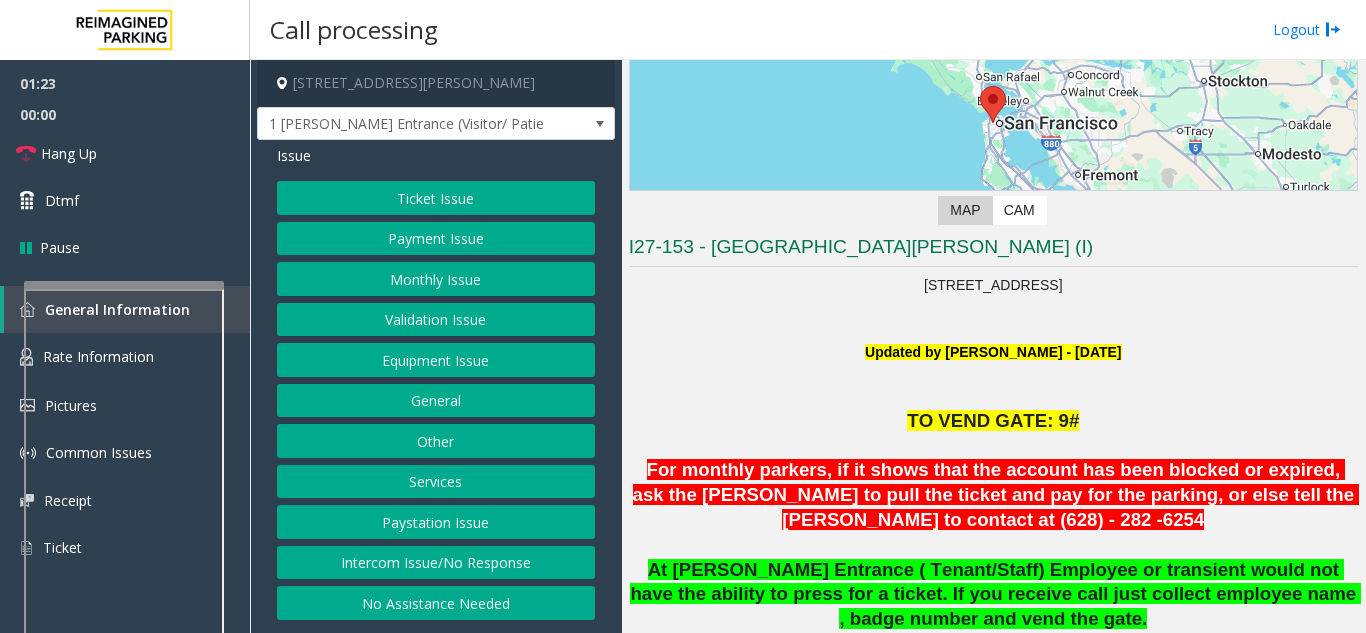 scroll, scrollTop: 200, scrollLeft: 0, axis: vertical 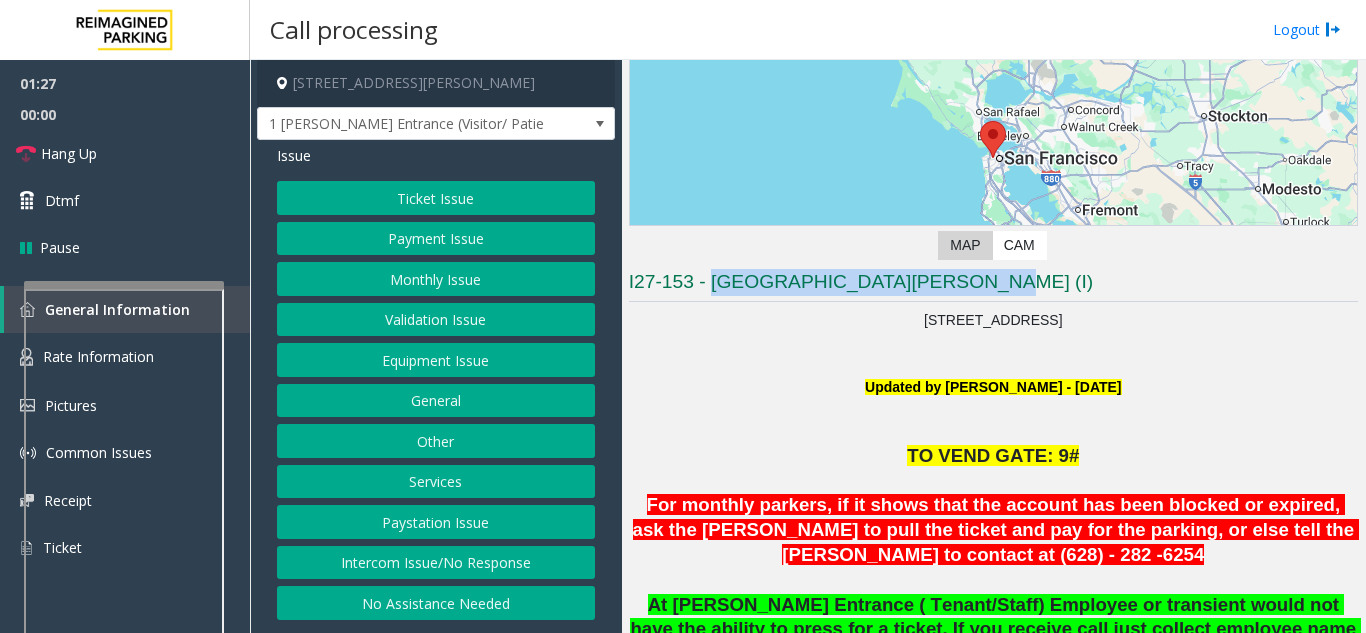 drag, startPoint x: 709, startPoint y: 285, endPoint x: 956, endPoint y: 296, distance: 247.24481 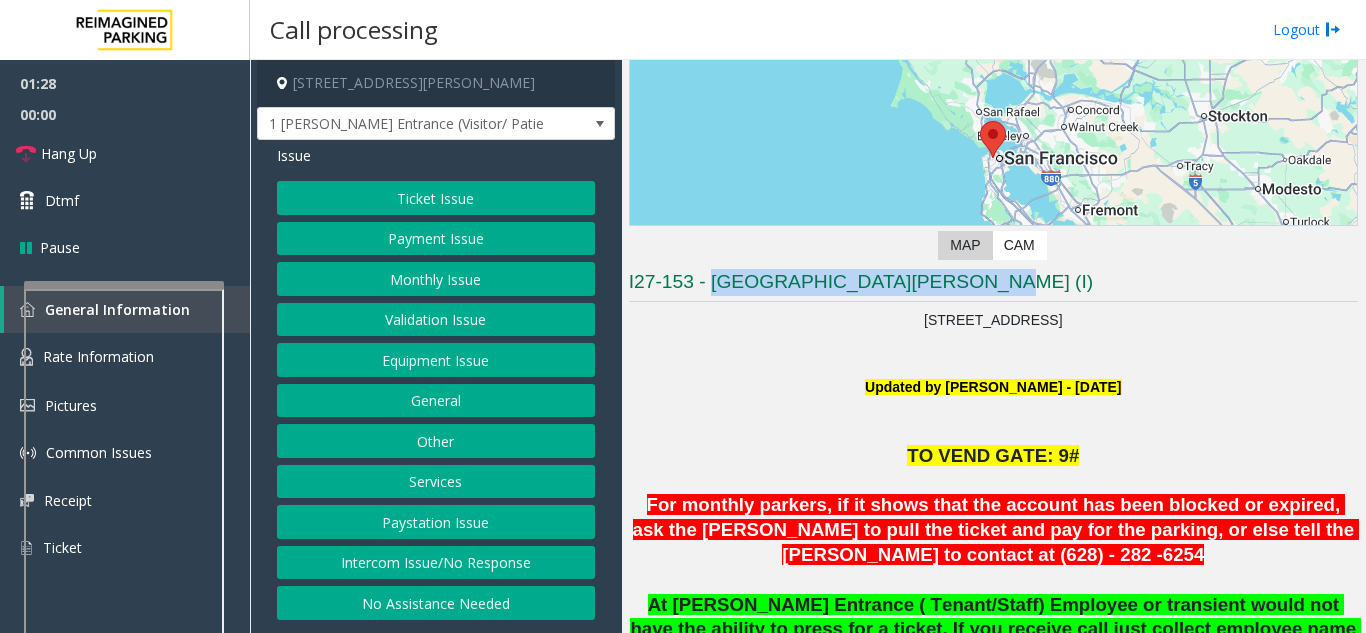 drag, startPoint x: 956, startPoint y: 282, endPoint x: 717, endPoint y: 276, distance: 239.0753 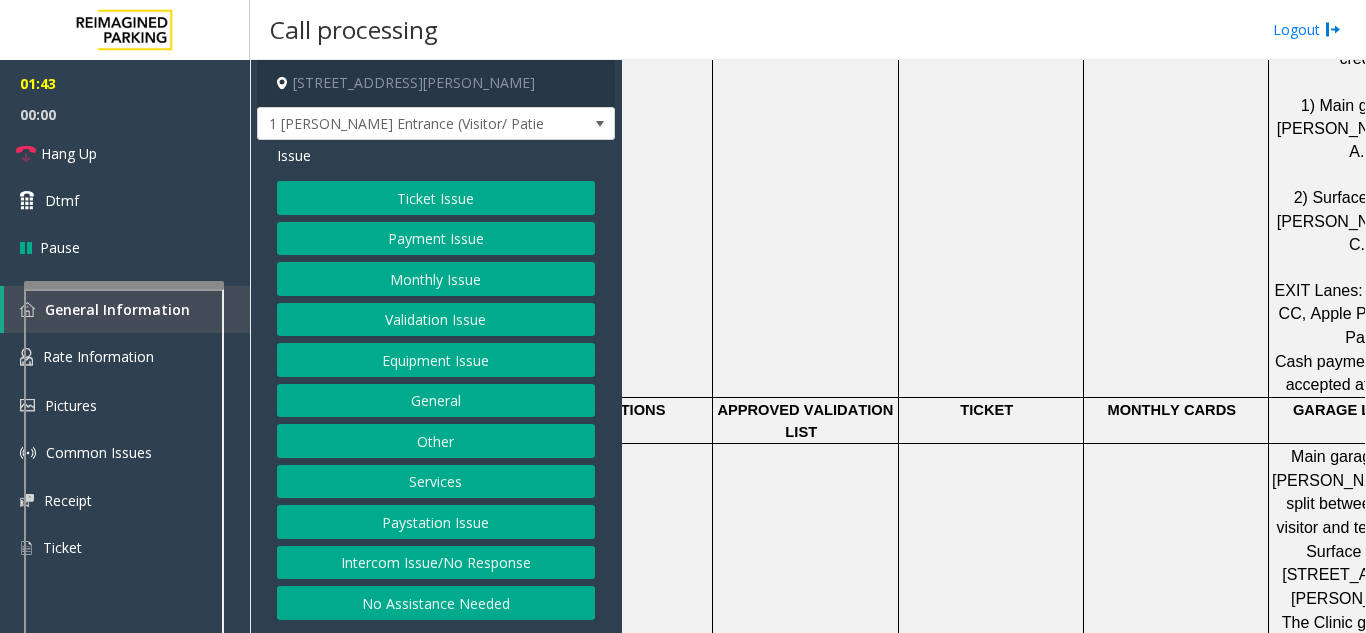 scroll, scrollTop: 1300, scrollLeft: 0, axis: vertical 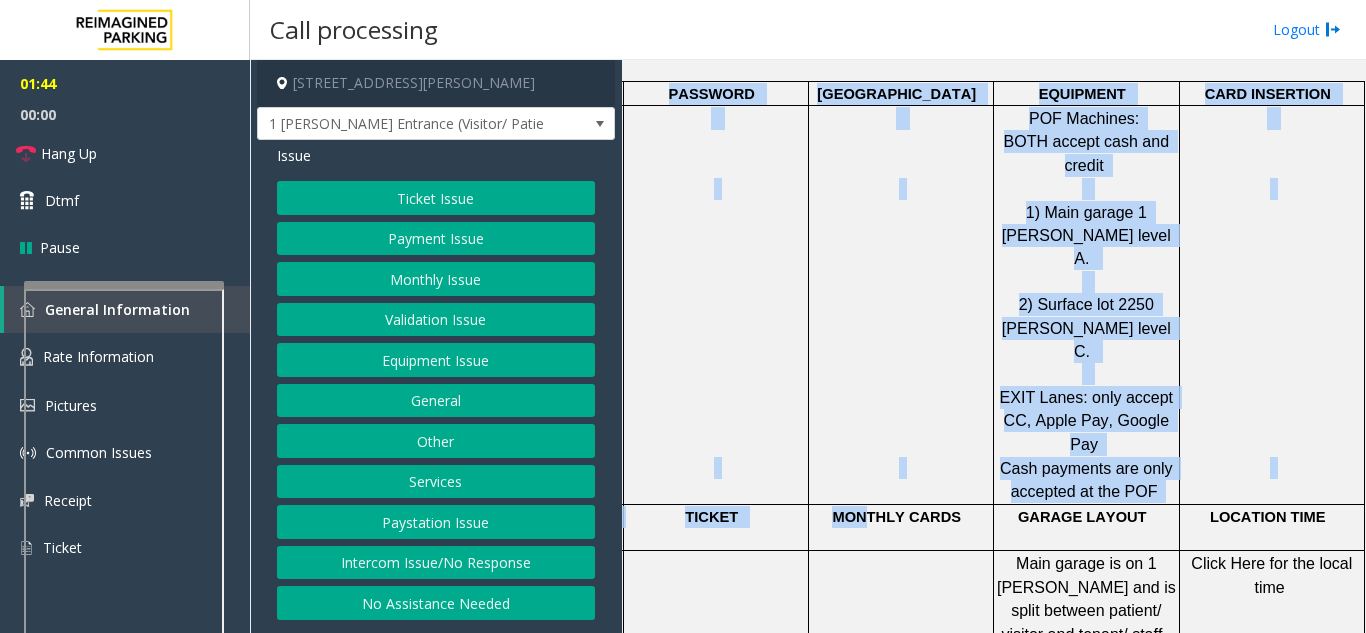 drag, startPoint x: 1144, startPoint y: 440, endPoint x: 1365, endPoint y: 452, distance: 221.32555 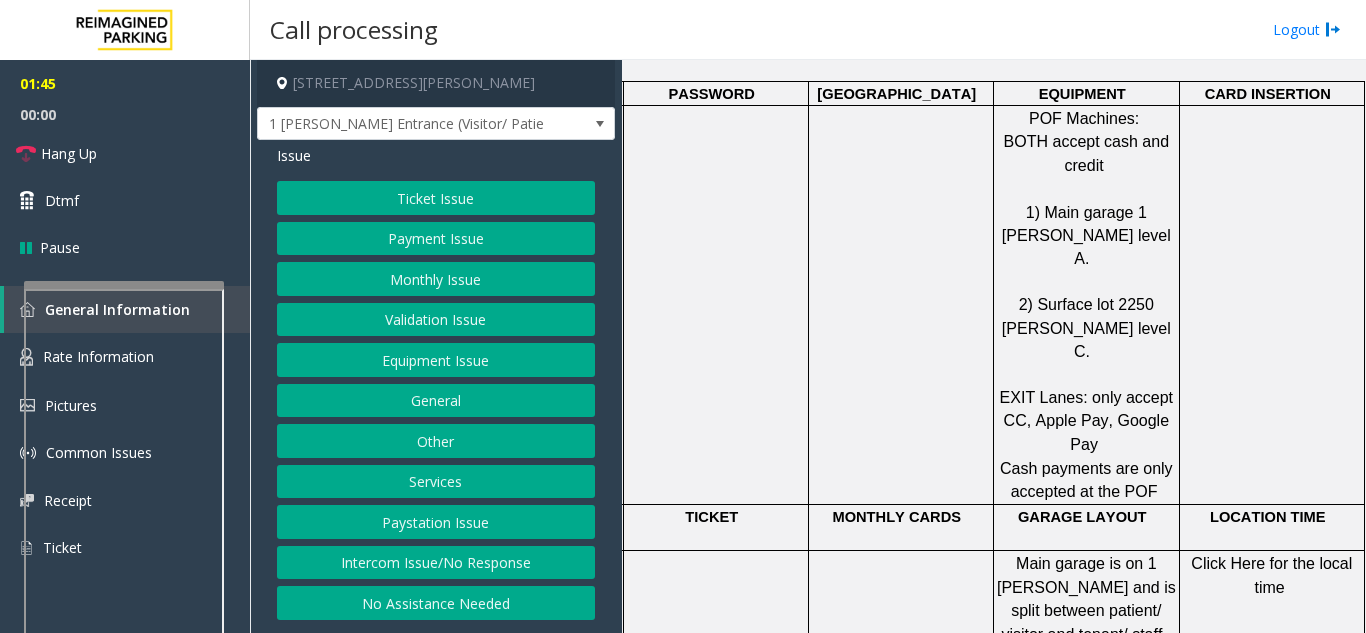scroll, scrollTop: 1400, scrollLeft: 282, axis: both 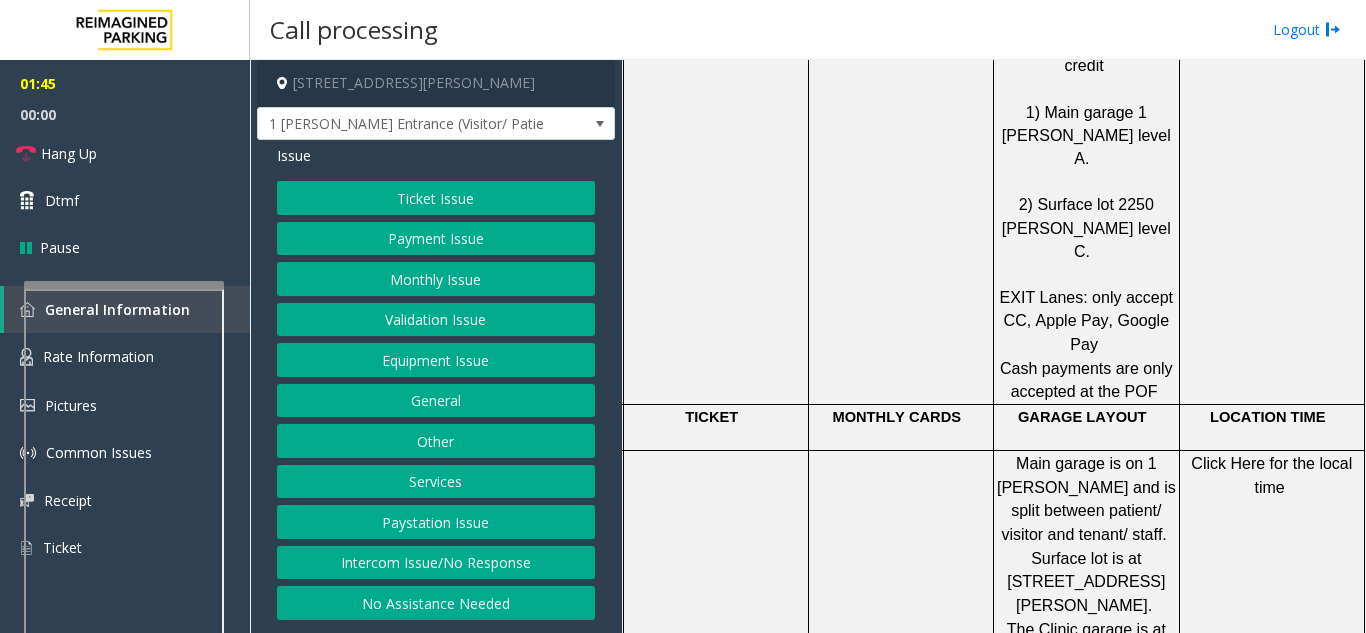 click on "Click Here for the local time" 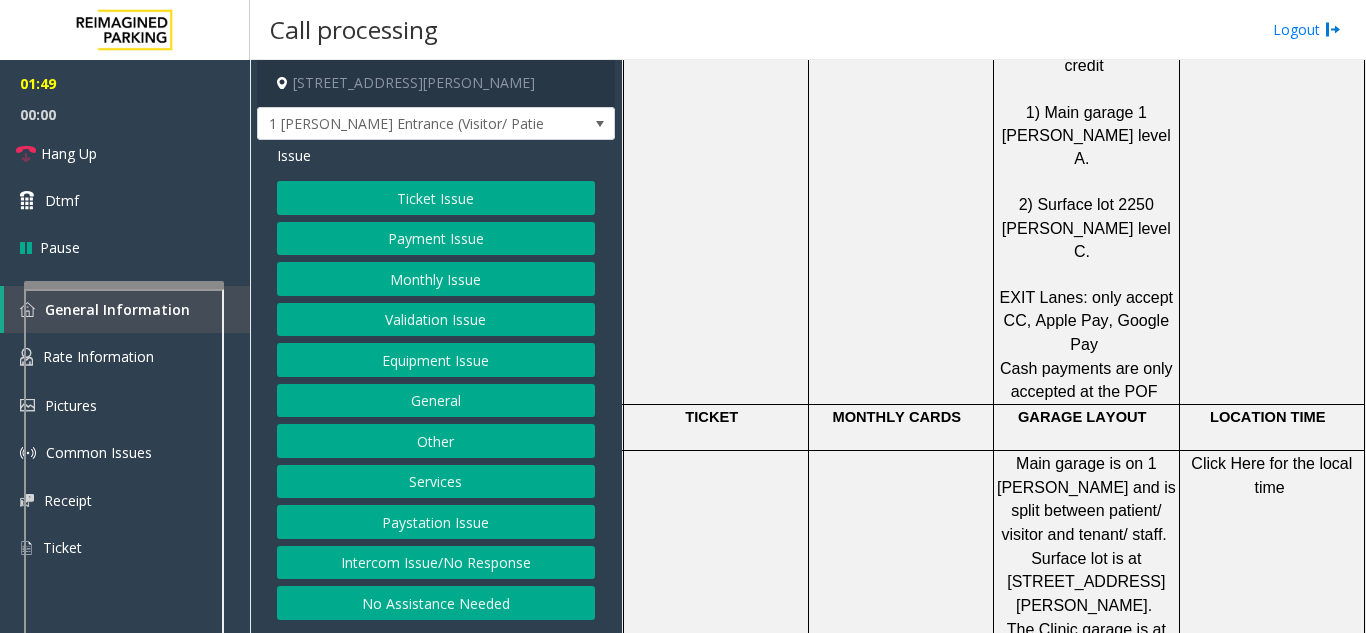 scroll, scrollTop: 2000, scrollLeft: 282, axis: both 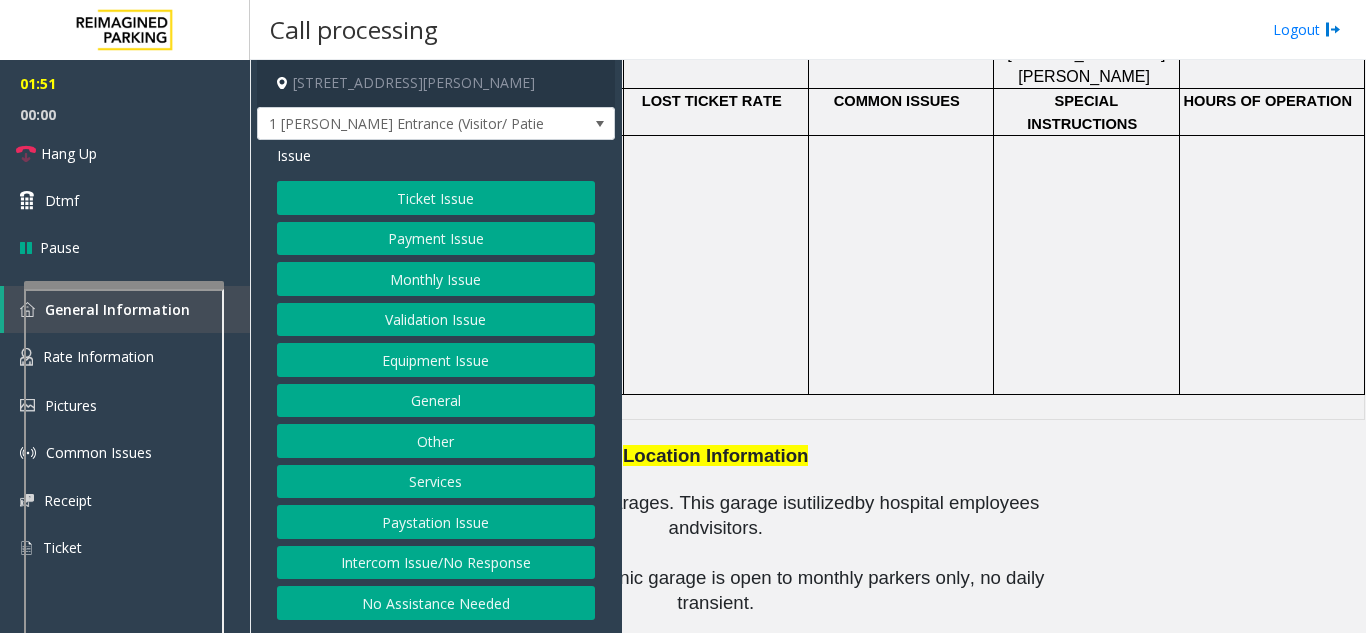 drag, startPoint x: 844, startPoint y: 356, endPoint x: 663, endPoint y: 367, distance: 181.33394 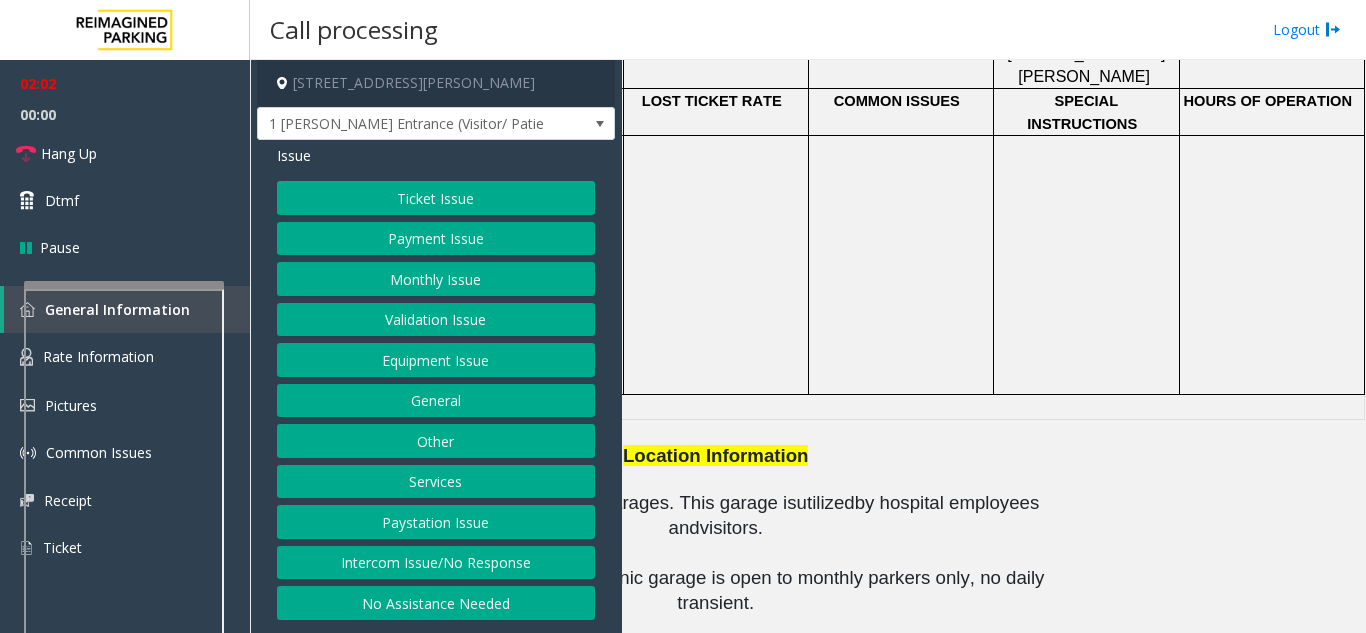 scroll, scrollTop: 2000, scrollLeft: 0, axis: vertical 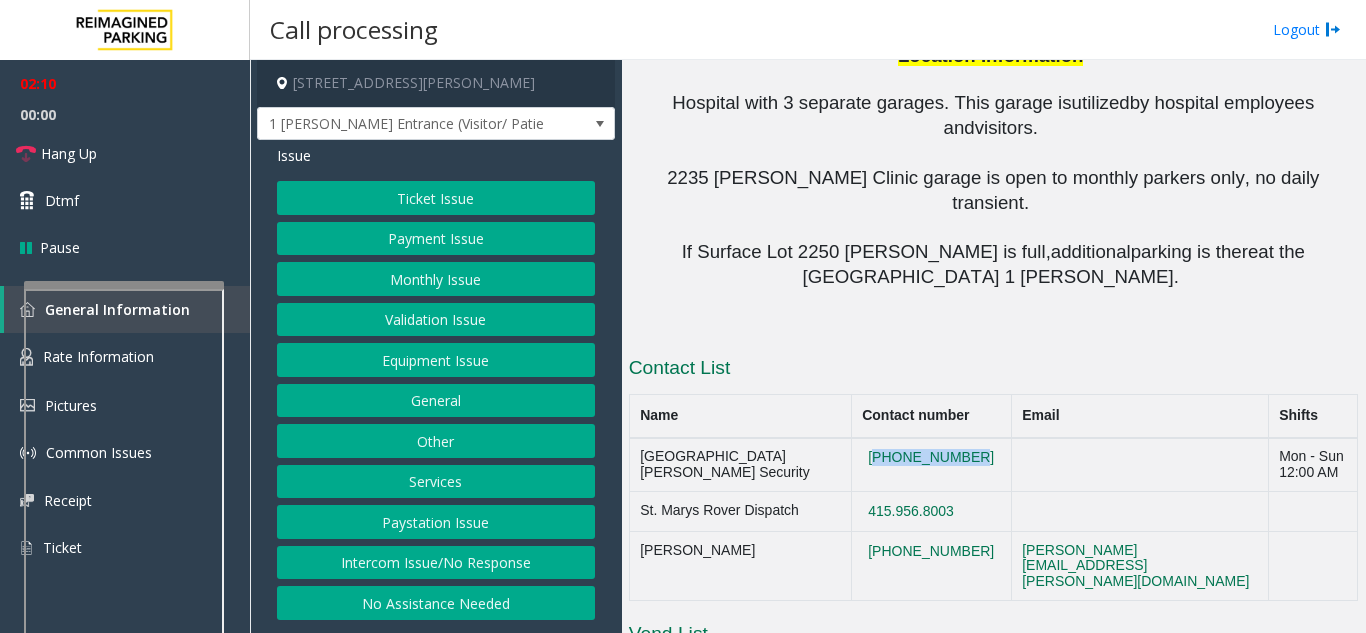 drag, startPoint x: 946, startPoint y: 172, endPoint x: 841, endPoint y: 174, distance: 105.01904 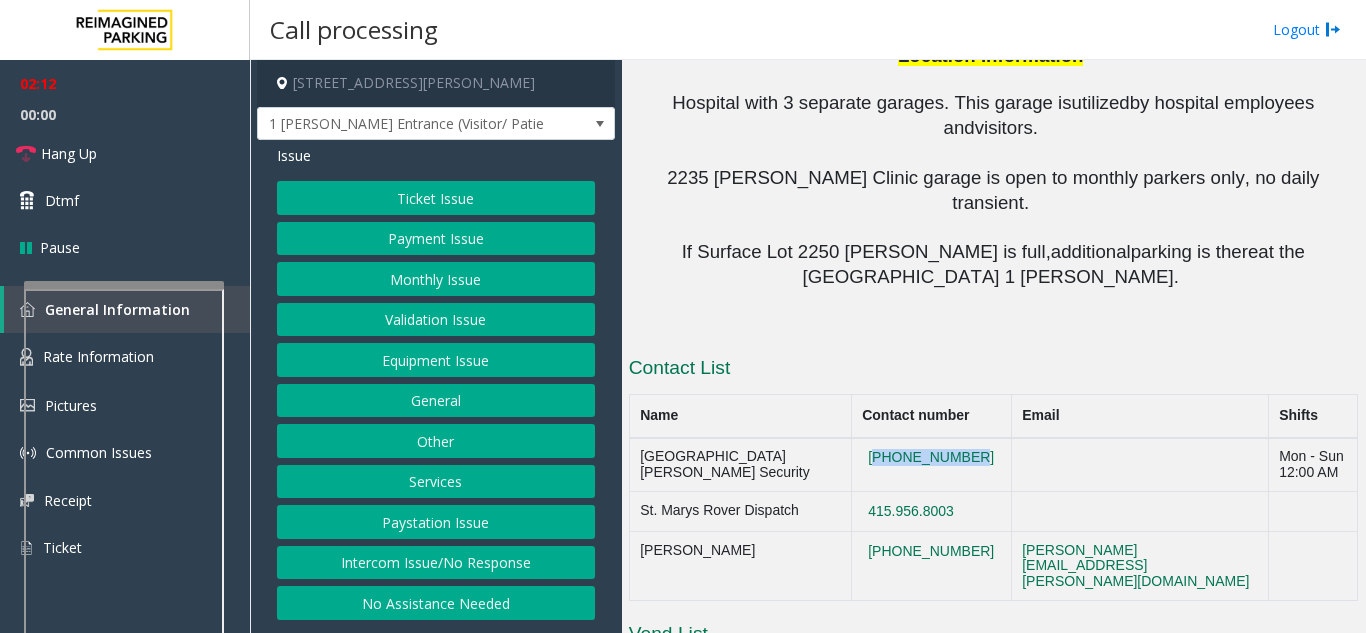 copy on "[PHONE_NUMBER]" 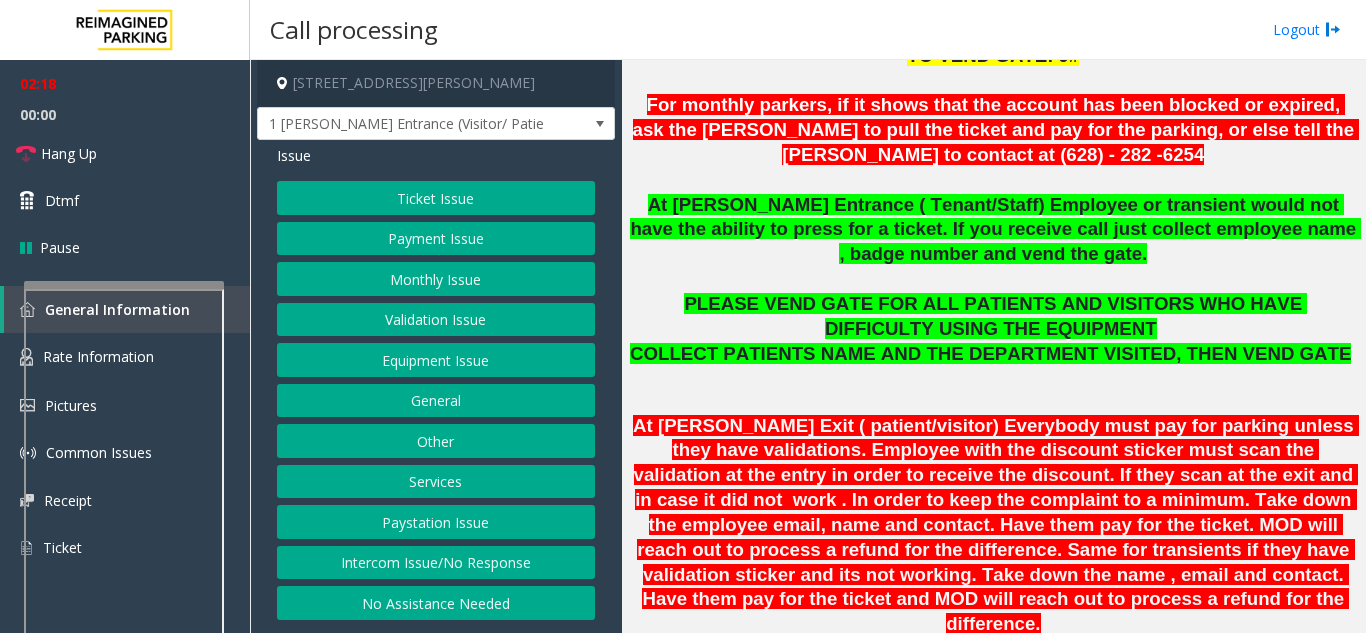 scroll, scrollTop: 700, scrollLeft: 0, axis: vertical 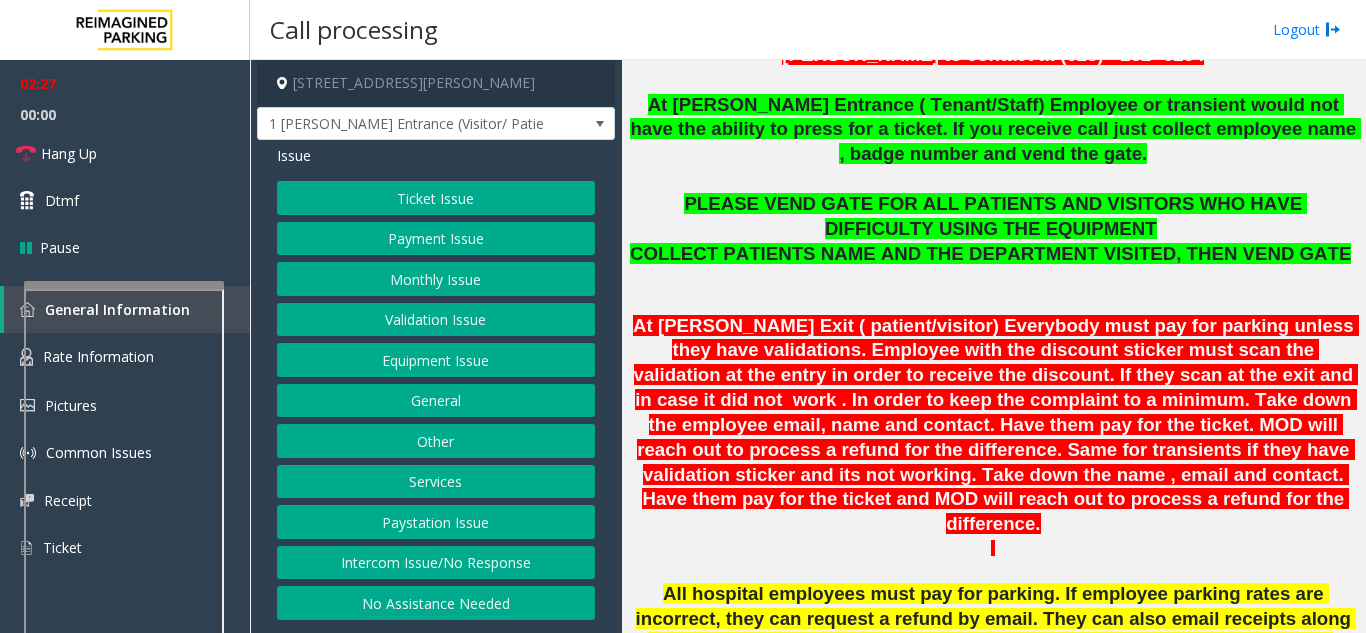 click on "Monthly Issue" 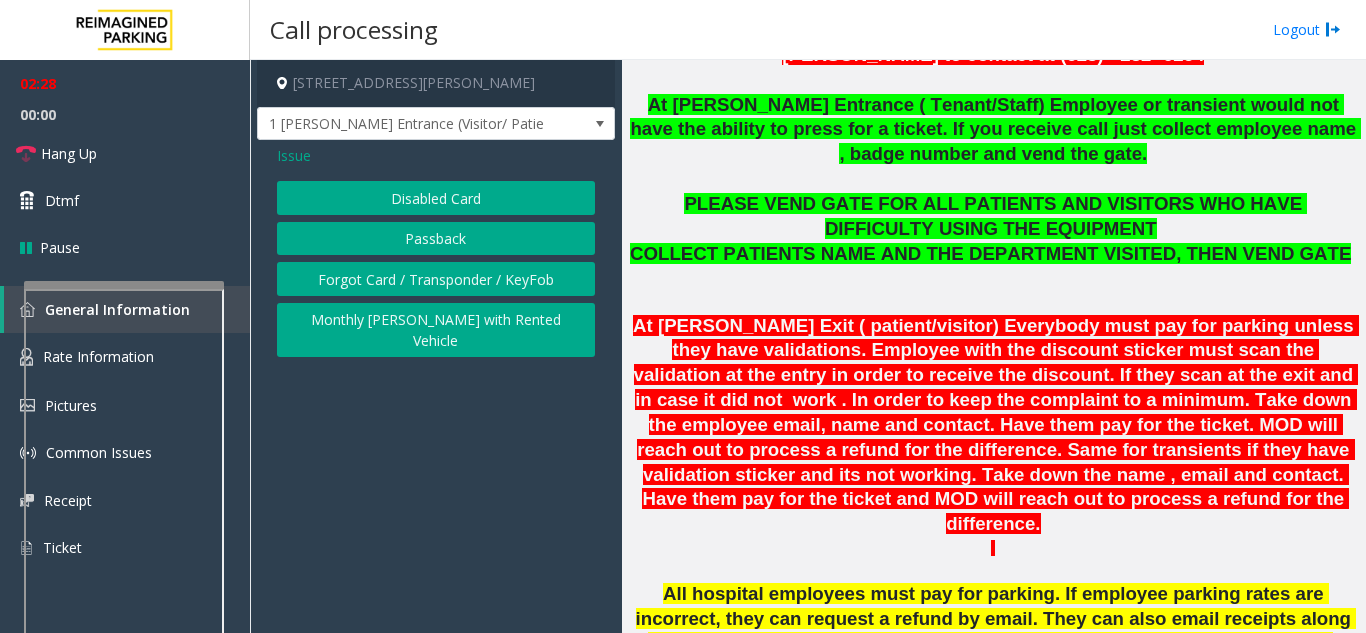 click on "Disabled Card" 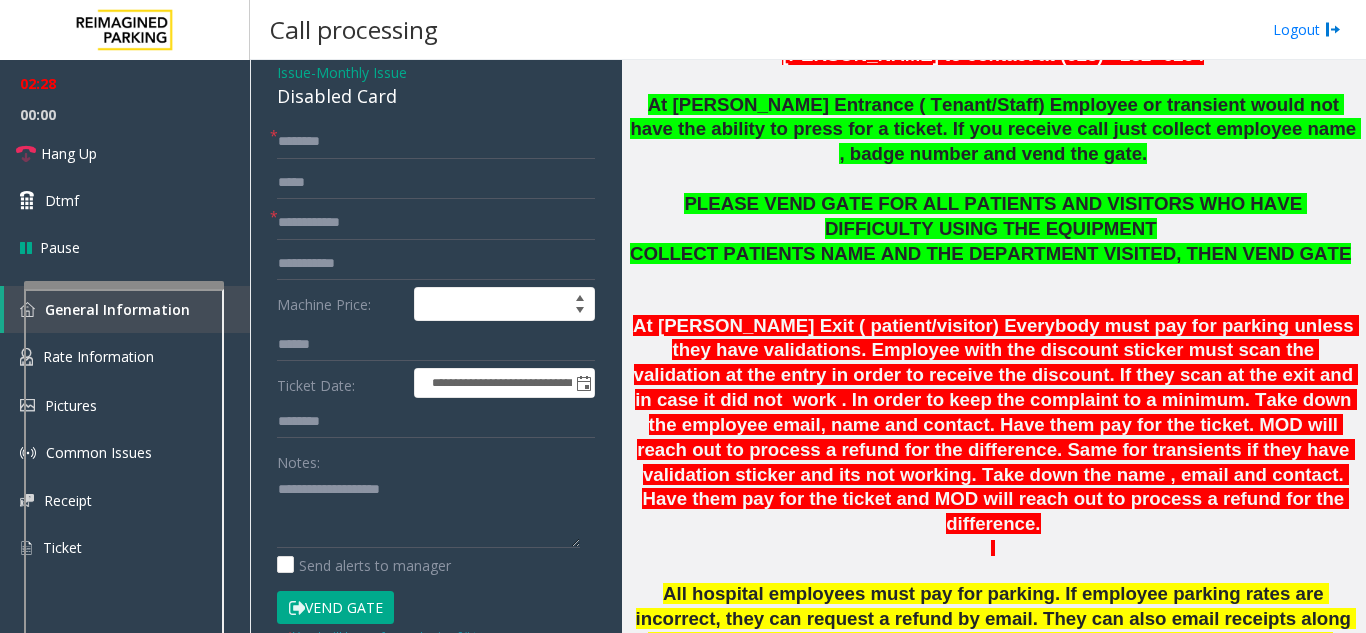 scroll, scrollTop: 200, scrollLeft: 0, axis: vertical 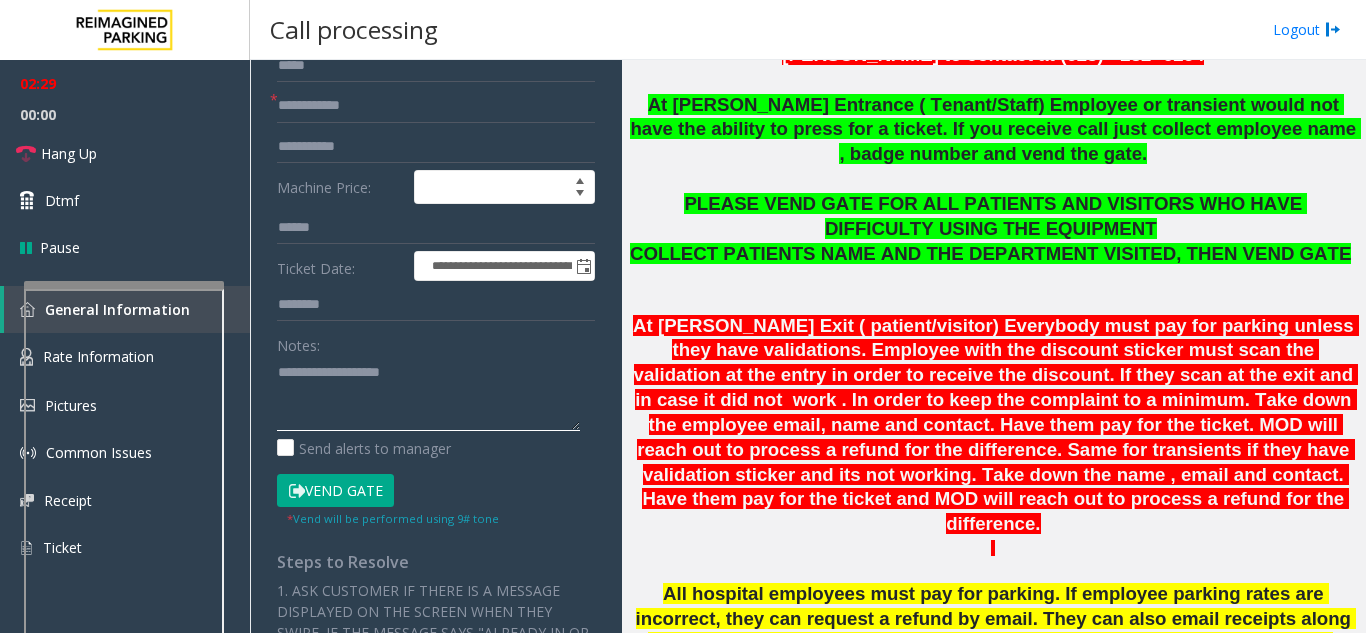 click 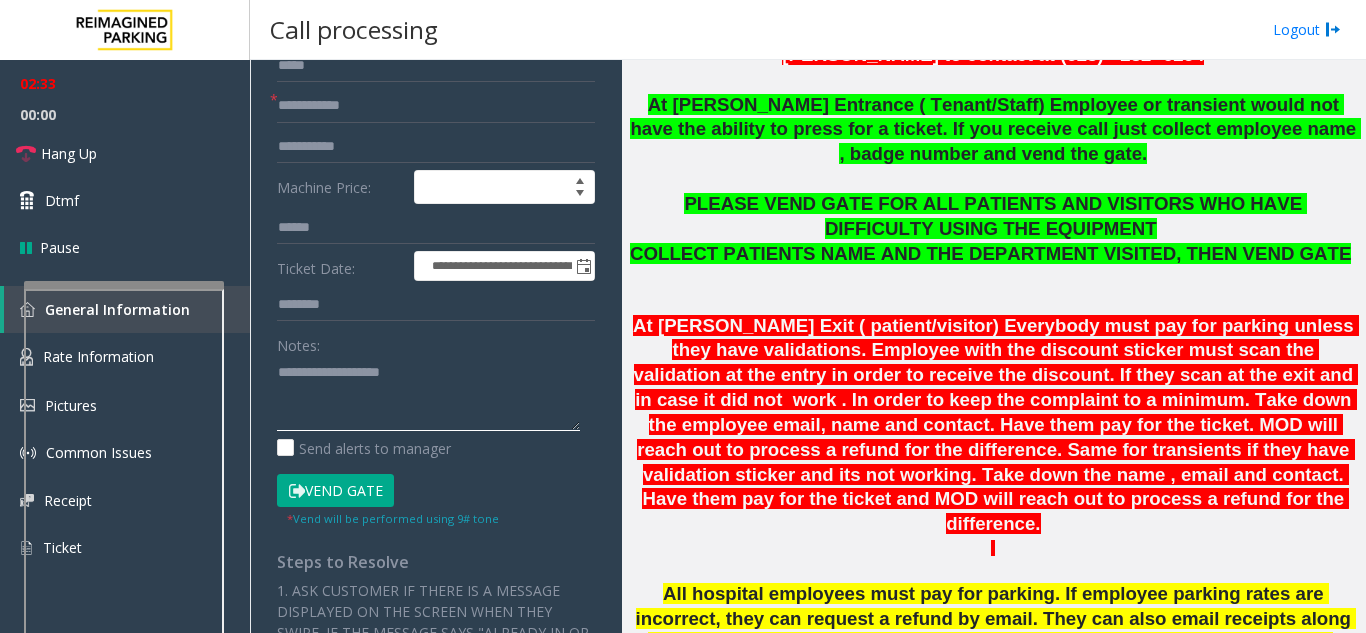 scroll, scrollTop: 149, scrollLeft: 0, axis: vertical 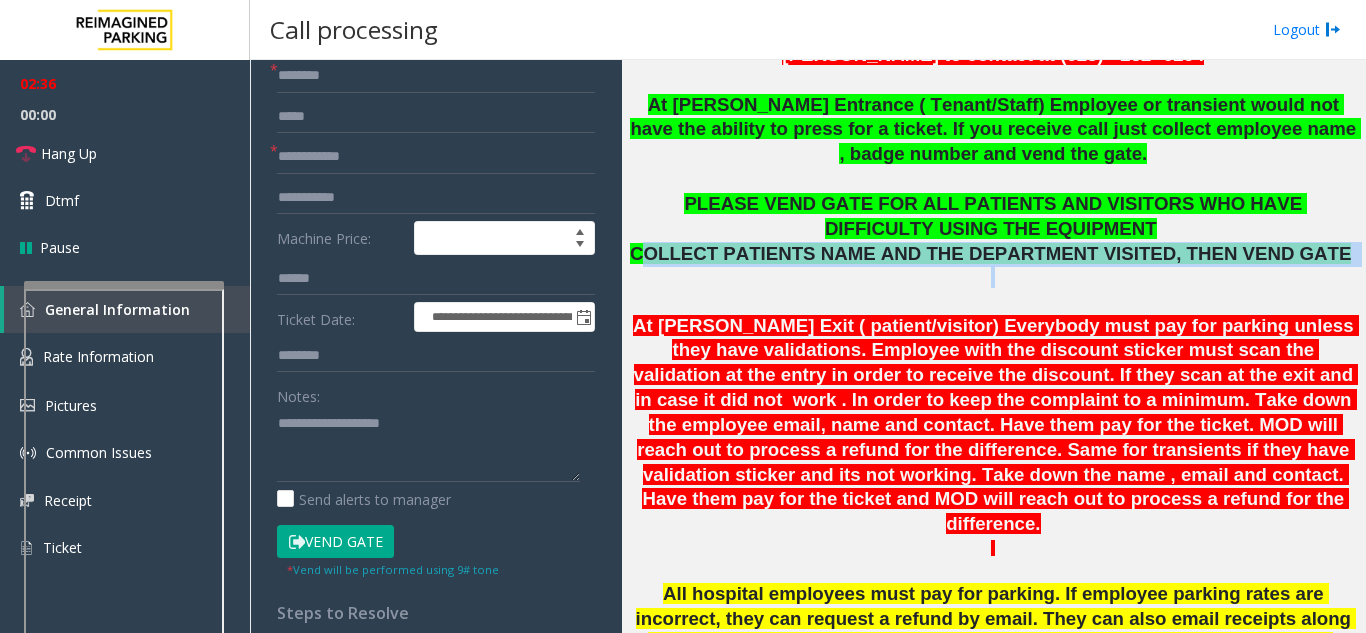 drag, startPoint x: 698, startPoint y: 255, endPoint x: 1285, endPoint y: 271, distance: 587.218 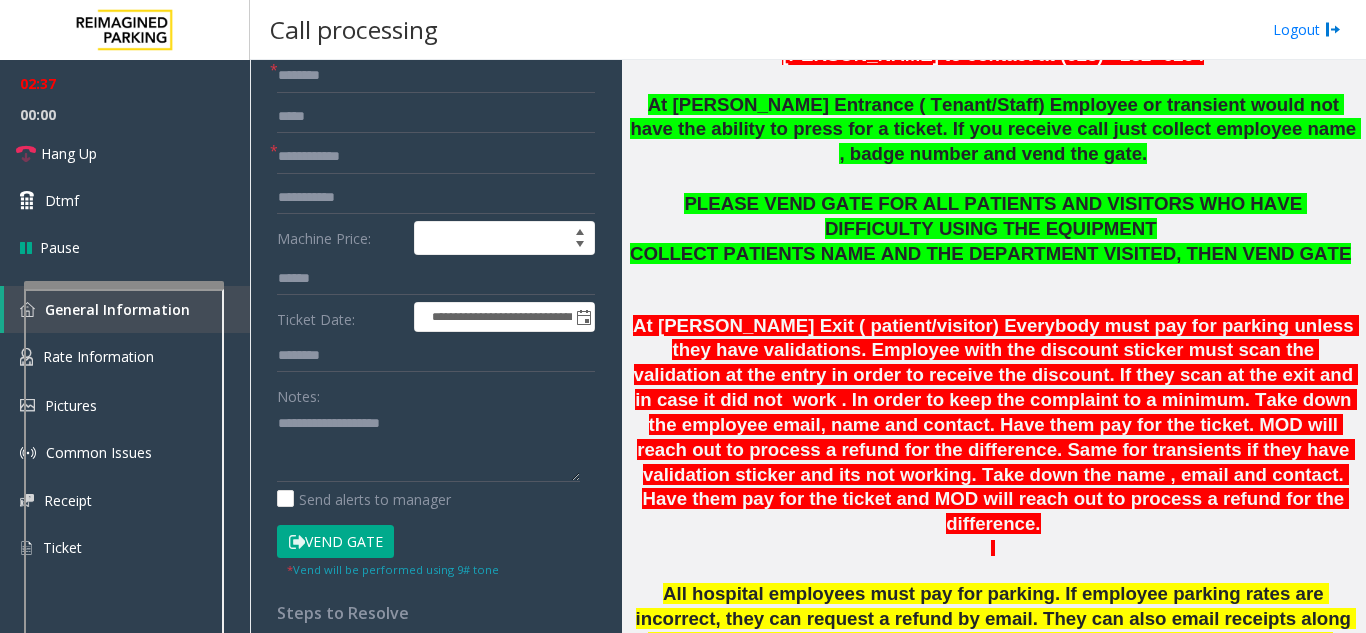 click on "COLLECT PATIENTS NAME AND THE DEPARTMENT VISITED, THEN VEND GATE" 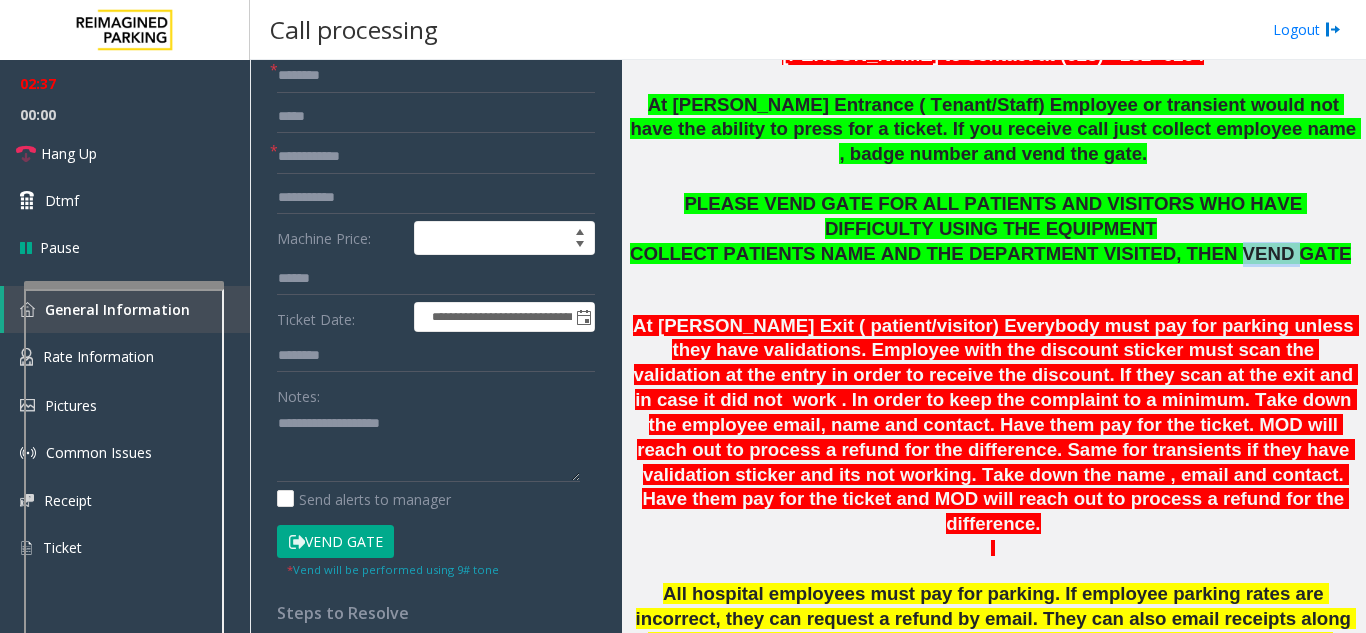 click on "COLLECT PATIENTS NAME AND THE DEPARTMENT VISITED, THEN VEND GATE" 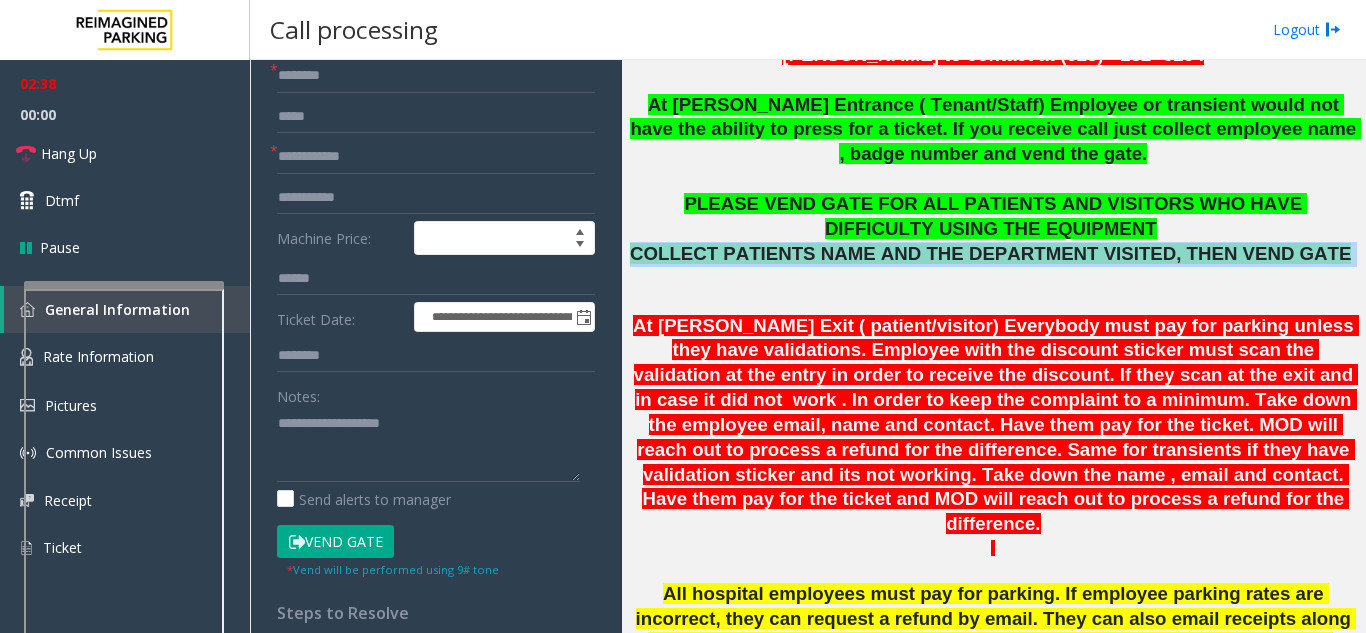 click on "COLLECT PATIENTS NAME AND THE DEPARTMENT VISITED, THEN VEND GATE" 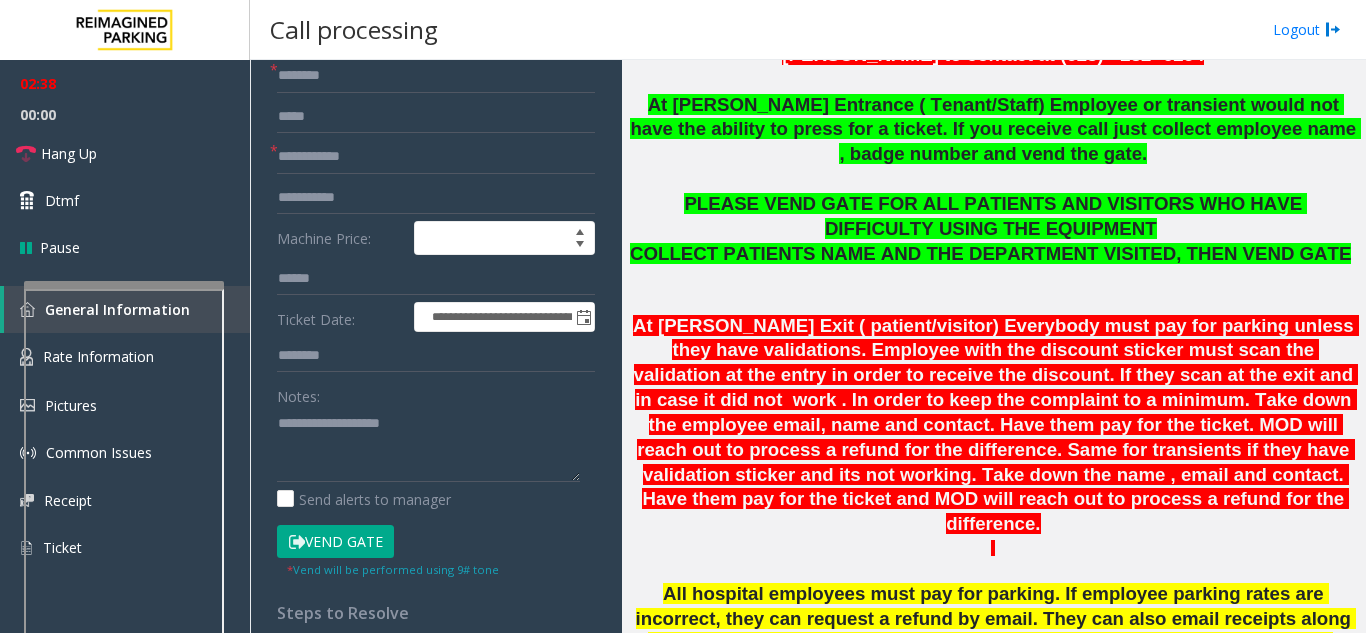 click 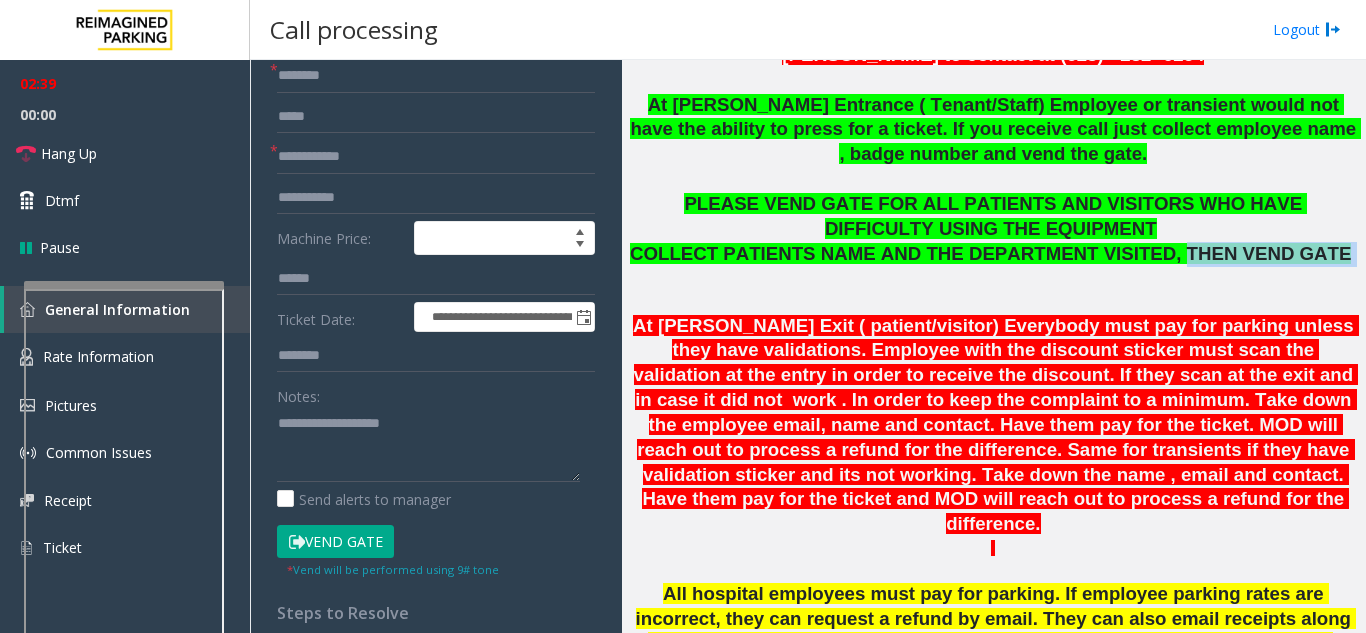 drag, startPoint x: 1145, startPoint y: 253, endPoint x: 1289, endPoint y: 260, distance: 144.17004 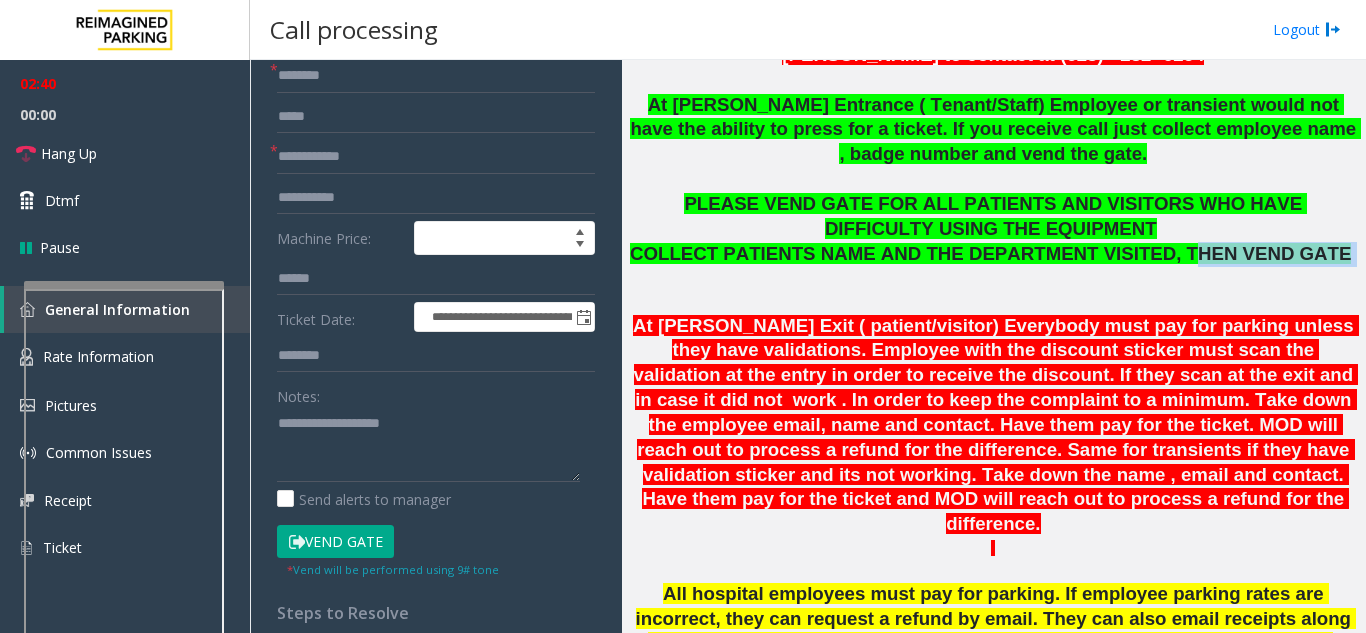 drag, startPoint x: 1284, startPoint y: 258, endPoint x: 1151, endPoint y: 252, distance: 133.13527 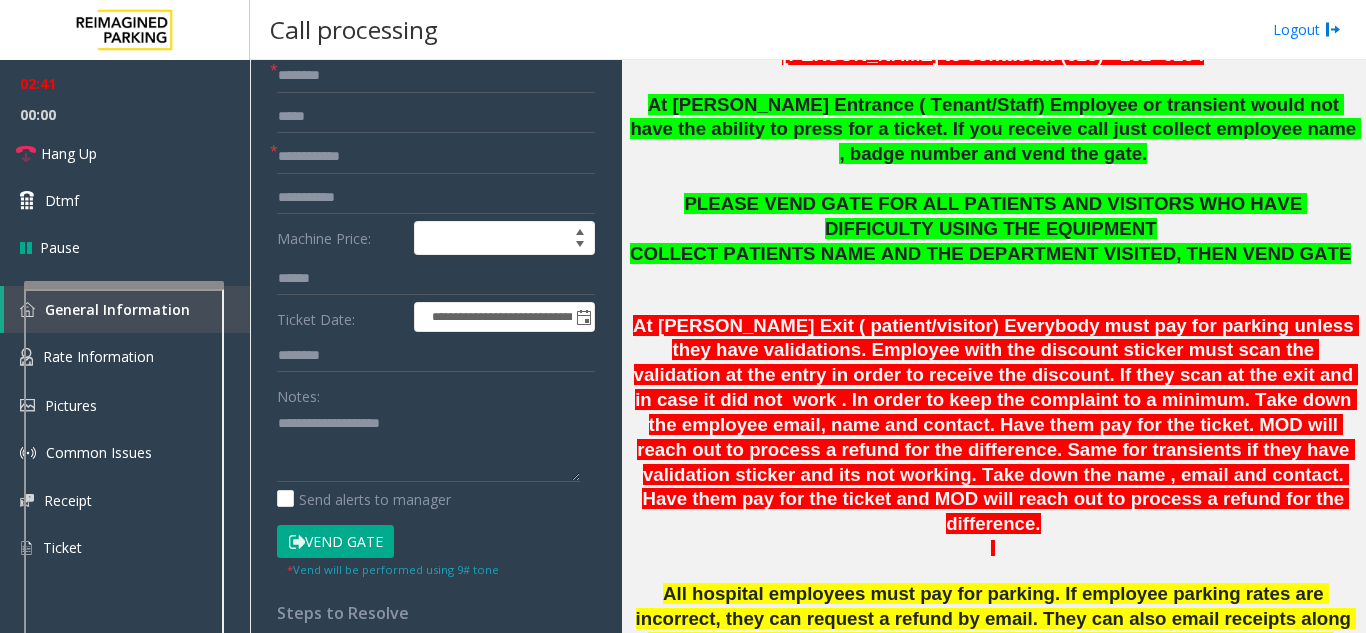 click on "COLLECT PATIENTS NAME AND THE DEPARTMENT VISITED, THEN VEND GATE" 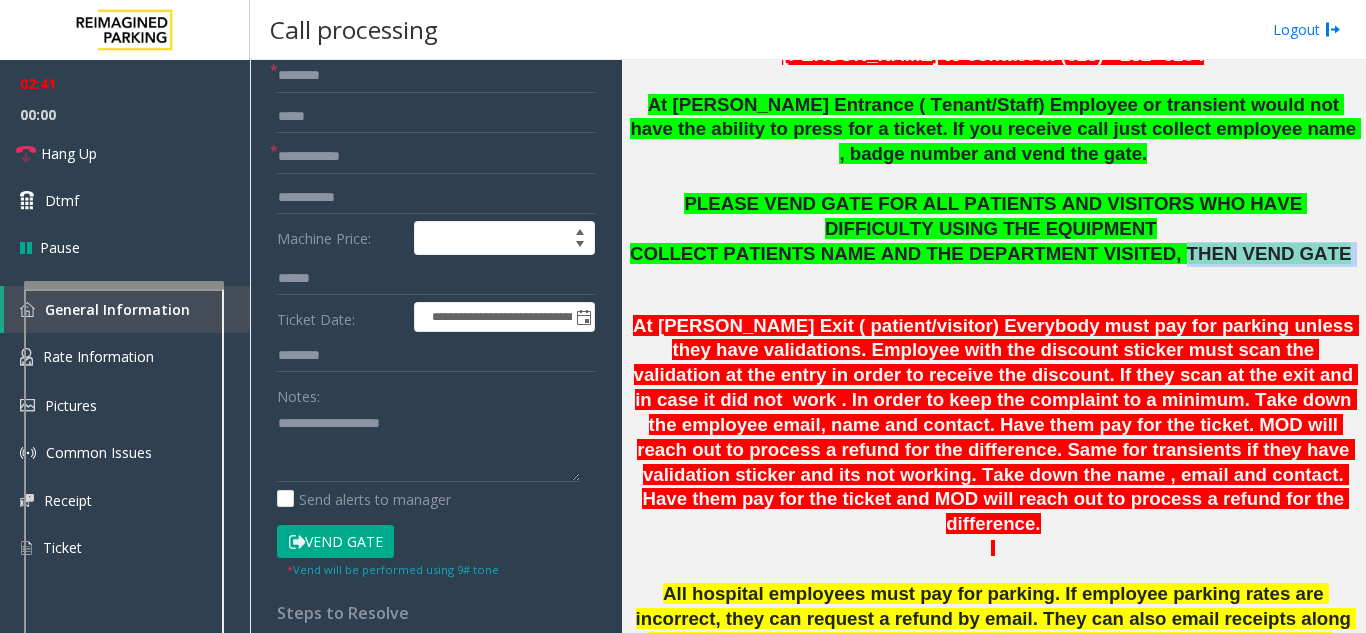 drag, startPoint x: 1145, startPoint y: 252, endPoint x: 1291, endPoint y: 261, distance: 146.27713 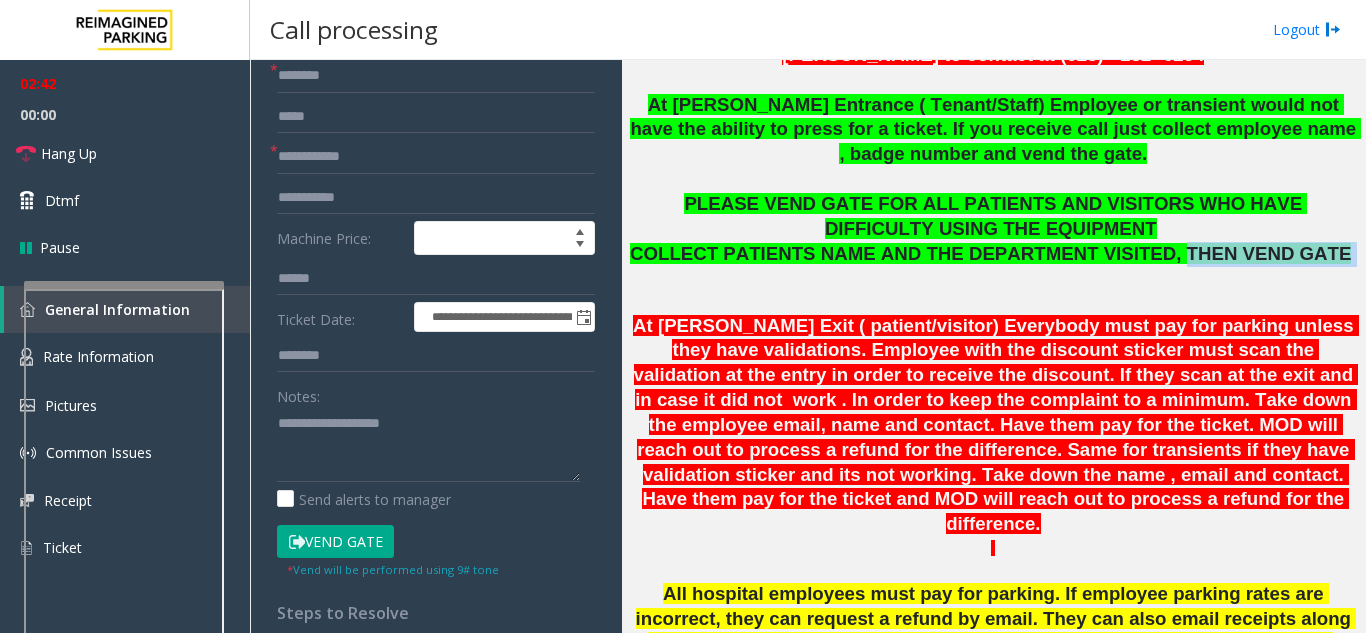 click on "COLLECT PATIENTS NAME AND THE DEPARTMENT VISITED, THEN VEND GATE" 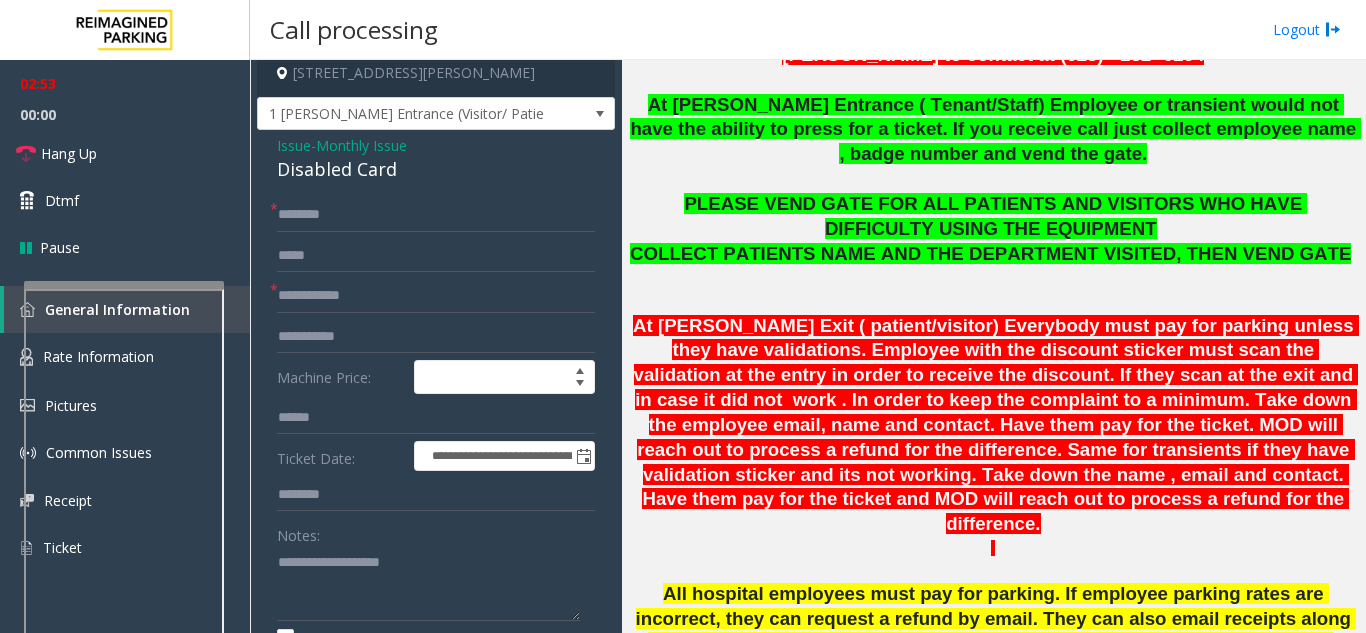 scroll, scrollTop: 0, scrollLeft: 0, axis: both 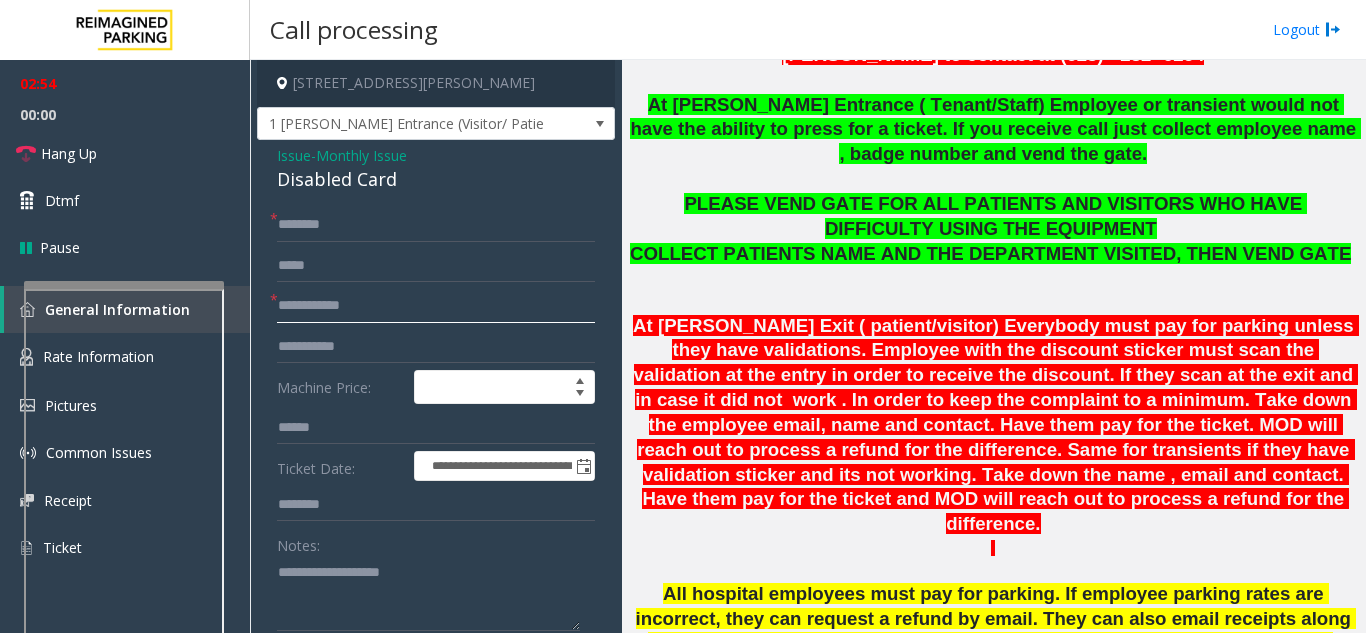 click 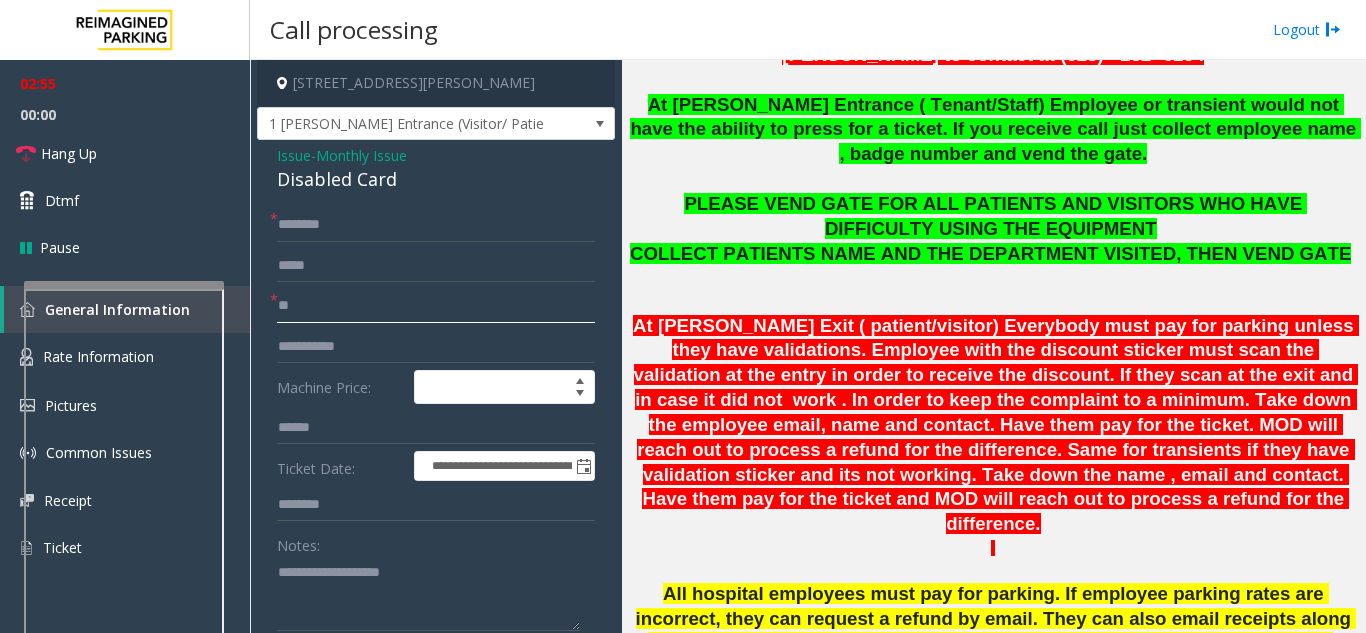 type on "**" 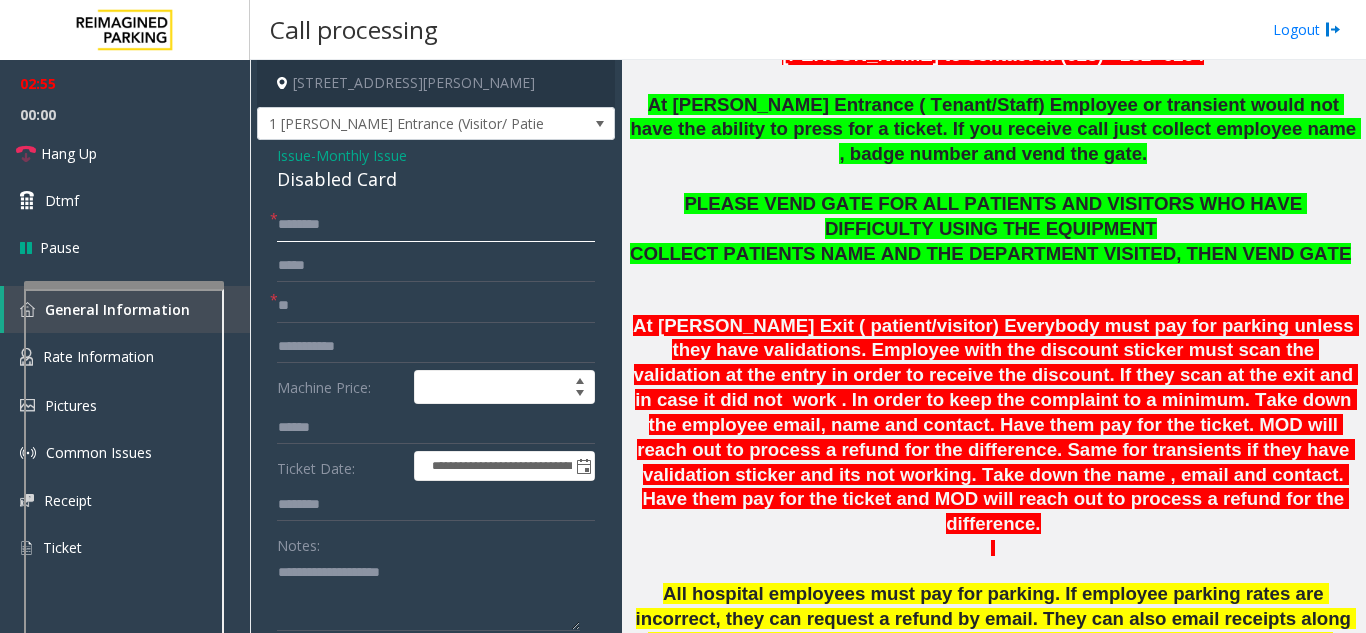 click 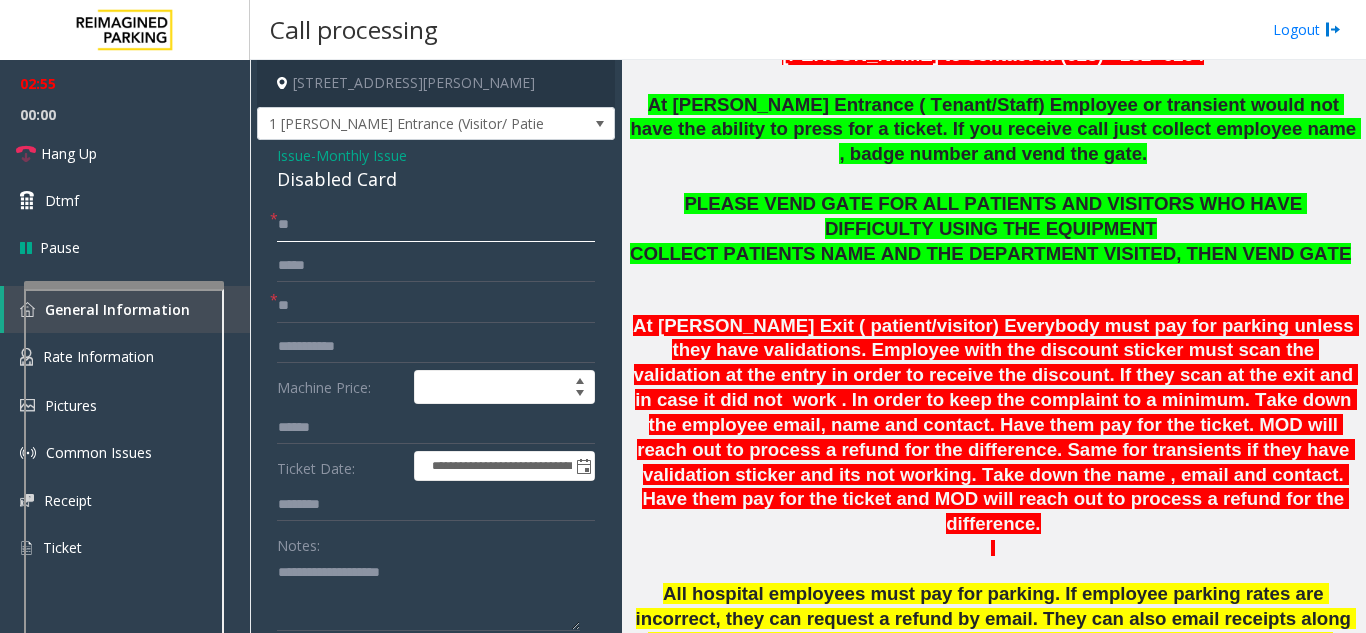 type on "**" 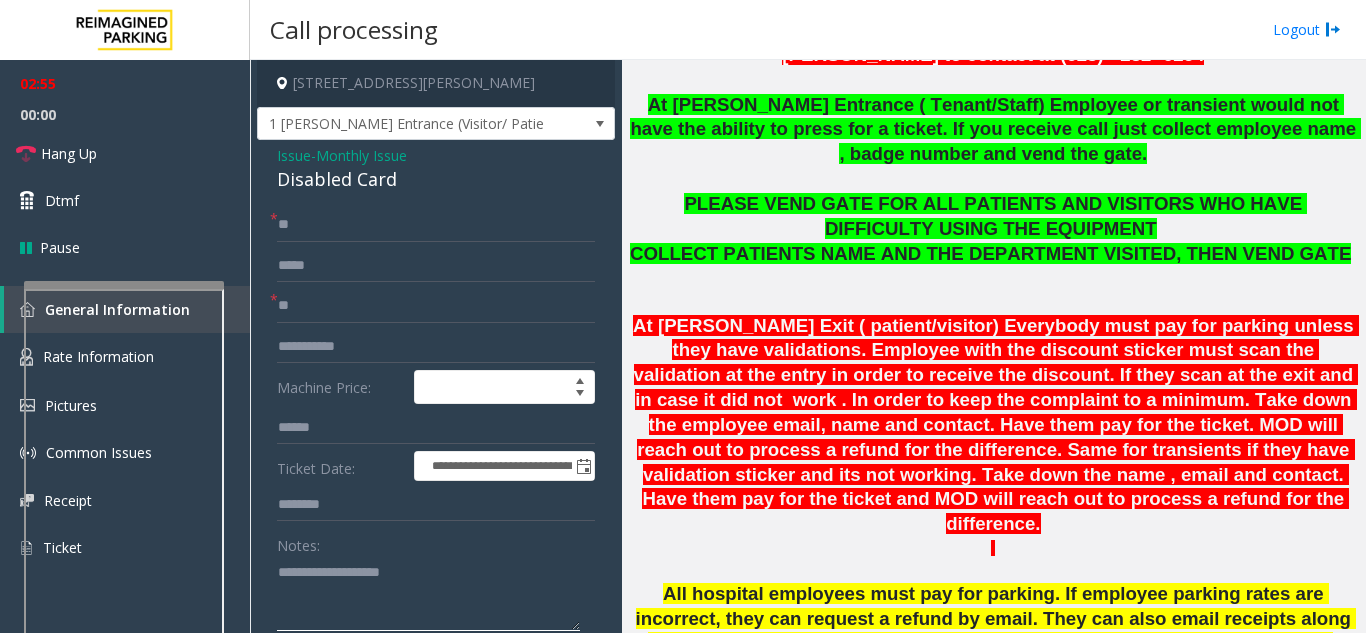 click 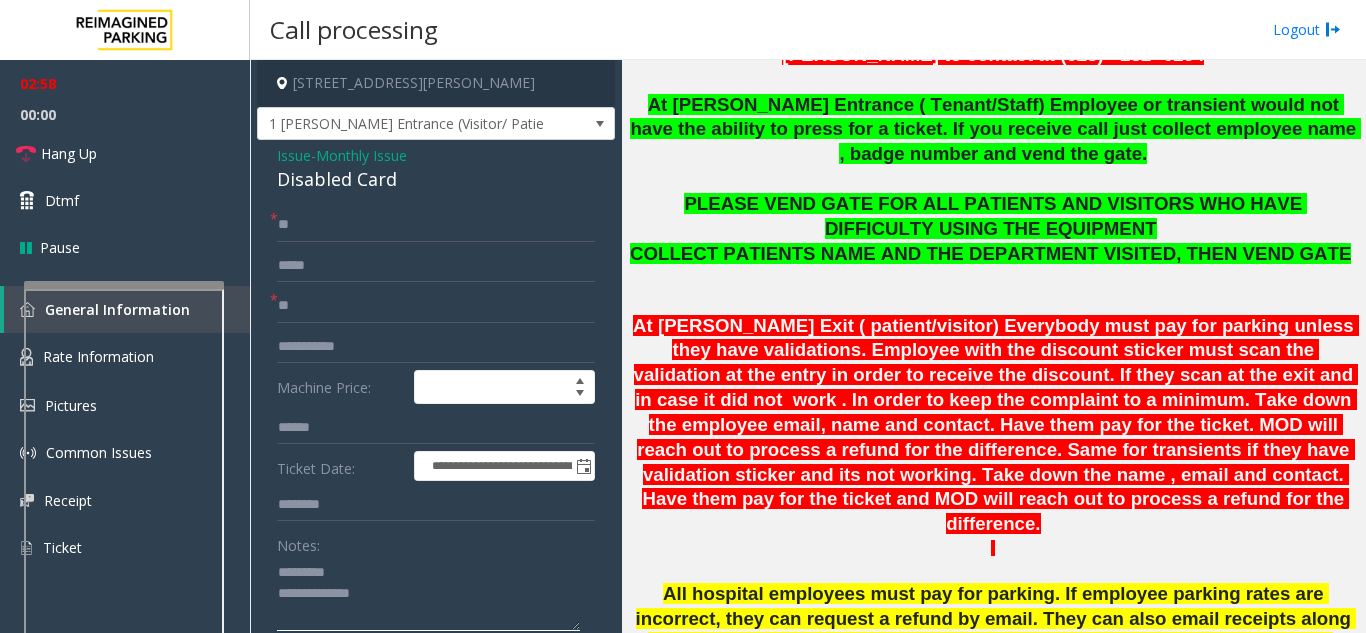 click 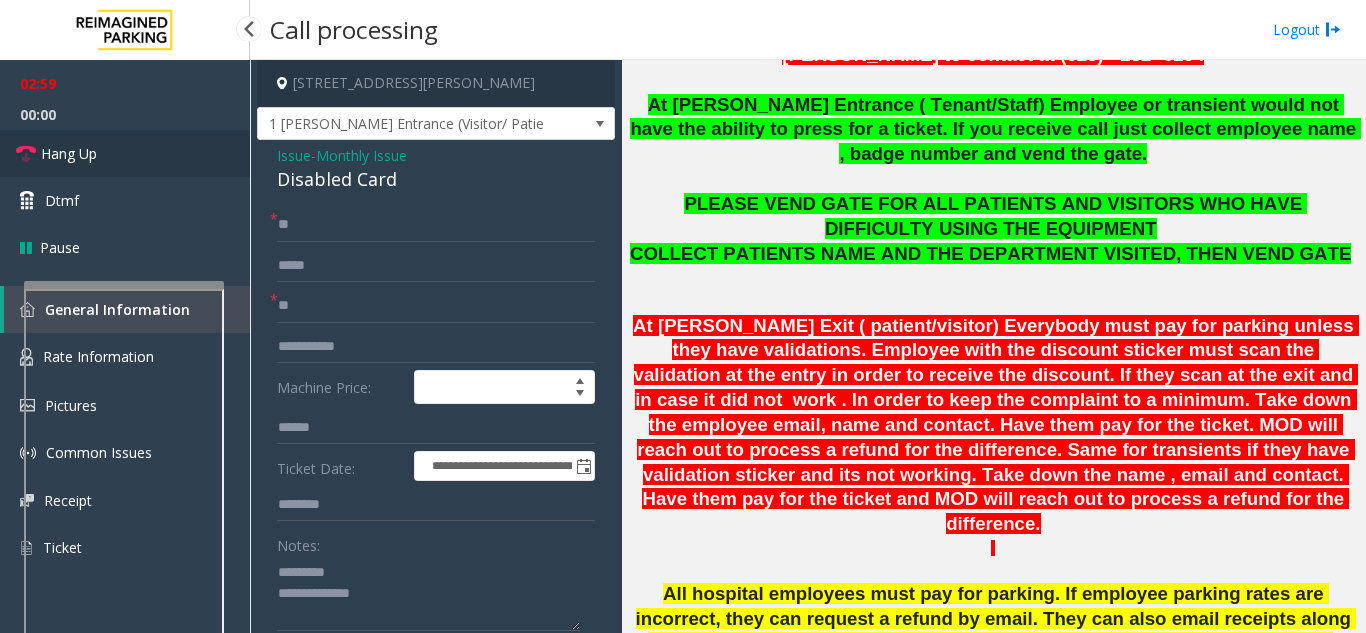 click on "Hang Up" at bounding box center (125, 153) 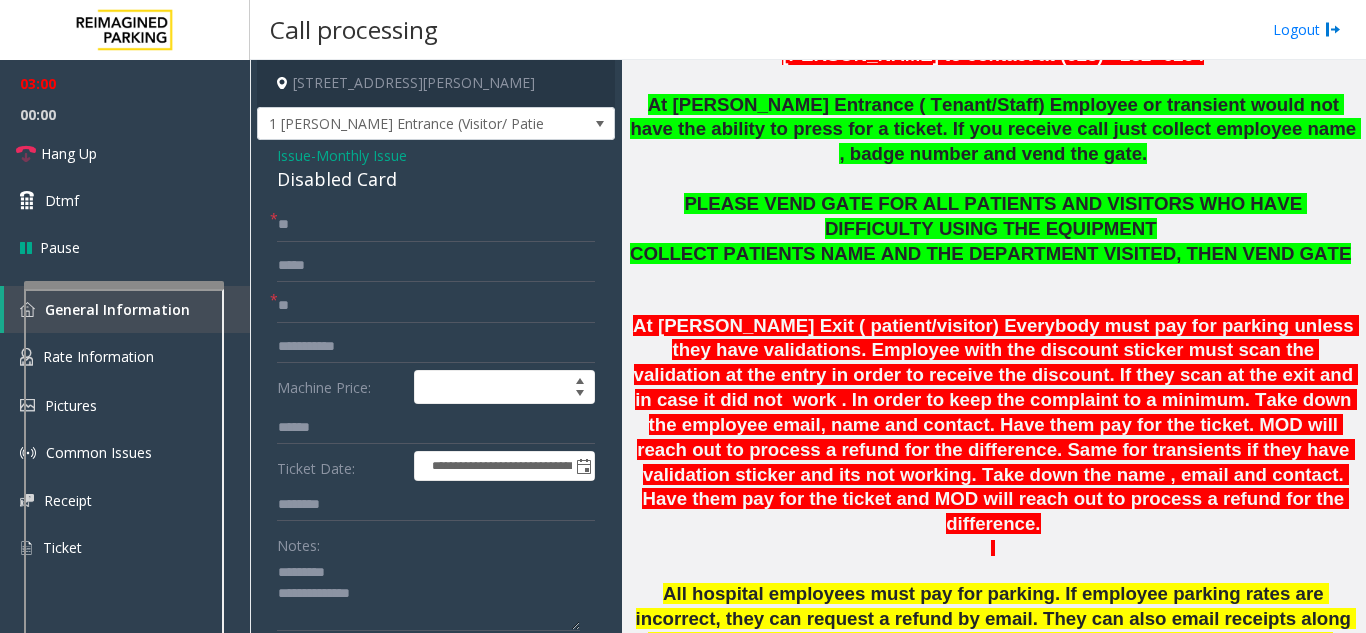 click on "Disabled Card" 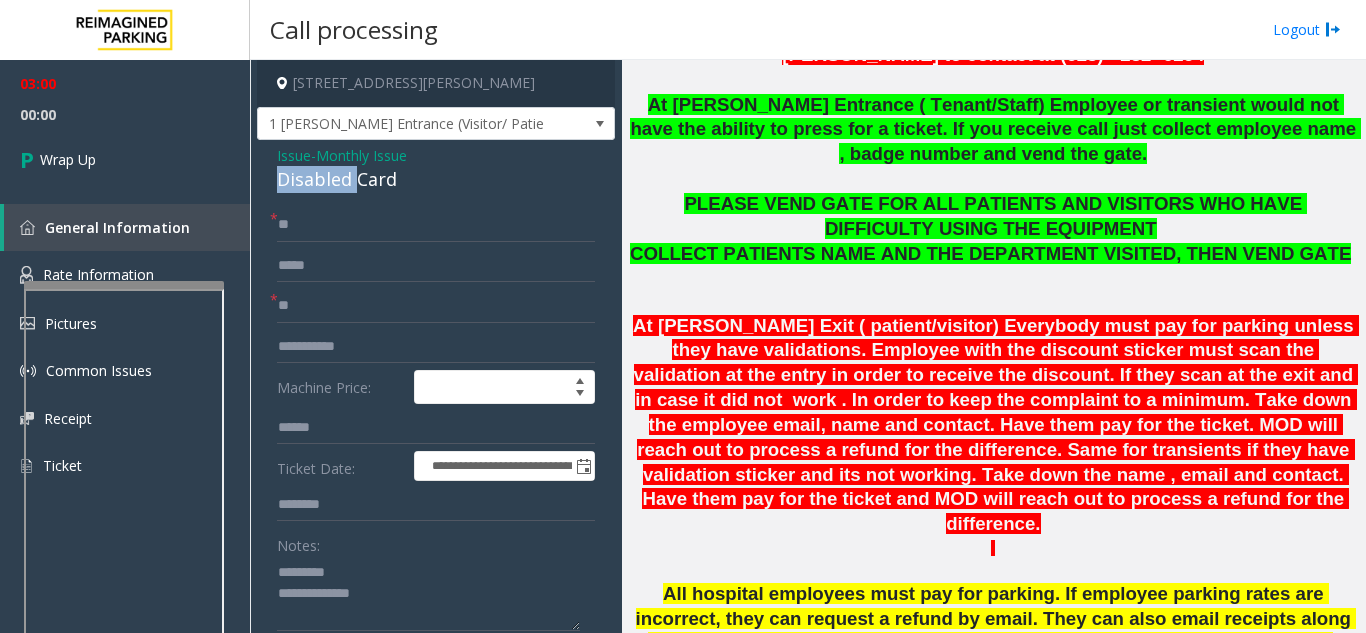 click on "Disabled Card" 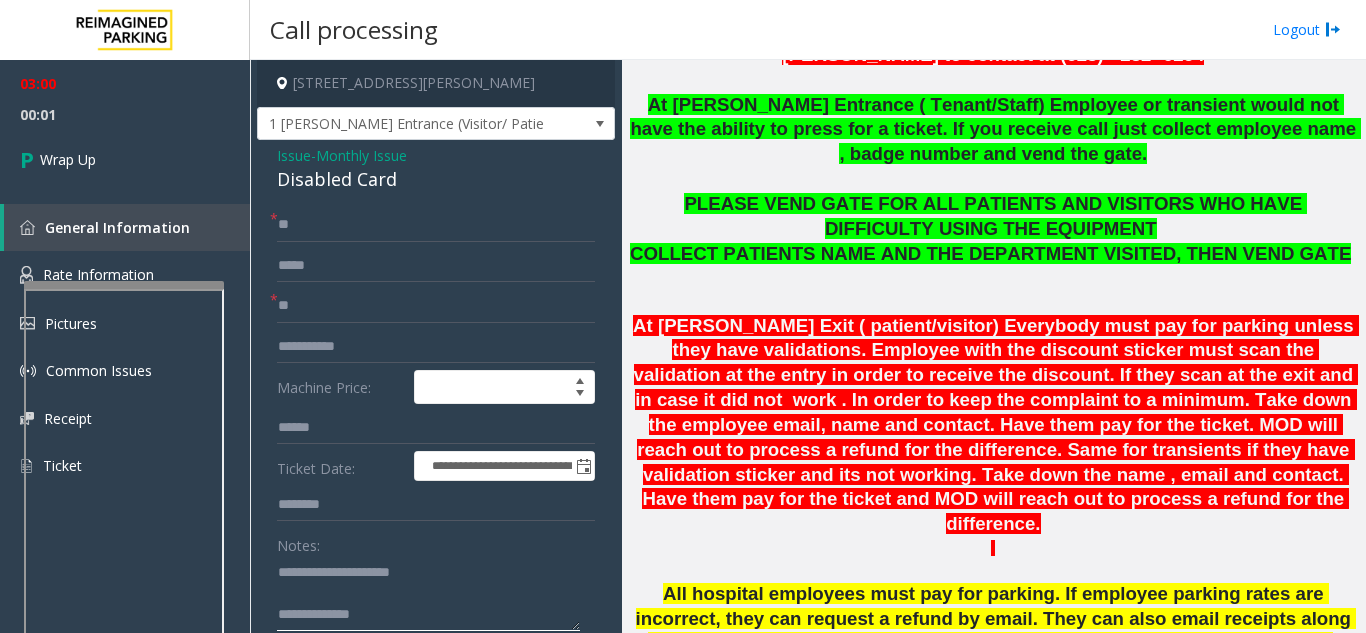 click 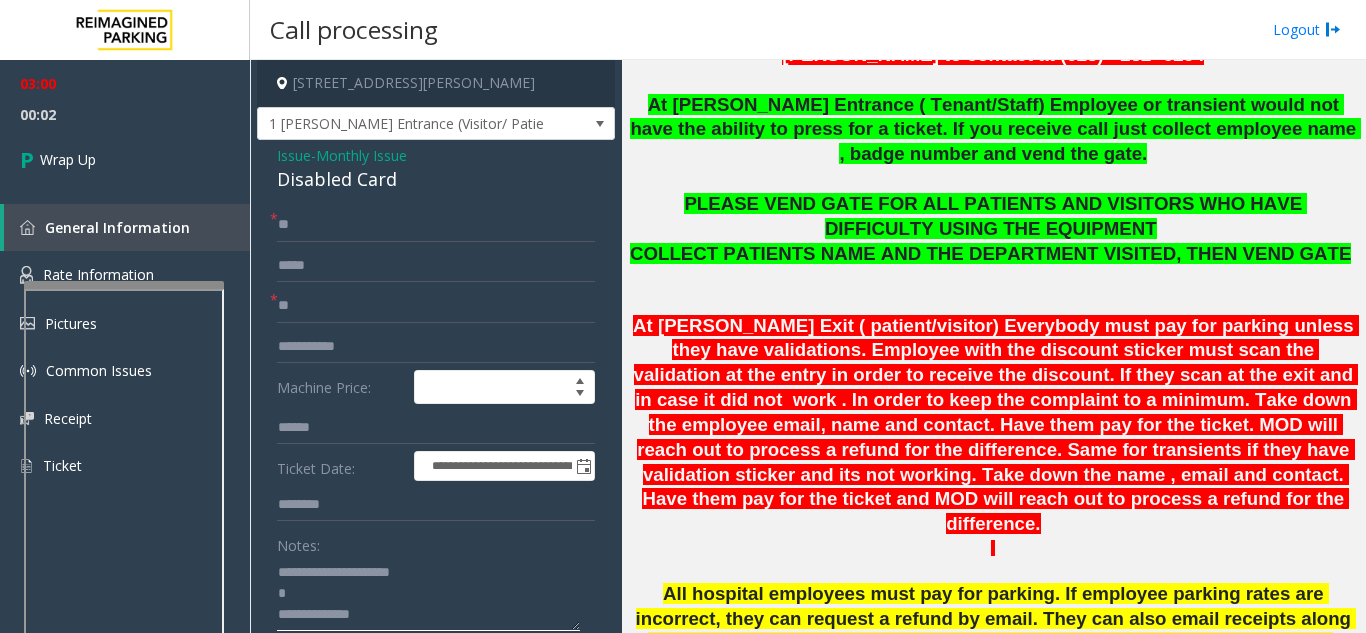 click 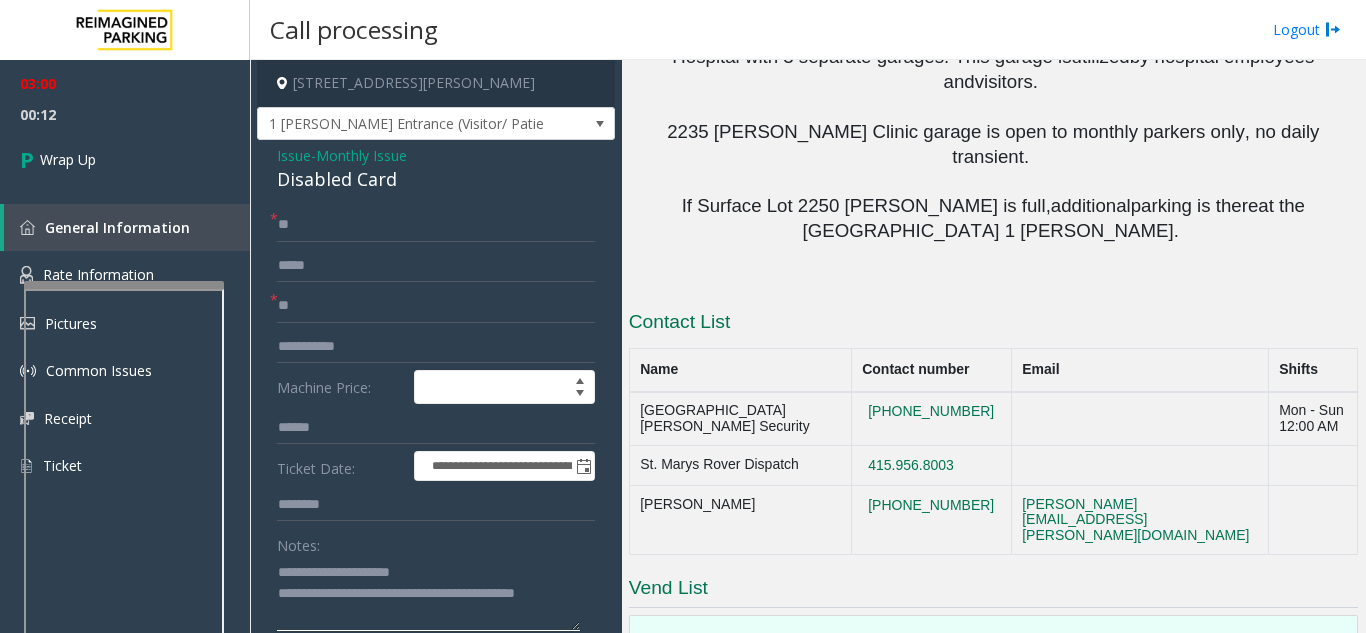 scroll, scrollTop: 2470, scrollLeft: 0, axis: vertical 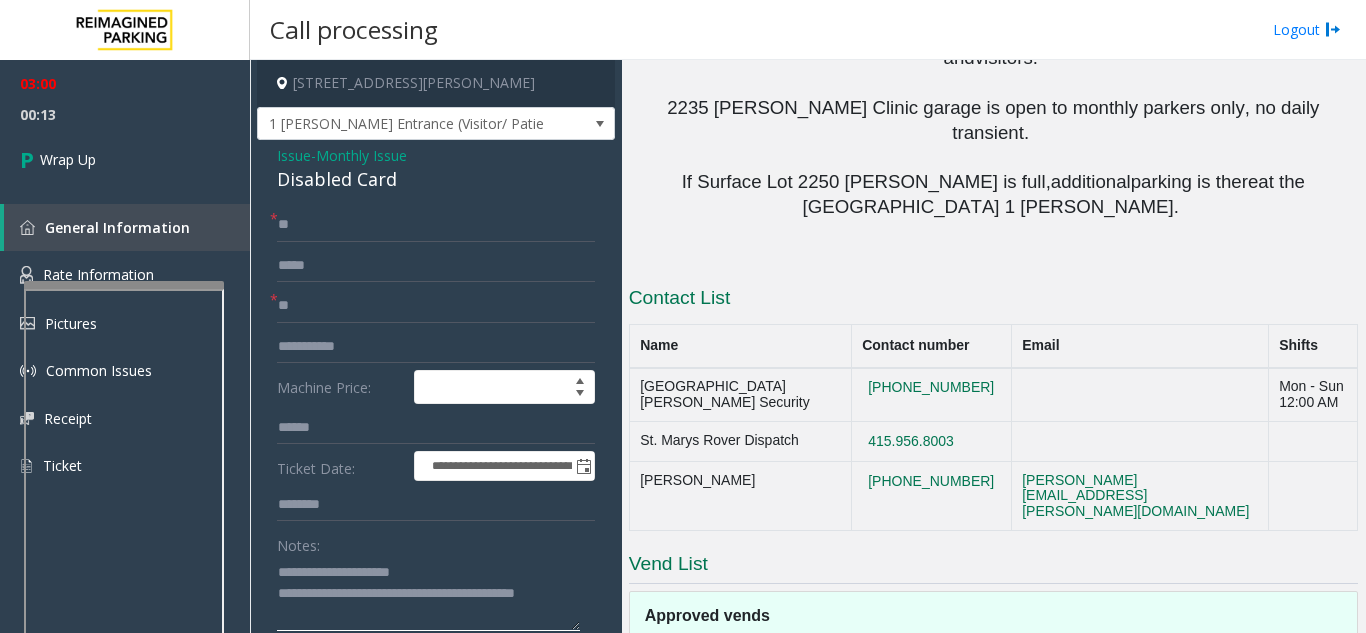 click 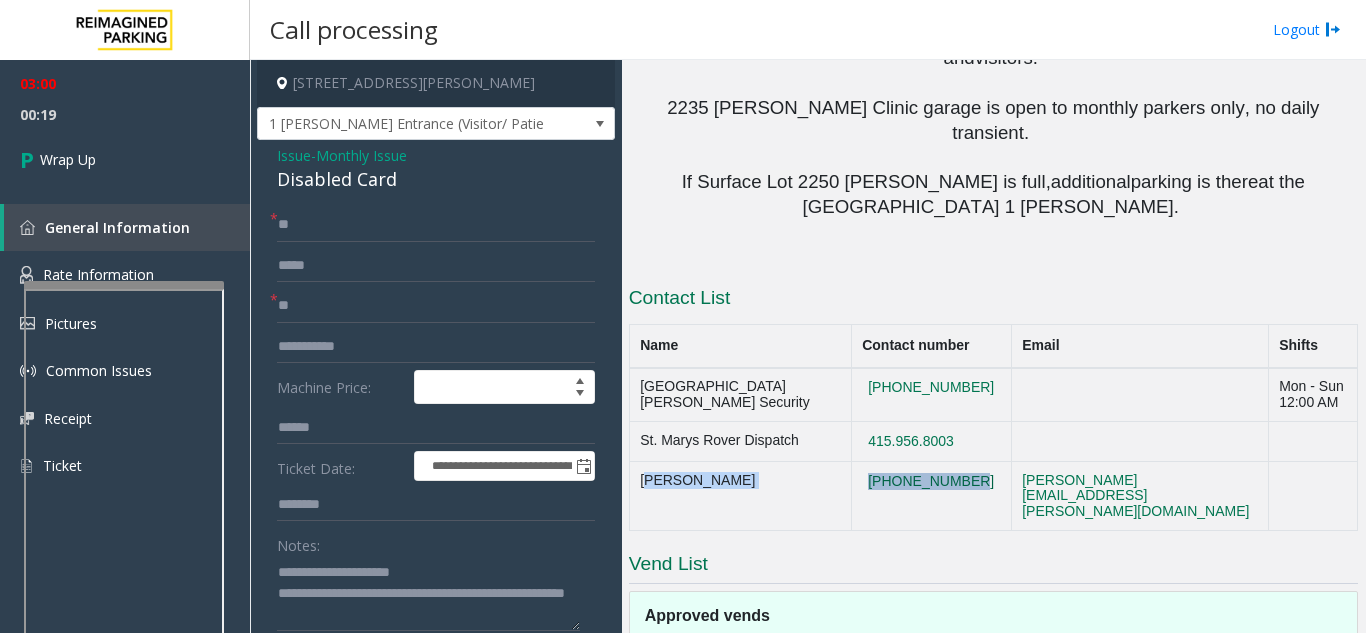 drag, startPoint x: 637, startPoint y: 192, endPoint x: 911, endPoint y: 199, distance: 274.08942 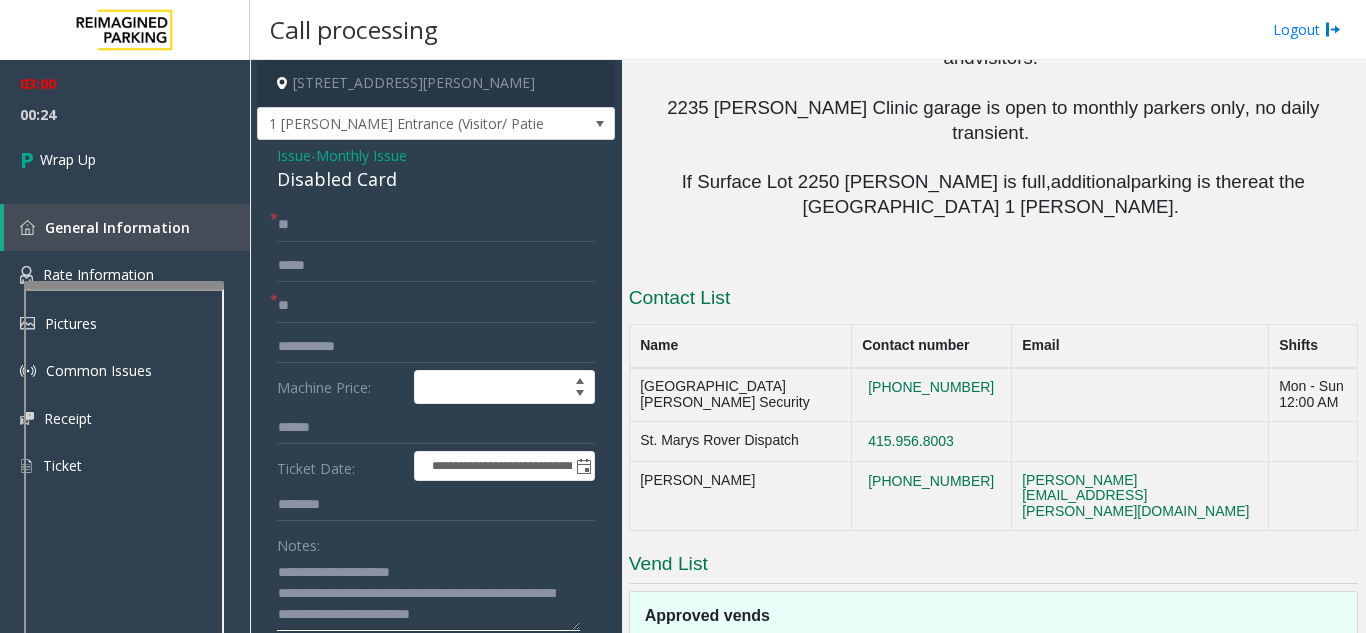 click 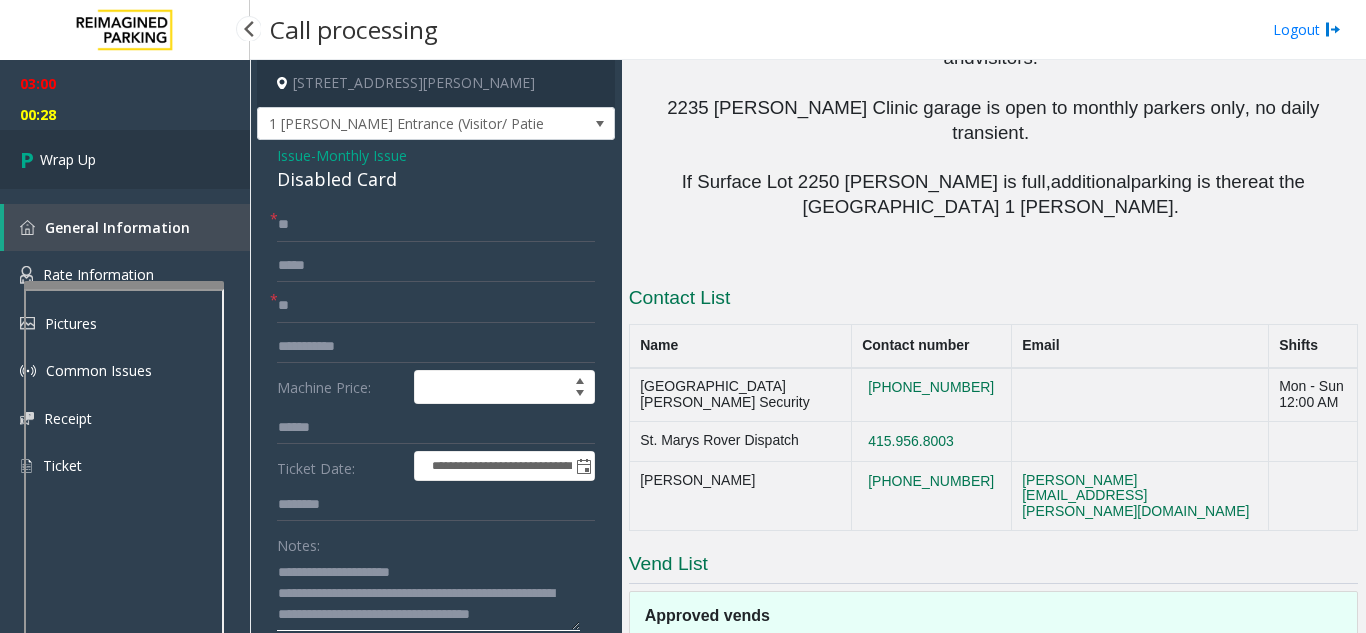 type on "**********" 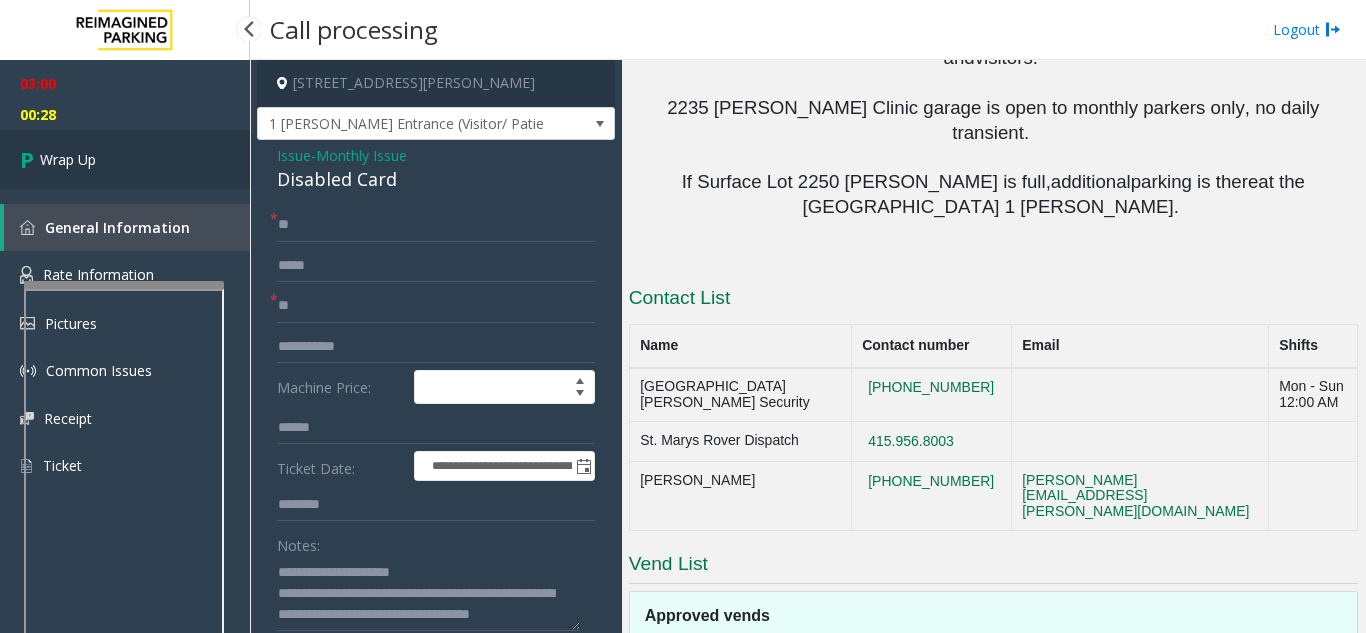 click on "Wrap Up" at bounding box center (68, 159) 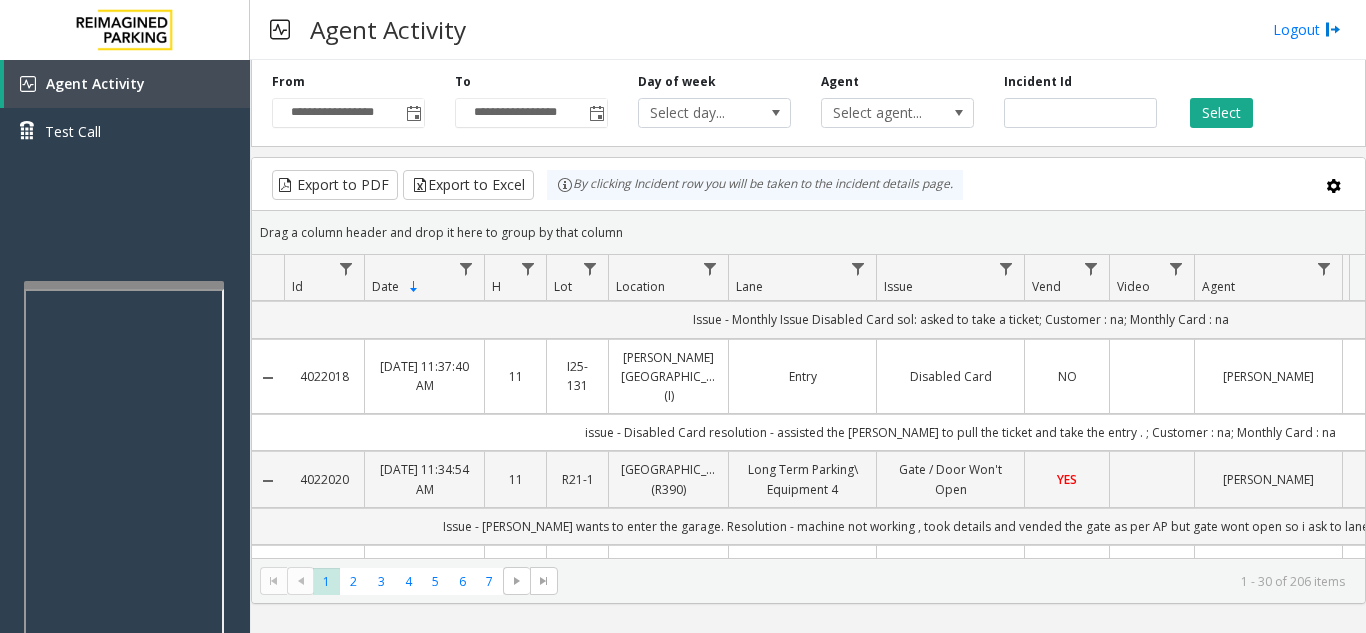 scroll, scrollTop: 200, scrollLeft: 0, axis: vertical 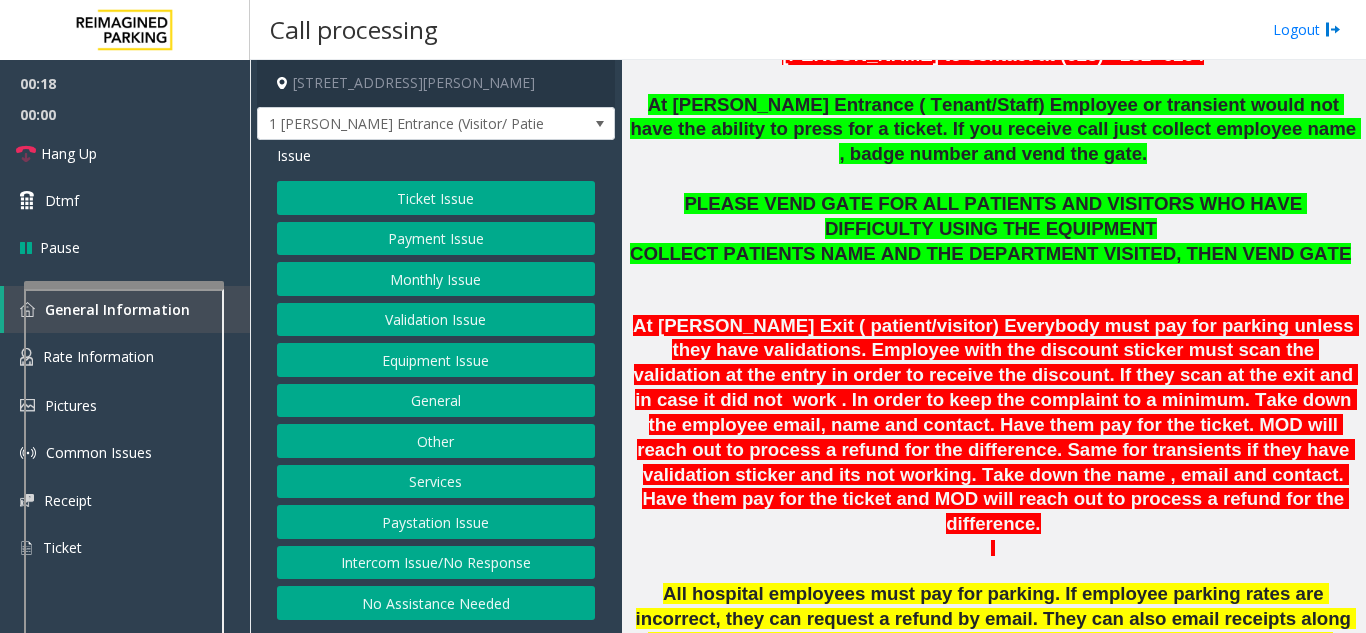 click on "At [PERSON_NAME] Exit ( patient/visitor) Everybody must pay for parking unless they have validations. Employee with the discount sticker must scan the validation at the entry in order to receive the discount. If they scan at the exit and in case it did not  work . In order to keep the complaint to a minimum. Take down the employee email, name and contact. Have them pay for the ticket. MOD will reach out to process a refund for the difference. Same for transients if they have validation sticker and its not working. Take down the name , email and contact. Have them pay for the ticket and MOD will reach out to process a refund for the difference." 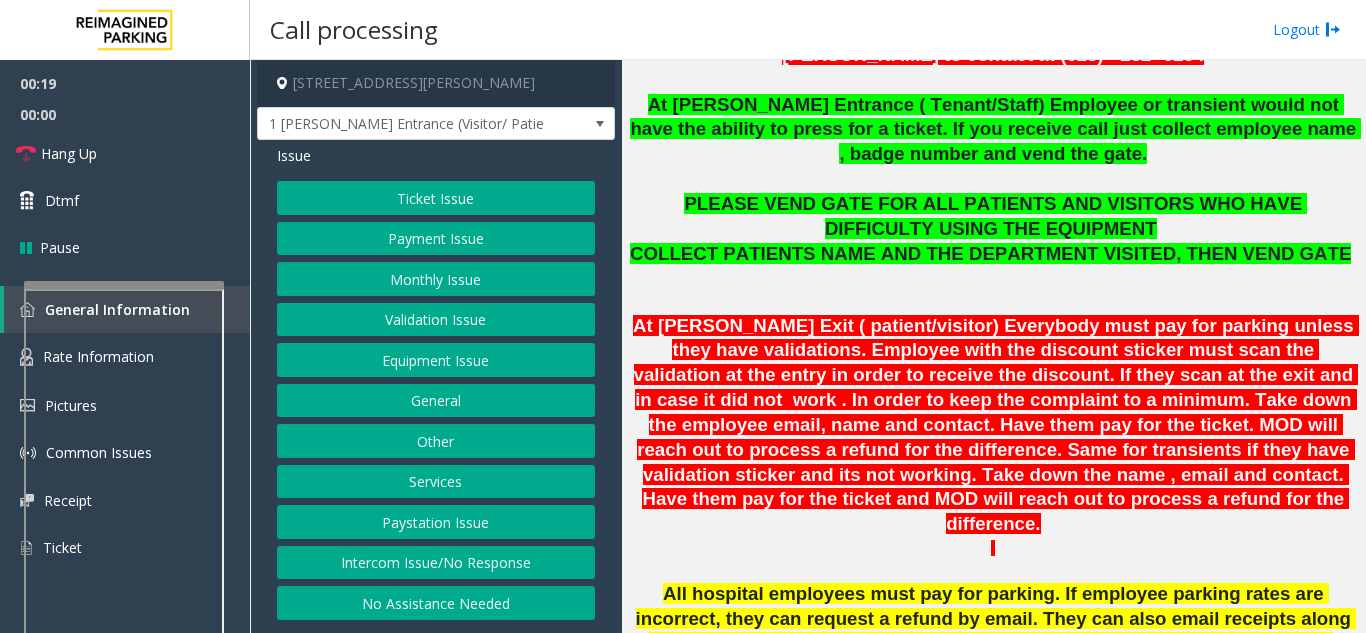 click on "At [PERSON_NAME] Exit ( patient/visitor) Everybody must pay for parking unless they have validations. Employee with the discount sticker must scan the validation at the entry in order to receive the discount. If they scan at the exit and in case it did not  work . In order to keep the complaint to a minimum. Take down the employee email, name and contact. Have them pay for the ticket. MOD will reach out to process a refund for the difference. Same for transients if they have validation sticker and its not working. Take down the name , email and contact. Have them pay for the ticket and MOD will reach out to process a refund for the difference." 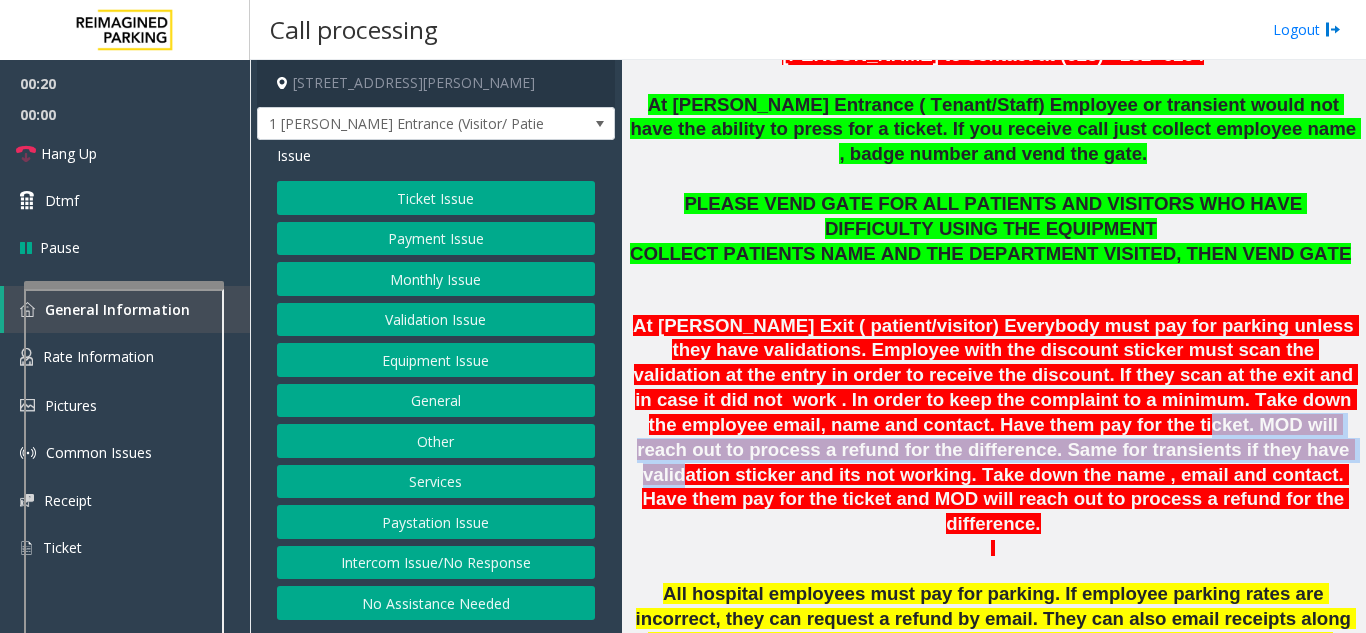 drag, startPoint x: 875, startPoint y: 426, endPoint x: 964, endPoint y: 442, distance: 90.426765 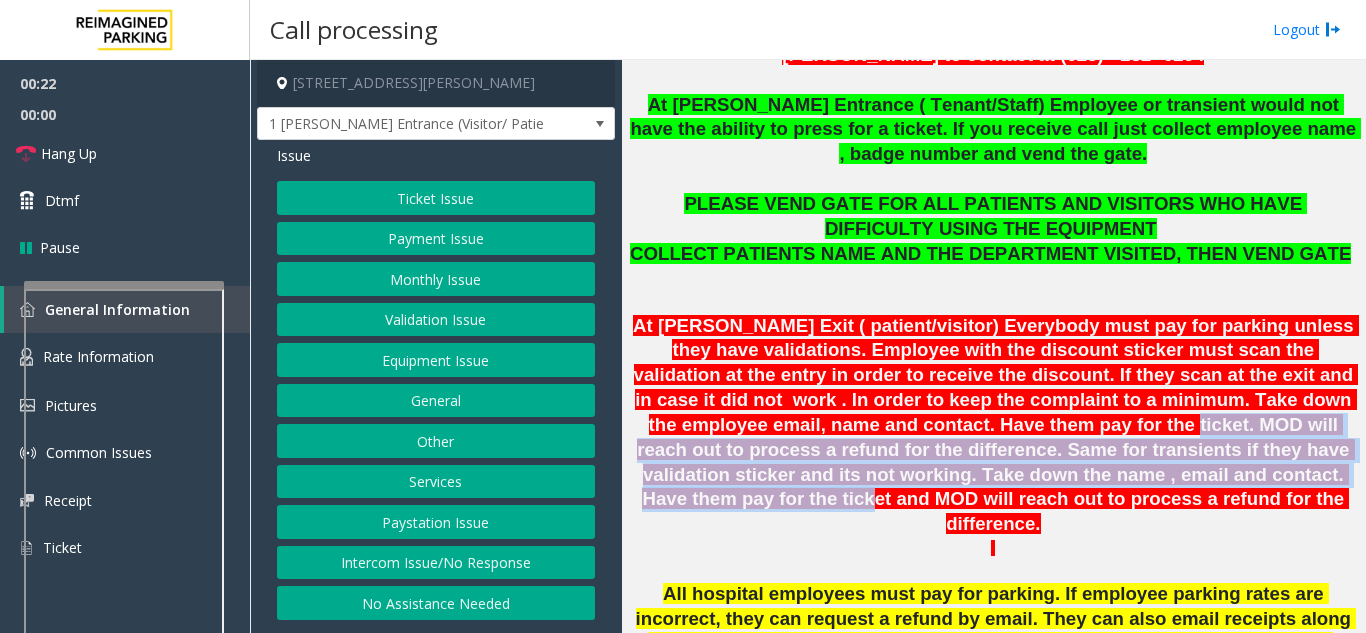 drag, startPoint x: 1066, startPoint y: 480, endPoint x: 869, endPoint y: 424, distance: 204.80478 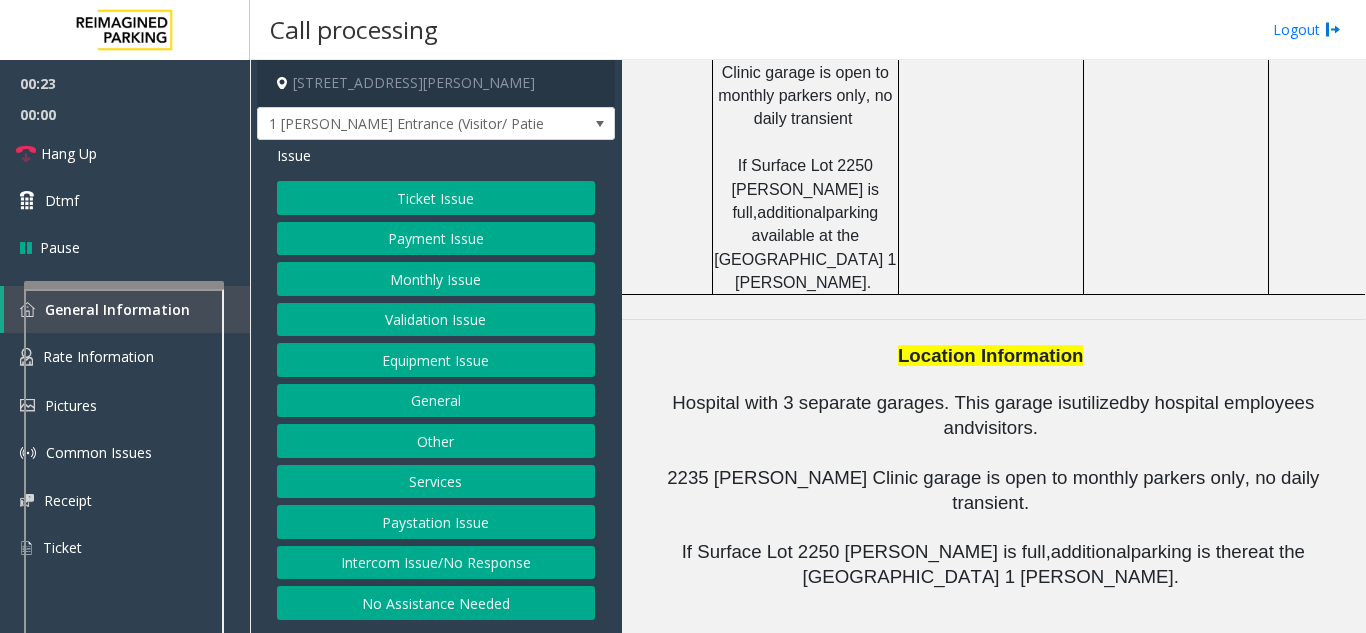 scroll, scrollTop: 2470, scrollLeft: 0, axis: vertical 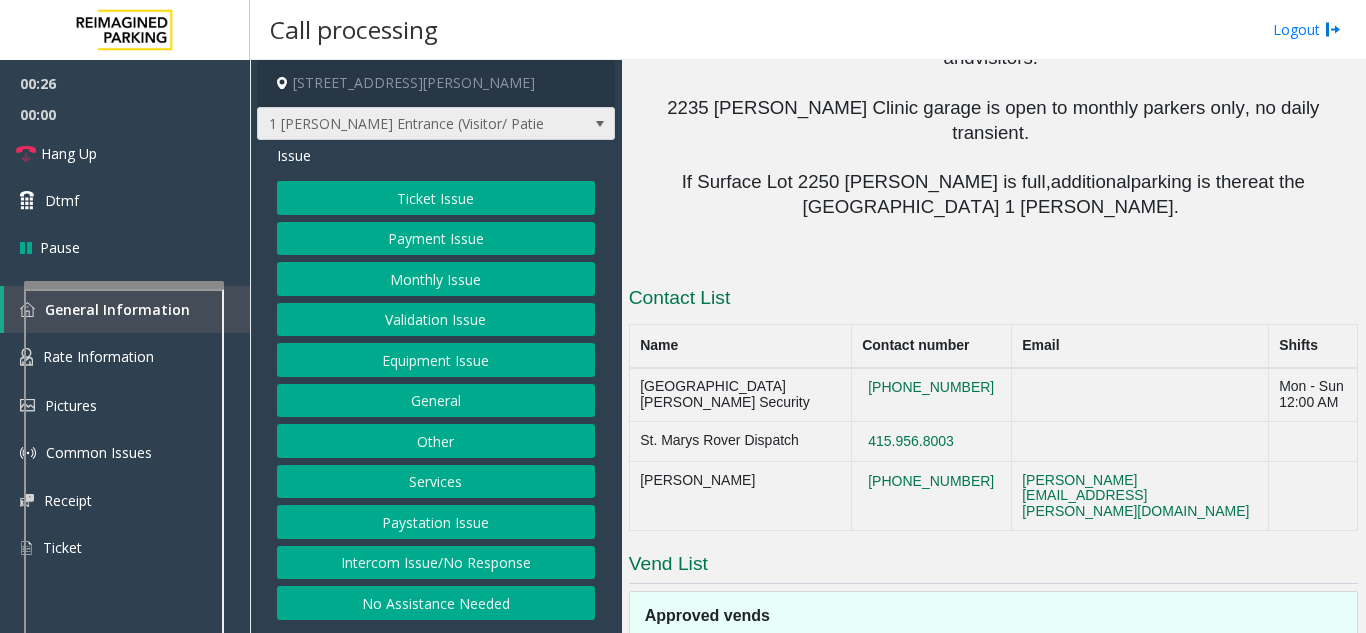click on "1 [PERSON_NAME] Entrance (Visitor/ Patient)" at bounding box center (400, 124) 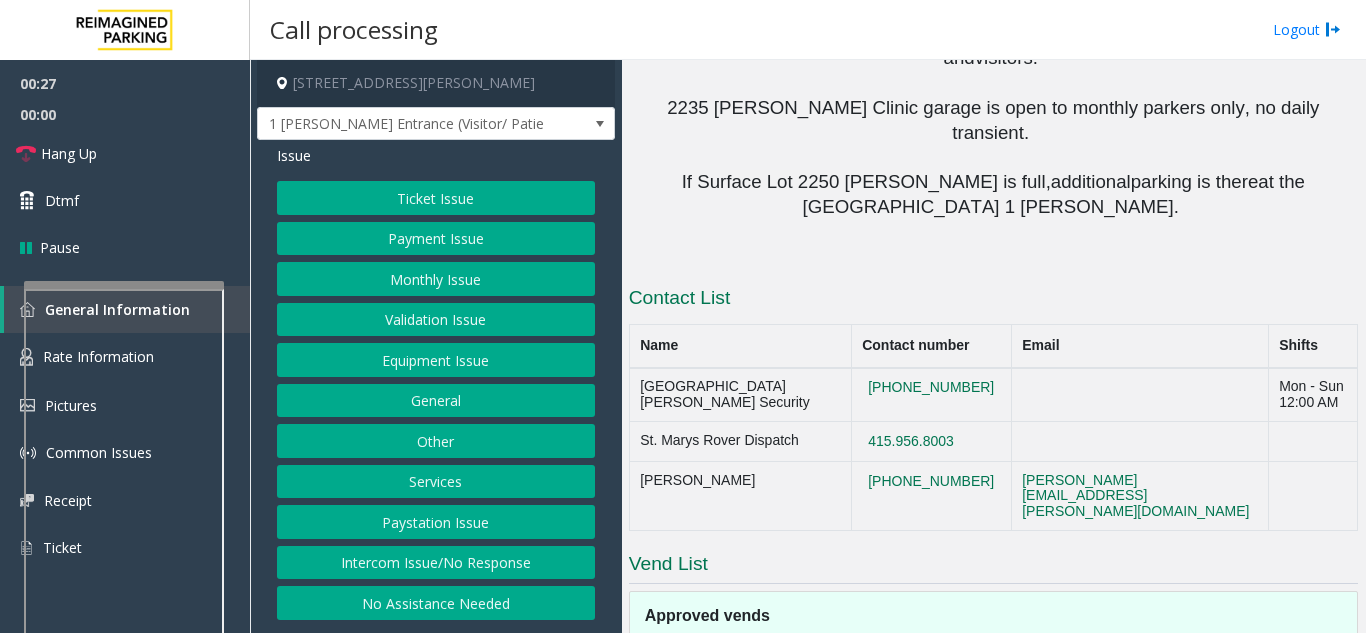 click on "Ticket is jammed" 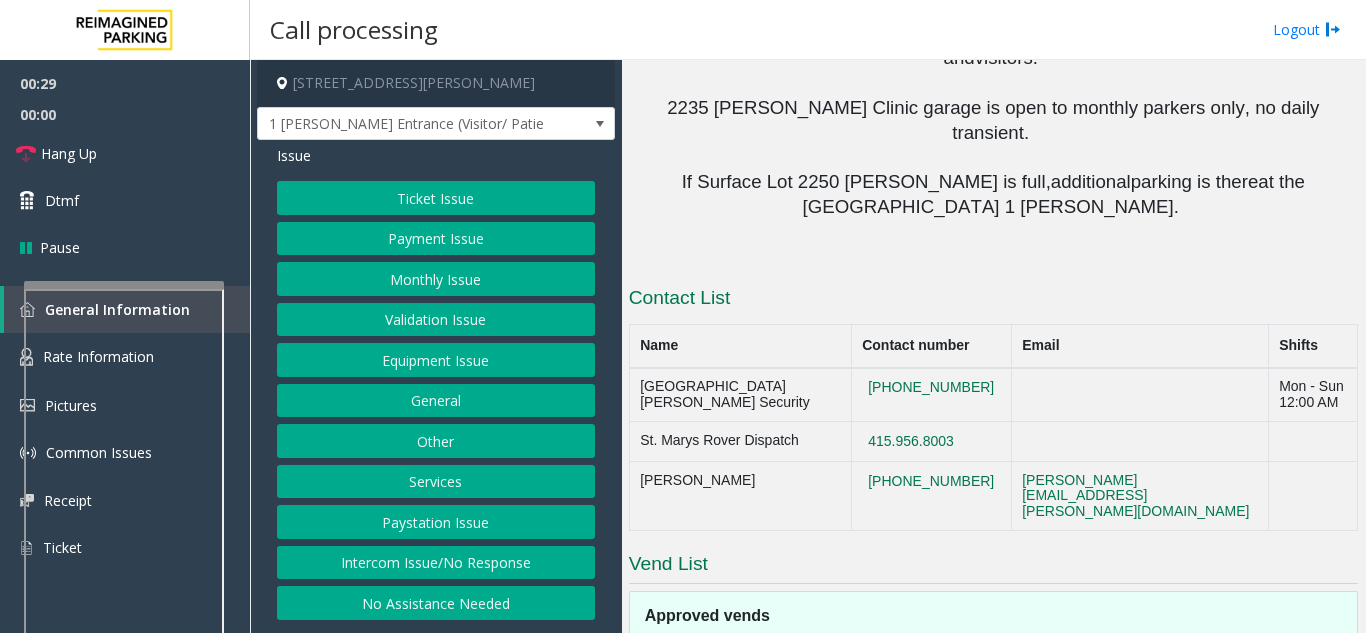 drag, startPoint x: 674, startPoint y: 329, endPoint x: 925, endPoint y: 406, distance: 262.54523 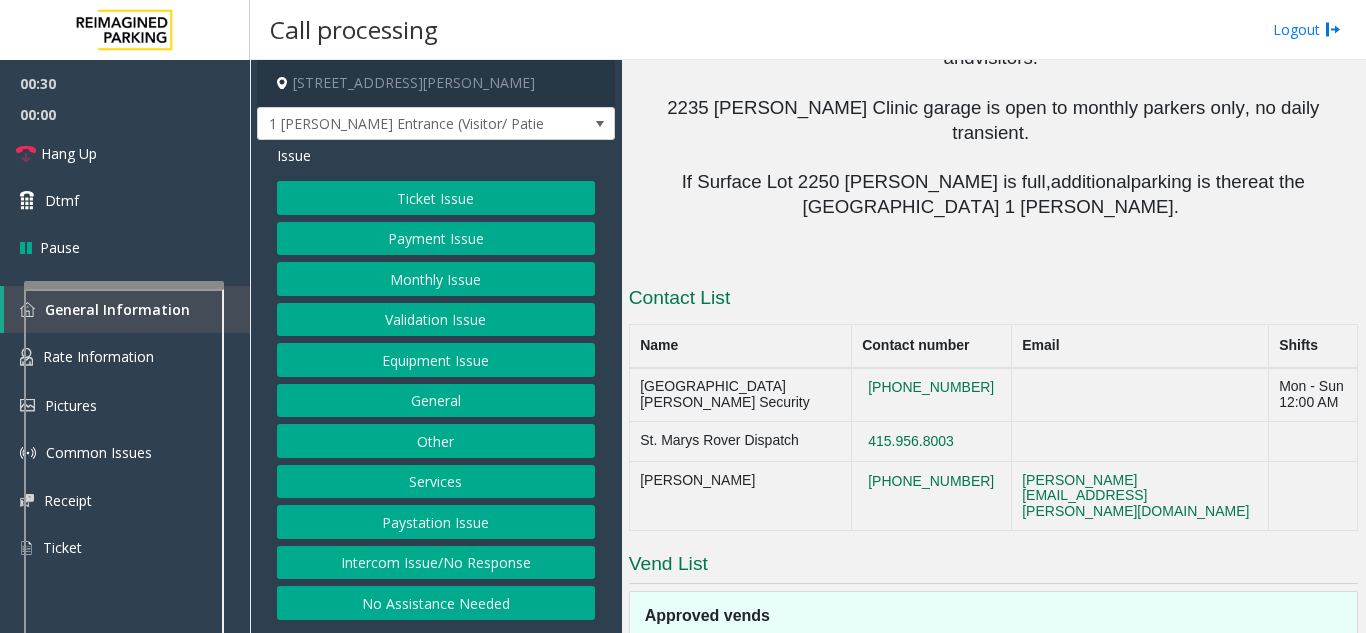 drag, startPoint x: 910, startPoint y: 376, endPoint x: 690, endPoint y: 327, distance: 225.39078 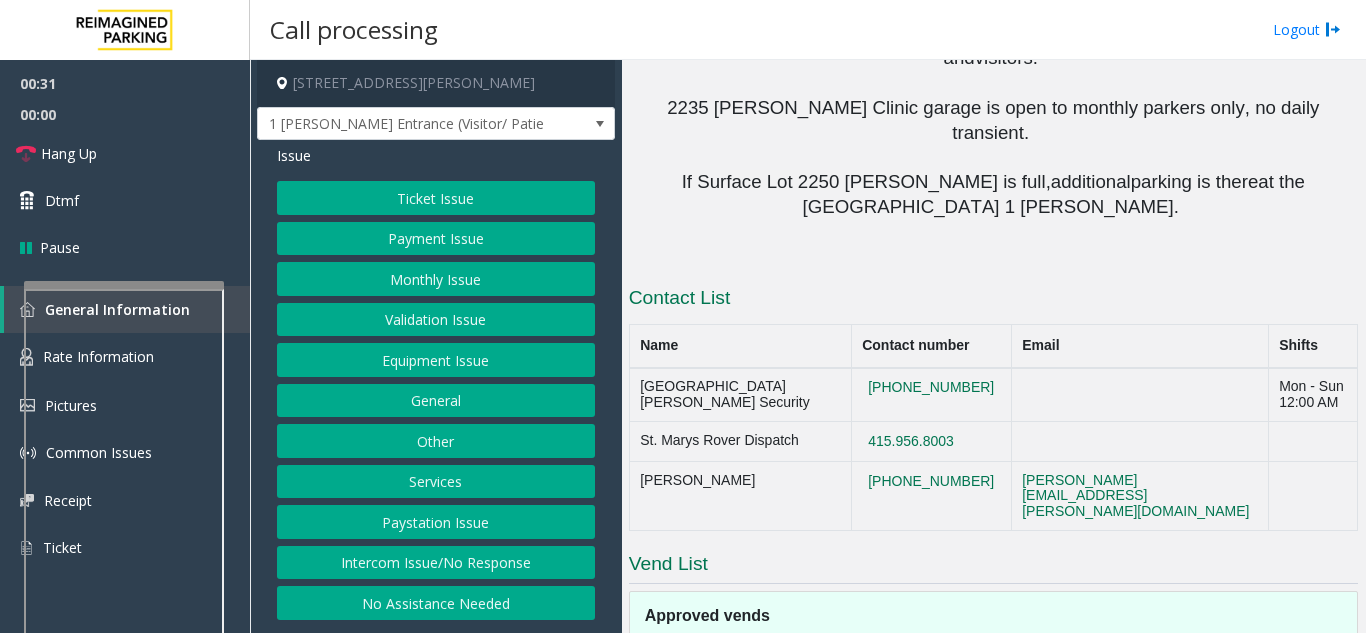 drag, startPoint x: 680, startPoint y: 328, endPoint x: 969, endPoint y: 386, distance: 294.7626 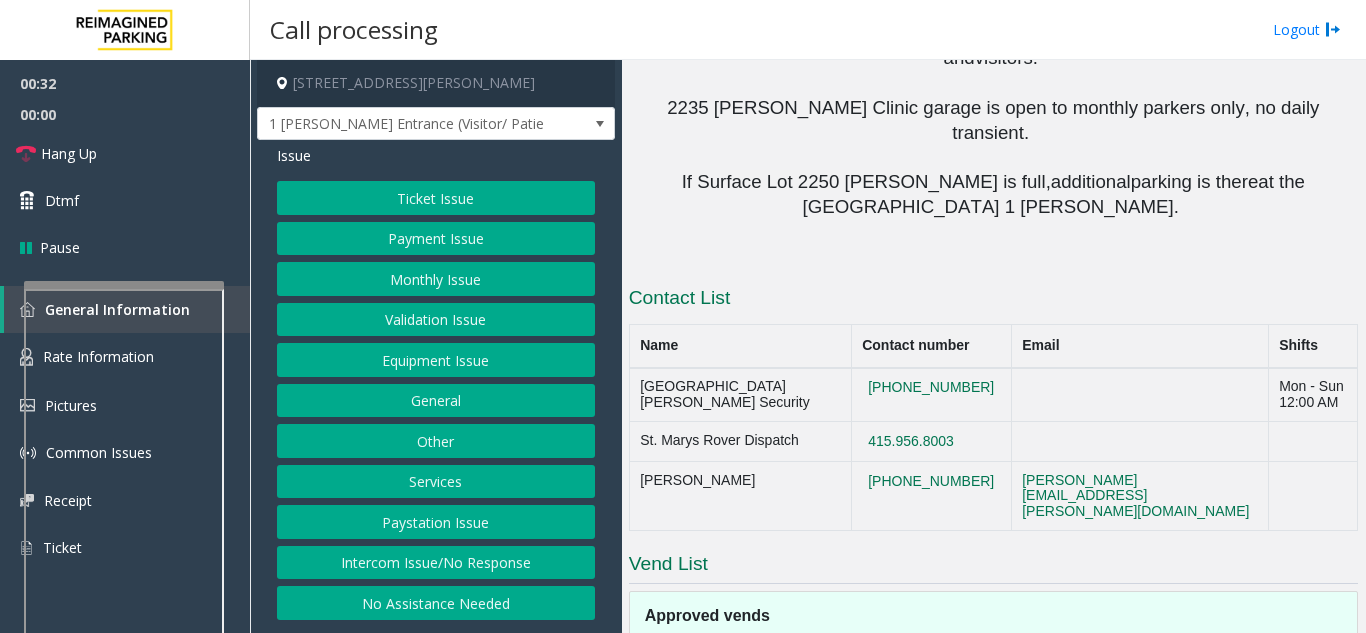 drag, startPoint x: 818, startPoint y: 378, endPoint x: 674, endPoint y: 329, distance: 152.10852 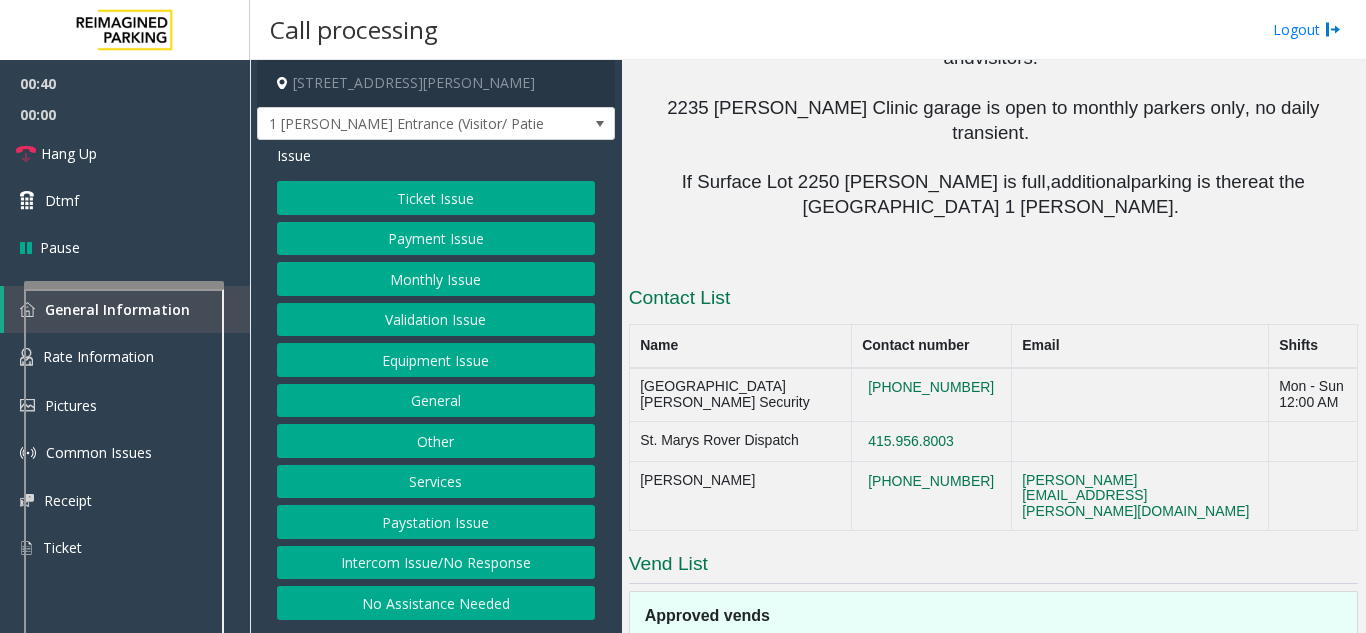 drag, startPoint x: 802, startPoint y: 377, endPoint x: 674, endPoint y: 340, distance: 133.24039 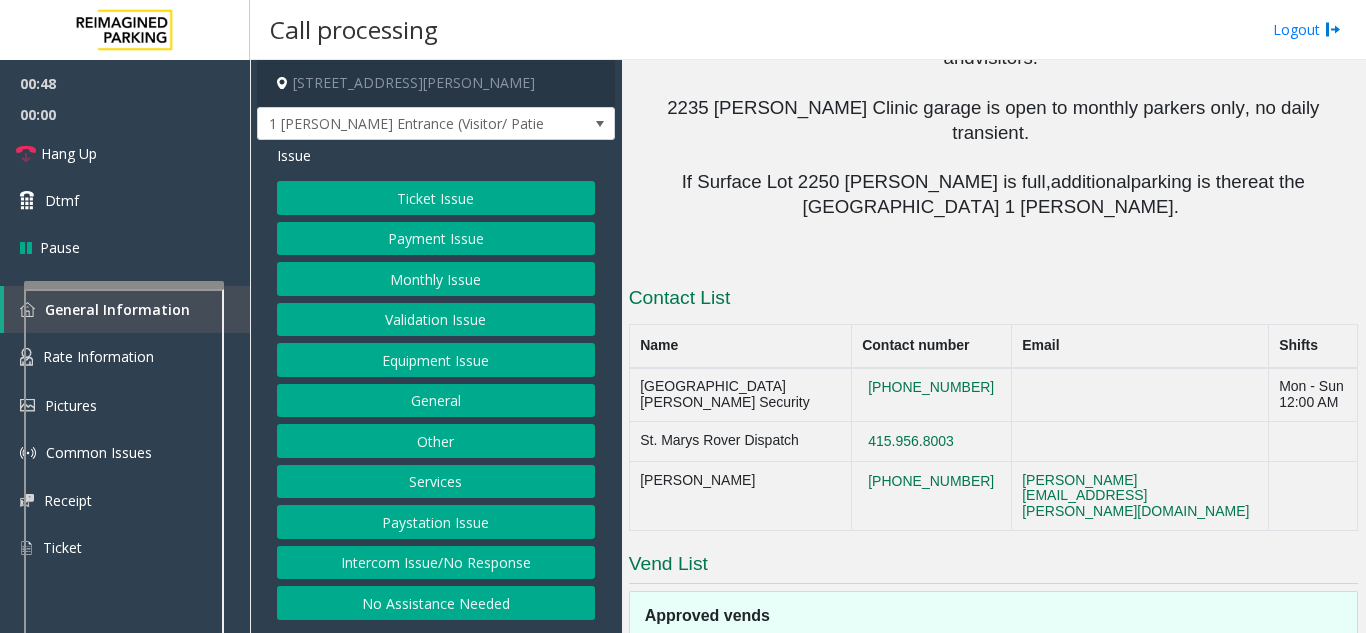 click on "Equipment Issue" 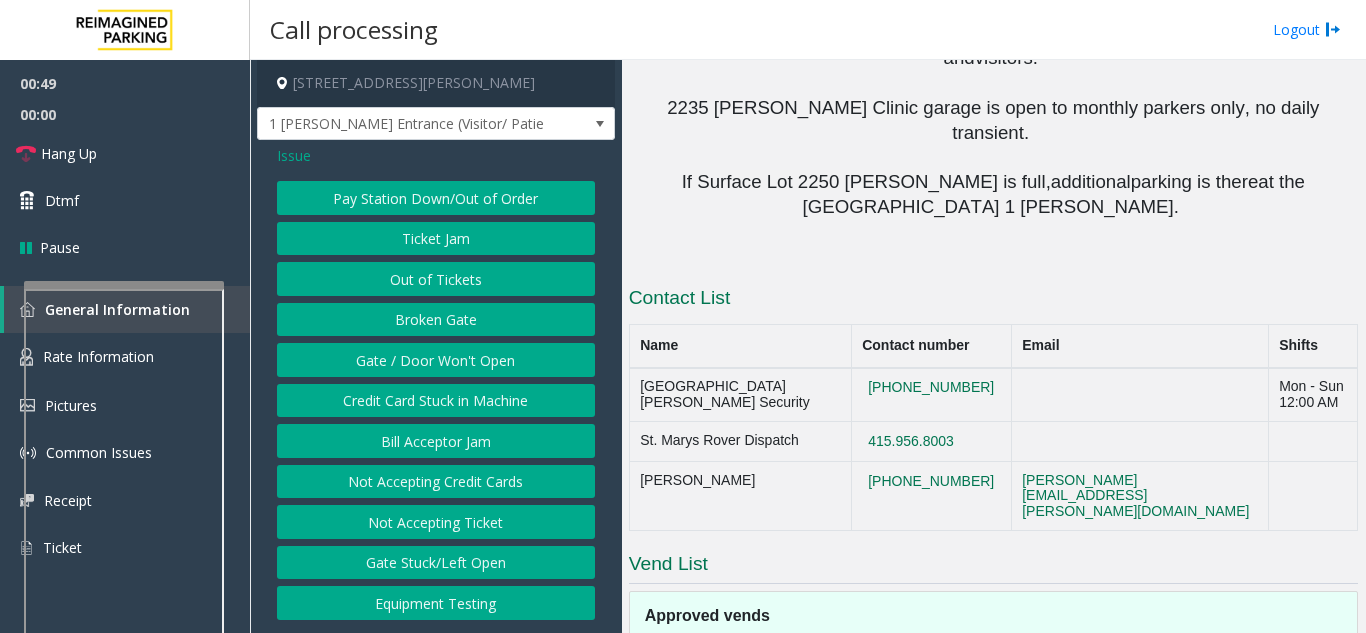 click on "Gate / Door Won't Open" 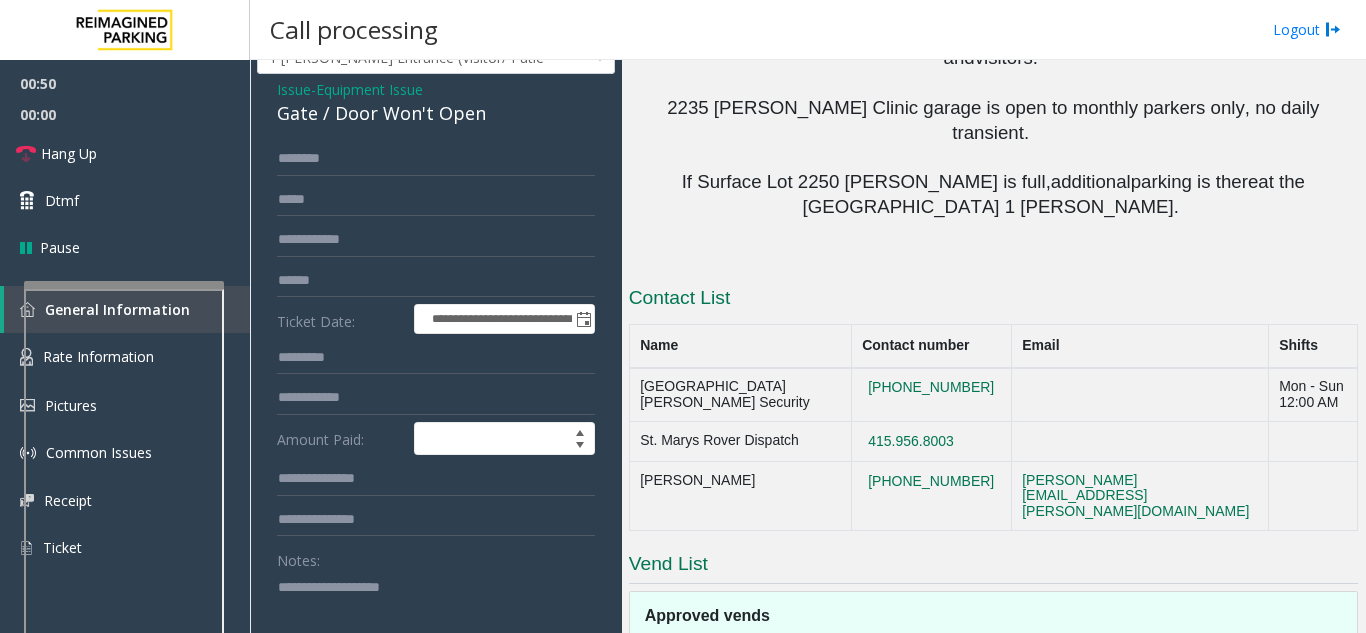 scroll, scrollTop: 100, scrollLeft: 0, axis: vertical 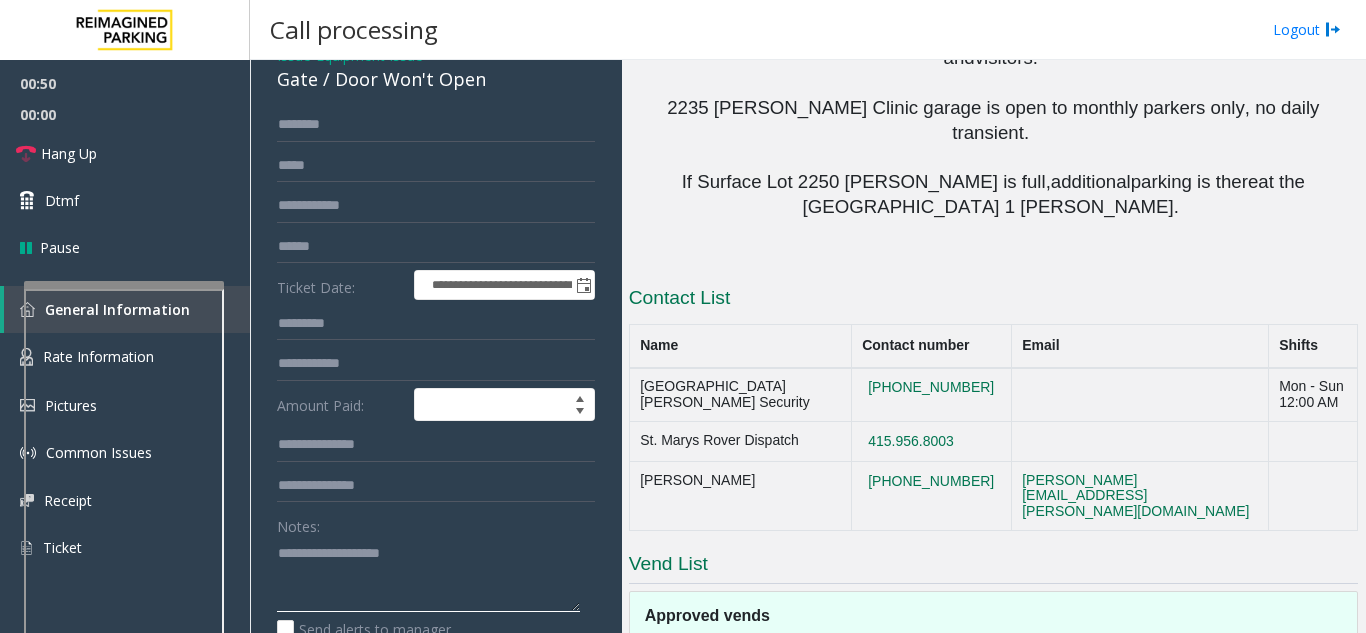 click 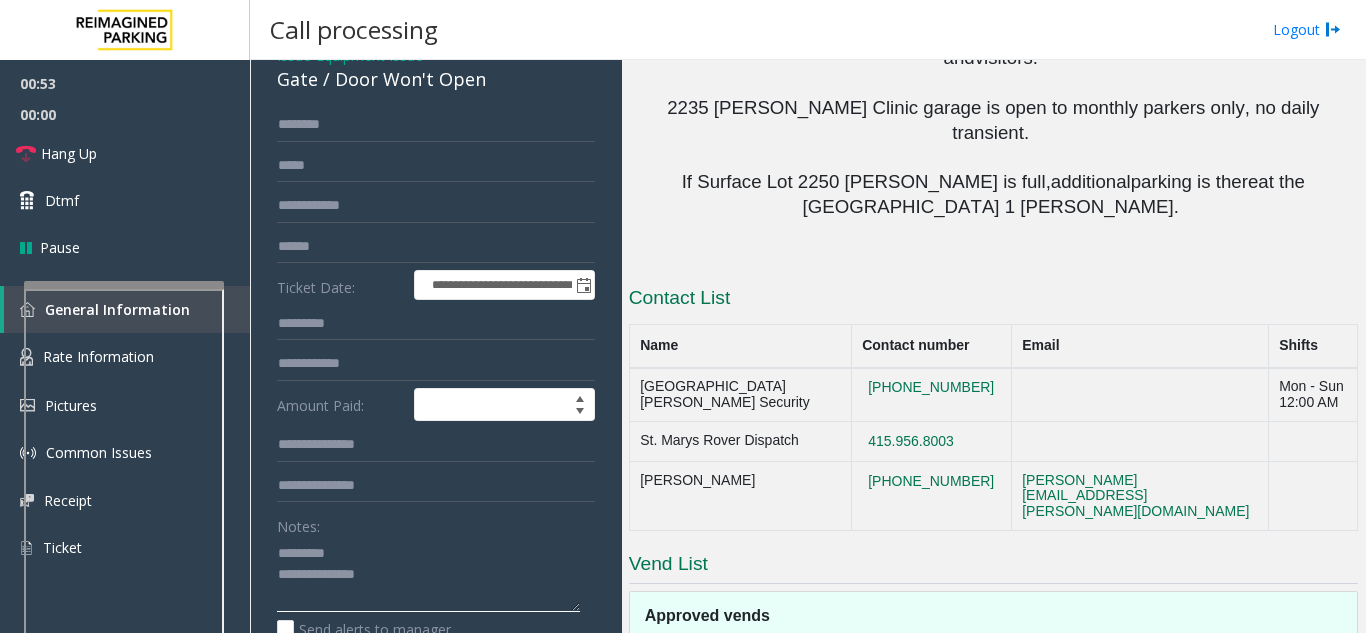 click 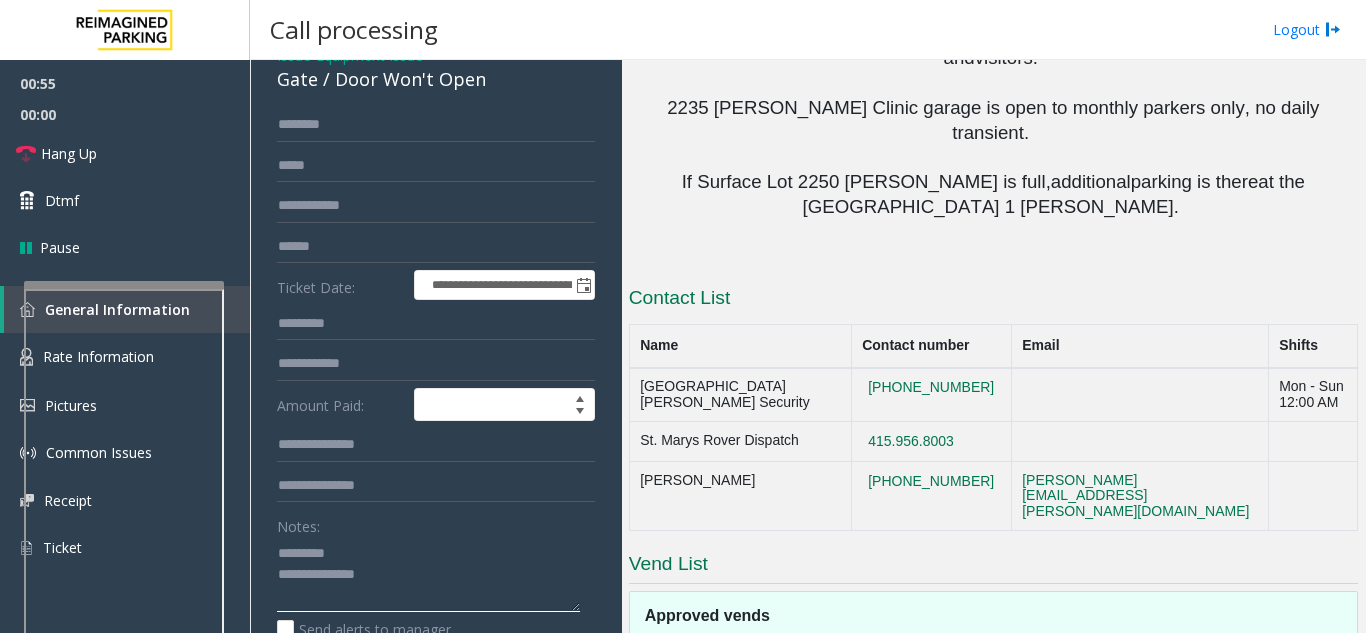 type on "**********" 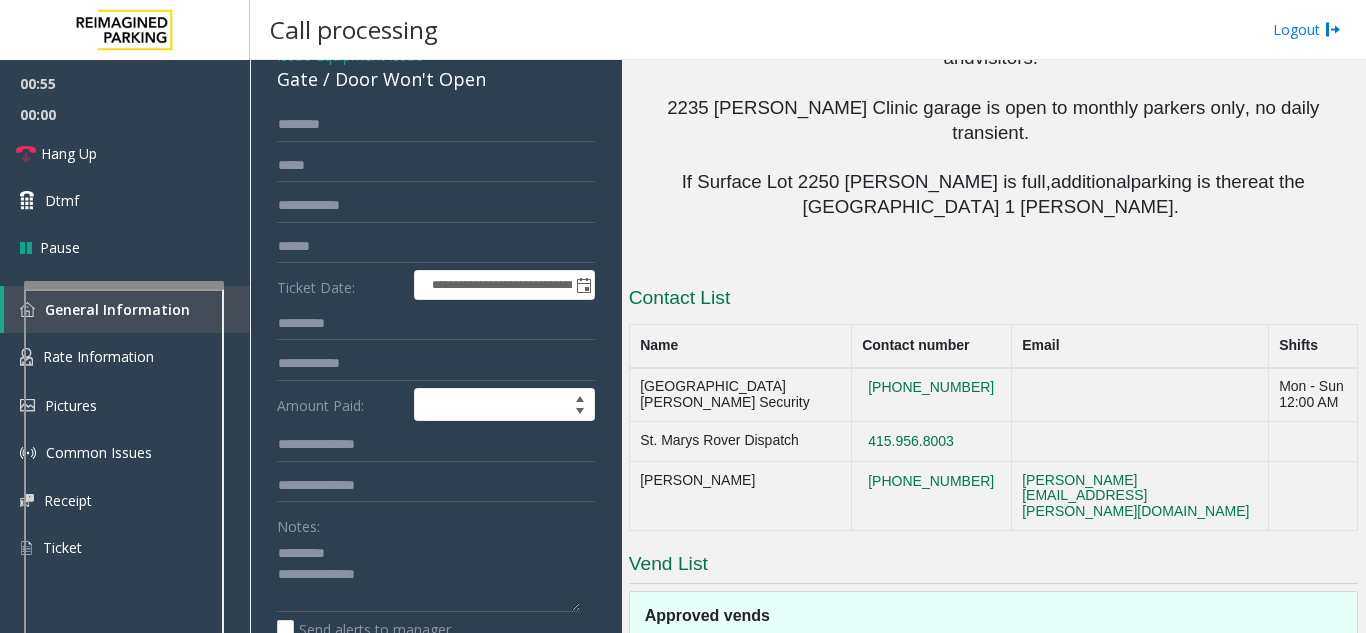 drag, startPoint x: 681, startPoint y: 329, endPoint x: 954, endPoint y: 449, distance: 298.20966 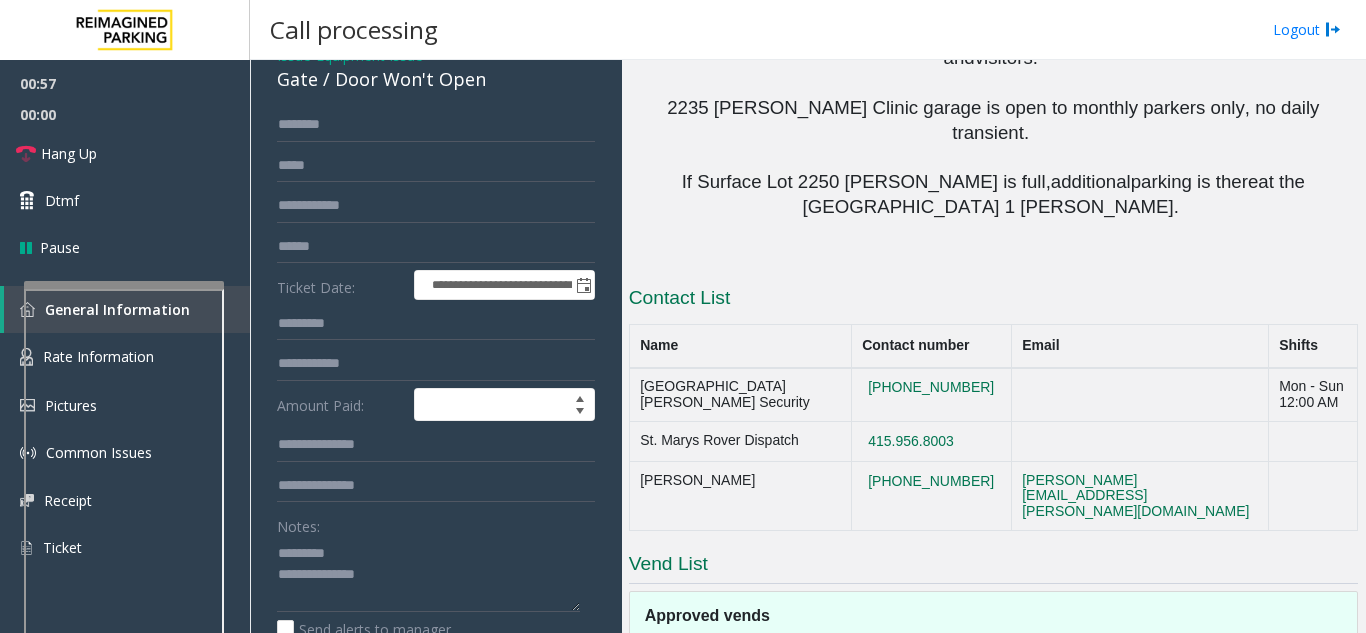drag, startPoint x: 907, startPoint y: 456, endPoint x: 683, endPoint y: 338, distance: 253.17978 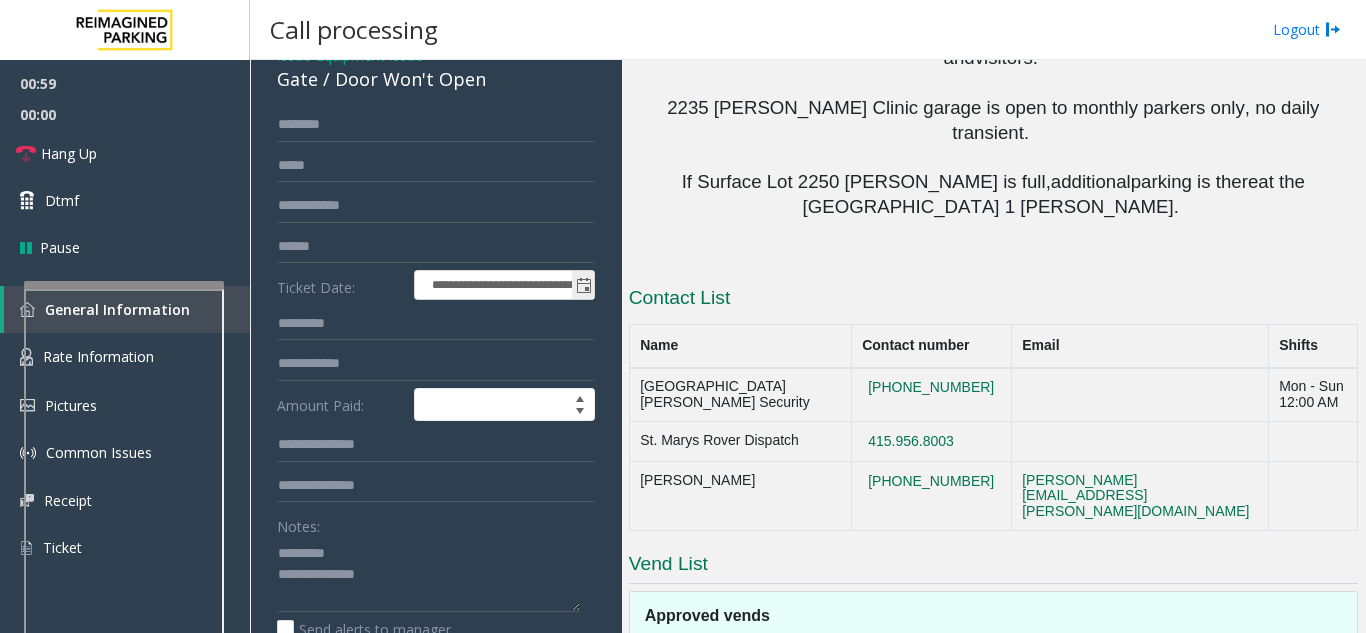 scroll, scrollTop: 0, scrollLeft: 0, axis: both 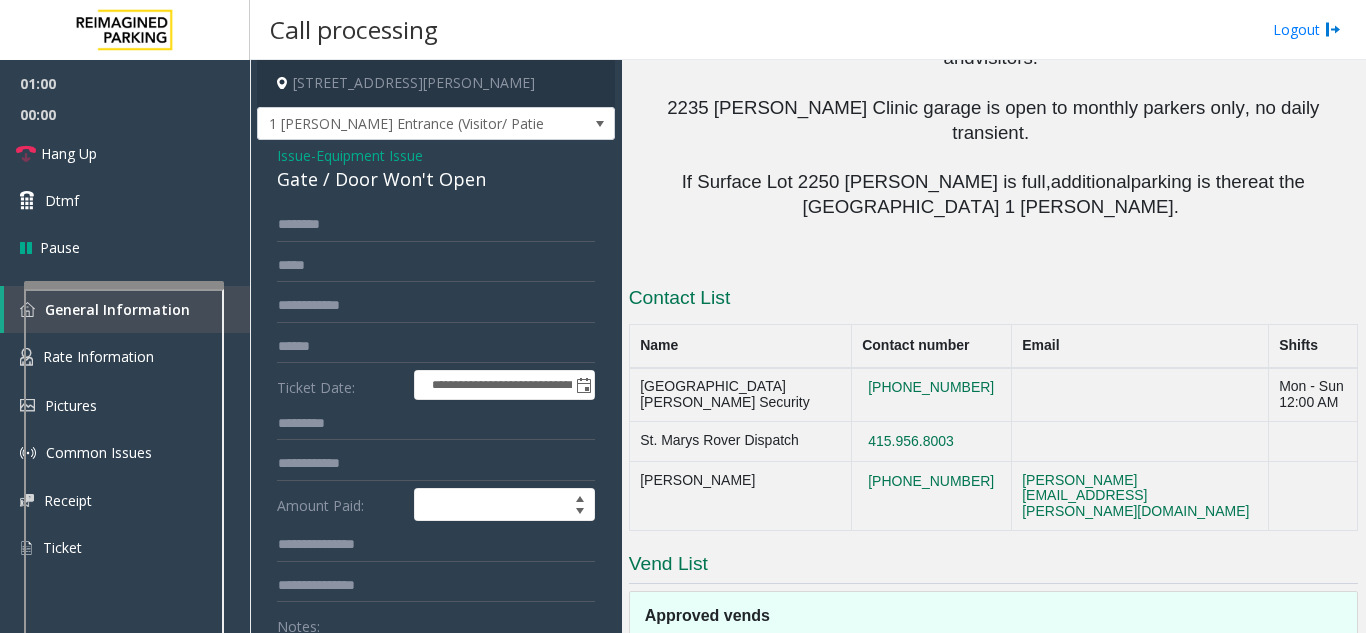 click on "Issue" 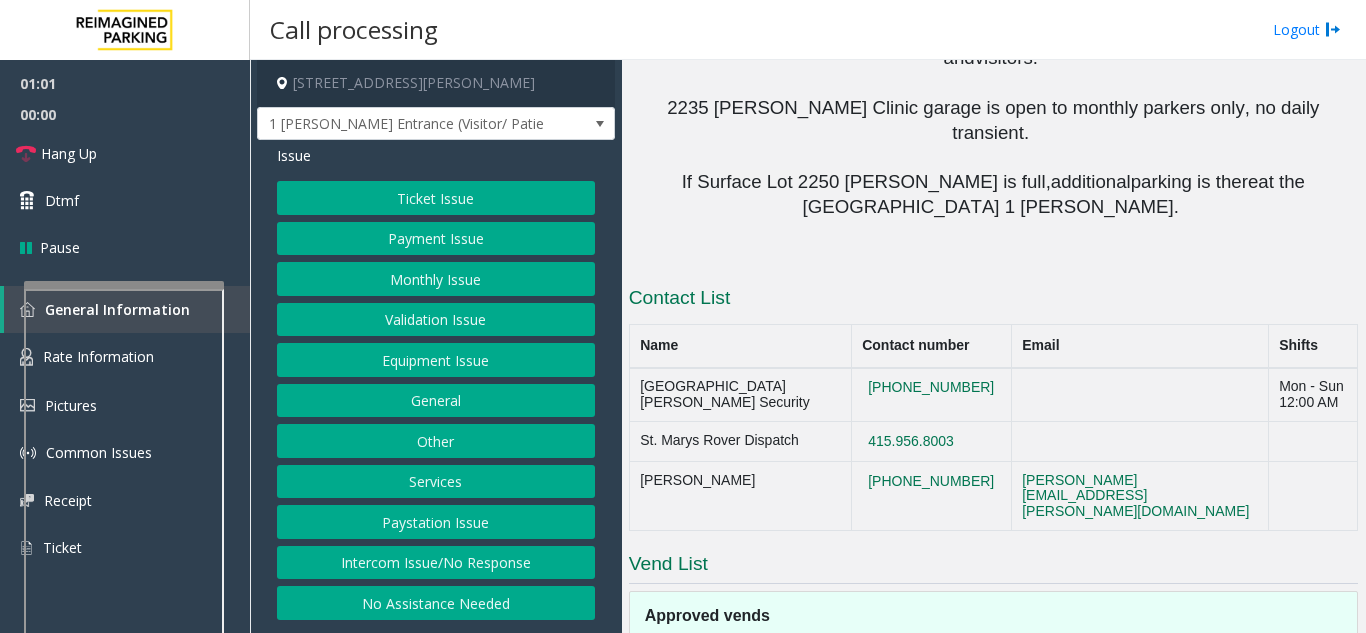 click on "Validation Issue" 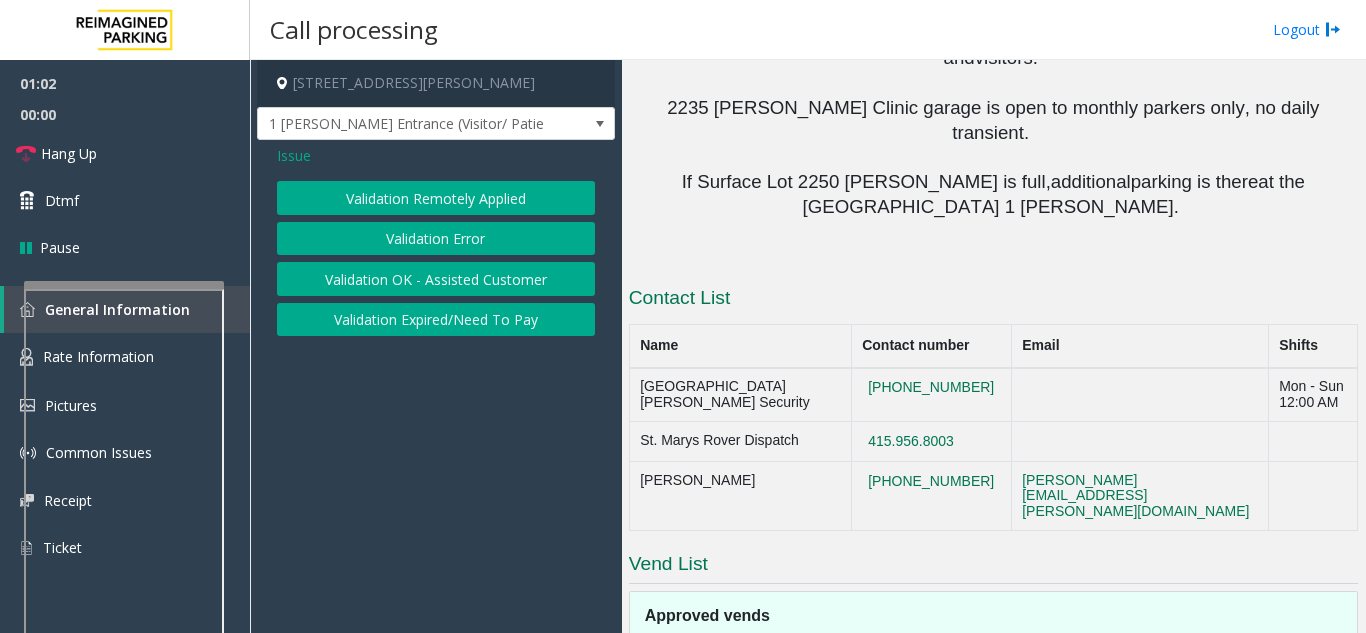 click on "Issue" 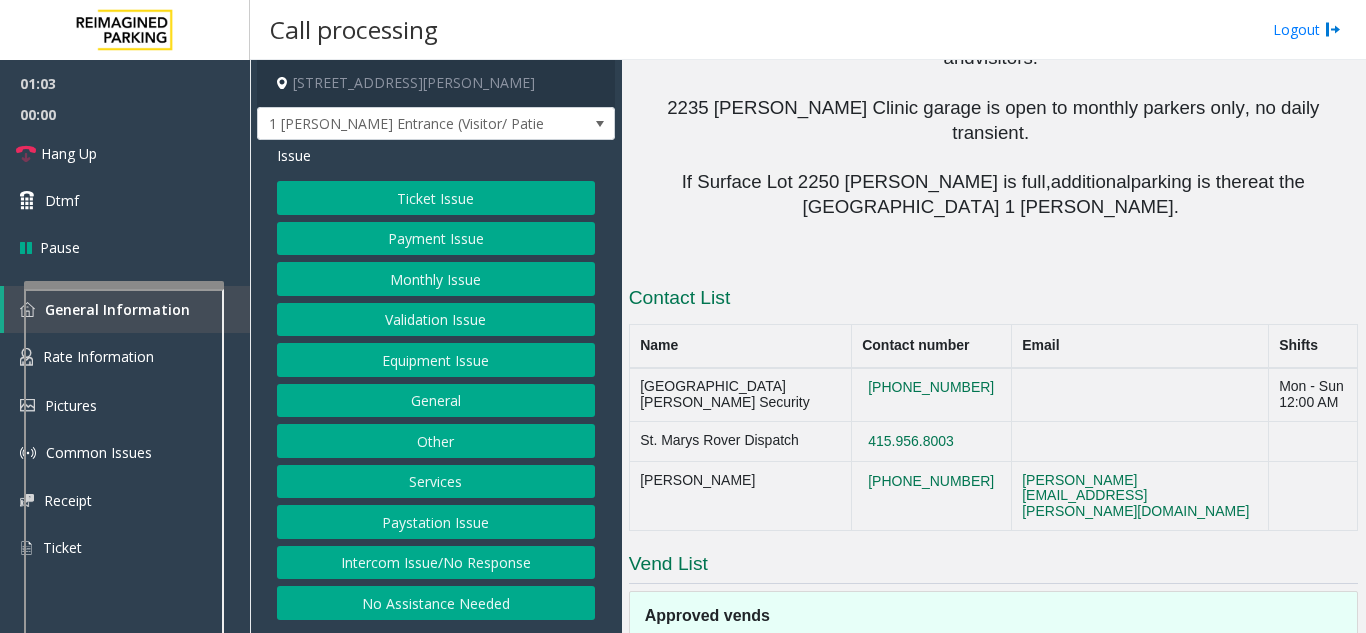 click on "Equipment Issue" 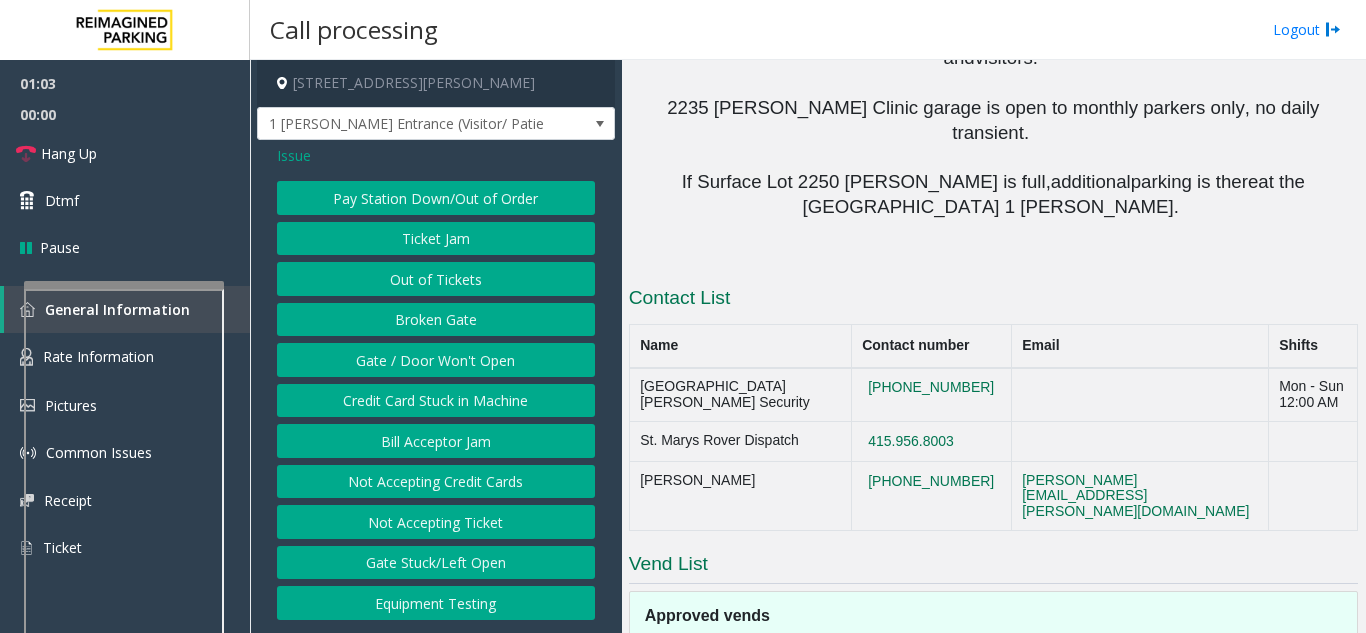 click on "Issue" 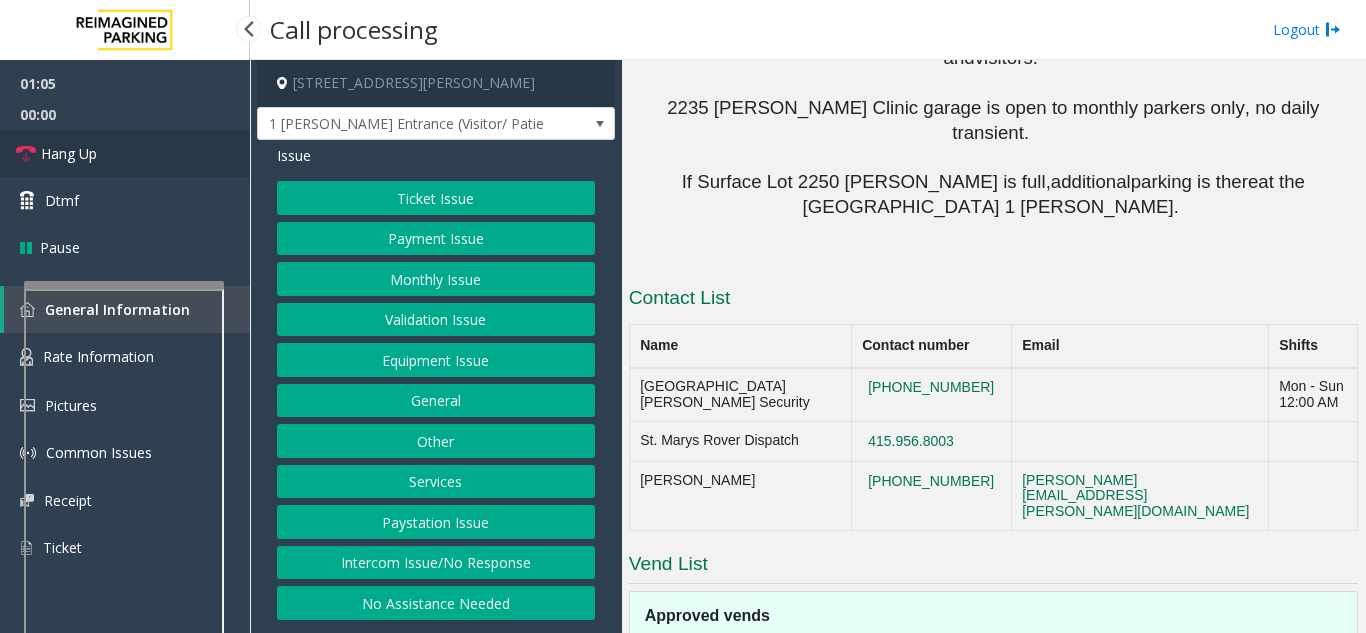 click on "Hang Up" at bounding box center (69, 153) 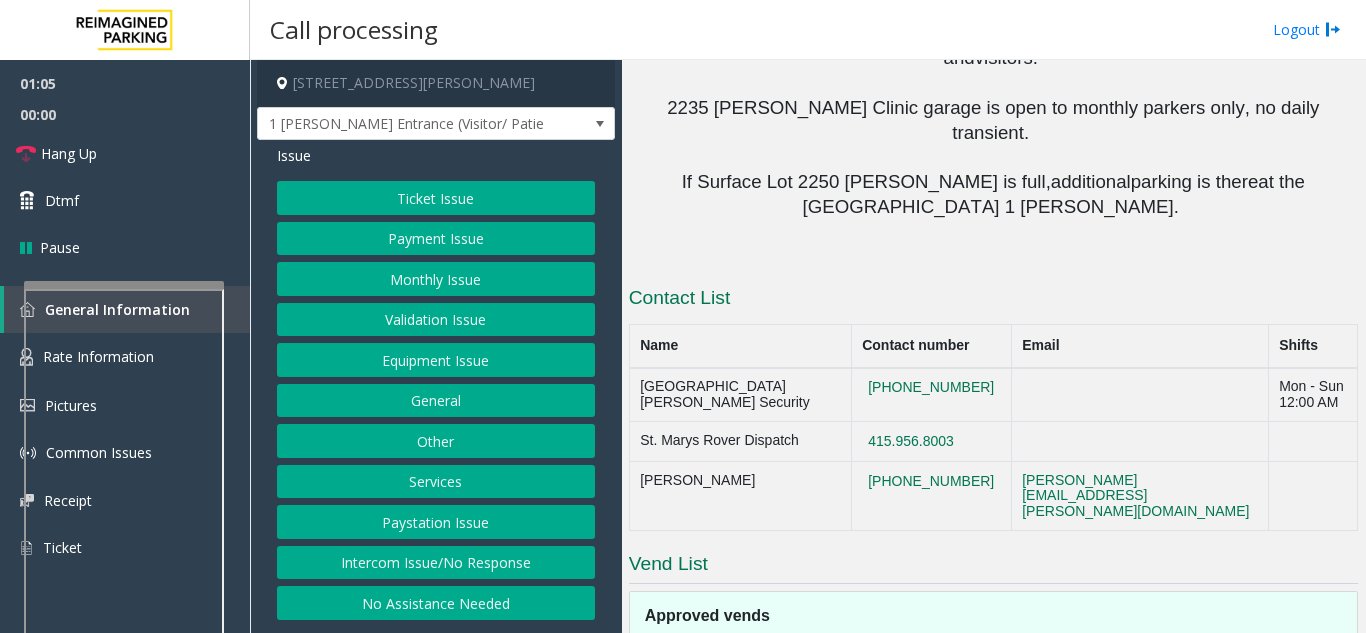 click on "Monthly Issue" 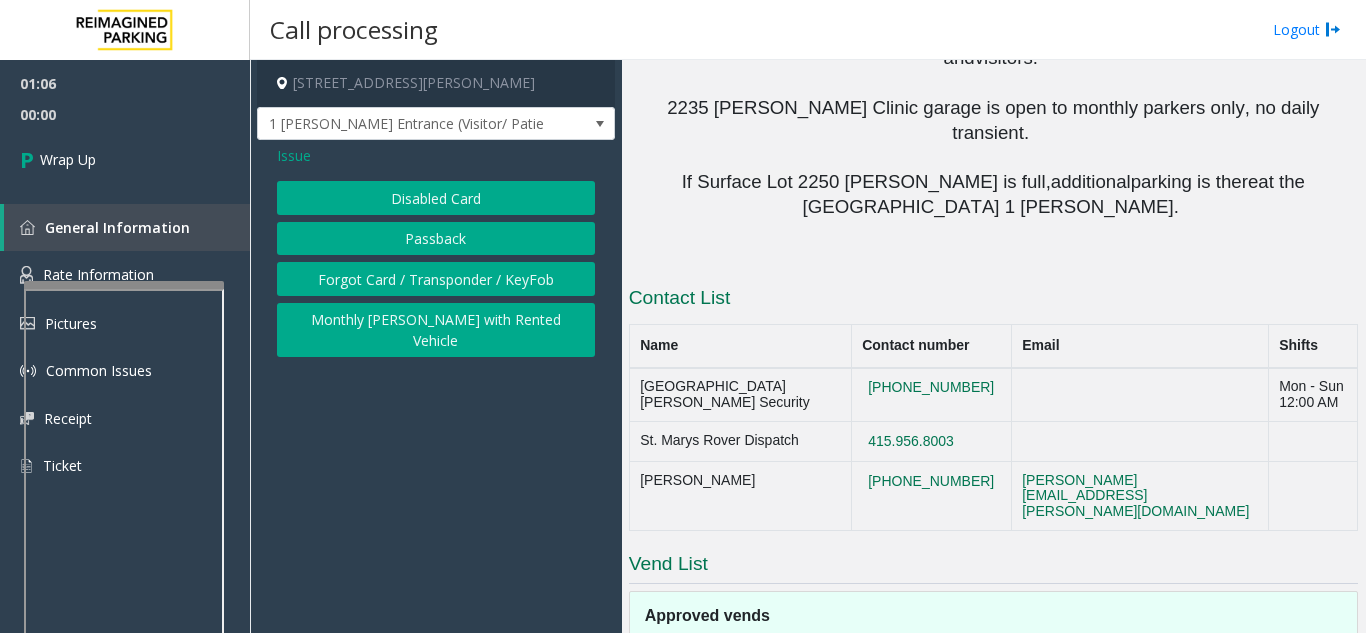 click on "Disabled Card" 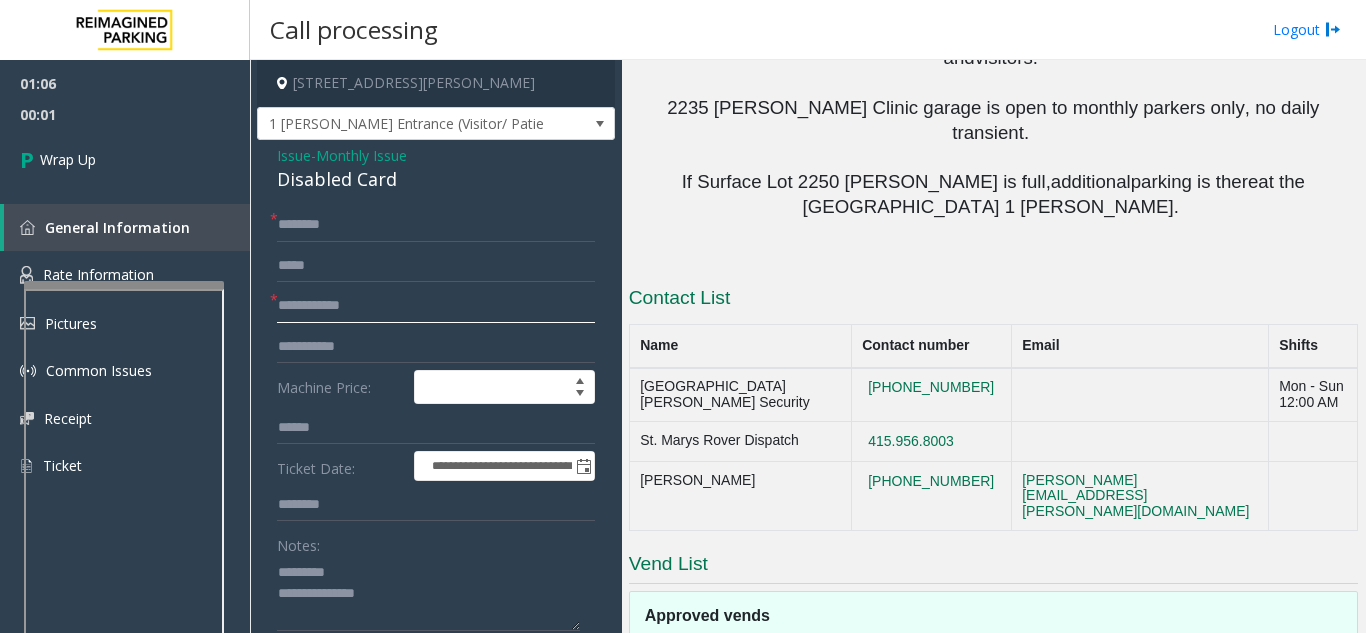 click 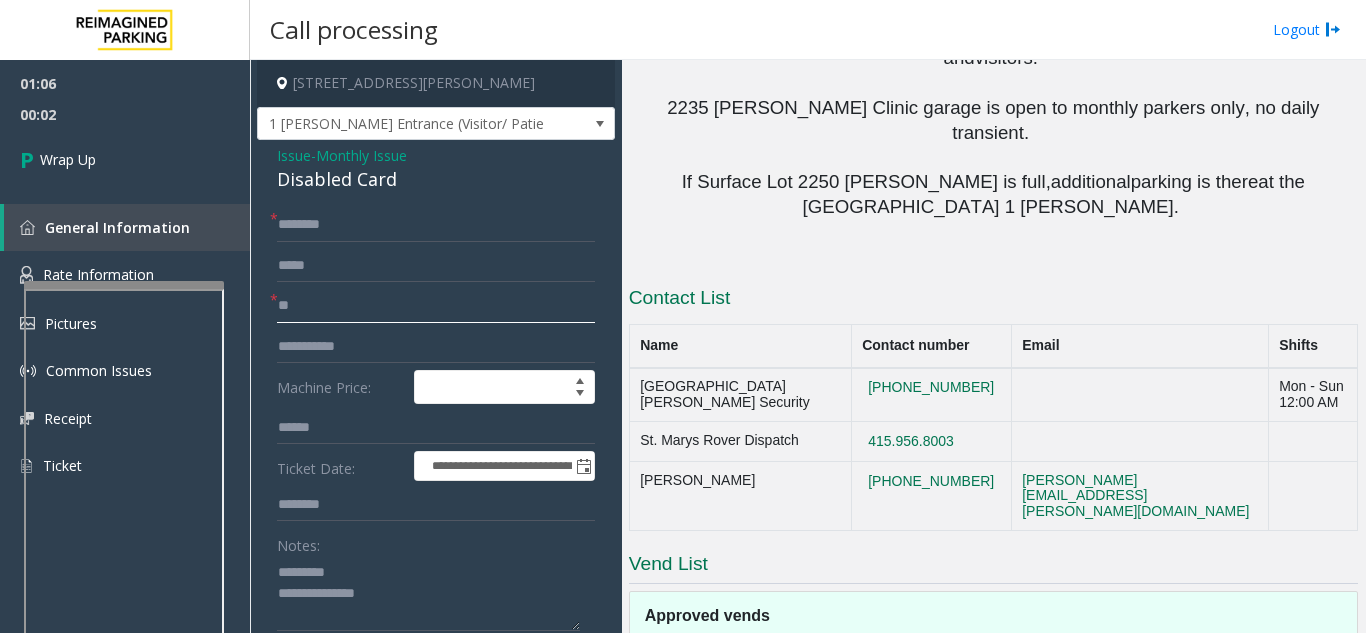 type on "**" 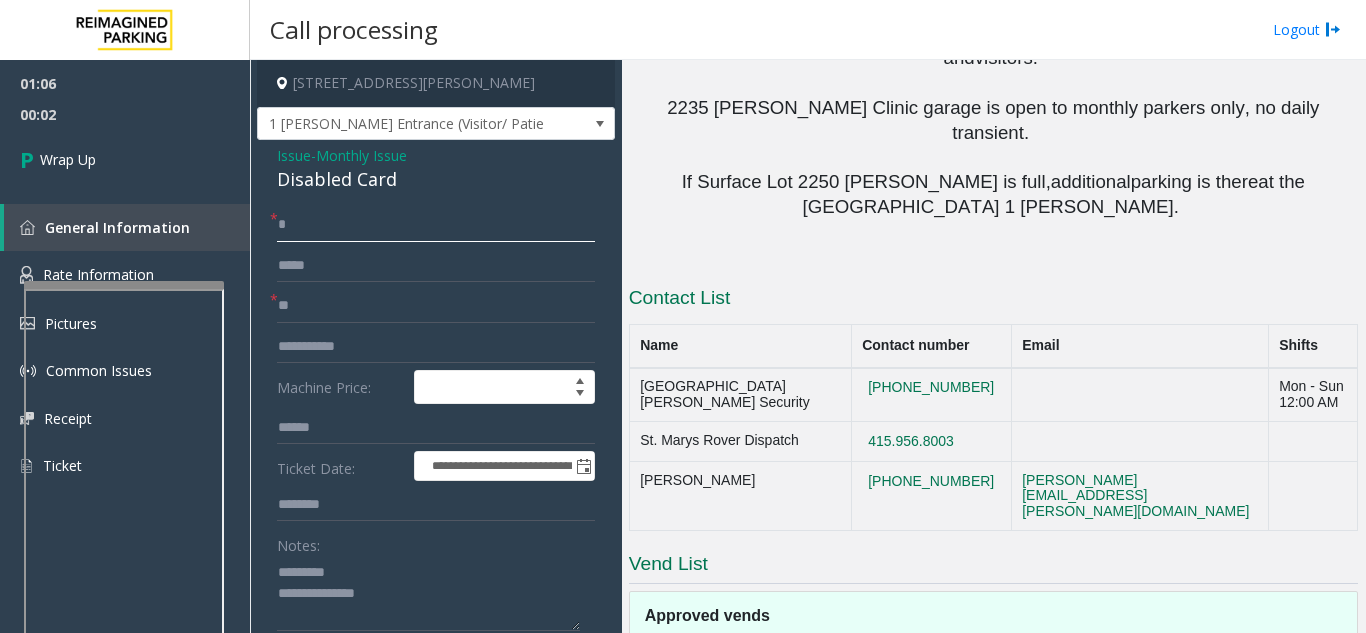 click on "*" 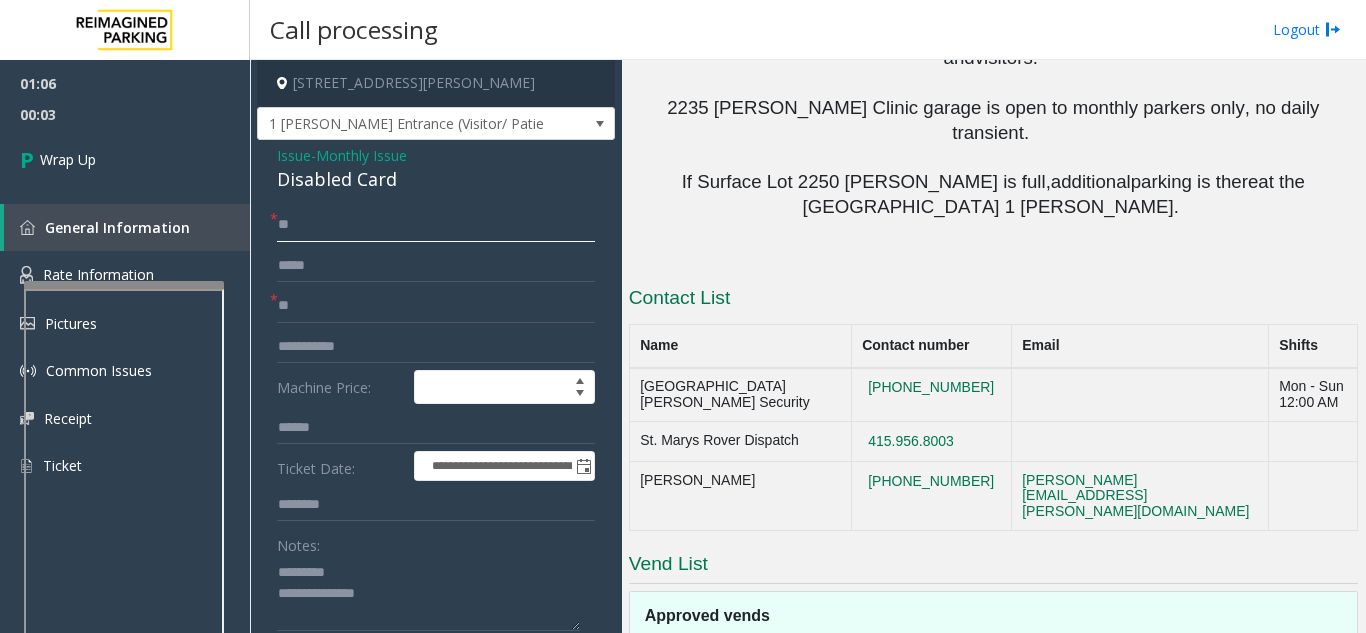 type on "**" 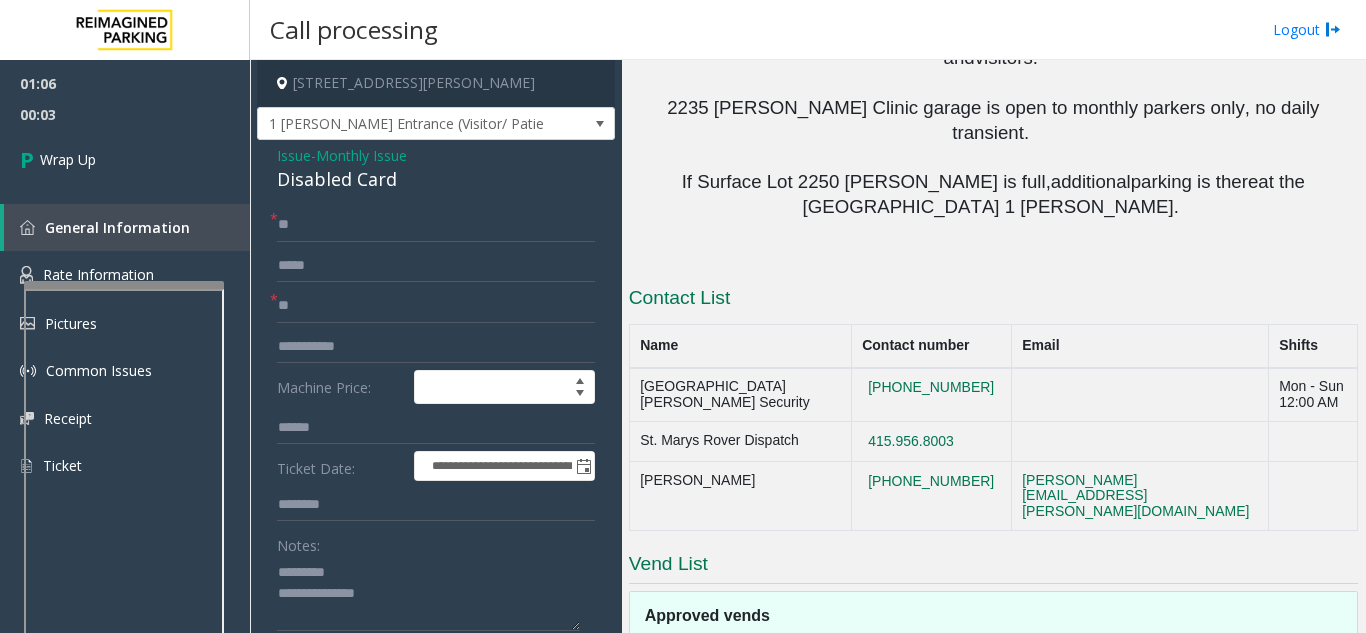 click on "Disabled Card" 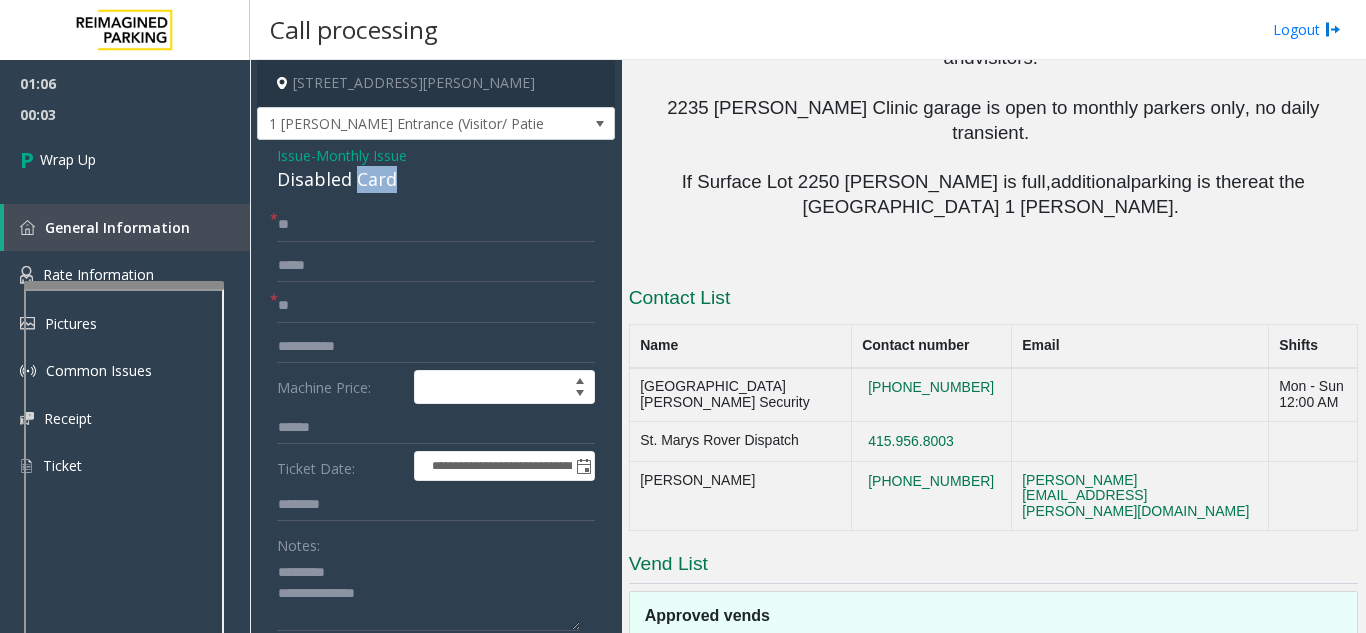 click on "Disabled Card" 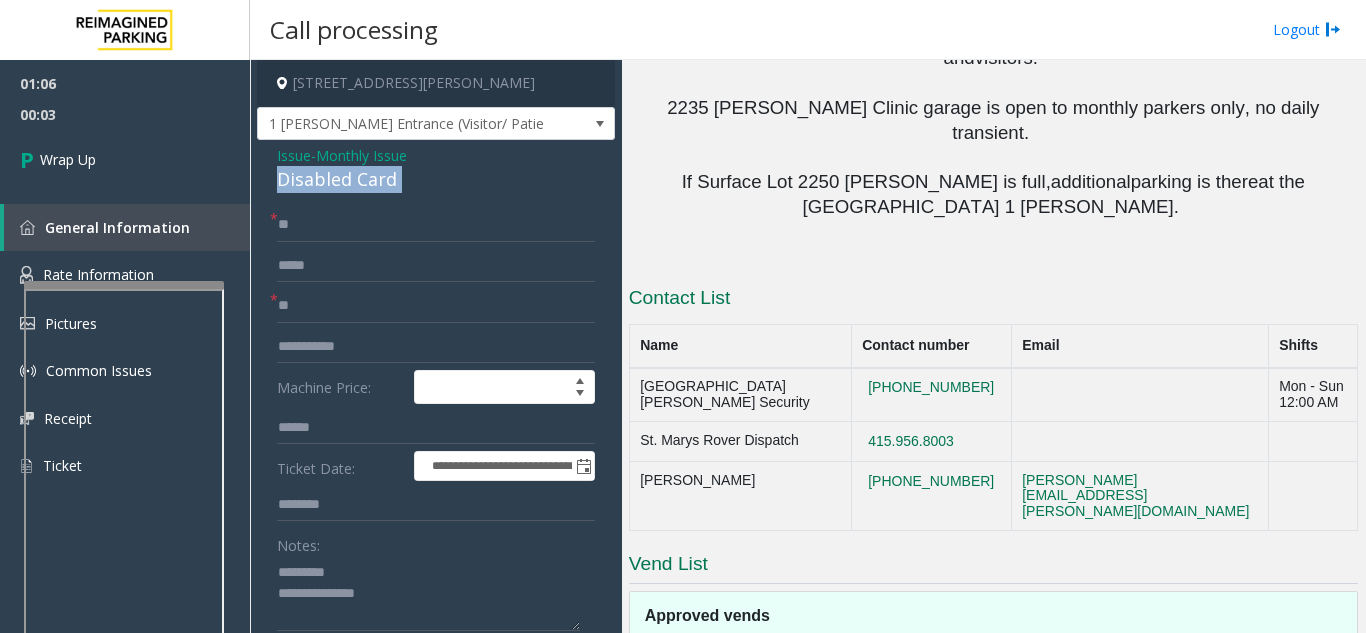 click on "Disabled Card" 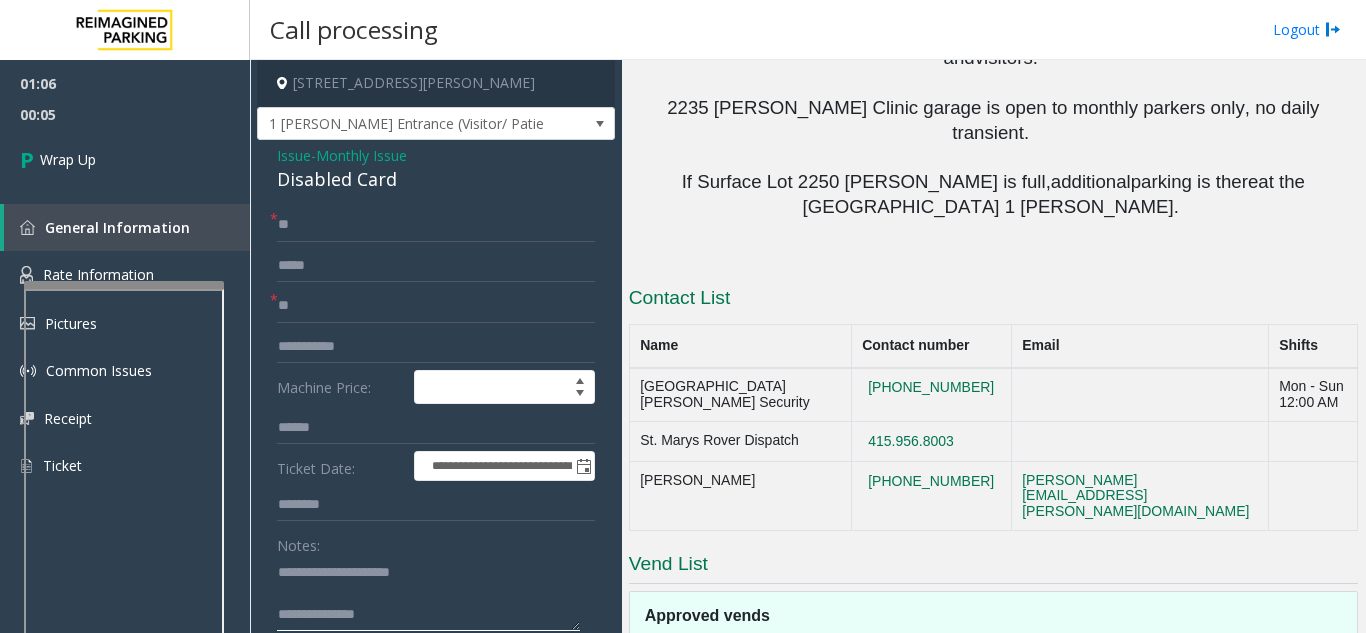click 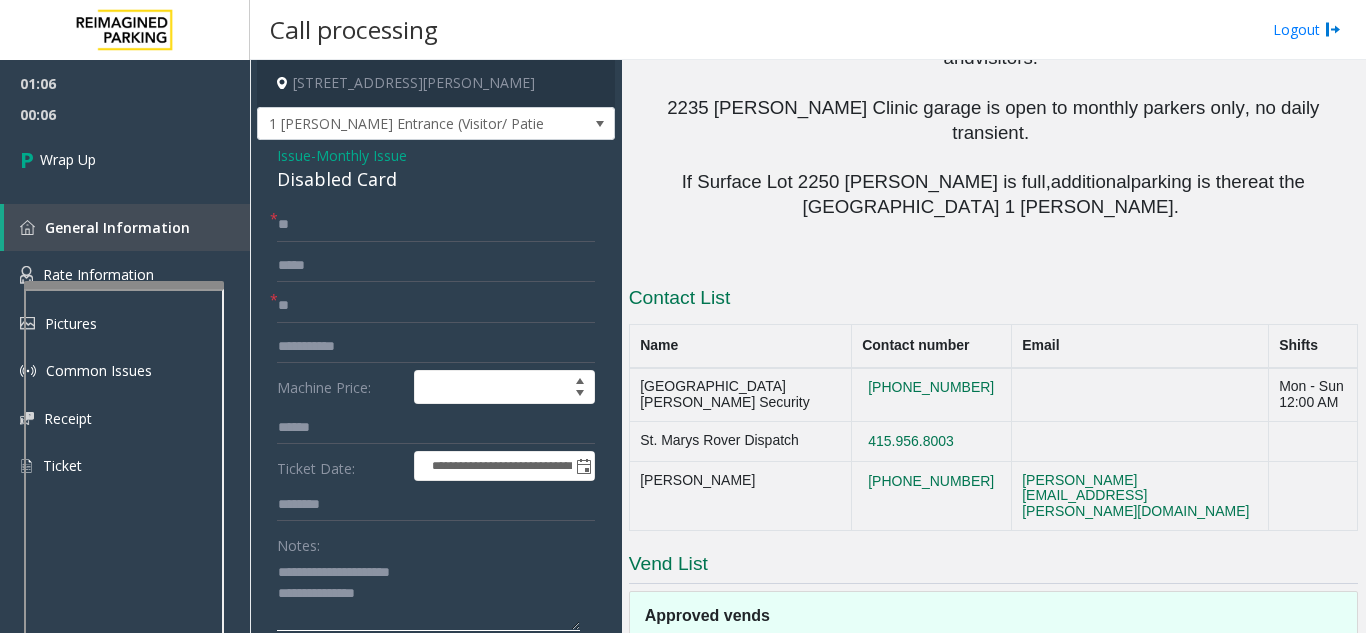 click 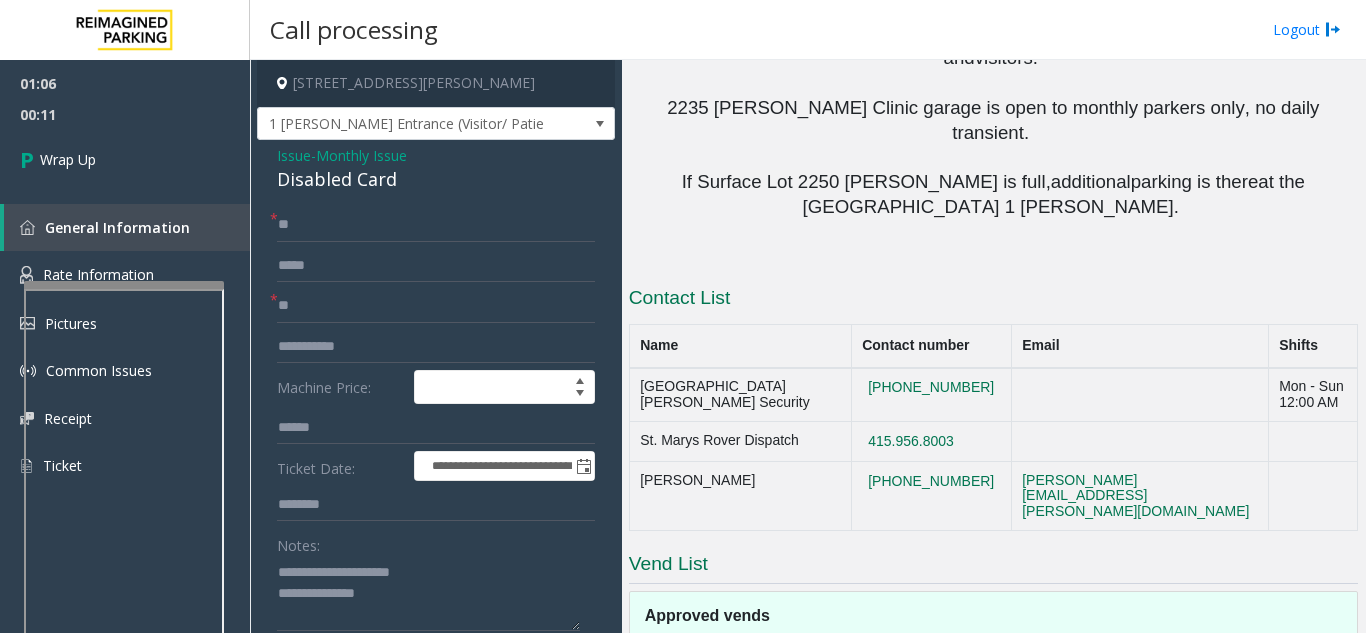 scroll, scrollTop: 228, scrollLeft: 0, axis: vertical 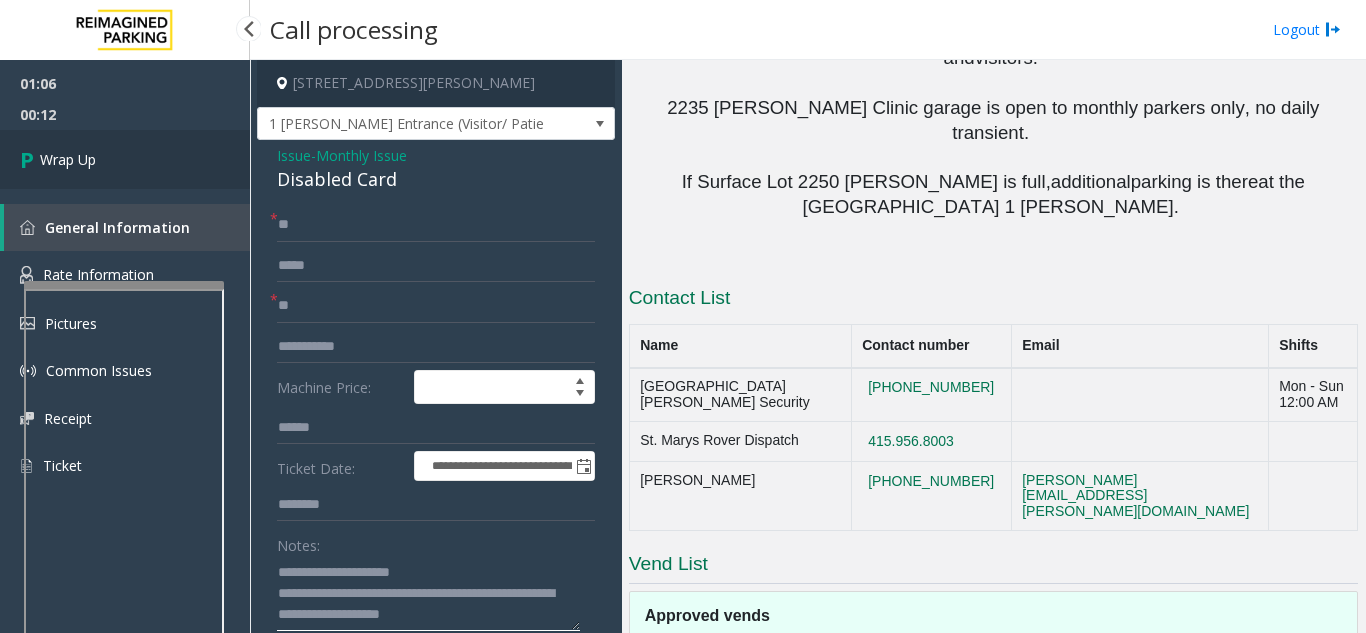 type on "**********" 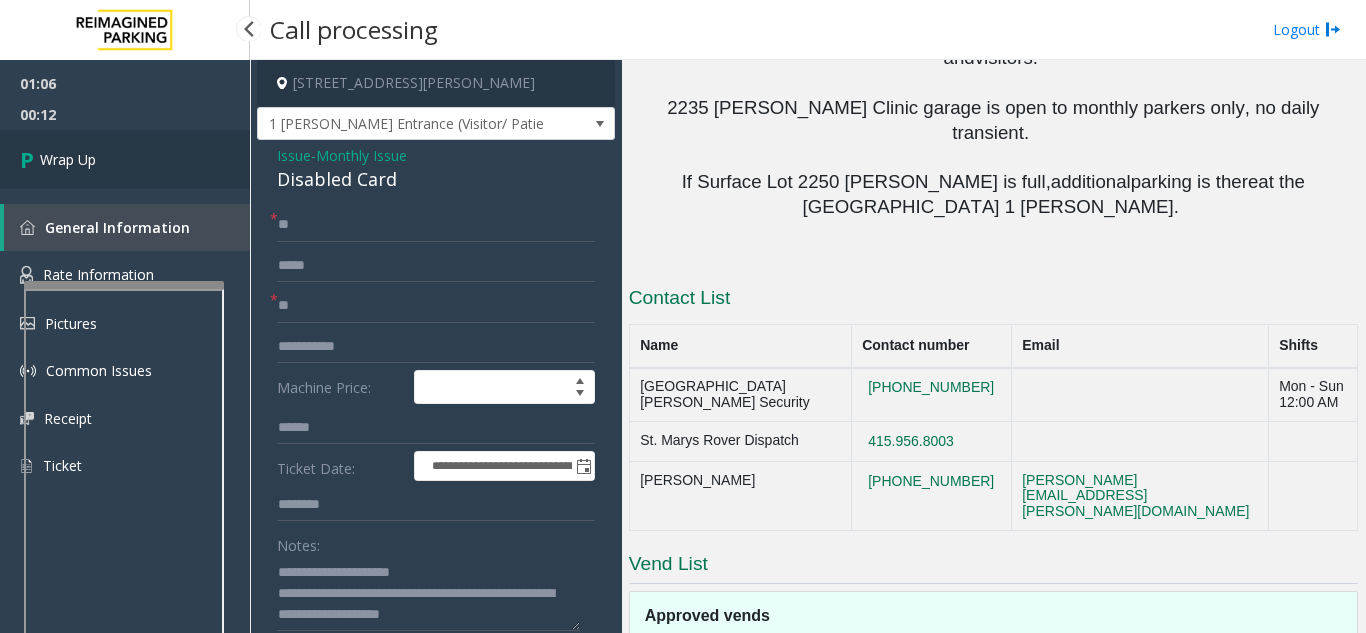click on "Wrap Up" at bounding box center (125, 159) 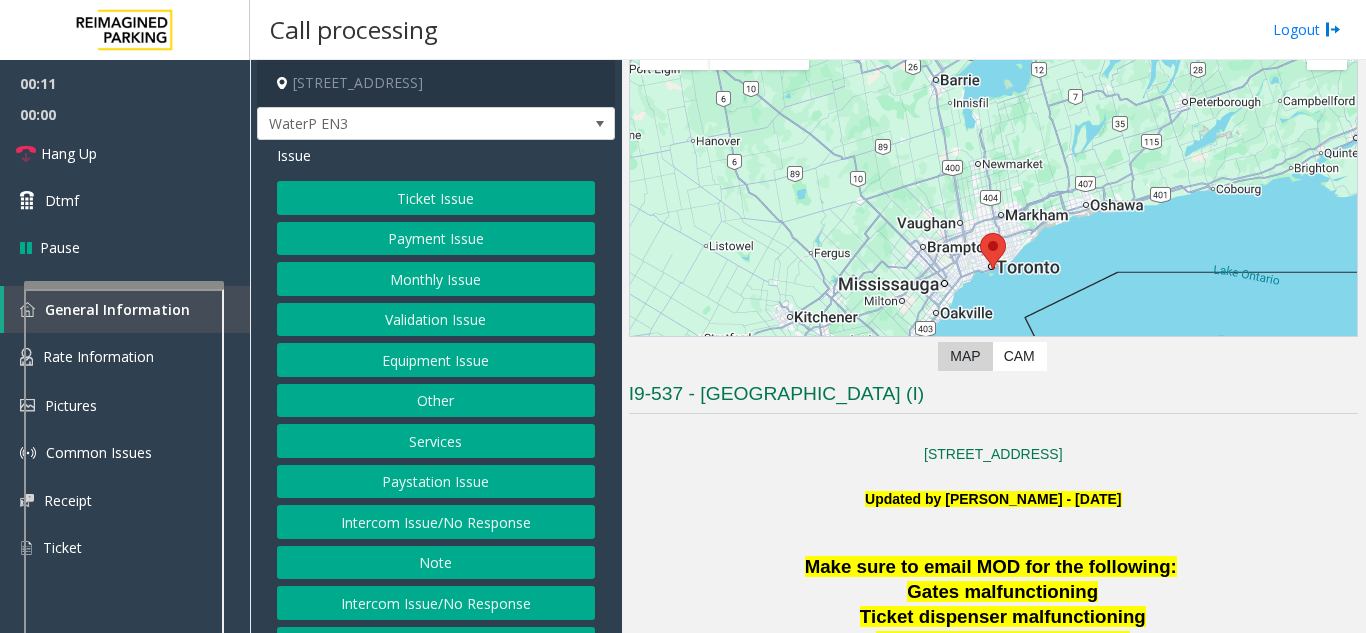 scroll, scrollTop: 300, scrollLeft: 0, axis: vertical 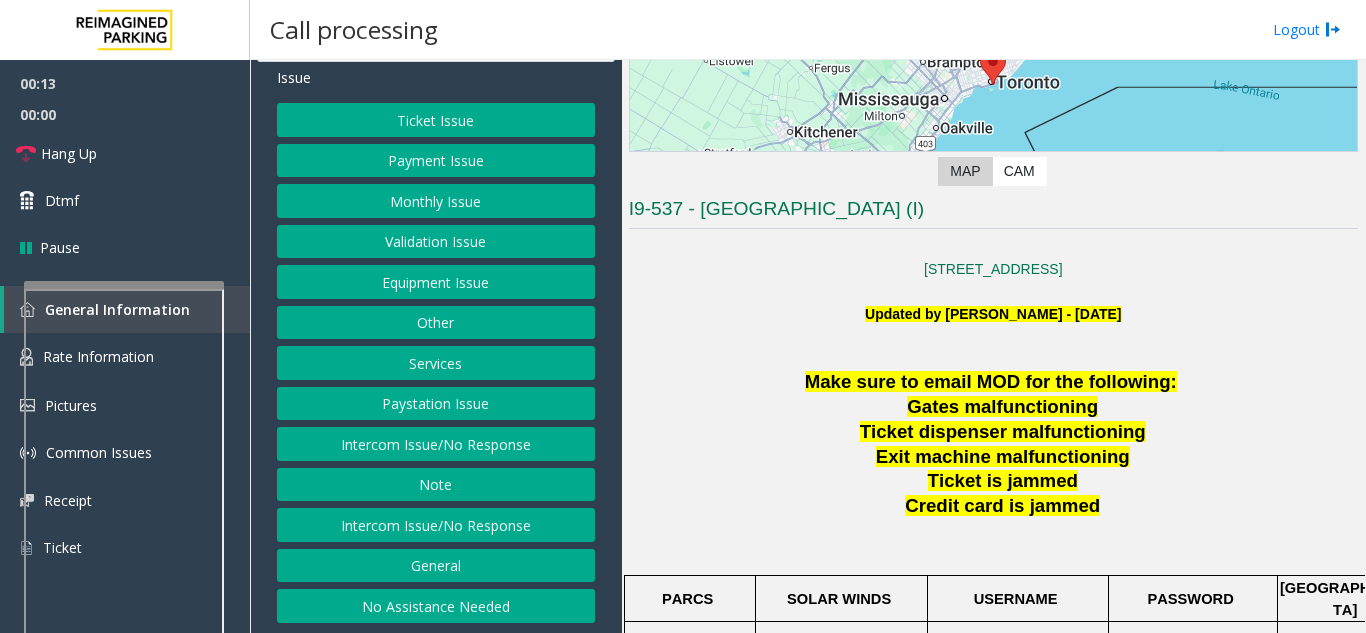 click on "Services" 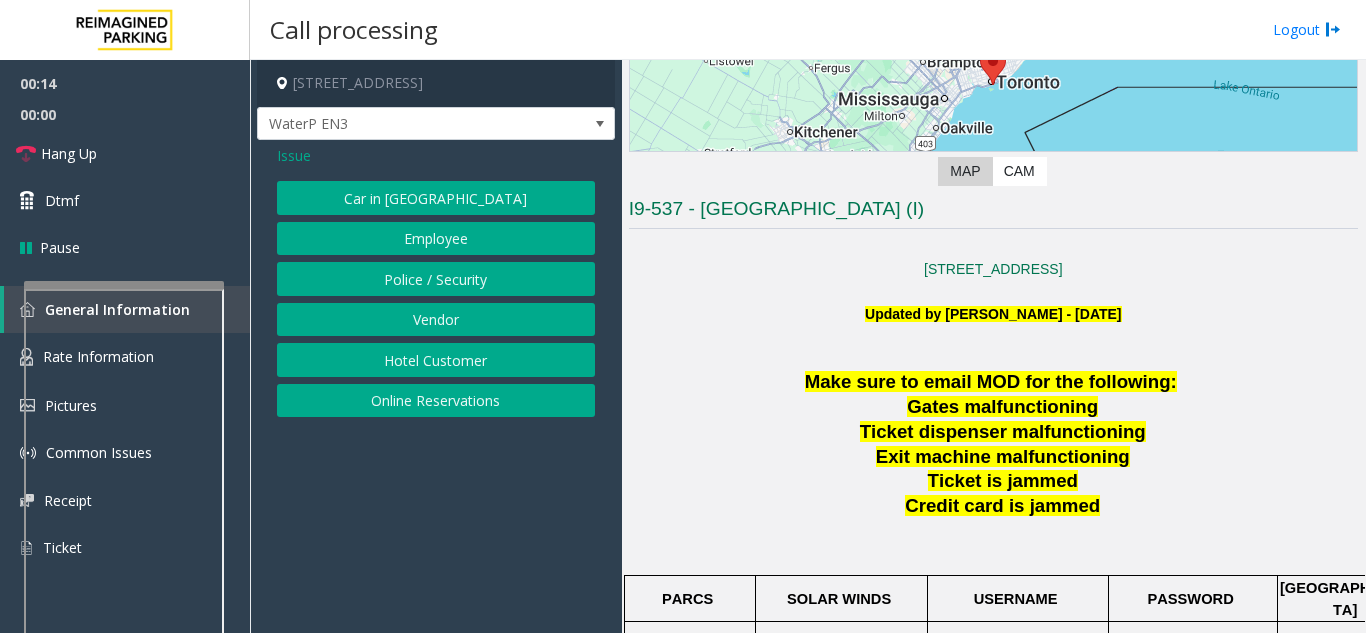 scroll, scrollTop: 0, scrollLeft: 0, axis: both 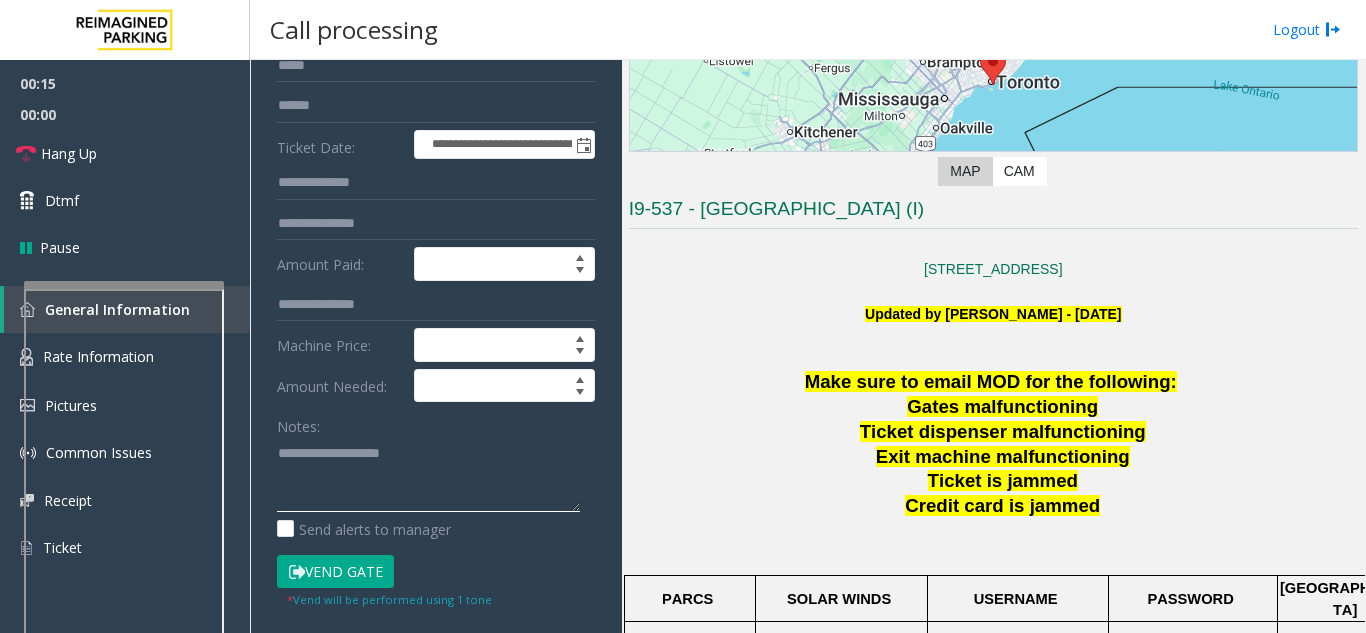 click 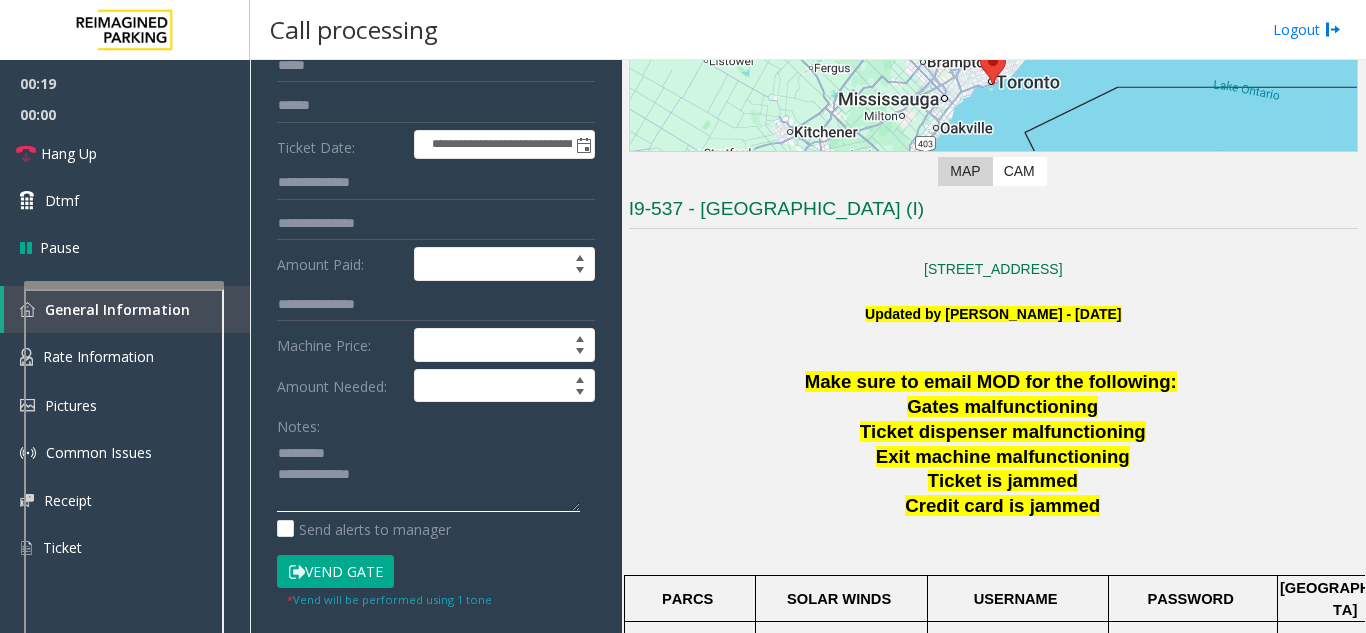 click 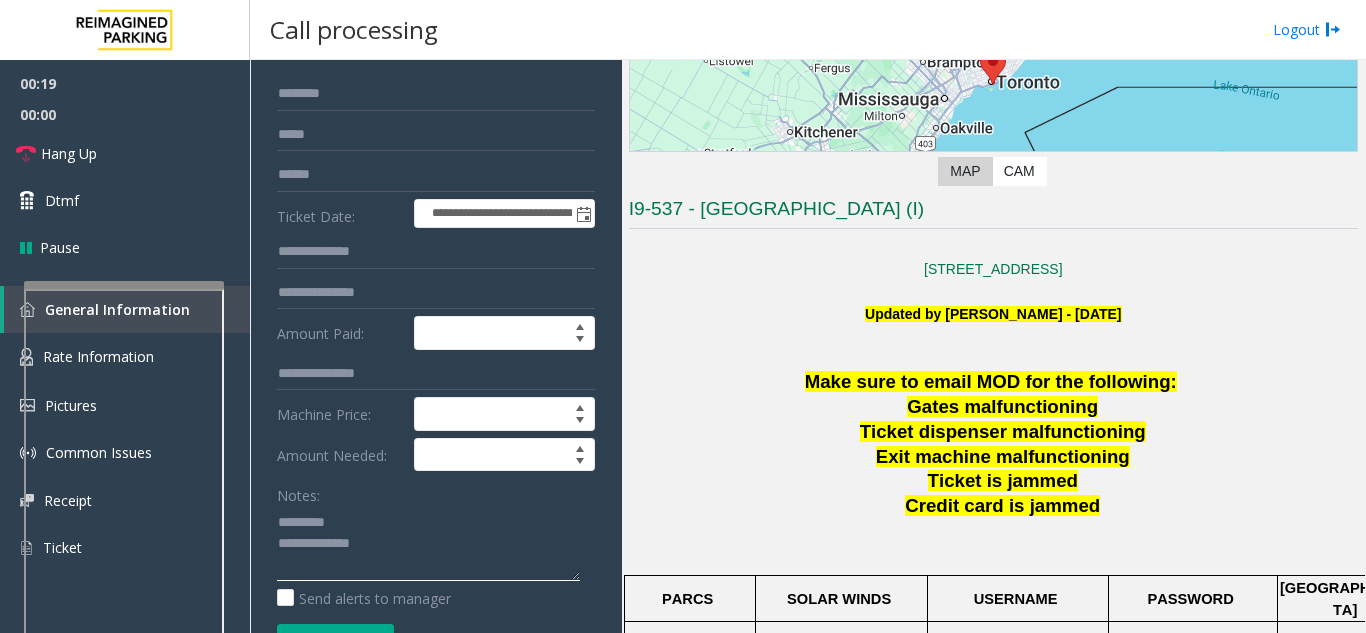 scroll, scrollTop: 100, scrollLeft: 0, axis: vertical 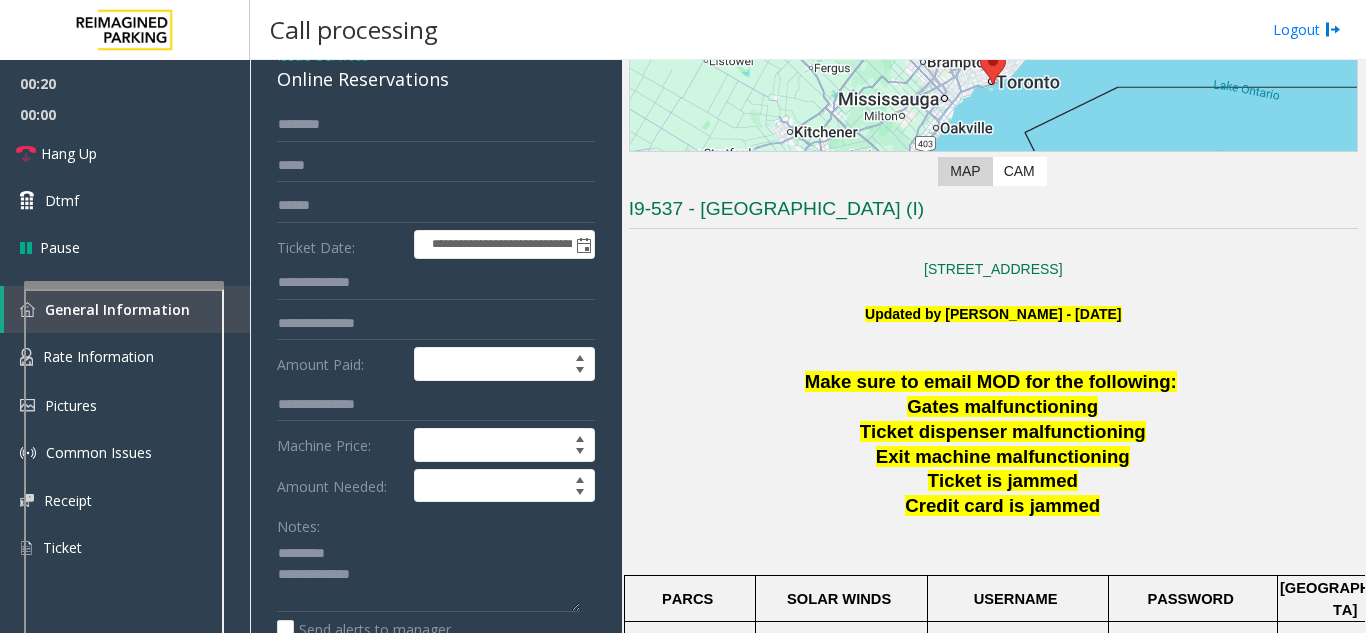 click on "Online Reservations" 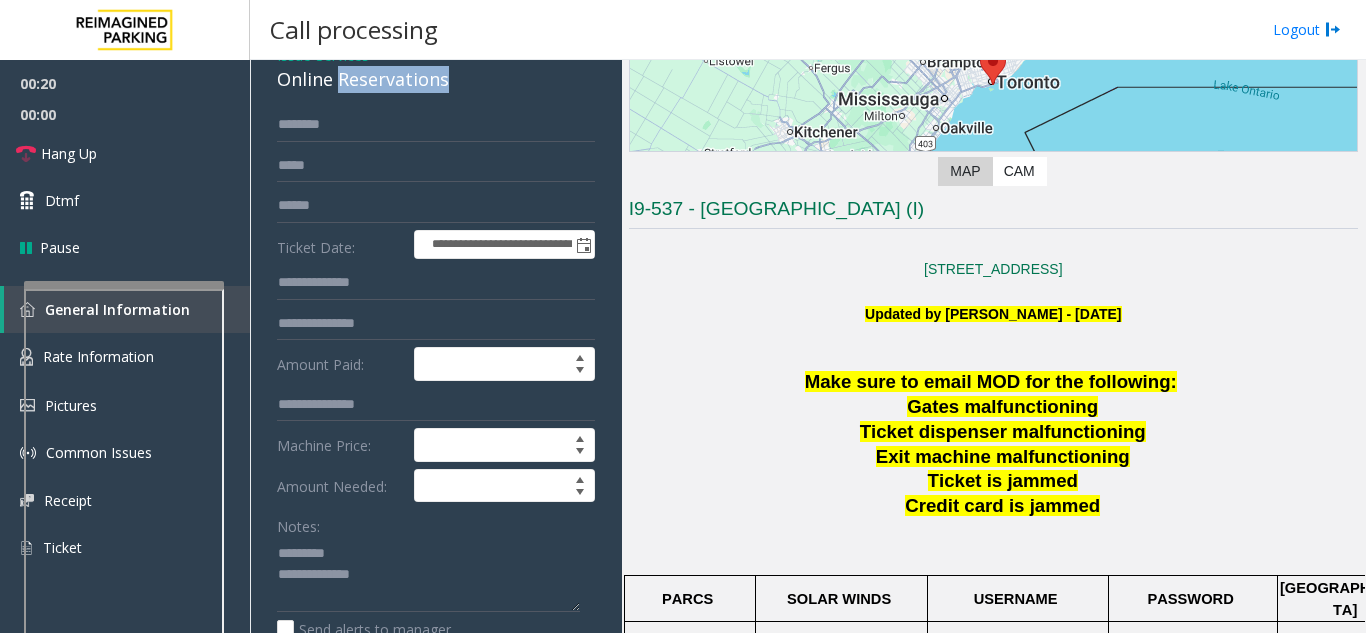 click on "Online Reservations" 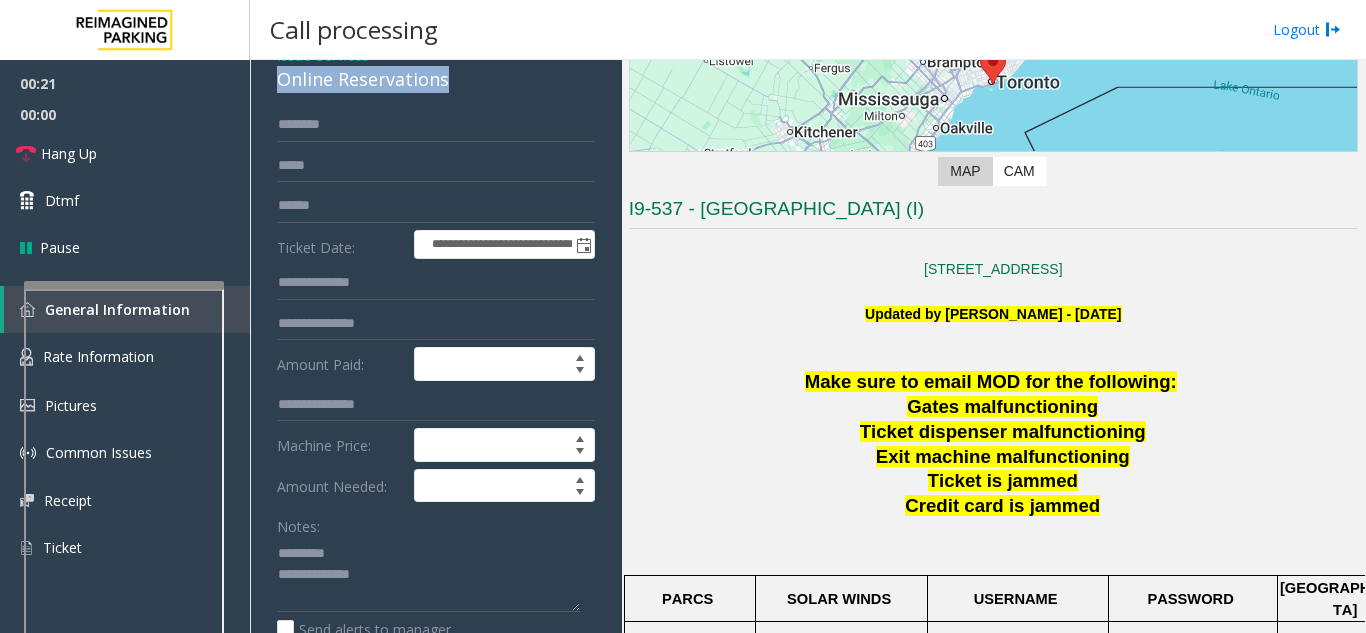 click on "Online Reservations" 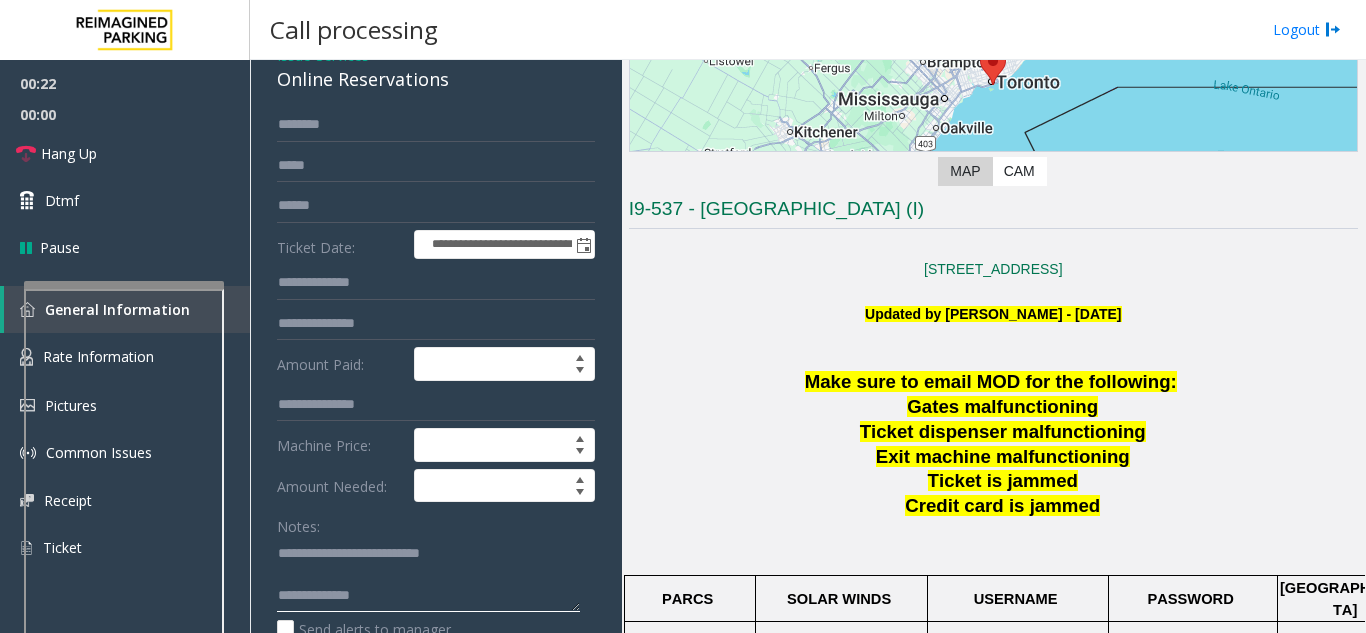 click 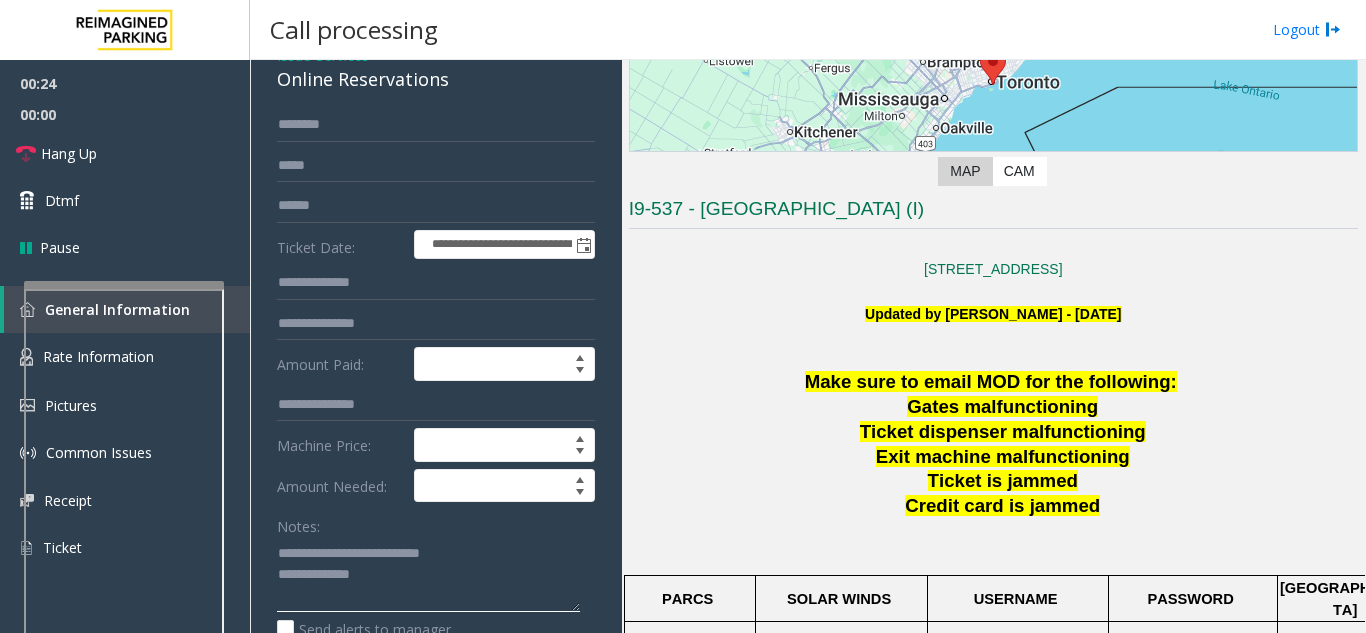 click 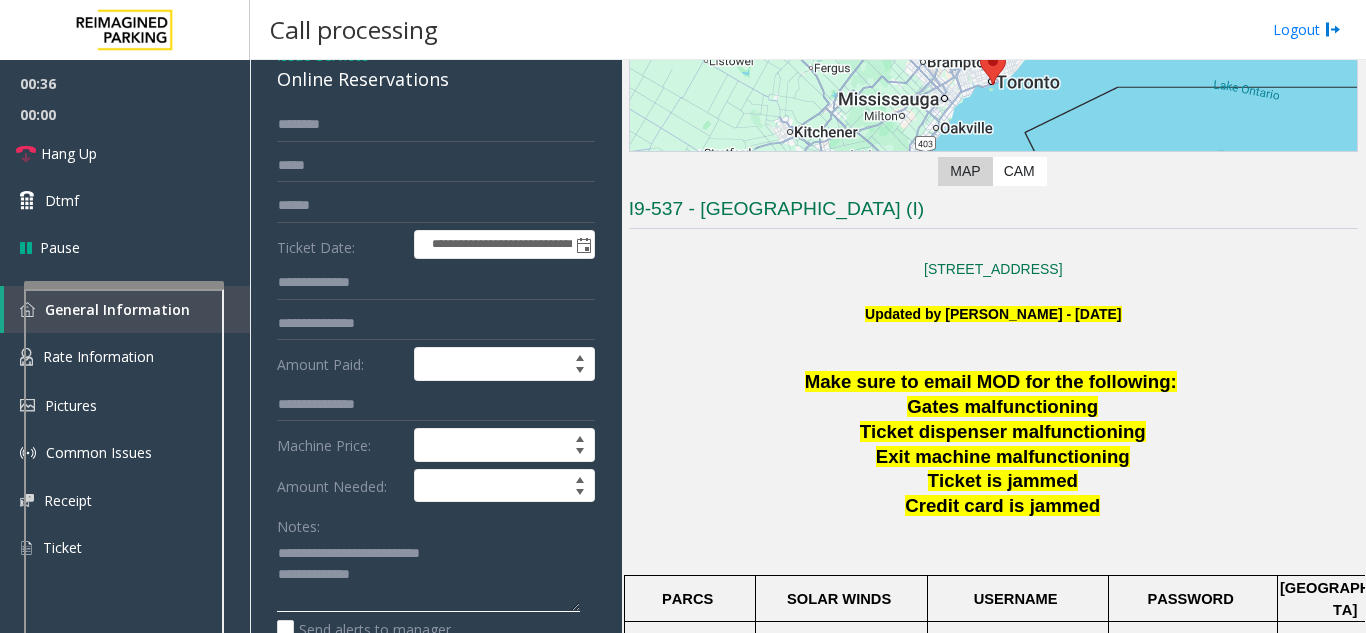 click 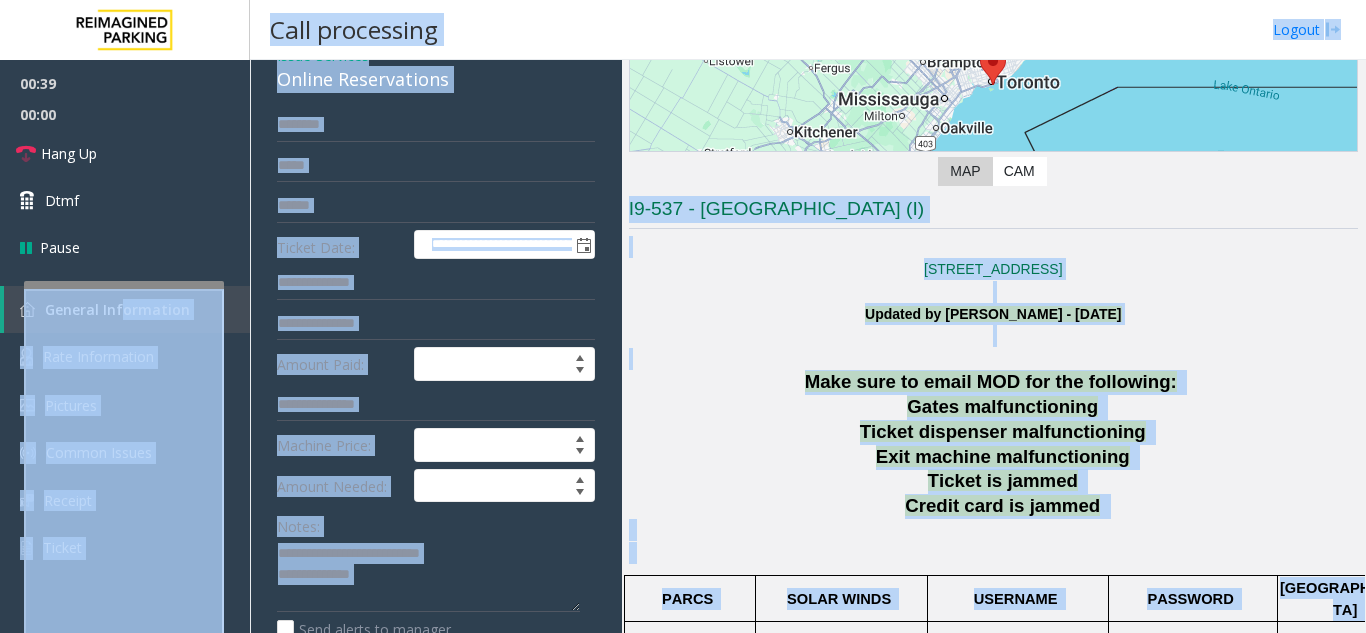 click on "Updated by [PERSON_NAME] - [DATE]" 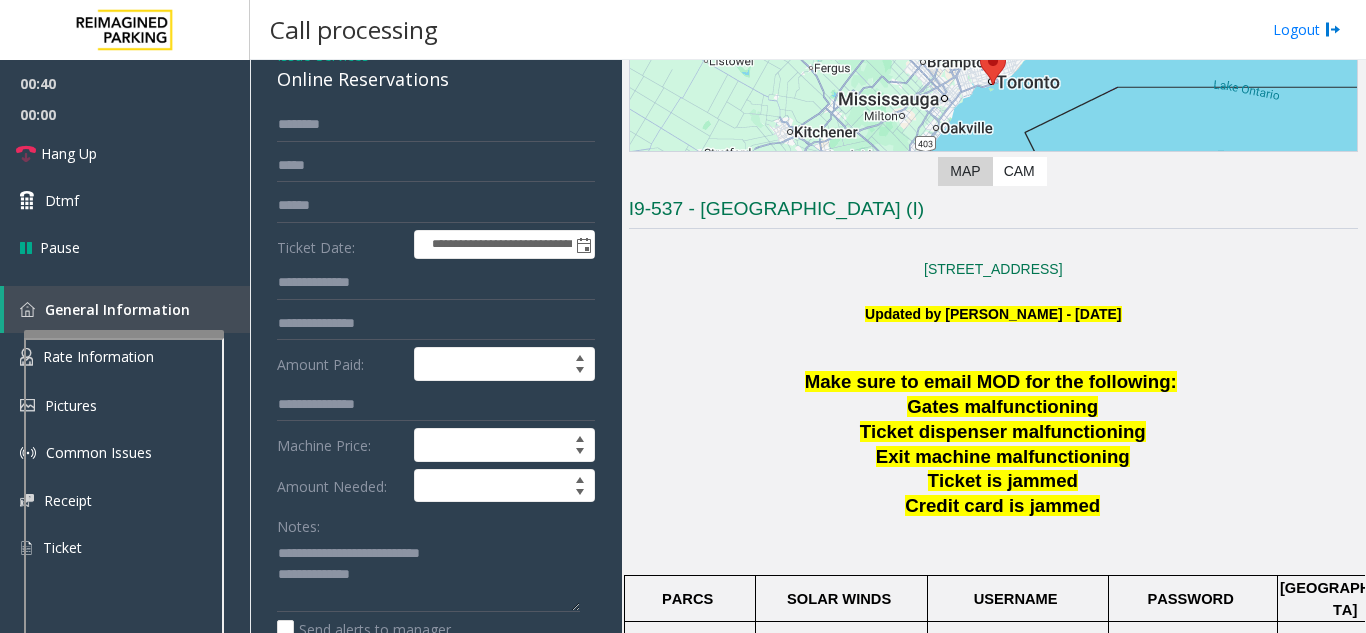 click at bounding box center [124, 564] 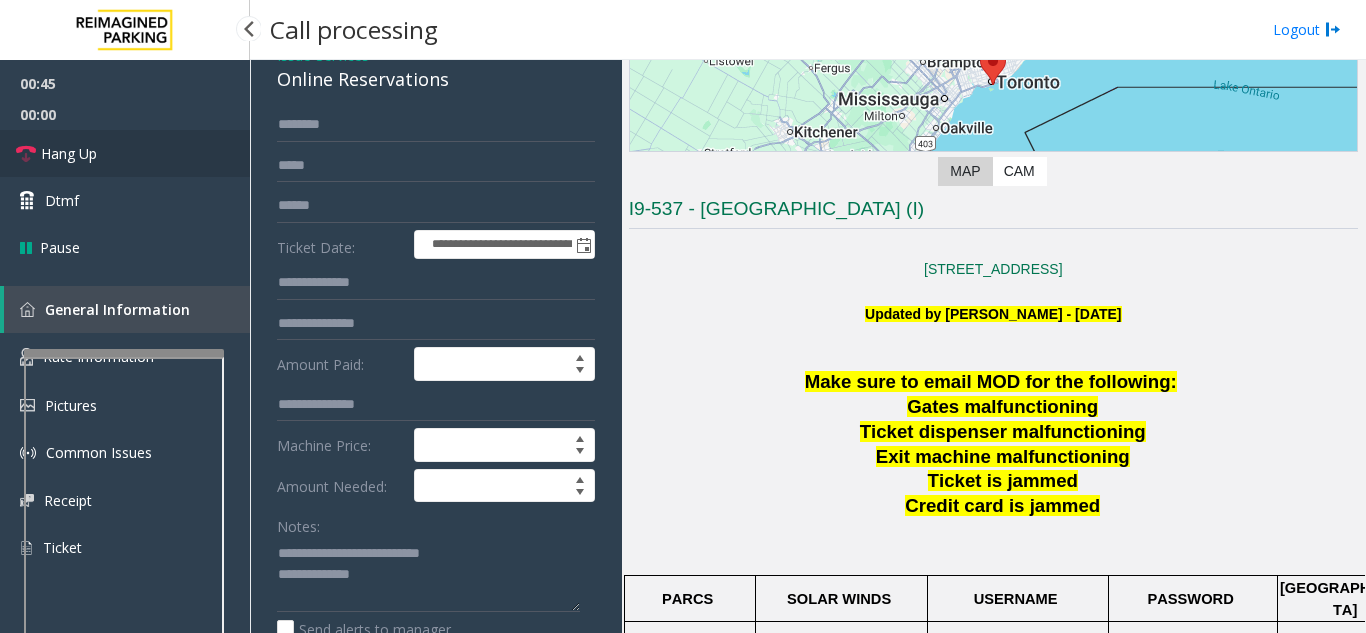 click on "Hang Up" at bounding box center (69, 153) 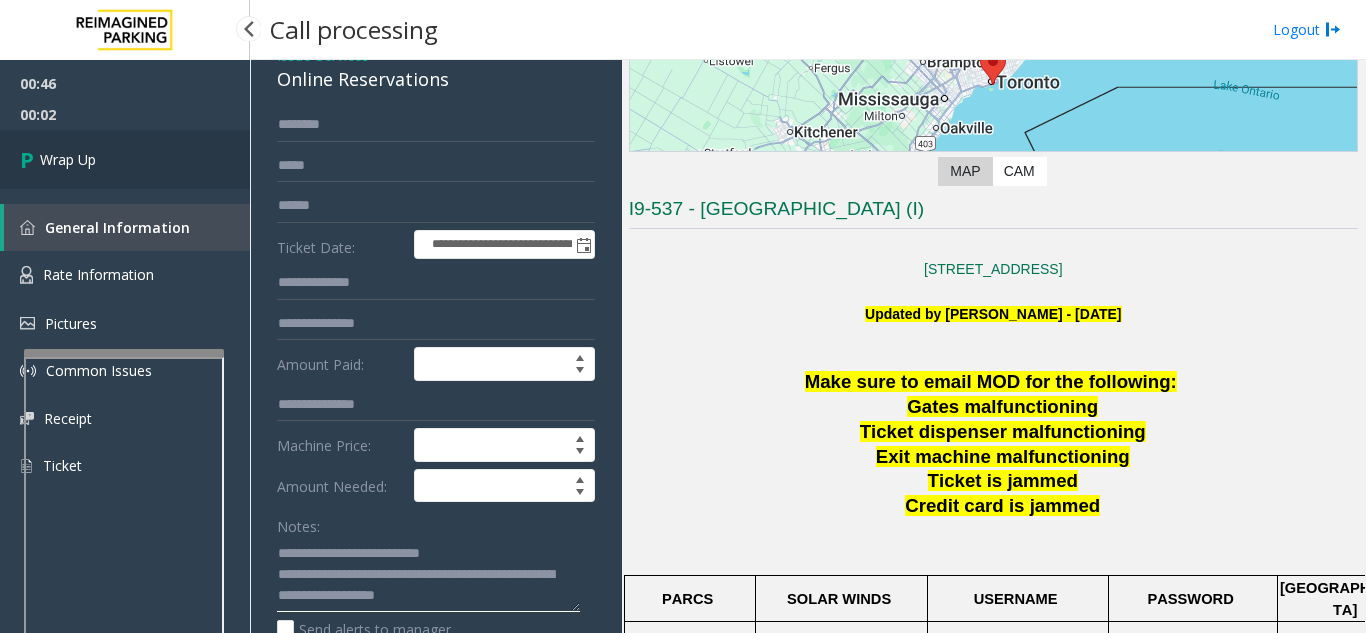 type on "**********" 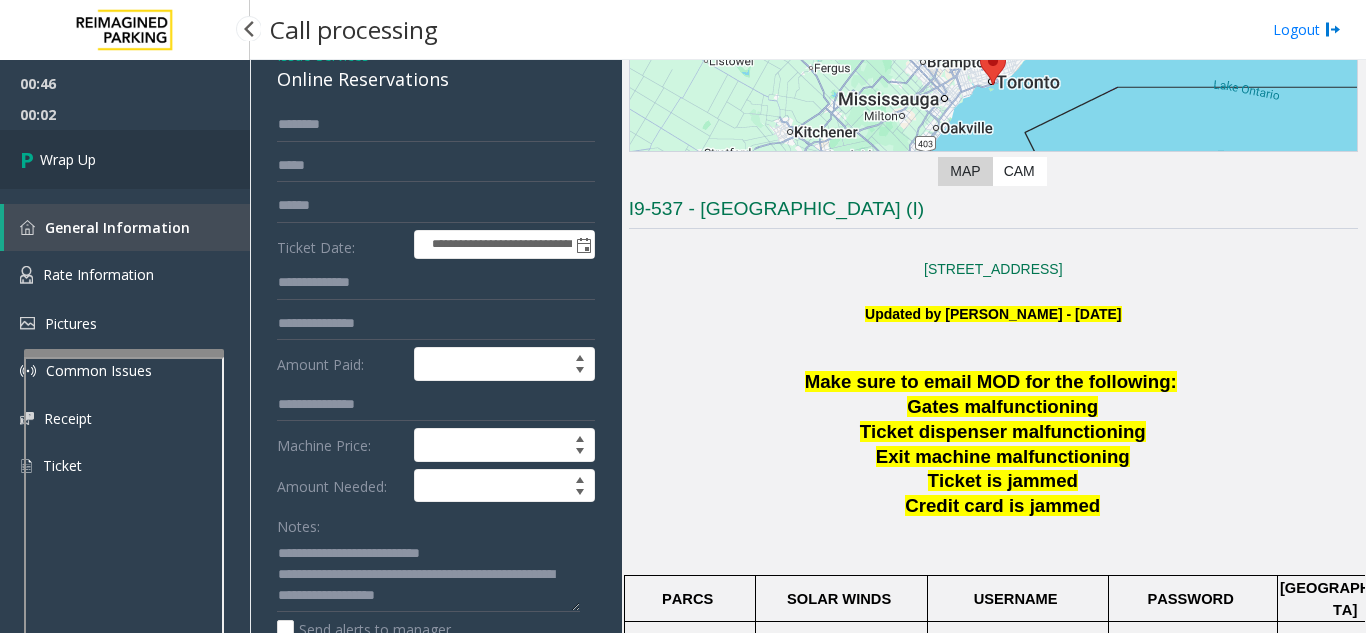 click on "Wrap Up" at bounding box center (125, 159) 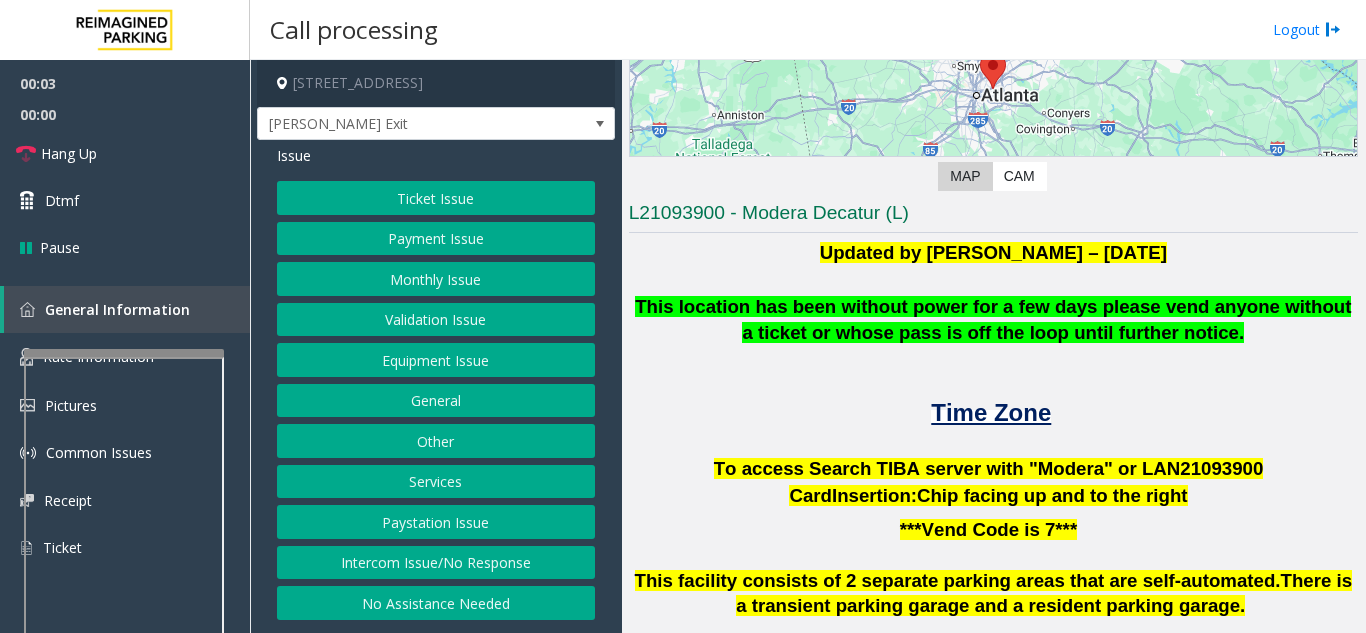scroll, scrollTop: 300, scrollLeft: 0, axis: vertical 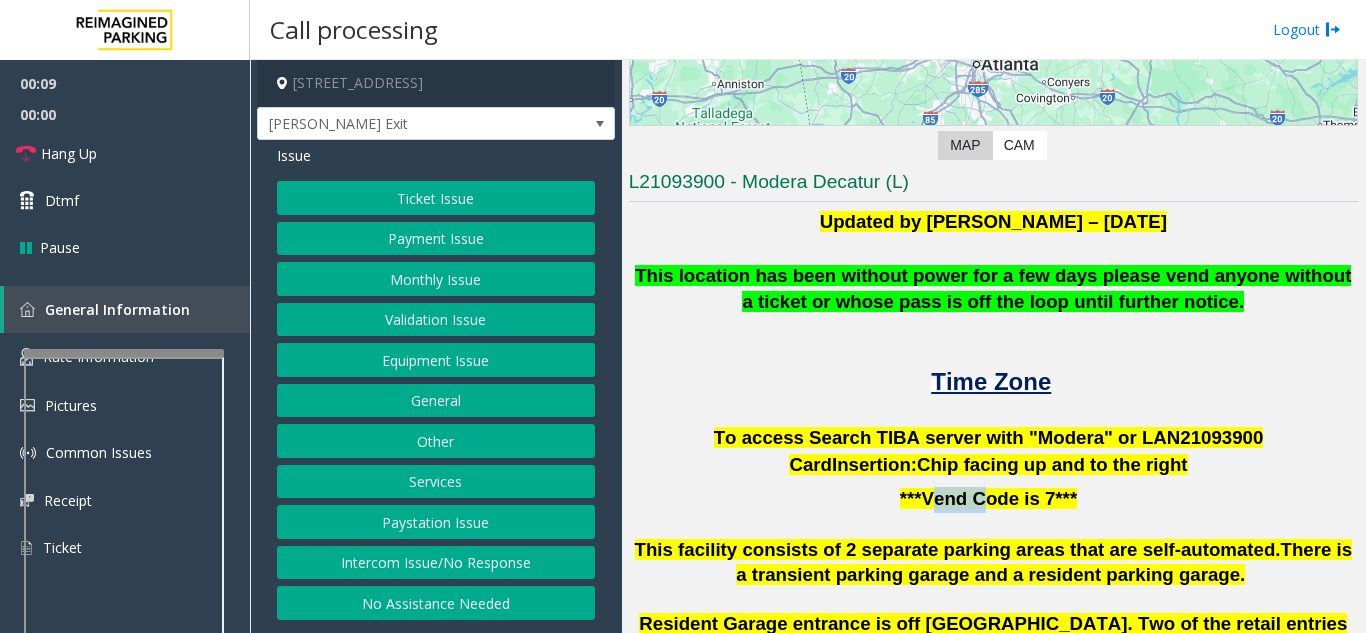 click on "***Vend Code is 7***" 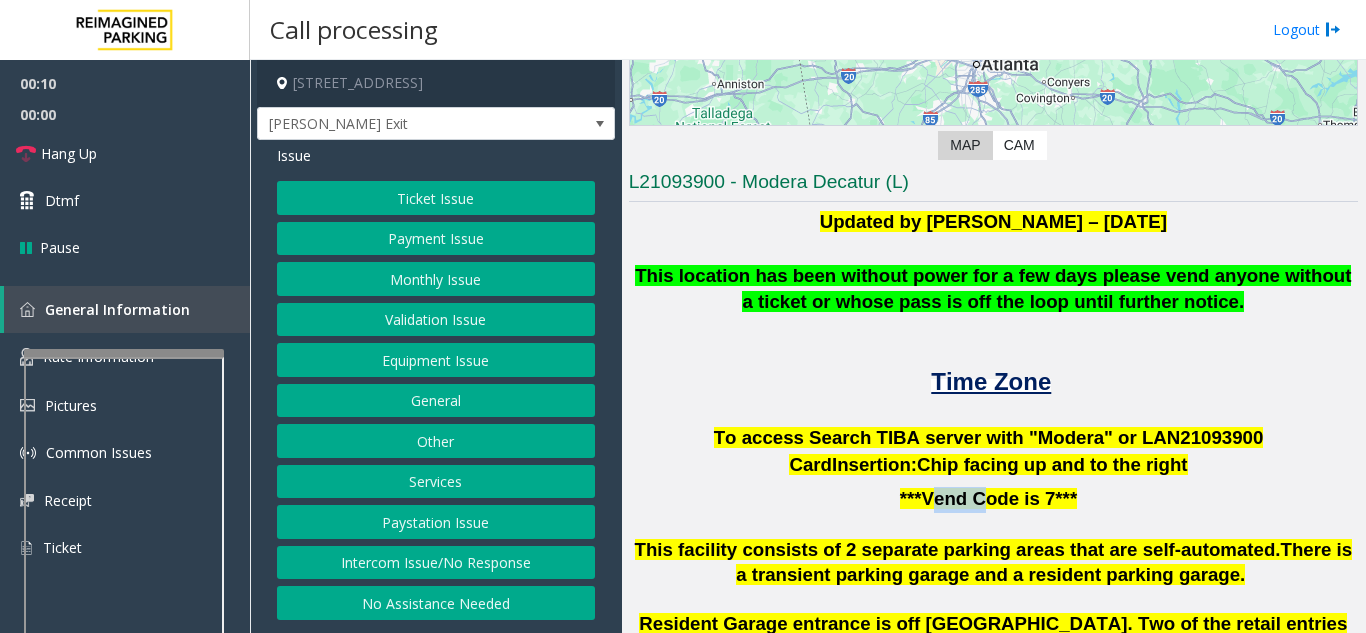 click on "***Vend Code is 7***" 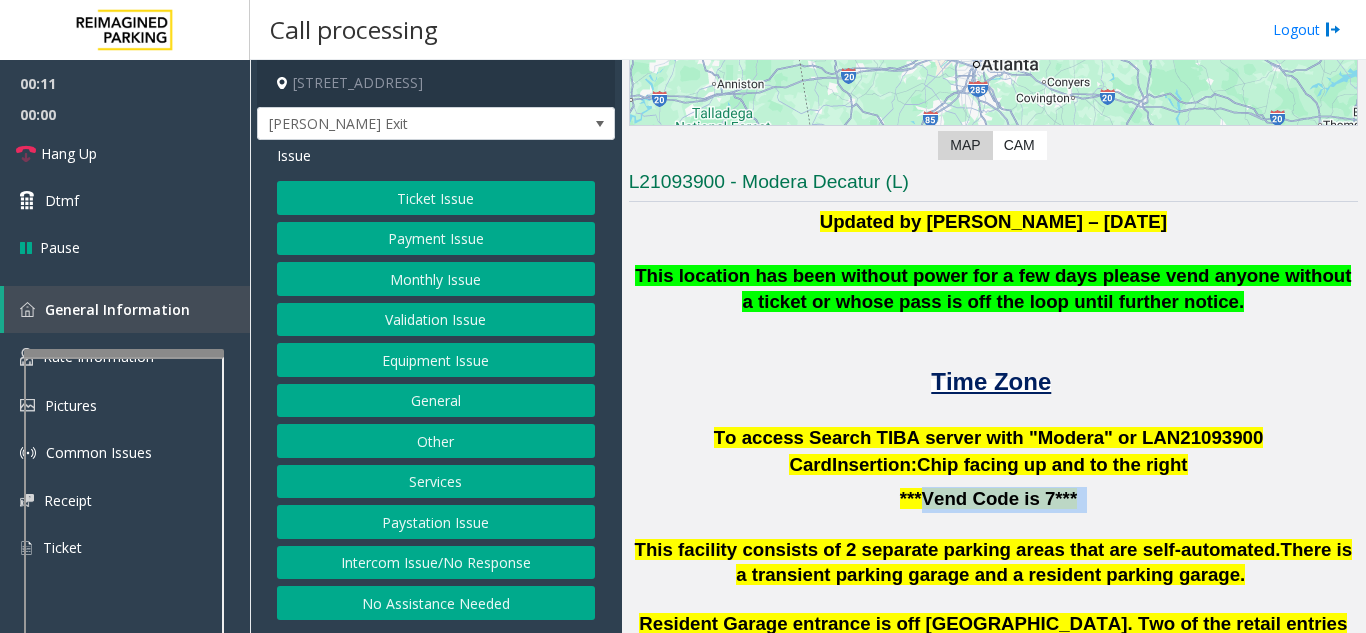 drag, startPoint x: 925, startPoint y: 494, endPoint x: 1064, endPoint y: 502, distance: 139.23003 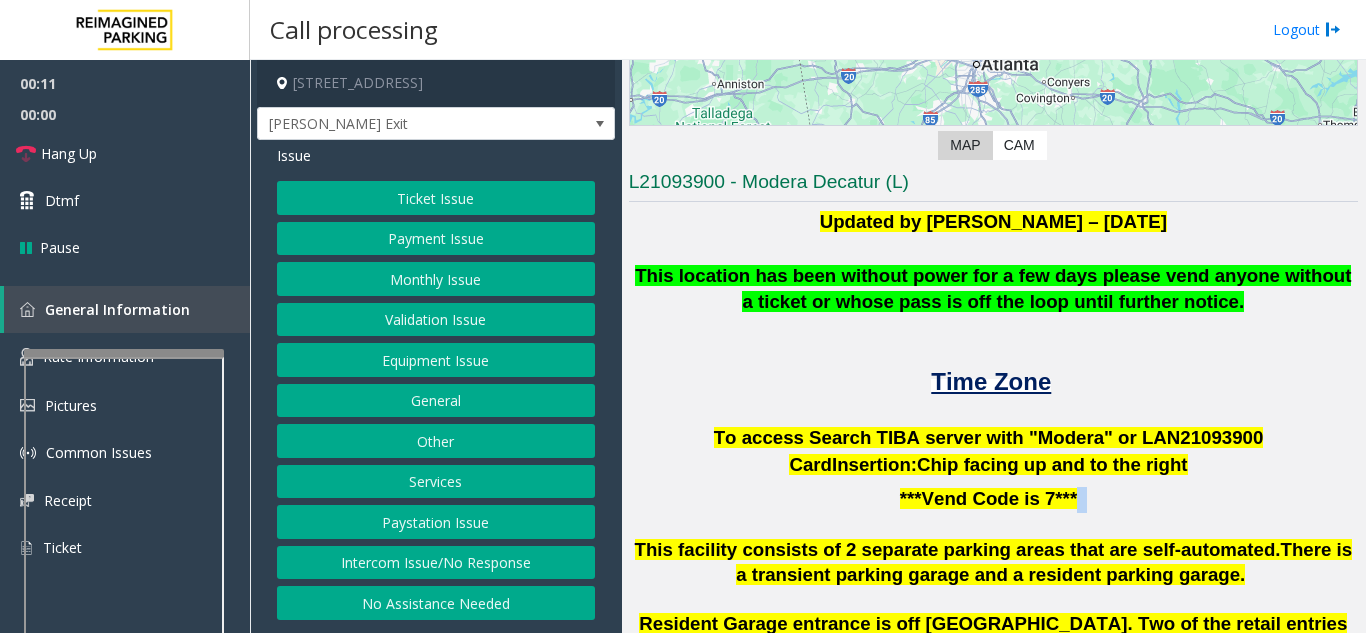 drag, startPoint x: 1064, startPoint y: 502, endPoint x: 1031, endPoint y: 512, distance: 34.48188 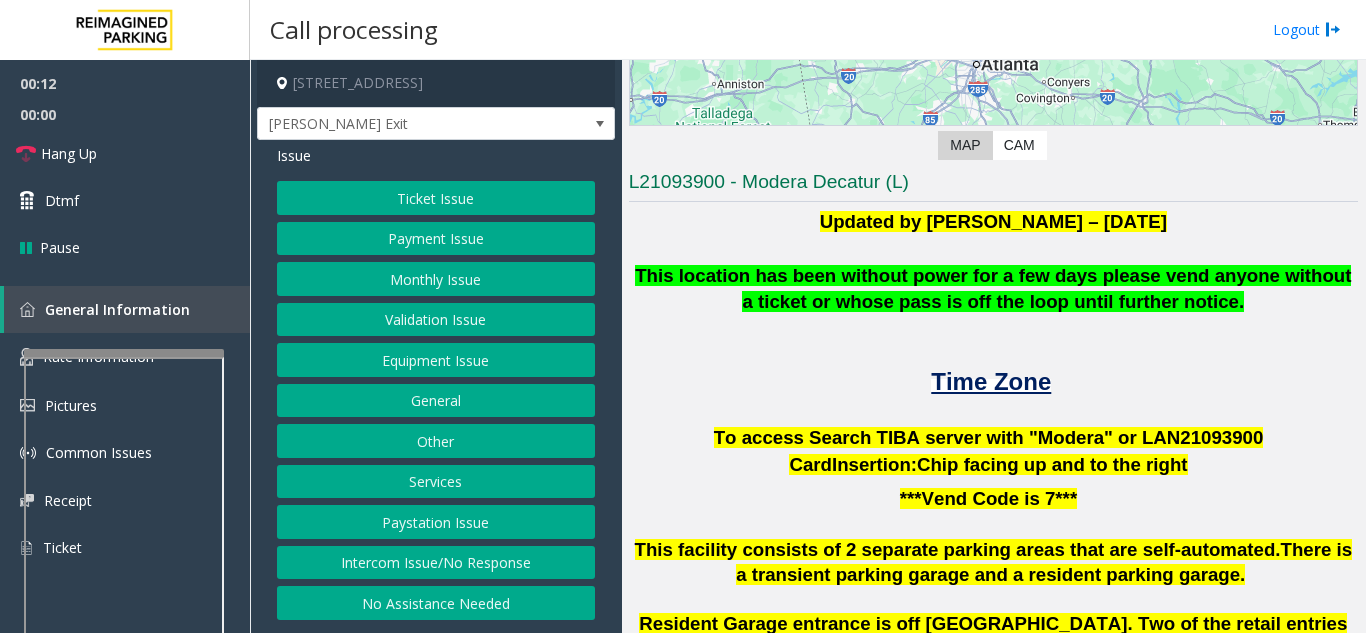 click on "***Vend Code is 7***" 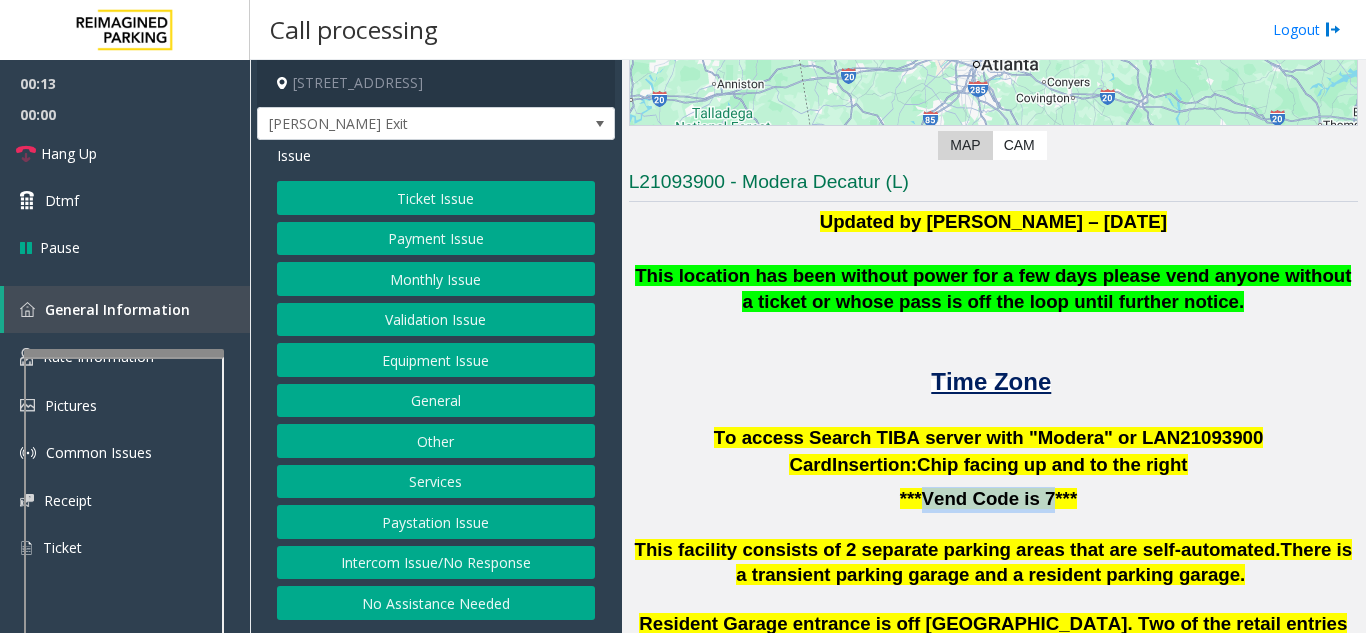 drag, startPoint x: 1038, startPoint y: 501, endPoint x: 929, endPoint y: 501, distance: 109 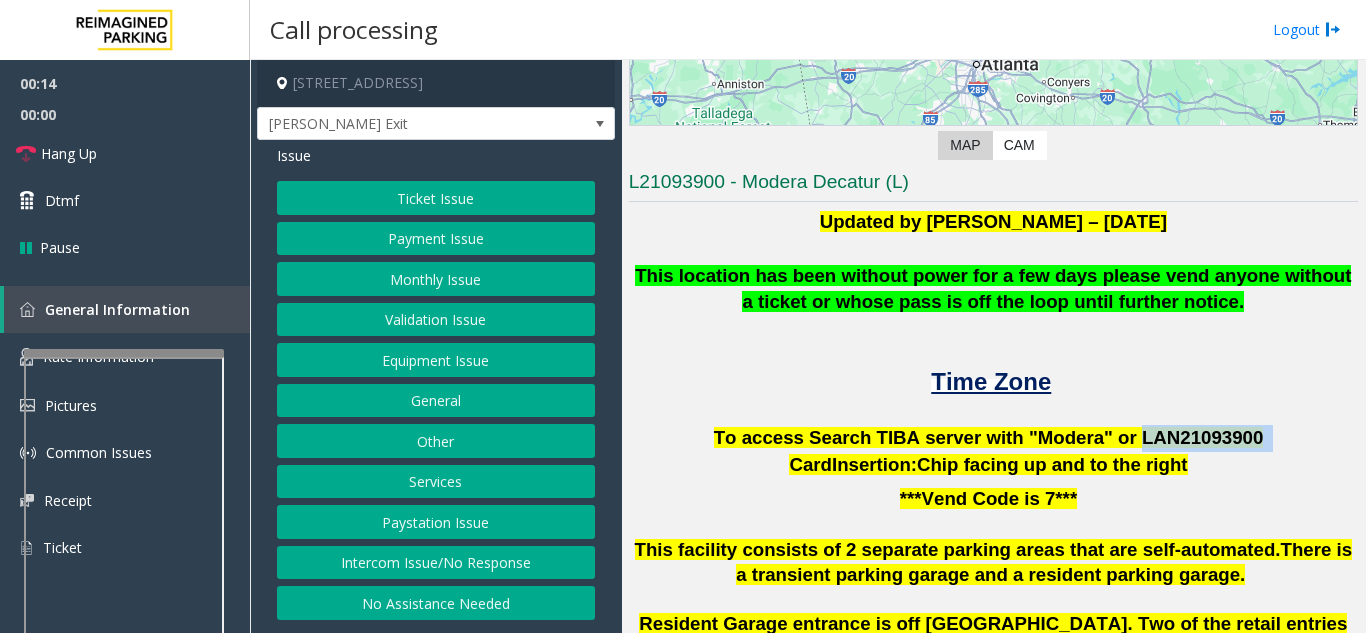drag, startPoint x: 1112, startPoint y: 440, endPoint x: 1240, endPoint y: 430, distance: 128.39003 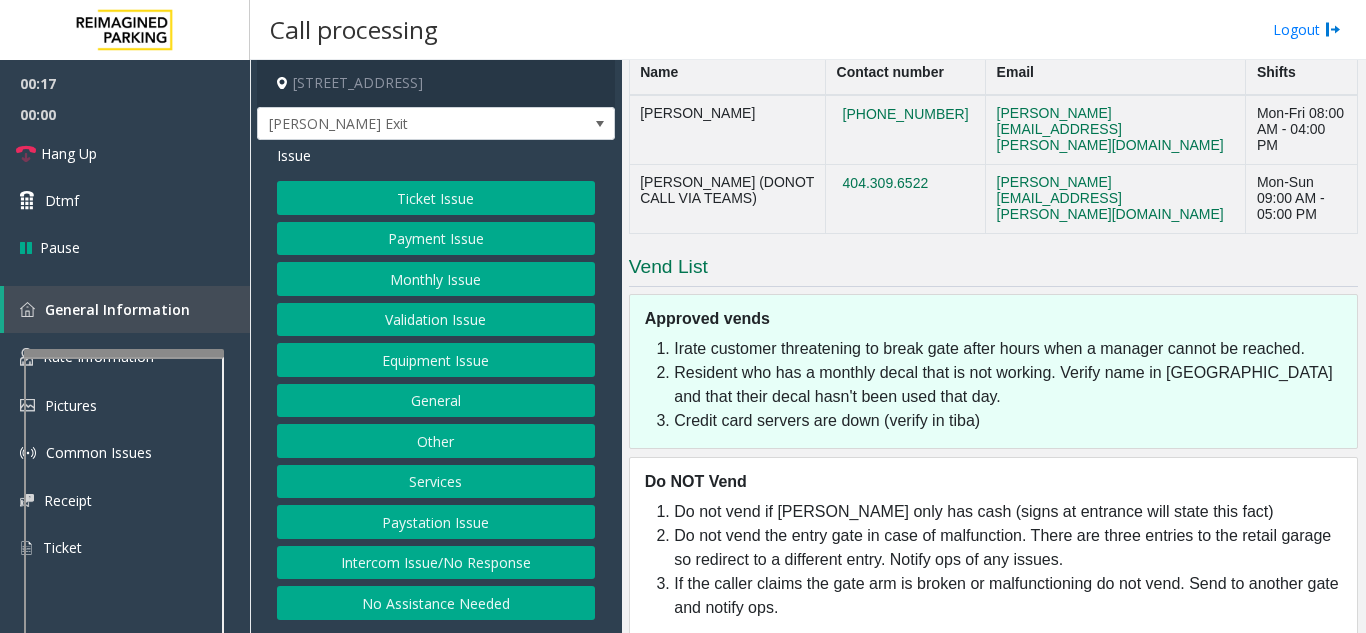 scroll, scrollTop: 1413, scrollLeft: 0, axis: vertical 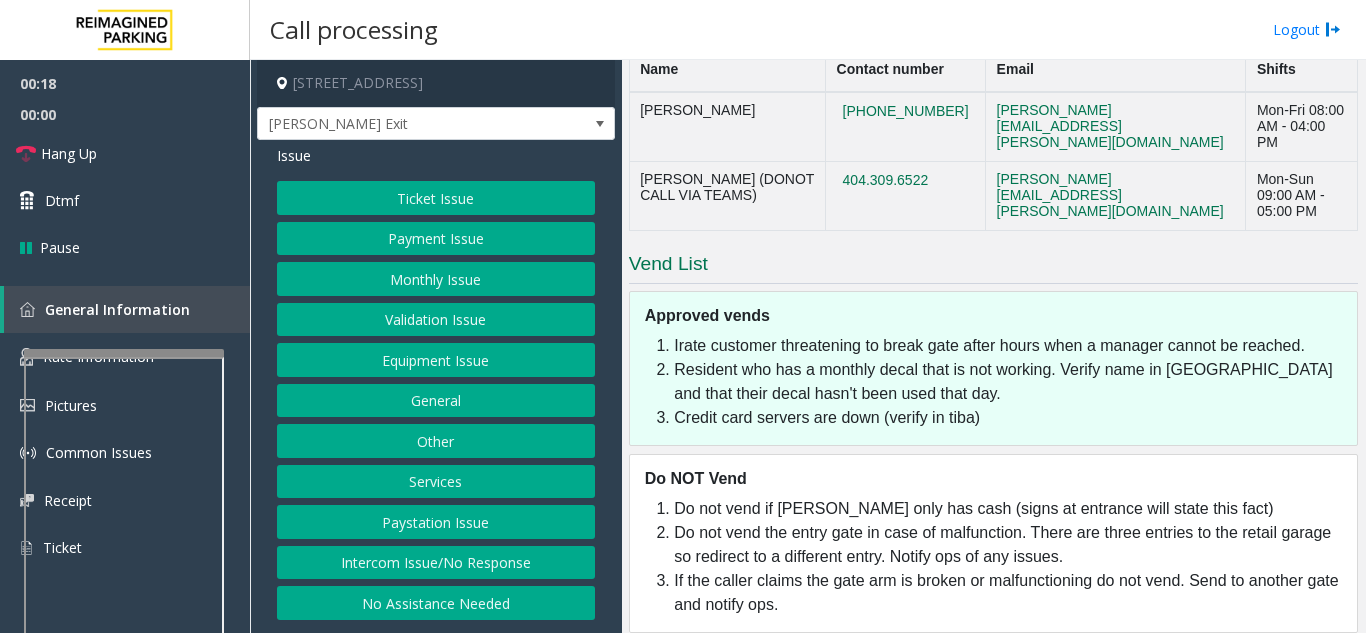 click at bounding box center (124, 585) 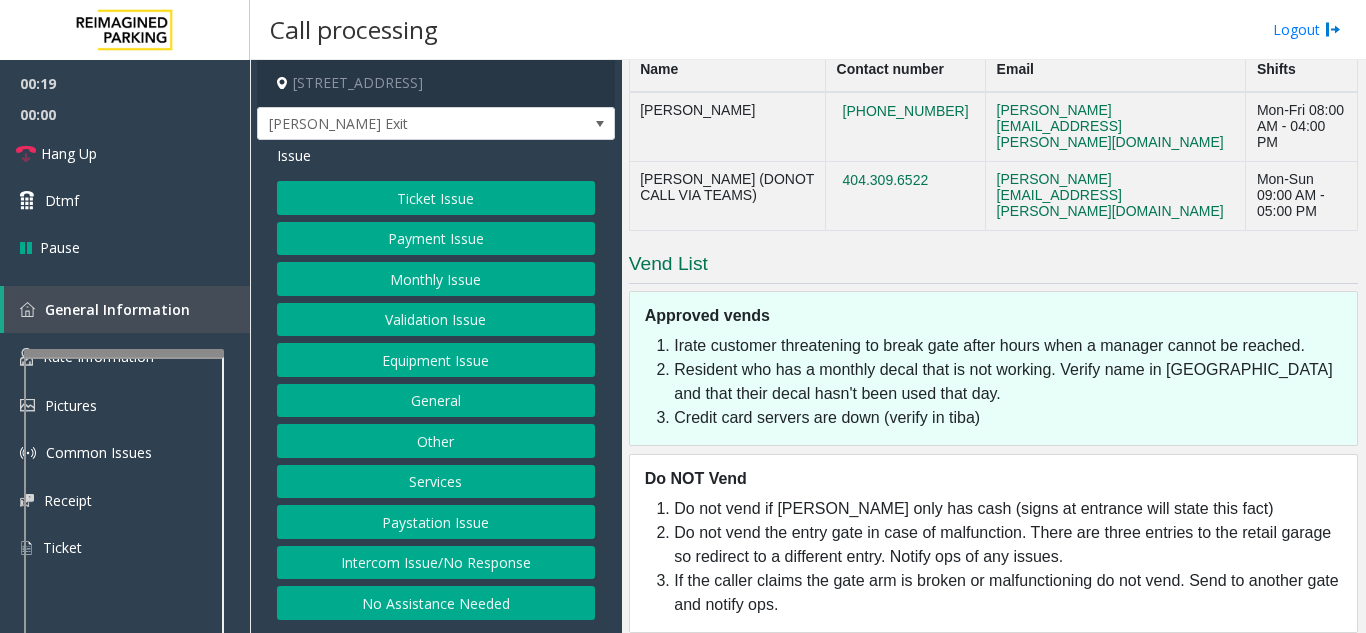 click on "Issue  Ticket Issue   Payment Issue   Monthly Issue   Validation Issue   Equipment Issue   General   Other   Services   Paystation Issue   Intercom Issue/No Response   No Assistance Needed" 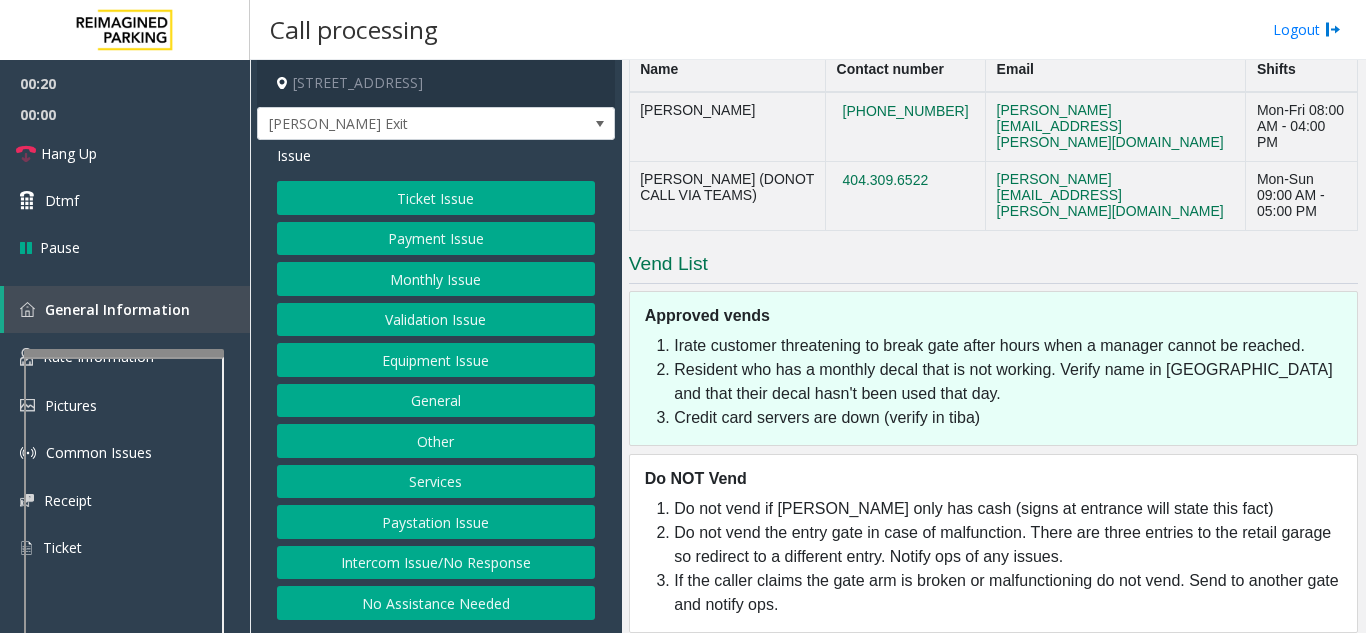 click on "Ticket Issue" 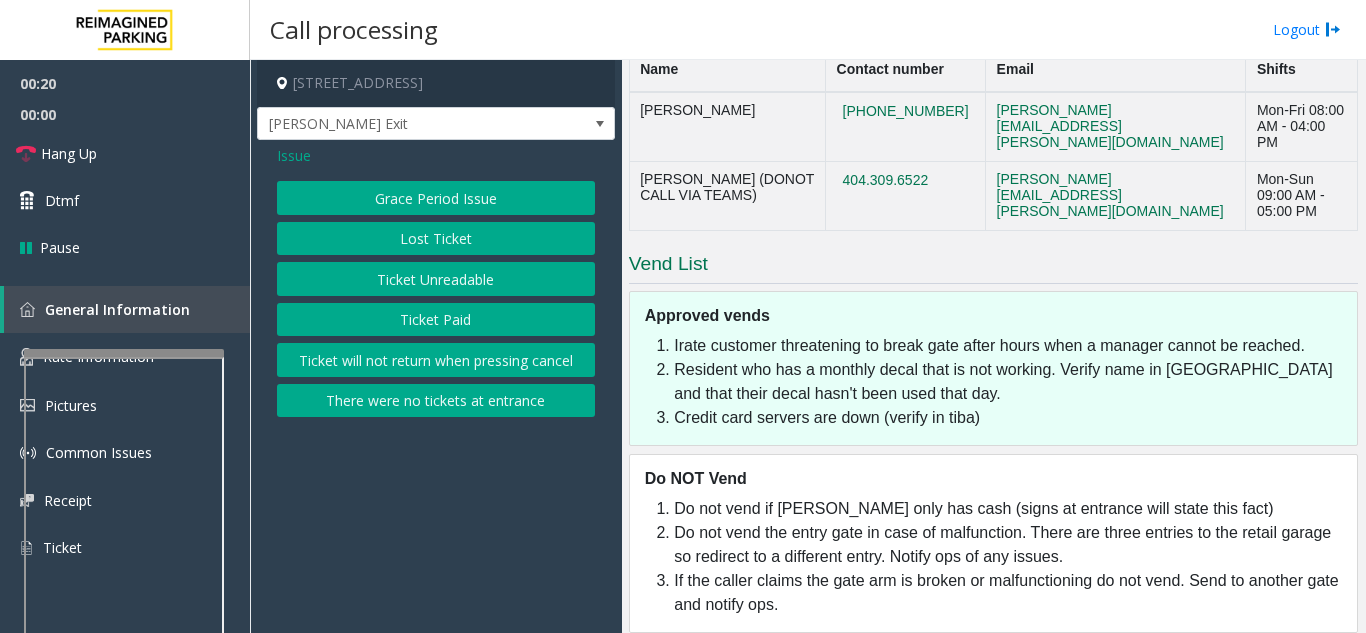 click on "Lost Ticket" 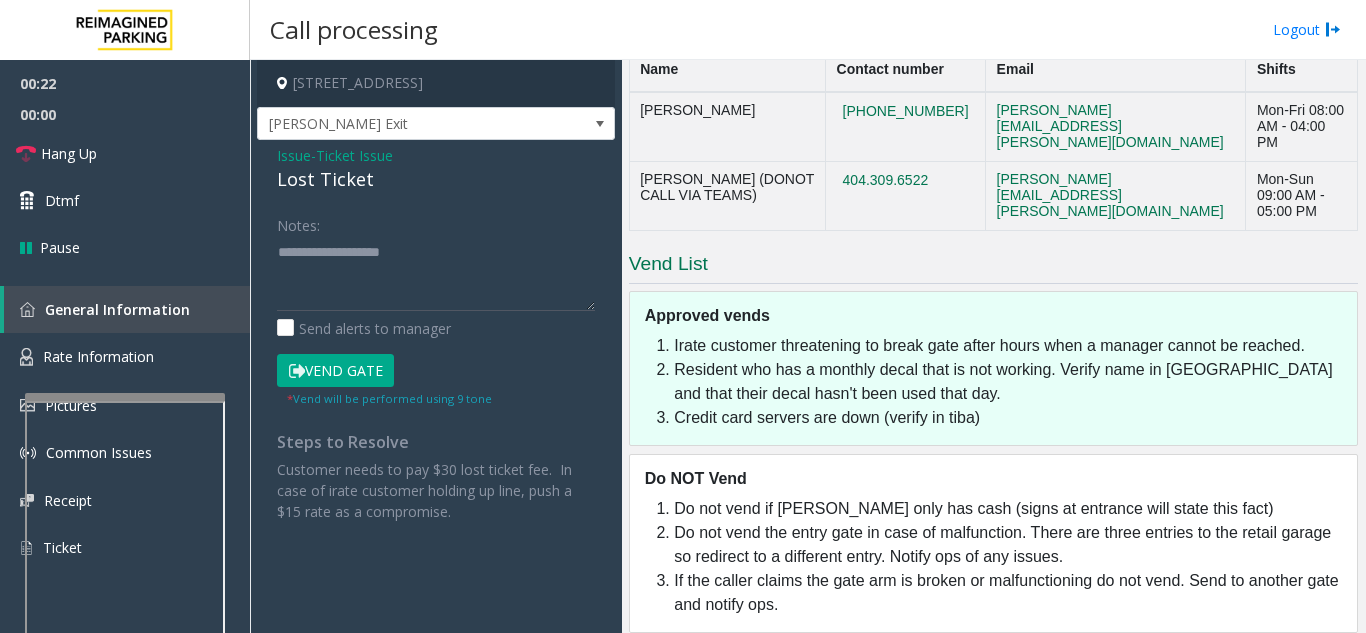 click at bounding box center (125, 397) 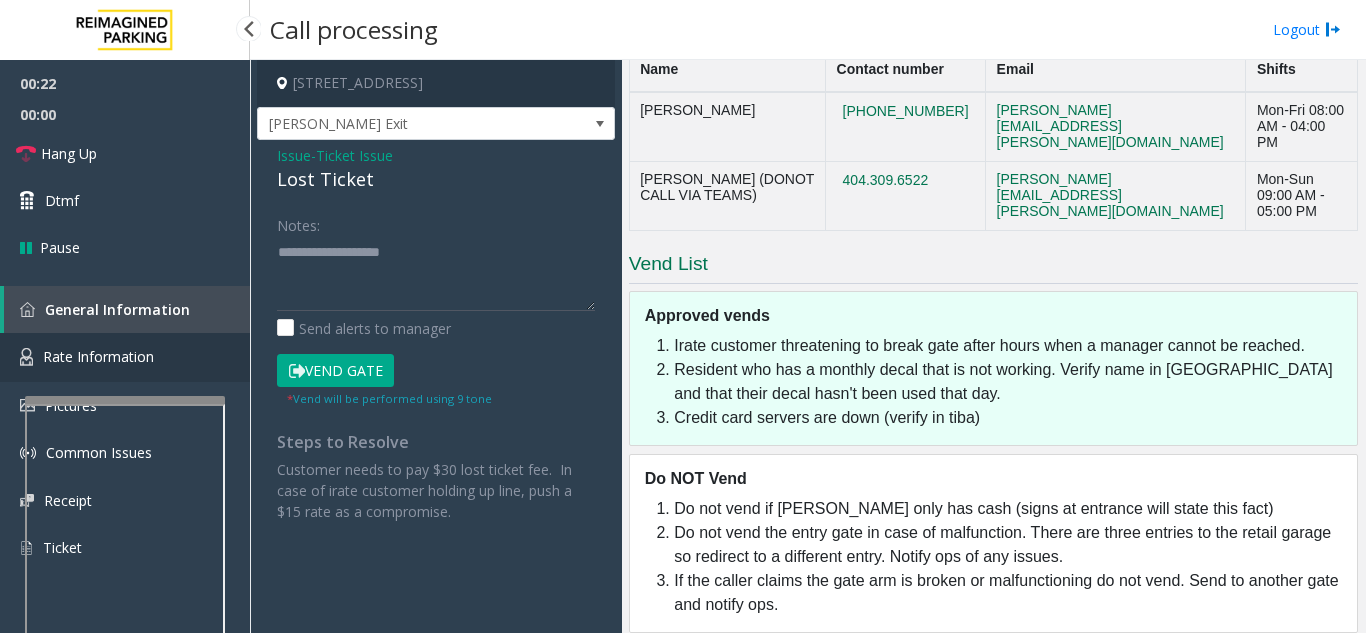click on "Rate Information" at bounding box center (98, 356) 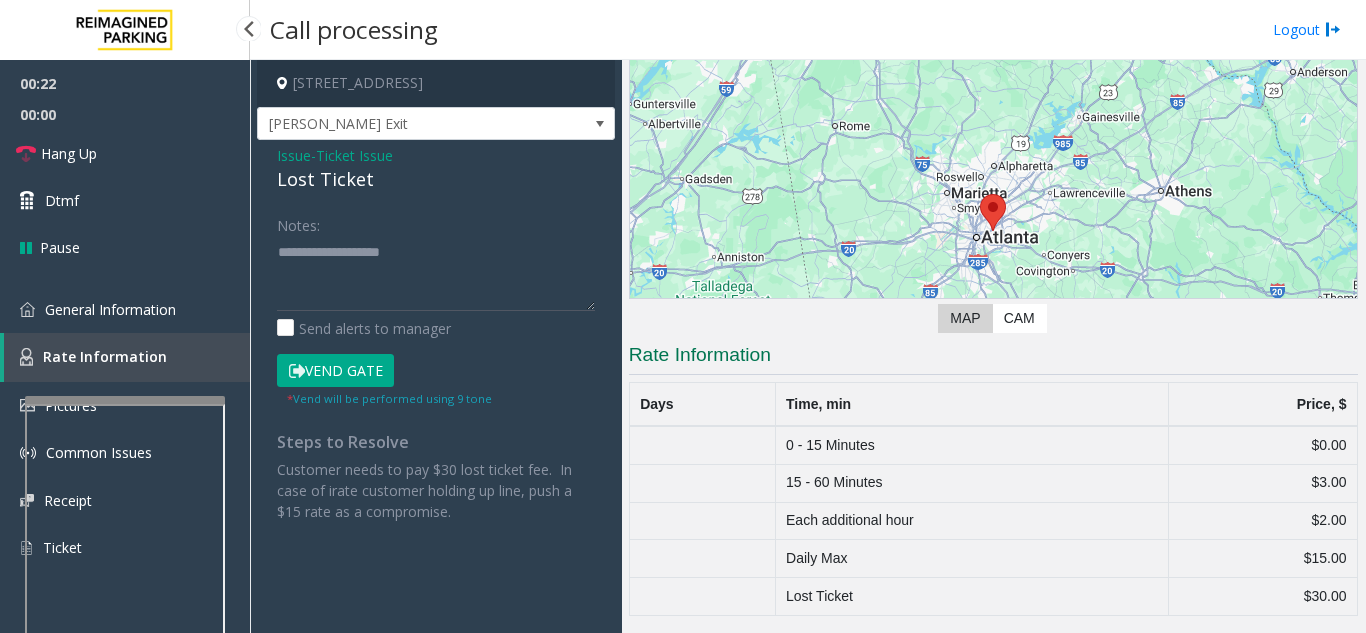 scroll, scrollTop: 127, scrollLeft: 0, axis: vertical 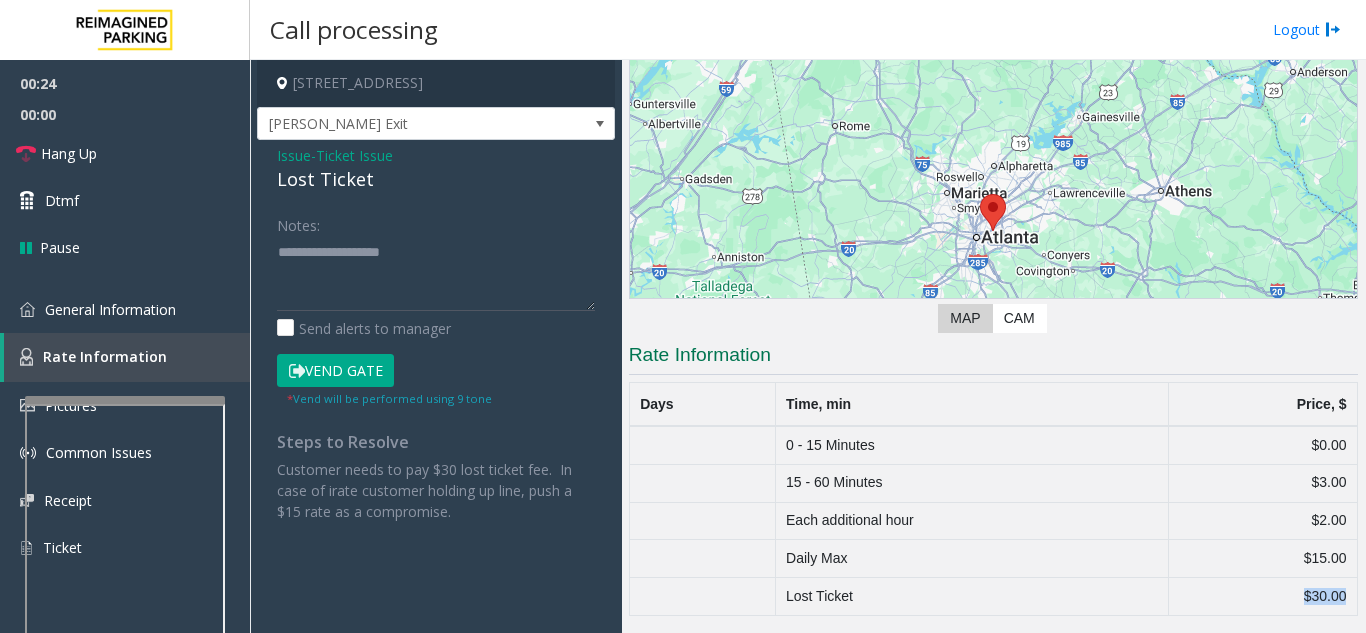 drag, startPoint x: 1277, startPoint y: 607, endPoint x: 1335, endPoint y: 597, distance: 58.855755 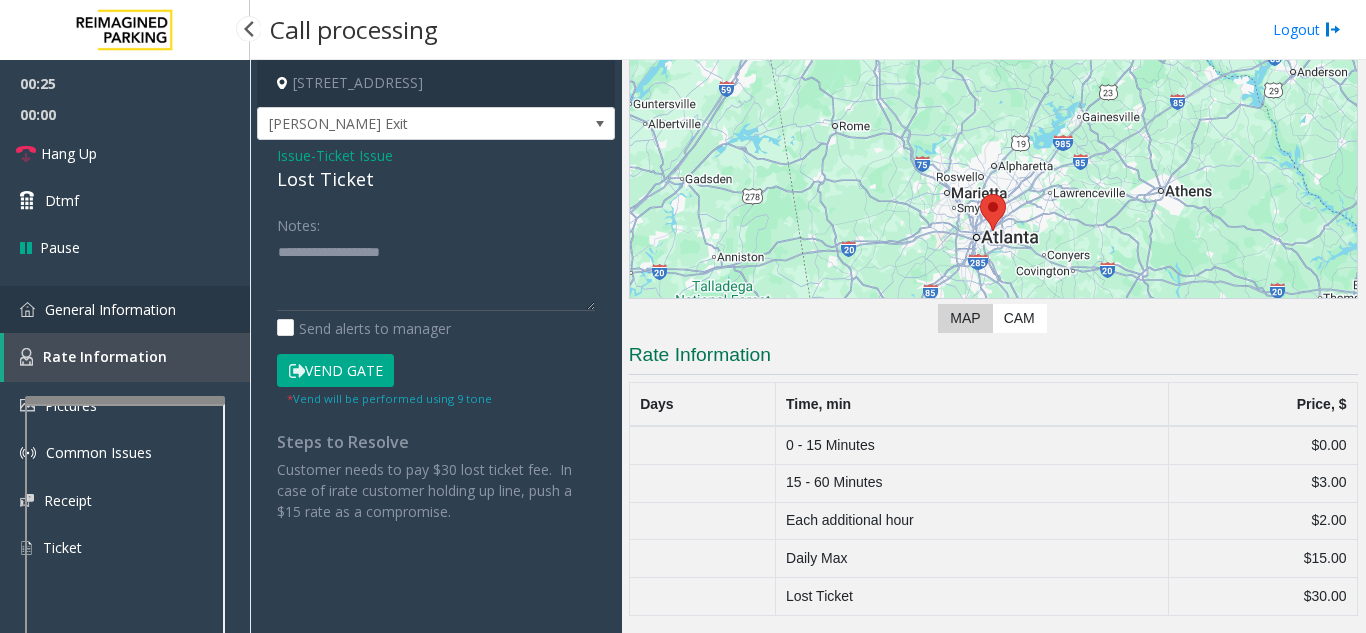 click on "General Information" at bounding box center [125, 309] 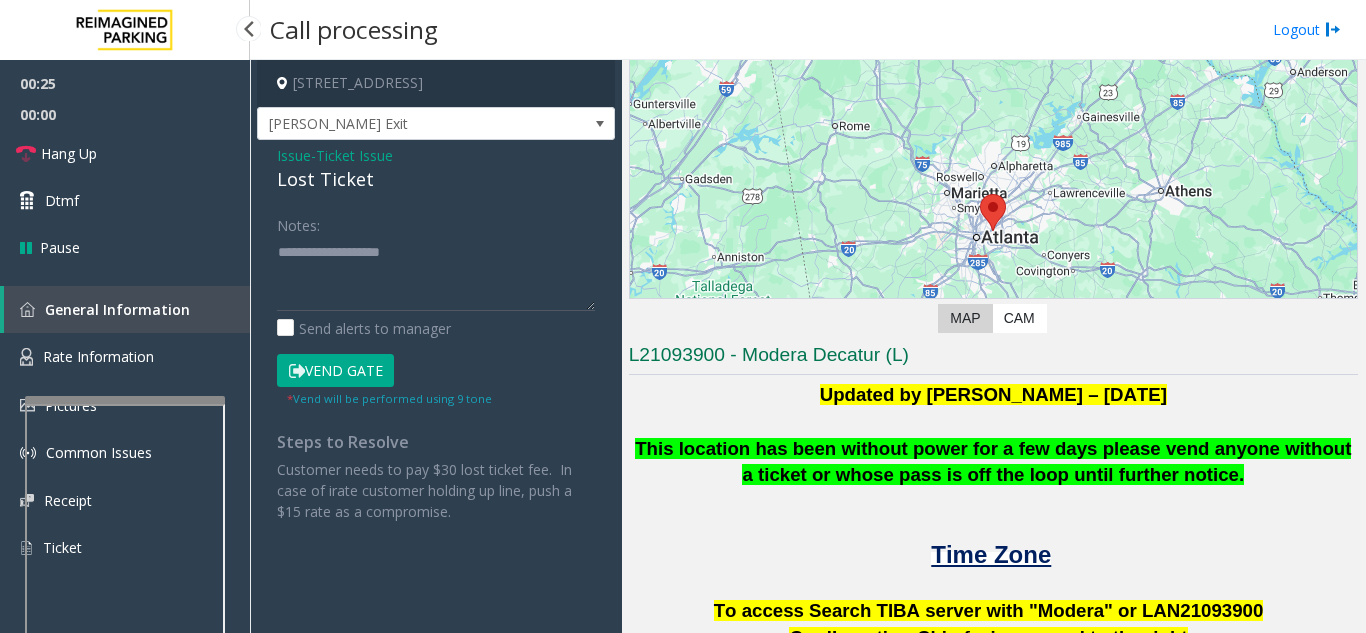 scroll, scrollTop: 1165, scrollLeft: 0, axis: vertical 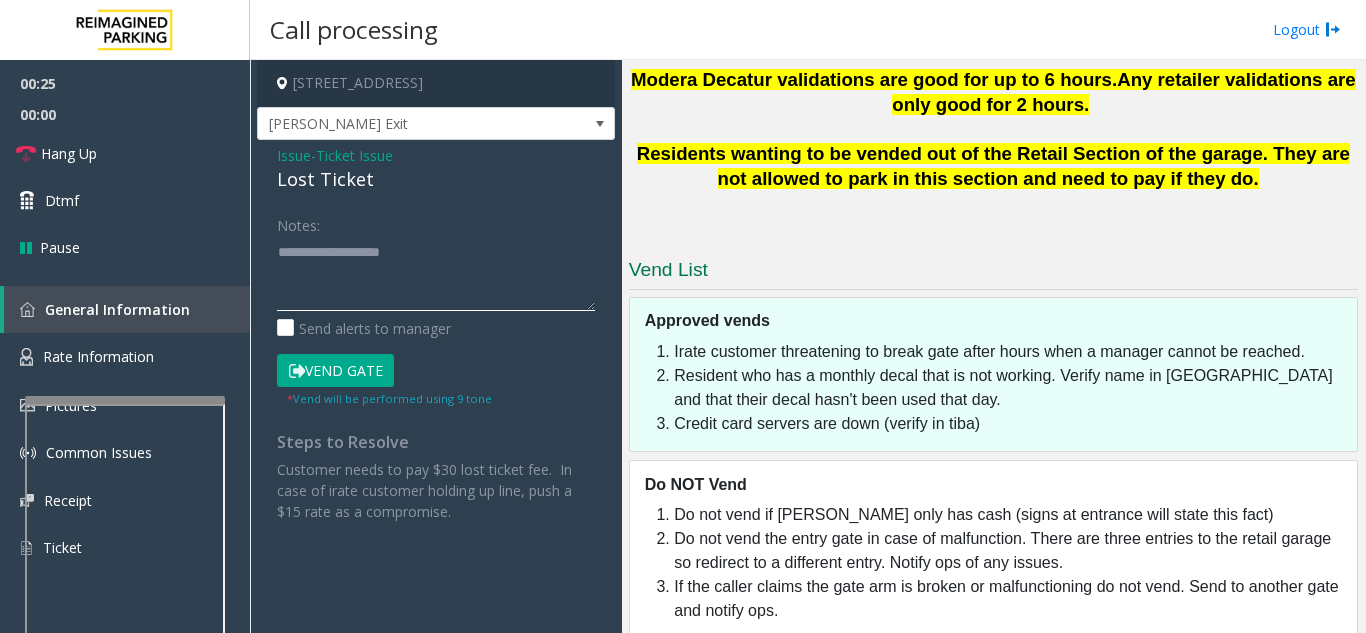 click 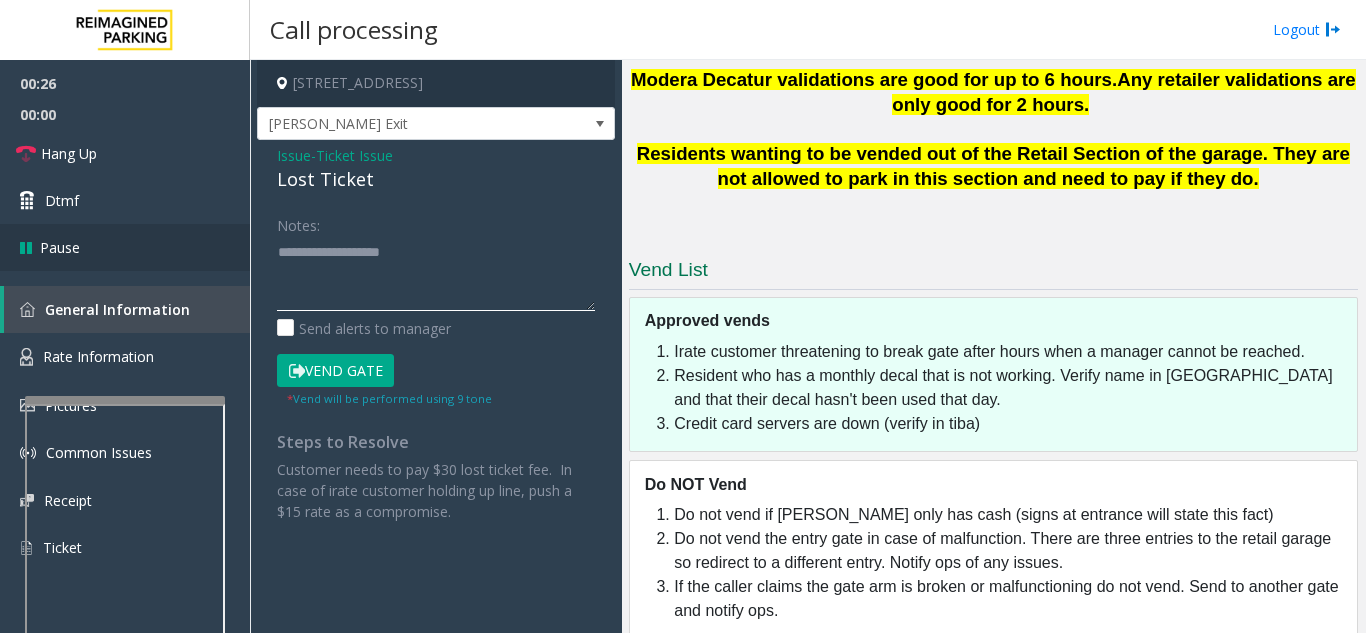 scroll, scrollTop: 1413, scrollLeft: 0, axis: vertical 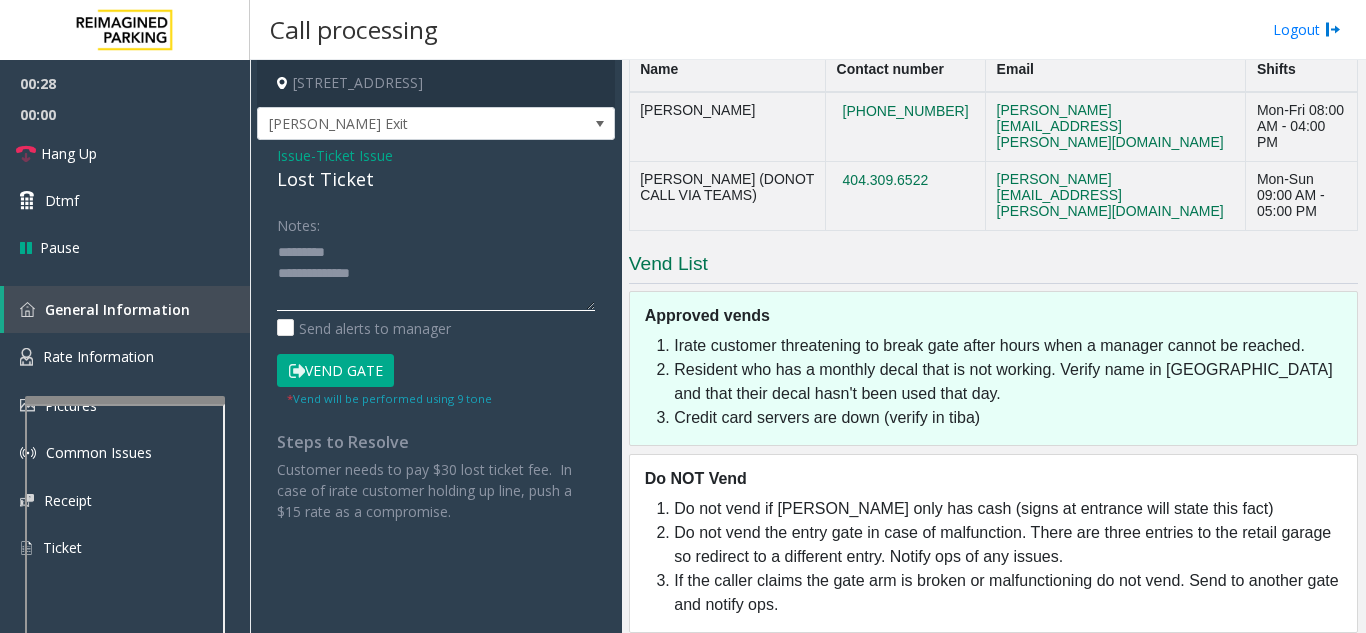 click 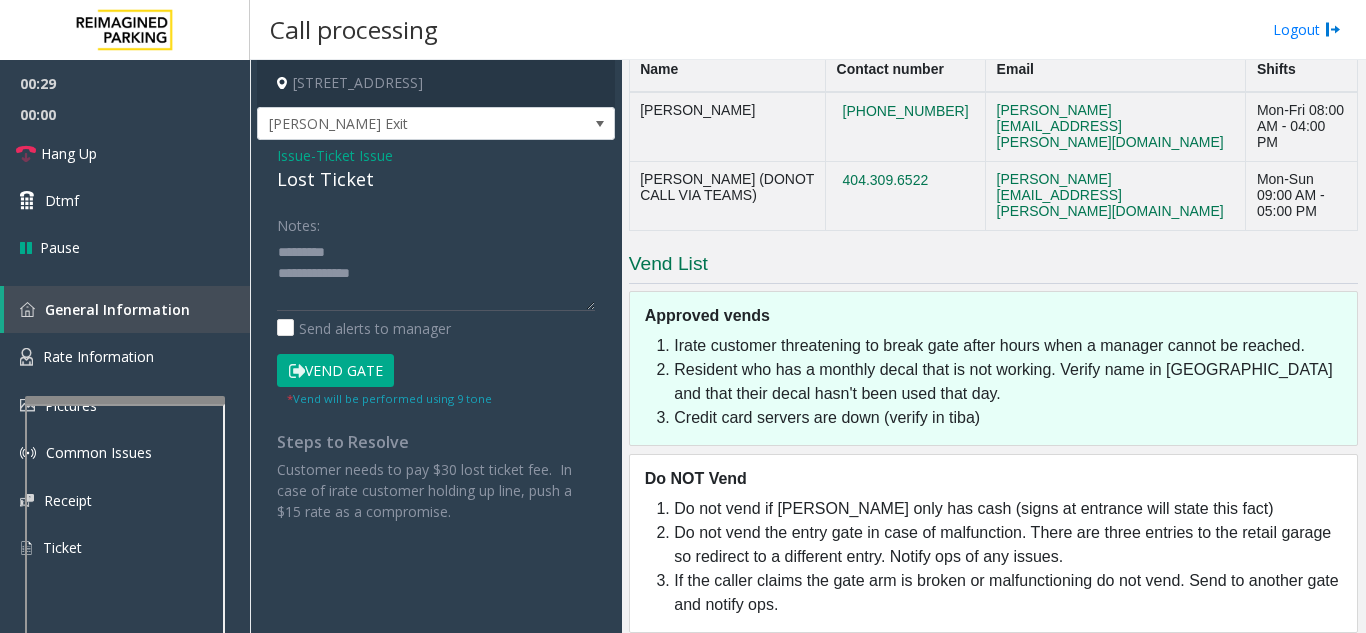 click on "Lost Ticket" 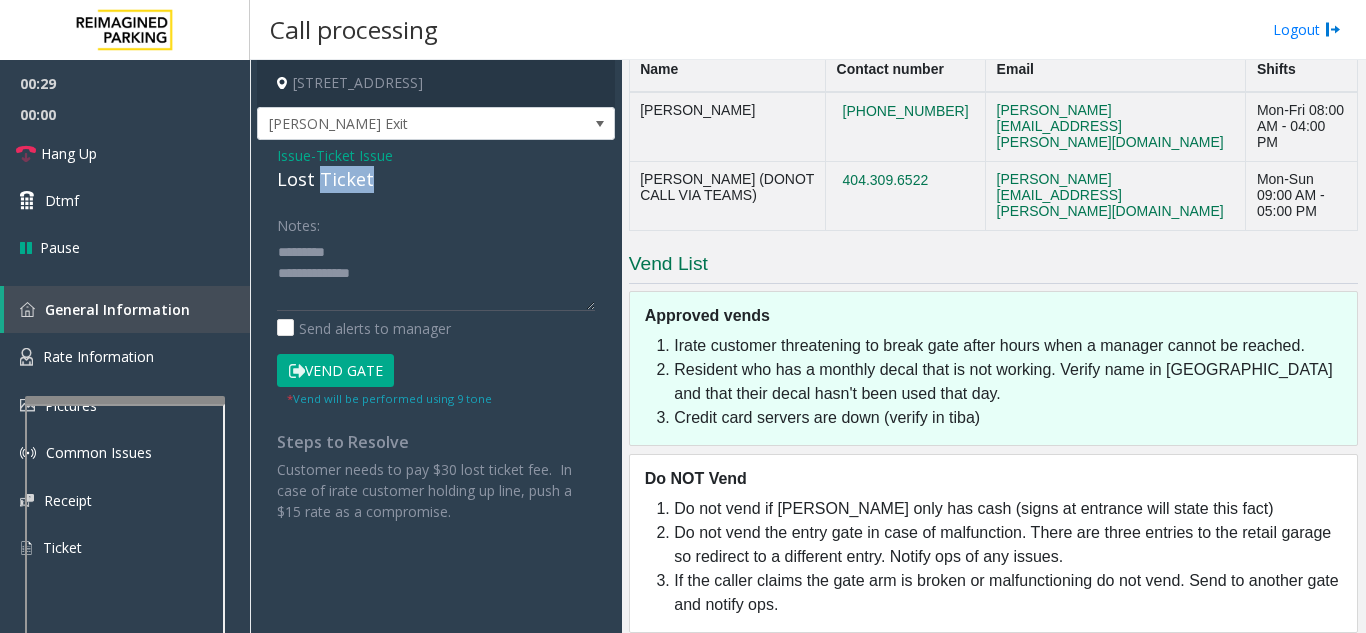 click on "Lost Ticket" 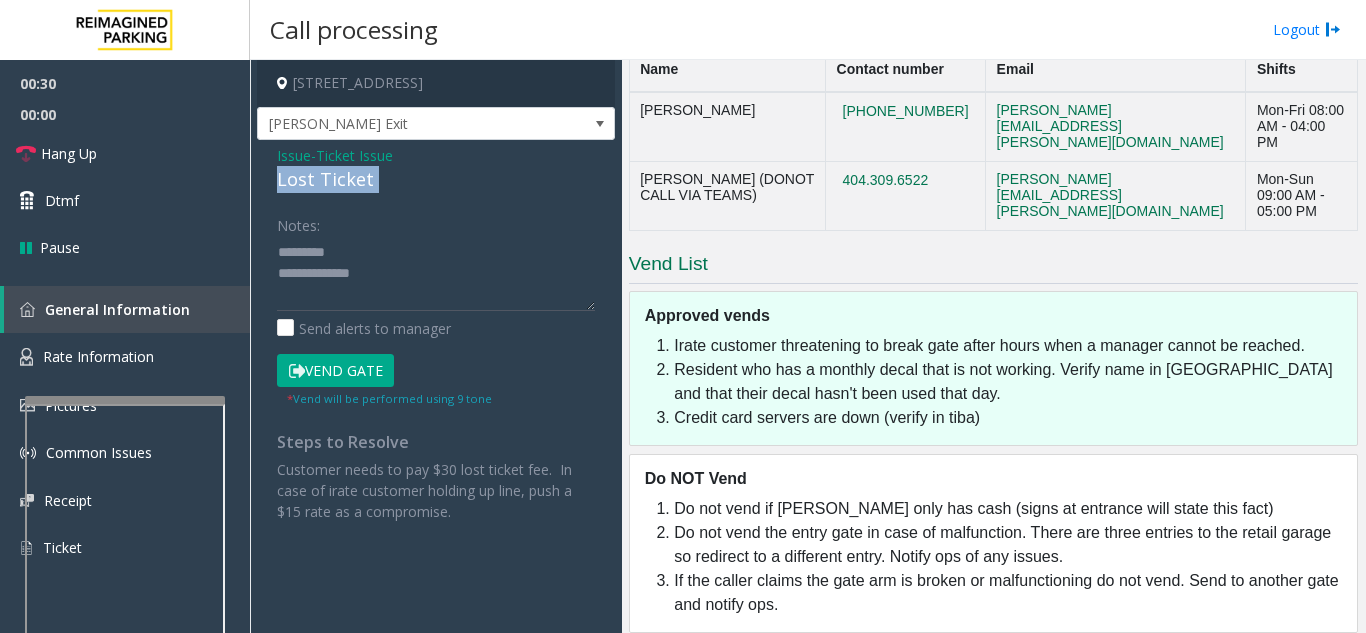 click on "Lost Ticket" 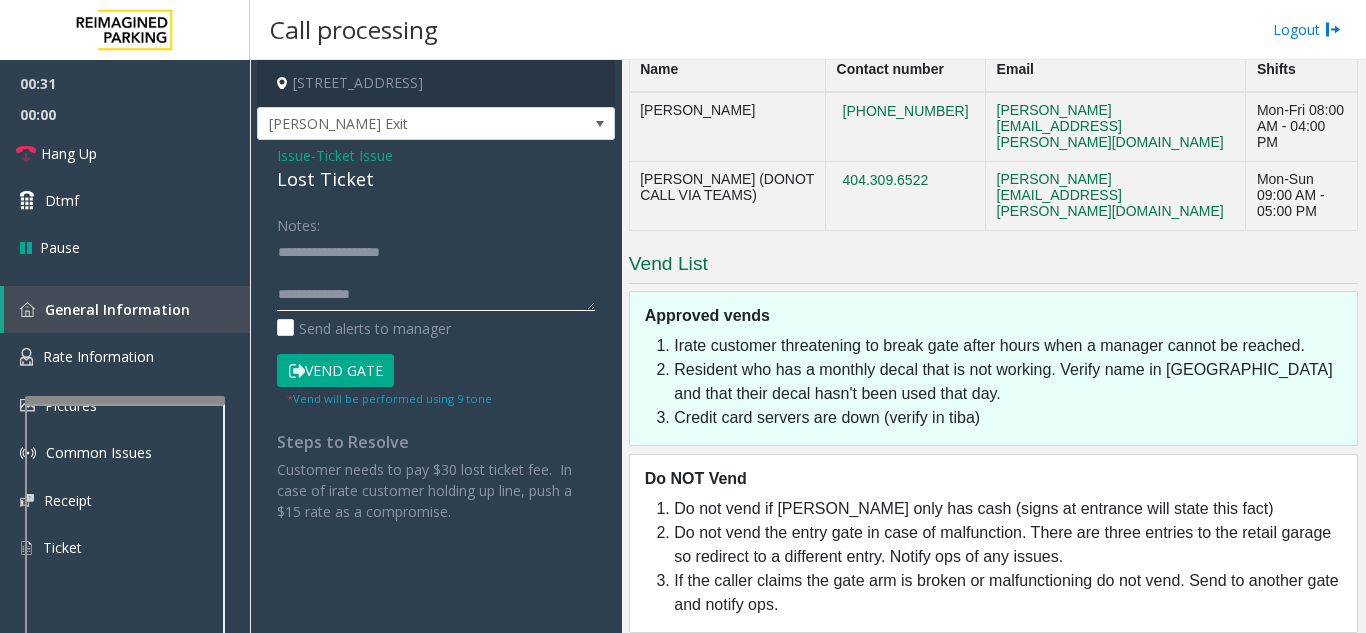 click 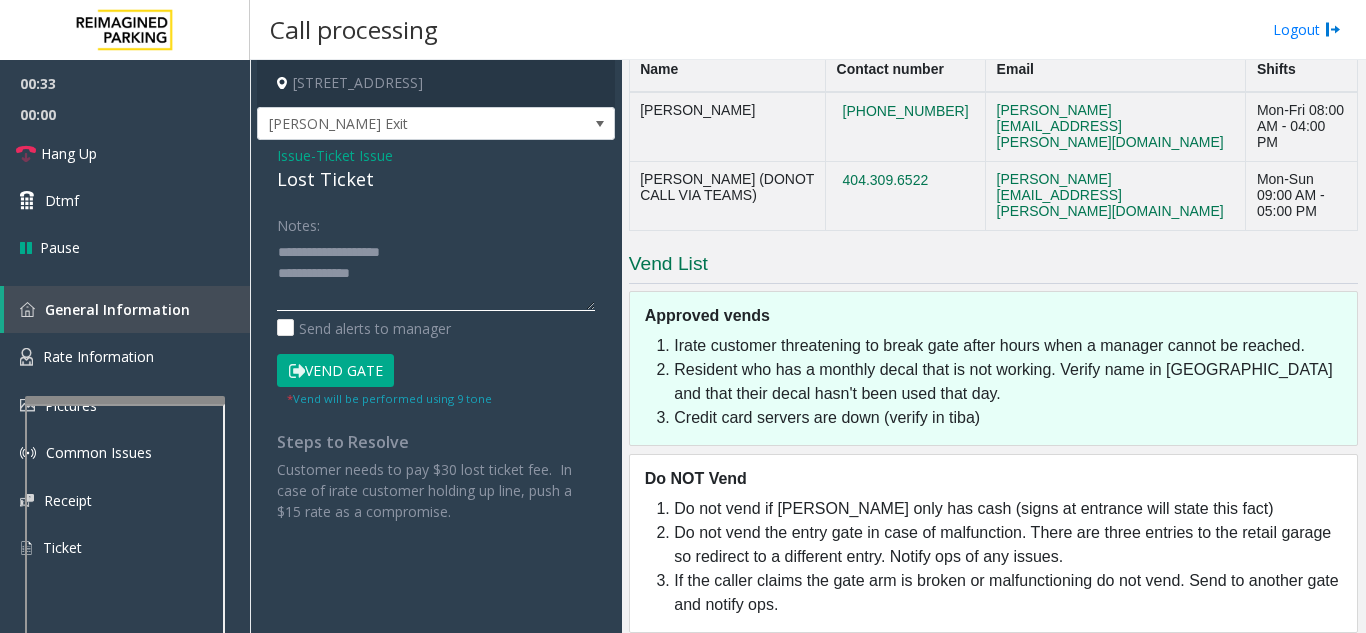 click 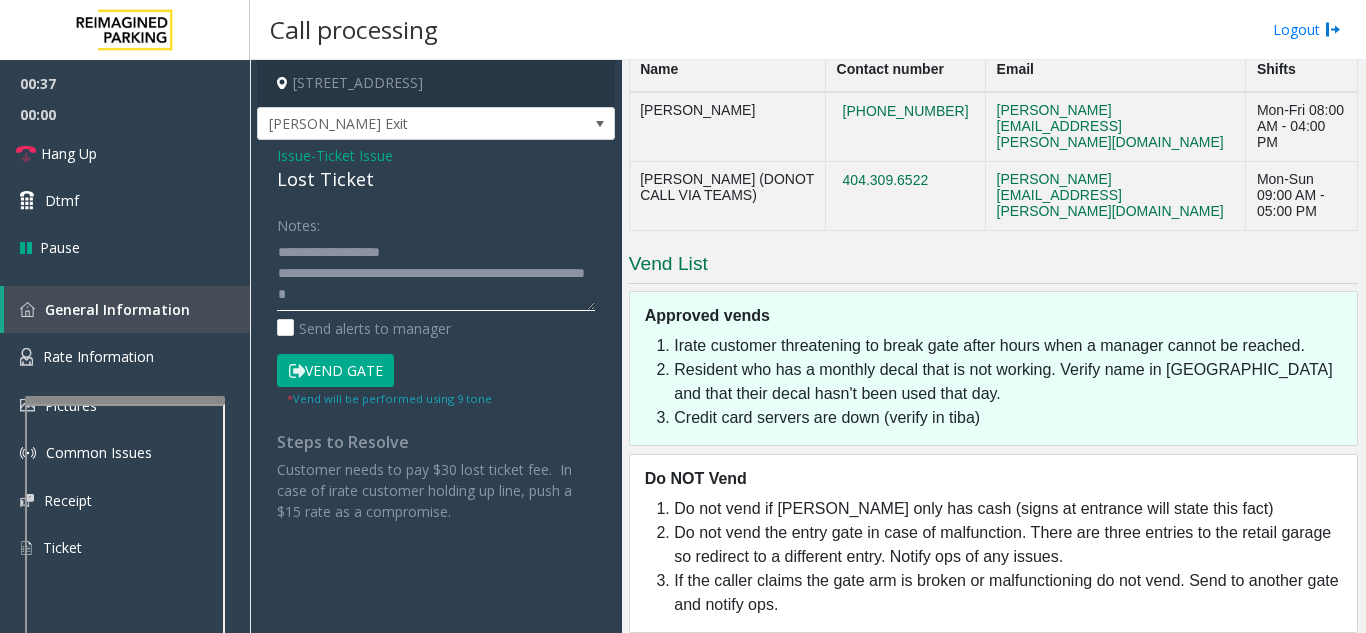 click 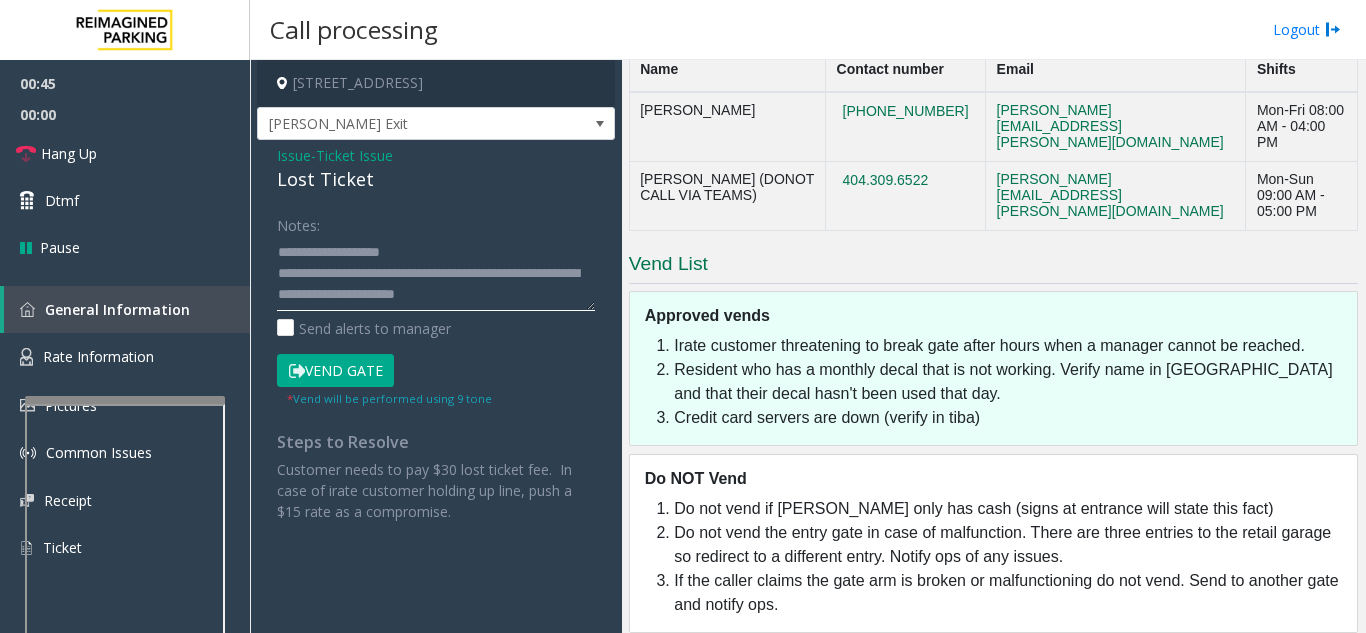click 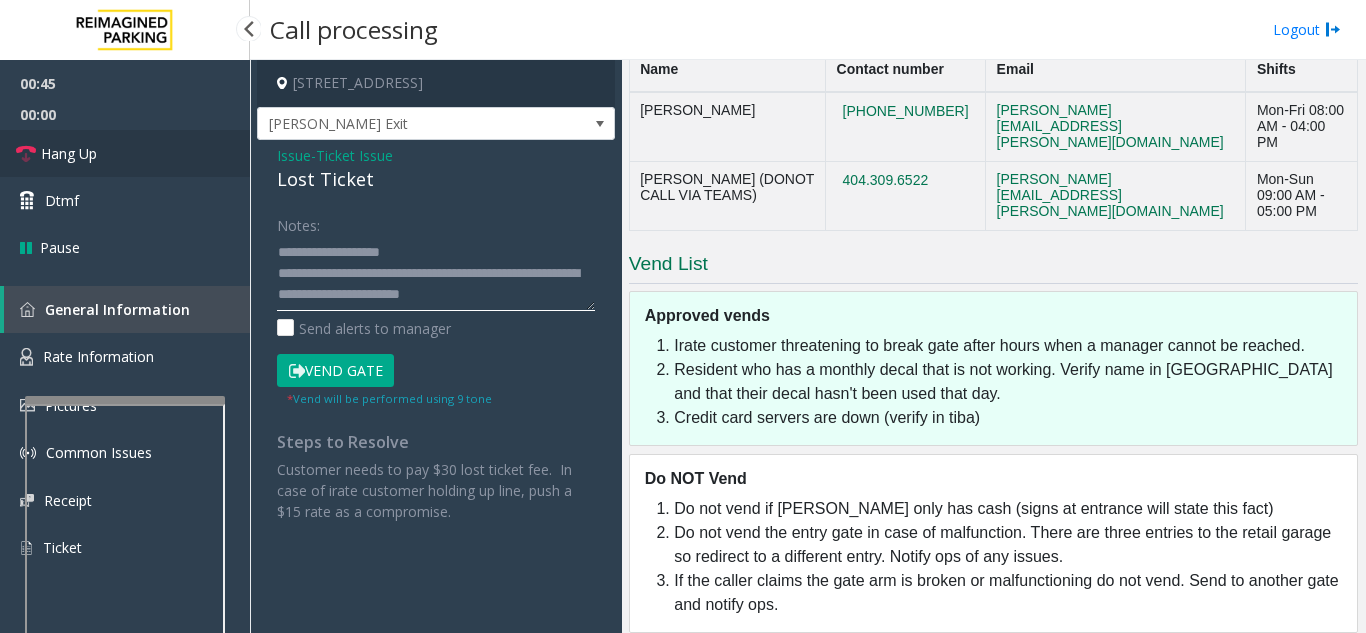 type on "**********" 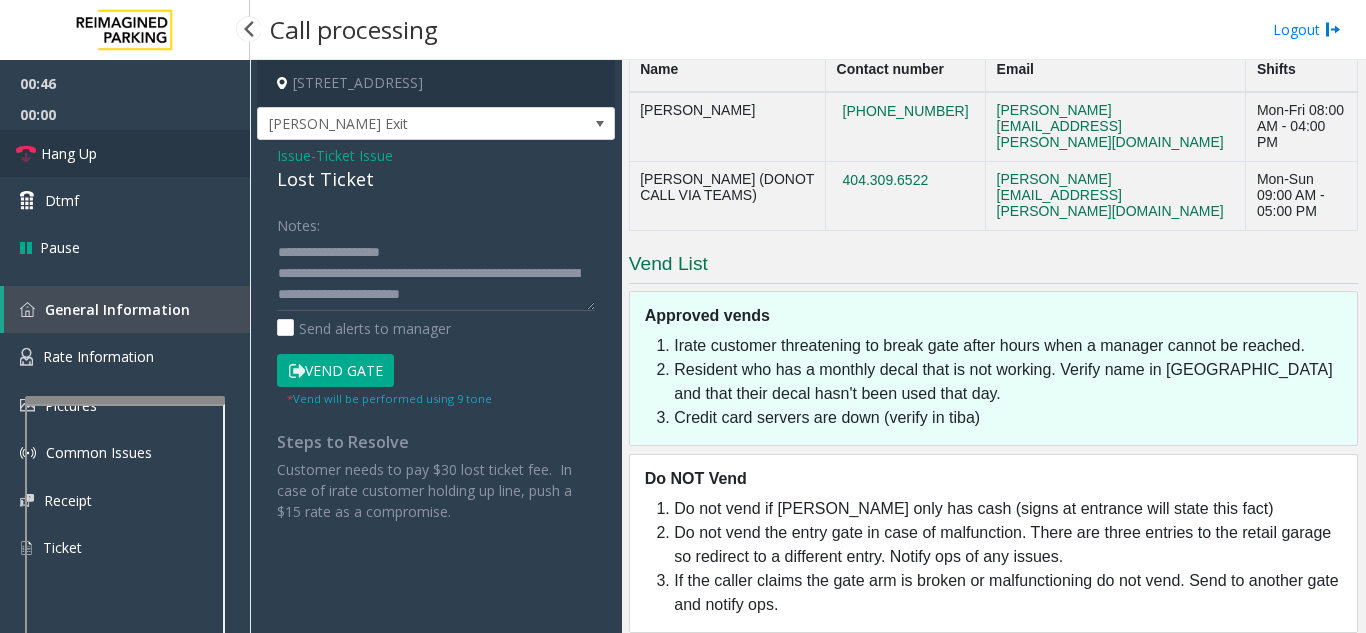 click on "Hang Up" at bounding box center (125, 153) 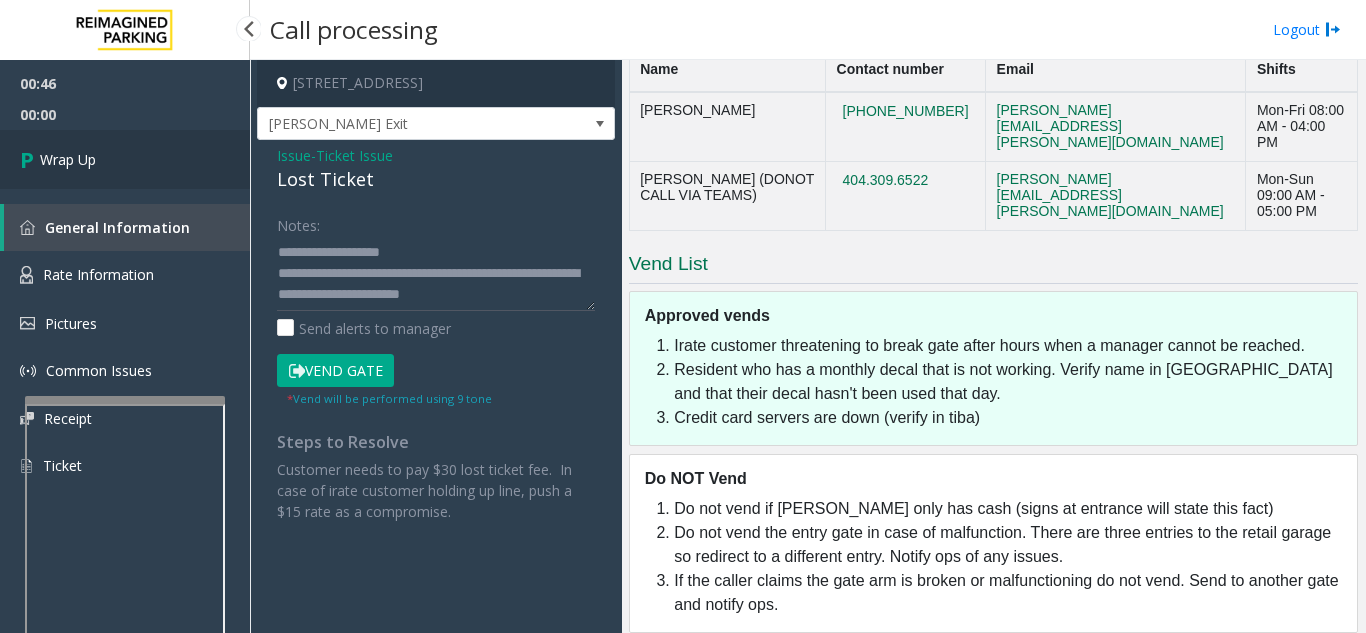 click on "Wrap Up" at bounding box center [125, 159] 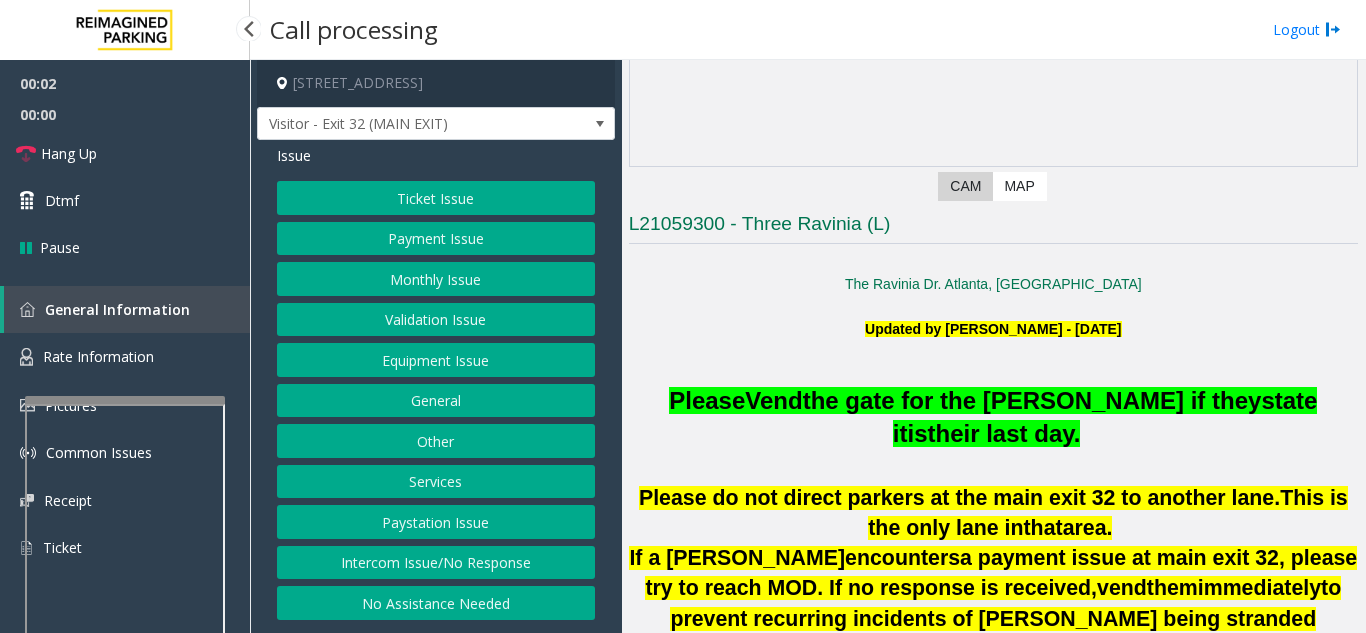 scroll, scrollTop: 400, scrollLeft: 0, axis: vertical 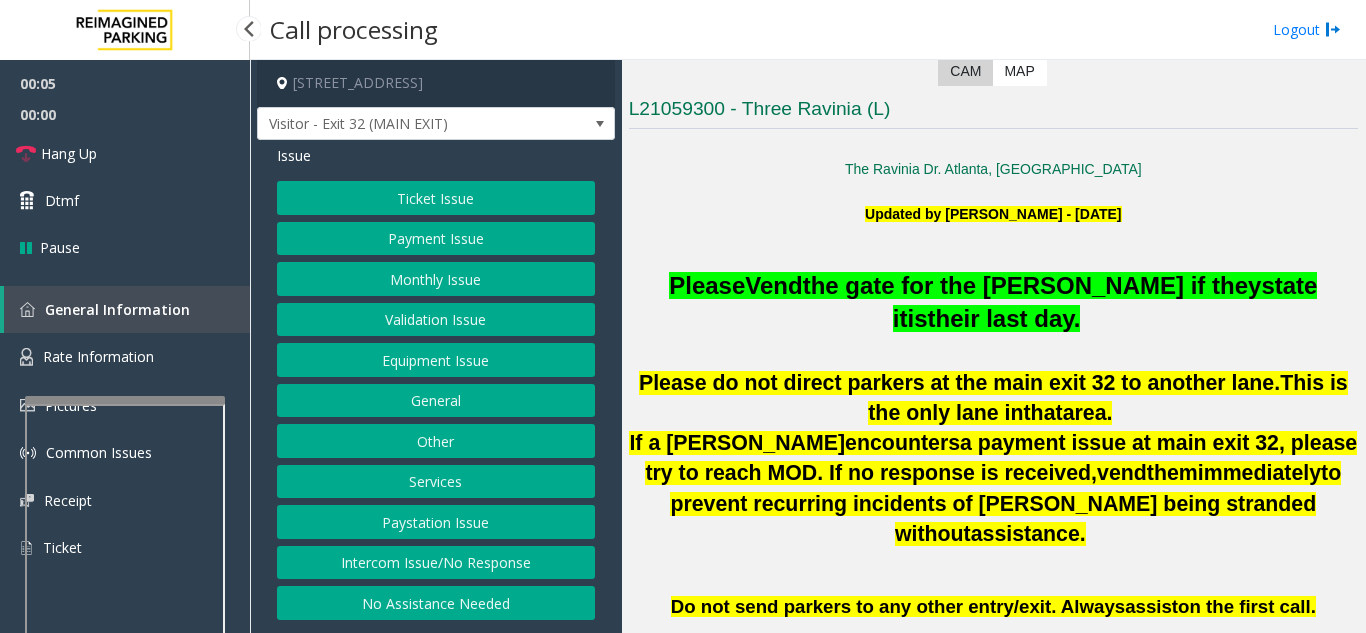 click on "If a [PERSON_NAME]  encounters  a payment issue at main exit 32, please try to reach MOD. If no response is received,  vend  them  immediately  to prevent recurring incidents of [PERSON_NAME] being stranded without  assistance ." 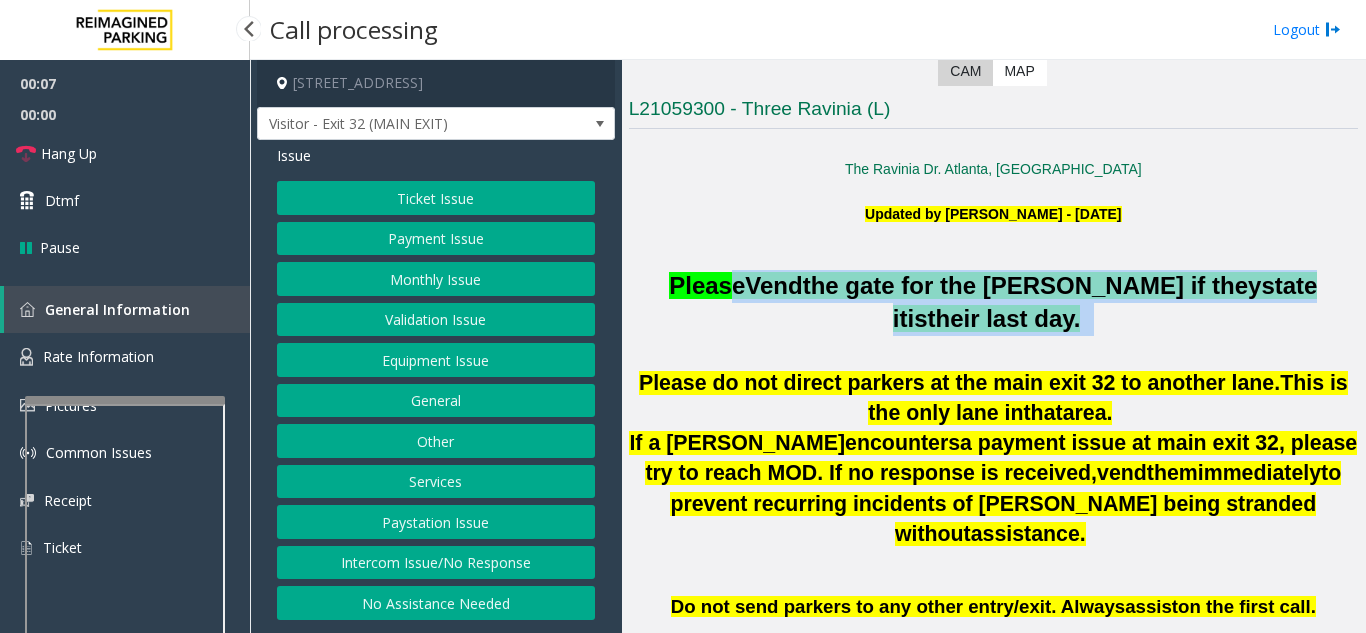 drag, startPoint x: 697, startPoint y: 286, endPoint x: 1071, endPoint y: 327, distance: 376.2406 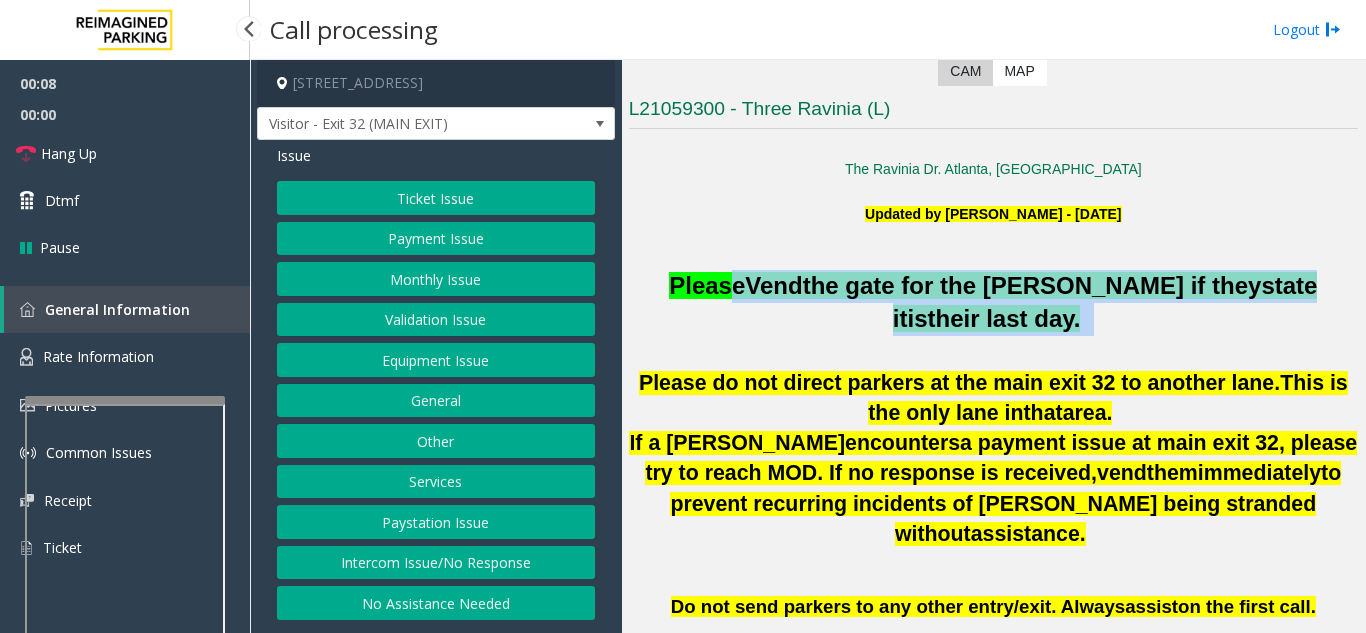 click on "Please  Vend  the gate for the [PERSON_NAME] if they  state   it  is  their last day." 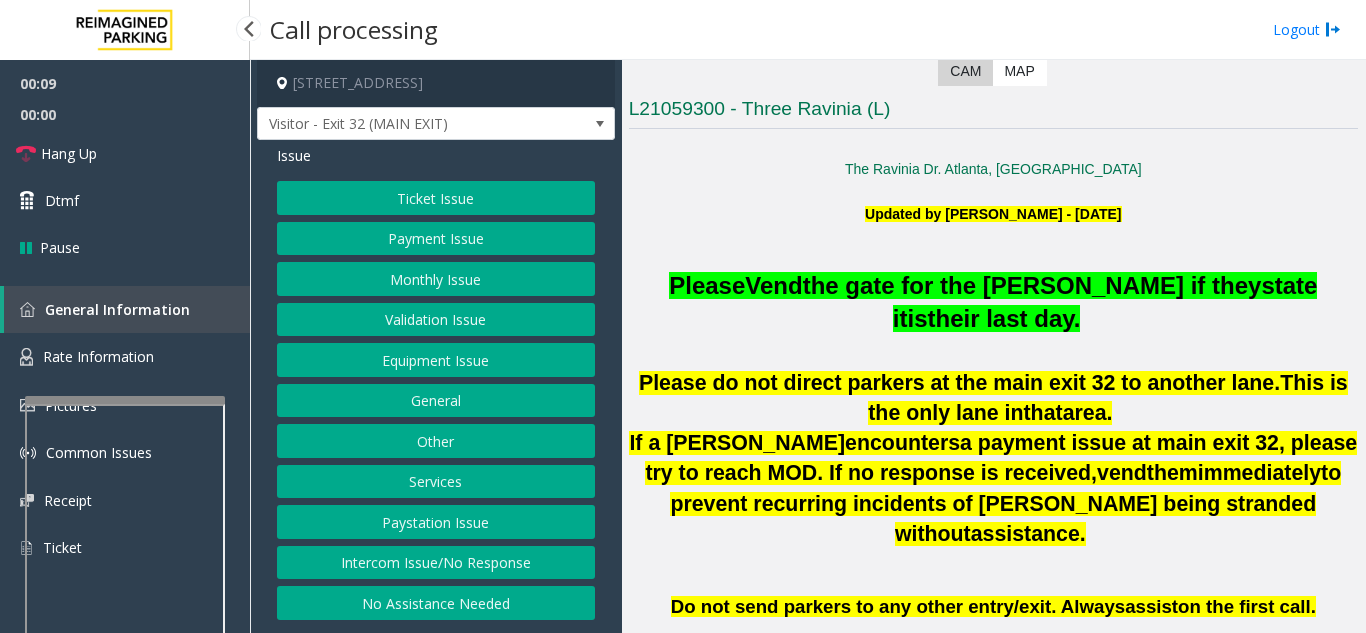 drag, startPoint x: 1001, startPoint y: 320, endPoint x: 718, endPoint y: 289, distance: 284.6928 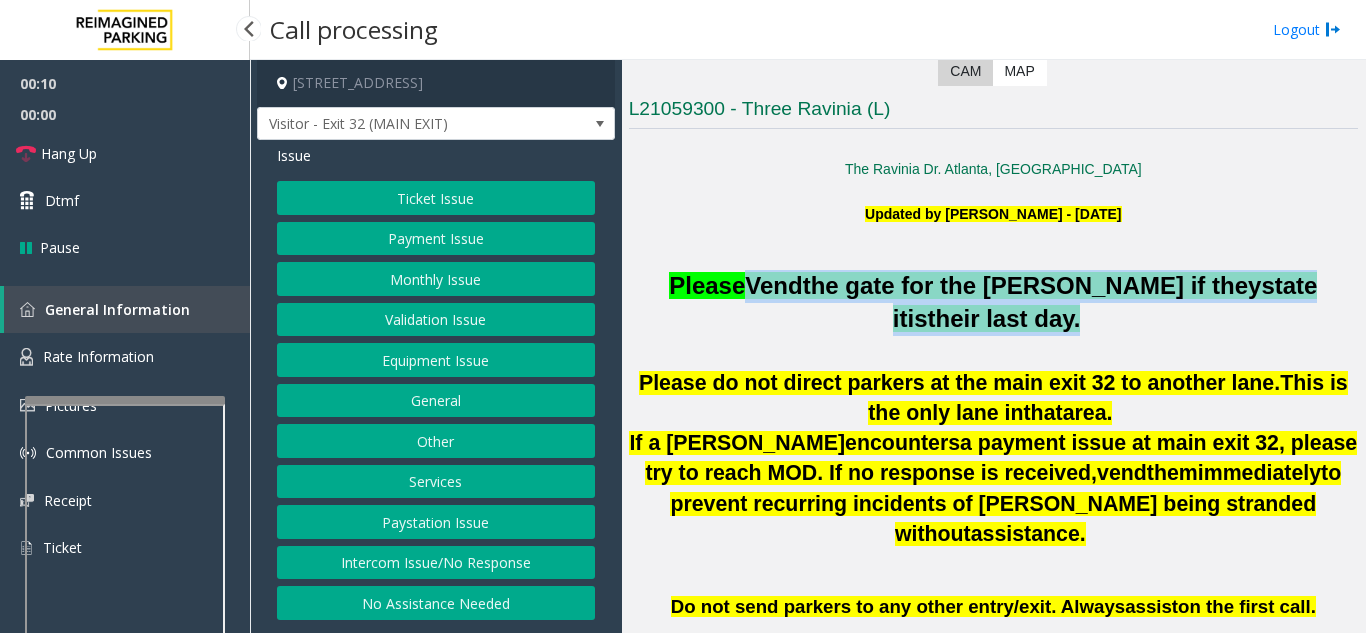 drag, startPoint x: 718, startPoint y: 289, endPoint x: 974, endPoint y: 323, distance: 258.24796 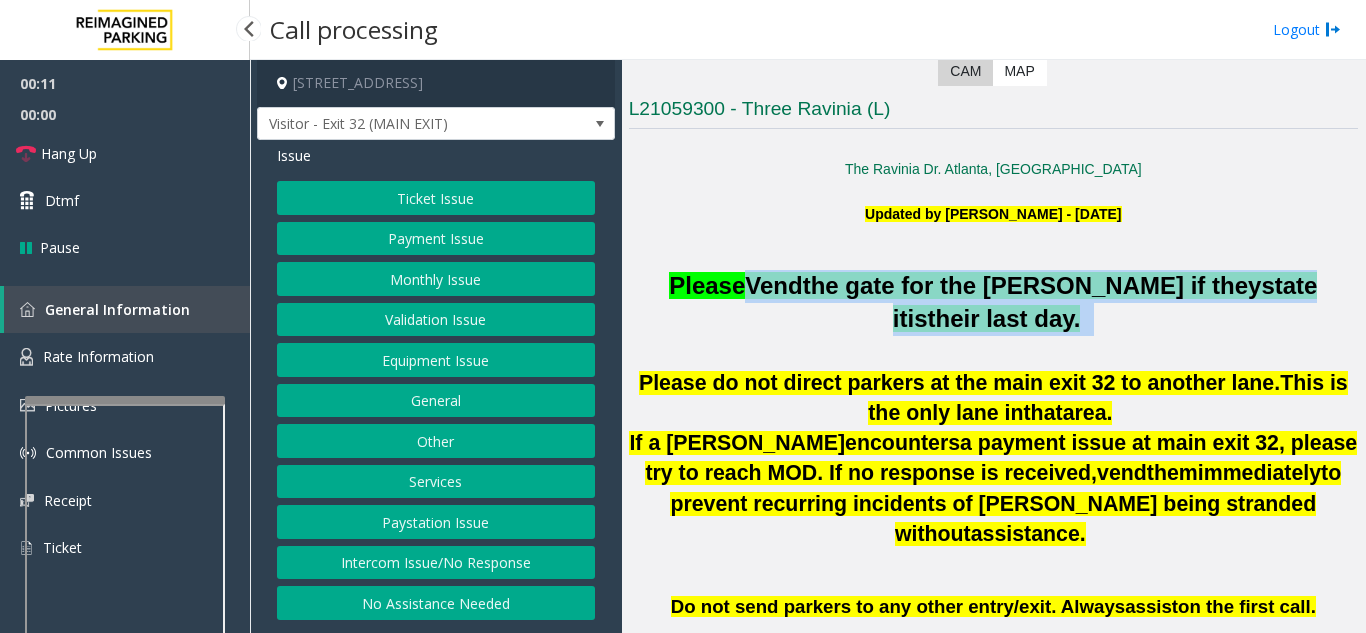 drag, startPoint x: 1015, startPoint y: 328, endPoint x: 720, endPoint y: 292, distance: 297.1885 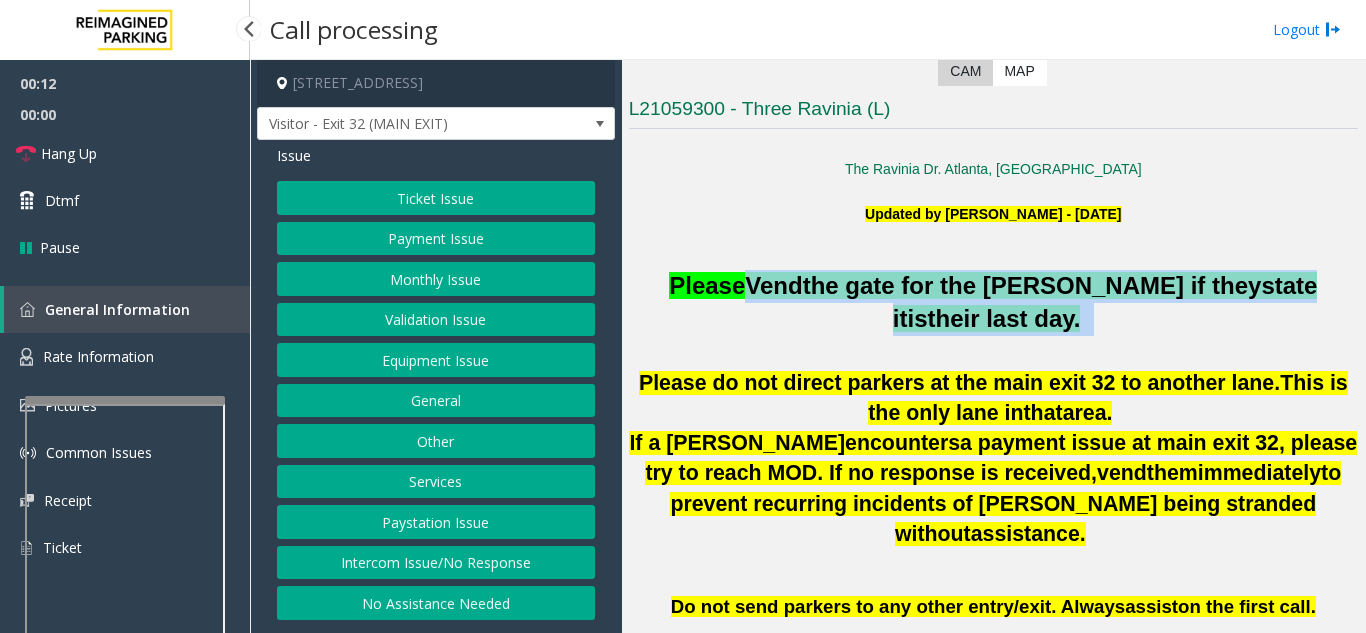 drag, startPoint x: 720, startPoint y: 291, endPoint x: 1022, endPoint y: 328, distance: 304.25812 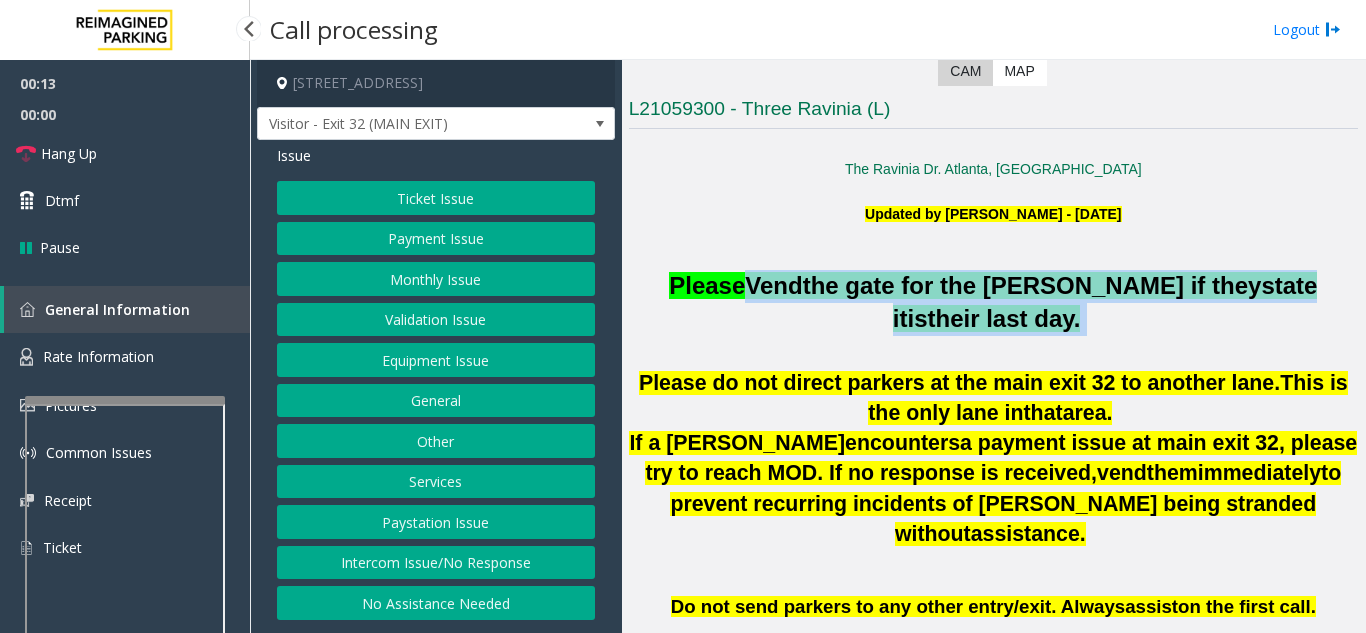drag, startPoint x: 1009, startPoint y: 326, endPoint x: 719, endPoint y: 294, distance: 291.76016 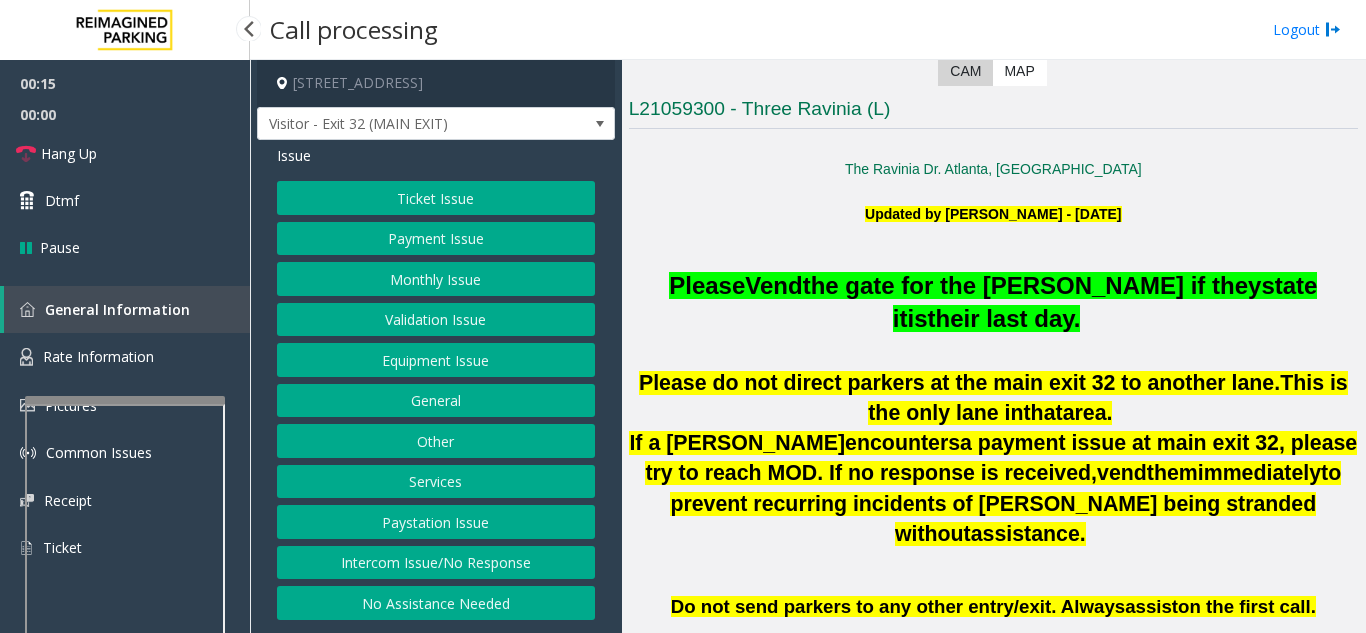 click on "Intercom Issue/No Response" 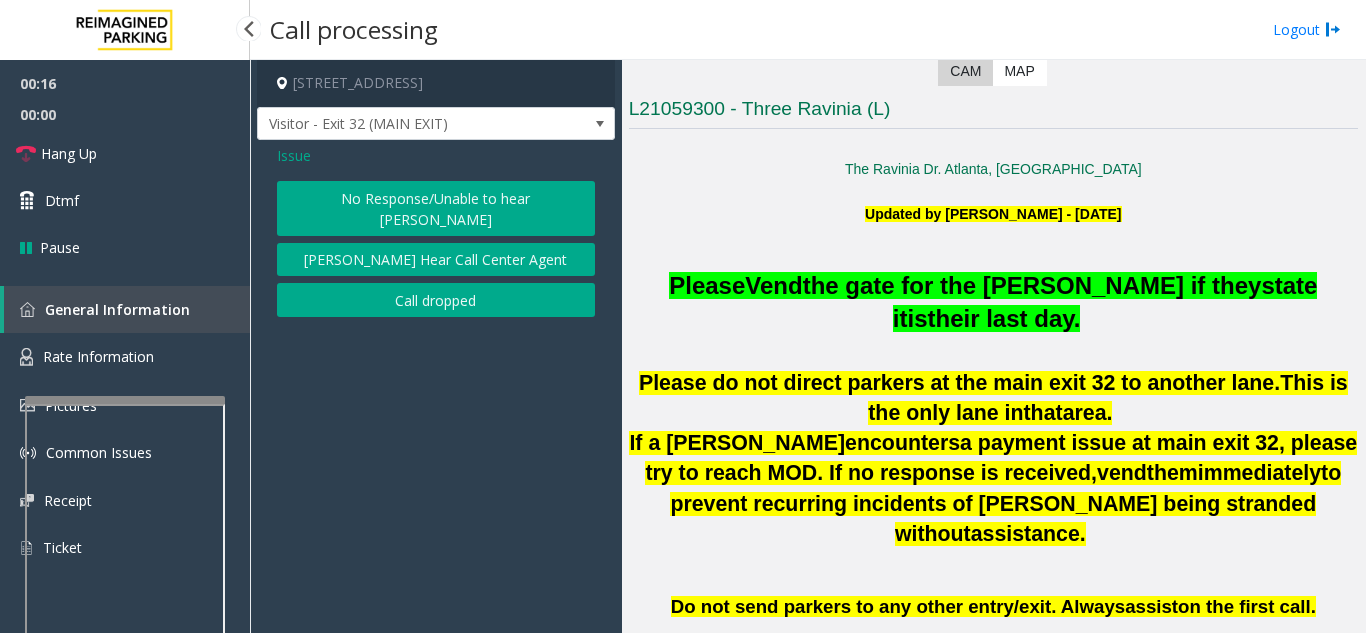 click on "Issue  No Response/Unable to hear [PERSON_NAME] Cannot Hear Call Center Agent   Call dropped" 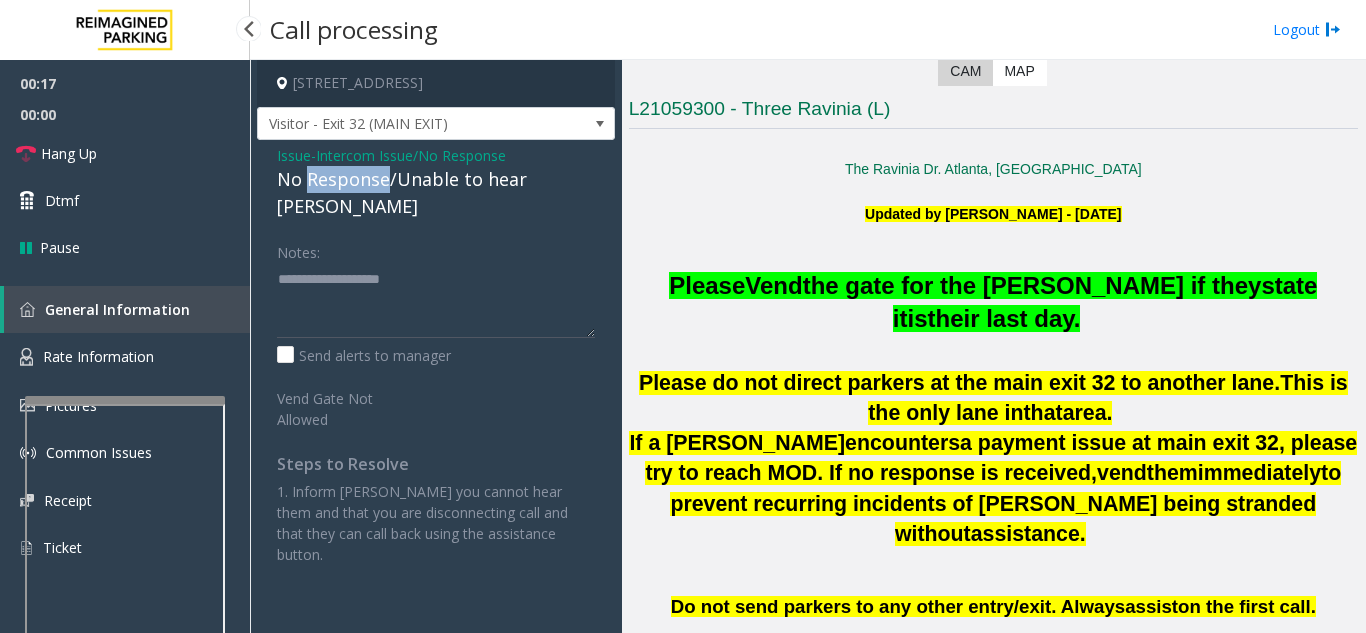 click on "No Response/Unable to hear [PERSON_NAME]" 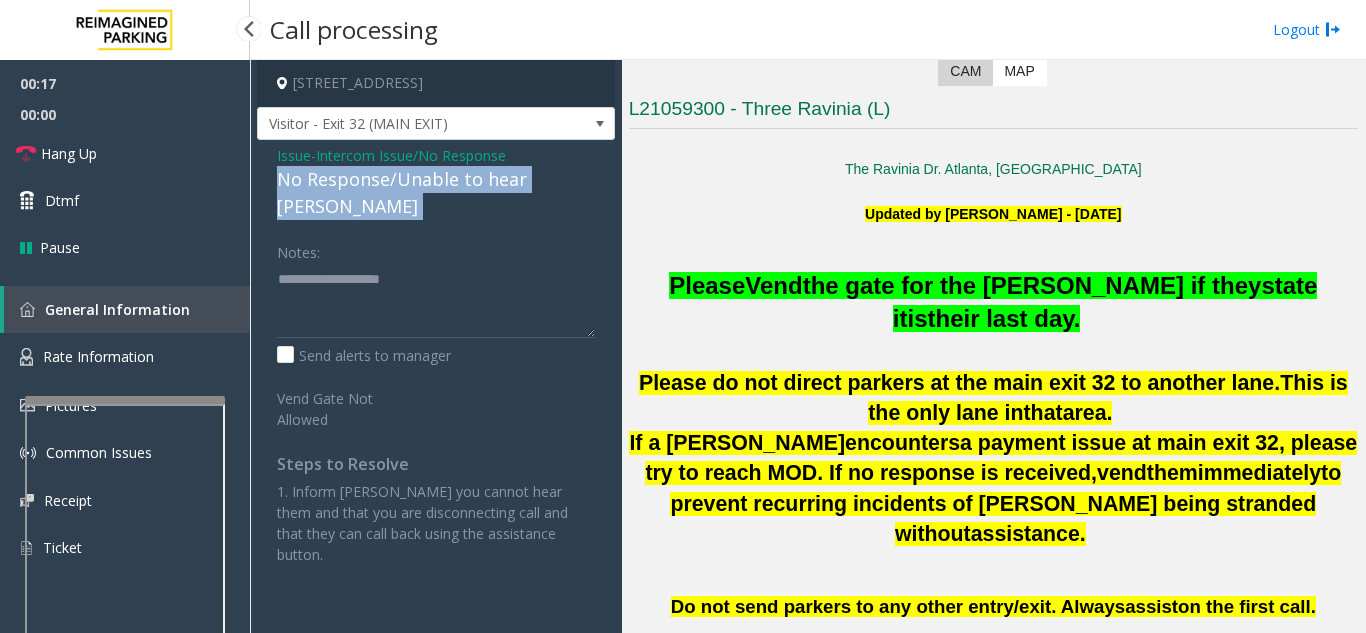 click on "No Response/Unable to hear [PERSON_NAME]" 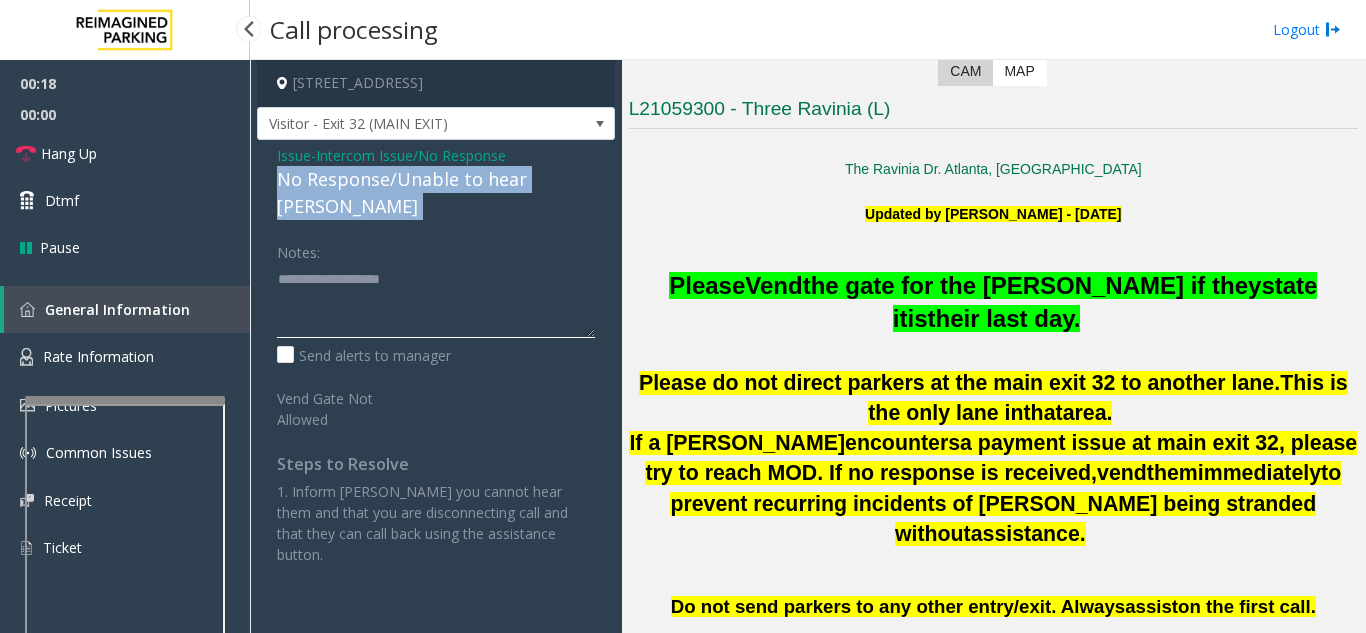 type on "**********" 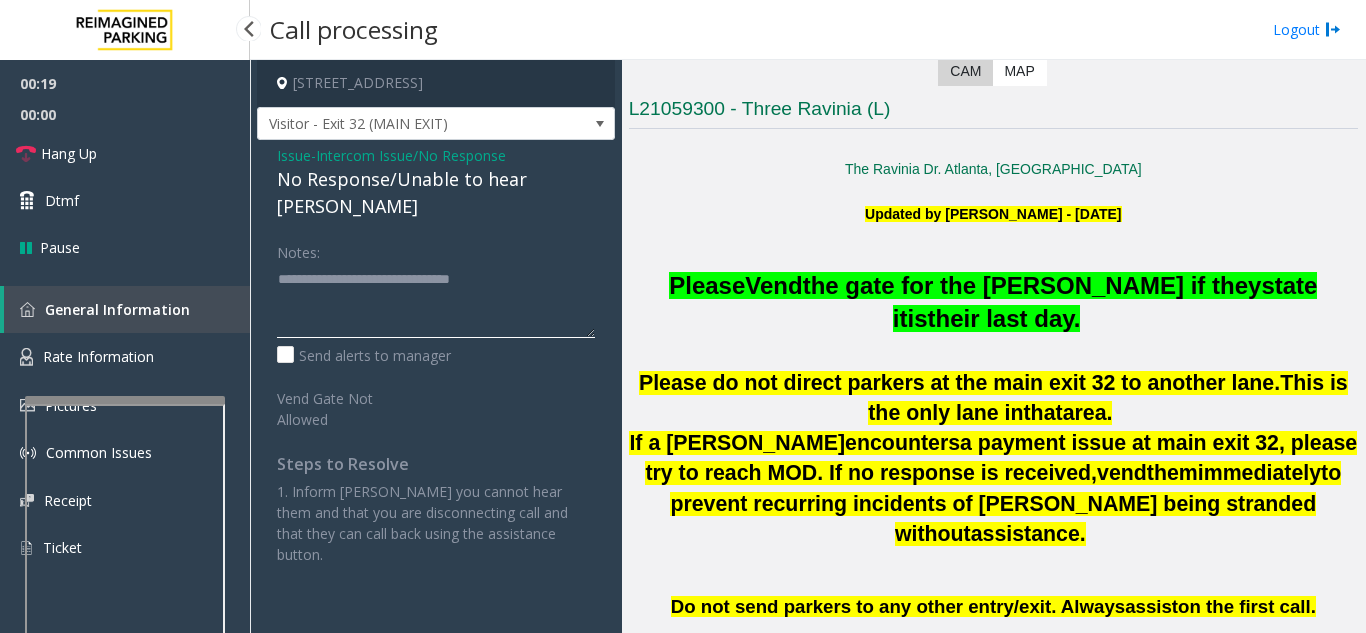 type 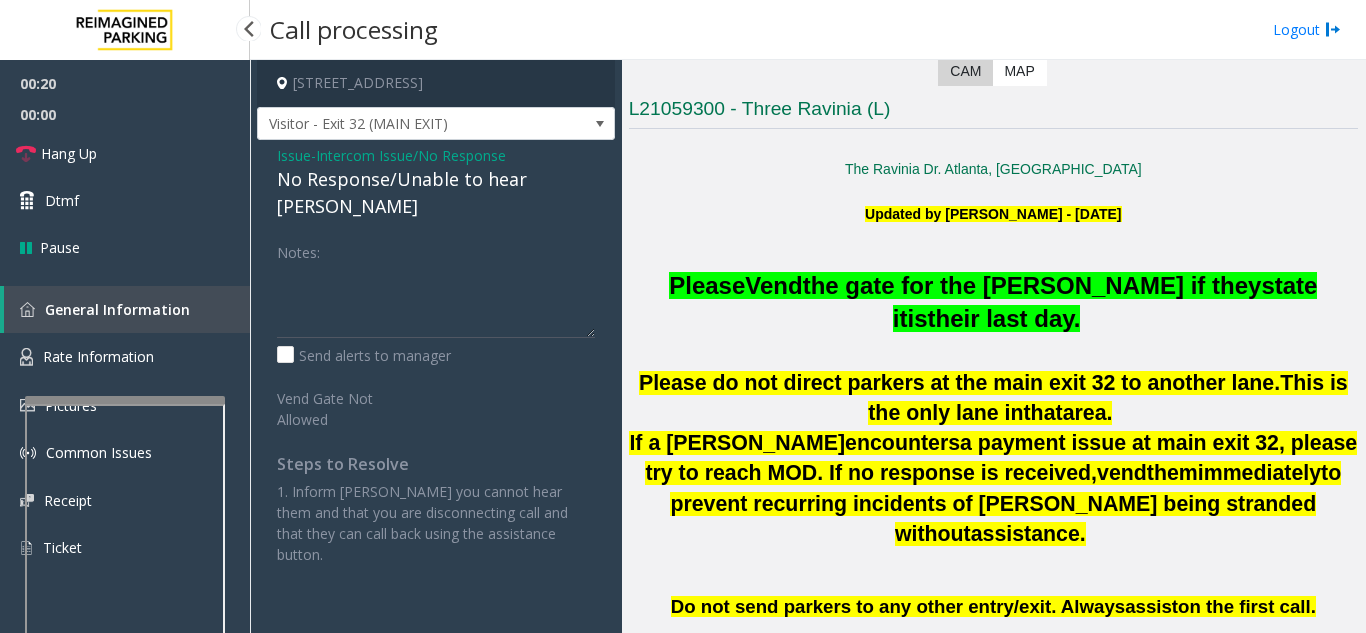 click on "Issue" 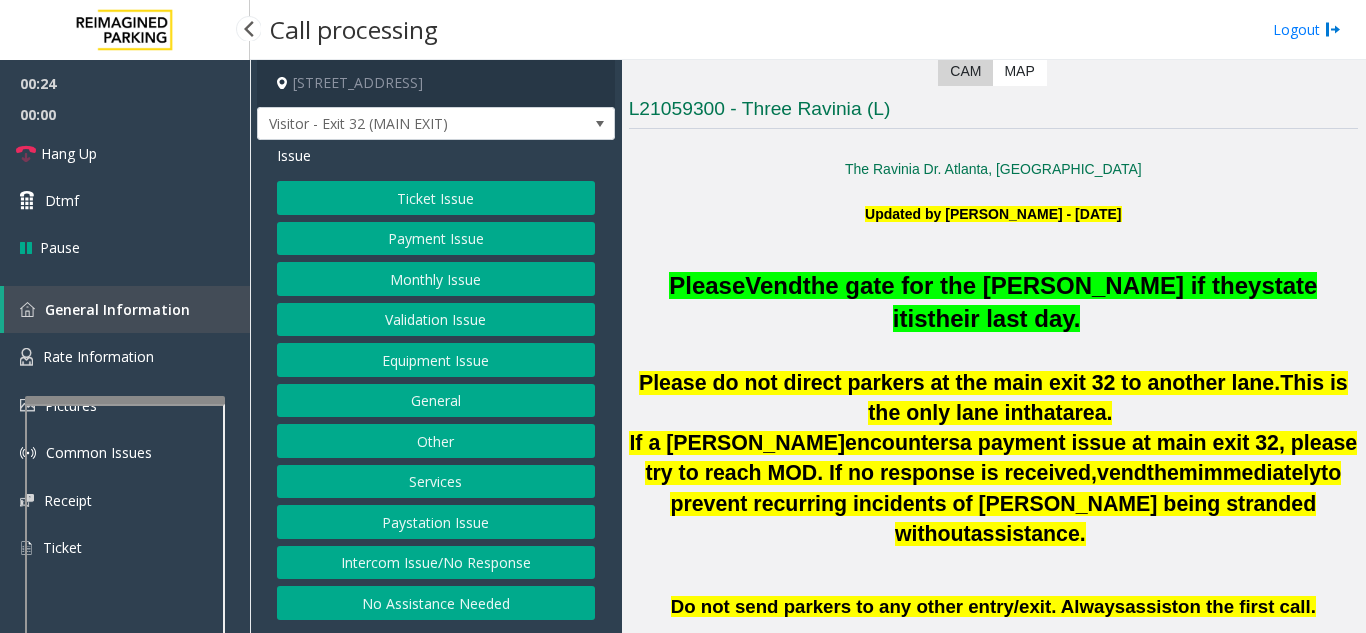 click on "Validation Issue" 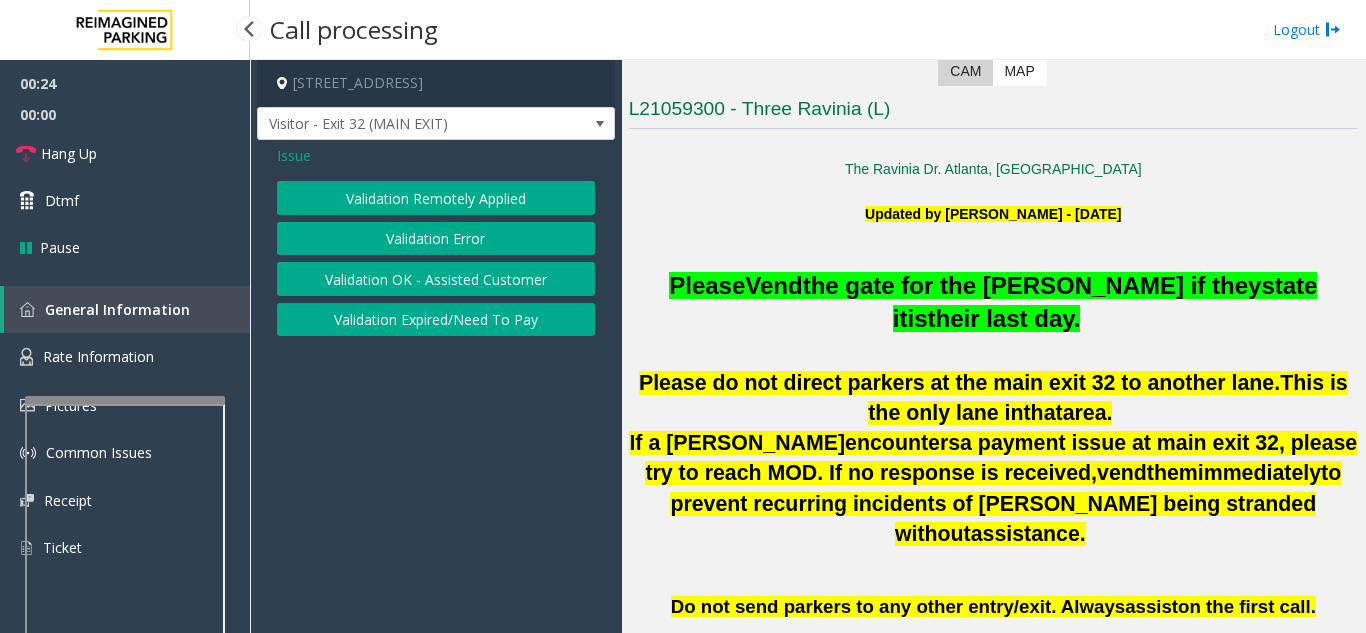 click on "Validation Error" 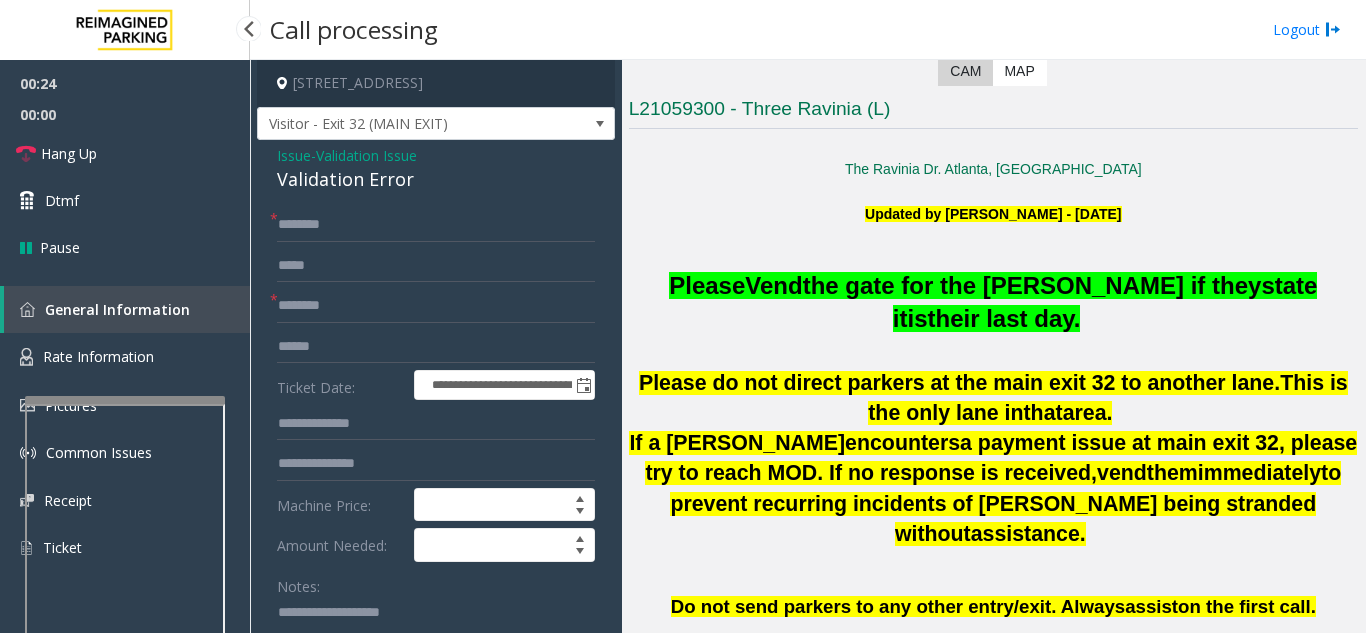 scroll, scrollTop: 100, scrollLeft: 0, axis: vertical 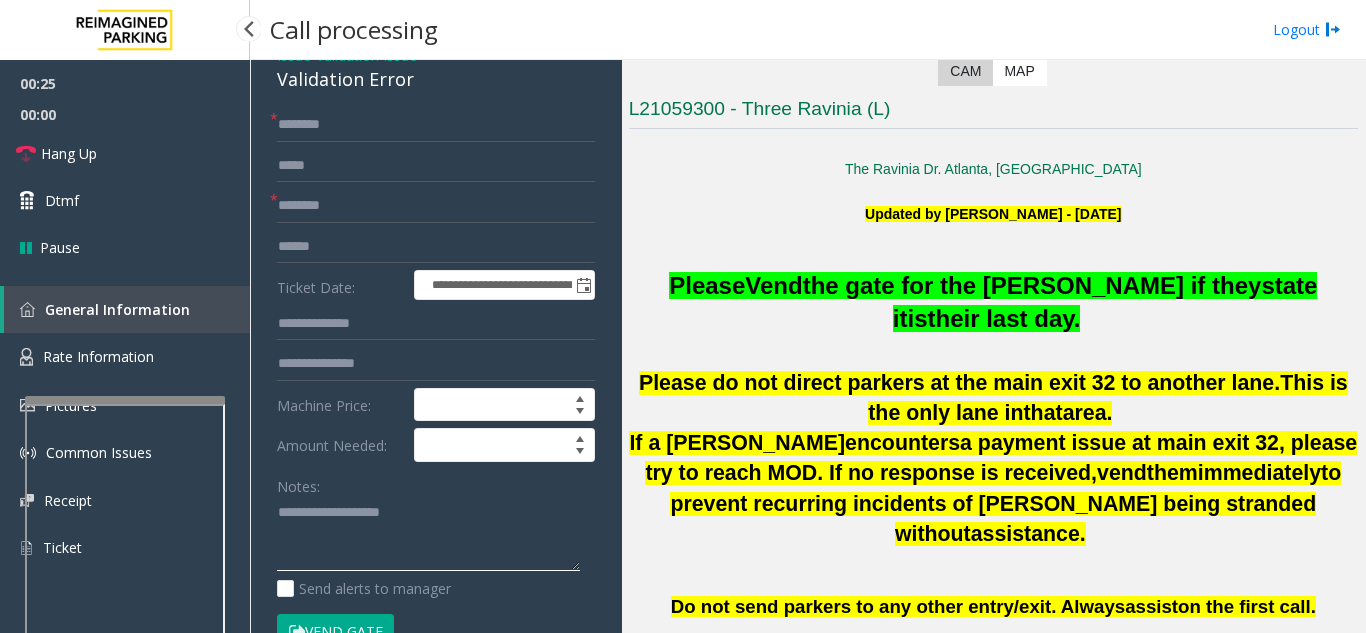 click 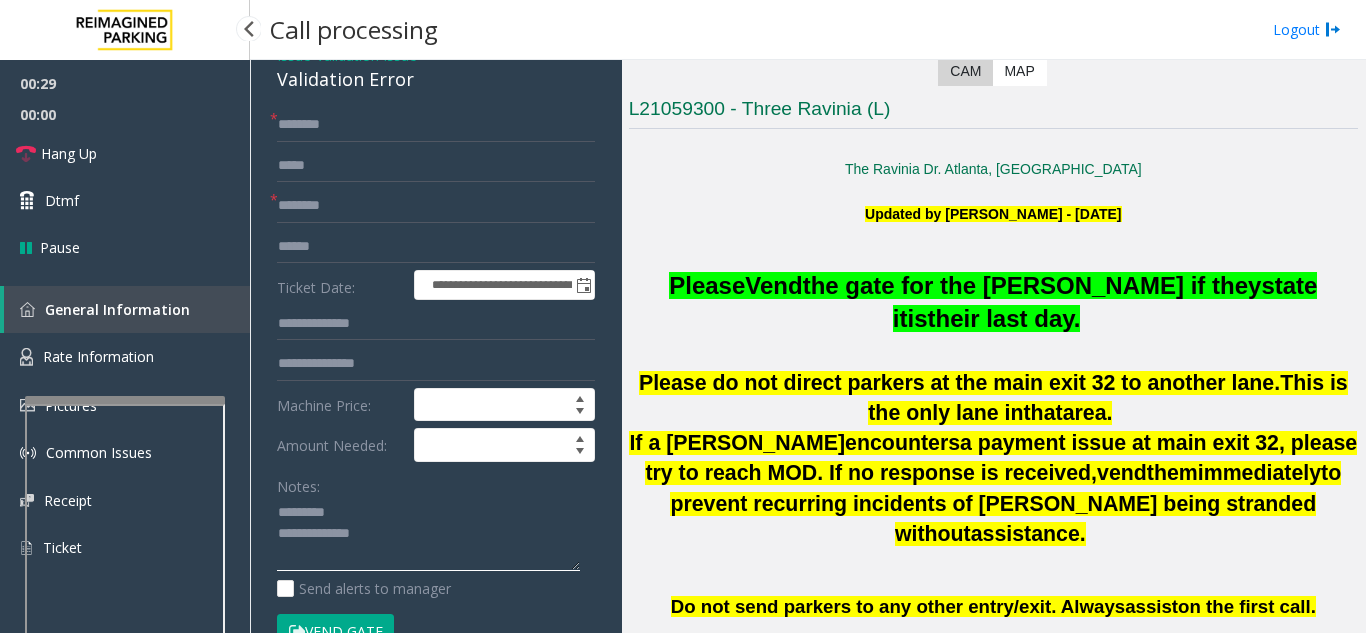 click 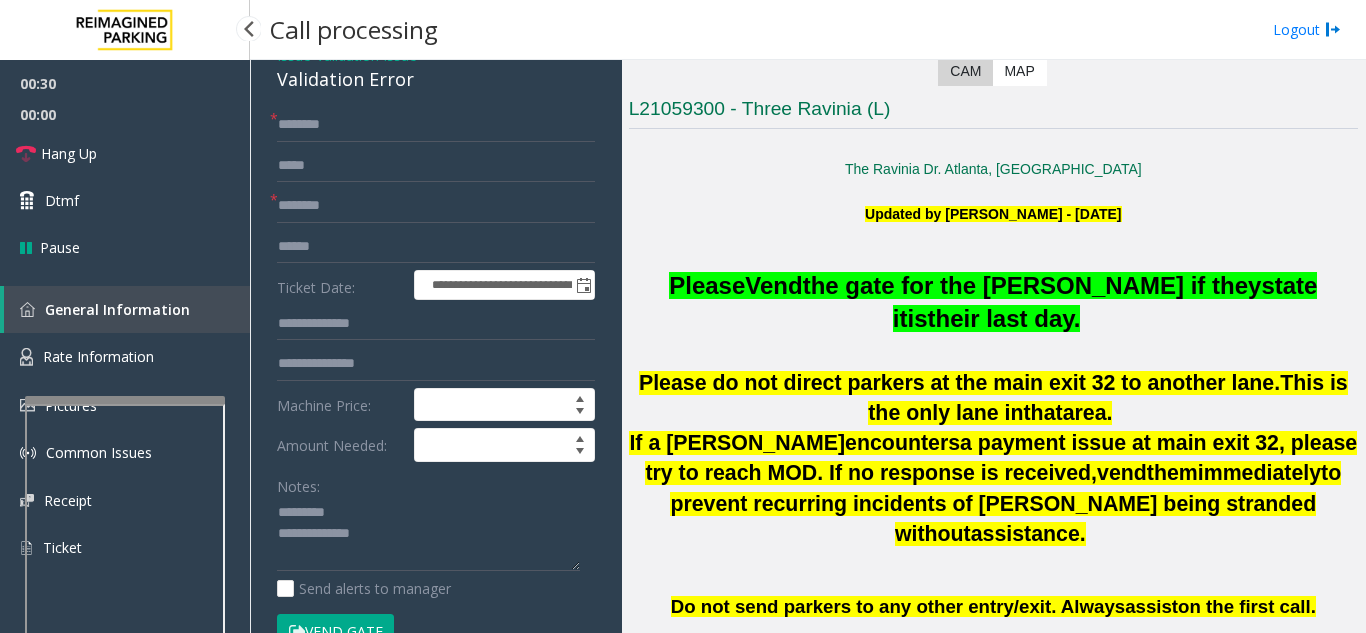 click on "Validation Error" 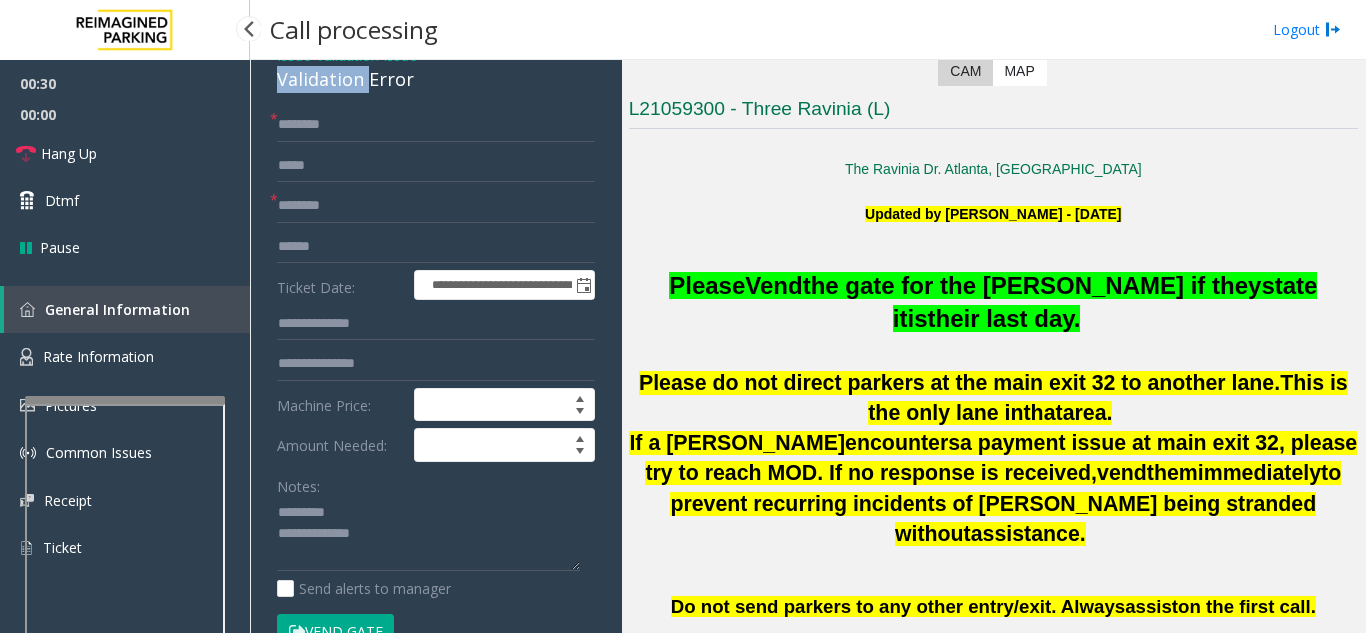 click on "Validation Error" 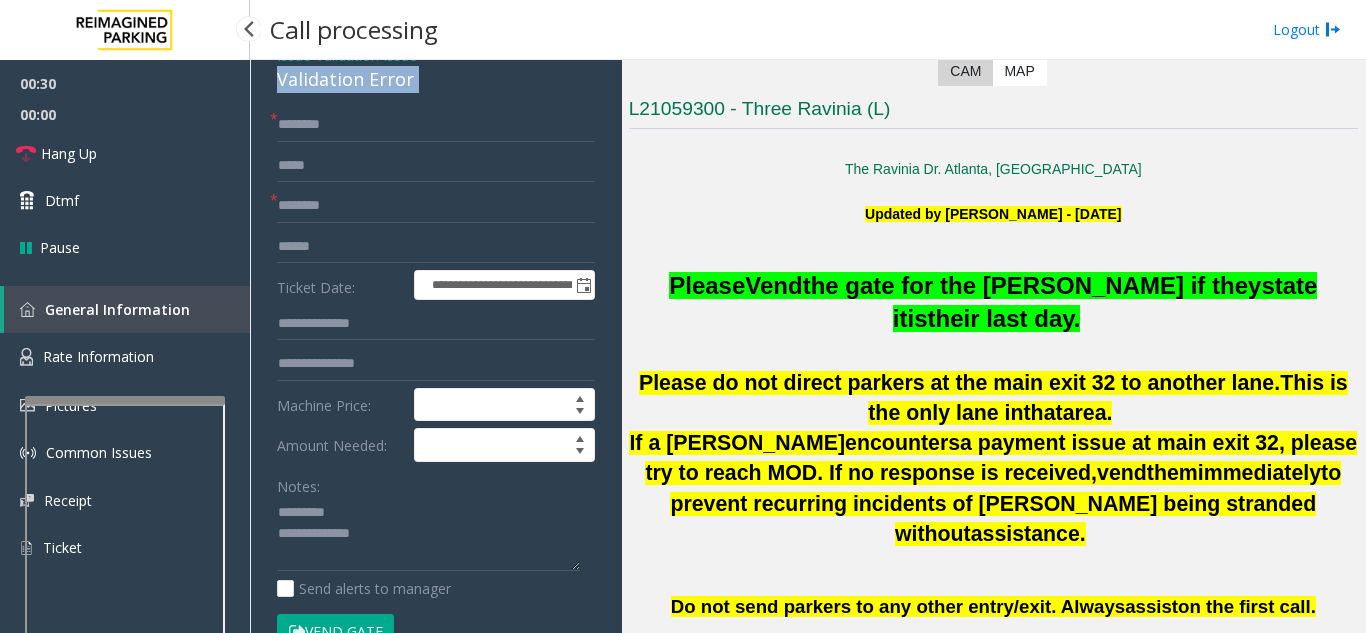 click on "Validation Error" 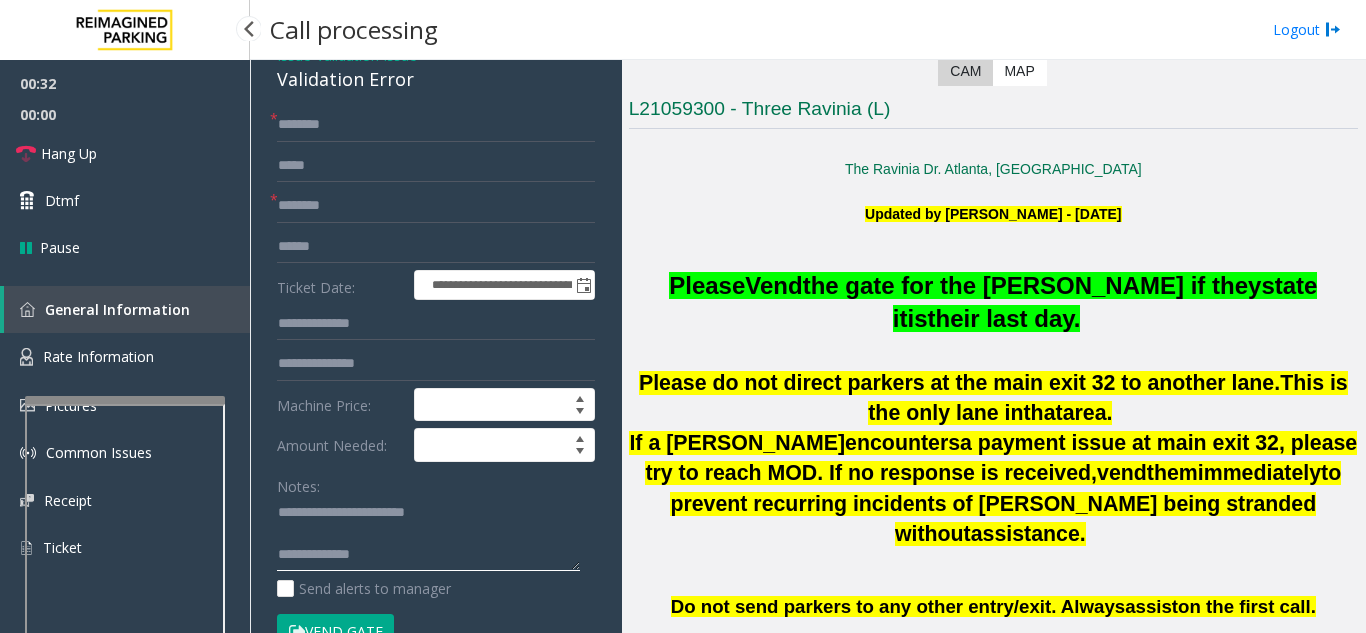 click 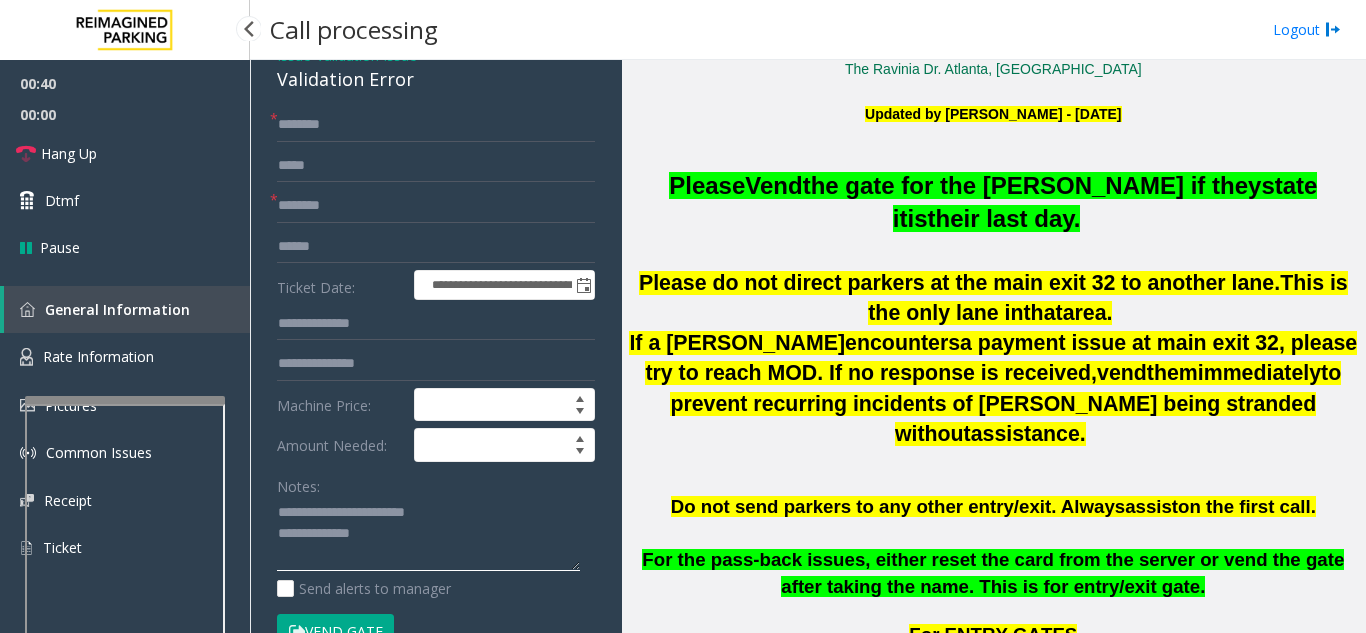 scroll, scrollTop: 400, scrollLeft: 0, axis: vertical 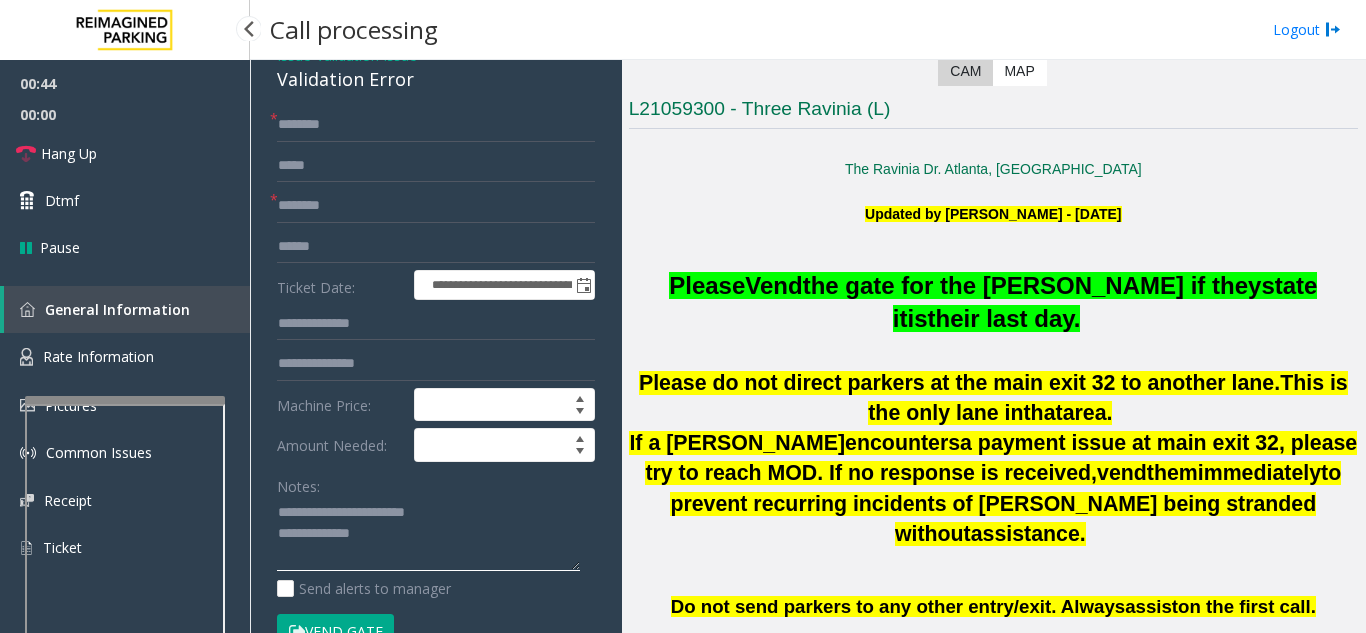 type on "**********" 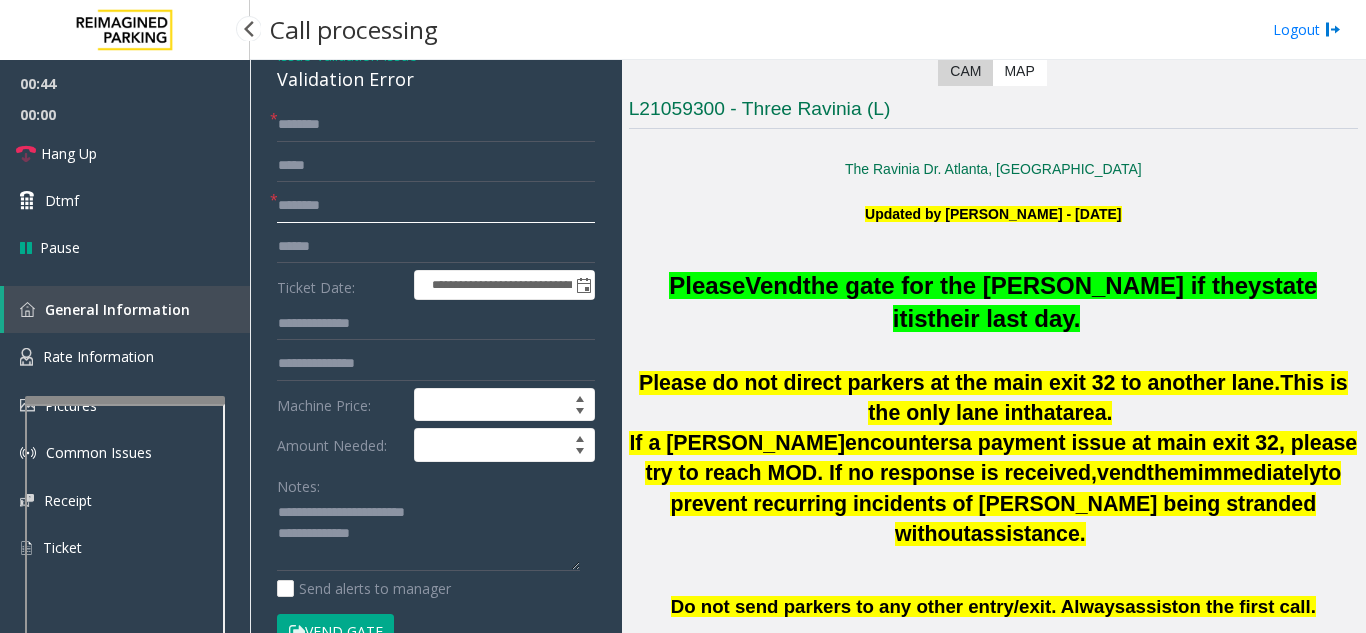 click 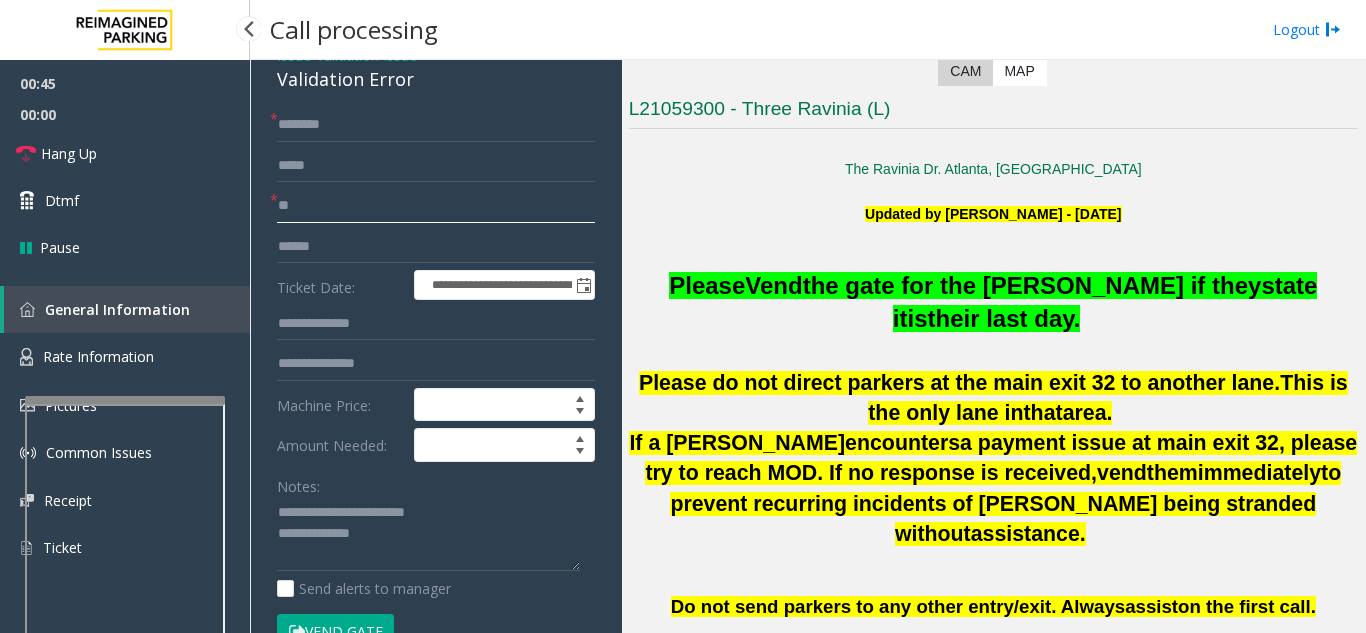 type on "**" 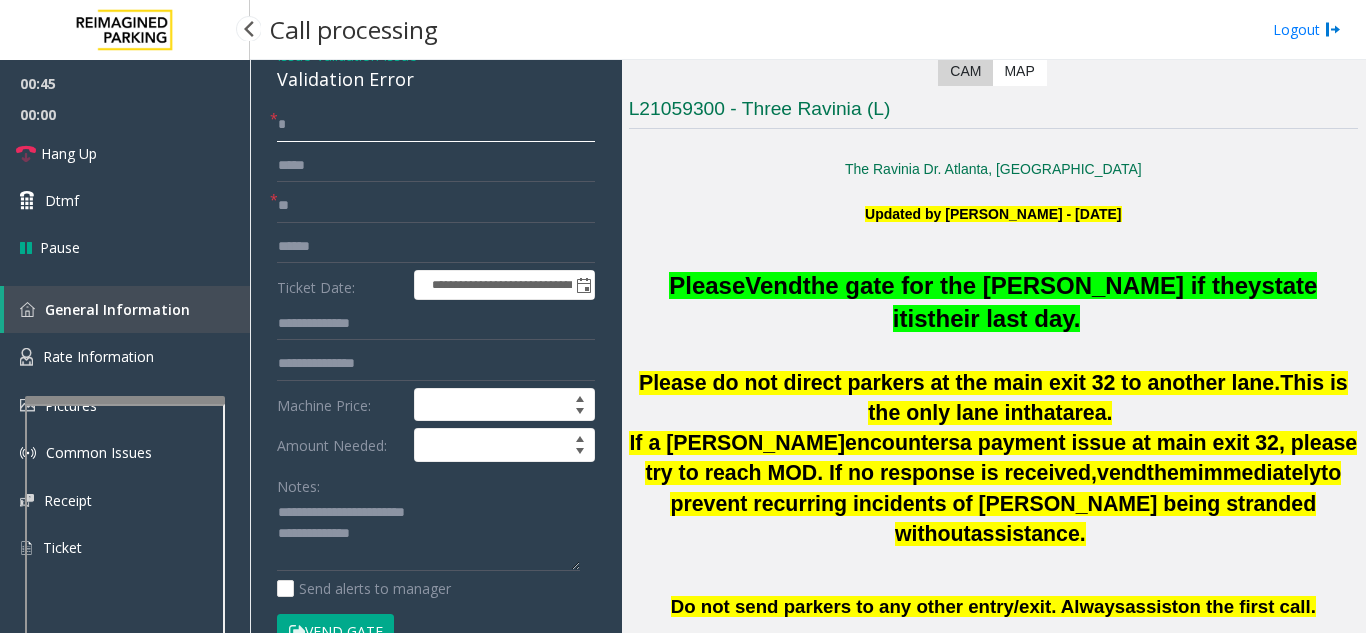 click on "*" 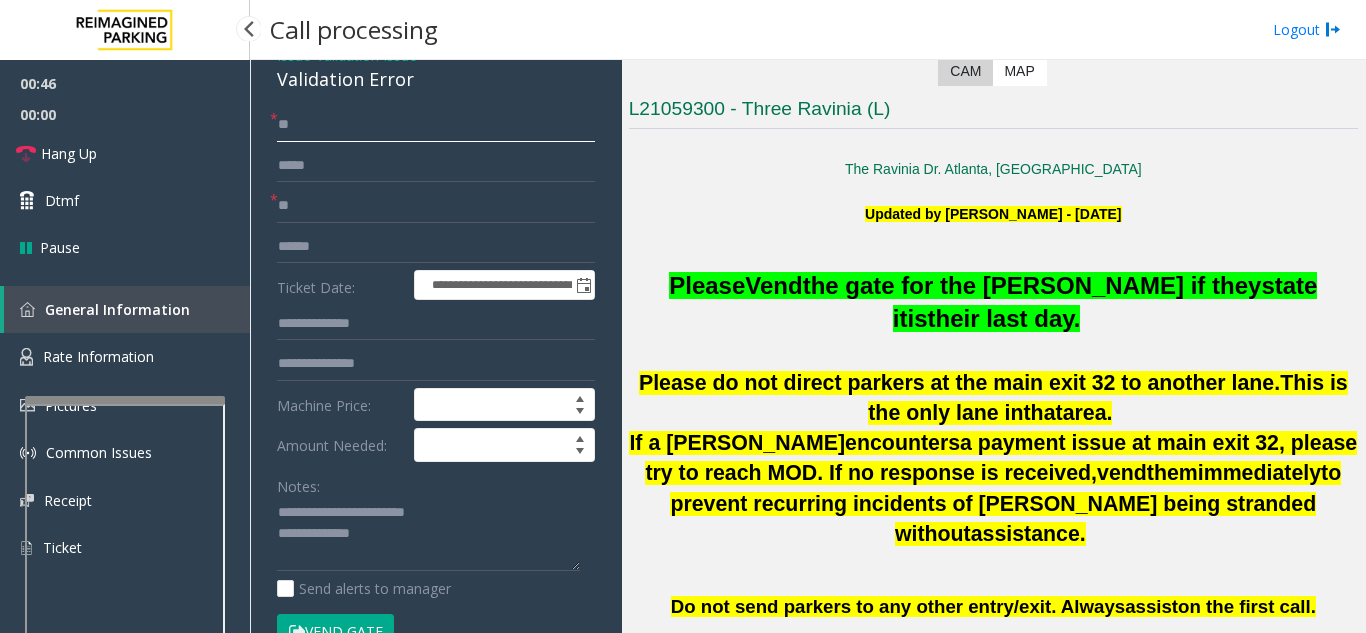type on "**" 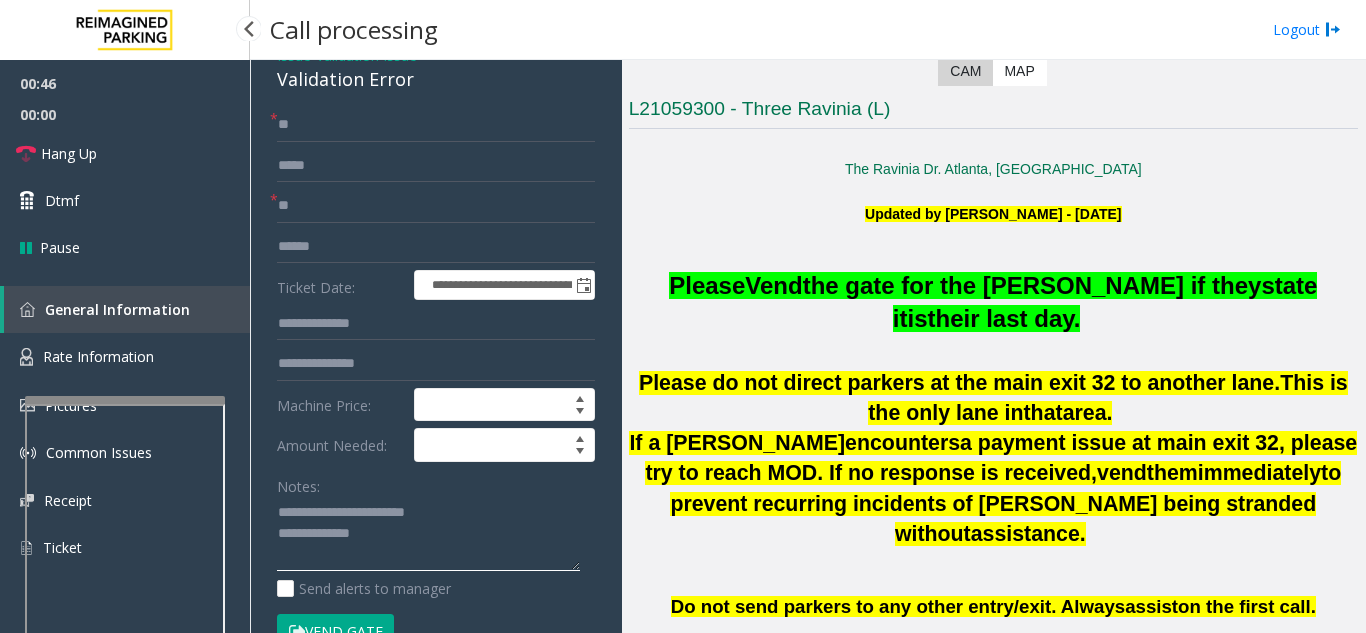 click 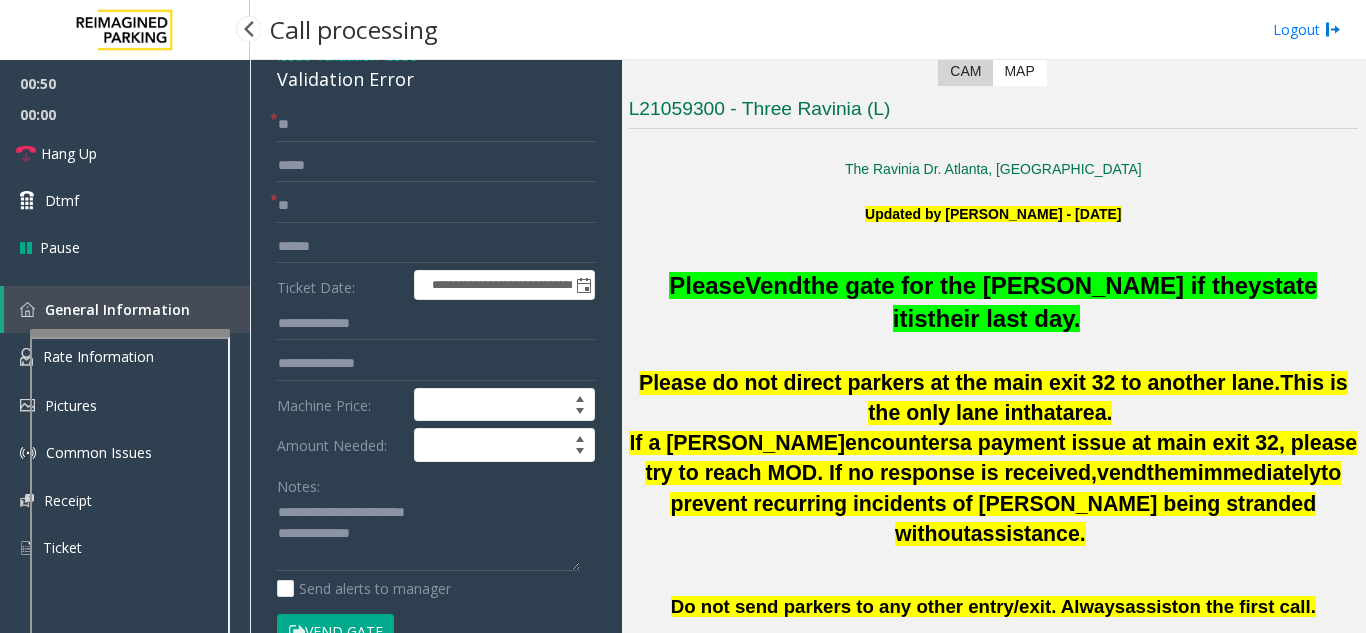 click at bounding box center [130, 333] 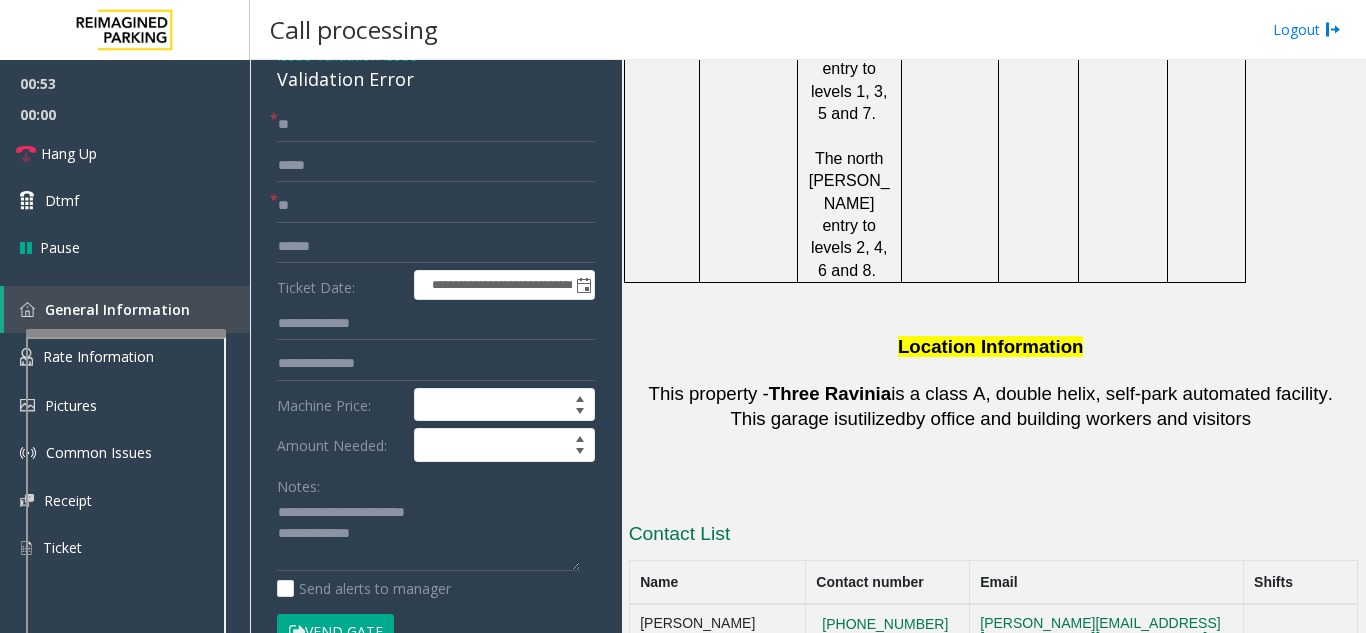 scroll, scrollTop: 3500, scrollLeft: 0, axis: vertical 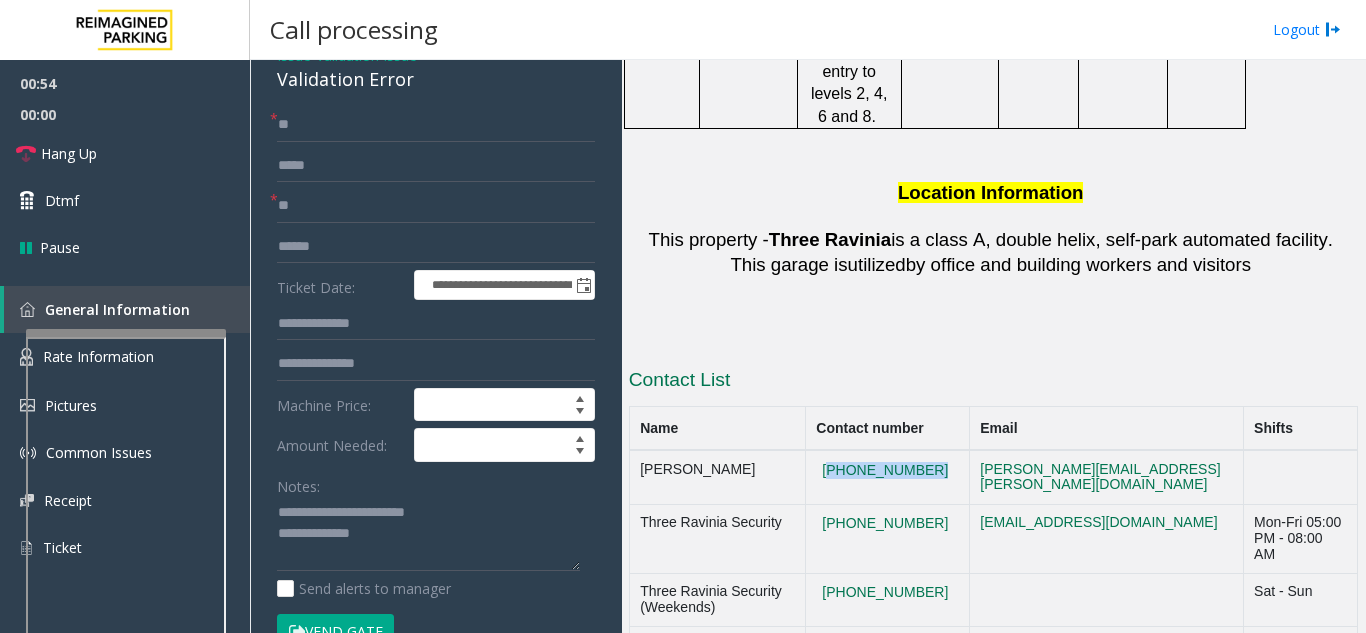 drag, startPoint x: 927, startPoint y: 225, endPoint x: 822, endPoint y: 213, distance: 105.68349 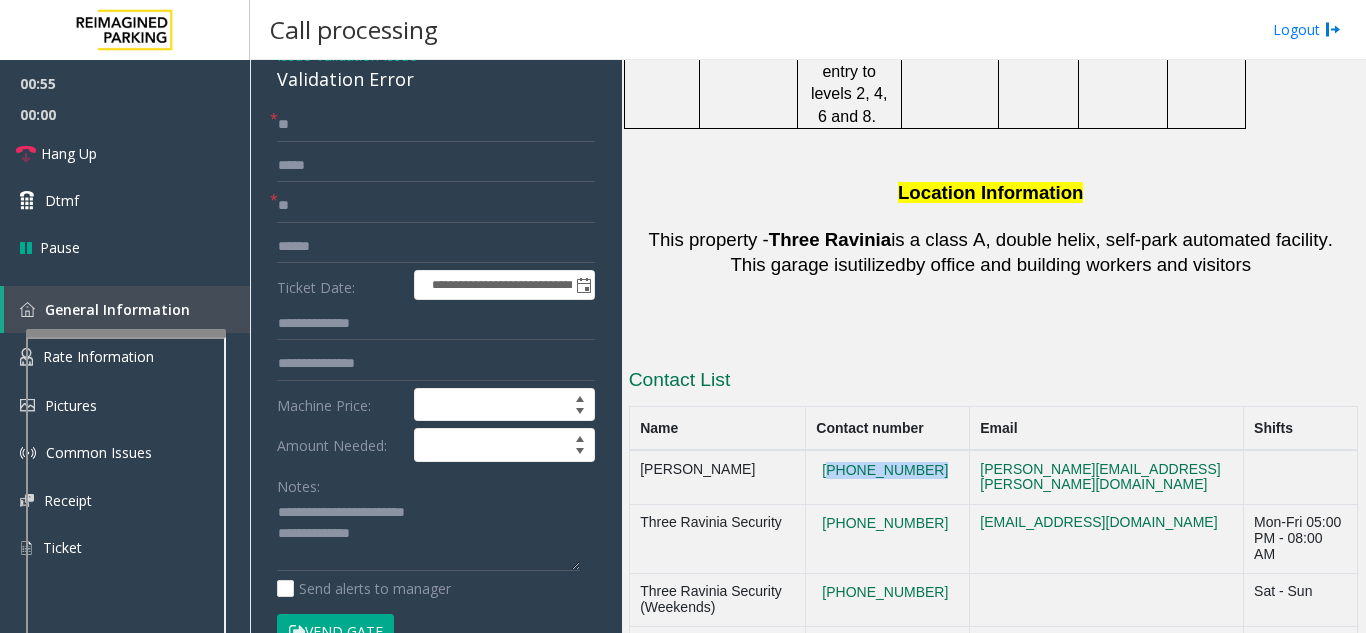 copy on "[PHONE_NUMBER]" 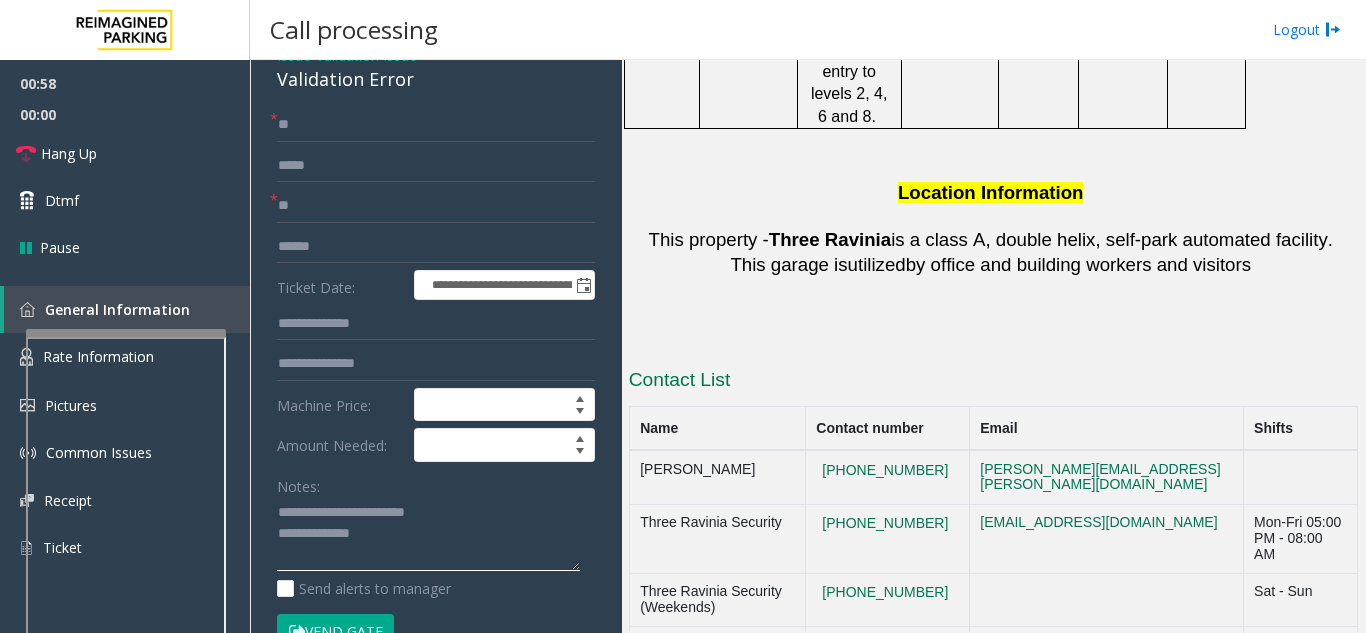 click 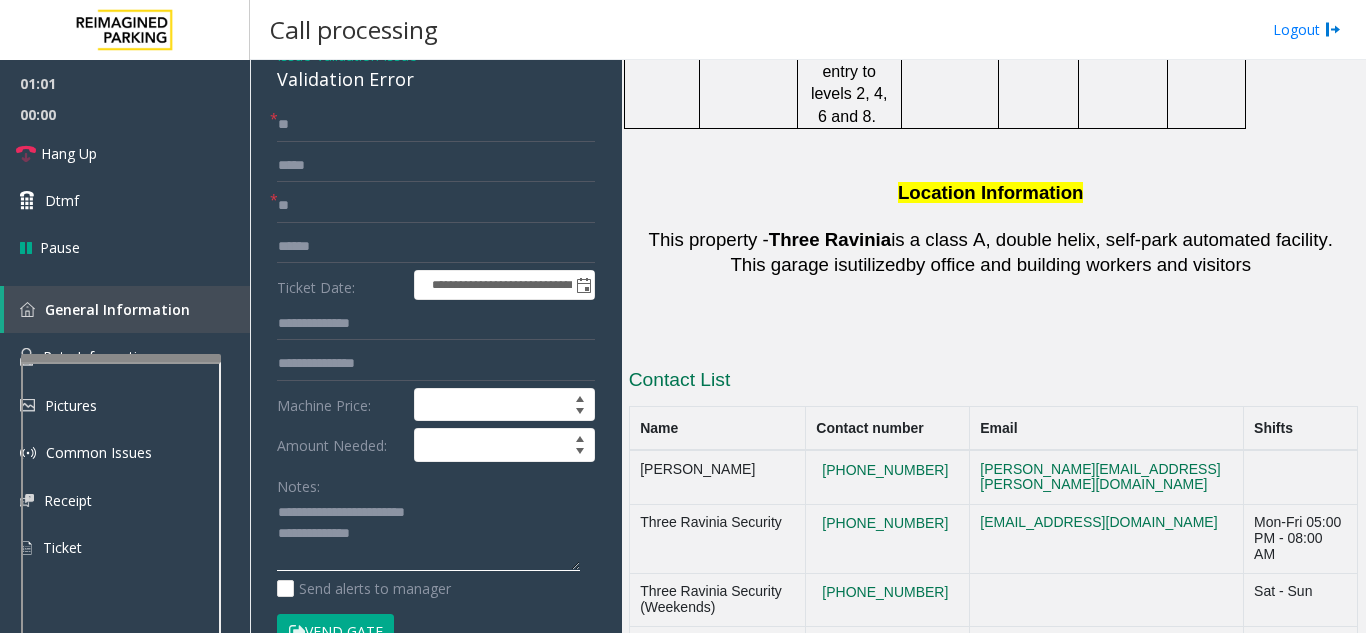 click at bounding box center [121, 588] 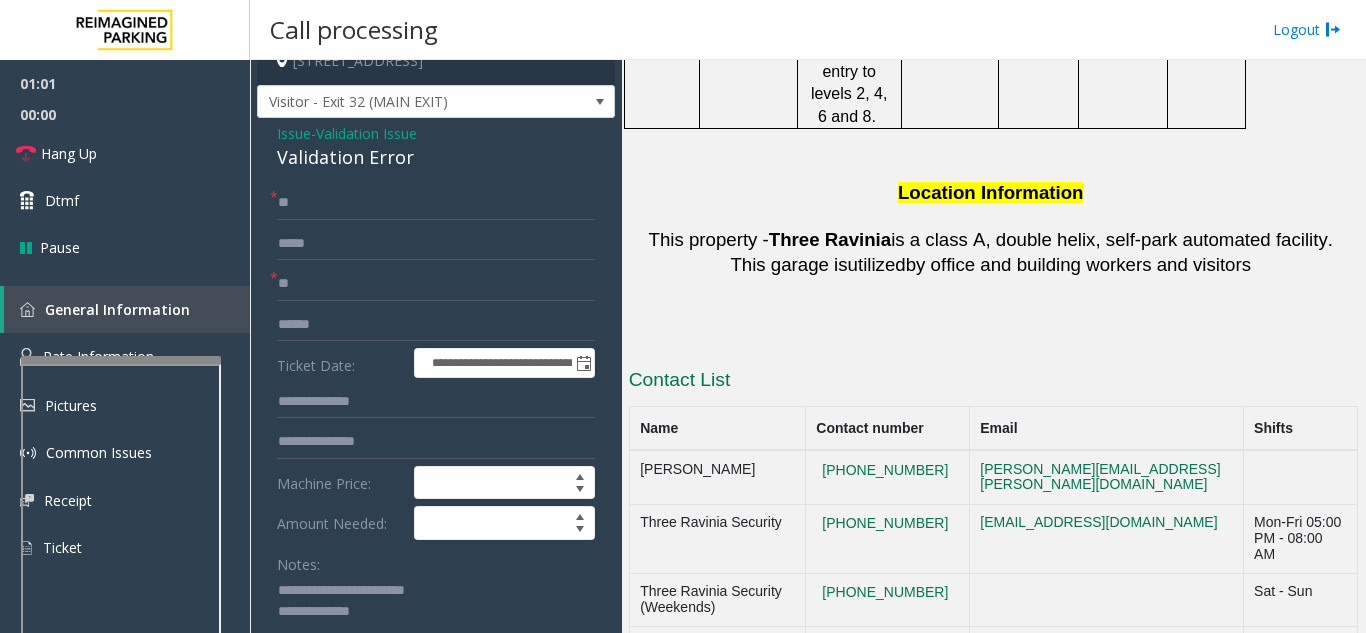 scroll, scrollTop: 0, scrollLeft: 0, axis: both 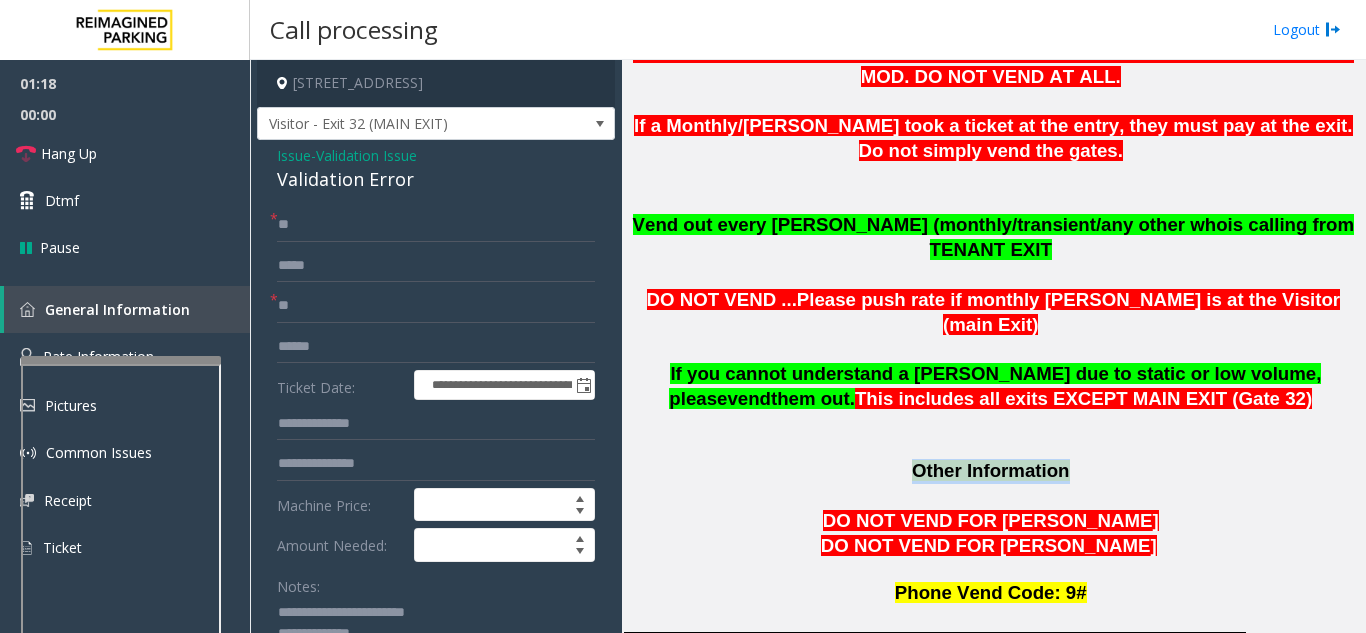 drag, startPoint x: 899, startPoint y: 388, endPoint x: 1051, endPoint y: 388, distance: 152 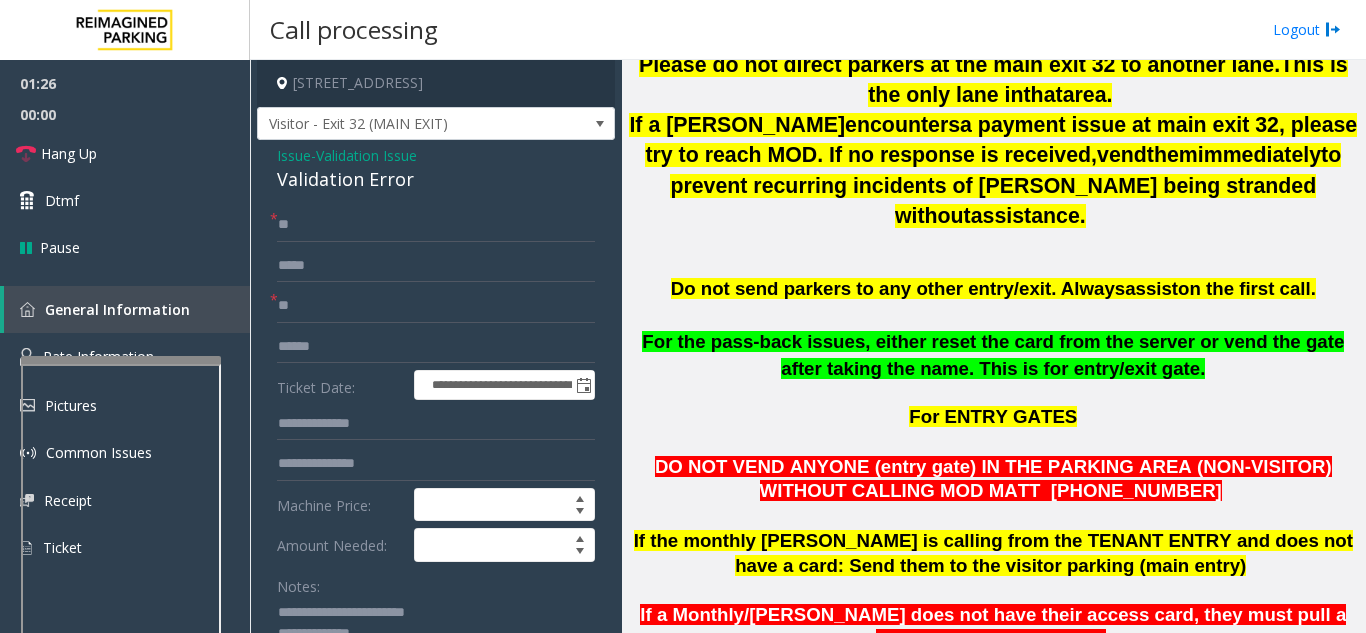 scroll, scrollTop: 500, scrollLeft: 0, axis: vertical 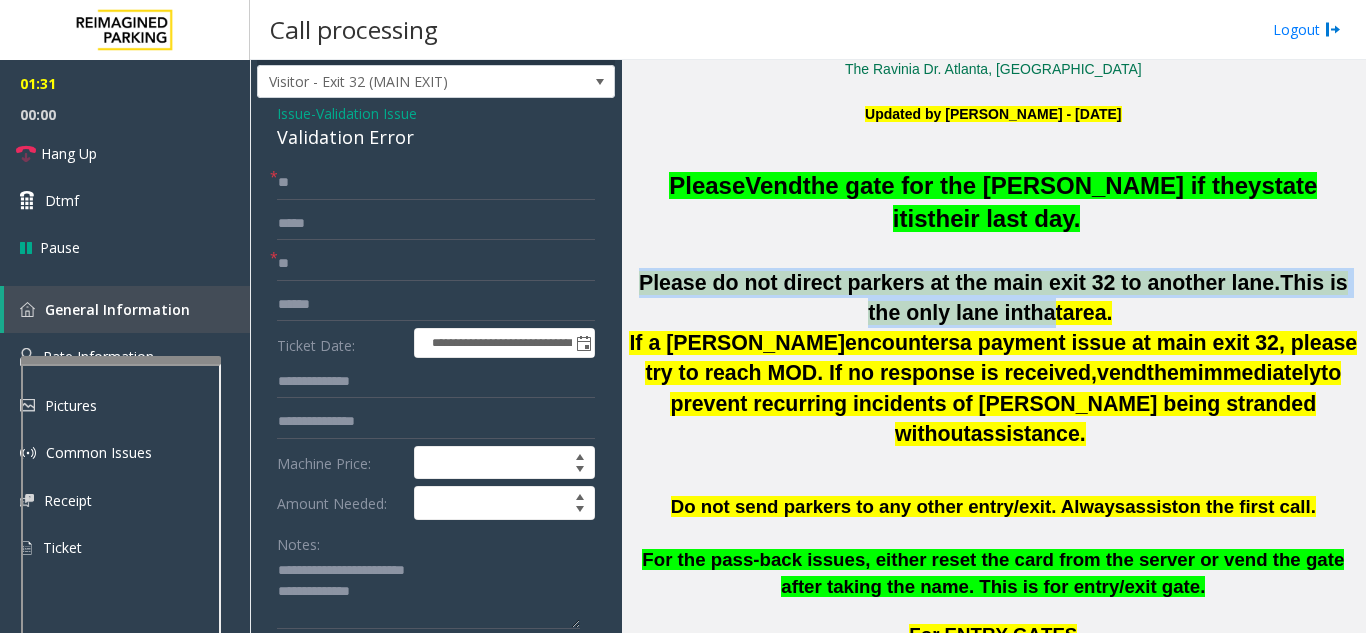 drag, startPoint x: 635, startPoint y: 283, endPoint x: 1012, endPoint y: 320, distance: 378.8113 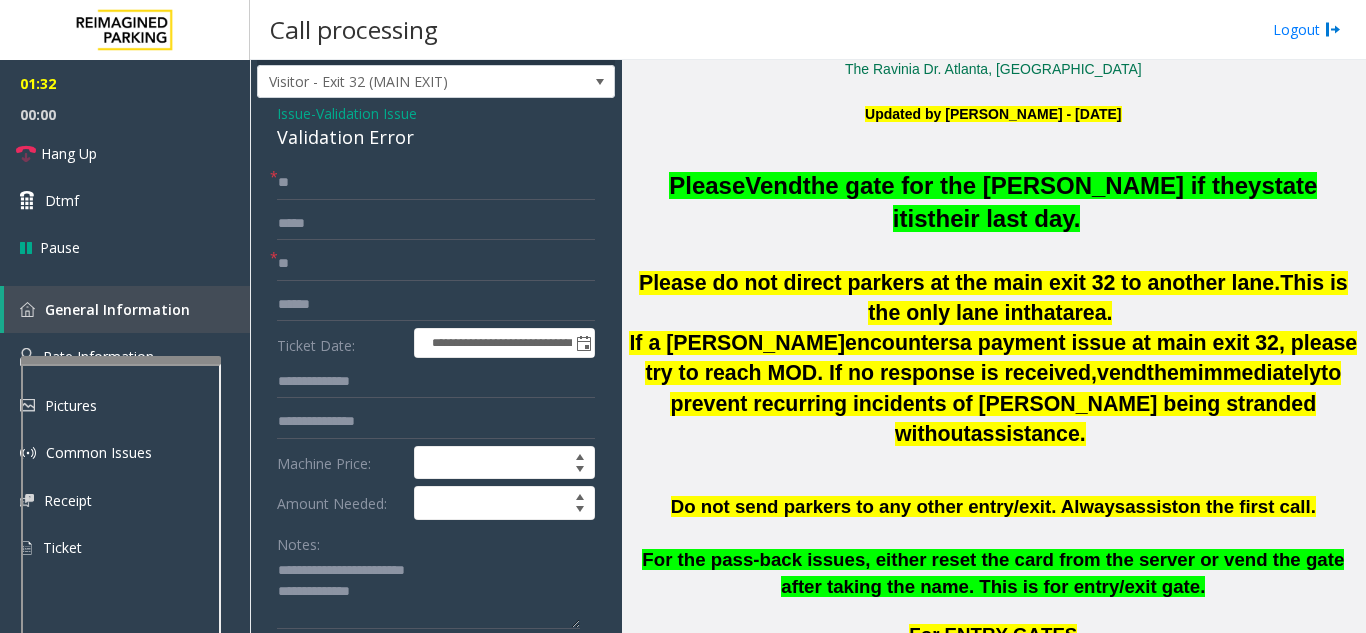 click on "area." 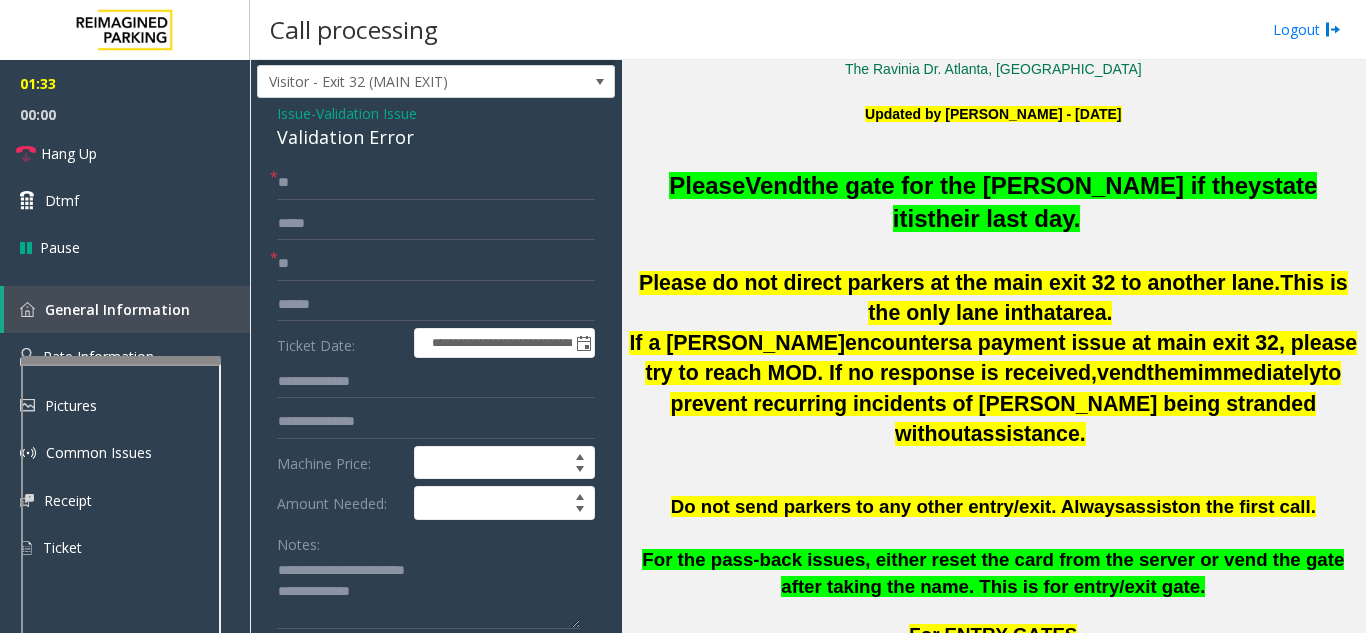 drag, startPoint x: 1057, startPoint y: 314, endPoint x: 1206, endPoint y: 293, distance: 150.4726 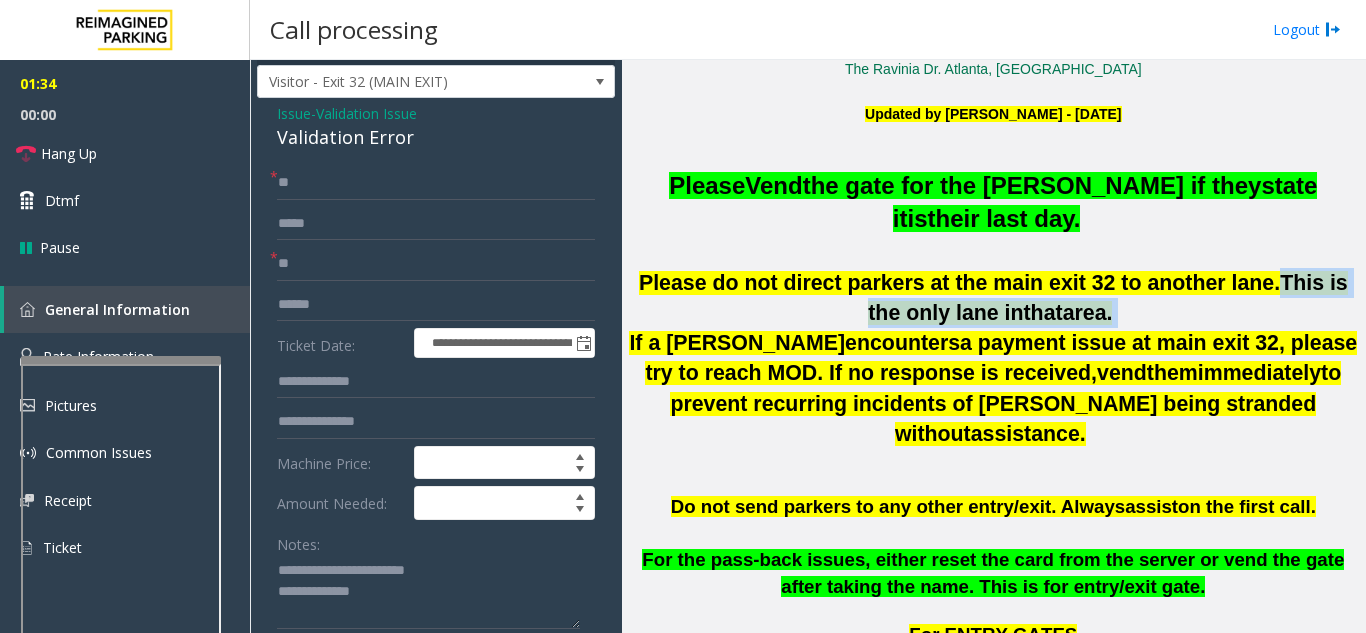 drag, startPoint x: 1206, startPoint y: 291, endPoint x: 1206, endPoint y: 324, distance: 33 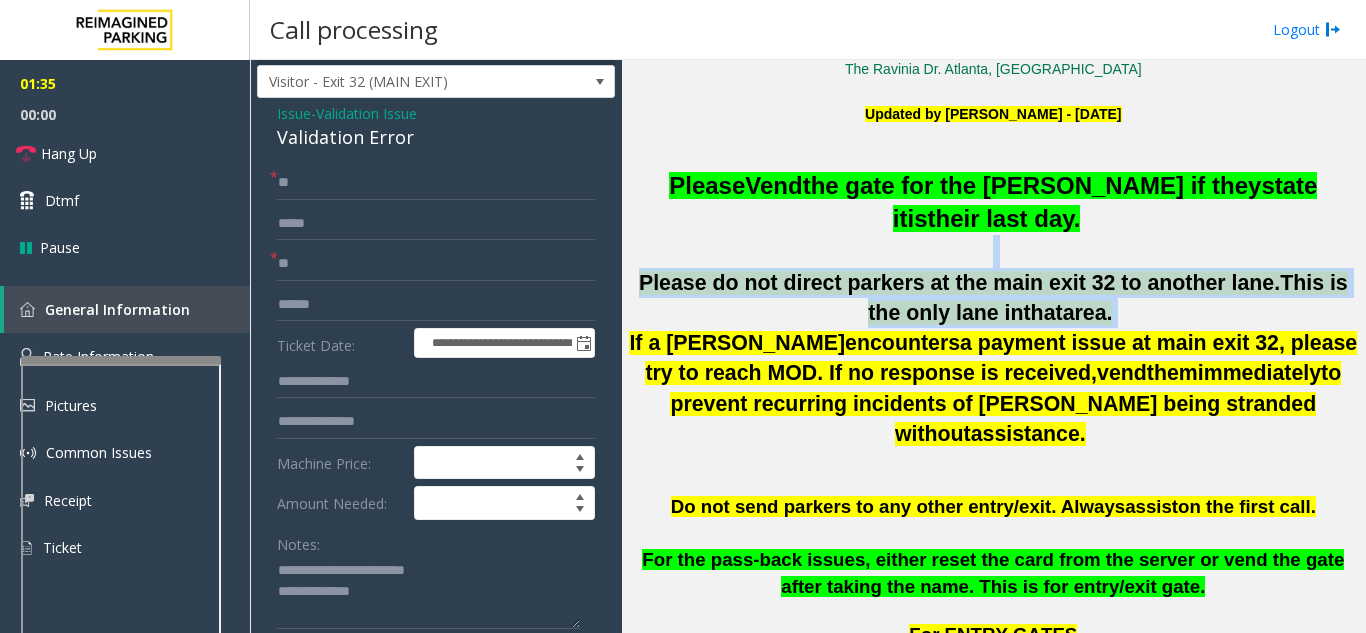 drag, startPoint x: 1206, startPoint y: 261, endPoint x: 1207, endPoint y: 305, distance: 44.011364 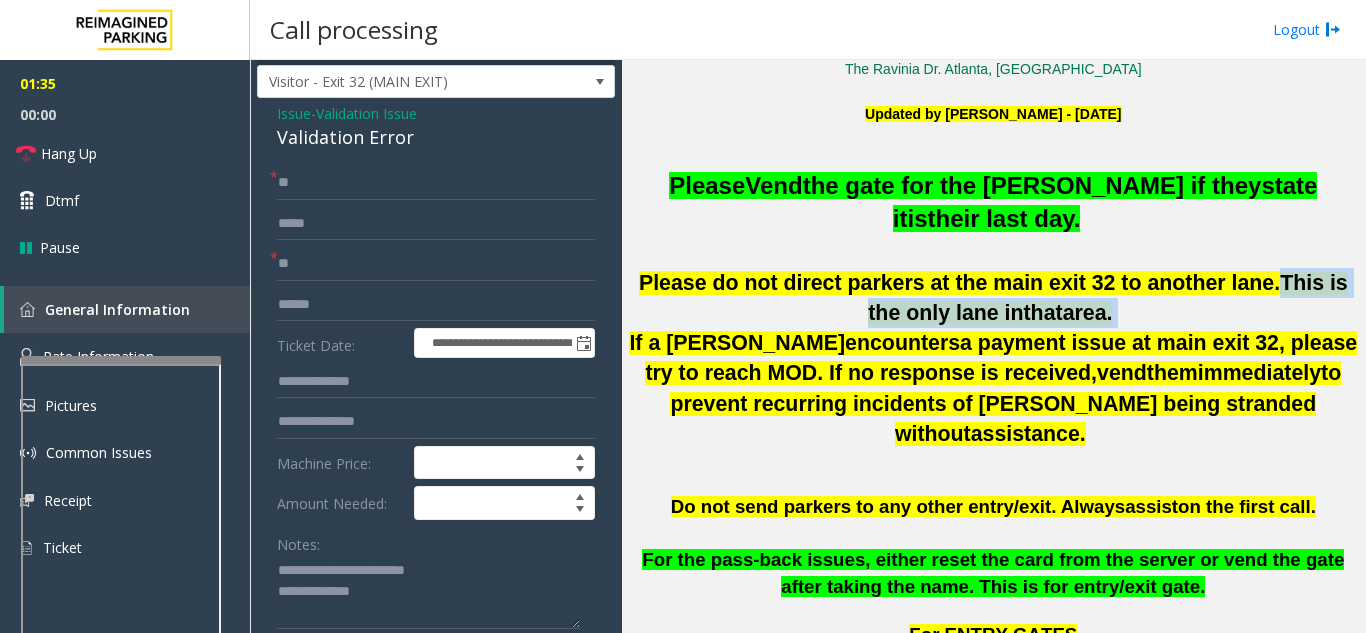 drag, startPoint x: 1207, startPoint y: 281, endPoint x: 1213, endPoint y: 318, distance: 37.48333 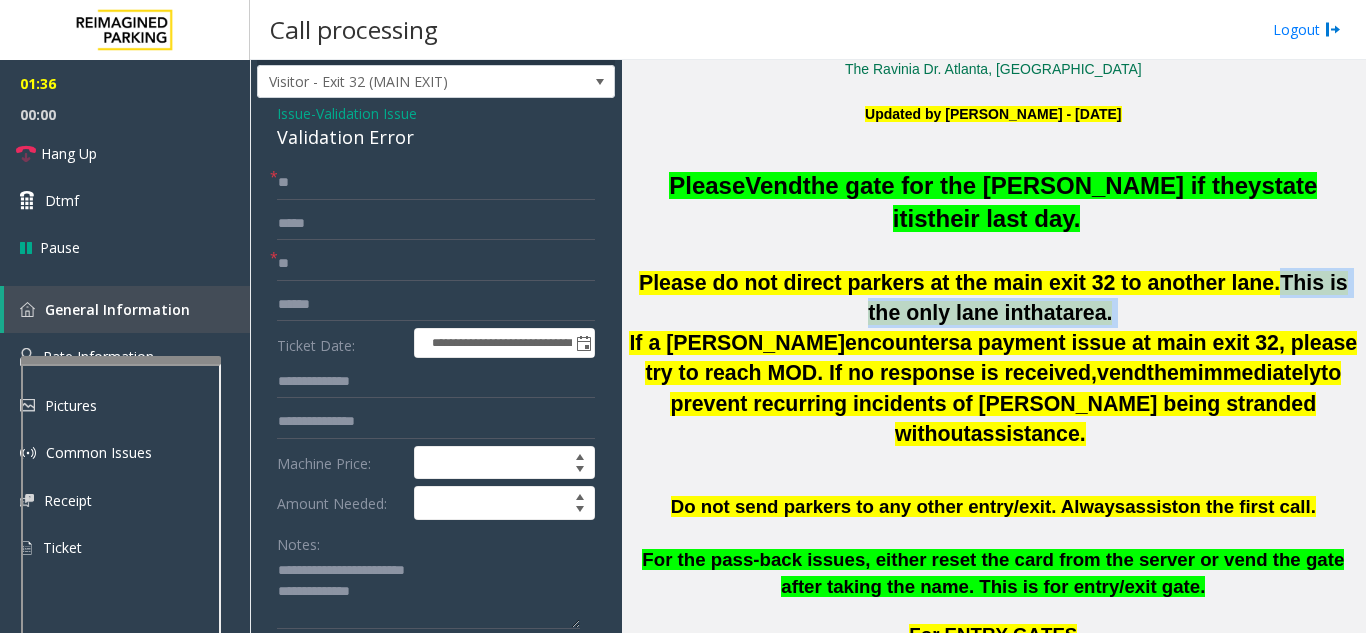 click on "Please do not direct parkers at the main exit 32 to another lane .   This is the only lane in  that  area." 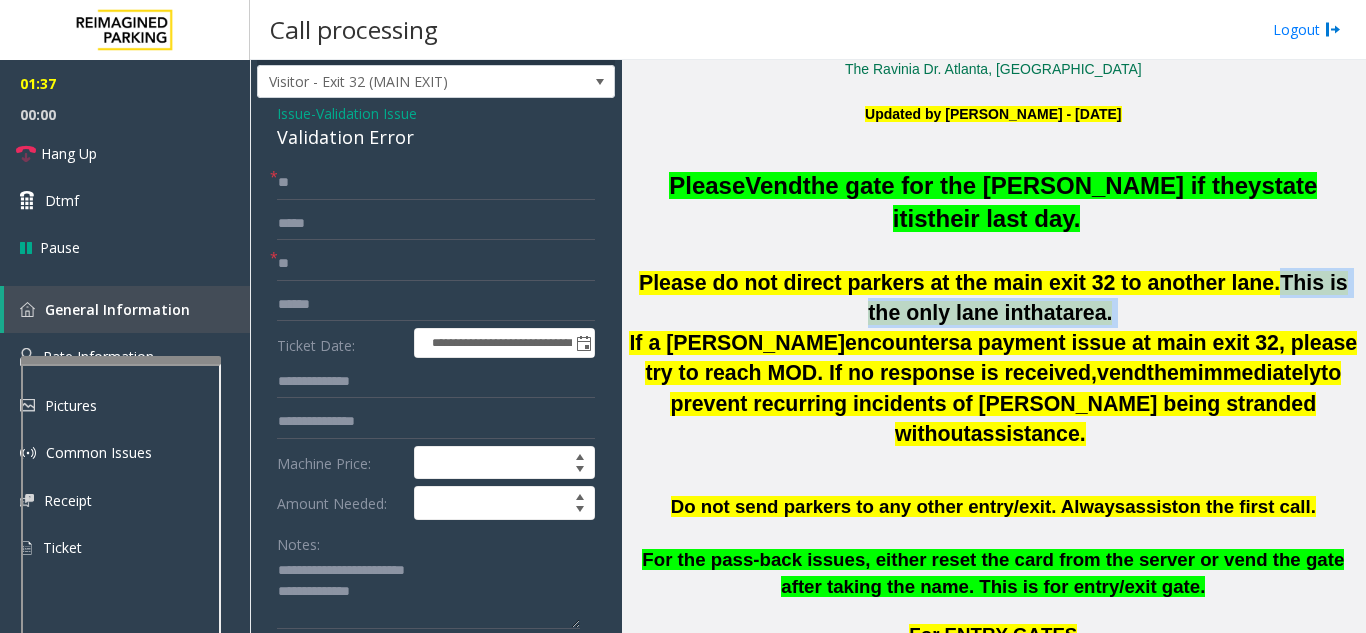 drag, startPoint x: 1196, startPoint y: 280, endPoint x: 1217, endPoint y: 325, distance: 49.658836 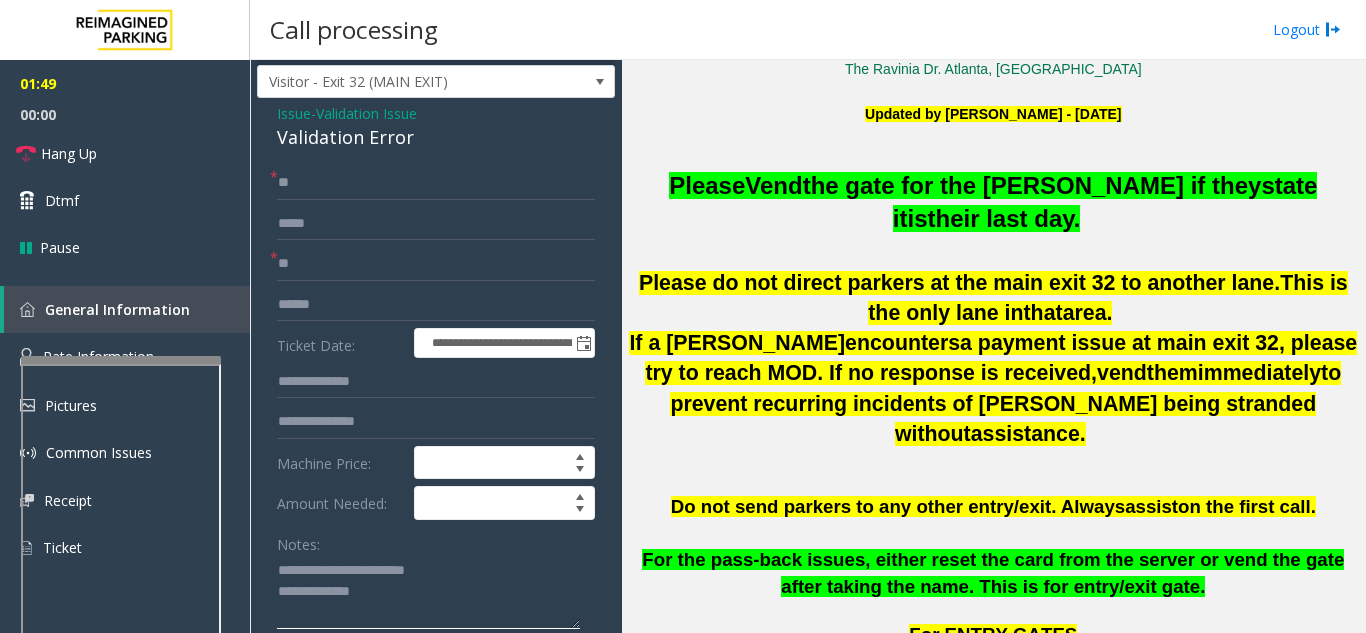 click 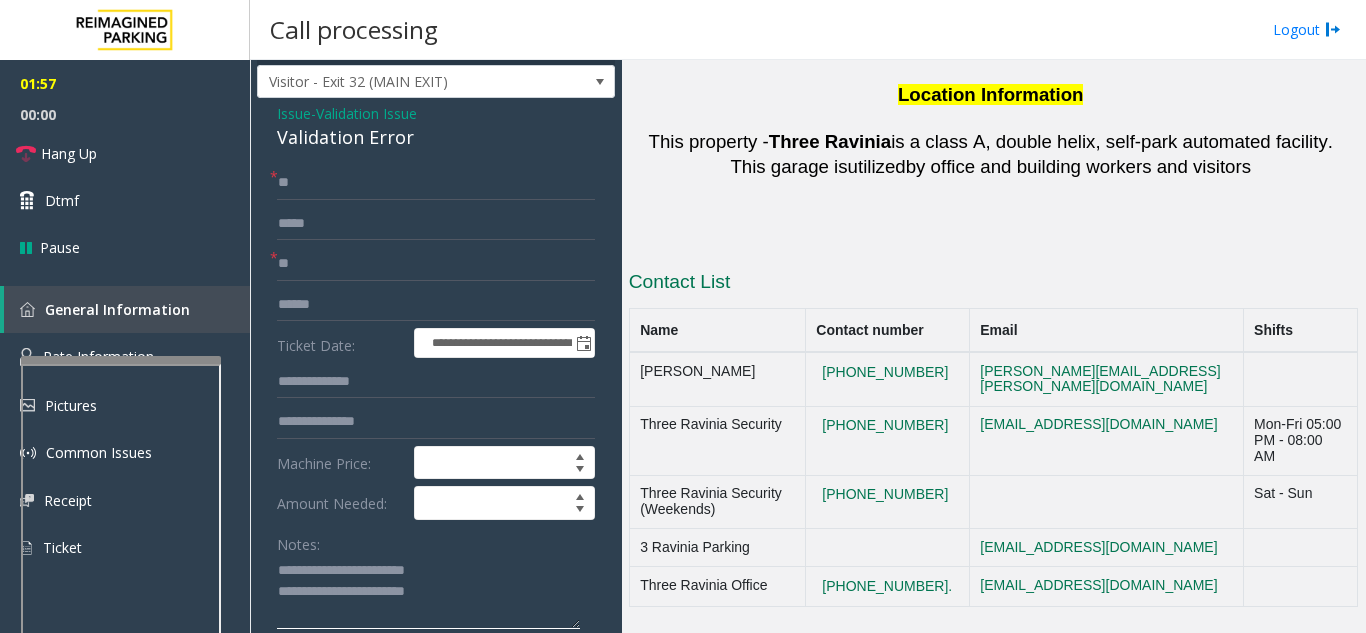 scroll, scrollTop: 3600, scrollLeft: 0, axis: vertical 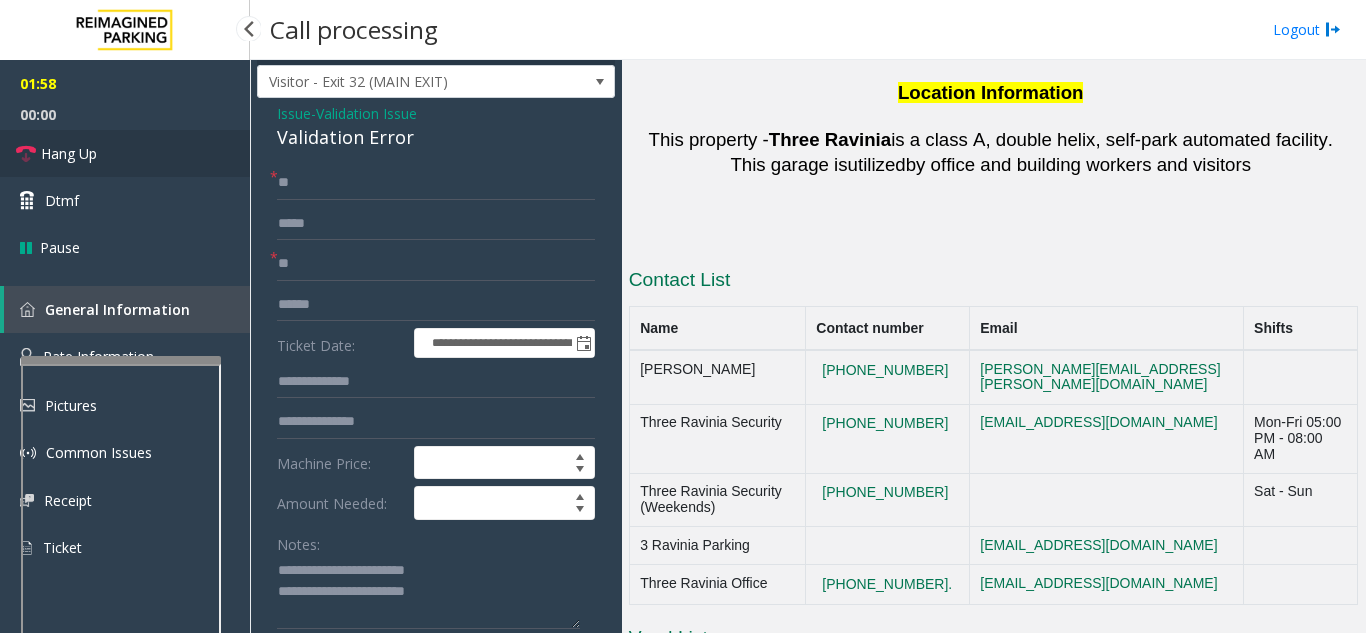 click on "Hang Up" at bounding box center (125, 153) 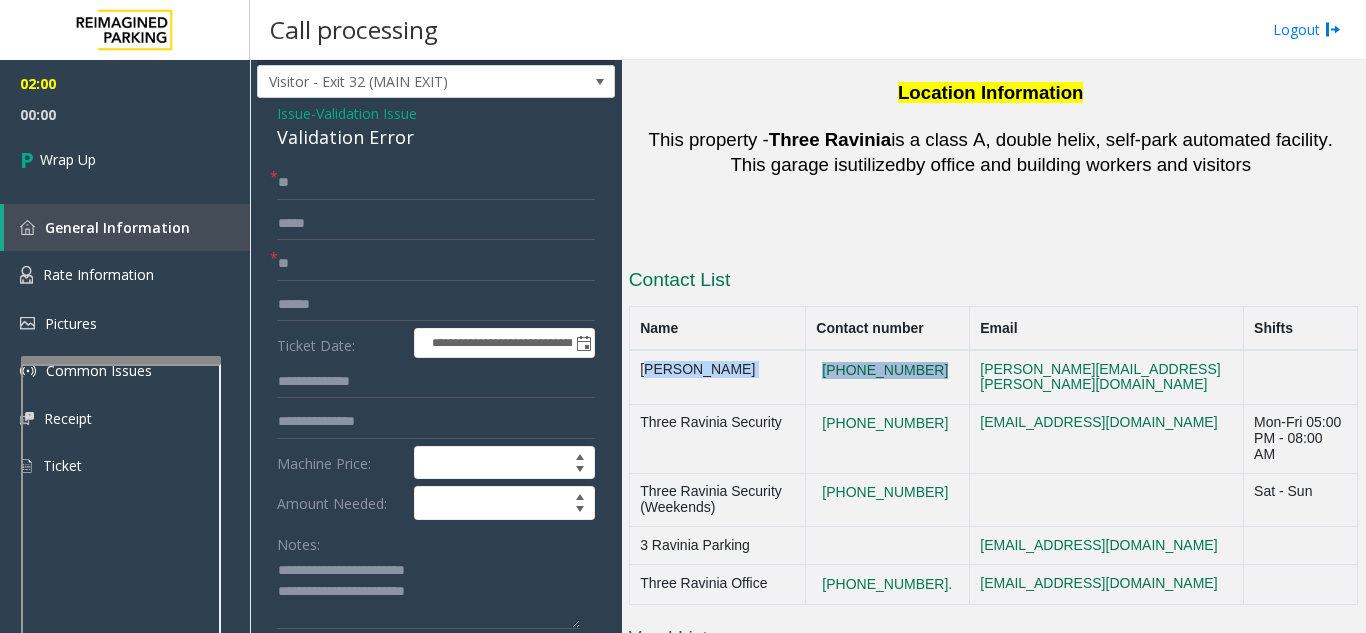 drag, startPoint x: 643, startPoint y: 110, endPoint x: 902, endPoint y: 132, distance: 259.93268 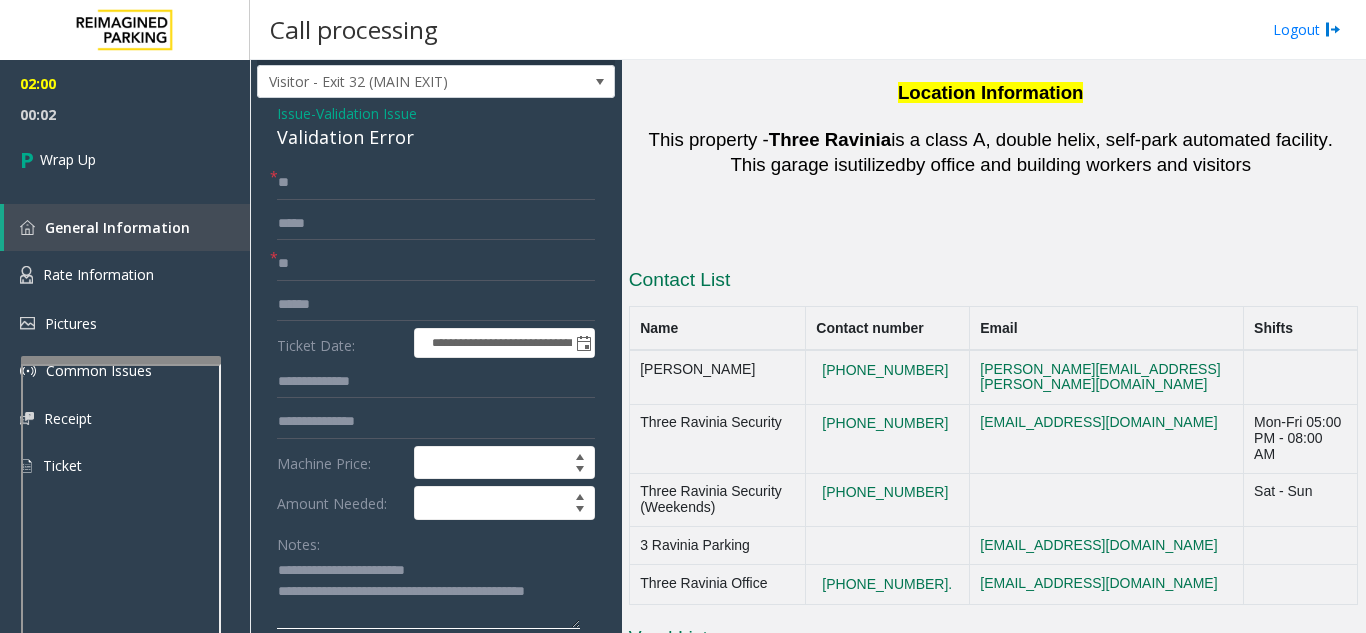 click 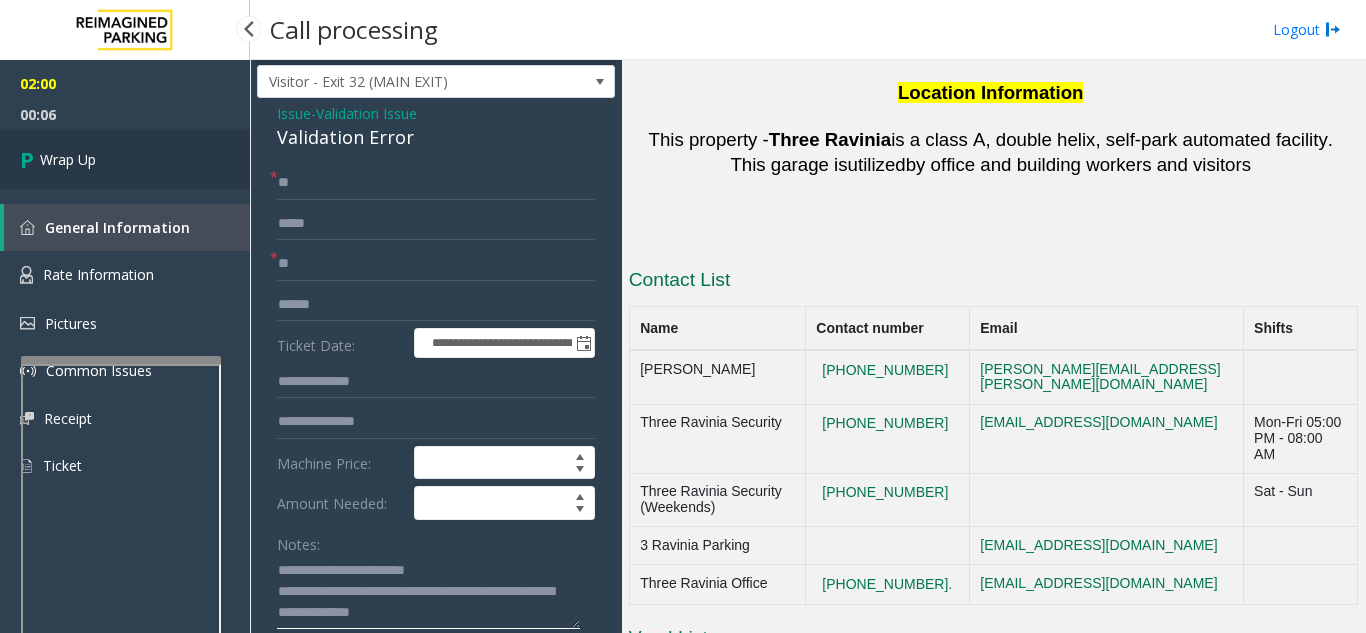 type on "**********" 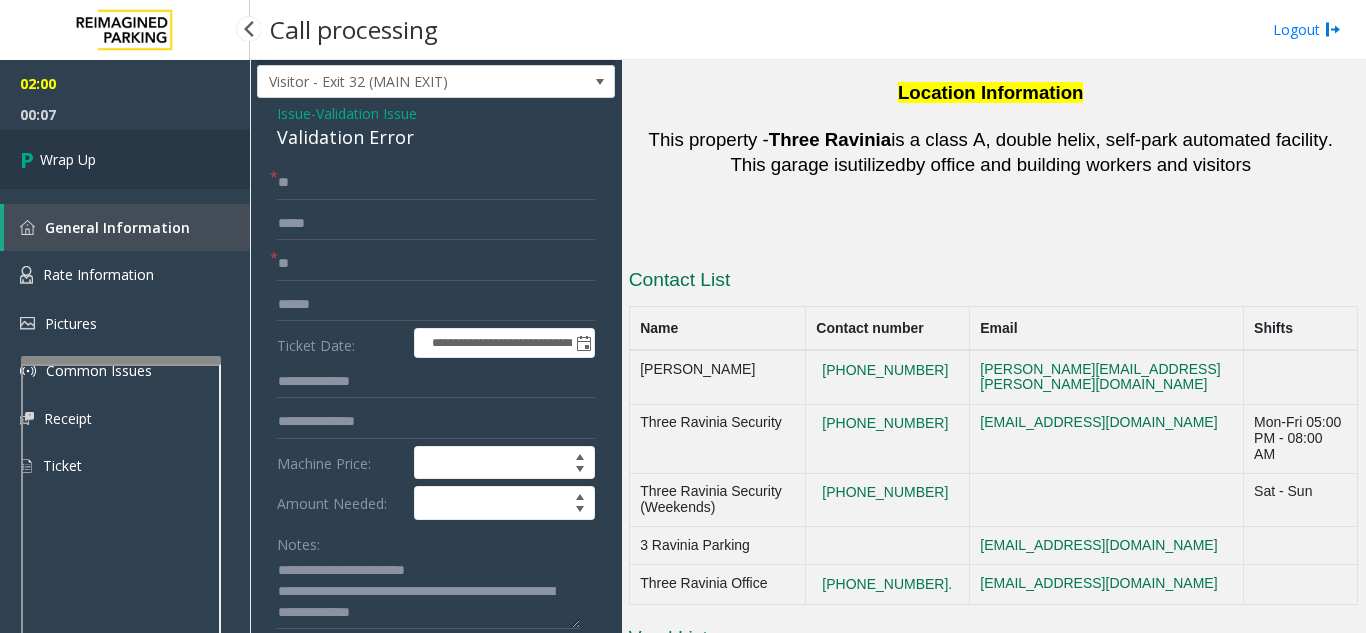 click on "Wrap Up" at bounding box center (125, 159) 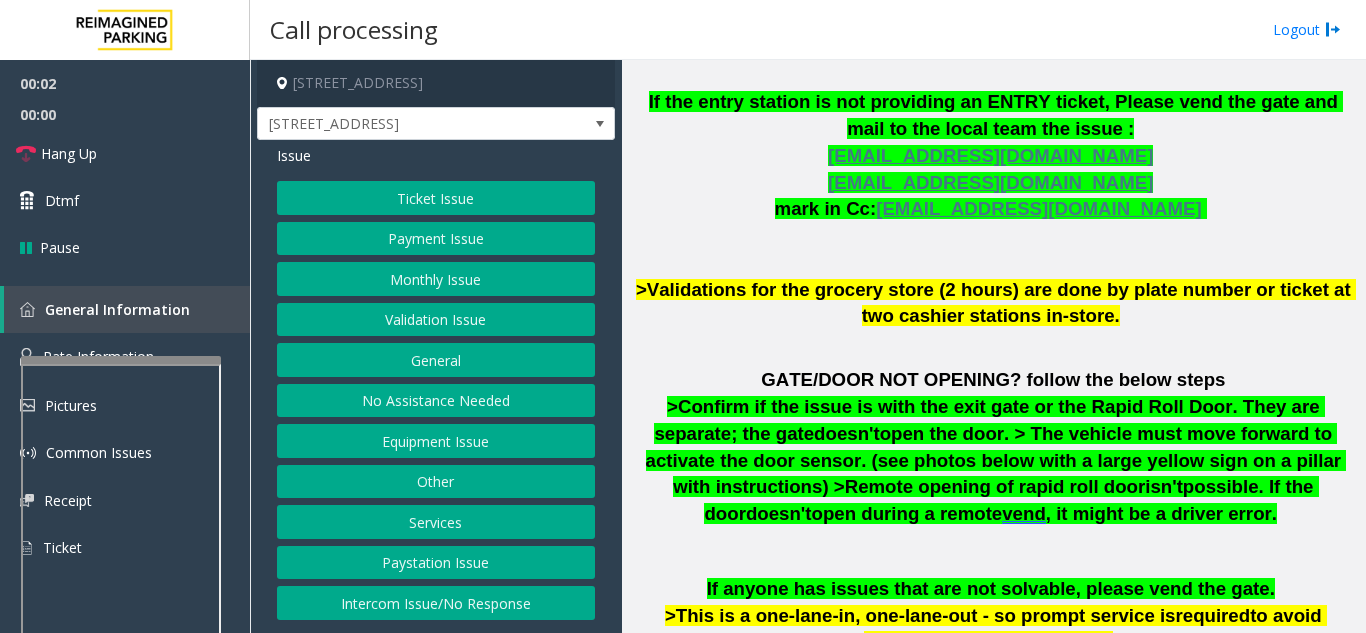 scroll, scrollTop: 1100, scrollLeft: 0, axis: vertical 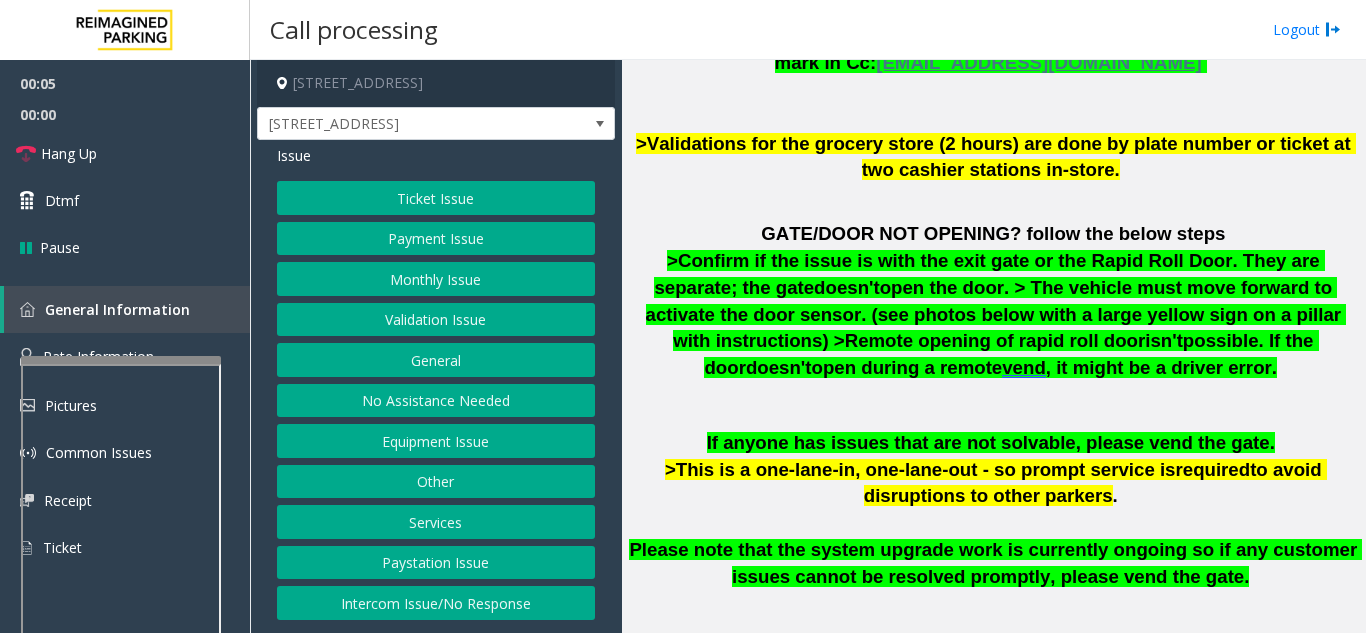 click on "Ticket Issue" 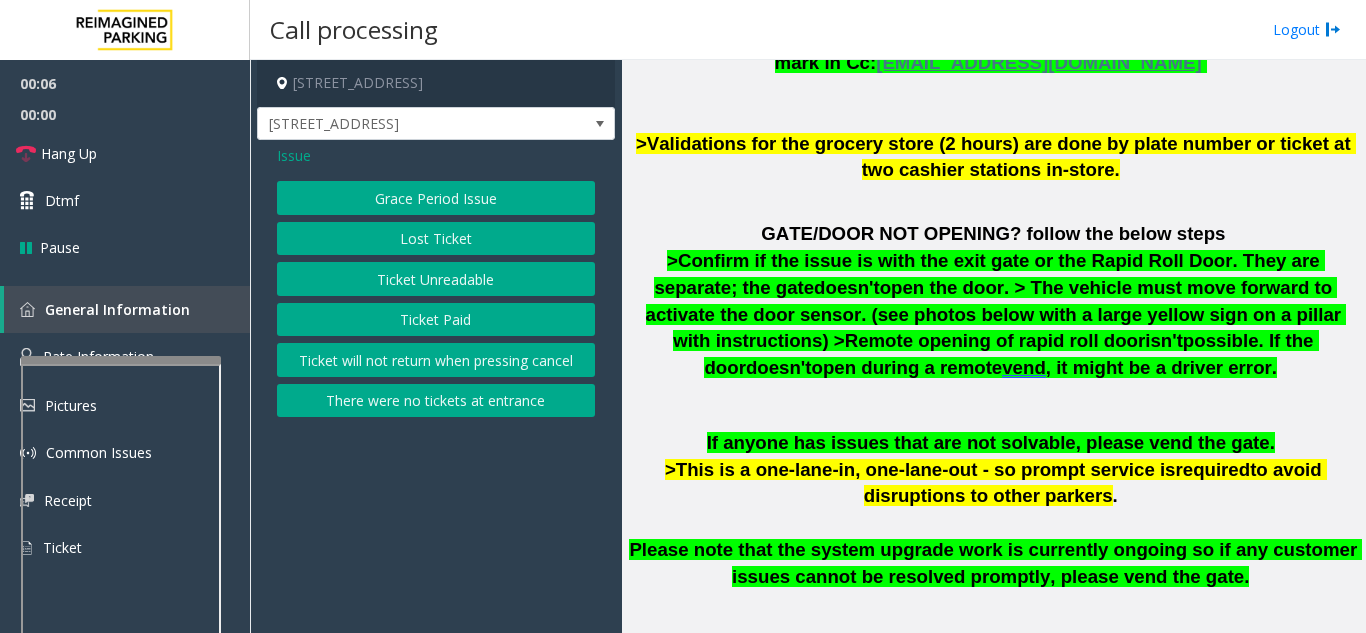 click on "Ticket Unreadable" 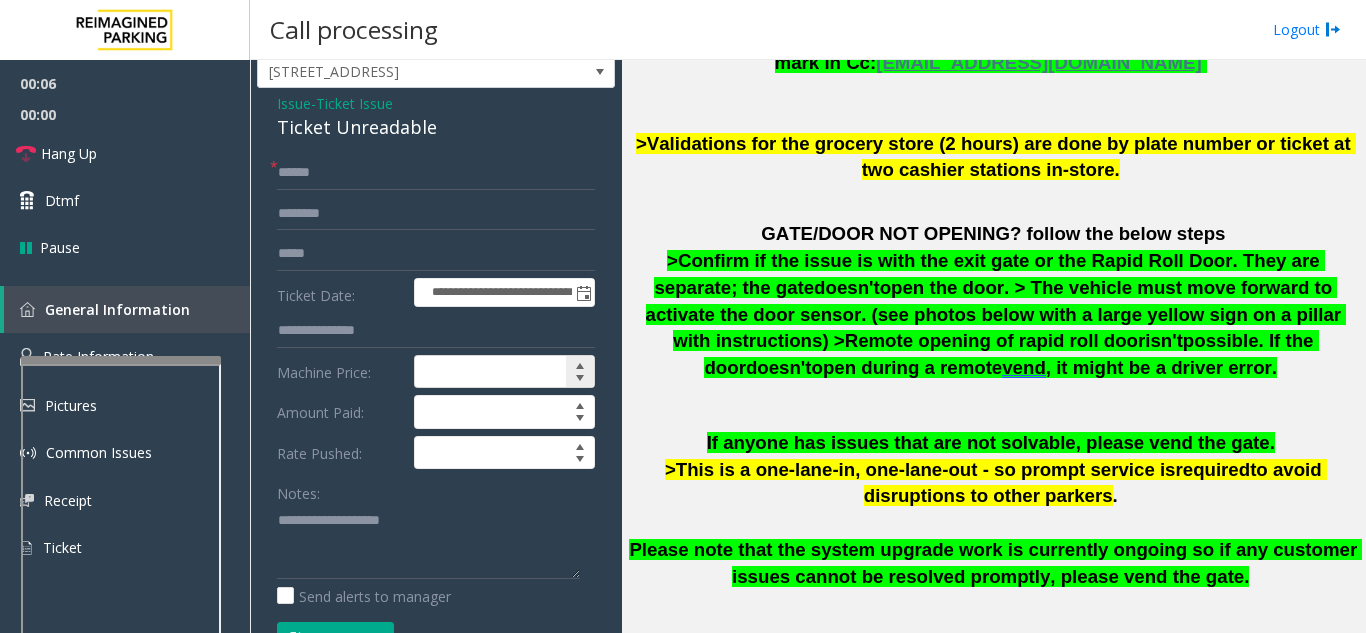 scroll, scrollTop: 100, scrollLeft: 0, axis: vertical 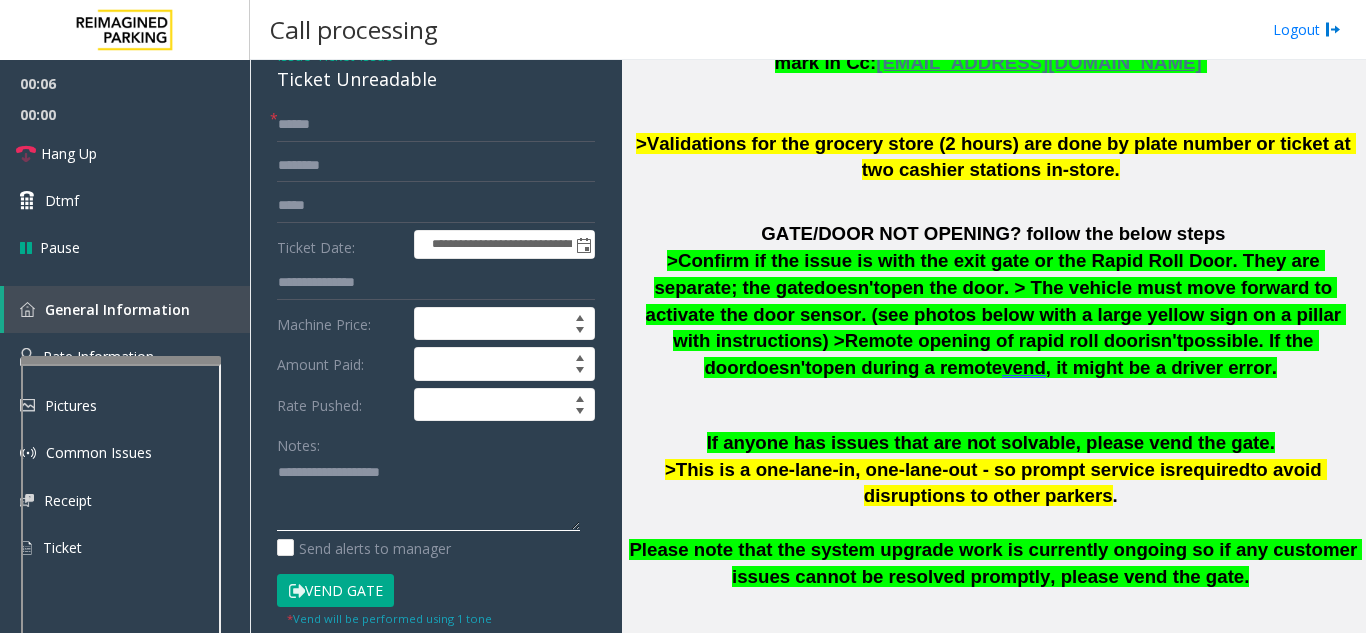 click 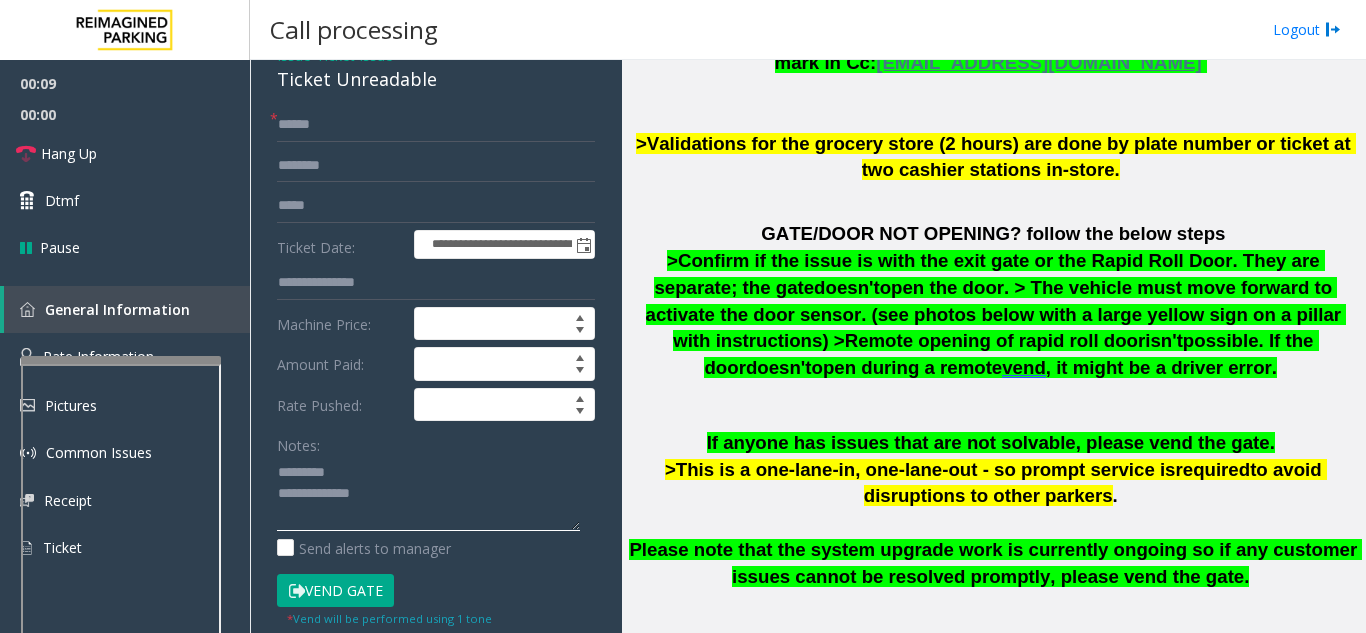 click 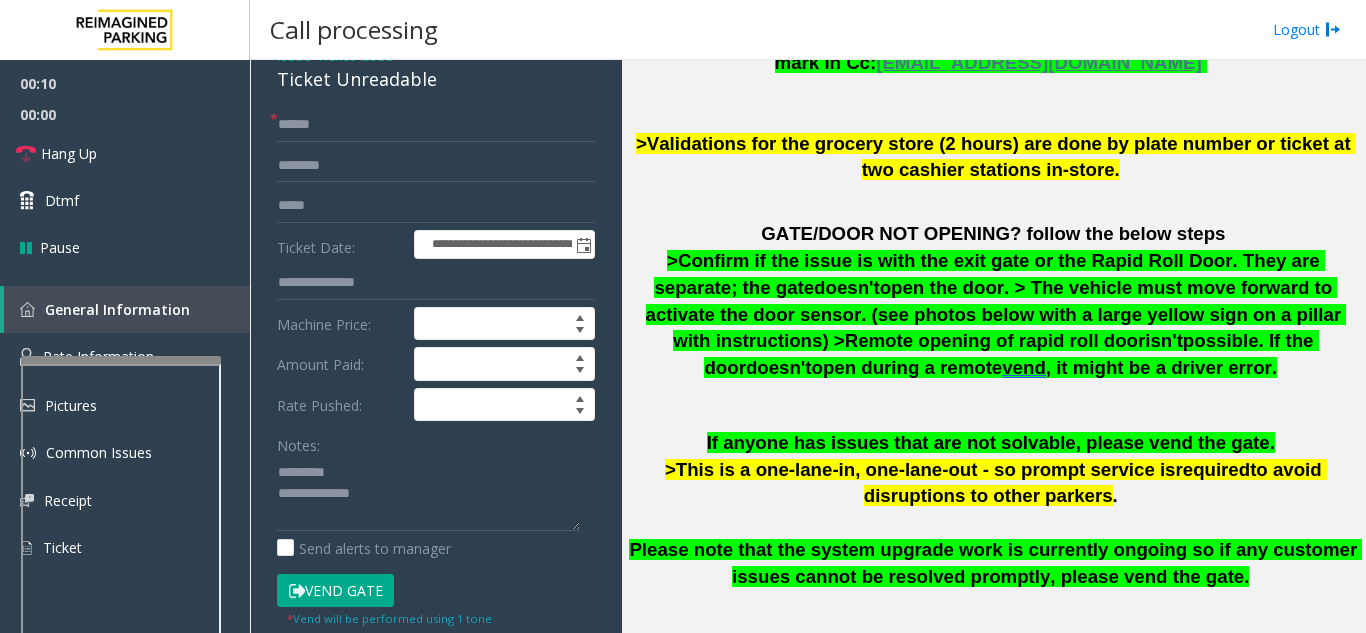 click on "Ticket Unreadable" 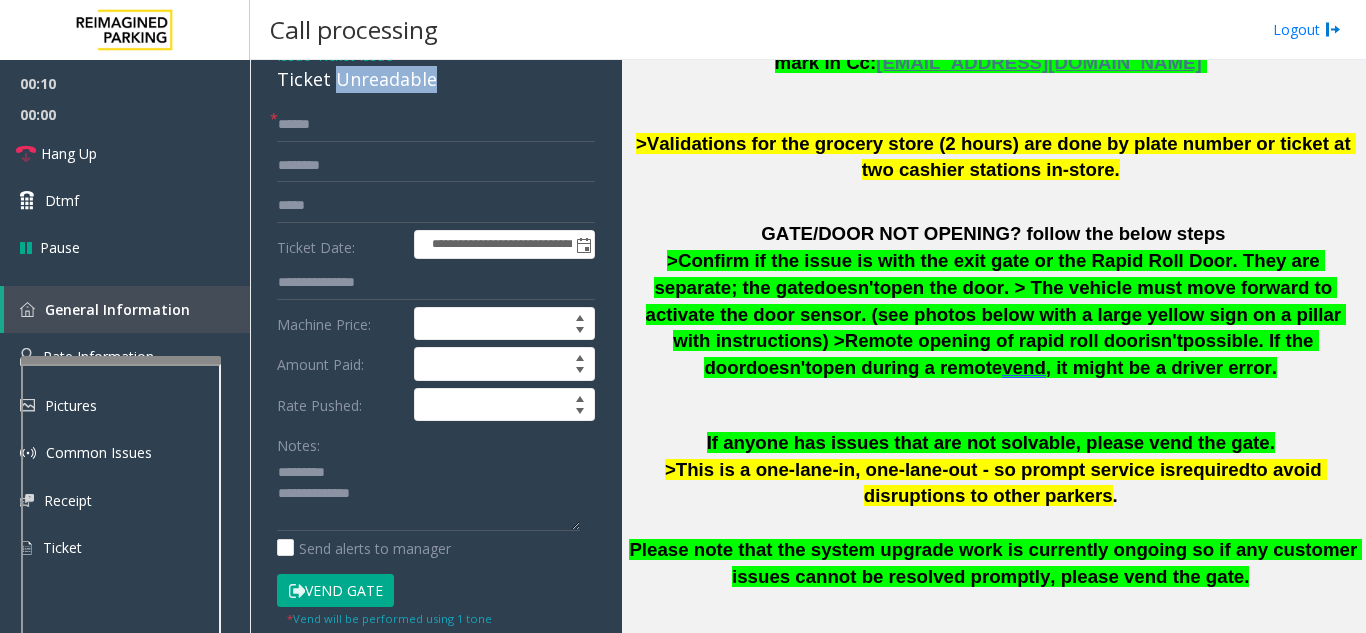 click on "Ticket Unreadable" 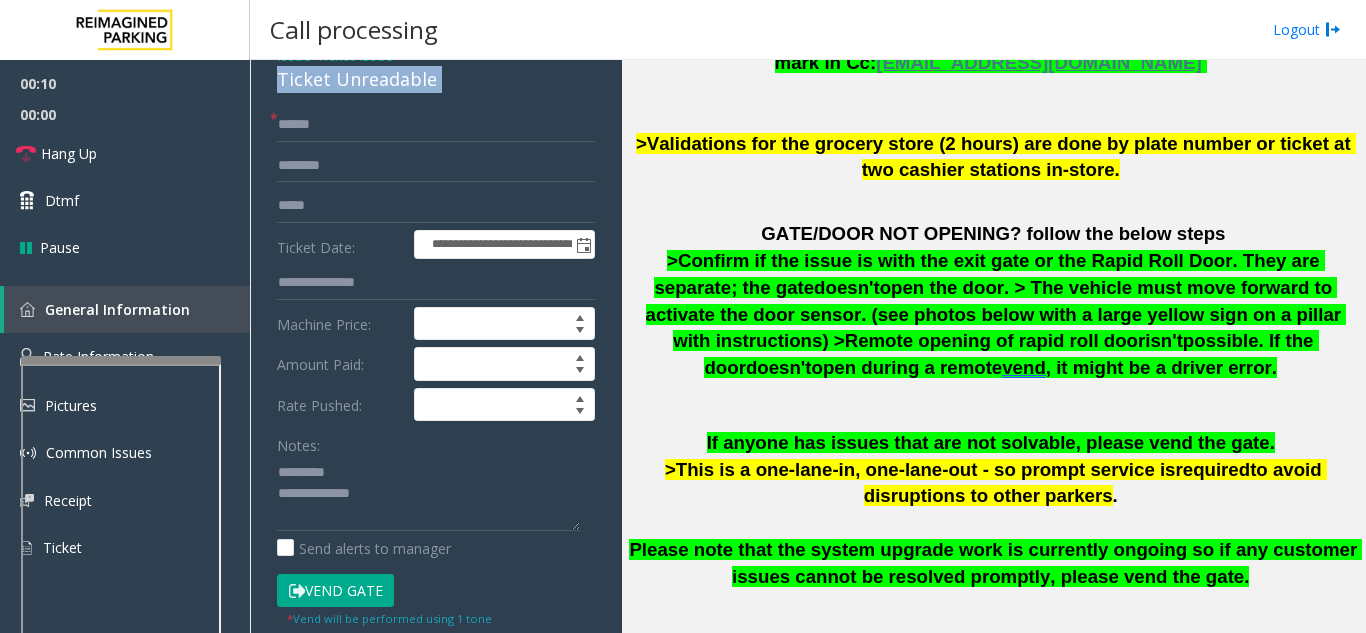 click on "Ticket Unreadable" 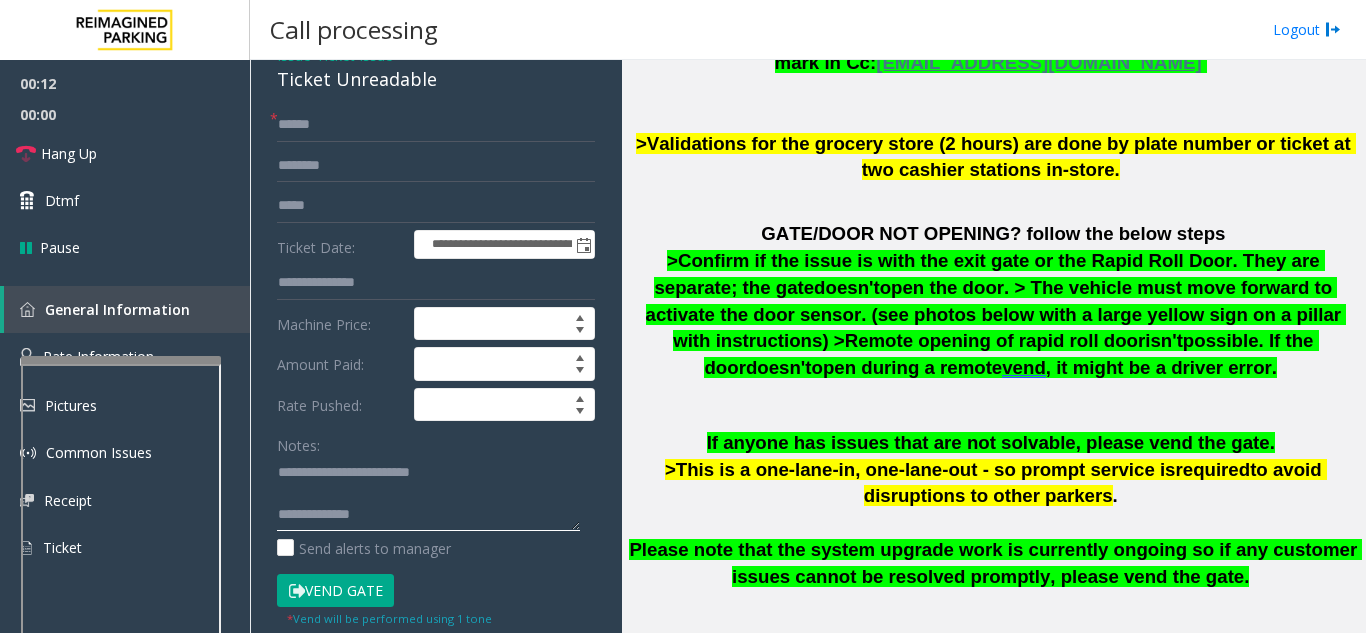 click 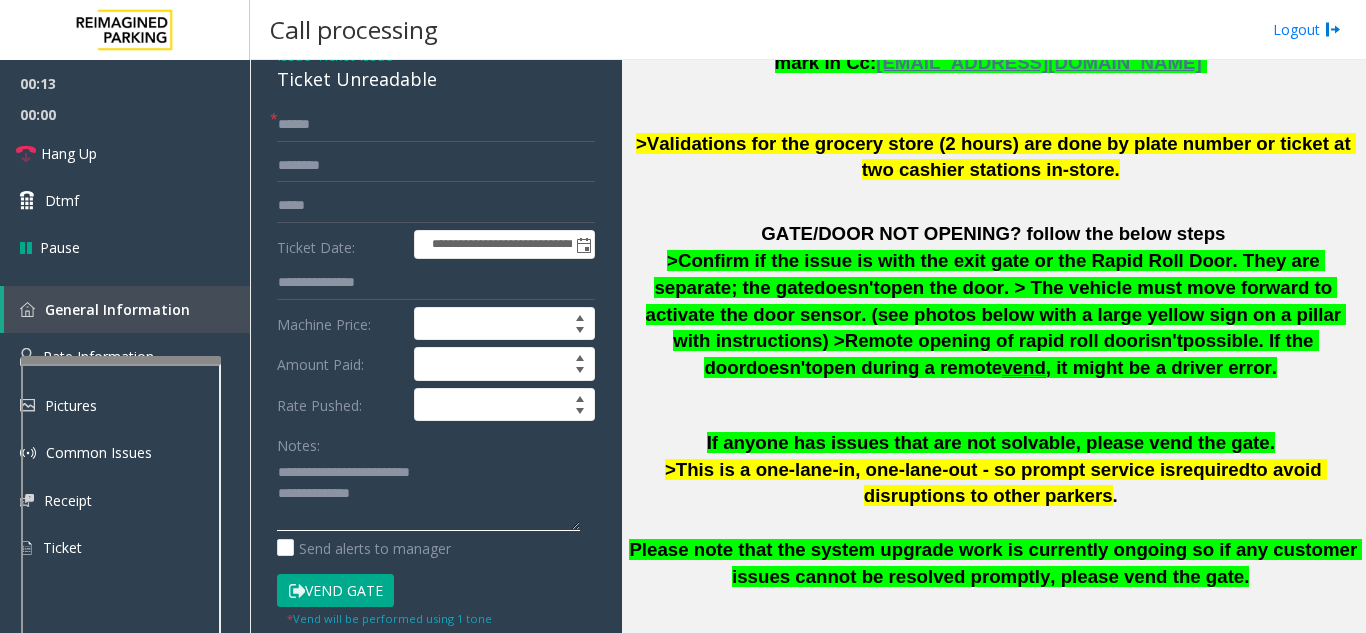 click 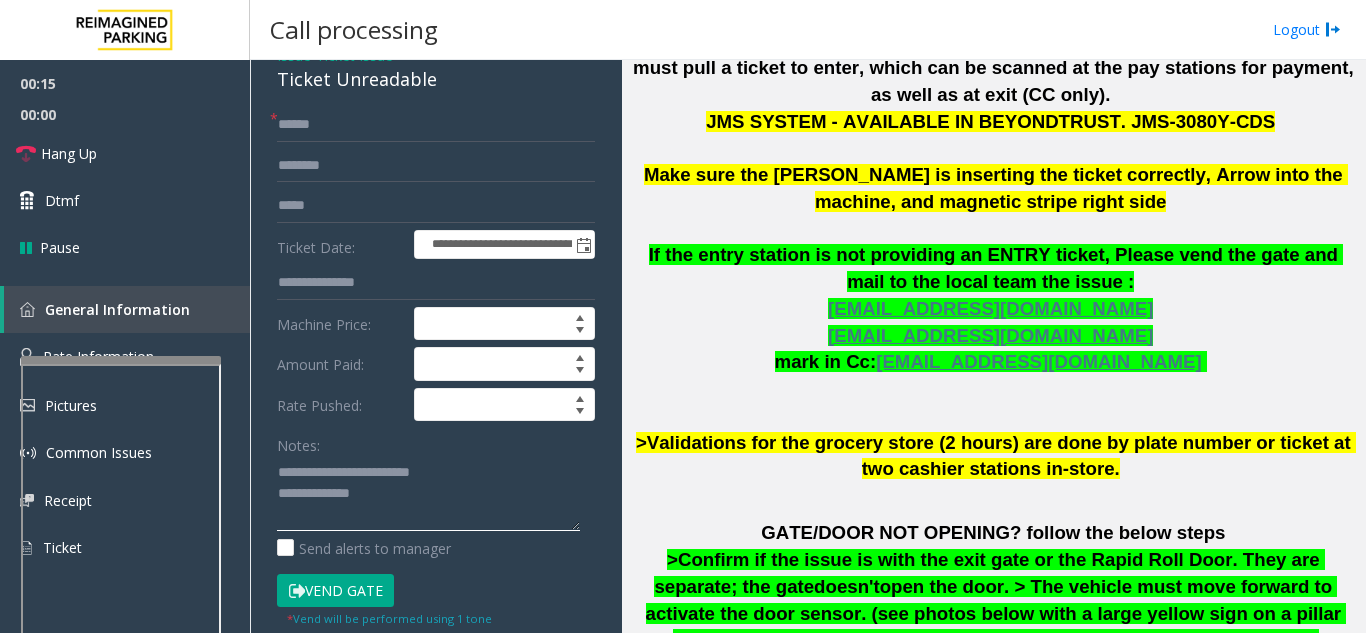 scroll, scrollTop: 800, scrollLeft: 0, axis: vertical 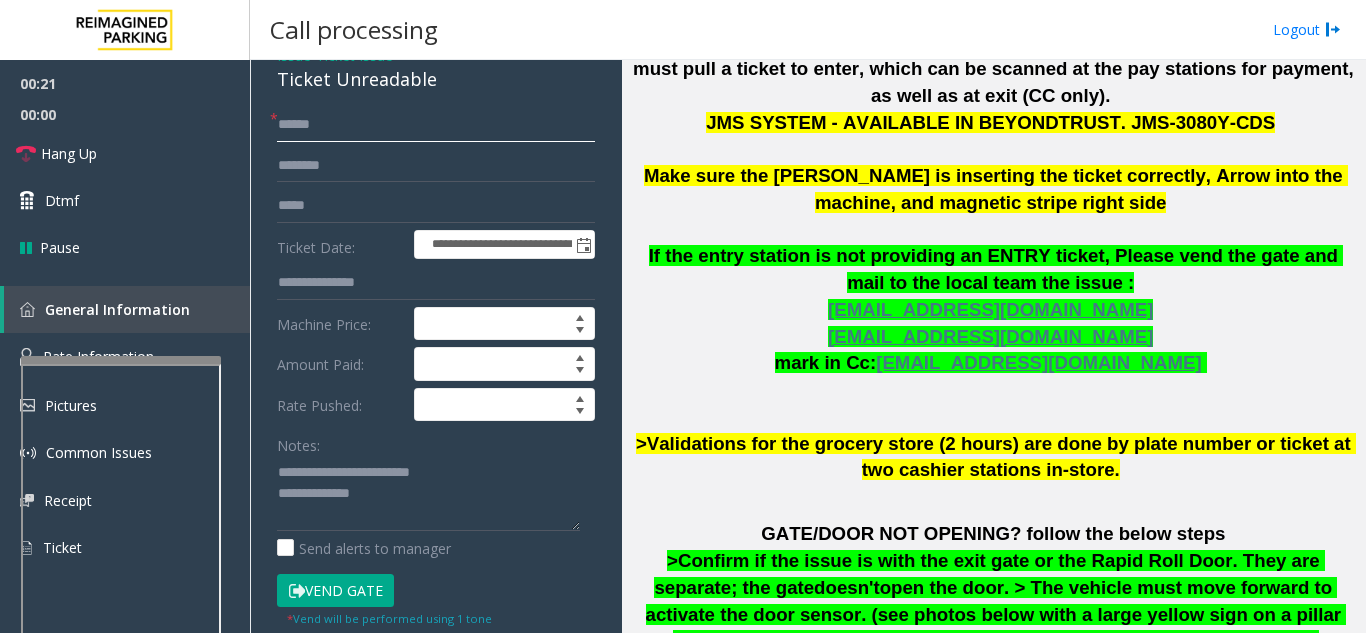 click 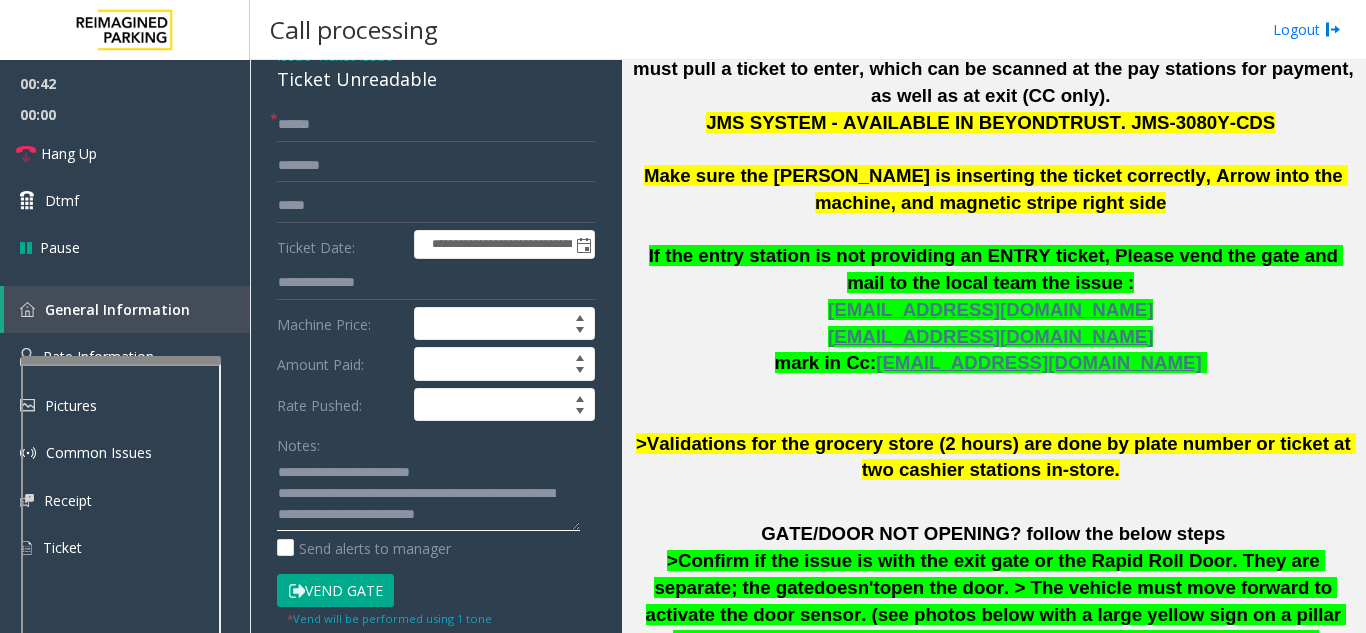 type on "**********" 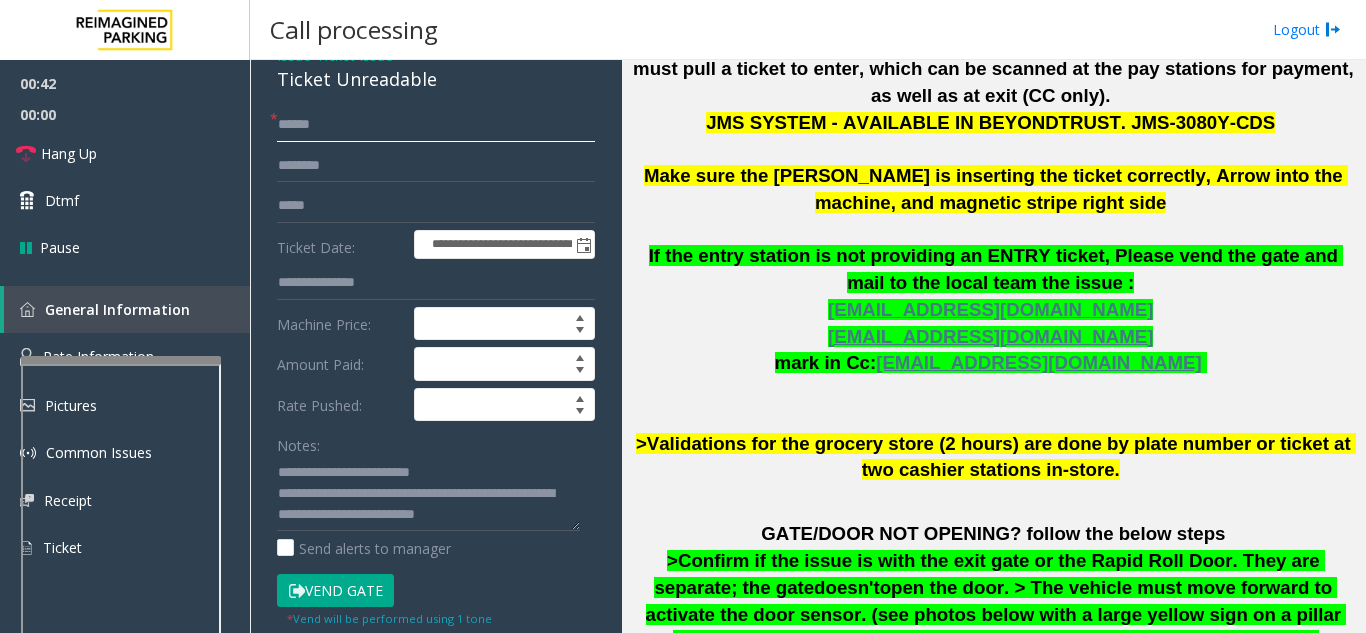 click 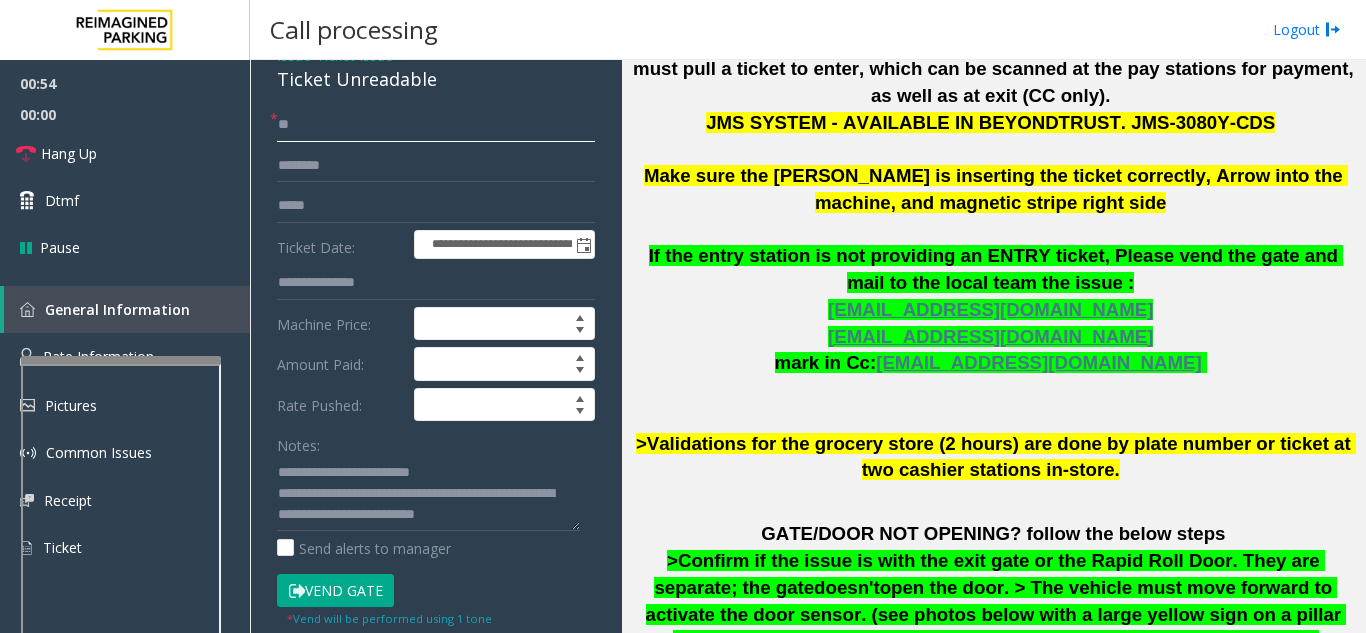 type on "*" 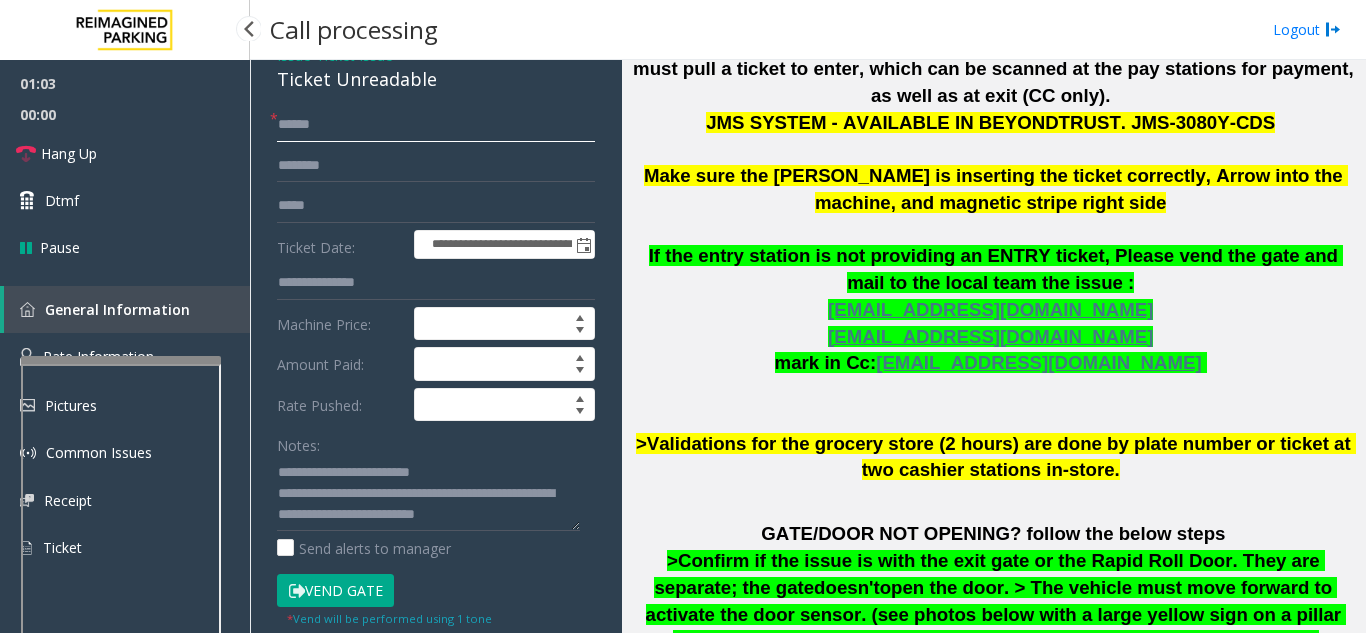 type on "******" 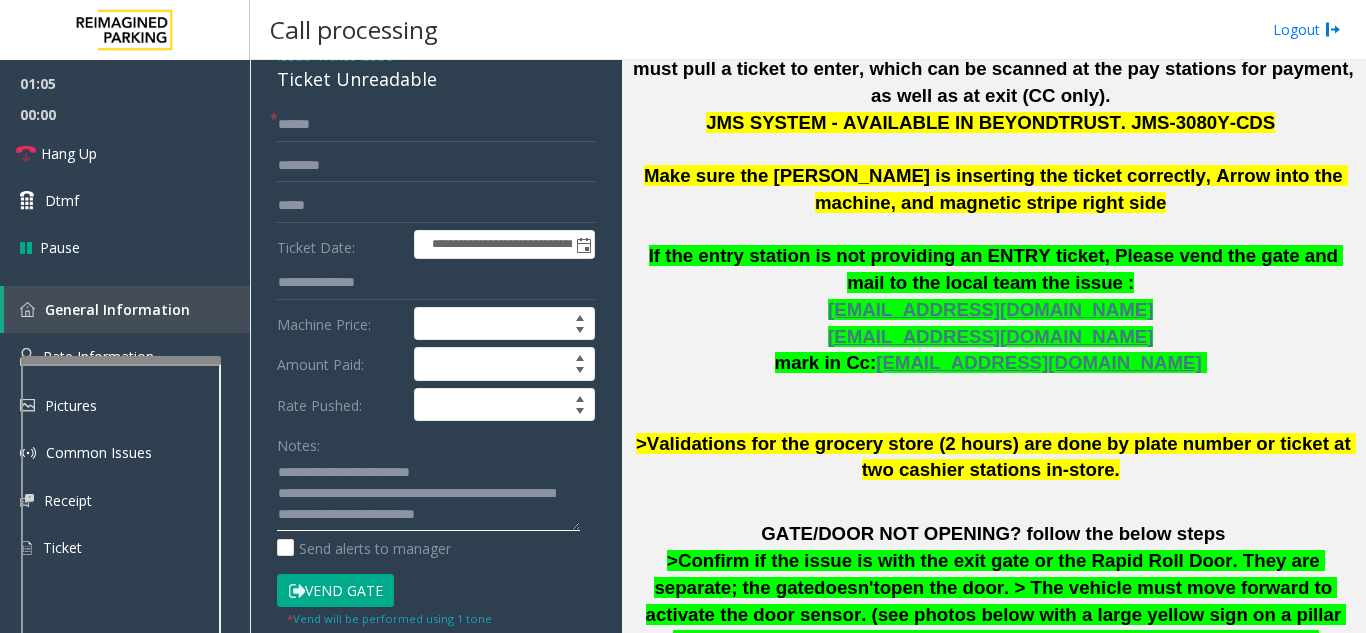 click 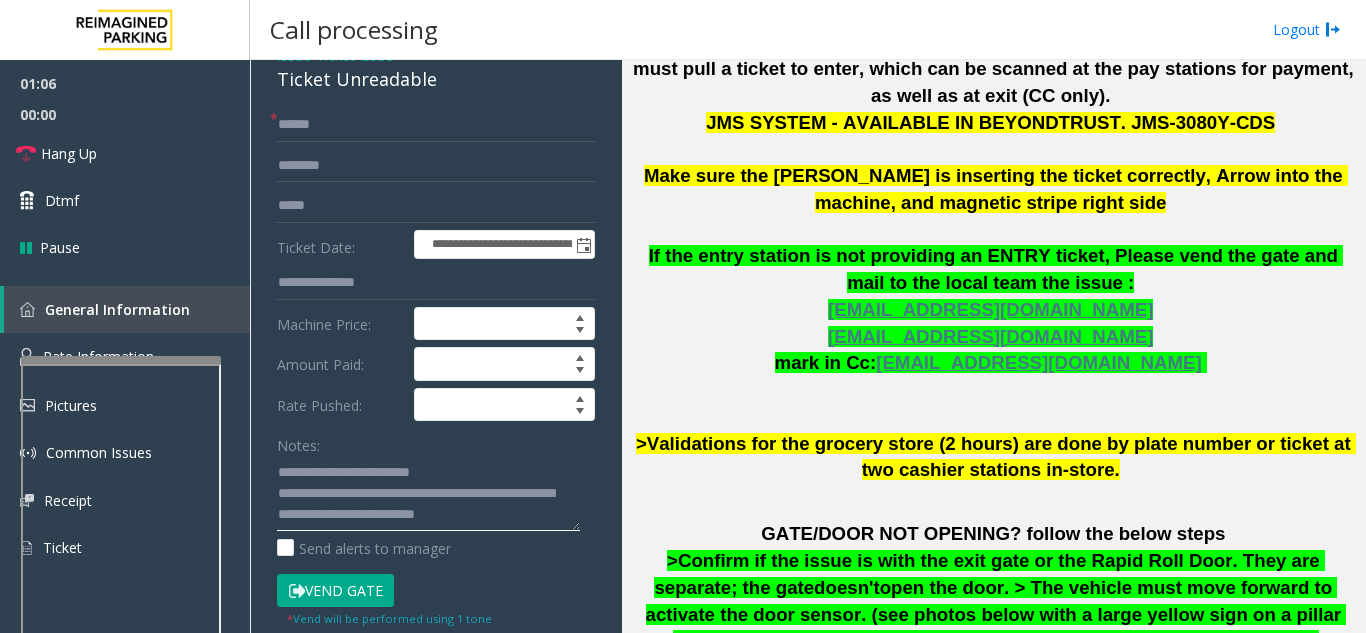 scroll, scrollTop: 0, scrollLeft: 0, axis: both 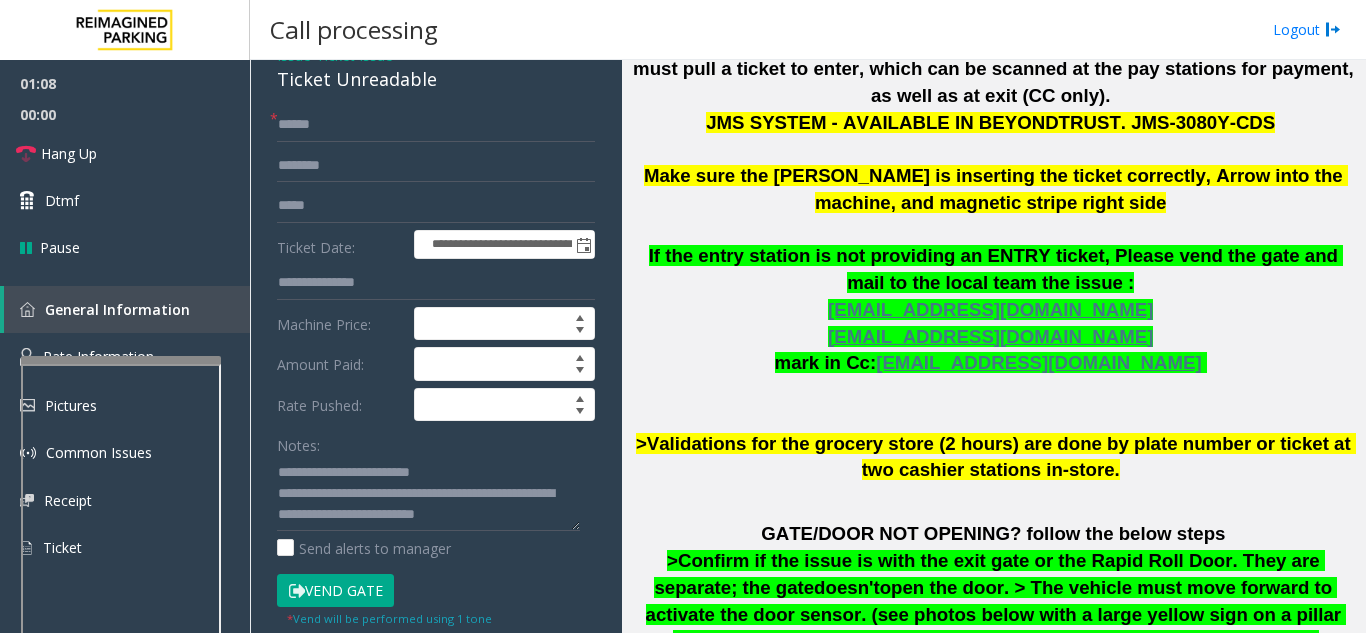 click on "Vend Gate" 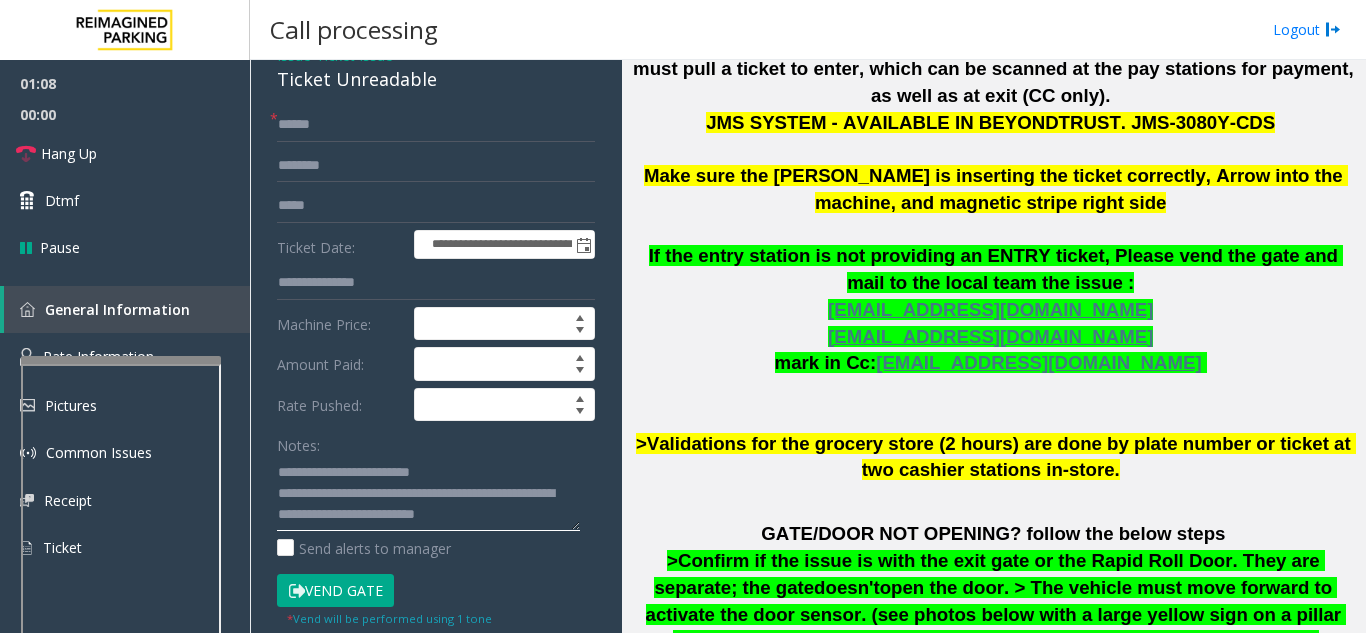 click 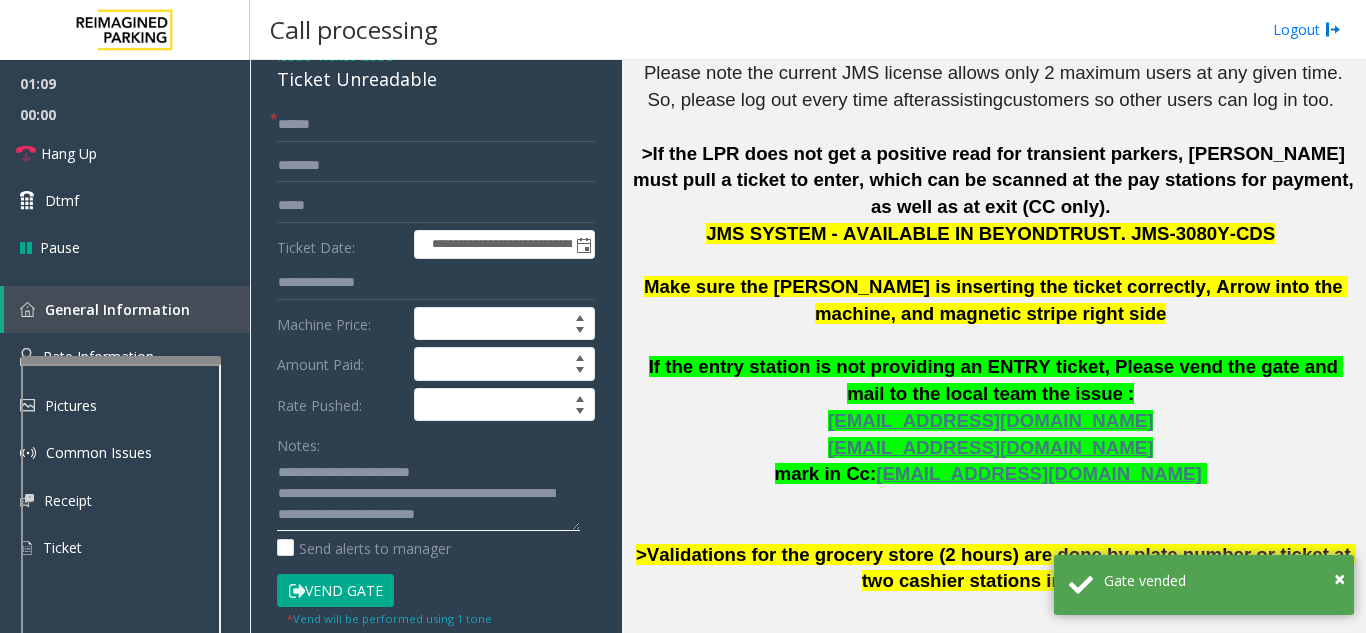scroll, scrollTop: 400, scrollLeft: 0, axis: vertical 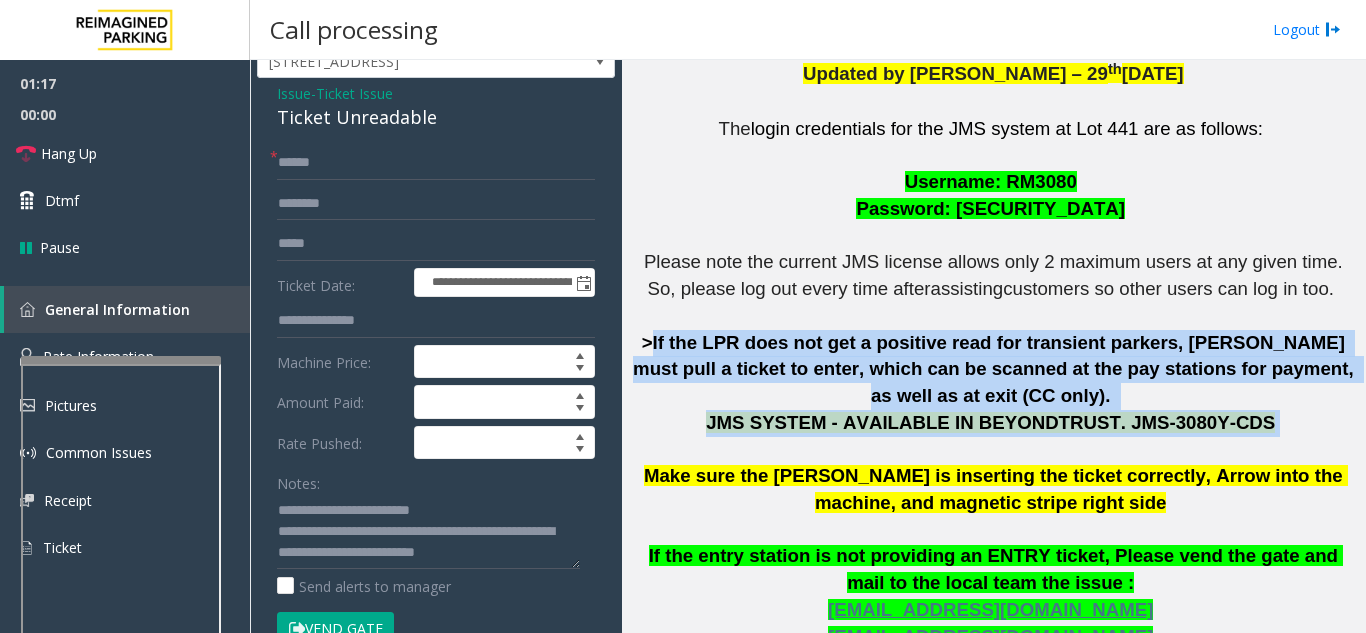 drag, startPoint x: 652, startPoint y: 343, endPoint x: 1235, endPoint y: 384, distance: 584.4399 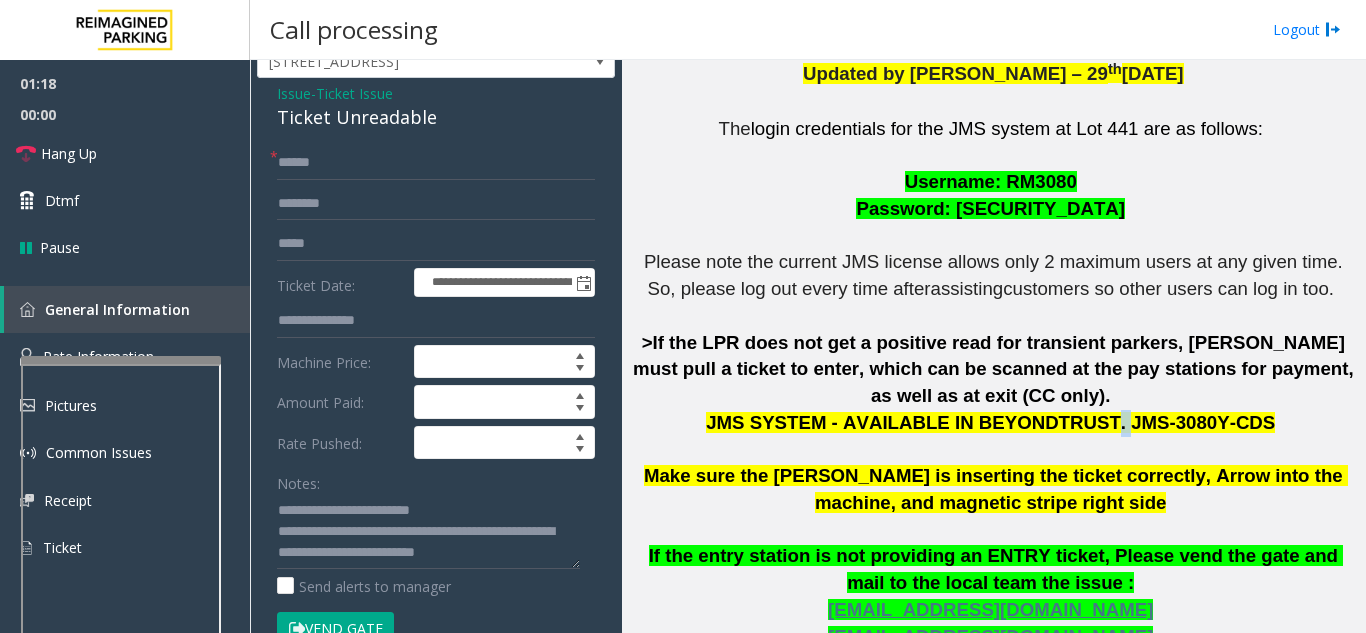 click on "JMS SYSTEM - AVAILABLE IN BEYONDTRUST. JMS-3080Y-CDS" 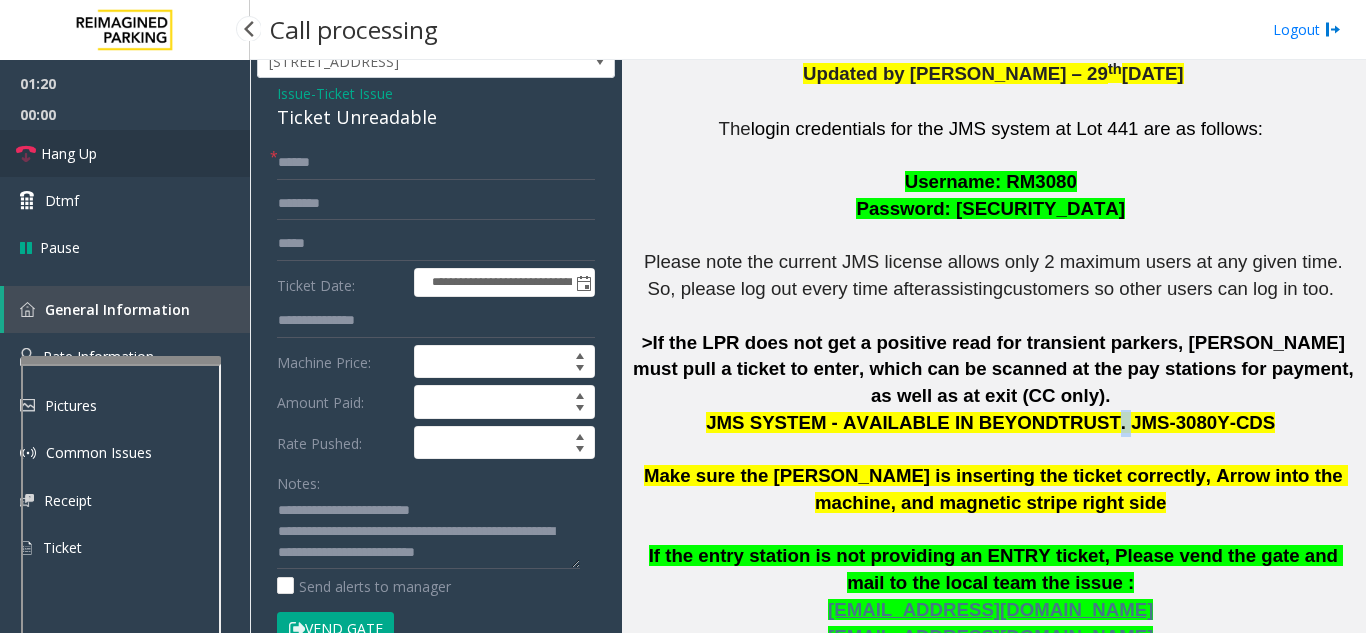 click on "Hang Up" at bounding box center (125, 153) 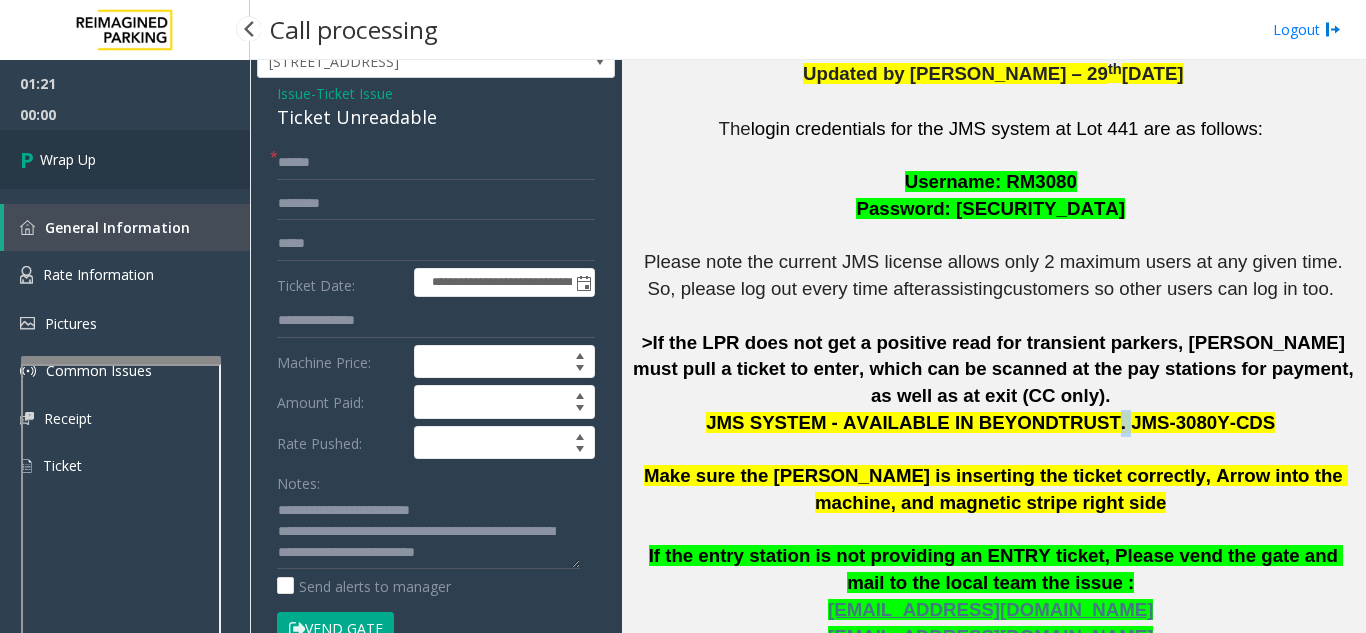 click on "Wrap Up" at bounding box center (125, 159) 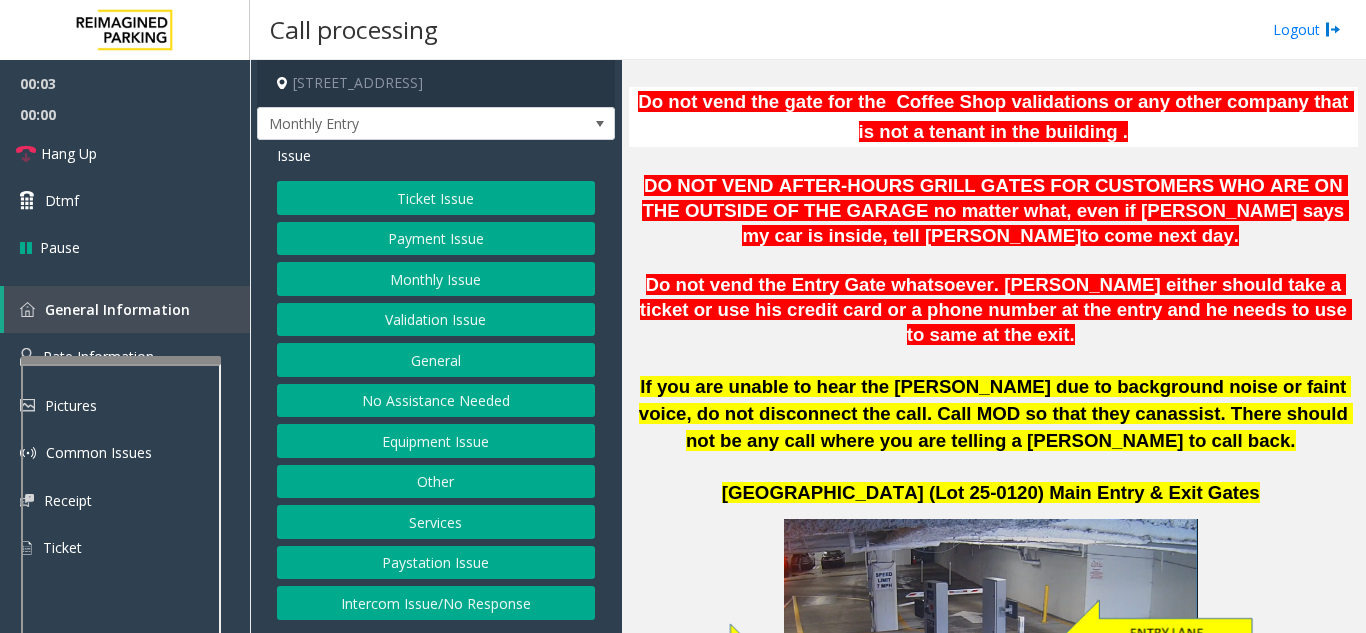 scroll, scrollTop: 700, scrollLeft: 0, axis: vertical 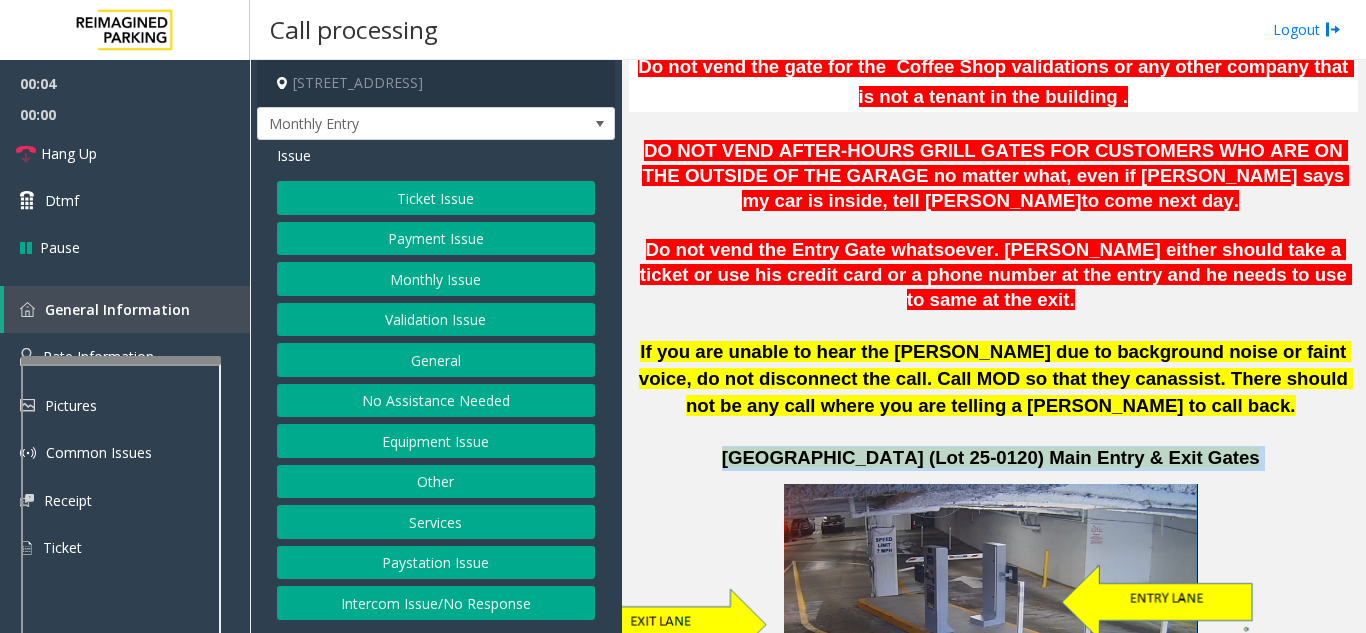 drag, startPoint x: 798, startPoint y: 438, endPoint x: 1187, endPoint y: 435, distance: 389.01157 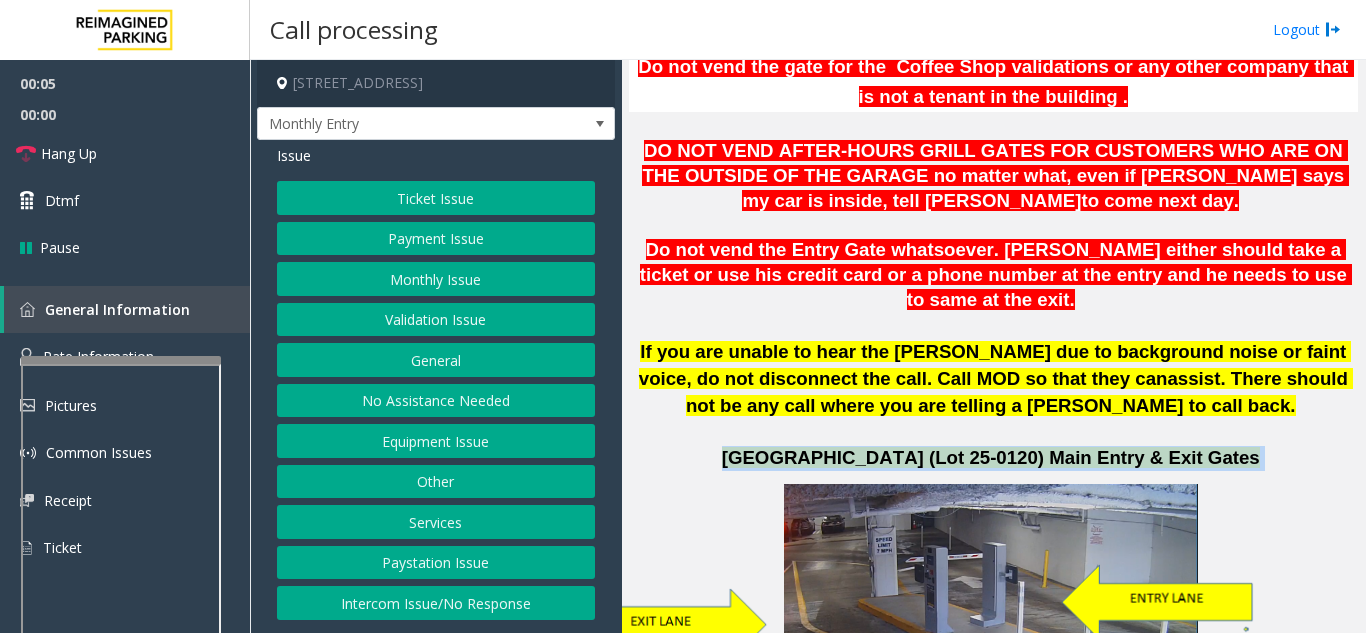 click on "[GEOGRAPHIC_DATA] (Lot 25-0120) Main Entry & Exit Gates" 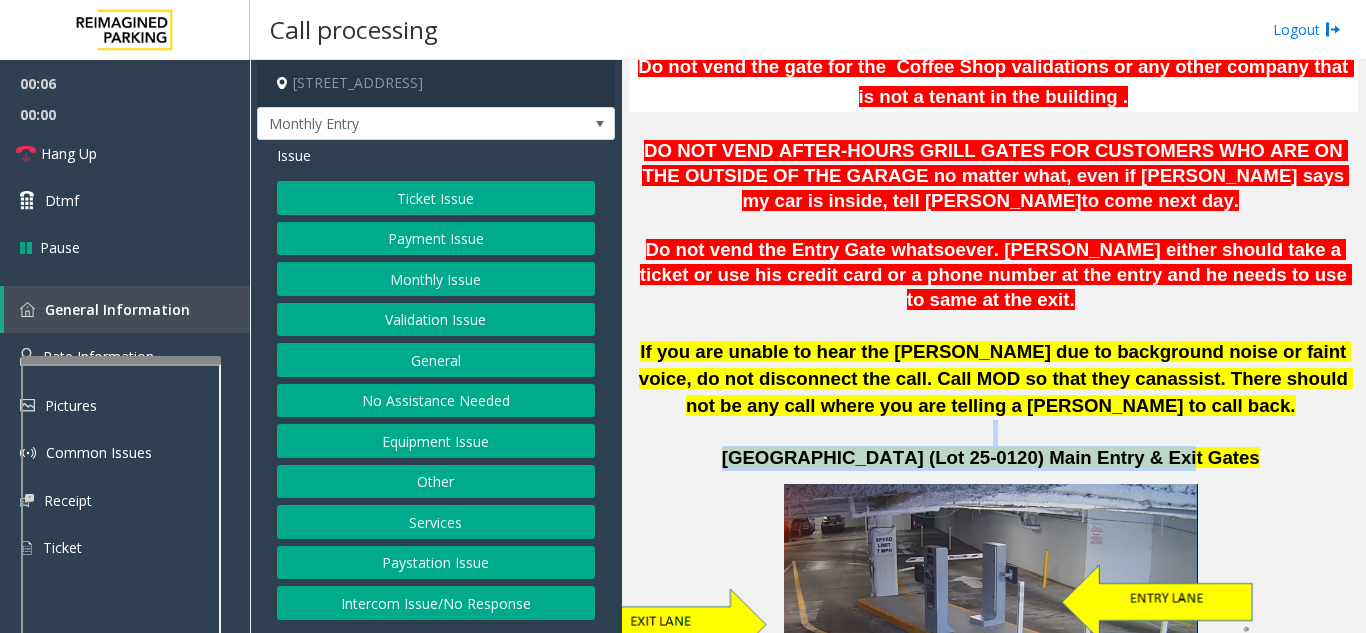 drag, startPoint x: 1171, startPoint y: 434, endPoint x: 773, endPoint y: 412, distance: 398.60757 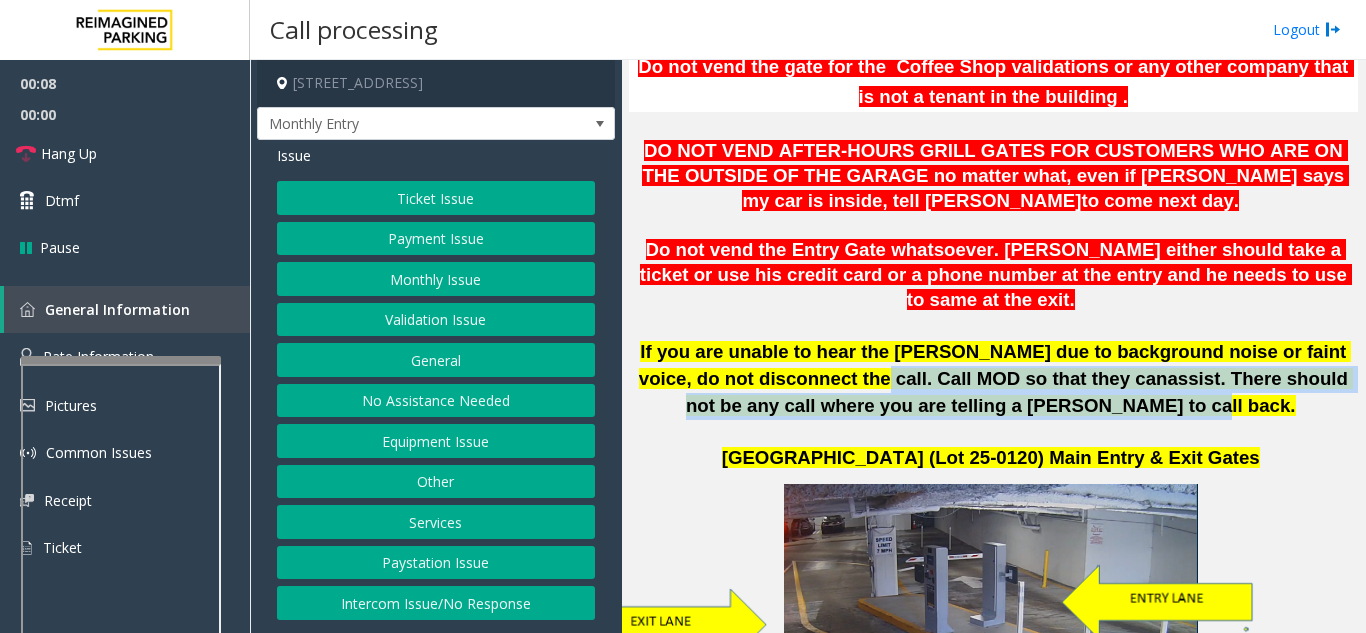 drag, startPoint x: 799, startPoint y: 354, endPoint x: 1114, endPoint y: 392, distance: 317.28378 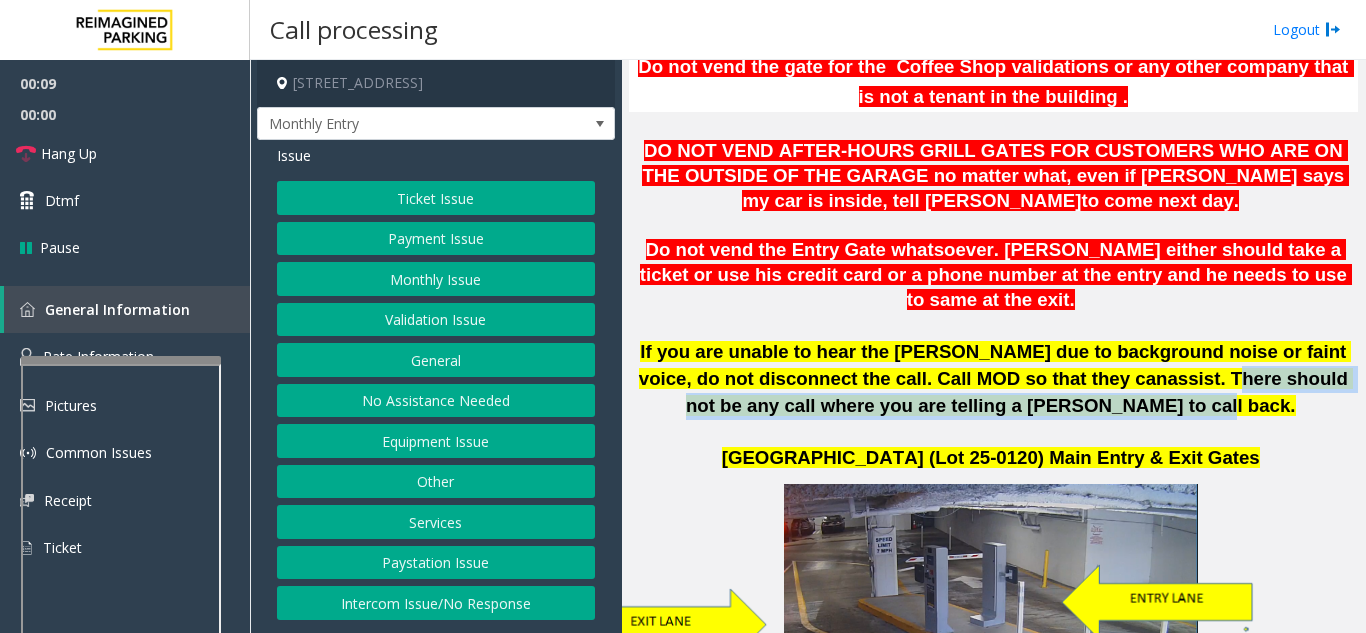 drag, startPoint x: 1122, startPoint y: 389, endPoint x: 1061, endPoint y: 348, distance: 73.4983 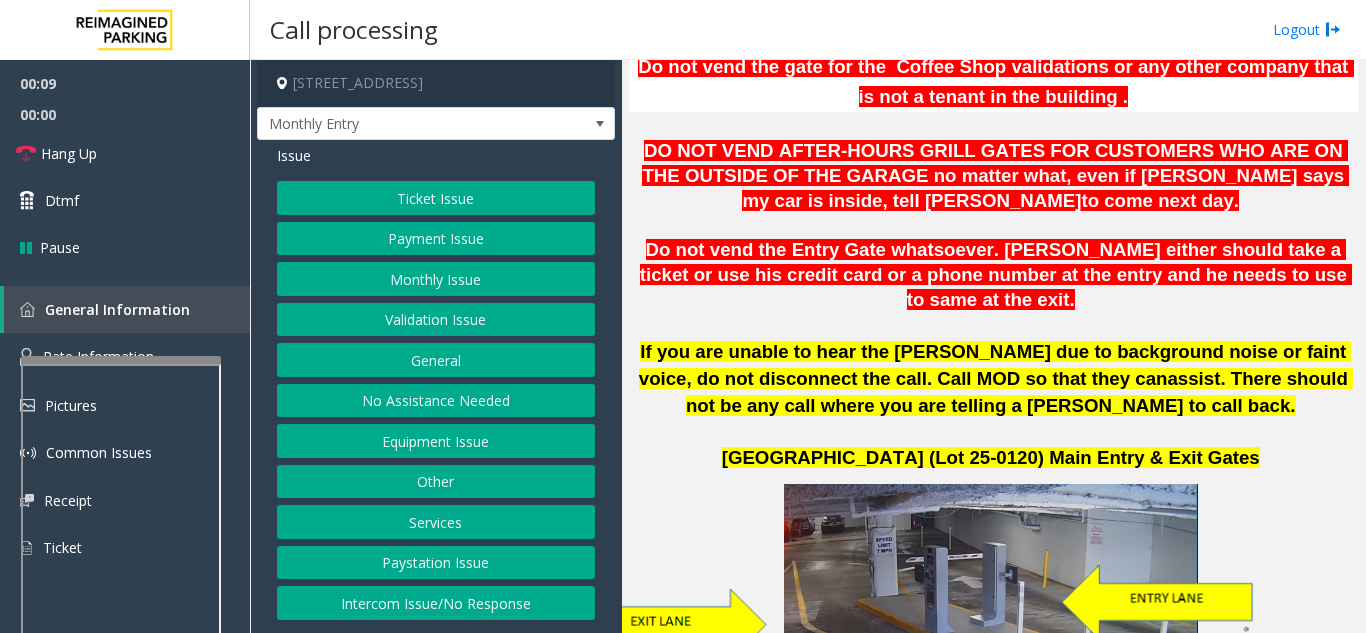 click on ". There should not be any call where you are telling a [PERSON_NAME] to call back." 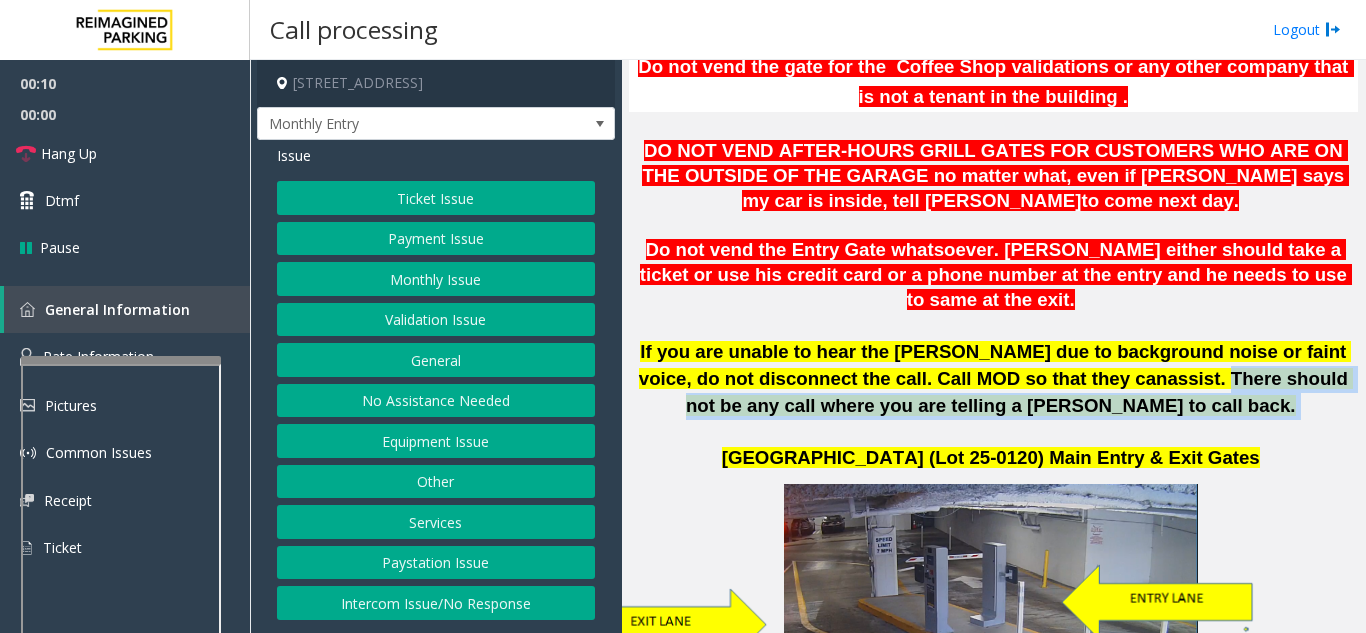 drag, startPoint x: 1056, startPoint y: 347, endPoint x: 1153, endPoint y: 399, distance: 110.059074 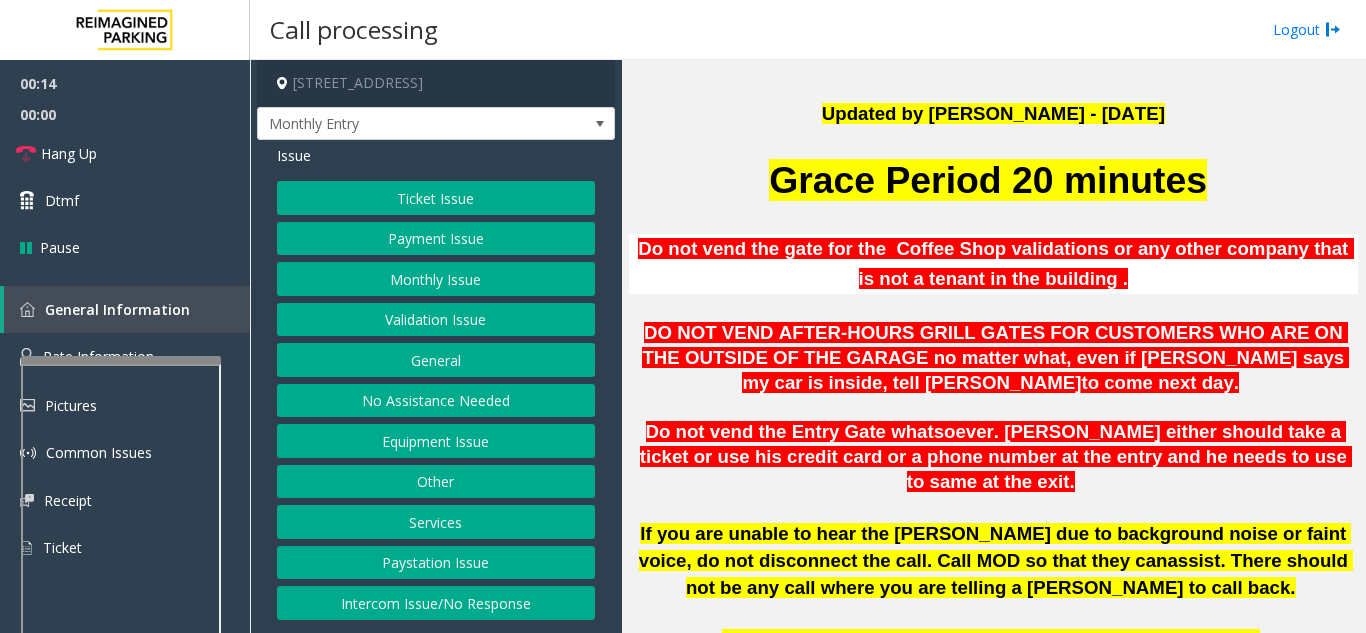 scroll, scrollTop: 500, scrollLeft: 0, axis: vertical 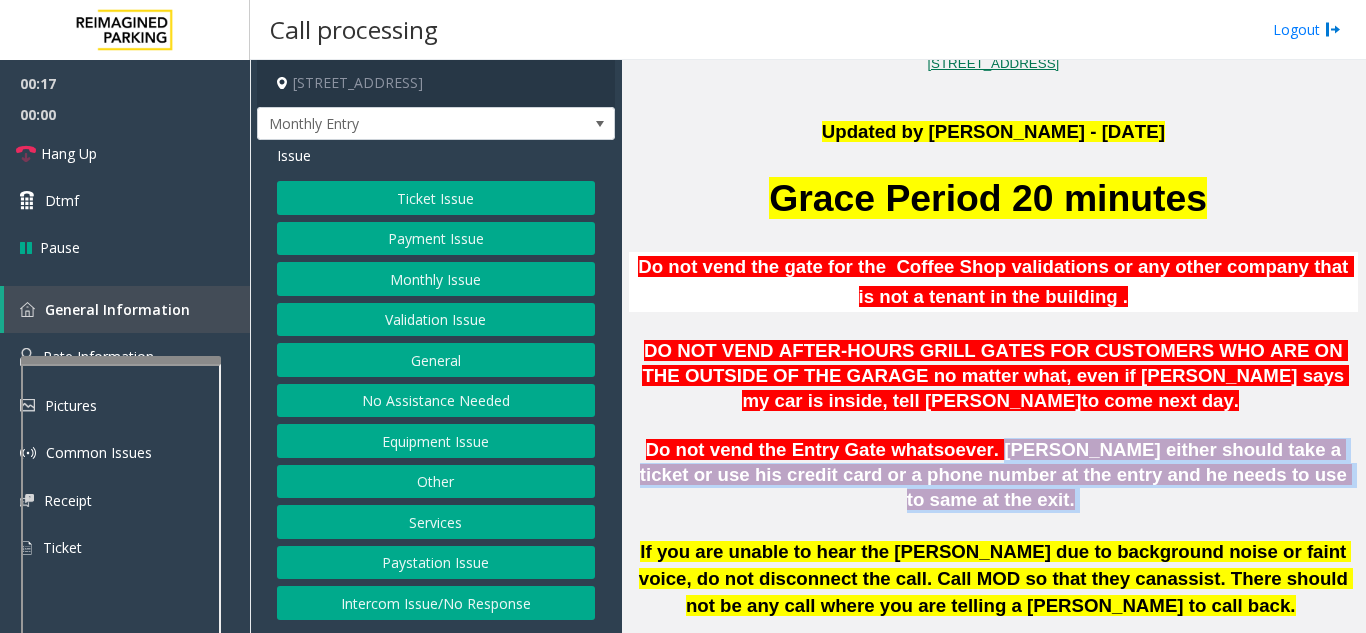 drag, startPoint x: 953, startPoint y: 445, endPoint x: 1304, endPoint y: 488, distance: 353.62408 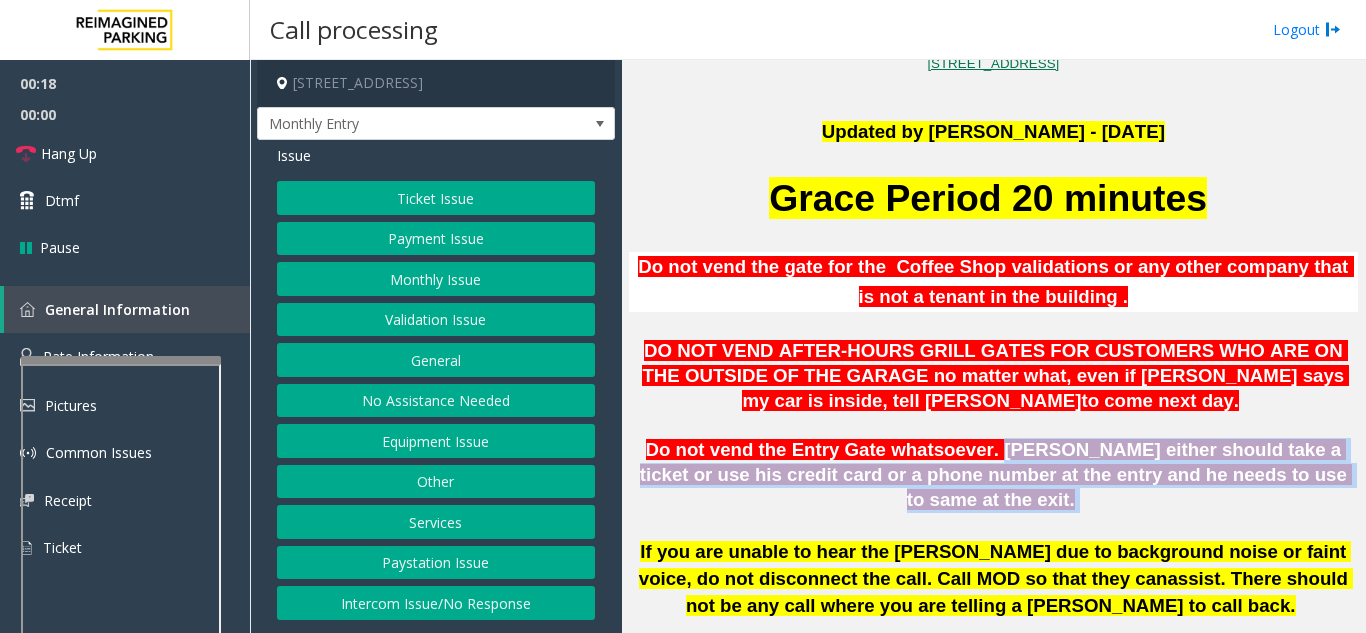 click 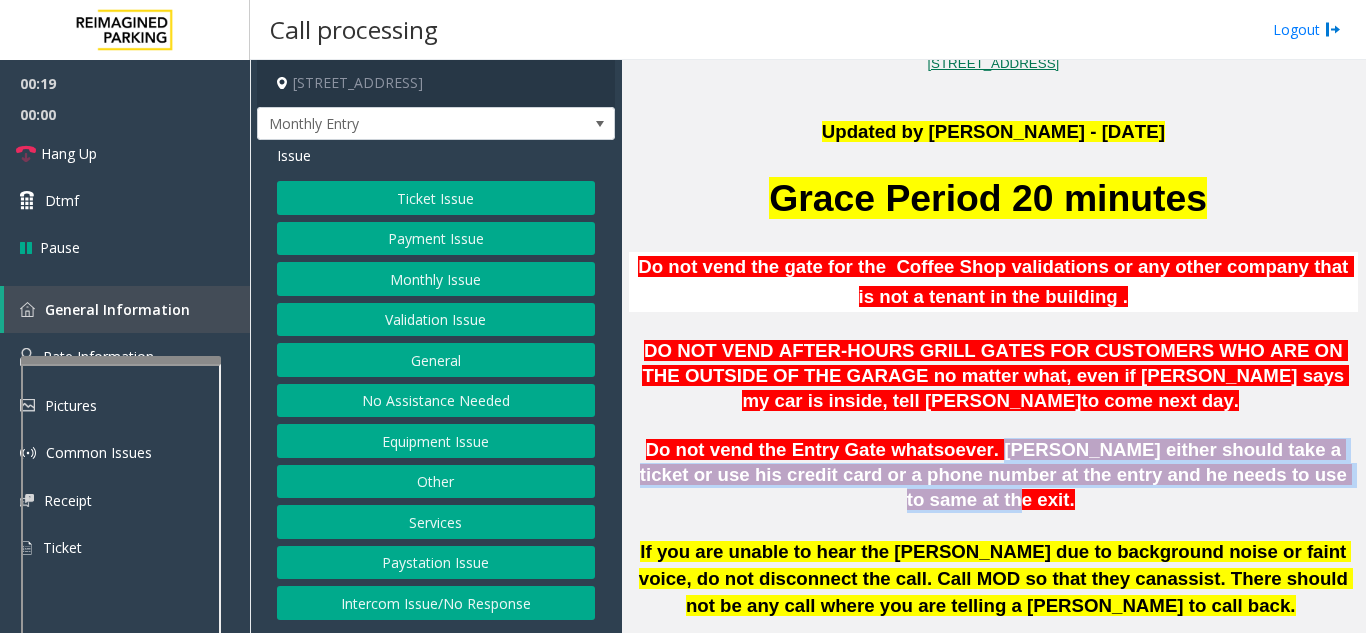 drag, startPoint x: 1284, startPoint y: 479, endPoint x: 952, endPoint y: 445, distance: 333.73642 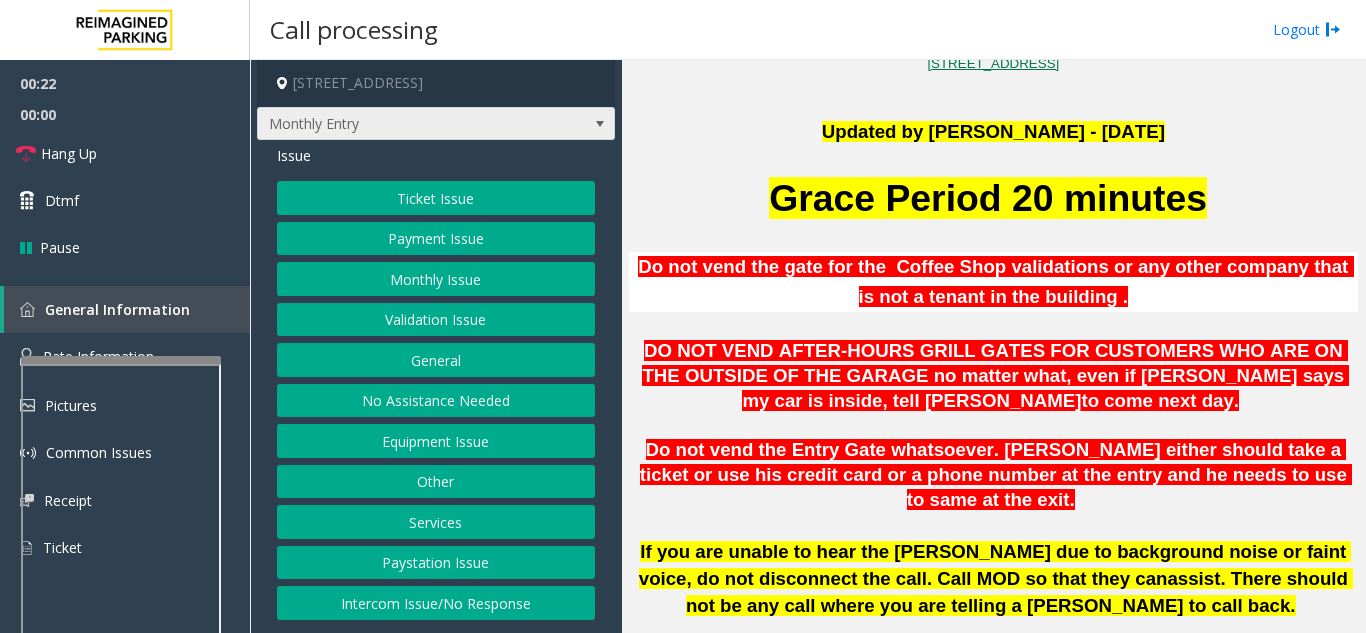 click on "Monthly Entry" at bounding box center (436, 124) 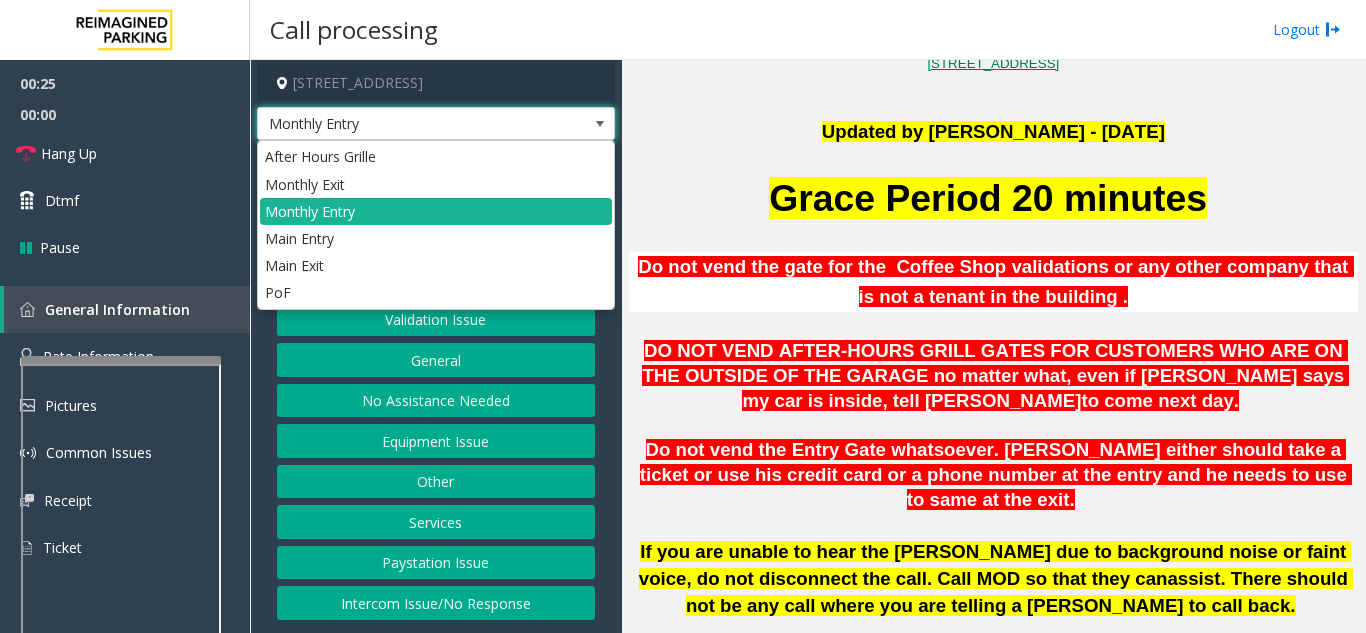click on "Monthly Entry" at bounding box center [436, 124] 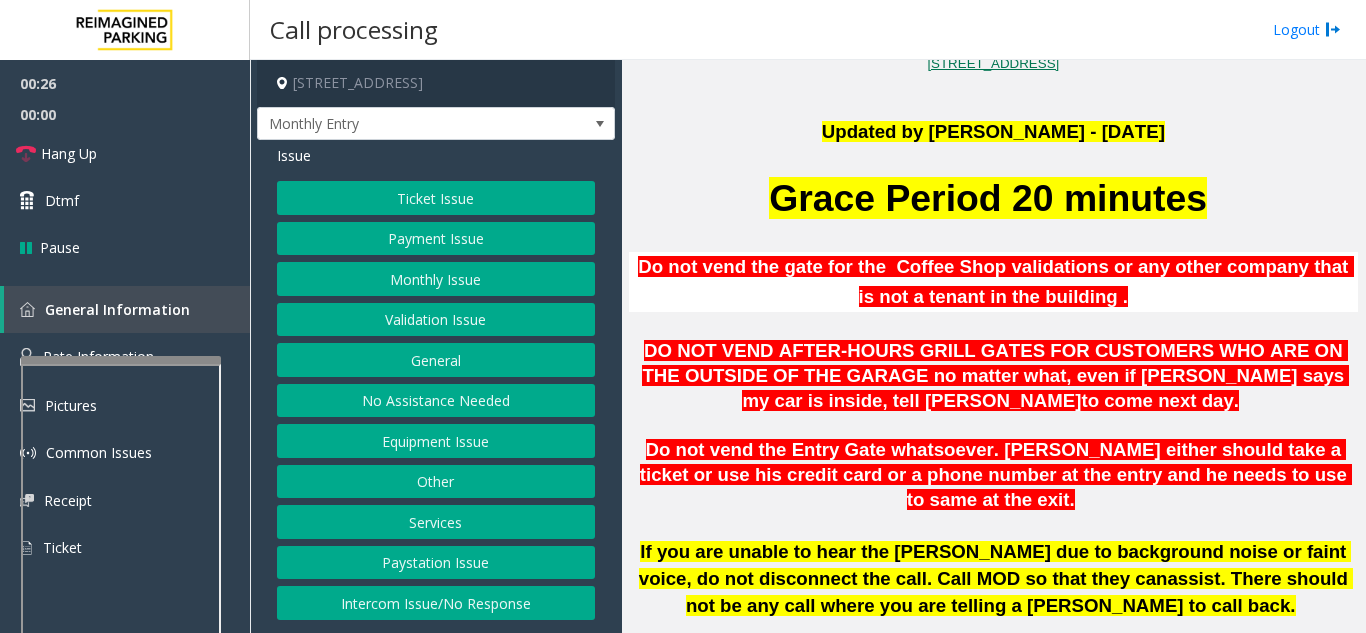 click on "DO NOT VEND AFTER-HOURS GRILL GATES FOR CUSTOMERS WHO ARE ON THE OUTSIDE OF THE GARAGE no matter what, even if [PERSON_NAME] says my car is inside, tell [PERSON_NAME]" 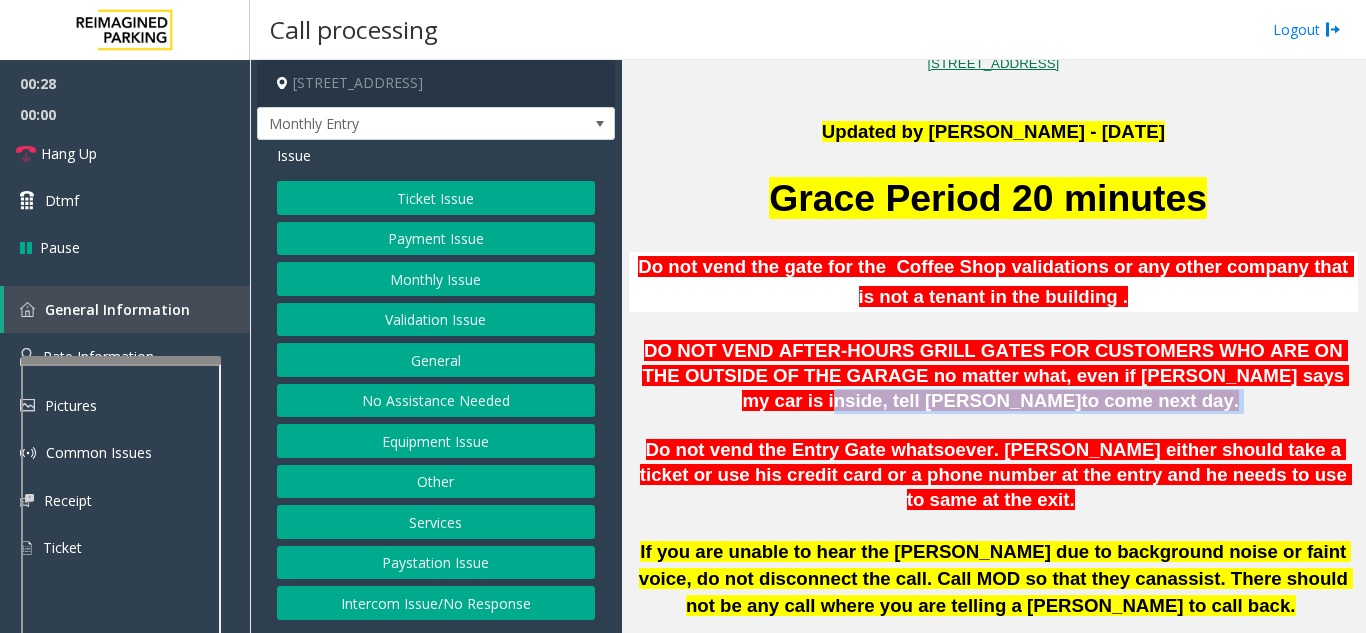 drag, startPoint x: 1148, startPoint y: 370, endPoint x: 1160, endPoint y: 396, distance: 28.635643 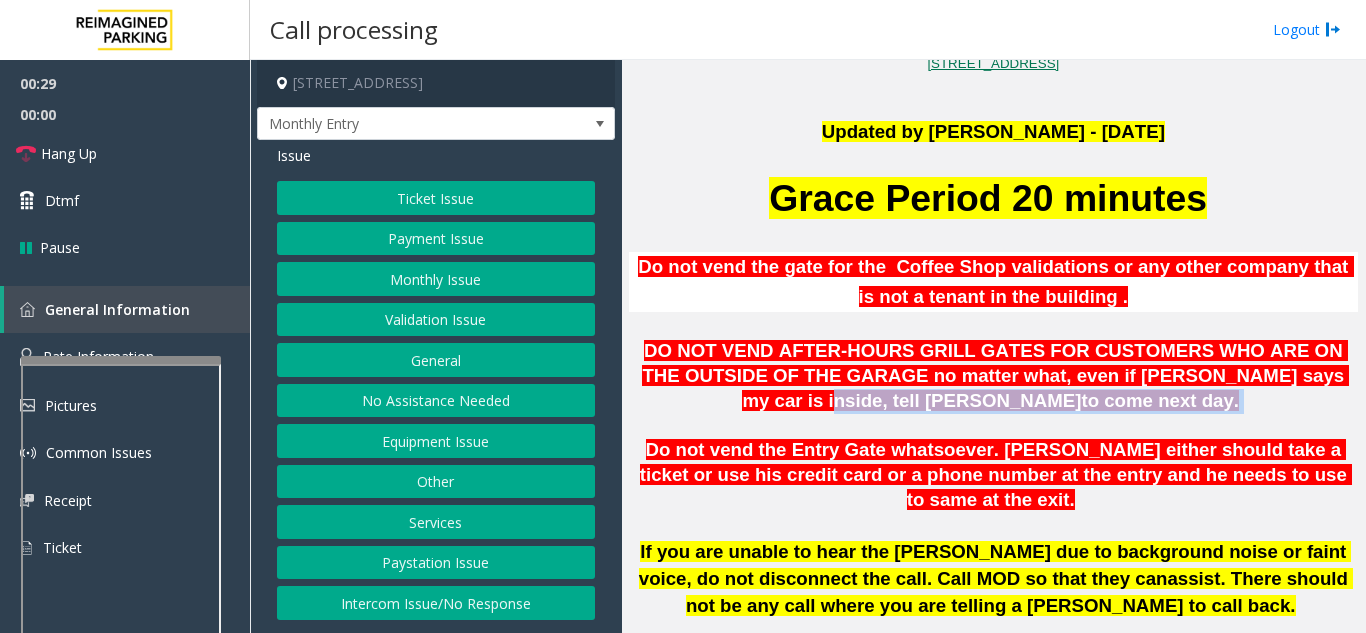 drag, startPoint x: 1147, startPoint y: 371, endPoint x: 1151, endPoint y: 396, distance: 25.317978 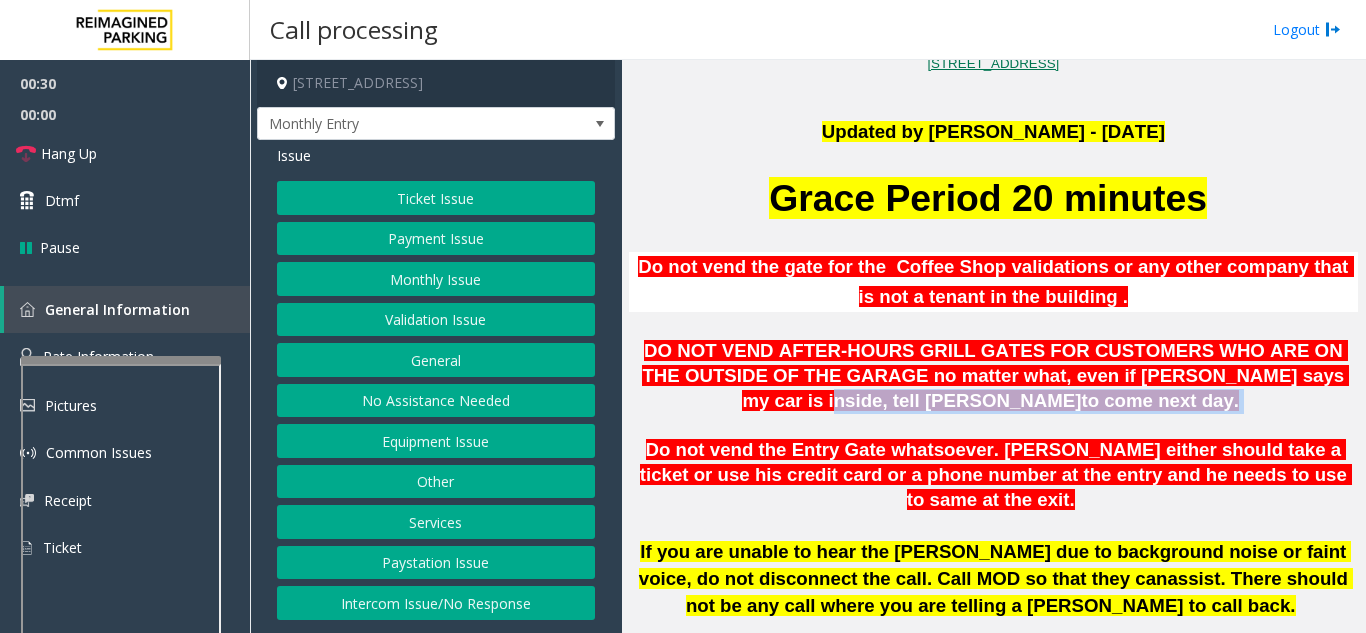 click on "DO NOT VEND AFTER-HOURS GRILL GATES FOR CUSTOMERS WHO ARE ON THE OUTSIDE OF THE GARAGE no matter what, even if [PERSON_NAME] says my car is inside, tell [PERSON_NAME]  to come next day." 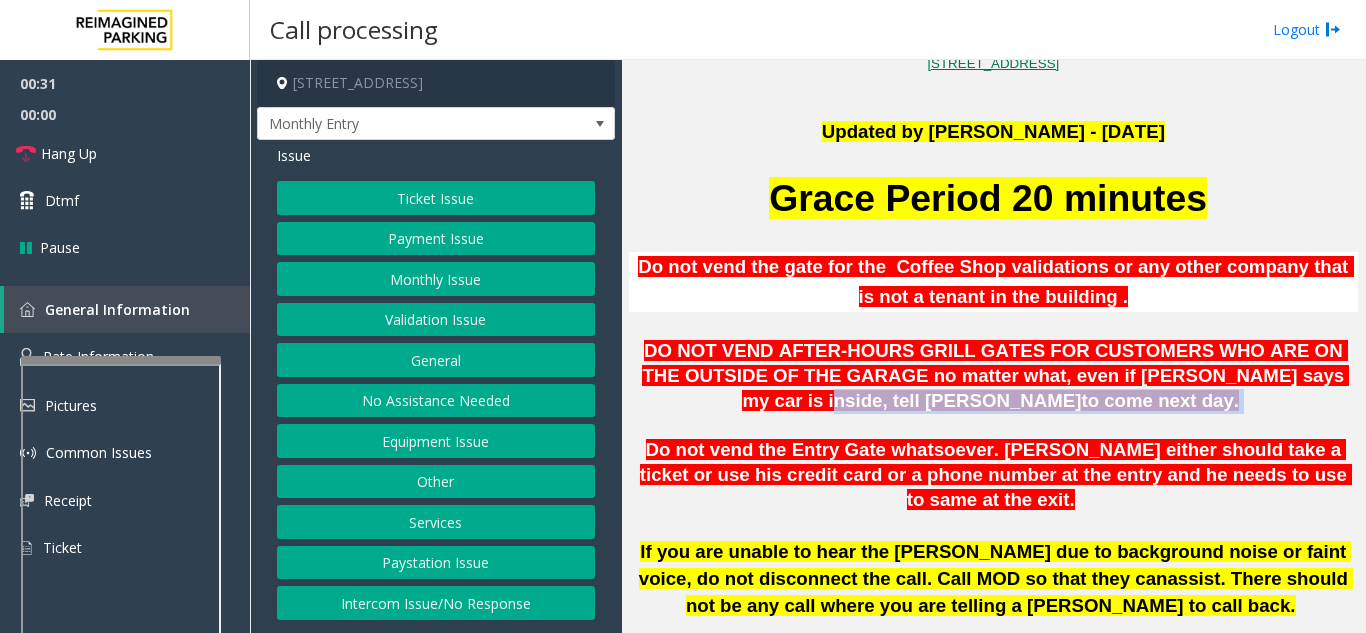 drag, startPoint x: 1151, startPoint y: 369, endPoint x: 1156, endPoint y: 399, distance: 30.413813 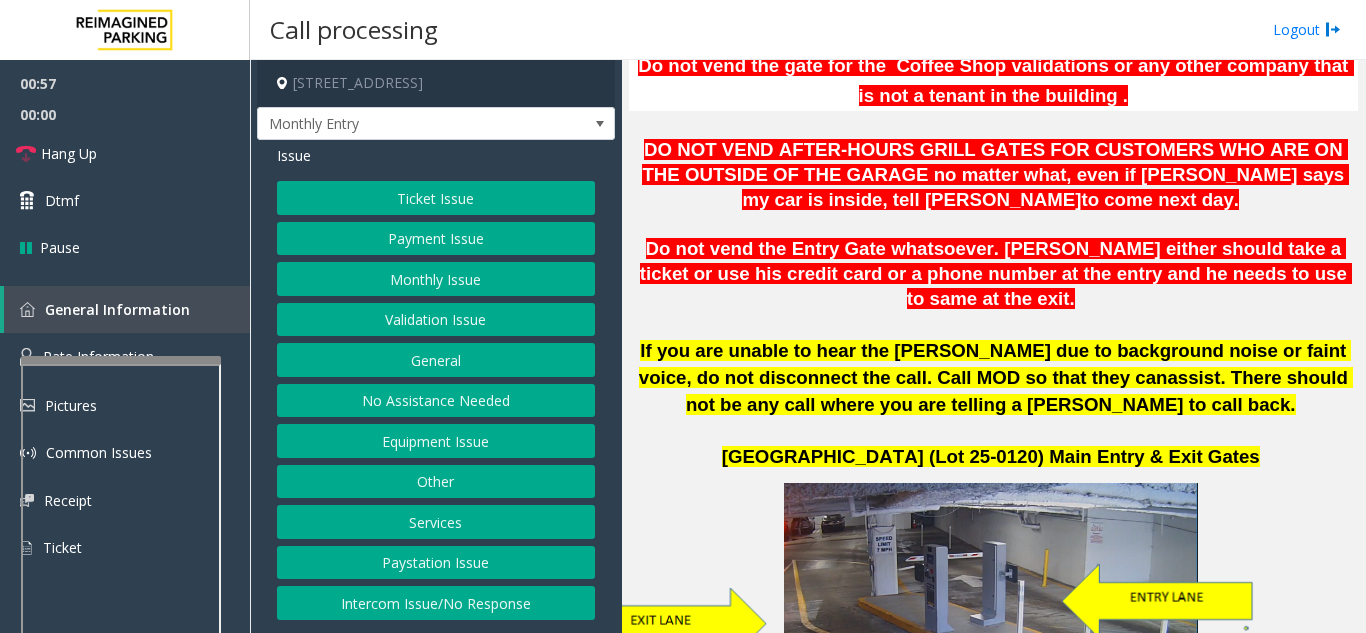 scroll, scrollTop: 700, scrollLeft: 0, axis: vertical 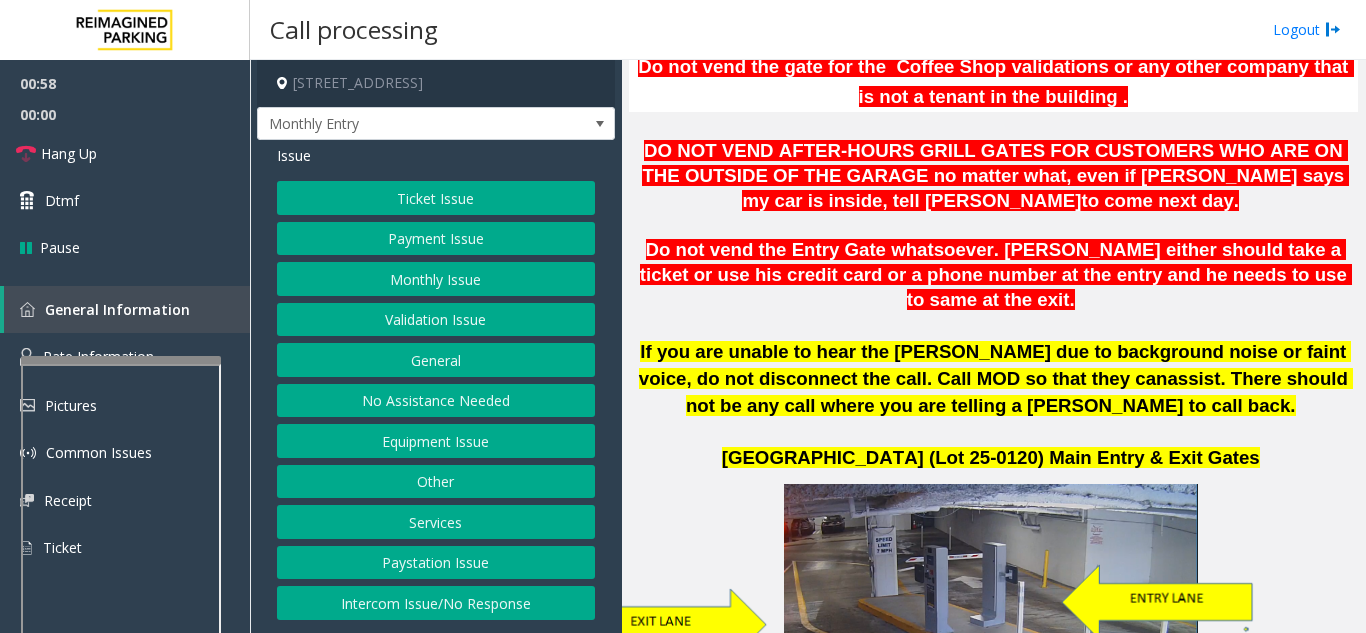 click on ". There should not be any call where you are telling a [PERSON_NAME] to call back." 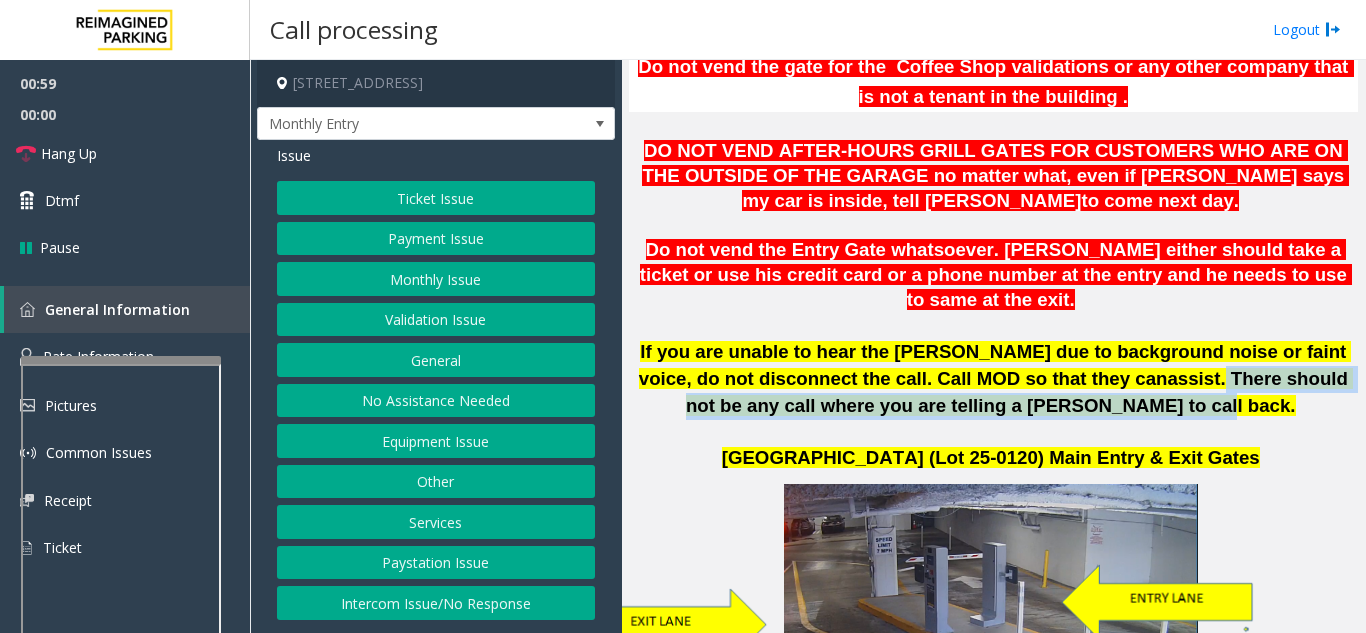 drag, startPoint x: 1121, startPoint y: 386, endPoint x: 1053, endPoint y: 360, distance: 72.8011 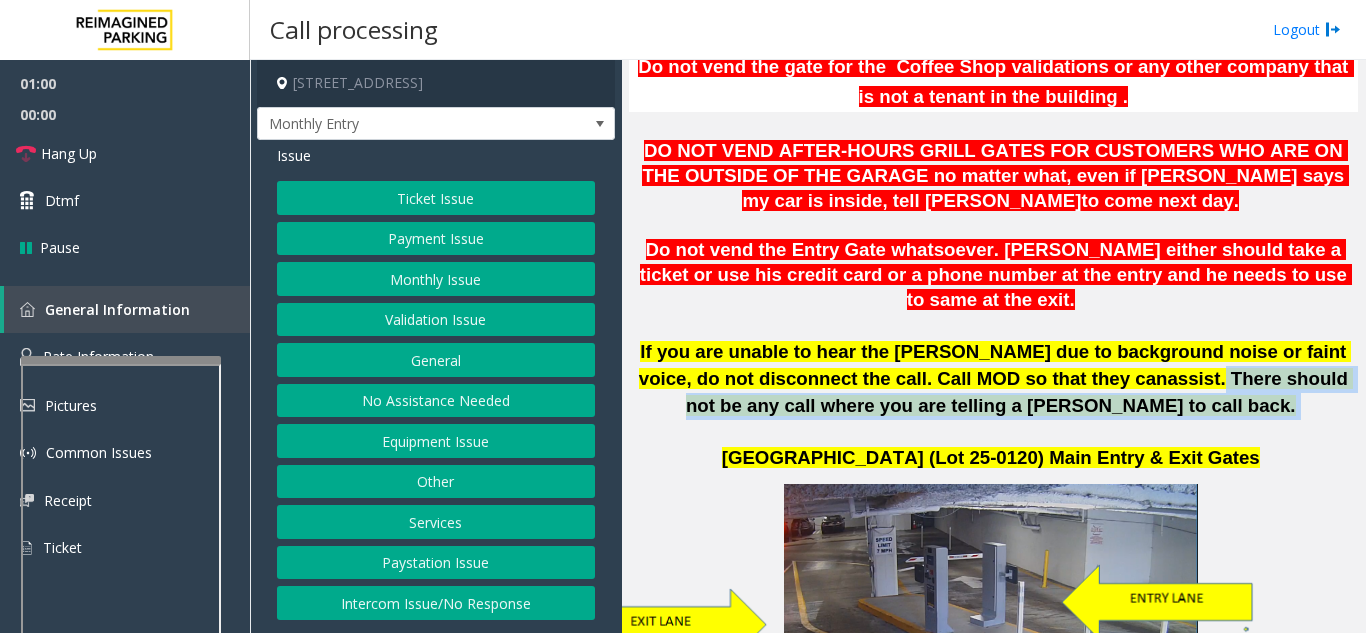 drag, startPoint x: 1053, startPoint y: 360, endPoint x: 1125, endPoint y: 387, distance: 76.896034 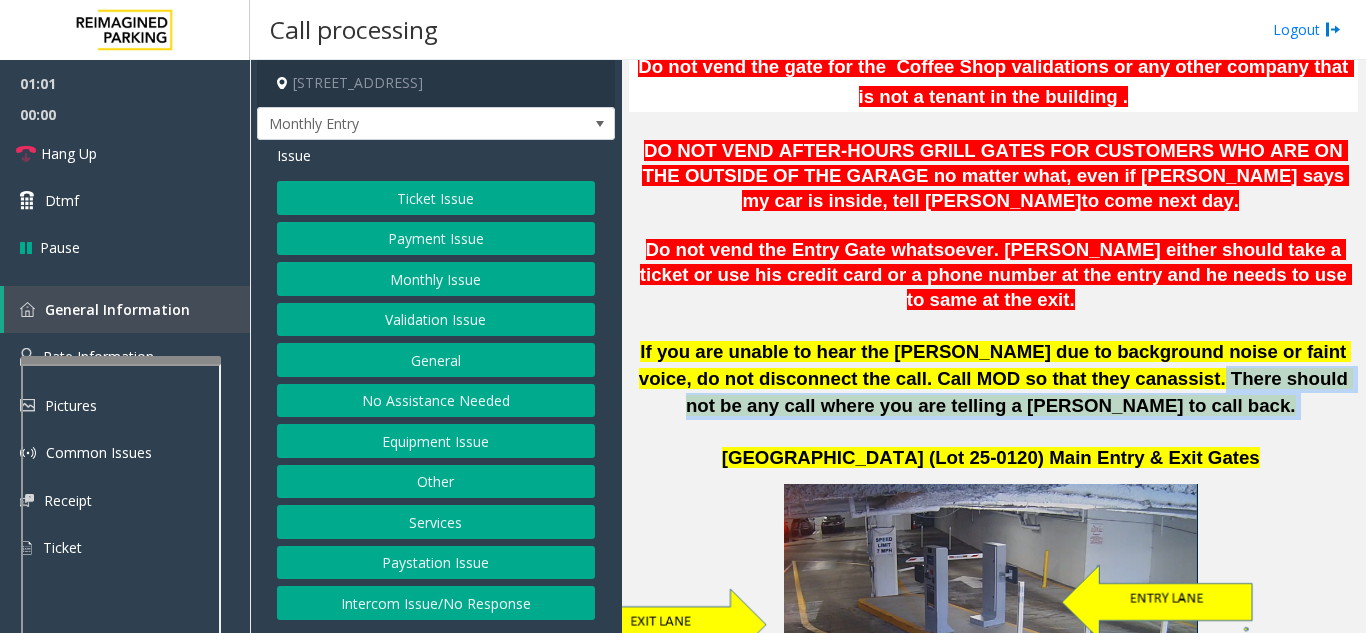 click 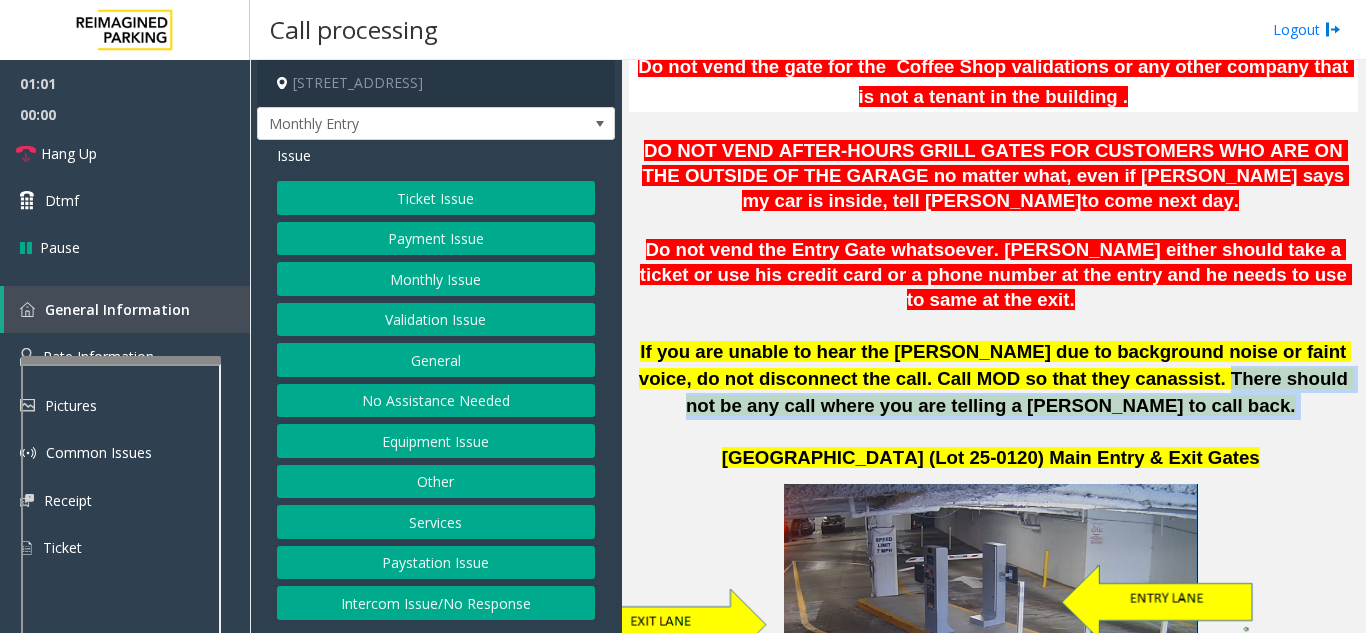 drag, startPoint x: 1125, startPoint y: 387, endPoint x: 1061, endPoint y: 356, distance: 71.11259 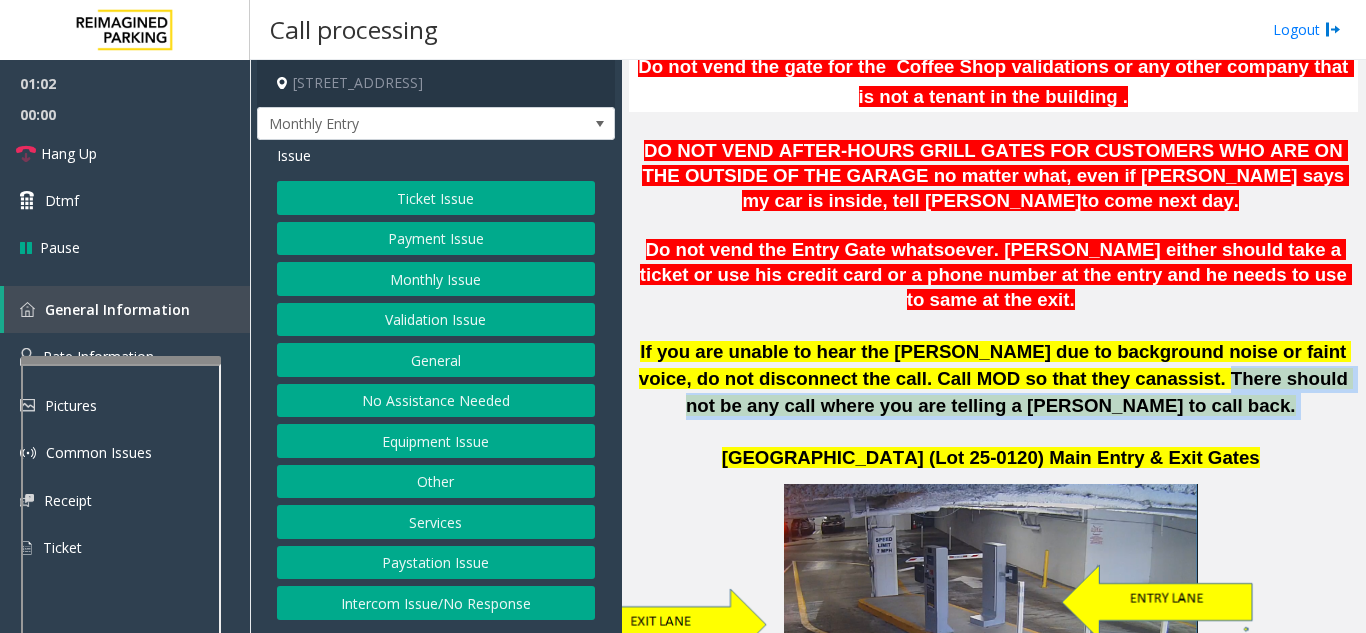click on ". There should not be any call where you are telling a [PERSON_NAME] to call back." 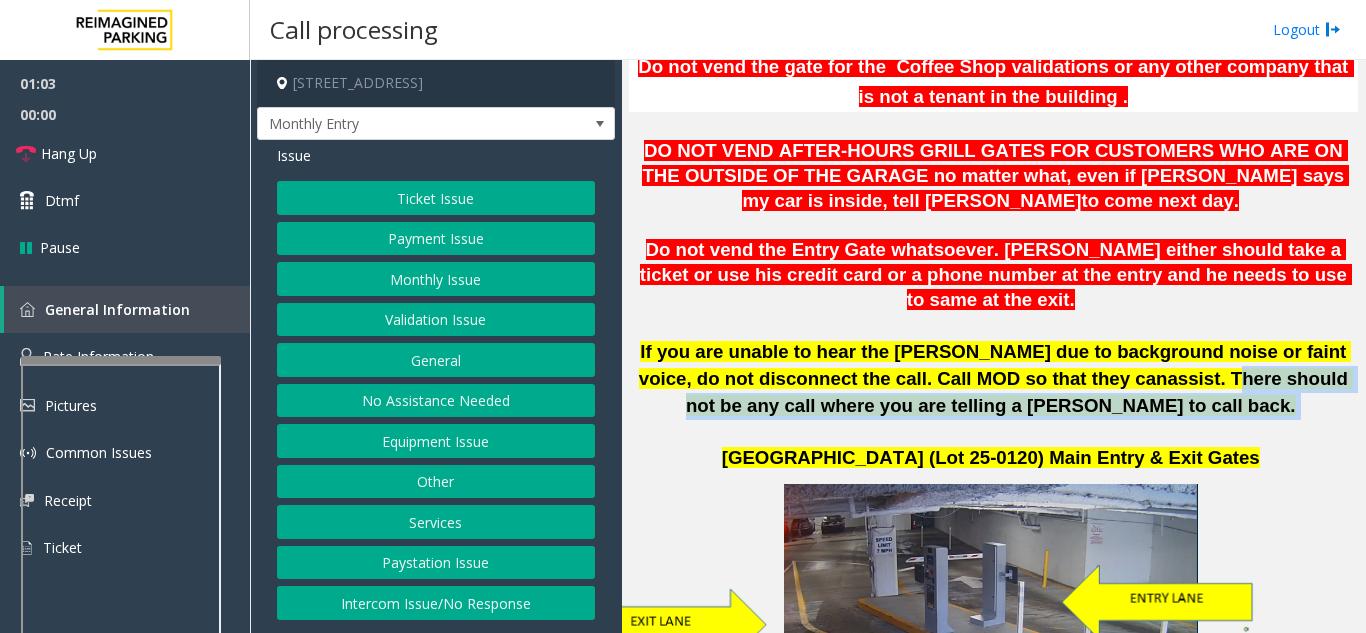 drag, startPoint x: 1062, startPoint y: 353, endPoint x: 1169, endPoint y: 387, distance: 112.27199 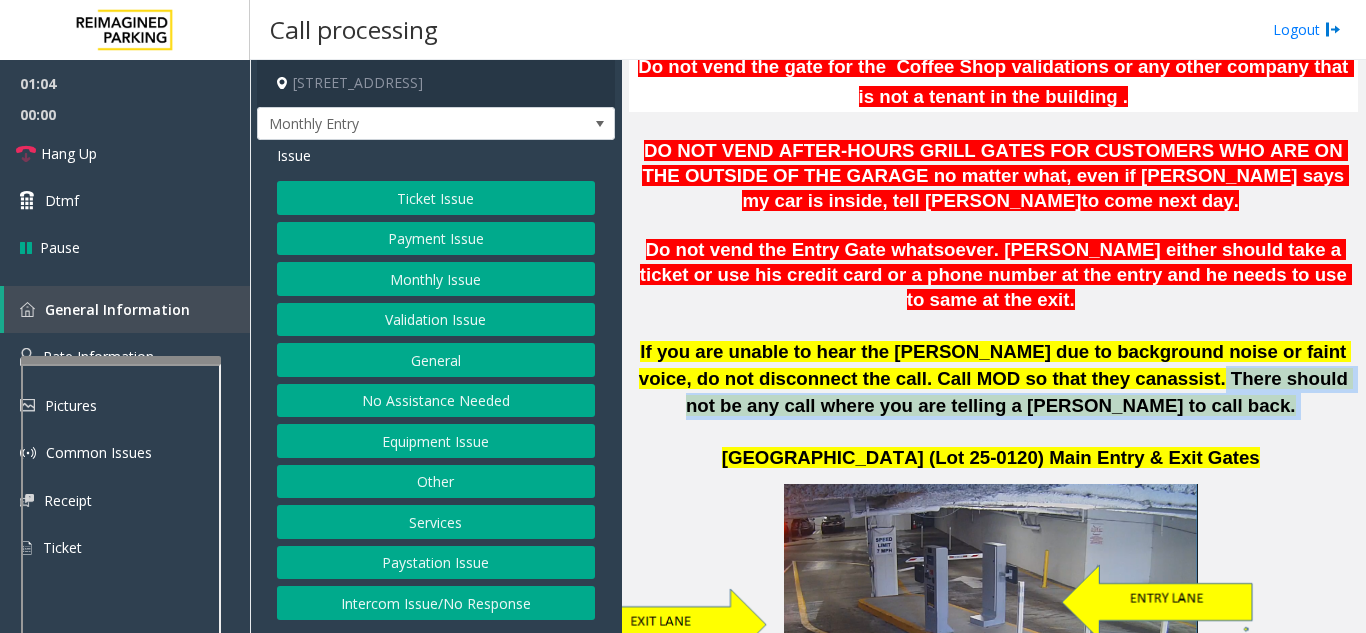 drag, startPoint x: 1130, startPoint y: 385, endPoint x: 1051, endPoint y: 347, distance: 87.66413 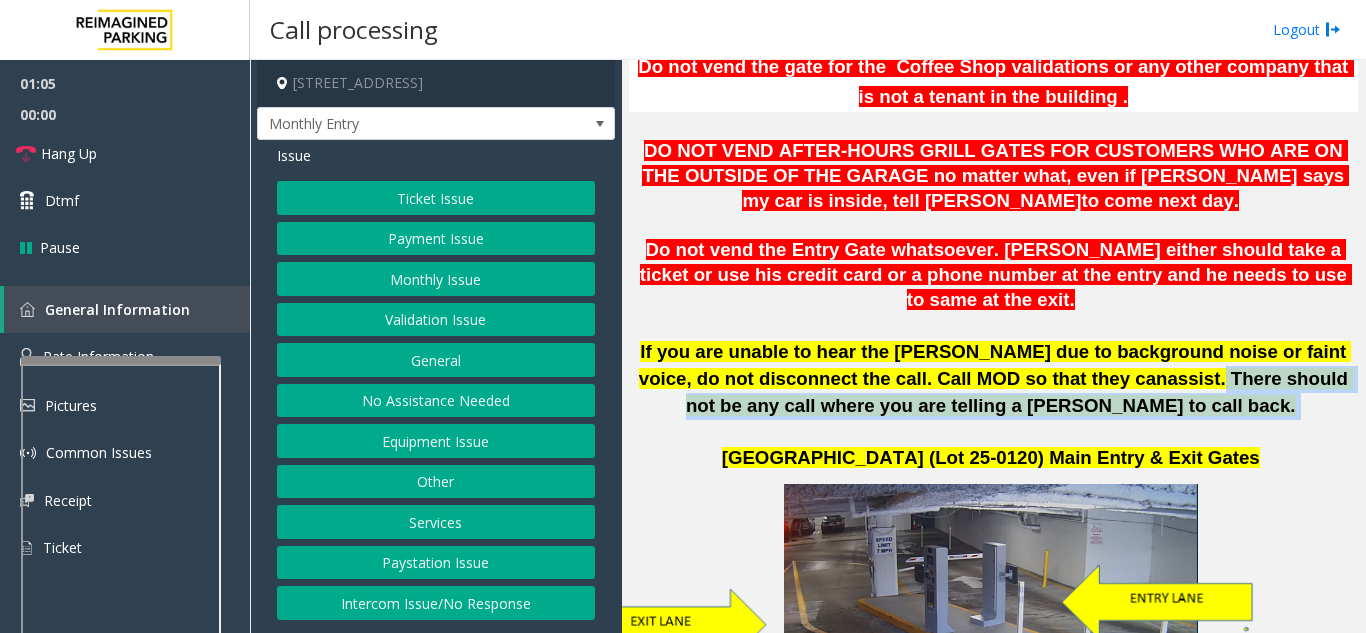 drag, startPoint x: 1053, startPoint y: 347, endPoint x: 1121, endPoint y: 390, distance: 80.454956 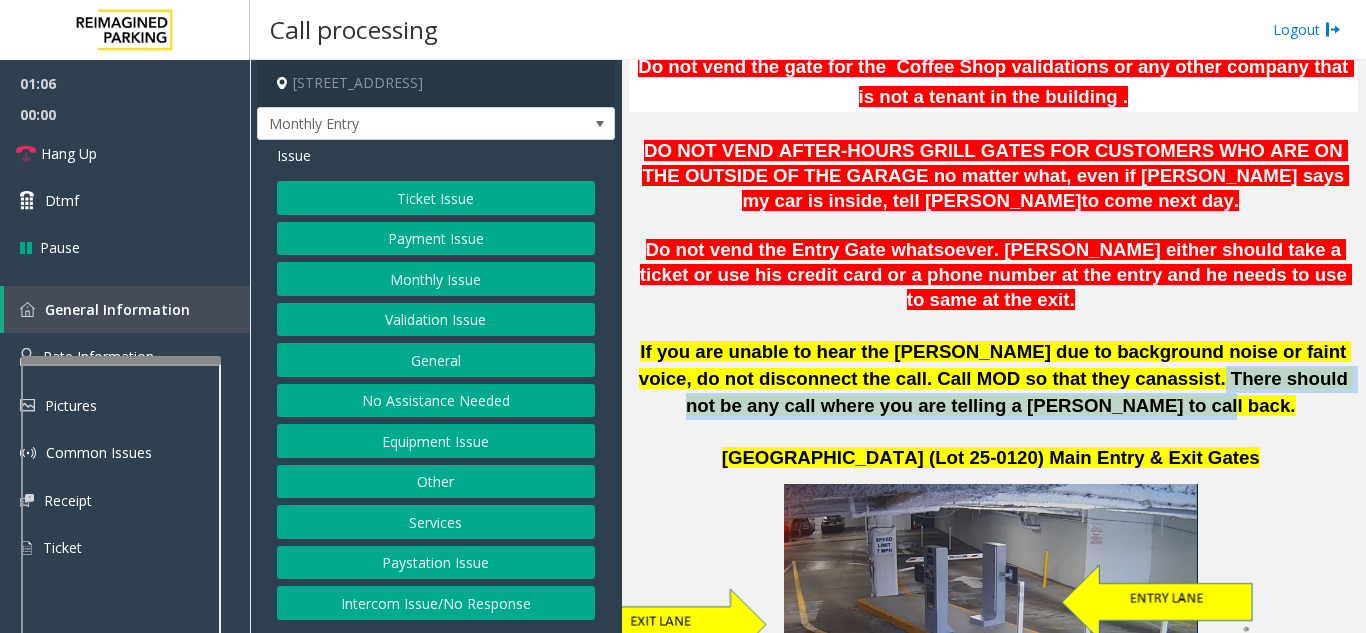 drag, startPoint x: 1119, startPoint y: 387, endPoint x: 1052, endPoint y: 355, distance: 74.24958 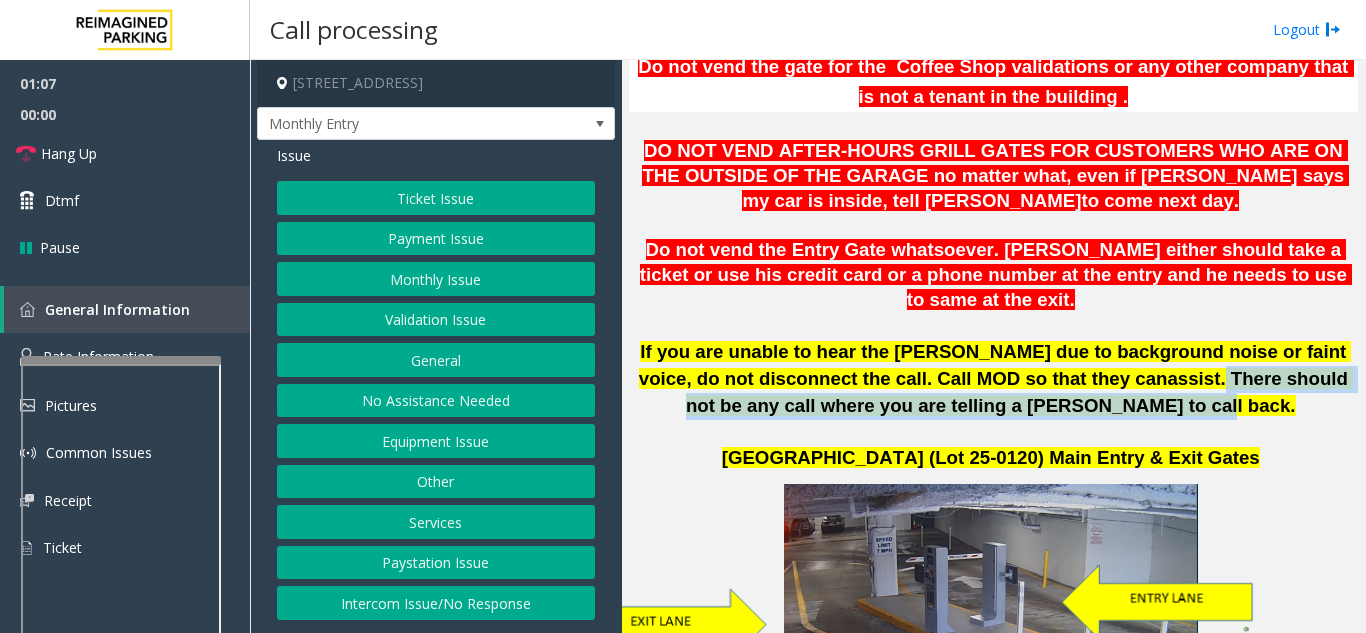 drag, startPoint x: 1052, startPoint y: 355, endPoint x: 1118, endPoint y: 380, distance: 70.5762 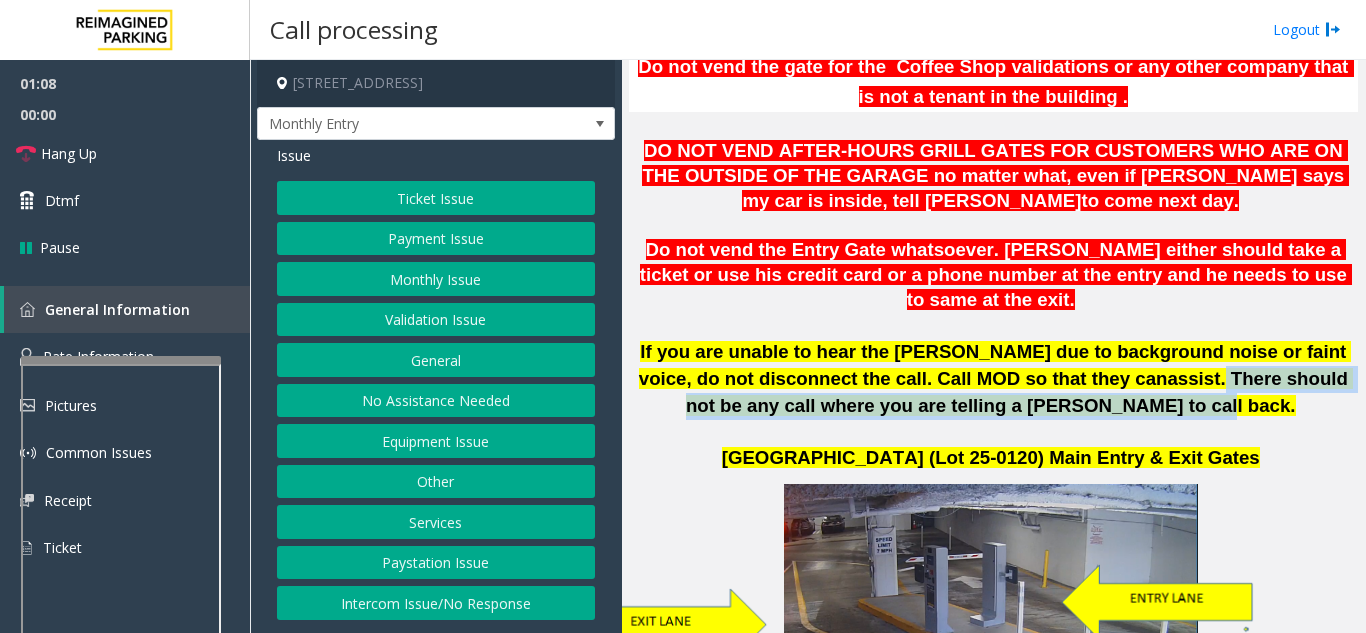 click on ". There should not be any call where you are telling a [PERSON_NAME] to call back." 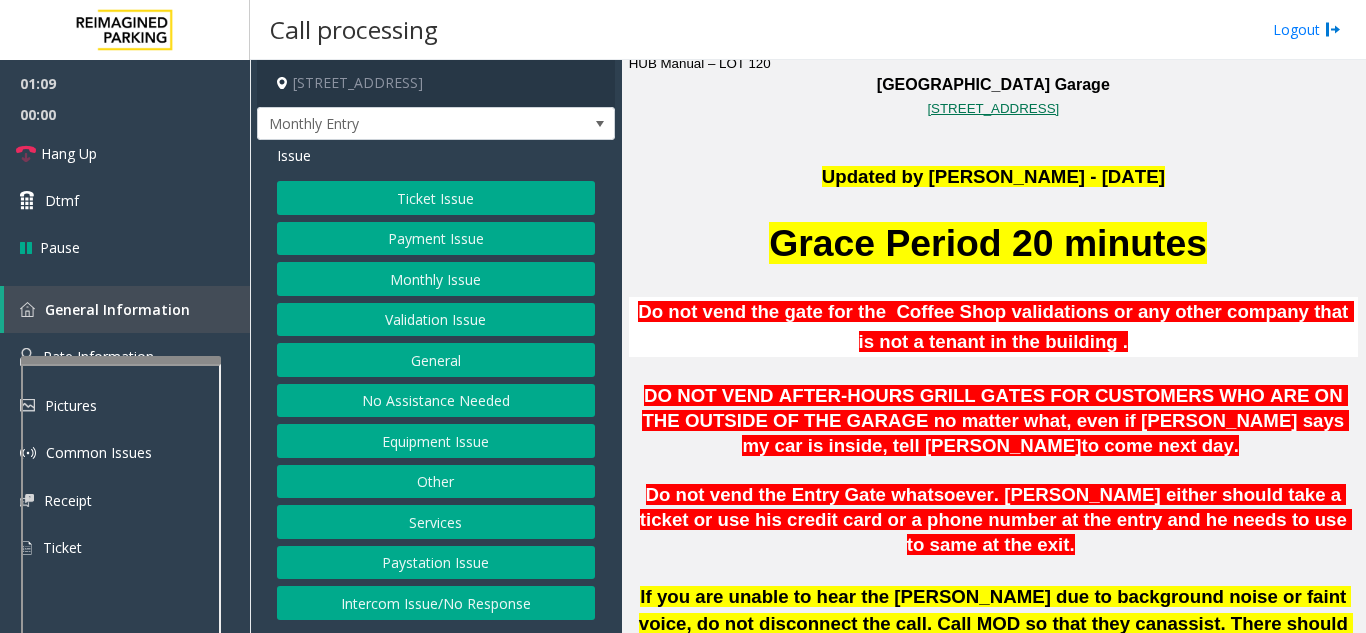scroll, scrollTop: 400, scrollLeft: 0, axis: vertical 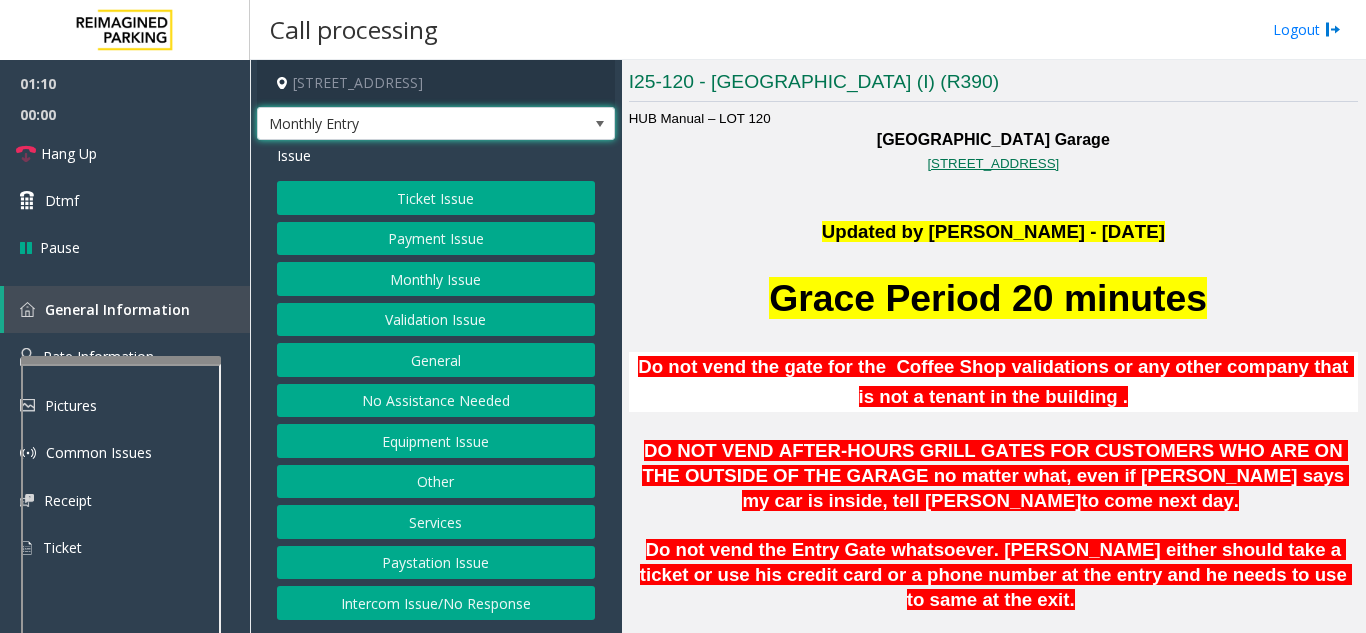 click on "Monthly Entry" at bounding box center (400, 124) 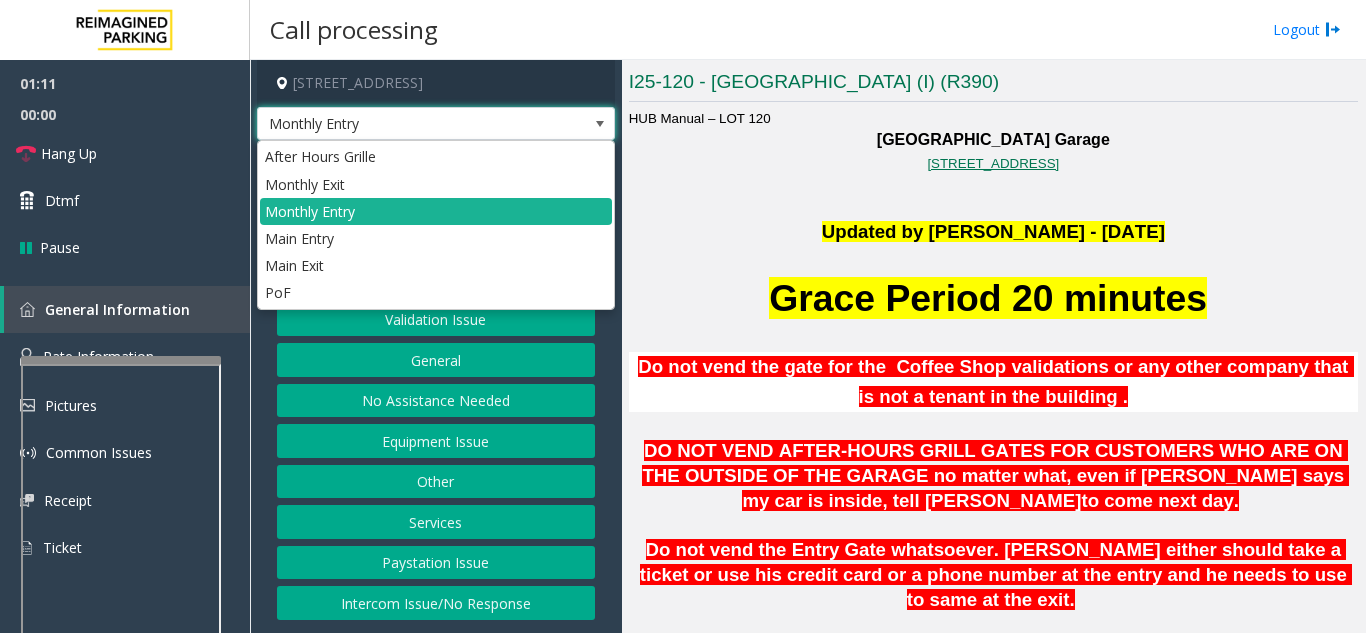 click on "Do not vend the gate for the  Coffee Shop validations or any other company that is not a tenant in the building ." 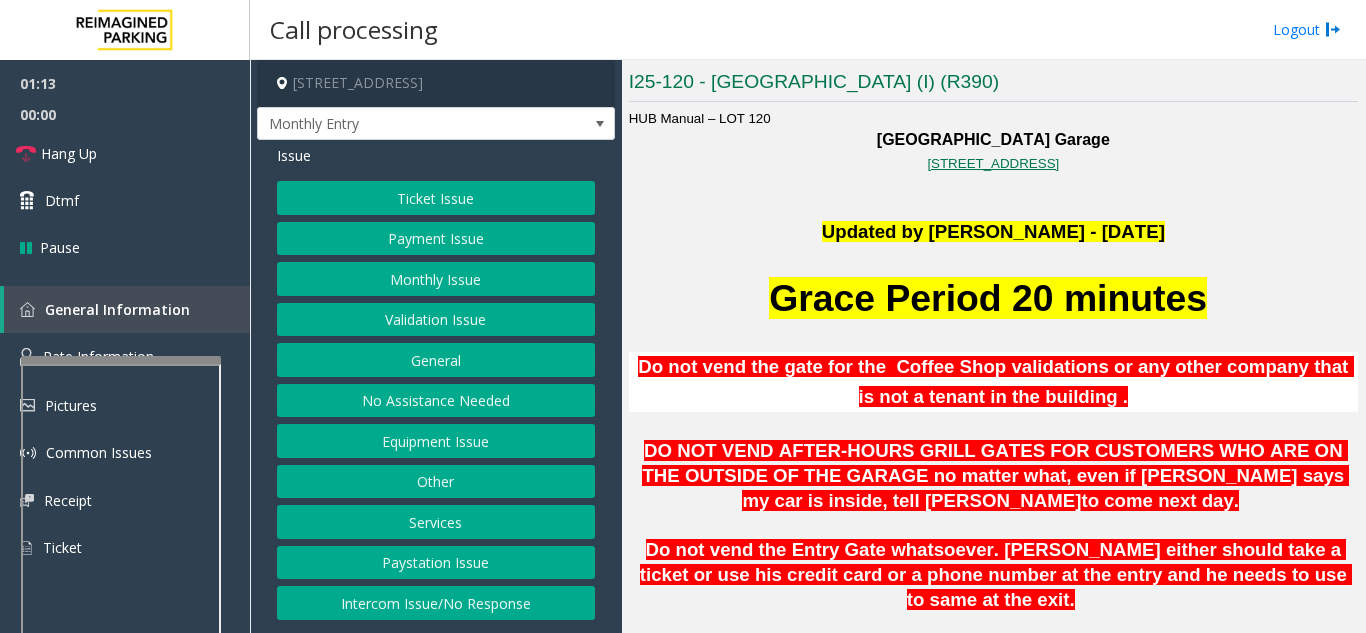 click on "Equipment Issue" 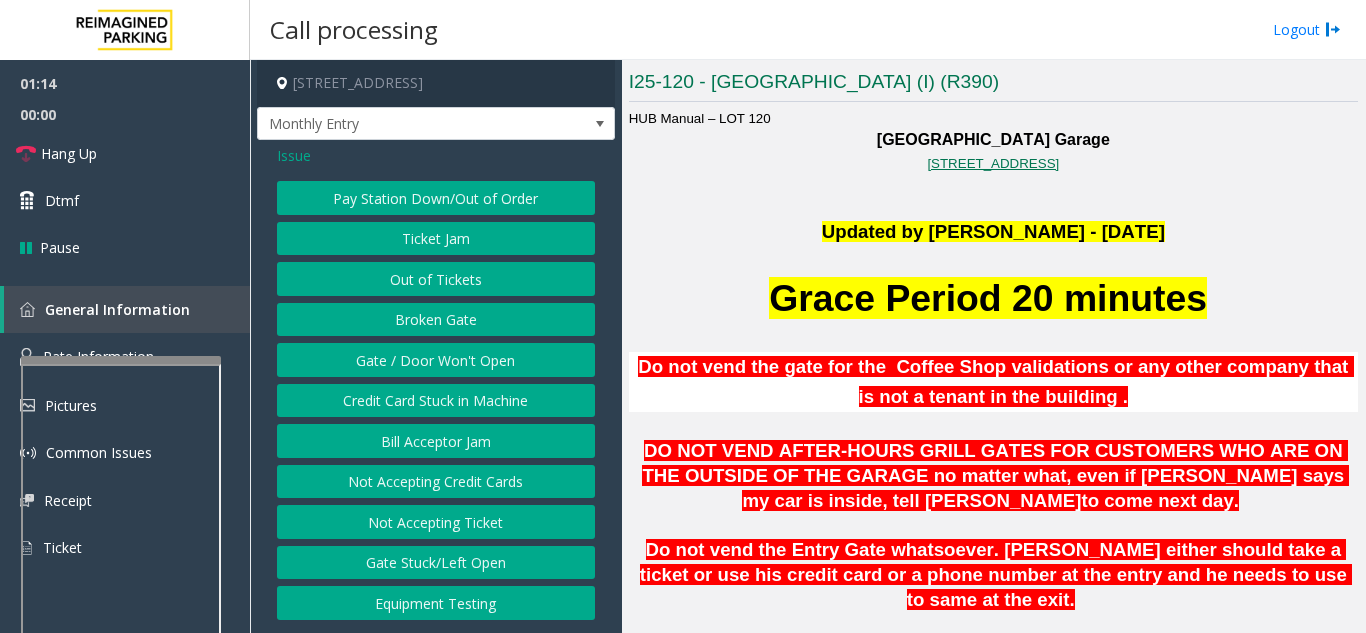 click on "Gate / Door Won't Open" 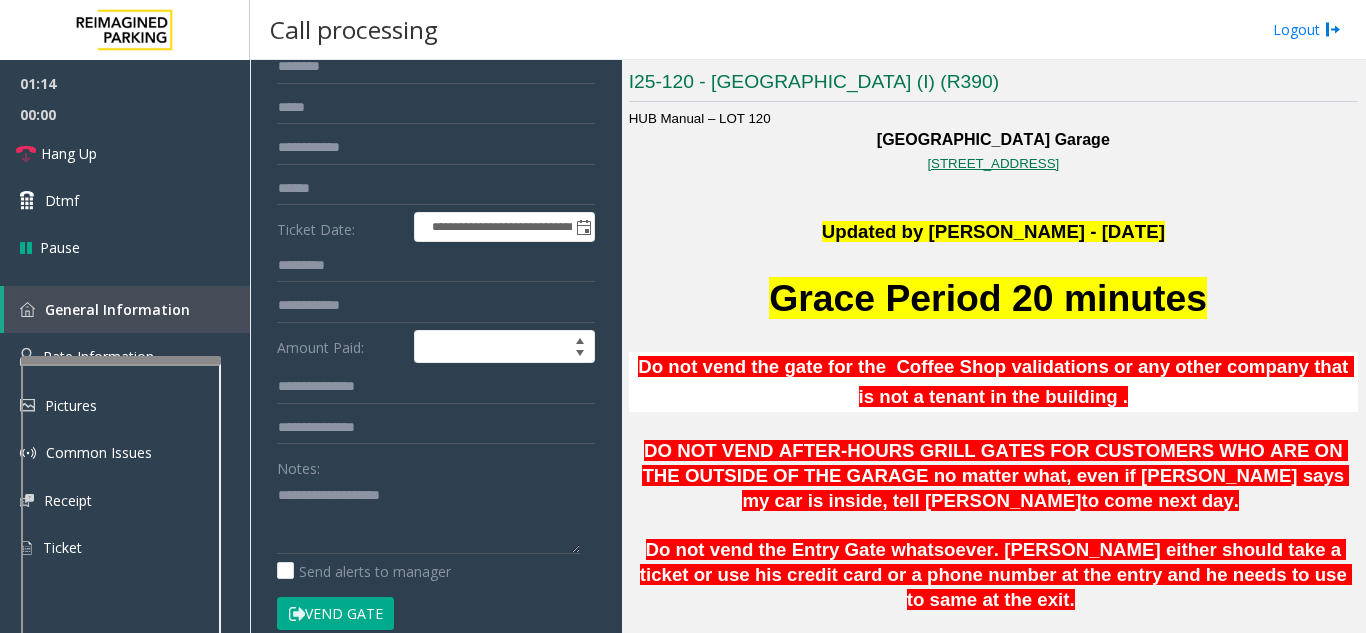 scroll, scrollTop: 200, scrollLeft: 0, axis: vertical 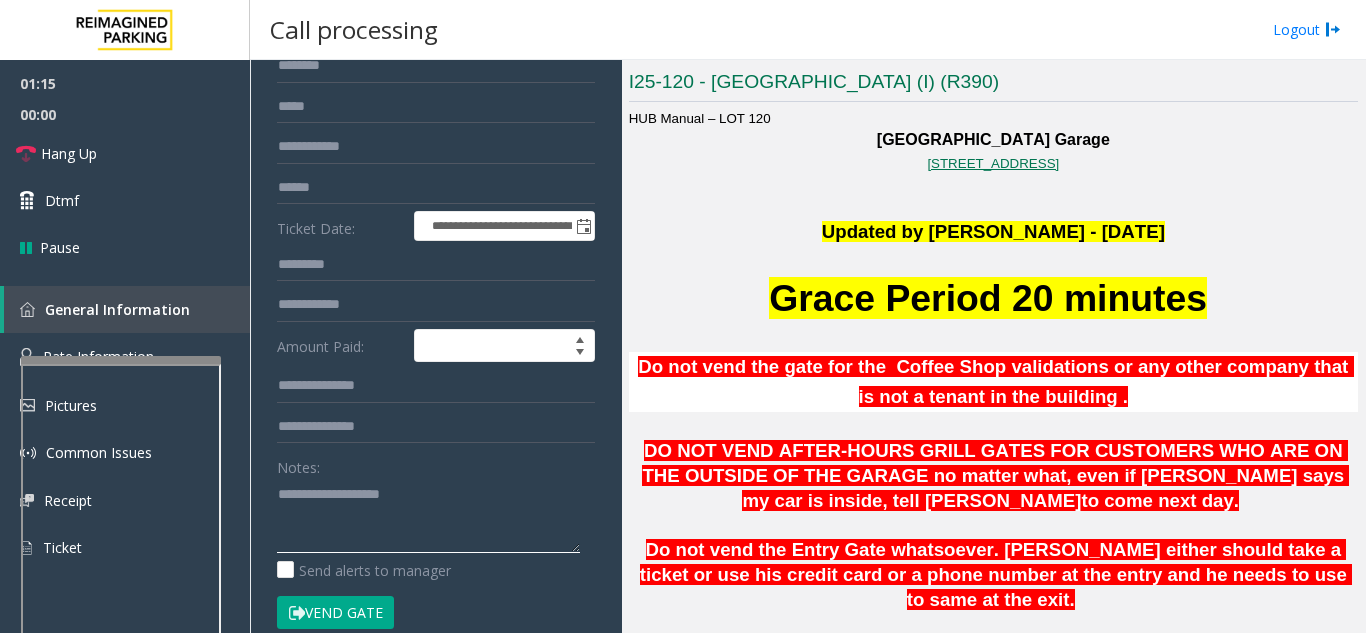 click 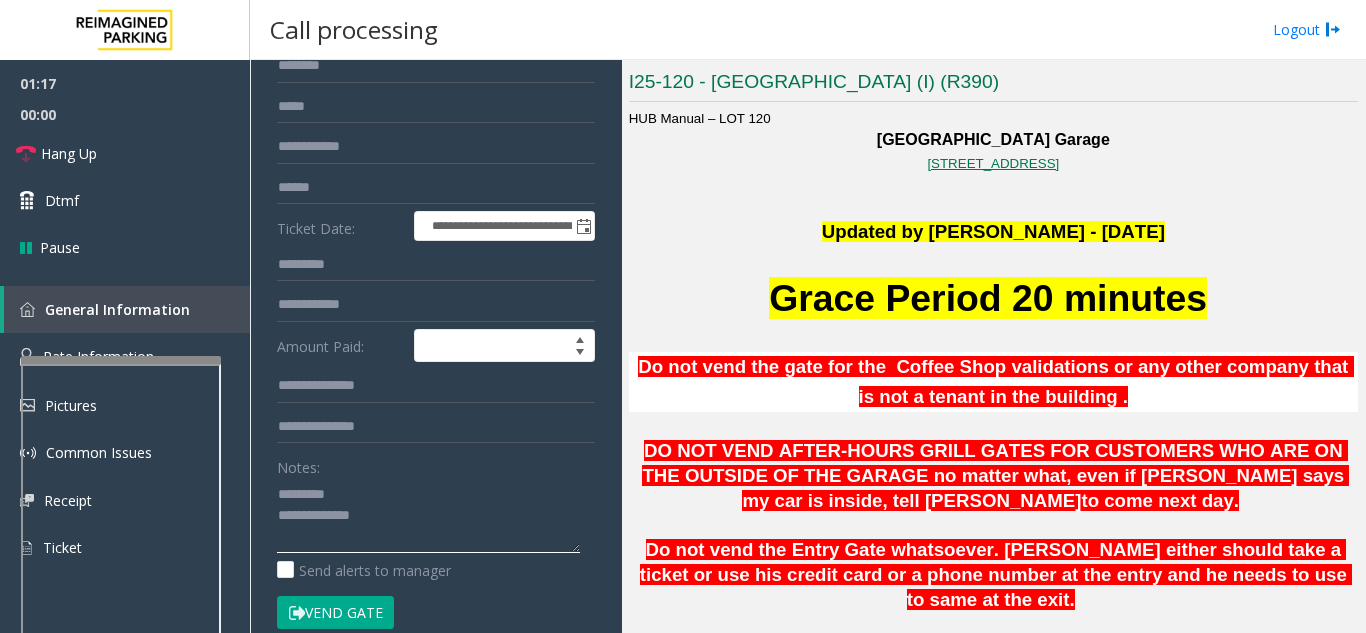 click 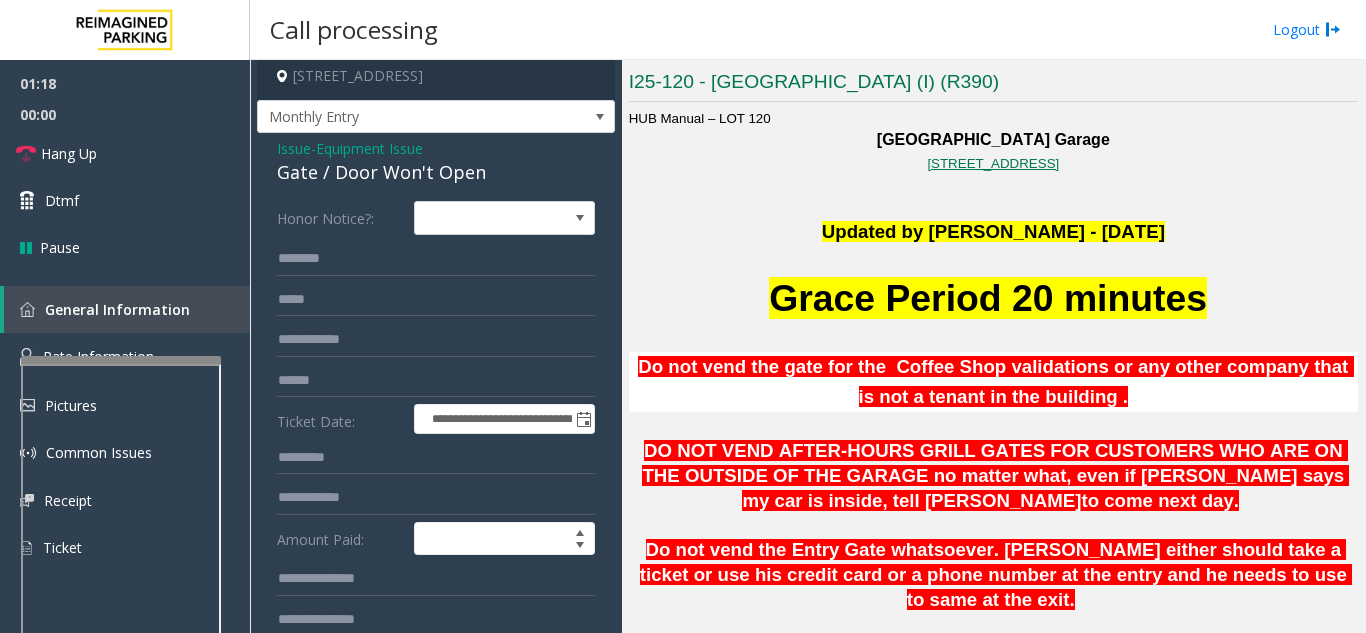 scroll, scrollTop: 0, scrollLeft: 0, axis: both 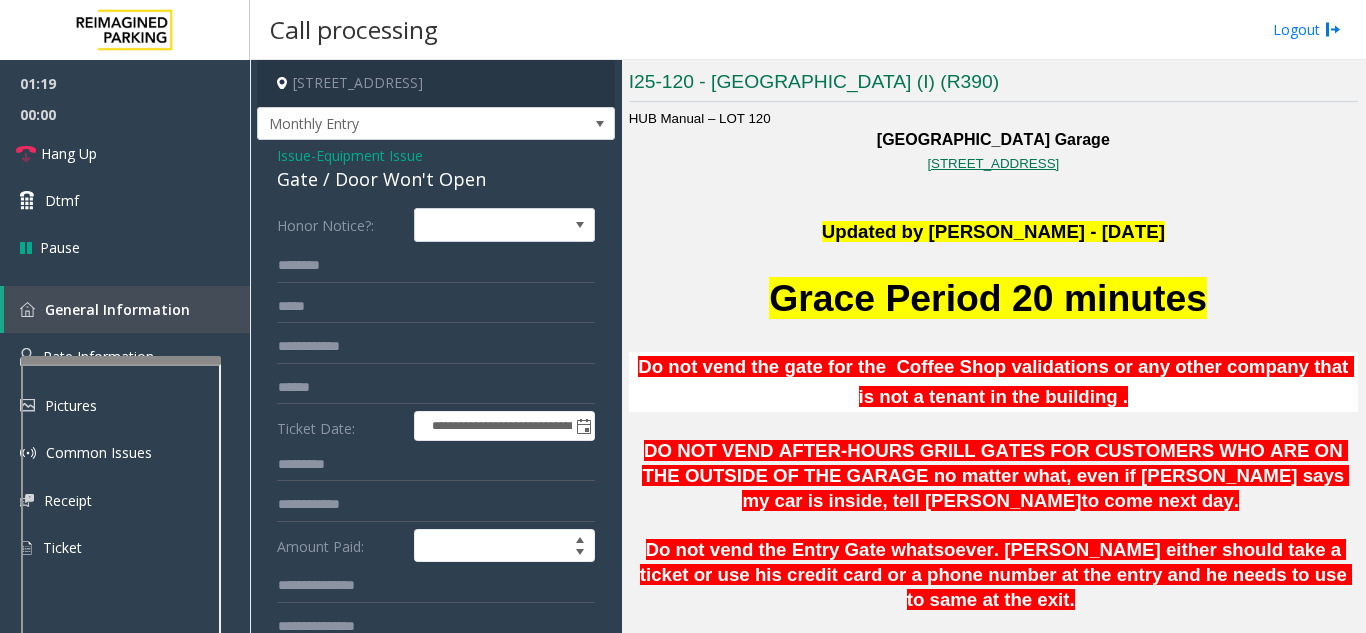 type on "**********" 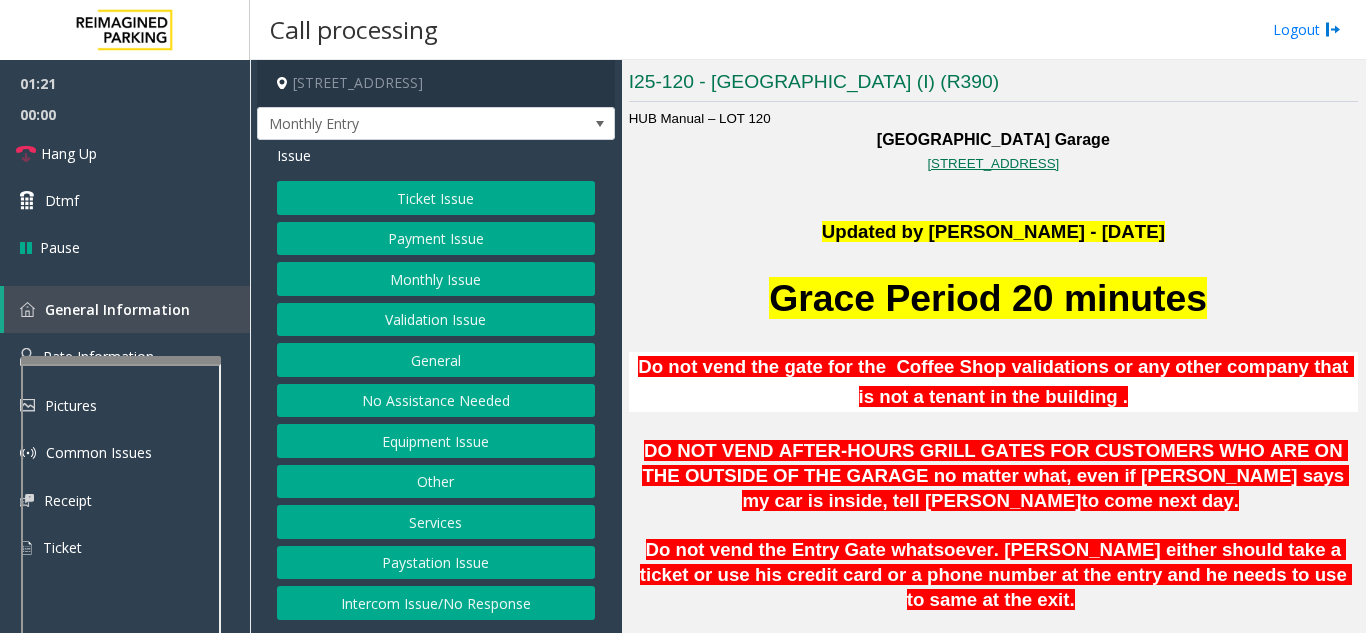 click on "Services" 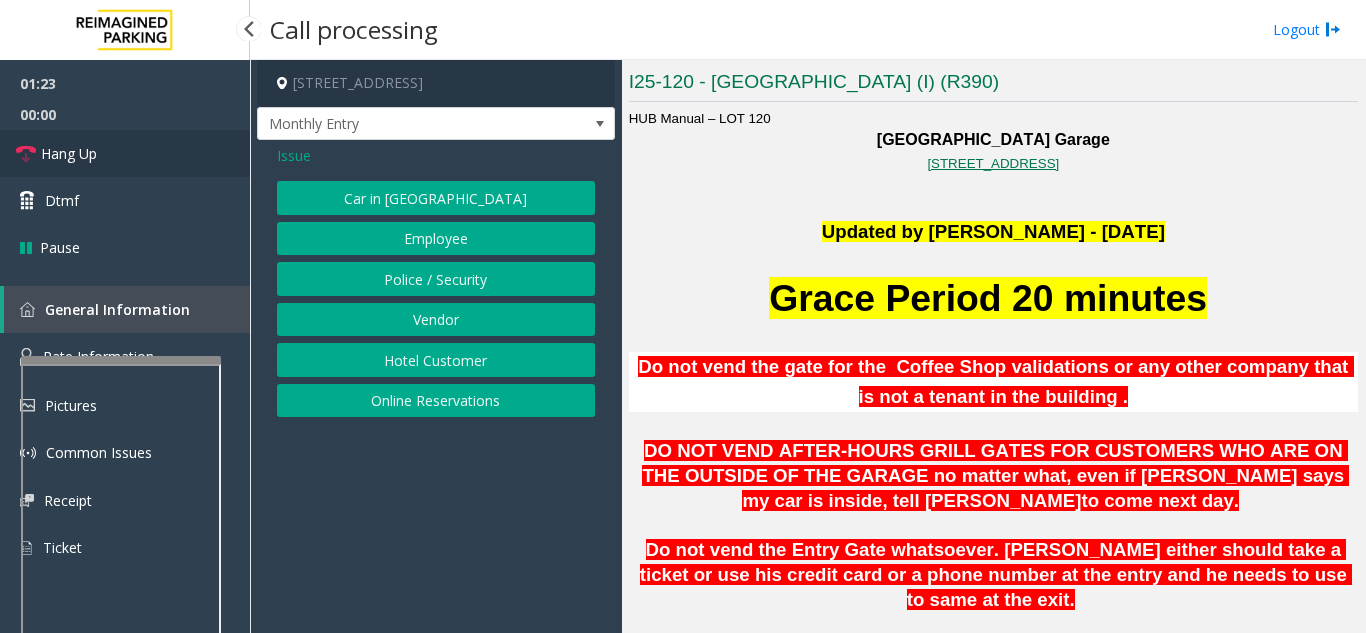 click on "Hang Up" at bounding box center [125, 153] 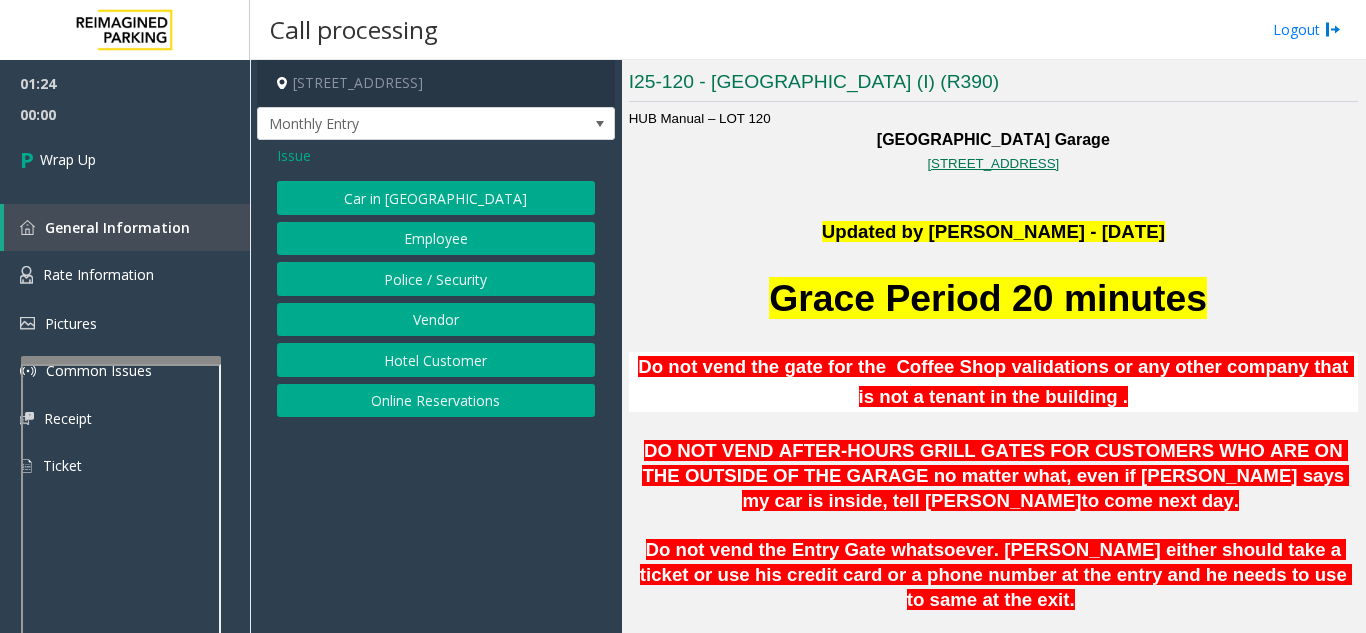 click on "Issue" 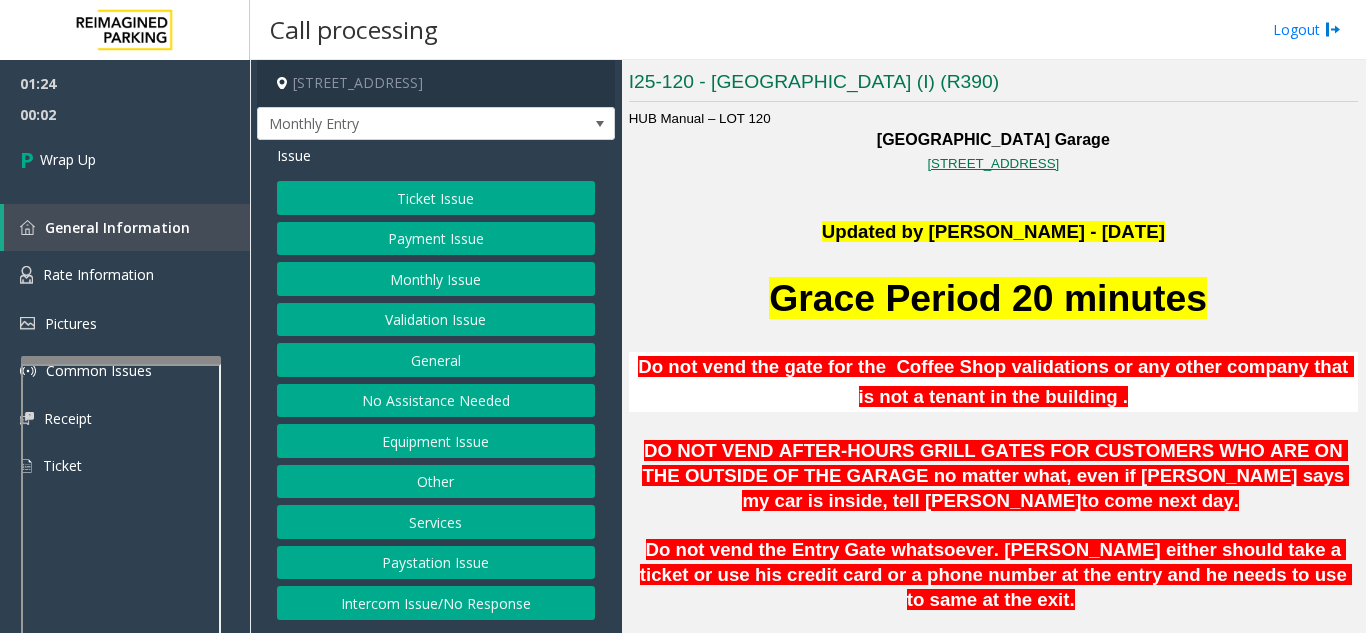 click on "Other" 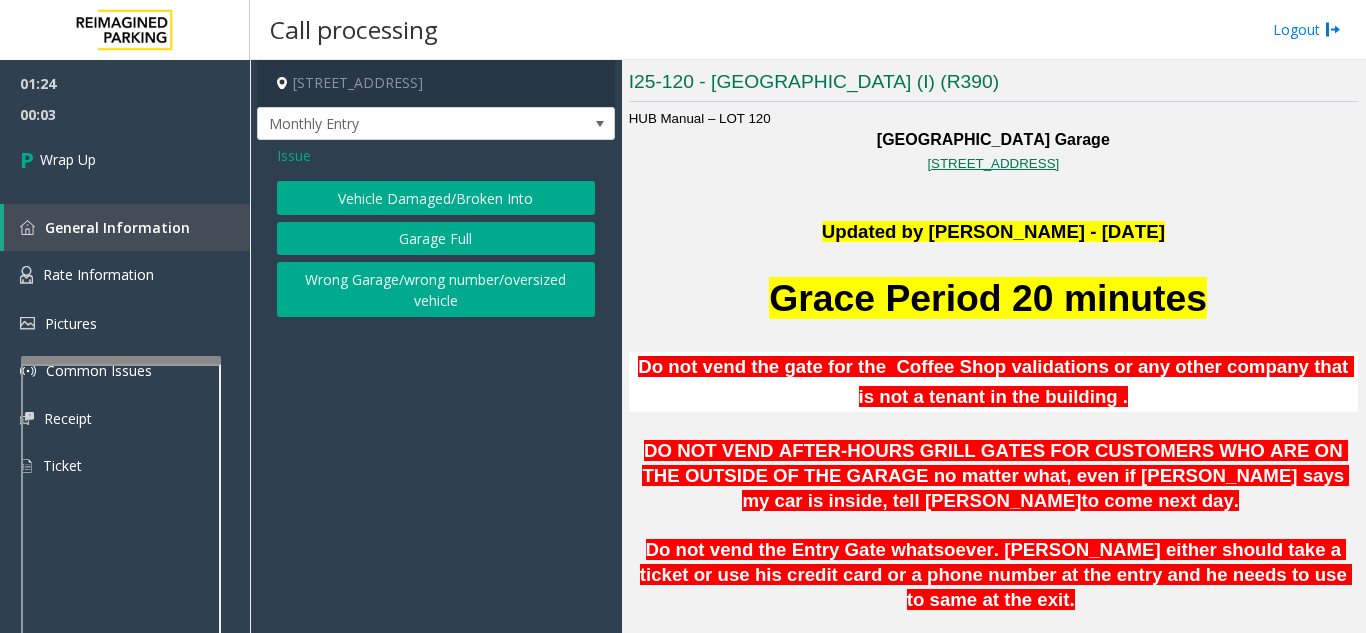 click on "Issue" 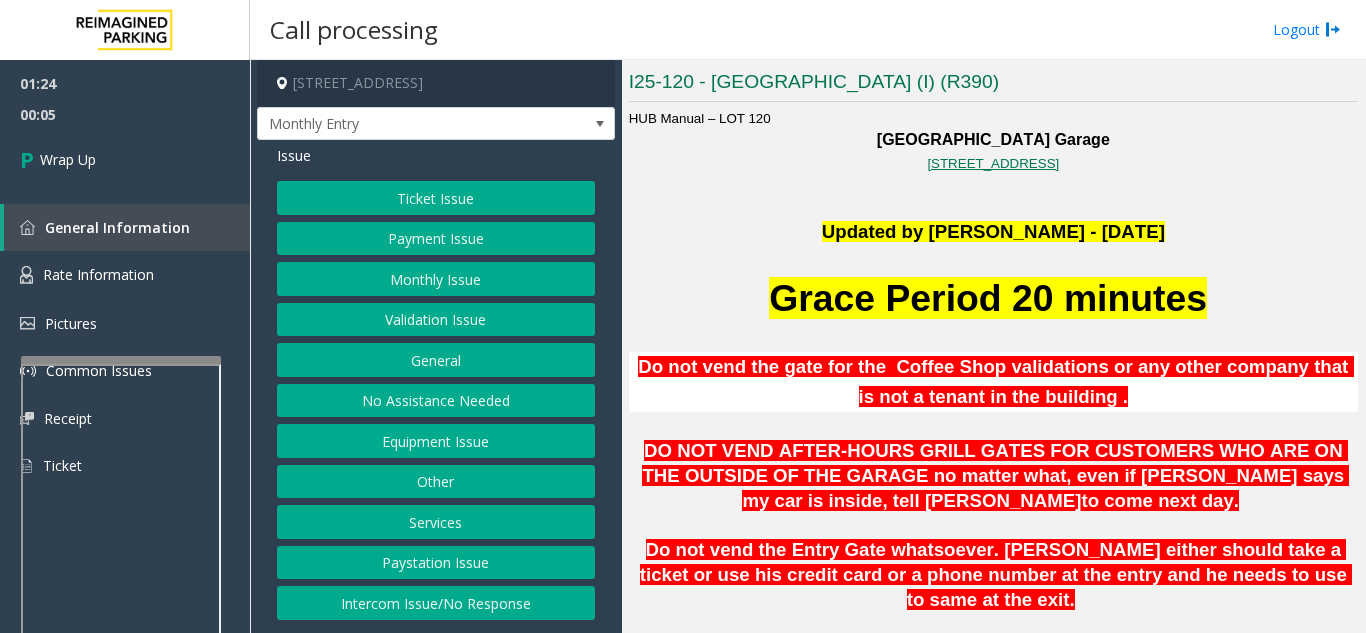 click on "Equipment Issue" 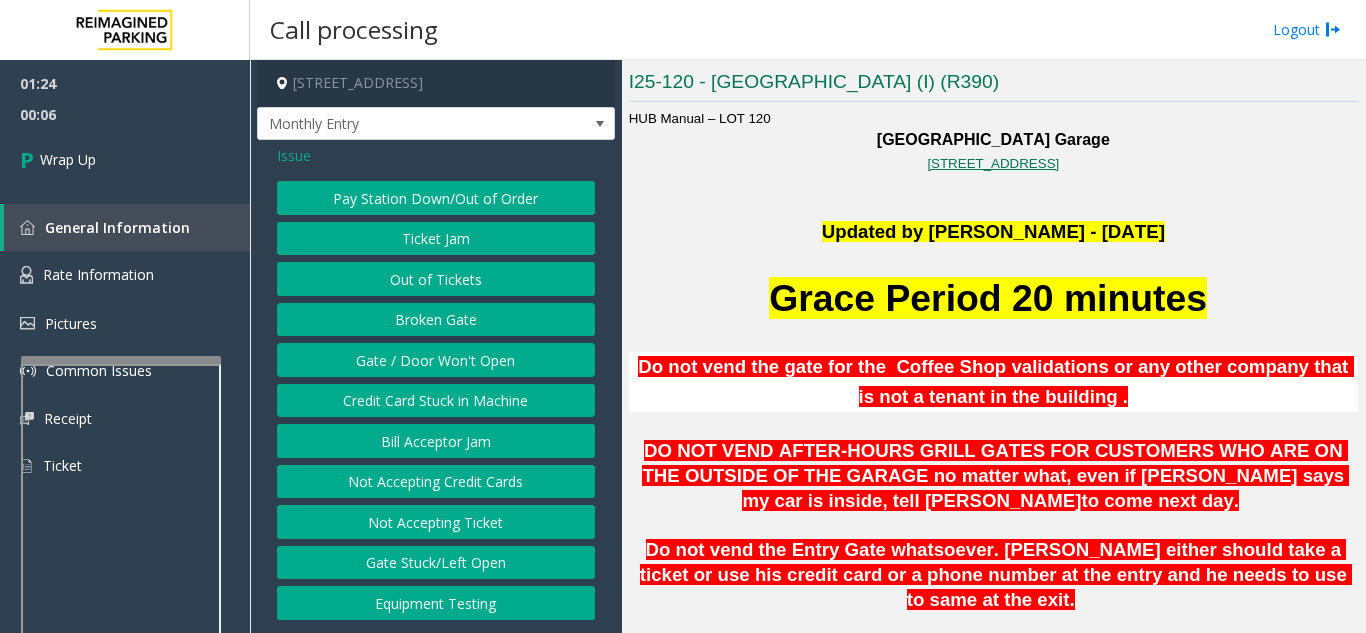 click on "Gate / Door Won't Open" 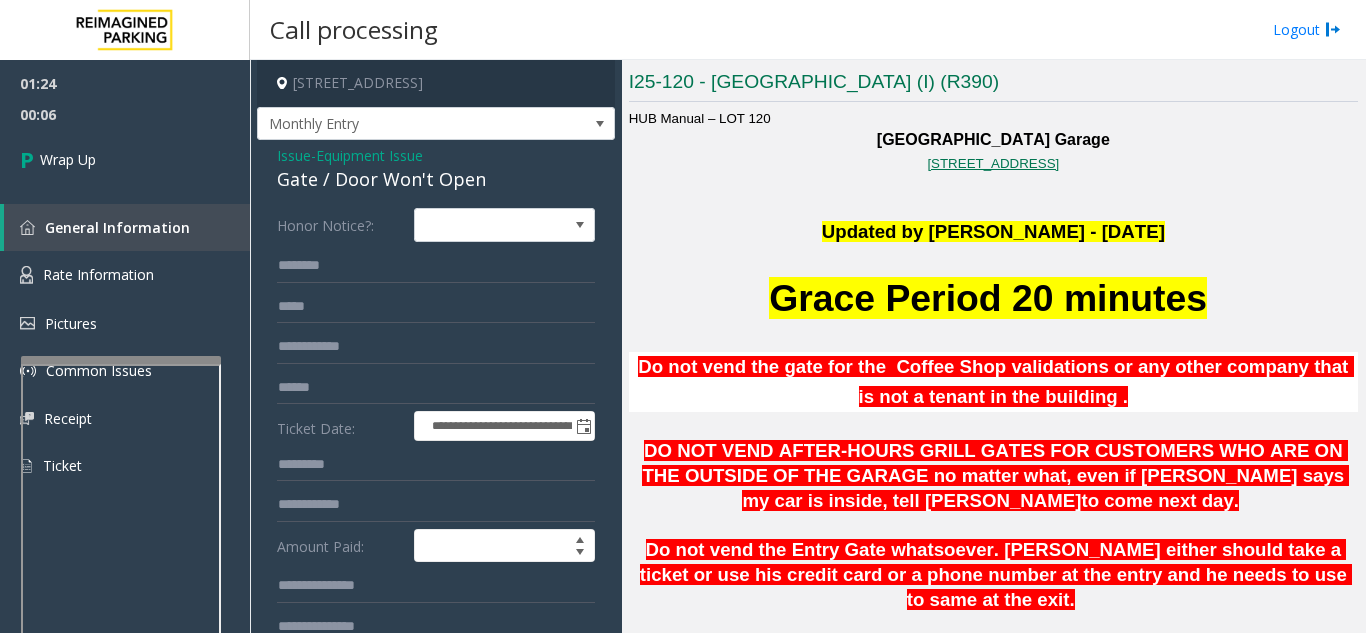 scroll, scrollTop: 100, scrollLeft: 0, axis: vertical 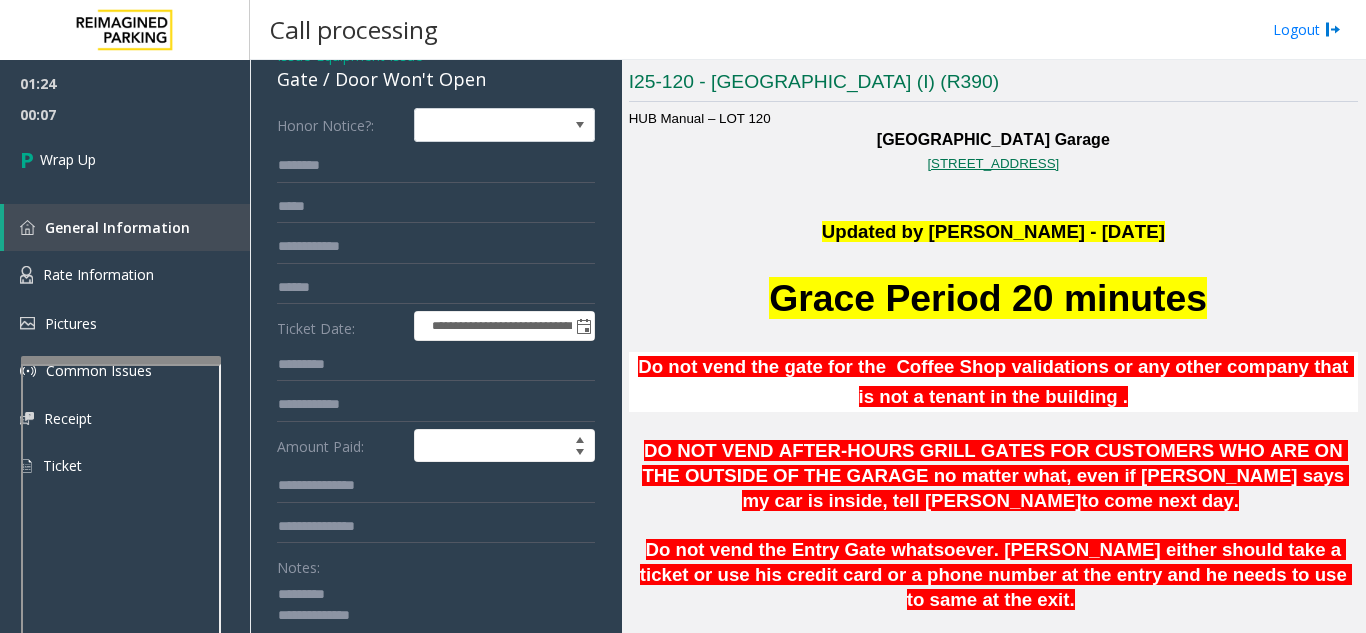 click 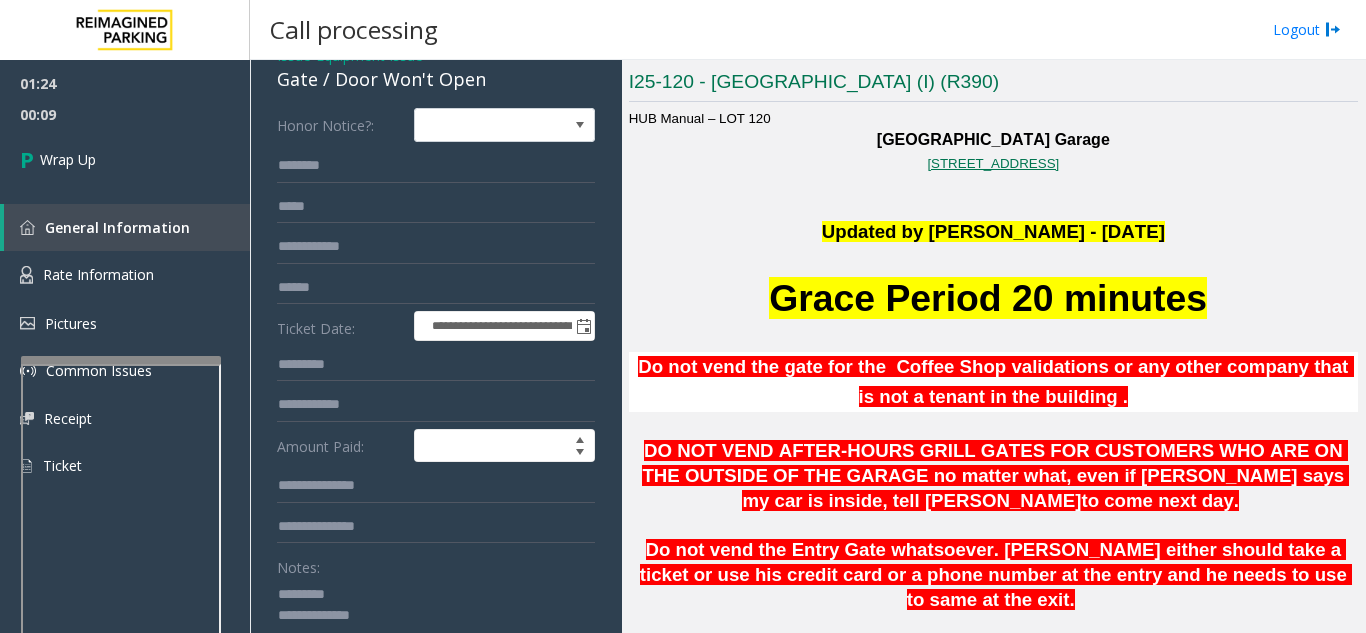 click 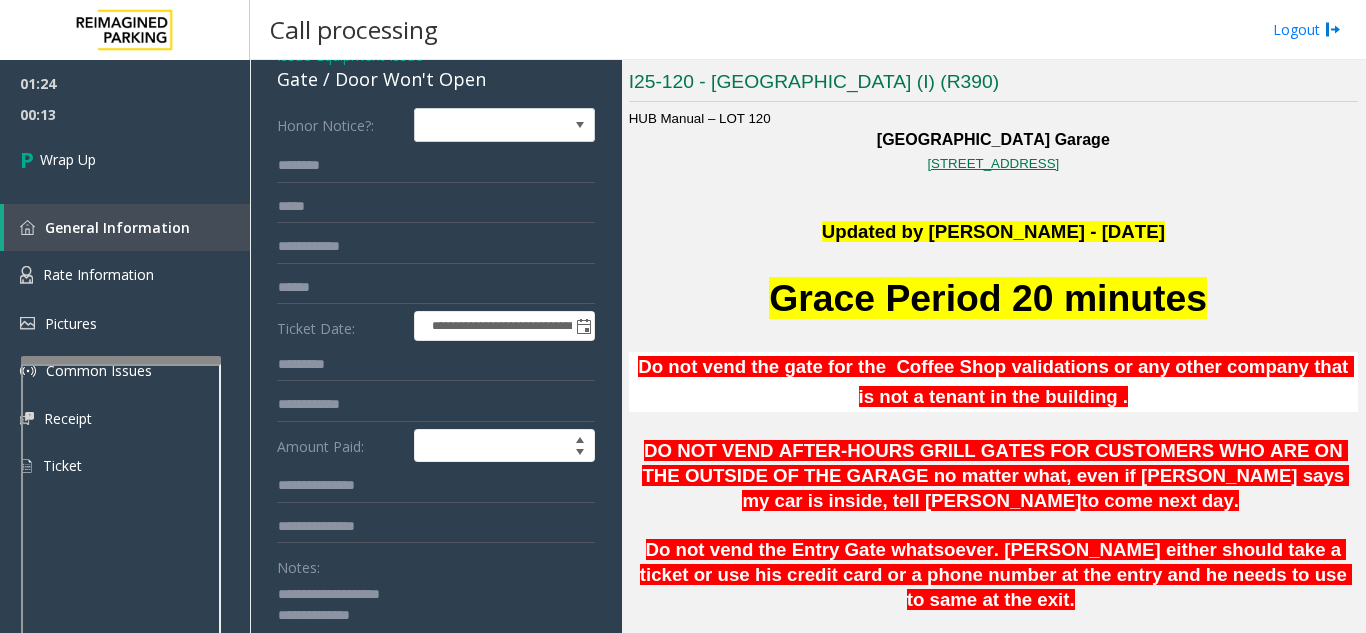 click 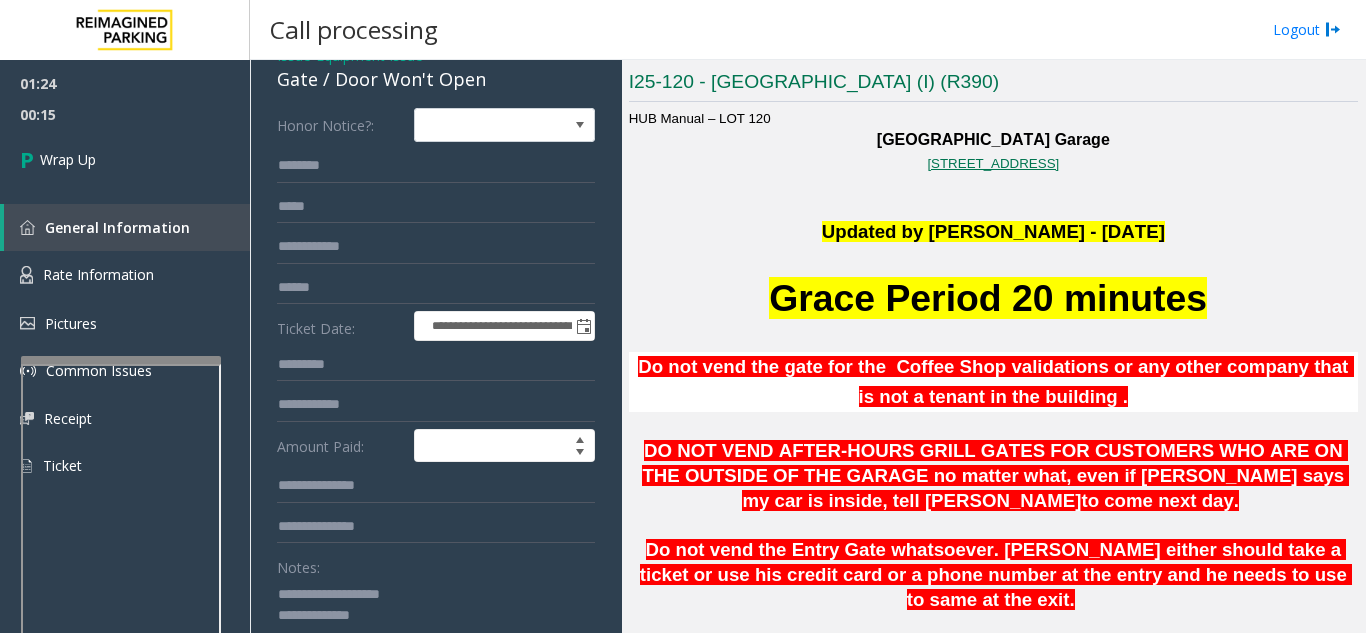 click 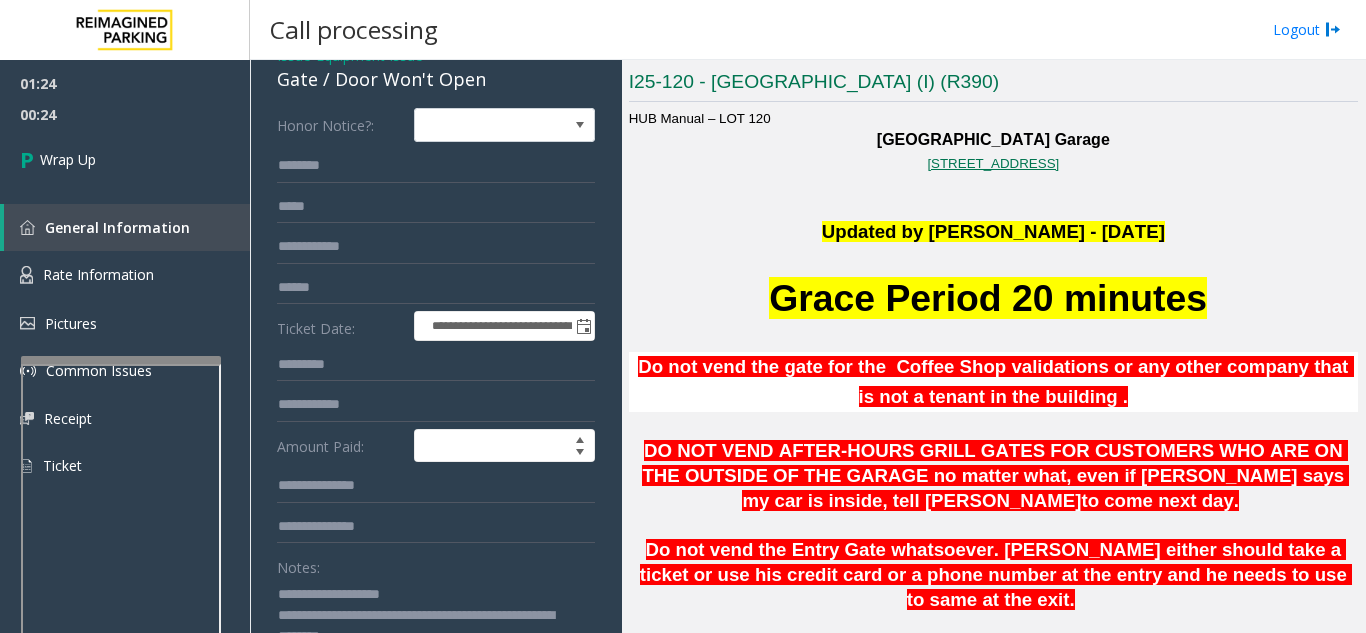 scroll, scrollTop: 21, scrollLeft: 0, axis: vertical 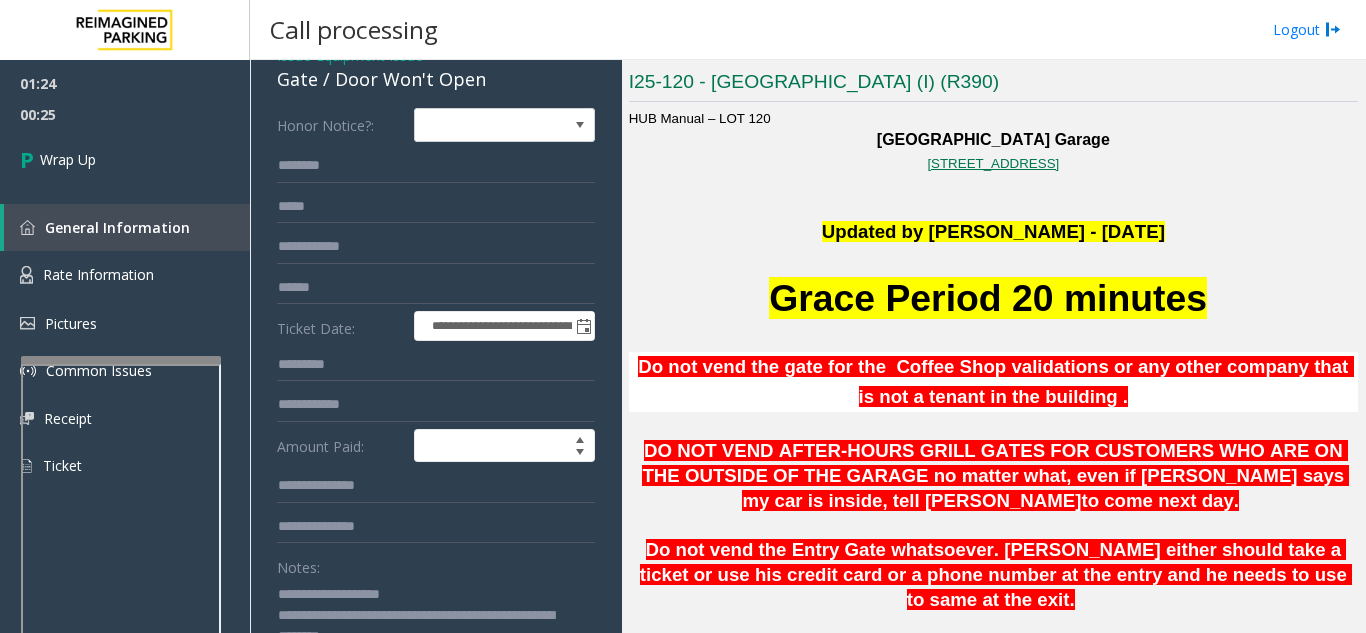 click 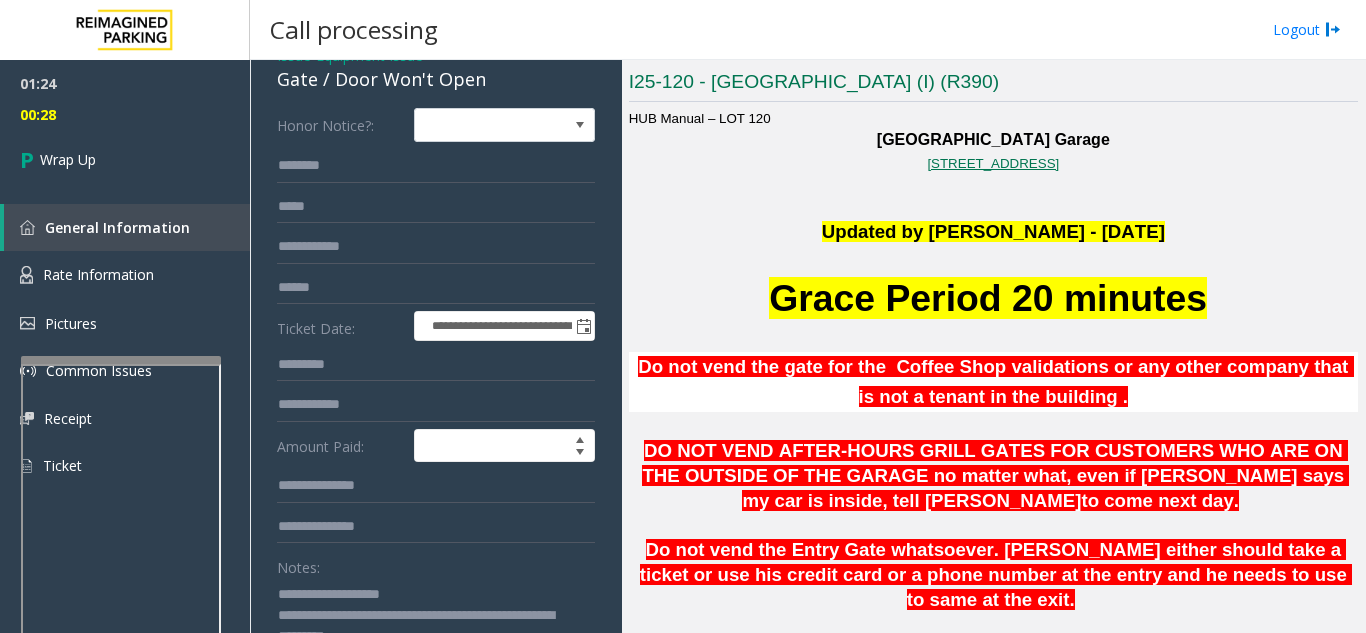 scroll, scrollTop: 0, scrollLeft: 0, axis: both 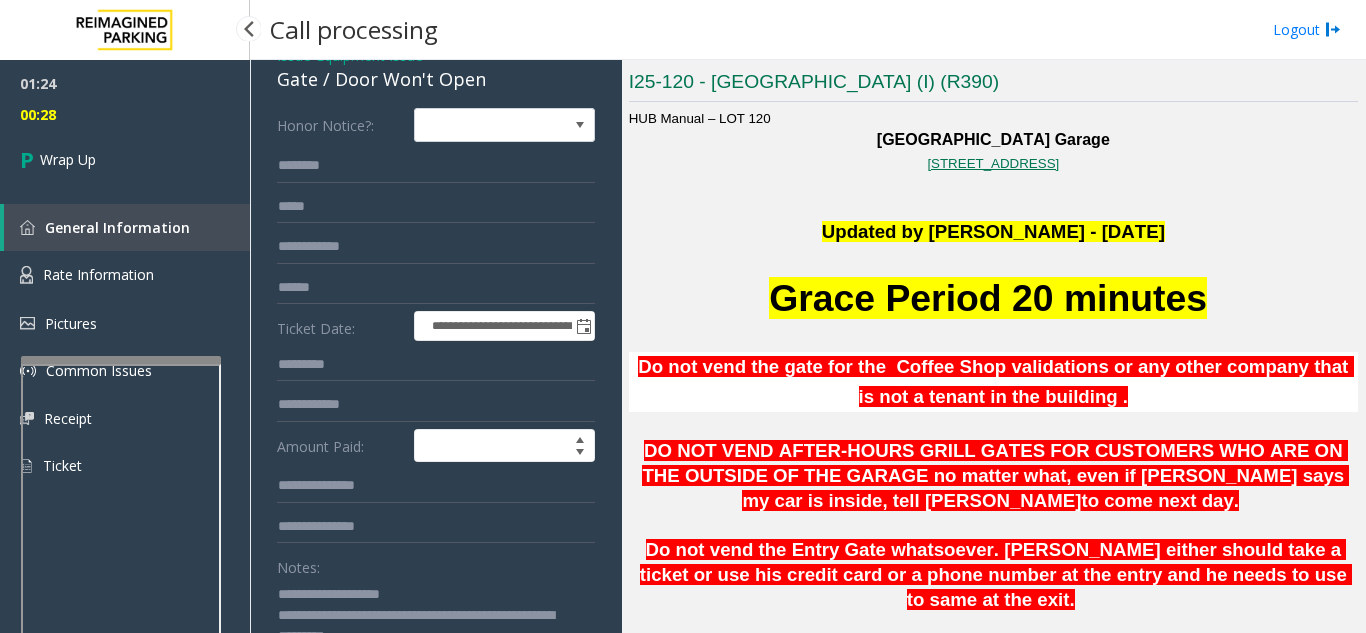 type on "**********" 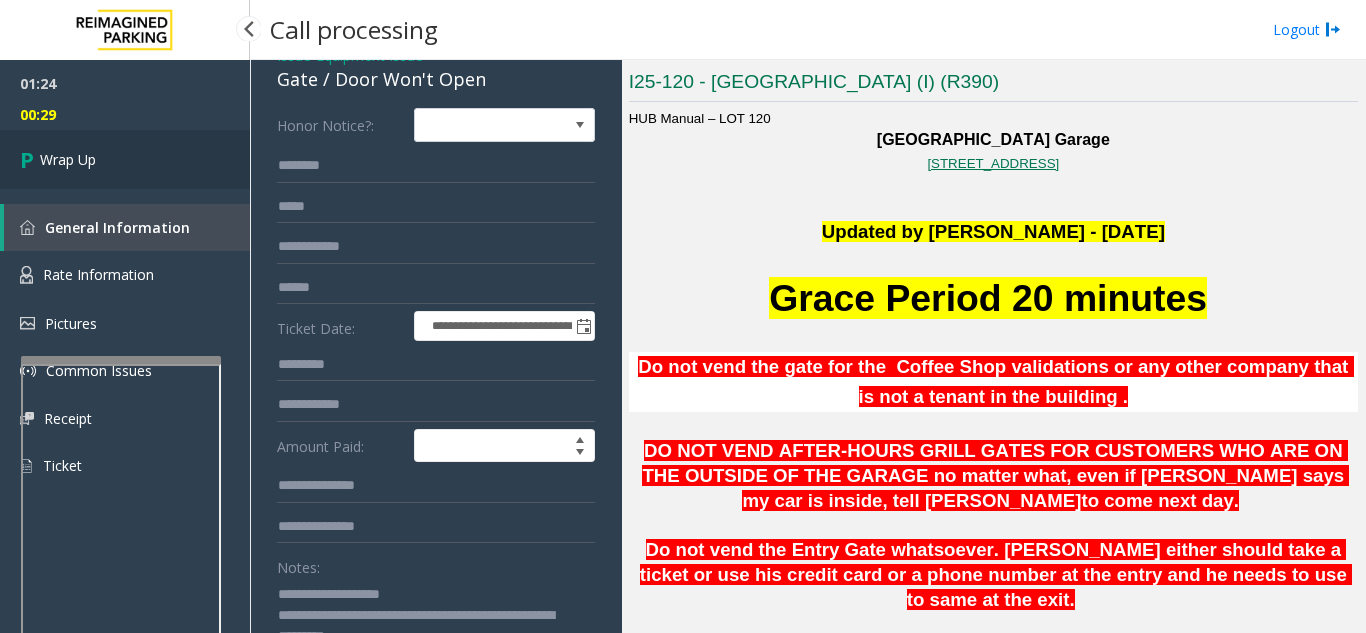 click on "Wrap Up" at bounding box center (125, 159) 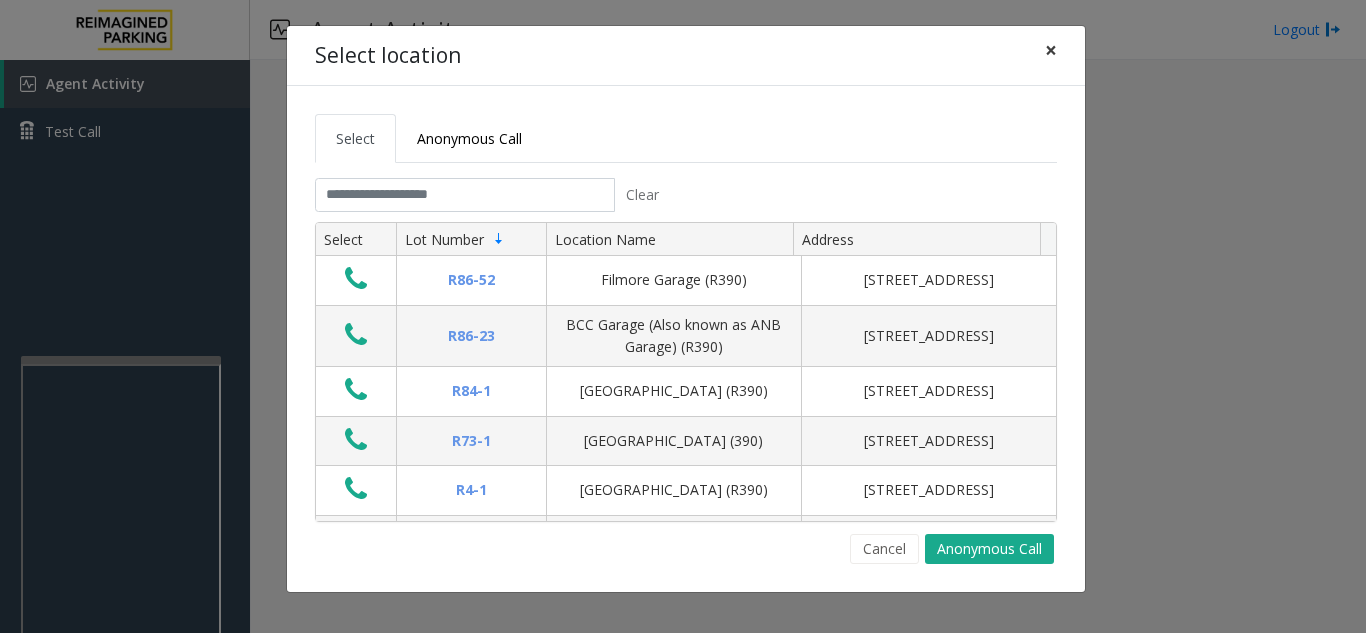 click on "×" 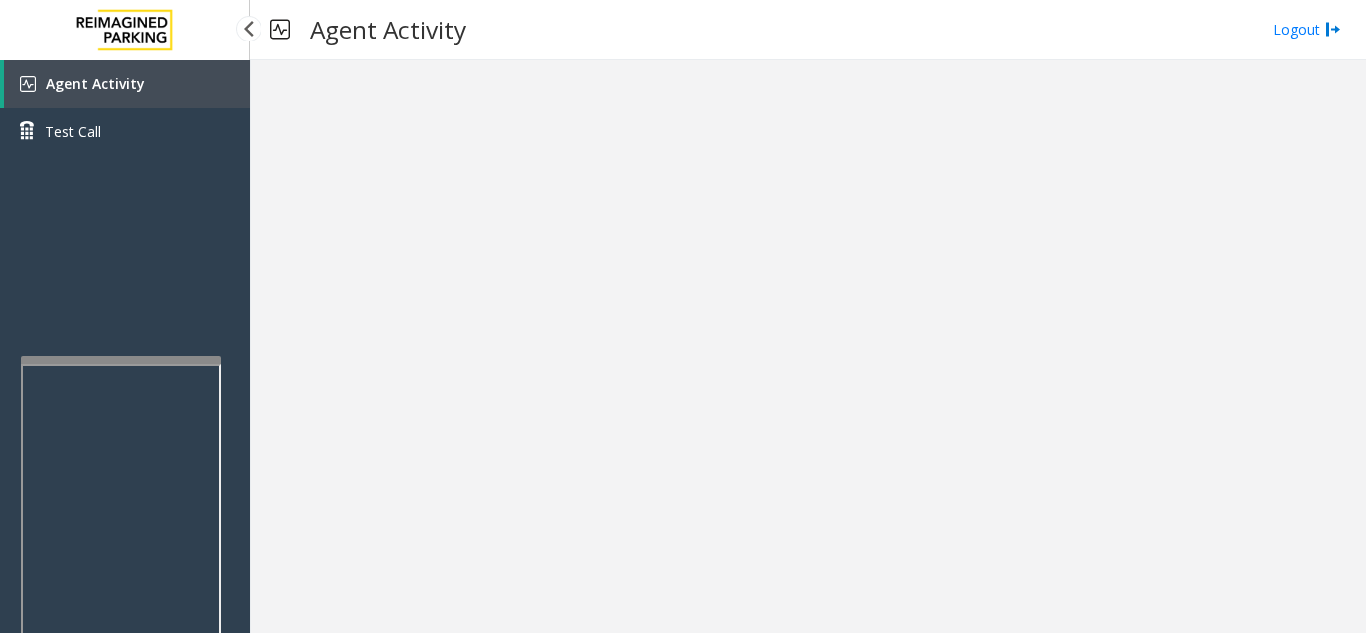 click on "Agent Activity" at bounding box center [127, 84] 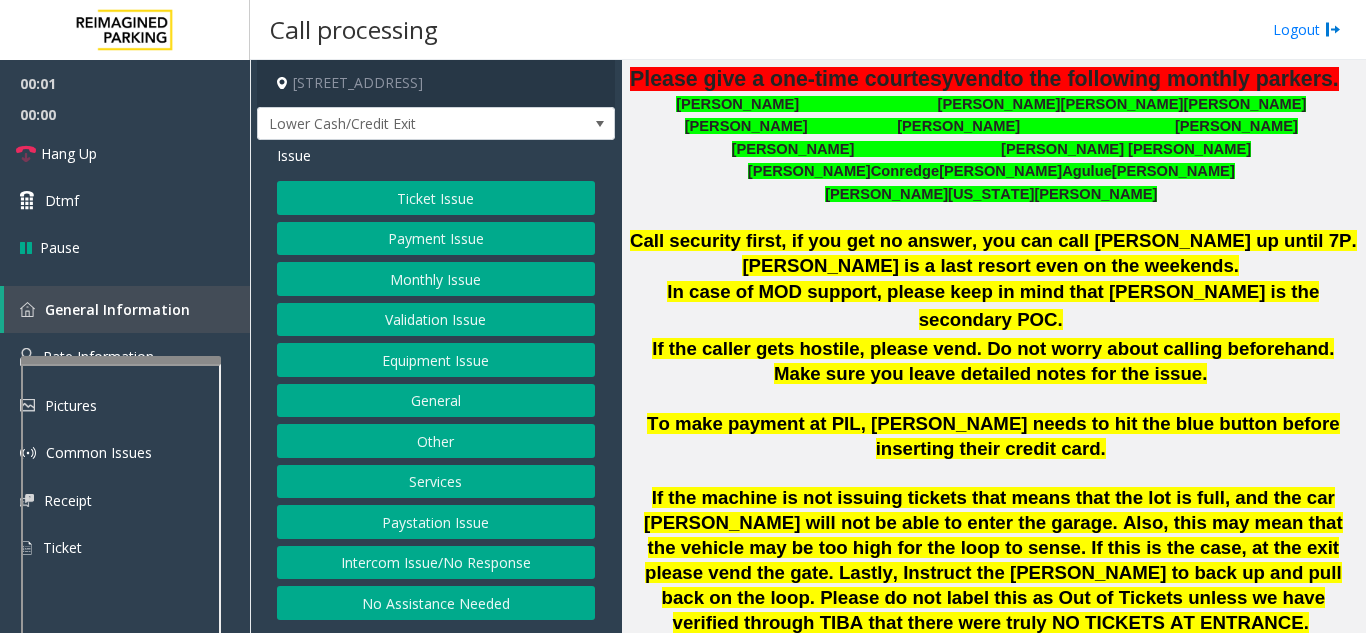 scroll, scrollTop: 400, scrollLeft: 0, axis: vertical 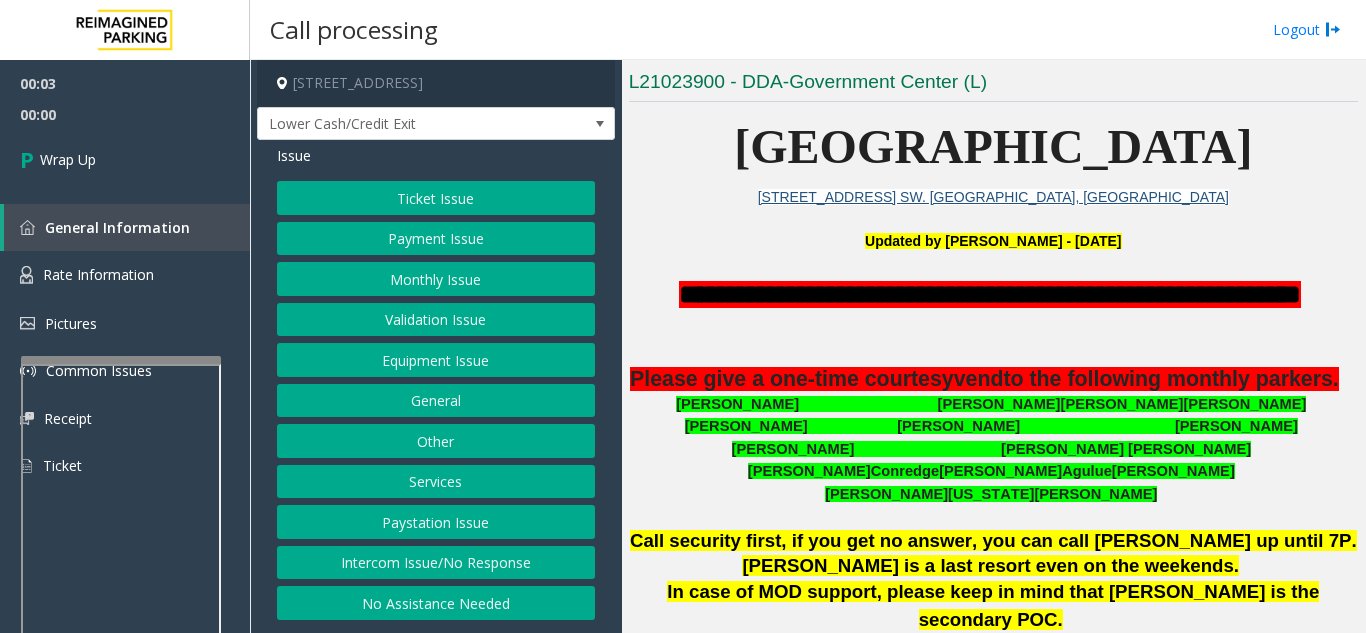 click on "Intercom Issue/No Response" 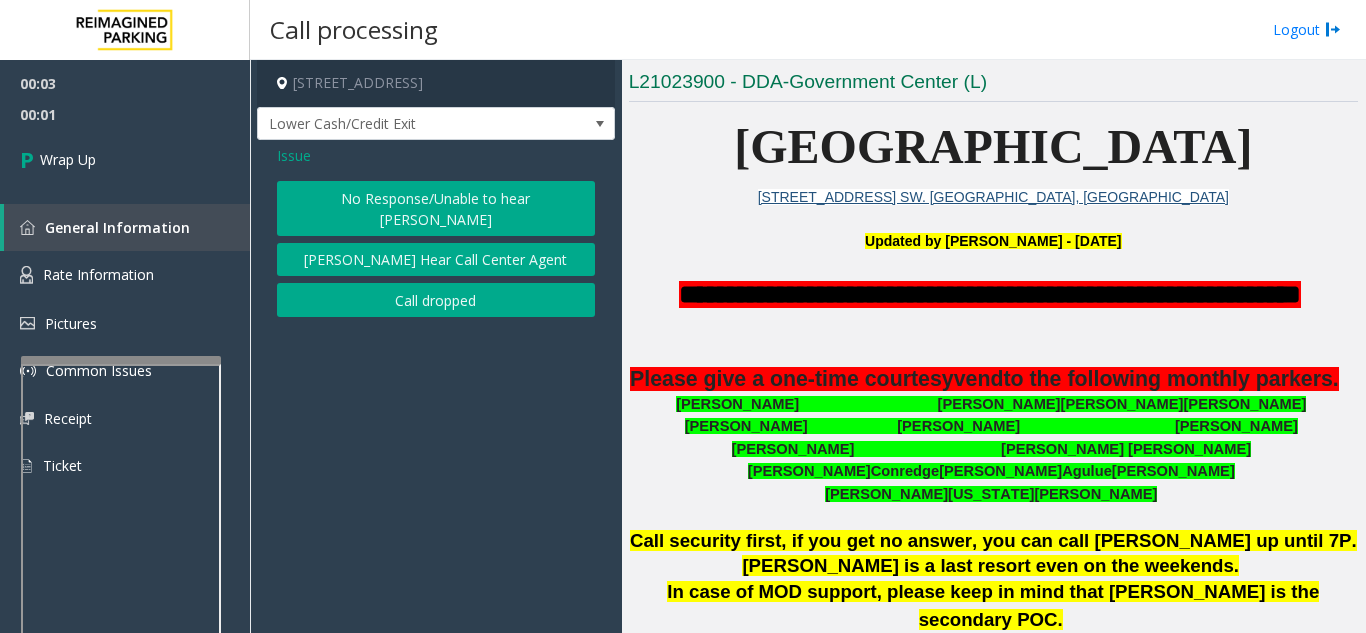 click on "Call dropped" 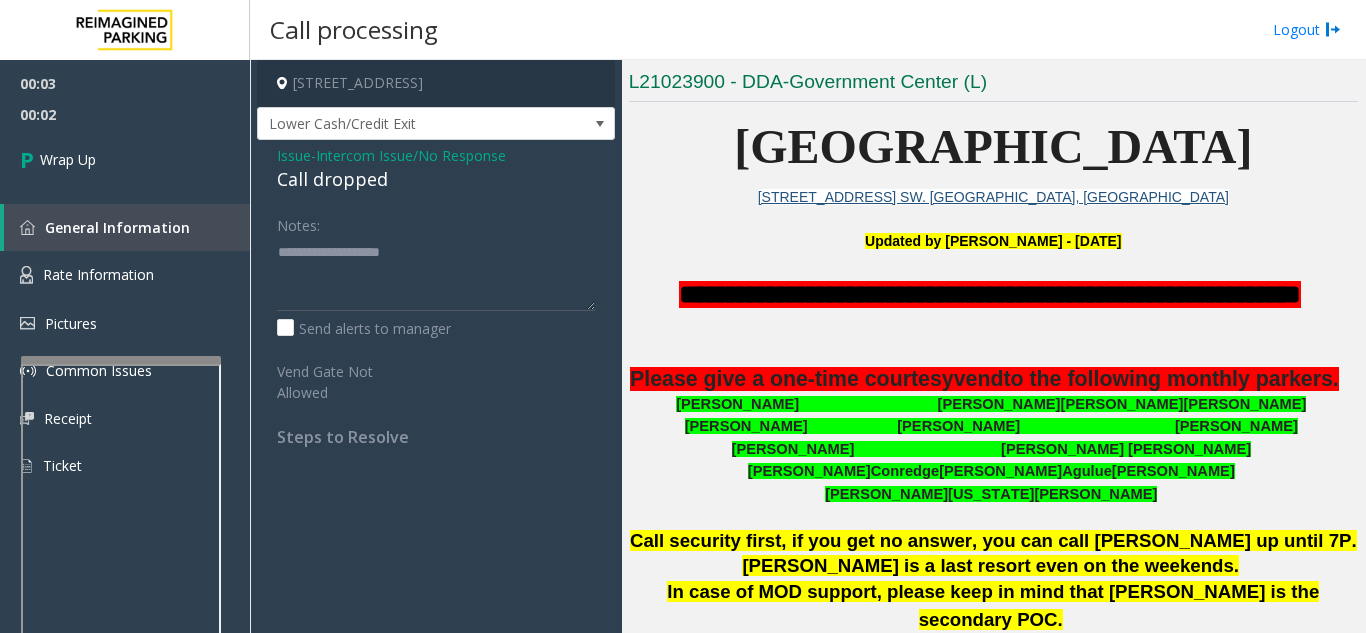 click on "Call dropped" 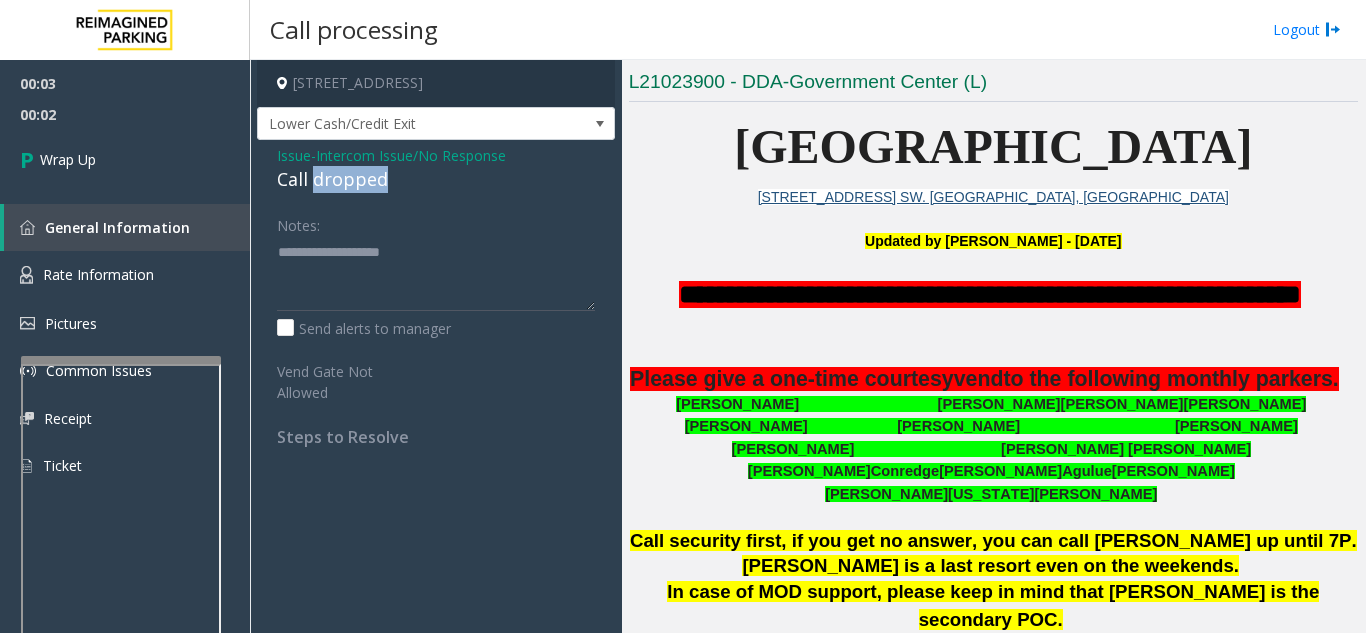 click on "Call dropped" 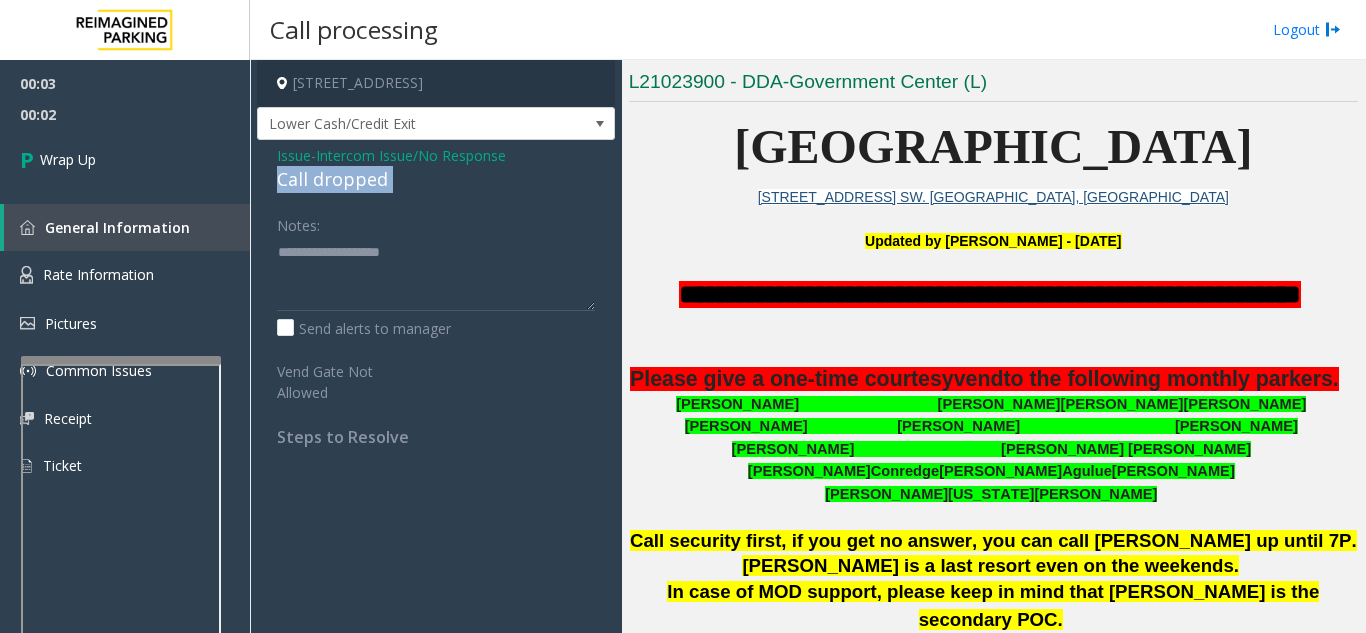 click on "Call dropped" 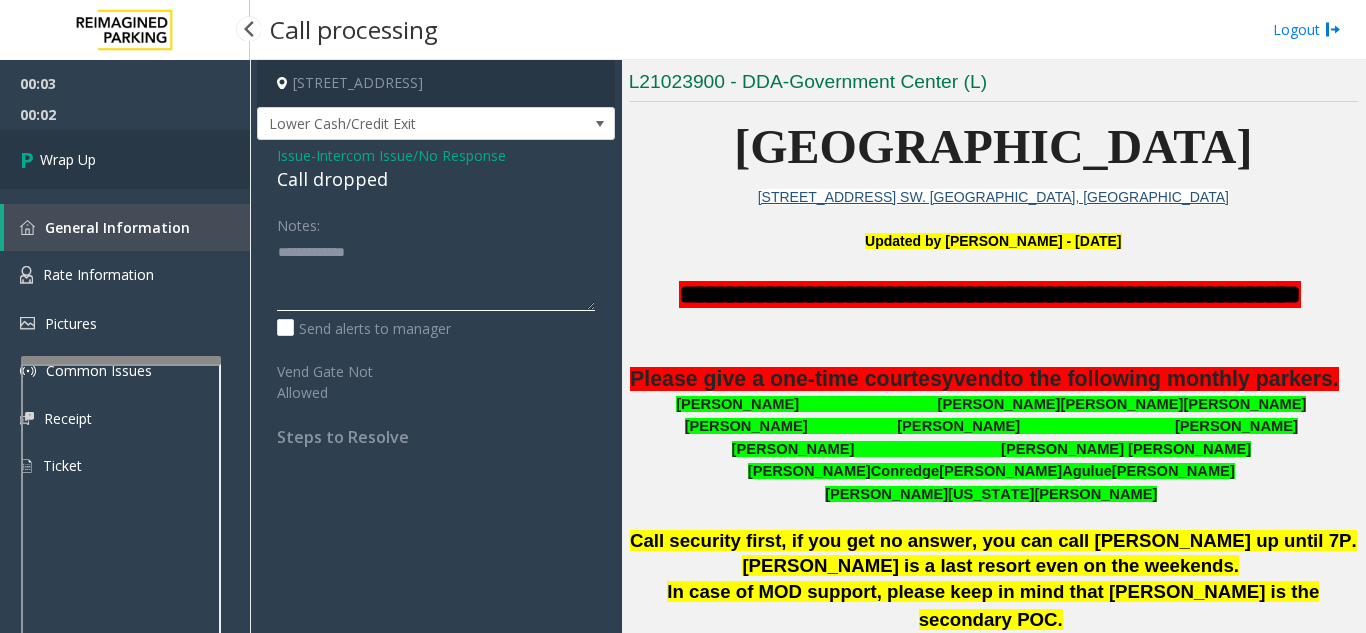 type on "**********" 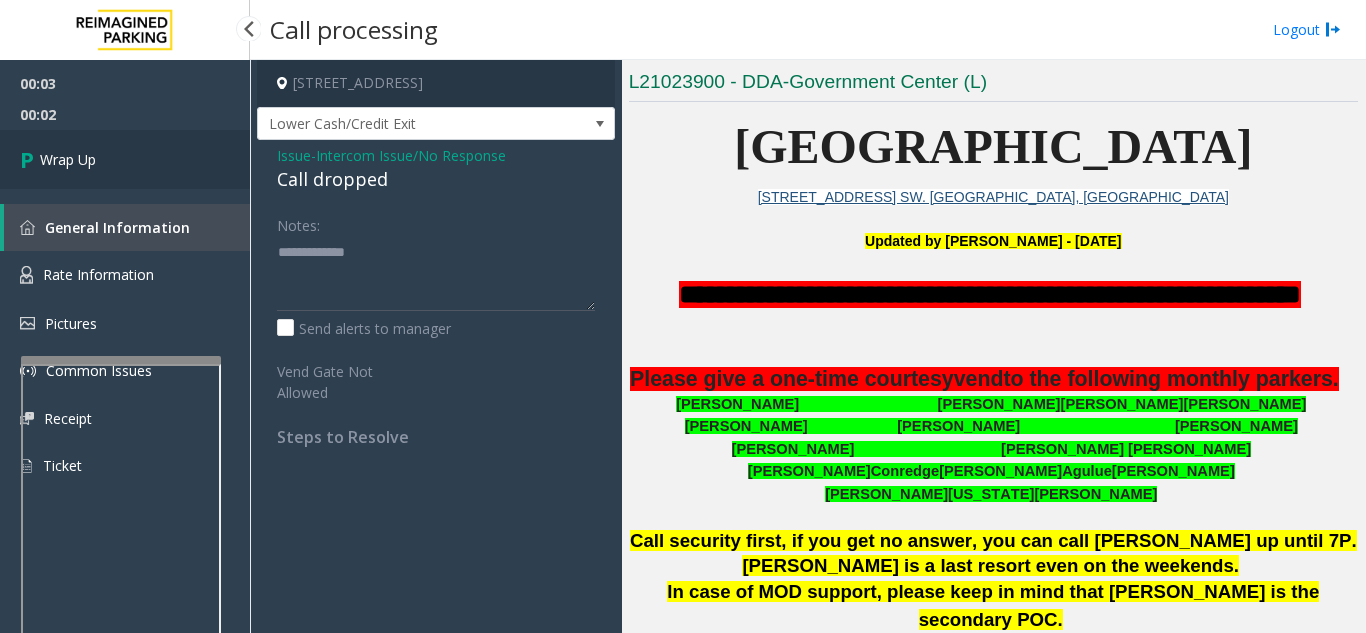 click on "Wrap Up" at bounding box center (68, 159) 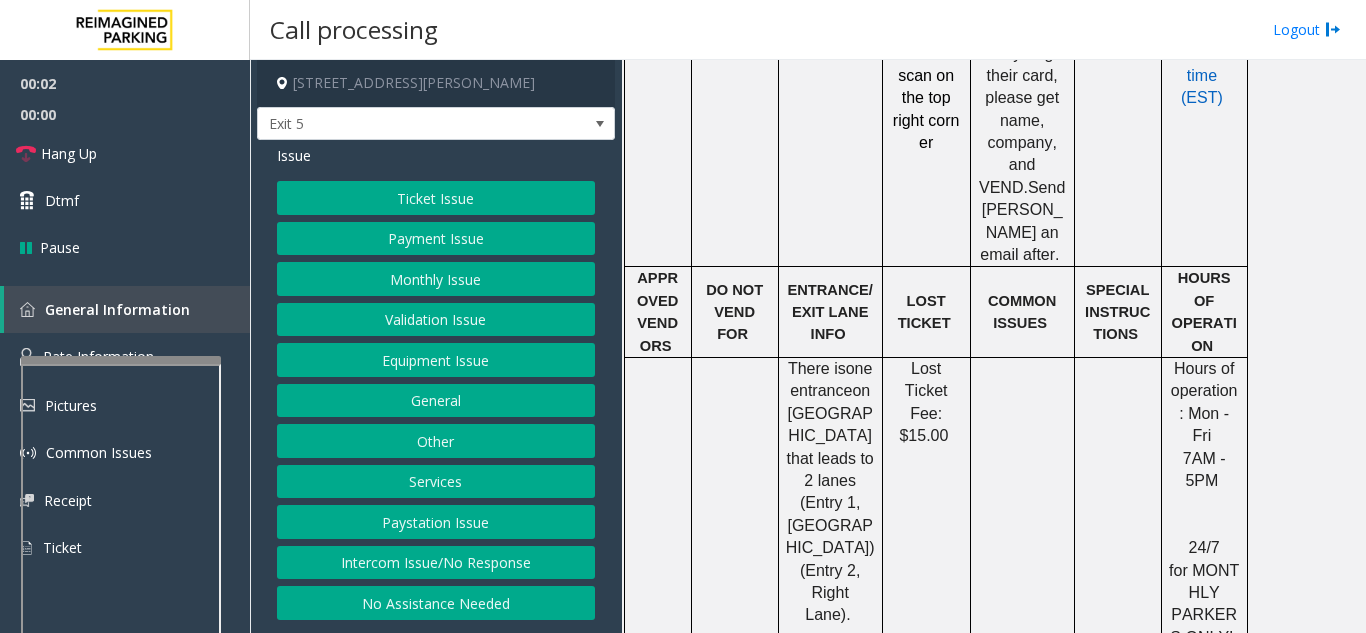 scroll, scrollTop: 900, scrollLeft: 0, axis: vertical 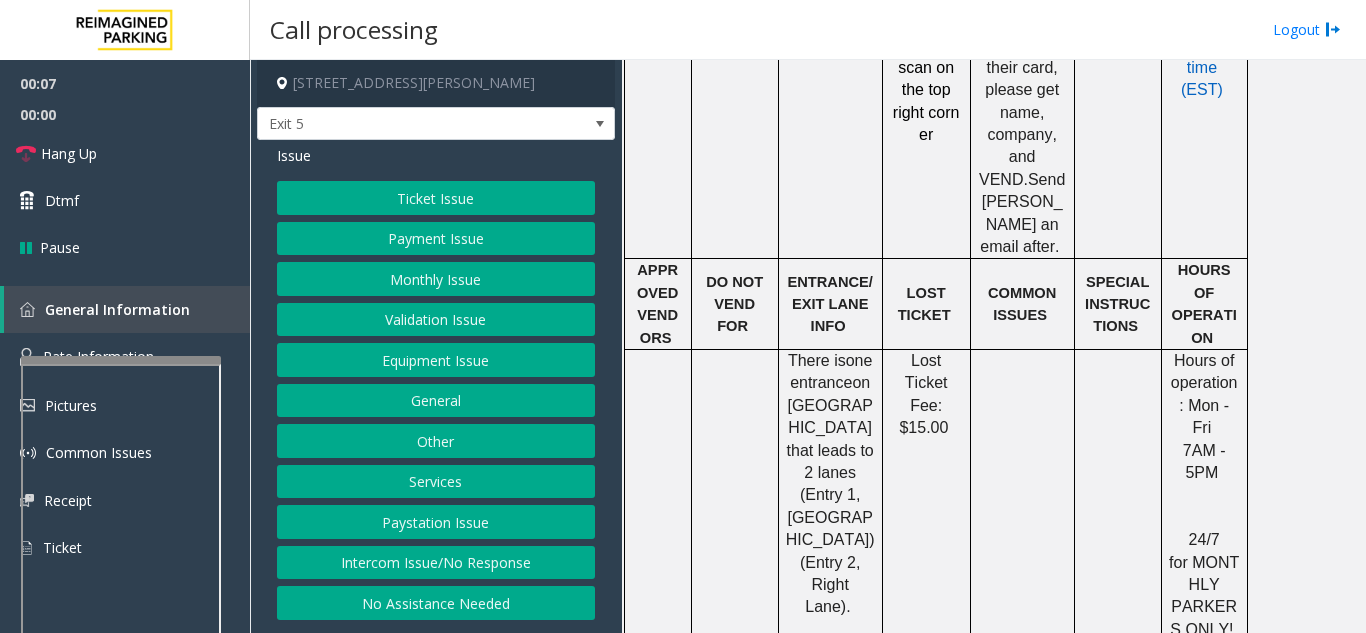 click on "Intercom Issue/No Response" 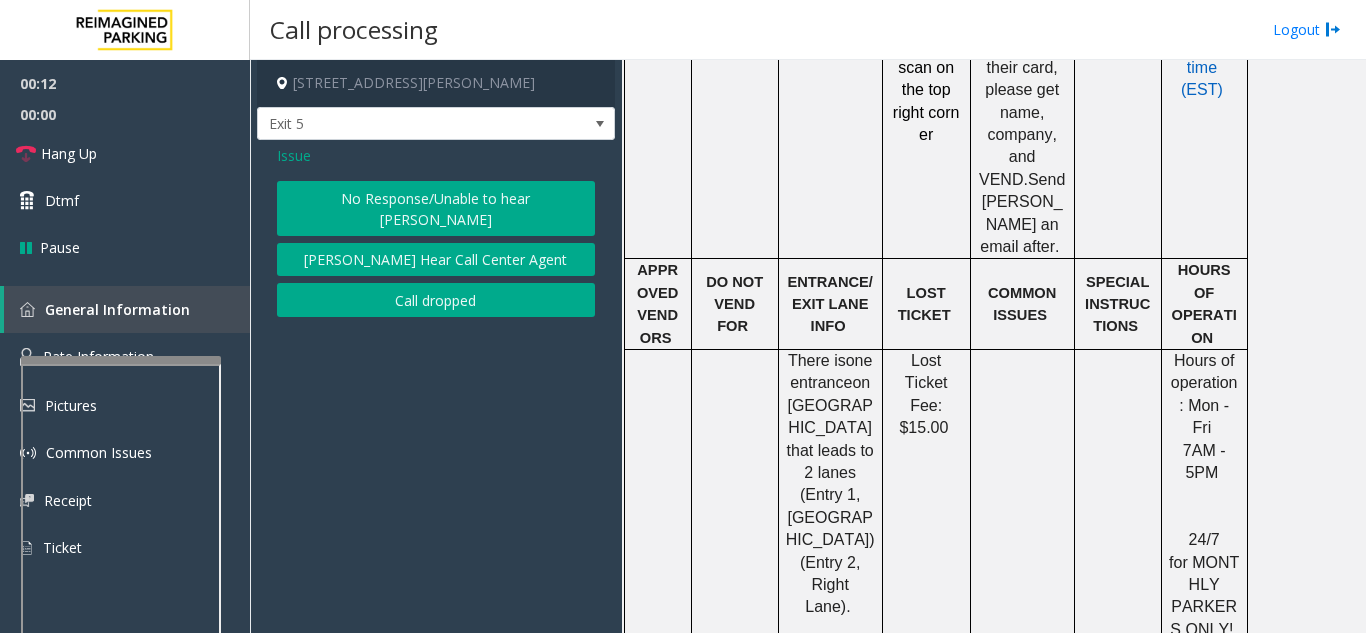 click on "No Response/Unable to hear [PERSON_NAME]" 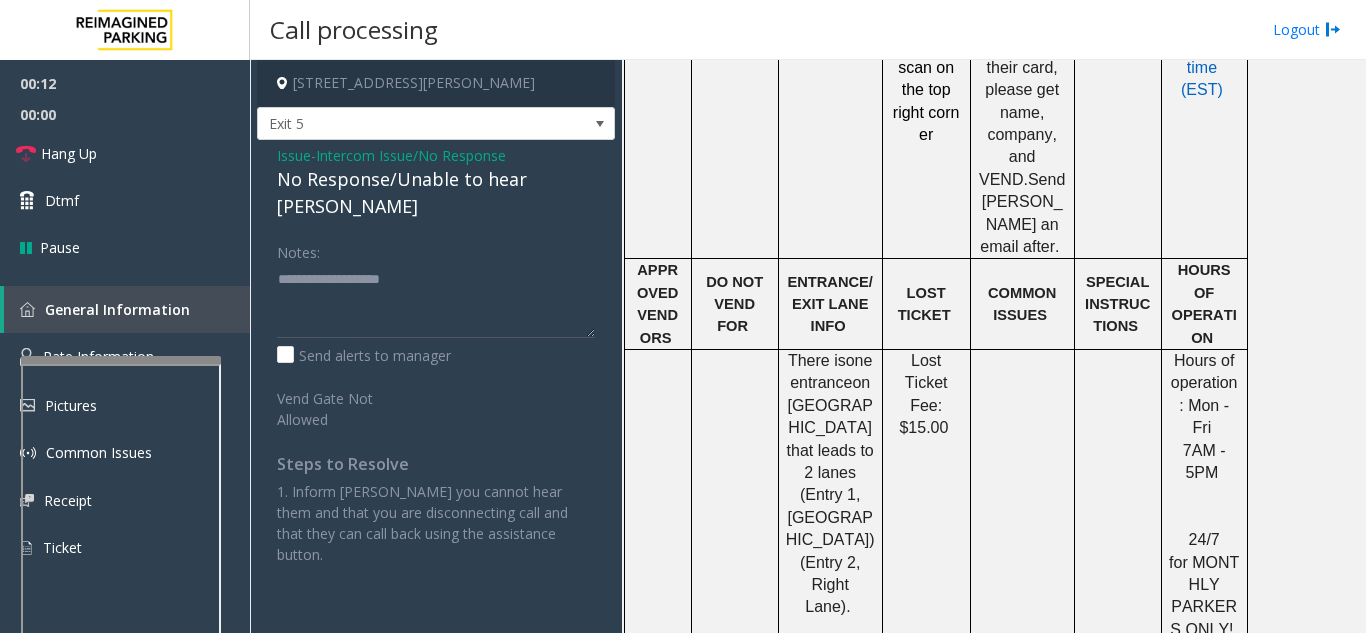 click on "No Response/Unable to hear [PERSON_NAME]" 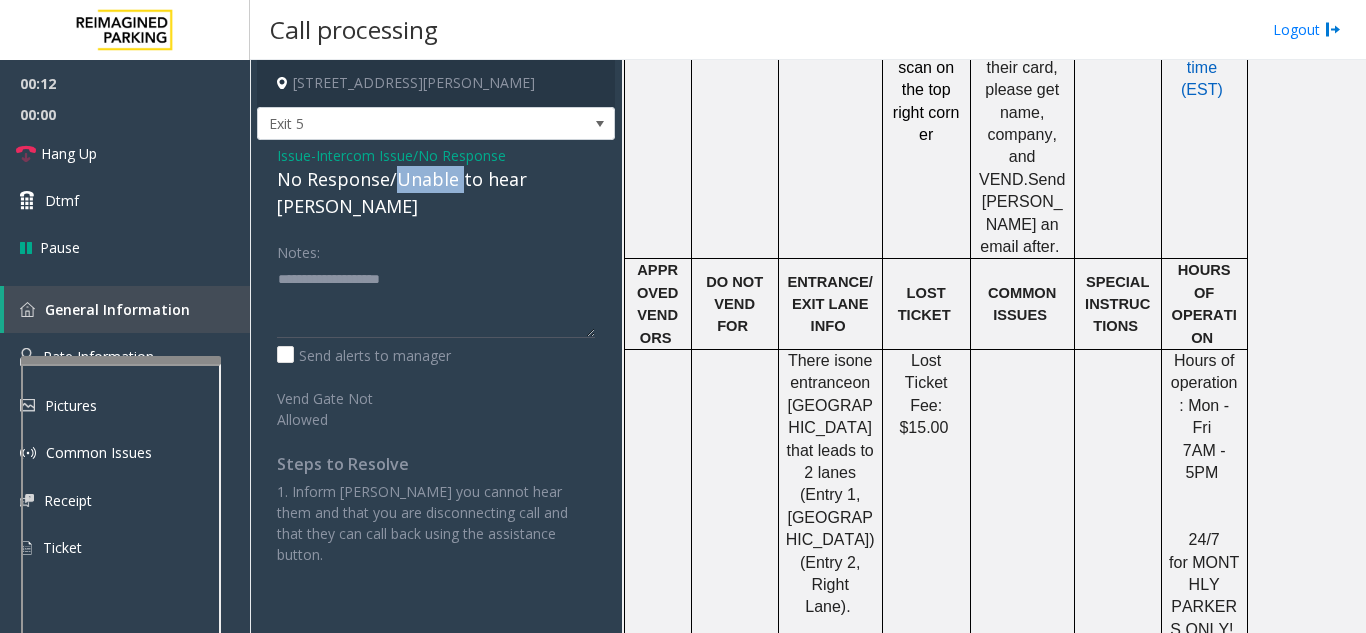 click on "No Response/Unable to hear [PERSON_NAME]" 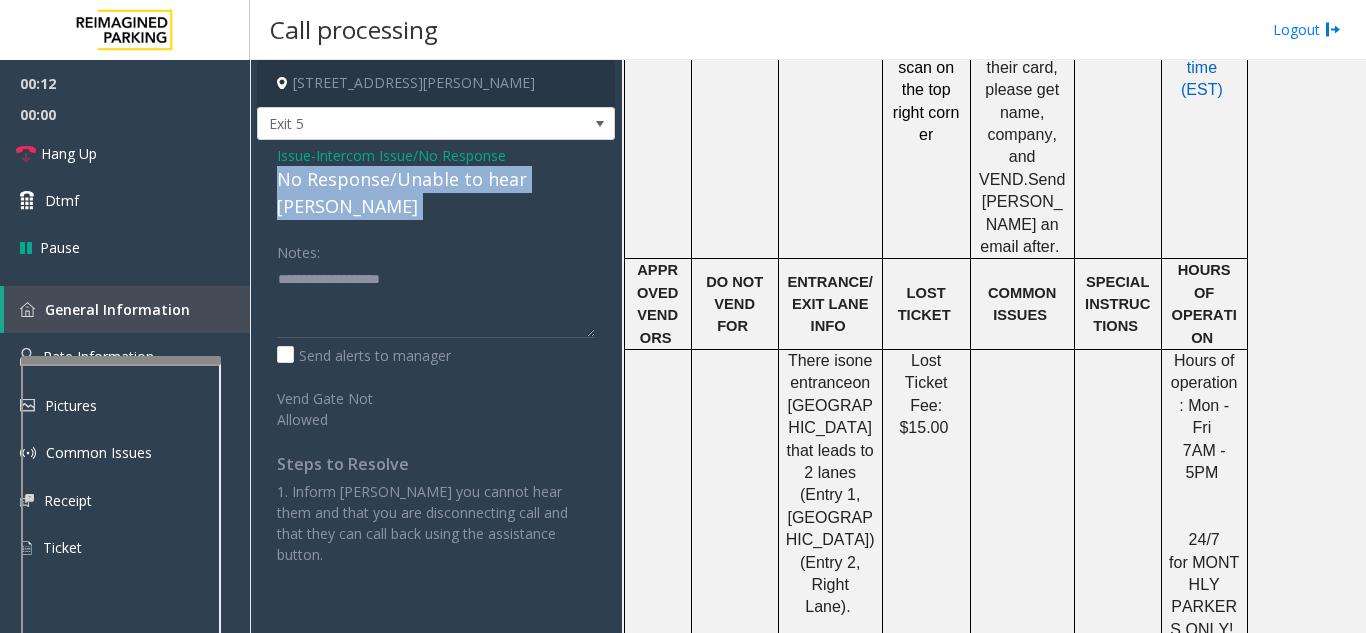 click on "No Response/Unable to hear [PERSON_NAME]" 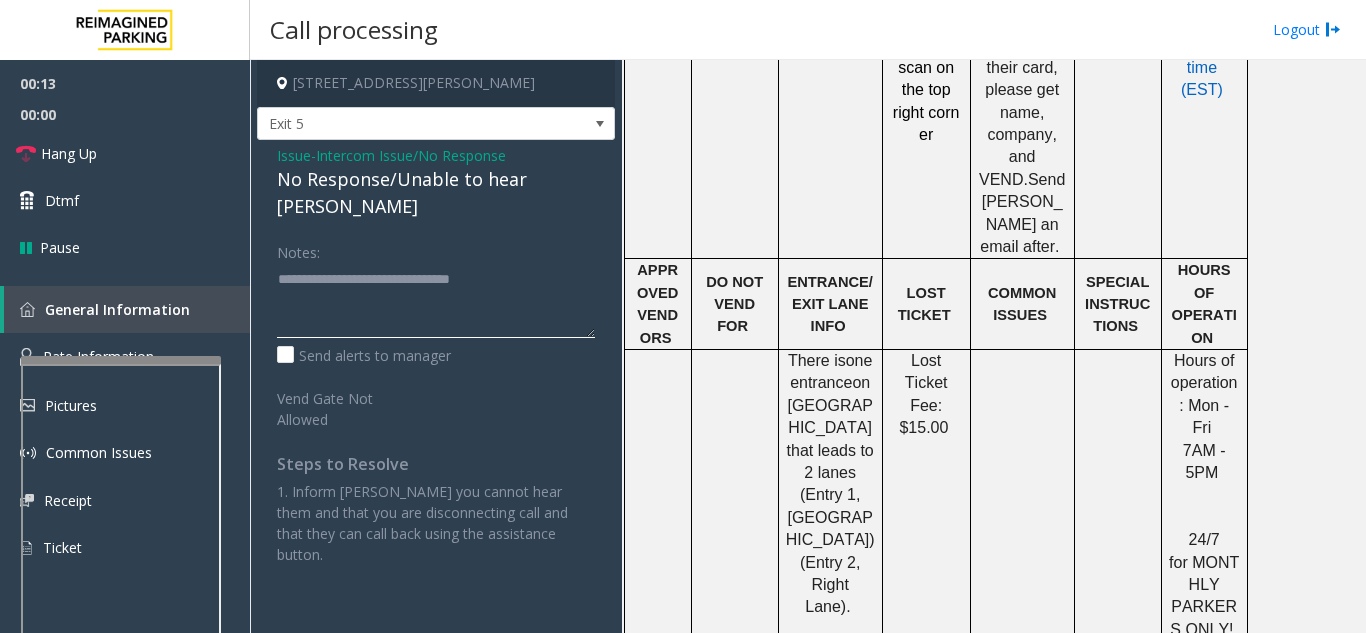 click 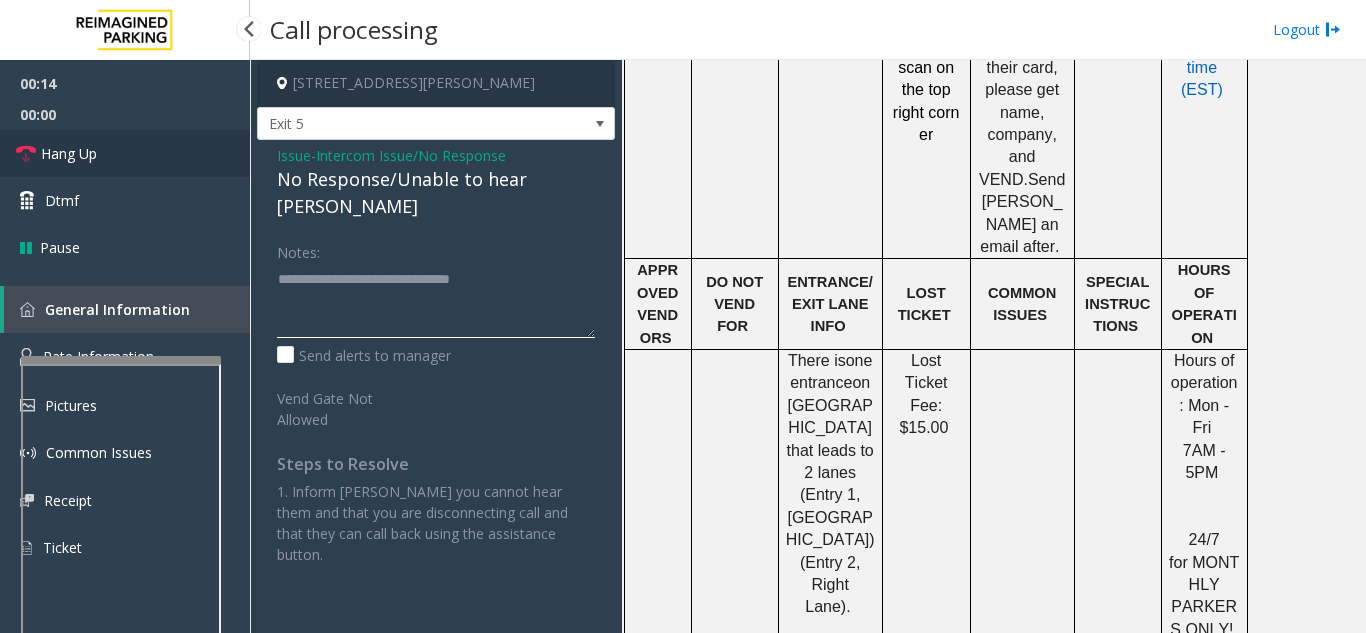 type on "**********" 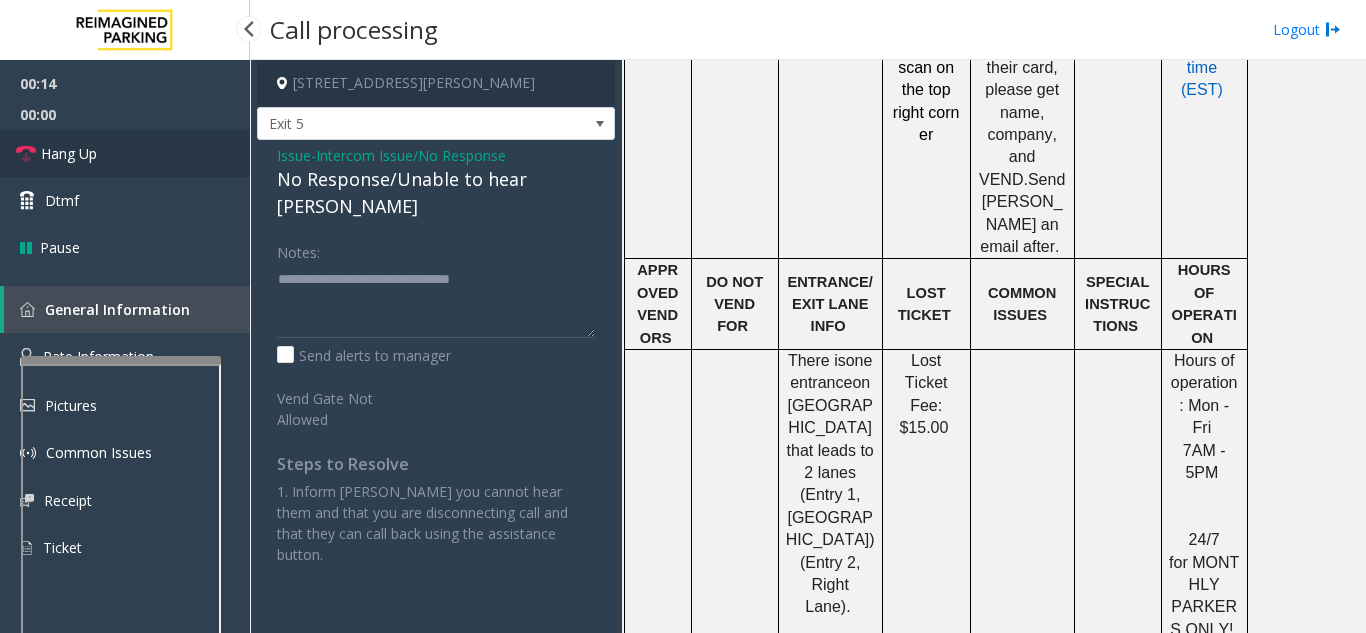 click on "Hang Up" at bounding box center (125, 153) 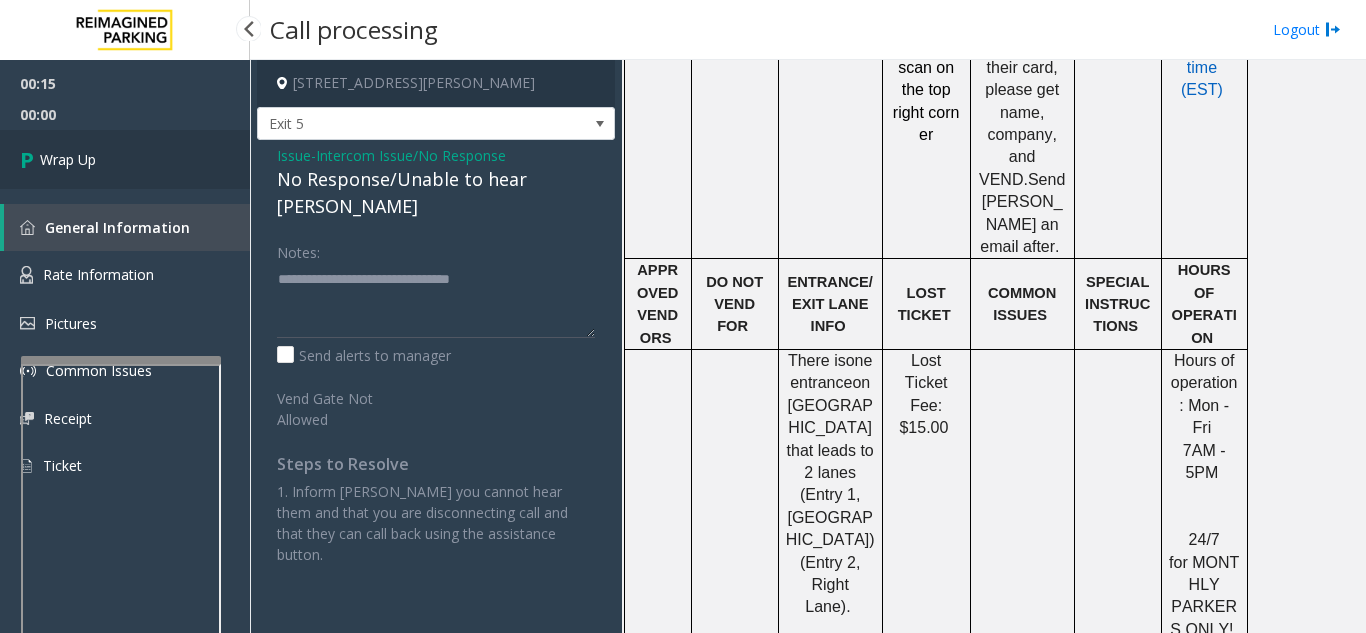 click on "Wrap Up" at bounding box center (125, 159) 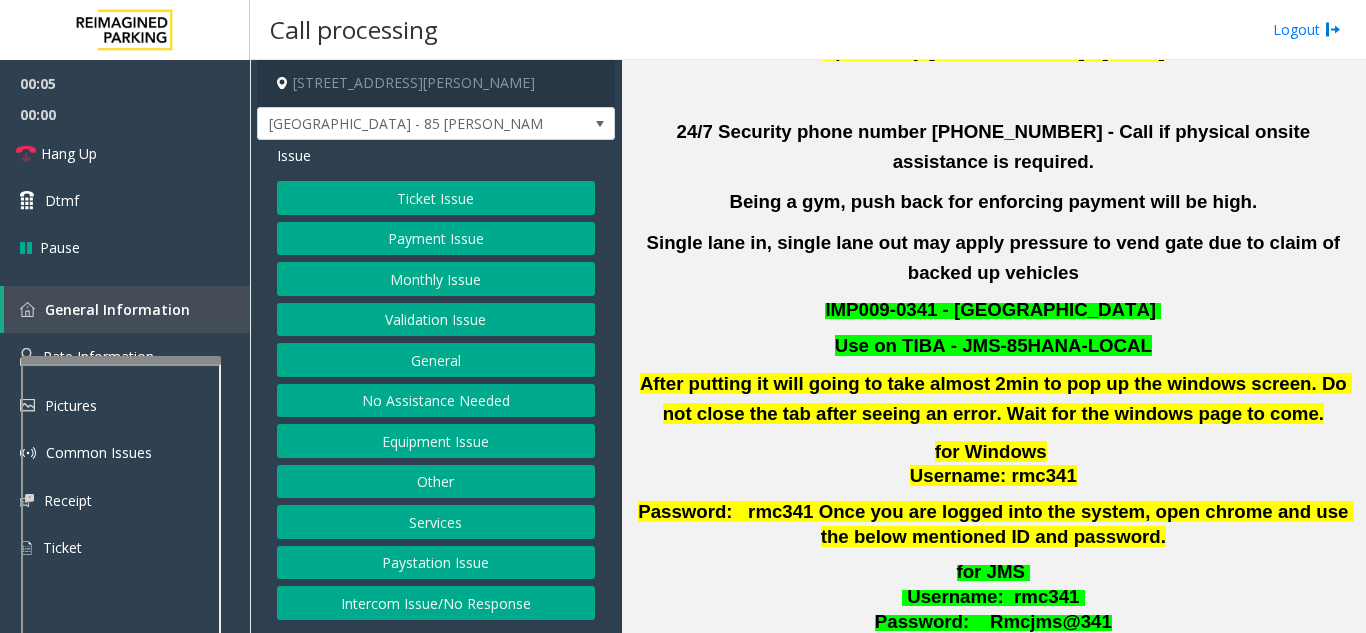 scroll, scrollTop: 700, scrollLeft: 0, axis: vertical 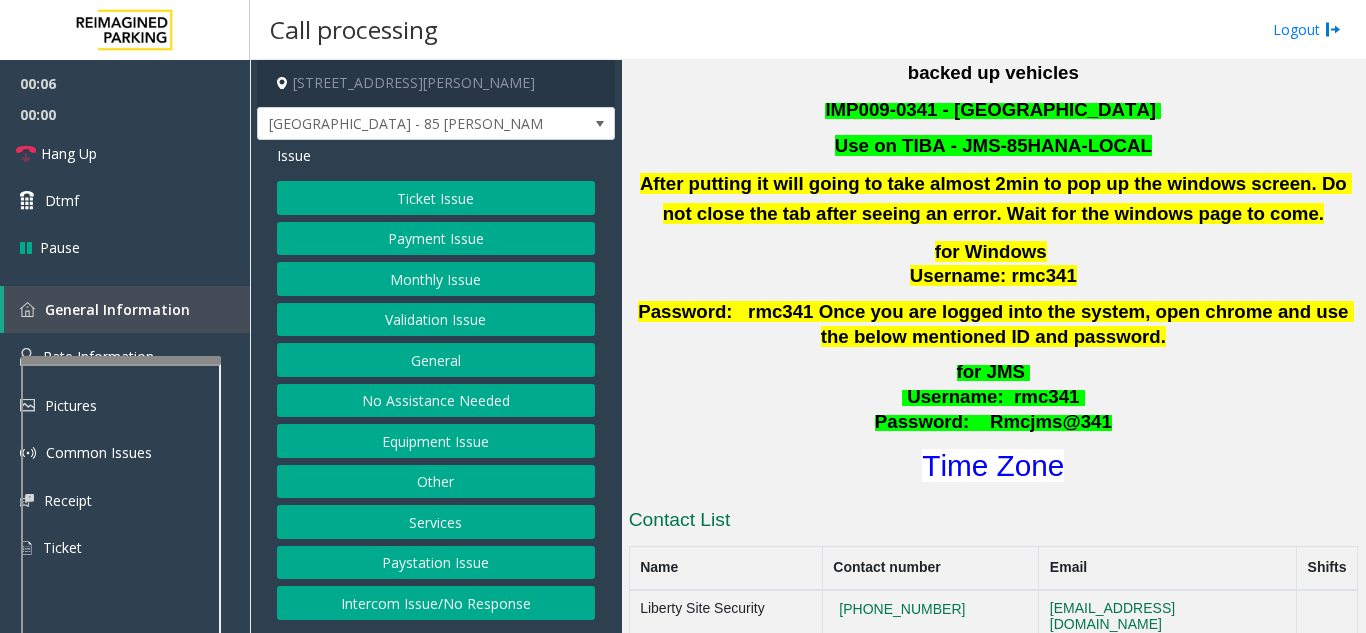 click on "Payment Issue" 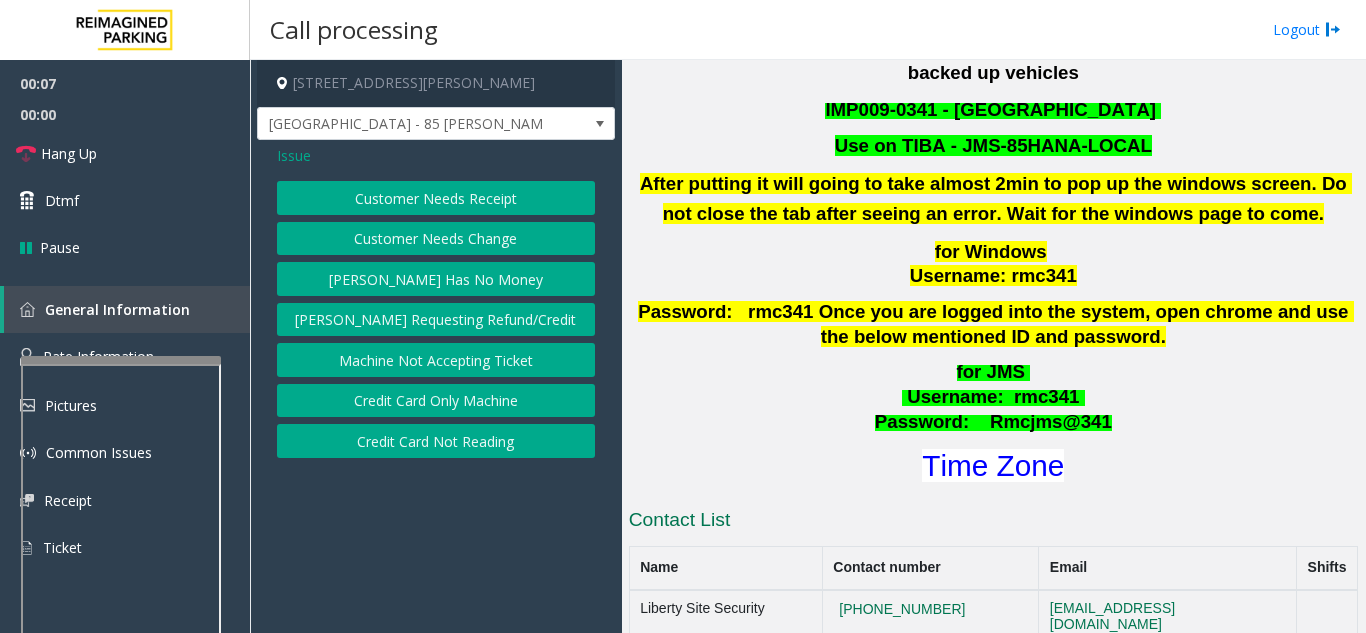click on "Credit Card Not Reading" 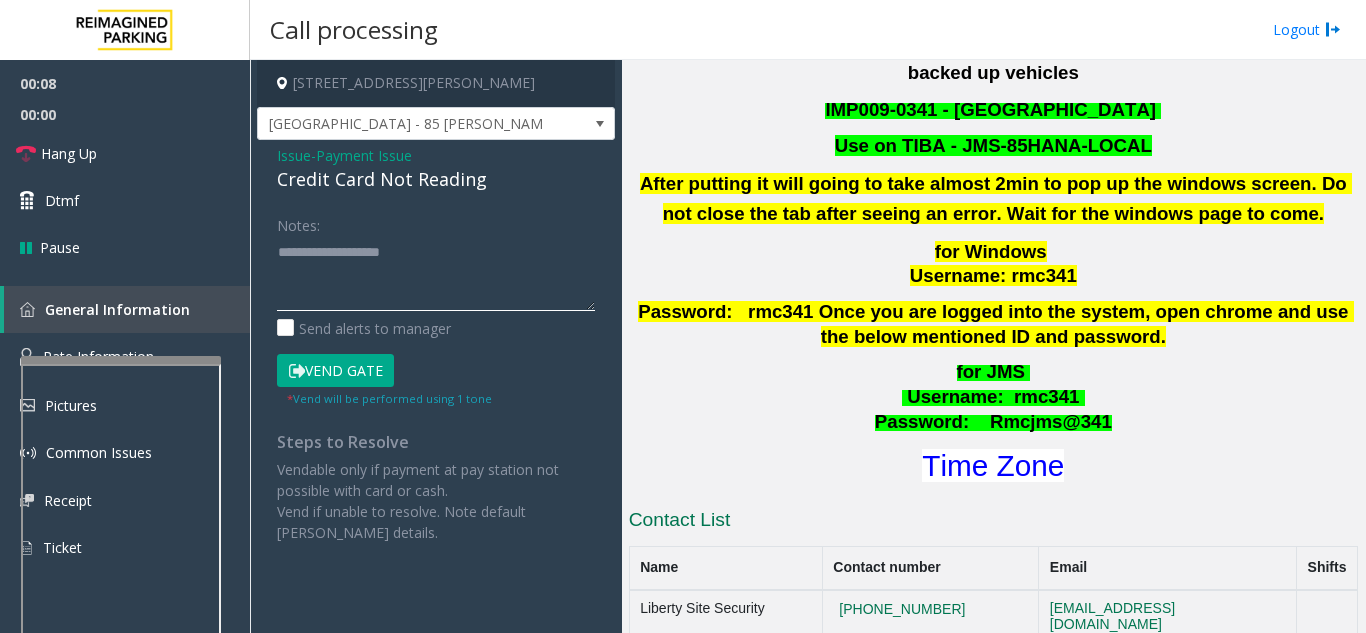 click 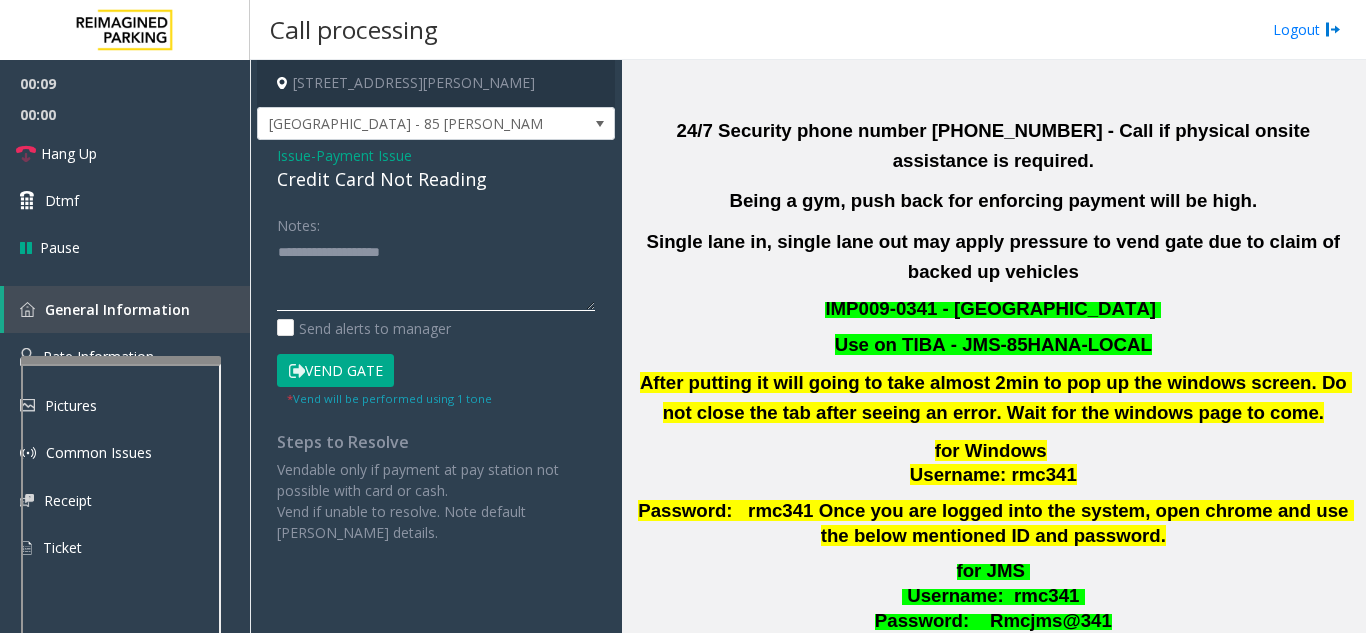 scroll, scrollTop: 500, scrollLeft: 0, axis: vertical 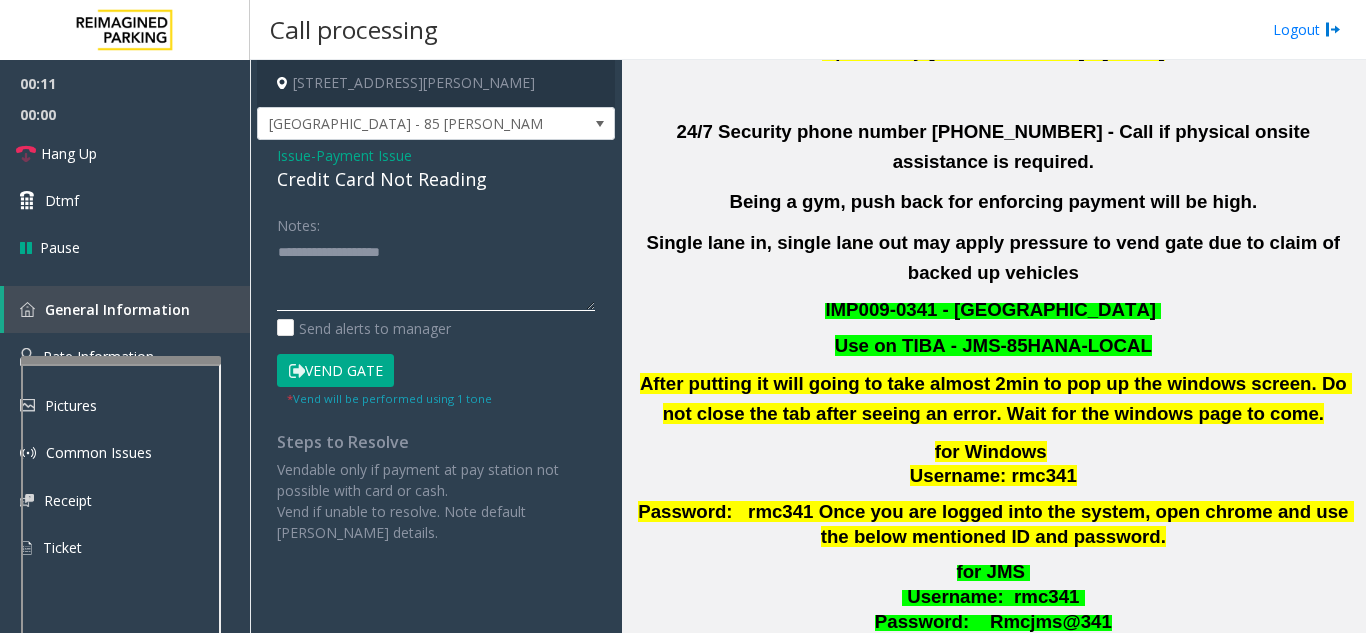 click 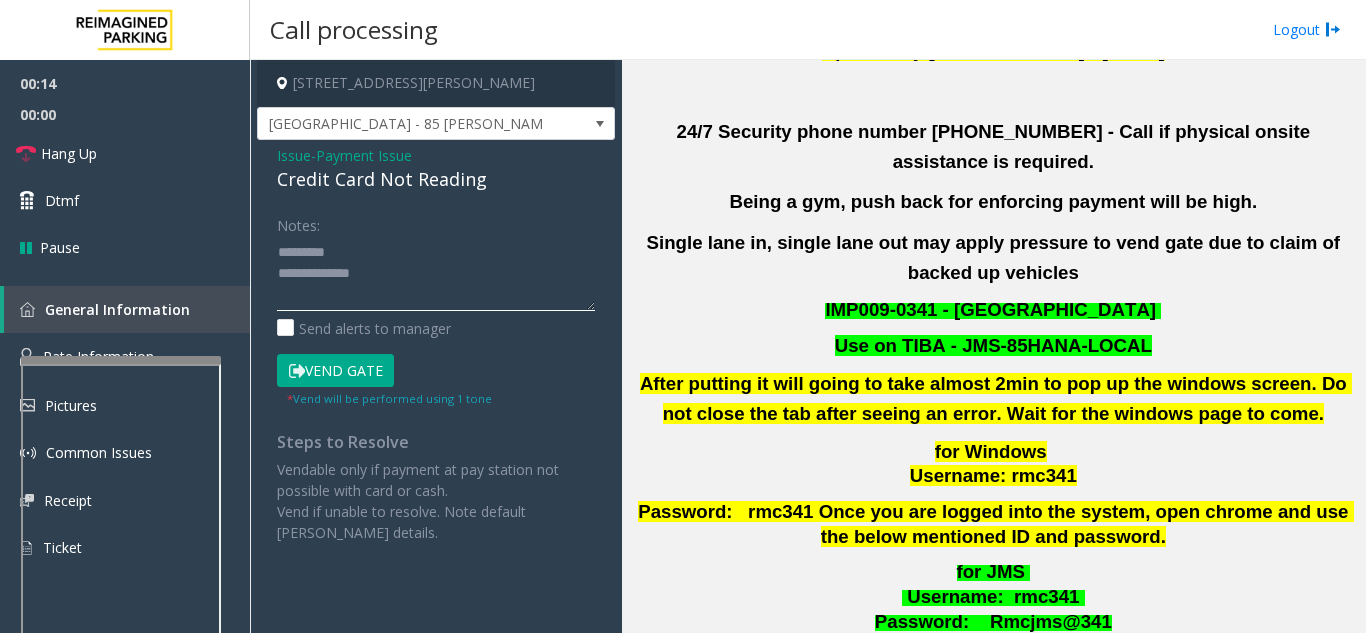 click 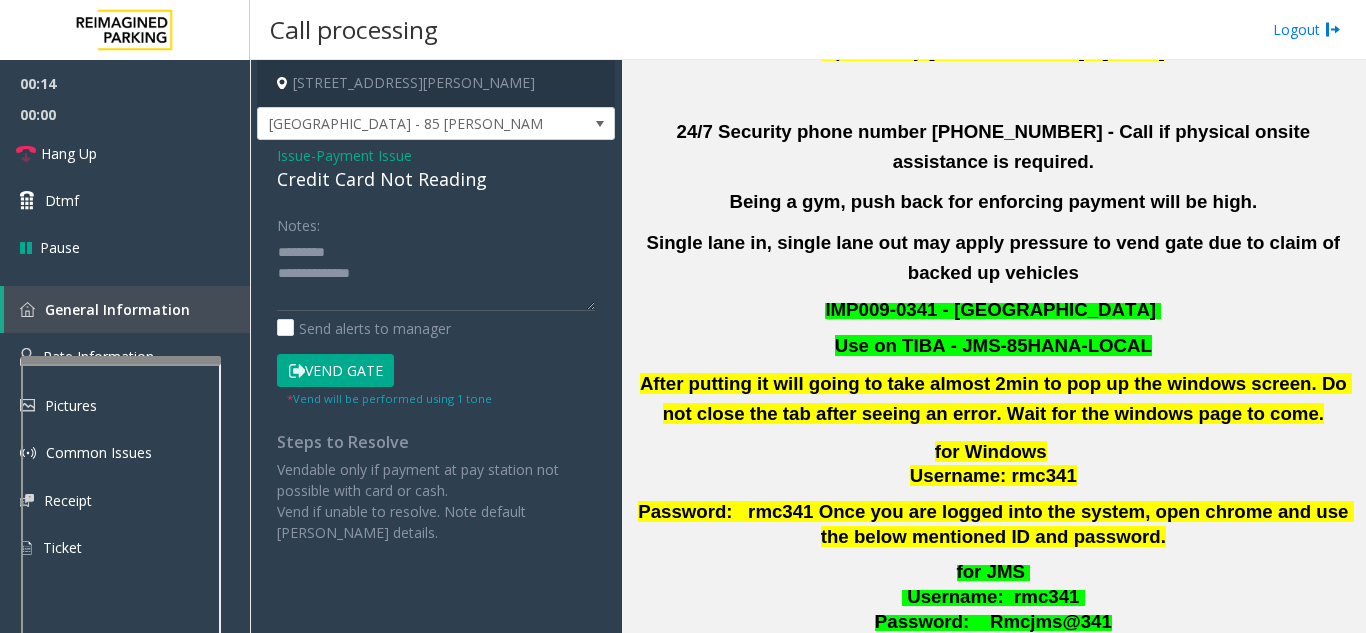 click on "Credit Card Not Reading" 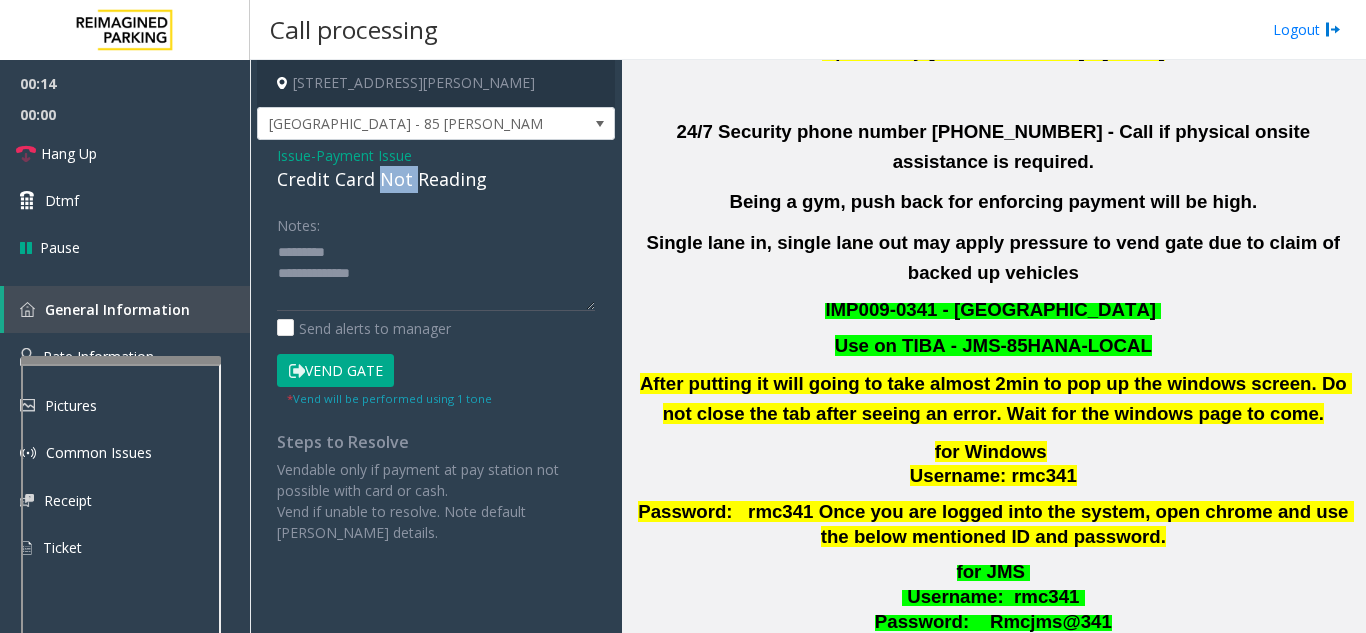click on "Credit Card Not Reading" 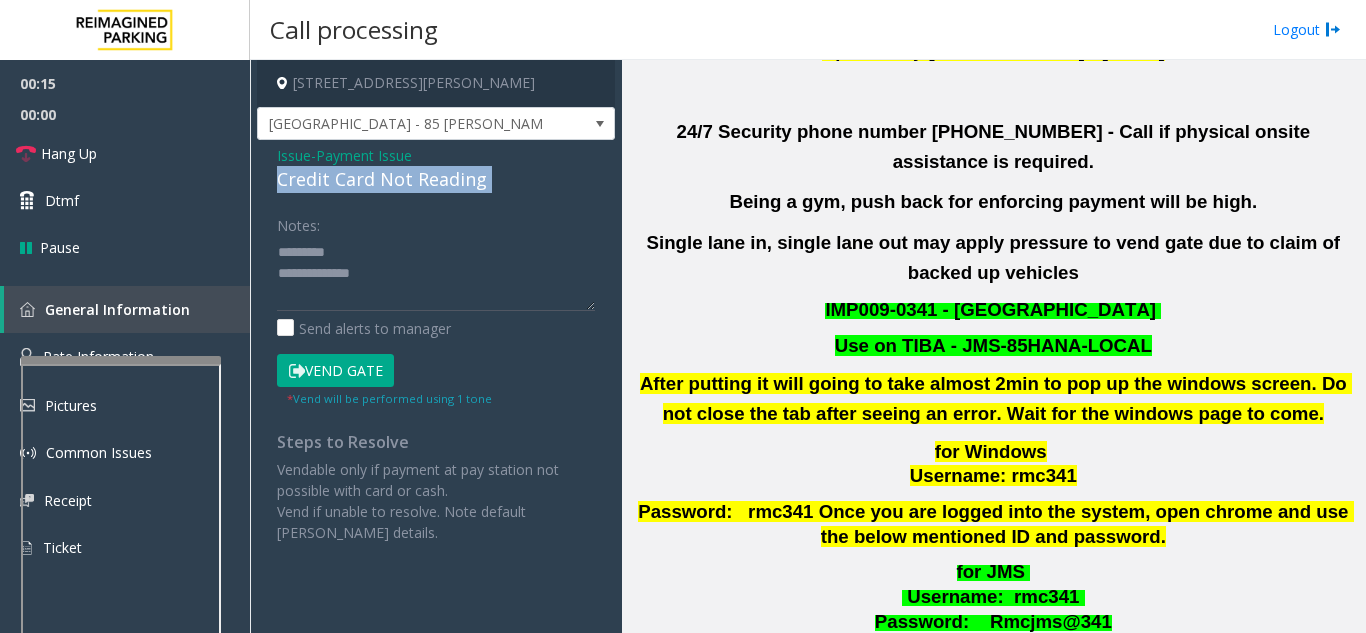 click on "Credit Card Not Reading" 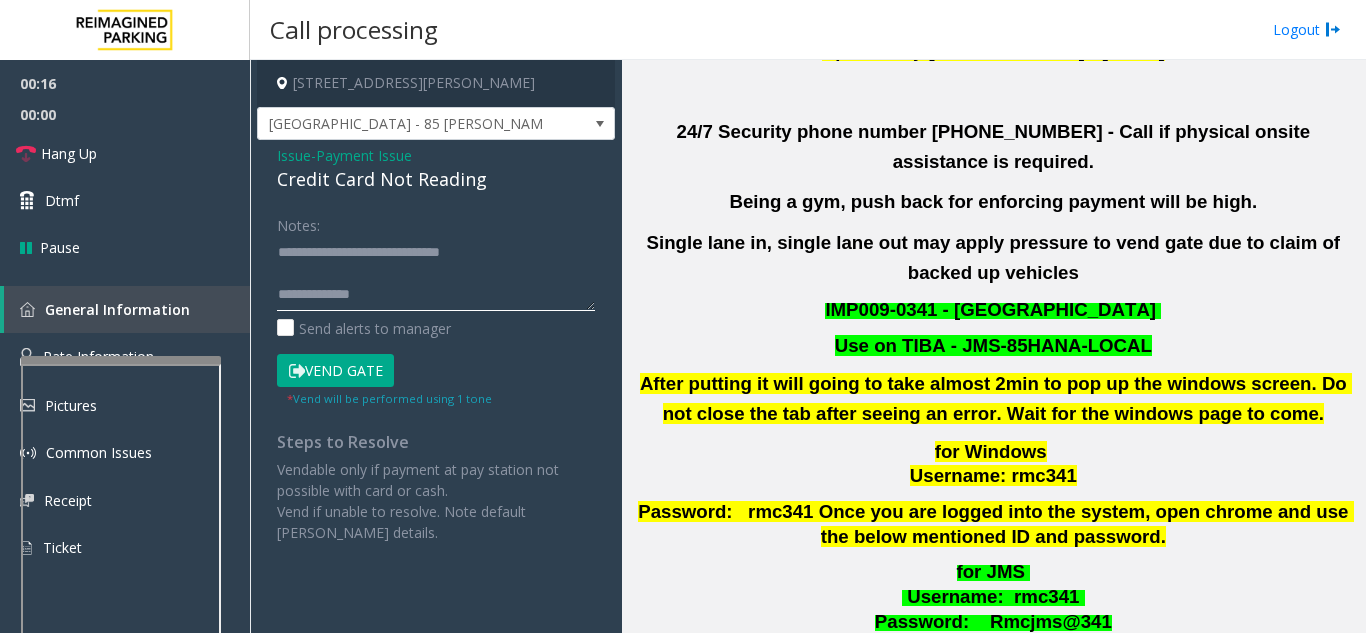 click 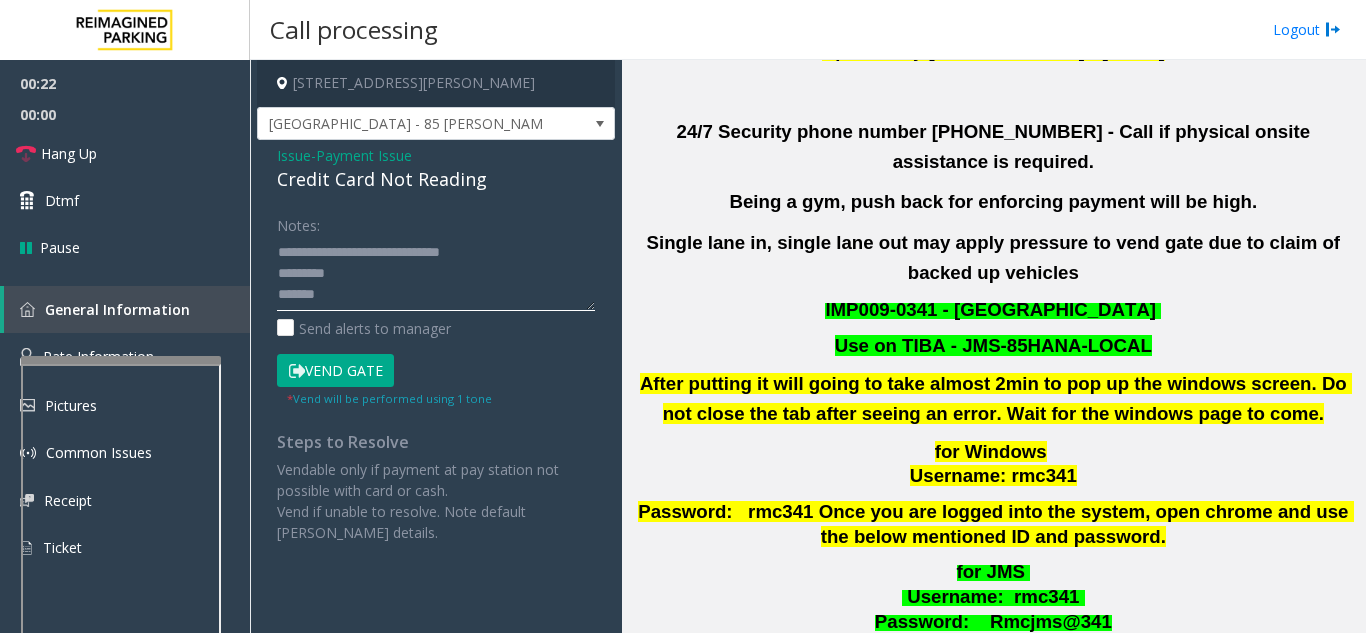 scroll, scrollTop: 15, scrollLeft: 0, axis: vertical 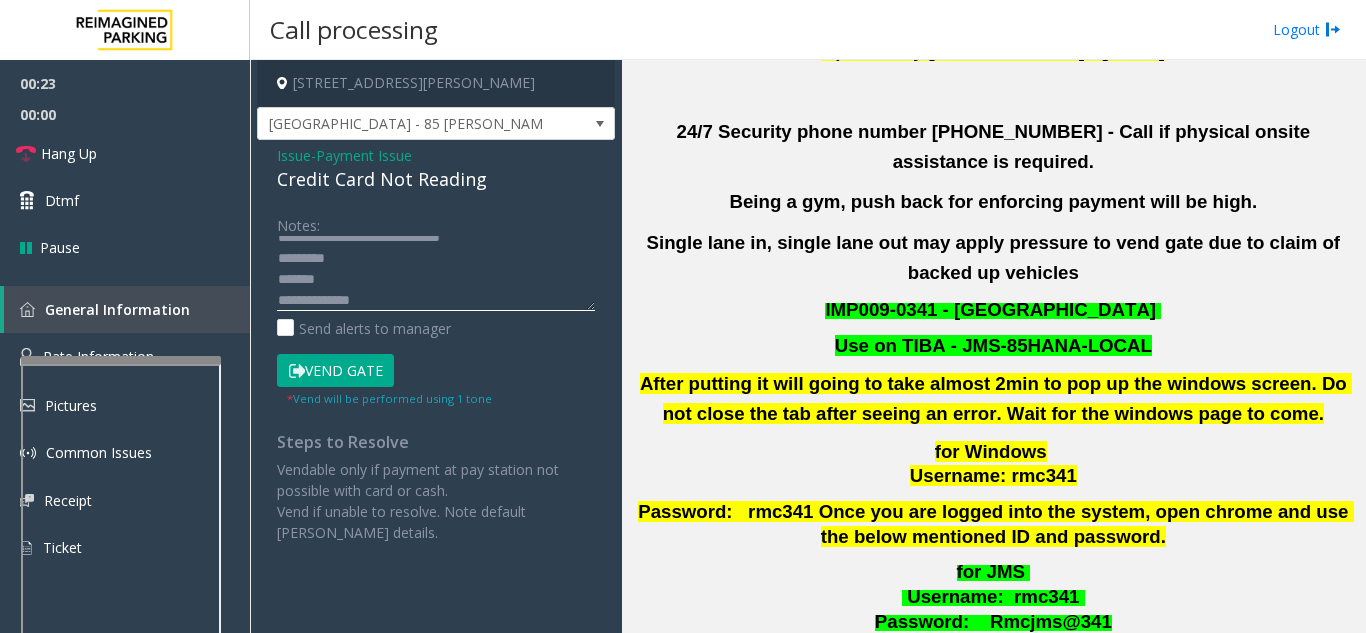 click 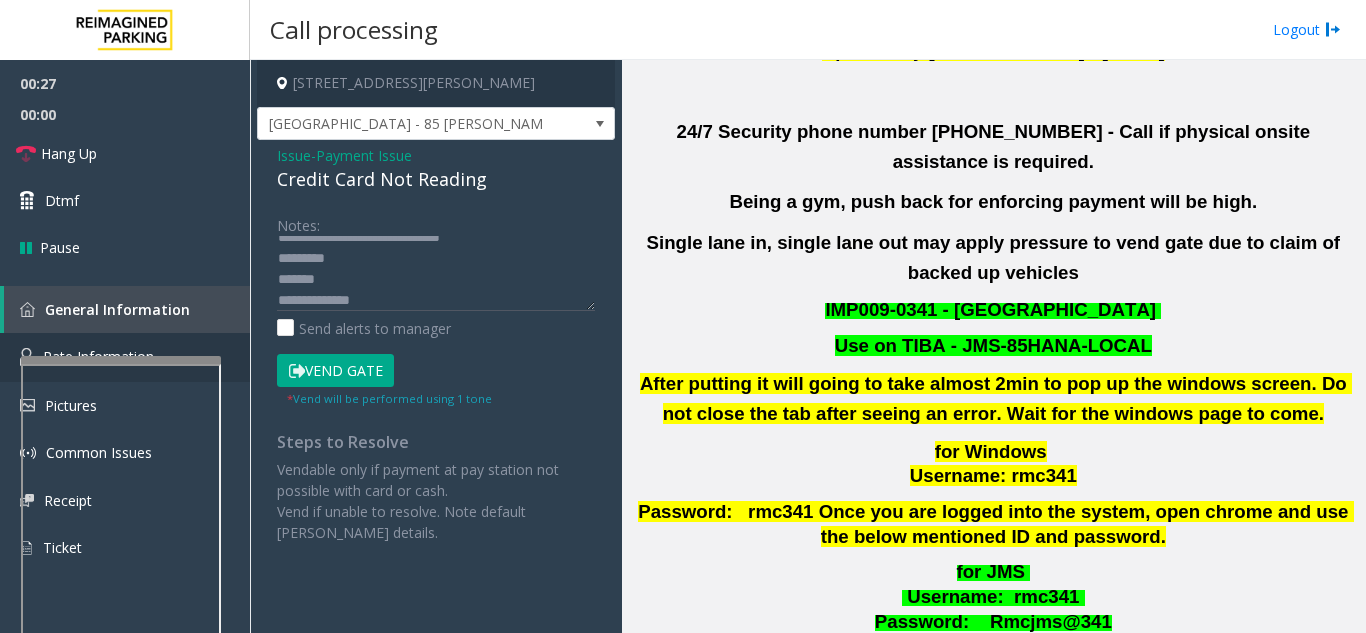scroll, scrollTop: 21, scrollLeft: 0, axis: vertical 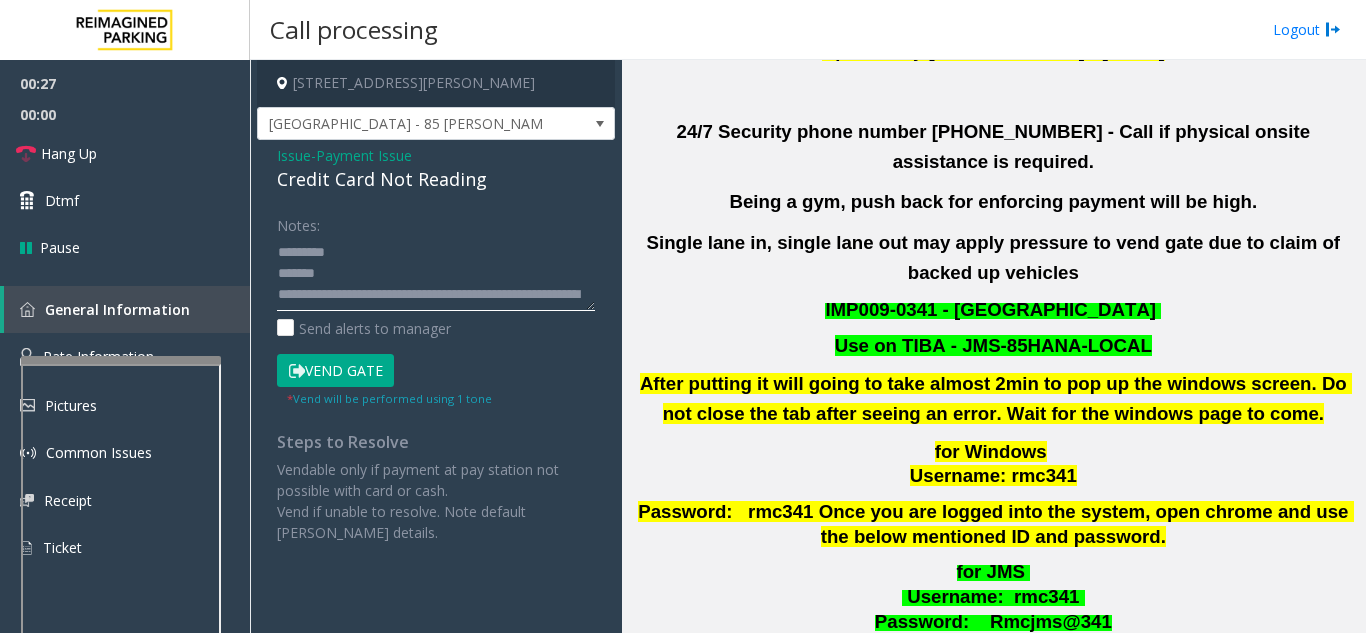 click 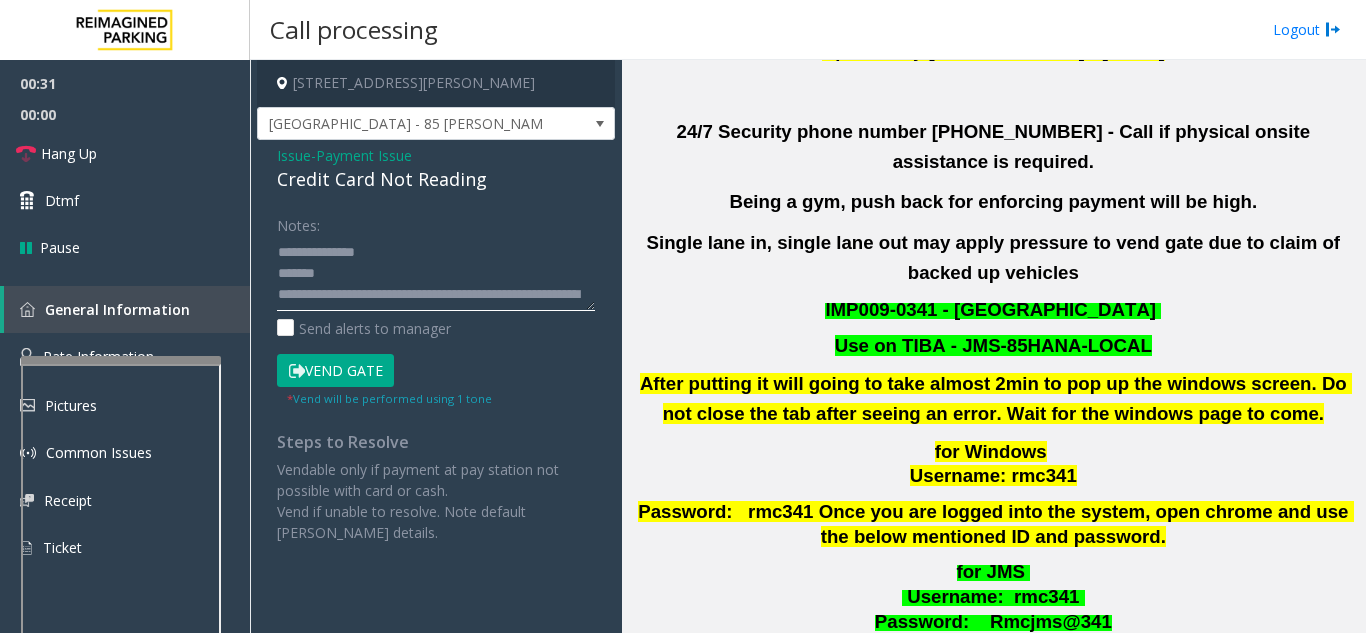 click 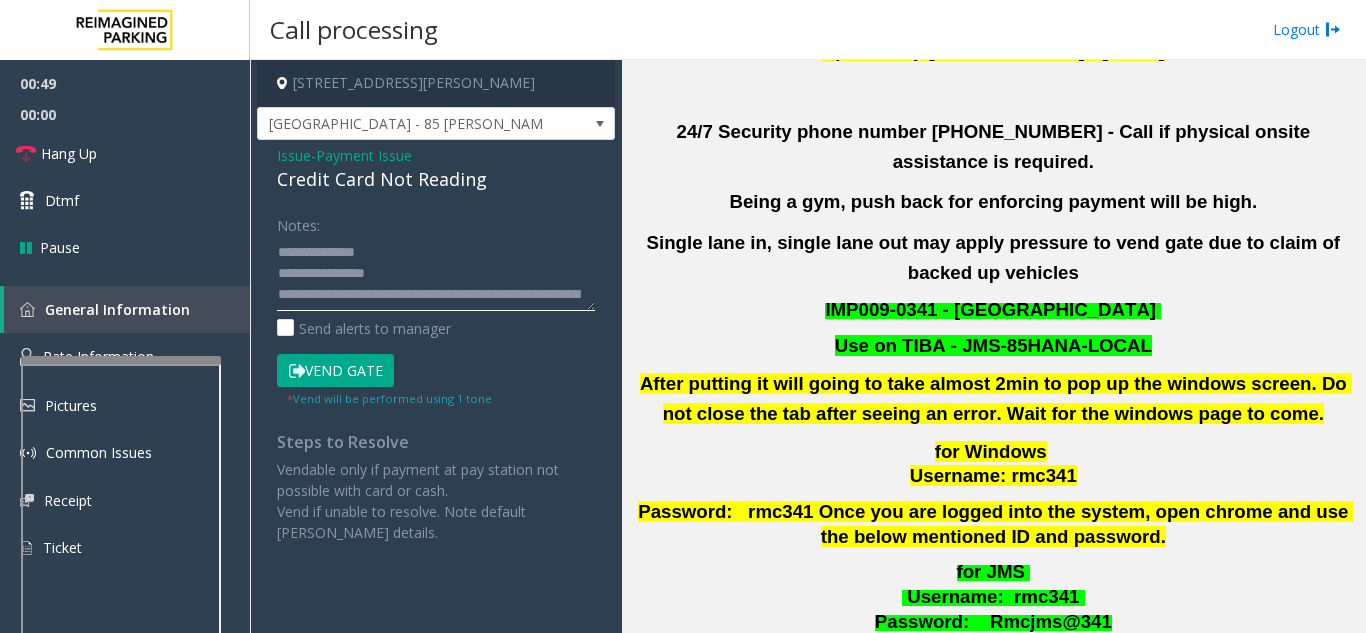 click 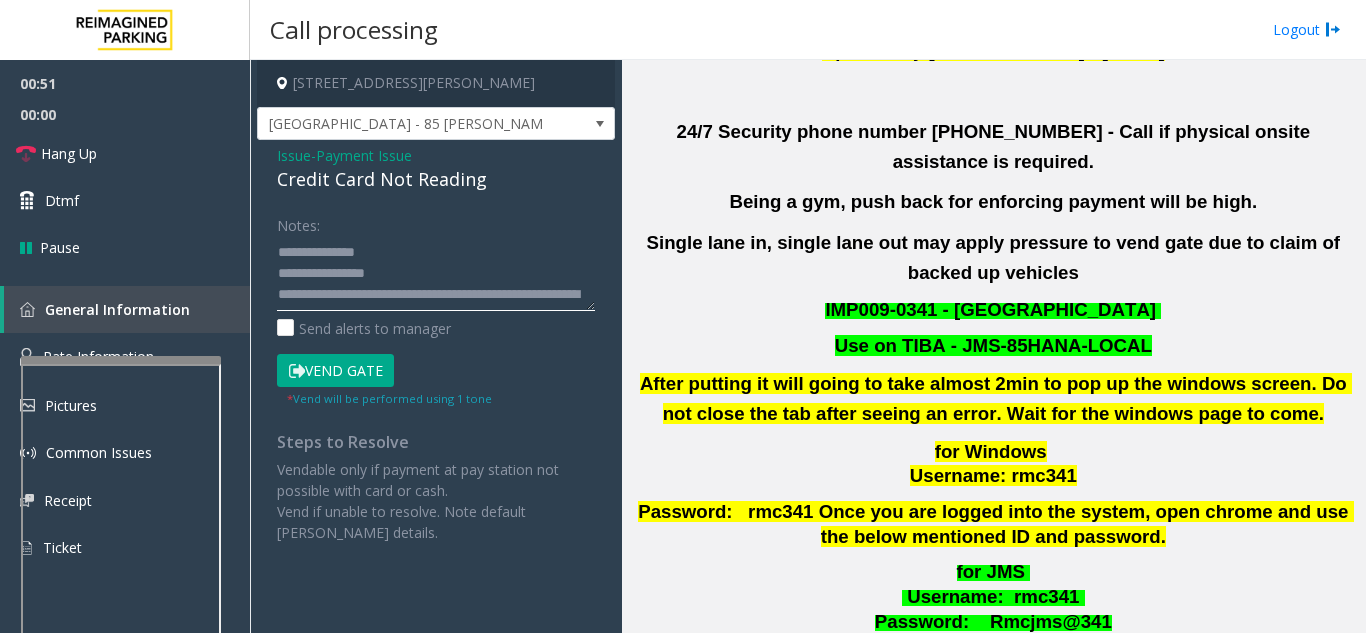 type on "**********" 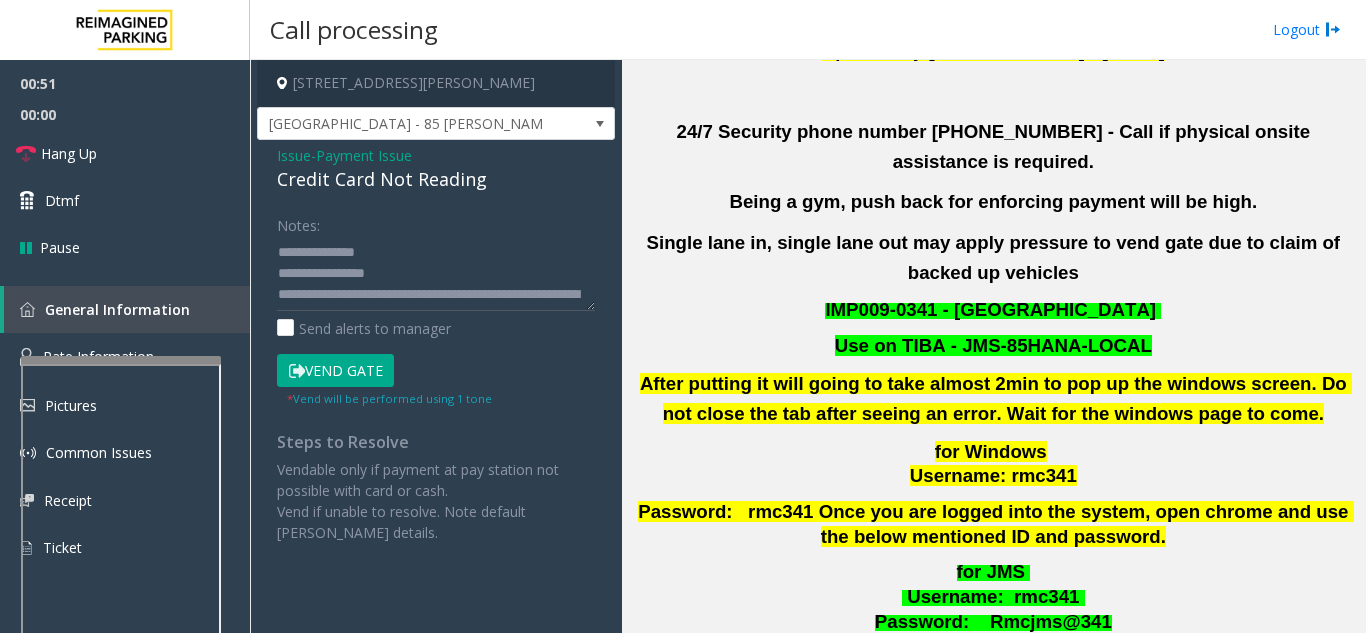 click on "Vend Gate" 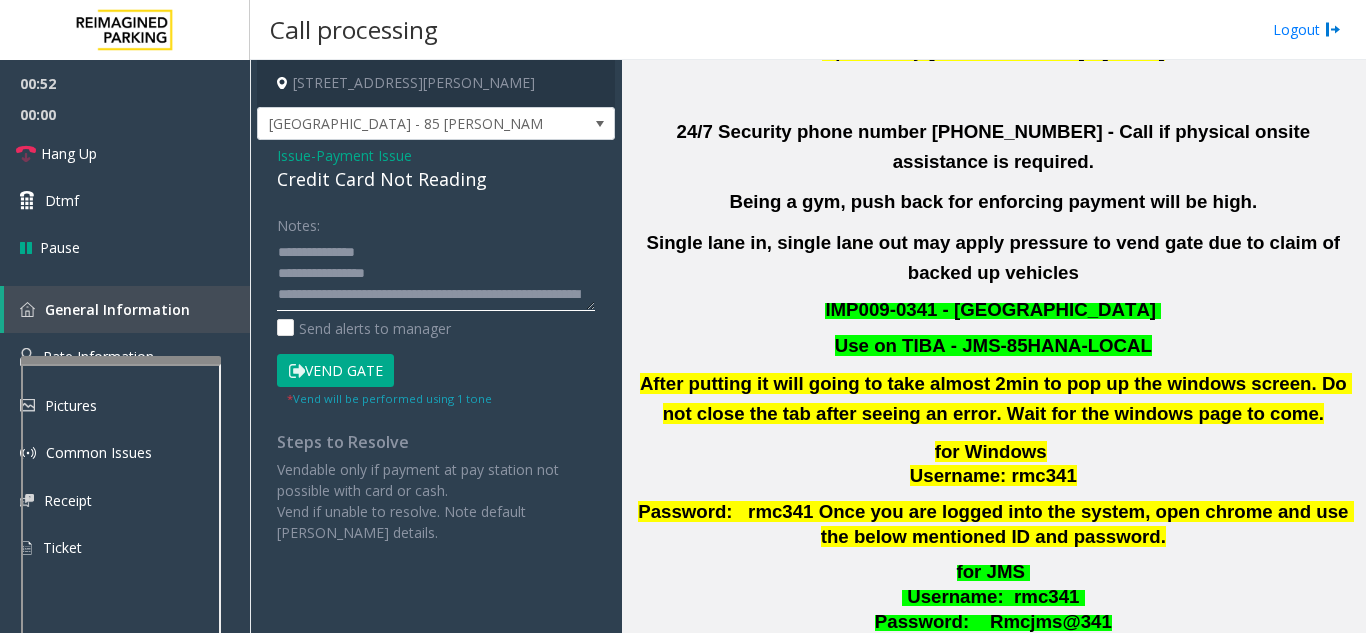 click 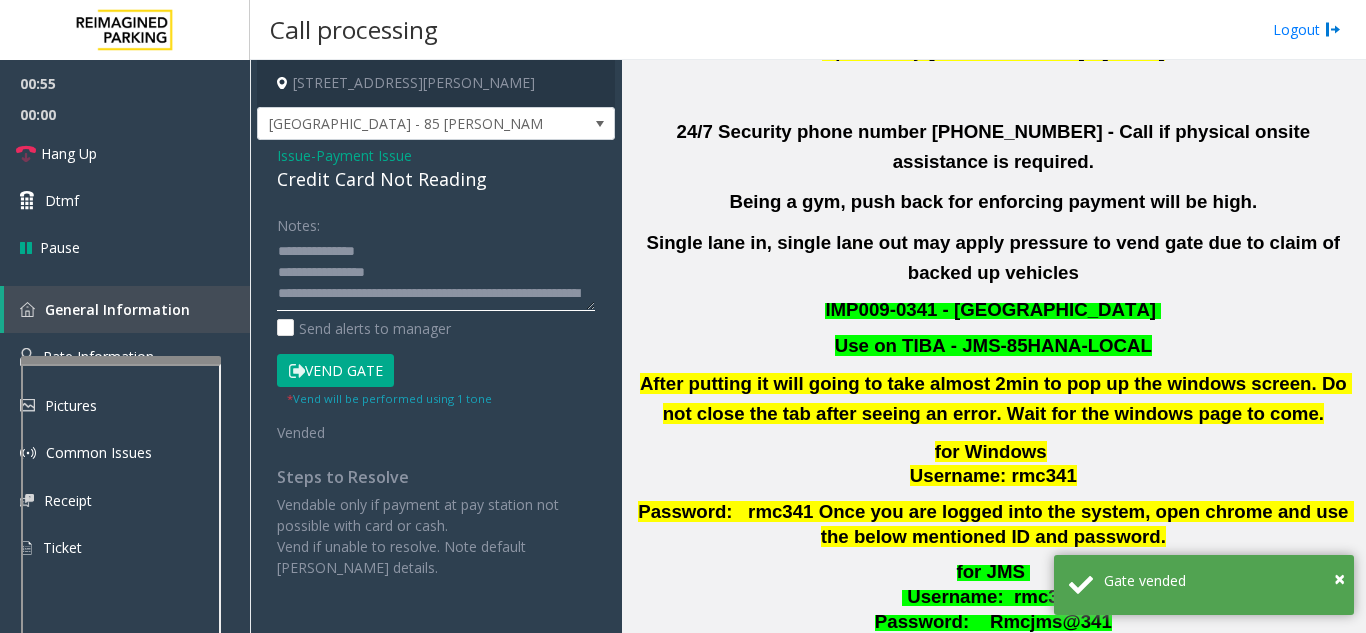 scroll, scrollTop: 0, scrollLeft: 0, axis: both 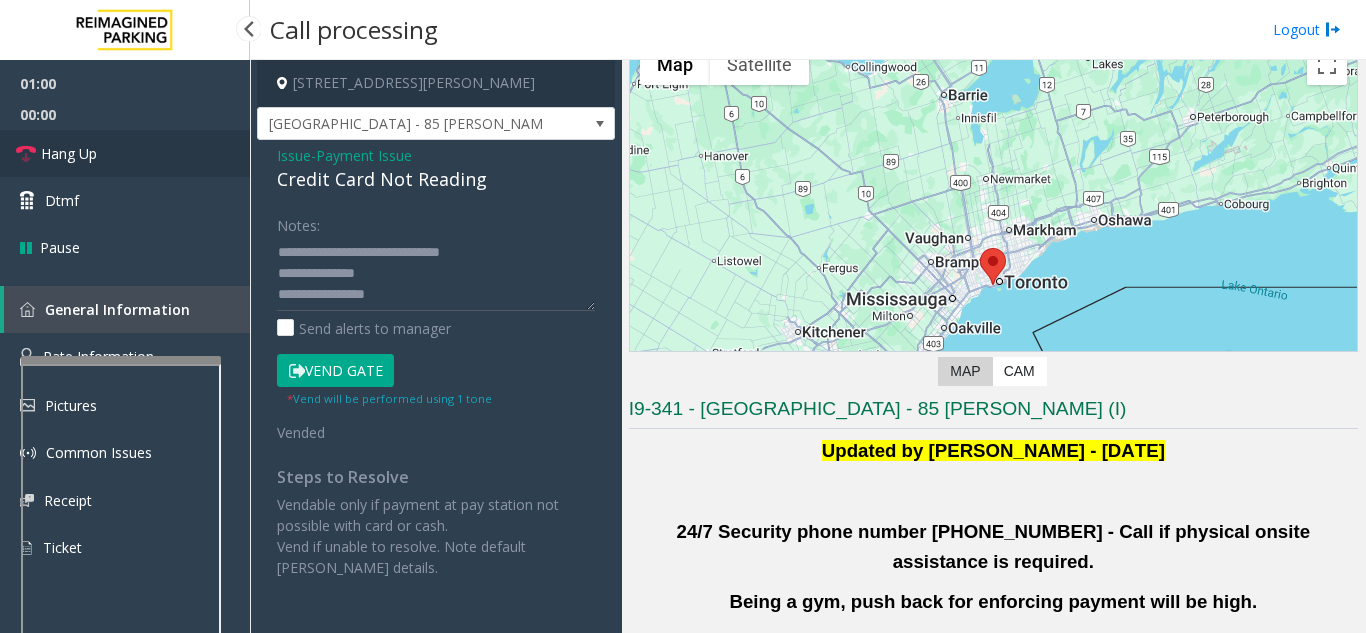 click on "Hang Up" at bounding box center (125, 153) 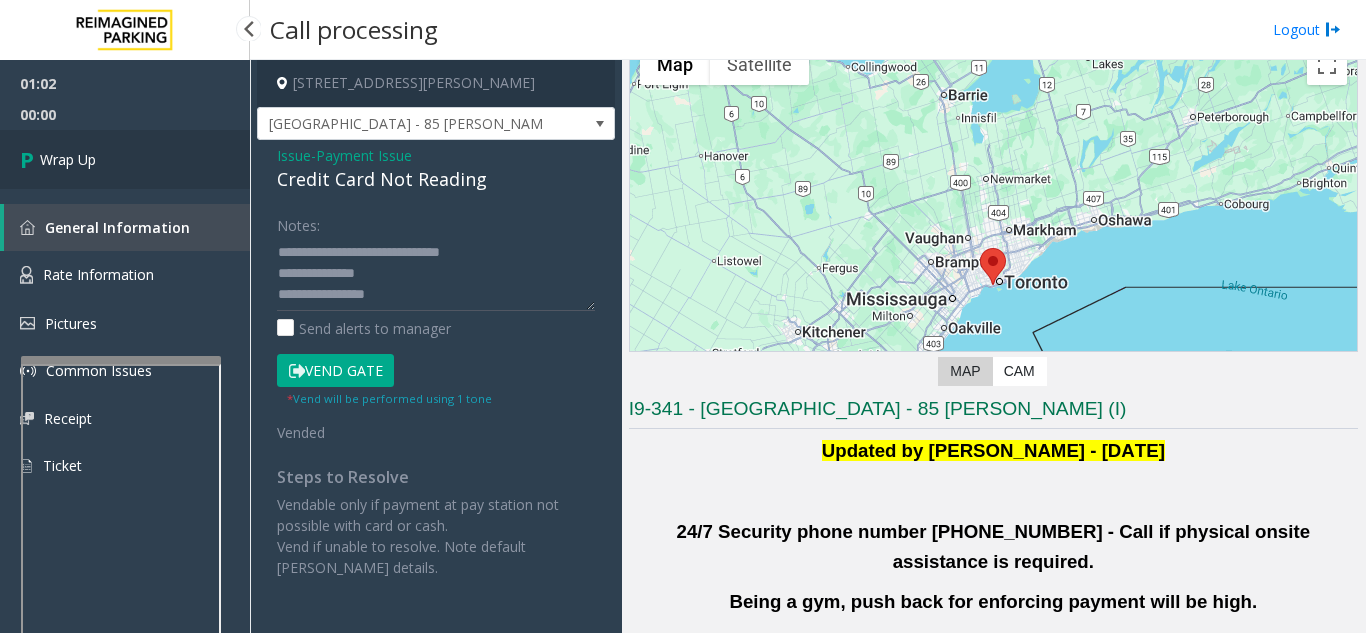click on "Wrap Up" at bounding box center (125, 159) 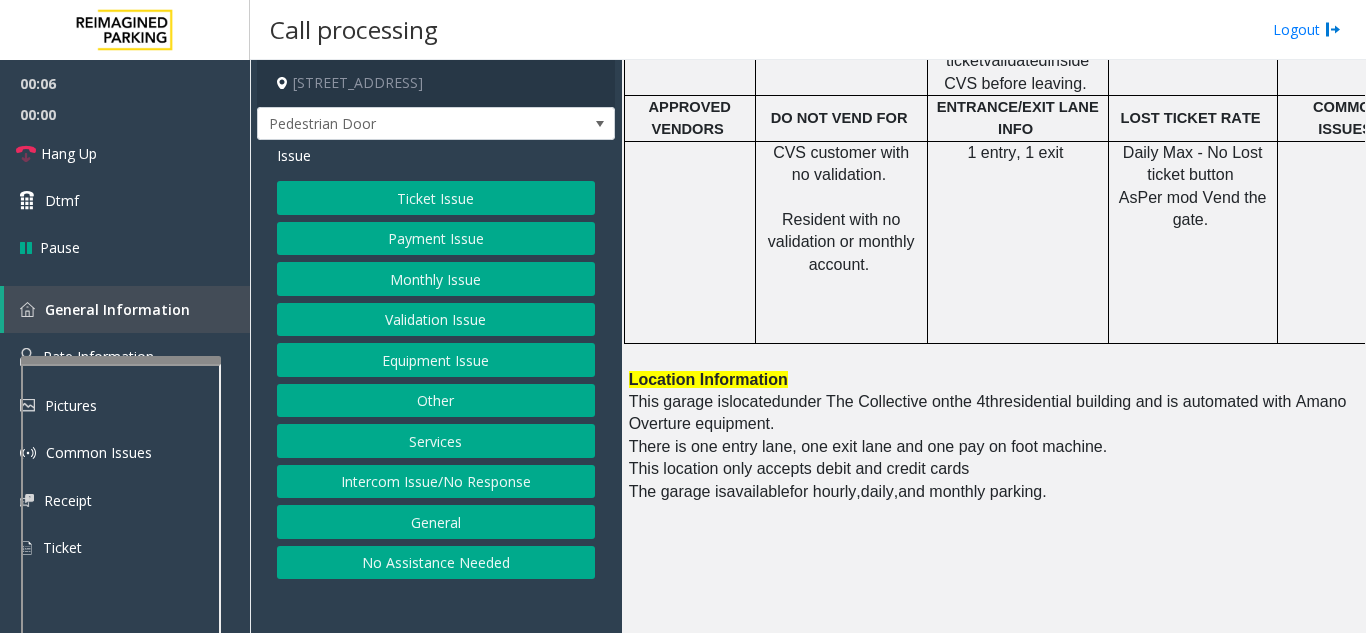 scroll, scrollTop: 900, scrollLeft: 0, axis: vertical 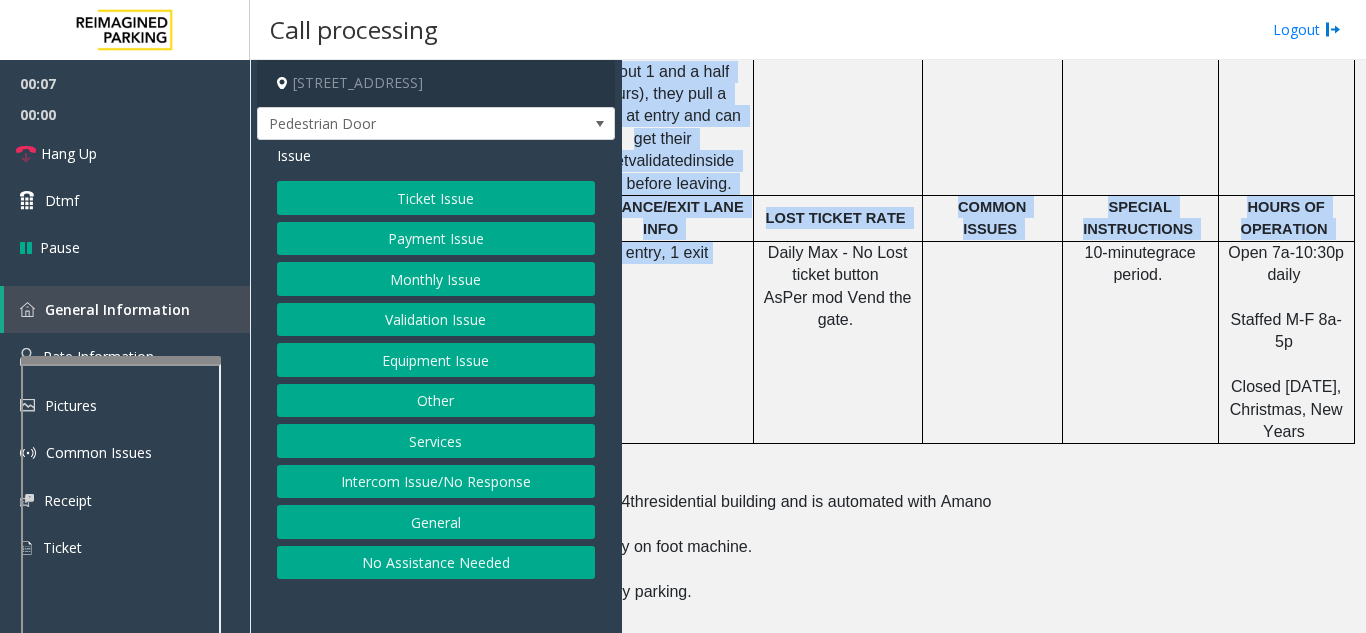 drag, startPoint x: 1076, startPoint y: 348, endPoint x: 1365, endPoint y: 352, distance: 289.02768 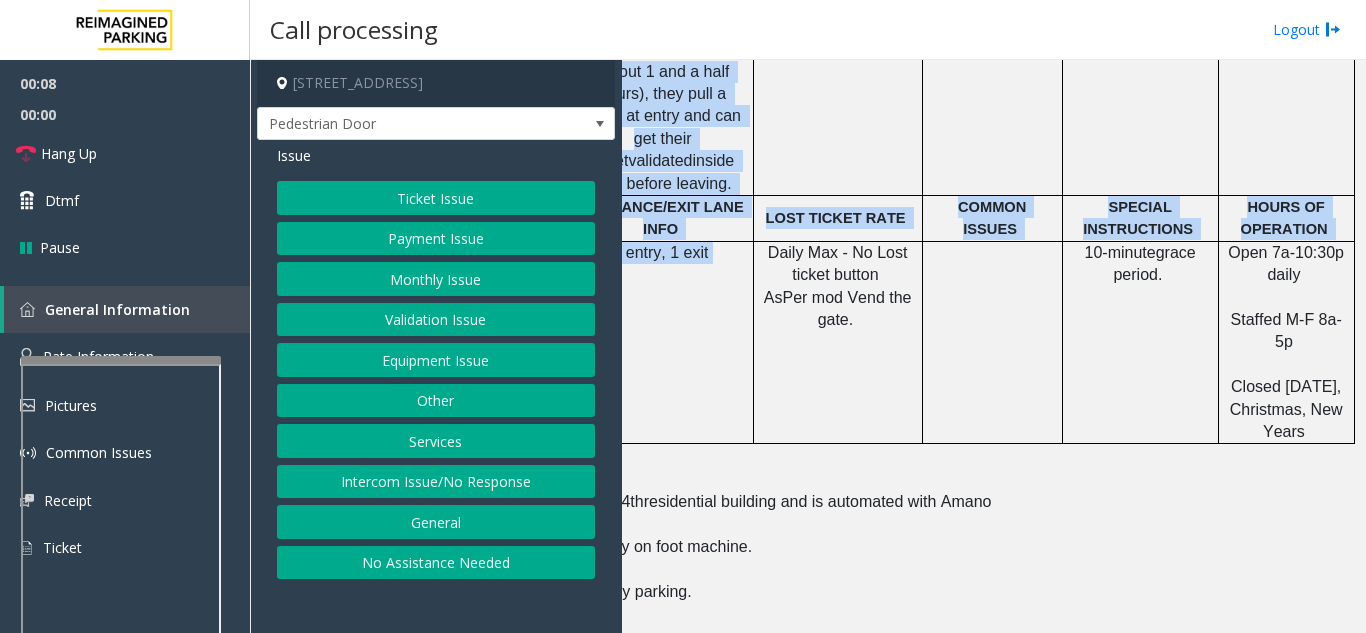 click on "10-minute  grace period." 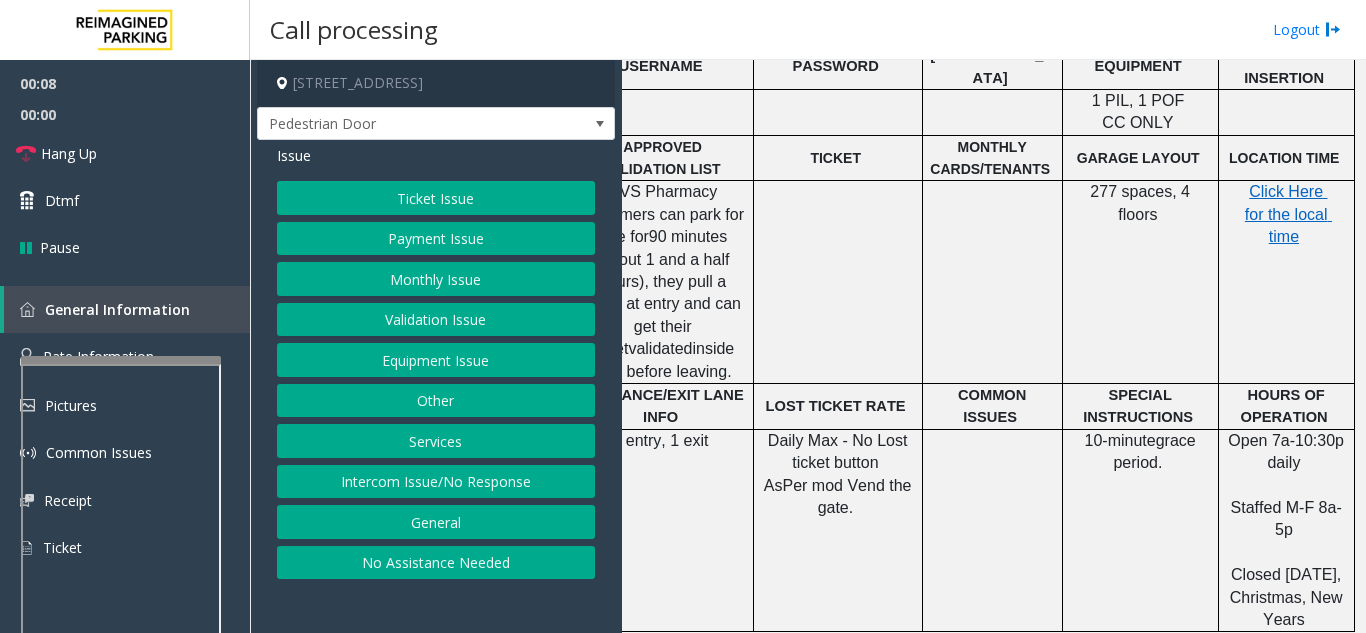 scroll, scrollTop: 700, scrollLeft: 369, axis: both 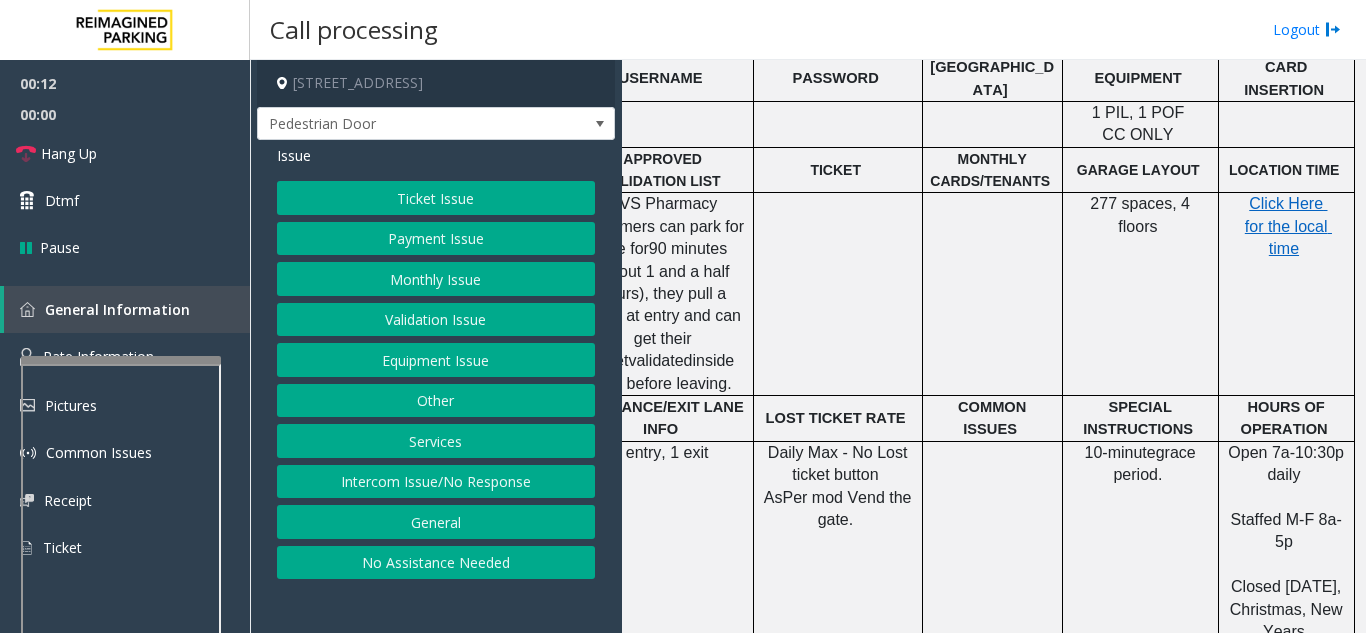 click 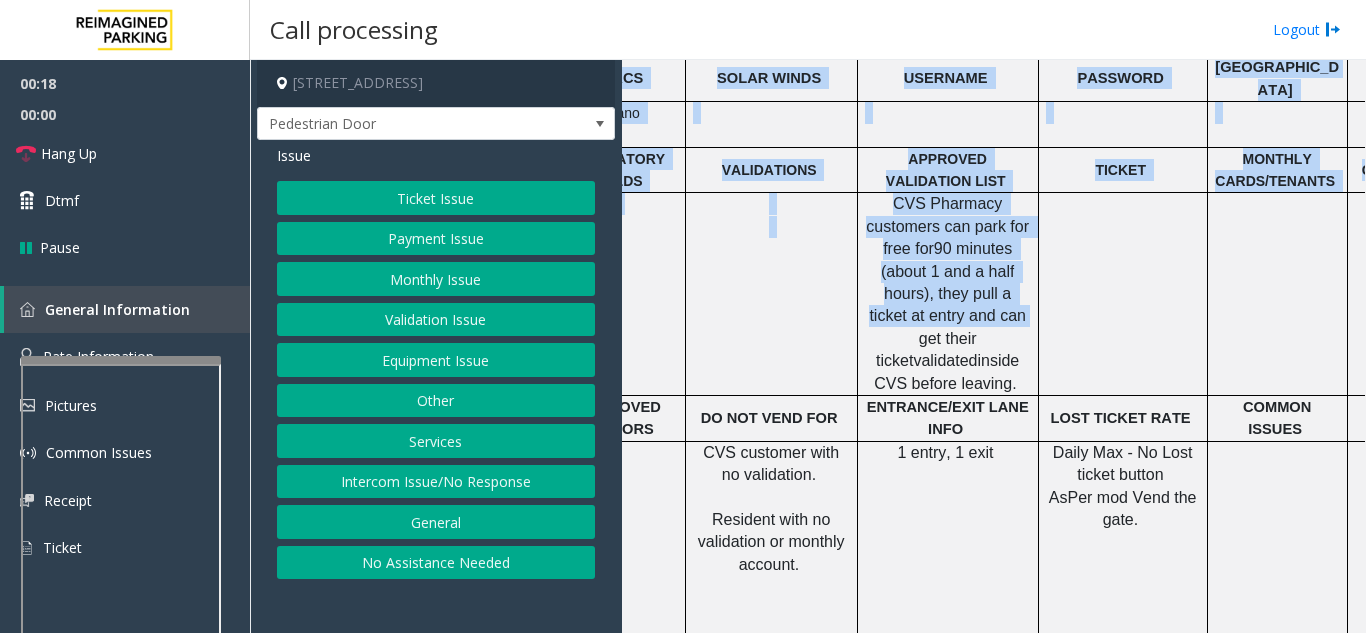scroll, scrollTop: 700, scrollLeft: 0, axis: vertical 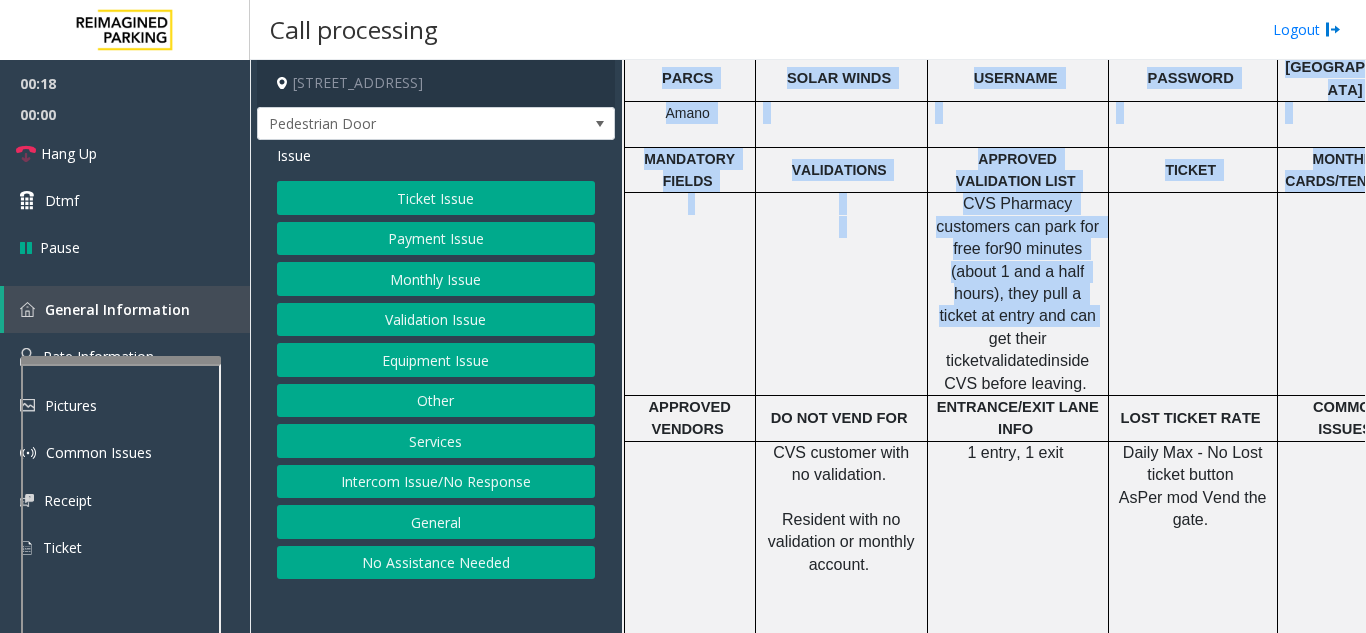 drag, startPoint x: 725, startPoint y: 291, endPoint x: 620, endPoint y: 281, distance: 105.47511 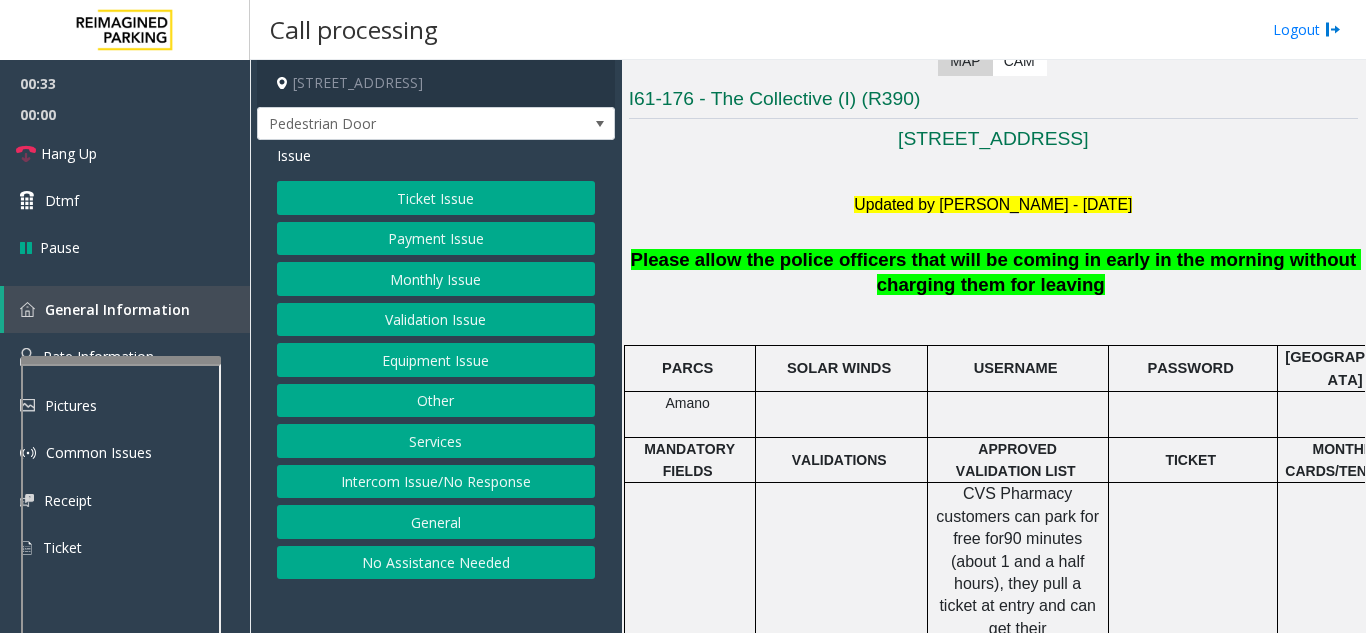 scroll, scrollTop: 400, scrollLeft: 0, axis: vertical 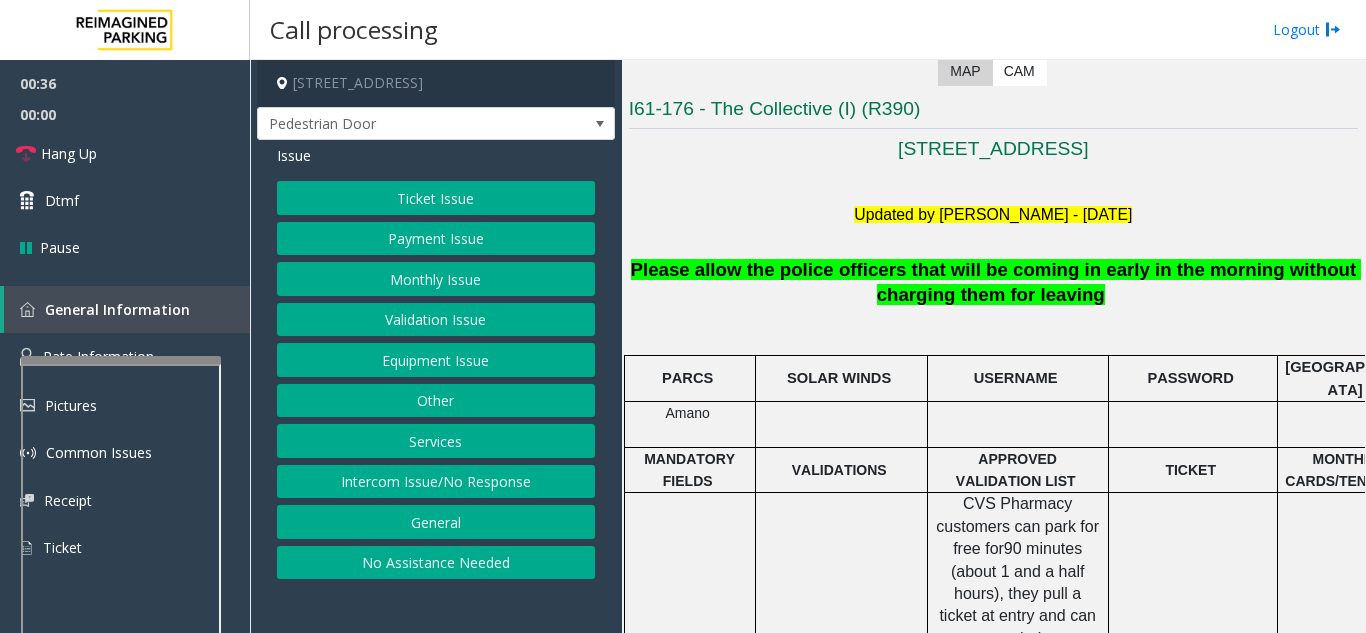 click on "Ticket Issue" 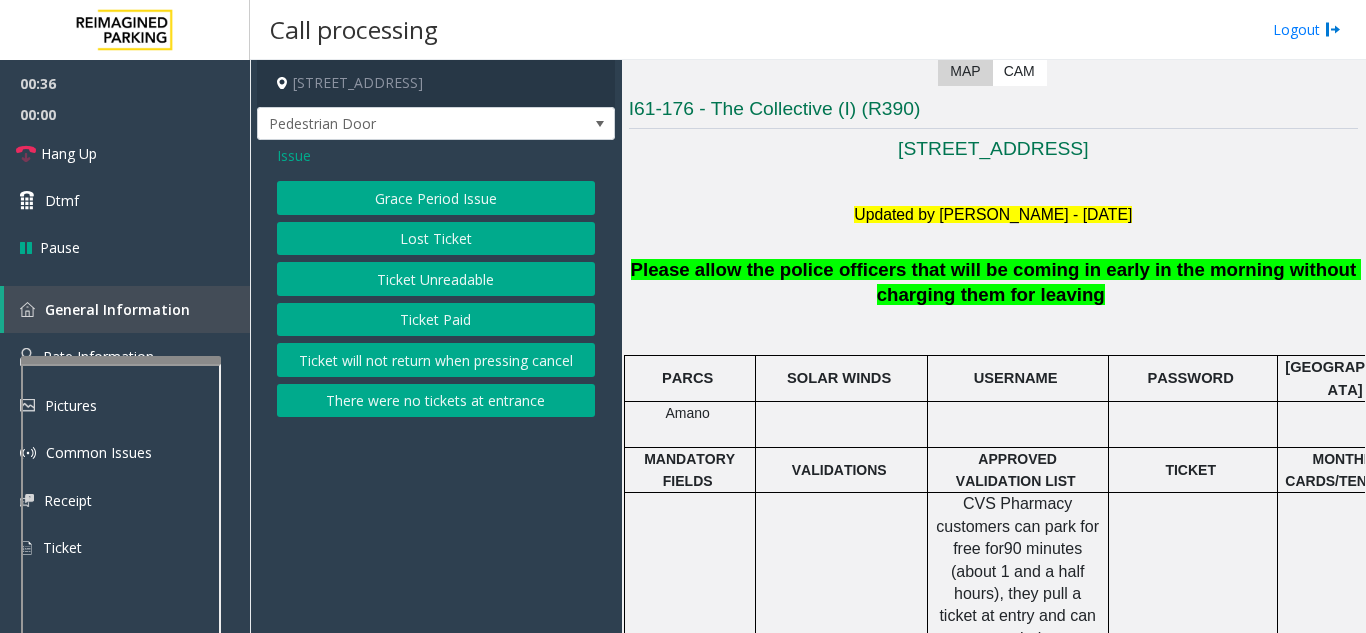 click on "Ticket Unreadable" 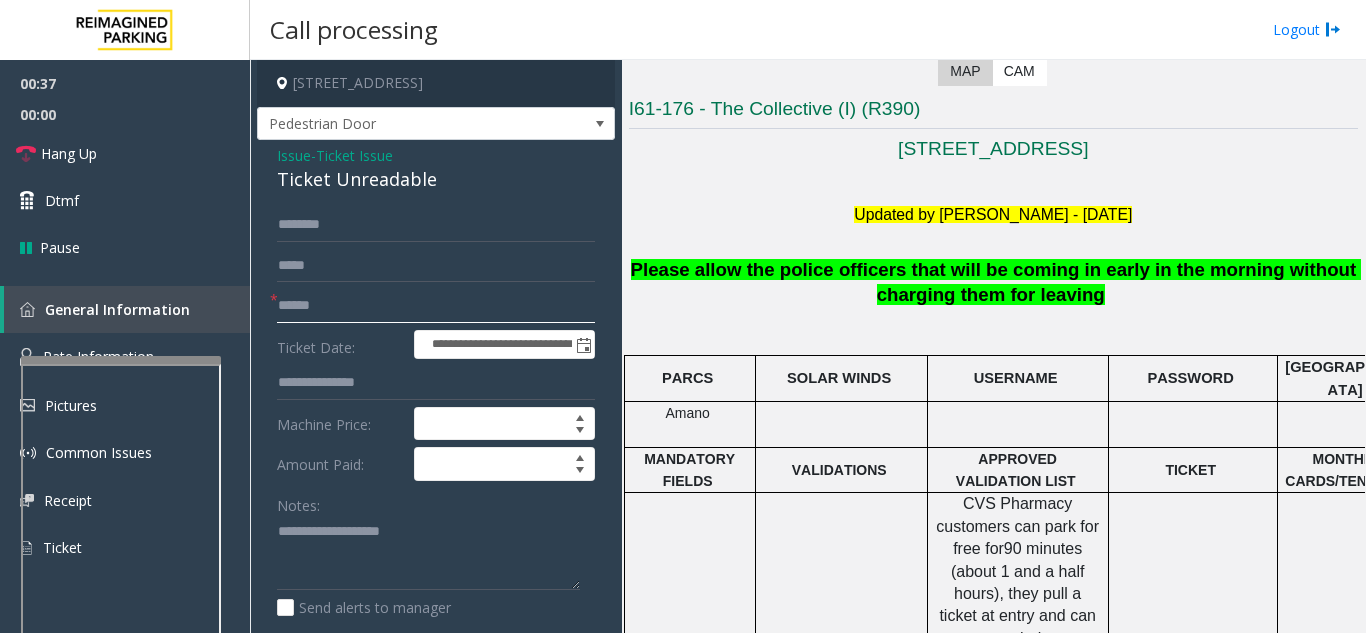 click 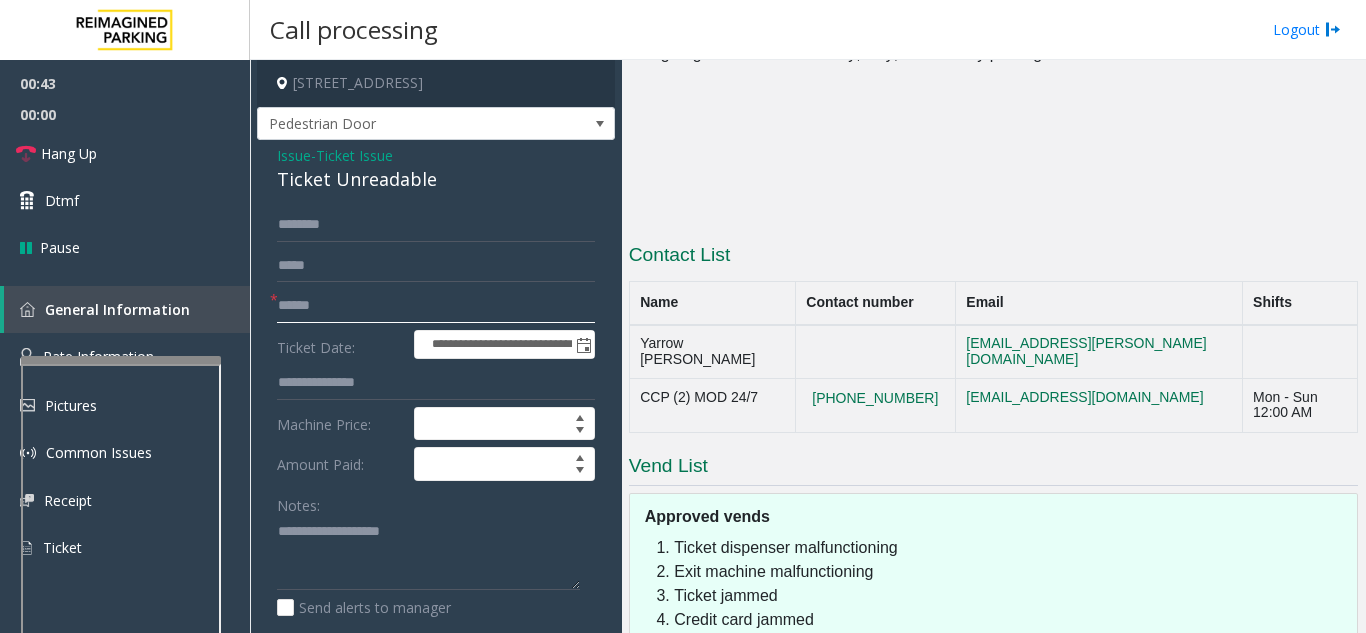 scroll, scrollTop: 1138, scrollLeft: 0, axis: vertical 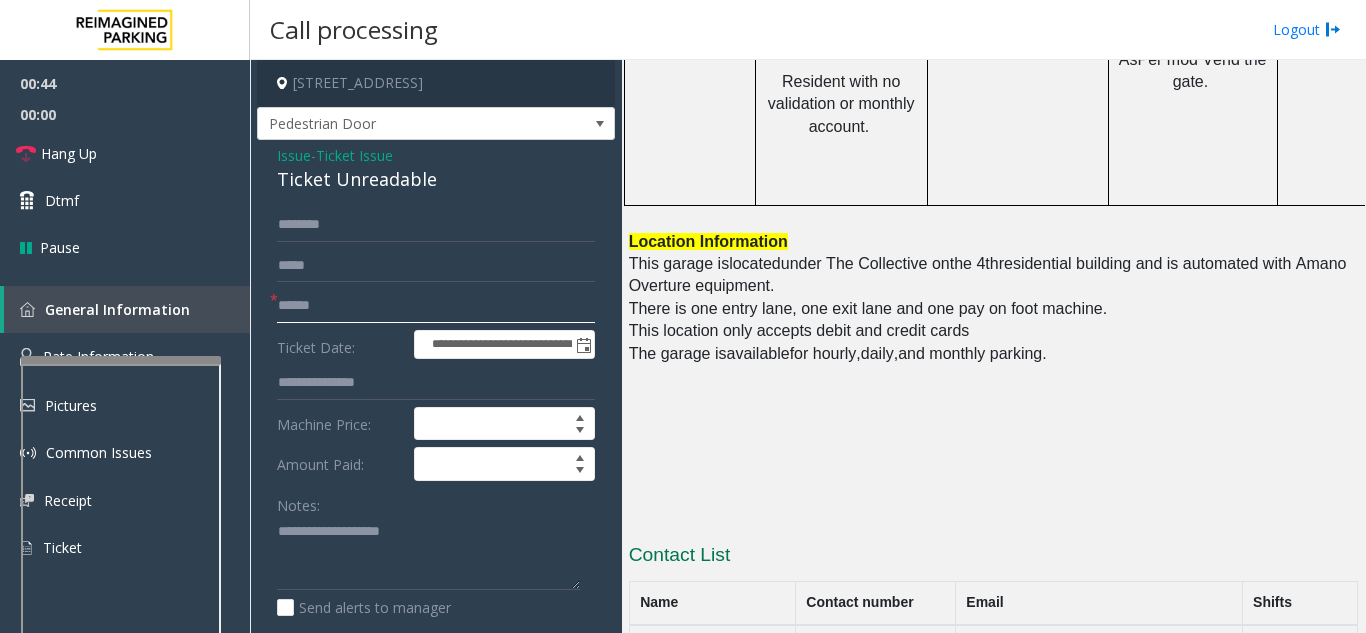 click 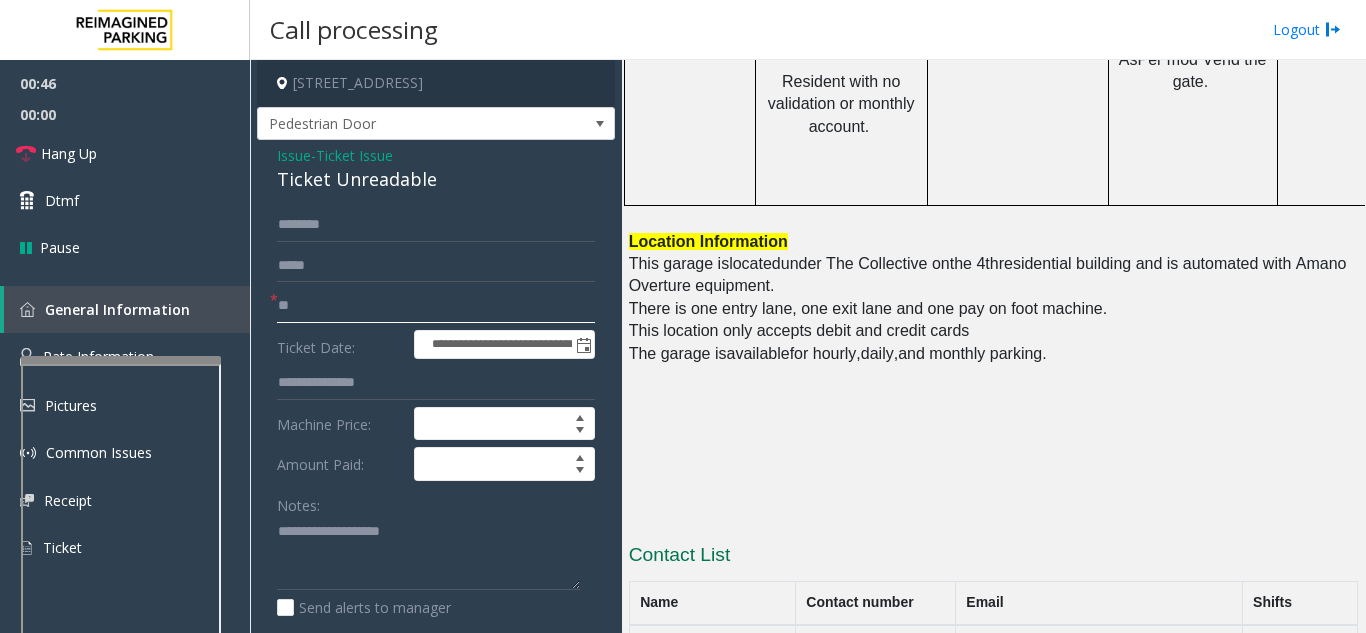 type on "**" 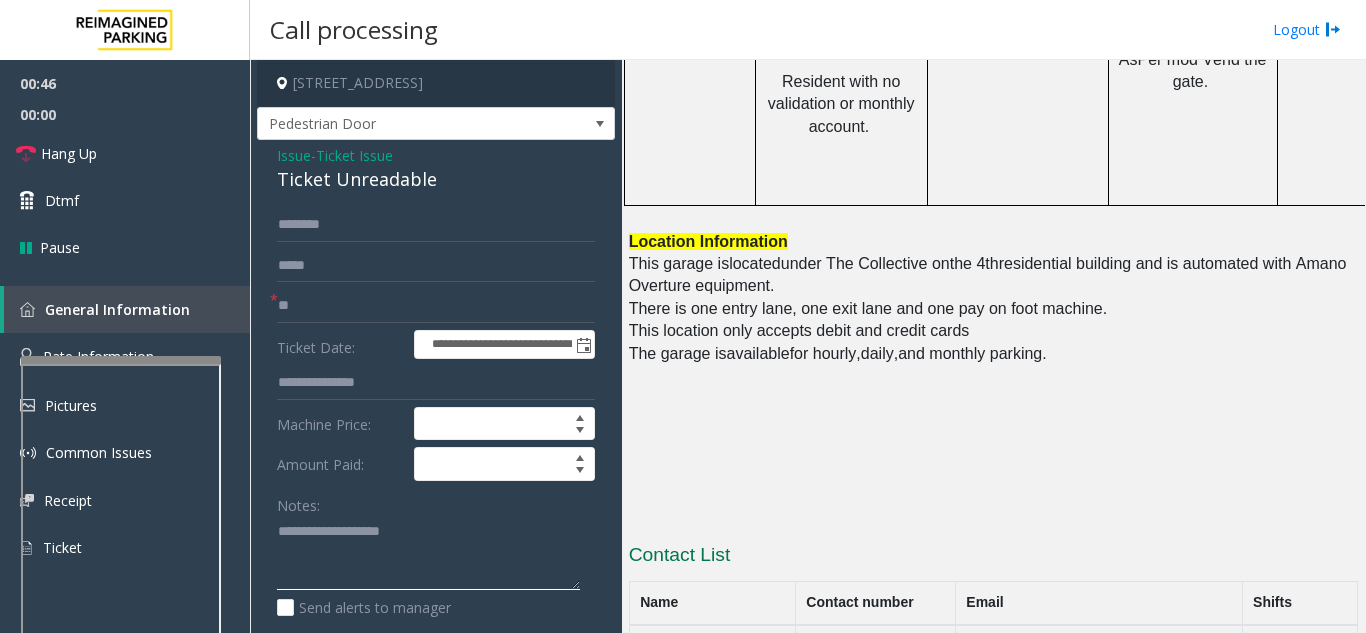 click 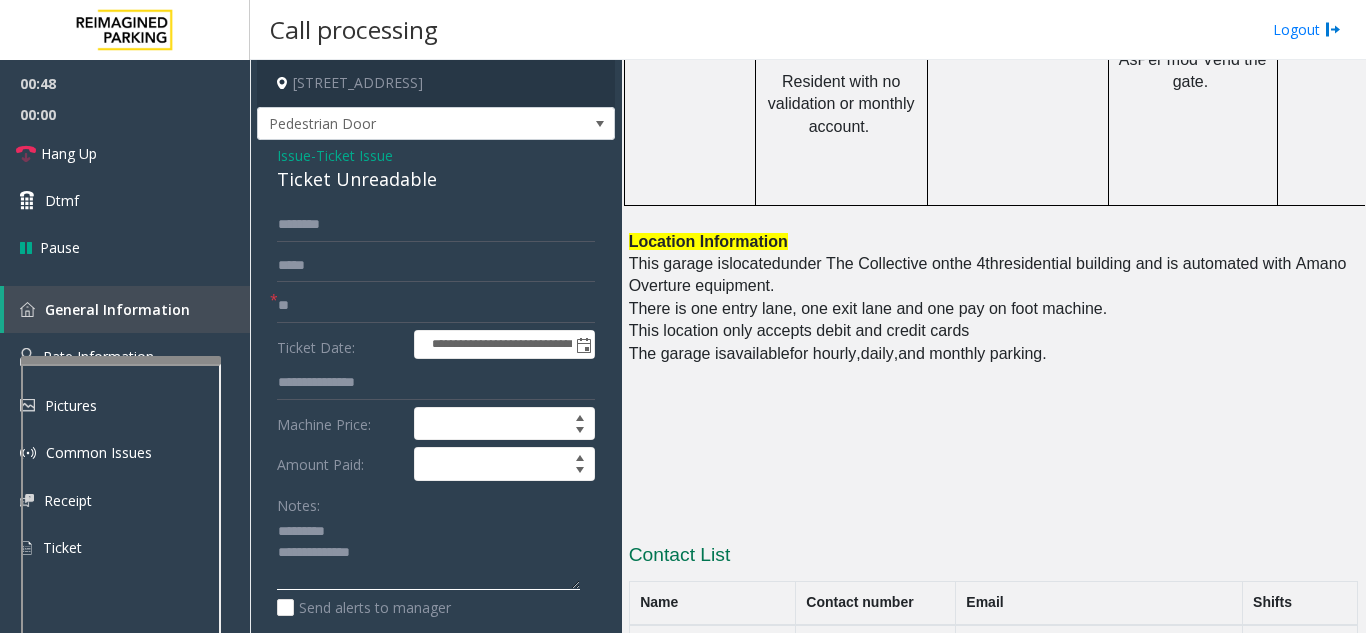 click 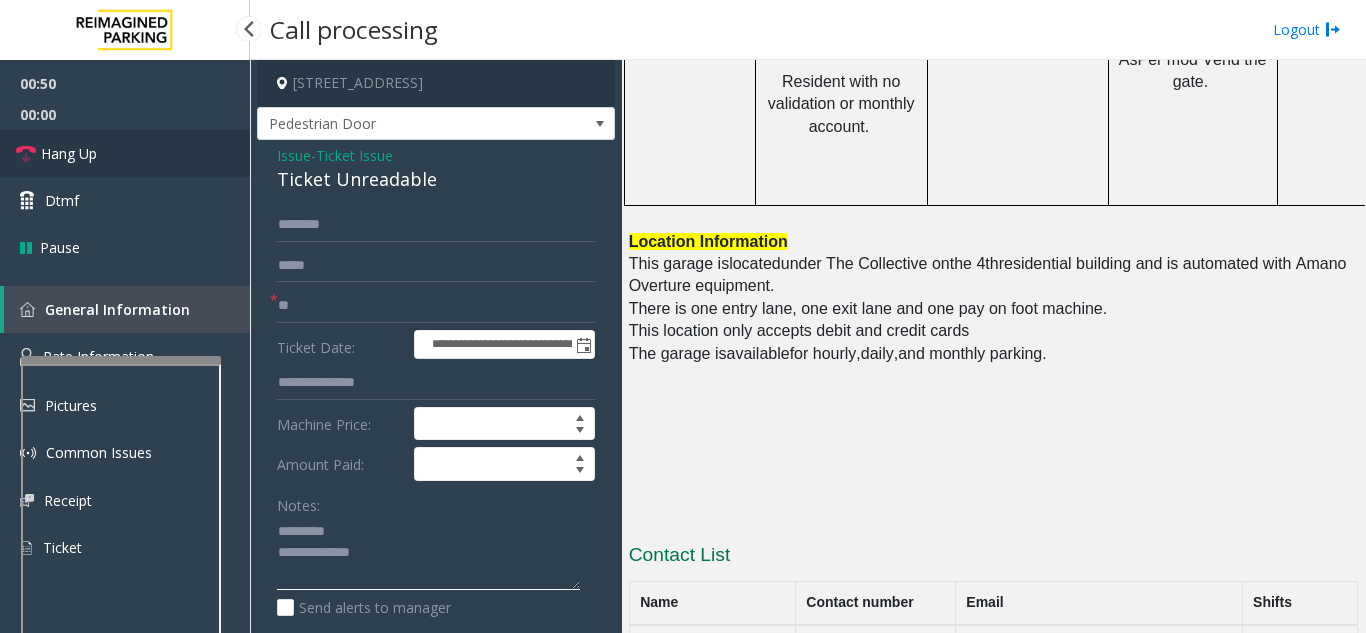 type on "**********" 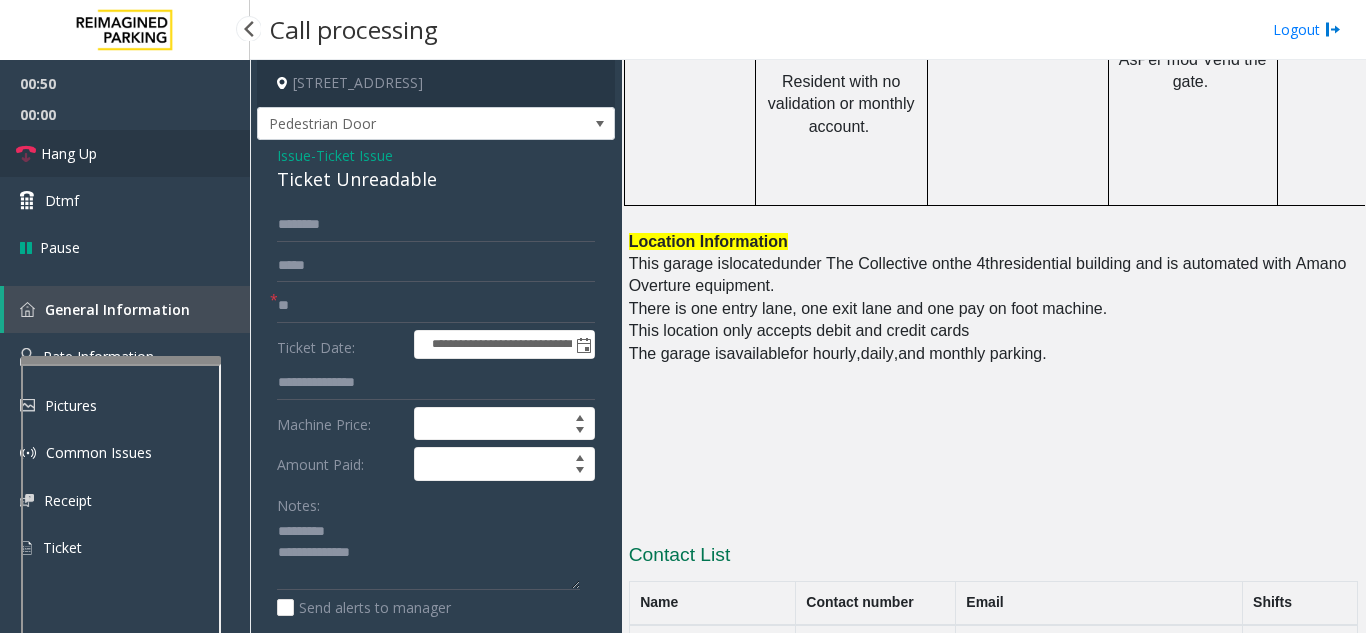 click on "Hang Up" at bounding box center (125, 153) 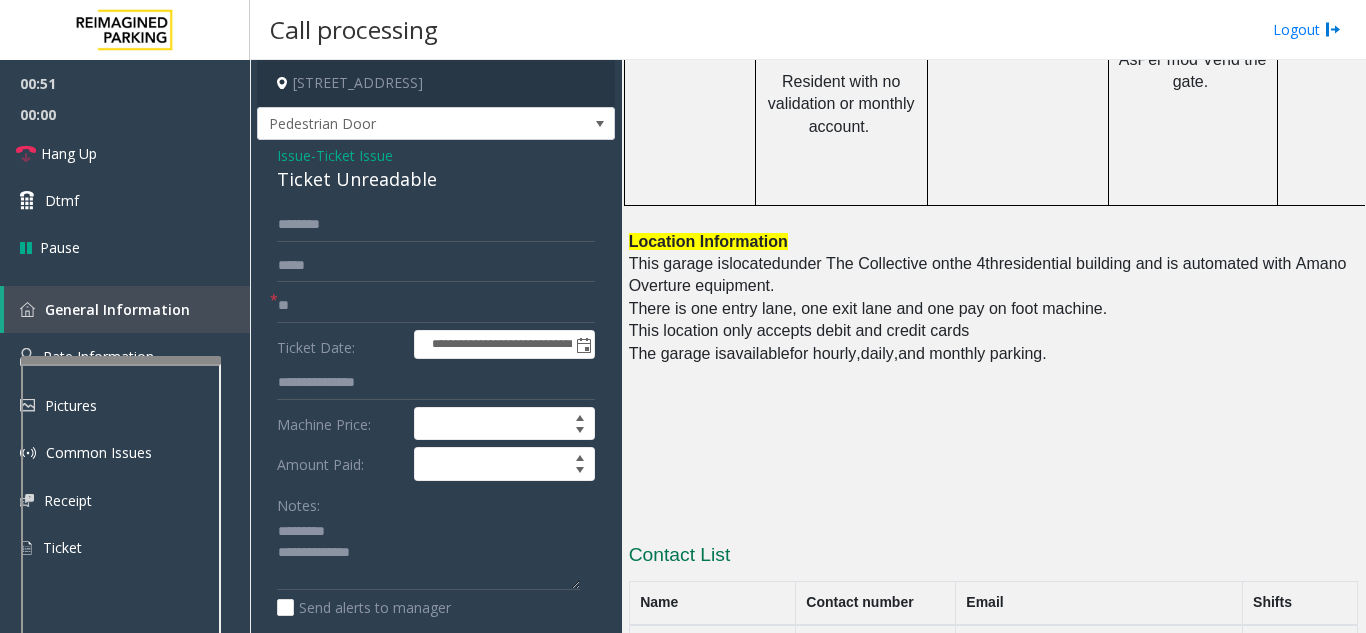click on "Issue" 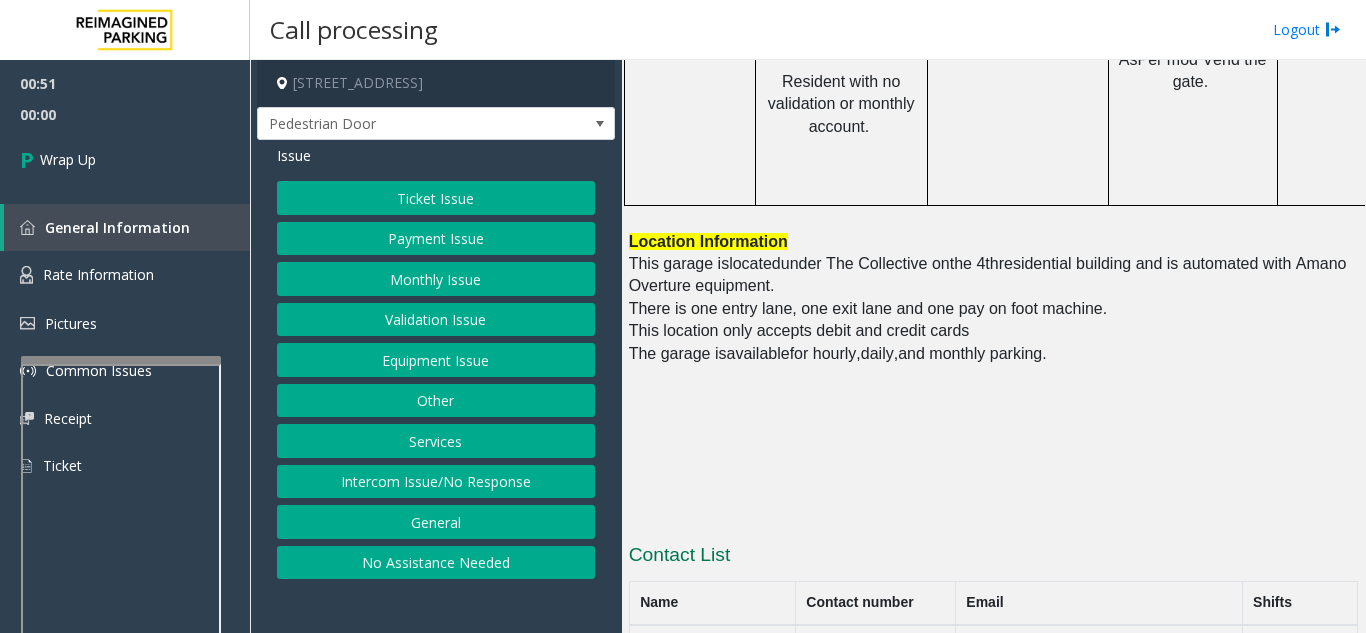 click on "Equipment Issue" 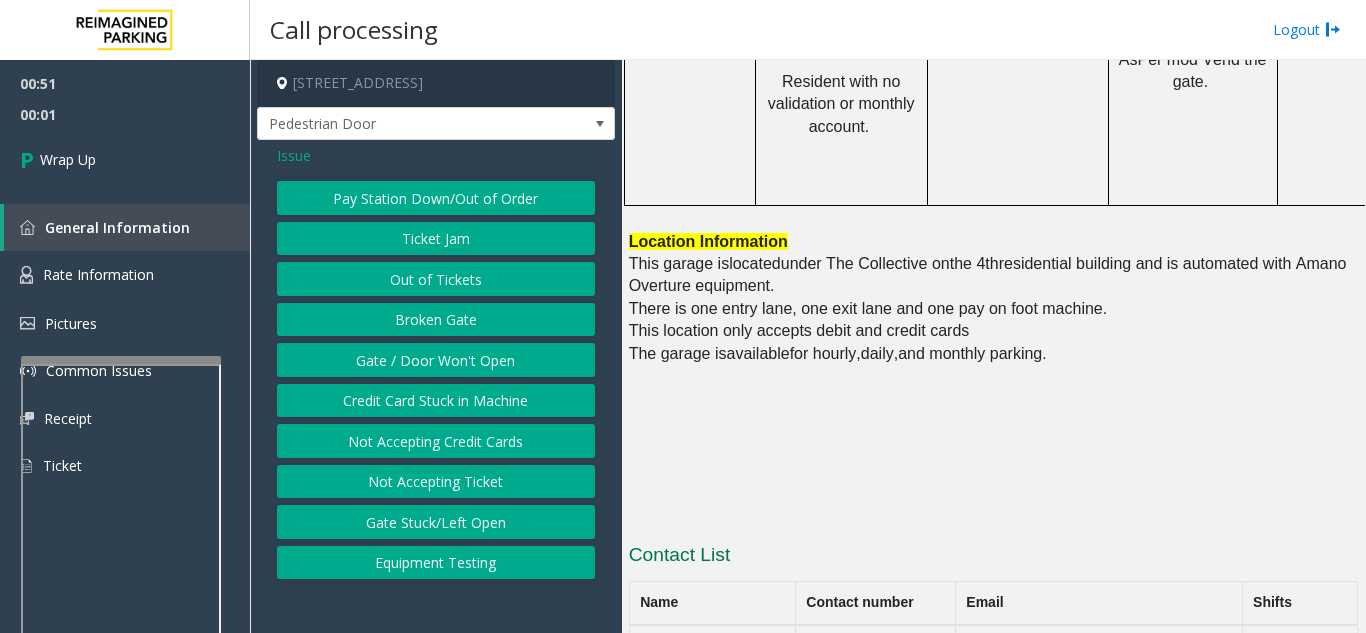 click on "Gate / Door Won't Open" 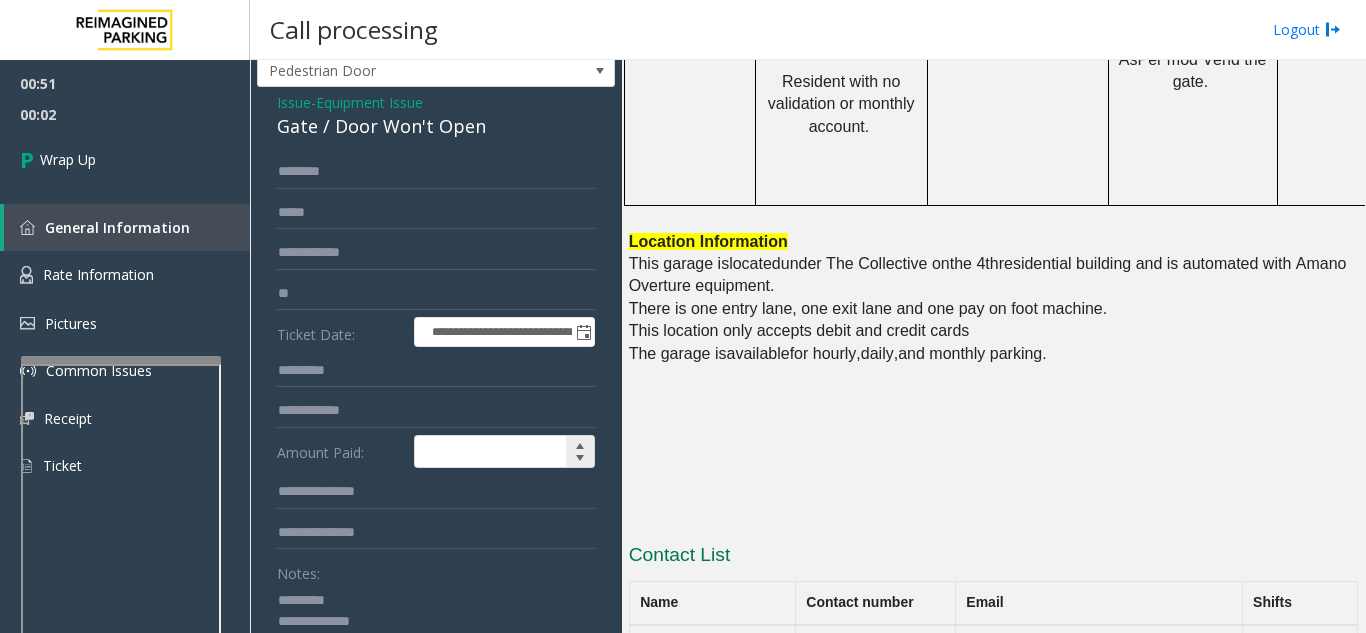 scroll, scrollTop: 100, scrollLeft: 0, axis: vertical 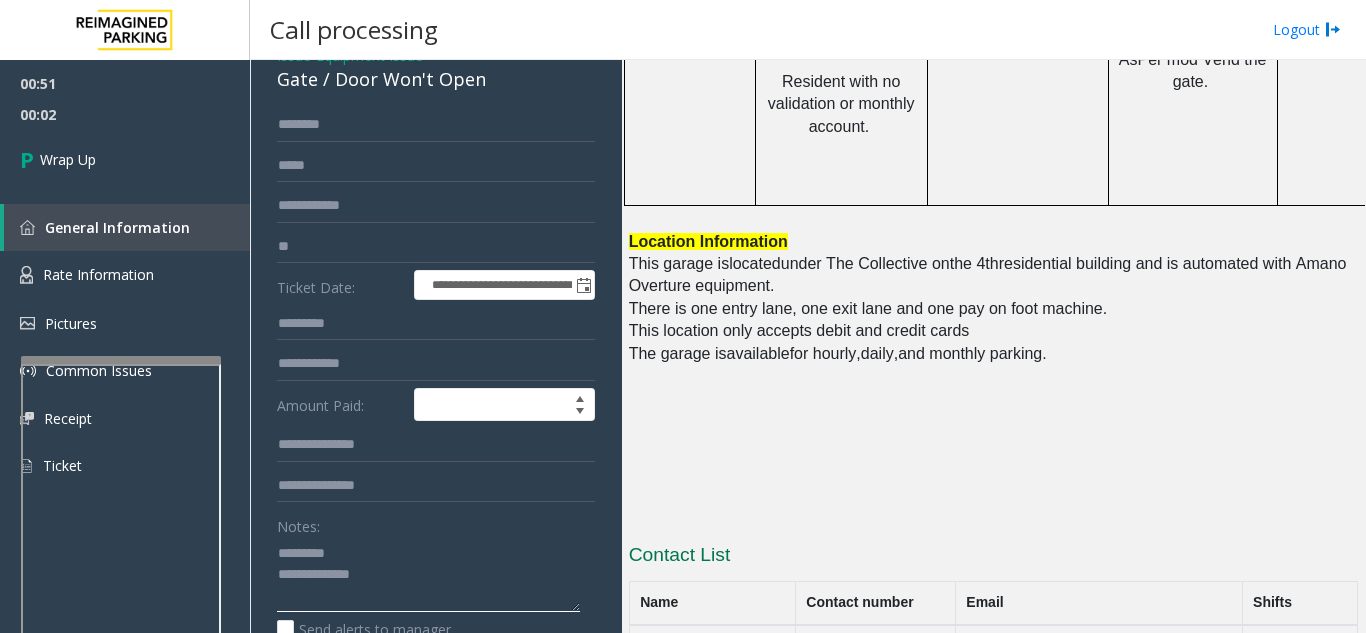 click 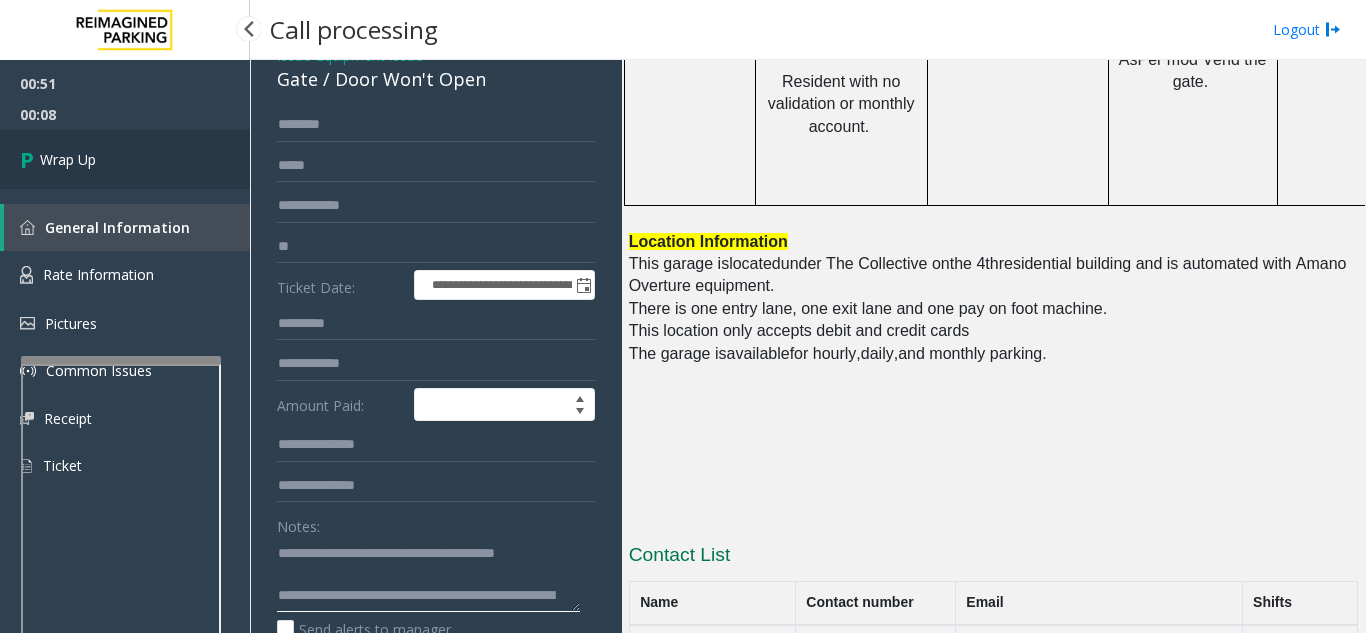 type on "**********" 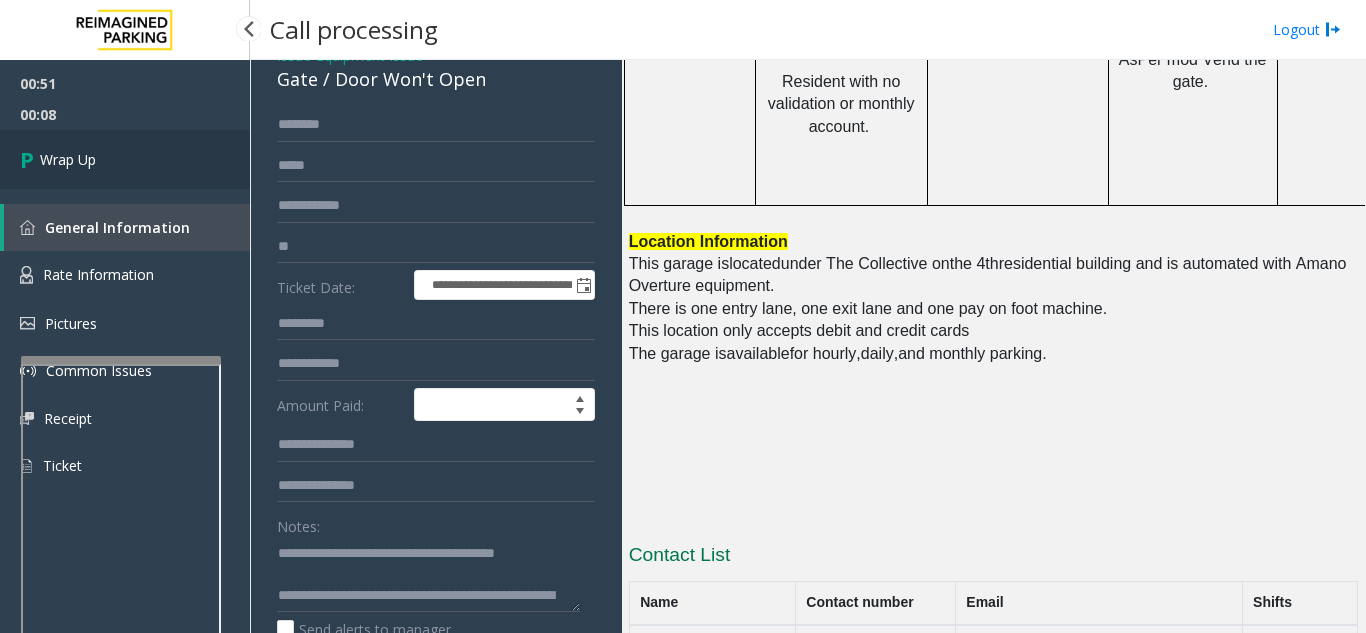 click on "Wrap Up" at bounding box center [125, 159] 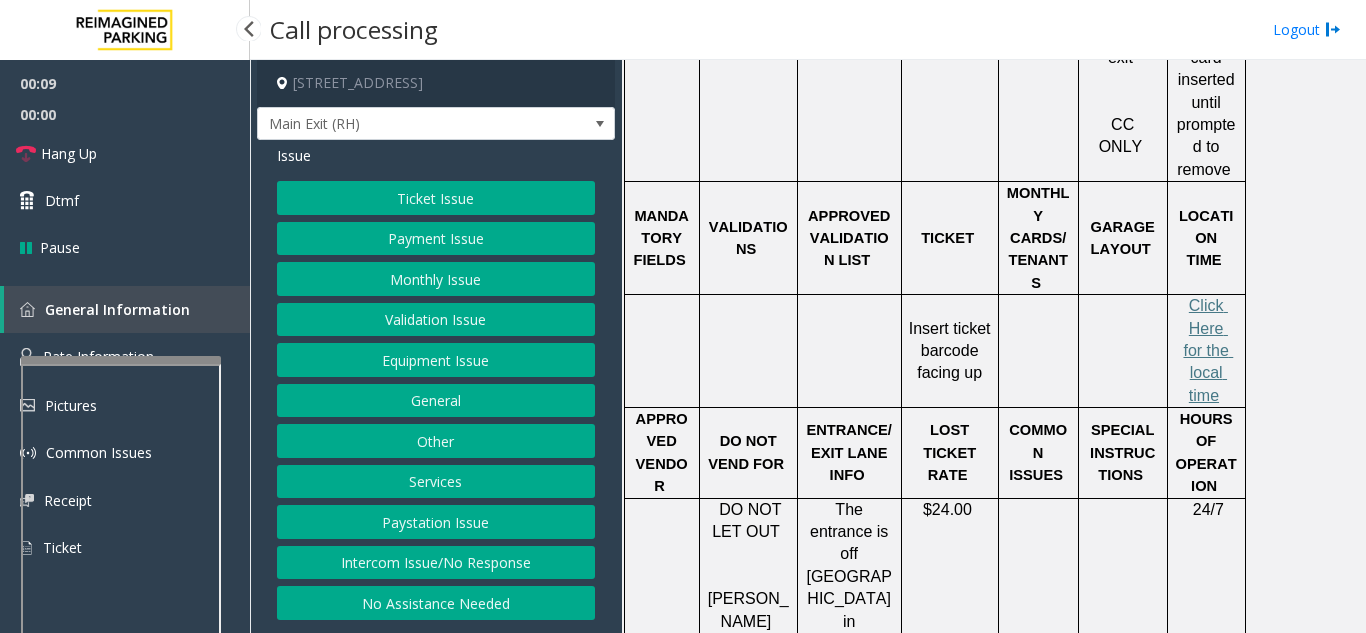 scroll, scrollTop: 1000, scrollLeft: 0, axis: vertical 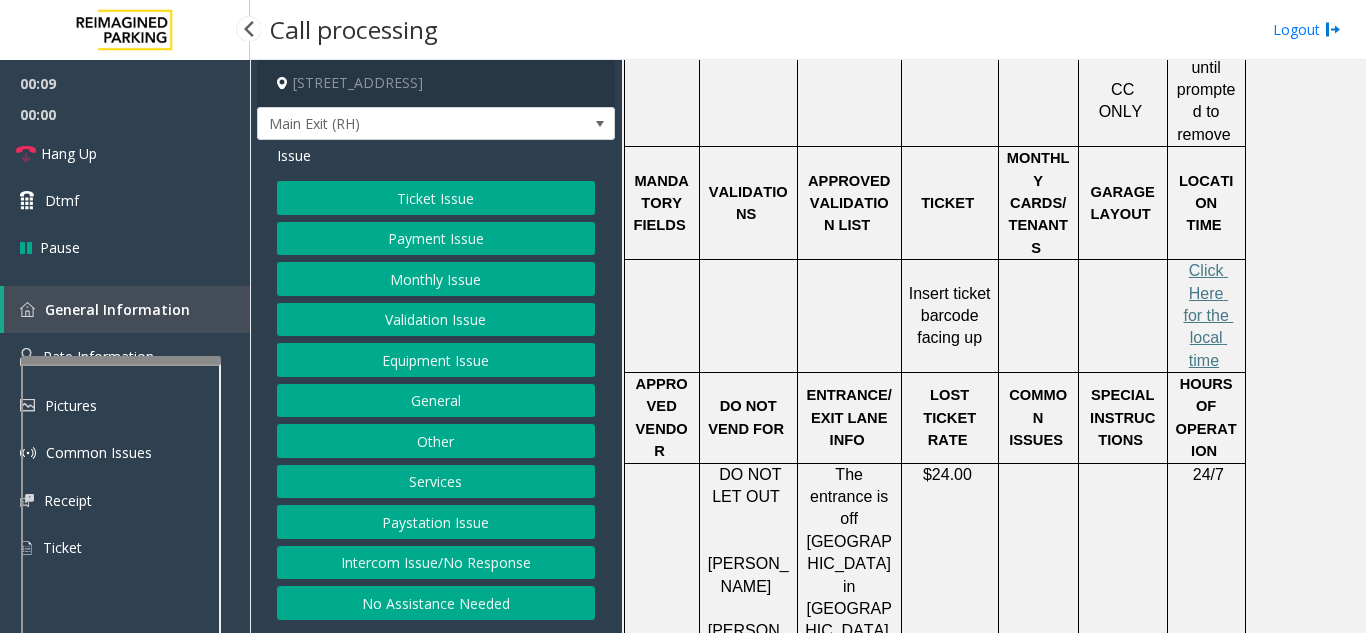click on "Ticket Issue" 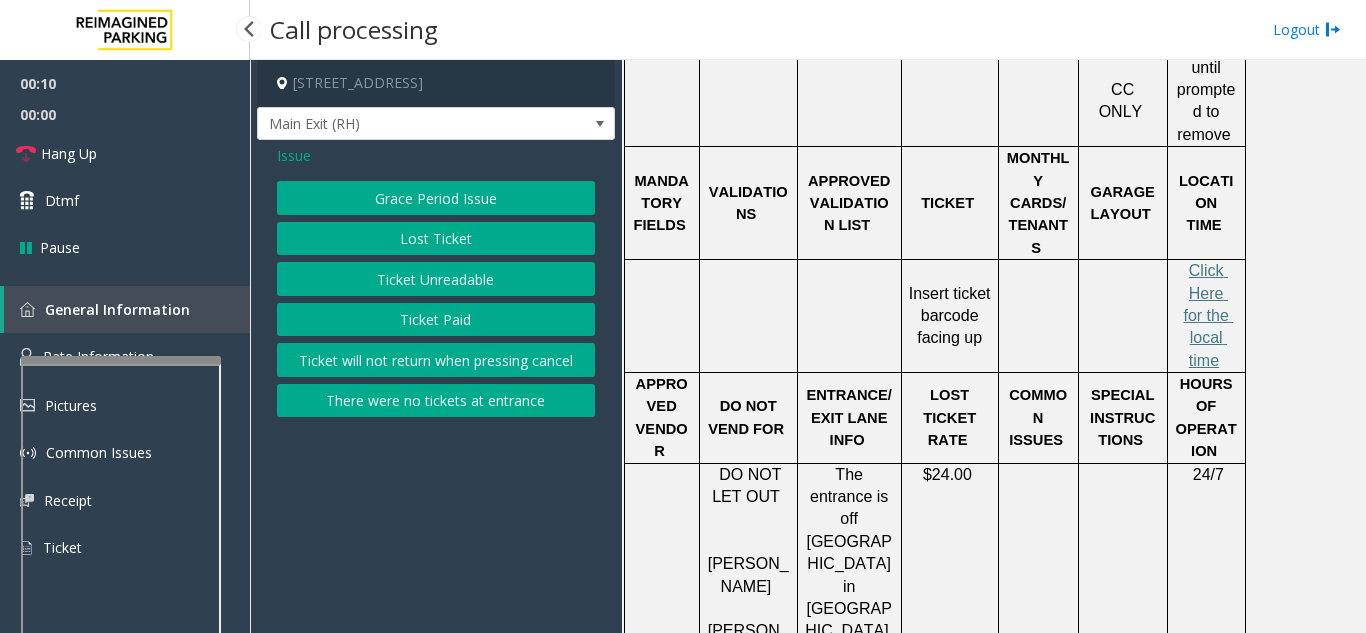 click on "Ticket Unreadable" 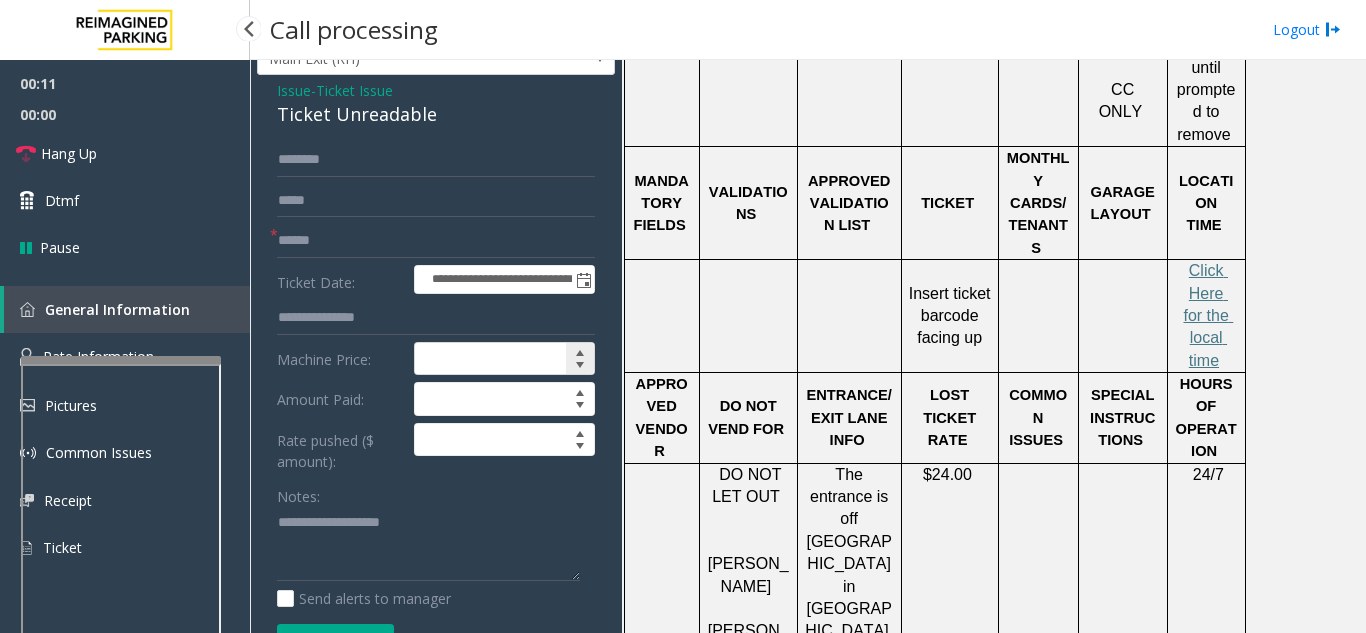 scroll, scrollTop: 100, scrollLeft: 0, axis: vertical 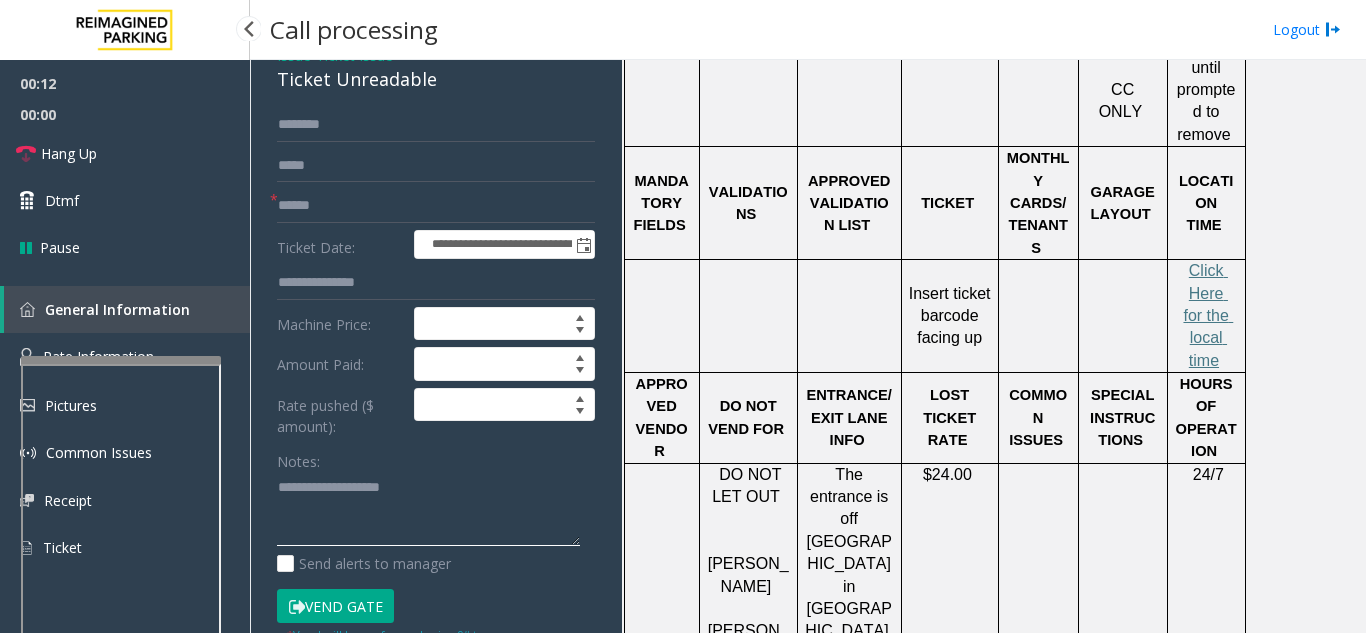 click 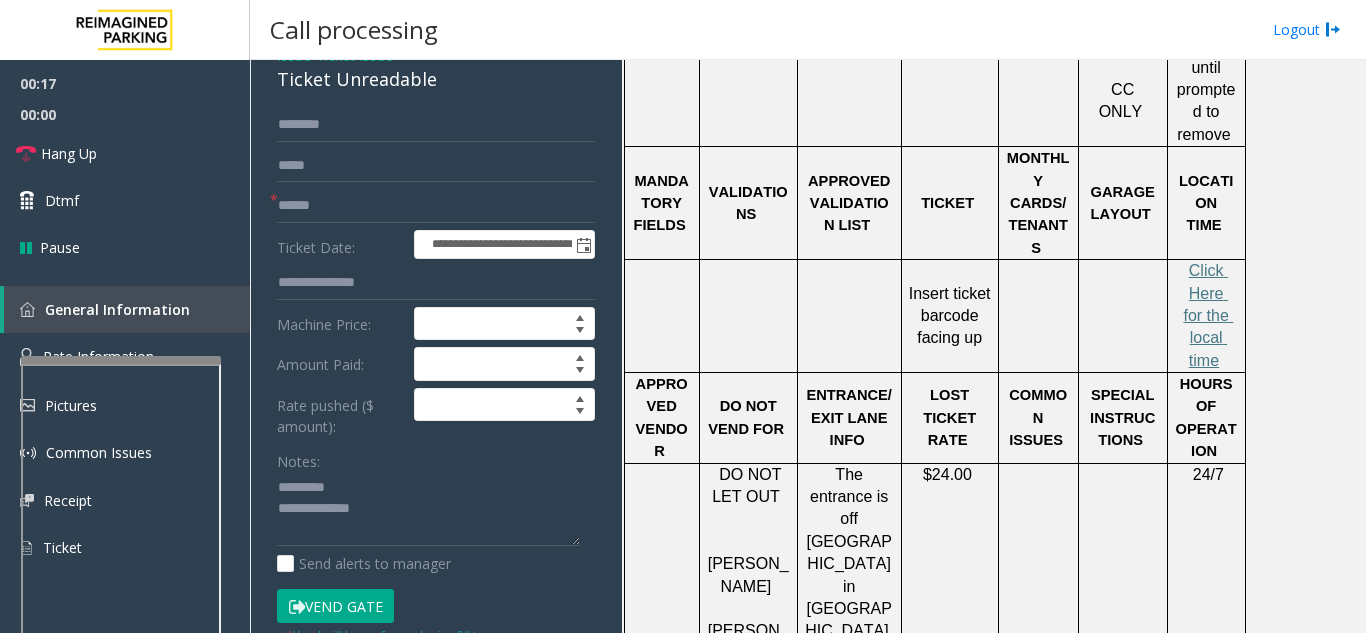 click on "Notes:" 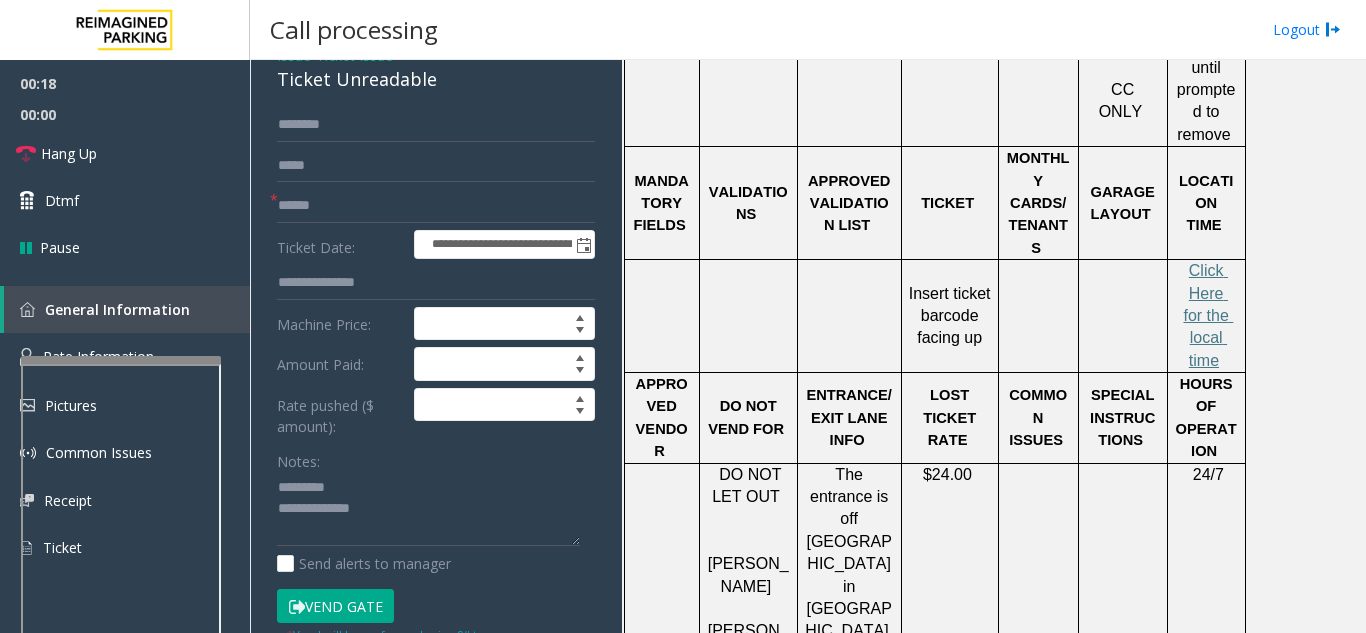 click on "Ticket Unreadable" 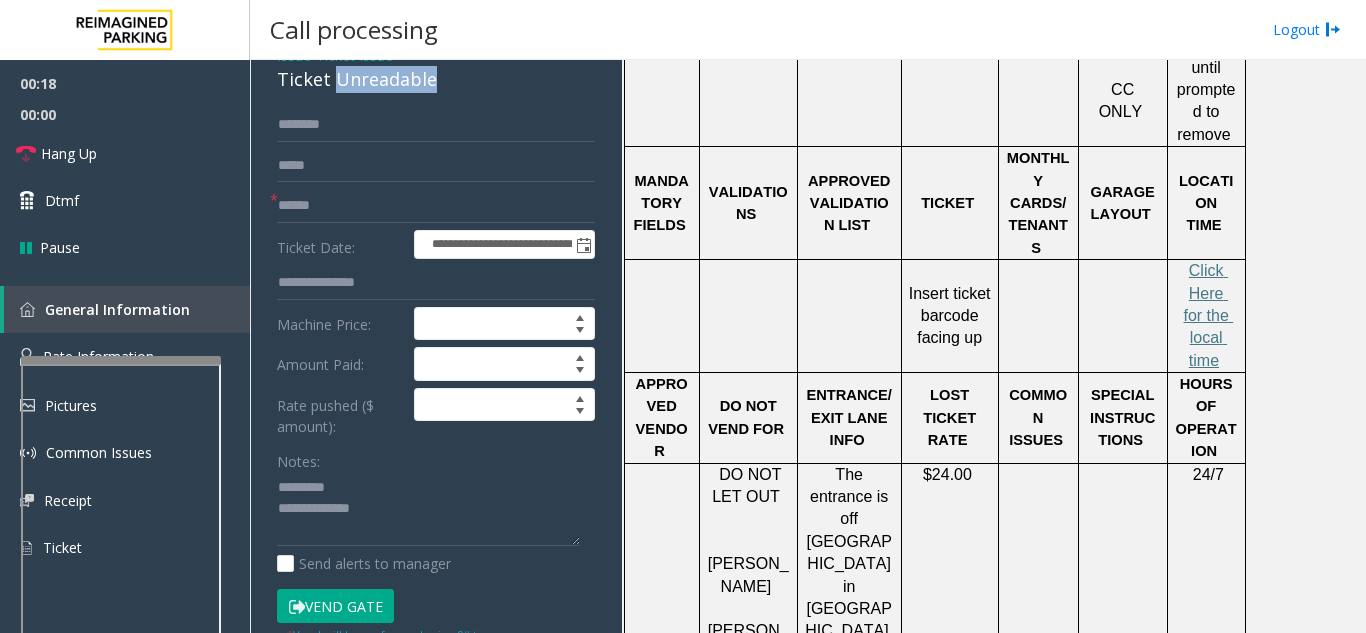 click on "Ticket Unreadable" 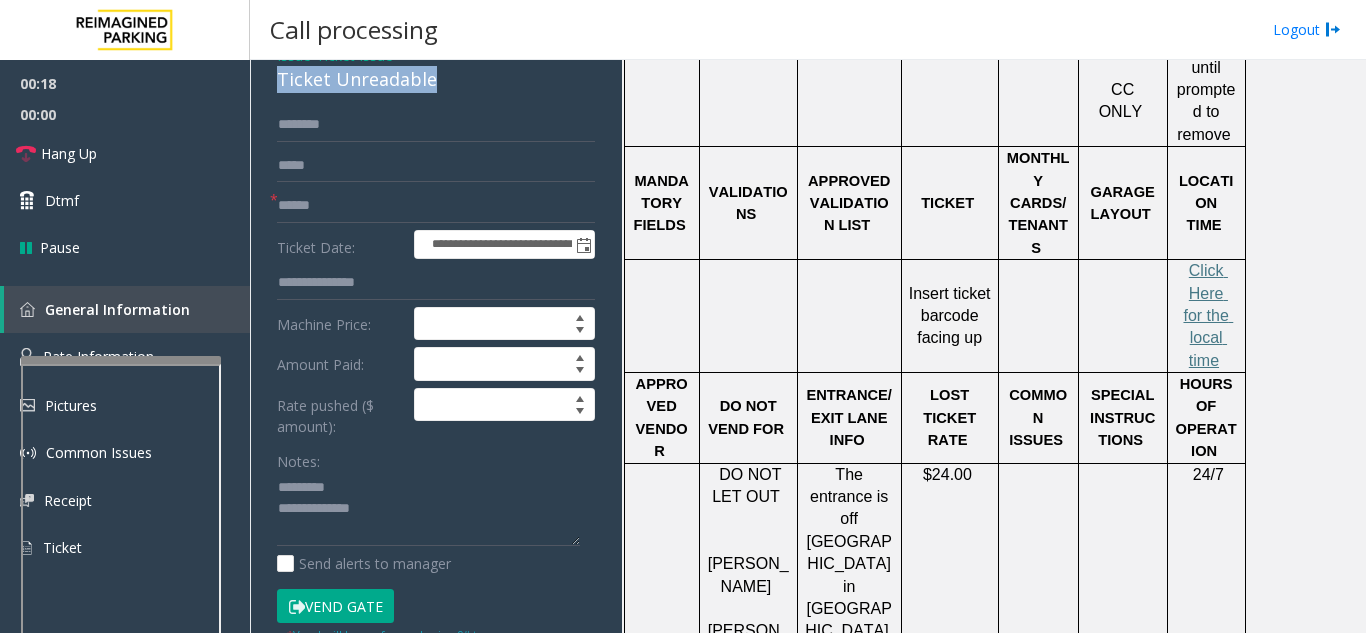 click on "Ticket Unreadable" 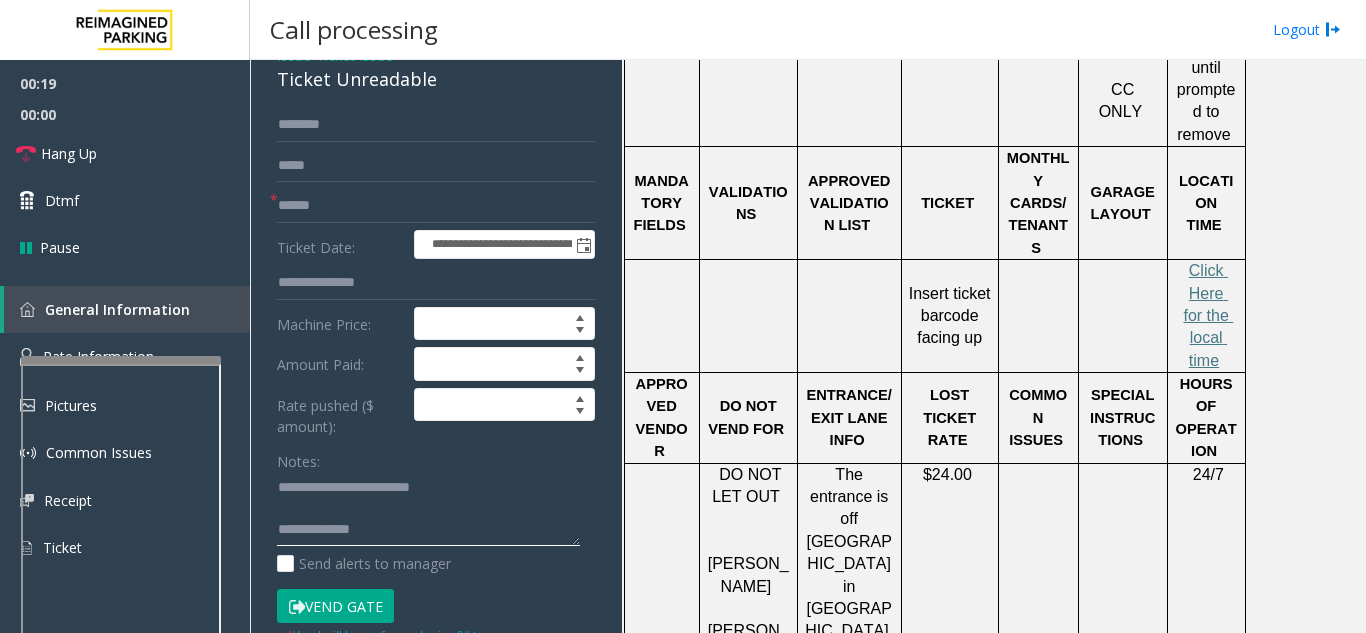 click 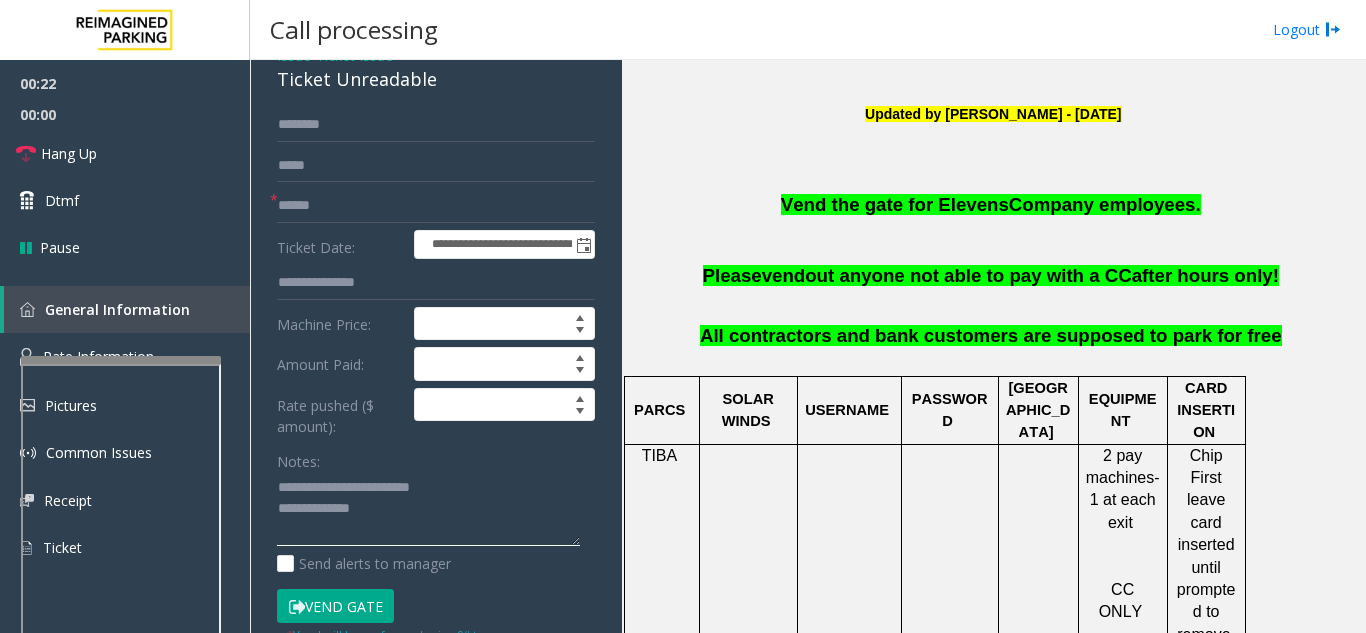 scroll, scrollTop: 300, scrollLeft: 0, axis: vertical 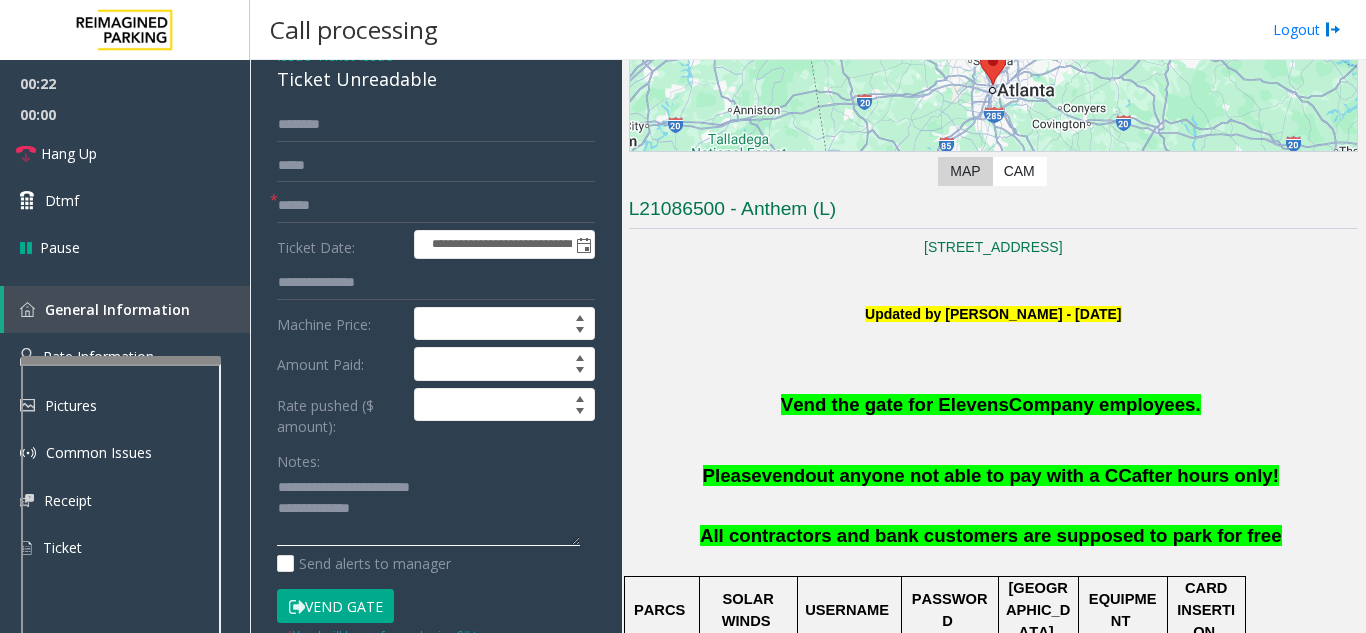 type on "**********" 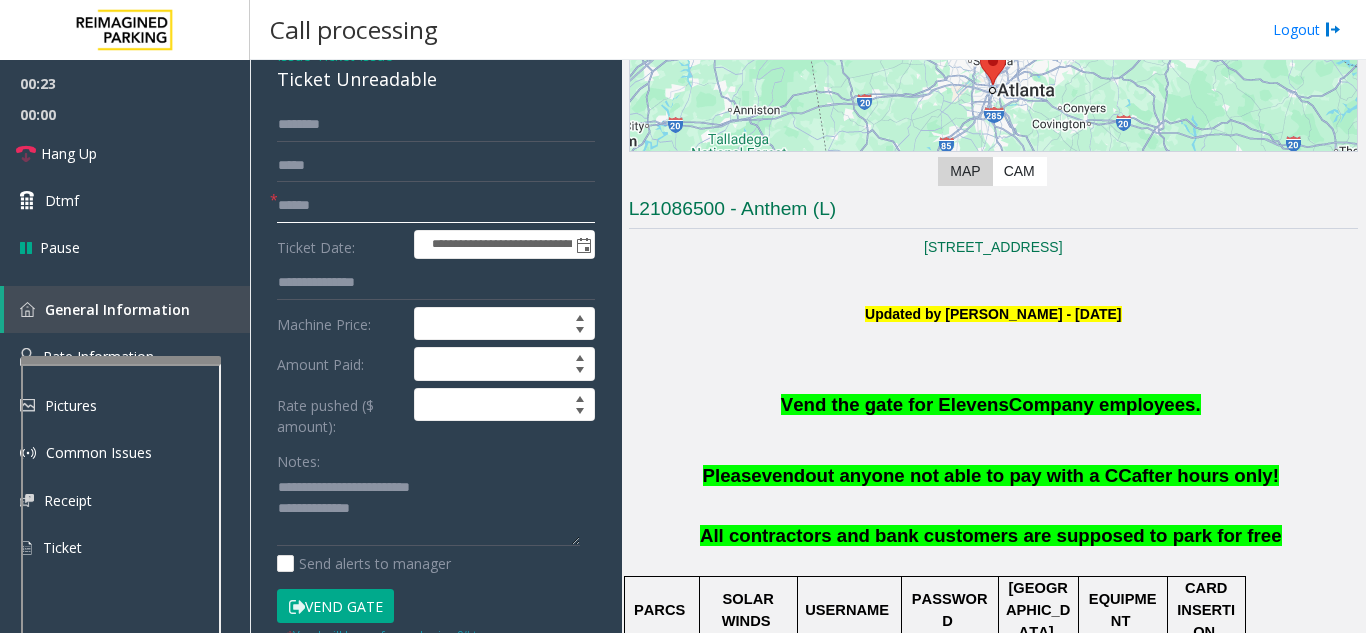 click 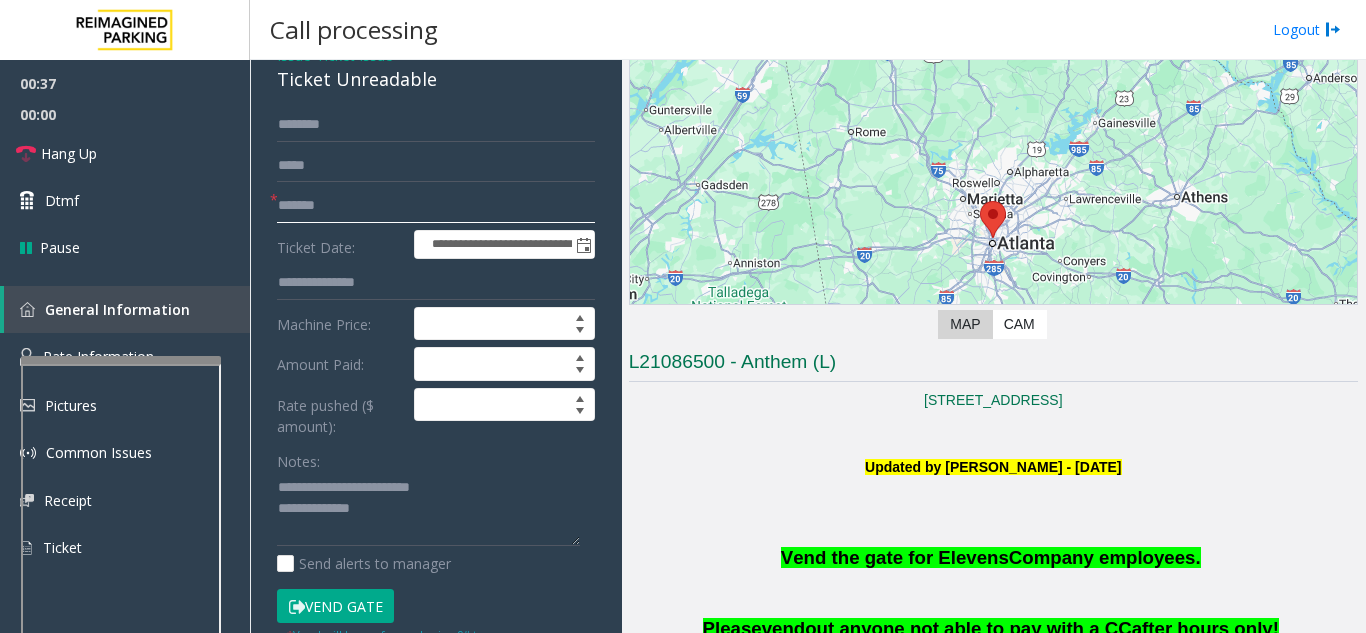 scroll, scrollTop: 30, scrollLeft: 0, axis: vertical 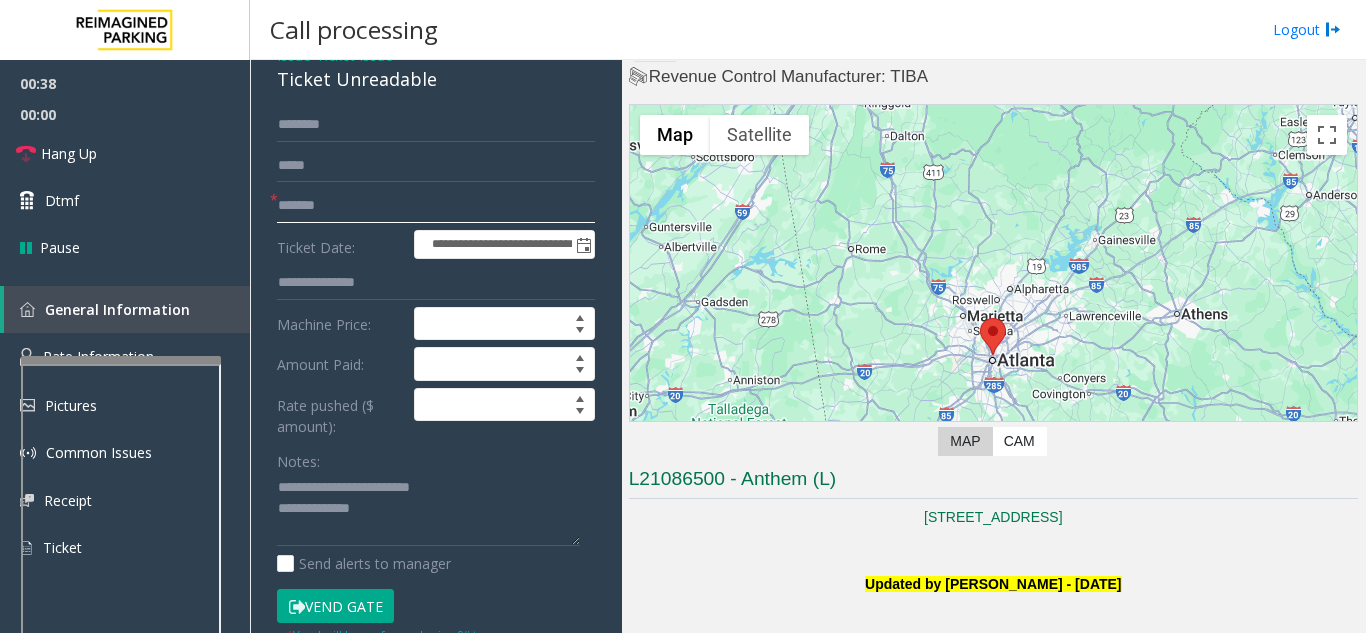 type on "*******" 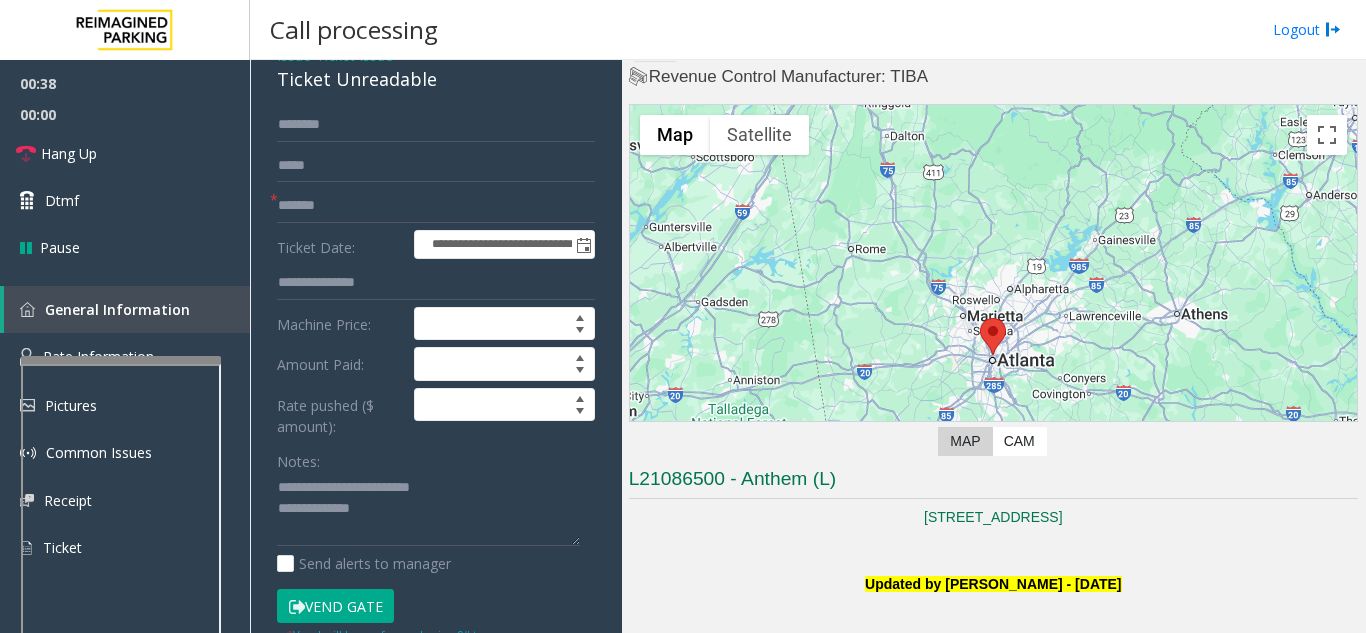 click on "Vend Gate" 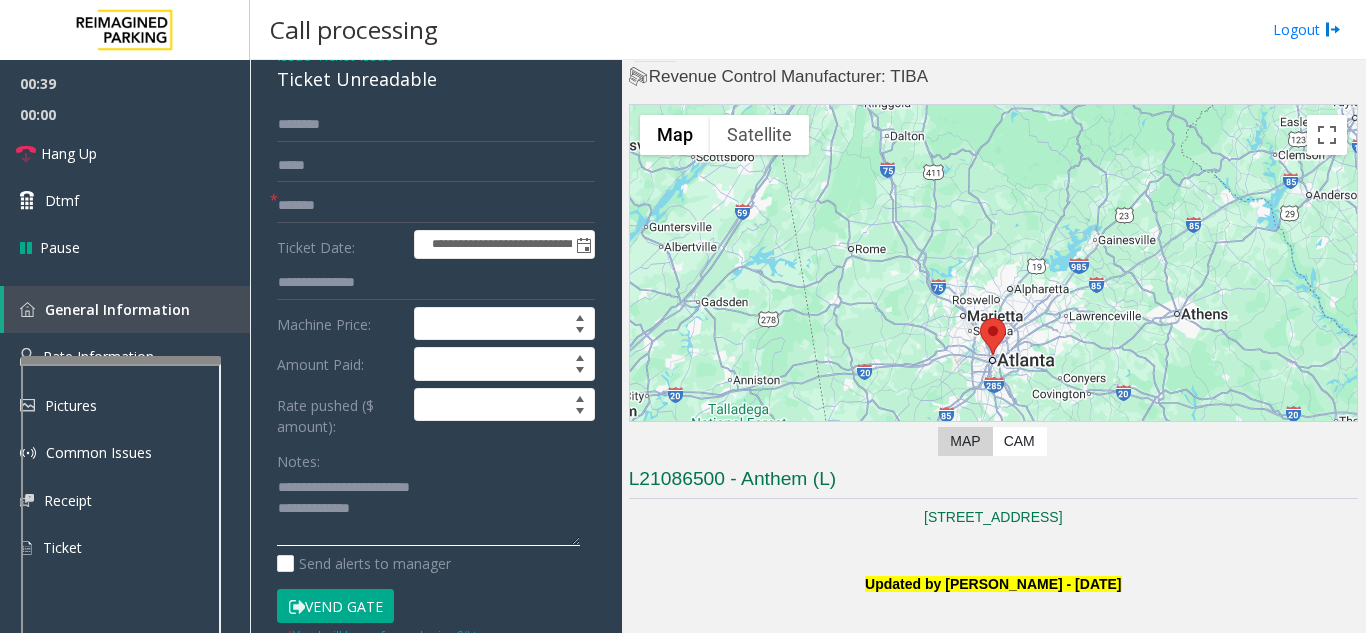 click 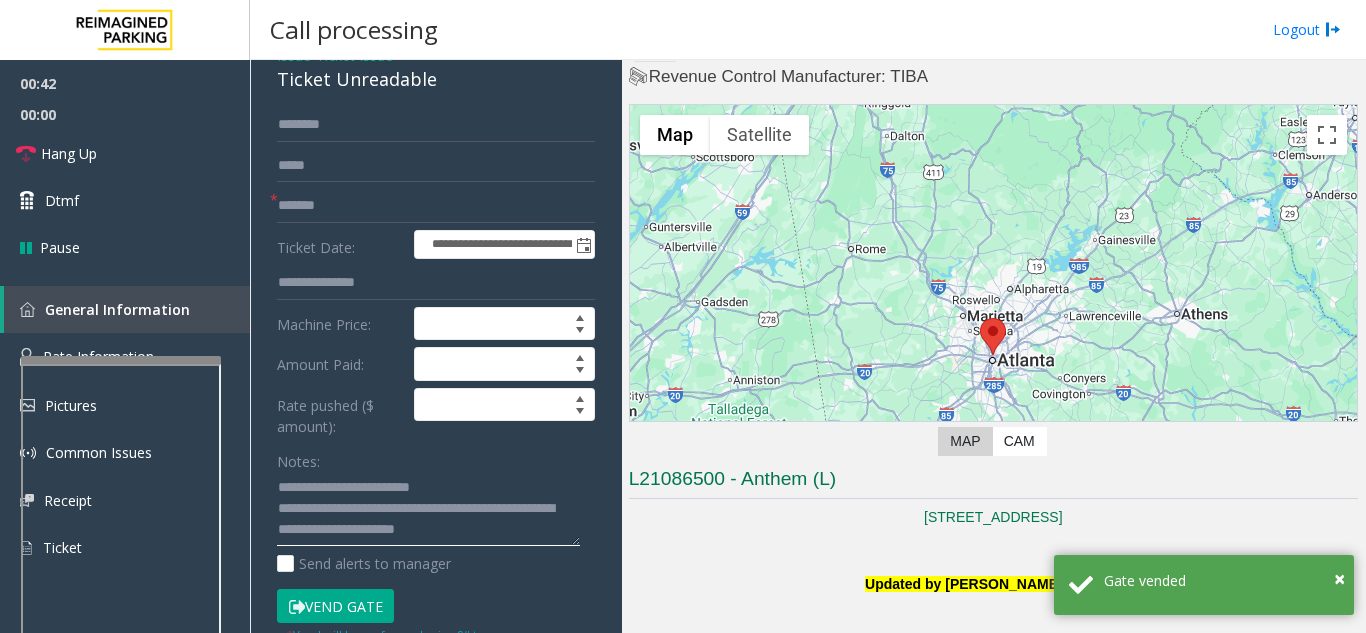 click 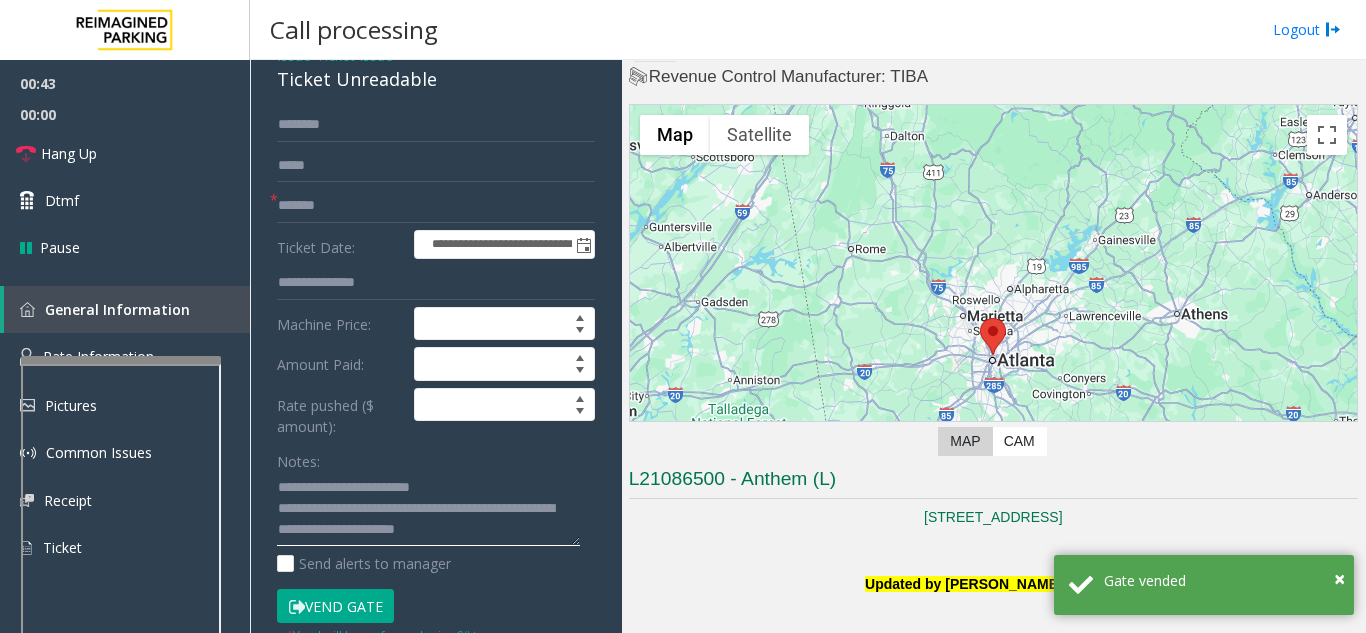 scroll, scrollTop: 0, scrollLeft: 0, axis: both 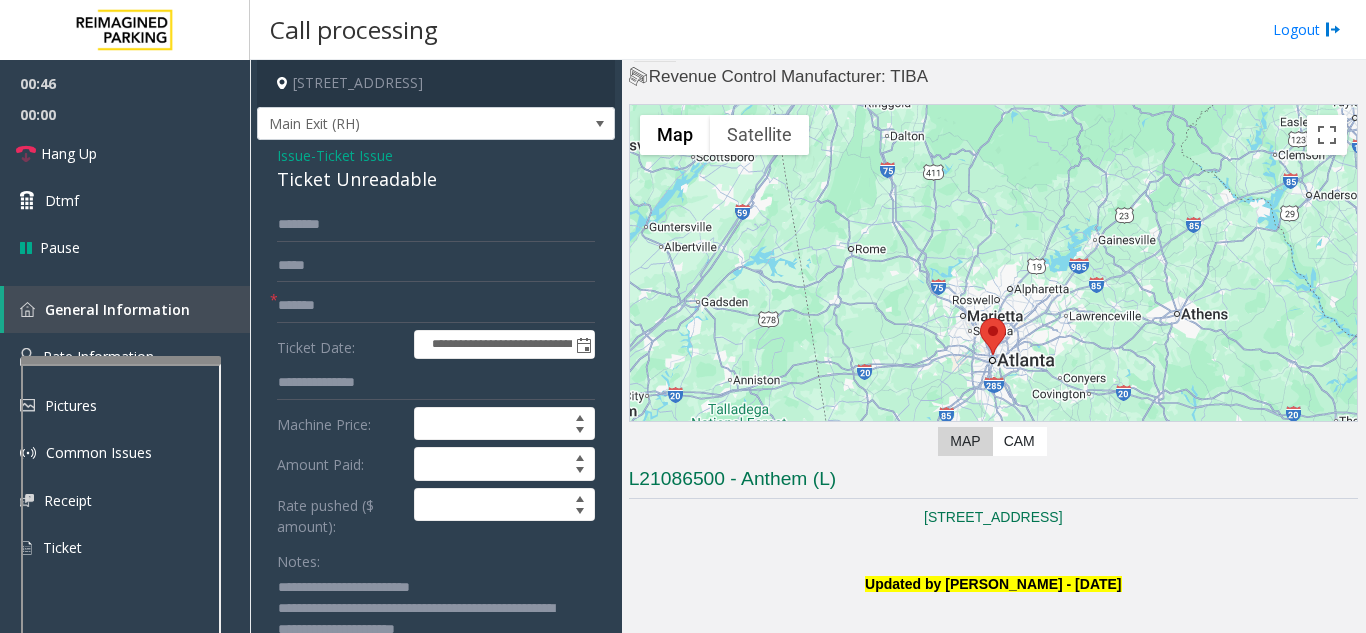type on "**********" 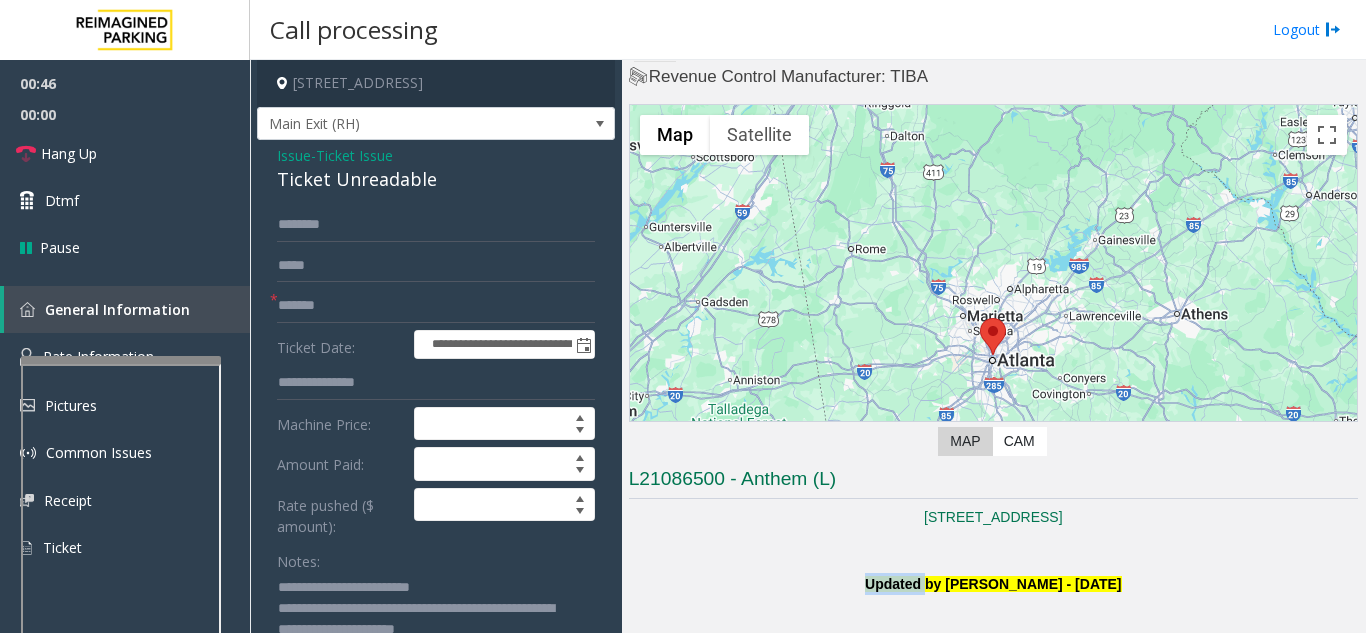 click on "Updated by [PERSON_NAME] - [DATE]" 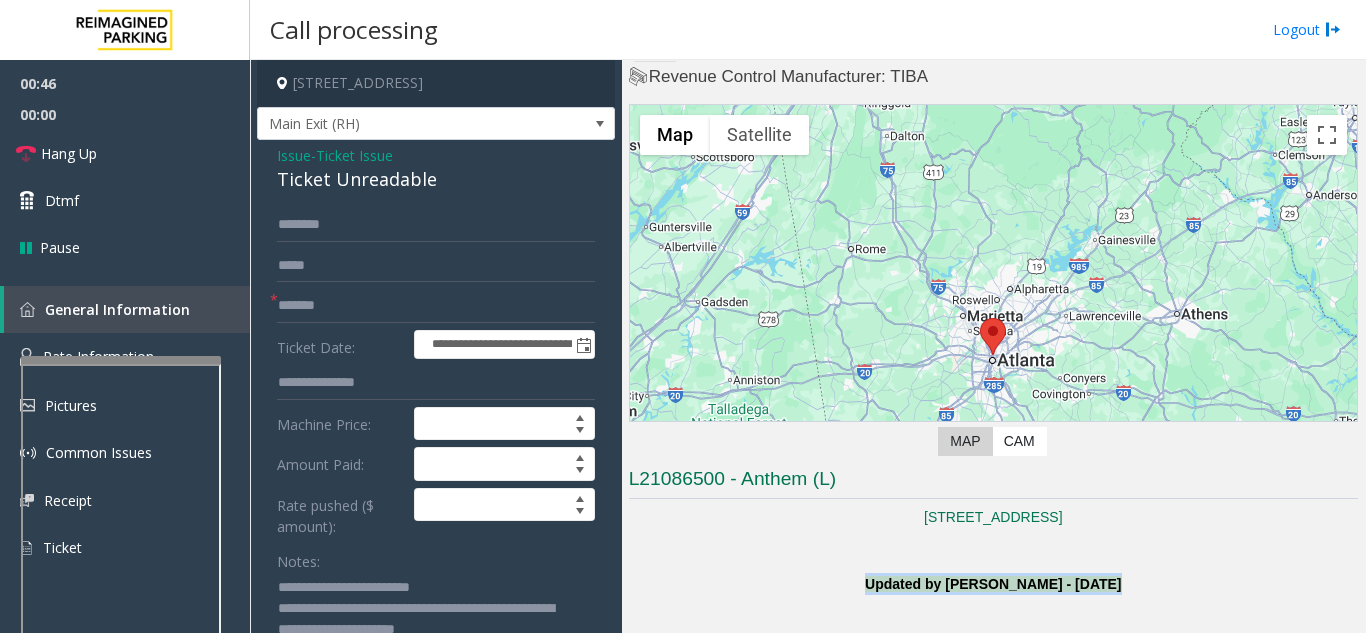 click on "Updated by [PERSON_NAME] - [DATE]" 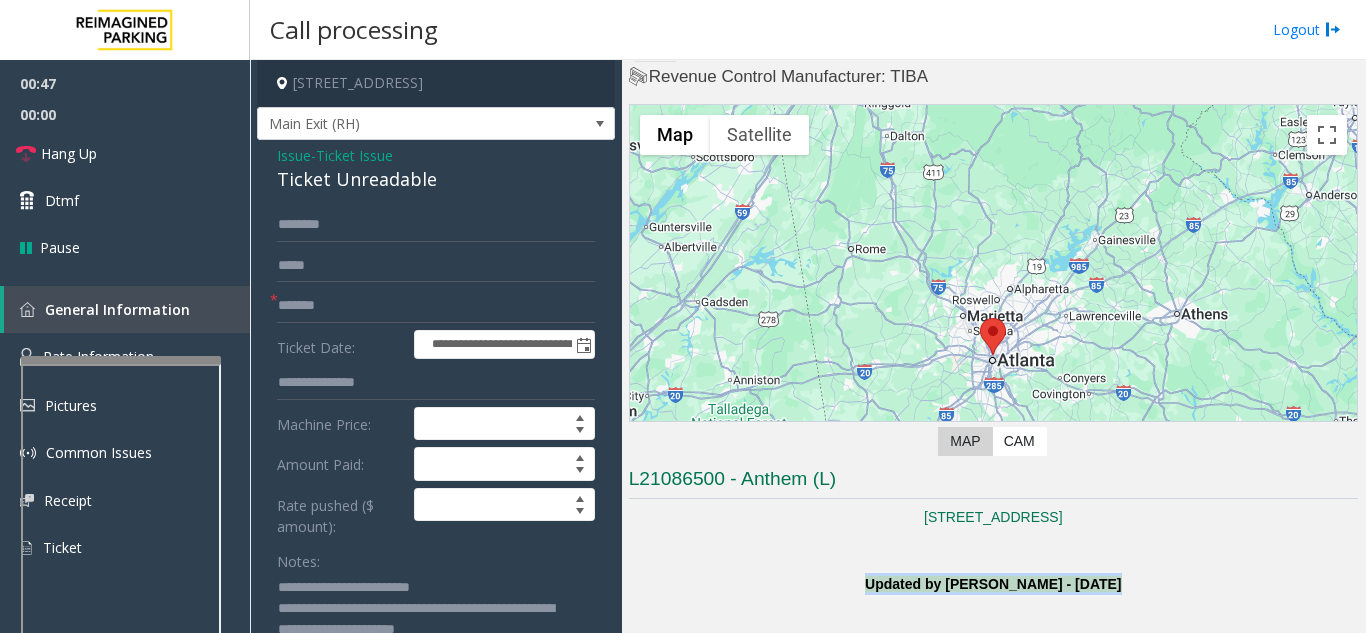 click on "Updated by [PERSON_NAME] - [DATE]" 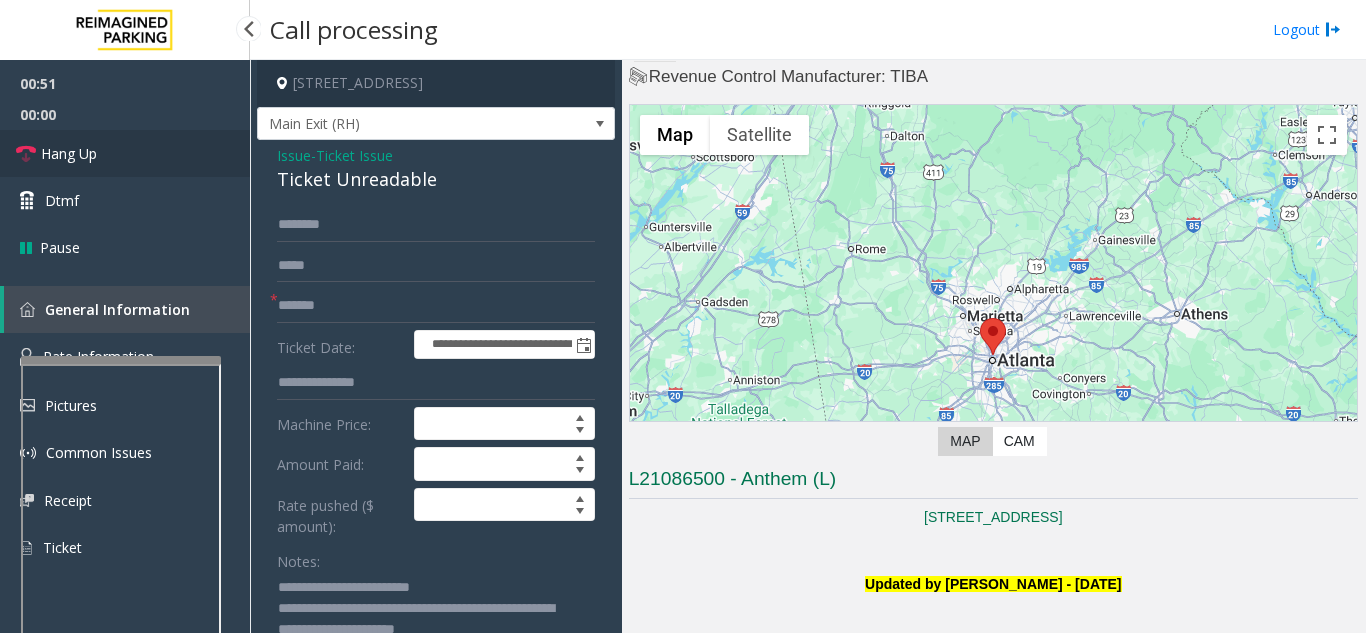 click on "Hang Up" at bounding box center [125, 153] 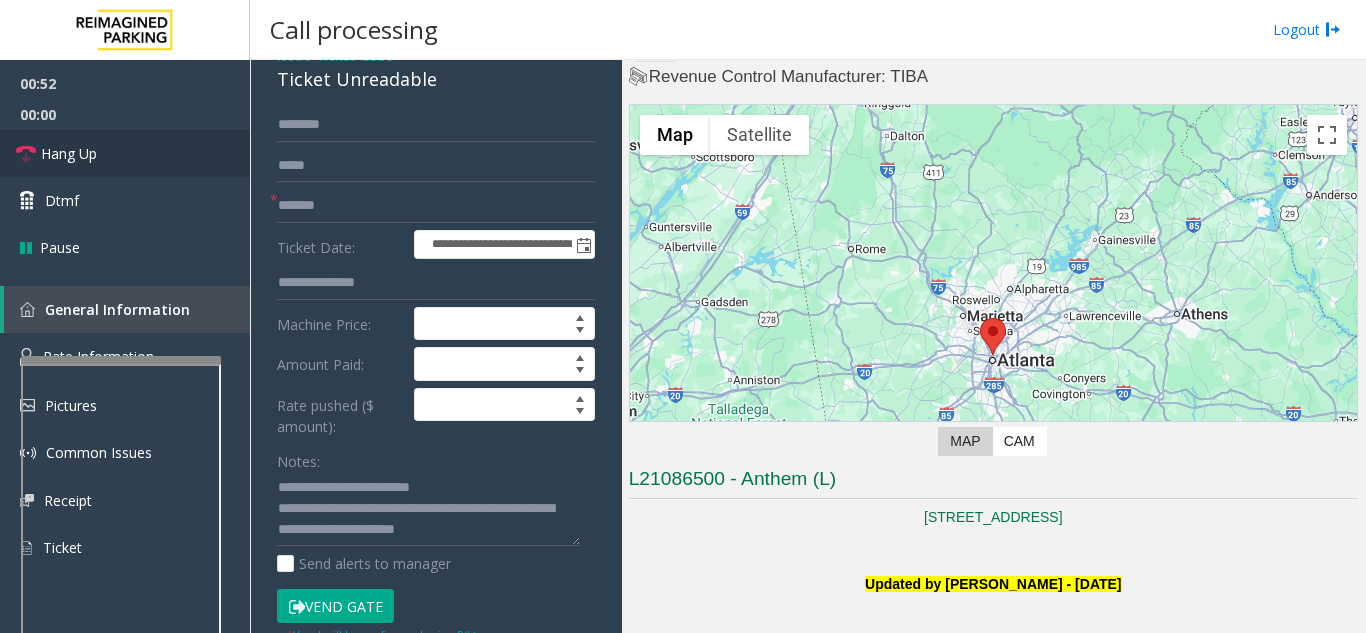 scroll, scrollTop: 0, scrollLeft: 0, axis: both 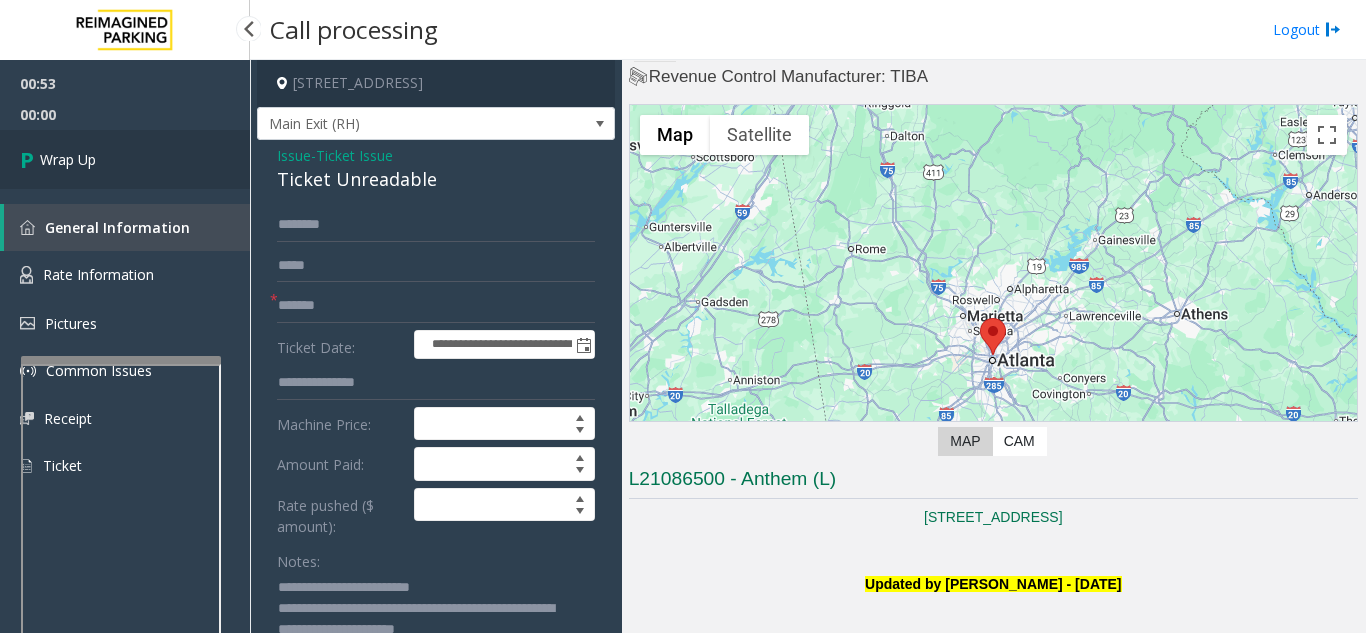 click on "Wrap Up" at bounding box center [125, 159] 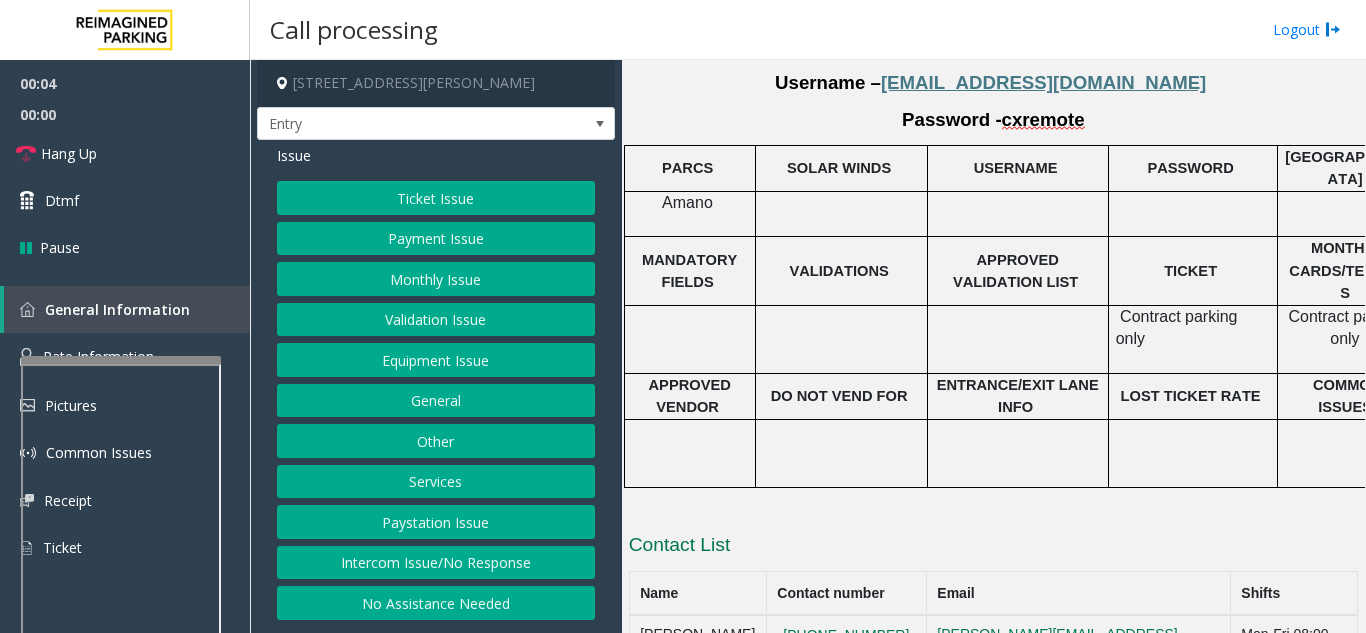 scroll, scrollTop: 1700, scrollLeft: 0, axis: vertical 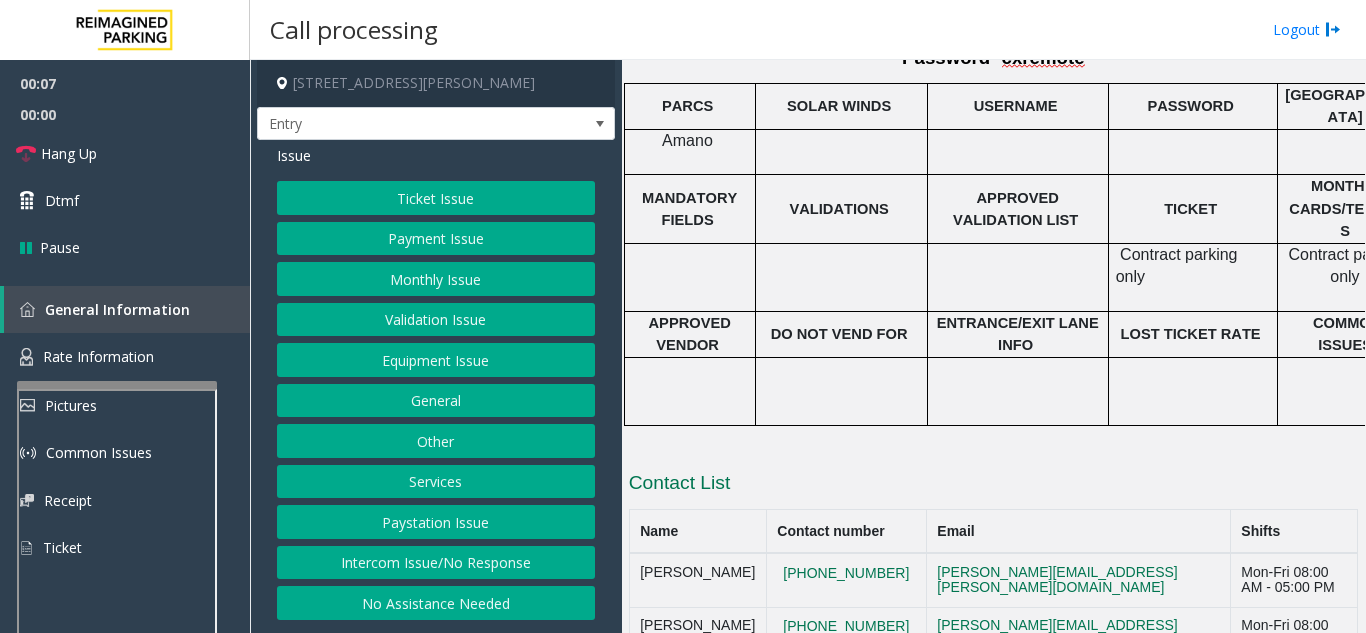 click at bounding box center [117, 385] 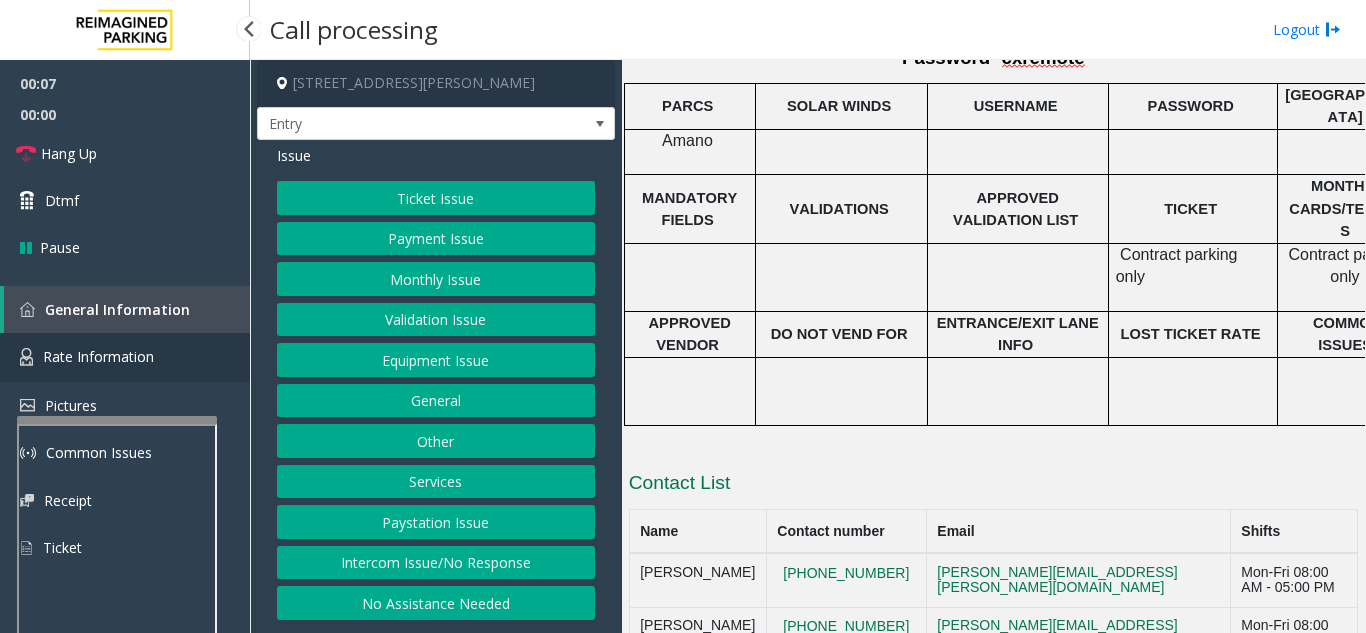 click on "Rate Information" at bounding box center [125, 357] 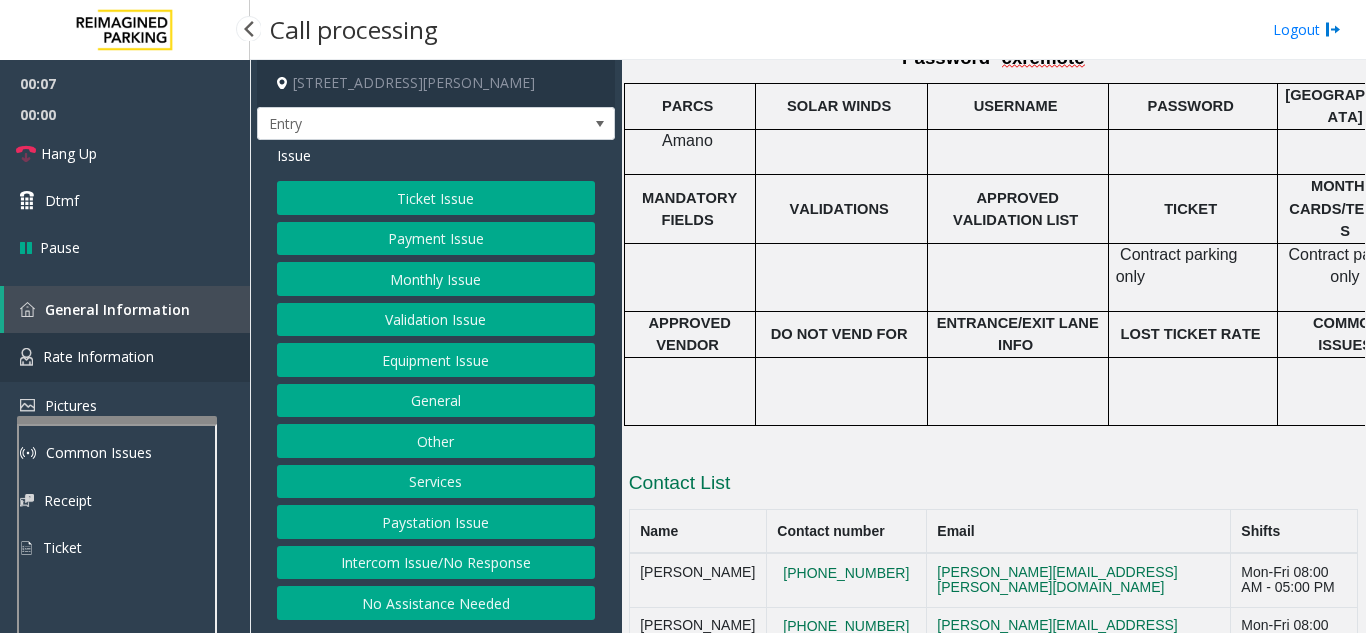 scroll, scrollTop: 0, scrollLeft: 0, axis: both 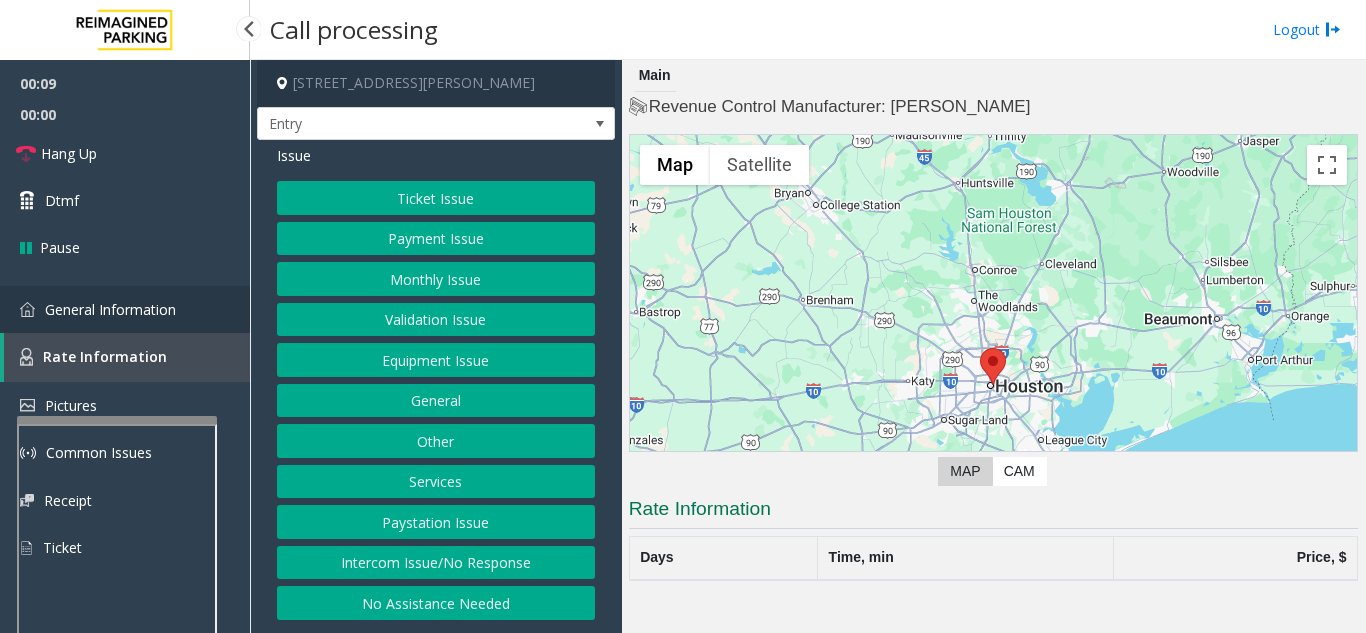 click on "General Information" at bounding box center (125, 309) 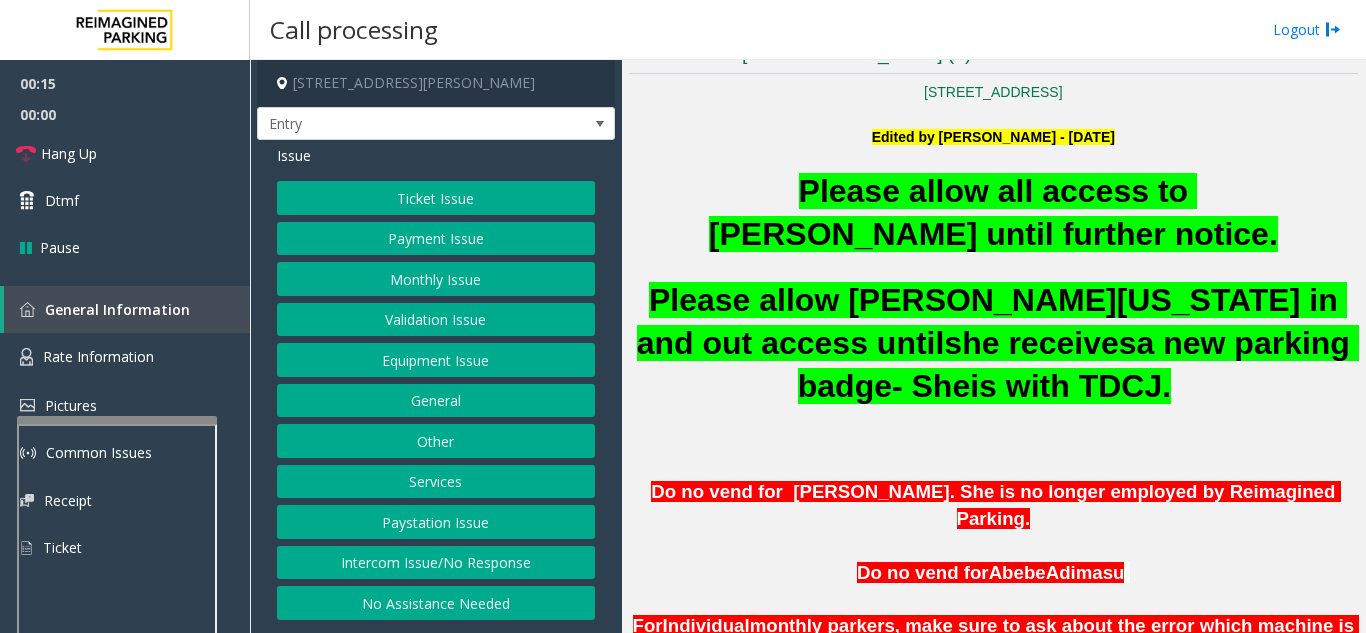 scroll, scrollTop: 500, scrollLeft: 0, axis: vertical 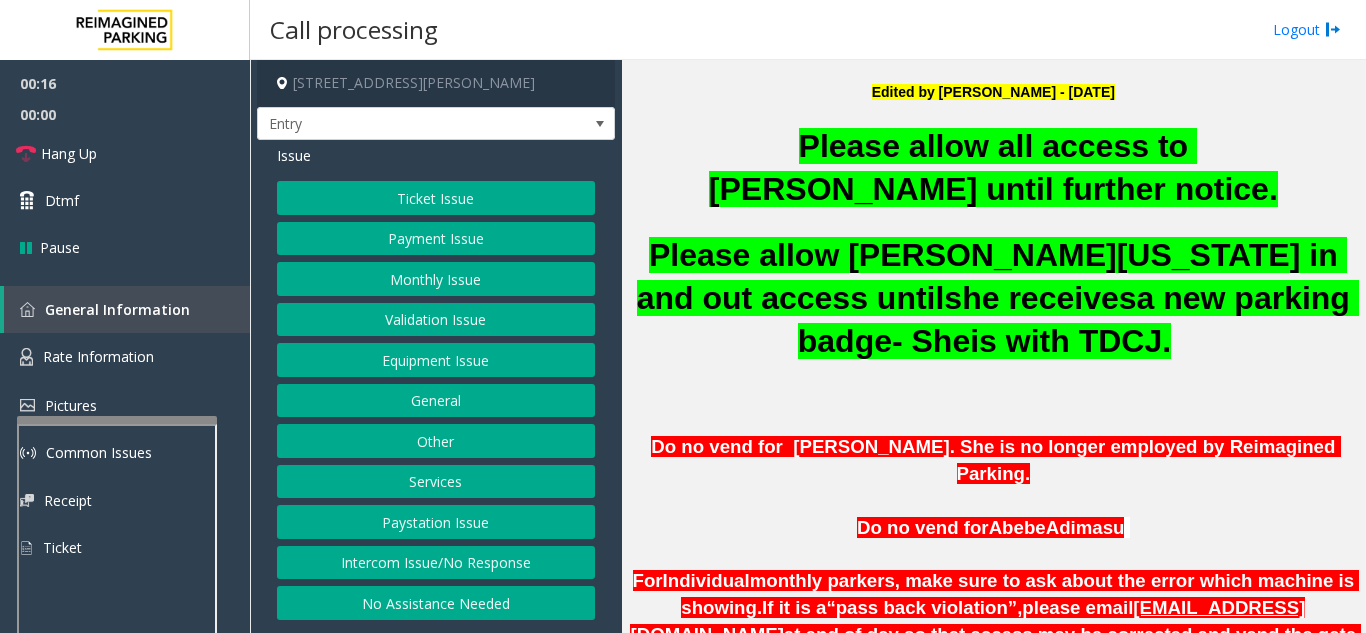drag, startPoint x: 897, startPoint y: 348, endPoint x: 1167, endPoint y: 346, distance: 270.00742 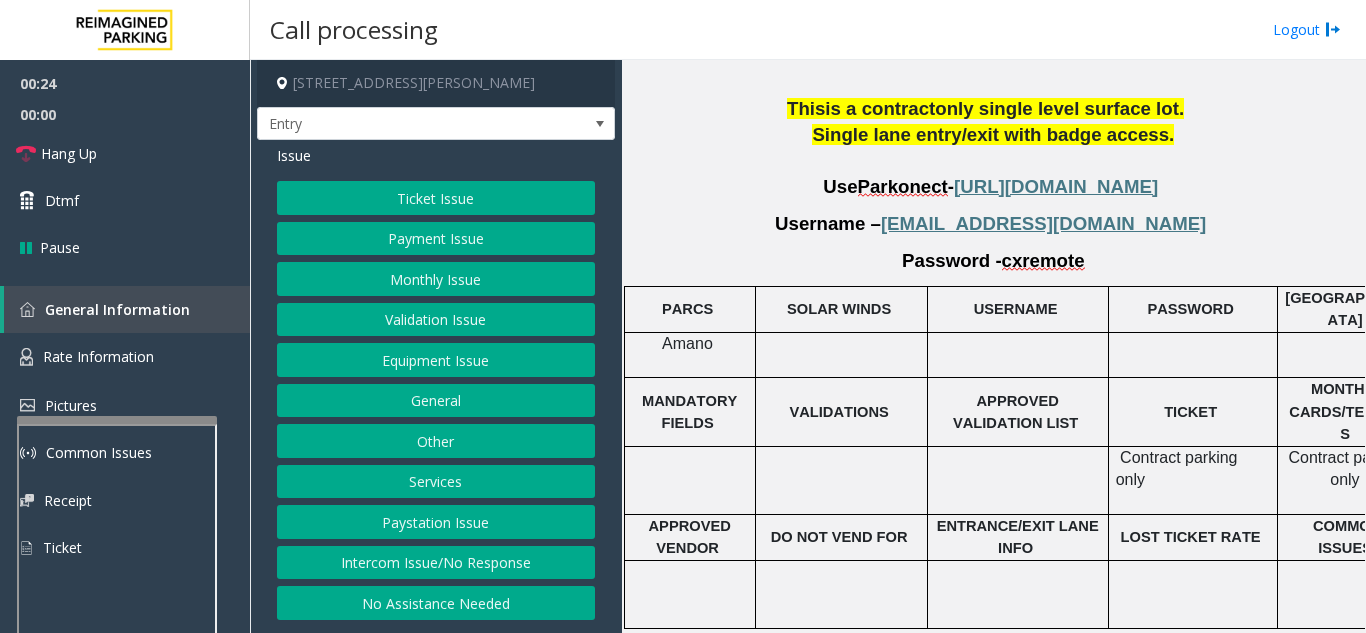 scroll, scrollTop: 1500, scrollLeft: 0, axis: vertical 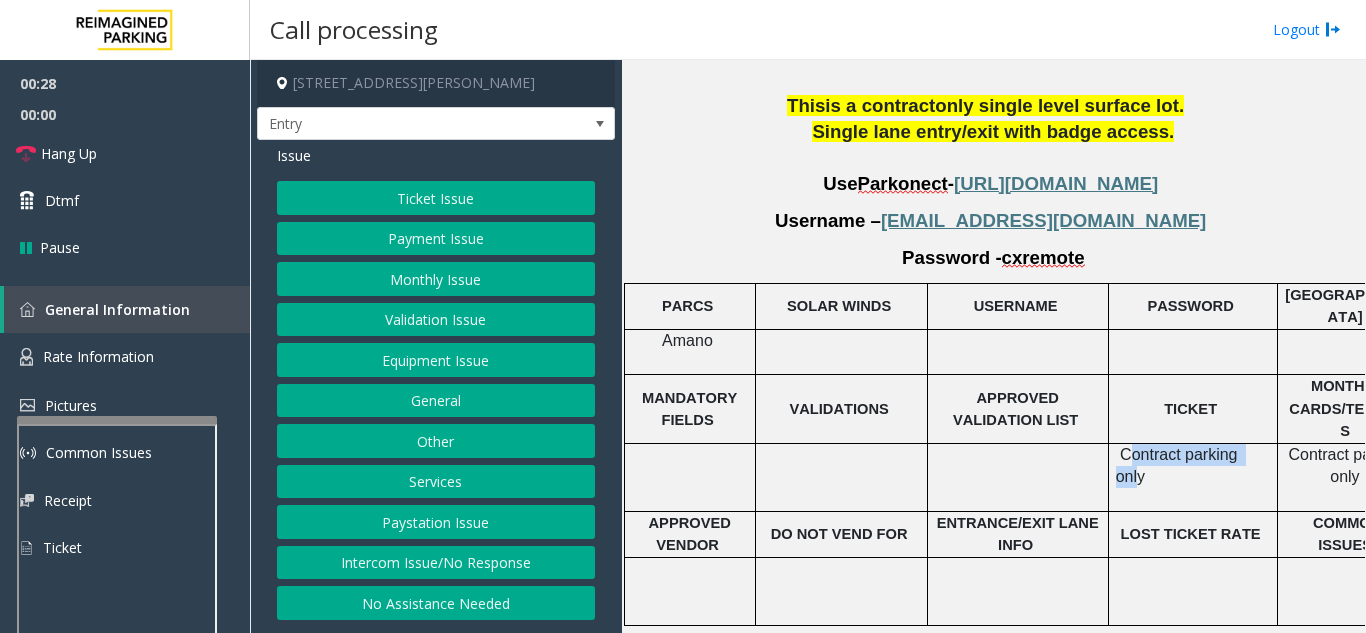 drag, startPoint x: 1131, startPoint y: 350, endPoint x: 1252, endPoint y: 350, distance: 121 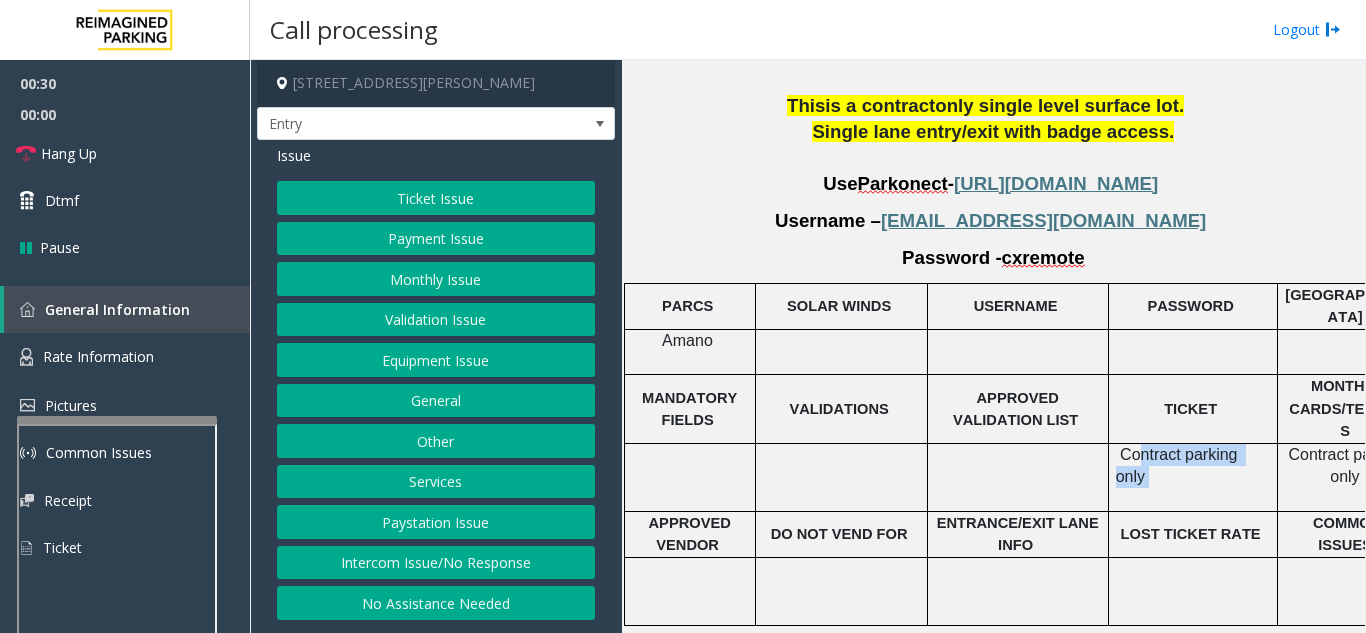 drag, startPoint x: 1263, startPoint y: 349, endPoint x: 1133, endPoint y: 350, distance: 130.00385 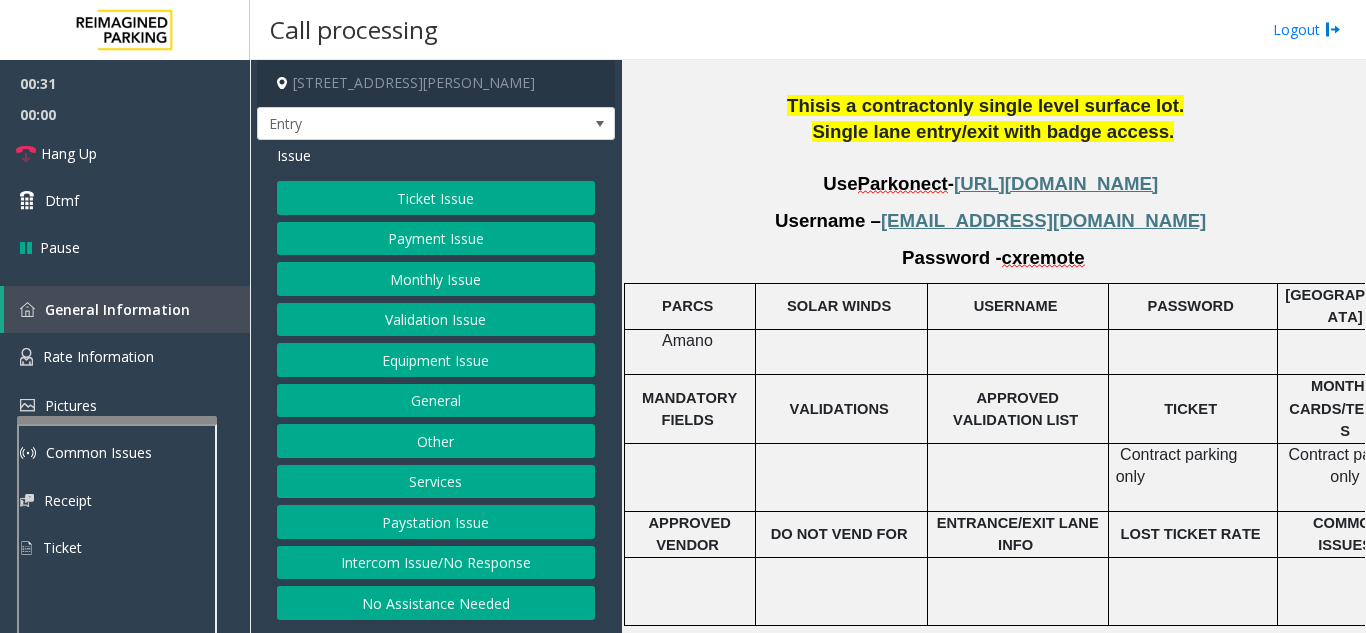click on "Ticket Issue   Payment Issue   Monthly Issue   Validation Issue   Equipment Issue   General   Other   Services   Paystation Issue   Intercom Issue/No Response   No Assistance Needed" 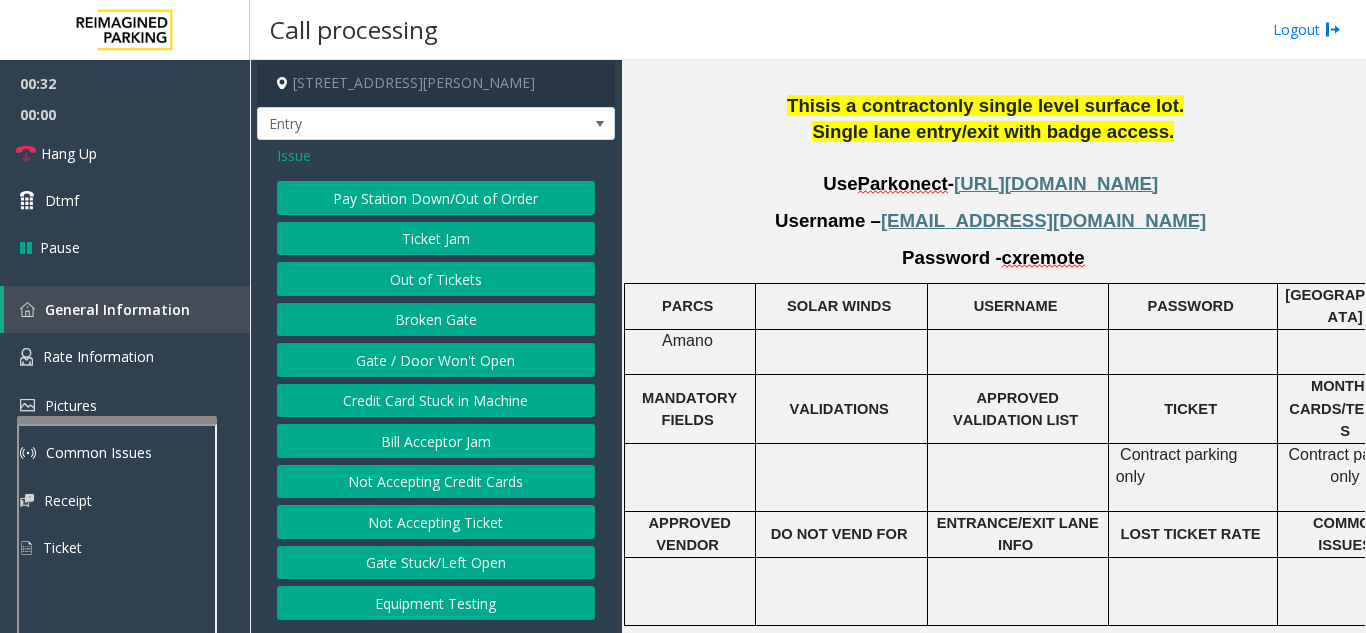 click on "Gate / Door Won't Open" 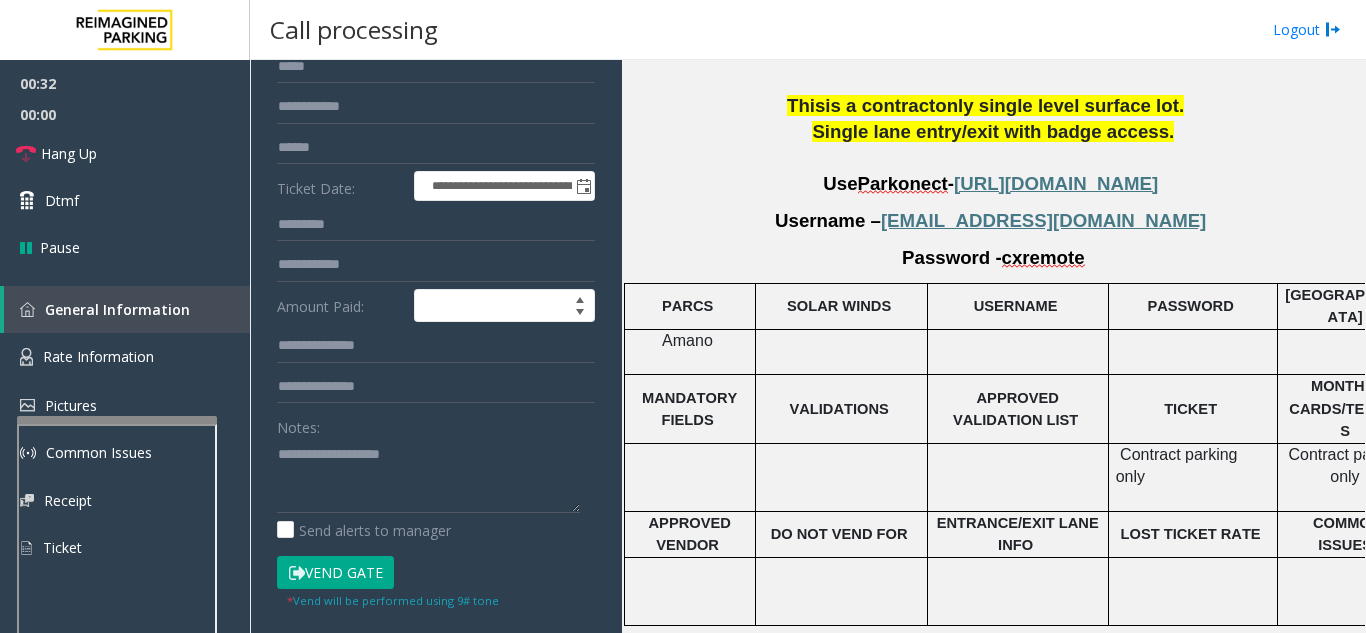 scroll, scrollTop: 200, scrollLeft: 0, axis: vertical 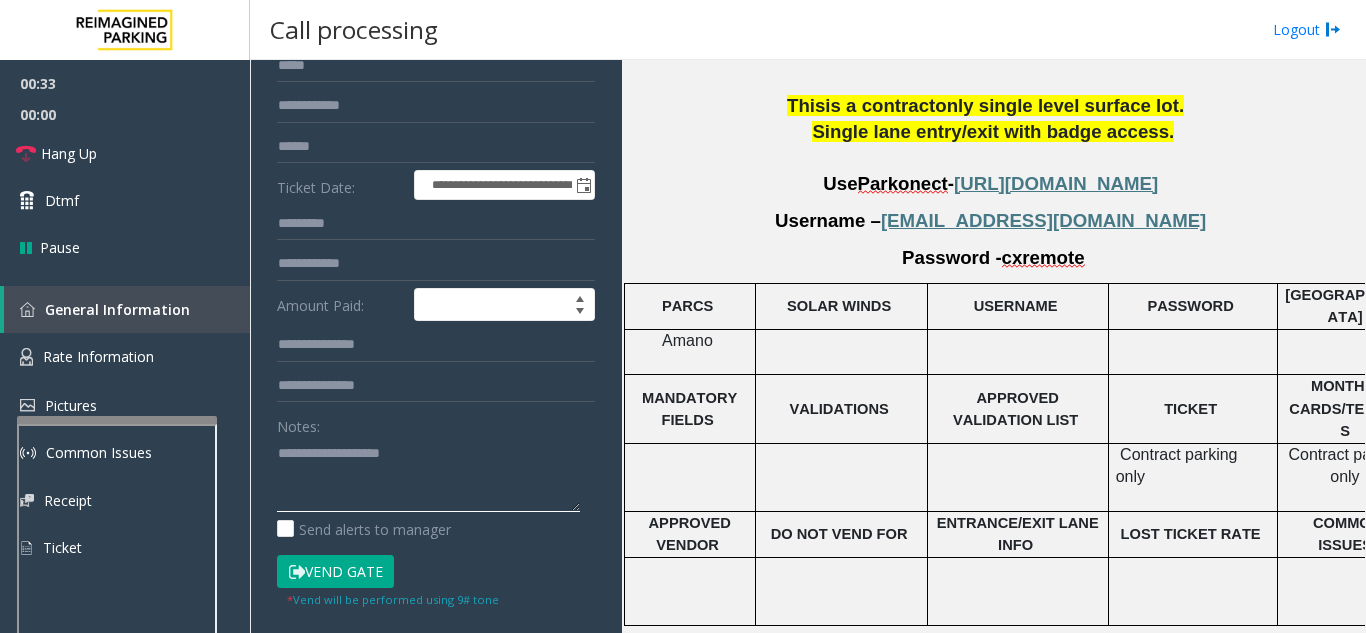 drag, startPoint x: 324, startPoint y: 463, endPoint x: 309, endPoint y: 468, distance: 15.811388 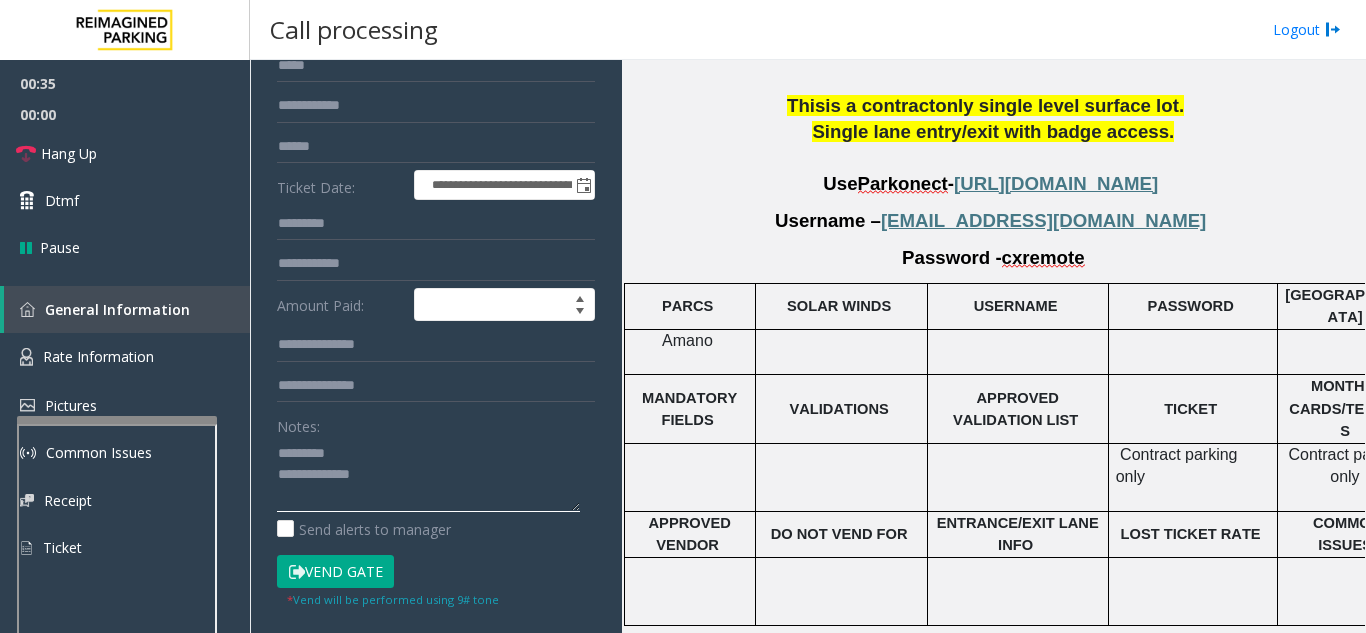 click 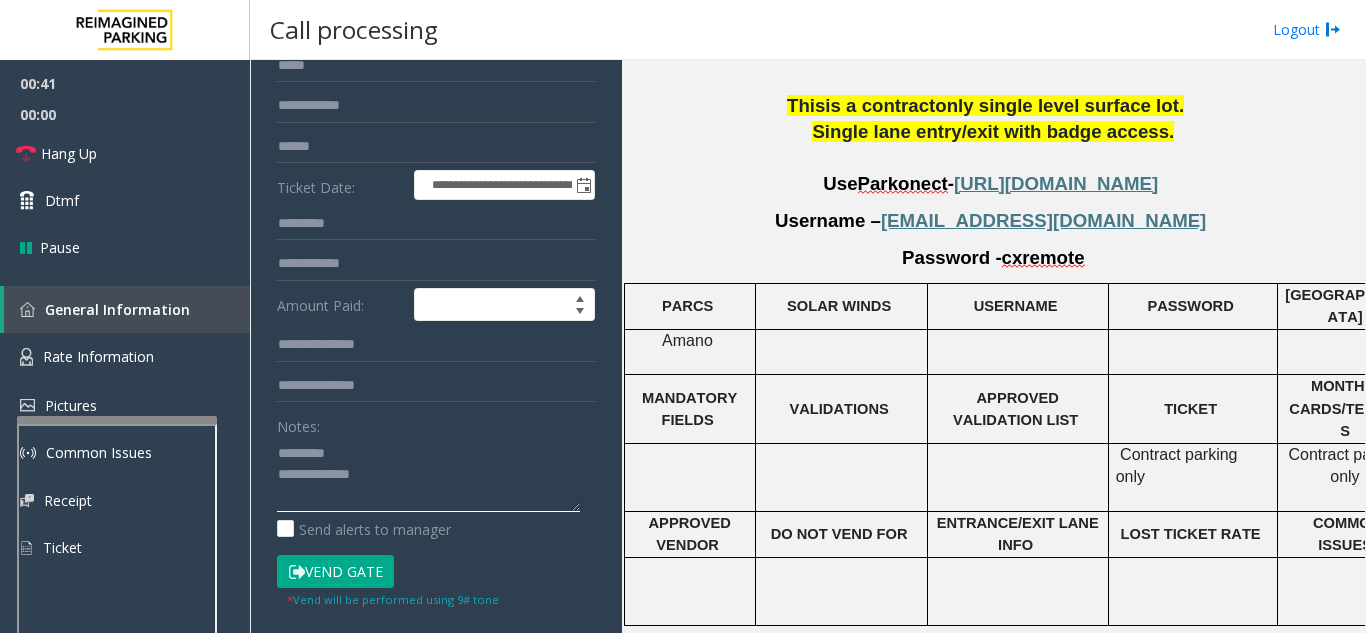 click 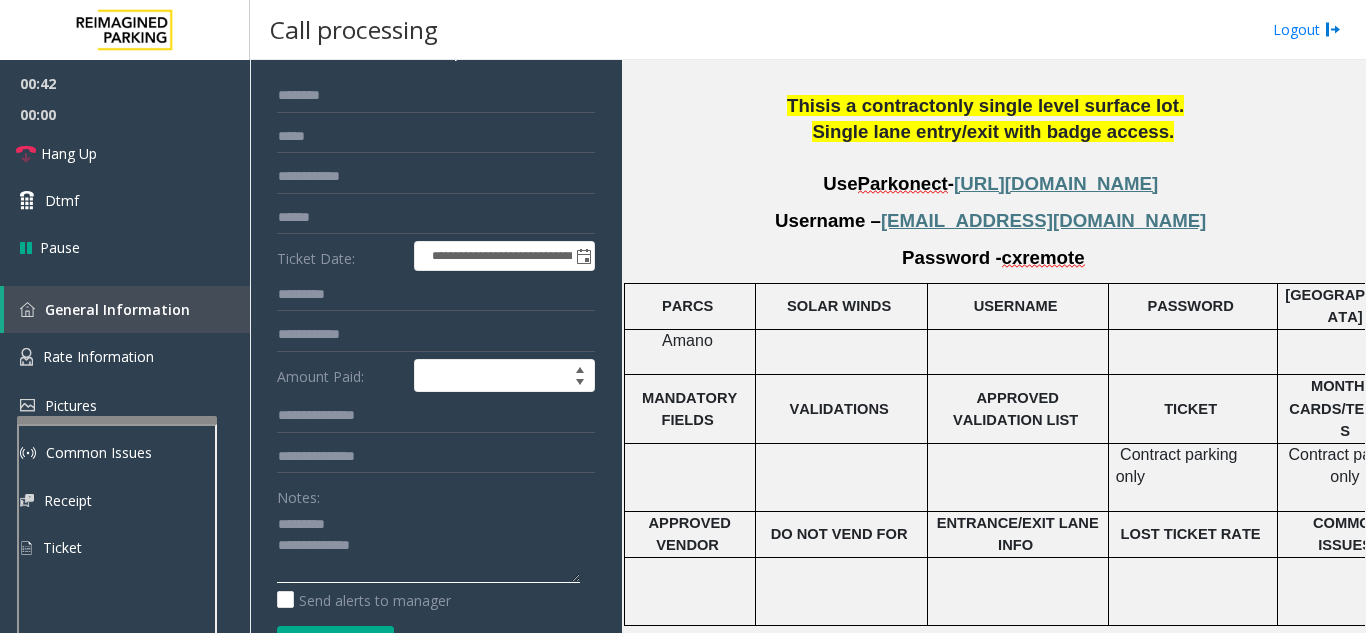 scroll, scrollTop: 84, scrollLeft: 0, axis: vertical 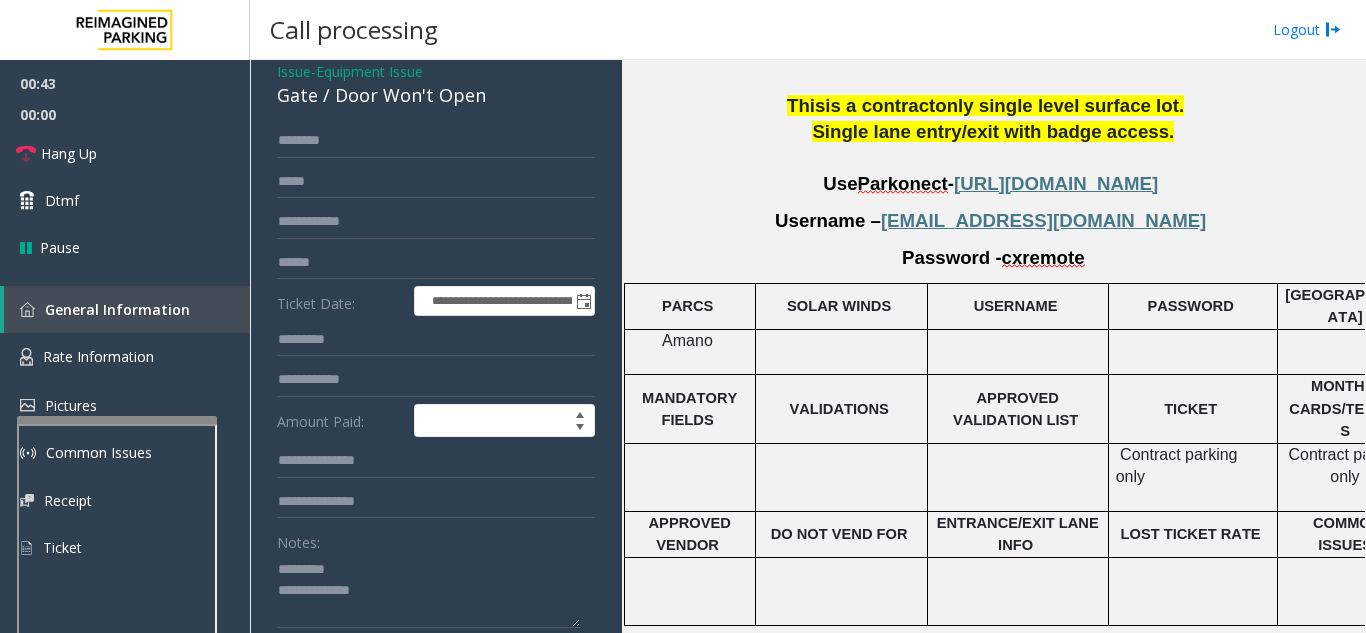 drag, startPoint x: 654, startPoint y: 416, endPoint x: 734, endPoint y: 438, distance: 82.96987 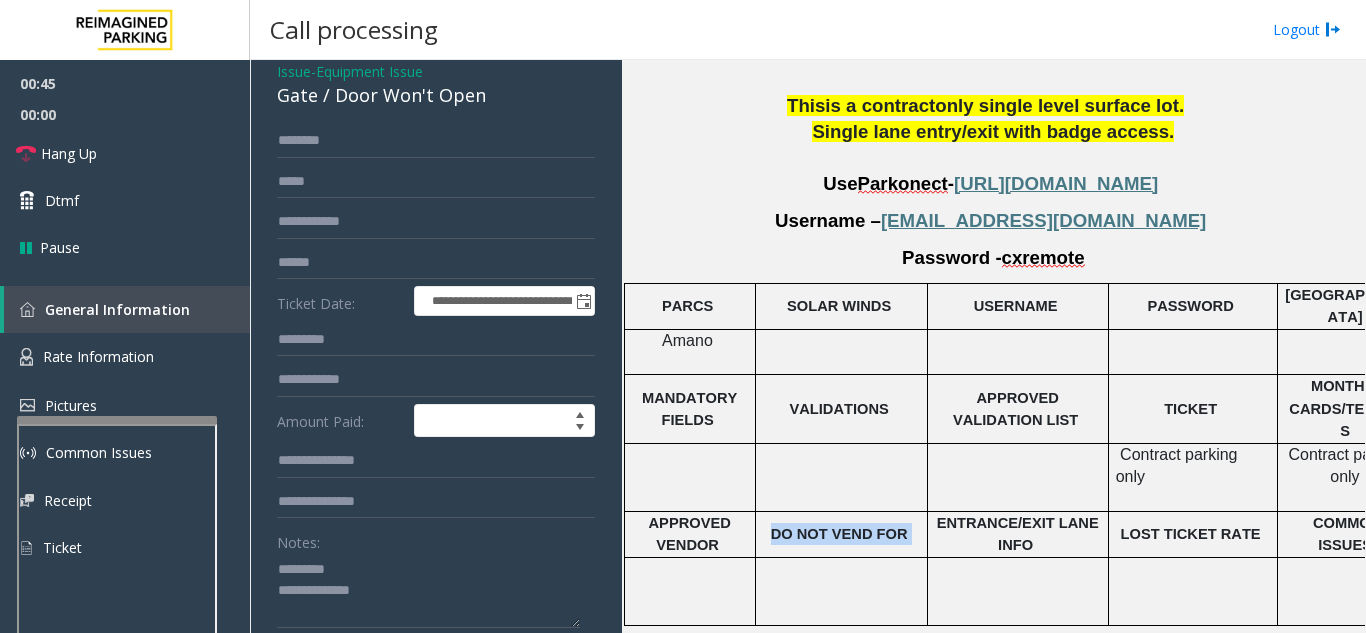drag, startPoint x: 784, startPoint y: 427, endPoint x: 910, endPoint y: 425, distance: 126.01587 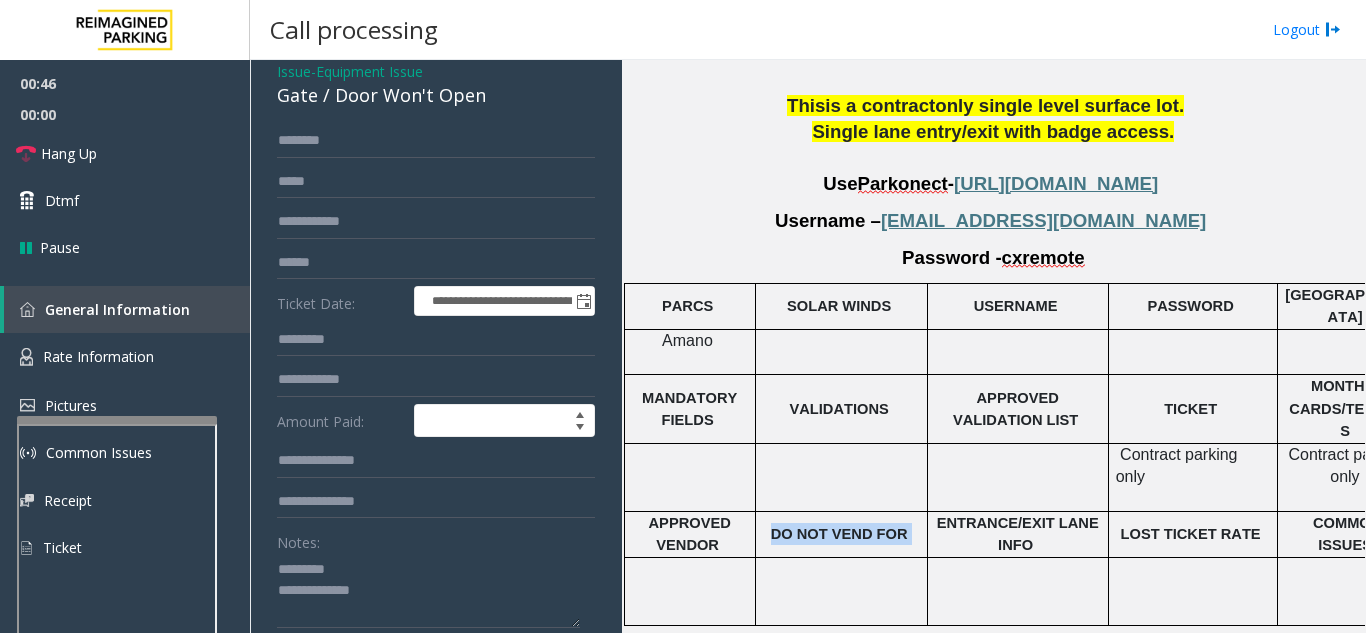 click on "DO NOT VEND FOR" 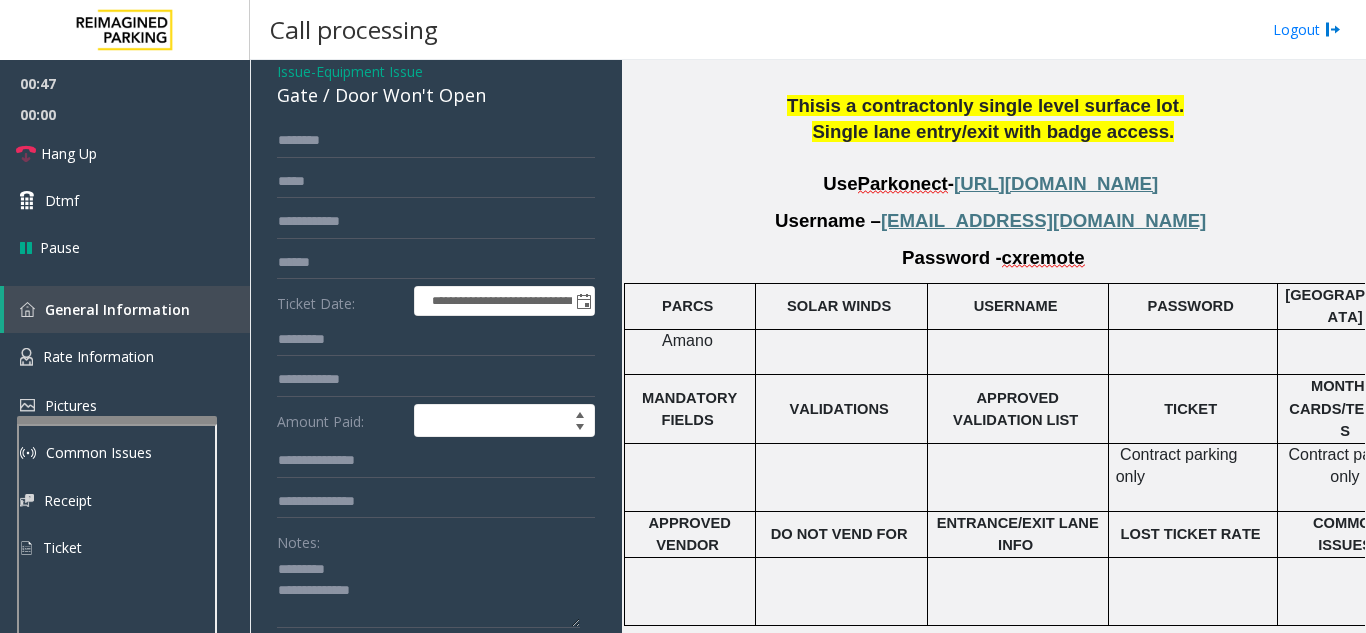 drag, startPoint x: 948, startPoint y: 404, endPoint x: 1057, endPoint y: 439, distance: 114.48144 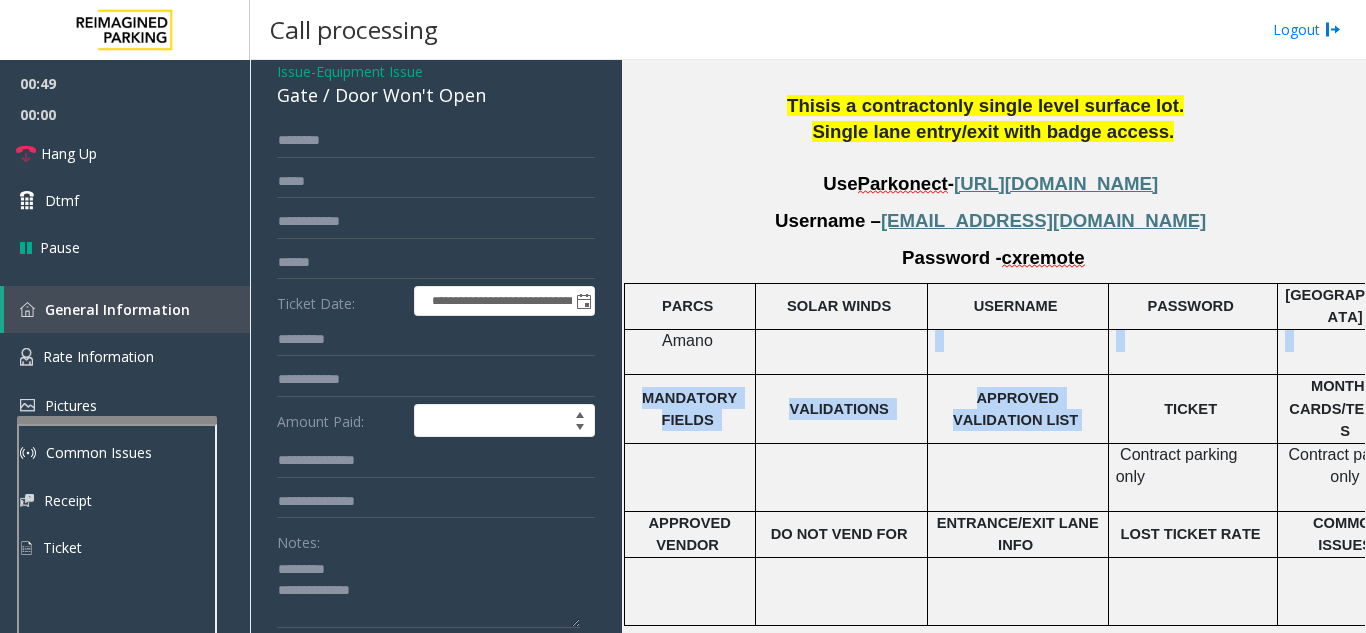 drag, startPoint x: 1035, startPoint y: 314, endPoint x: 967, endPoint y: 293, distance: 71.168816 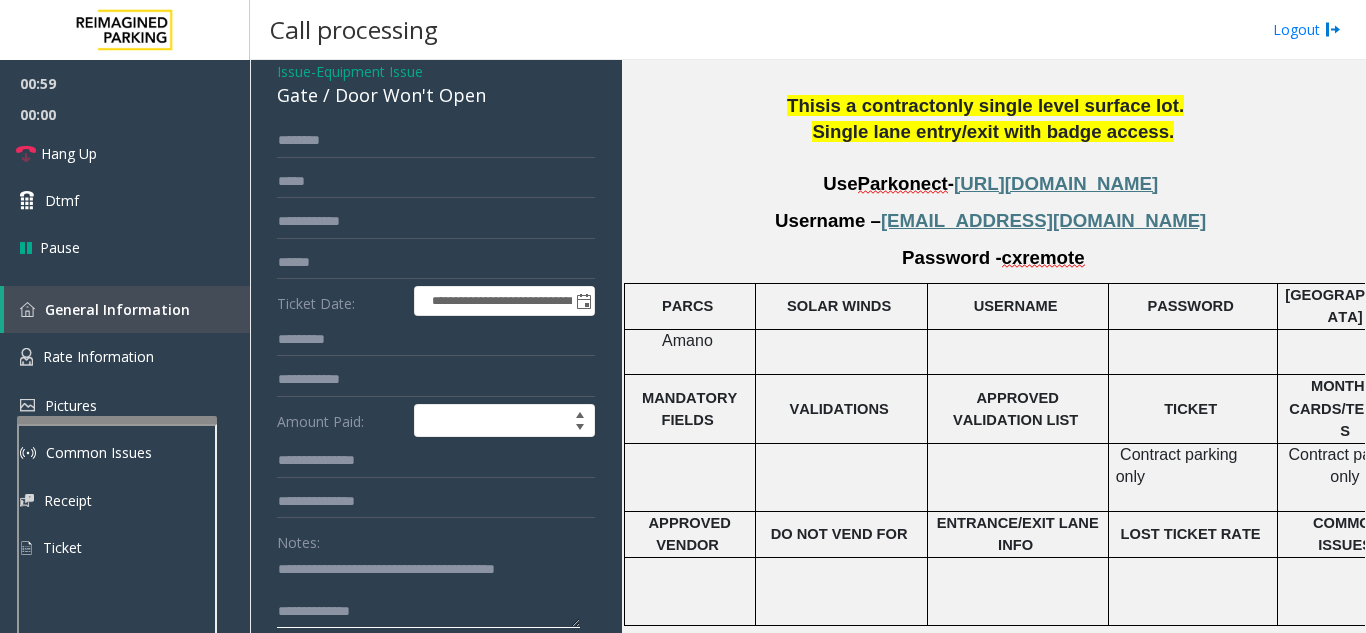 click 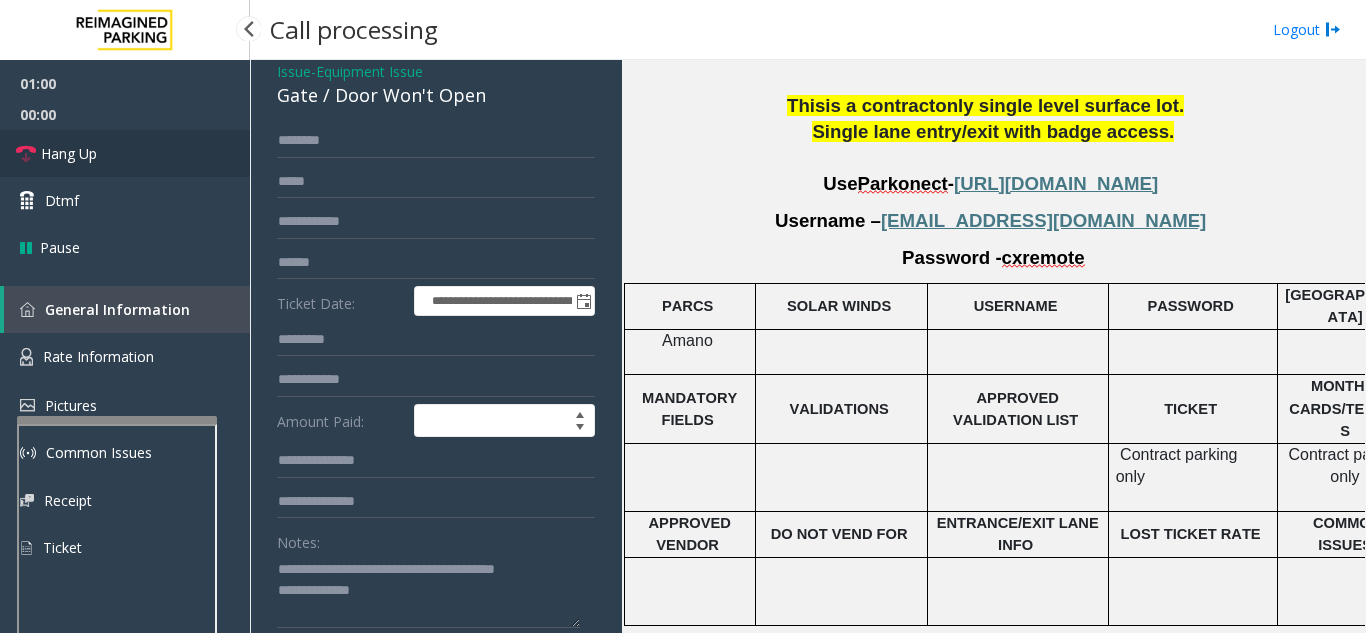 click on "Hang Up" at bounding box center (125, 153) 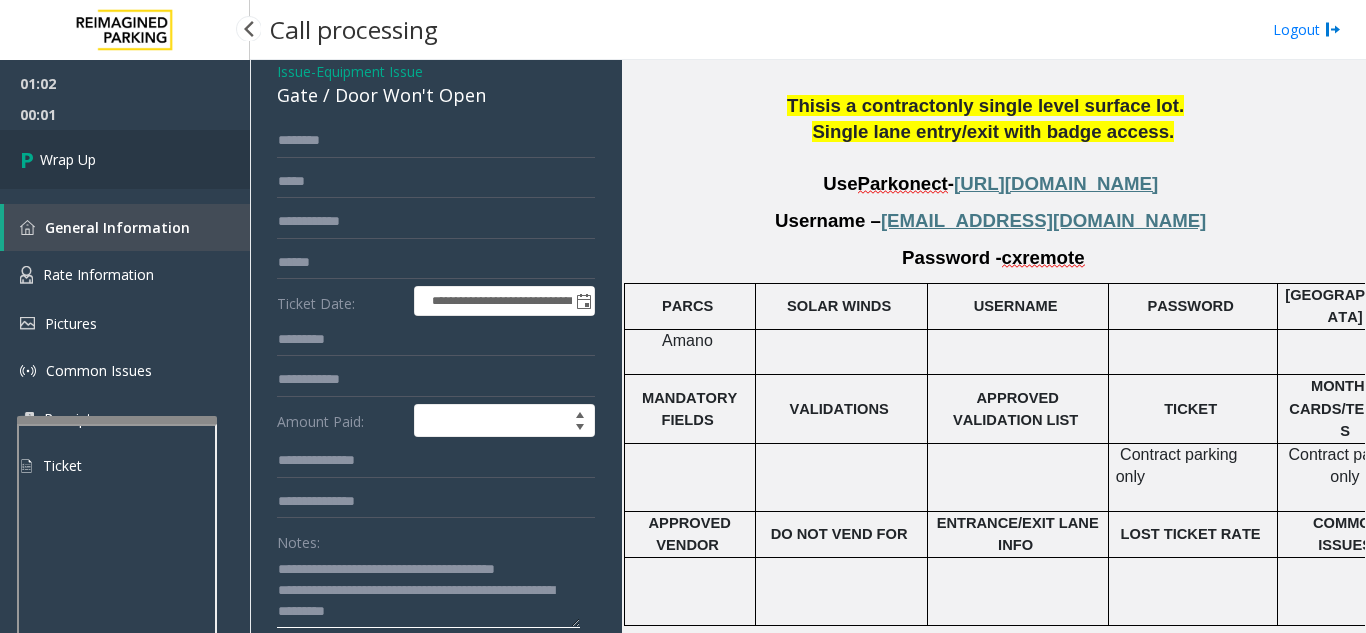 type on "**********" 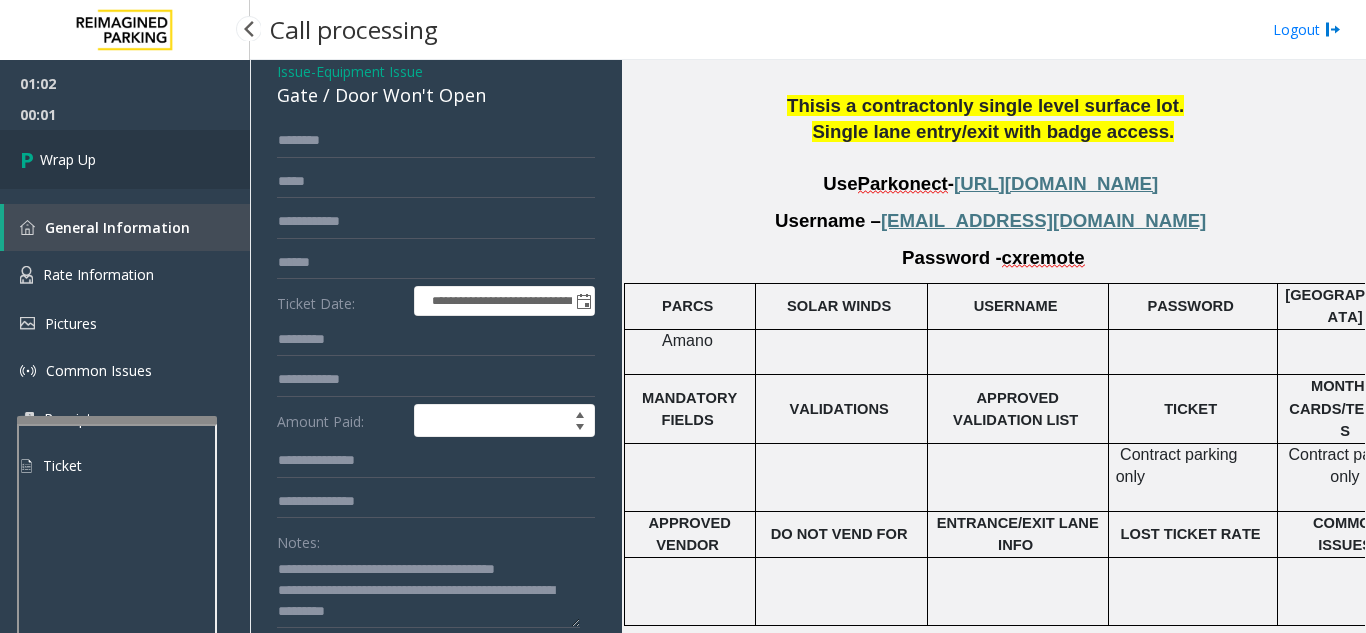 click on "Wrap Up" at bounding box center (125, 159) 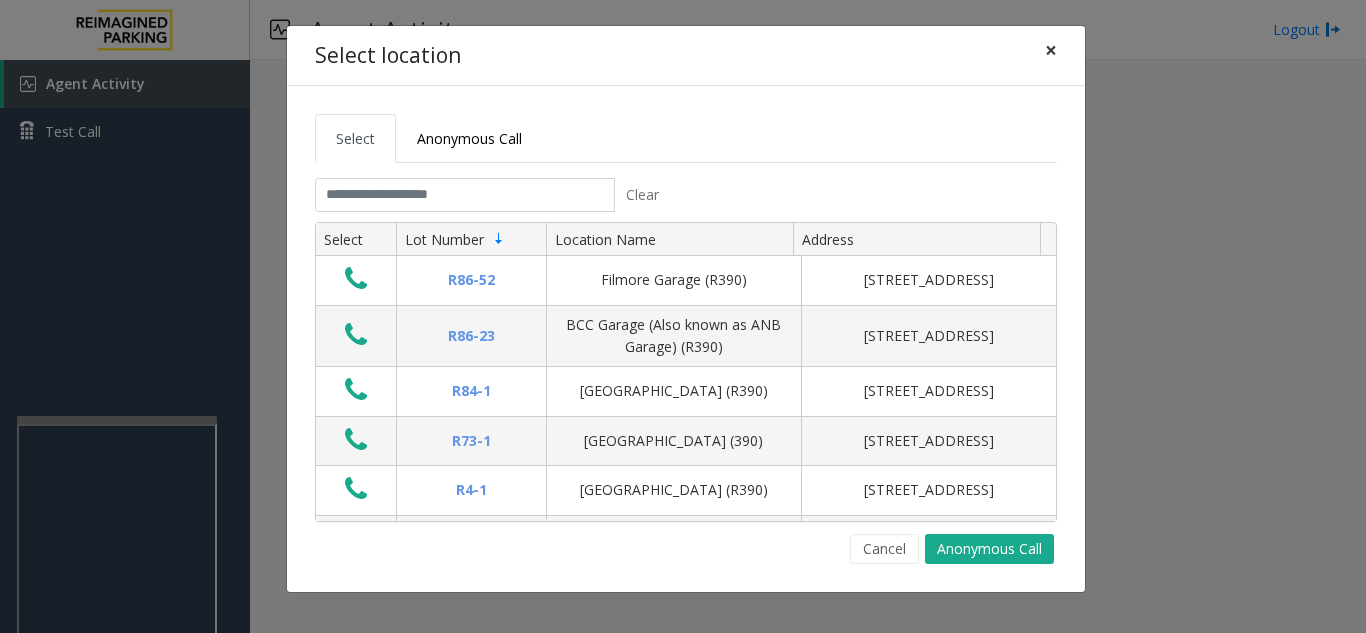 click on "×" 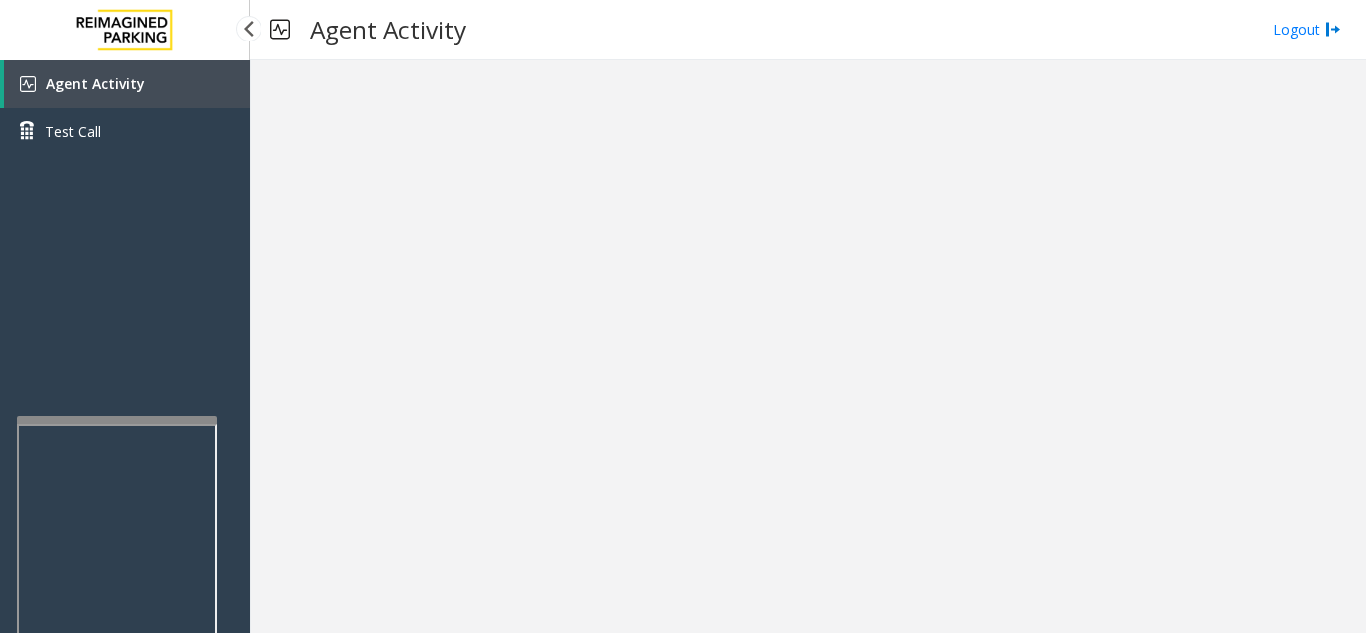 click on "Agent Activity" at bounding box center (127, 84) 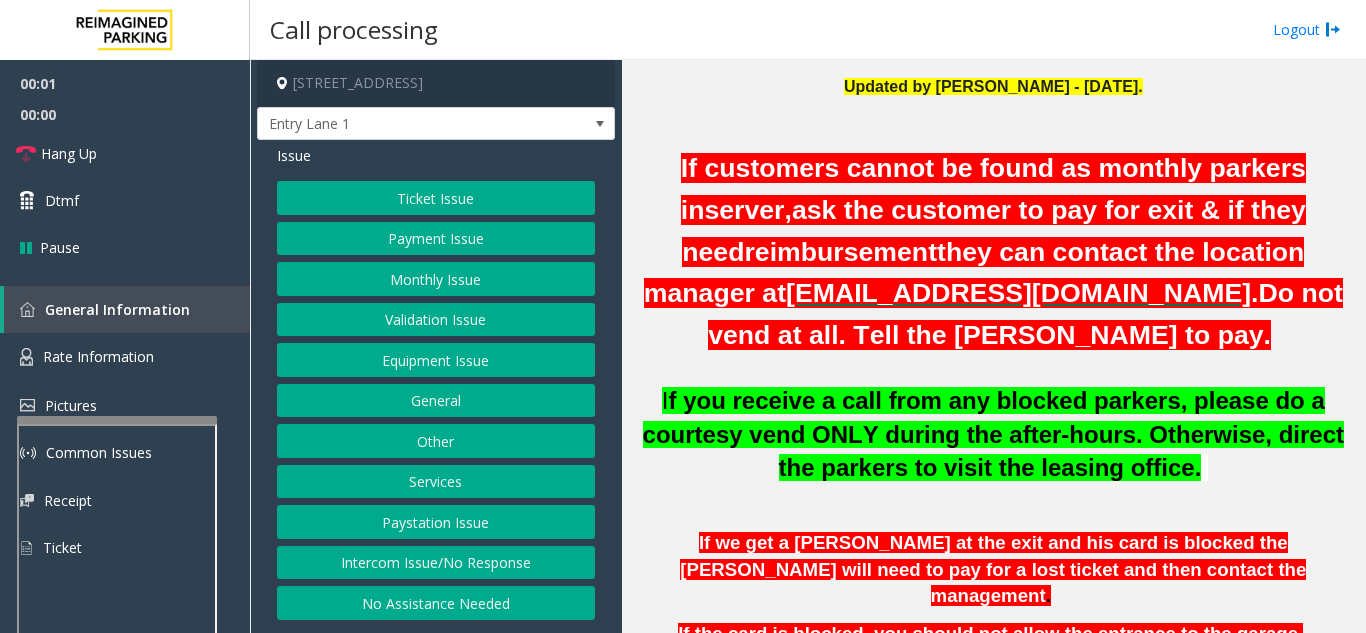 scroll, scrollTop: 500, scrollLeft: 0, axis: vertical 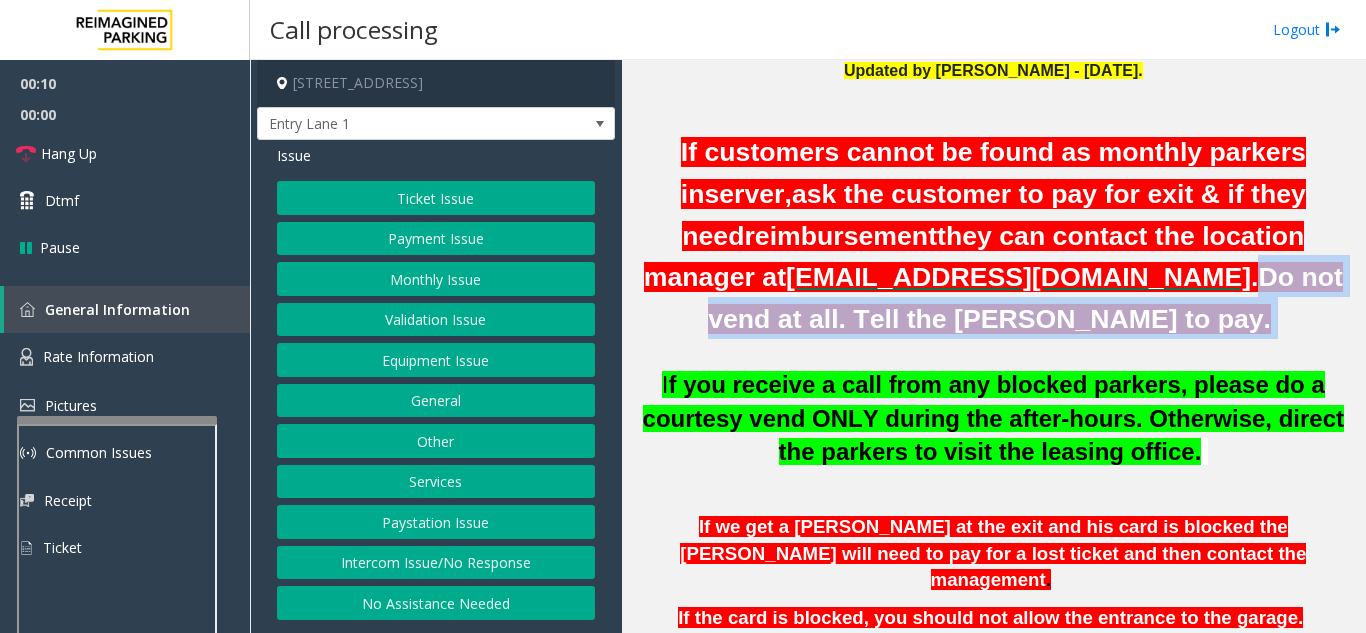 drag, startPoint x: 1144, startPoint y: 274, endPoint x: 1169, endPoint y: 331, distance: 62.241467 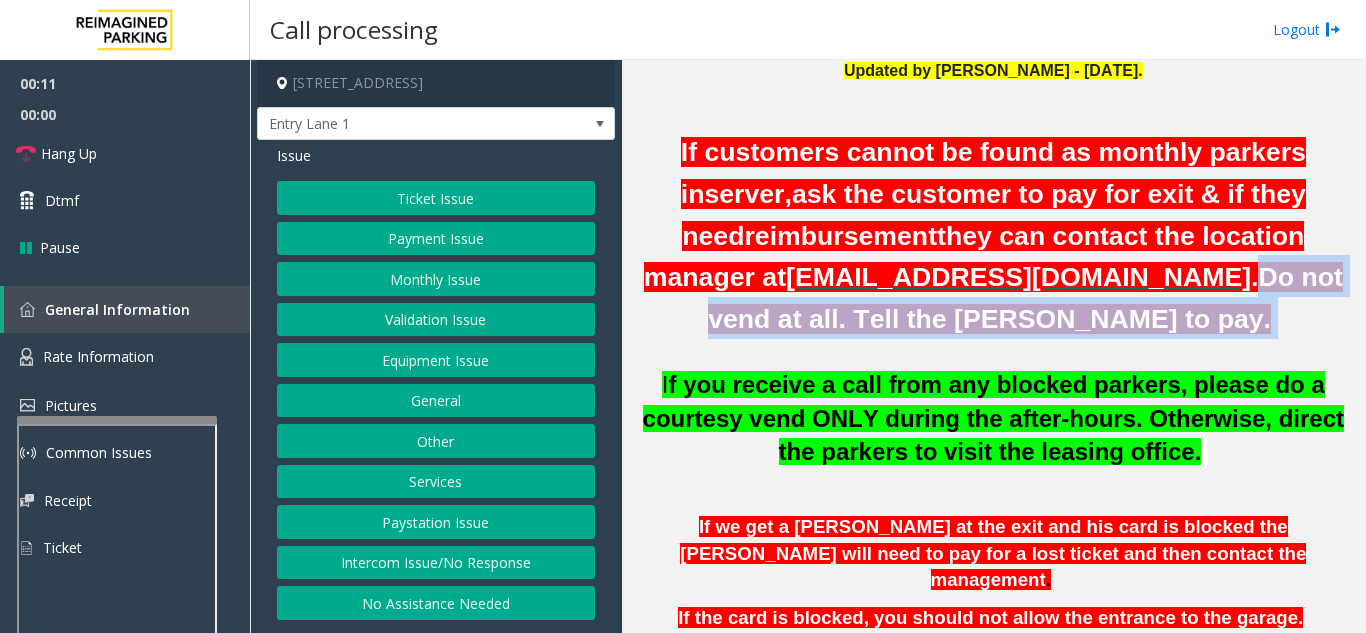 click on "If customers cannot be found as monthly parkers in  server,  ask the customer to pay for exit & if they need  reimbursement  they can contact the location manager at  [EMAIL_ADDRESS][DOMAIN_NAME] .  Do not vend at all. Tell the [PERSON_NAME] to pay." 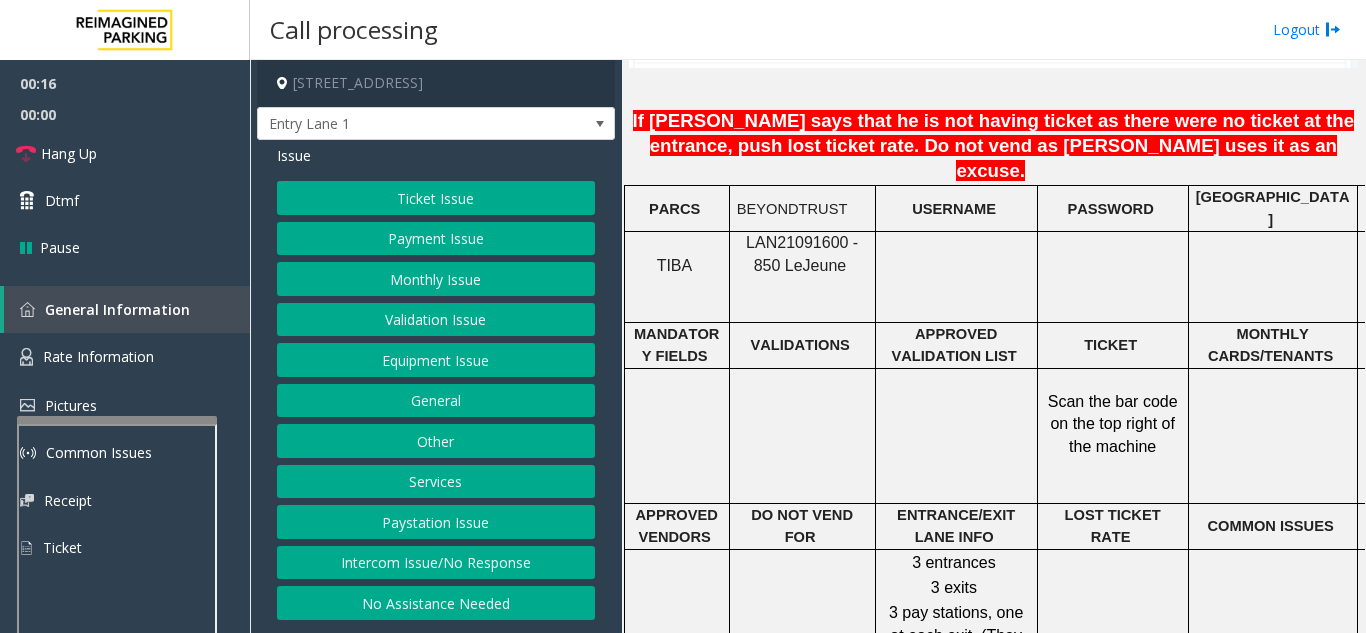 scroll, scrollTop: 1700, scrollLeft: 0, axis: vertical 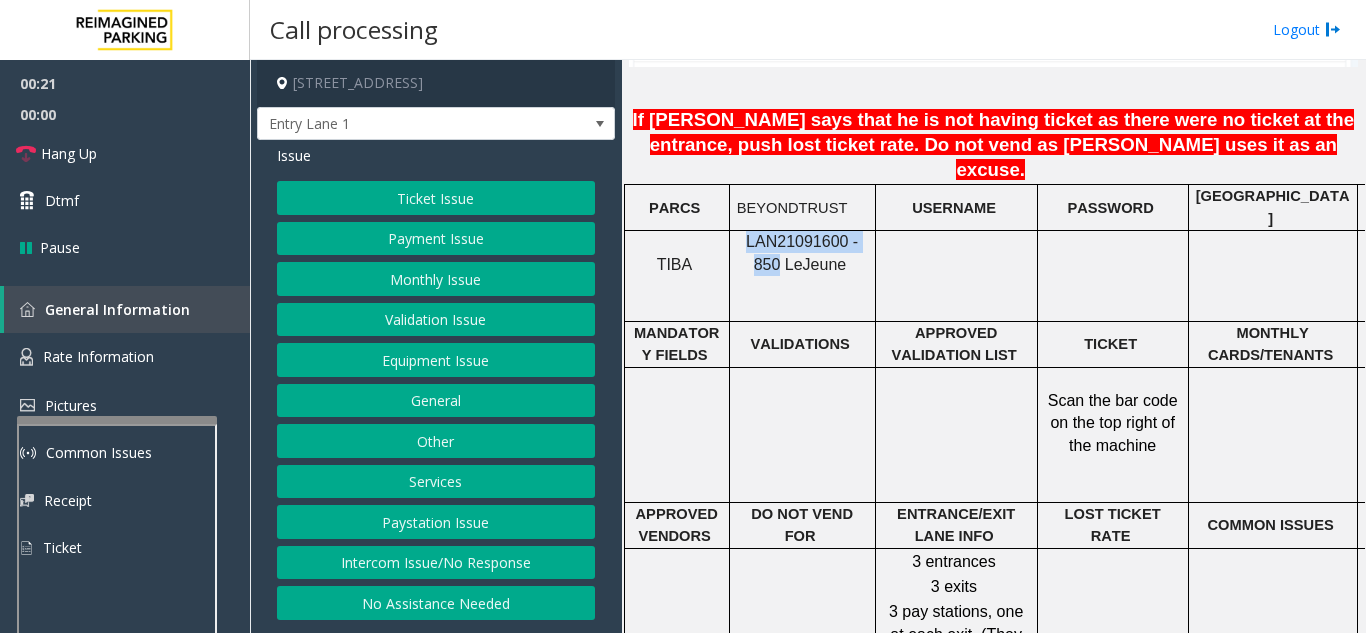 drag, startPoint x: 870, startPoint y: 177, endPoint x: 733, endPoint y: 179, distance: 137.0146 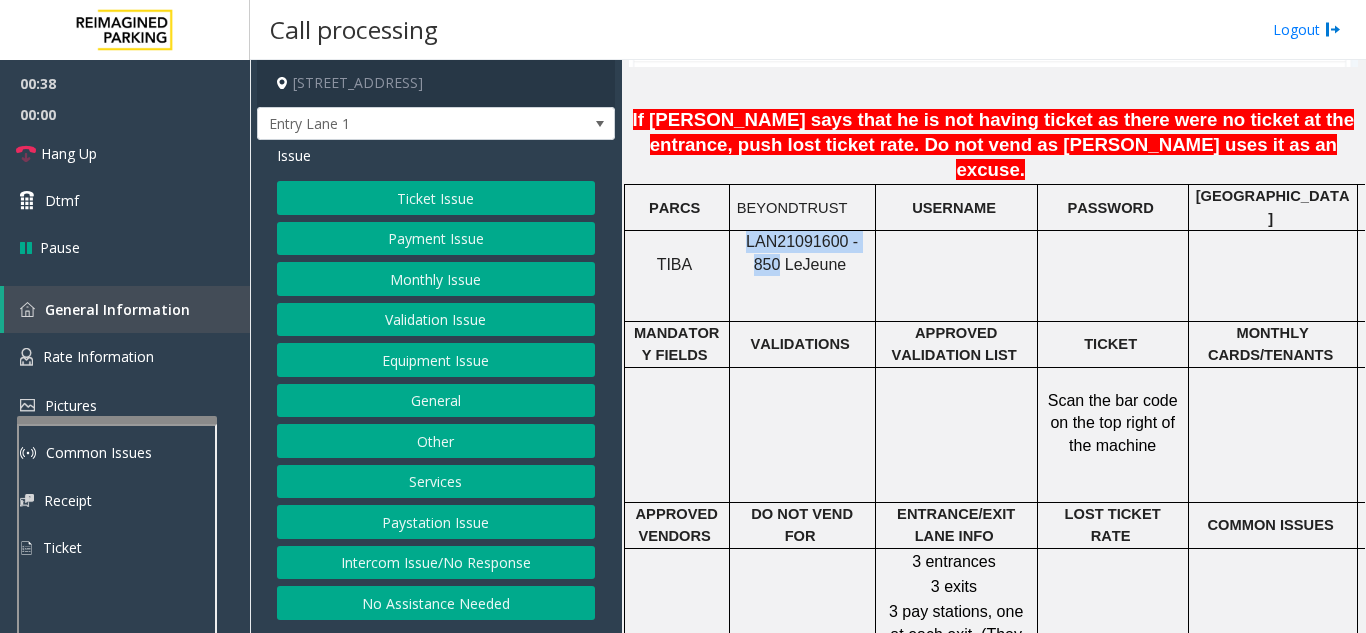 click on "Equipment Issue" 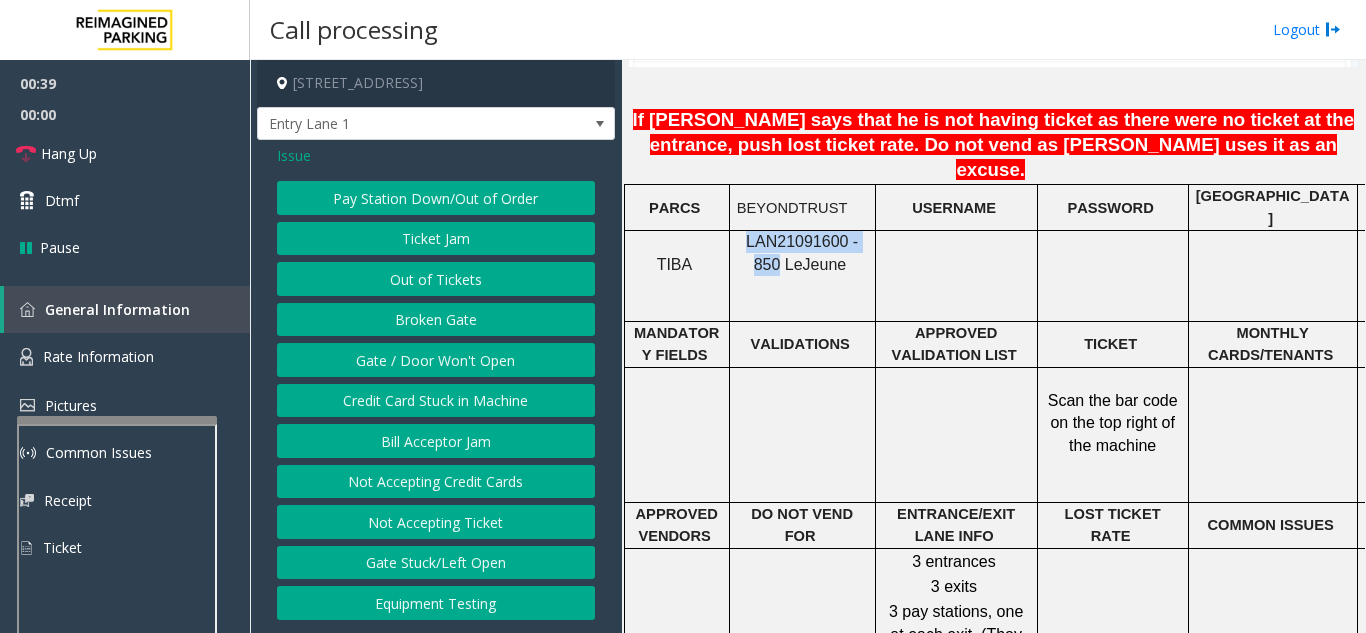 click on "Gate / Door Won't Open" 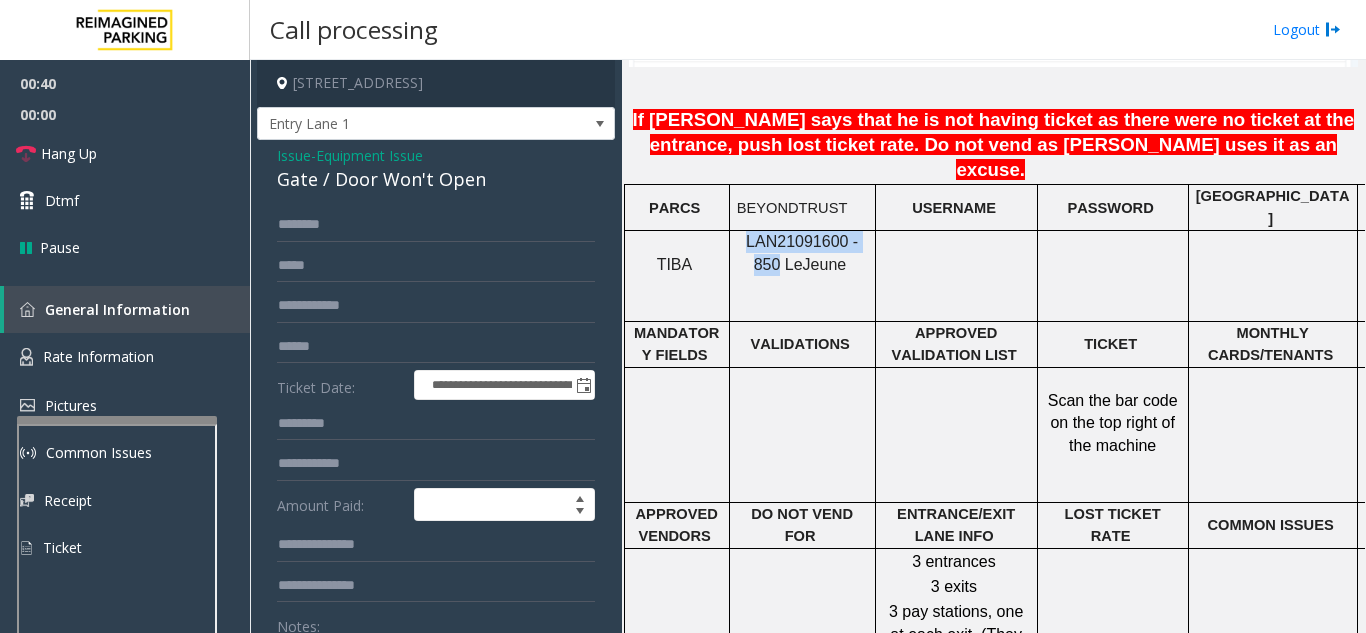 scroll, scrollTop: 200, scrollLeft: 0, axis: vertical 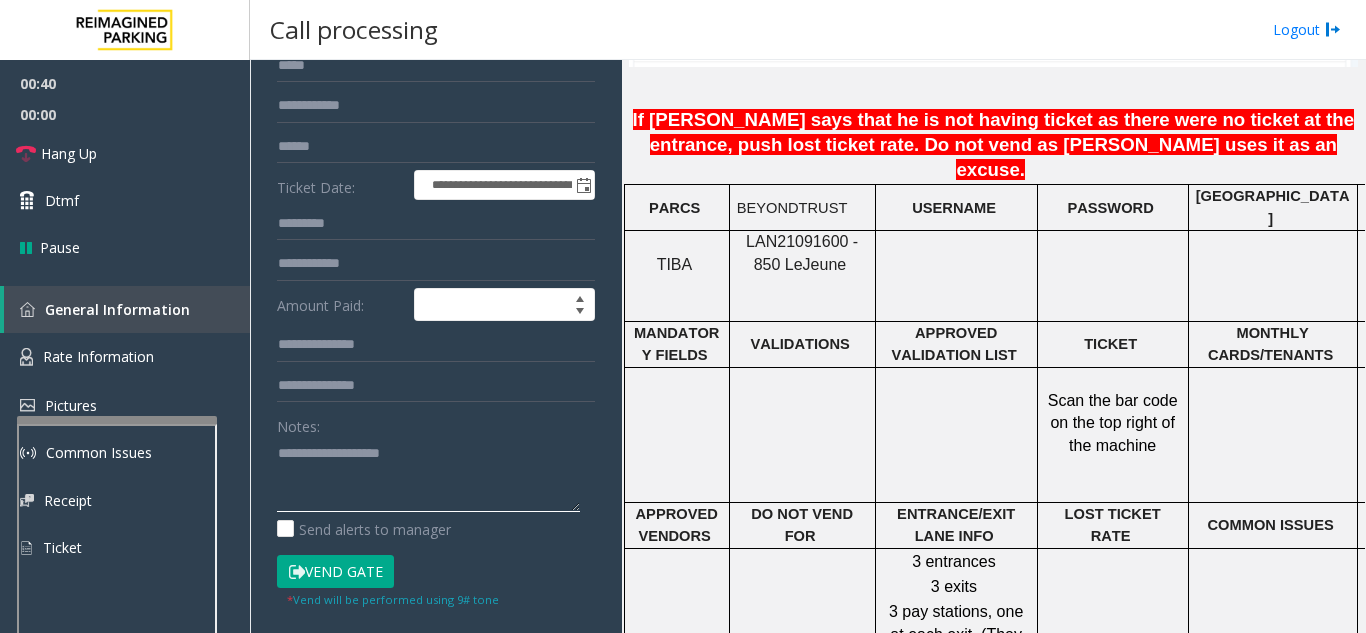 click 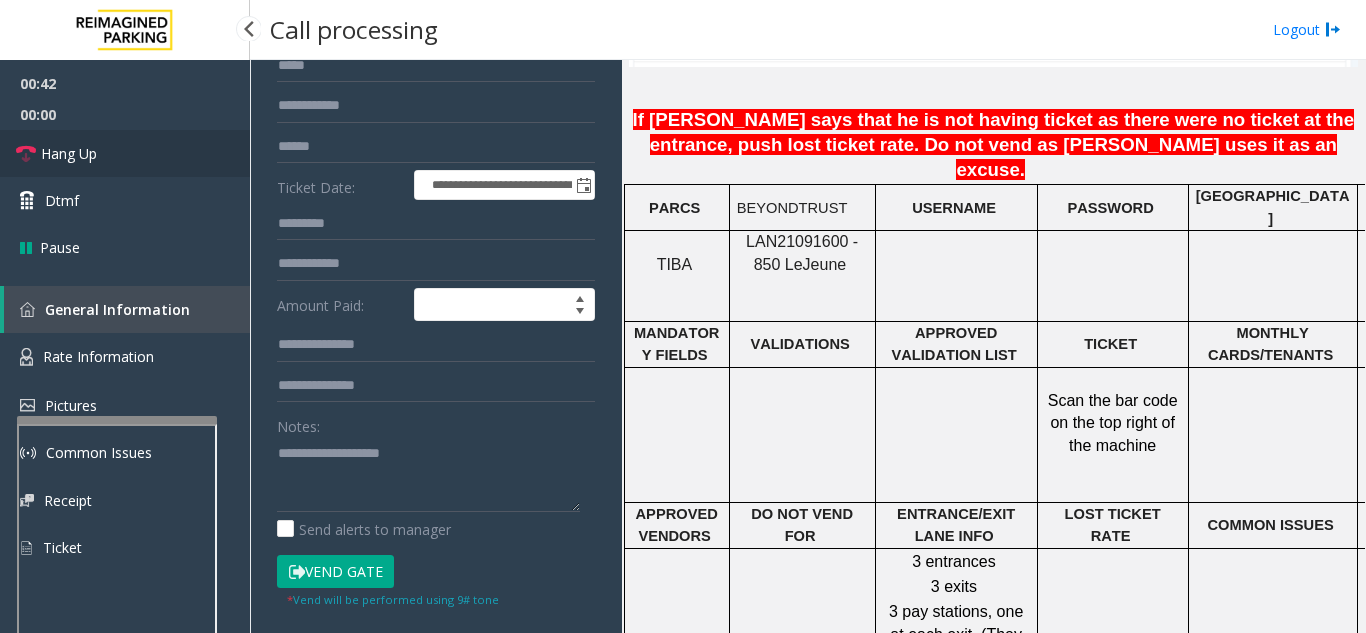 click on "Hang Up" at bounding box center (125, 153) 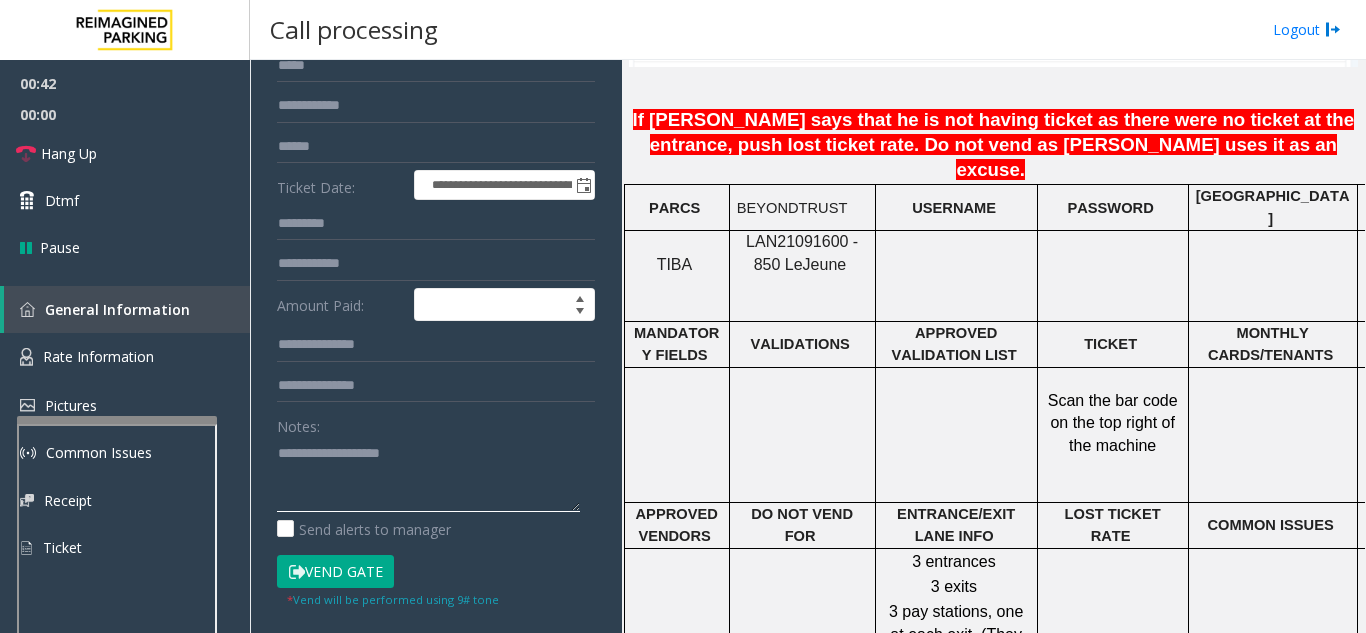 click 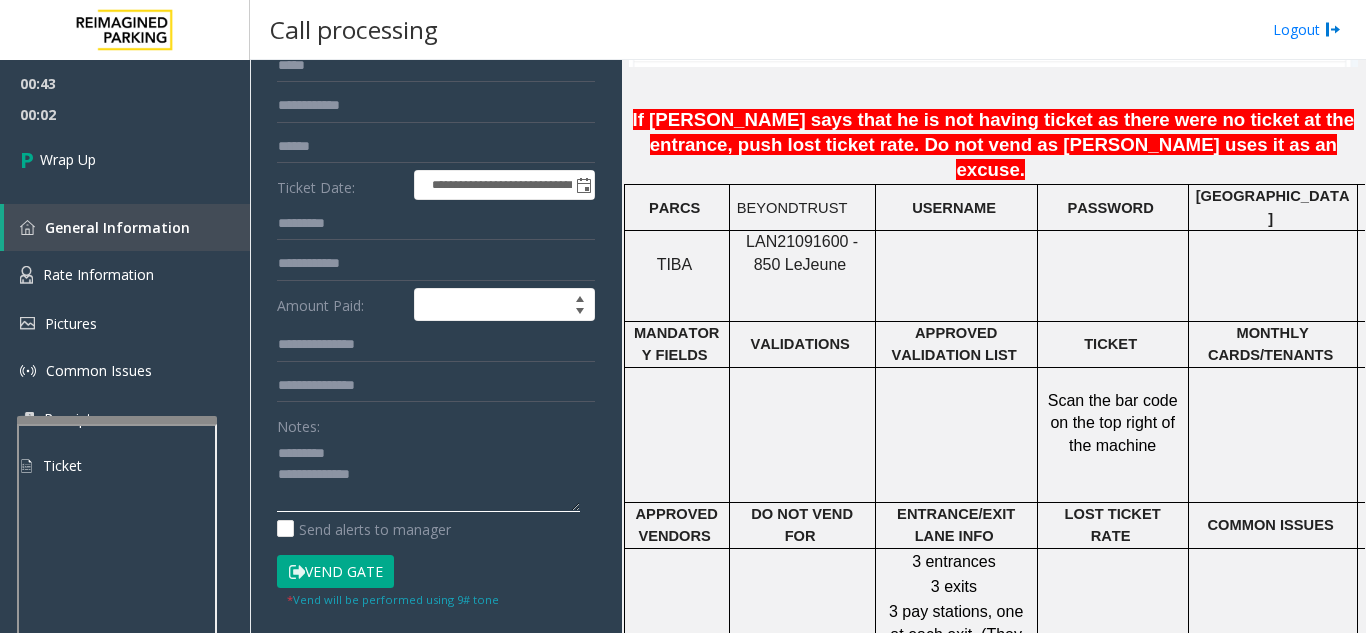 click 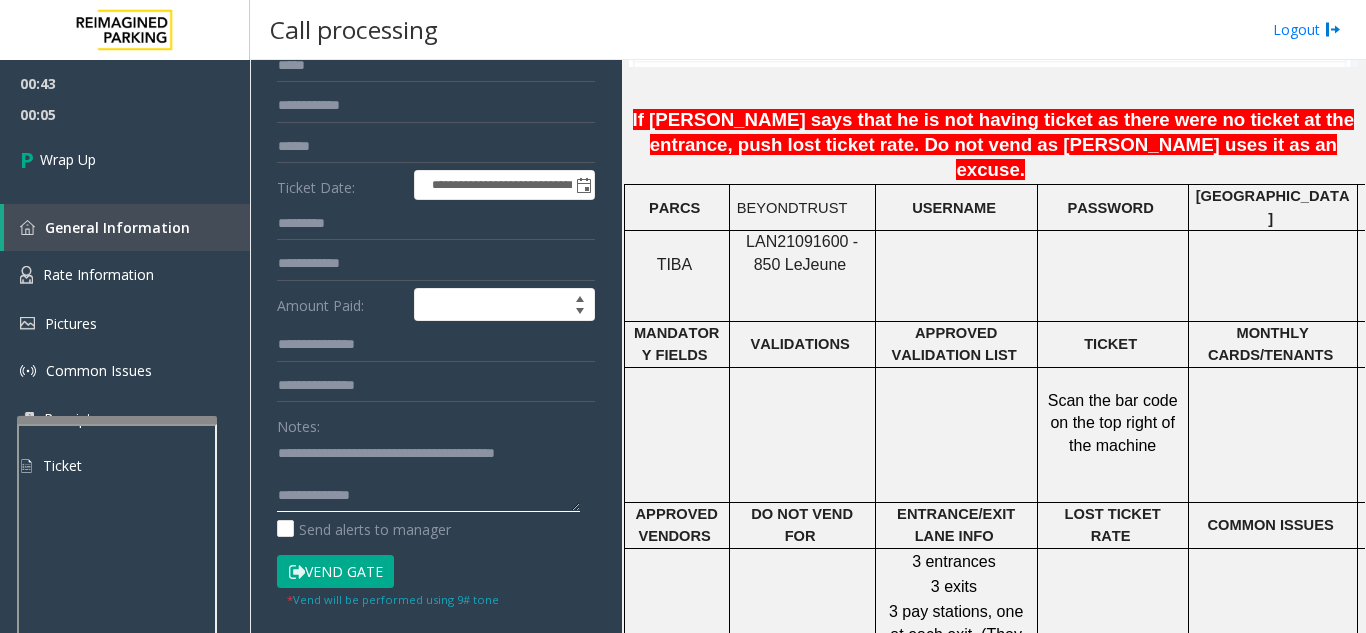 click 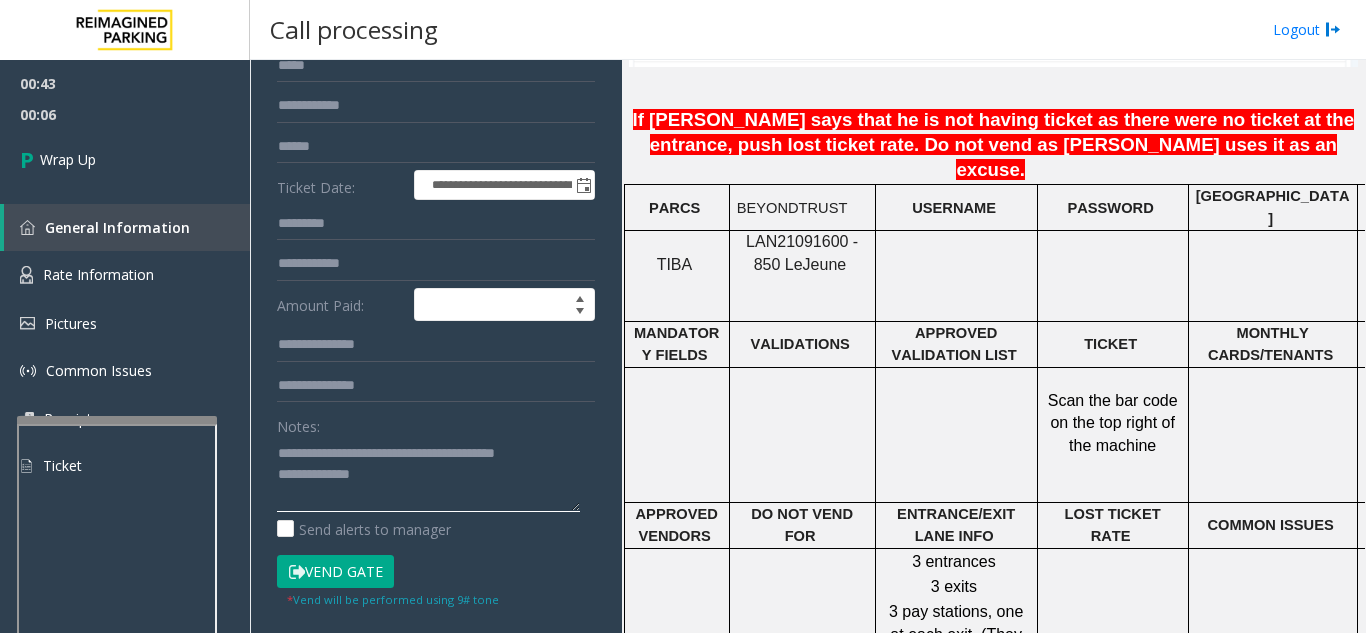 click 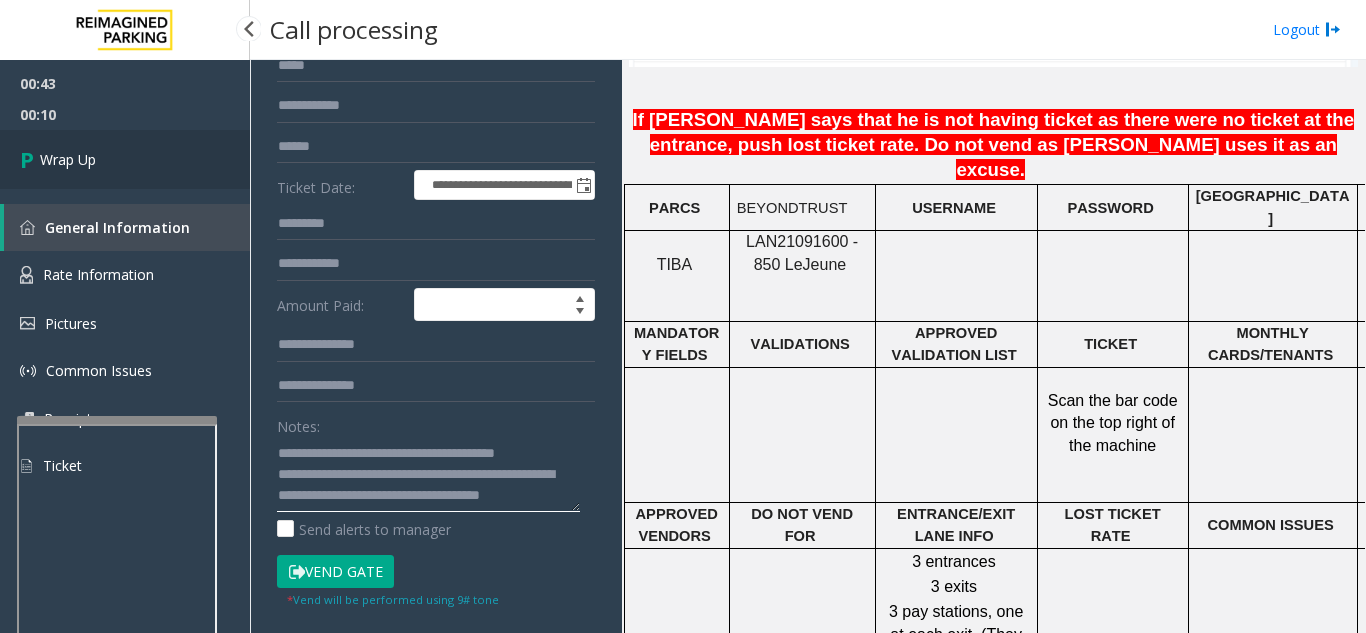 type on "**********" 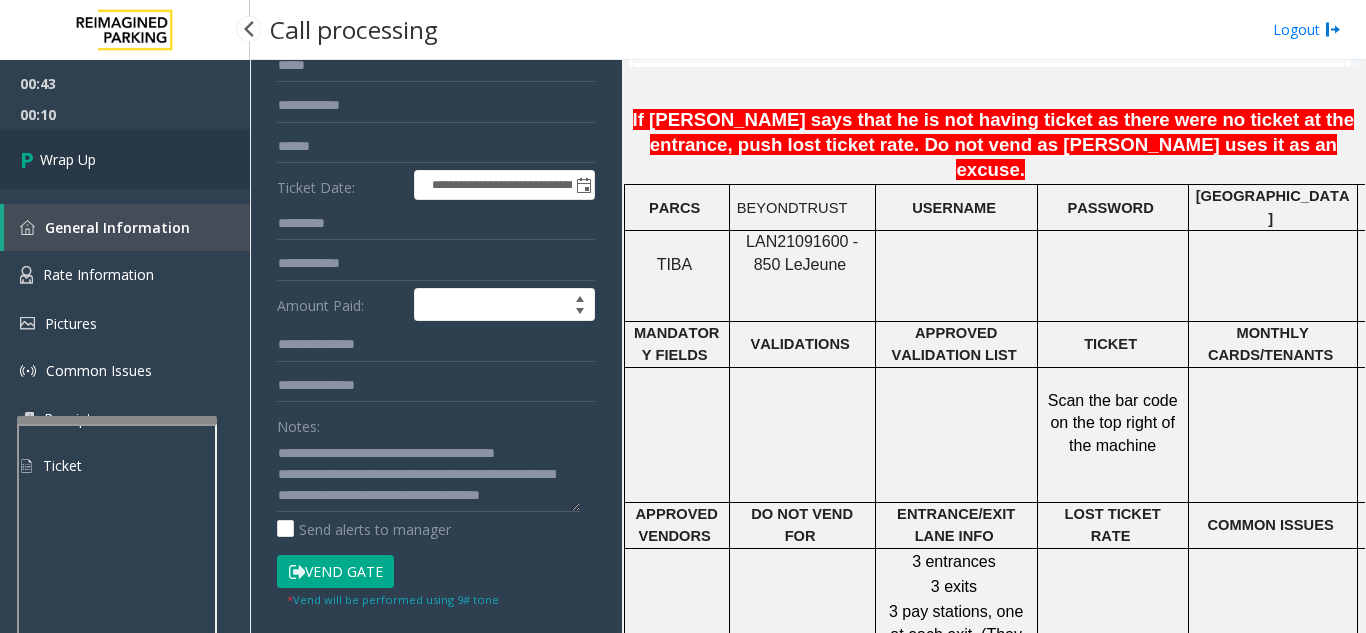 click on "Wrap Up" at bounding box center [125, 159] 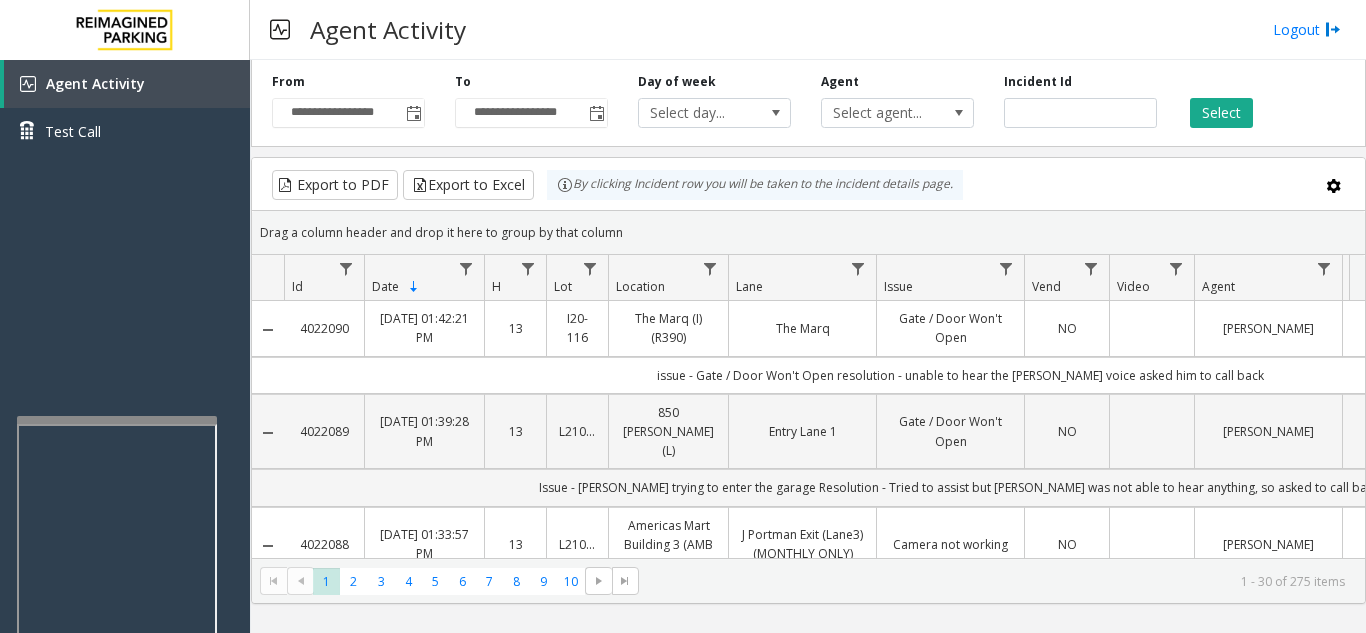 scroll, scrollTop: 0, scrollLeft: 0, axis: both 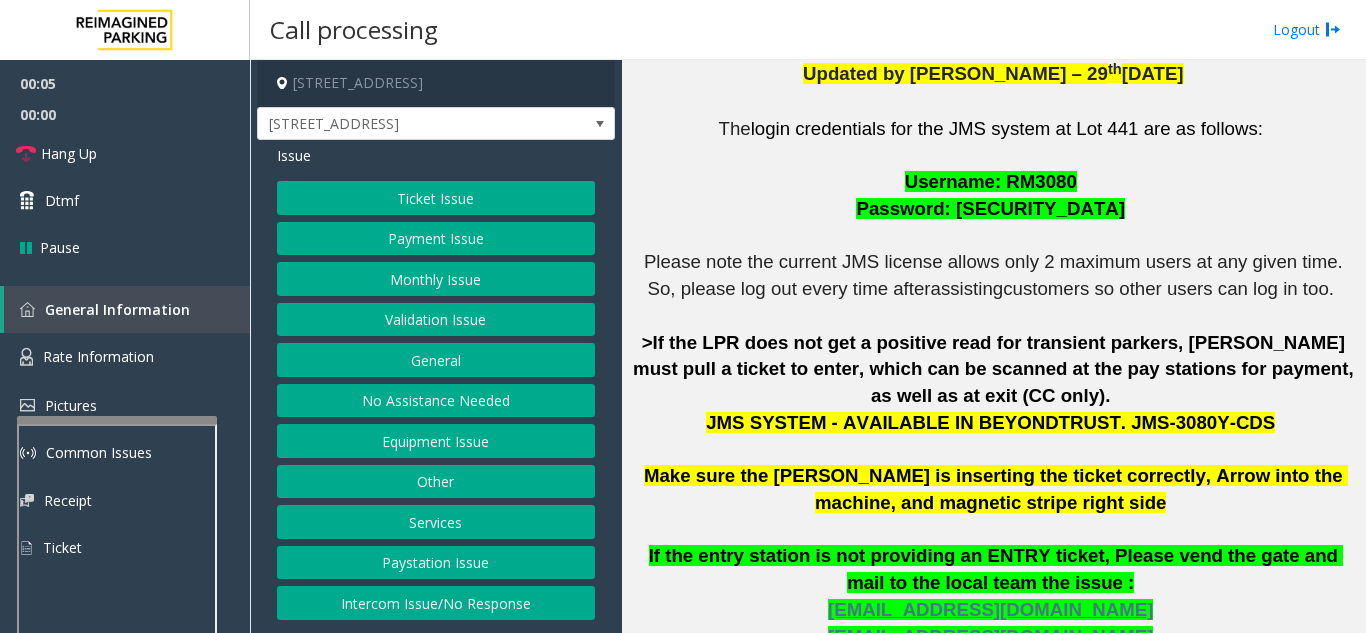 click on "Payment Issue" 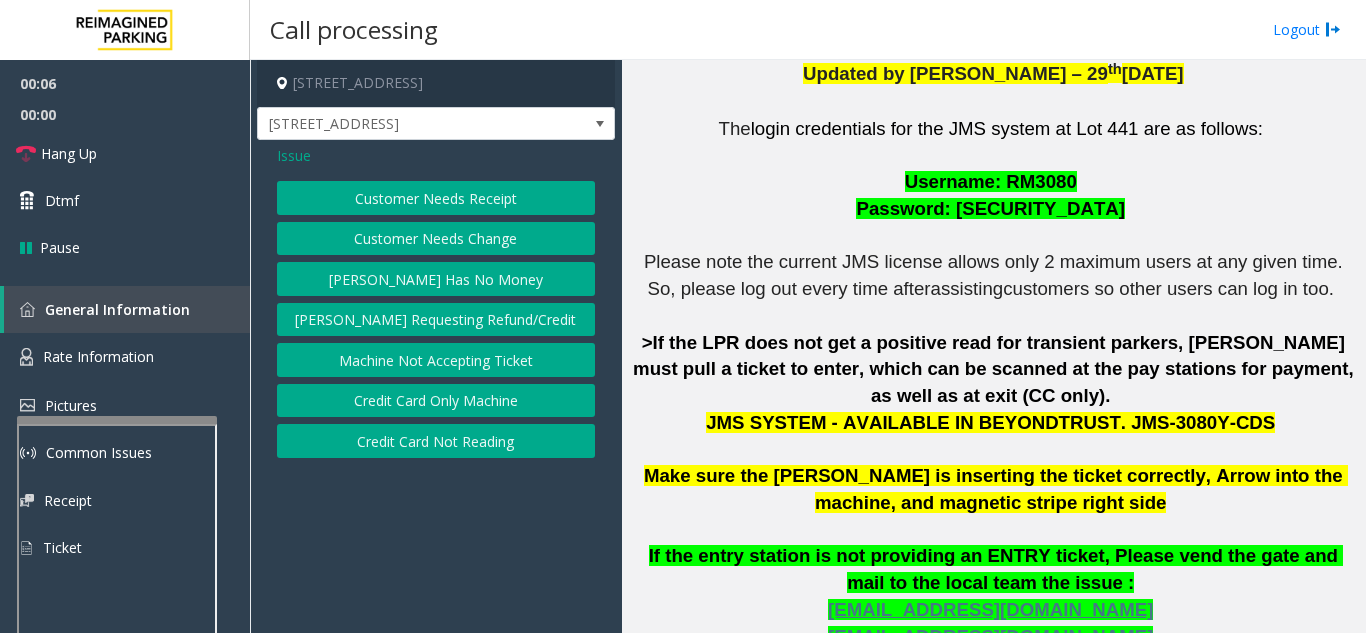 click on "Credit Card Not Reading" 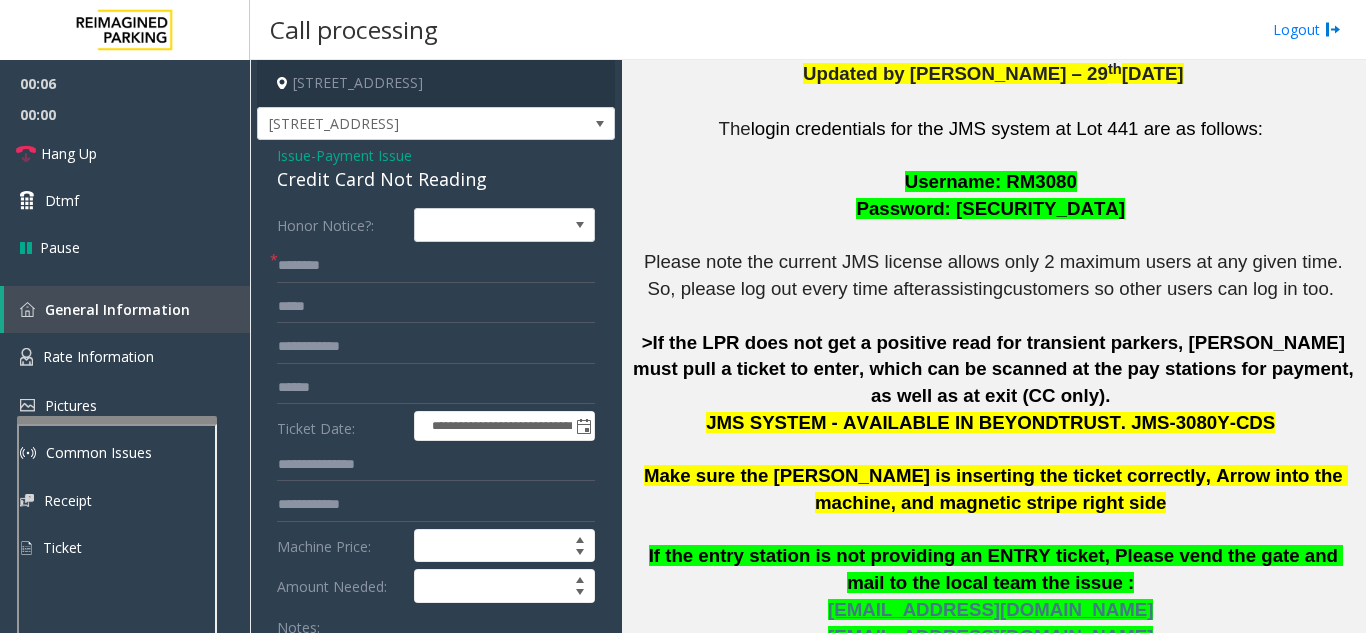 scroll, scrollTop: 100, scrollLeft: 0, axis: vertical 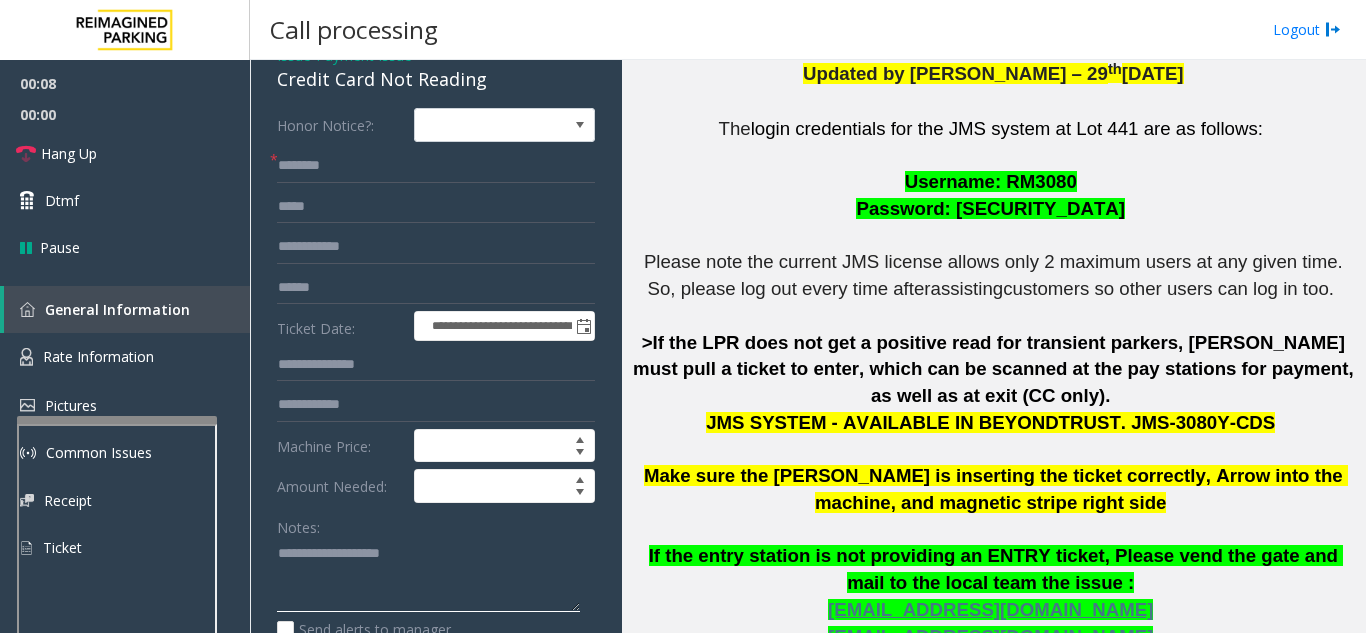 click 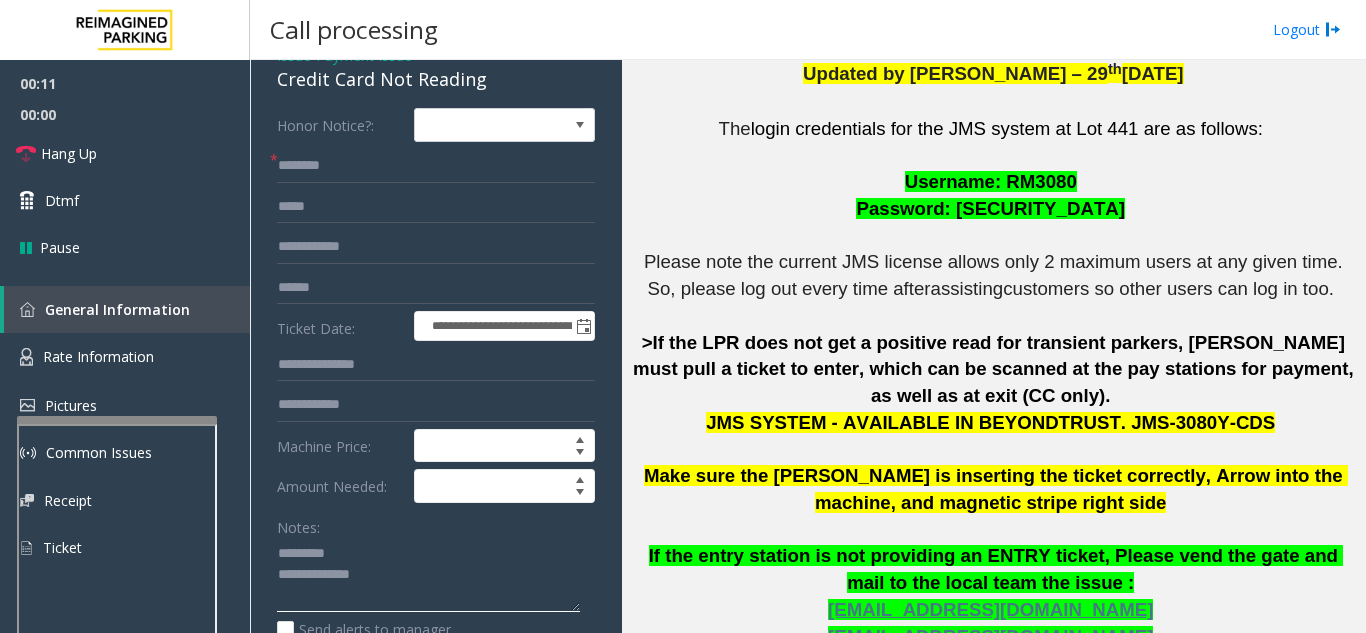 click 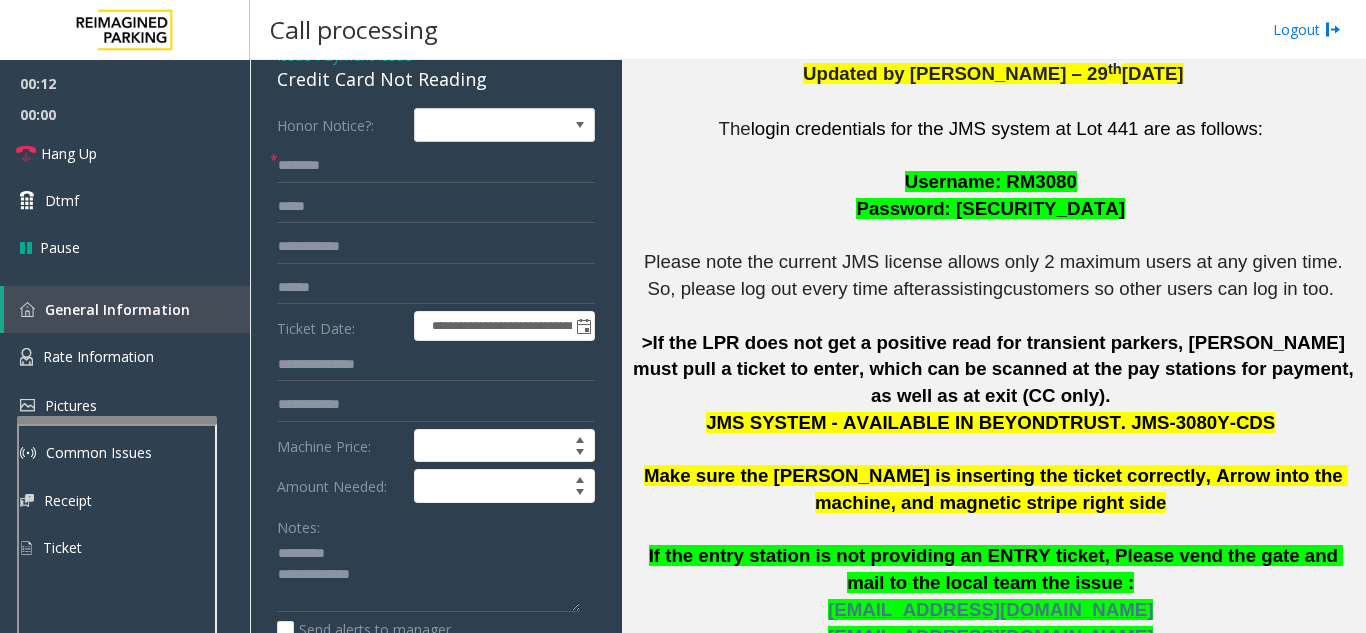 click on "Credit Card Not Reading" 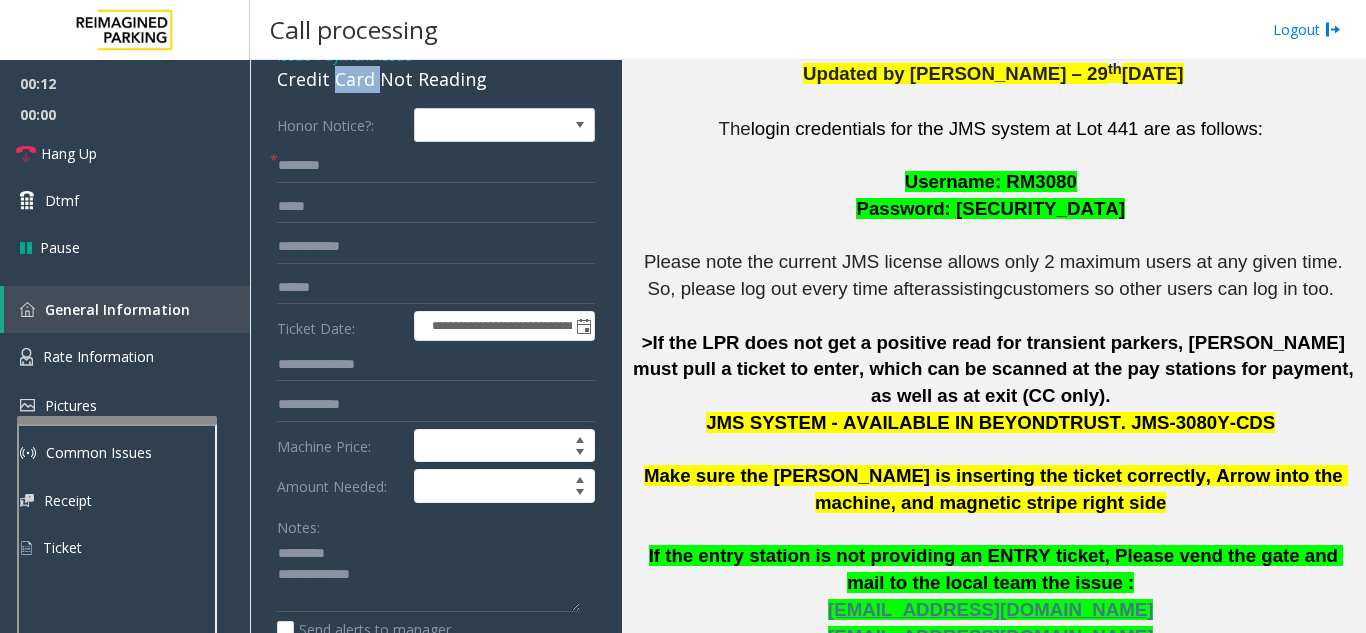 click on "Credit Card Not Reading" 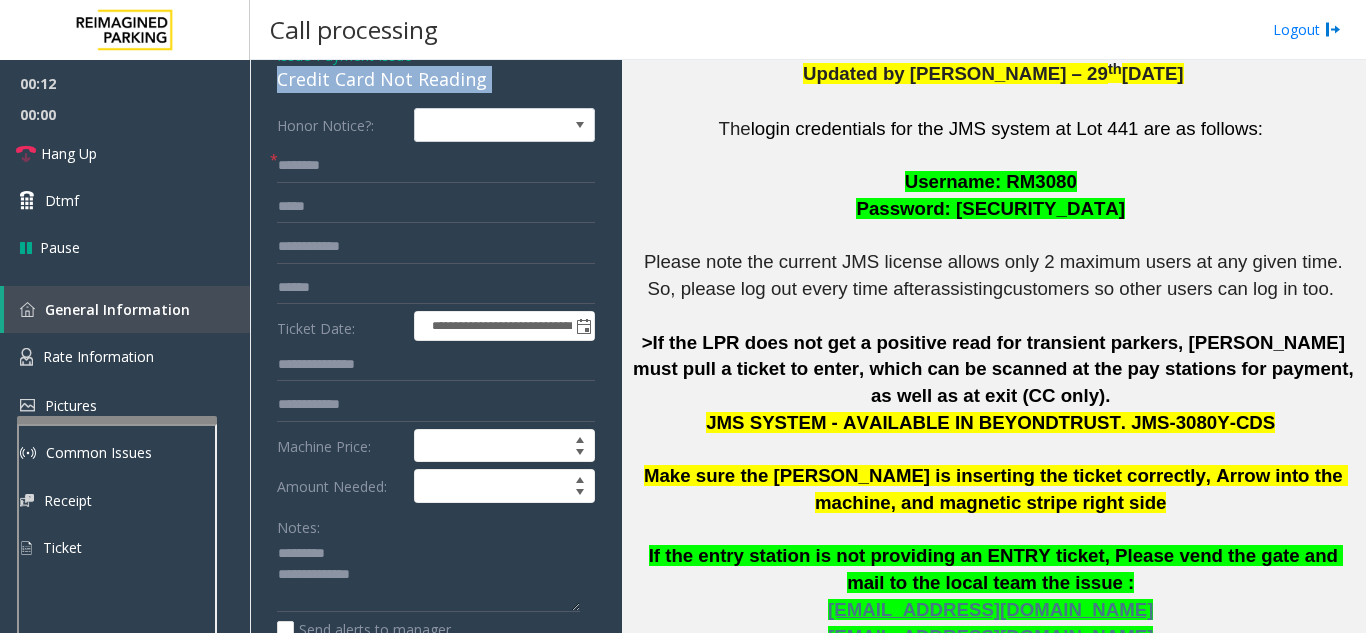 click on "Credit Card Not Reading" 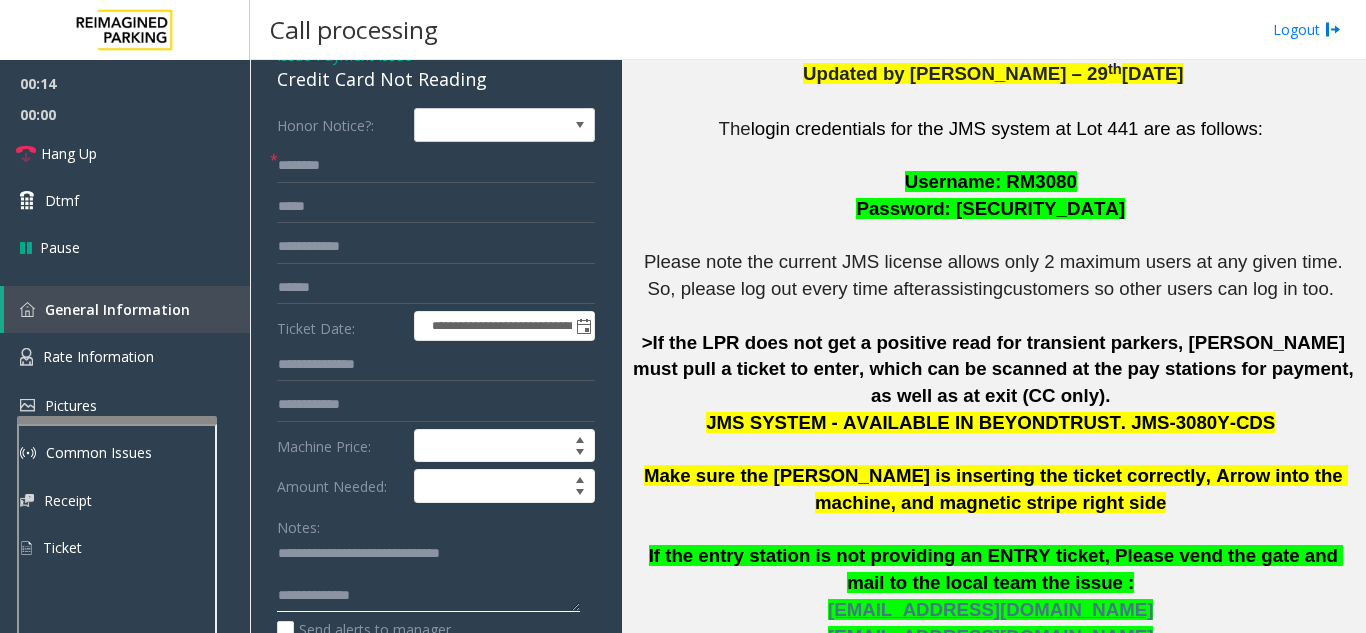 click 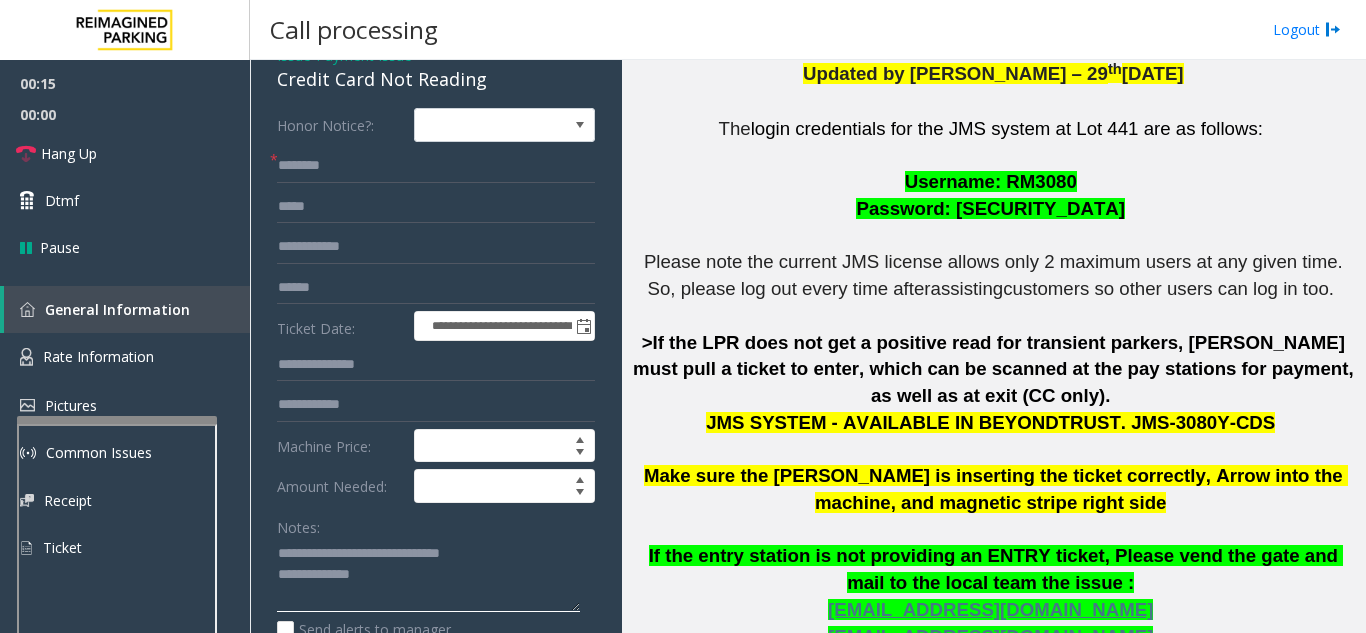 click 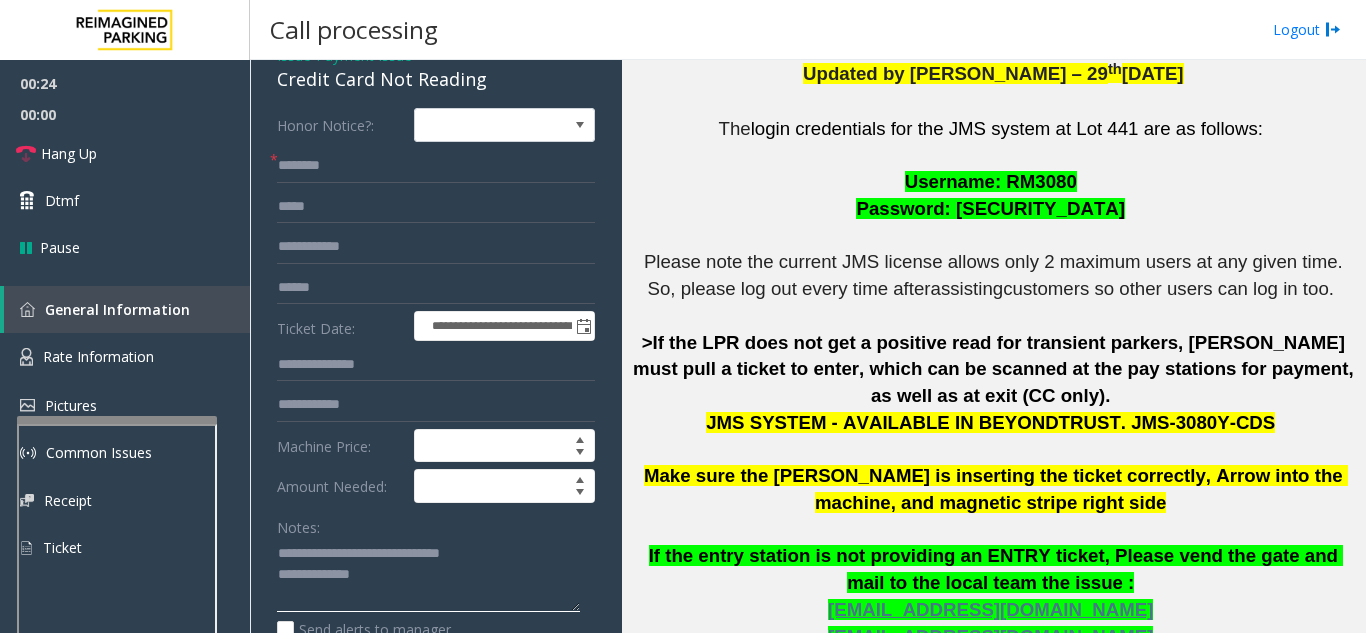 click 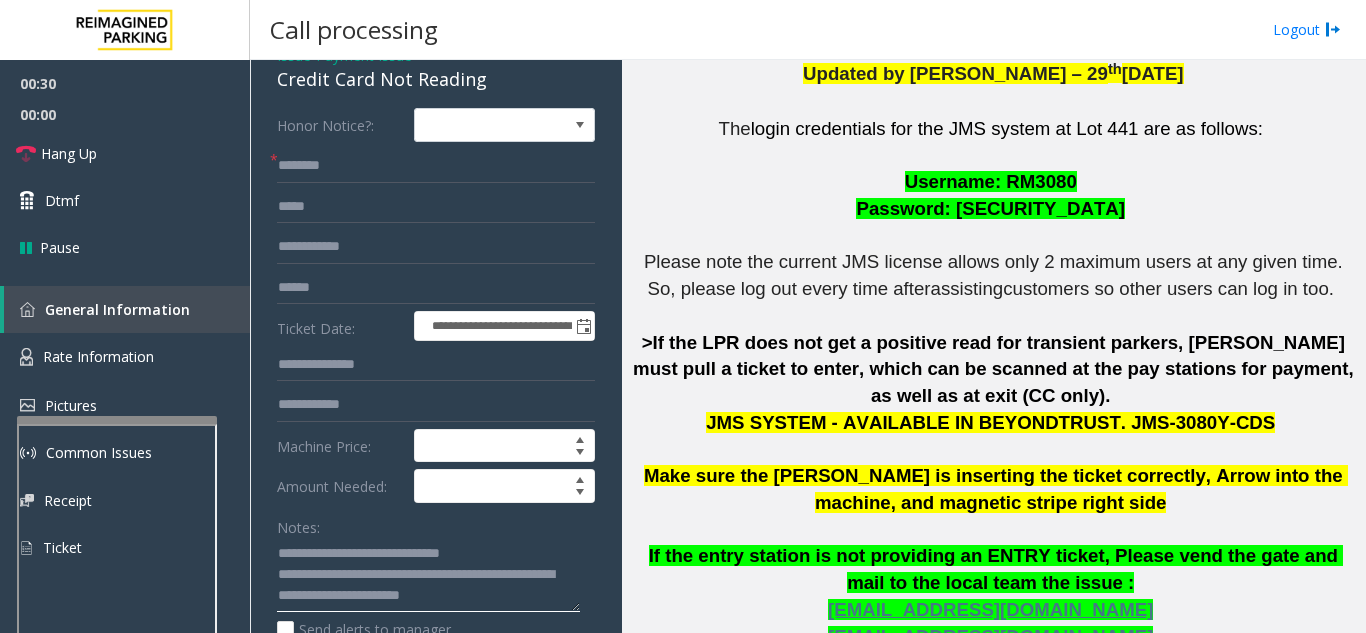 type on "**********" 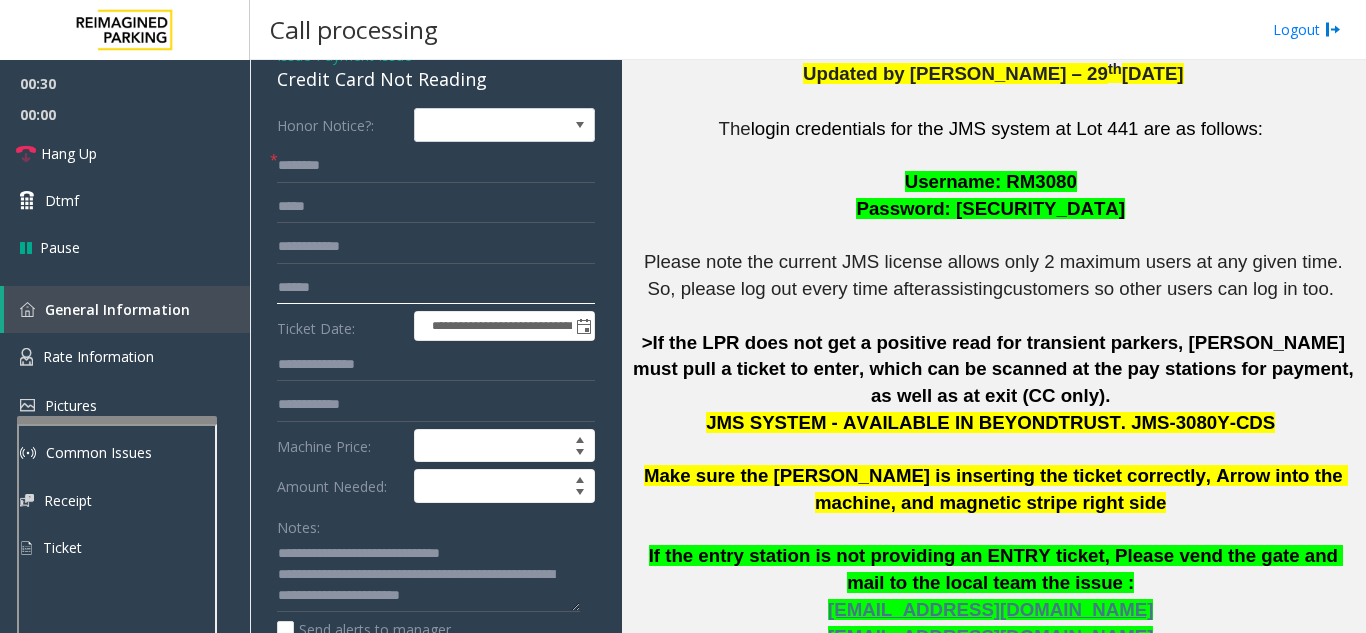 click 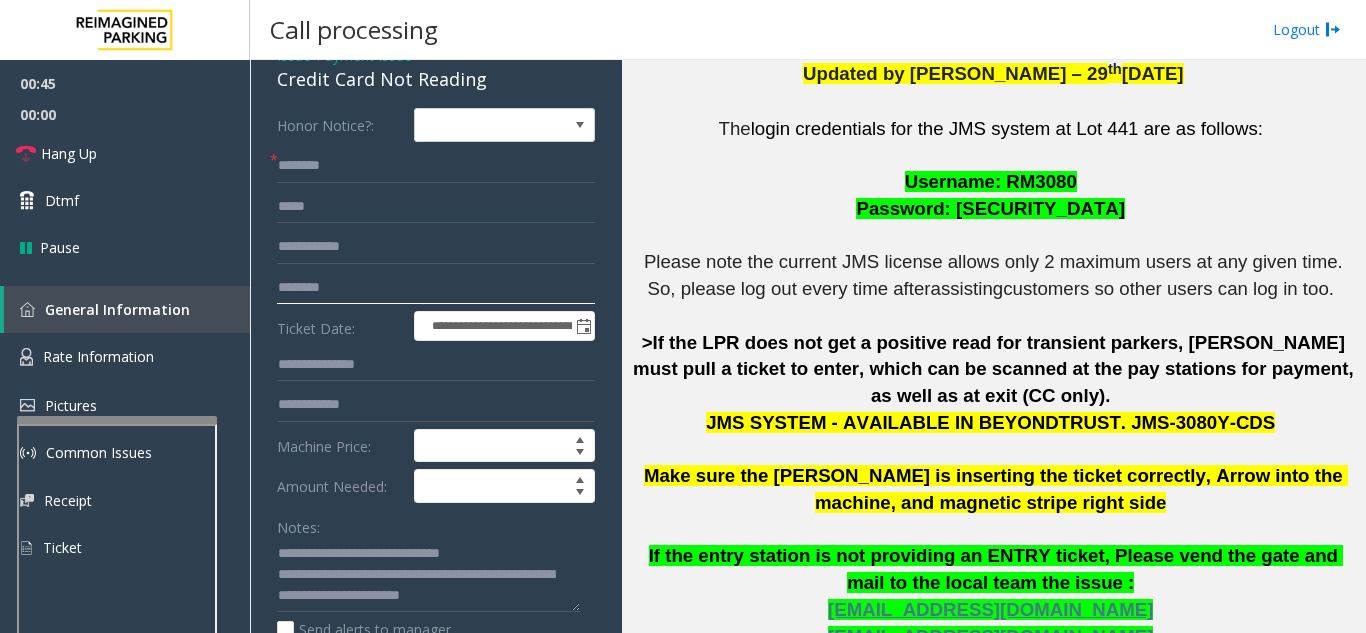 type on "********" 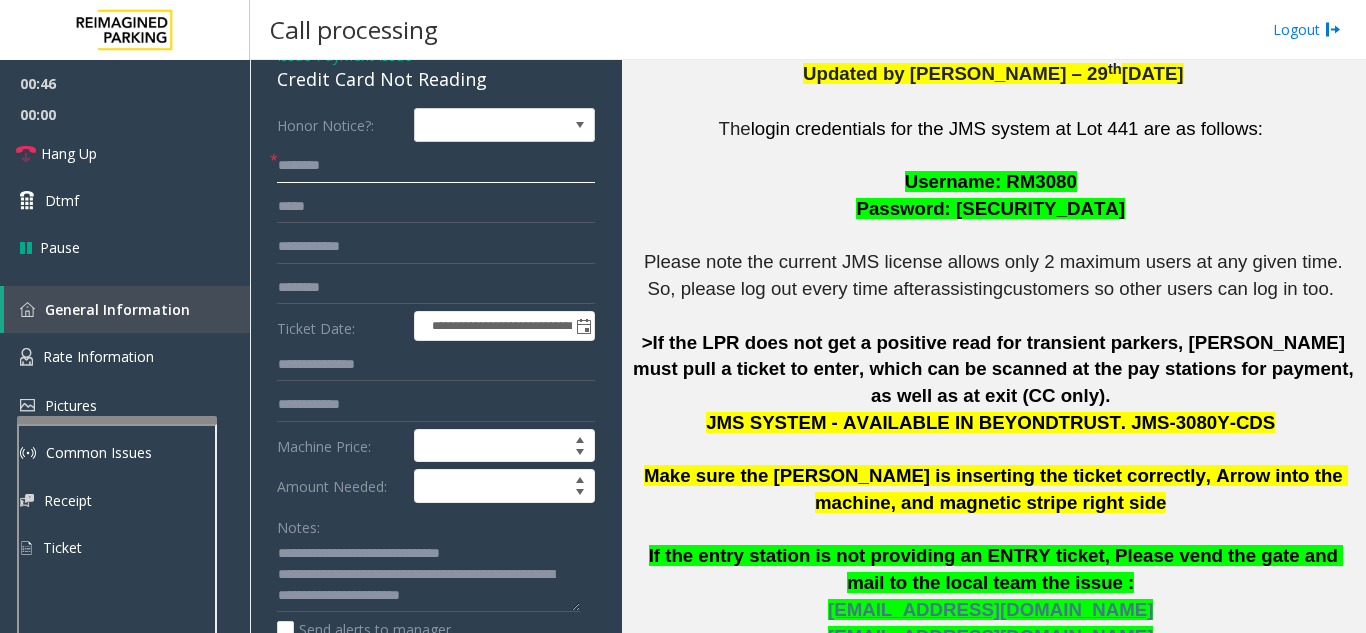 click 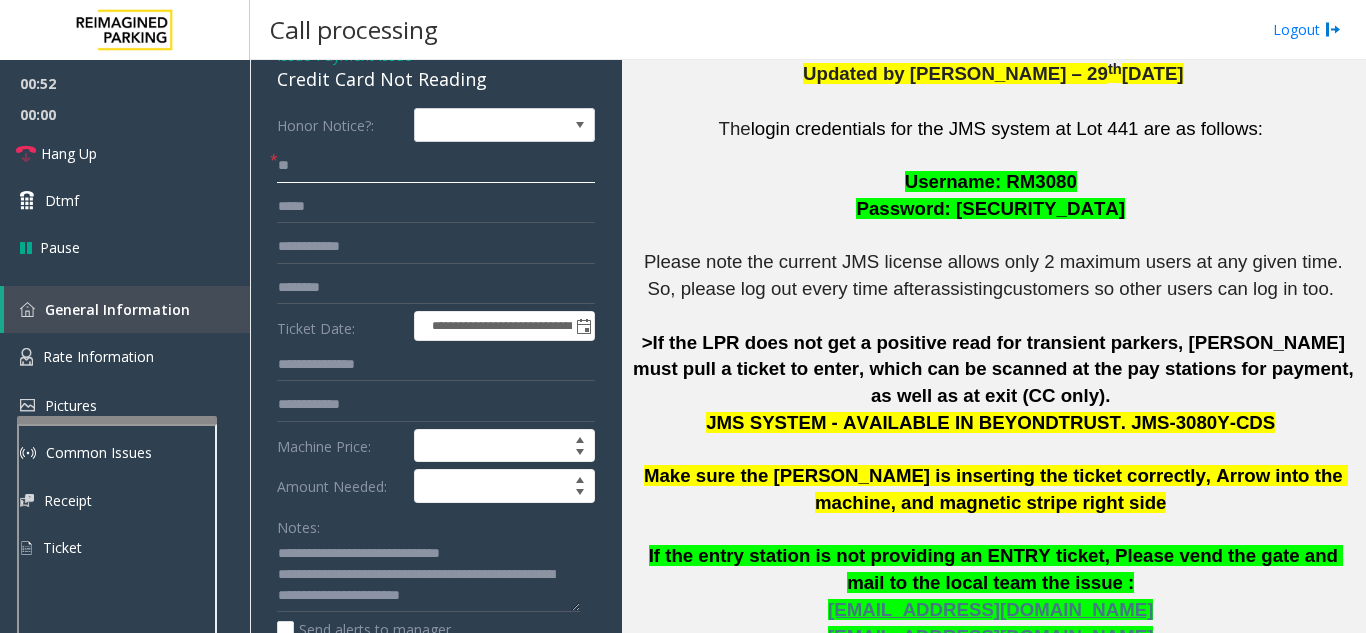 type on "*" 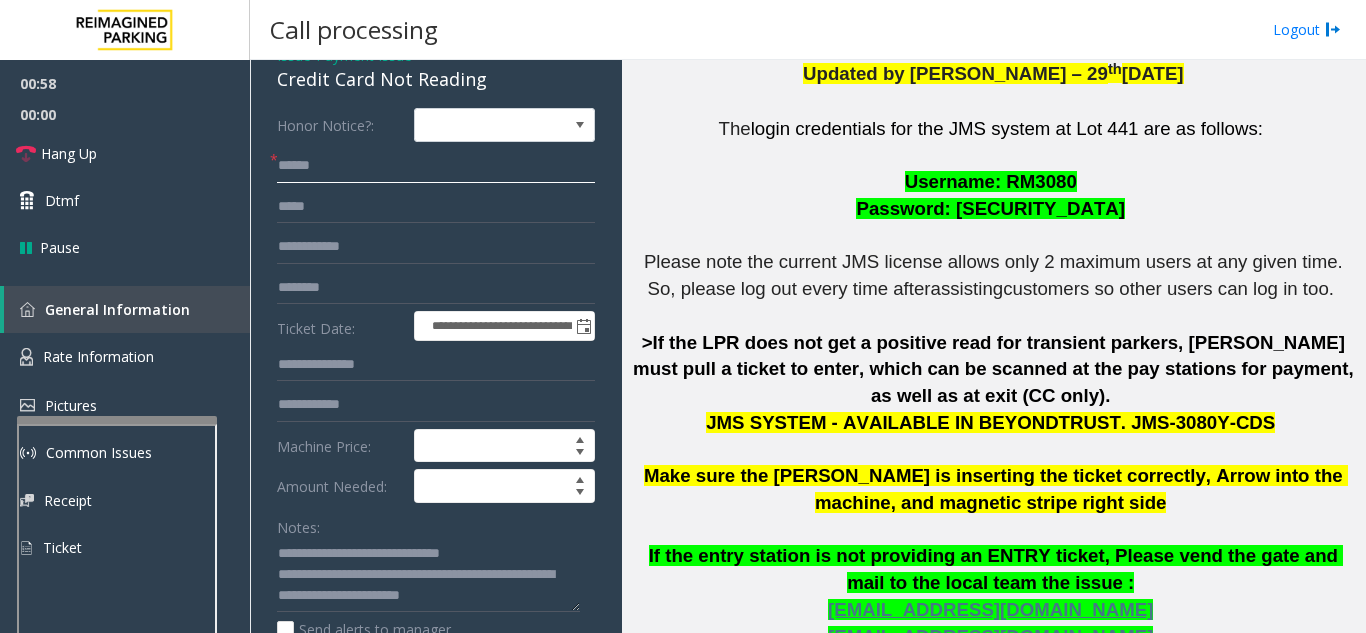 drag, startPoint x: 295, startPoint y: 162, endPoint x: 282, endPoint y: 167, distance: 13.928389 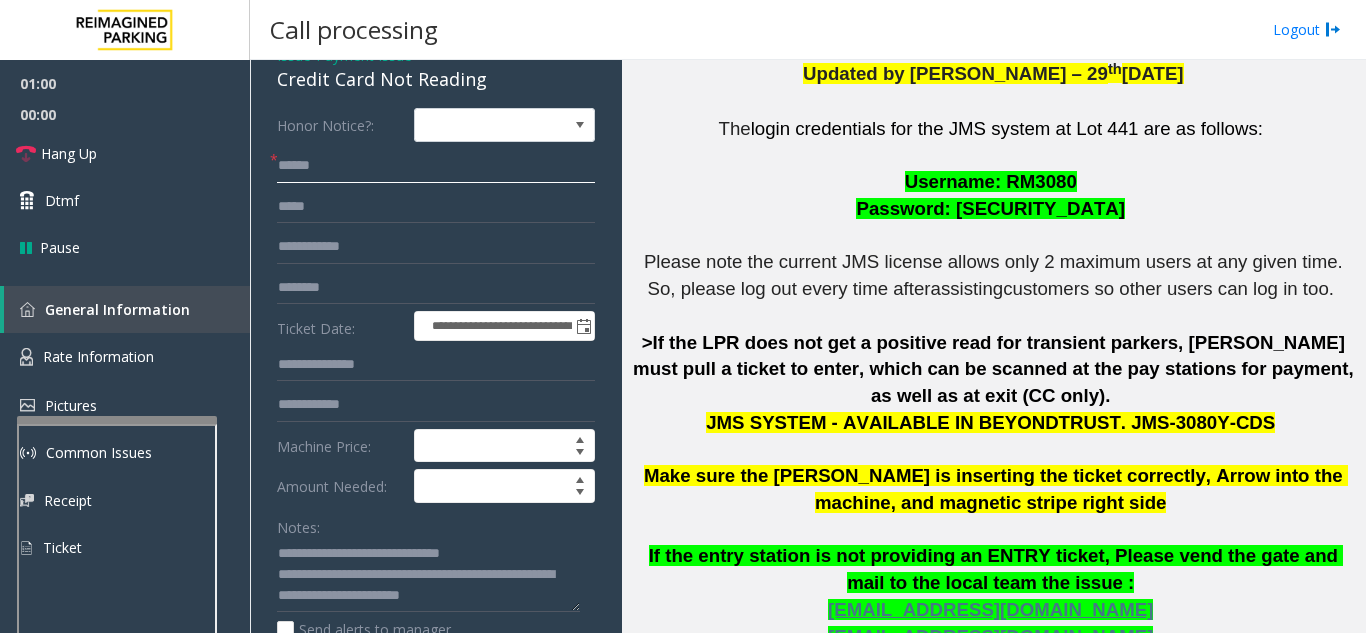 click on "*****" 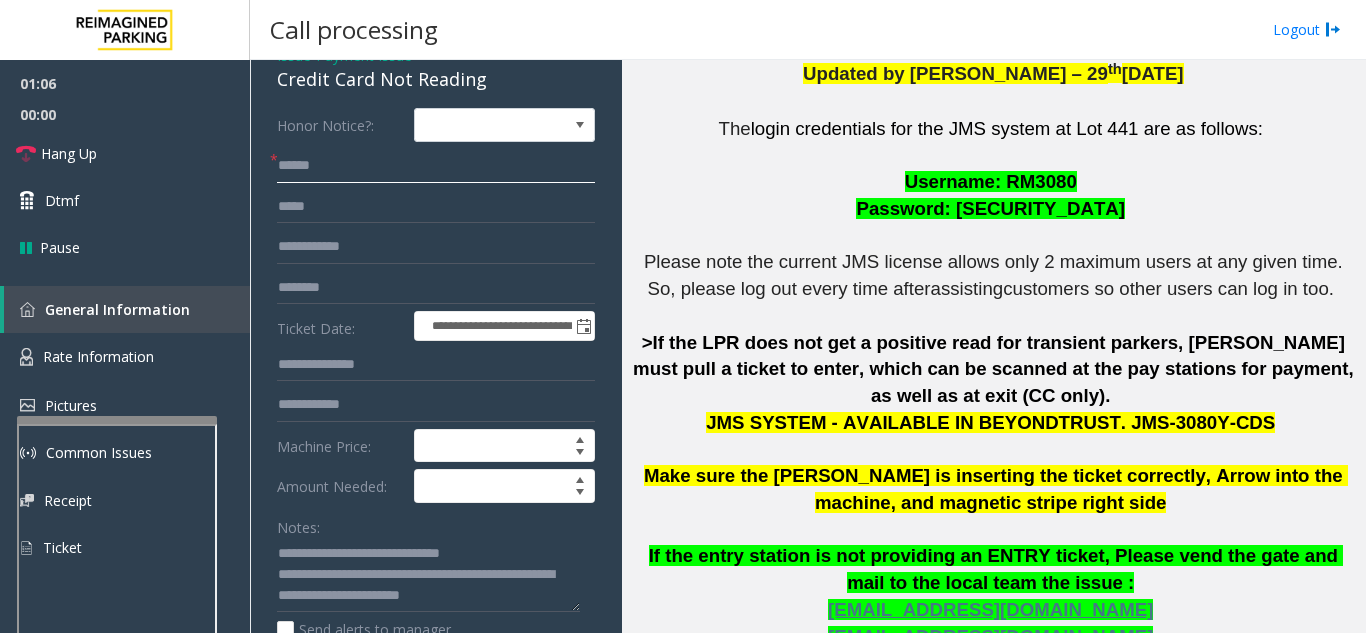 click on "*****" 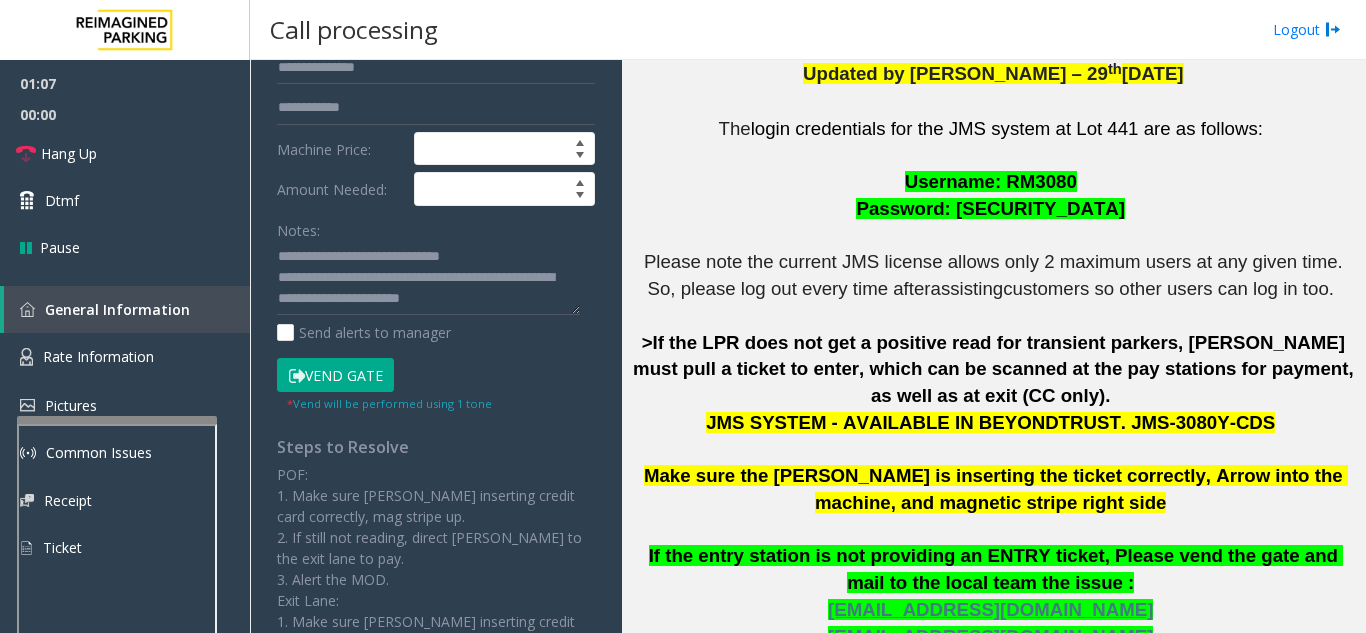 scroll, scrollTop: 400, scrollLeft: 0, axis: vertical 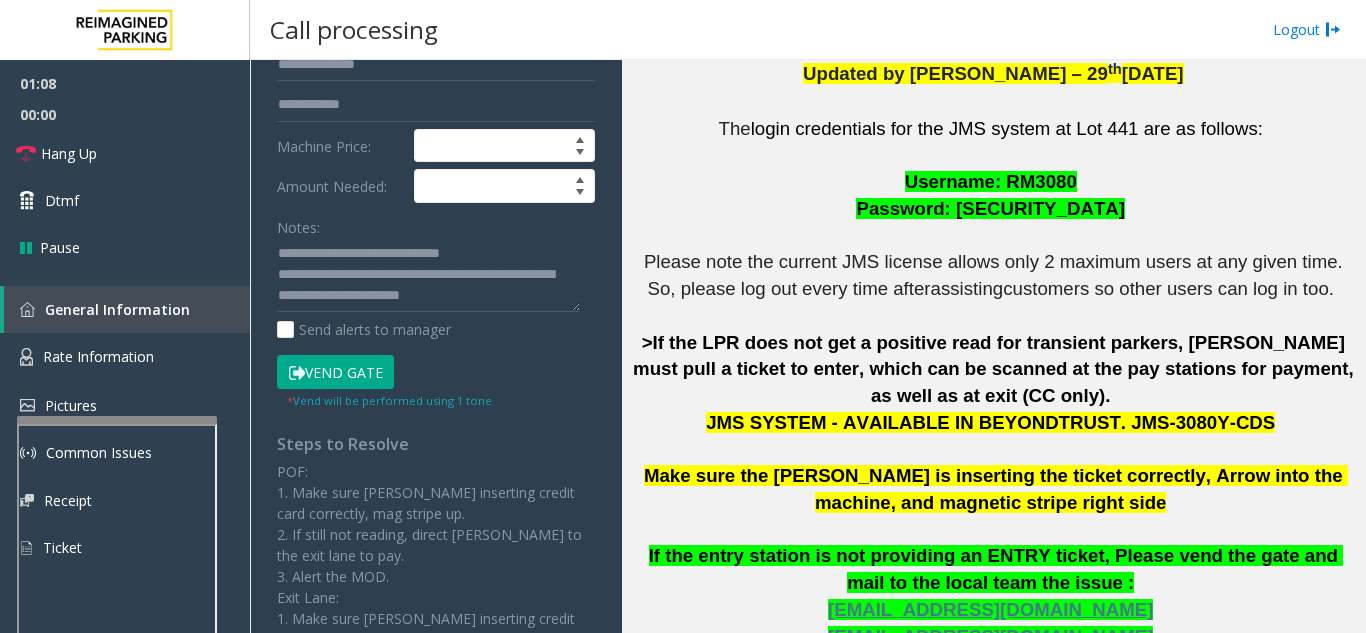 type on "*****" 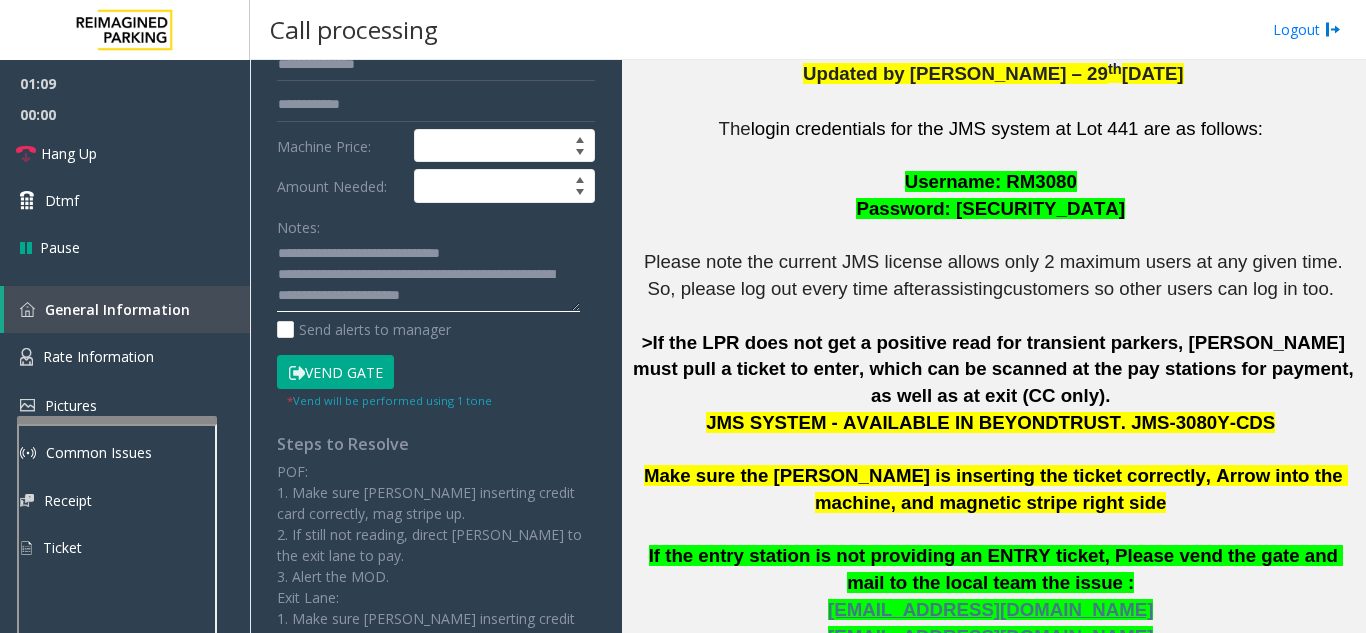 click 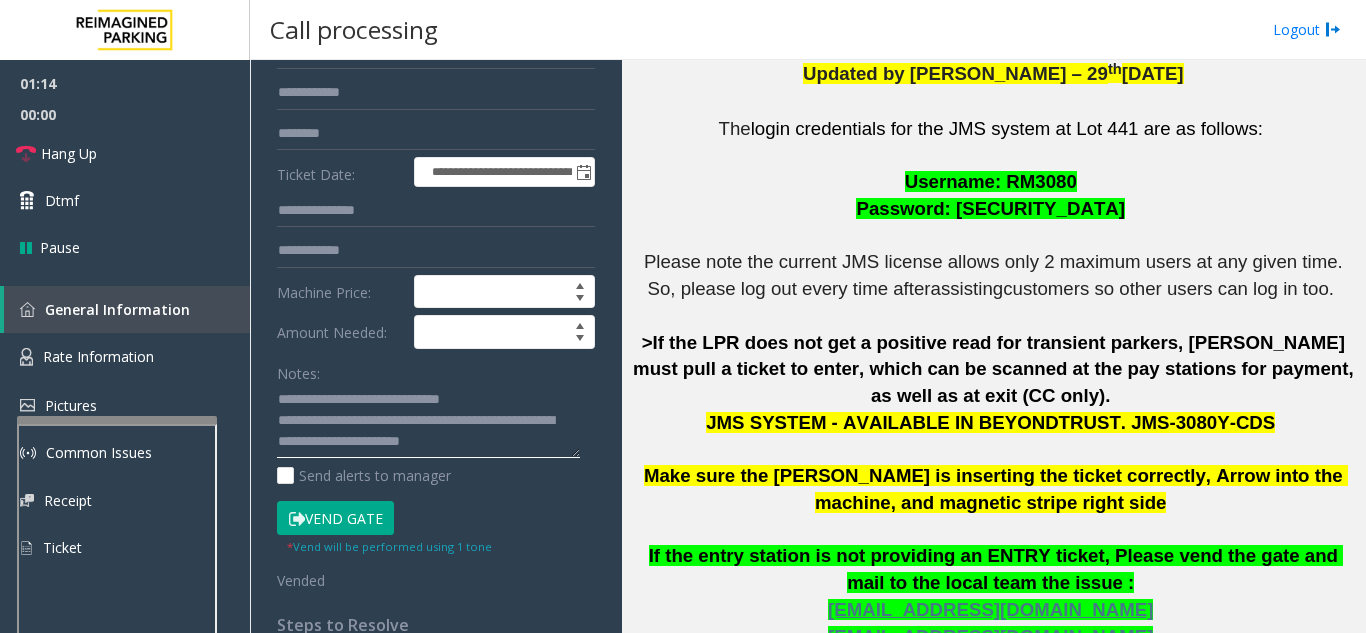 scroll, scrollTop: 100, scrollLeft: 0, axis: vertical 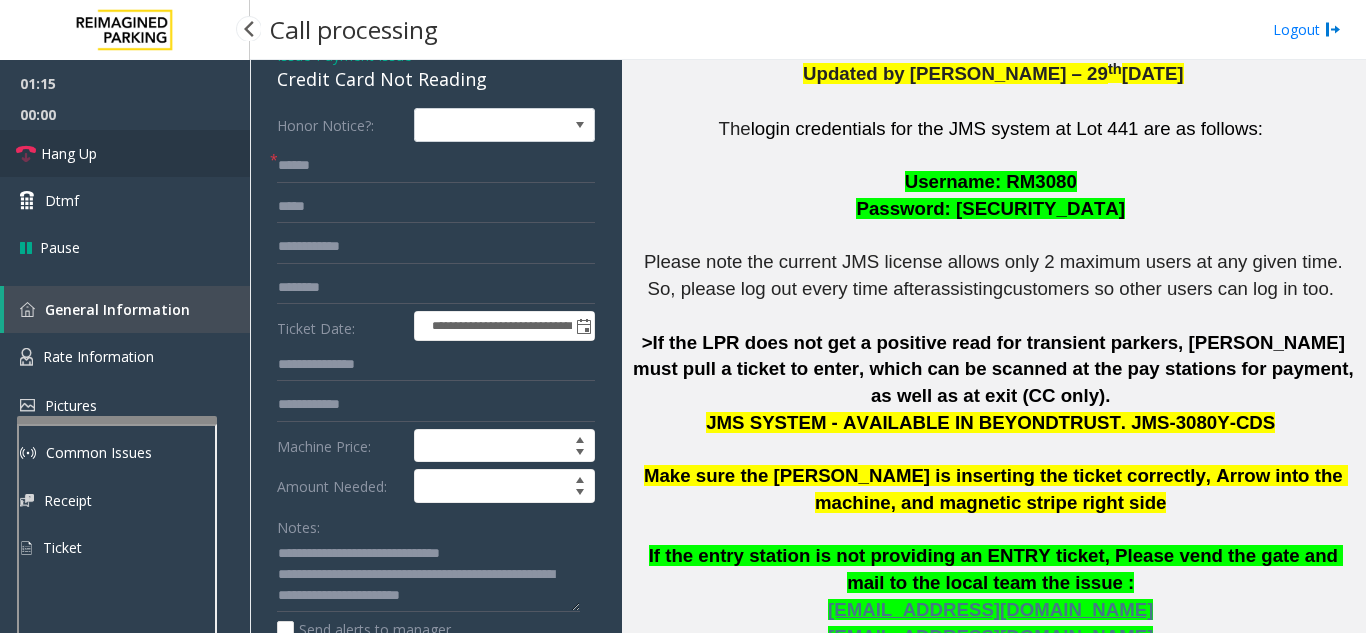 click on "Hang Up" at bounding box center [125, 153] 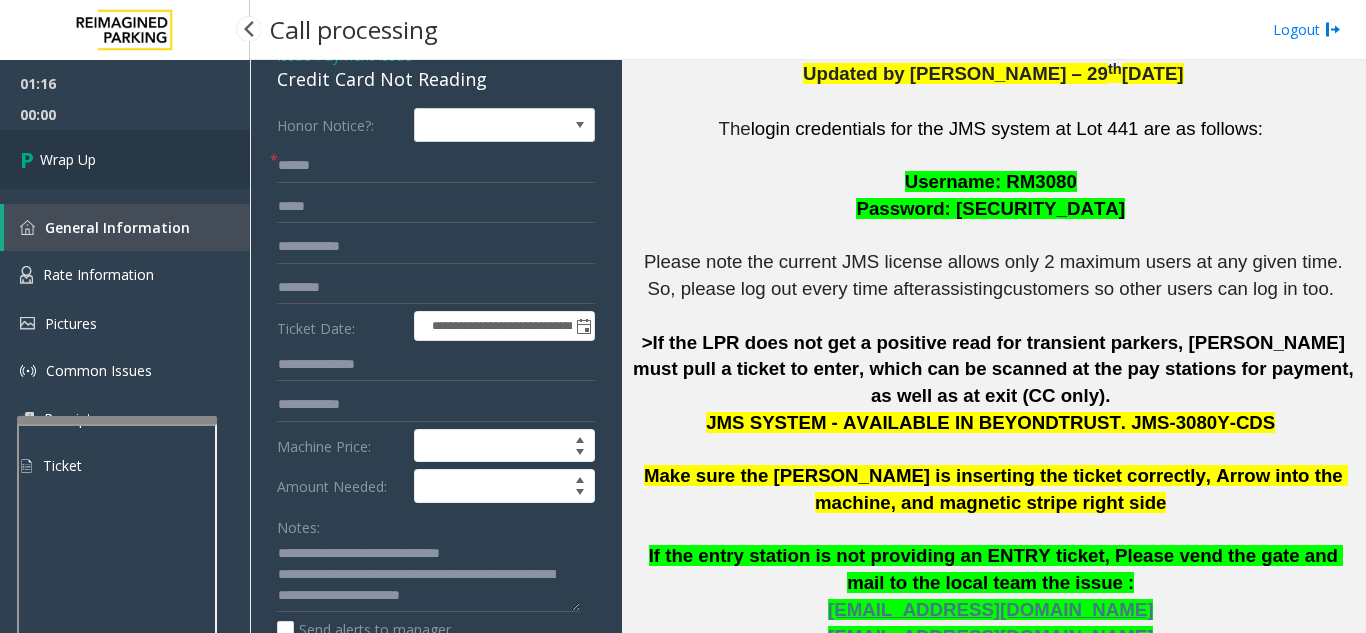 click on "Wrap Up" at bounding box center [125, 159] 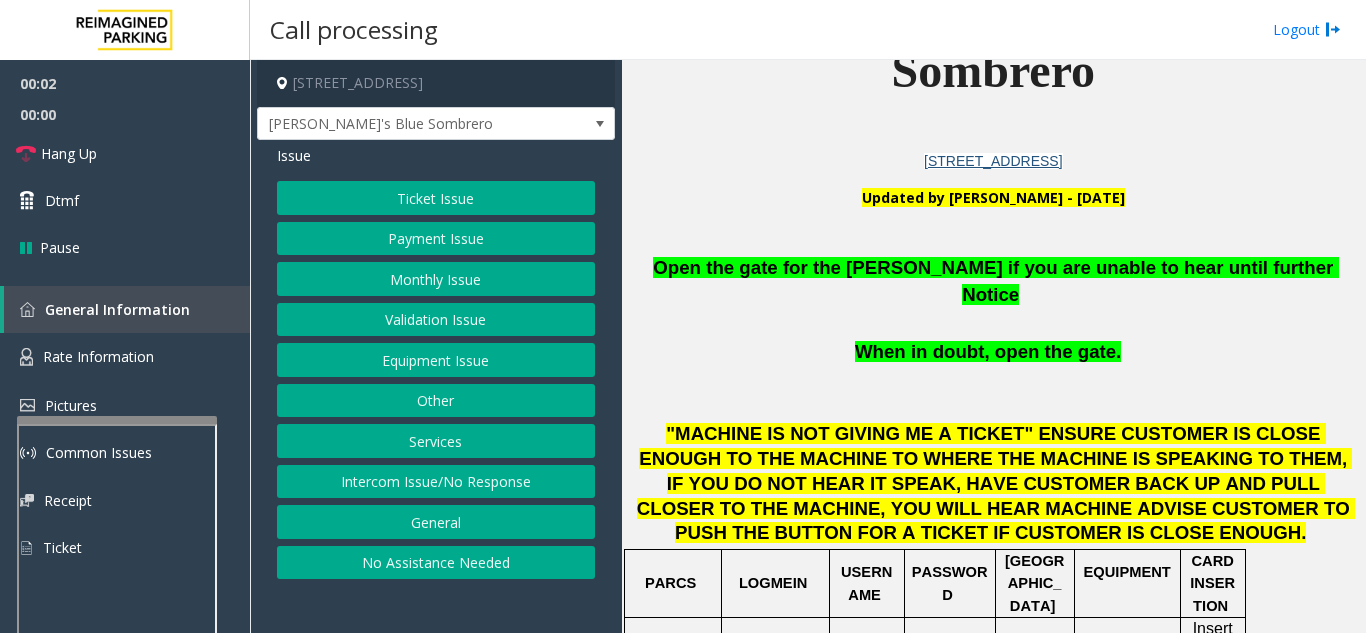 scroll, scrollTop: 600, scrollLeft: 0, axis: vertical 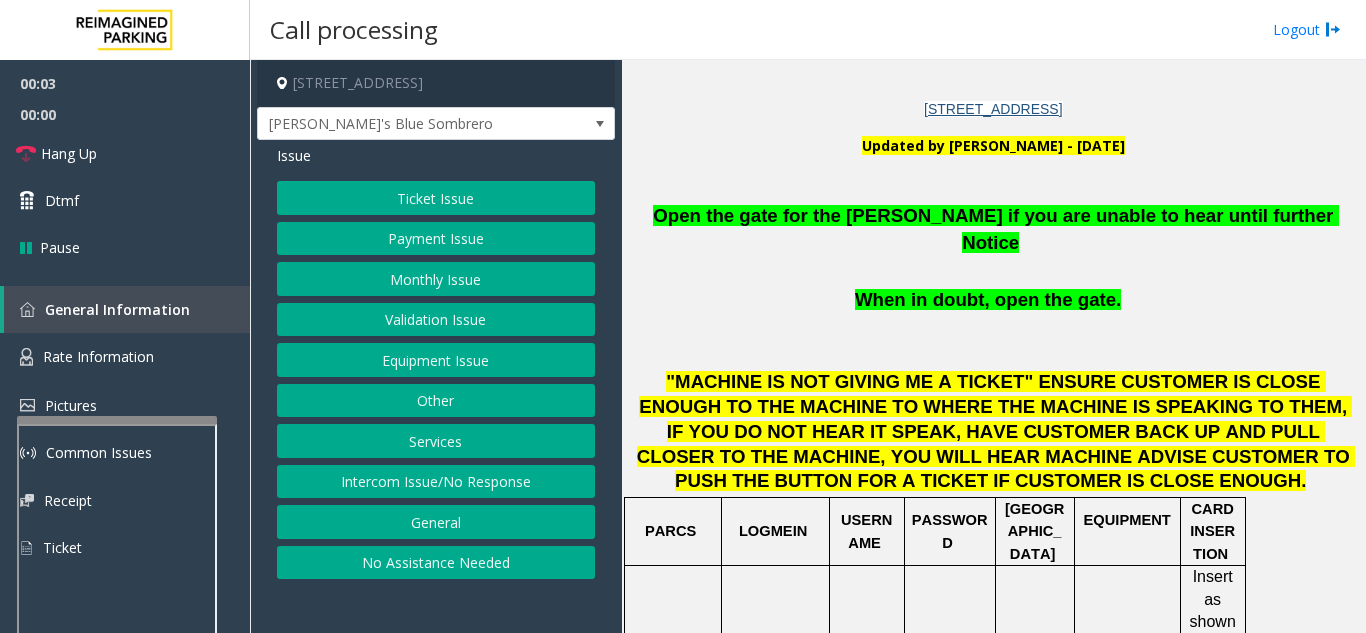click on "Equipment Issue" 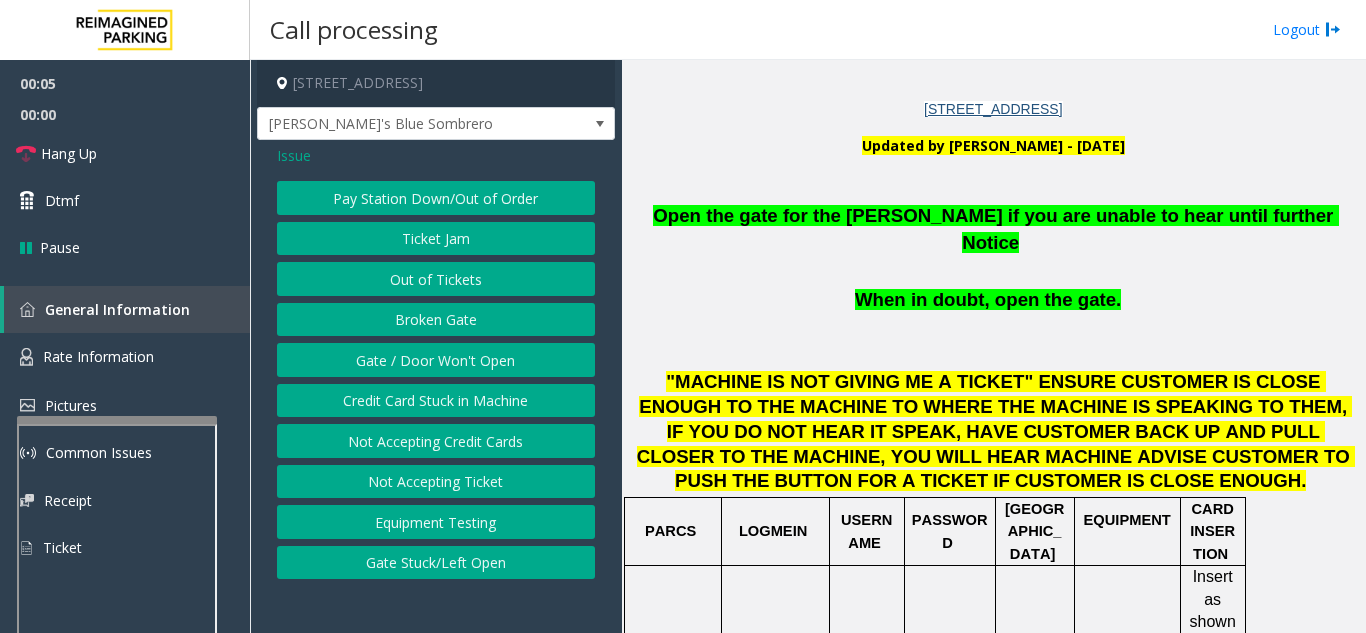 click on "Issue" 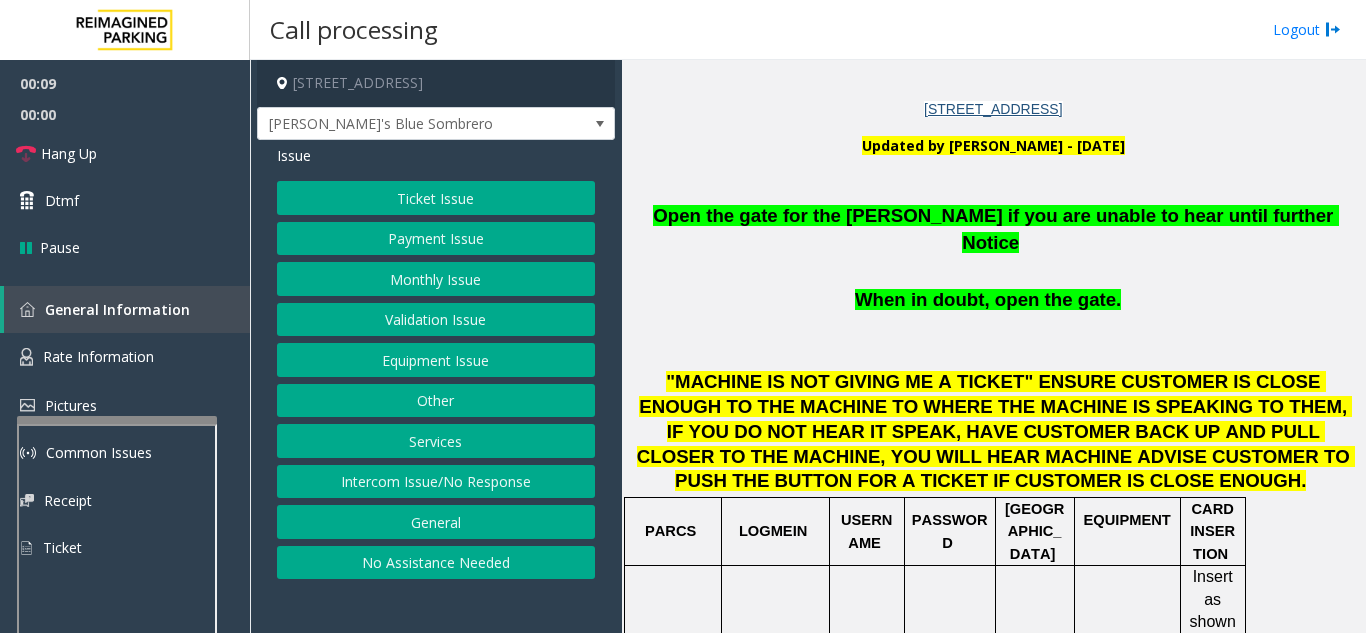 scroll, scrollTop: 700, scrollLeft: 0, axis: vertical 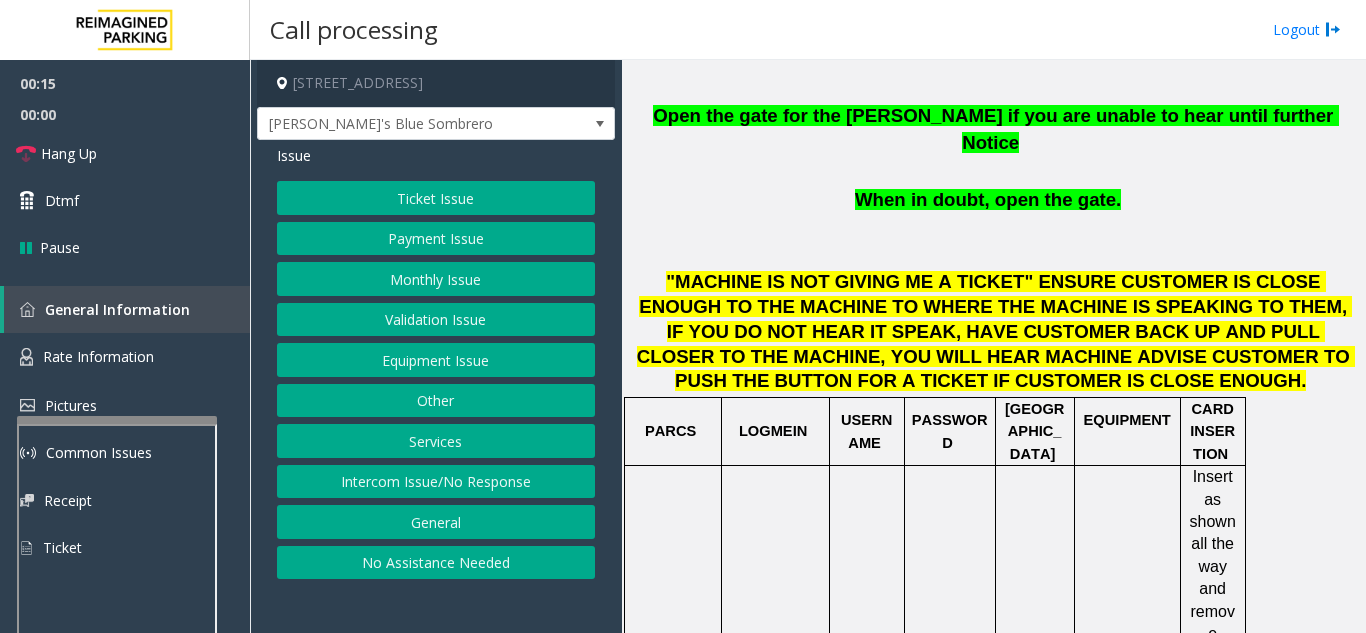 click on "Monthly Issue" 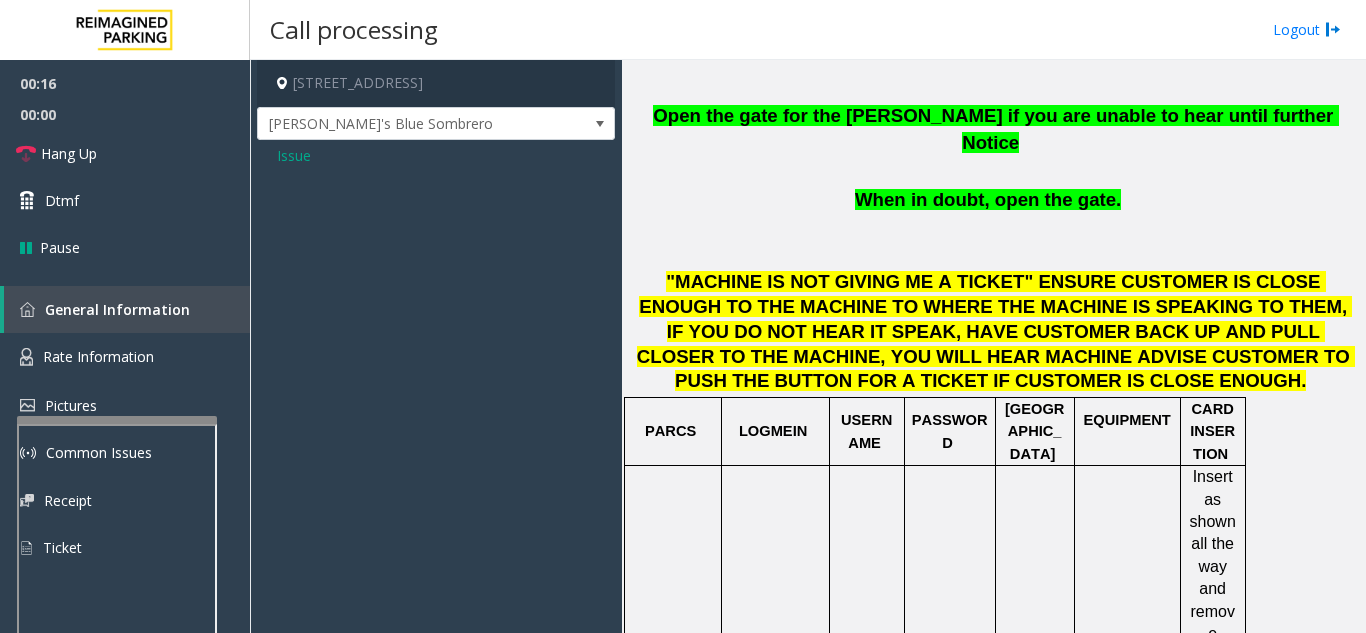 click on "Issue" 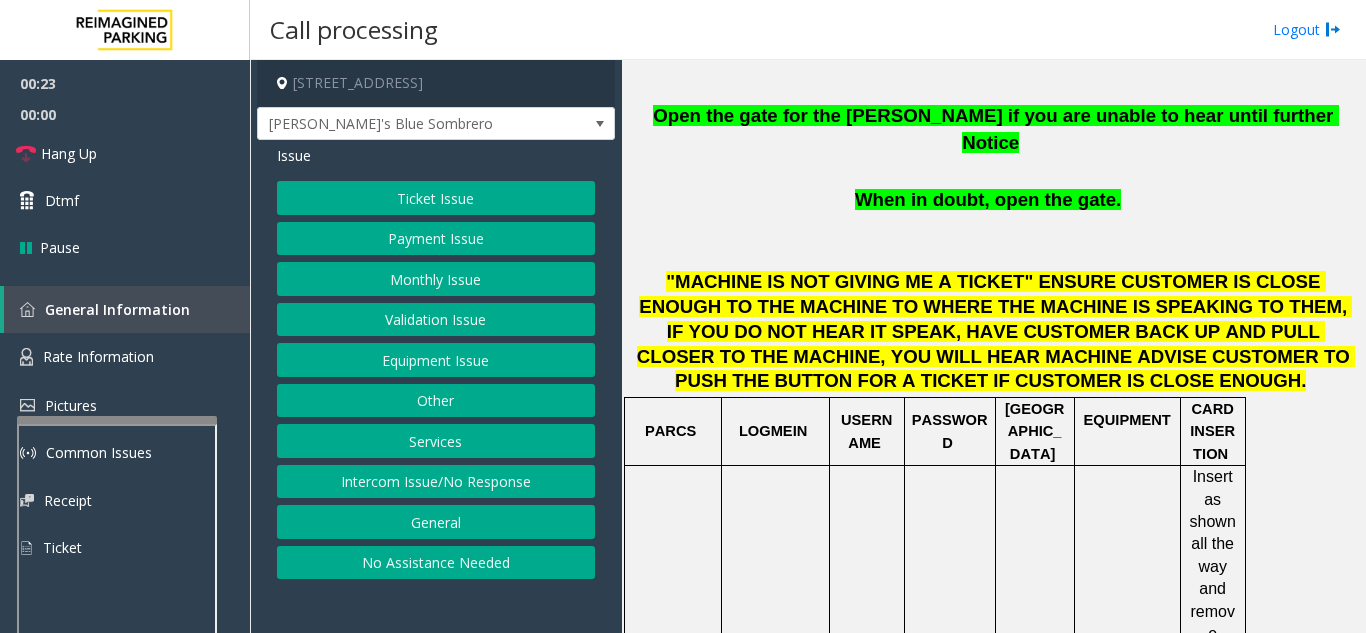 click on "Payment Issue" 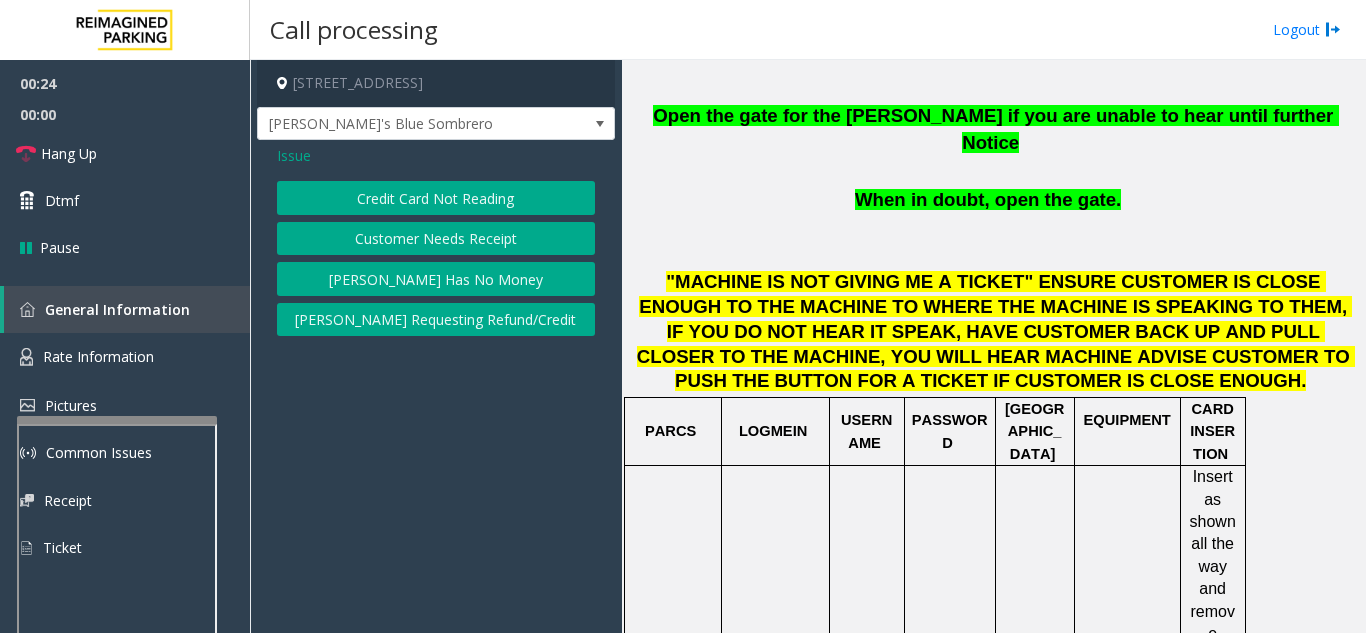 click on "Credit Card Not Reading" 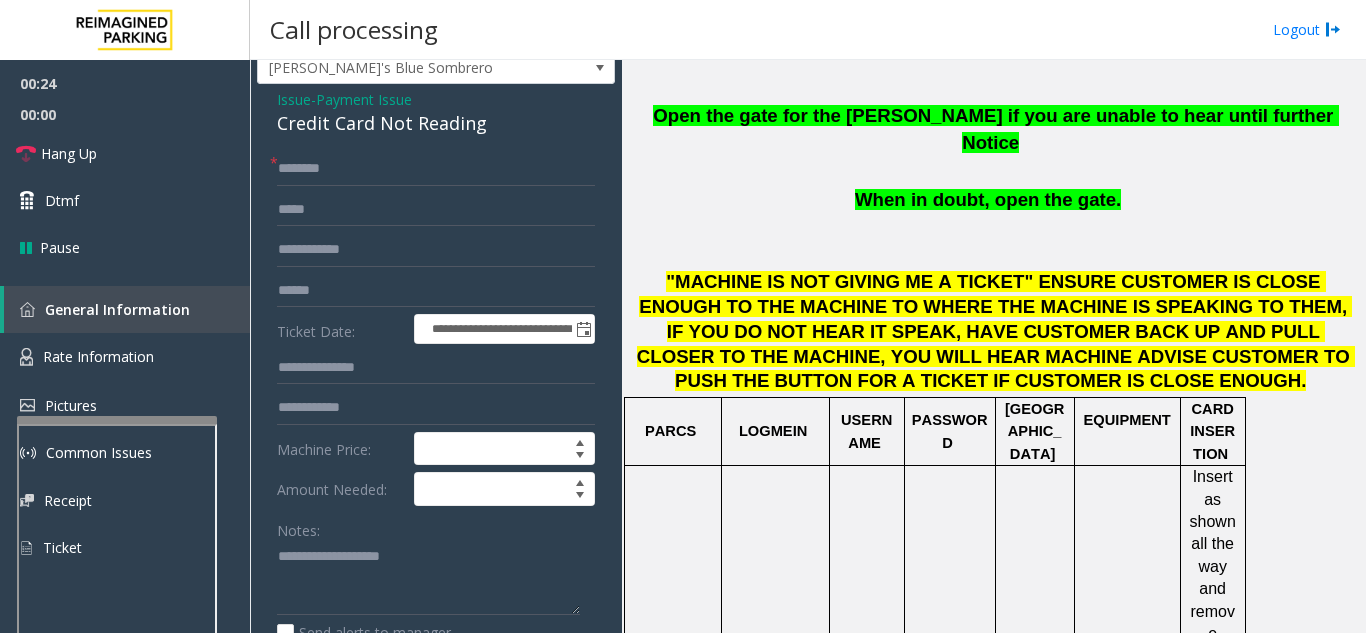 scroll, scrollTop: 100, scrollLeft: 0, axis: vertical 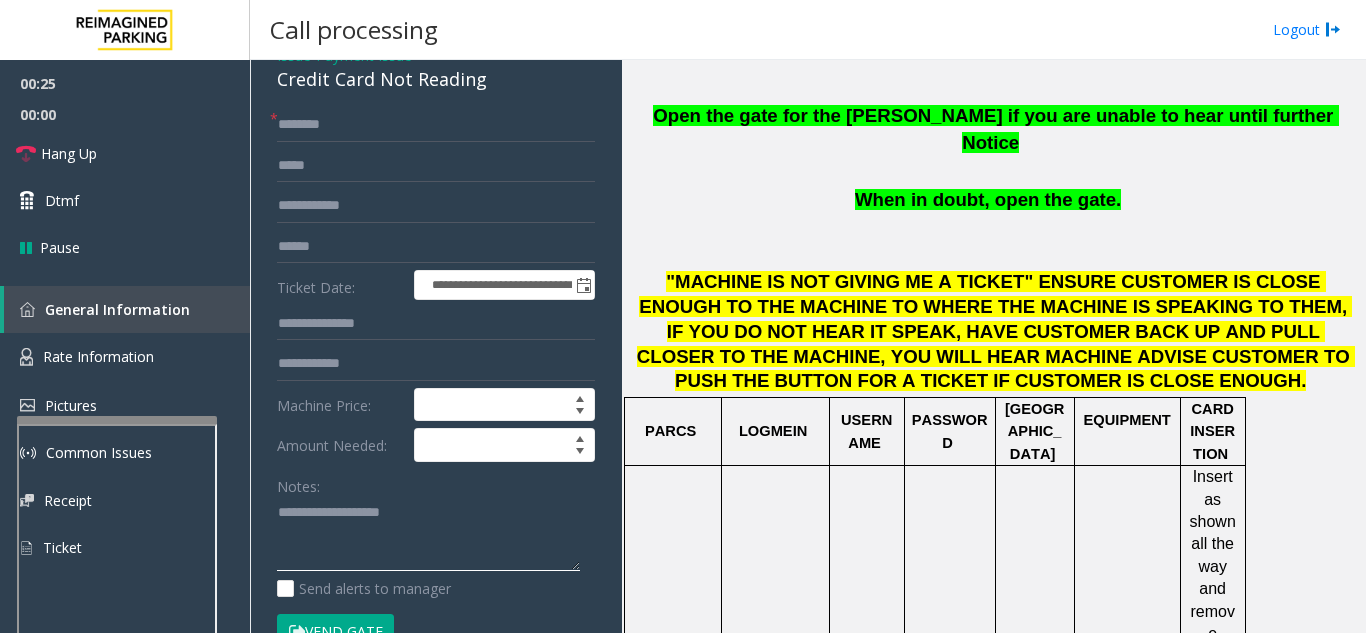 click 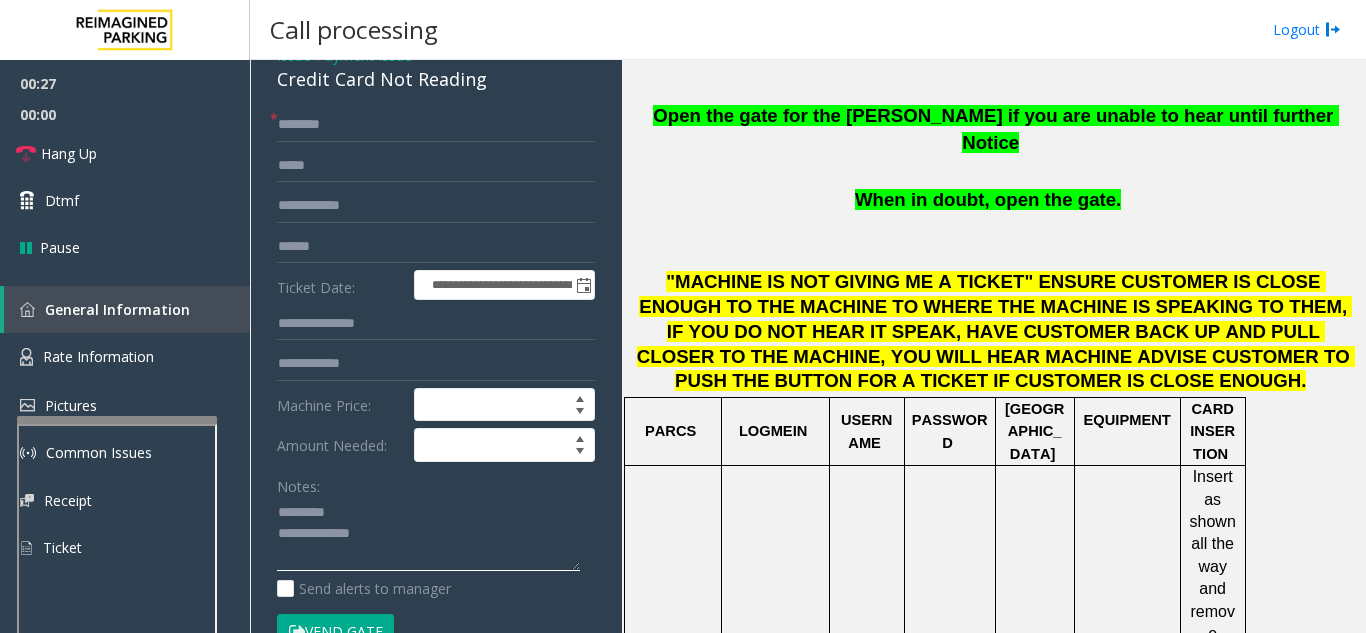 click 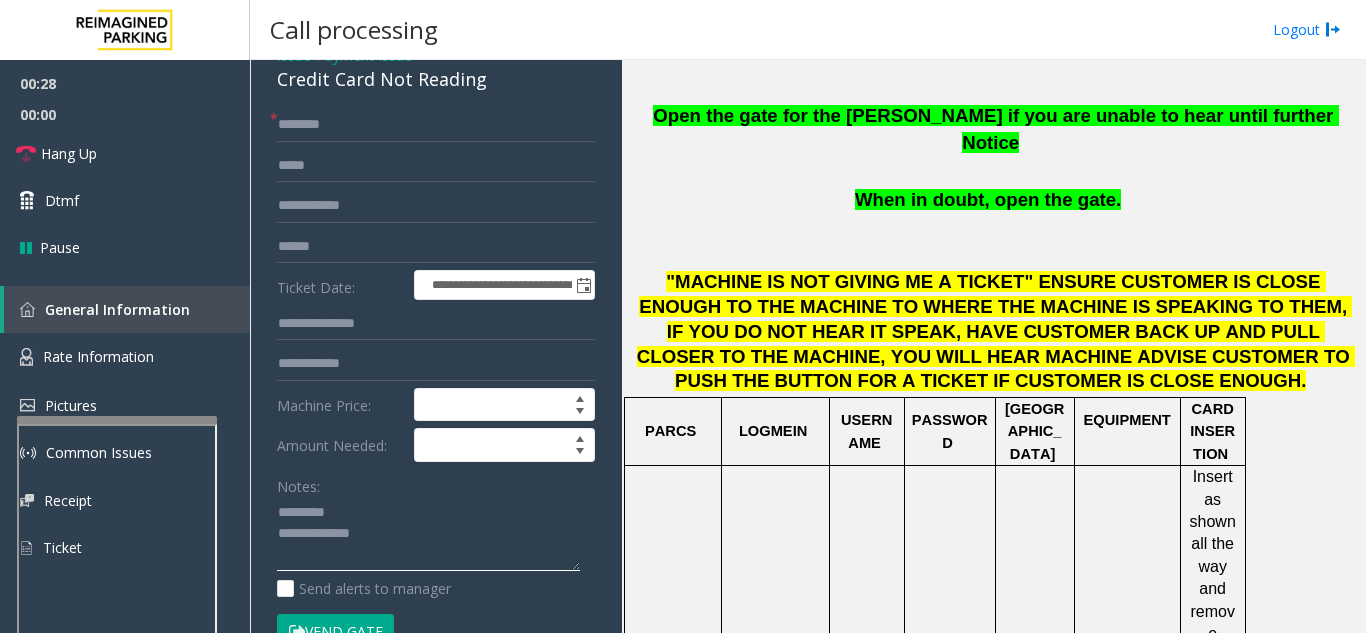 type on "**********" 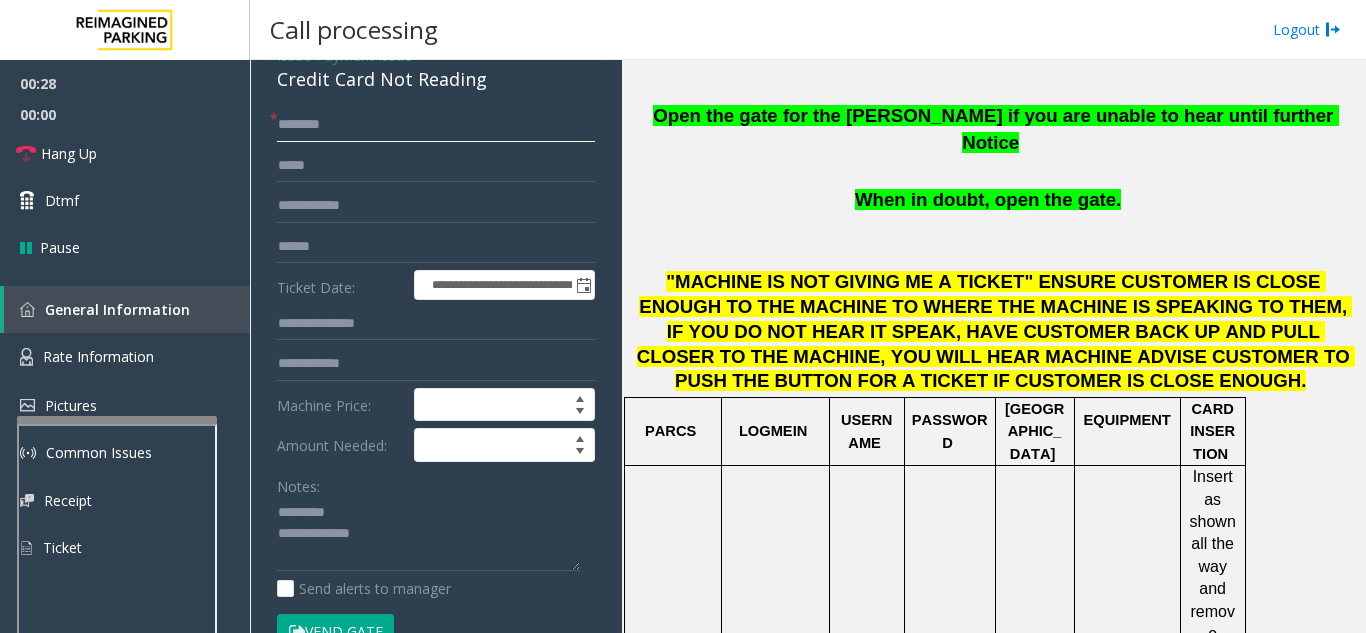 click 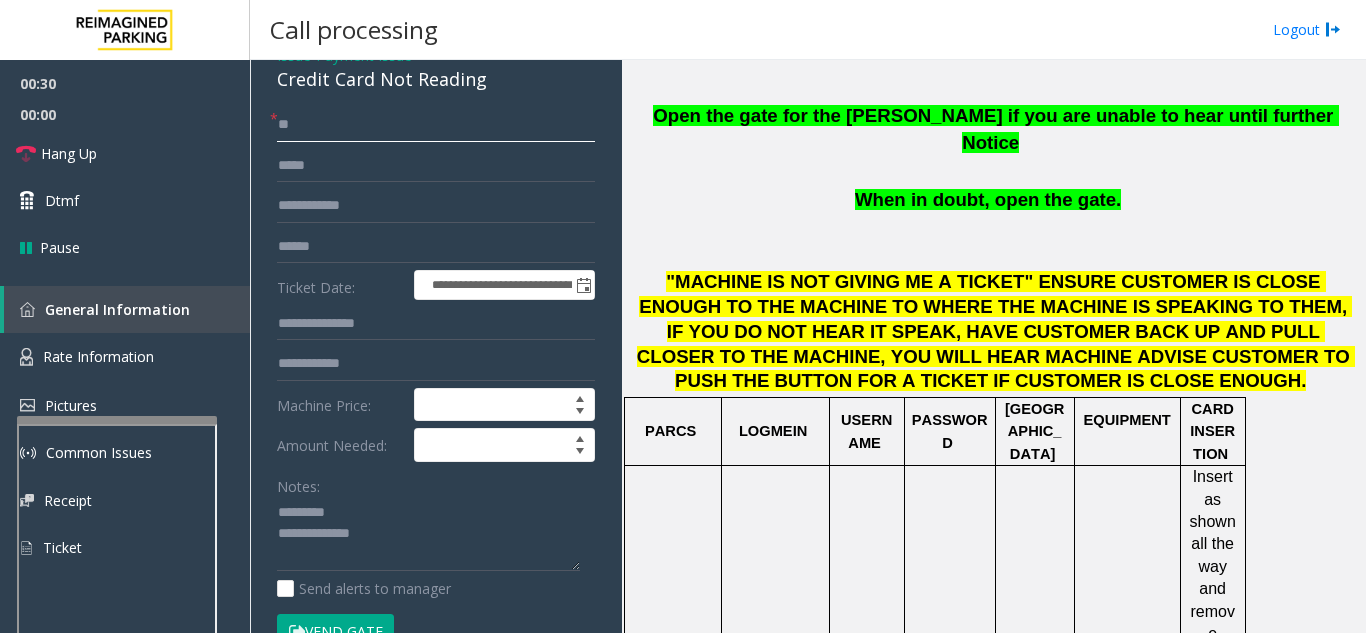 type on "*" 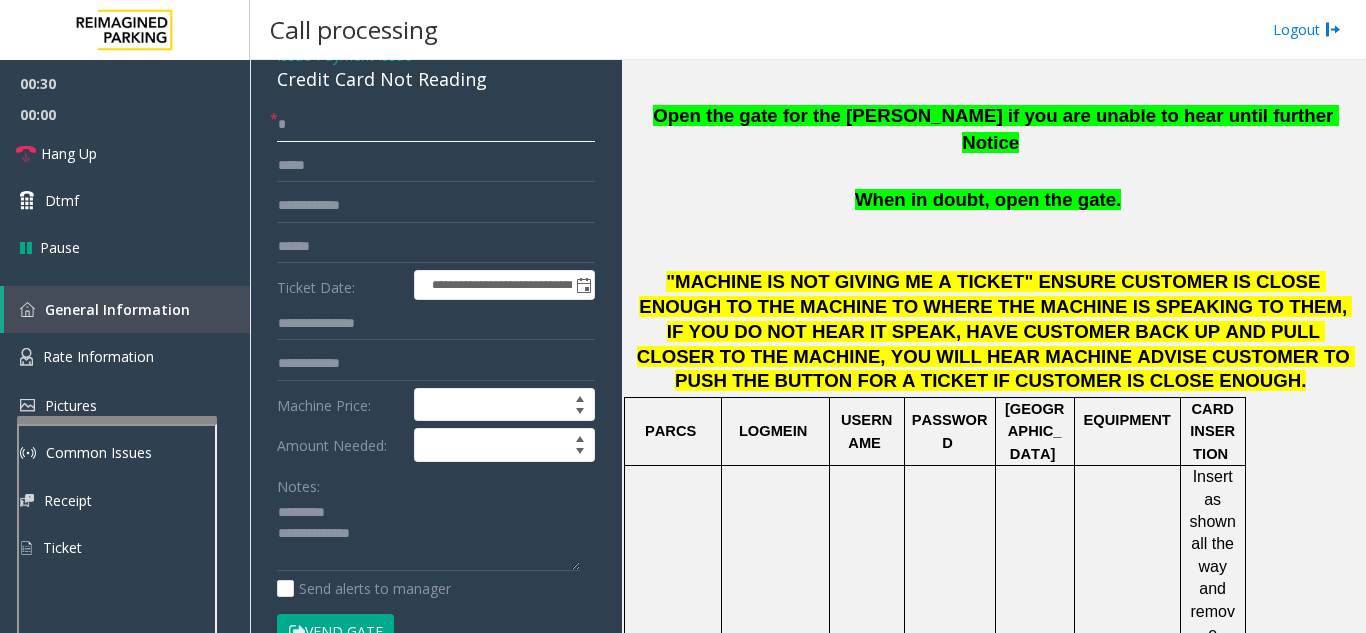 type 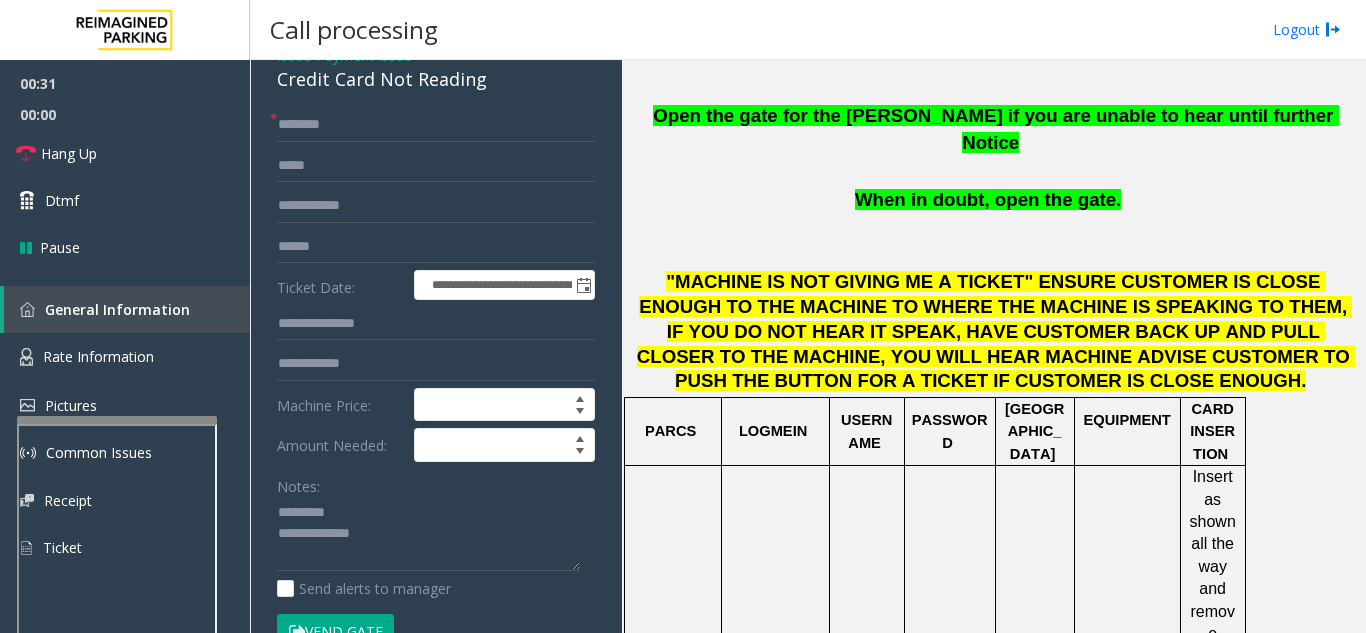 click on "Credit Card Not Reading" 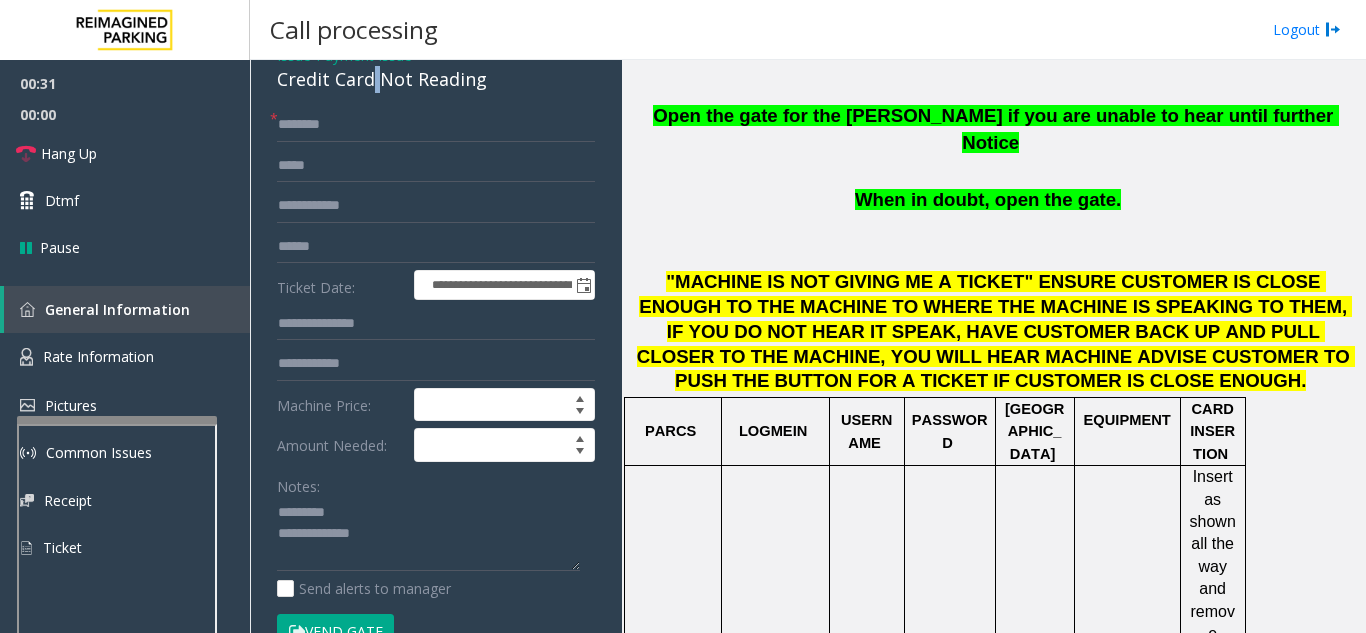 click on "Credit Card Not Reading" 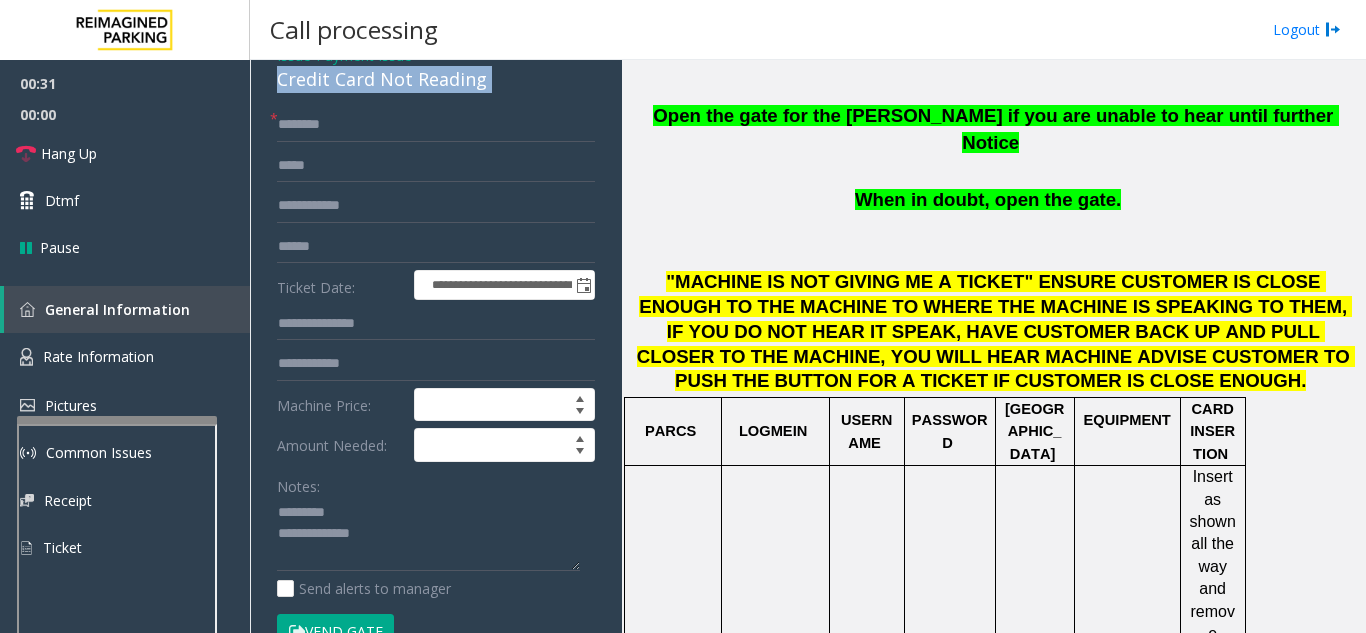 click on "Credit Card Not Reading" 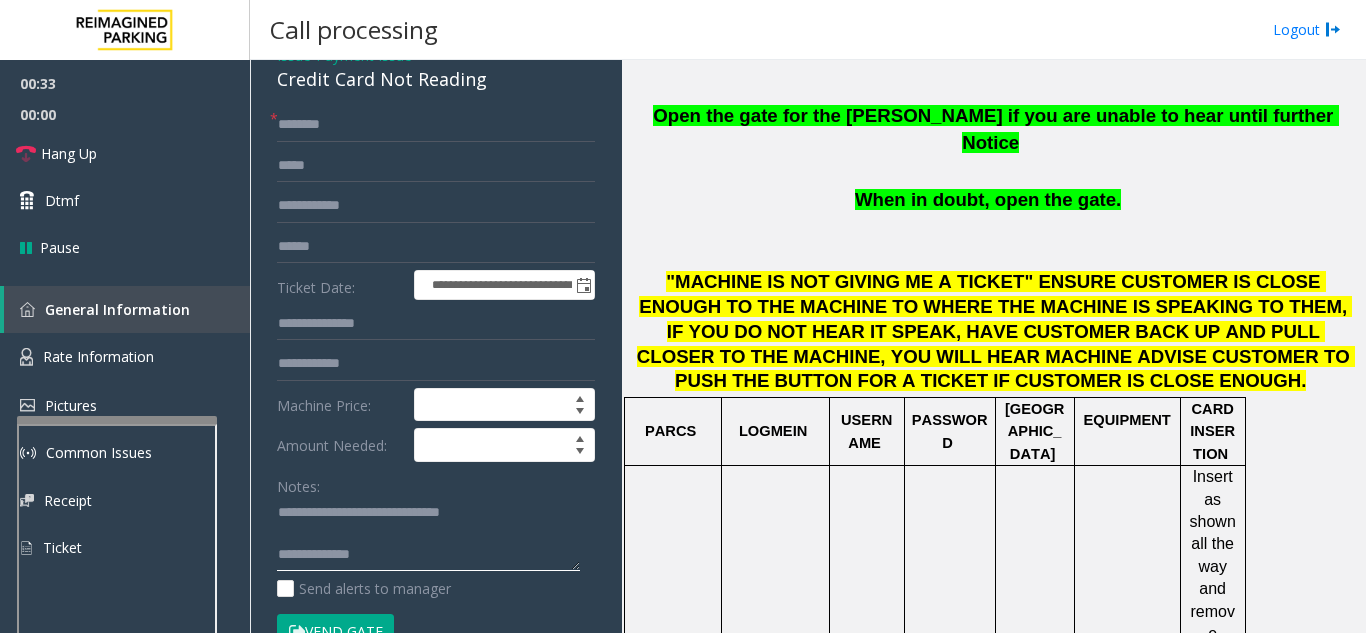 click 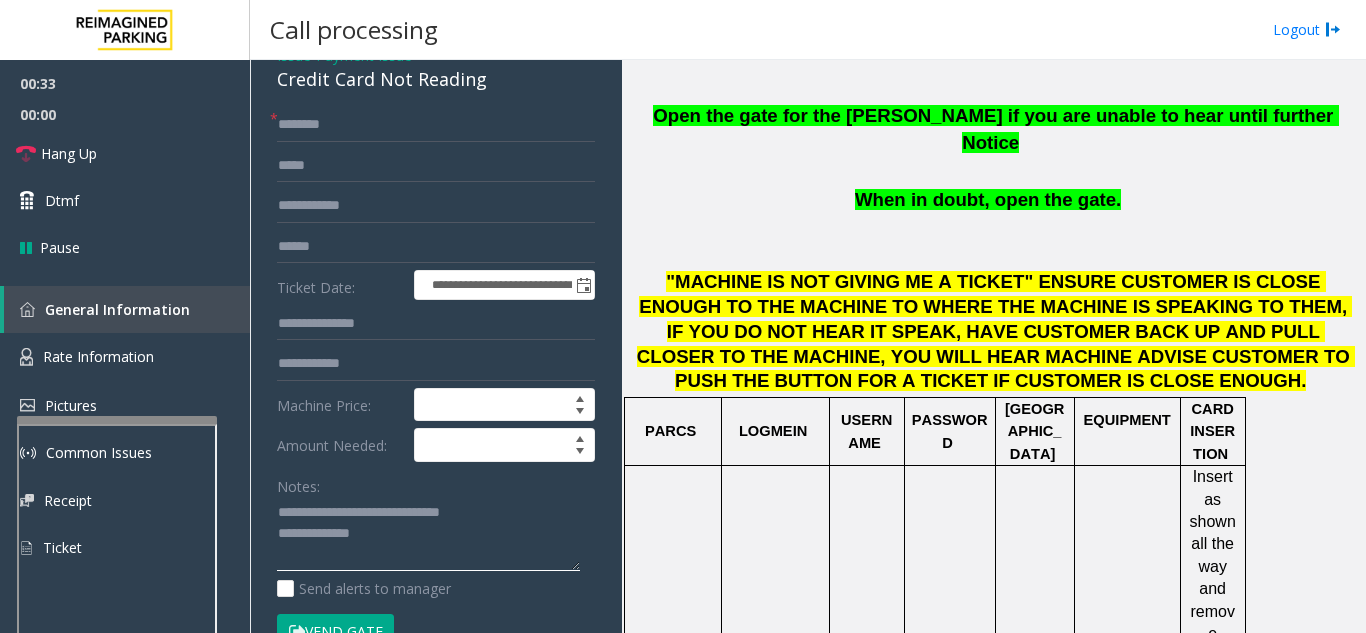 click 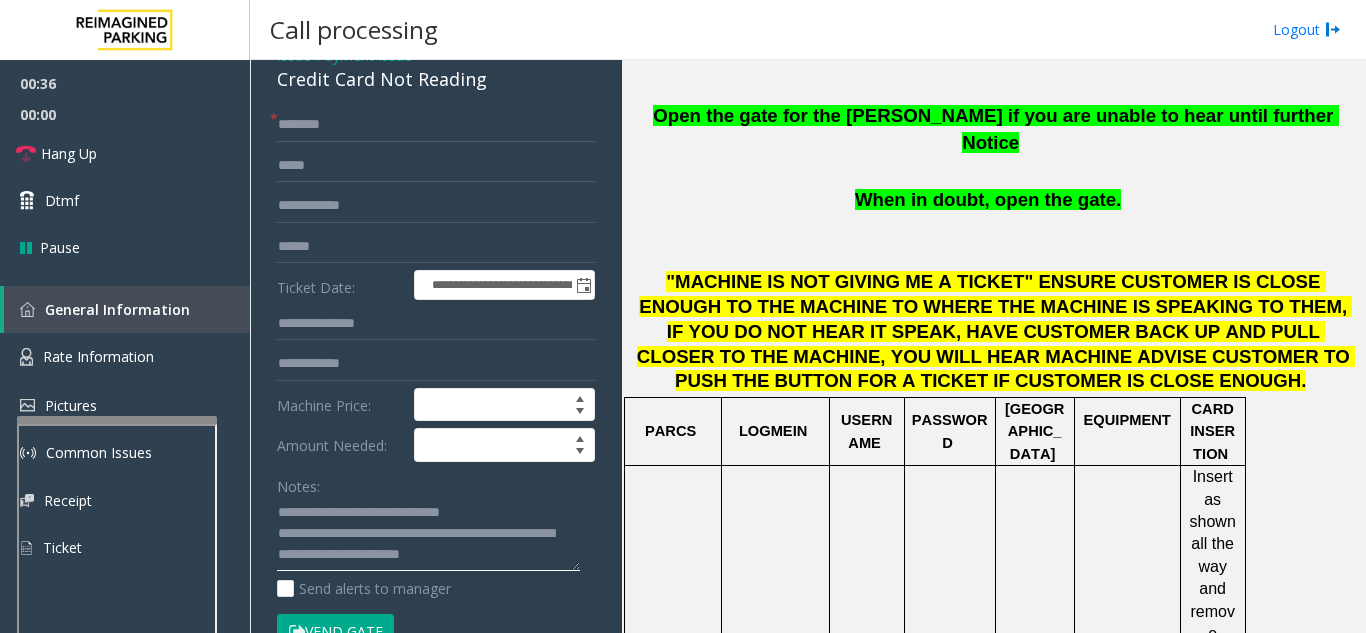 type on "**********" 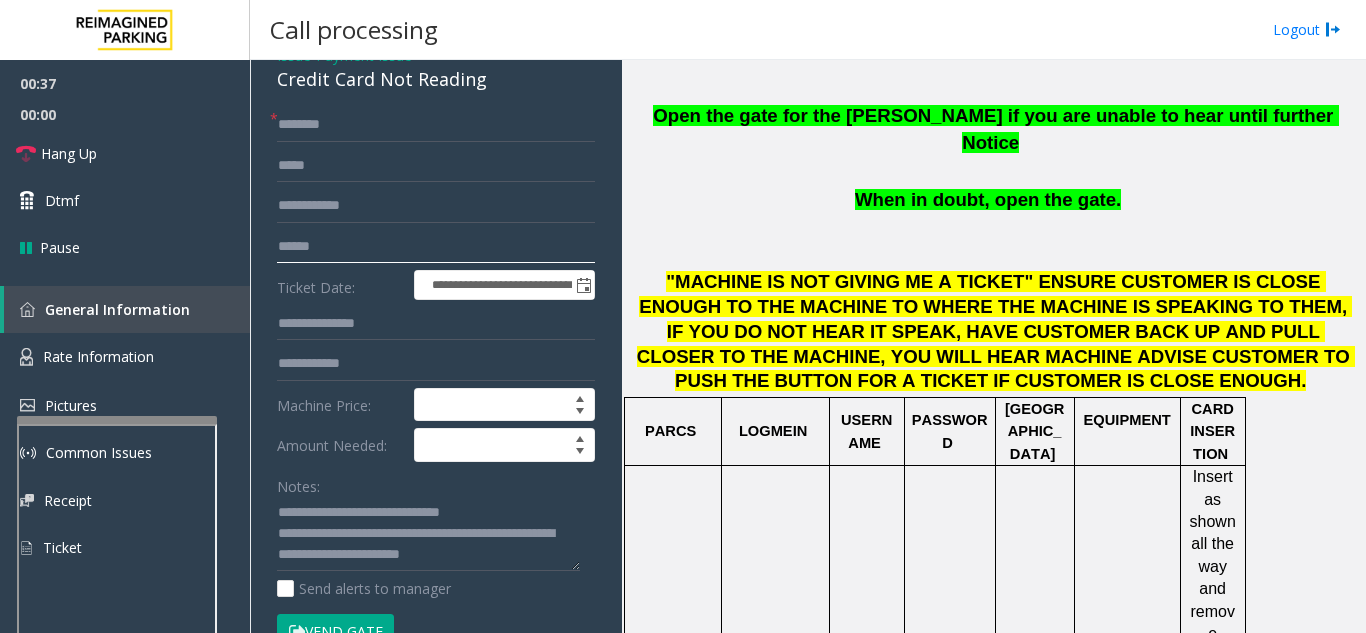 click 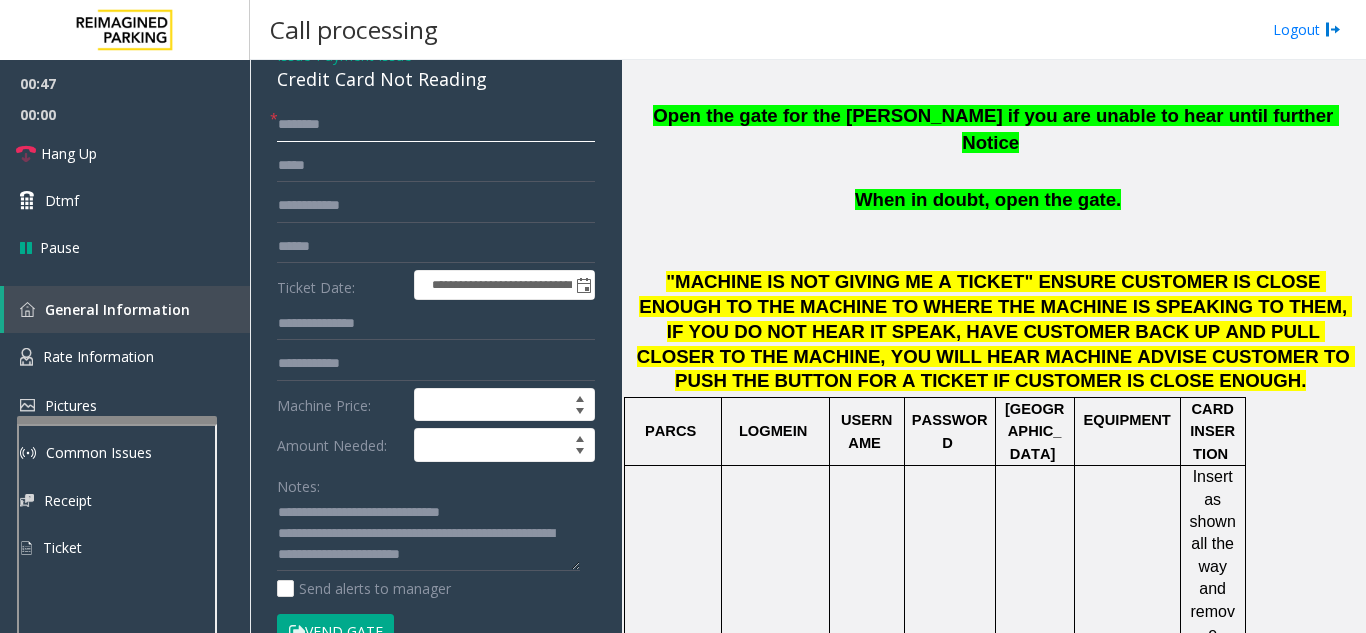 click 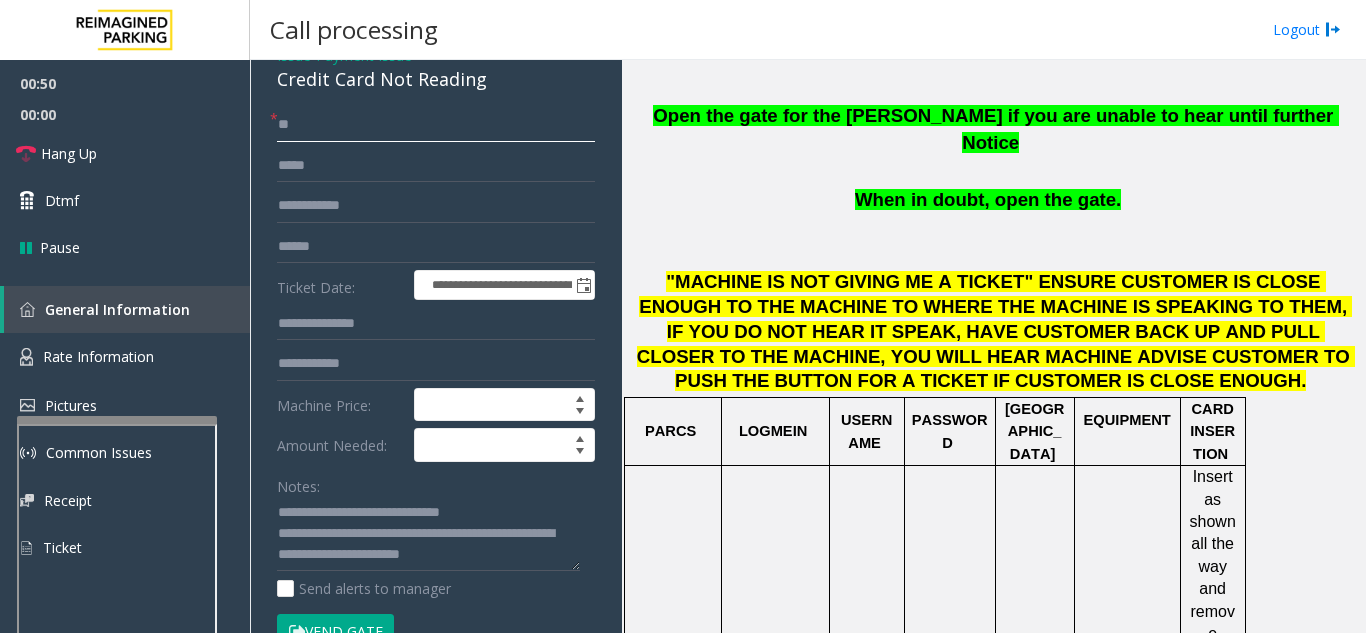 type on "**" 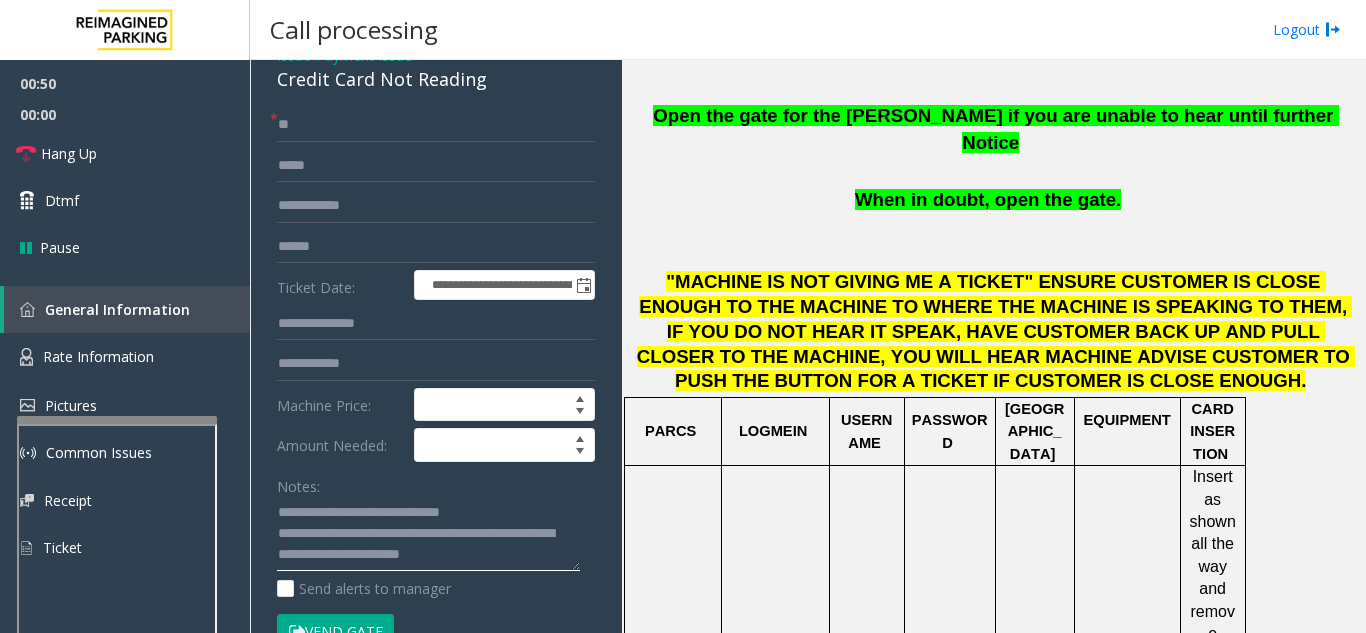 drag, startPoint x: 361, startPoint y: 532, endPoint x: 564, endPoint y: 552, distance: 203.98285 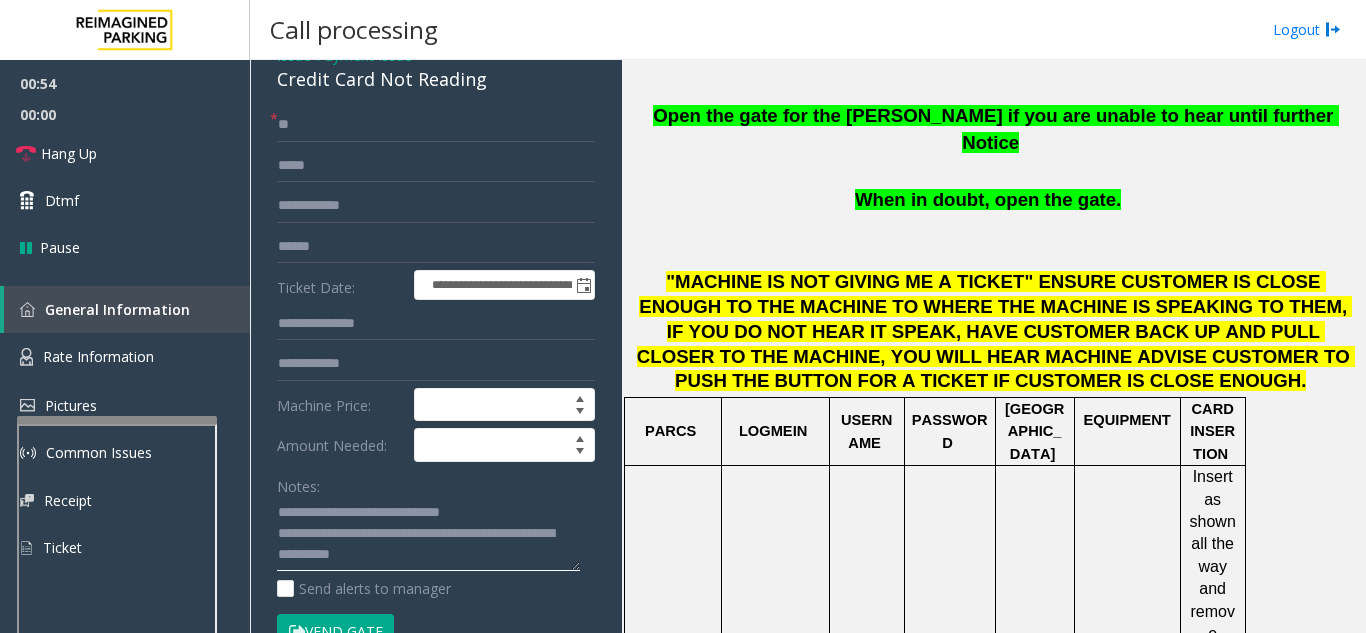 click 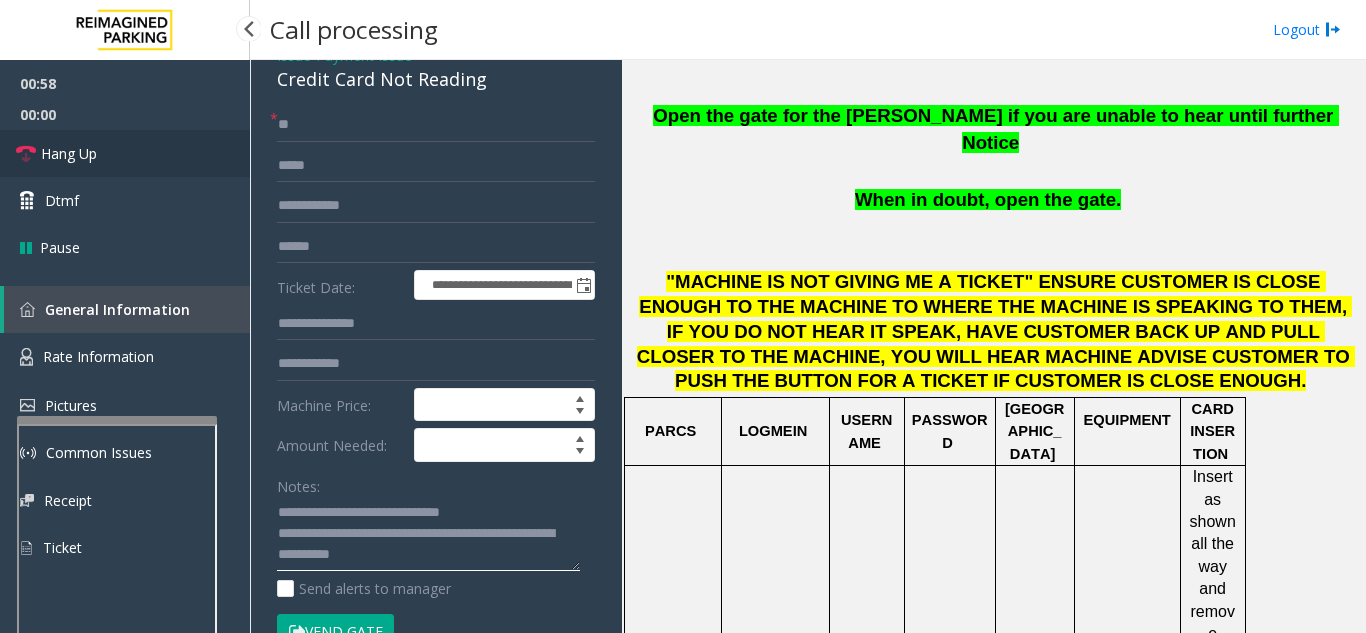 type on "**********" 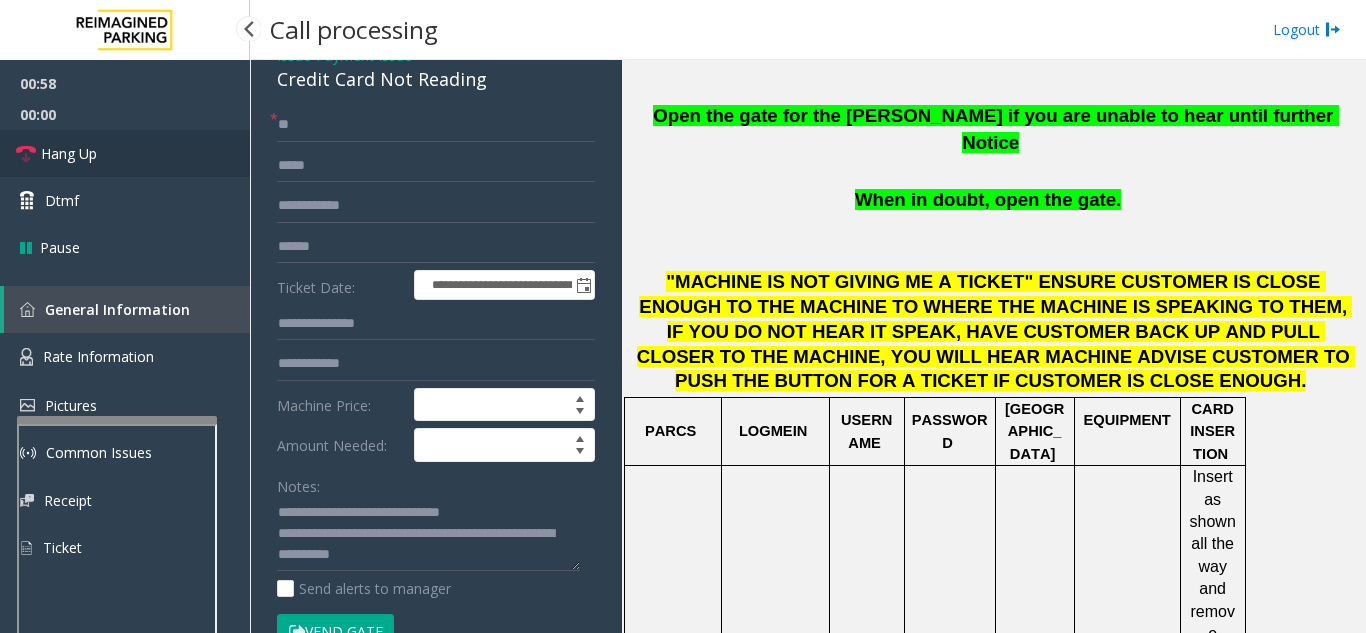 click on "Hang Up" at bounding box center [125, 153] 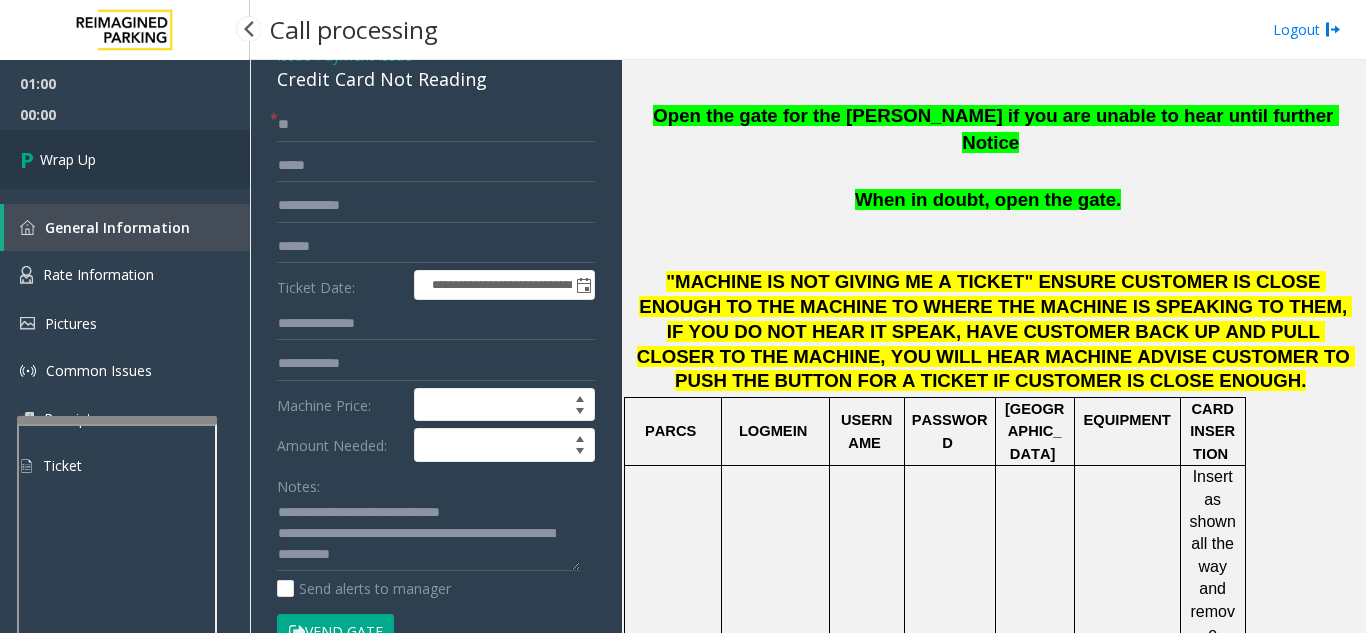 click on "Wrap Up" at bounding box center (68, 159) 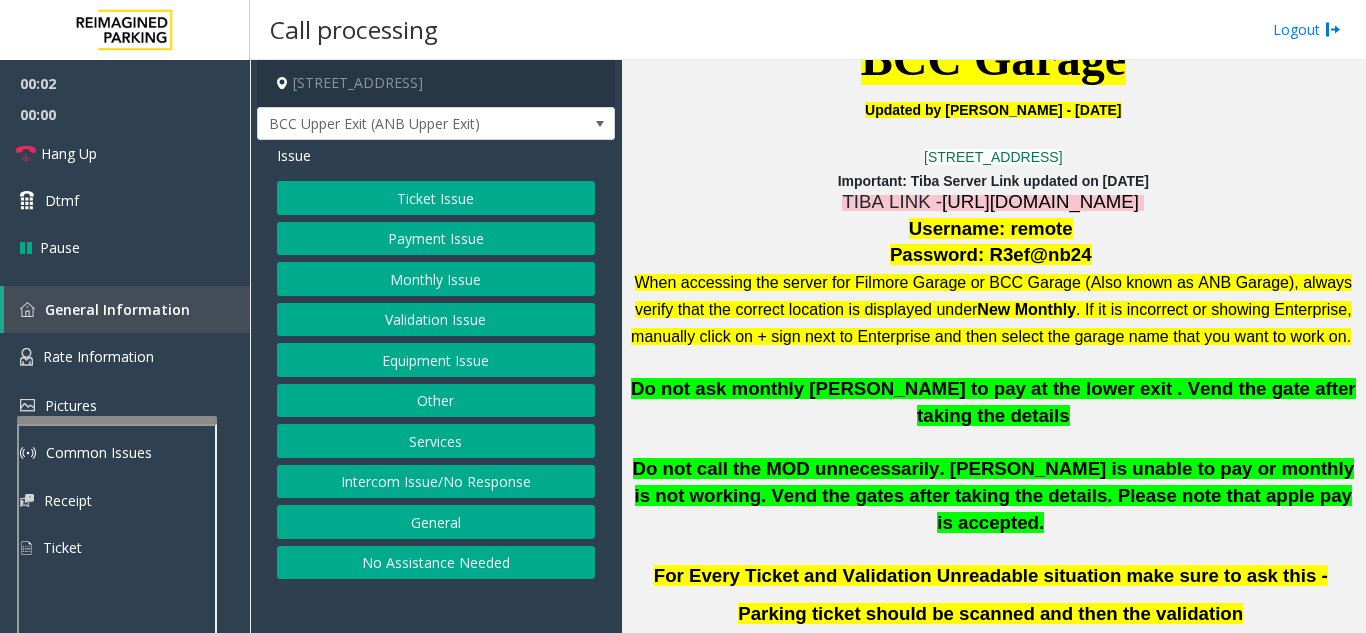 scroll, scrollTop: 600, scrollLeft: 0, axis: vertical 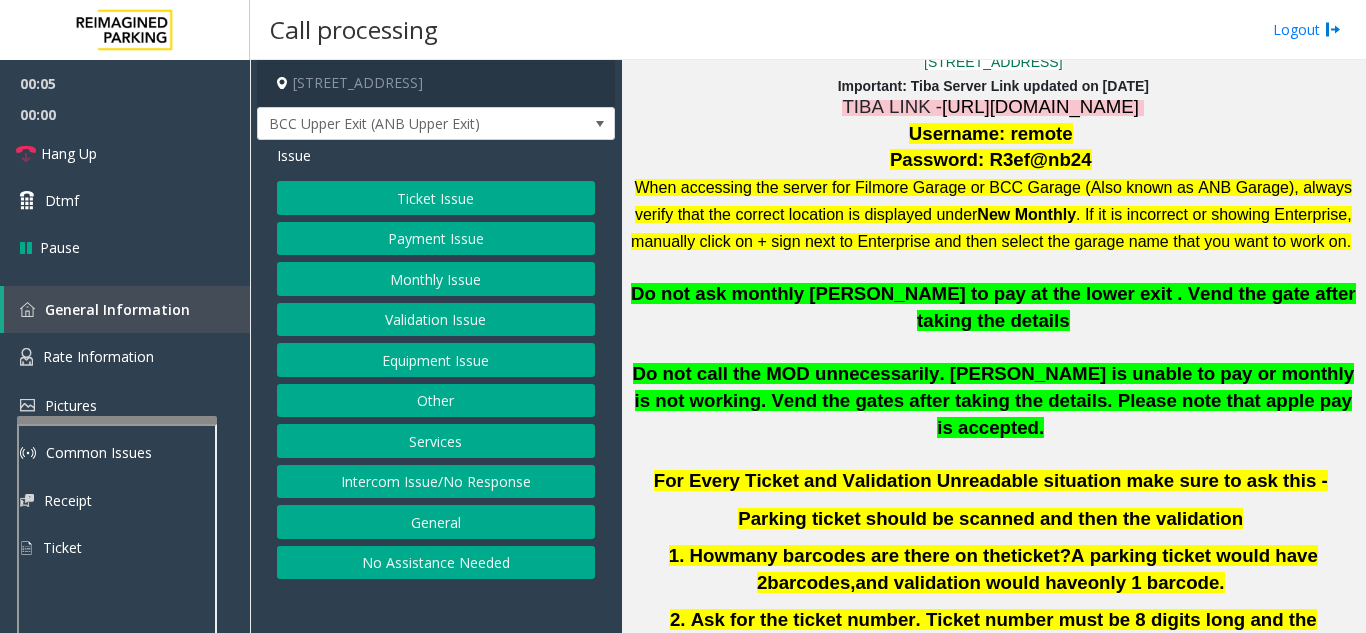 click on "Intercom Issue/No Response" 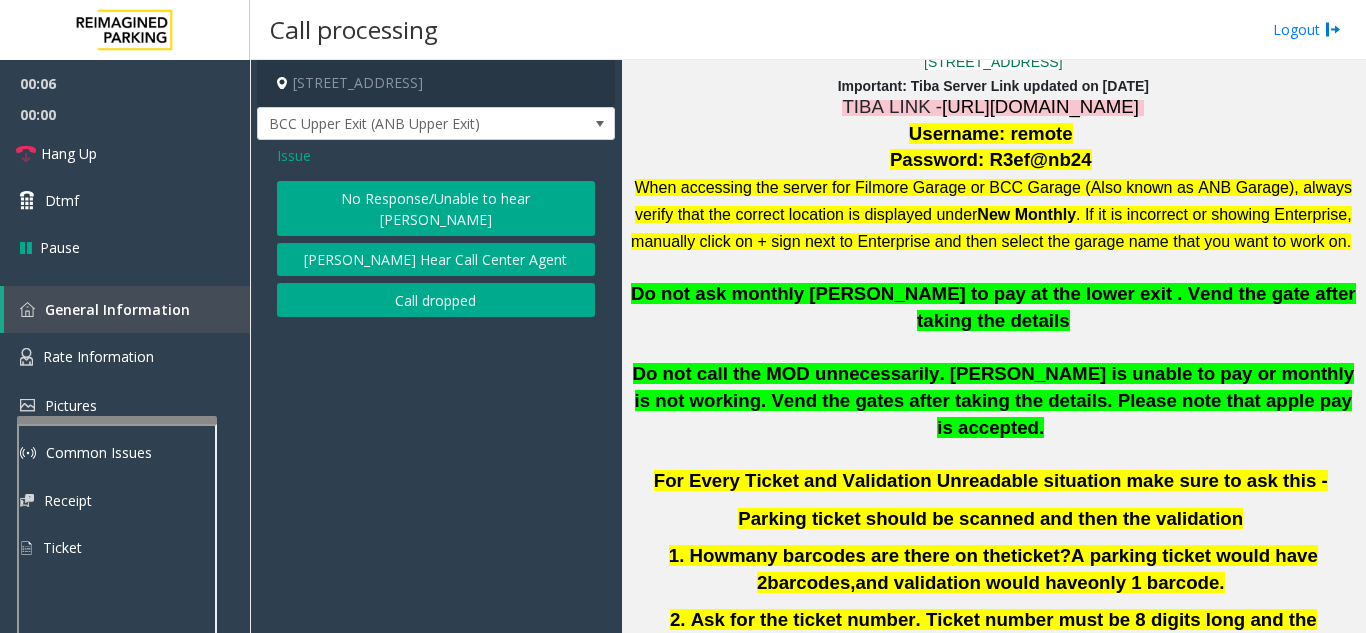 click on "No Response/Unable to hear [PERSON_NAME]" 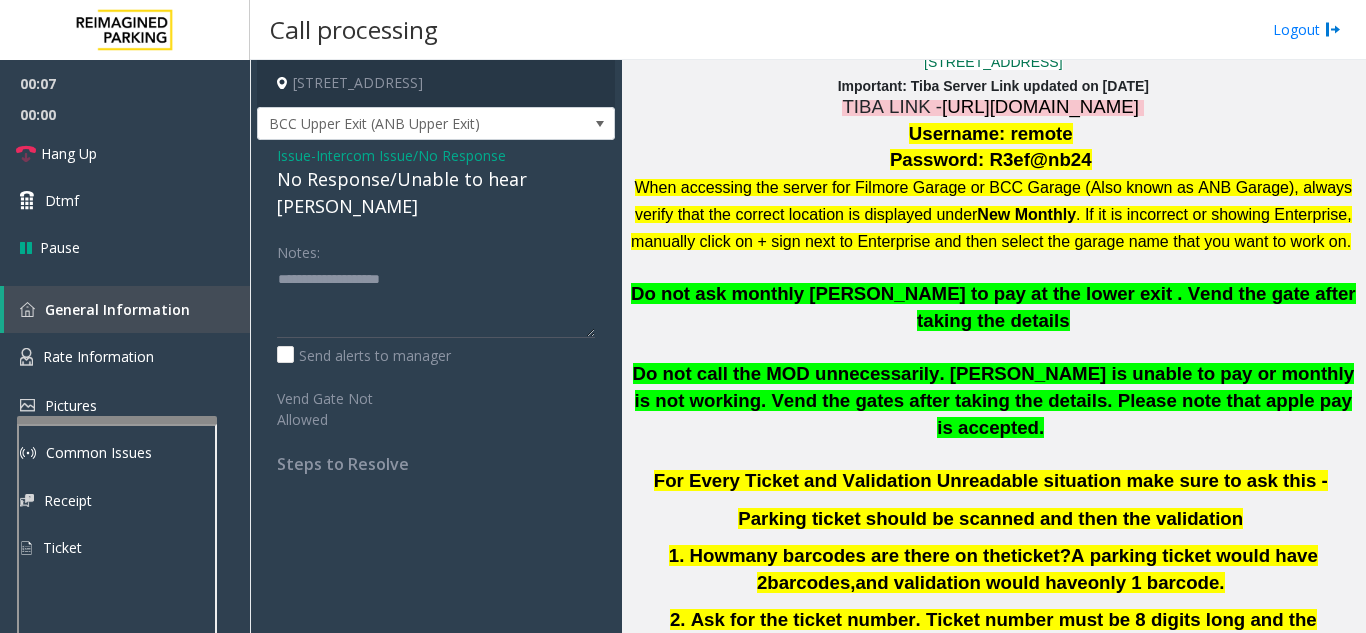 click on "Intercom Issue/No Response" 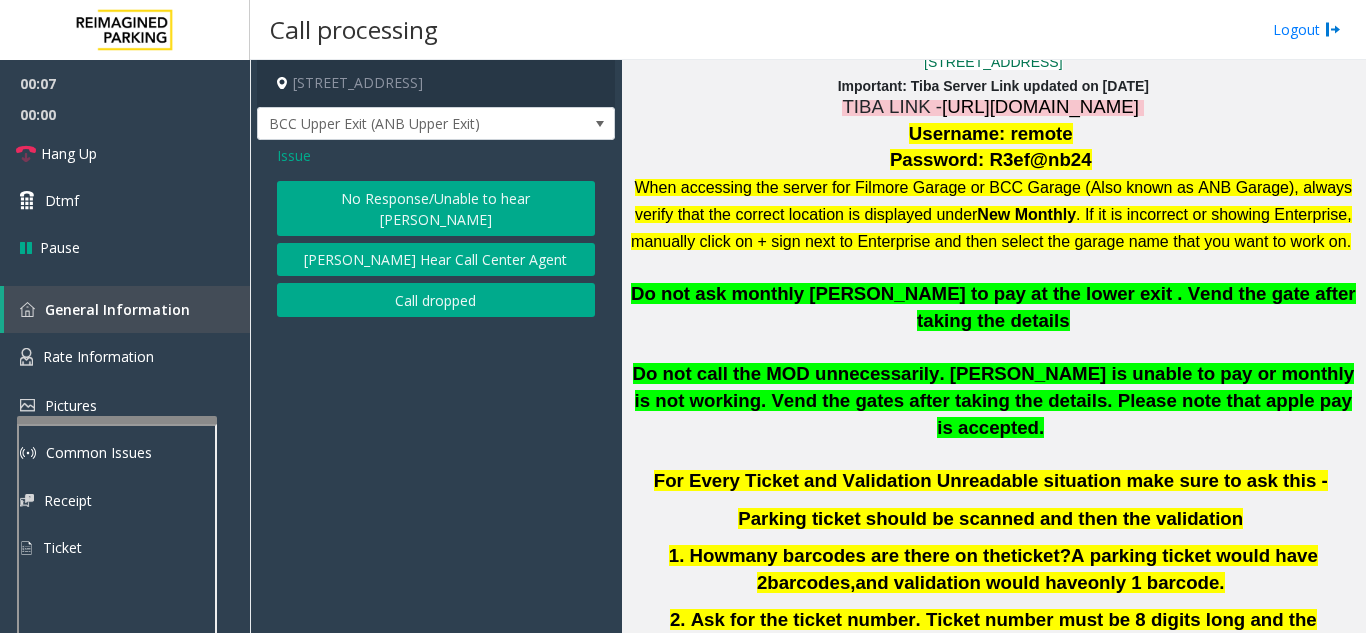 click on "No Response/Unable to hear [PERSON_NAME]" 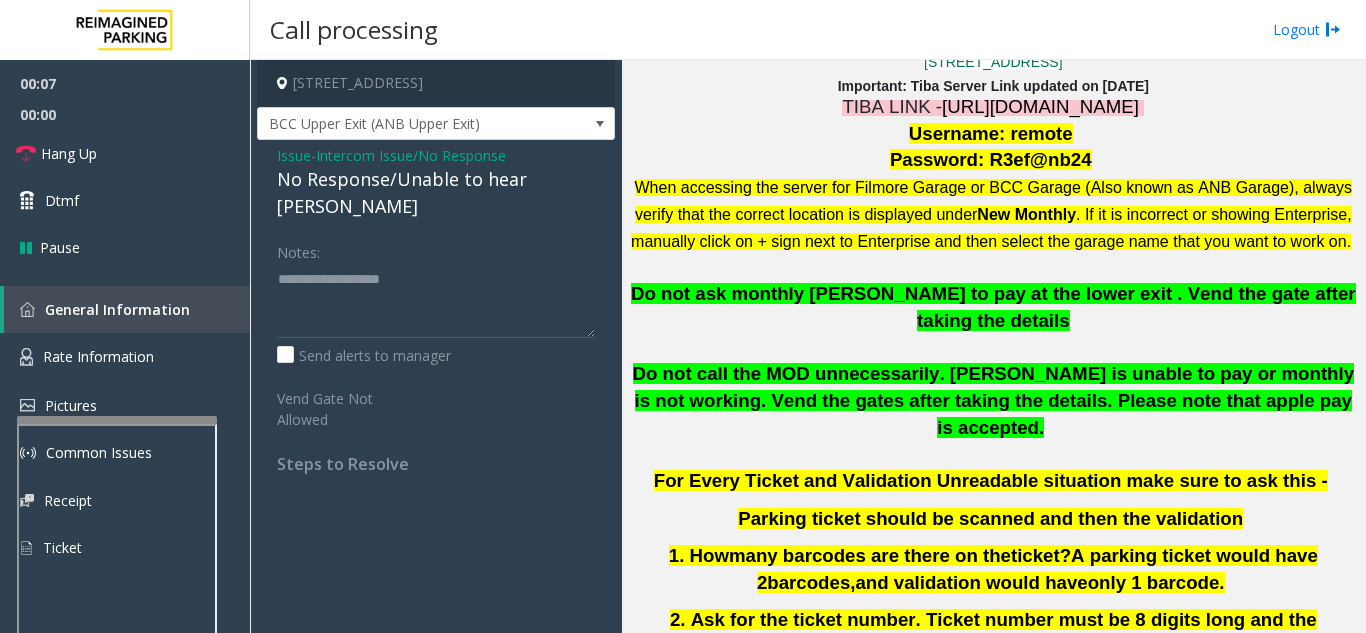 click on "No Response/Unable to hear [PERSON_NAME]" 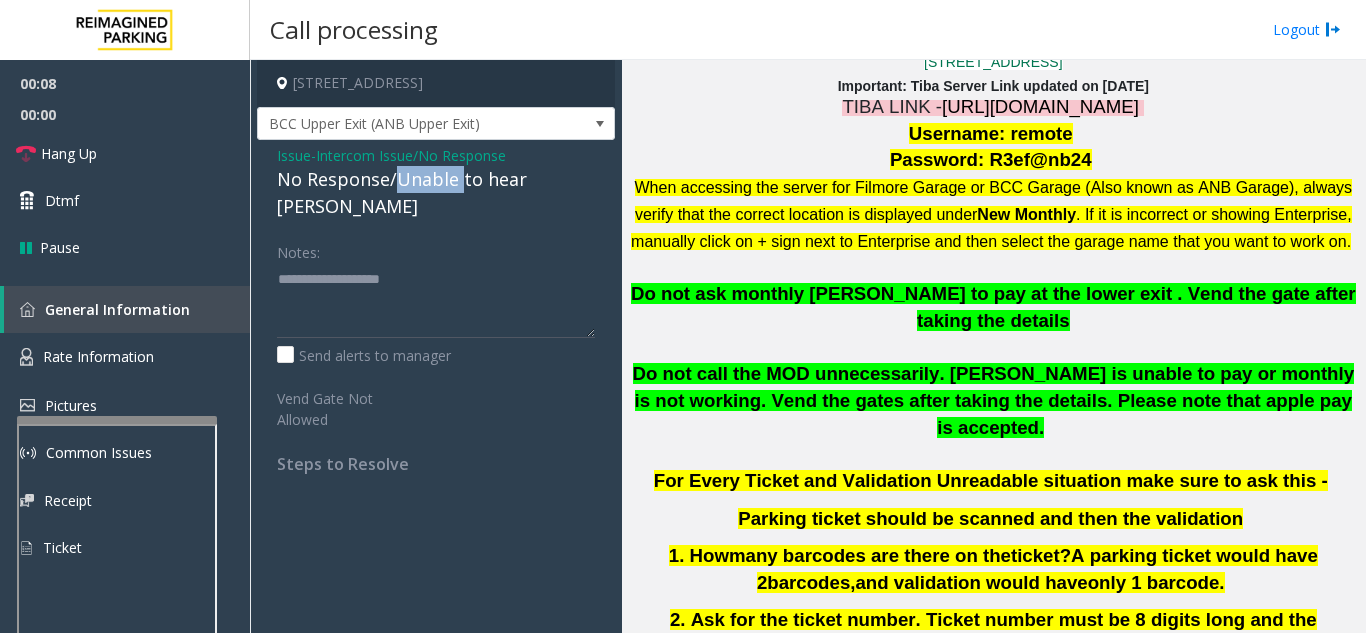 click on "No Response/Unable to hear [PERSON_NAME]" 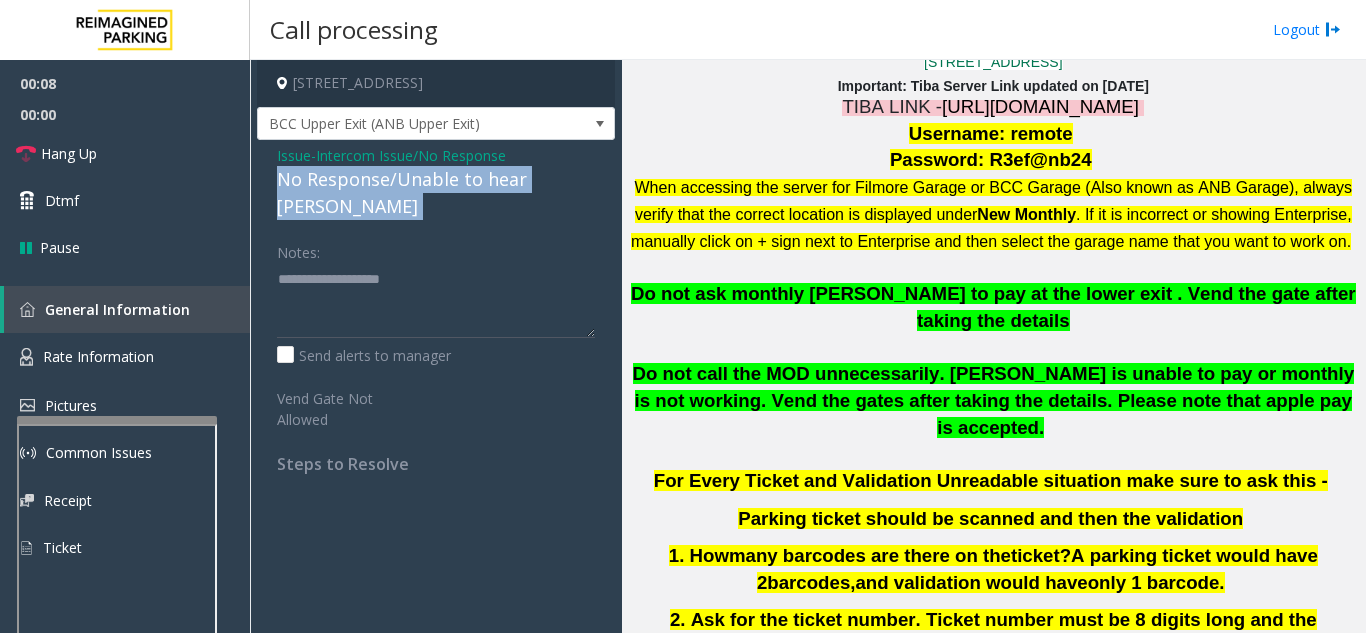 click on "No Response/Unable to hear [PERSON_NAME]" 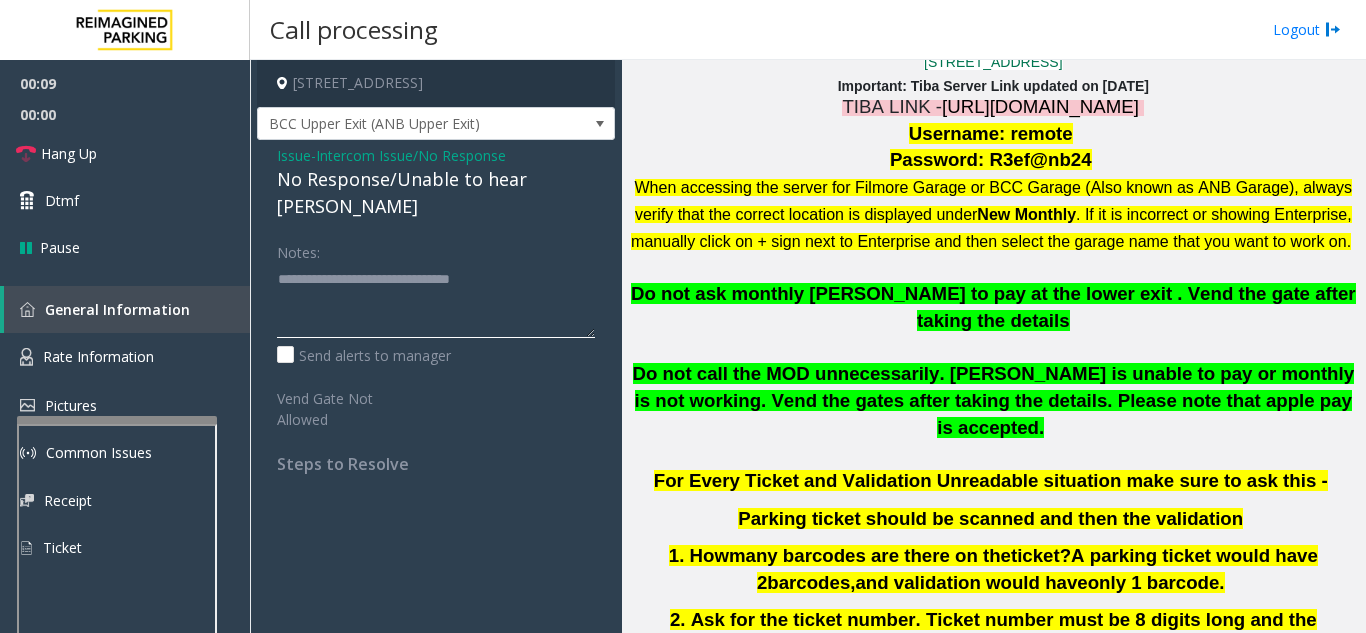 type on "**********" 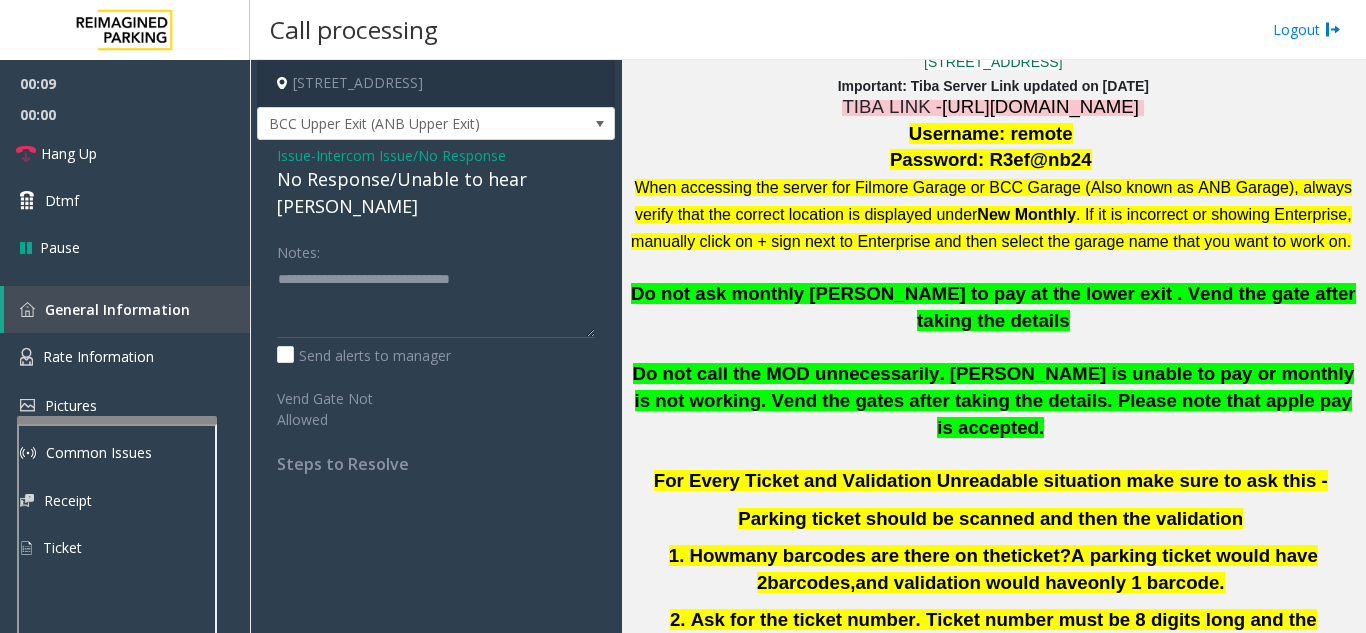 click on "Notes:                      Send alerts to manager  Vend Gate Not Allowed  Steps to Resolve" 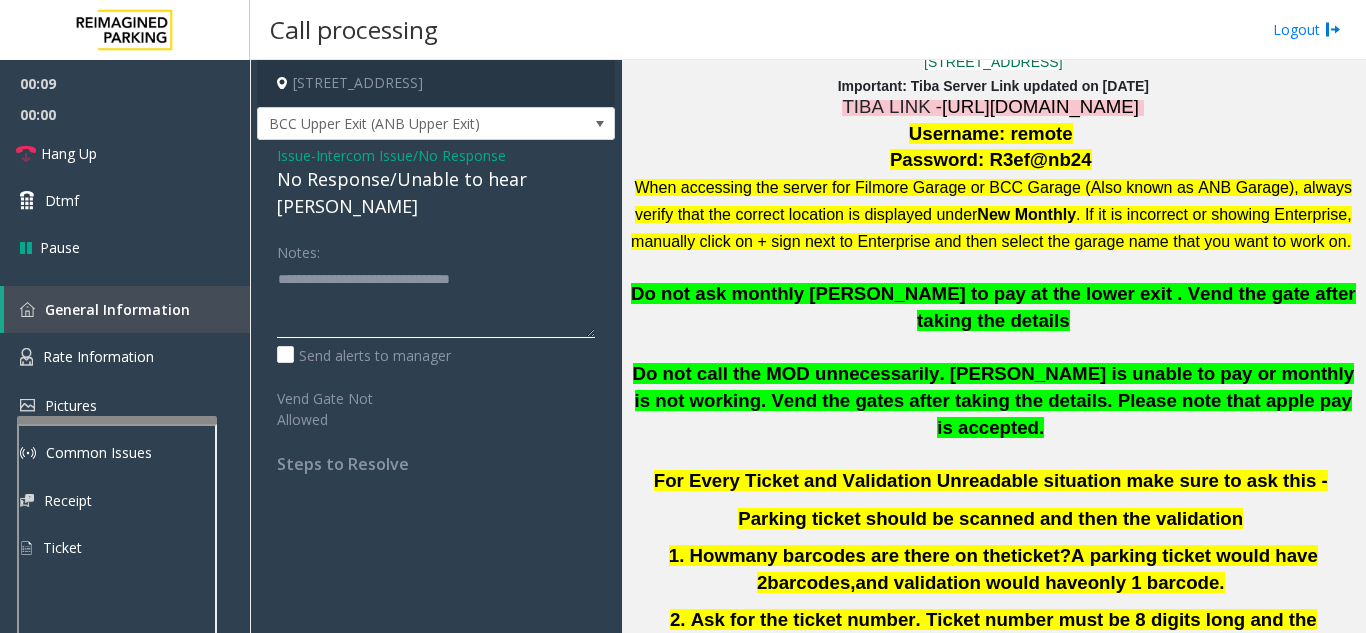 click 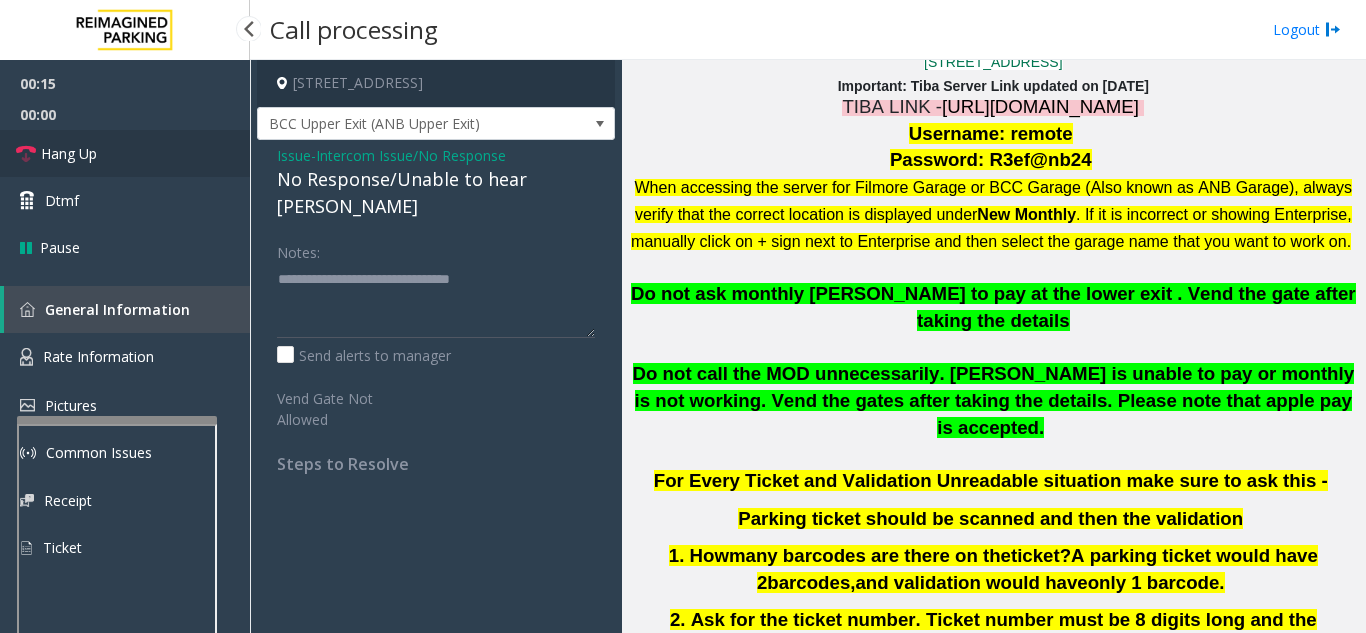 click on "Hang Up" at bounding box center [125, 153] 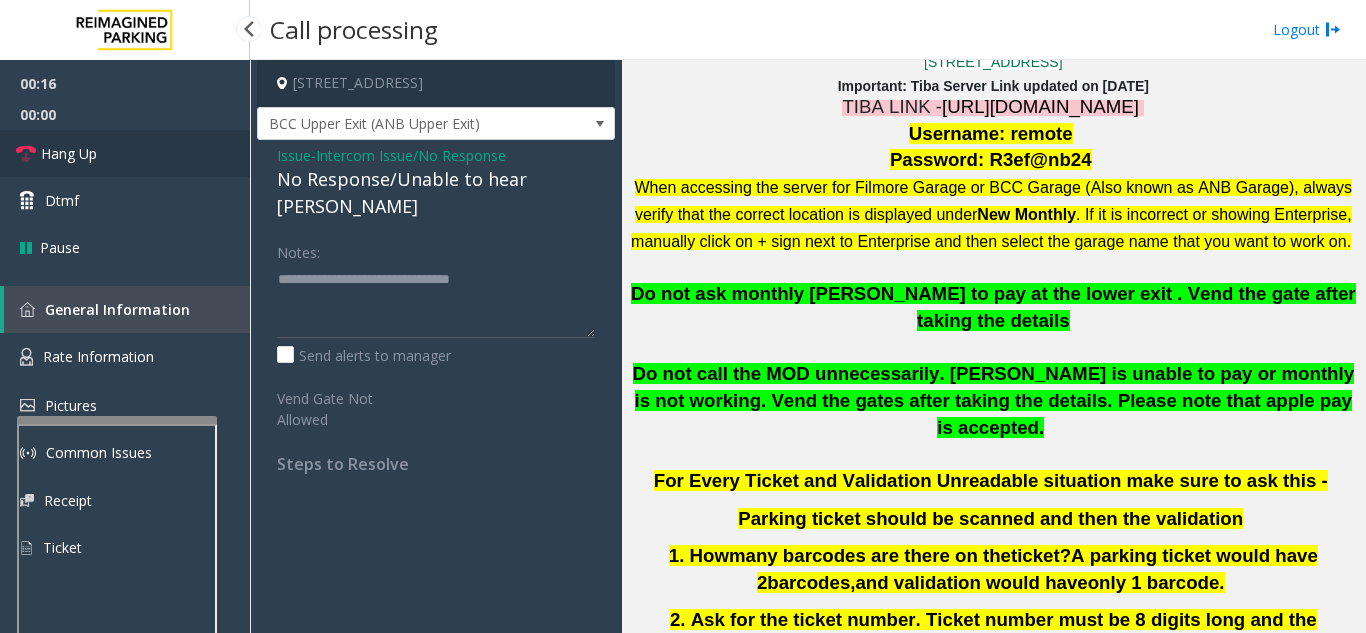 click on "Hang Up" at bounding box center [125, 153] 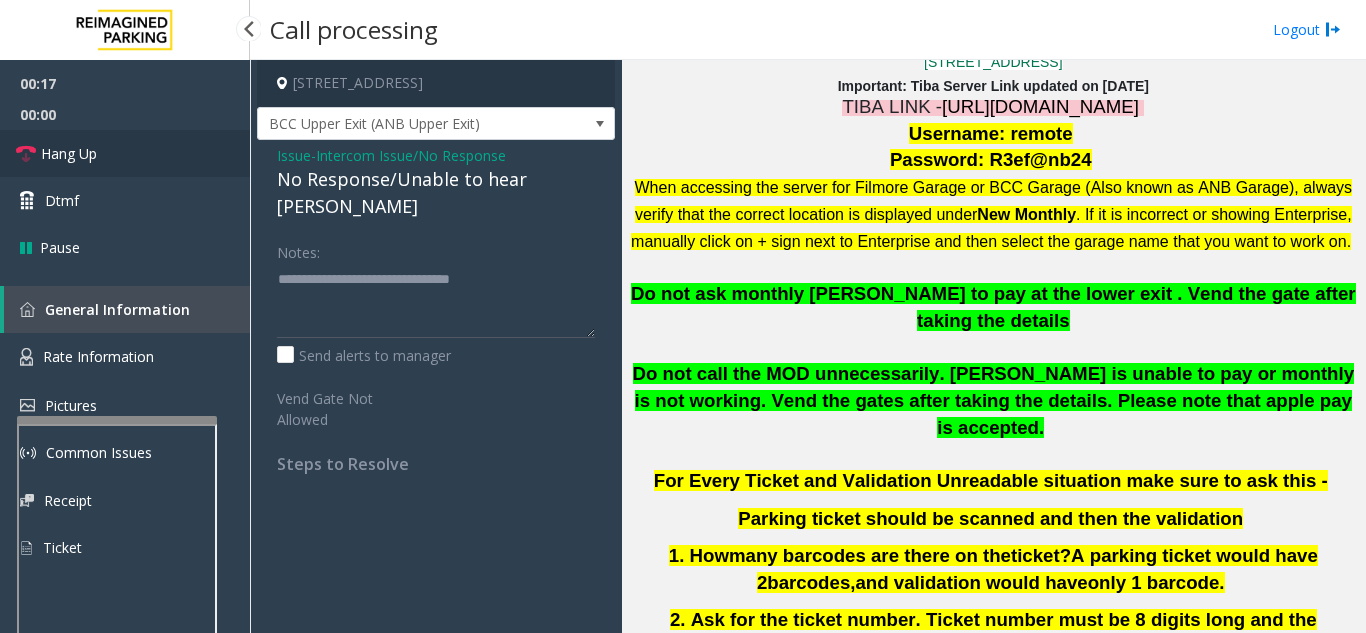 click on "Hang Up" at bounding box center (125, 153) 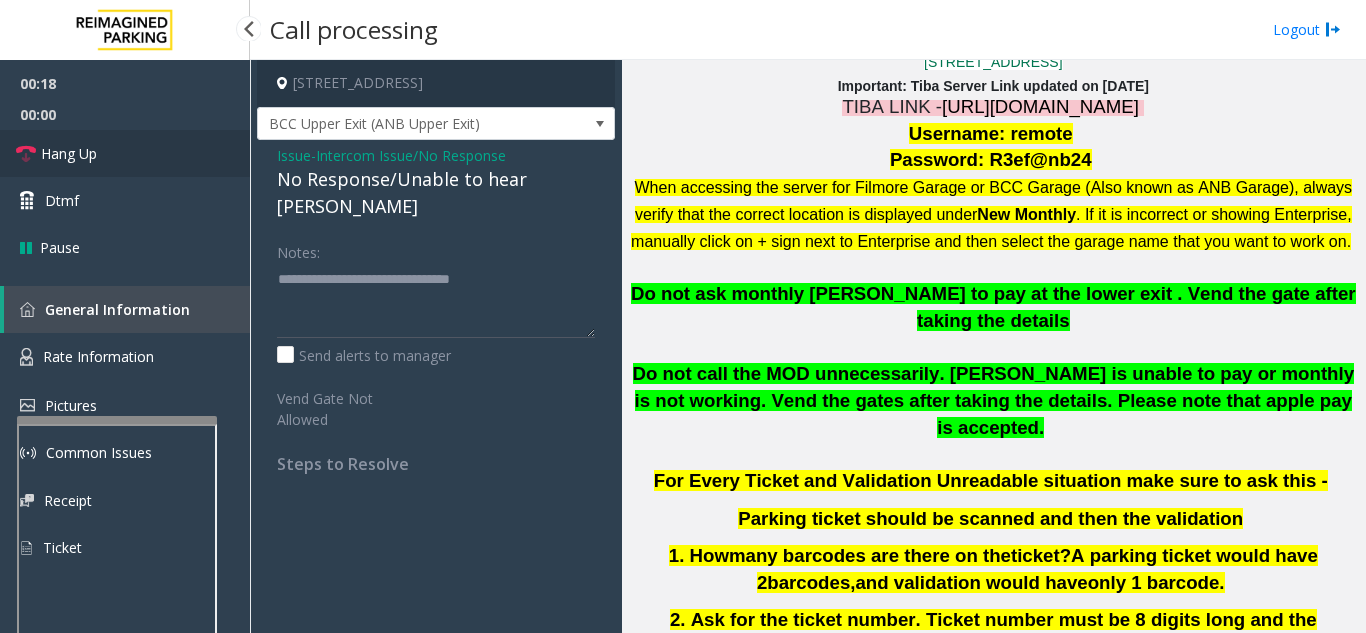 click on "Hang Up" at bounding box center [125, 153] 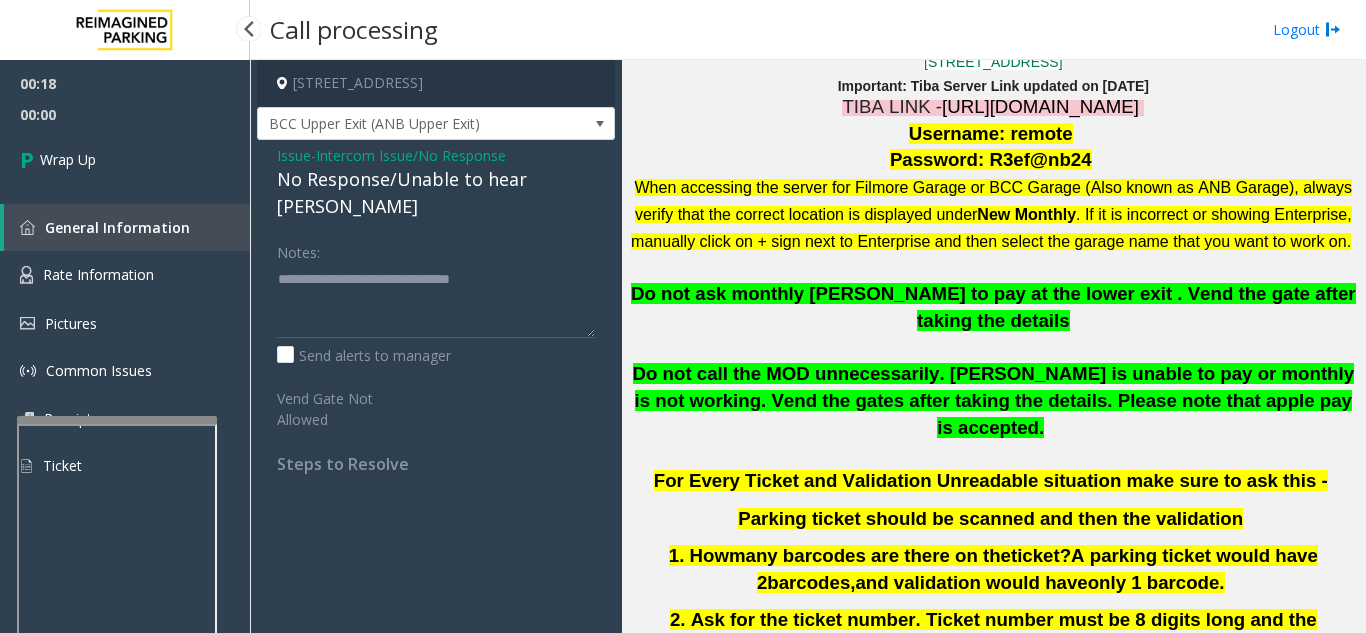 click on "Wrap Up" at bounding box center (125, 159) 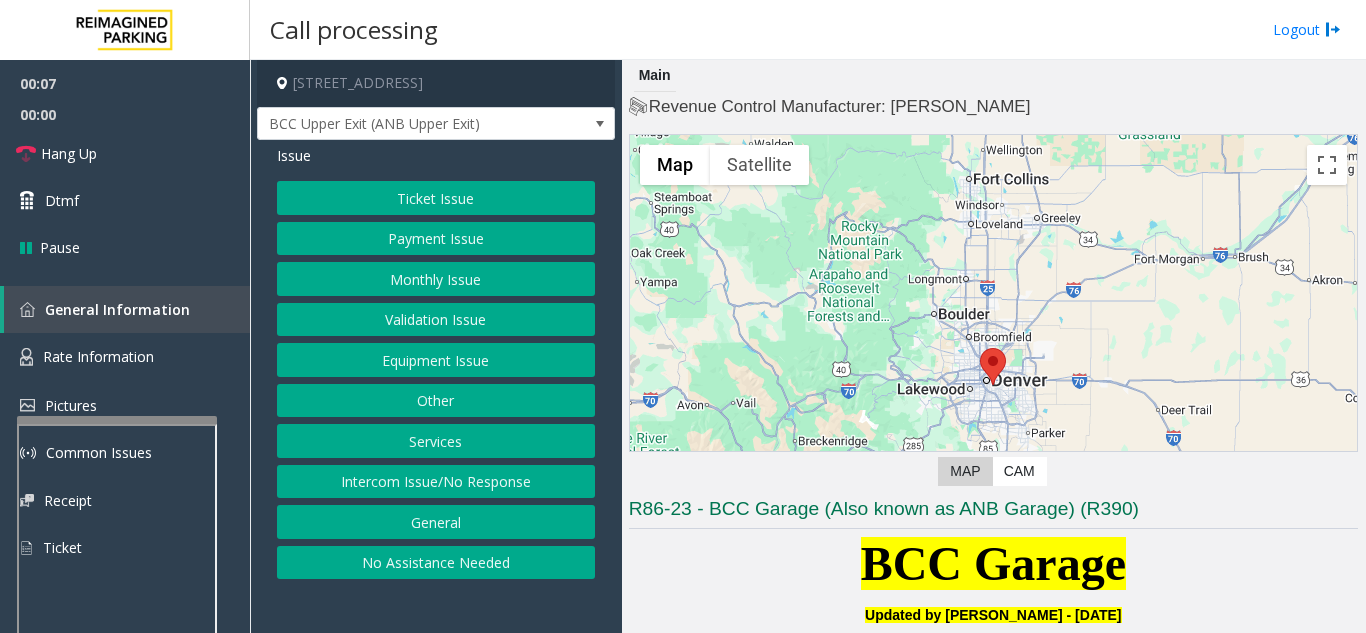 click on "Intercom Issue/No Response" 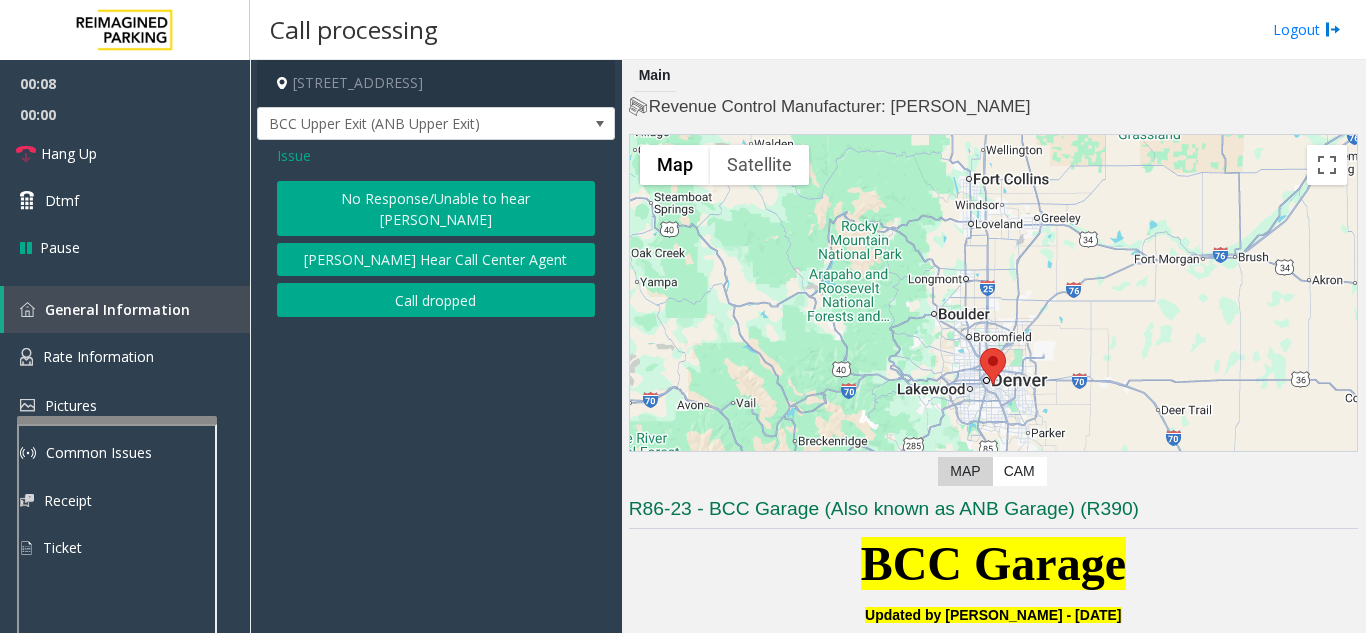 click on "No Response/Unable to hear [PERSON_NAME]" 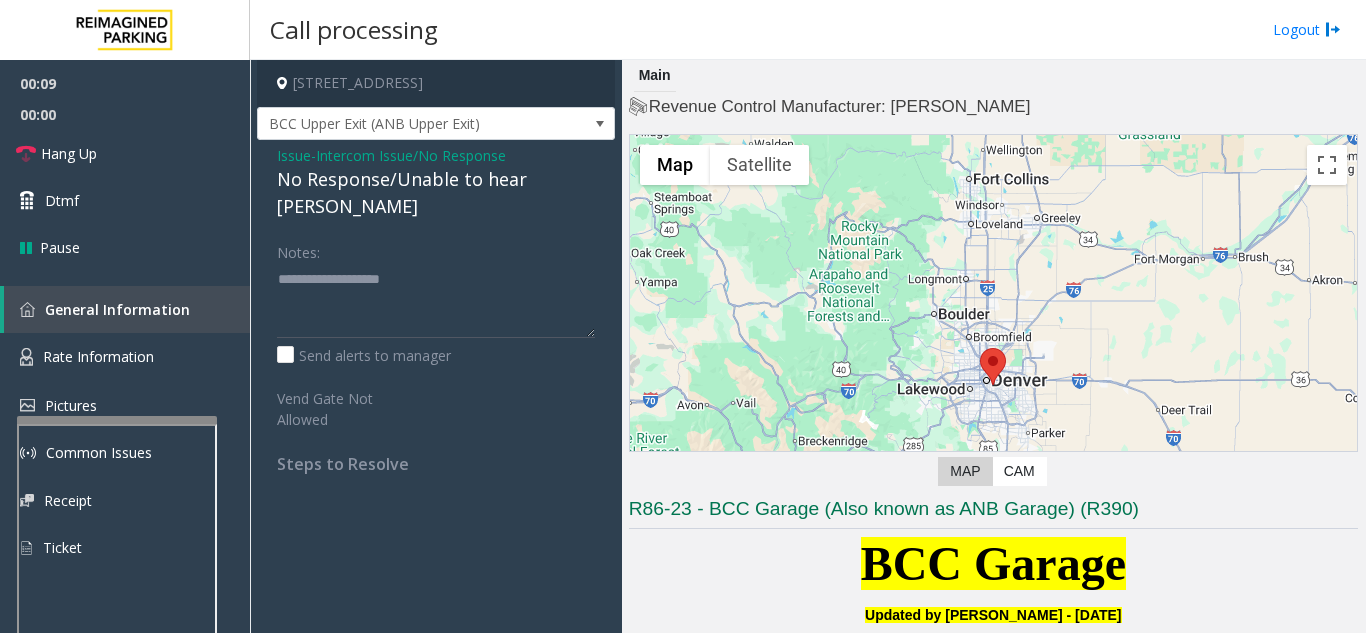 click on "No Response/Unable to hear [PERSON_NAME]" 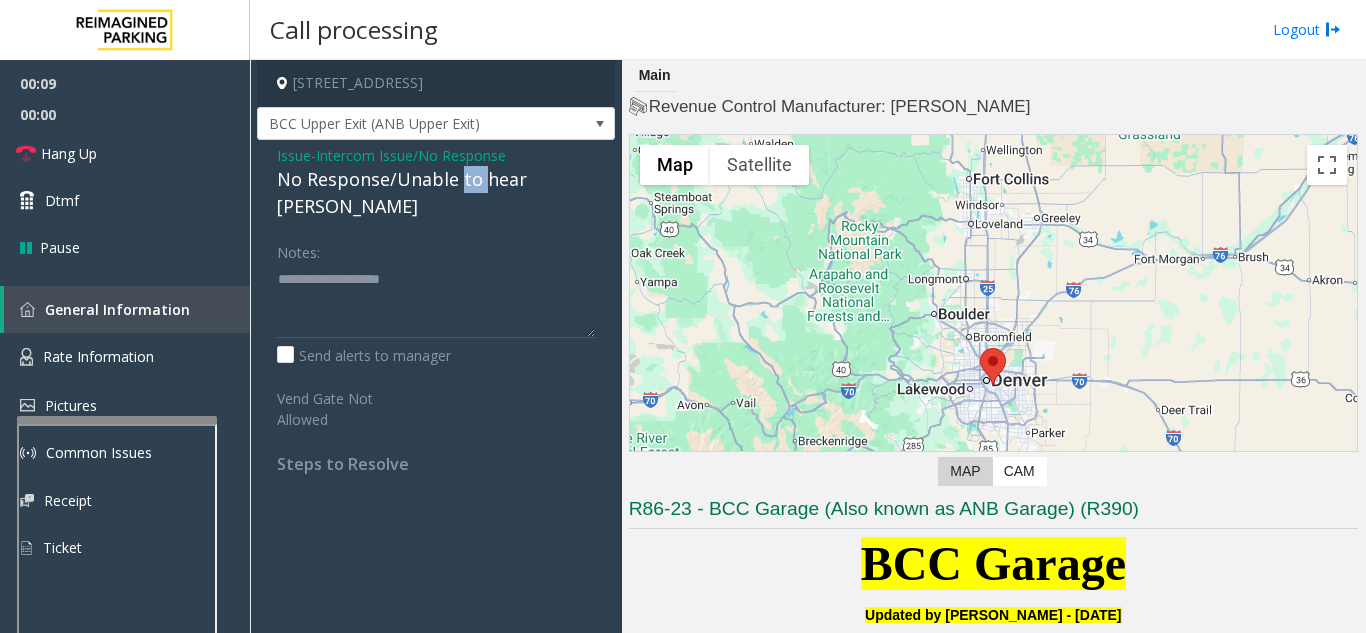 click on "No Response/Unable to hear [PERSON_NAME]" 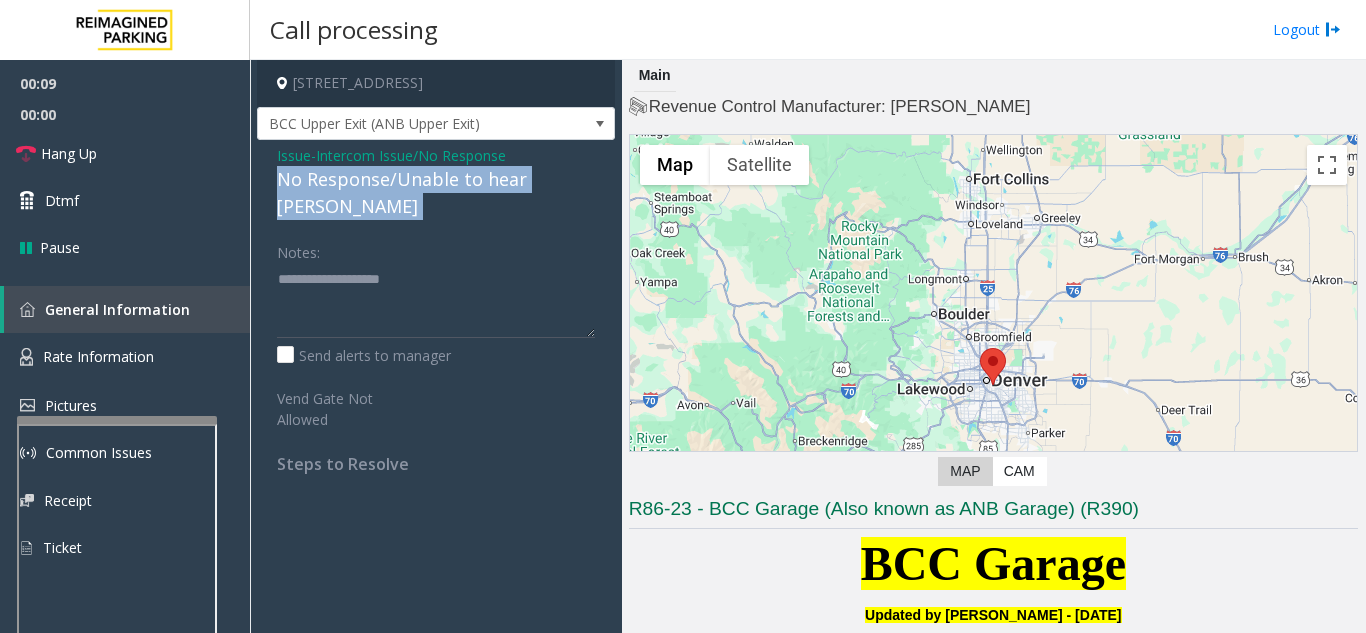click on "No Response/Unable to hear [PERSON_NAME]" 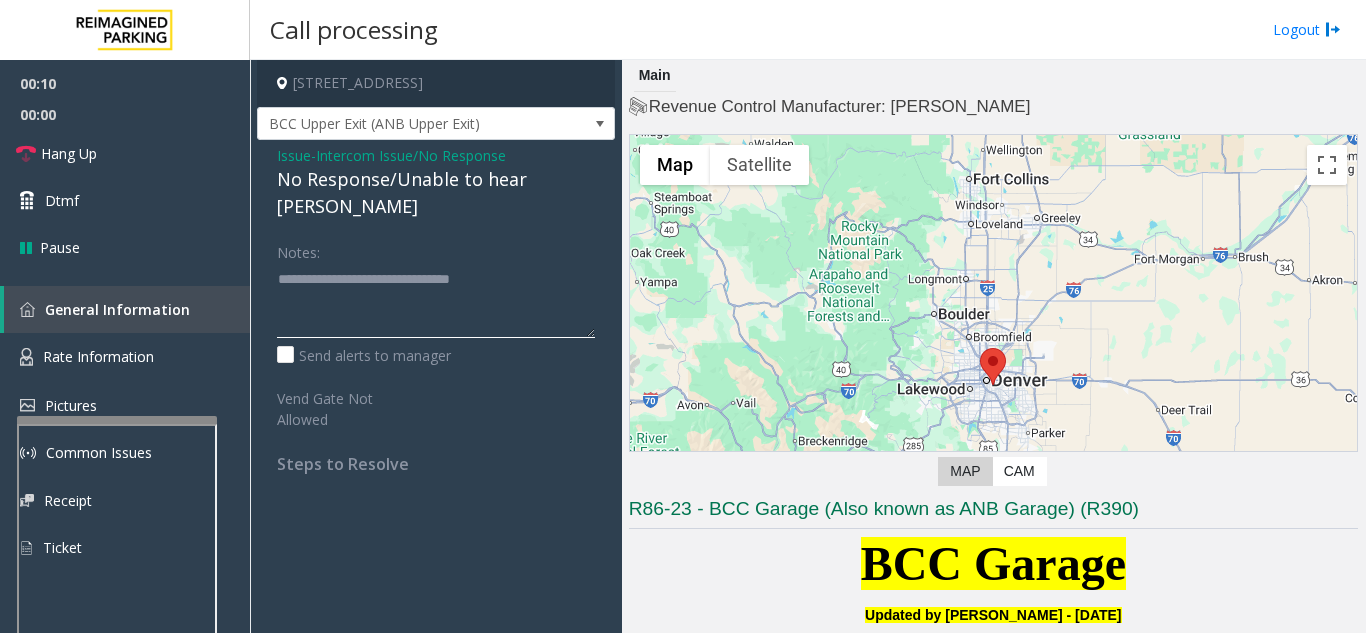 click 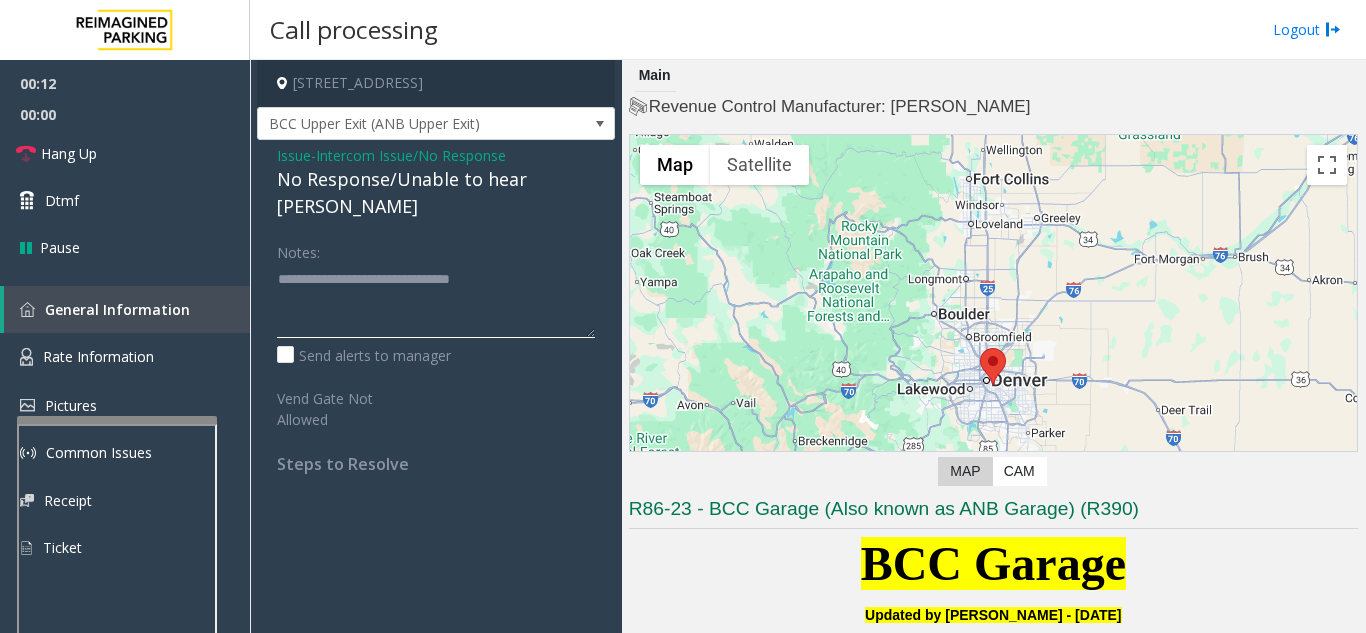 type on "**********" 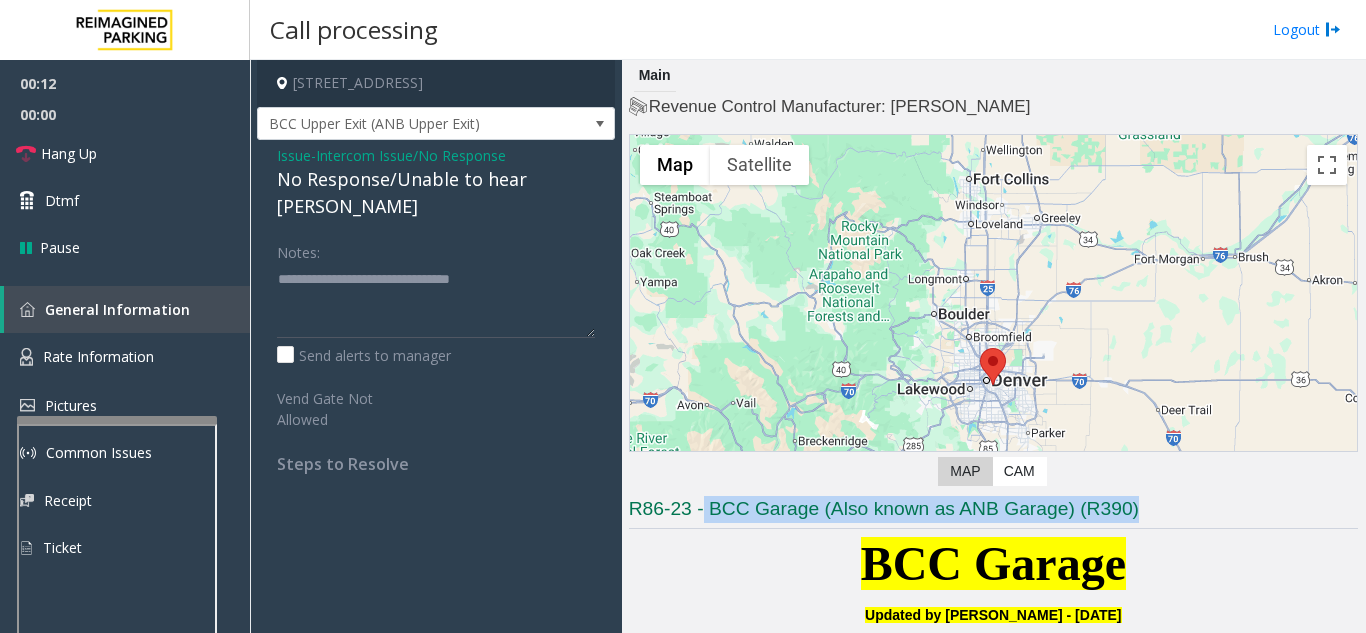 drag, startPoint x: 703, startPoint y: 501, endPoint x: 1196, endPoint y: 507, distance: 493.0365 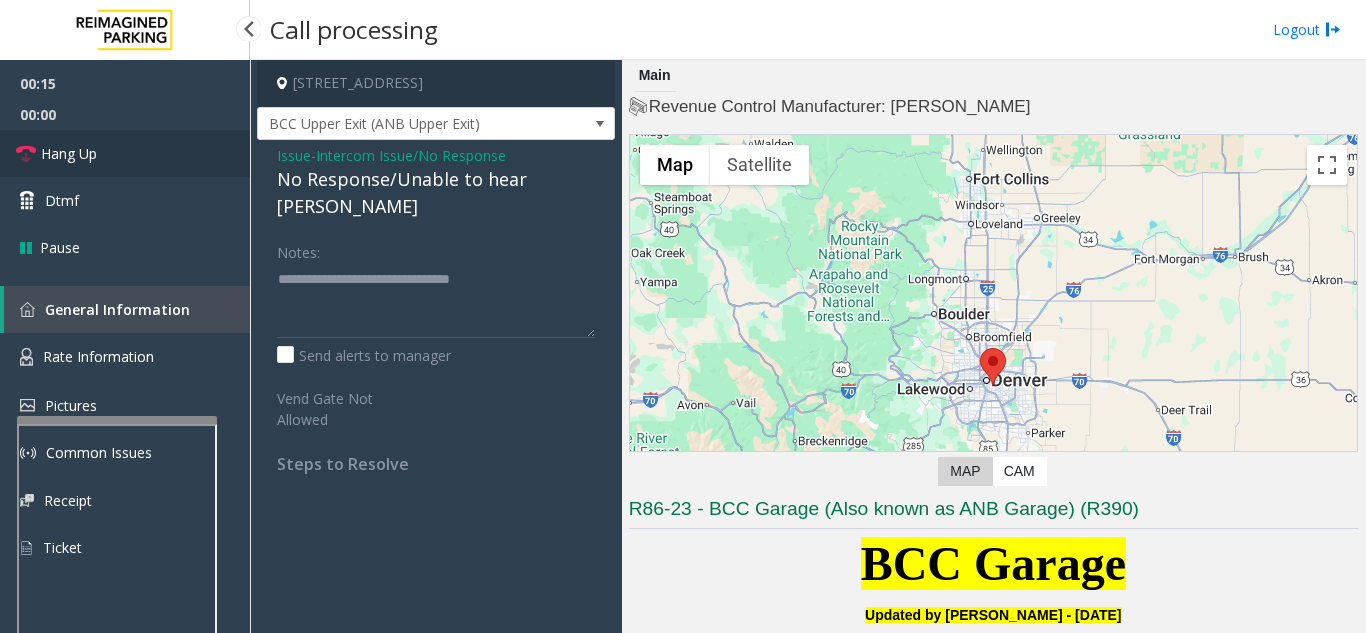 click on "Hang Up" at bounding box center [125, 153] 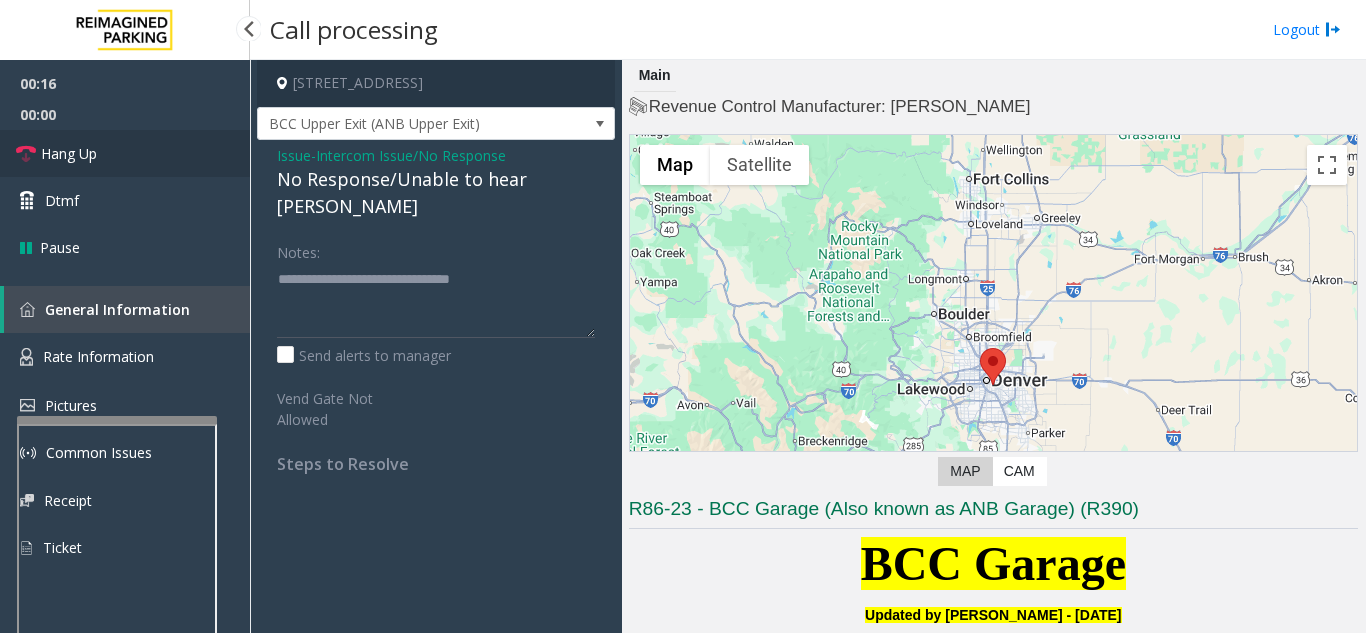 click on "Hang Up" at bounding box center [125, 153] 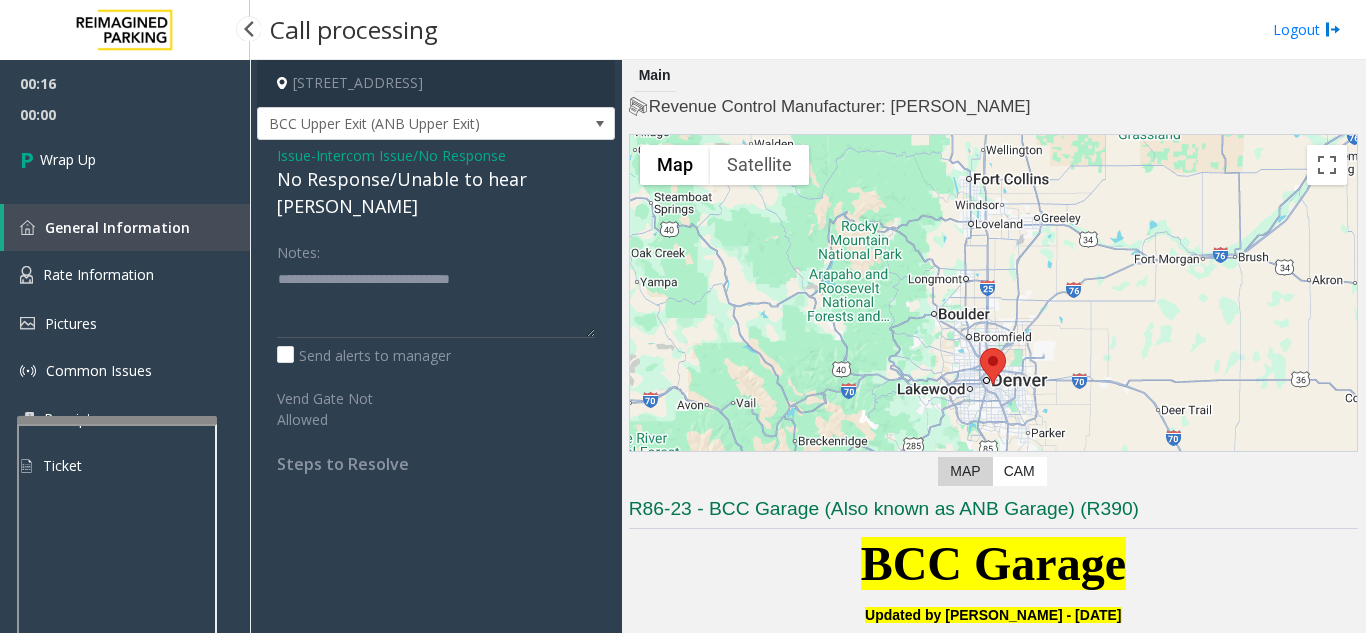 click on "Wrap Up" at bounding box center (125, 159) 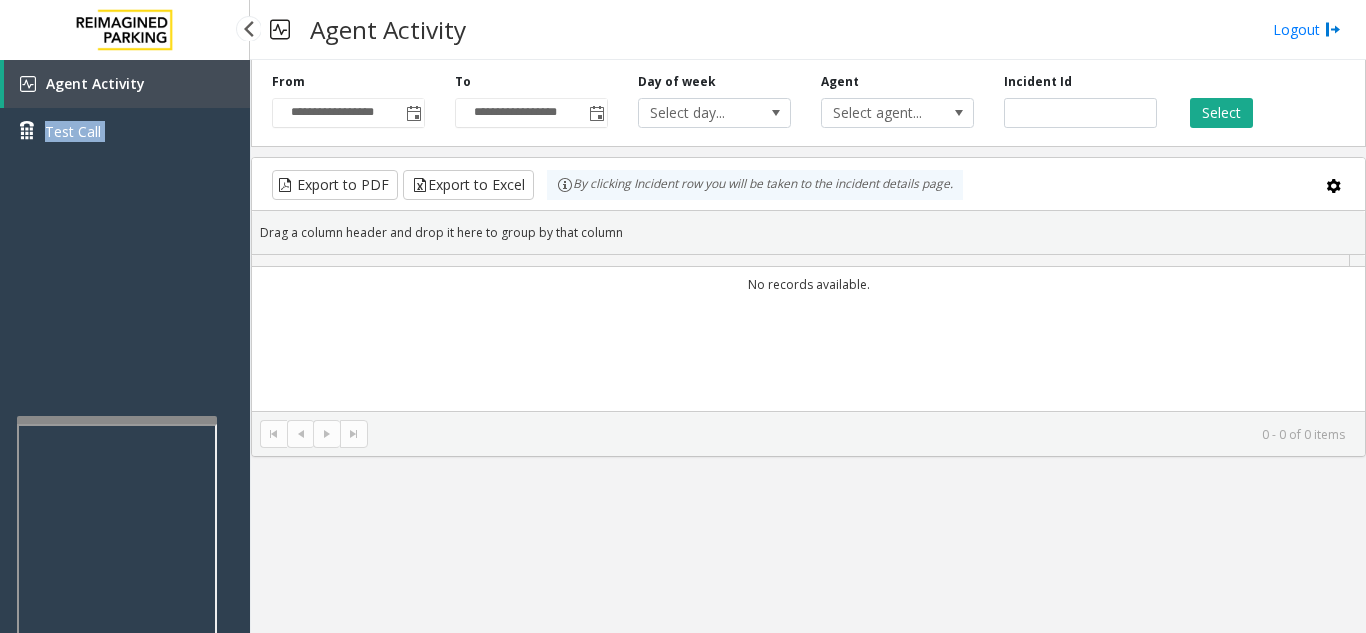 click on "Agent Activity Test Call" at bounding box center [125, 115] 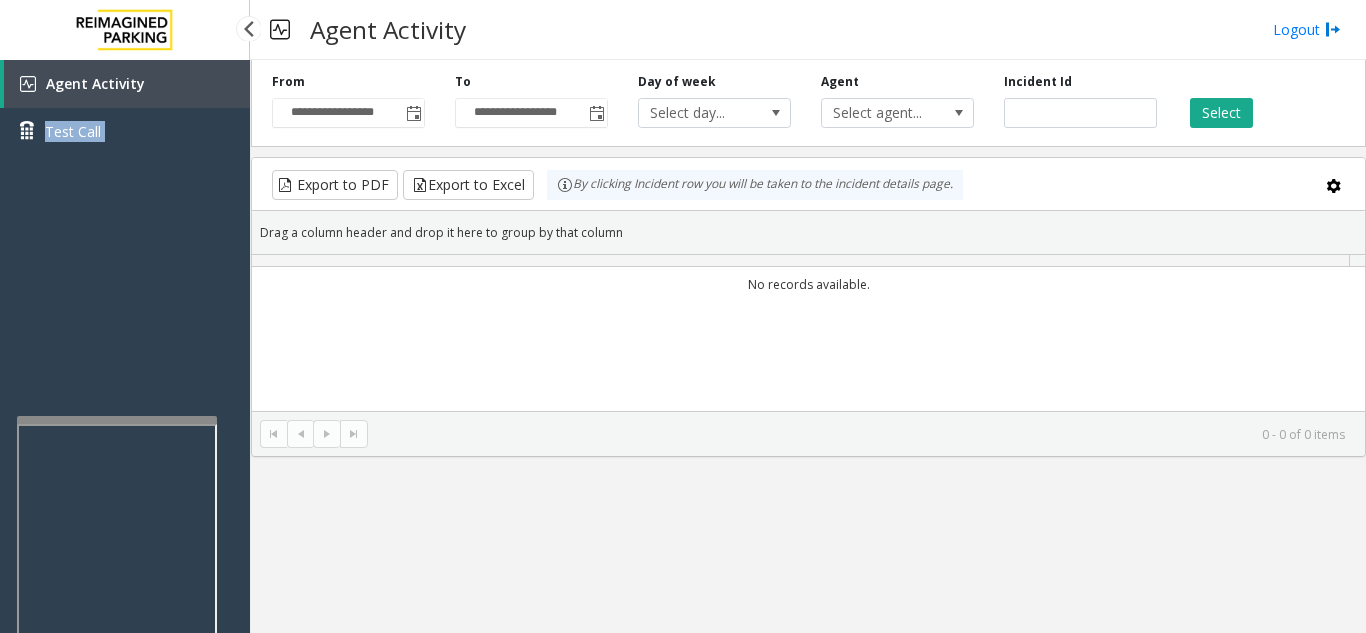 click on "Agent Activity Test Call" at bounding box center [125, 376] 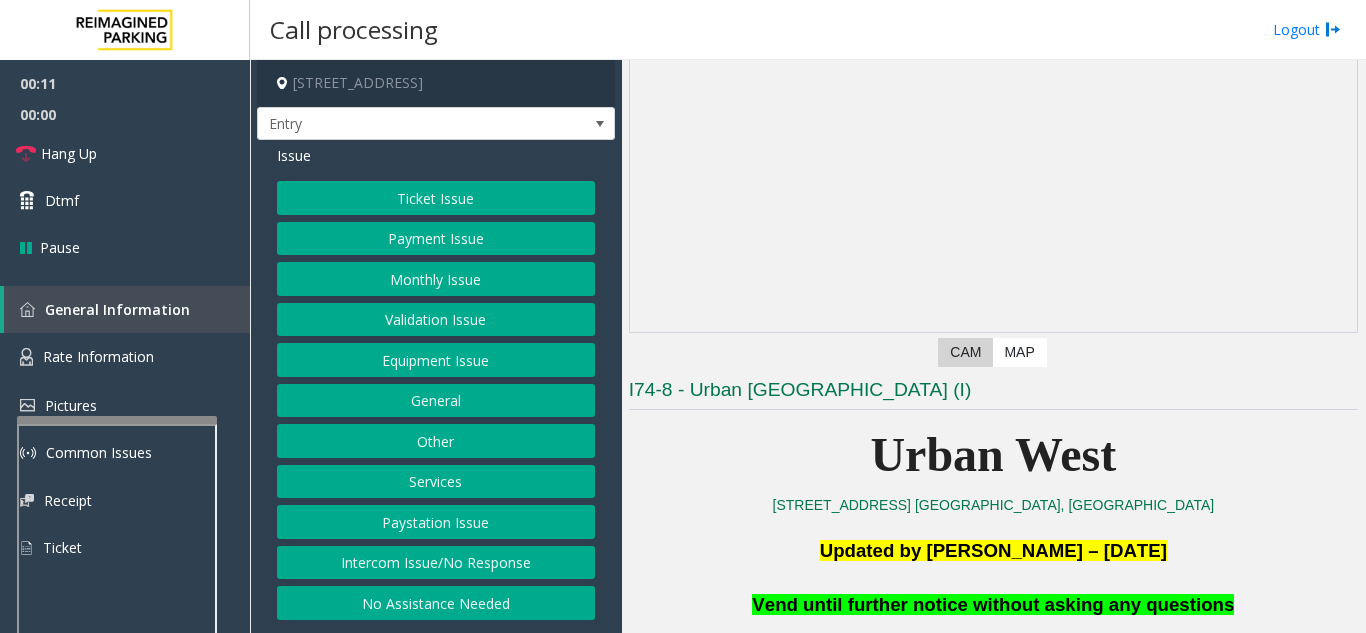scroll, scrollTop: 400, scrollLeft: 0, axis: vertical 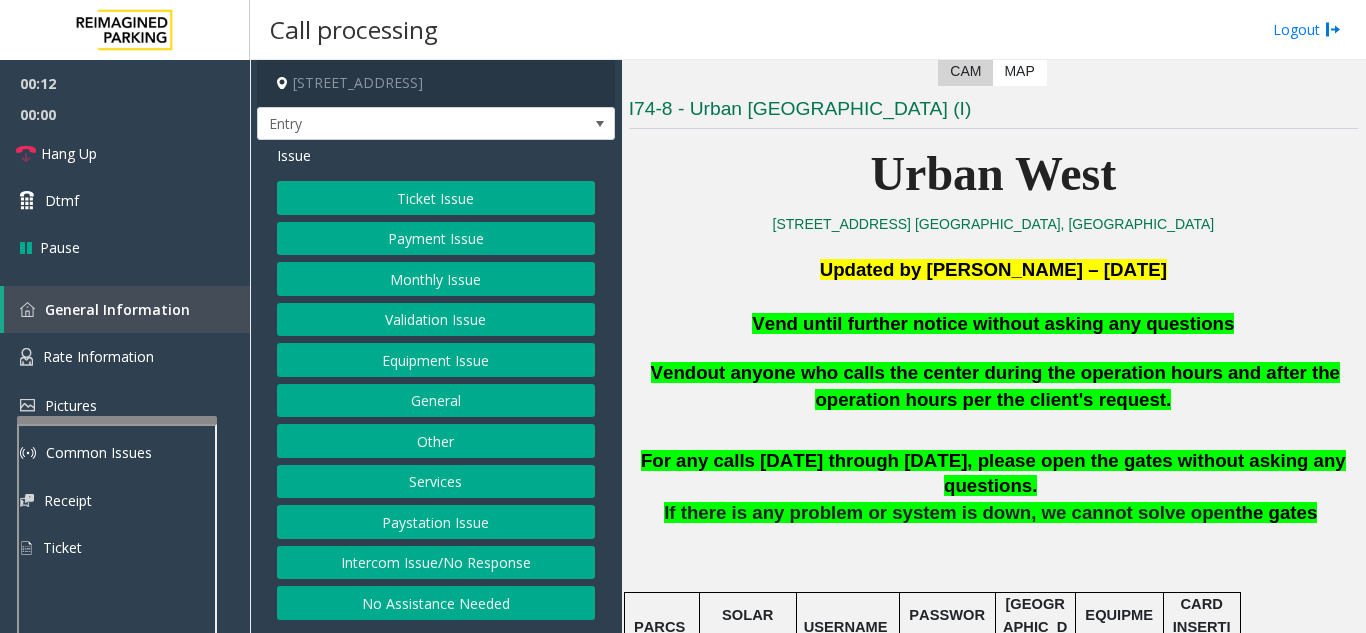 click on "Equipment Issue" 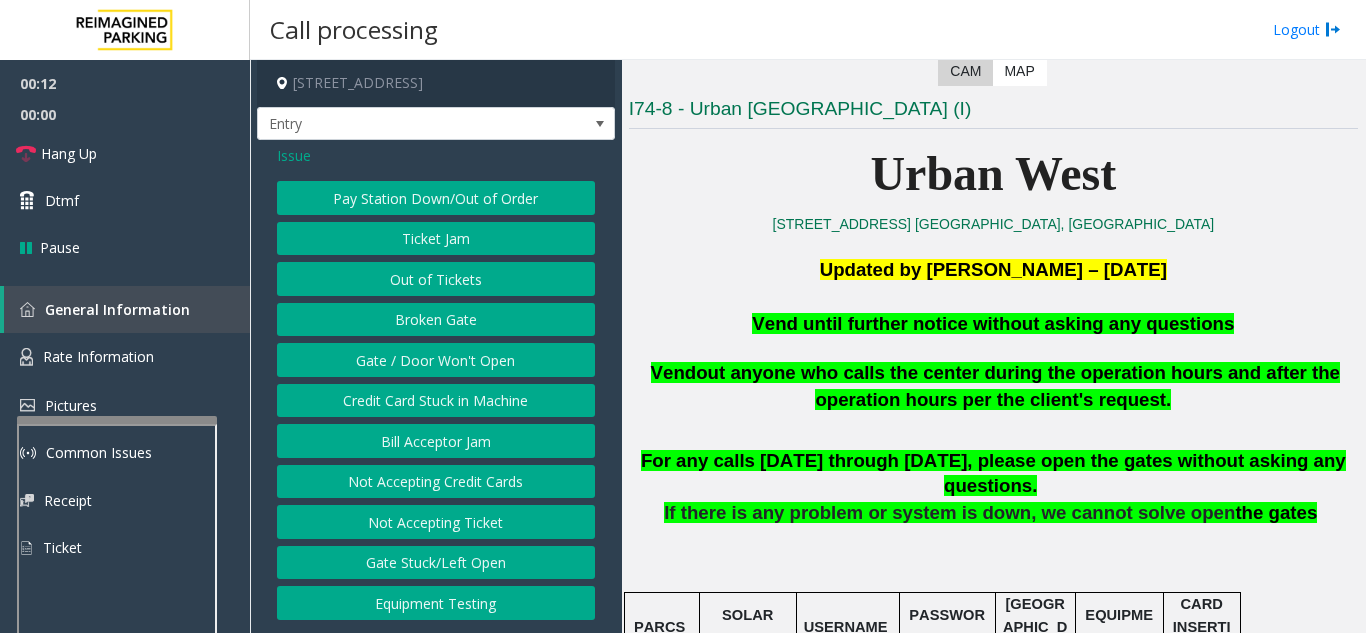 click on "Gate / Door Won't Open" 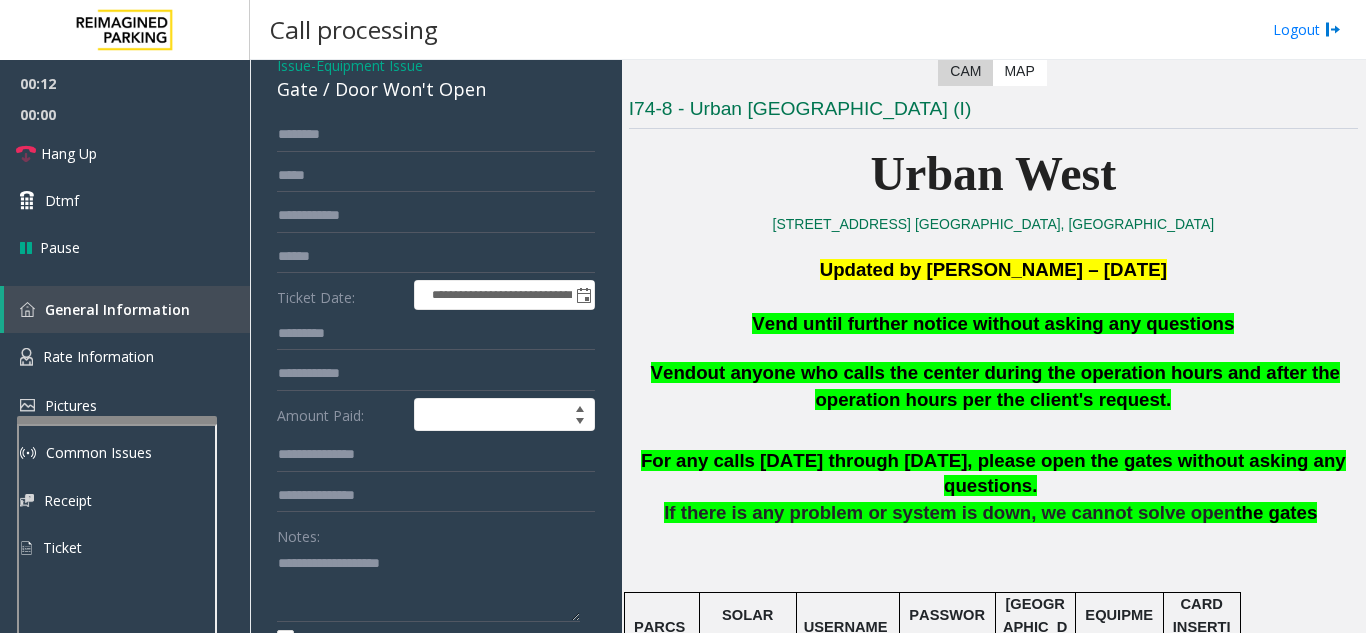 scroll, scrollTop: 200, scrollLeft: 0, axis: vertical 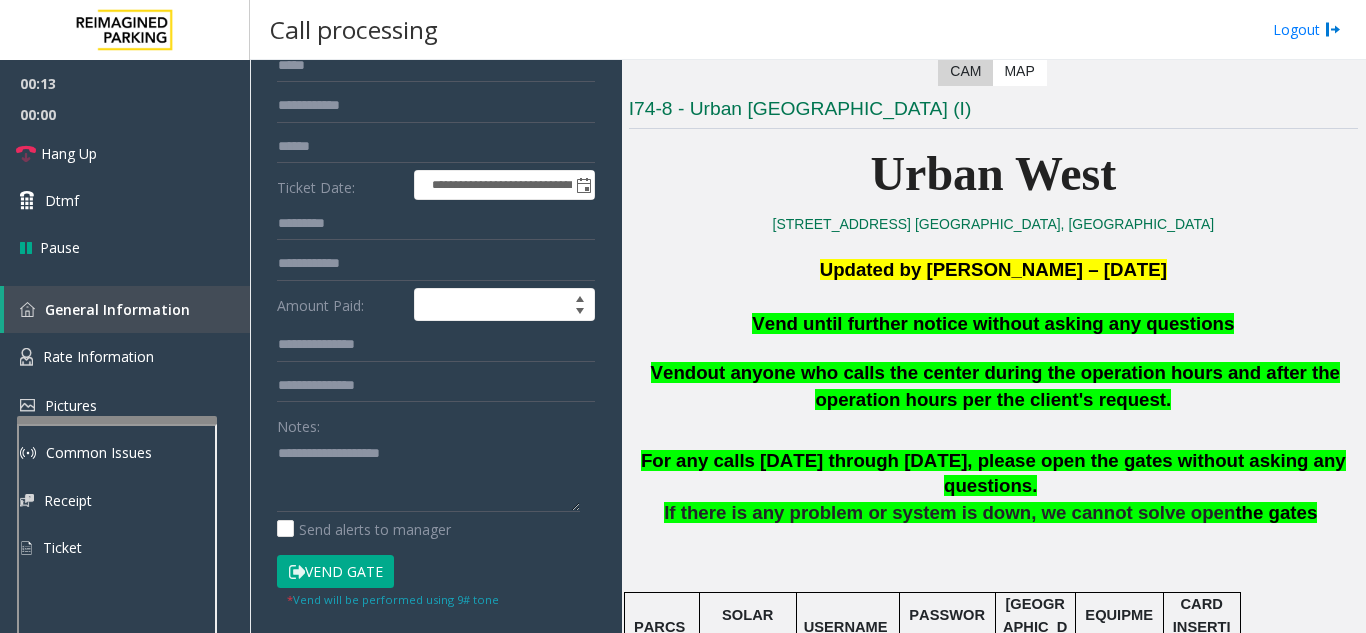 click on "* Vend will be performed using 9# tone" 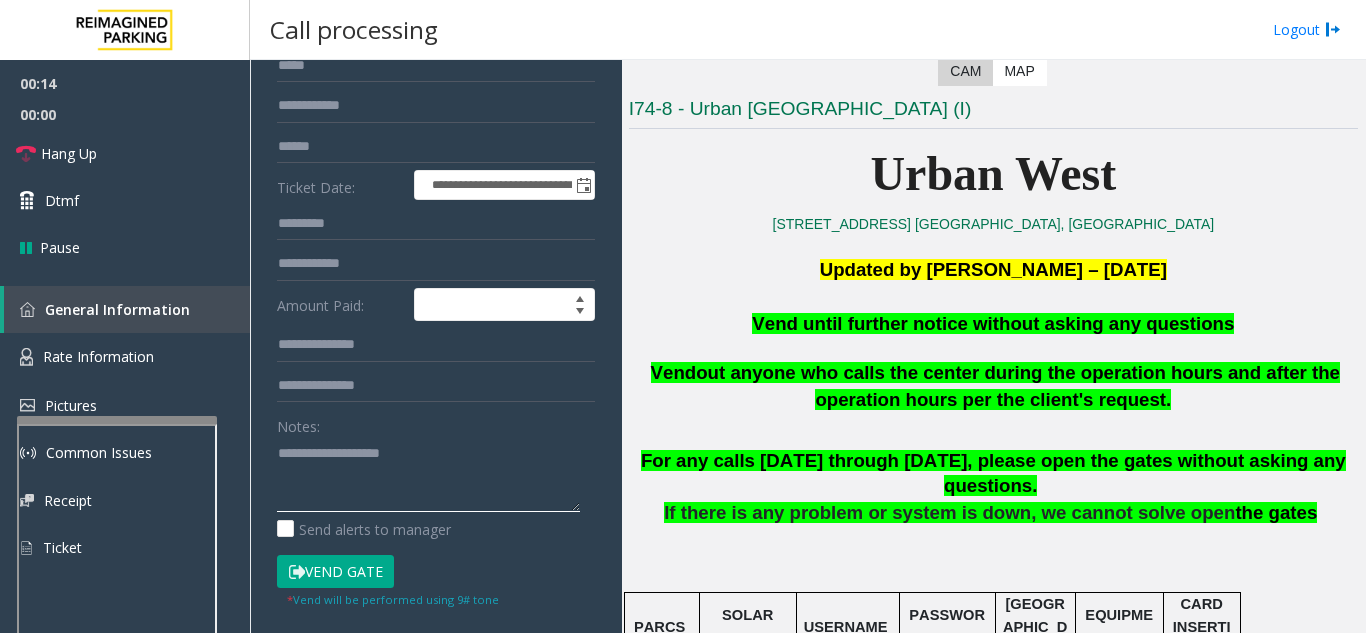 click 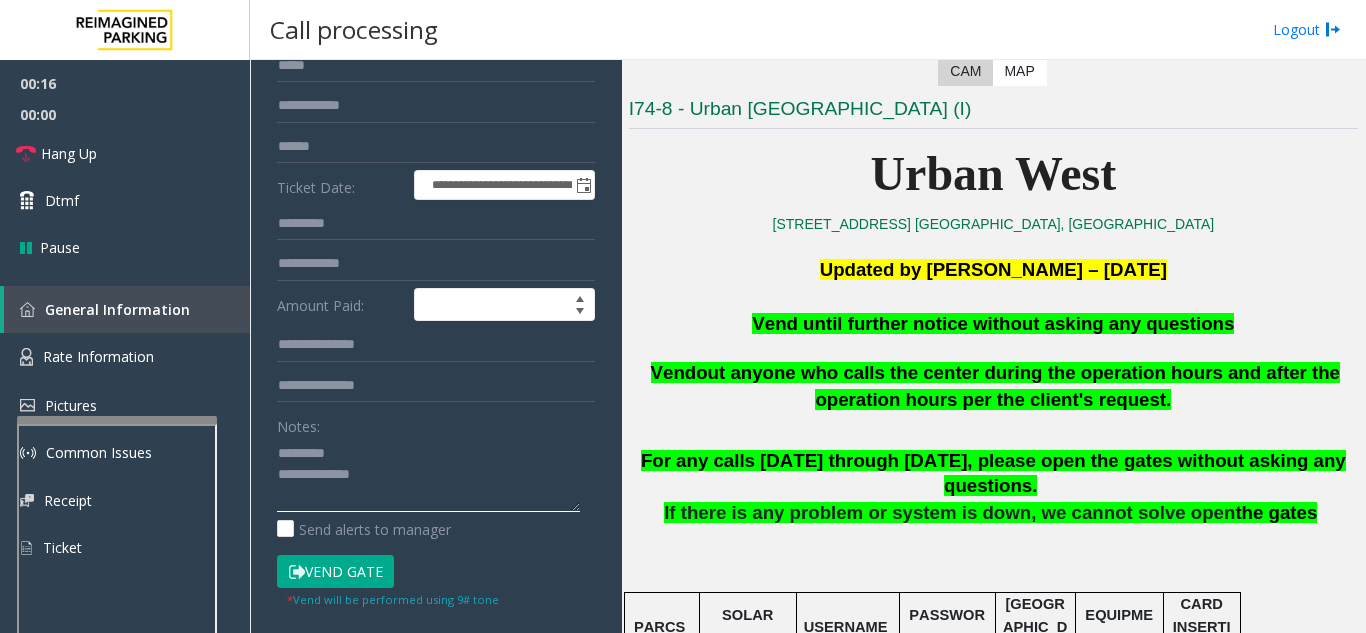 click 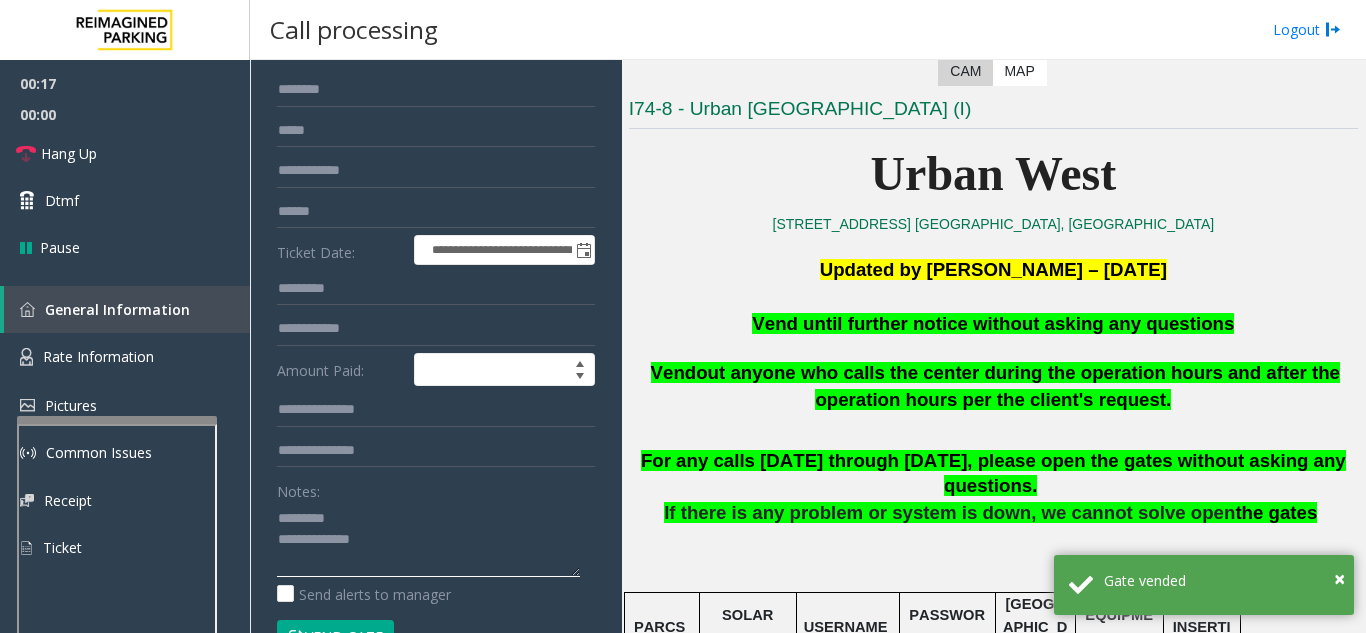 scroll, scrollTop: 100, scrollLeft: 0, axis: vertical 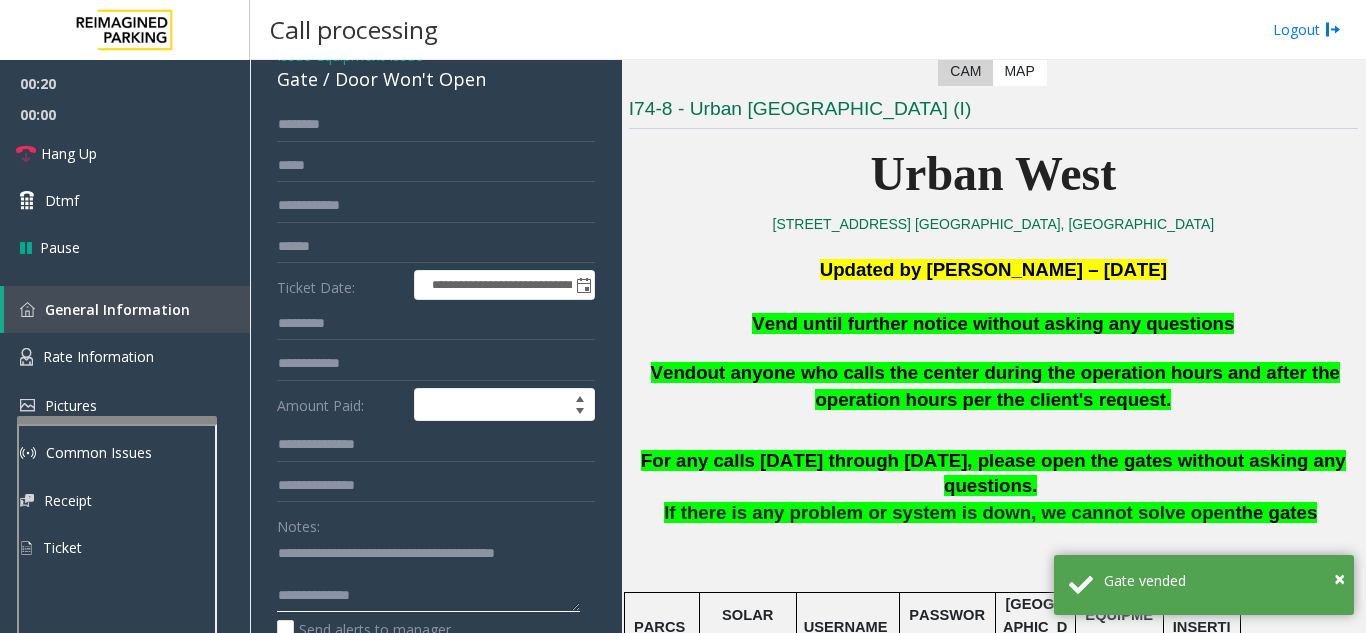 click 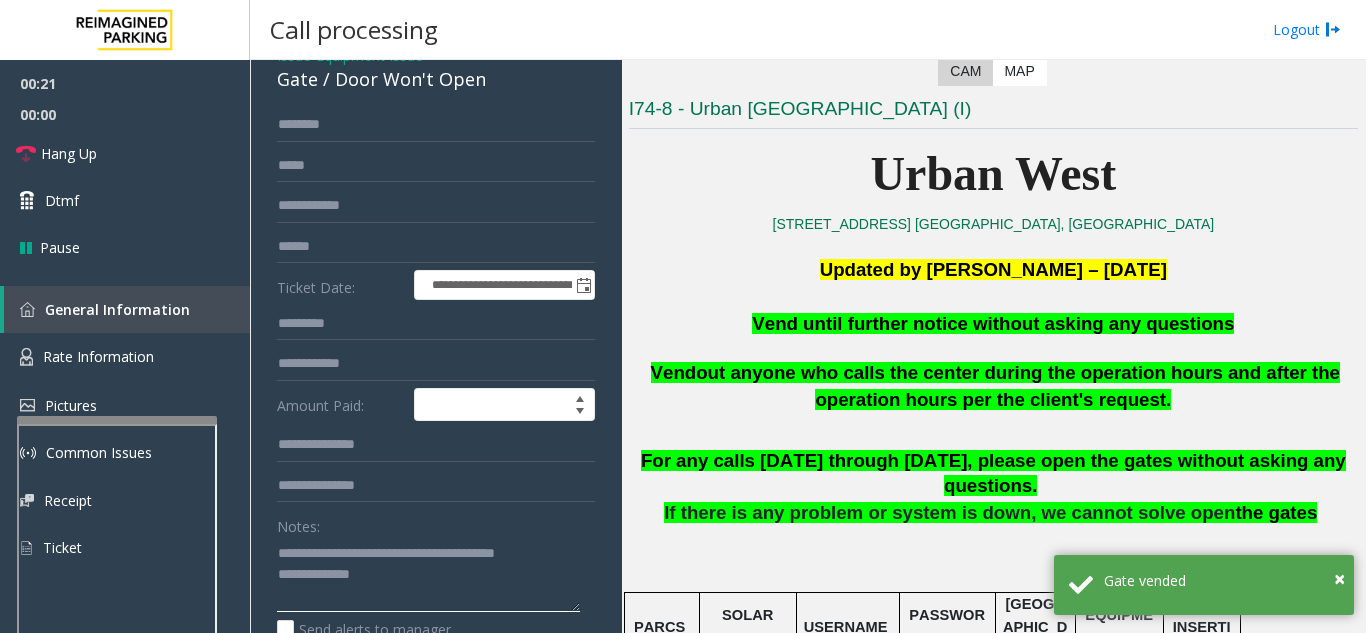 click 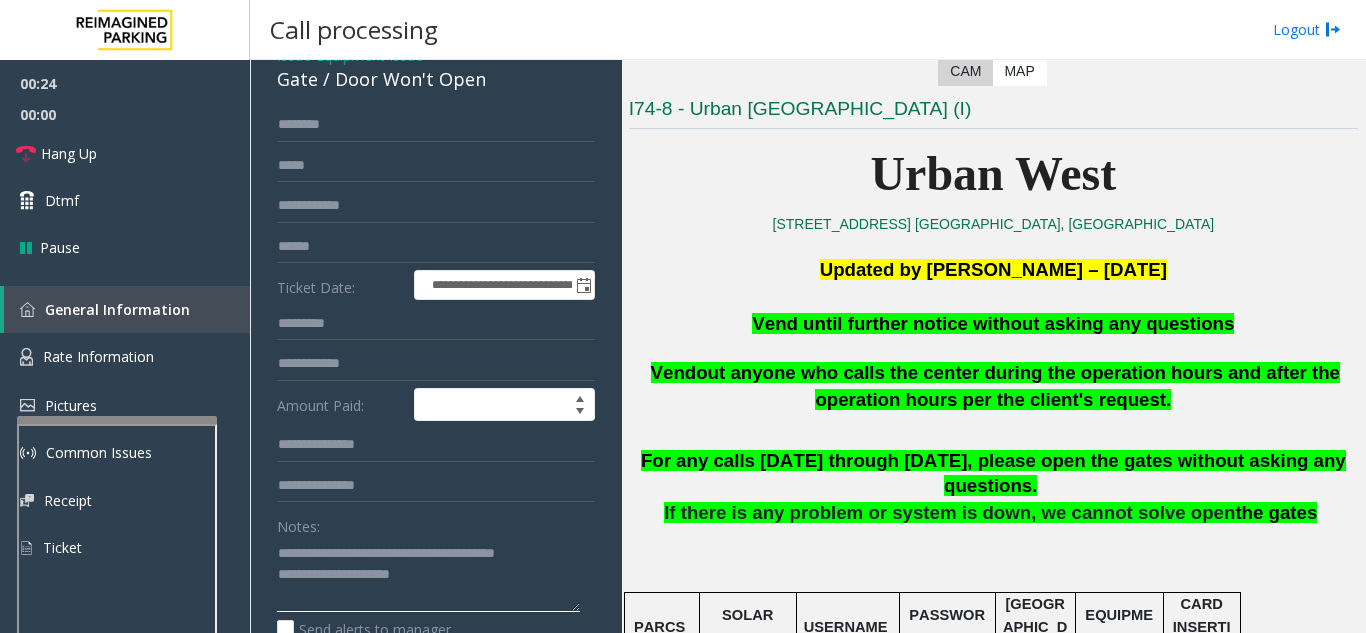 click 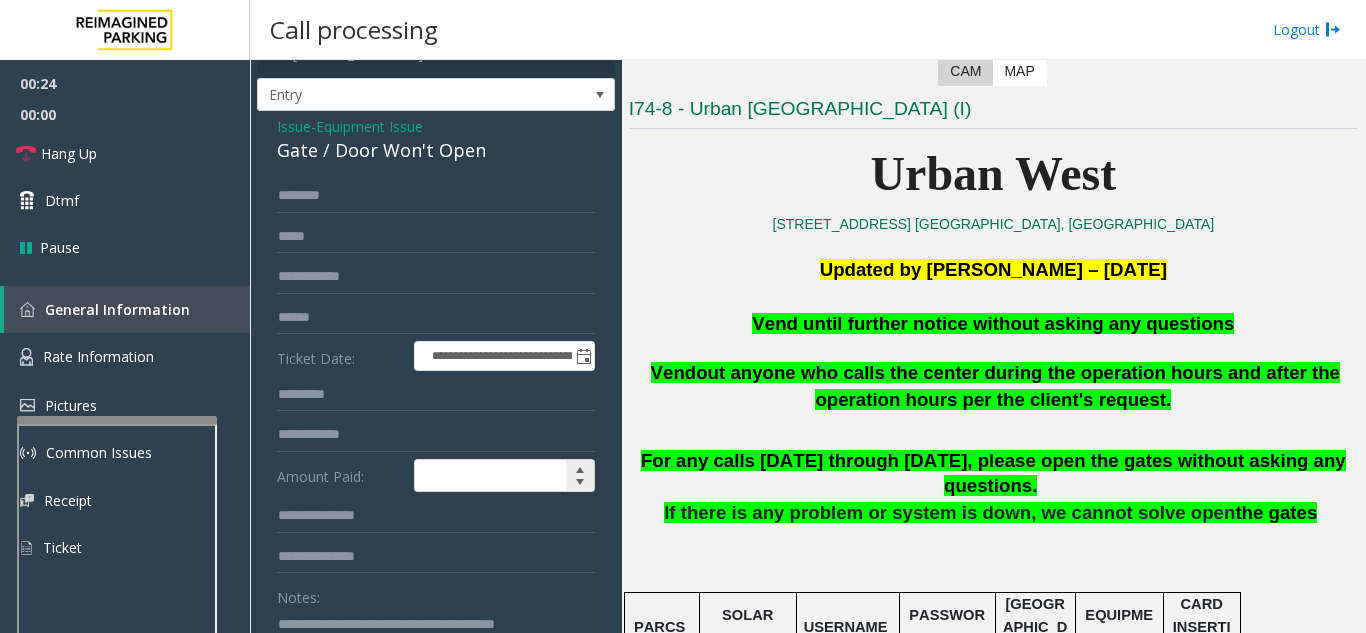 scroll, scrollTop: 0, scrollLeft: 0, axis: both 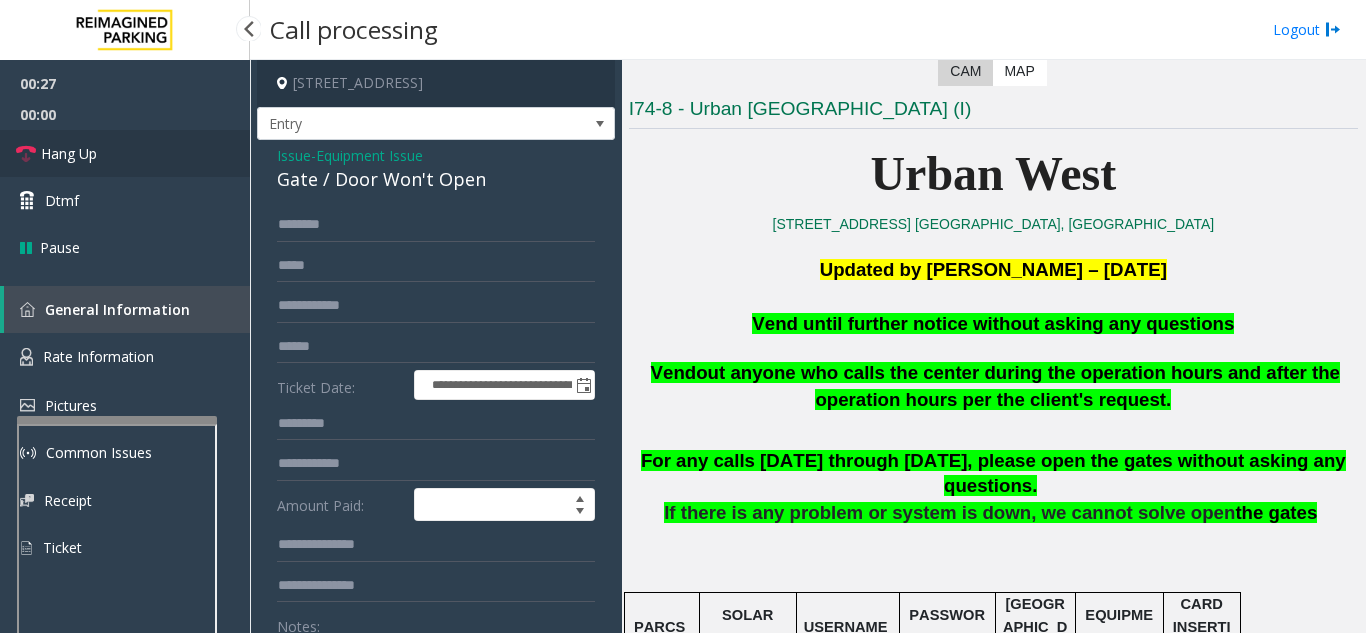 type on "**********" 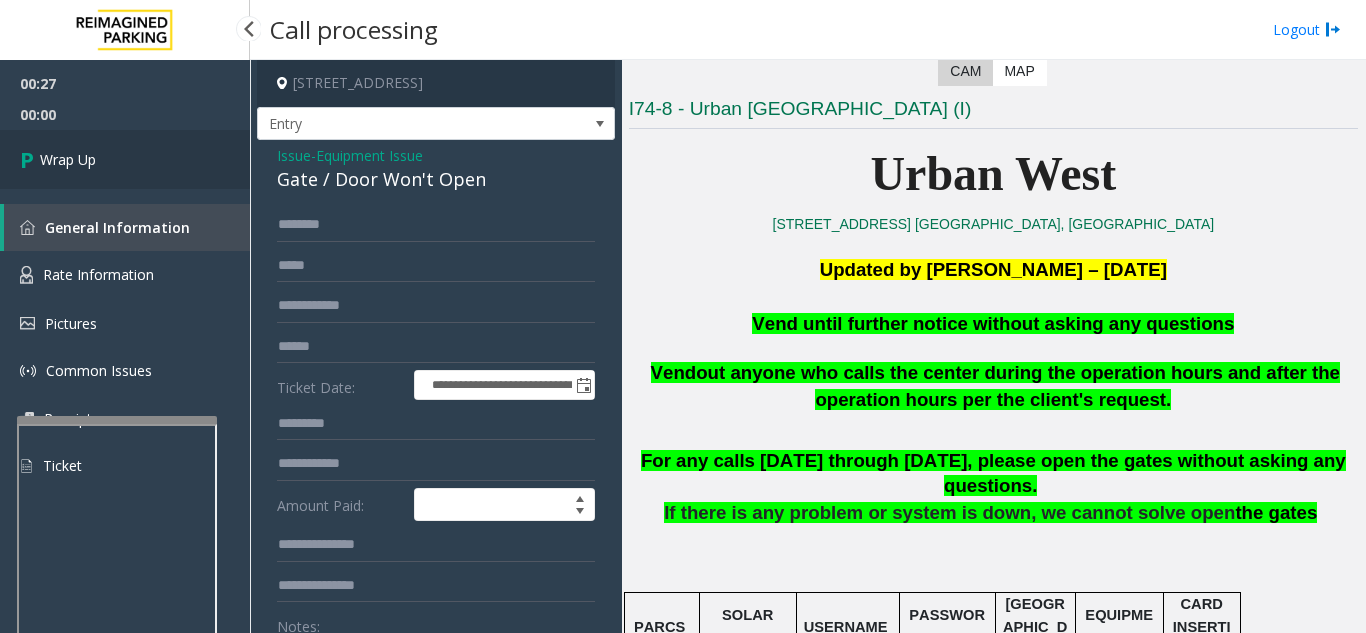 click on "Wrap Up" at bounding box center (125, 159) 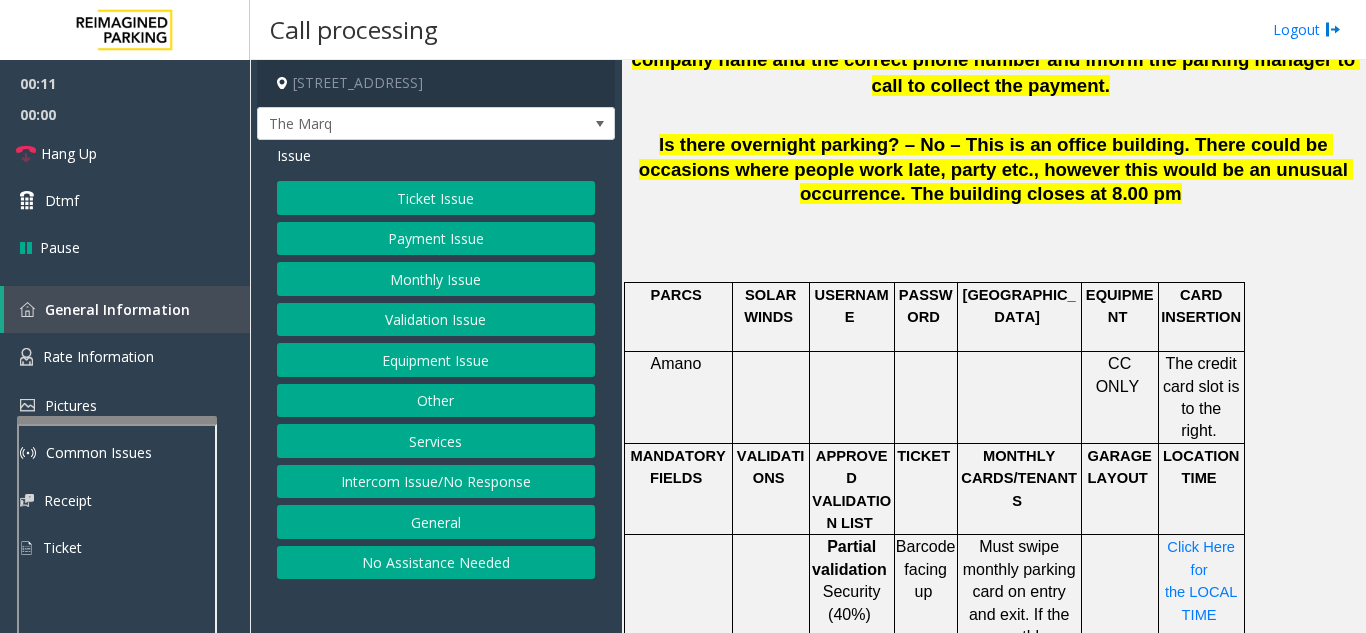 scroll, scrollTop: 1700, scrollLeft: 0, axis: vertical 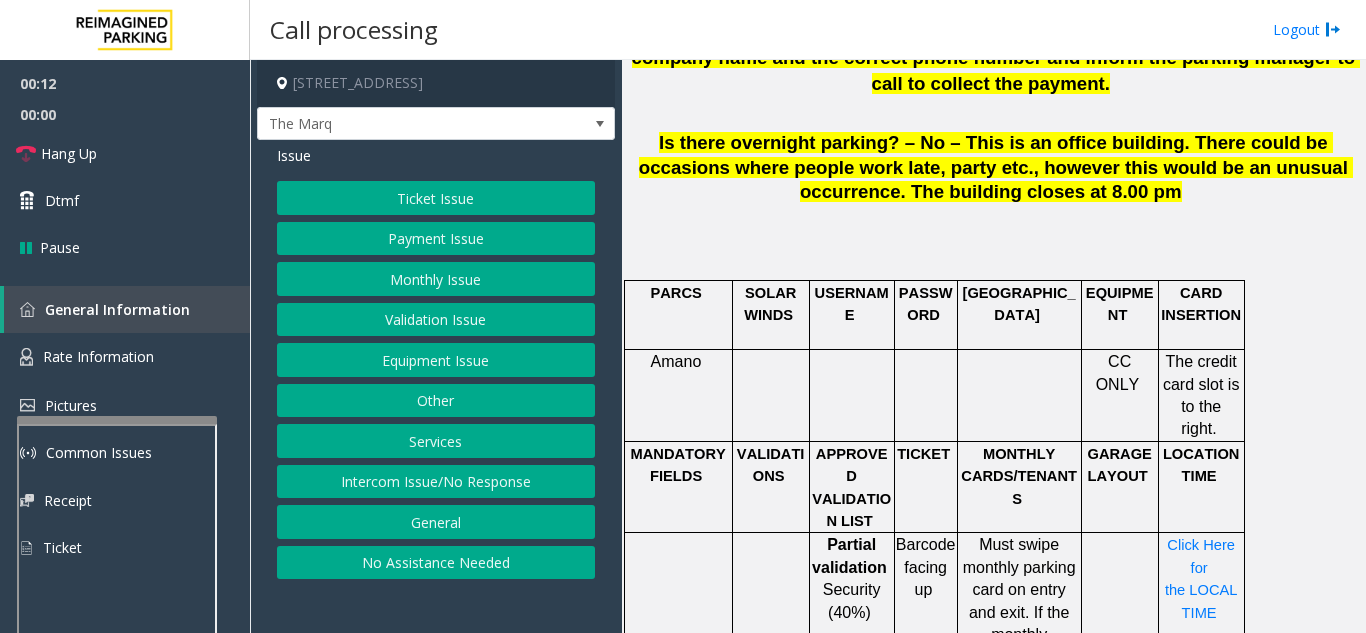 click on "Payment Issue" 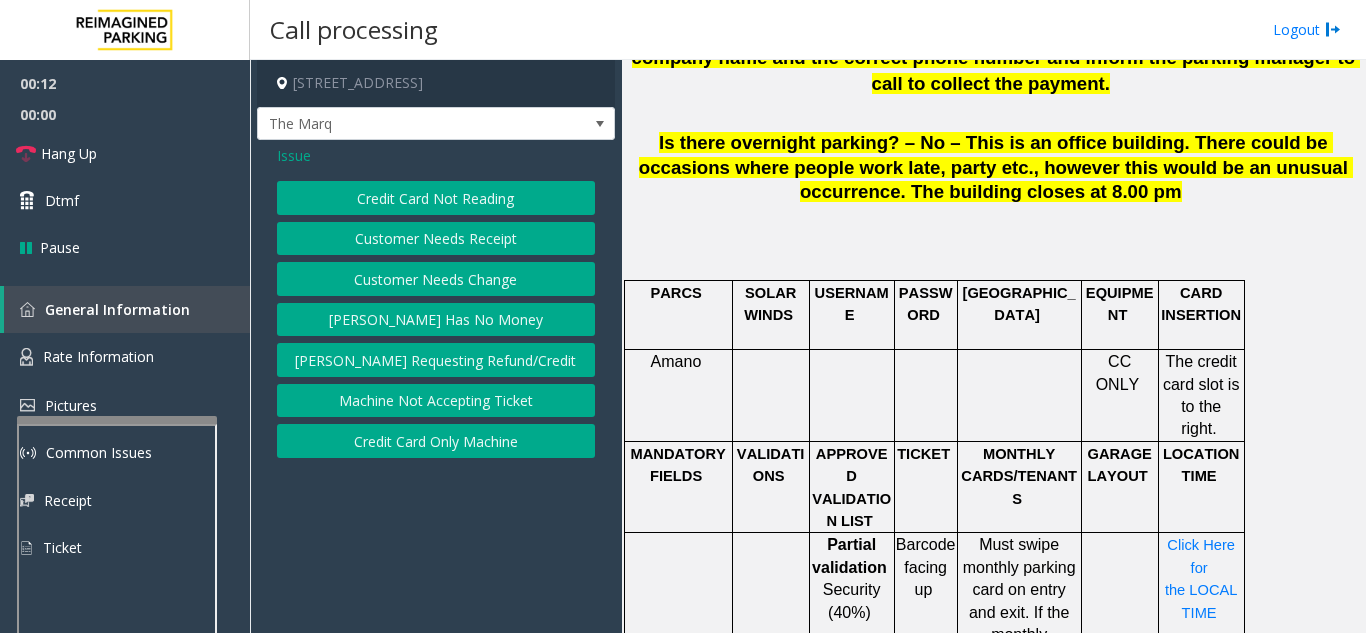 click on "Credit Card Not Reading" 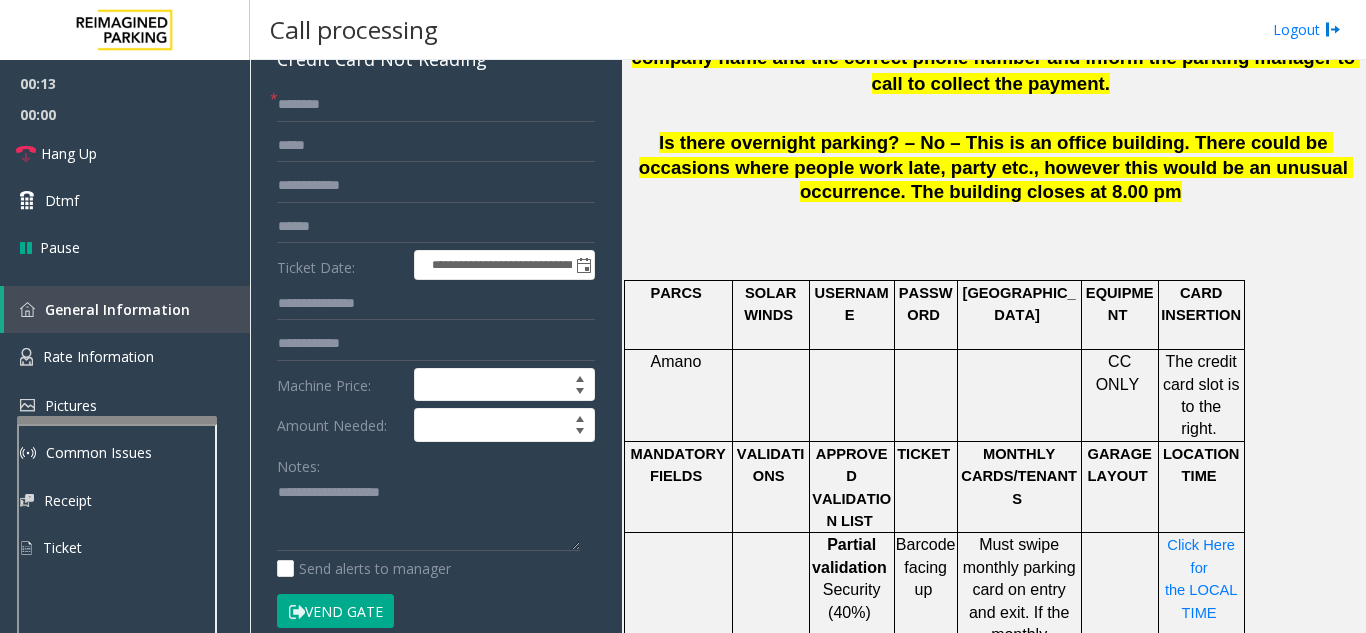 scroll, scrollTop: 200, scrollLeft: 0, axis: vertical 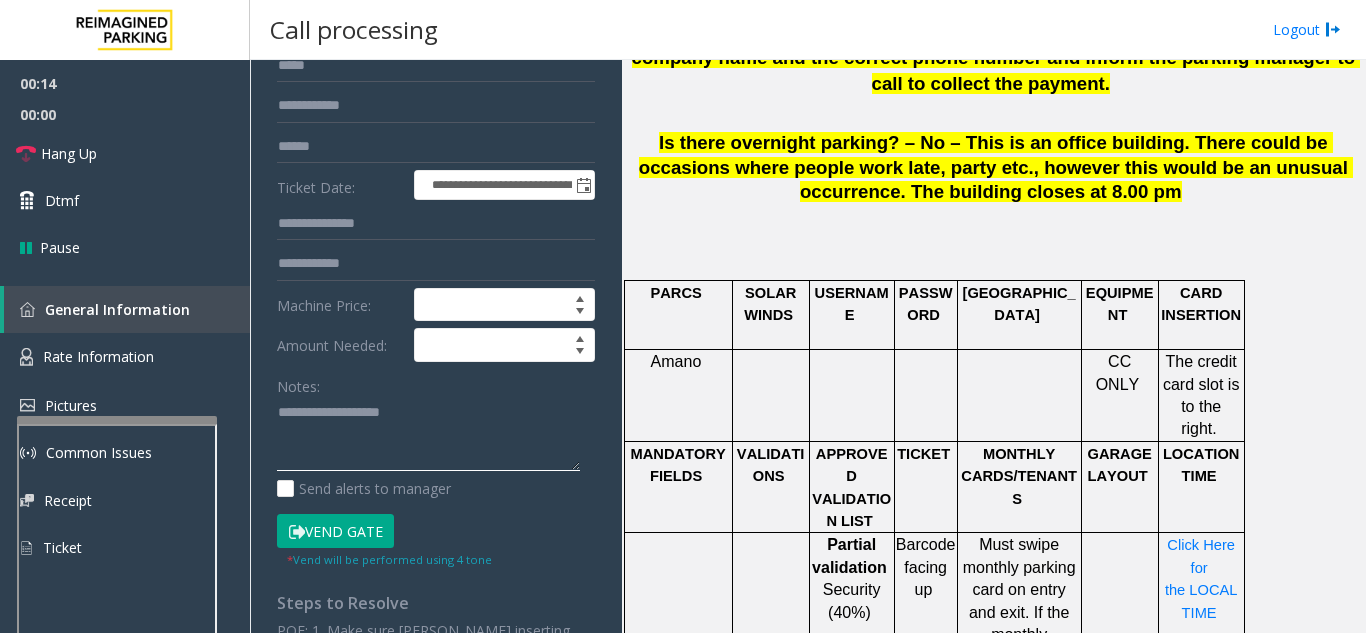click 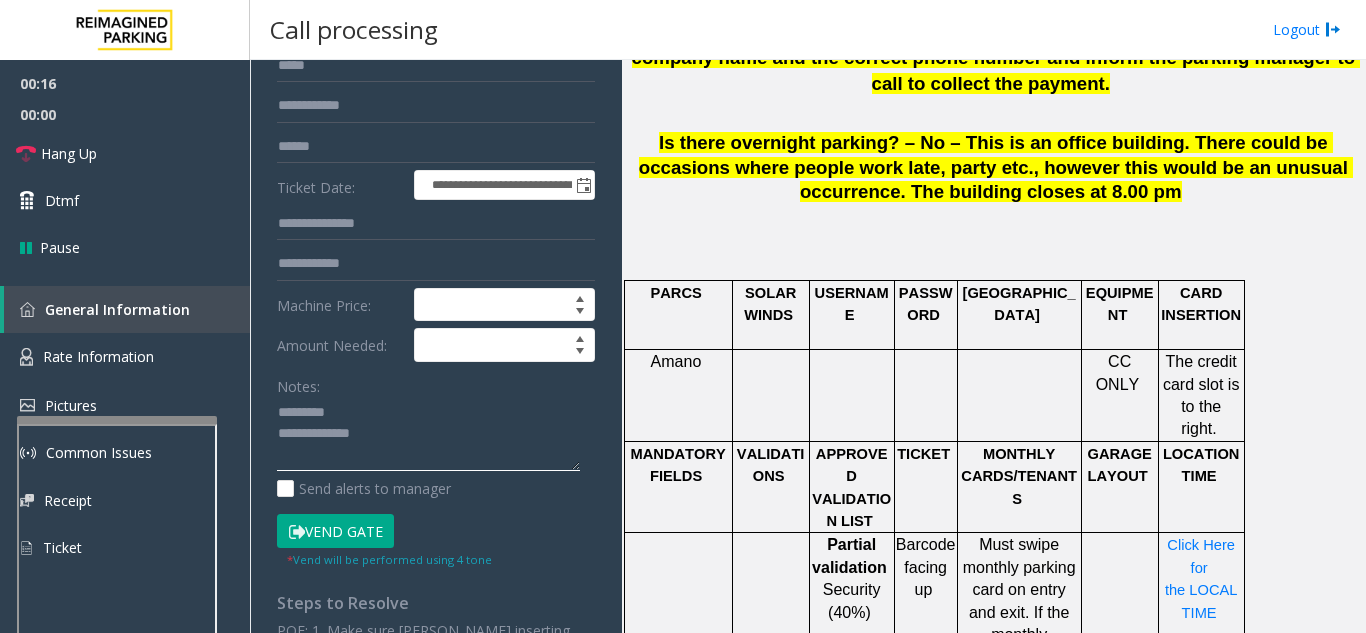 click 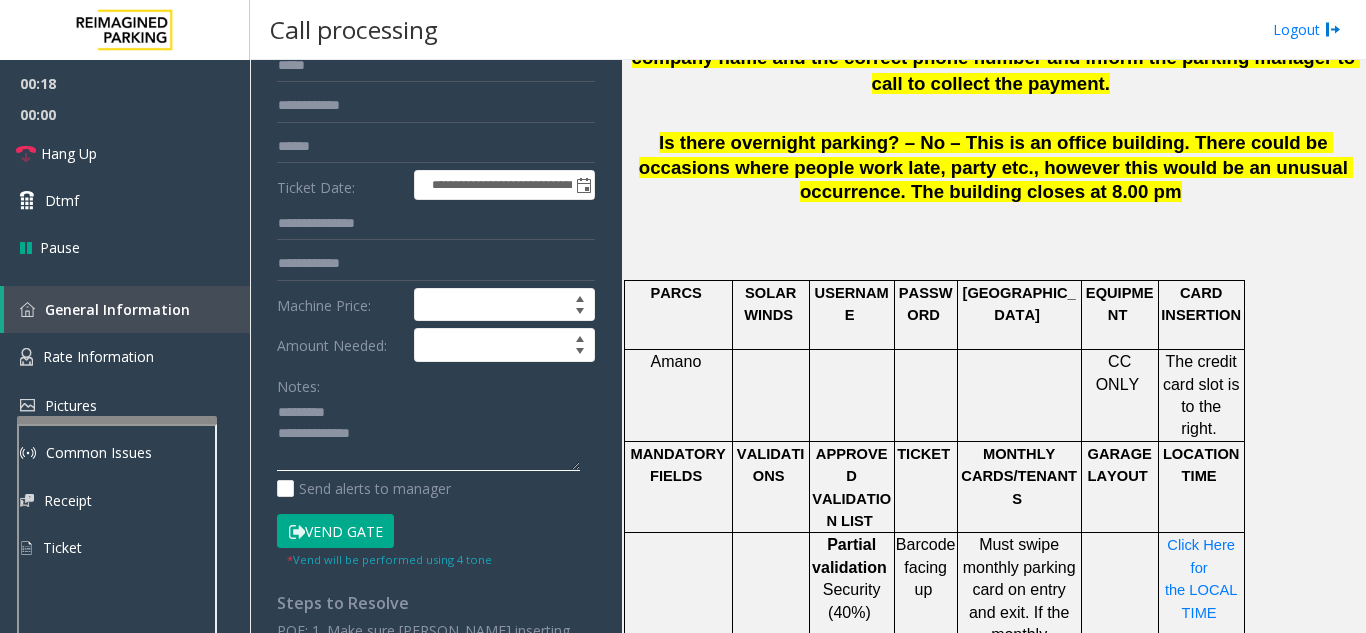 scroll, scrollTop: 100, scrollLeft: 0, axis: vertical 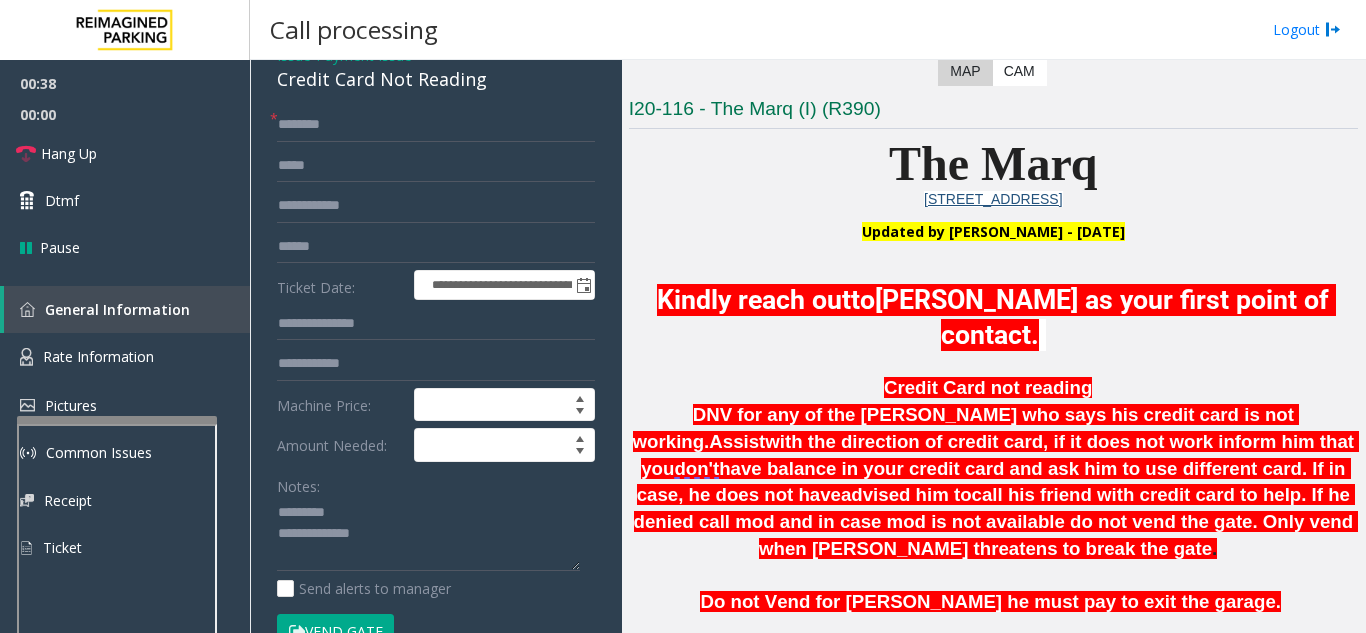 click on "Credit Card Not Reading" 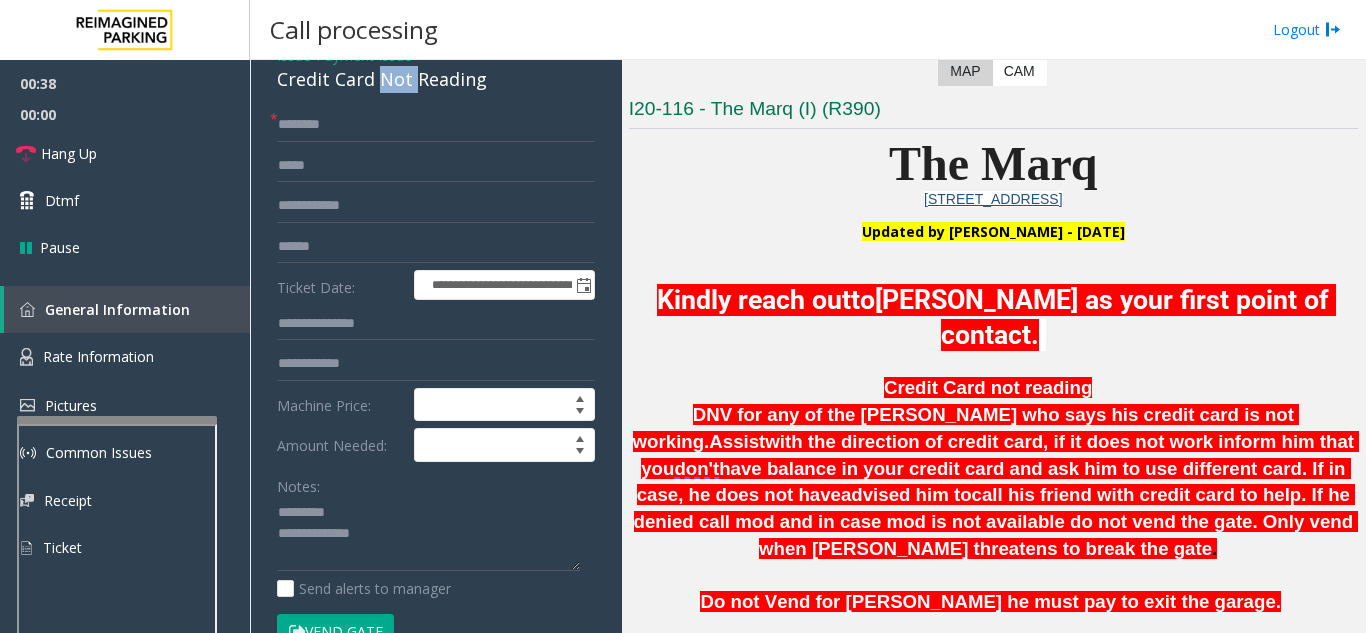 click on "Credit Card Not Reading" 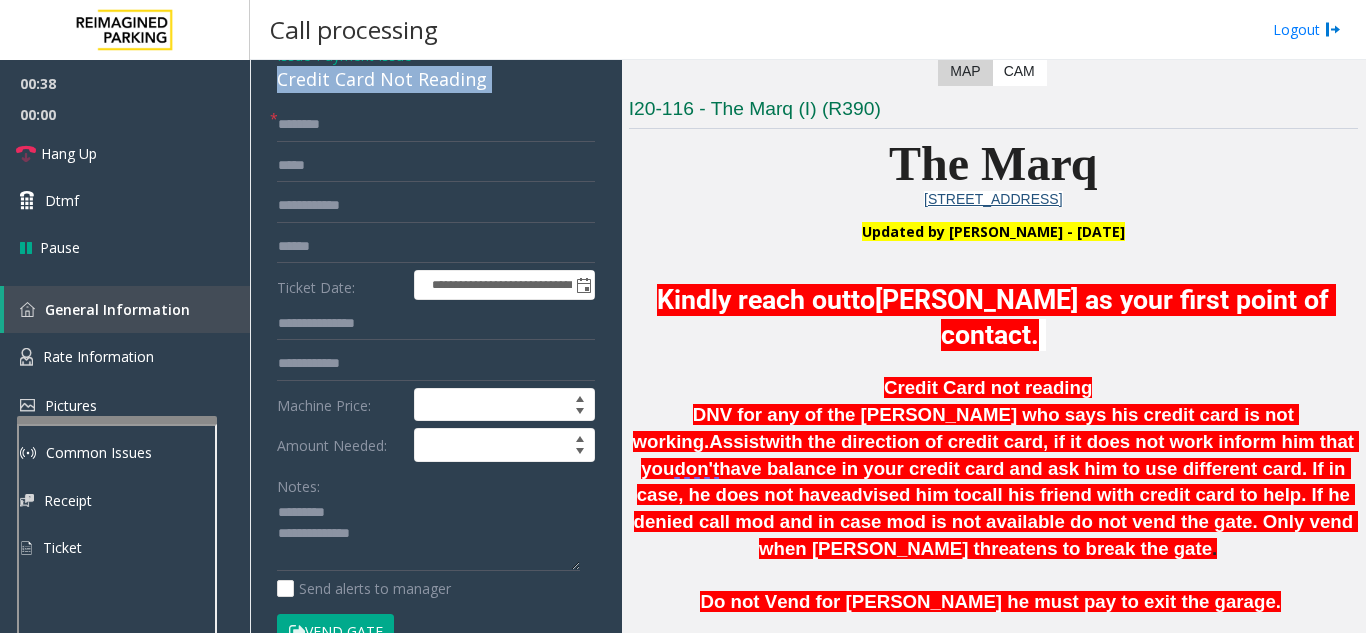 click on "Credit Card Not Reading" 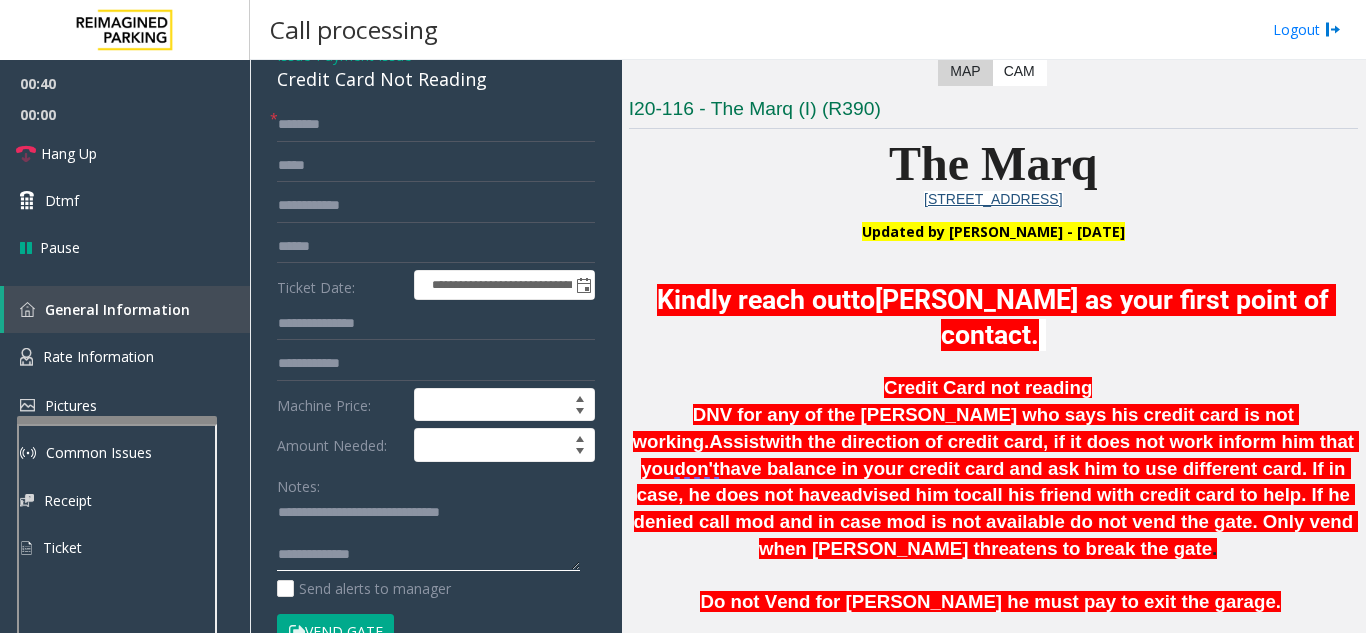 click 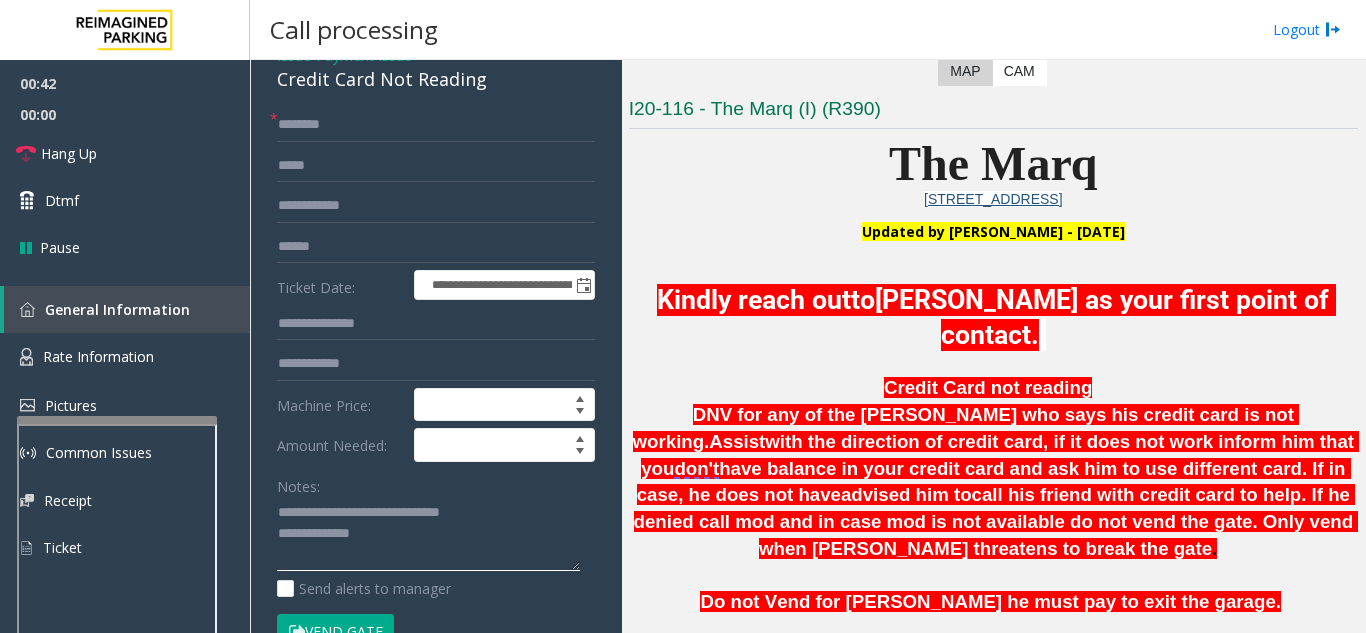 click 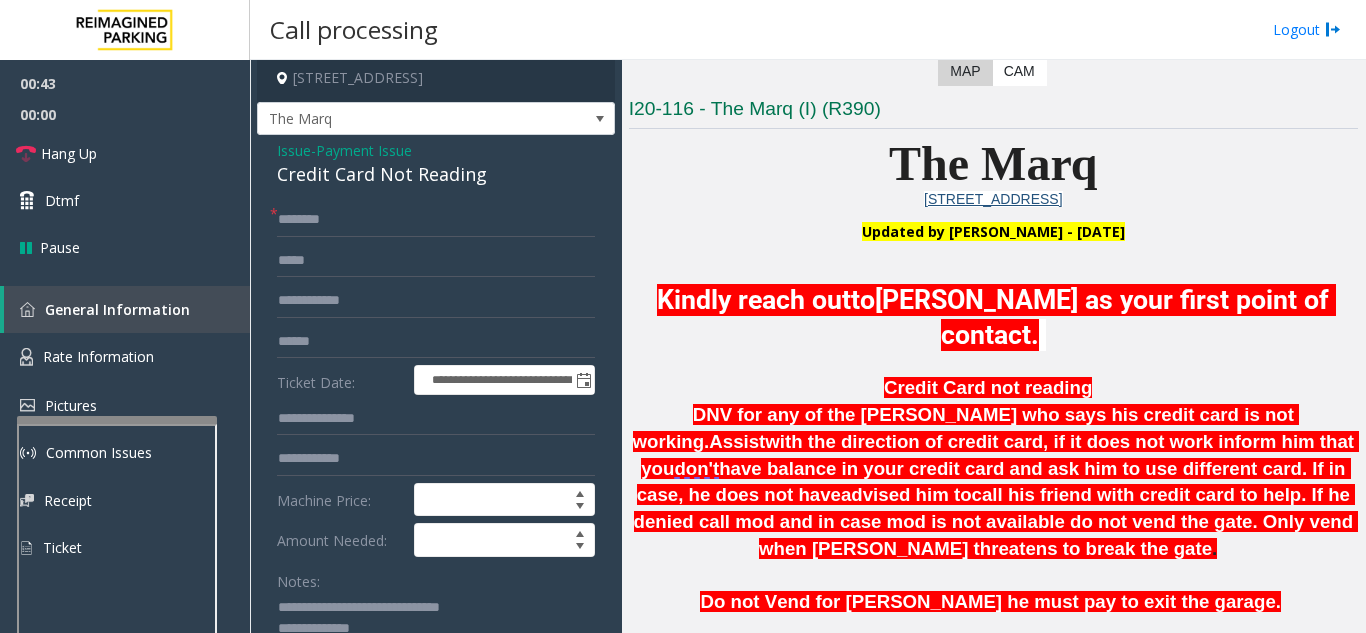 scroll, scrollTop: 0, scrollLeft: 0, axis: both 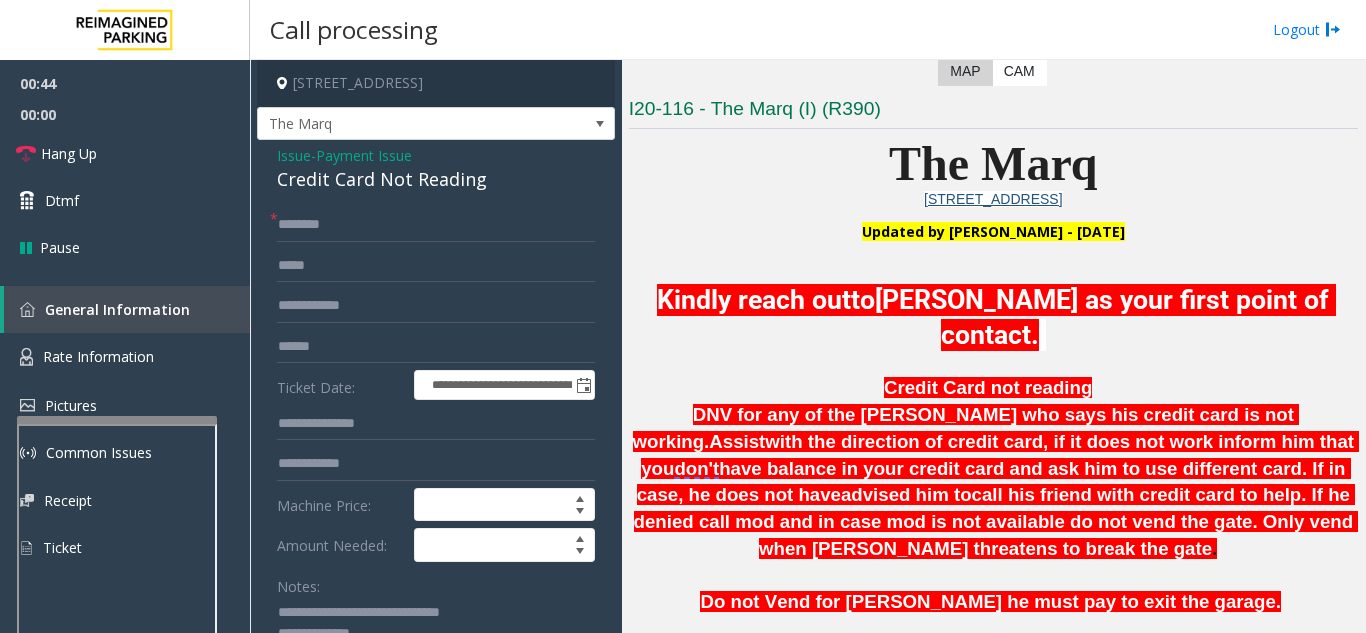 type on "**********" 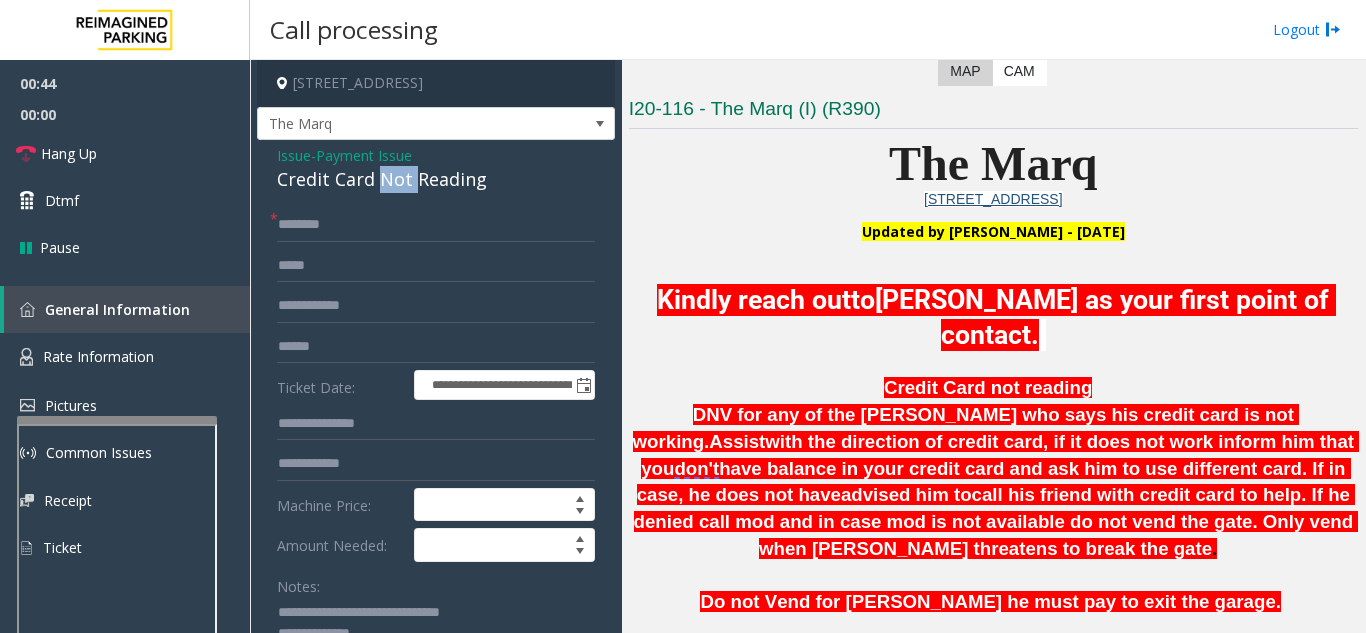 click on "Credit Card Not Reading" 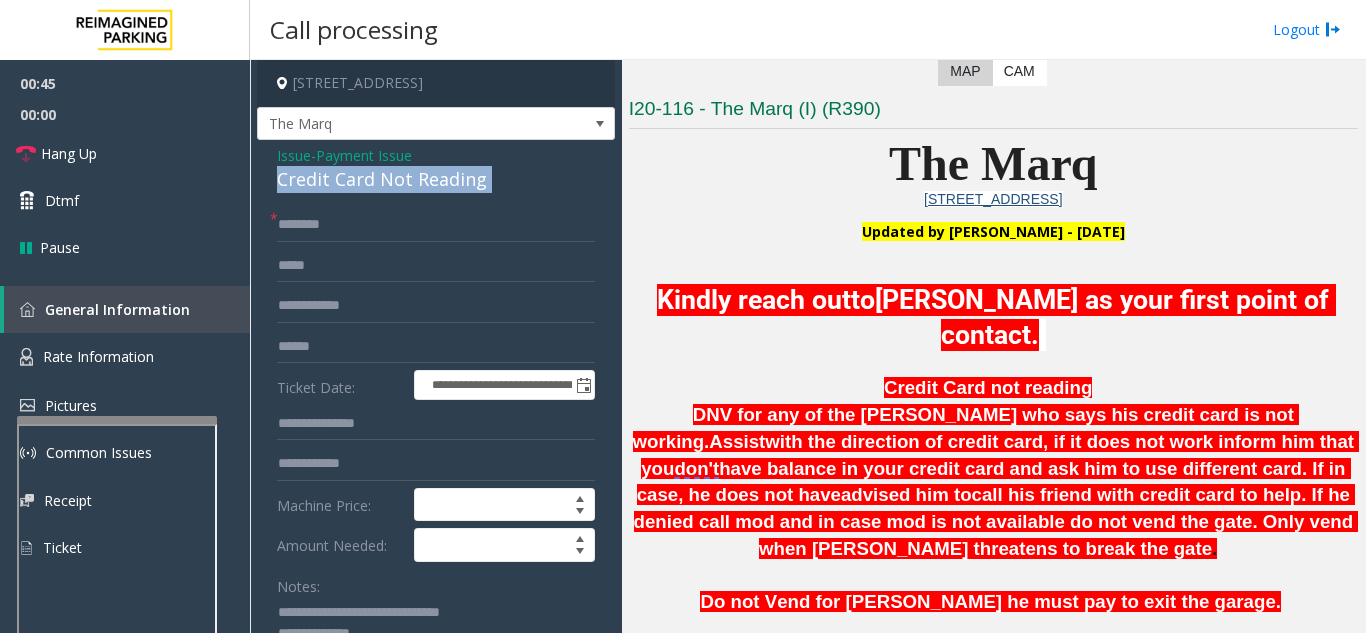 click on "Credit Card Not Reading" 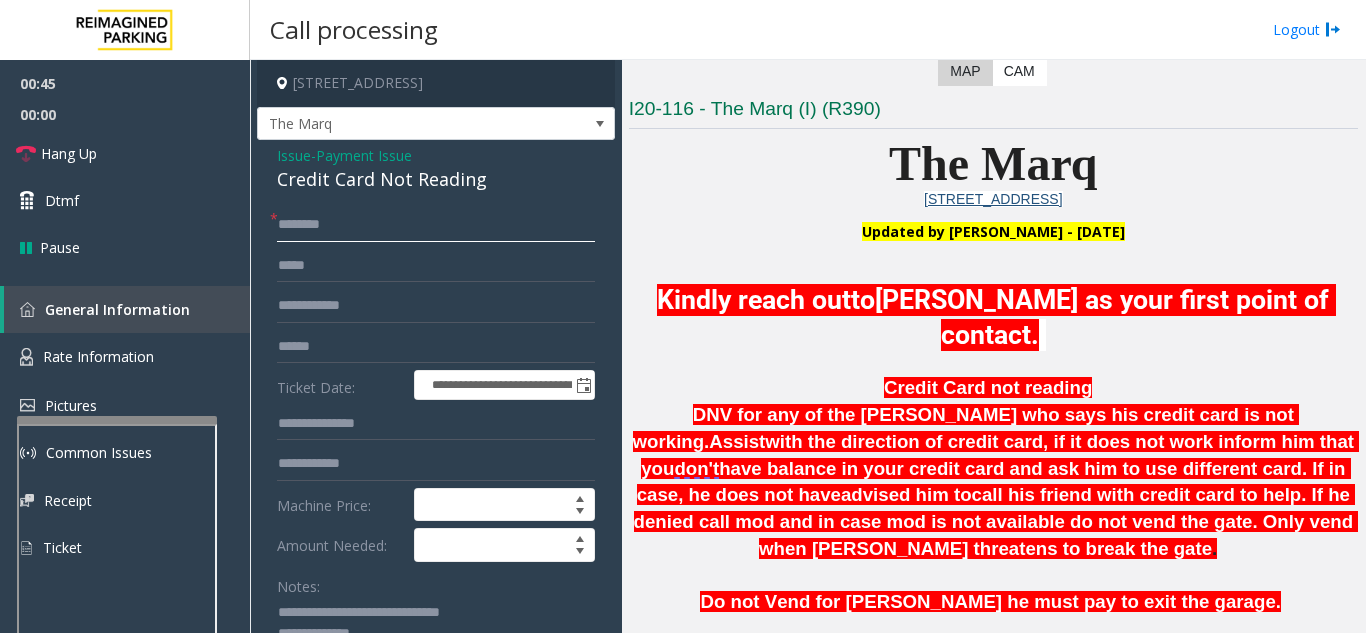 click 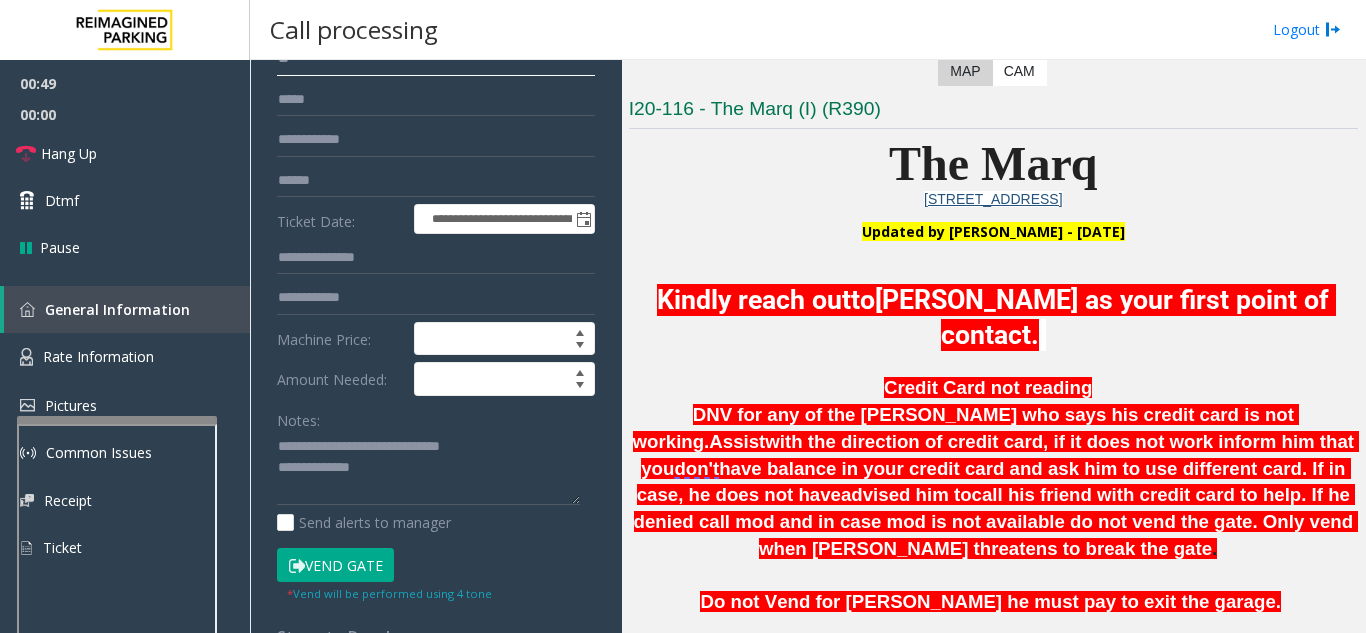 scroll, scrollTop: 200, scrollLeft: 0, axis: vertical 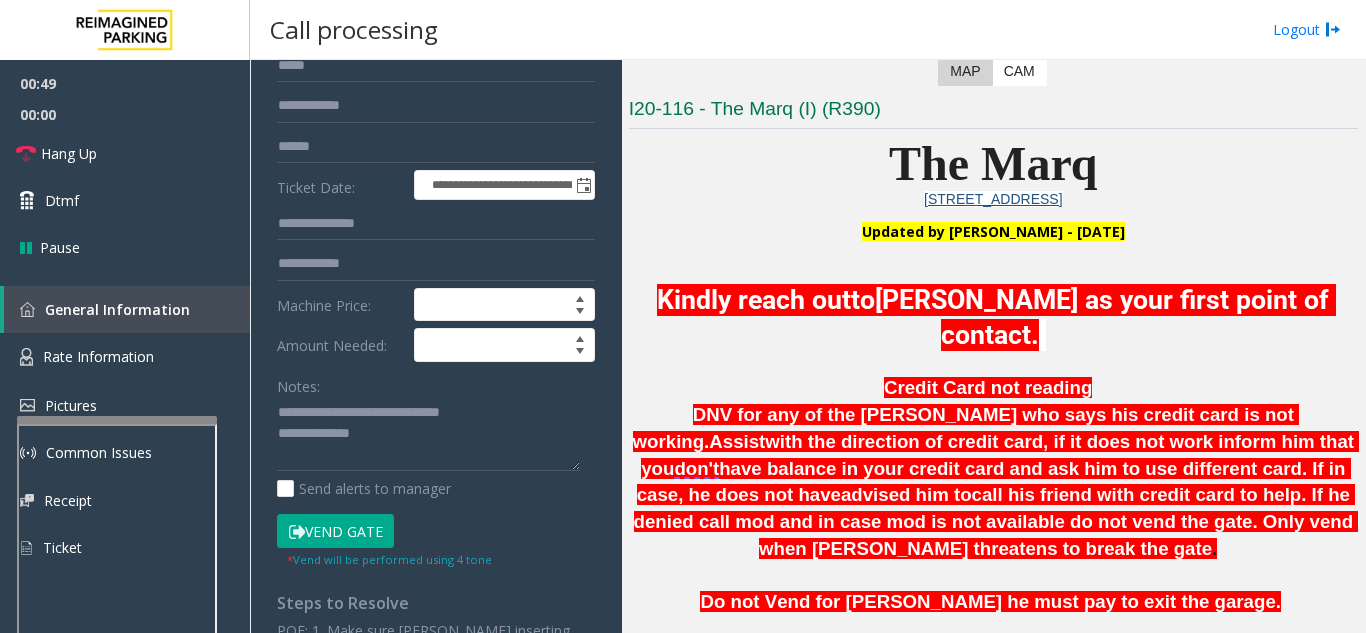 type on "**" 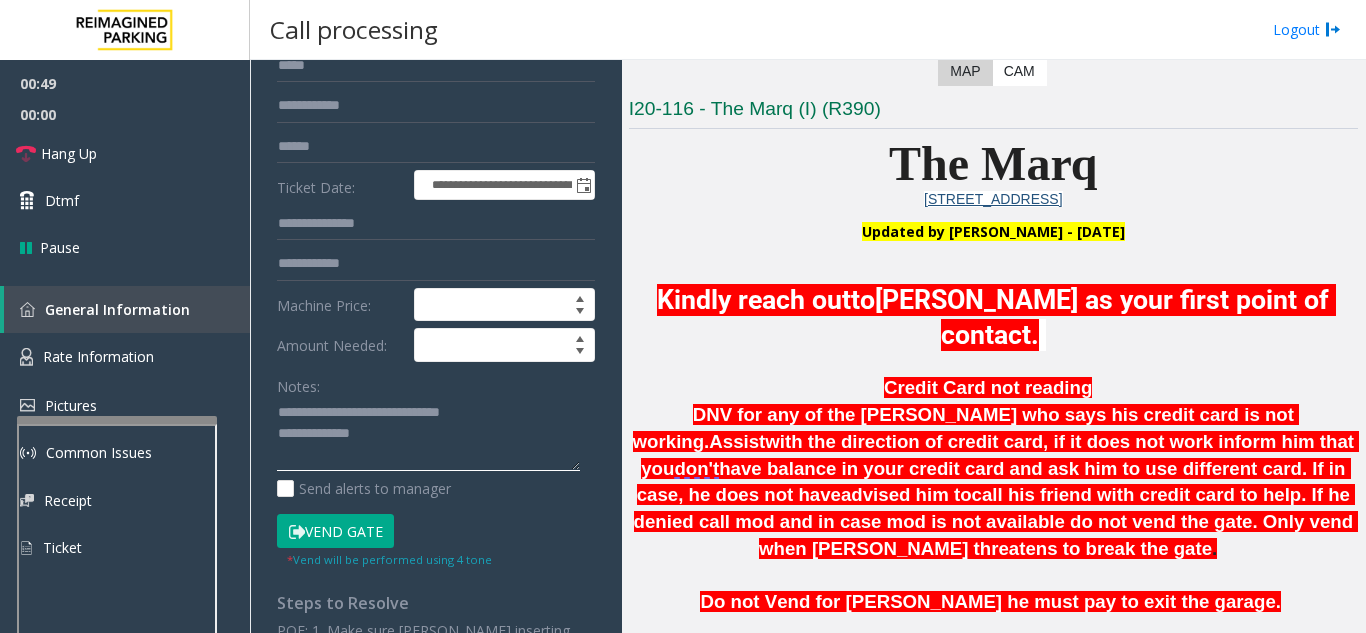 click 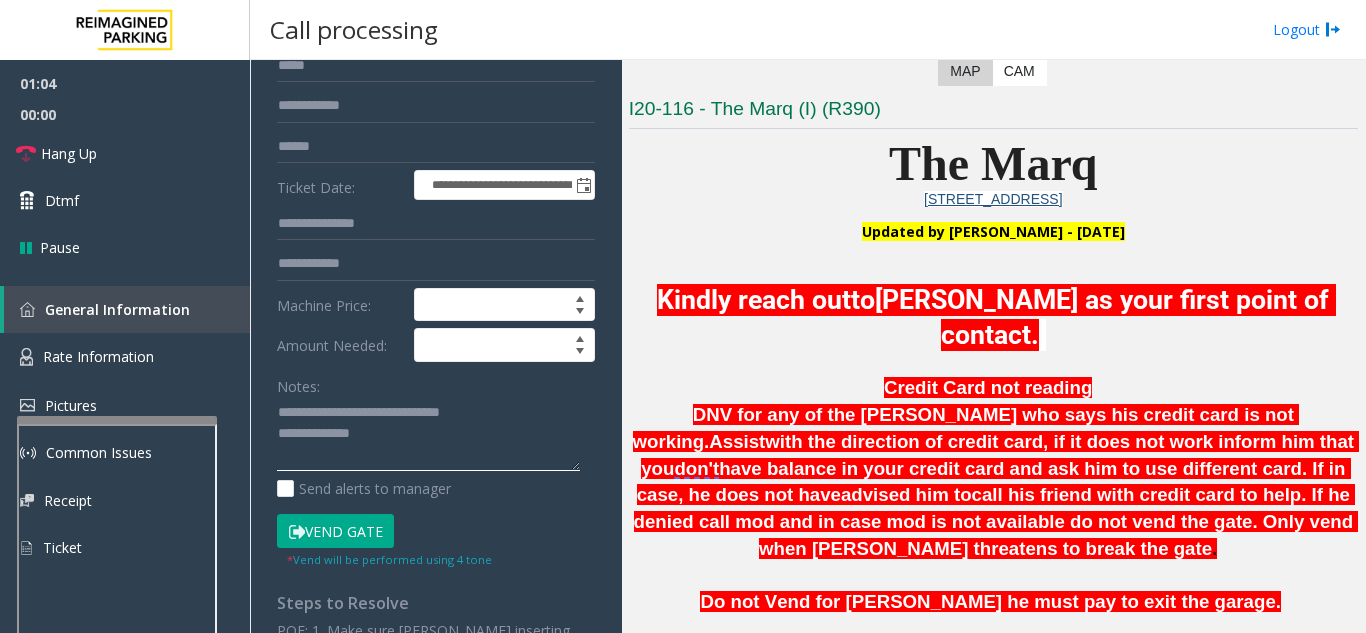 click 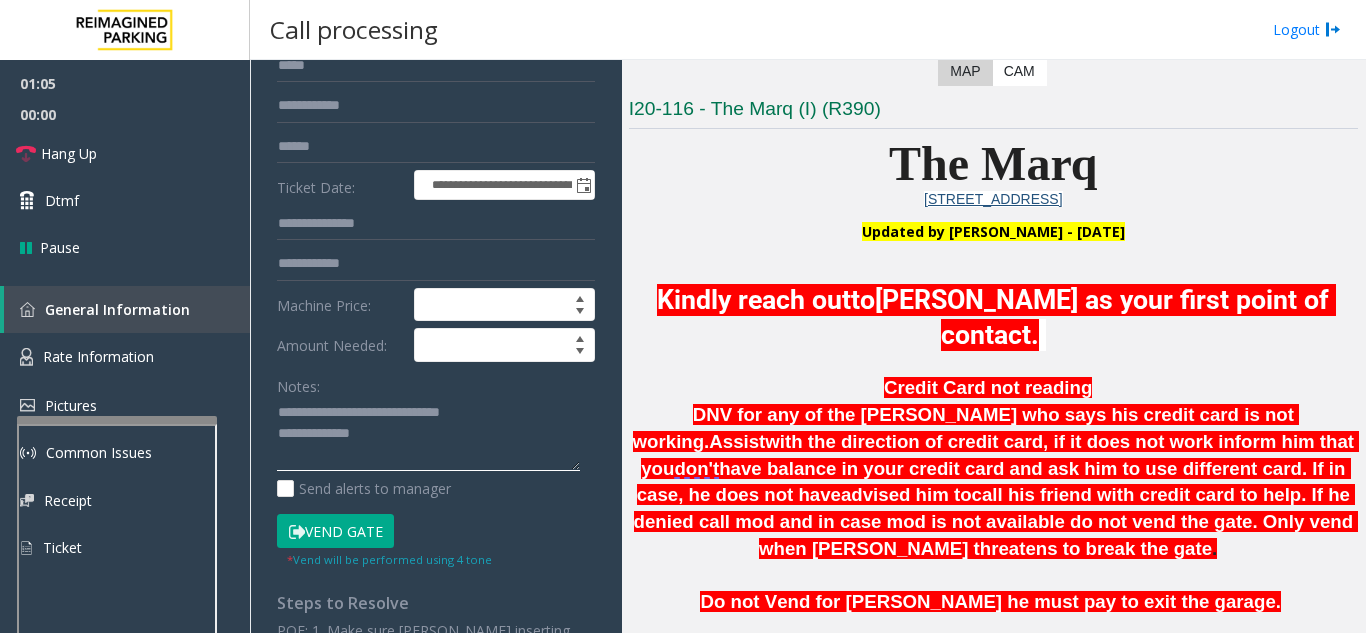 scroll, scrollTop: 155, scrollLeft: 0, axis: vertical 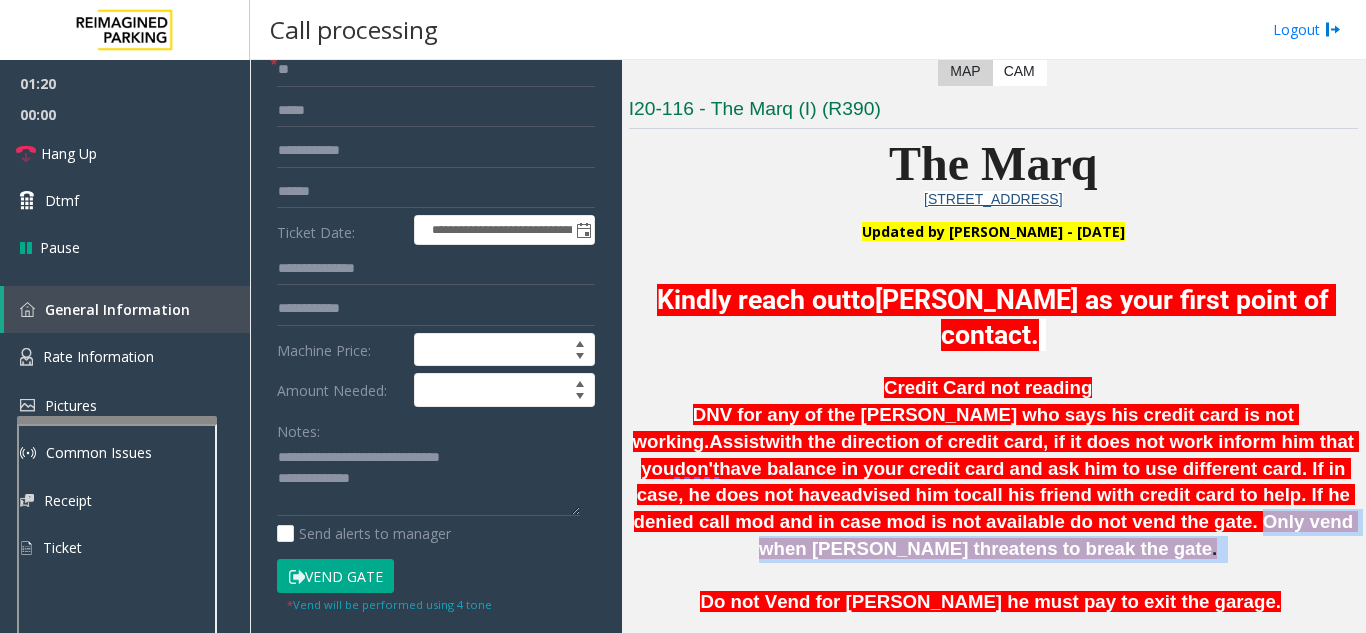 drag, startPoint x: 814, startPoint y: 516, endPoint x: 1229, endPoint y: 515, distance: 415.0012 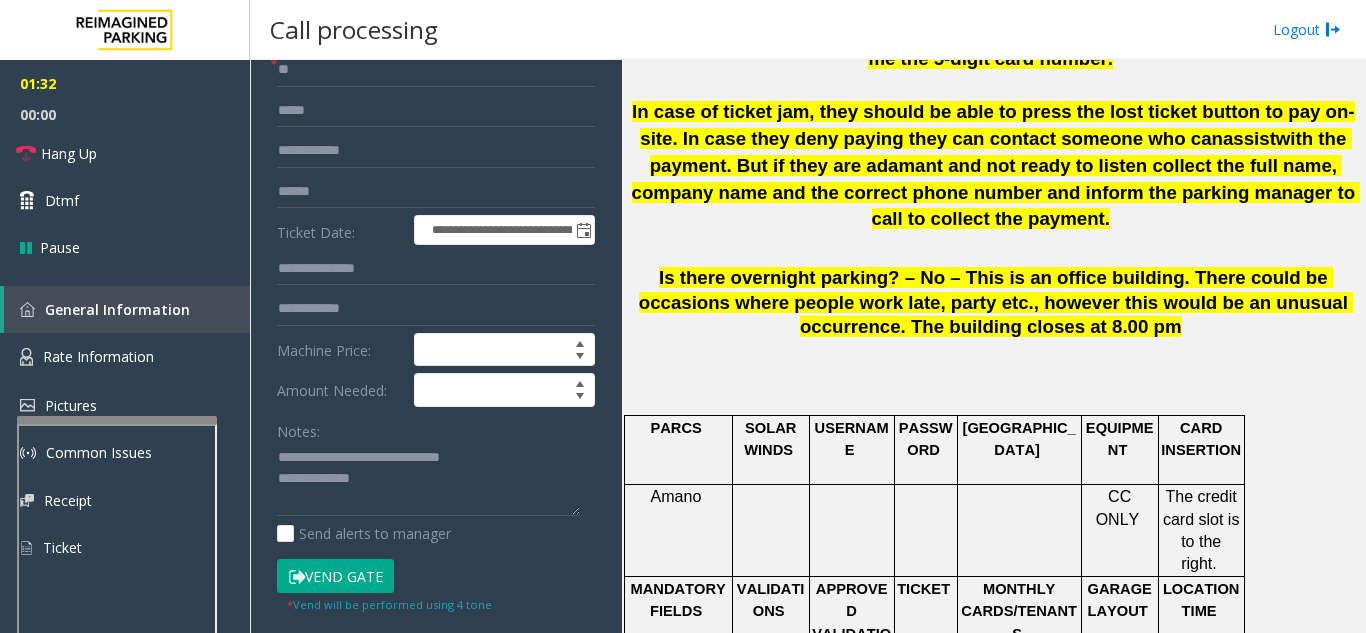 scroll, scrollTop: 1600, scrollLeft: 0, axis: vertical 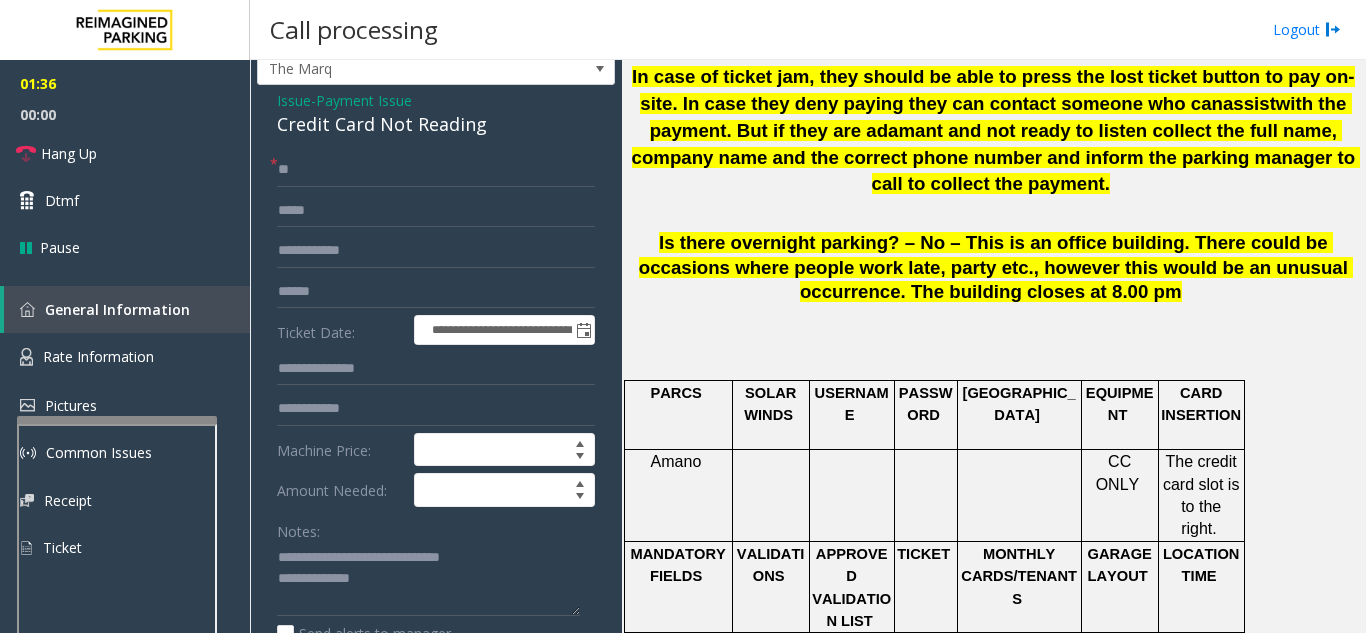 click on "Issue" 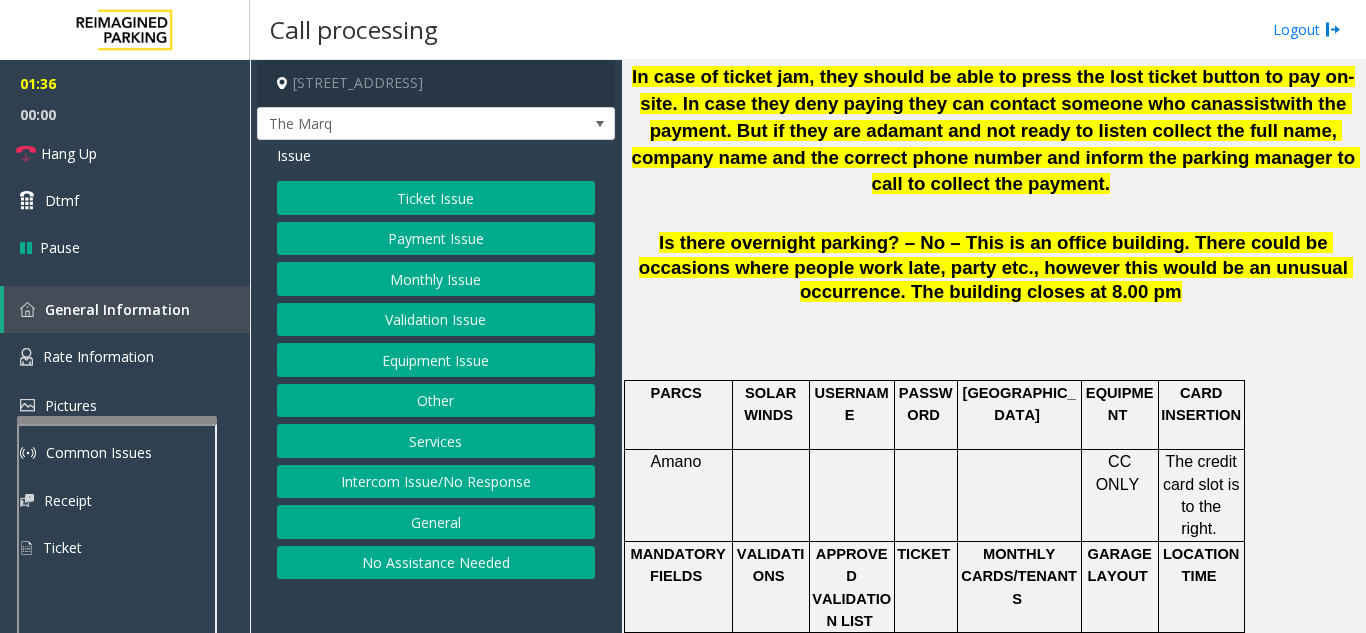 click on "Ticket Issue" 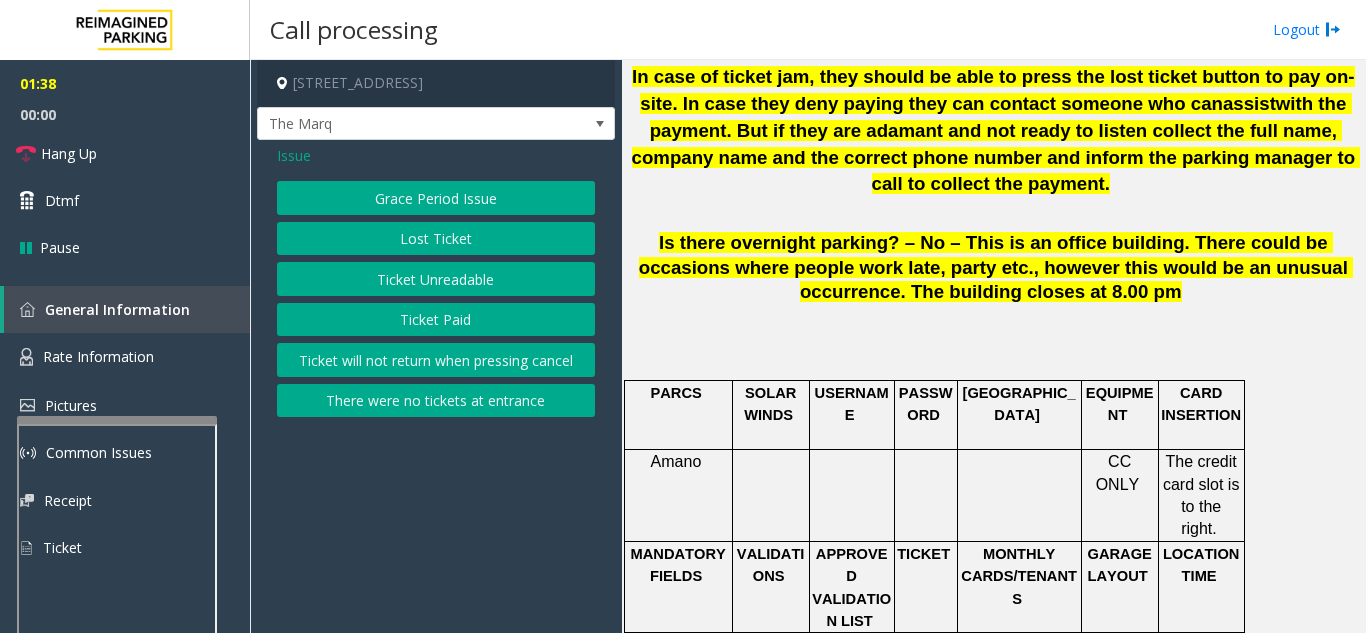 click on "Ticket Unreadable" 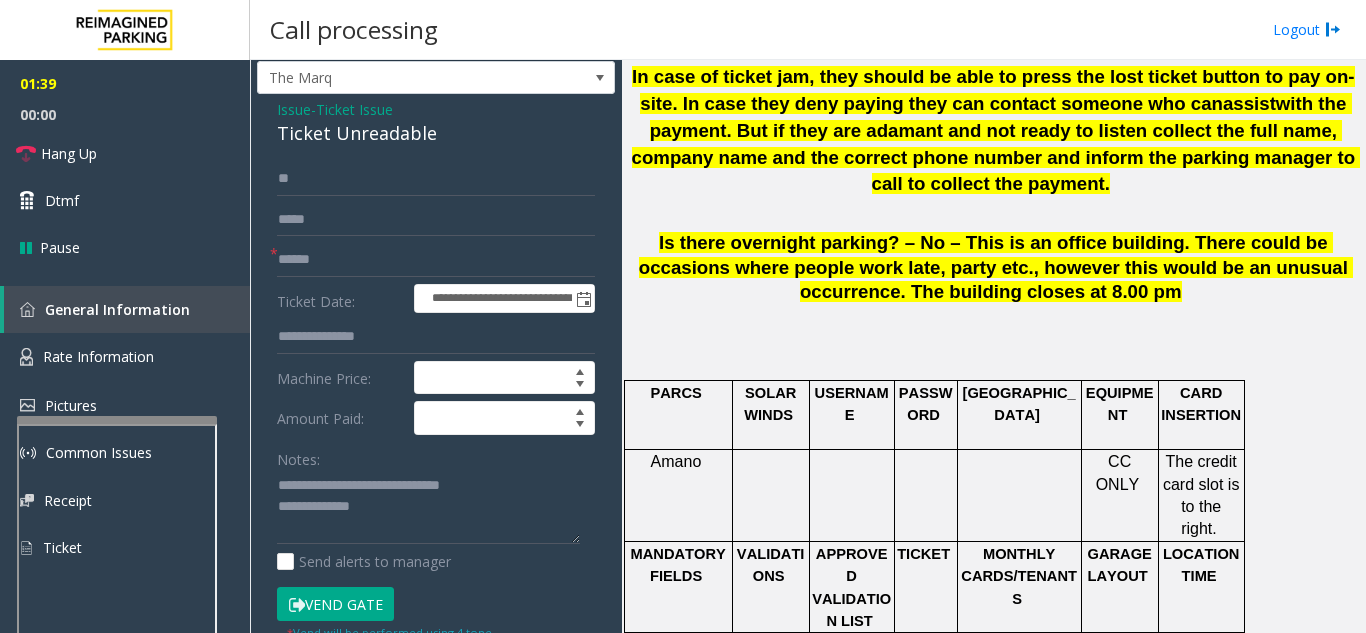 scroll, scrollTop: 0, scrollLeft: 0, axis: both 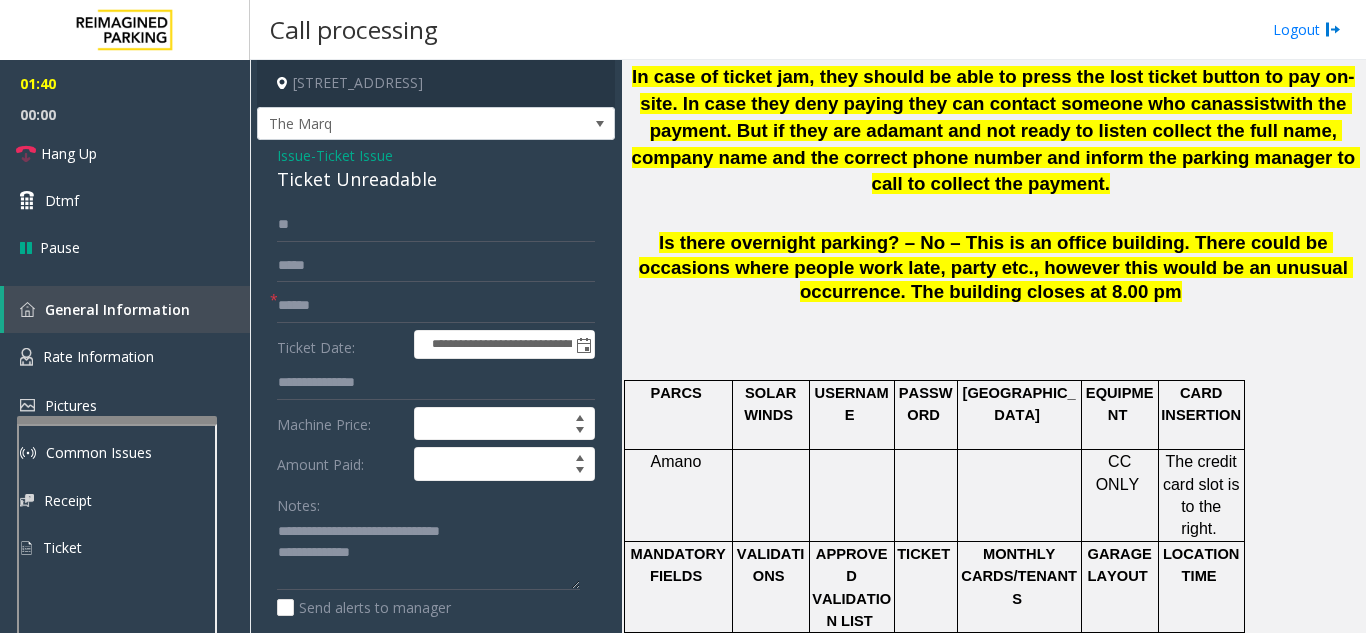 click on "Ticket Issue" 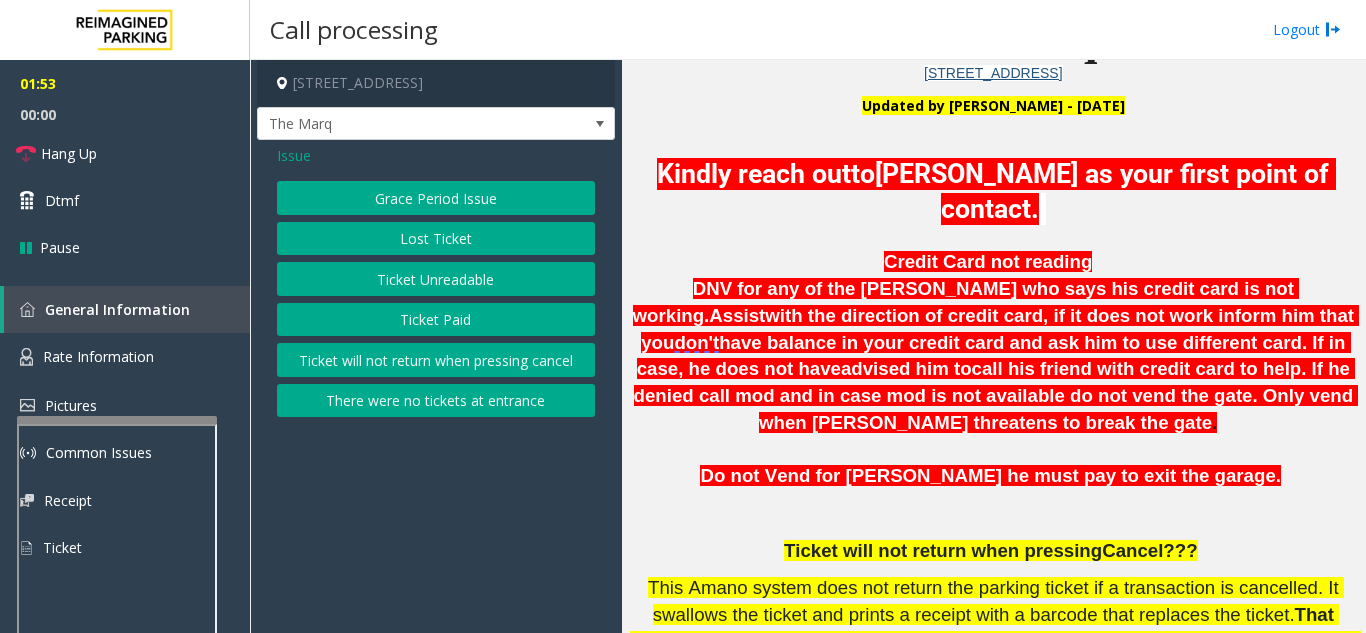 scroll, scrollTop: 500, scrollLeft: 0, axis: vertical 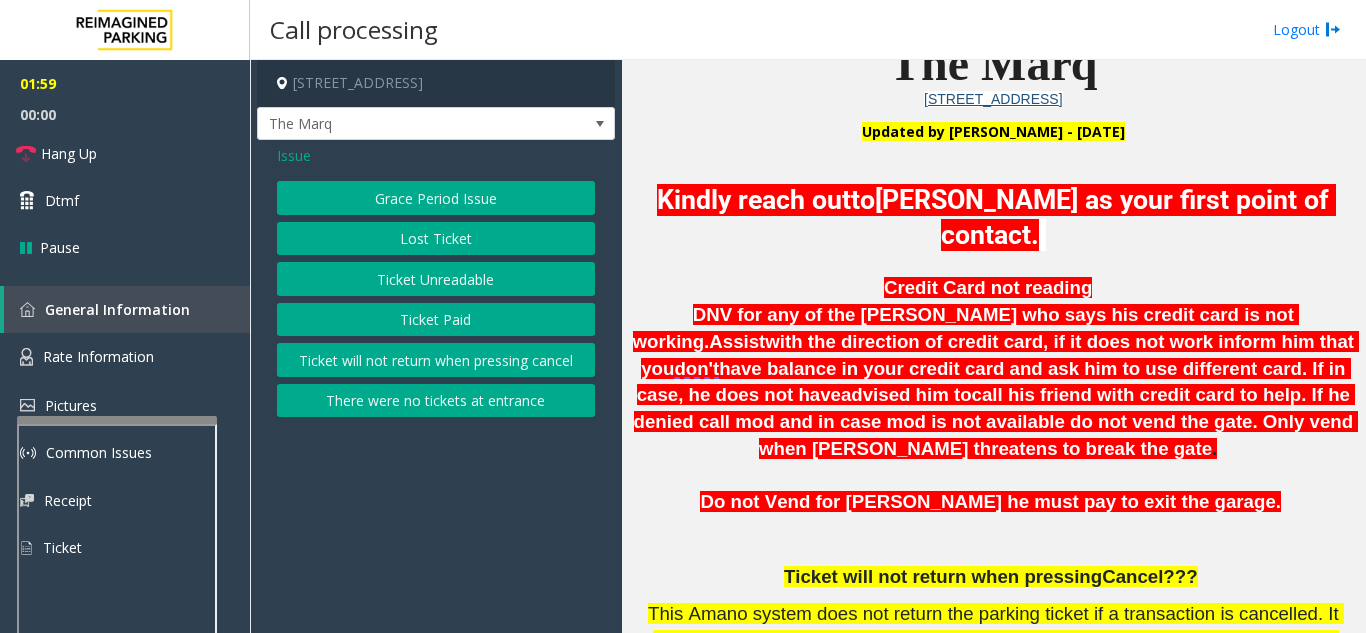 click on "call his friend with credit card to help. If he denied call mod and in case mod is not available do not vend the gate. Only vend when parker threatens to break the gate" 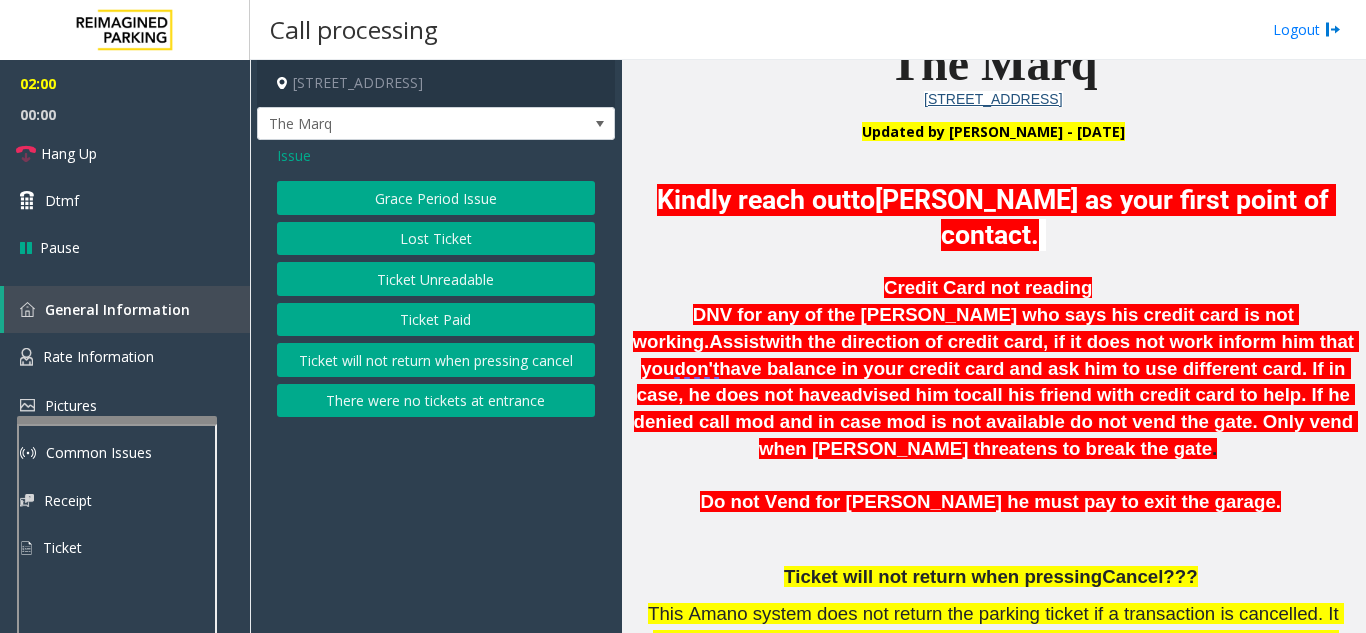 click on "call his friend with credit card to help. If he denied call mod and in case mod is not available do not vend the gate. Only vend when parker threatens to break the gate" 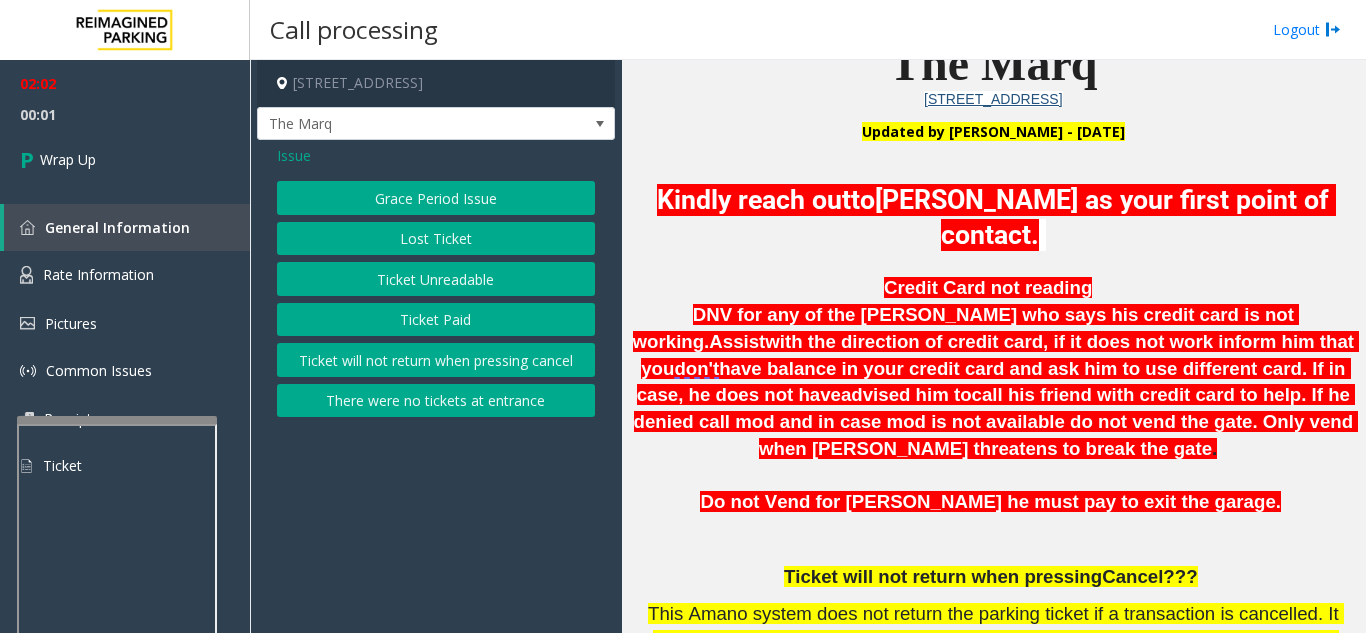 click on "Issue" 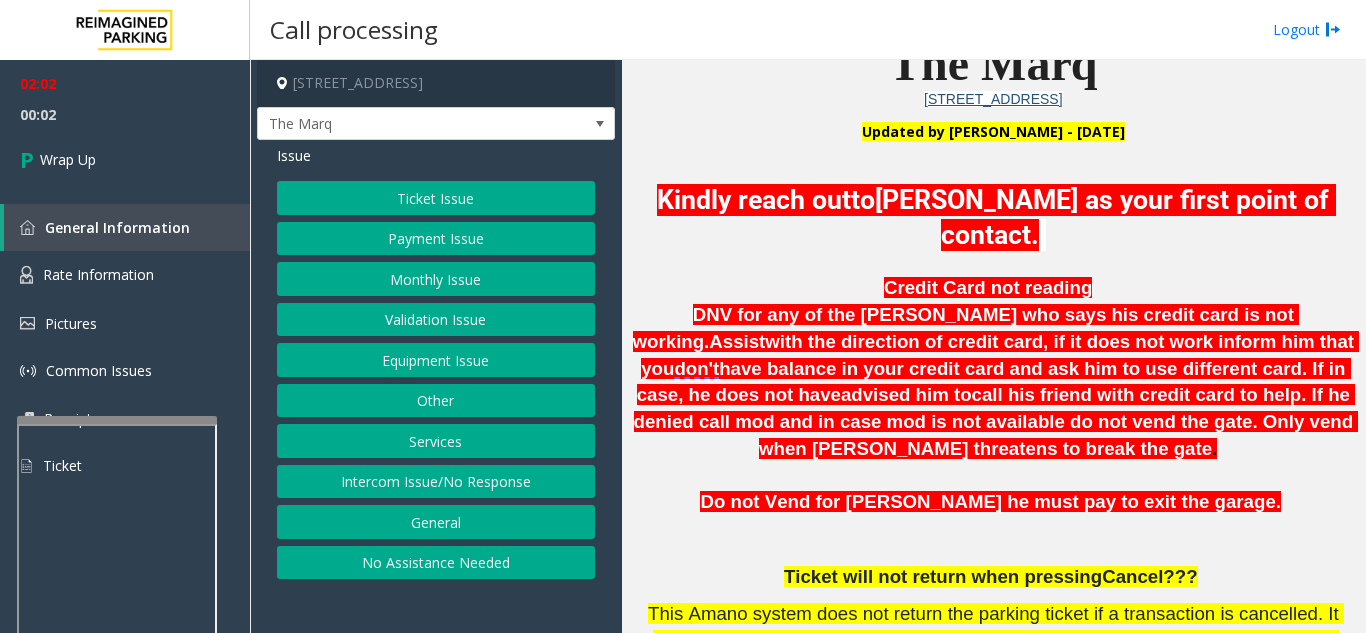click on "Payment Issue" 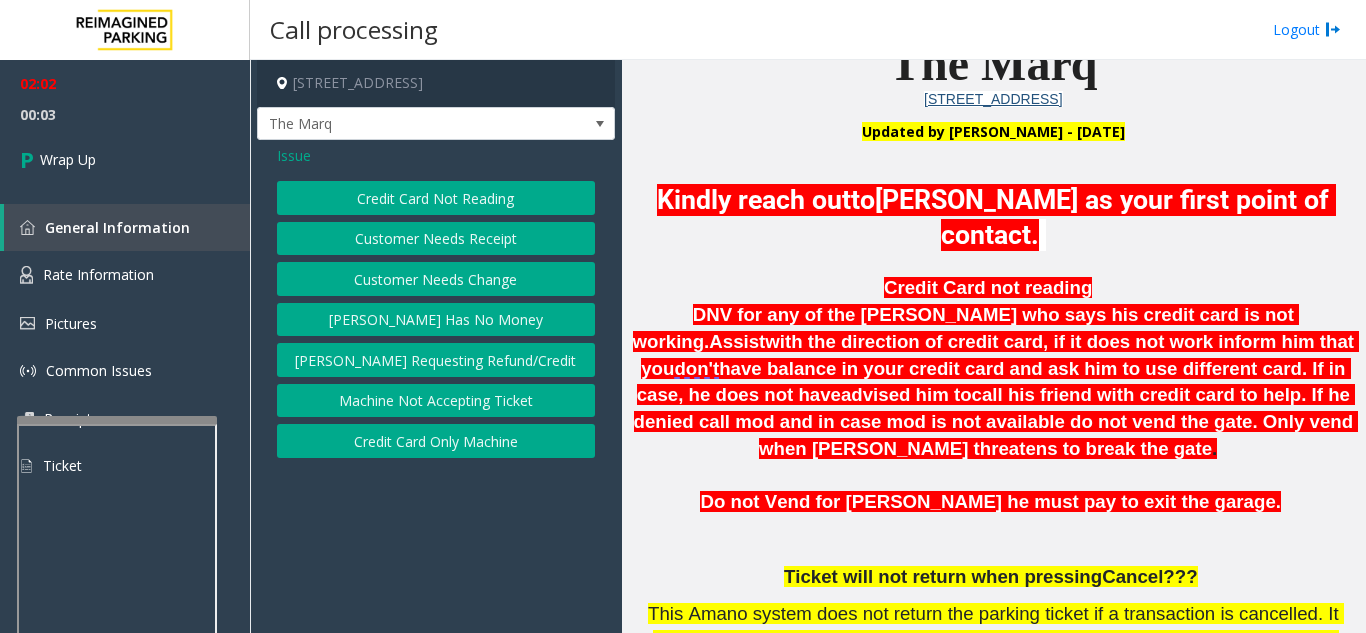 click on "Credit Card Not Reading" 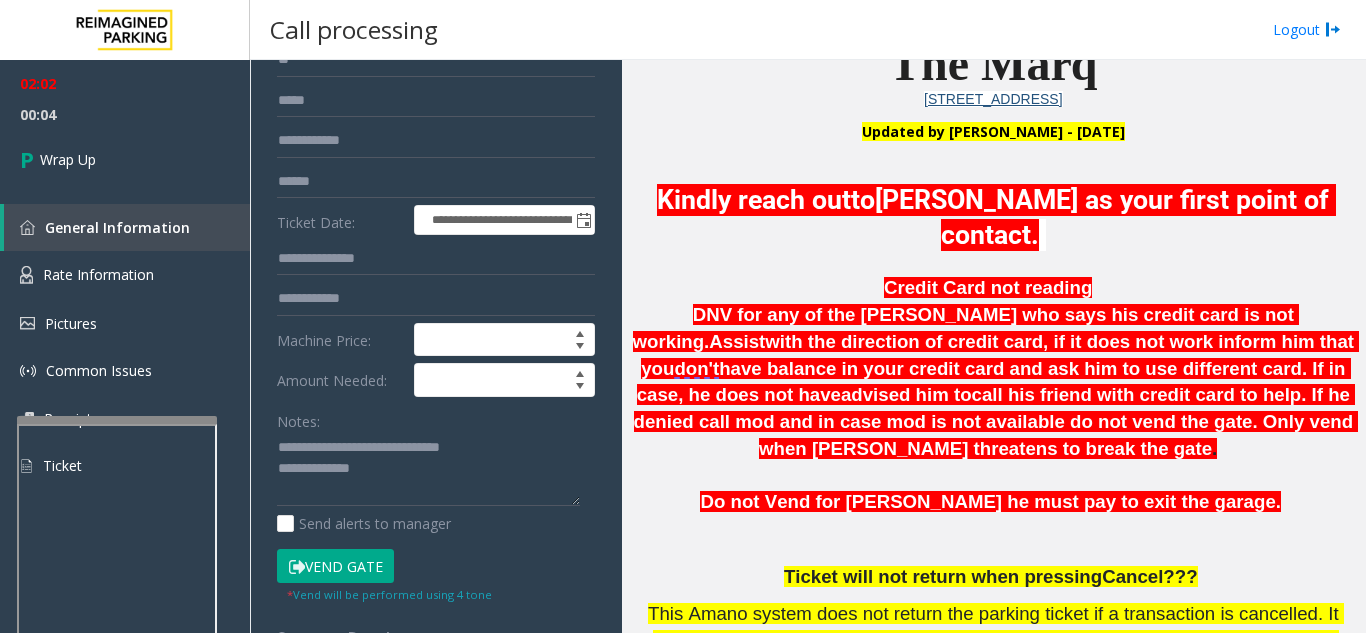 scroll, scrollTop: 200, scrollLeft: 0, axis: vertical 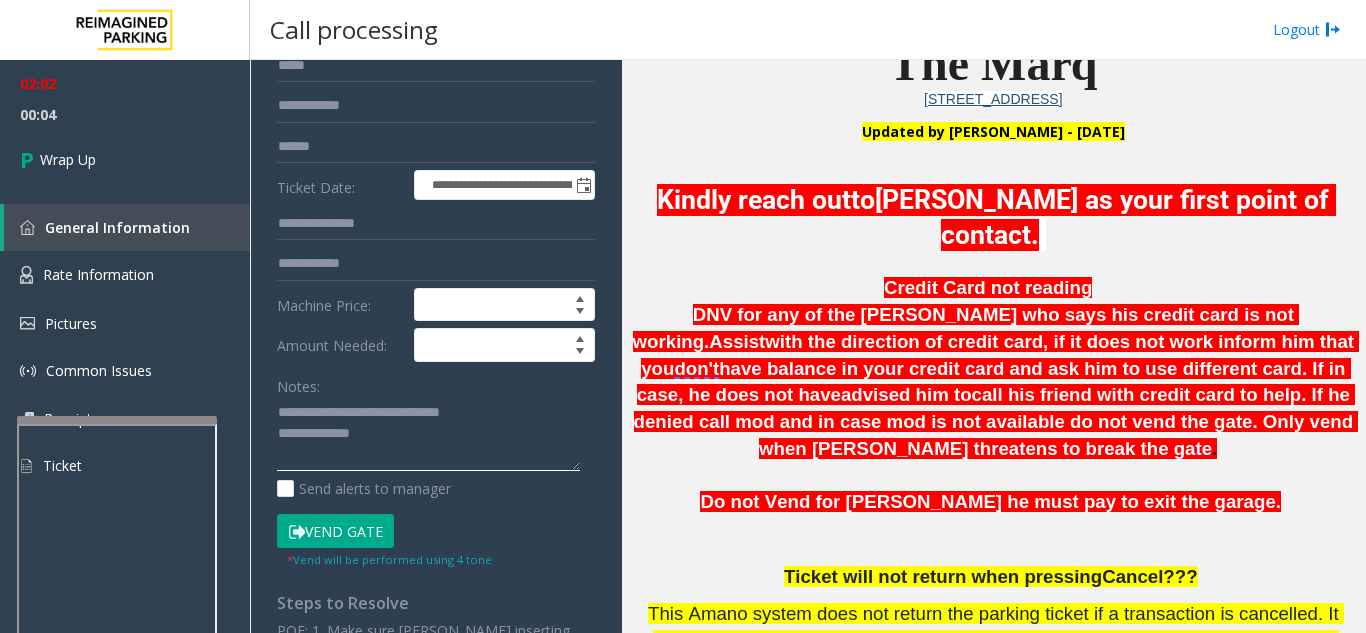 click 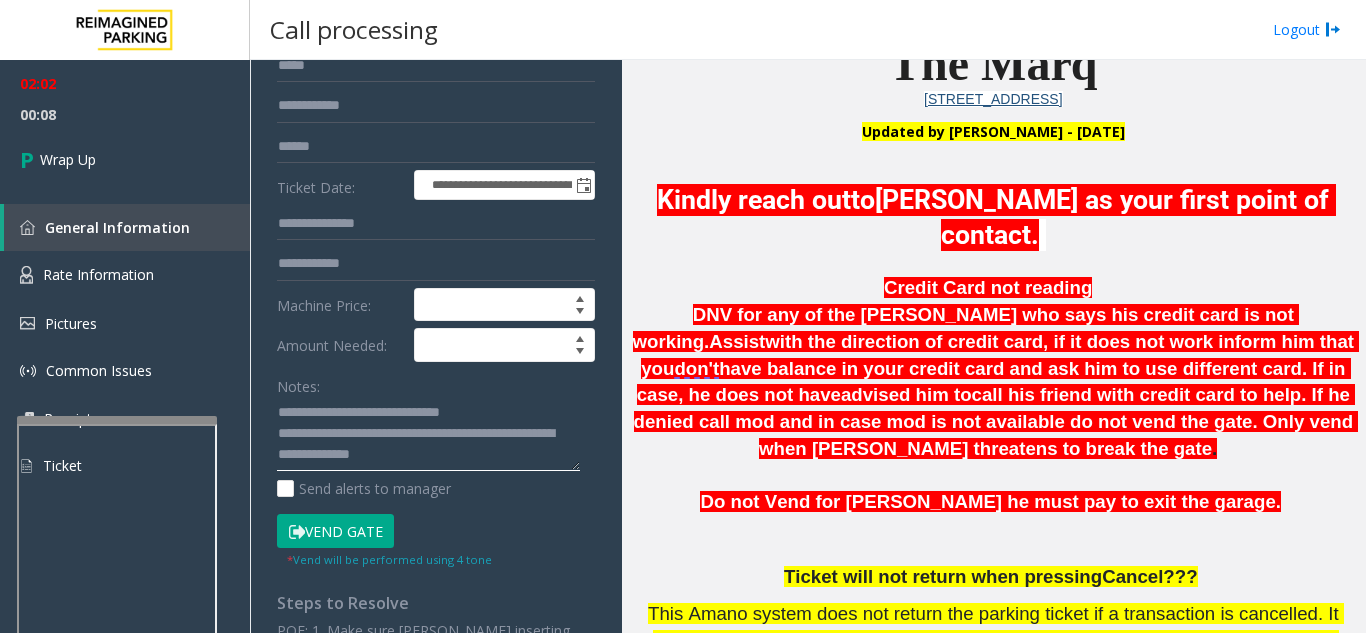 click 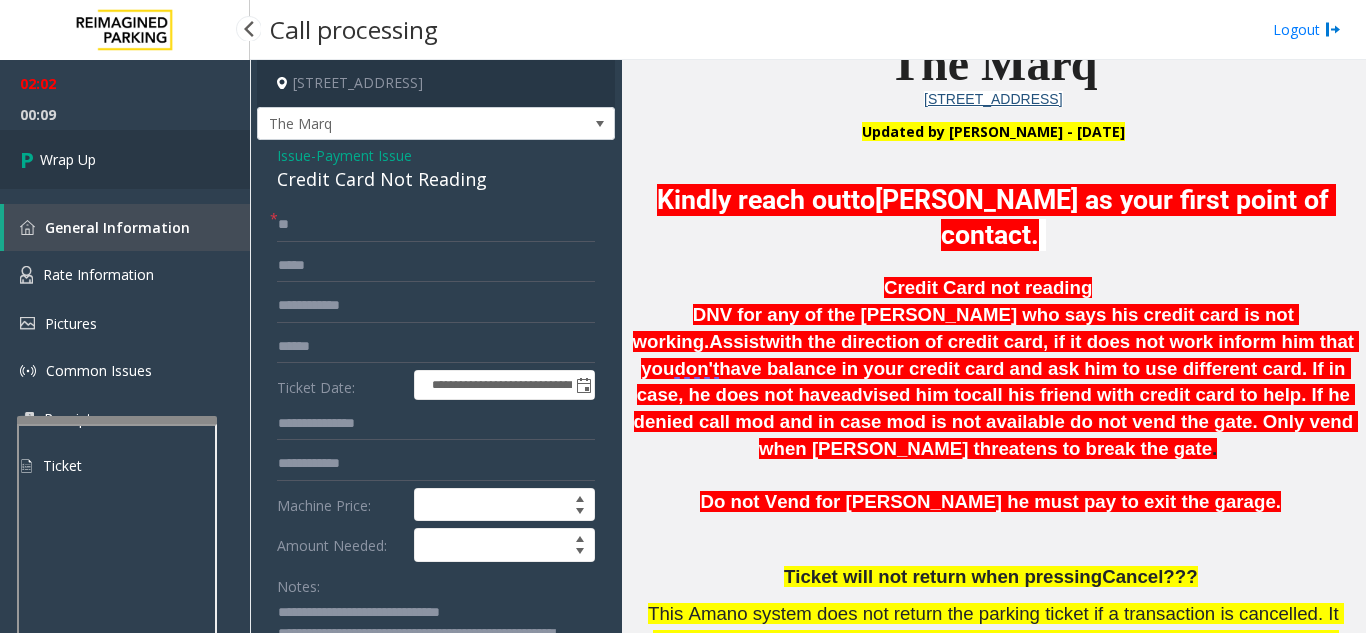 type on "**********" 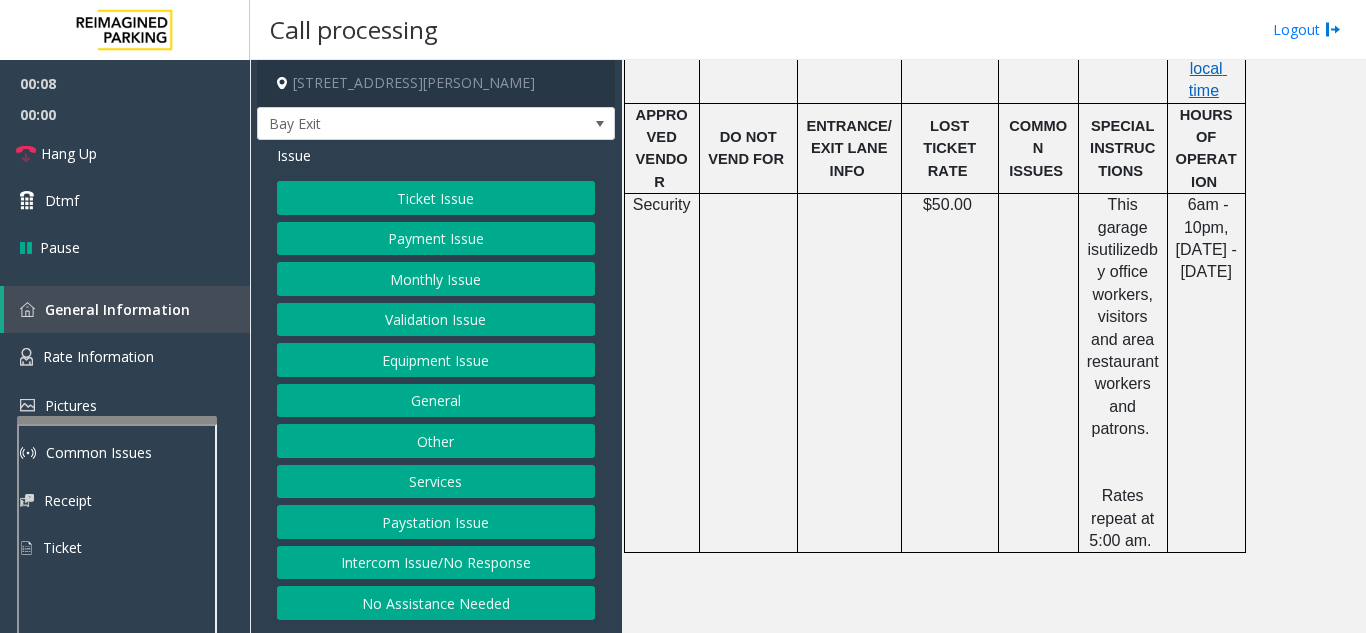 scroll, scrollTop: 1000, scrollLeft: 0, axis: vertical 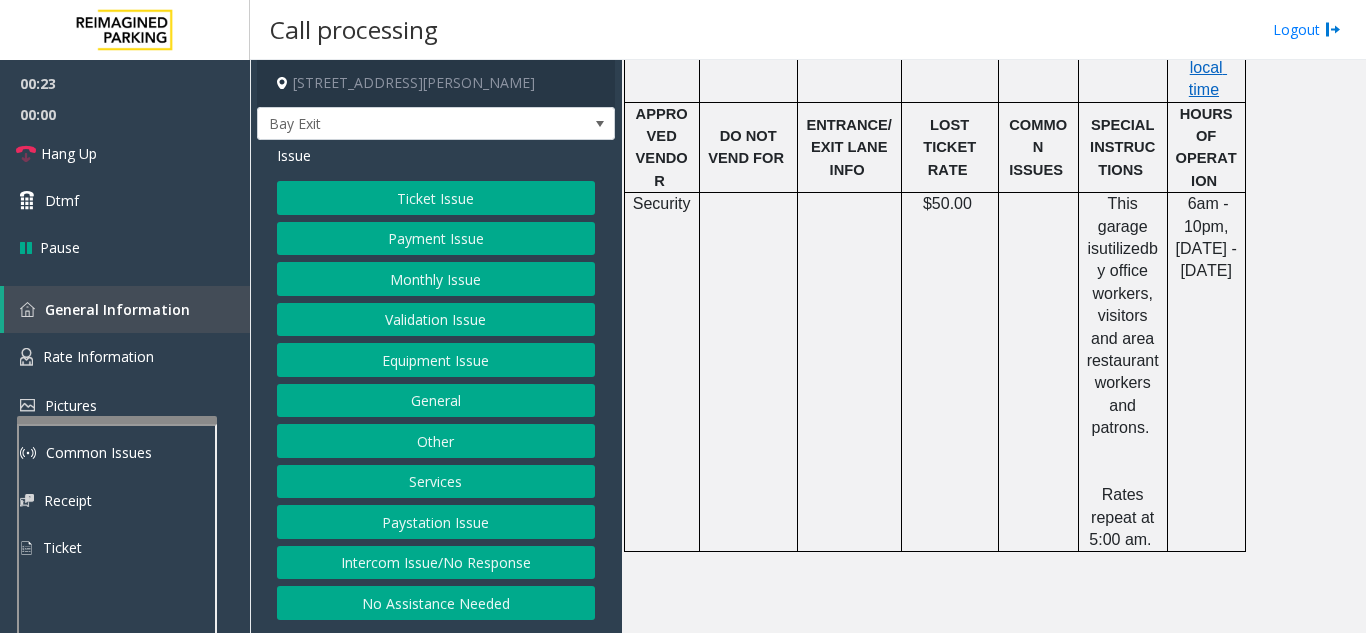 click on "Ticket Issue" 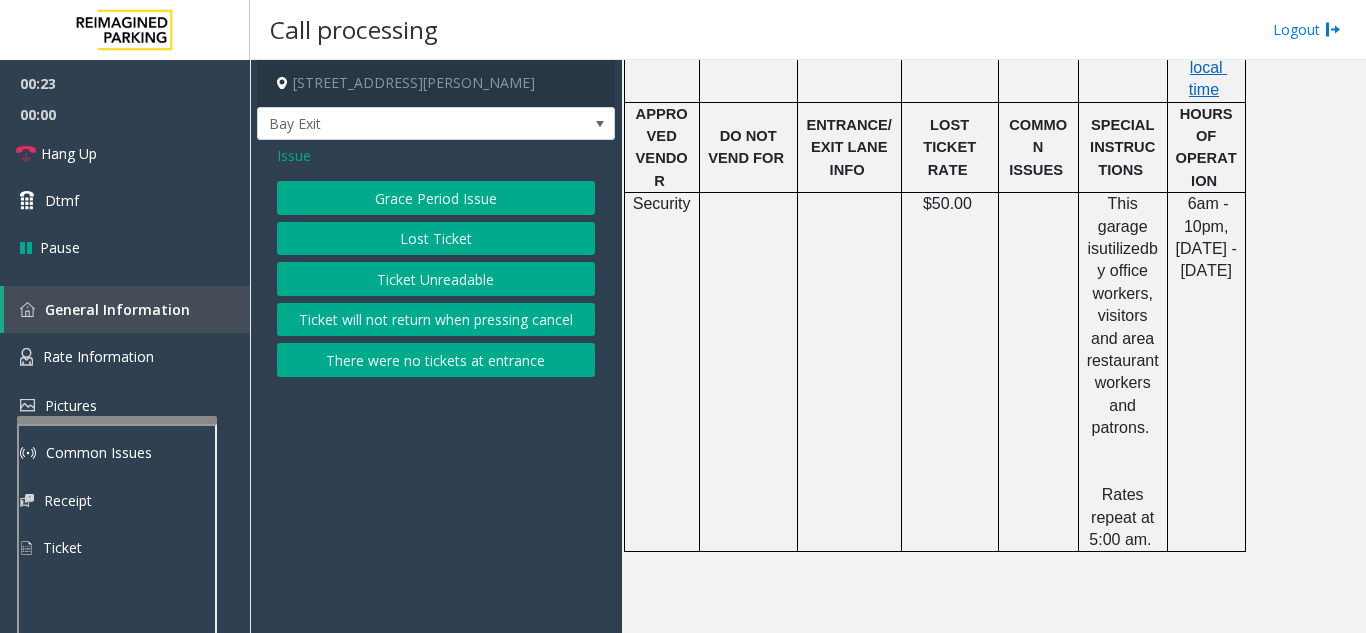 click on "Lost Ticket" 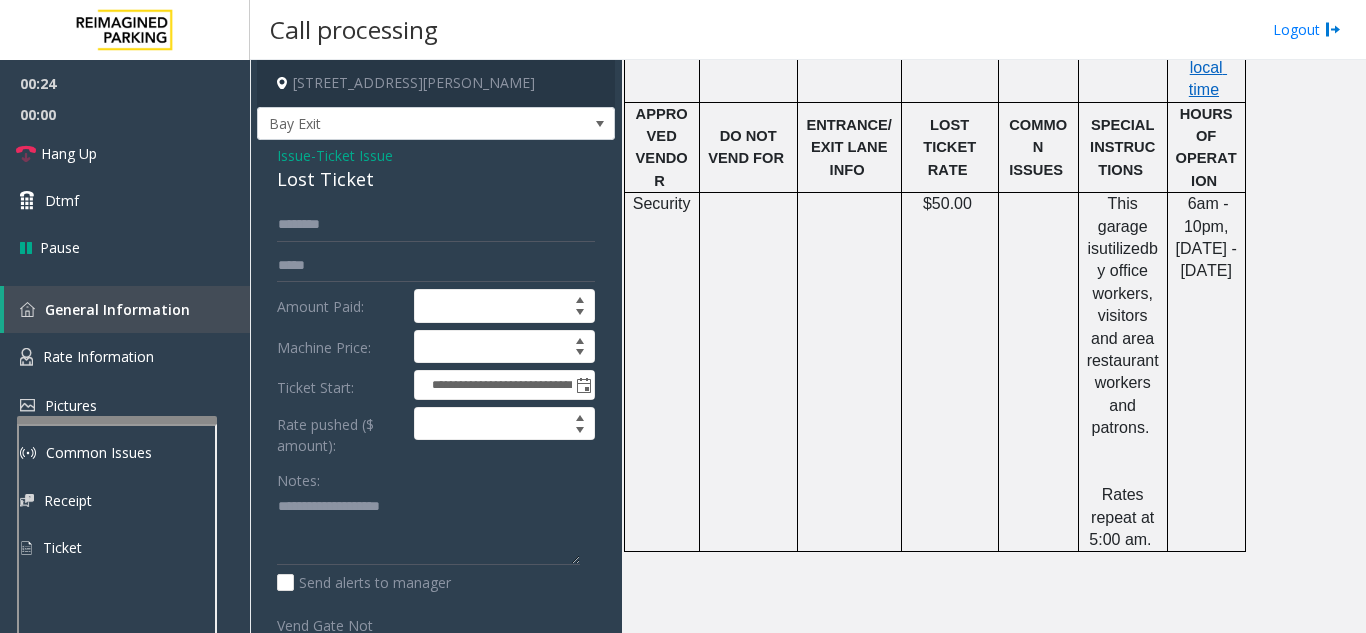 scroll, scrollTop: 100, scrollLeft: 0, axis: vertical 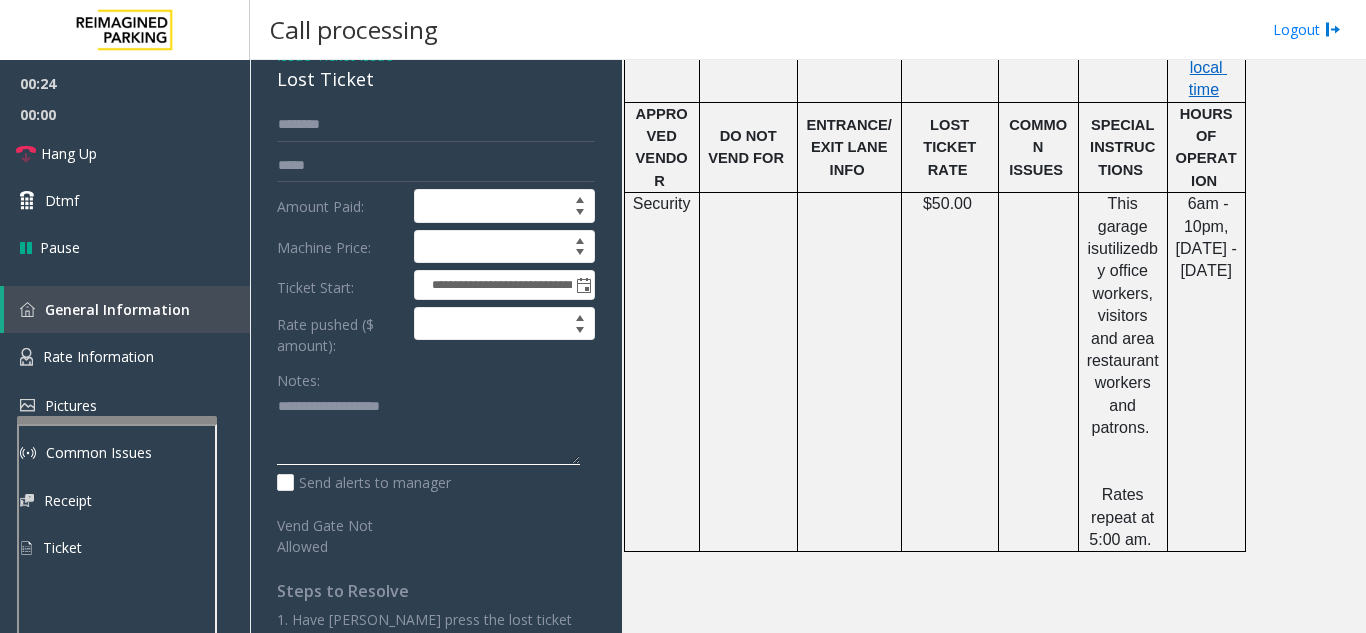 click 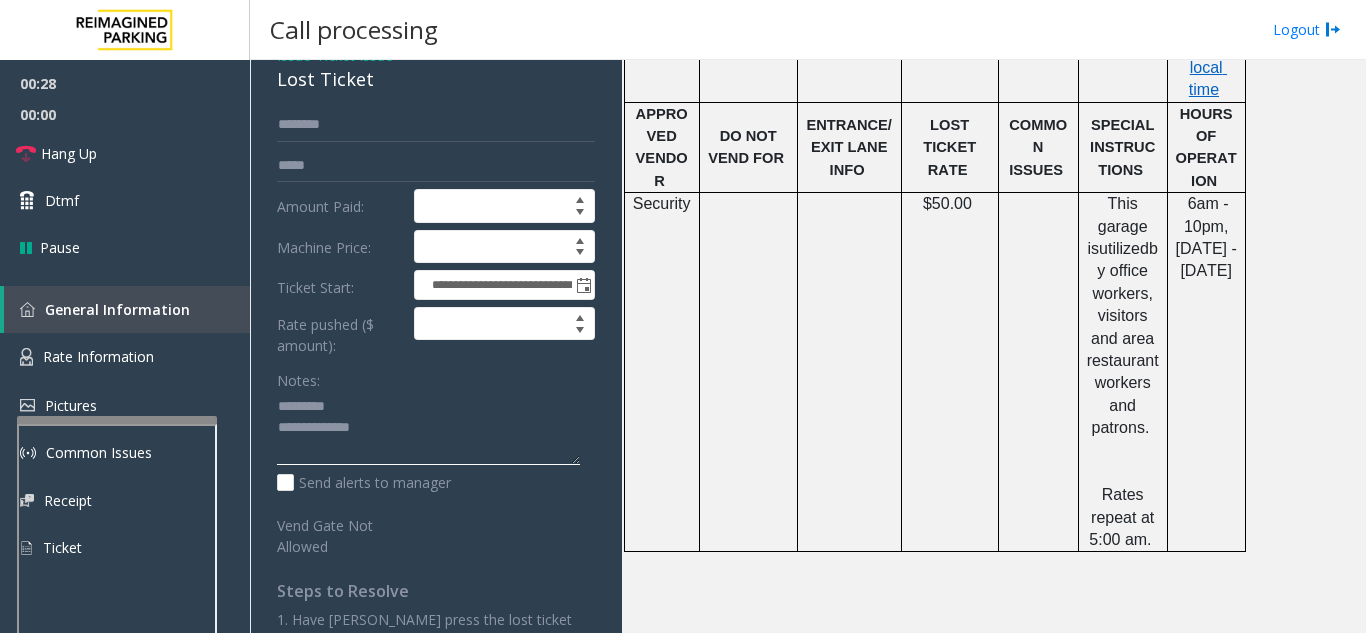 click 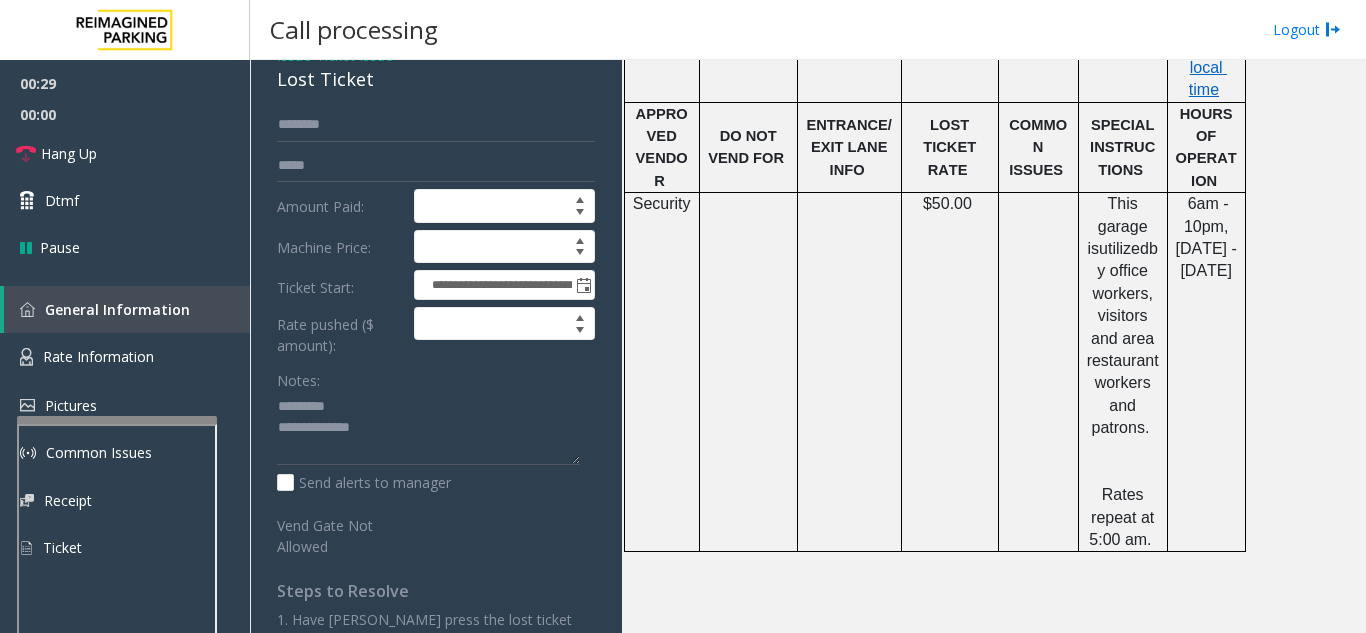 click on "Lost Ticket" 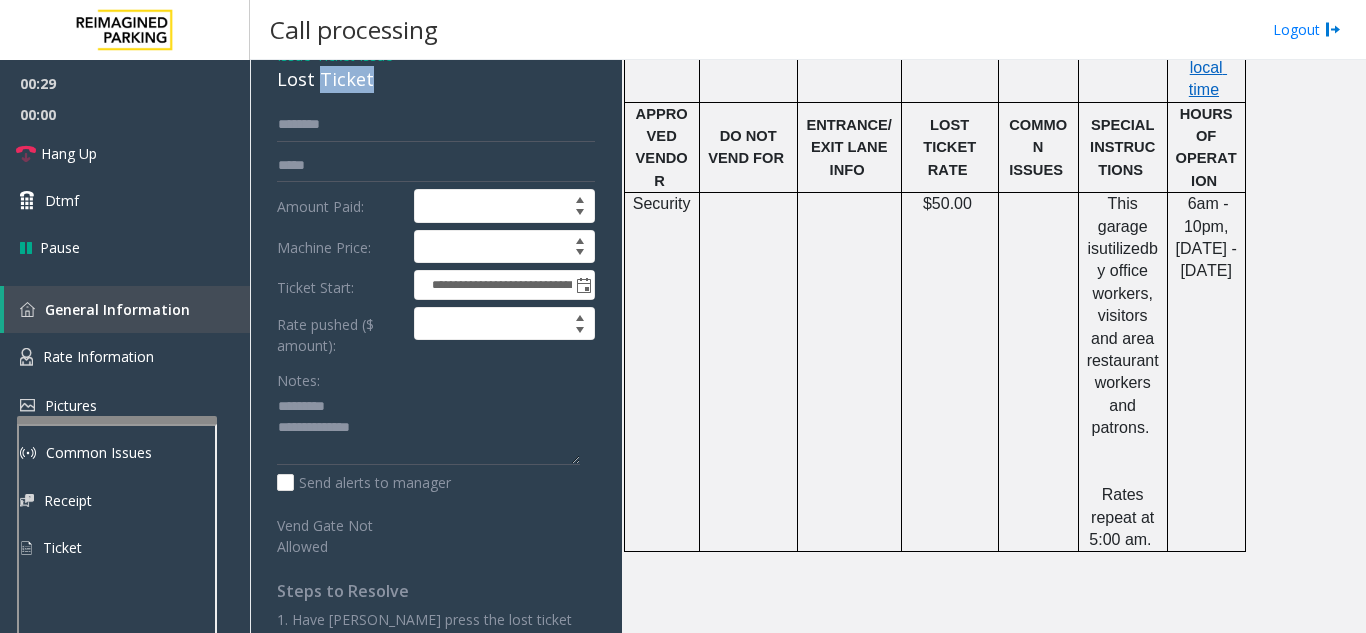 click on "Lost Ticket" 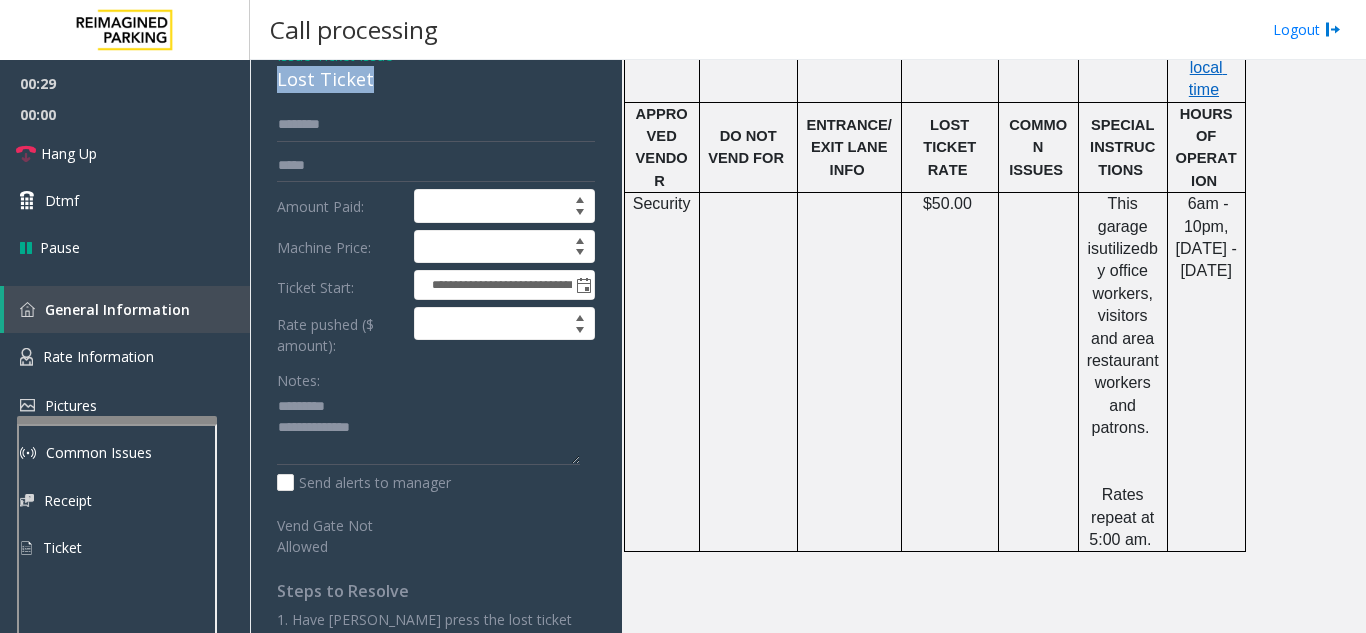 click on "Lost Ticket" 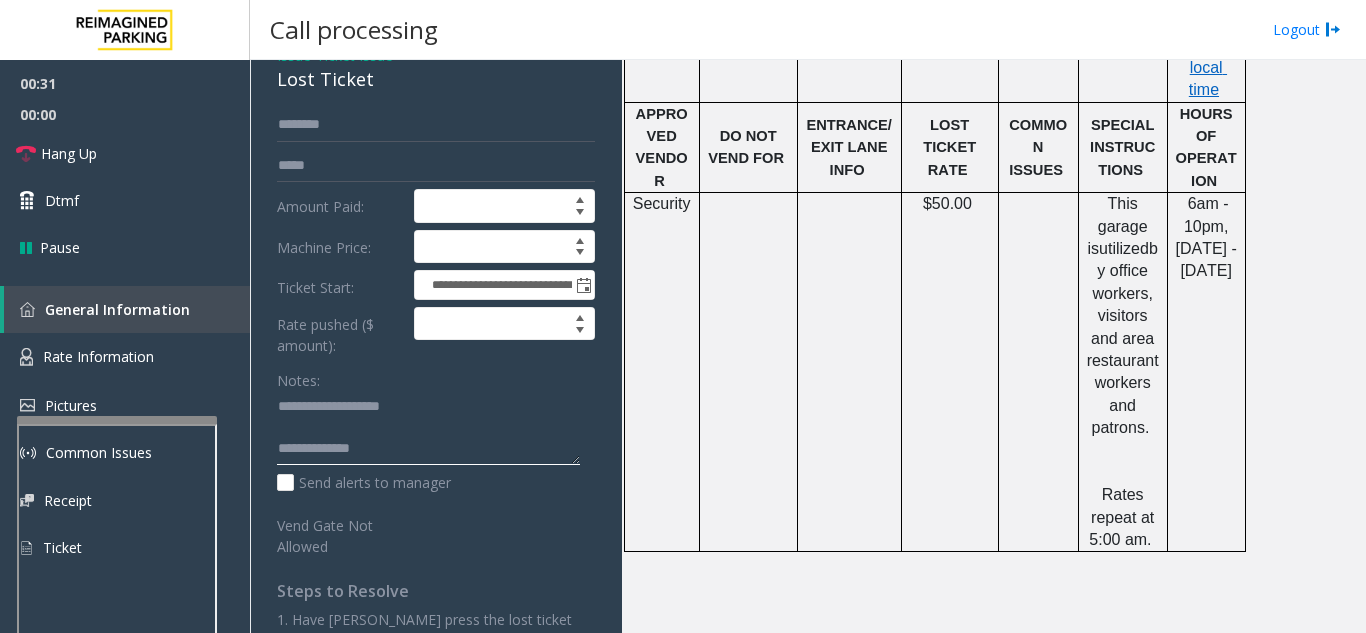 click 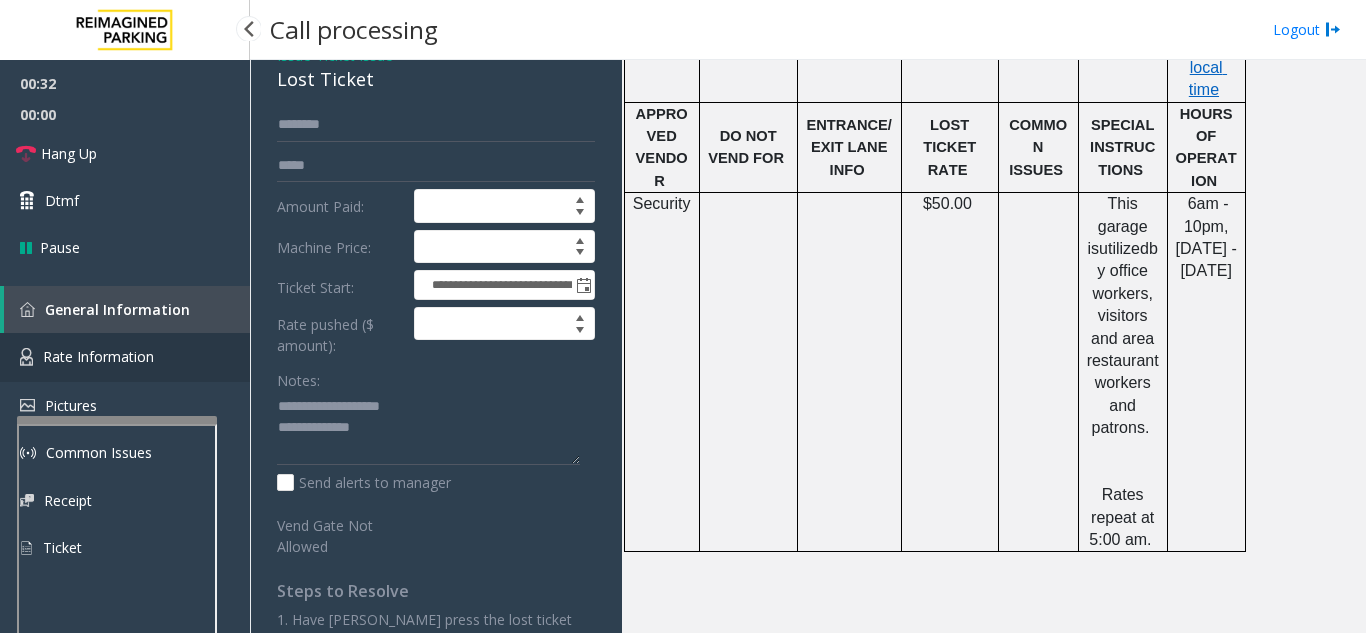 click on "Rate Information" at bounding box center [125, 357] 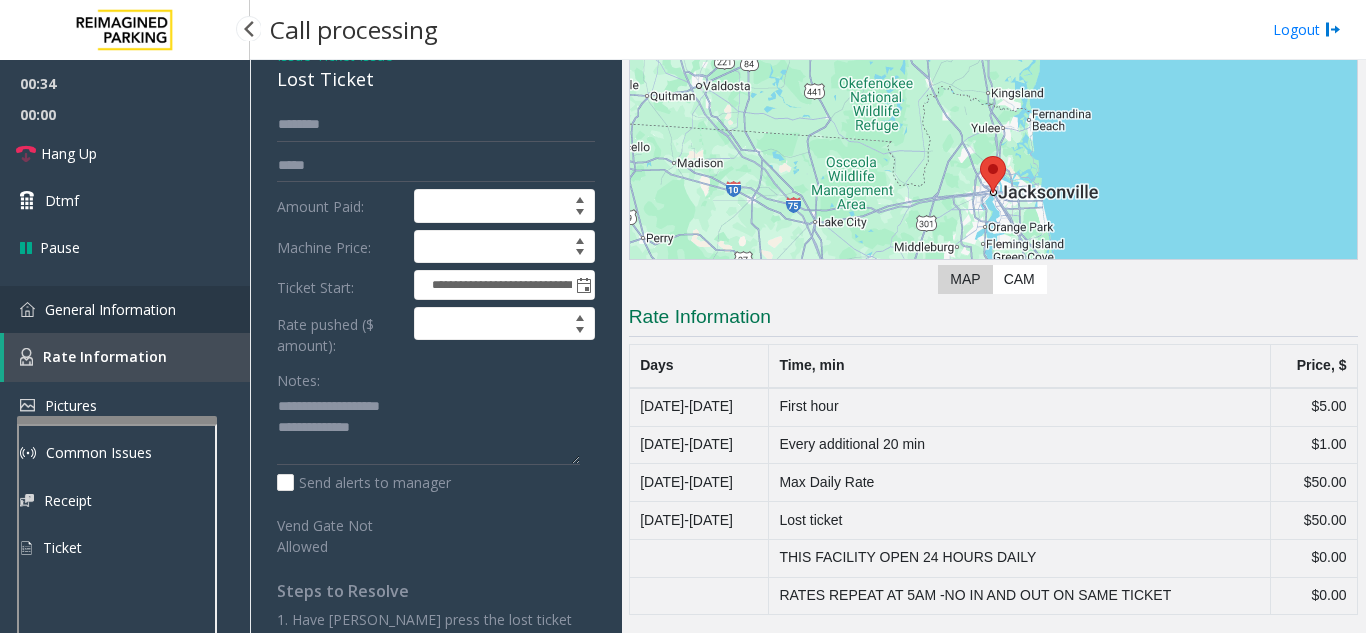 click on "General Information" at bounding box center (125, 309) 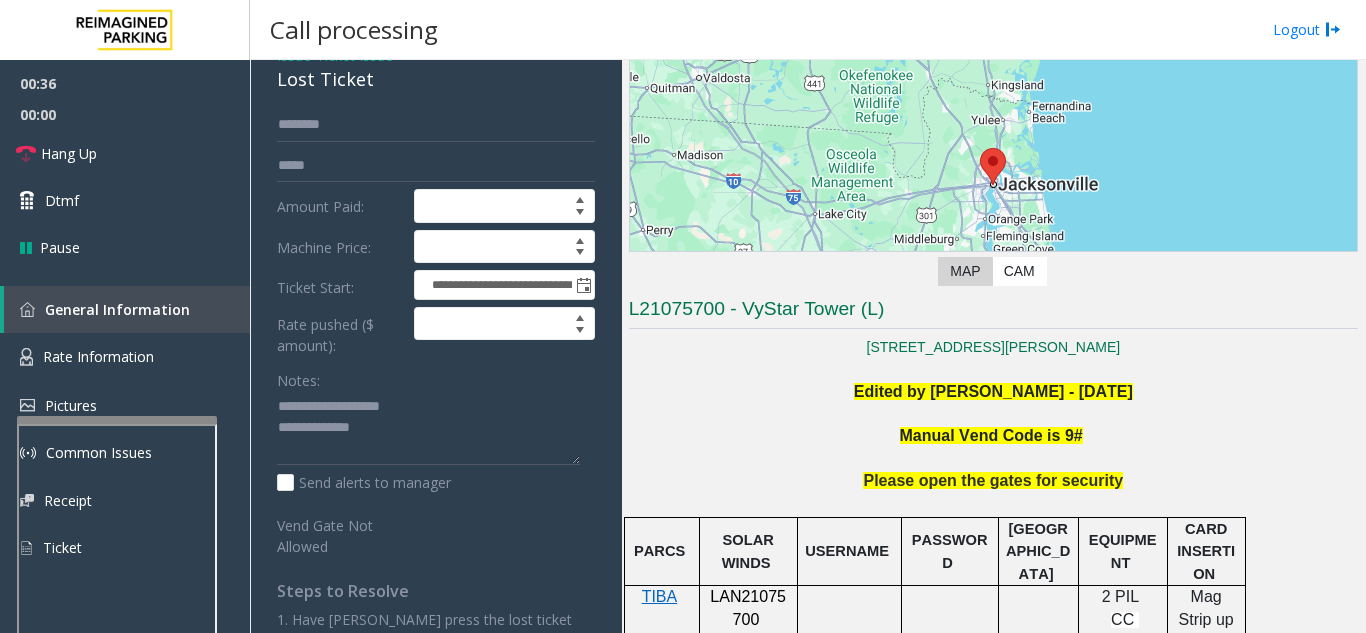 scroll, scrollTop: 500, scrollLeft: 0, axis: vertical 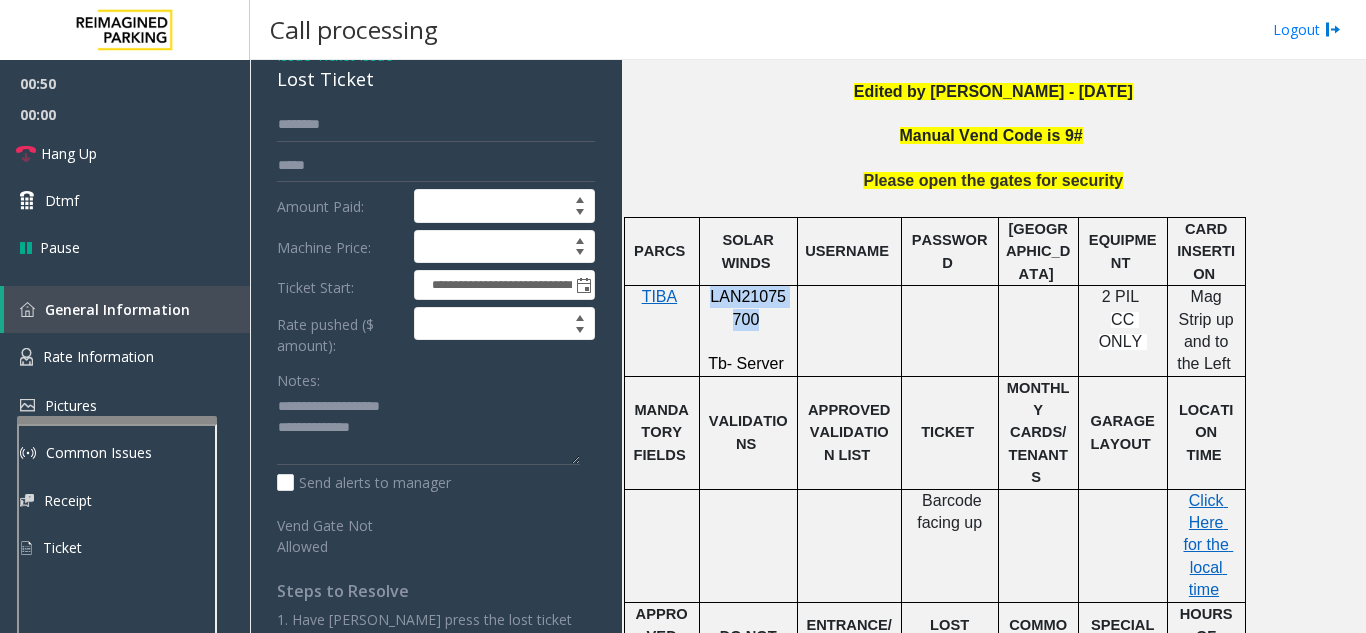 drag, startPoint x: 754, startPoint y: 316, endPoint x: 706, endPoint y: 297, distance: 51.62364 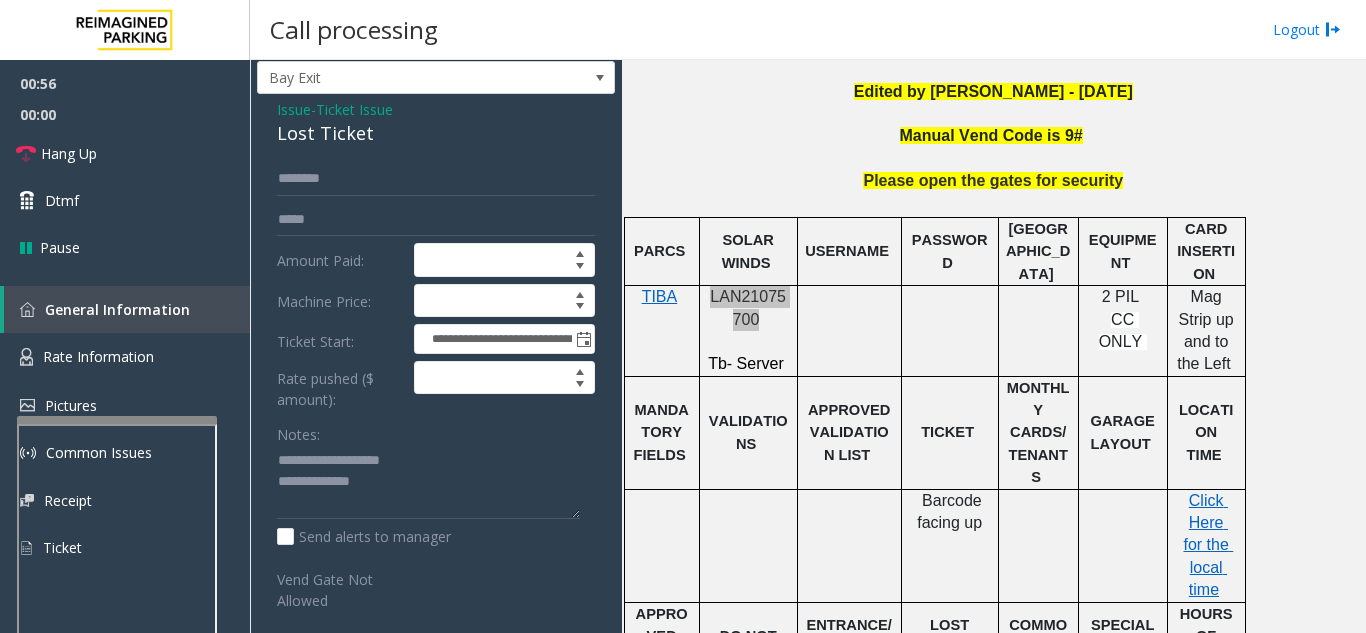 scroll, scrollTop: 0, scrollLeft: 0, axis: both 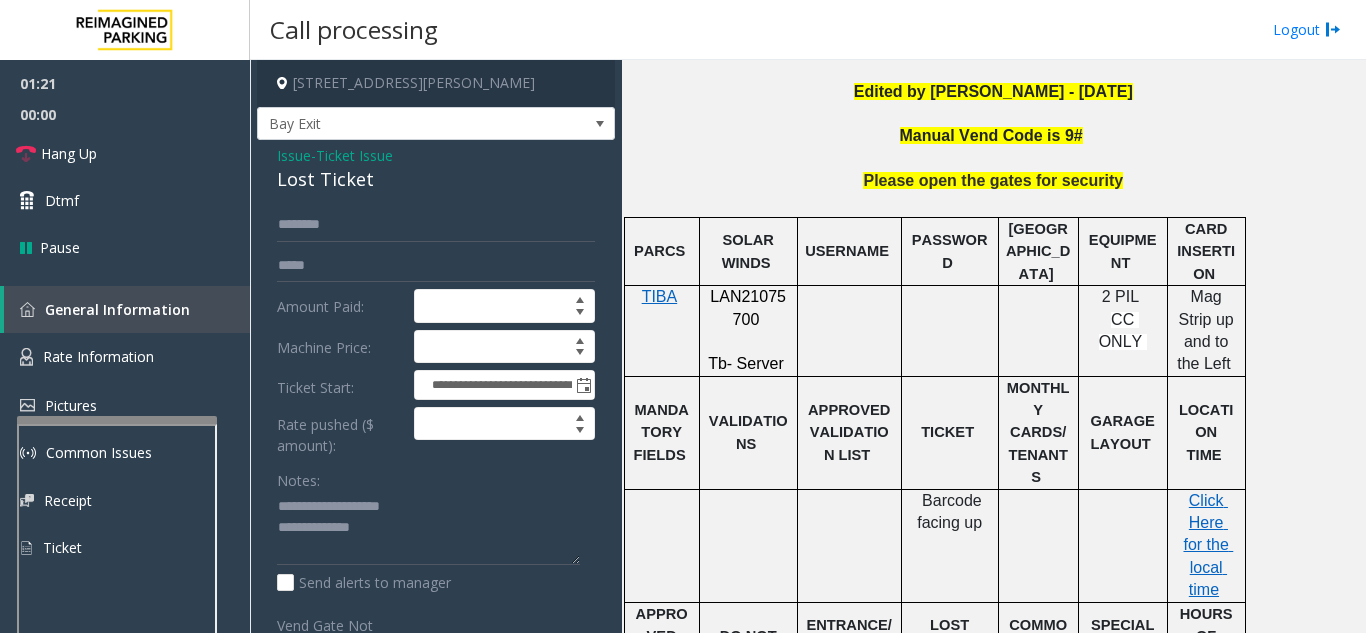 click on "Barcode facing up" 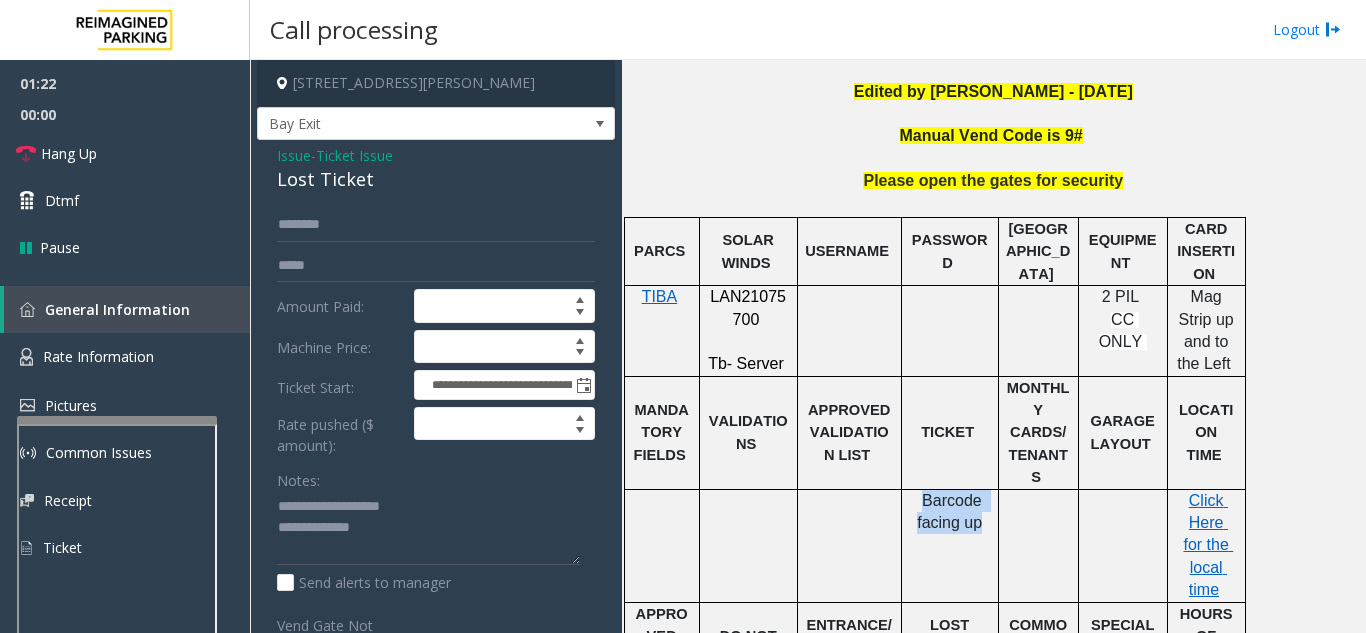 drag, startPoint x: 927, startPoint y: 457, endPoint x: 991, endPoint y: 479, distance: 67.6757 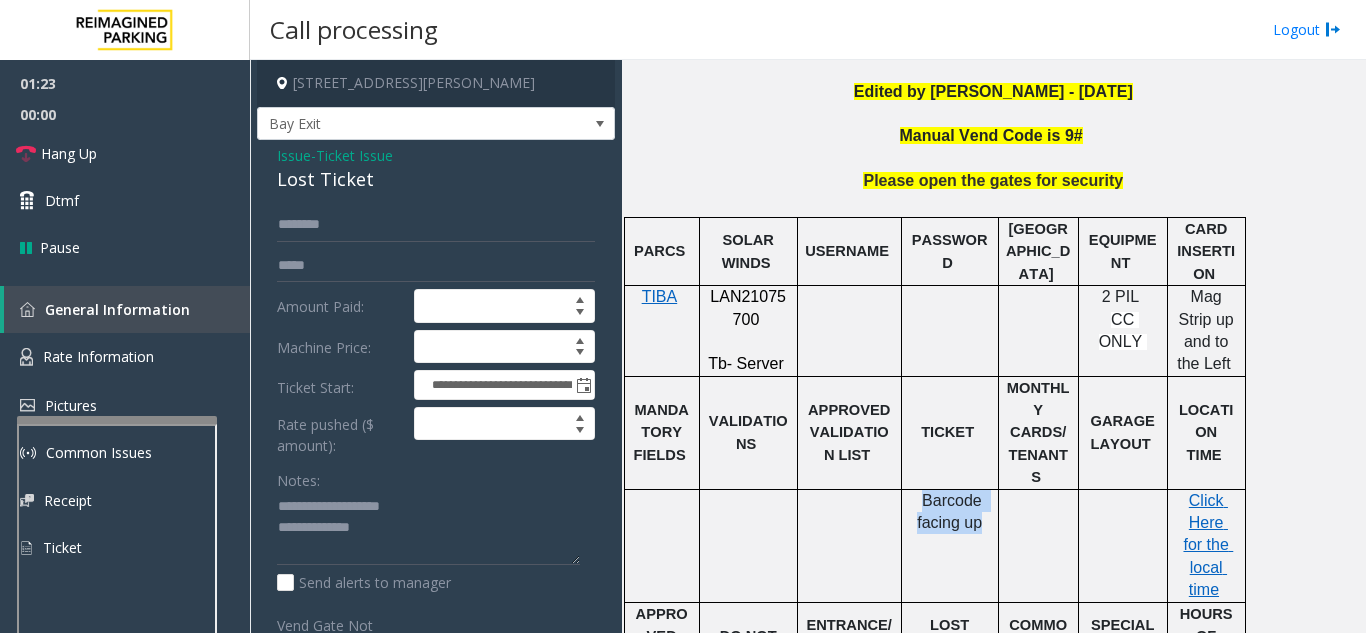 click on "Barcode facing up" 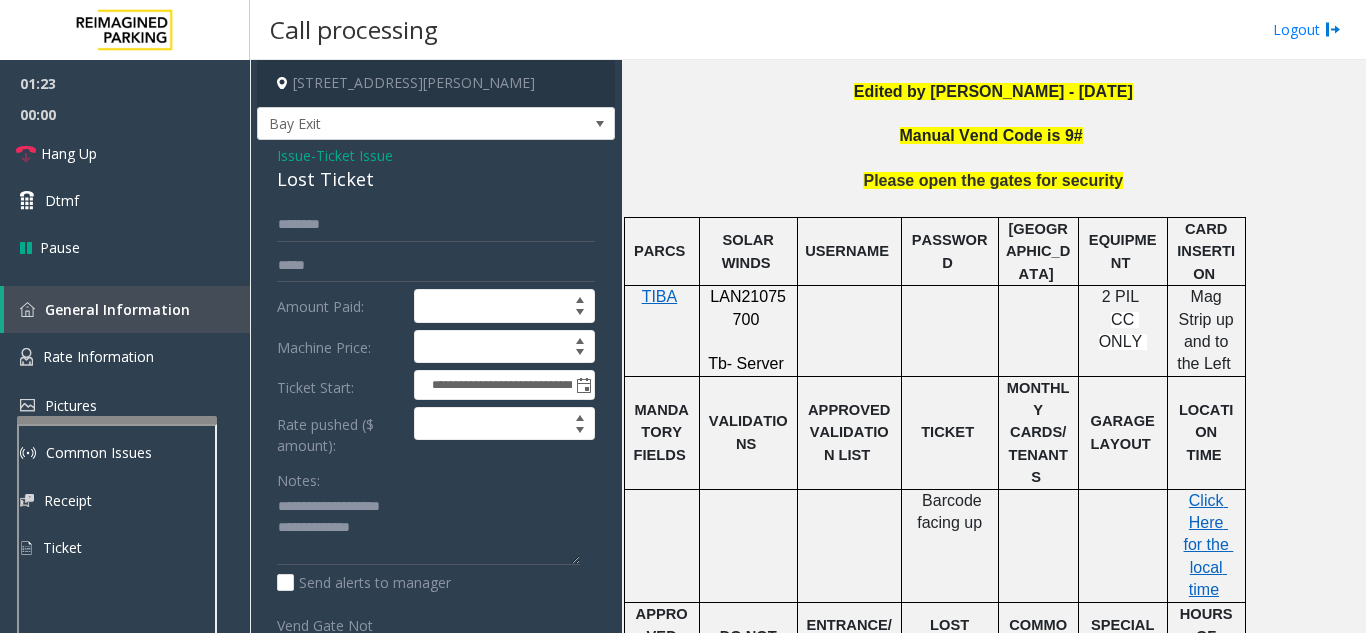 scroll, scrollTop: 300, scrollLeft: 0, axis: vertical 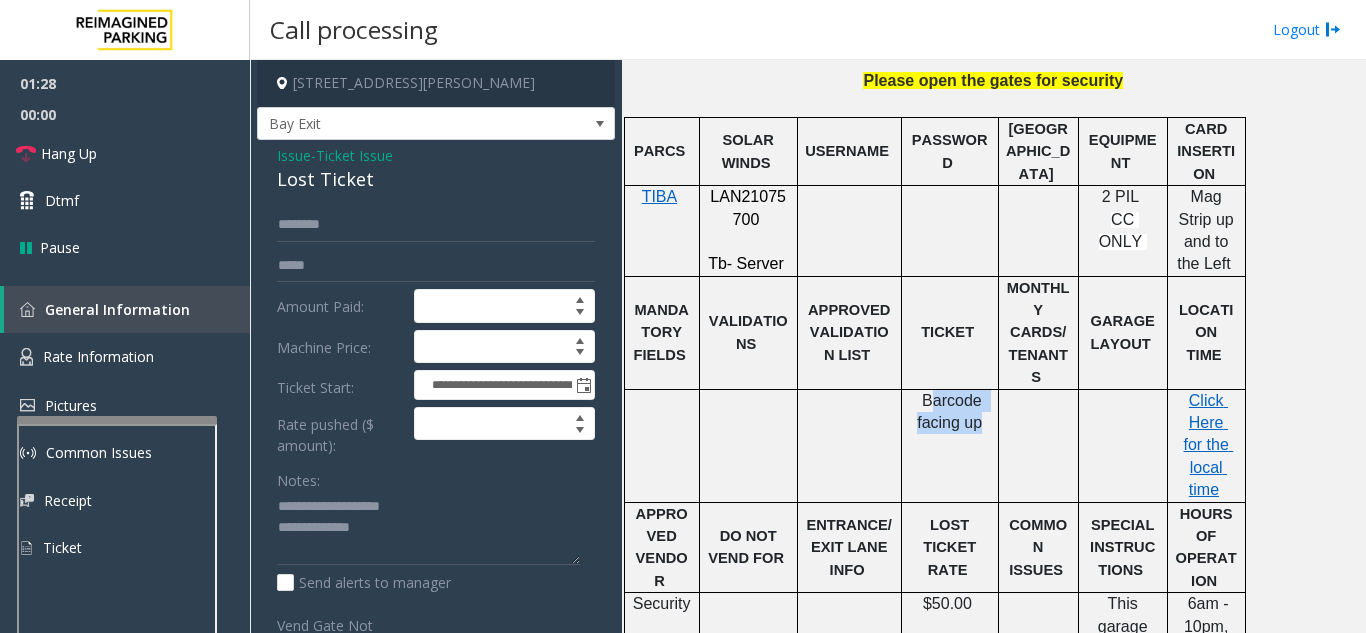 drag, startPoint x: 977, startPoint y: 370, endPoint x: 935, endPoint y: 356, distance: 44.27189 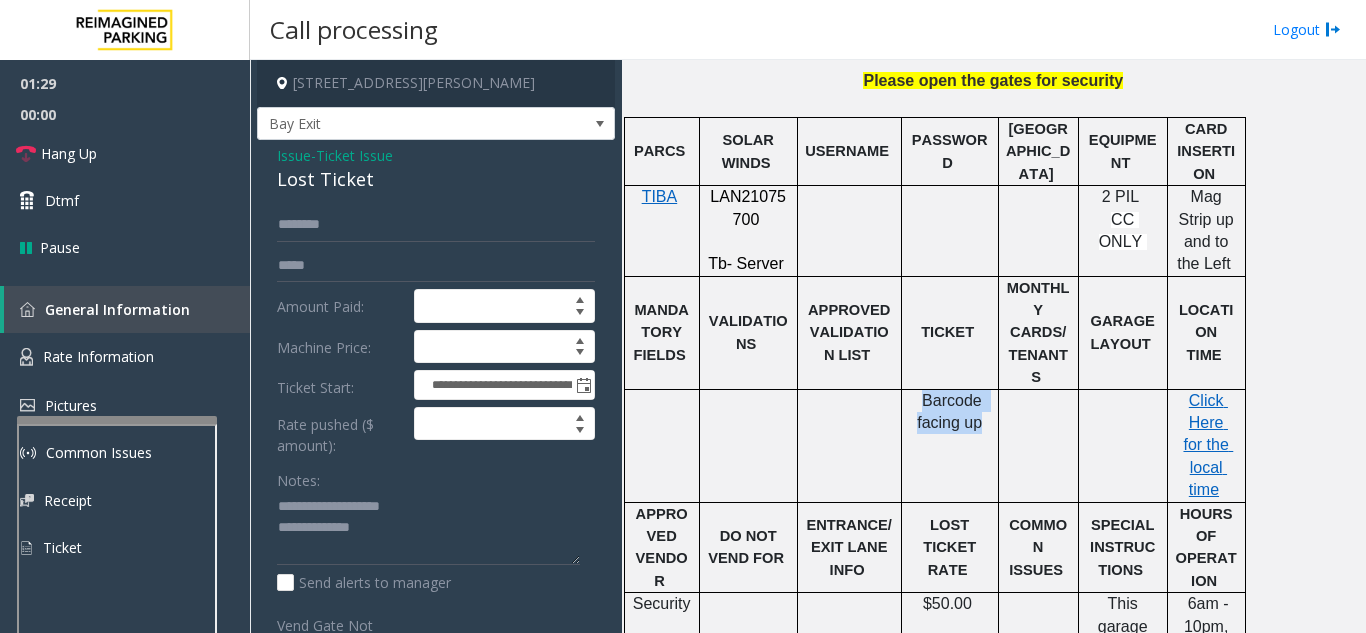 drag, startPoint x: 935, startPoint y: 356, endPoint x: 974, endPoint y: 378, distance: 44.777225 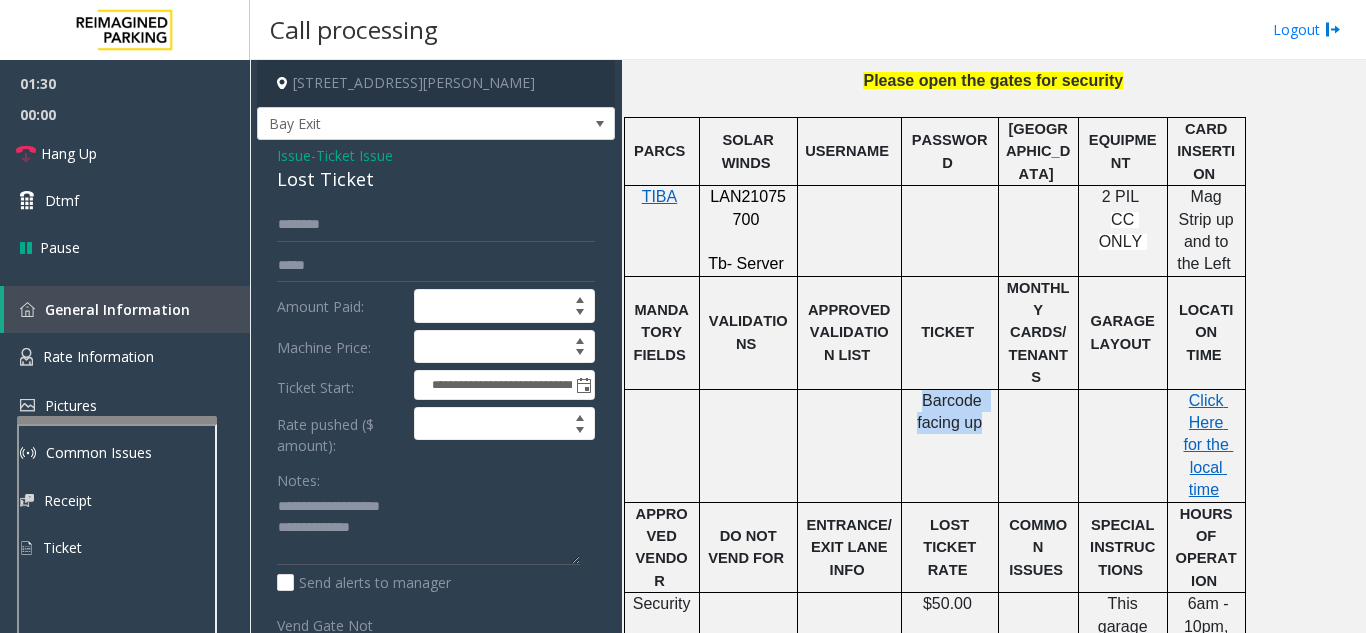 drag, startPoint x: 977, startPoint y: 378, endPoint x: 937, endPoint y: 359, distance: 44.28318 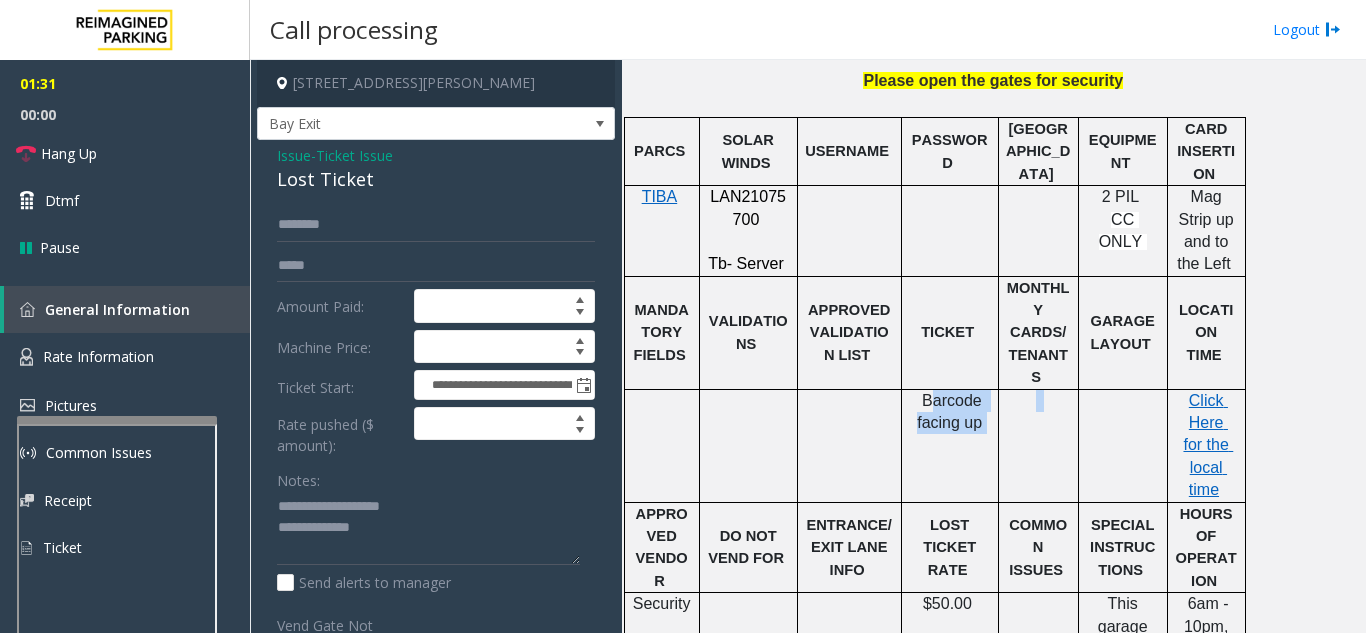 drag, startPoint x: 930, startPoint y: 353, endPoint x: 1011, endPoint y: 381, distance: 85.70297 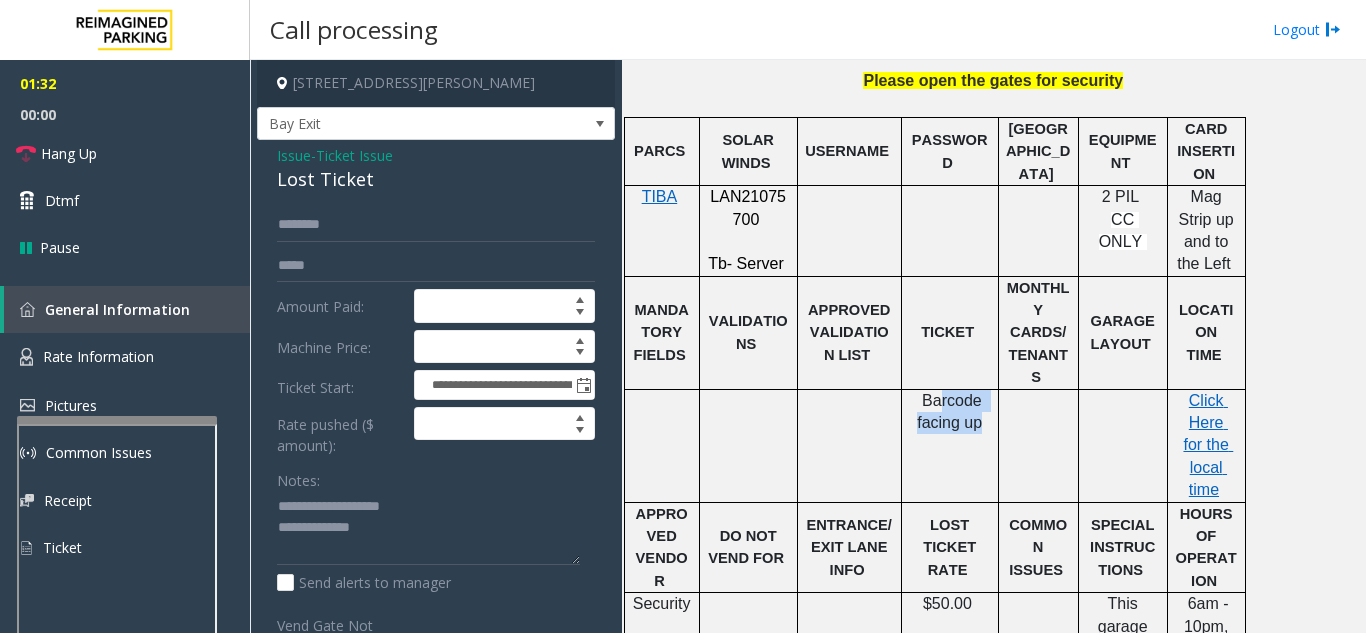 drag, startPoint x: 986, startPoint y: 380, endPoint x: 938, endPoint y: 365, distance: 50.289165 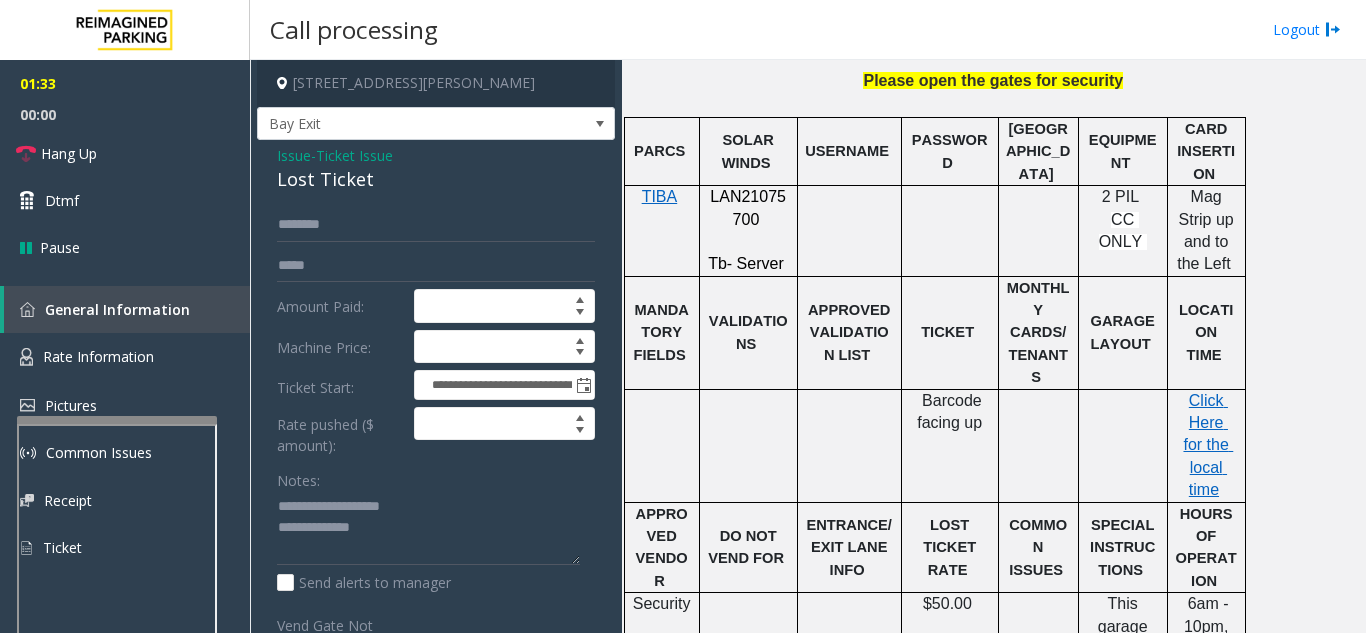 click on "Barcode facing up" 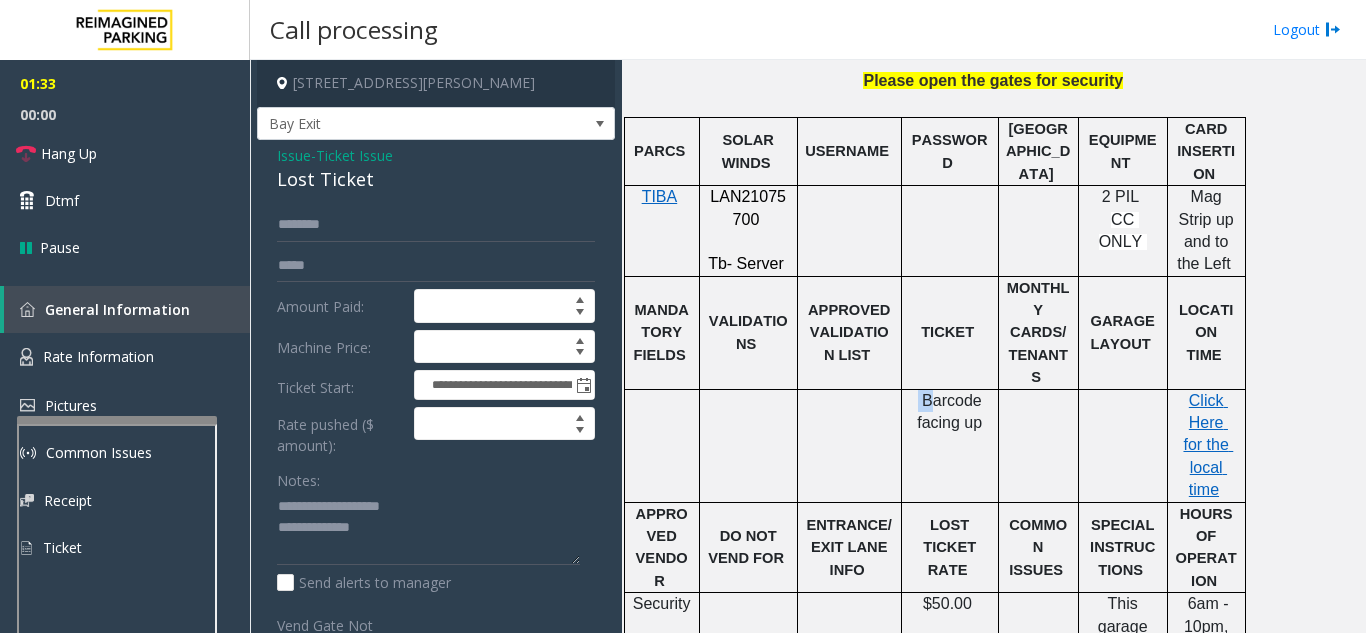drag, startPoint x: 932, startPoint y: 359, endPoint x: 1001, endPoint y: 391, distance: 76.05919 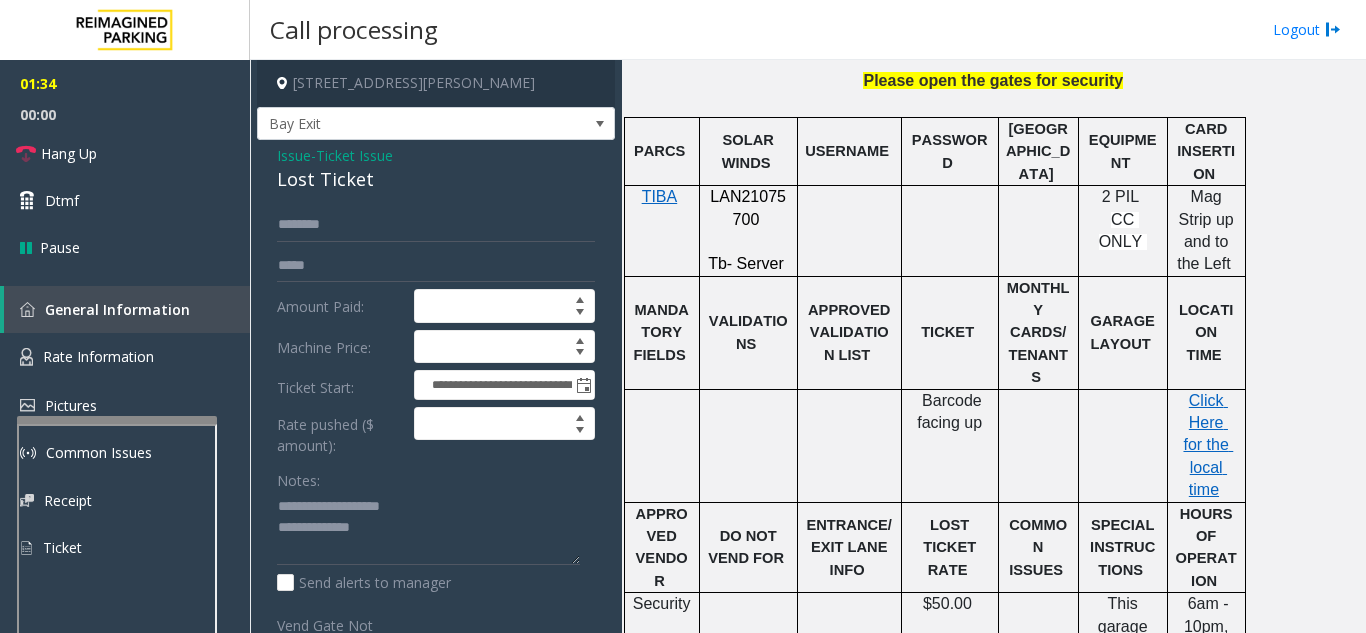 click on "Barcode facing up" 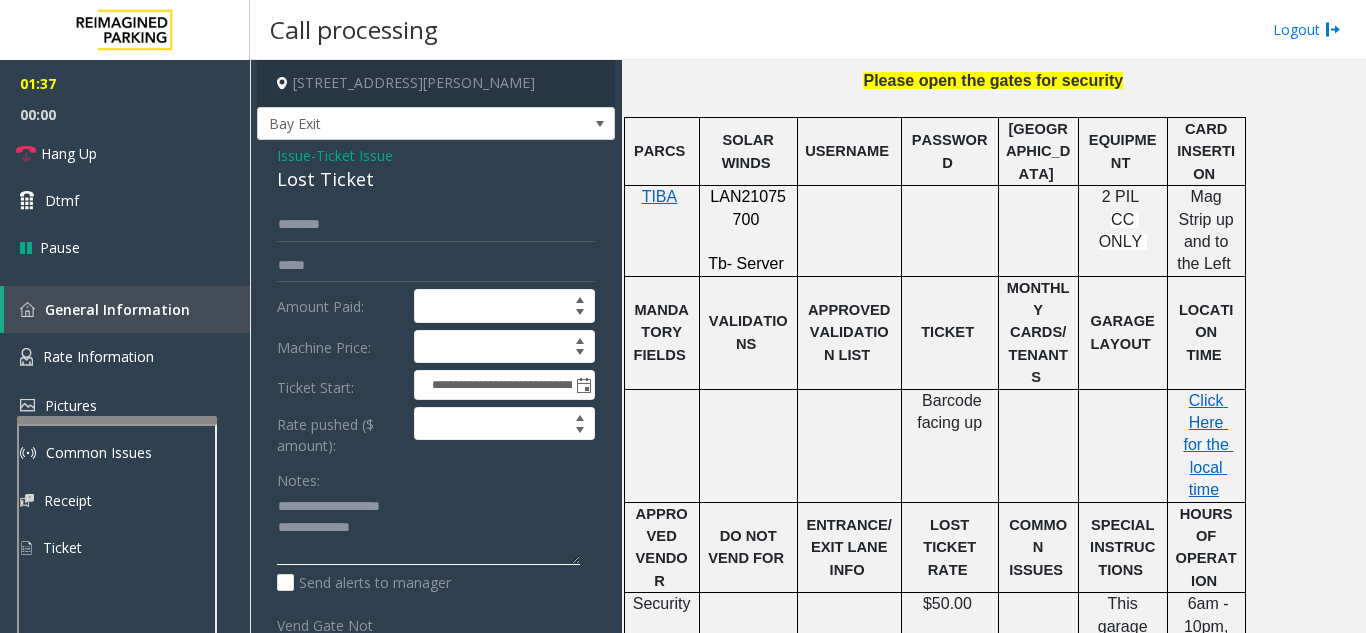 click 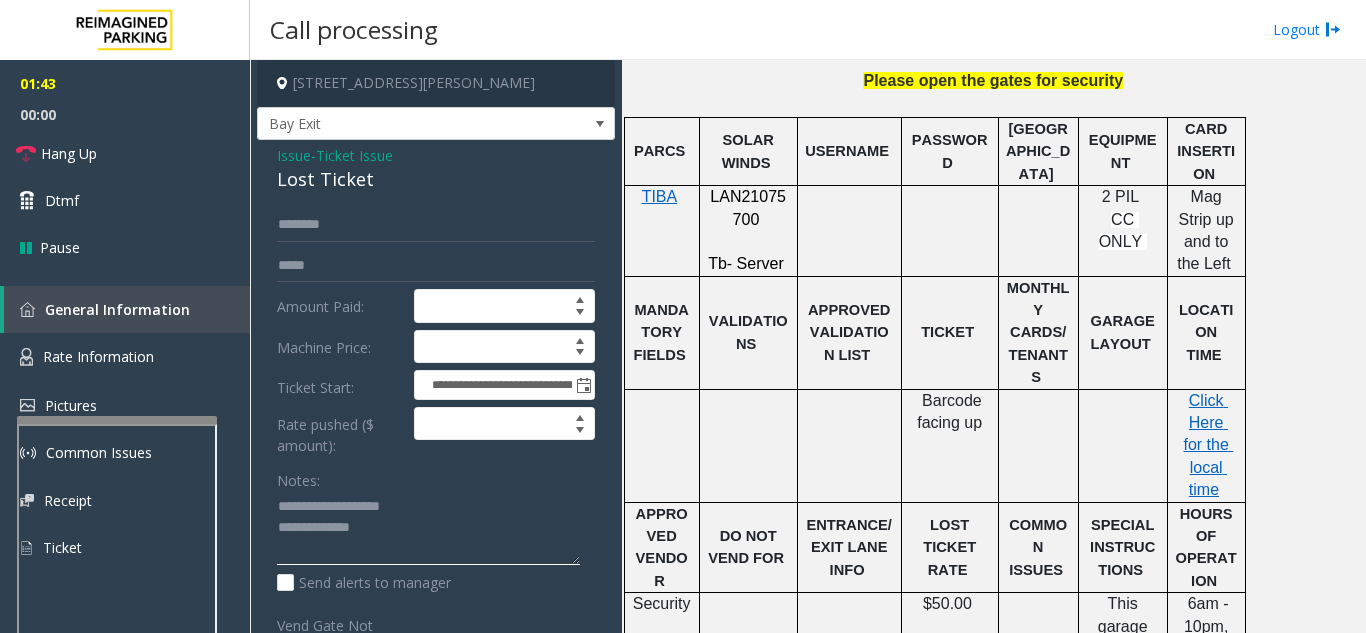 click 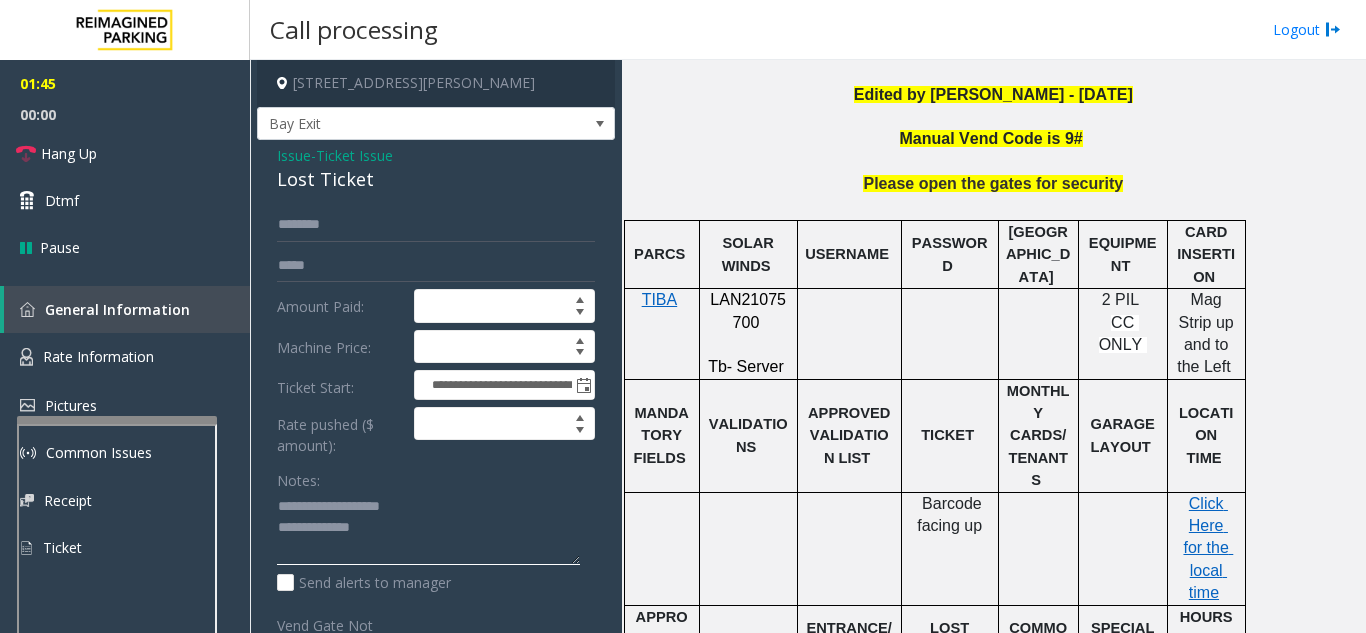 scroll, scrollTop: 400, scrollLeft: 0, axis: vertical 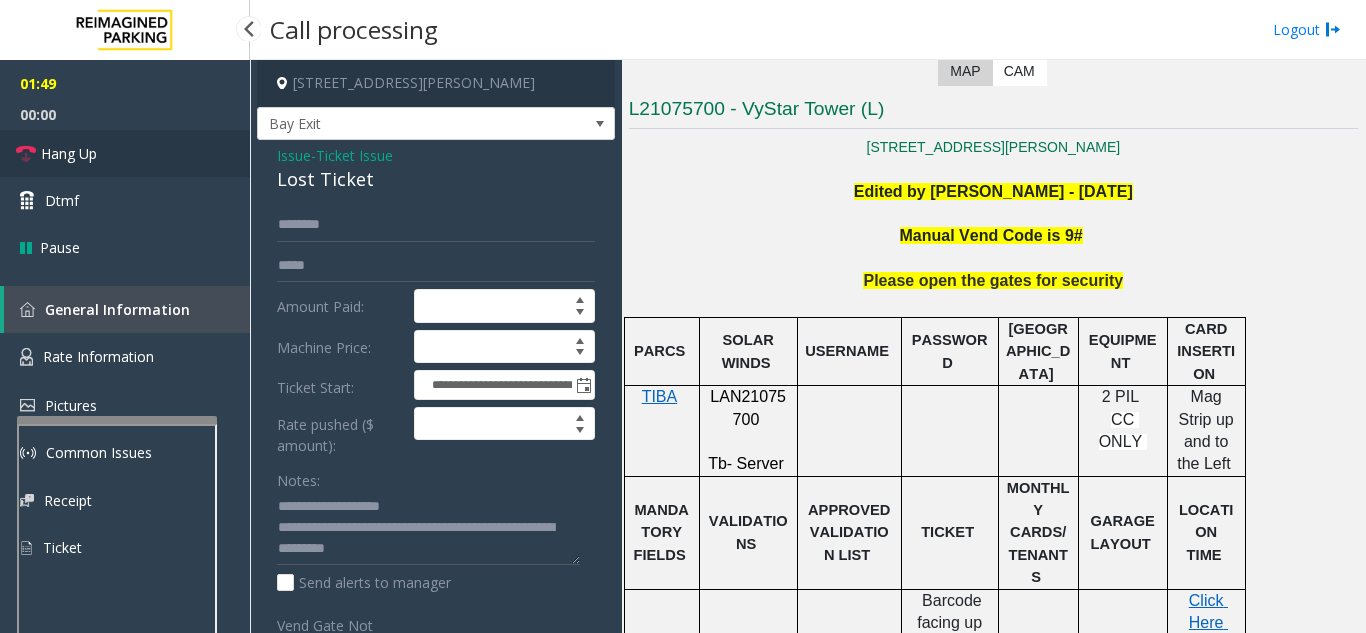 click on "Hang Up" at bounding box center (125, 153) 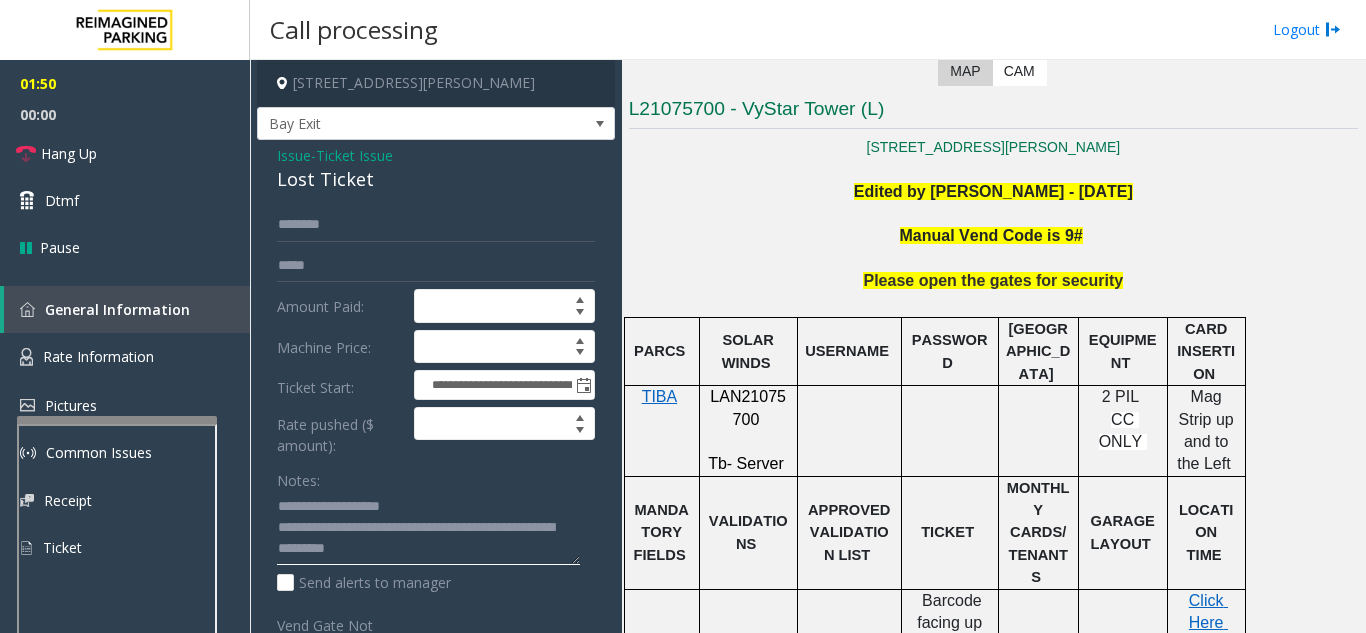 click 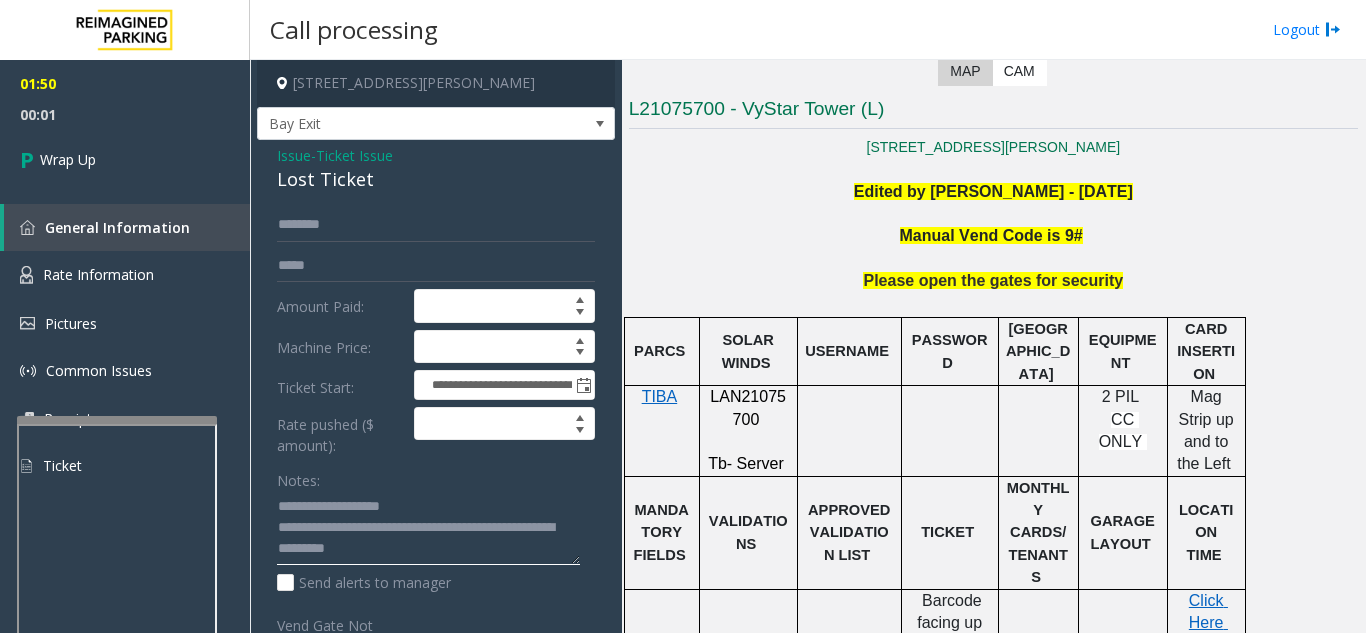 drag, startPoint x: 366, startPoint y: 527, endPoint x: 480, endPoint y: 536, distance: 114.35471 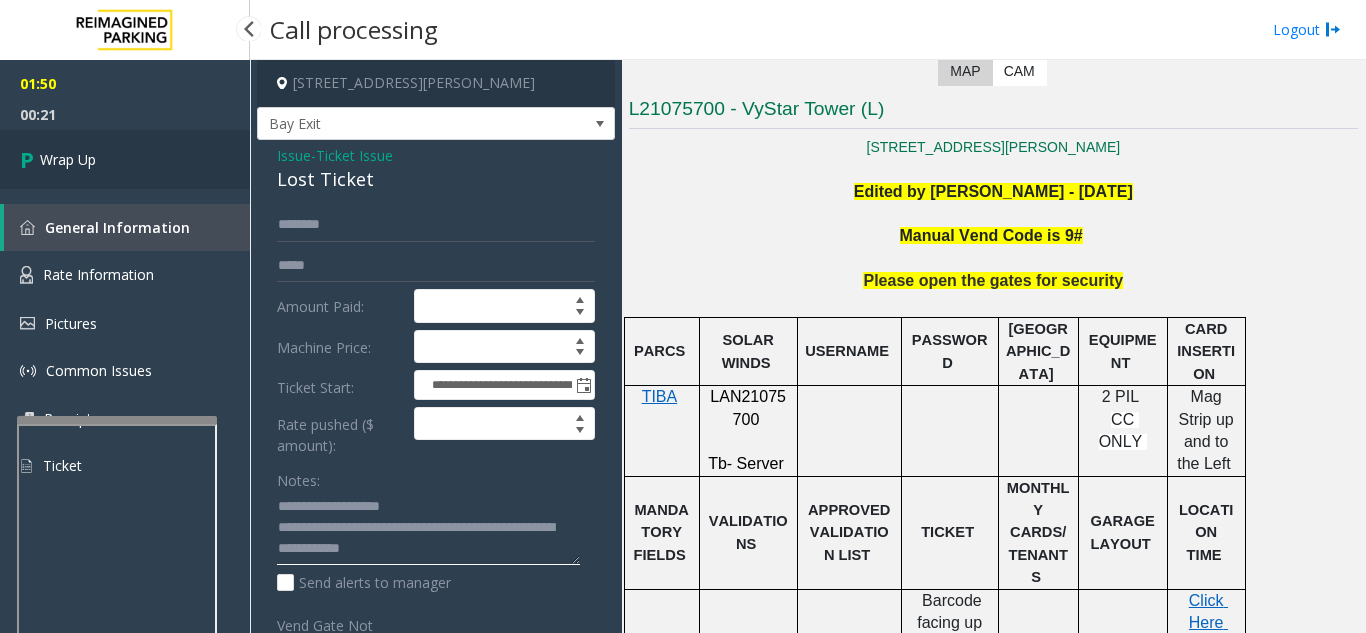 type on "**********" 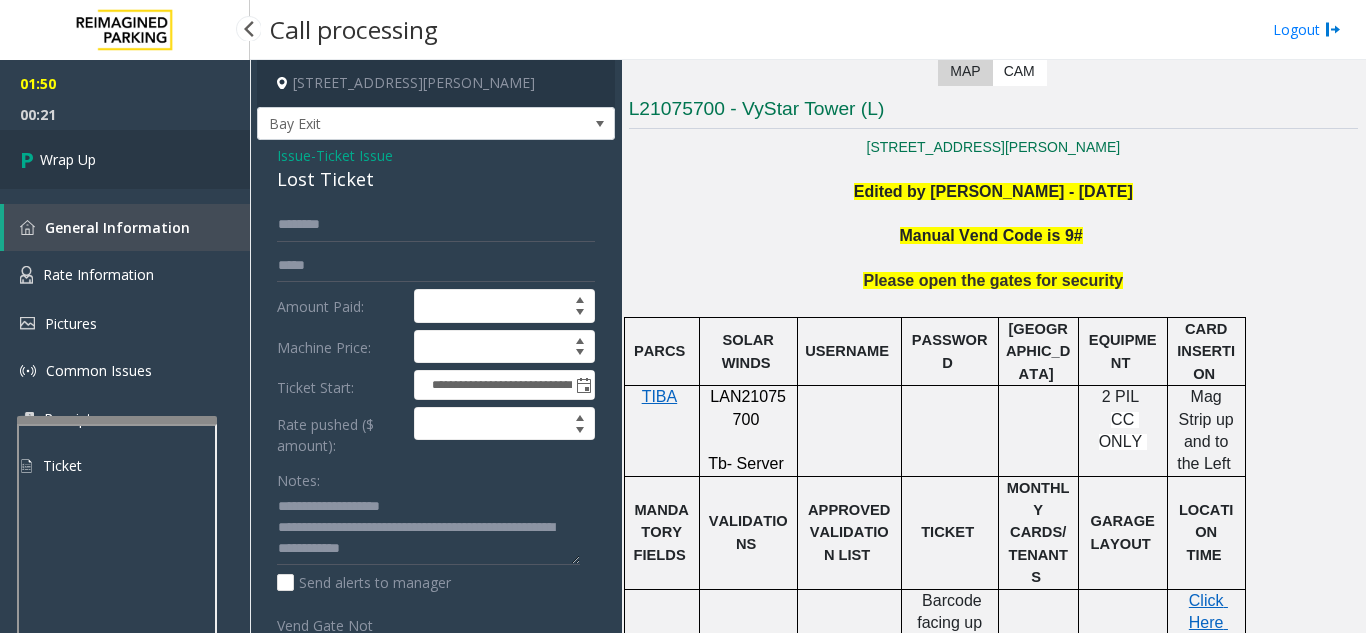 click on "Wrap Up" at bounding box center (125, 159) 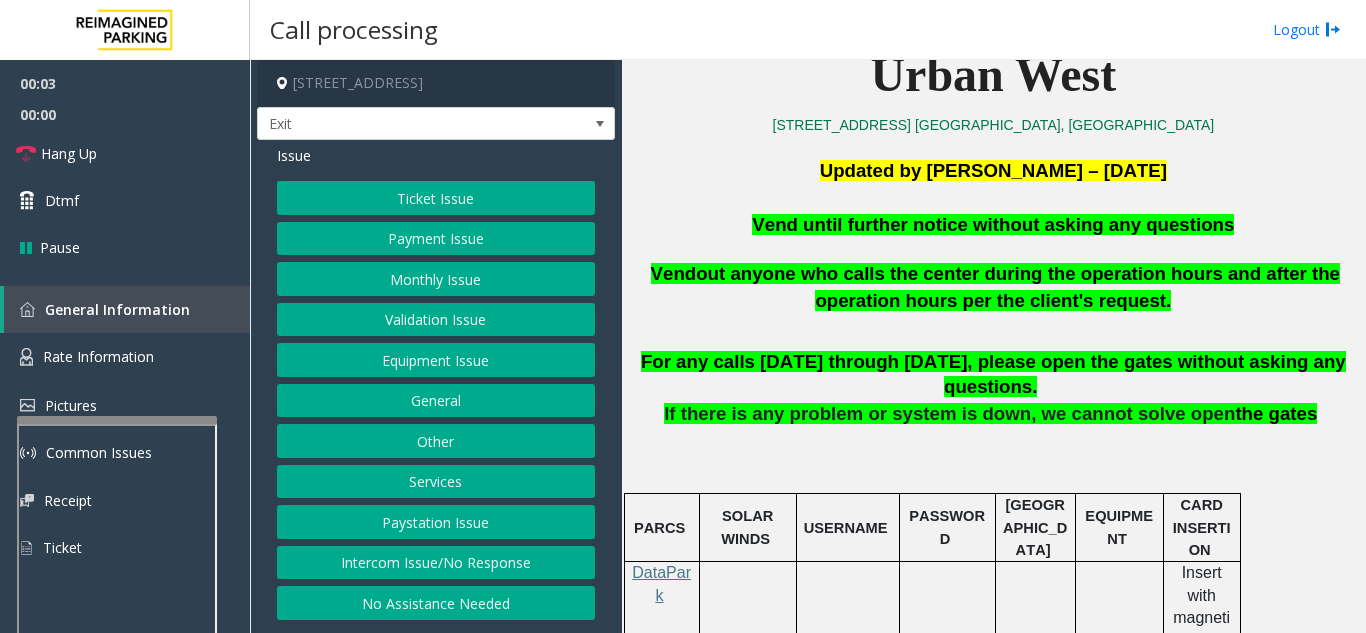 scroll, scrollTop: 500, scrollLeft: 0, axis: vertical 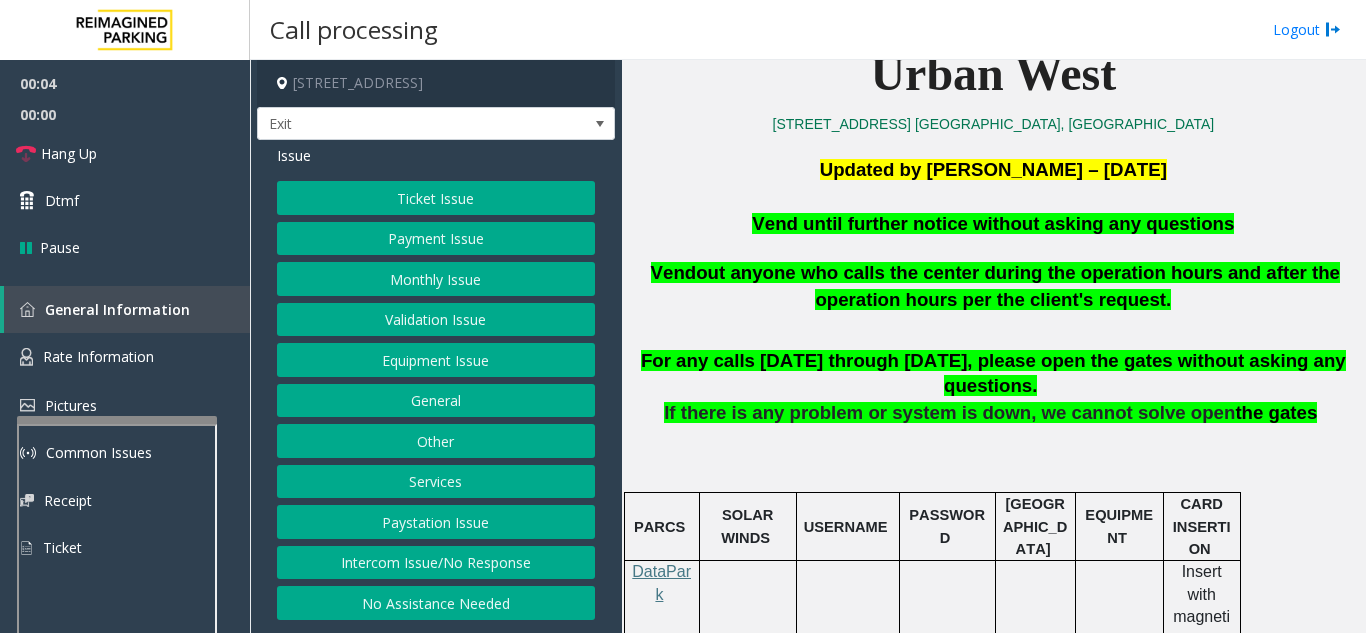 click on "Equipment Issue" 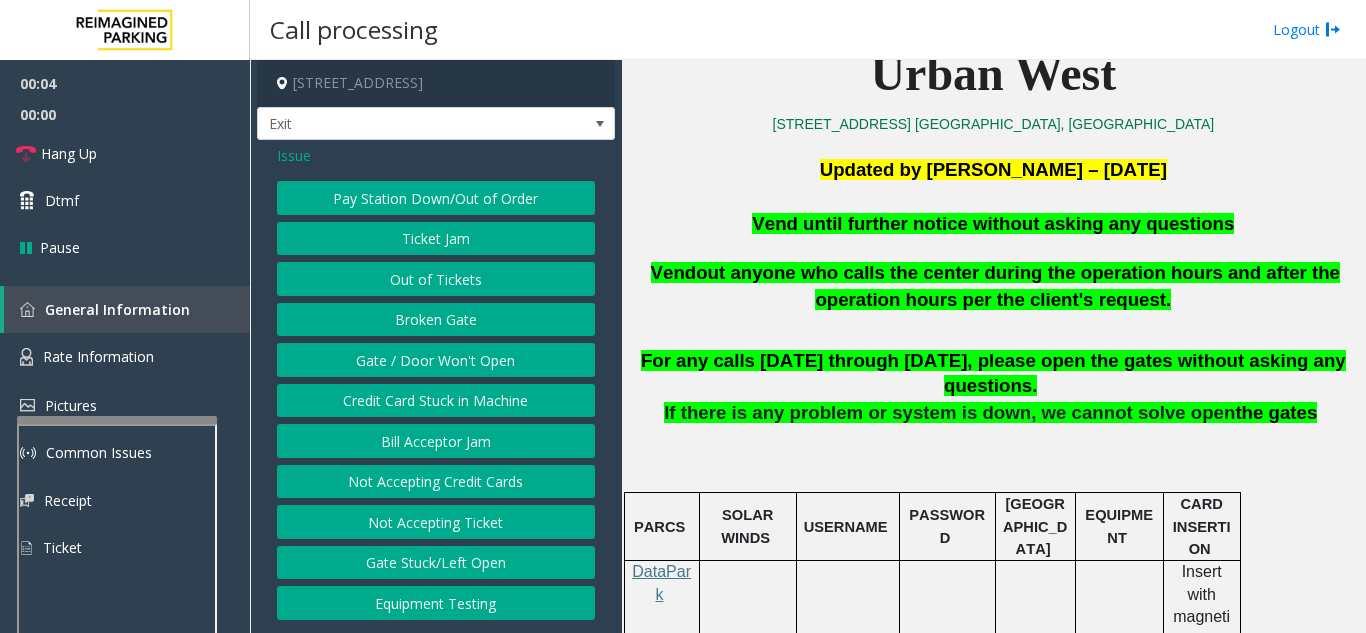 click on "Gate / Door Won't Open" 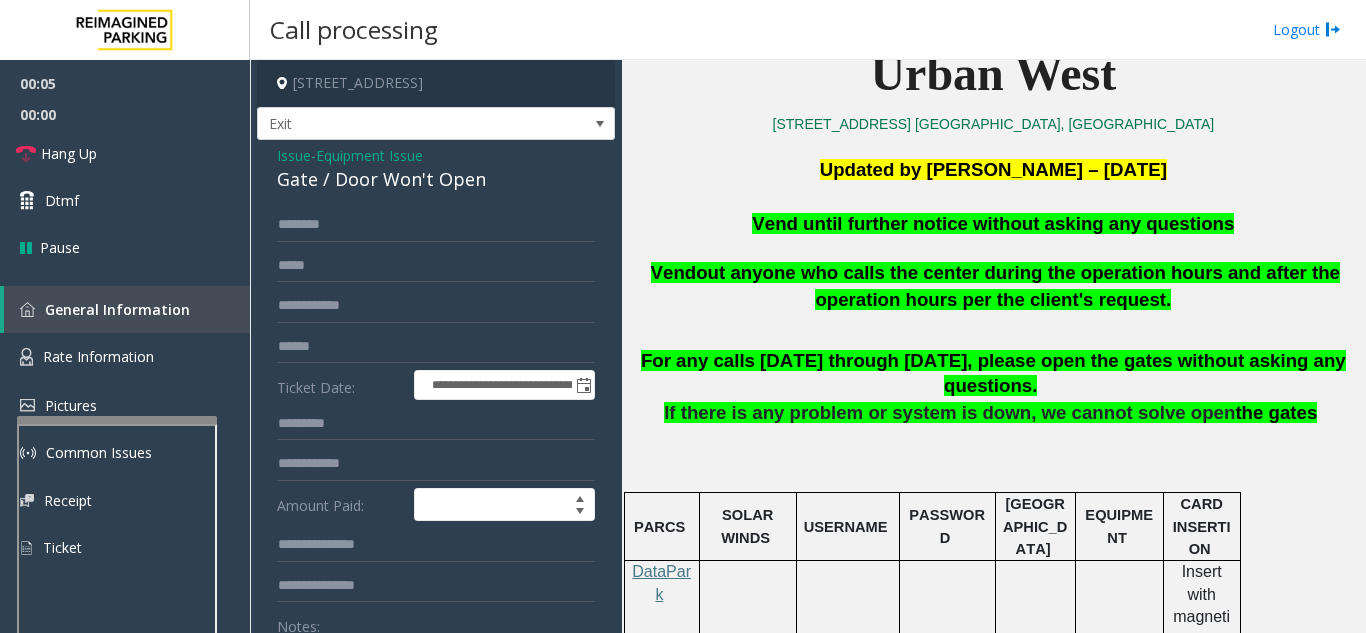 scroll, scrollTop: 200, scrollLeft: 0, axis: vertical 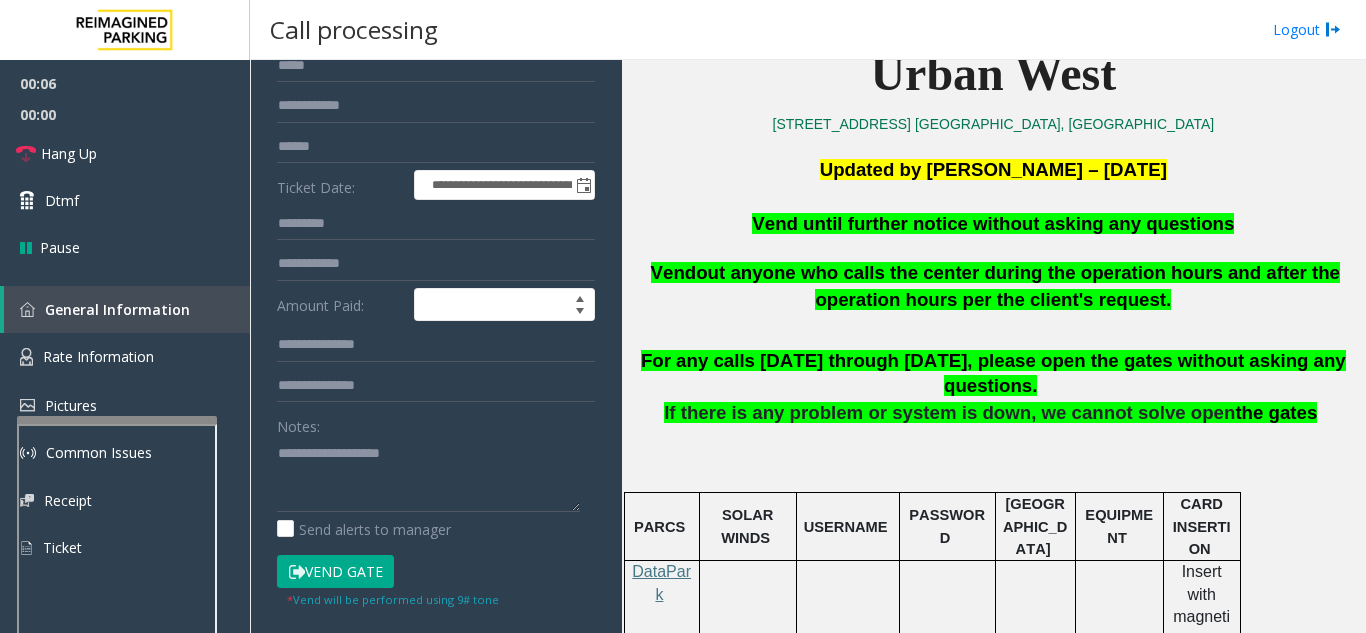 click on "Vend Gate" 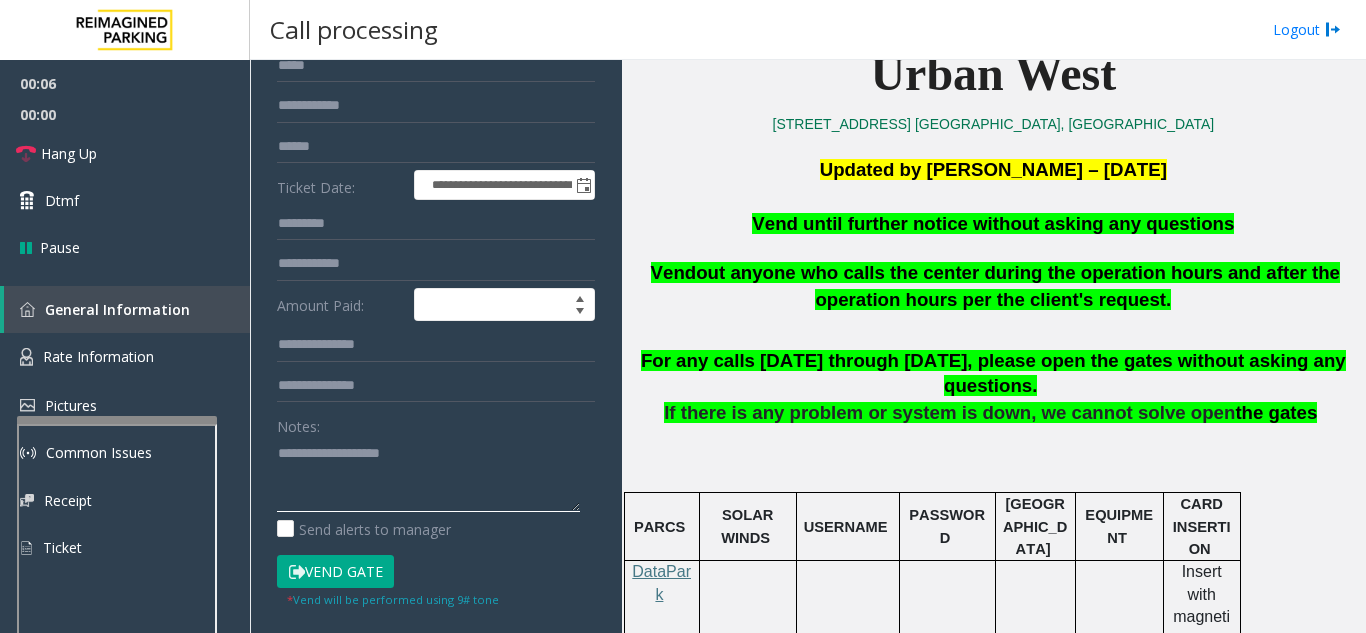 click 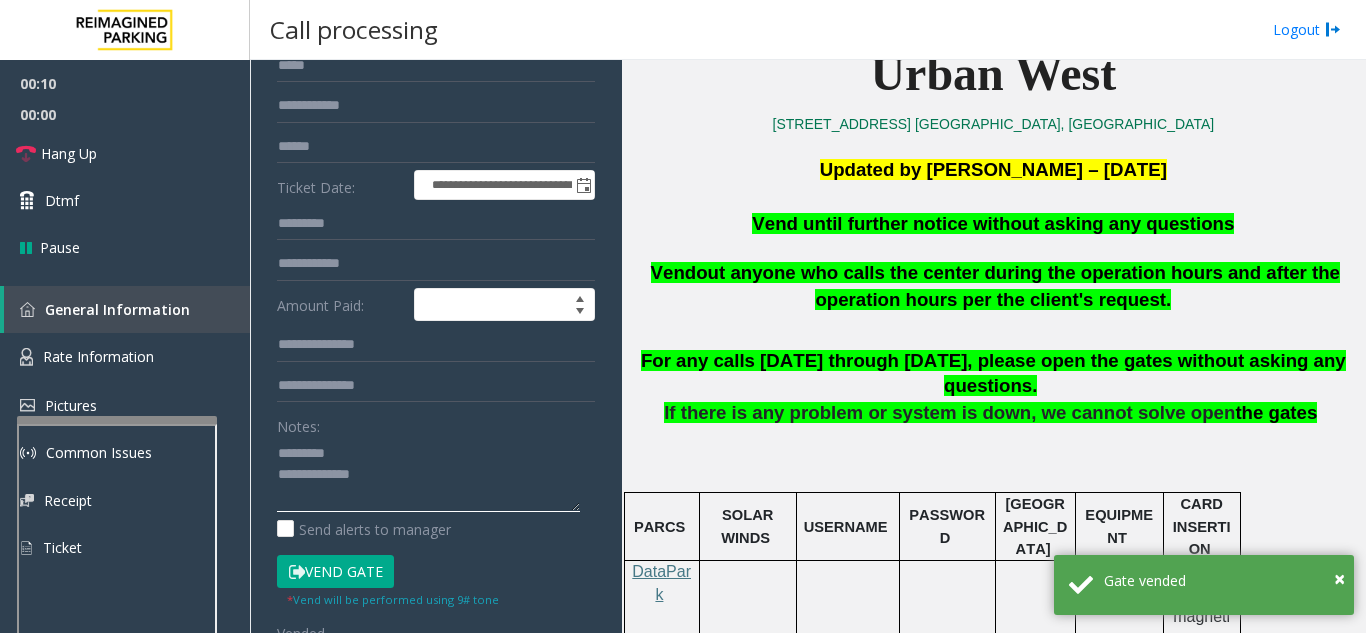 click 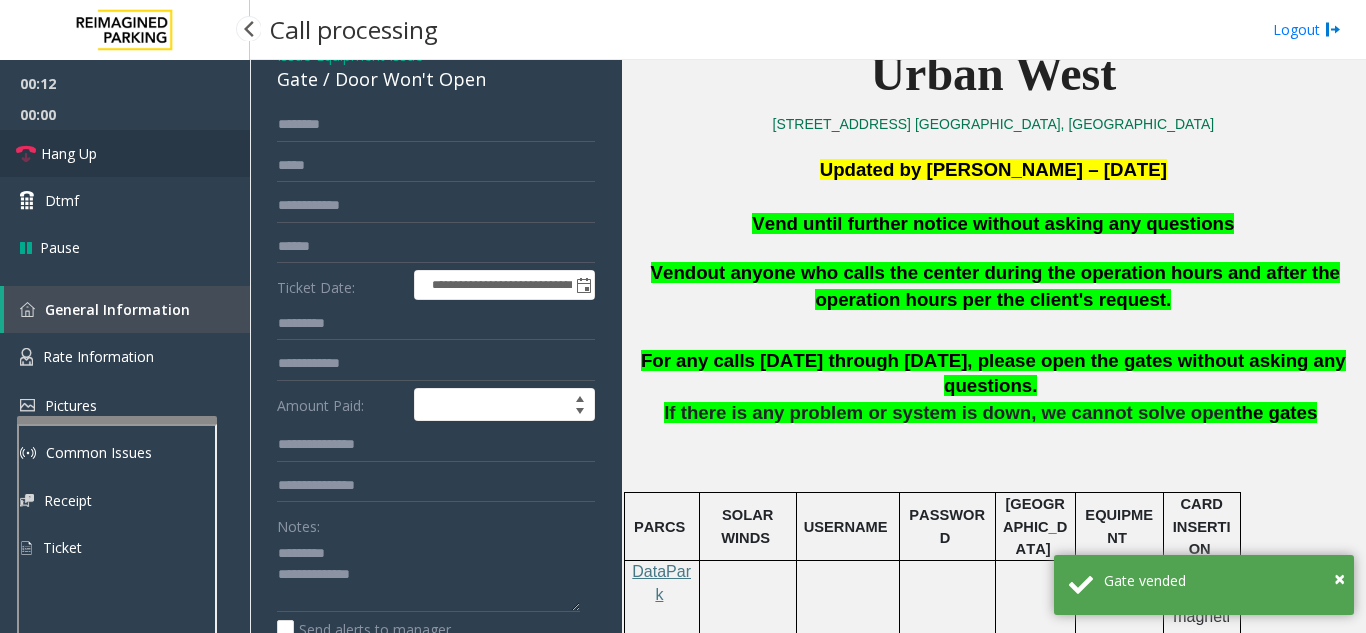 click on "Hang Up" at bounding box center (125, 153) 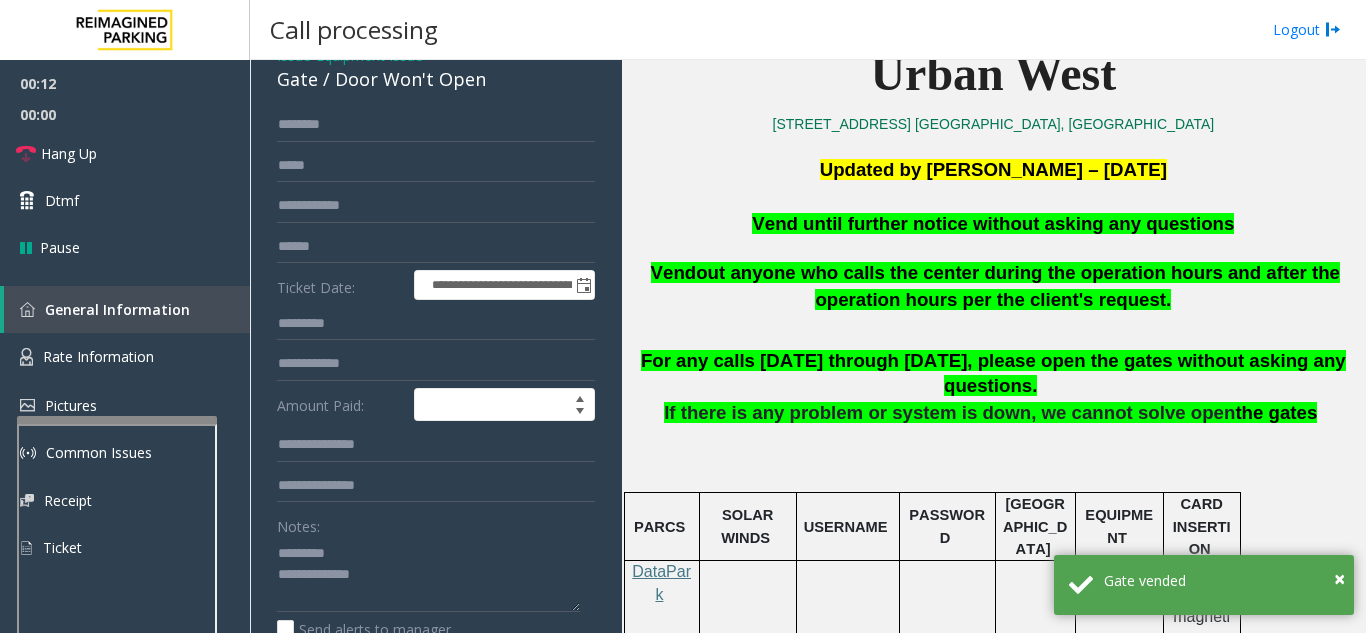 click on "Gate / Door Won't Open" 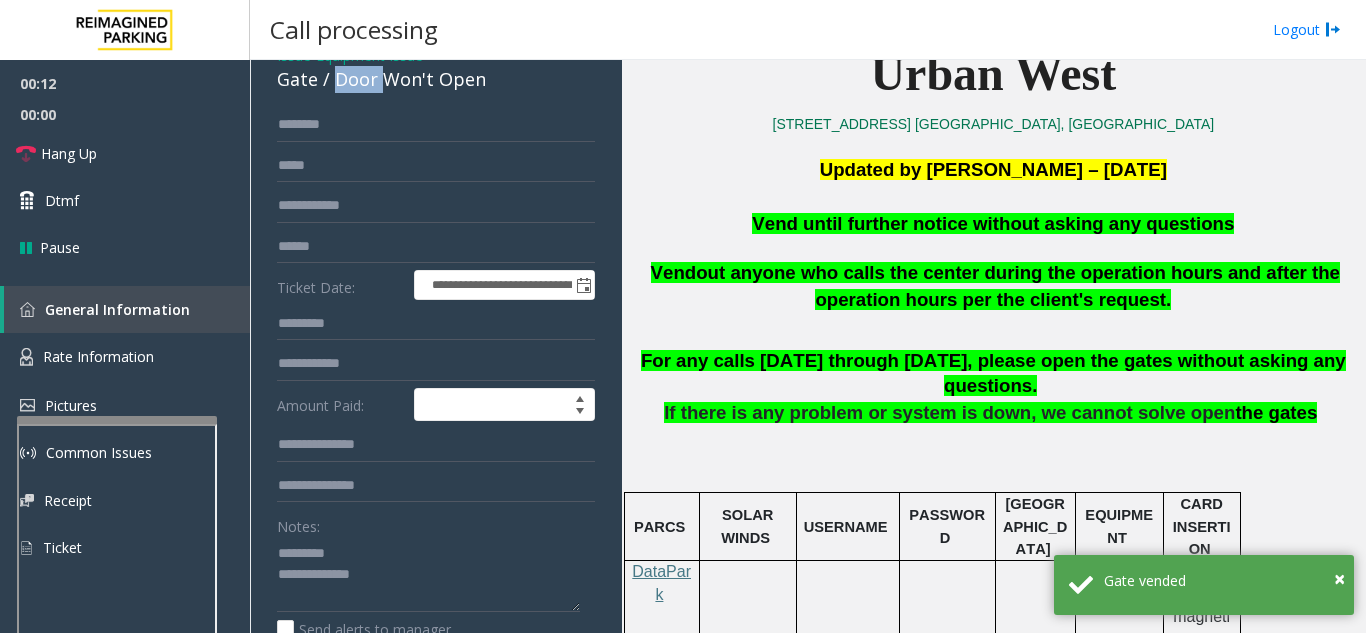 click on "Gate / Door Won't Open" 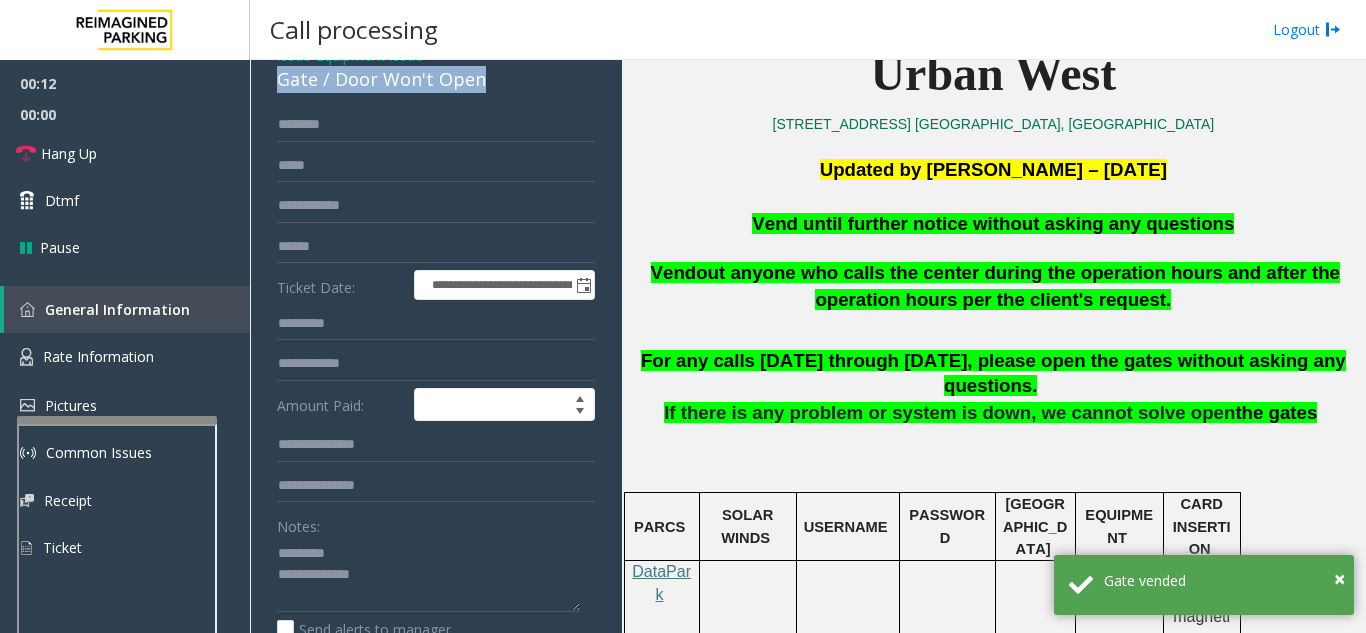 click on "Gate / Door Won't Open" 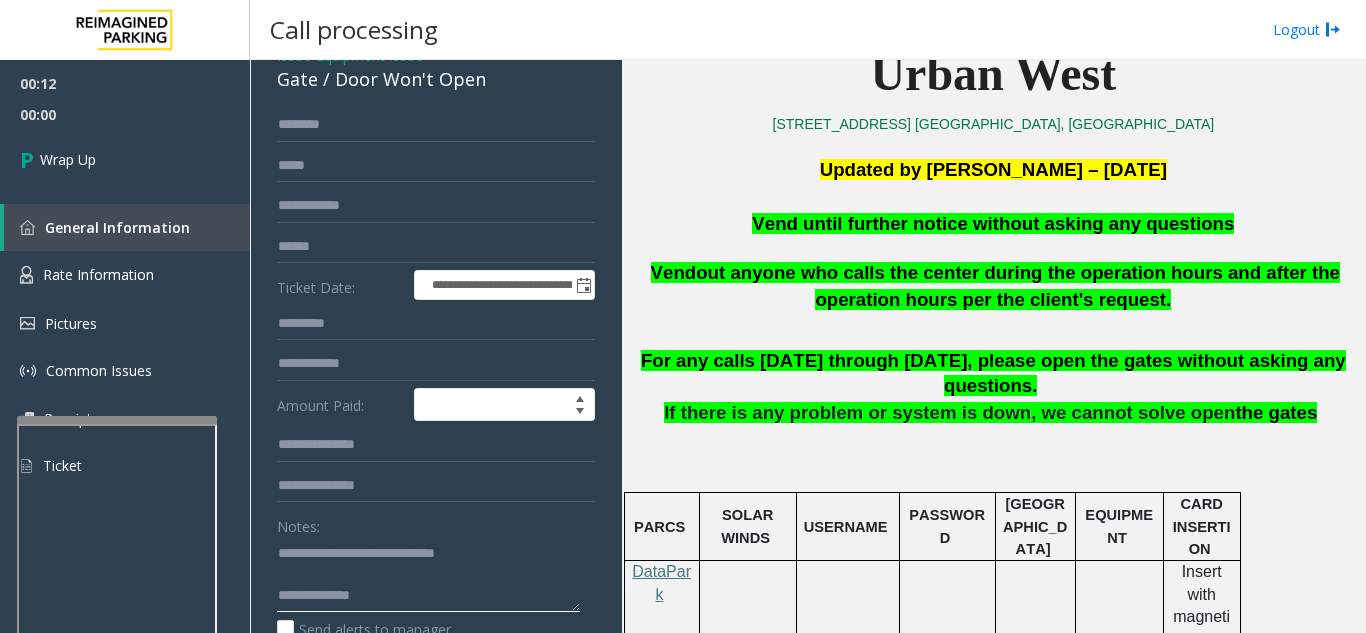 click 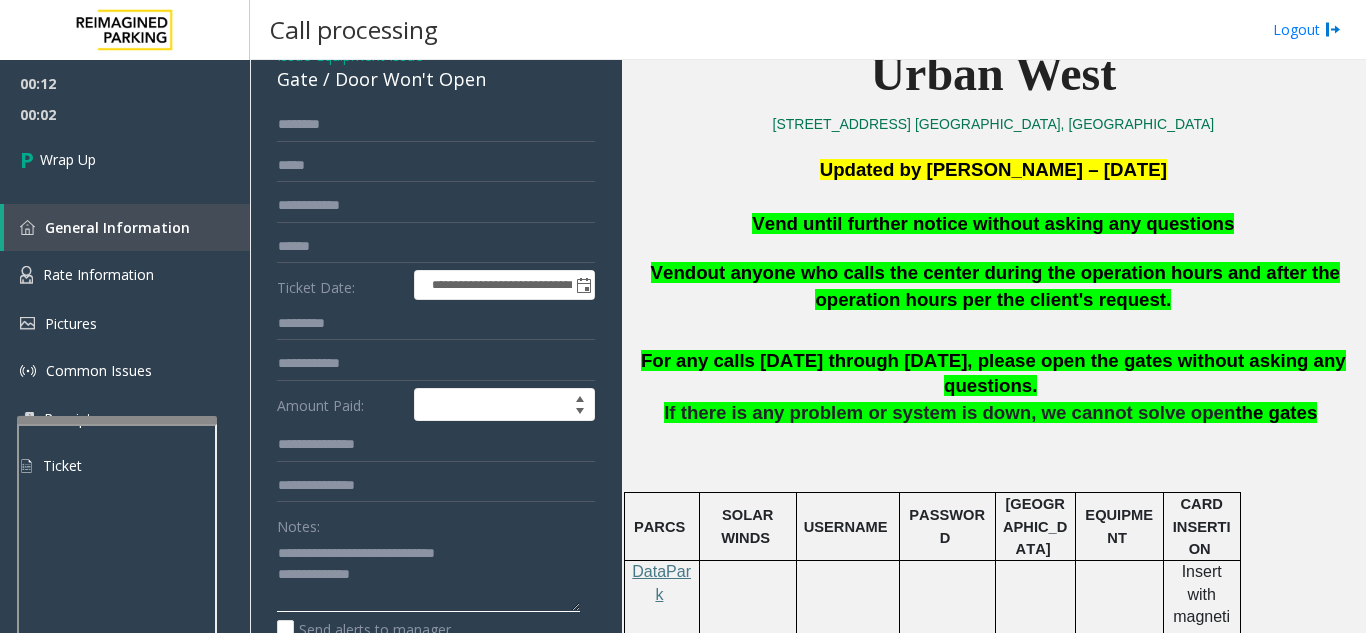 click 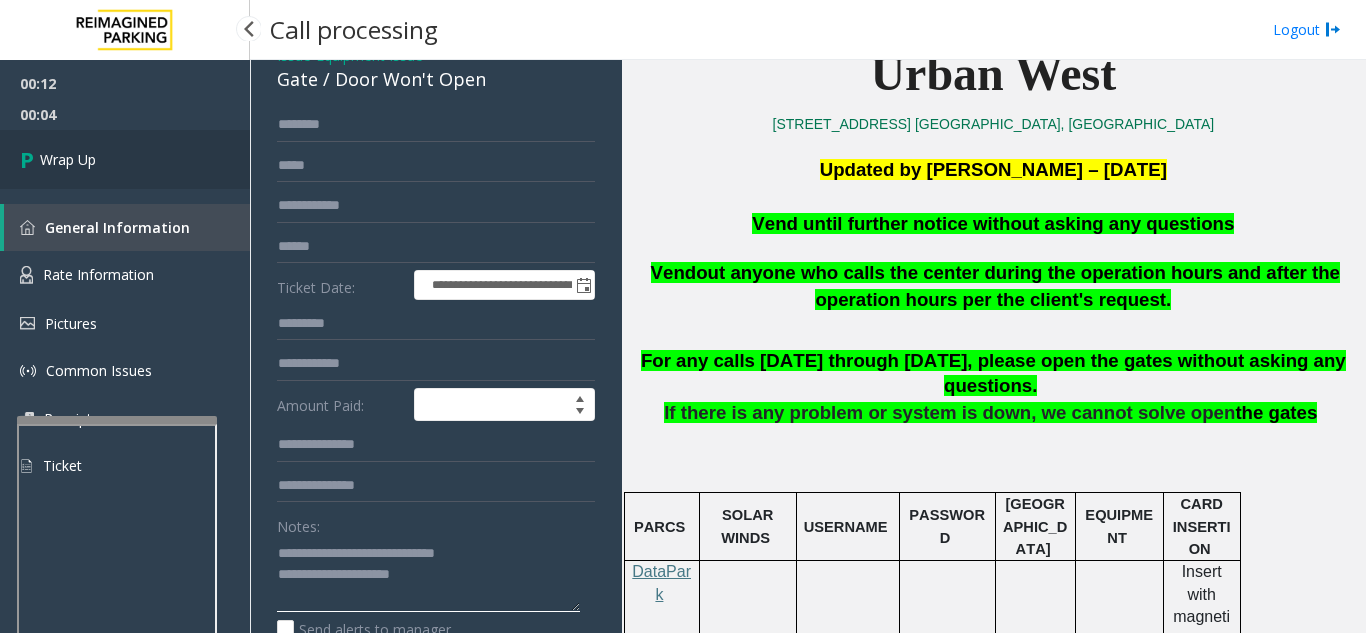 type on "**********" 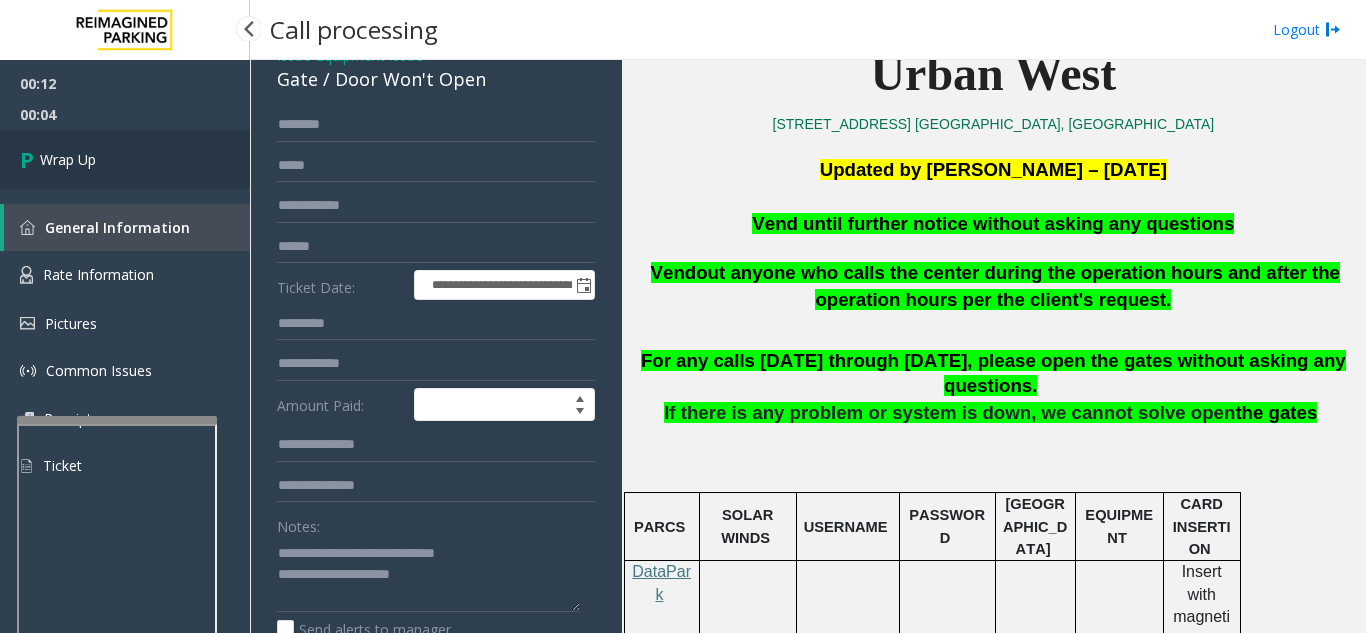 click on "Wrap Up" at bounding box center (125, 159) 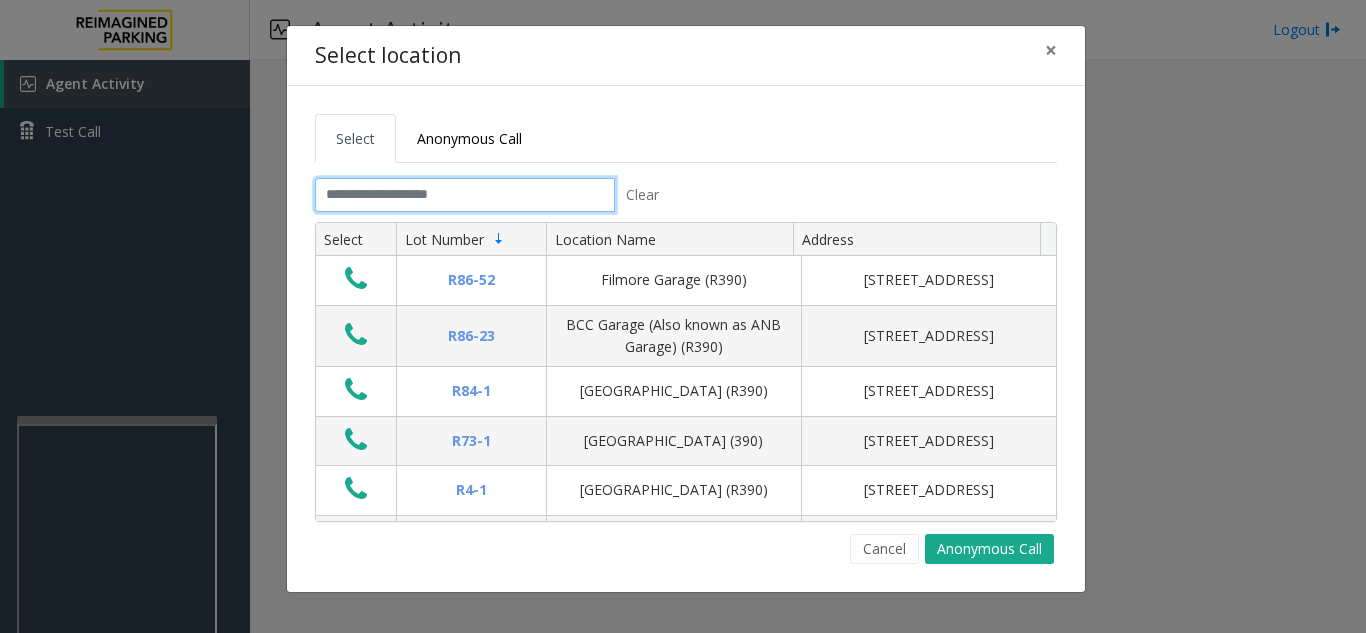click 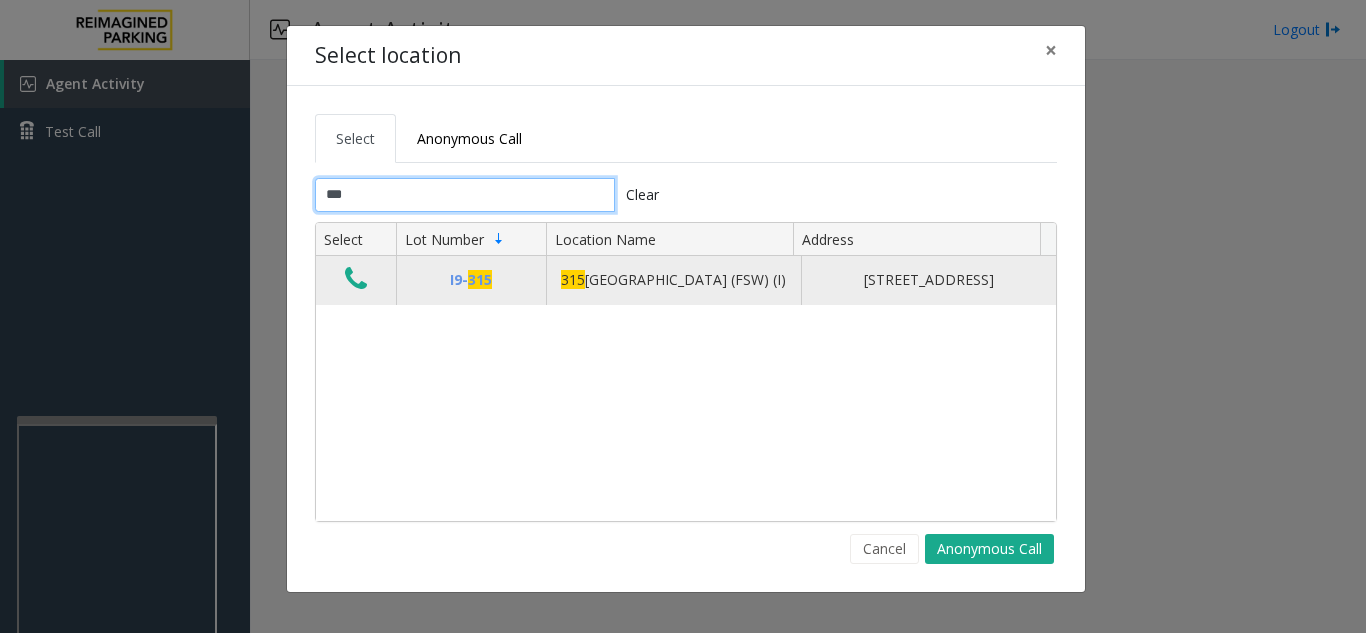 type on "***" 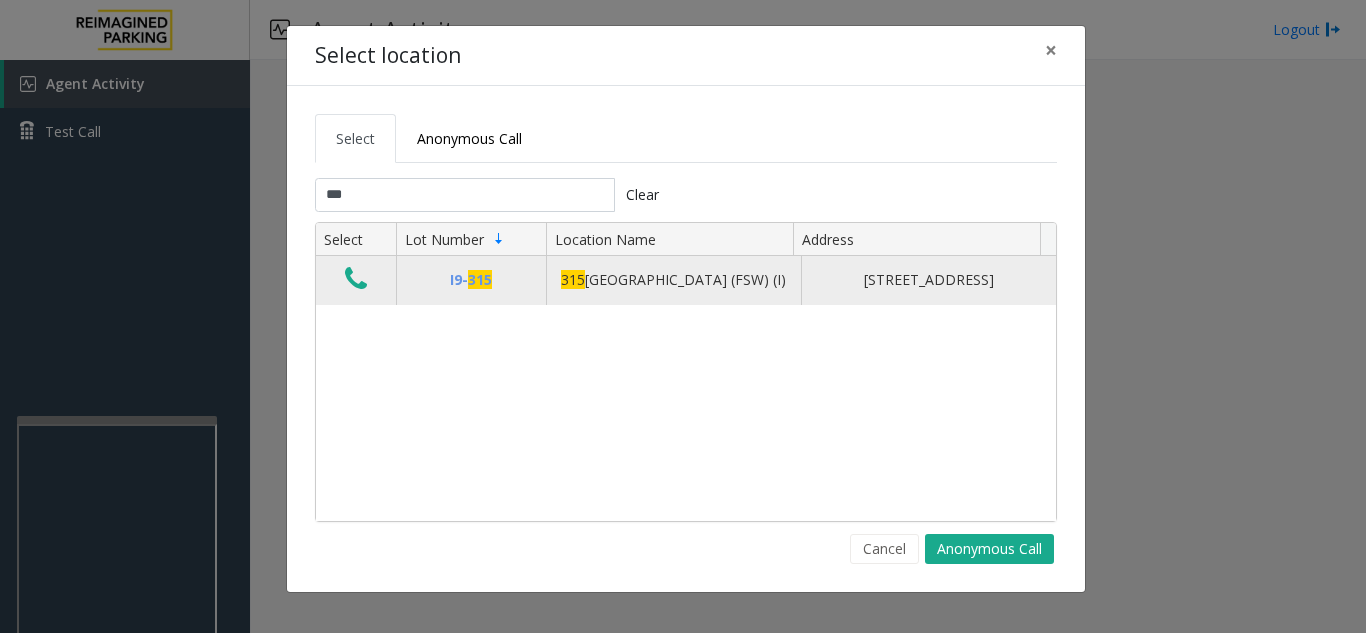 click 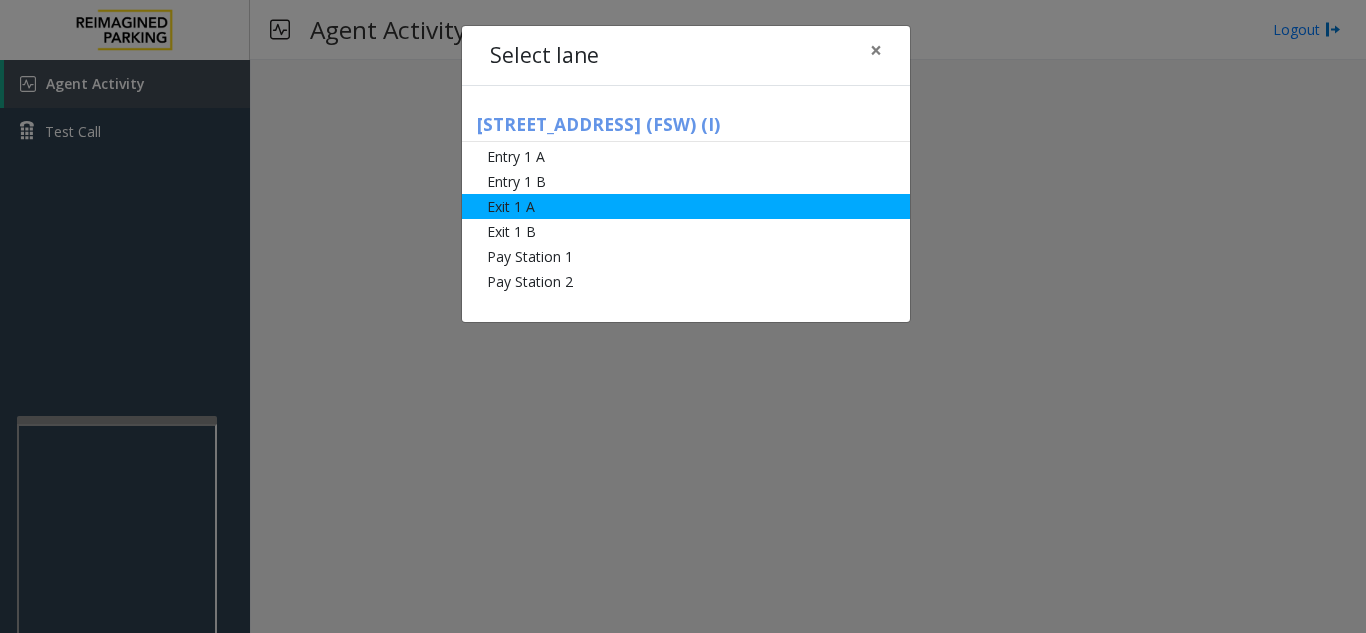 click on "Exit 1 A" 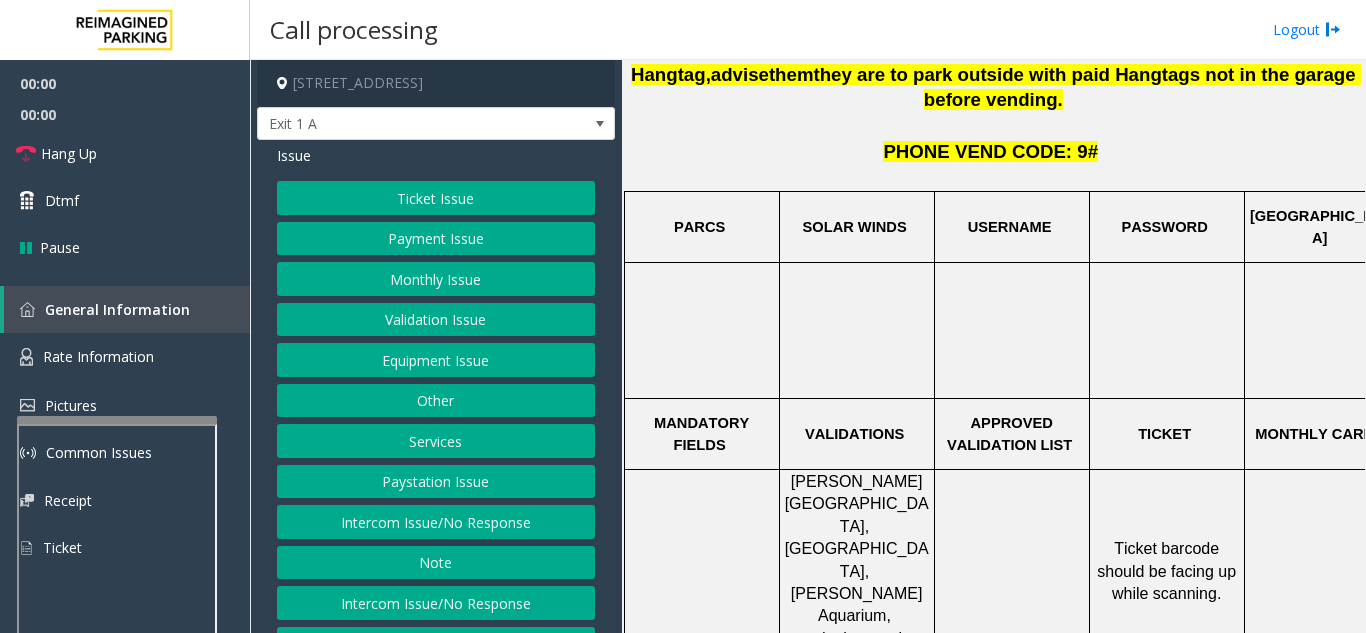 scroll, scrollTop: 700, scrollLeft: 0, axis: vertical 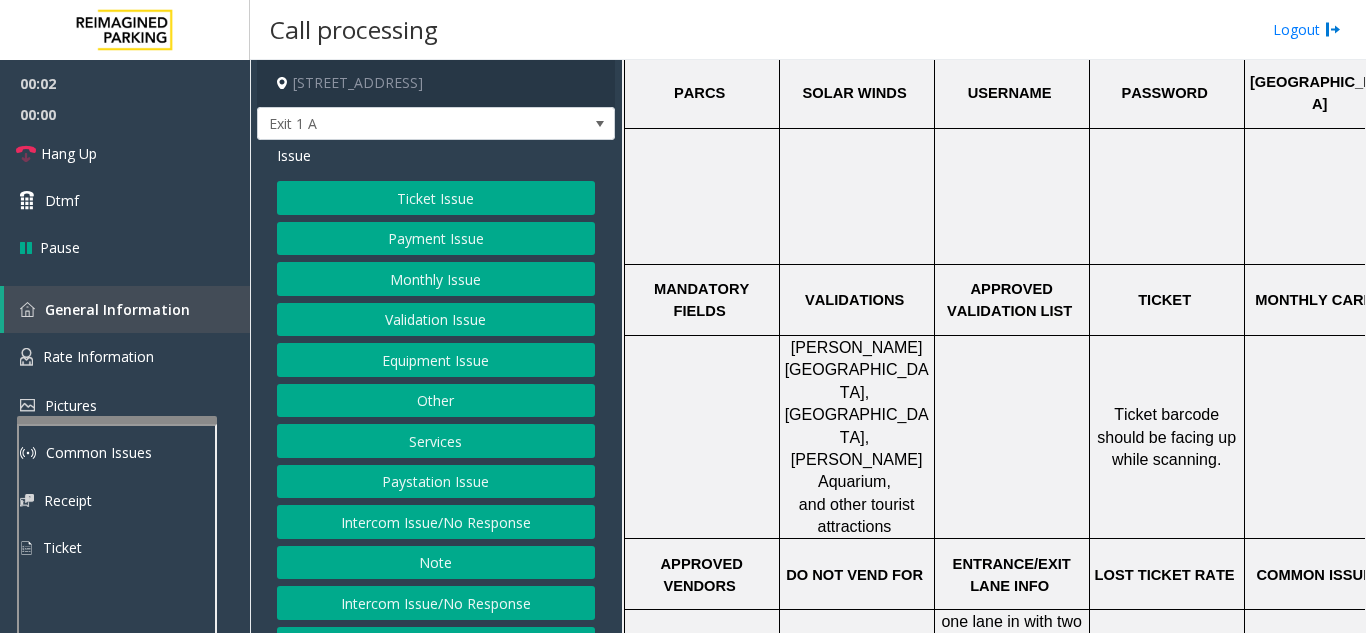 click on "Ticket Issue" 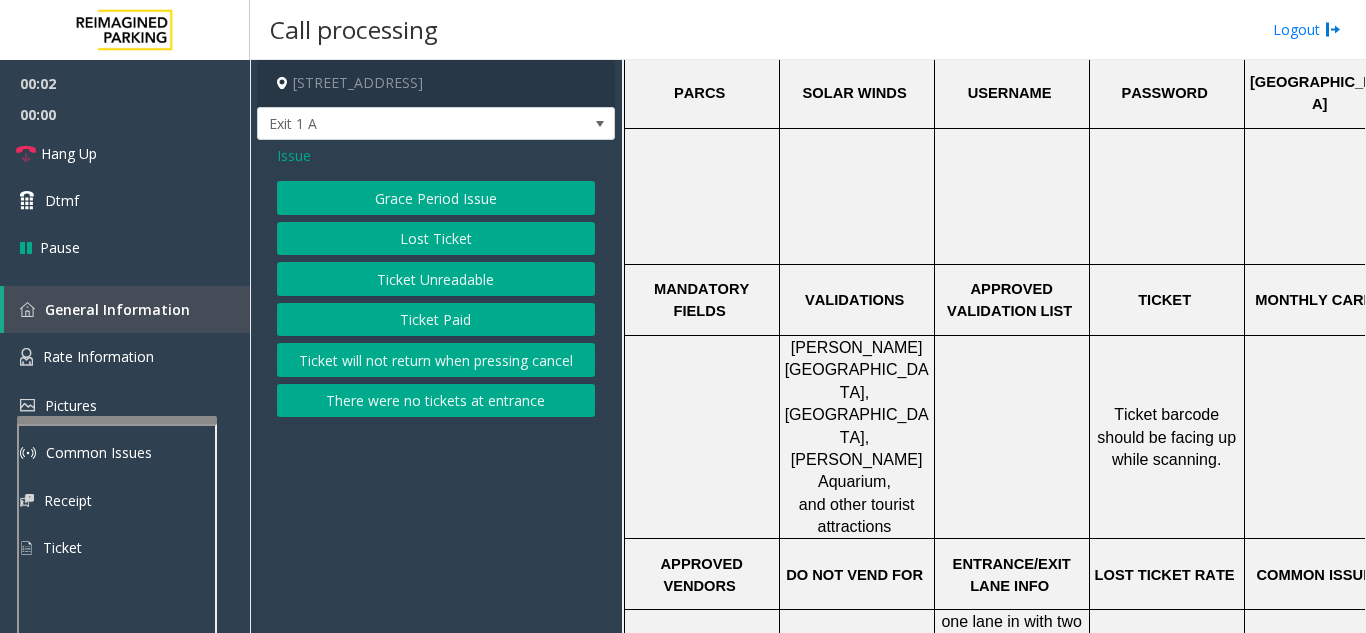 click on "Ticket Unreadable" 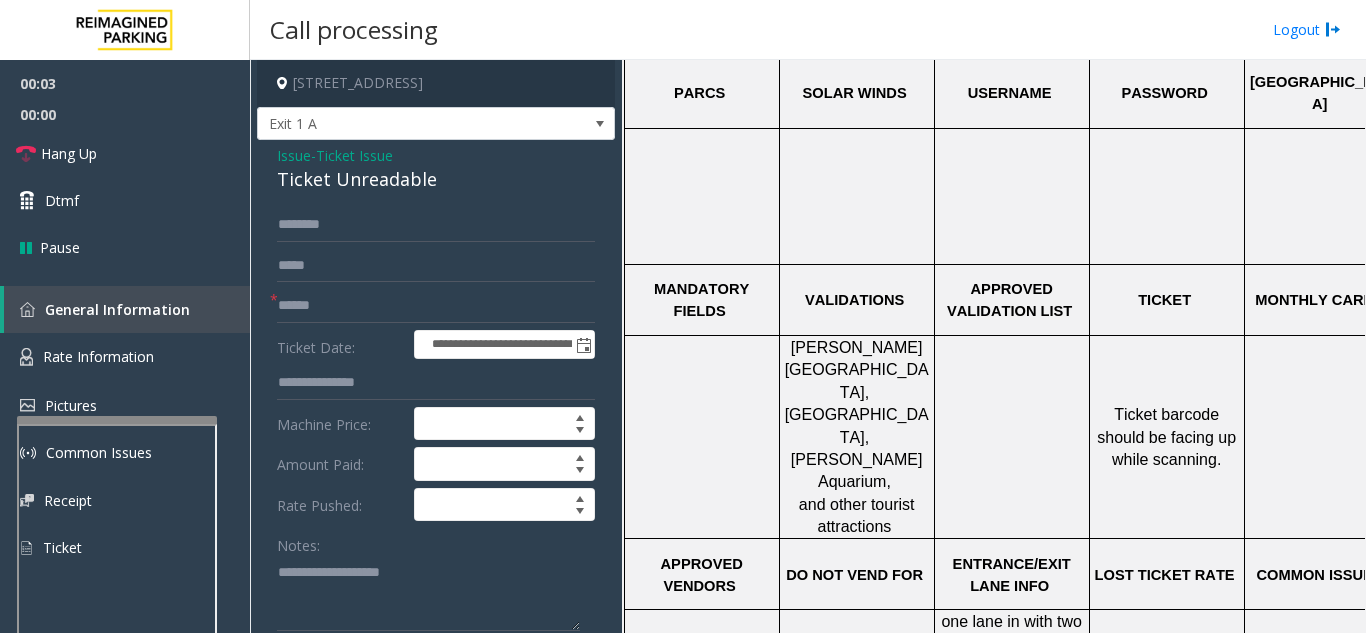scroll, scrollTop: 100, scrollLeft: 0, axis: vertical 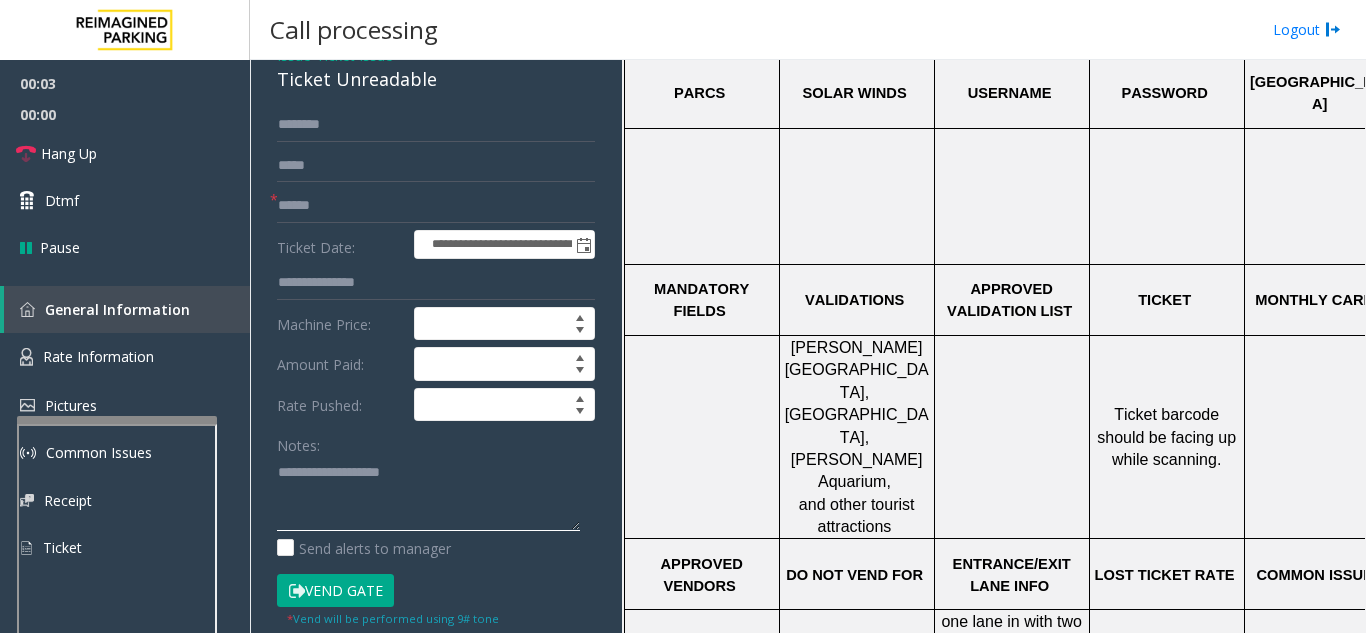 click 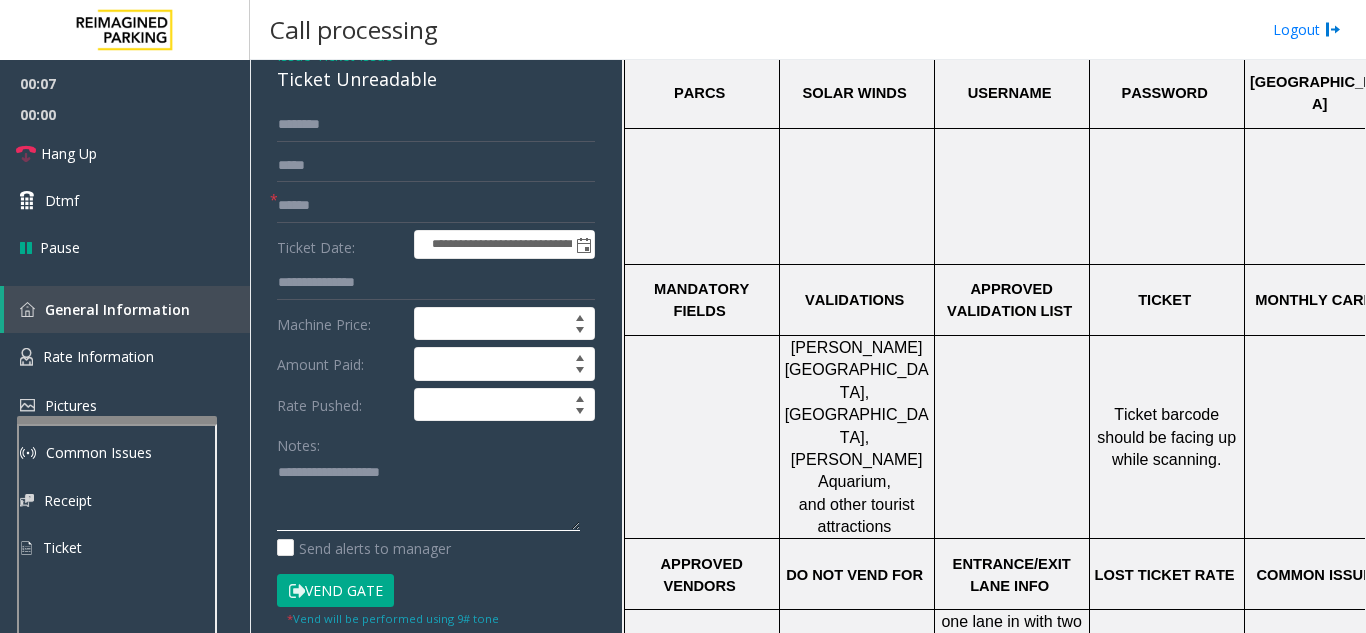 click 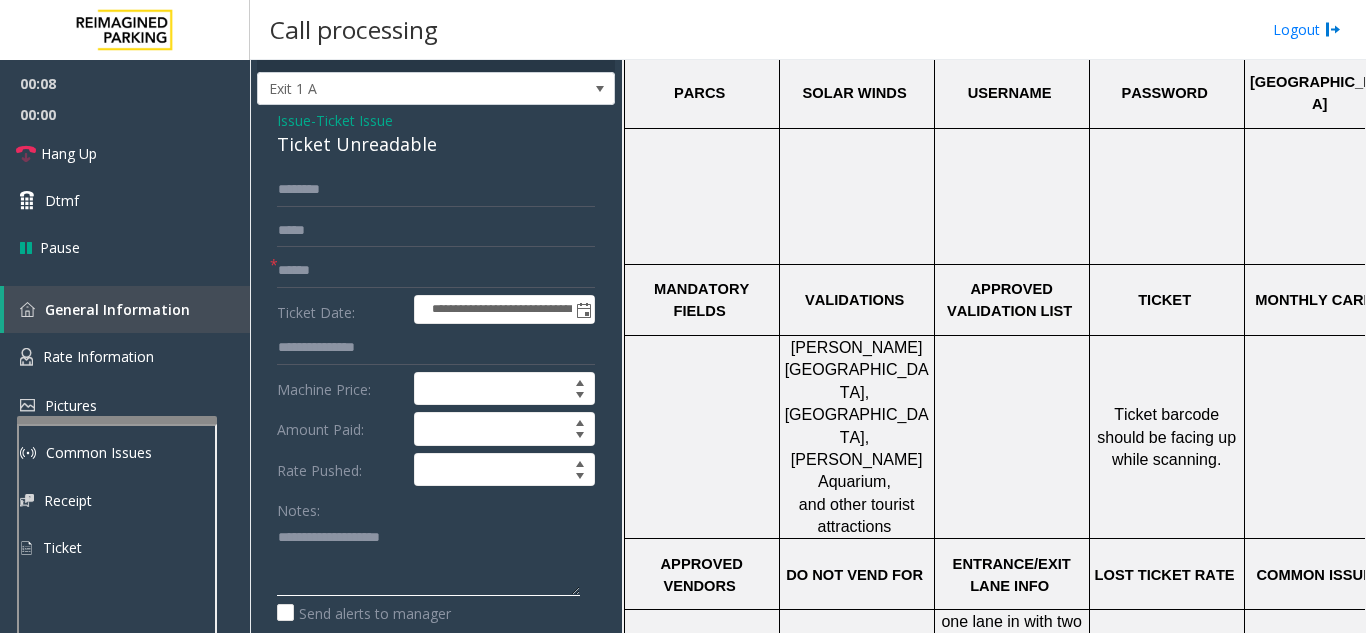 scroll, scrollTop: 0, scrollLeft: 0, axis: both 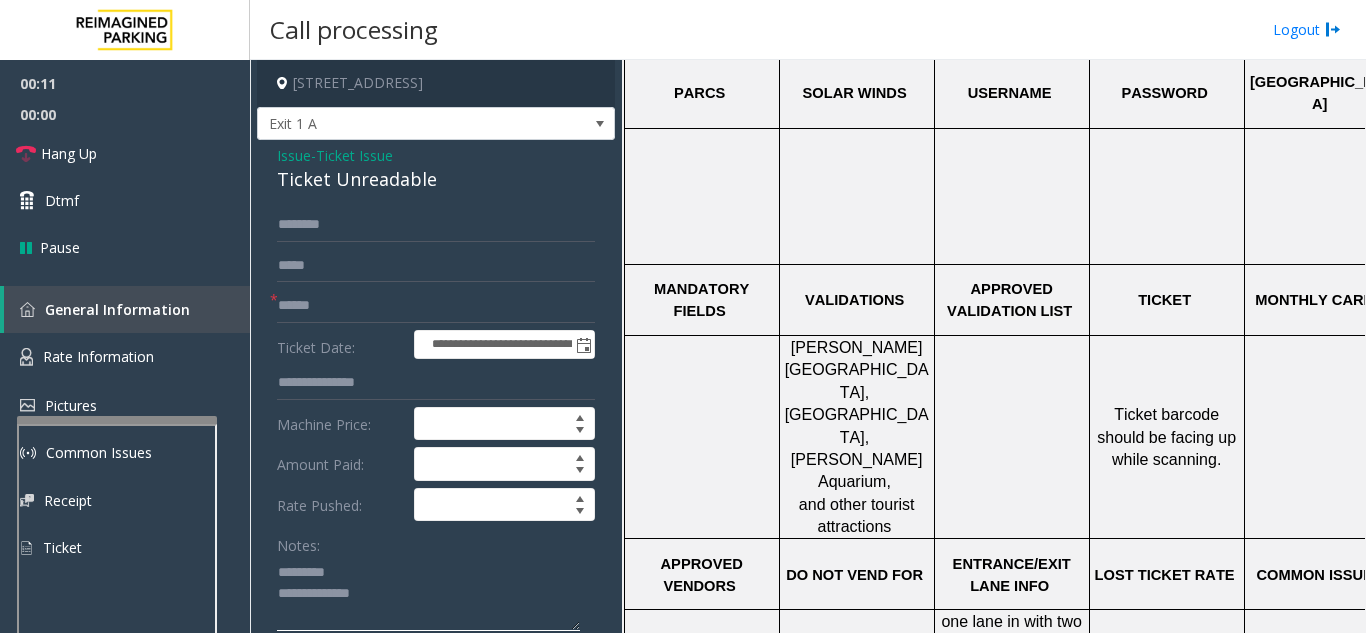 click 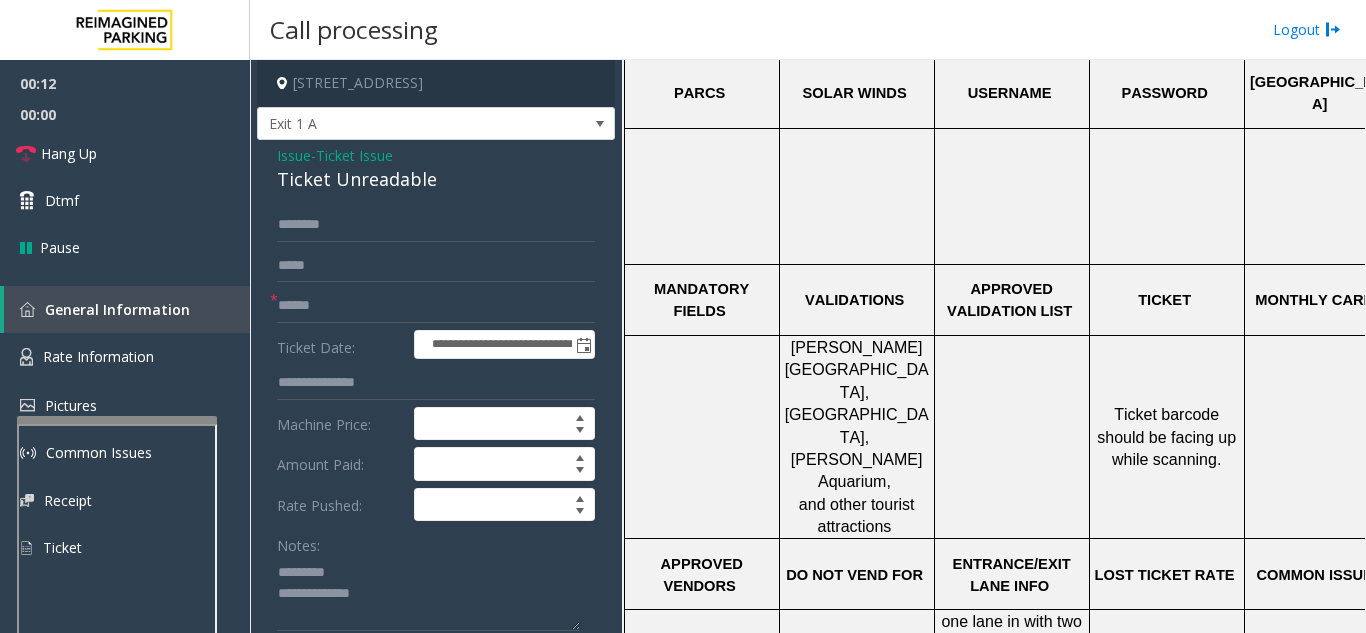 click on "Ticket Unreadable" 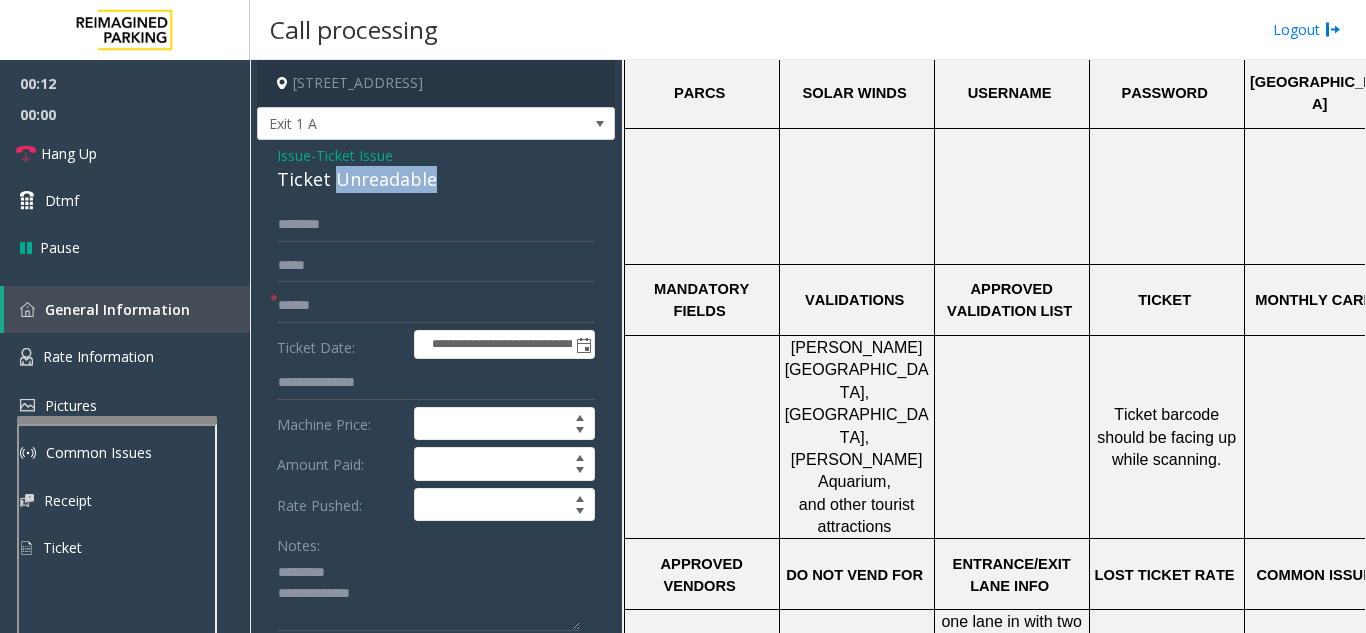 click on "Ticket Unreadable" 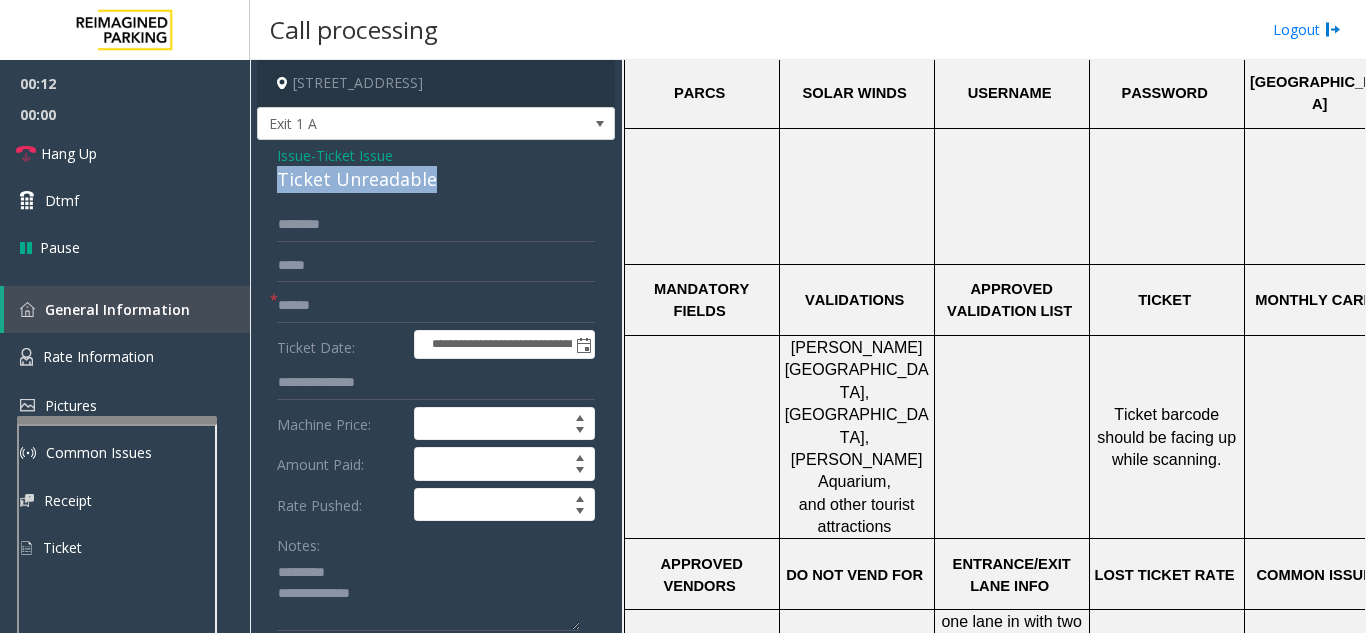 click on "Ticket Unreadable" 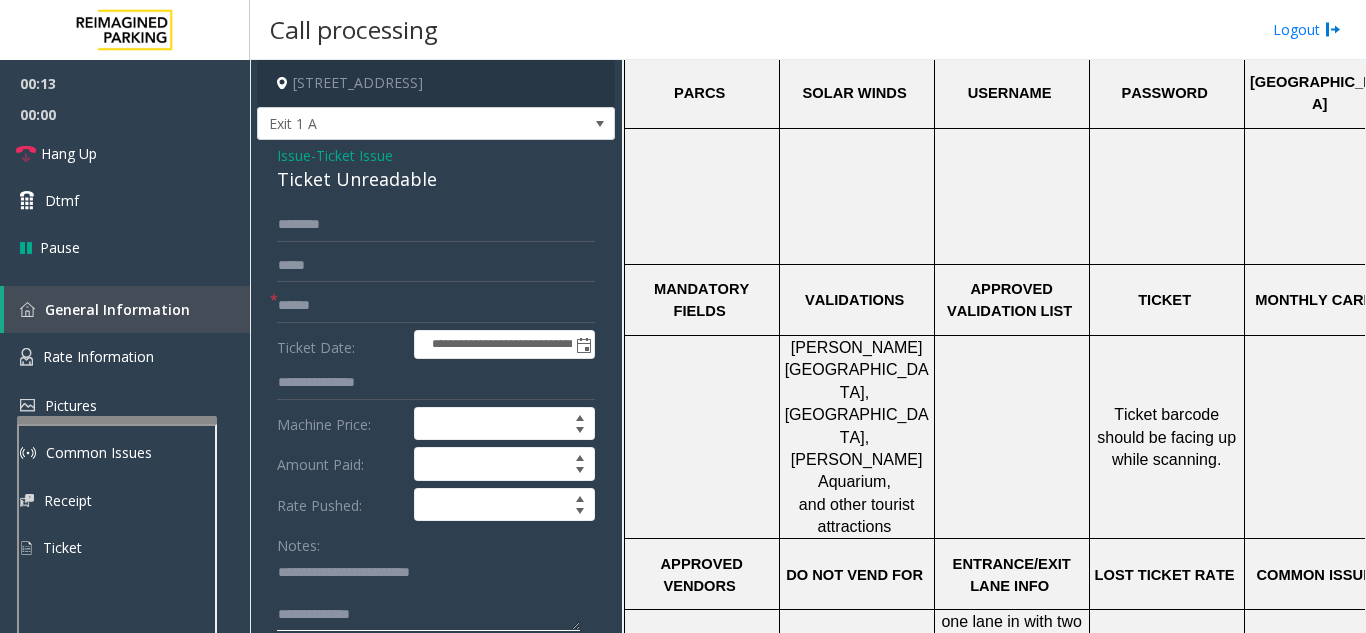 click 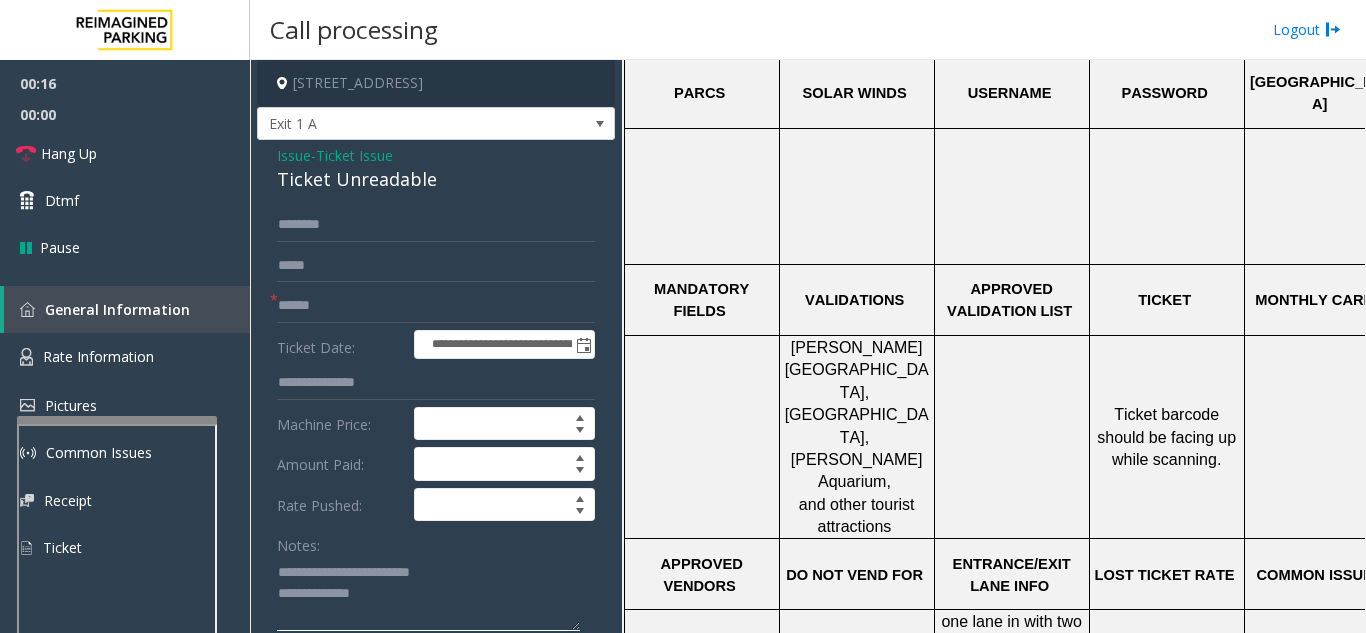 click 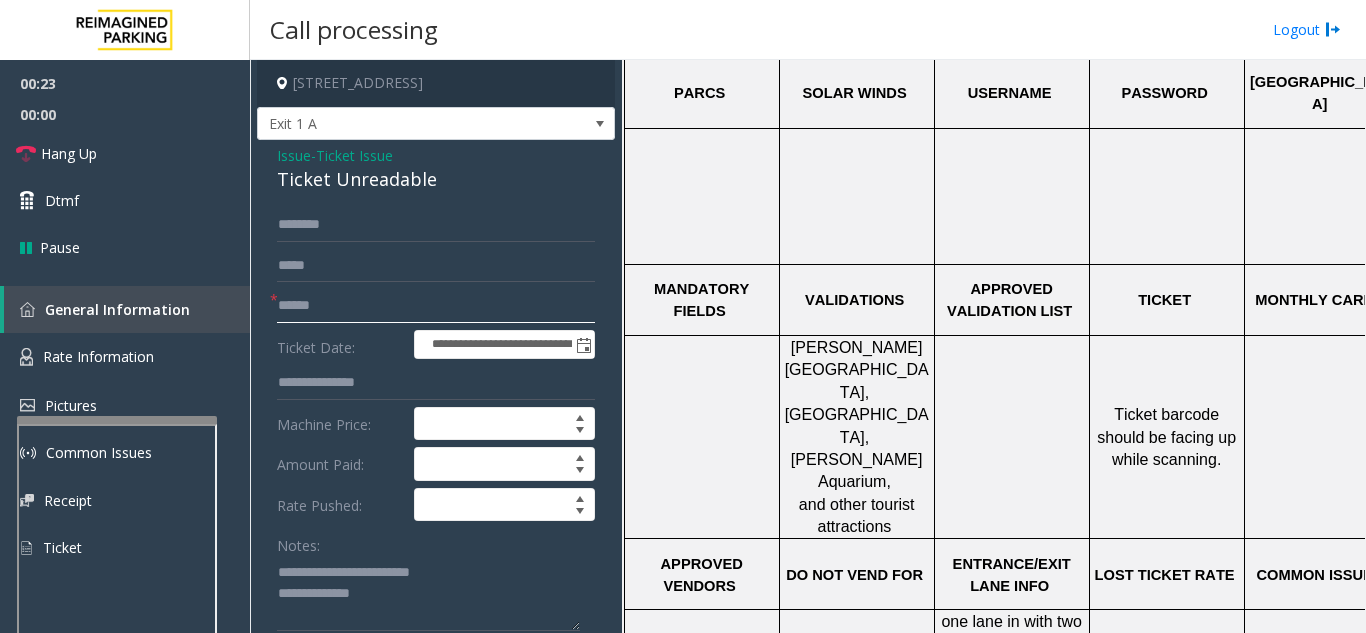 click 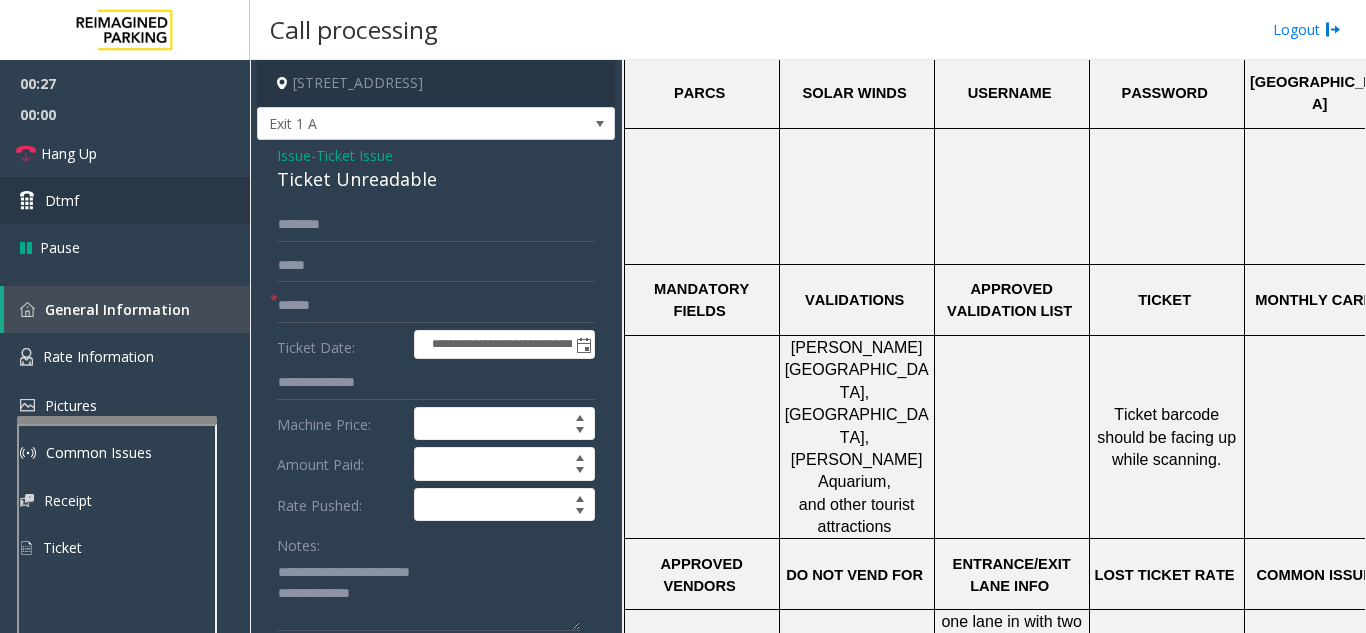 scroll, scrollTop: 55, scrollLeft: 0, axis: vertical 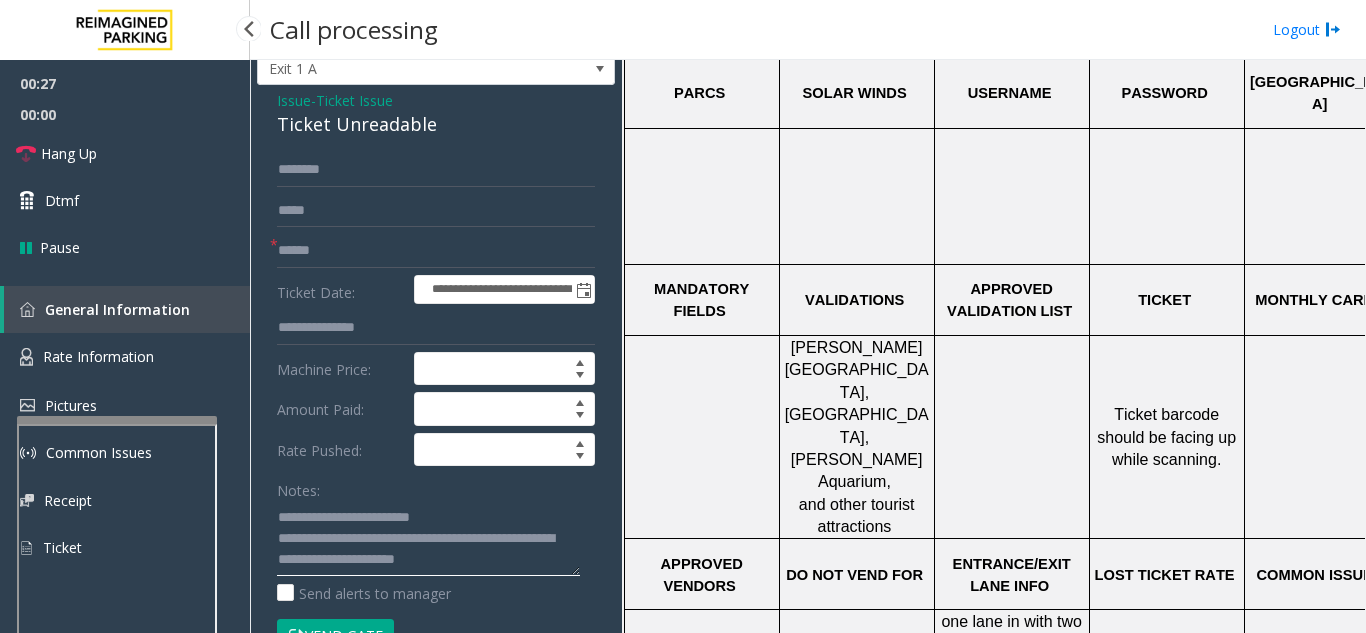 type on "**********" 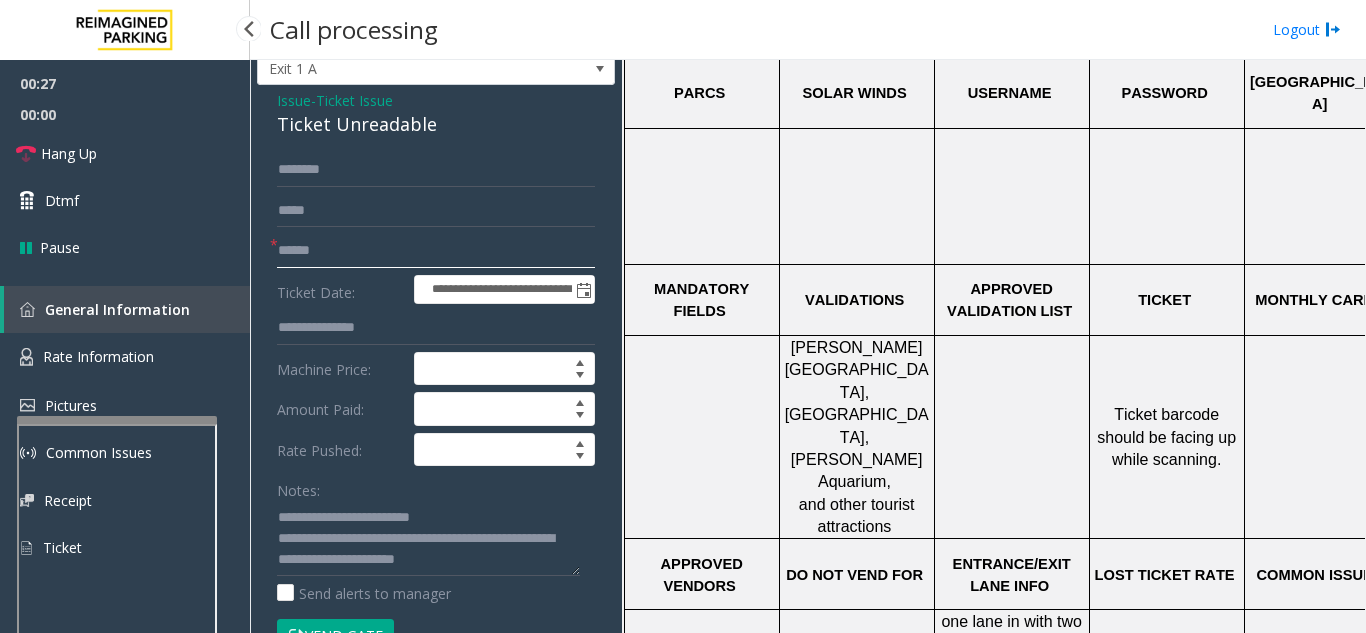 click 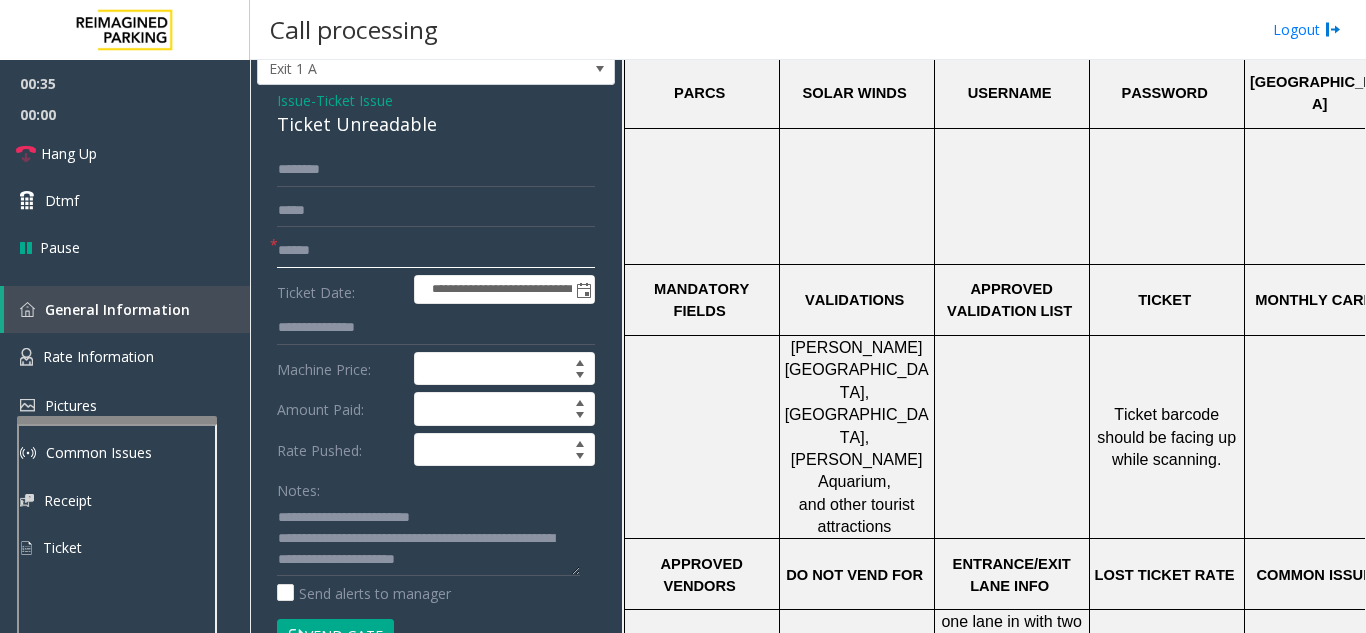click 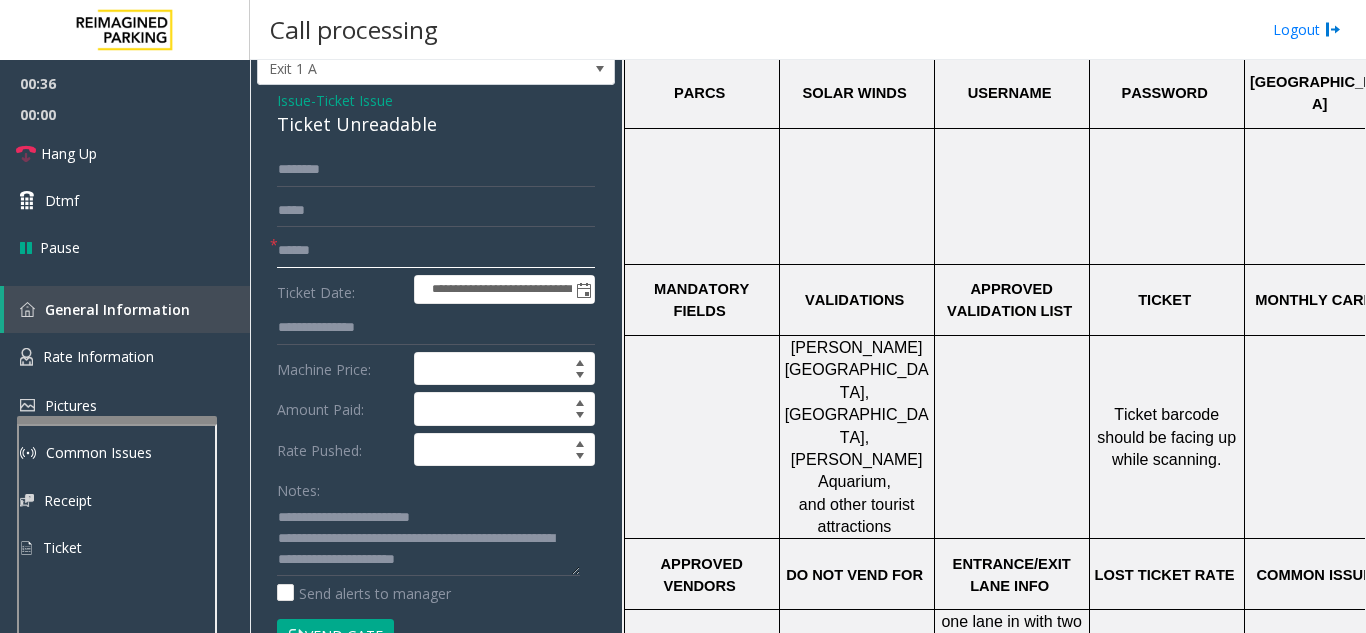 click 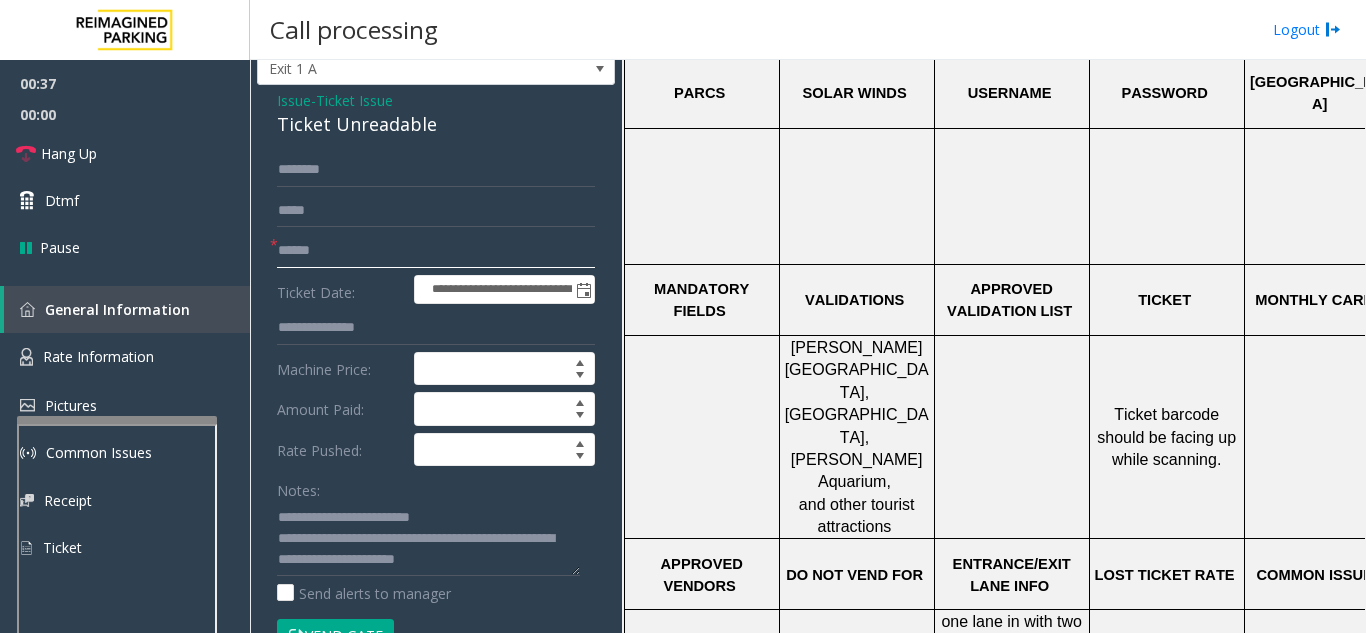 scroll, scrollTop: 400, scrollLeft: 0, axis: vertical 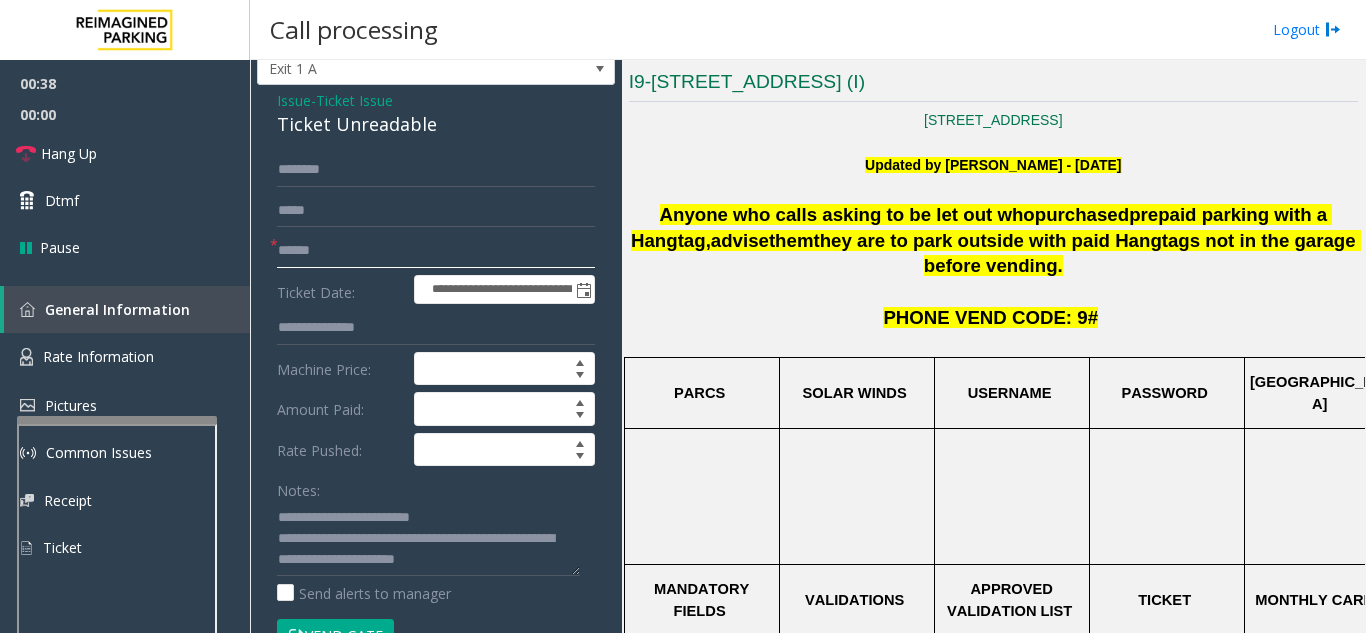 click 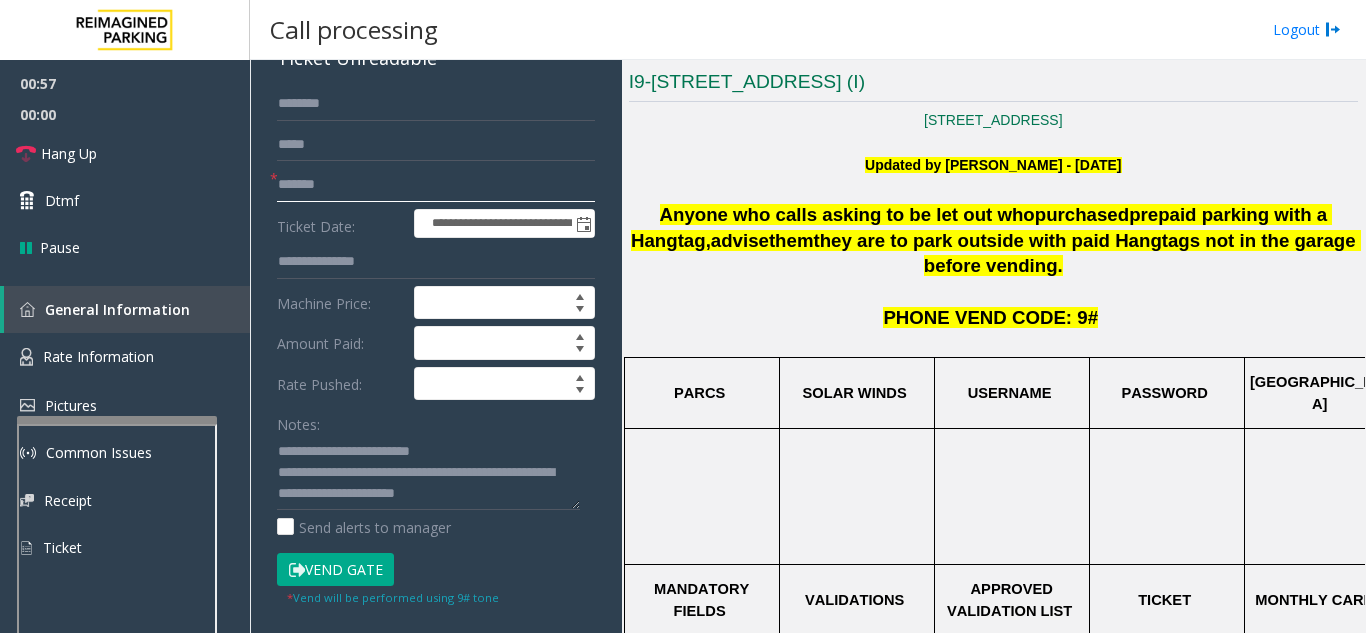 scroll, scrollTop: 155, scrollLeft: 0, axis: vertical 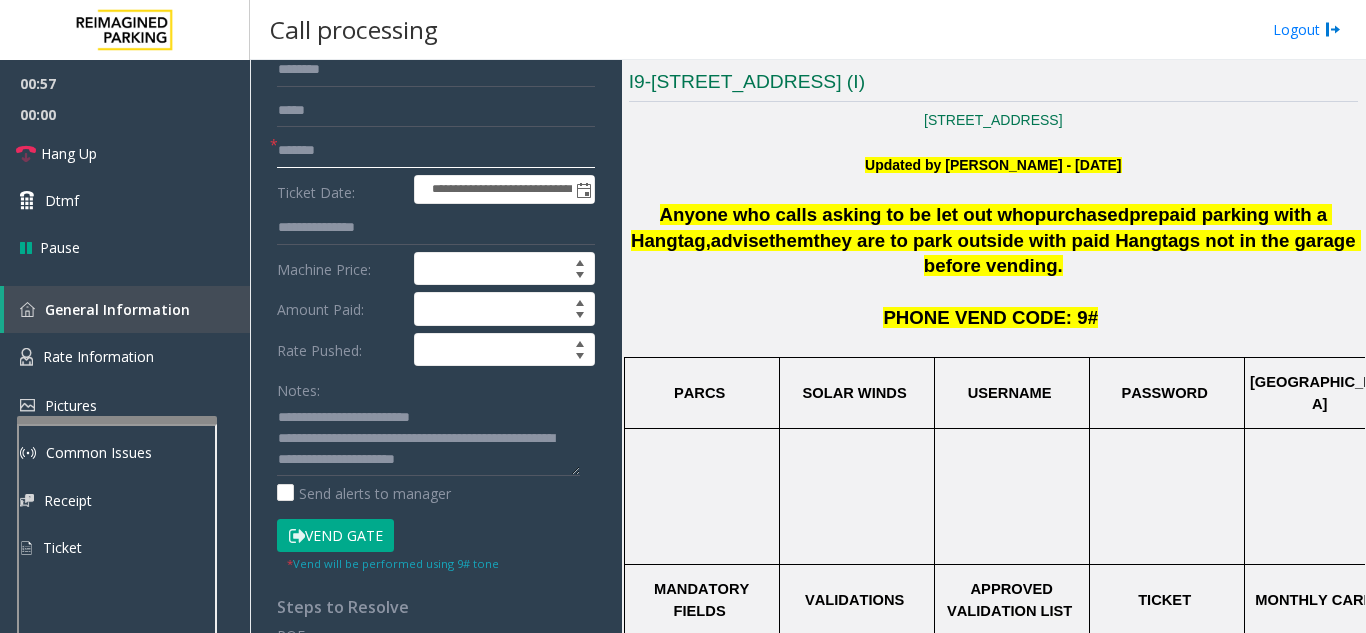 type on "*******" 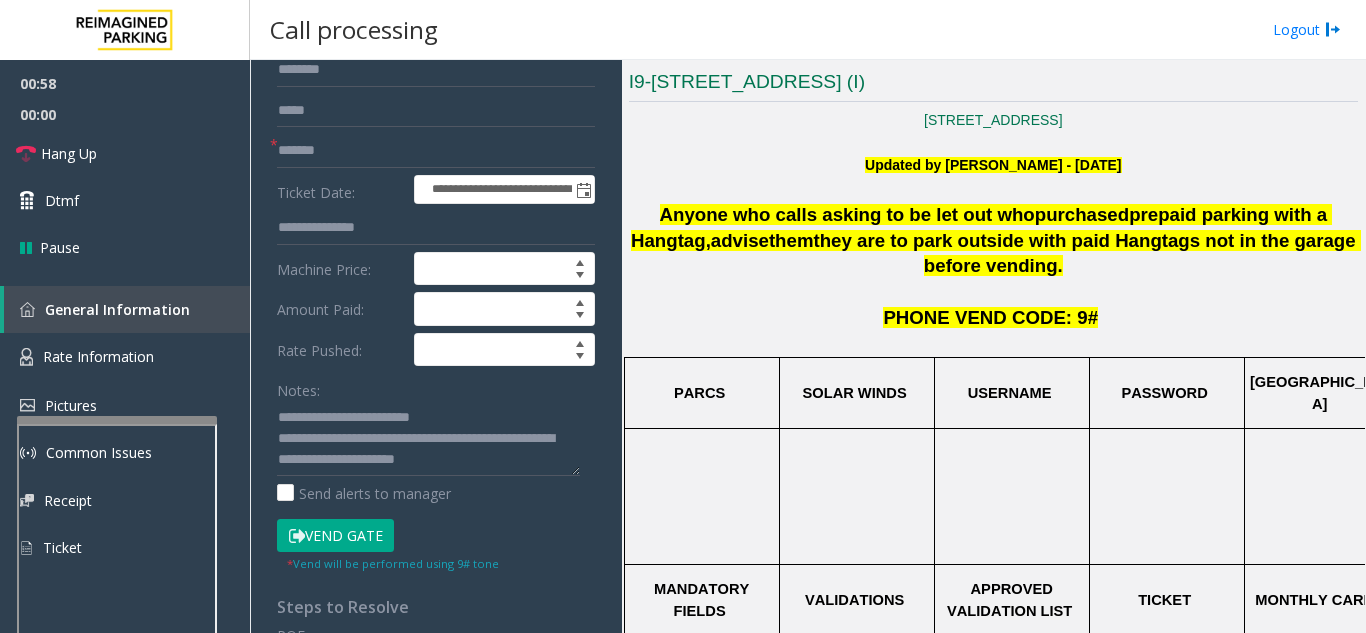click on "Vend Gate" 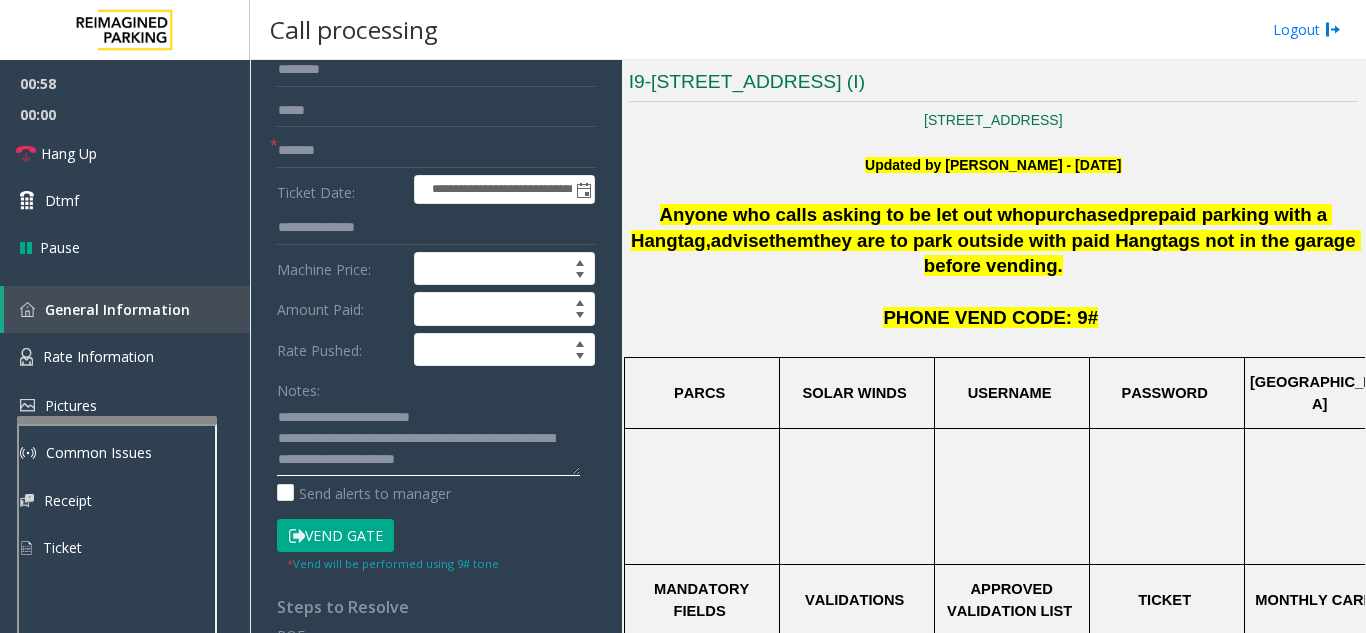 click 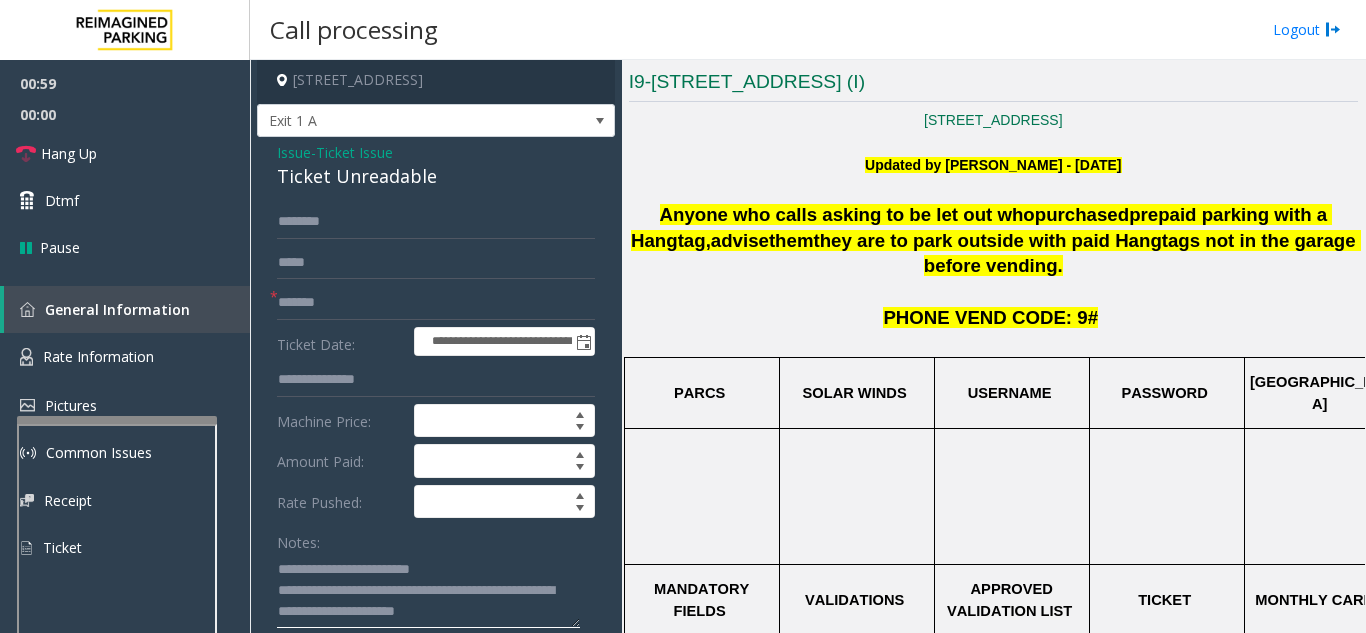scroll, scrollTop: 0, scrollLeft: 0, axis: both 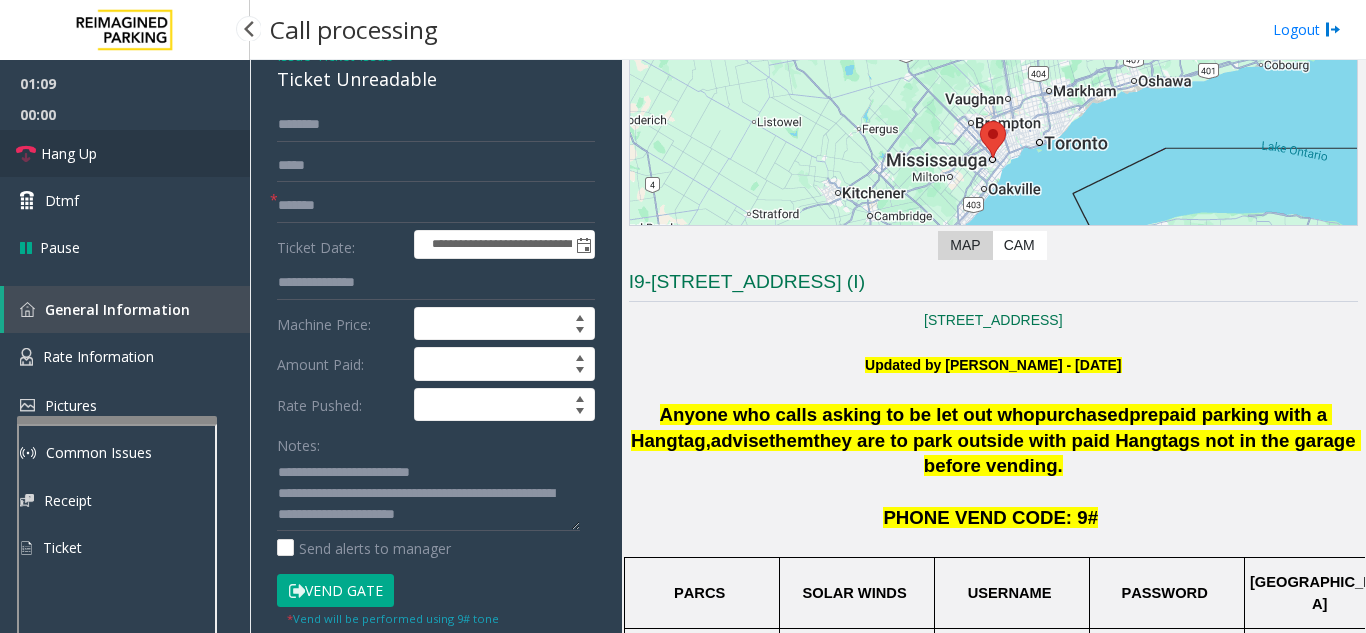 click on "Hang Up" at bounding box center (69, 153) 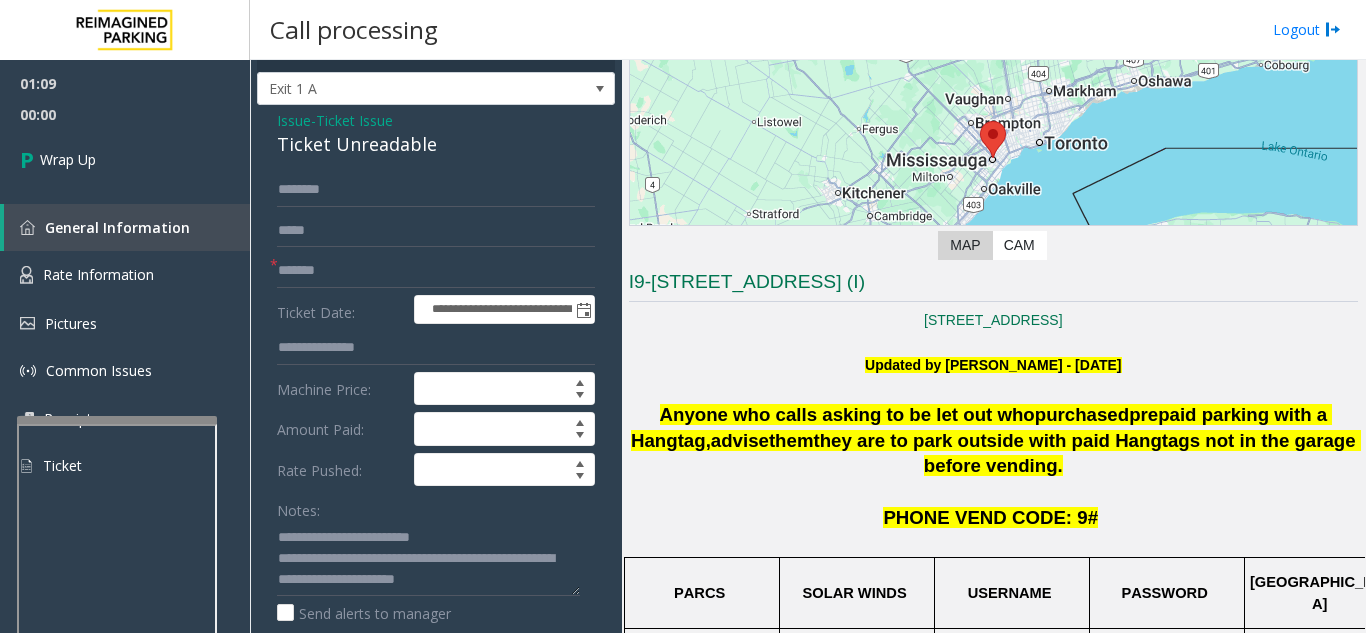 scroll, scrollTop: 0, scrollLeft: 0, axis: both 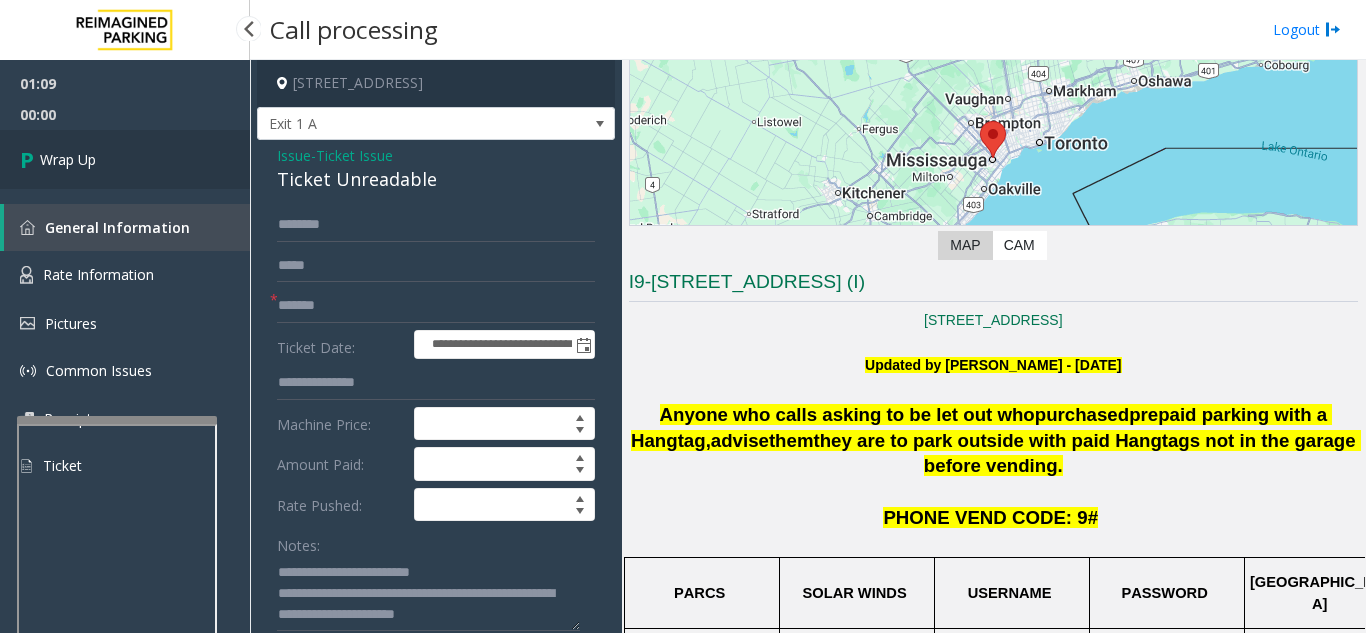 click on "Wrap Up" at bounding box center [125, 159] 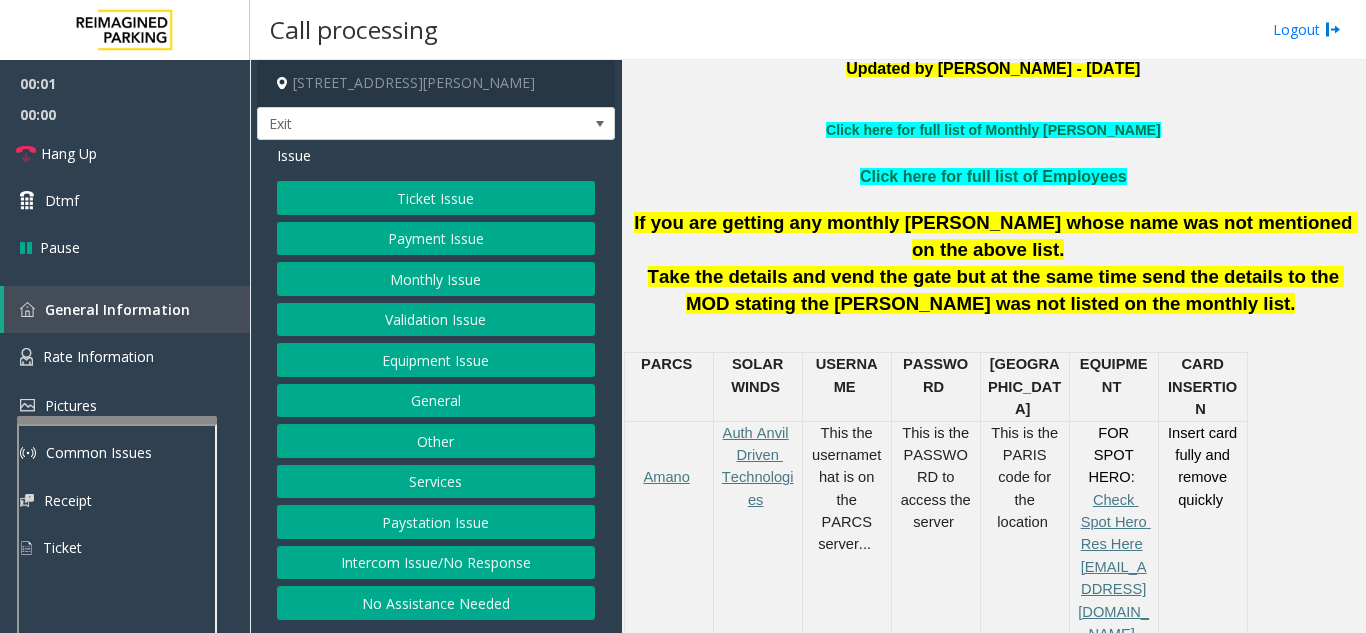 scroll, scrollTop: 600, scrollLeft: 0, axis: vertical 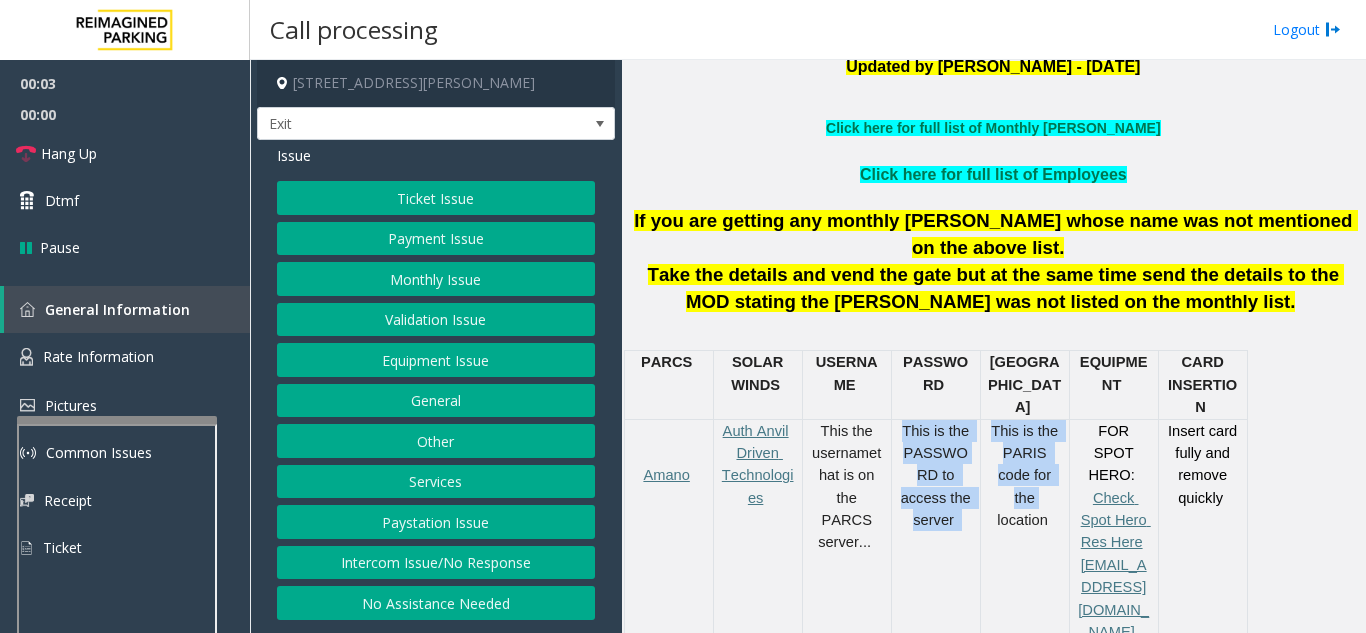 drag, startPoint x: 902, startPoint y: 379, endPoint x: 992, endPoint y: 476, distance: 132.32158 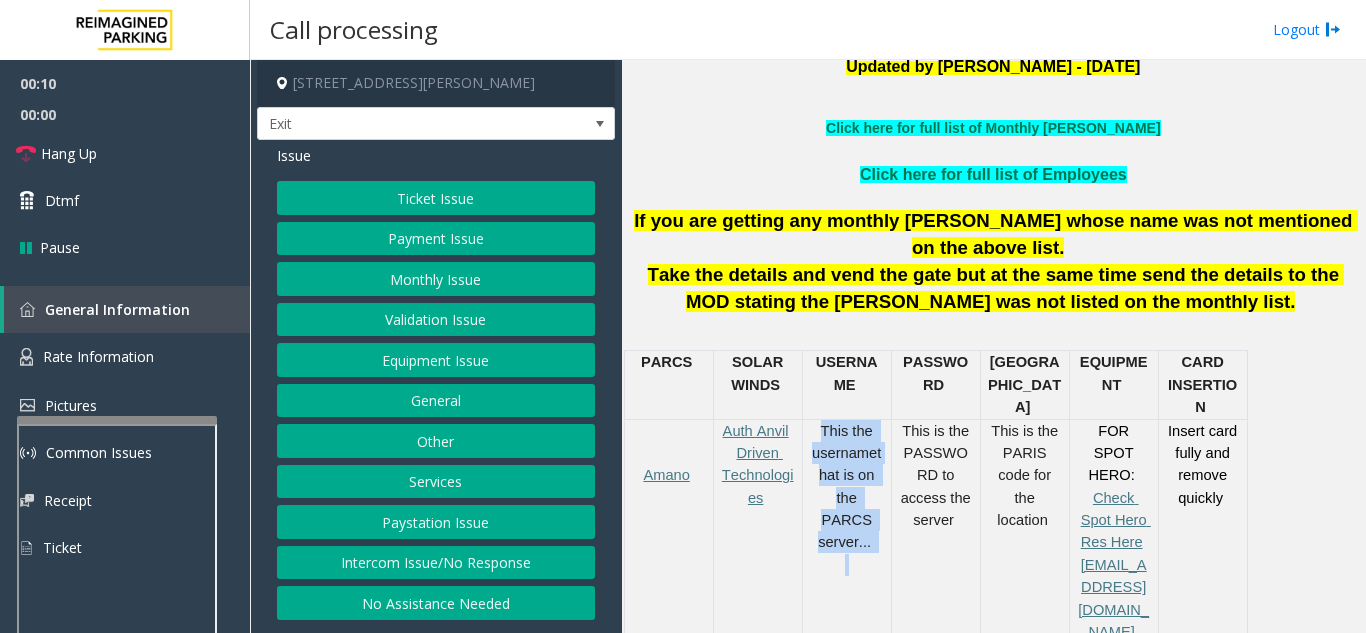 drag, startPoint x: 870, startPoint y: 474, endPoint x: 875, endPoint y: 488, distance: 14.866069 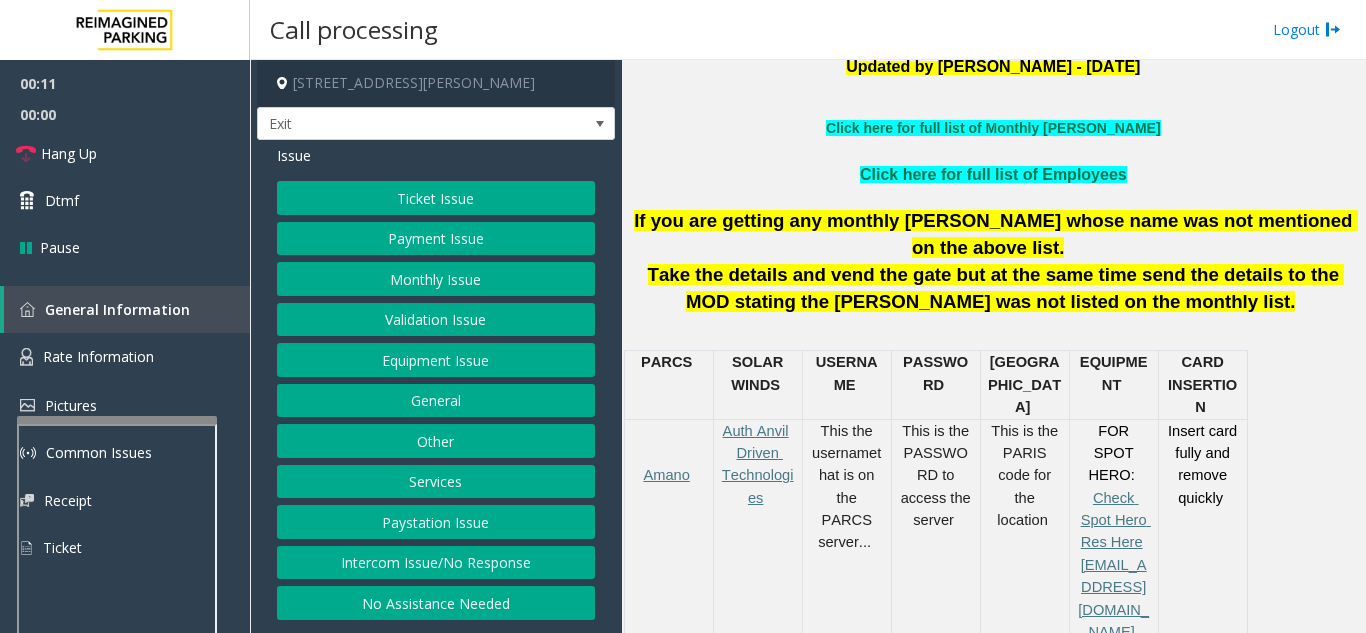 click on "Ticket Issue" 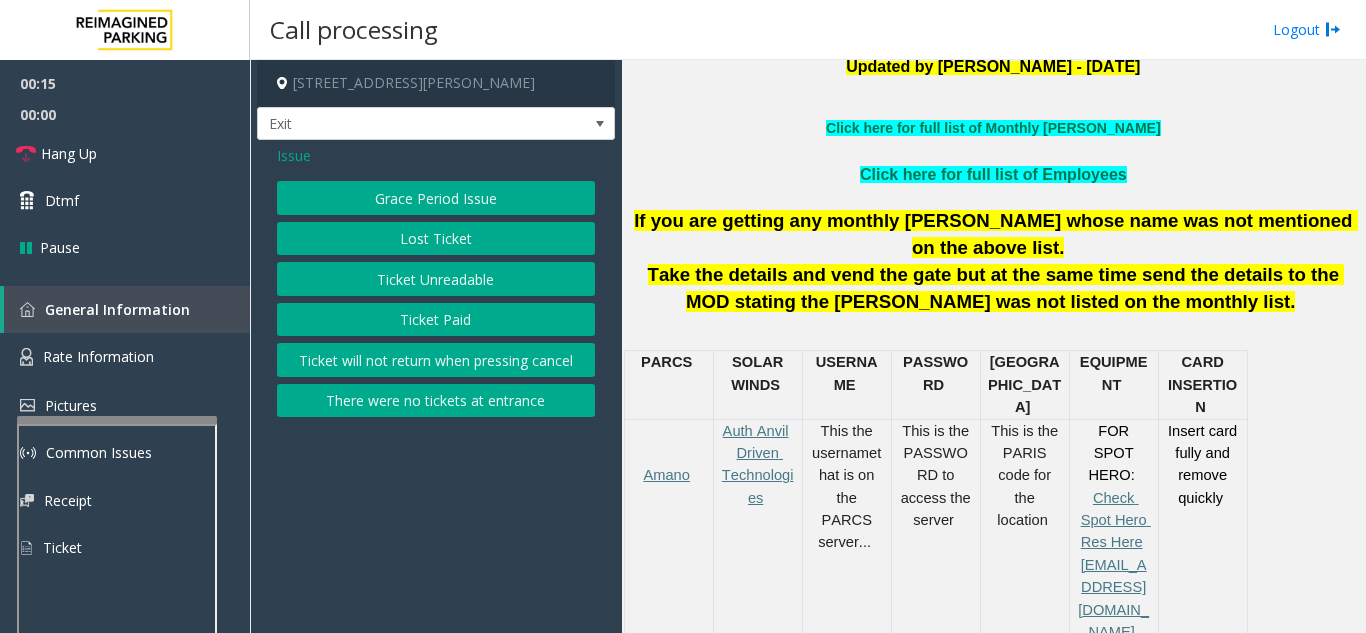 click on "Issue" 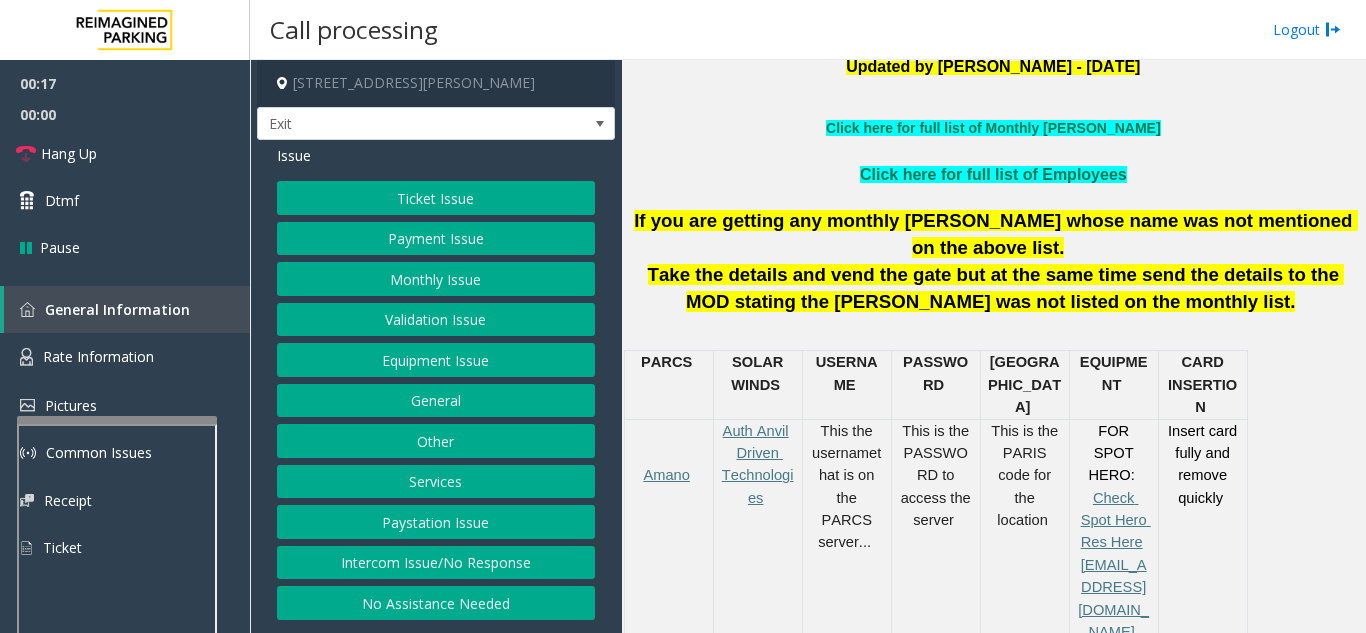 click on "Payment Issue" 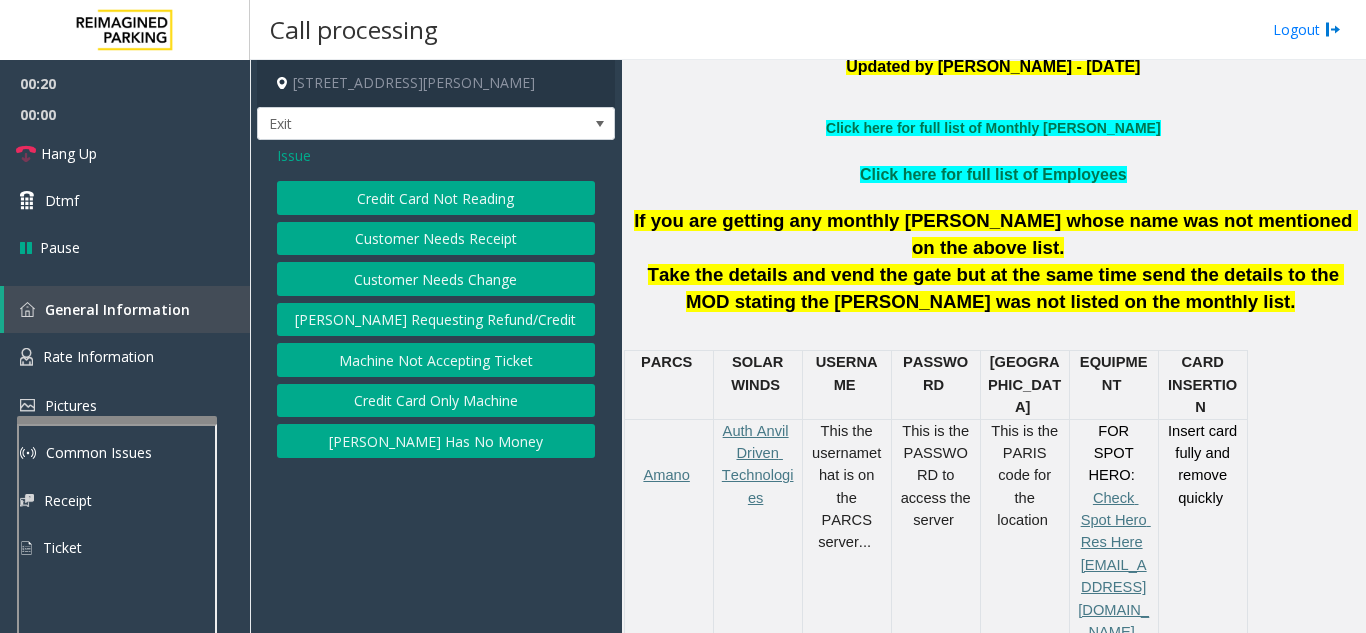 click on "Issue" 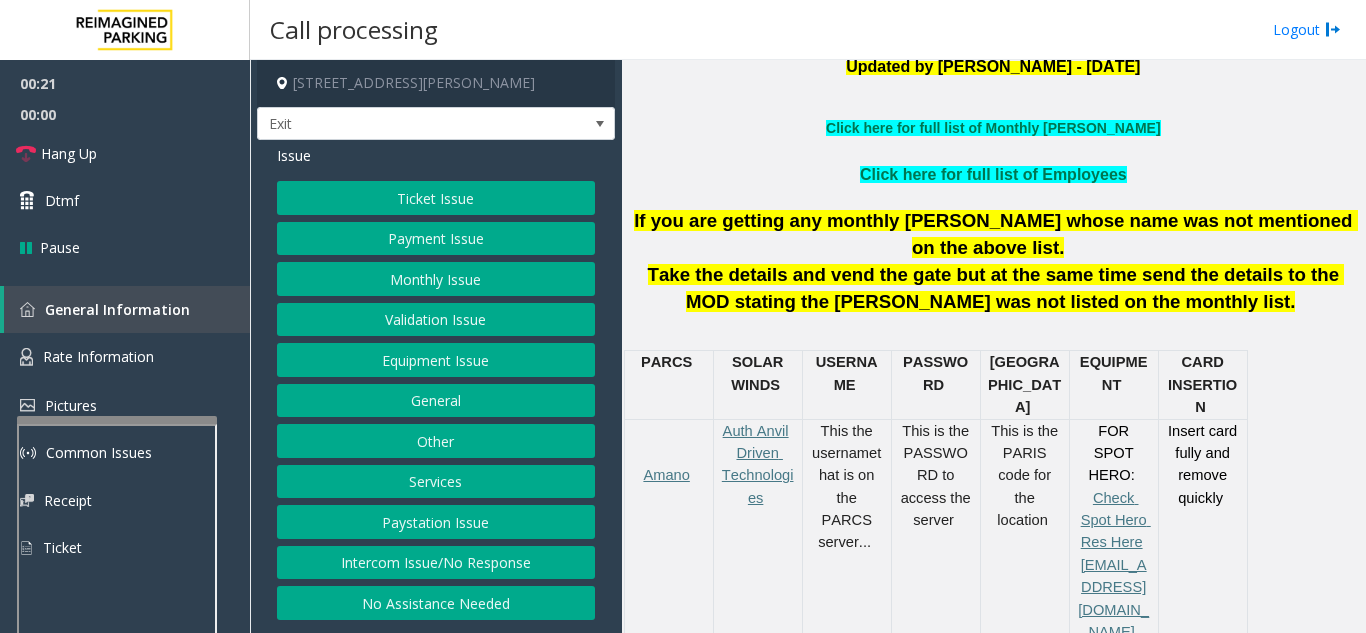 click on "Services" 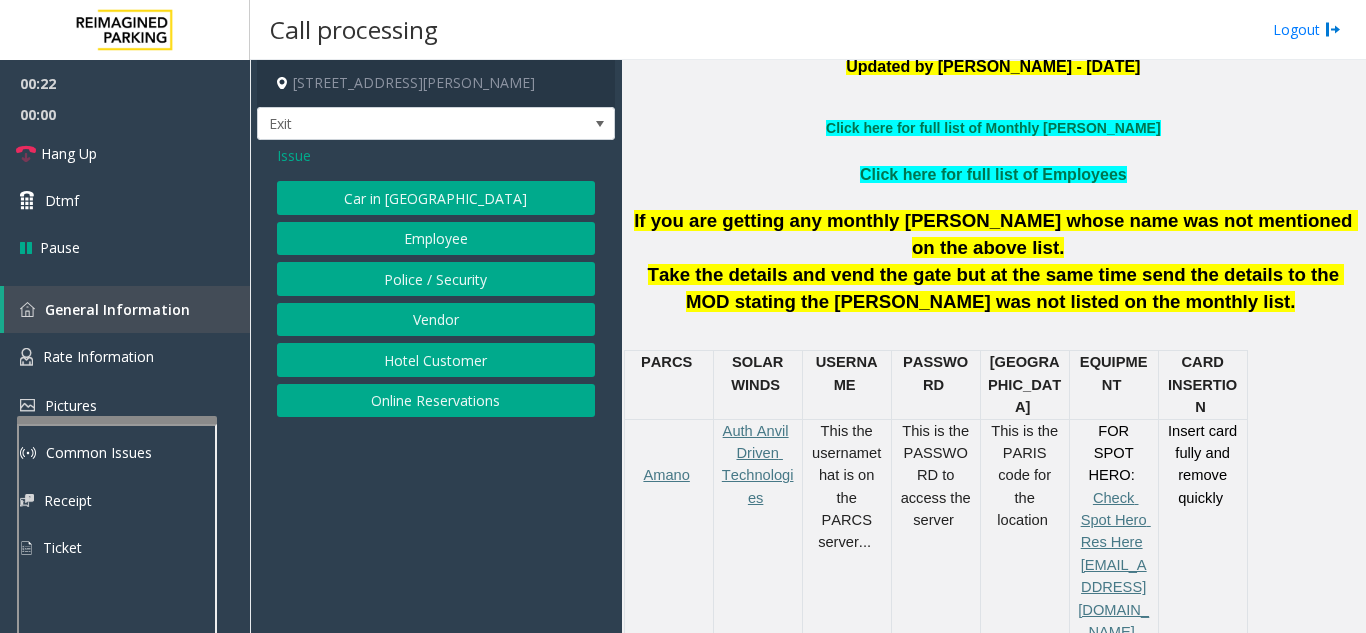 click on "Hotel Customer" 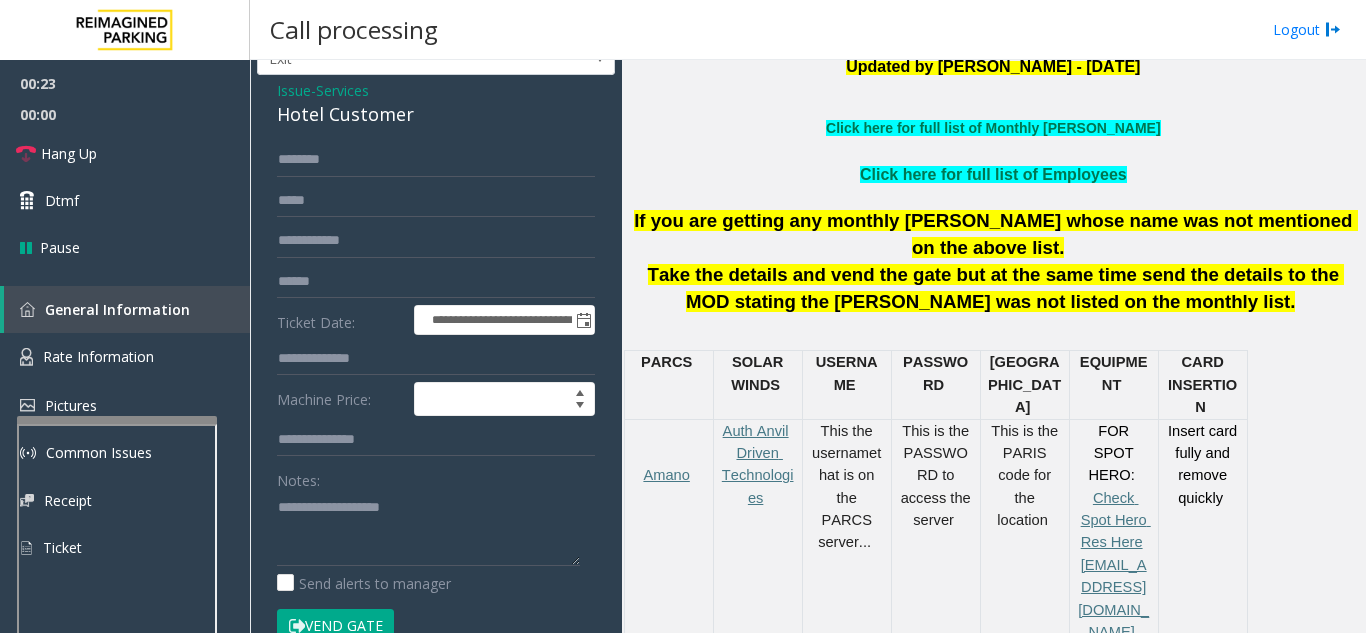 scroll, scrollTop: 100, scrollLeft: 0, axis: vertical 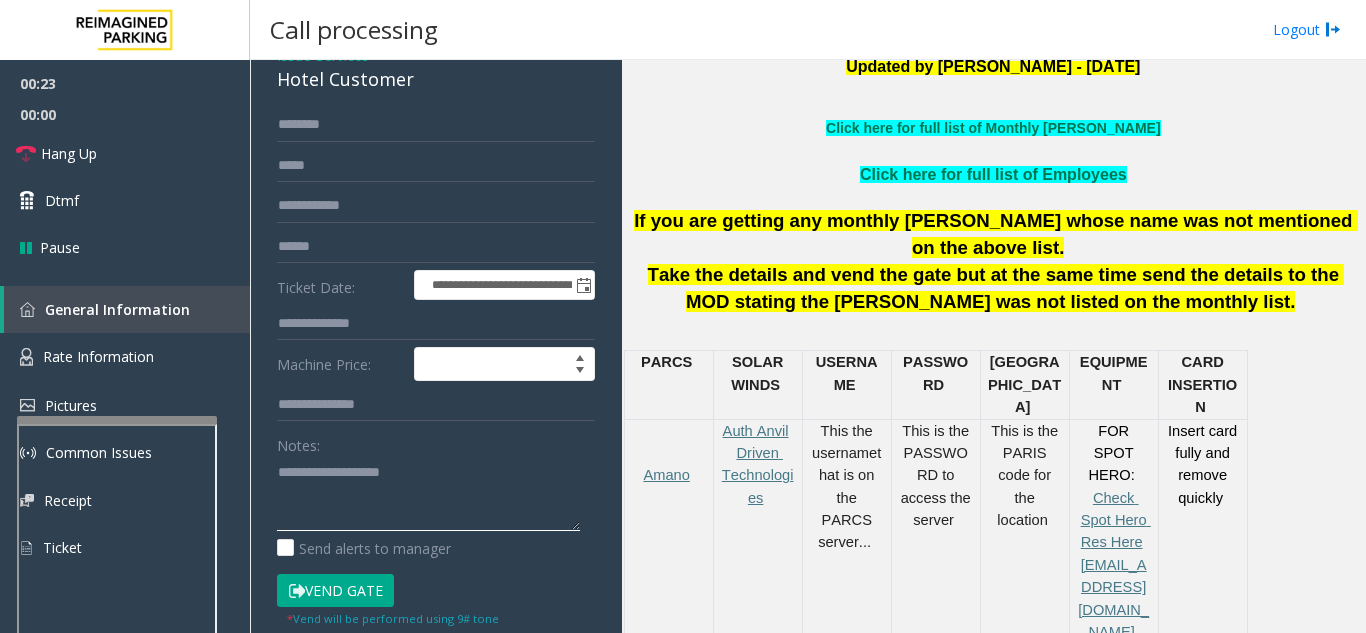 click 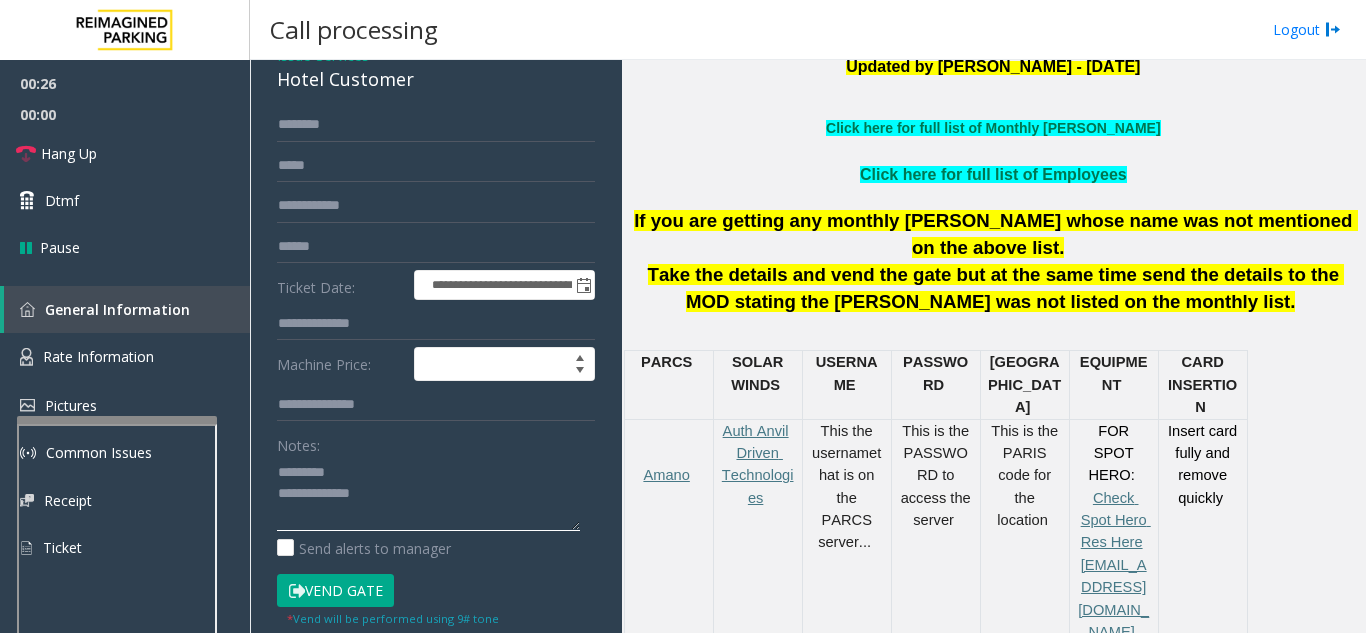 click 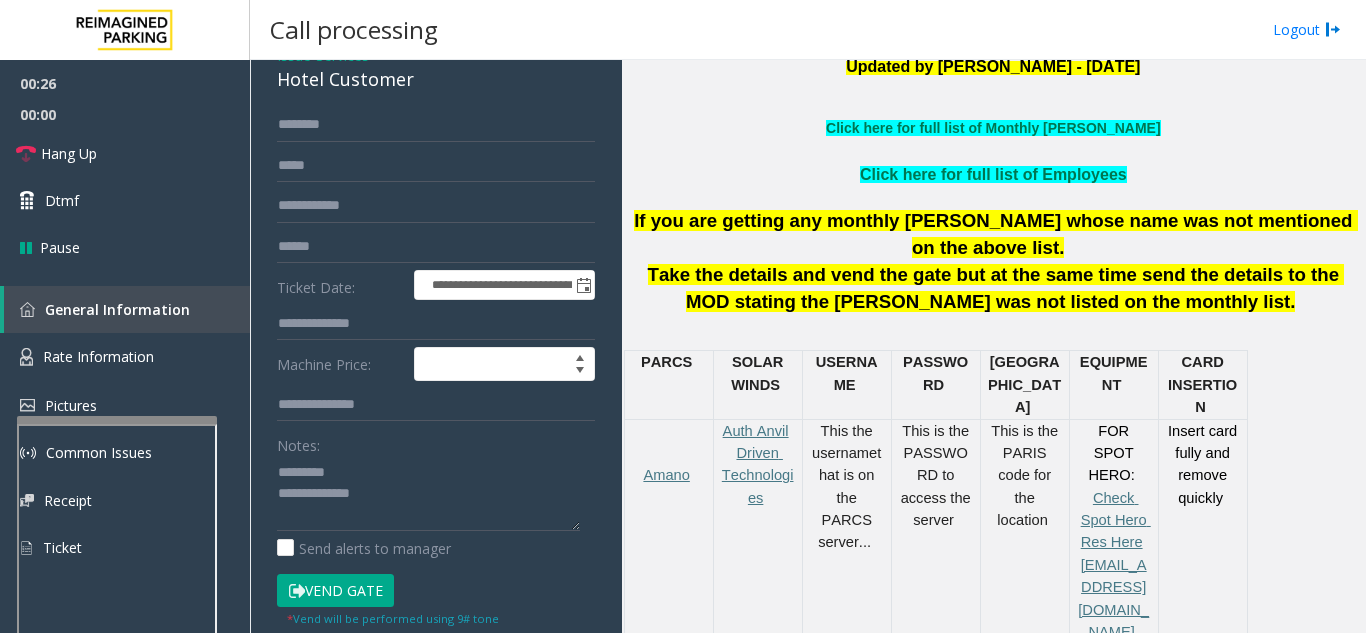 click on "Hotel Customer" 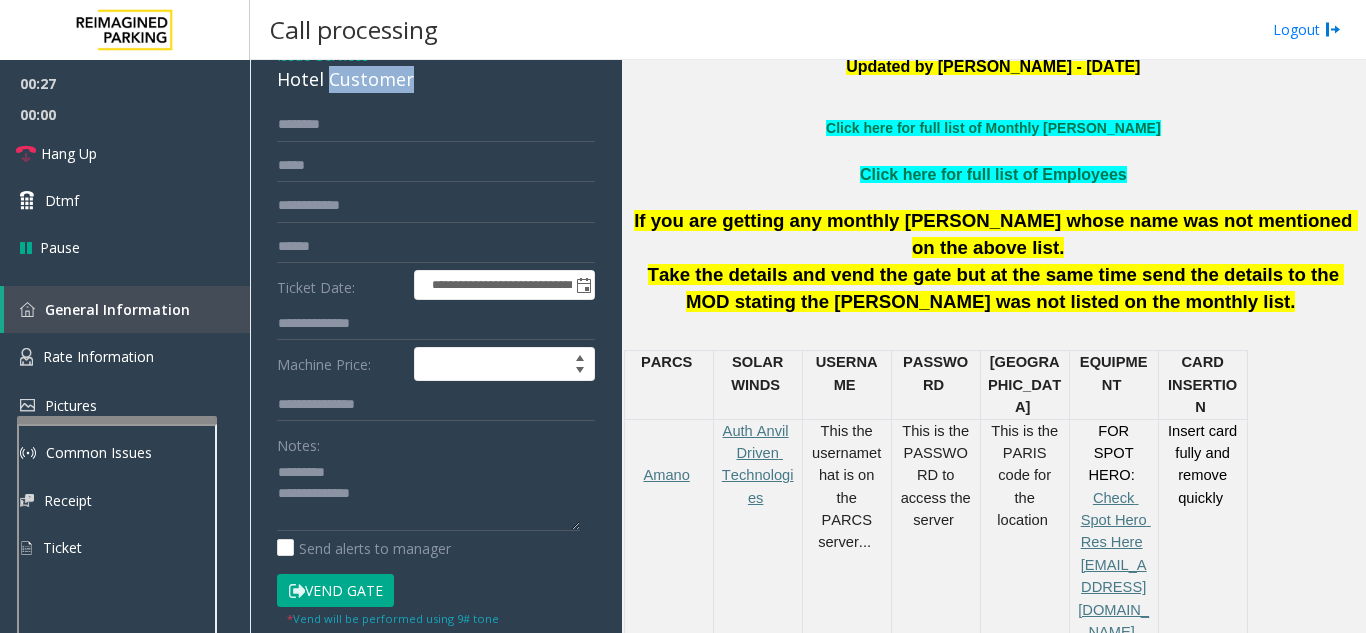 click on "Hotel Customer" 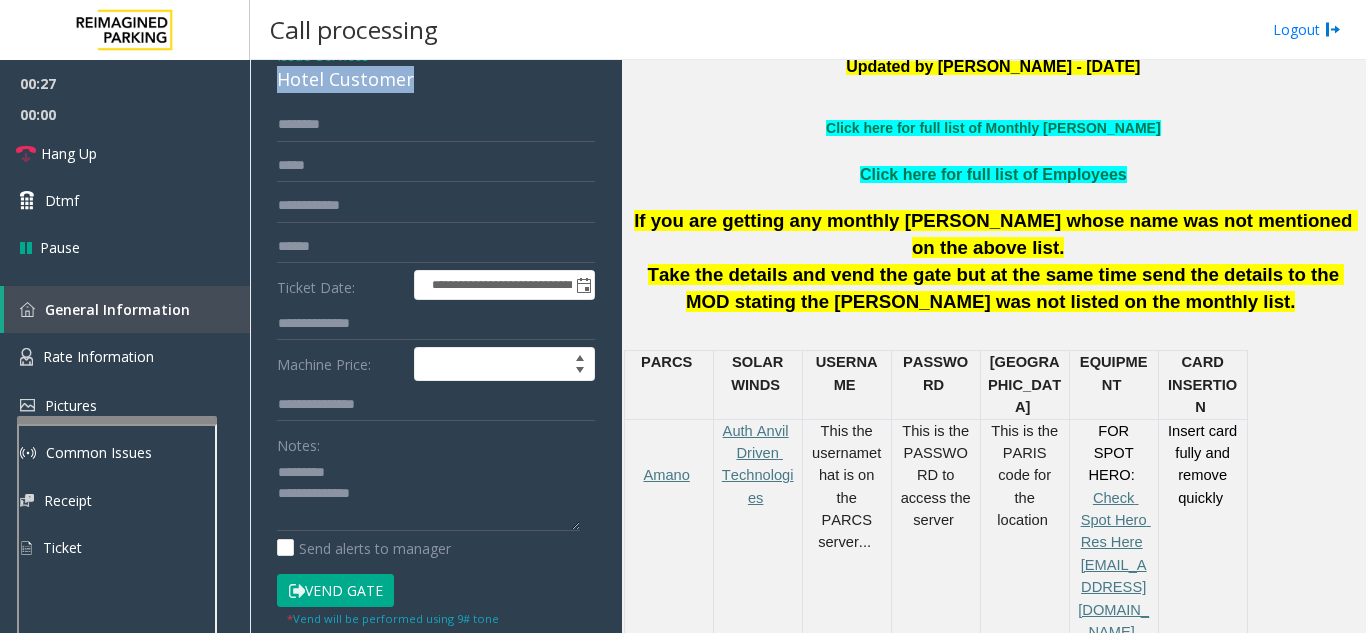 click on "Hotel Customer" 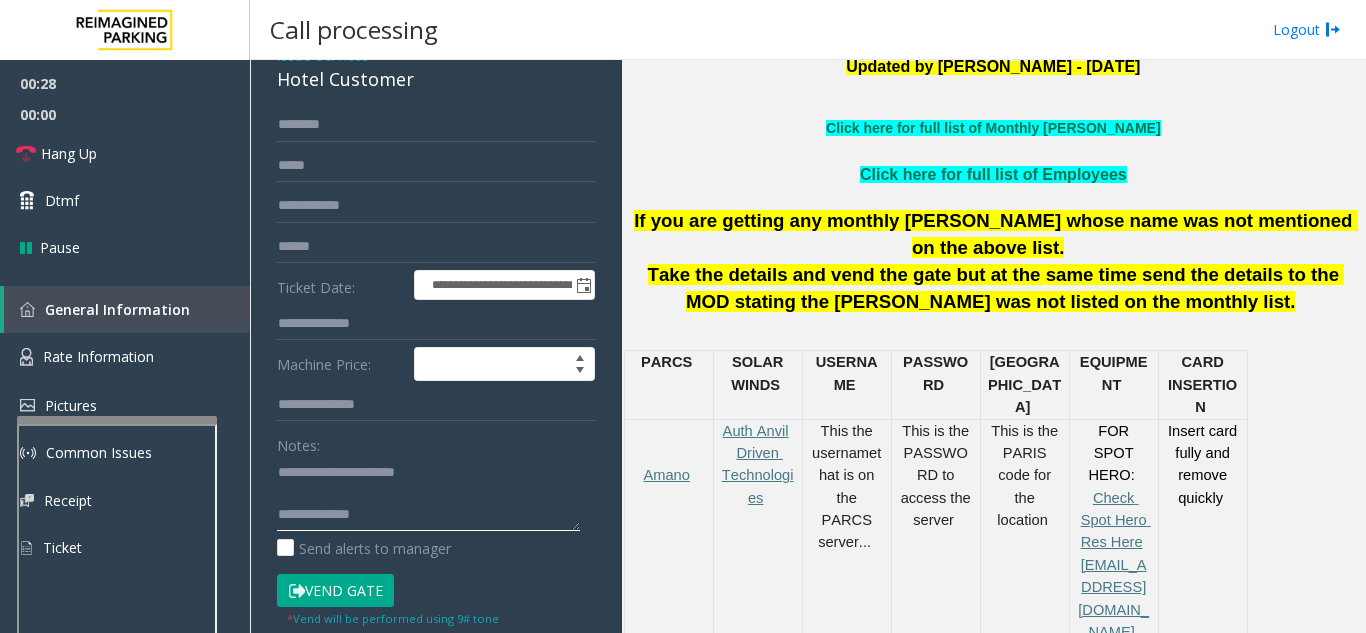 type on "**********" 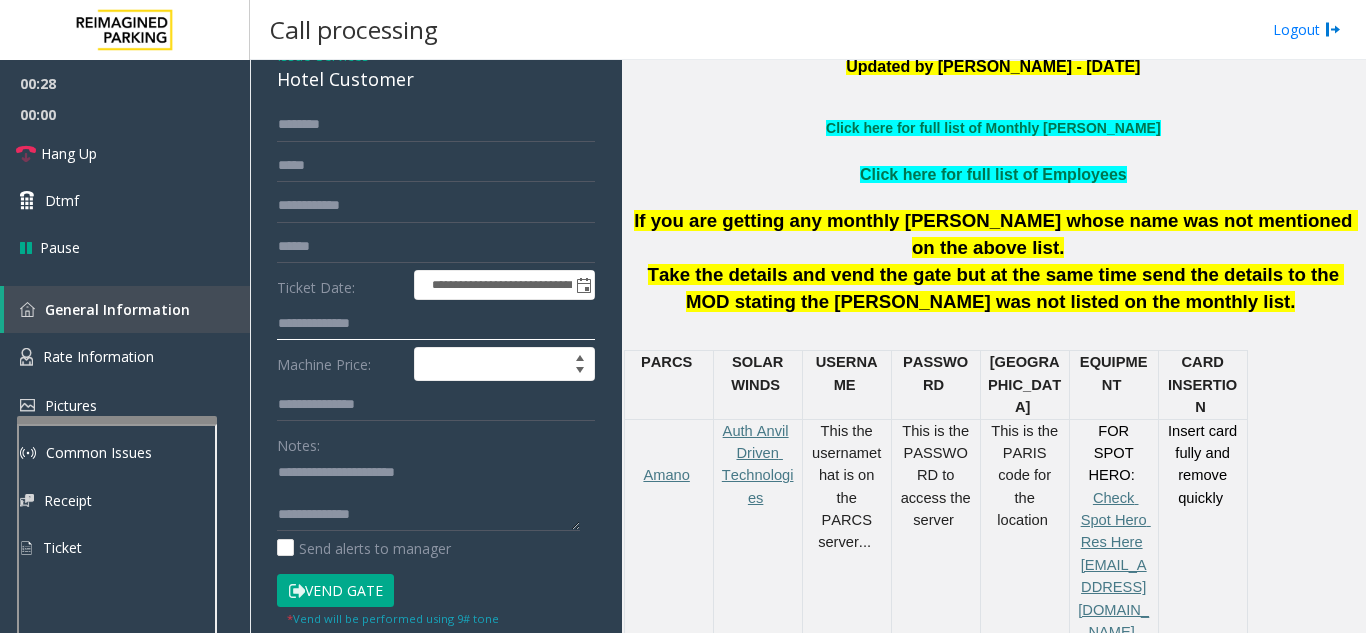 click 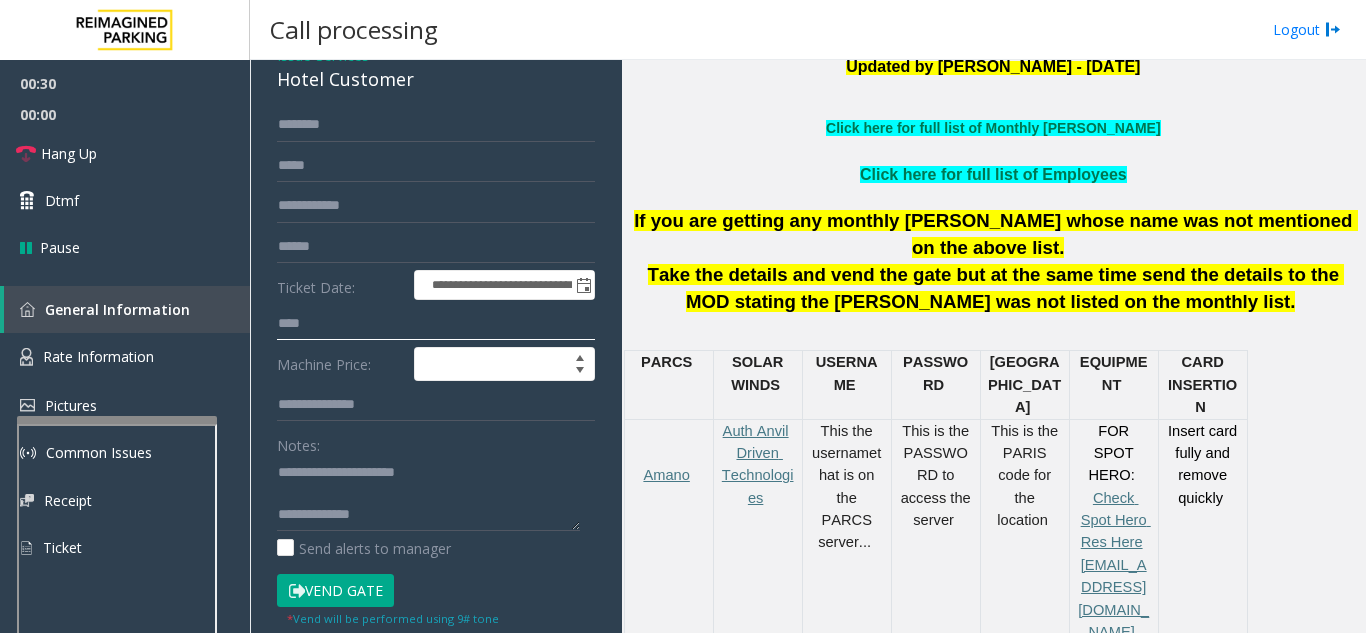 type on "****" 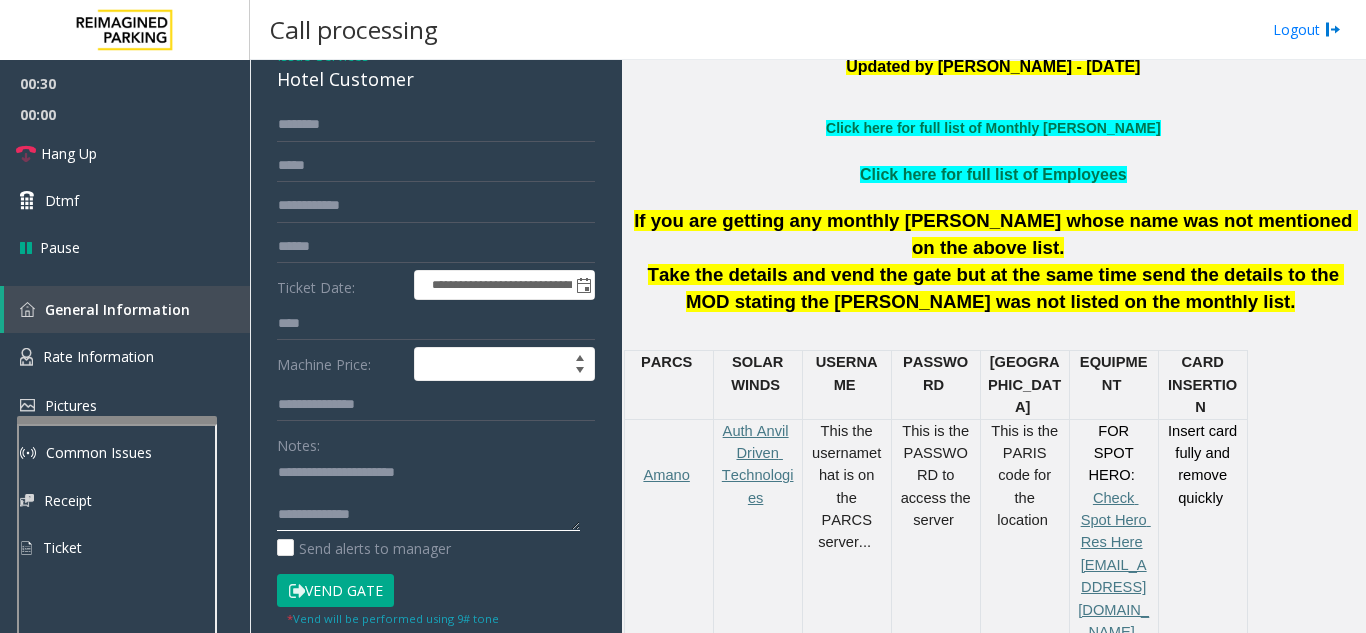 click 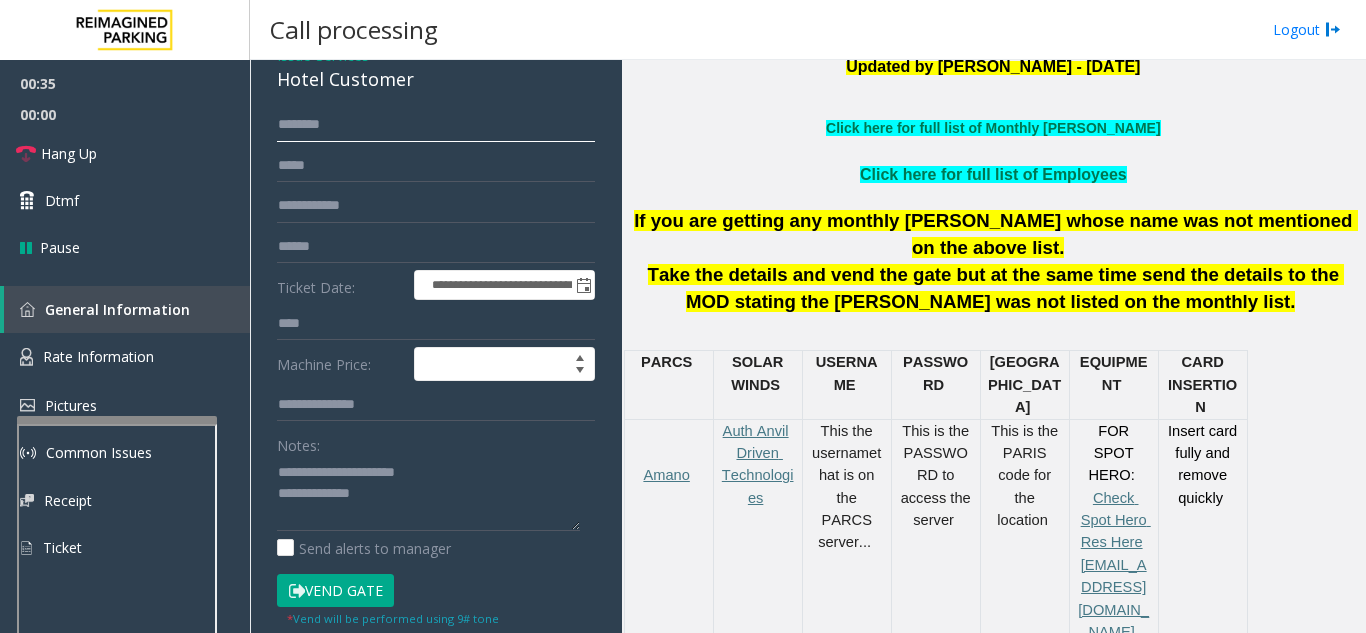 click 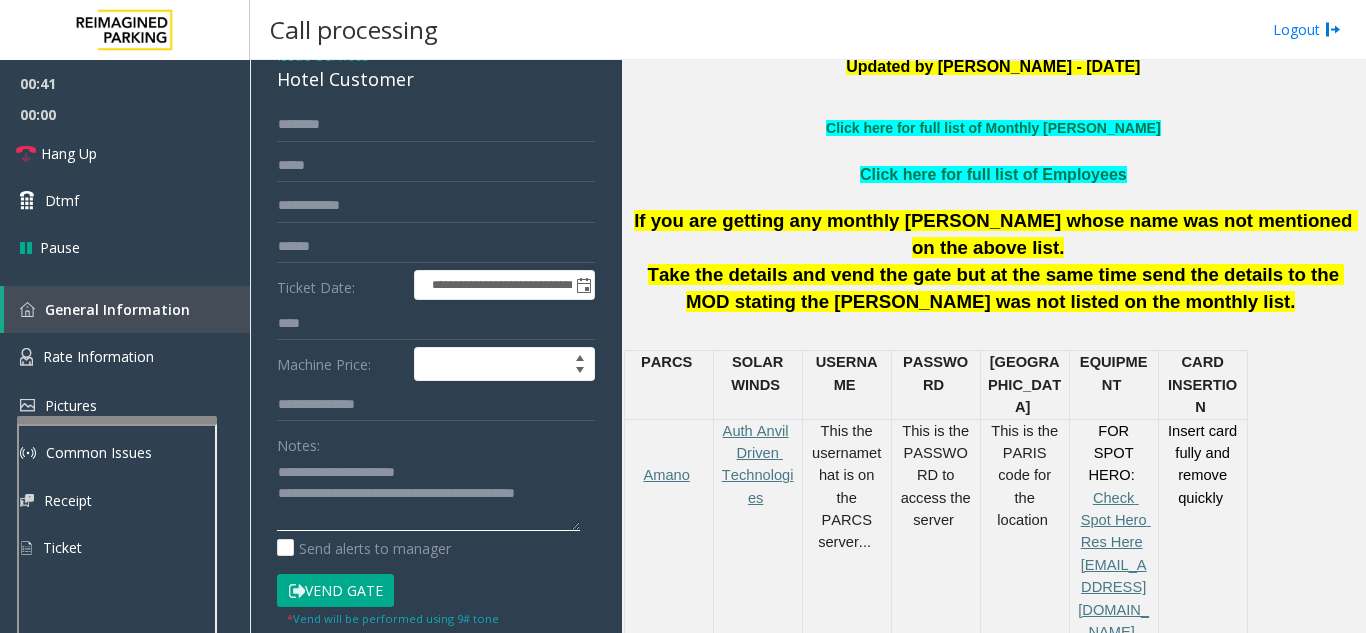 type on "**********" 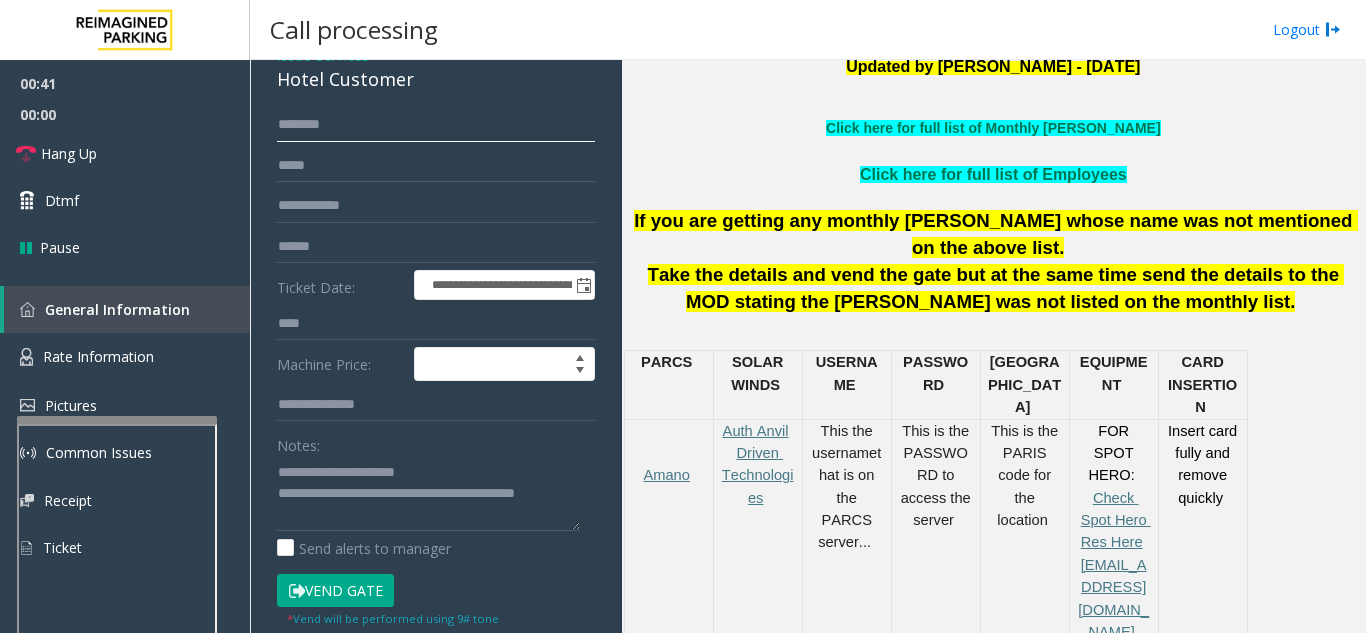 click 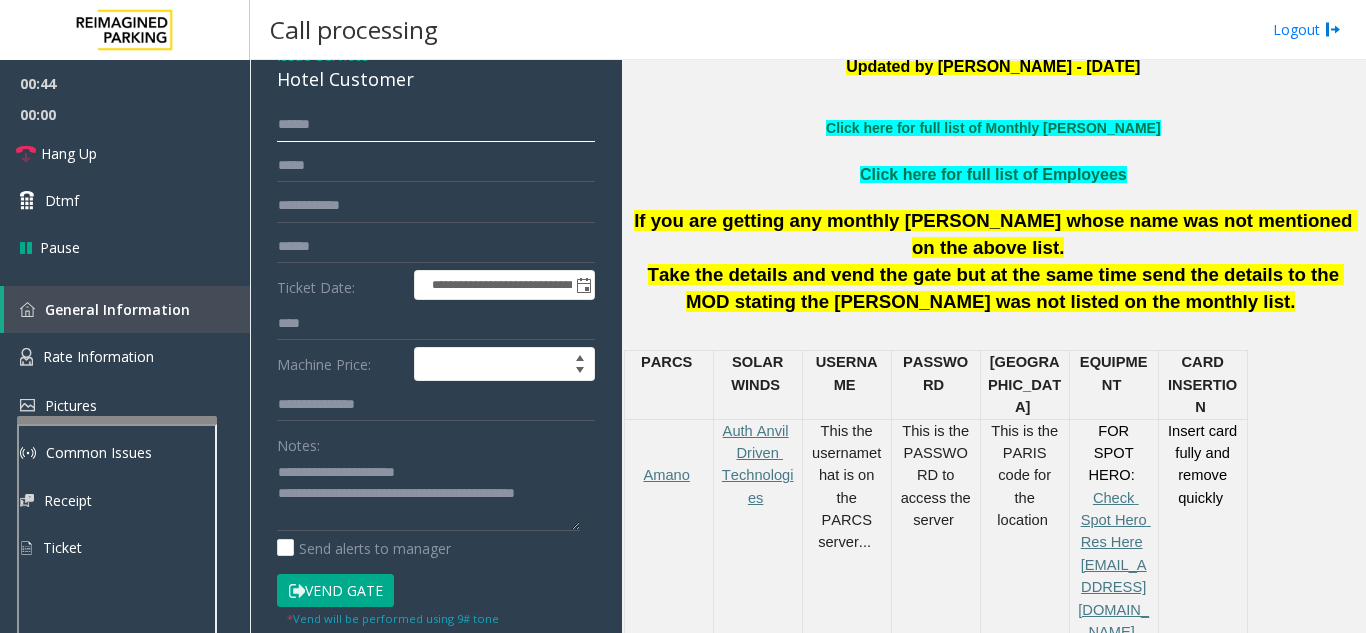 type on "*****" 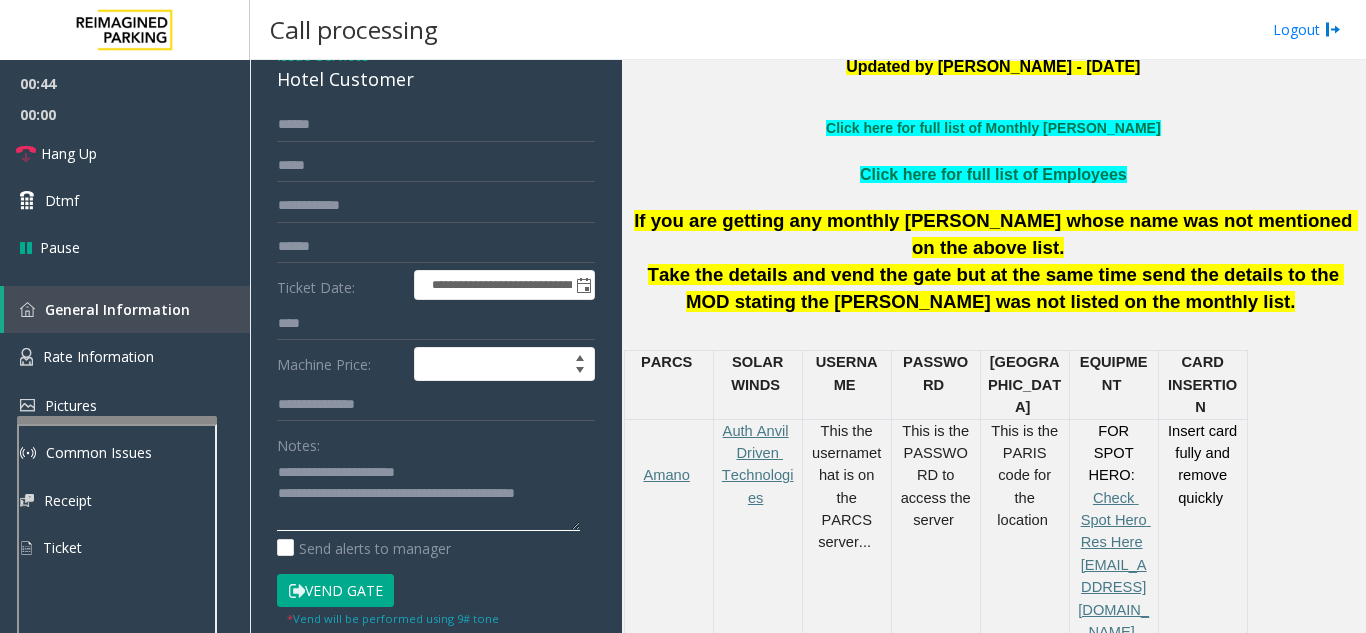 click 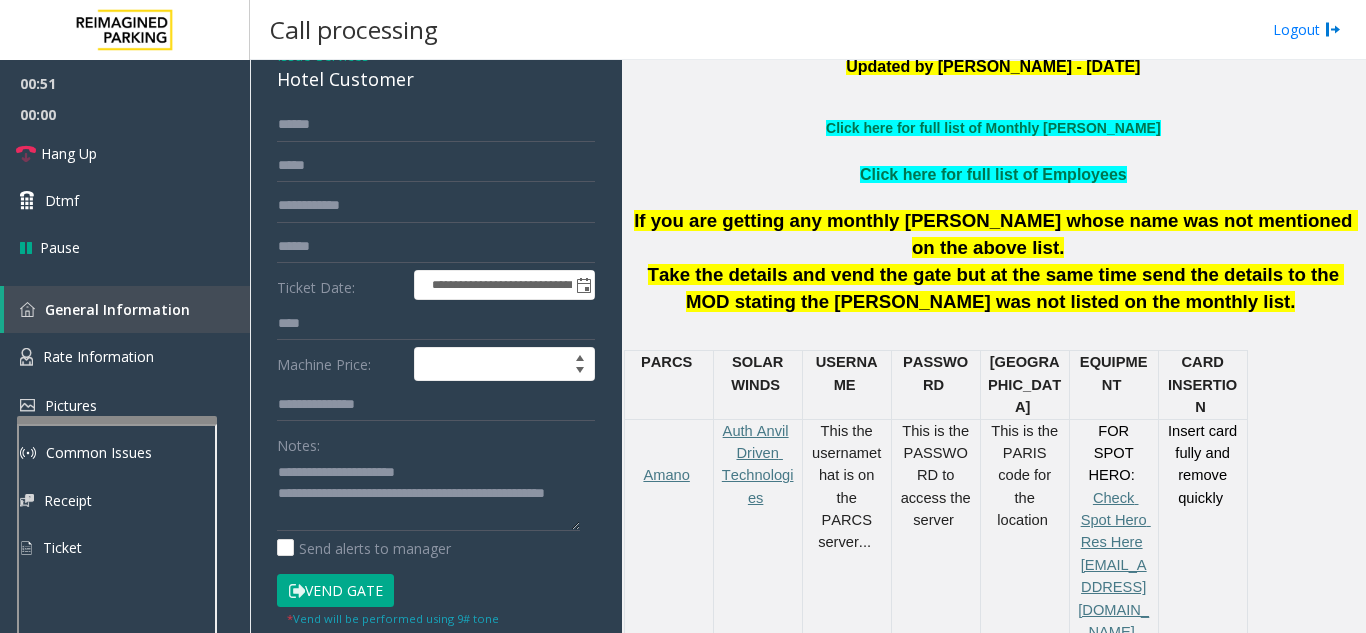 click on "Vend Gate" 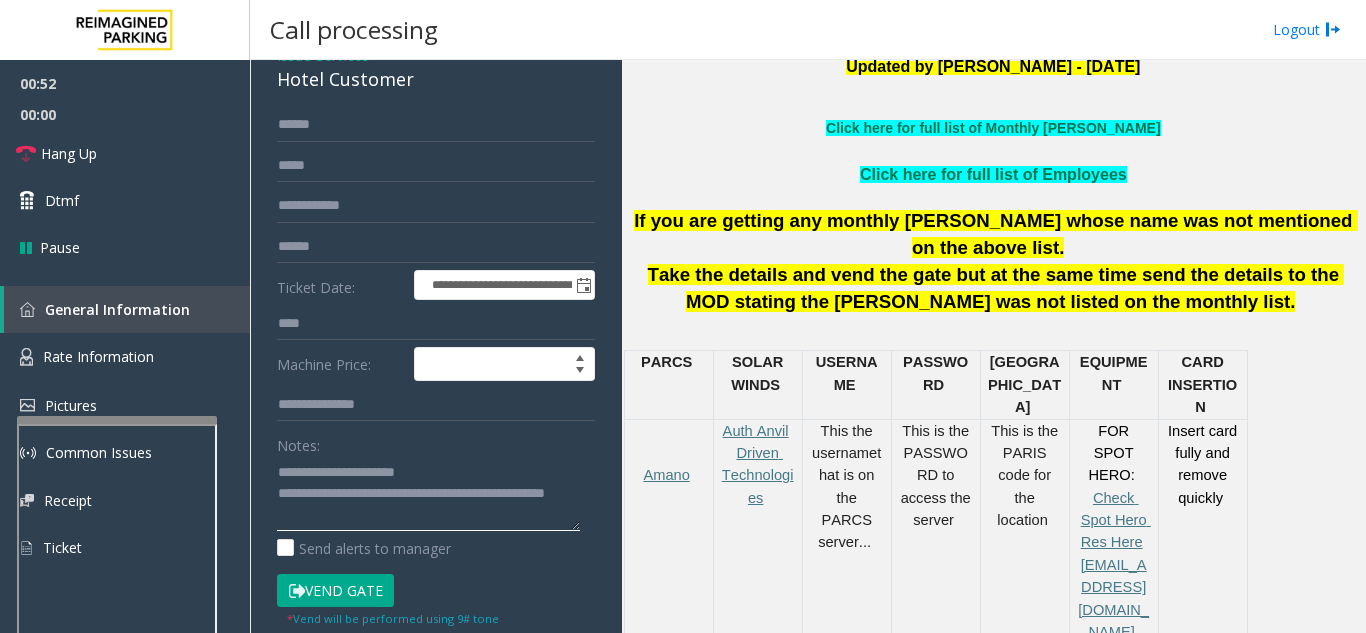 click 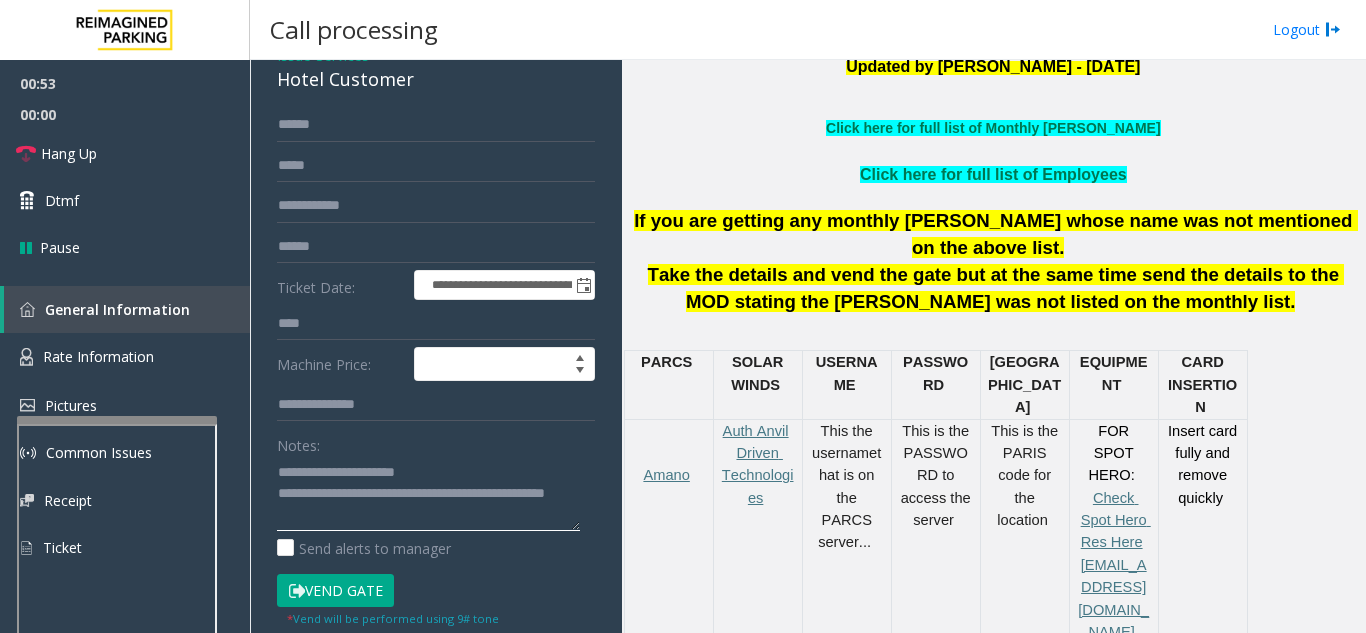 click 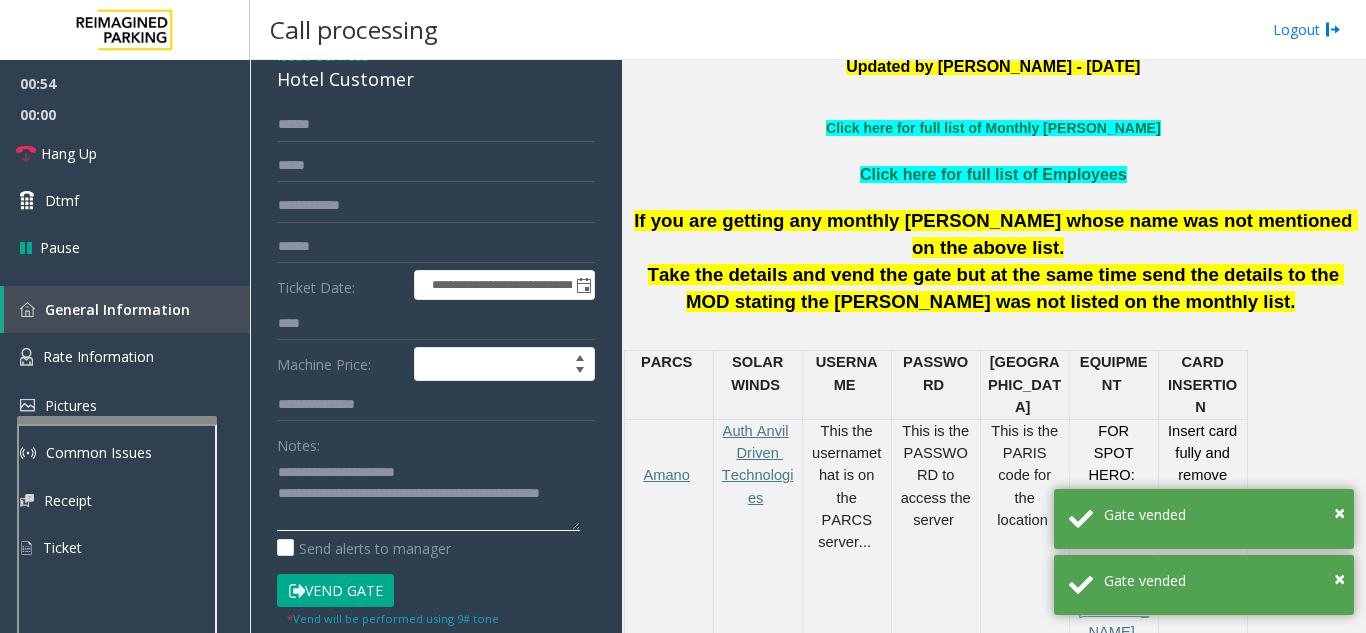type on "**********" 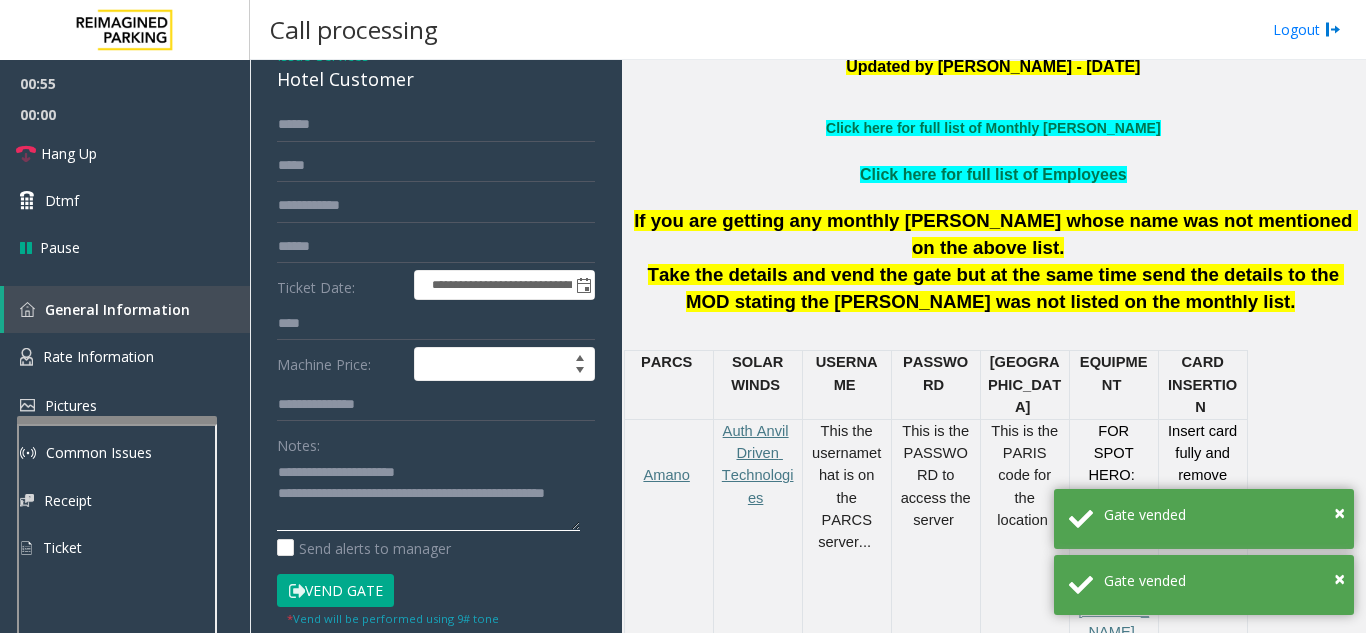 click 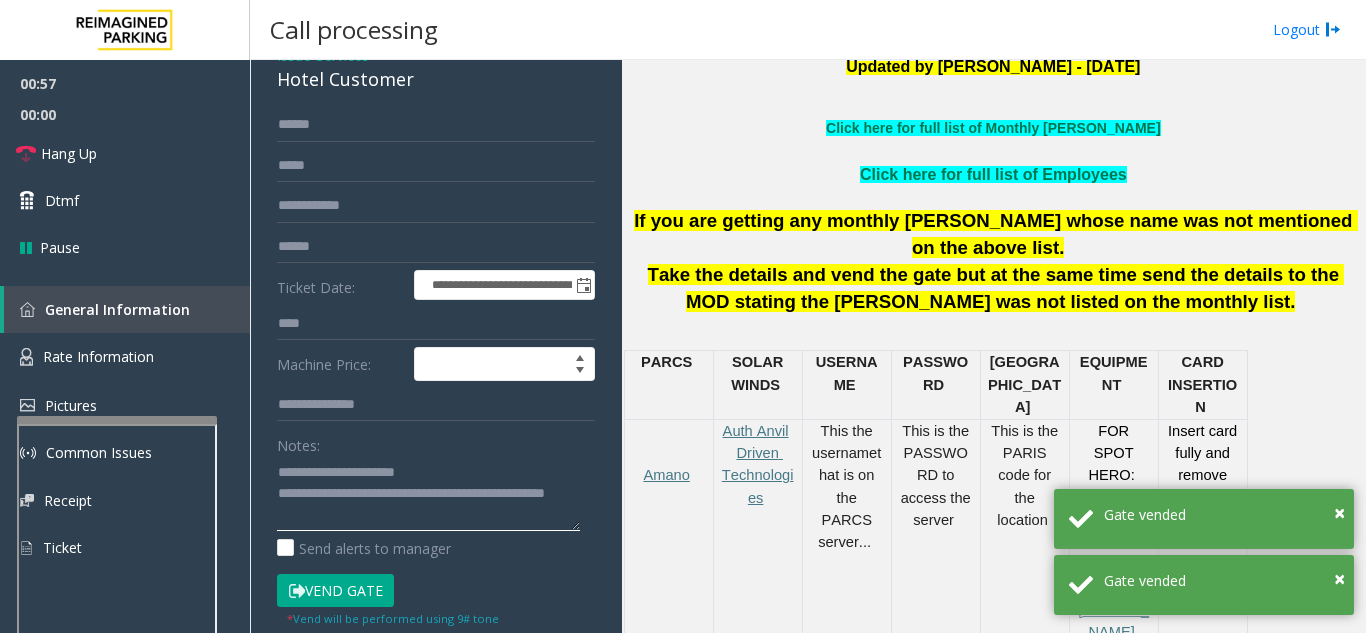 scroll, scrollTop: 0, scrollLeft: 0, axis: both 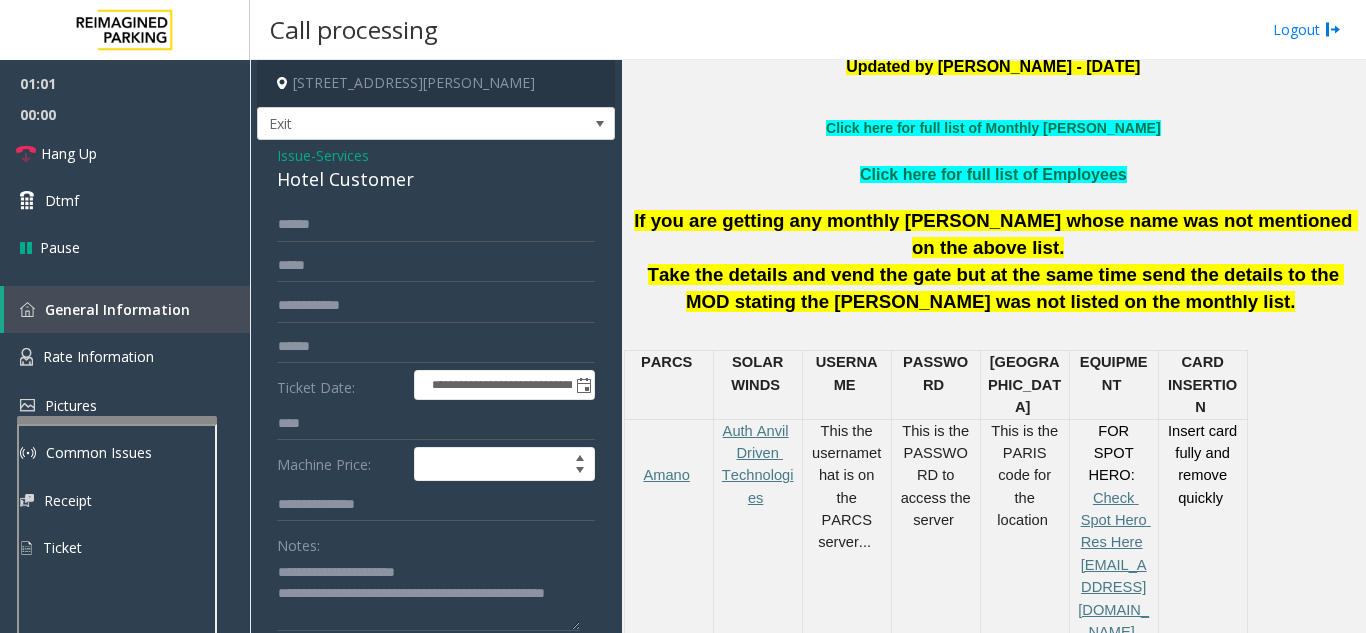 click on "If you are getting any monthly parker whose name was not mentioned on the above list." 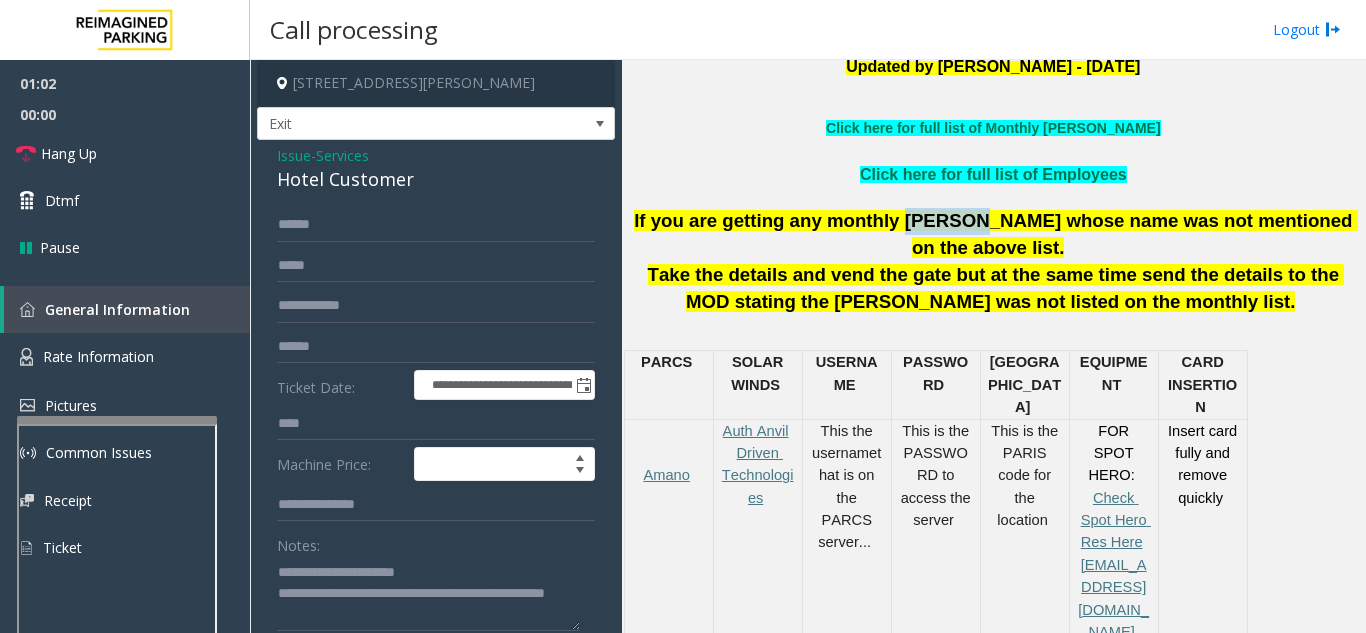 click on "If you are getting any monthly parker whose name was not mentioned on the above list." 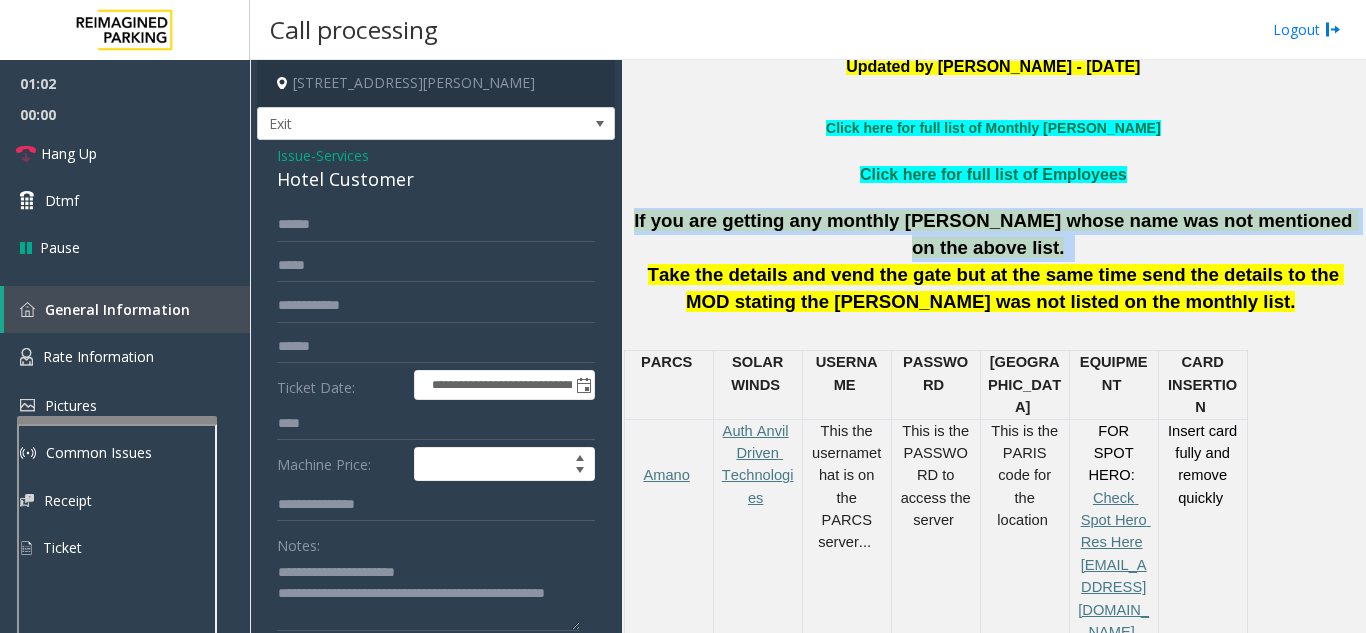click on "If you are getting any monthly parker whose name was not mentioned on the above list." 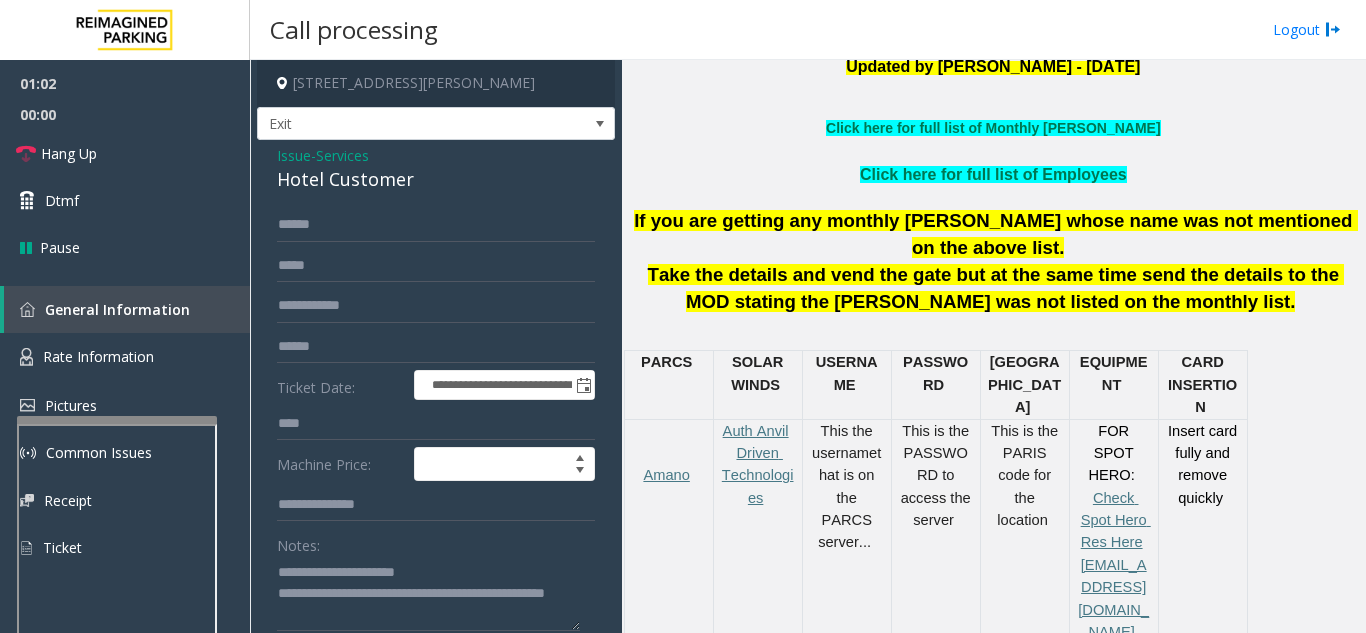 click on "Take the details and vend the gate but at the same time send the details to the MOD stating the parker was not listed on the monthly list" 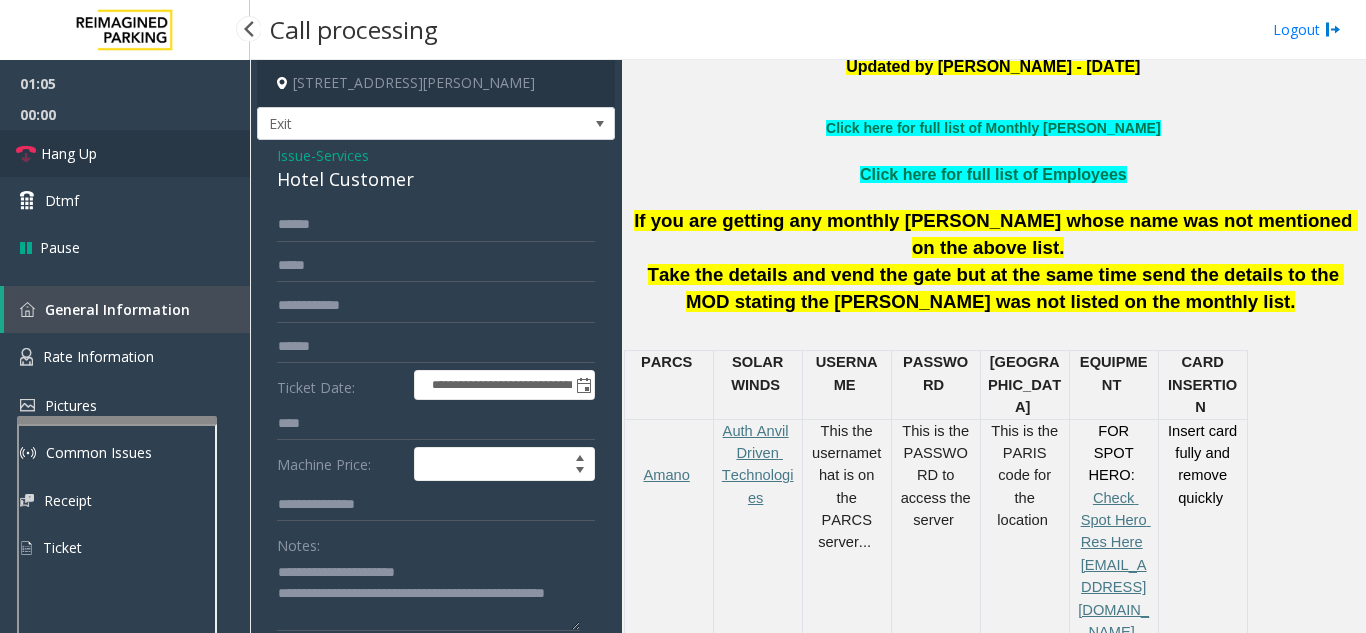 click on "Hang Up" at bounding box center [125, 153] 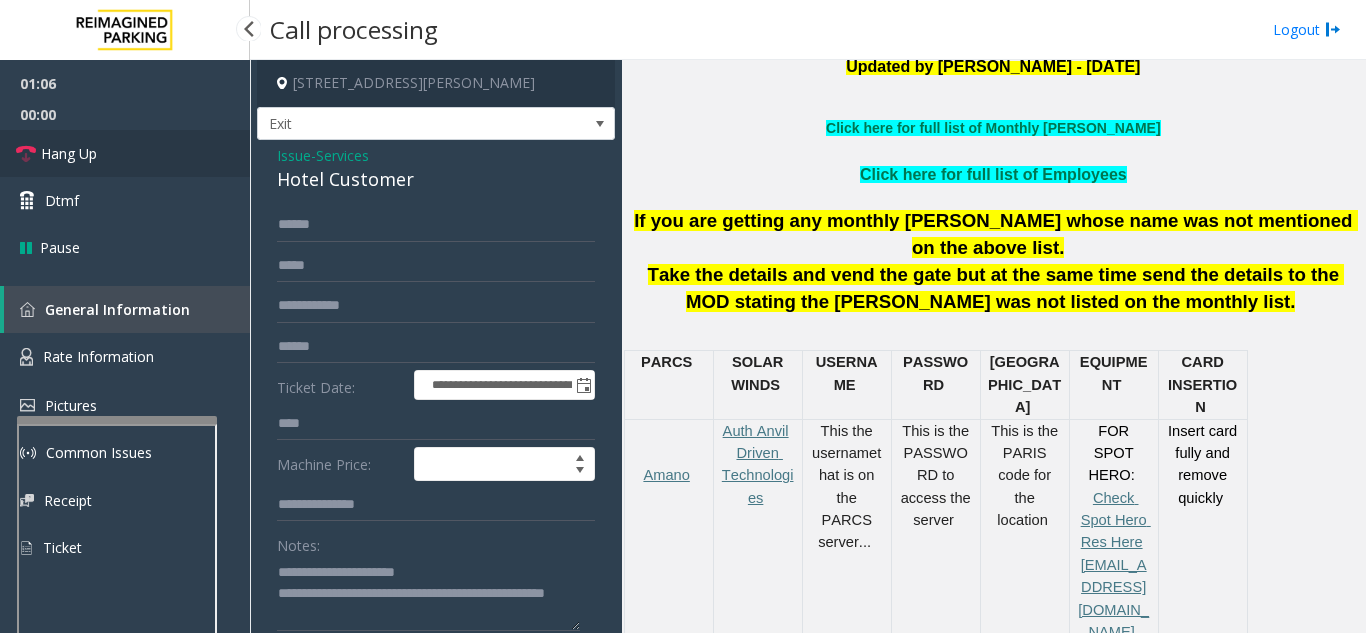 click on "Hang Up" at bounding box center [125, 153] 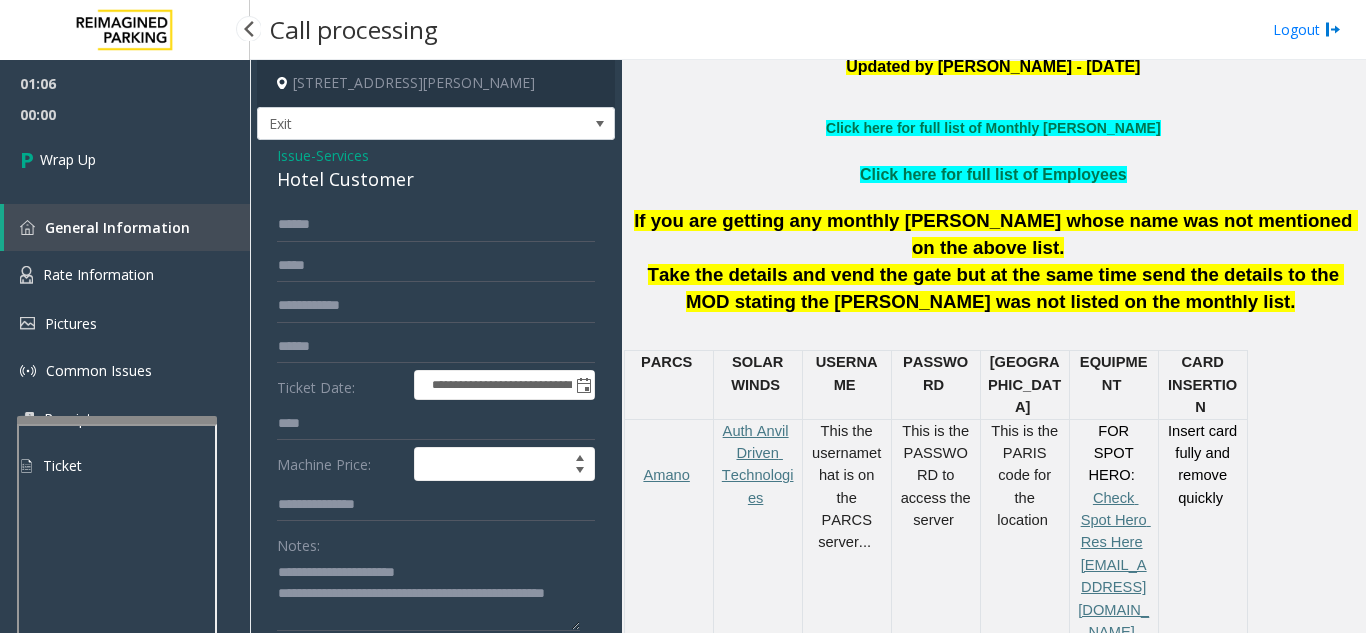 click on "Wrap Up" at bounding box center [125, 159] 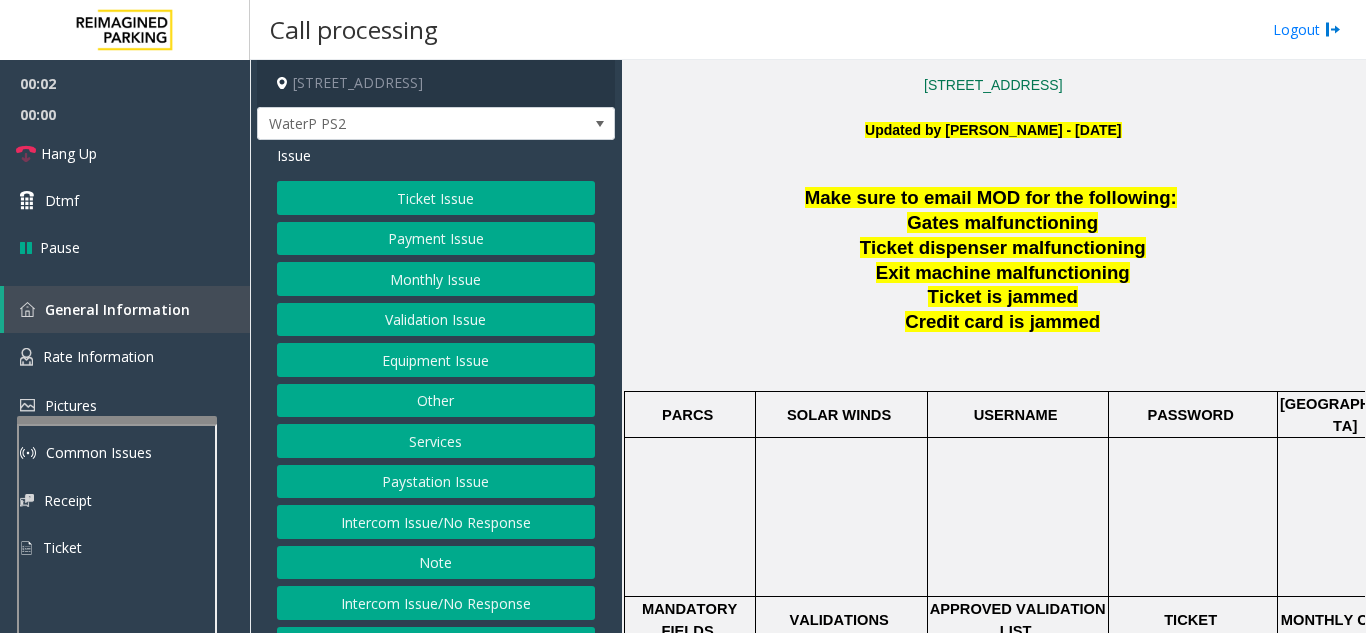 scroll, scrollTop: 600, scrollLeft: 0, axis: vertical 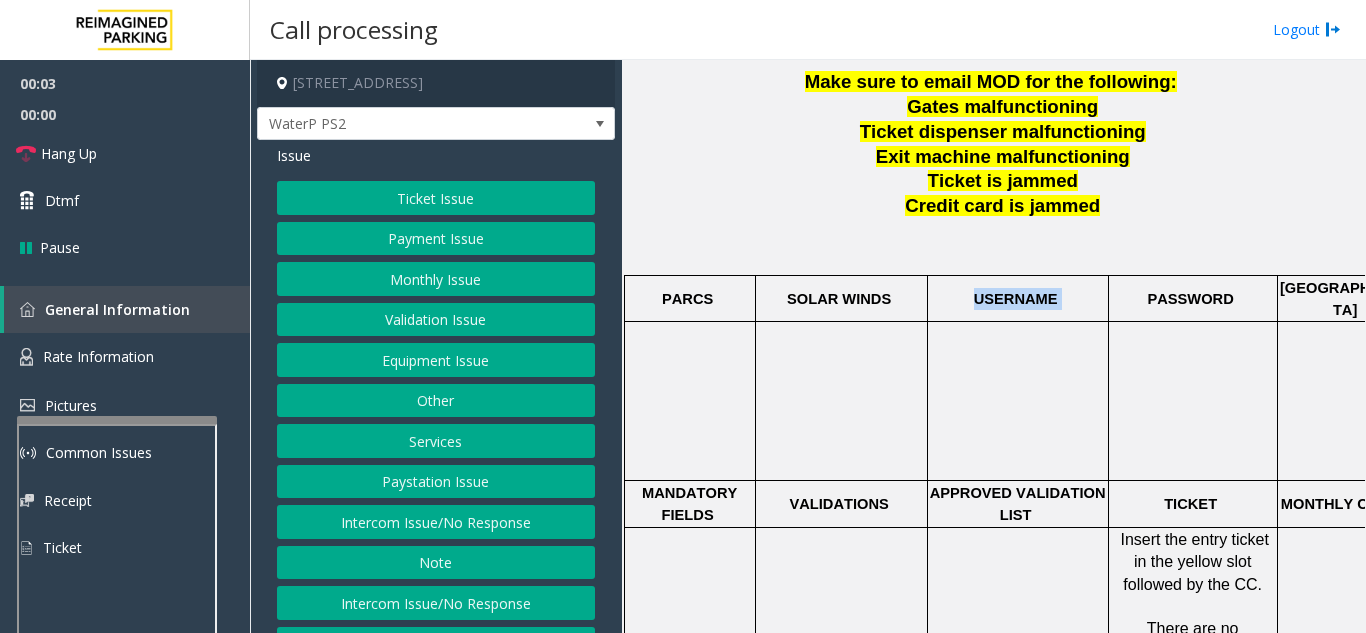 drag, startPoint x: 1005, startPoint y: 284, endPoint x: 1118, endPoint y: 290, distance: 113.15918 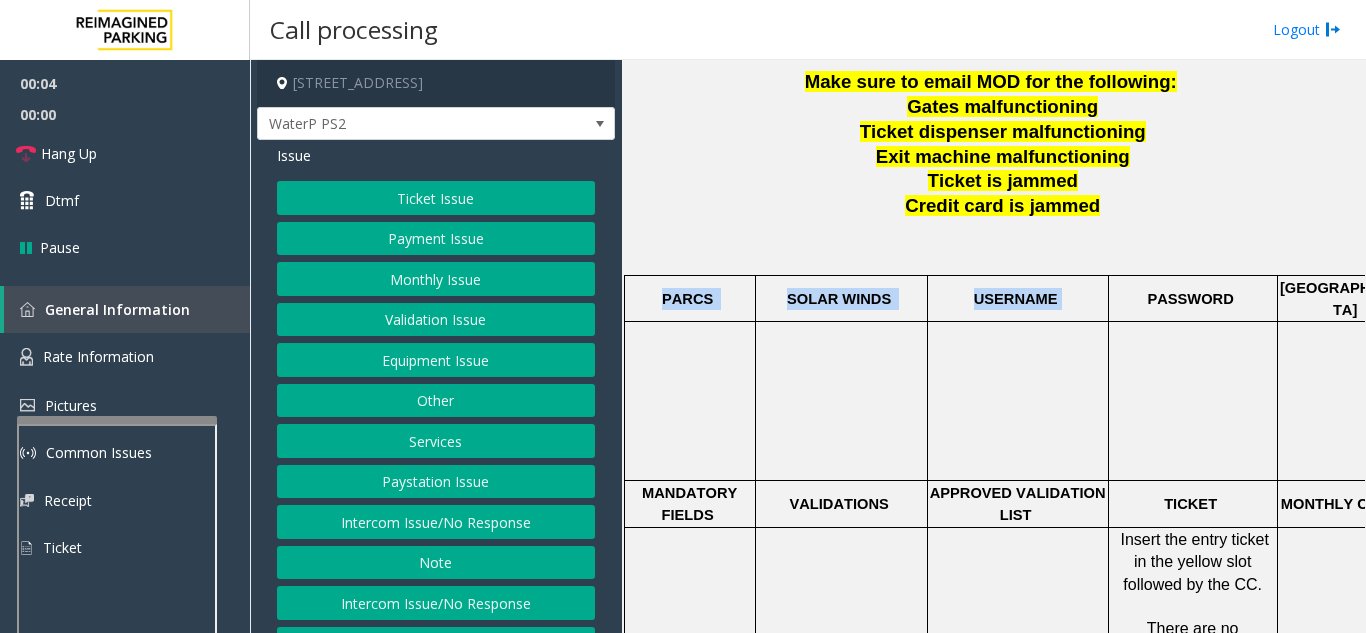 drag, startPoint x: 1105, startPoint y: 287, endPoint x: 770, endPoint y: 273, distance: 335.29242 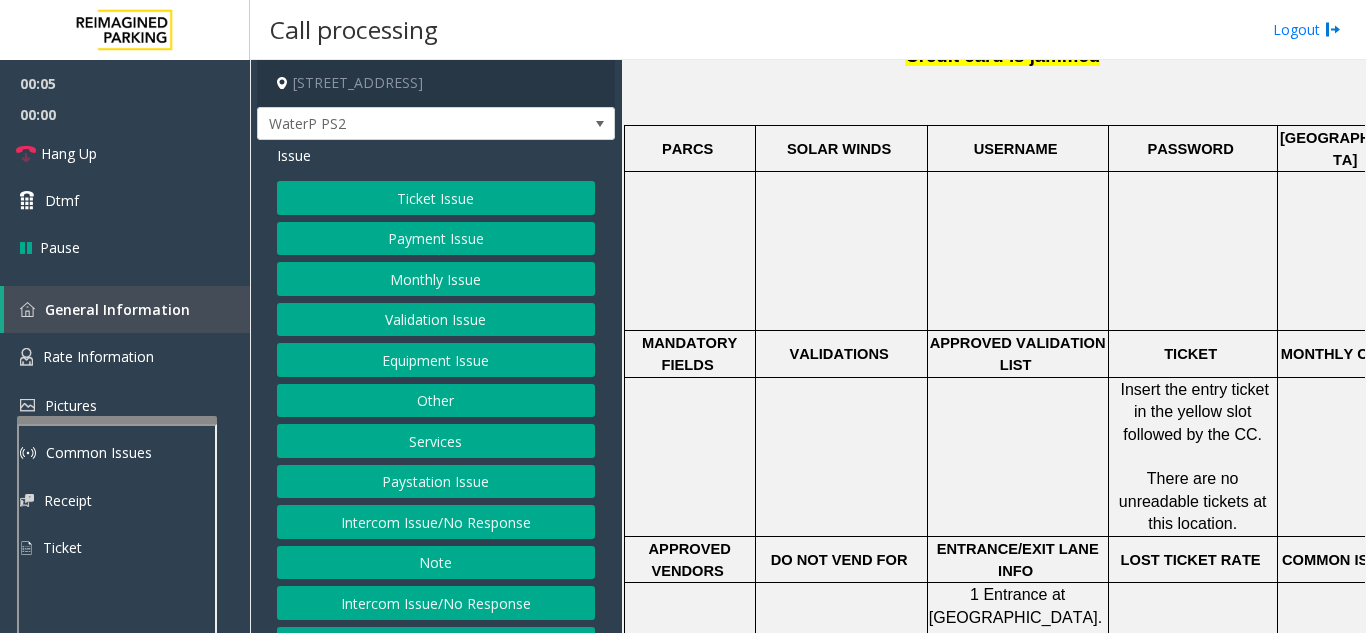 scroll, scrollTop: 800, scrollLeft: 0, axis: vertical 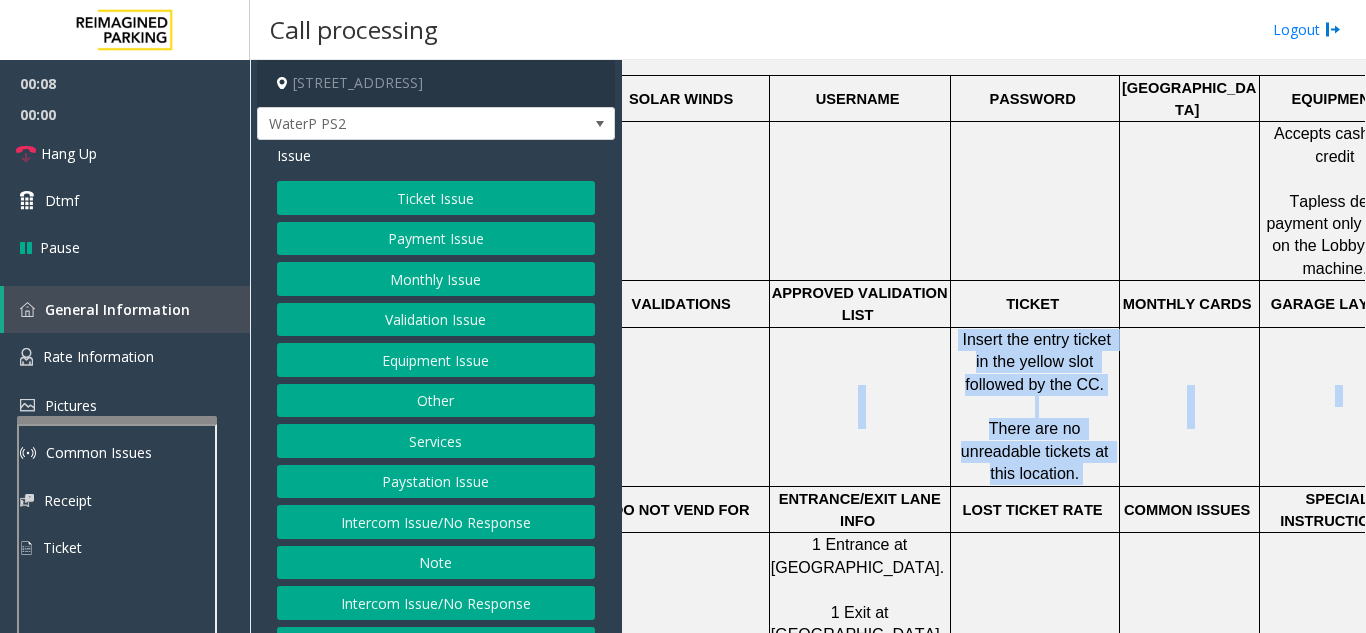 drag, startPoint x: 971, startPoint y: 346, endPoint x: 1338, endPoint y: 368, distance: 367.6588 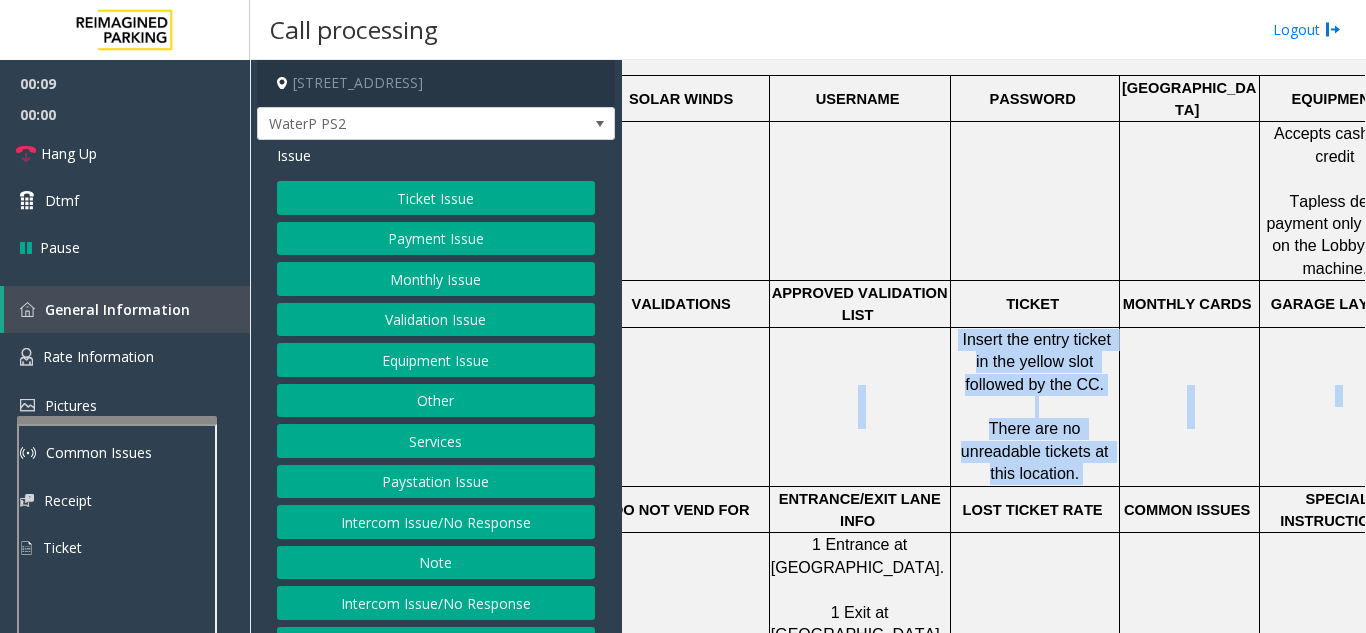 click 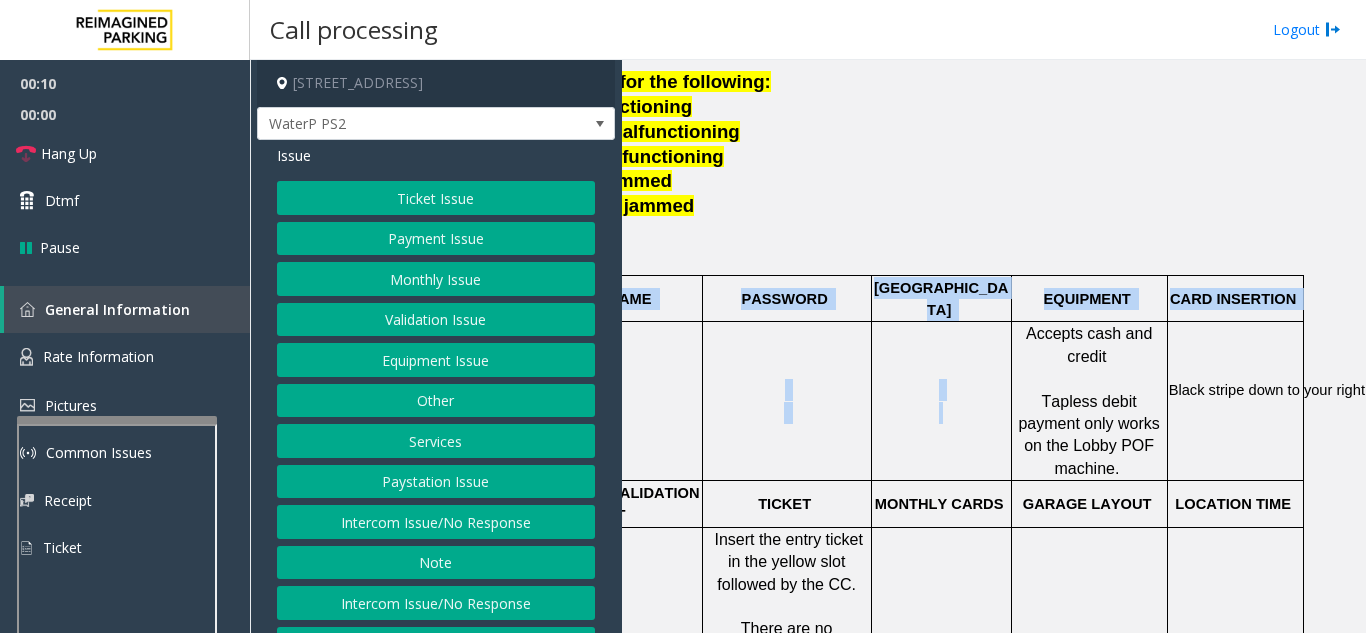 scroll, scrollTop: 600, scrollLeft: 412, axis: both 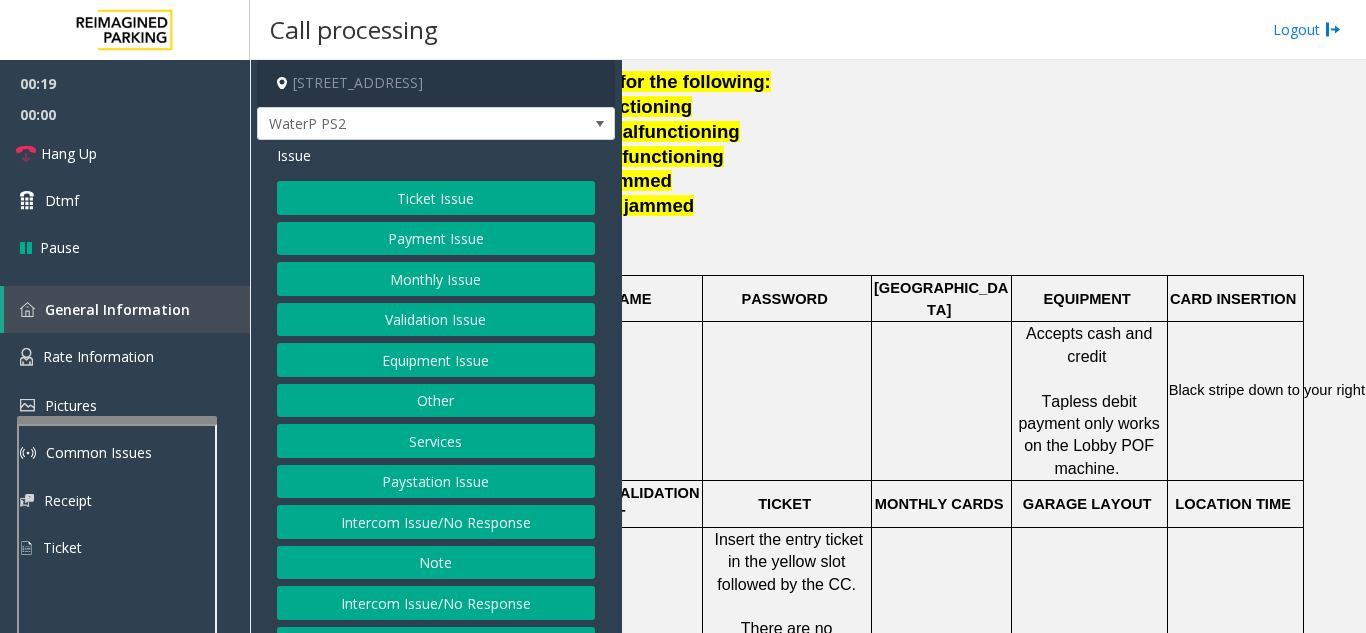 click on "Ticket Issue" 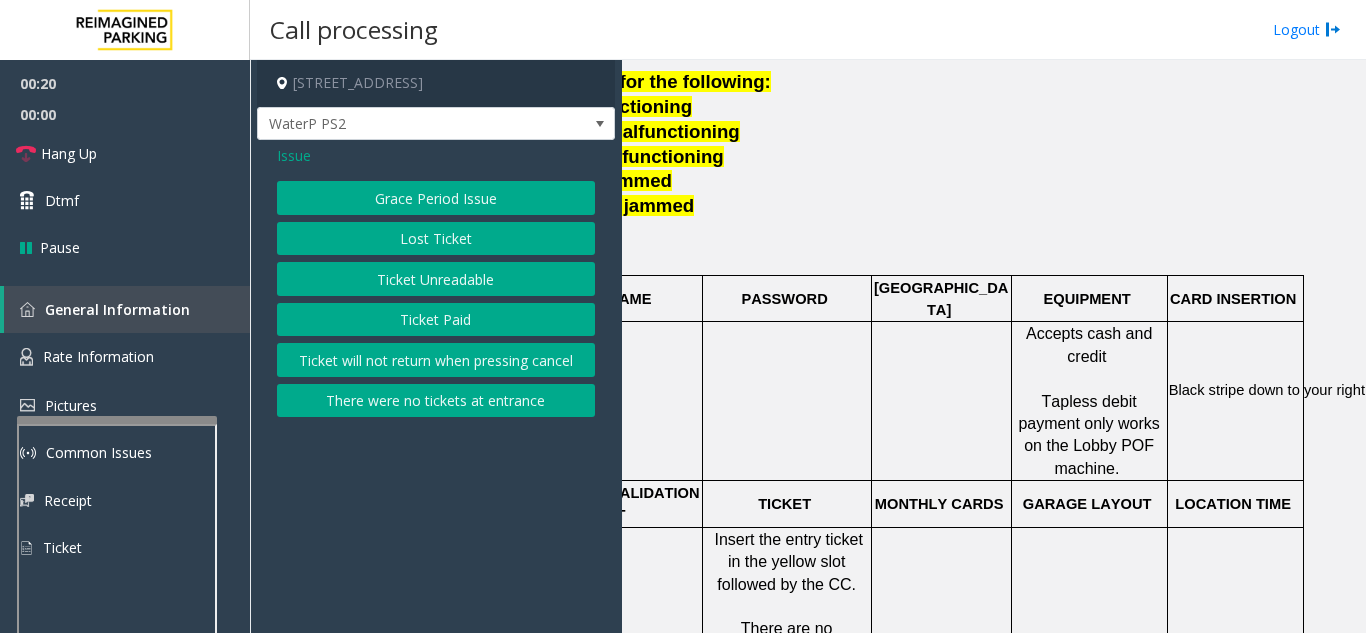click on "Ticket Unreadable" 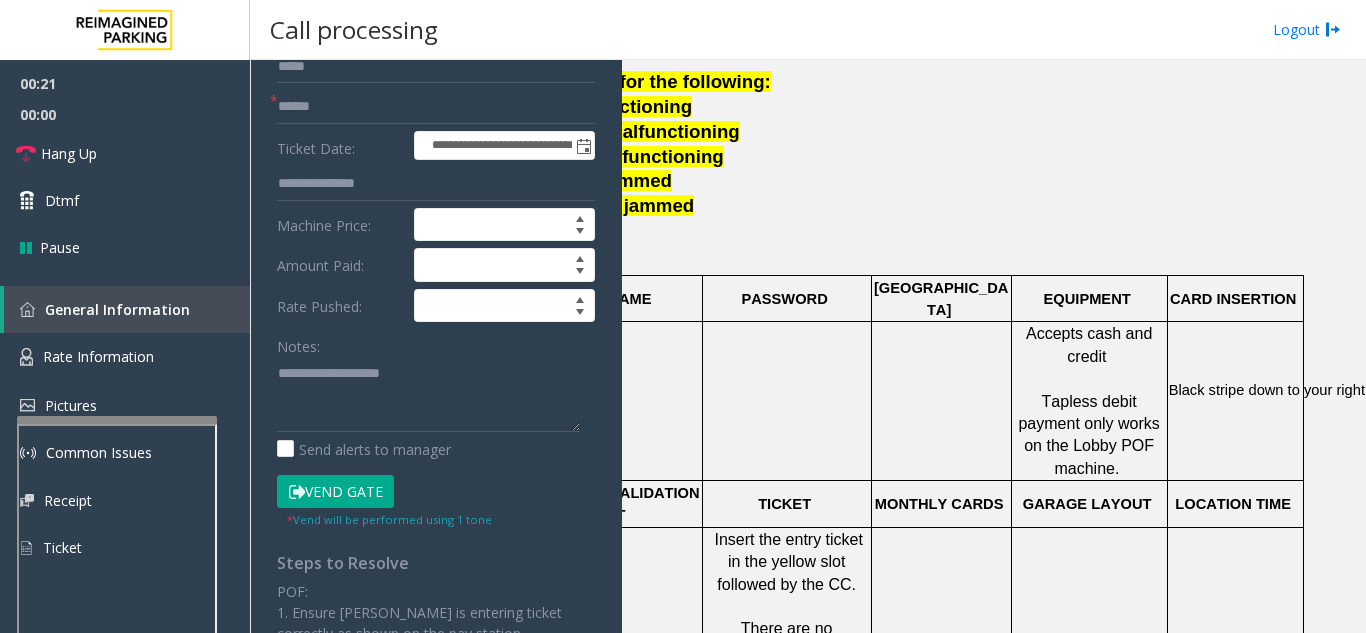 scroll, scrollTop: 200, scrollLeft: 0, axis: vertical 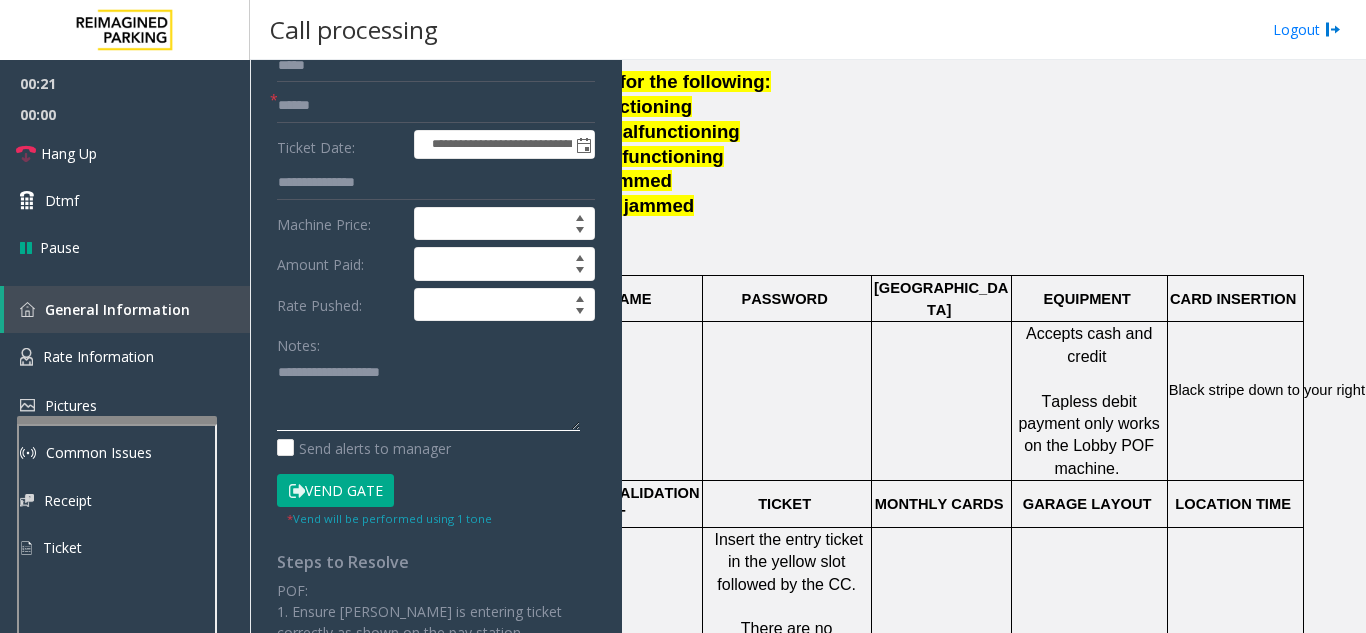 click 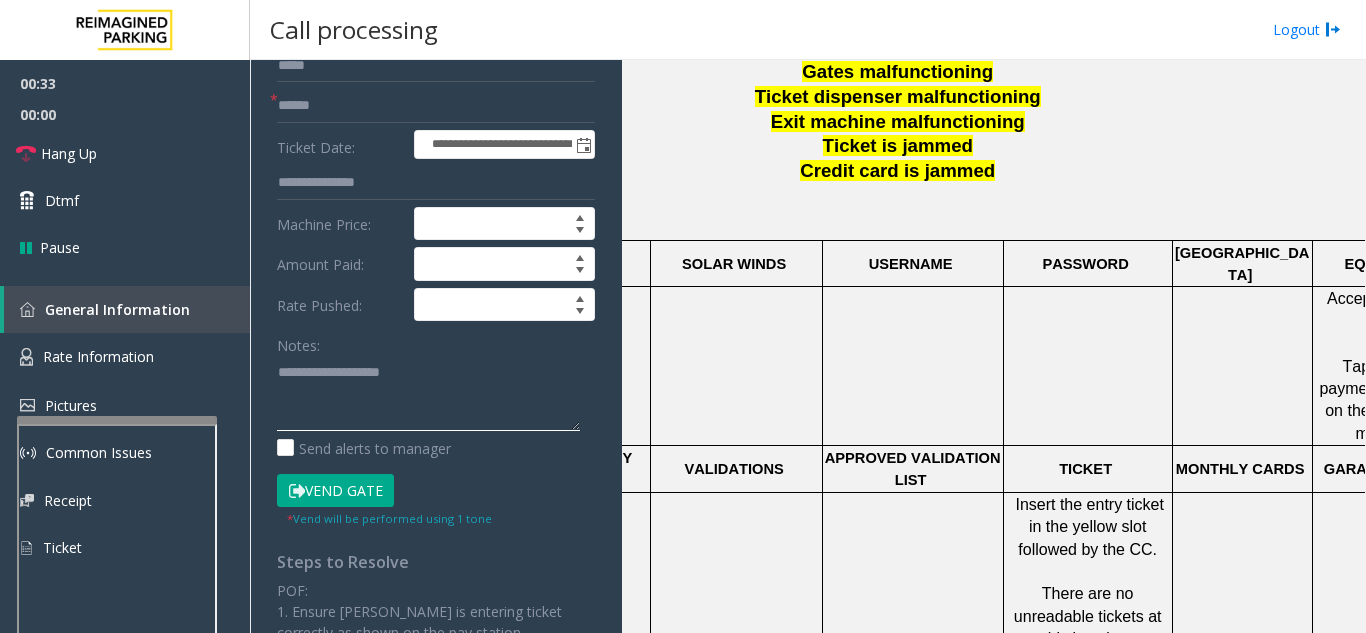 scroll, scrollTop: 600, scrollLeft: 105, axis: both 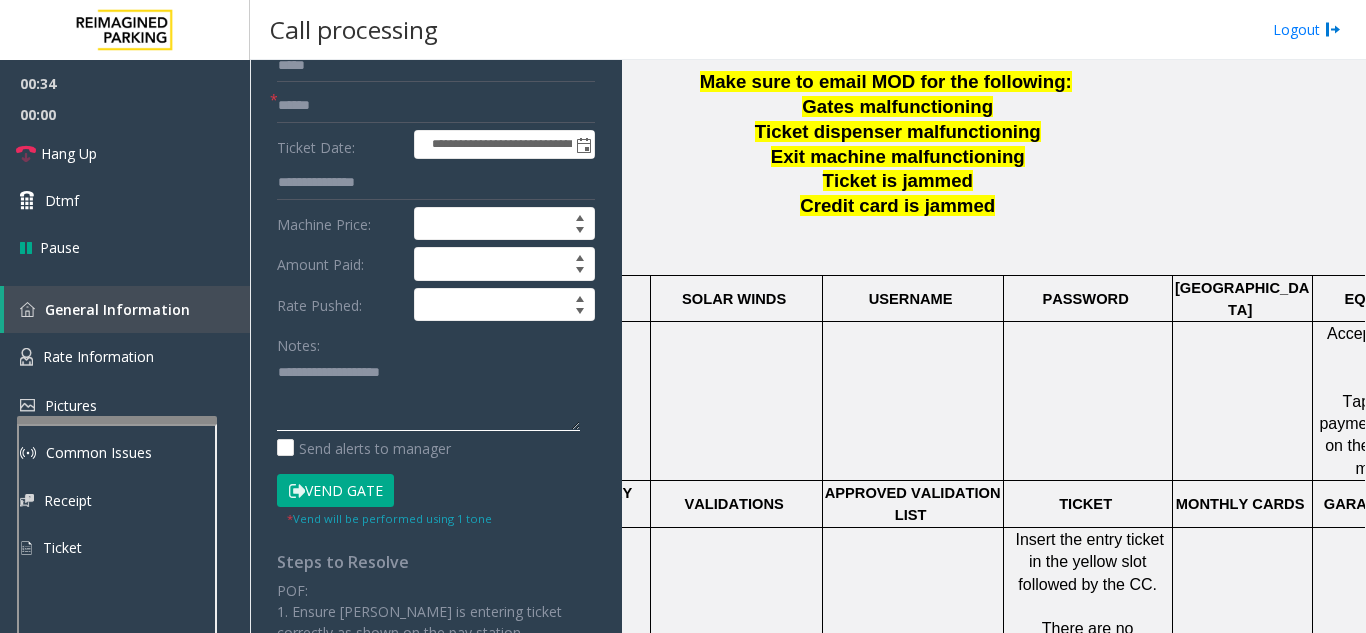 click 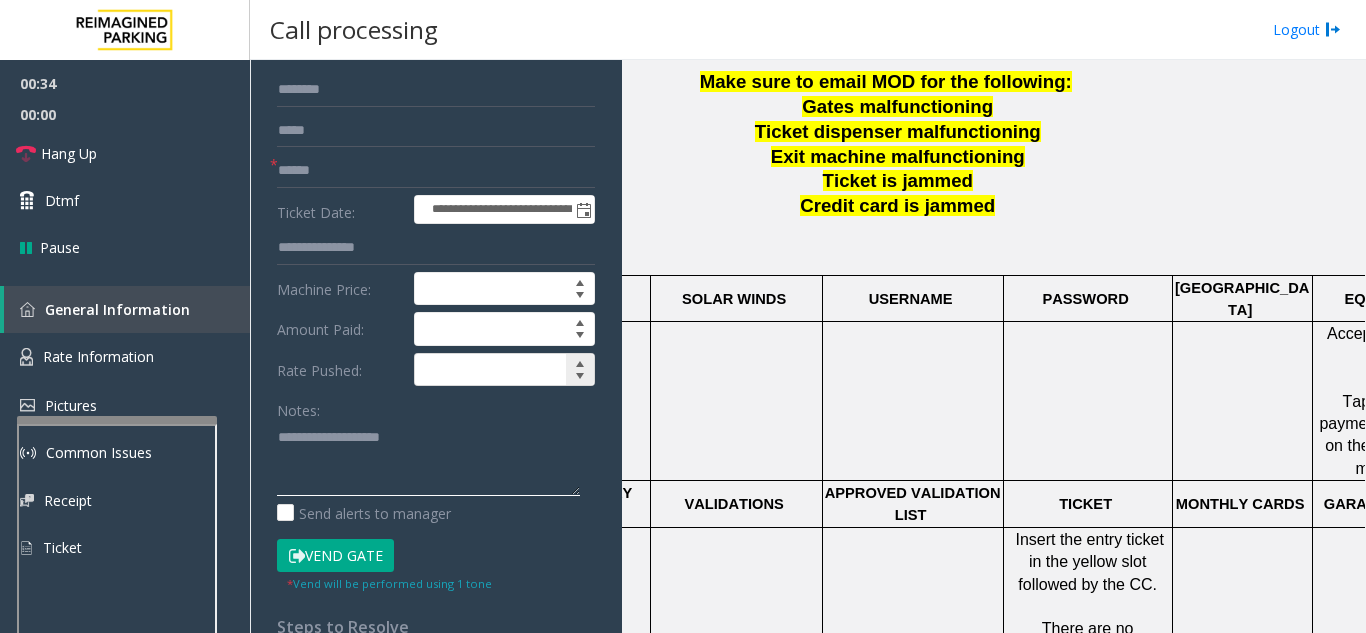 scroll, scrollTop: 100, scrollLeft: 0, axis: vertical 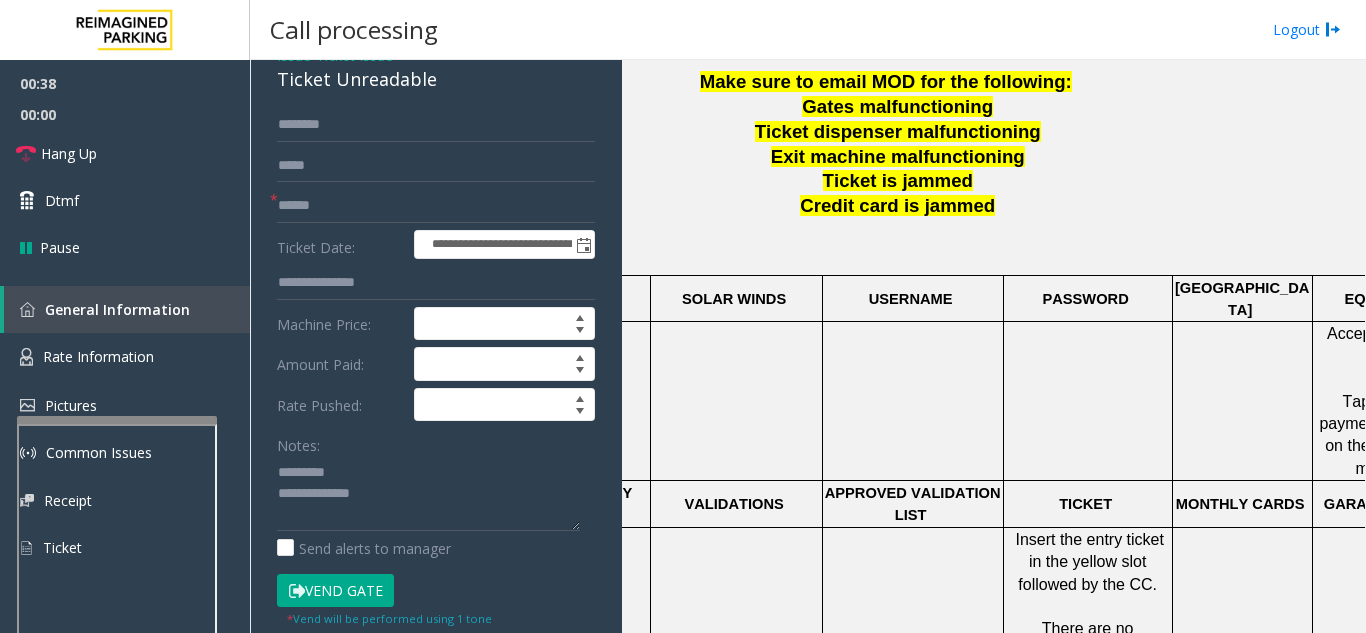 click on "Notes:" 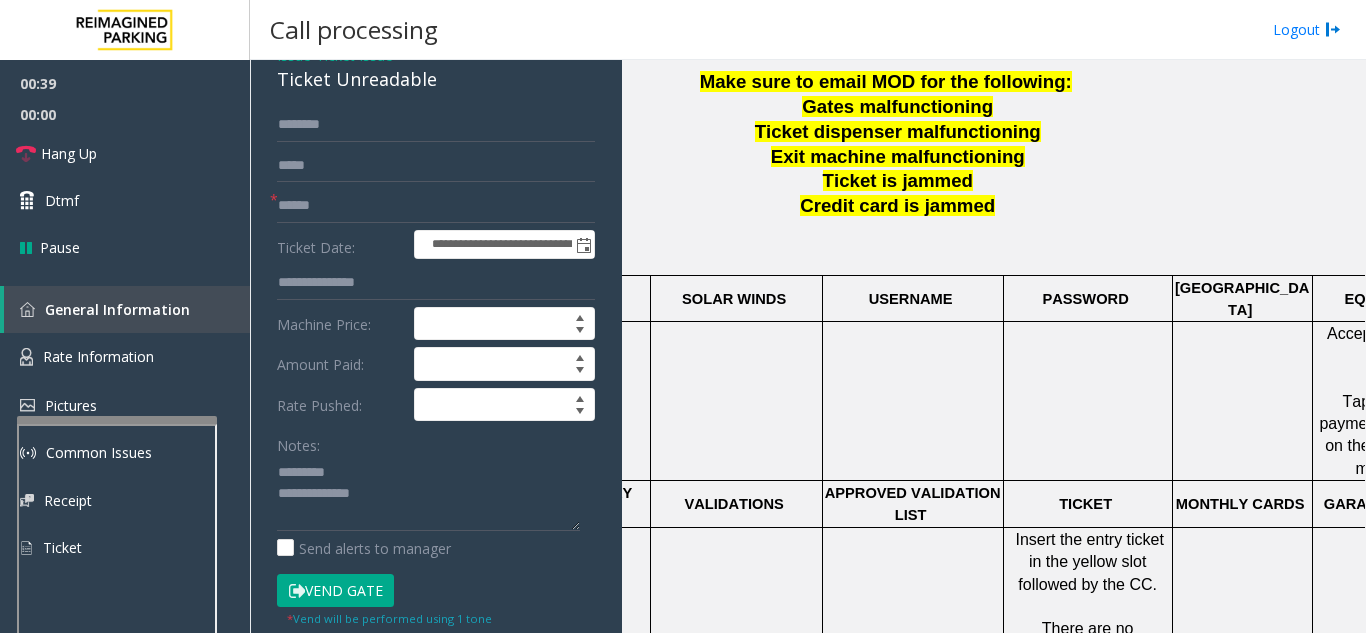 click on "Ticket Unreadable" 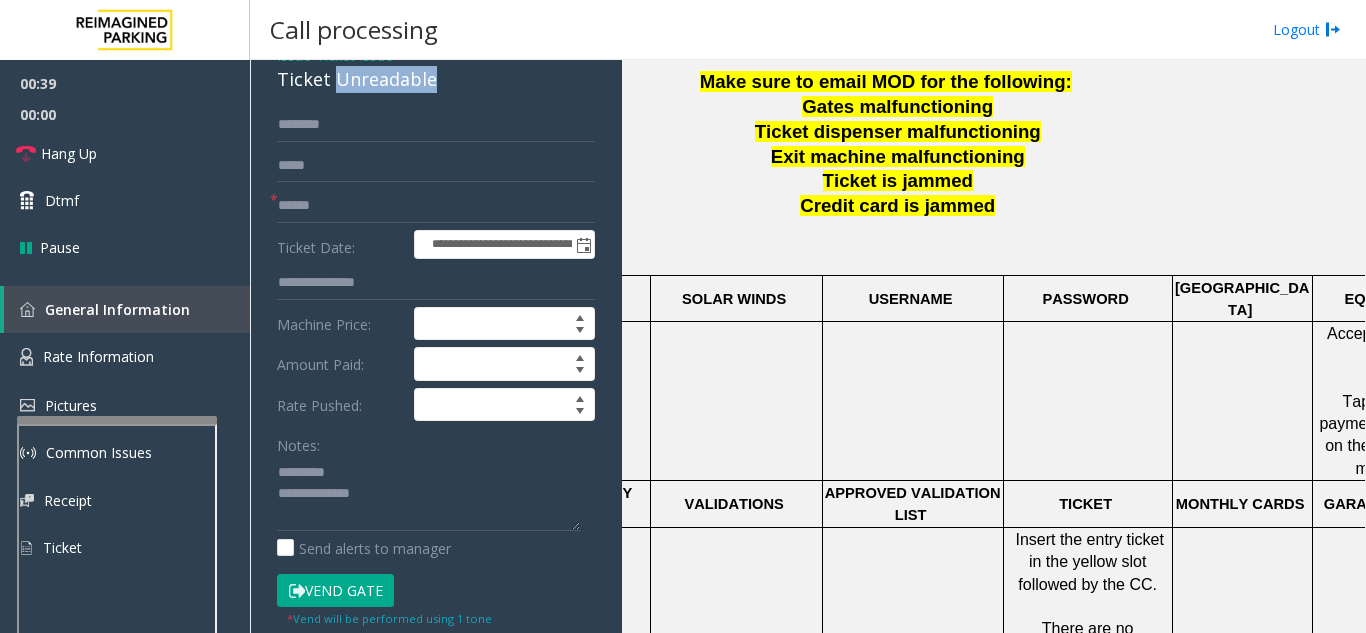 click on "Ticket Unreadable" 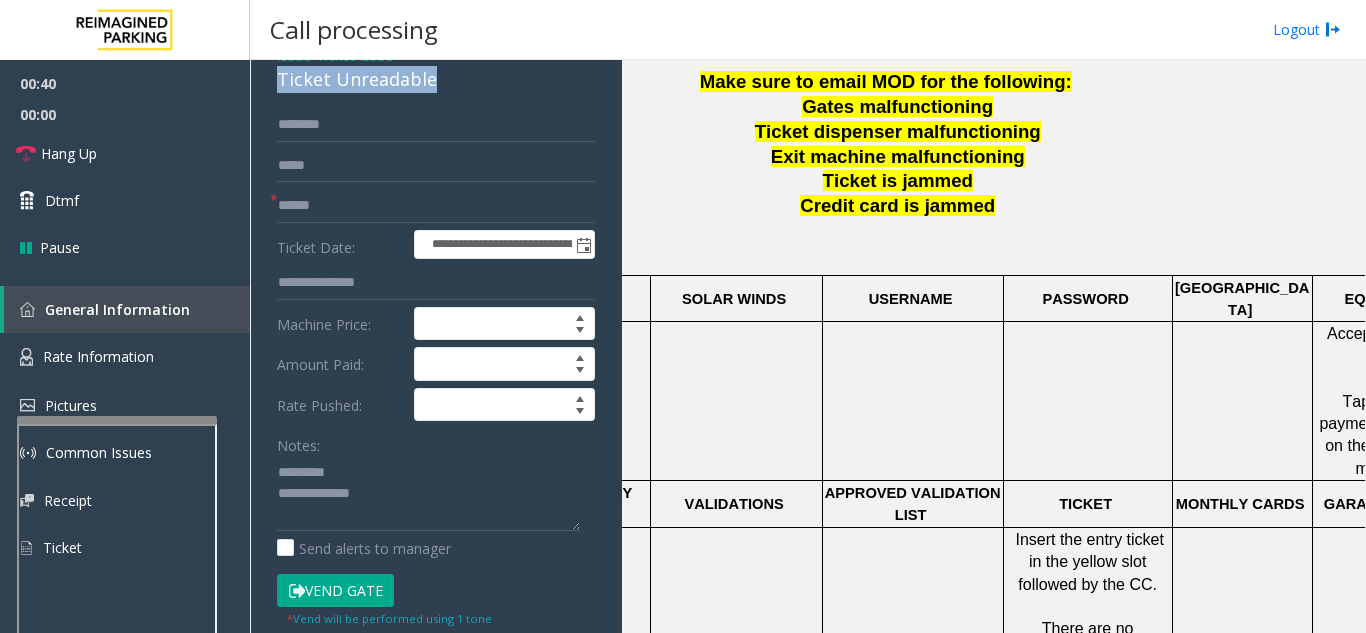 click on "Ticket Unreadable" 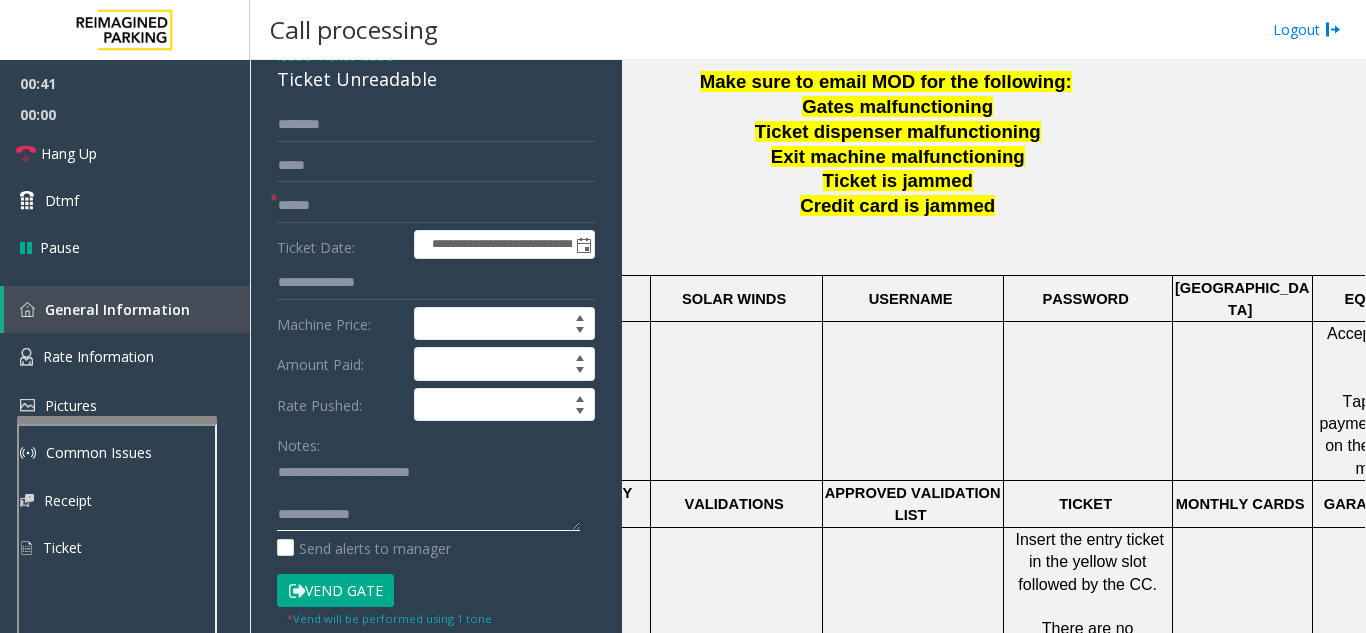 click 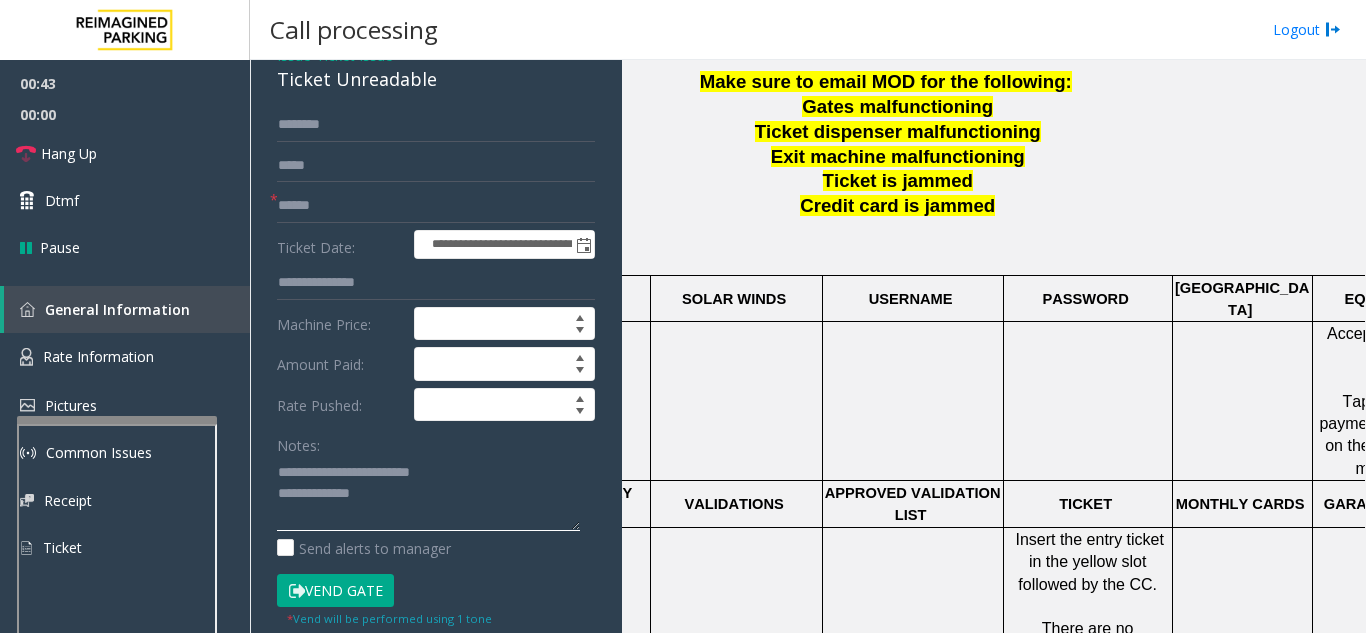 click 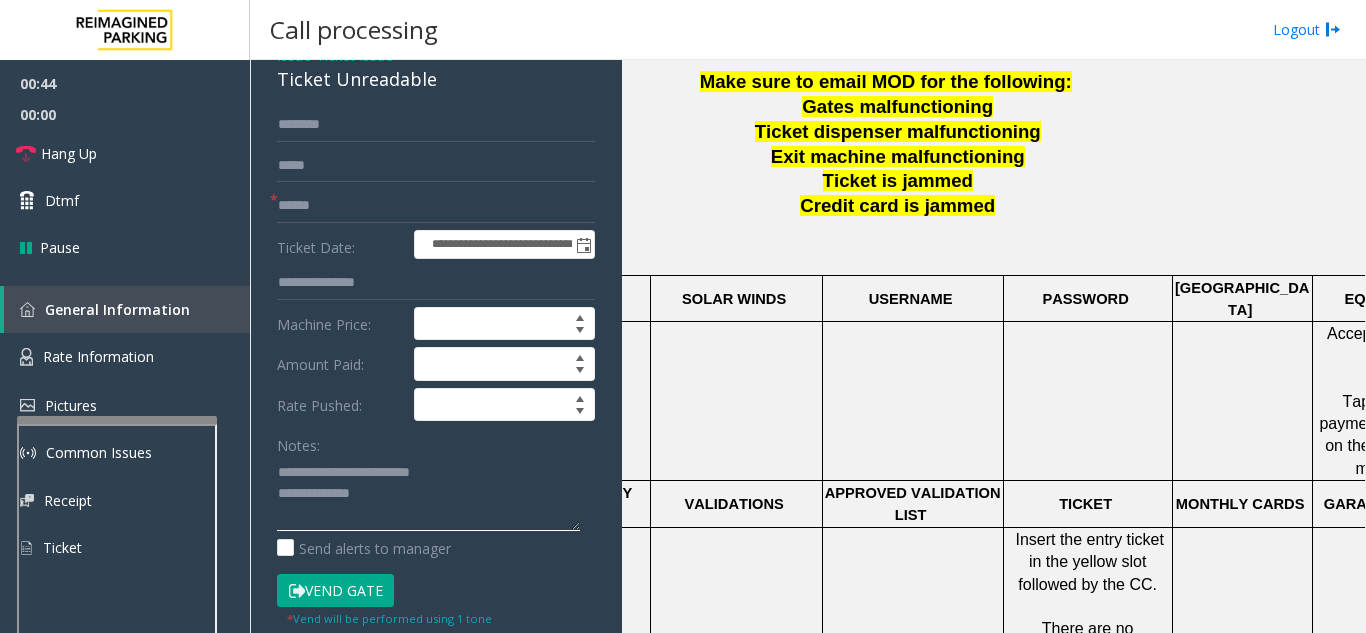 type on "**********" 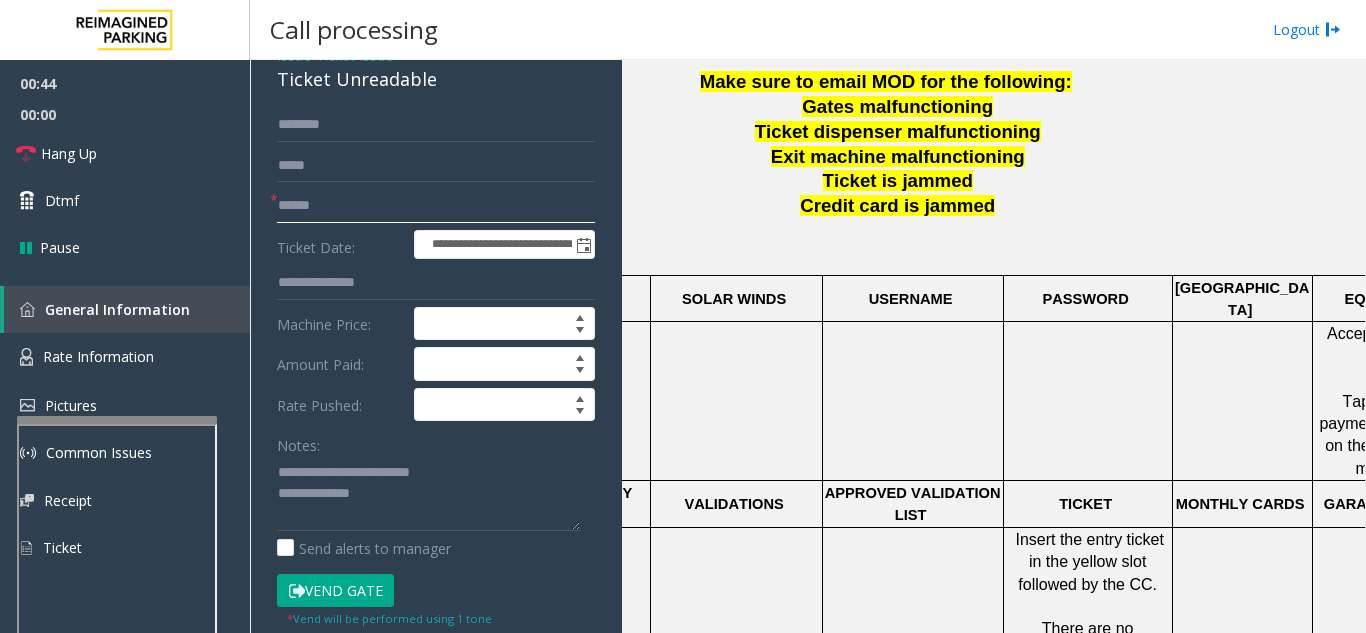 click 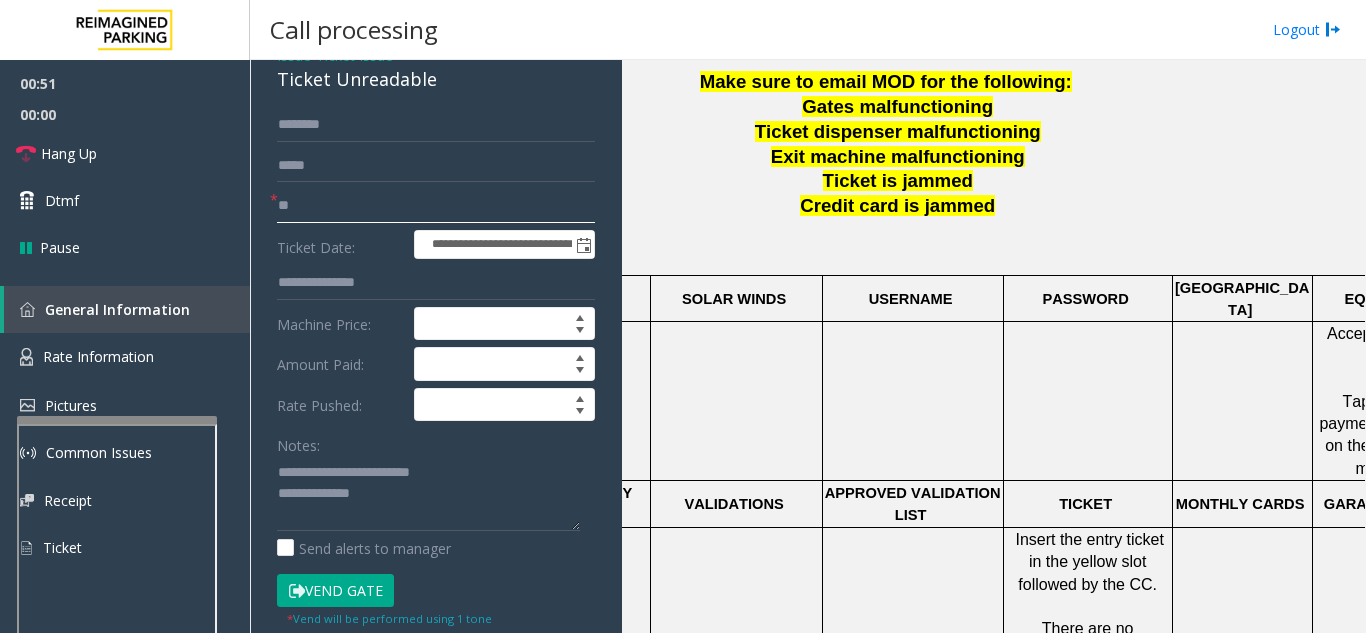 type on "**" 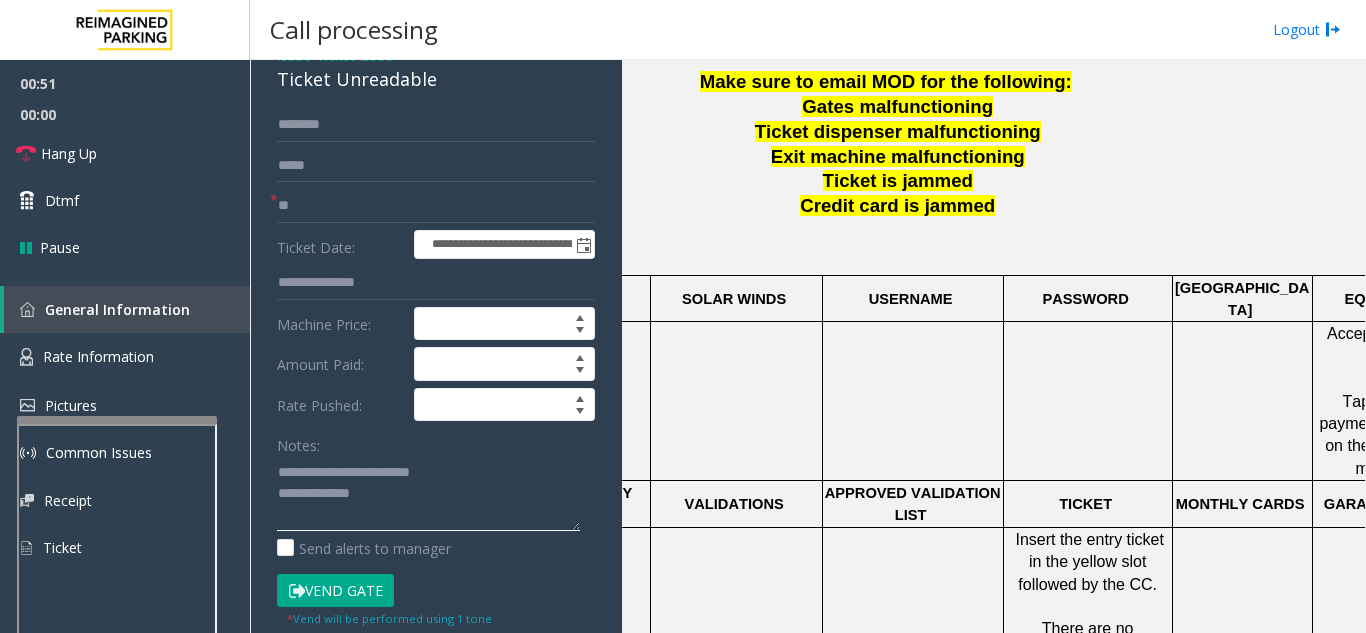 click 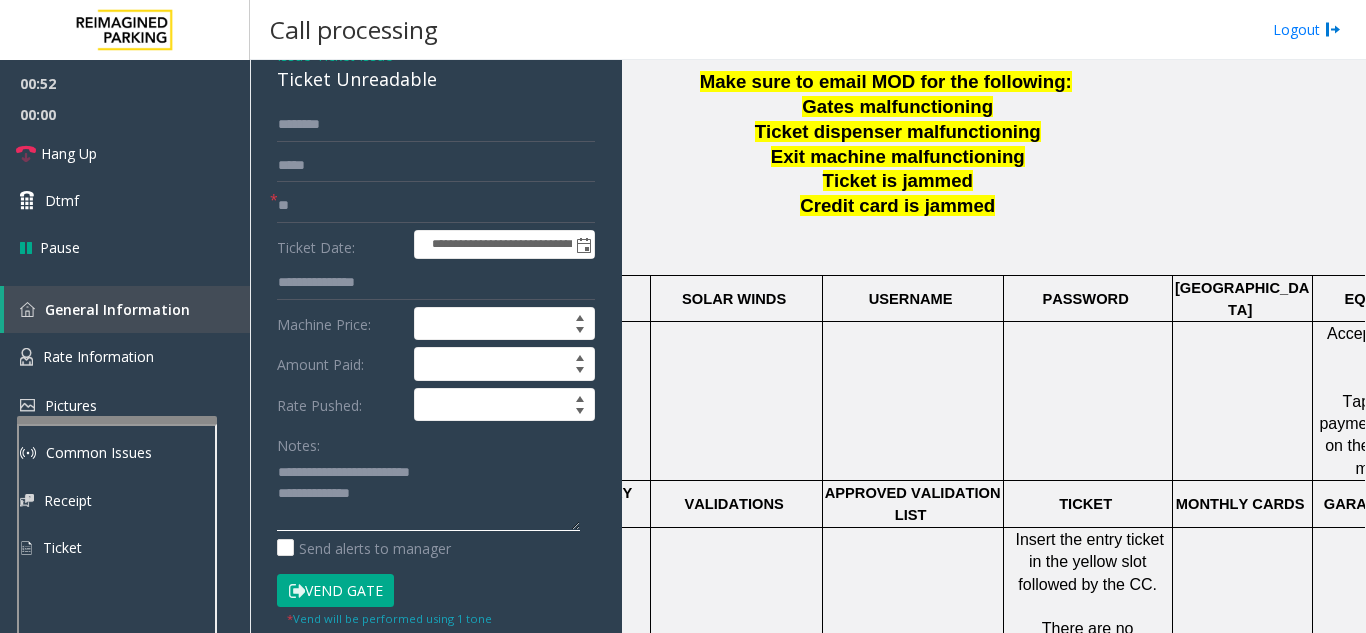 click 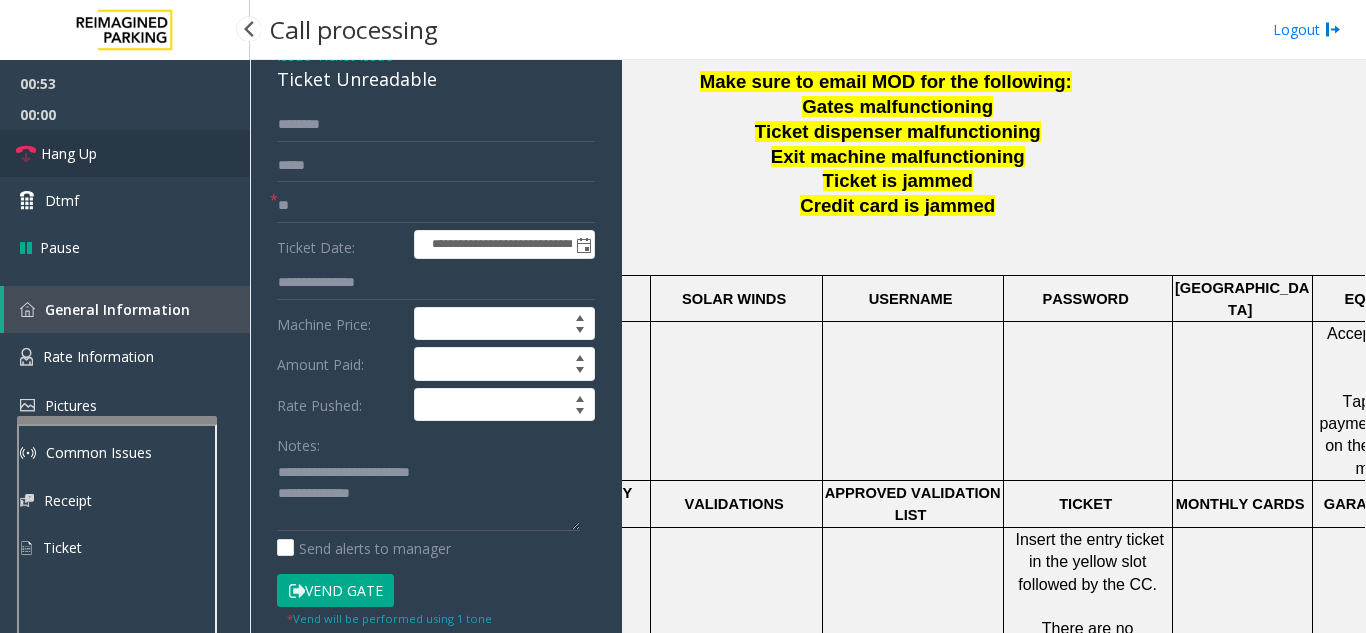 click on "Hang Up" at bounding box center (69, 153) 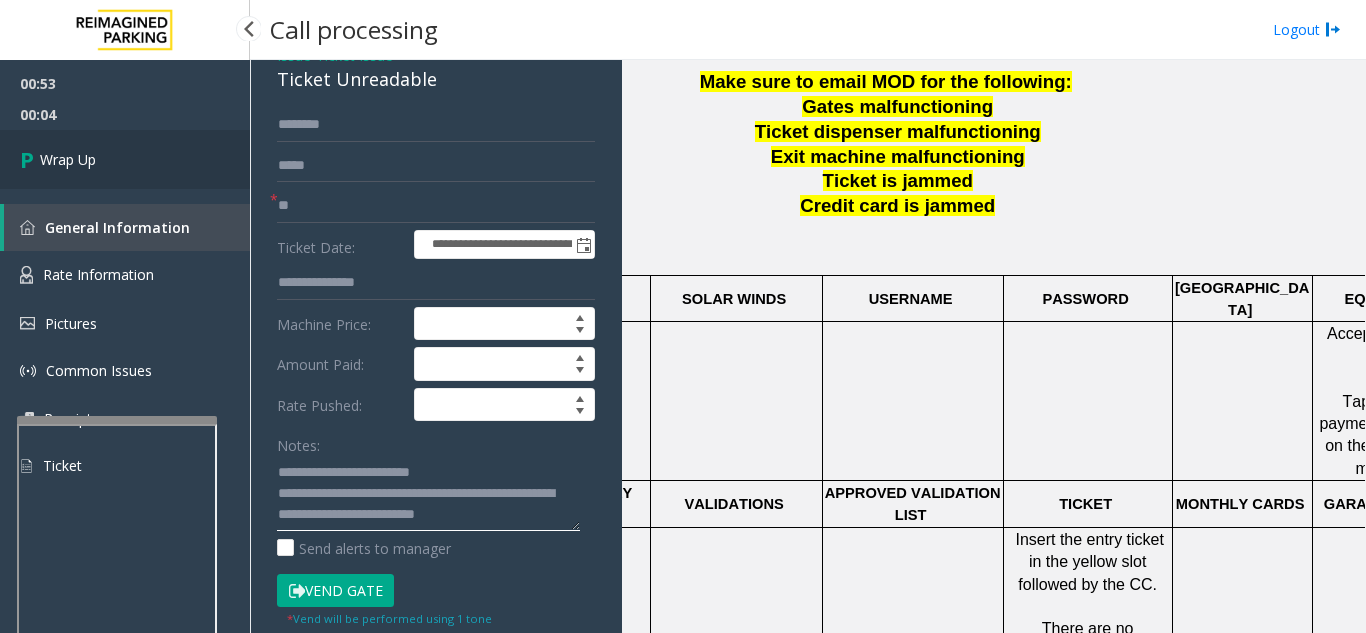 type on "**********" 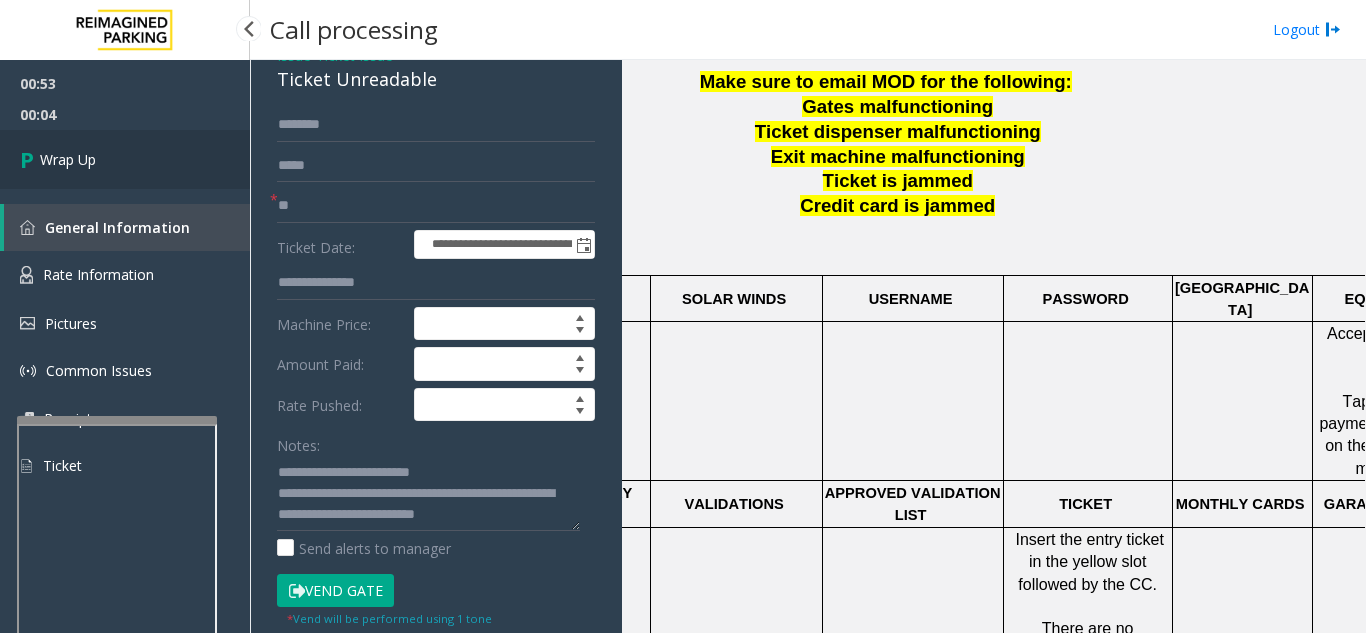 click on "Wrap Up" at bounding box center (125, 159) 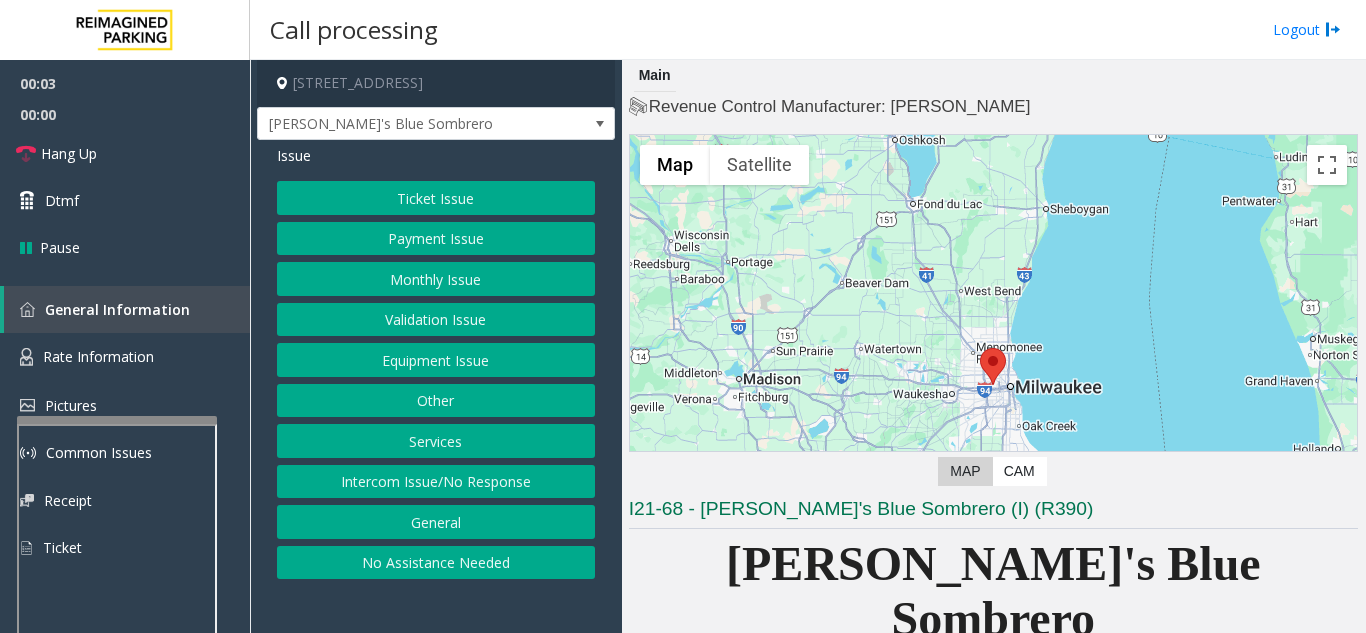 click on "Intercom Issue/No Response" 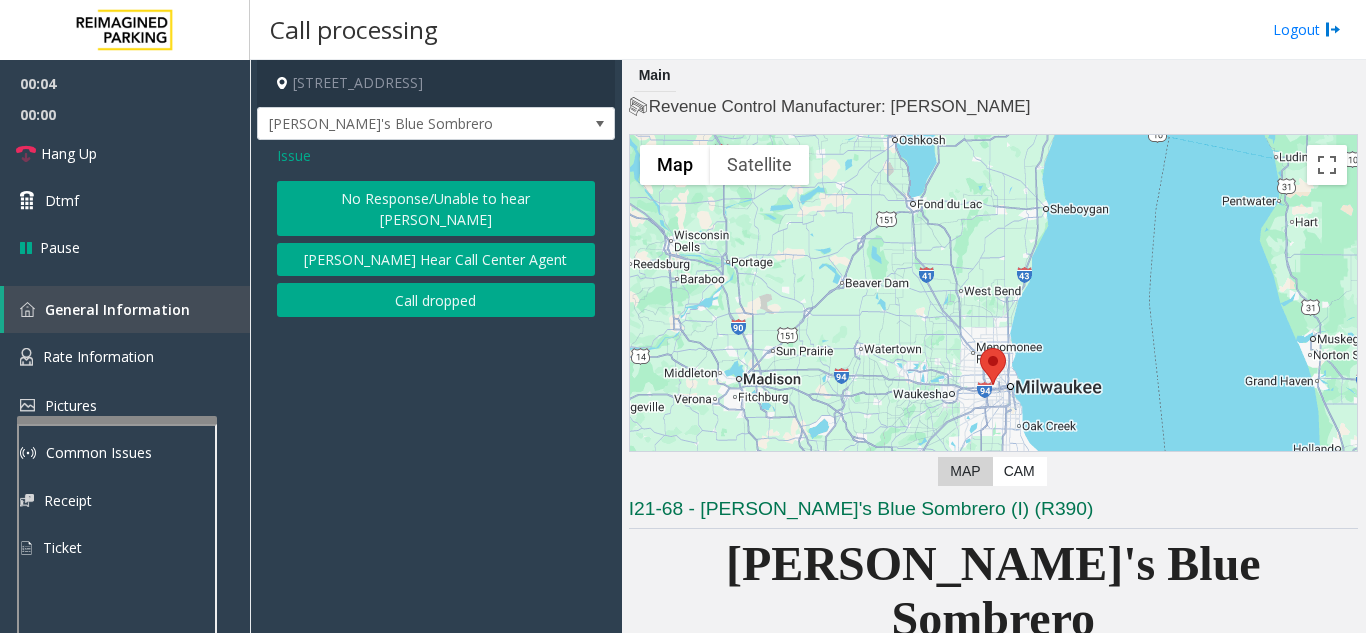 click on "Issue" 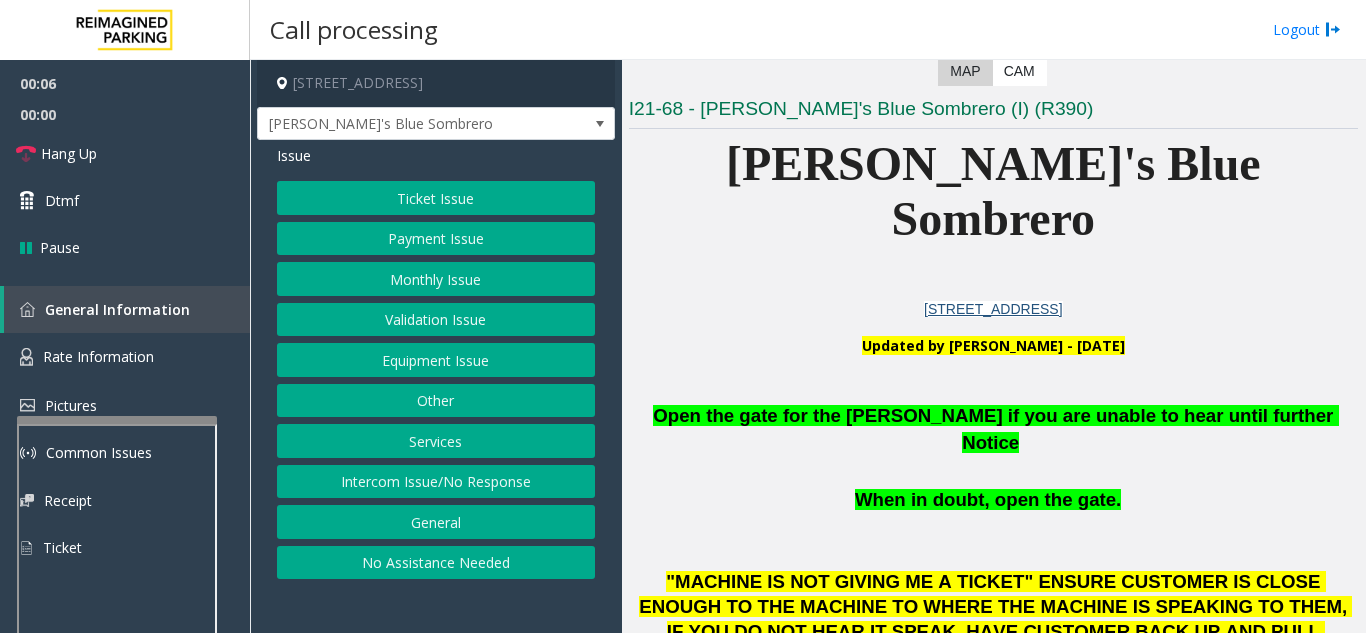 scroll, scrollTop: 800, scrollLeft: 0, axis: vertical 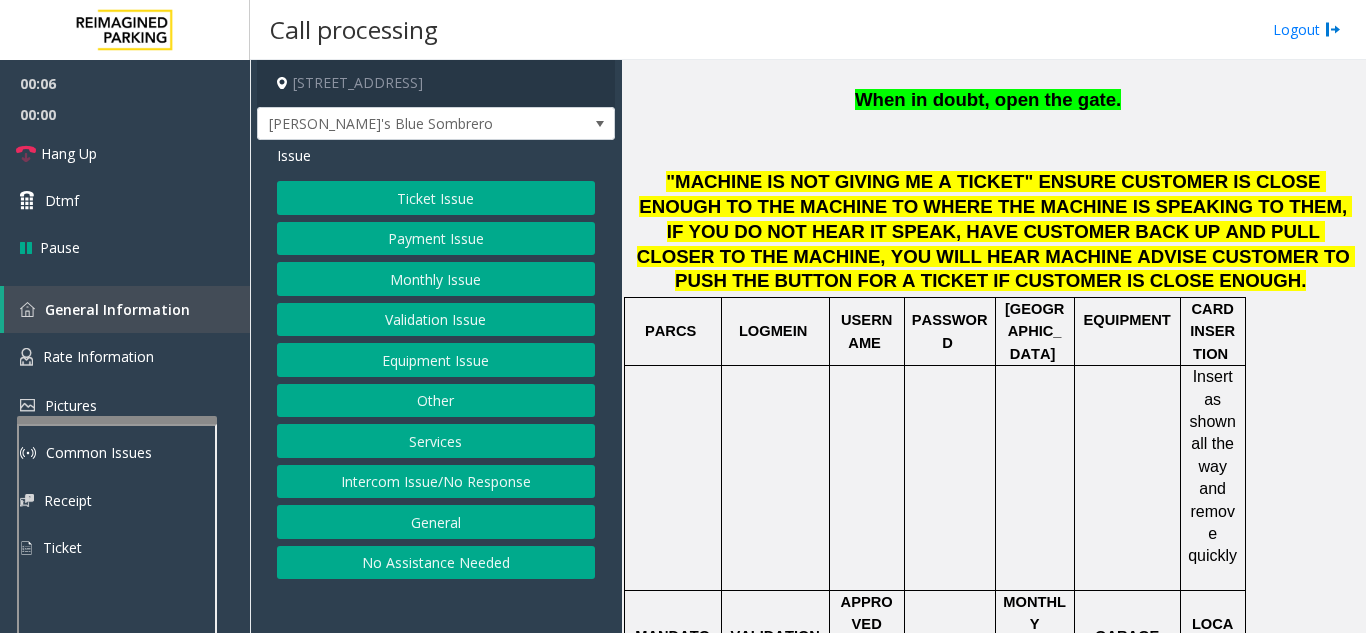 click on "Payment Issue" 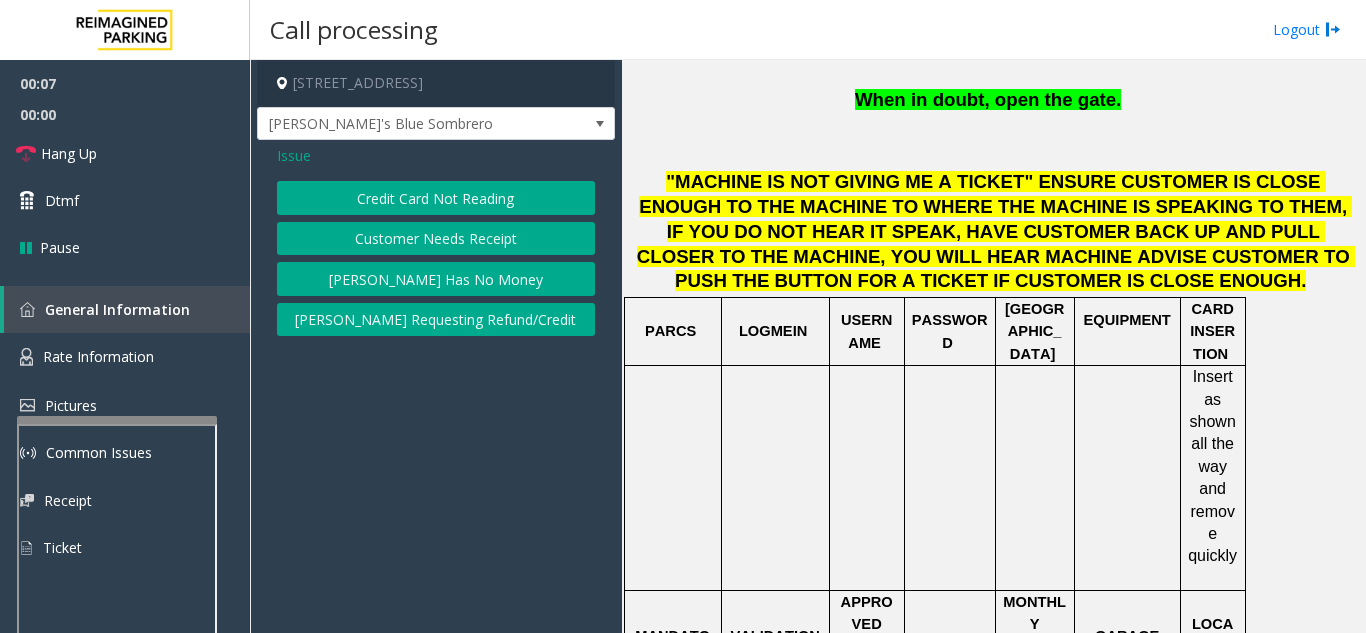click on "Credit Card Not Reading" 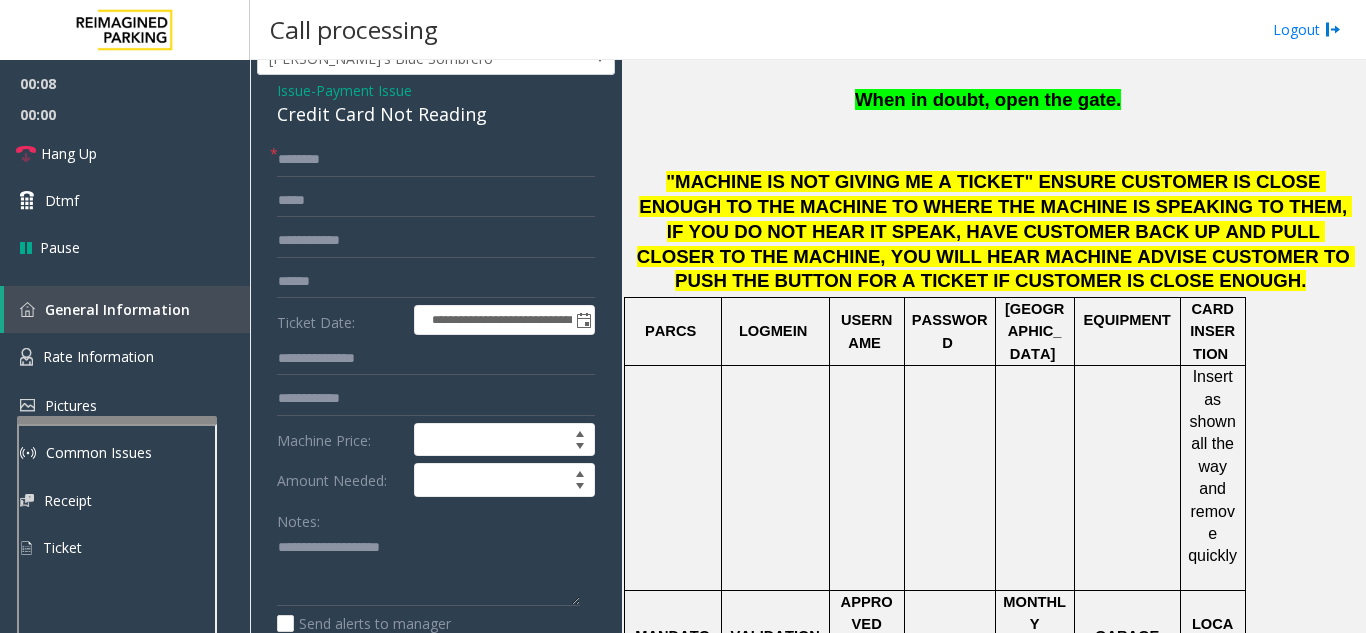 scroll, scrollTop: 100, scrollLeft: 0, axis: vertical 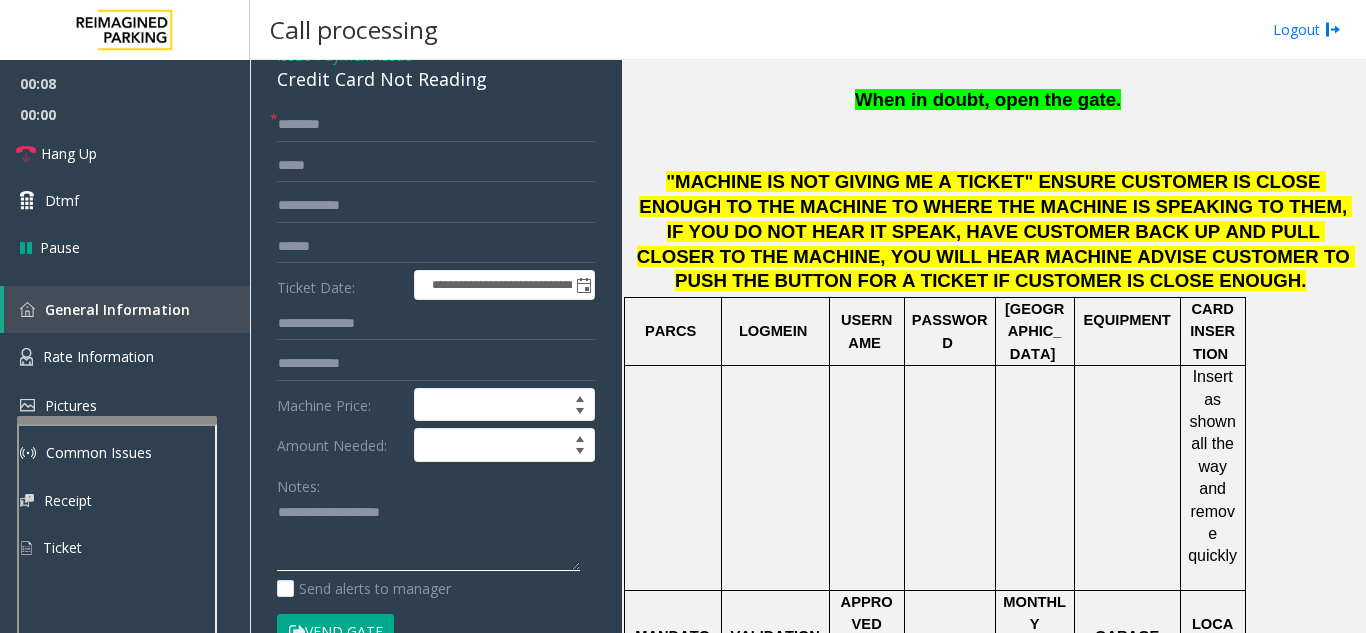 click 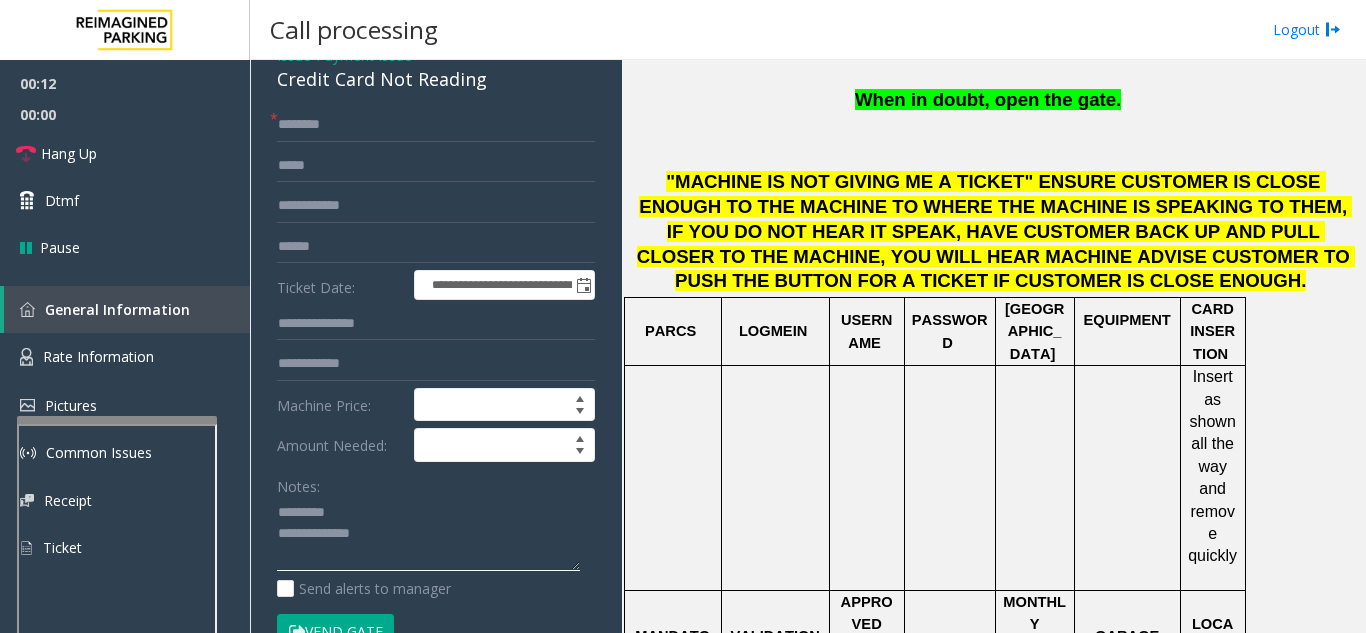 click 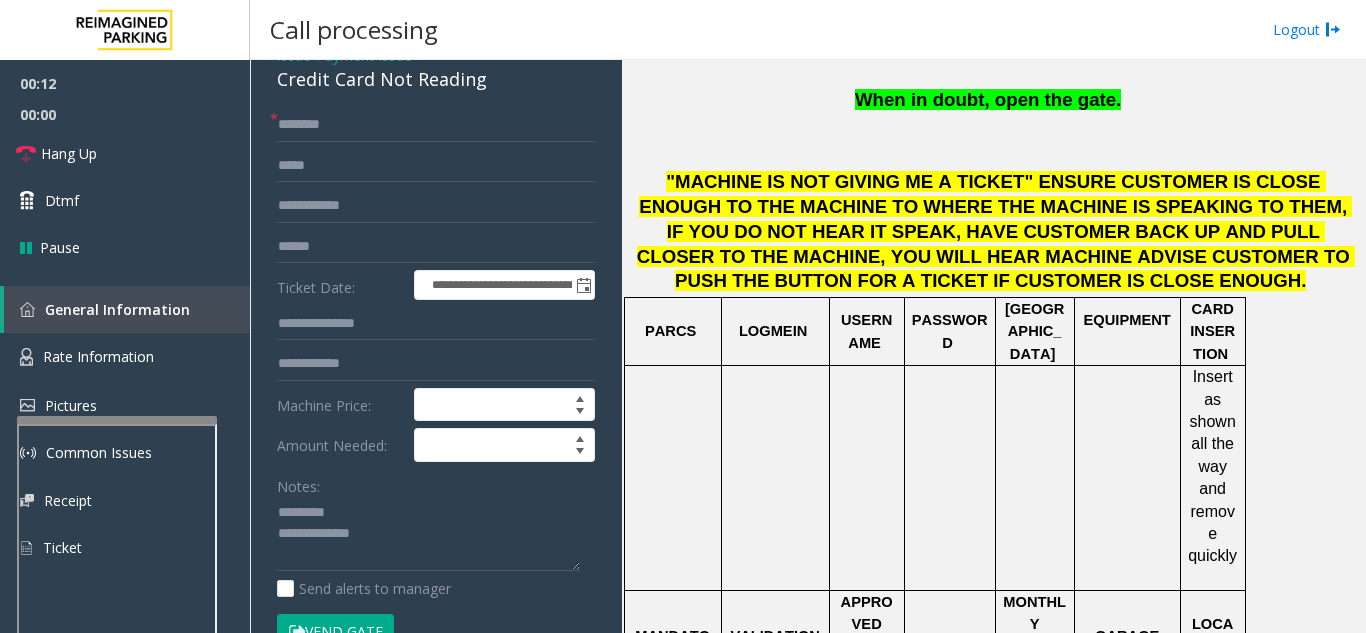 click on "Credit Card Not Reading" 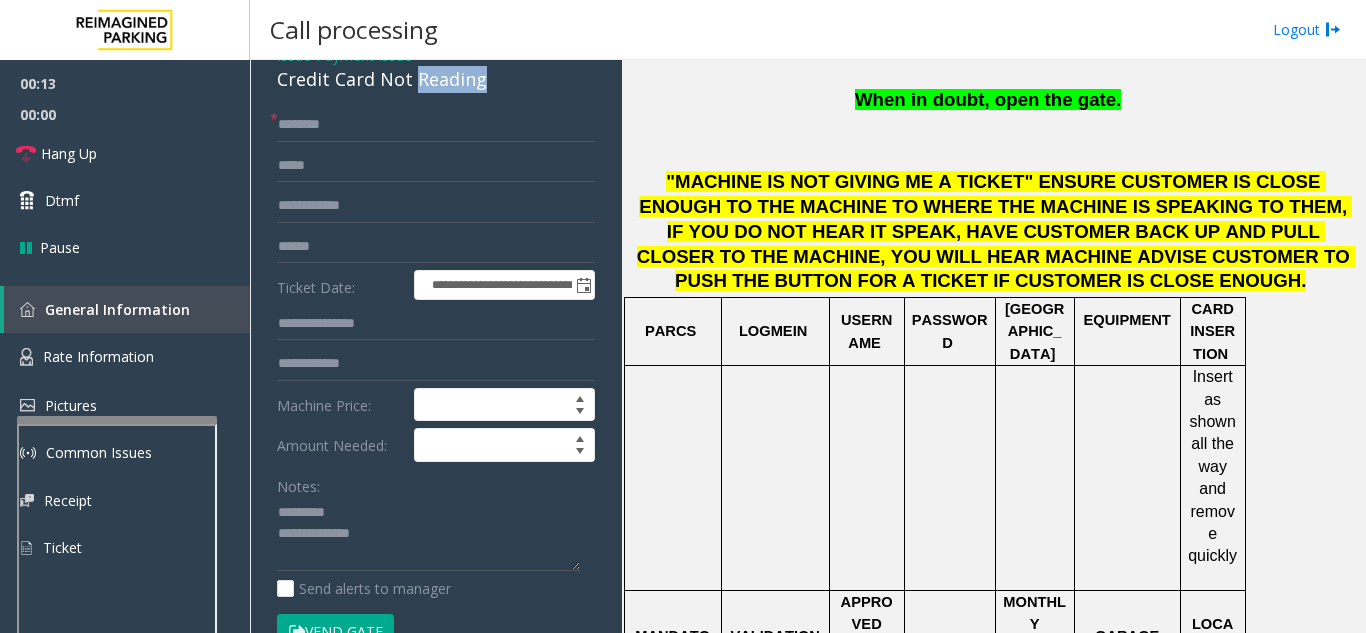 click on "Credit Card Not Reading" 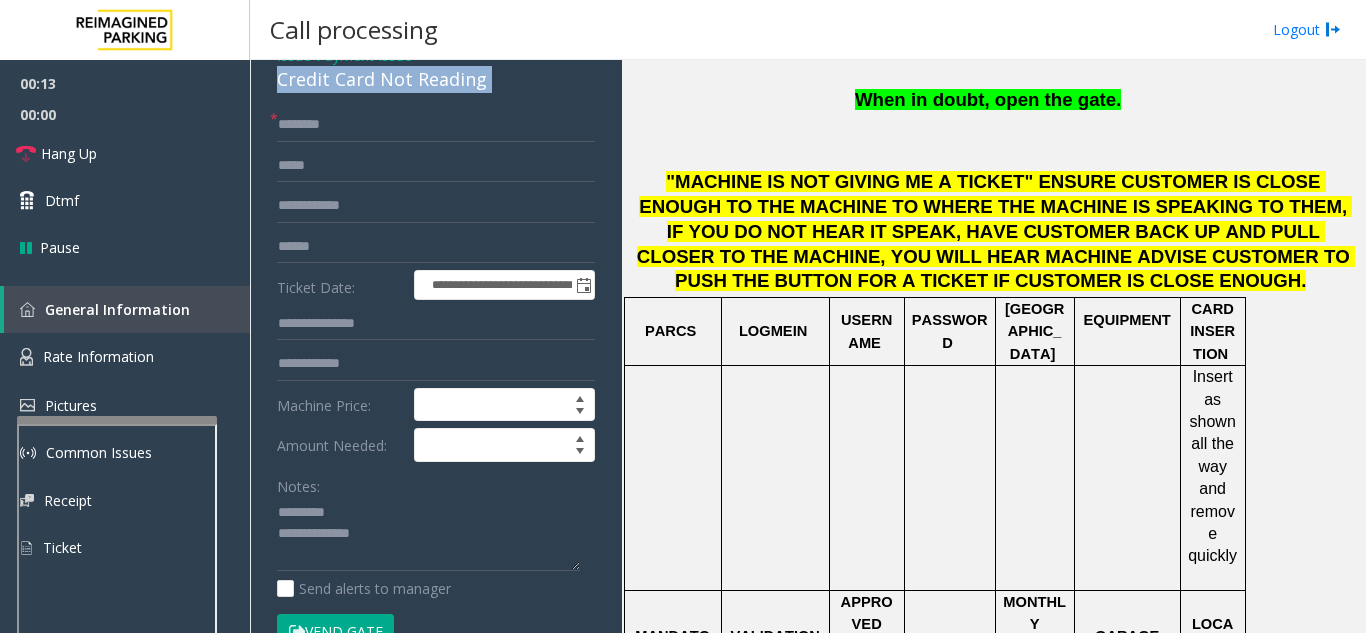 click on "Credit Card Not Reading" 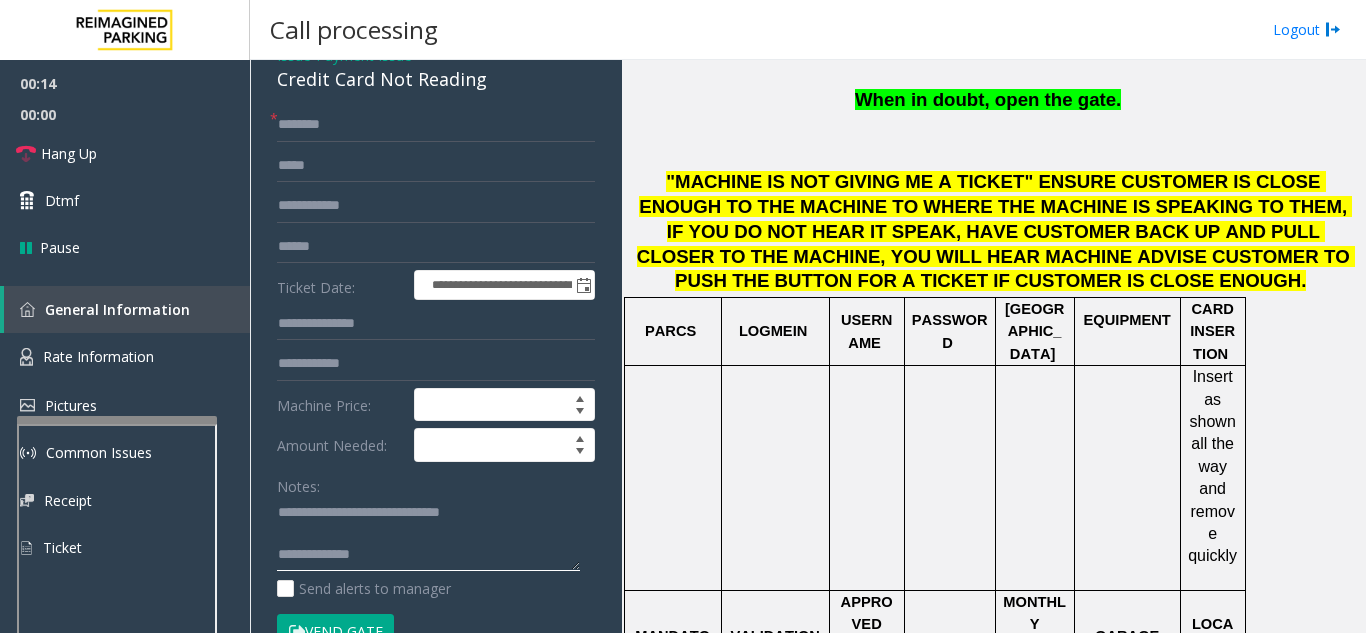 click 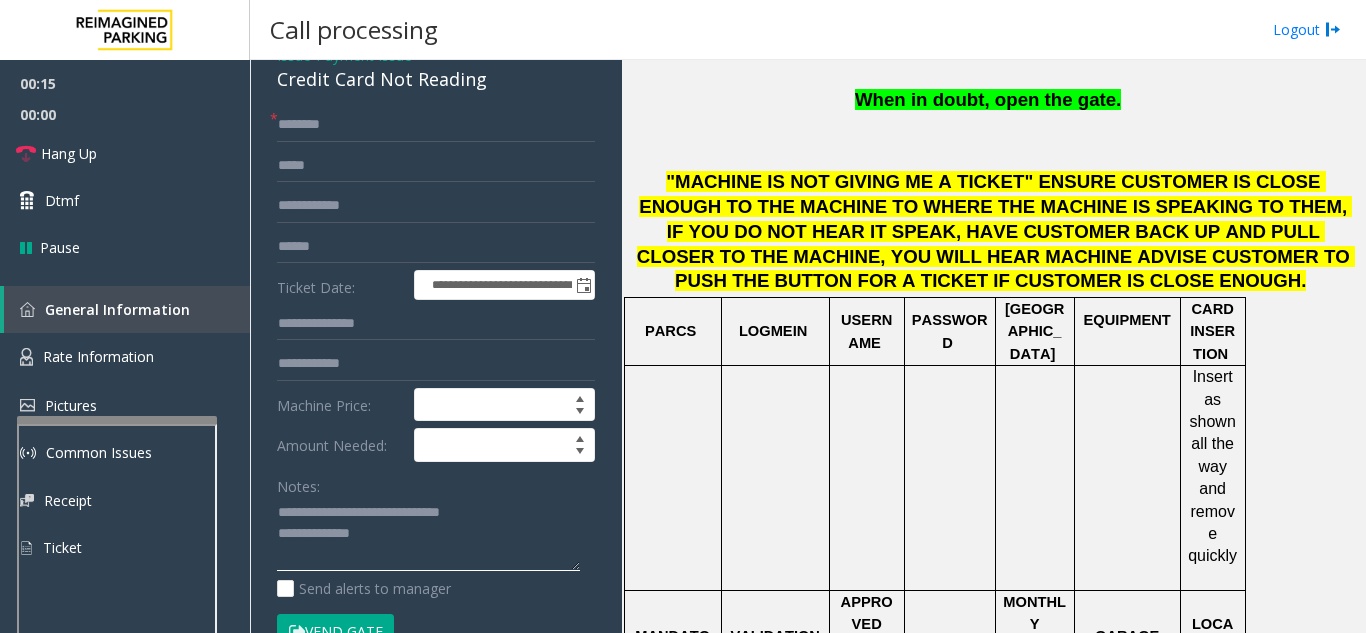 click 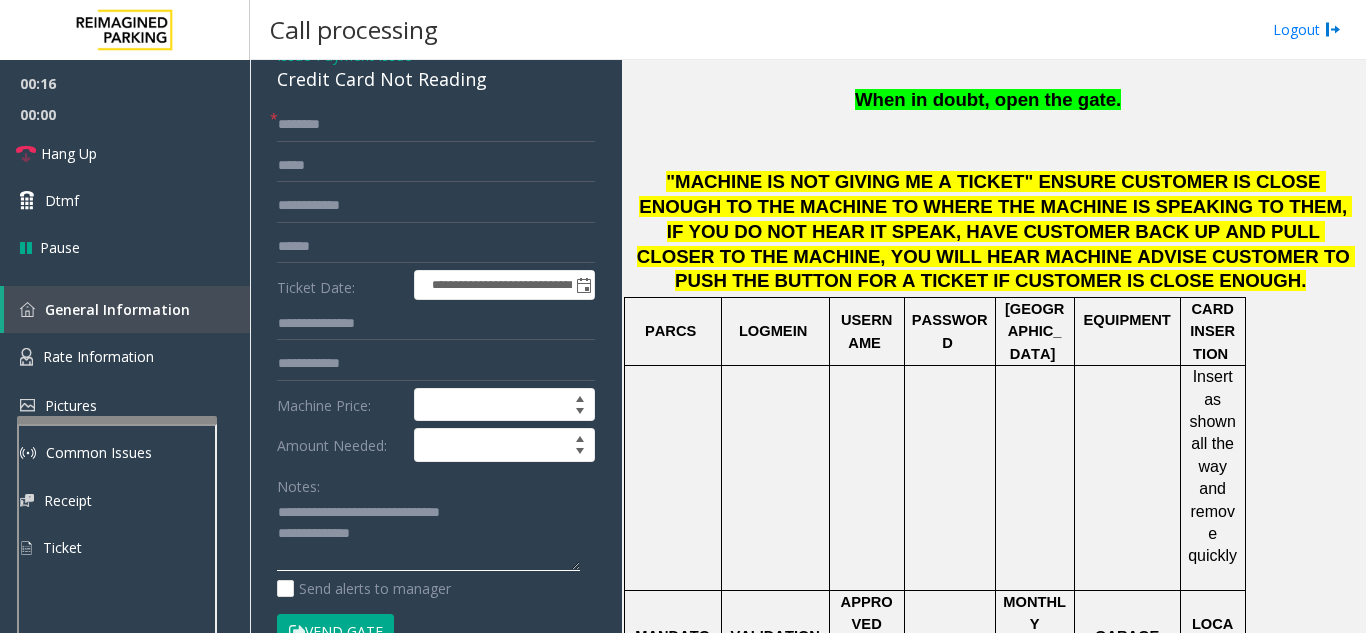 type on "**********" 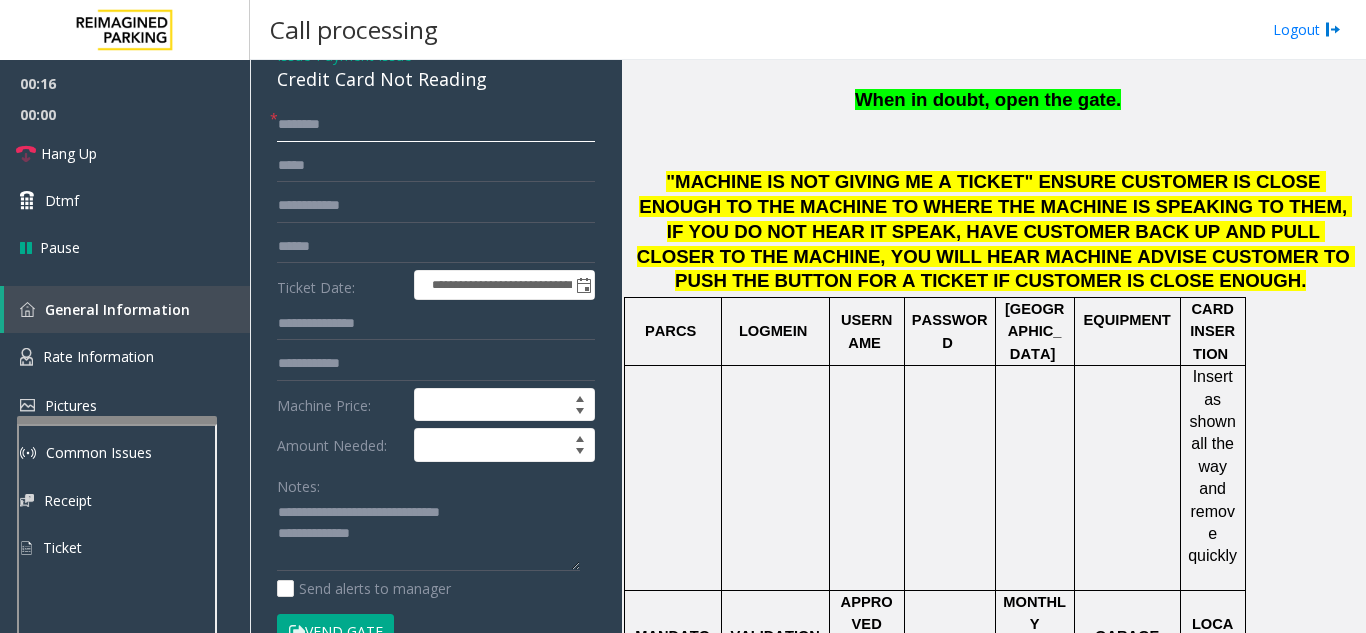 click 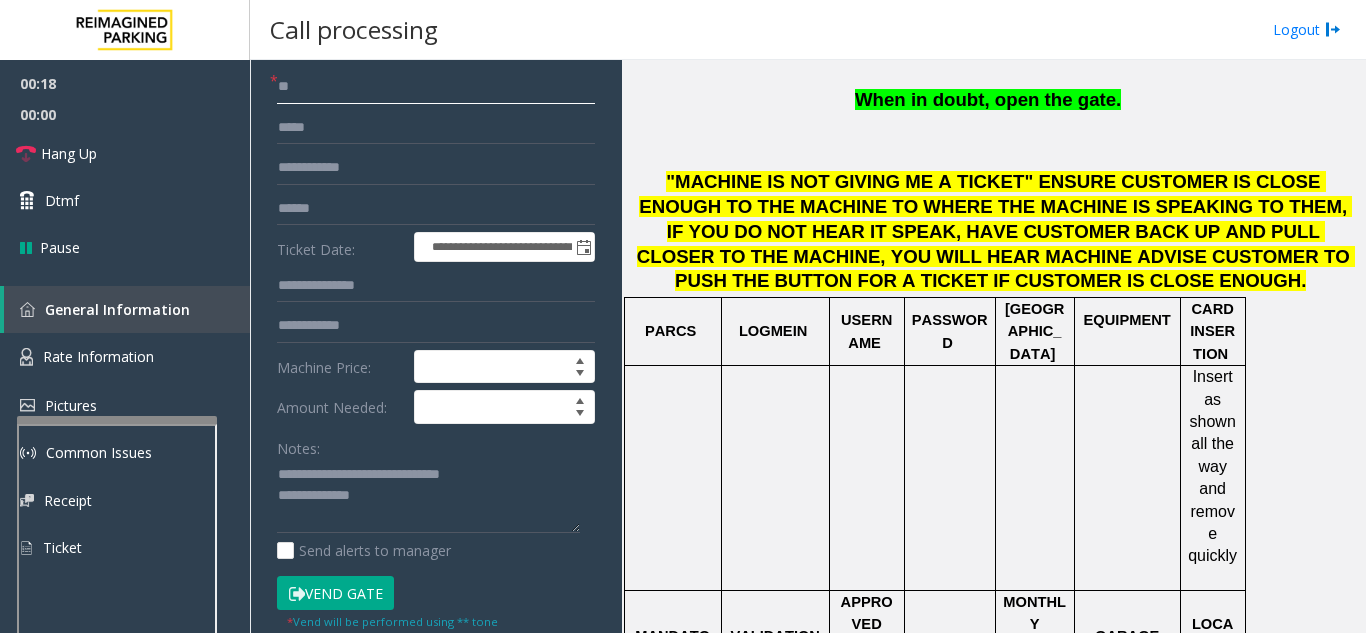 scroll, scrollTop: 200, scrollLeft: 0, axis: vertical 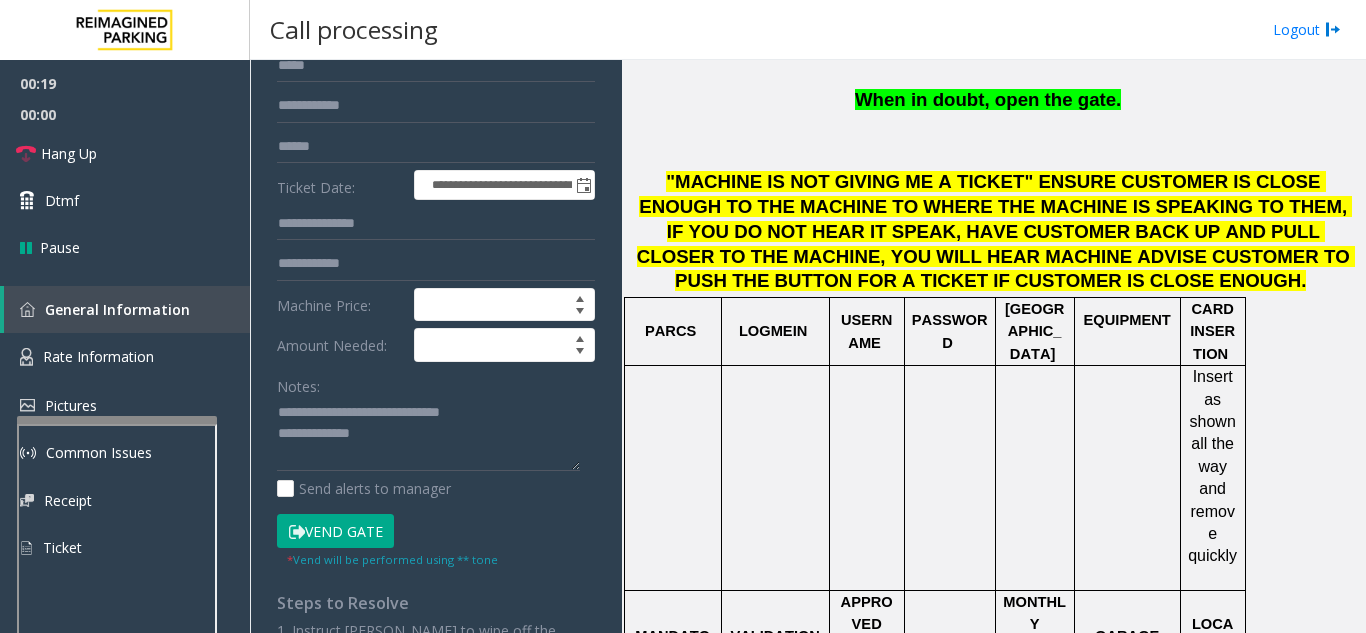 type on "**" 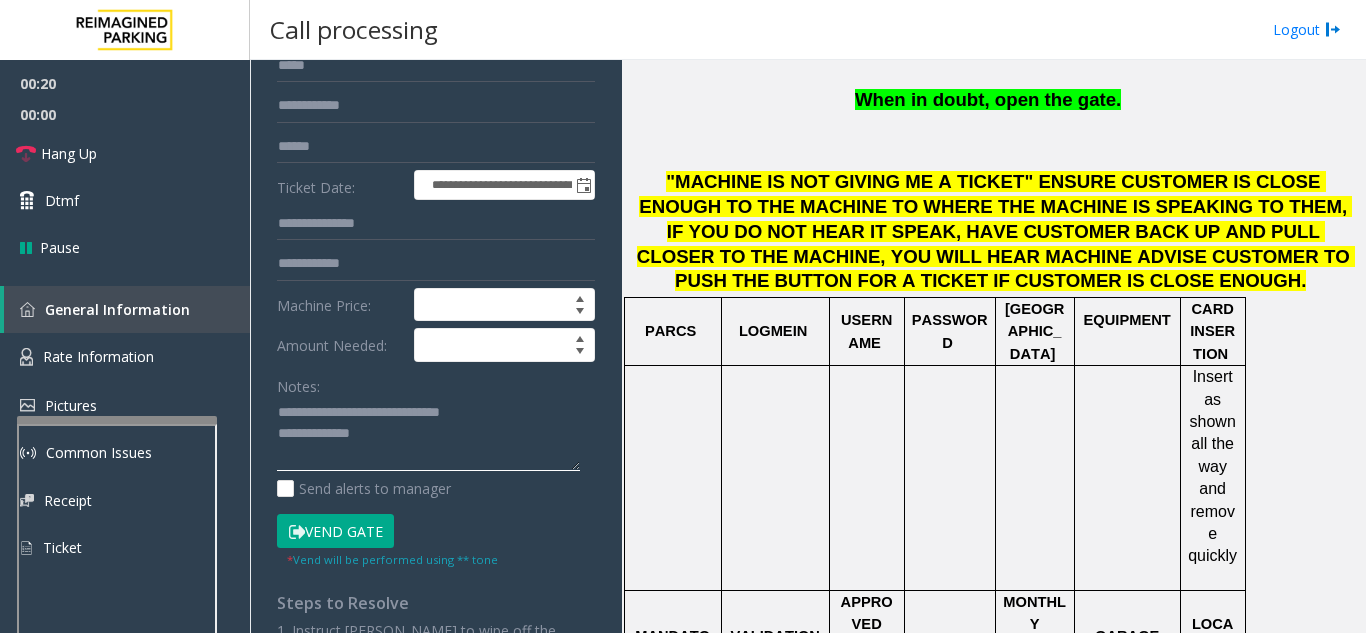 click 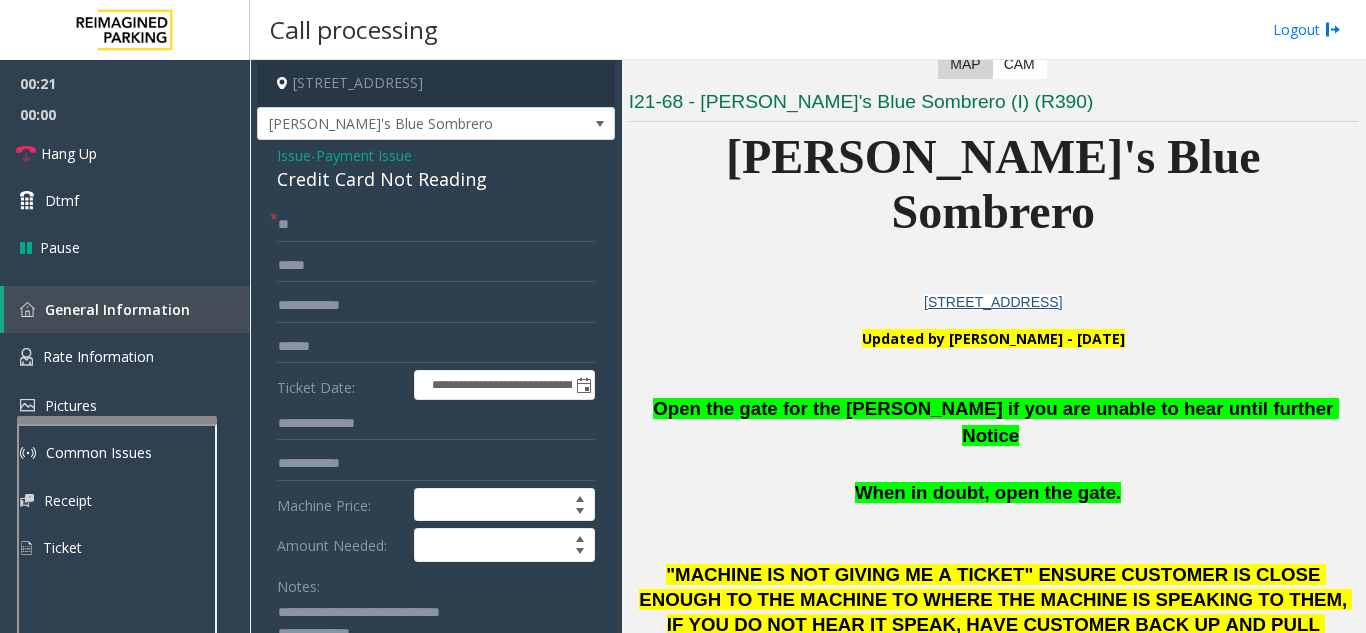 scroll, scrollTop: 400, scrollLeft: 0, axis: vertical 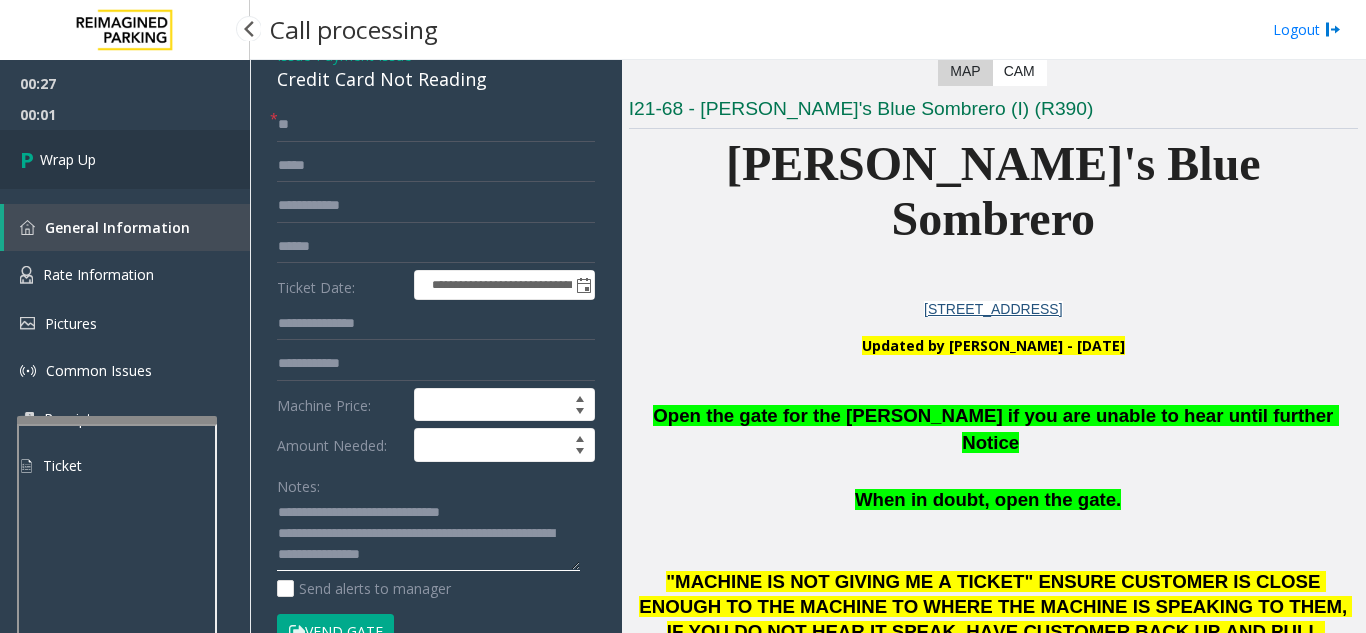 type on "**********" 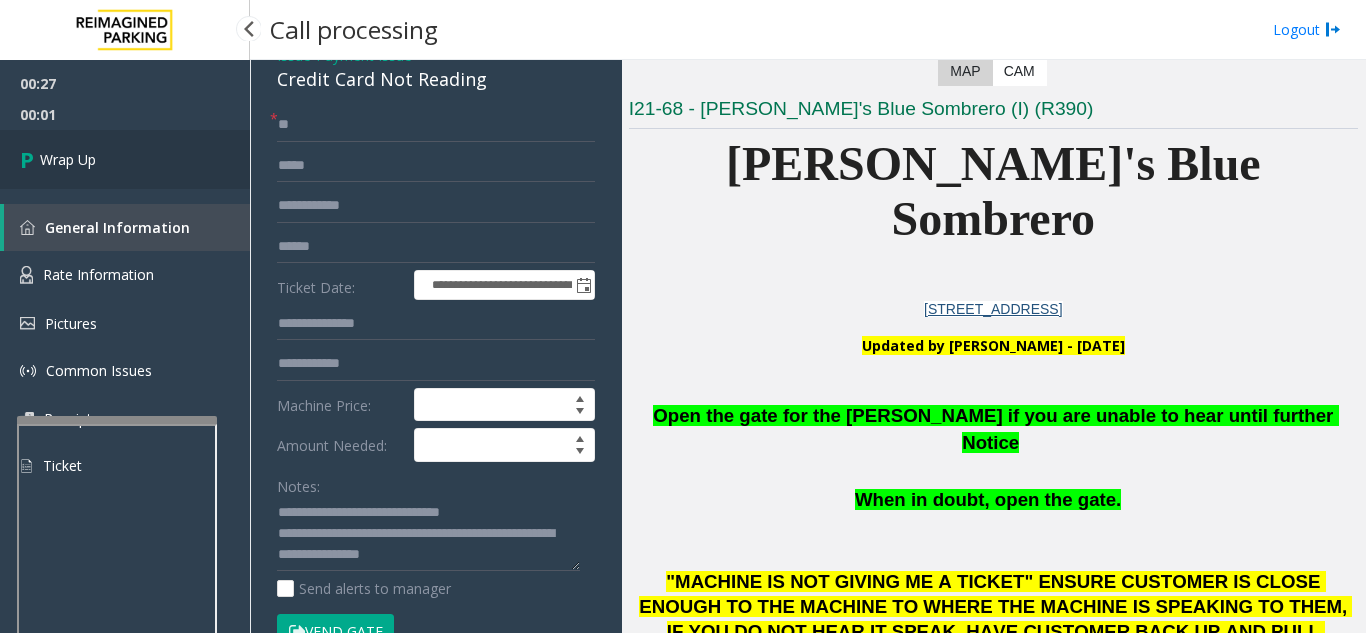click on "Wrap Up" at bounding box center [125, 159] 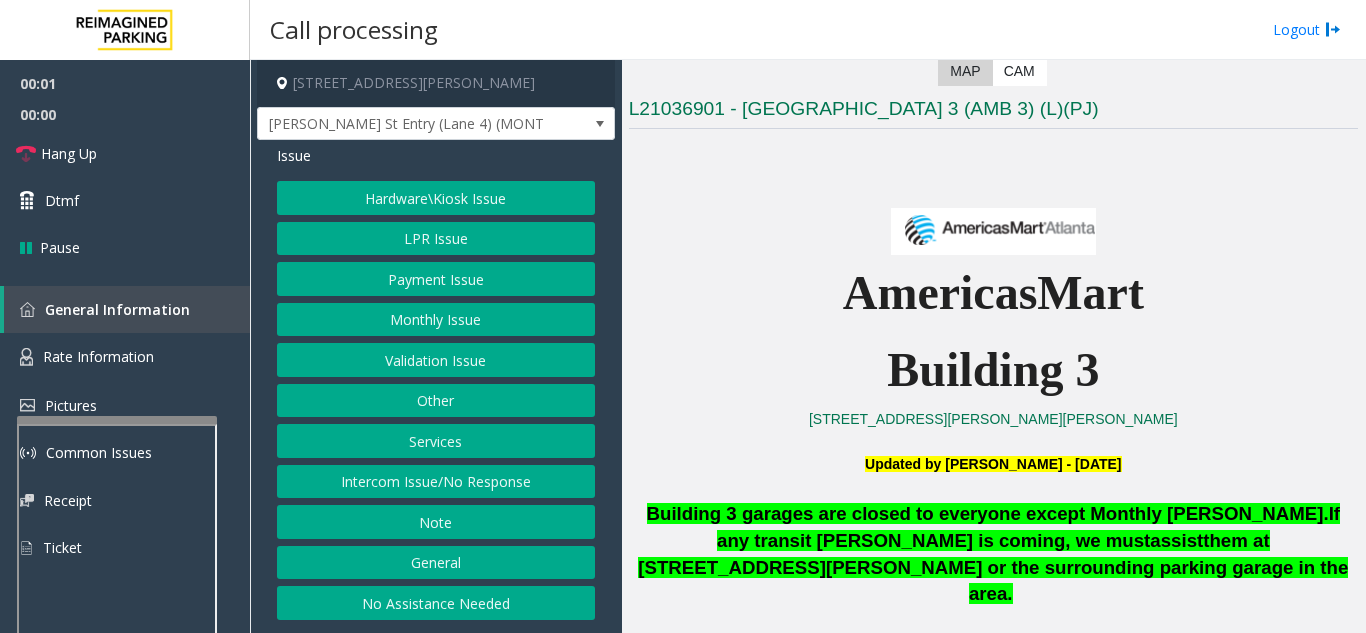 scroll, scrollTop: 500, scrollLeft: 0, axis: vertical 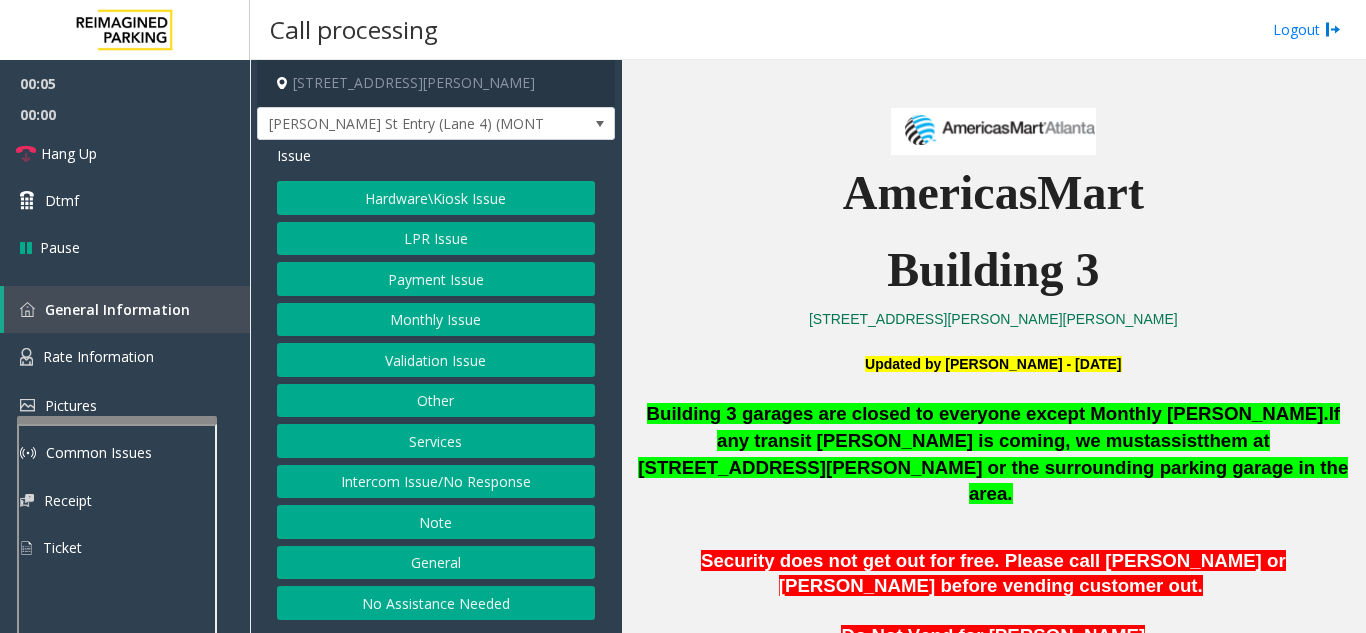 click on "Intercom Issue/No Response" 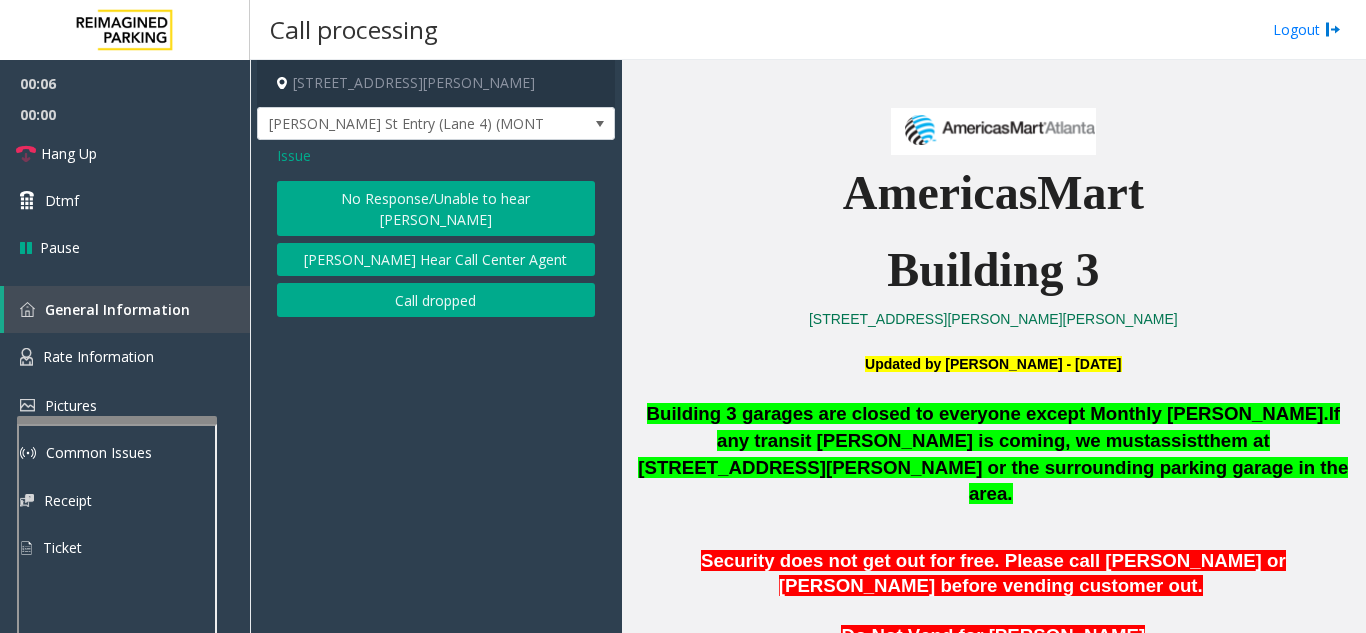 click on "No Response/Unable to hear [PERSON_NAME]" 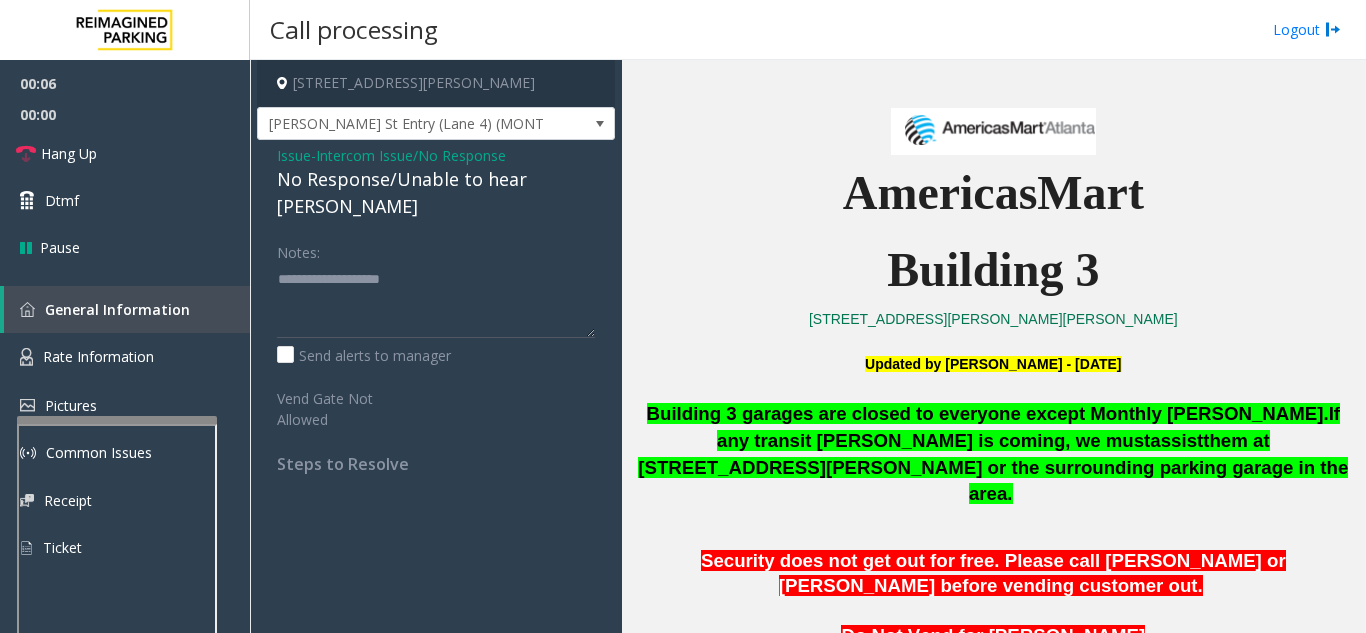 click on "No Response/Unable to hear [PERSON_NAME]" 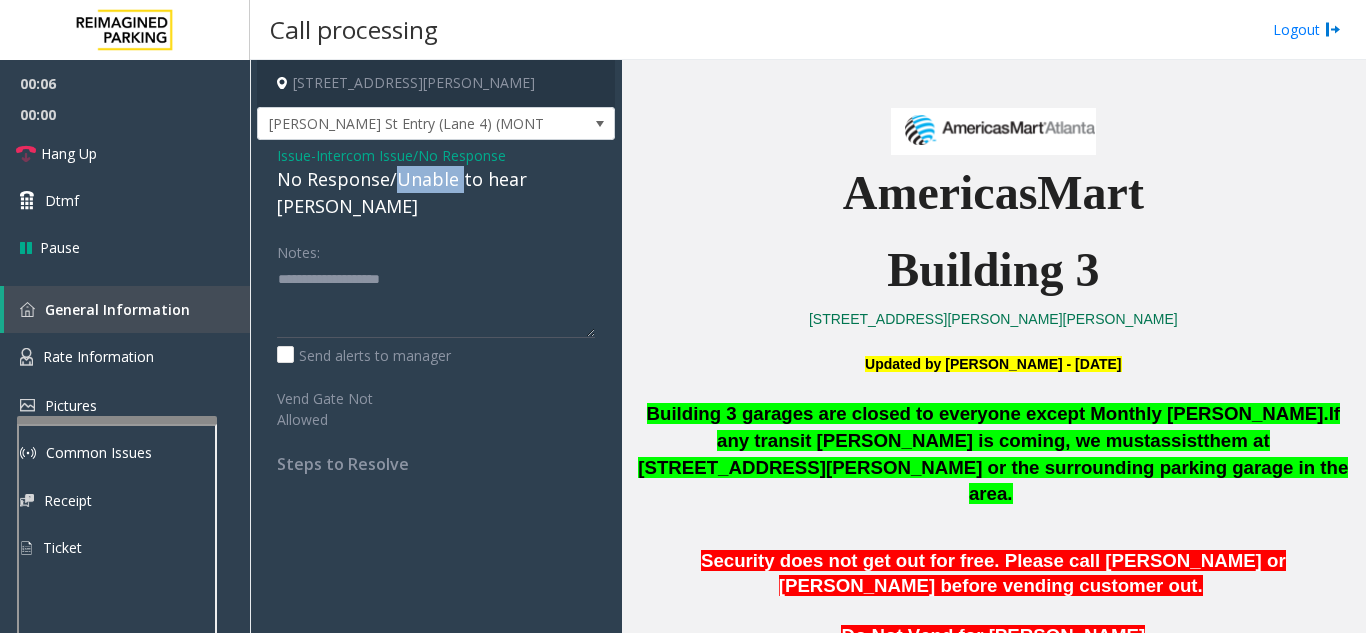 click on "No Response/Unable to hear [PERSON_NAME]" 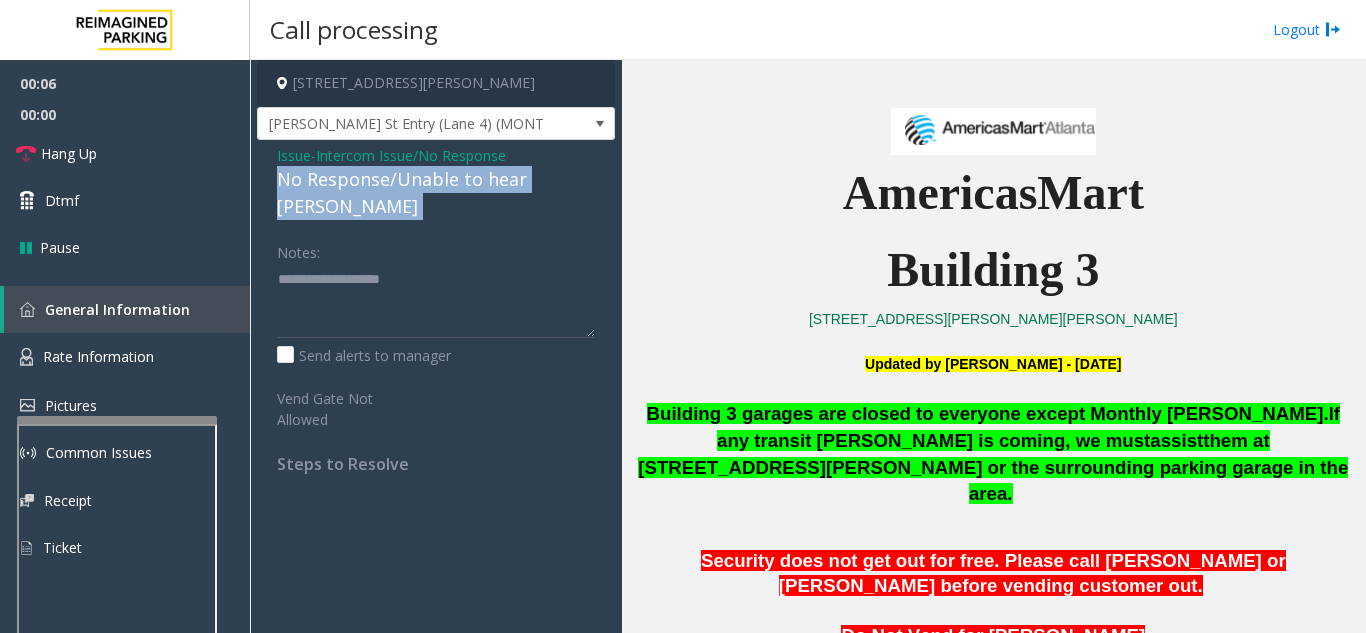 click on "No Response/Unable to hear [PERSON_NAME]" 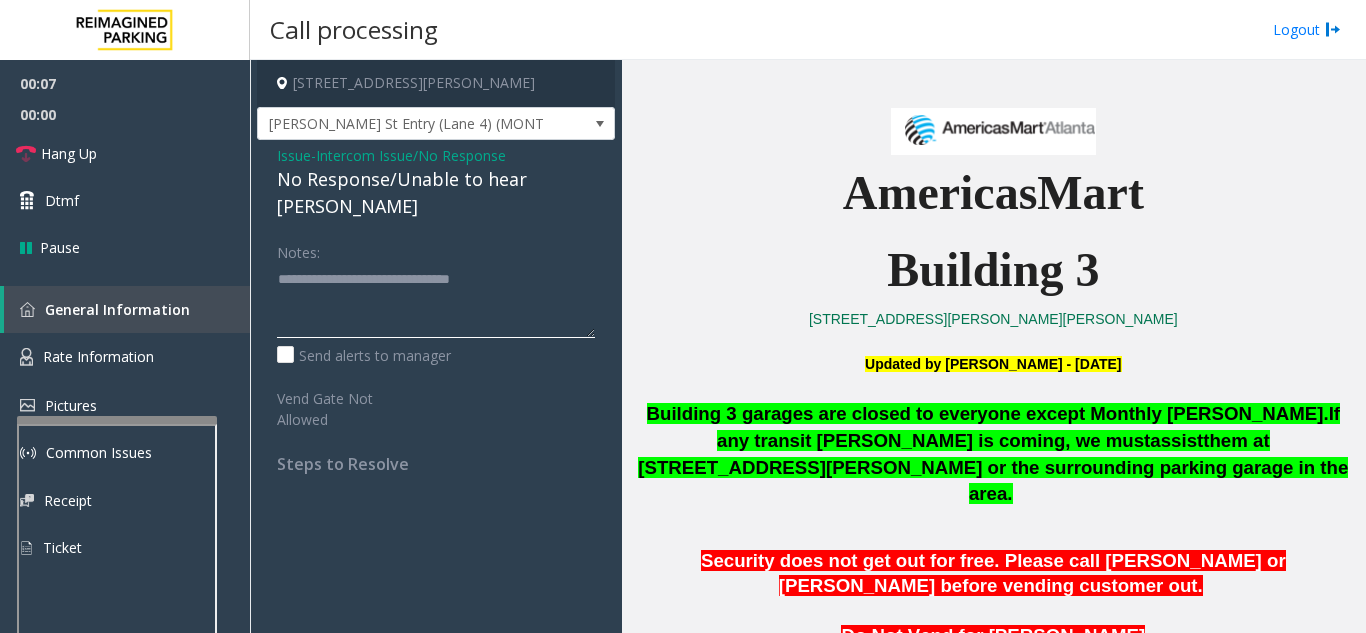 click 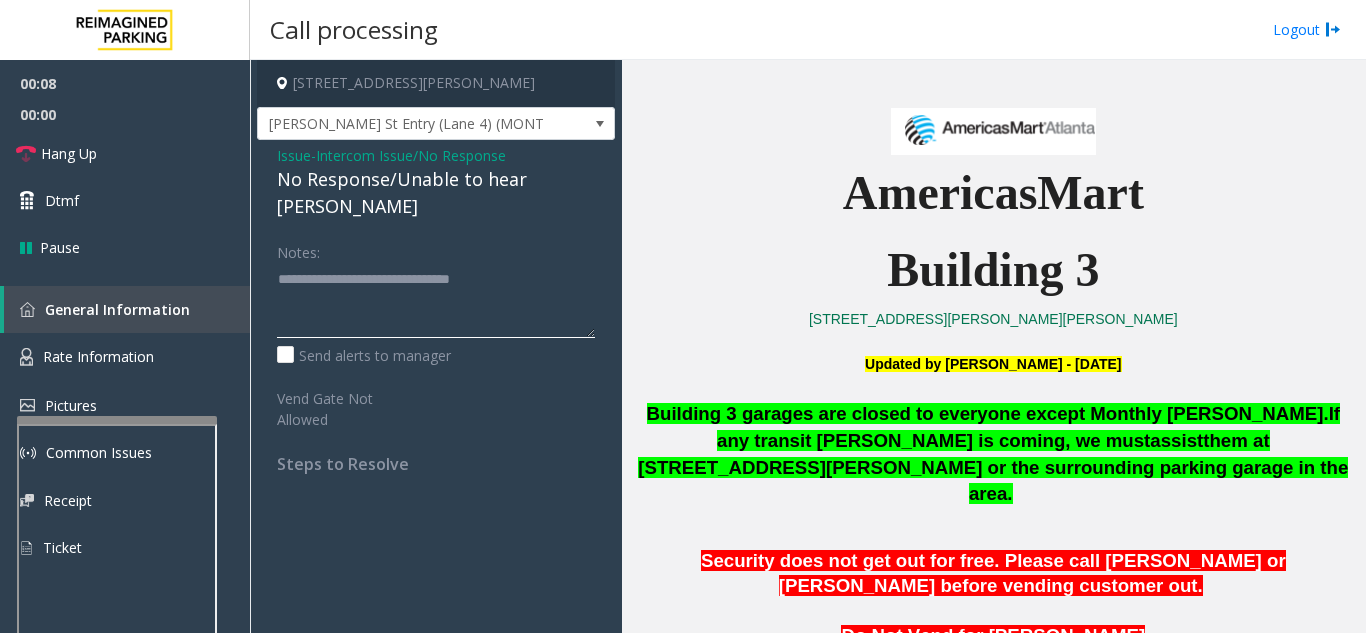 click 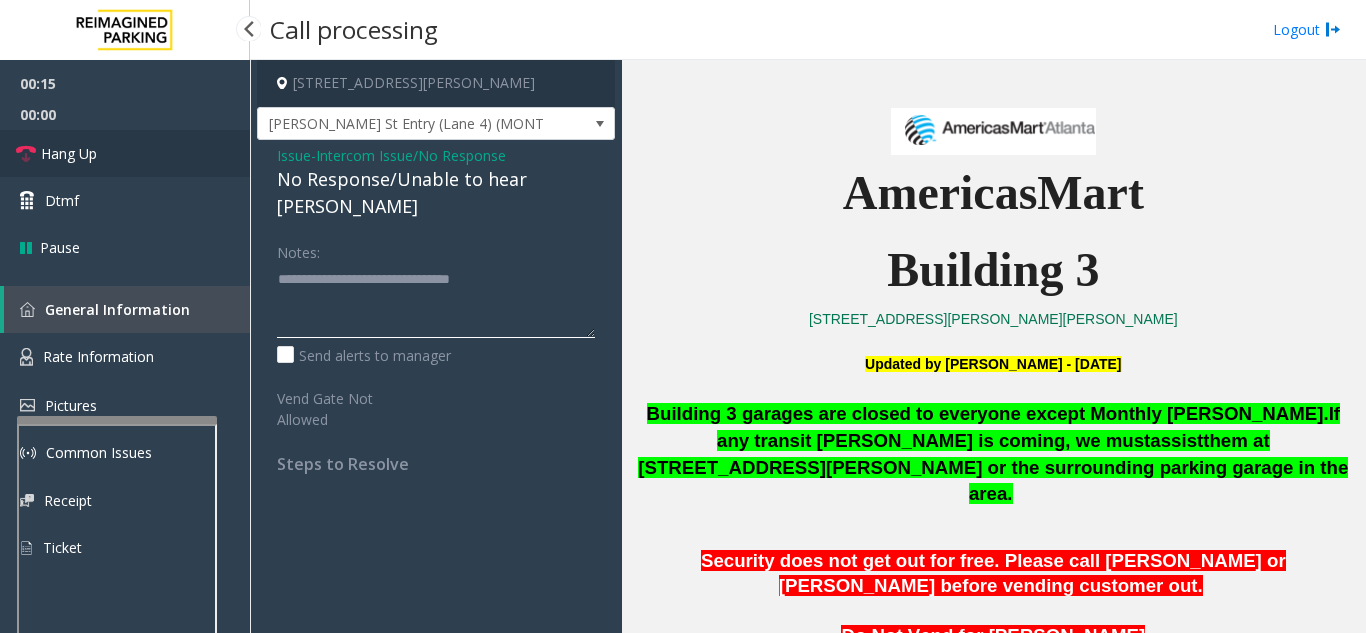 type on "**********" 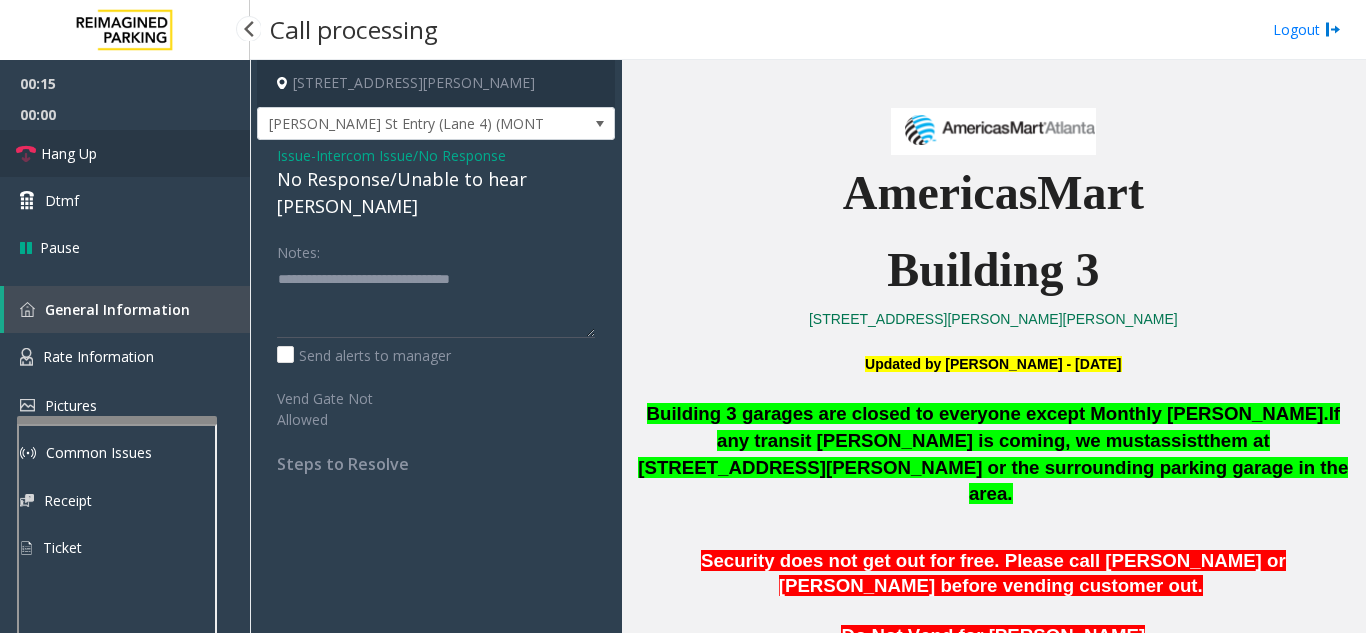 click on "Hang Up" at bounding box center [125, 153] 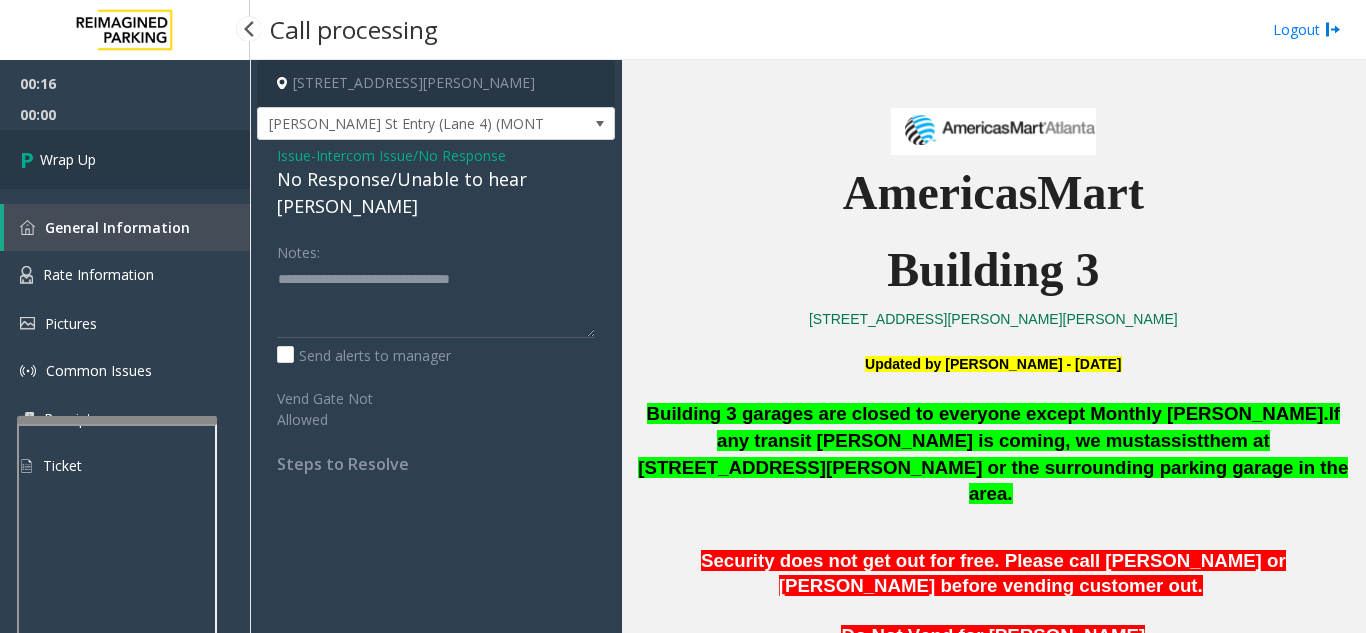 click on "Wrap Up" at bounding box center (125, 159) 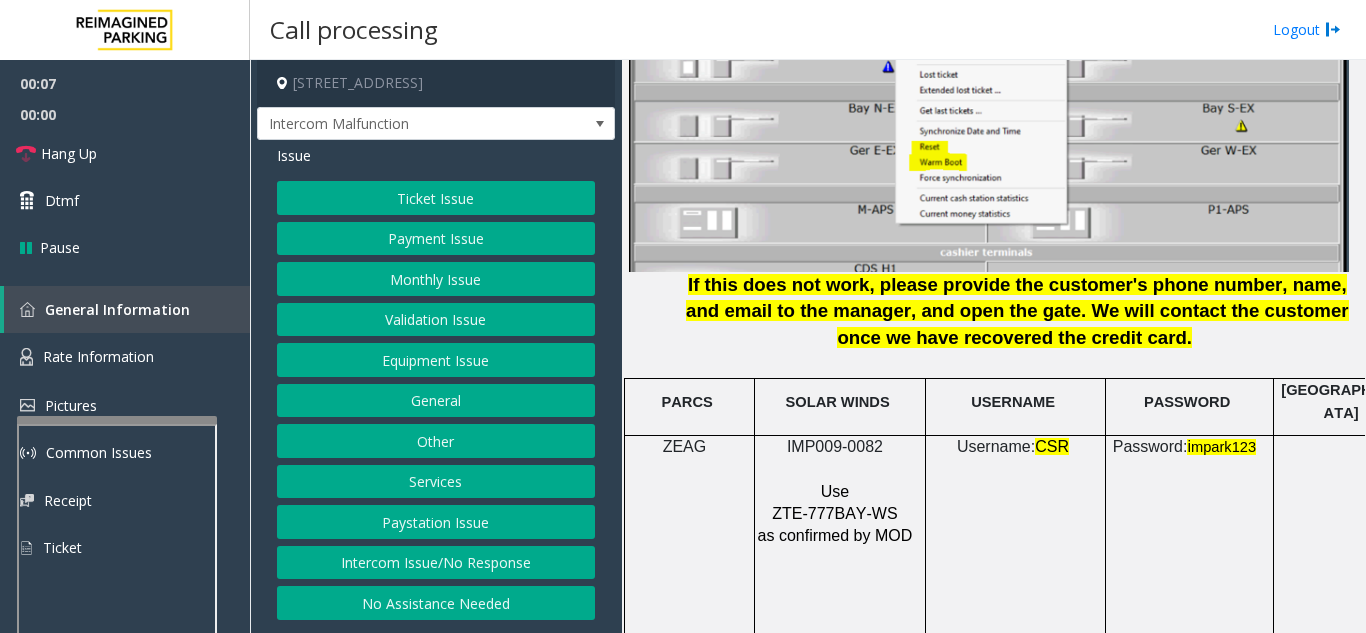 scroll, scrollTop: 2600, scrollLeft: 0, axis: vertical 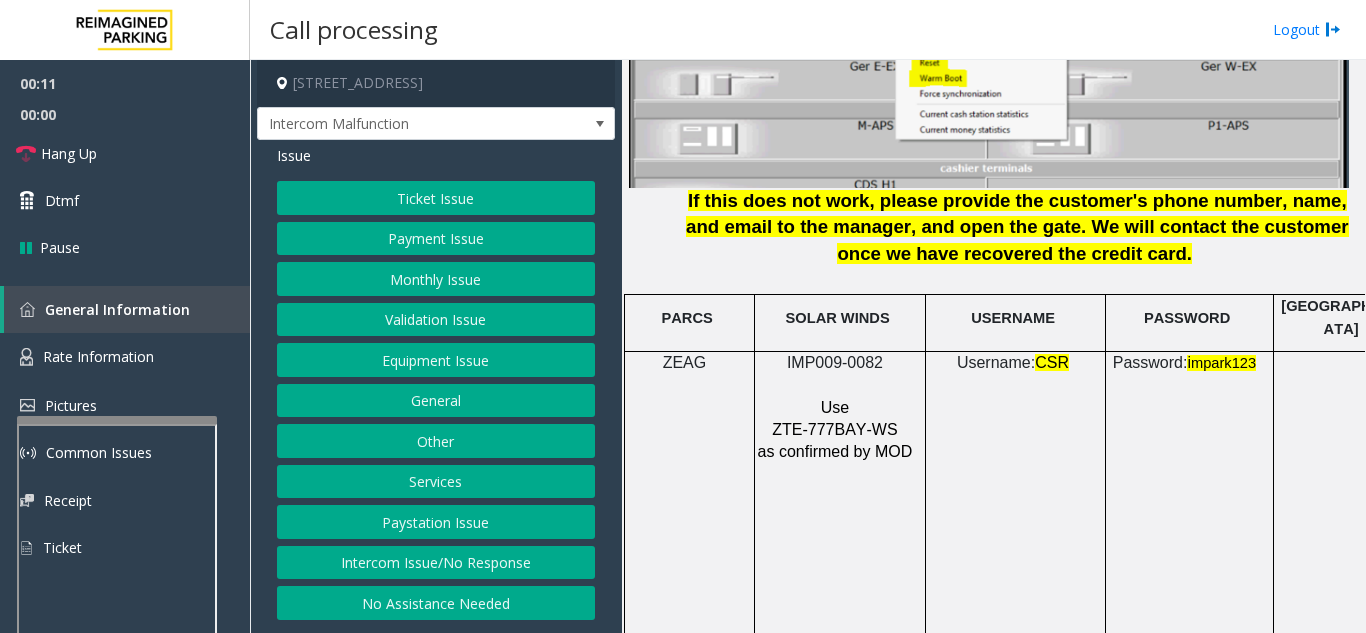 drag, startPoint x: 889, startPoint y: 342, endPoint x: 779, endPoint y: 353, distance: 110.54863 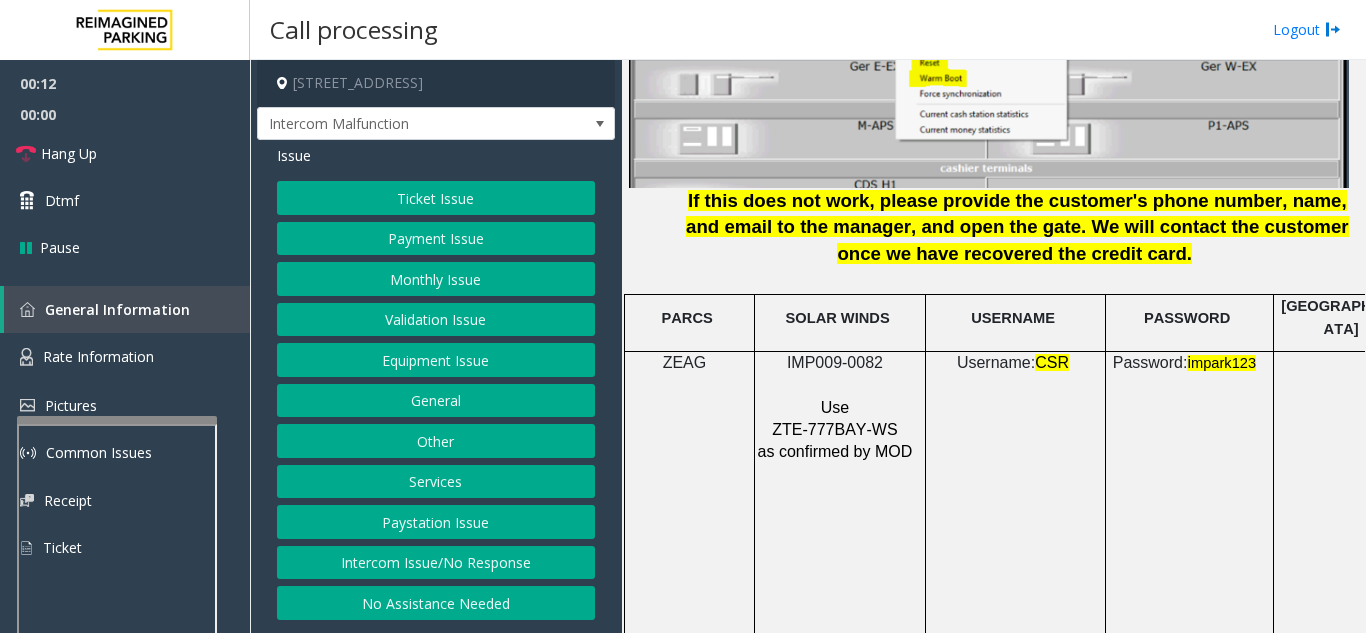 click on "IMP009-0082" 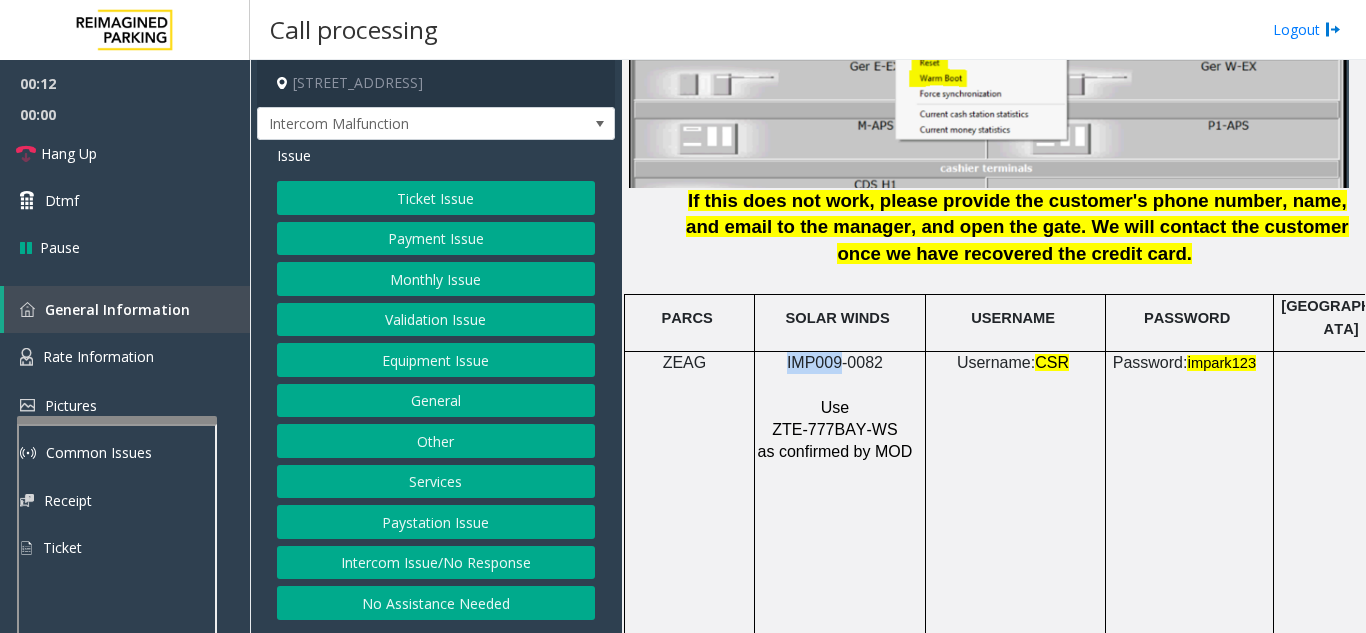 click on "IMP009-0082" 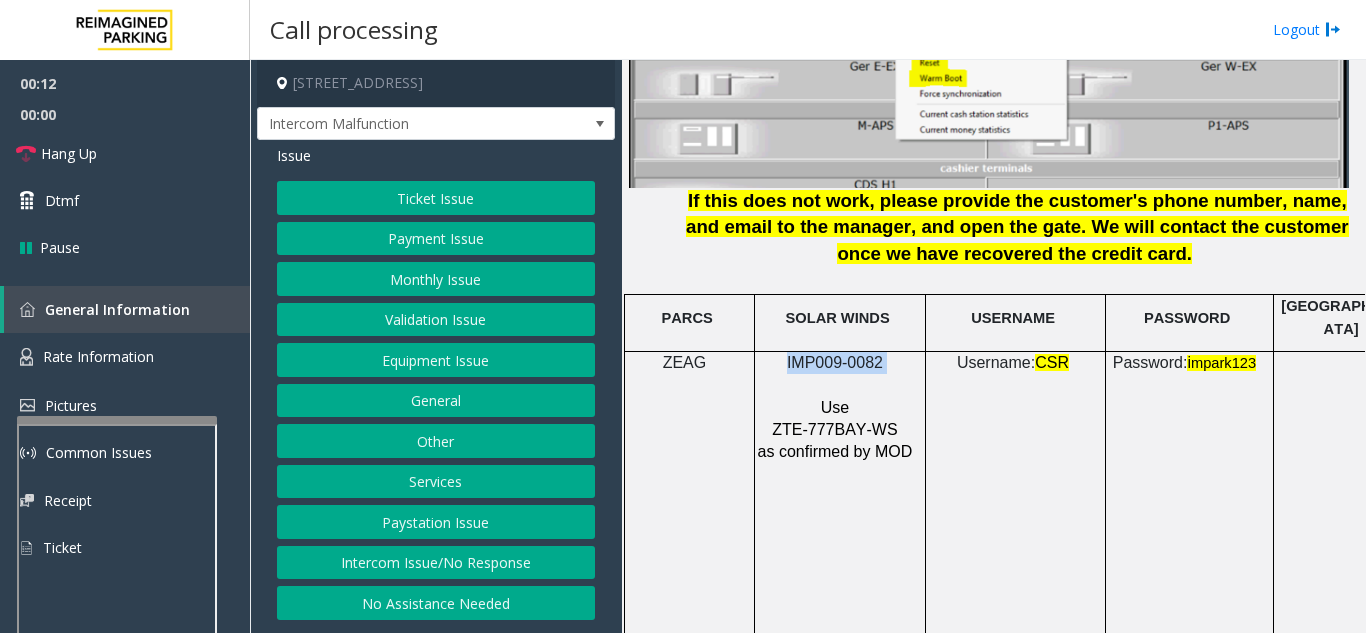 click on "IMP009-0082" 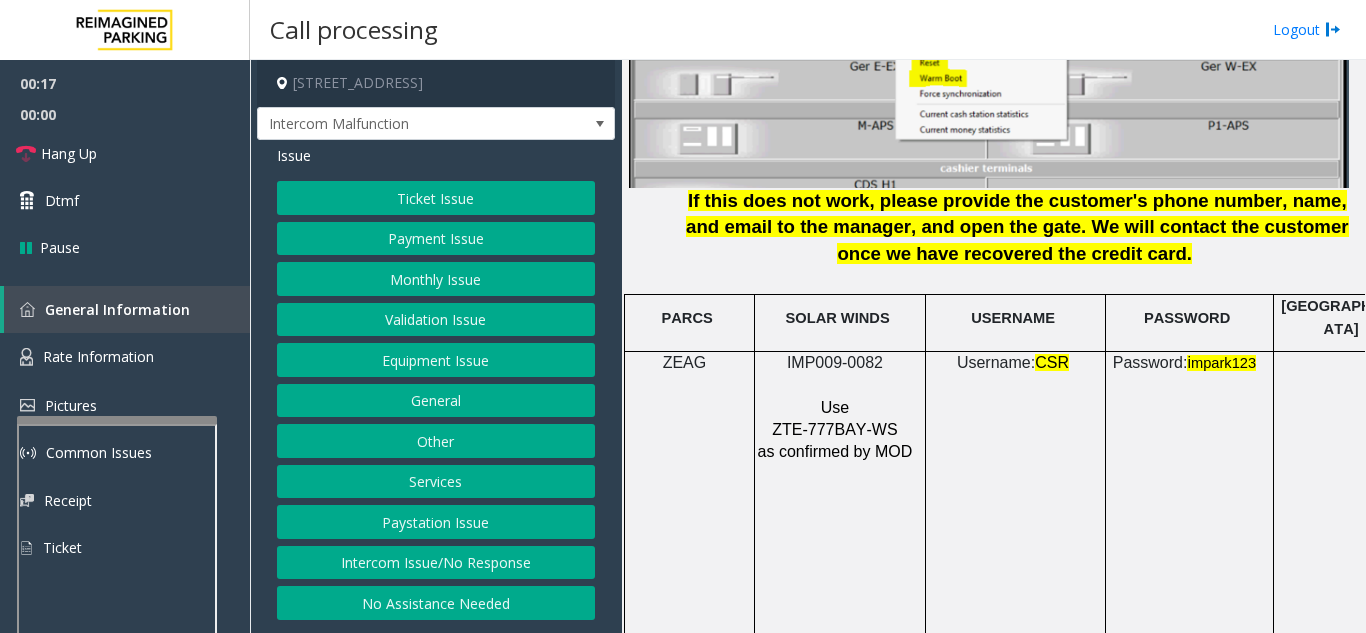 click on "IMP009-0082     Use    ZTE-777BAY-WS   as confirmed by MOD" 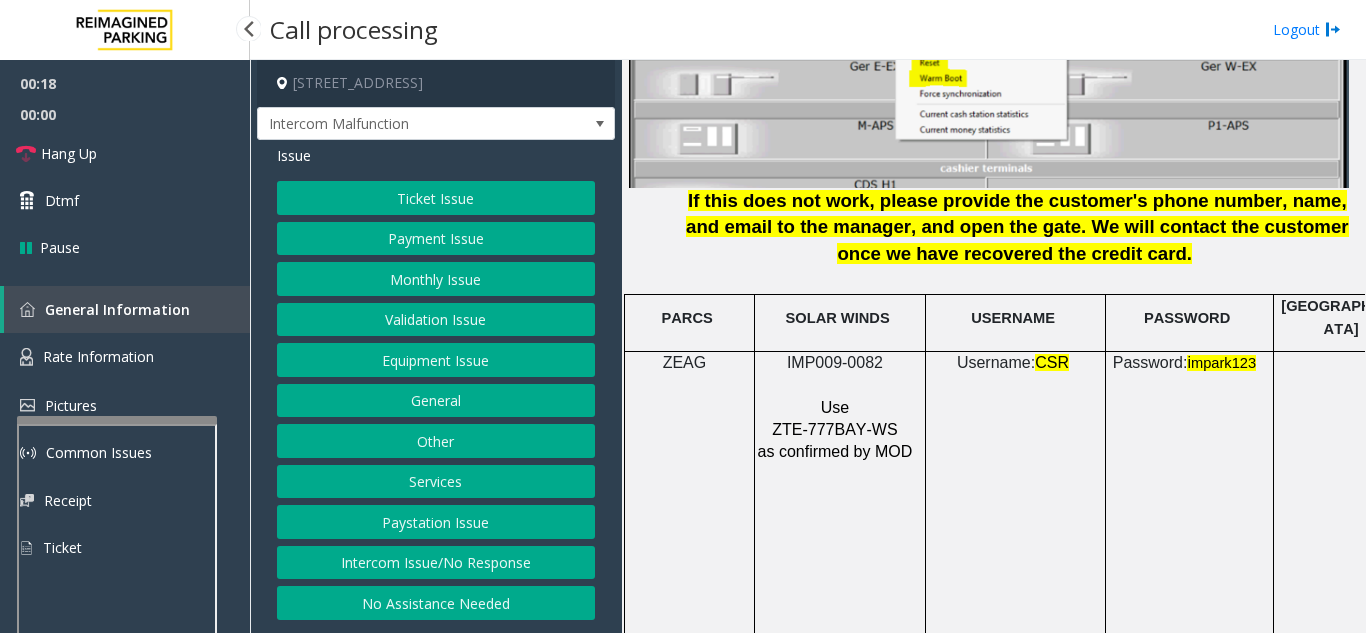 click on "General Information" at bounding box center (127, 309) 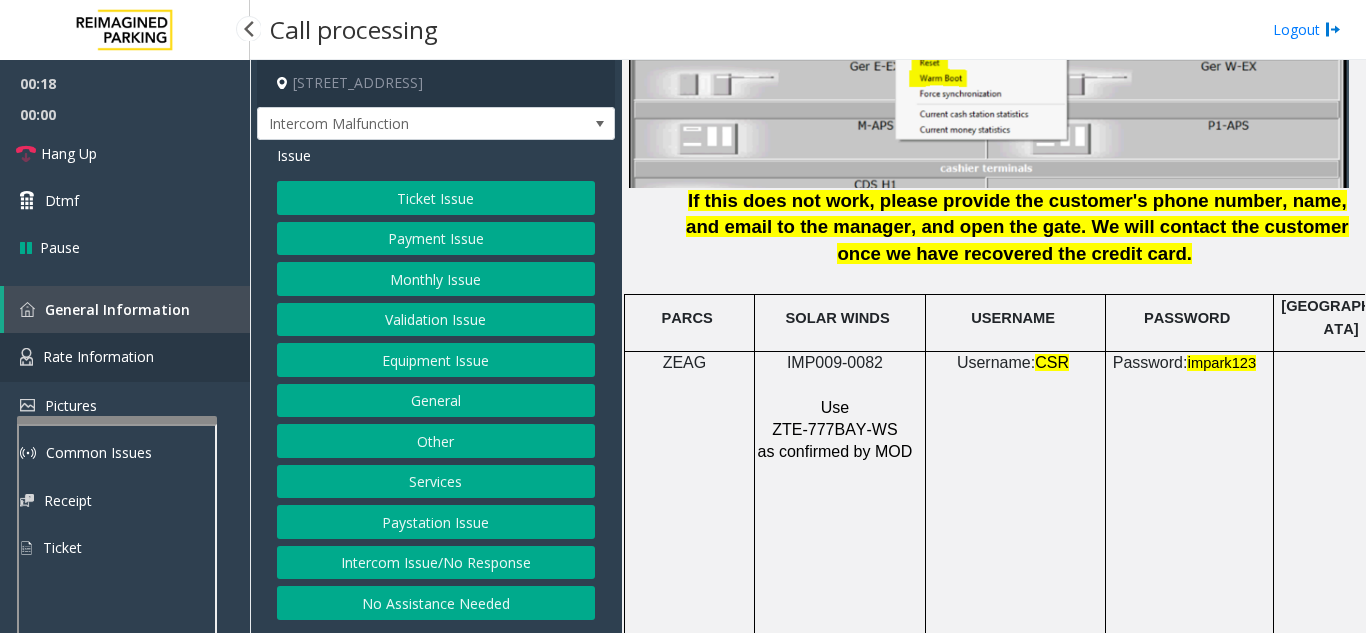 click on "Rate Information" at bounding box center [125, 357] 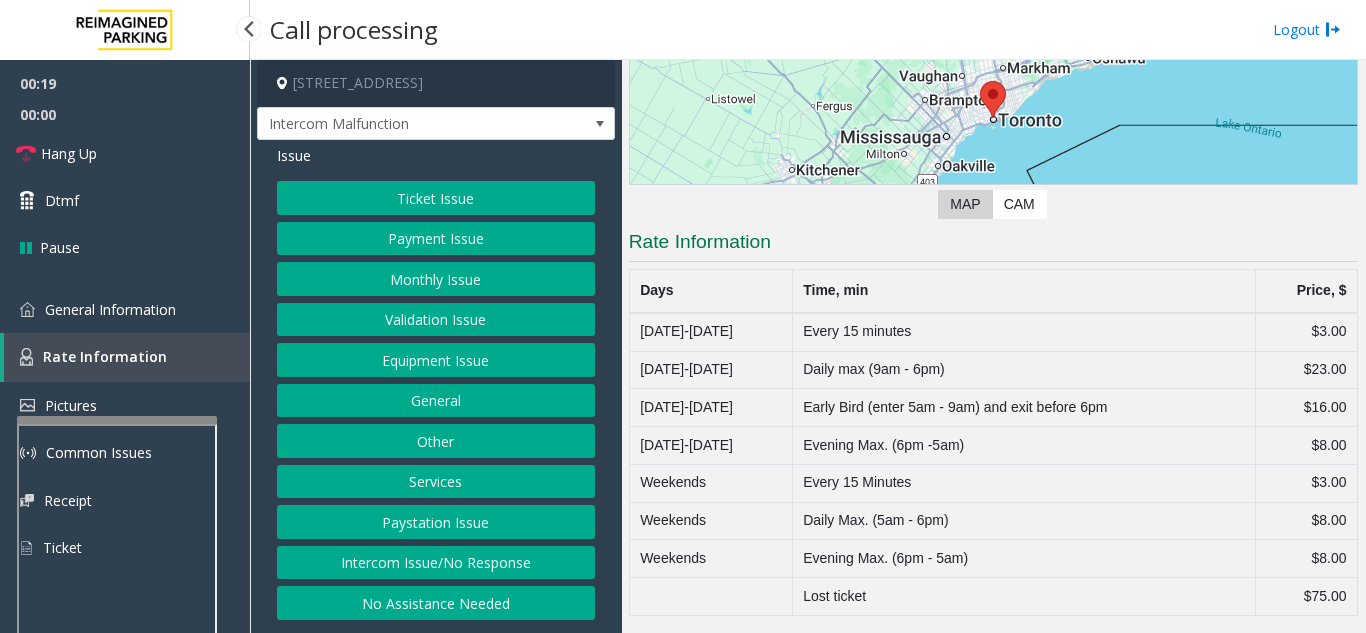 scroll, scrollTop: 267, scrollLeft: 0, axis: vertical 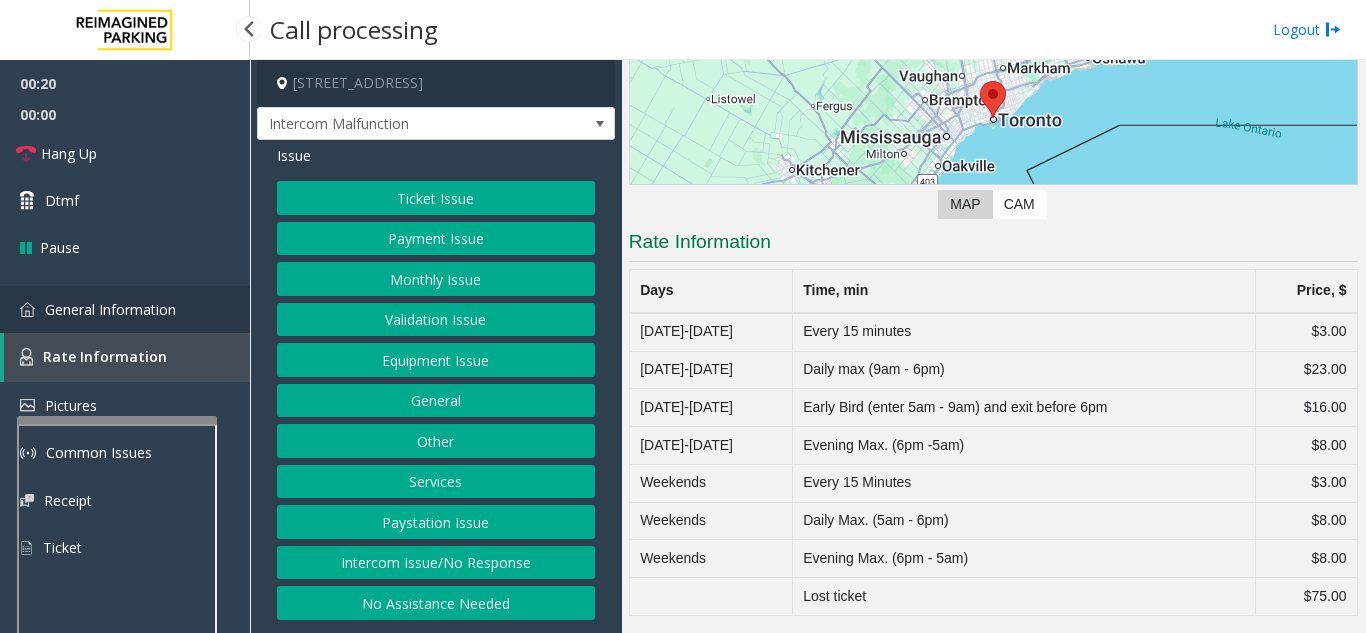 click on "General Information" at bounding box center [125, 309] 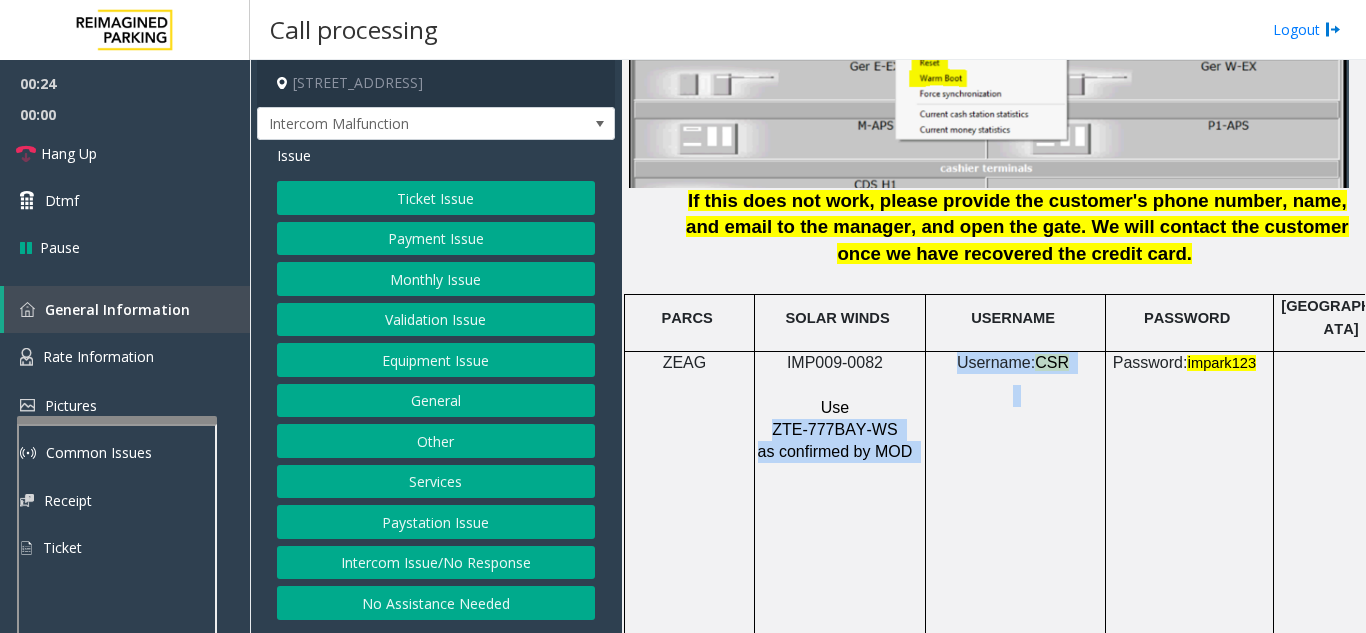 drag, startPoint x: 779, startPoint y: 399, endPoint x: 941, endPoint y: 416, distance: 162.88953 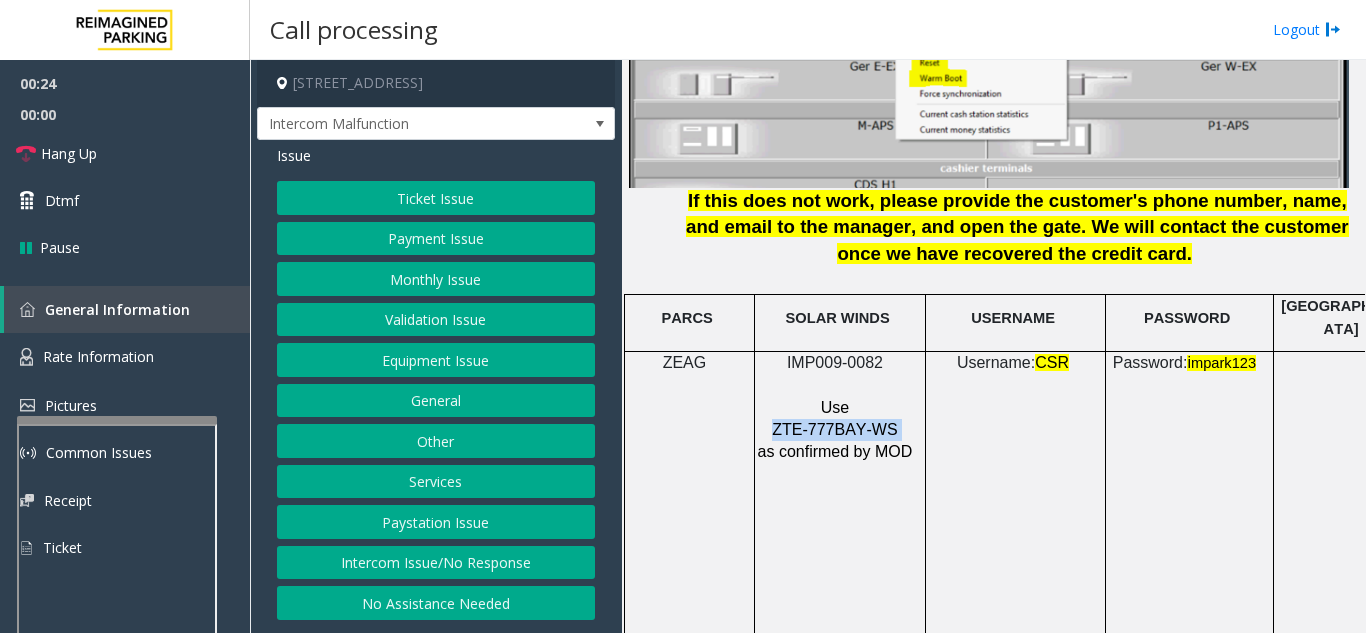 drag, startPoint x: 904, startPoint y: 416, endPoint x: 776, endPoint y: 413, distance: 128.03516 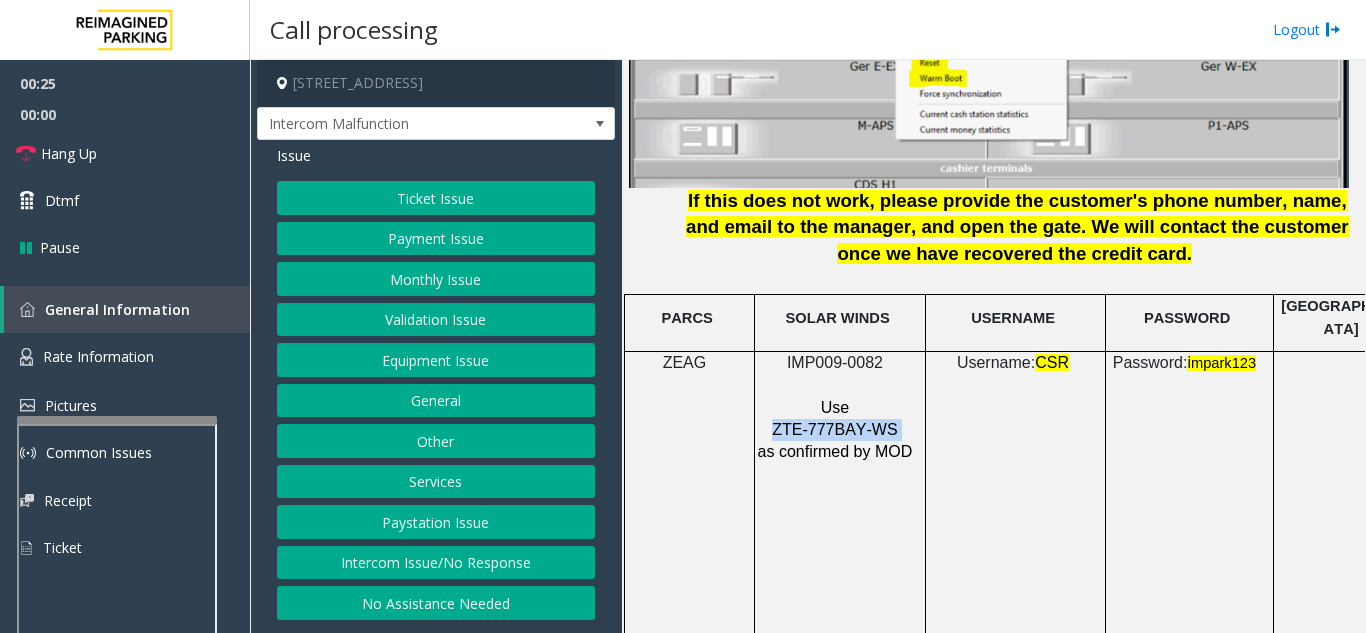 click on "ZTE-777BAY-WS" 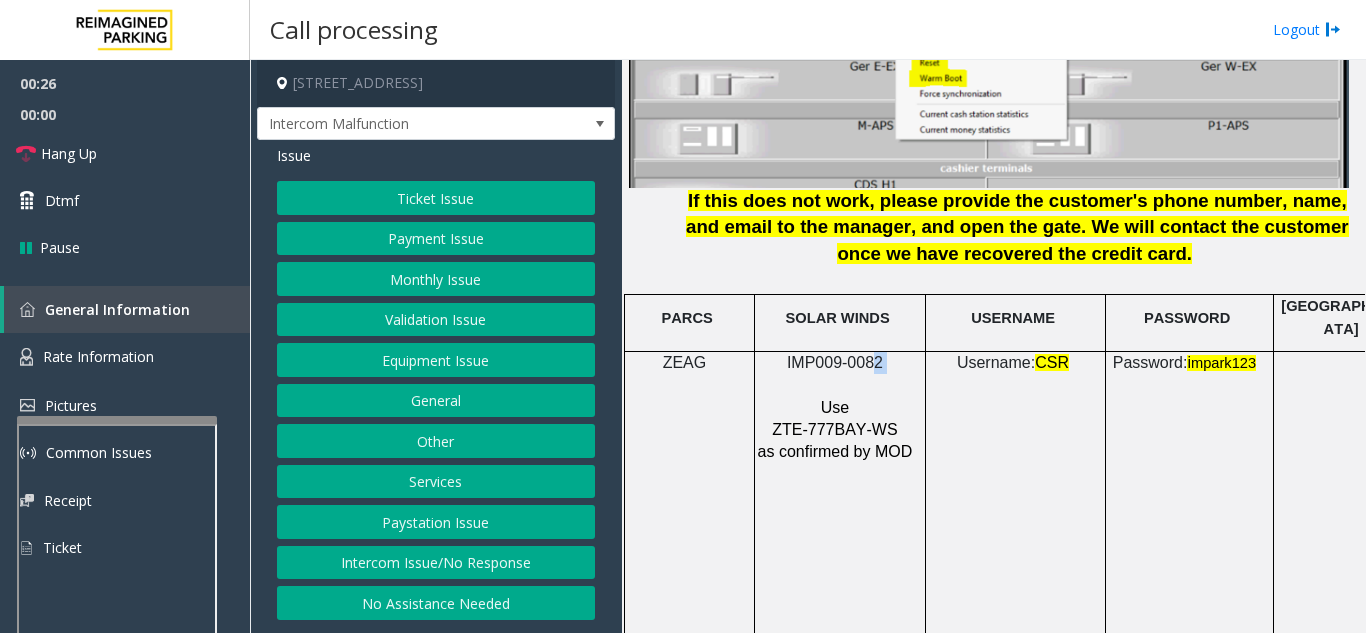 drag, startPoint x: 787, startPoint y: 353, endPoint x: 873, endPoint y: 351, distance: 86.023254 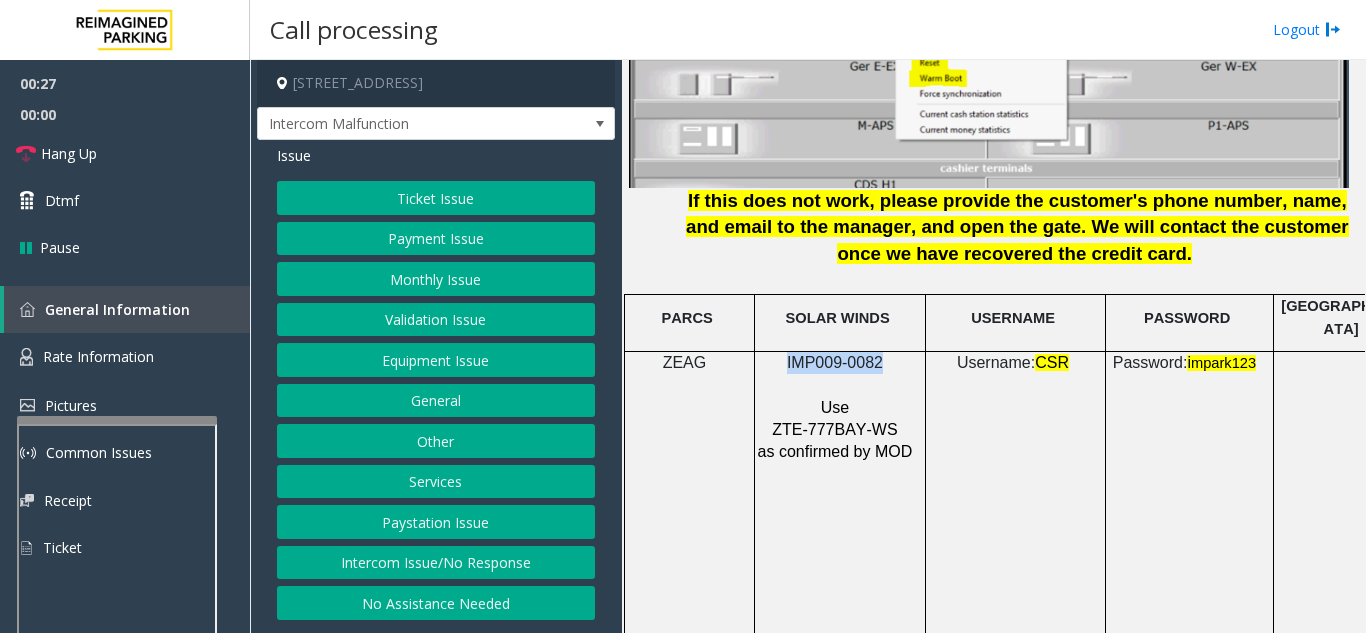 drag, startPoint x: 877, startPoint y: 349, endPoint x: 759, endPoint y: 347, distance: 118.016945 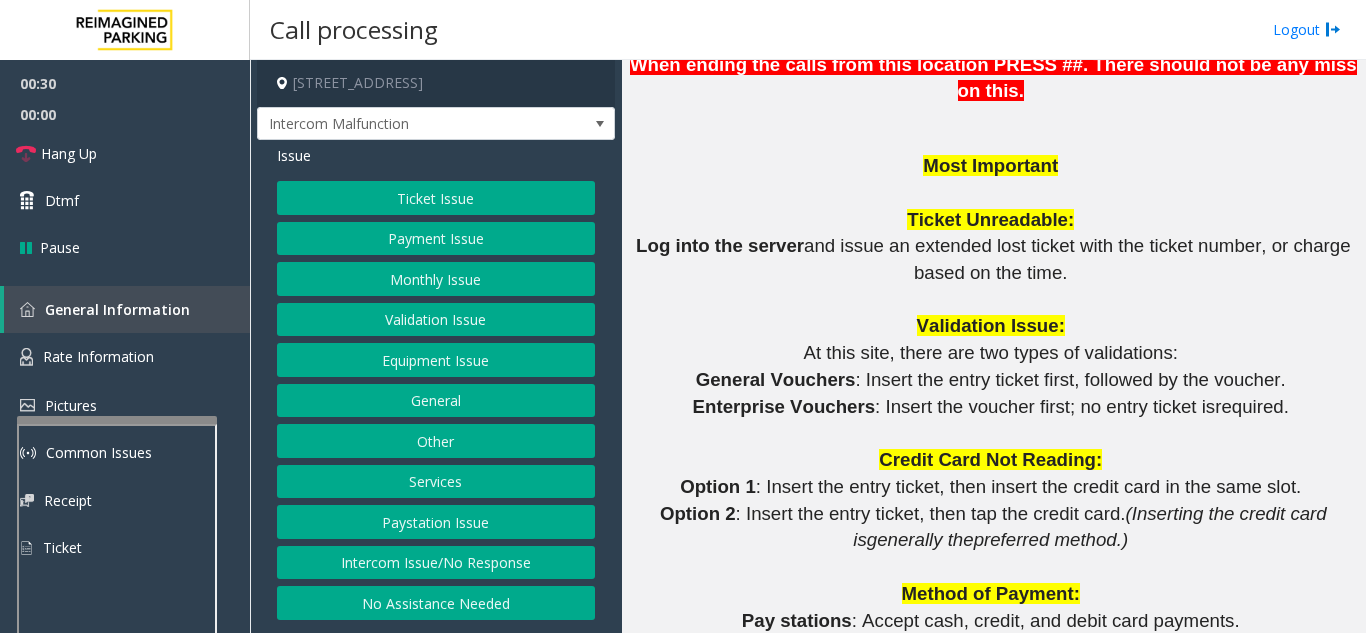 scroll, scrollTop: 1300, scrollLeft: 0, axis: vertical 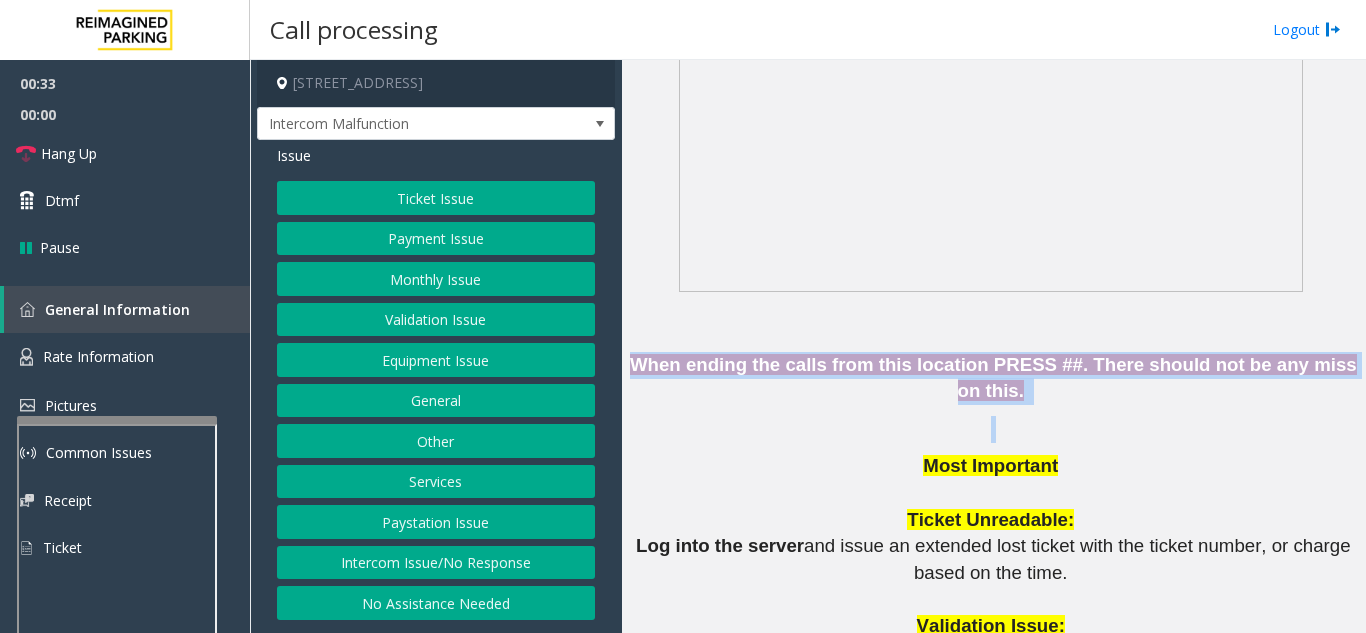drag, startPoint x: 711, startPoint y: 368, endPoint x: 1135, endPoint y: 399, distance: 425.13174 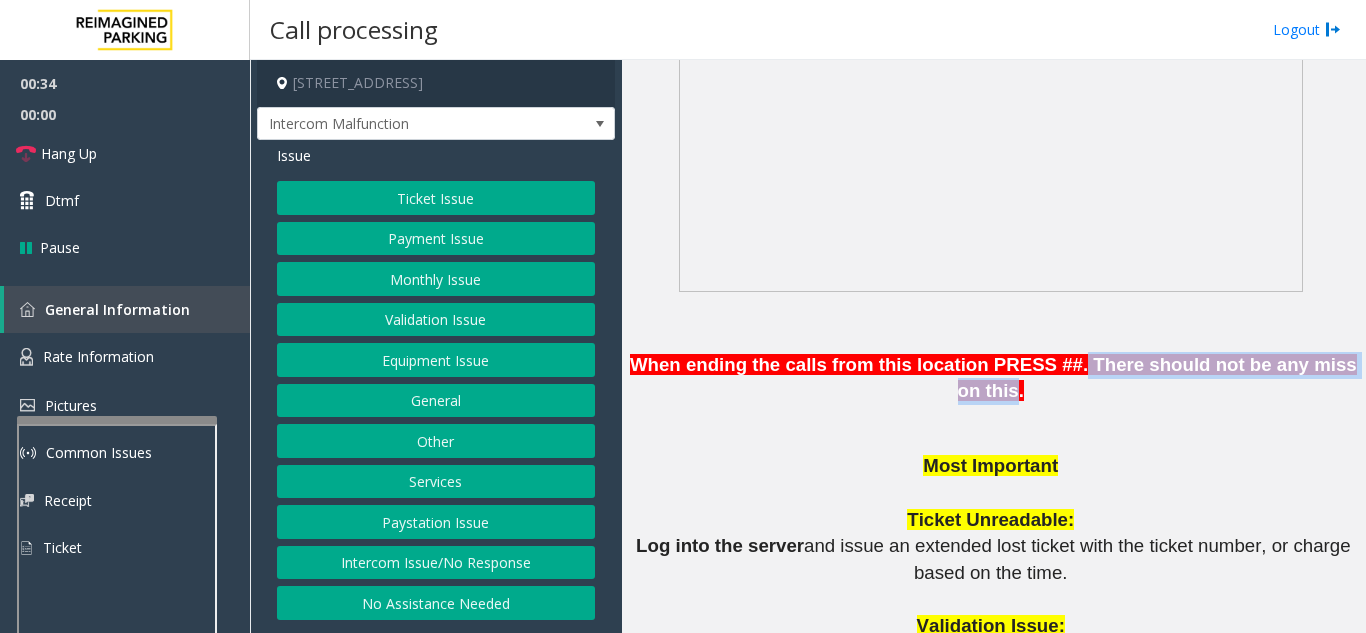 drag, startPoint x: 1033, startPoint y: 367, endPoint x: 1321, endPoint y: 369, distance: 288.00696 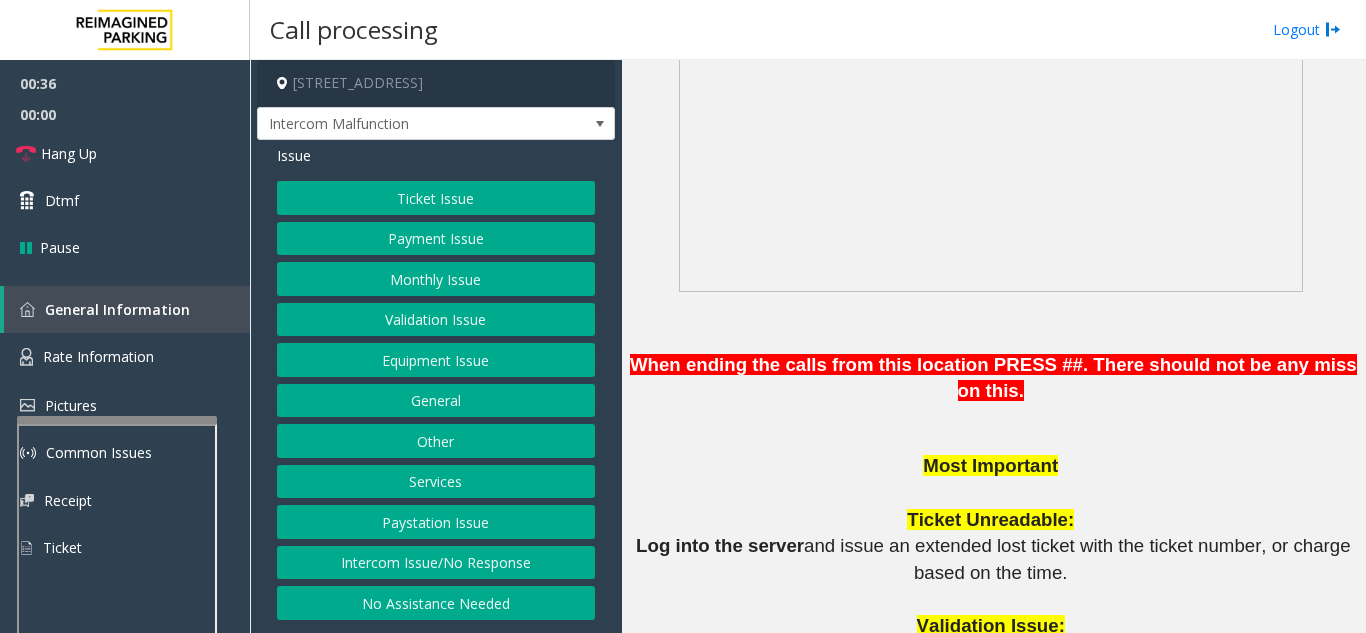click on "Equipment Issue" 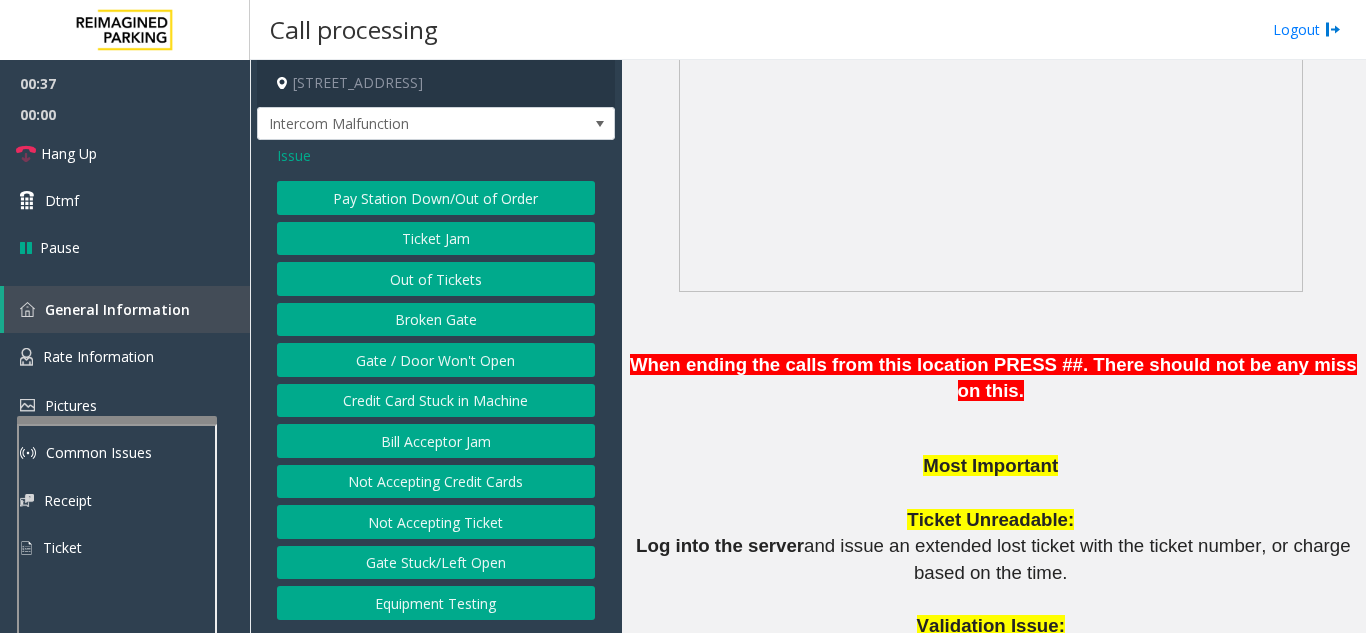 click on "Gate / Door Won't Open" 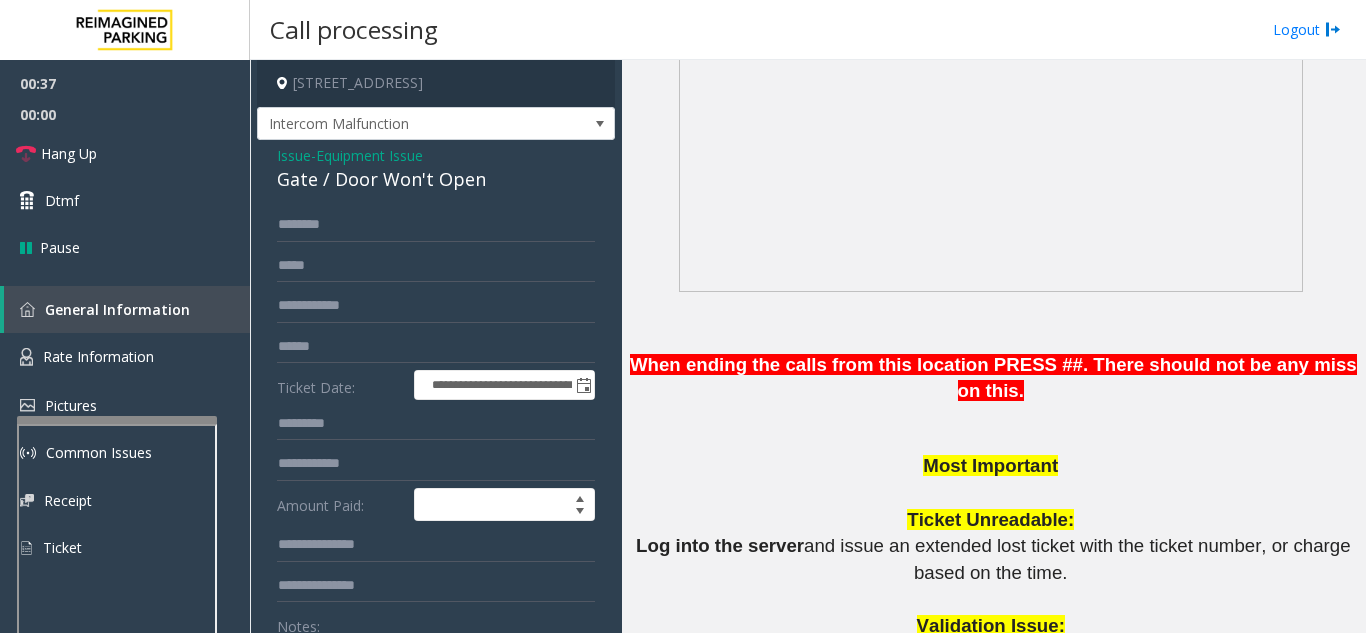 scroll, scrollTop: 100, scrollLeft: 0, axis: vertical 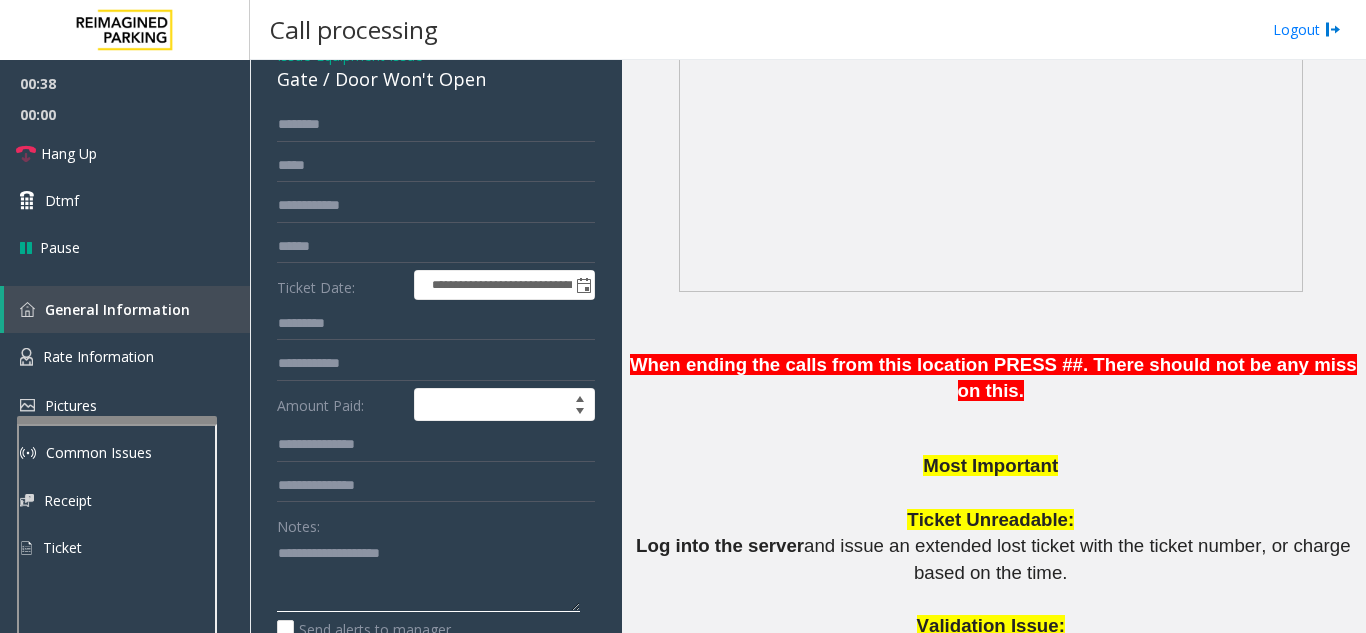 click 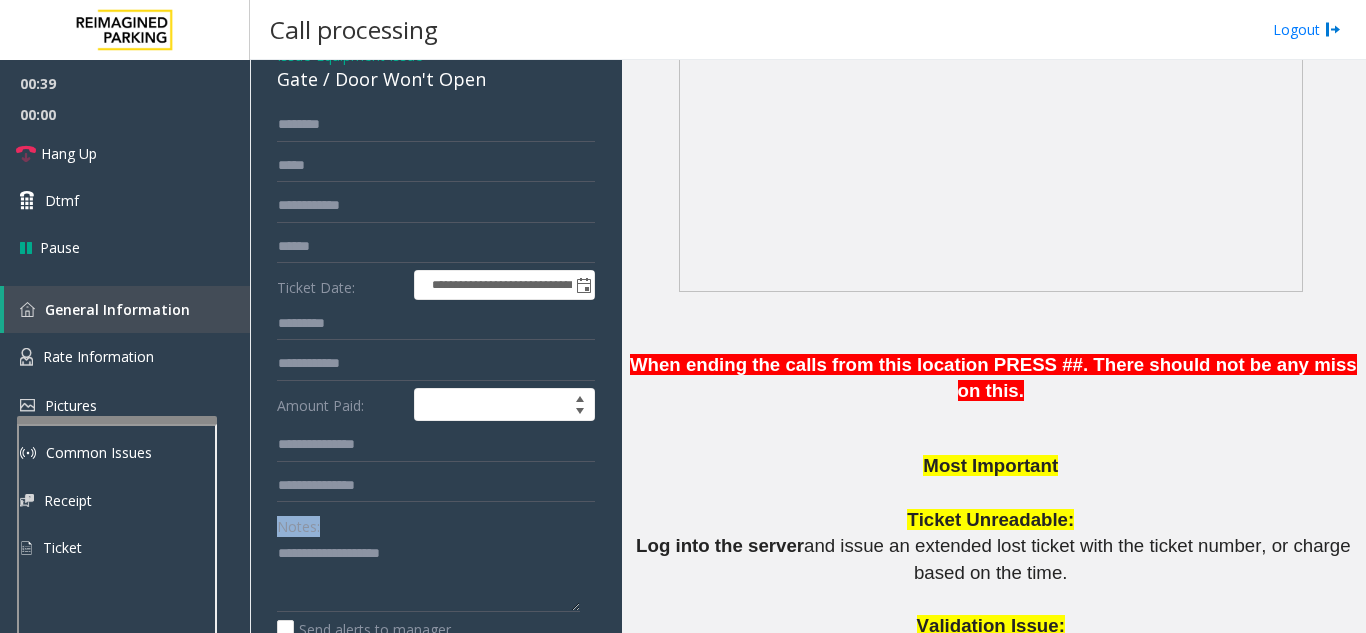 drag, startPoint x: 327, startPoint y: 526, endPoint x: 267, endPoint y: 526, distance: 60 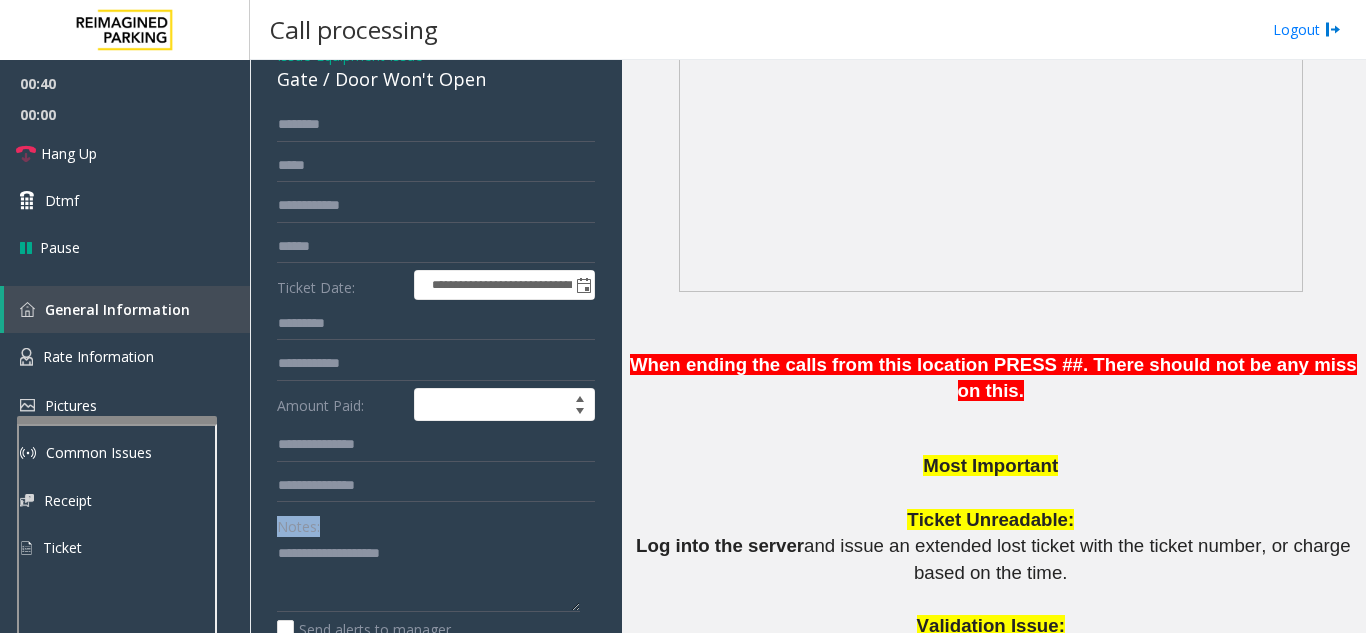 click on "Notes:" 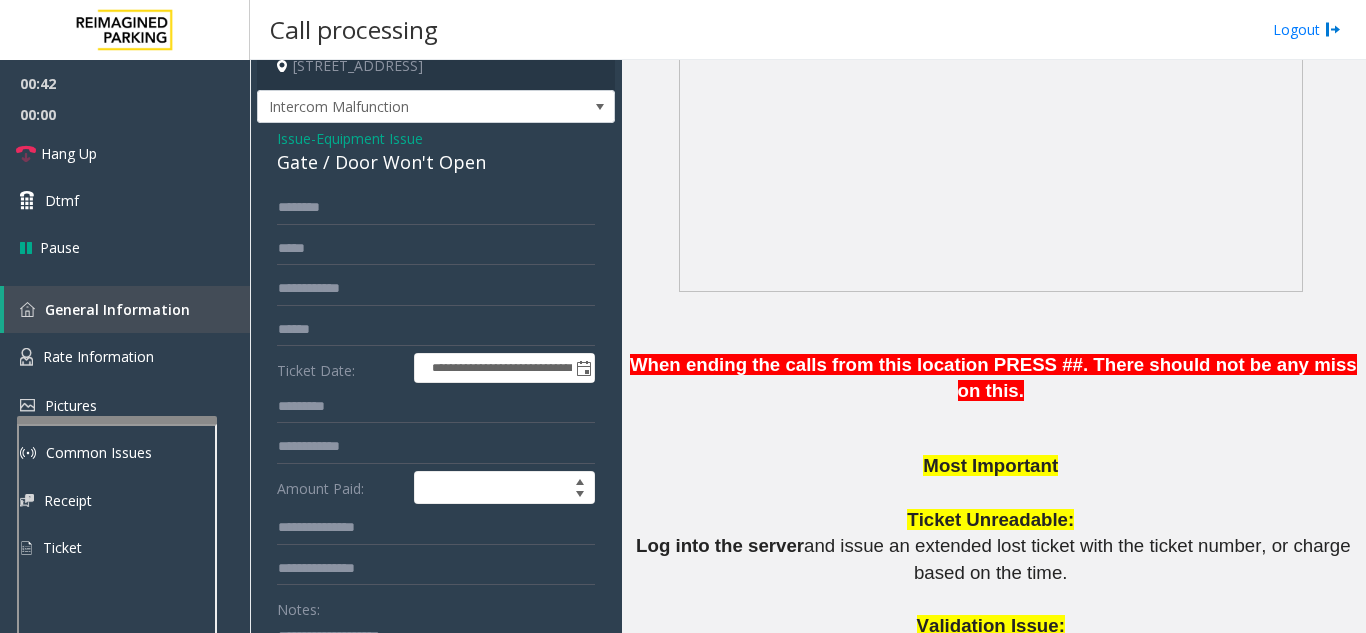 scroll, scrollTop: 0, scrollLeft: 0, axis: both 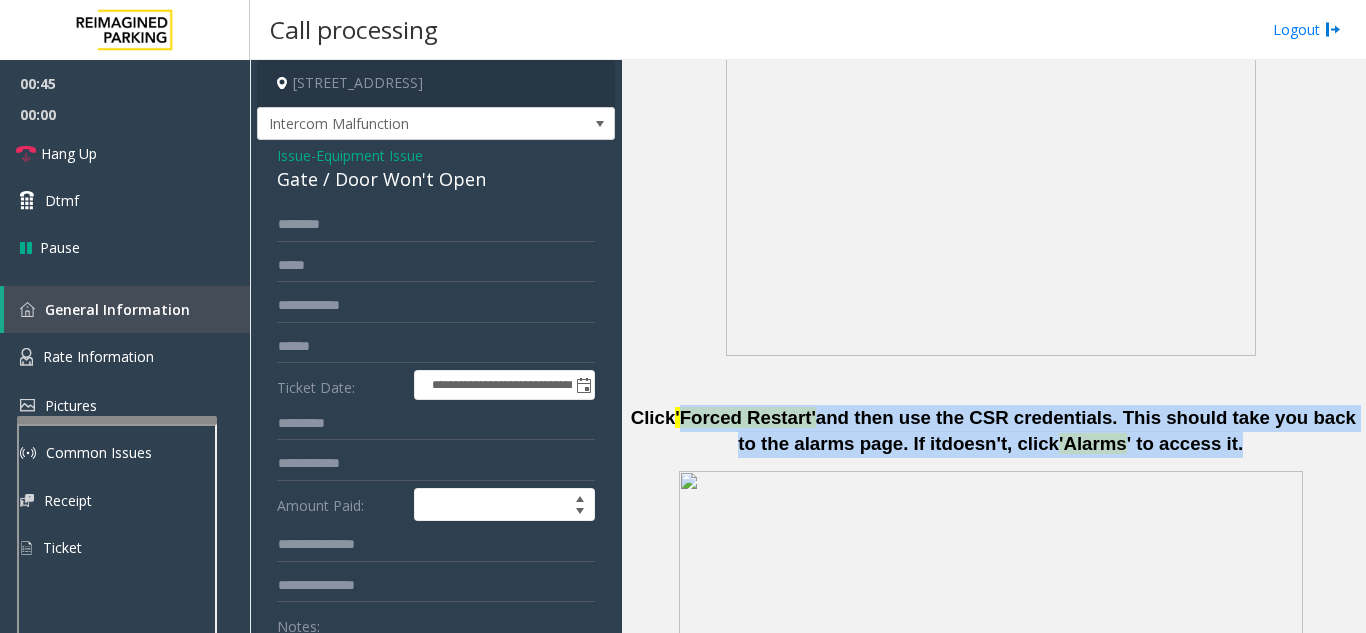 drag, startPoint x: 691, startPoint y: 413, endPoint x: 1183, endPoint y: 453, distance: 493.62335 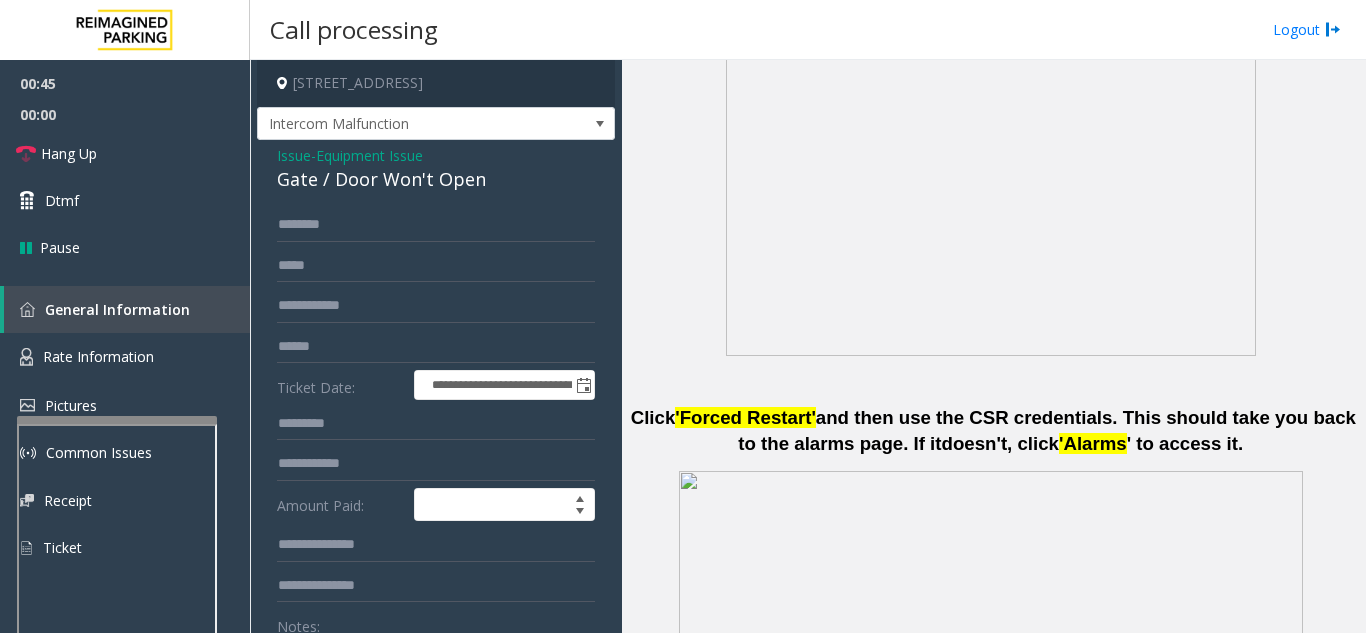 click 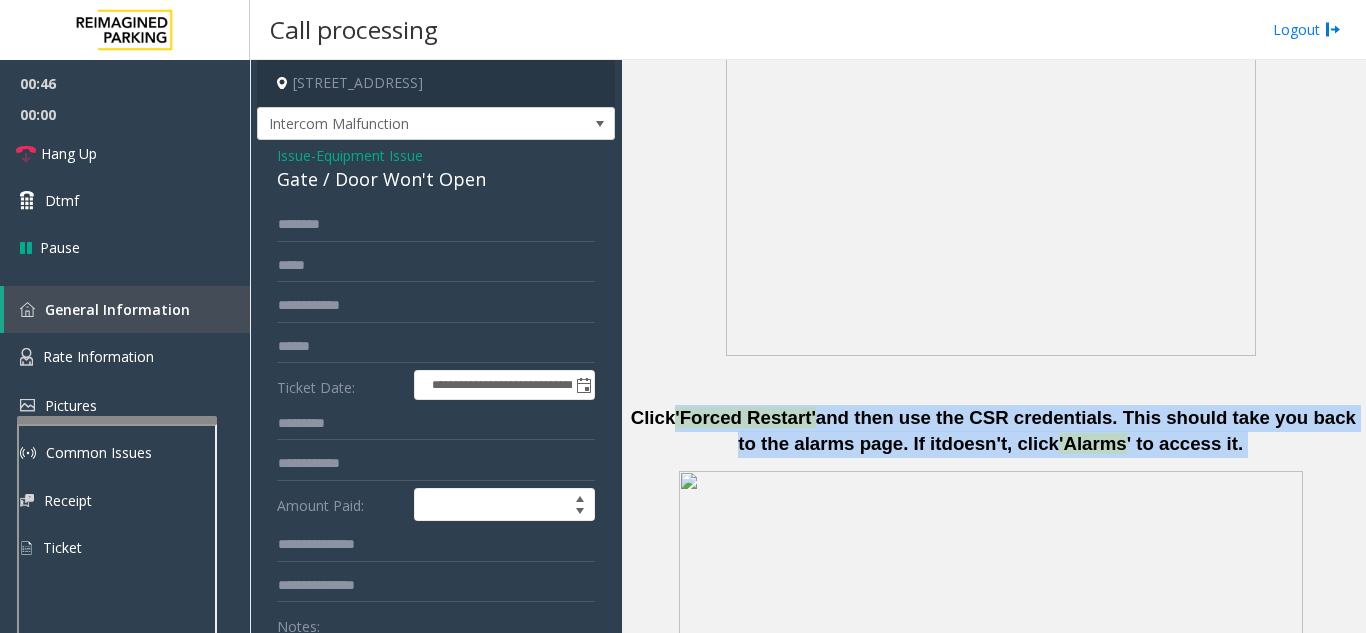 drag, startPoint x: 1183, startPoint y: 453, endPoint x: 685, endPoint y: 406, distance: 500.21295 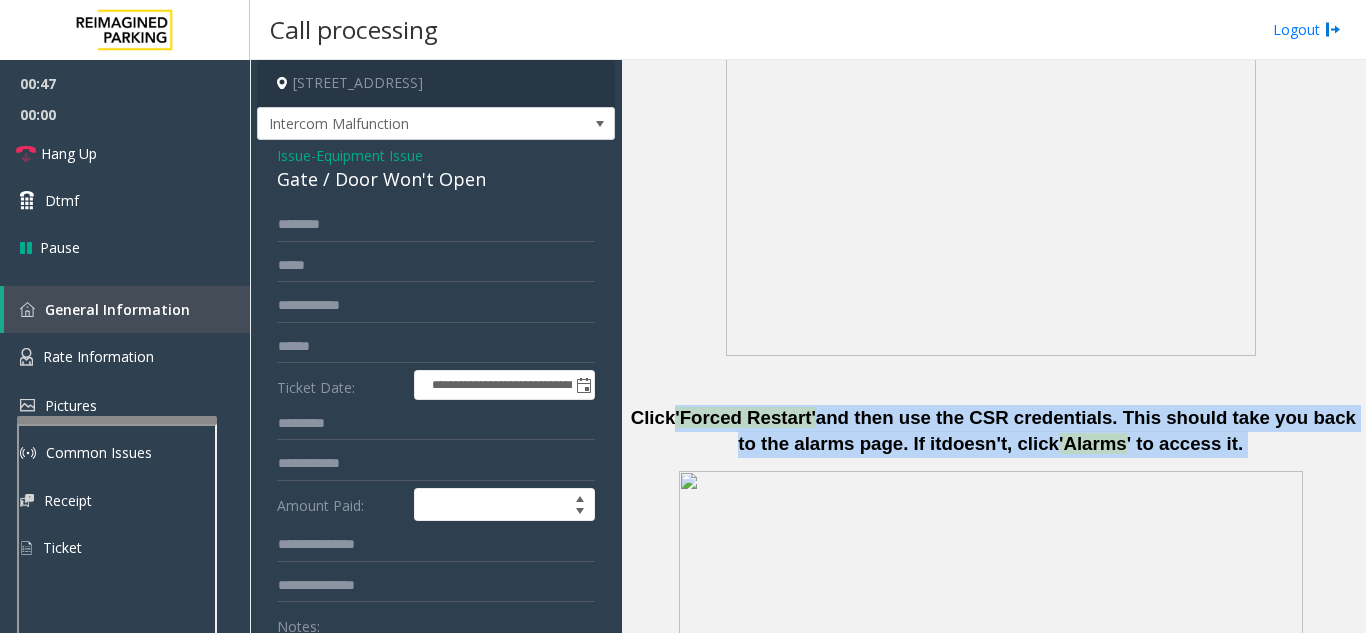 drag, startPoint x: 684, startPoint y: 411, endPoint x: 1185, endPoint y: 437, distance: 501.6742 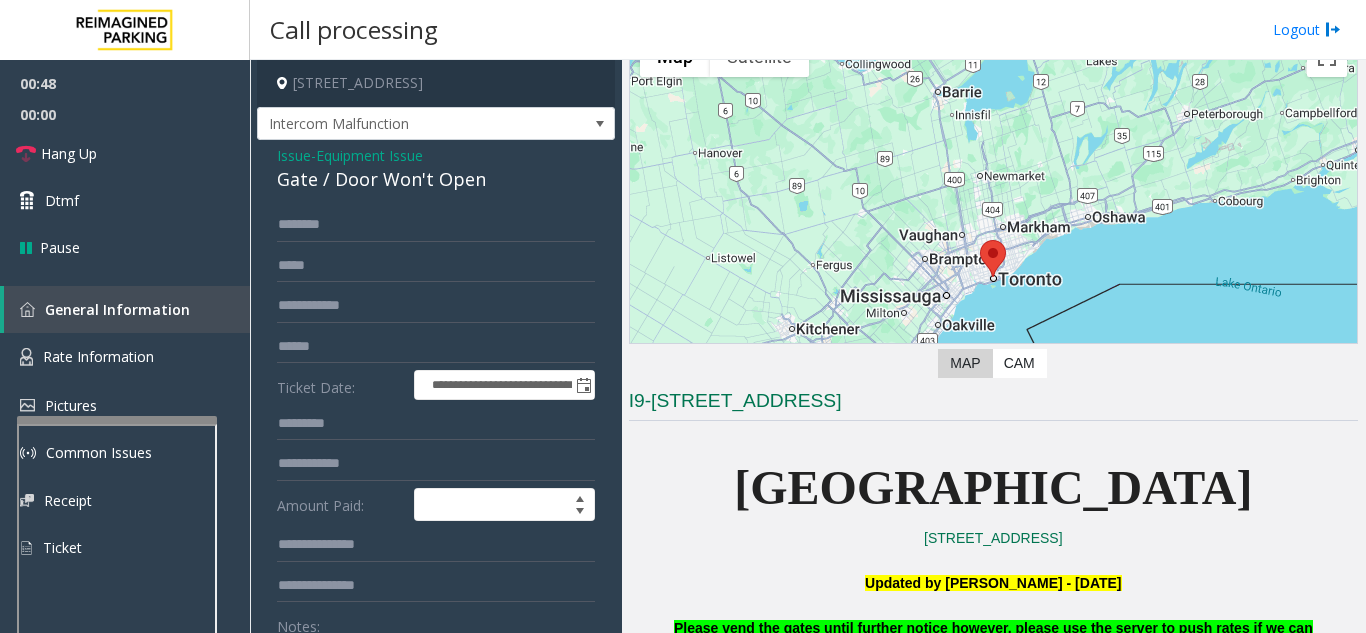 scroll, scrollTop: 100, scrollLeft: 0, axis: vertical 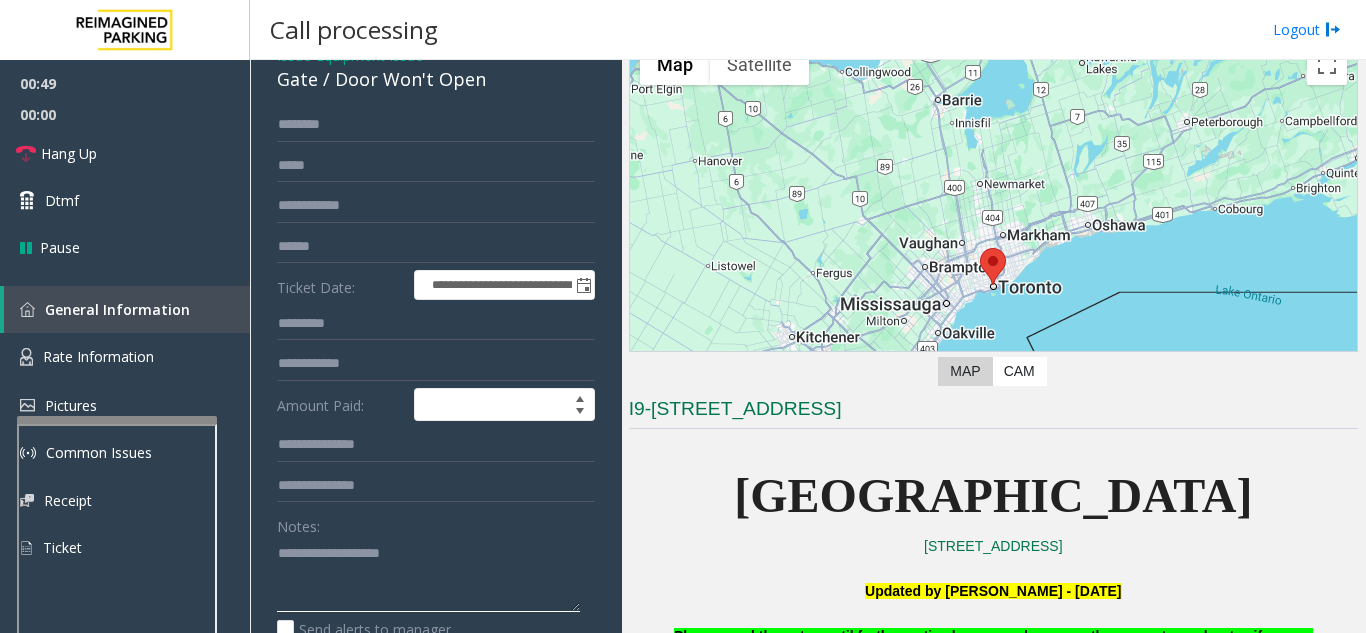click 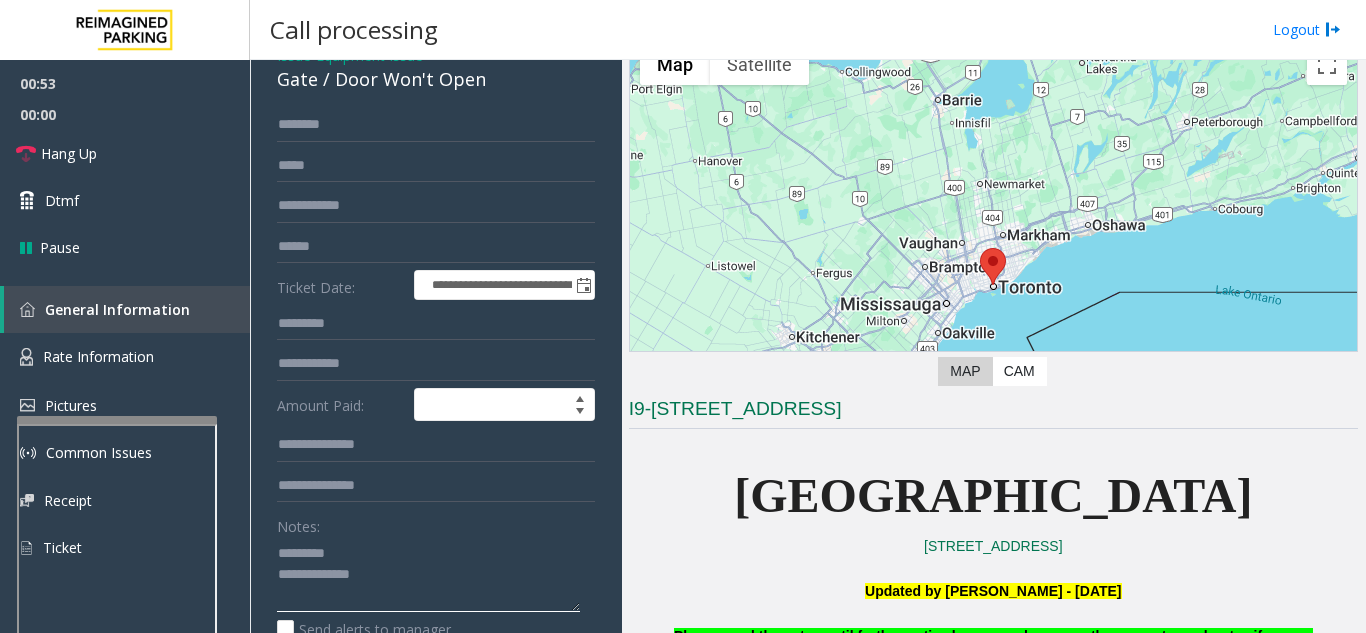 click 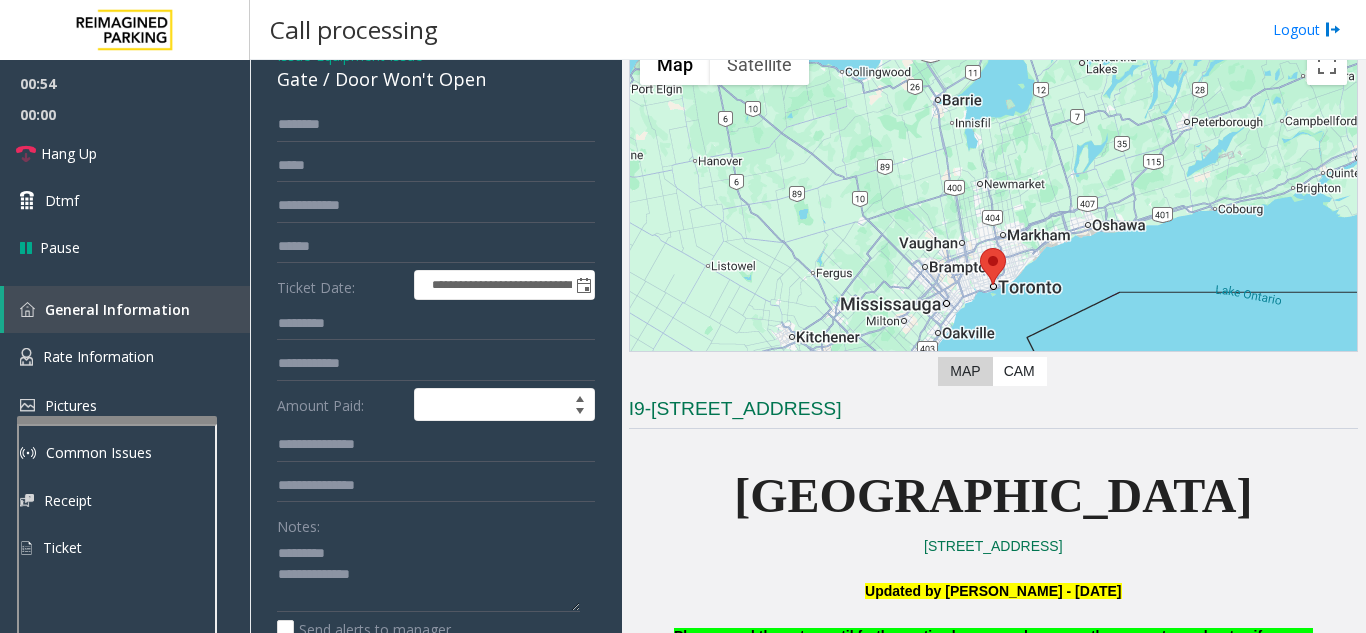 click on "Gate / Door Won't Open" 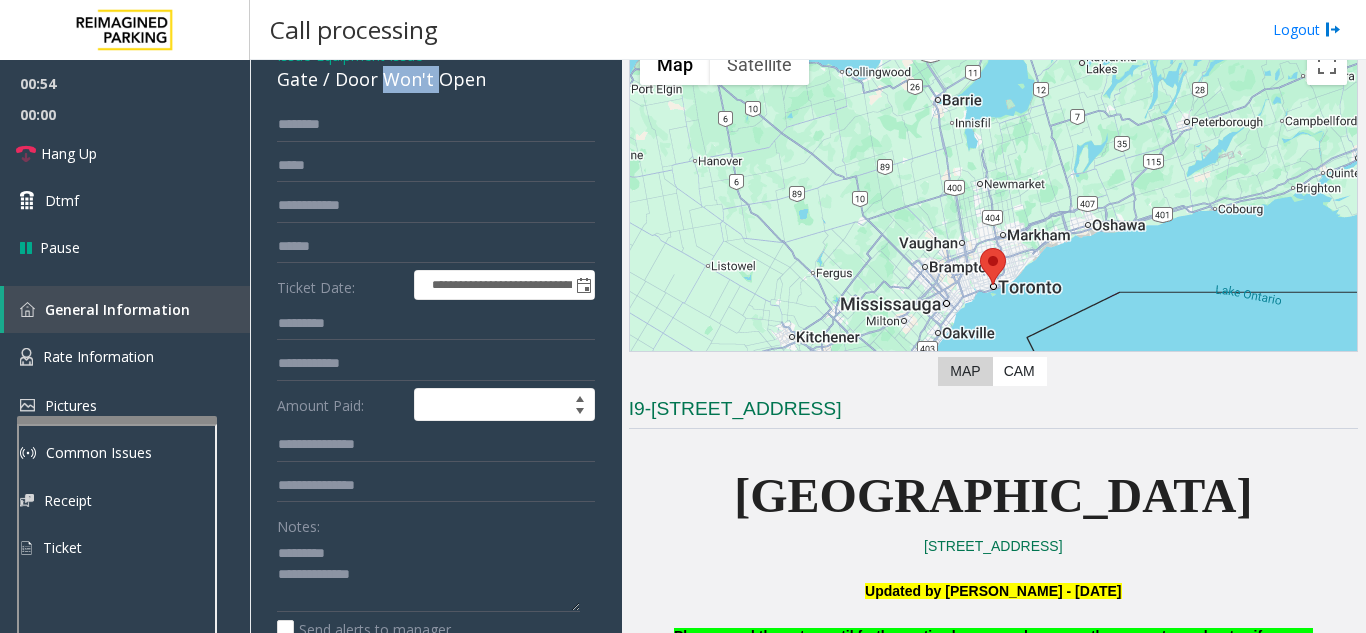 click on "Gate / Door Won't Open" 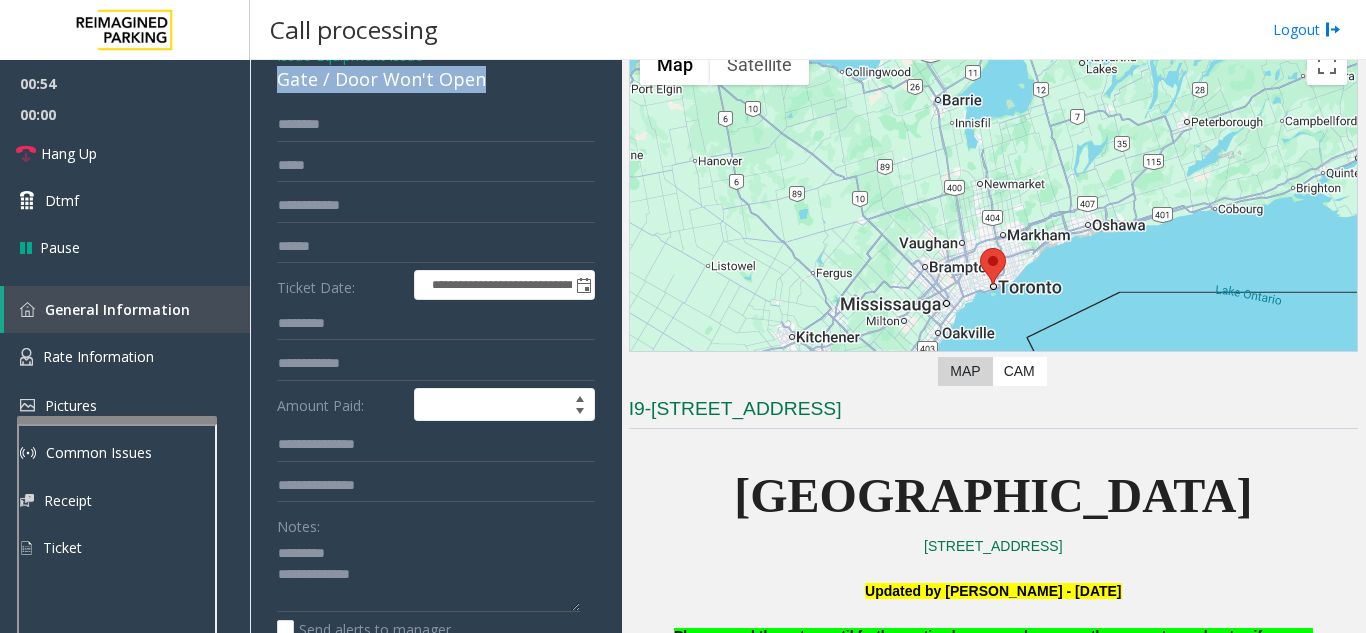 click on "Gate / Door Won't Open" 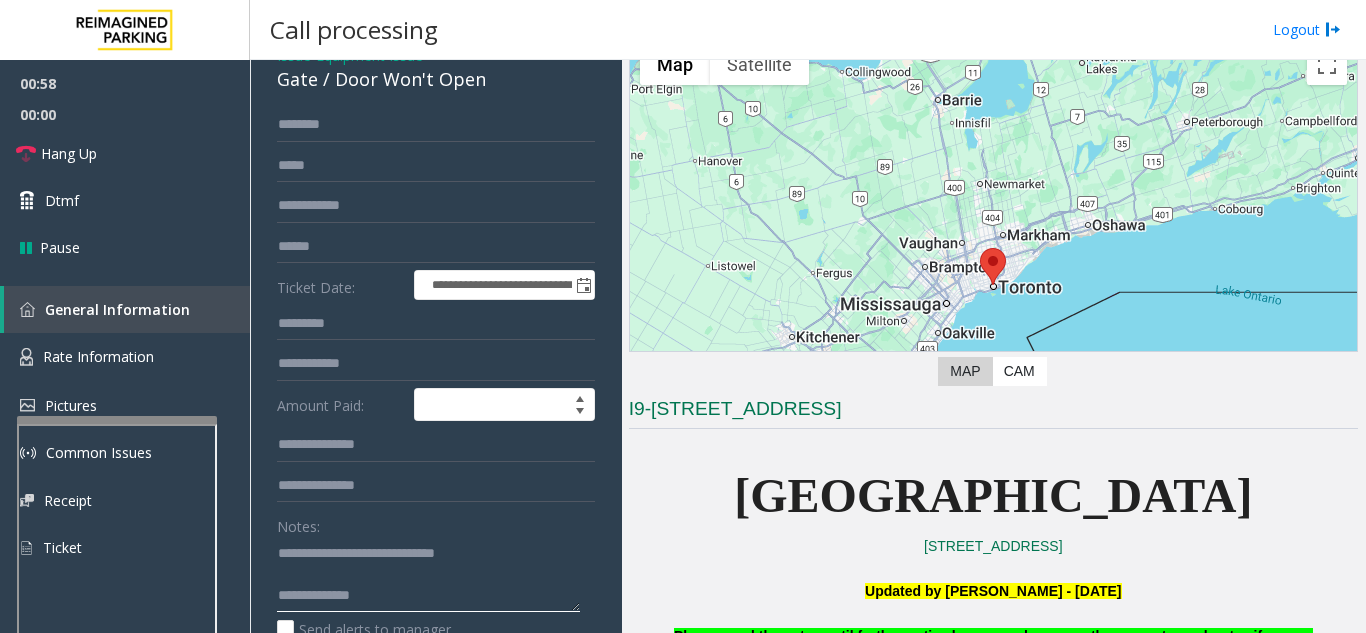 click 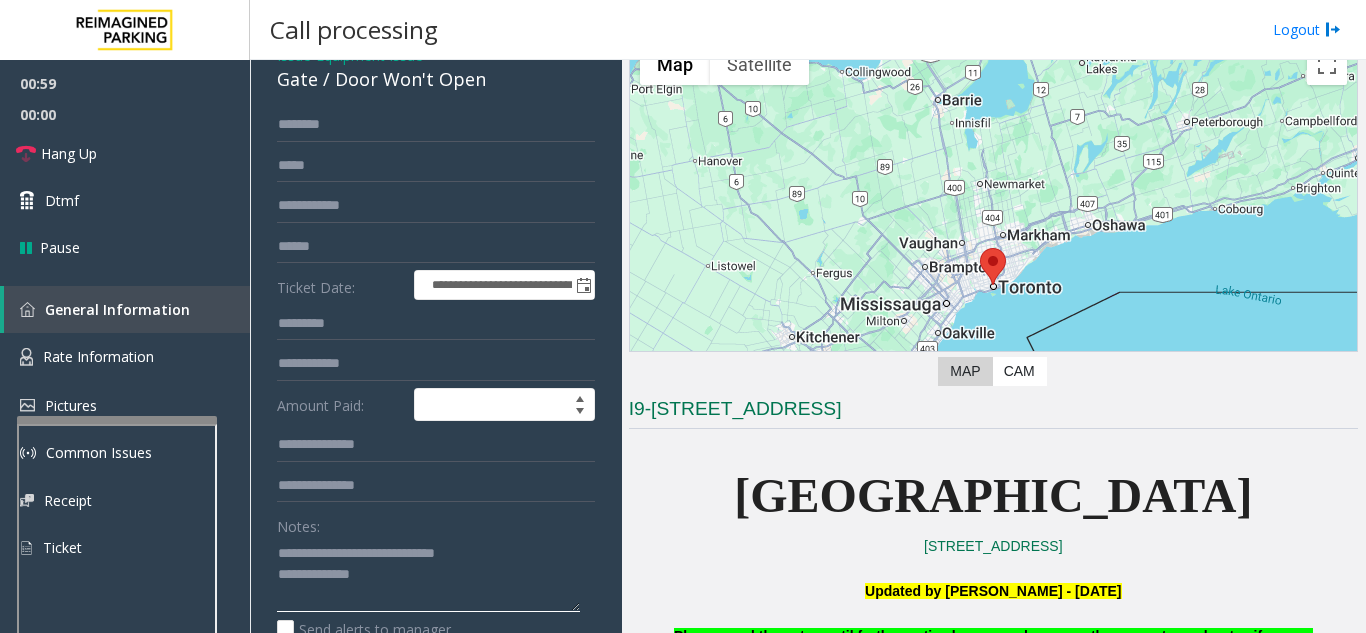 click 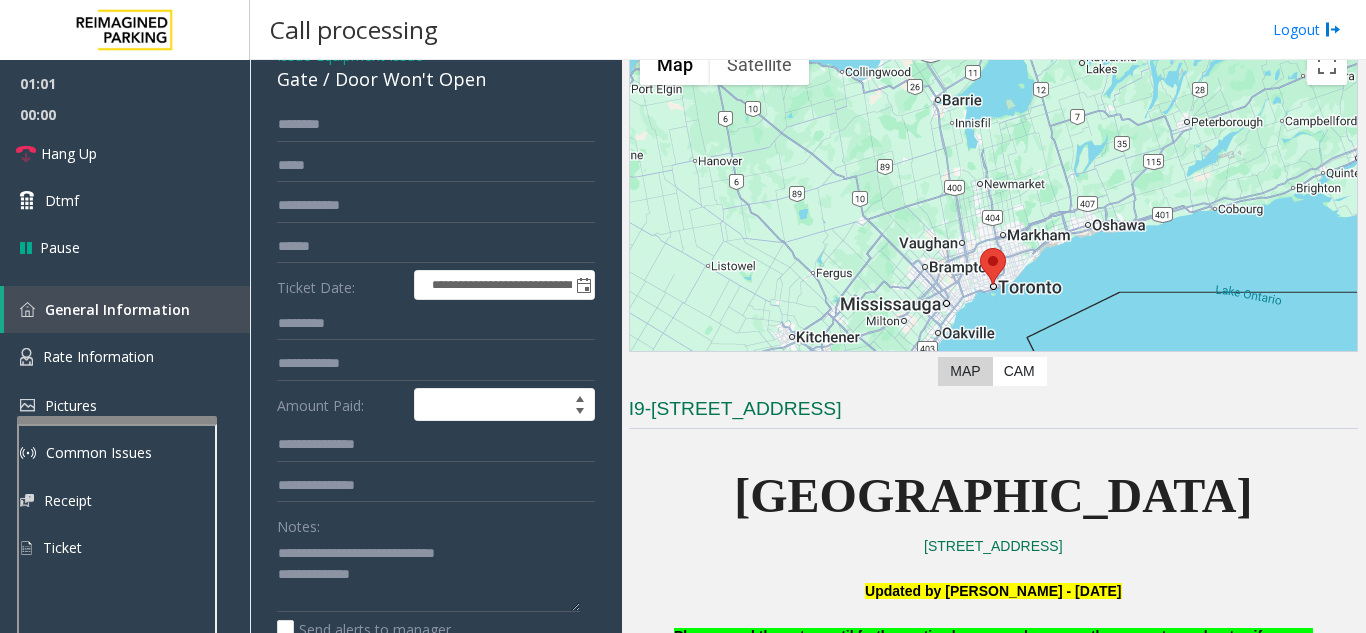 drag, startPoint x: 692, startPoint y: 399, endPoint x: 810, endPoint y: 398, distance: 118.004234 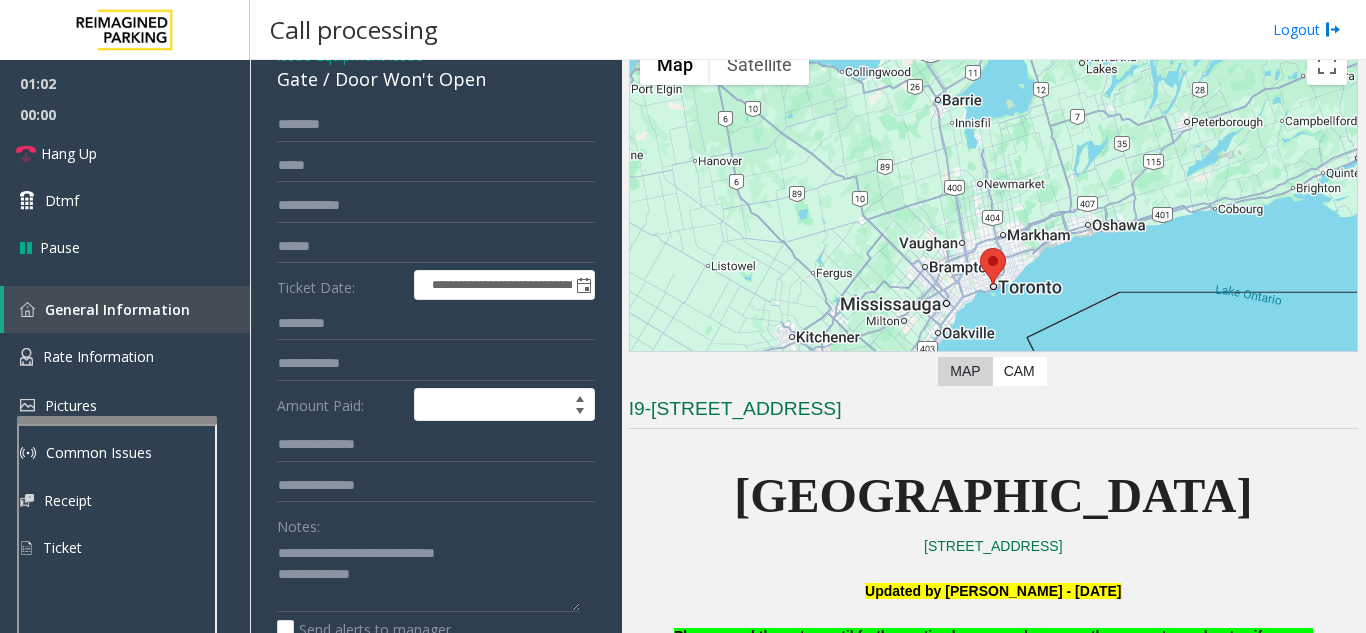 drag, startPoint x: 800, startPoint y: 401, endPoint x: 673, endPoint y: 395, distance: 127.141655 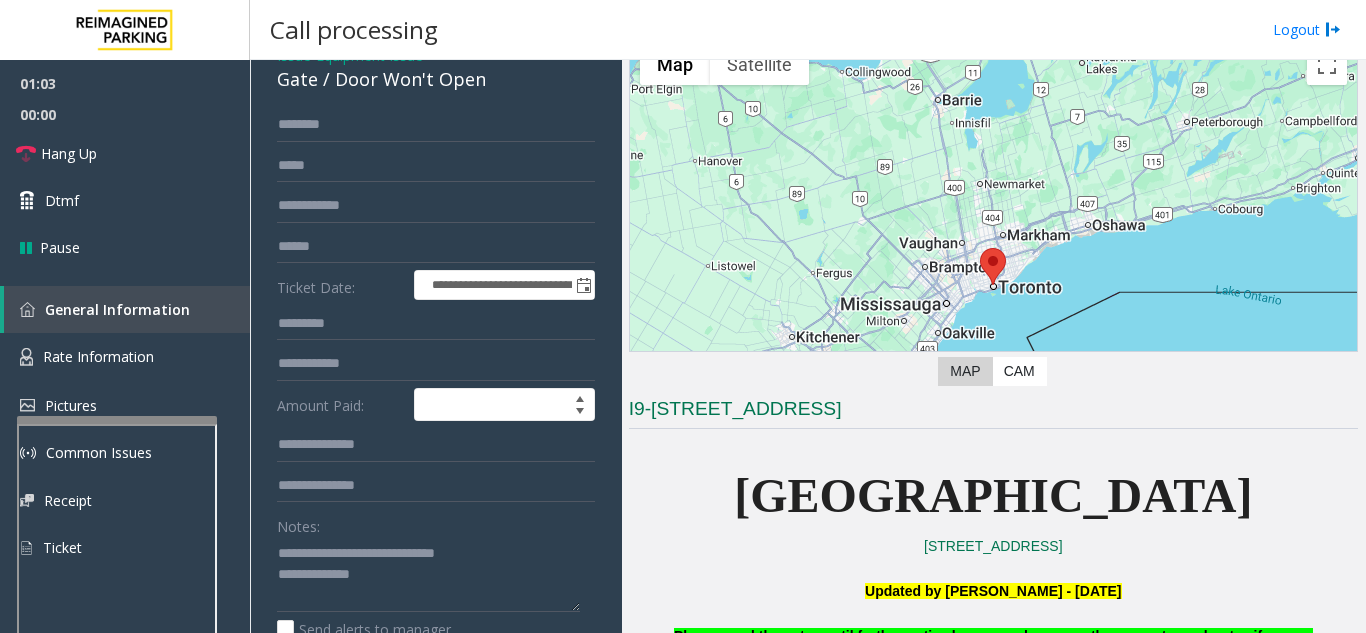 drag, startPoint x: 685, startPoint y: 398, endPoint x: 845, endPoint y: 421, distance: 161.64467 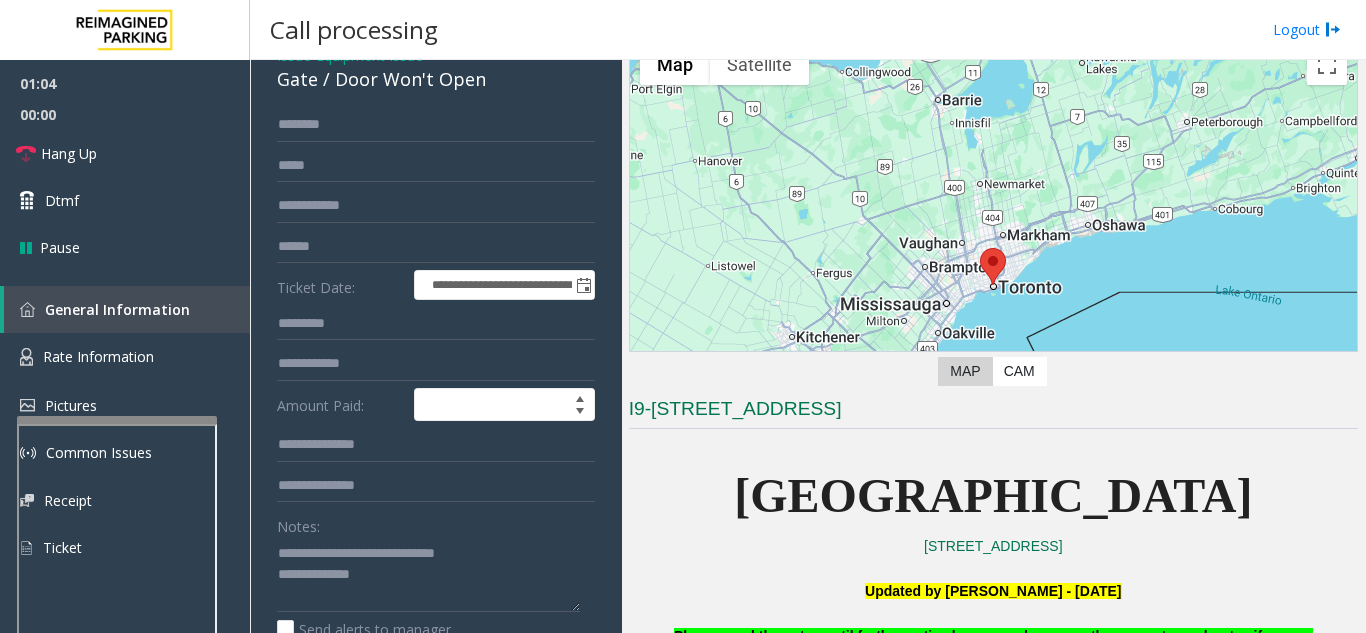 drag, startPoint x: 744, startPoint y: 490, endPoint x: 1206, endPoint y: 493, distance: 462.00974 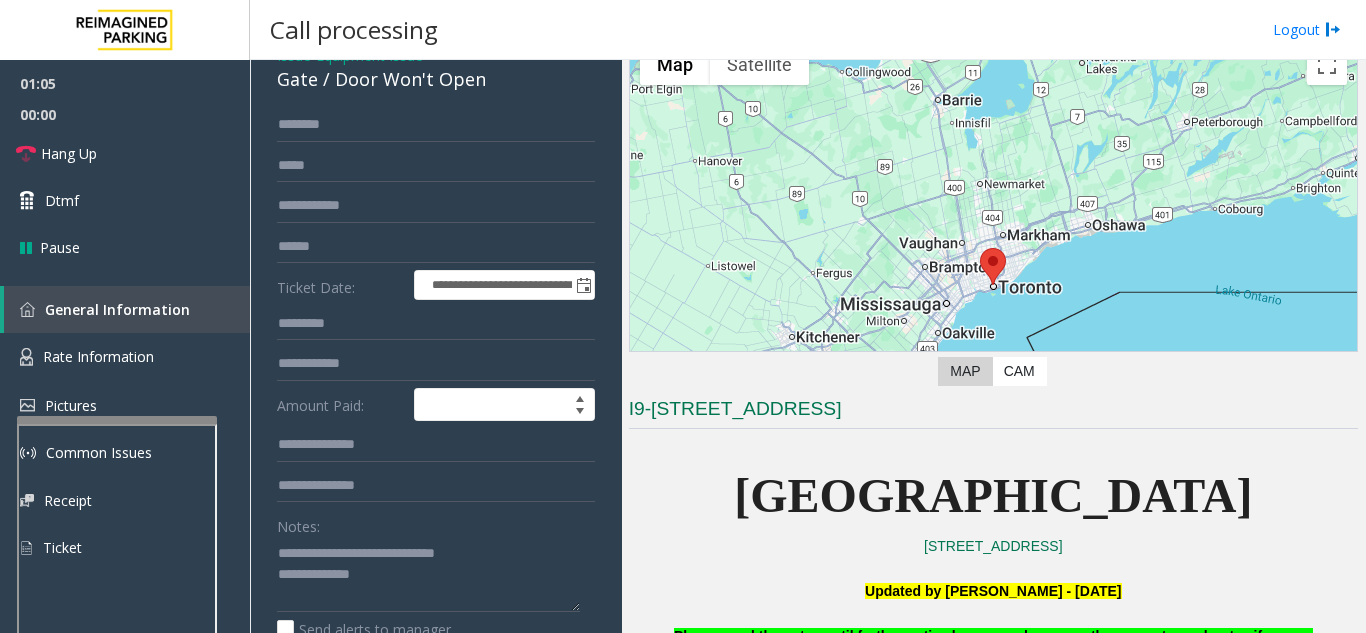 drag, startPoint x: 1223, startPoint y: 496, endPoint x: 766, endPoint y: 495, distance: 457.0011 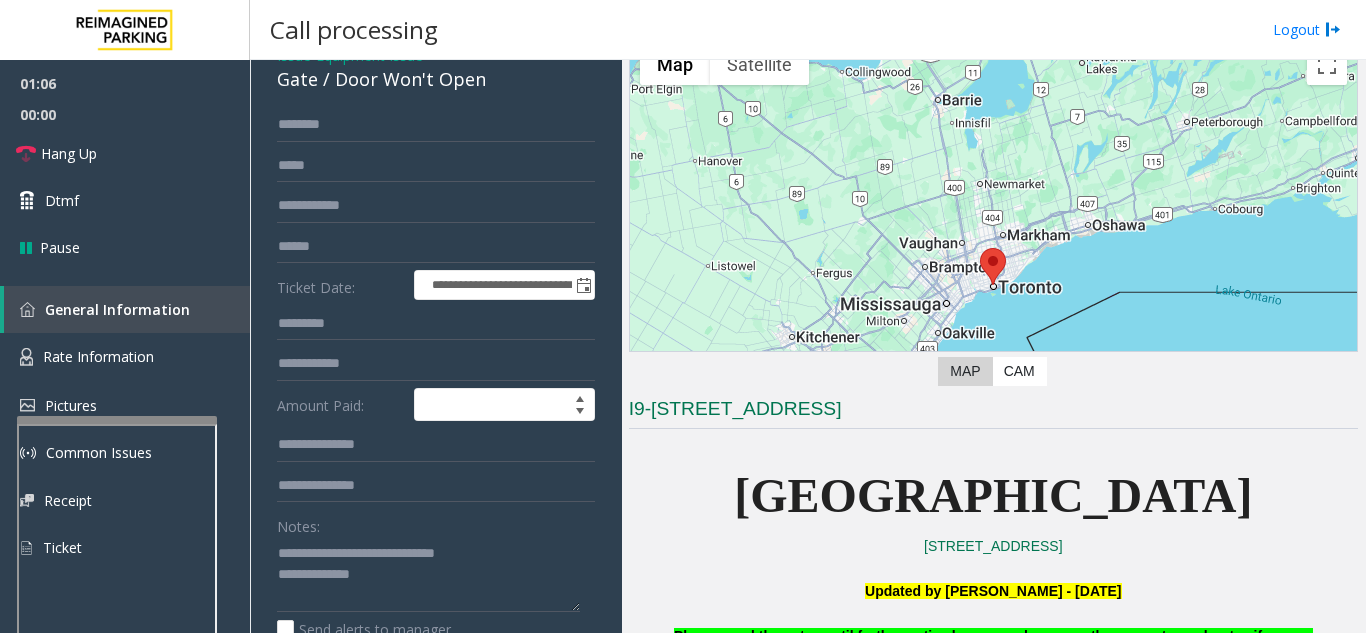 drag, startPoint x: 766, startPoint y: 495, endPoint x: 1201, endPoint y: 501, distance: 435.04138 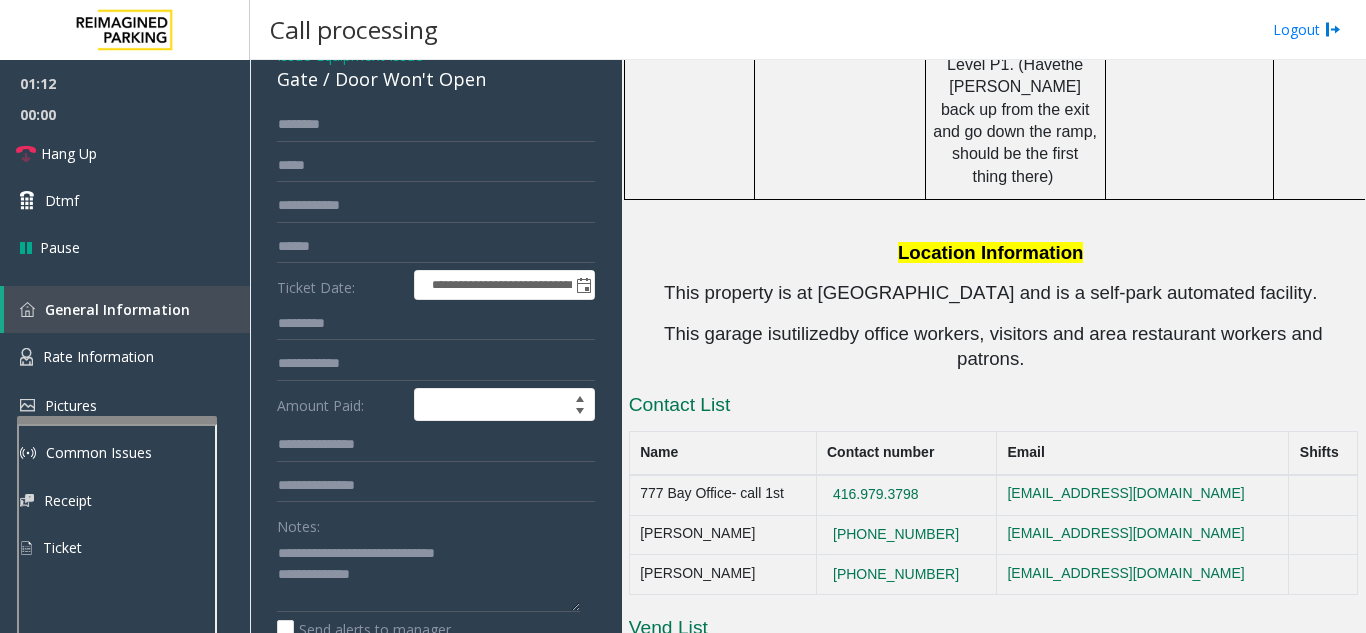 scroll, scrollTop: 3800, scrollLeft: 0, axis: vertical 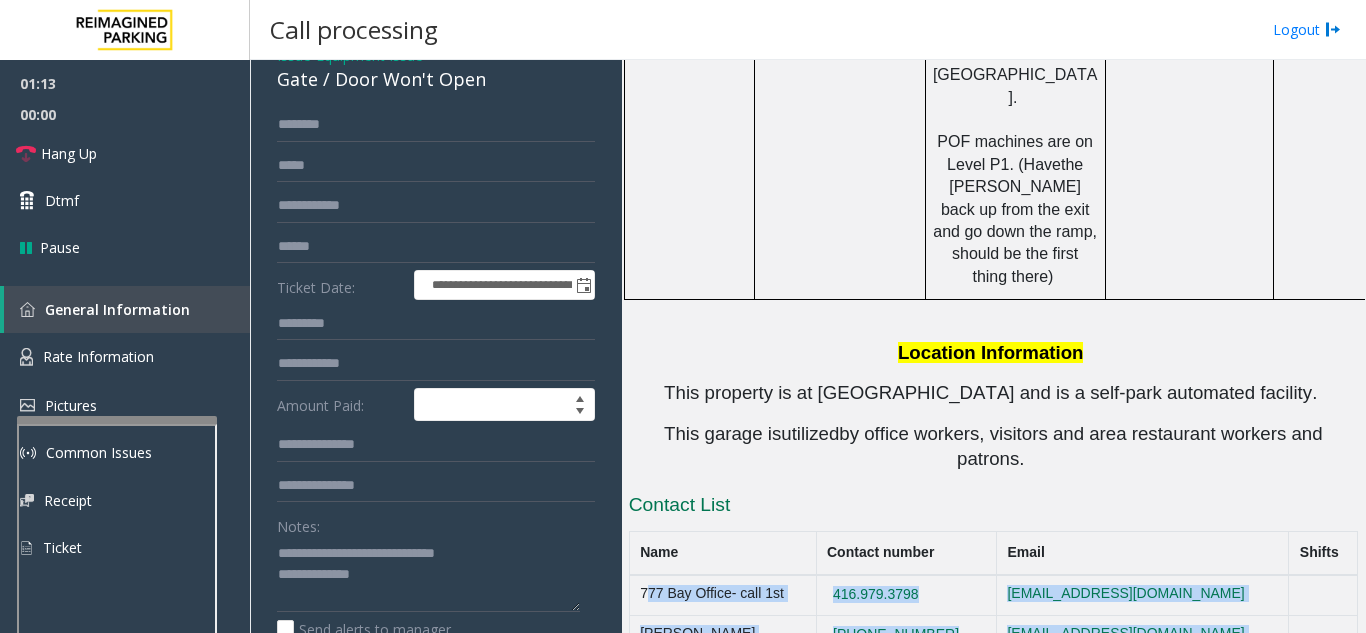 drag, startPoint x: 1247, startPoint y: 499, endPoint x: 643, endPoint y: 421, distance: 609.0156 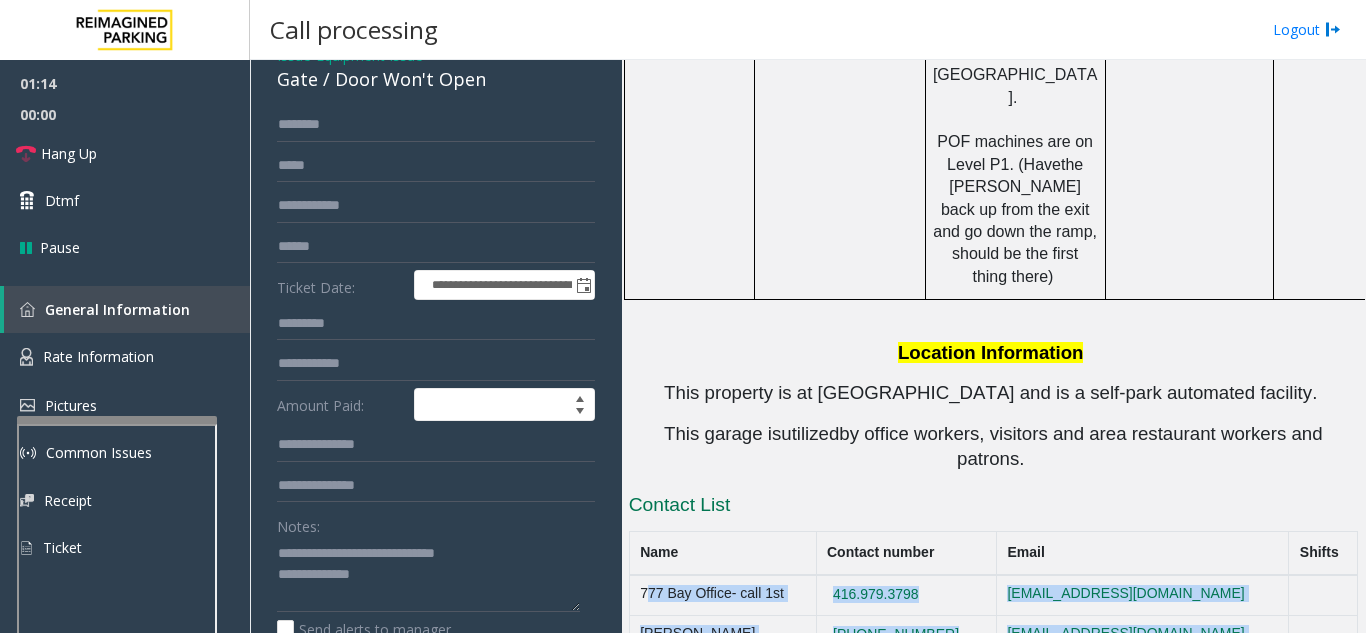 drag, startPoint x: 635, startPoint y: 419, endPoint x: 779, endPoint y: 502, distance: 166.2077 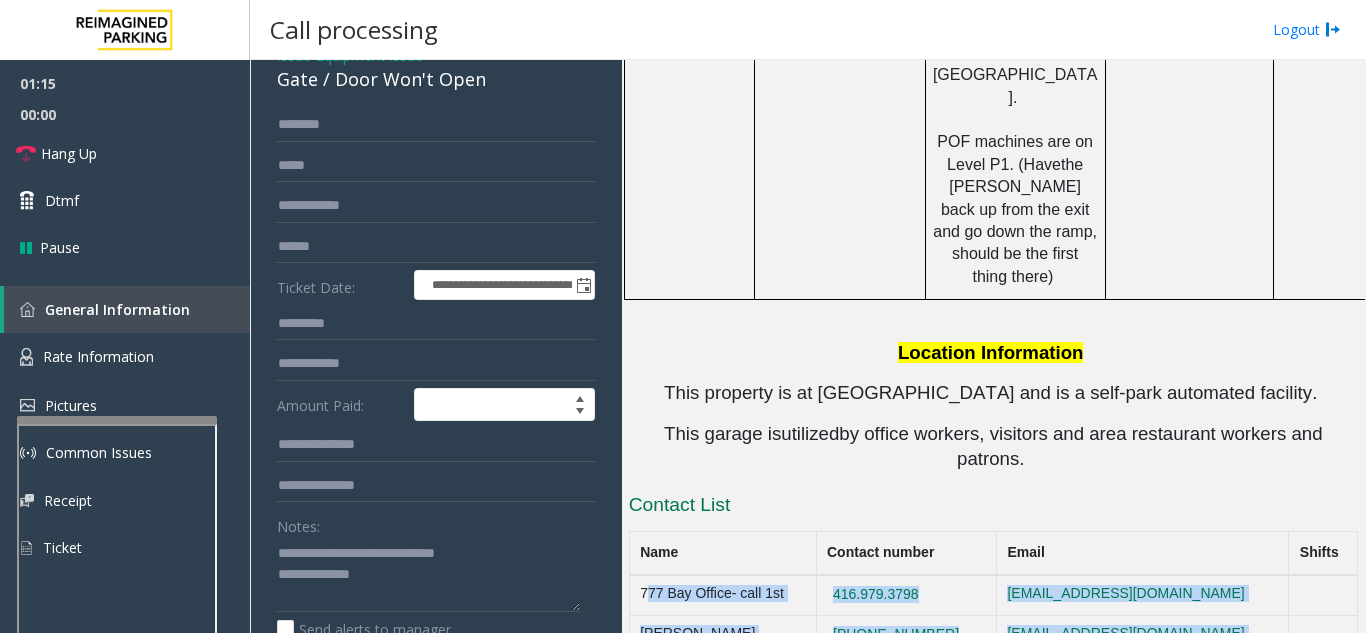 drag, startPoint x: 779, startPoint y: 502, endPoint x: 646, endPoint y: 414, distance: 159.47726 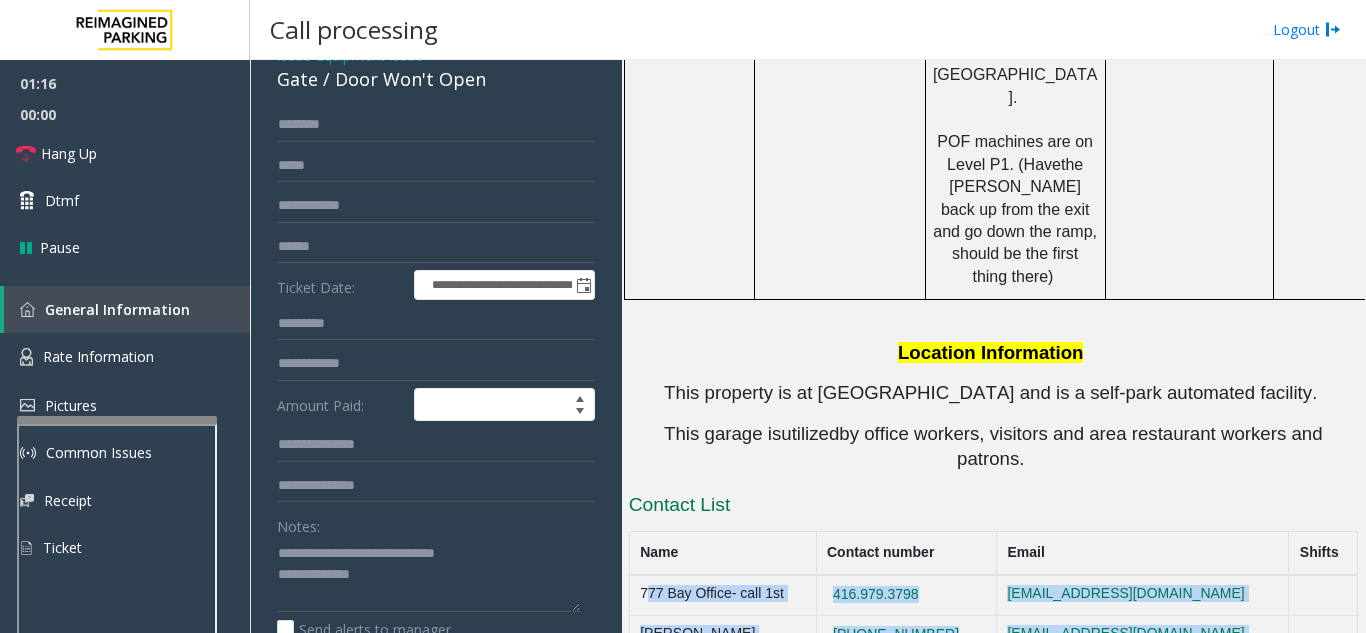 drag, startPoint x: 638, startPoint y: 410, endPoint x: 1240, endPoint y: 504, distance: 609.2947 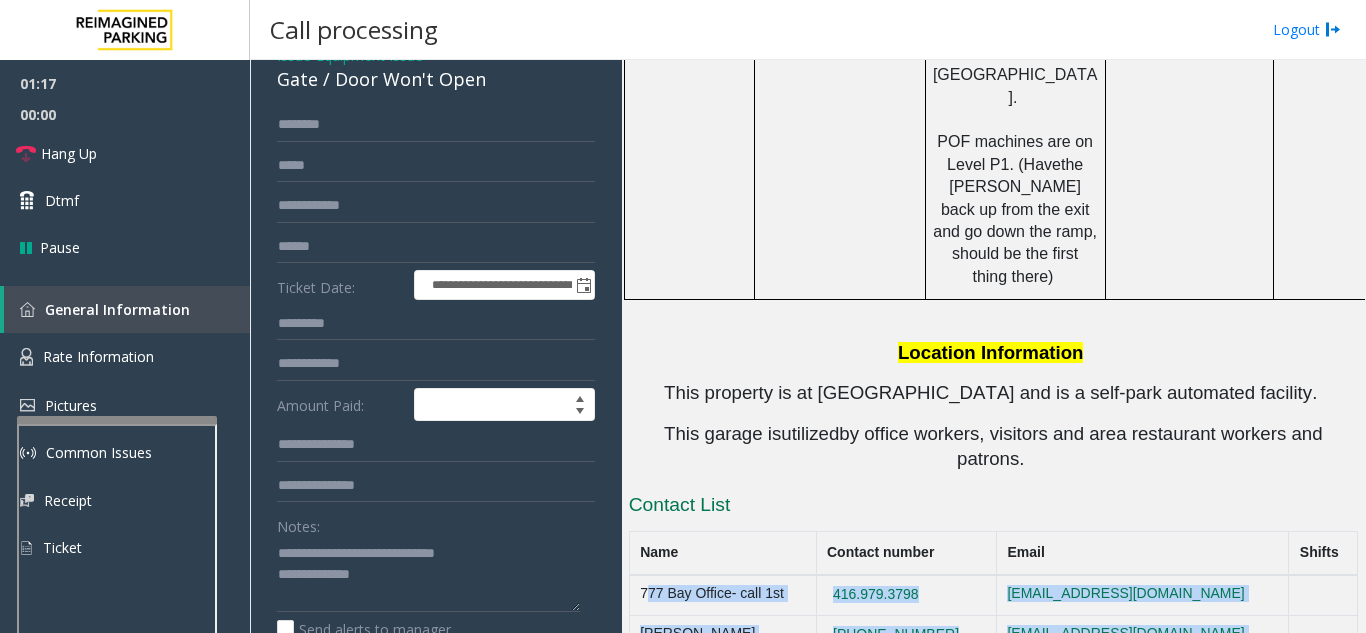 click on "omargarit@impark.com" 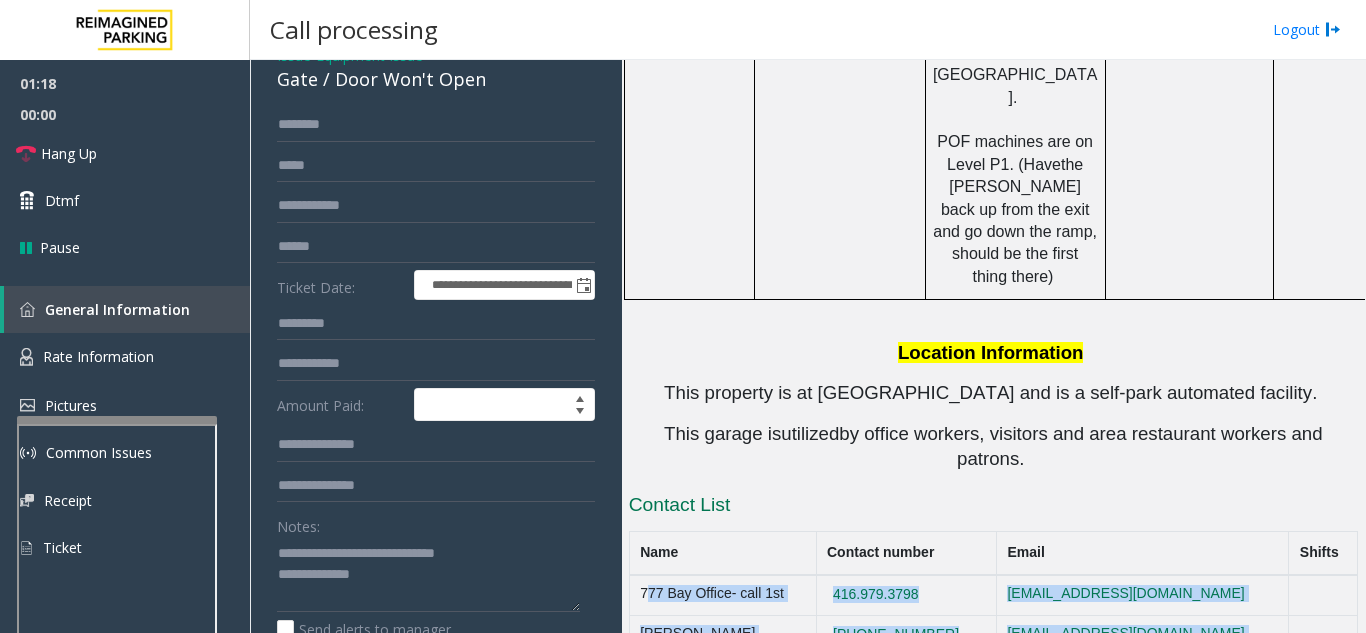 drag, startPoint x: 1237, startPoint y: 492, endPoint x: 633, endPoint y: 409, distance: 609.67615 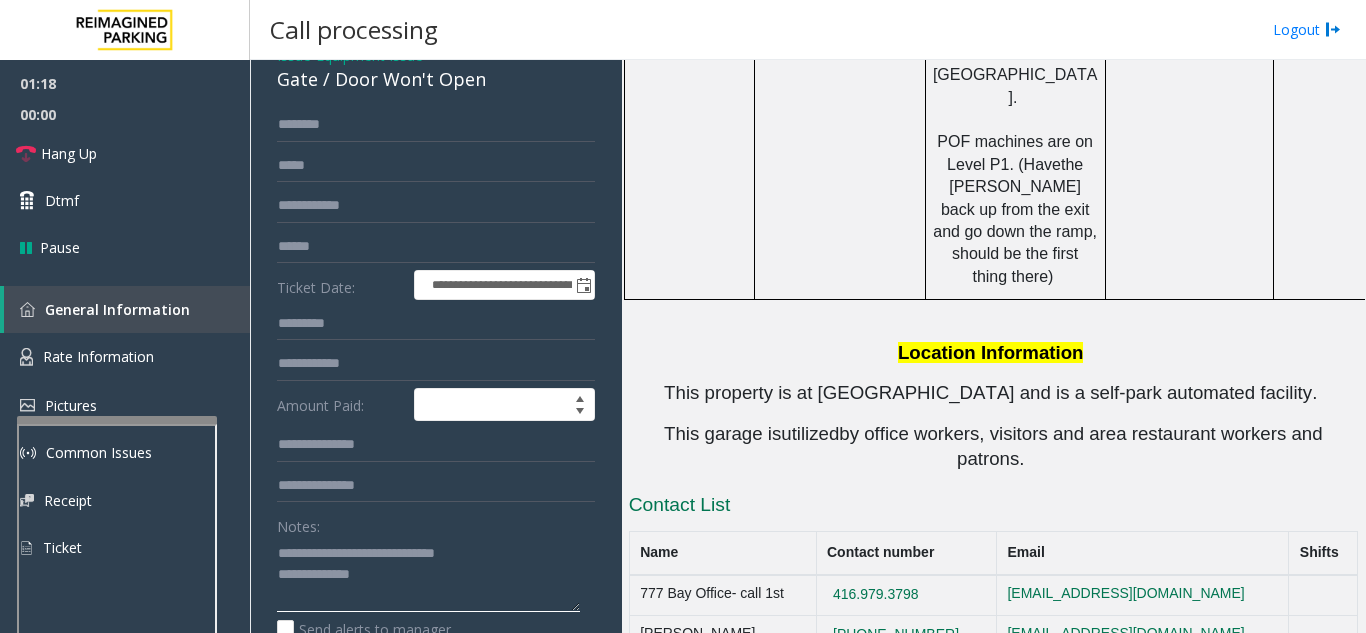 click 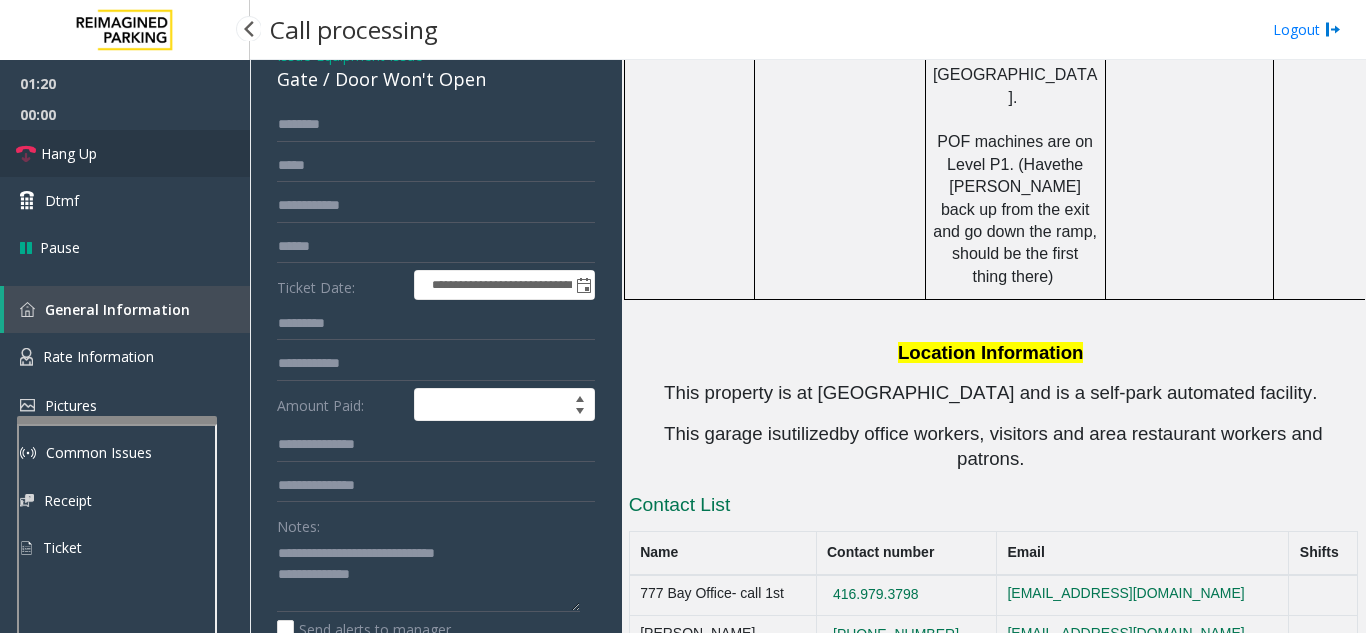 click on "Hang Up" at bounding box center [125, 153] 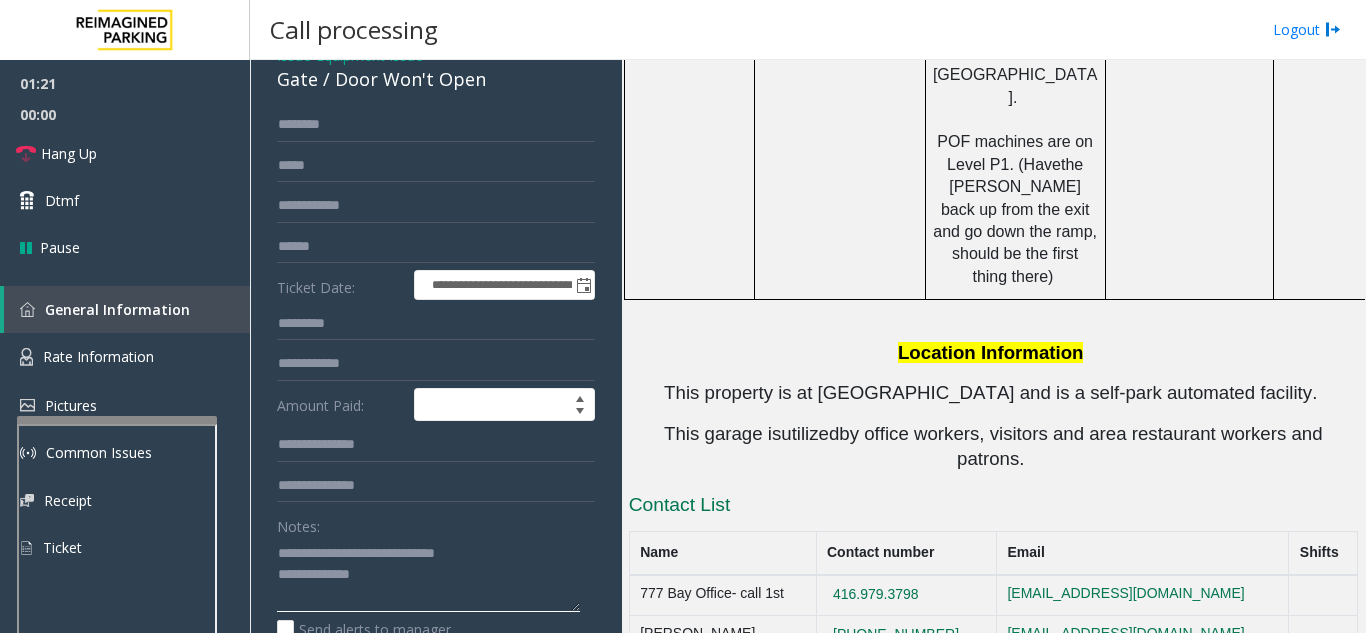 click 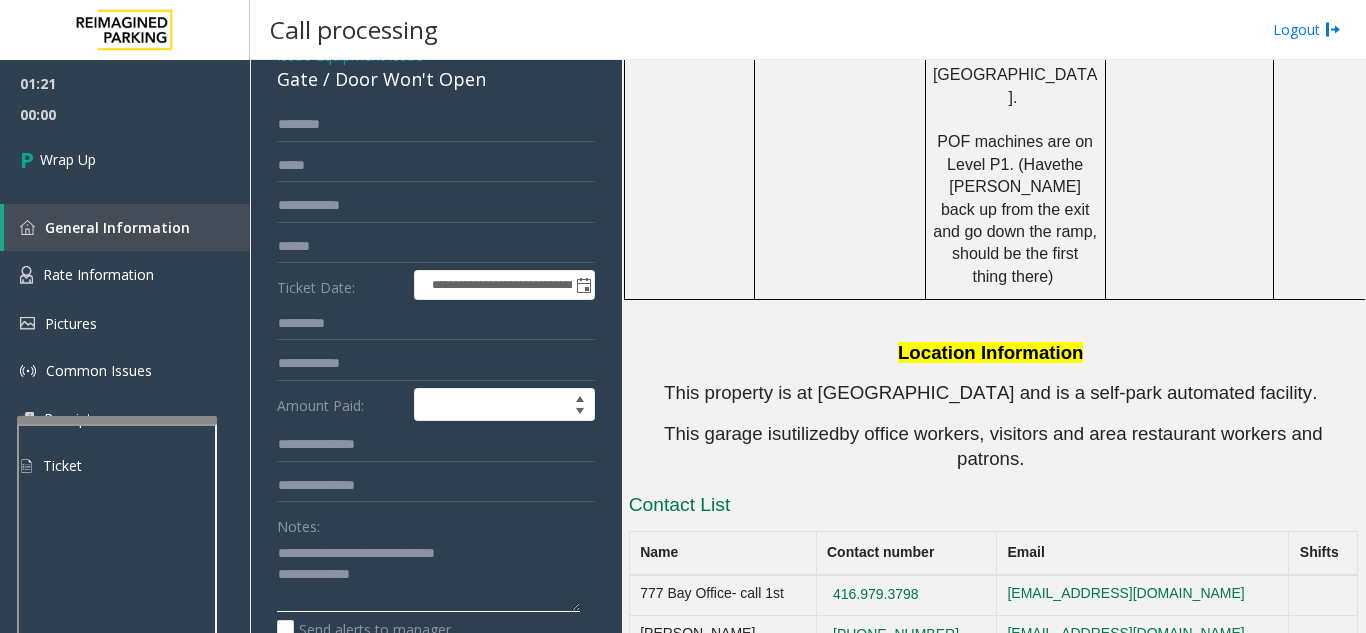 drag, startPoint x: 501, startPoint y: 554, endPoint x: 325, endPoint y: 551, distance: 176.02557 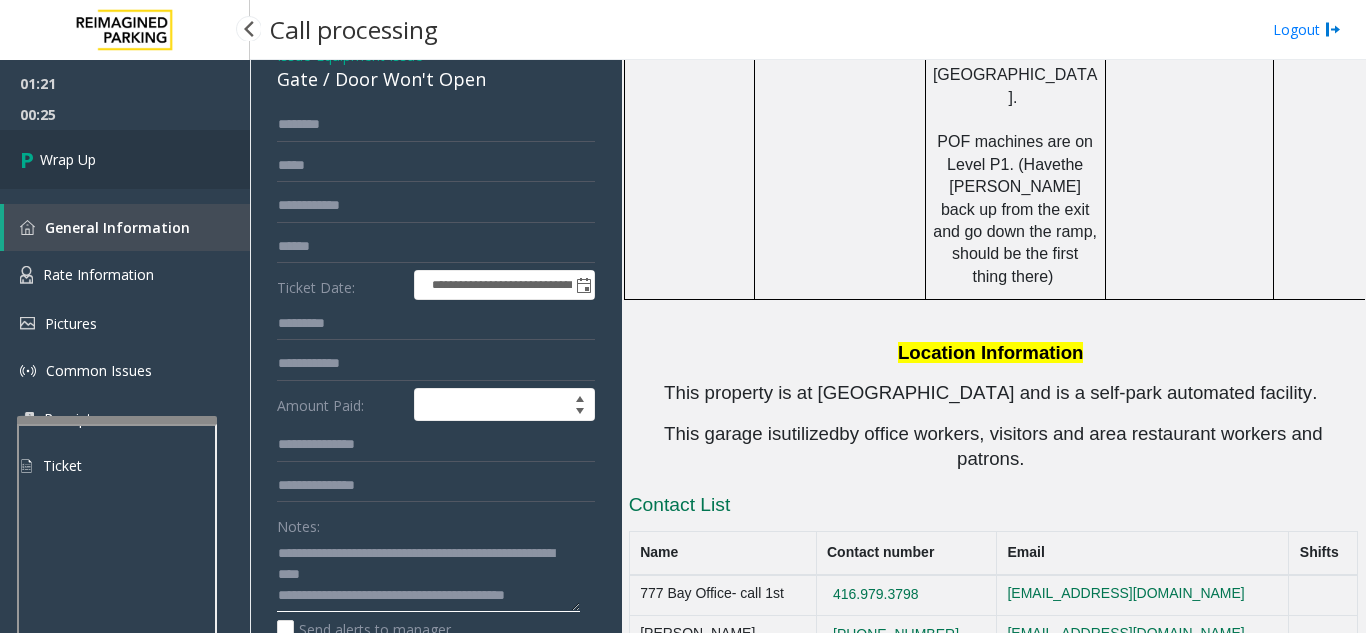 type on "**********" 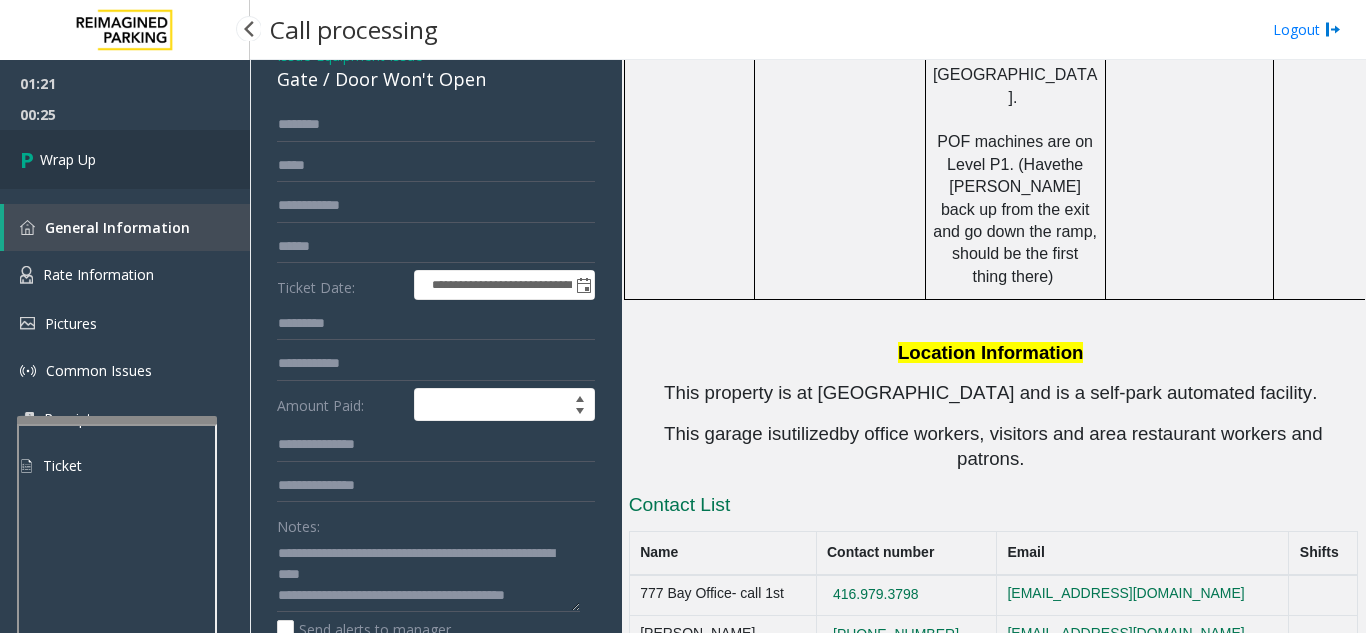 click on "Wrap Up" at bounding box center (125, 159) 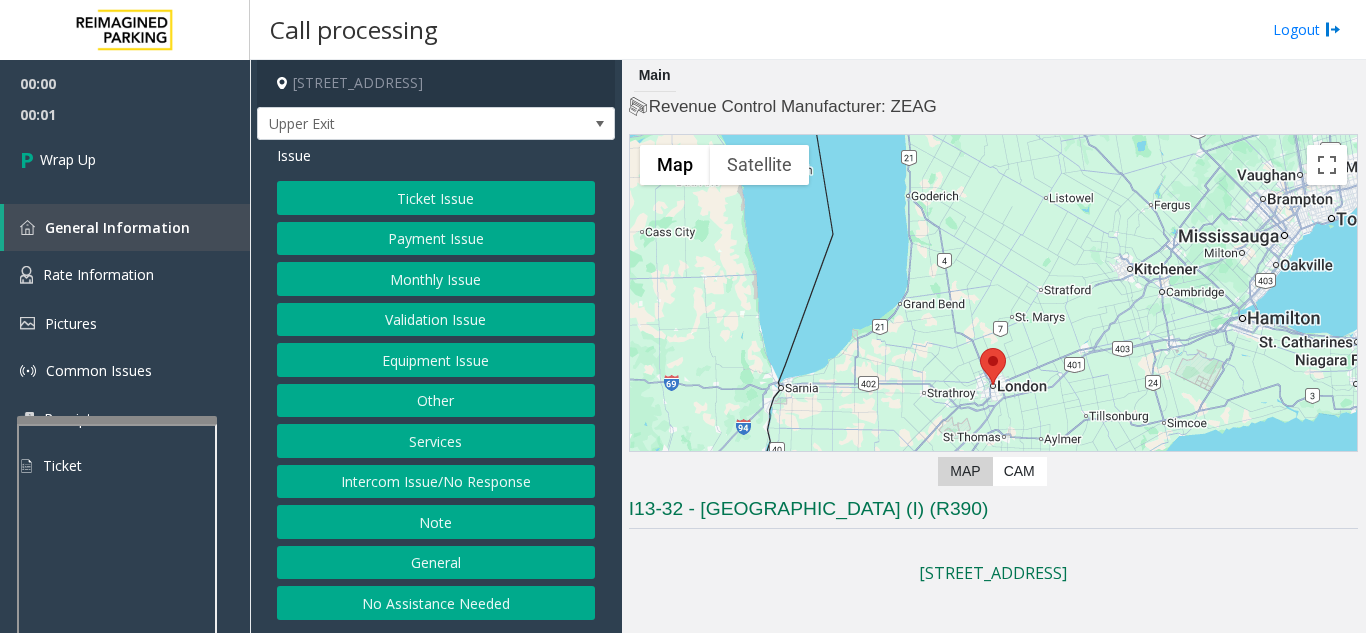 click on "Intercom Issue/No Response" 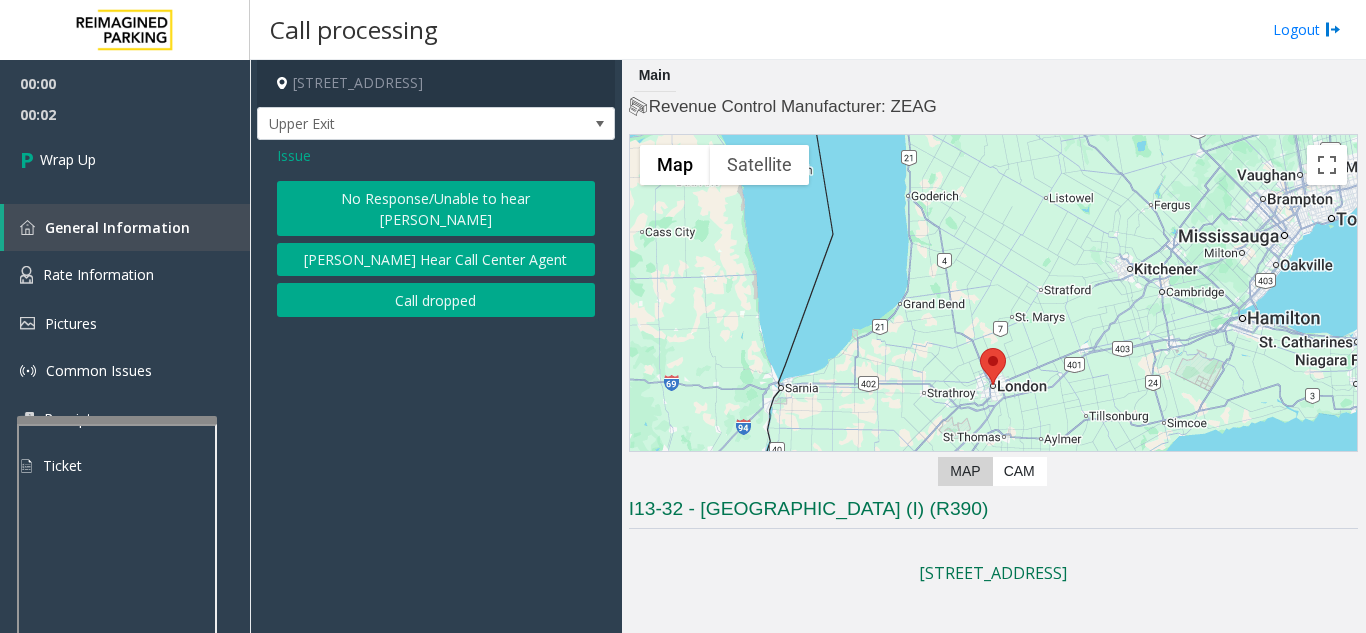 click on "Call dropped" 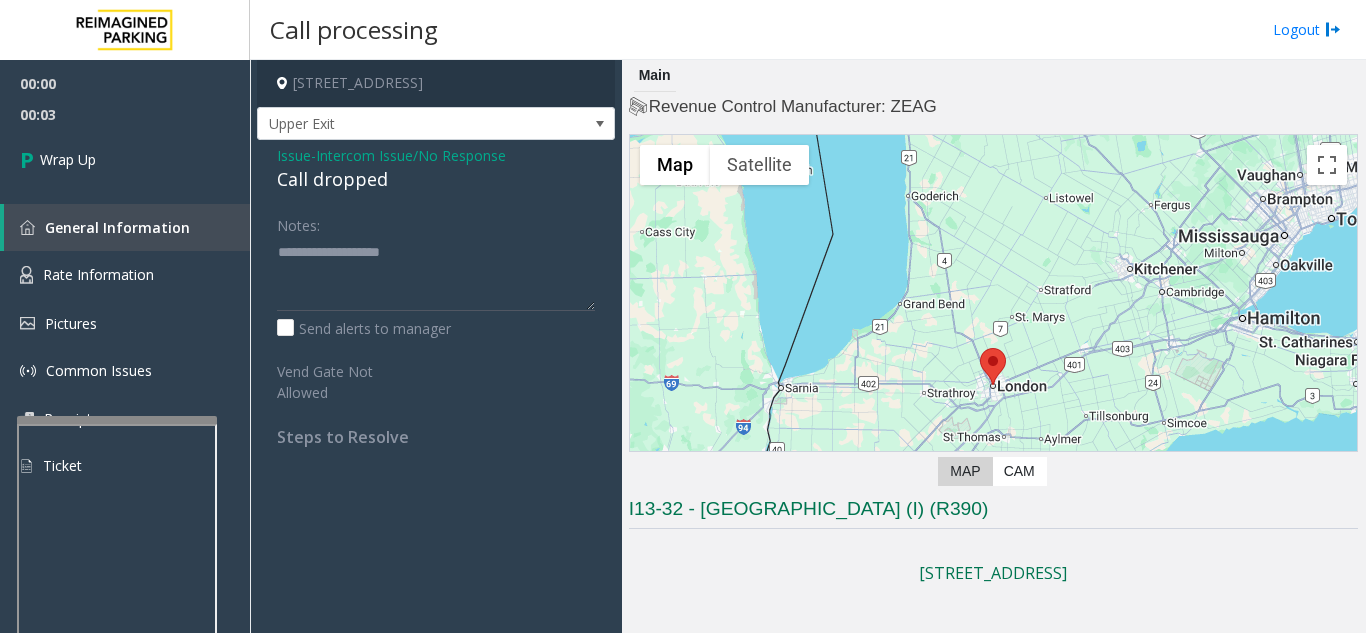 click on "Call dropped" 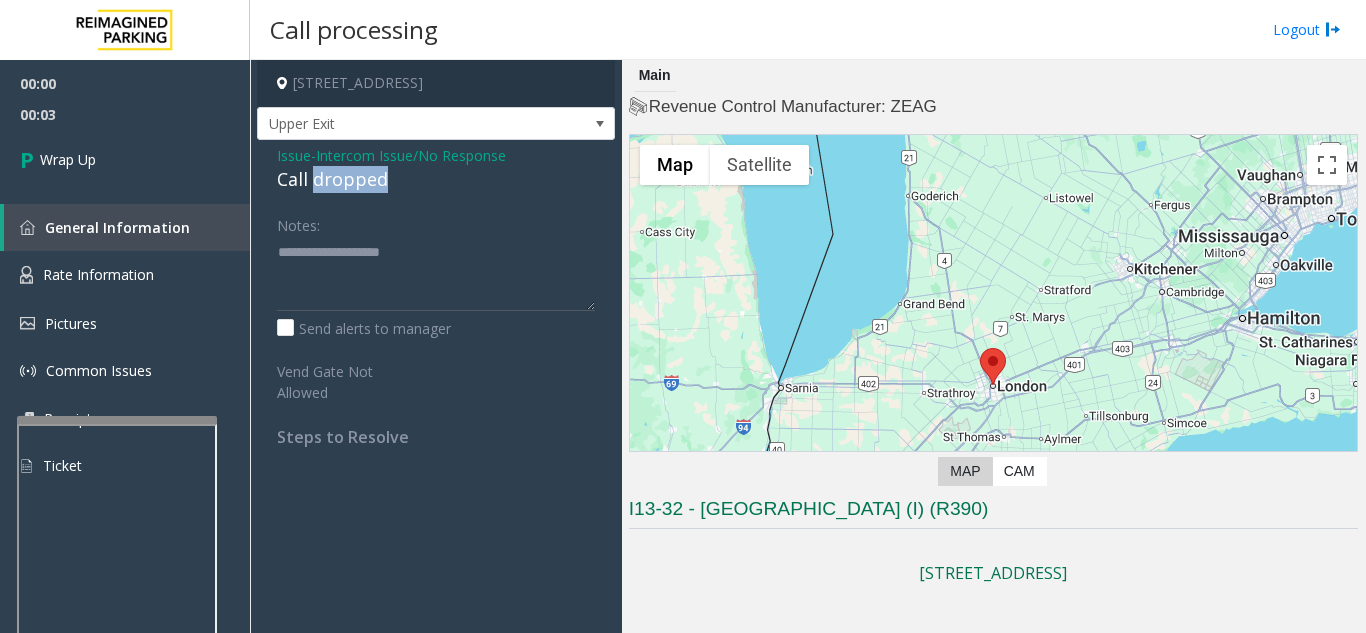 click on "Call dropped" 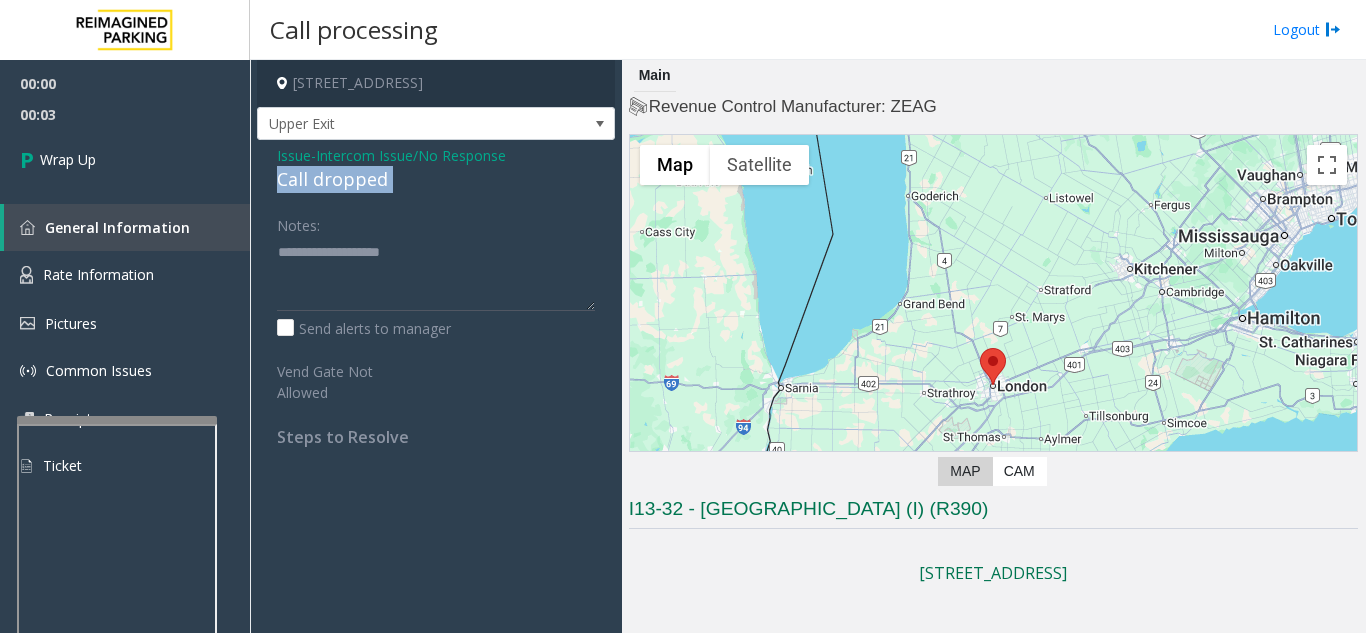 click on "Call dropped" 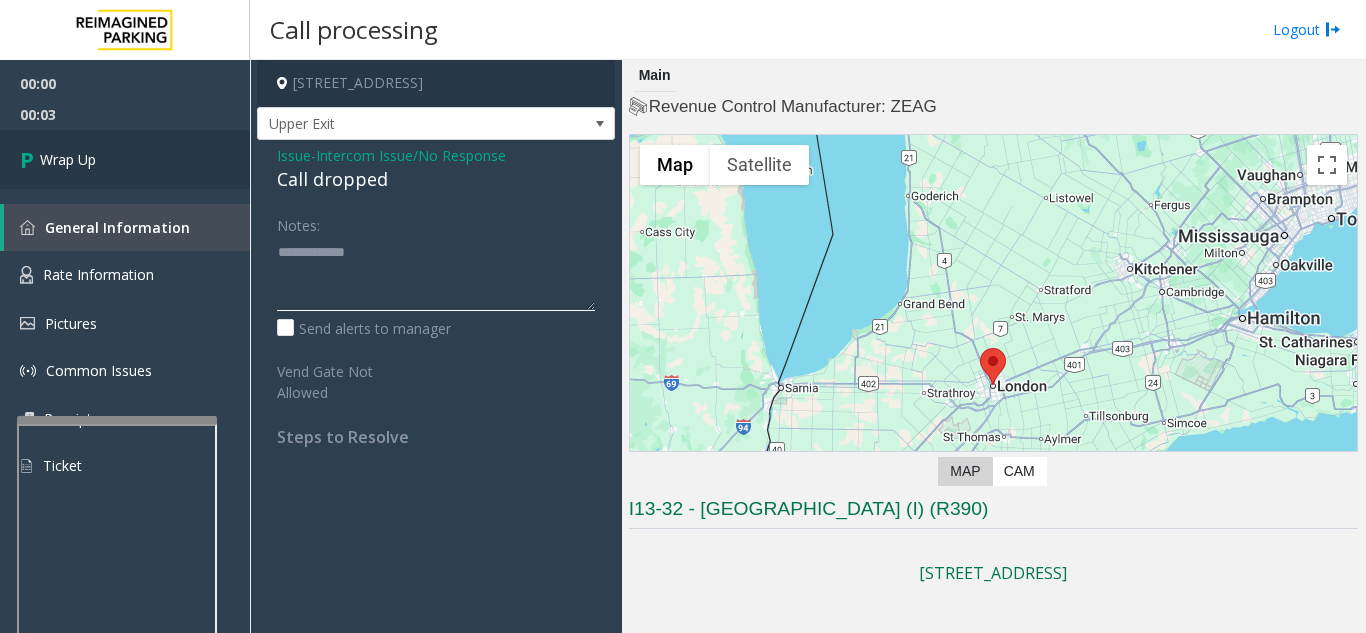 type on "**********" 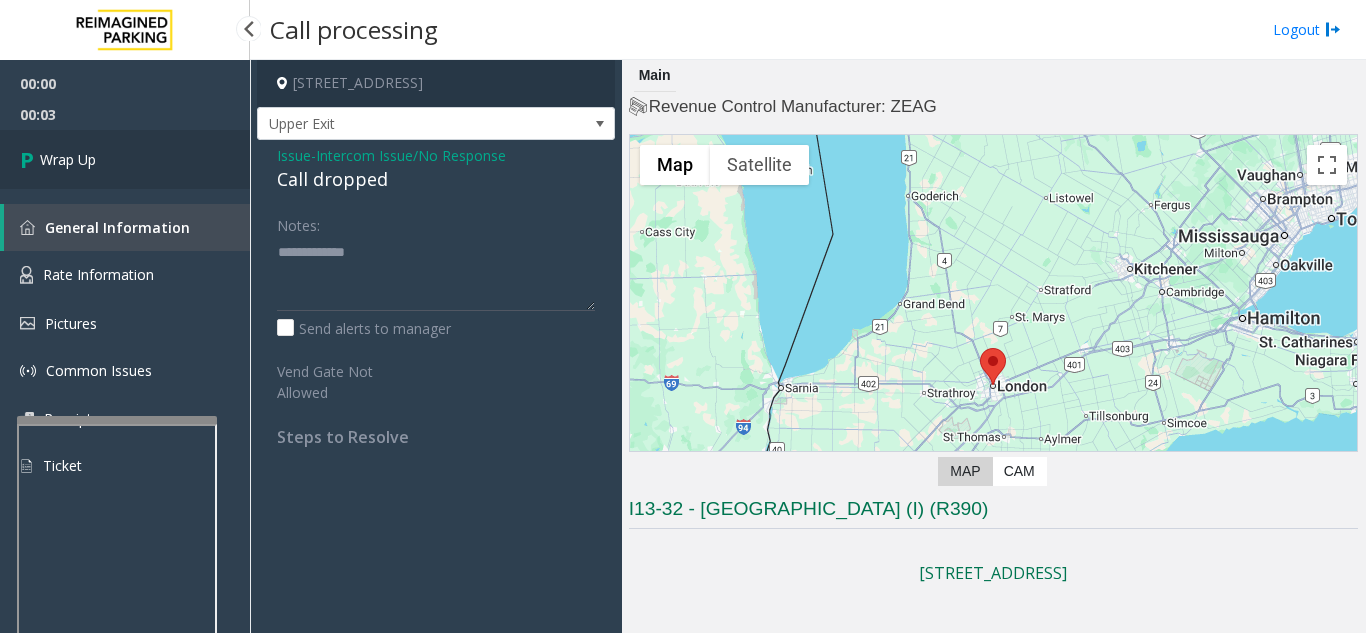 click on "Wrap Up" at bounding box center (125, 159) 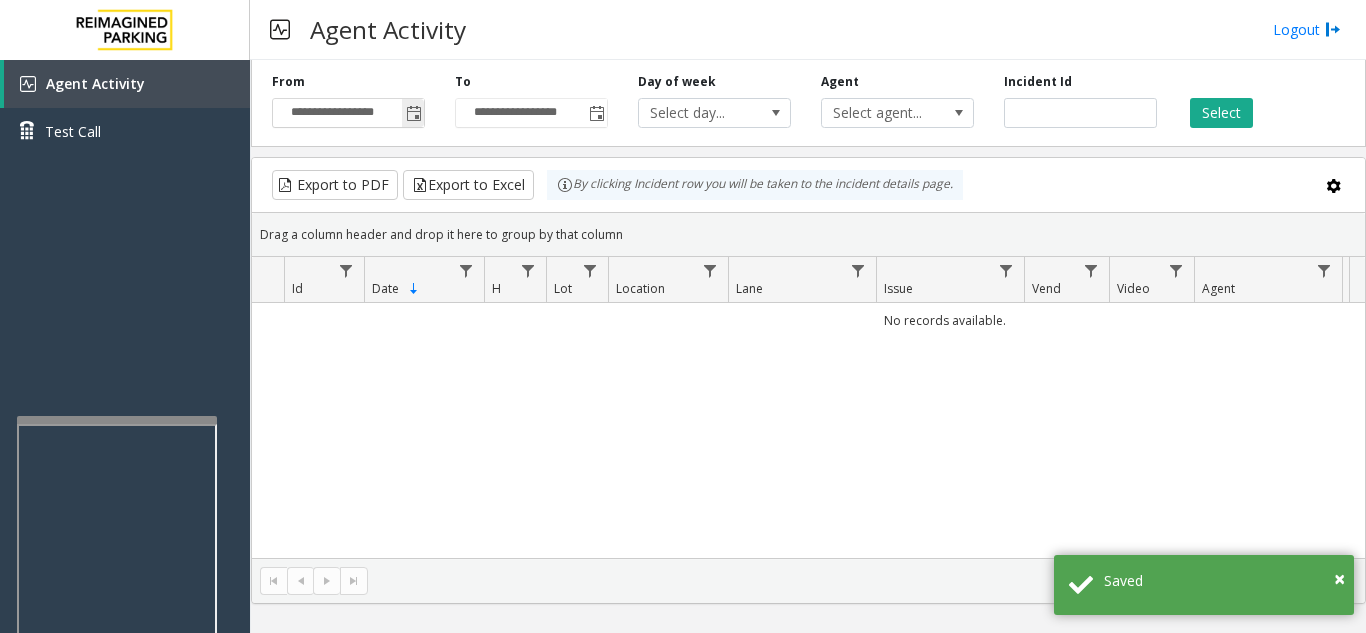 click 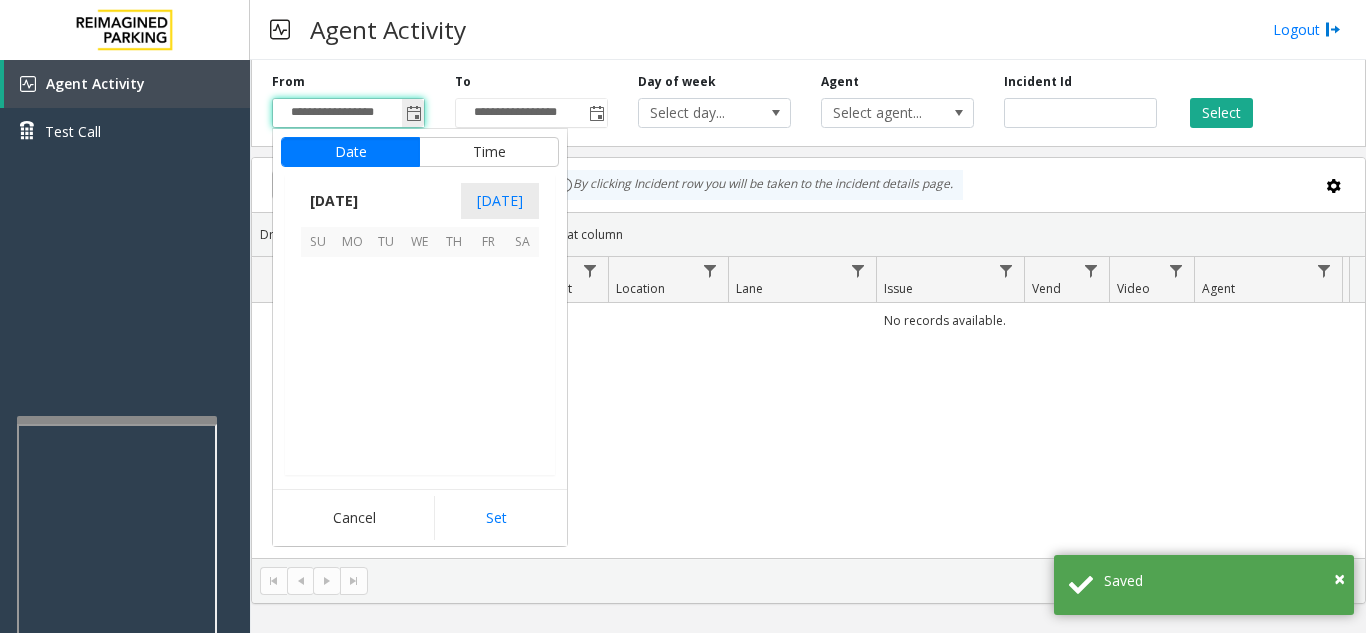 scroll, scrollTop: 358428, scrollLeft: 0, axis: vertical 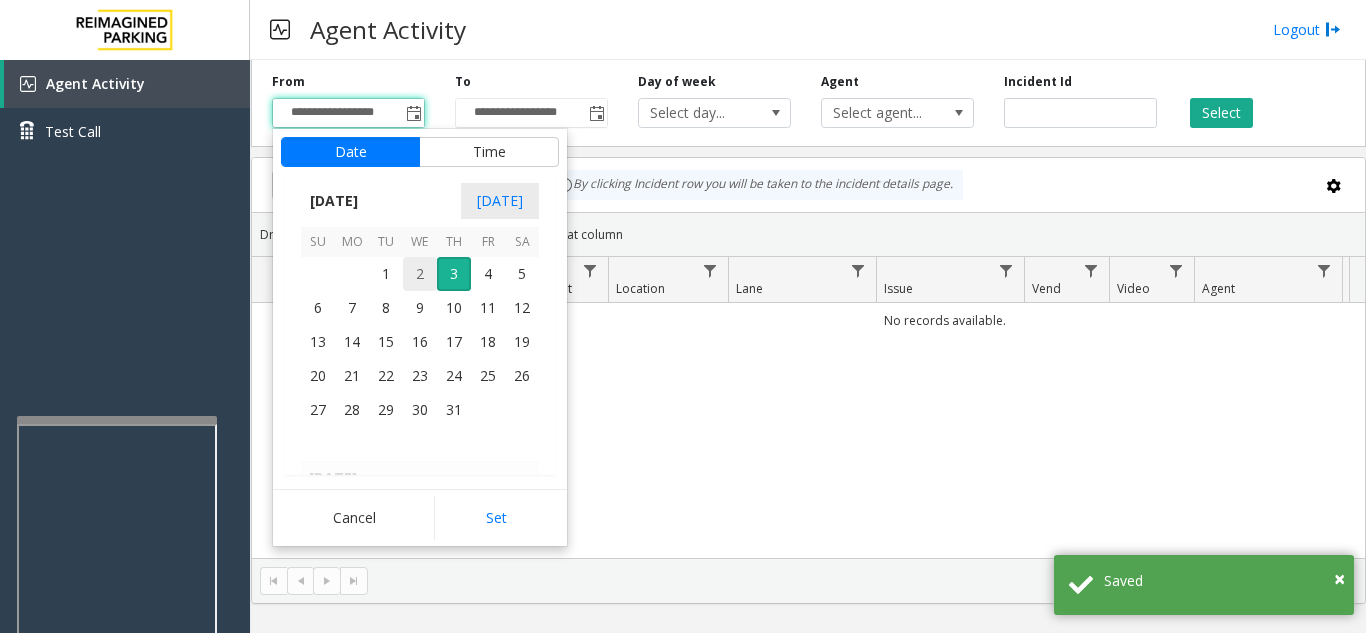 click on "2" at bounding box center (420, 274) 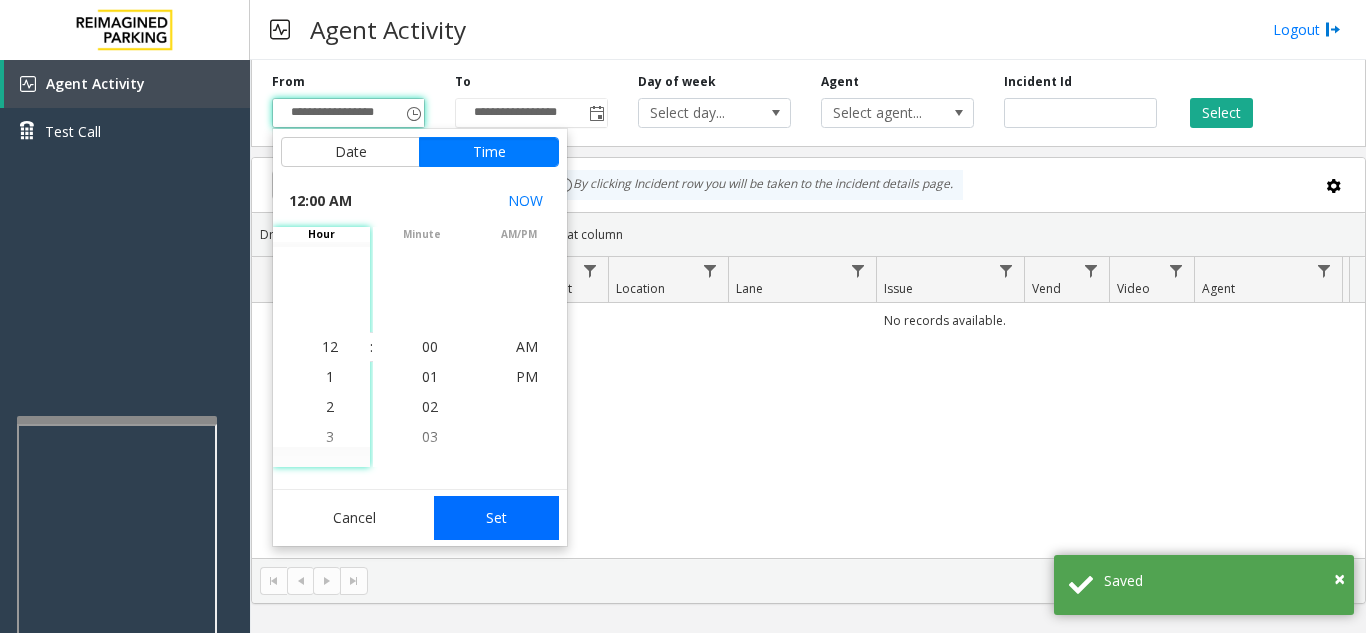 click on "Set" 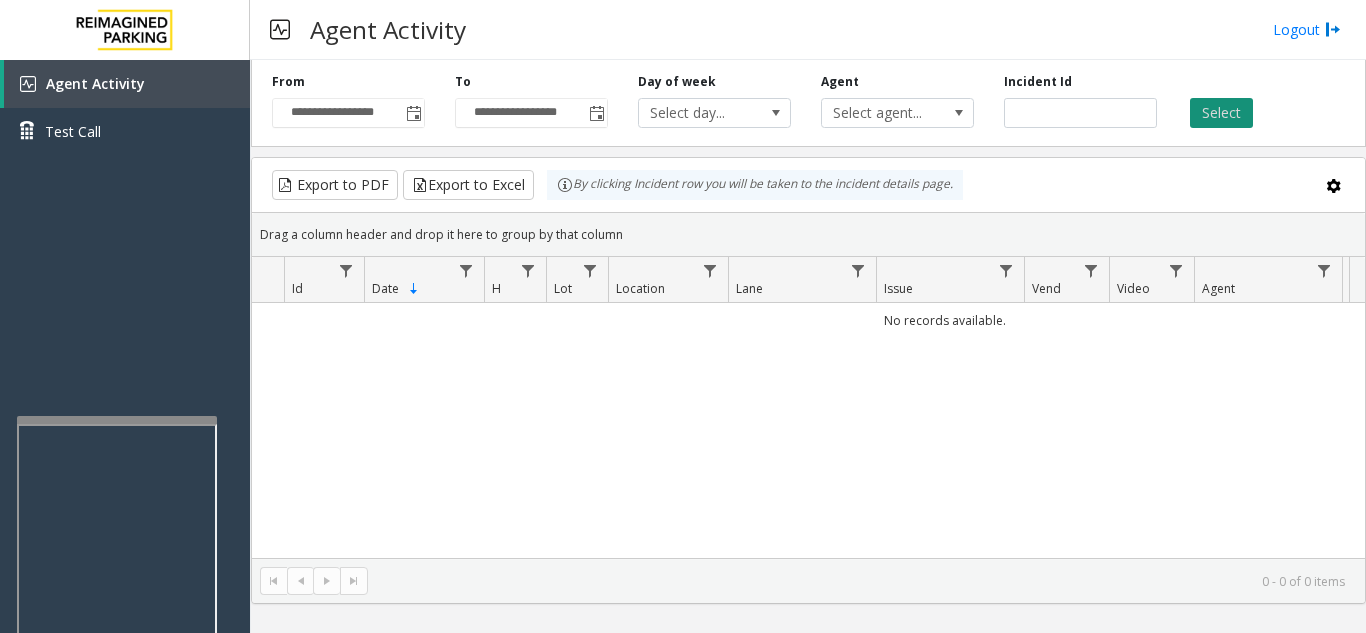 click on "Select" 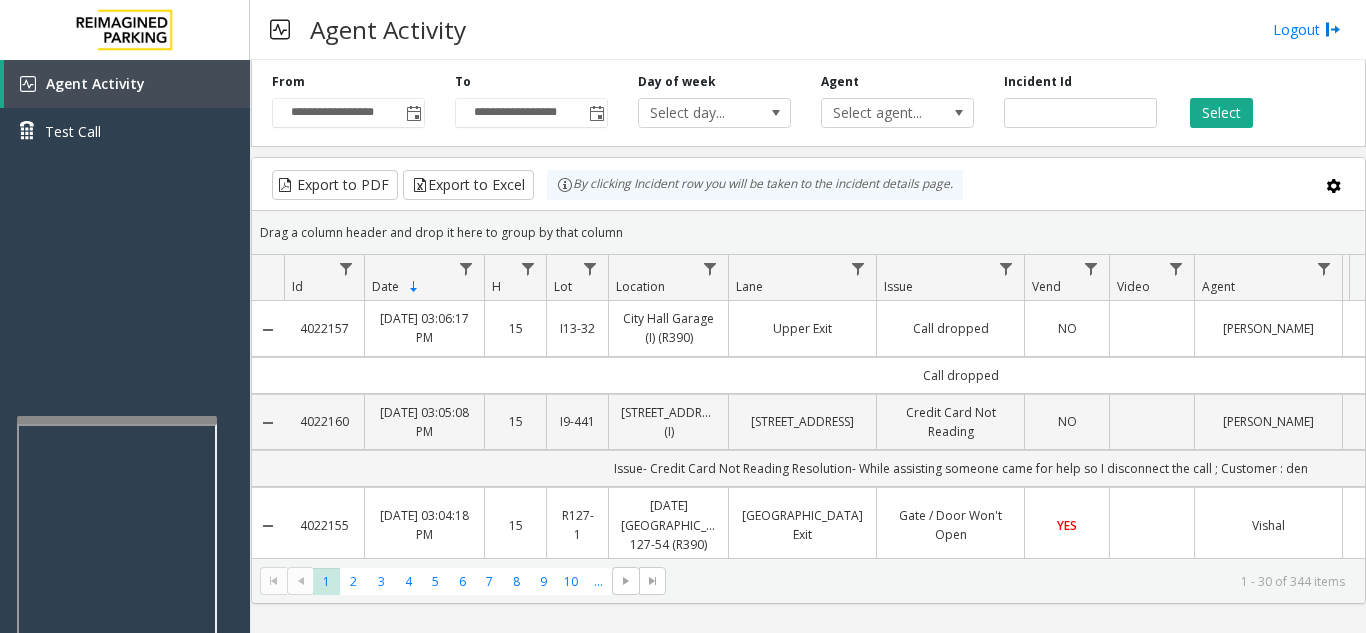 type 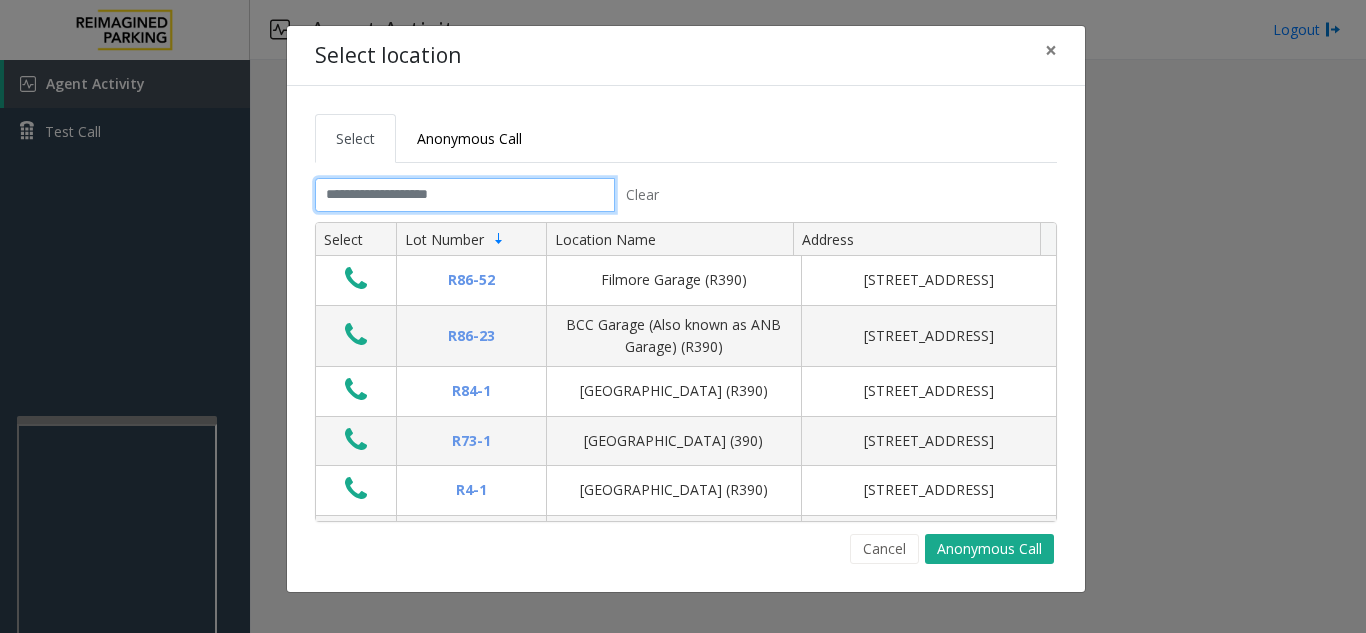 click 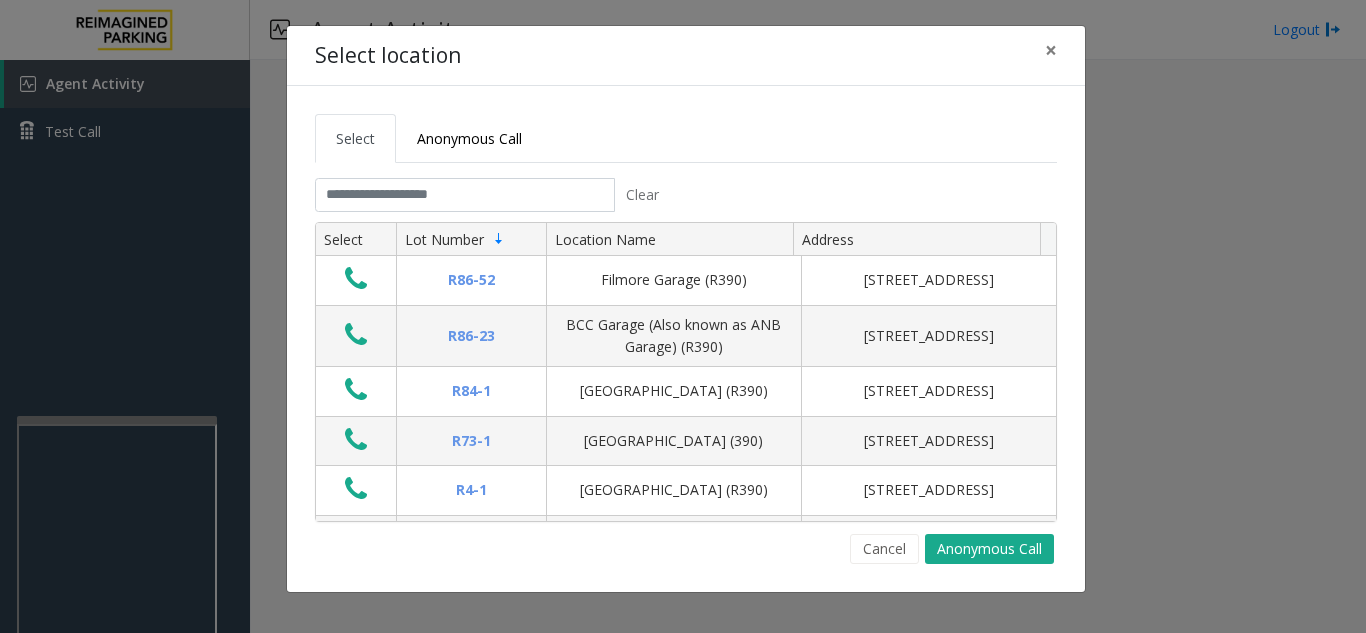 click on "Select location" 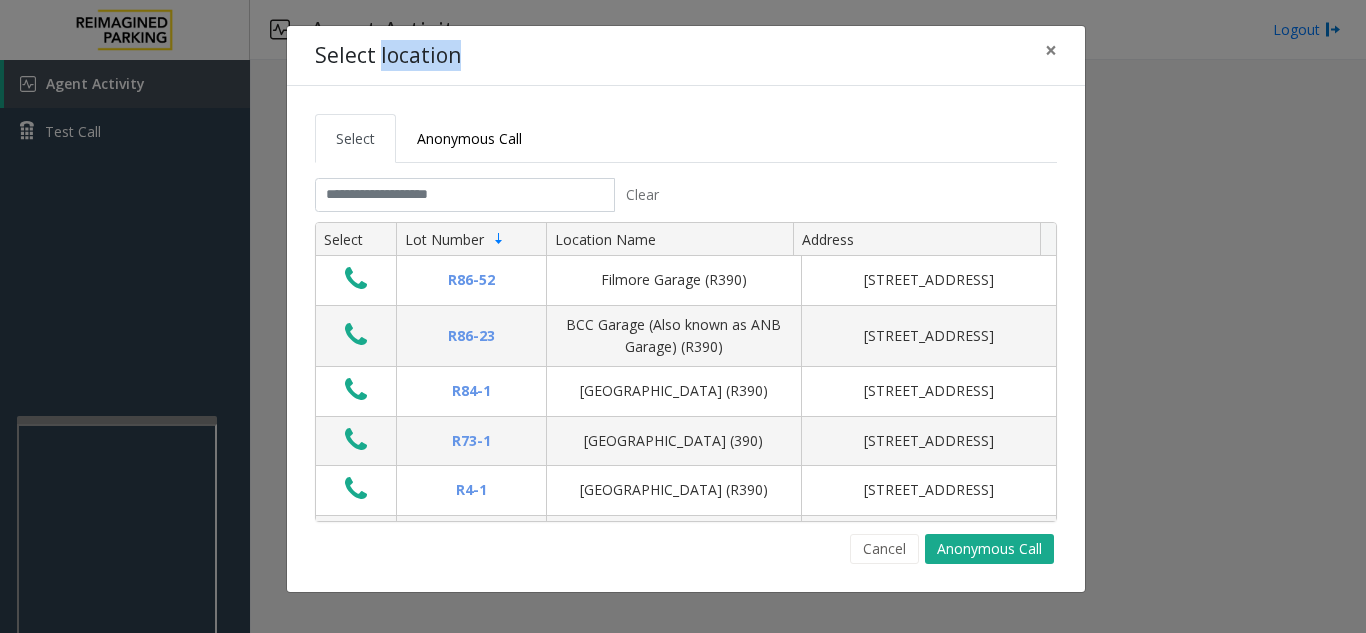 click on "Select location" 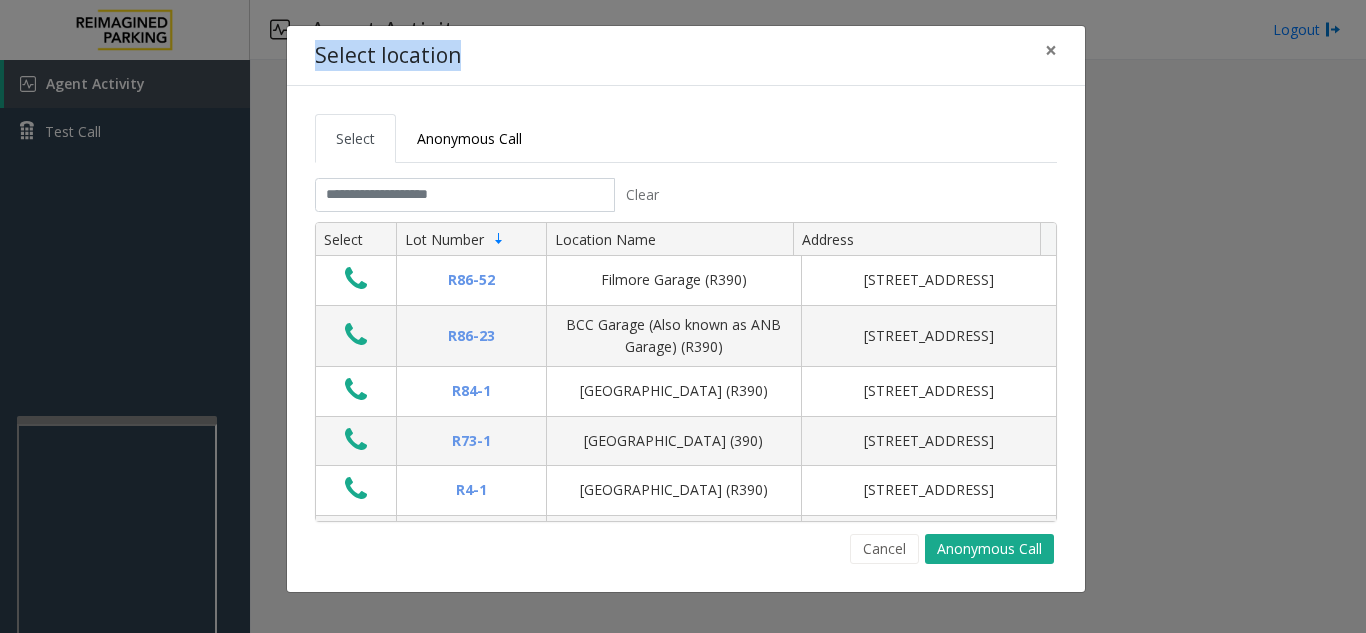 click on "Select location" 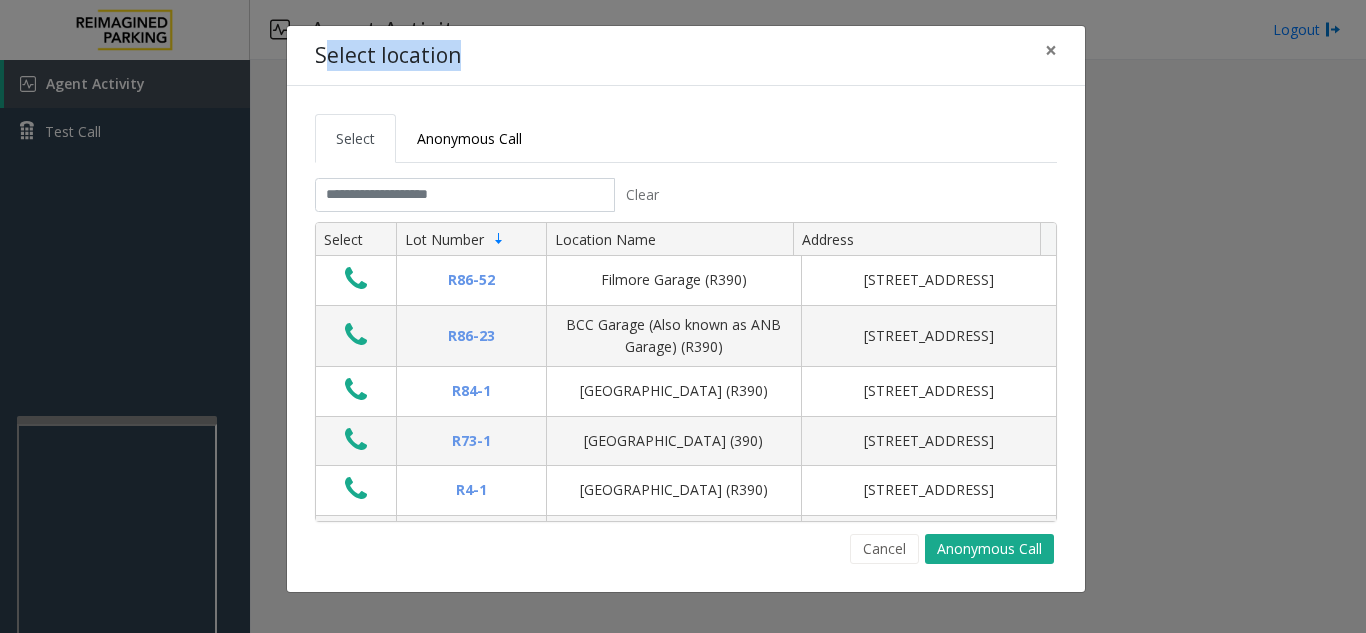 drag, startPoint x: 467, startPoint y: 58, endPoint x: 328, endPoint y: 70, distance: 139.51703 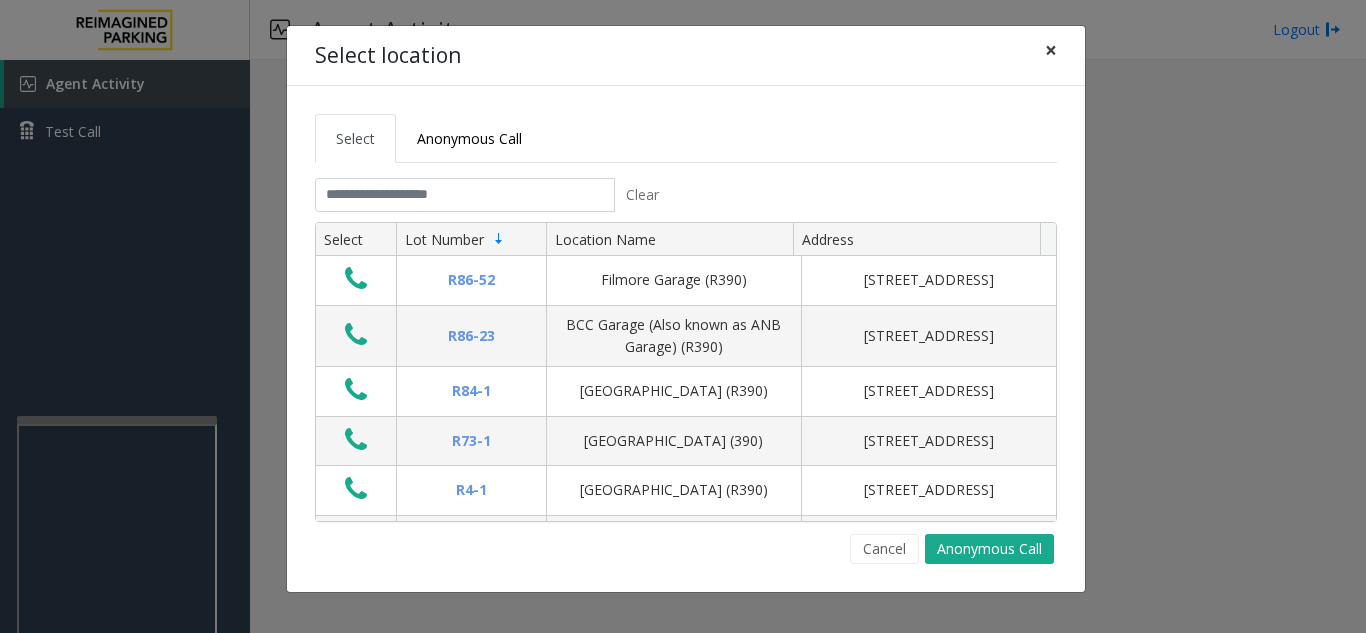 click on "×" 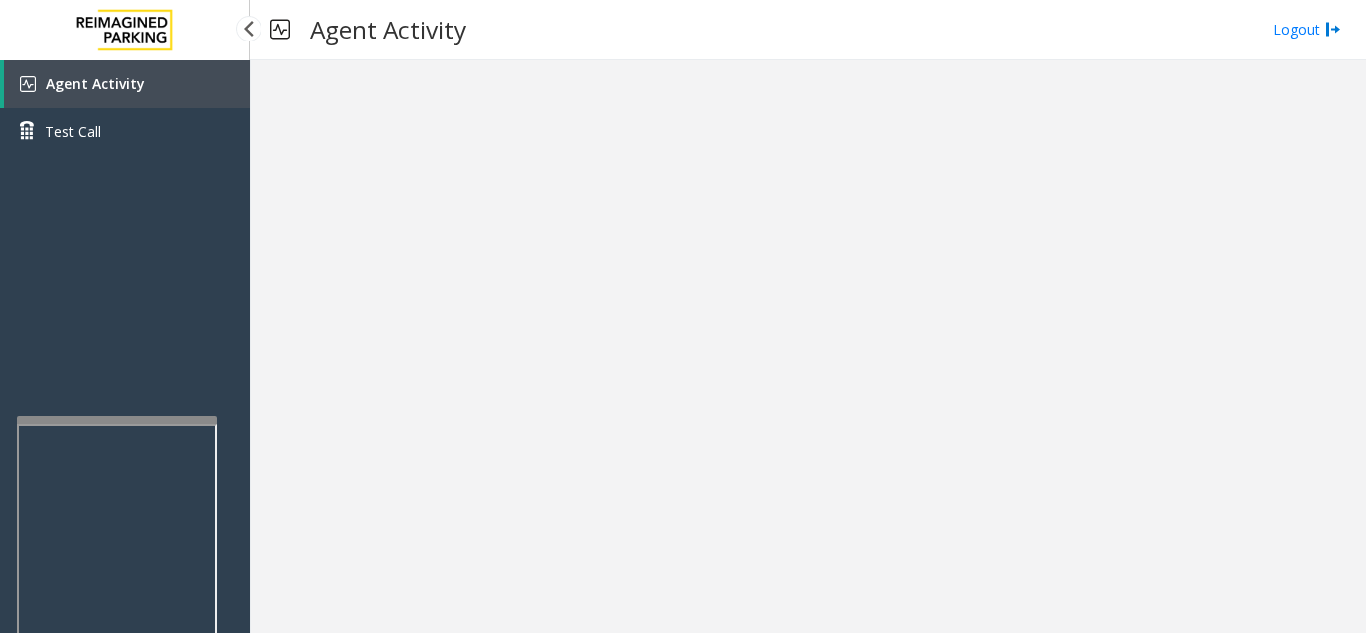 click on "Agent Activity" at bounding box center [127, 84] 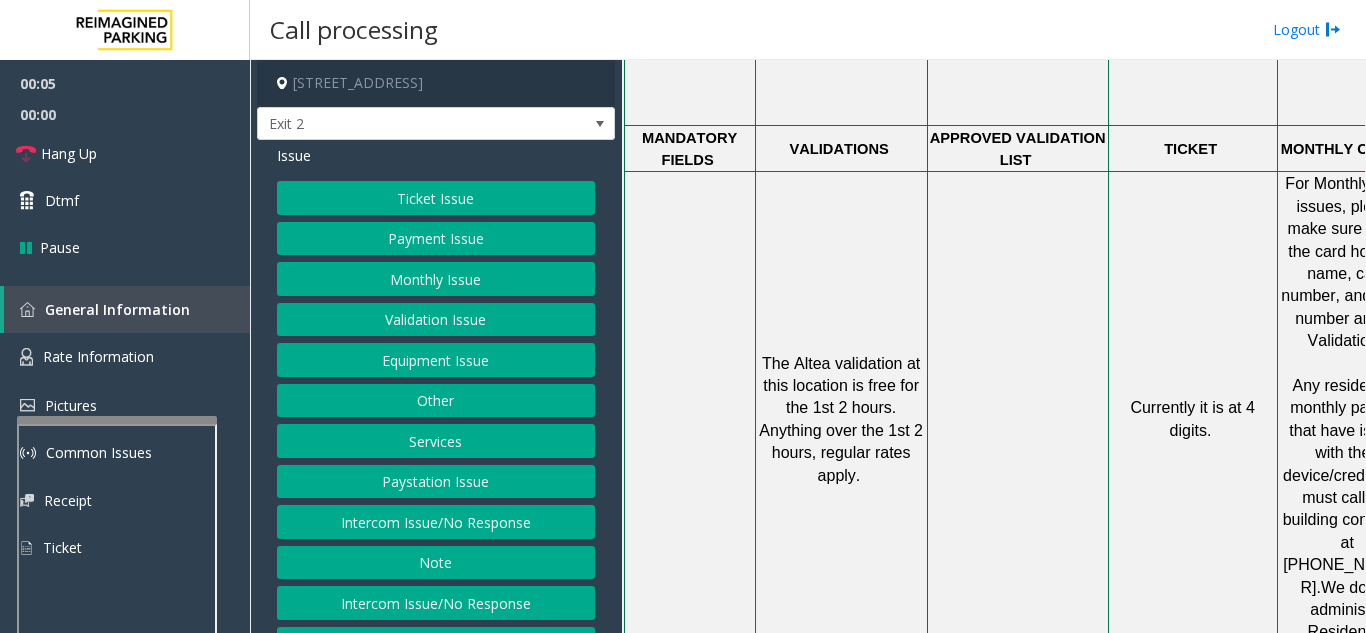 scroll, scrollTop: 1400, scrollLeft: 0, axis: vertical 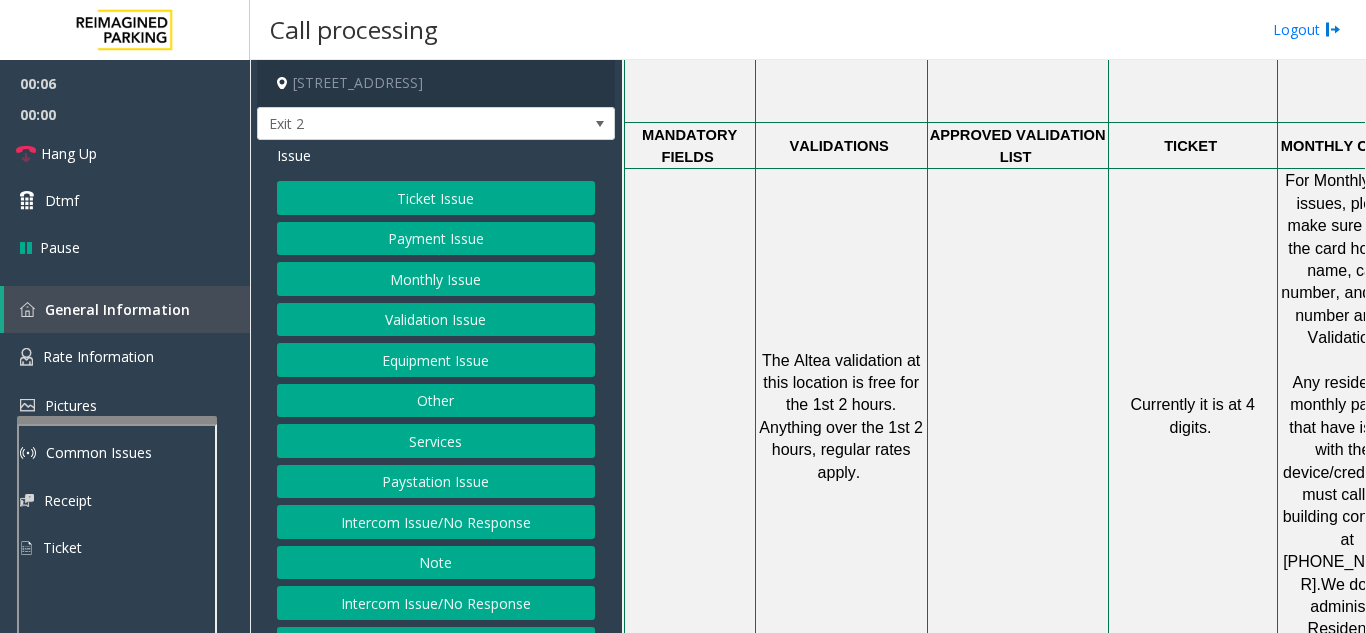 click on "Monthly Issue" 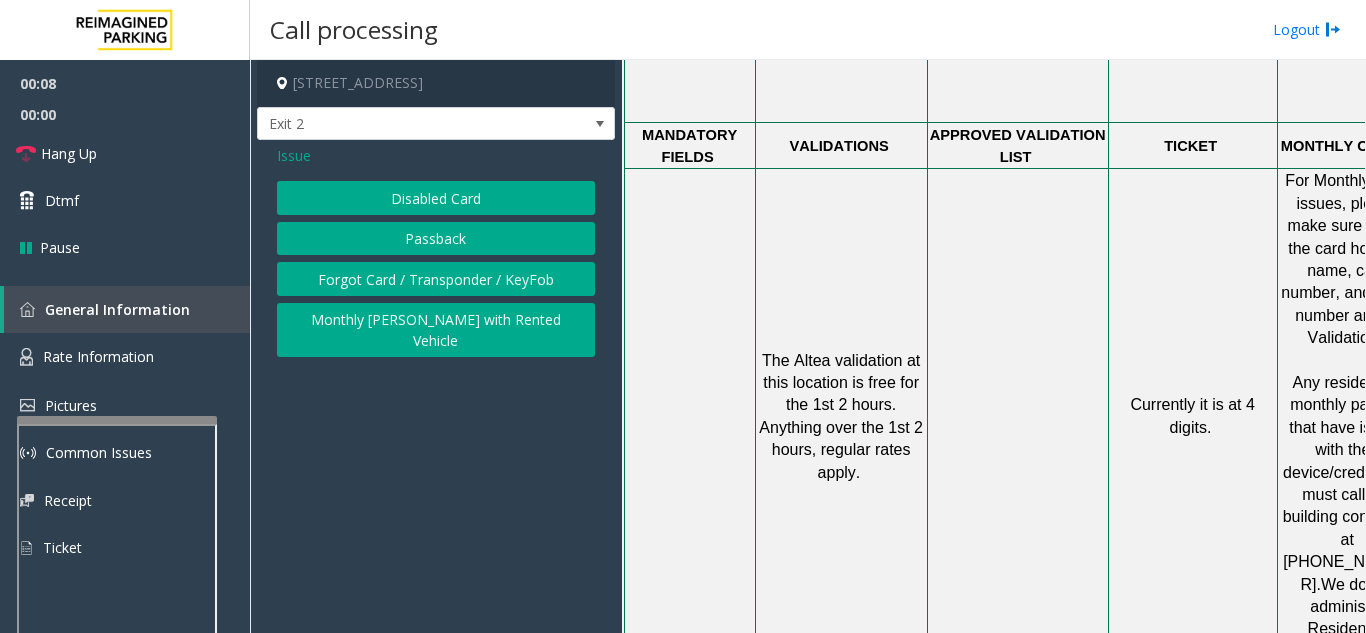 click on "Issue" 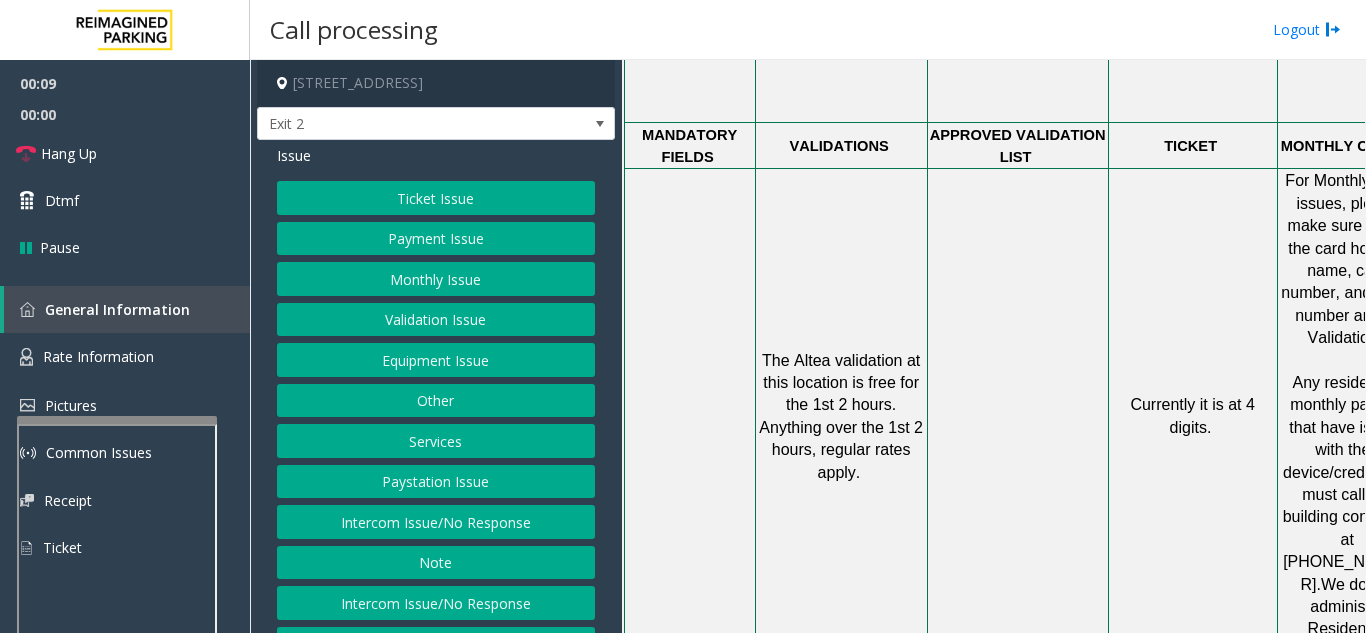 click on "Payment Issue" 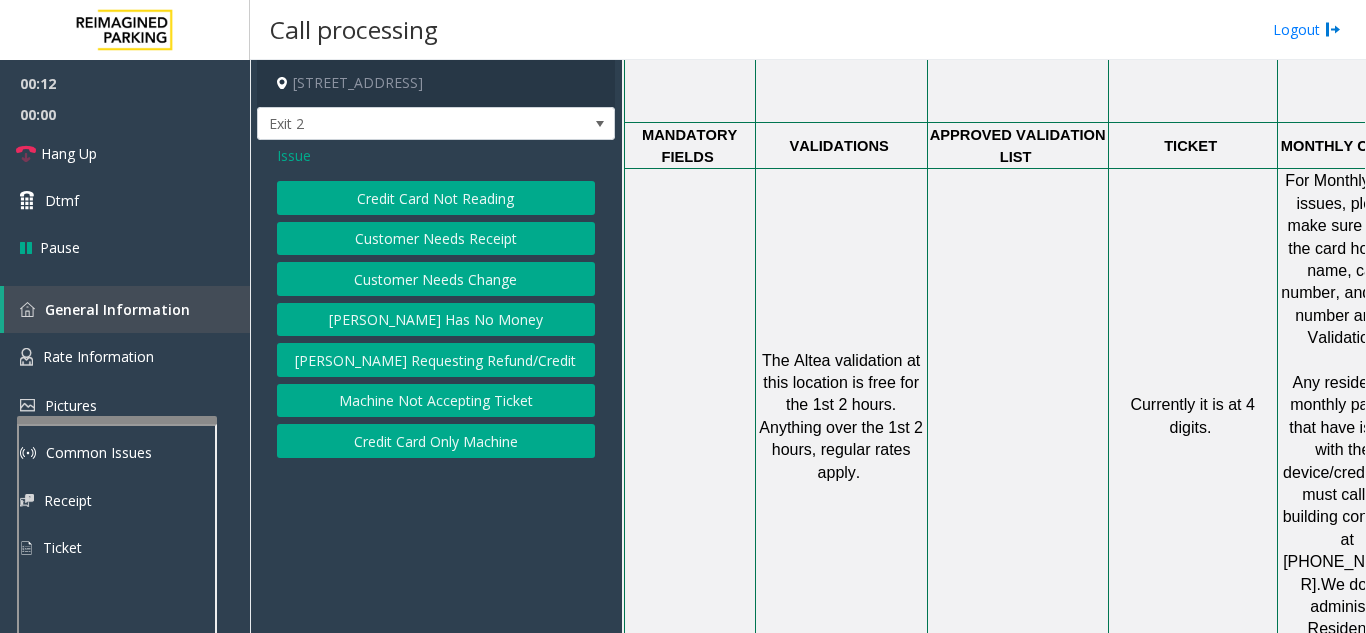 click on "Issue" 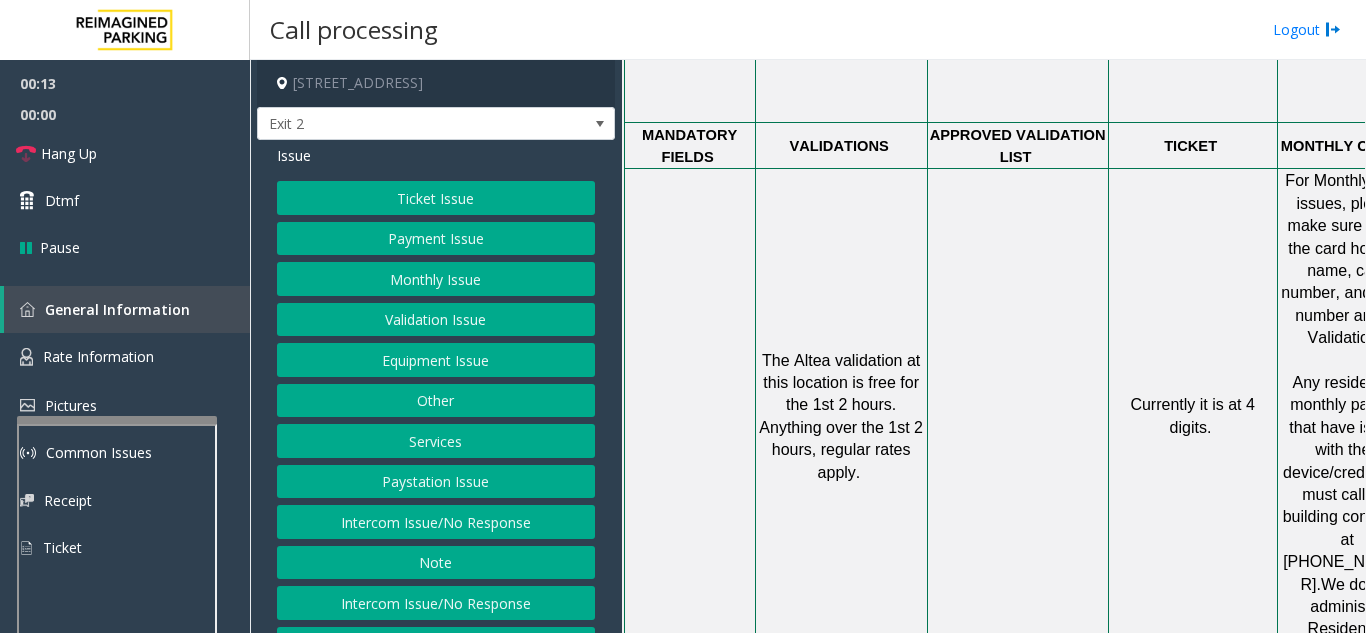 click on "Validation Issue" 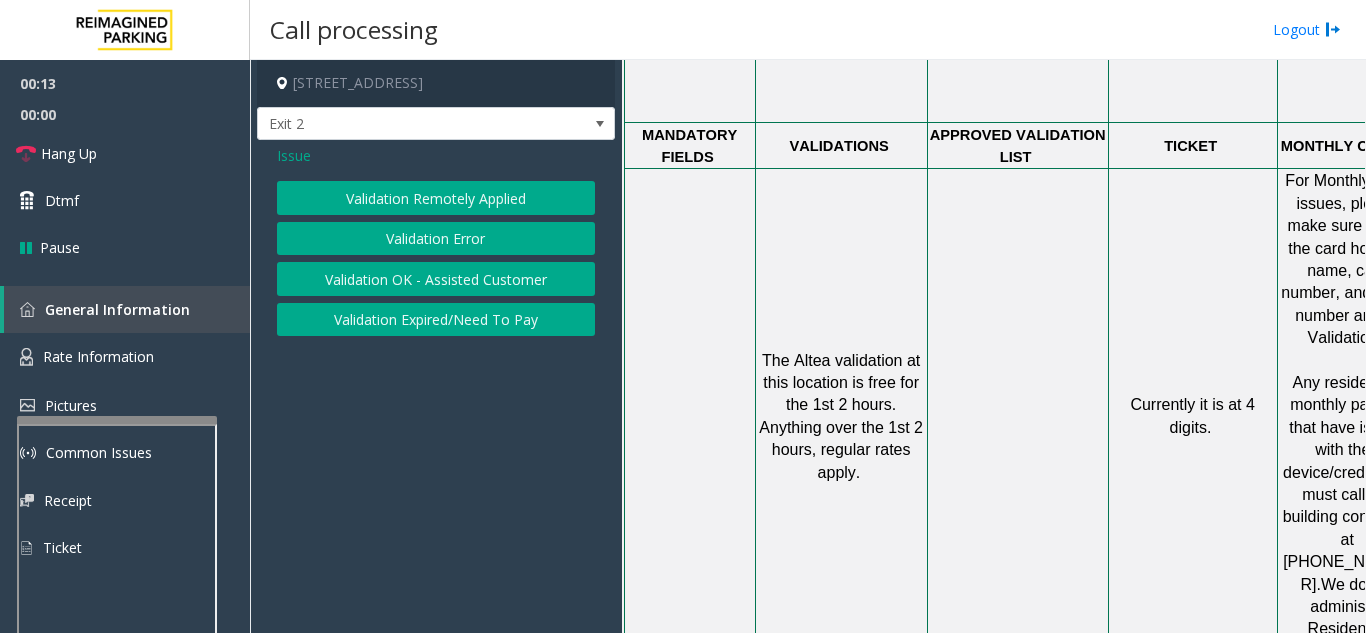 click on "Validation Error" 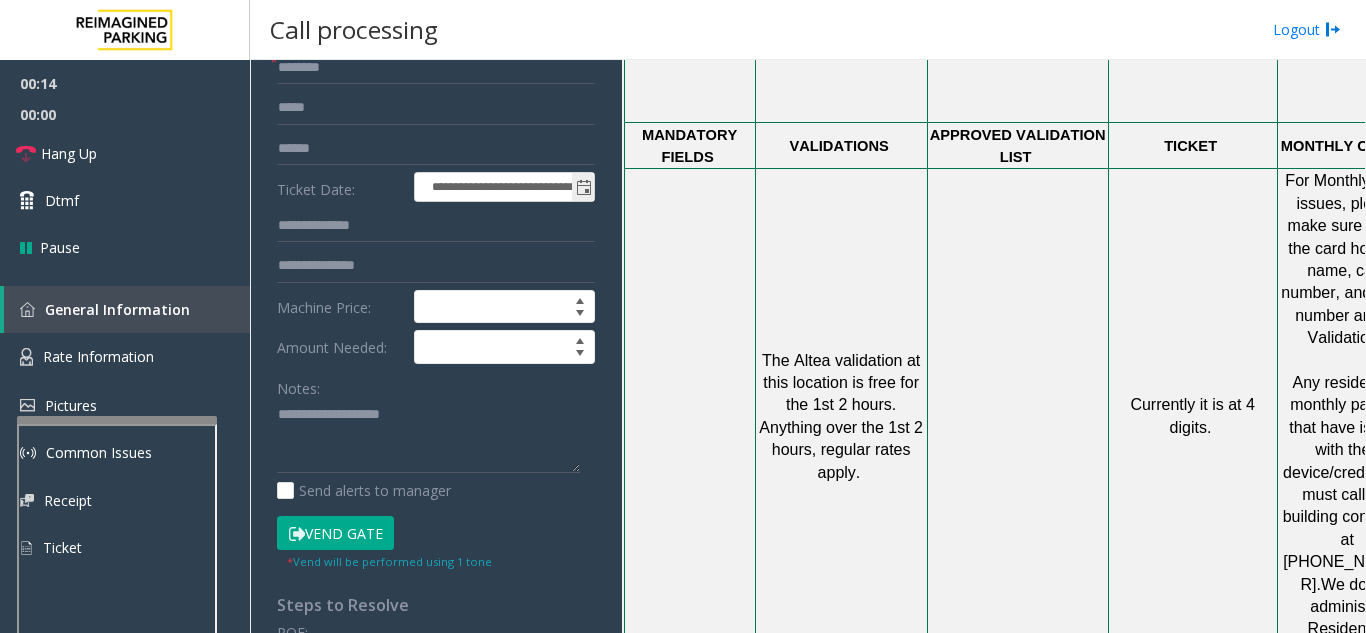 scroll, scrollTop: 200, scrollLeft: 0, axis: vertical 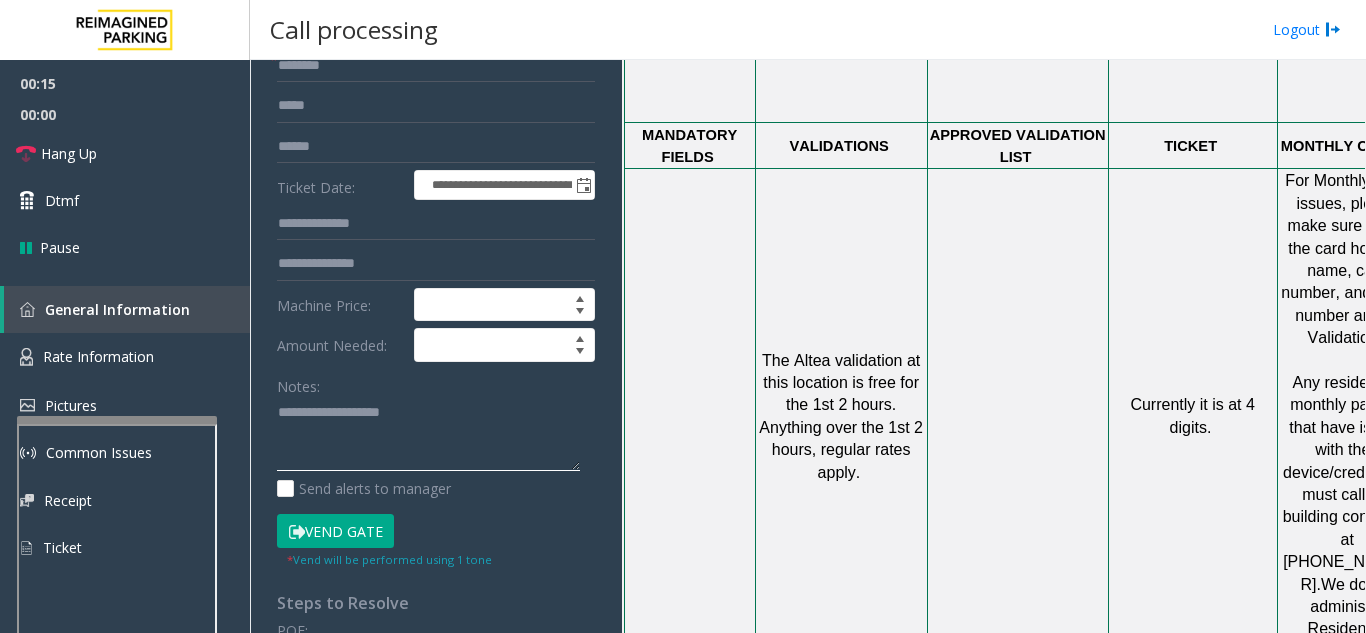 click 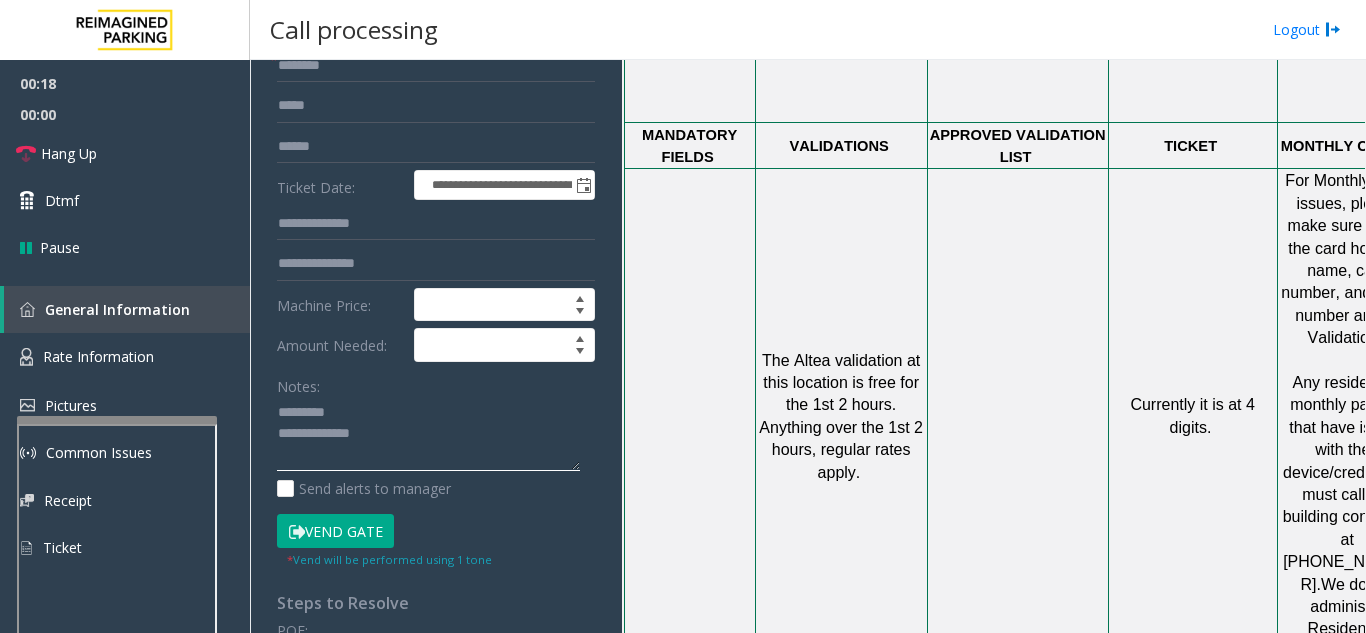 click 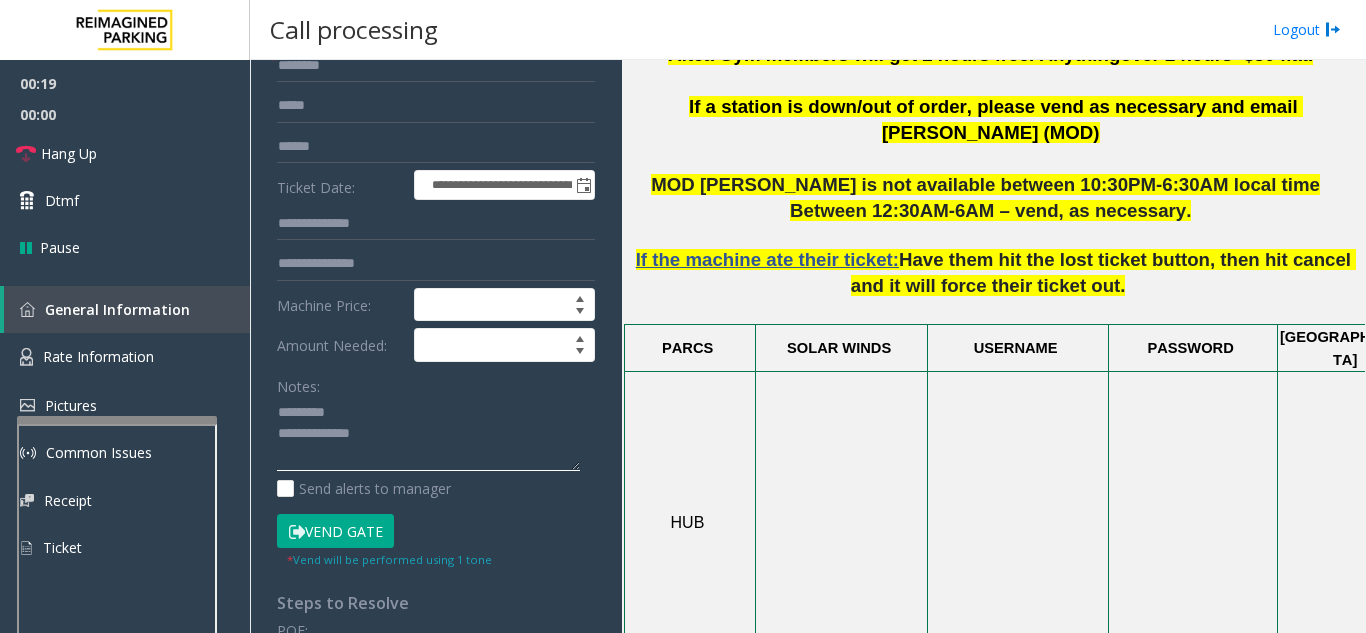 scroll, scrollTop: 700, scrollLeft: 0, axis: vertical 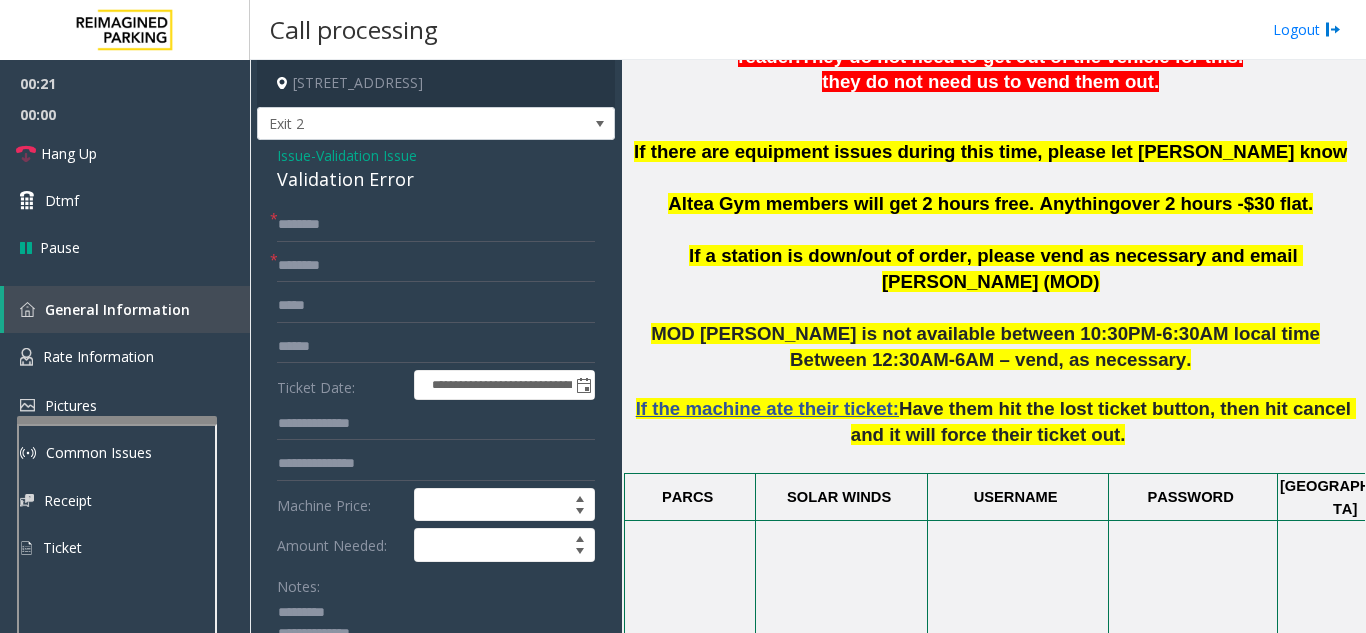 click on "Validation Error" 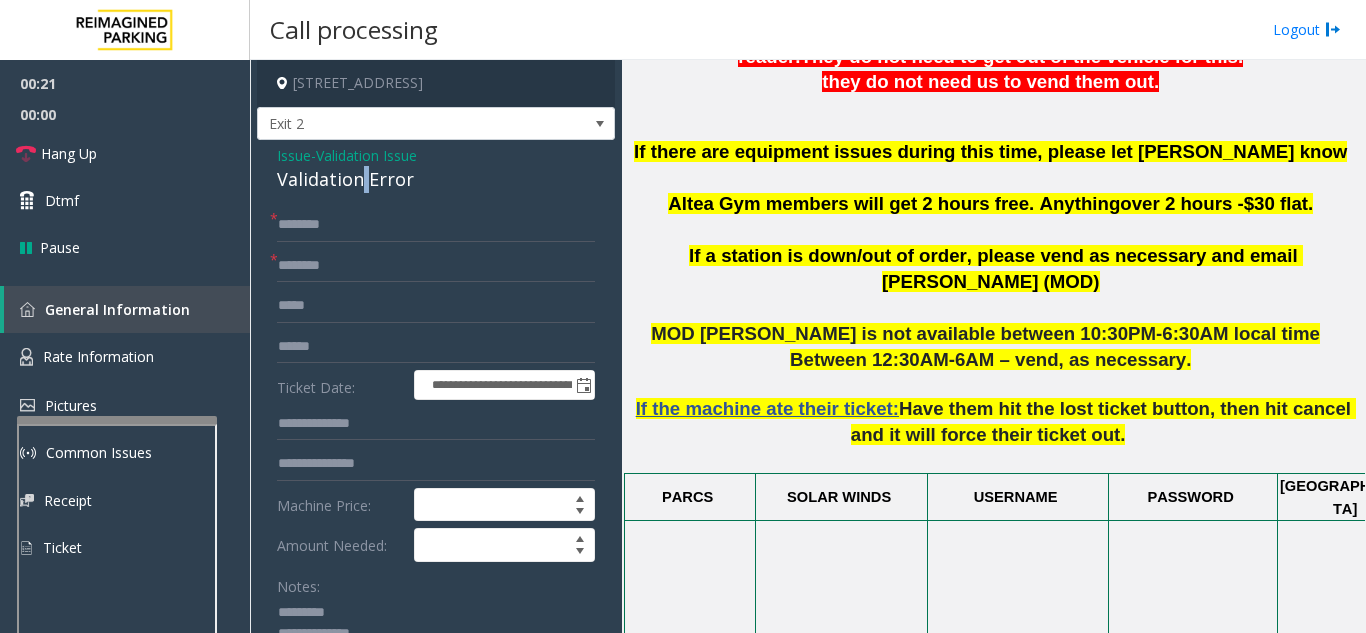 click on "Validation Error" 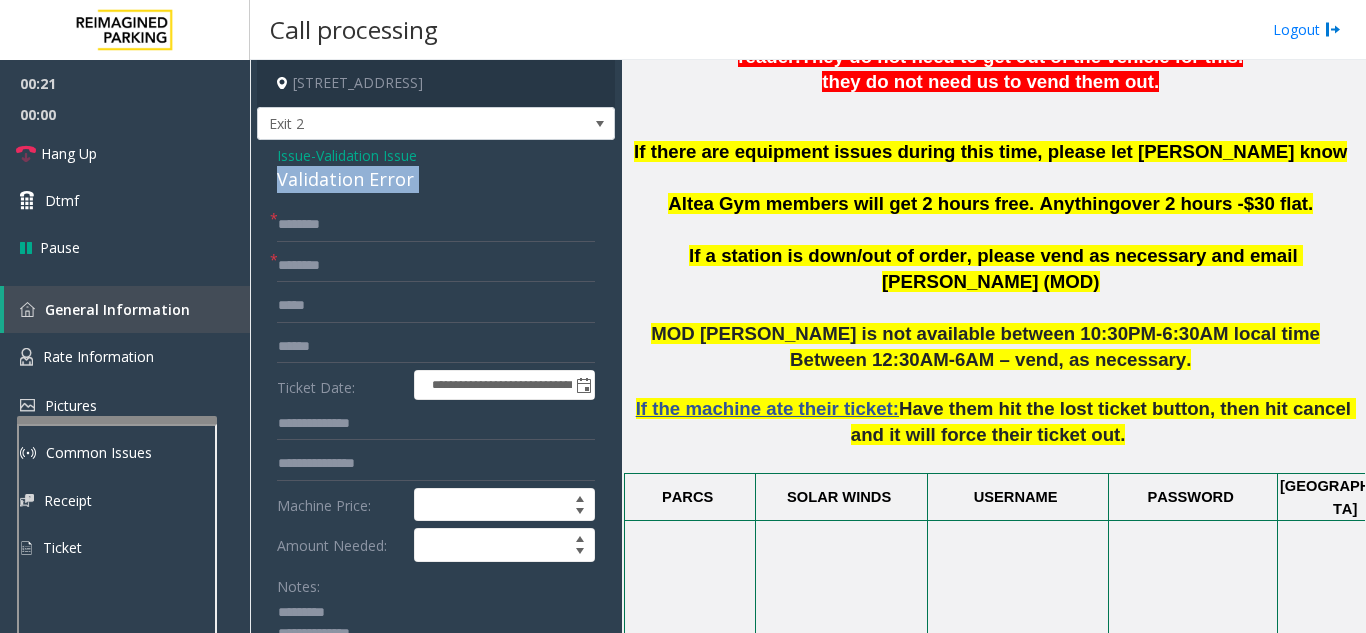 click on "Validation Error" 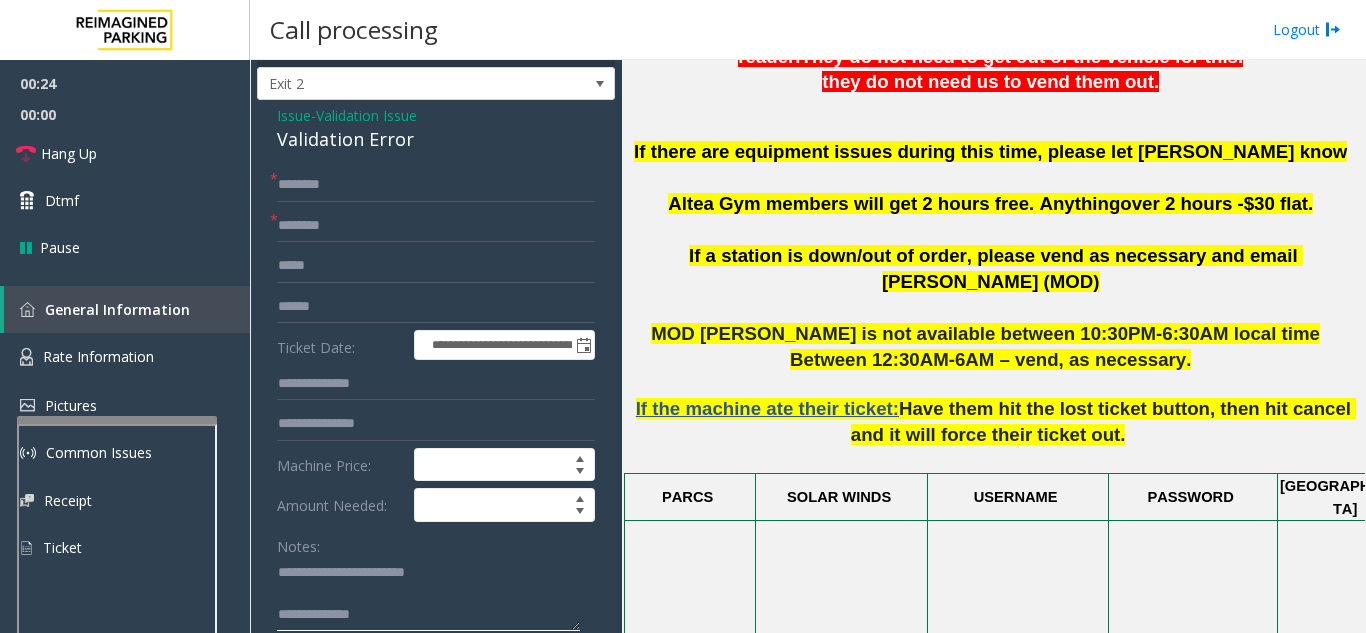 scroll, scrollTop: 100, scrollLeft: 0, axis: vertical 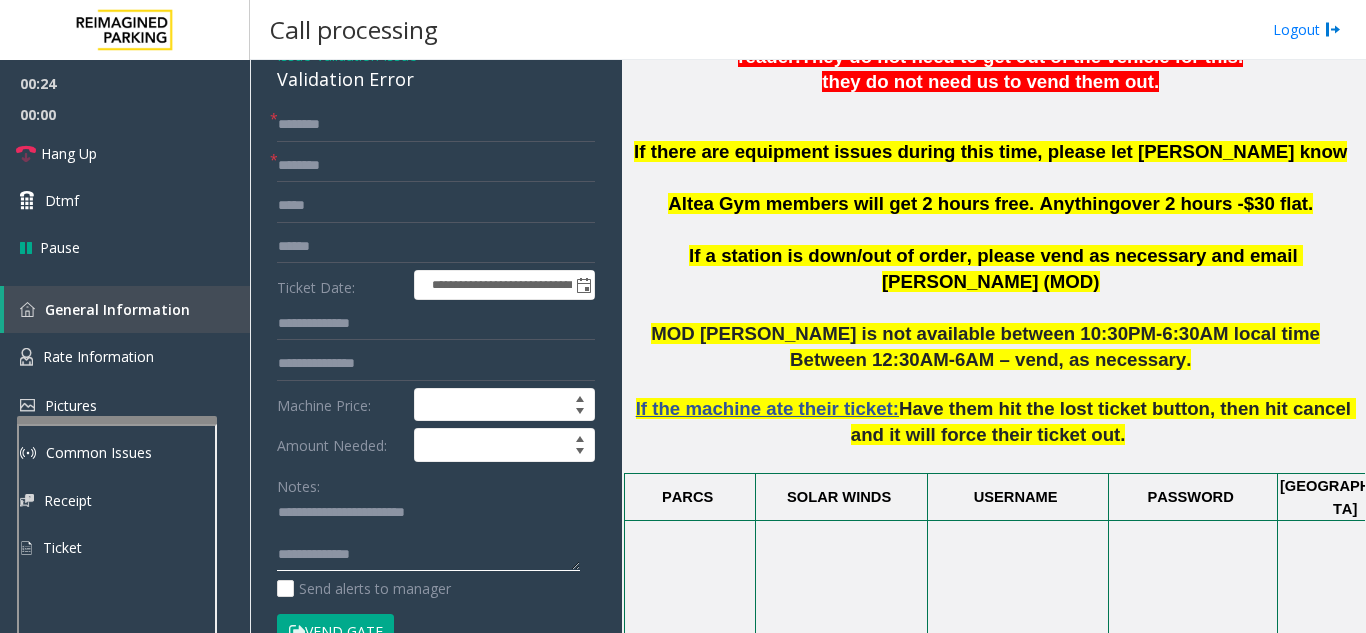click 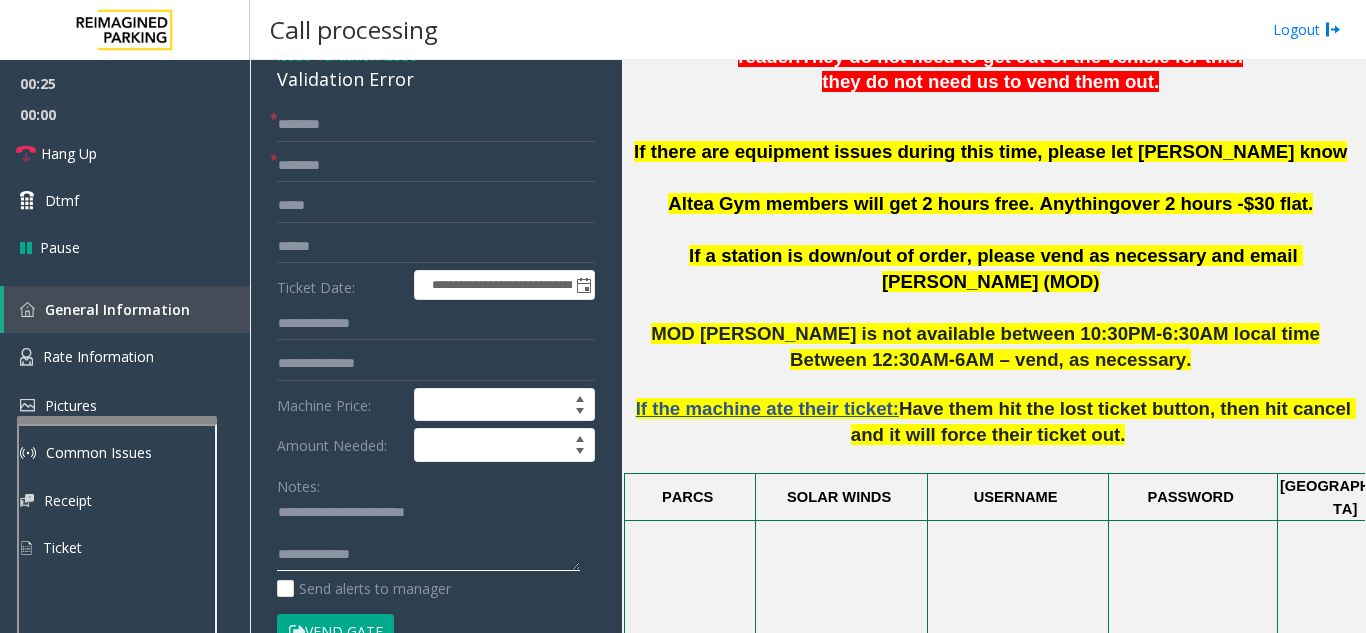 click 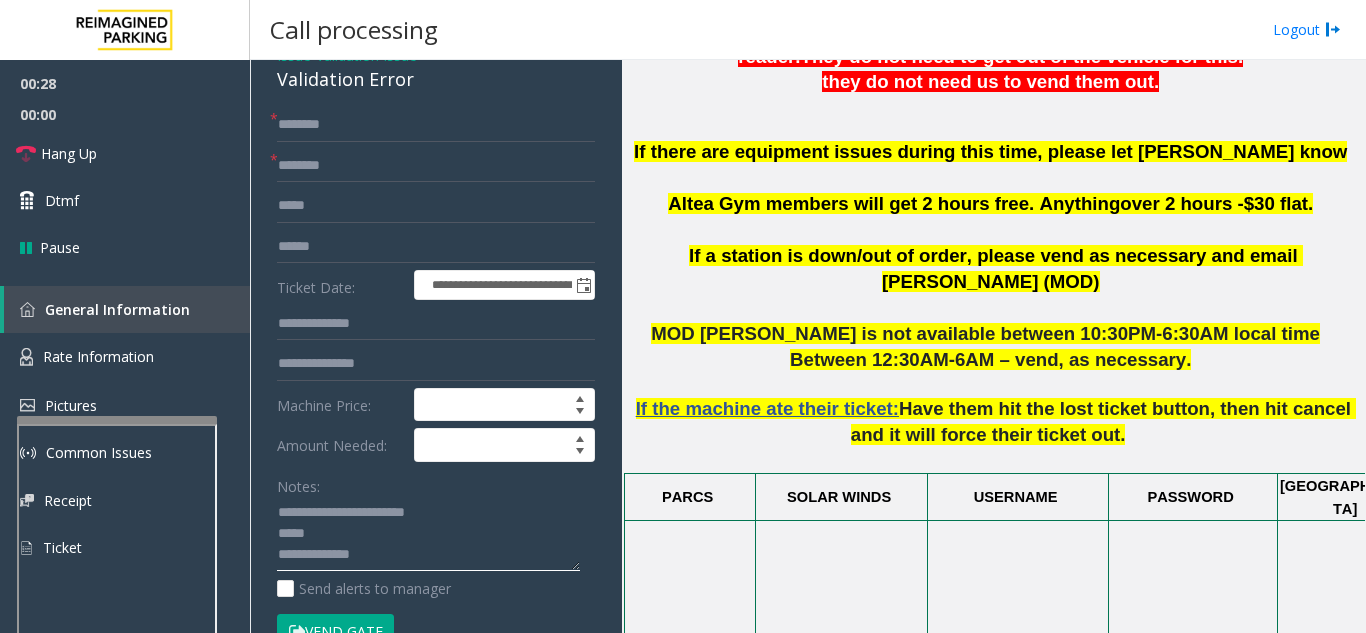 type on "**********" 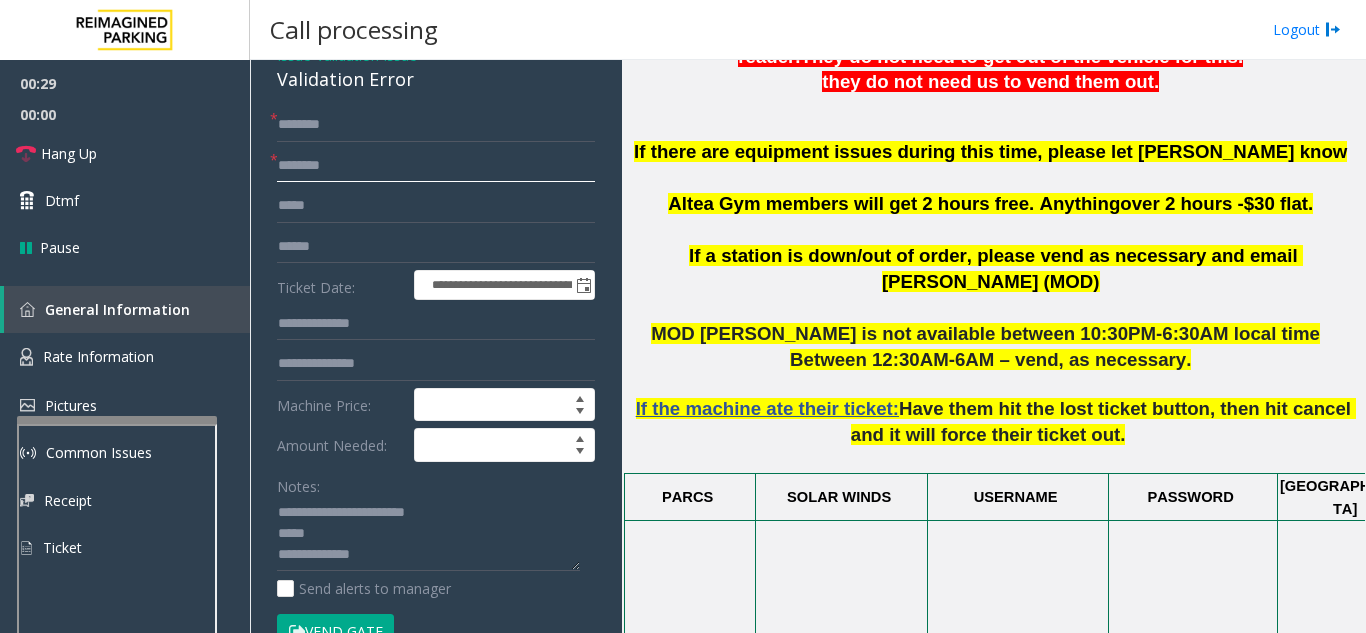 click 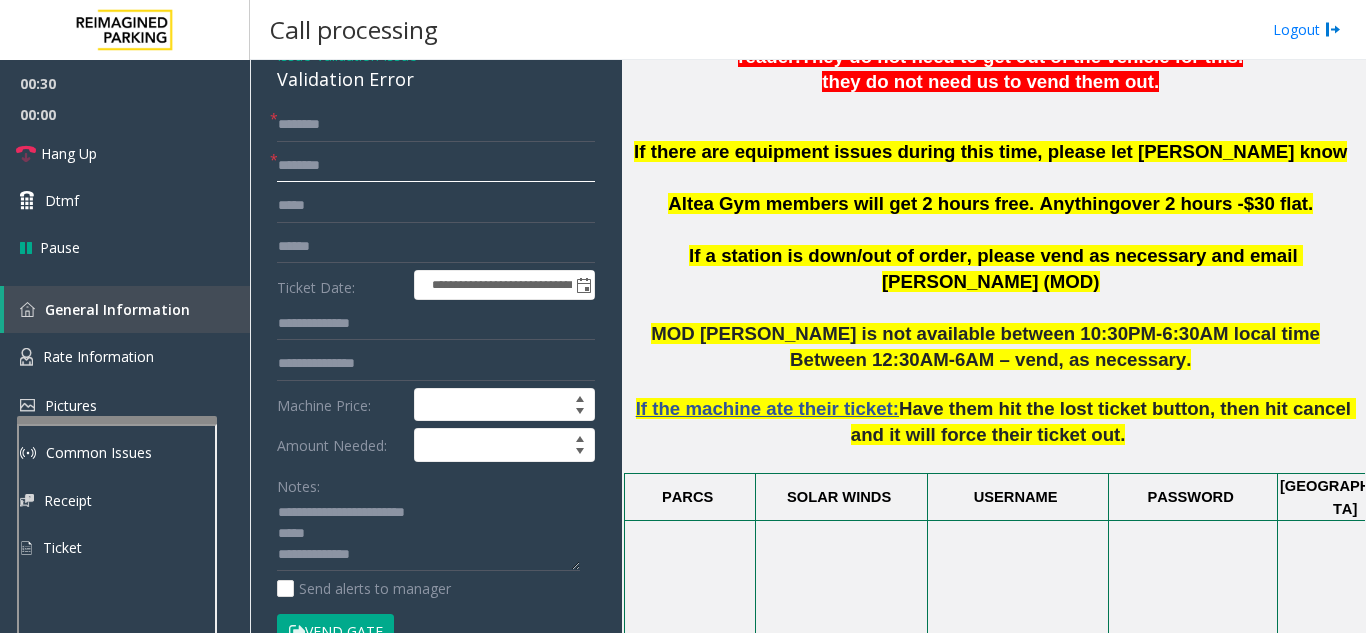 scroll, scrollTop: 800, scrollLeft: 0, axis: vertical 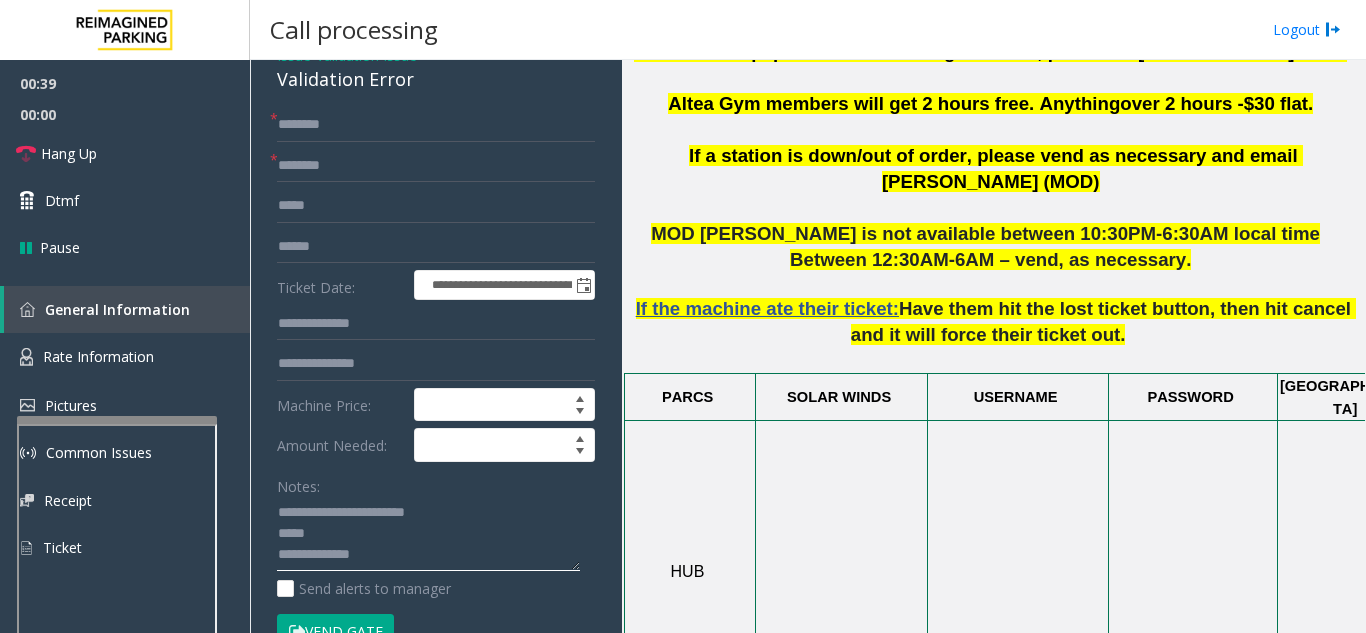 click 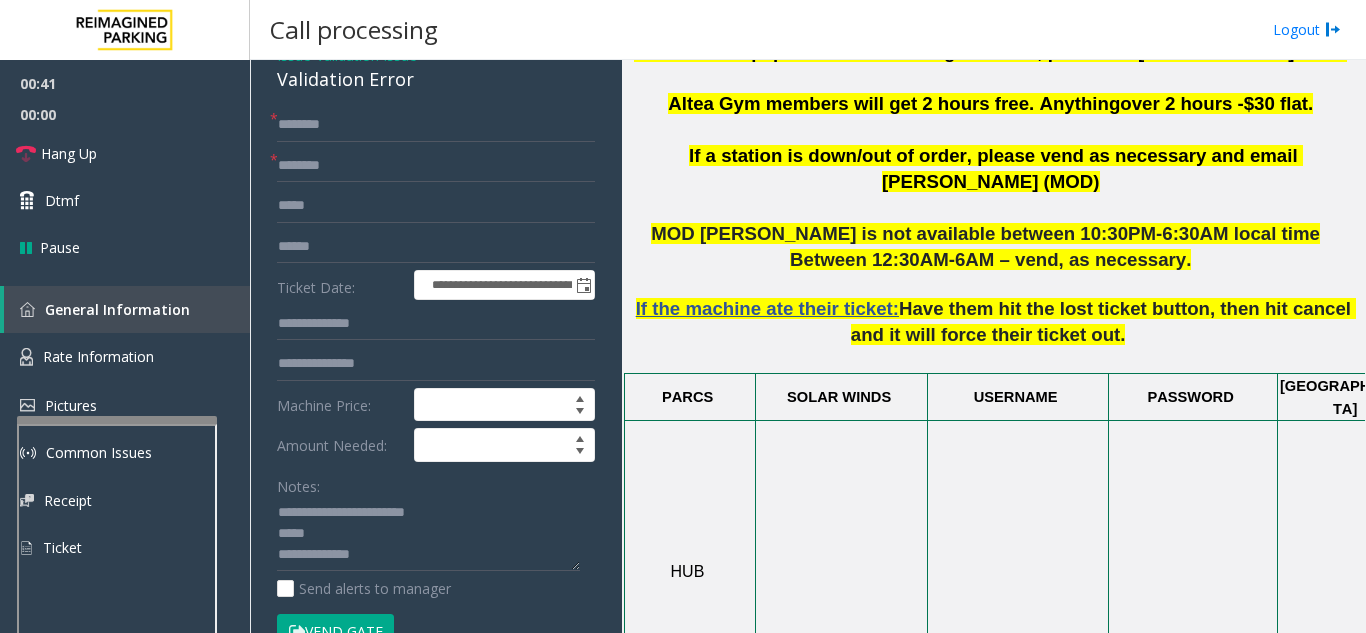 click on "Altea Gym members will get 2 hours free. Anything" 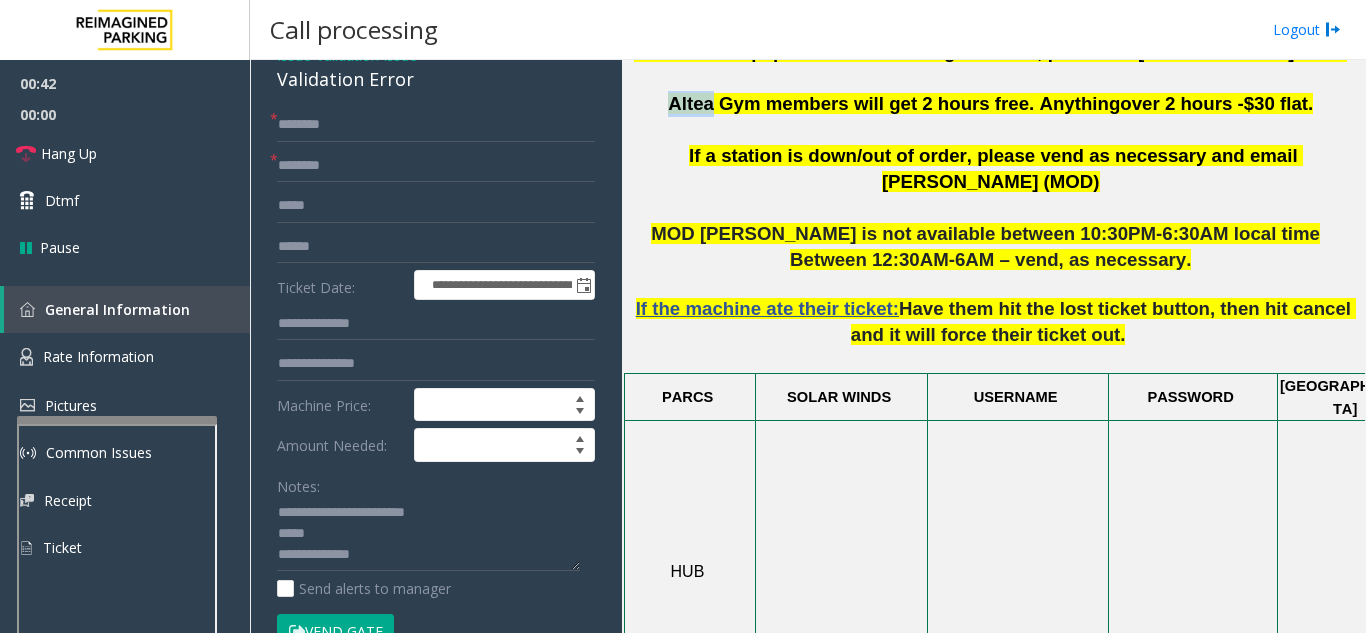 drag, startPoint x: 738, startPoint y: 134, endPoint x: 689, endPoint y: 134, distance: 49 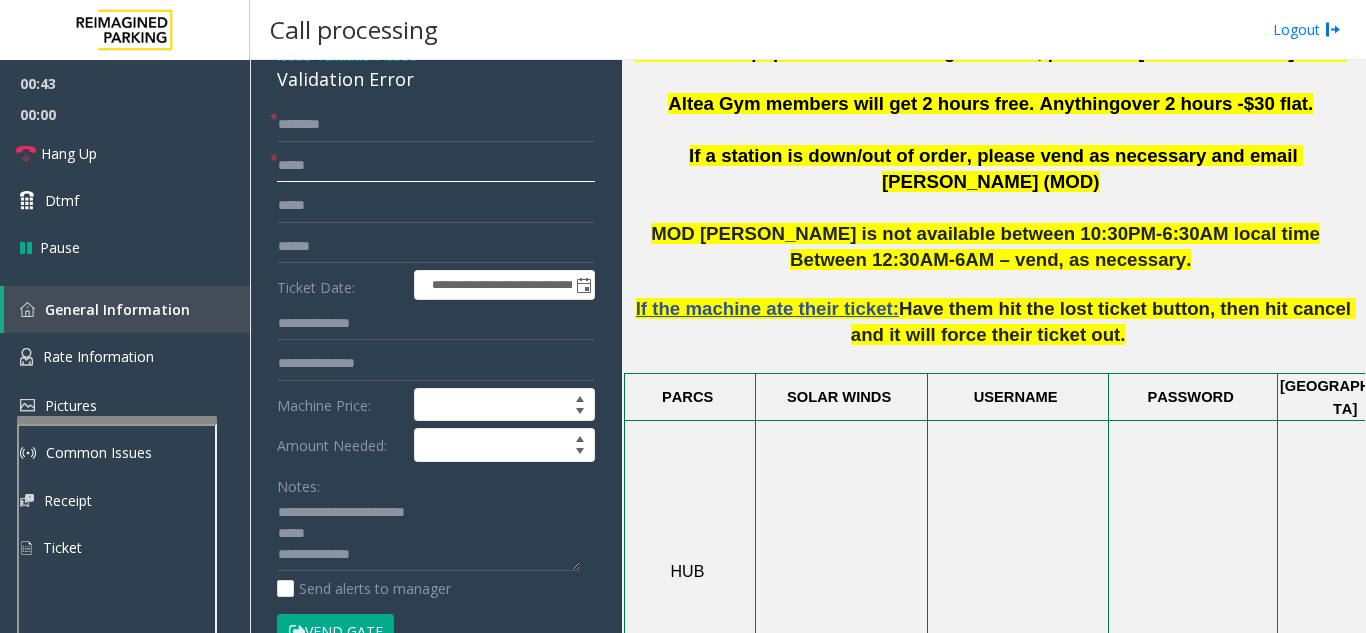 type on "*****" 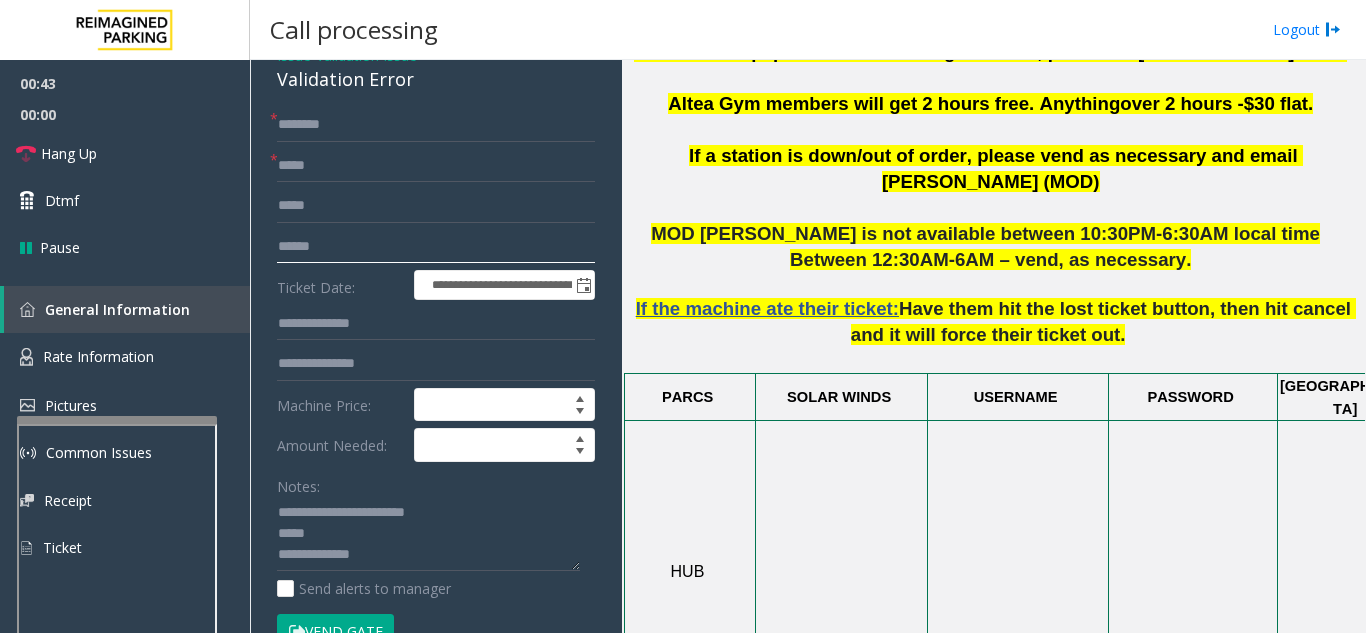 click 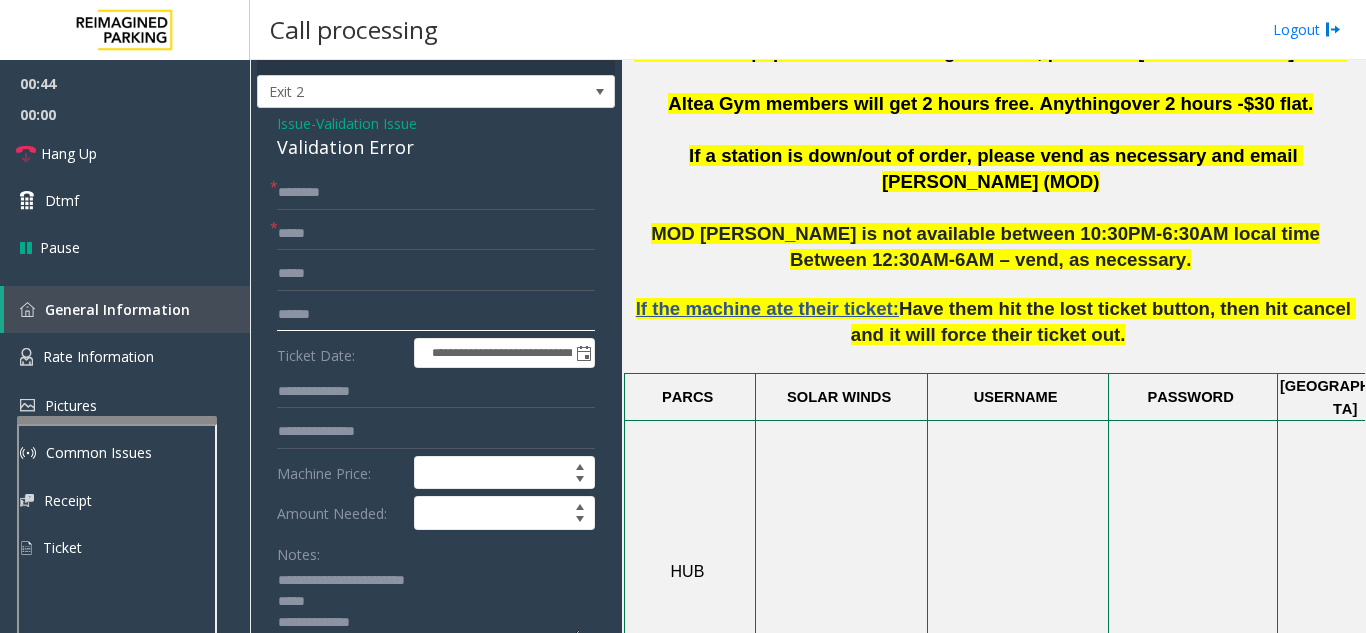 scroll, scrollTop: 0, scrollLeft: 0, axis: both 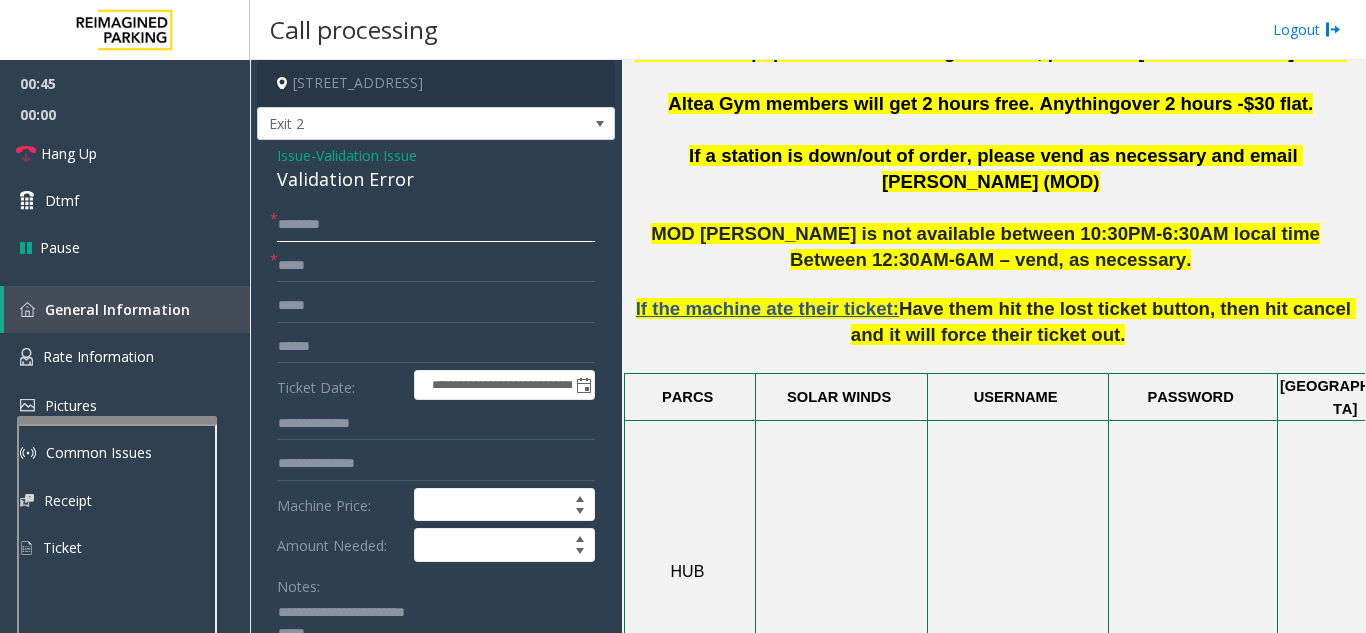 click 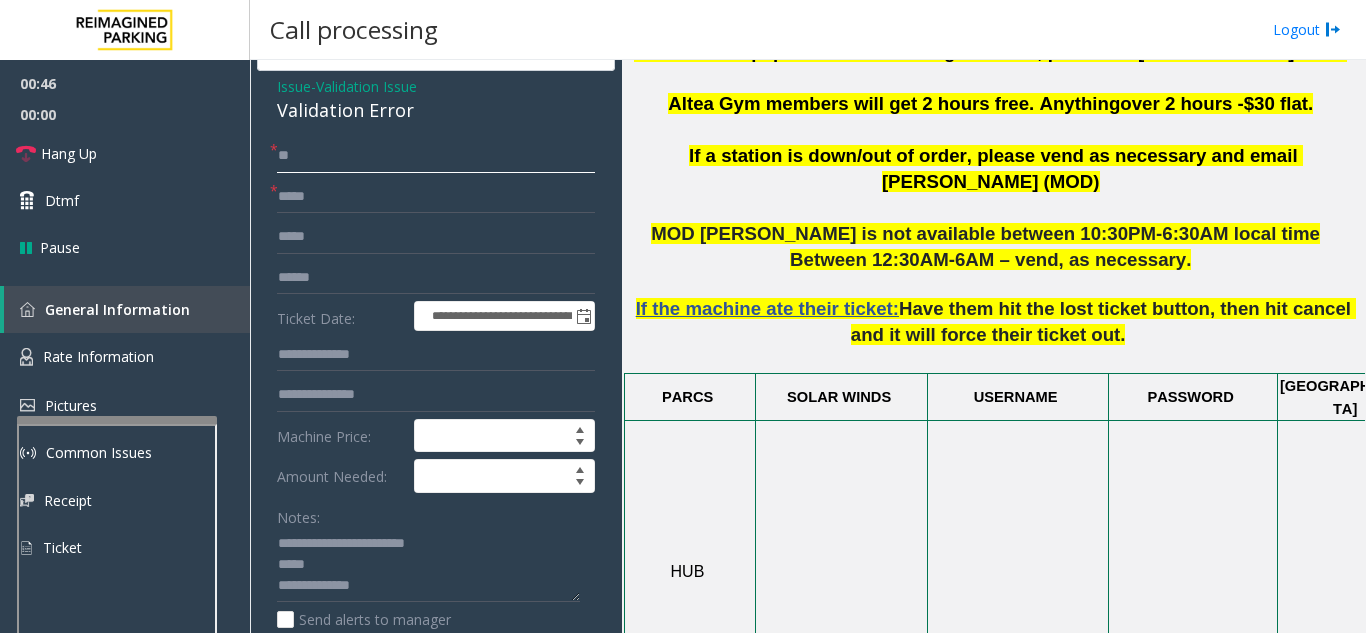 scroll, scrollTop: 100, scrollLeft: 0, axis: vertical 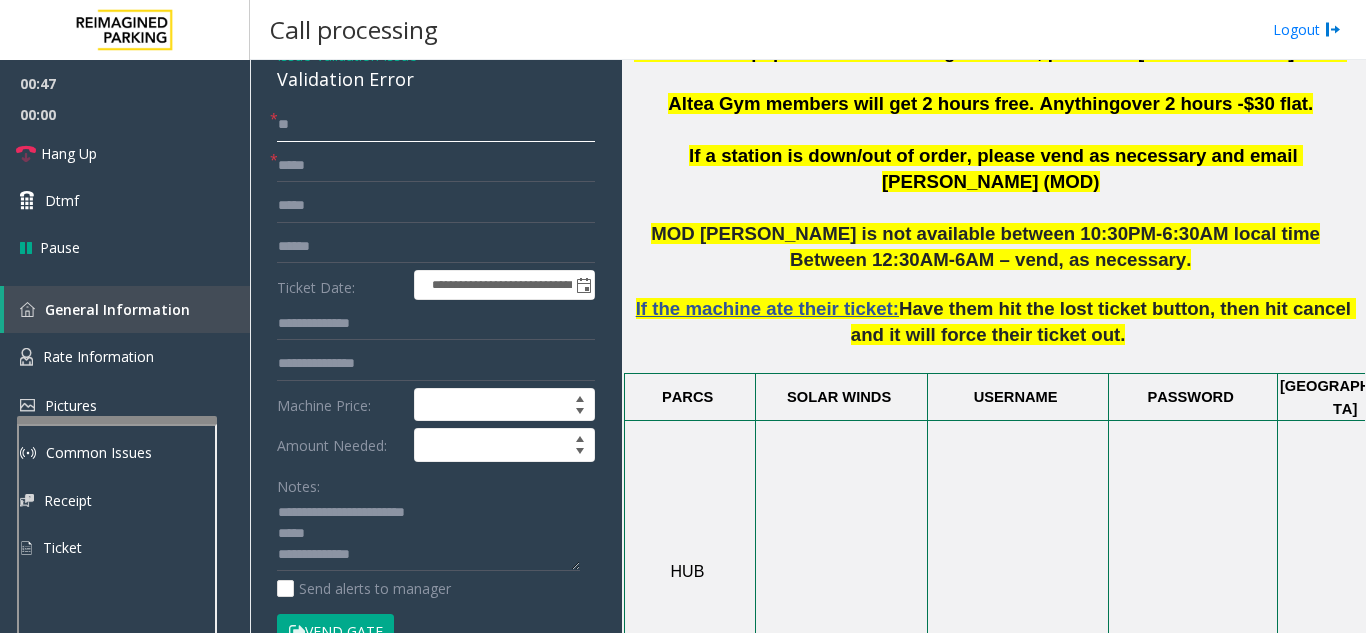 type on "**" 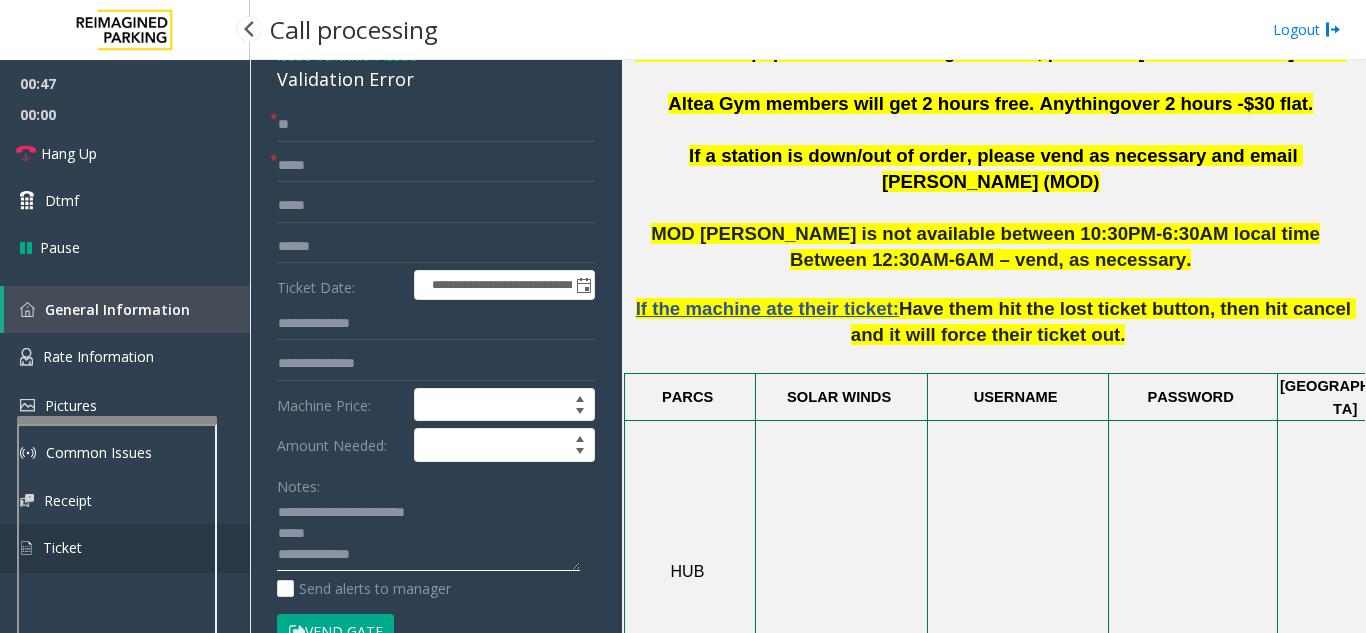 drag, startPoint x: 331, startPoint y: 537, endPoint x: 239, endPoint y: 525, distance: 92.779305 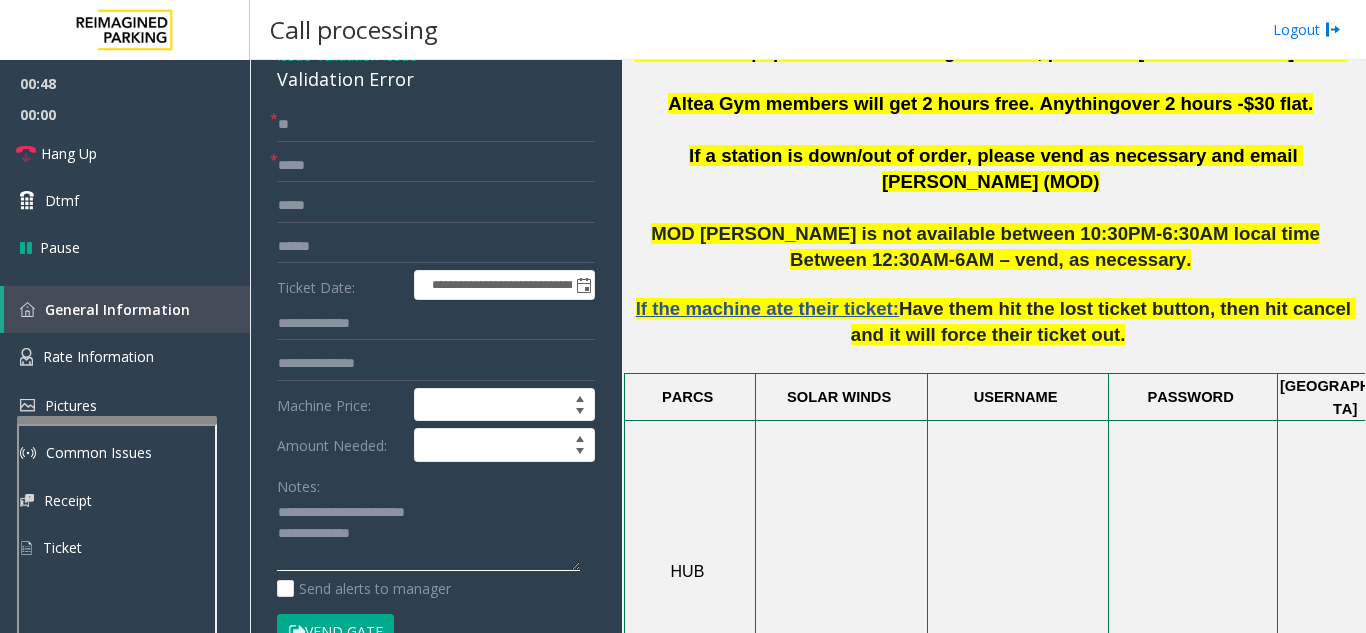 click 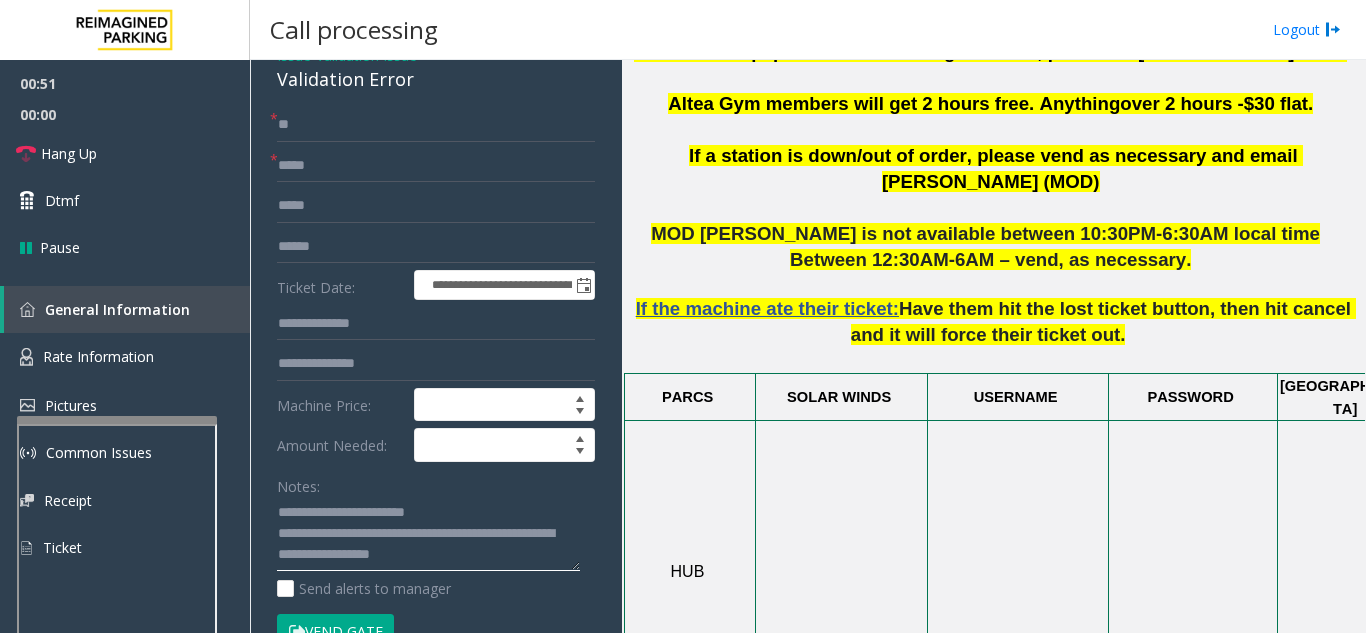 click 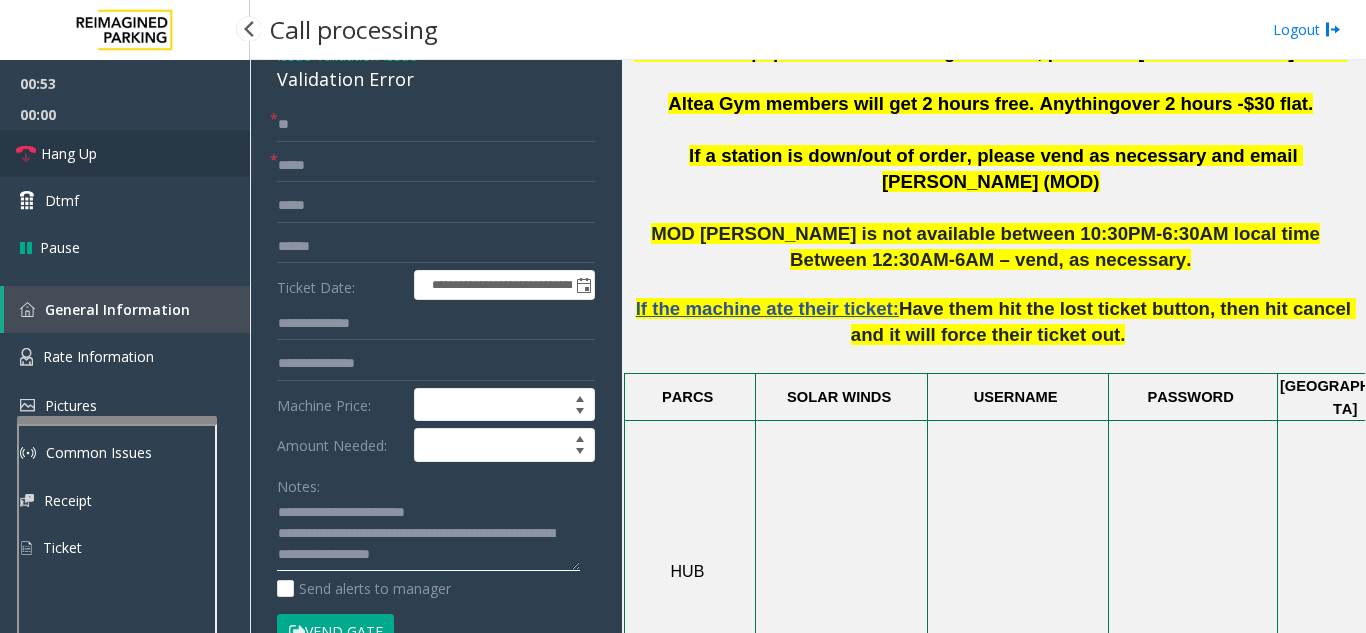 type on "**********" 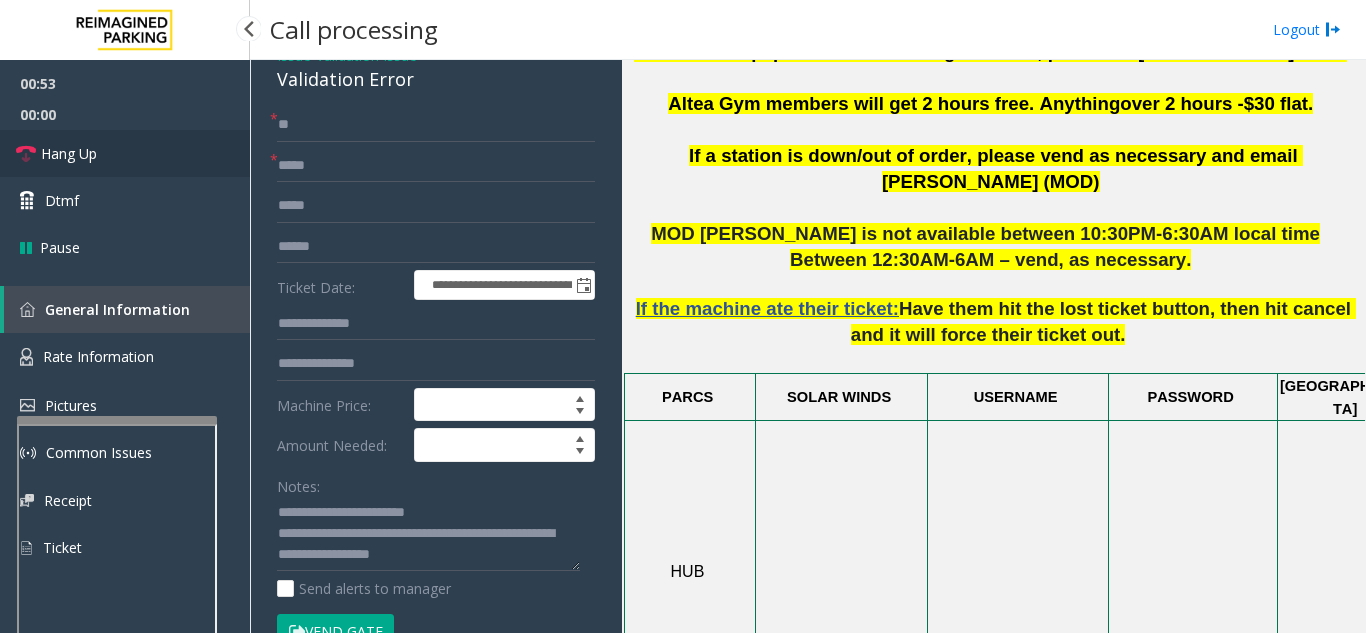 click on "Hang Up" at bounding box center (69, 153) 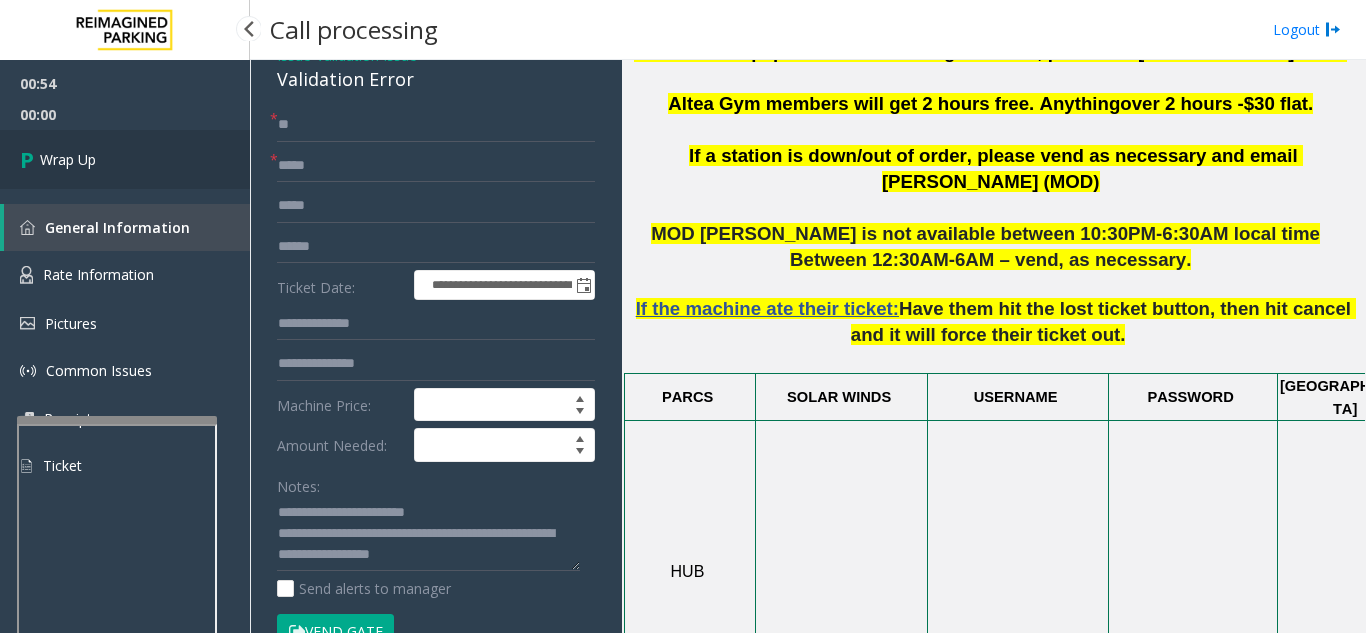 click on "Wrap Up" at bounding box center (68, 159) 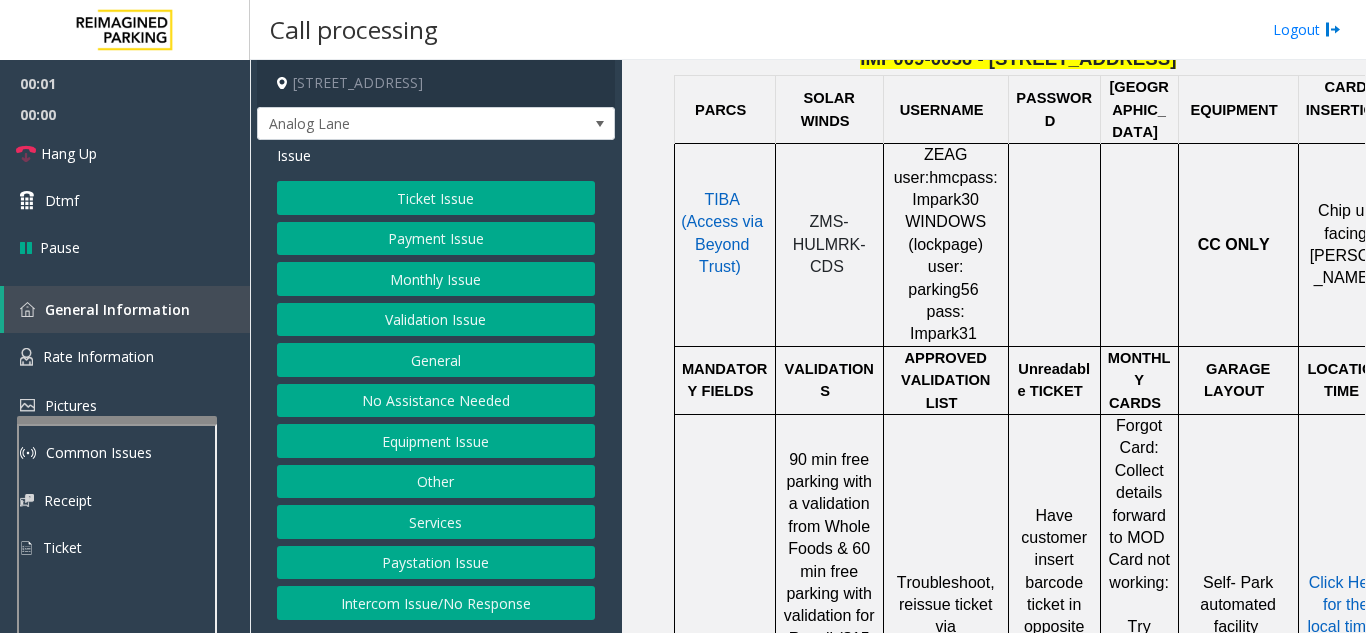 scroll, scrollTop: 1000, scrollLeft: 0, axis: vertical 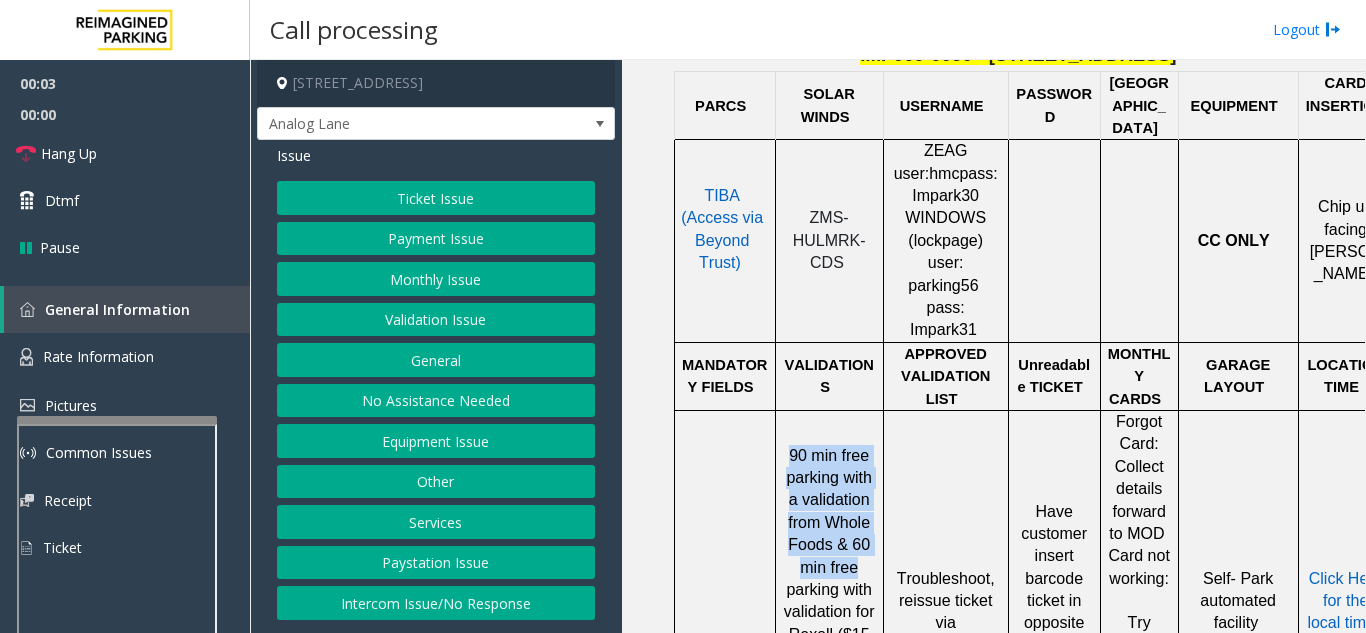 drag, startPoint x: 795, startPoint y: 373, endPoint x: 869, endPoint y: 483, distance: 132.57451 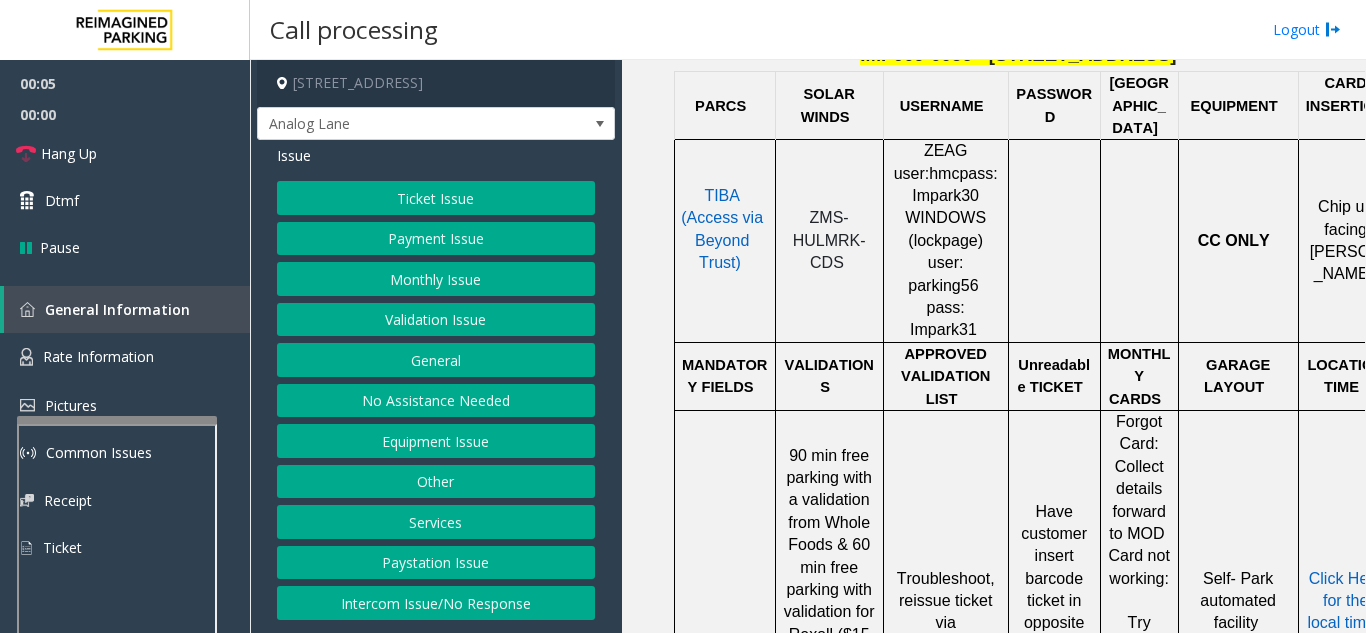 click on "Validation Issue" 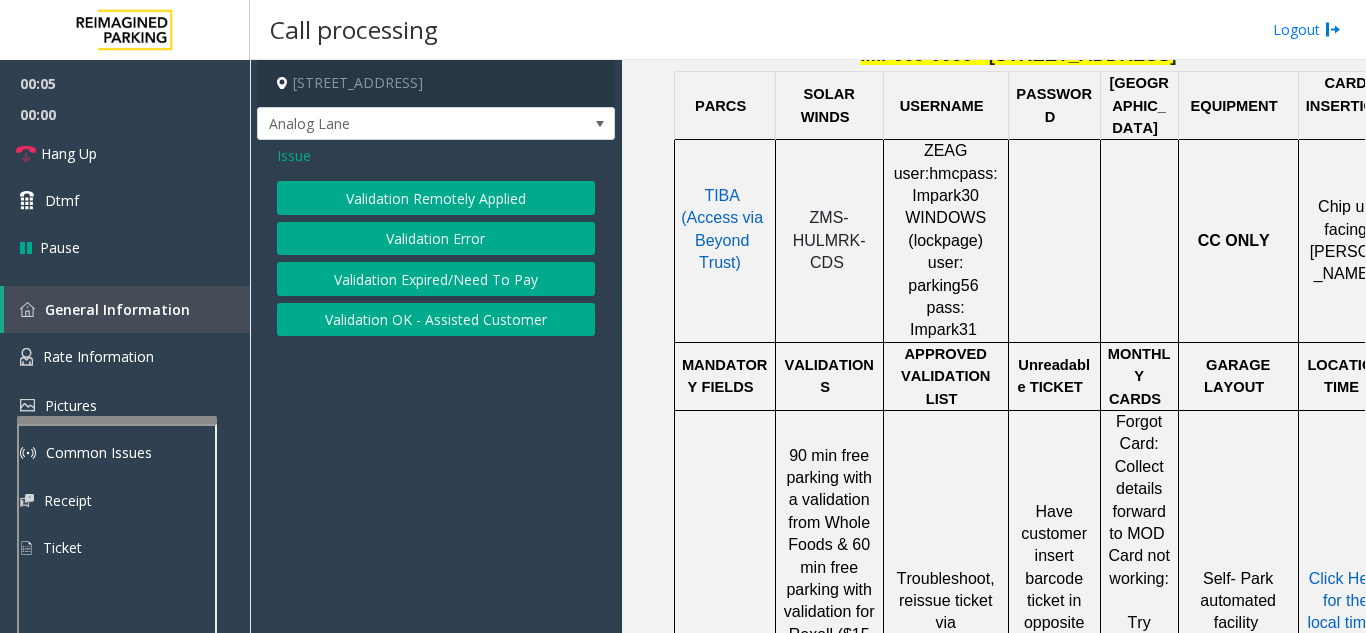 click on "Validation Error" 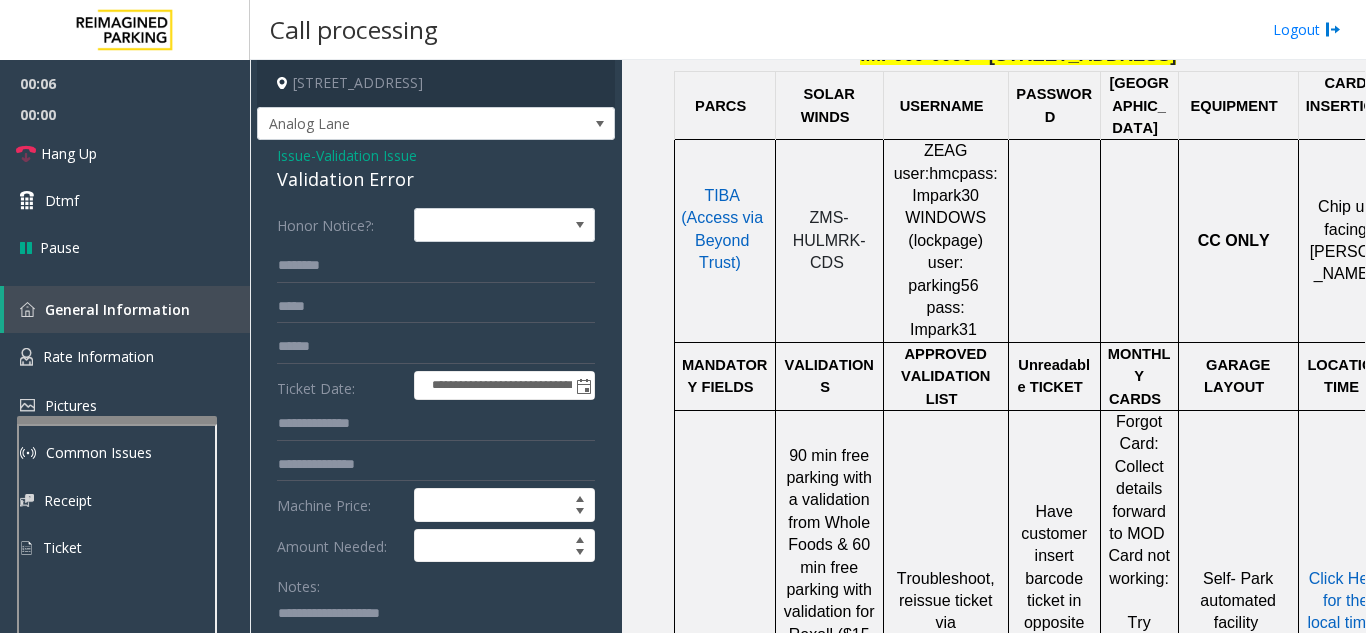scroll, scrollTop: 100, scrollLeft: 0, axis: vertical 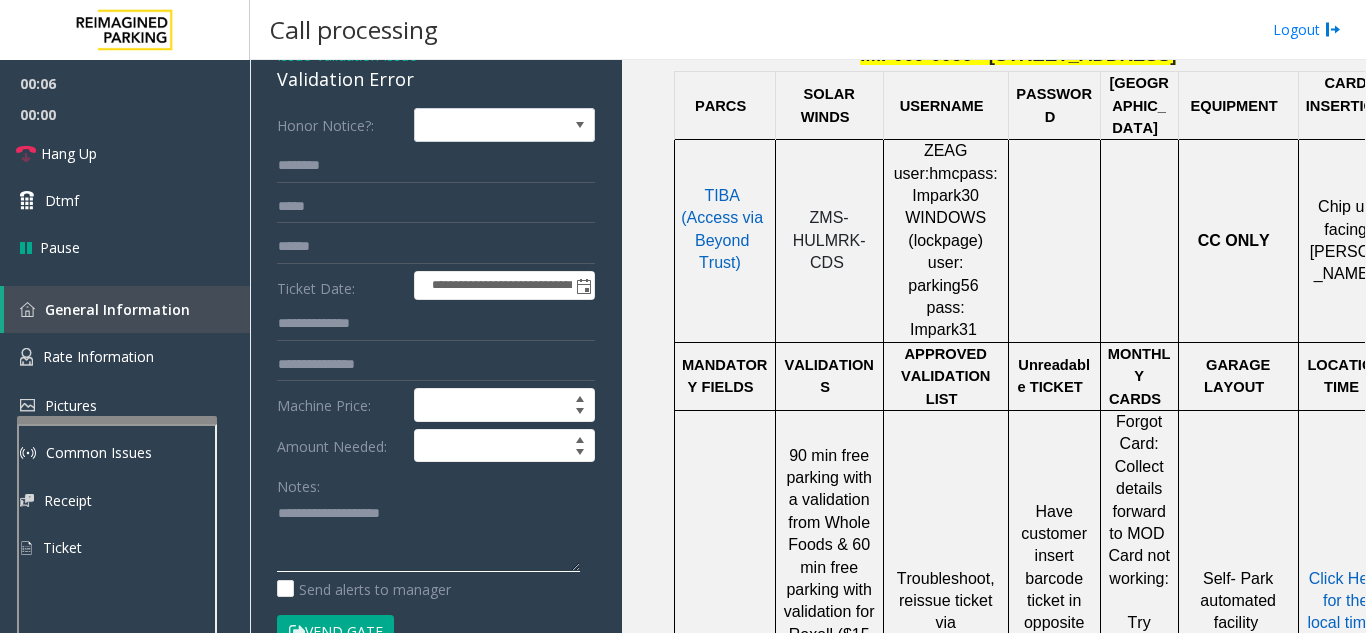 click 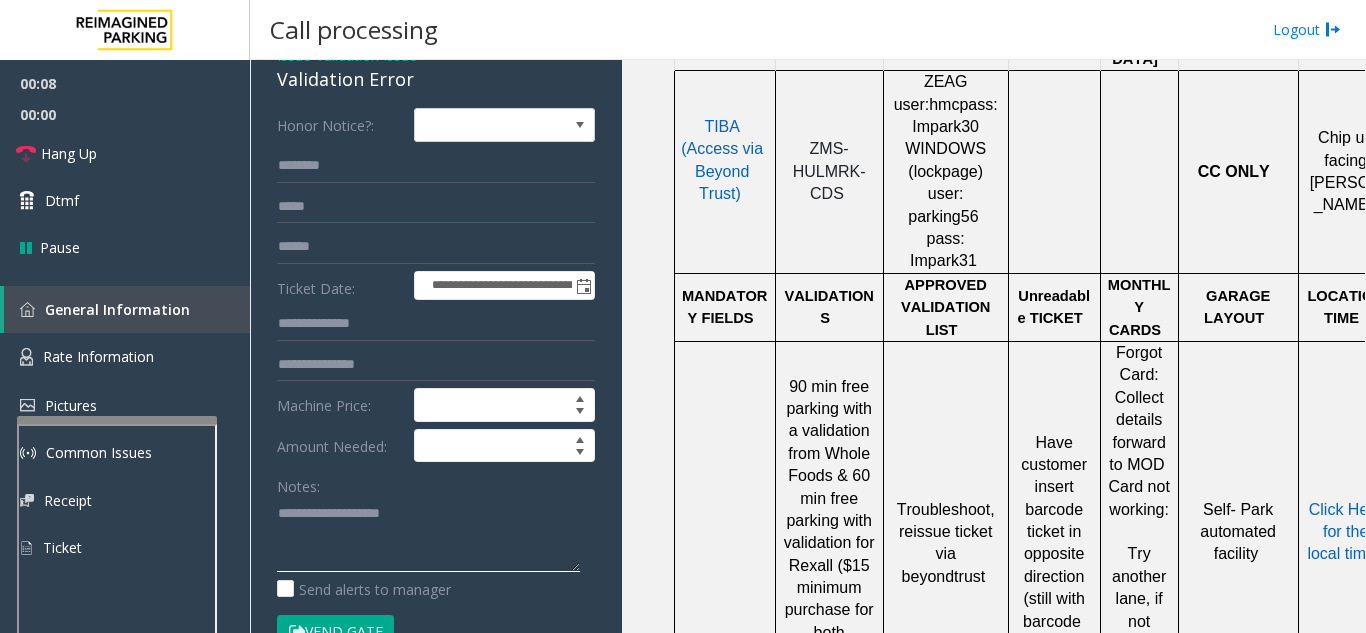 scroll, scrollTop: 1200, scrollLeft: 0, axis: vertical 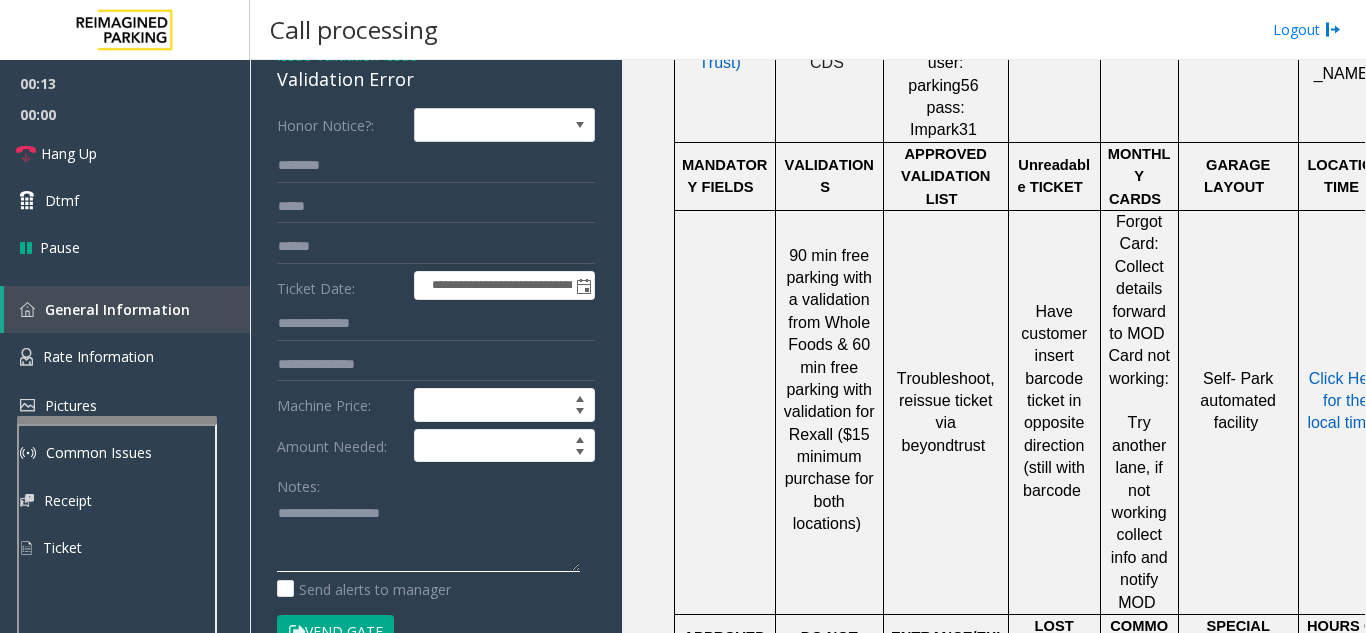 click 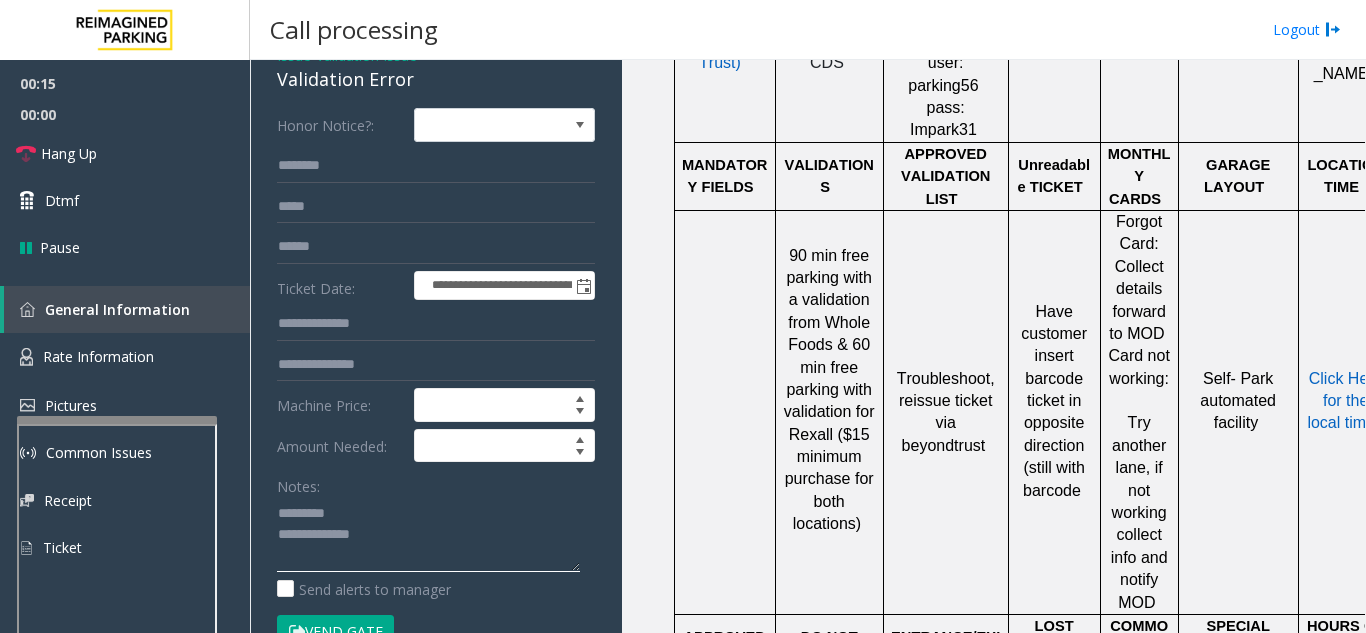 click 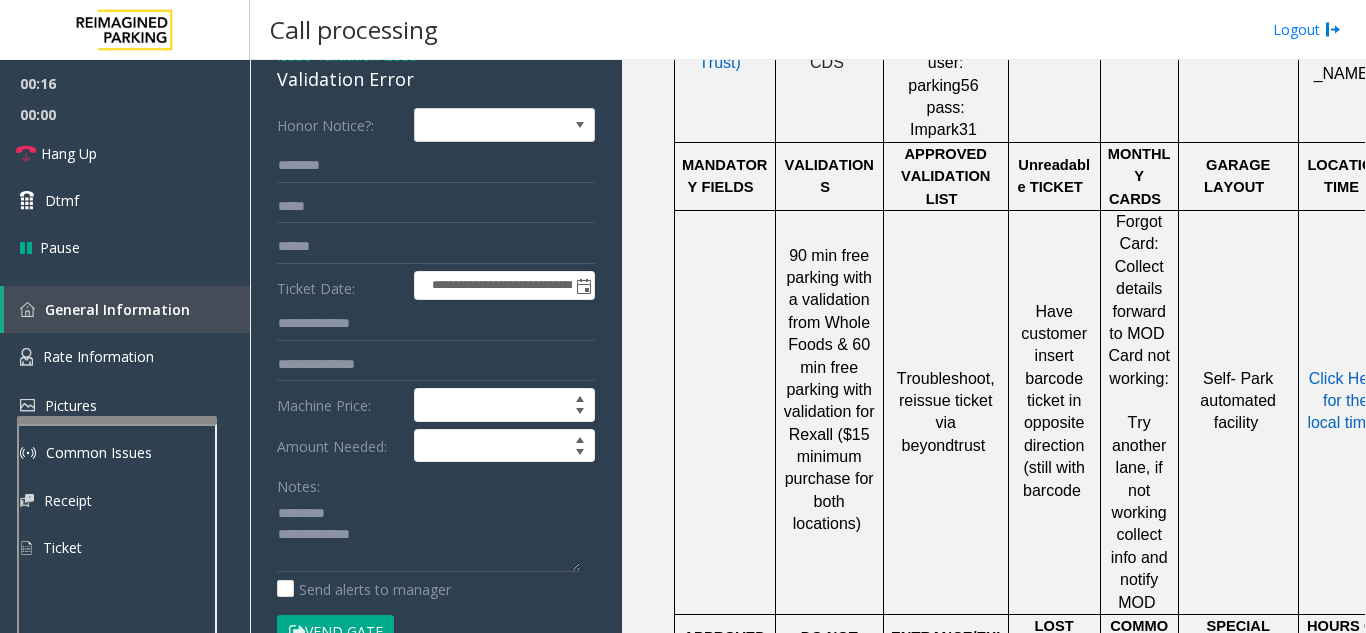 click on "Validation Error" 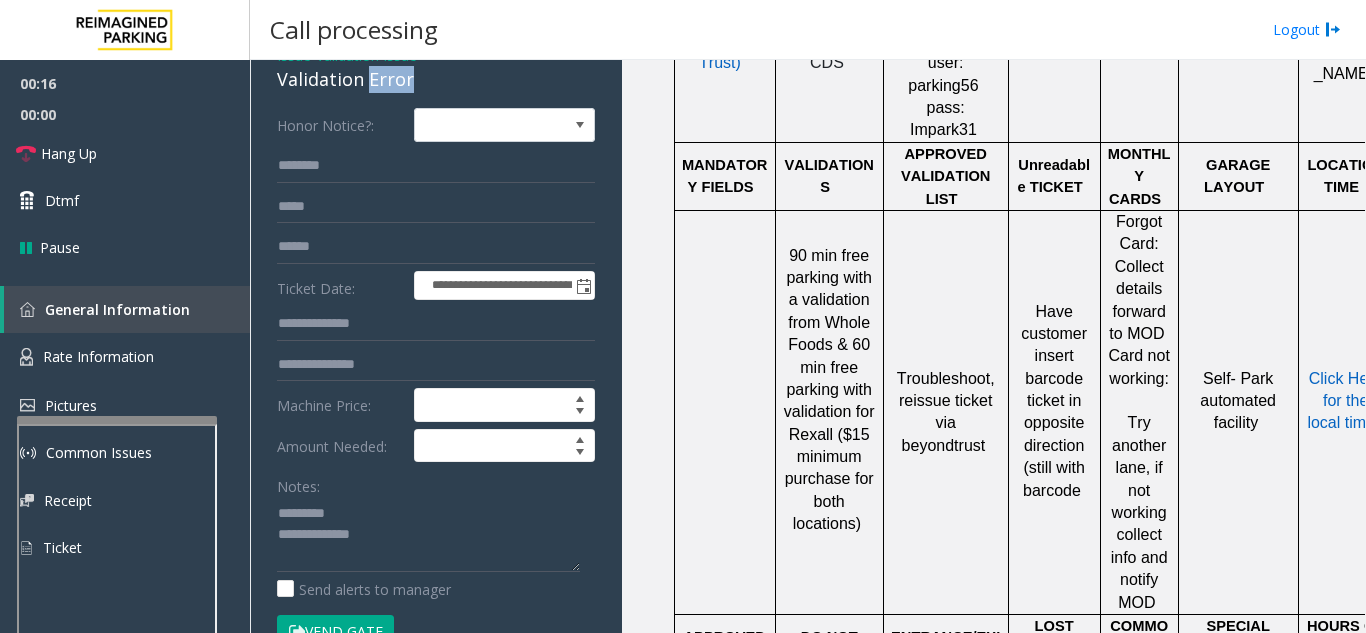 click on "Validation Error" 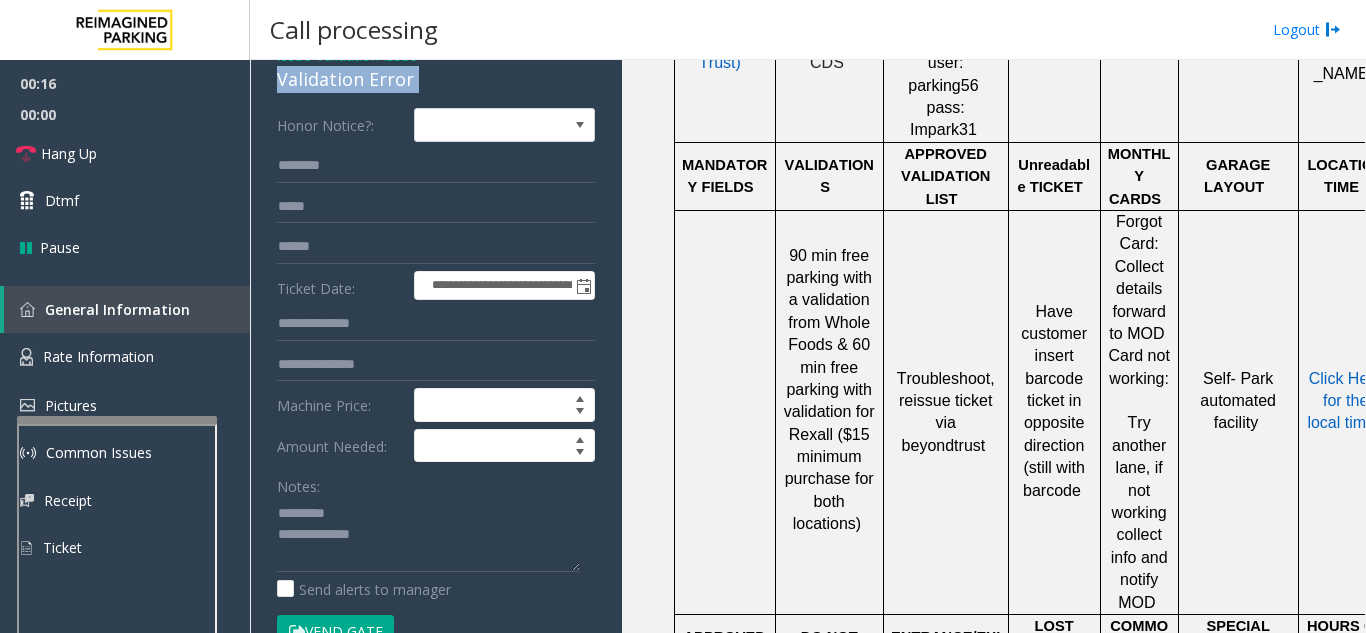 drag, startPoint x: 377, startPoint y: 77, endPoint x: 342, endPoint y: 84, distance: 35.69314 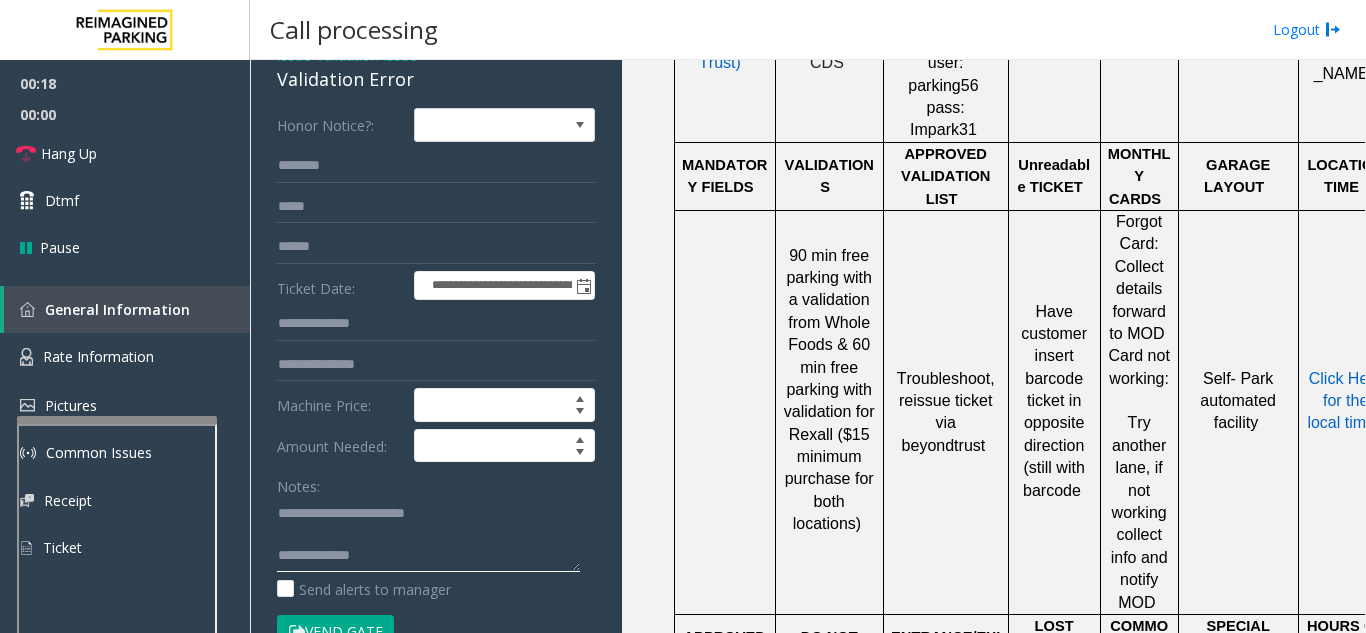 click 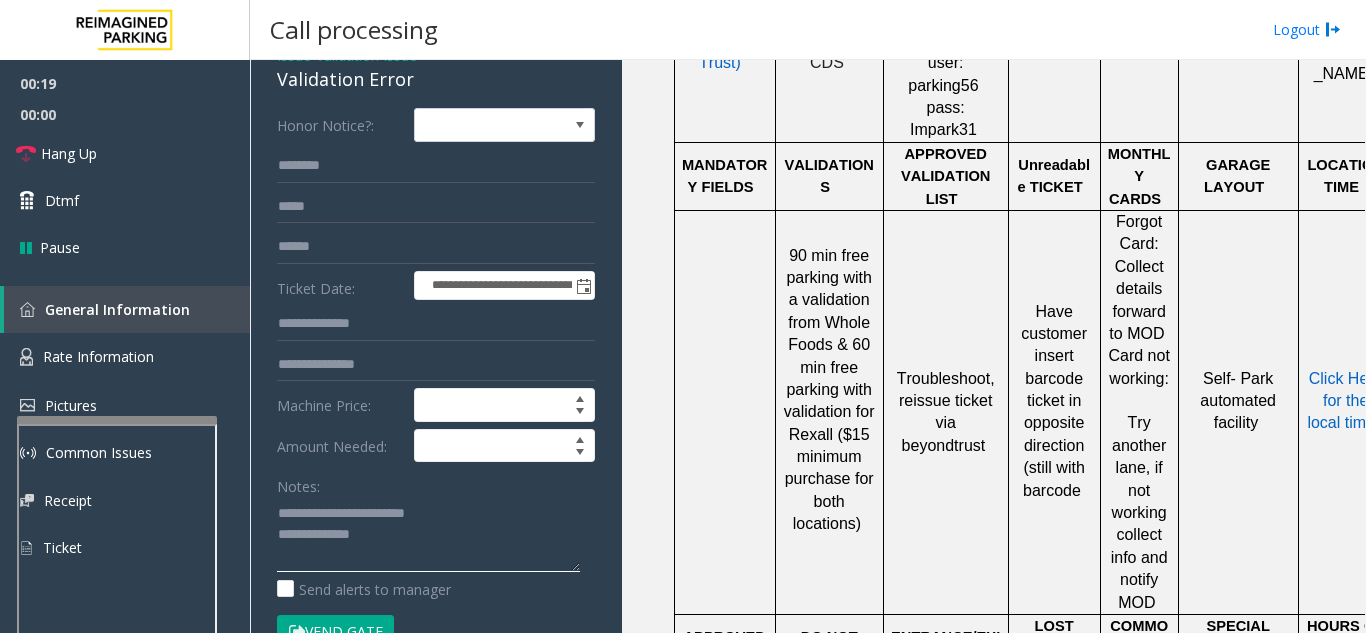 click 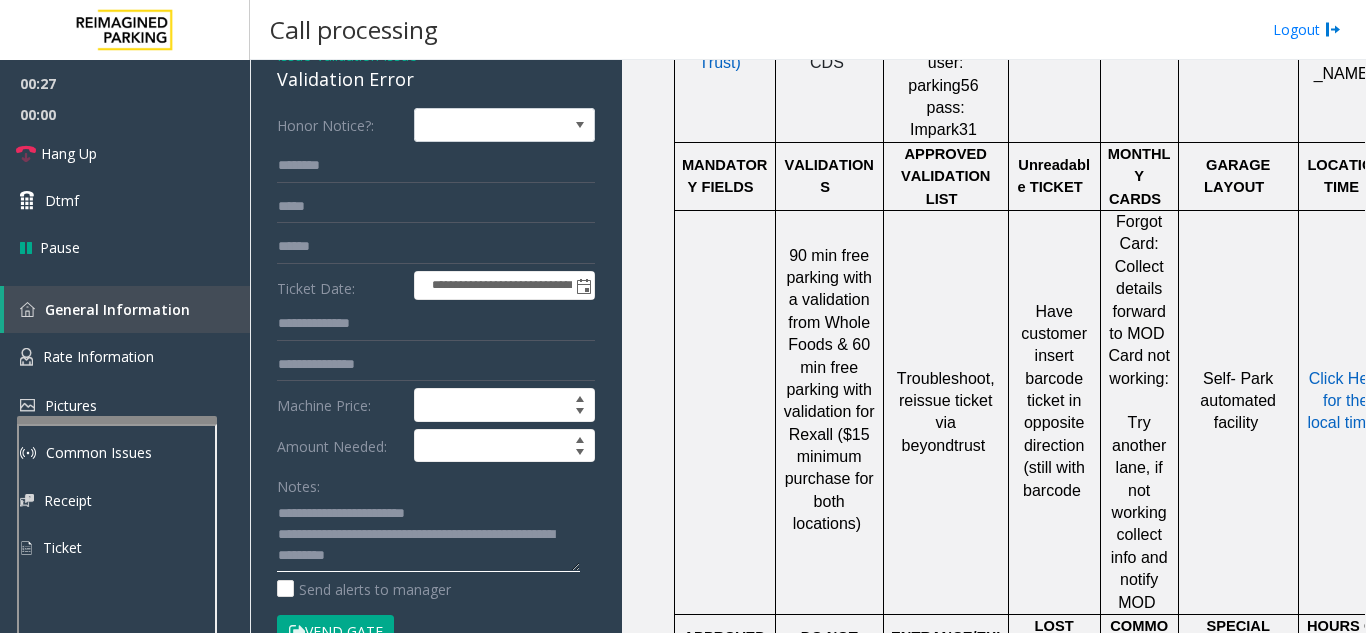 click 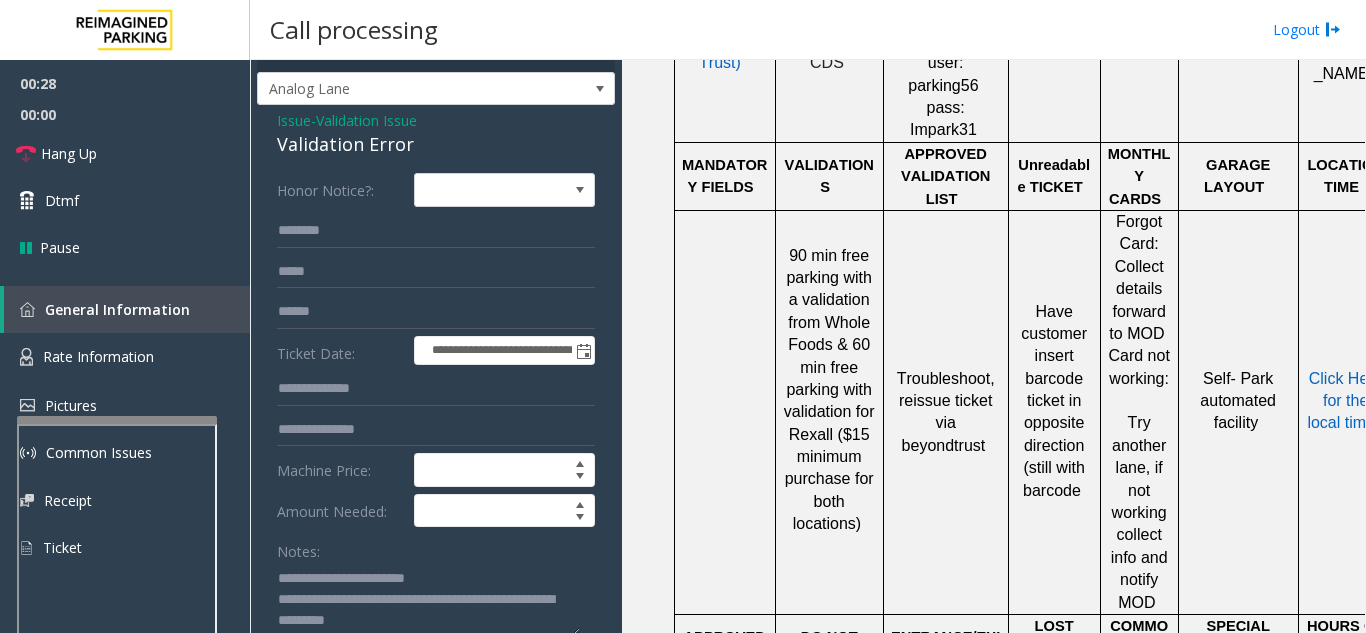 scroll, scrollTop: 0, scrollLeft: 0, axis: both 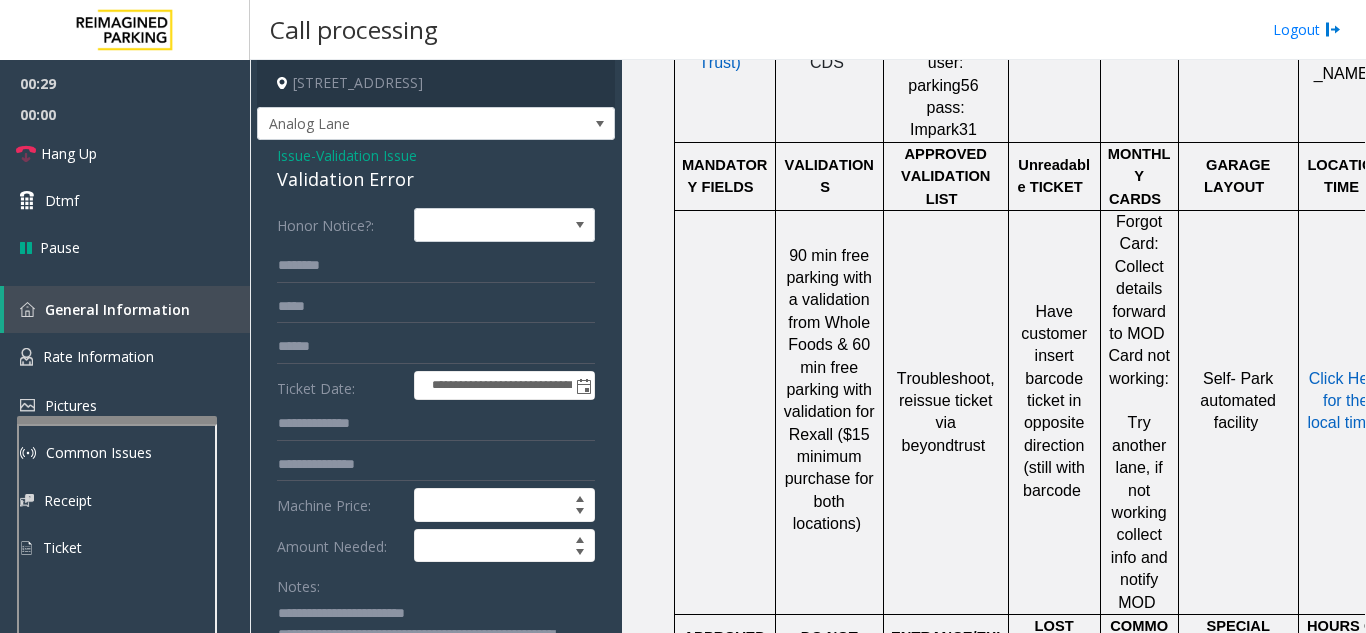 type on "**********" 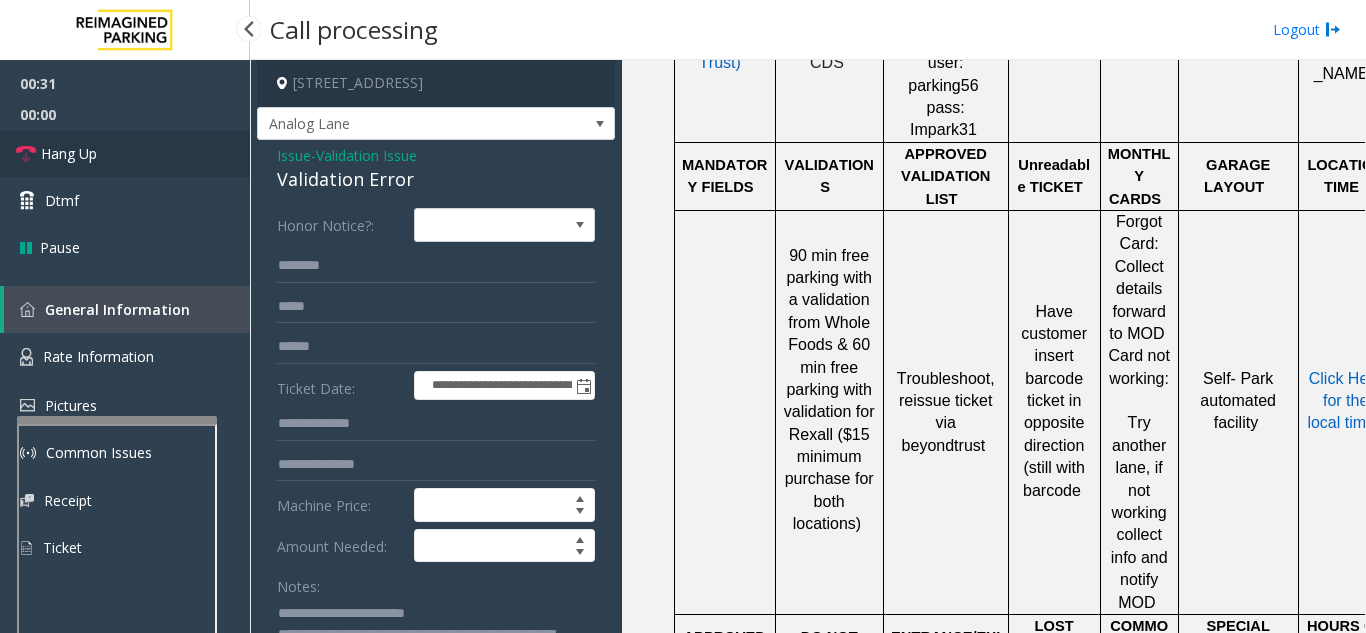 click on "Hang Up" at bounding box center (125, 153) 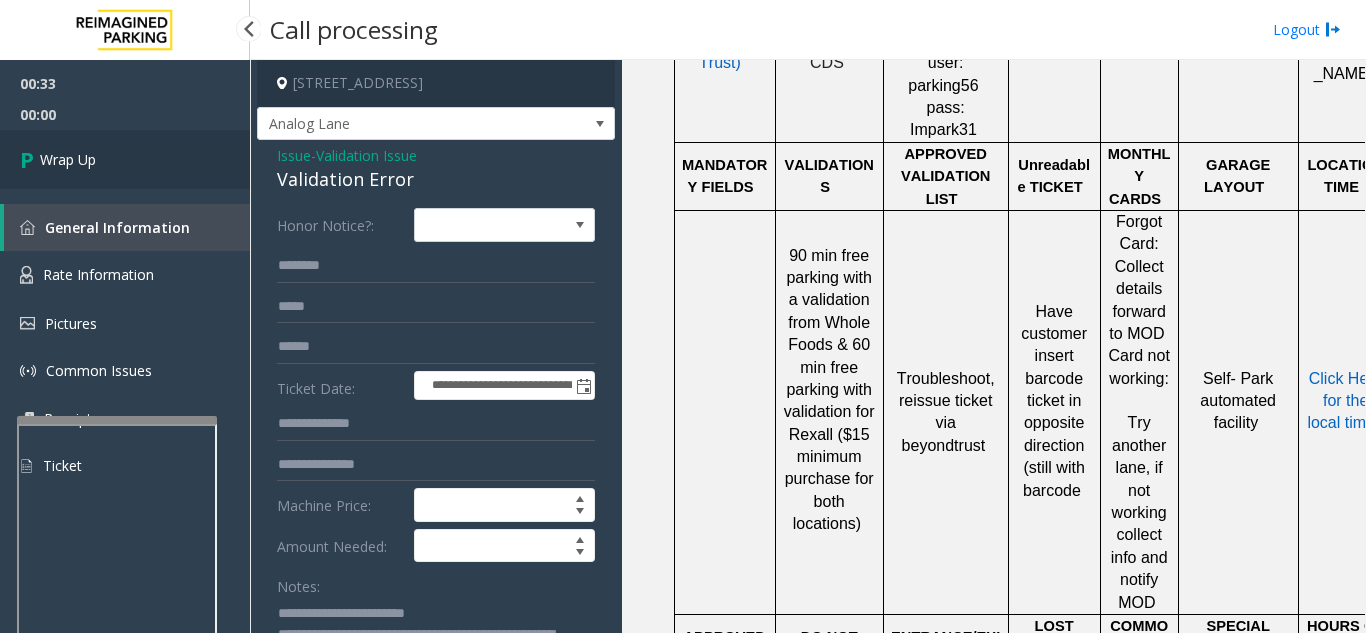 click on "Wrap Up" at bounding box center (125, 159) 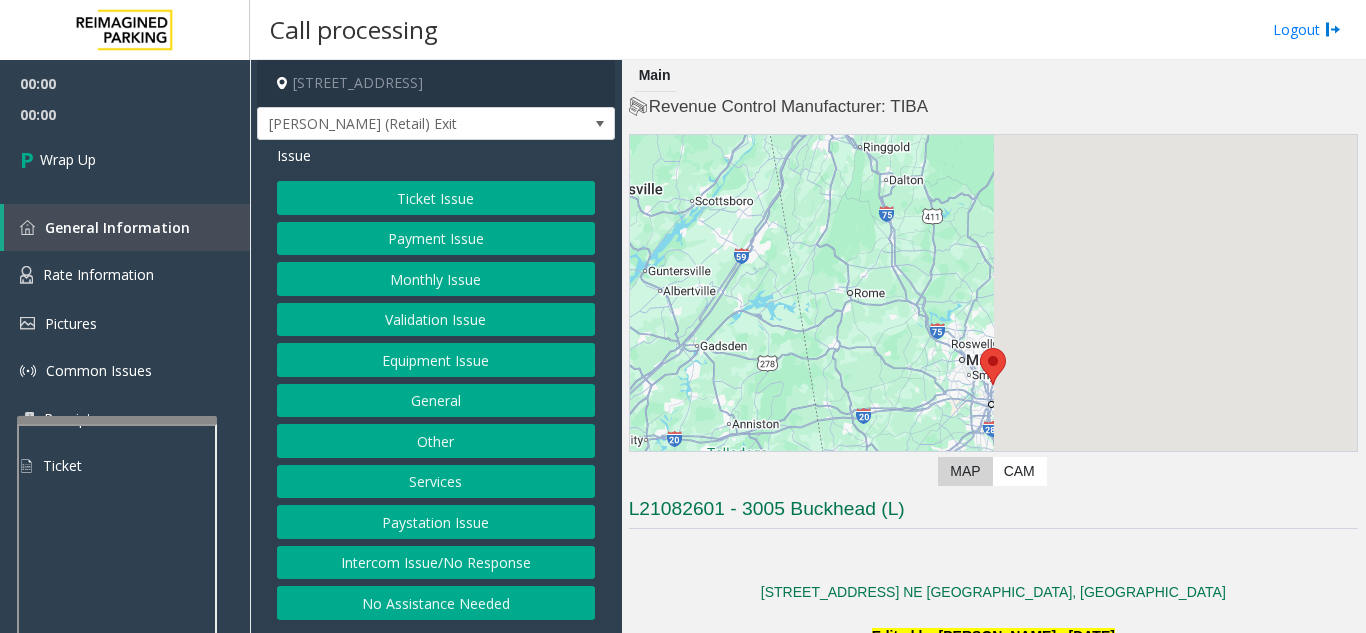 click on "Intercom Issue/No Response" 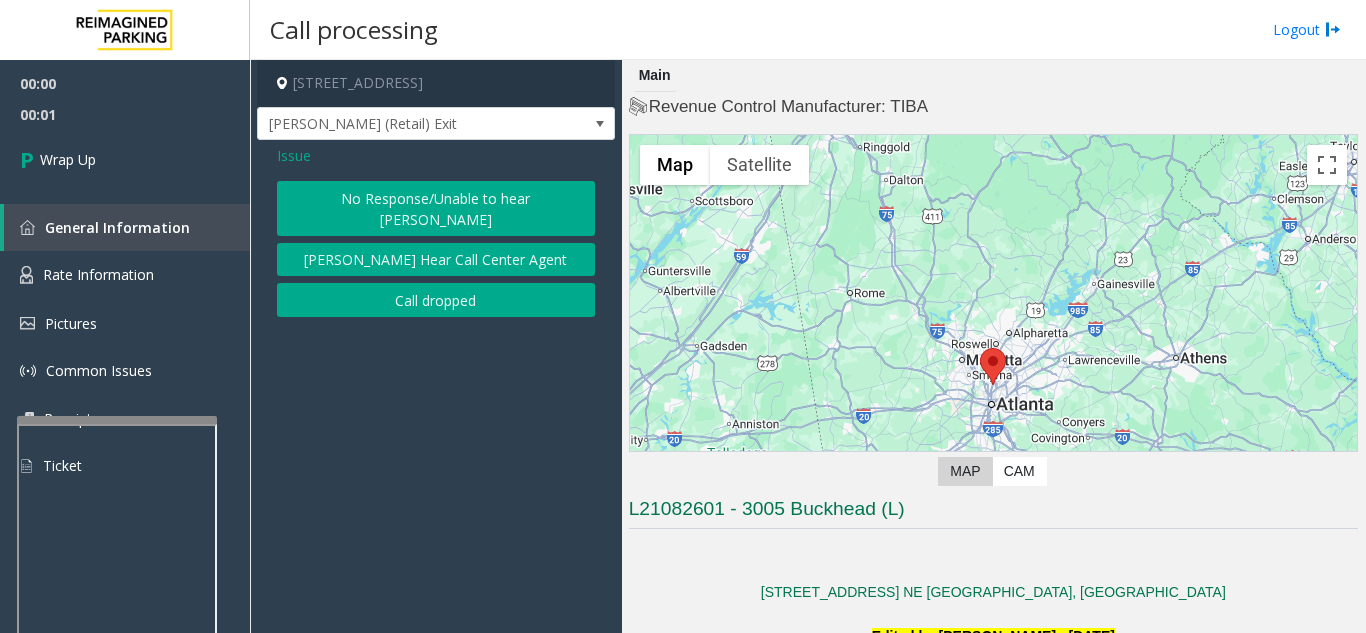 click on "Call dropped" 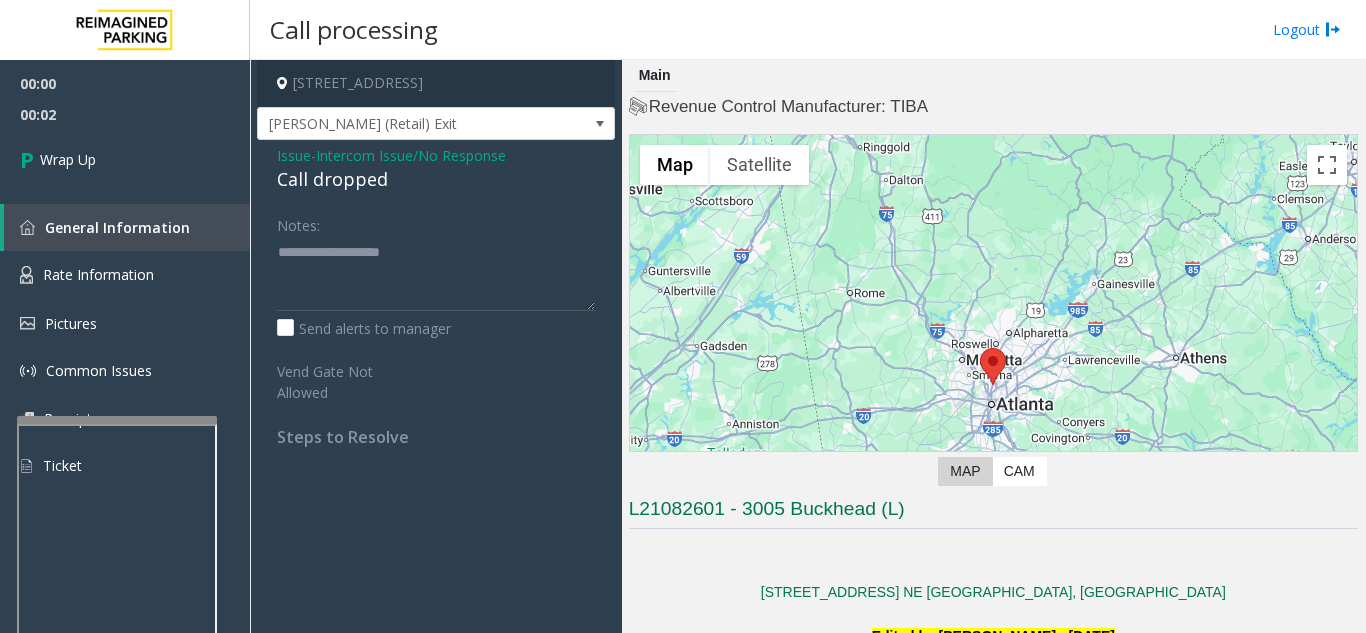 click on "Call dropped" 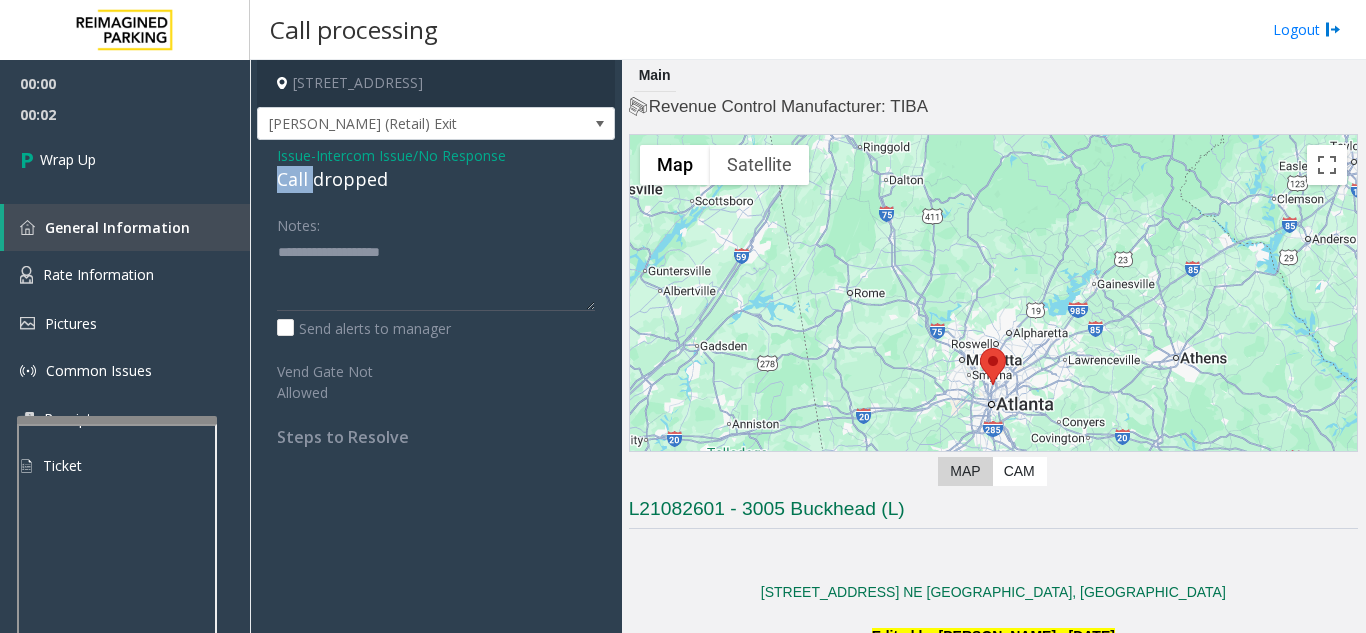 click on "Call dropped" 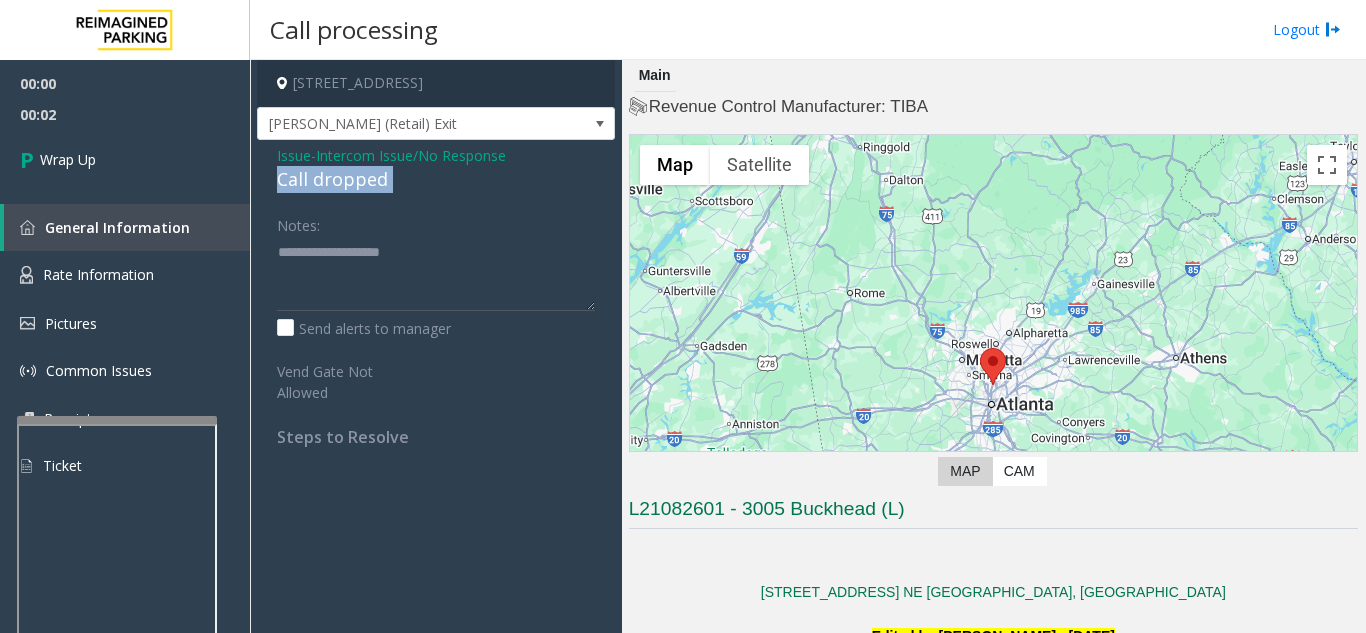 click on "Call dropped" 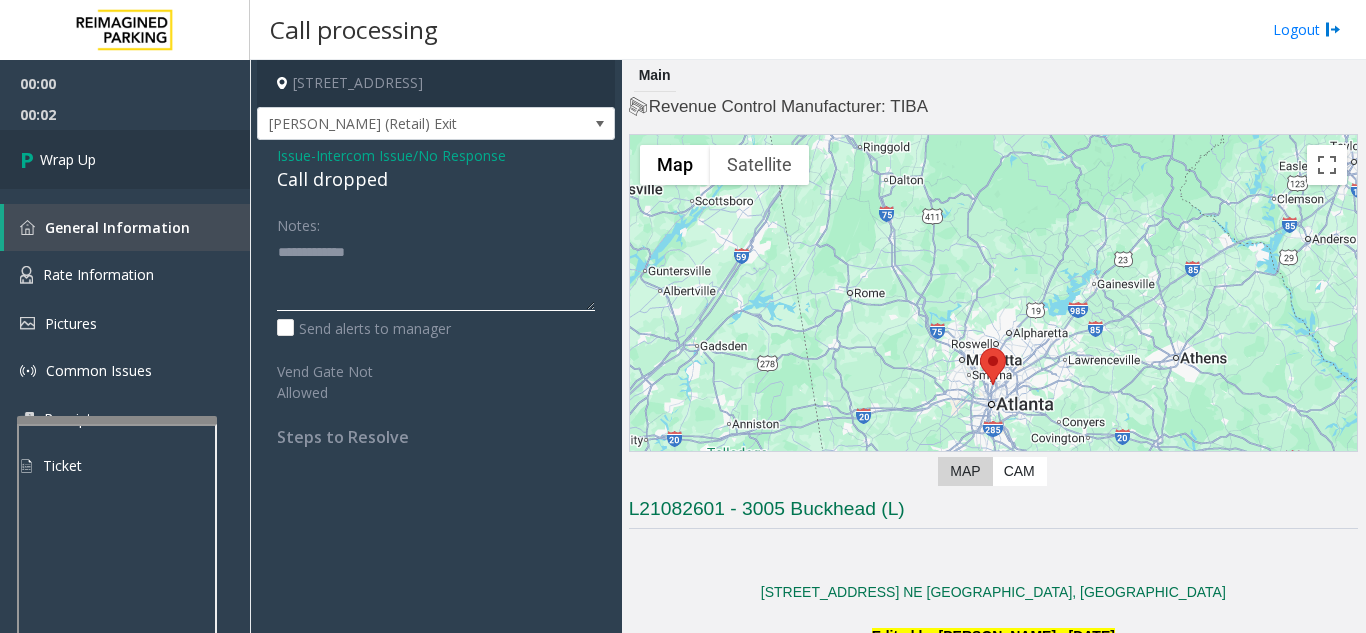 type on "**********" 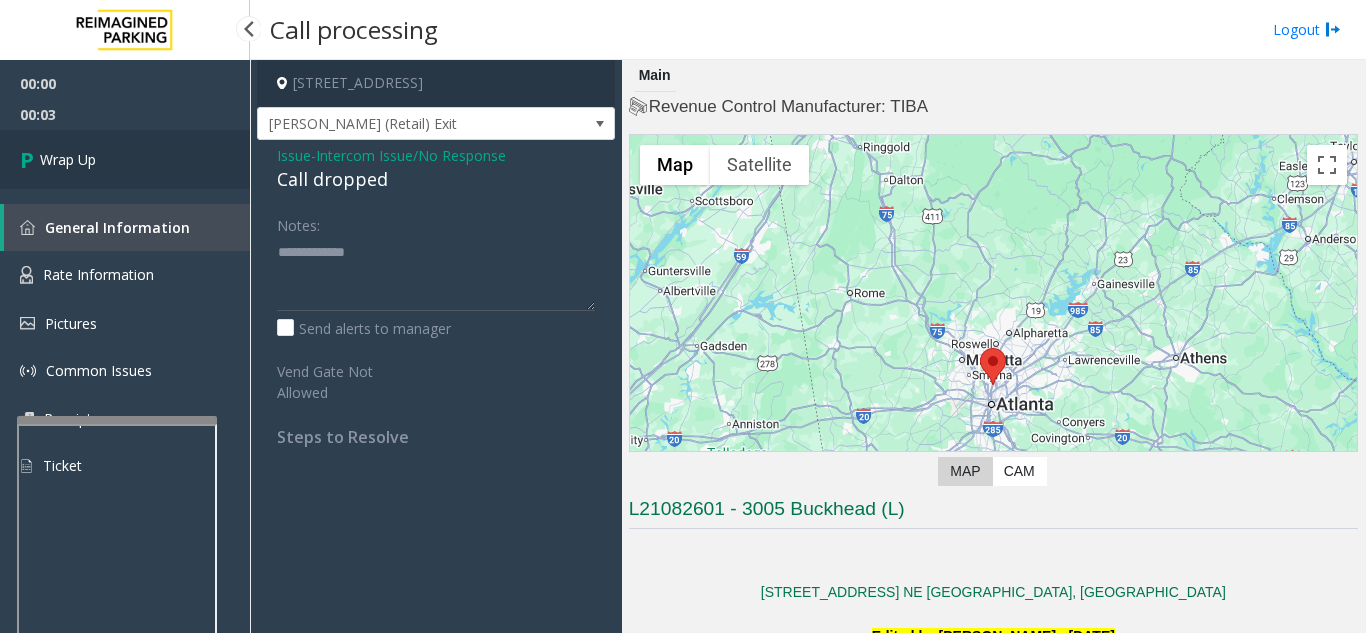 click on "Wrap Up" at bounding box center [125, 159] 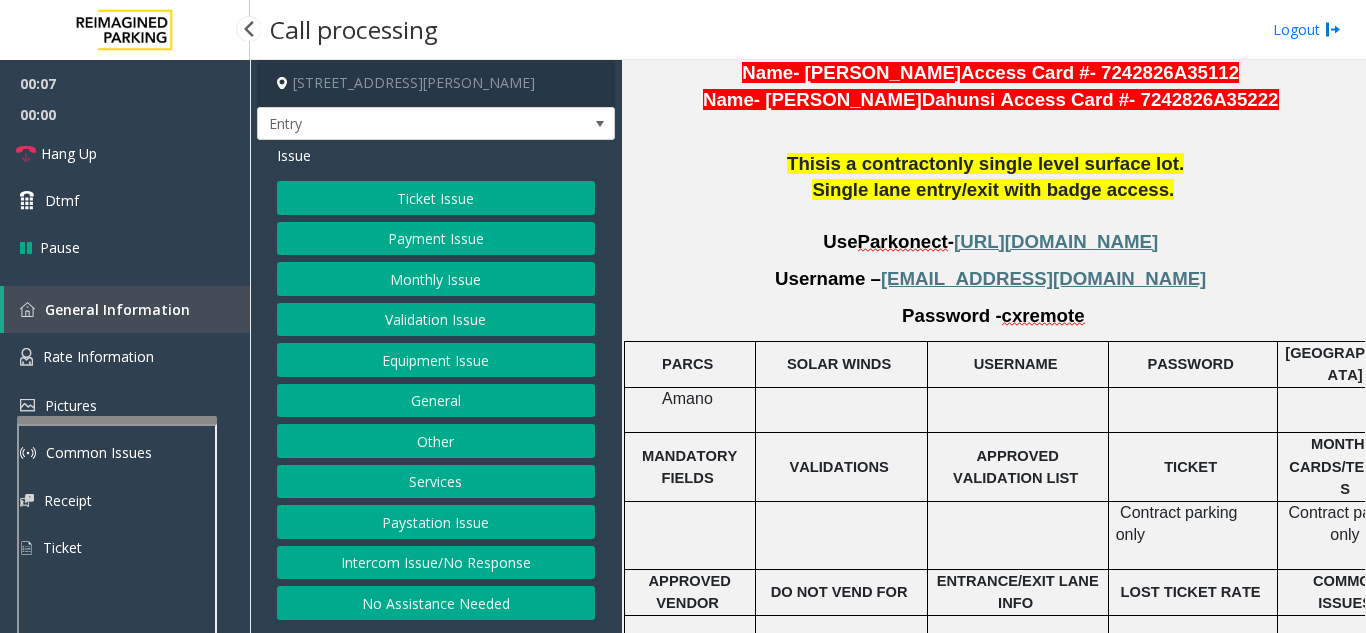 scroll, scrollTop: 1411, scrollLeft: 0, axis: vertical 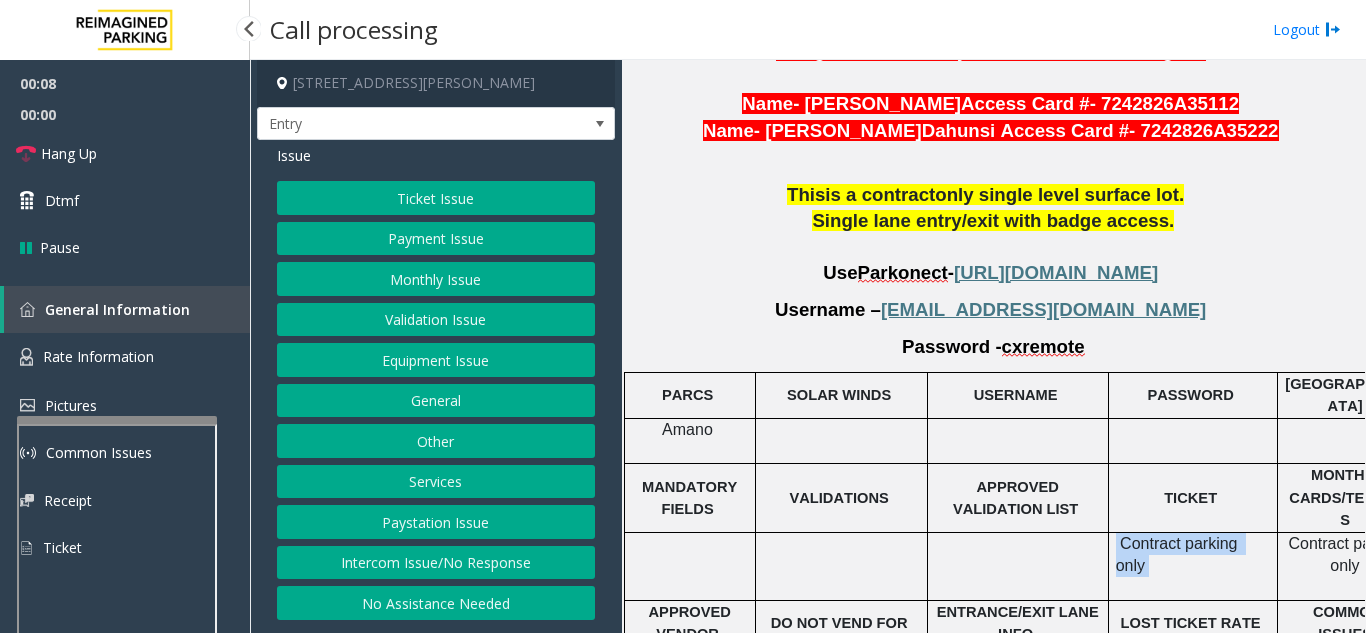 drag, startPoint x: 1119, startPoint y: 440, endPoint x: 1293, endPoint y: 447, distance: 174.14075 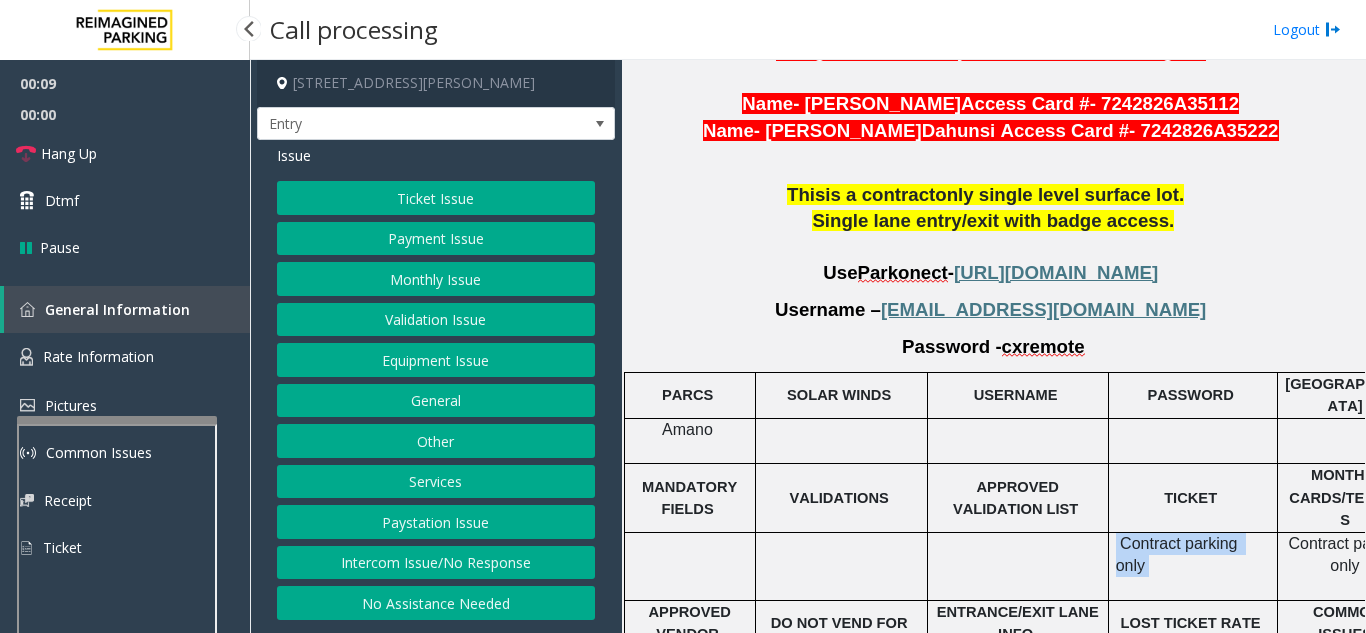 click on "Contract parking only" 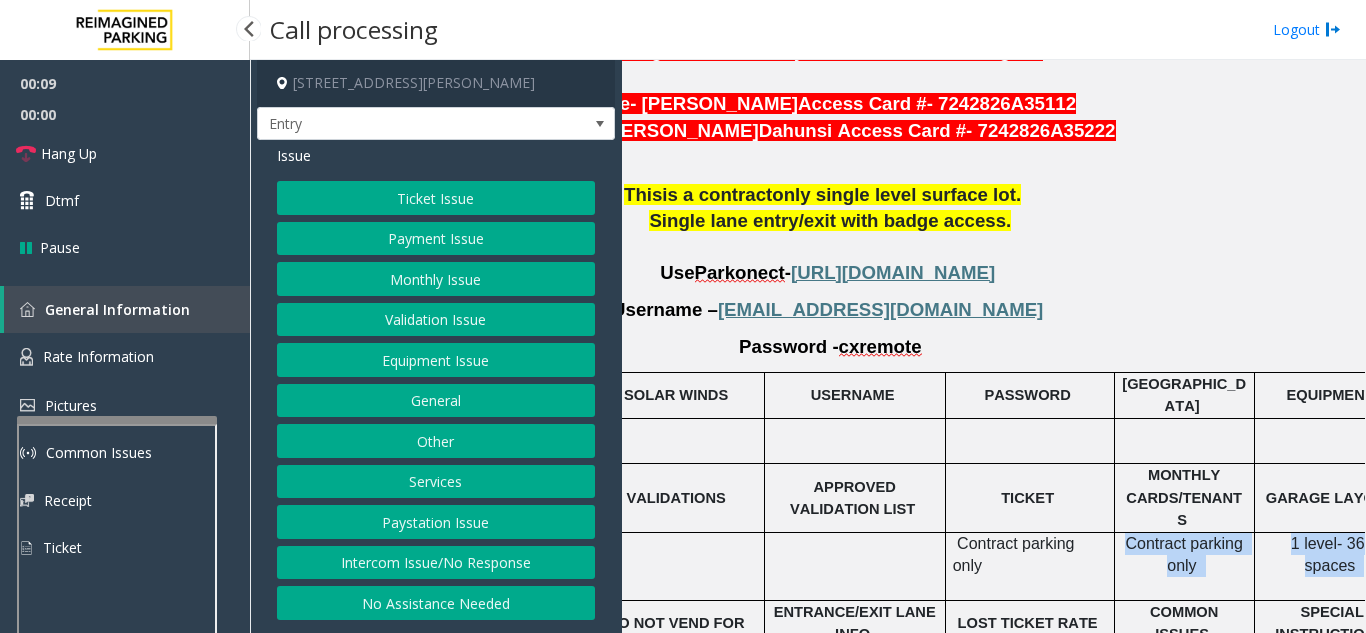 scroll, scrollTop: 1411, scrollLeft: 370, axis: both 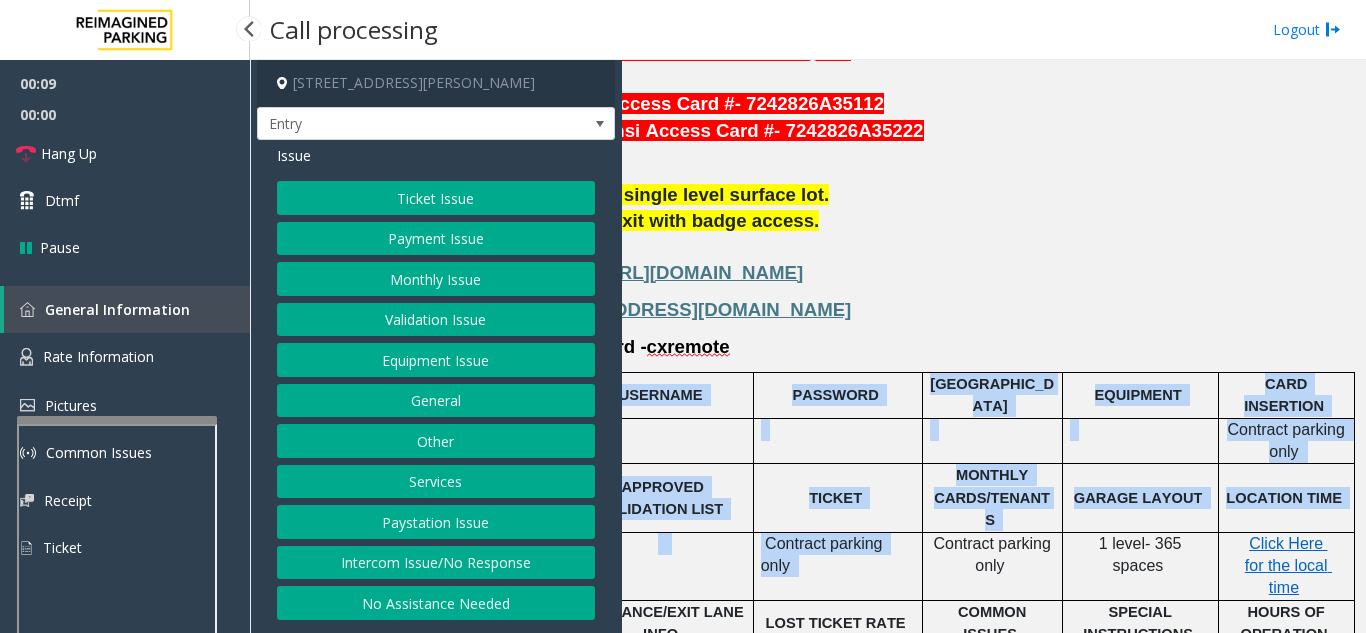 drag, startPoint x: 1285, startPoint y: 444, endPoint x: 1365, endPoint y: 445, distance: 80.00625 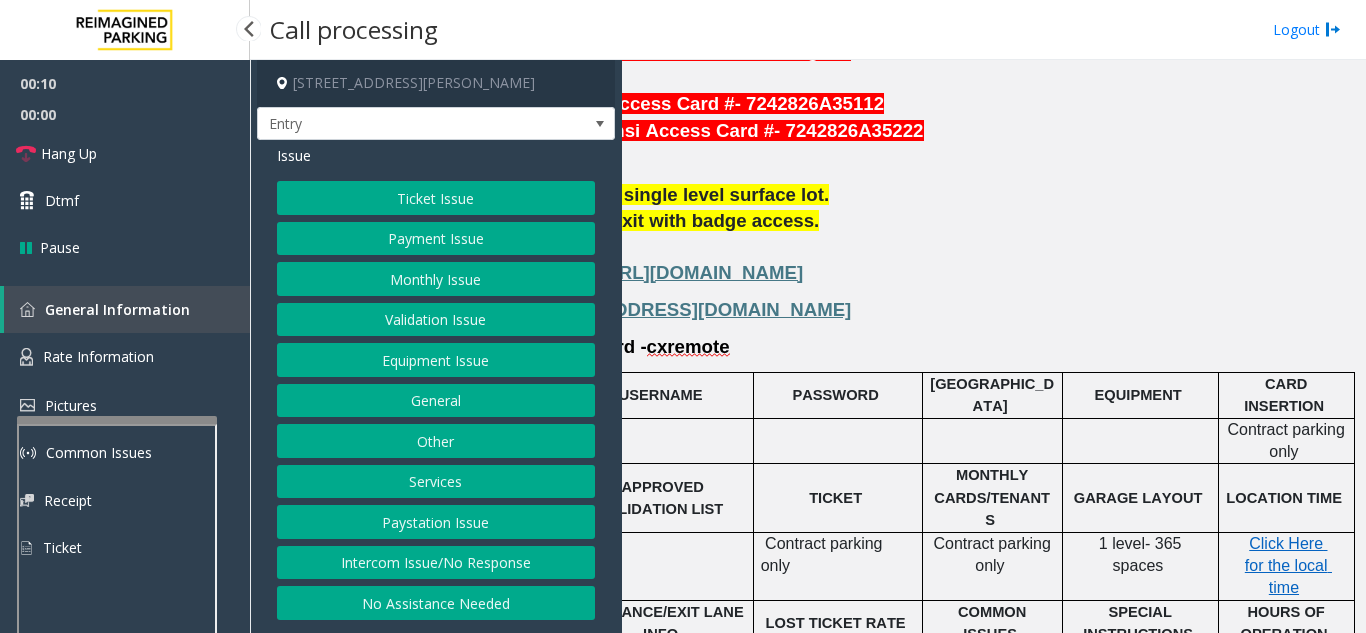click on "Contract parking only" 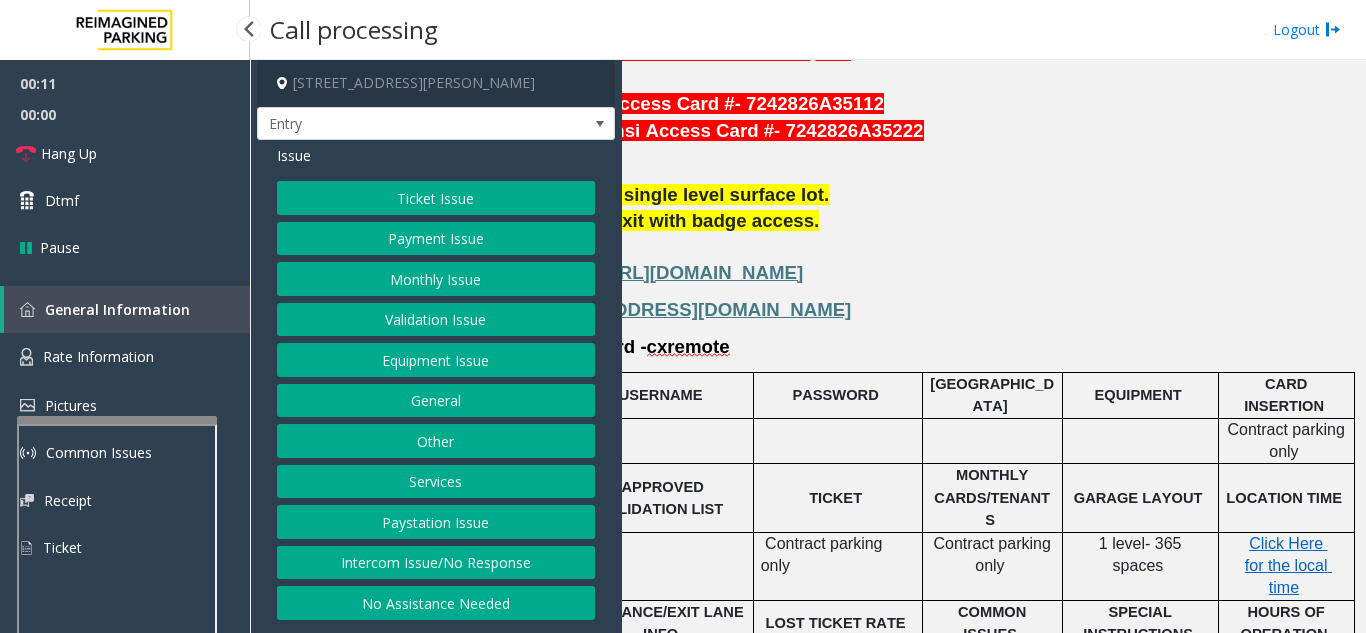 drag, startPoint x: 1210, startPoint y: 337, endPoint x: 1327, endPoint y: 382, distance: 125.35549 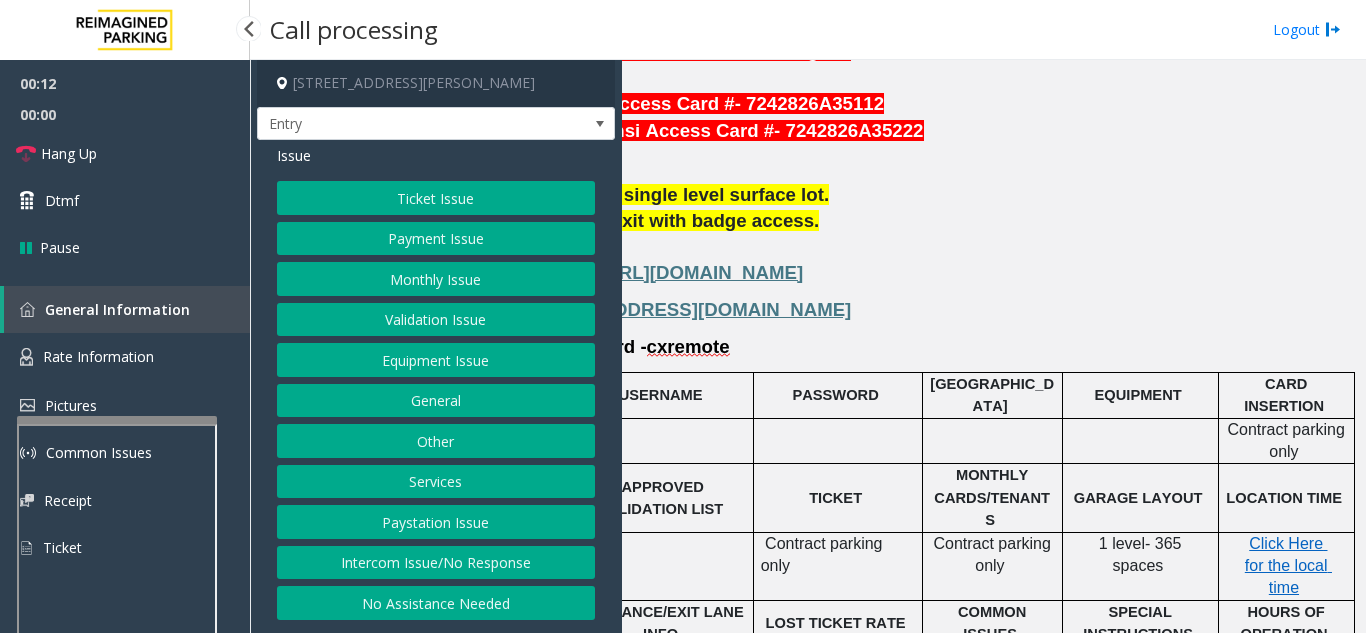 click 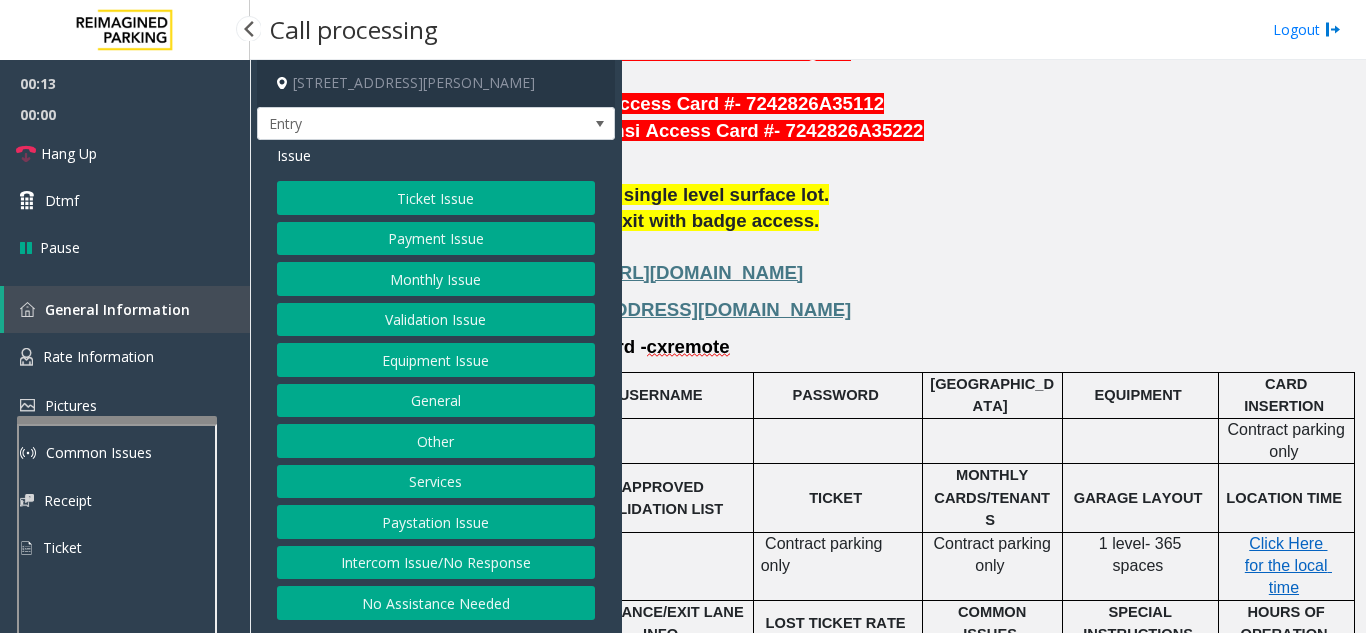 scroll, scrollTop: 1411, scrollLeft: 102, axis: both 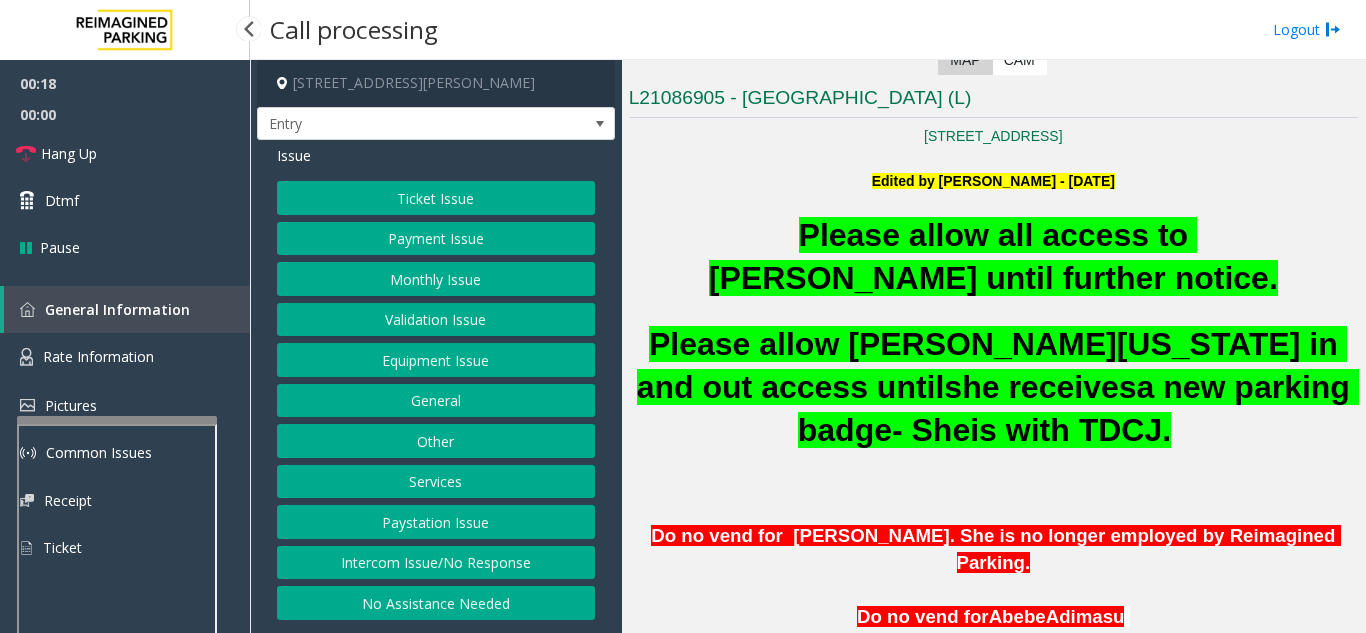click on "Equipment Issue" 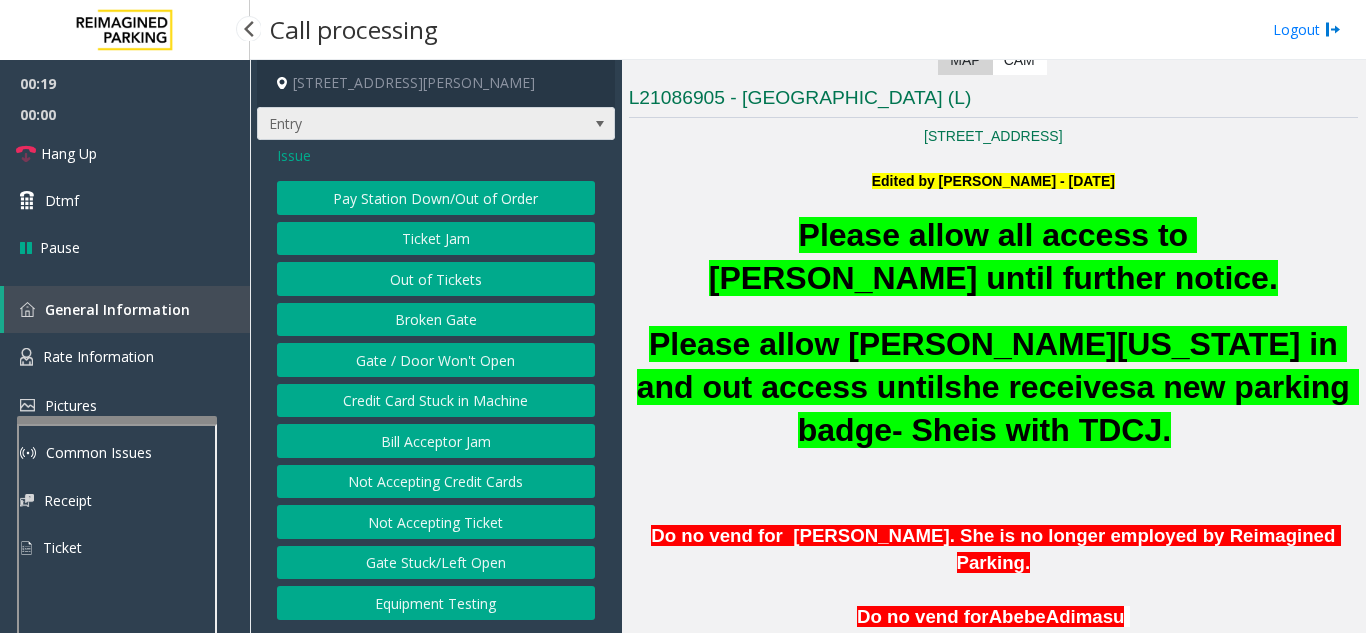 click on "Entry" at bounding box center (400, 124) 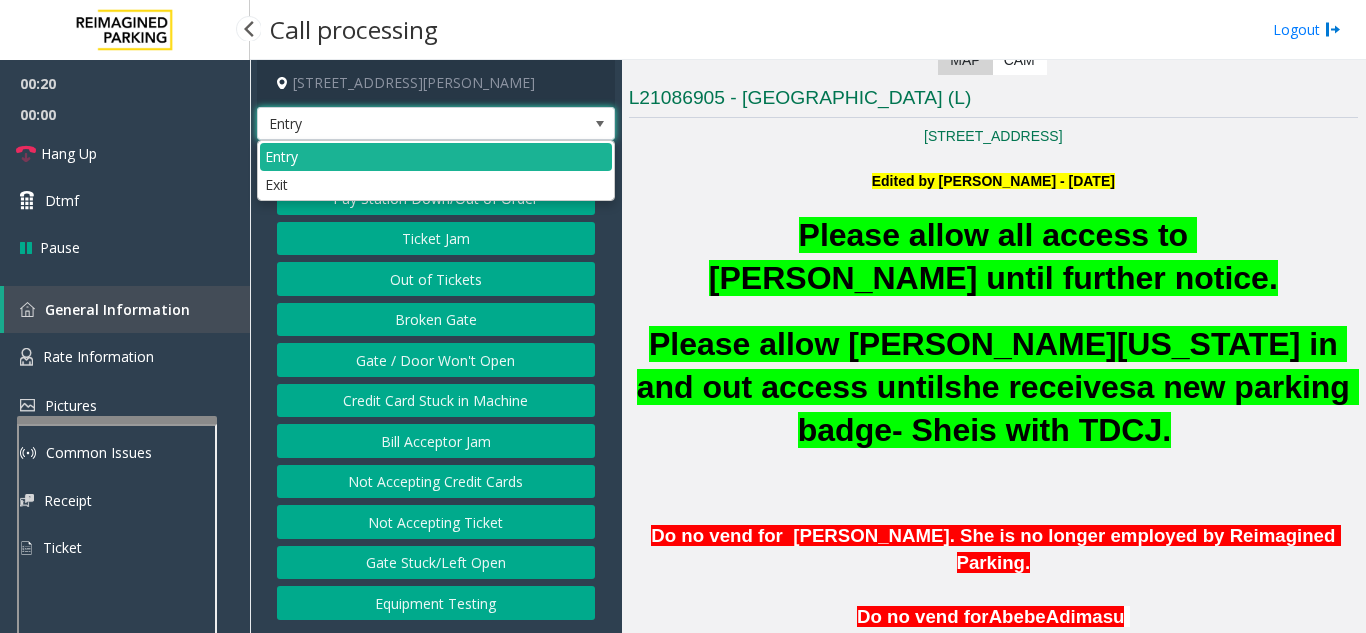 click on "Out of Tickets" 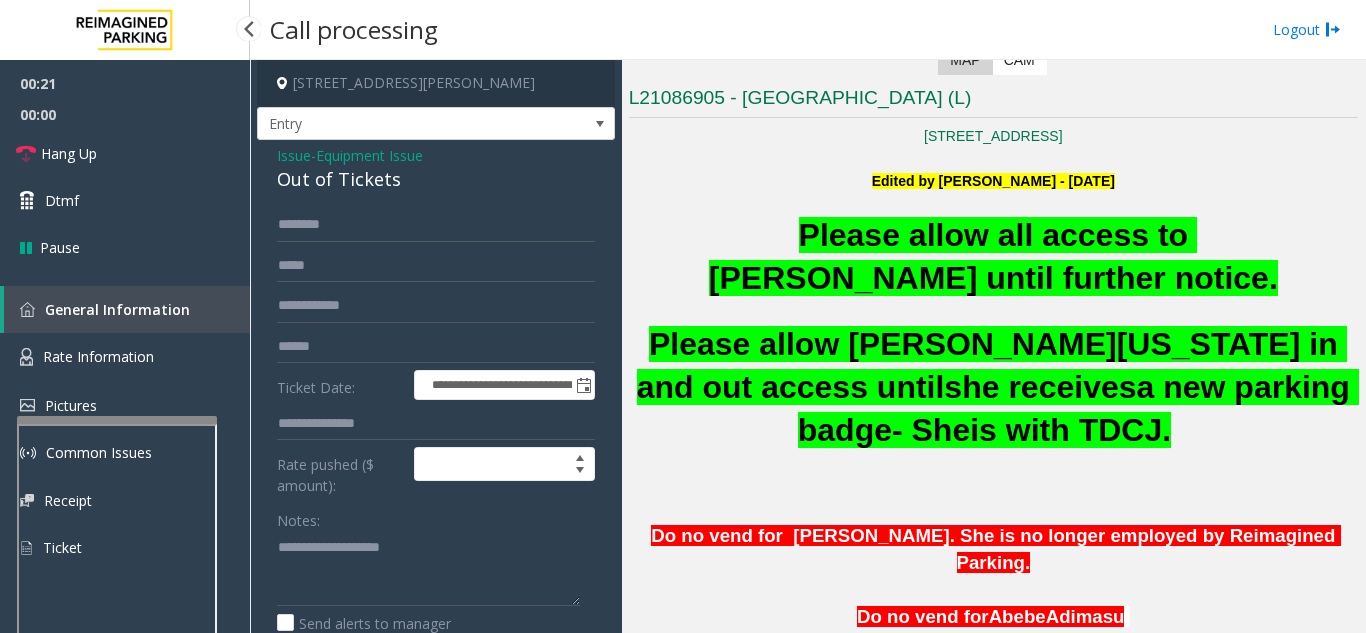 click on "Issue" 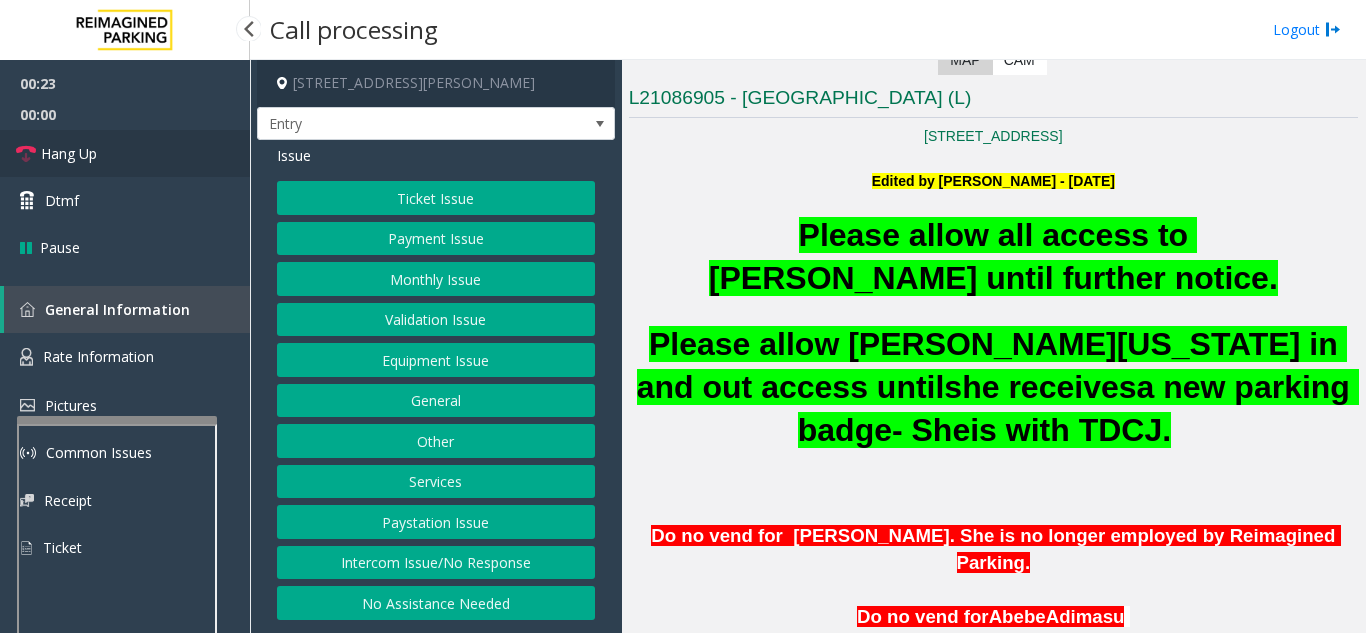 click on "Hang Up" at bounding box center (125, 153) 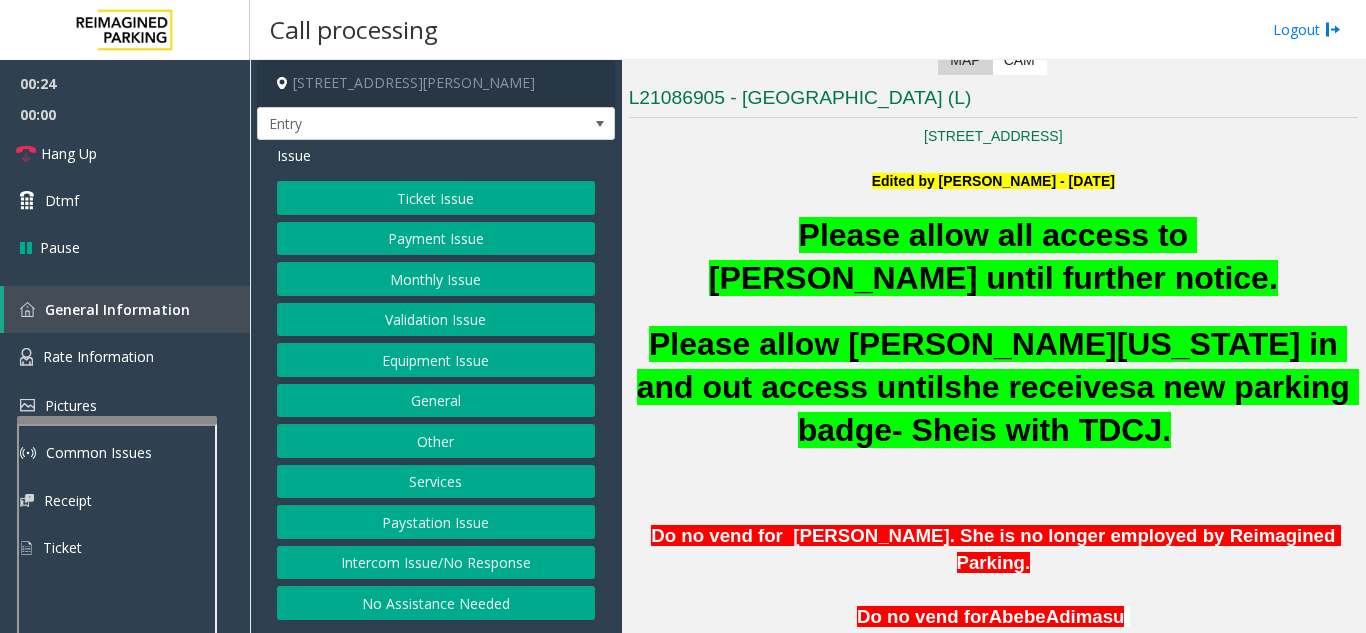 click on "Equipment Issue" 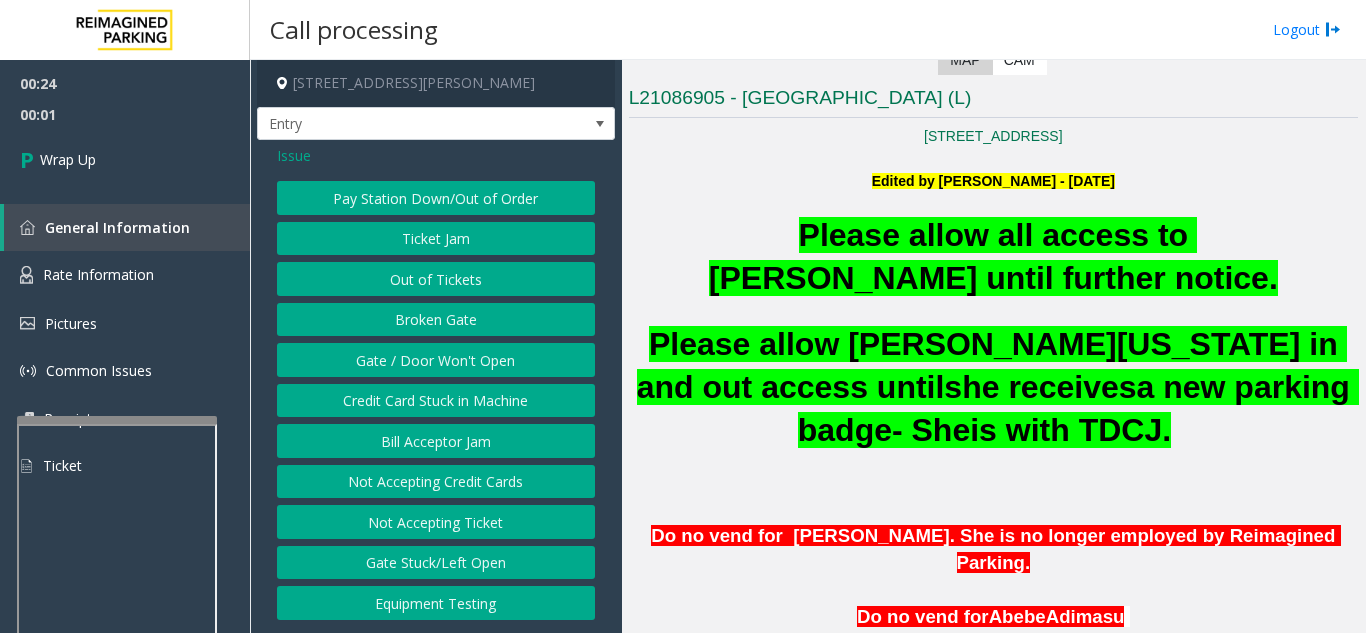 click on "Issue" 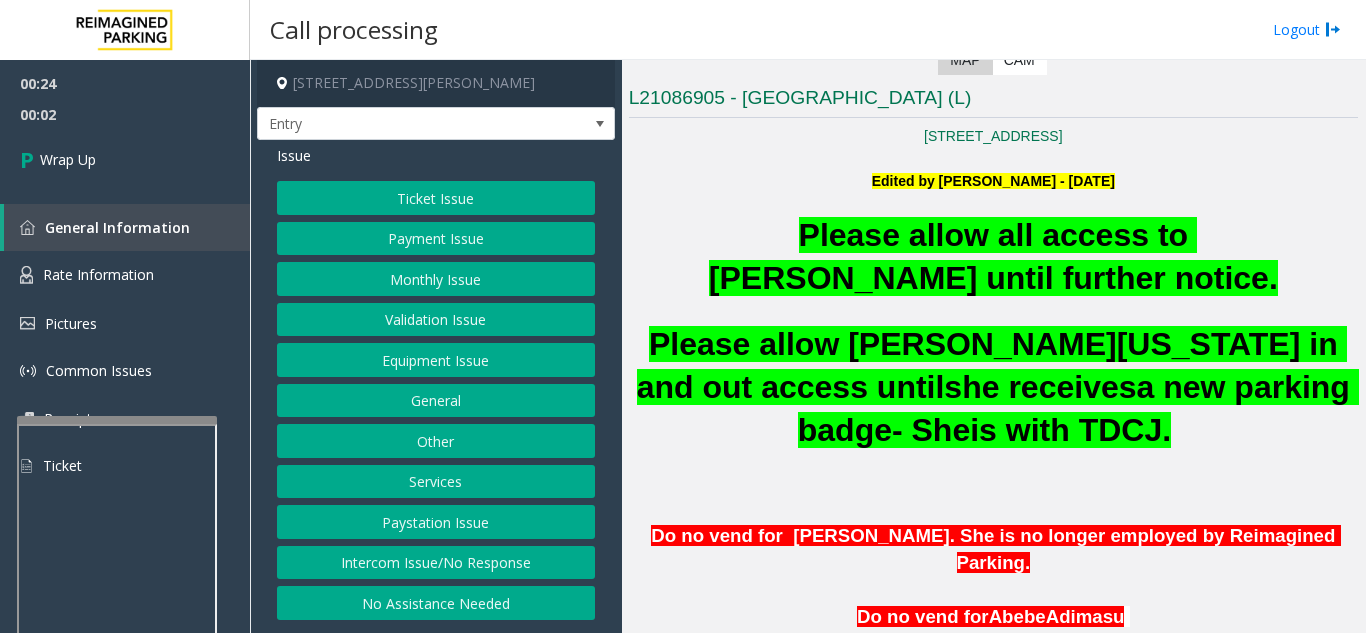 click on "Services" 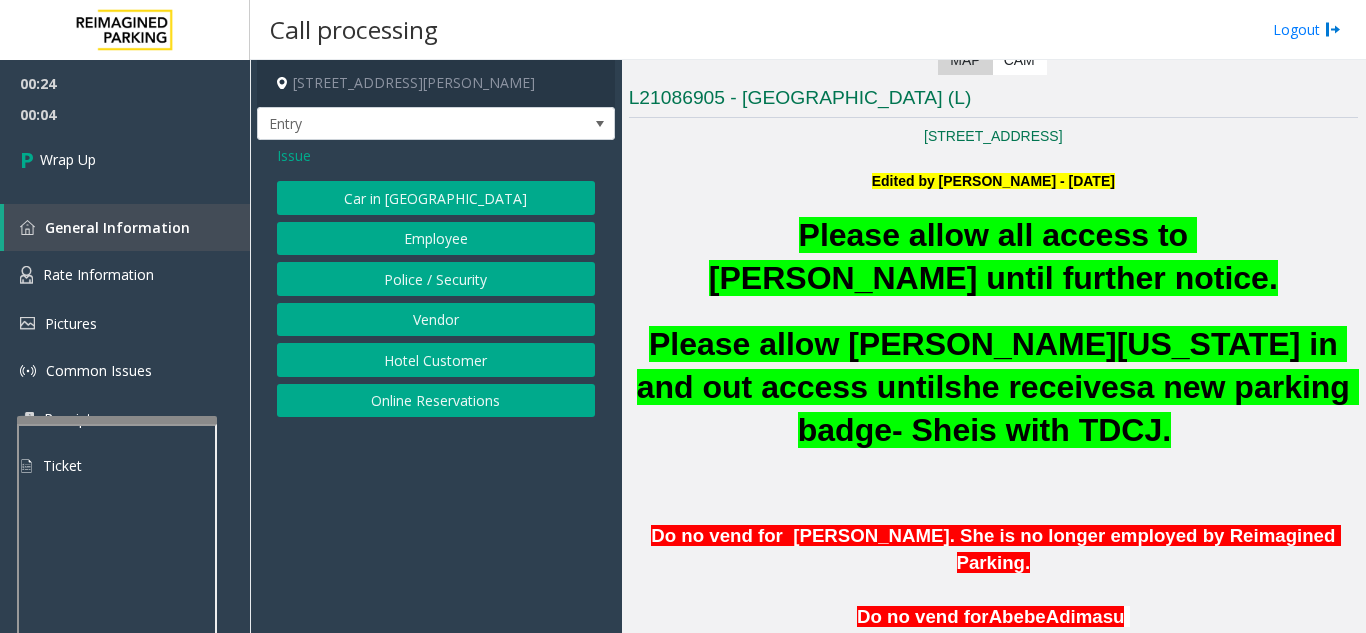 click on "Issue" 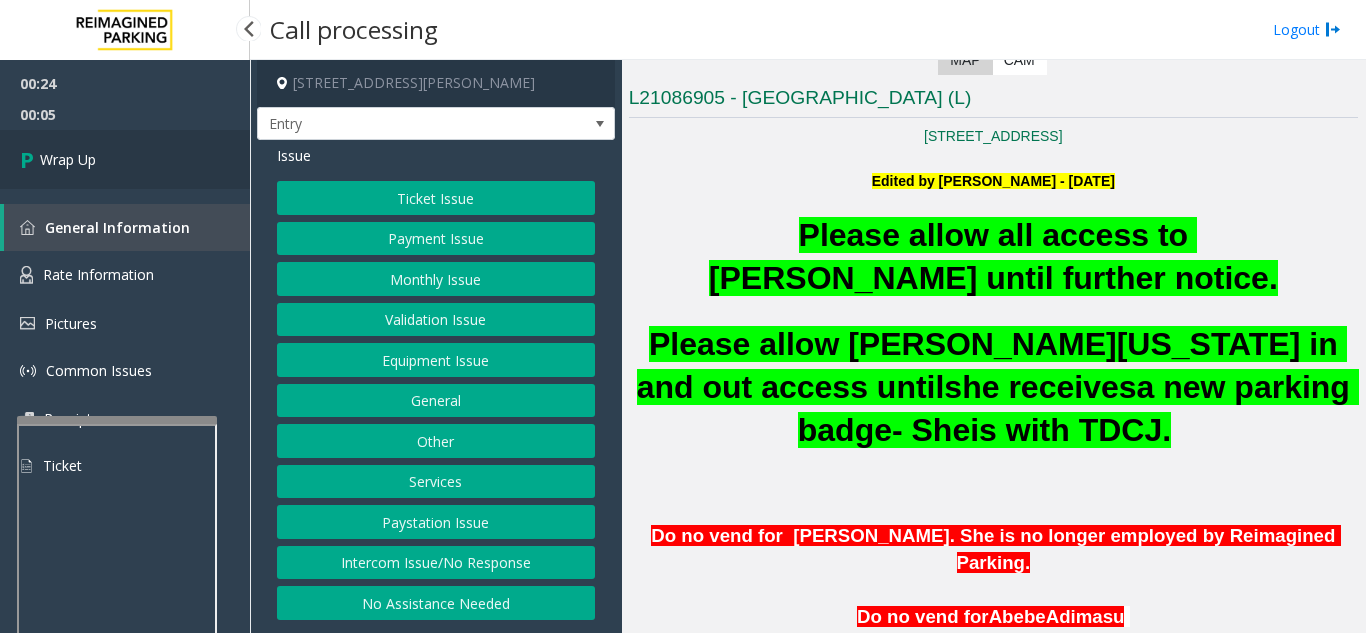 click on "Wrap Up" at bounding box center [125, 159] 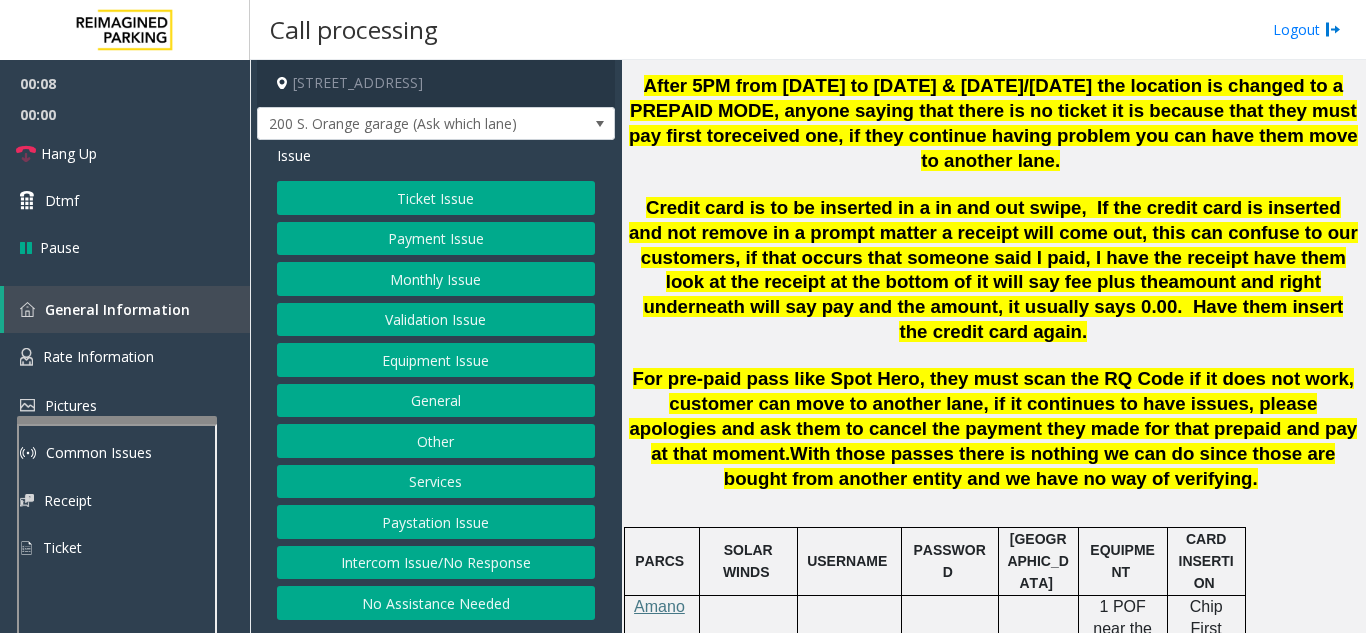 scroll, scrollTop: 1500, scrollLeft: 0, axis: vertical 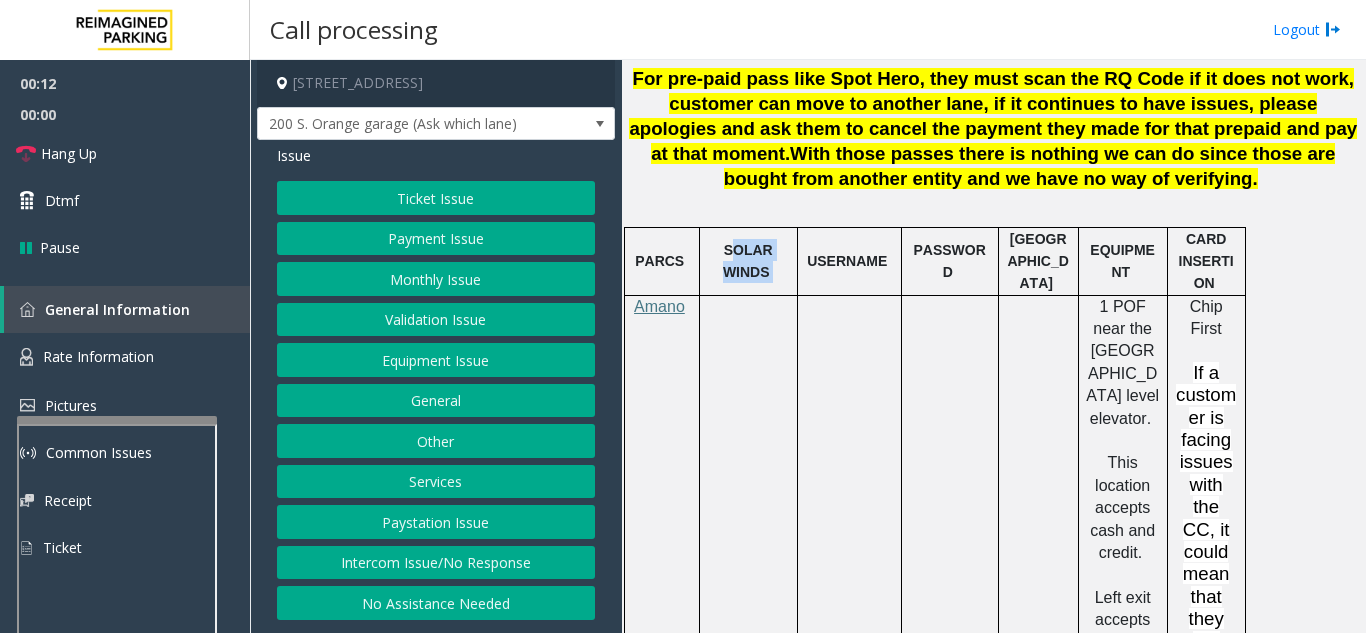 drag, startPoint x: 769, startPoint y: 197, endPoint x: 738, endPoint y: 171, distance: 40.459858 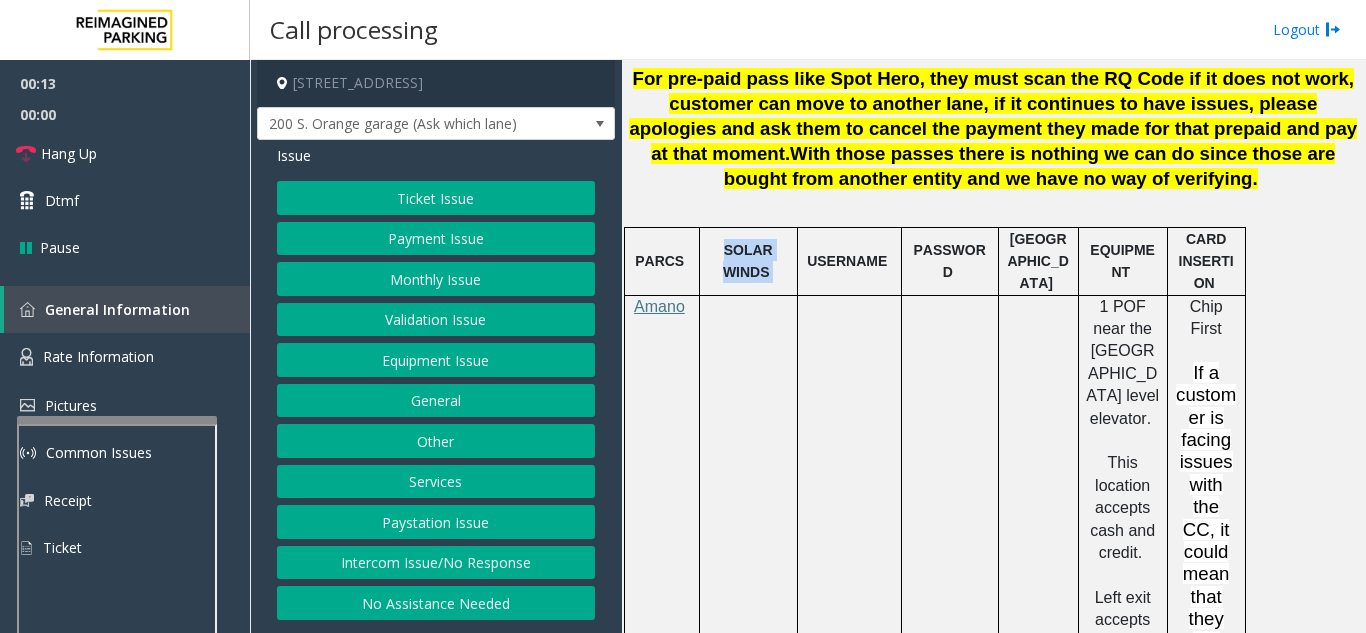 drag, startPoint x: 729, startPoint y: 165, endPoint x: 778, endPoint y: 213, distance: 68.593 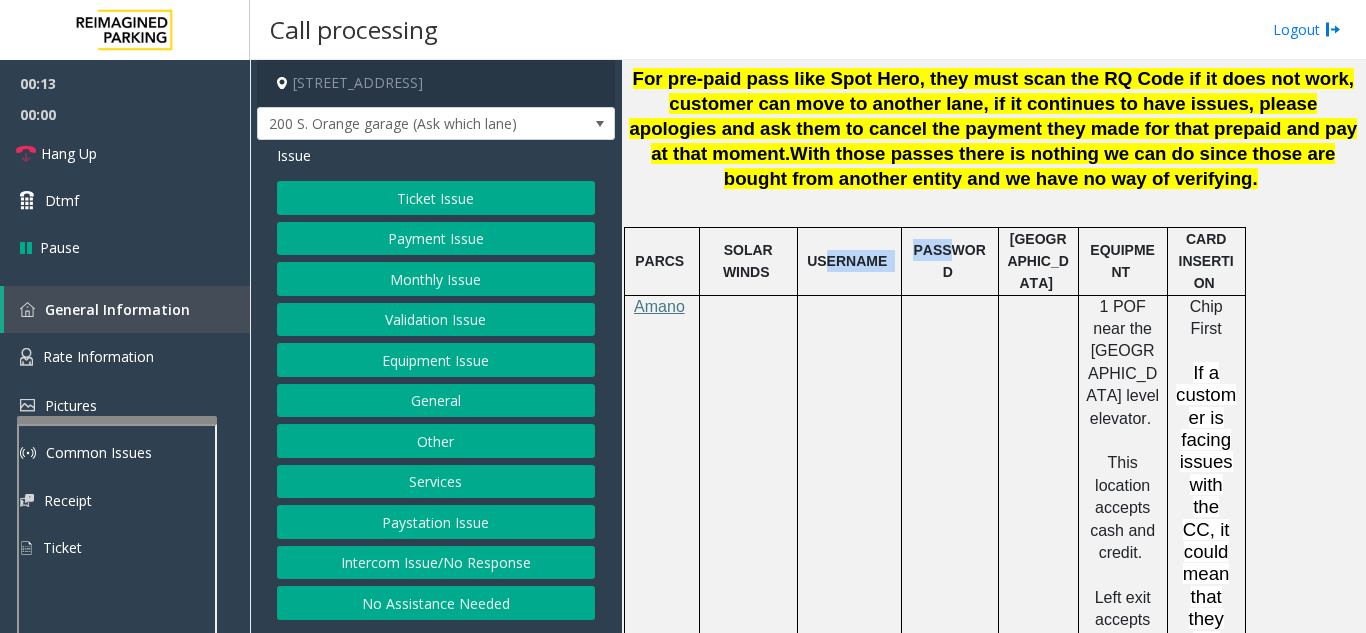 drag, startPoint x: 832, startPoint y: 187, endPoint x: 947, endPoint y: 204, distance: 116.24973 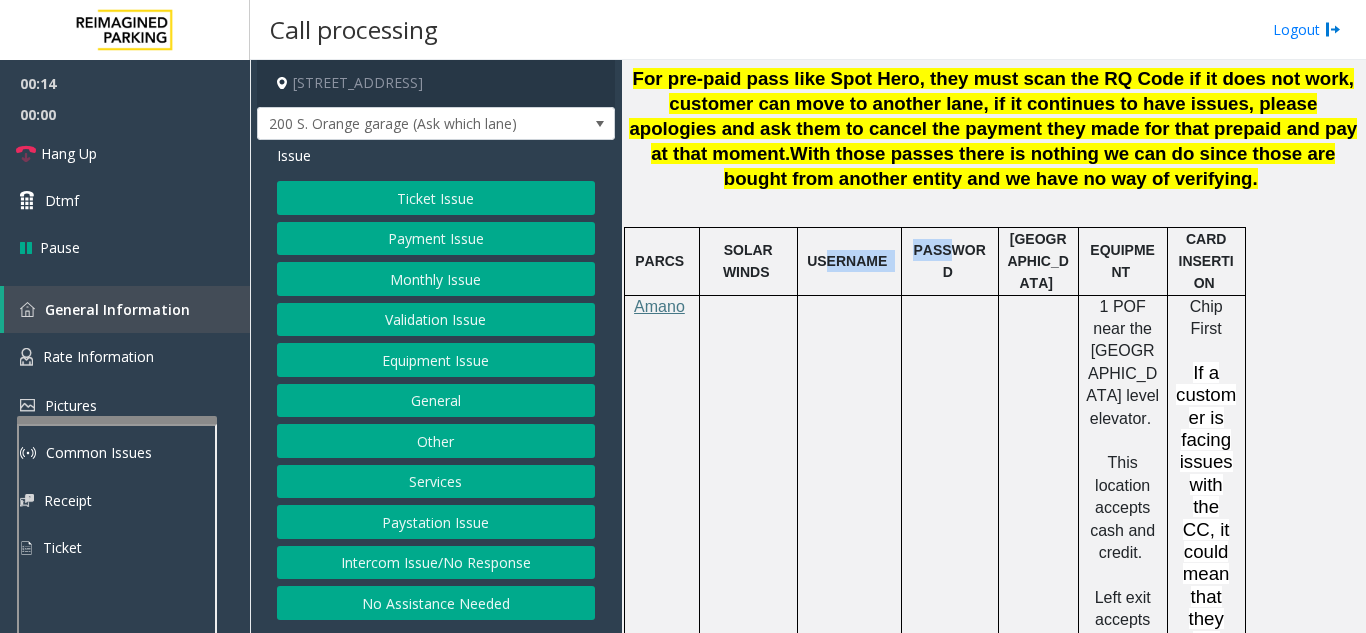 click on "PASSWORD" 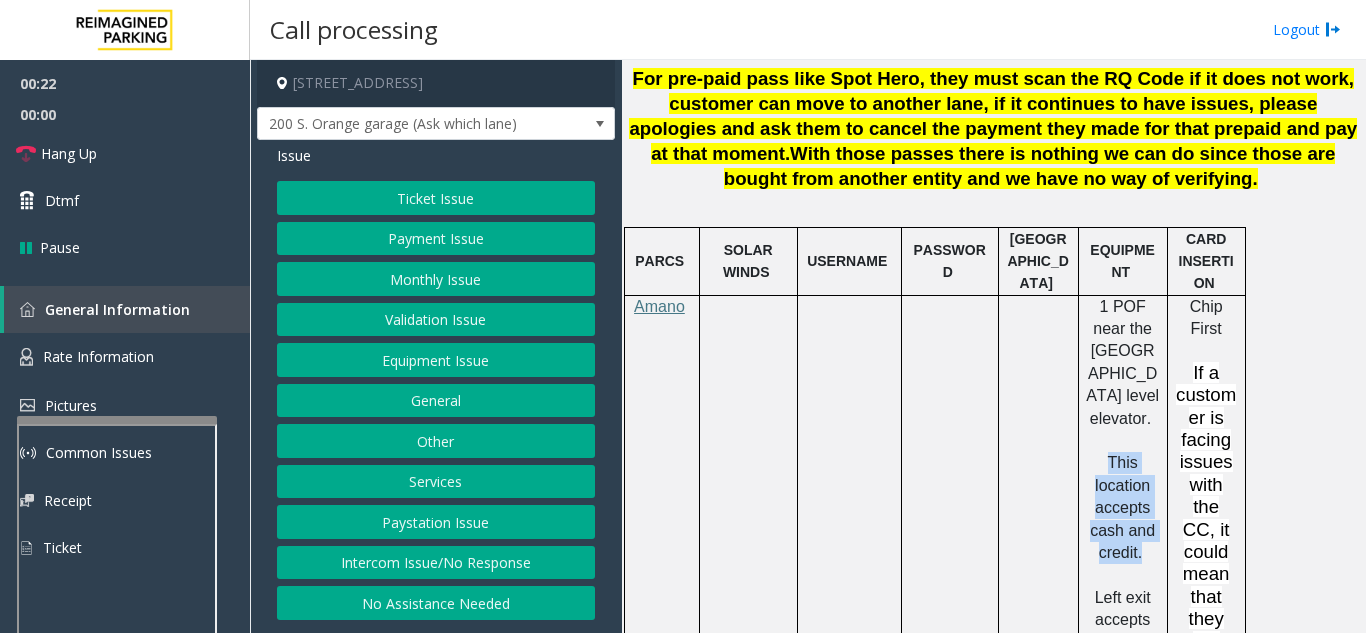 drag, startPoint x: 1107, startPoint y: 395, endPoint x: 1141, endPoint y: 486, distance: 97.144226 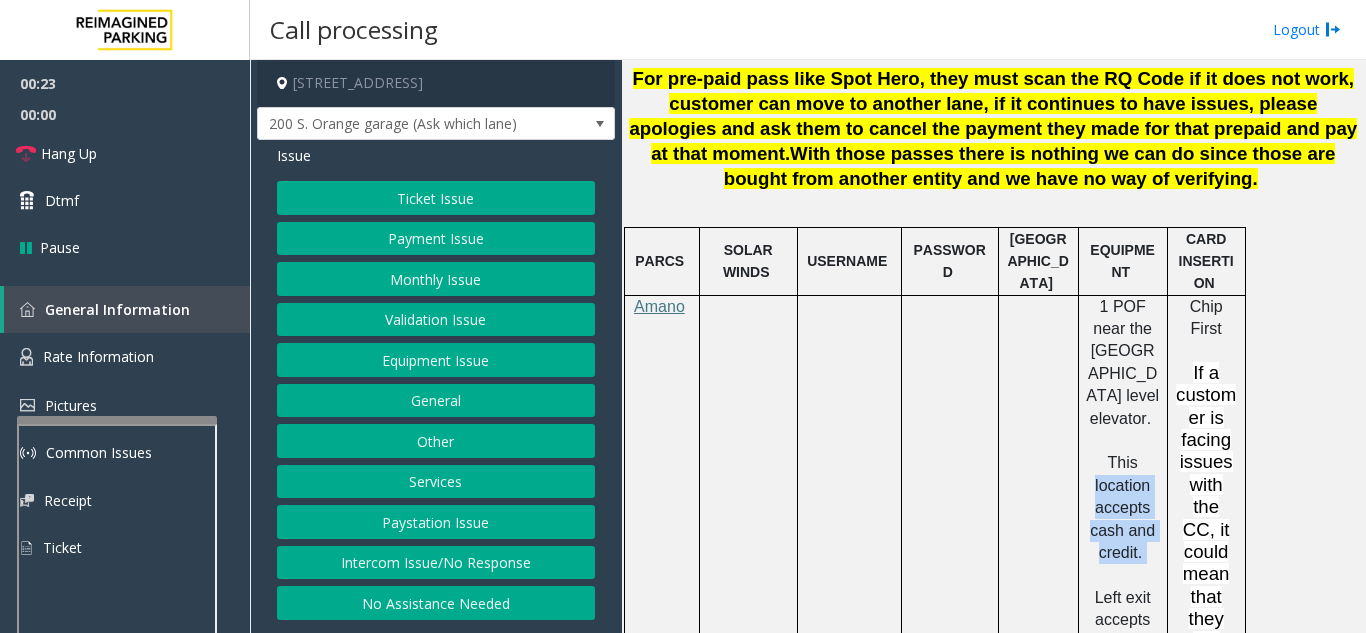 drag, startPoint x: 1141, startPoint y: 486, endPoint x: 1102, endPoint y: 402, distance: 92.61209 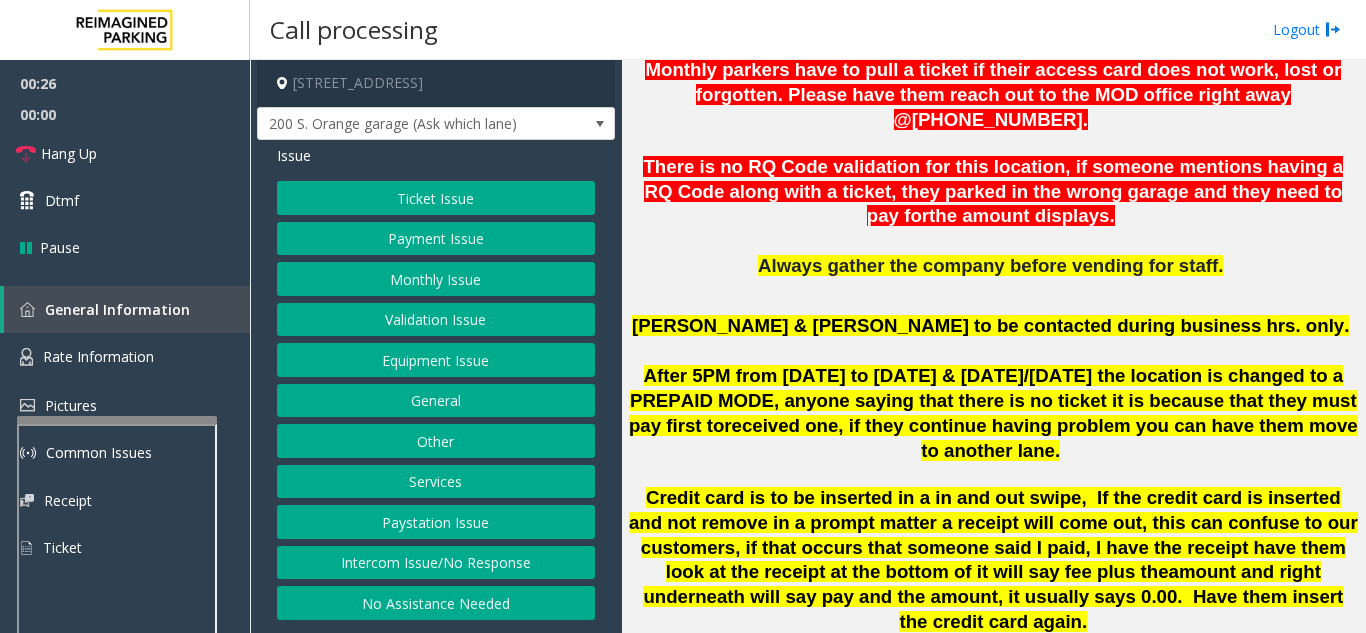 scroll, scrollTop: 900, scrollLeft: 0, axis: vertical 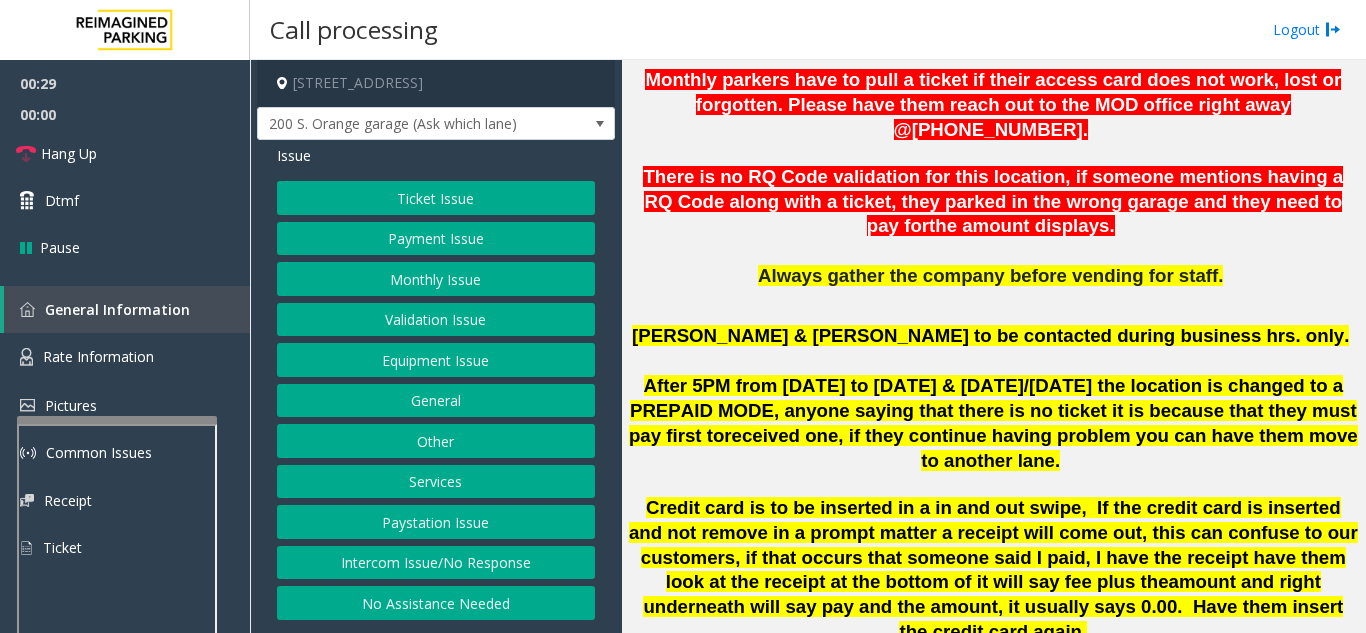 click on "Validation Issue" 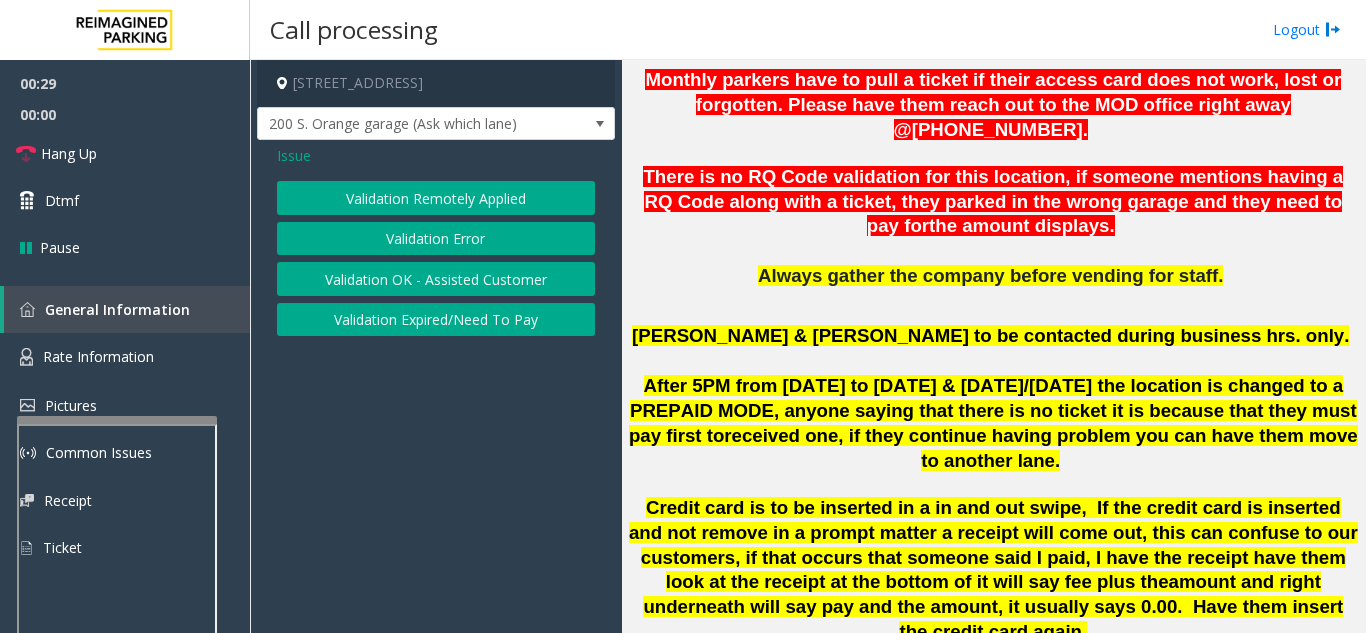 click on "Validation Error" 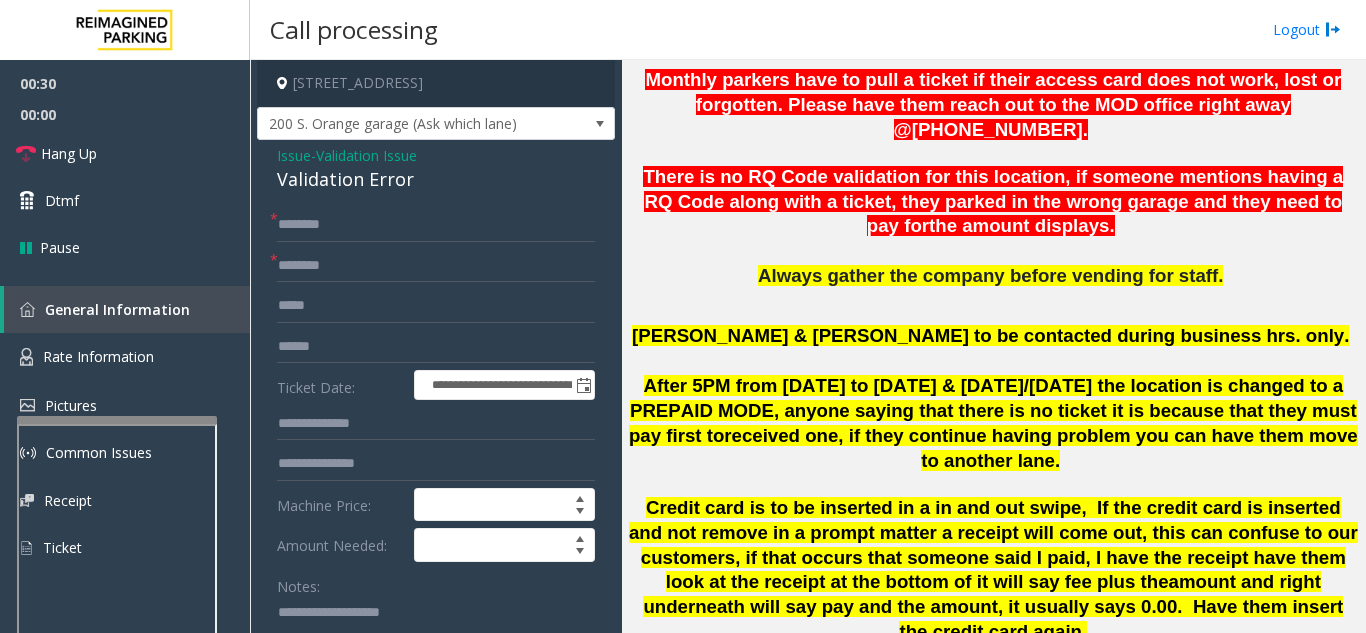 scroll, scrollTop: 100, scrollLeft: 0, axis: vertical 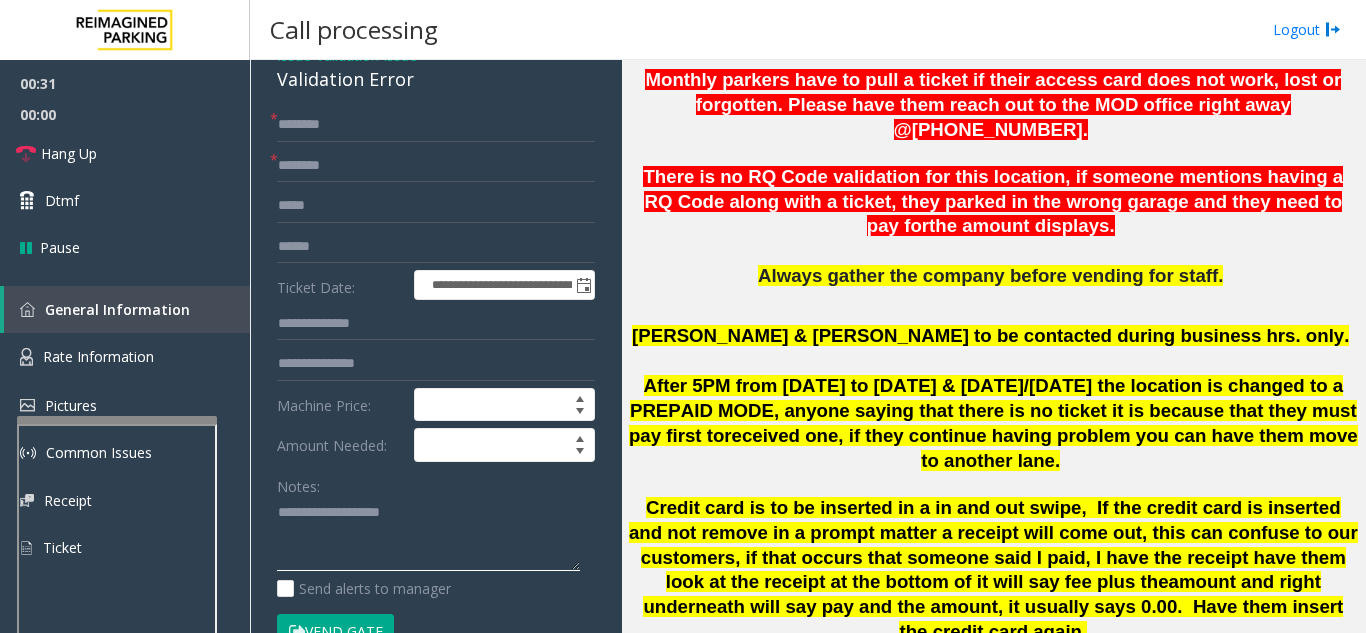 click 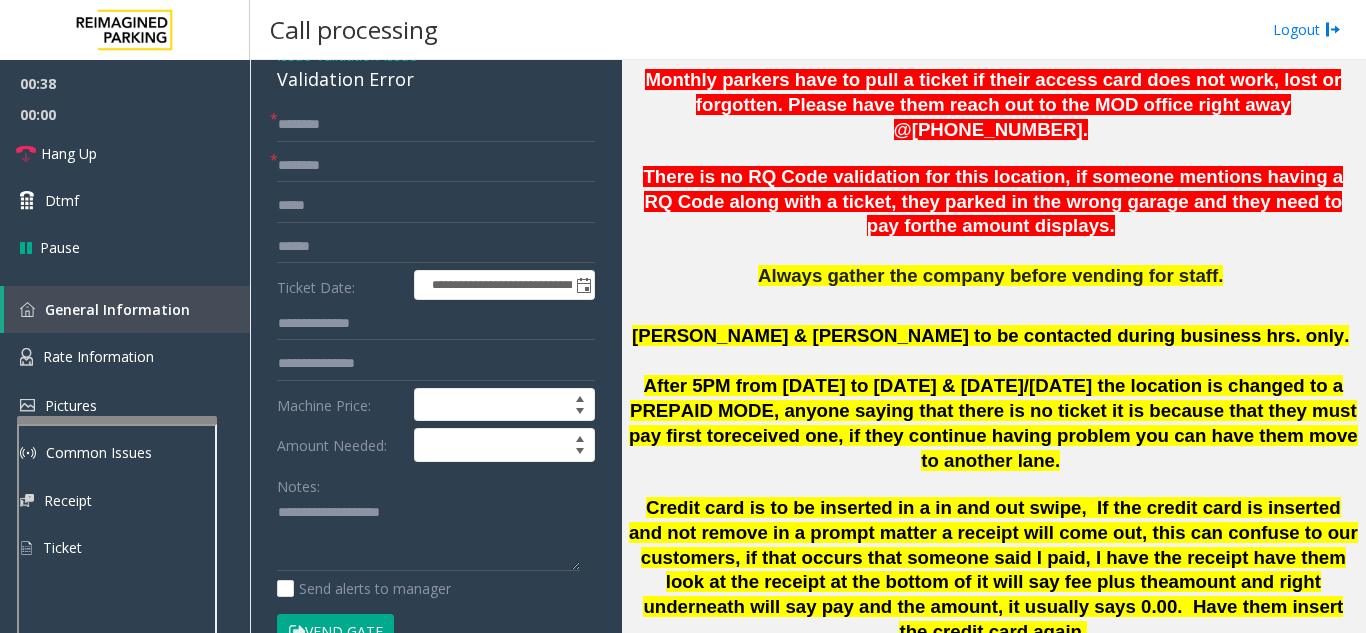 scroll, scrollTop: 0, scrollLeft: 0, axis: both 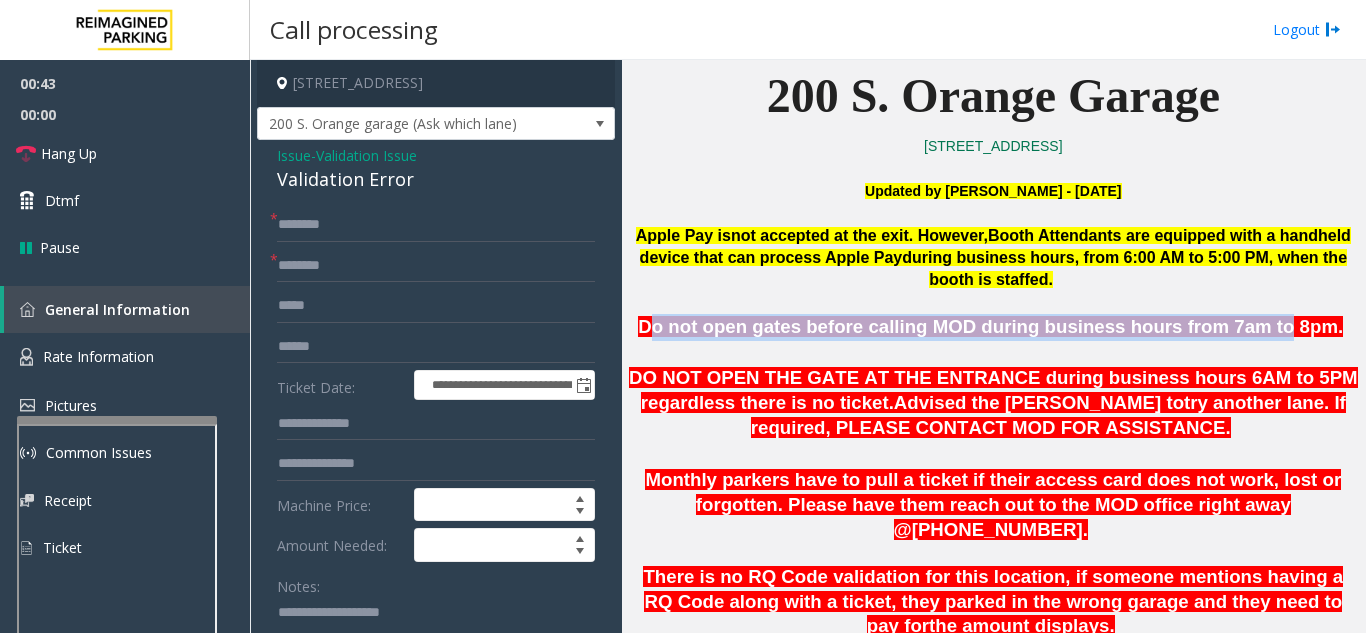 drag, startPoint x: 684, startPoint y: 325, endPoint x: 1243, endPoint y: 323, distance: 559.0036 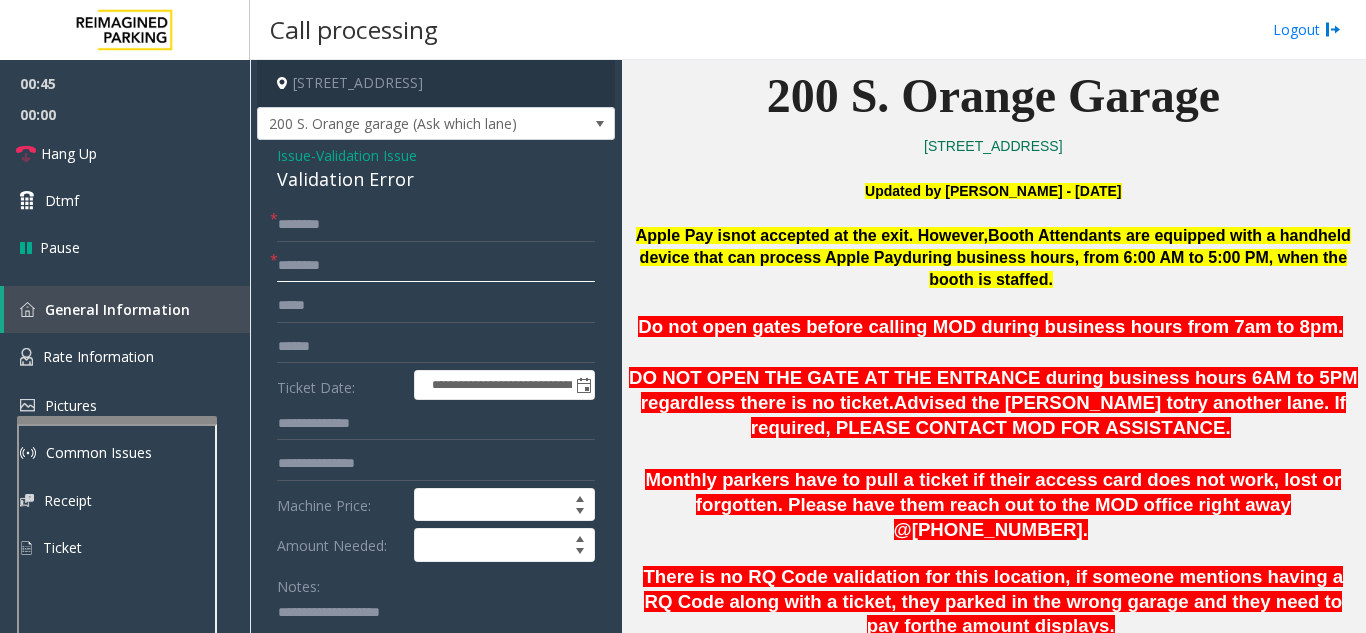 click 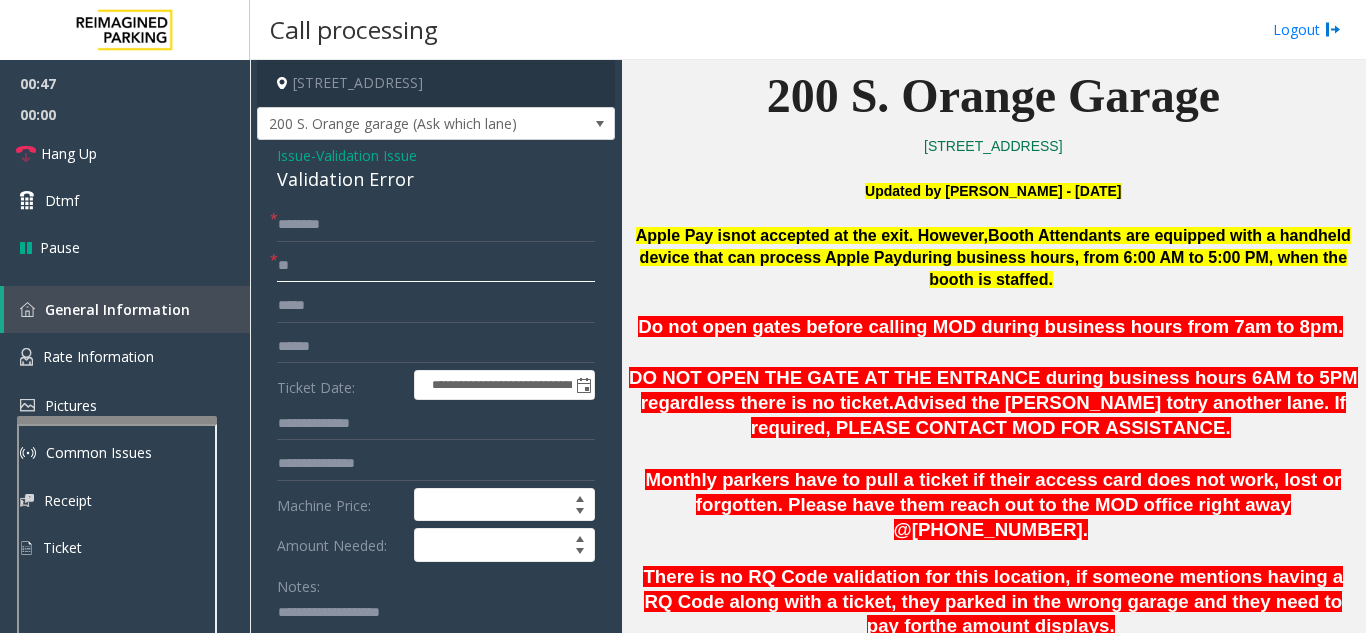 type on "**" 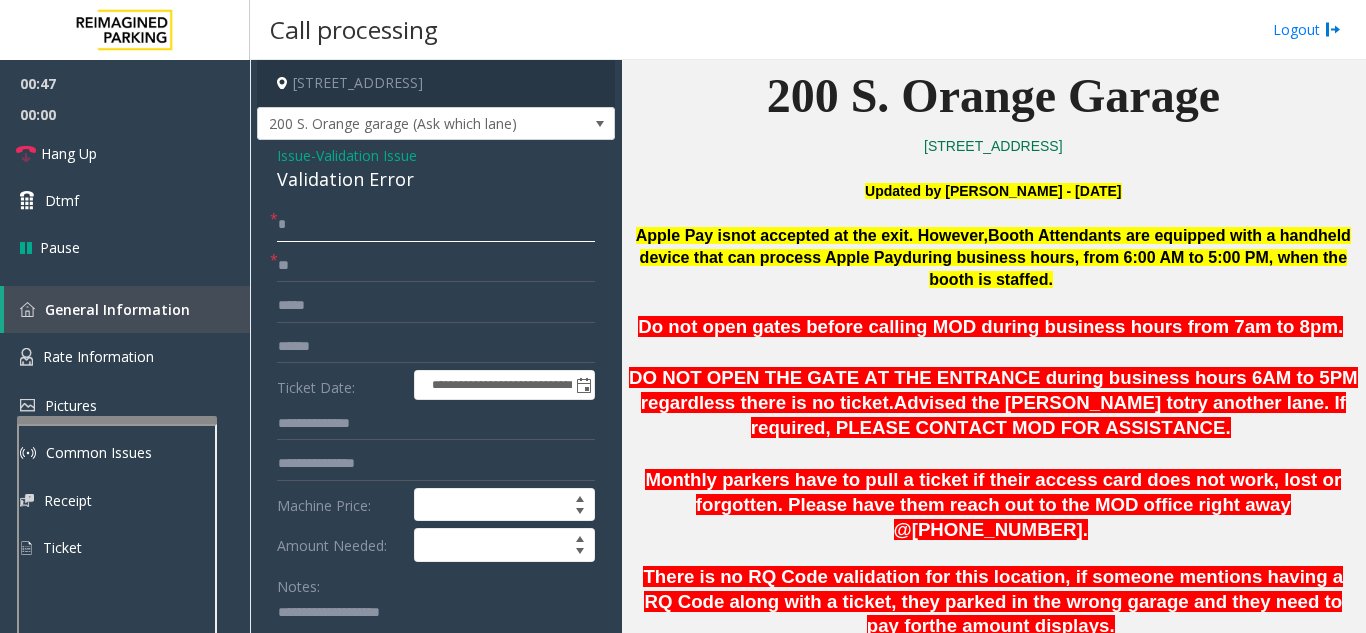 click on "*" 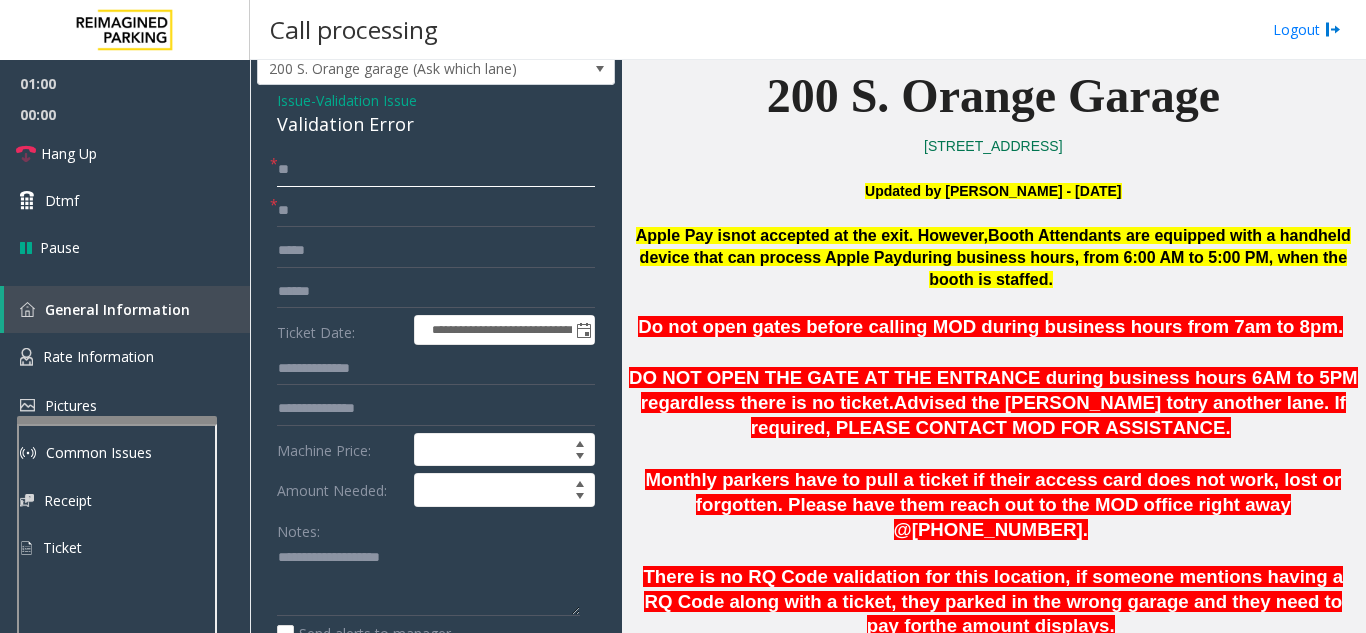 scroll, scrollTop: 100, scrollLeft: 0, axis: vertical 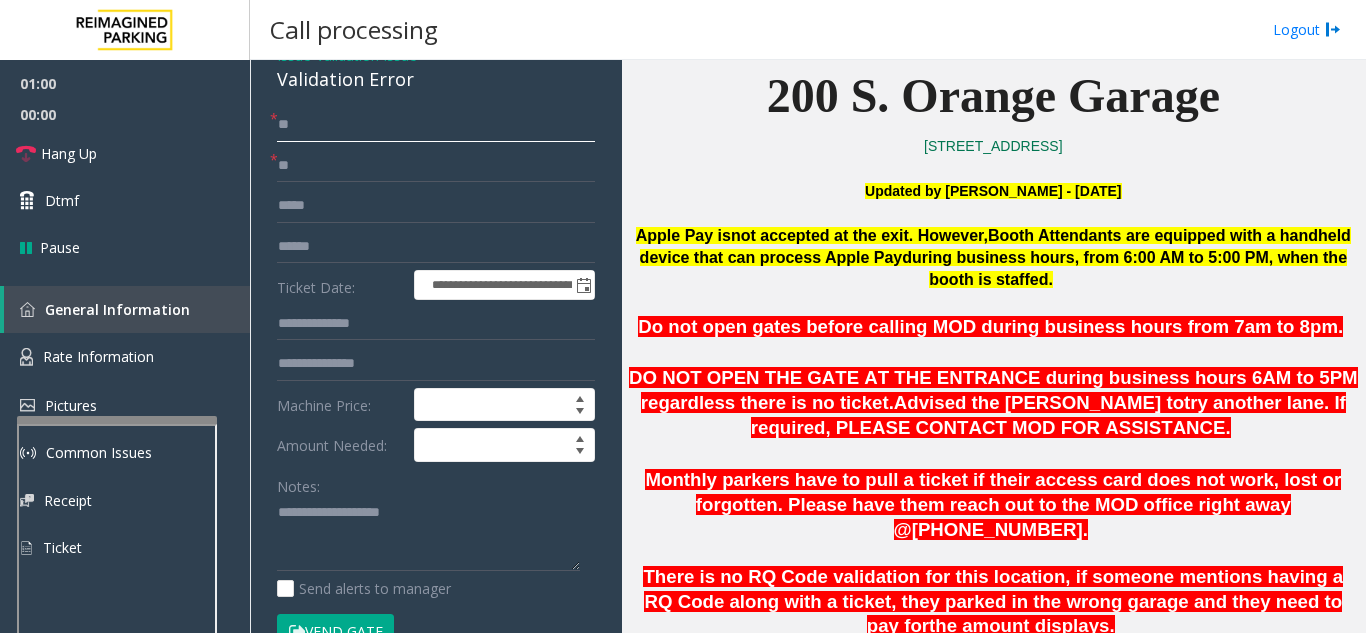 type on "**" 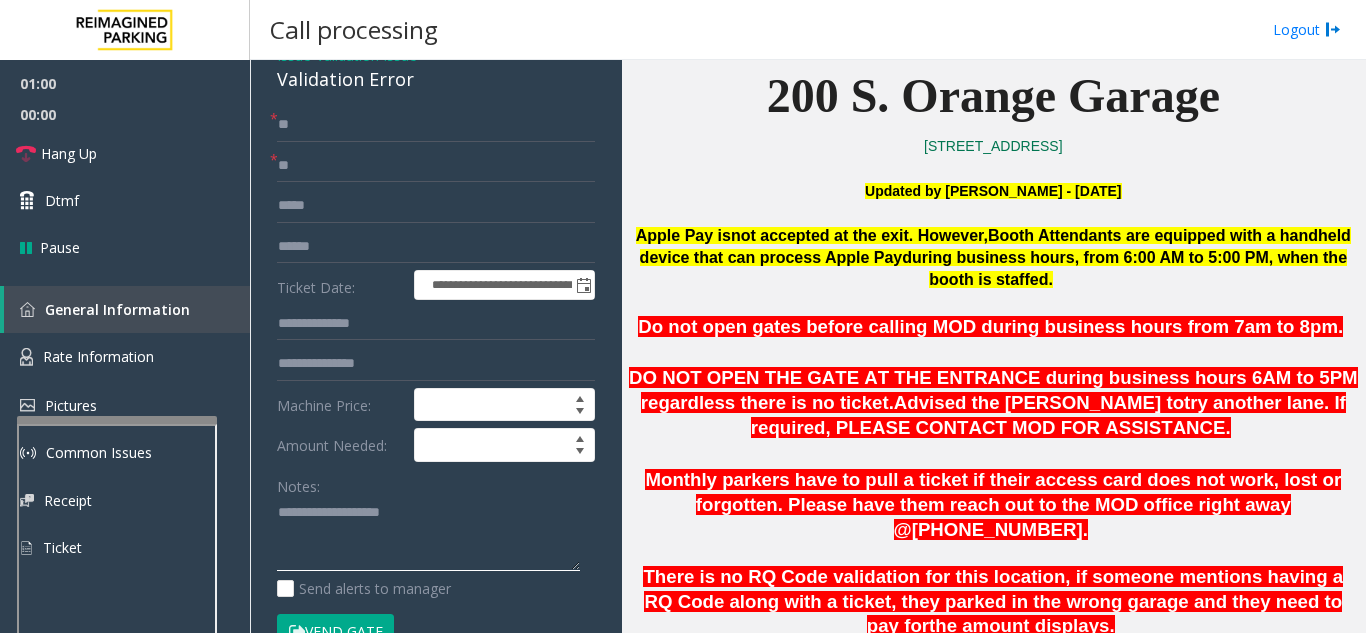 click 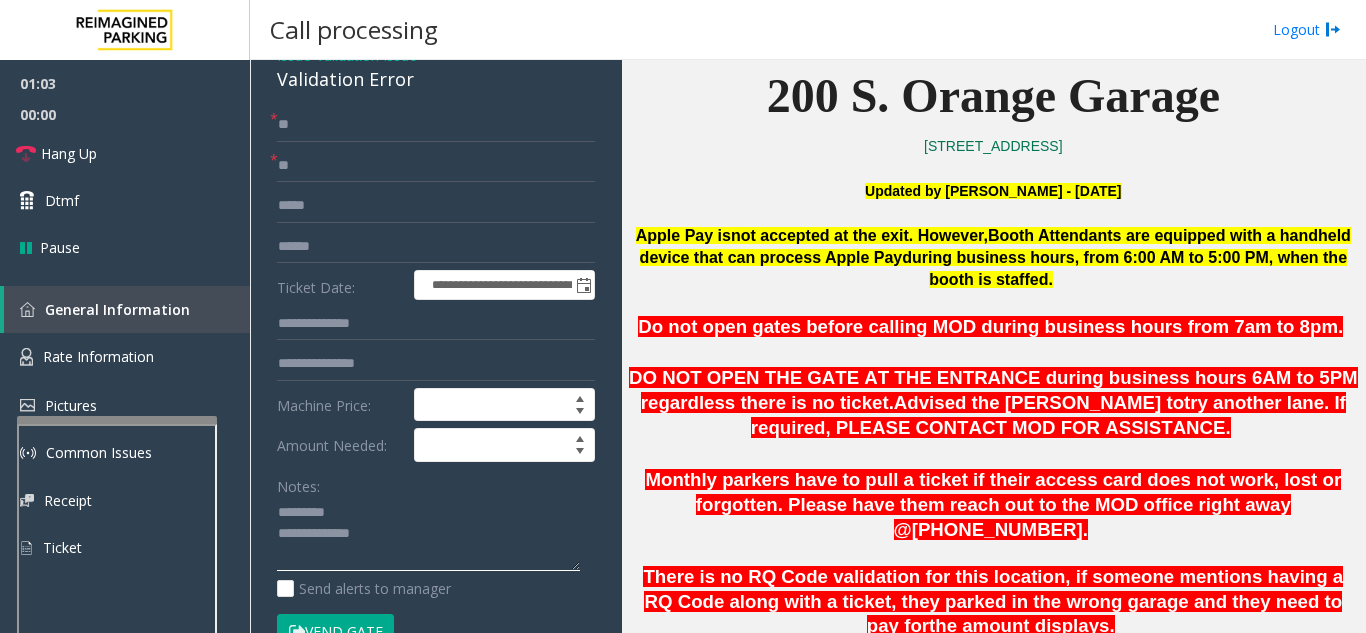 click 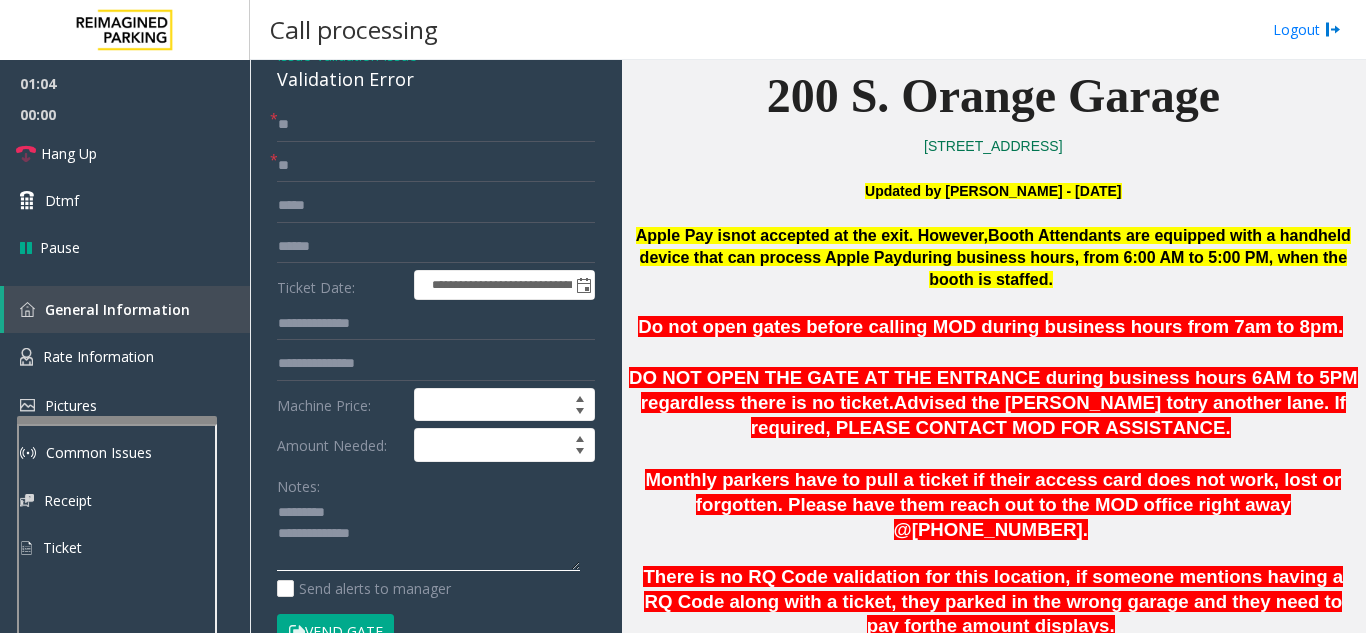type on "**********" 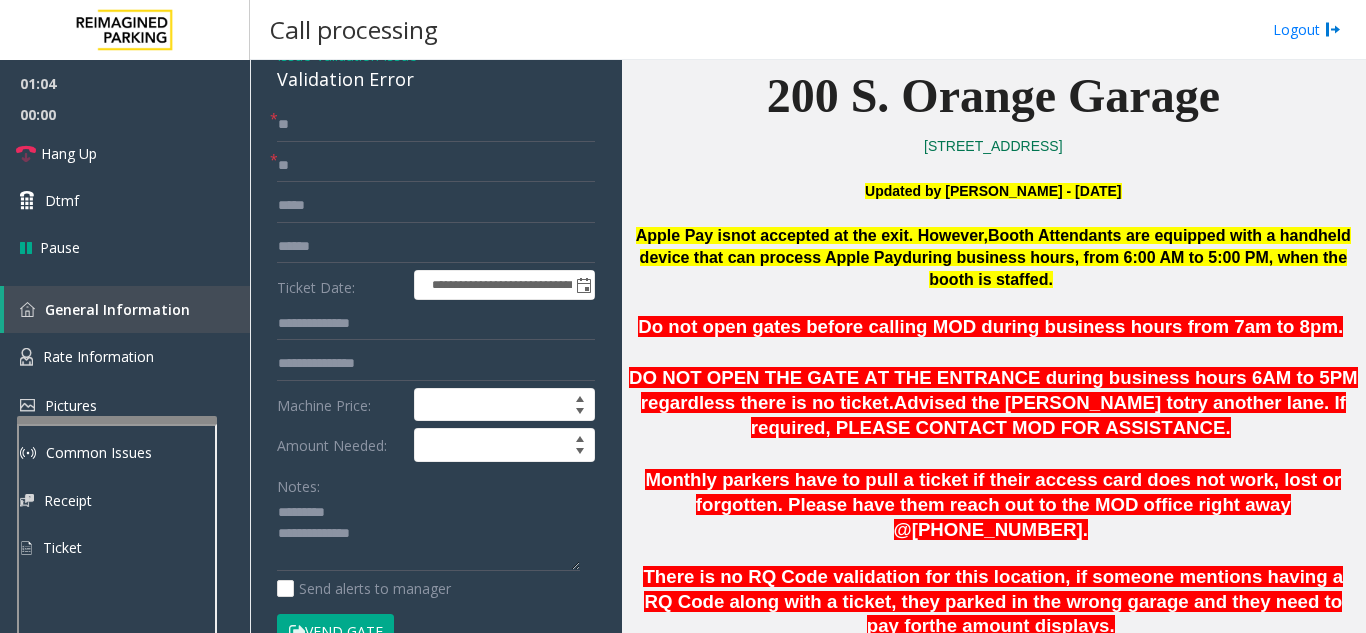 click on "Validation Error" 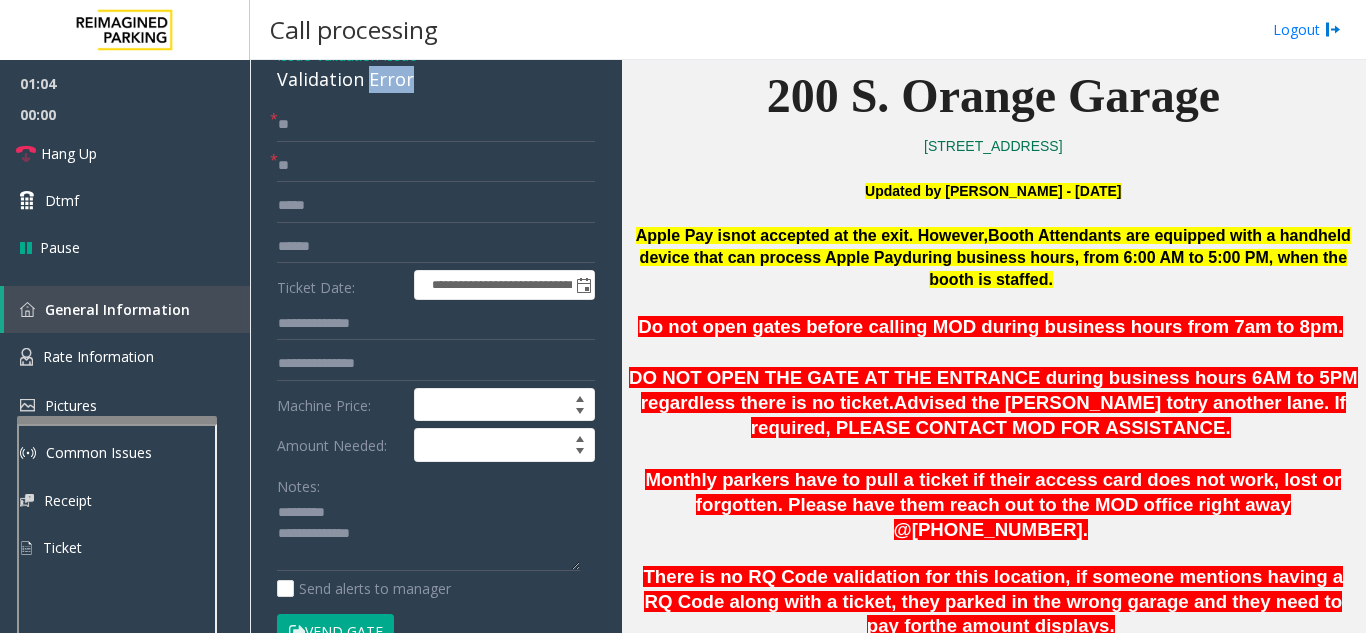 click on "Validation Error" 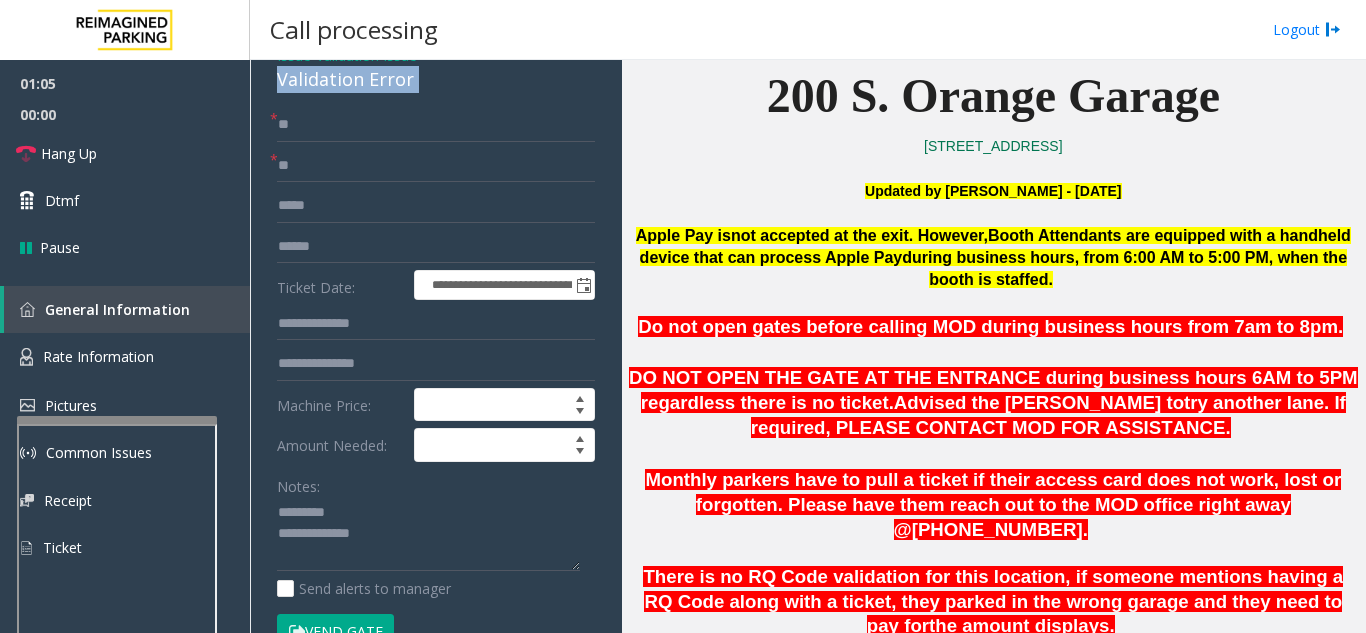 click on "Validation Error" 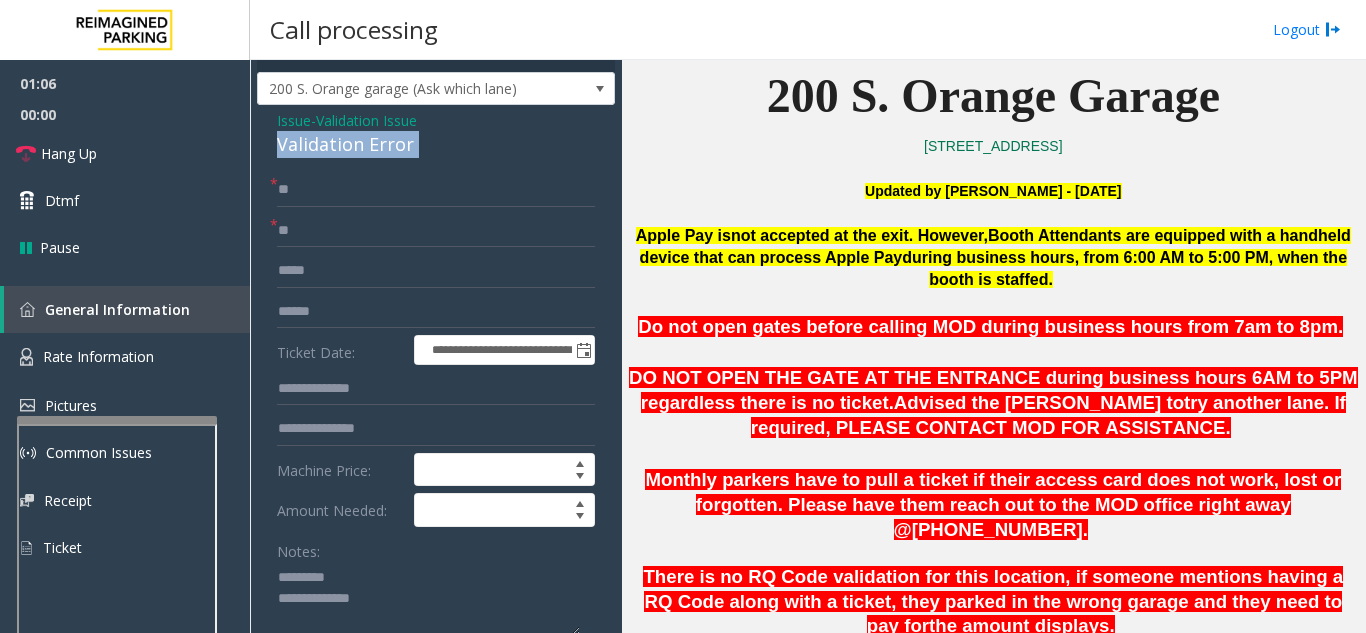 scroll, scrollTop: 0, scrollLeft: 0, axis: both 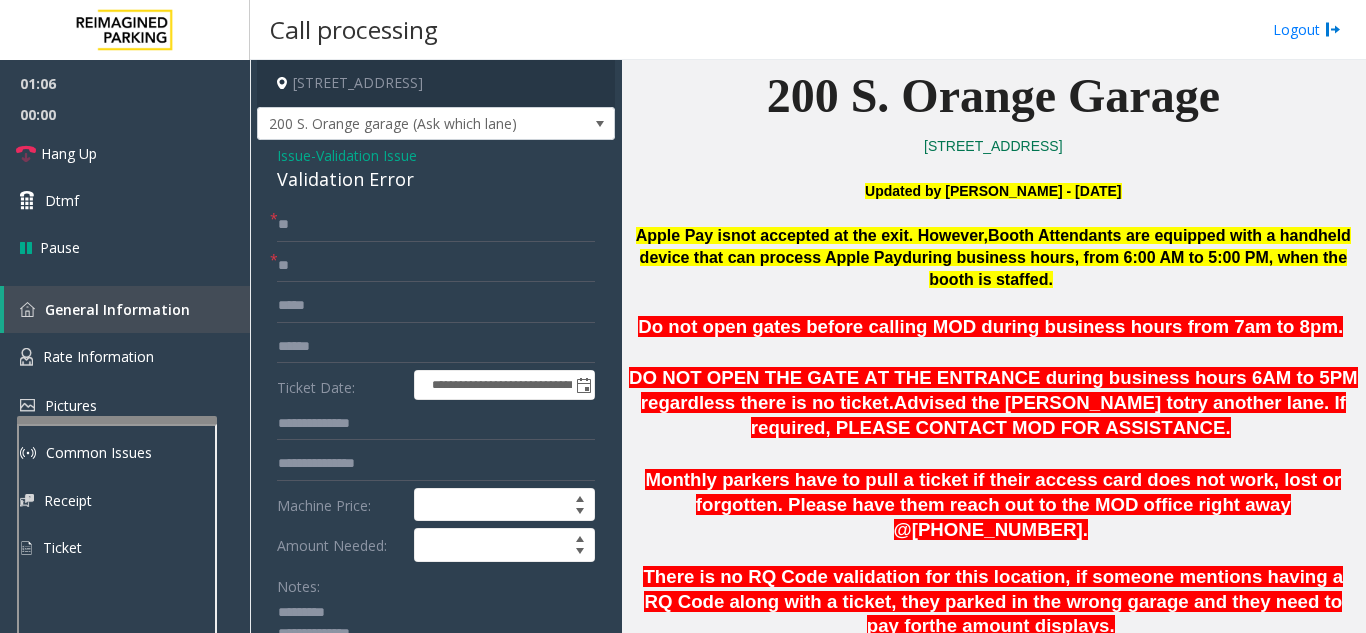 click on "Issue" 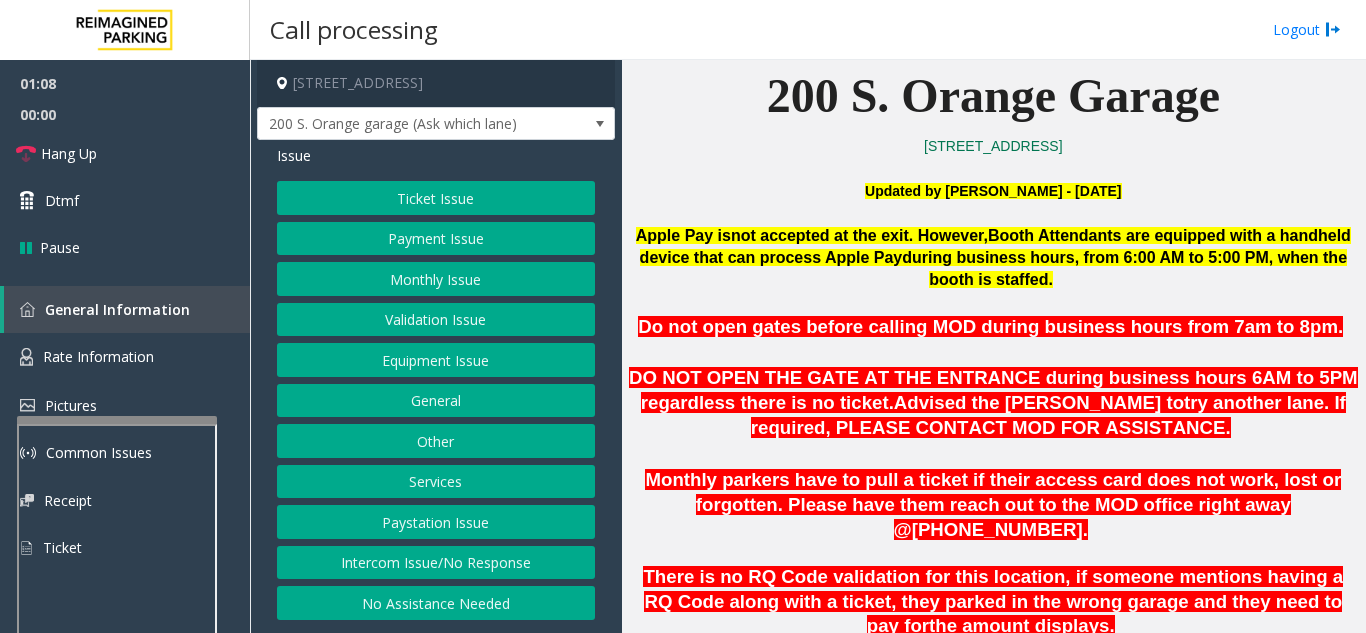 click on "Equipment Issue" 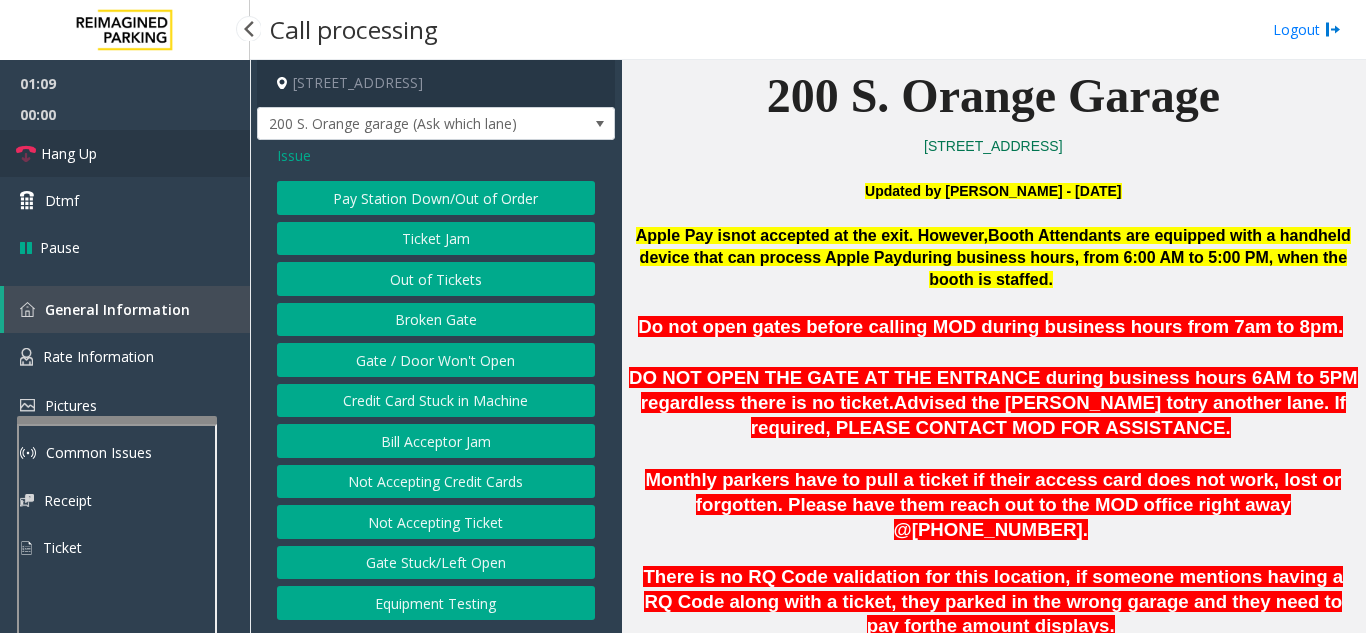 click on "Hang Up" at bounding box center [125, 153] 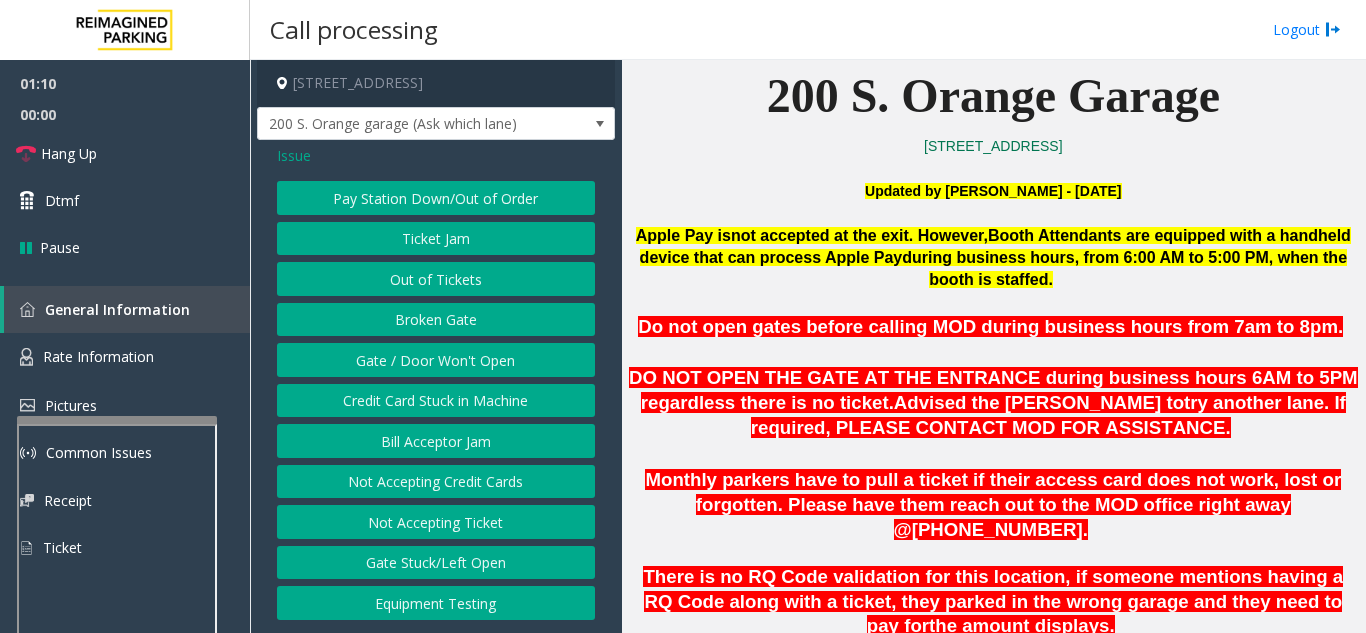 click on "Gate / Door Won't Open" 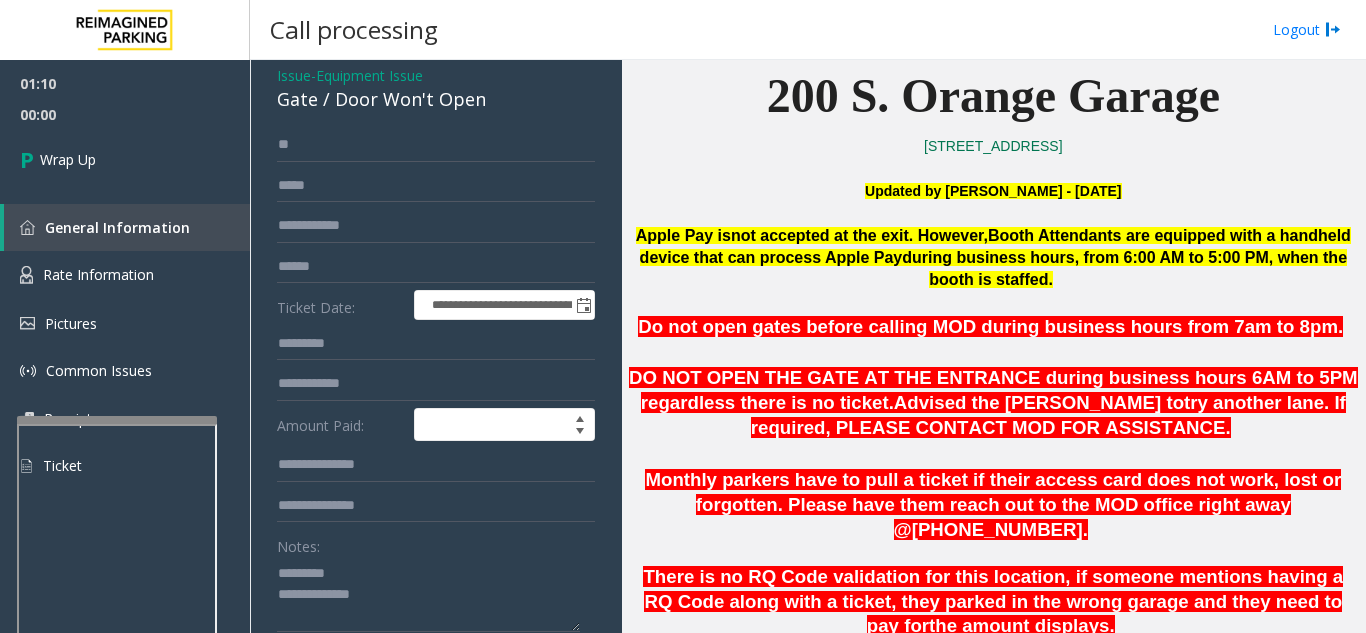 scroll, scrollTop: 200, scrollLeft: 0, axis: vertical 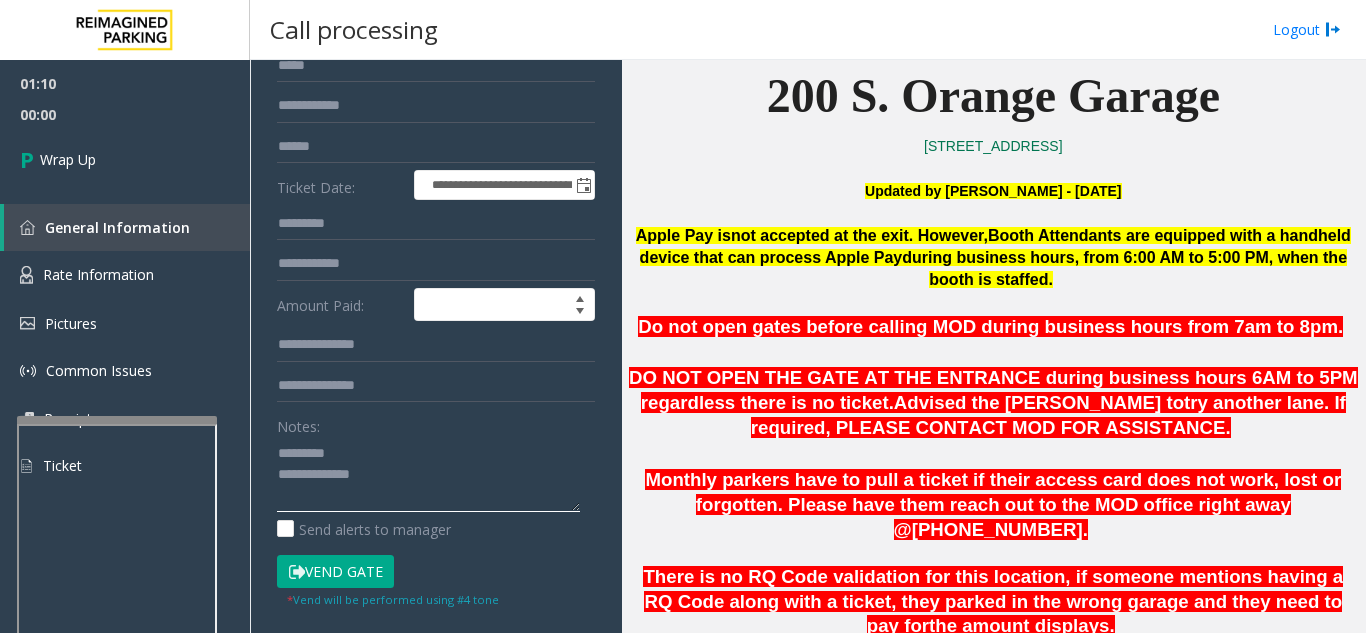 click 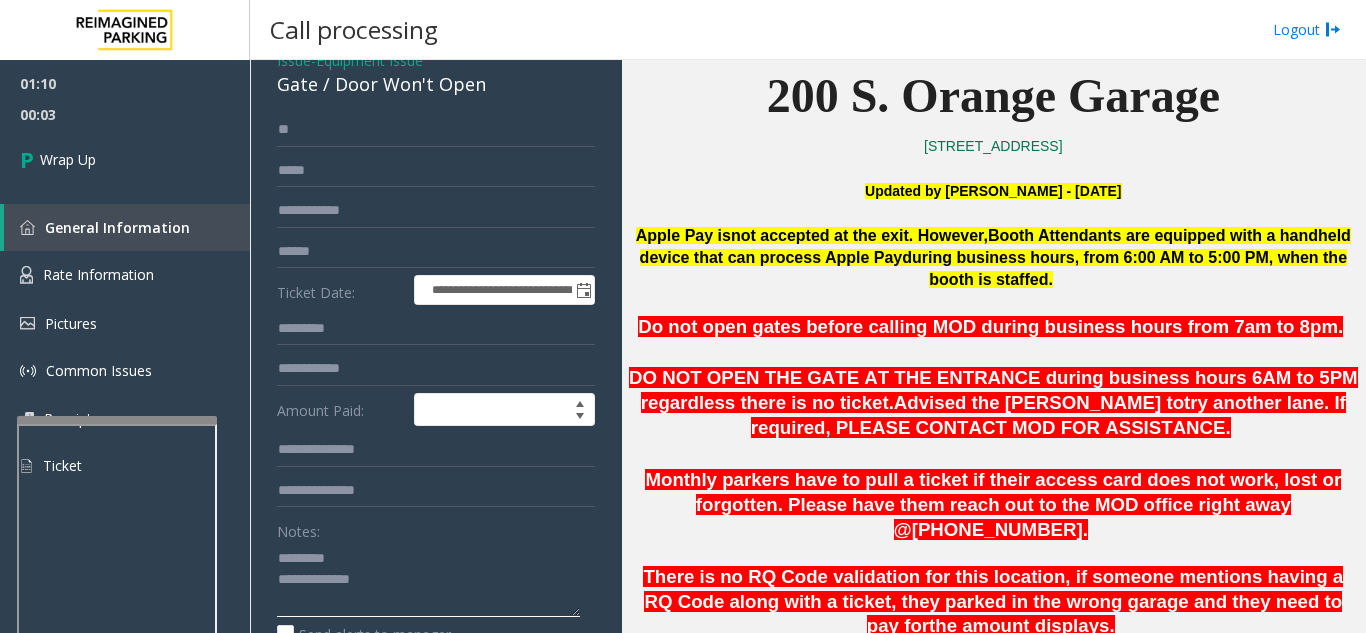 scroll, scrollTop: 0, scrollLeft: 0, axis: both 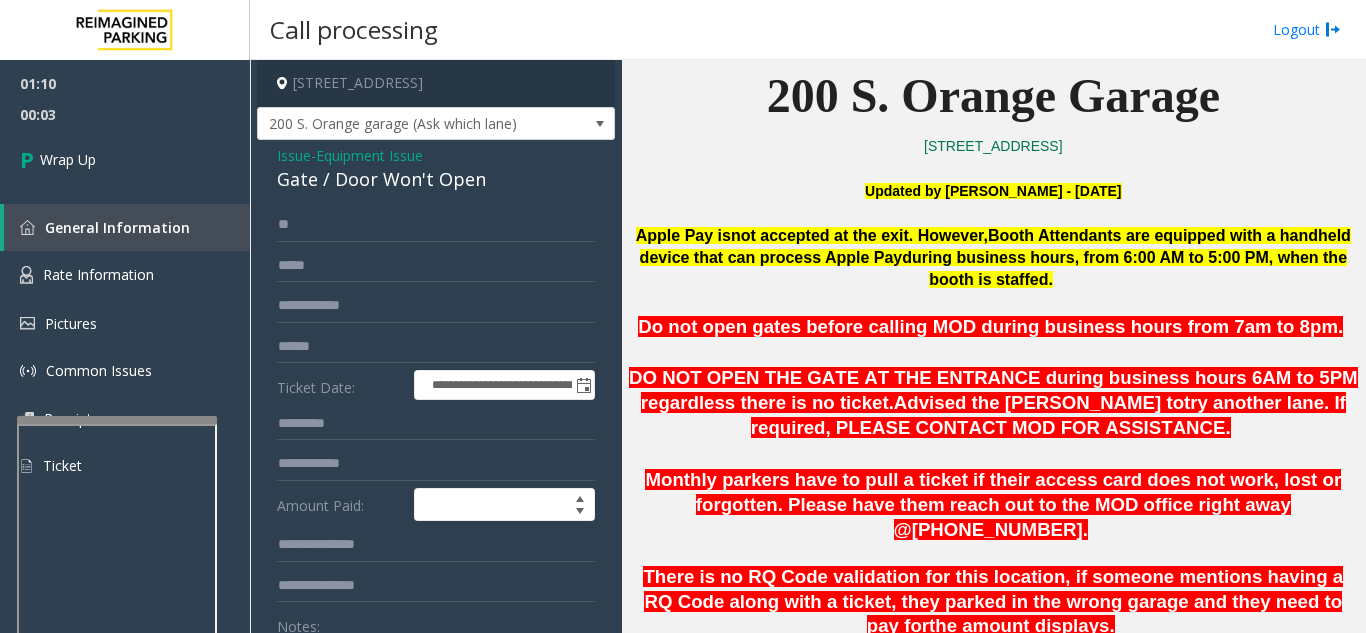 click on "Gate / Door Won't Open" 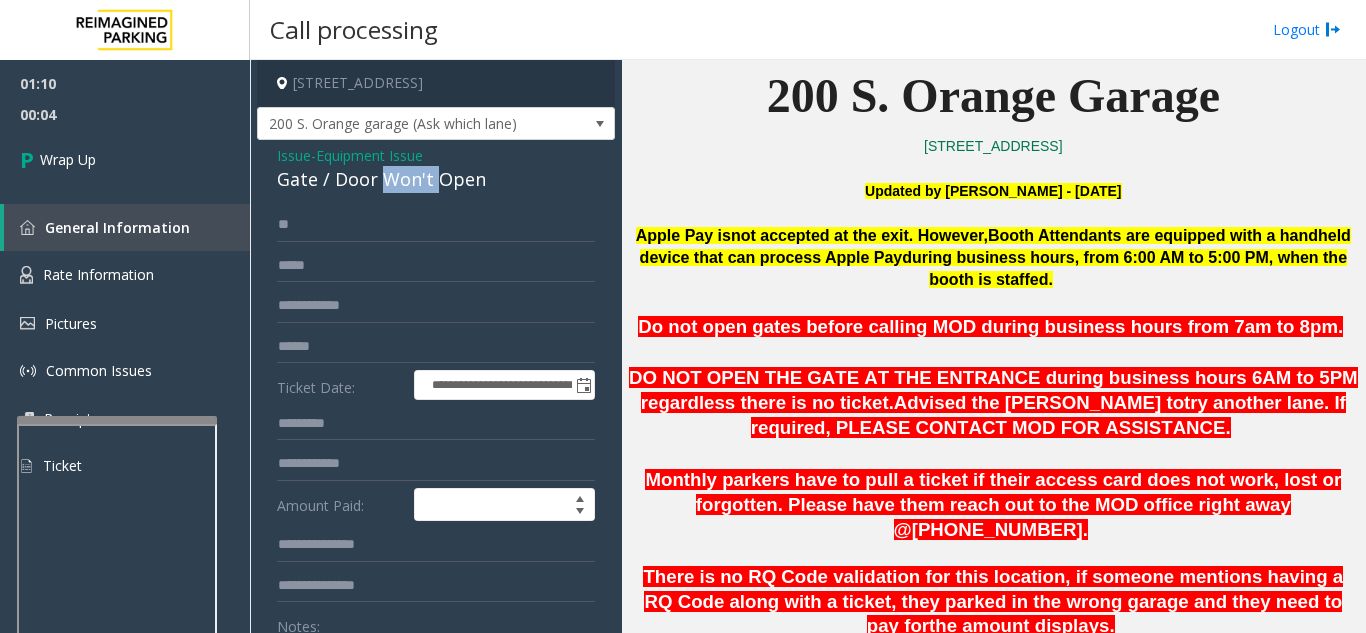 click on "Gate / Door Won't Open" 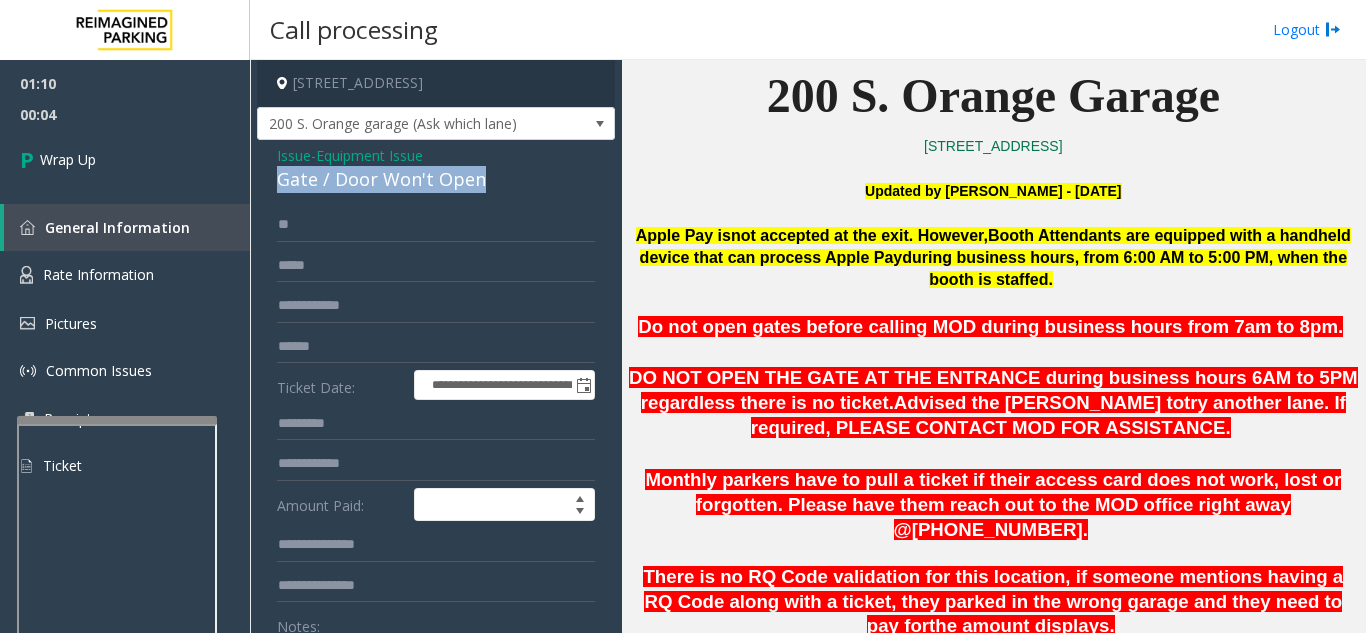 click on "Gate / Door Won't Open" 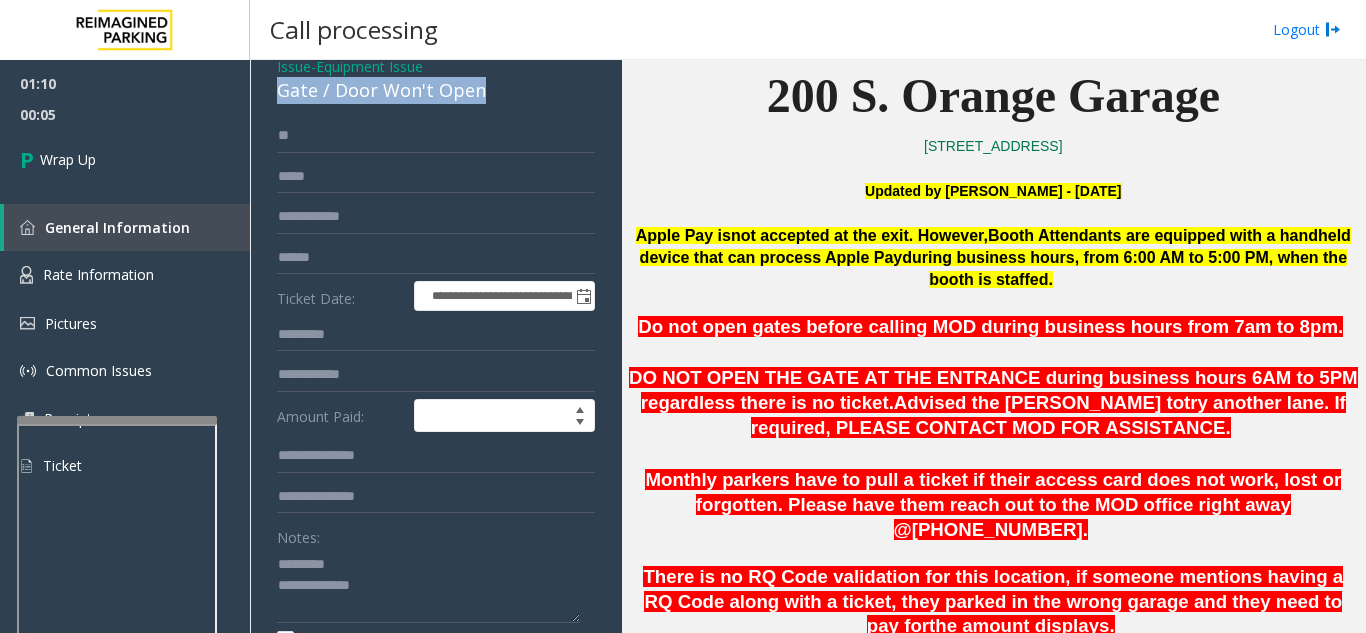scroll, scrollTop: 93, scrollLeft: 0, axis: vertical 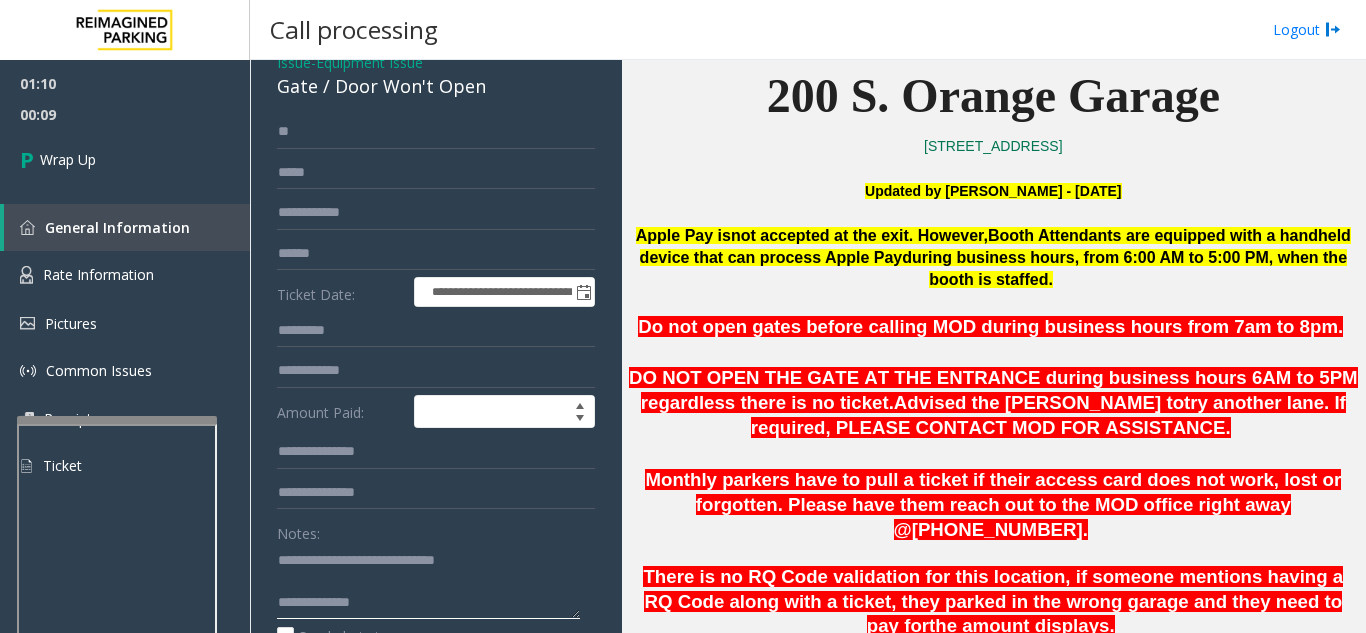 click 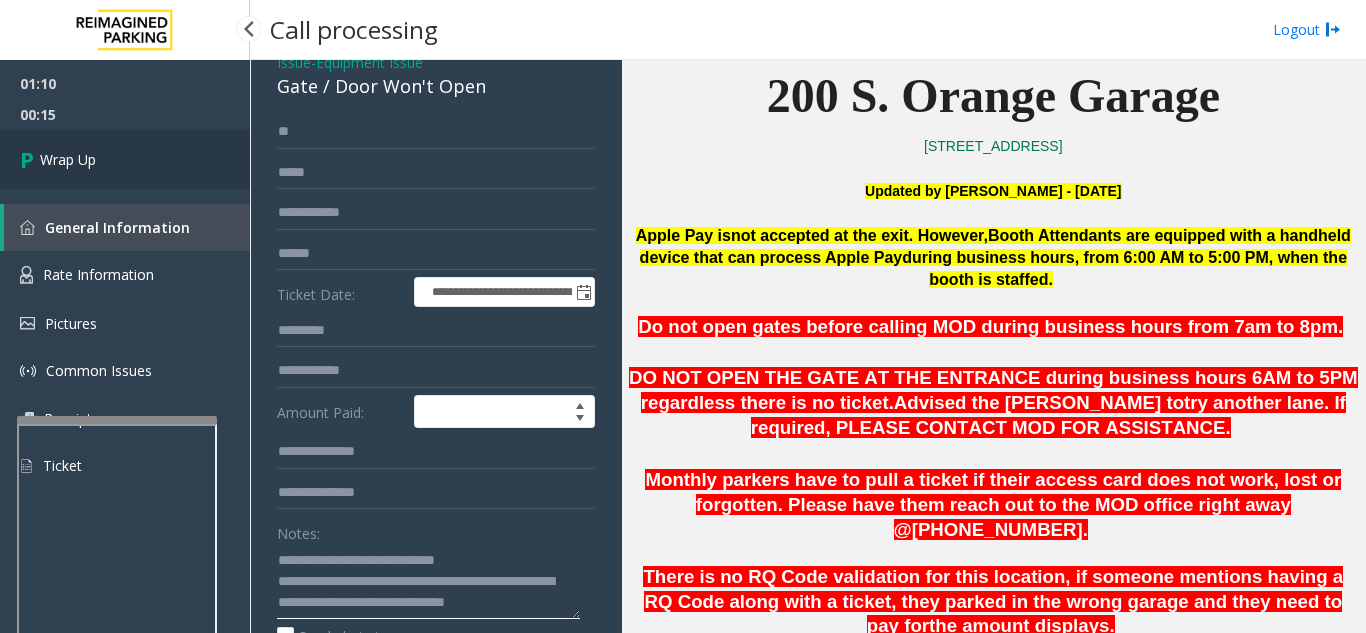 type on "**********" 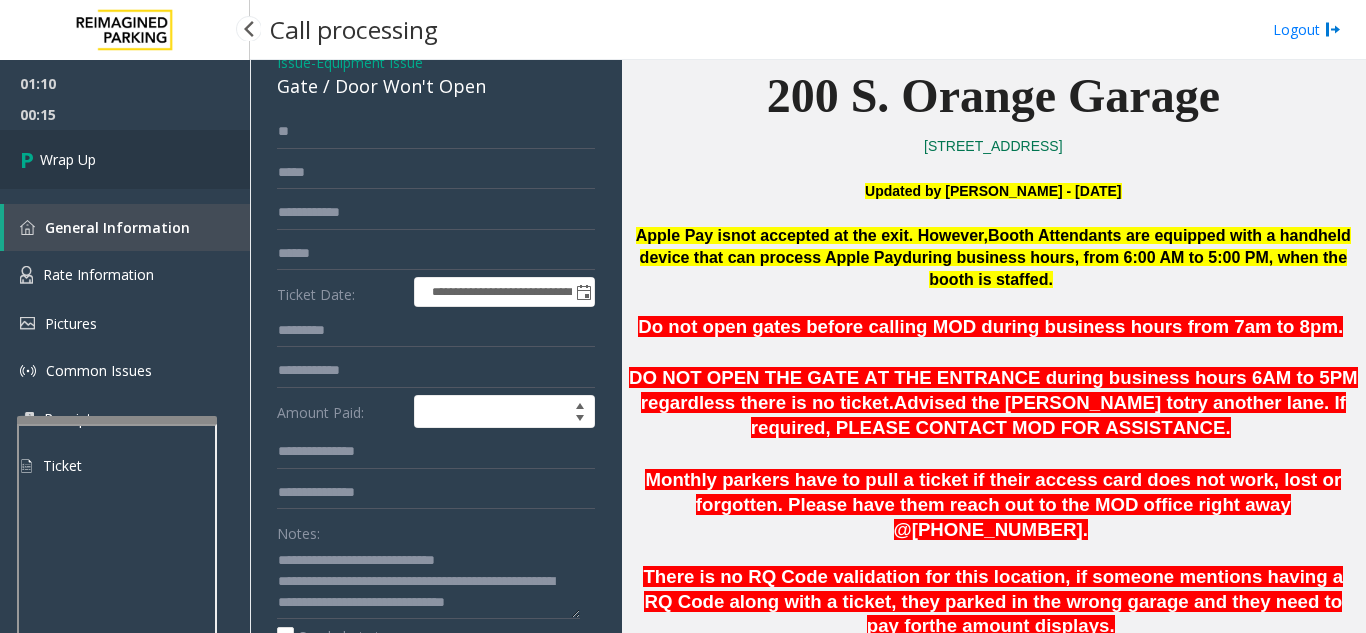 click on "Wrap Up" at bounding box center (125, 159) 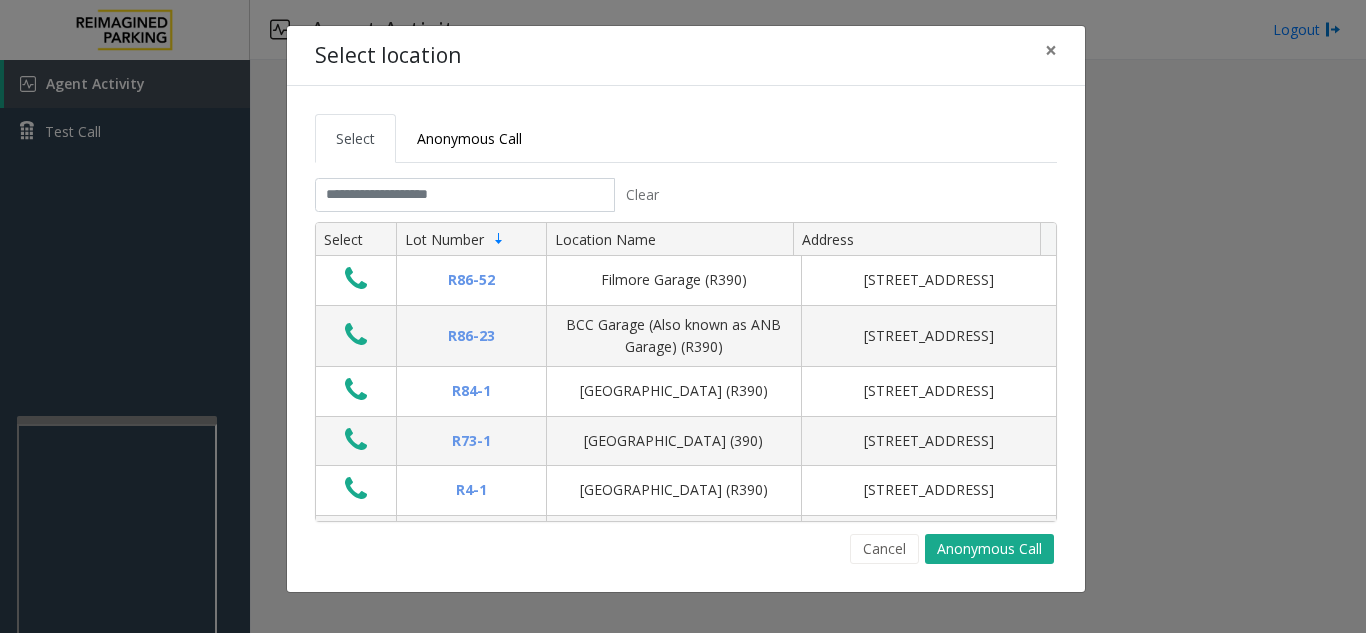 click on "Select Anonymous Call Clear Select Lot Number Location Name Address R86-52 Filmore Garage (R390) 175 Milwaukee Street, Denver, CO R86-23 BCC Garage (Also known as ANB Garage) (R390)  3033 East 1st Avenue, Denver, CO R84-1 University Park Airport (R390) 2493 Fox Hill Road, State College, PA R73-1 Montrose Regional Airport (390) 2100 Airport Road, Montrose, CO R4-1 Lafayette Regional Airport (R390) 200 Terminal Drive, Lafayette, LA R31-35 Sunset Corporate Campus (R390) 13920 Southeast Eastgate Way, Bellevue, WA R31-3 Bell Street Garage (R390) 2323 Elliott Avenue, Seattle, WA R31-3 Bellevue Technology Center (R390) 2125 158th Court Northeast, Bellevue, WA R31-1 Meydenbauer Center (MBC)(R390) 11100 Northeast 6th Street, Bellevue, WA R30-259 Cherry Hill (R390) 511 16th Avenue, Seattle, WA R30-259 First (1st) Hill Medical Pavilion (R390) 1124 Columbia Street, Seattle, WA R30-216 G2 Garage (R390) 5601 6th Avenue South, Seattle, WA R30-204 Pacific Tower West Garage (R390) 1200 12th Avenue South, Seattle, WA R30-20 2" 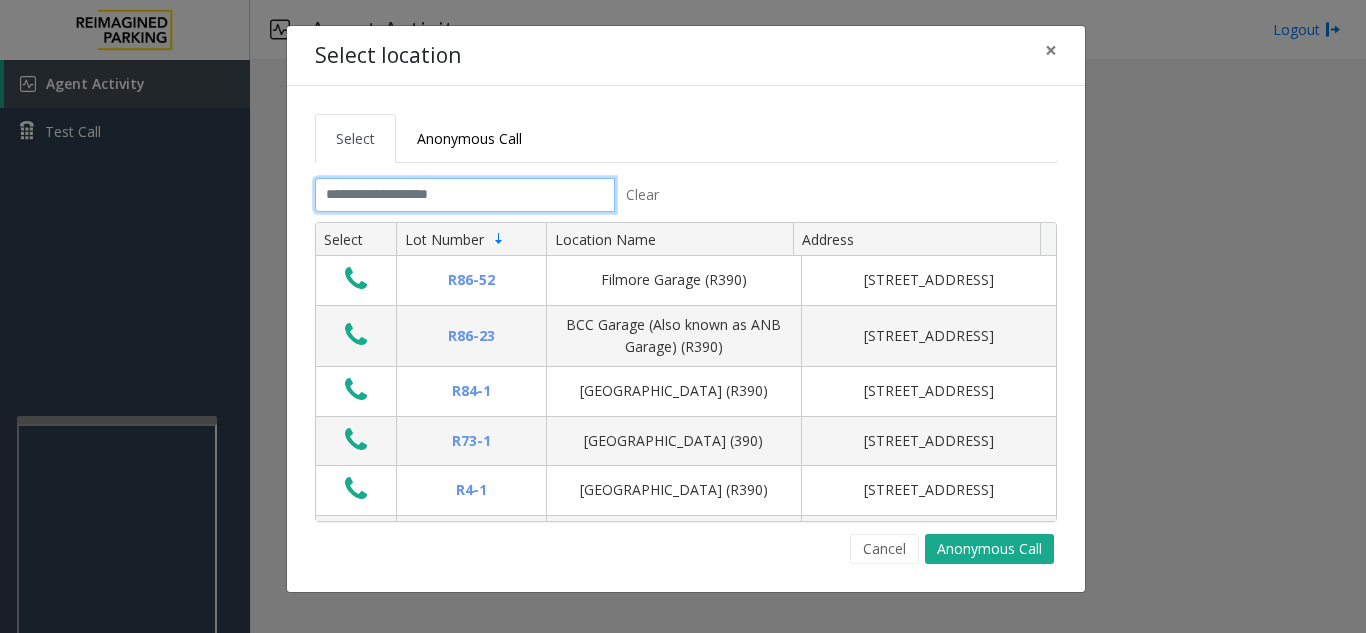 click 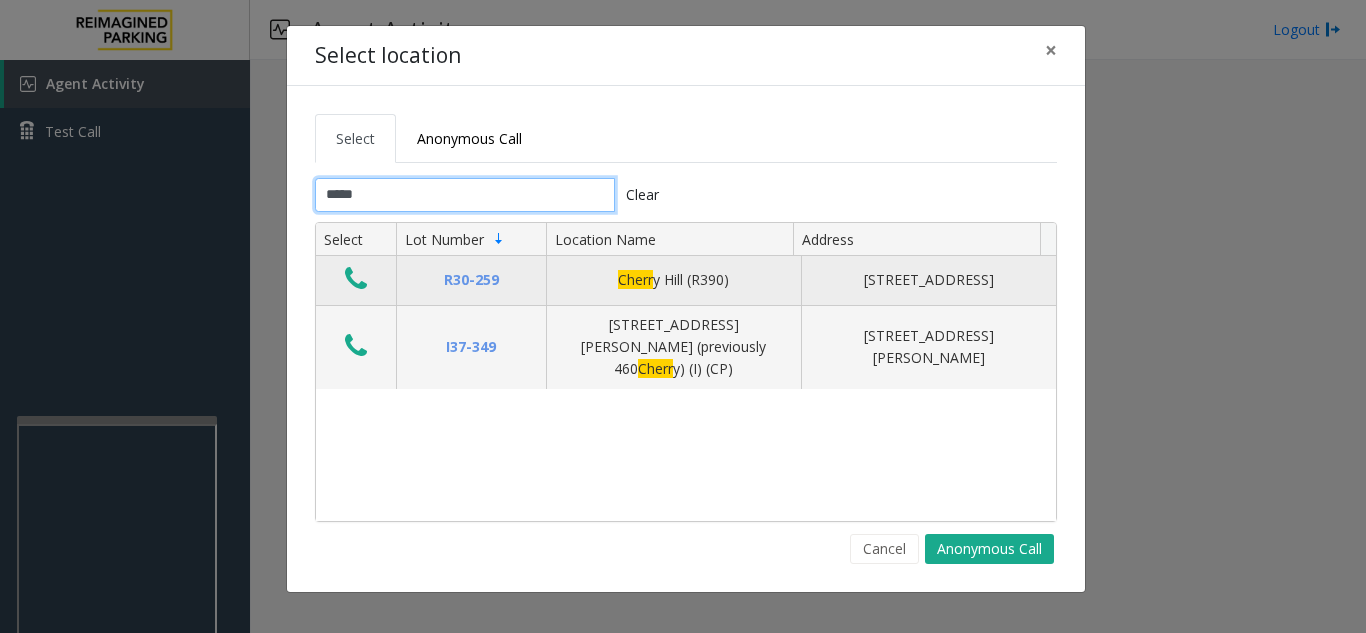 type on "*****" 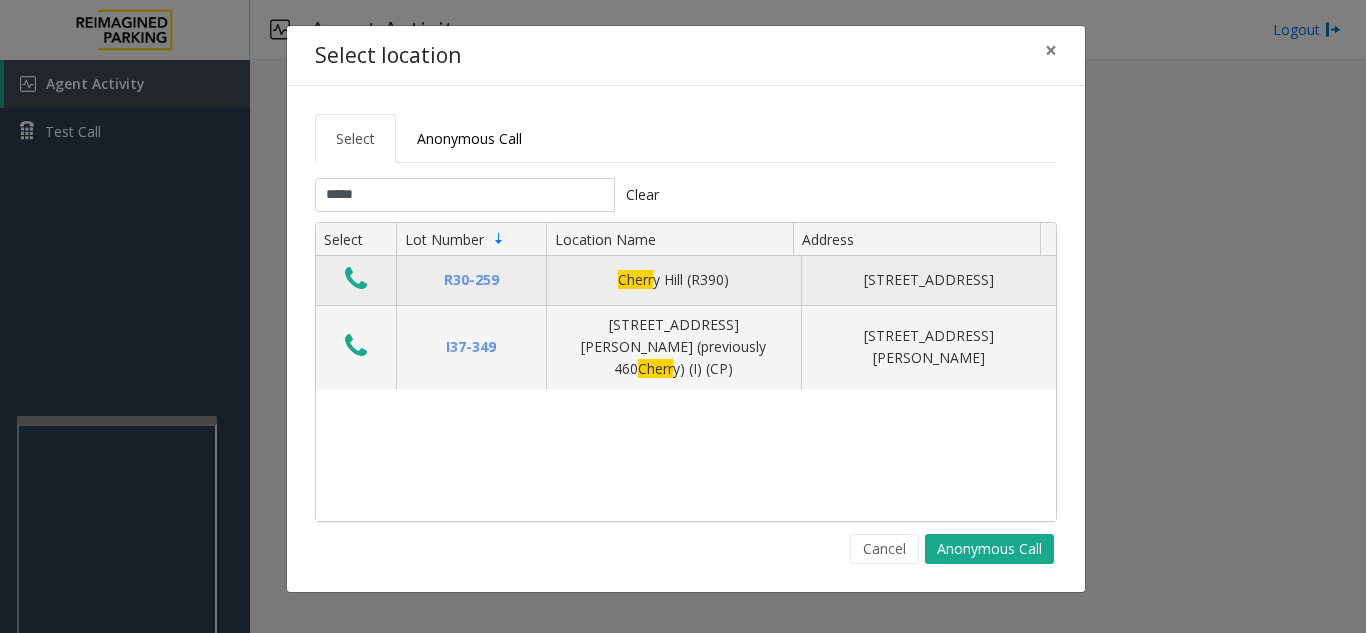 click 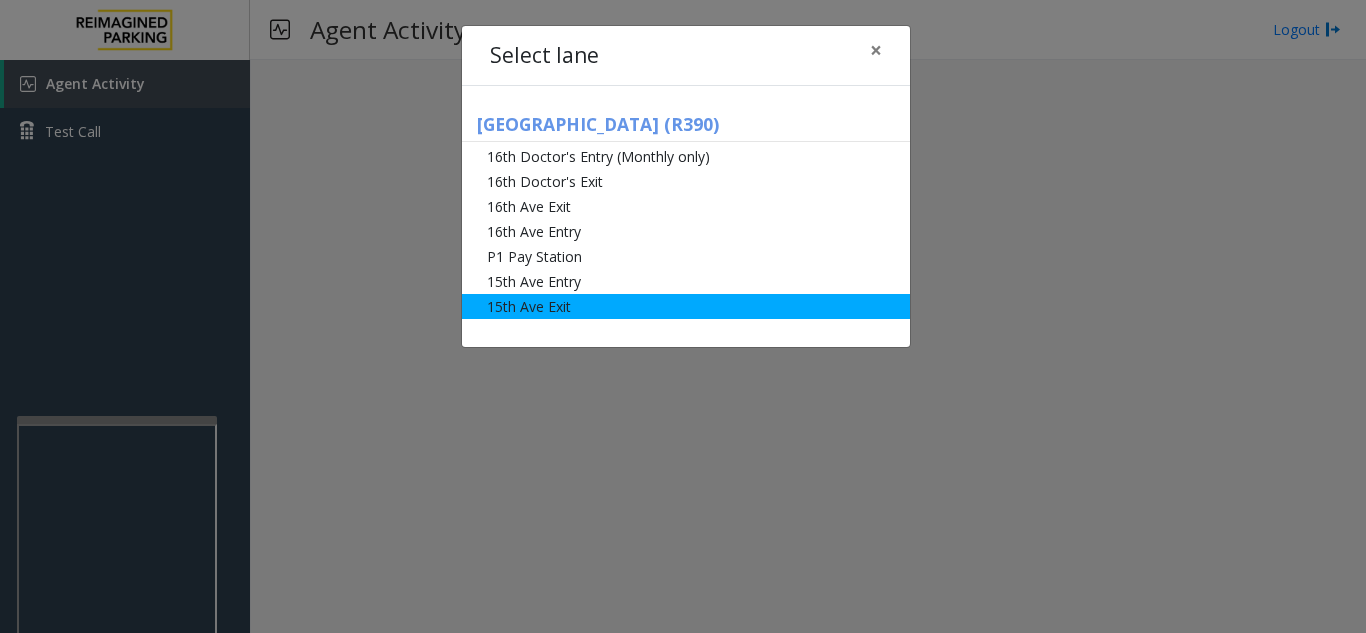 click on "15th Ave Exit" 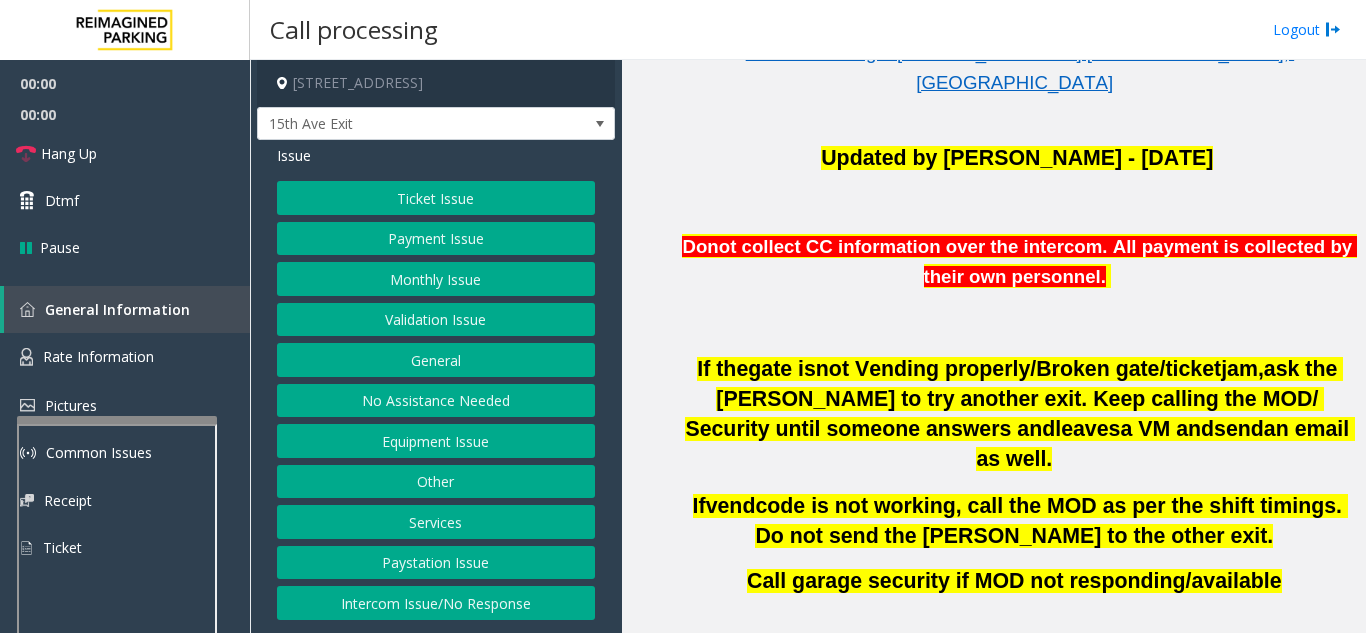 scroll, scrollTop: 600, scrollLeft: 0, axis: vertical 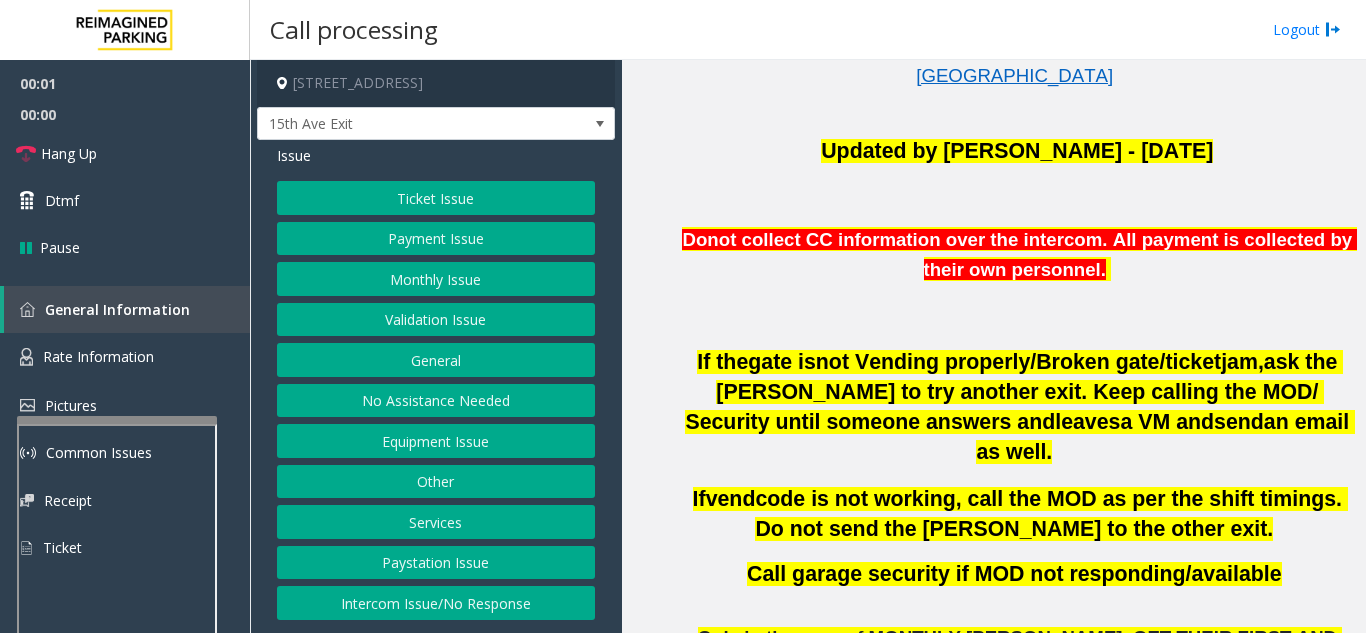 click on "Monthly Issue" 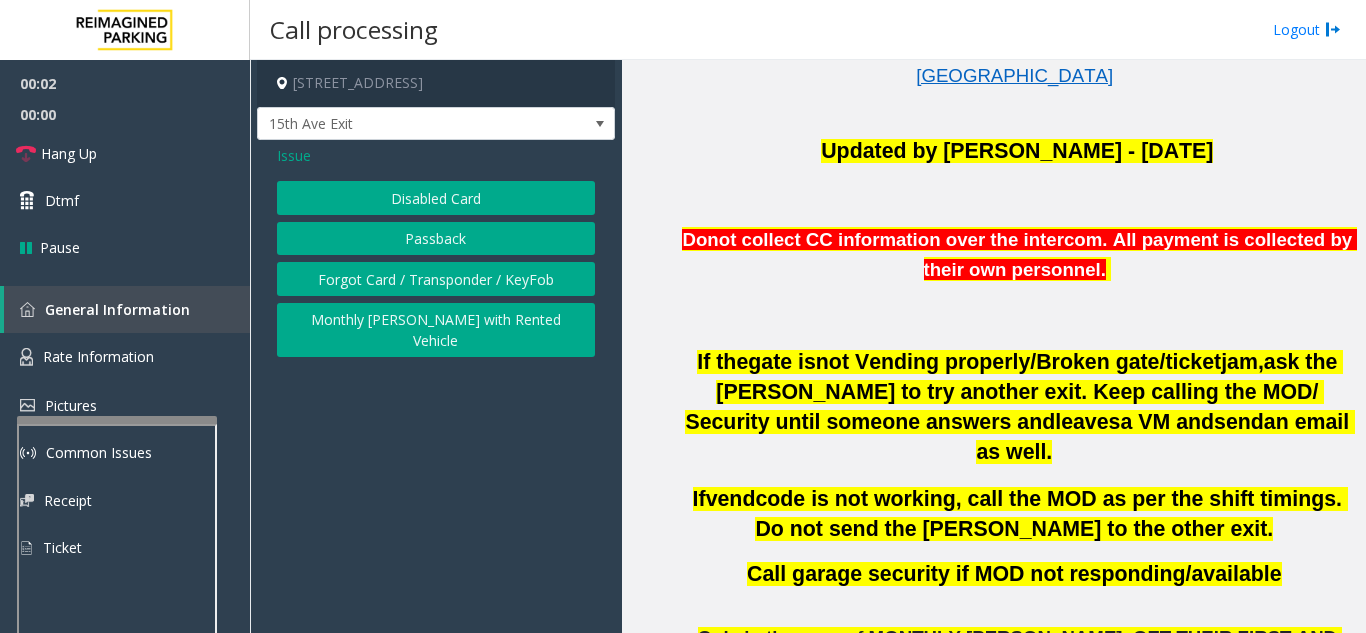 click on "Disabled Card" 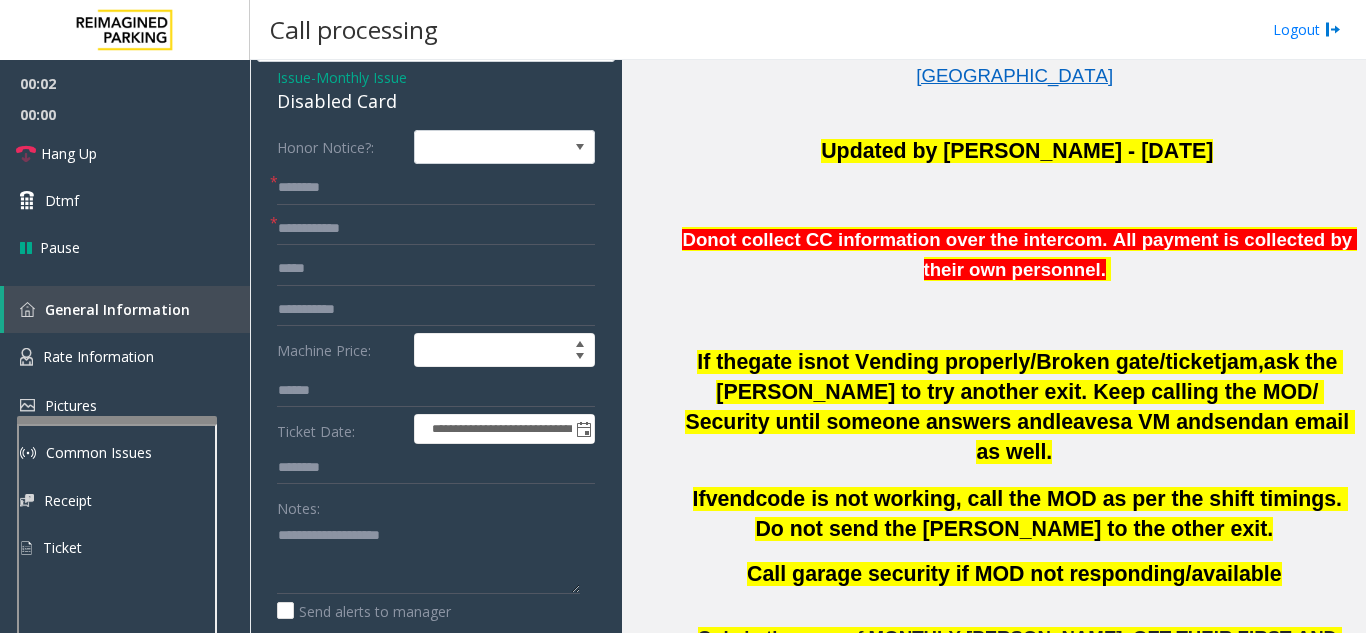 scroll, scrollTop: 100, scrollLeft: 0, axis: vertical 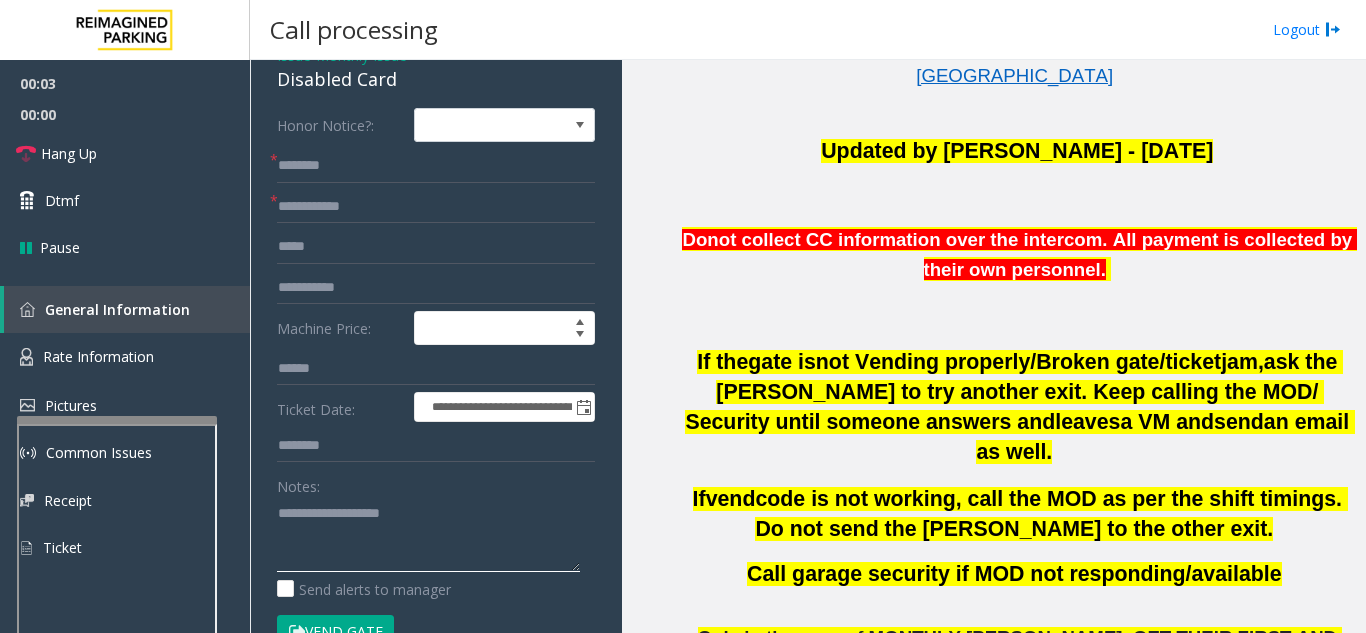 click 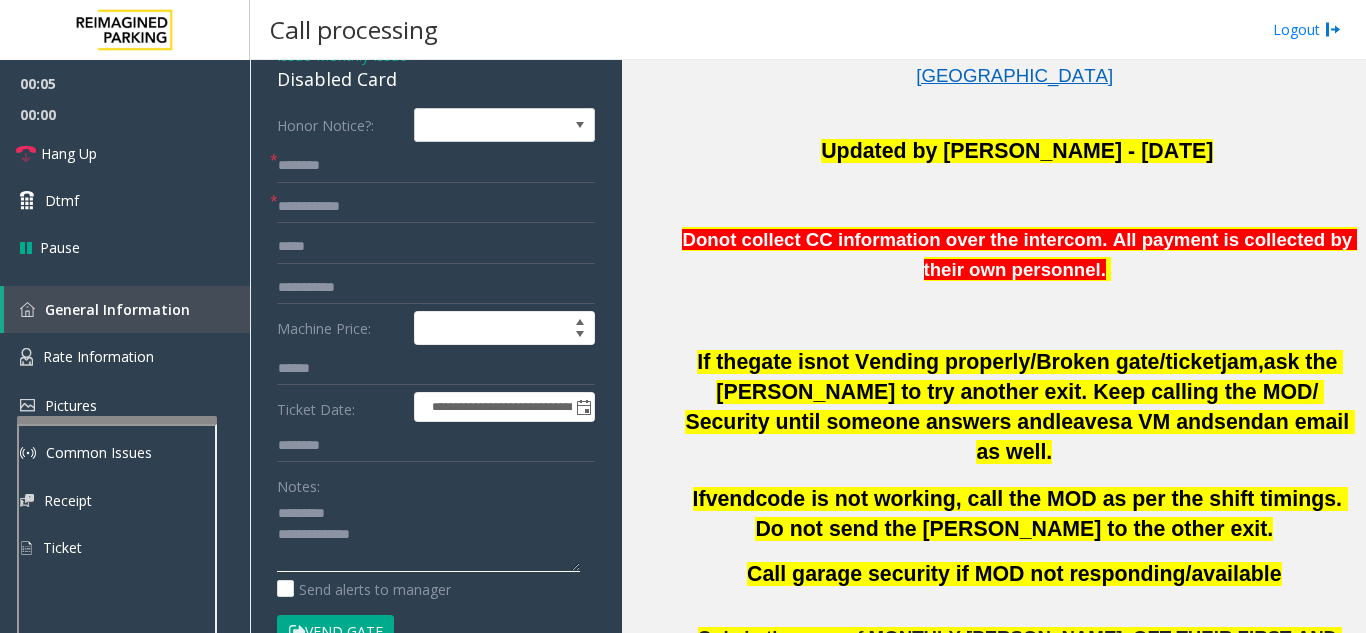 click 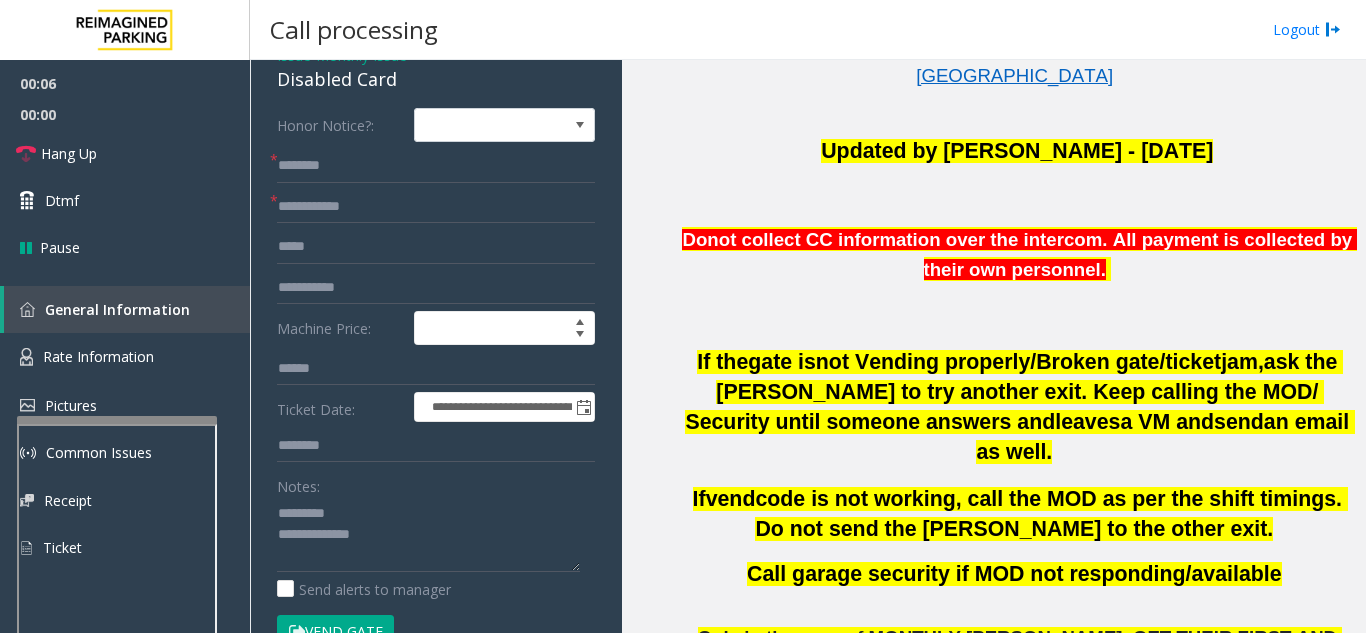 click on "Disabled Card" 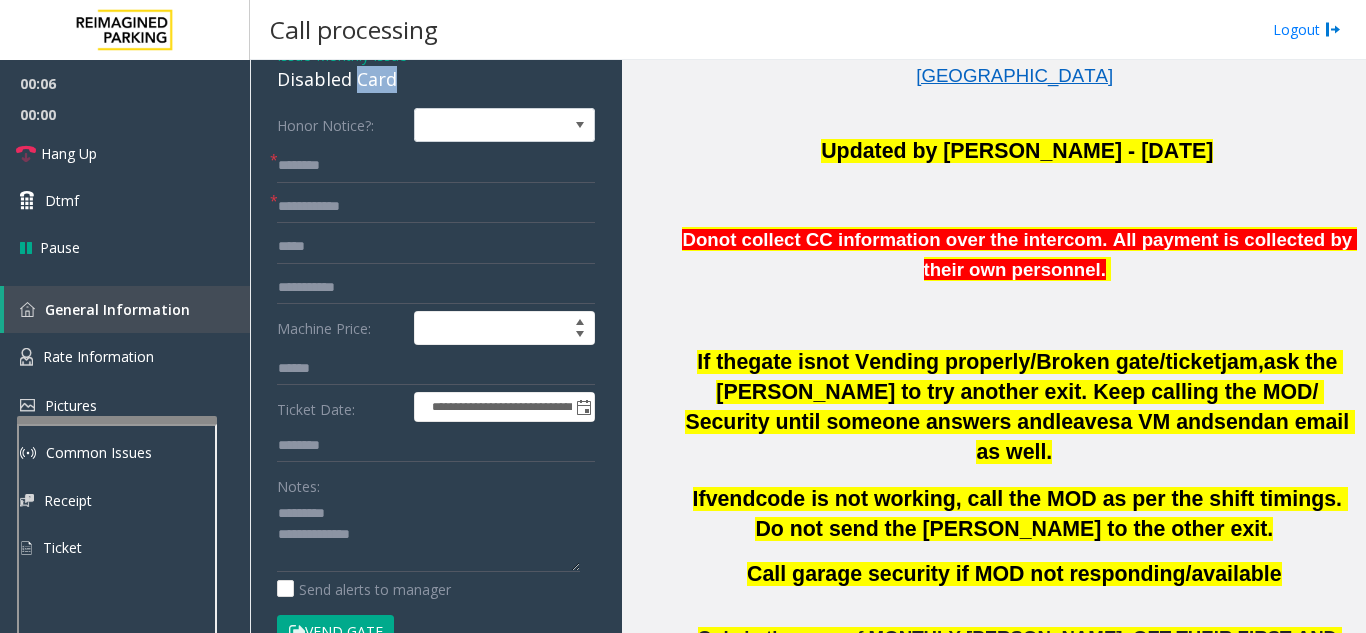 click on "Disabled Card" 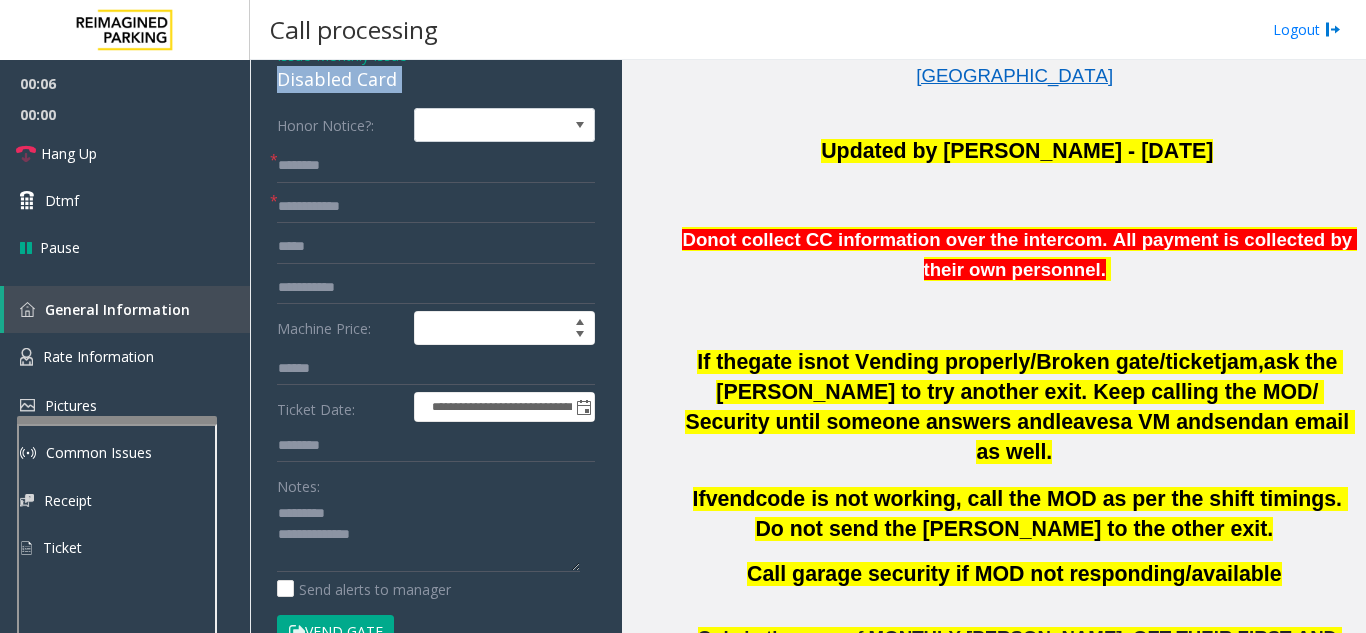 click on "Disabled Card" 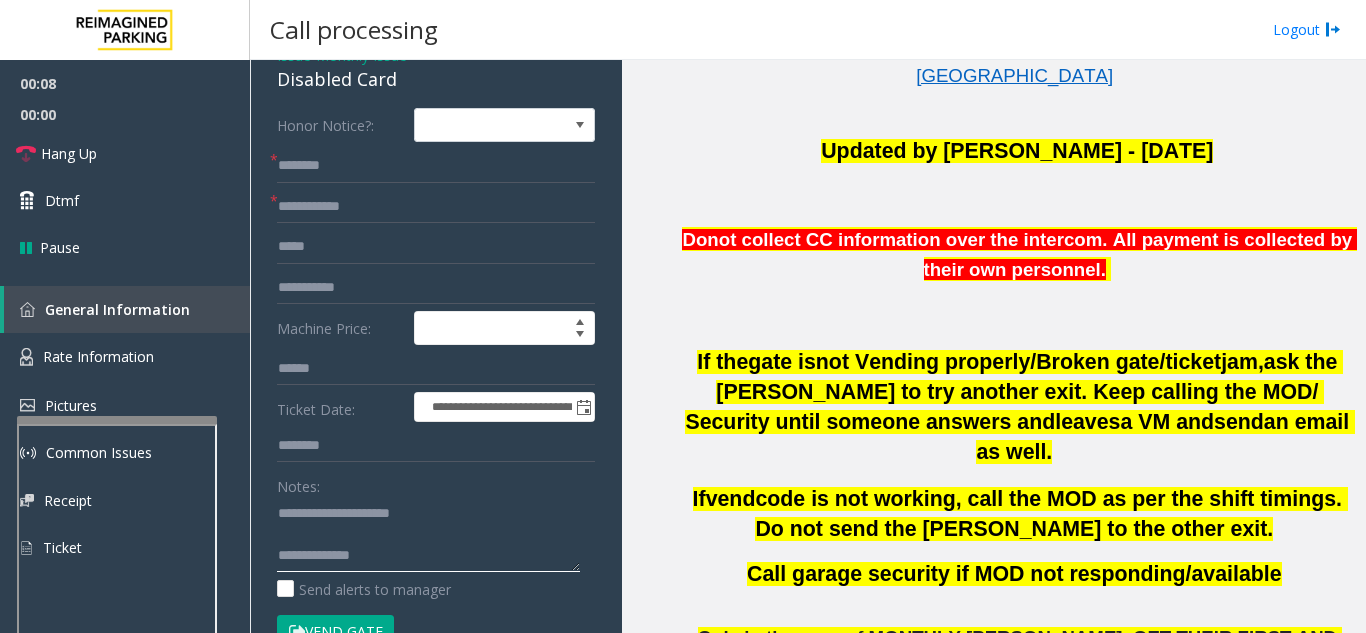 click 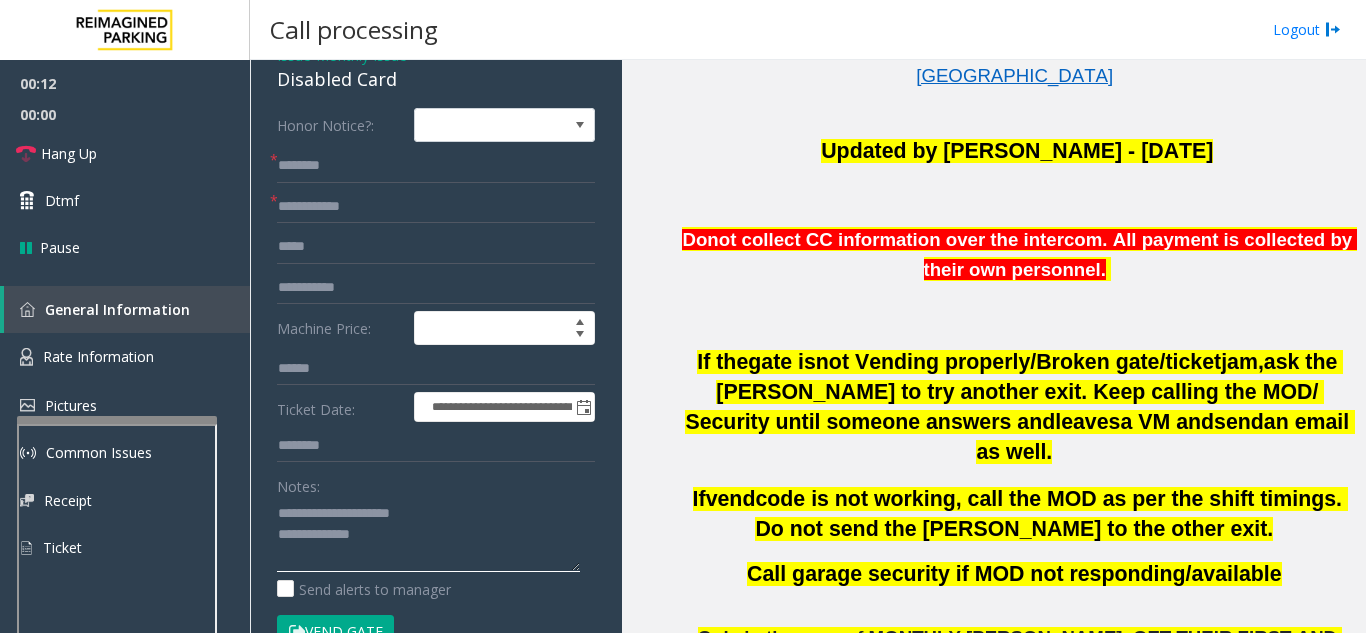 type on "**********" 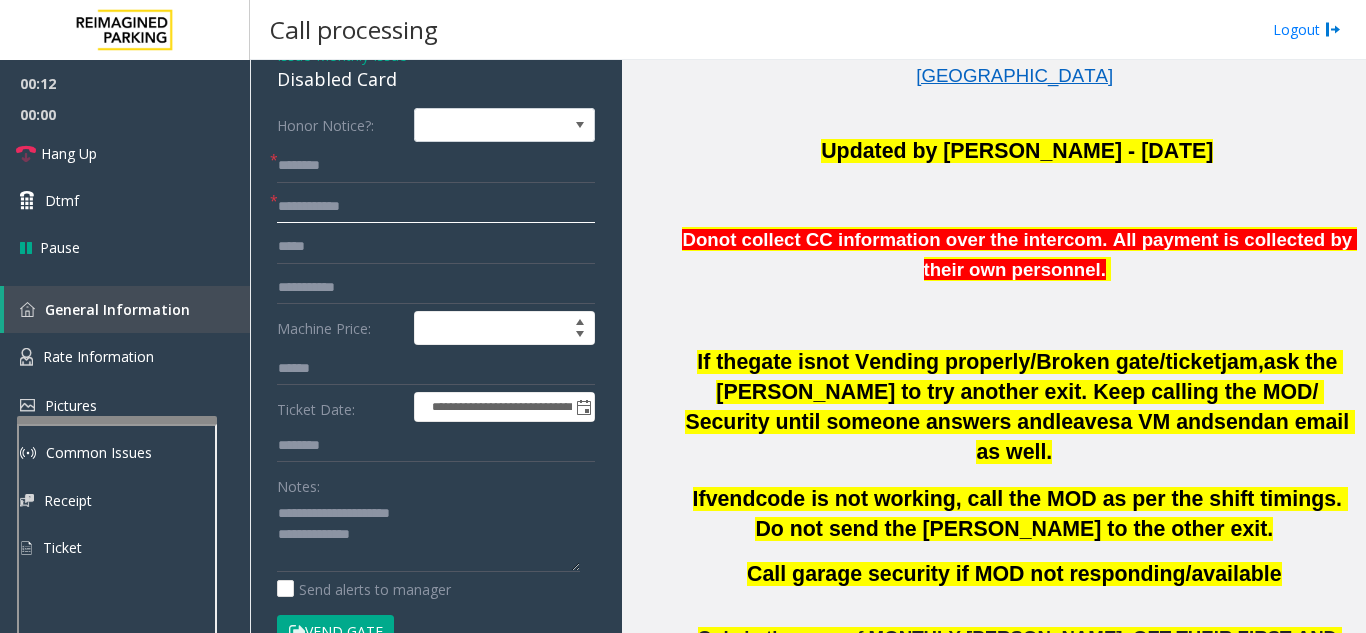 click 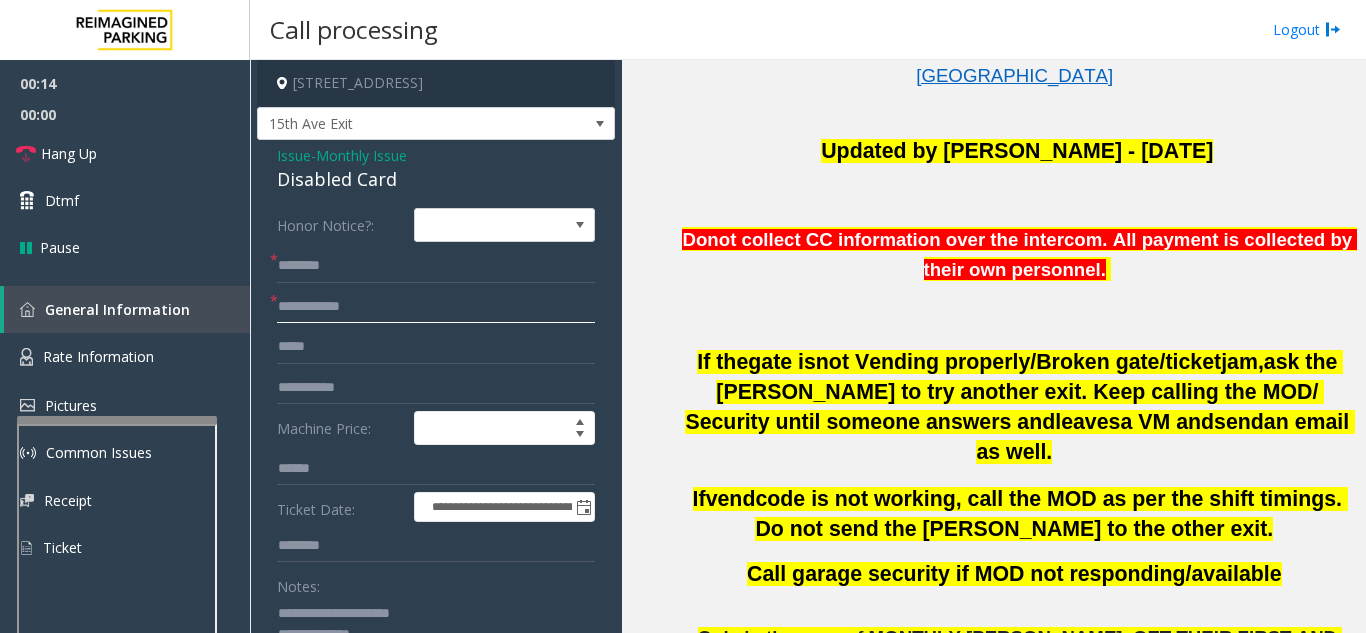 scroll, scrollTop: 100, scrollLeft: 0, axis: vertical 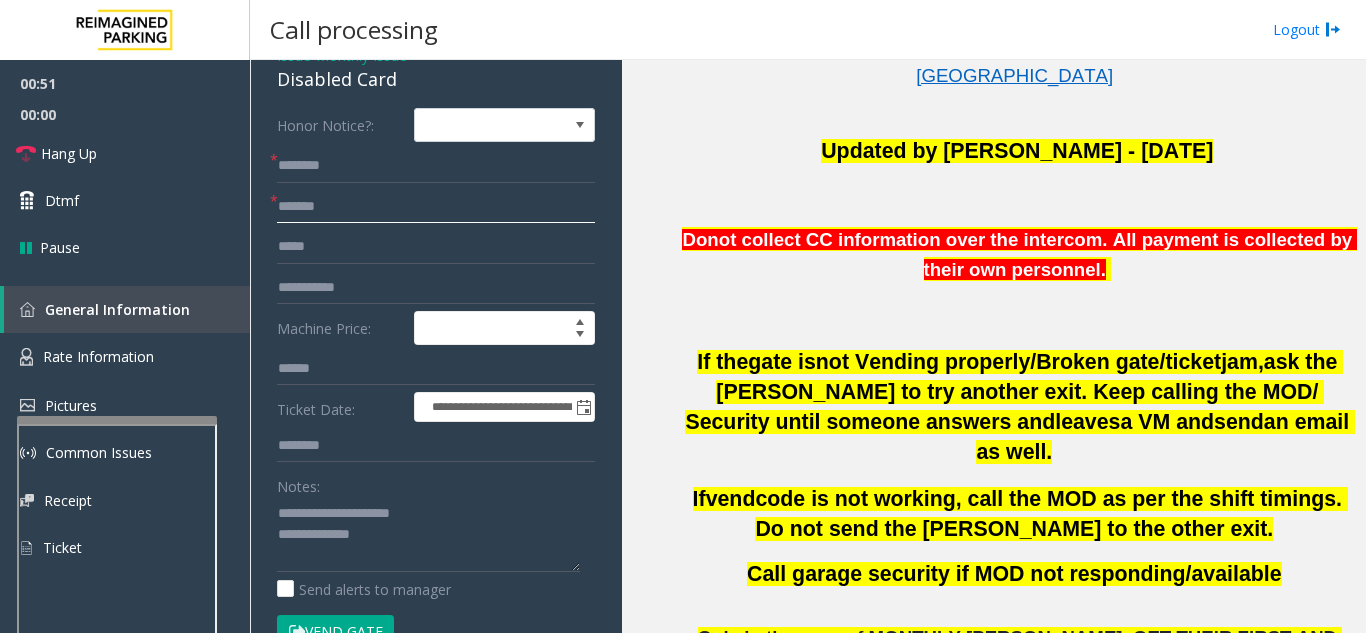 type on "*******" 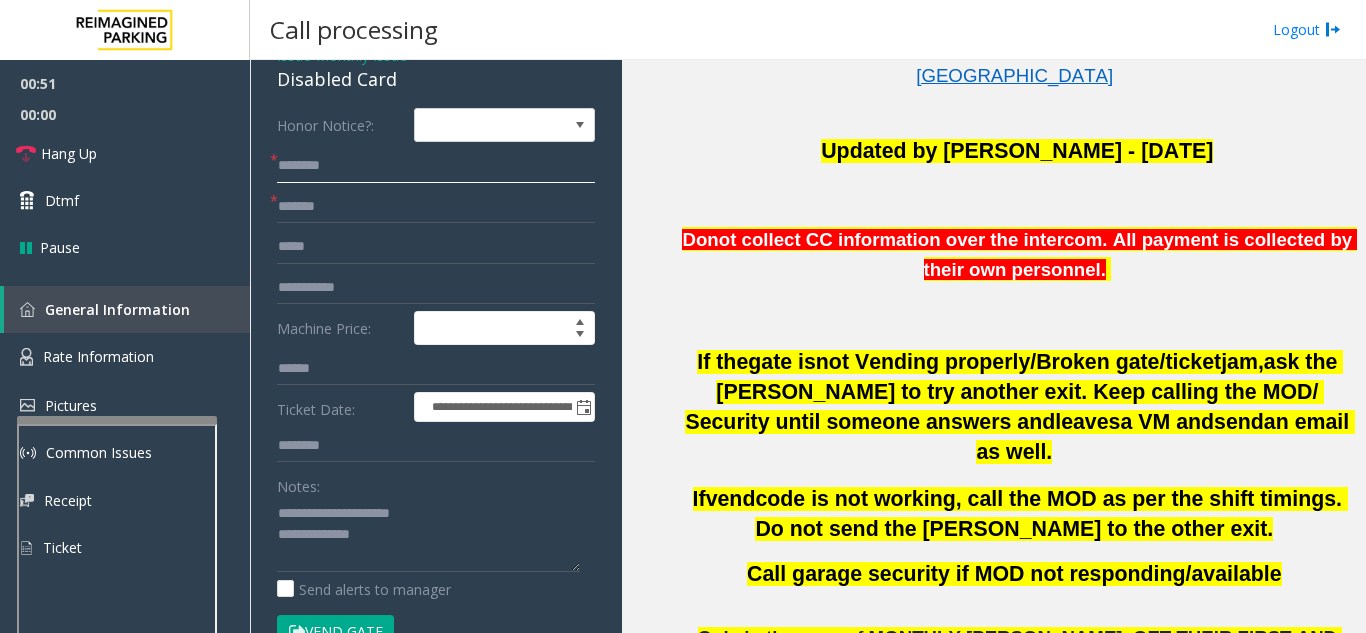 click 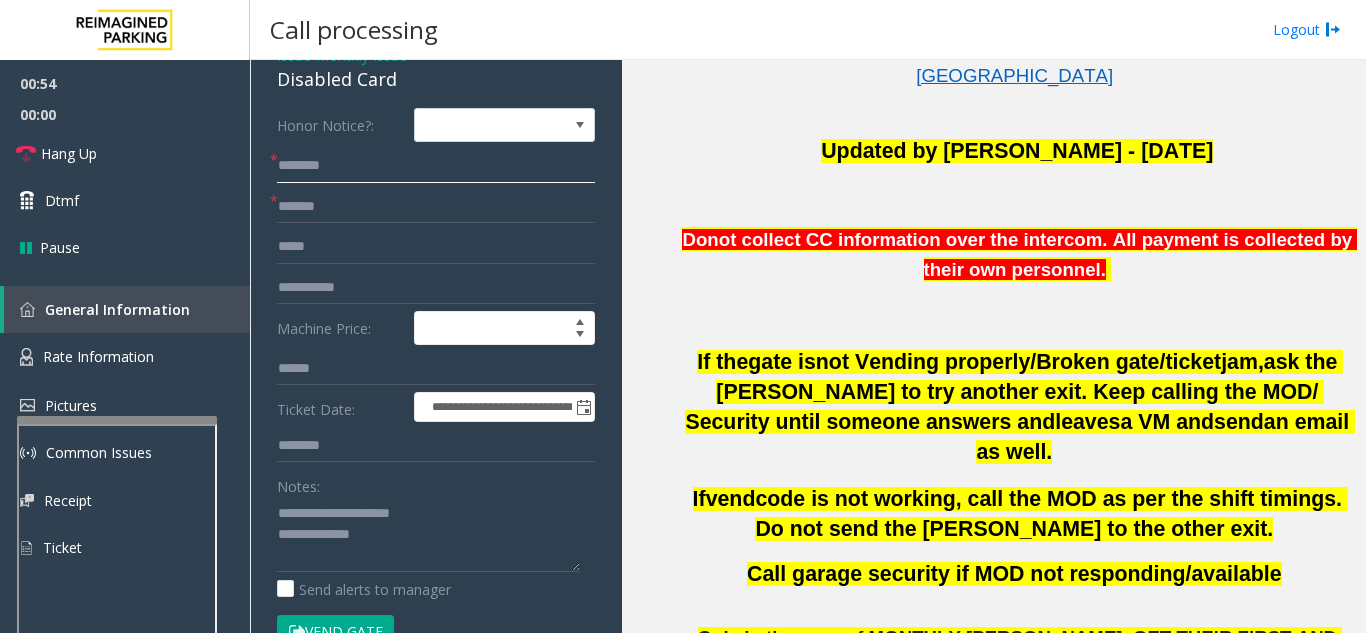 click 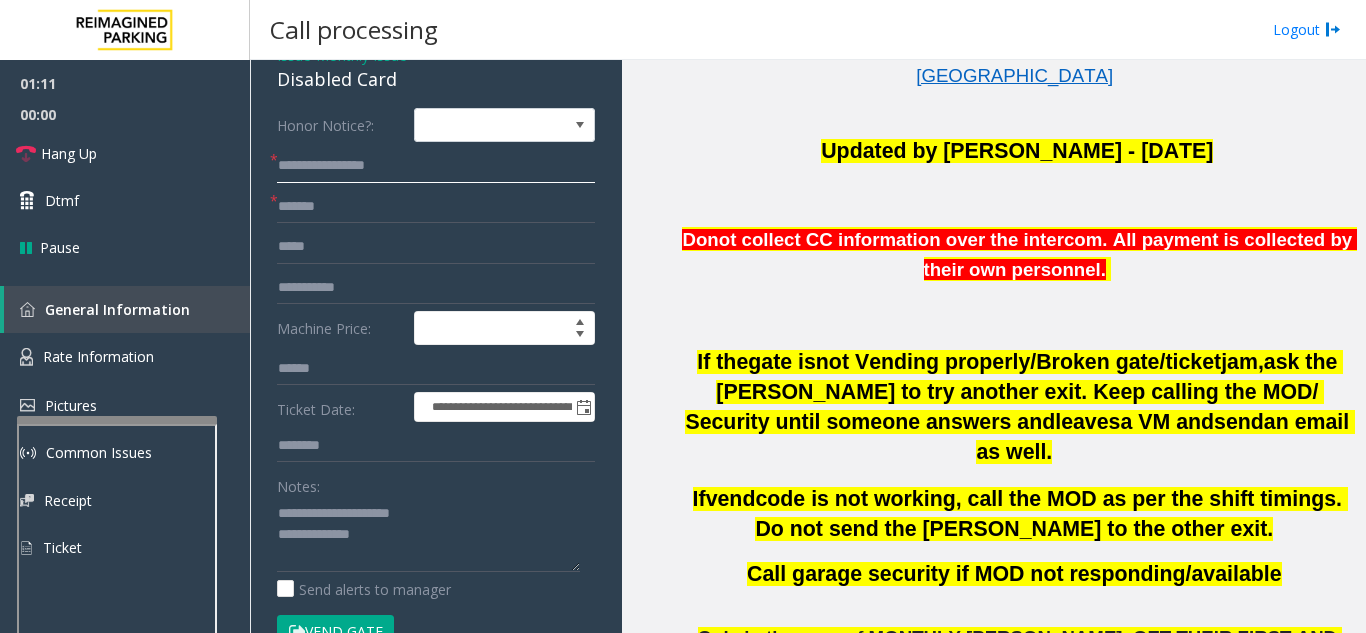 drag, startPoint x: 414, startPoint y: 168, endPoint x: 375, endPoint y: 168, distance: 39 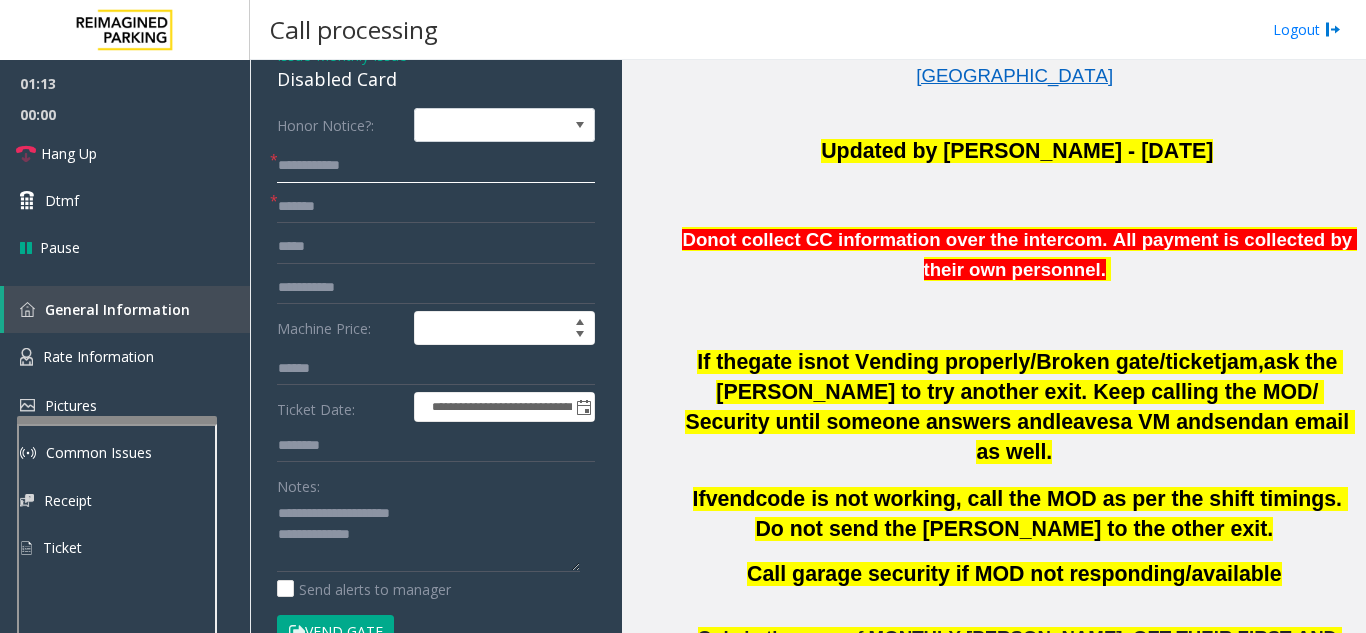 click on "**********" 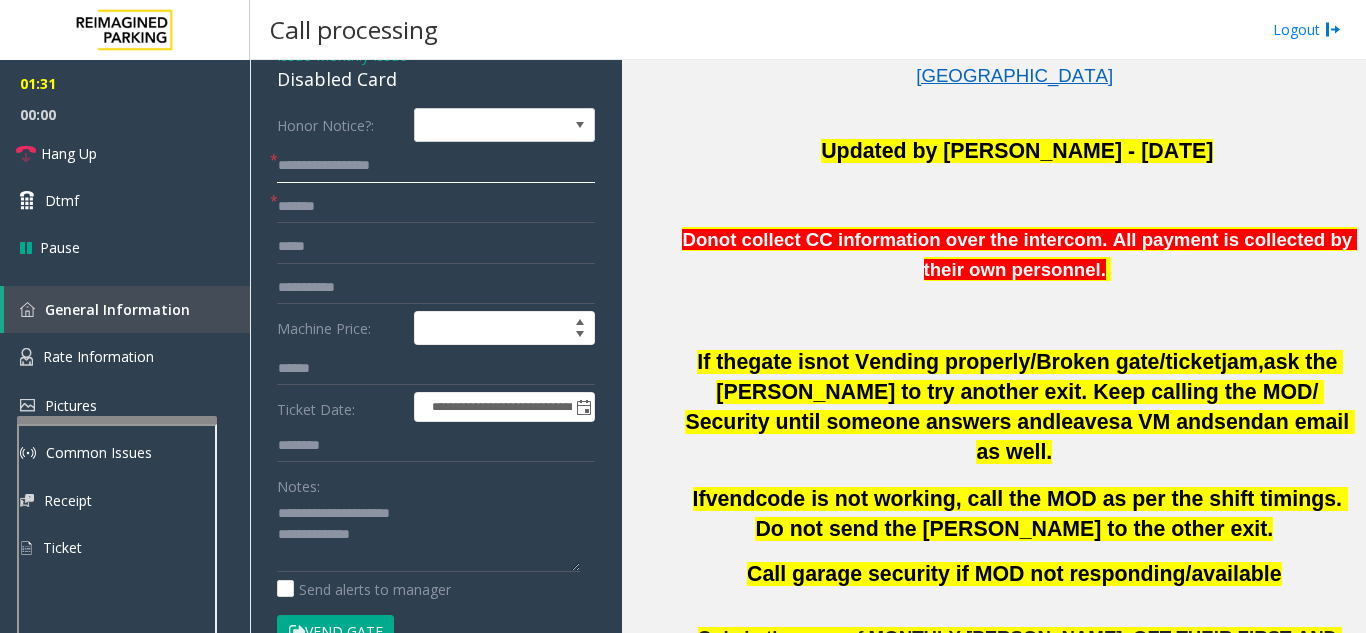 type on "**********" 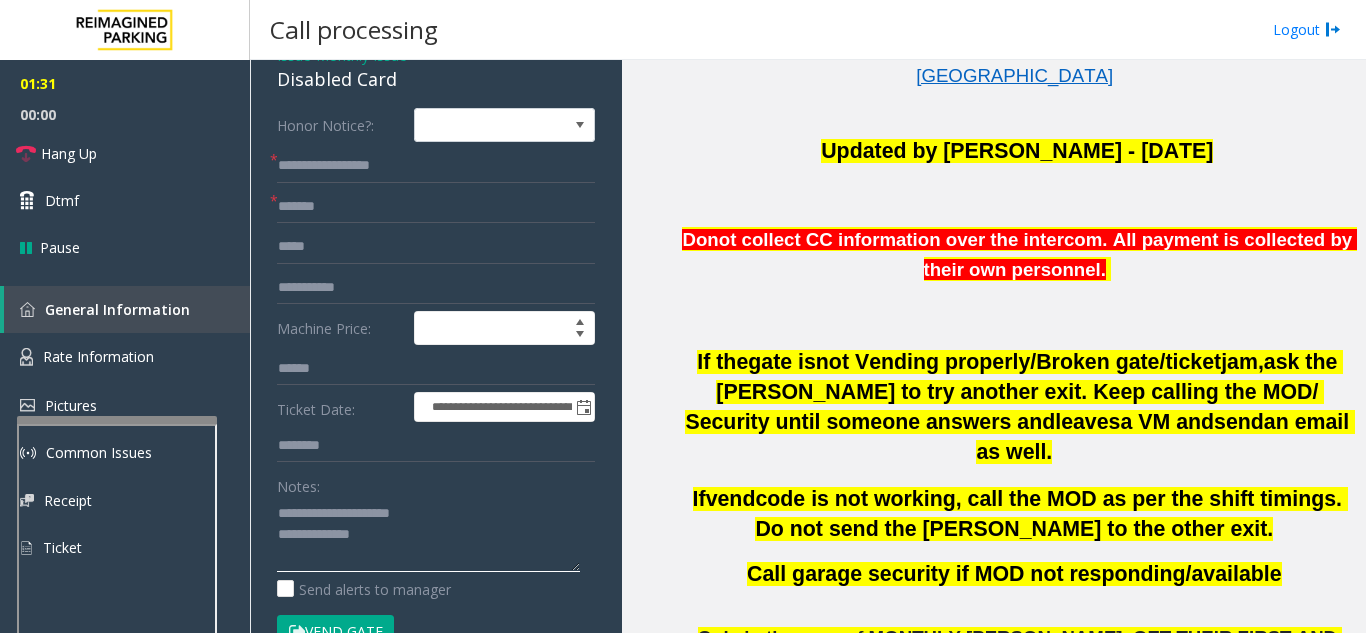 click 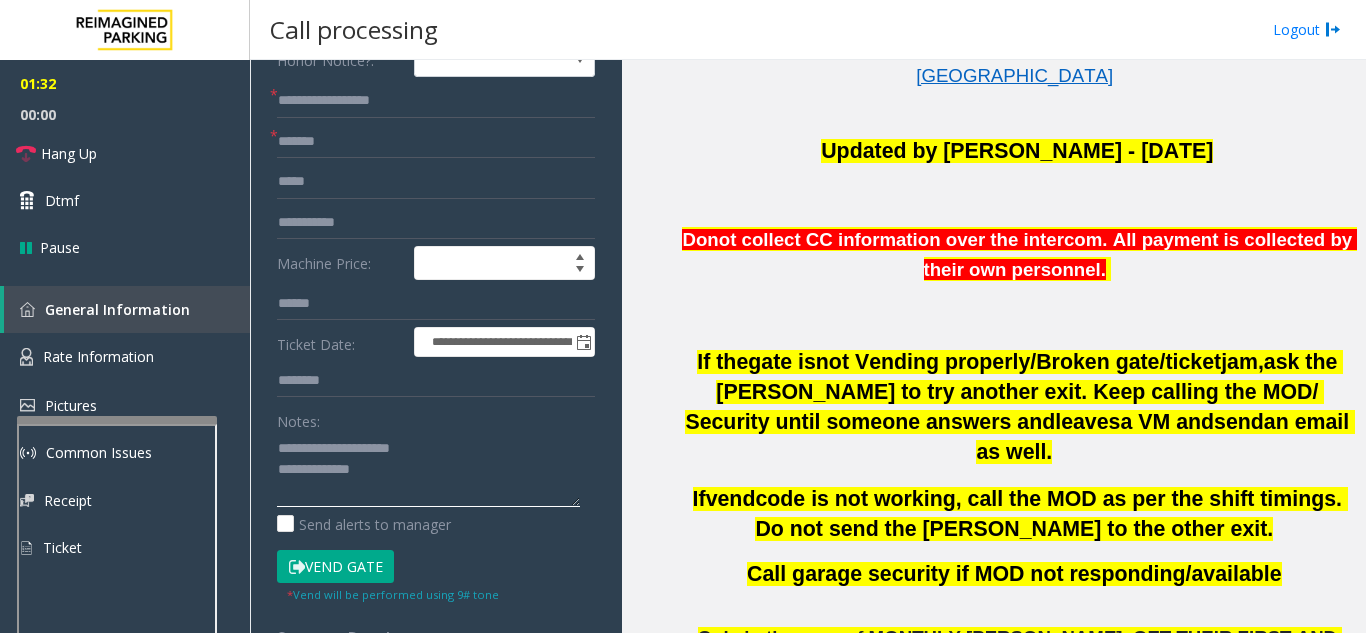 scroll, scrollTop: 200, scrollLeft: 0, axis: vertical 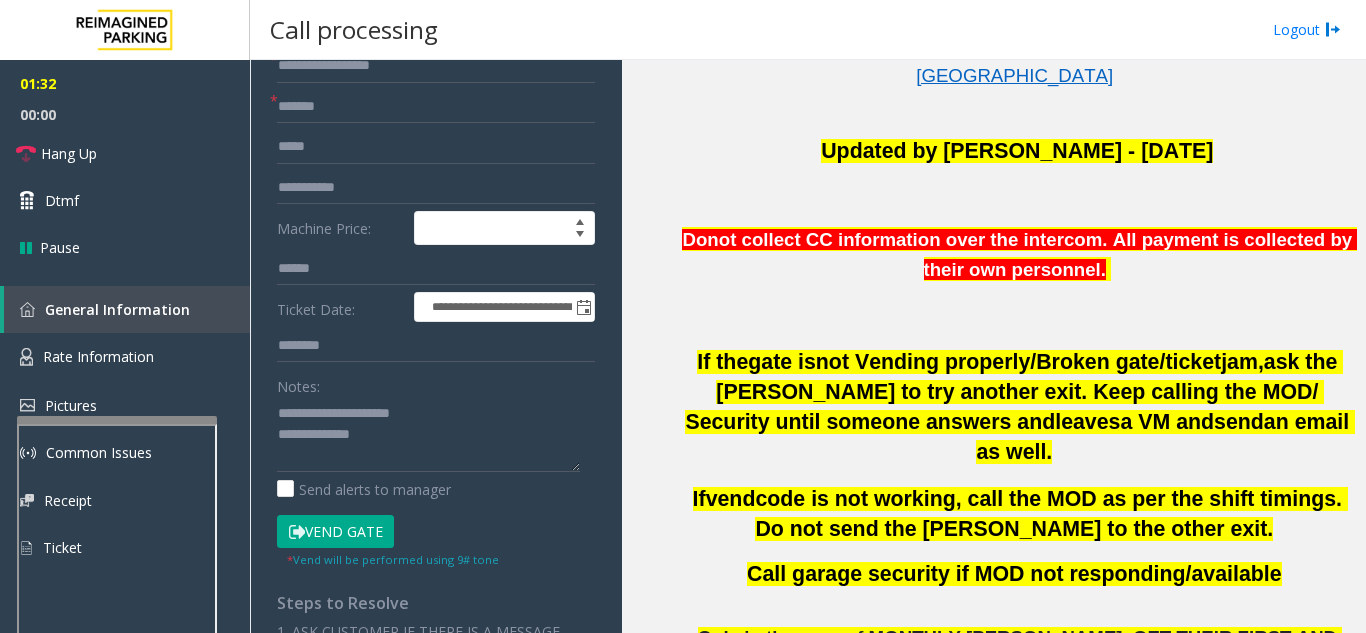click on "Vend Gate" 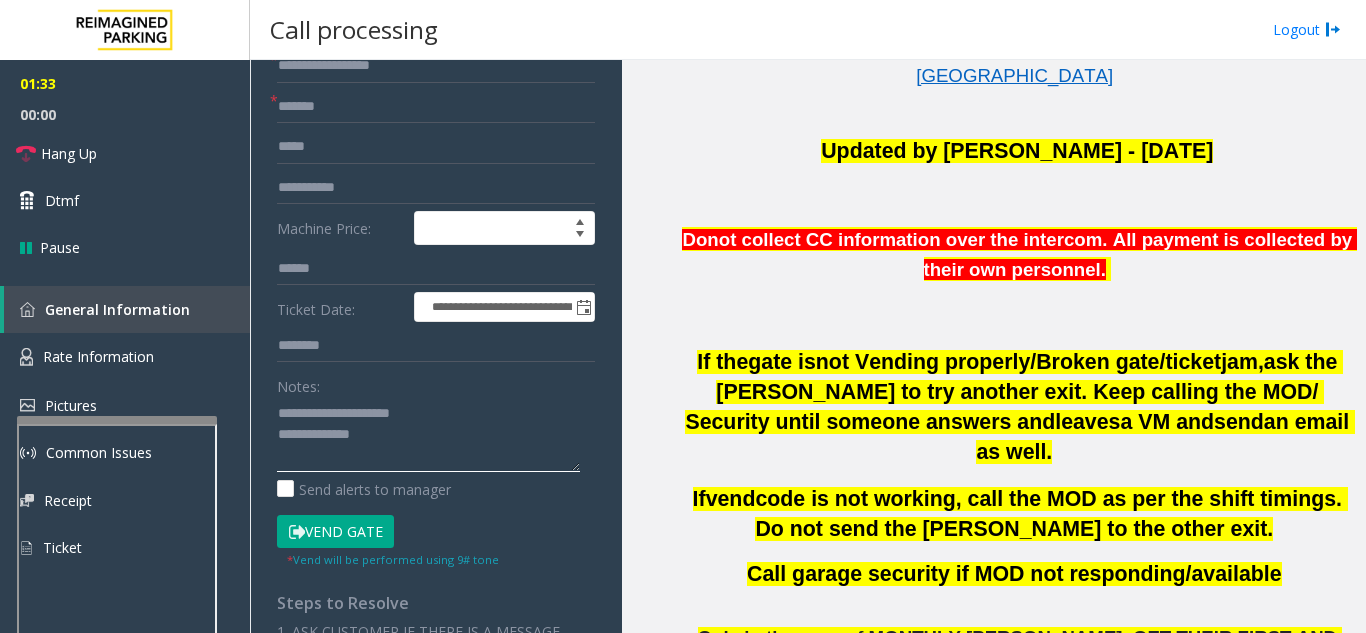 click 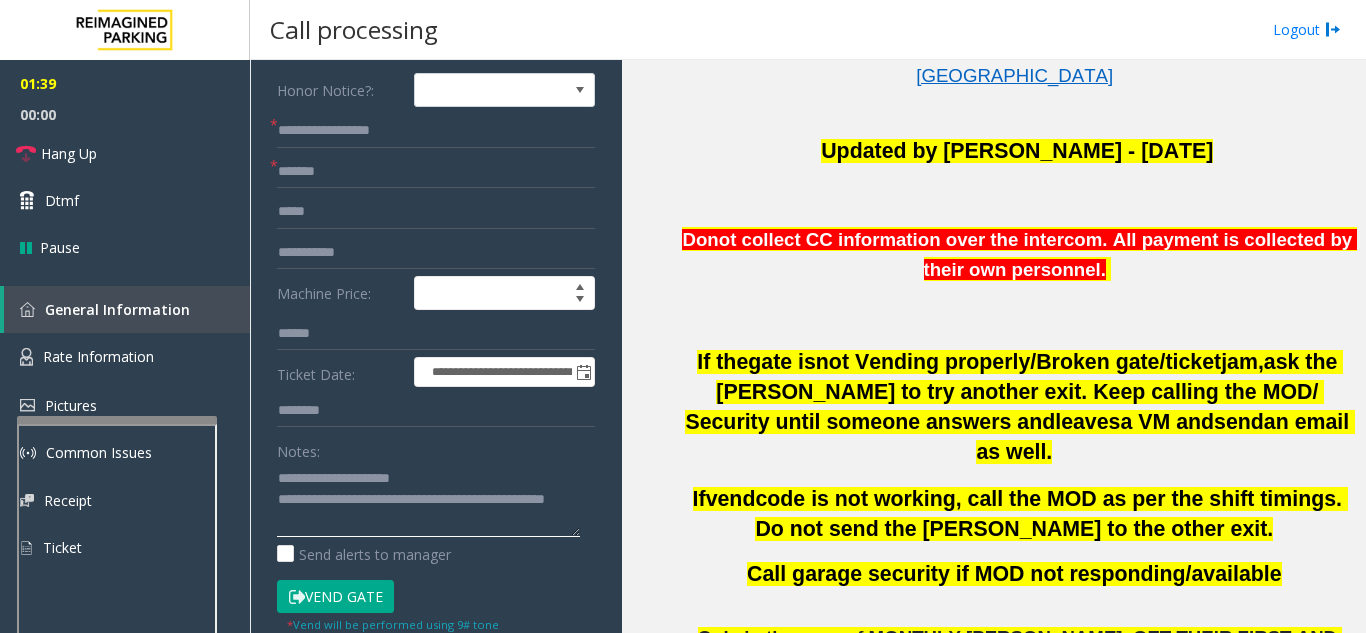 scroll, scrollTop: 100, scrollLeft: 0, axis: vertical 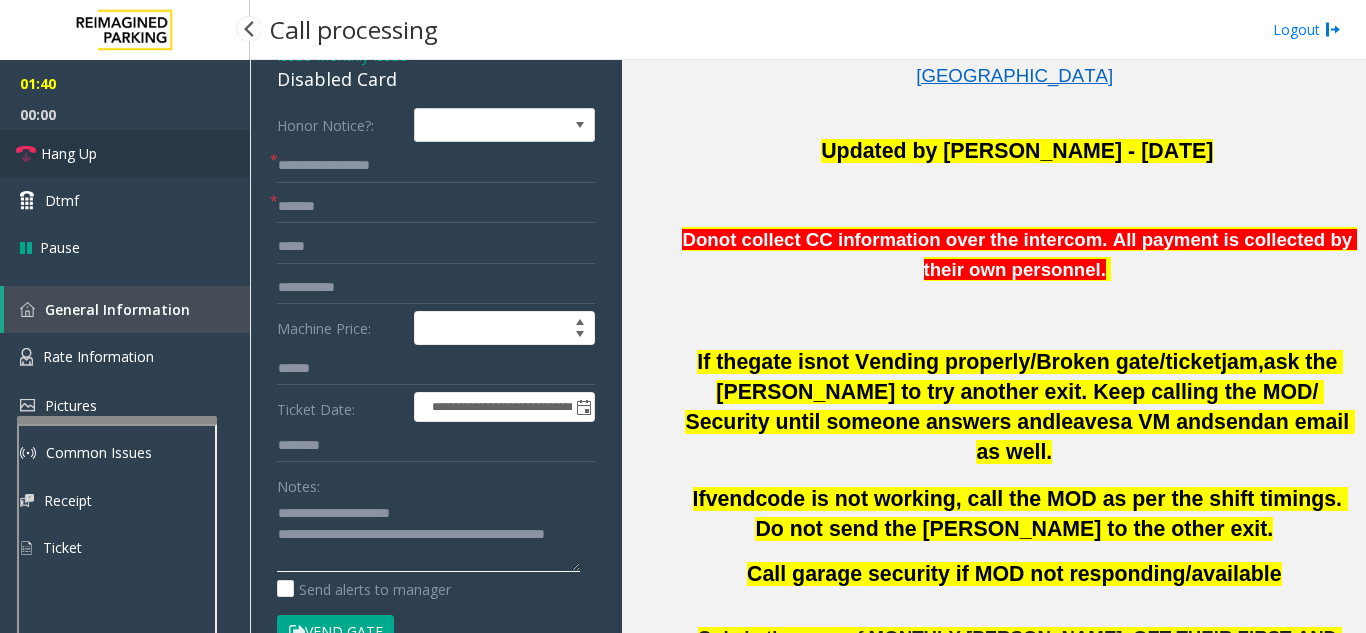 type on "**********" 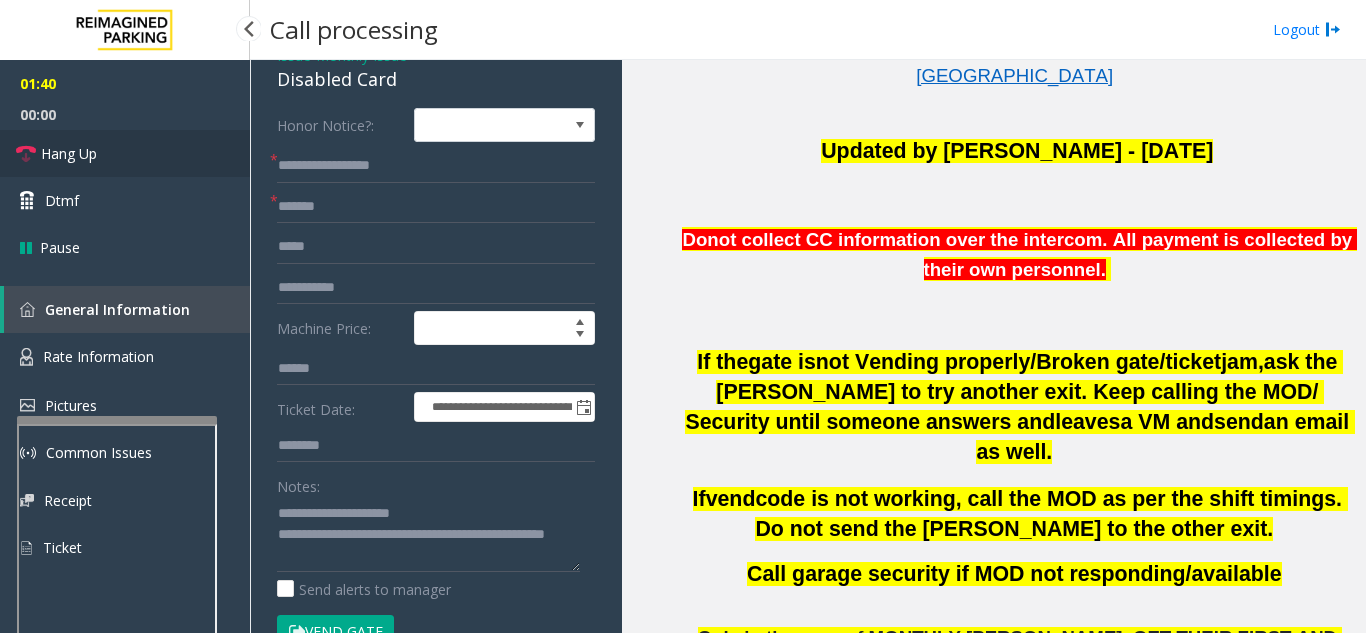 click on "Hang Up" at bounding box center (125, 153) 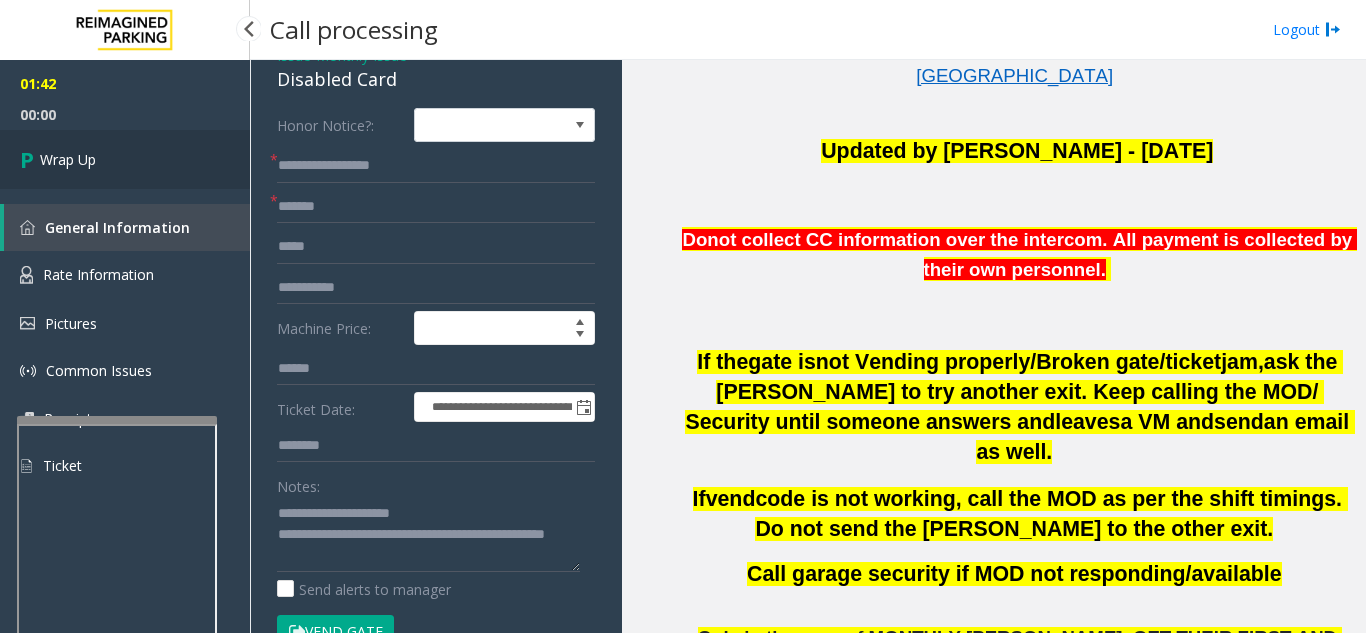 click on "Wrap Up" at bounding box center (125, 159) 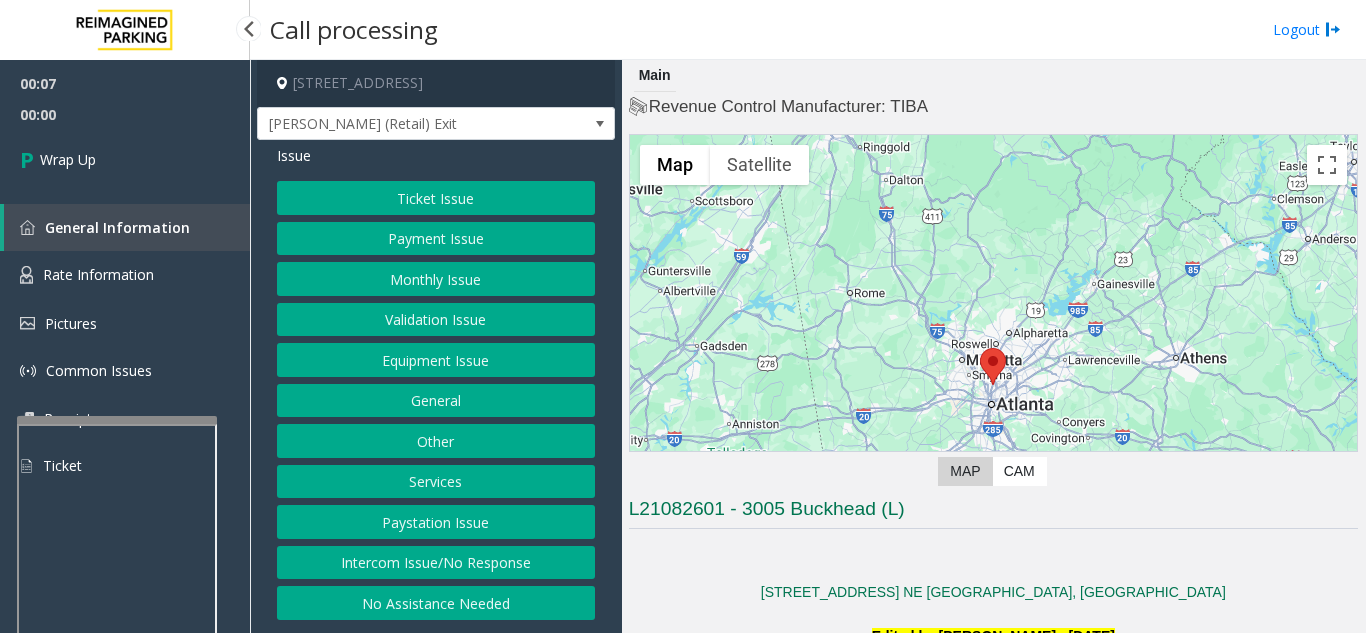 click on "Intercom Issue/No Response" 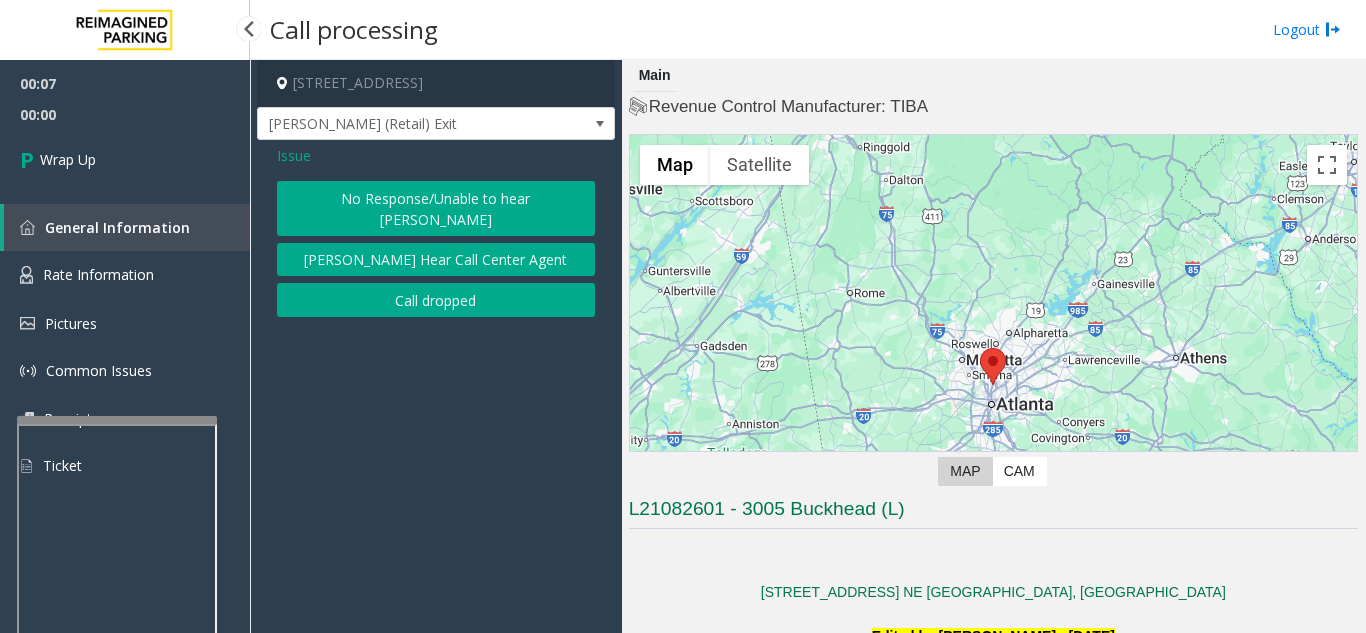 click on "Call dropped" 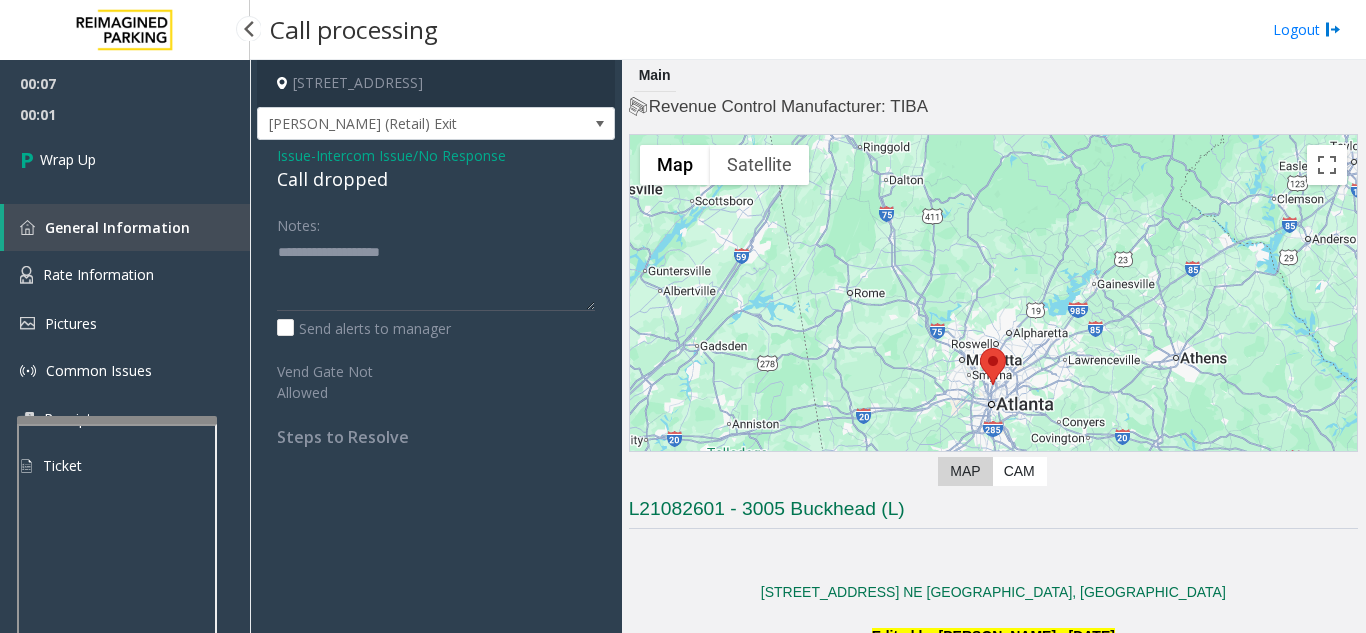 click on "Call dropped" 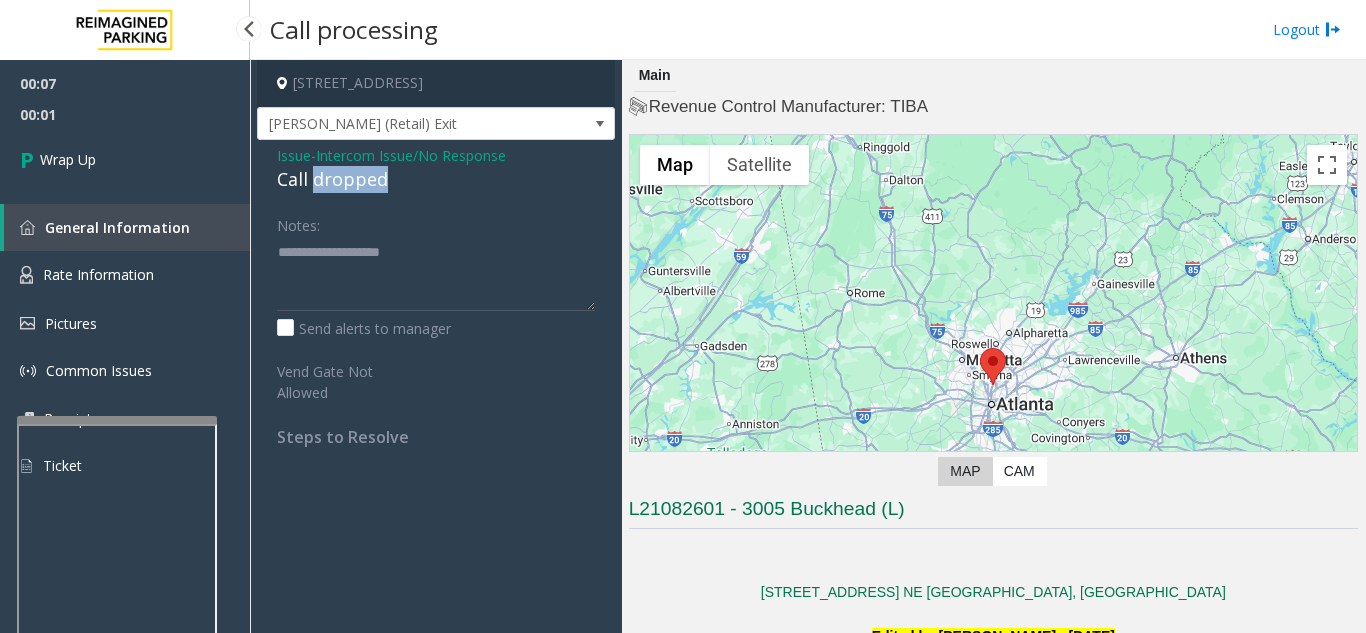 click on "Call dropped" 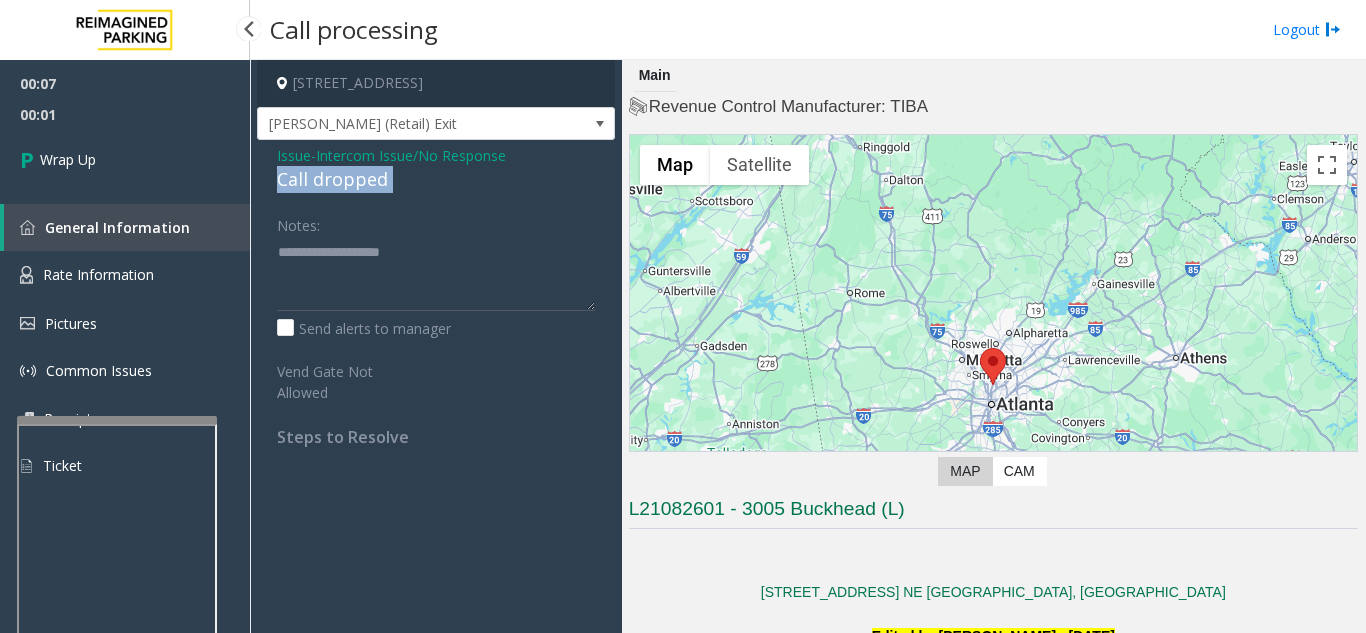 click on "Call dropped" 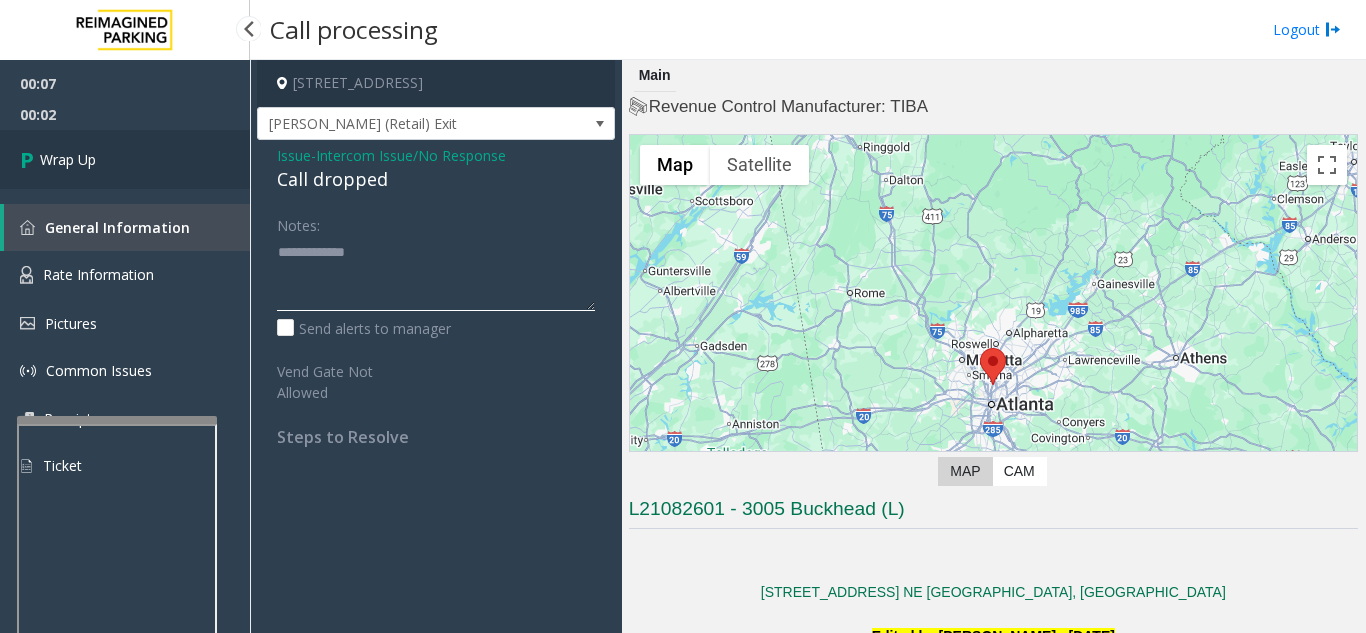 type on "**********" 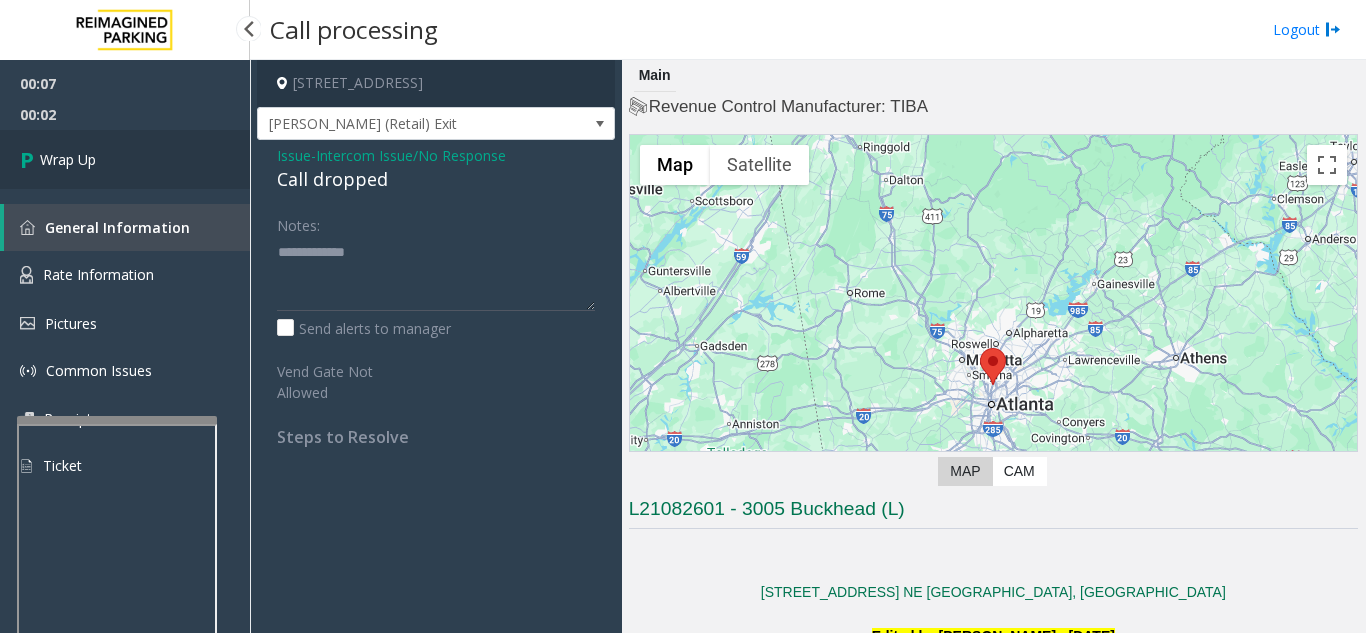 click on "Wrap Up" at bounding box center (125, 159) 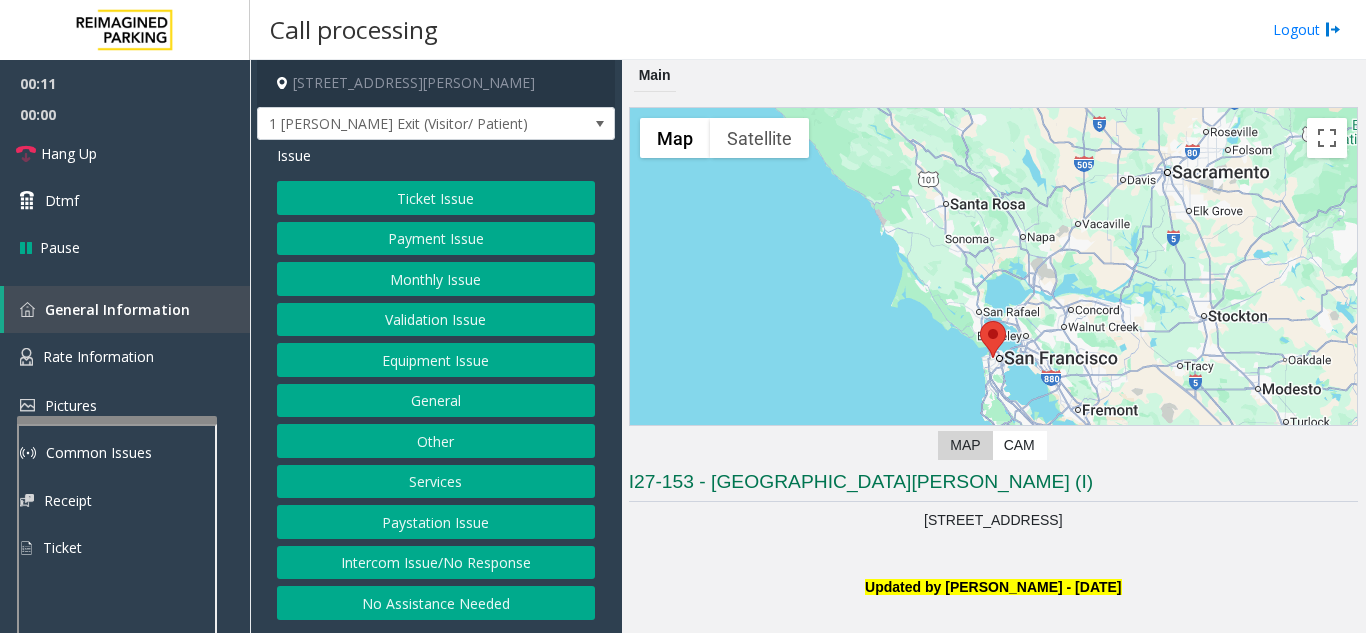click on "Intercom Issue/No Response" 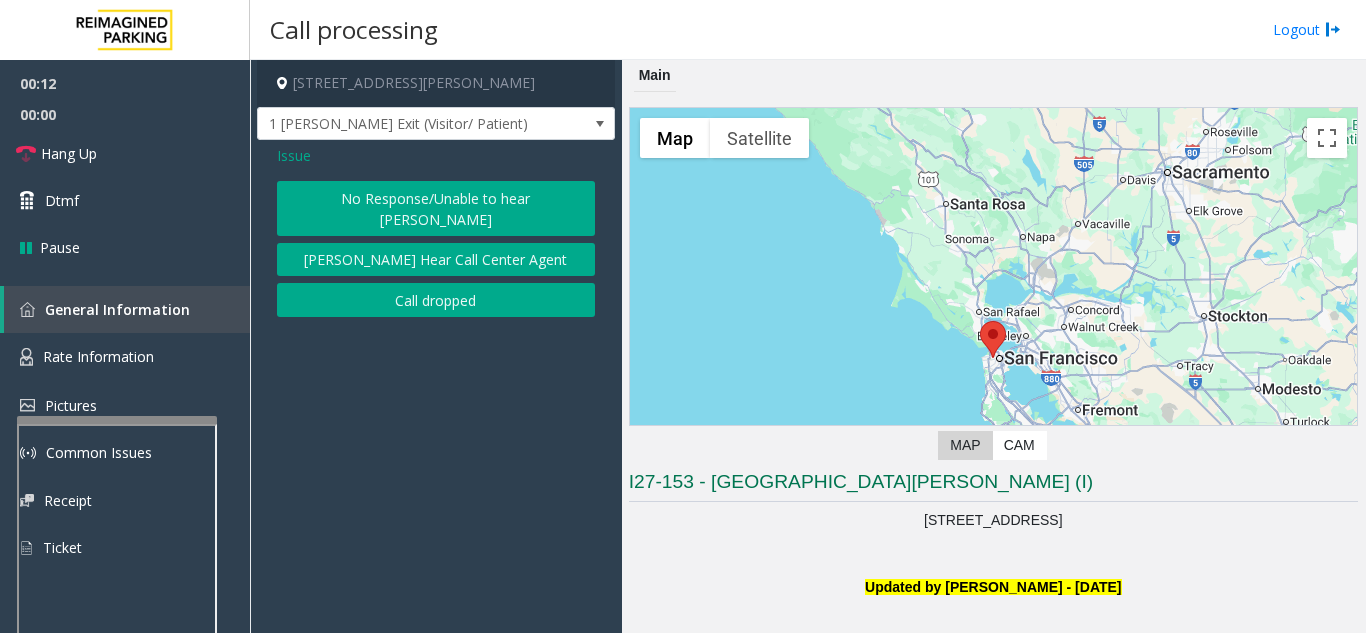 click on "No Response/Unable to hear [PERSON_NAME]" 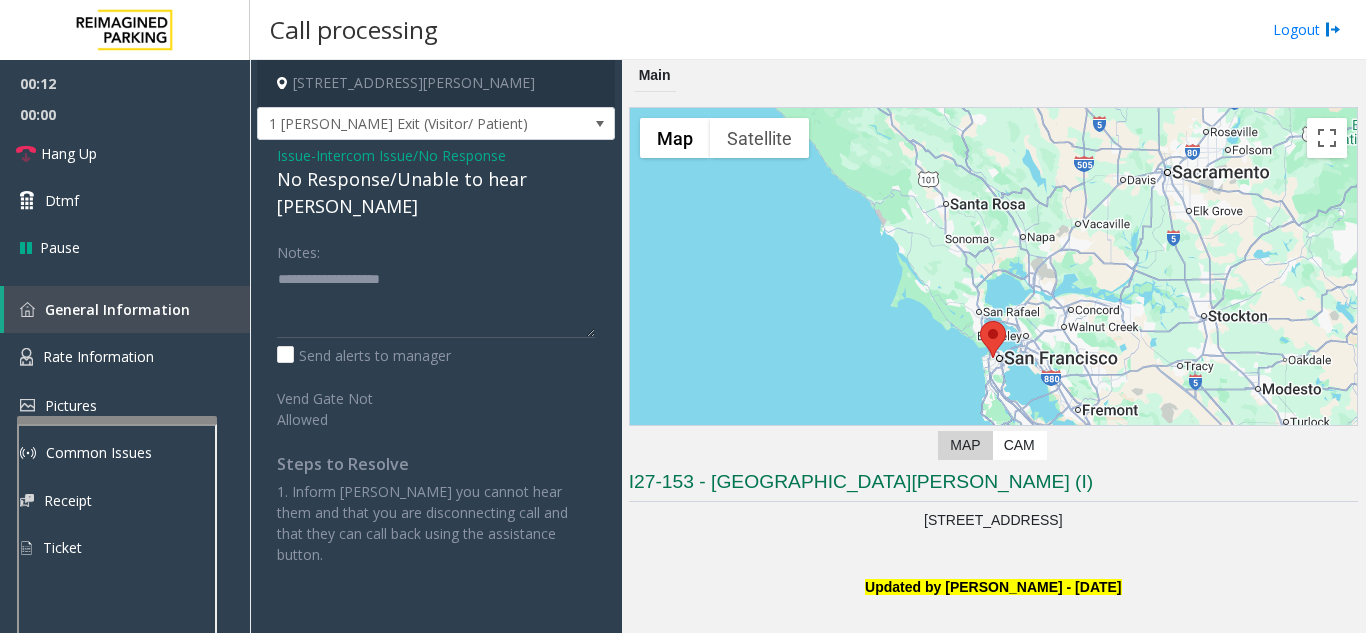 click on "No Response/Unable to hear [PERSON_NAME]" 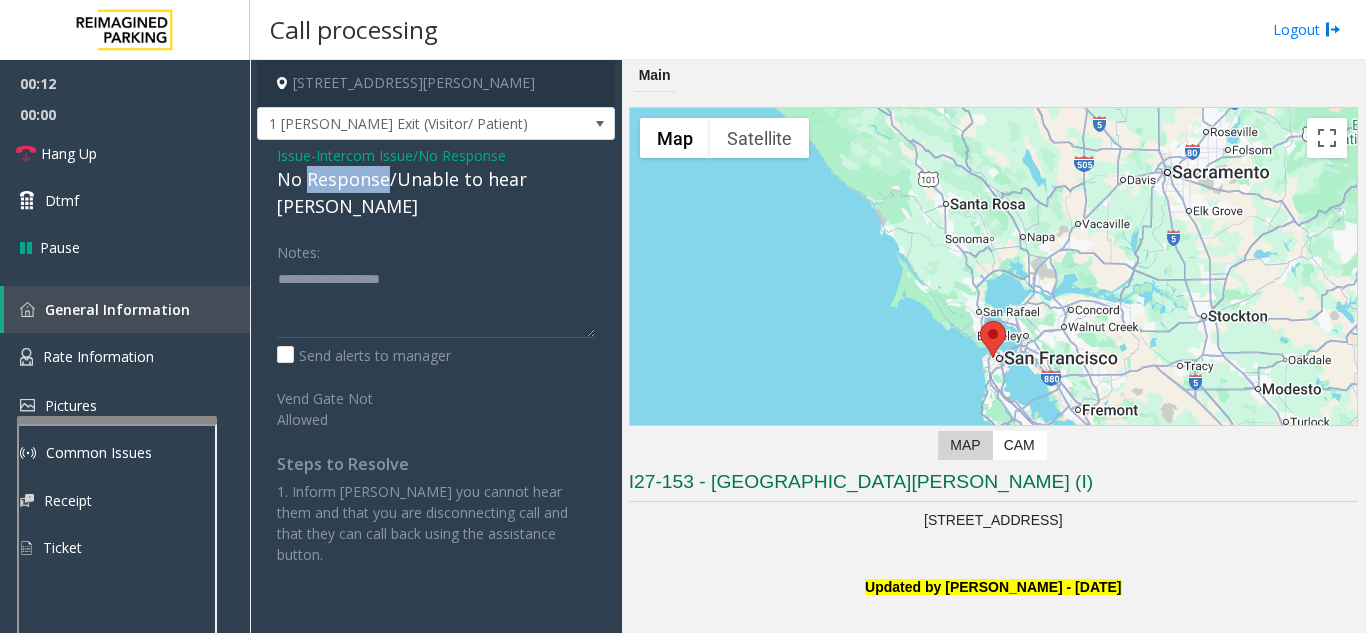 click on "No Response/Unable to hear [PERSON_NAME]" 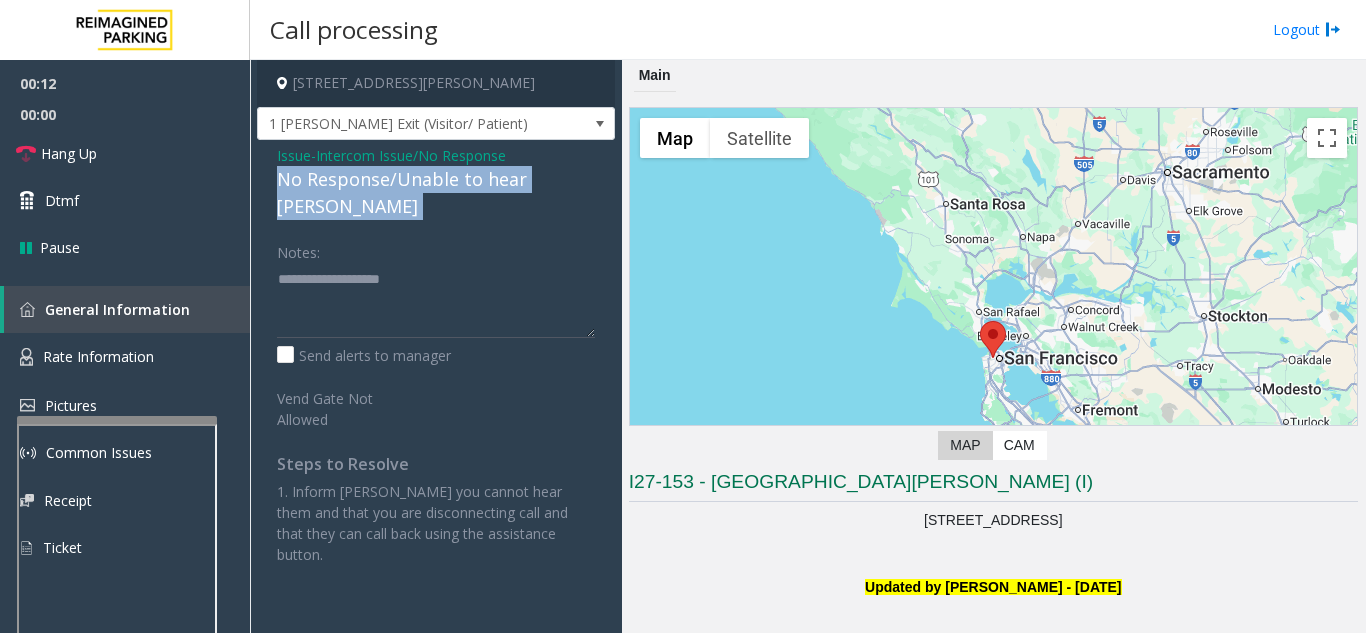 click on "No Response/Unable to hear [PERSON_NAME]" 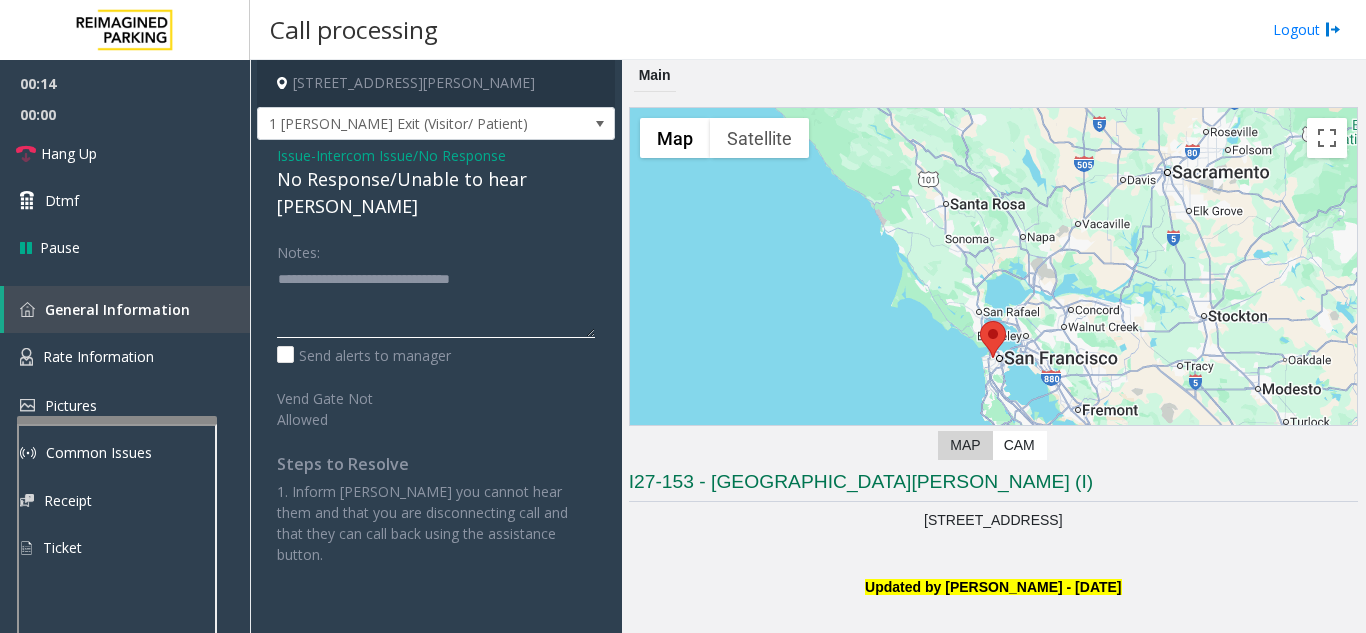 click 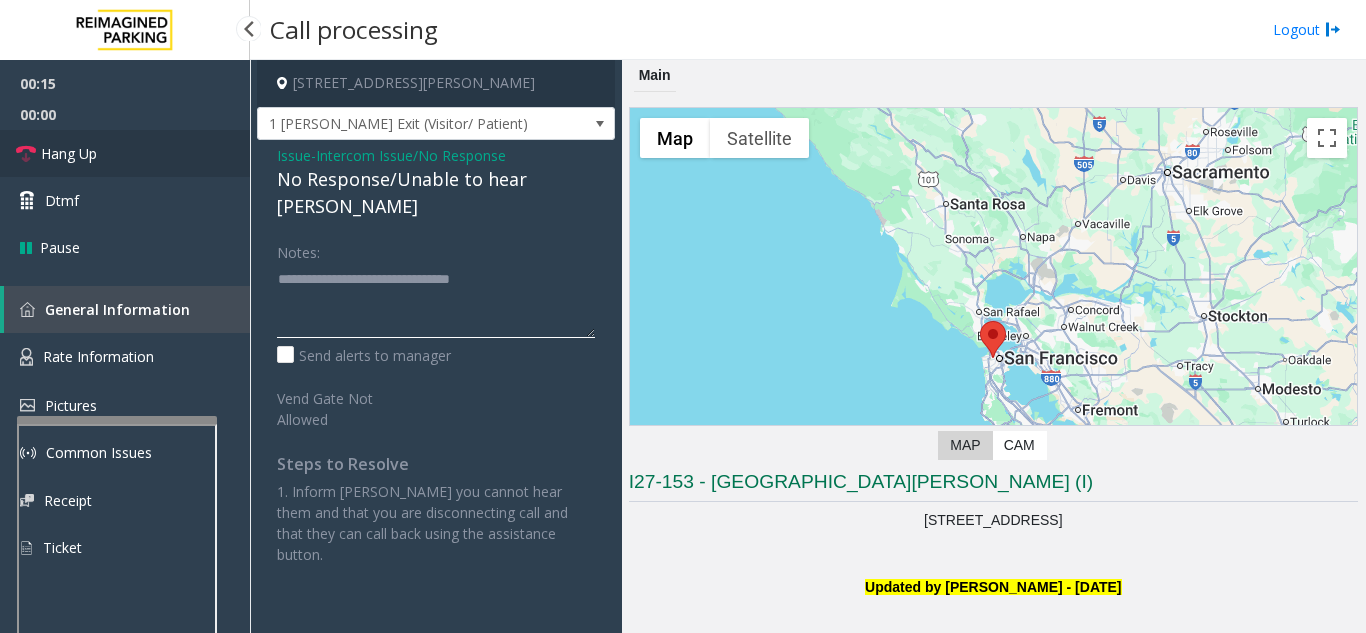 type on "**********" 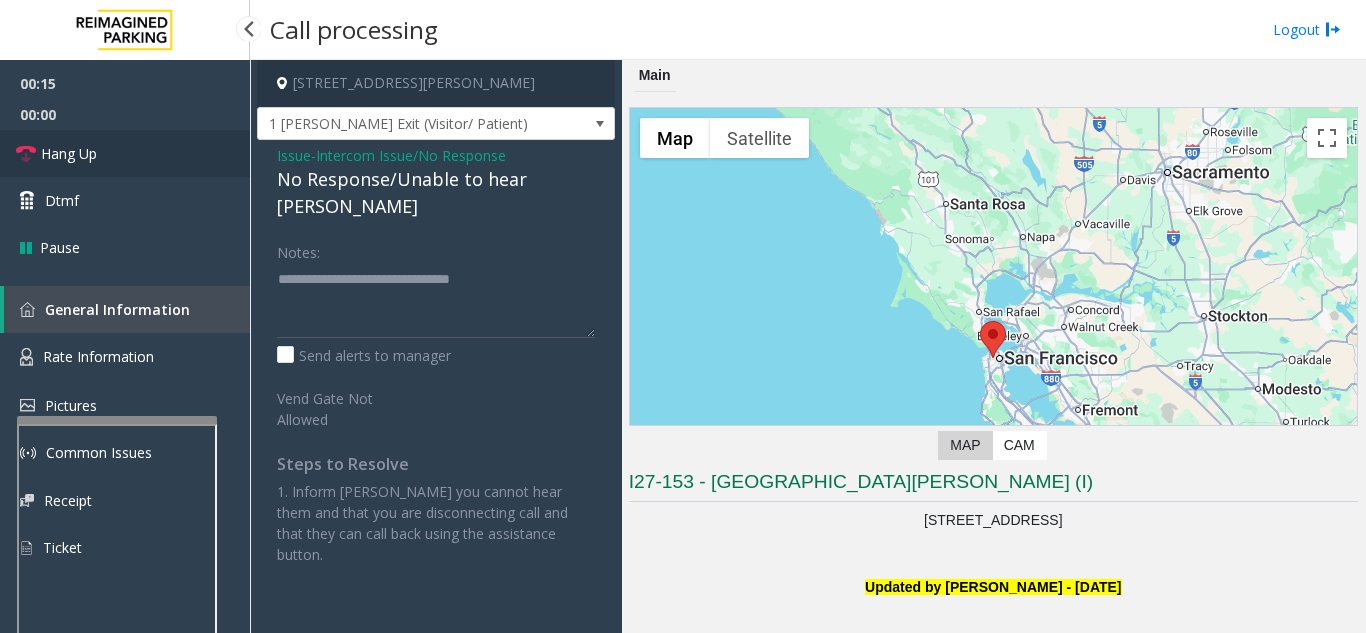 click on "Hang Up" at bounding box center (125, 153) 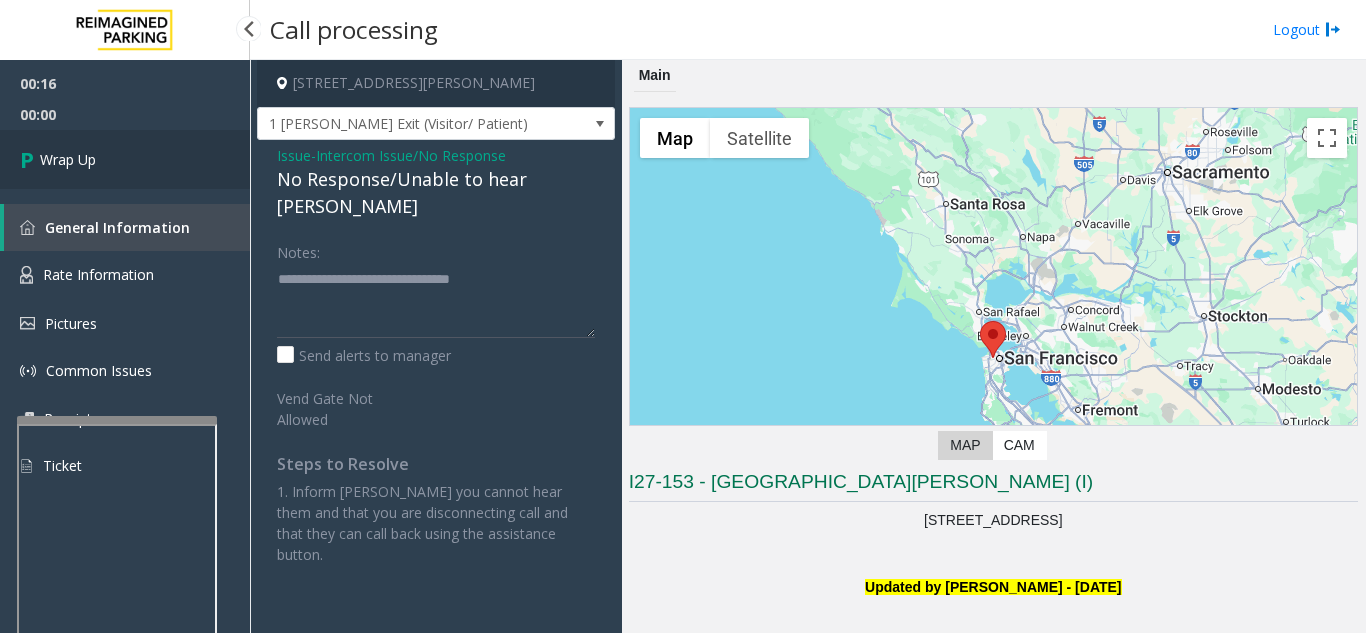 click on "Wrap Up" at bounding box center [68, 159] 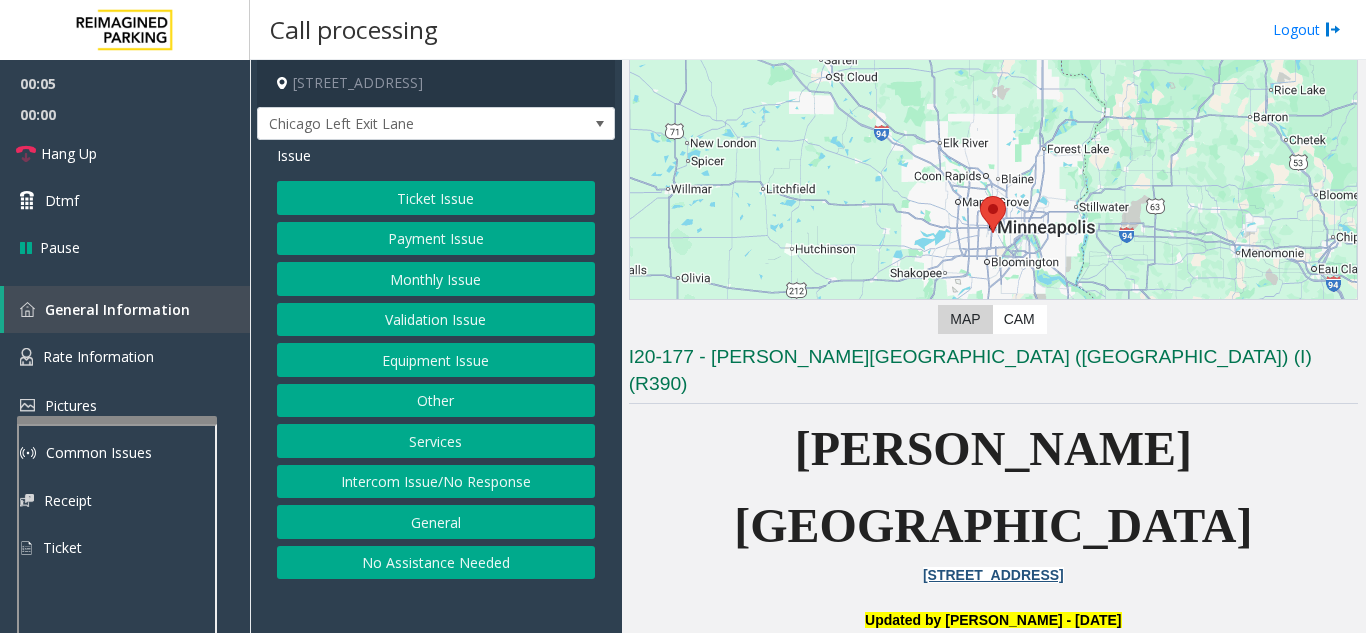 scroll, scrollTop: 300, scrollLeft: 0, axis: vertical 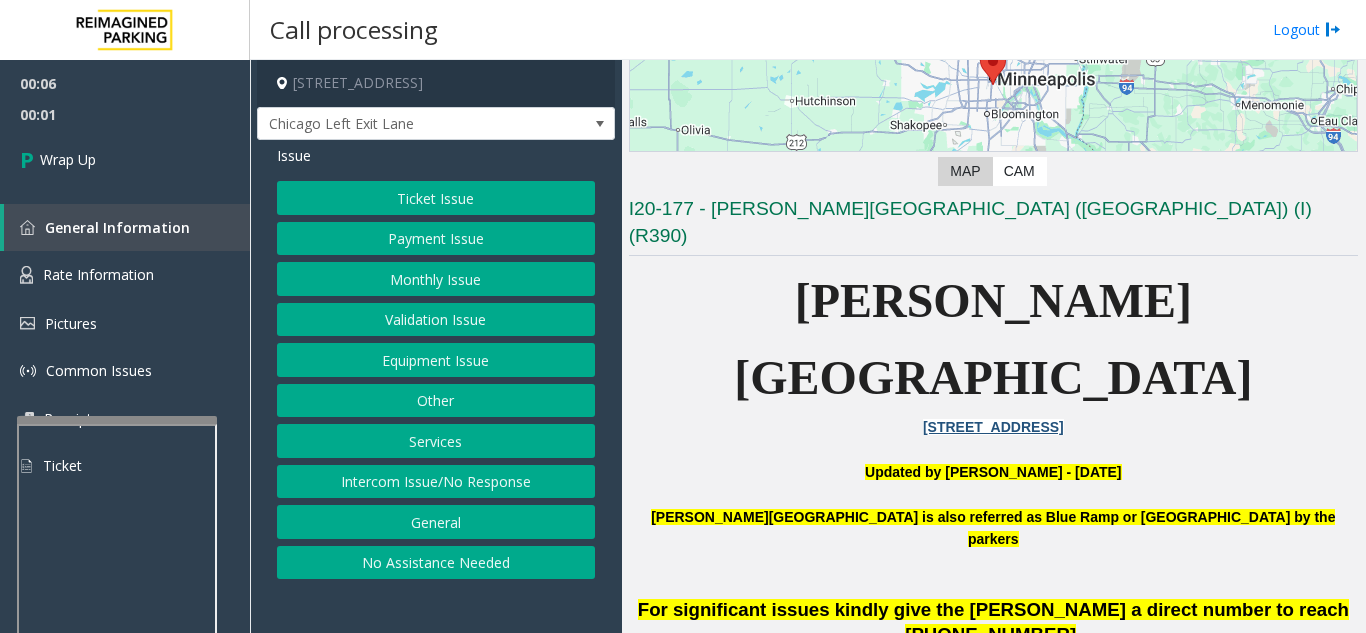 click on "Intercom Issue/No Response" 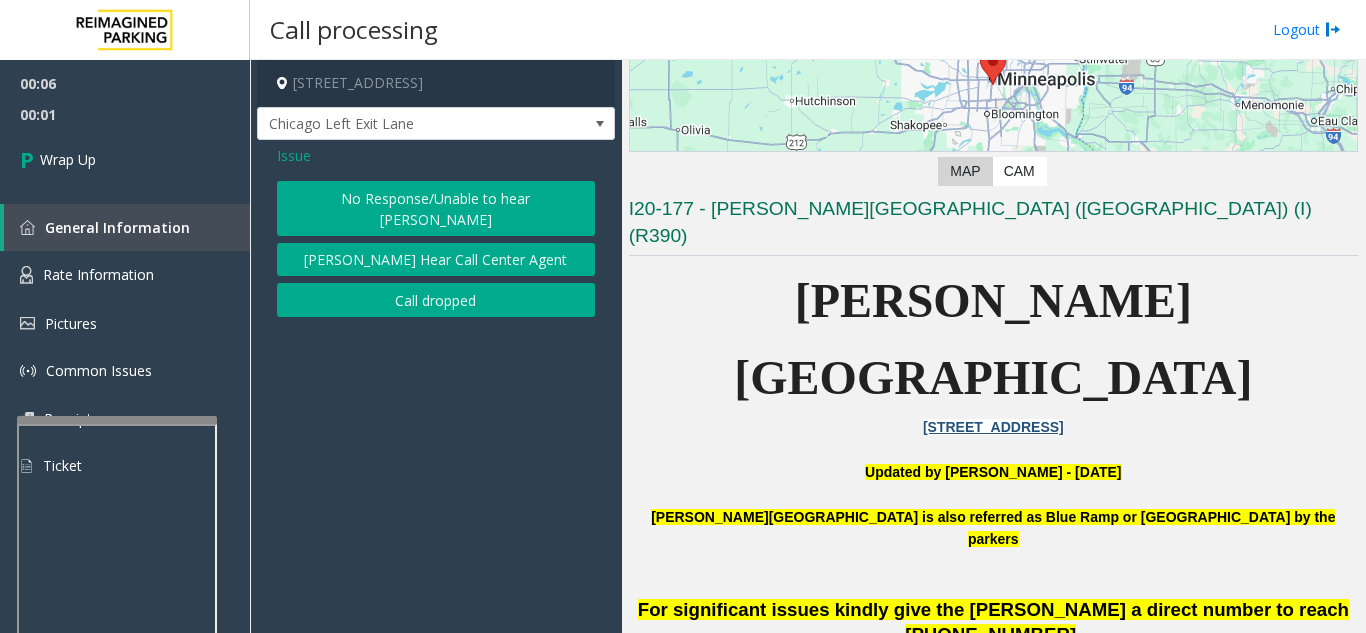 click on "Call dropped" 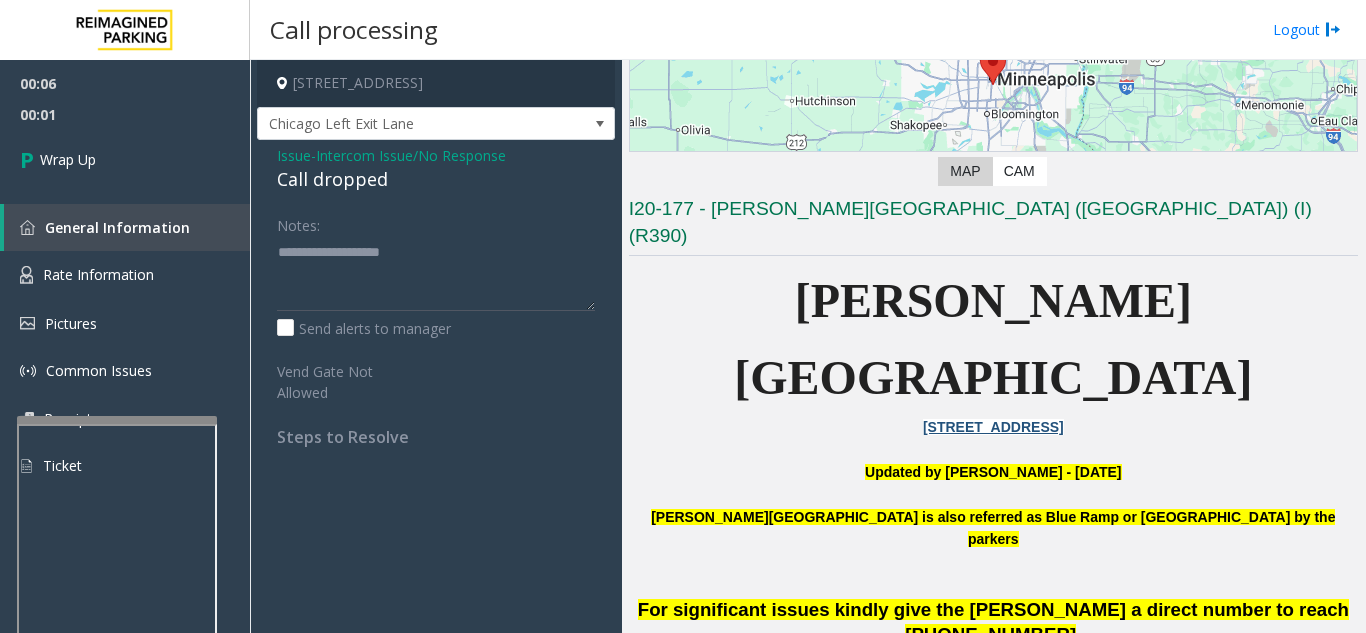 click on "Call dropped" 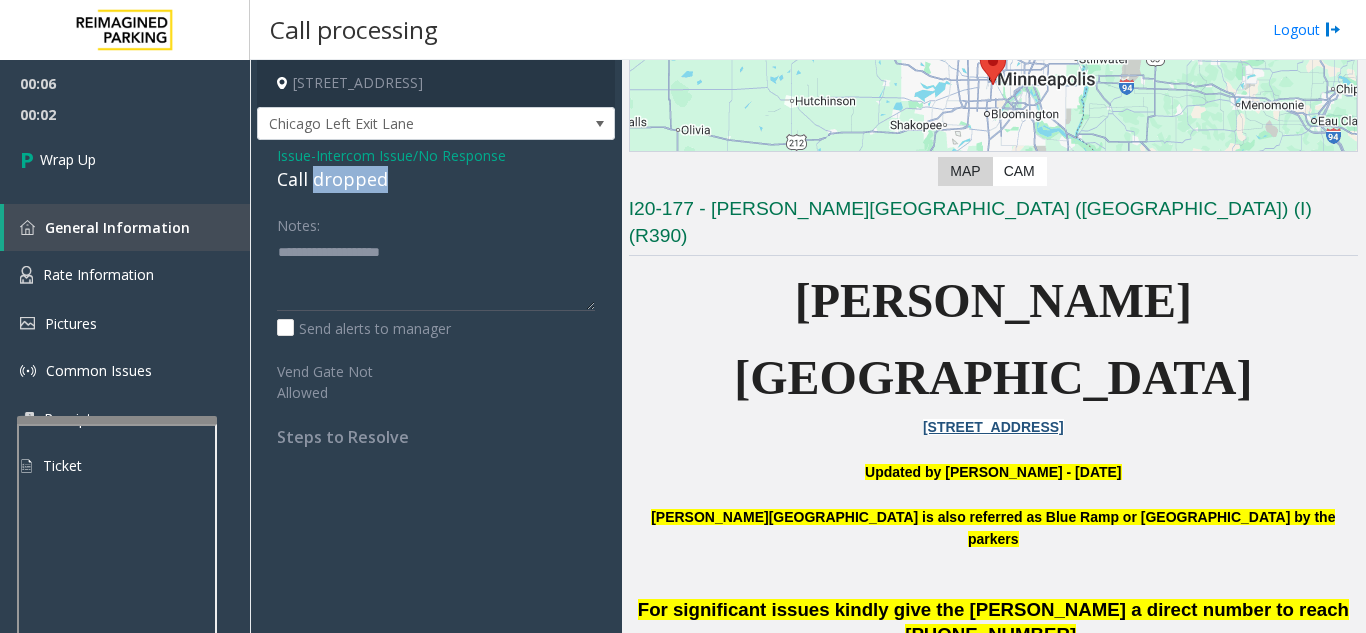 click on "Call dropped" 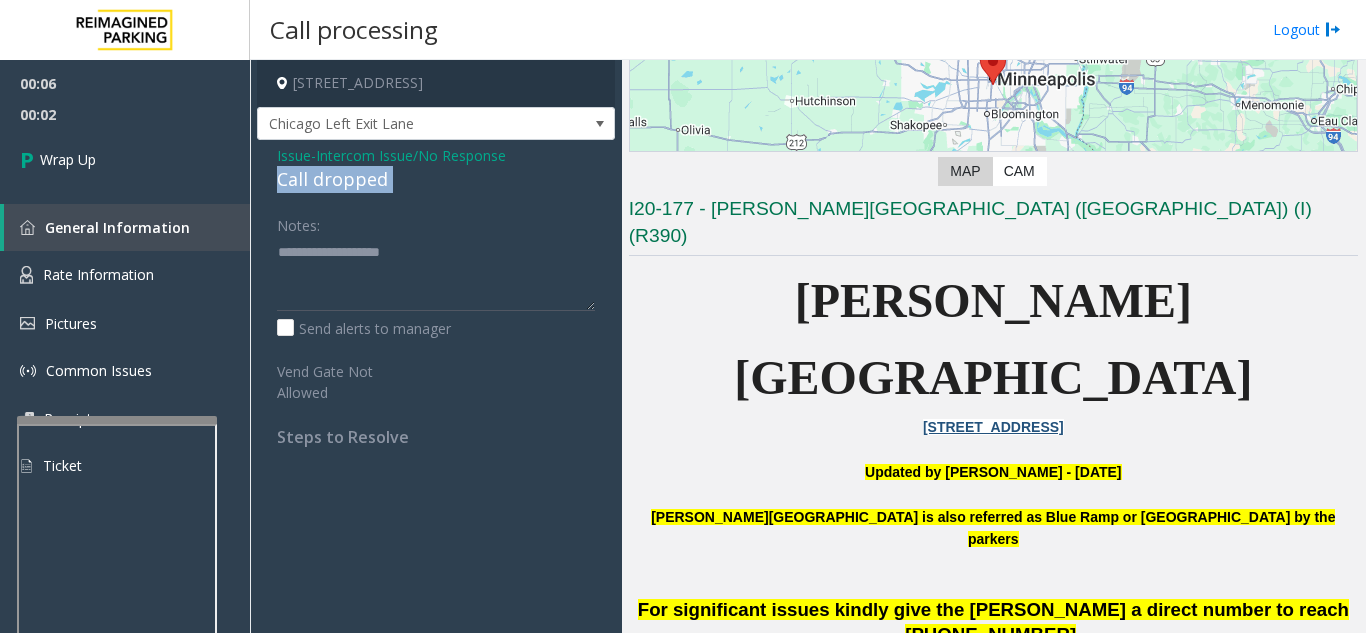 click on "Call dropped" 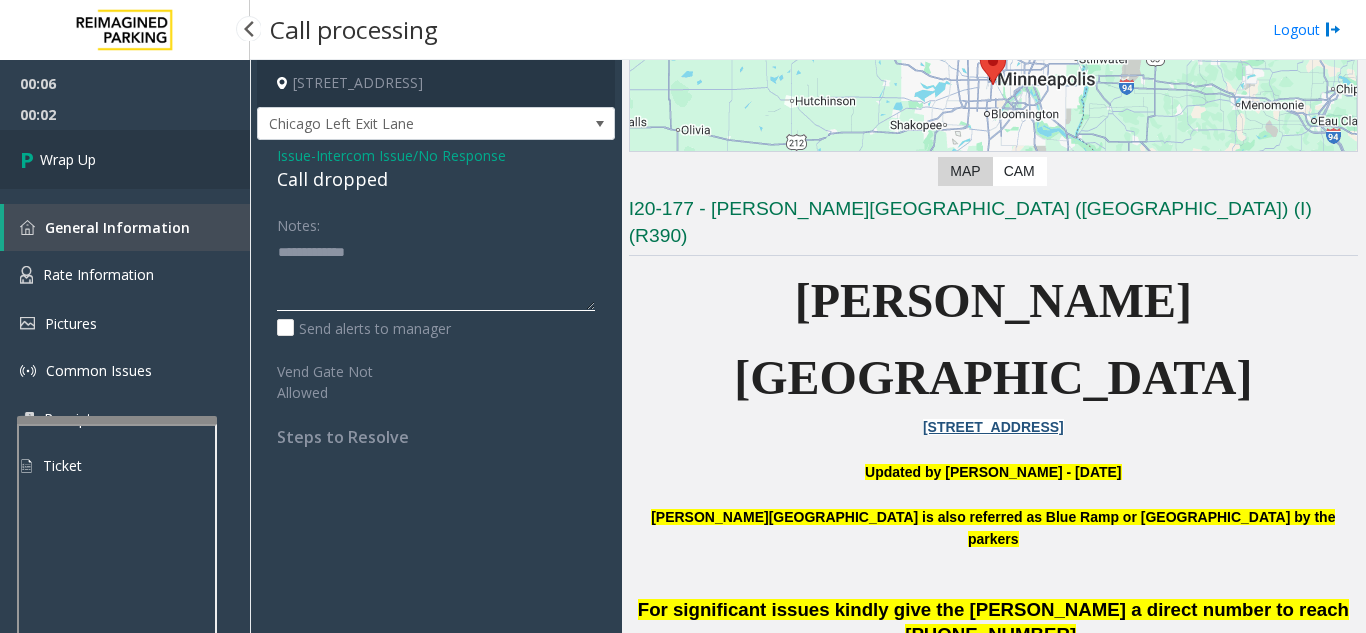 type on "**********" 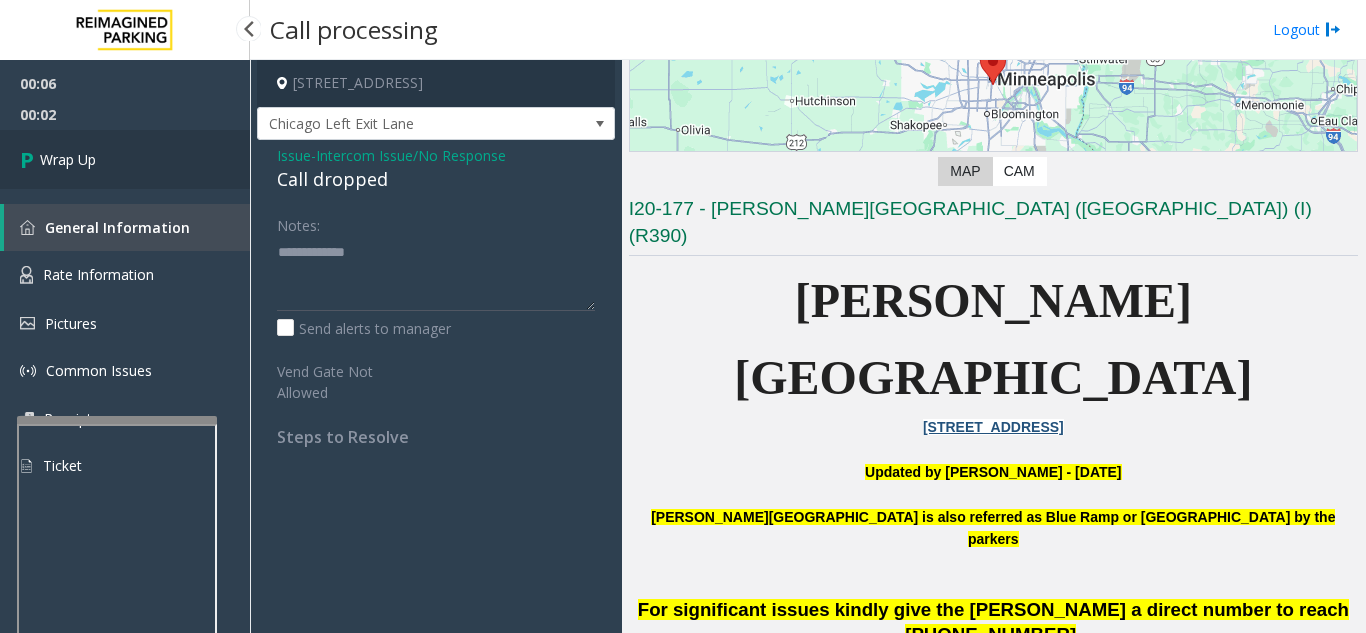click on "Wrap Up" at bounding box center (125, 159) 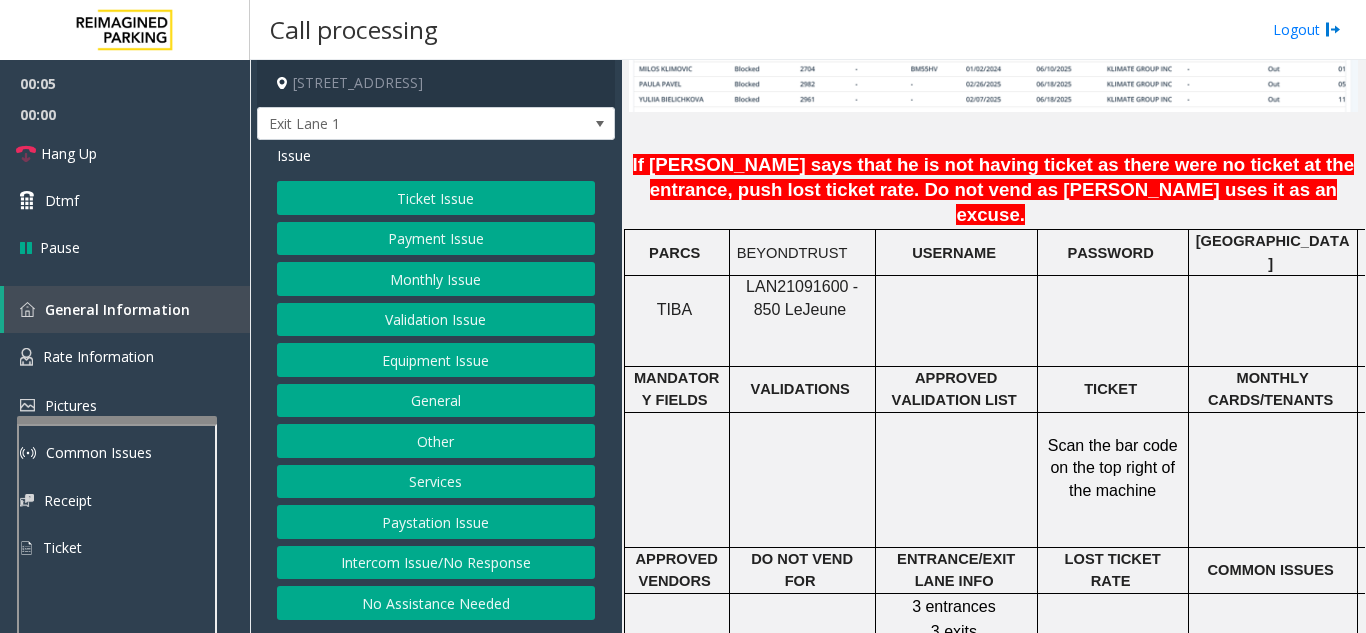 scroll, scrollTop: 1700, scrollLeft: 0, axis: vertical 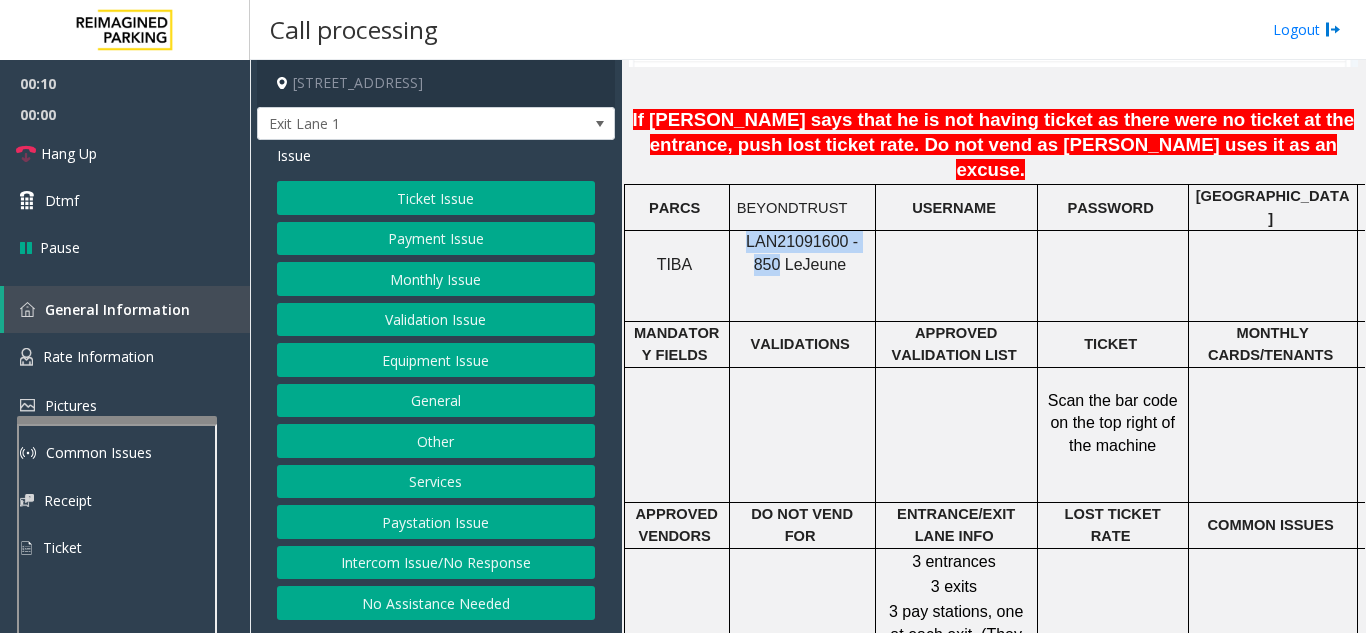 drag, startPoint x: 871, startPoint y: 174, endPoint x: 736, endPoint y: 183, distance: 135.29967 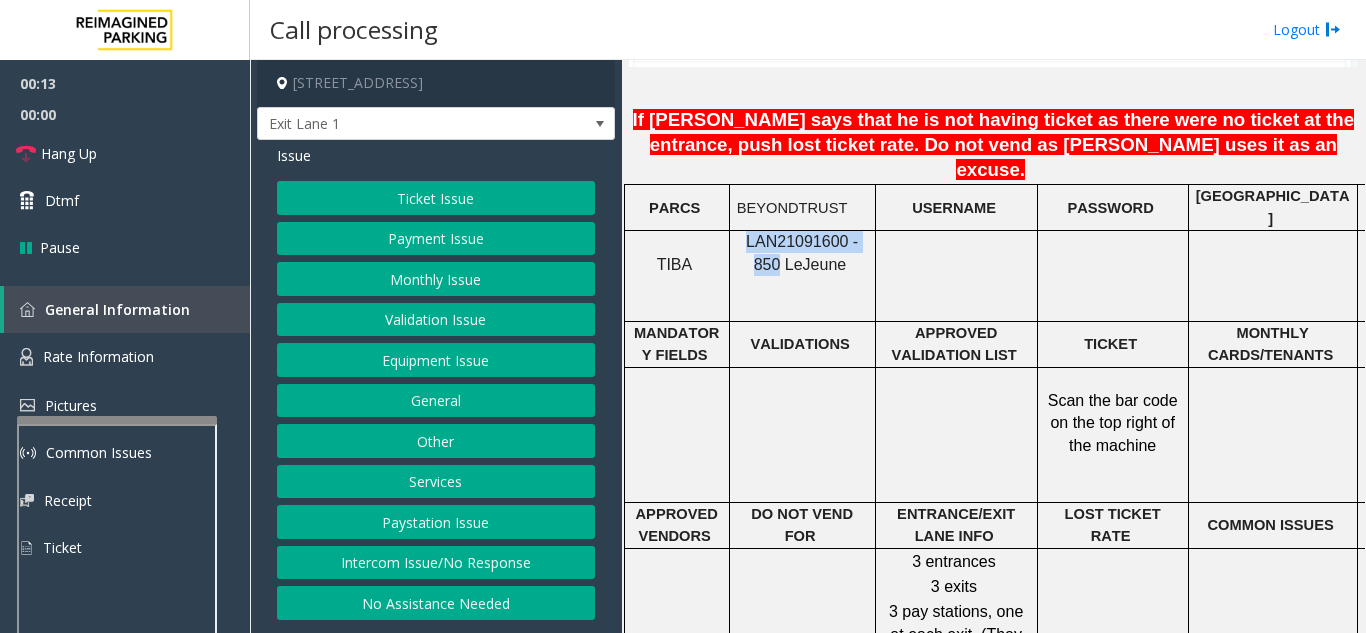 click on "Monthly Issue" 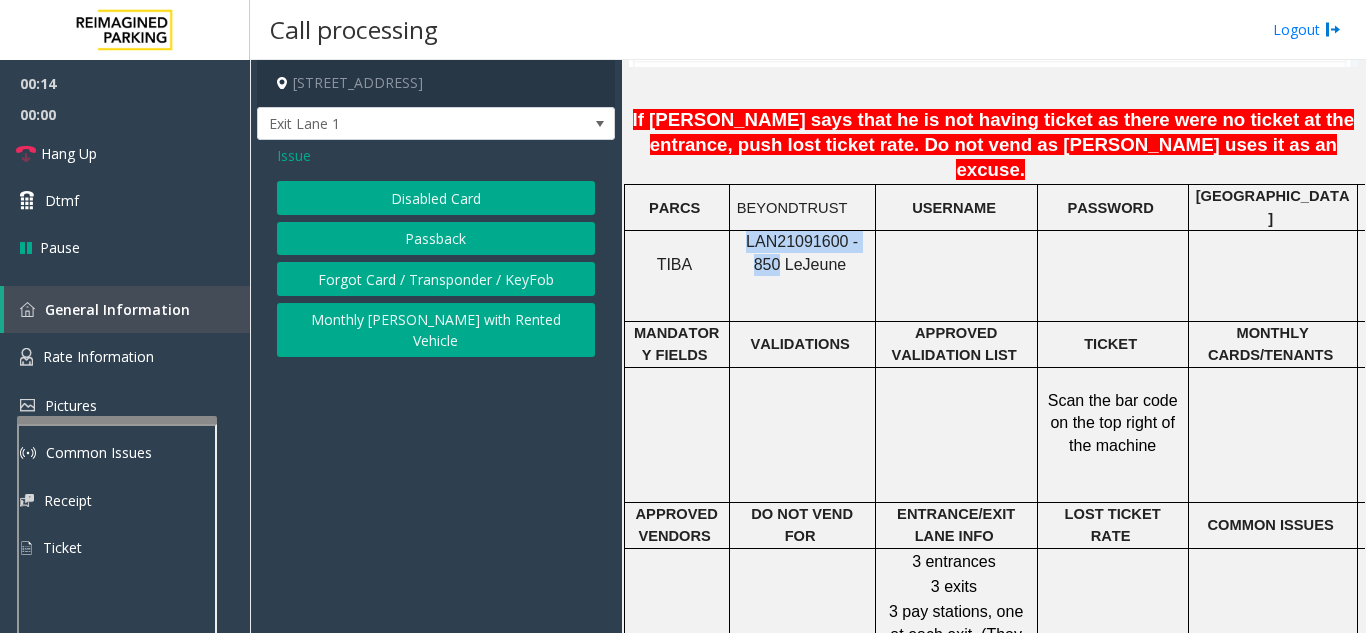 click on "Disabled Card" 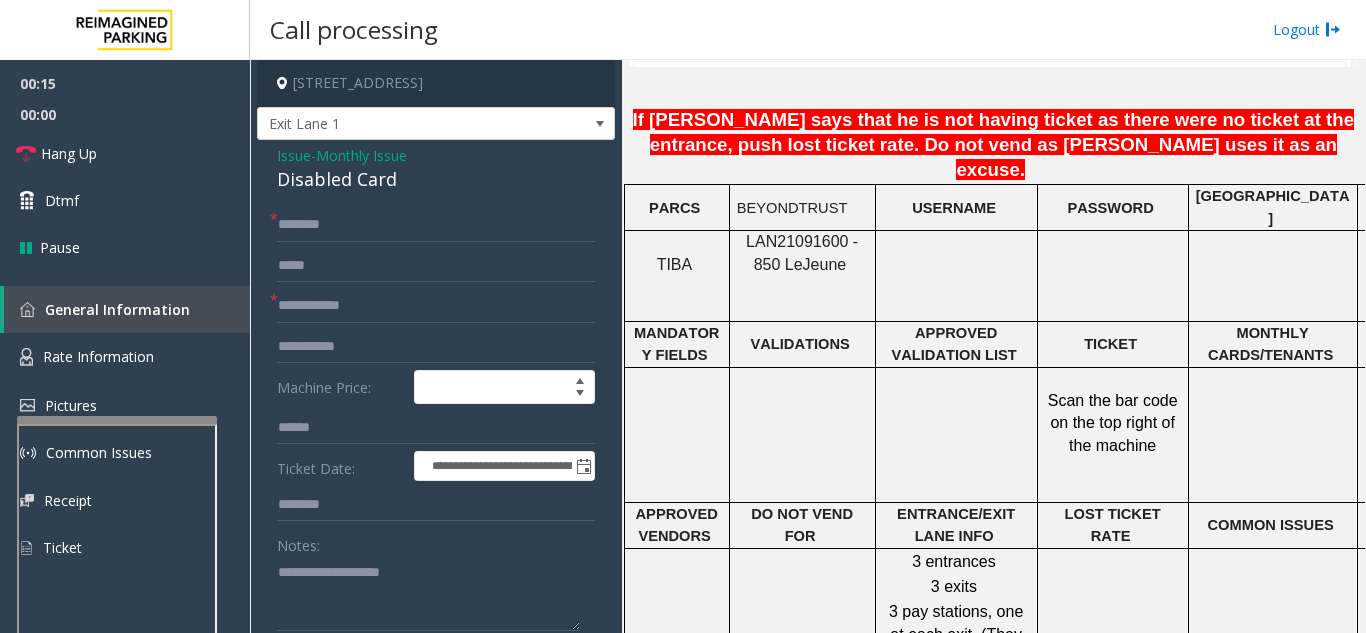 click on "Monthly Issue" 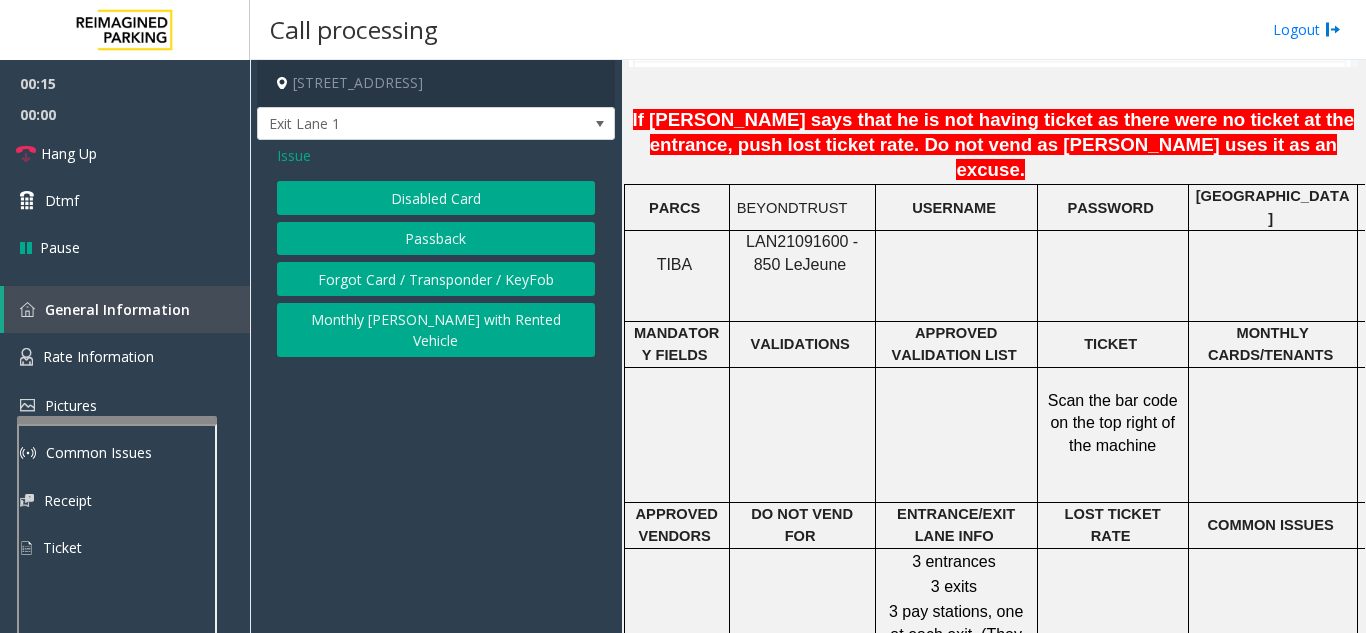 click on "Passback" 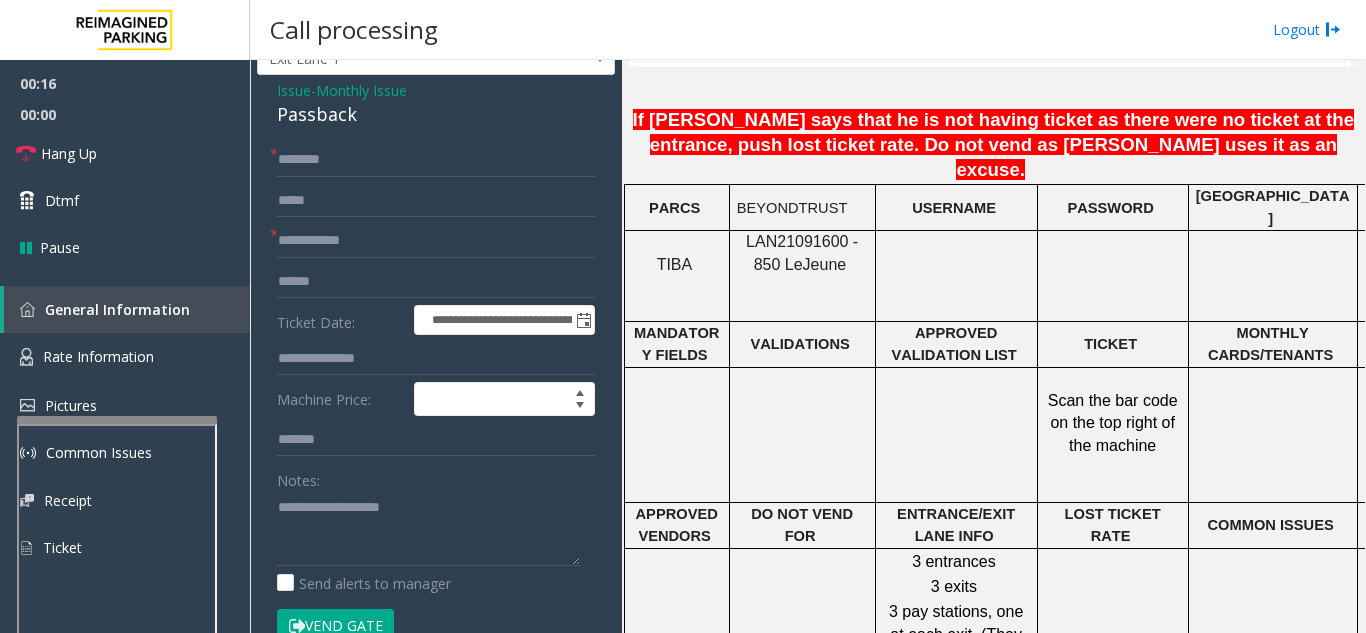 scroll, scrollTop: 100, scrollLeft: 0, axis: vertical 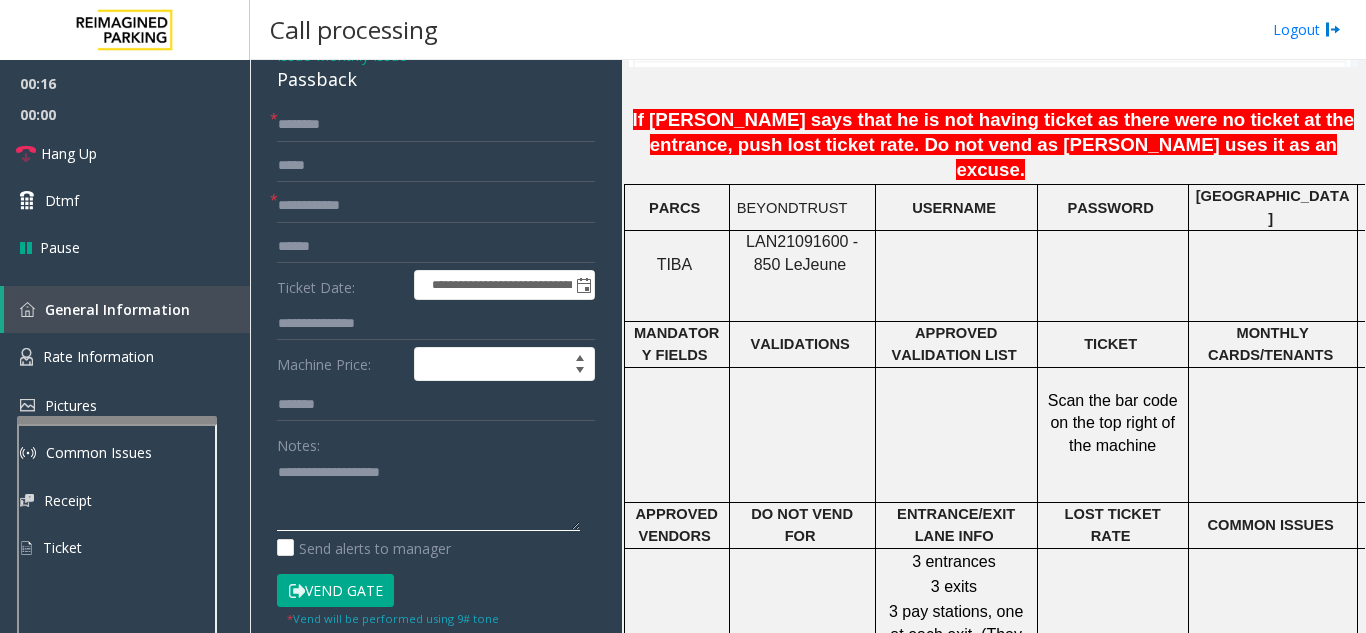 click 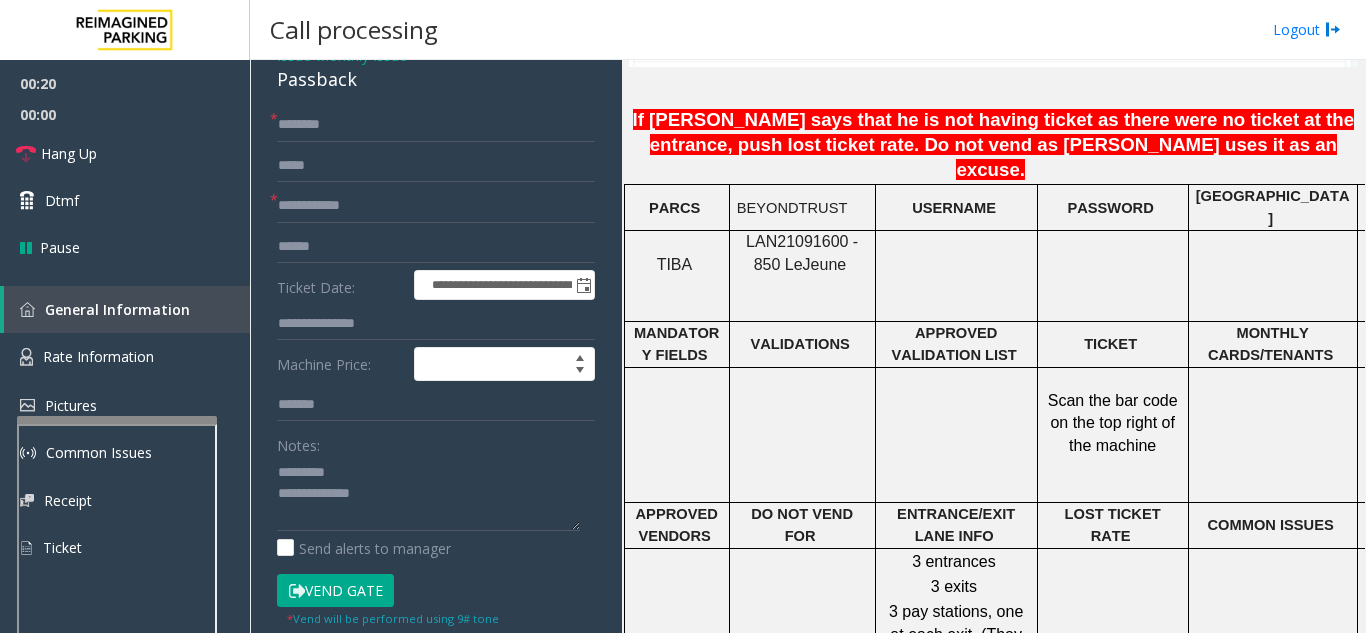 click on "Notes:" 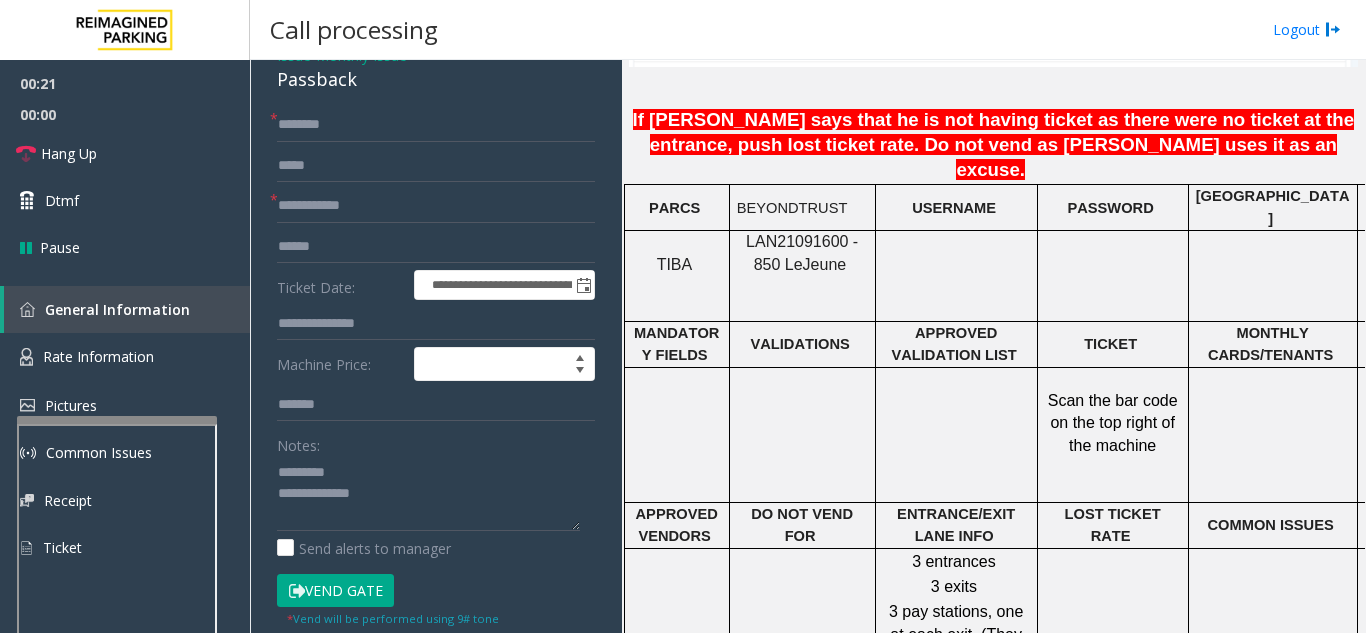 click on "Passback" 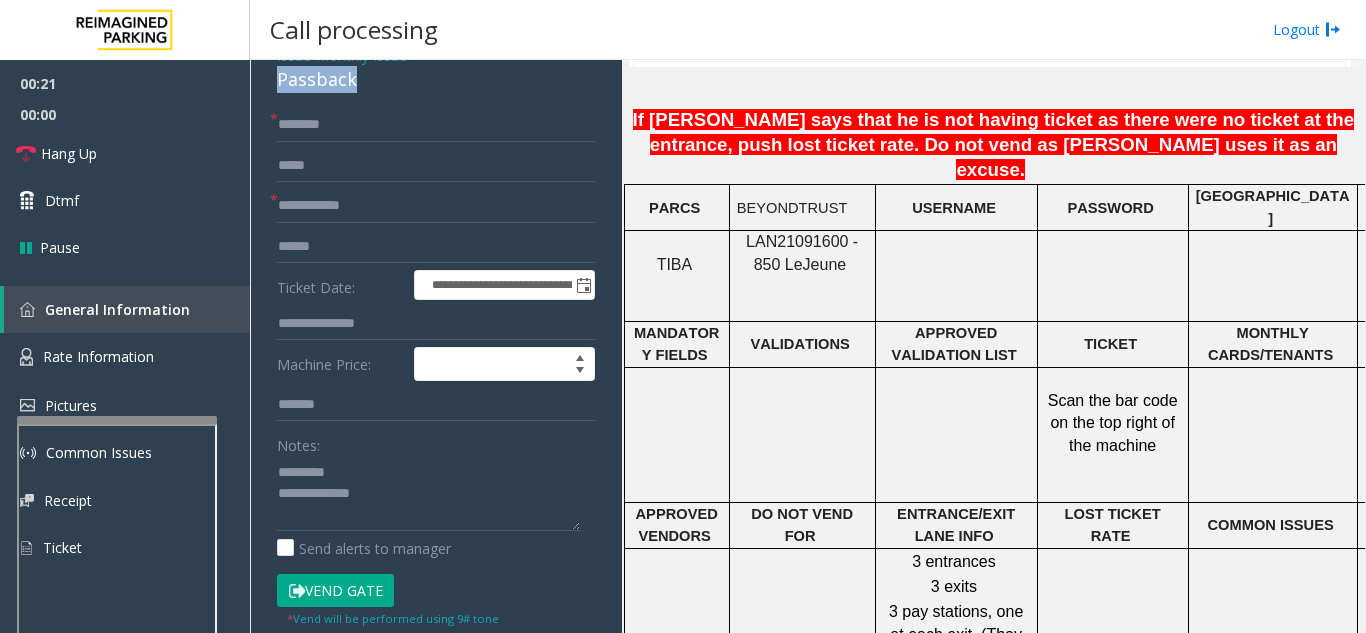 click on "Passback" 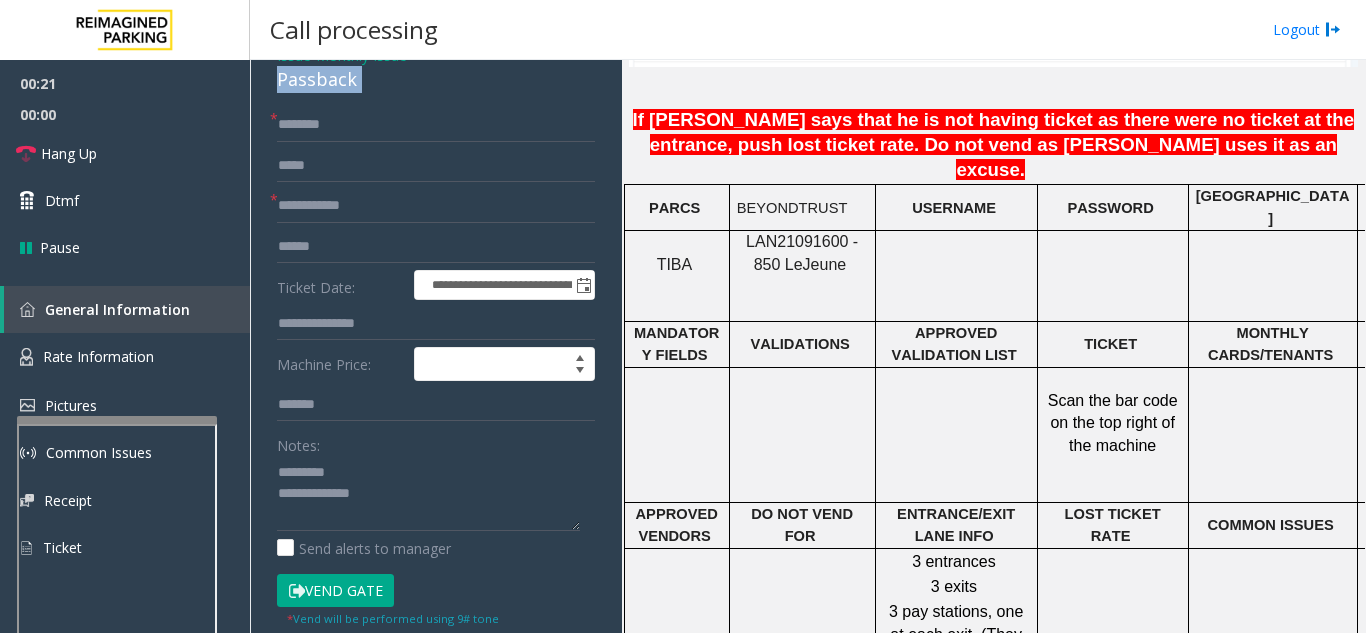 click on "Passback" 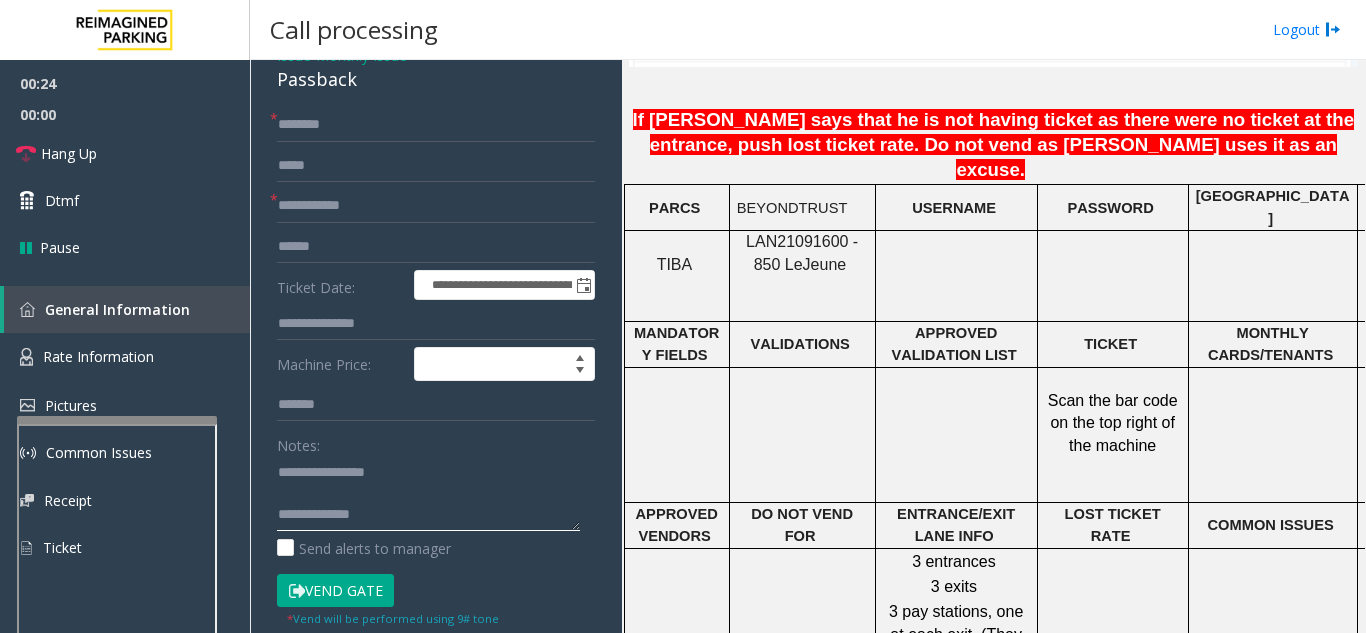 type on "**********" 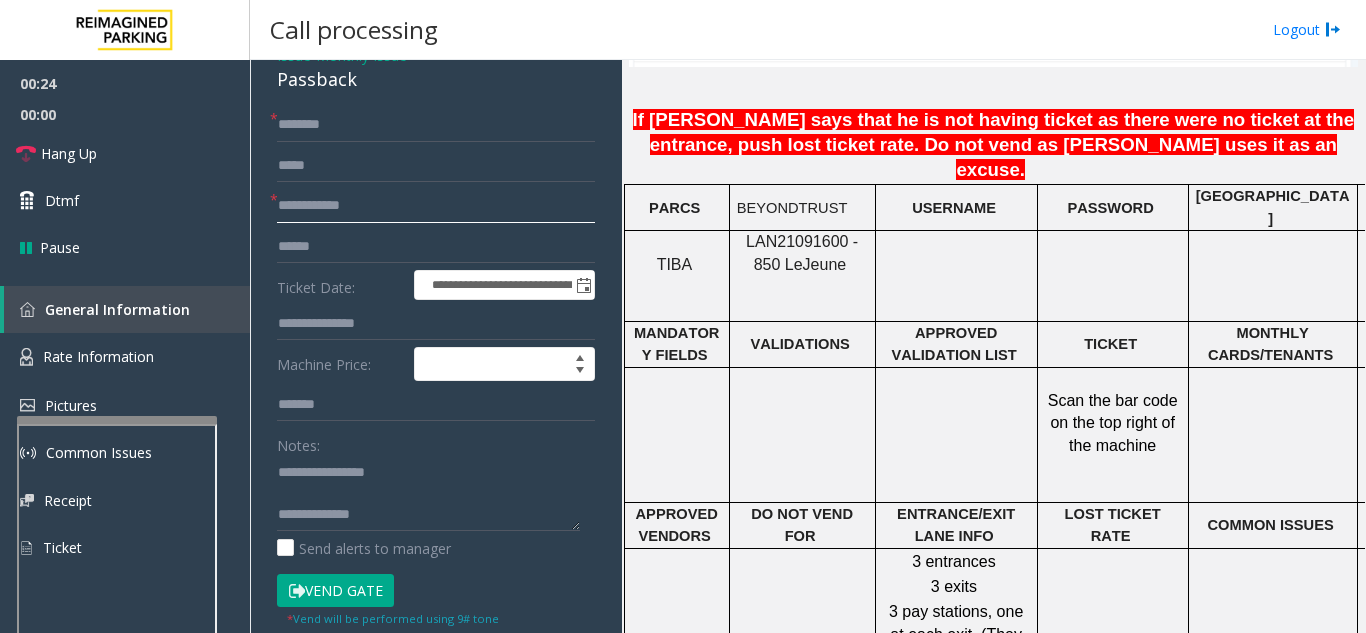 click 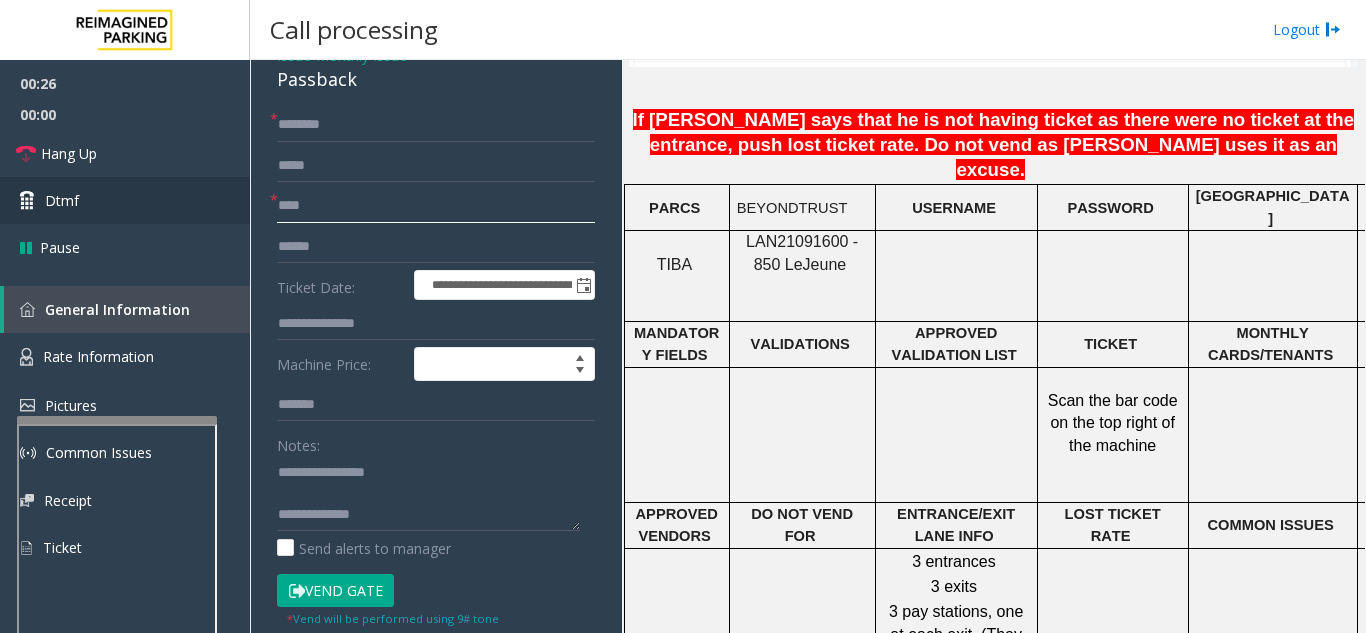 type on "****" 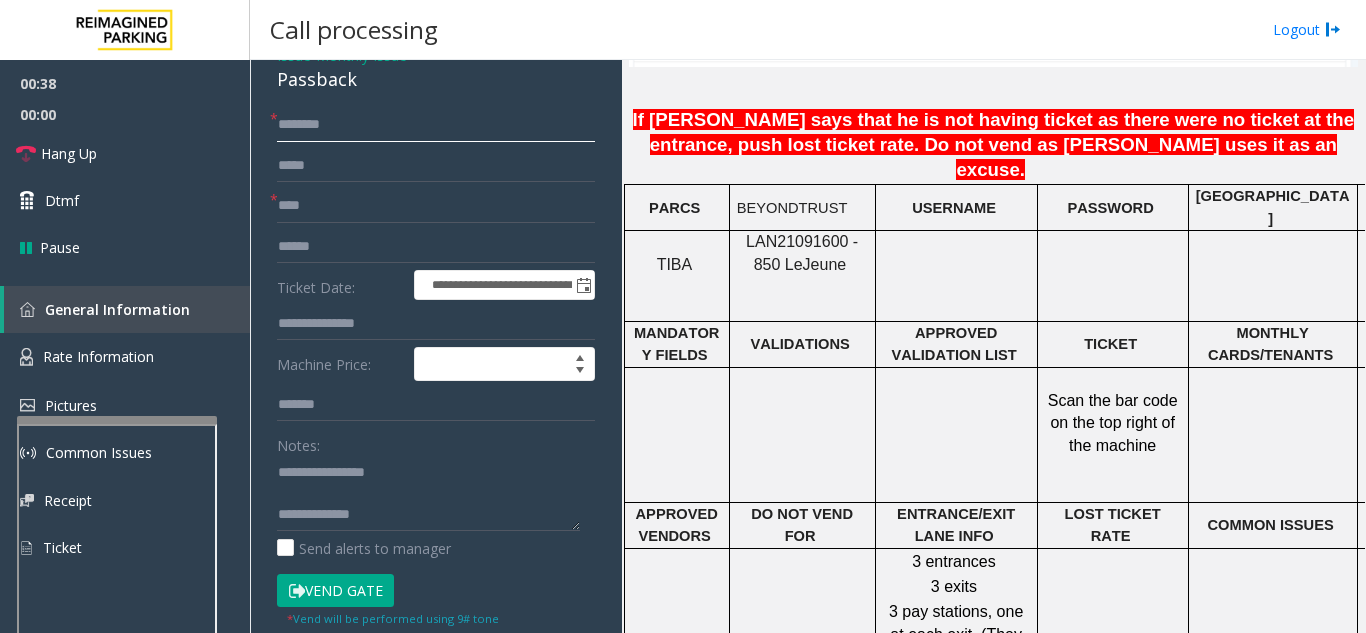 click 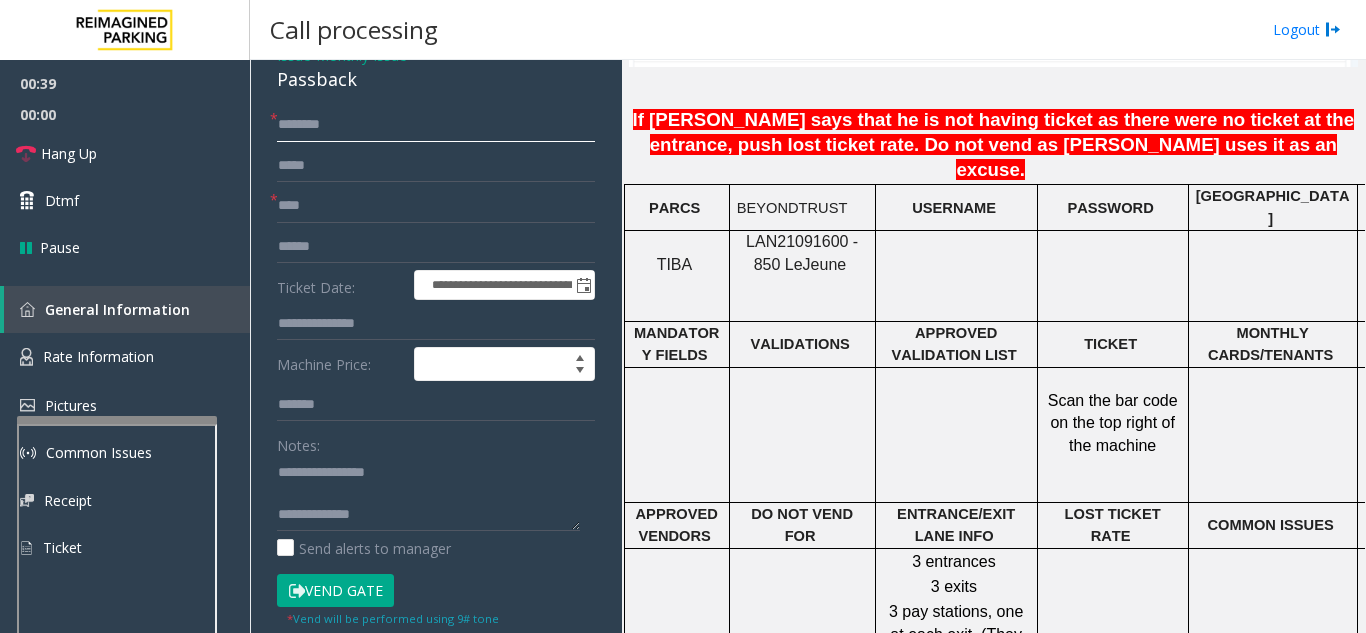 click on "Vend Gate" 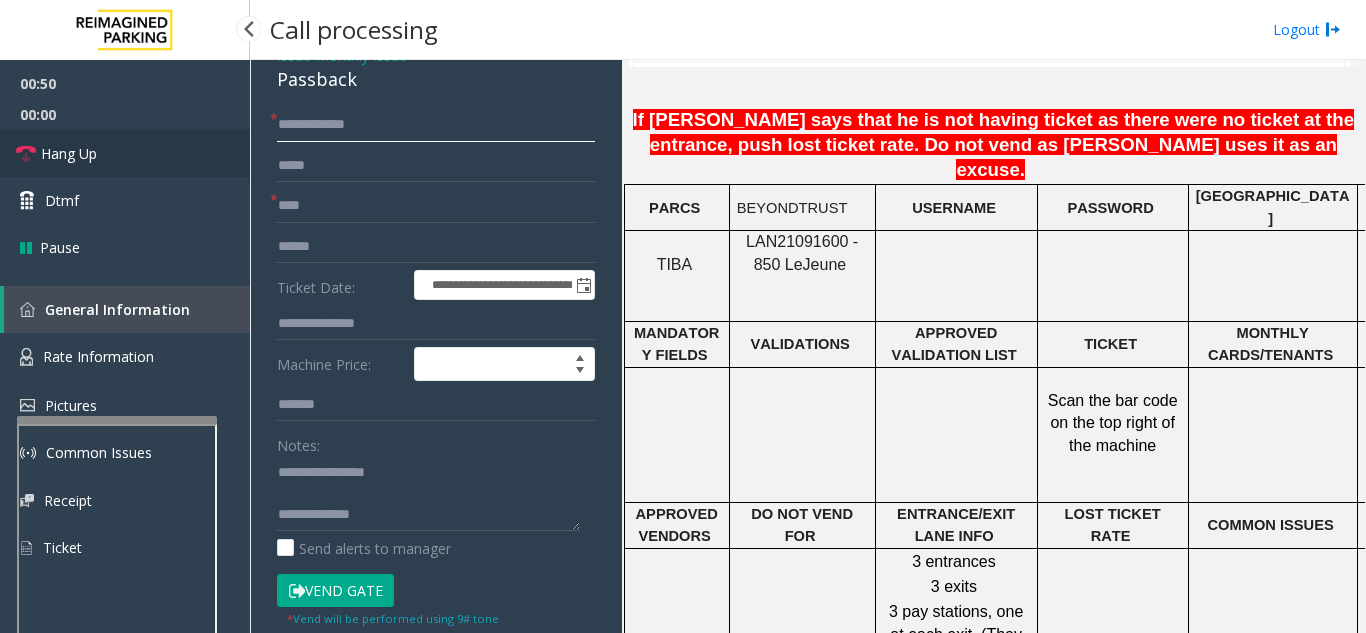 type on "**********" 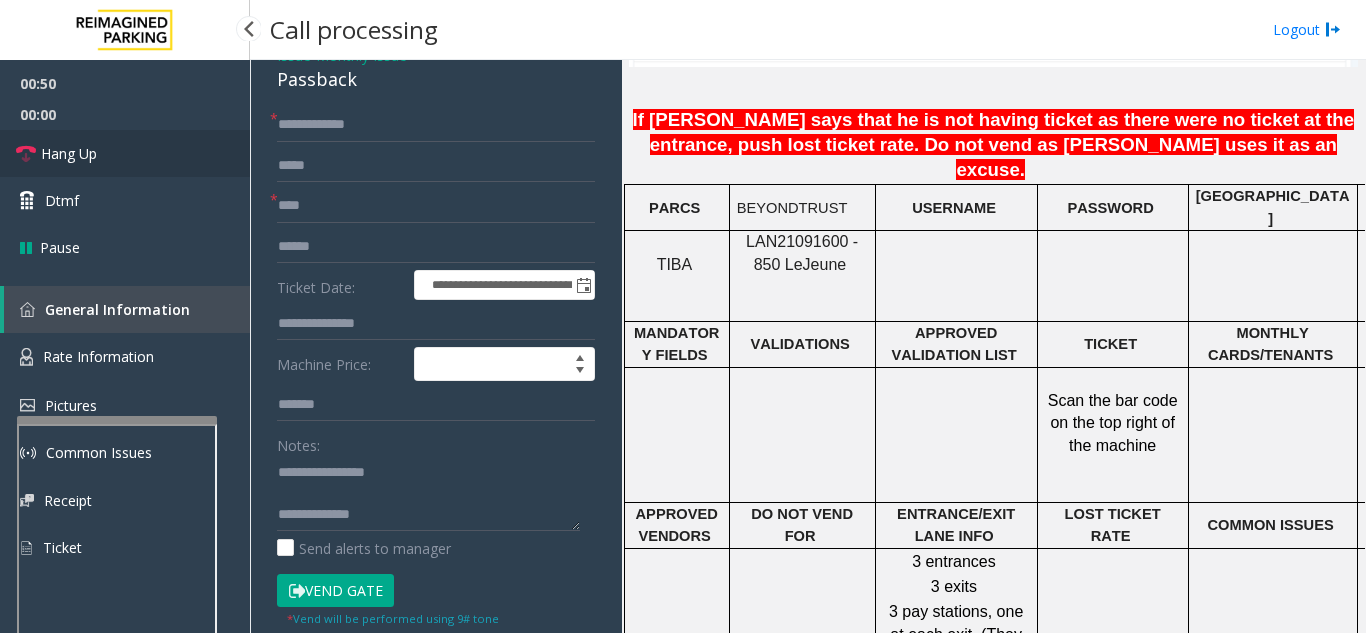 click on "Hang Up" at bounding box center (125, 153) 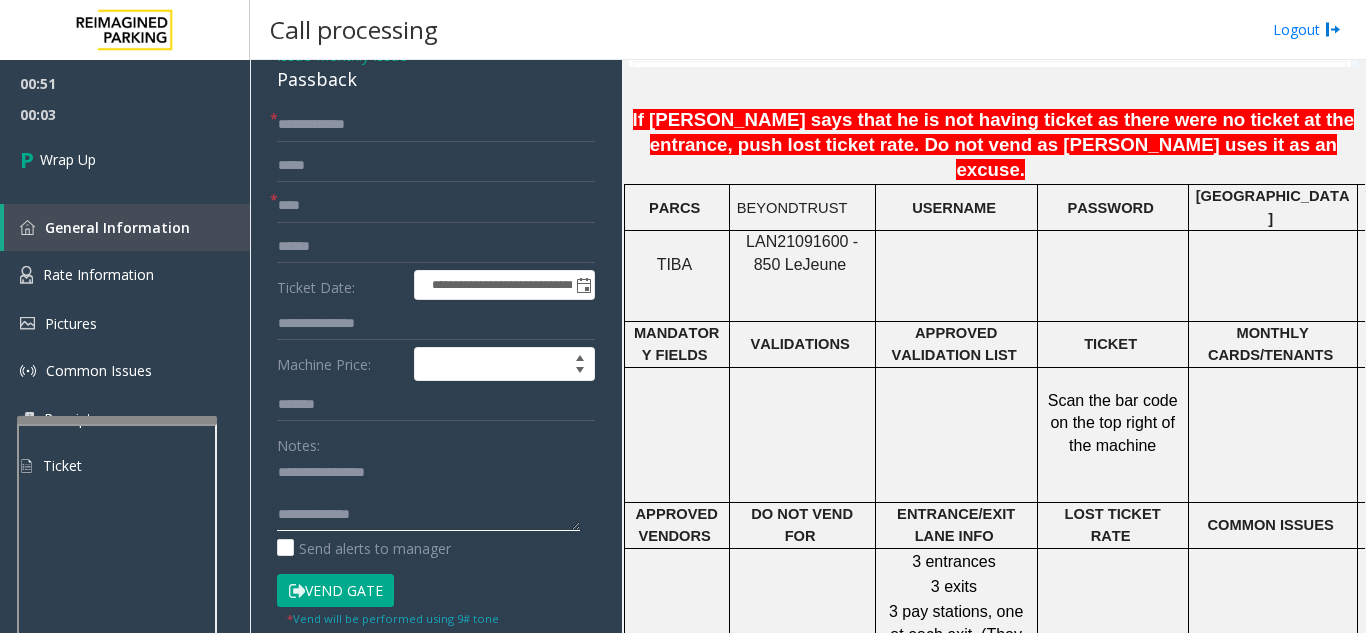 click 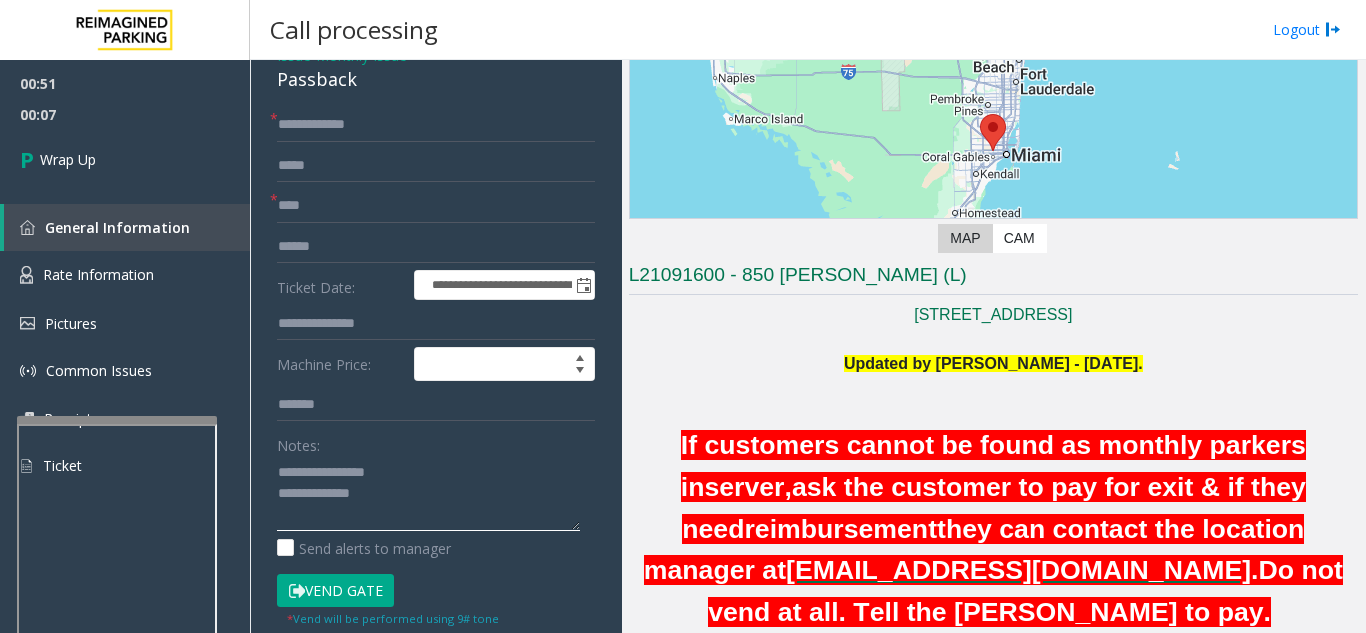 scroll, scrollTop: 200, scrollLeft: 0, axis: vertical 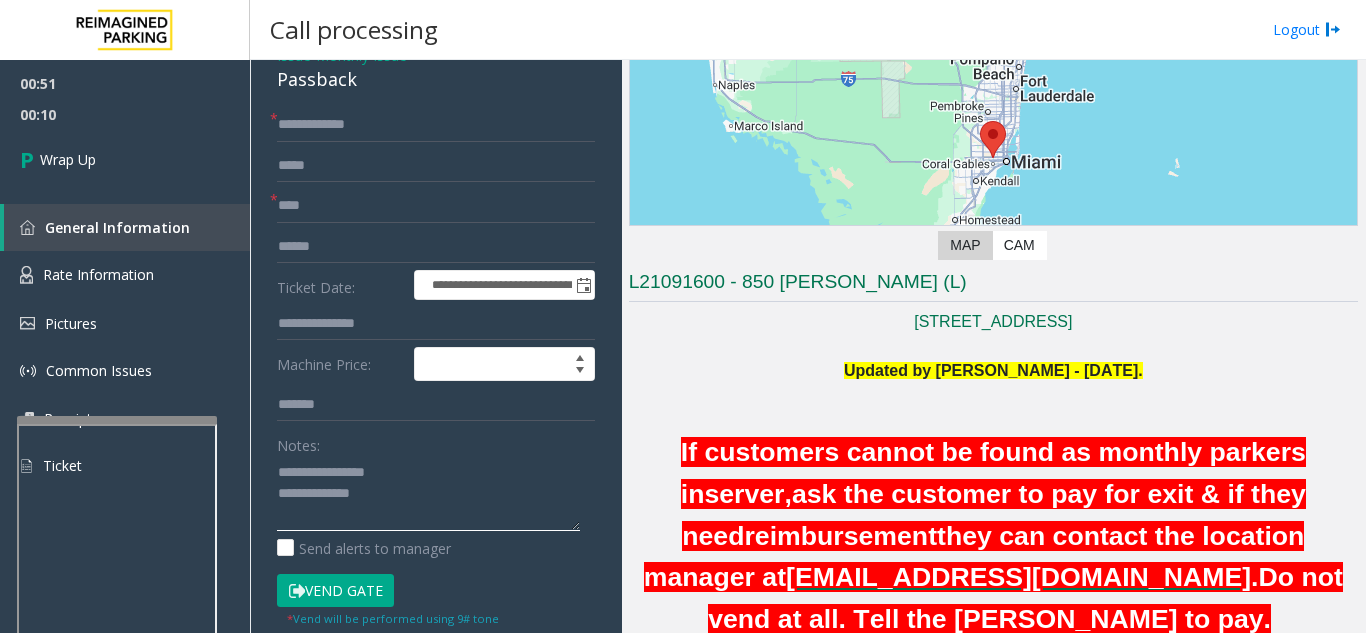 type on "**********" 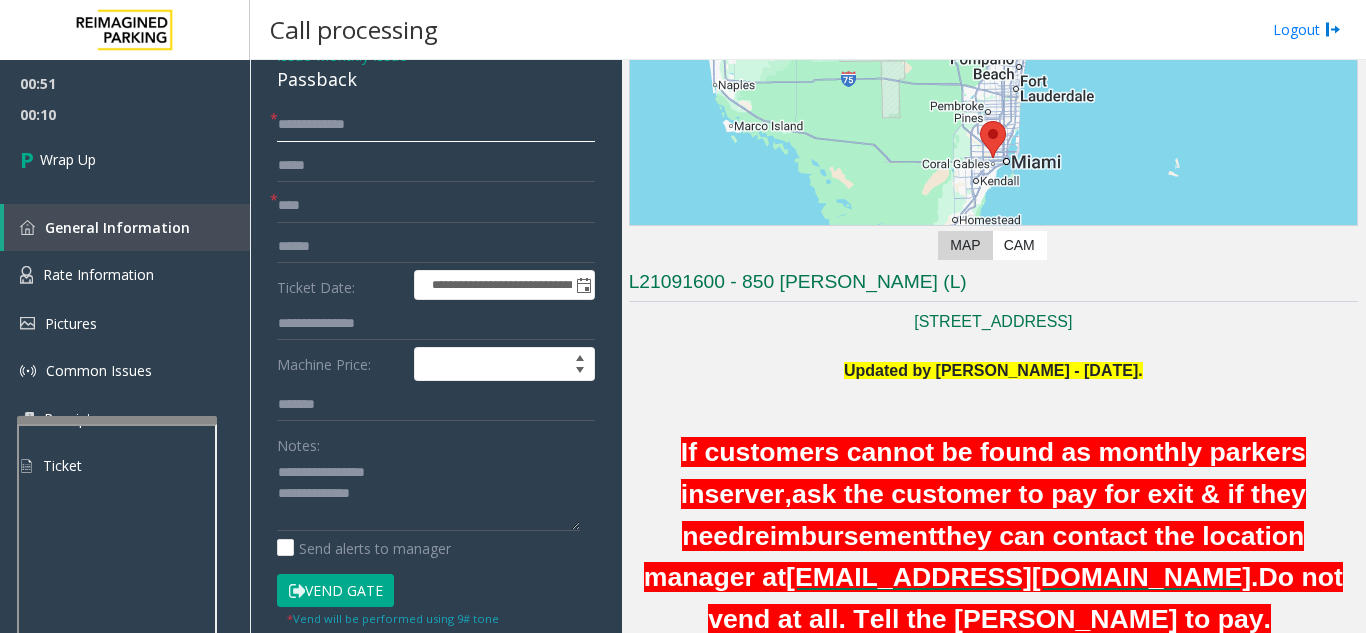 click on "**********" 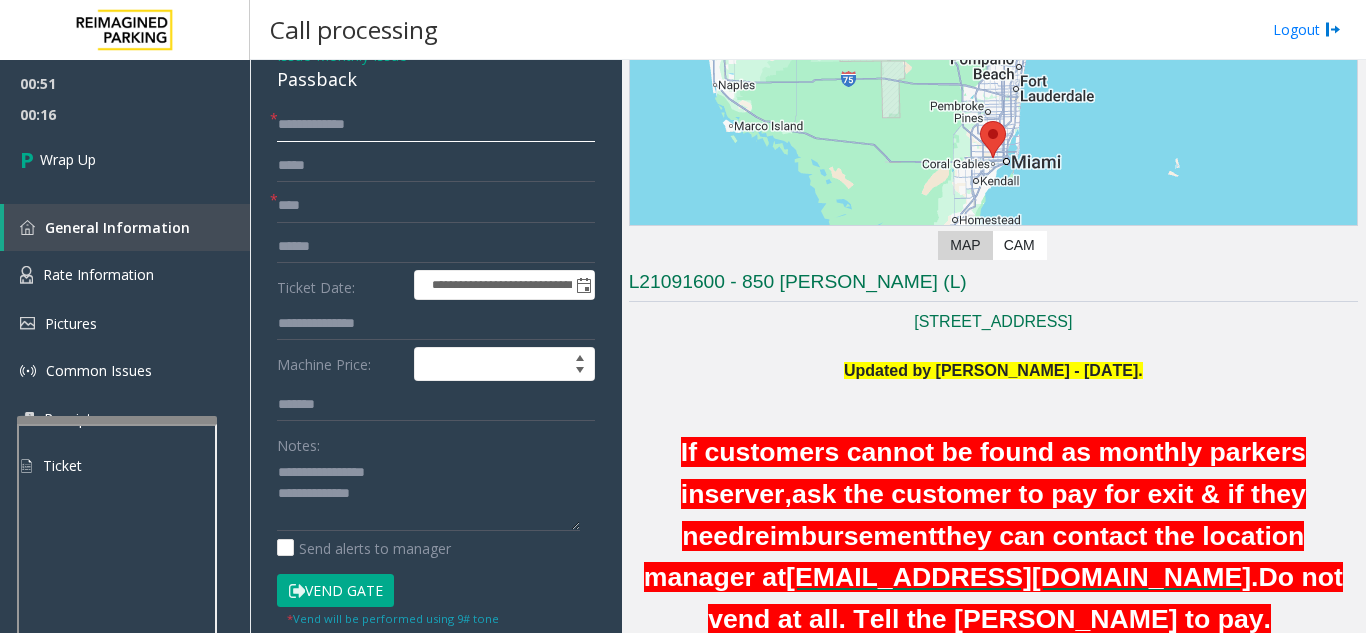 click on "**********" 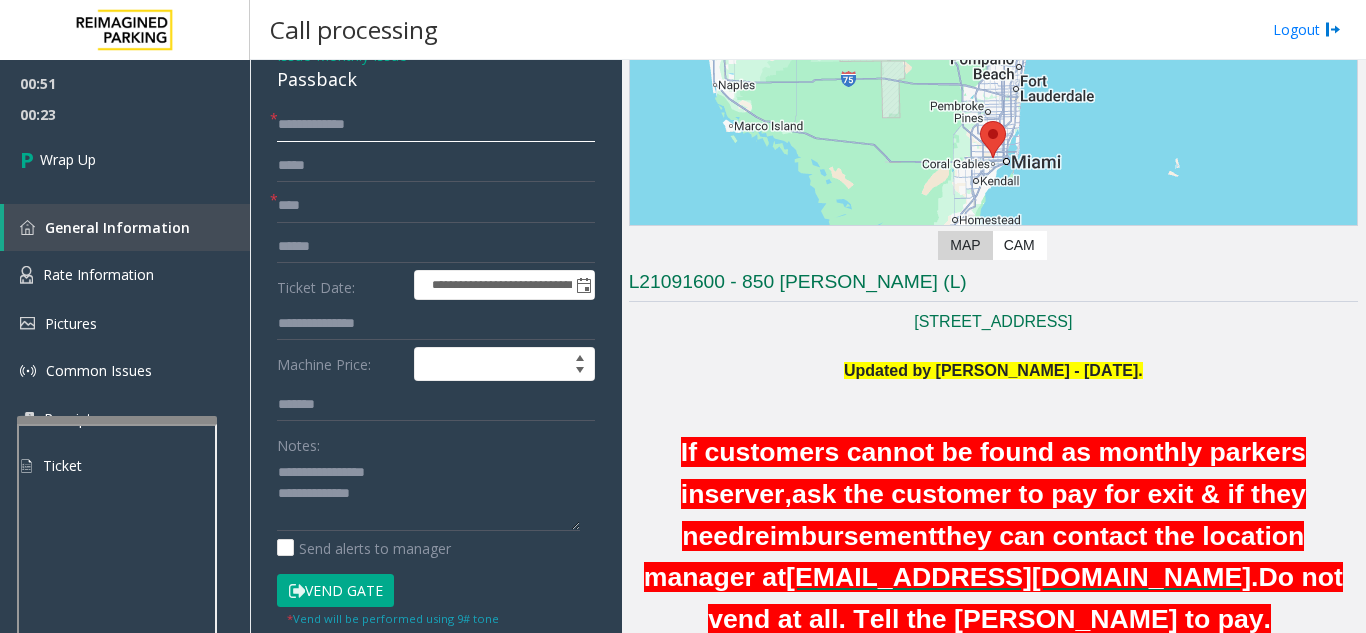 type on "**********" 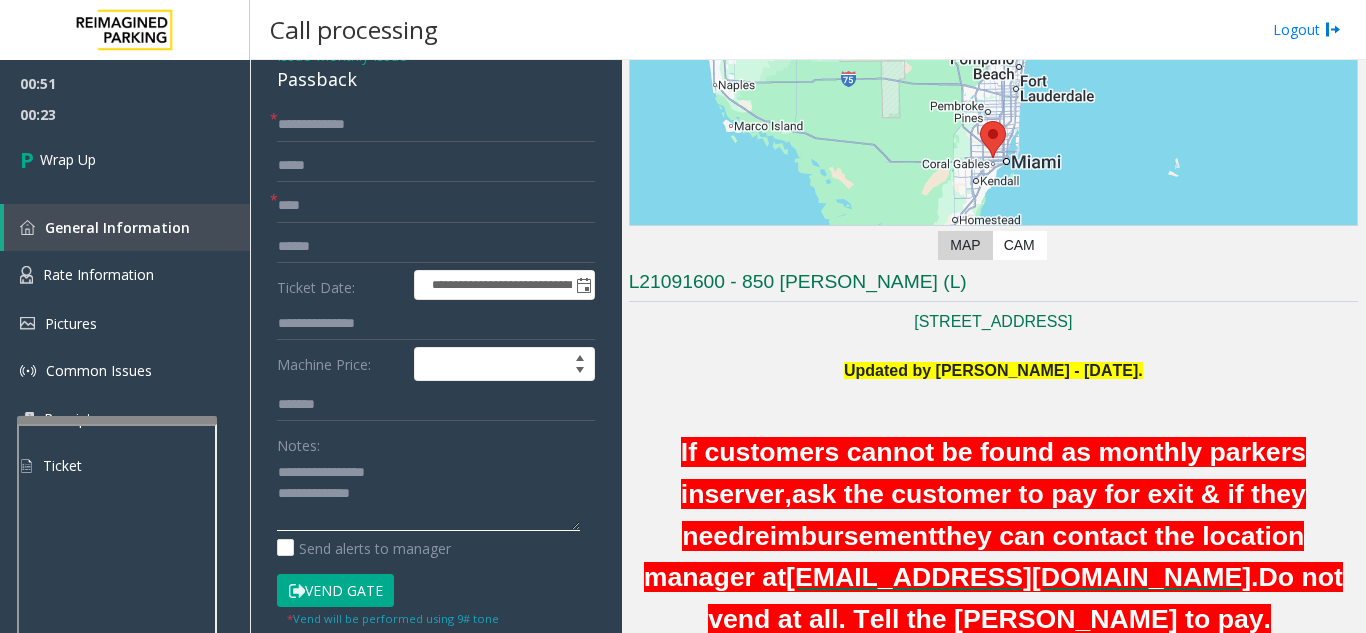 click 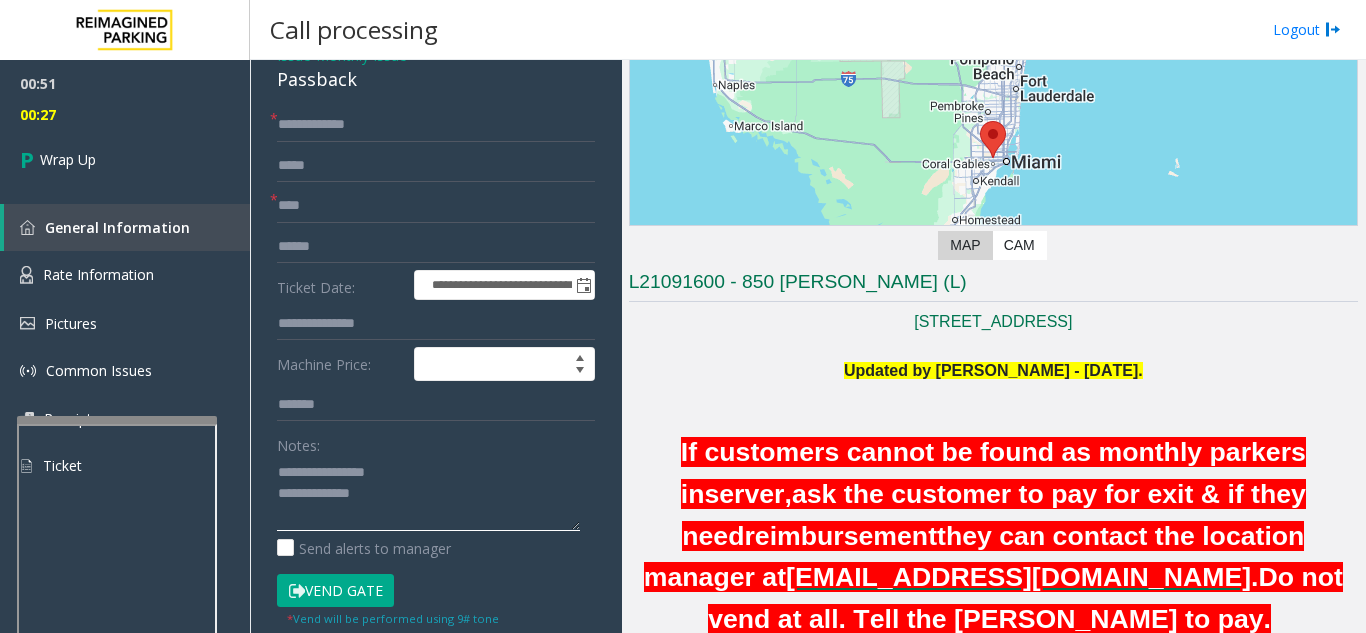 click 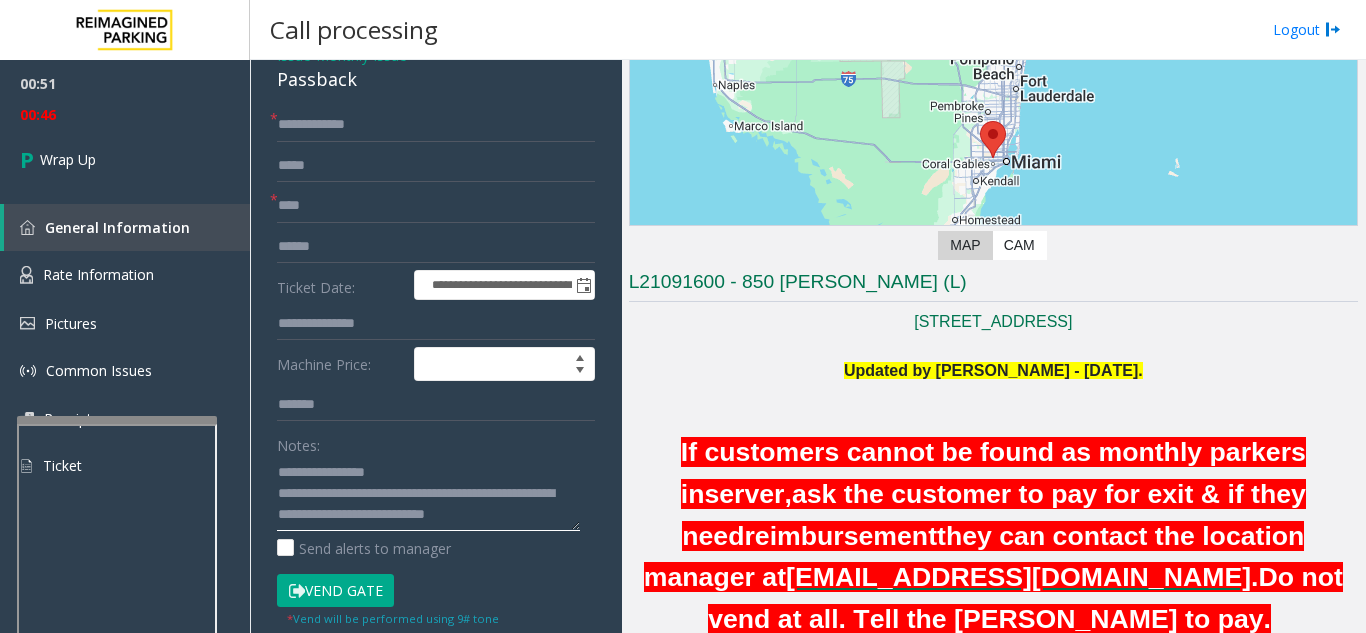 scroll, scrollTop: 0, scrollLeft: 0, axis: both 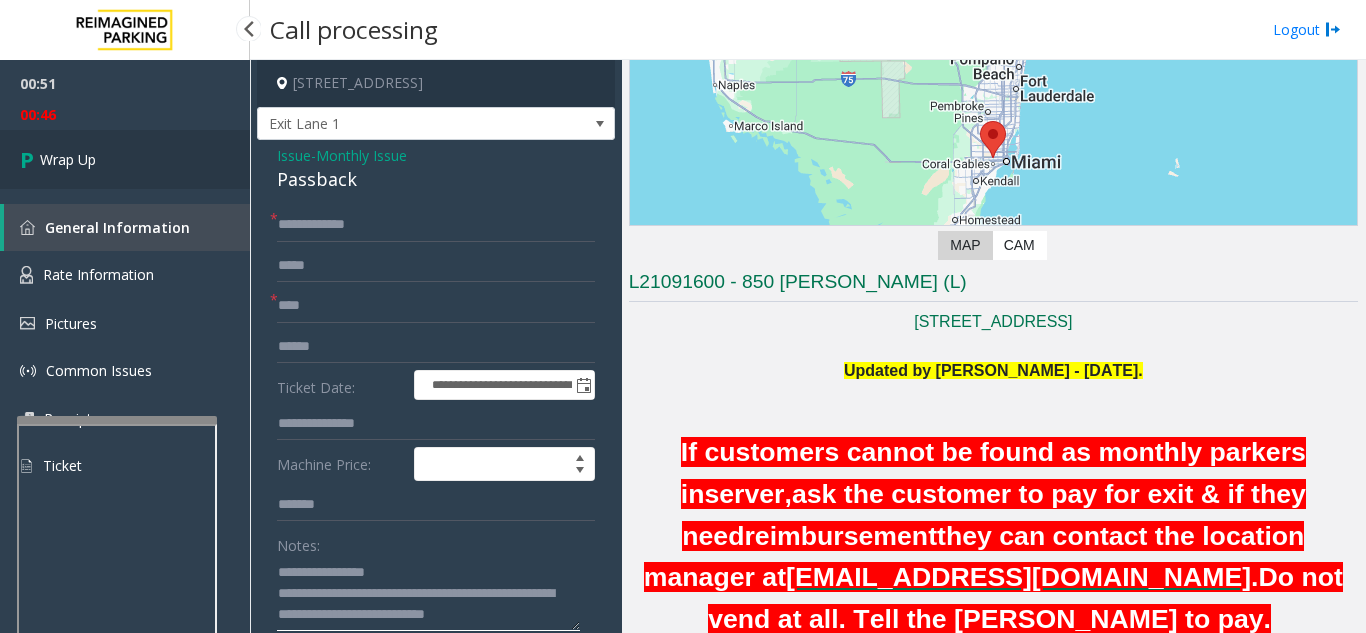 type on "**********" 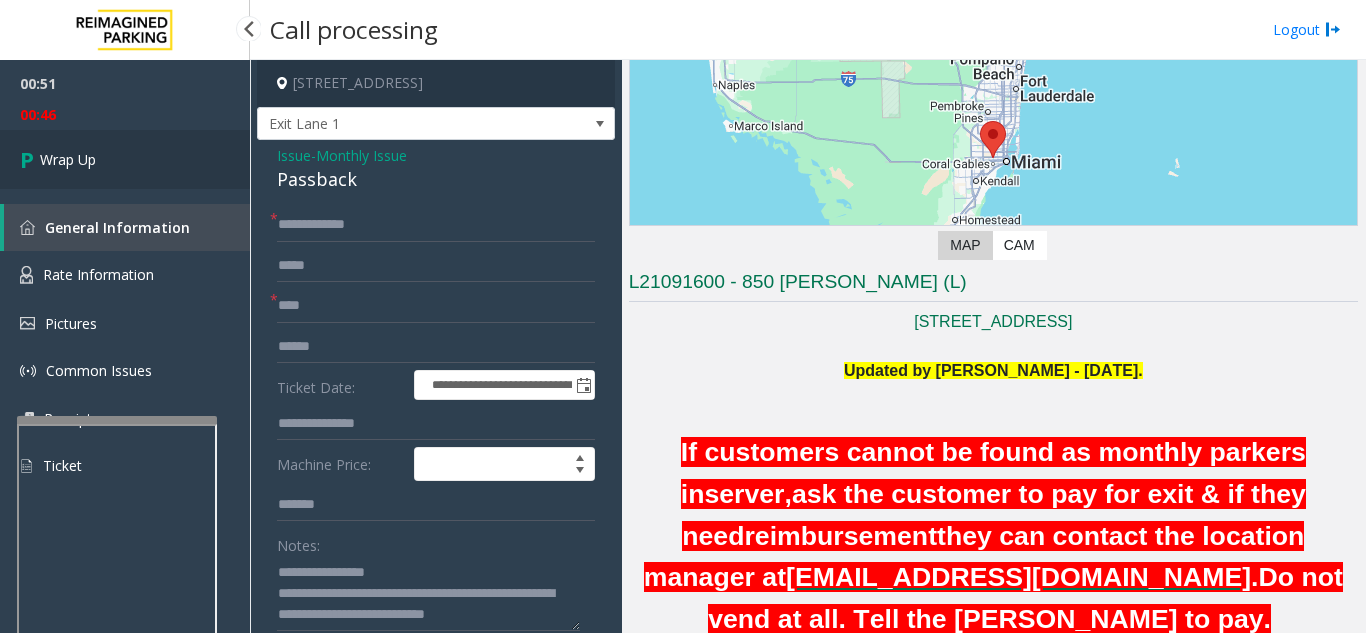 click on "Wrap Up" at bounding box center (125, 159) 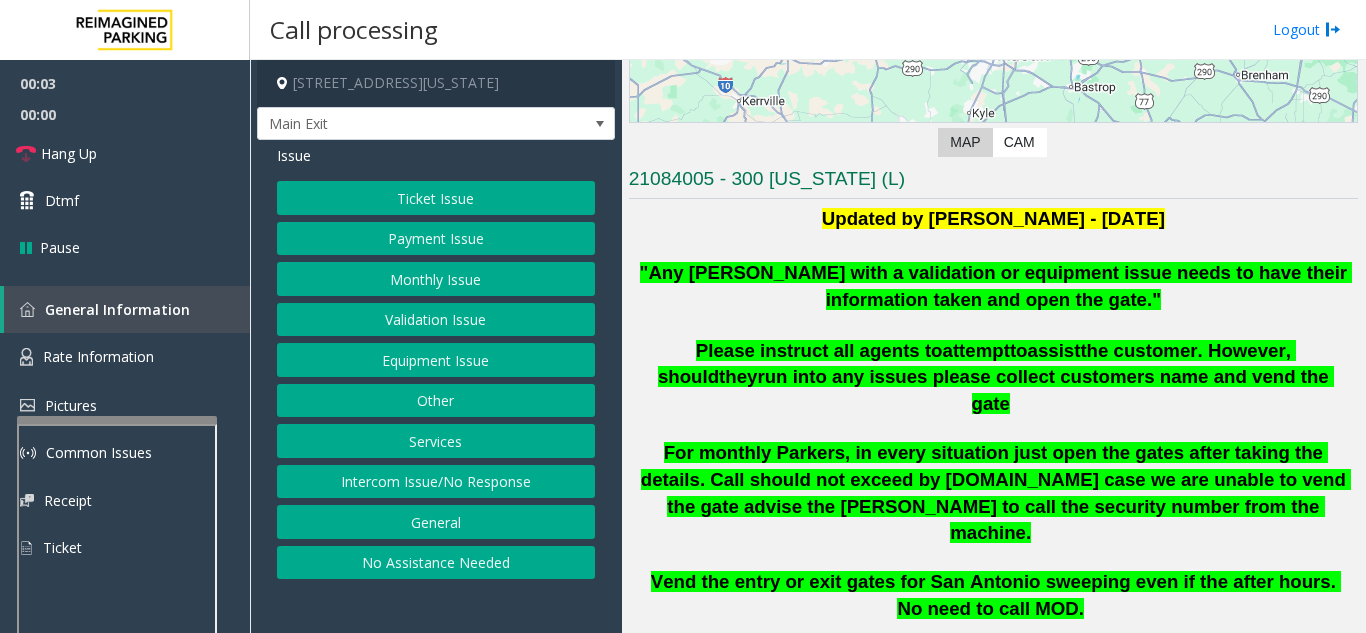 scroll, scrollTop: 400, scrollLeft: 0, axis: vertical 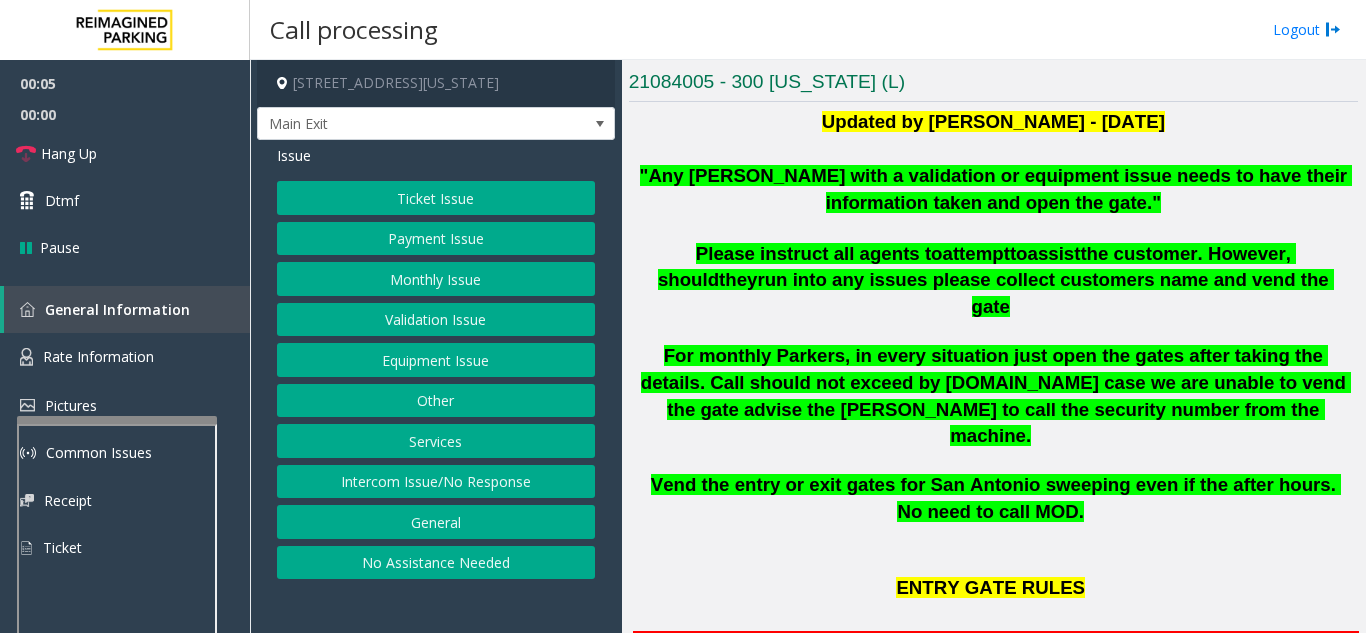 click on "Intercom Issue/No Response" 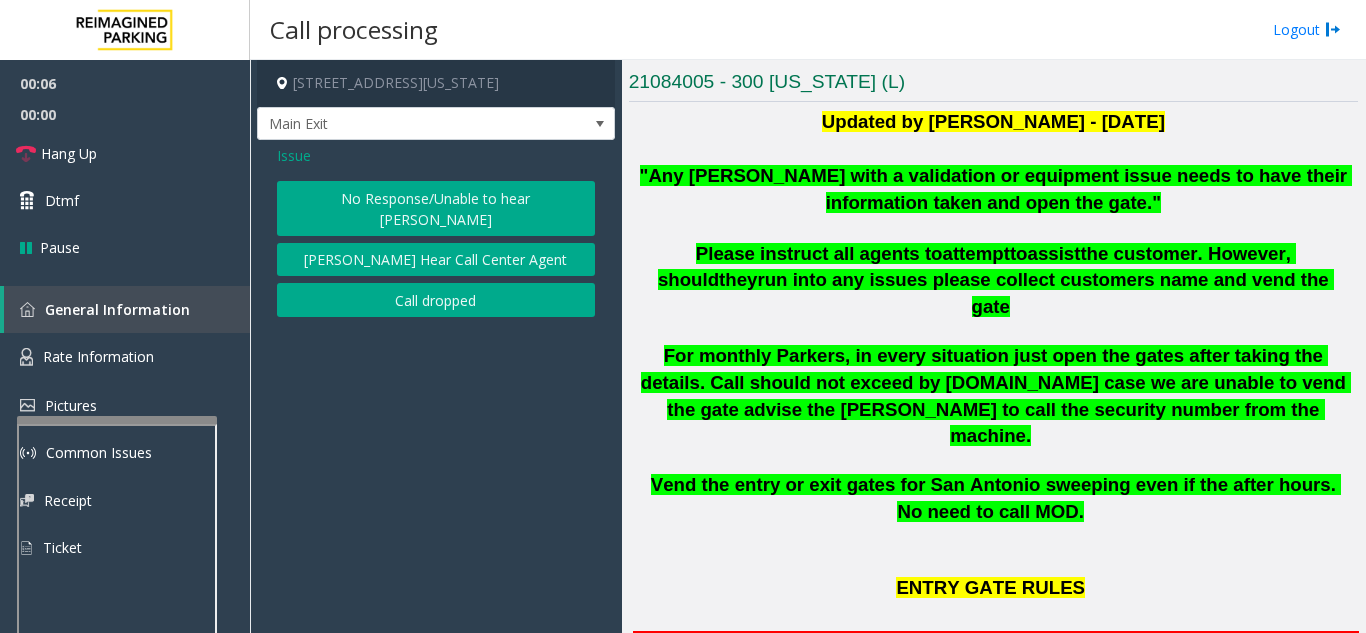 click on "No Response/Unable to hear [PERSON_NAME]" 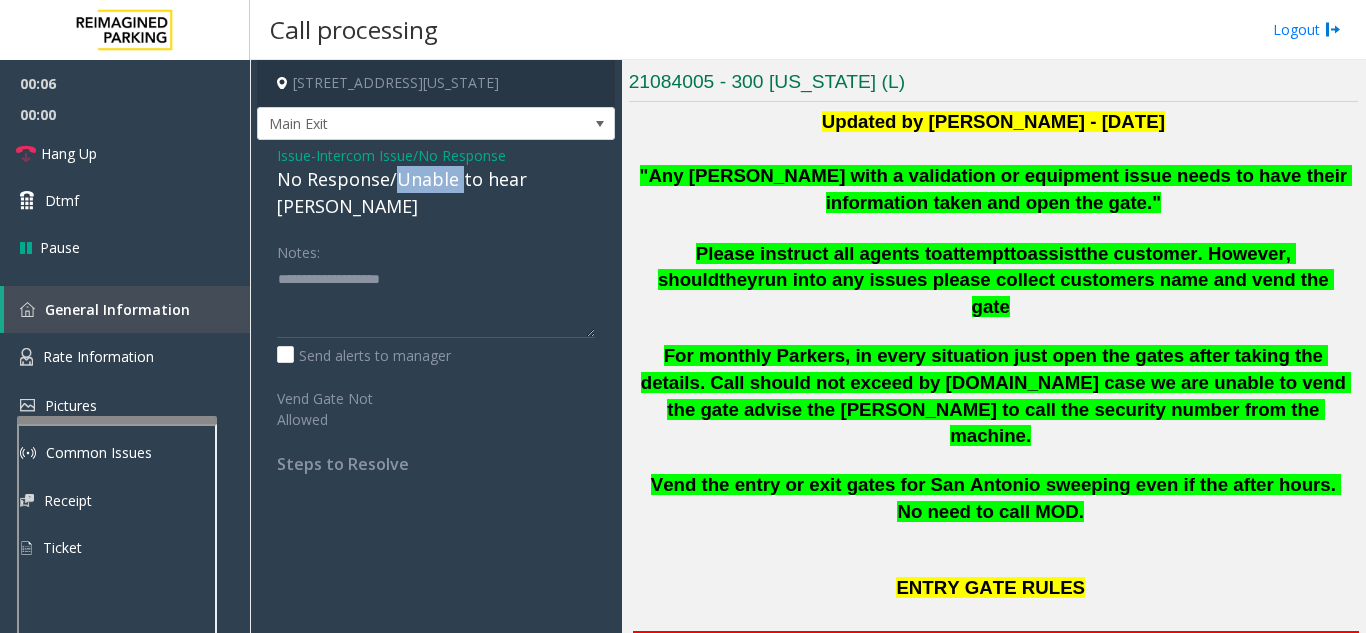 click on "No Response/Unable to hear [PERSON_NAME]" 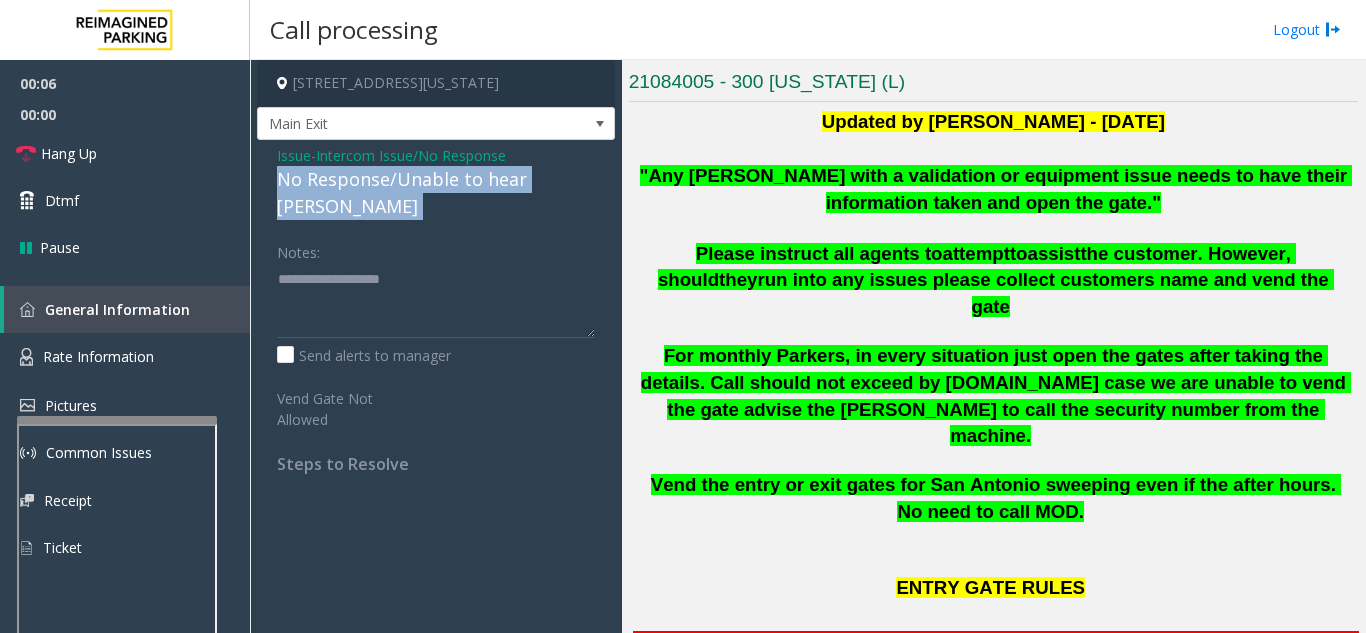 click on "No Response/Unable to hear [PERSON_NAME]" 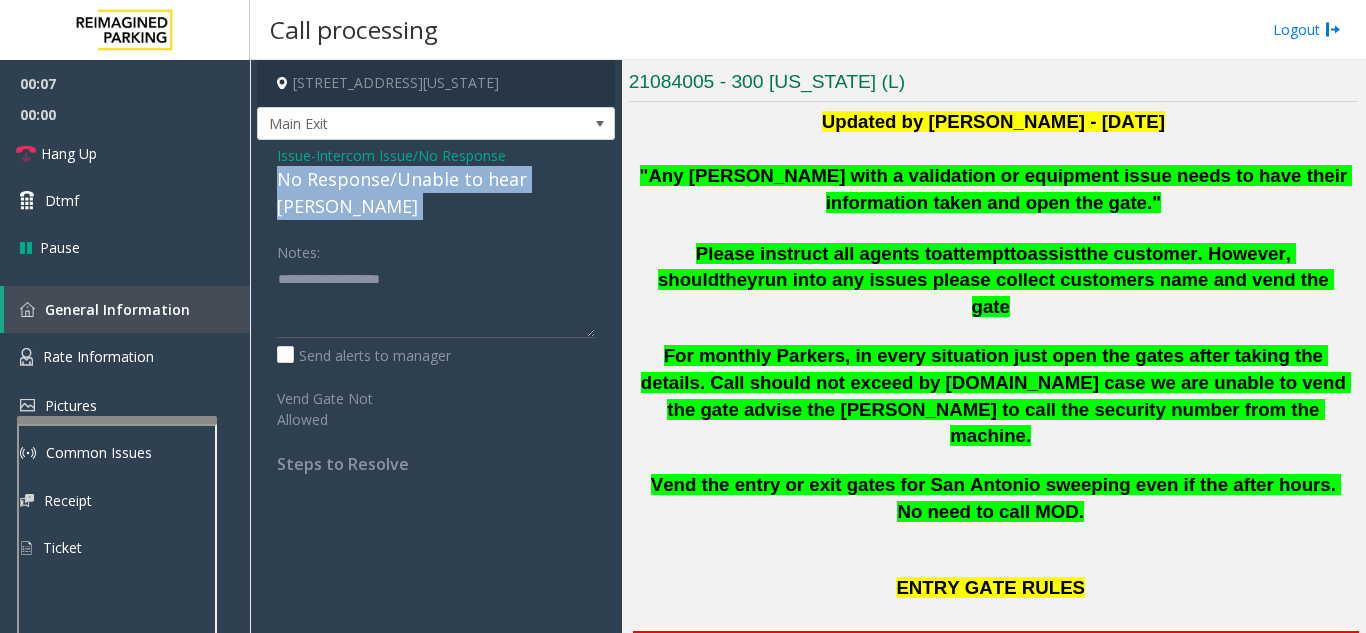 click on "No Response/Unable to hear [PERSON_NAME]" 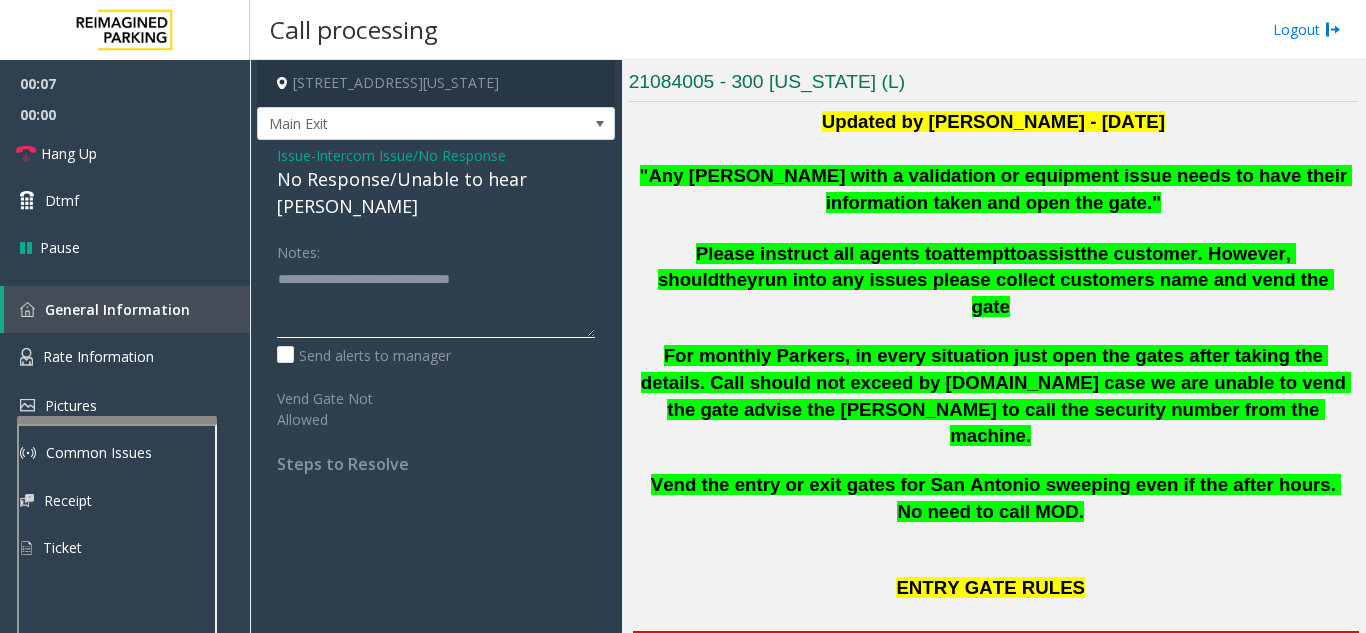 click 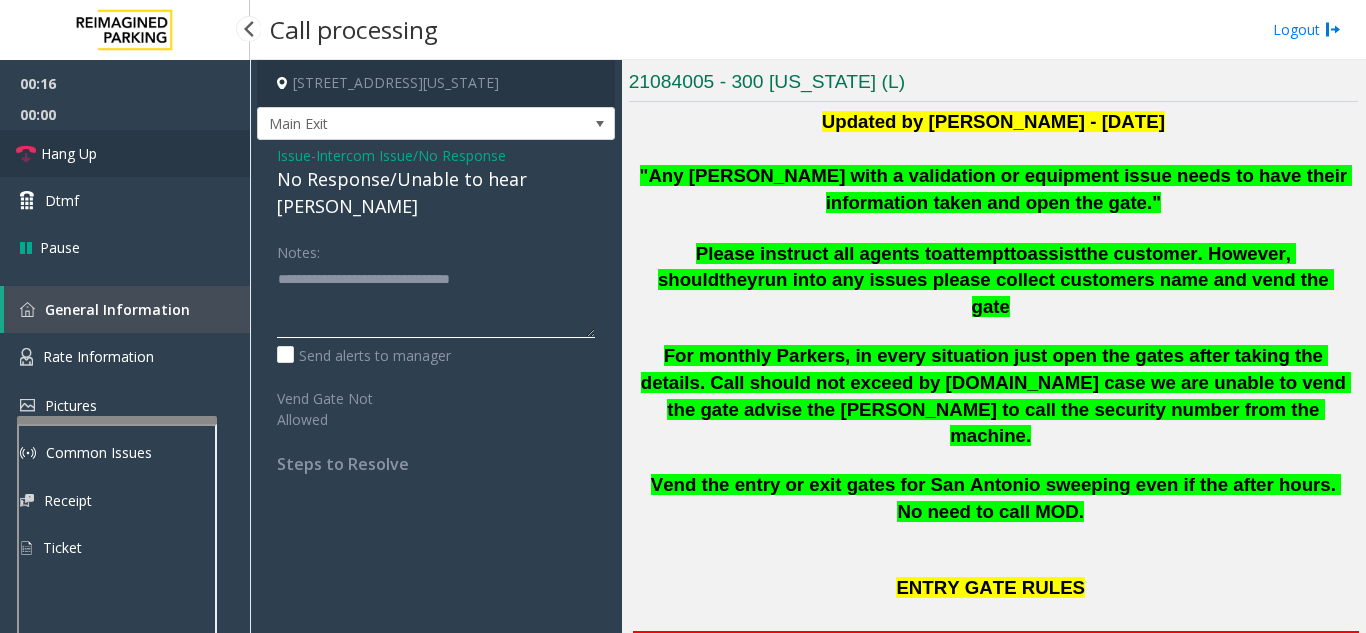 type on "**********" 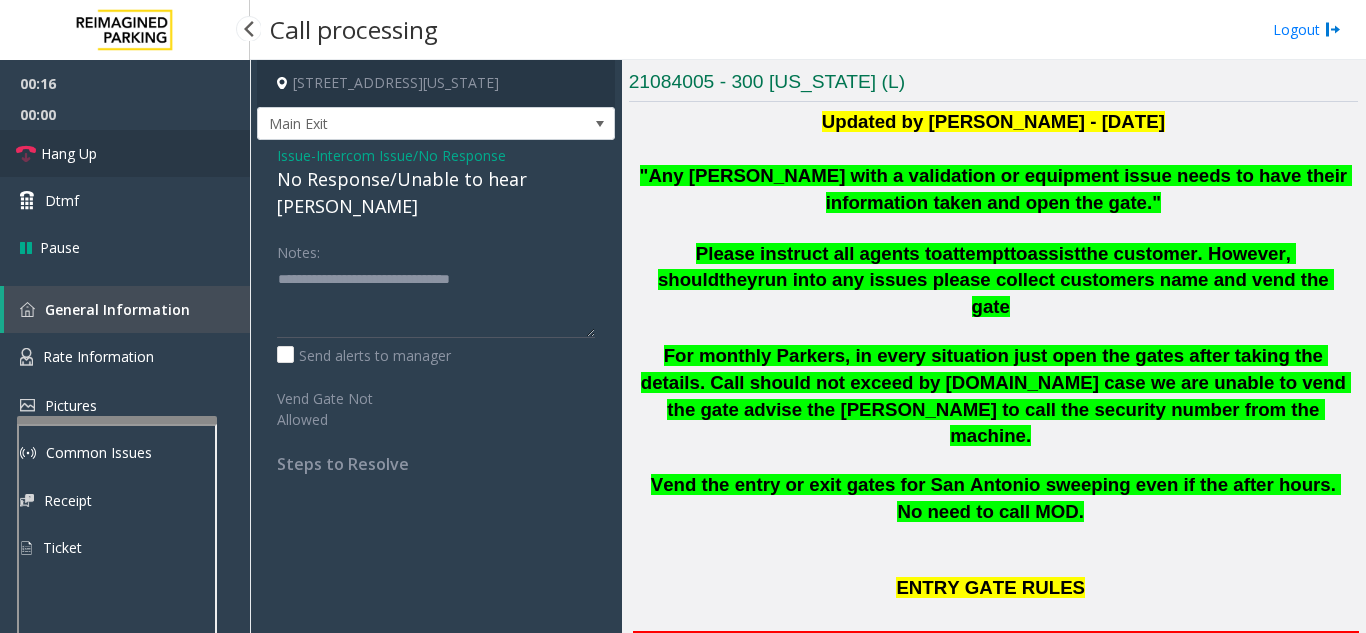 click on "Hang Up" at bounding box center [125, 153] 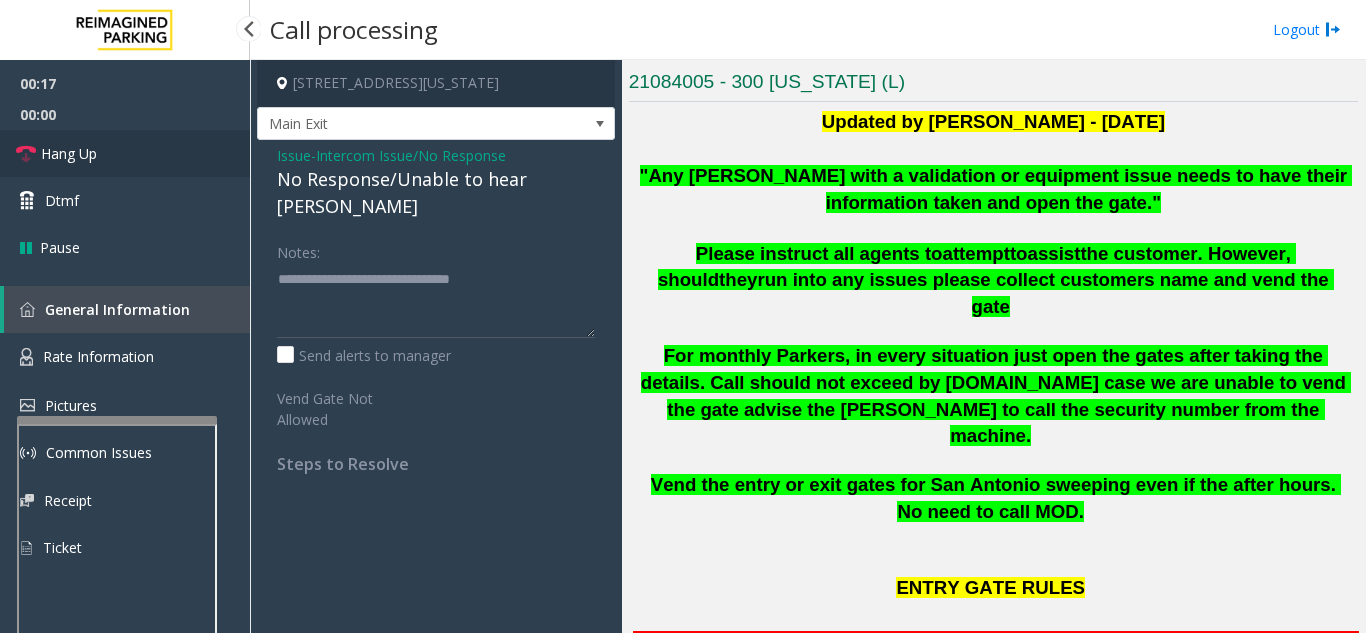 click on "Hang Up" at bounding box center [125, 153] 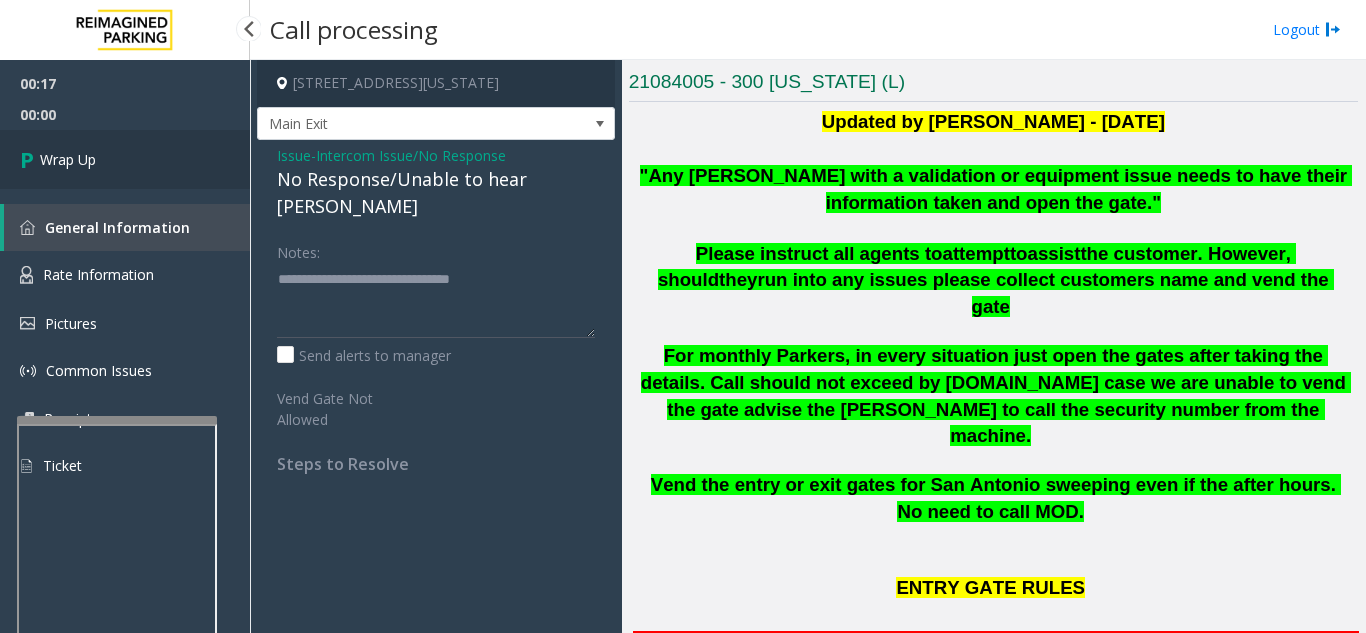 click on "Wrap Up" at bounding box center [125, 159] 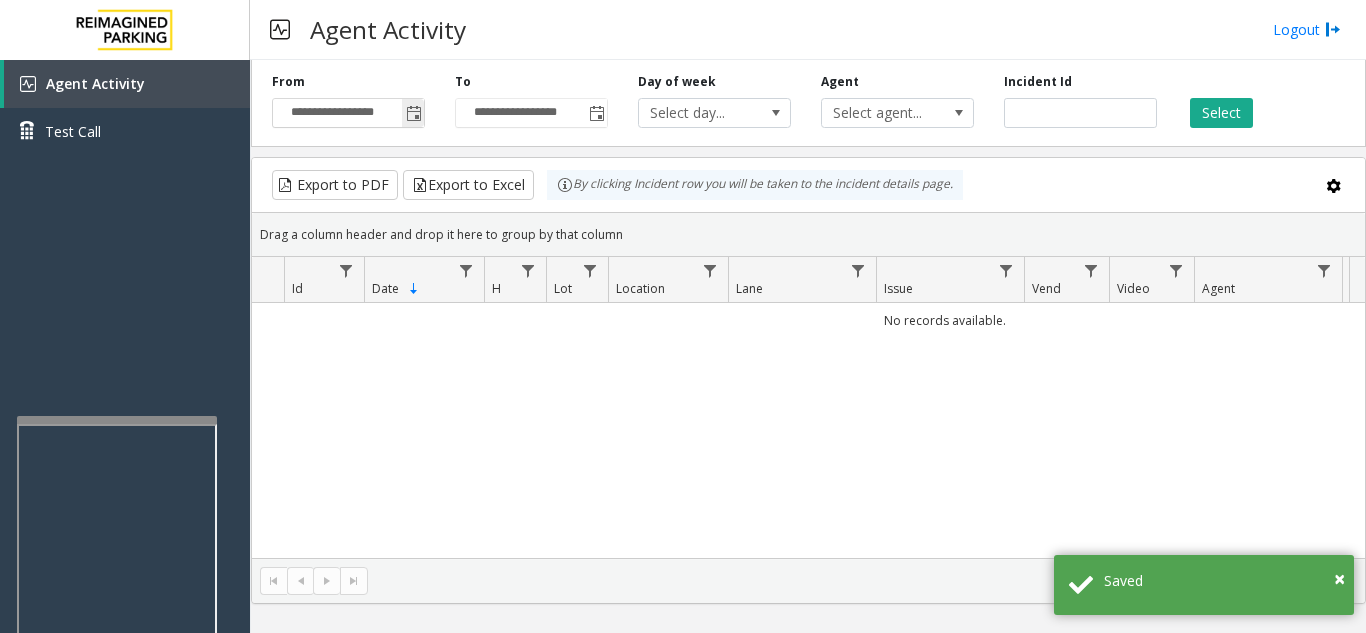 click 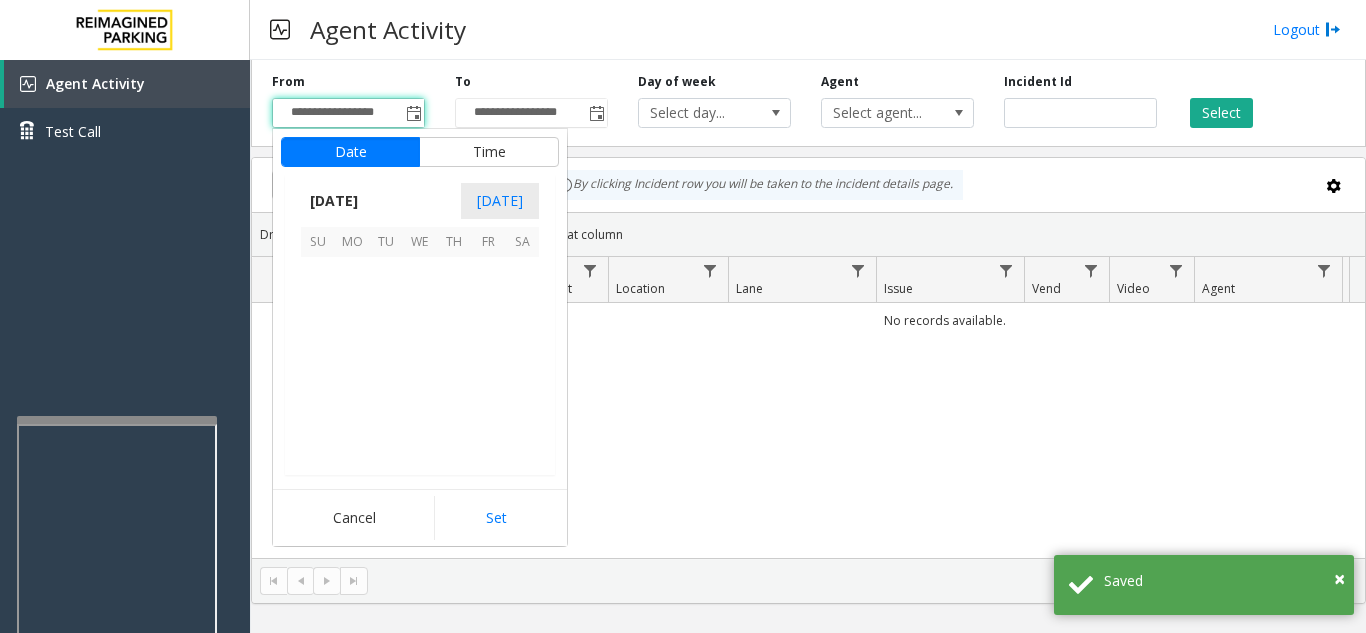 scroll, scrollTop: 358428, scrollLeft: 0, axis: vertical 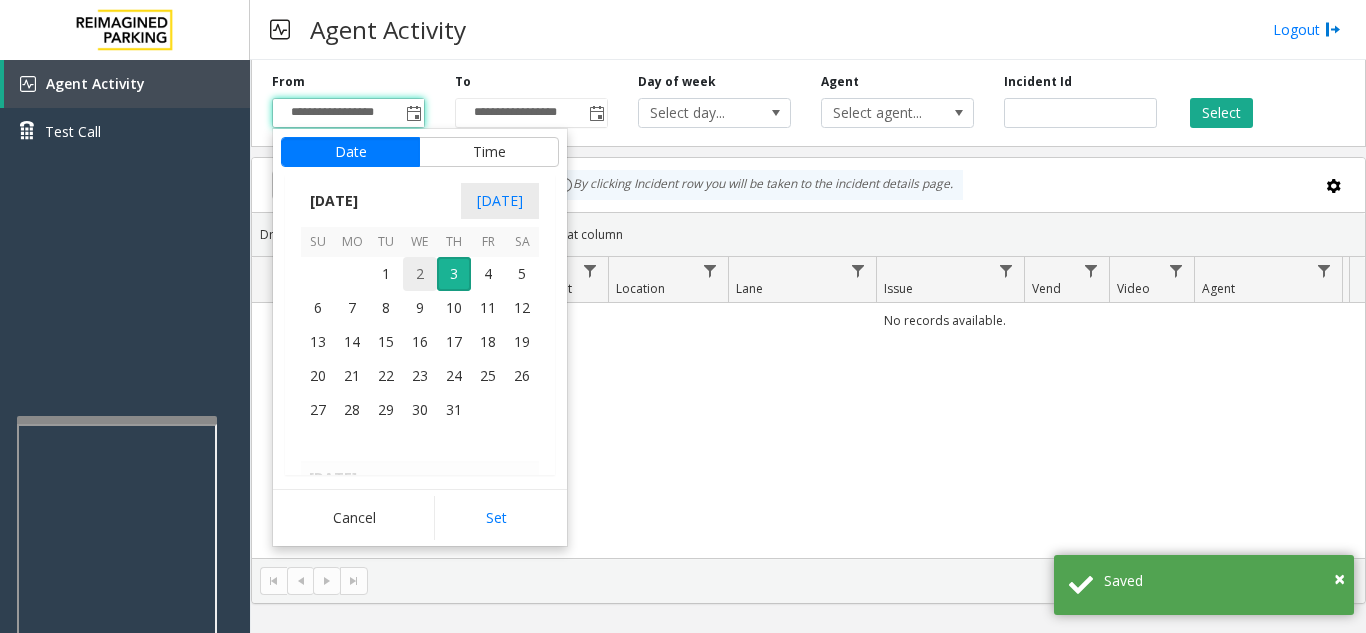 click on "2" at bounding box center [420, 274] 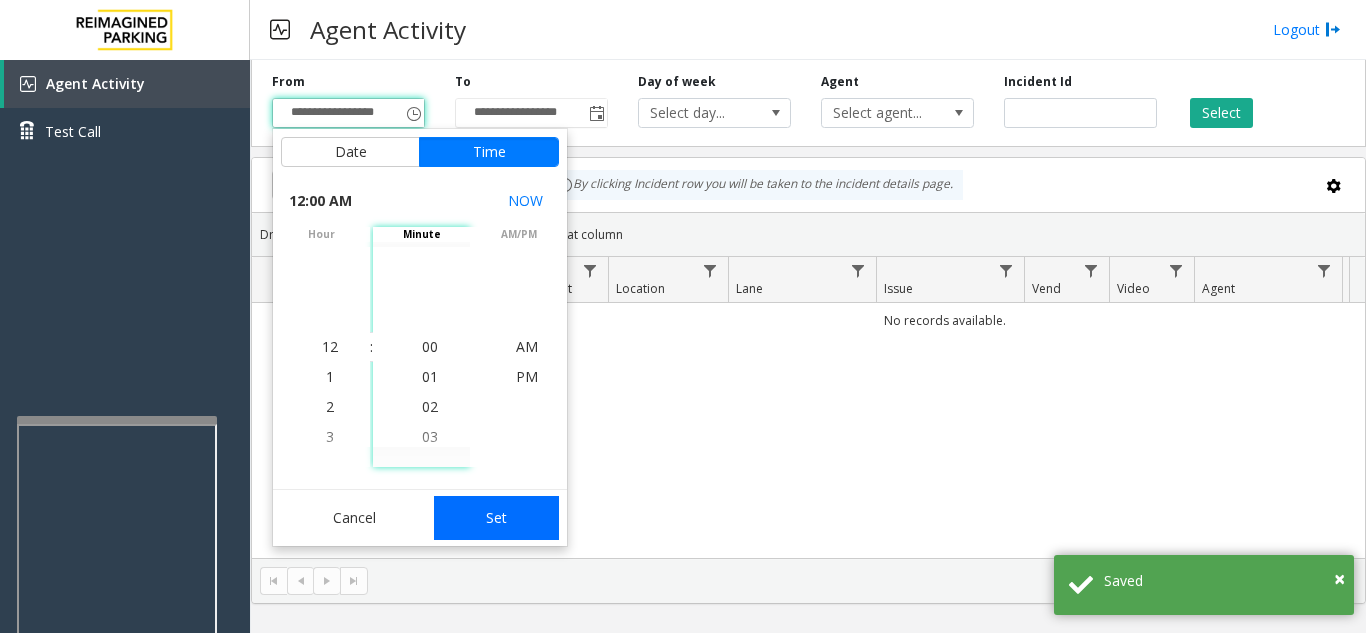 click on "Set" 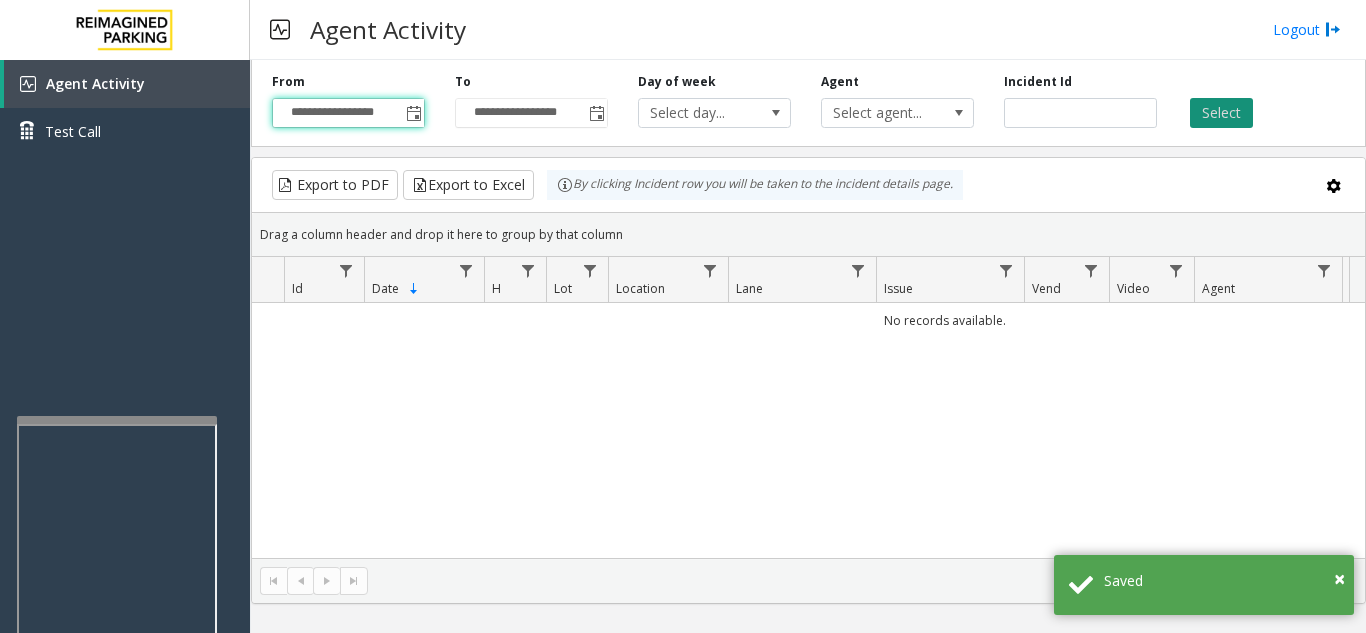 click on "Select" 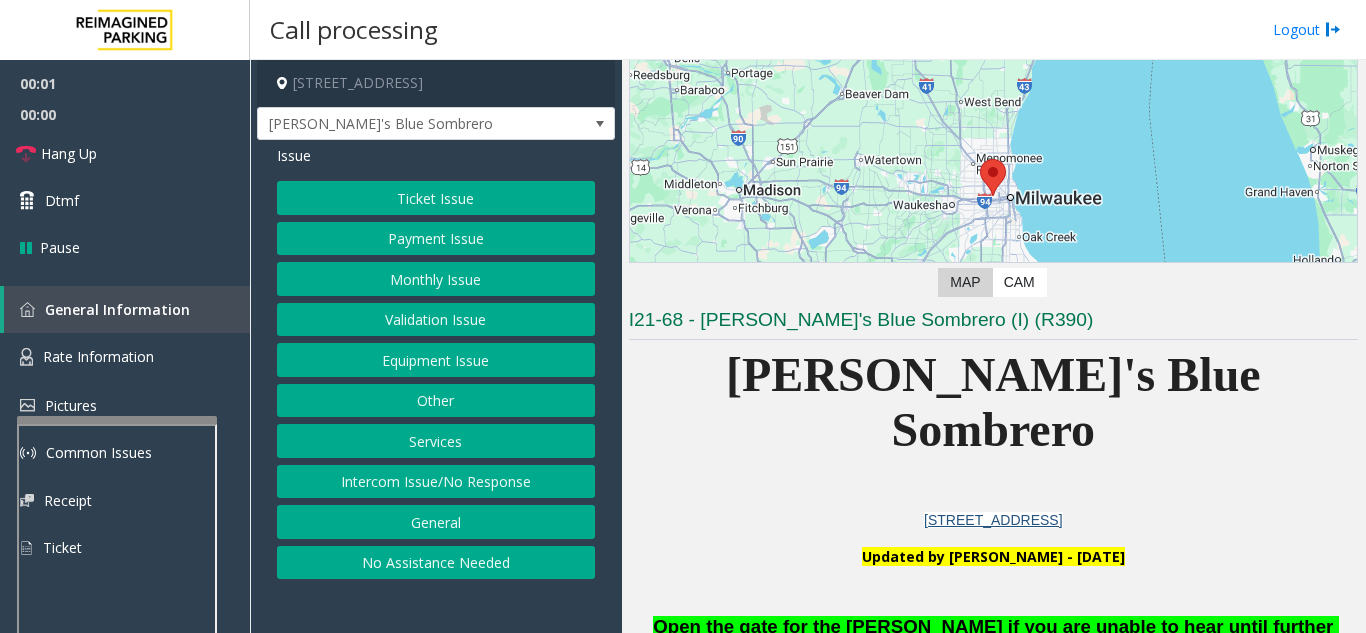 scroll, scrollTop: 400, scrollLeft: 0, axis: vertical 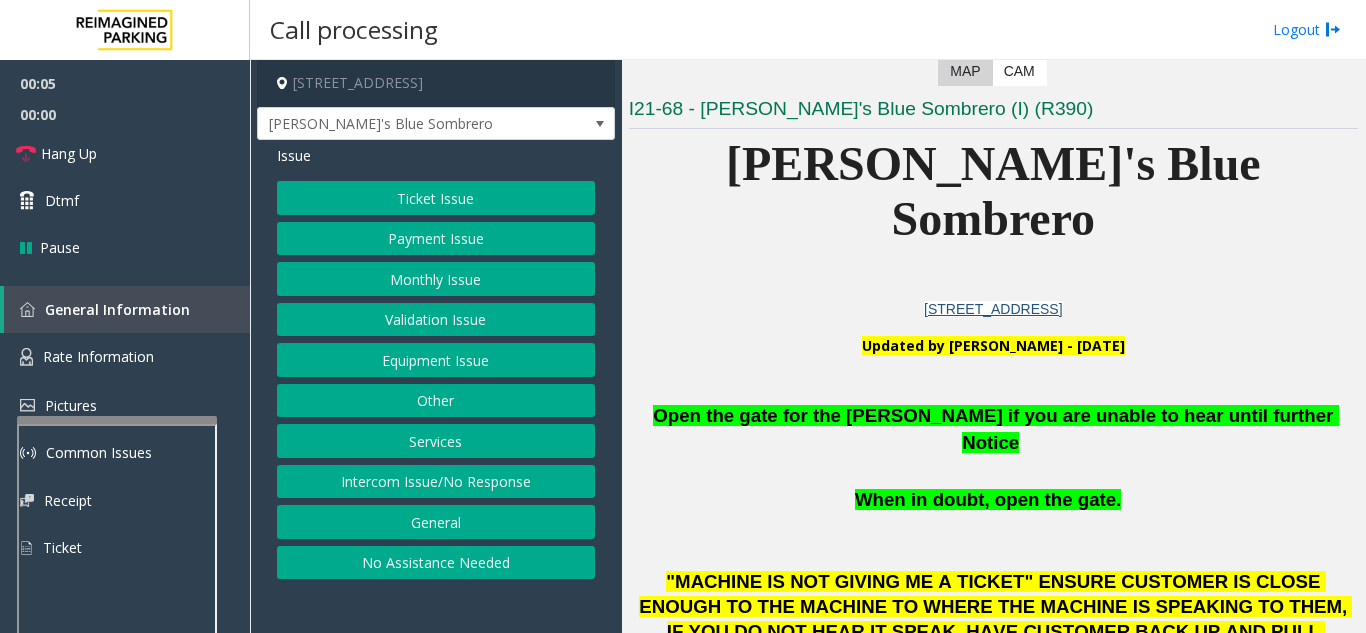 click on "Equipment Issue" 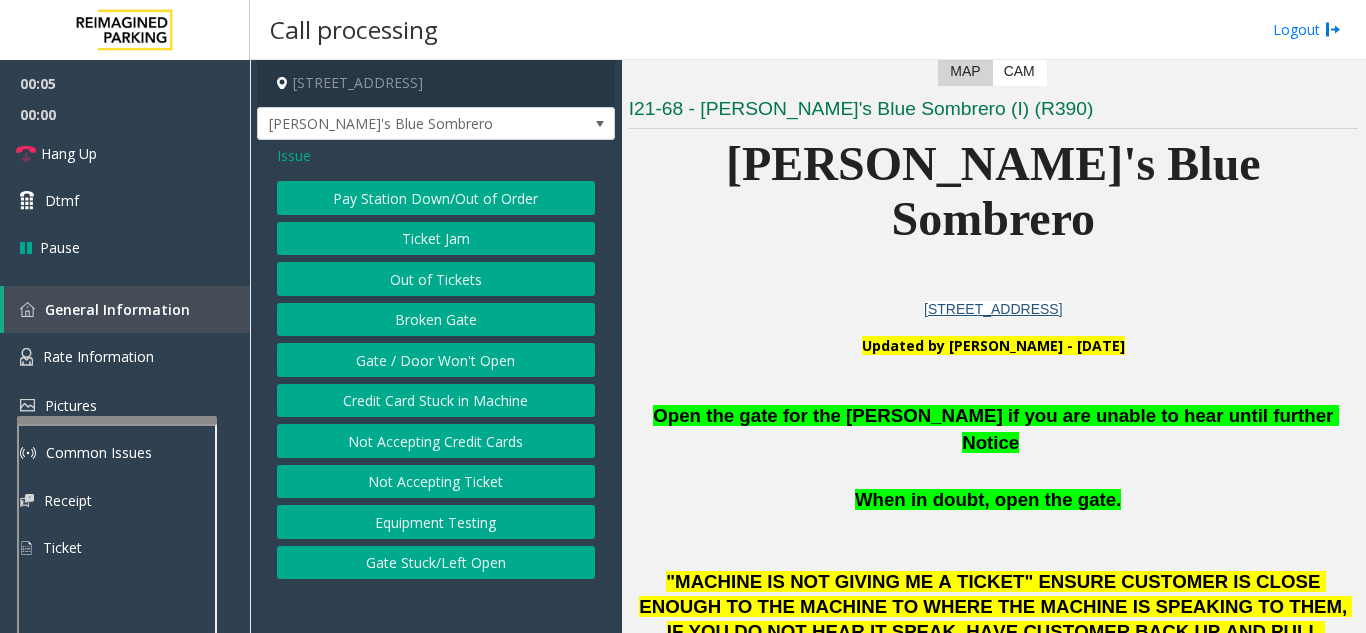 click on "Gate / Door Won't Open" 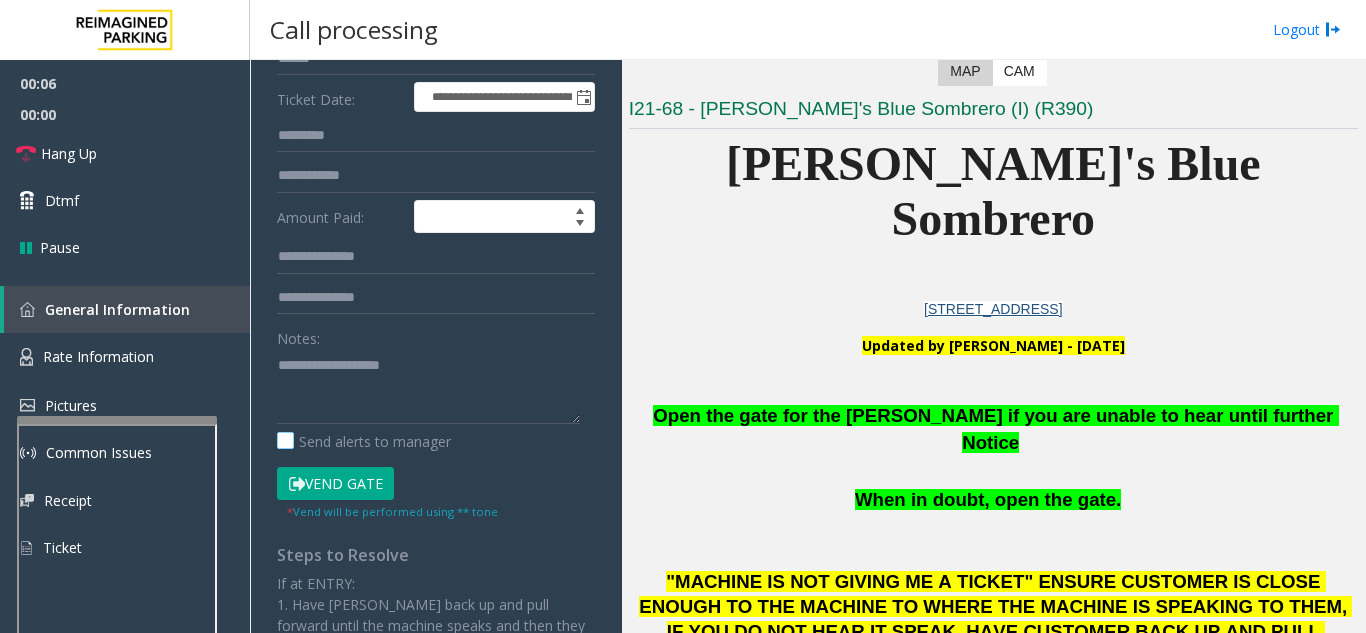 scroll, scrollTop: 300, scrollLeft: 0, axis: vertical 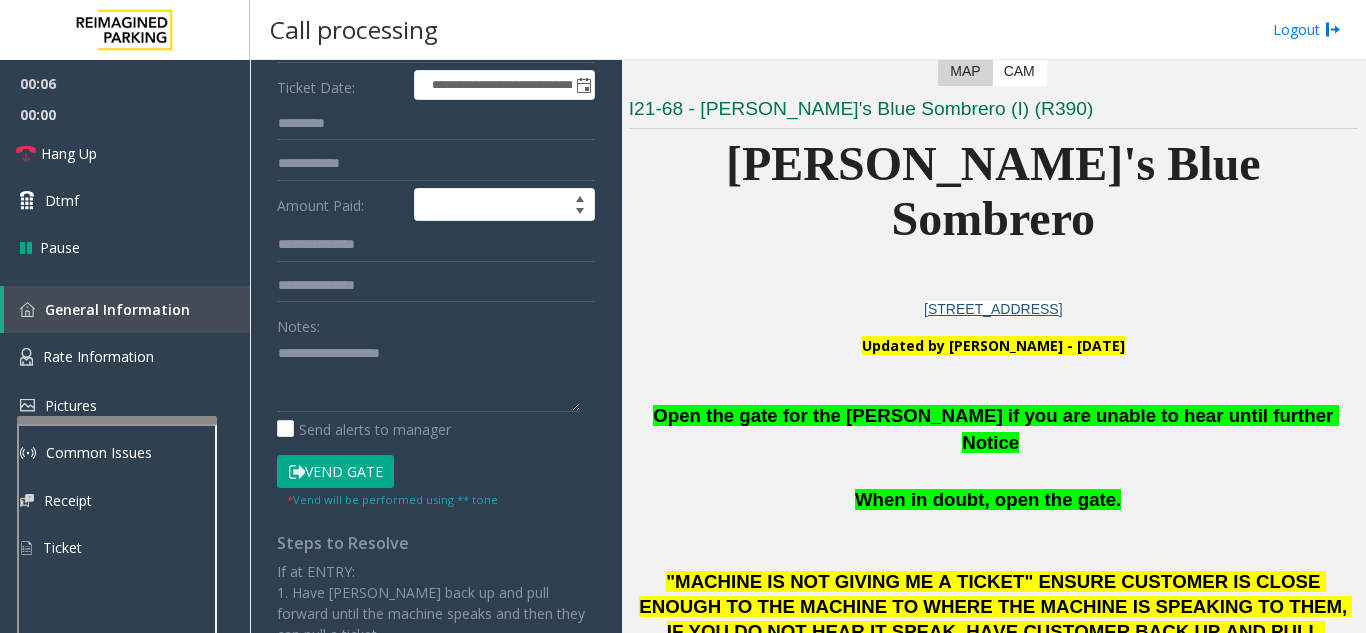 click on "Vend Gate" 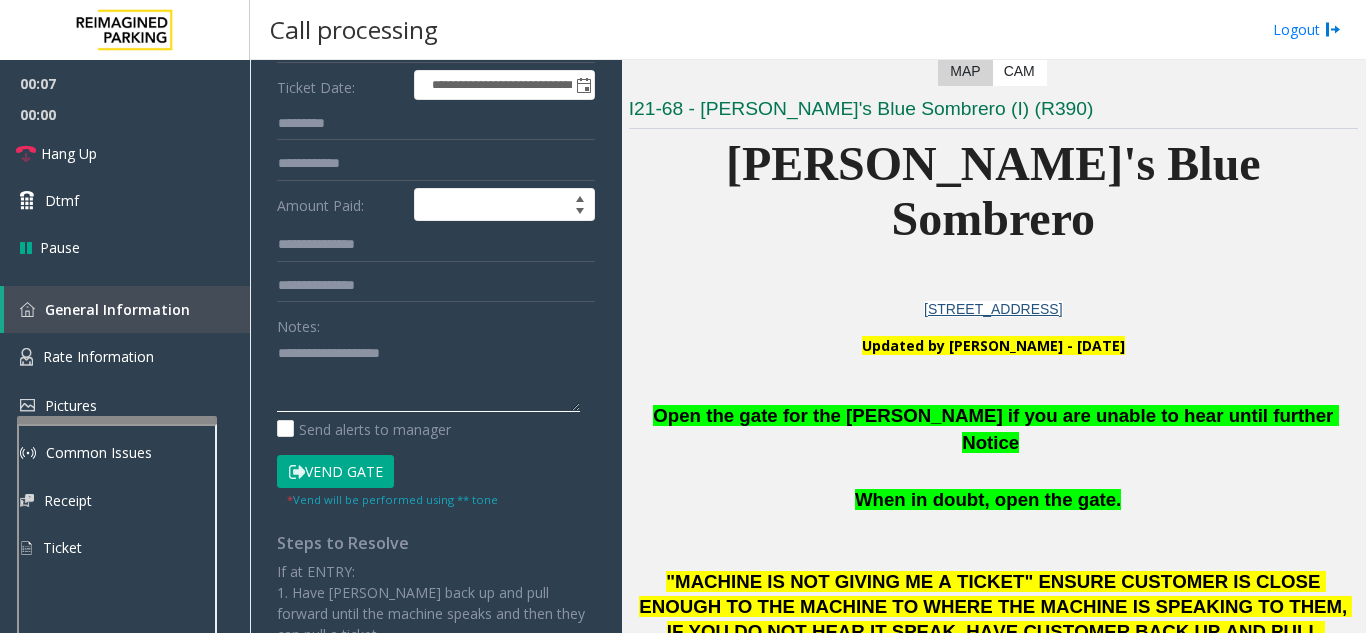 click 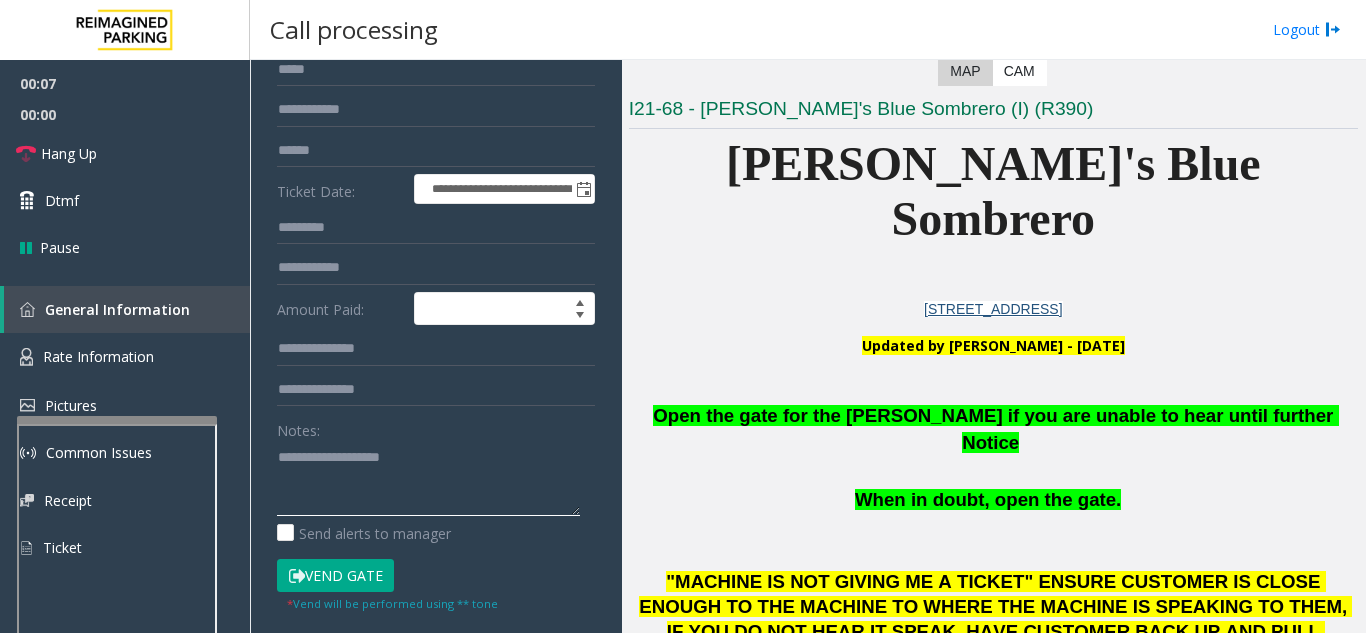 scroll, scrollTop: 0, scrollLeft: 0, axis: both 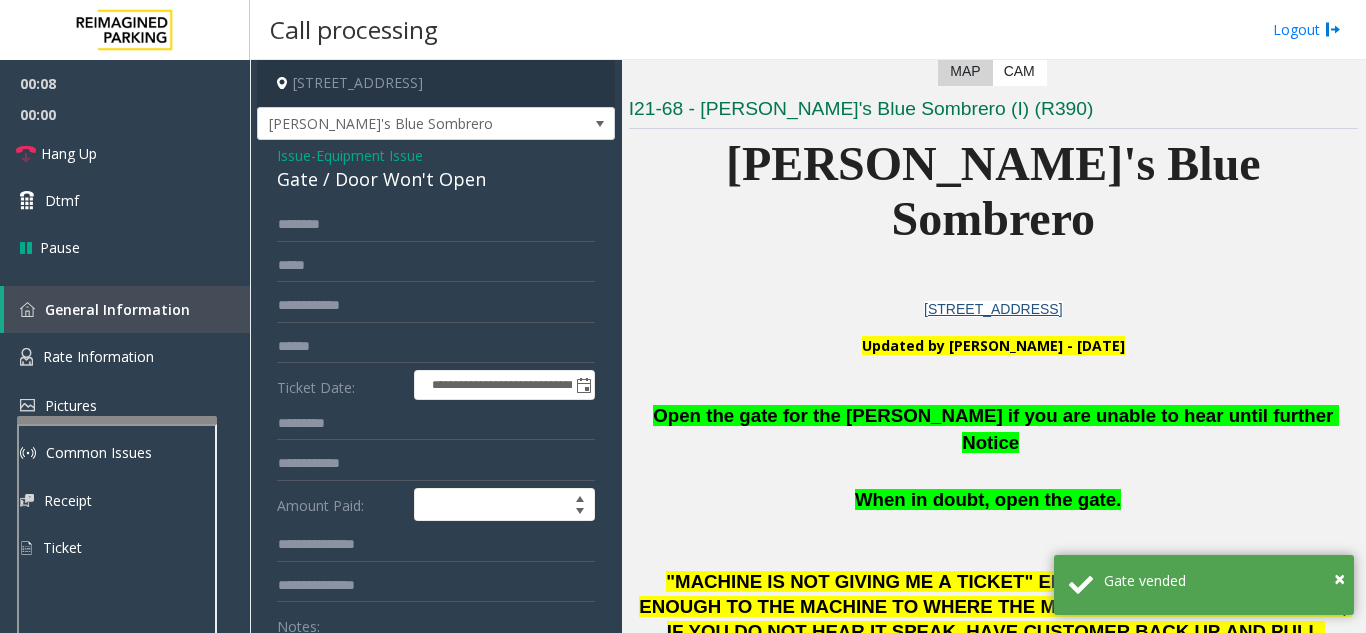 click on "Issue" 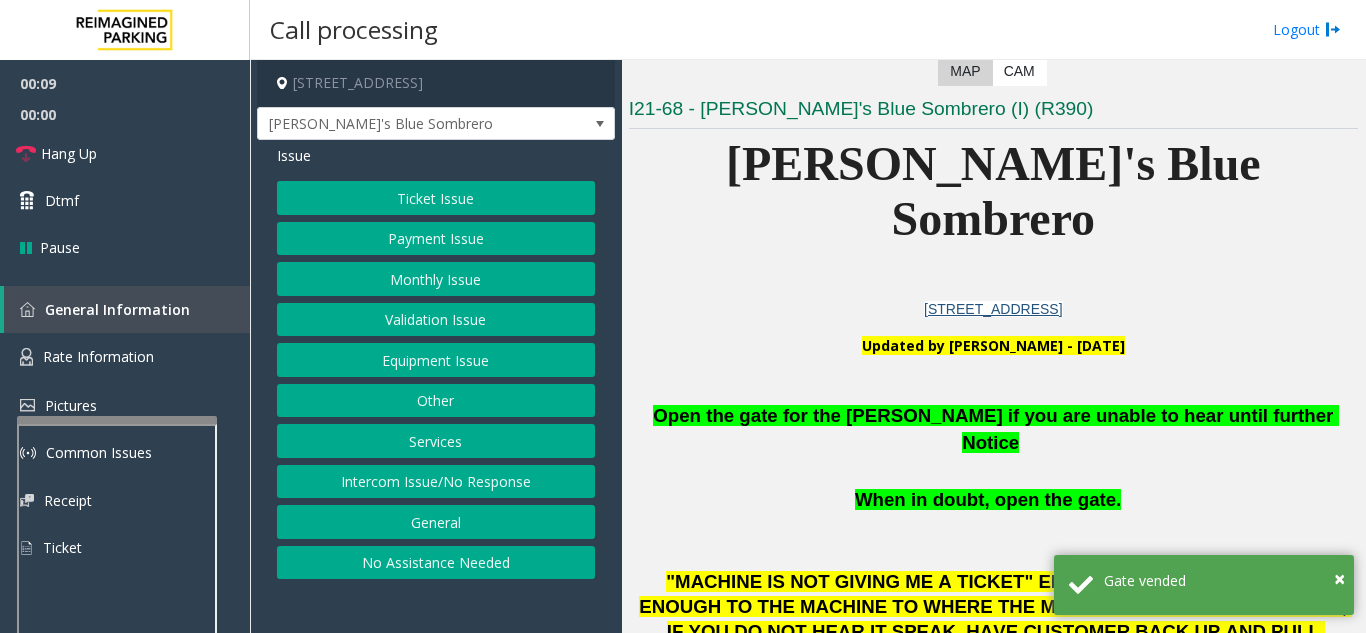 click on "Intercom Issue/No Response" 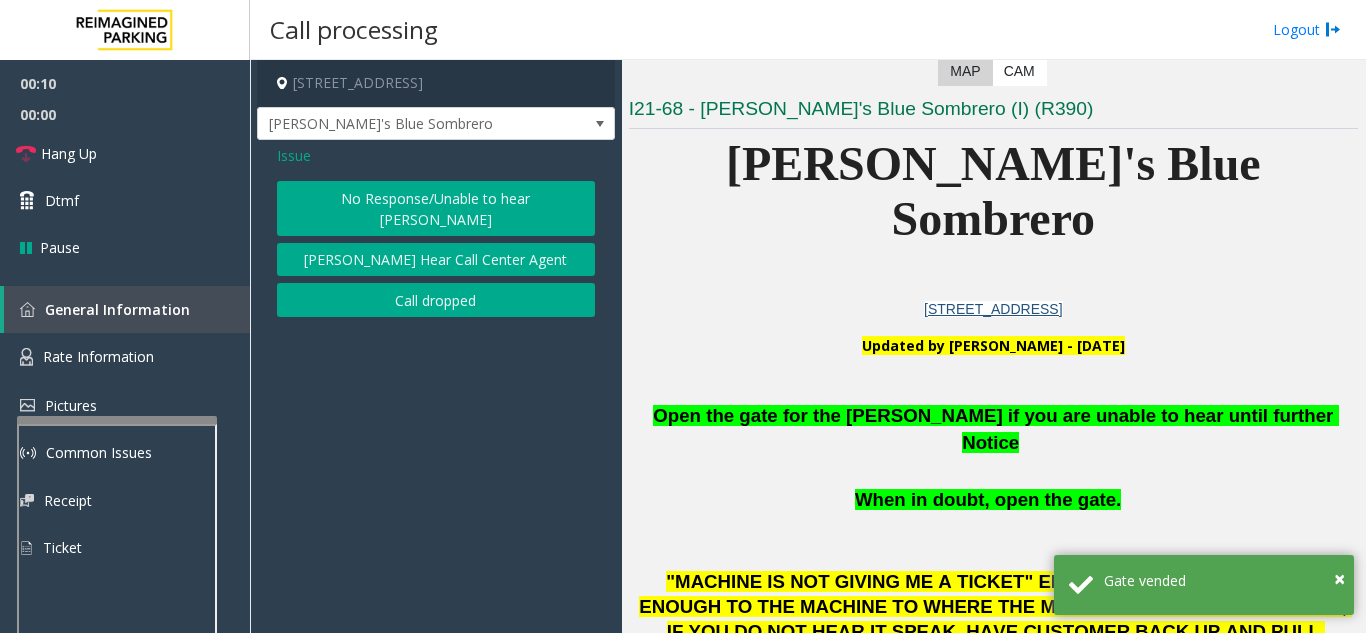 click on "No Response/Unable to hear [PERSON_NAME]" 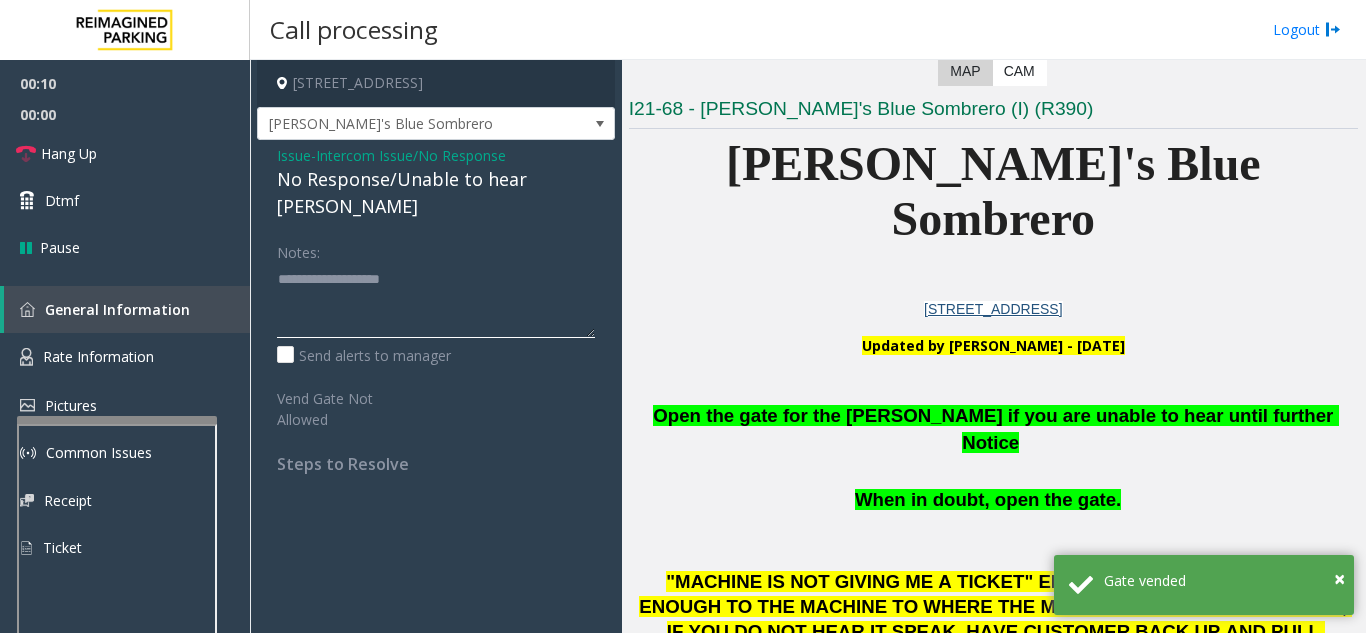 click 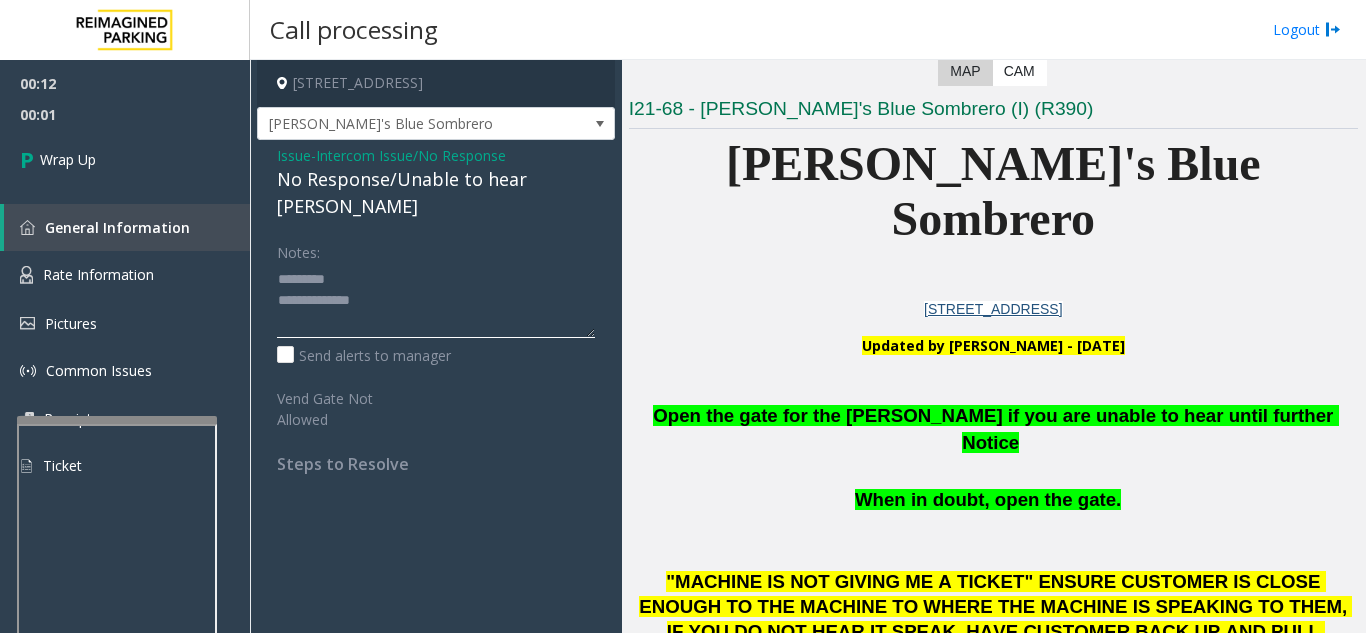 click 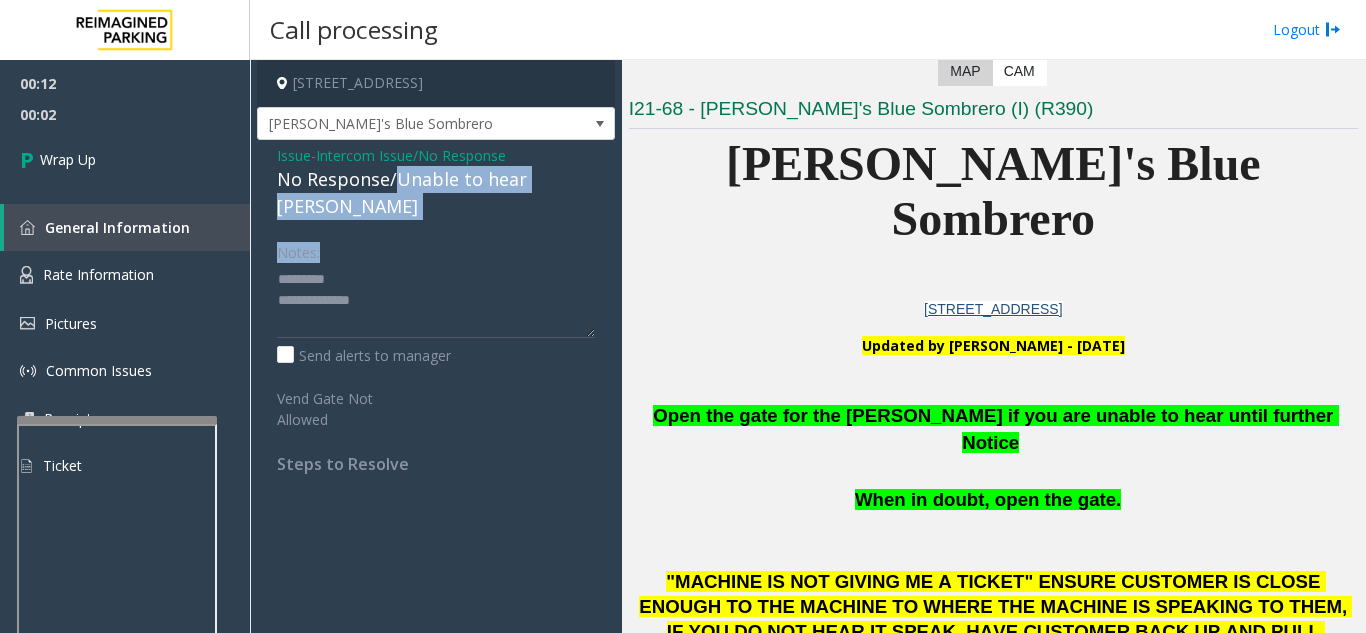 drag, startPoint x: 399, startPoint y: 177, endPoint x: 616, endPoint y: 194, distance: 217.66489 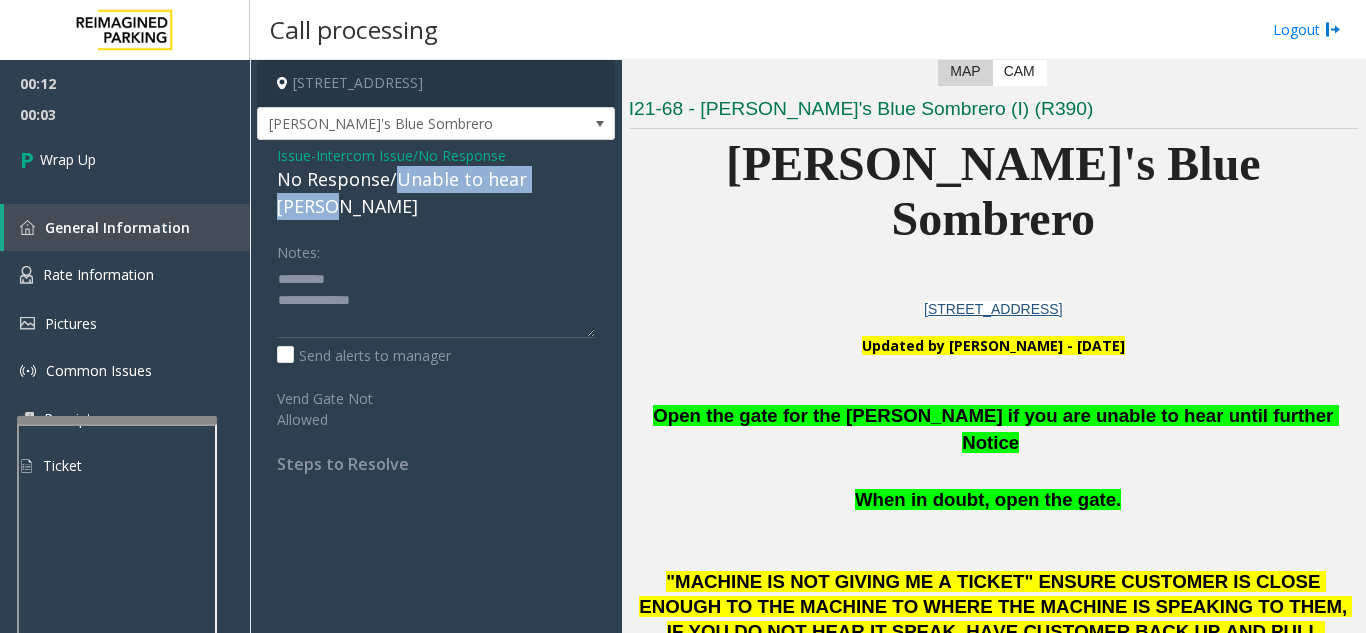 drag, startPoint x: 399, startPoint y: 179, endPoint x: 591, endPoint y: 186, distance: 192.12756 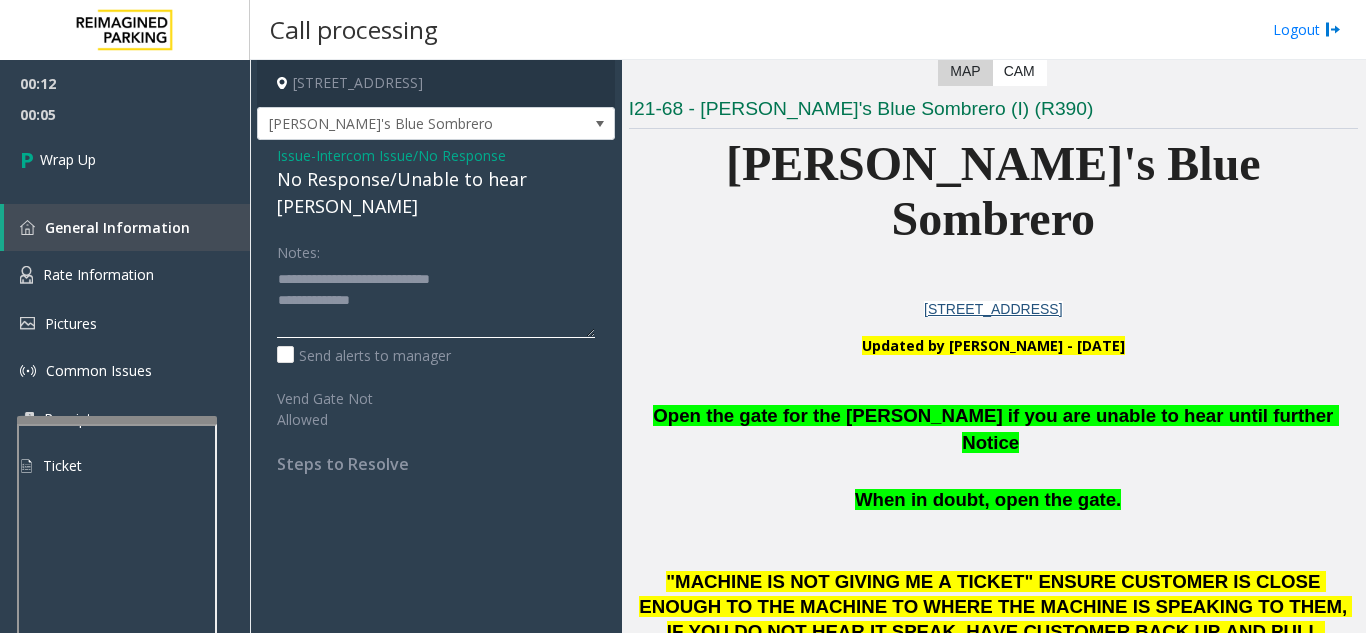 click 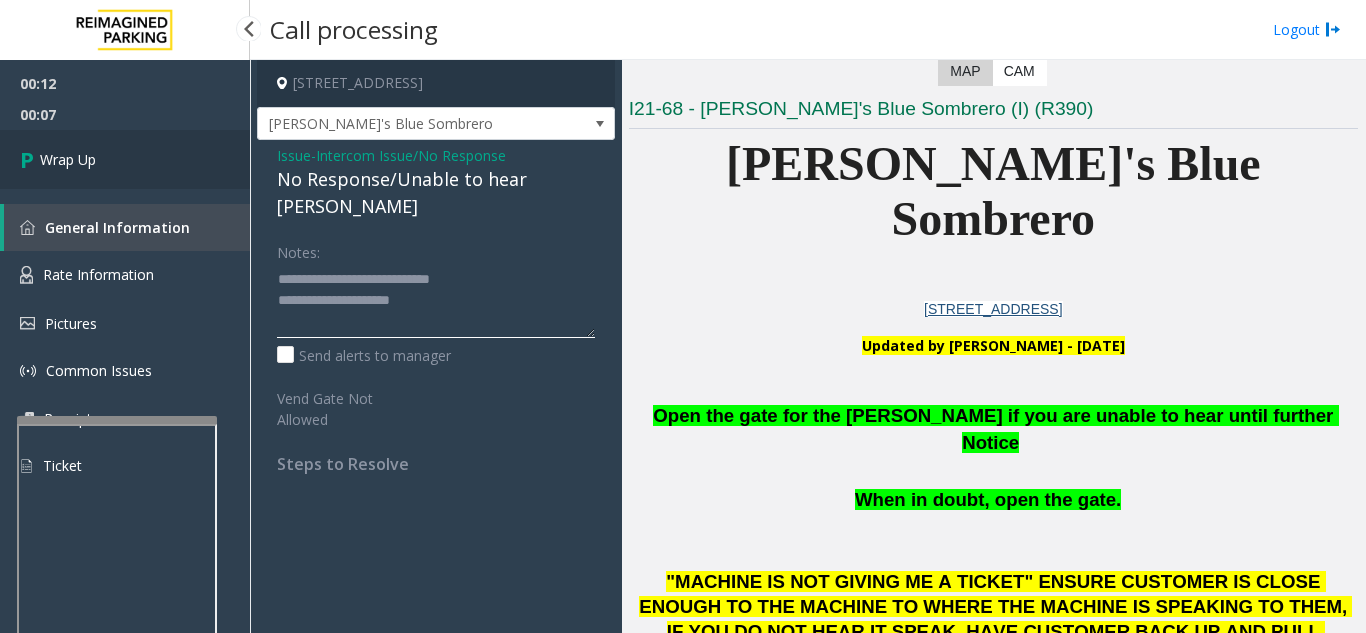 type on "**********" 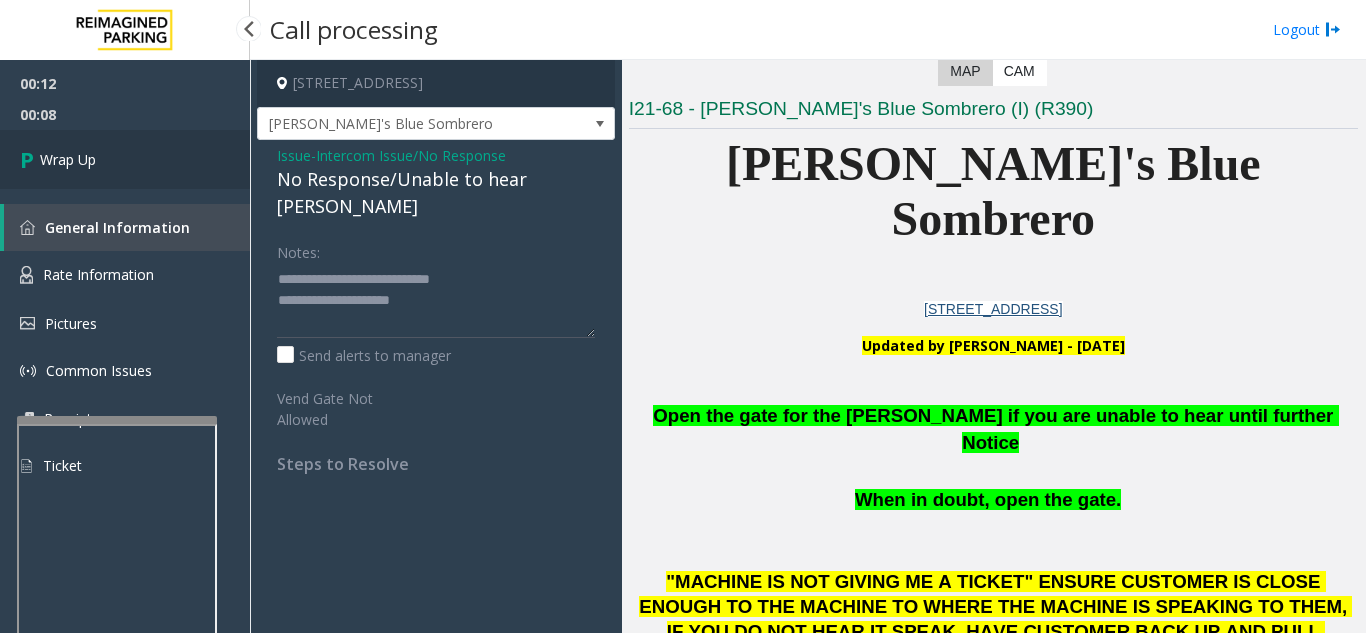 click on "Wrap Up" at bounding box center (125, 159) 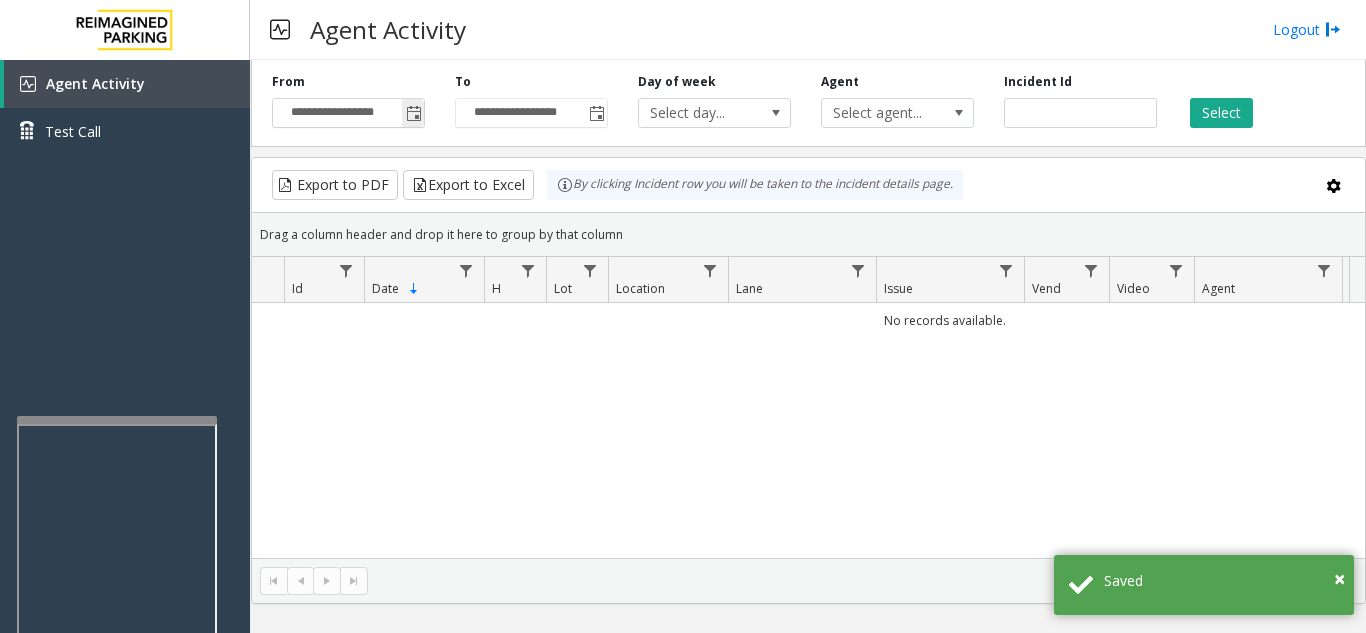 click 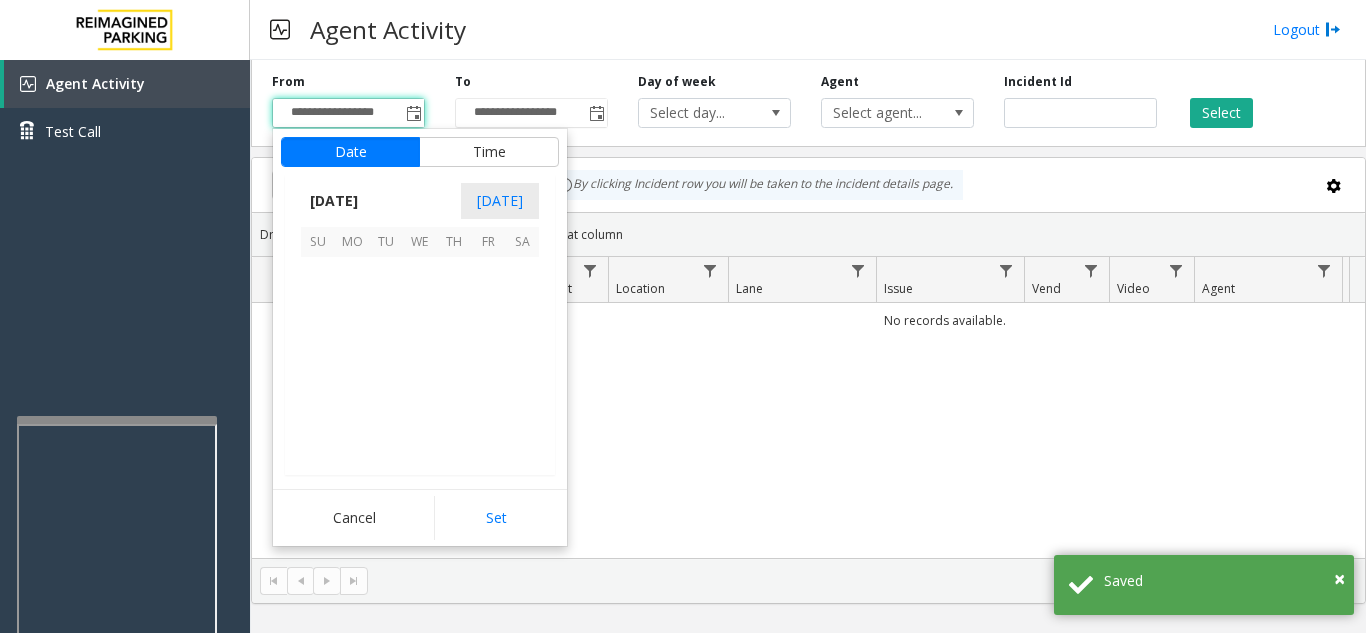 scroll, scrollTop: 358428, scrollLeft: 0, axis: vertical 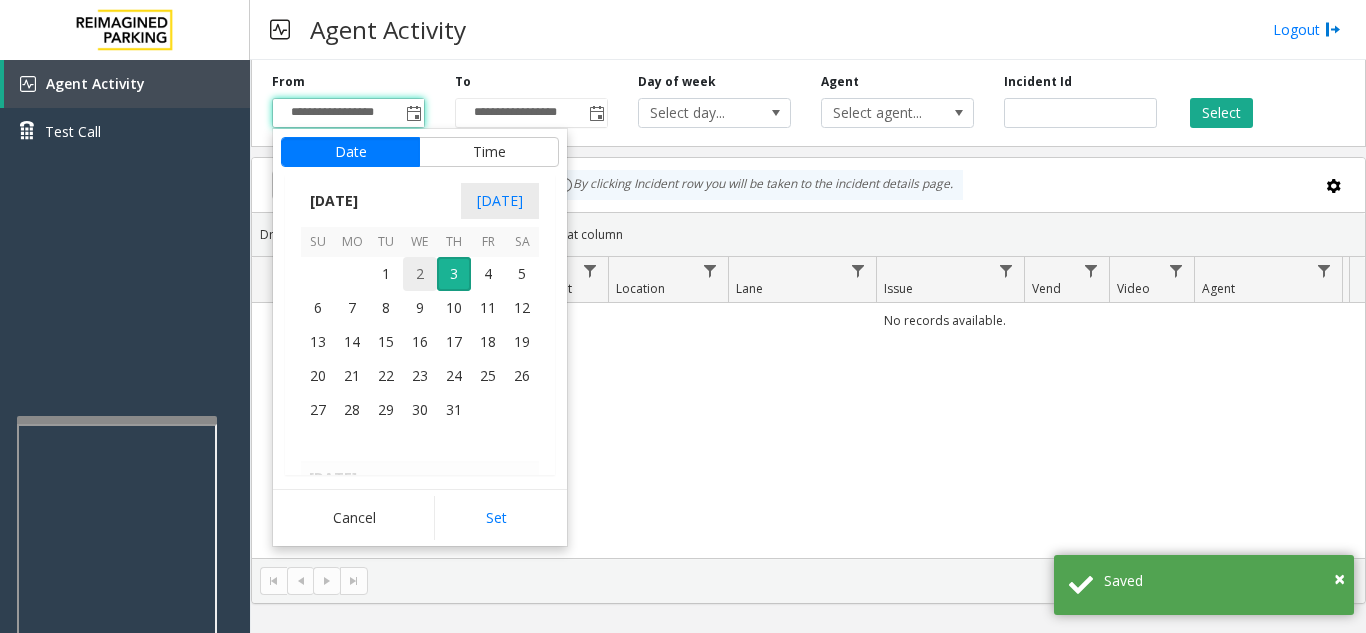 click on "2" at bounding box center (420, 274) 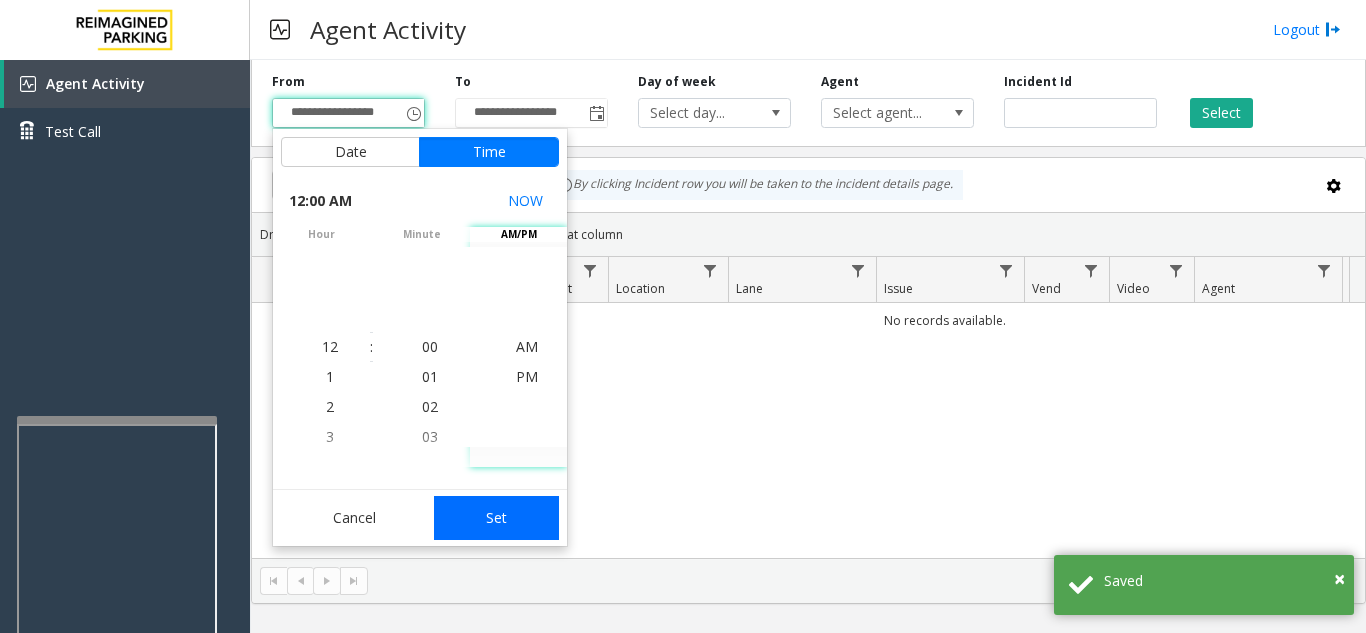 click on "Set" 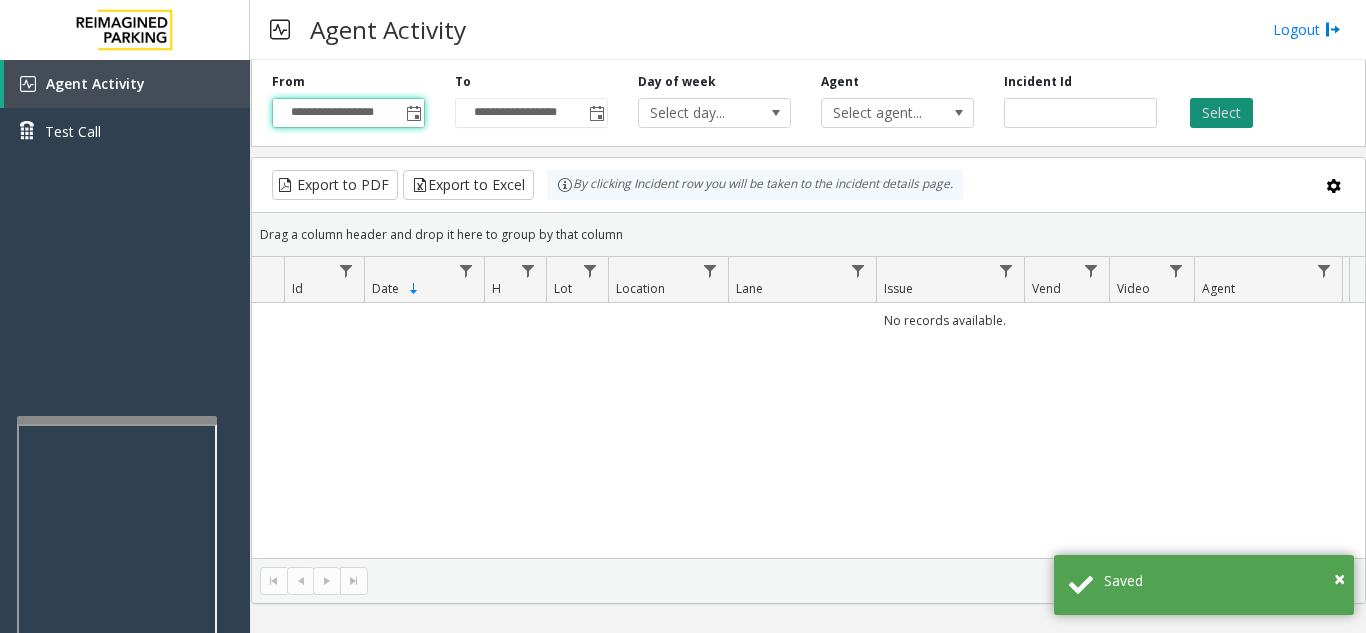 click on "Select" 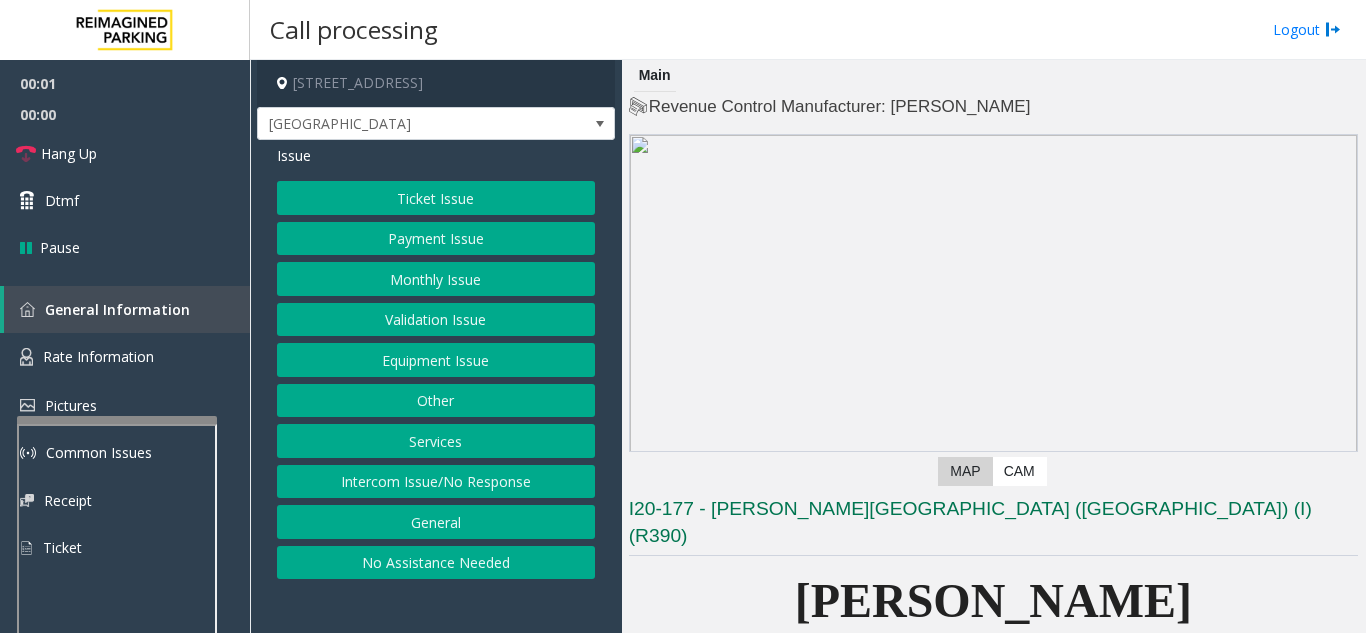scroll, scrollTop: 0, scrollLeft: 0, axis: both 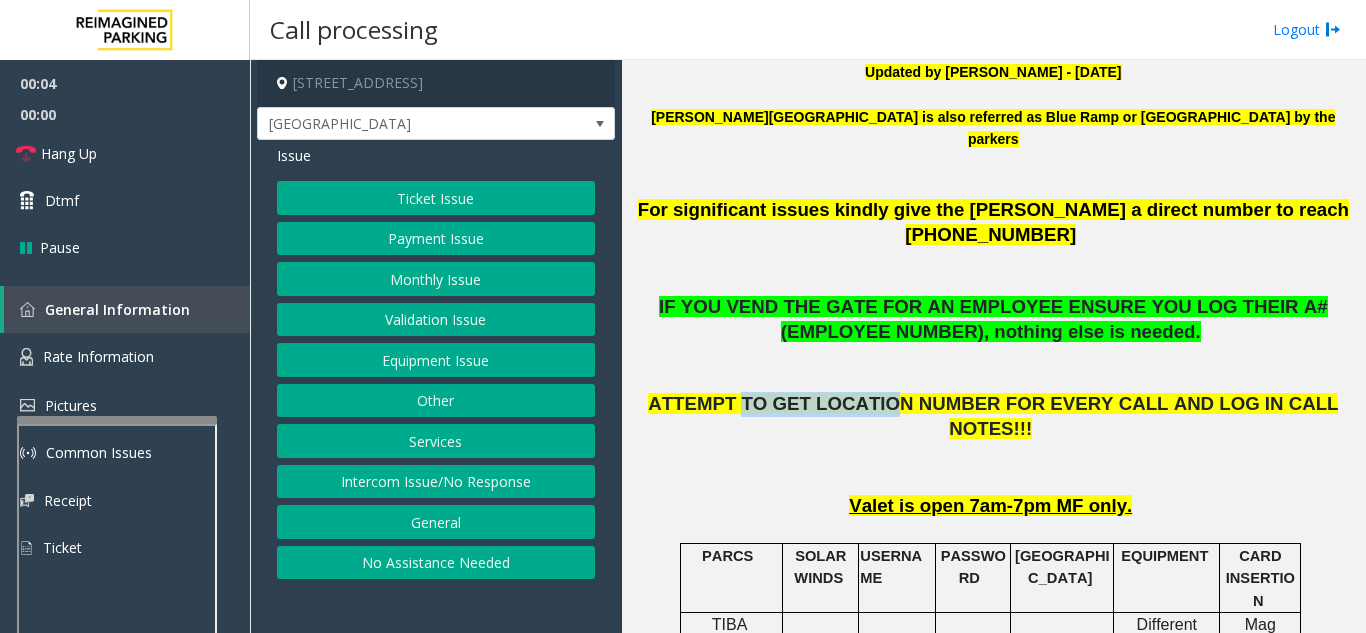 drag, startPoint x: 746, startPoint y: 256, endPoint x: 866, endPoint y: 247, distance: 120.33703 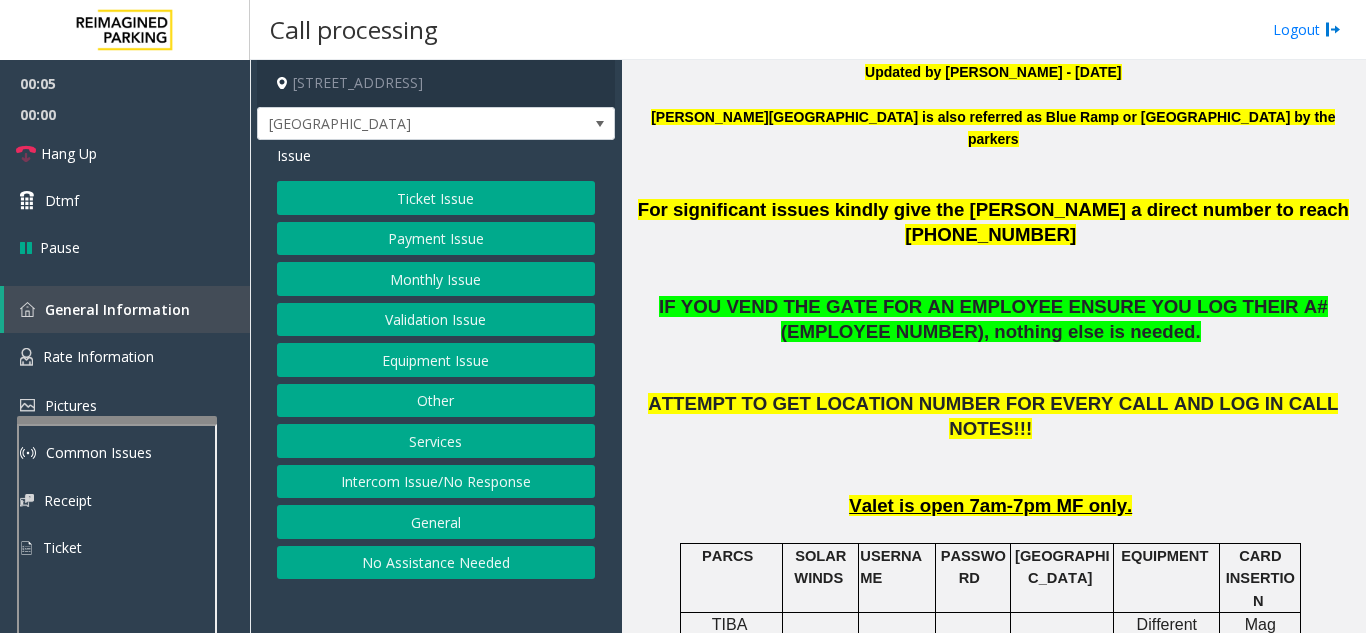 click on "Monthly Issue" 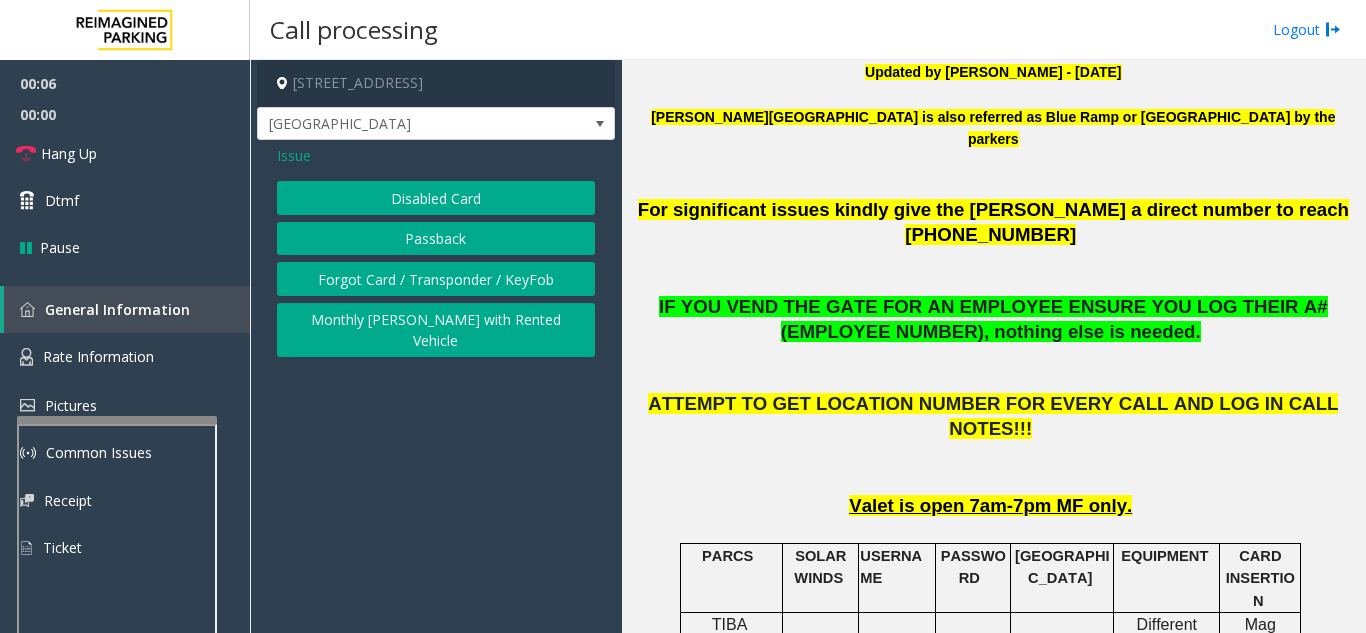 click on "Disabled Card" 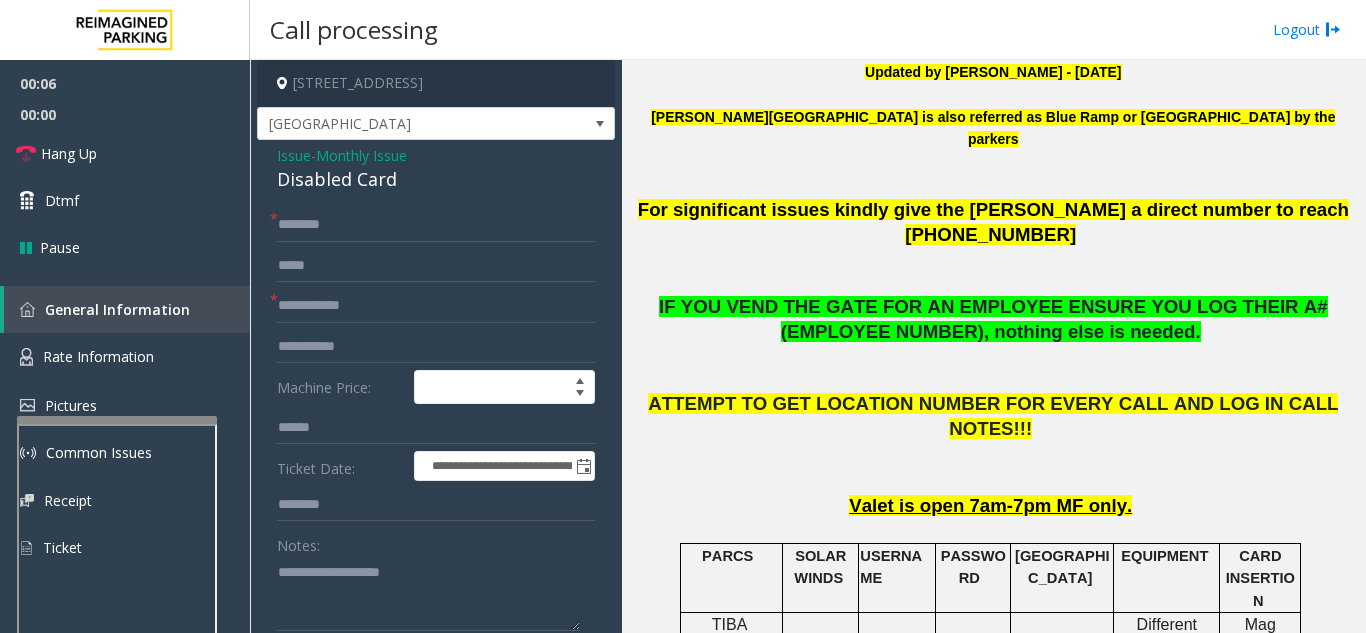 scroll, scrollTop: 100, scrollLeft: 0, axis: vertical 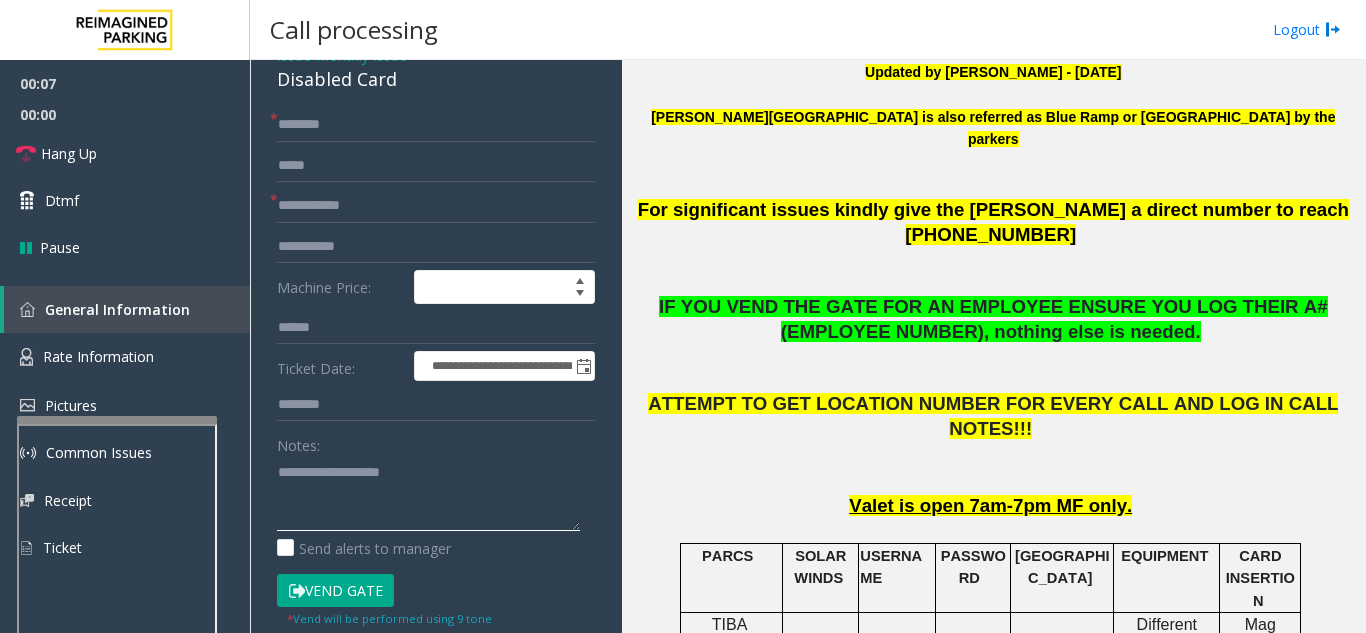 click 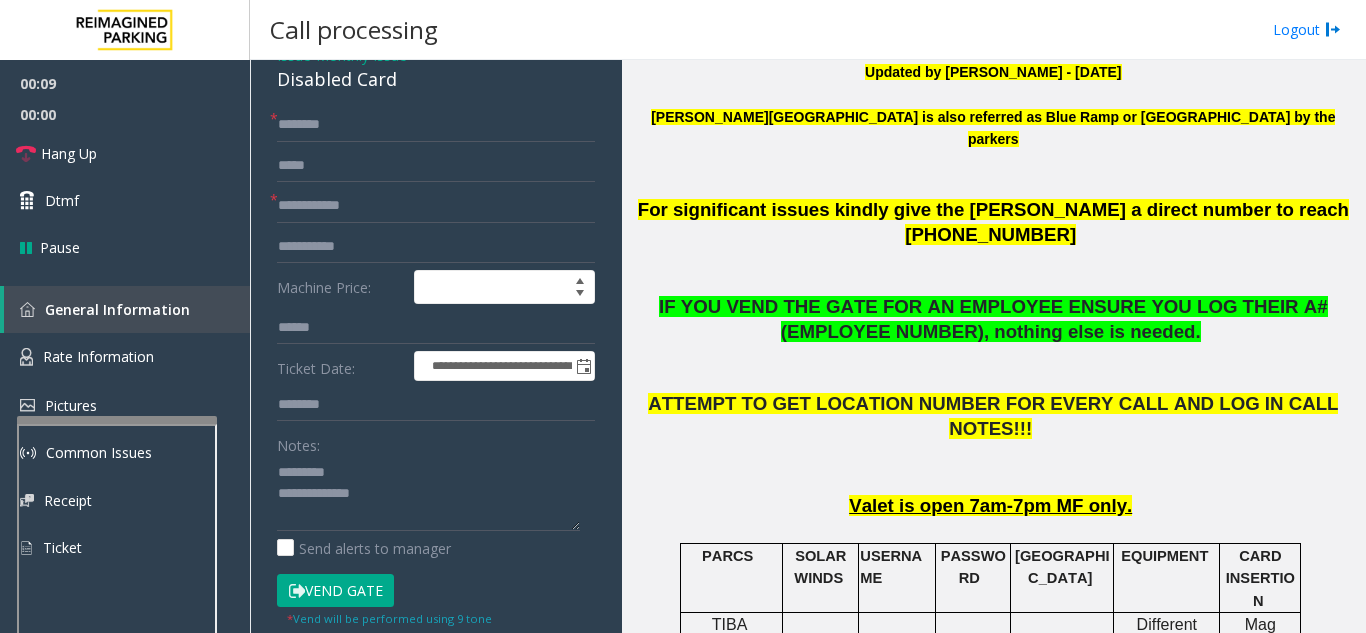 click on "Notes:" 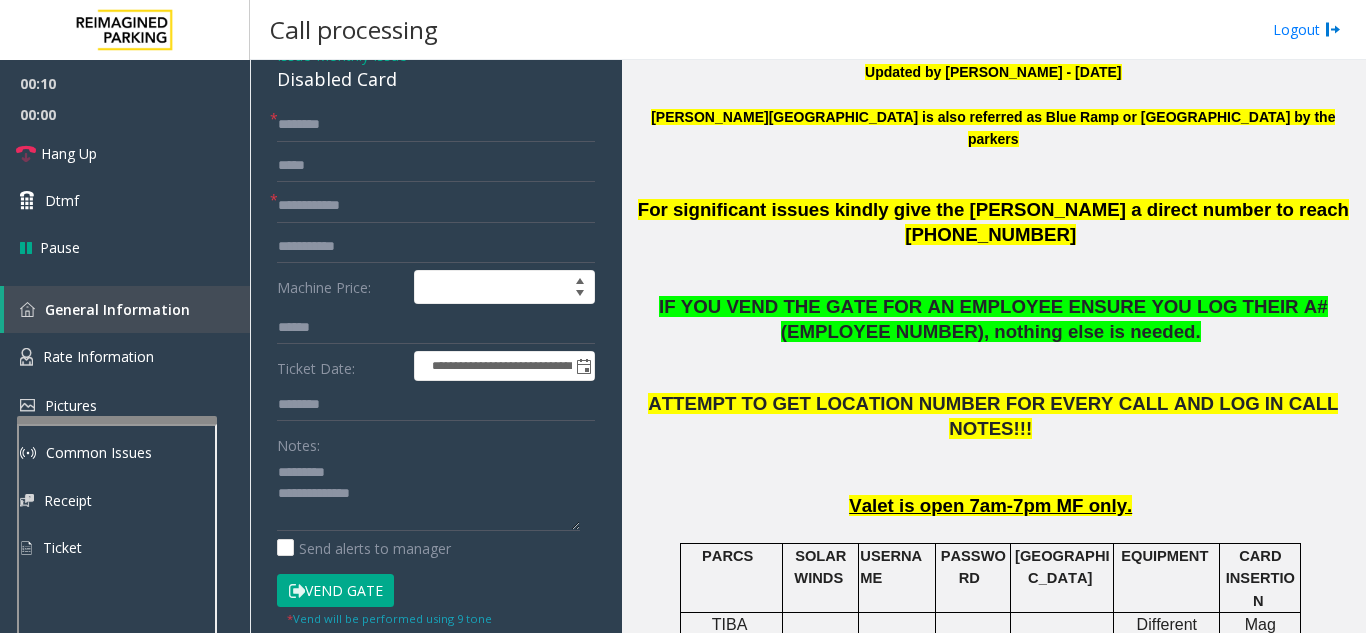 click on "Disabled Card" 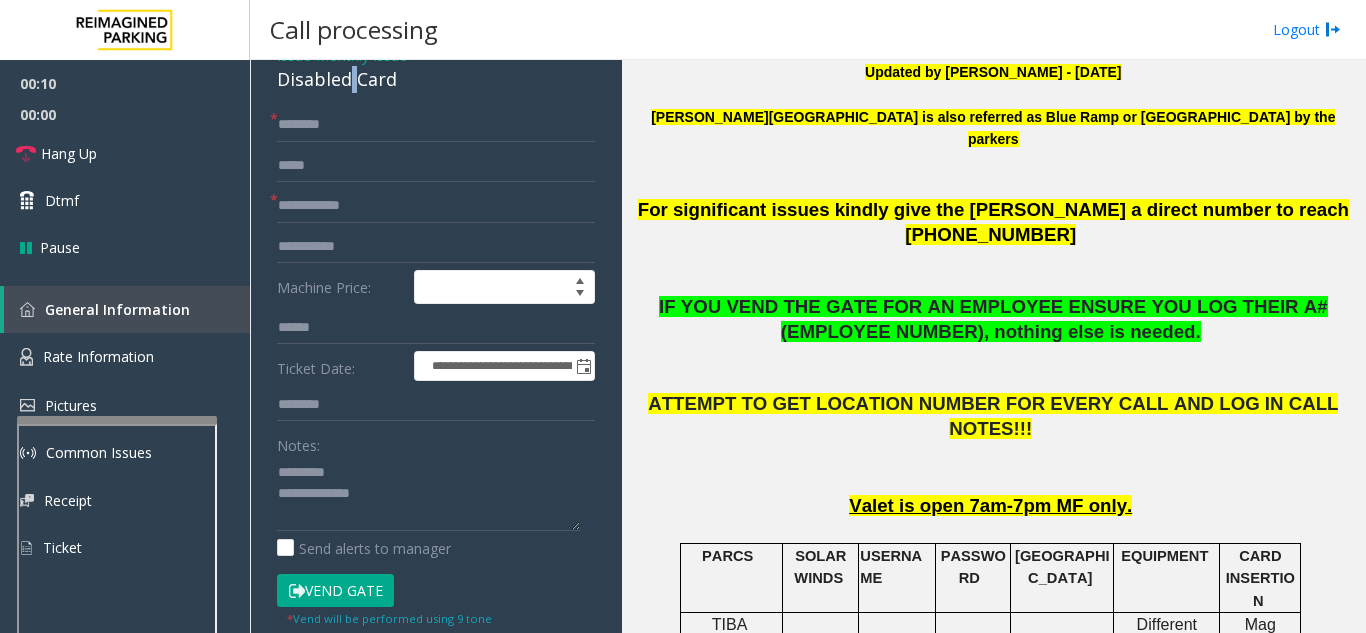 click on "Disabled Card" 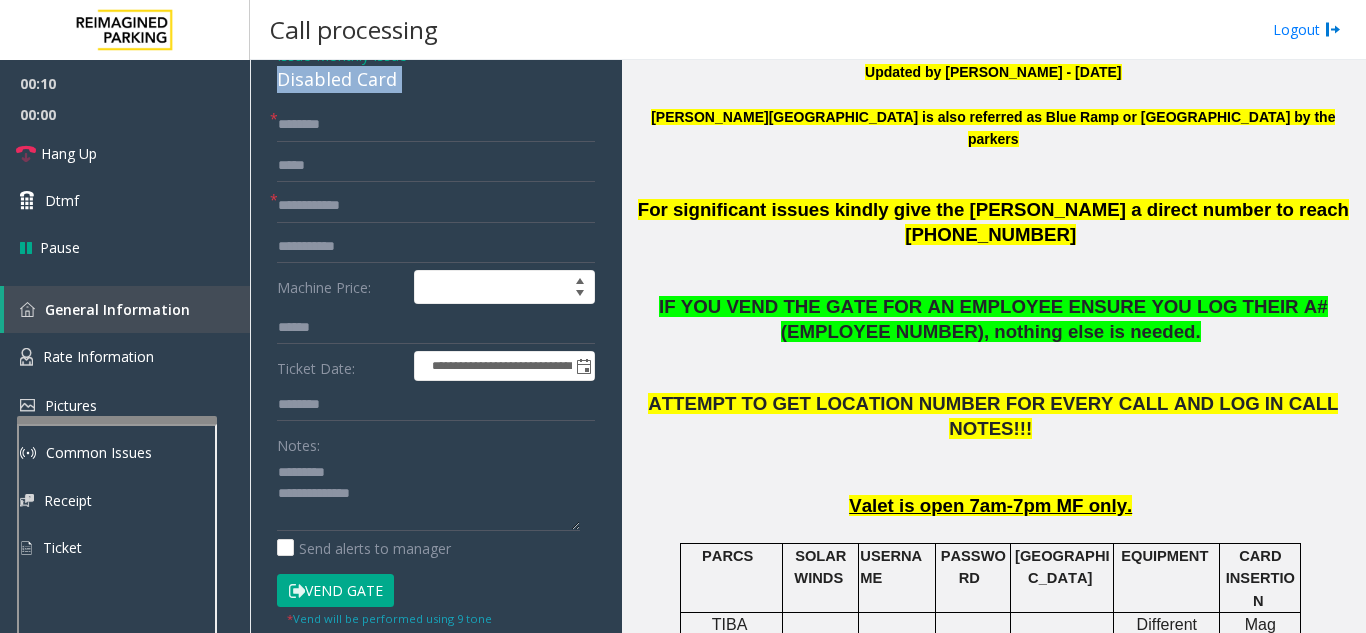 click on "Disabled Card" 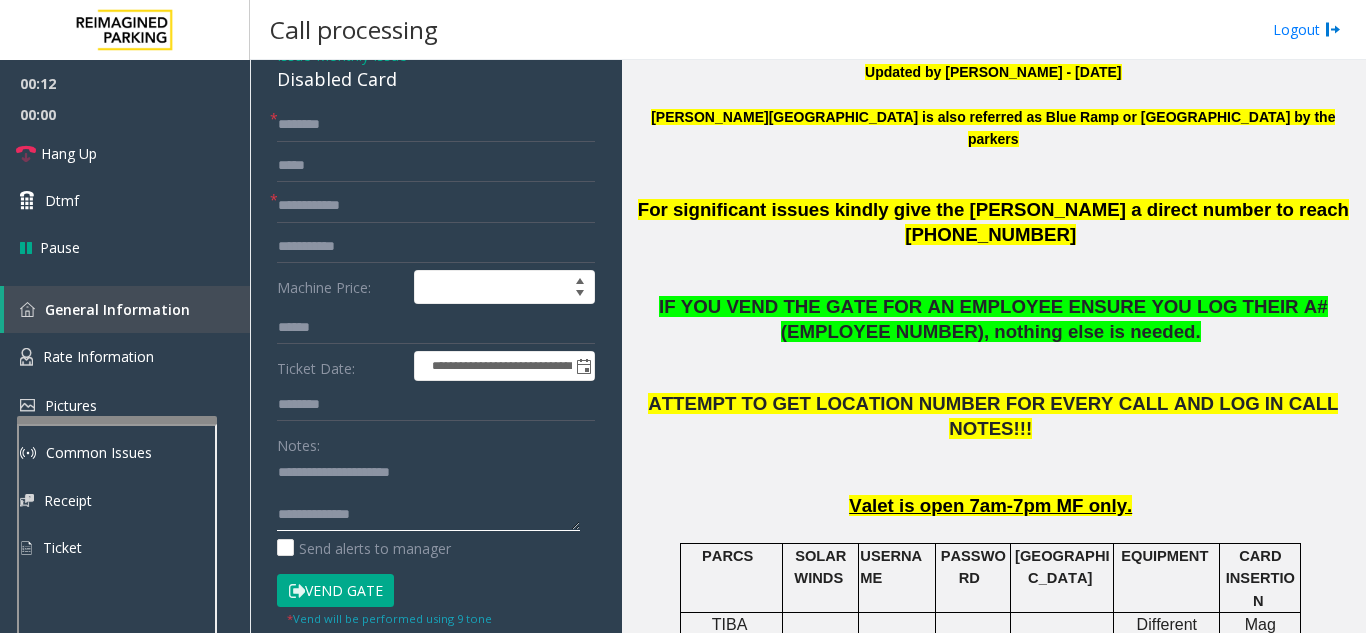 click 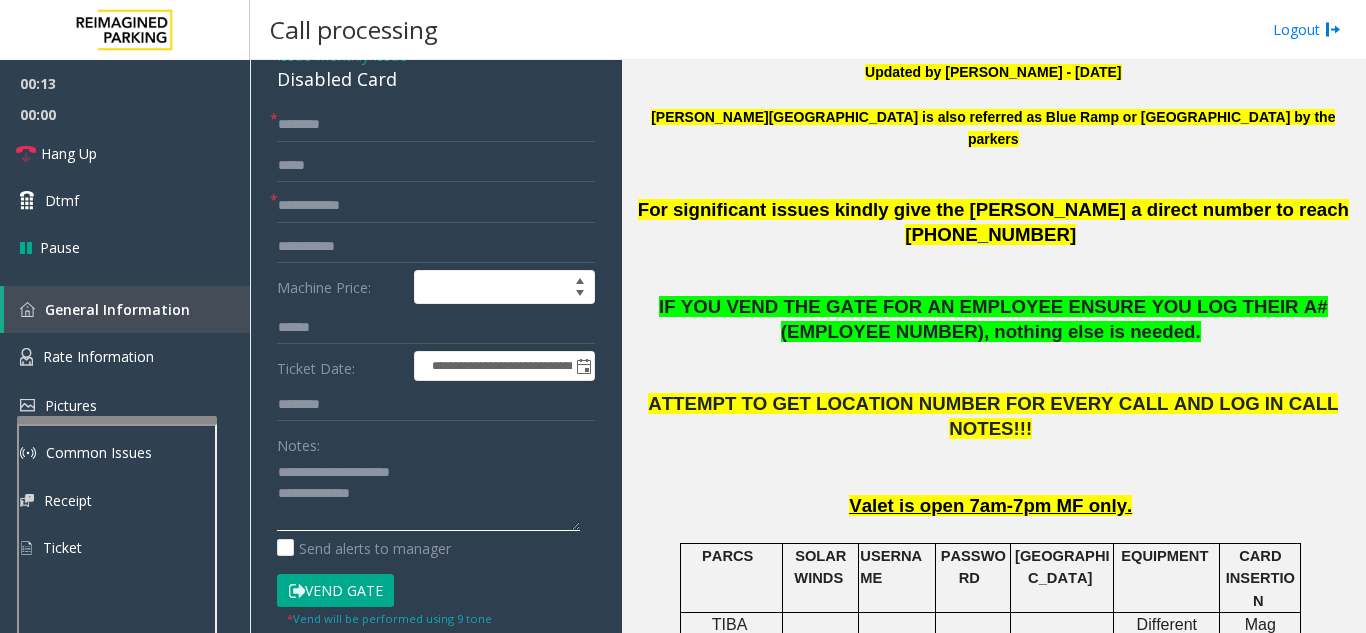 type on "**********" 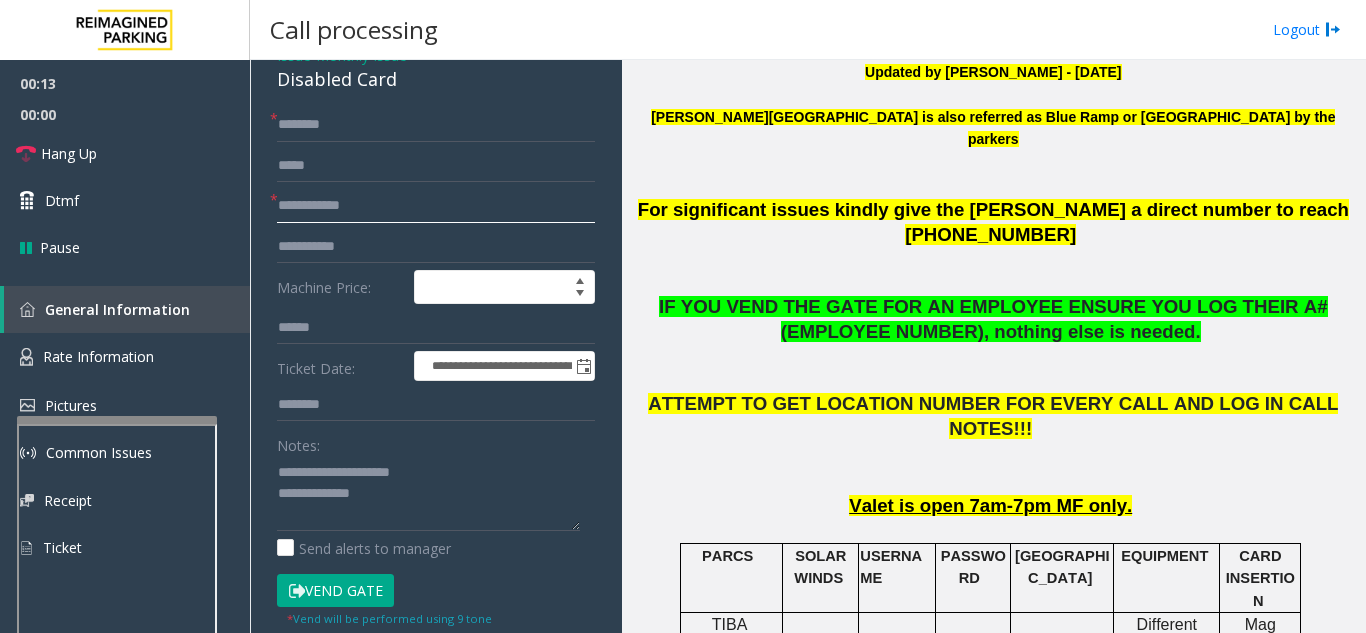 click 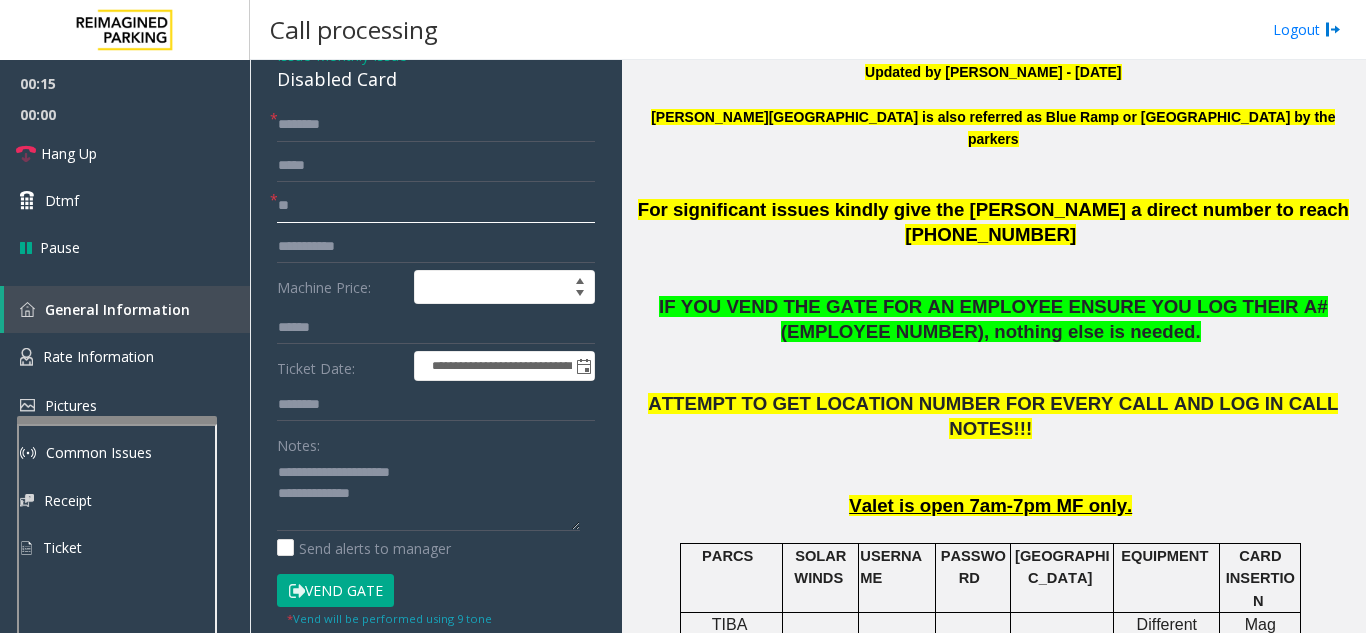 type on "**" 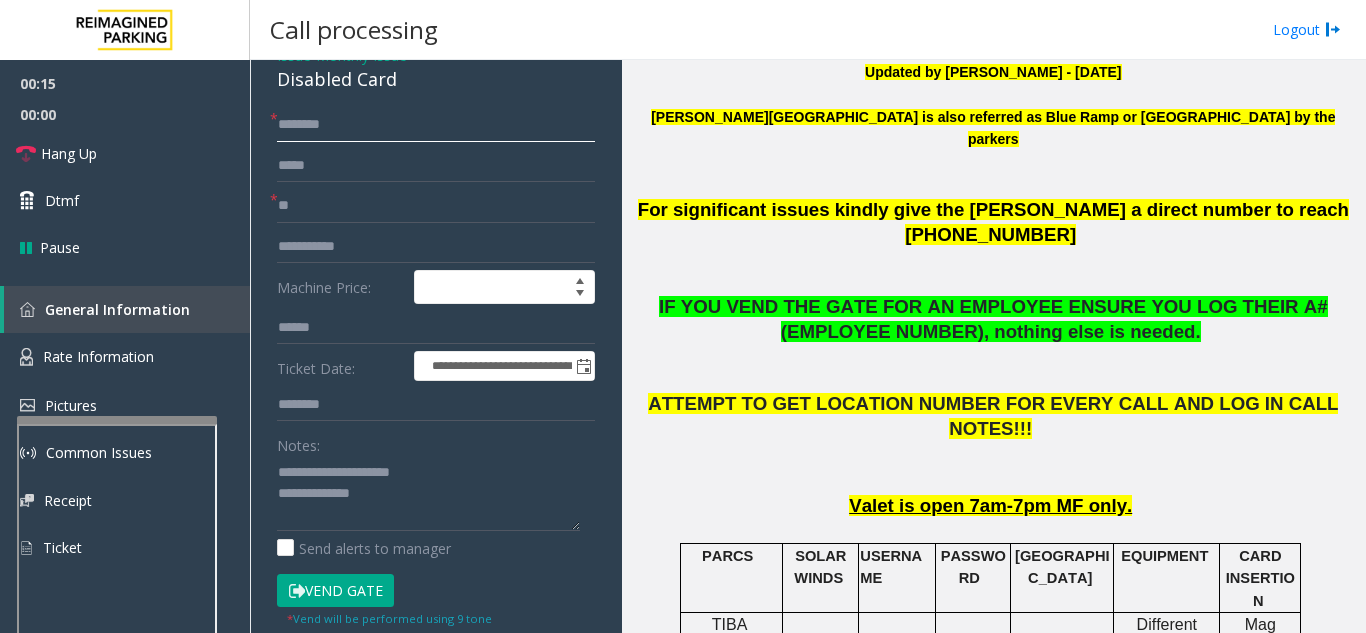 click 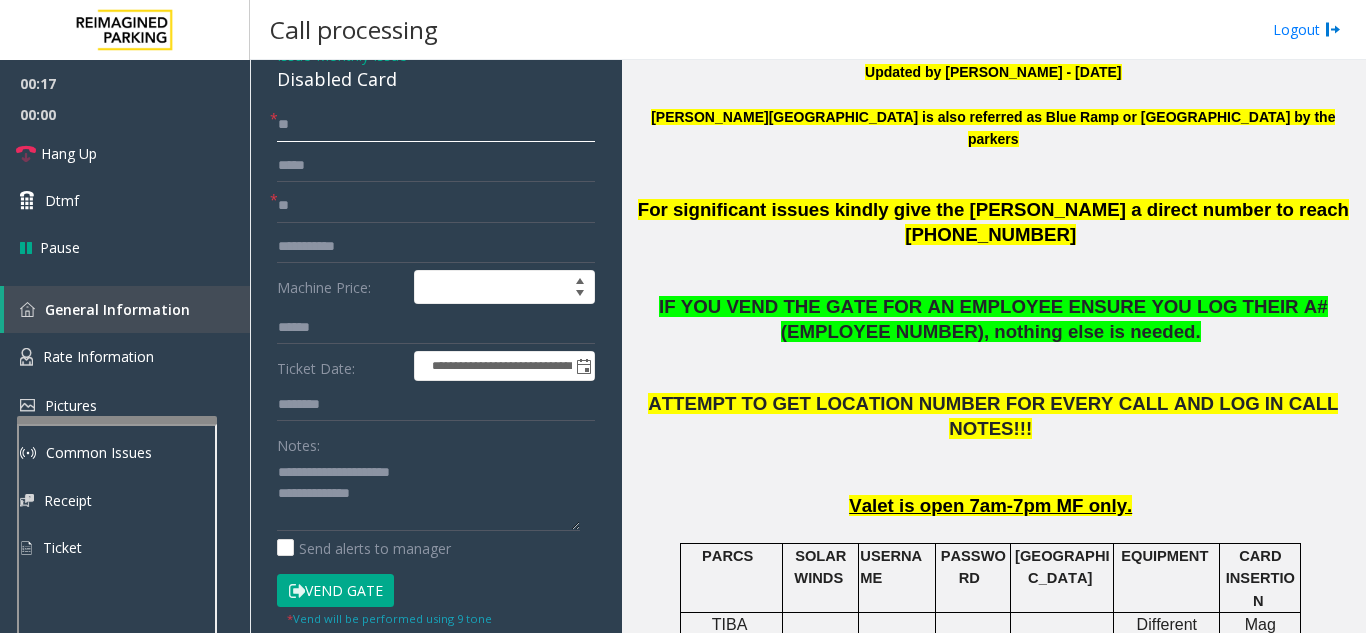 type on "**" 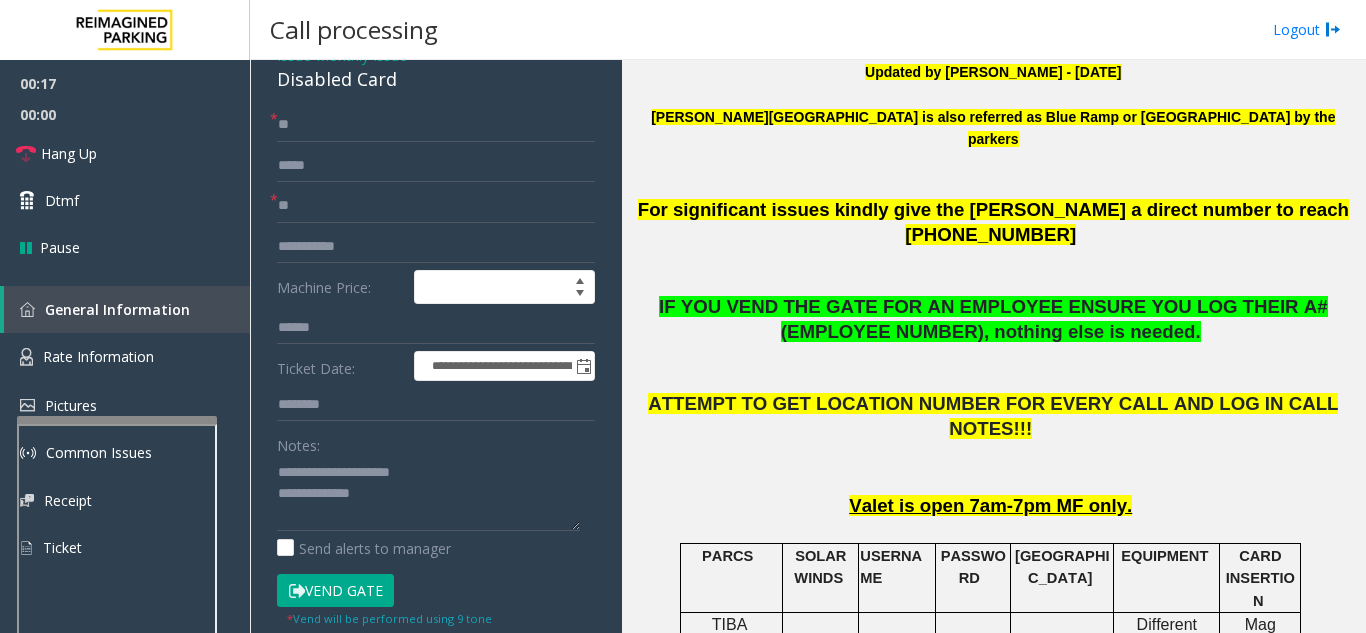 click on "Vend Gate" 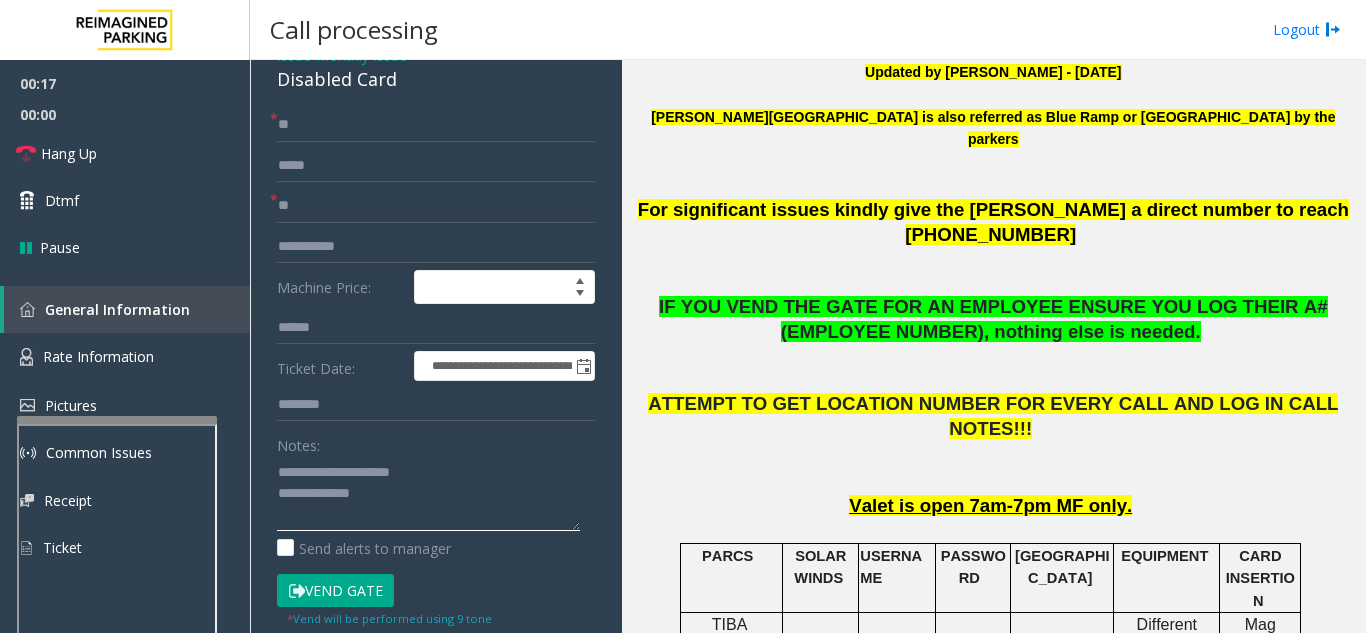 click 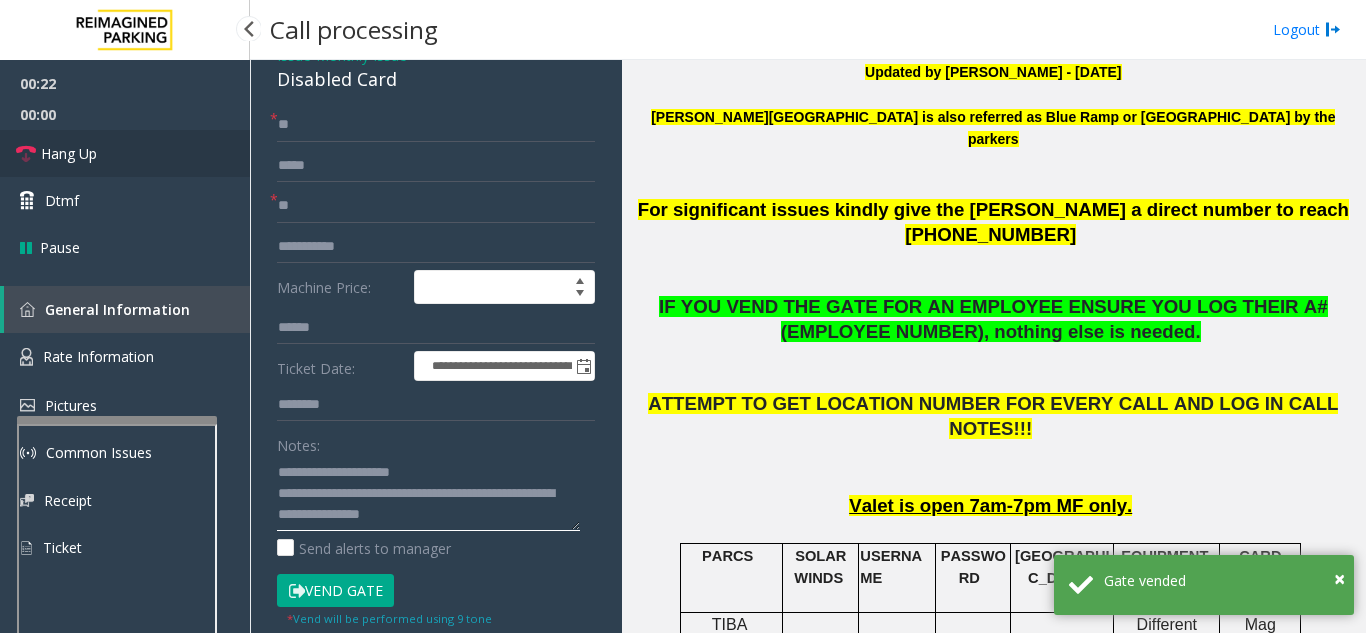 type on "**********" 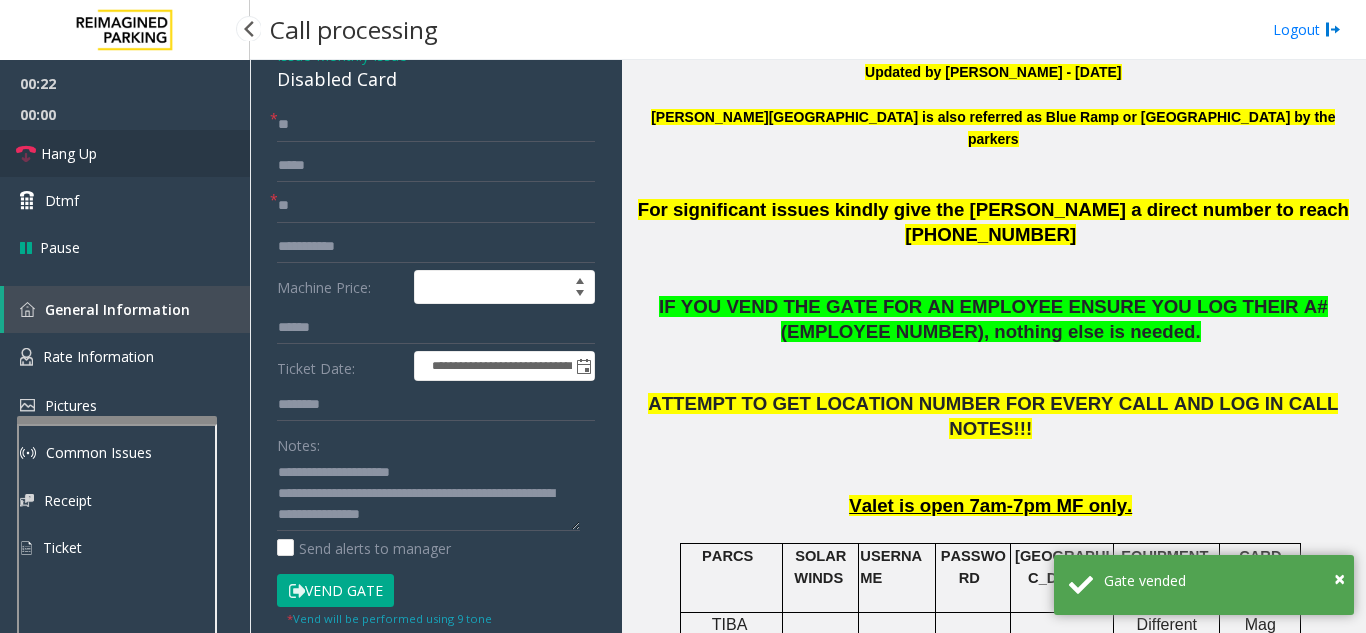 click on "Hang Up" at bounding box center (125, 153) 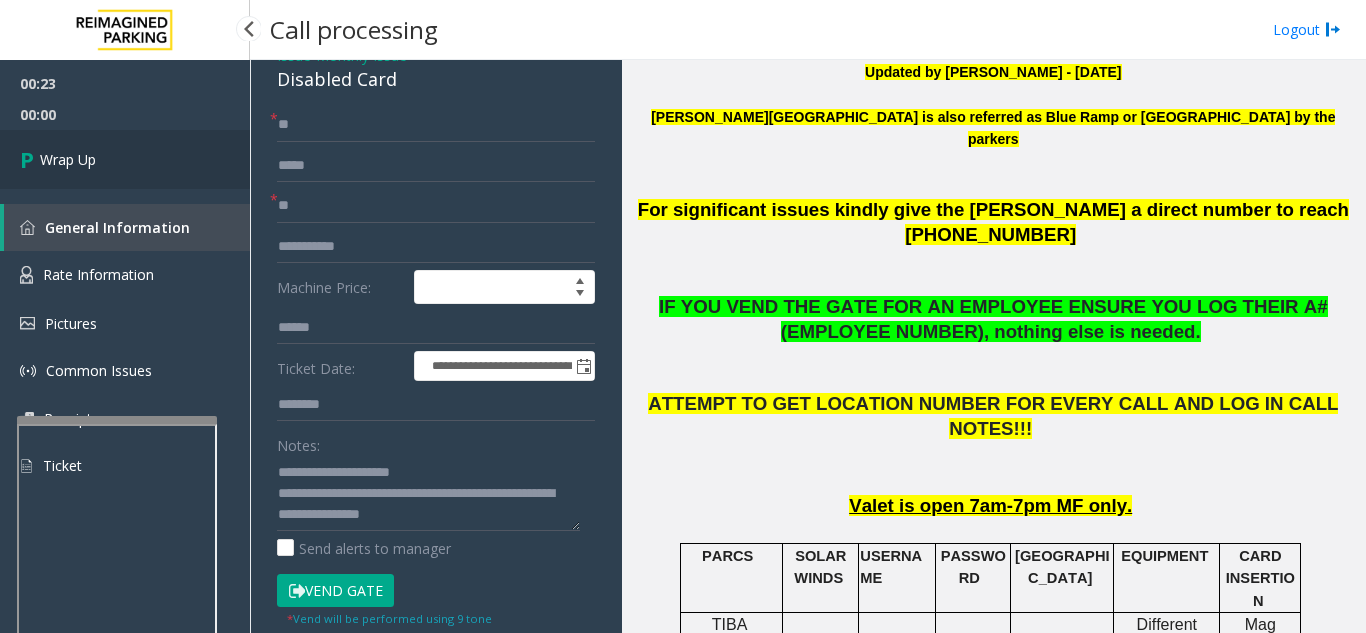 click on "Wrap Up" at bounding box center [125, 159] 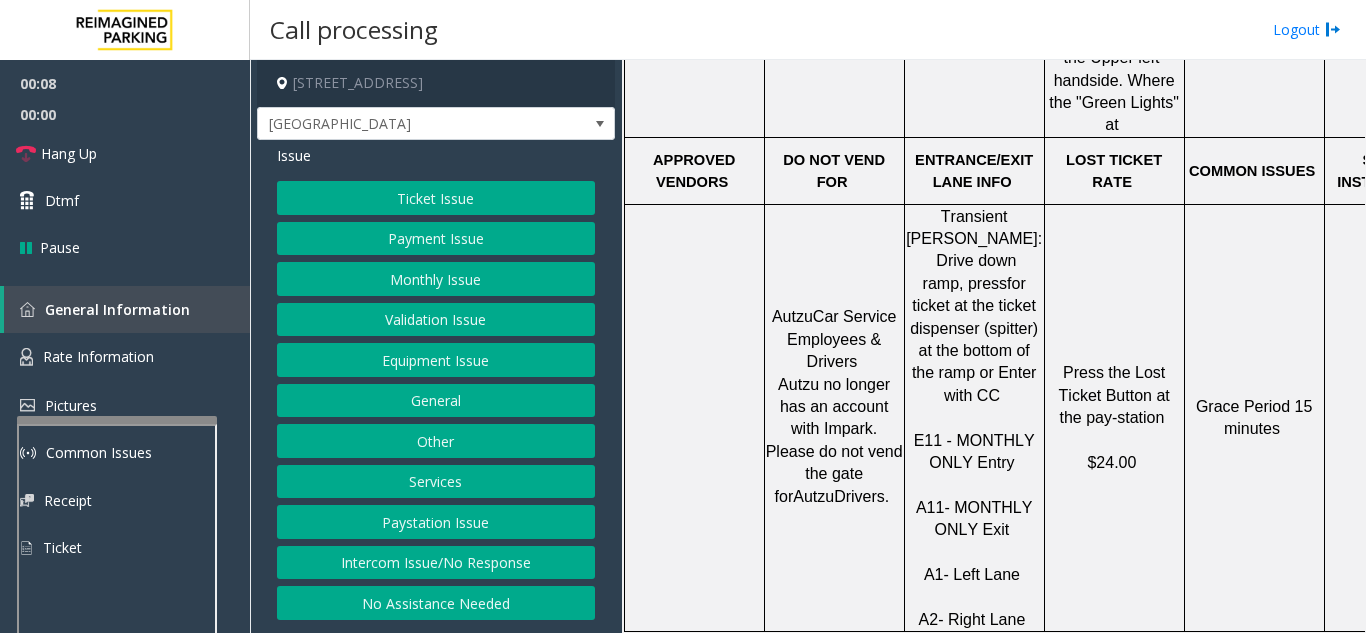 scroll, scrollTop: 1300, scrollLeft: 0, axis: vertical 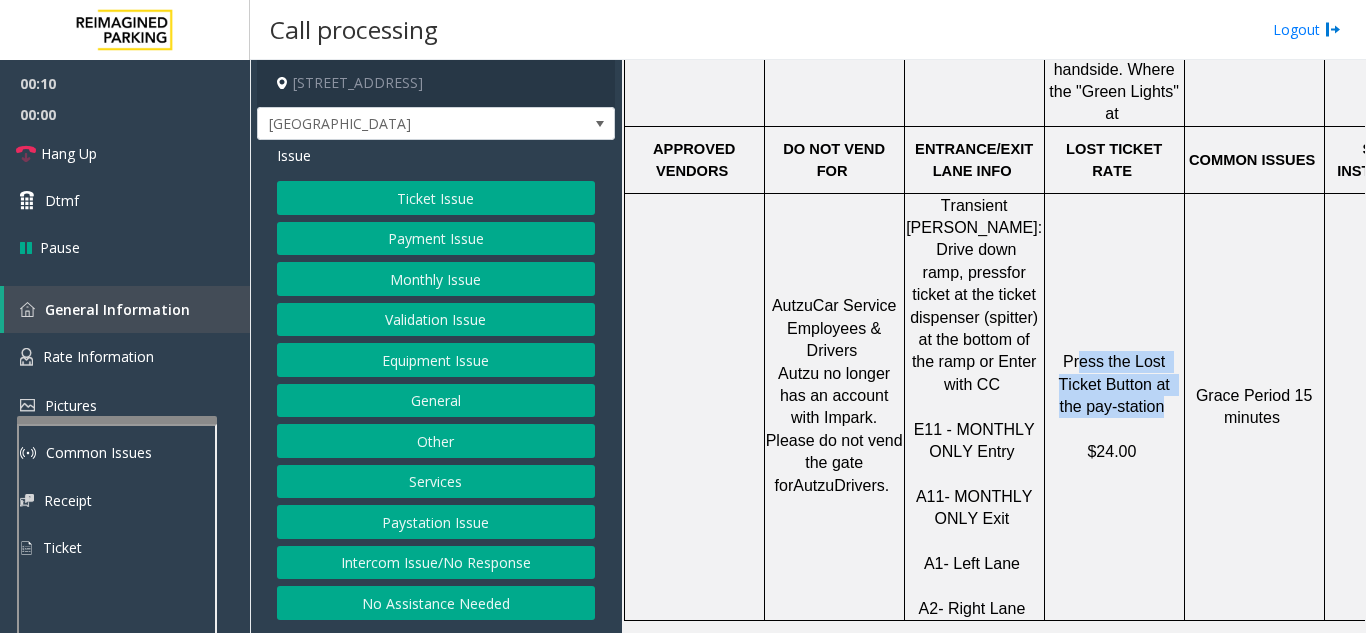 drag, startPoint x: 1133, startPoint y: 380, endPoint x: 1060, endPoint y: 335, distance: 85.75546 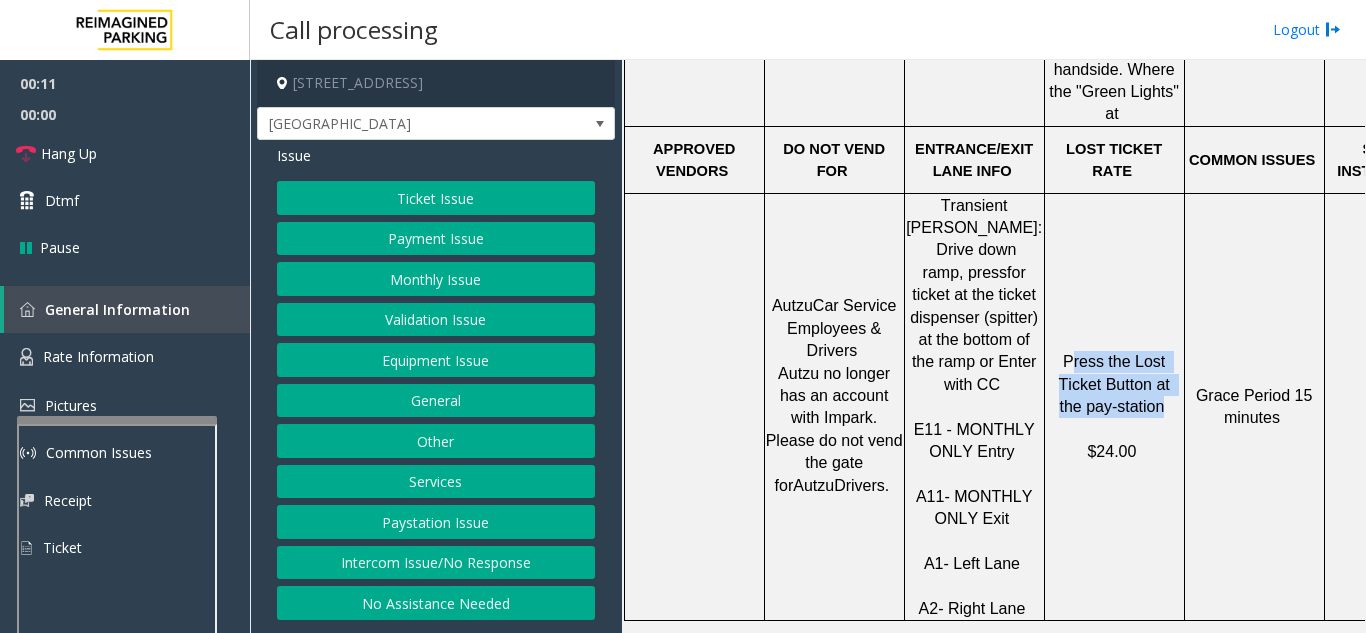 drag, startPoint x: 1054, startPoint y: 329, endPoint x: 1132, endPoint y: 368, distance: 87.20665 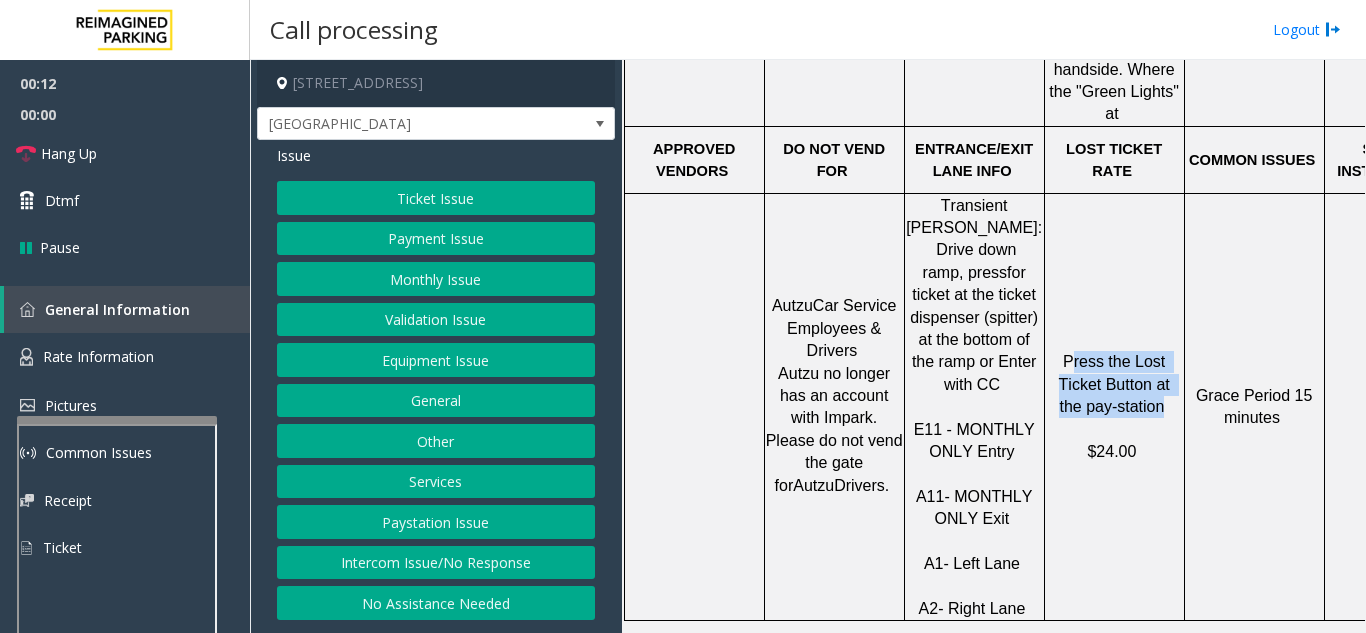 click on "Press the Lost Ticket Button at the pay-station" 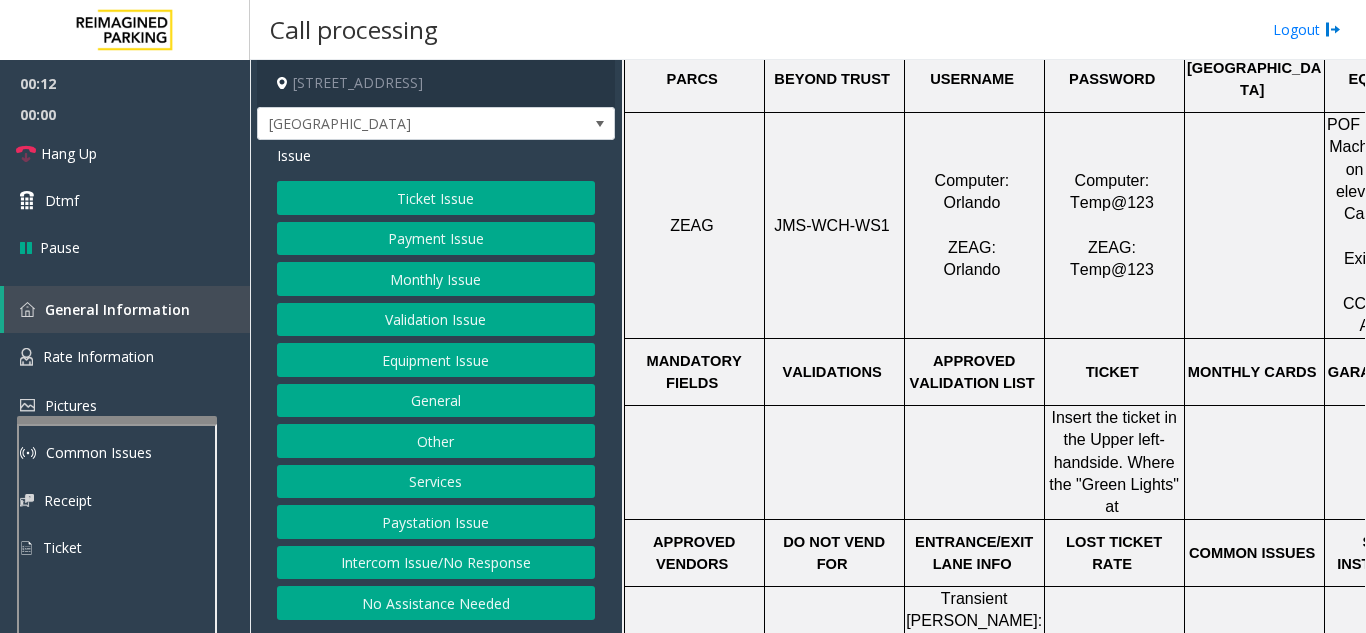 scroll, scrollTop: 900, scrollLeft: 0, axis: vertical 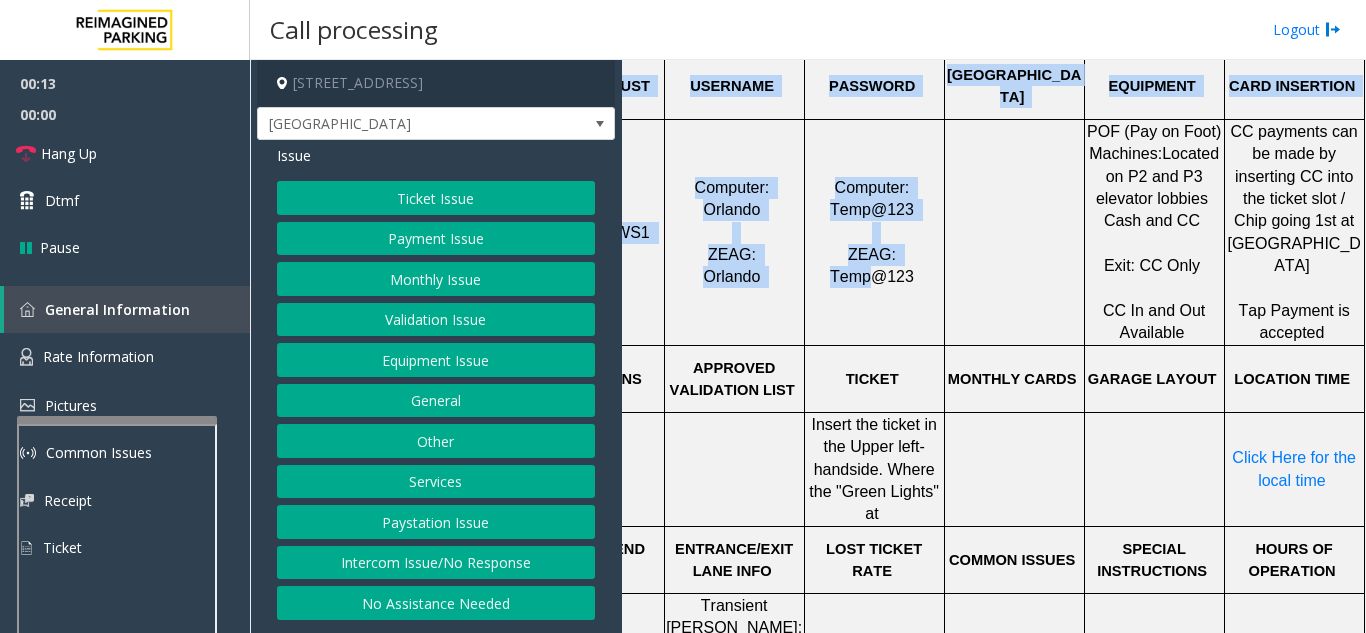 drag, startPoint x: 1119, startPoint y: 313, endPoint x: 1348, endPoint y: 305, distance: 229.1397 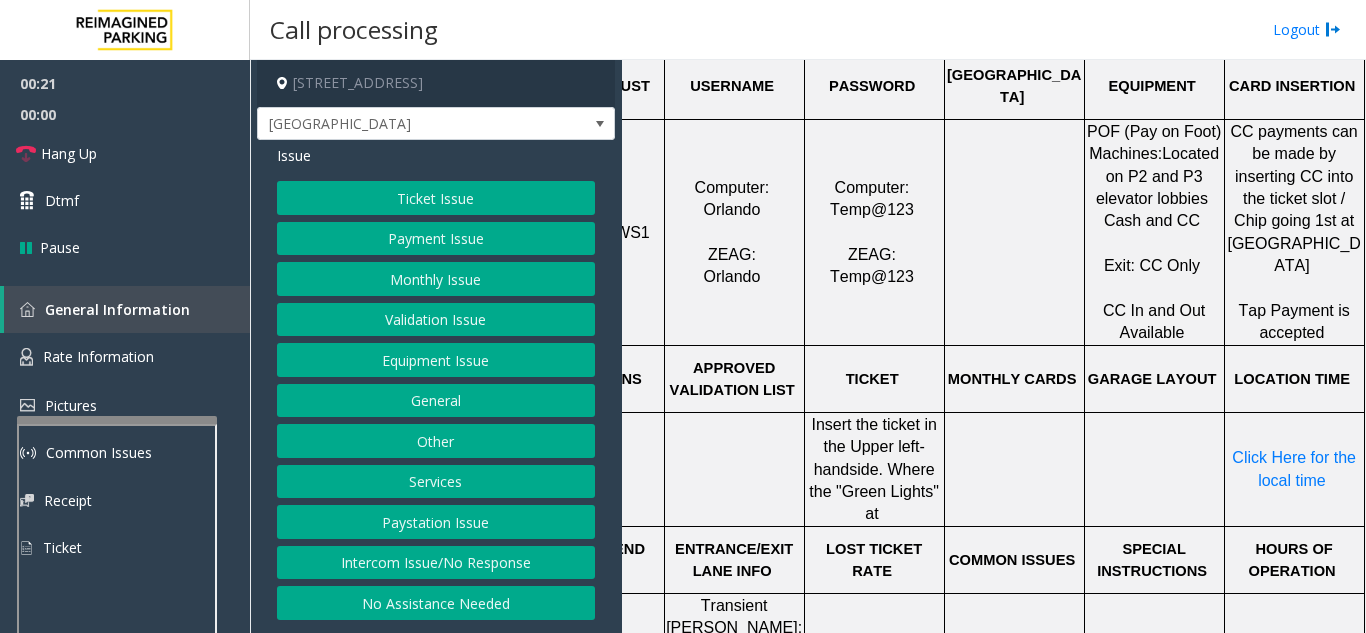 scroll, scrollTop: 800, scrollLeft: 255, axis: both 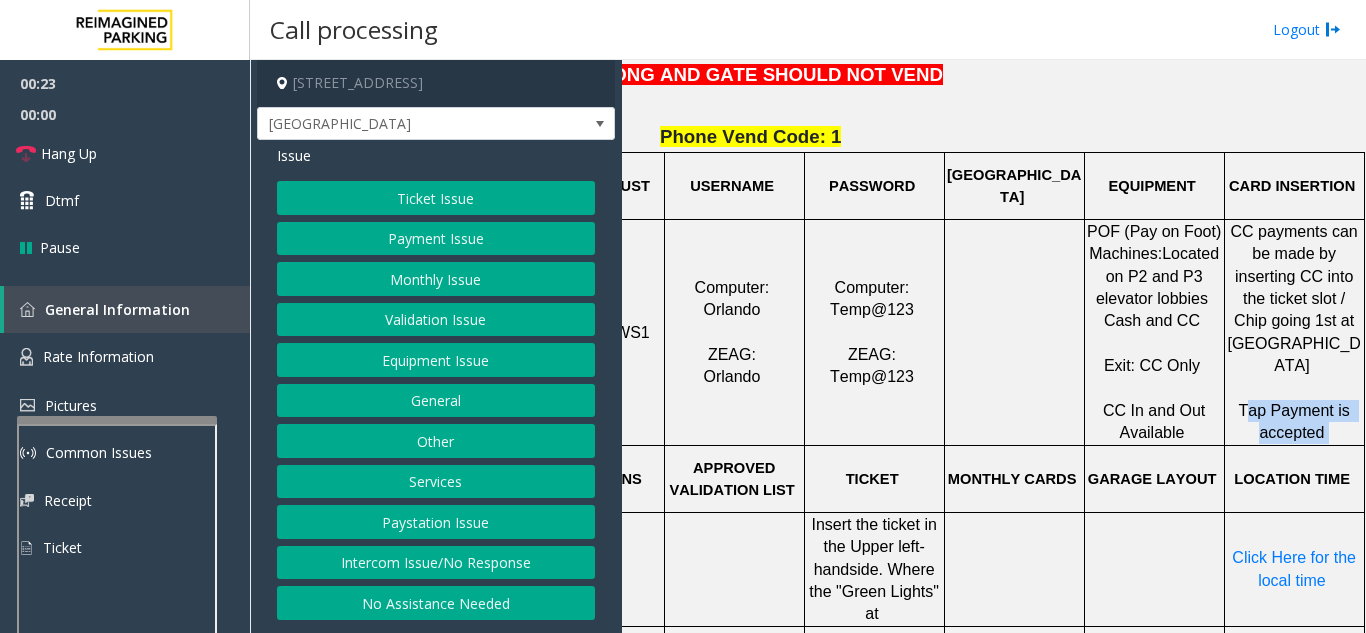 drag, startPoint x: 1236, startPoint y: 388, endPoint x: 1325, endPoint y: 424, distance: 96.00521 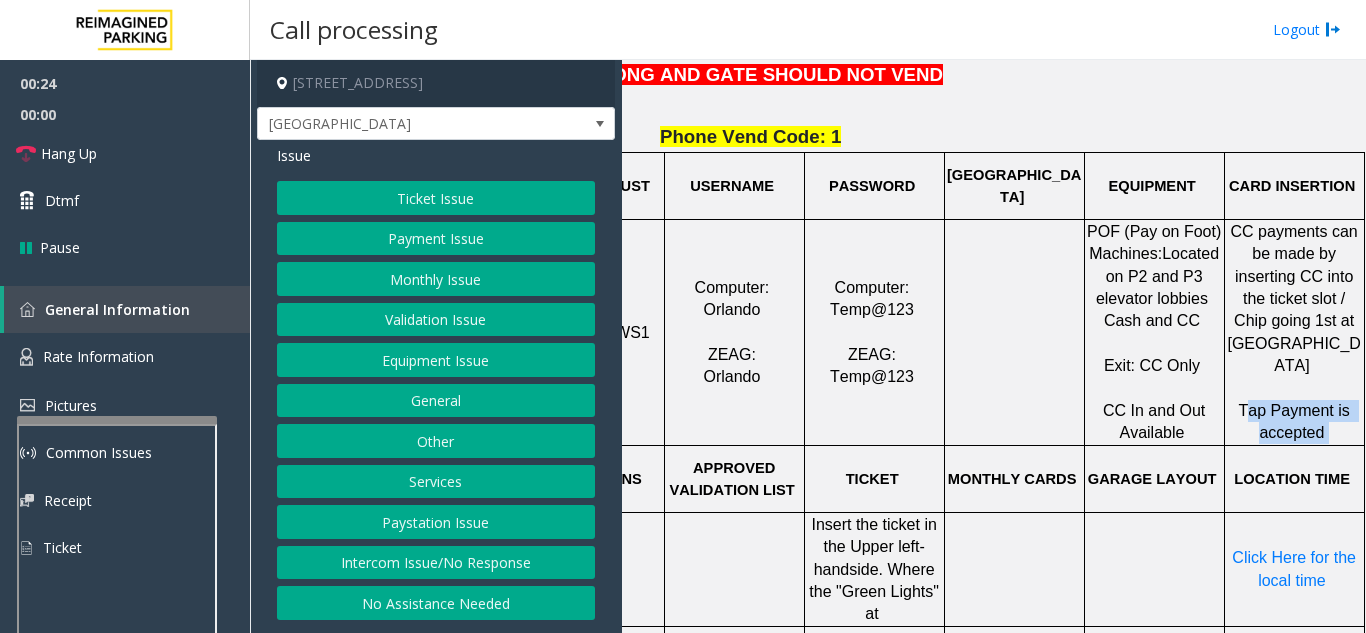 click on "CC payments can be made by inserting CC into the ticket slot / Chip going 1st at Exit Lanes     Tap Payment is accepted" 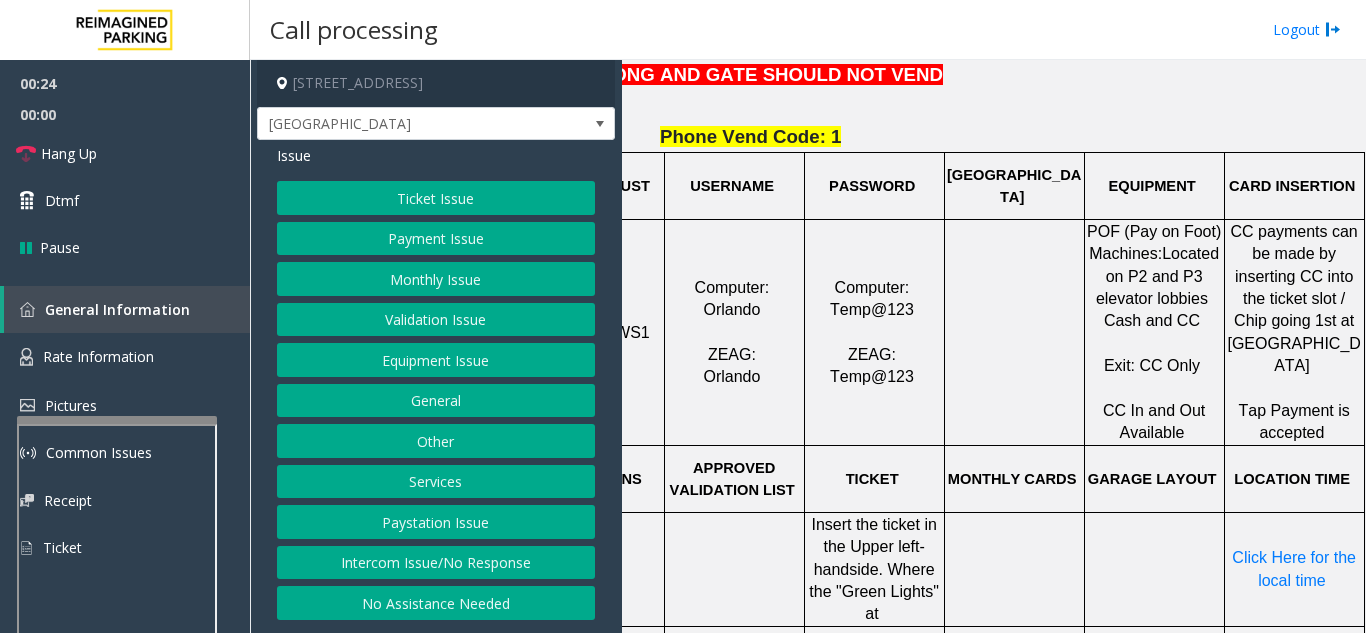 click on "CC payments can be made by inserting CC into the ticket slot / Chip going 1st at Exit Lanes     Tap Payment is accepted" 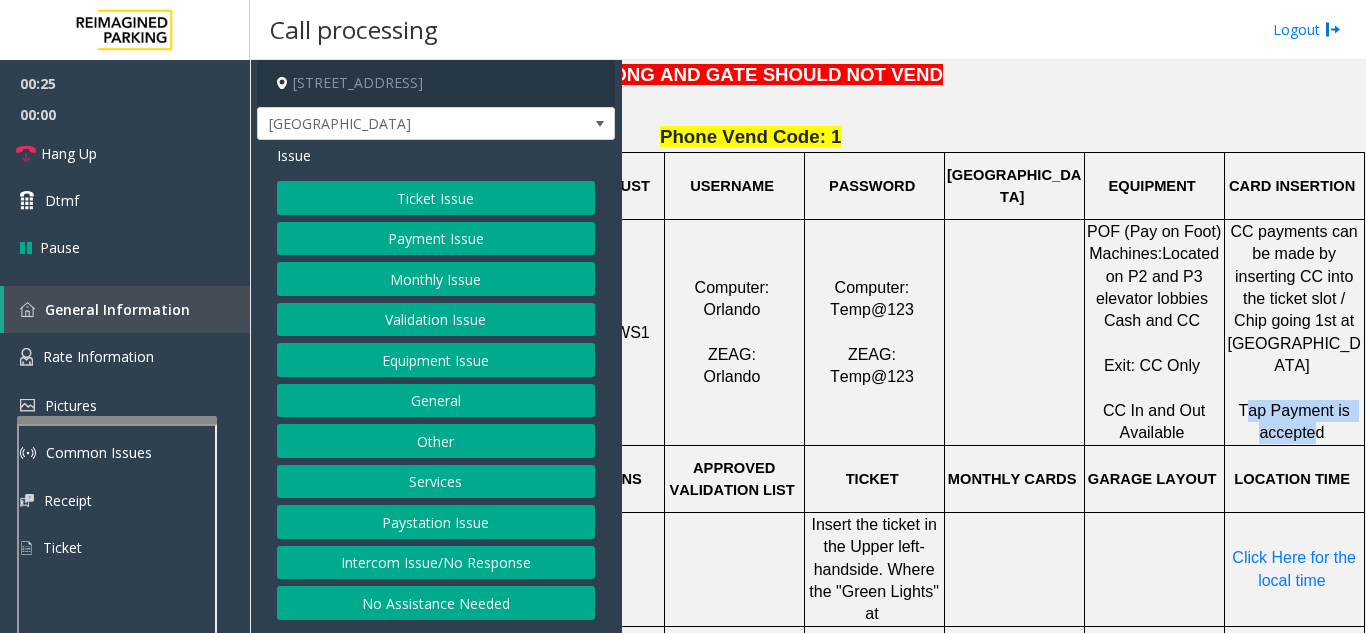 drag, startPoint x: 1236, startPoint y: 394, endPoint x: 1301, endPoint y: 422, distance: 70.77429 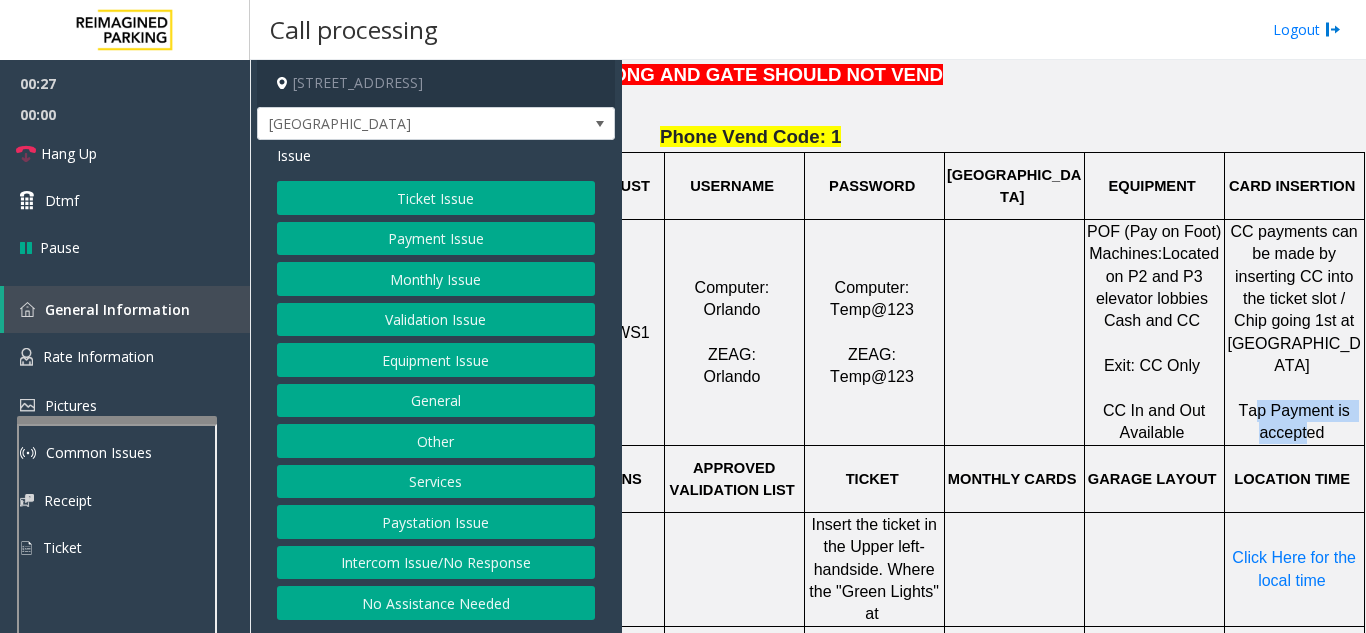 drag, startPoint x: 1293, startPoint y: 411, endPoint x: 1247, endPoint y: 393, distance: 49.396355 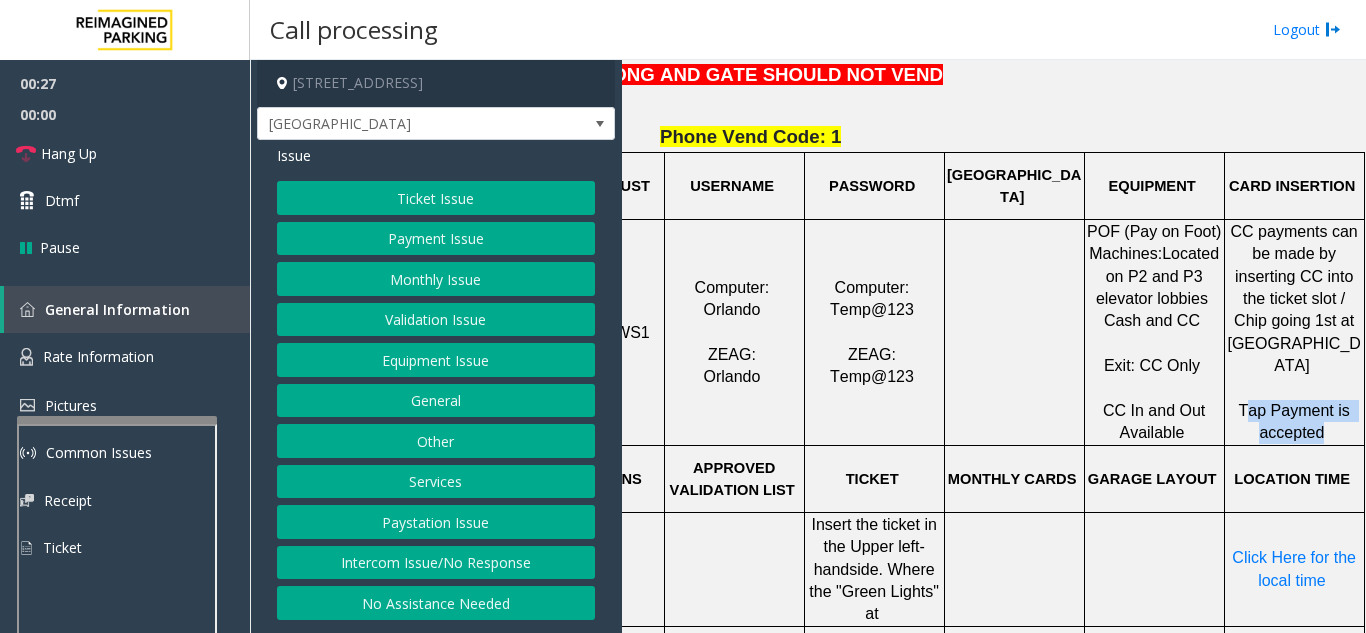 drag, startPoint x: 1241, startPoint y: 390, endPoint x: 1307, endPoint y: 413, distance: 69.89278 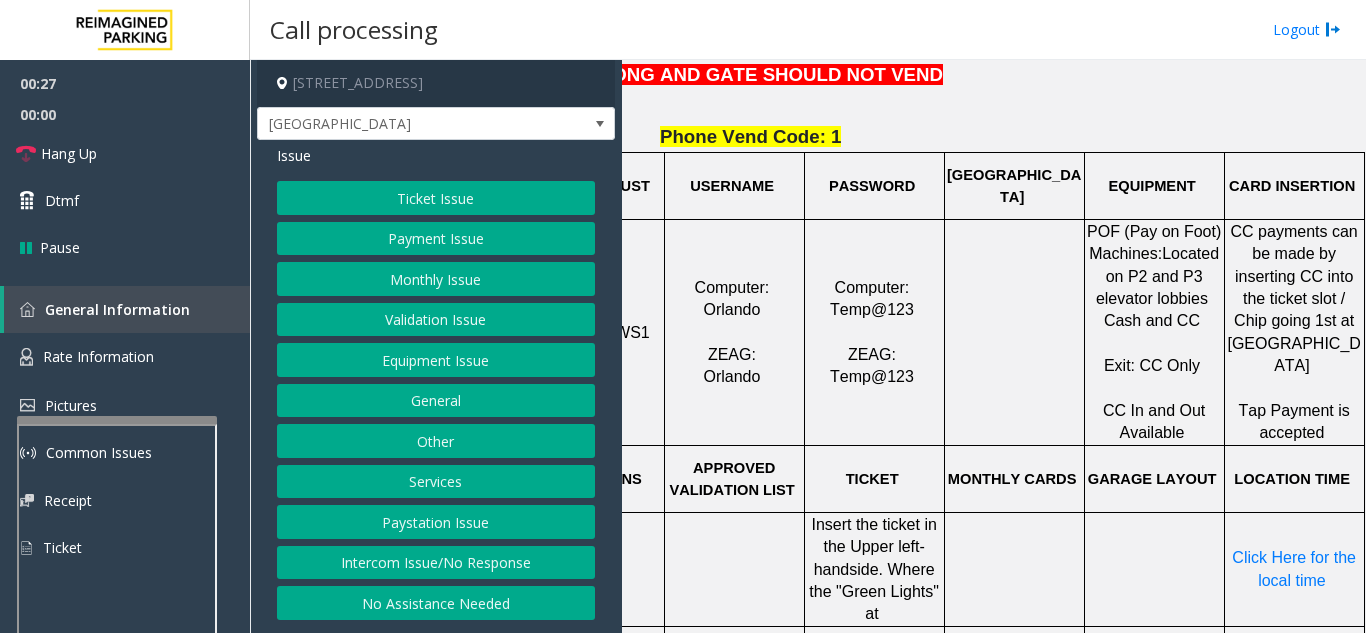 click 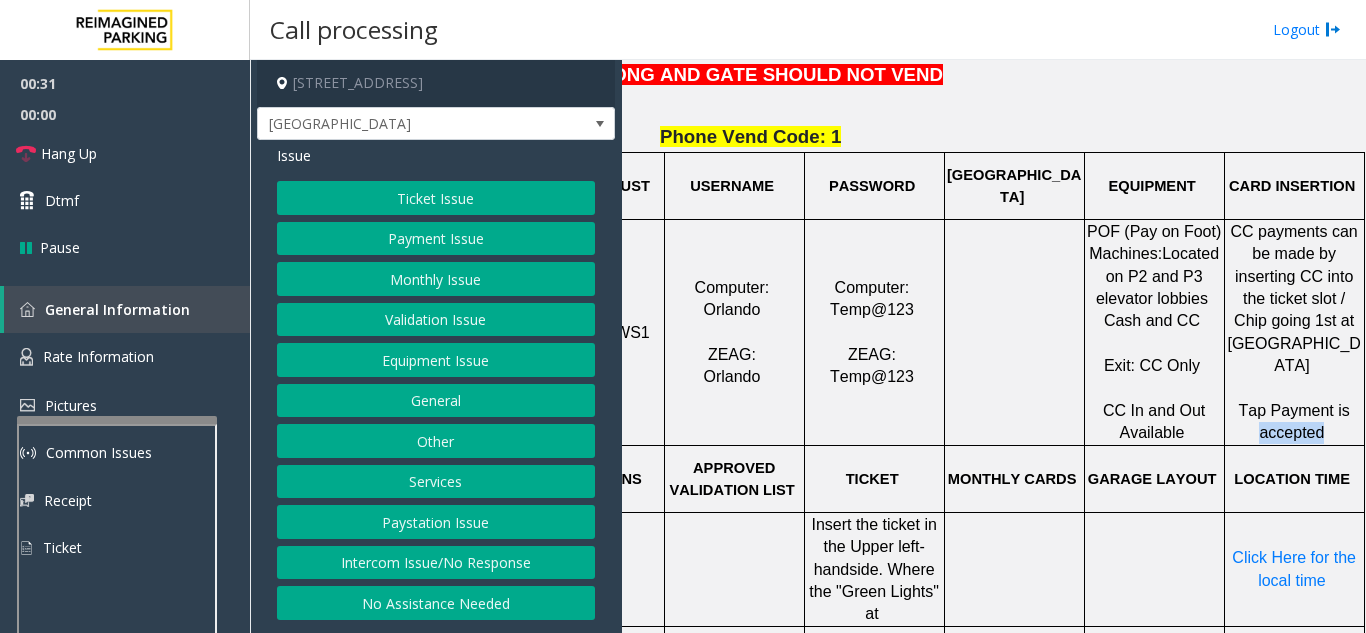 drag, startPoint x: 1307, startPoint y: 413, endPoint x: 1230, endPoint y: 403, distance: 77.64664 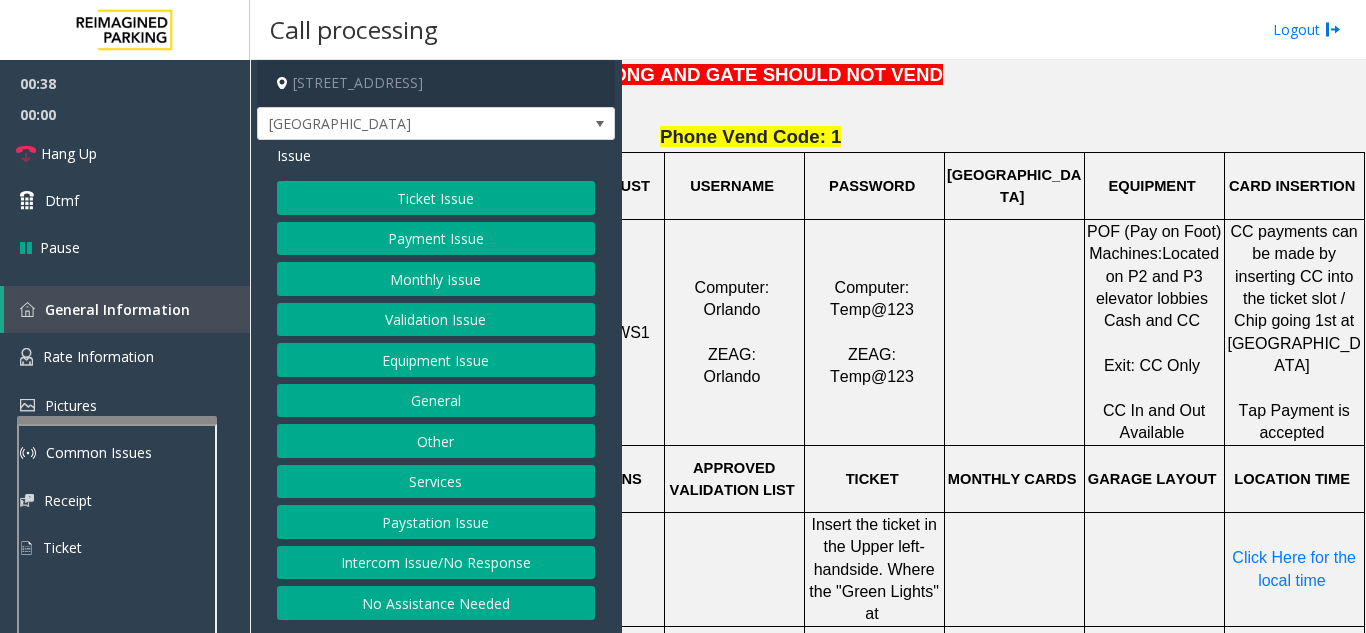 click on "Payment Issue" 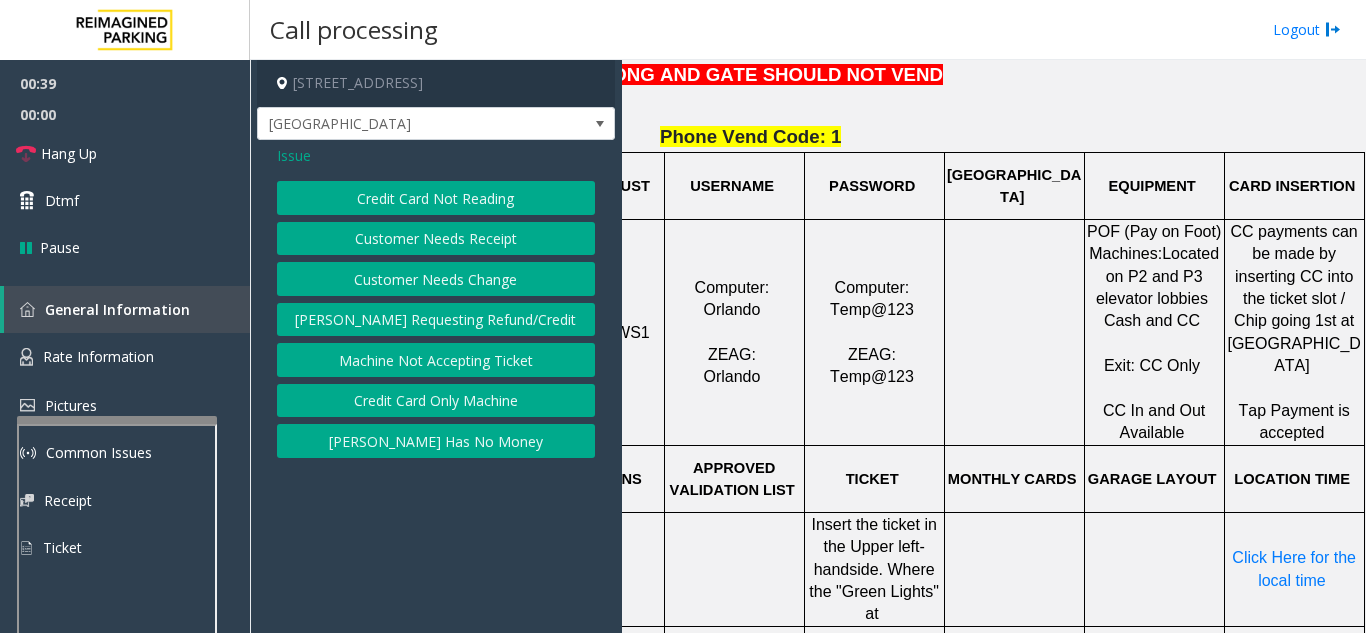 click on "Credit Card Not Reading" 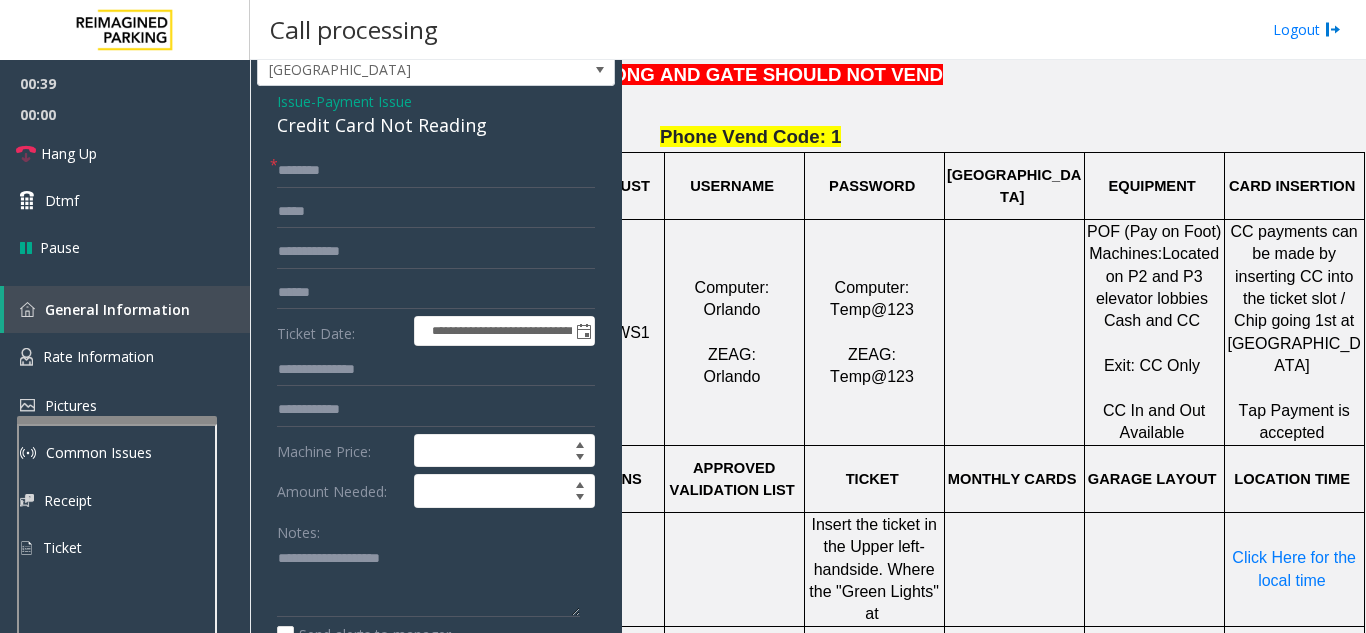 scroll, scrollTop: 100, scrollLeft: 0, axis: vertical 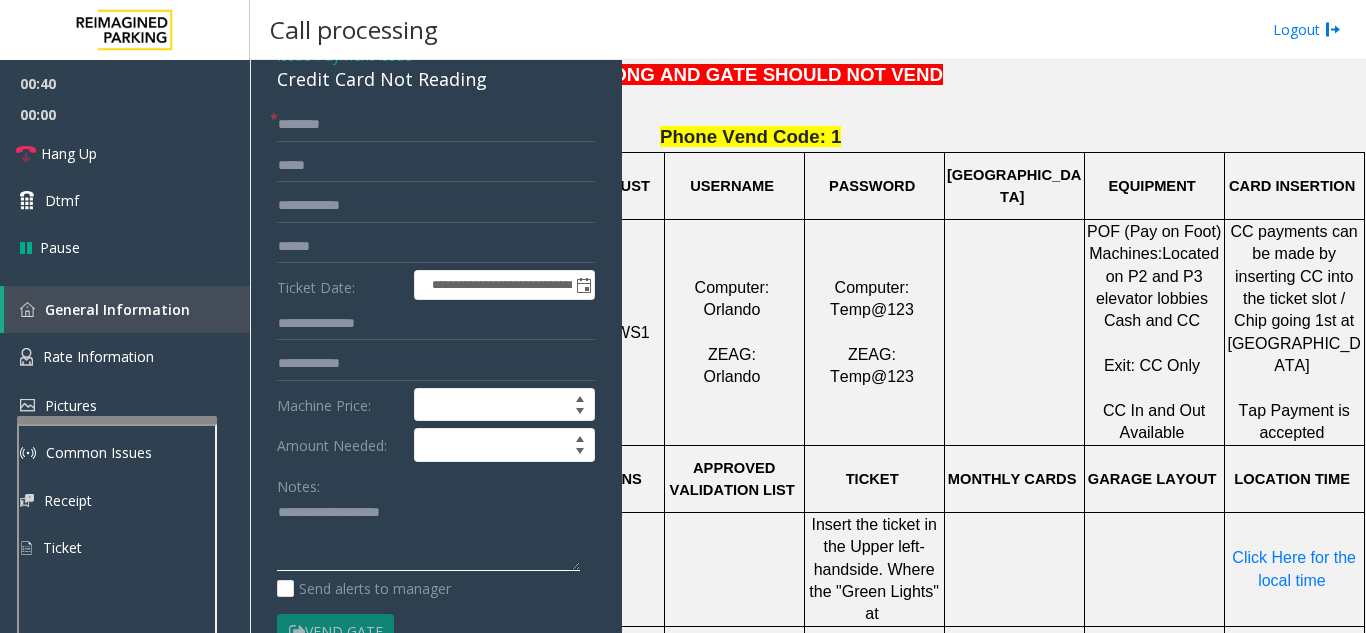 click 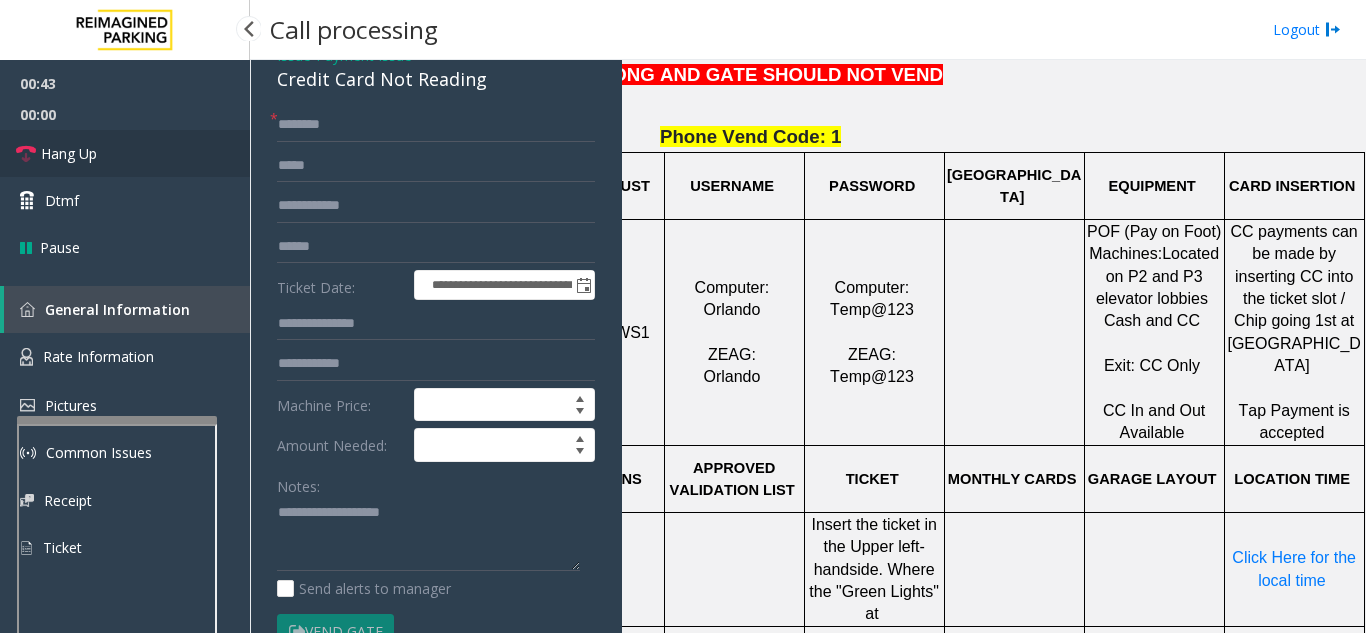 click on "Hang Up" at bounding box center [125, 153] 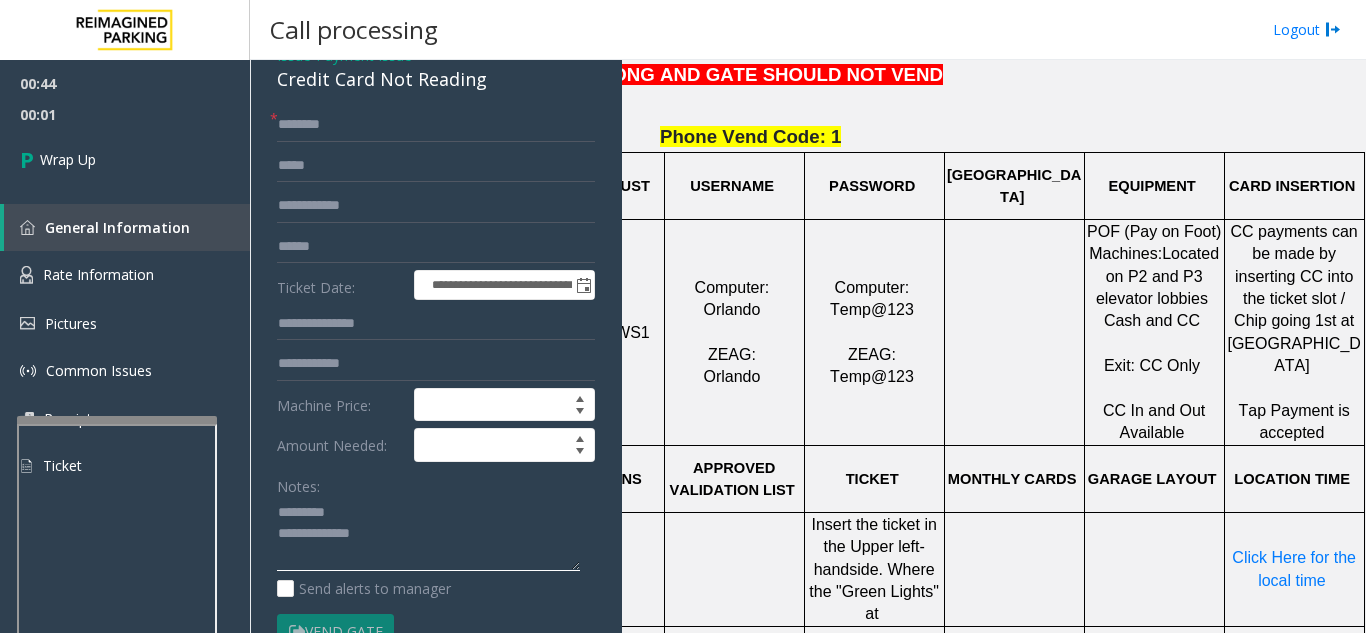 click 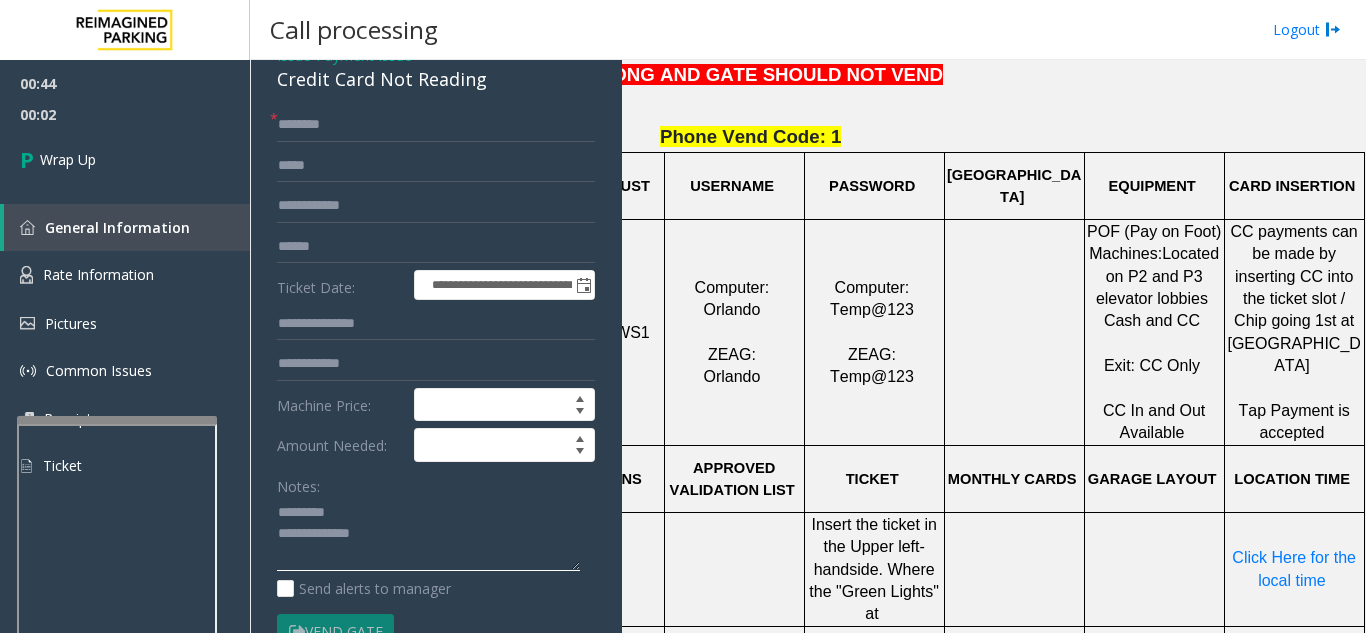 type on "**********" 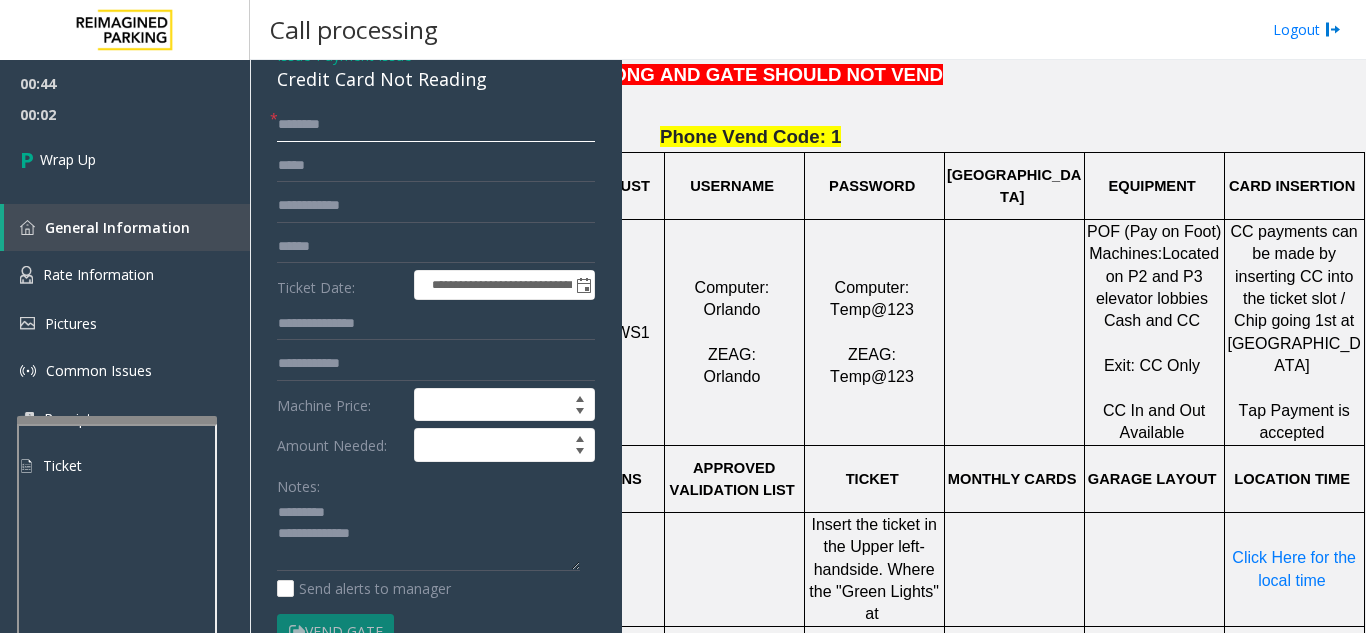 click 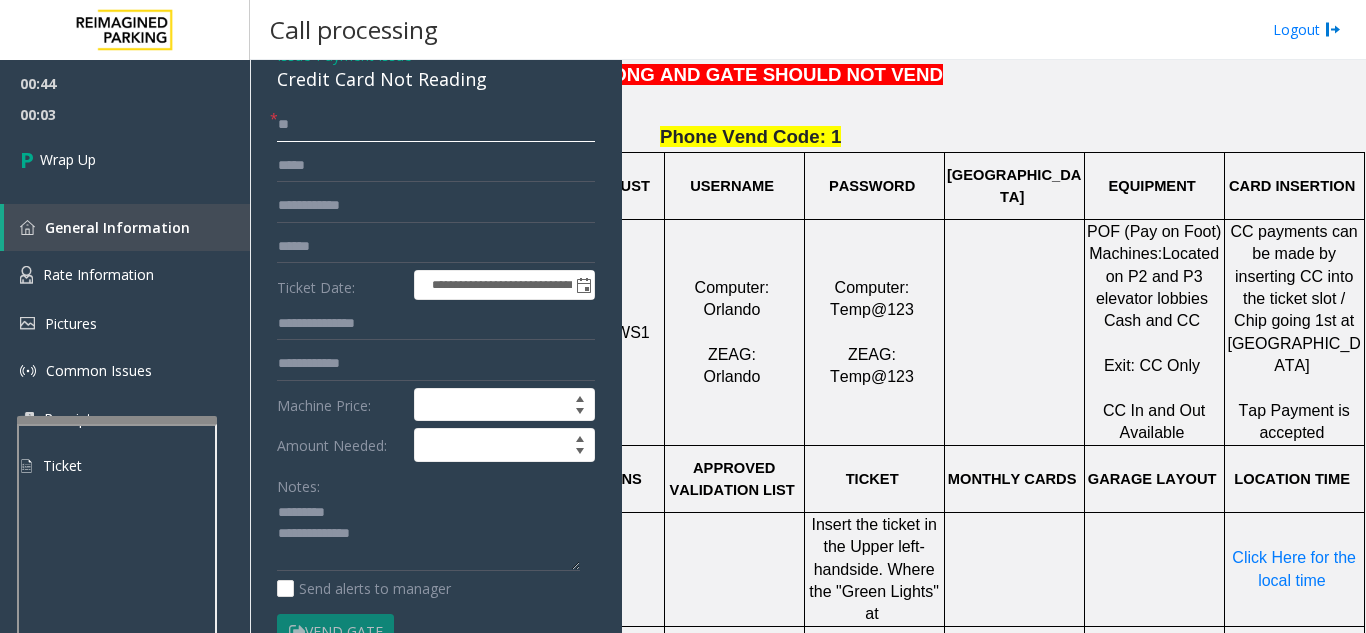 type on "**" 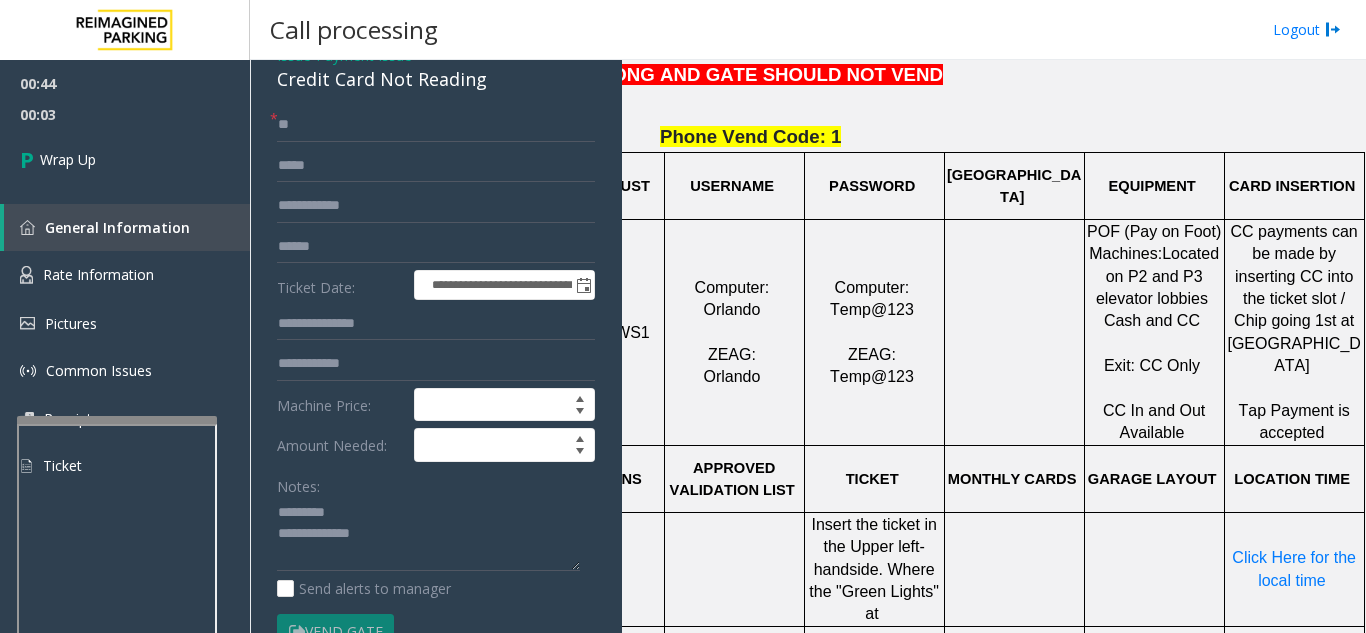click on "Credit Card Not Reading" 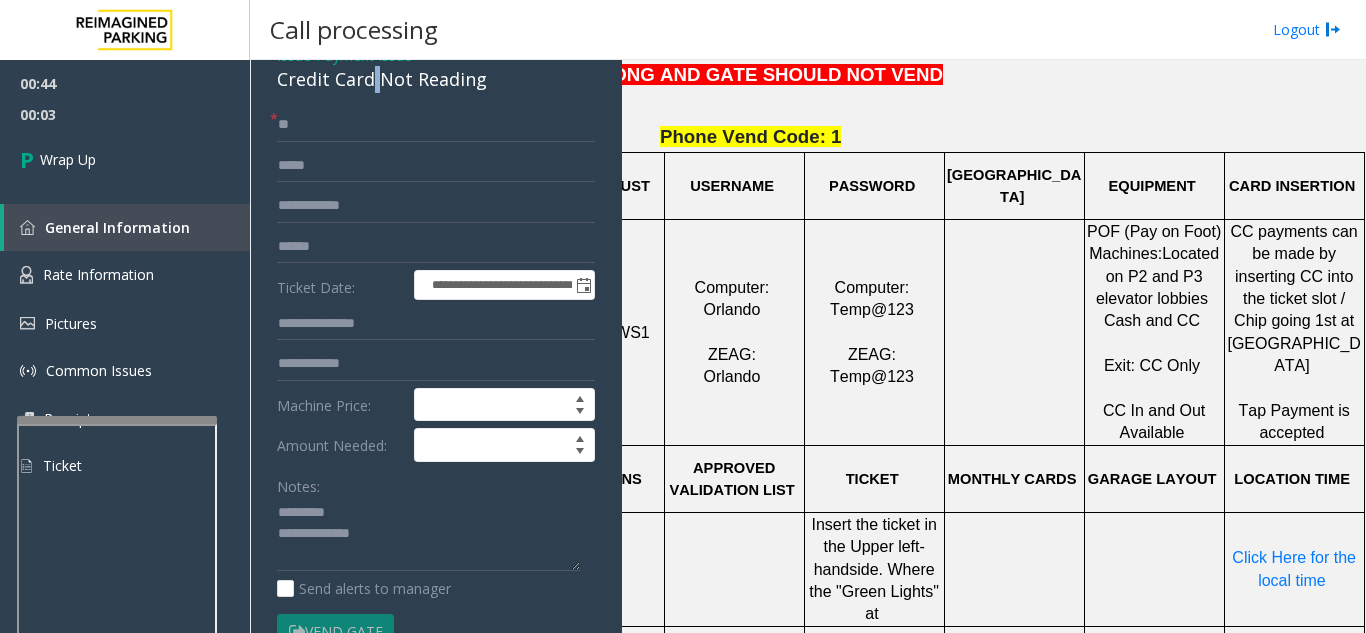 click on "Credit Card Not Reading" 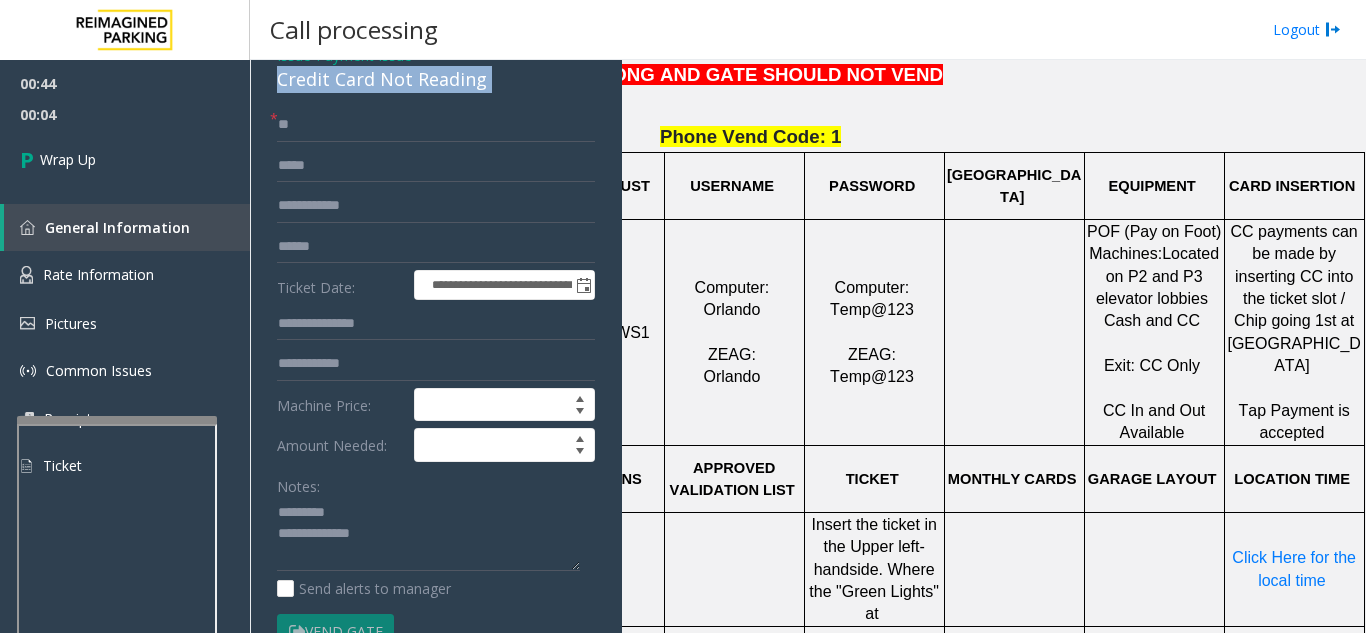 click on "Credit Card Not Reading" 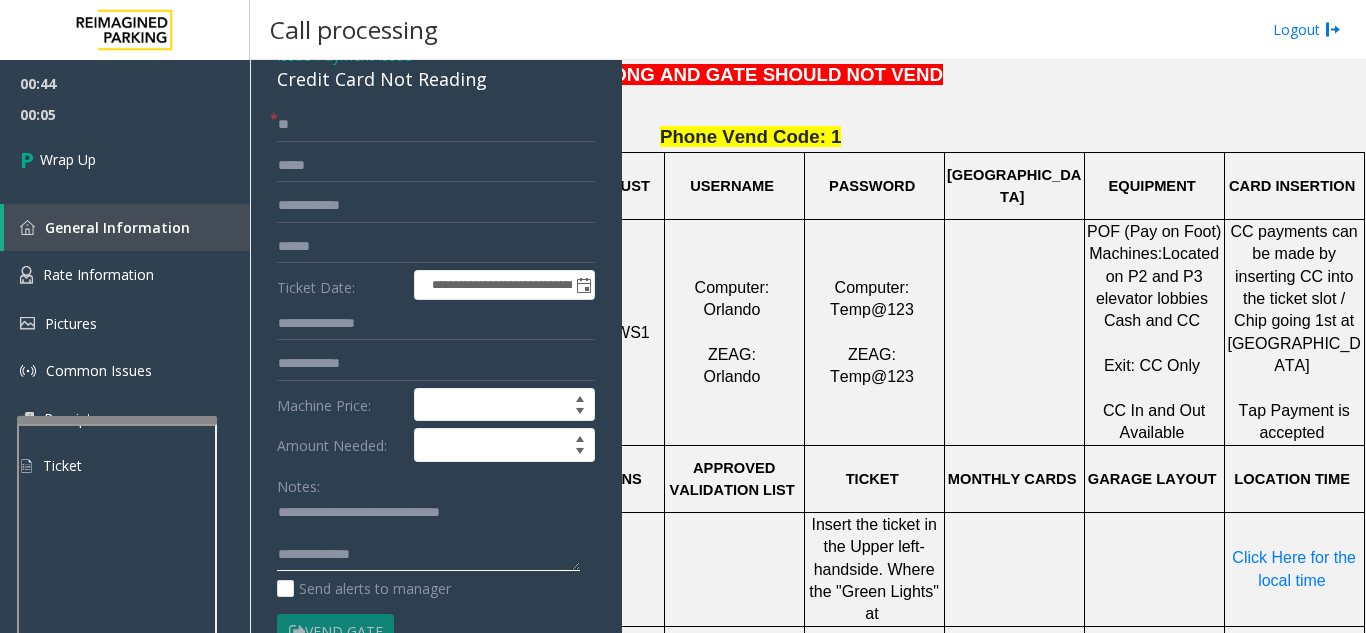 click 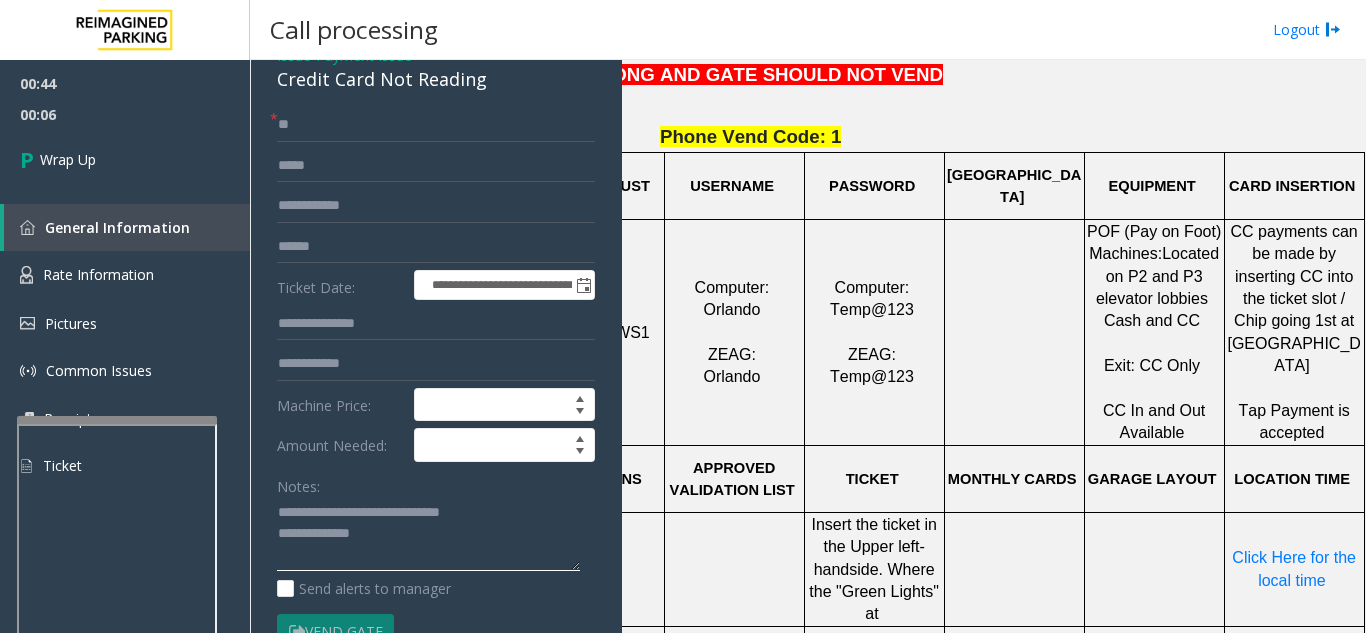click 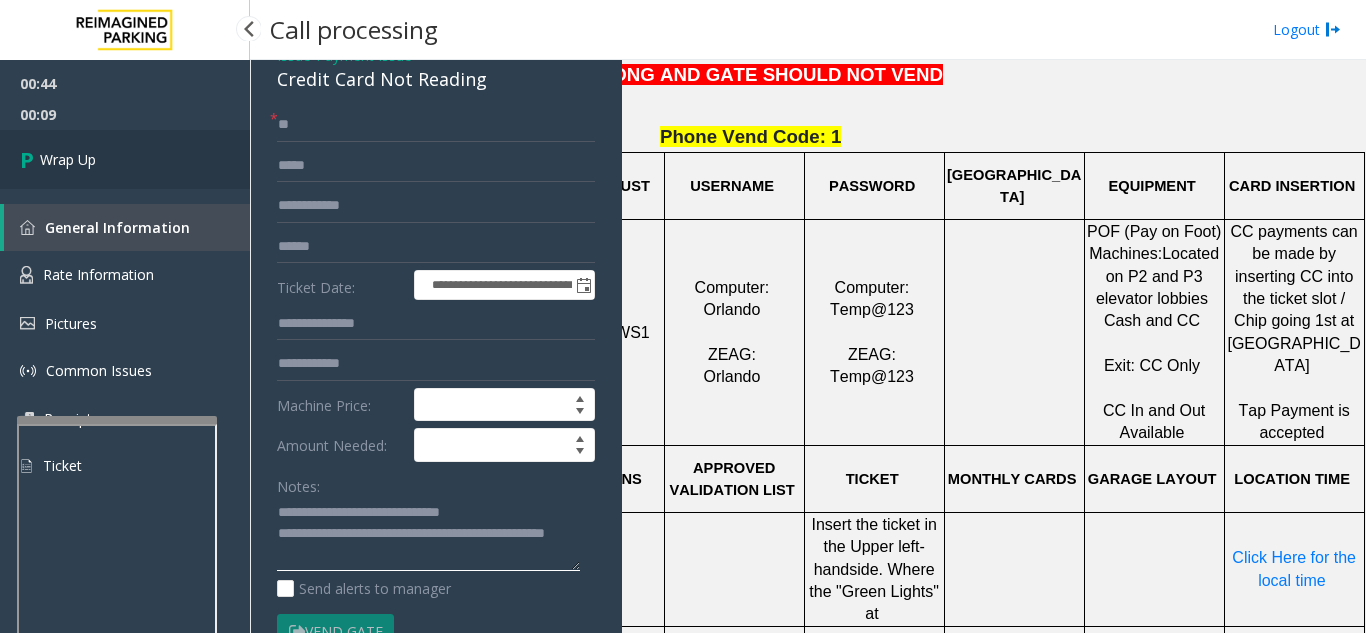 type on "**********" 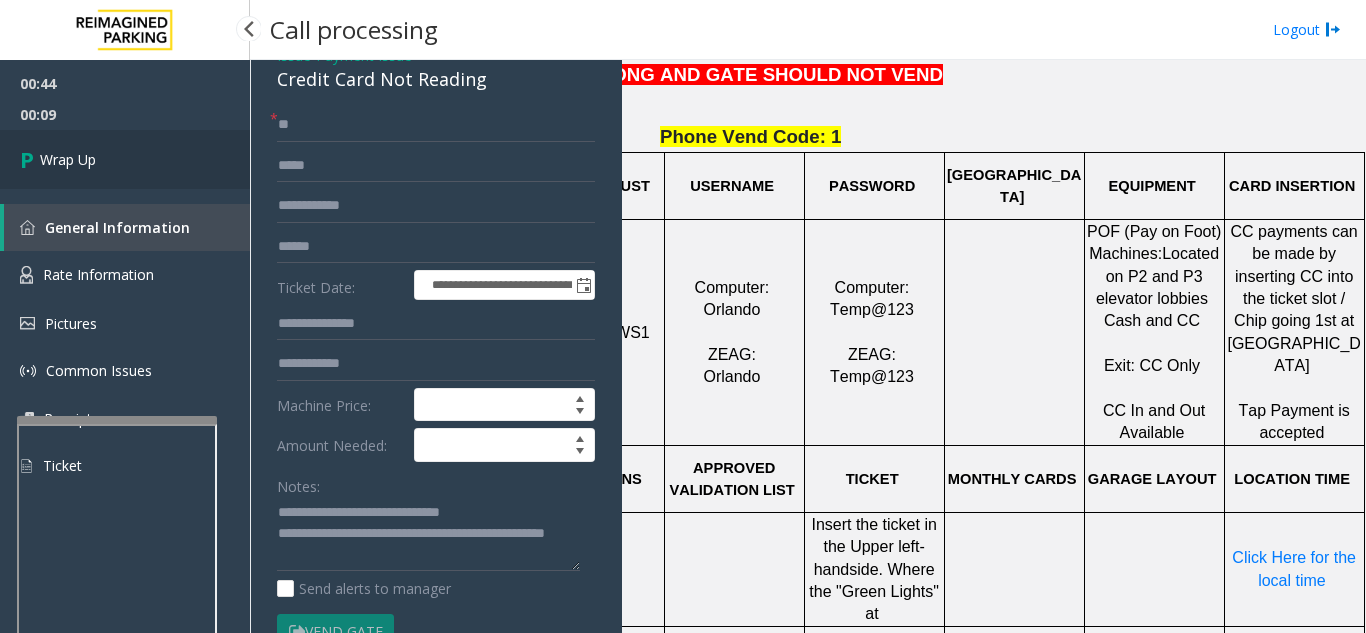 click on "Wrap Up" at bounding box center (125, 159) 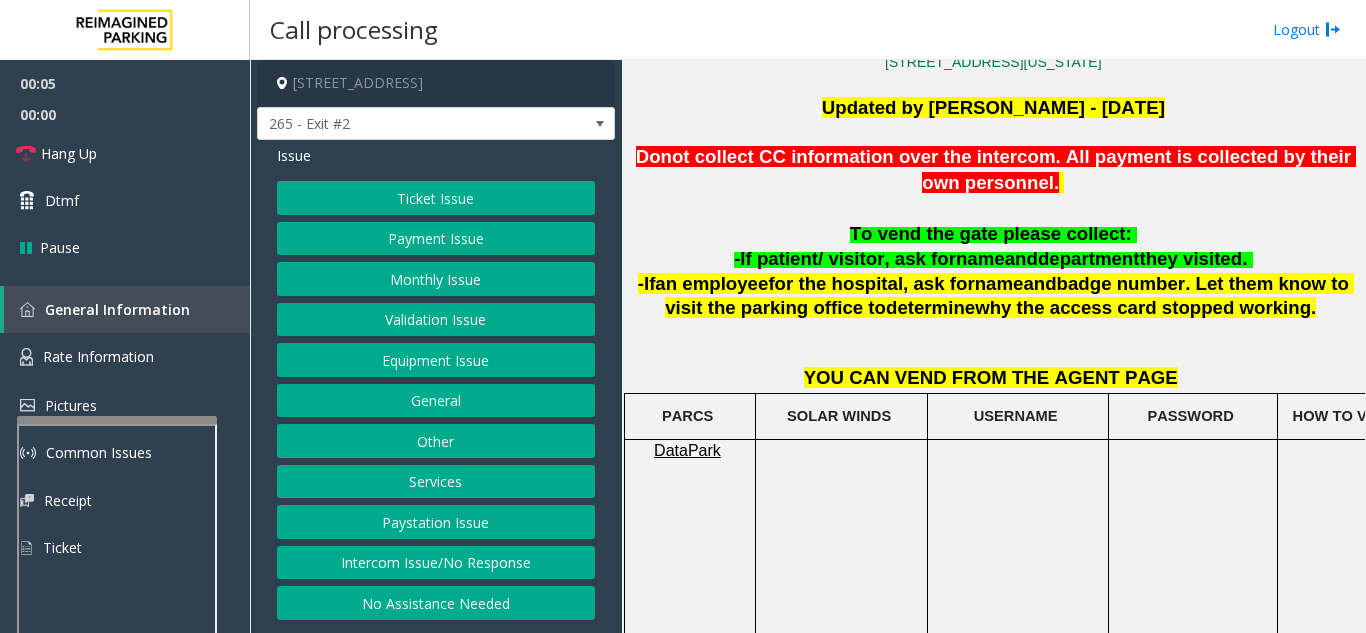 scroll, scrollTop: 500, scrollLeft: 0, axis: vertical 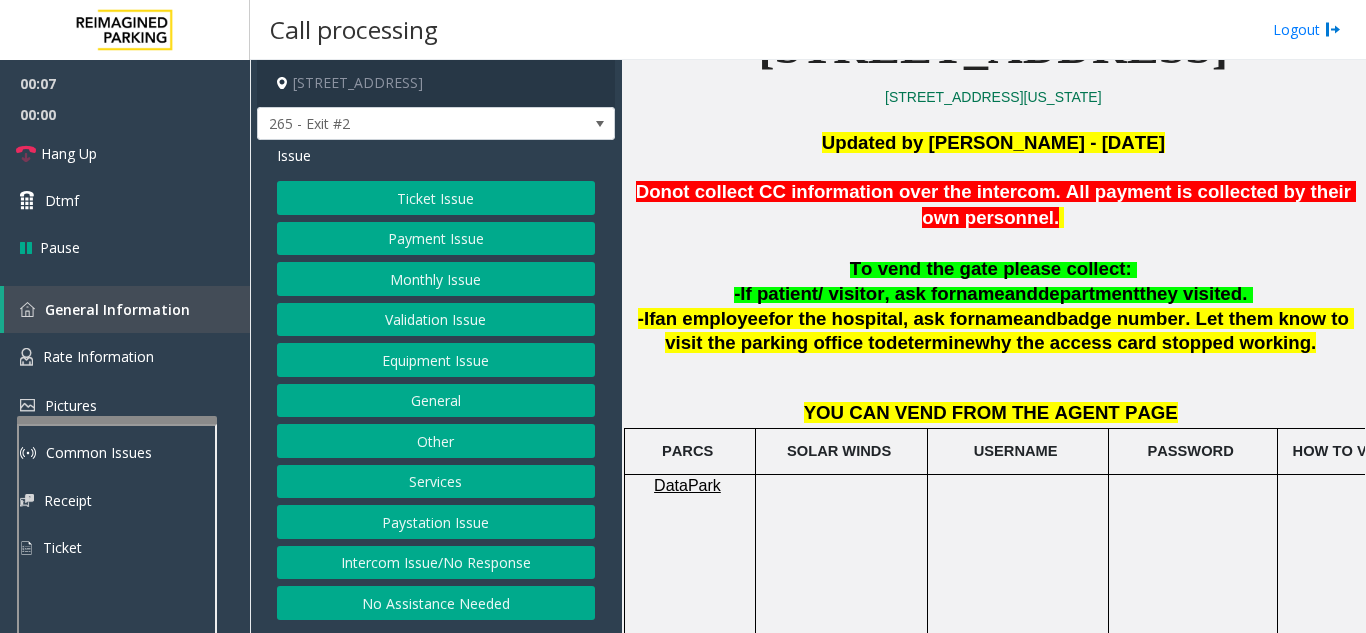 click on "Ticket Issue" 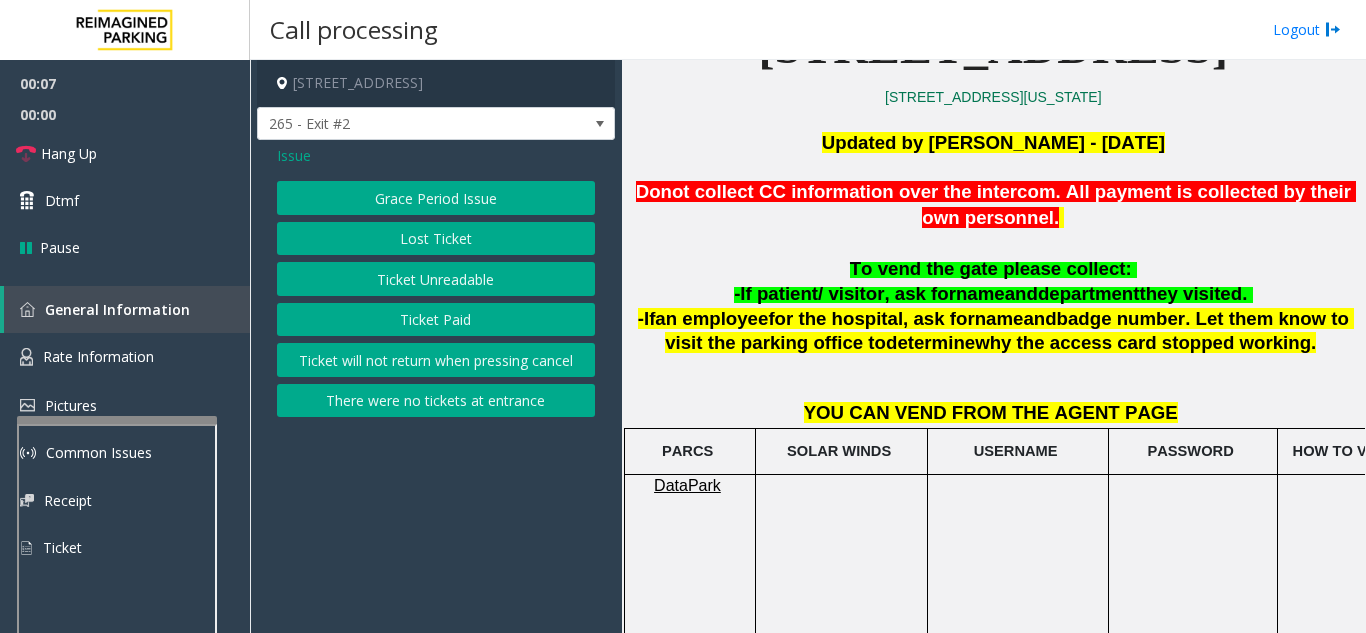click on "Ticket Unreadable" 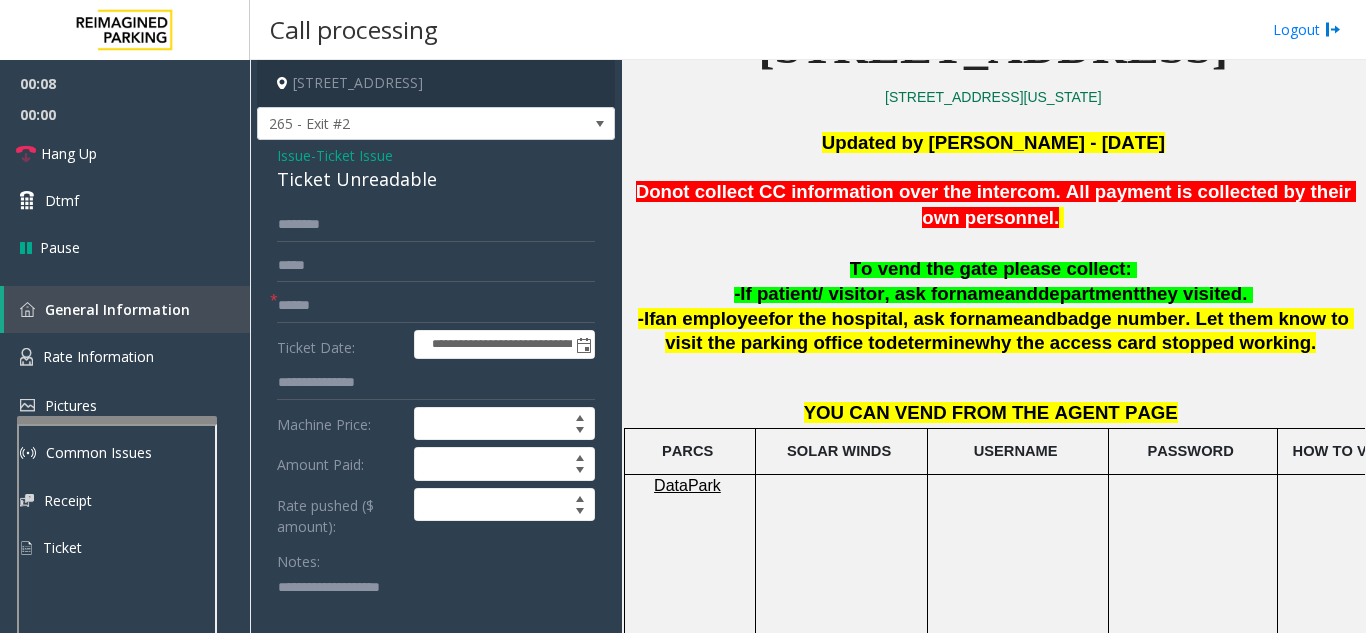 scroll, scrollTop: 200, scrollLeft: 0, axis: vertical 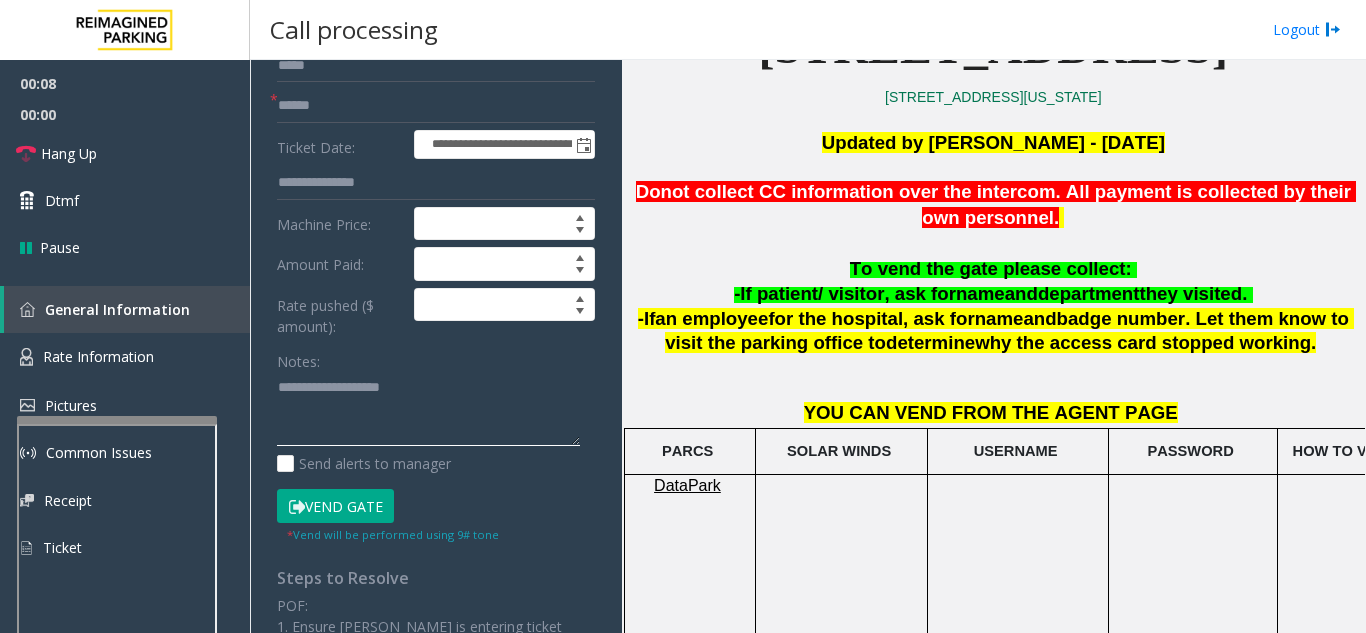 click 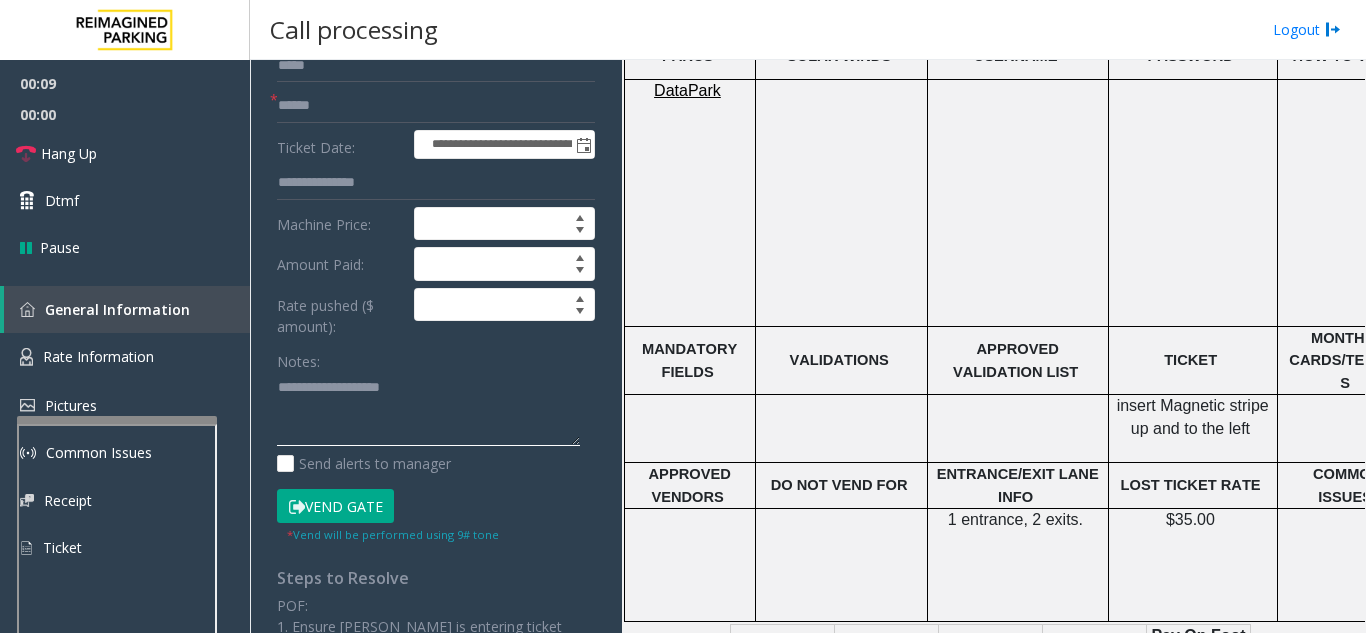 scroll, scrollTop: 900, scrollLeft: 0, axis: vertical 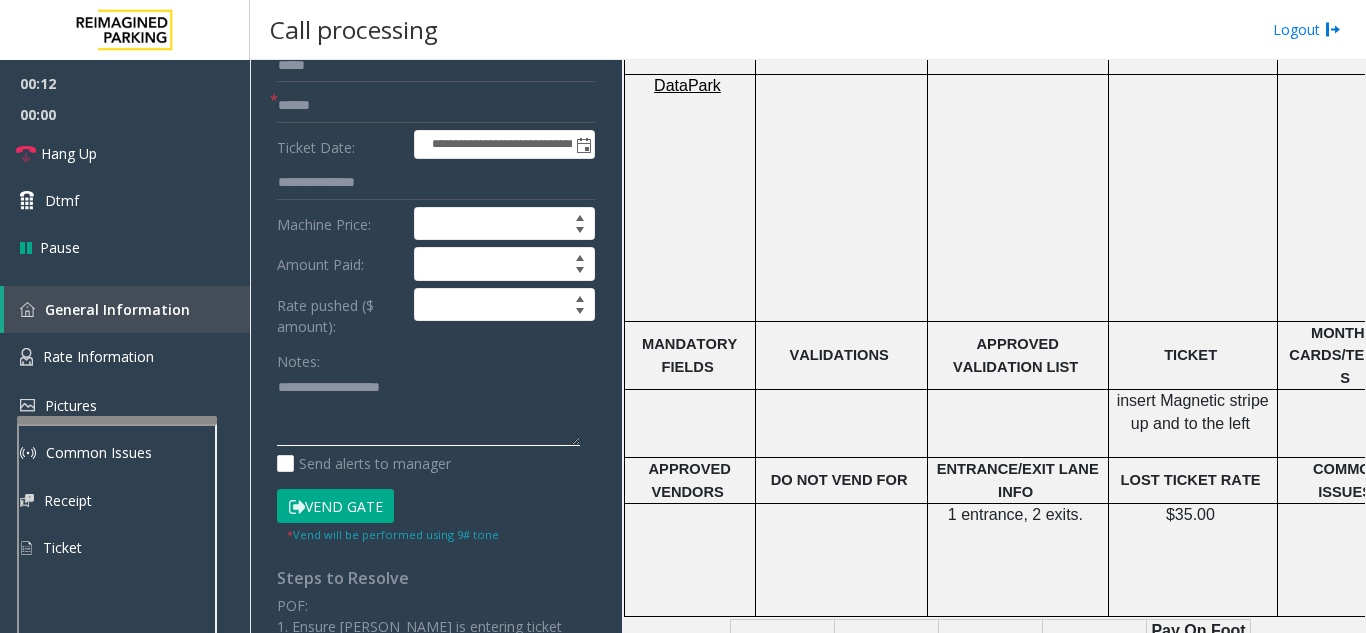 click 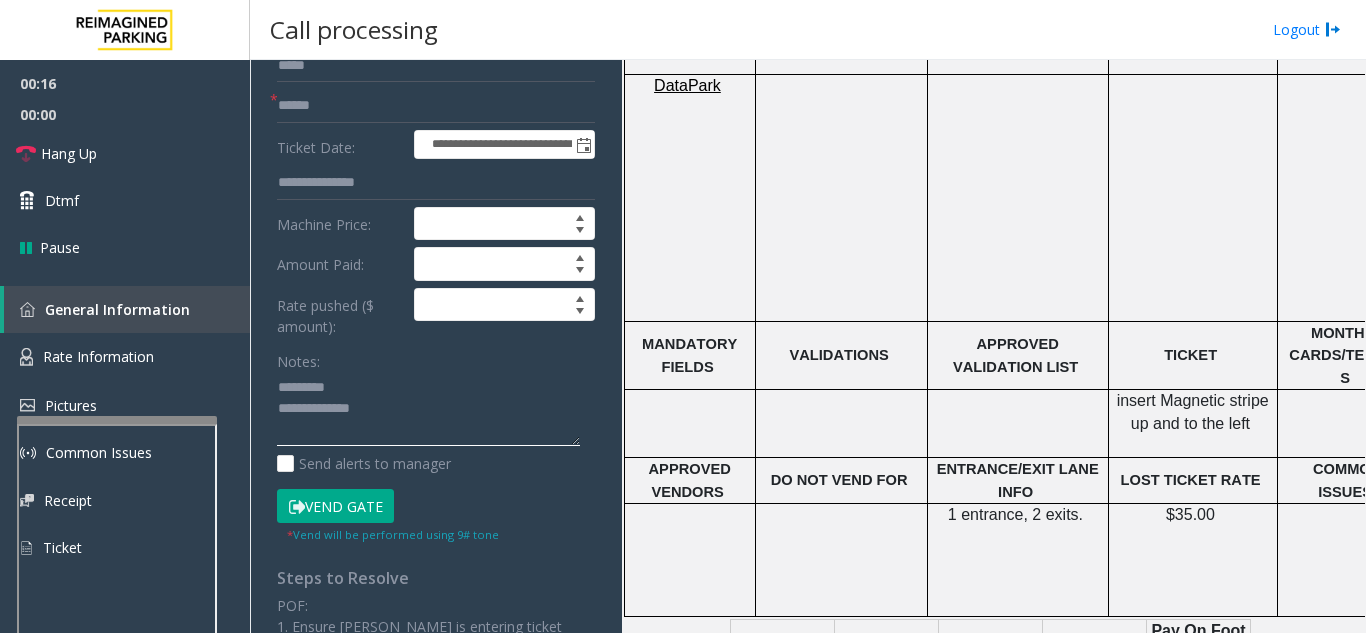 click 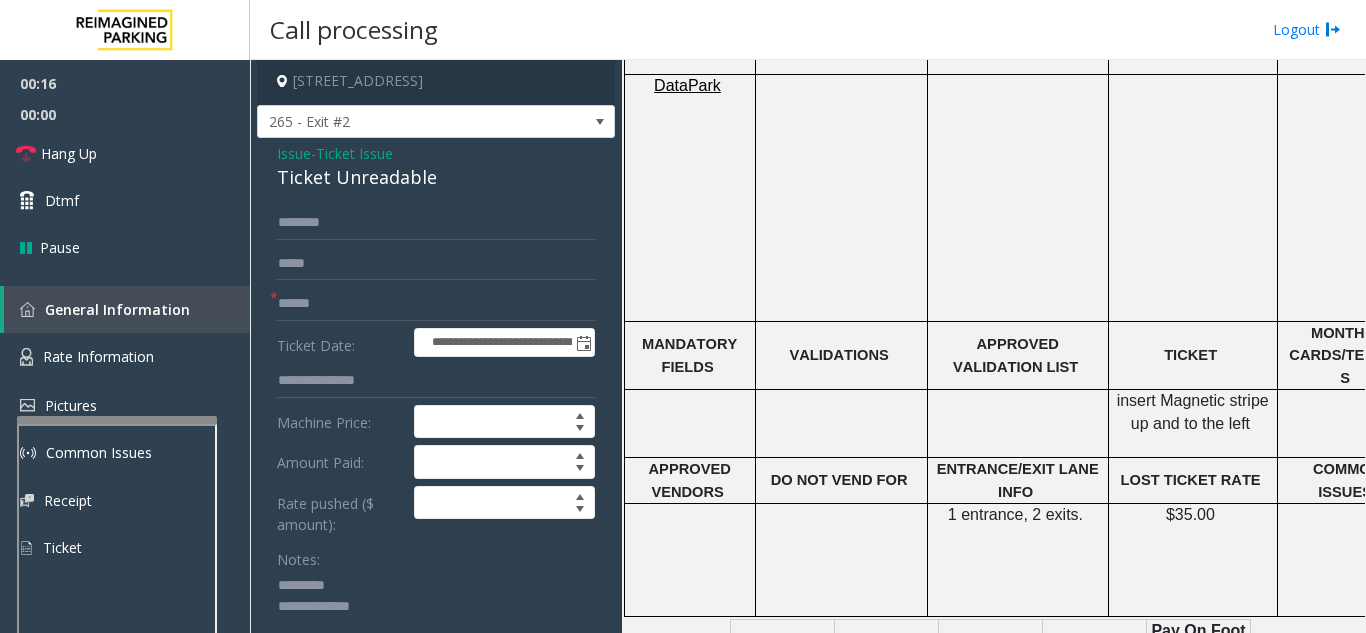 scroll, scrollTop: 0, scrollLeft: 0, axis: both 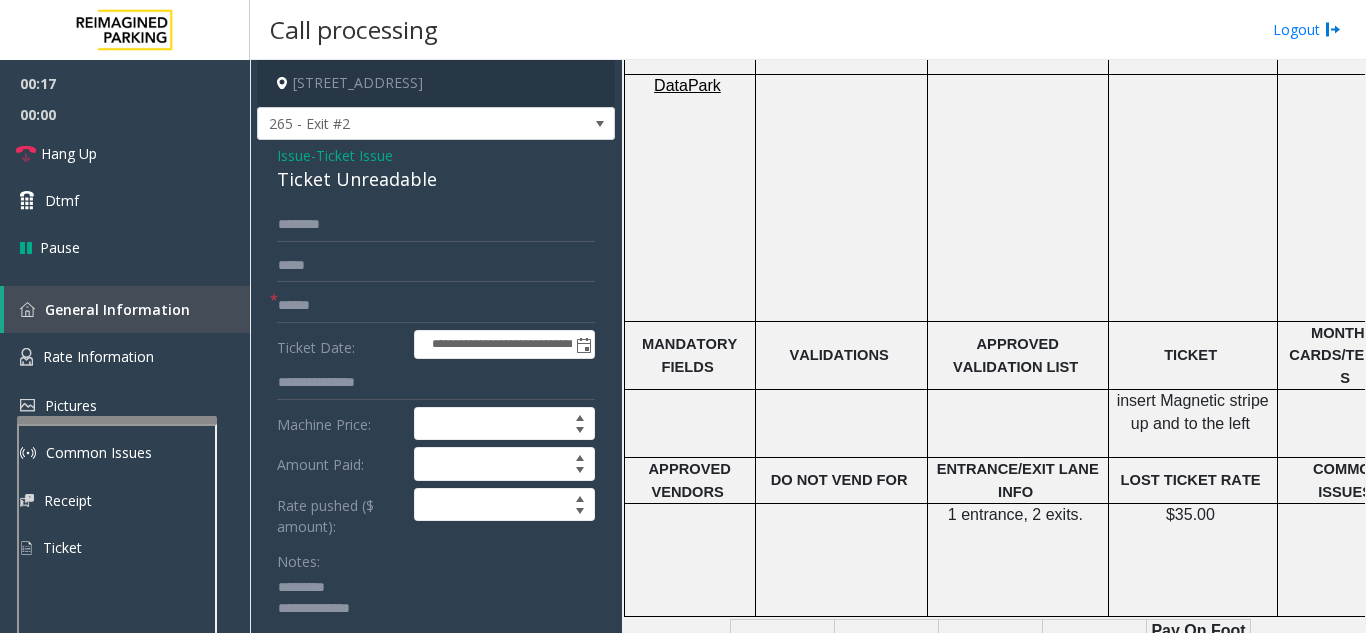 click on "Ticket Unreadable" 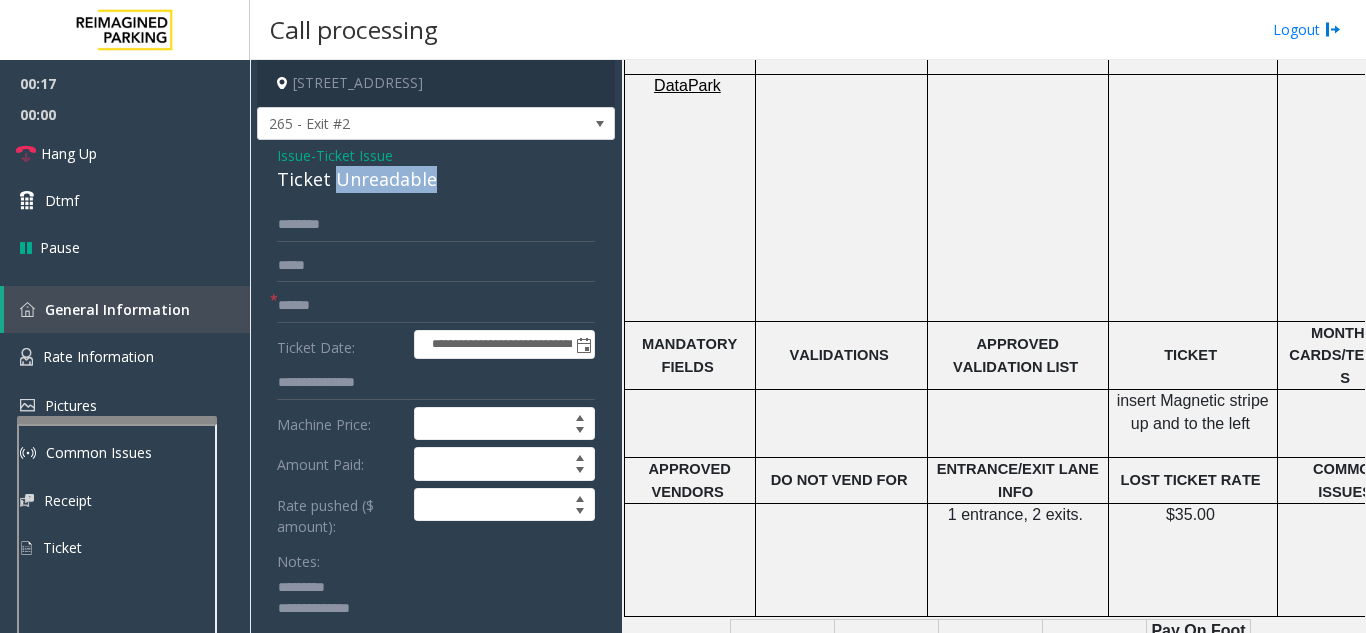 click on "Ticket Unreadable" 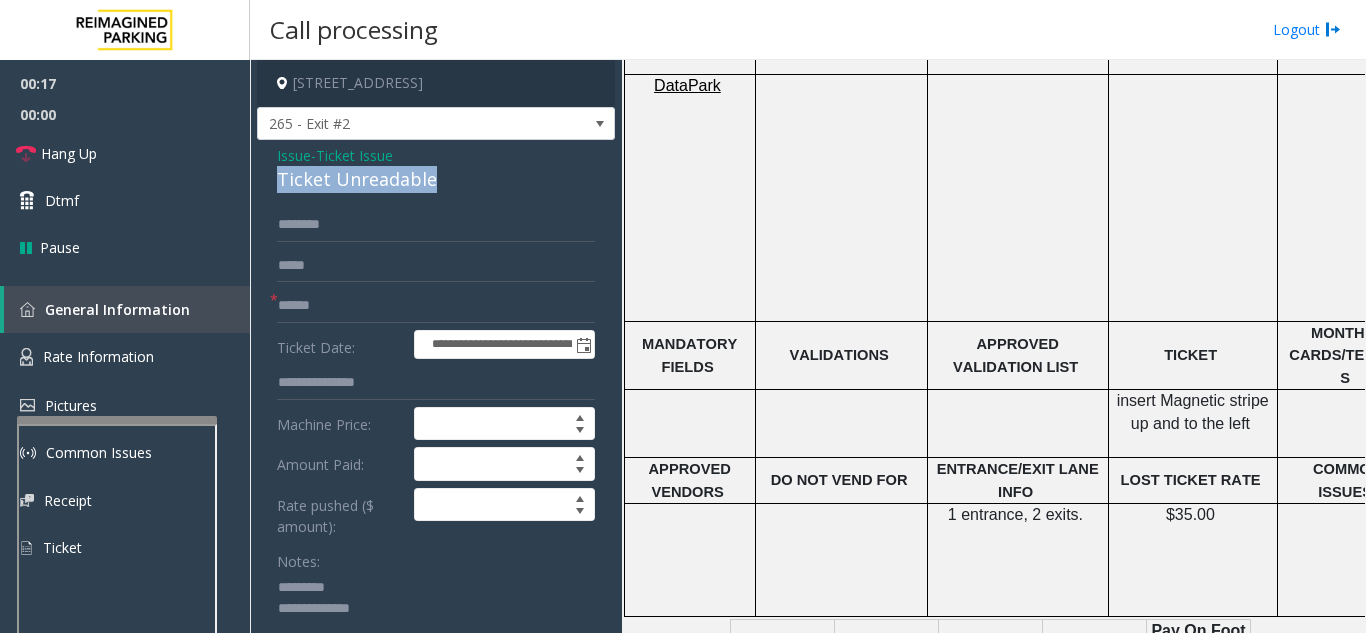 click on "Ticket Unreadable" 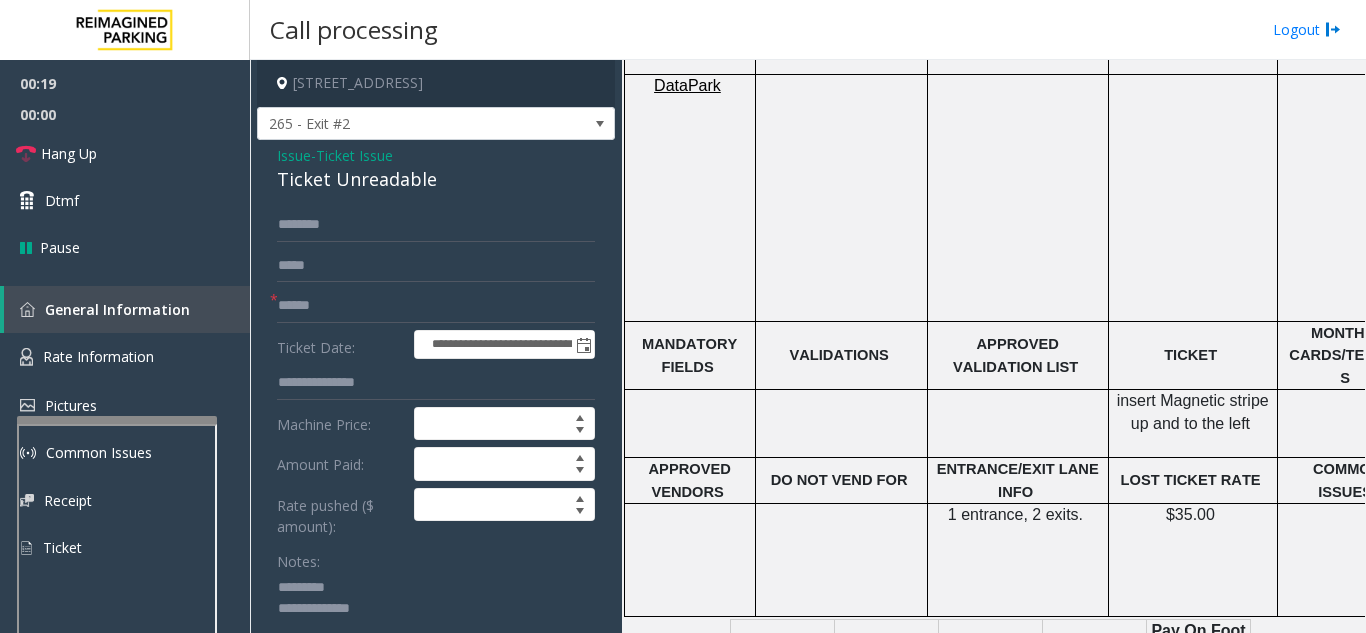 drag, startPoint x: 385, startPoint y: 194, endPoint x: 391, endPoint y: 422, distance: 228.07893 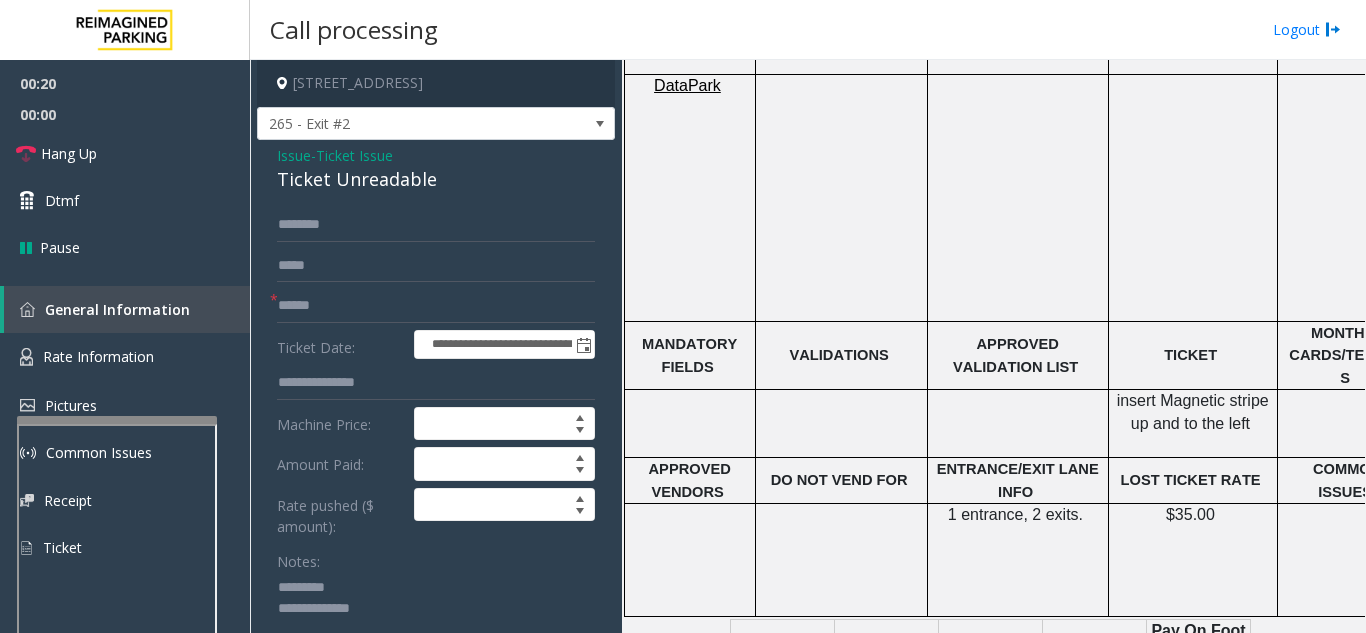 click on "Ticket Unreadable" 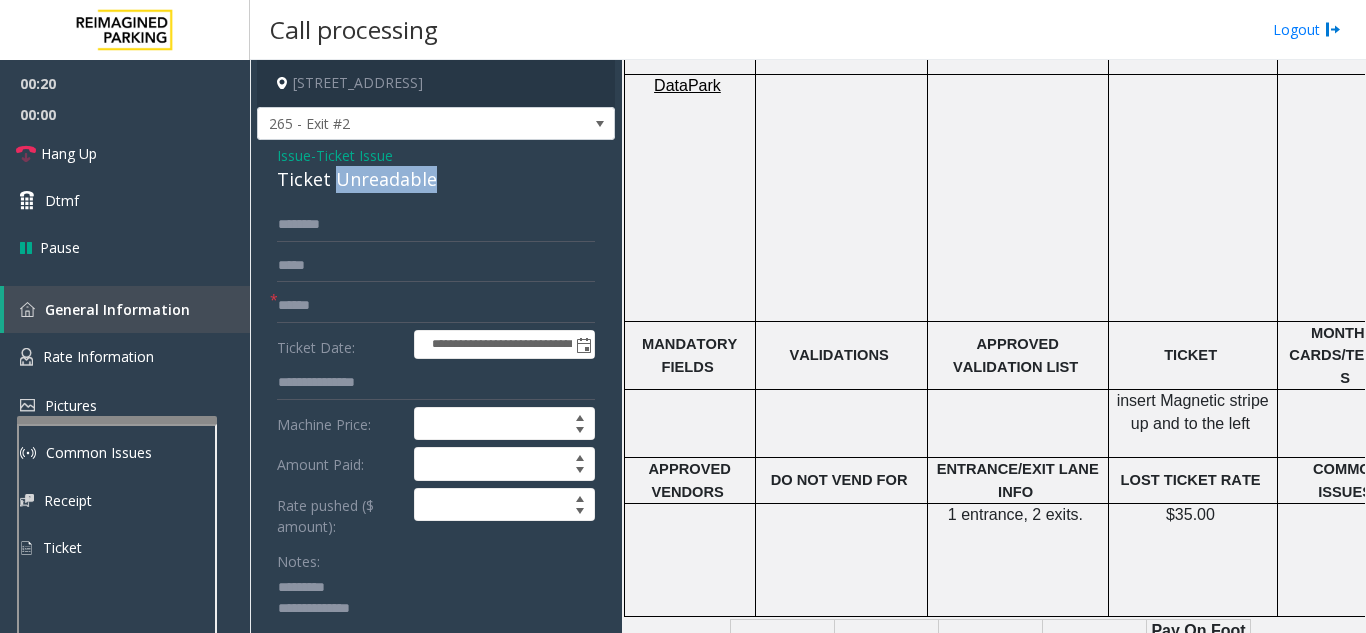 click on "Ticket Unreadable" 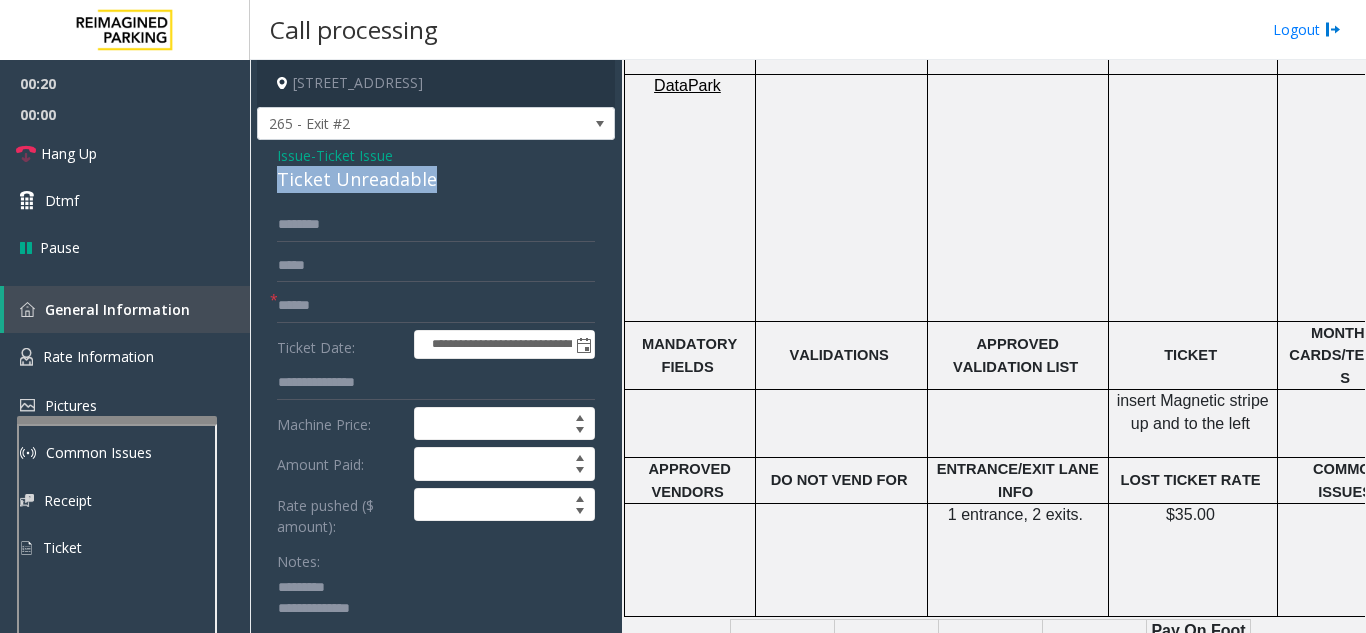 click on "Ticket Unreadable" 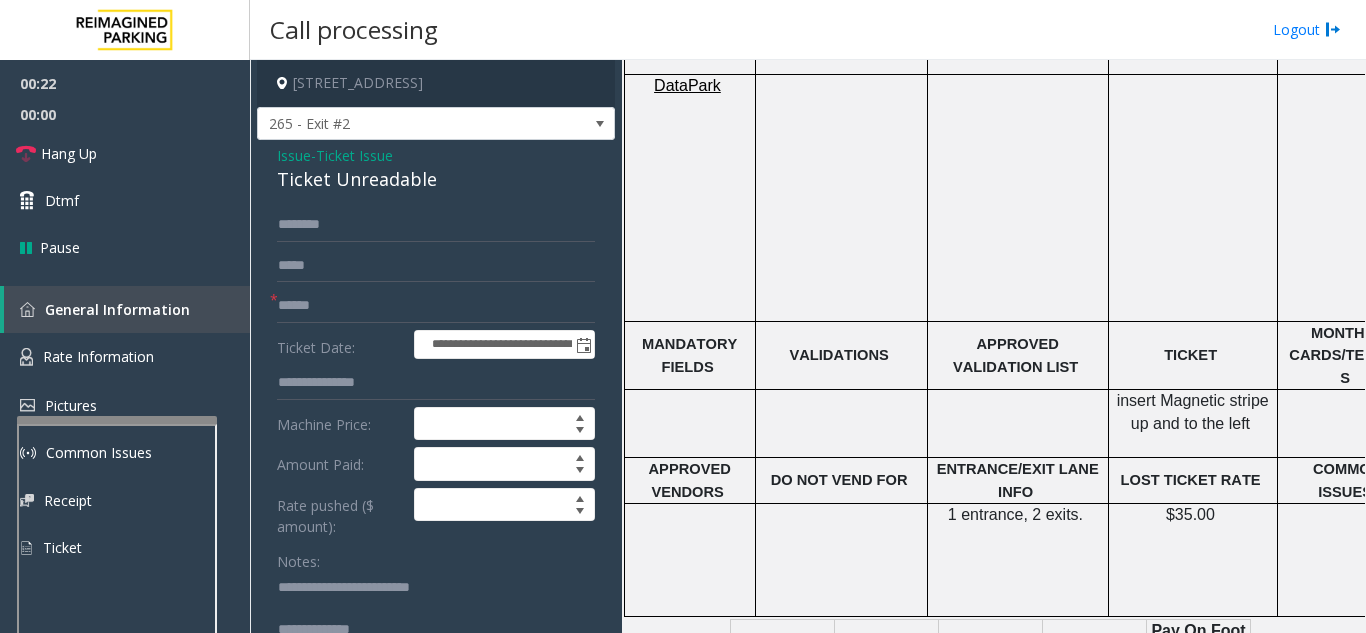 click 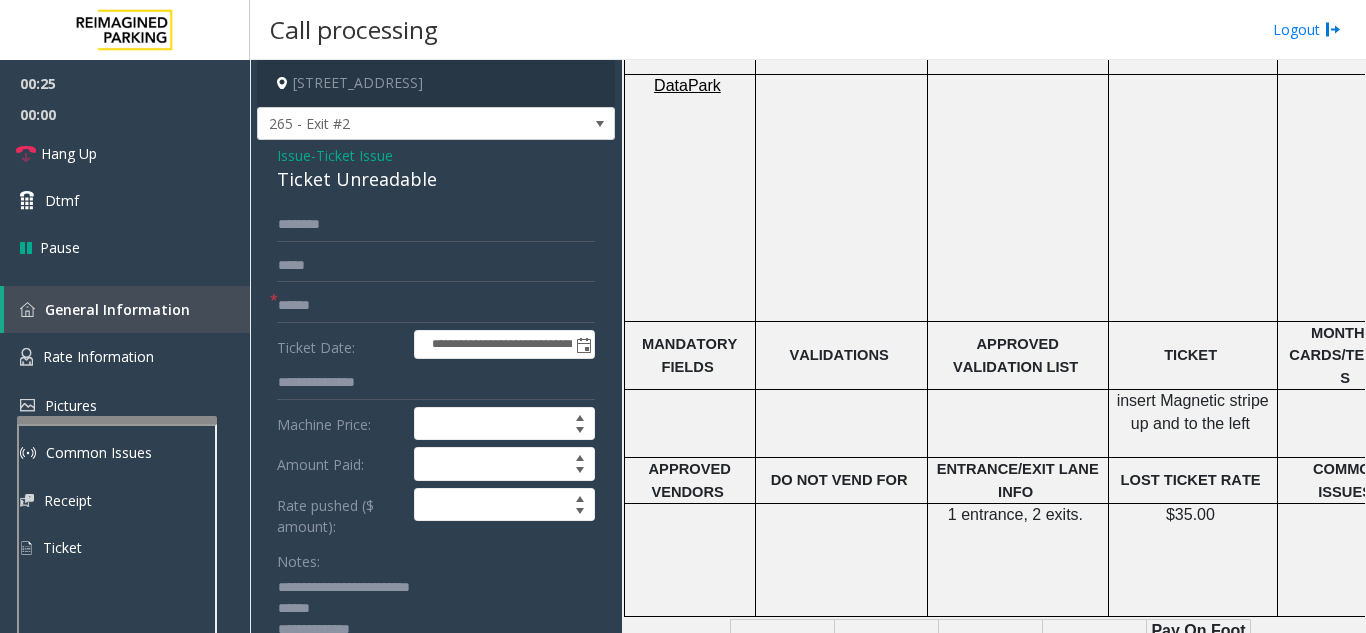 type on "**********" 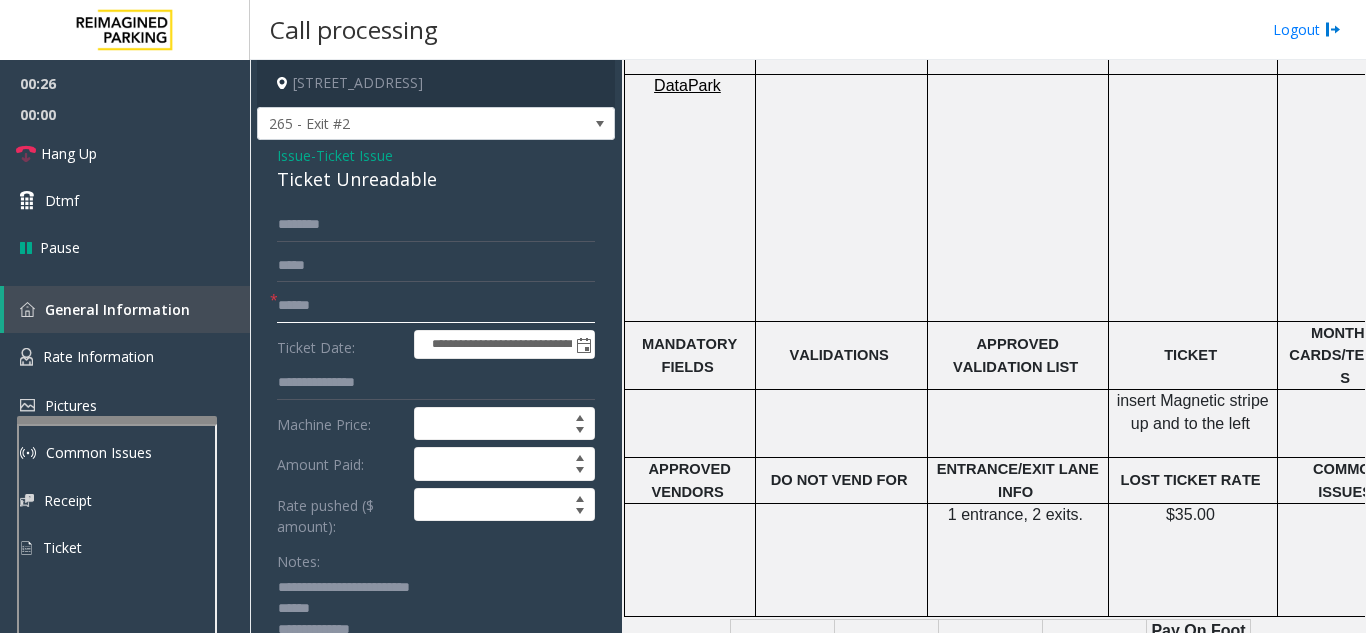 click 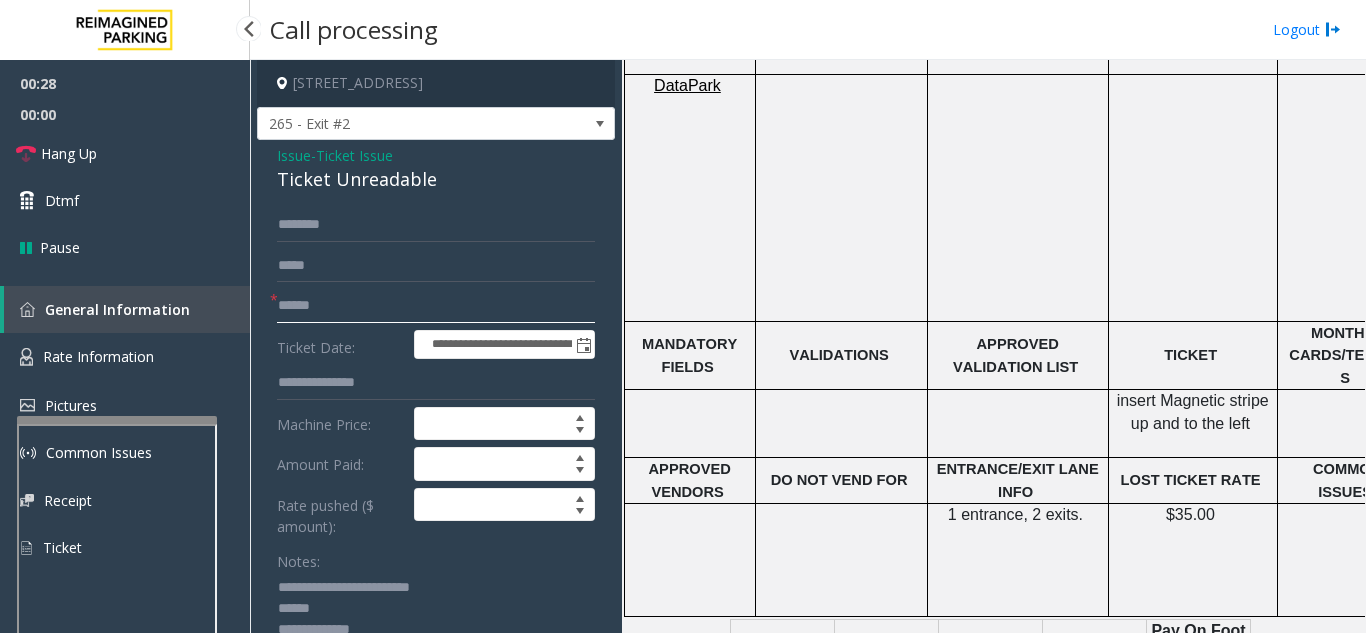 click 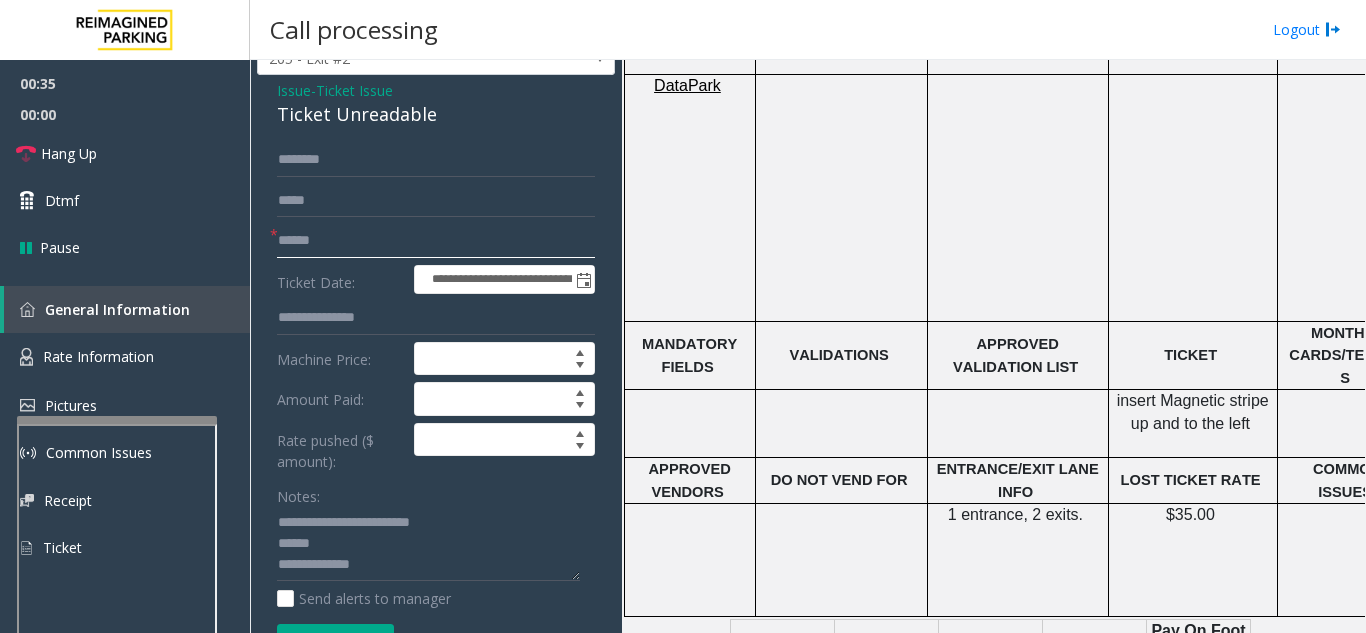 scroll, scrollTop: 100, scrollLeft: 0, axis: vertical 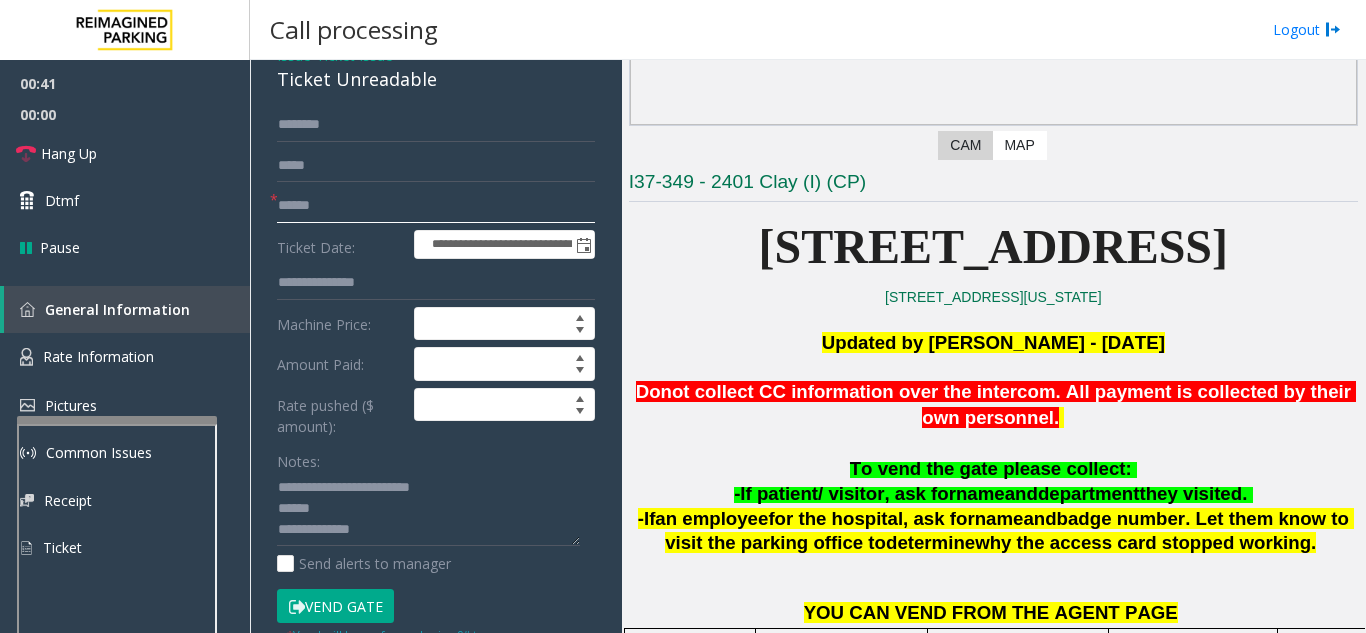 type on "******" 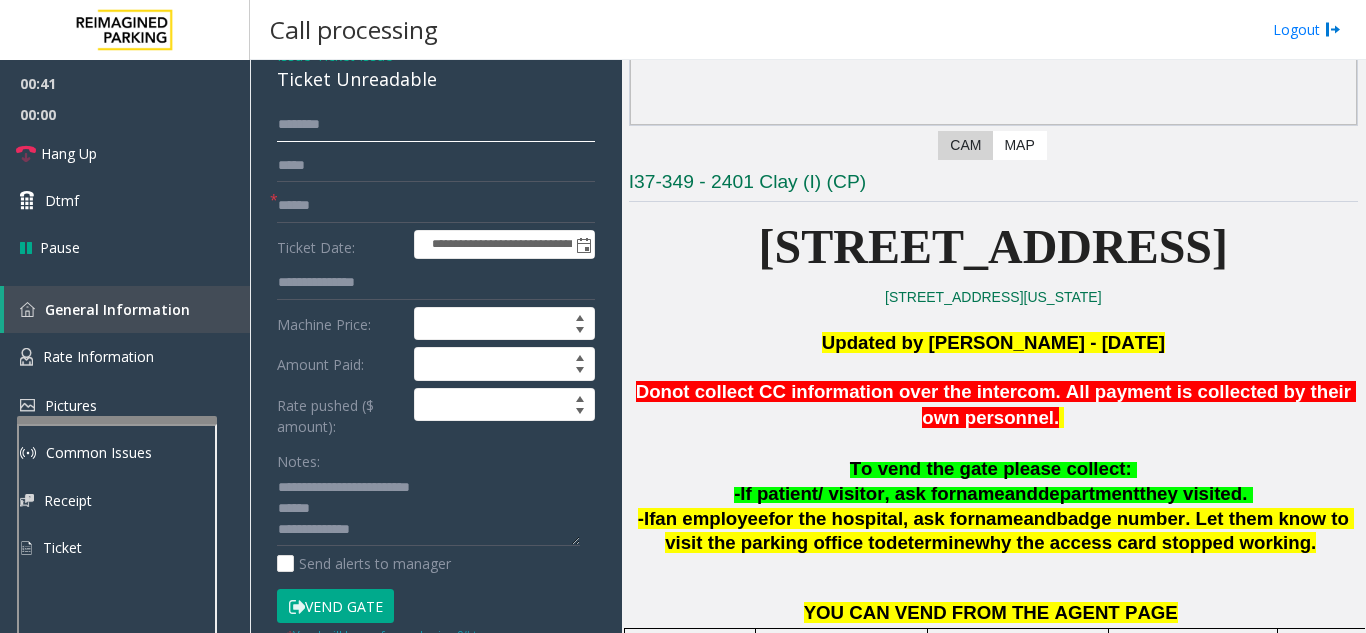 click 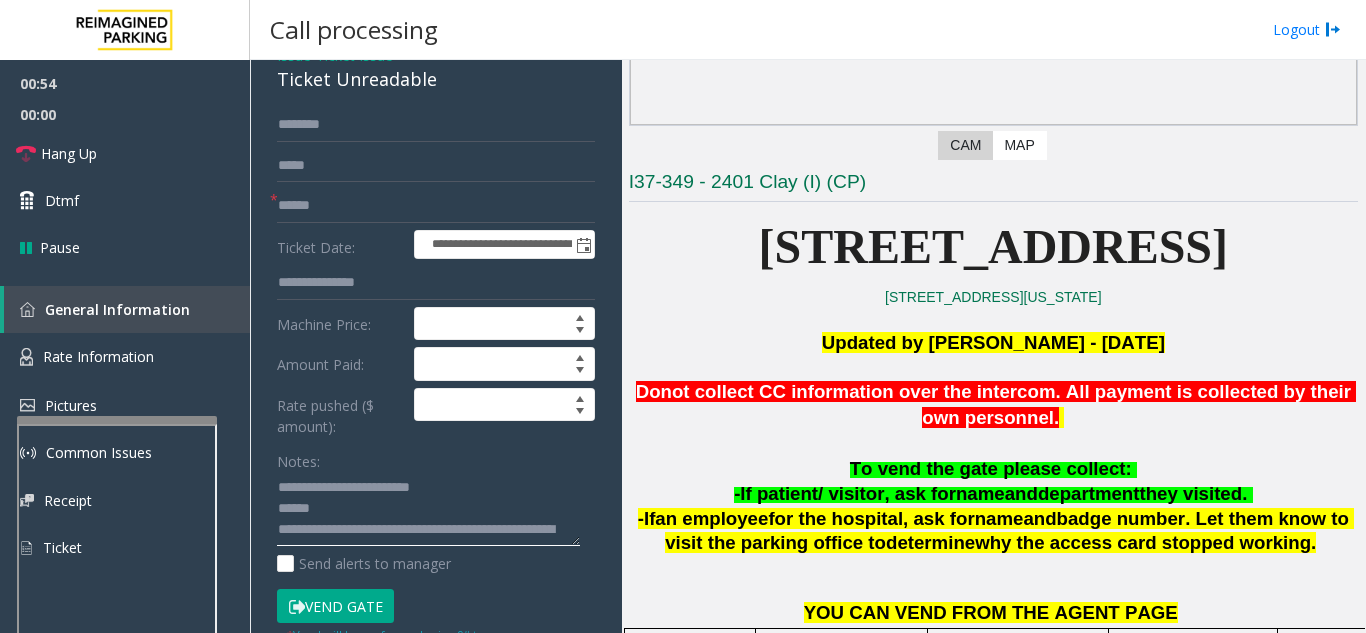 type on "**********" 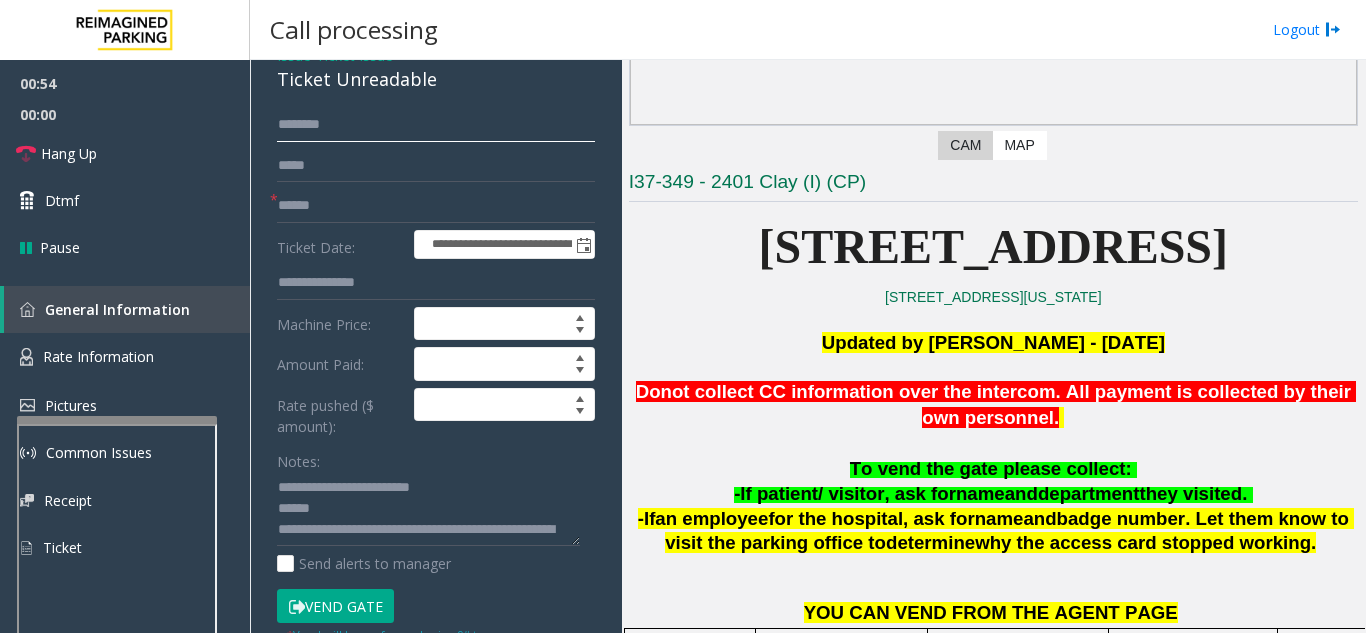 click 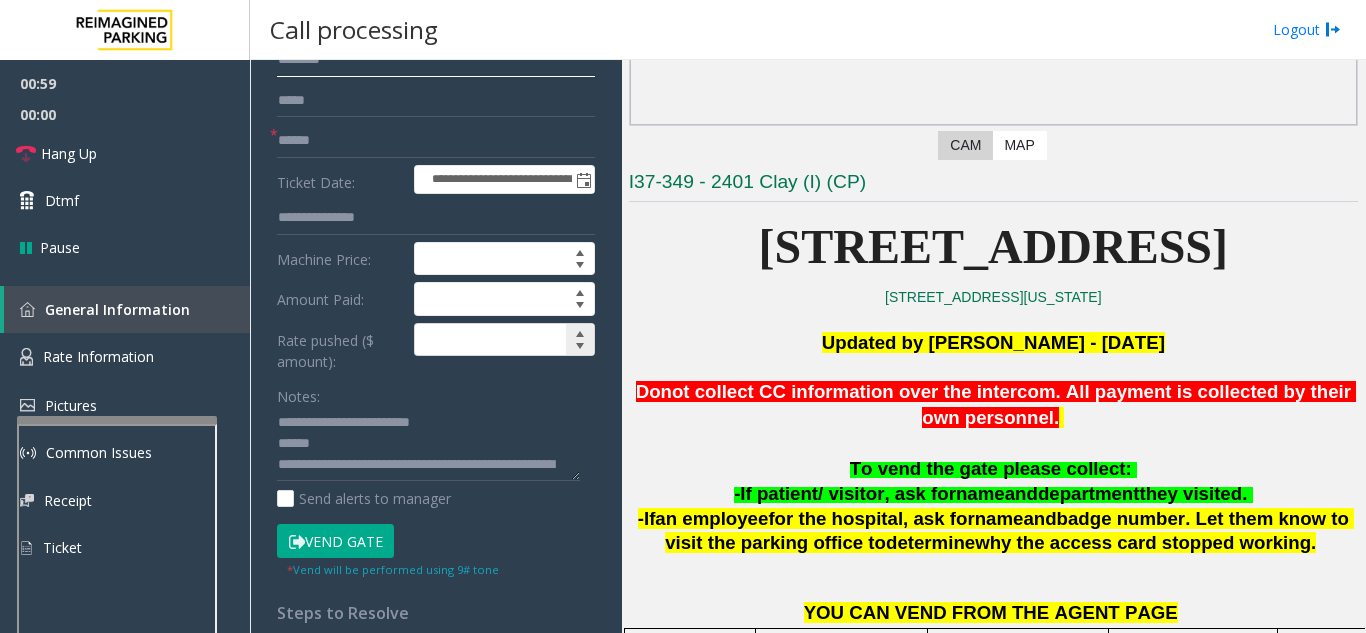 scroll, scrollTop: 200, scrollLeft: 0, axis: vertical 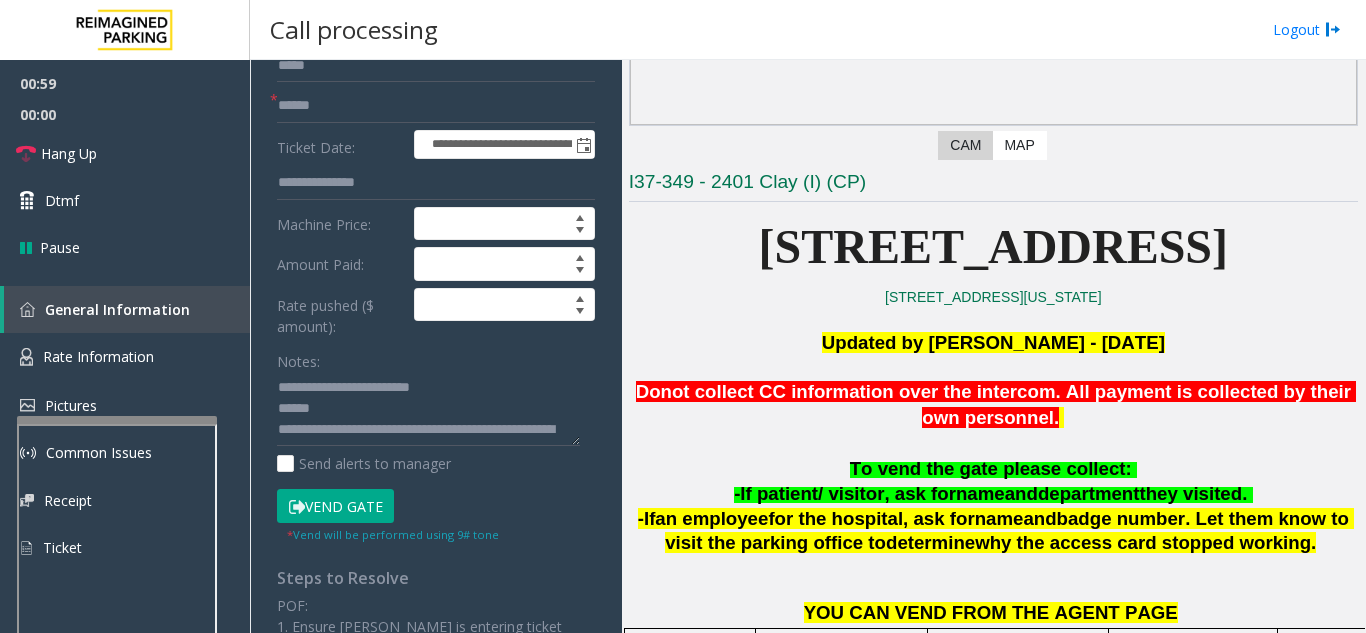 type on "*******" 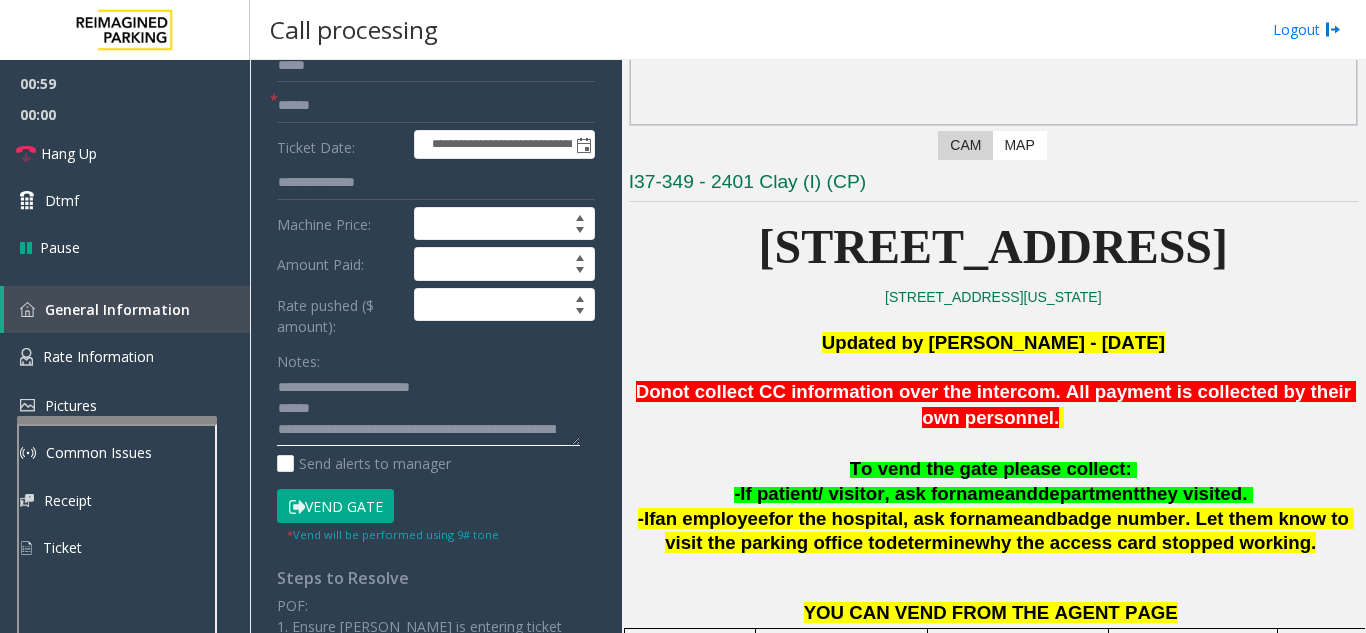 click 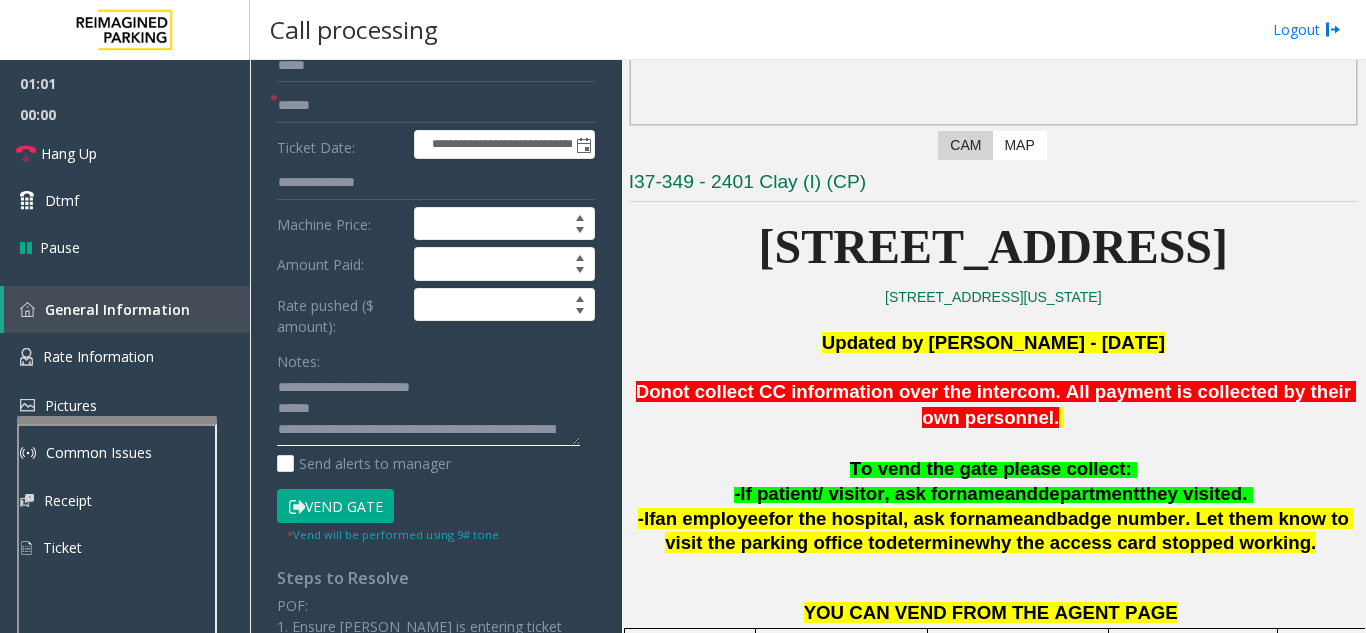 scroll, scrollTop: 155, scrollLeft: 0, axis: vertical 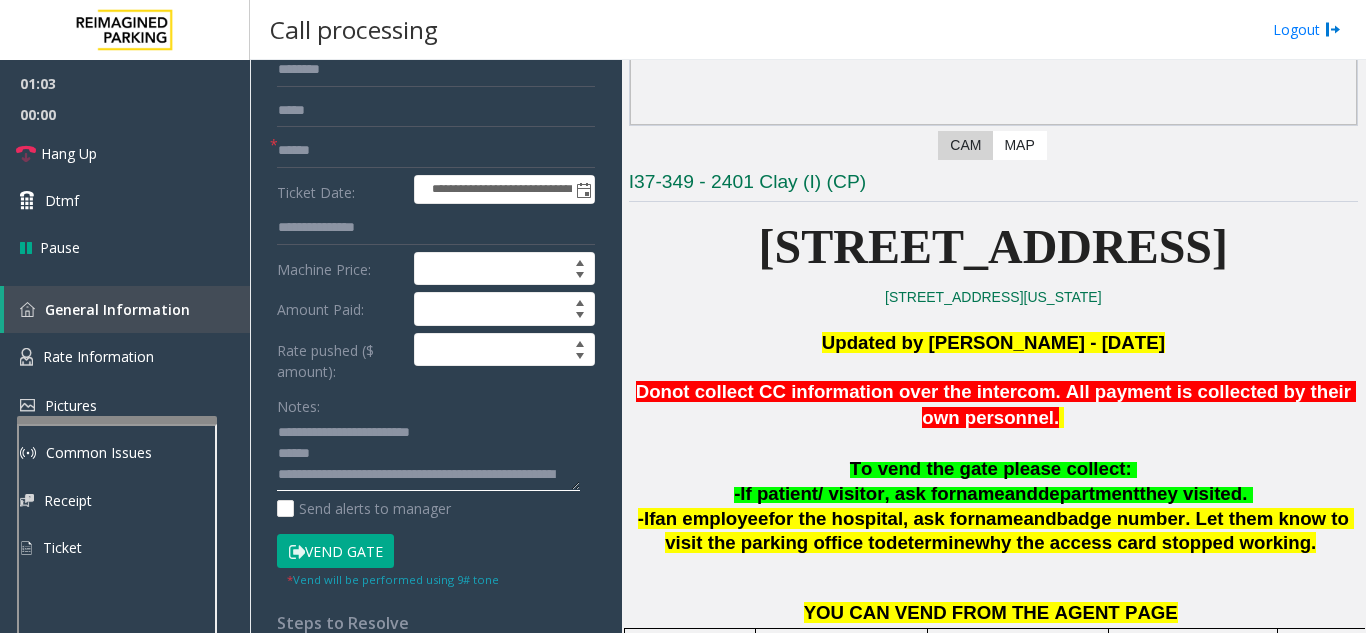 drag, startPoint x: 344, startPoint y: 454, endPoint x: 273, endPoint y: 455, distance: 71.00704 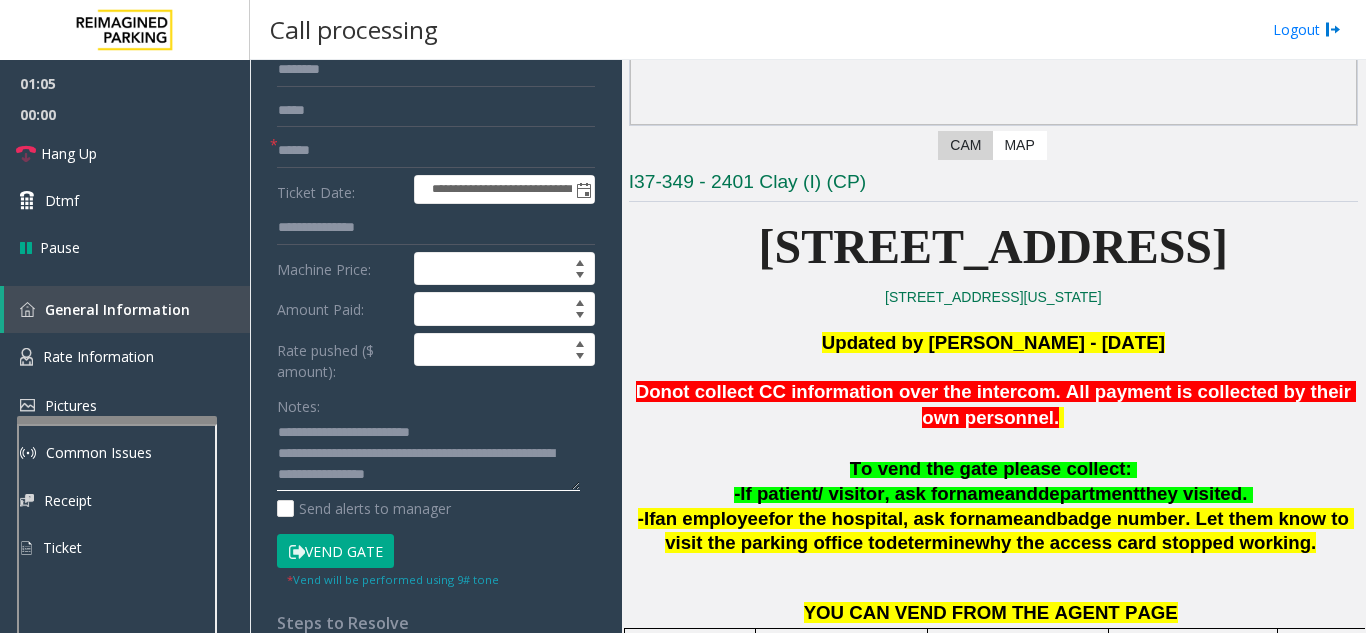 scroll, scrollTop: 21, scrollLeft: 0, axis: vertical 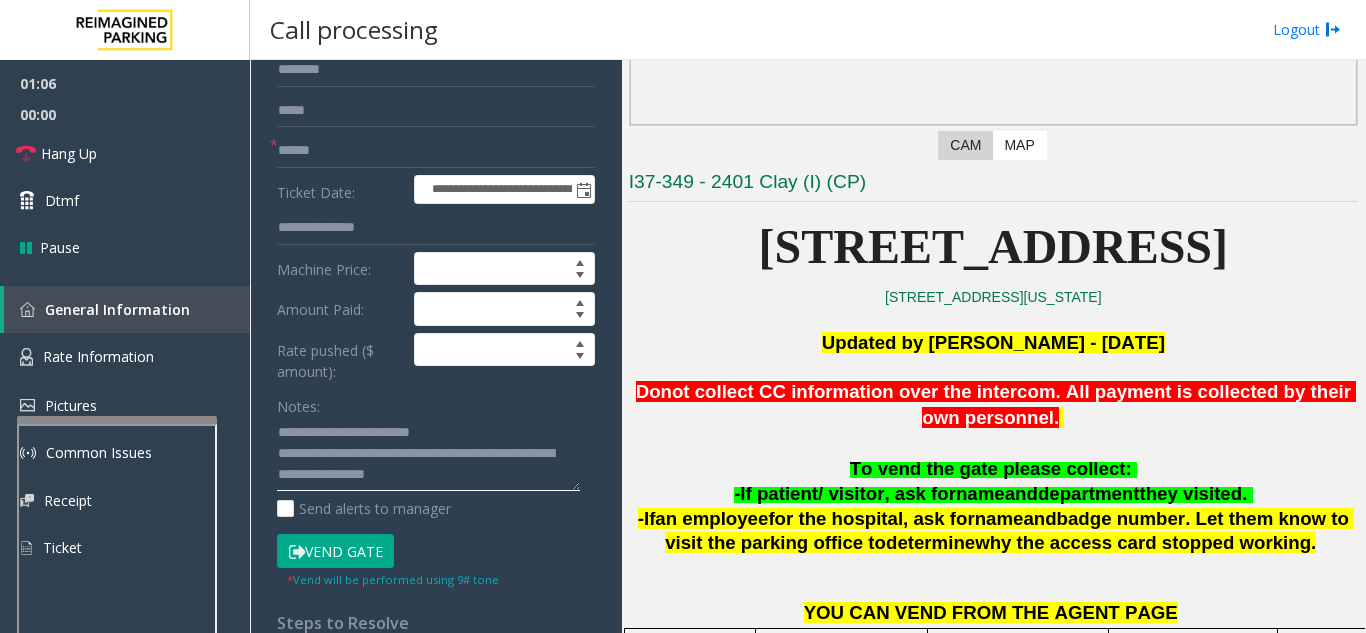 drag, startPoint x: 361, startPoint y: 447, endPoint x: 585, endPoint y: 479, distance: 226.27417 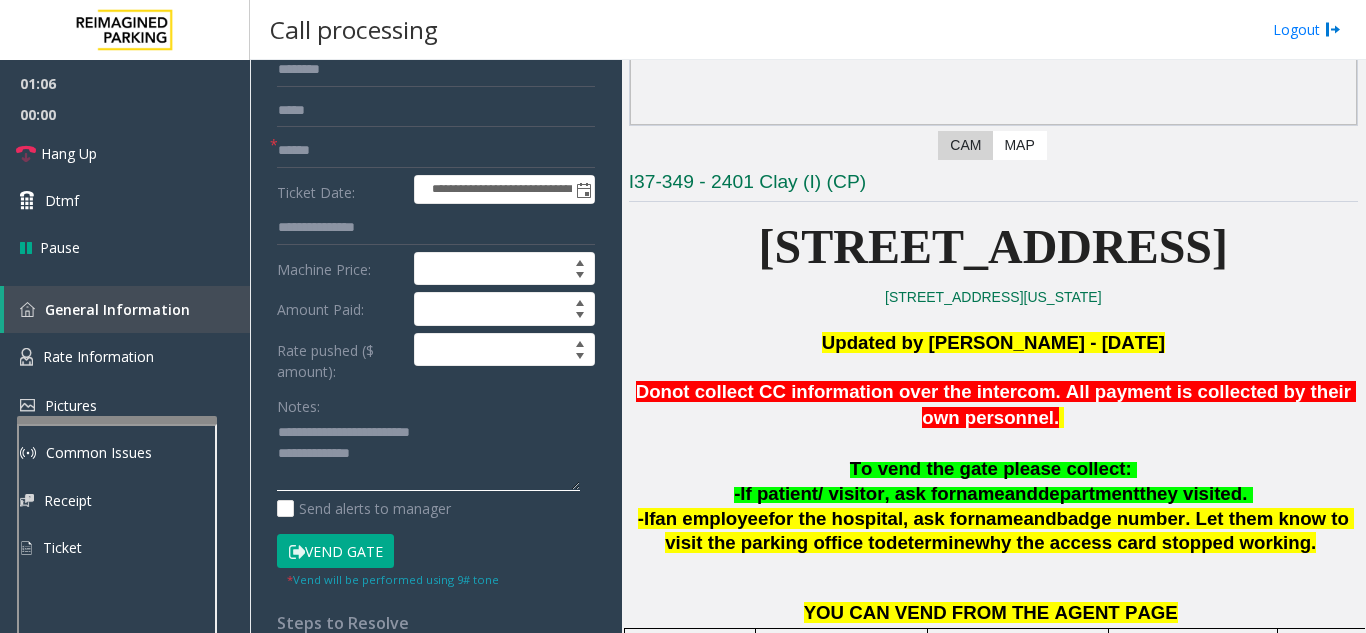scroll, scrollTop: 0, scrollLeft: 0, axis: both 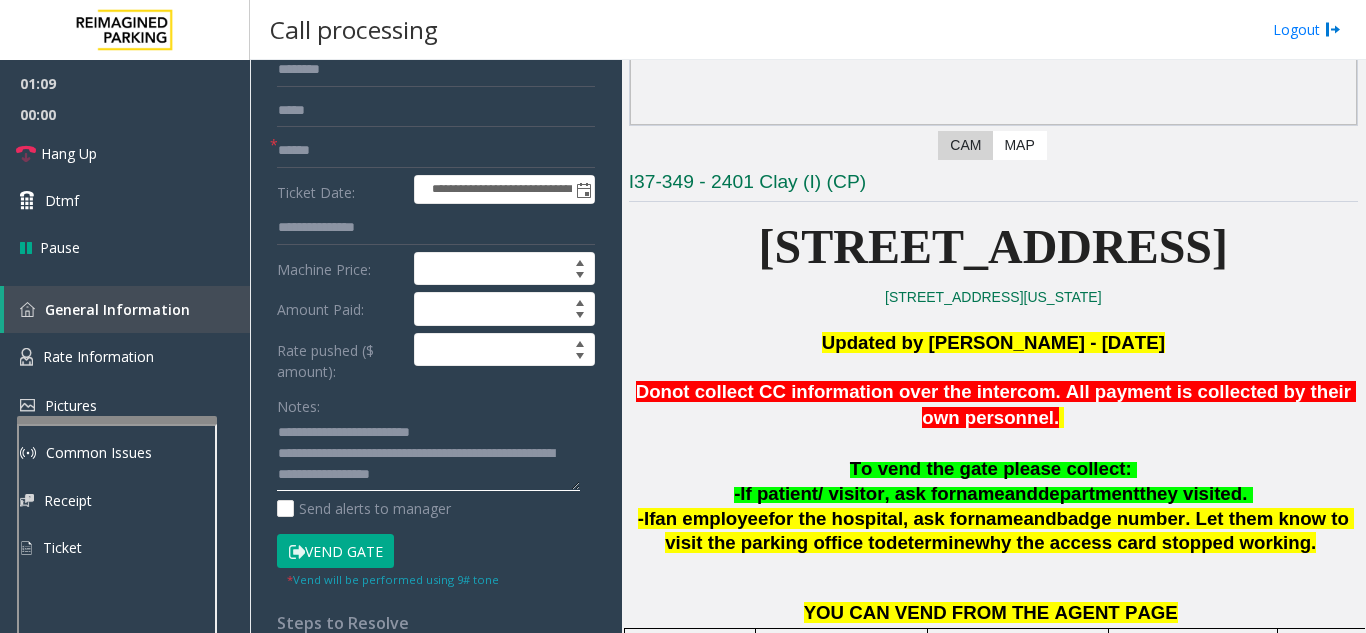 click 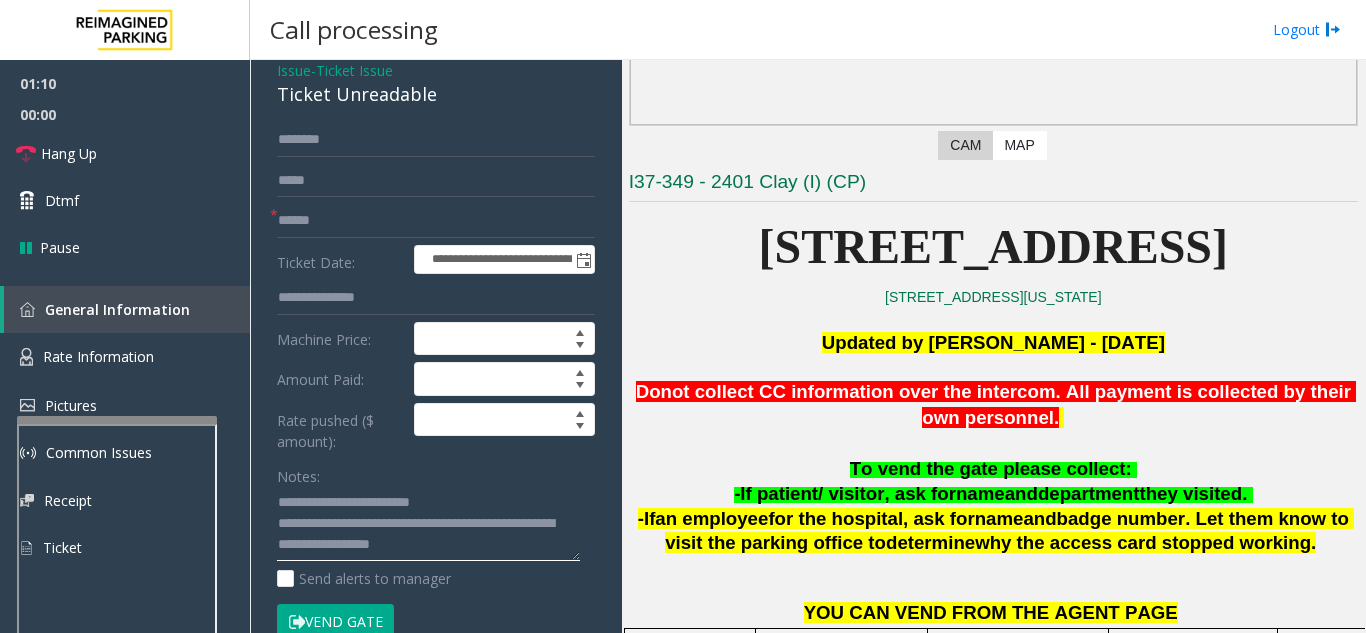 scroll, scrollTop: 55, scrollLeft: 0, axis: vertical 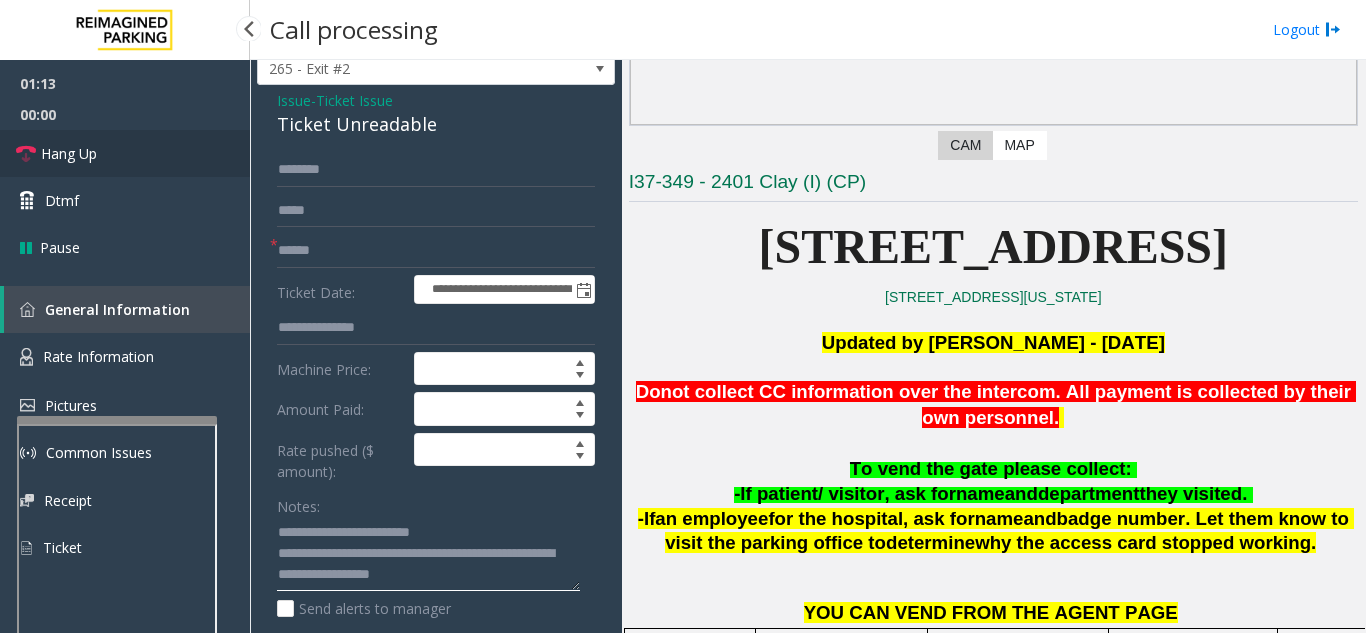 type on "**********" 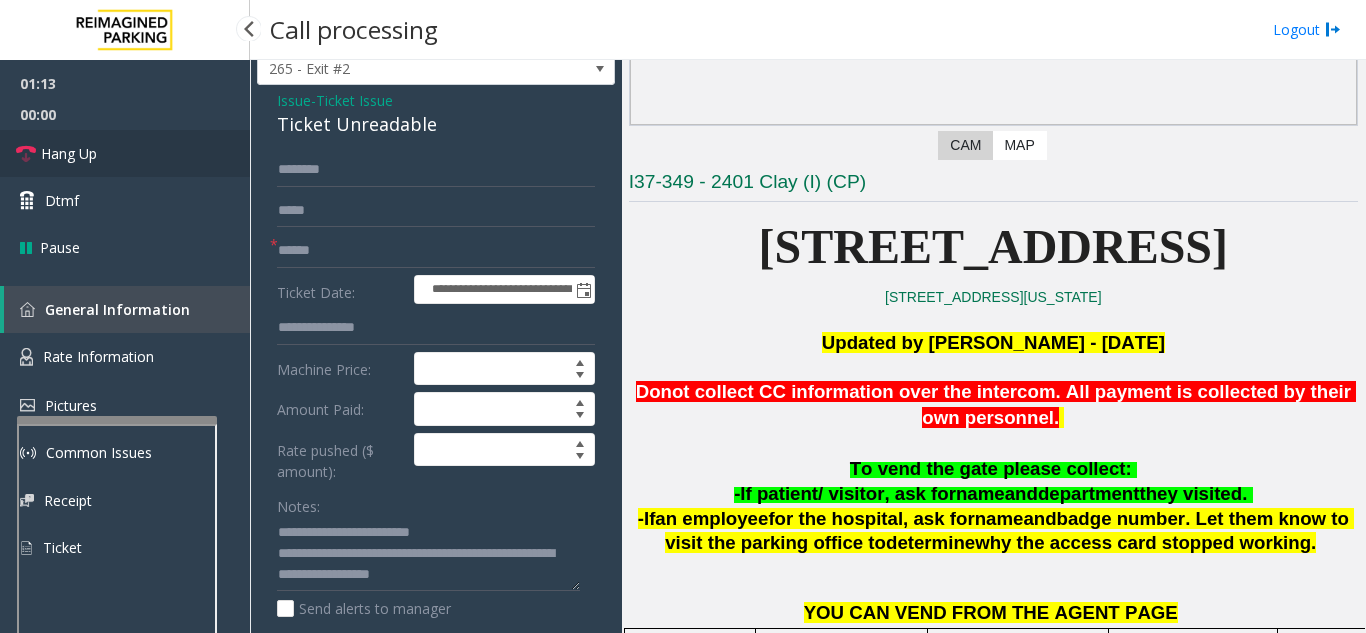 click on "Hang Up" at bounding box center [69, 153] 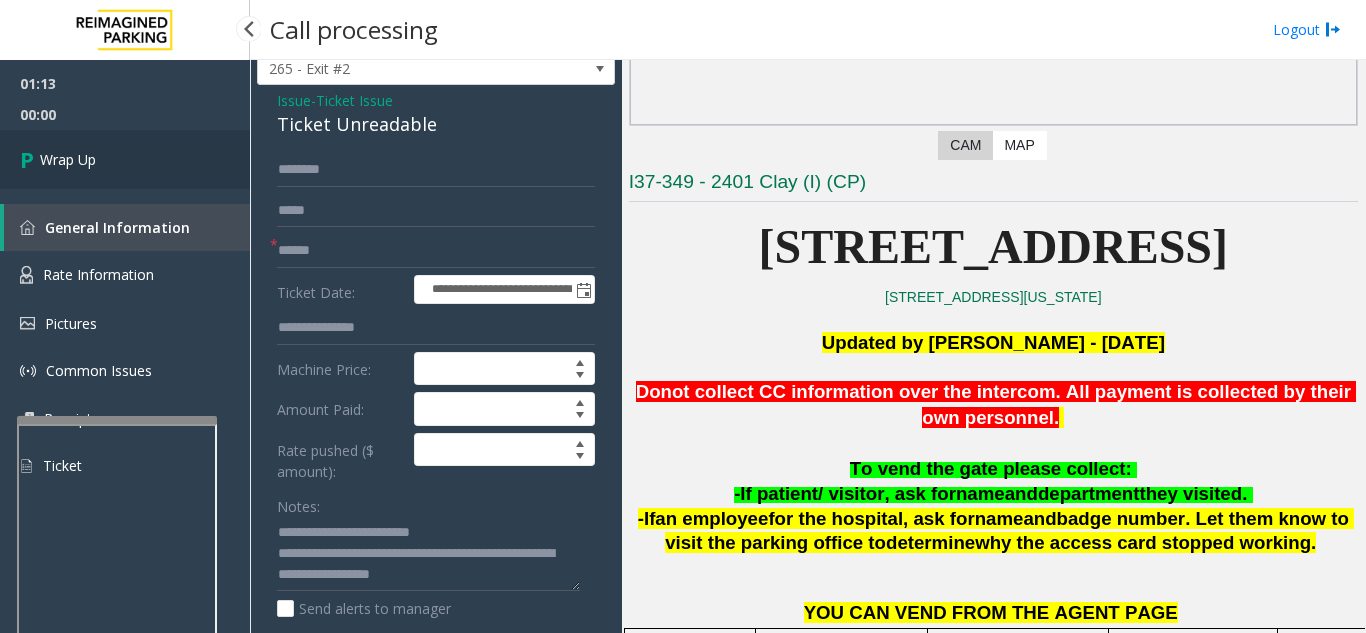 click on "Wrap Up" at bounding box center (68, 159) 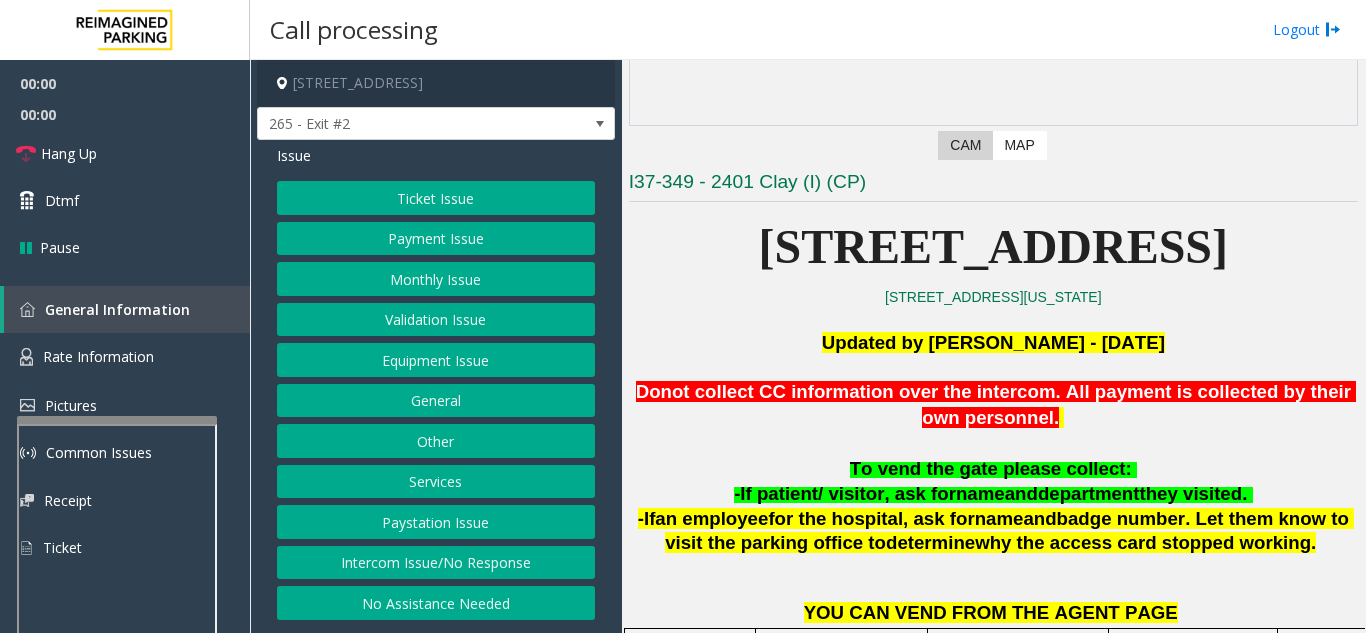scroll, scrollTop: 600, scrollLeft: 0, axis: vertical 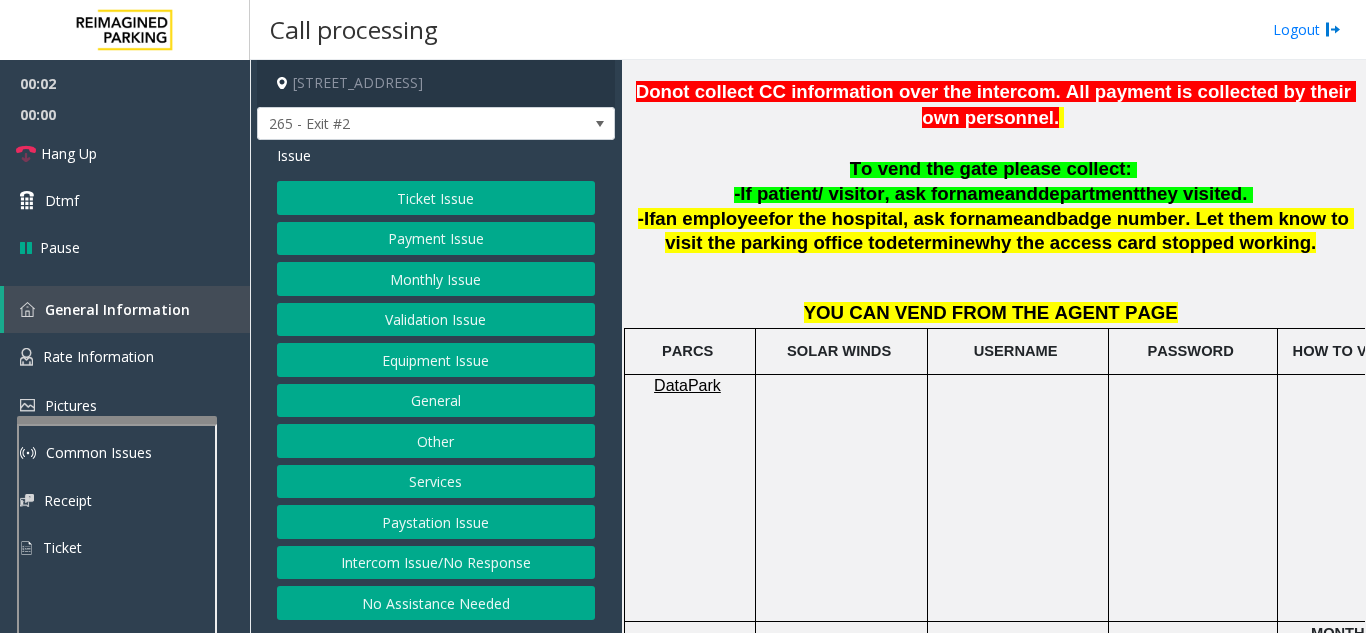 click on "Ticket Issue" 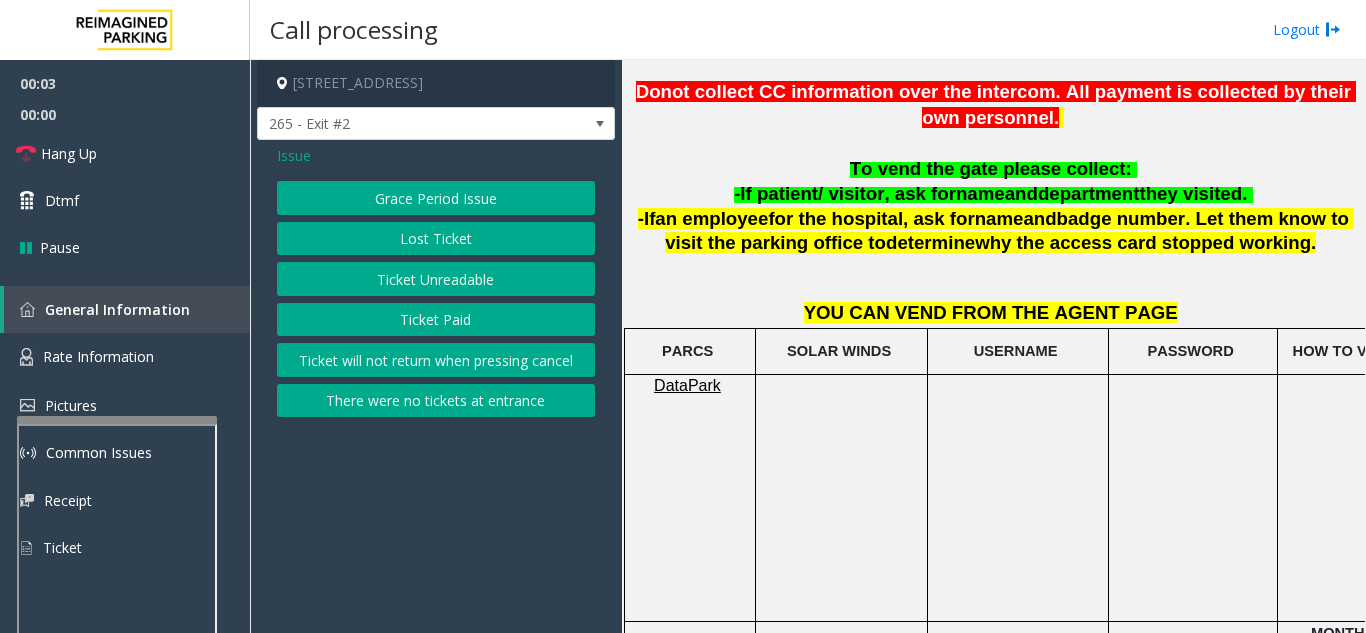 click on "Ticket Unreadable" 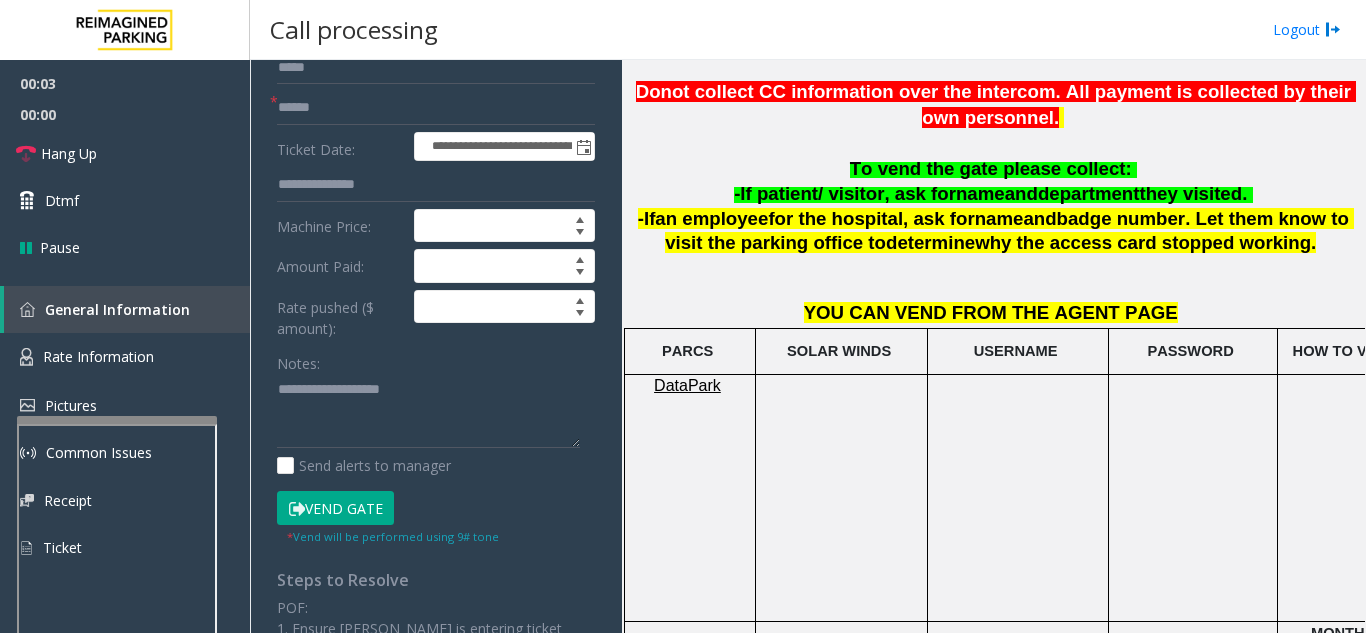 scroll, scrollTop: 200, scrollLeft: 0, axis: vertical 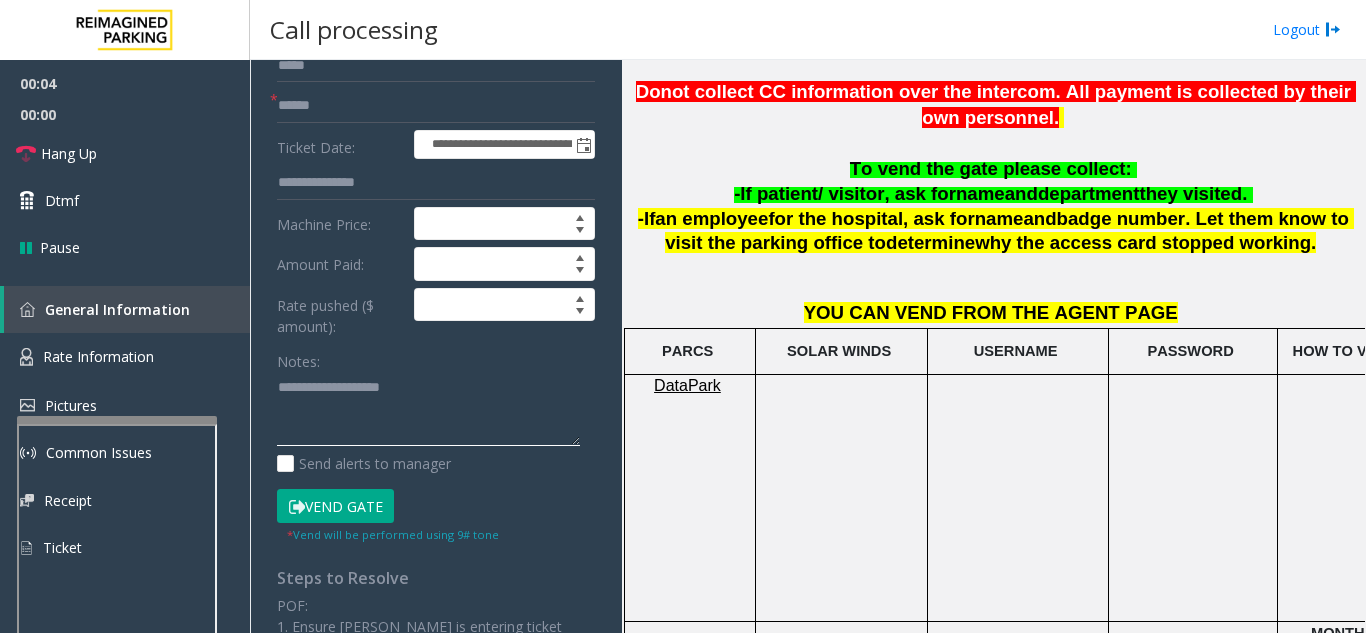 click 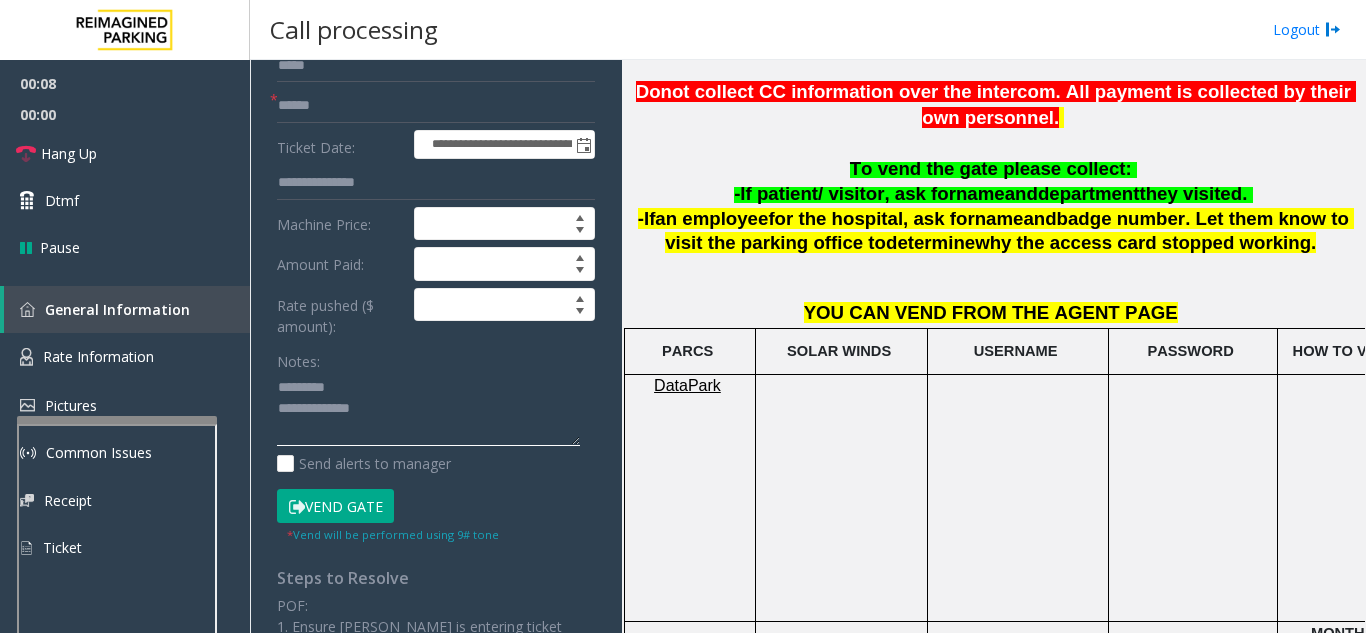 click 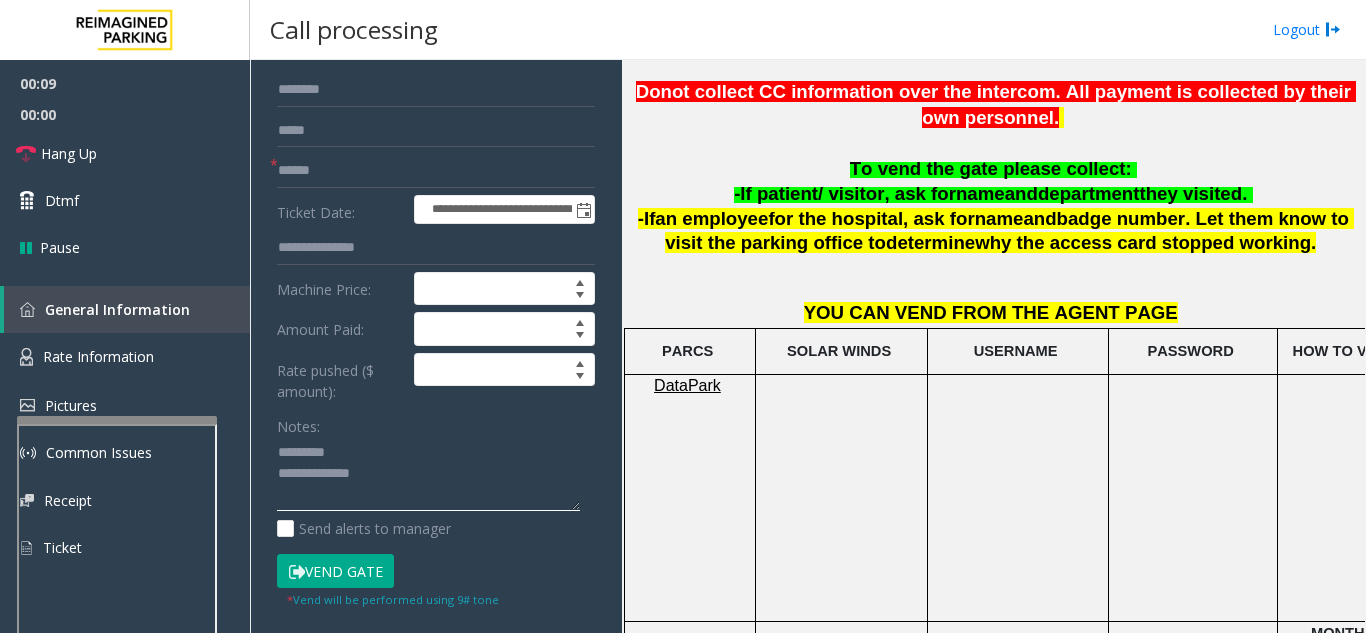 scroll, scrollTop: 100, scrollLeft: 0, axis: vertical 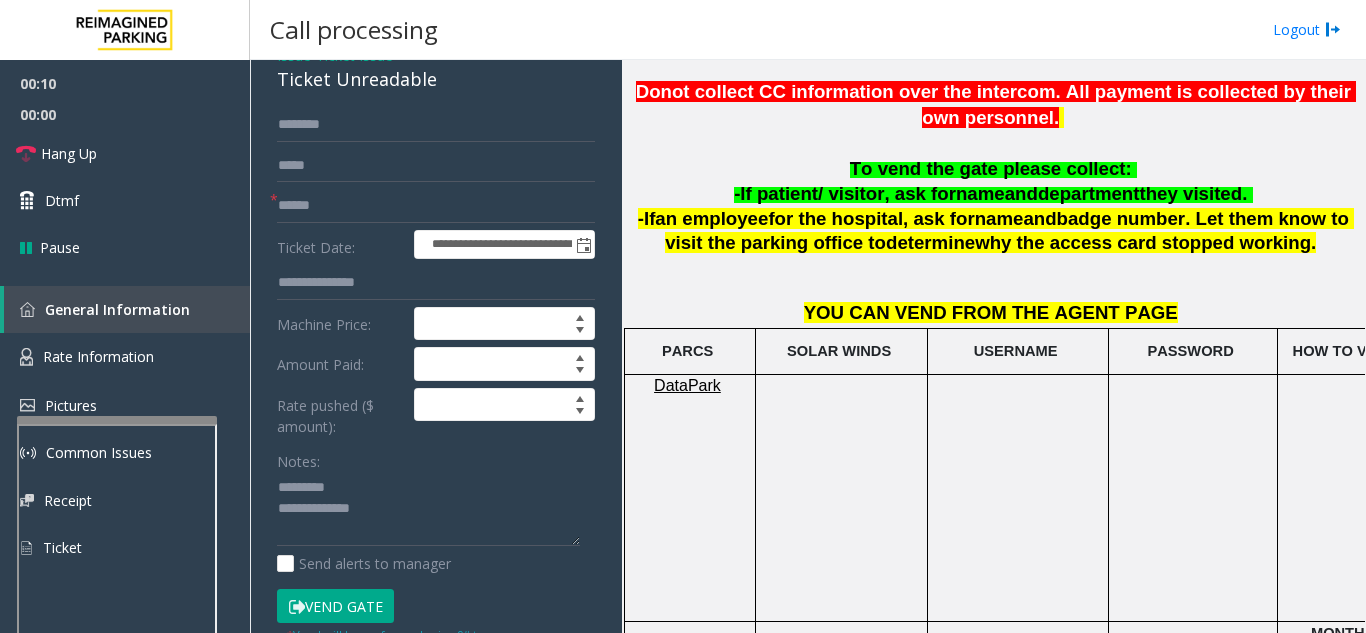 click on "Ticket Unreadable" 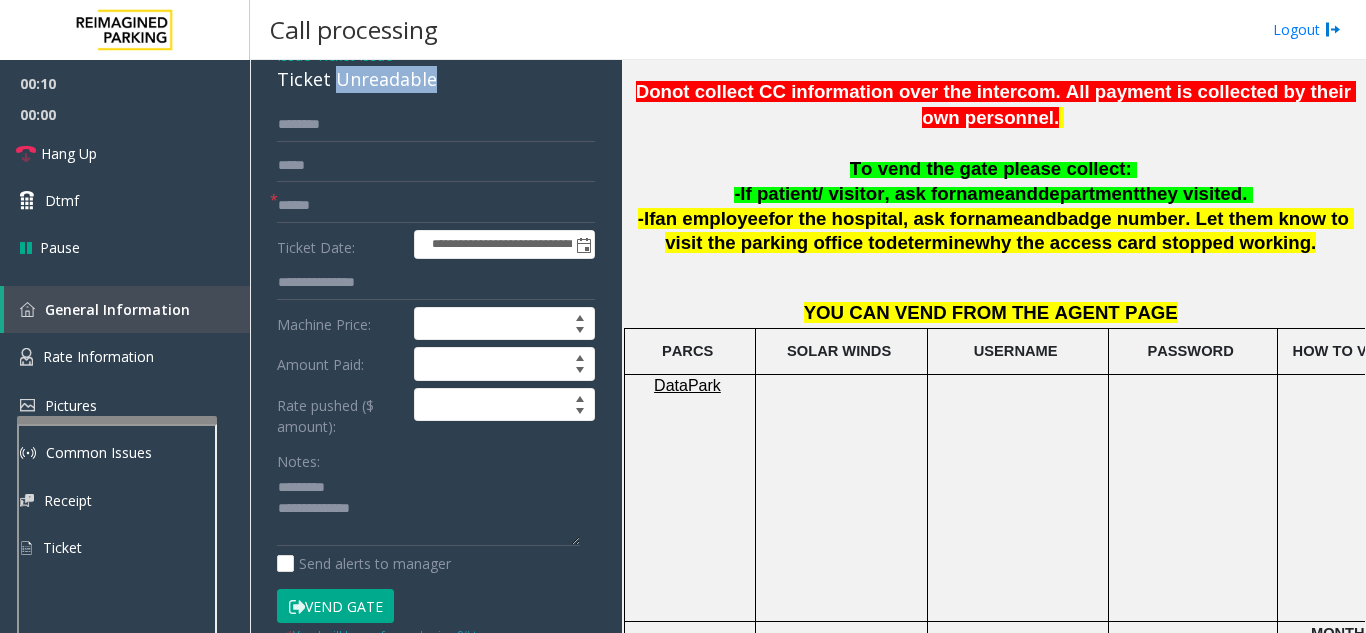 click on "Ticket Unreadable" 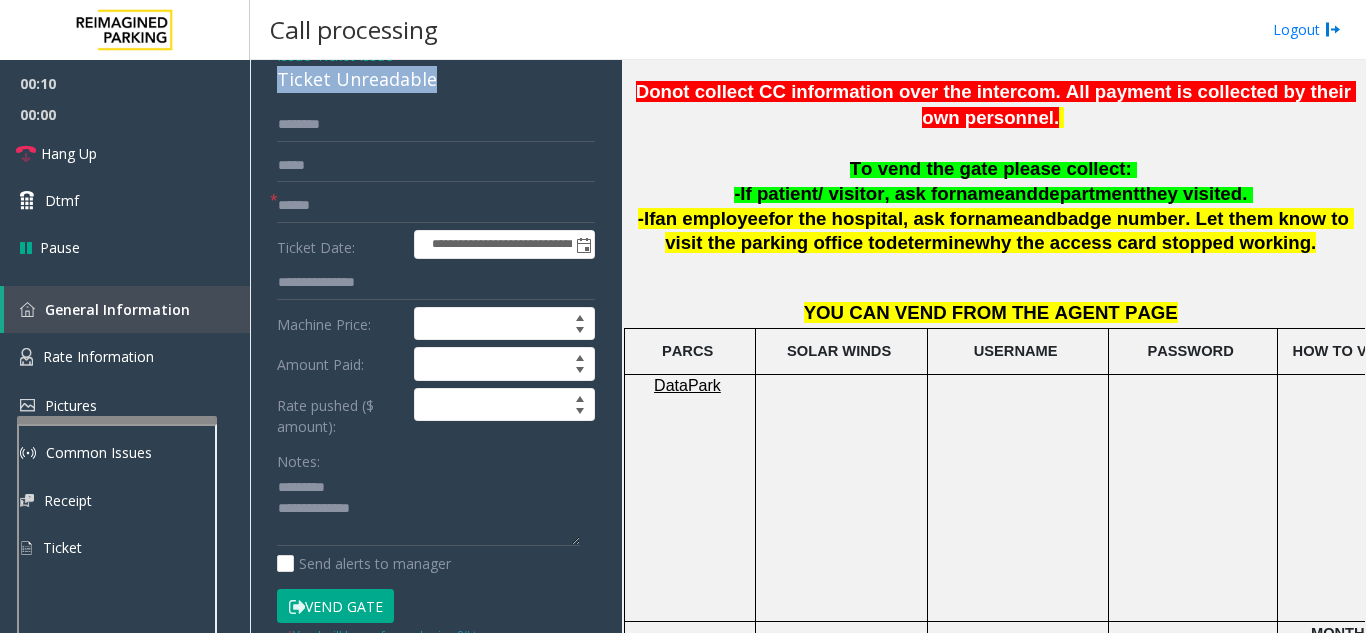 click on "Ticket Unreadable" 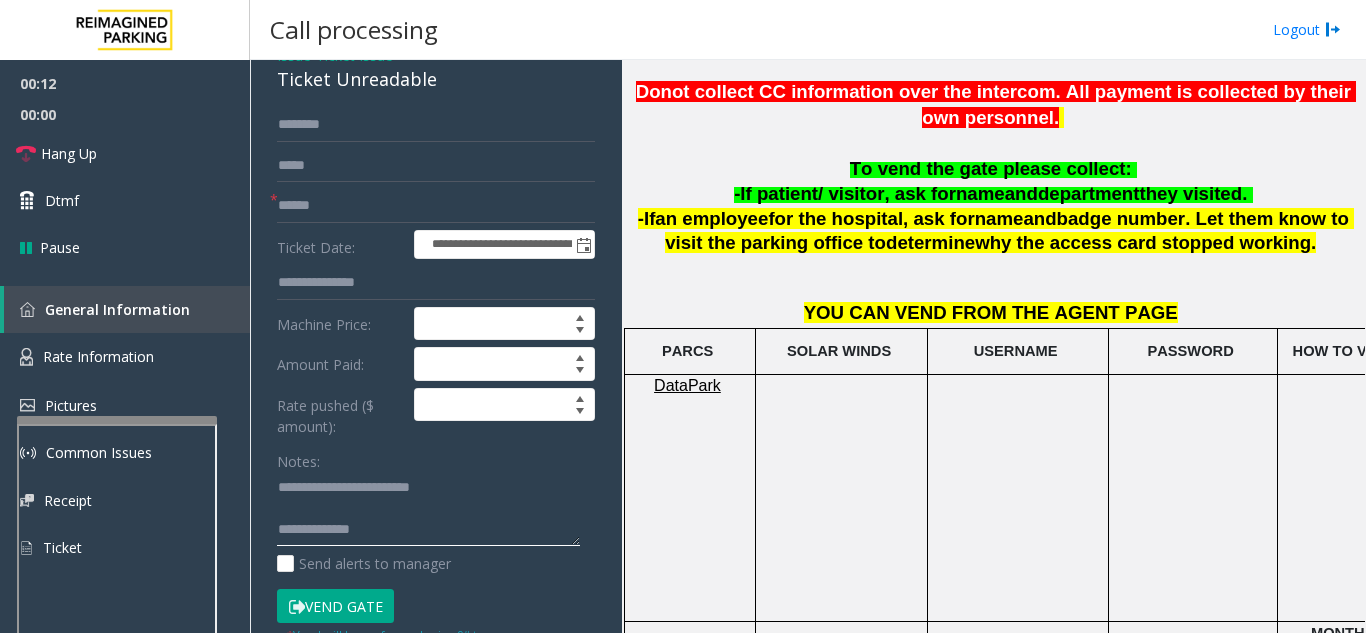 click 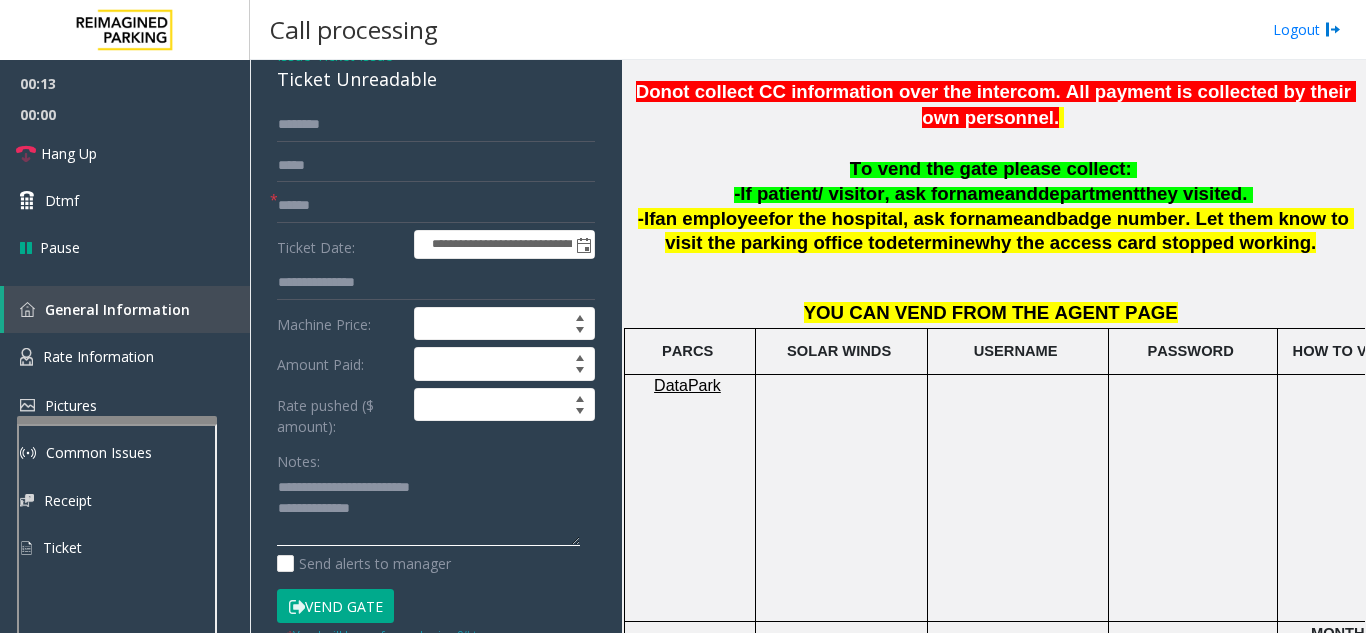 type on "**********" 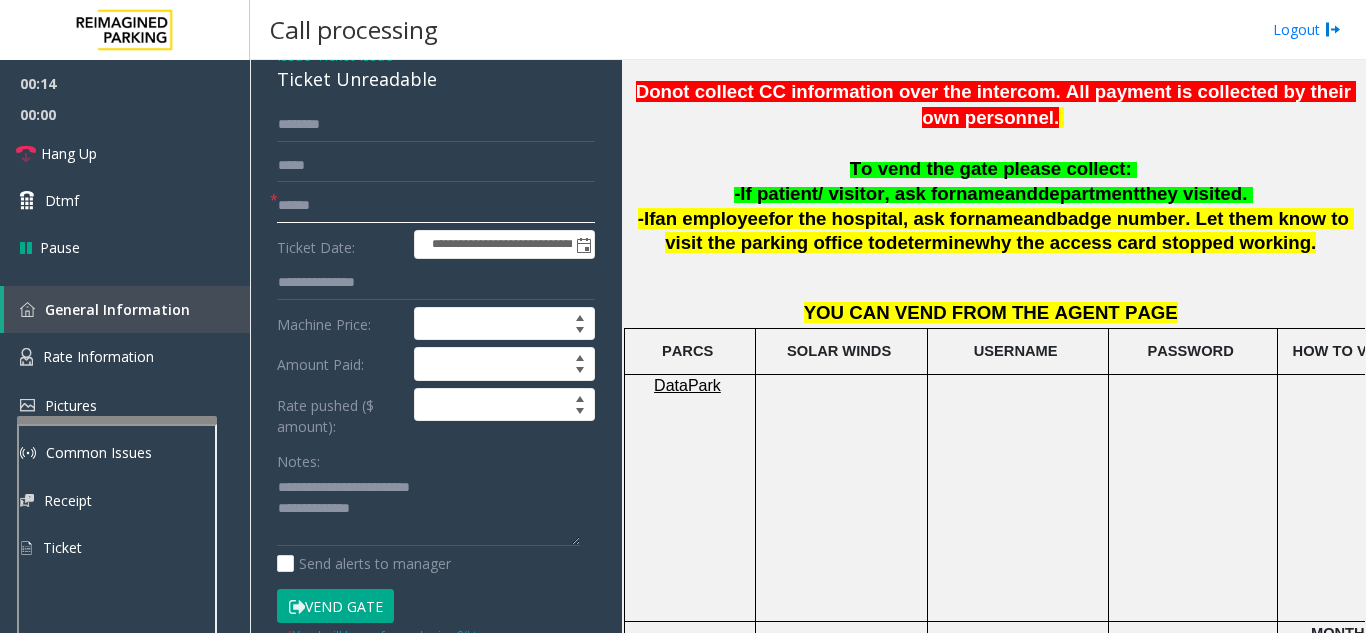 click 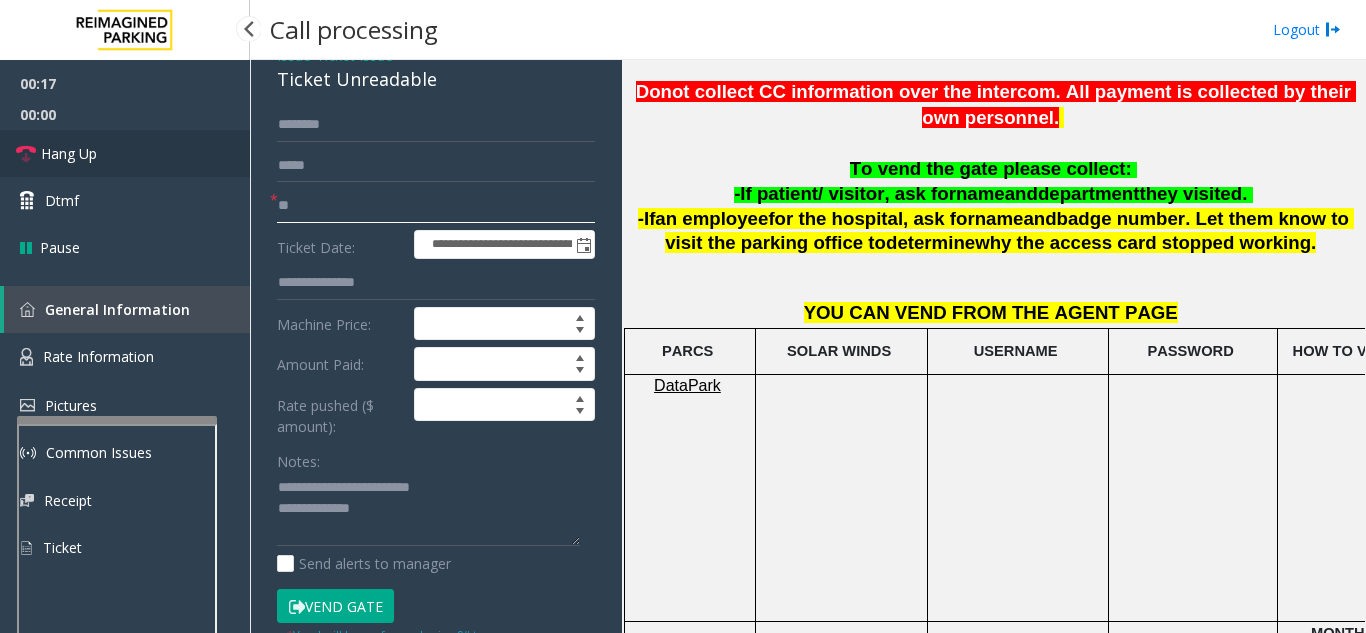 type on "**" 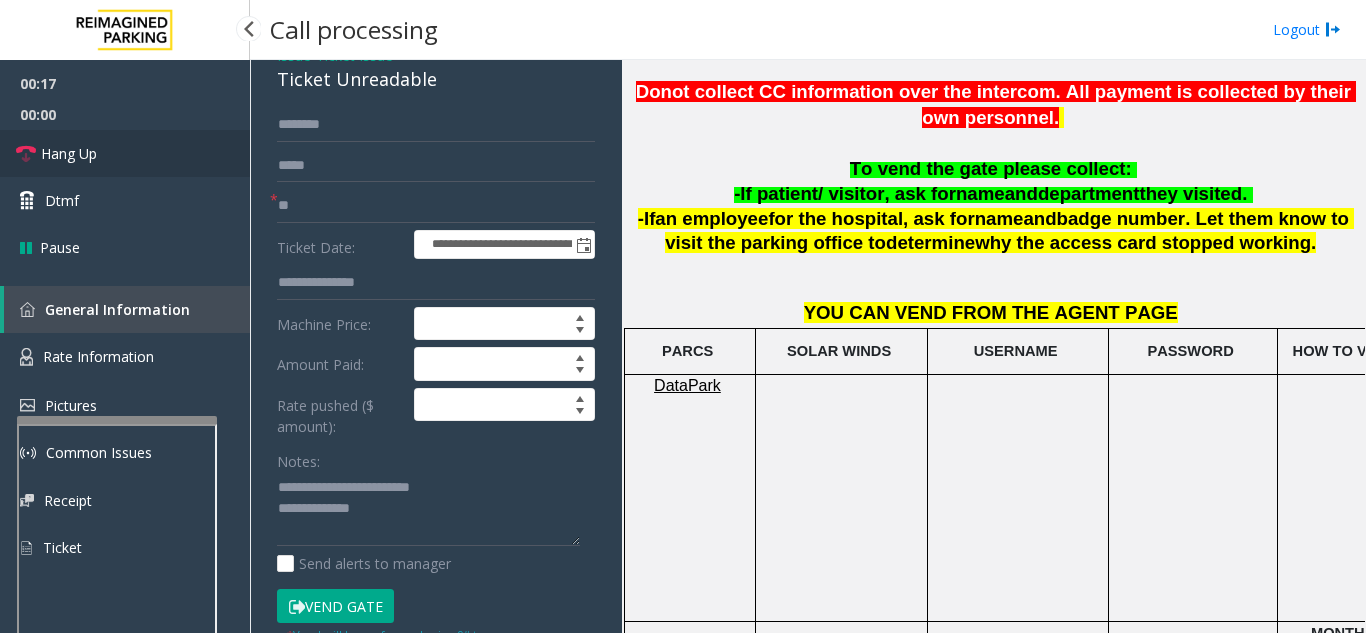 click on "Hang Up" at bounding box center [125, 153] 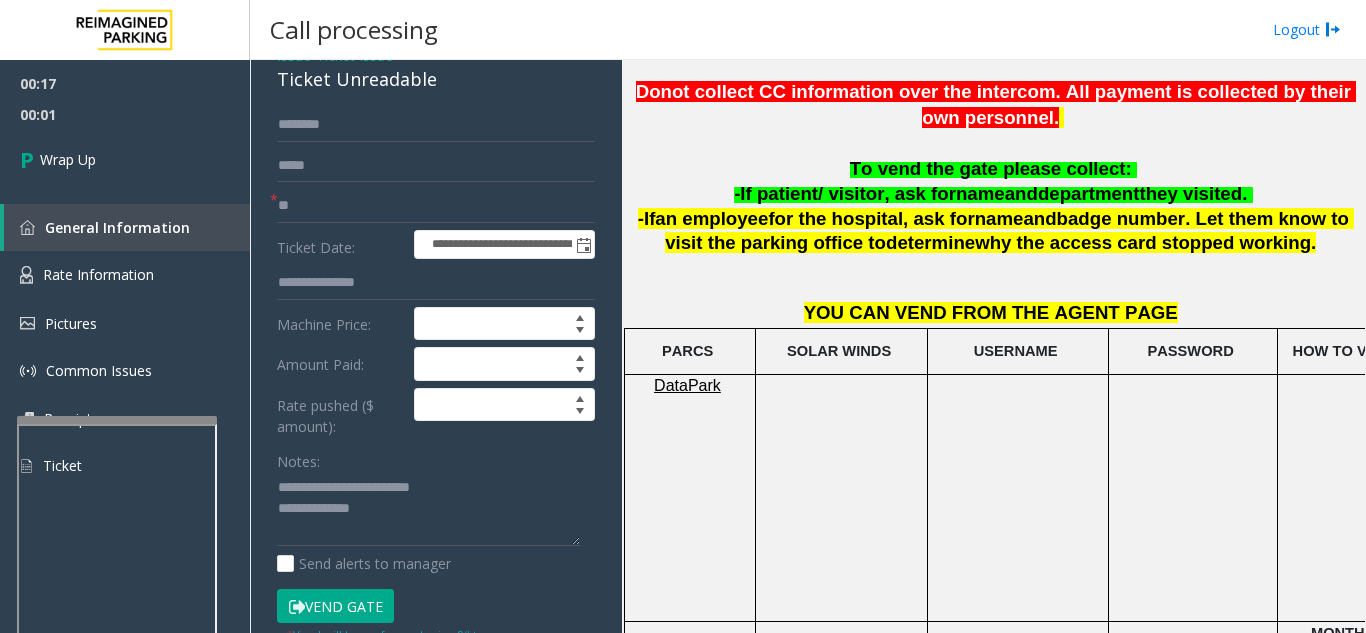 scroll, scrollTop: 0, scrollLeft: 0, axis: both 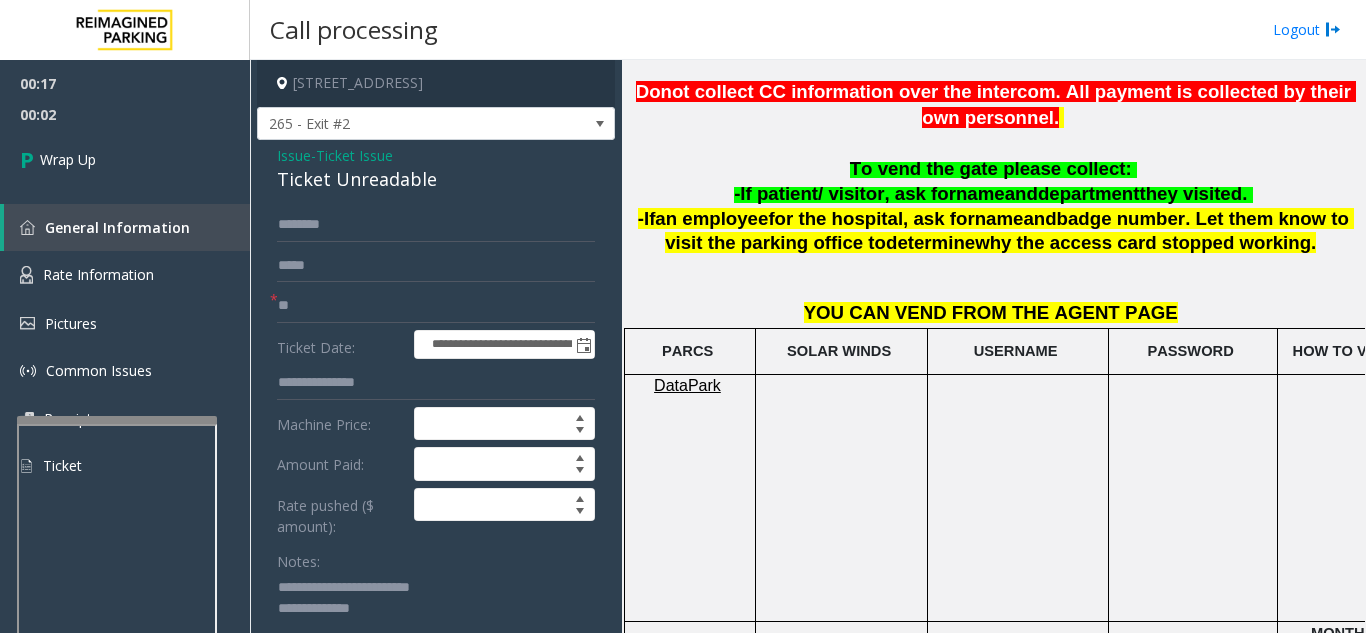 click on "Issue" 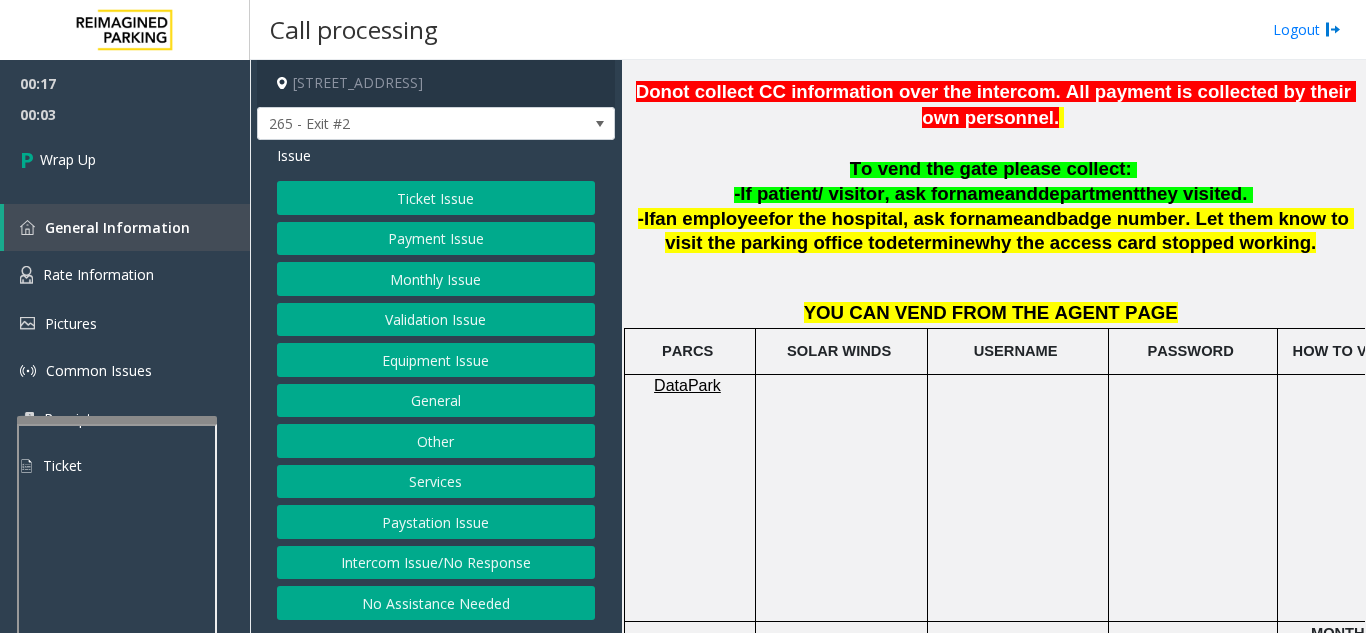 click on "Intercom Issue/No Response" 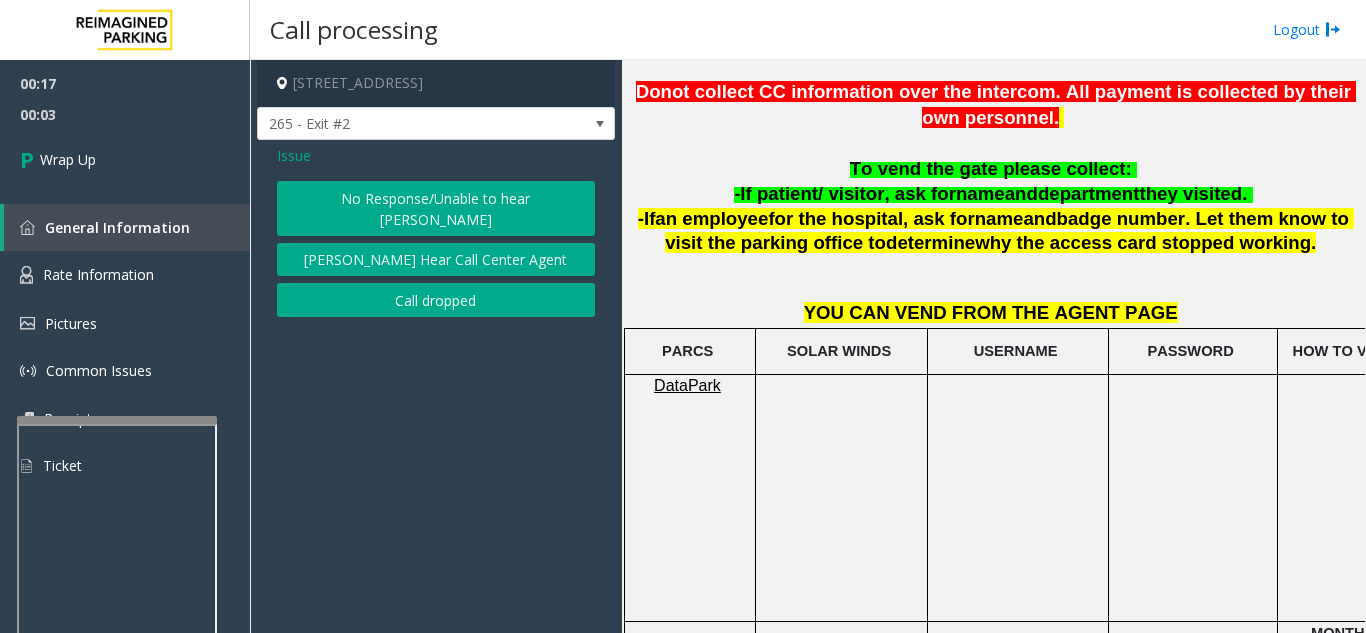 click on "No Response/Unable to hear [PERSON_NAME]" 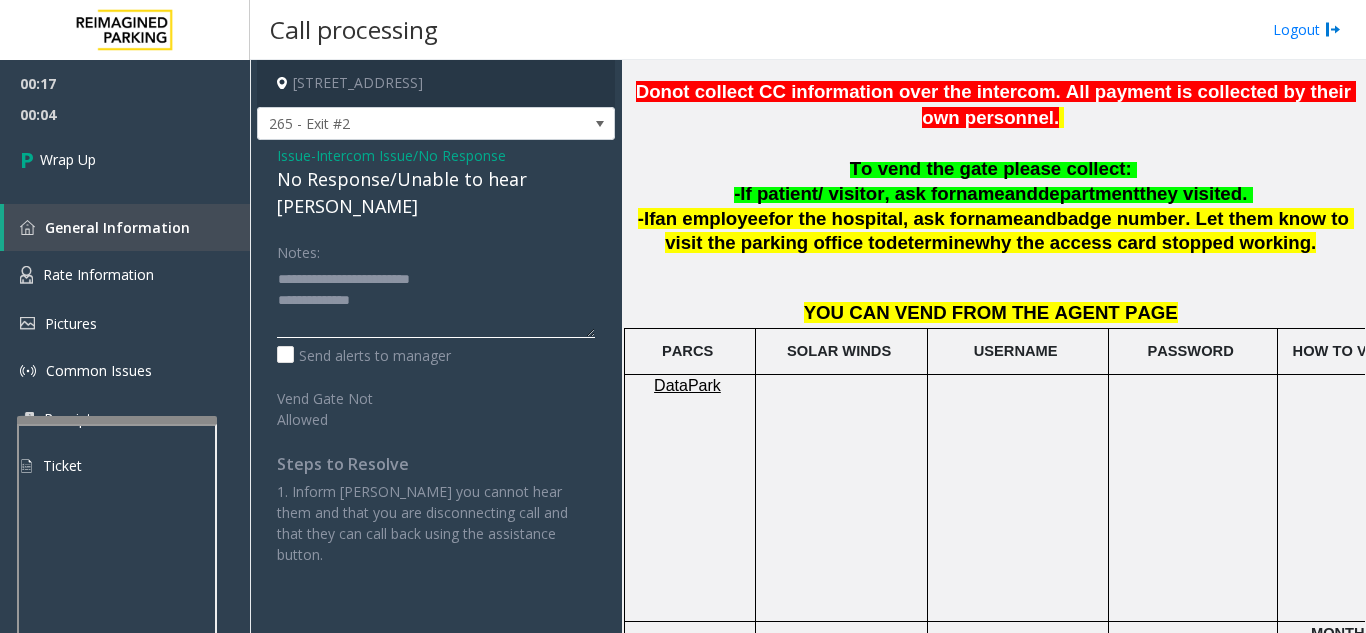 drag, startPoint x: 401, startPoint y: 288, endPoint x: 259, endPoint y: 253, distance: 146.24979 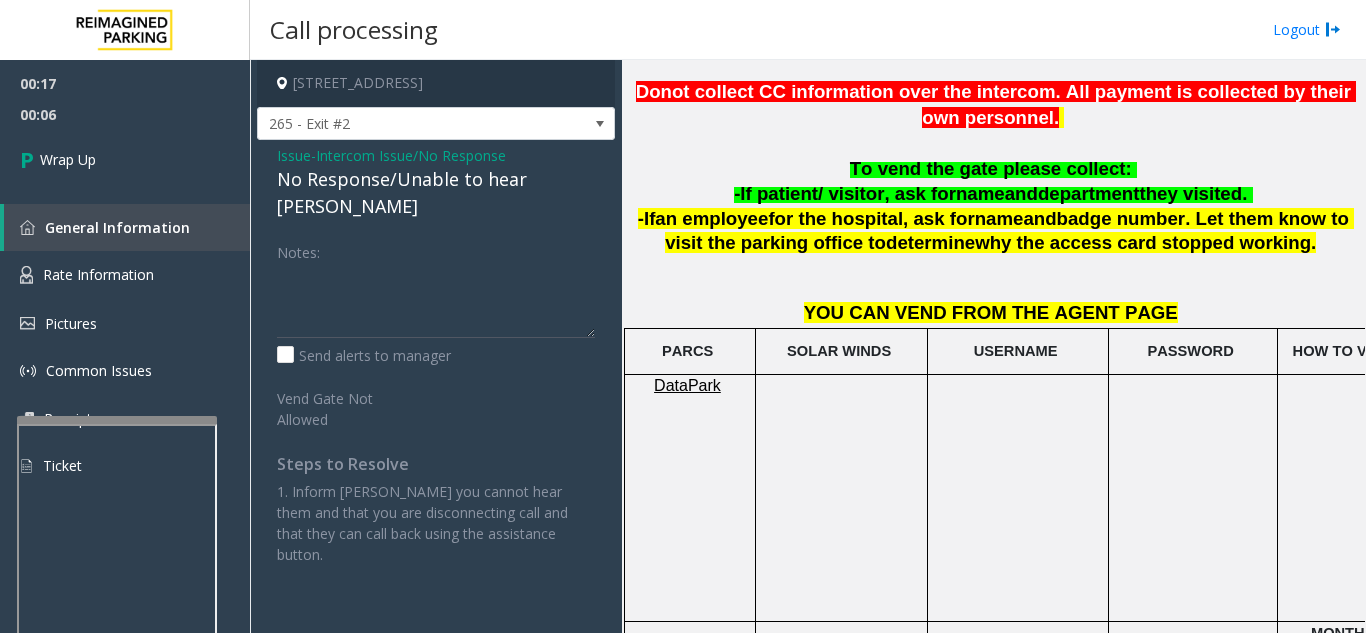 click on "No Response/Unable to hear [PERSON_NAME]" 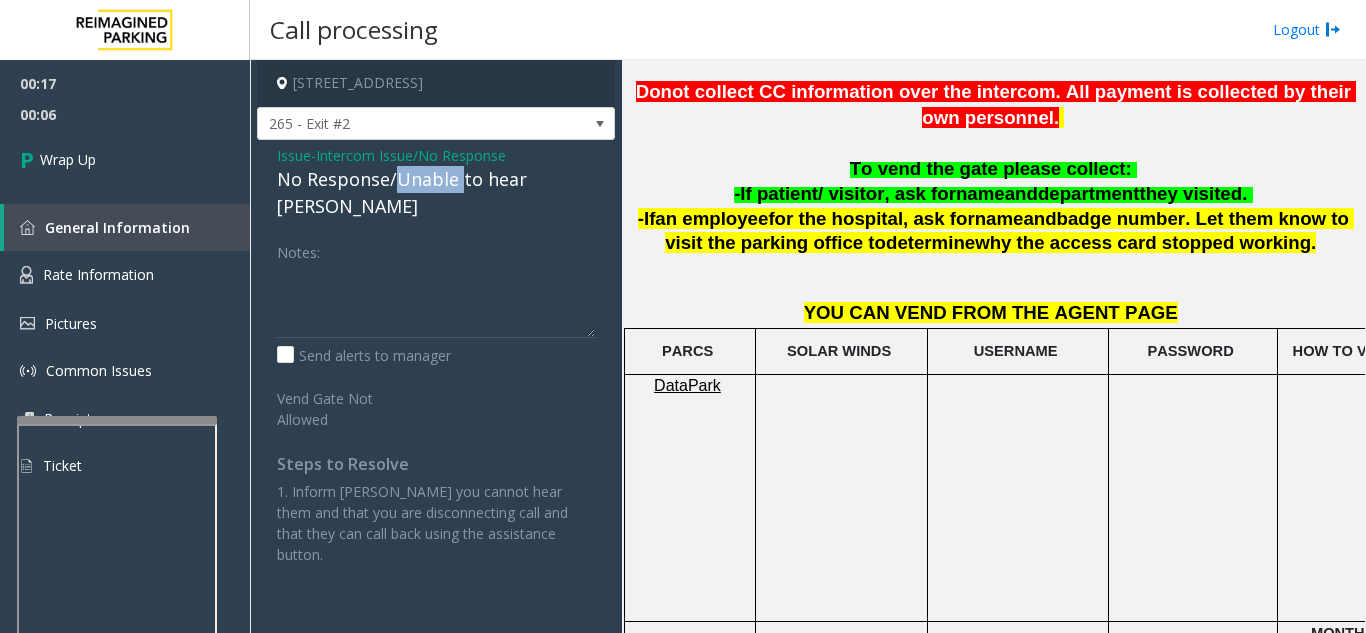 click on "No Response/Unable to hear [PERSON_NAME]" 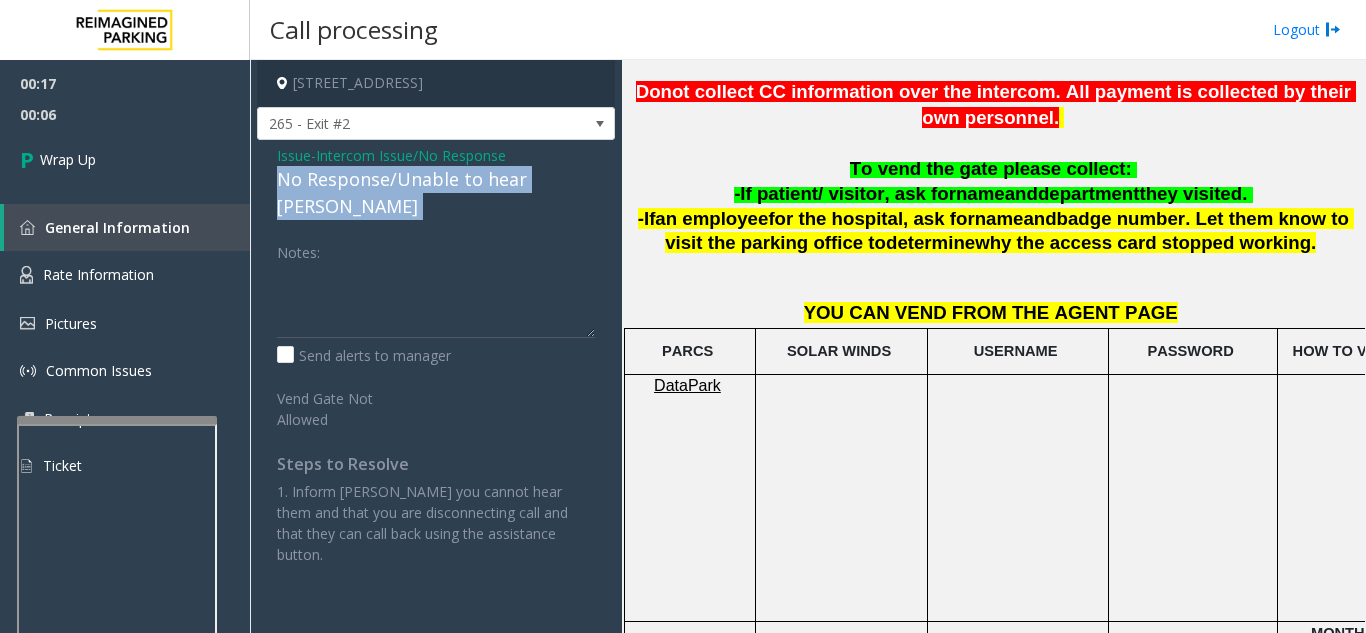 click on "No Response/Unable to hear [PERSON_NAME]" 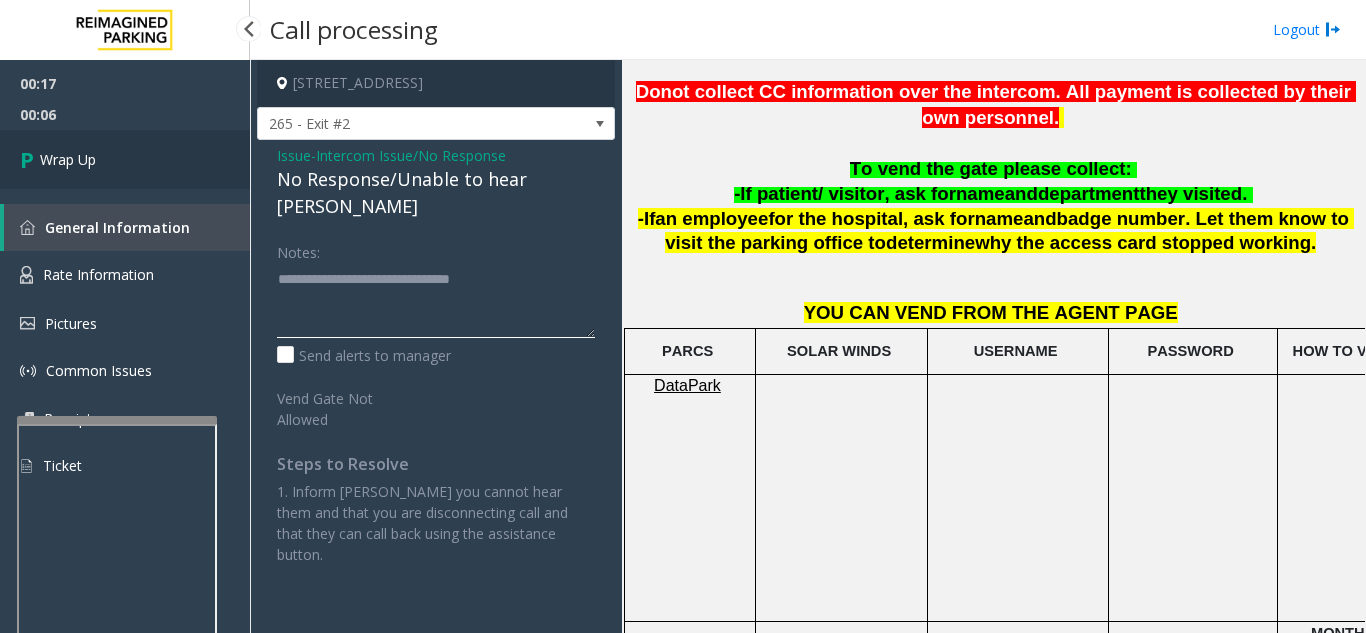 type on "**********" 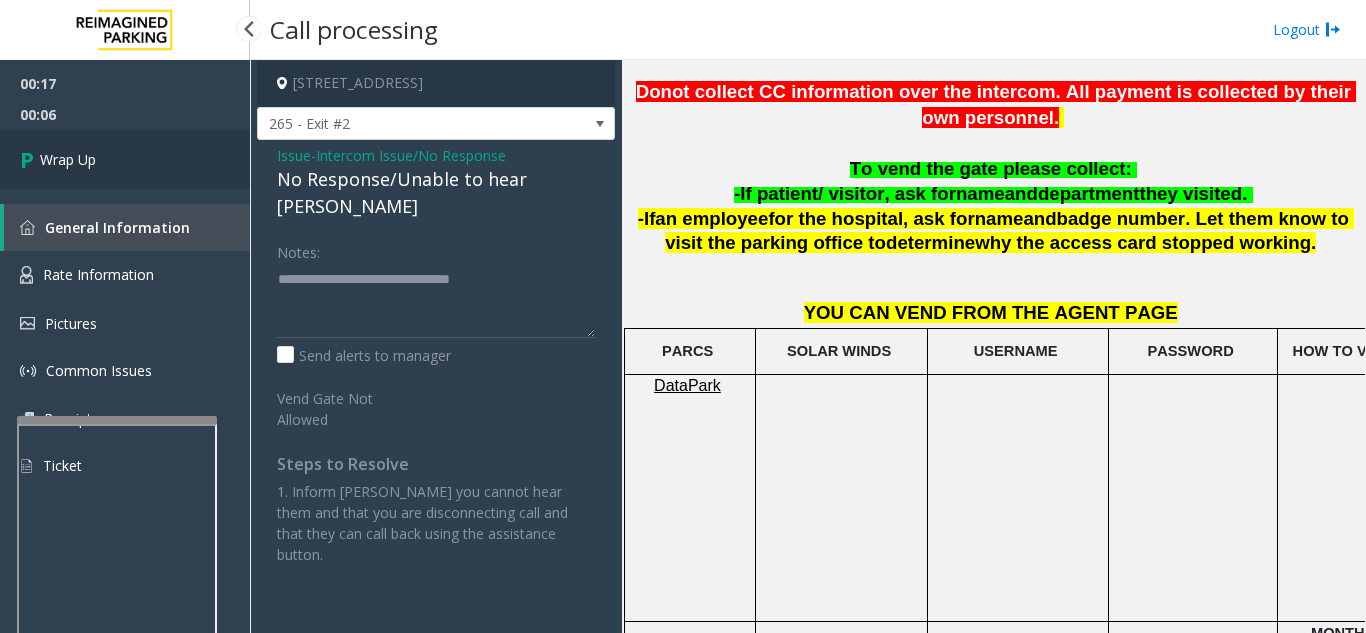 click on "Wrap Up" at bounding box center (125, 159) 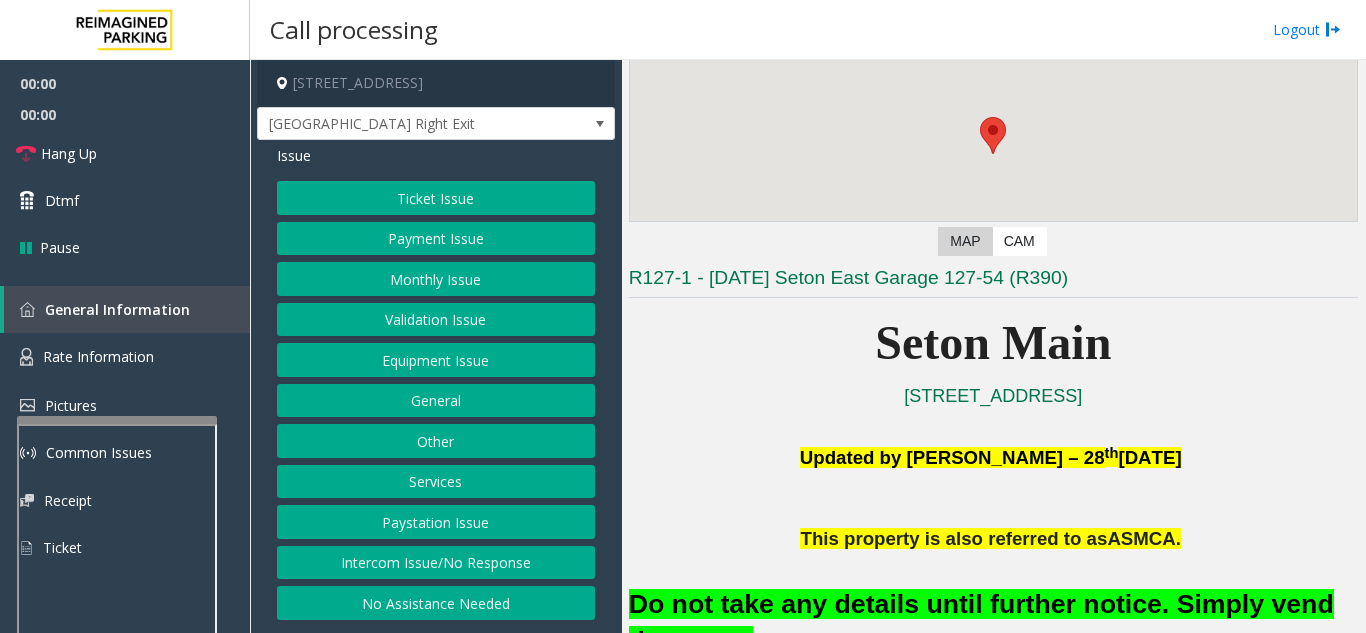 scroll, scrollTop: 300, scrollLeft: 0, axis: vertical 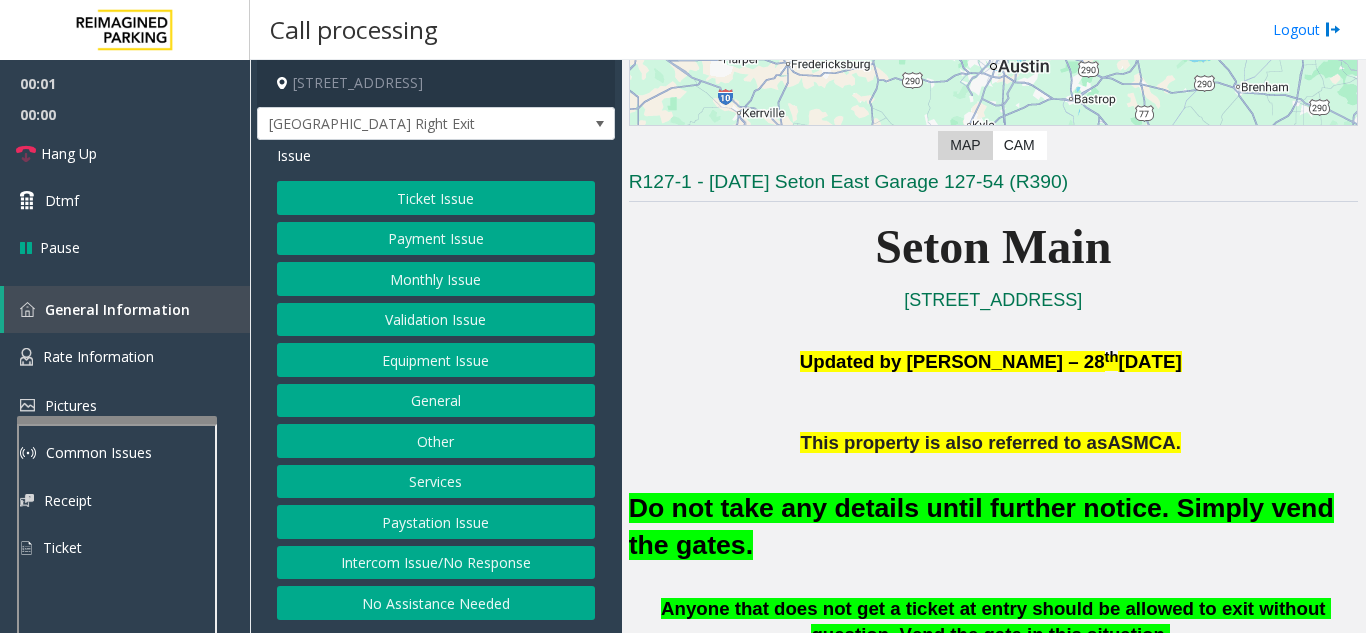click on "Equipment Issue" 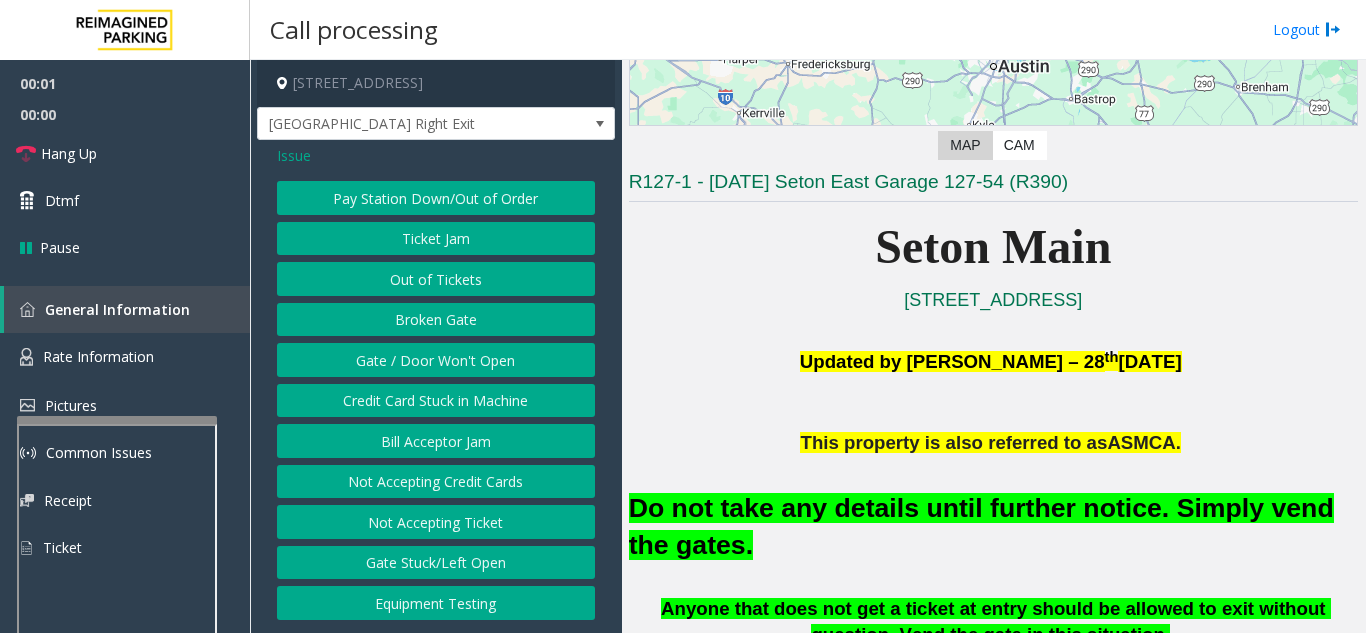 click on "Gate / Door Won't Open" 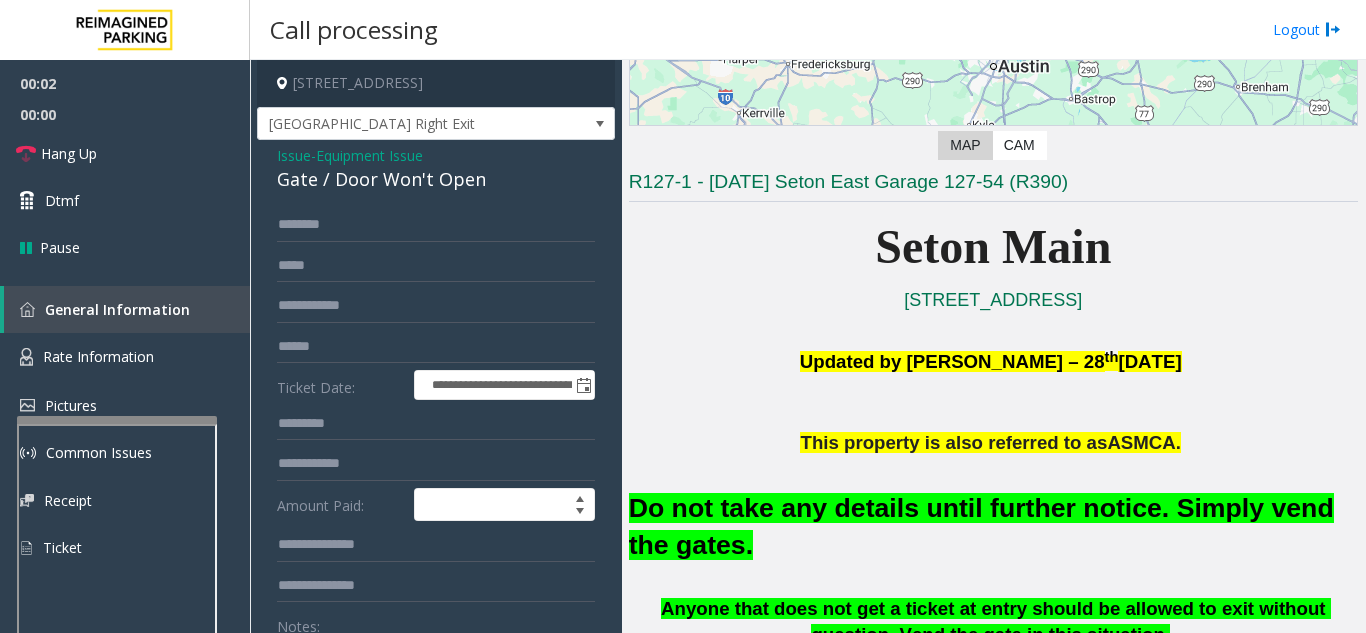scroll, scrollTop: 200, scrollLeft: 0, axis: vertical 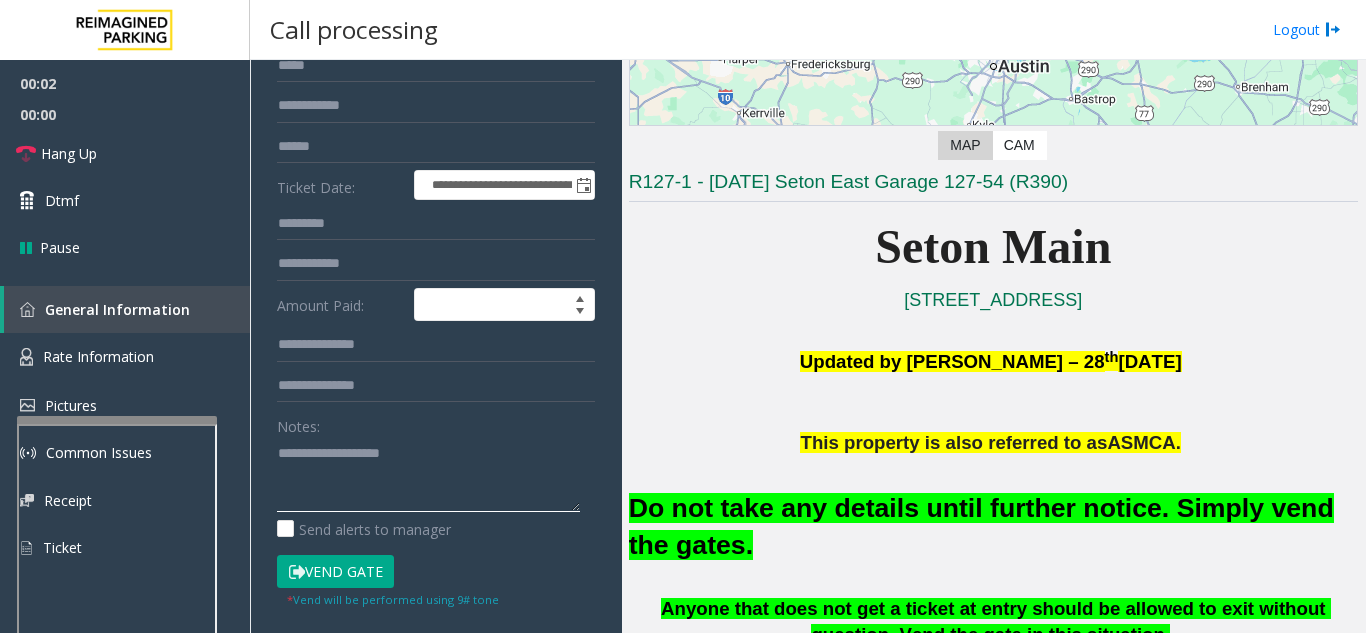 click 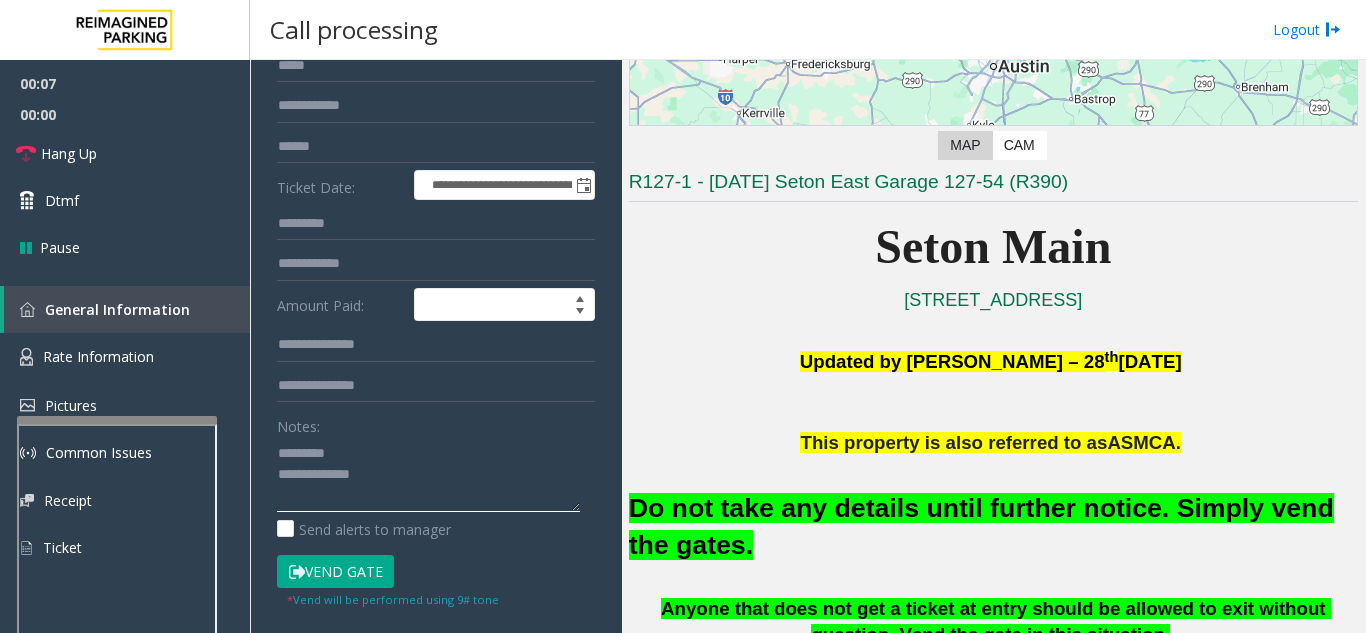click 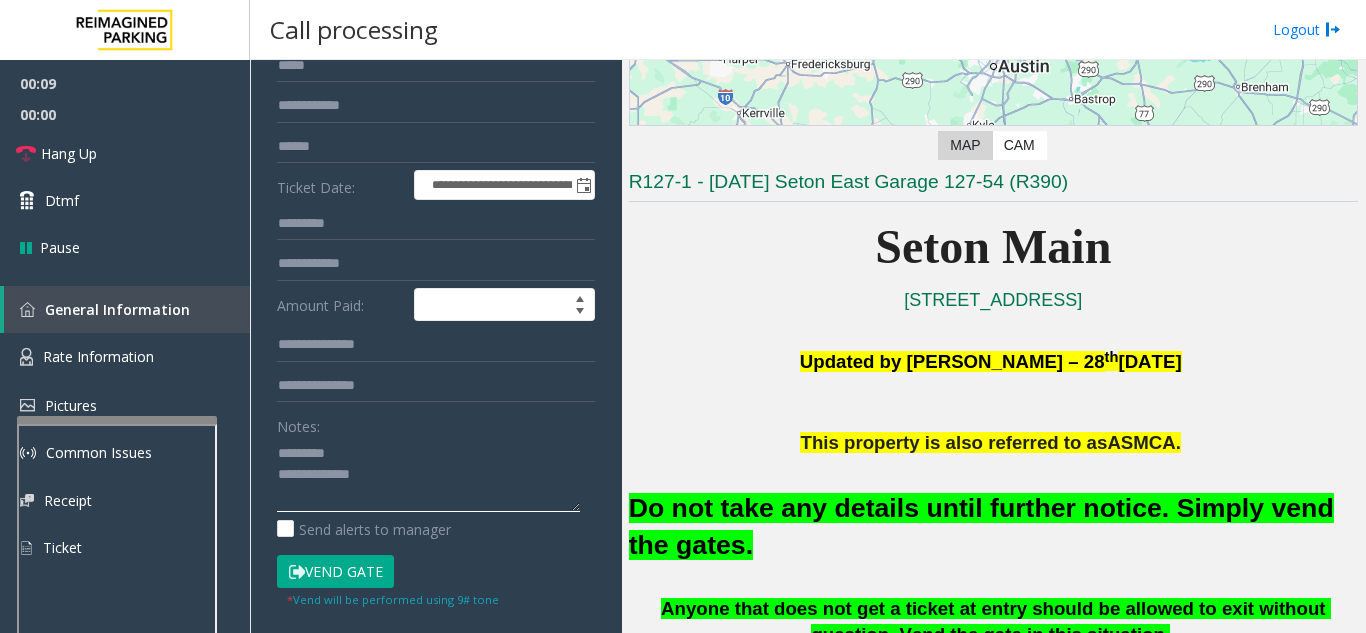 scroll, scrollTop: 300, scrollLeft: 0, axis: vertical 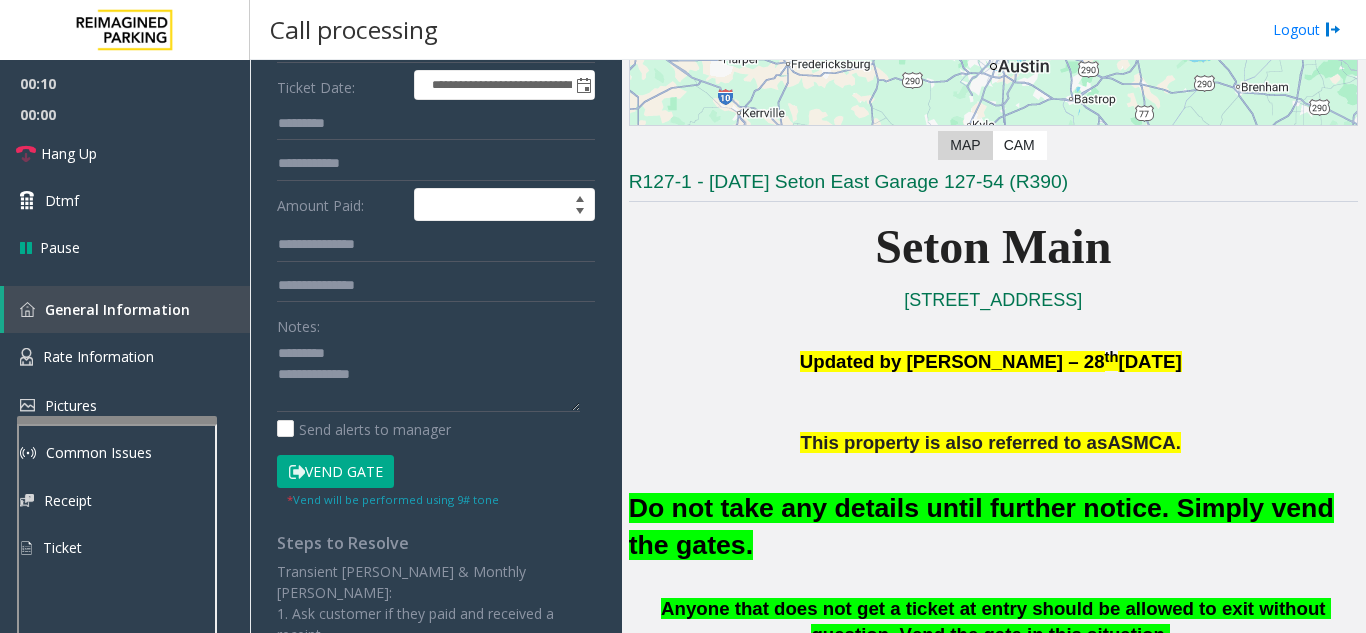 click on "Vend Gate" 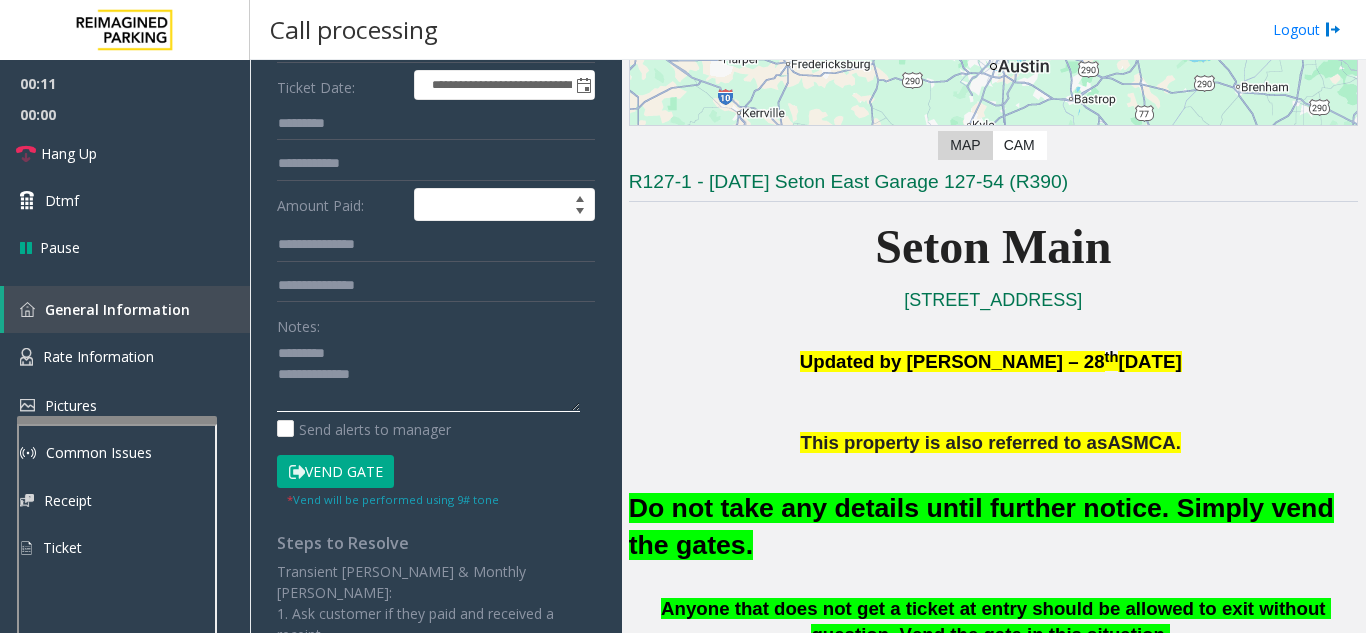 click 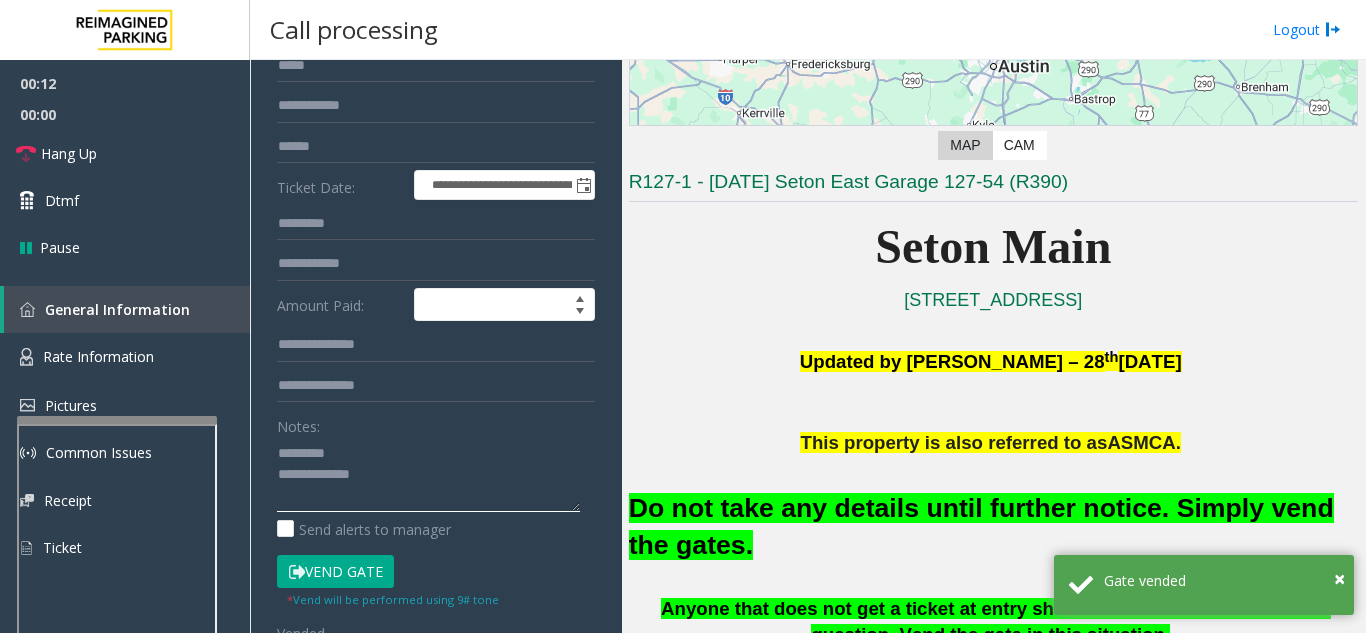 scroll, scrollTop: 100, scrollLeft: 0, axis: vertical 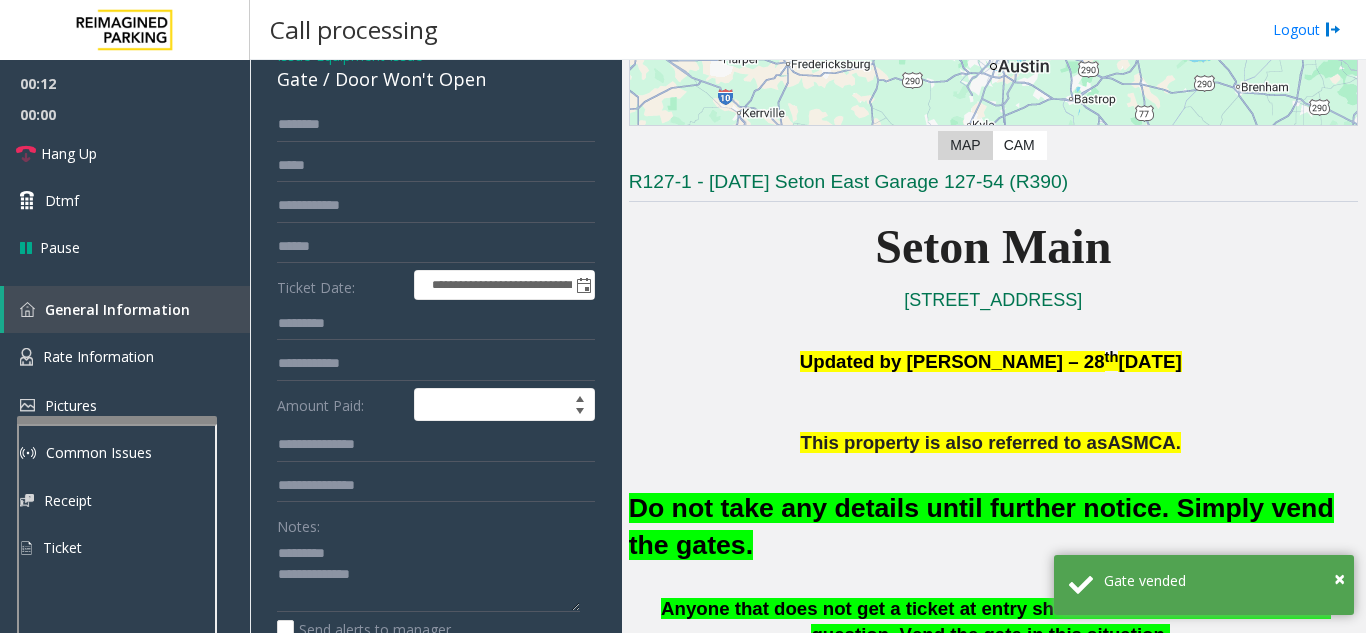 click on "Gate / Door Won't Open" 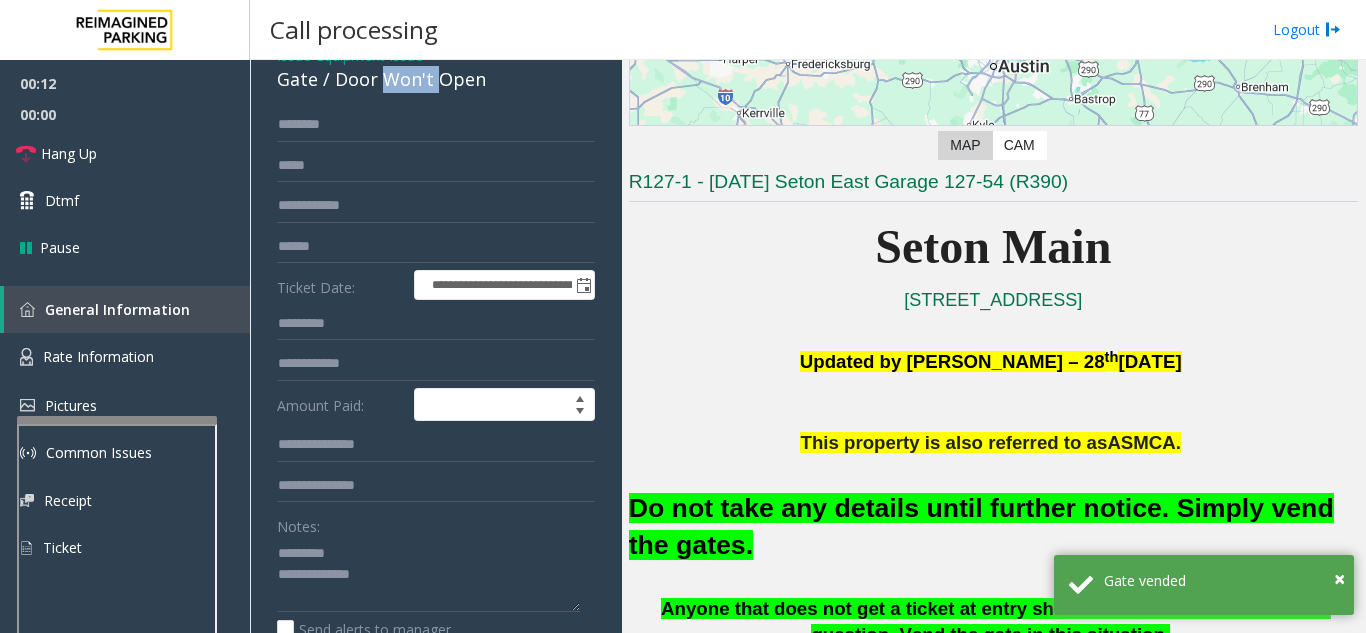 click on "Gate / Door Won't Open" 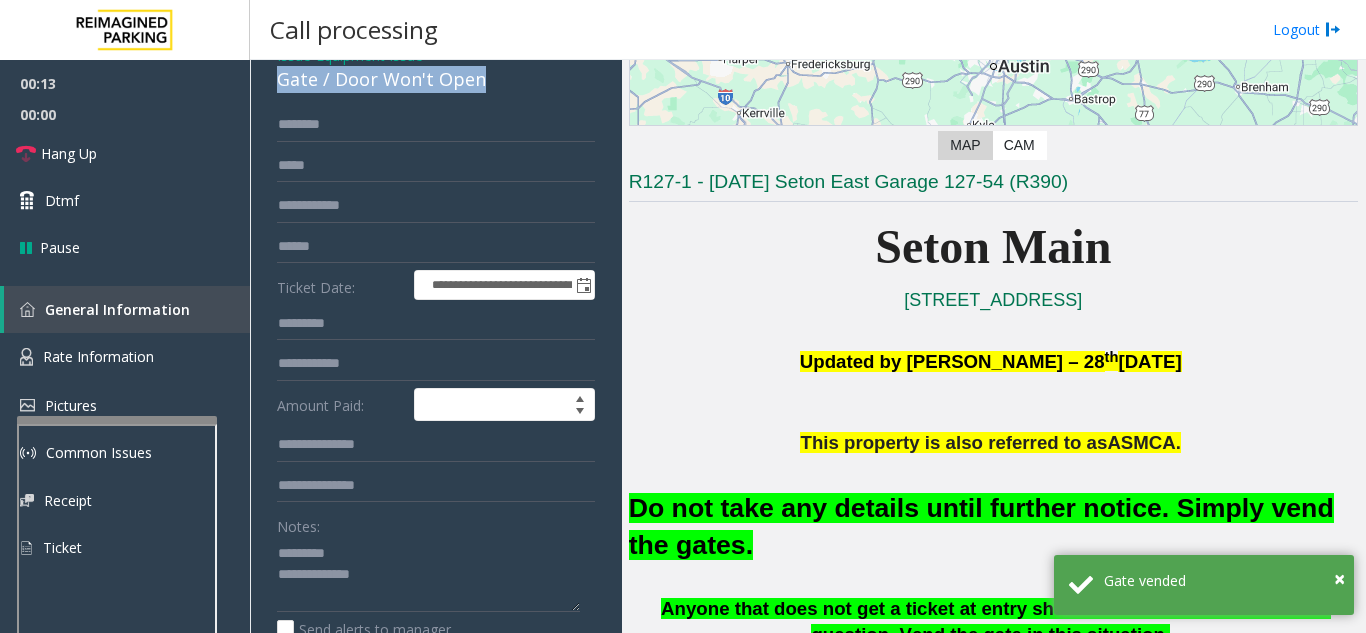 click on "Gate / Door Won't Open" 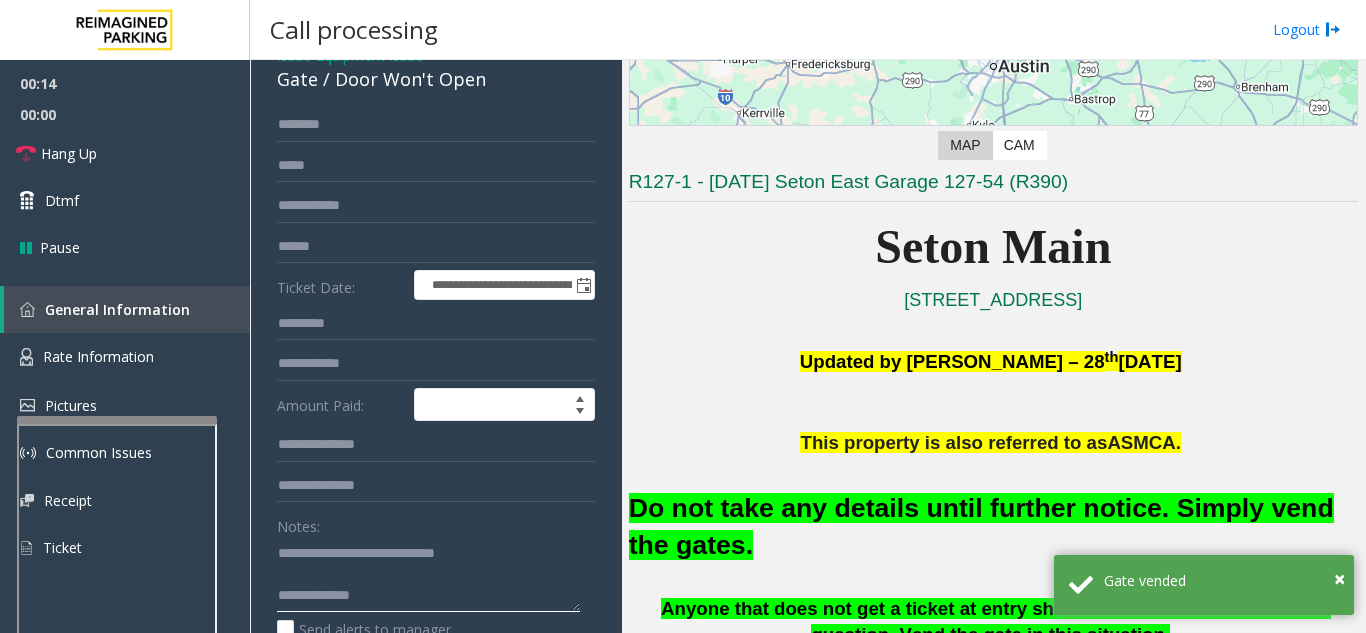 click 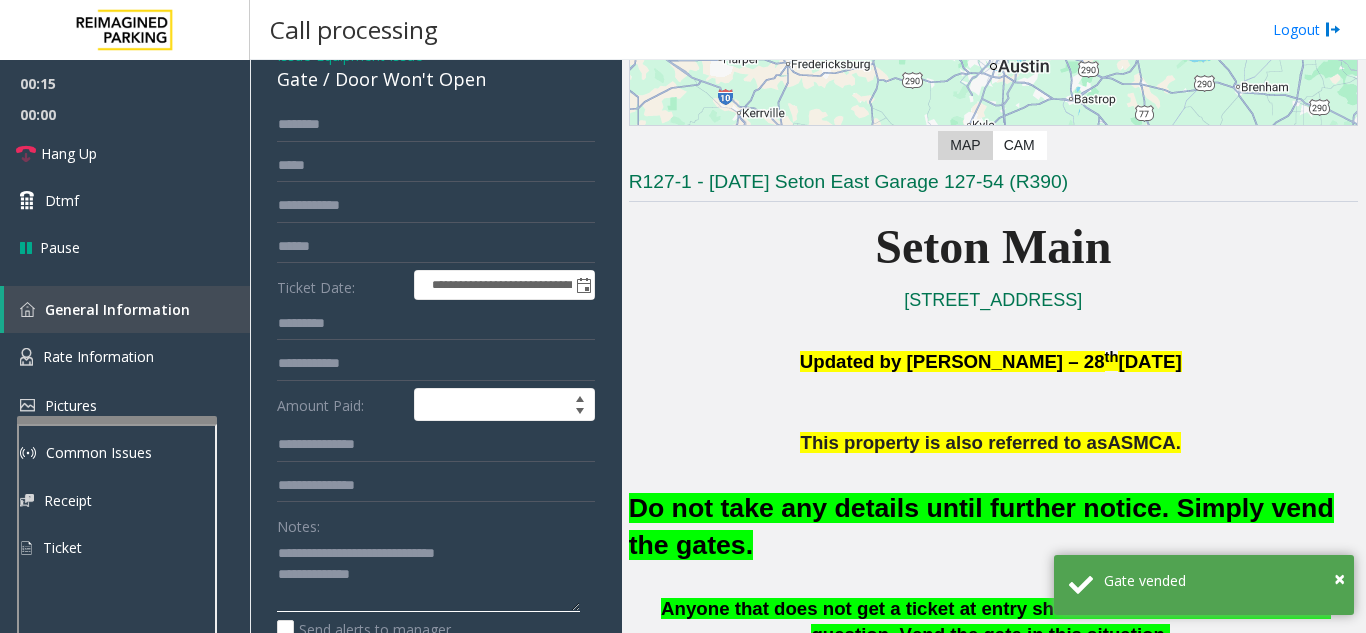 click 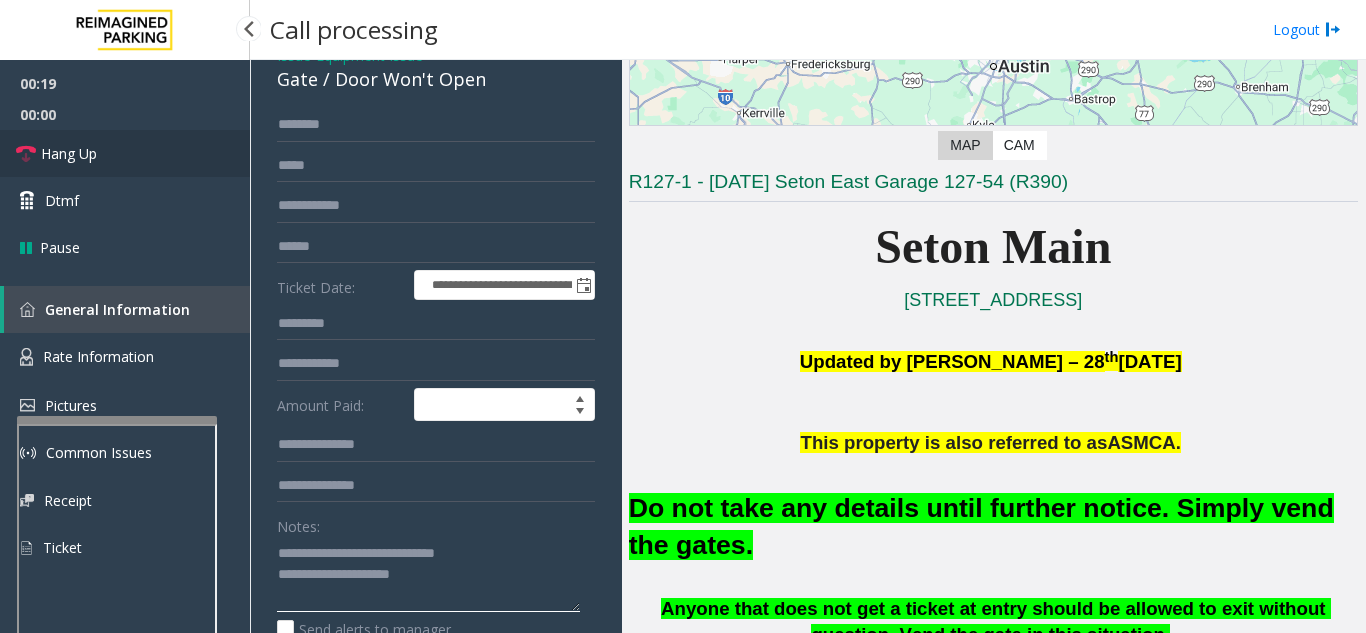 type on "**********" 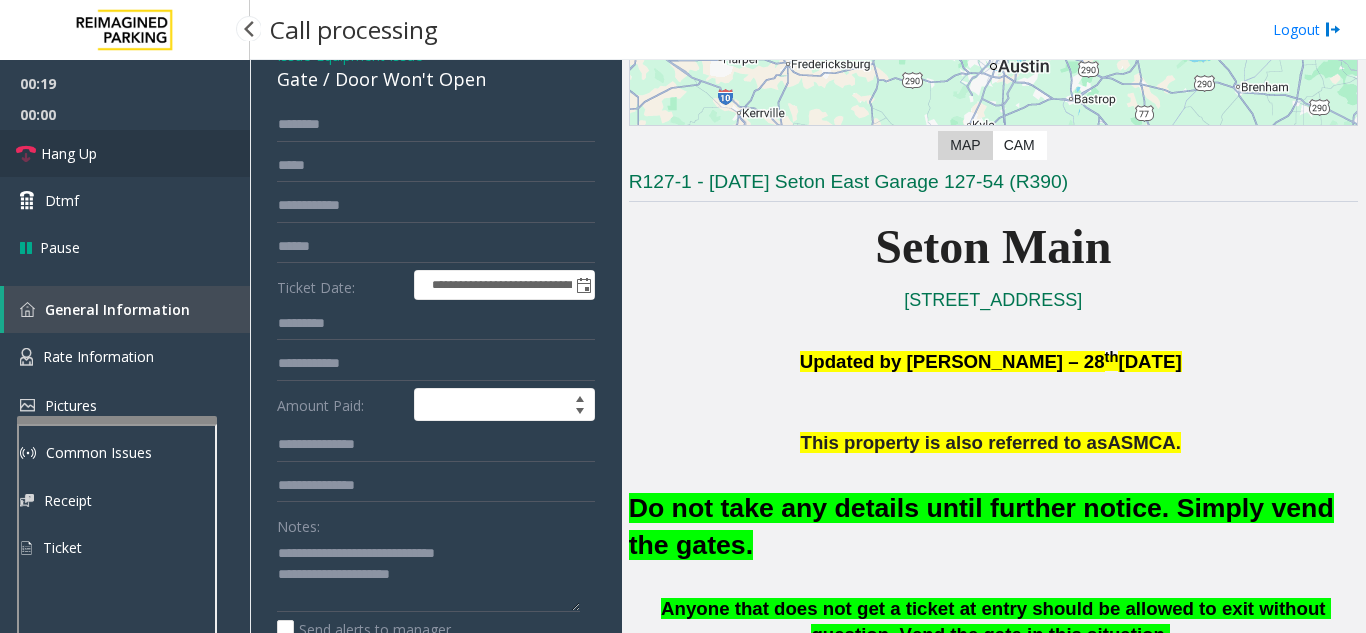 click on "Hang Up" at bounding box center (125, 153) 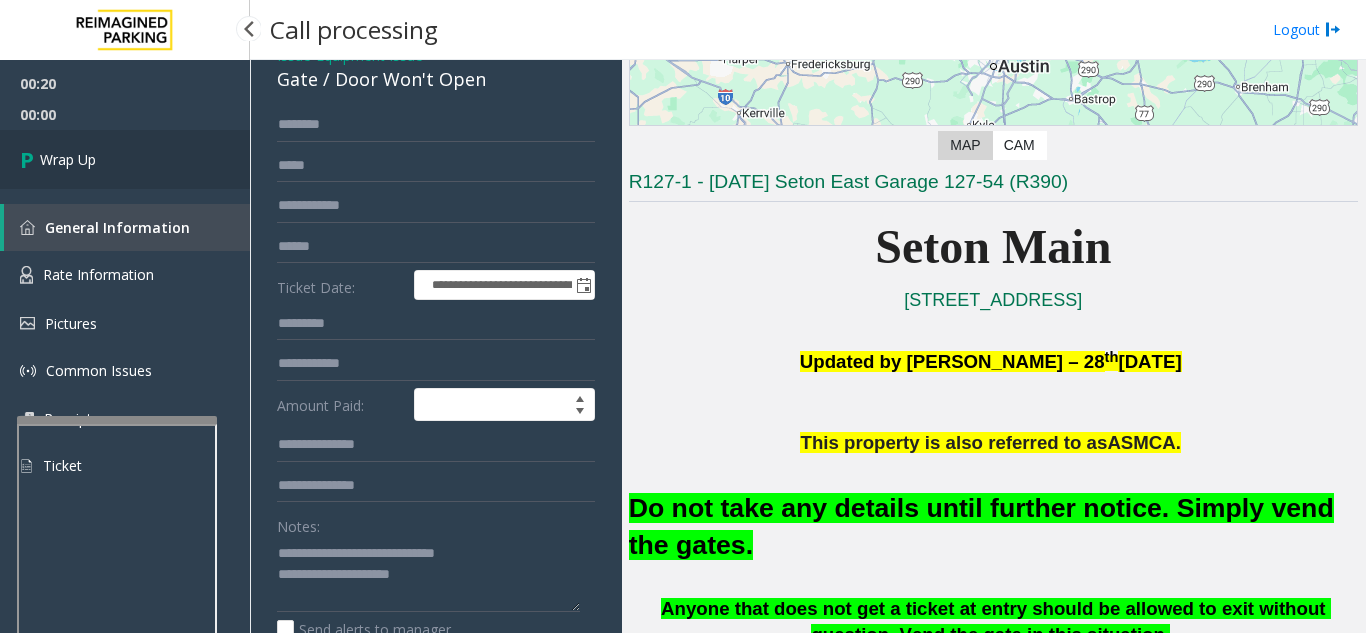 click on "Wrap Up" at bounding box center (125, 159) 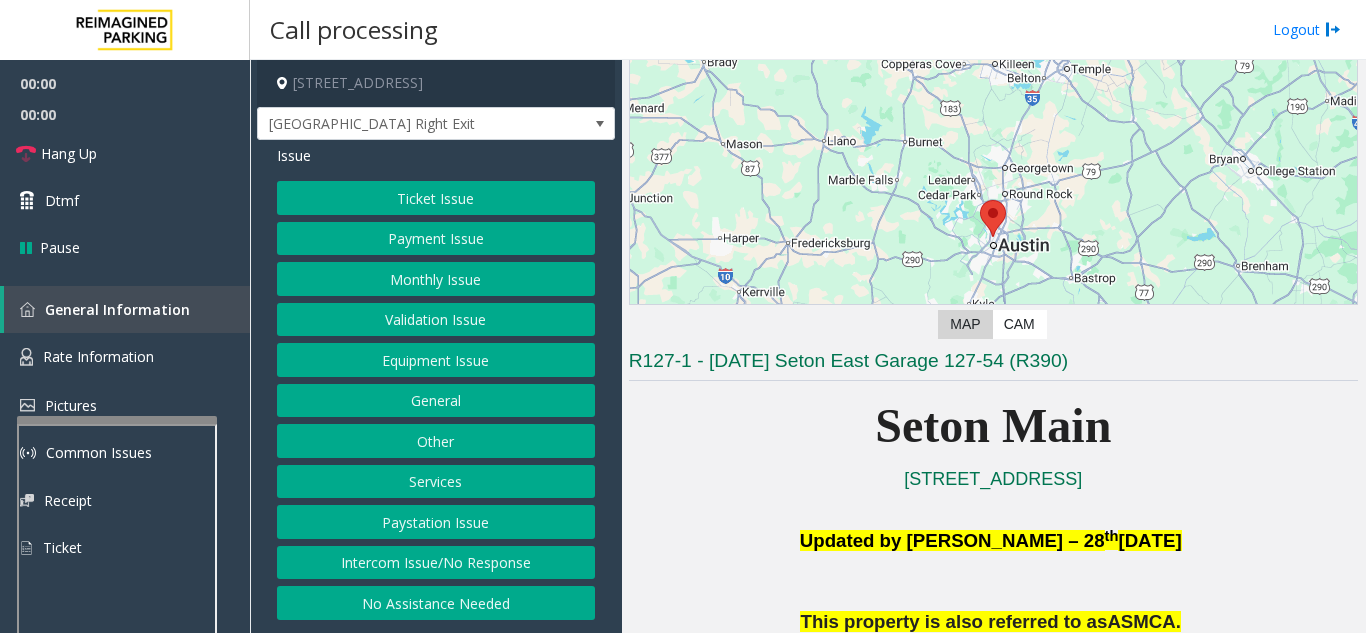 scroll, scrollTop: 200, scrollLeft: 0, axis: vertical 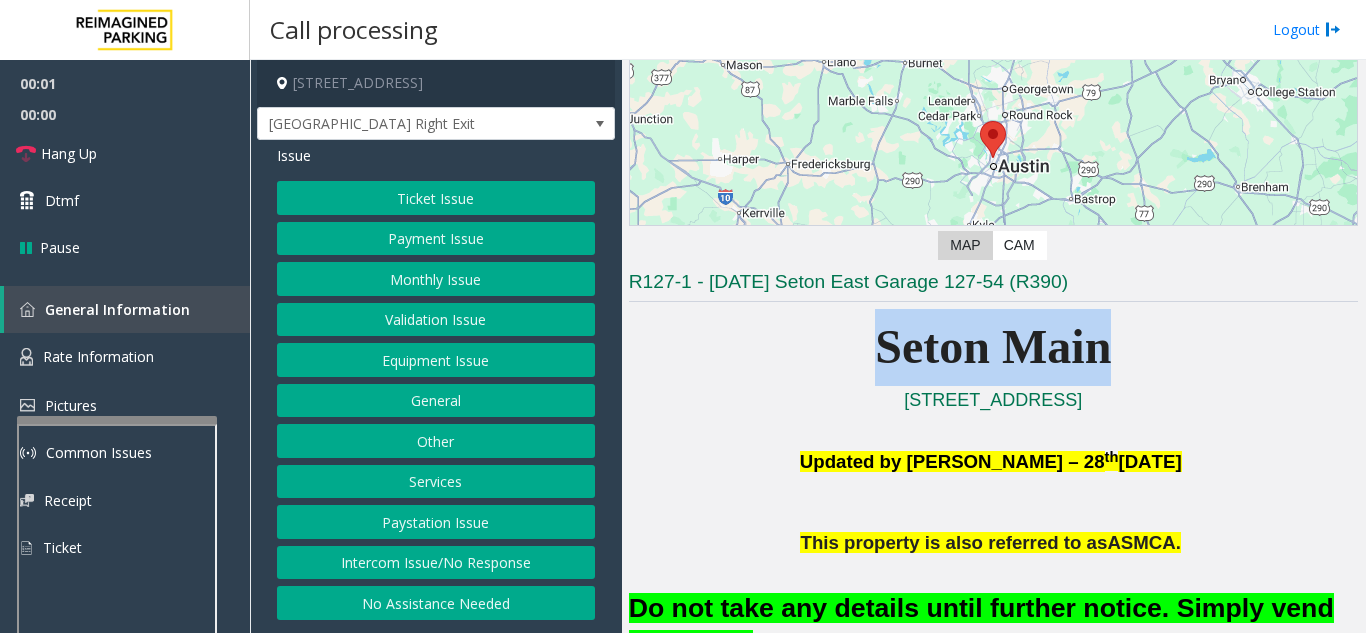 drag, startPoint x: 802, startPoint y: 347, endPoint x: 1220, endPoint y: 340, distance: 418.0586 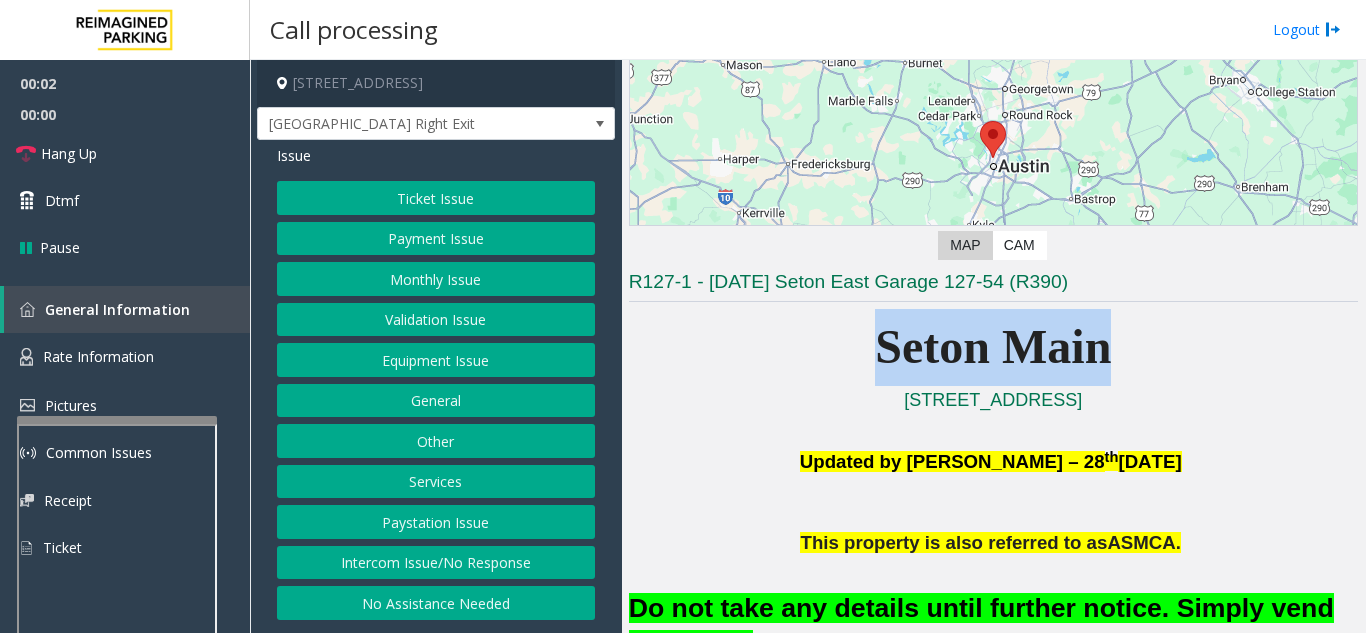 drag, startPoint x: 1142, startPoint y: 345, endPoint x: 663, endPoint y: 345, distance: 479 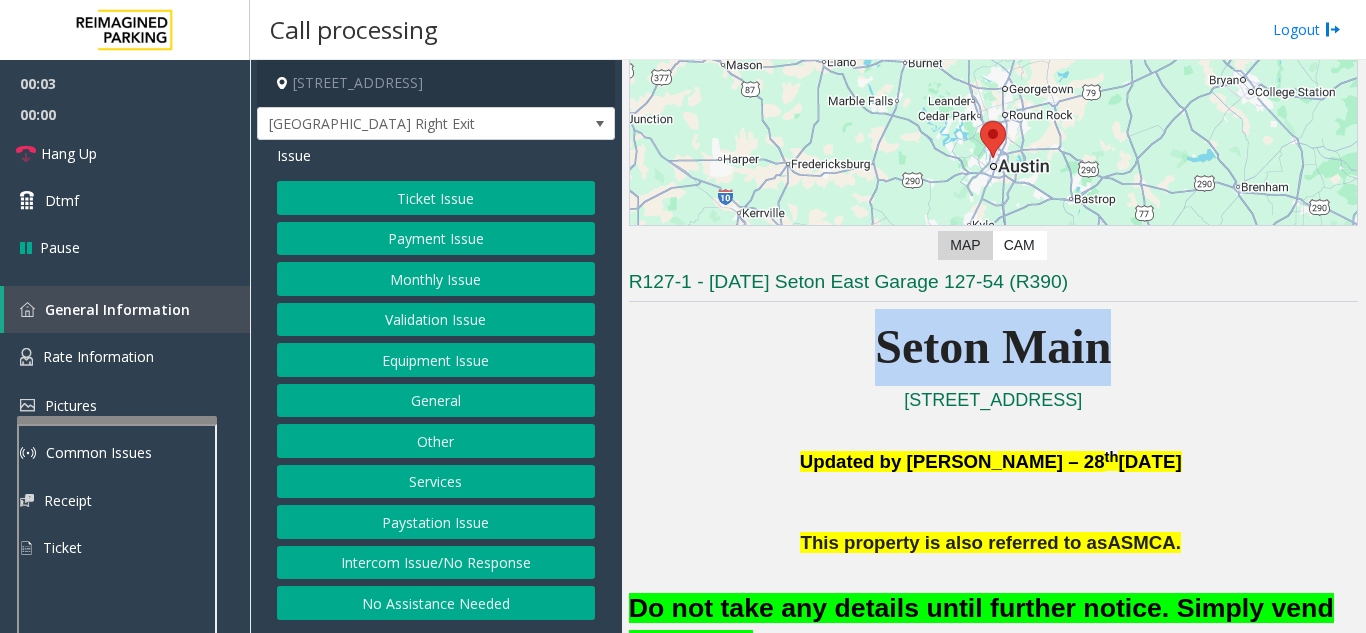 click on "Seton Main" 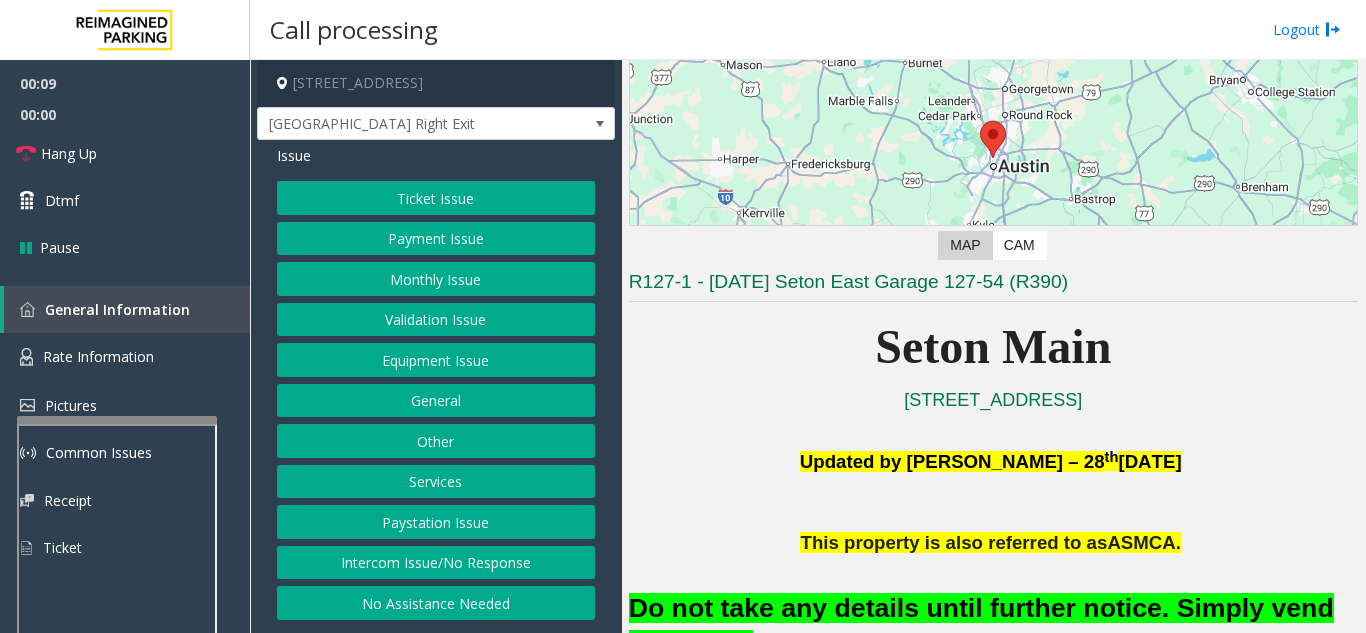 click on "Intercom Issue/No Response" 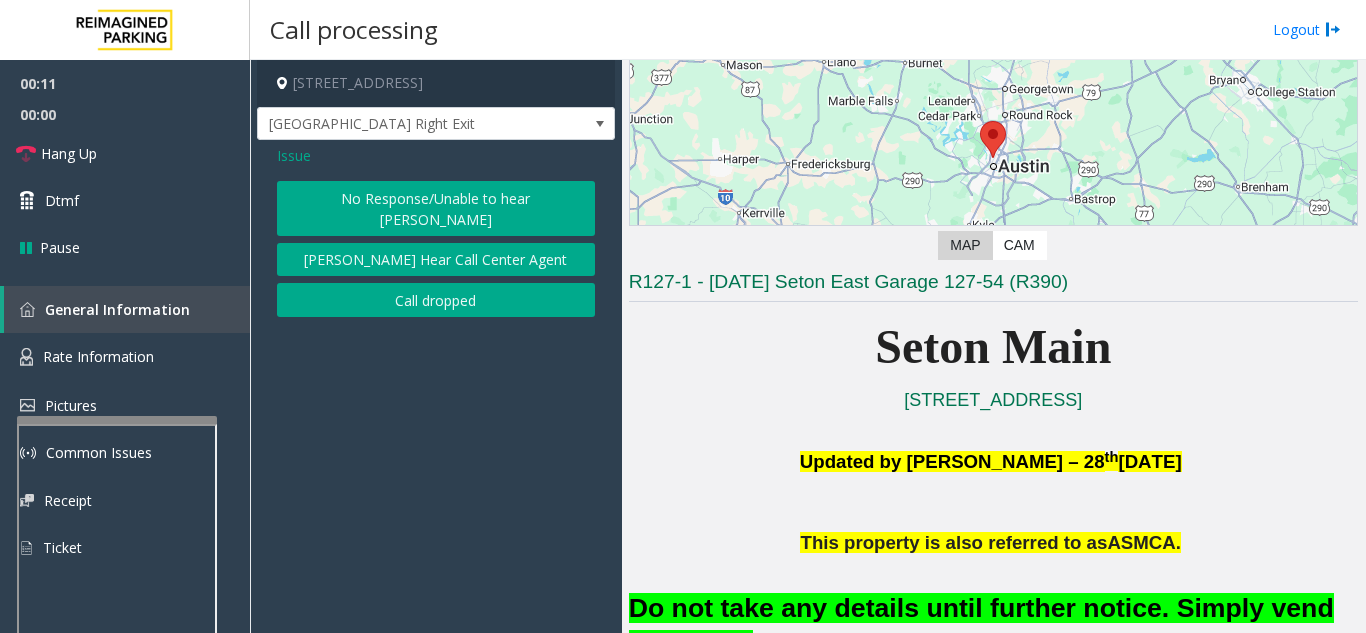 click on "No Response/Unable to hear [PERSON_NAME]" 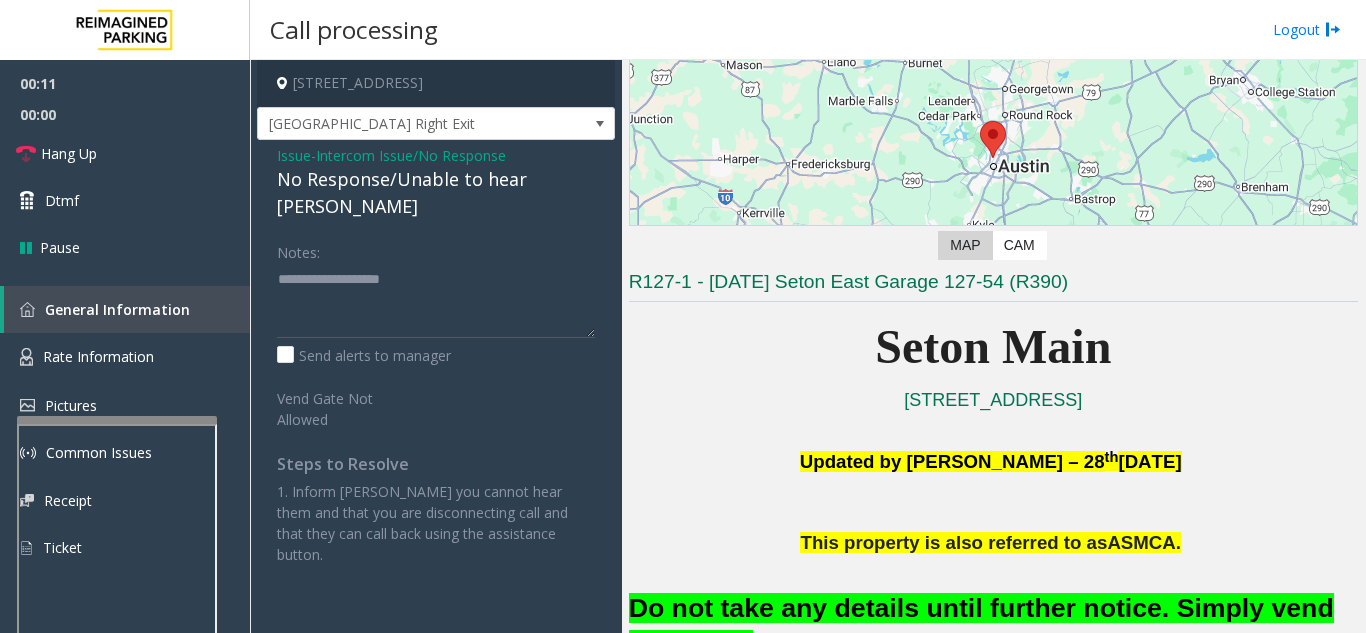 click on "No Response/Unable to hear [PERSON_NAME]" 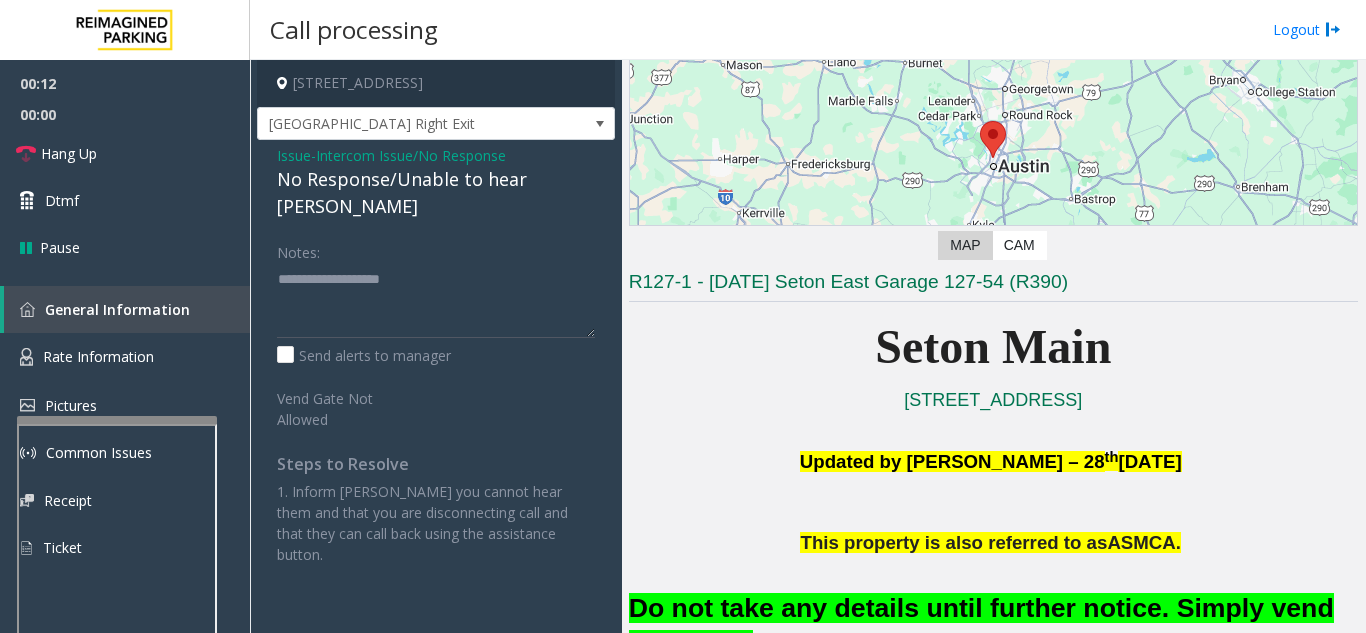 click on "No Response/Unable to hear [PERSON_NAME]" 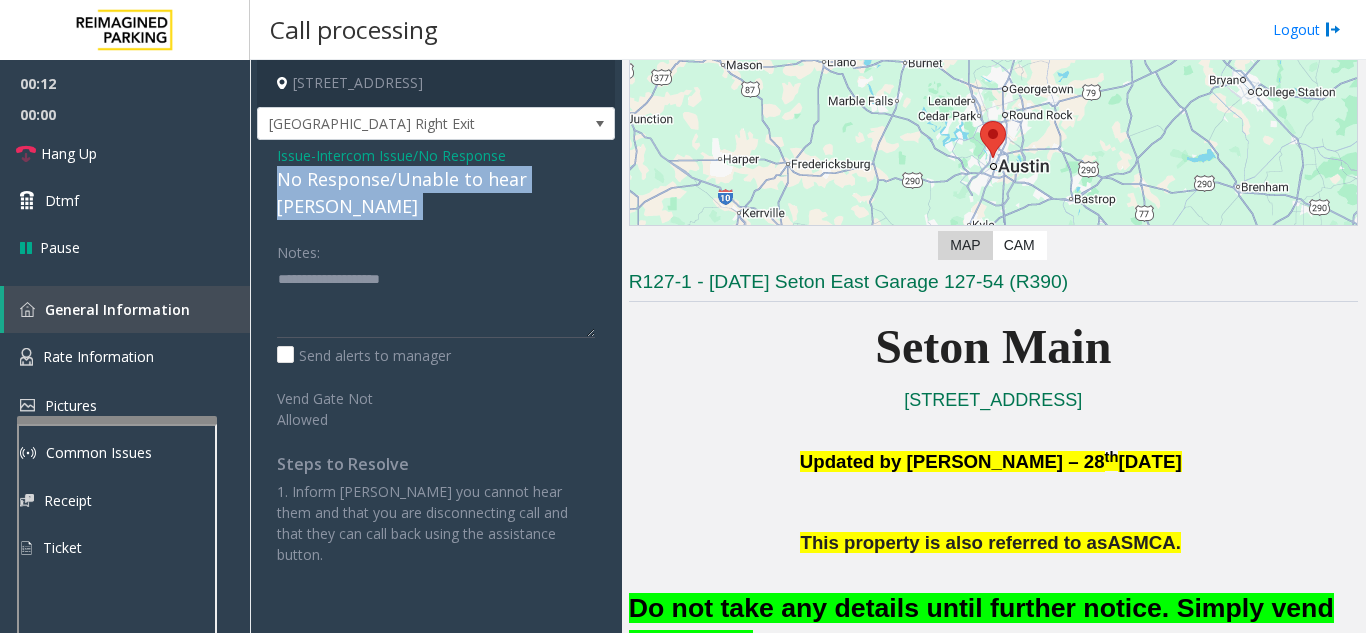 click on "No Response/Unable to hear [PERSON_NAME]" 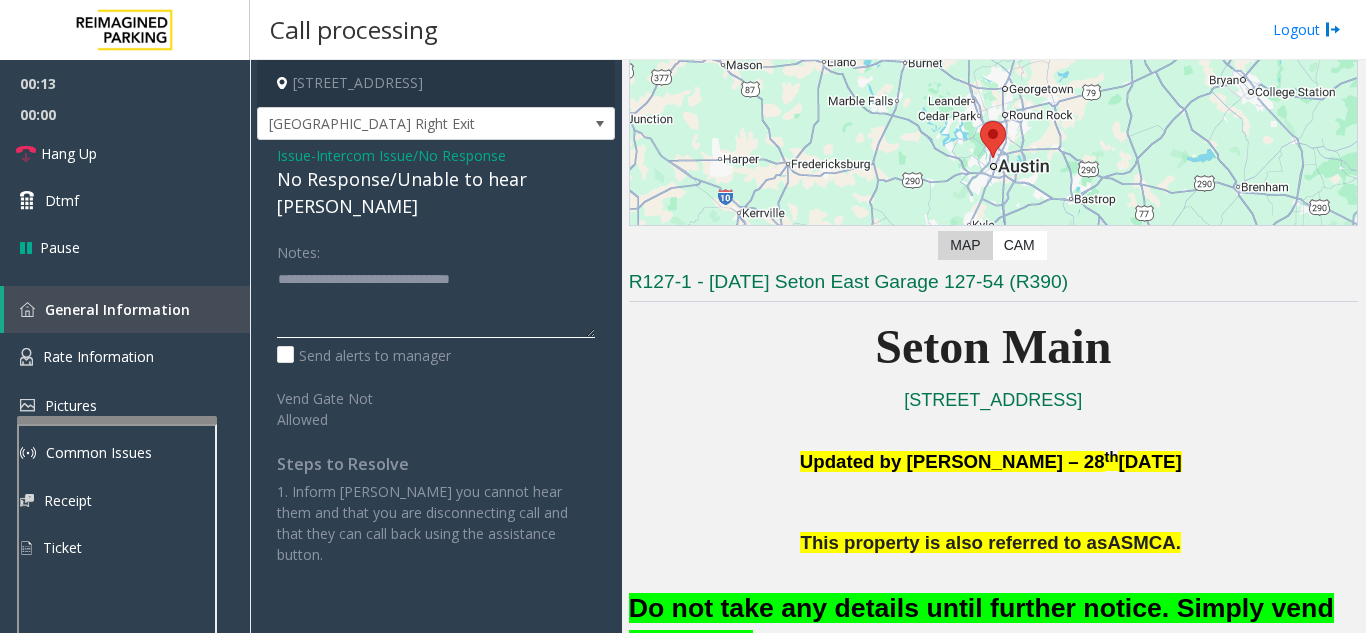 click 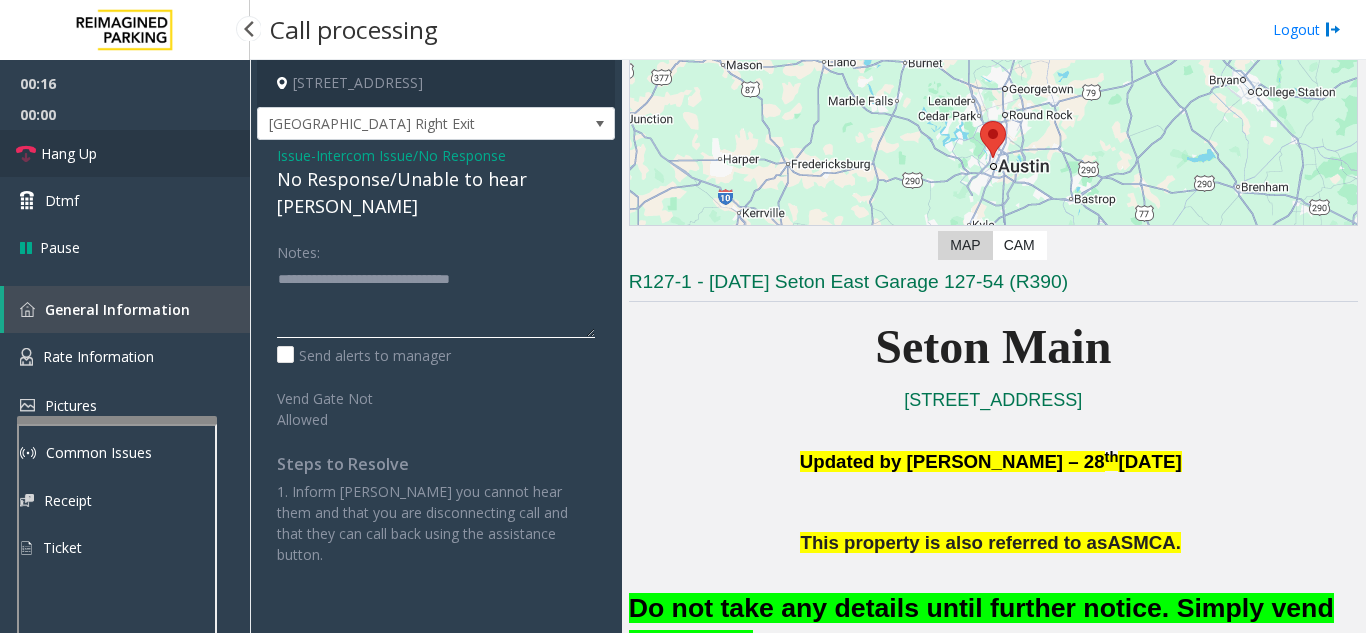 type on "**********" 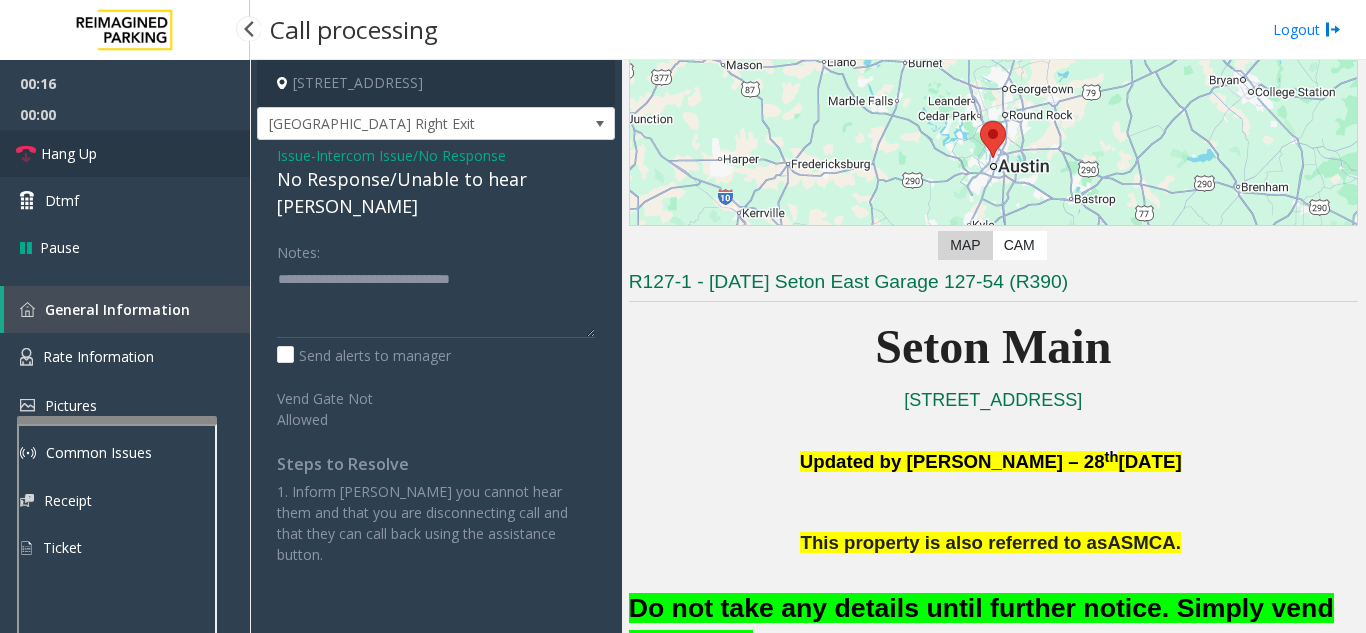 click on "Hang Up" at bounding box center [69, 153] 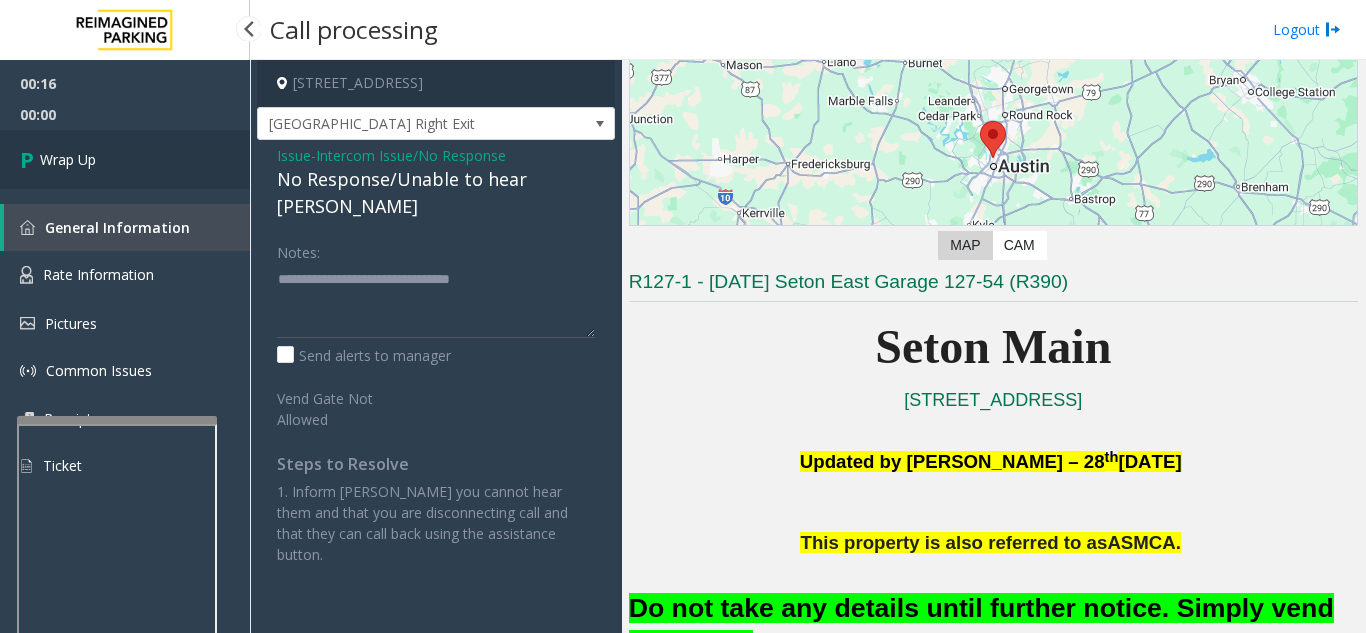 click on "Wrap Up" at bounding box center (125, 159) 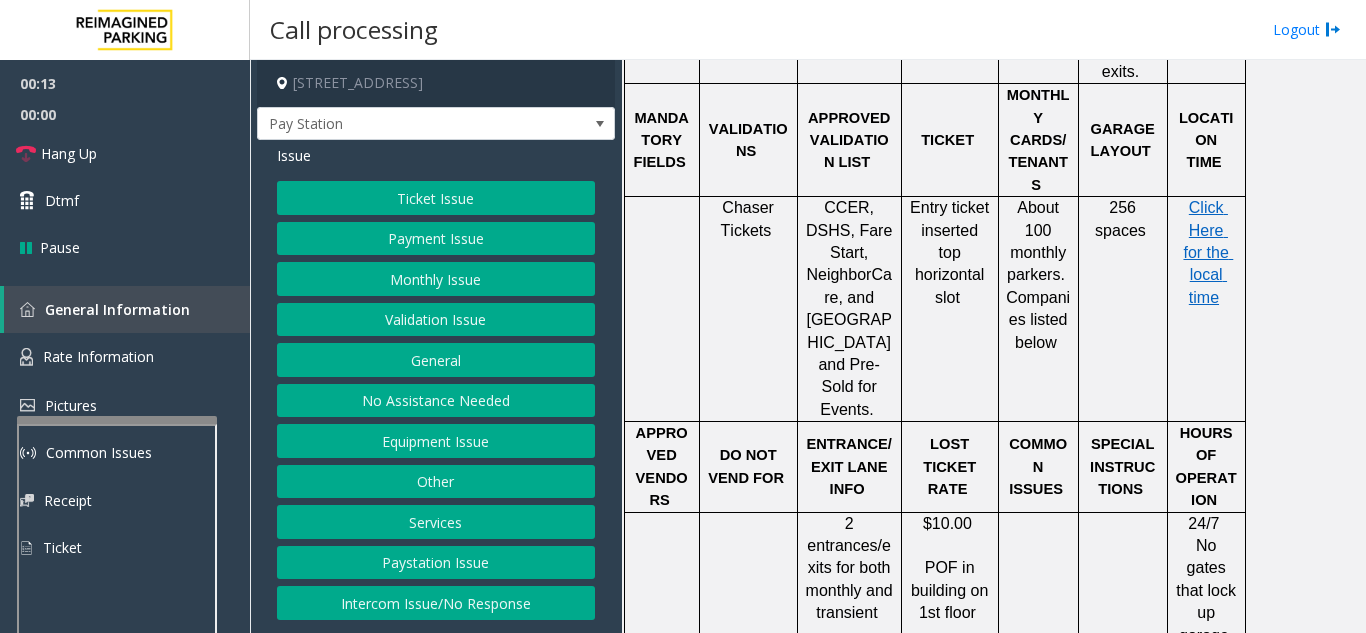 scroll, scrollTop: 1500, scrollLeft: 0, axis: vertical 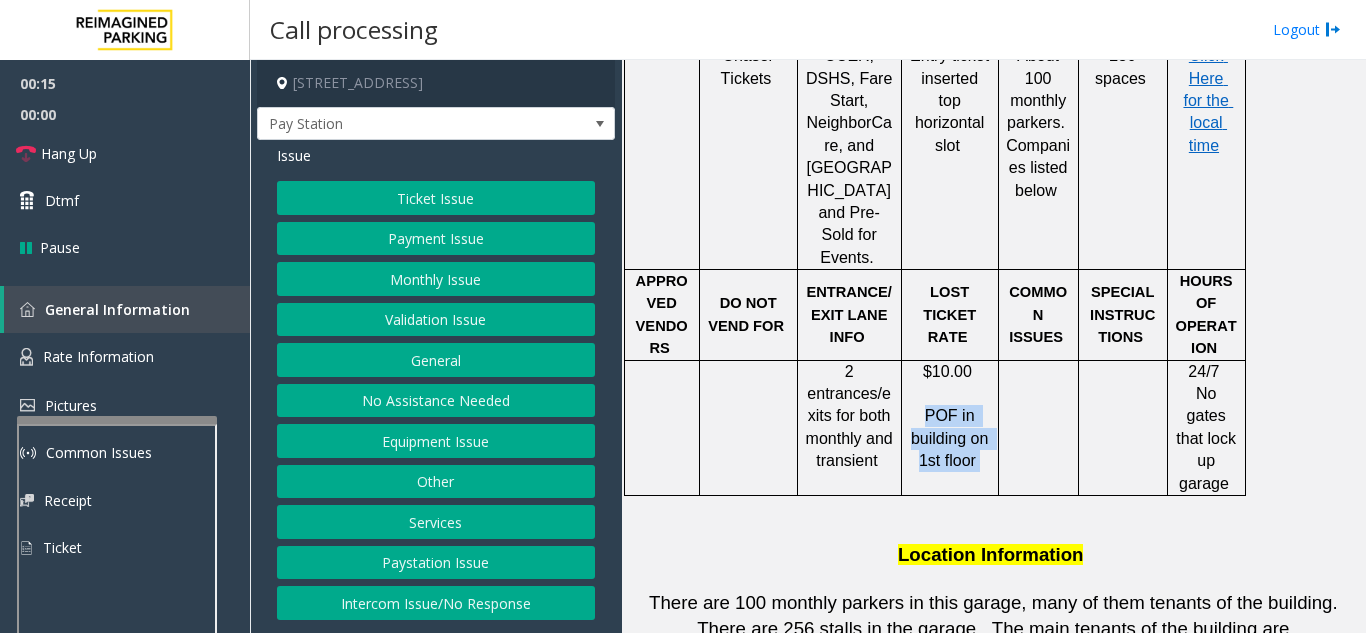 drag, startPoint x: 989, startPoint y: 327, endPoint x: 918, endPoint y: 289, distance: 80.529495 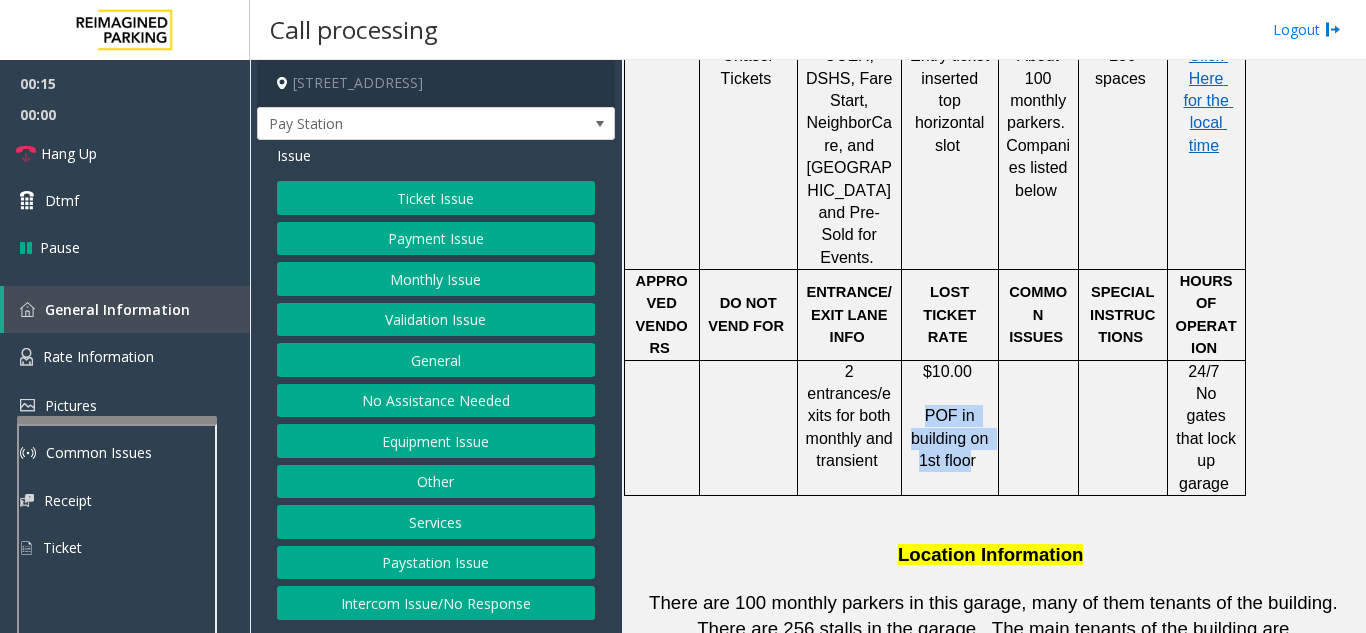 drag, startPoint x: 919, startPoint y: 279, endPoint x: 970, endPoint y: 321, distance: 66.068146 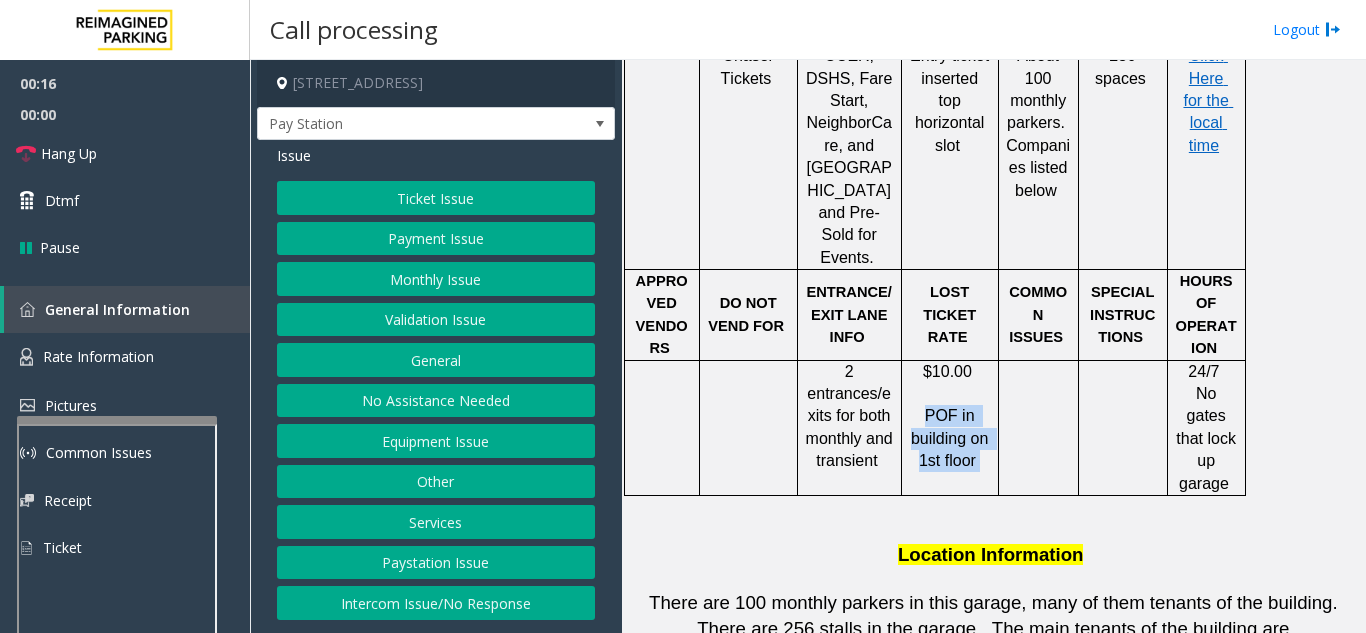 drag, startPoint x: 987, startPoint y: 330, endPoint x: 929, endPoint y: 290, distance: 70.45566 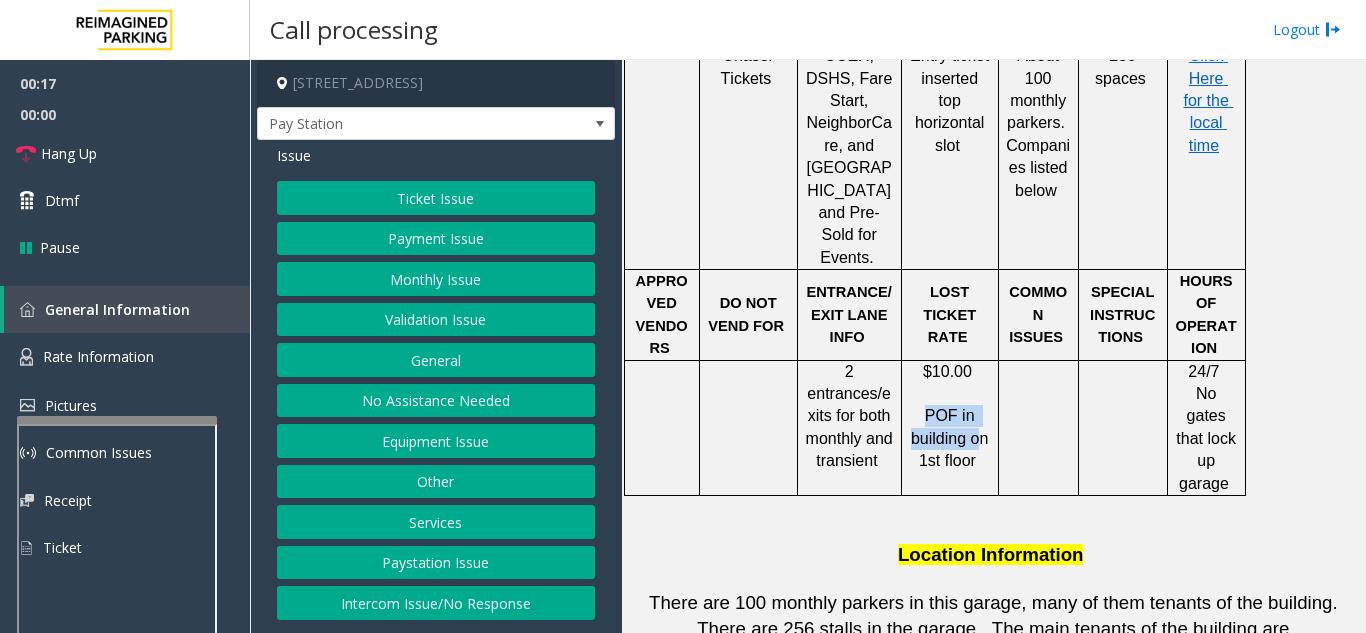drag, startPoint x: 929, startPoint y: 273, endPoint x: 981, endPoint y: 319, distance: 69.426216 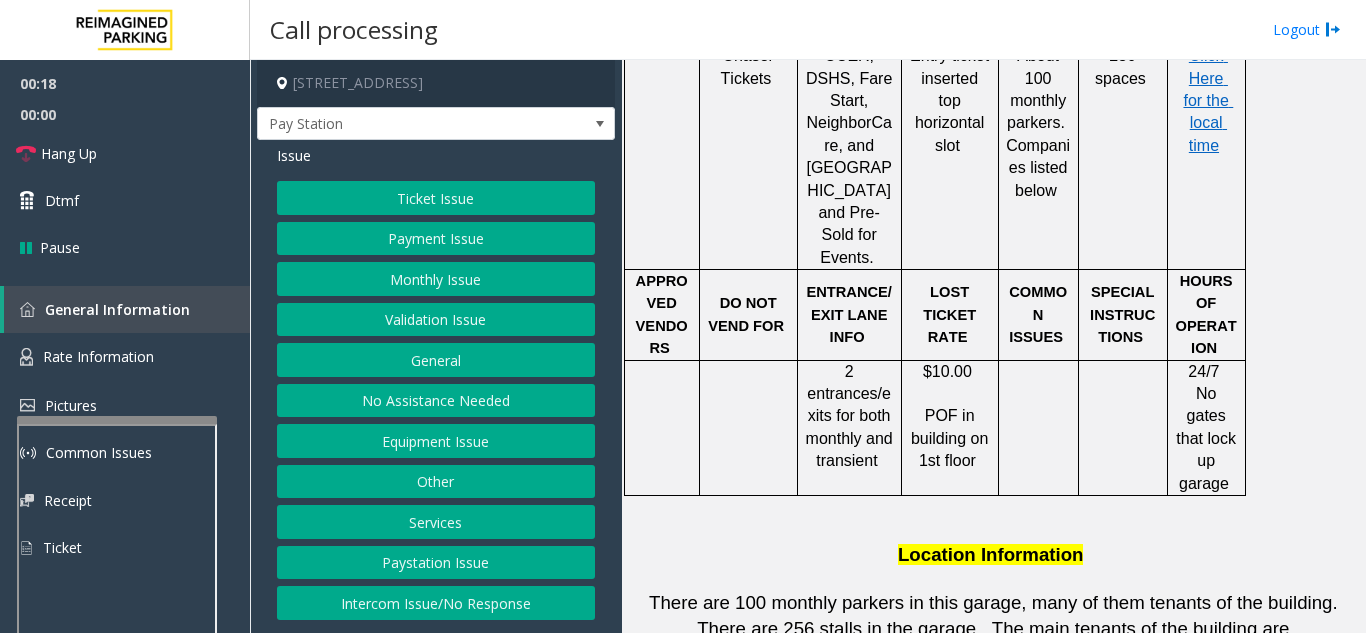 click on "POF in building on 1st floor" 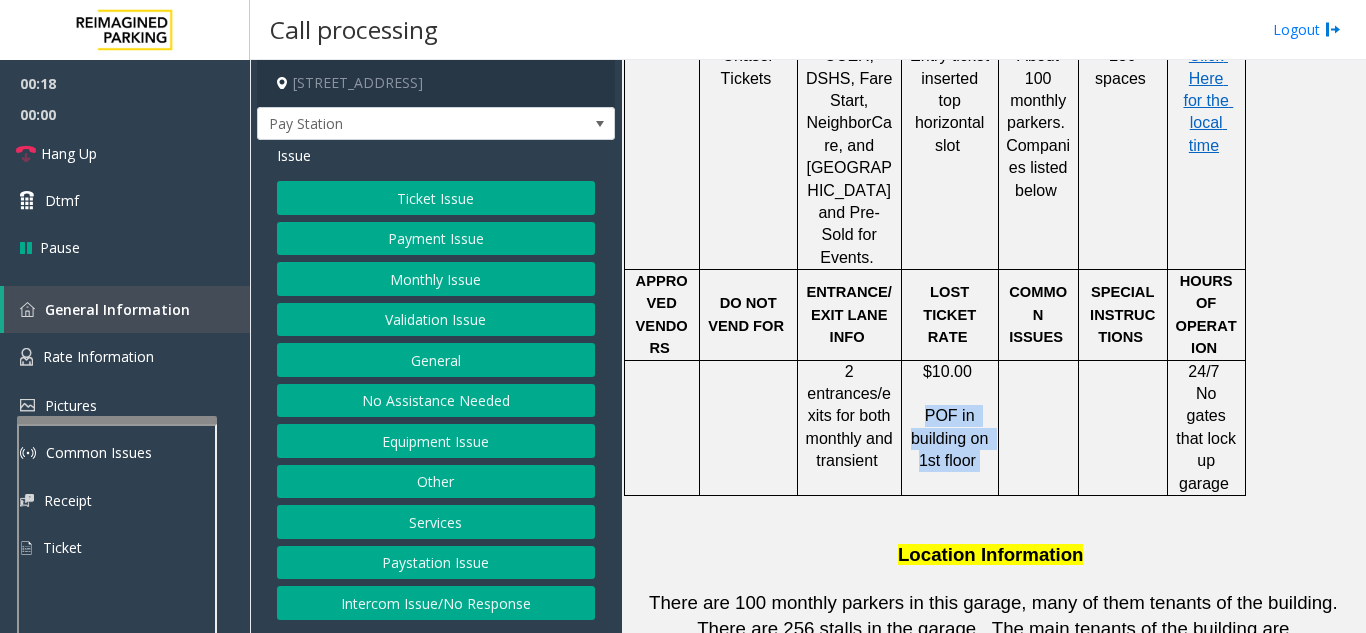 drag, startPoint x: 979, startPoint y: 326, endPoint x: 922, endPoint y: 276, distance: 75.82216 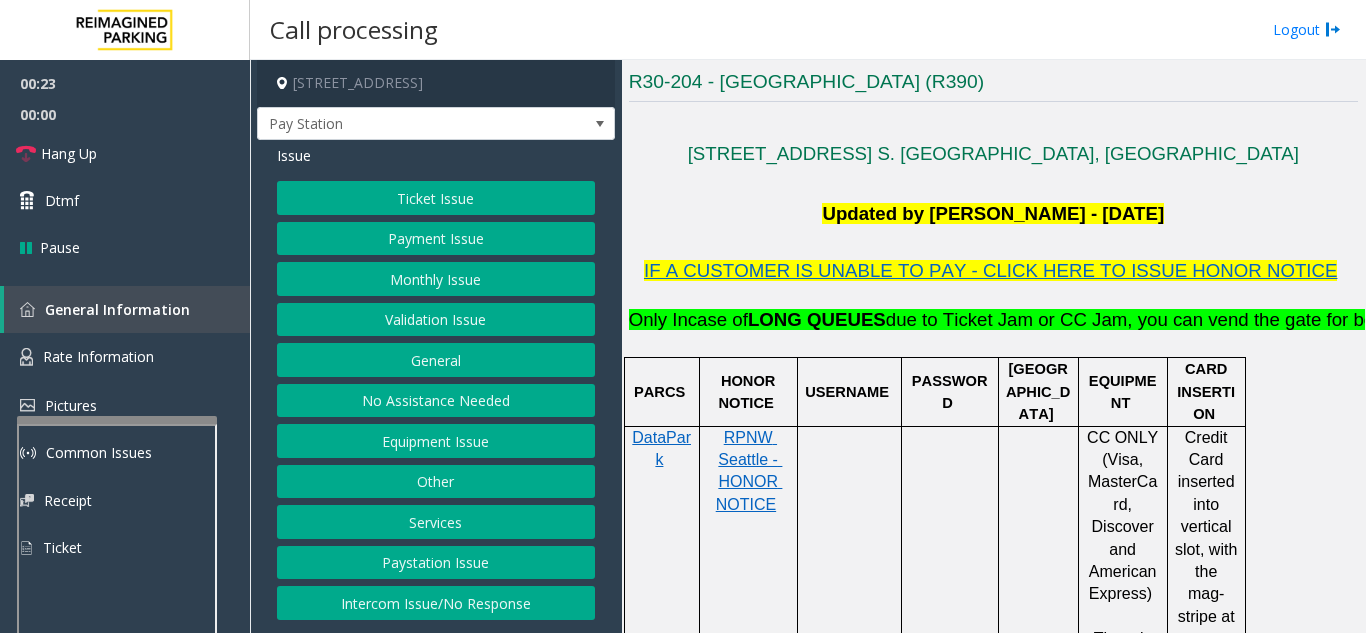 scroll, scrollTop: 300, scrollLeft: 0, axis: vertical 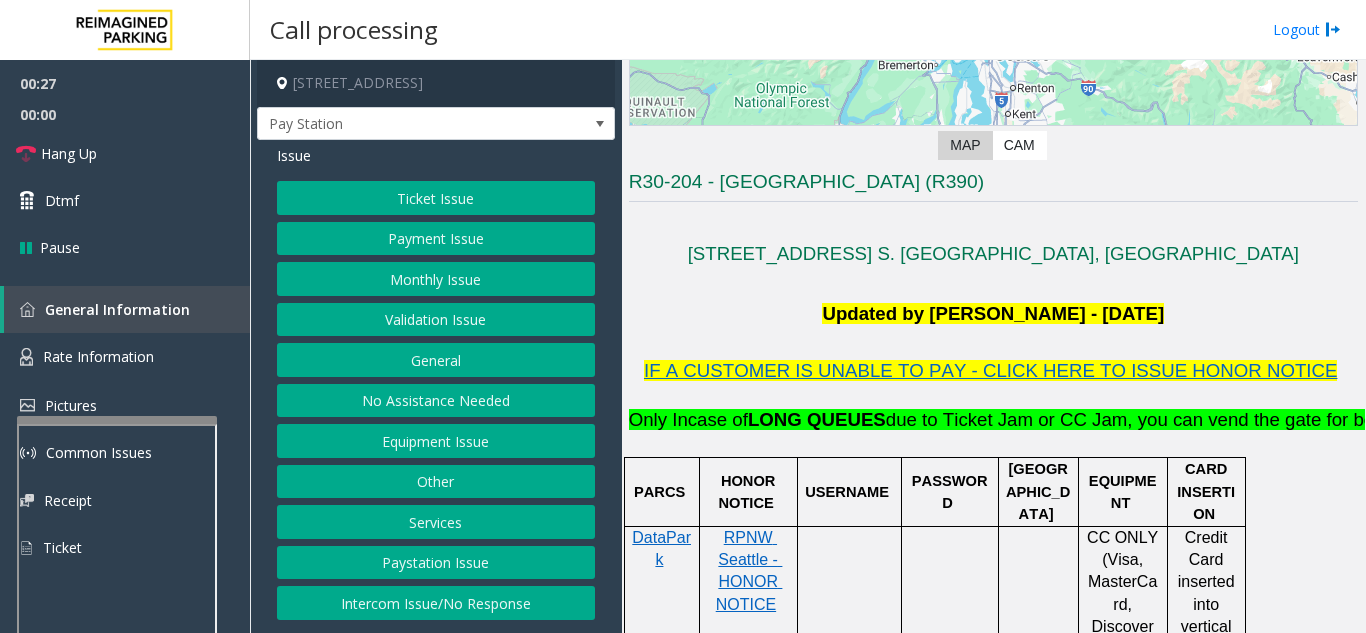 click on "Ticket Issue" 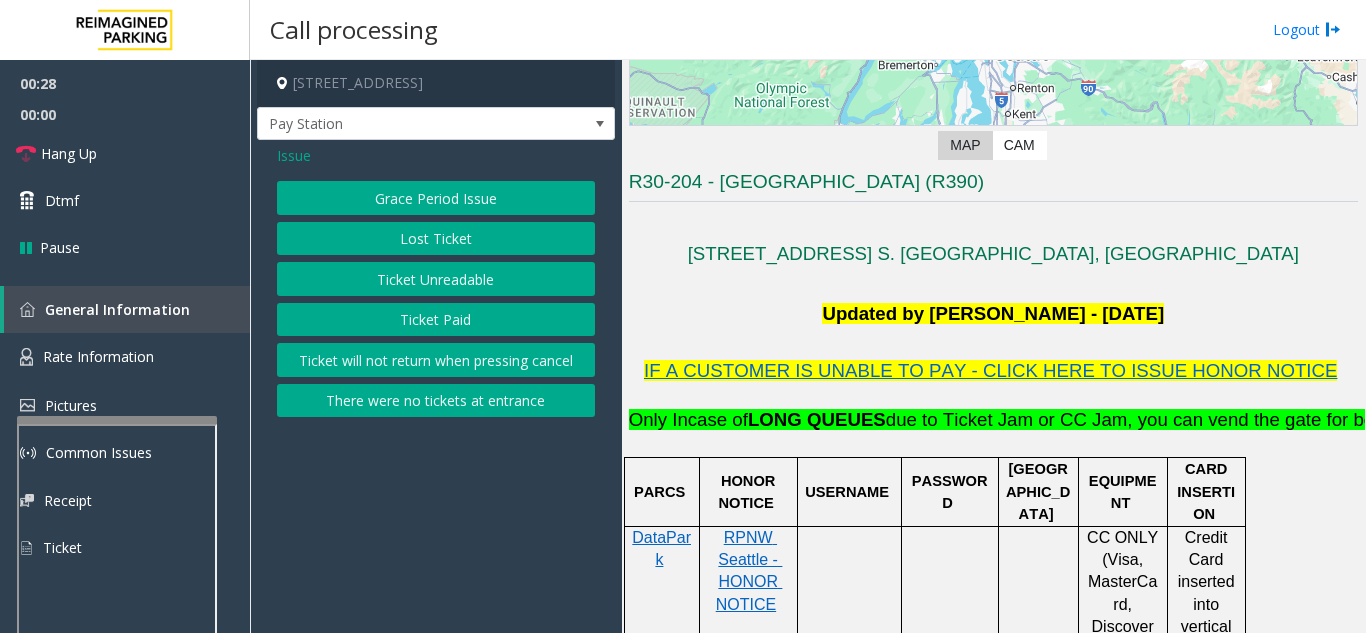 click on "Lost Ticket" 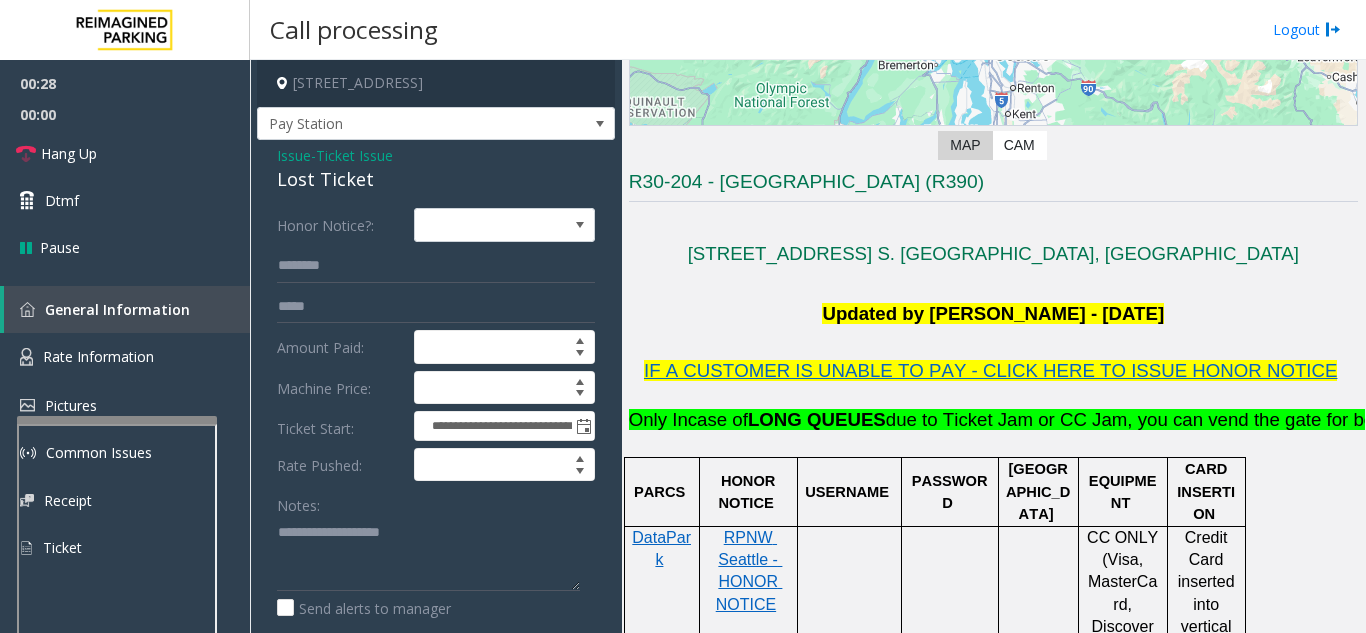 scroll, scrollTop: 100, scrollLeft: 0, axis: vertical 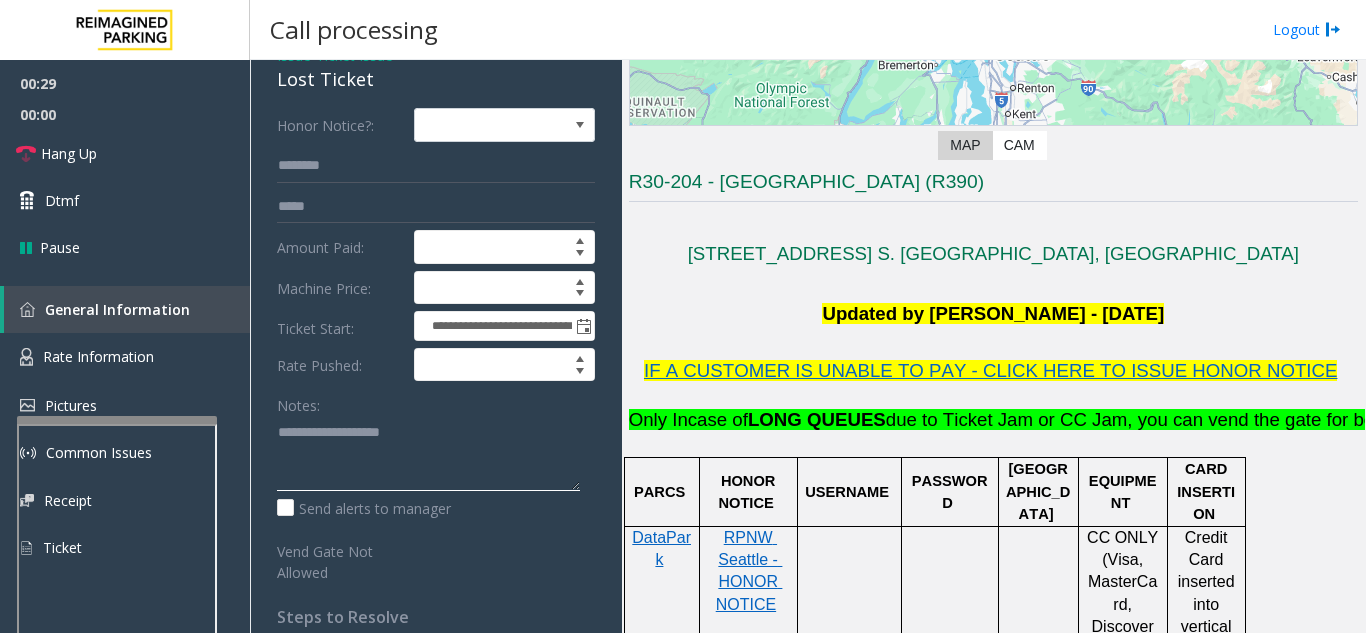 click 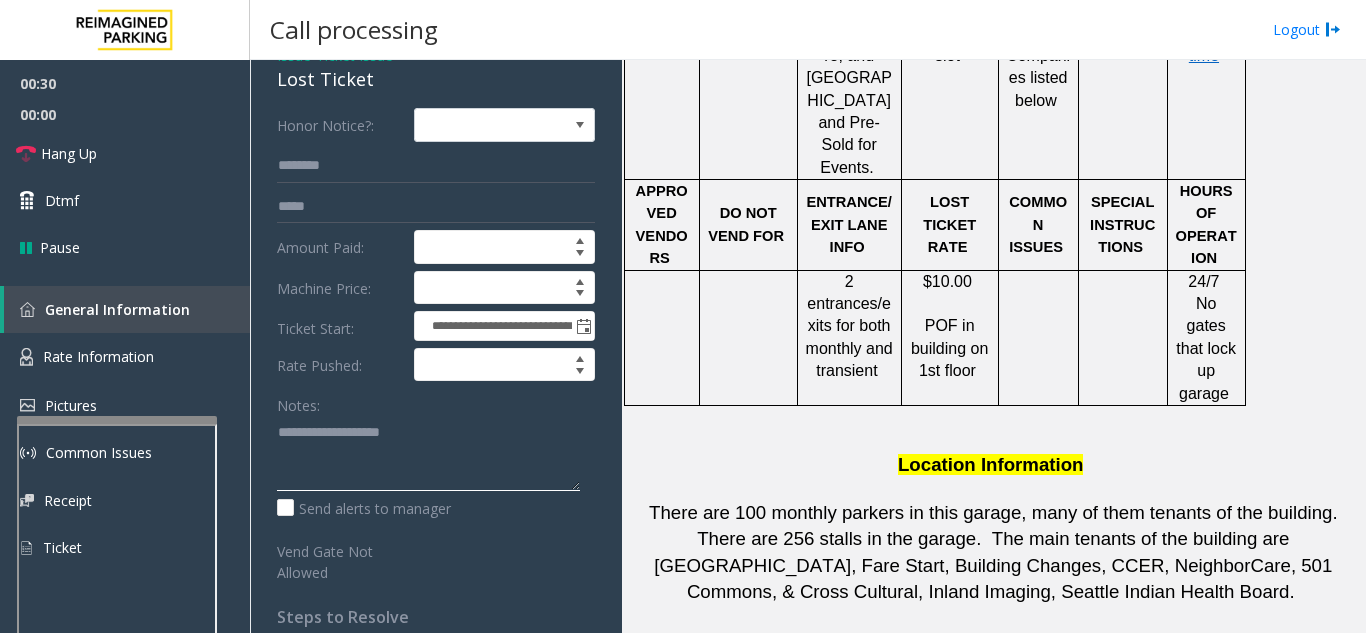 scroll, scrollTop: 1600, scrollLeft: 0, axis: vertical 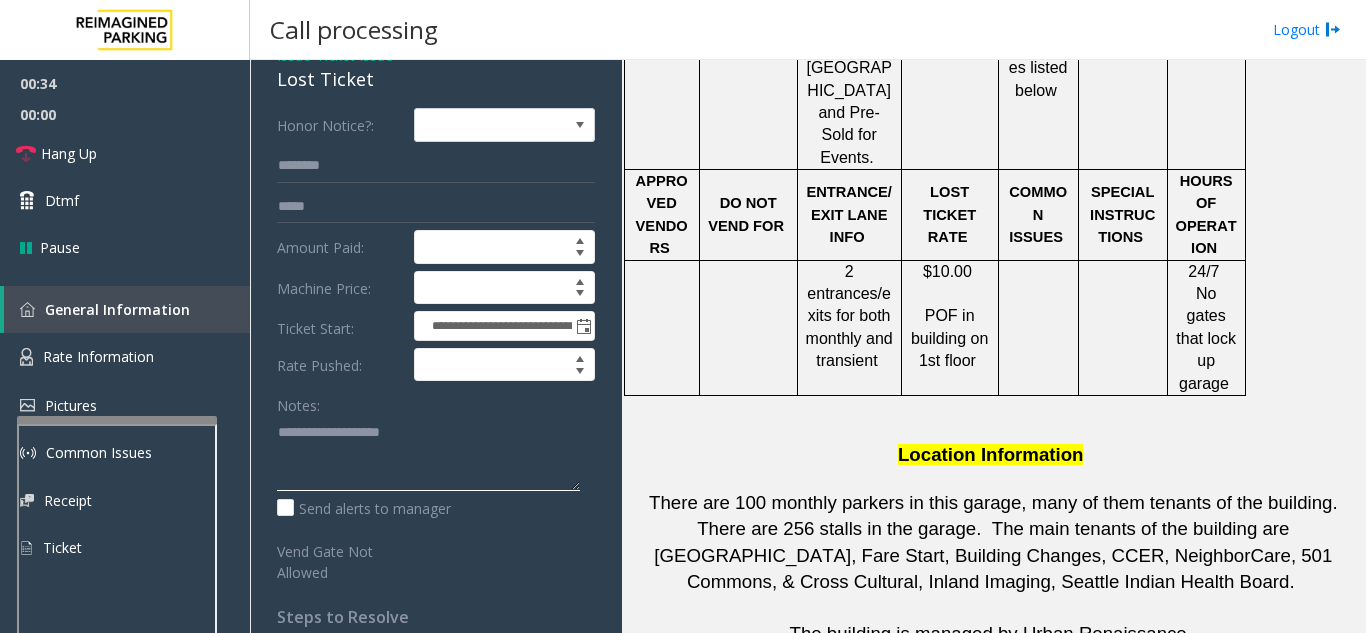 click 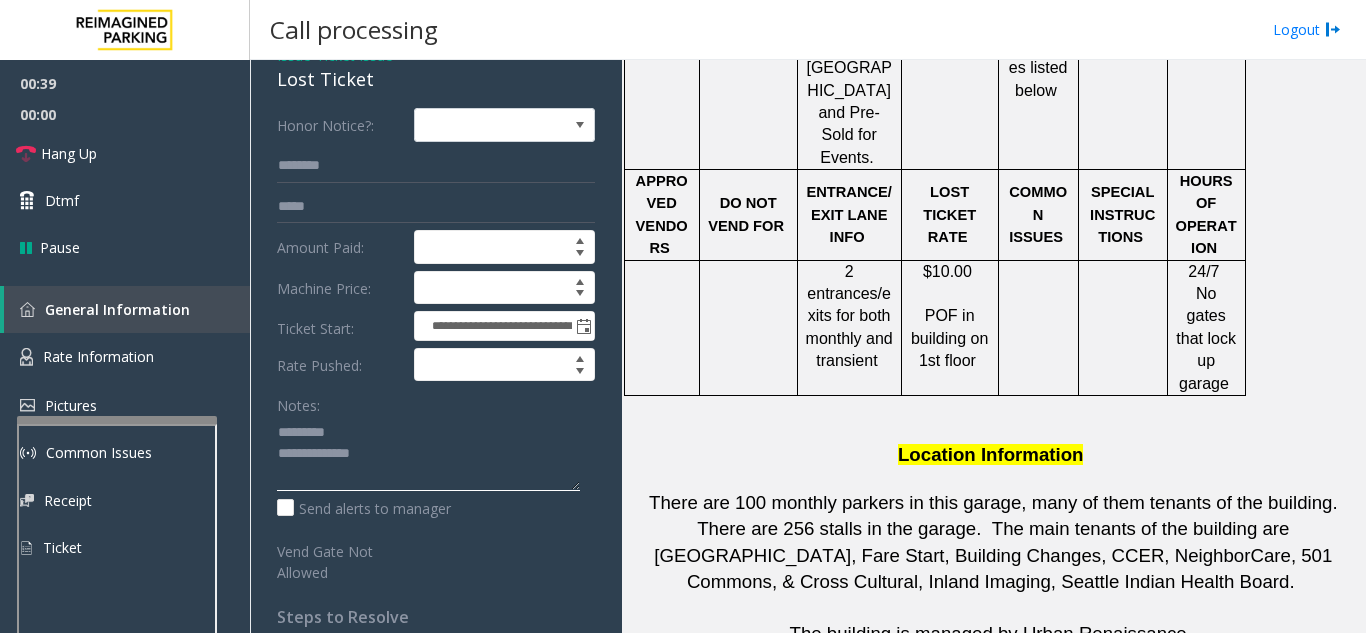 click 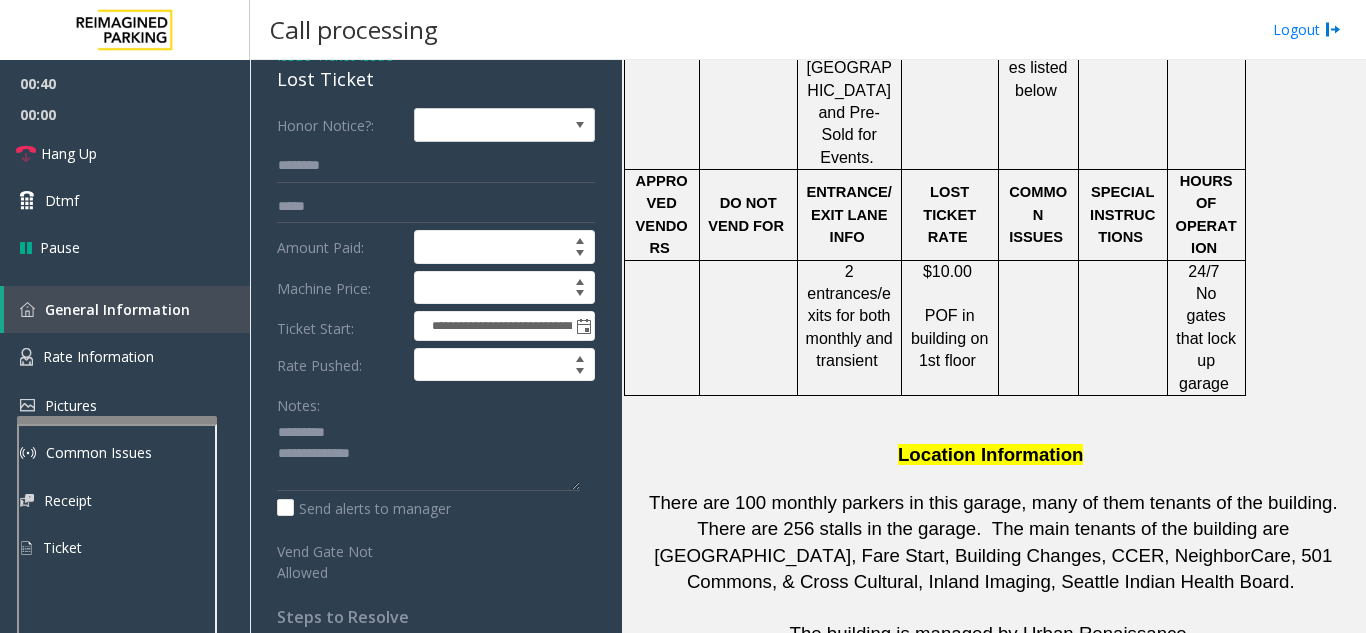 click on "Lost Ticket" 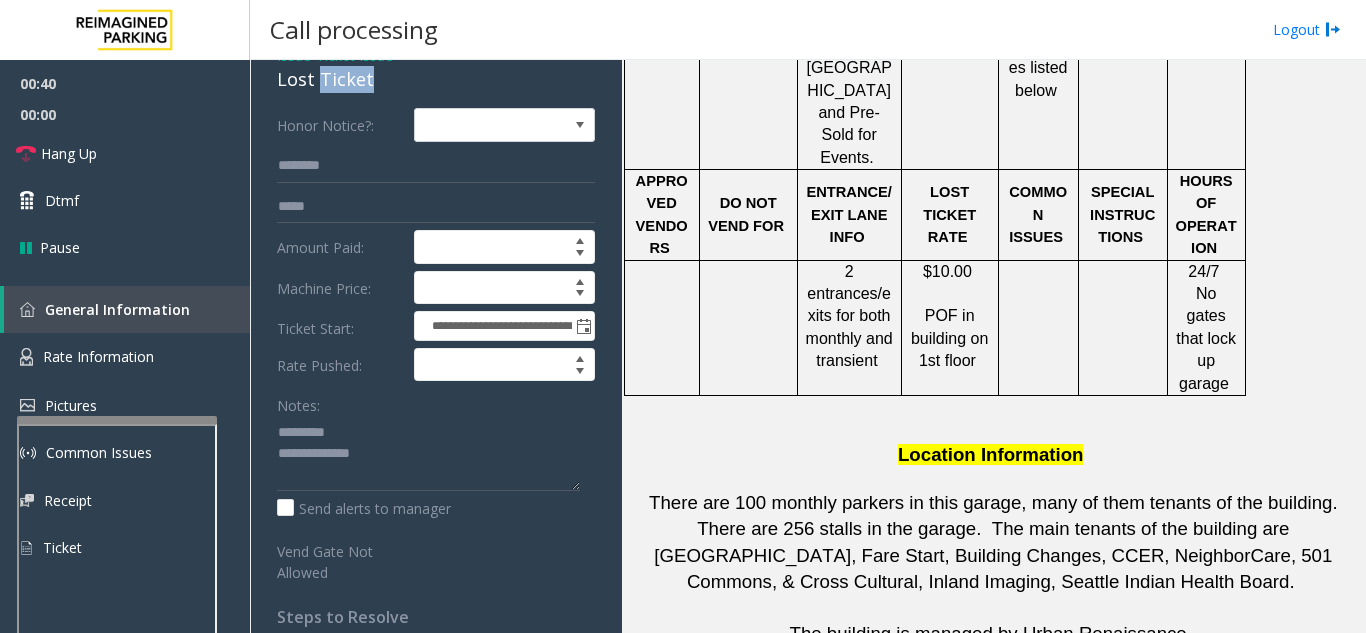 click on "Lost Ticket" 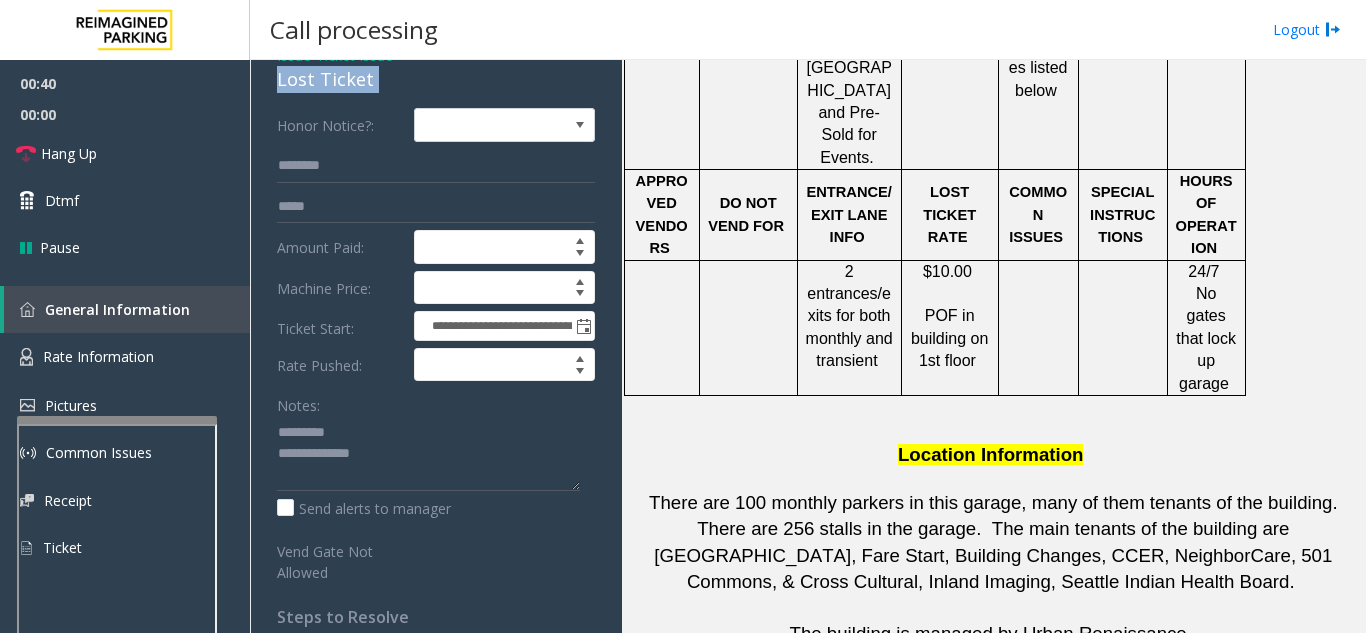 click on "Lost Ticket" 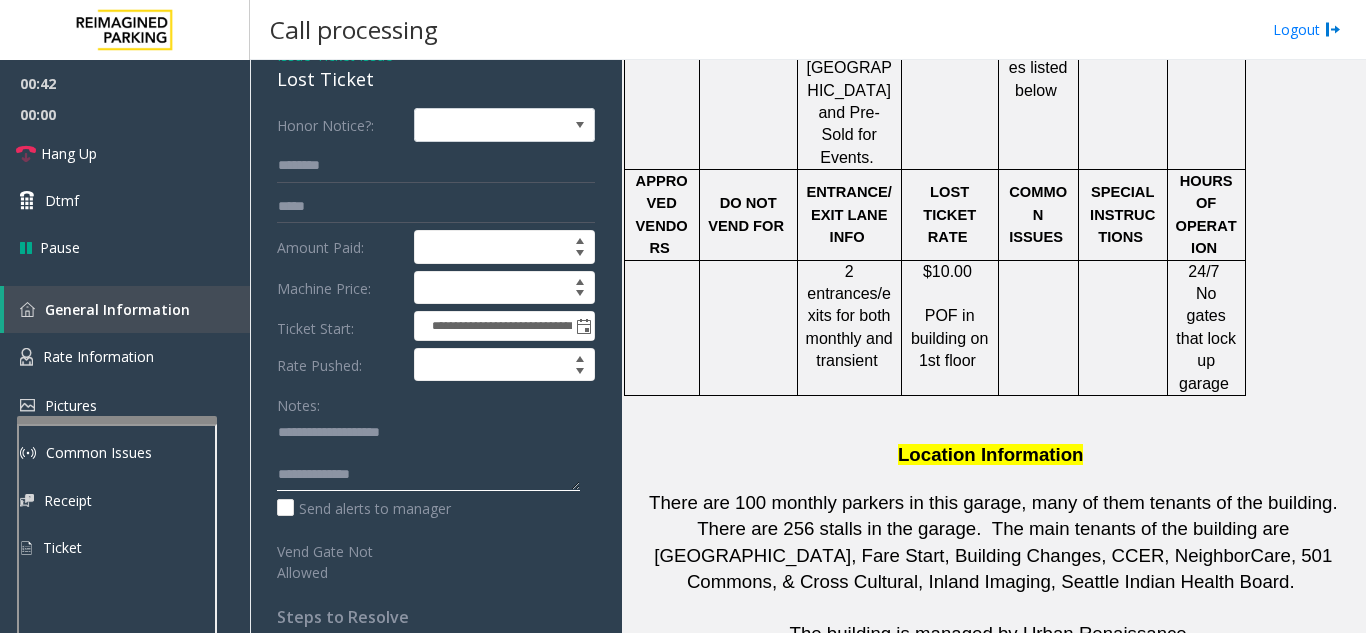 click 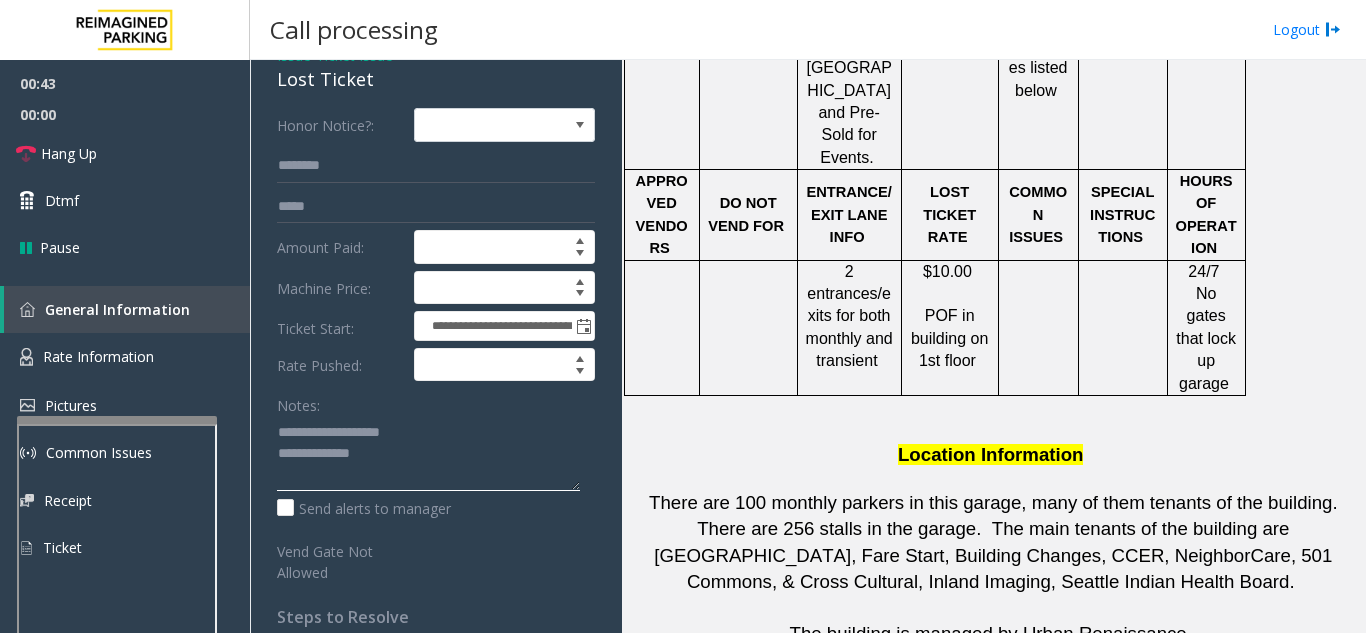 click 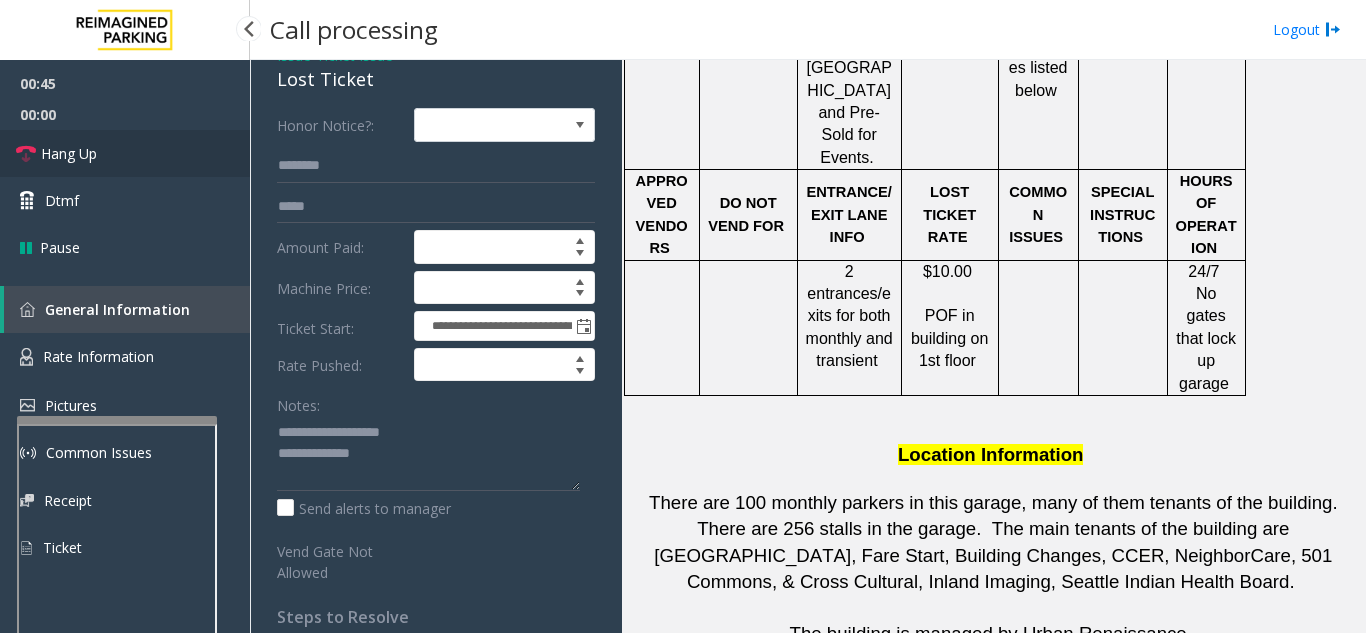 click on "Hang Up" at bounding box center [125, 153] 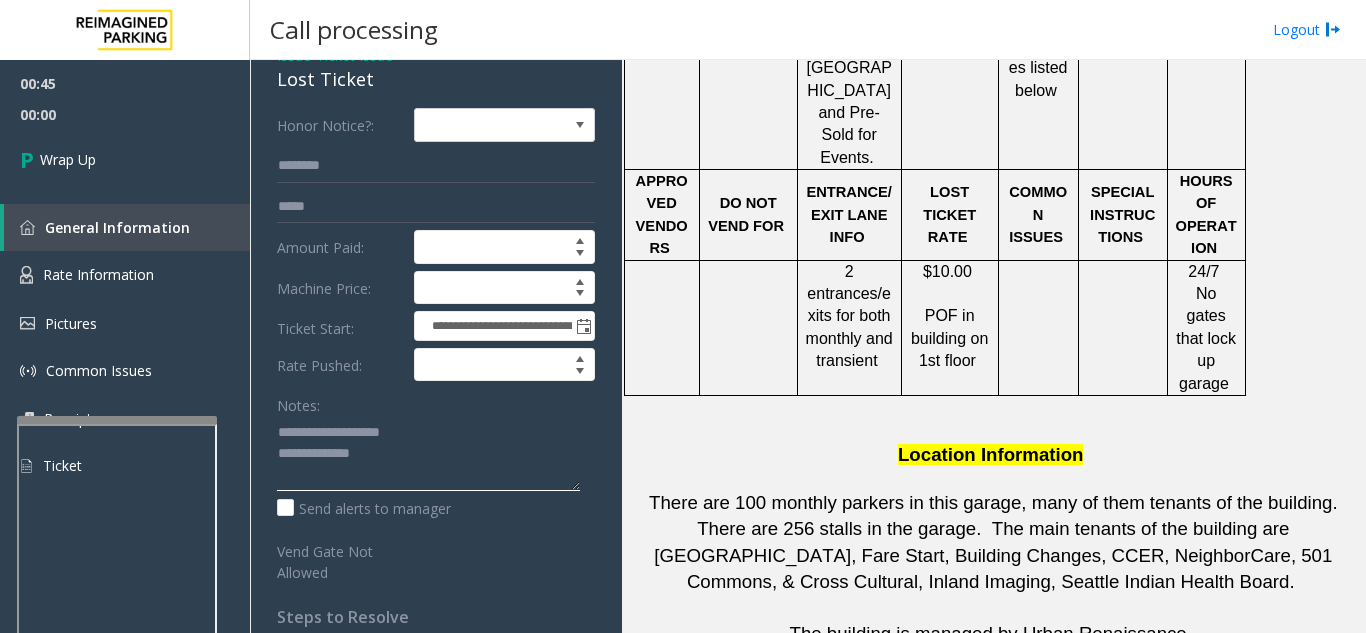 click 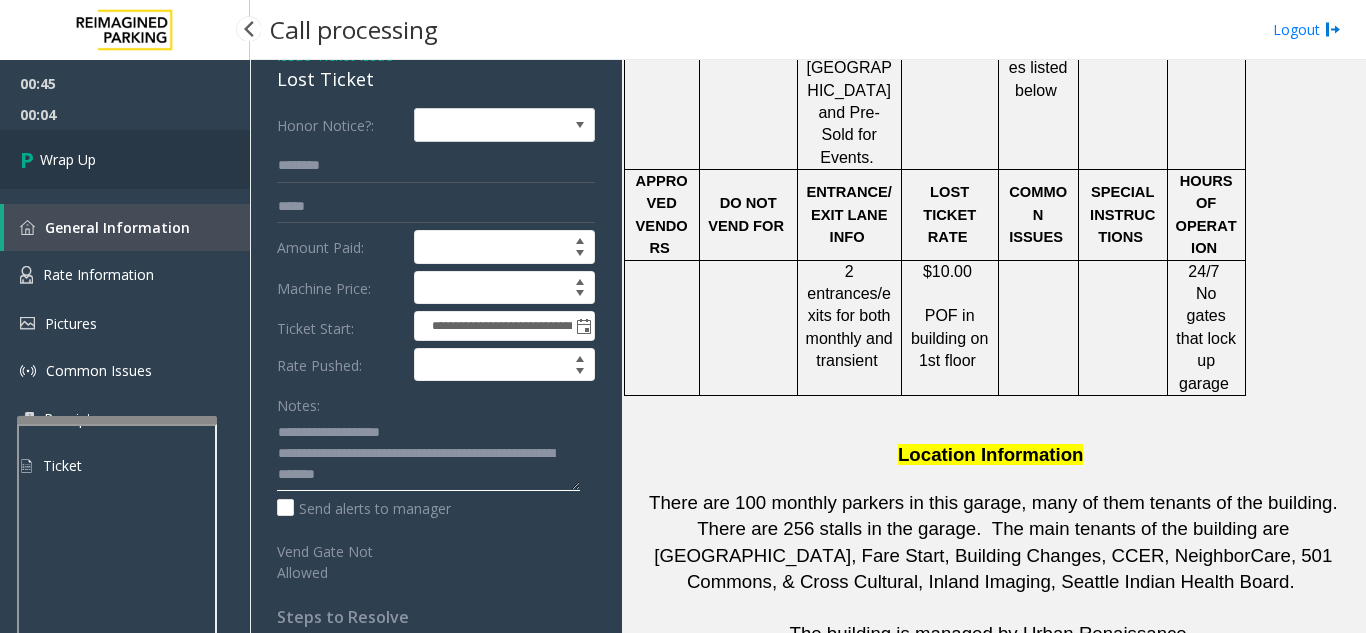 type on "**********" 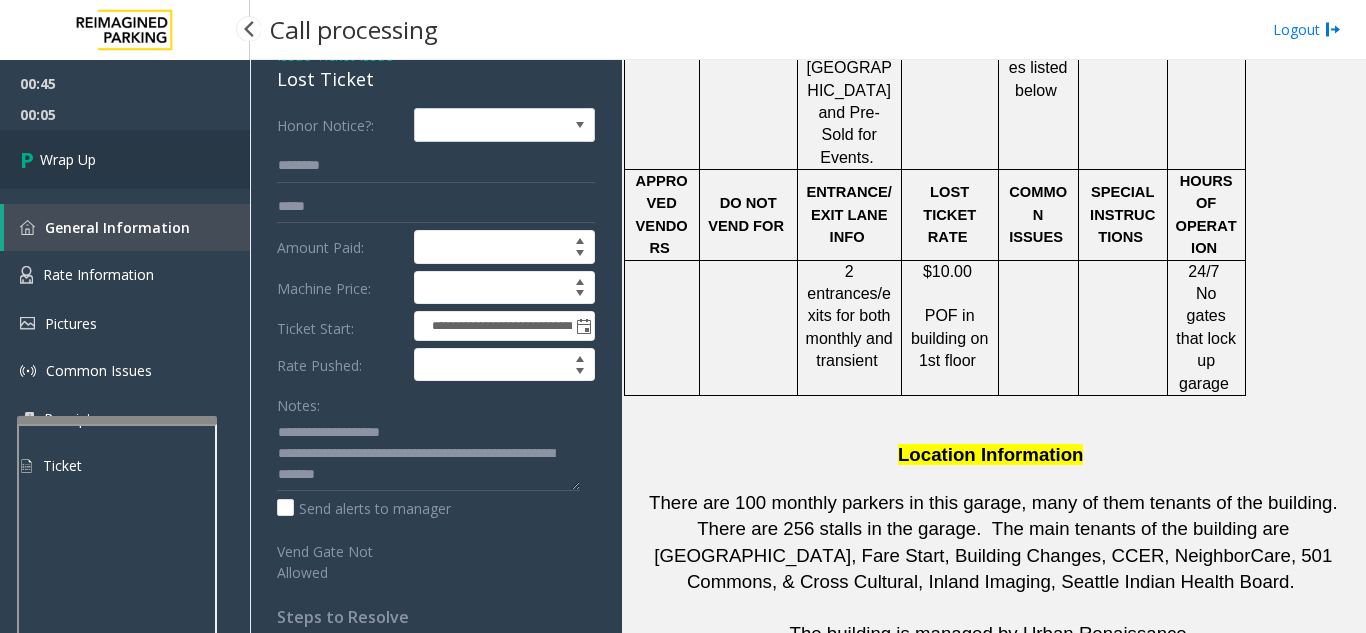click on "Wrap Up" at bounding box center (125, 159) 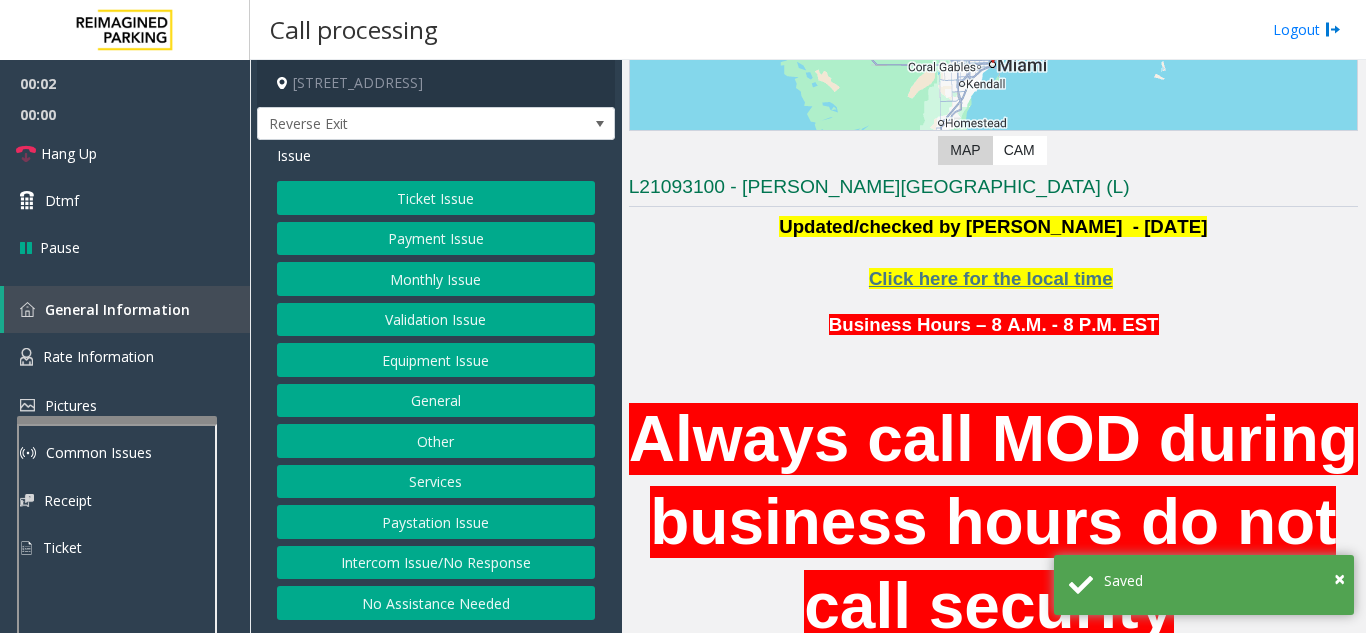 scroll, scrollTop: 400, scrollLeft: 0, axis: vertical 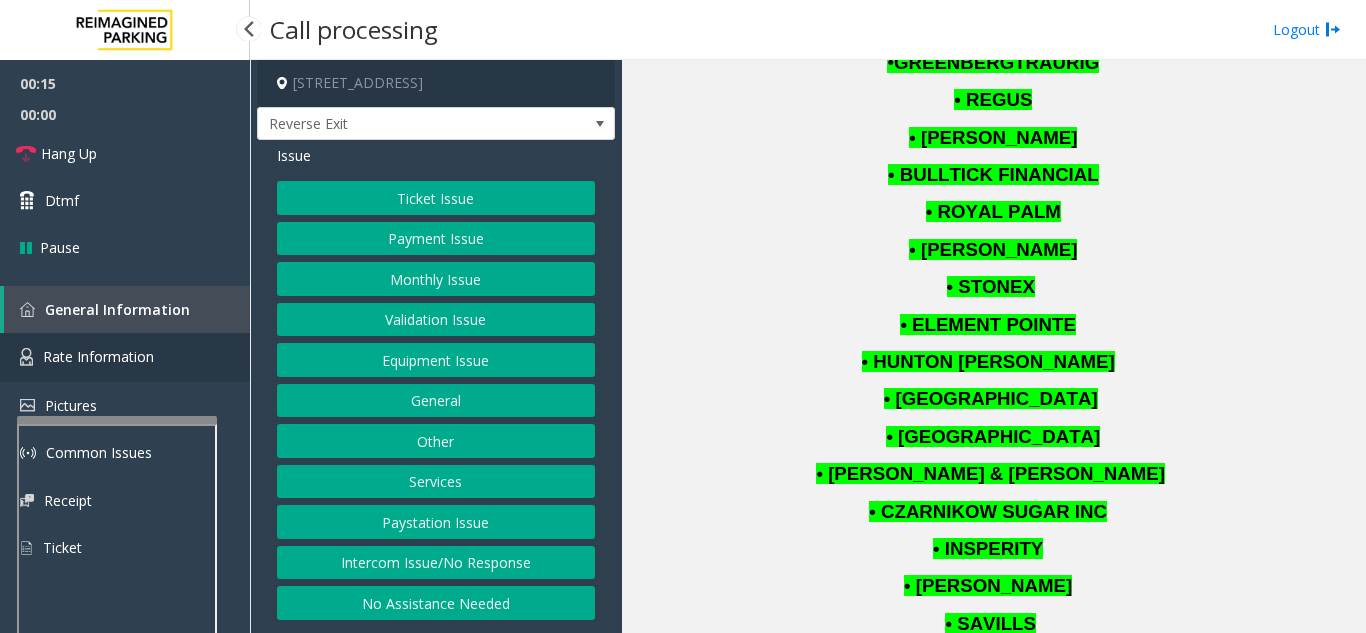 click on "Rate Information" at bounding box center (125, 357) 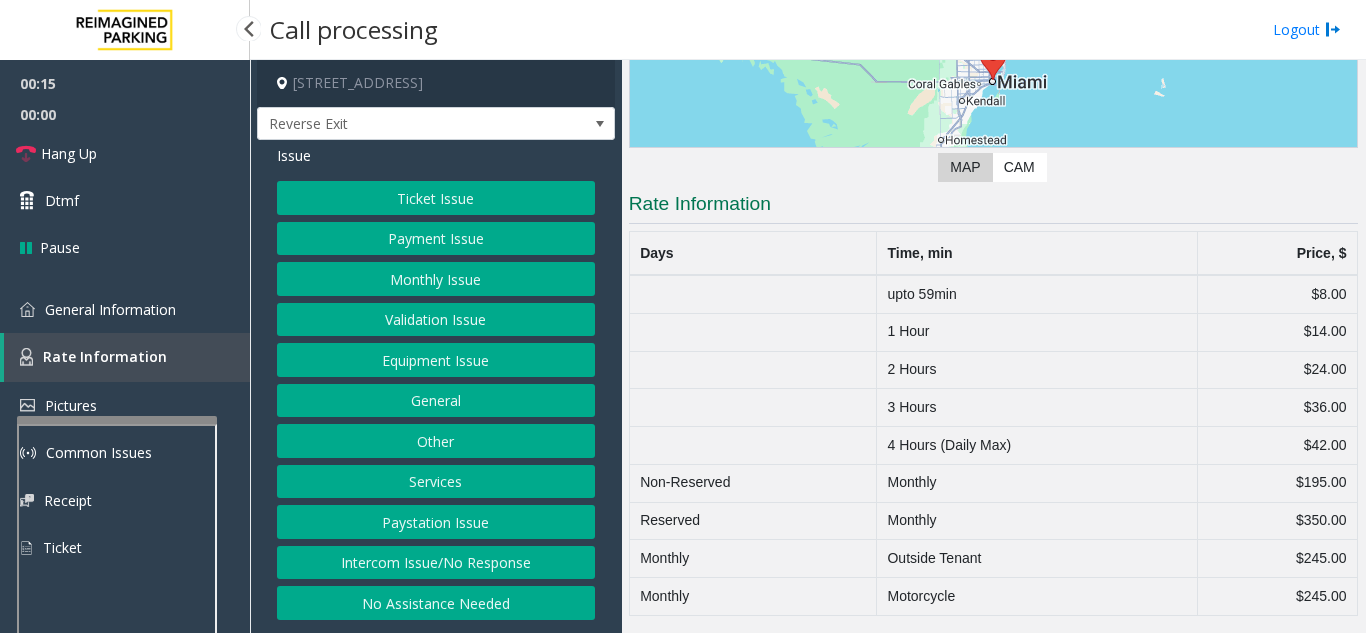 scroll, scrollTop: 278, scrollLeft: 0, axis: vertical 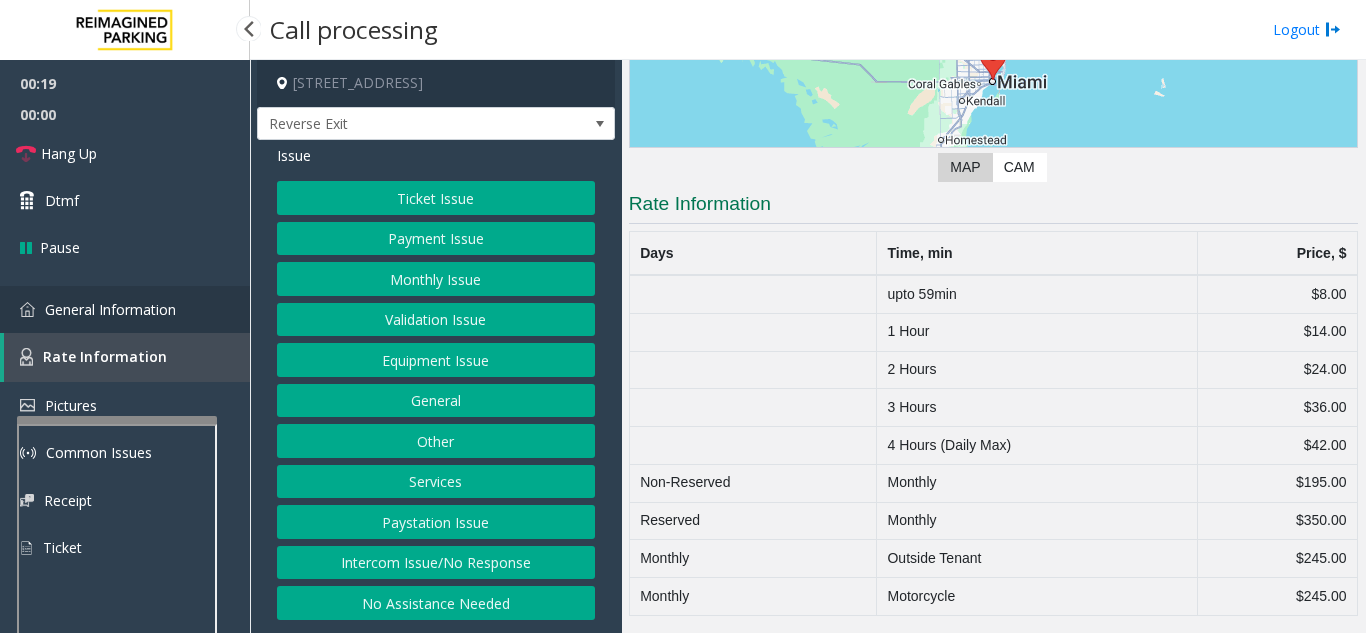 click on "General Information" at bounding box center [110, 309] 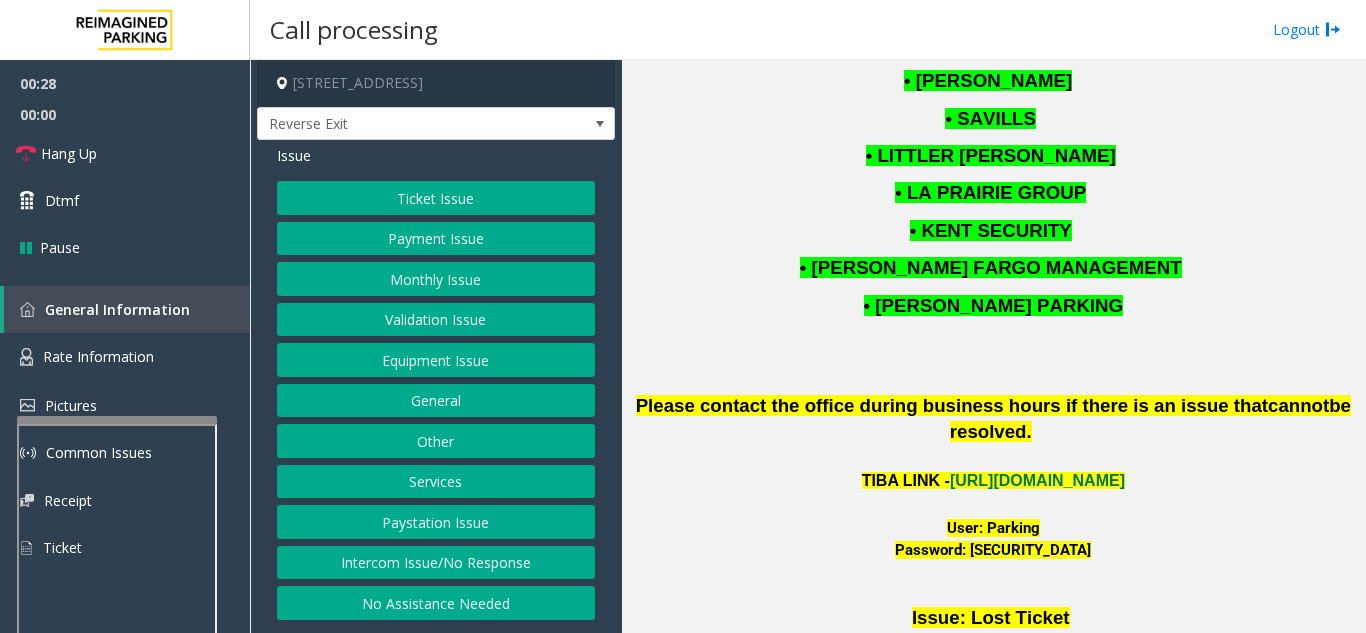 scroll, scrollTop: 2561, scrollLeft: 0, axis: vertical 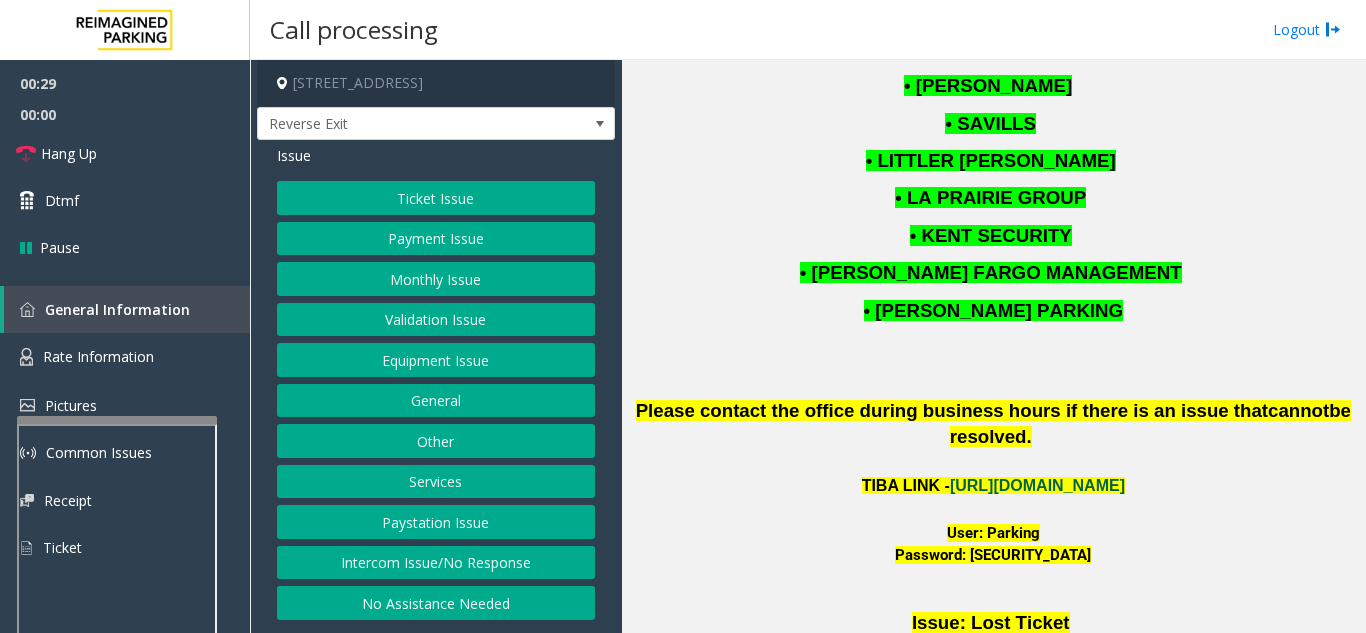click on "https://wellsfargoctr-web.sp.tibaparking.net/" 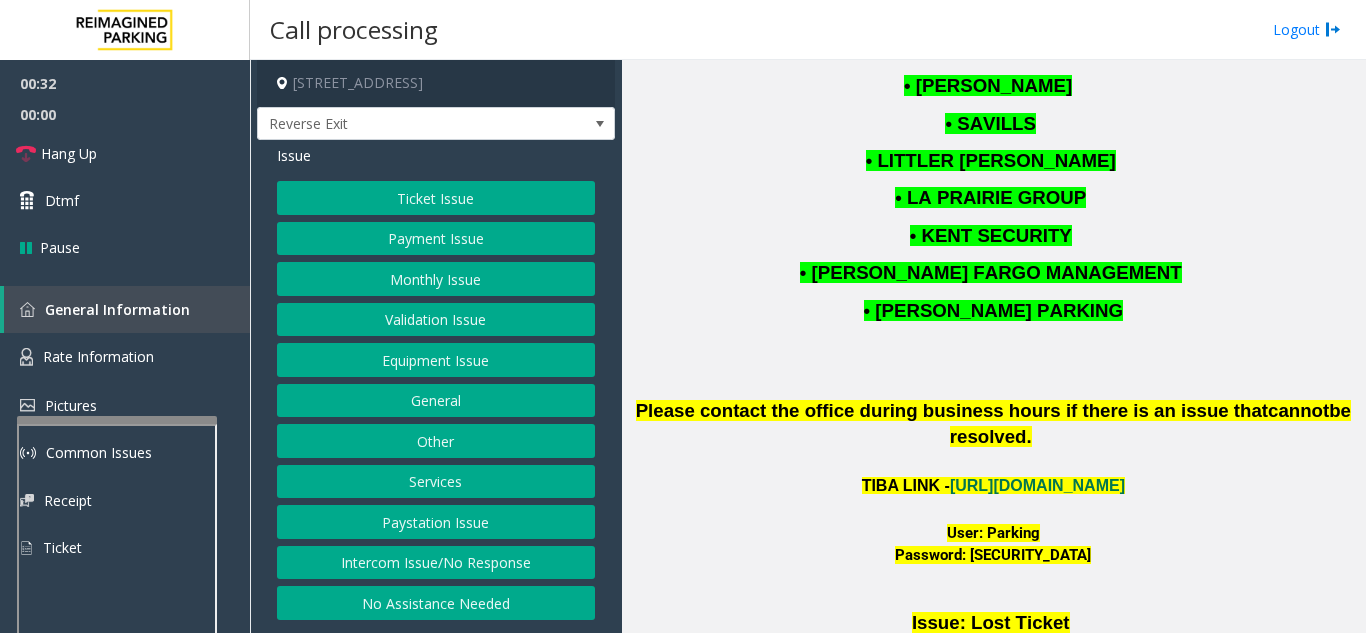 click on "• LANIER PARKING" 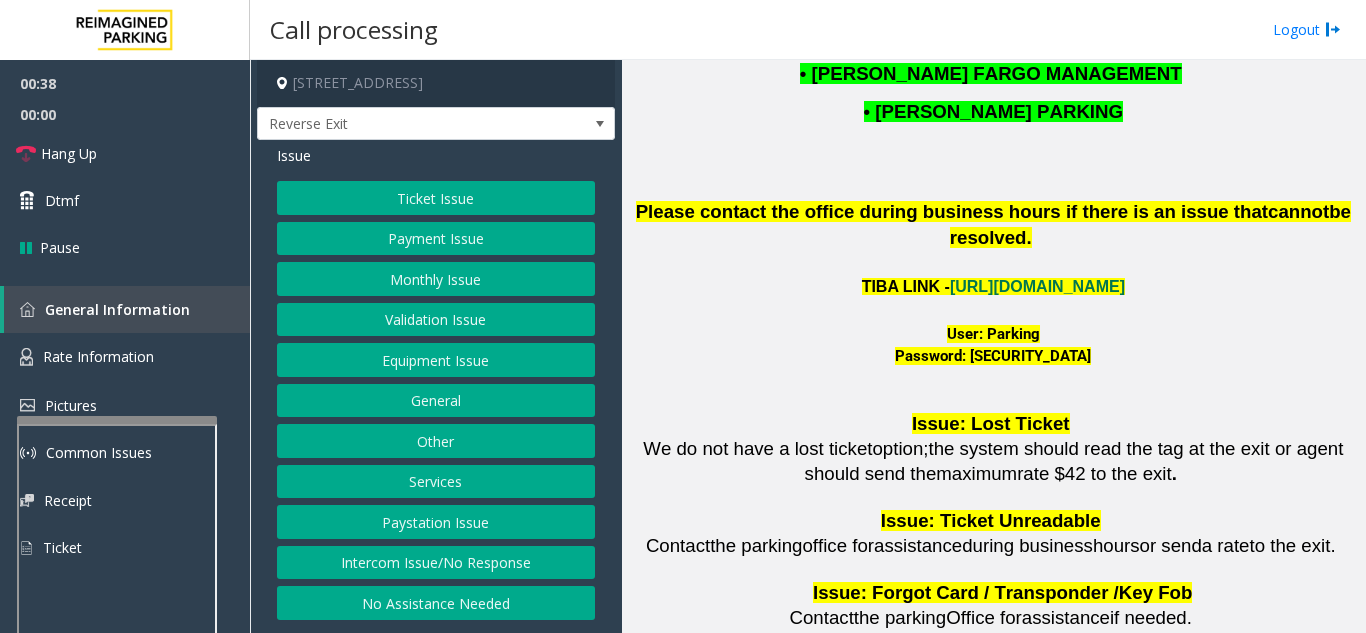 scroll, scrollTop: 2761, scrollLeft: 0, axis: vertical 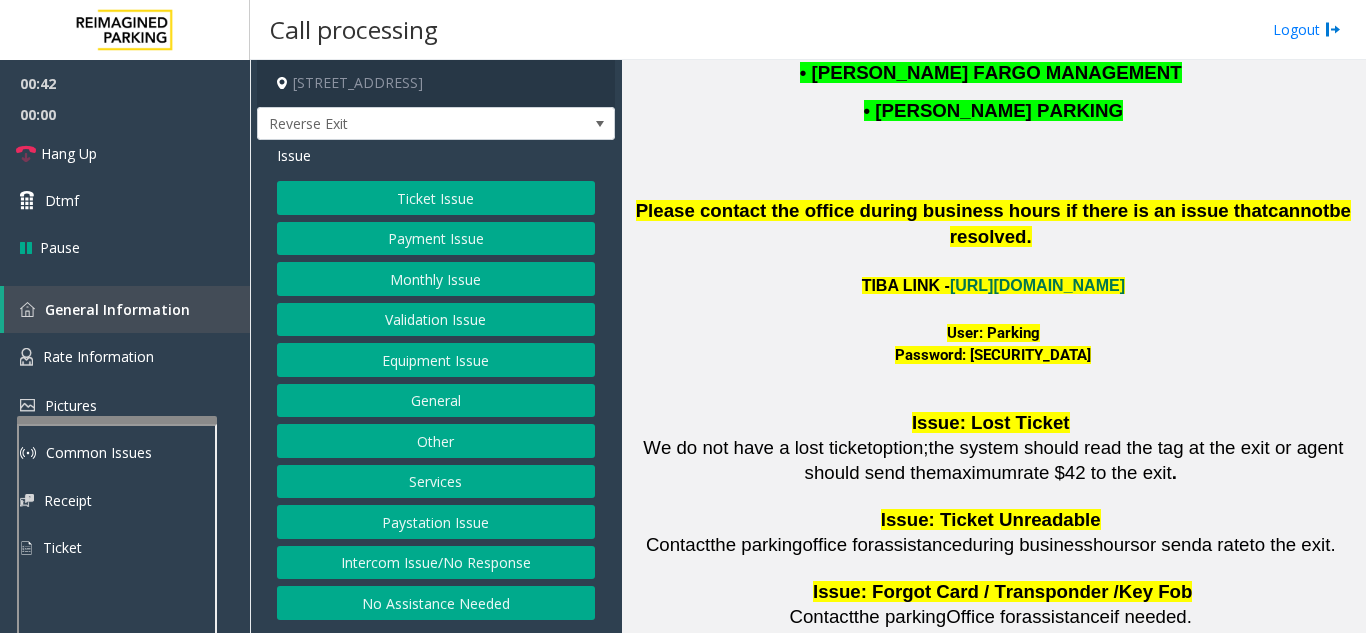 click on "Ticket Issue" 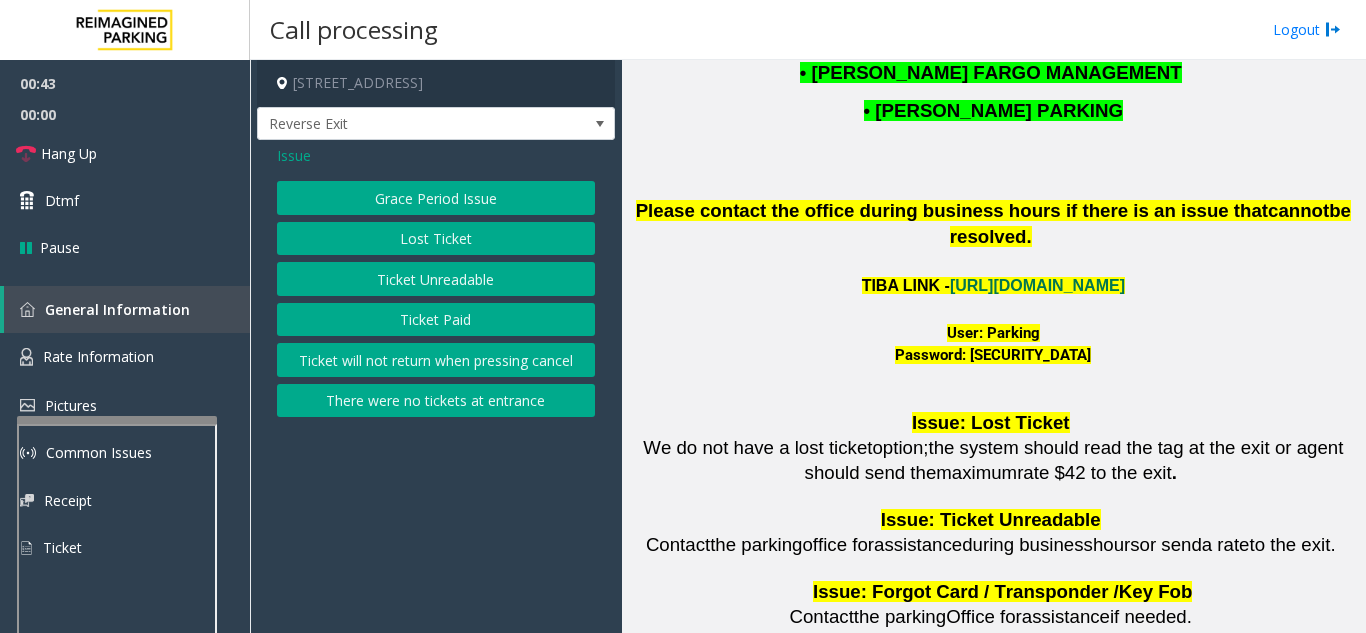 click on "Lost Ticket" 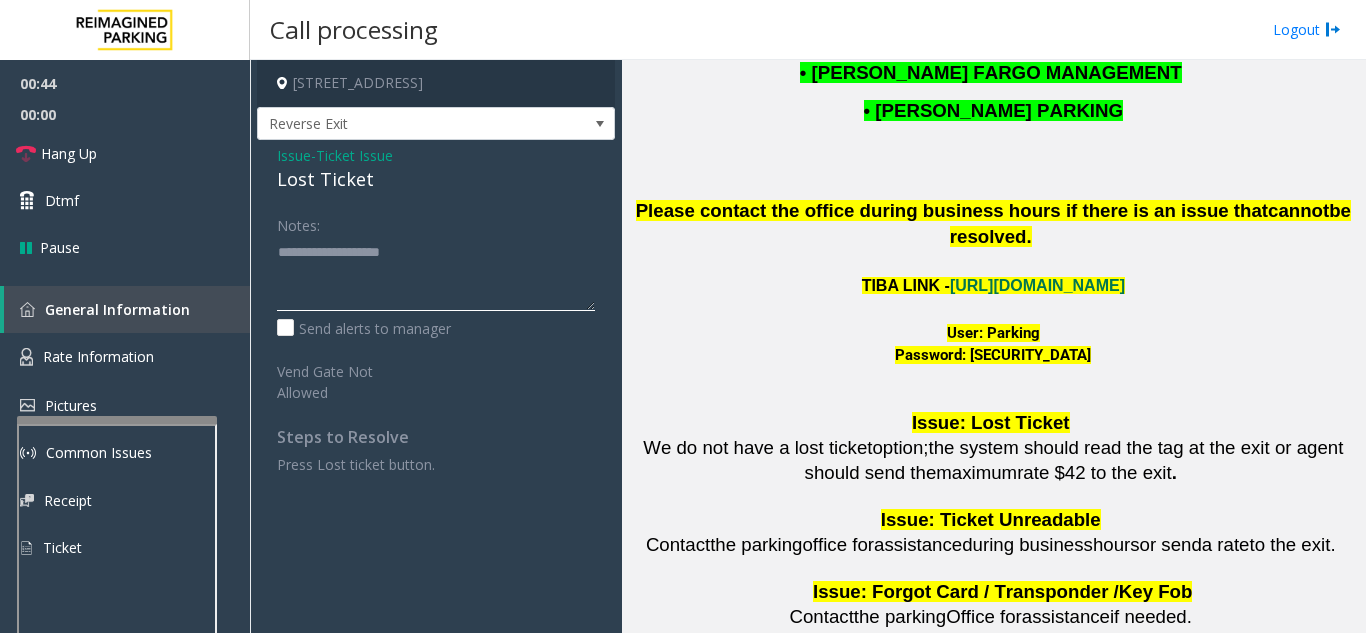 click 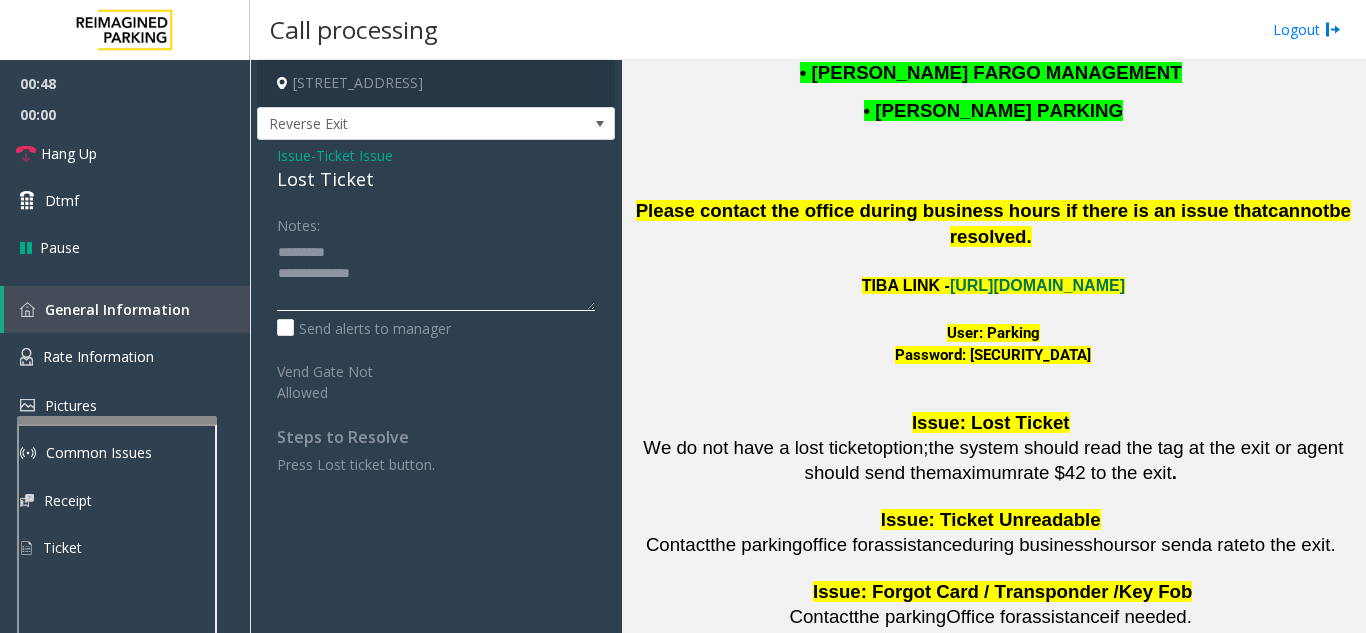 click 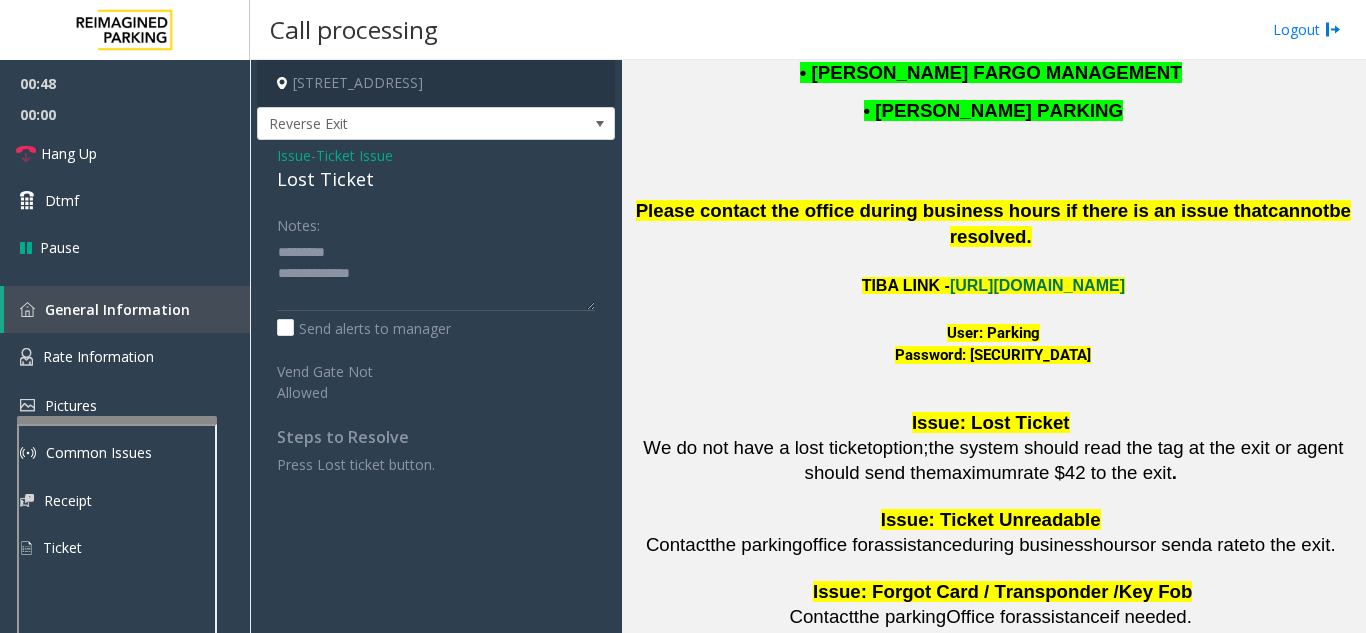 click on "Lost Ticket" 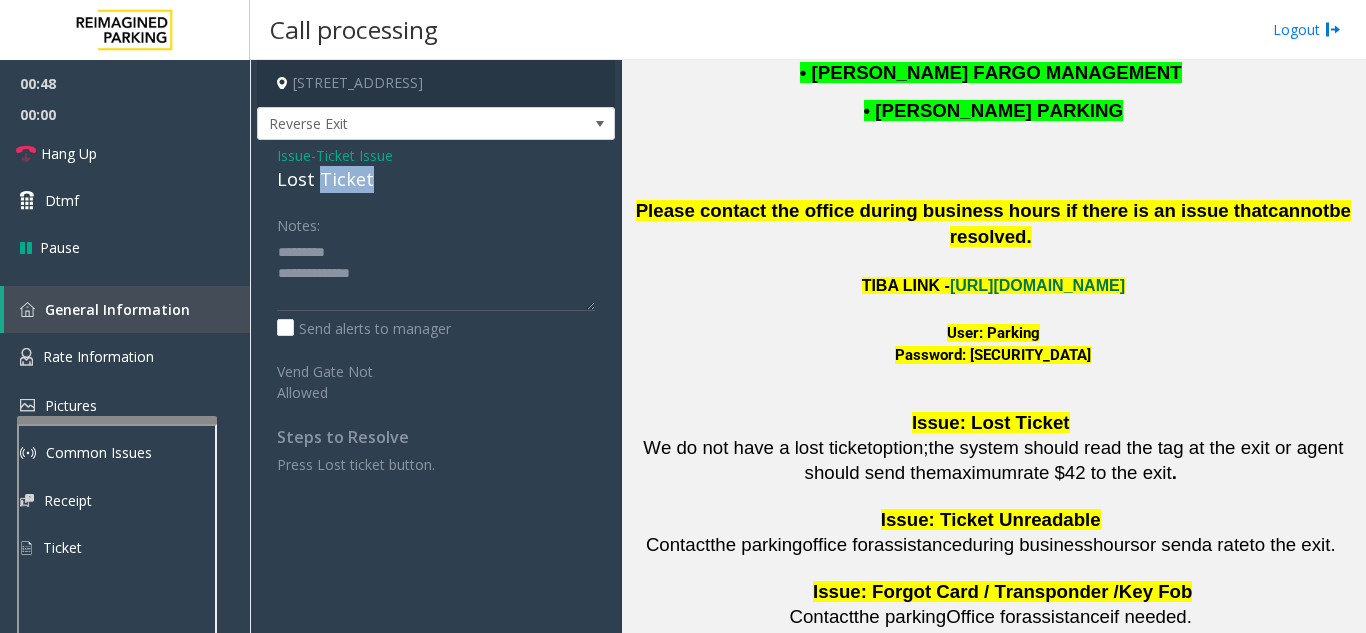 click on "Lost Ticket" 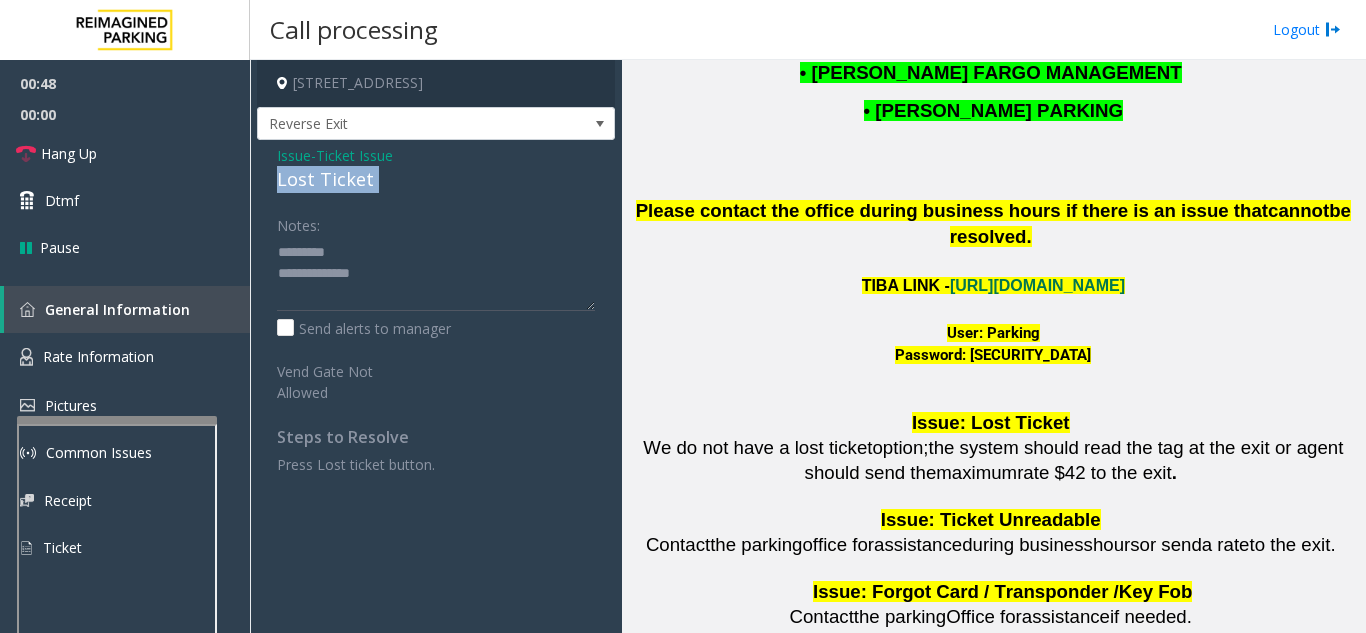 click on "Lost Ticket" 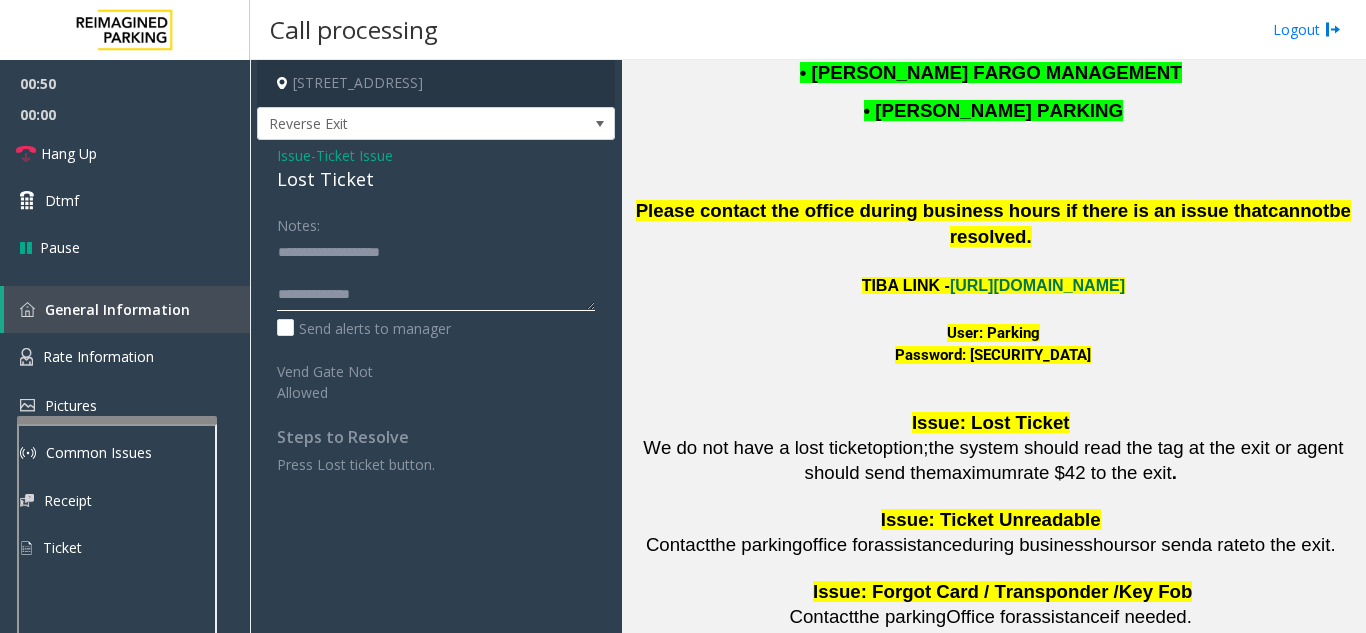 click 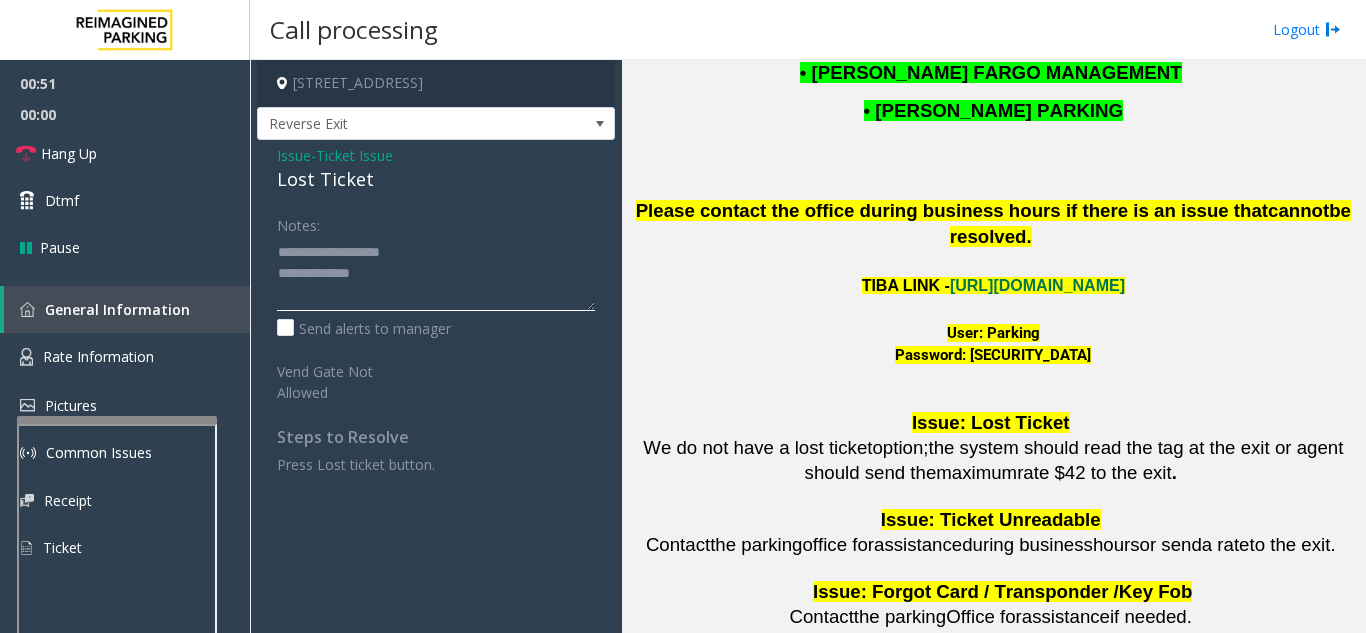 click 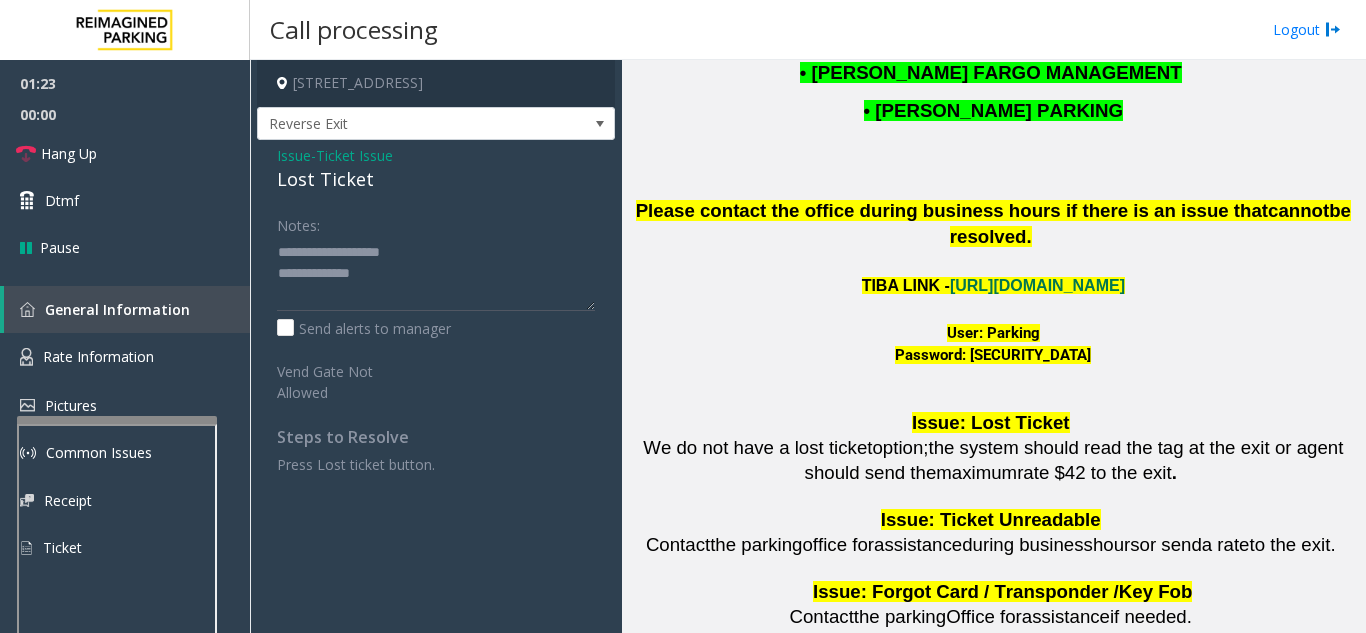 drag, startPoint x: 952, startPoint y: 305, endPoint x: 1098, endPoint y: 310, distance: 146.08559 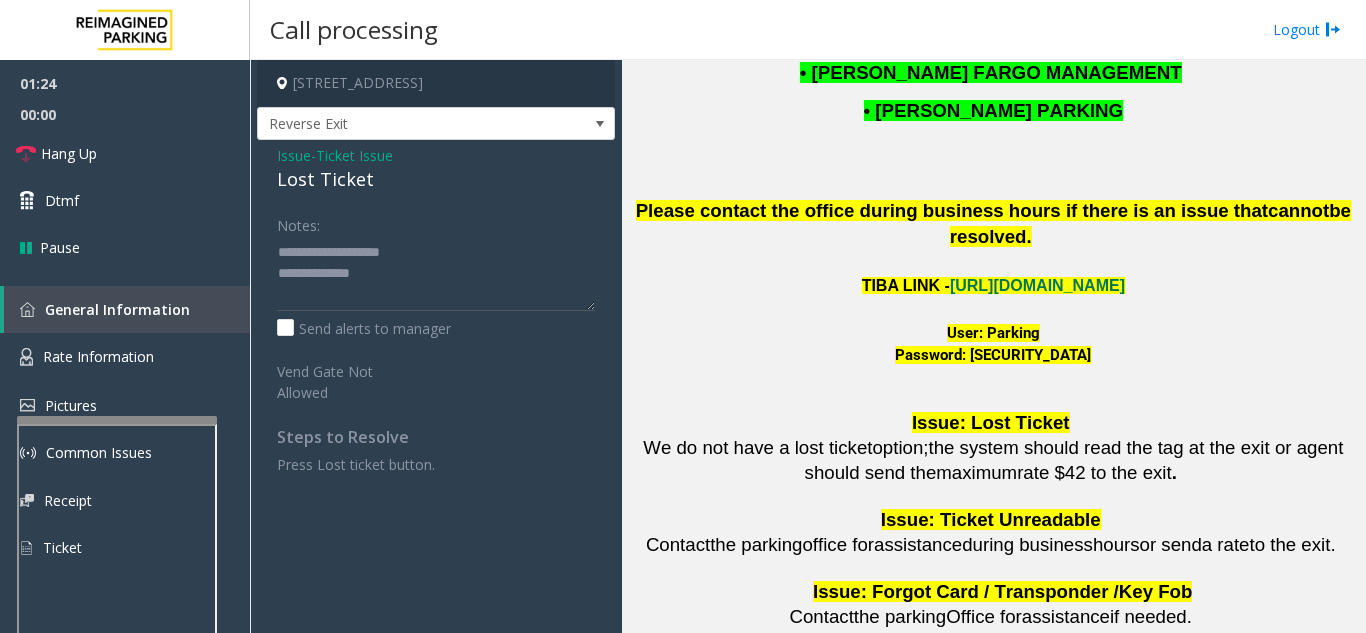 copy on "P@rking@21093100" 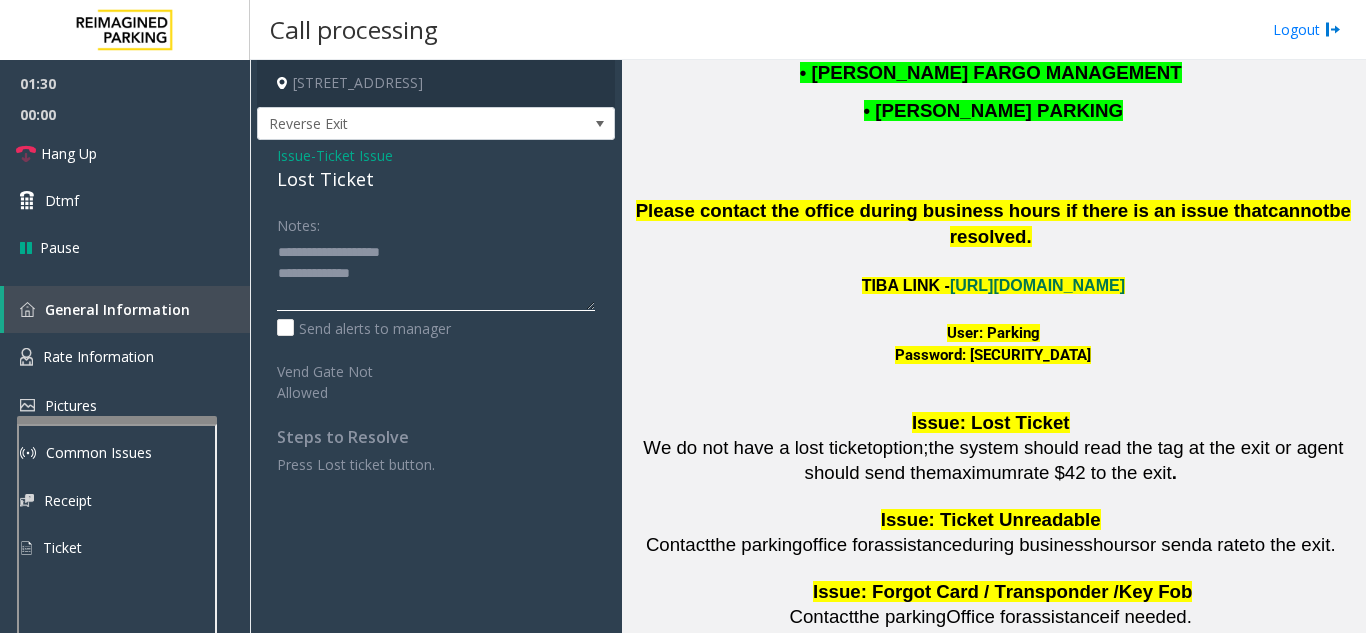 click 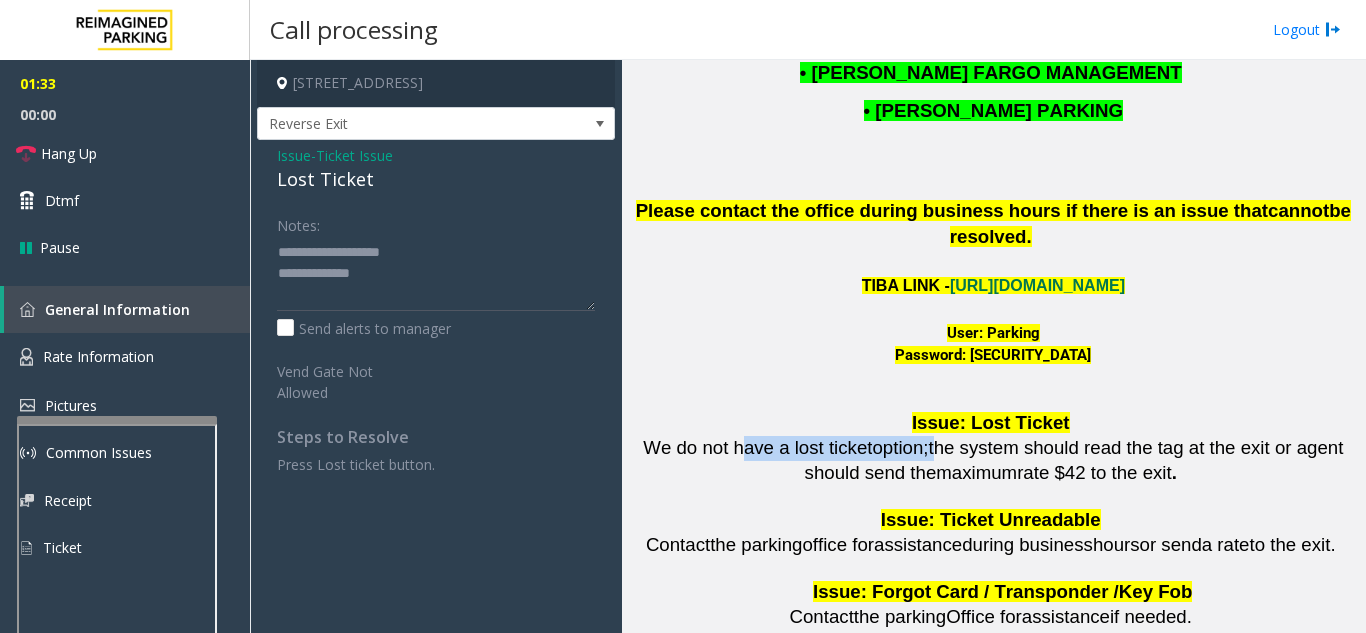 drag, startPoint x: 771, startPoint y: 405, endPoint x: 904, endPoint y: 408, distance: 133.03383 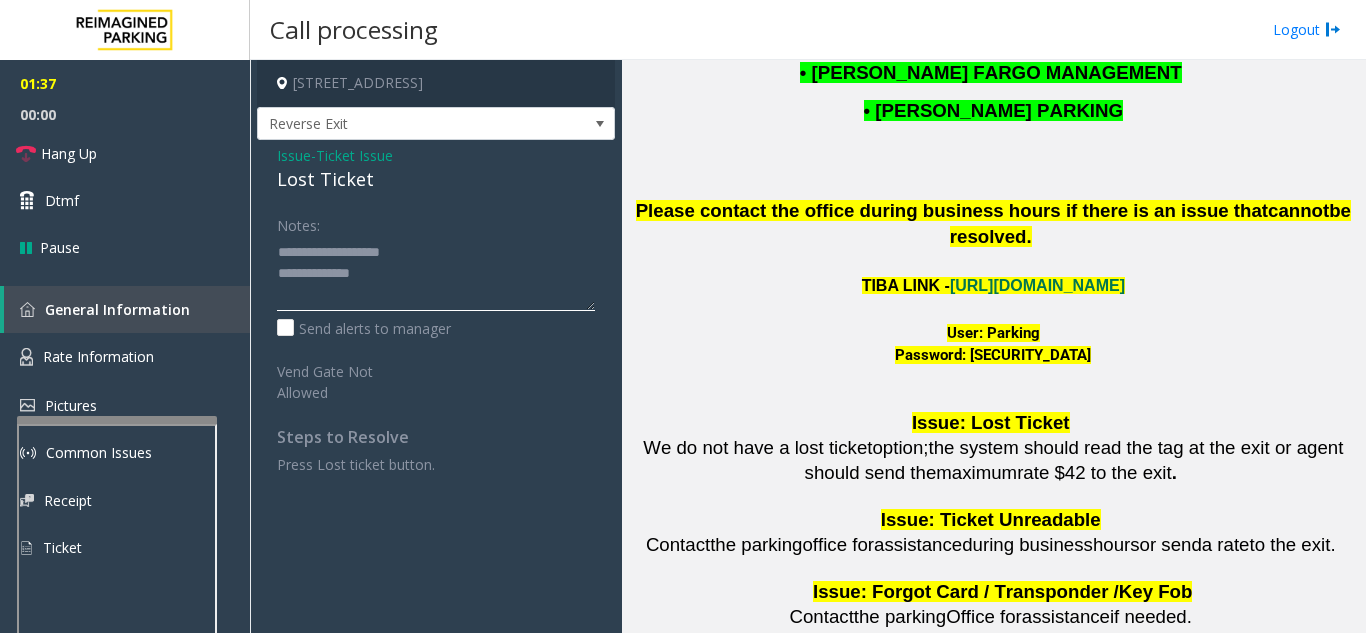 click 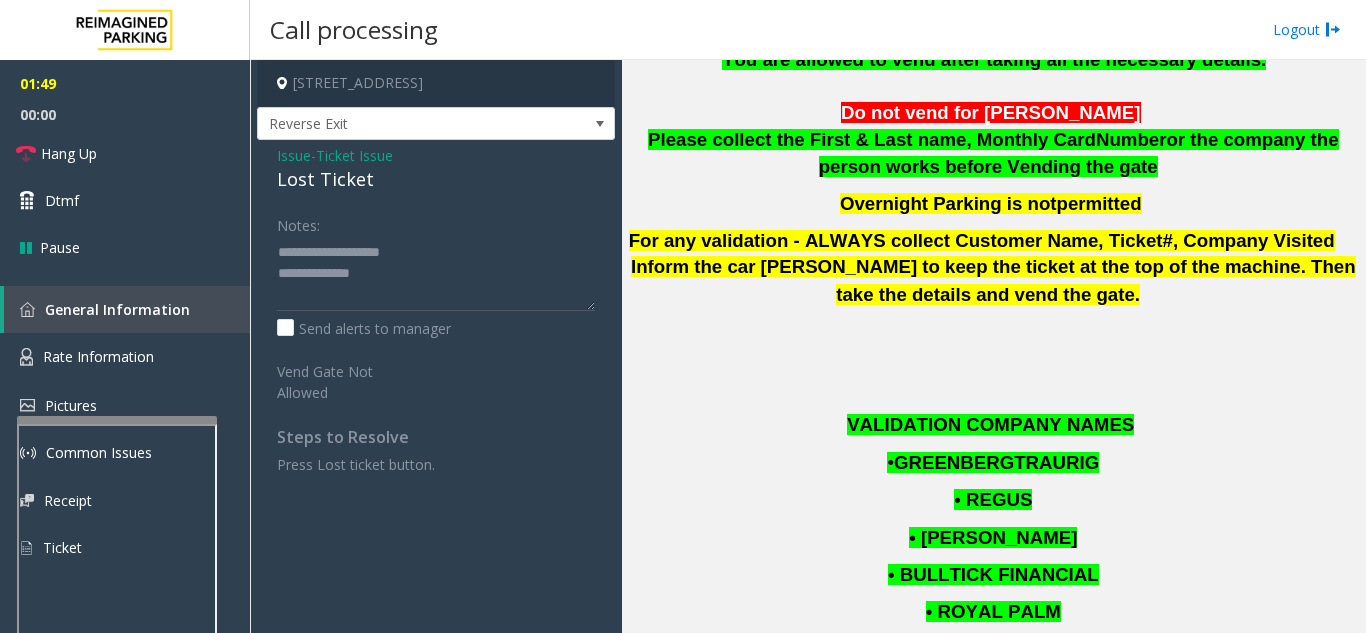 scroll, scrollTop: 1361, scrollLeft: 0, axis: vertical 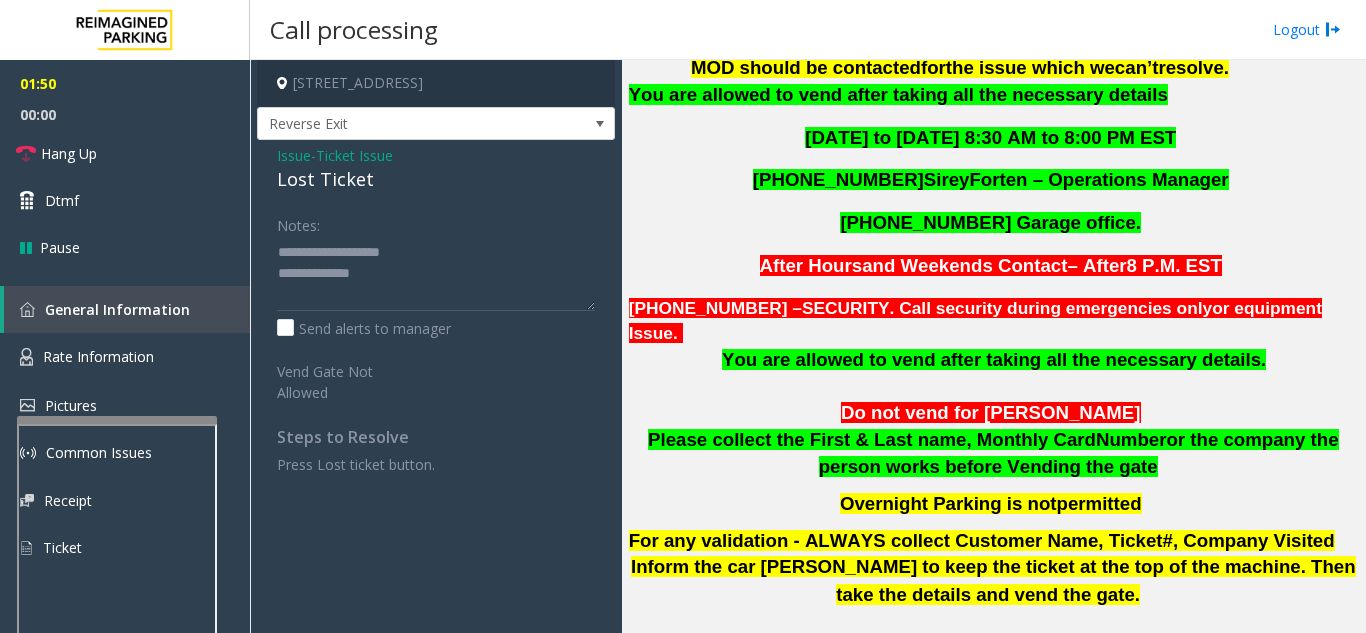 click on "You are allowed to vend after taking all the necessary details." 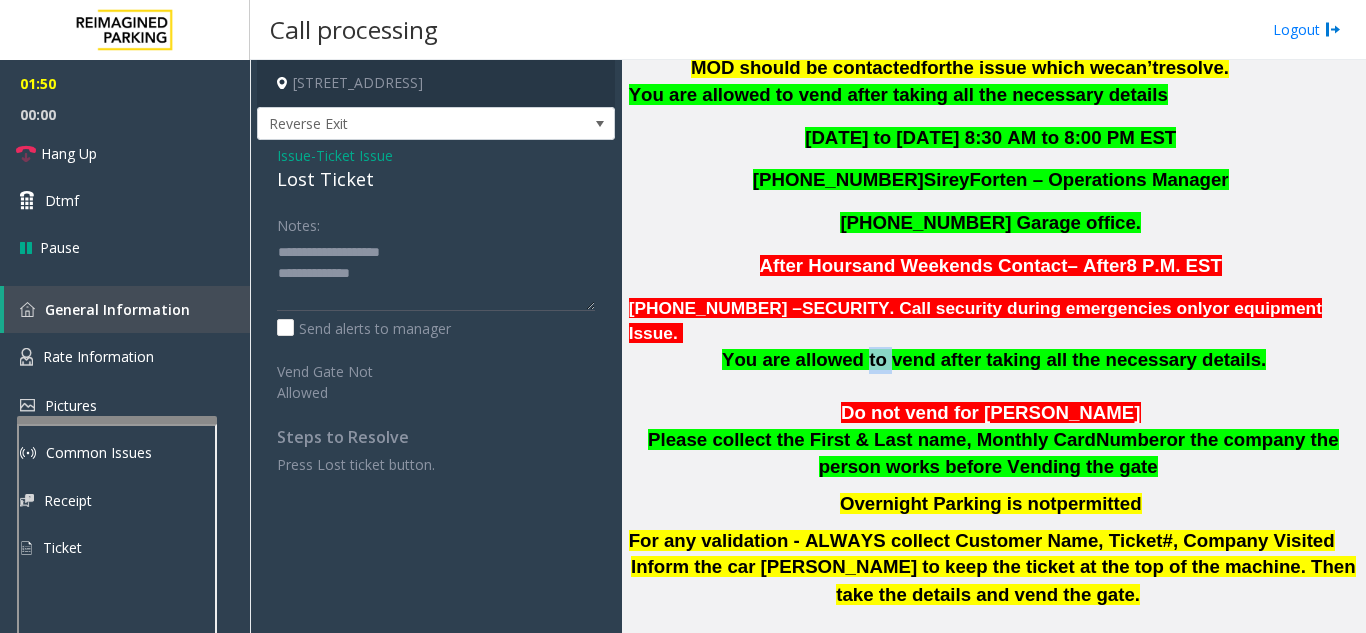 click on "You are allowed to vend after taking all the necessary details." 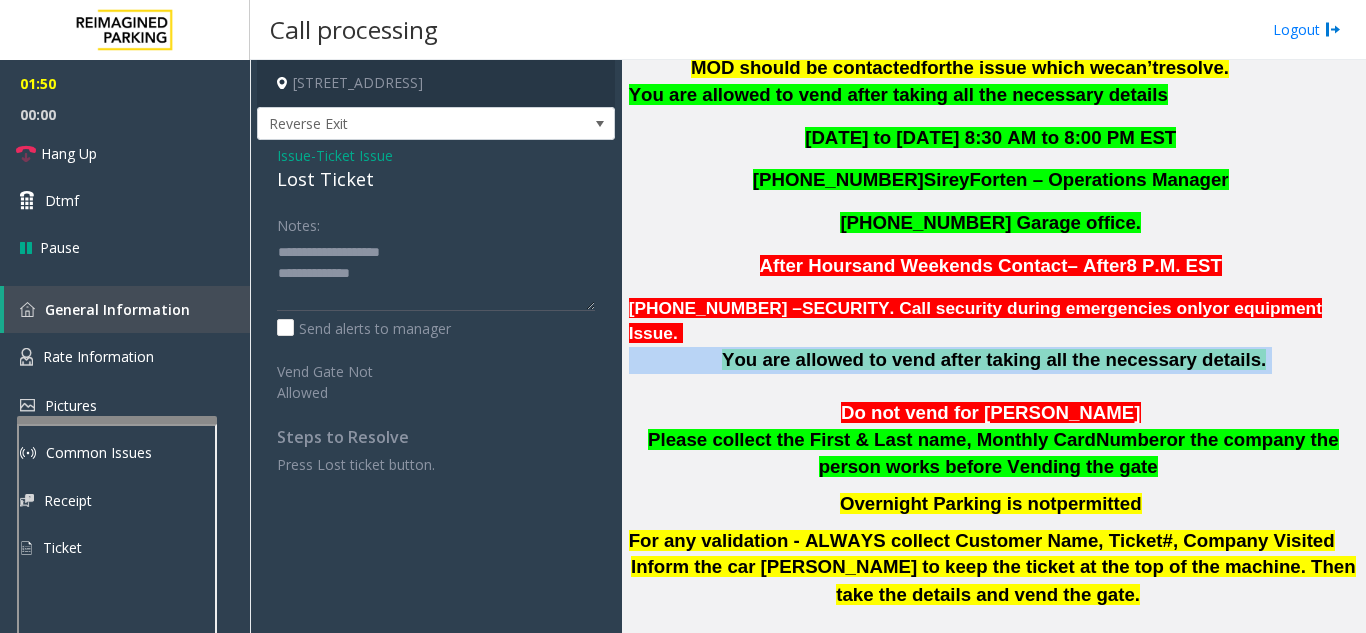 click on "You are allowed to vend after taking all the necessary details." 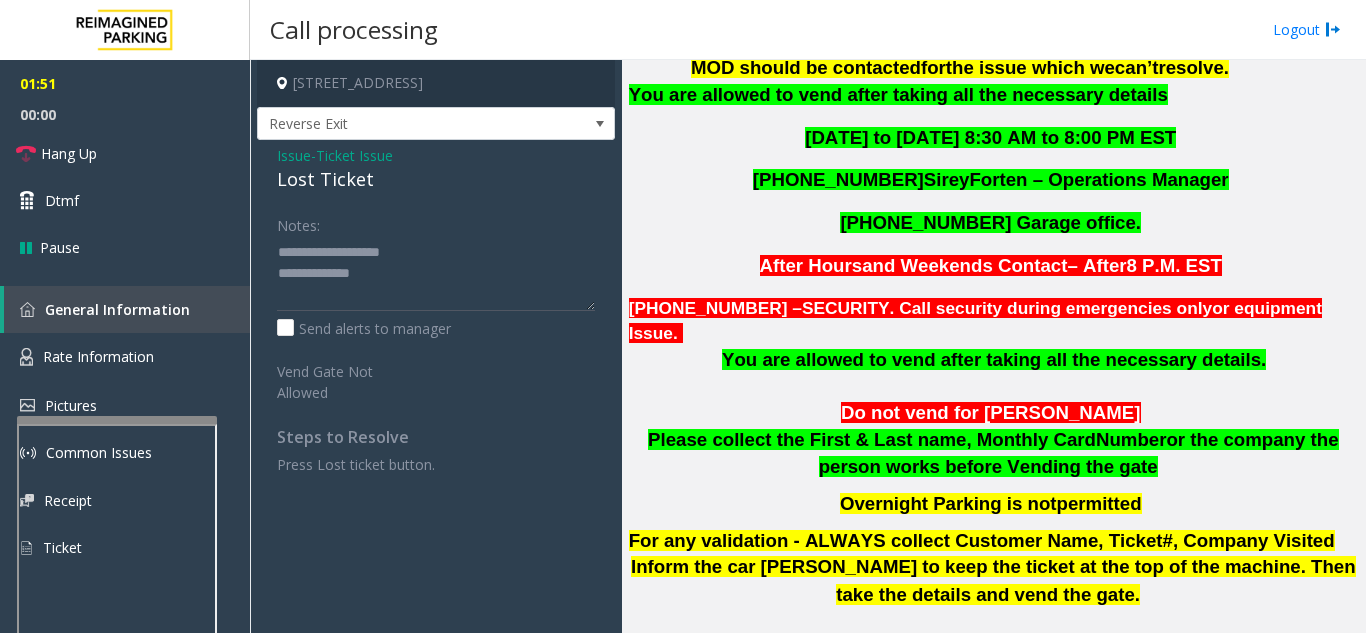 click 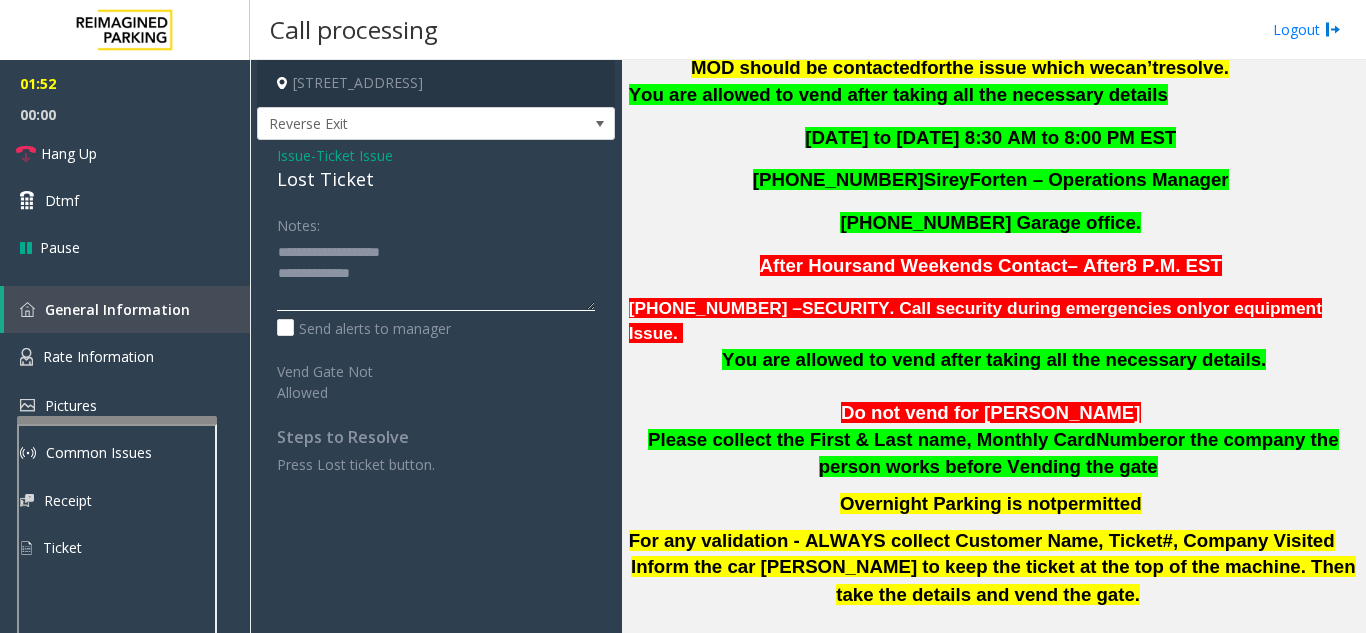 click 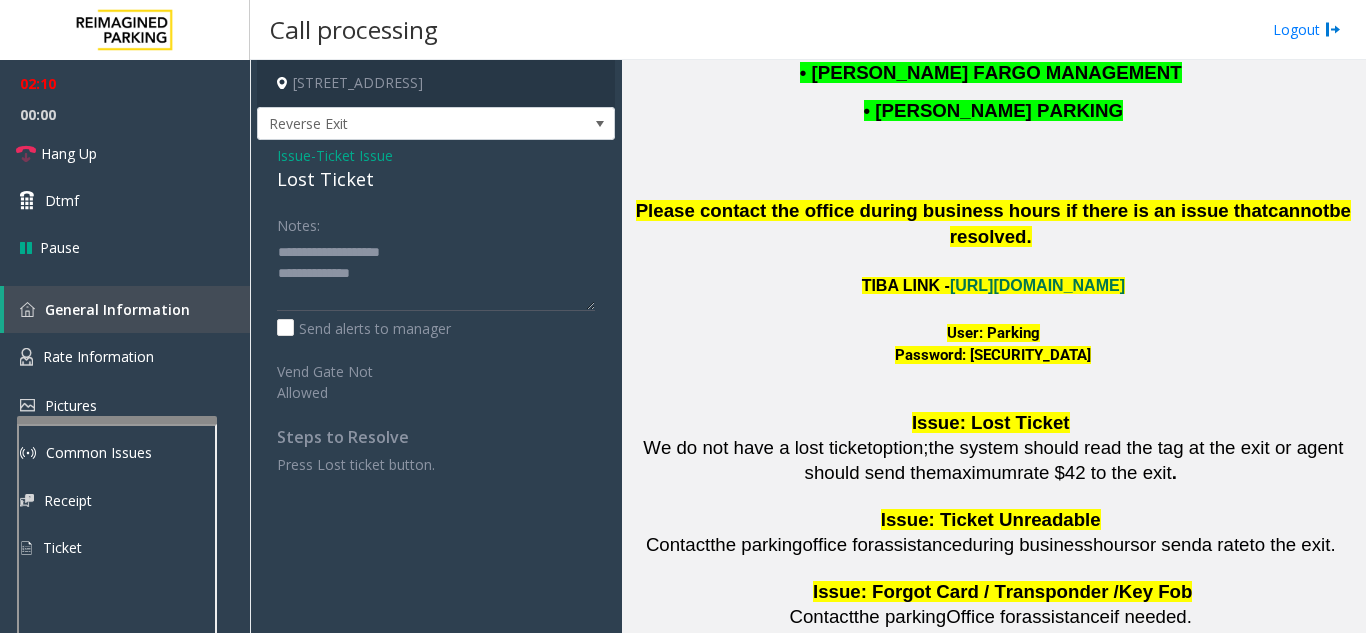 scroll, scrollTop: 2861, scrollLeft: 0, axis: vertical 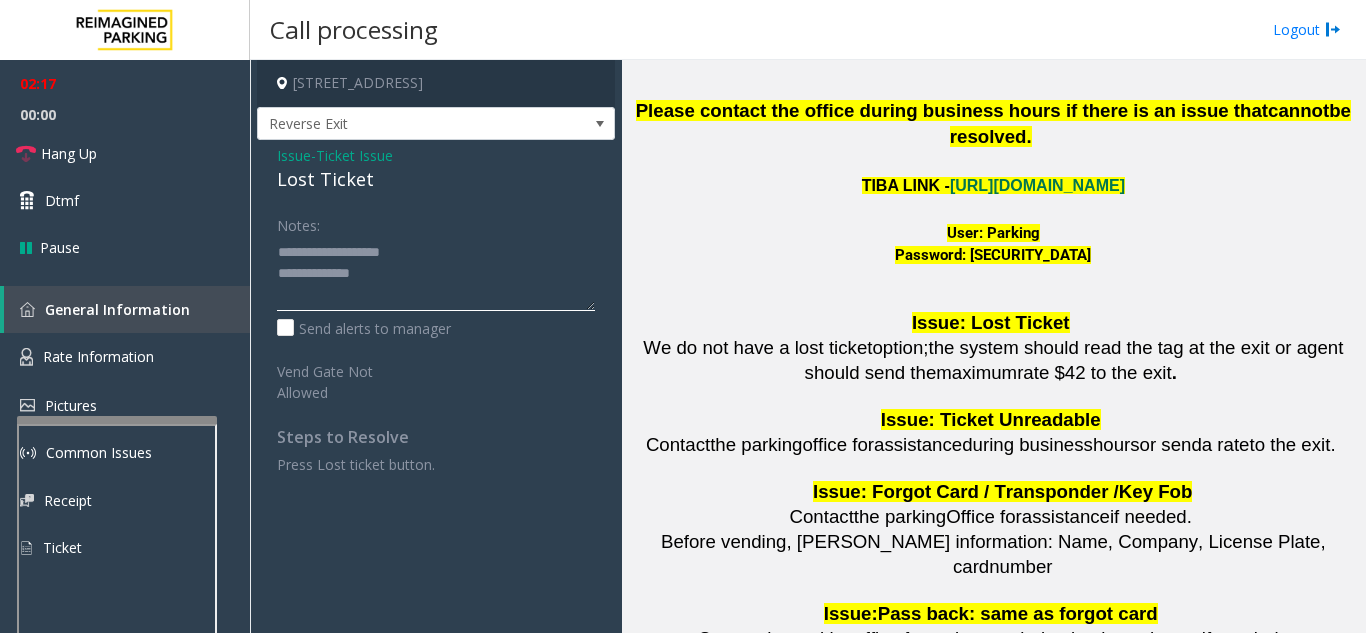 click 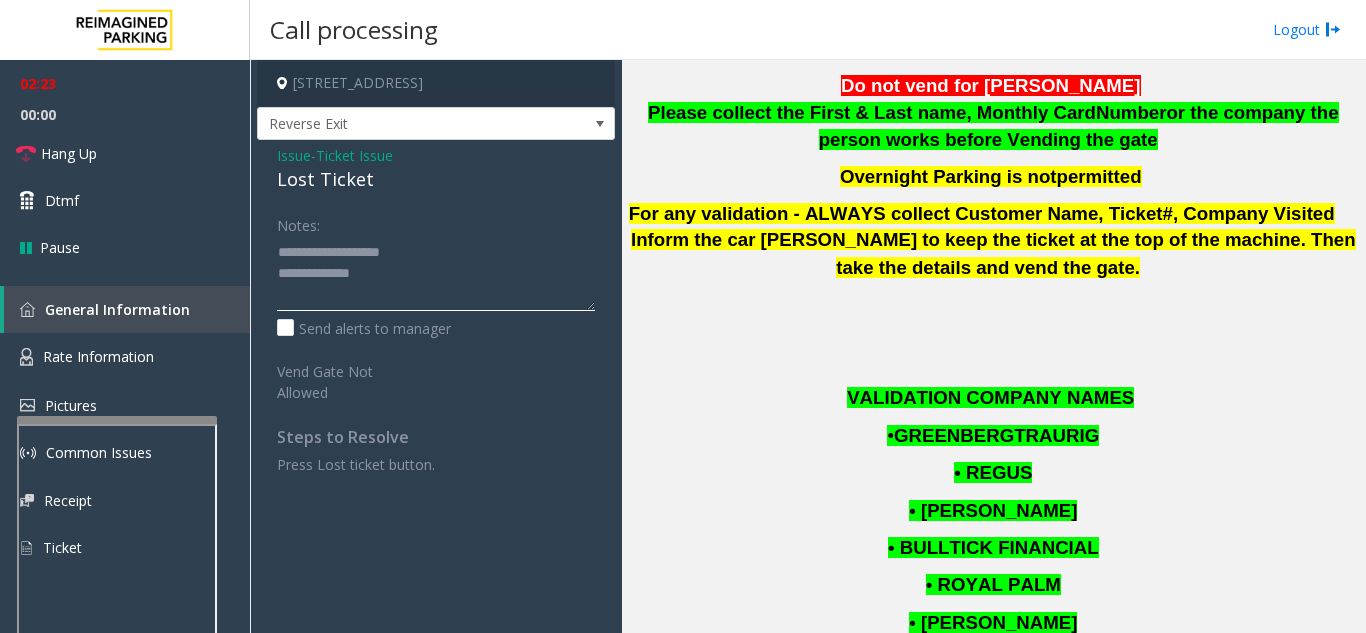 scroll, scrollTop: 1700, scrollLeft: 0, axis: vertical 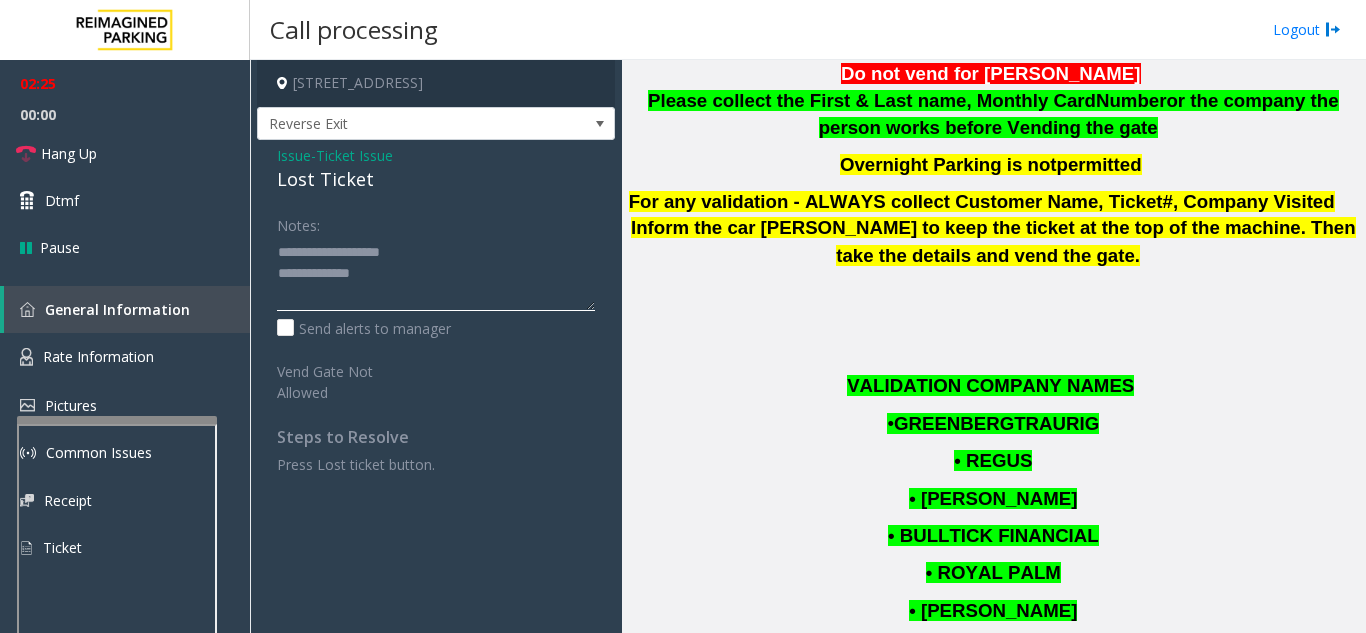 click 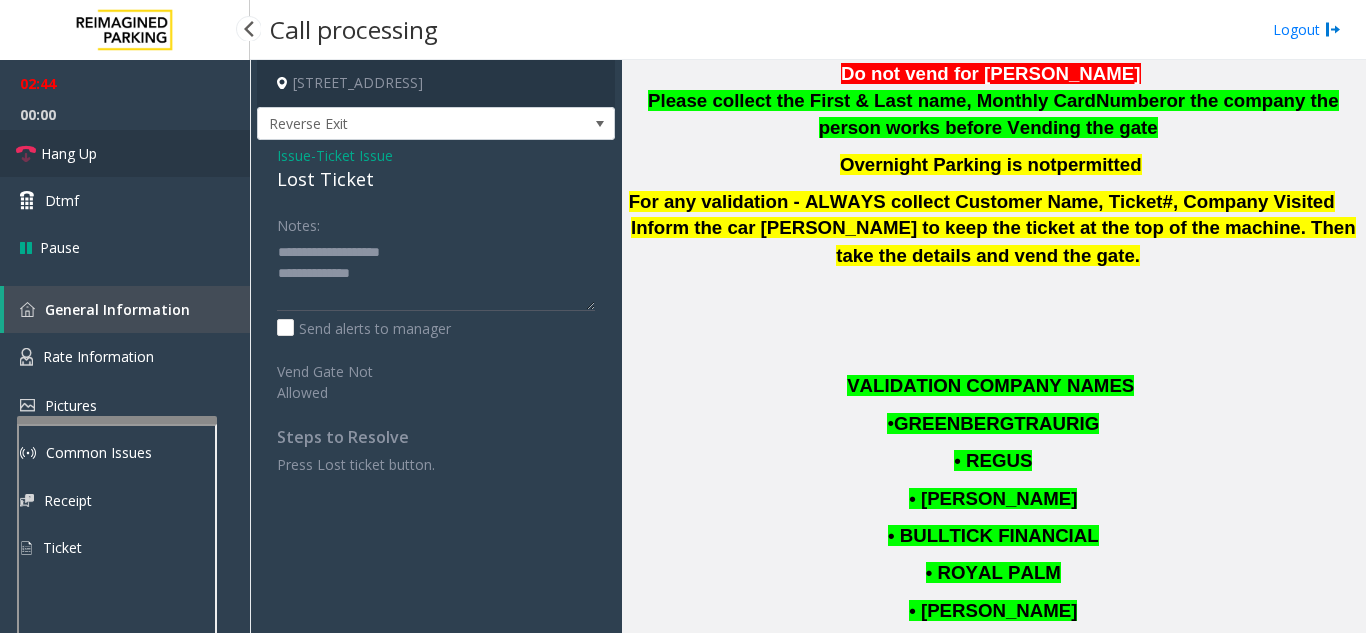 click on "Hang Up" at bounding box center (125, 153) 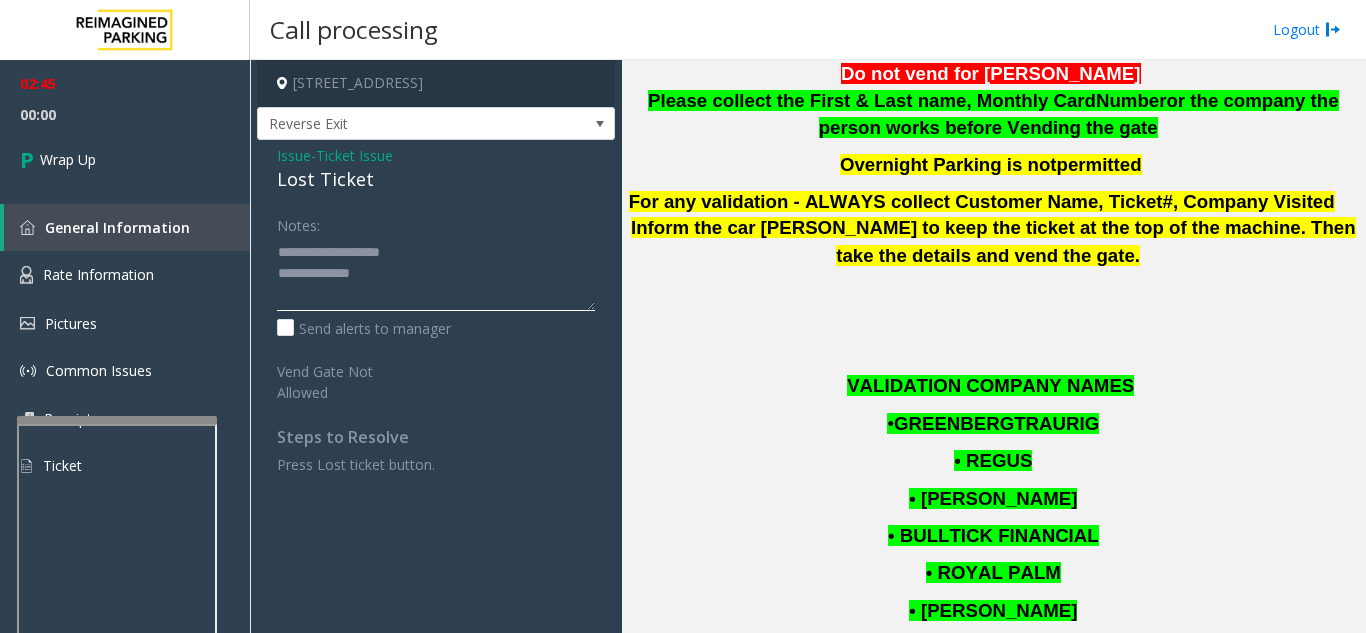 click 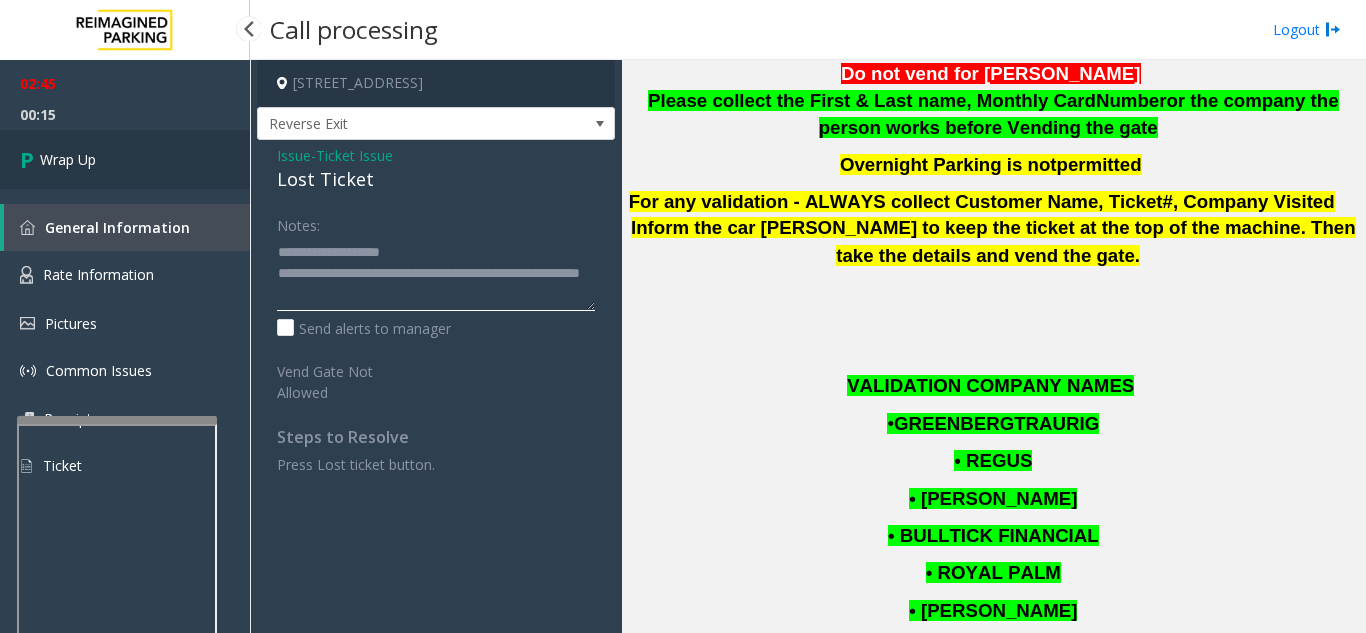 type on "**********" 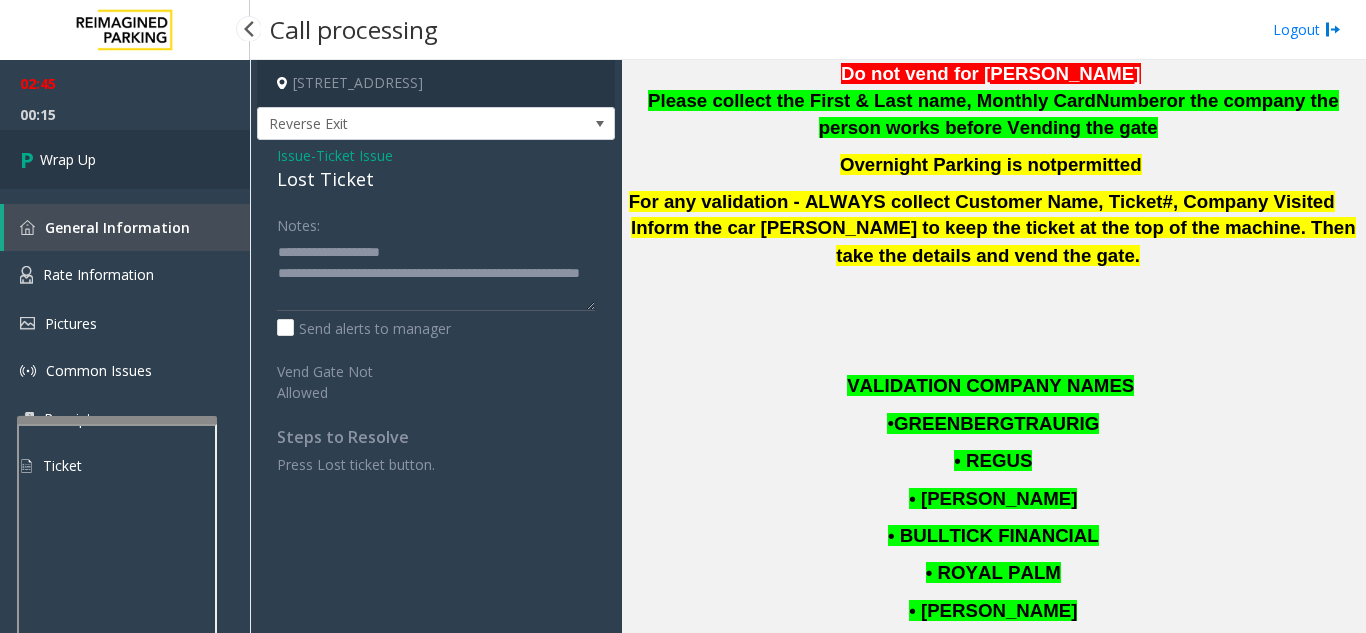 click on "Wrap Up" at bounding box center (125, 159) 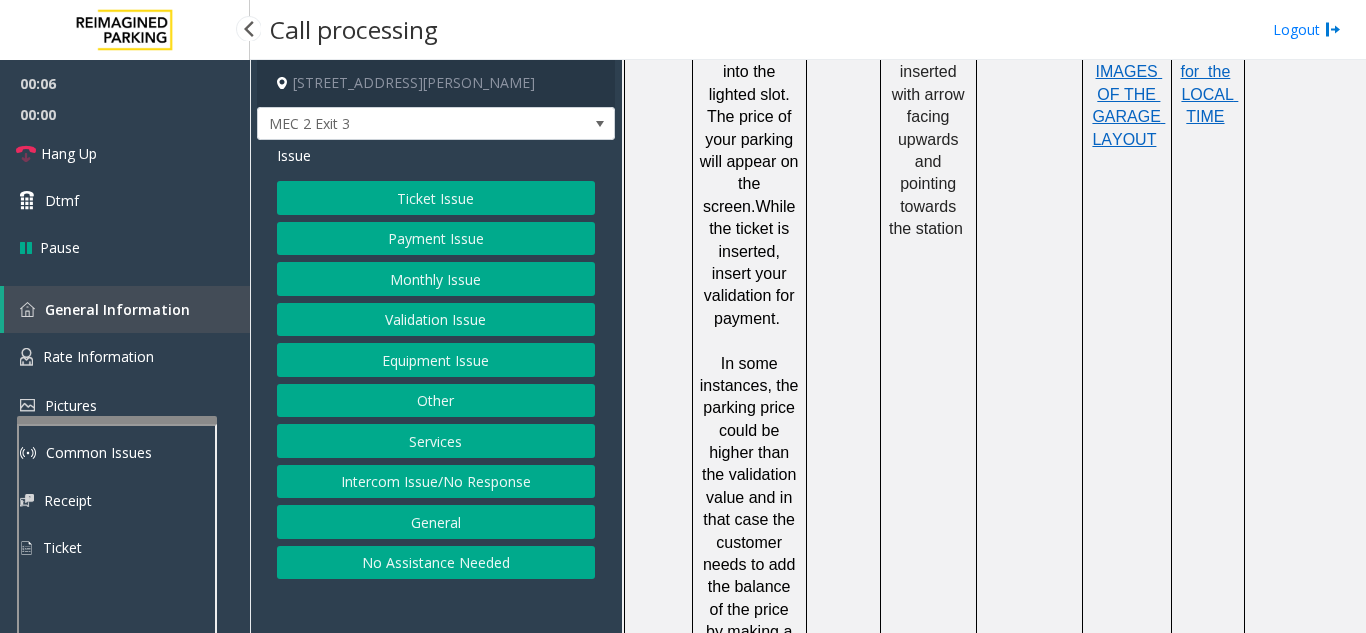 scroll, scrollTop: 1800, scrollLeft: 0, axis: vertical 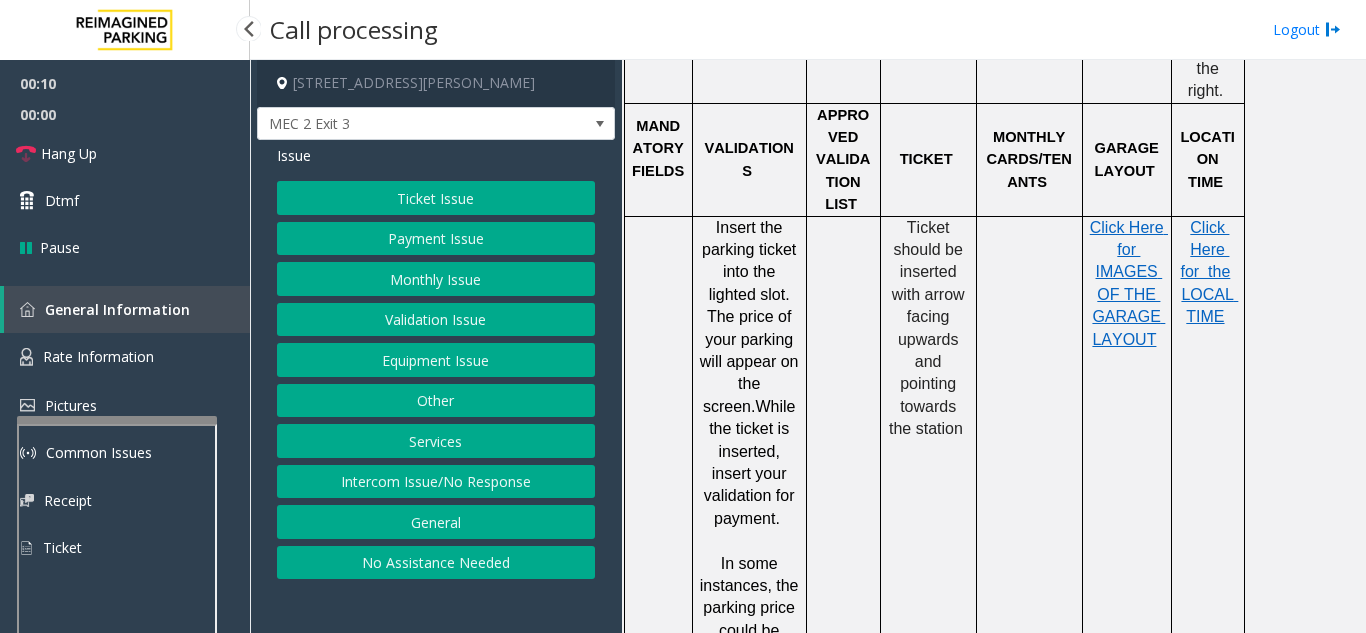 click on "Ticket Issue" 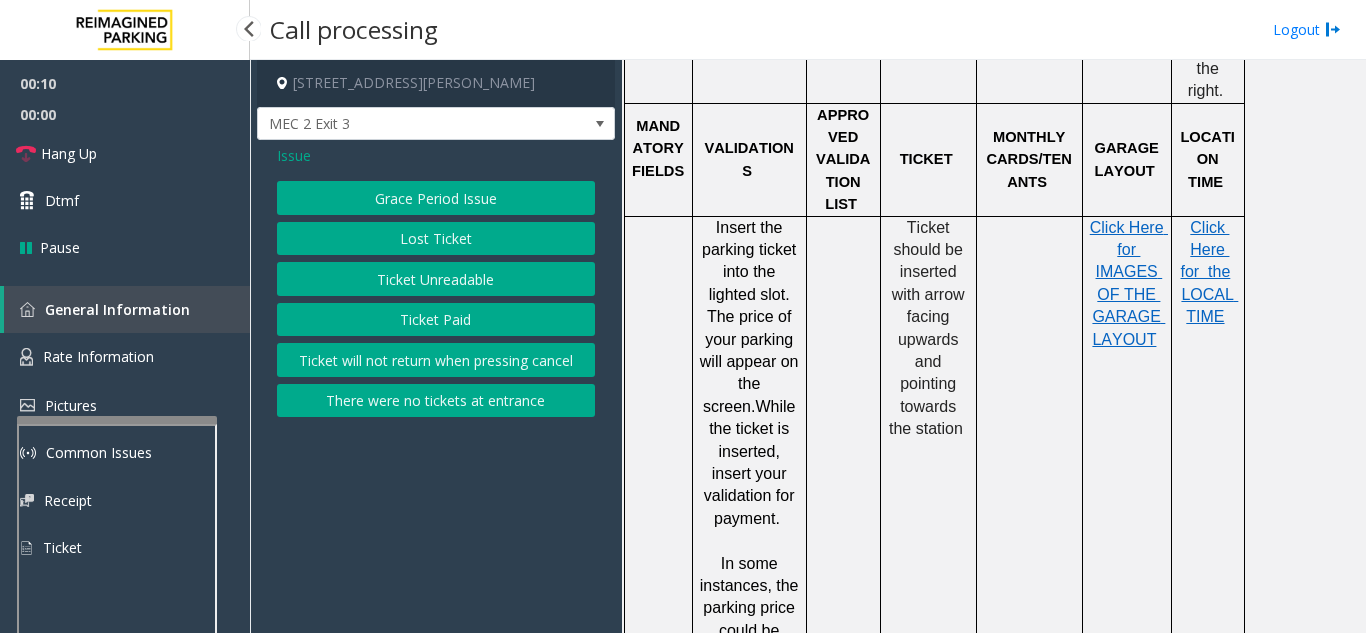 click on "Ticket Unreadable" 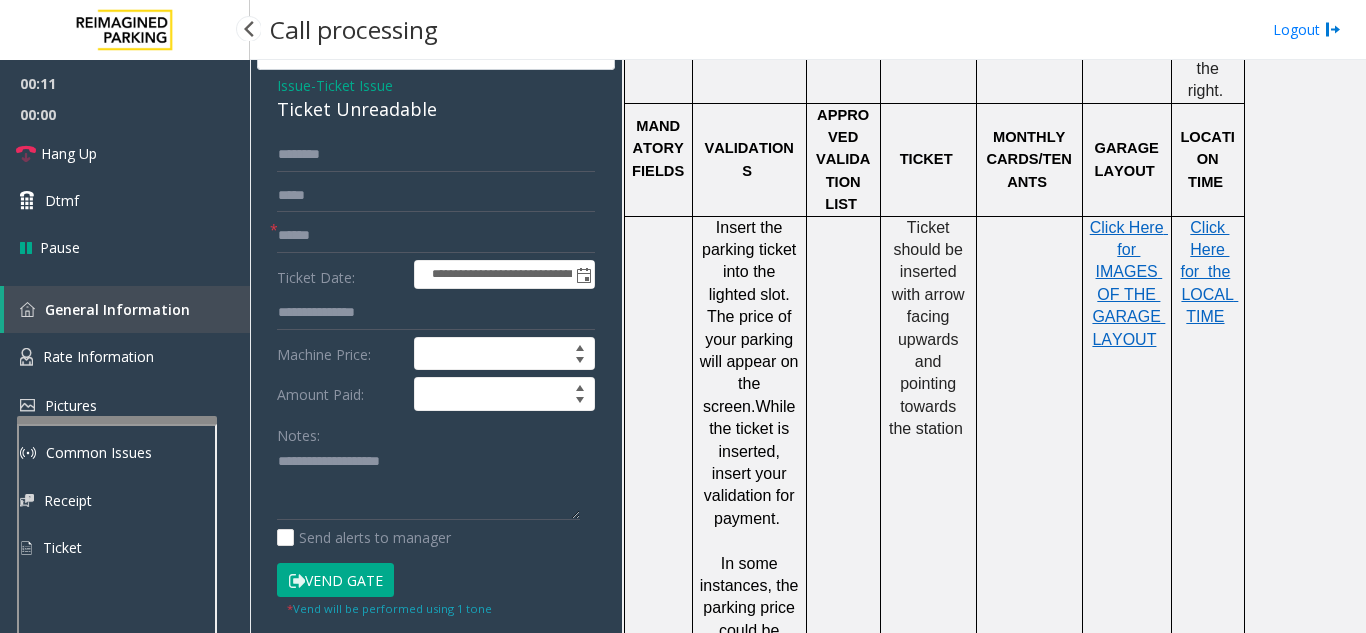 scroll, scrollTop: 100, scrollLeft: 0, axis: vertical 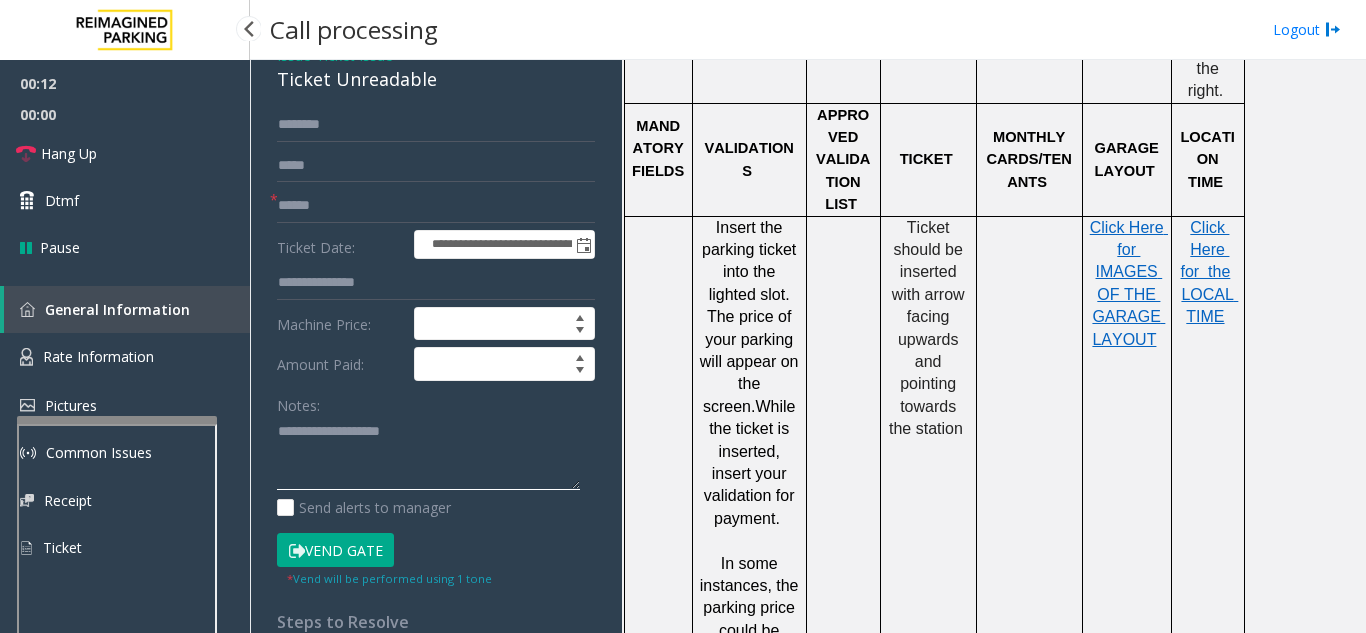 click 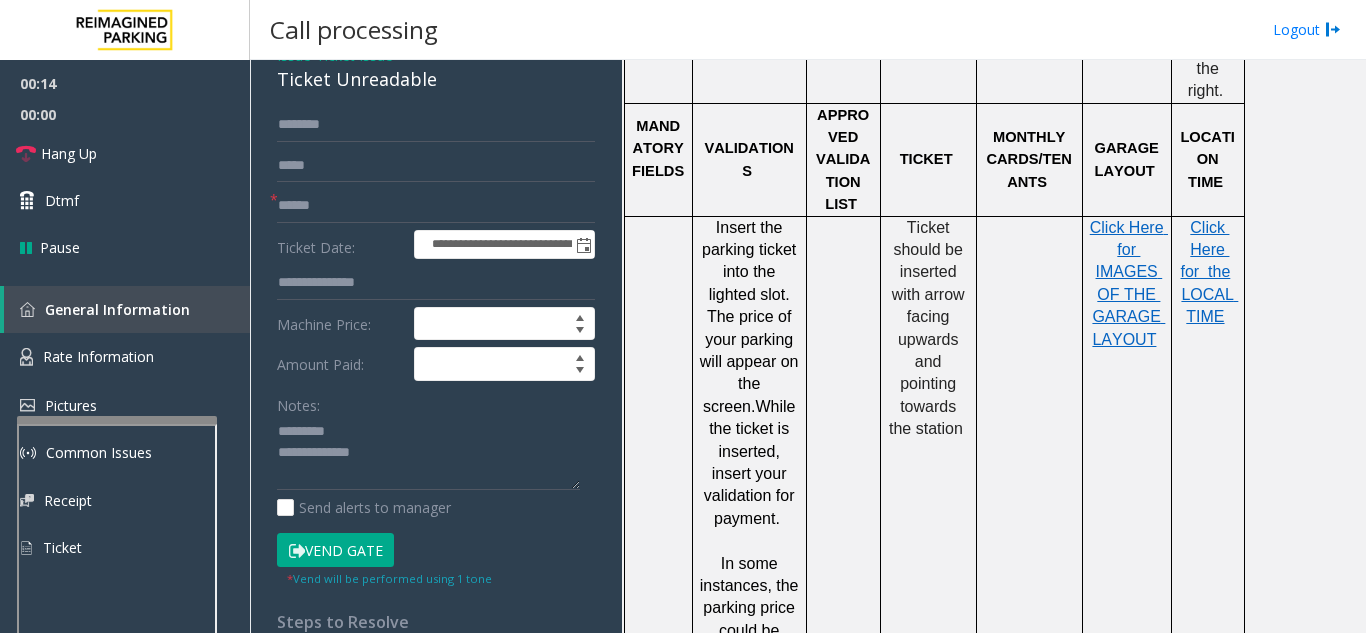 click on "Notes:" 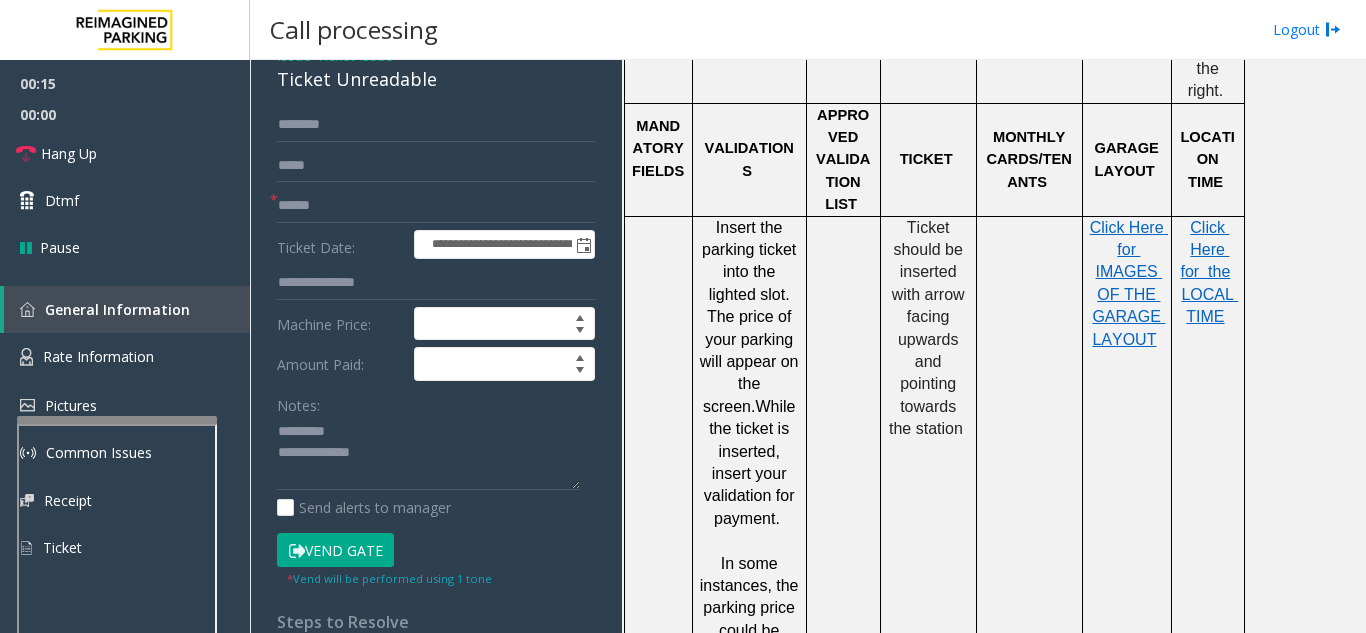 click on "Ticket Unreadable" 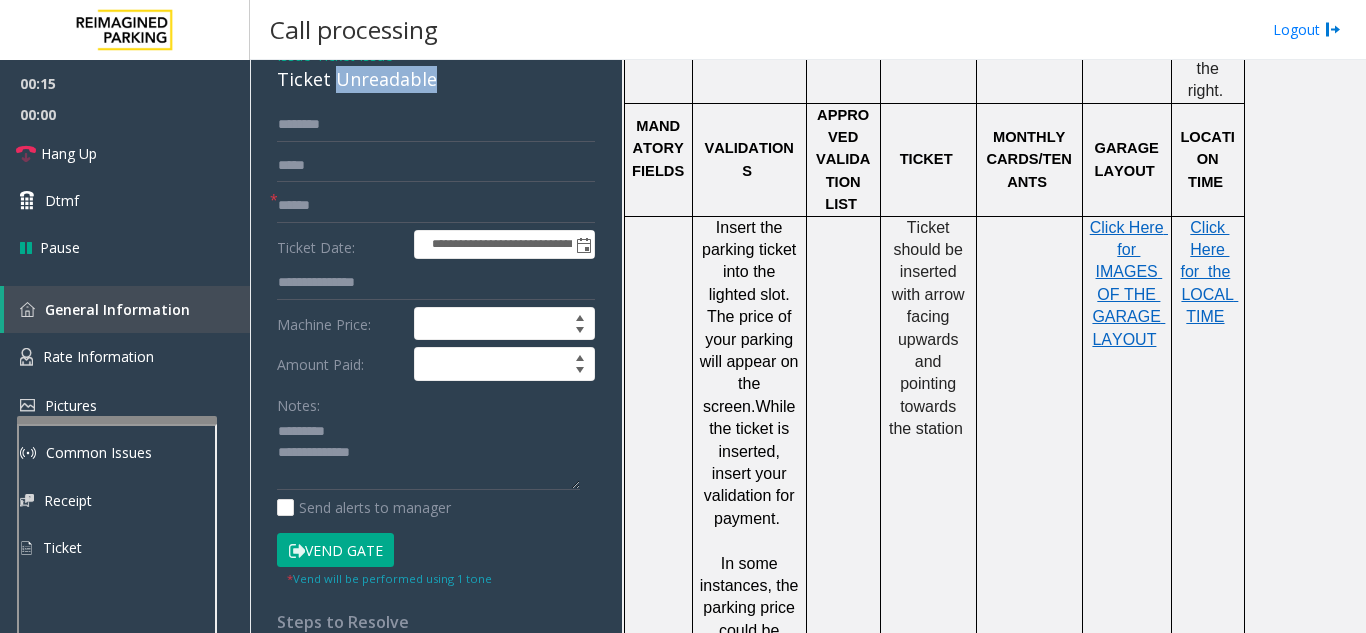 click on "Ticket Unreadable" 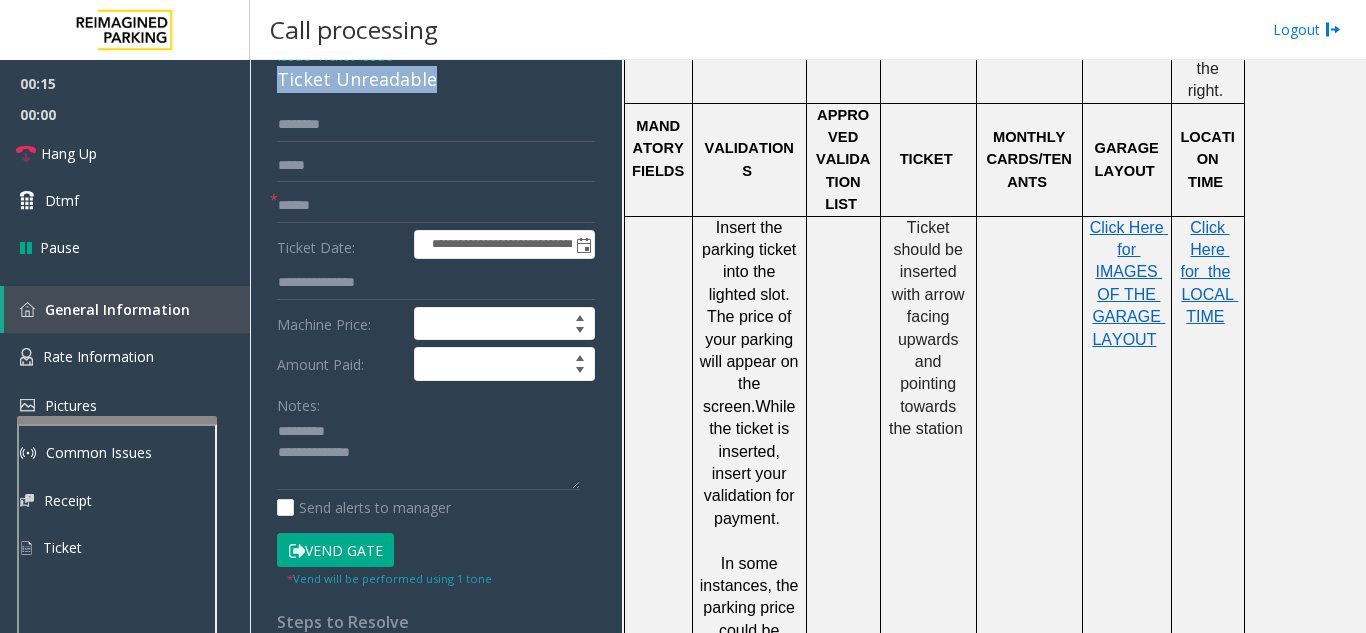 click on "Ticket Unreadable" 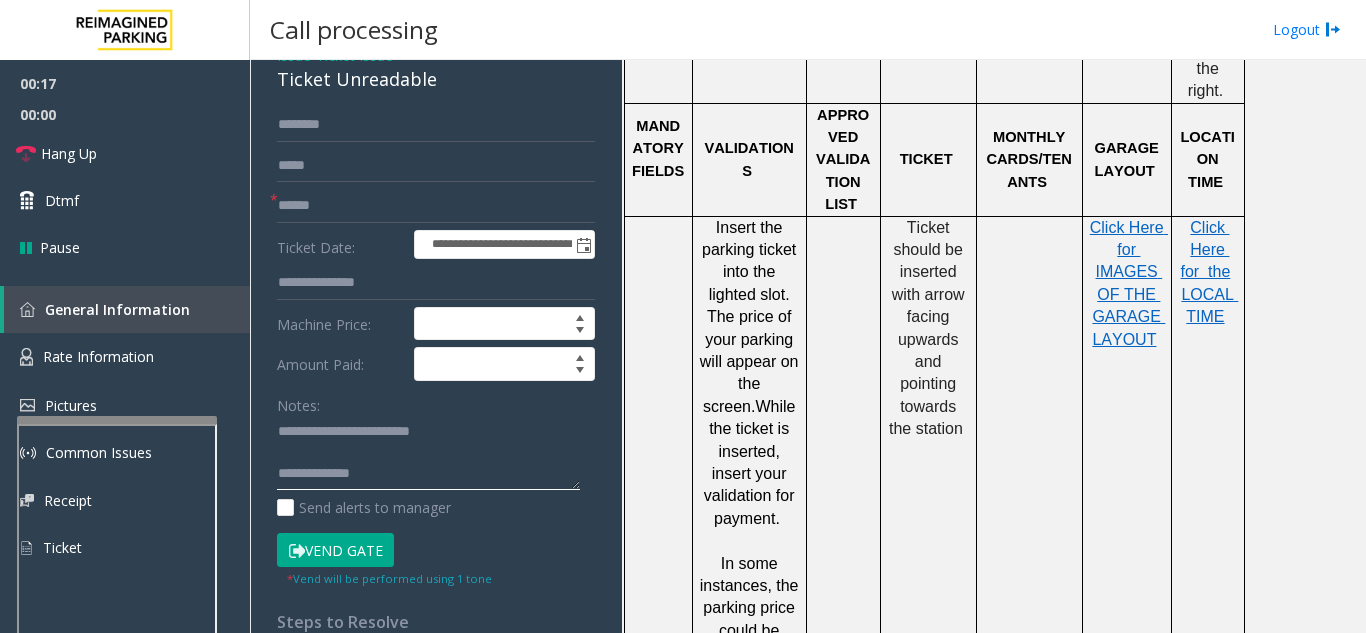 click 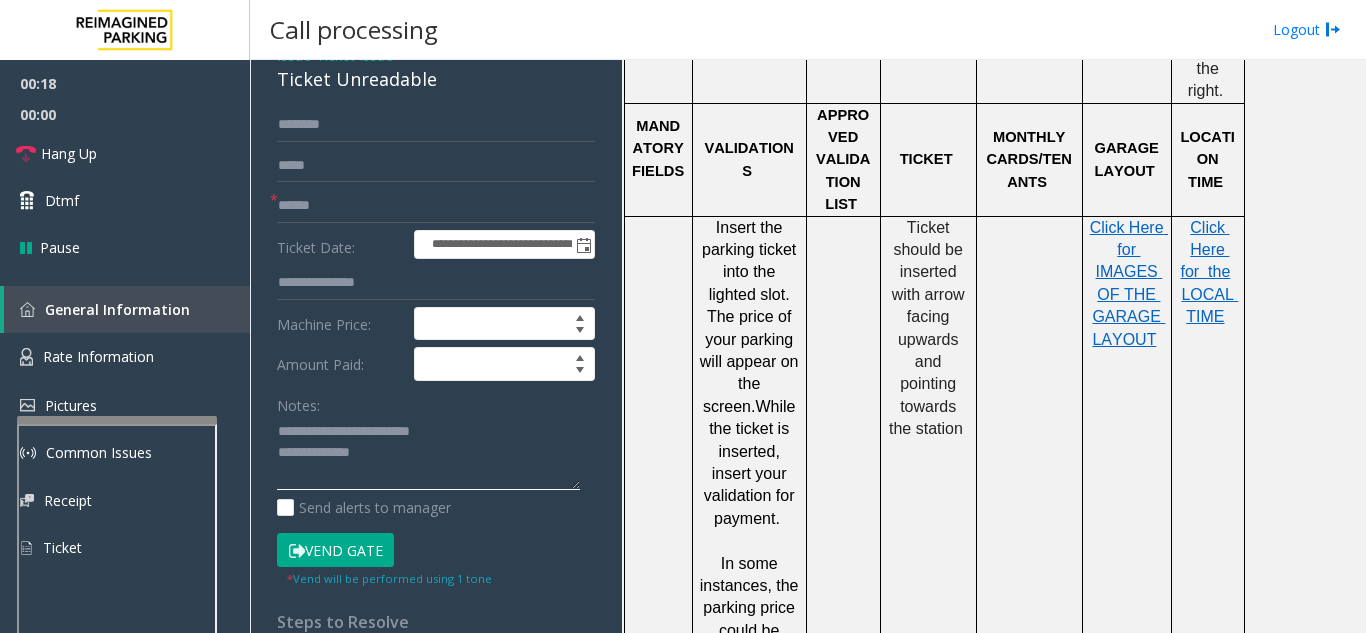 type on "**********" 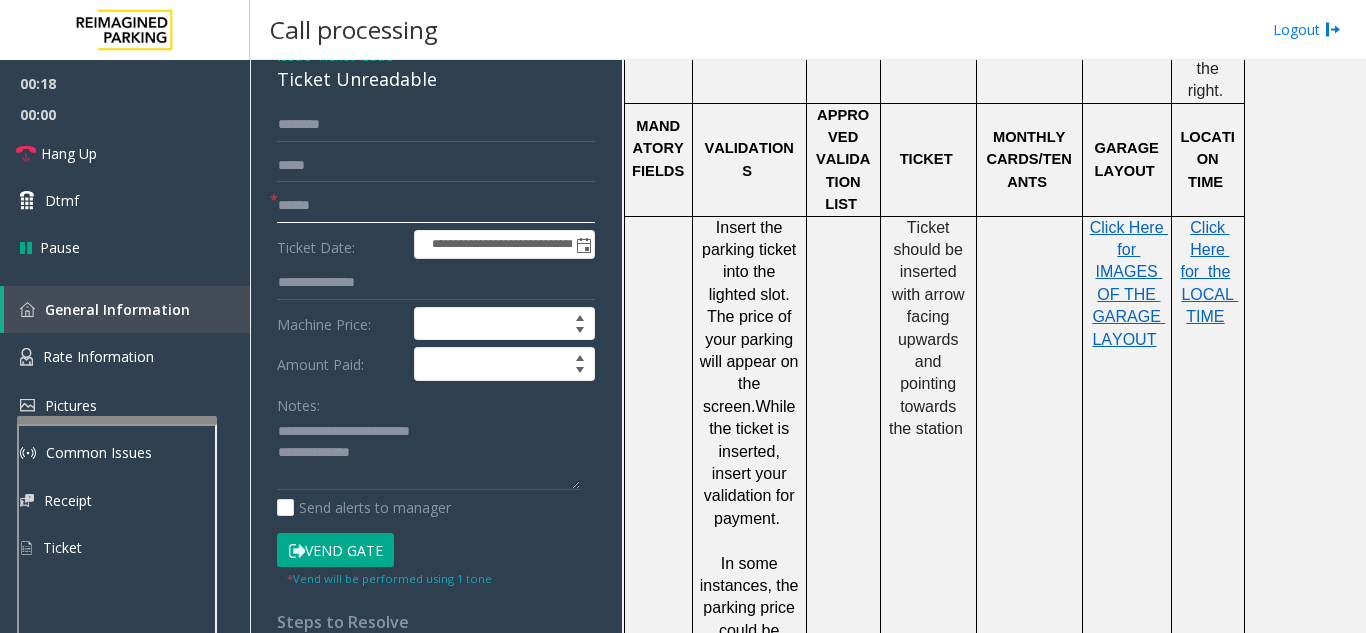 click 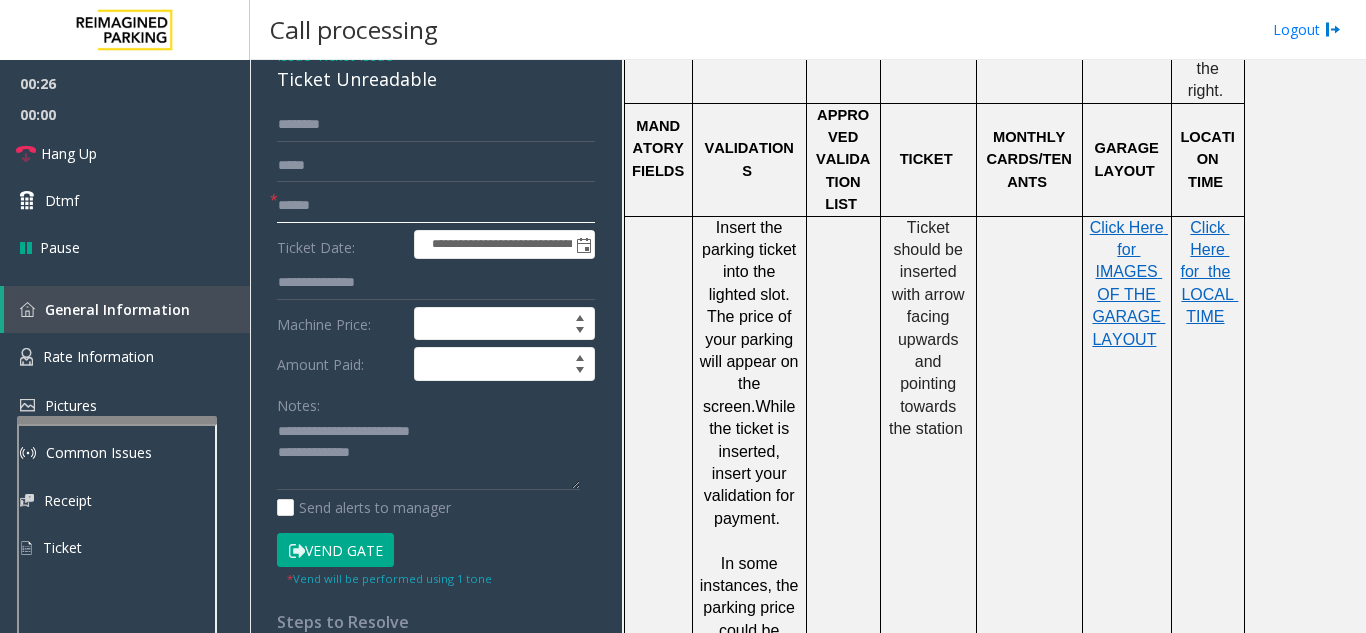click 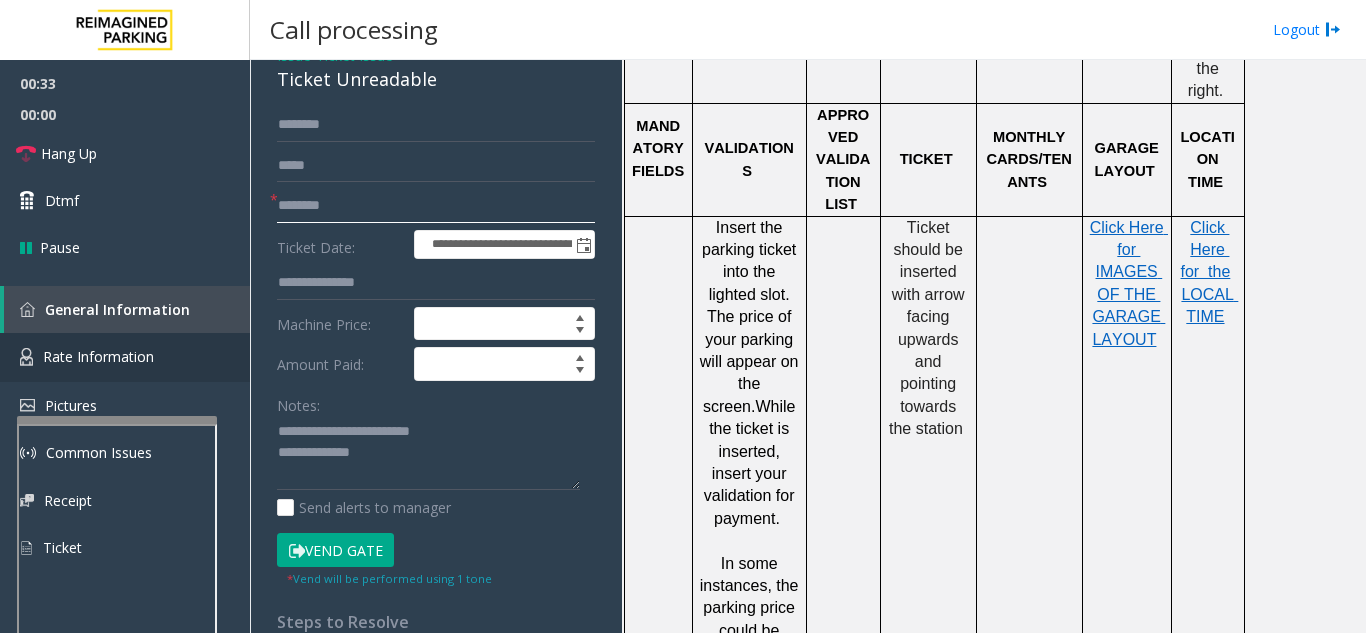 type on "********" 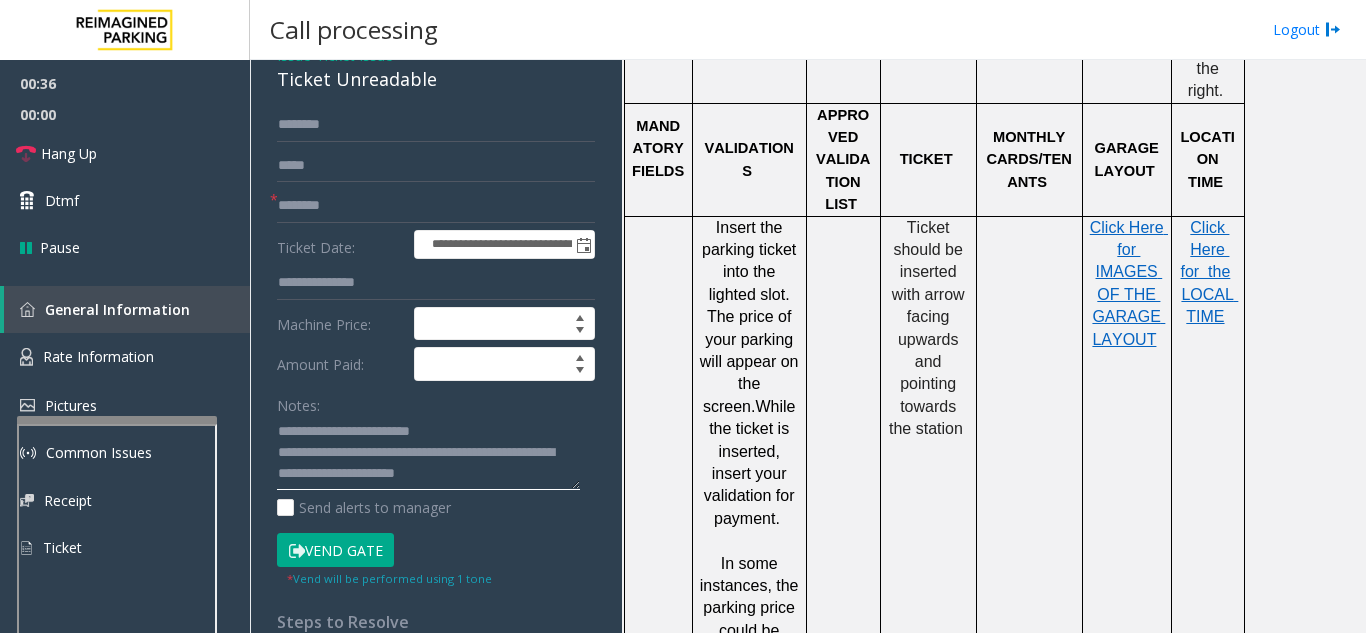 click 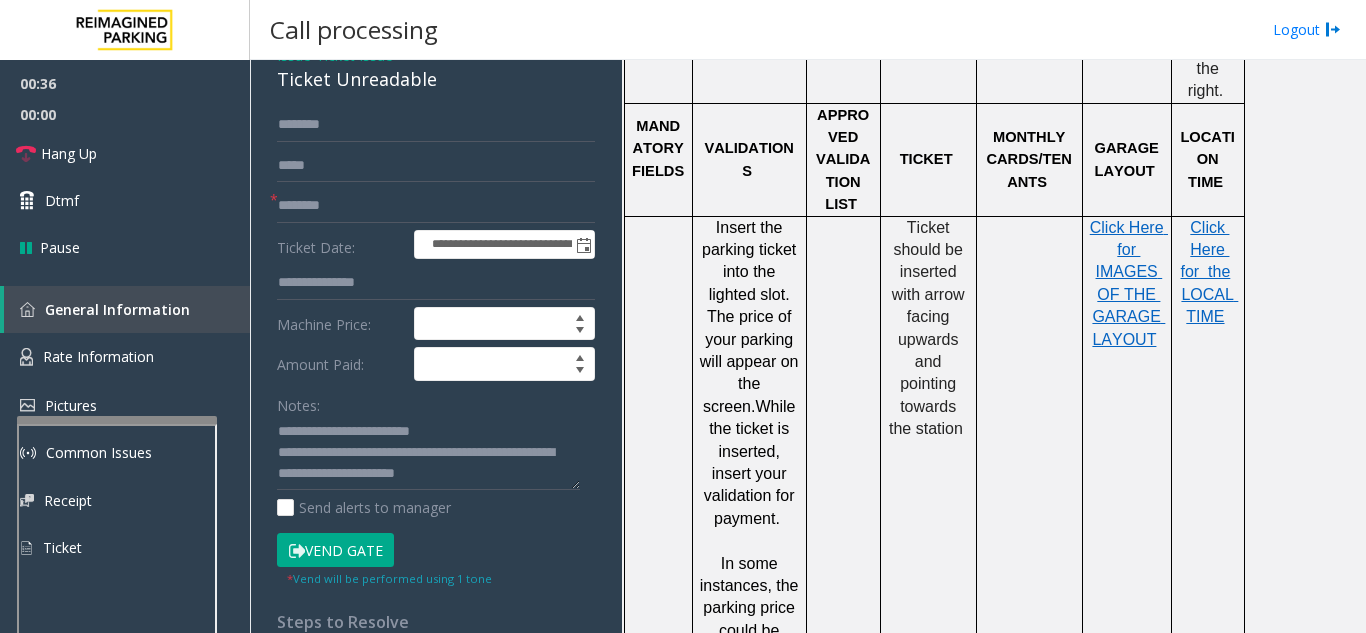 click on "Vend Gate" 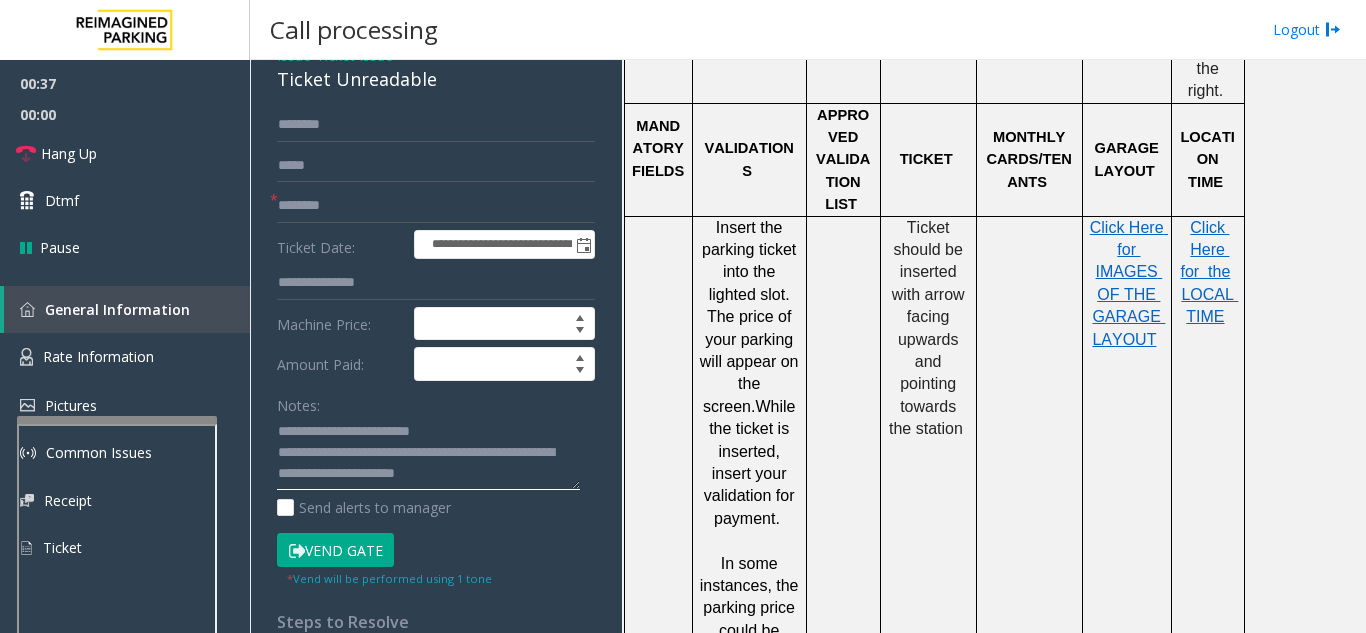 click 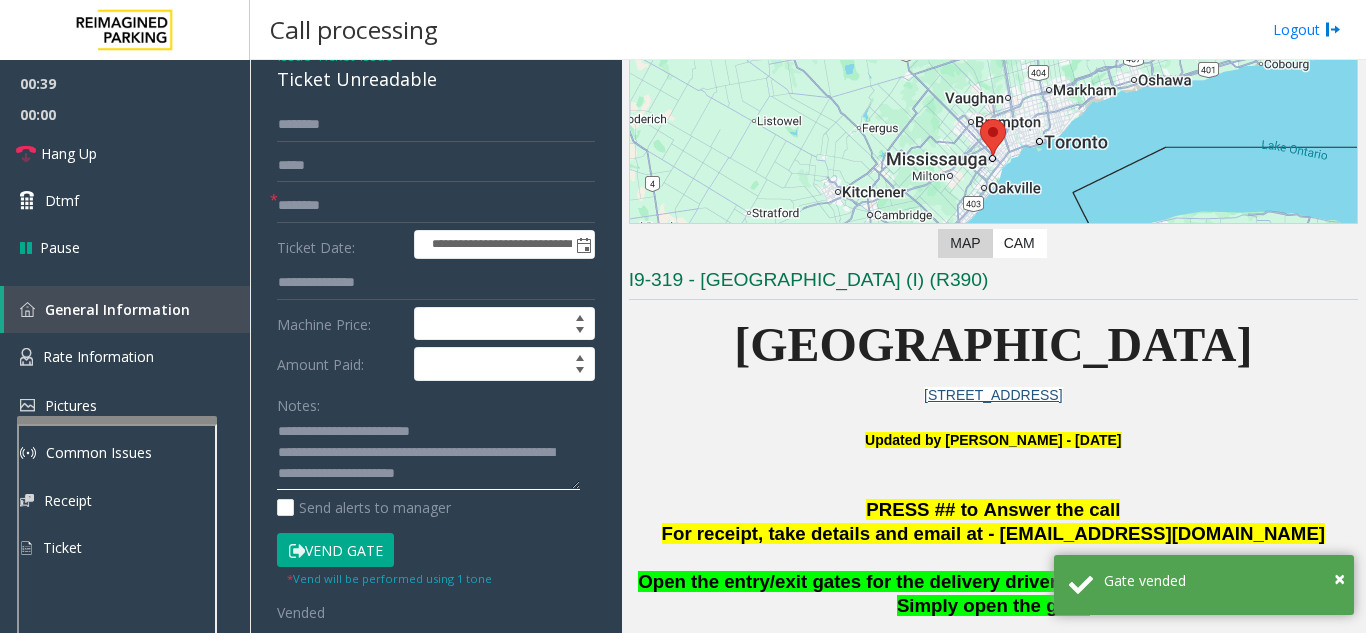 scroll, scrollTop: 400, scrollLeft: 0, axis: vertical 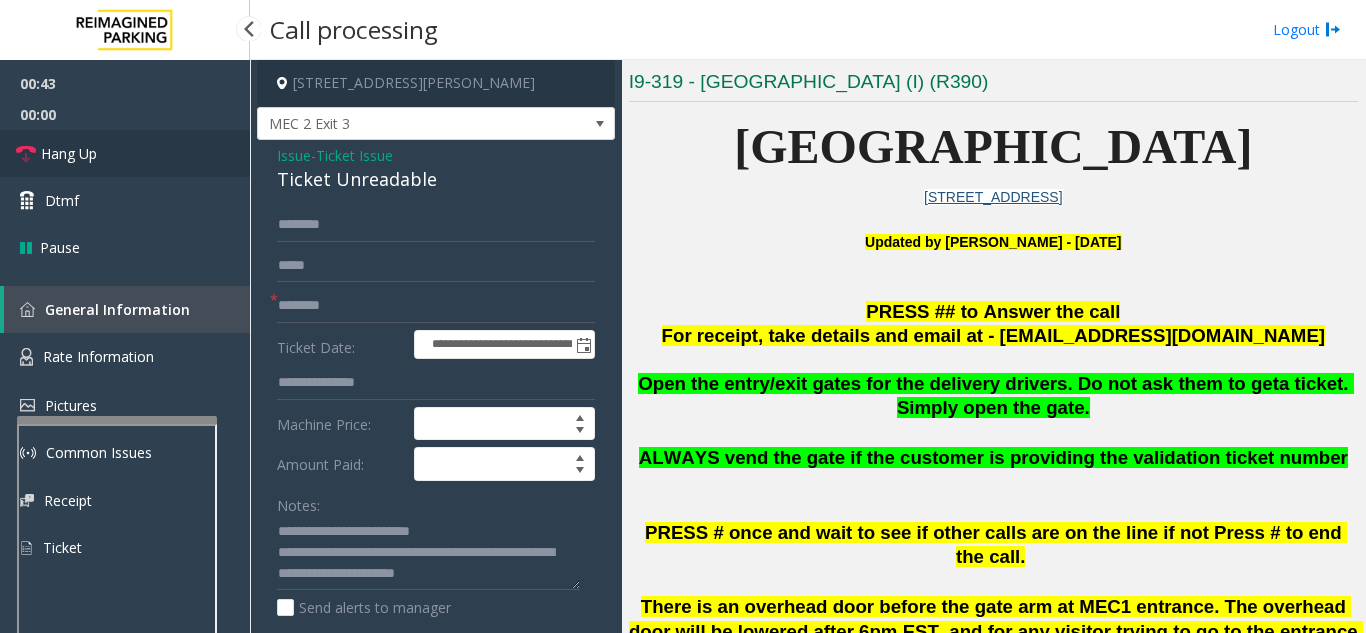 click on "Hang Up" at bounding box center (125, 153) 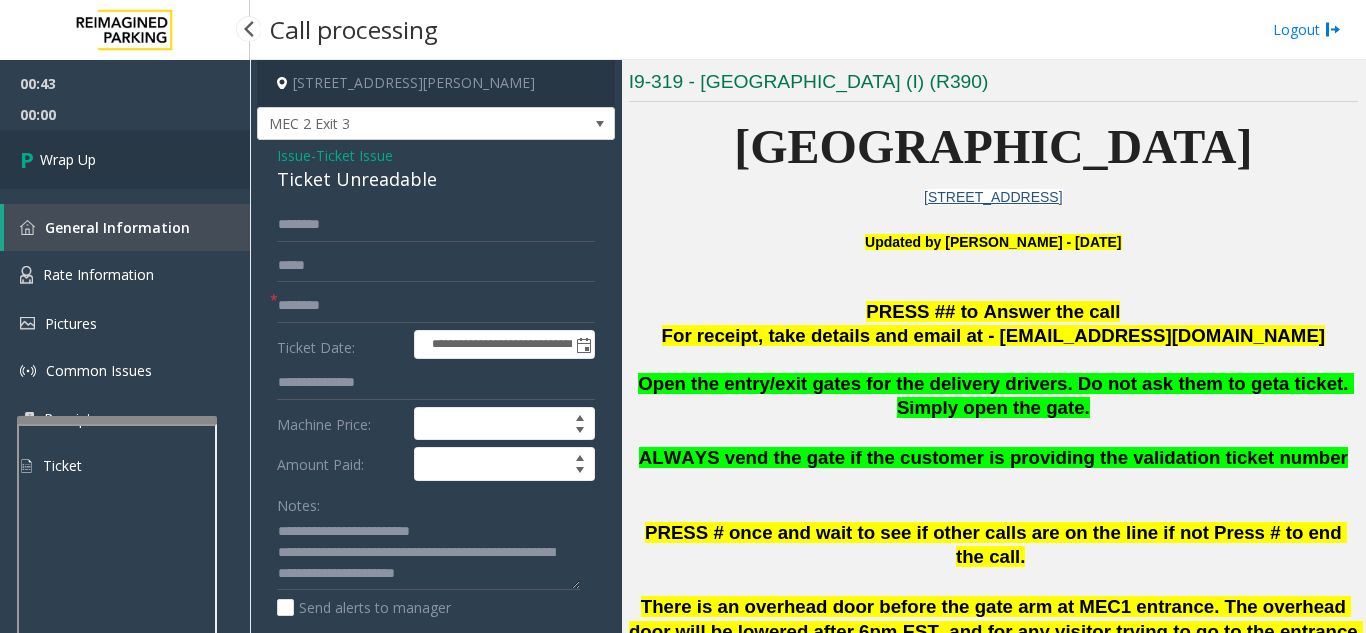 click on "Wrap Up" at bounding box center [125, 159] 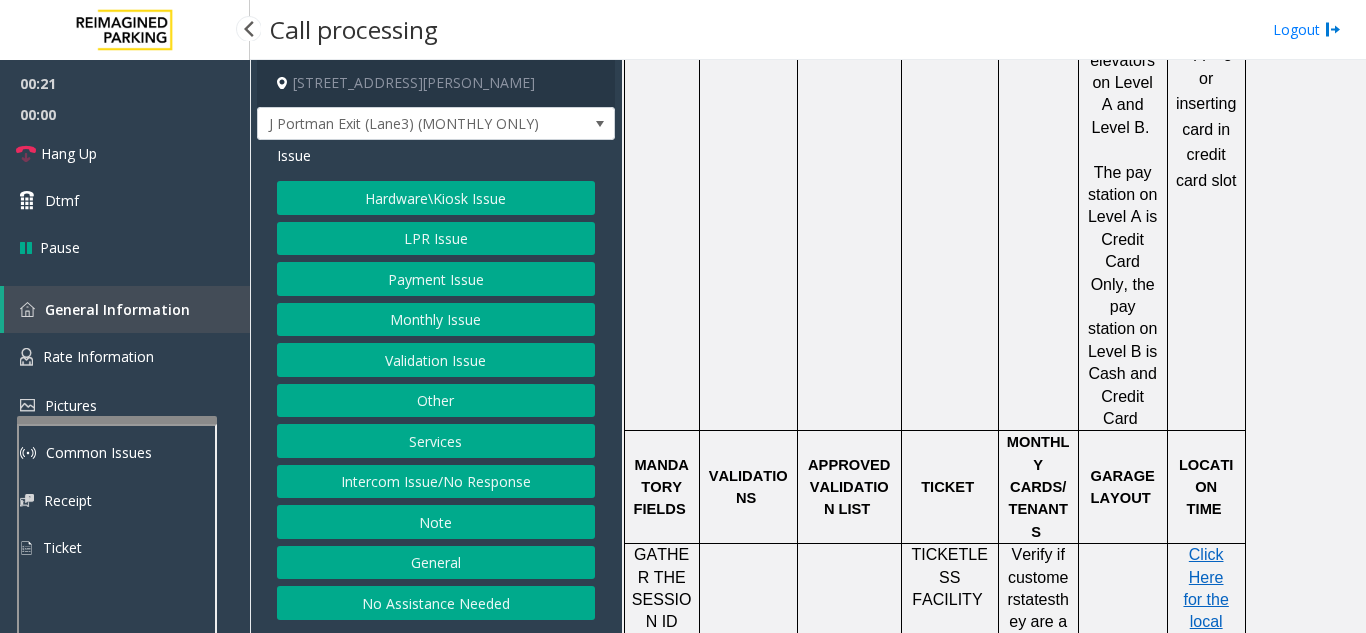 scroll, scrollTop: 2000, scrollLeft: 0, axis: vertical 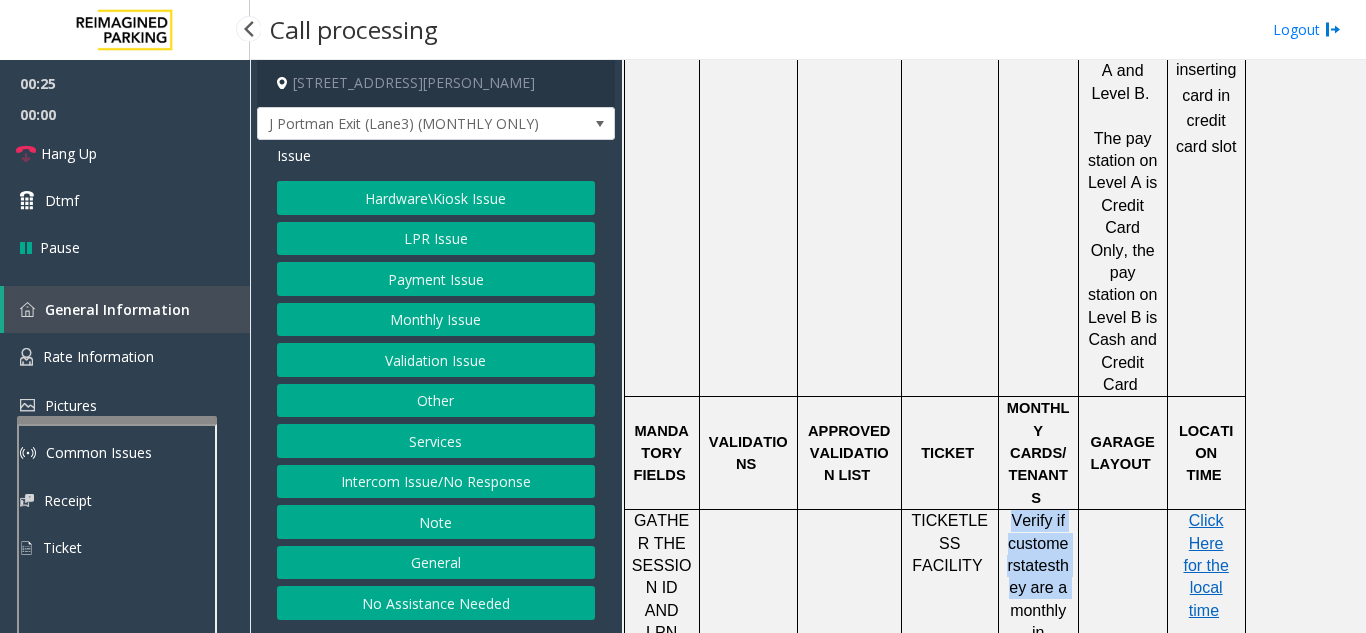 drag, startPoint x: 1037, startPoint y: 383, endPoint x: 1005, endPoint y: 324, distance: 67.11929 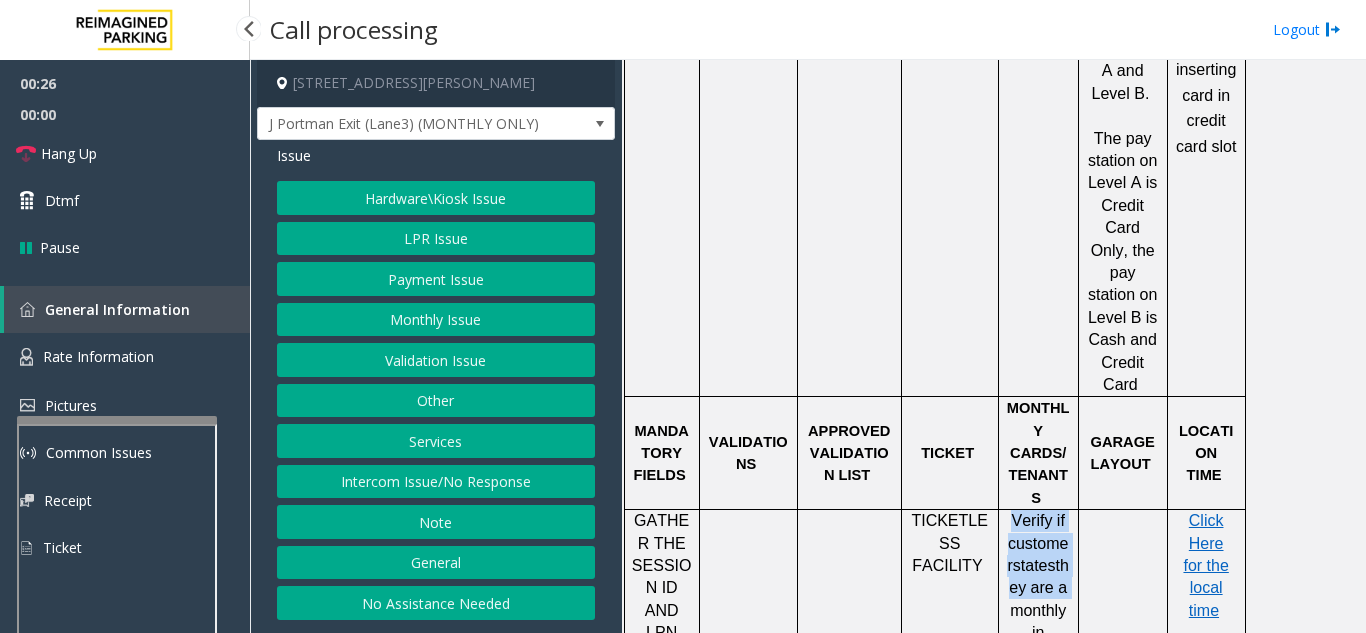 click on "Verify if customer  states  they are a monthly in Paris or Park Jockey before vending" 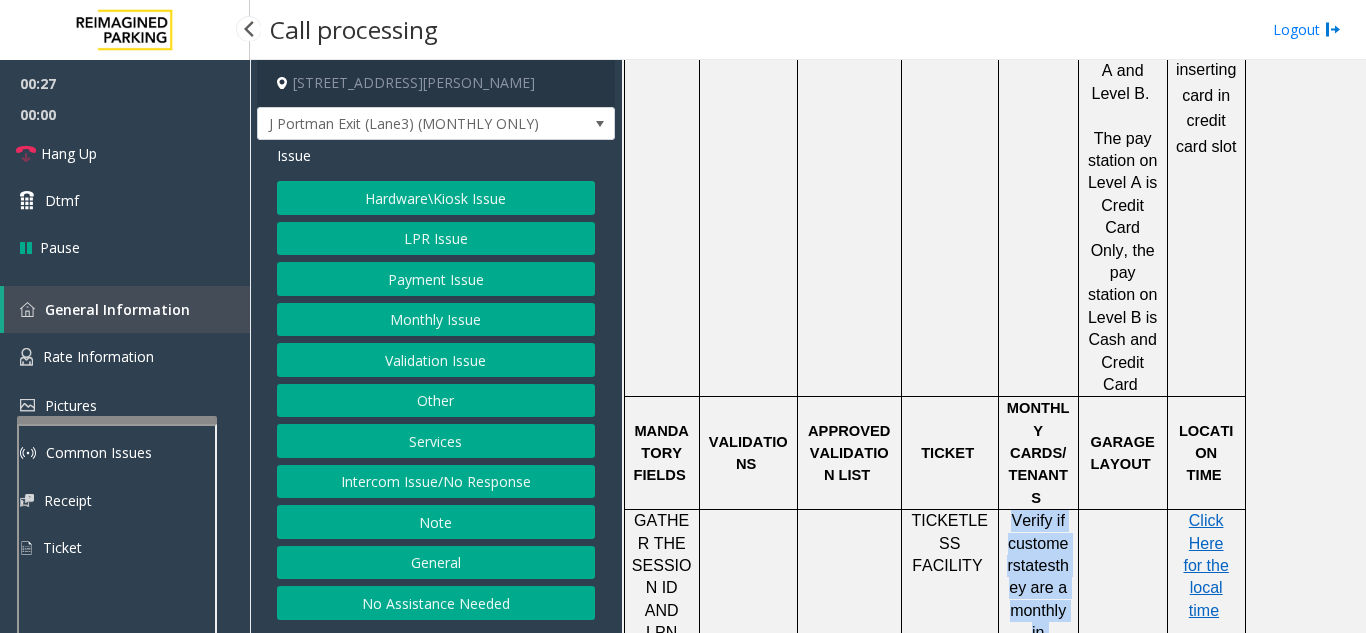 drag, startPoint x: 1007, startPoint y: 322, endPoint x: 1045, endPoint y: 486, distance: 168.34488 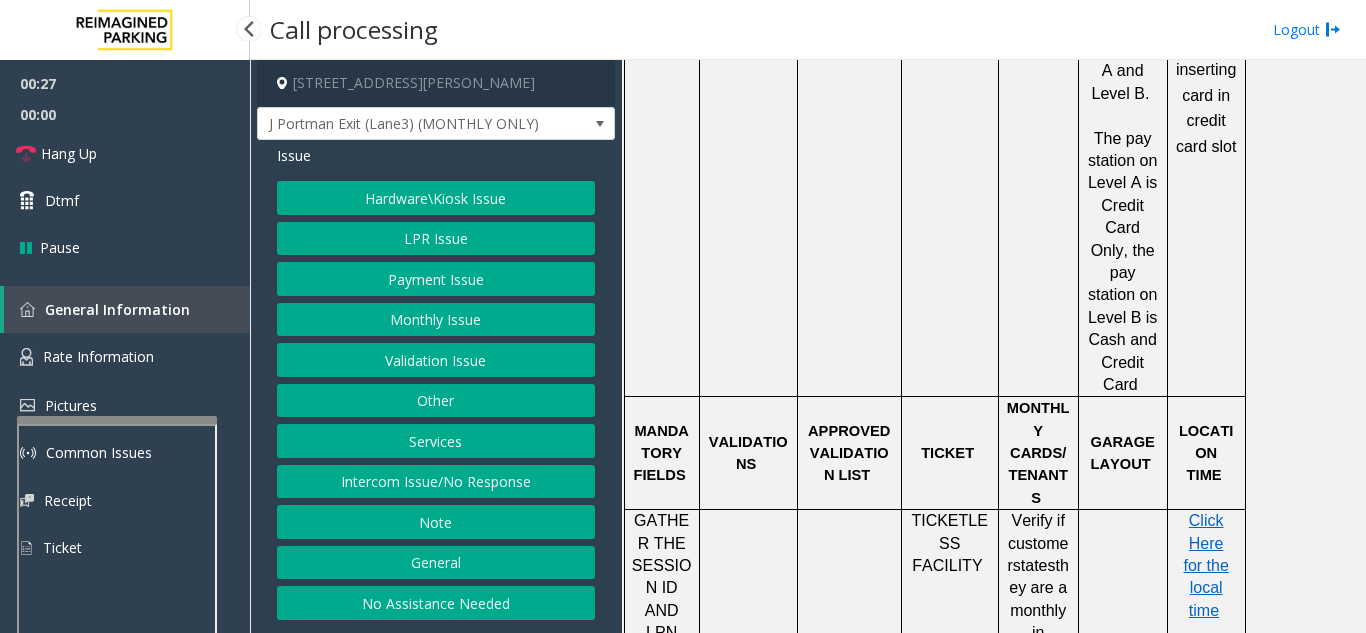 click on "Verify if customer  states  they are a monthly in Paris or Park Jockey before vending" 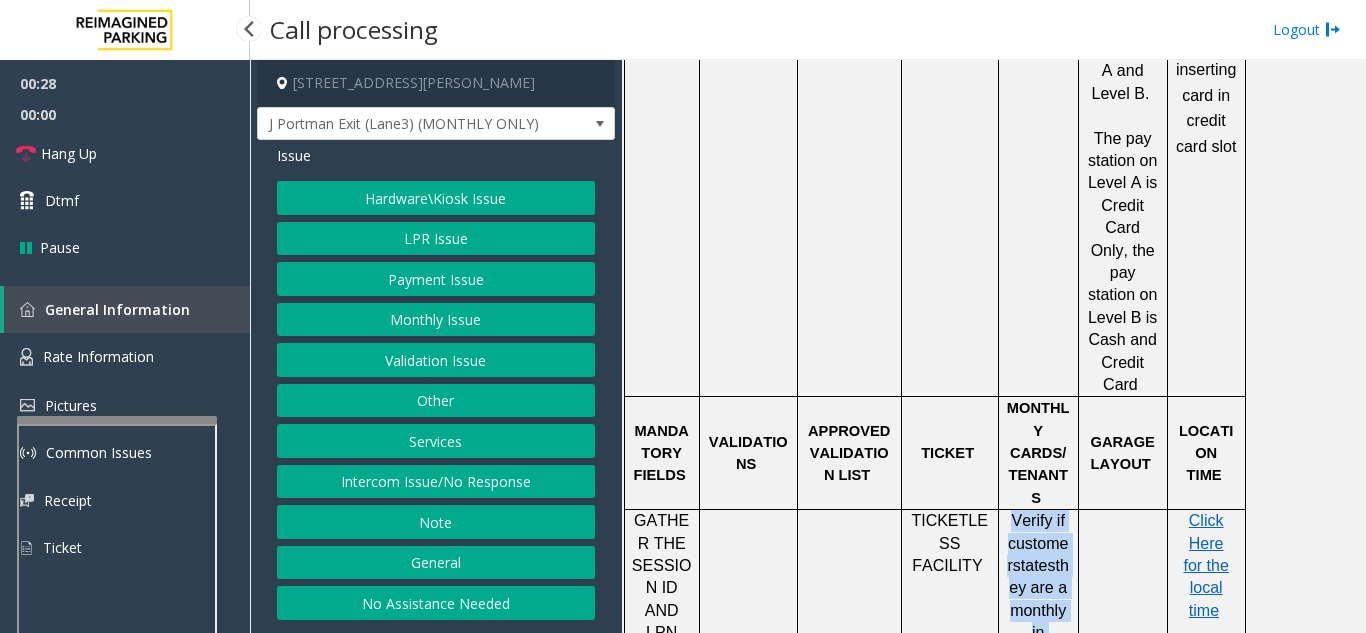 drag, startPoint x: 1053, startPoint y: 480, endPoint x: 1012, endPoint y: 318, distance: 167.10774 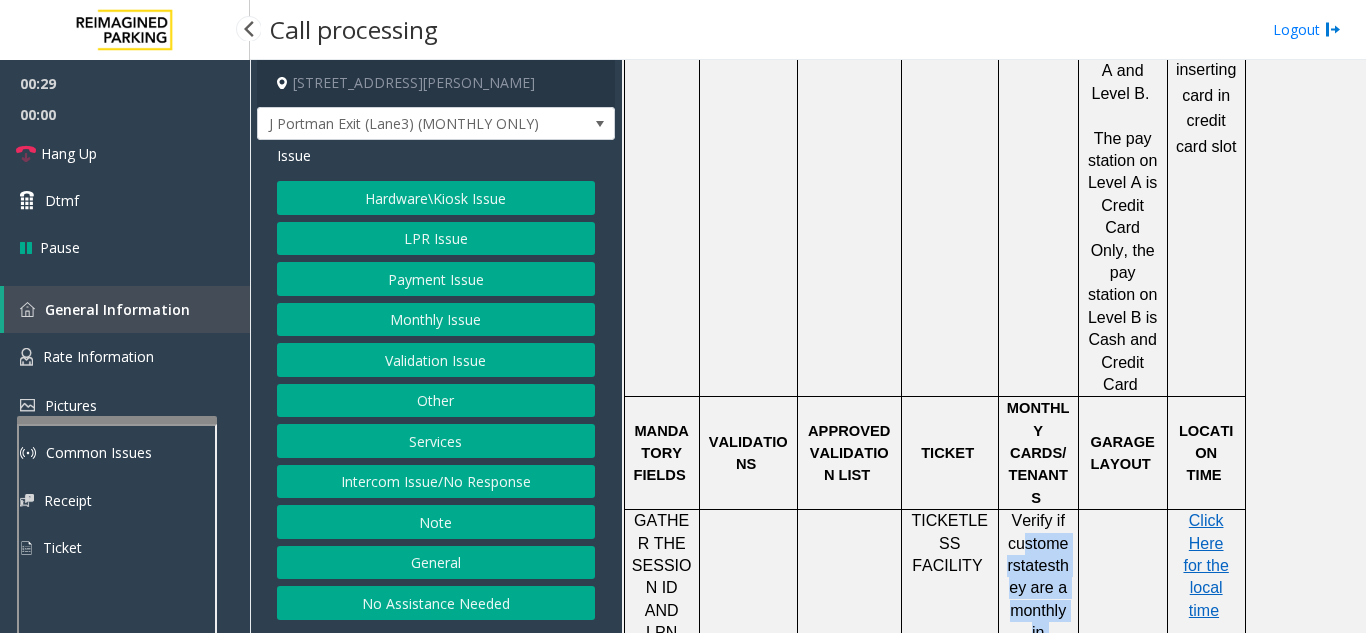 drag, startPoint x: 1049, startPoint y: 434, endPoint x: 1059, endPoint y: 491, distance: 57.870544 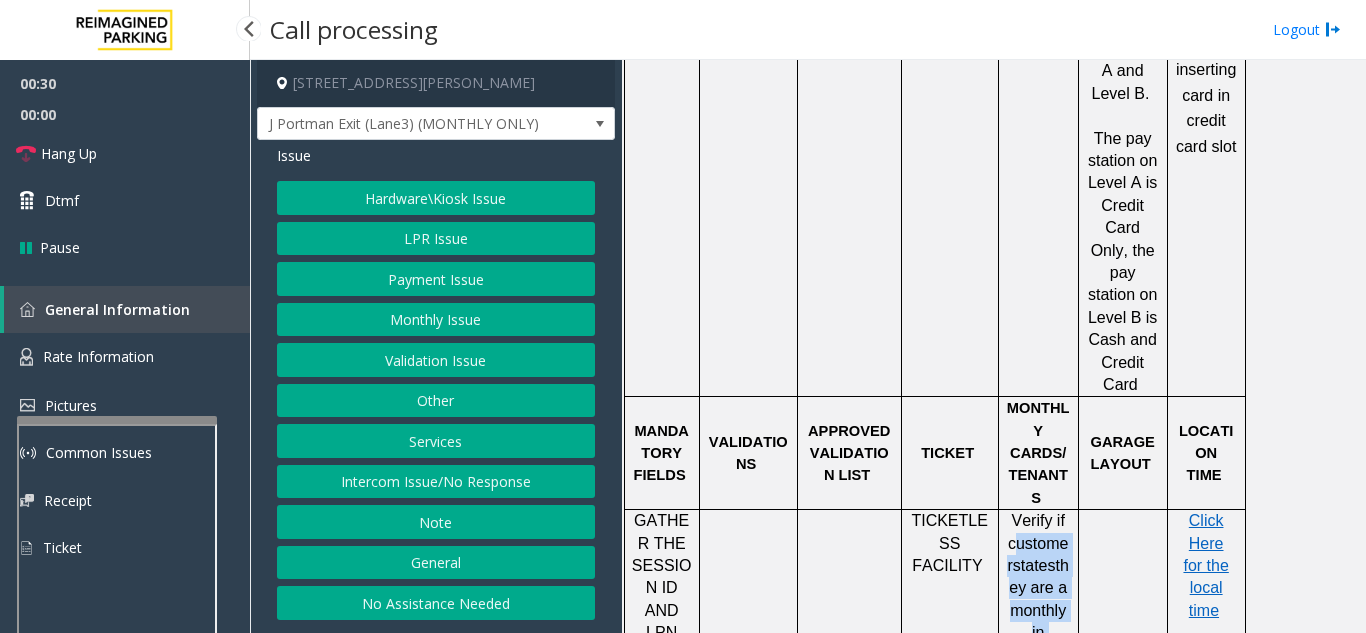 drag, startPoint x: 1062, startPoint y: 537, endPoint x: 1012, endPoint y: 347, distance: 196.46883 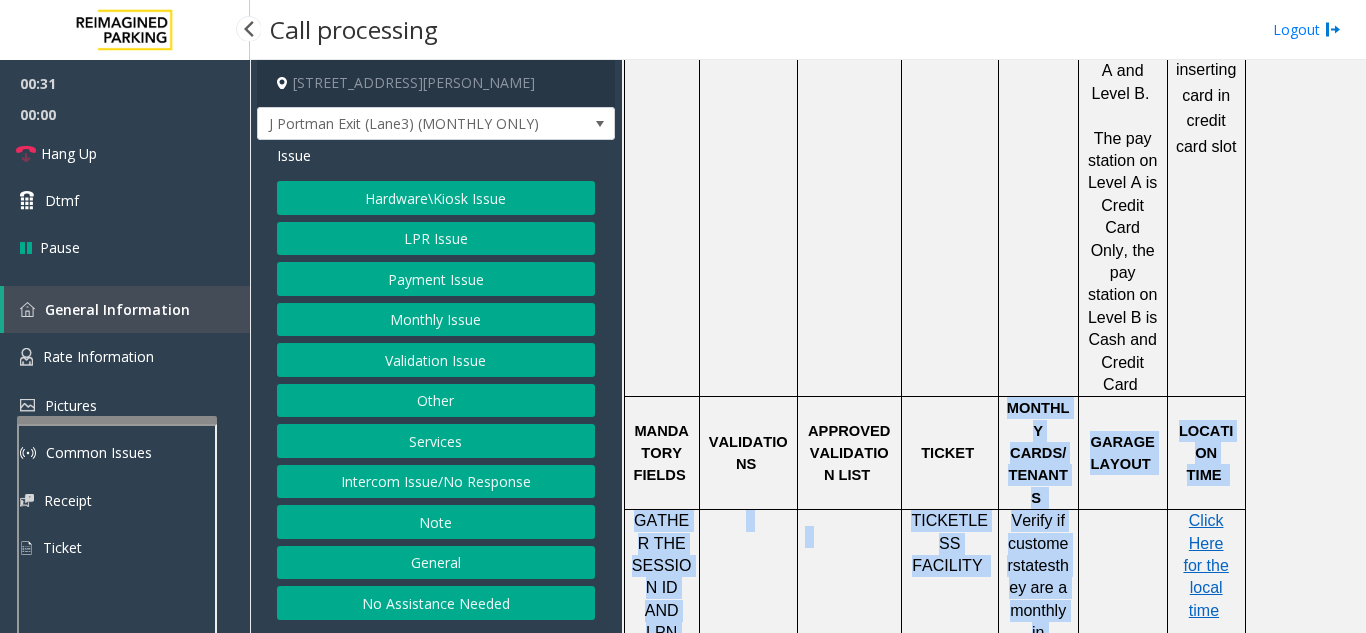 drag, startPoint x: 1014, startPoint y: 311, endPoint x: 1059, endPoint y: 516, distance: 209.88092 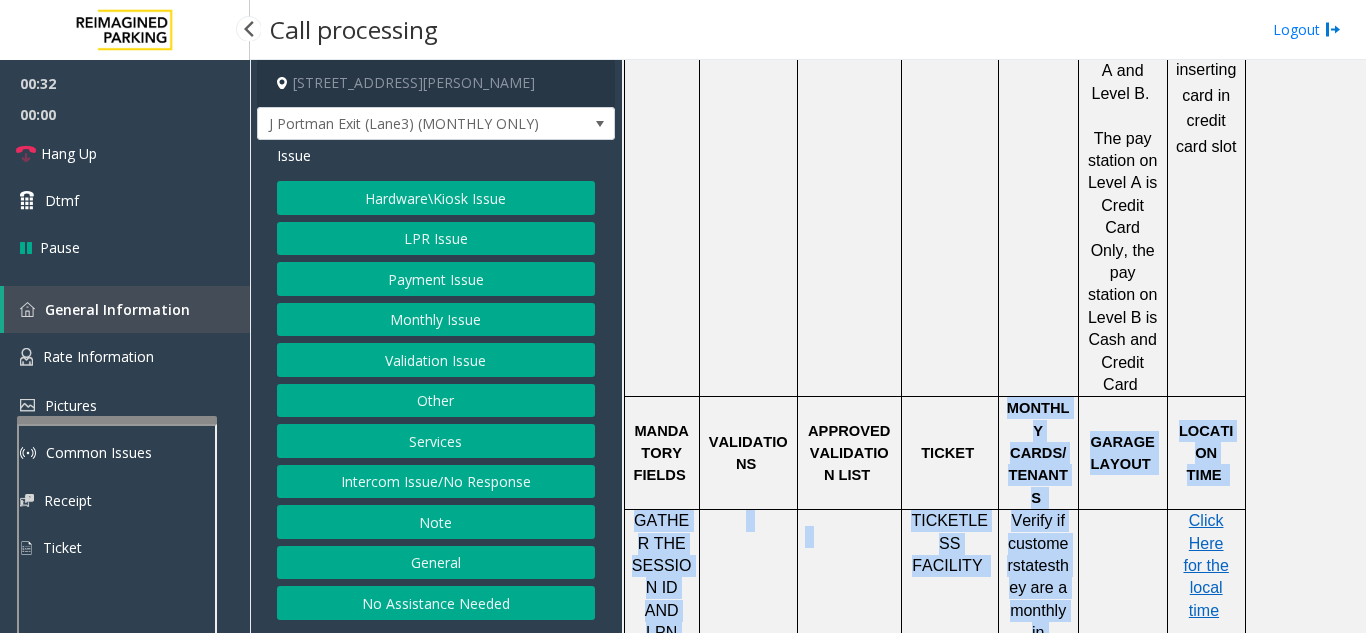 click on "they are a monthly in Paris or Park Jockey before vending" 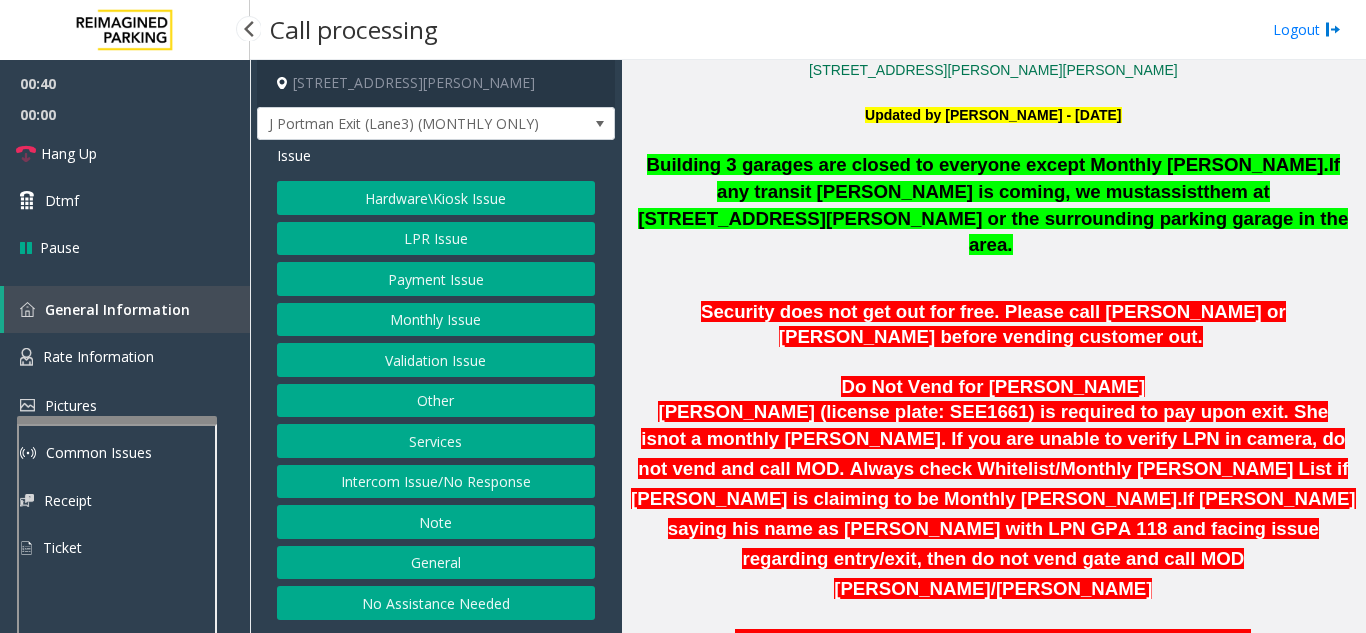 scroll, scrollTop: 700, scrollLeft: 0, axis: vertical 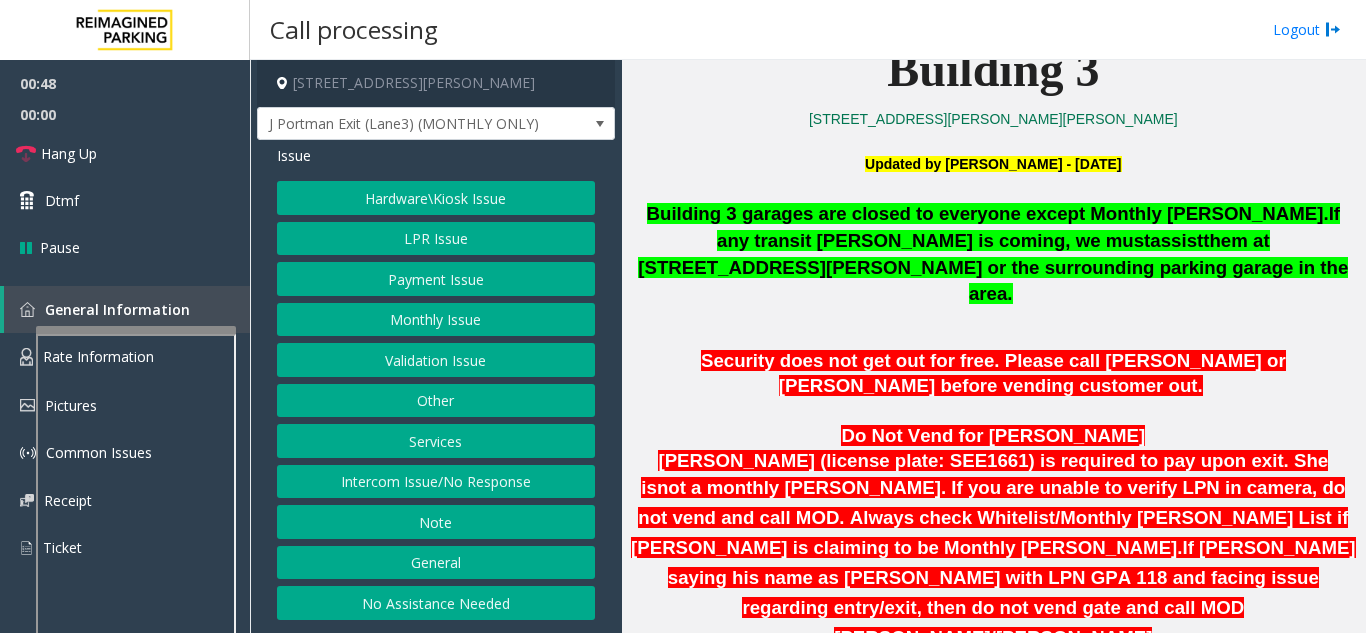 click at bounding box center (136, 330) 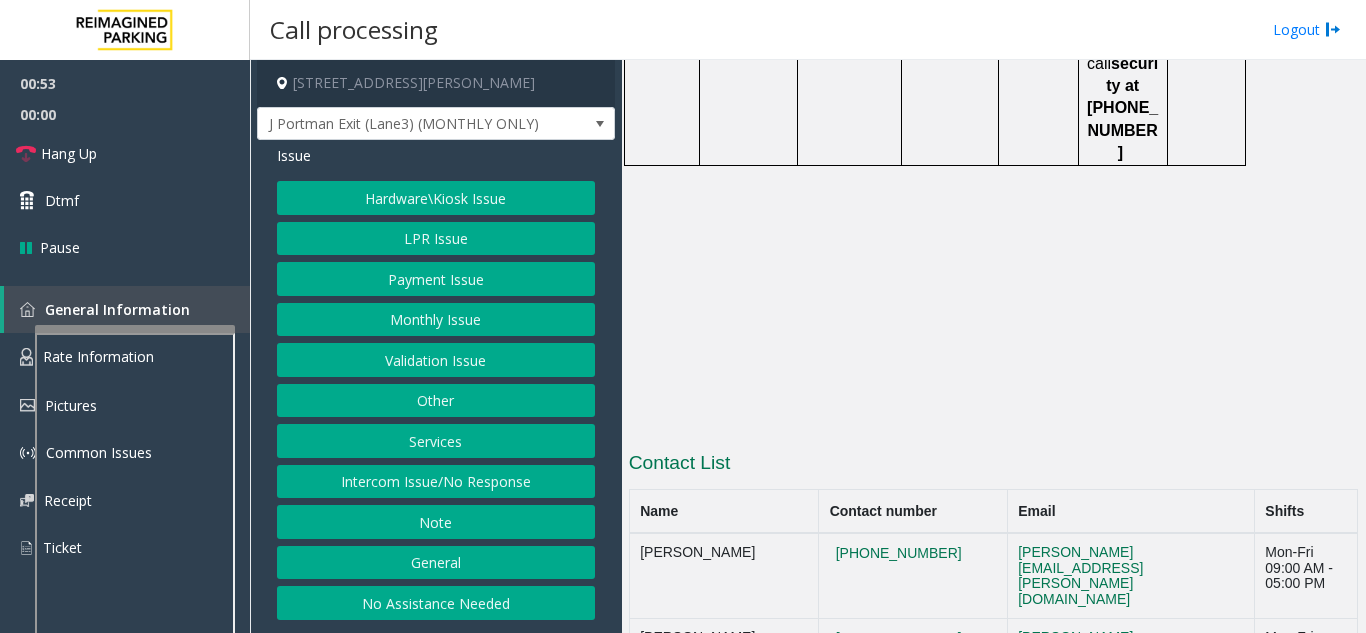 scroll, scrollTop: 3422, scrollLeft: 0, axis: vertical 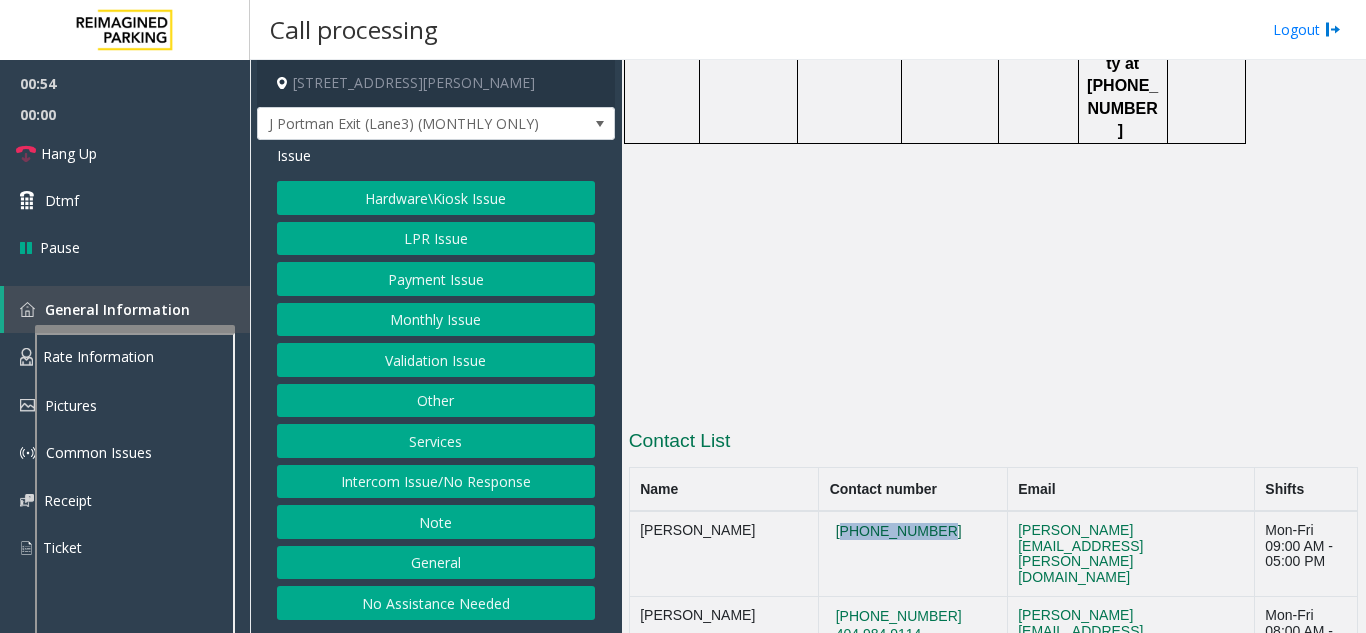 drag, startPoint x: 927, startPoint y: 195, endPoint x: 807, endPoint y: 188, distance: 120.203995 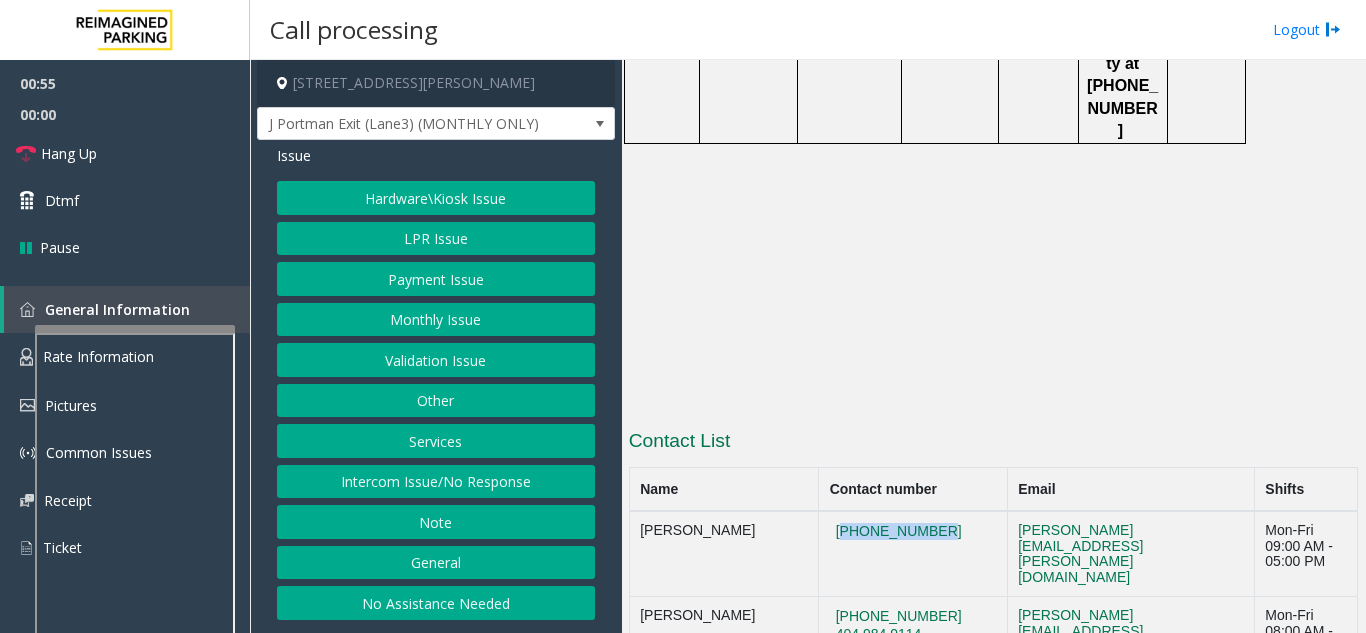 copy on "404-638-4619" 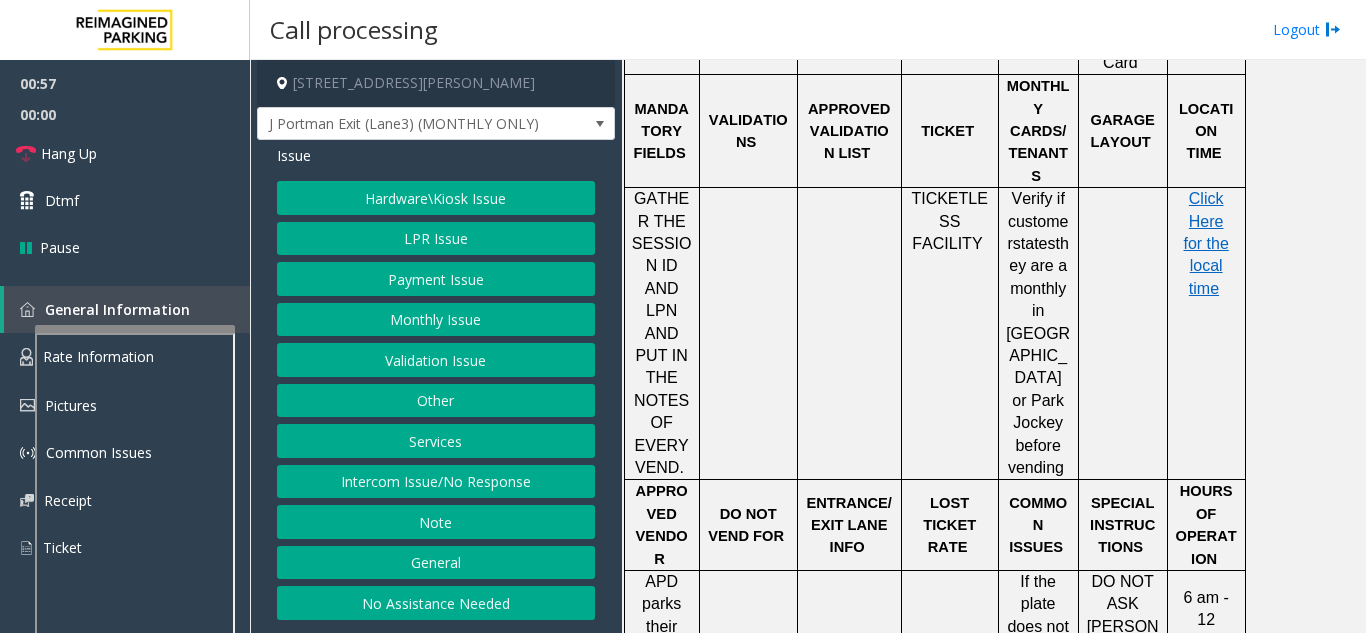scroll, scrollTop: 2122, scrollLeft: 0, axis: vertical 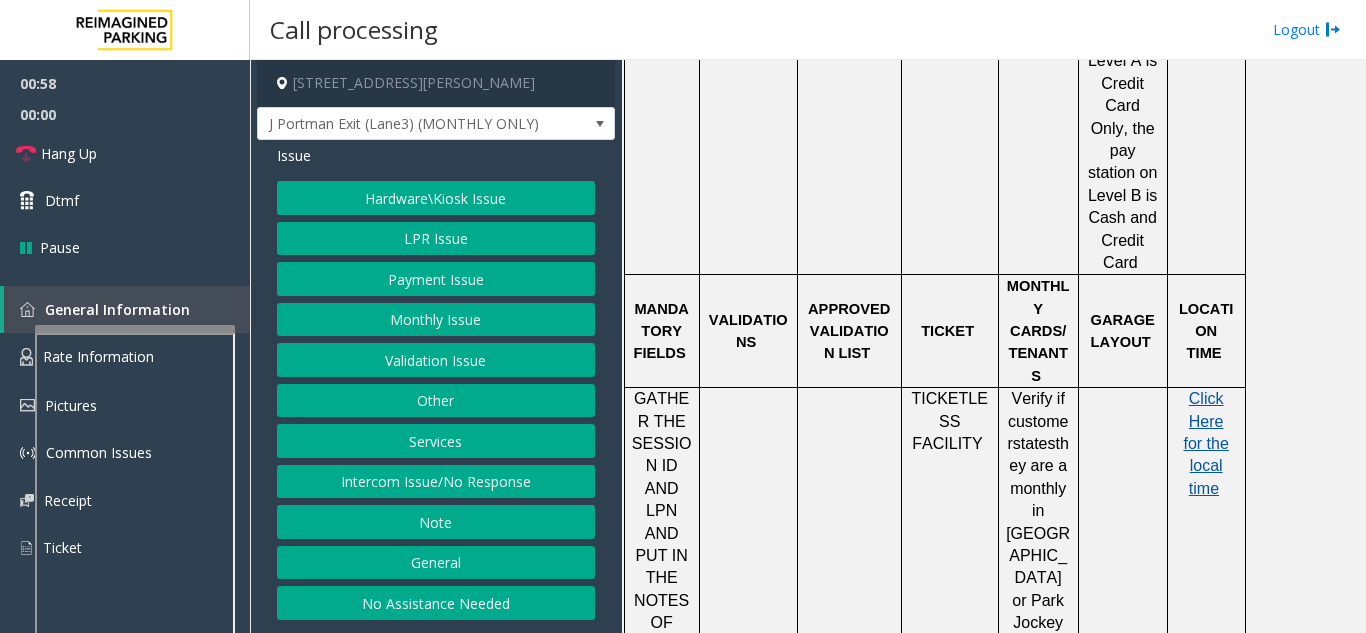 click on "Click Here for the local time" 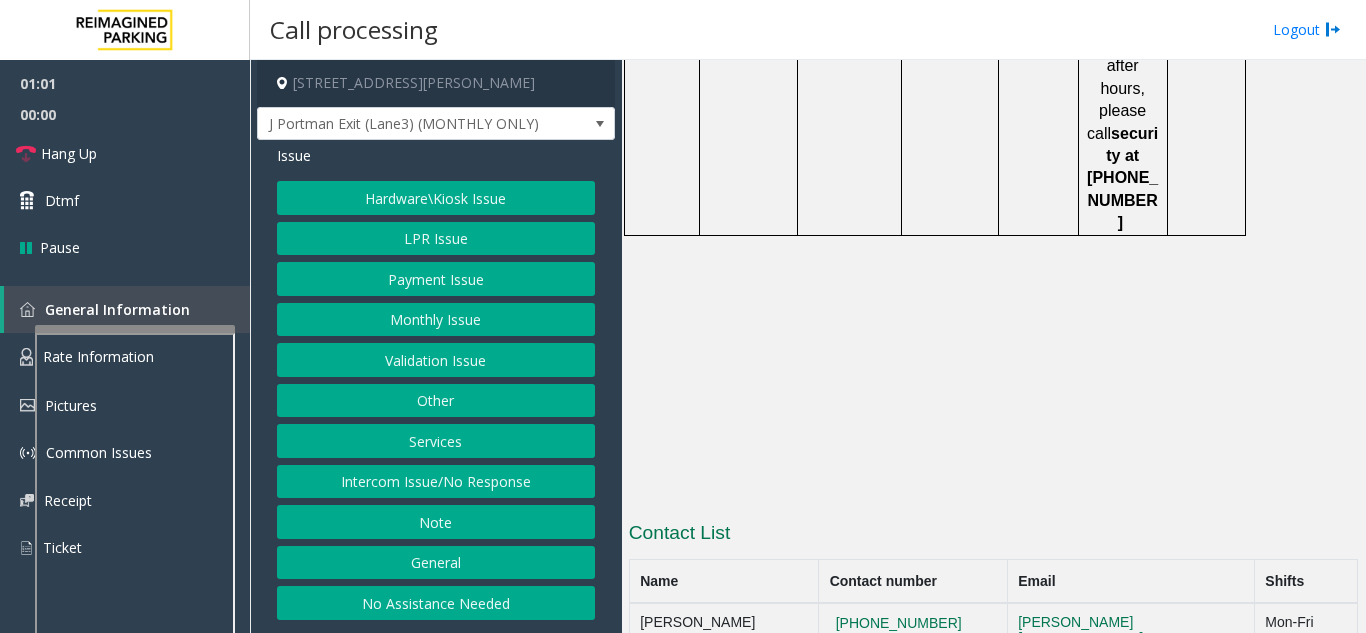scroll, scrollTop: 3422, scrollLeft: 0, axis: vertical 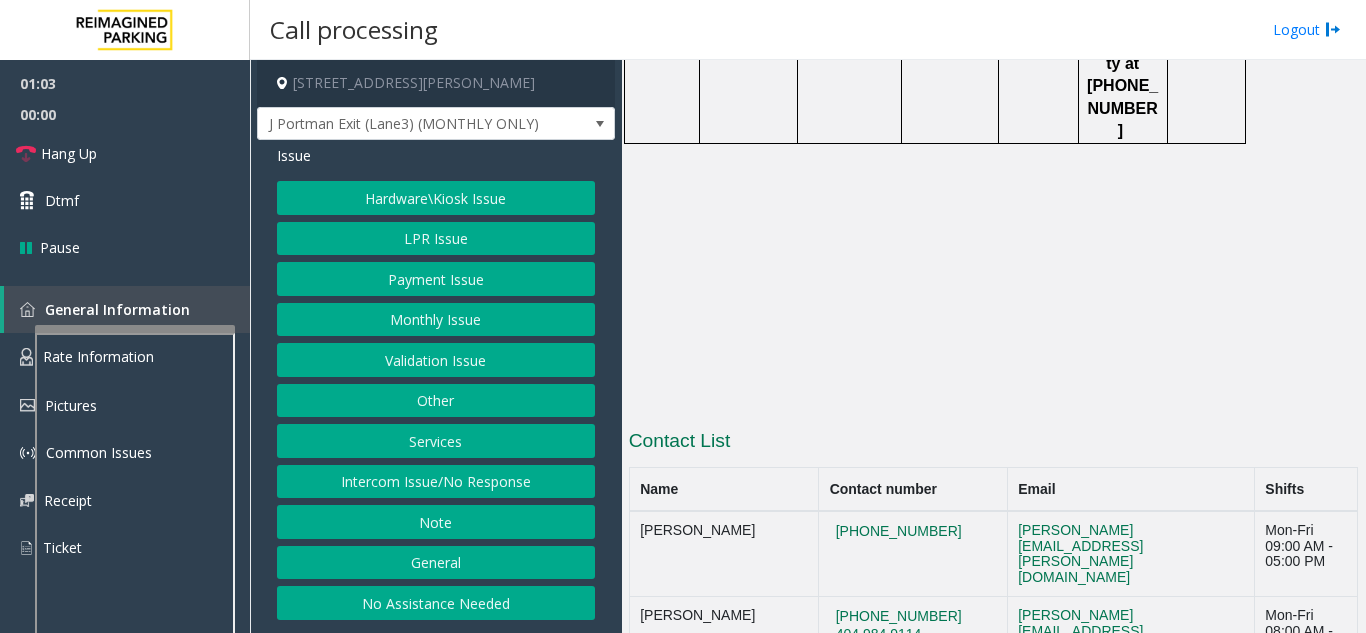 click 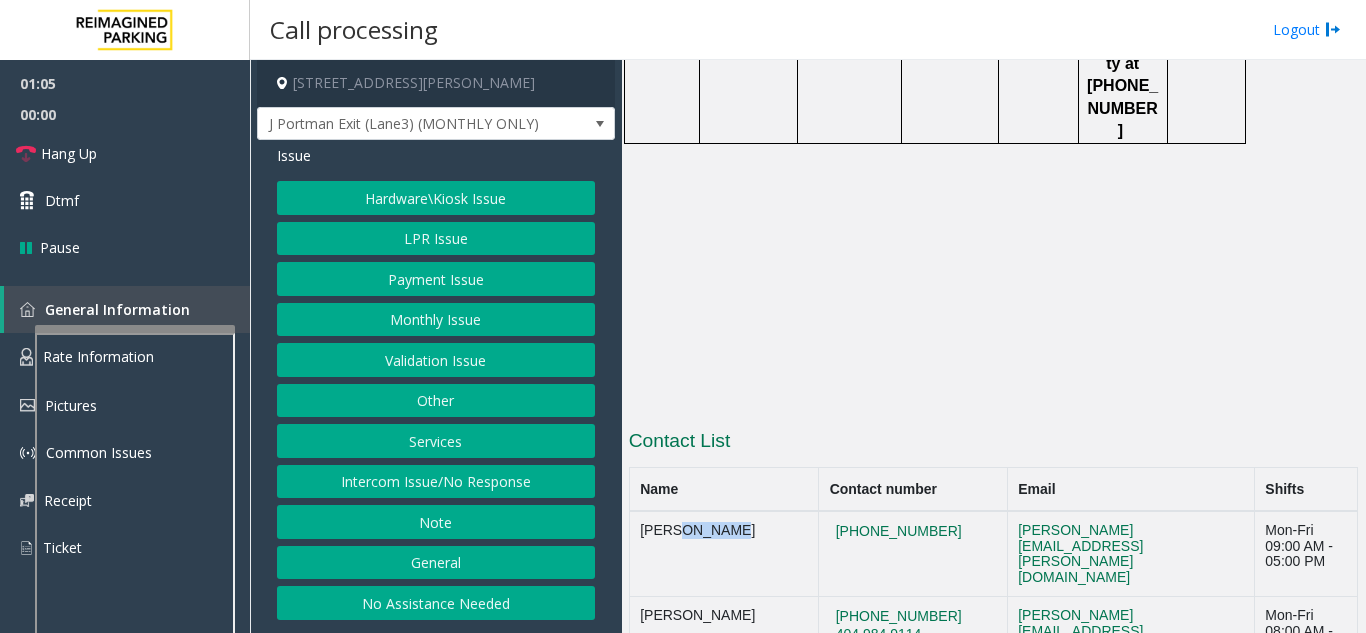 drag, startPoint x: 667, startPoint y: 228, endPoint x: 721, endPoint y: 218, distance: 54.91812 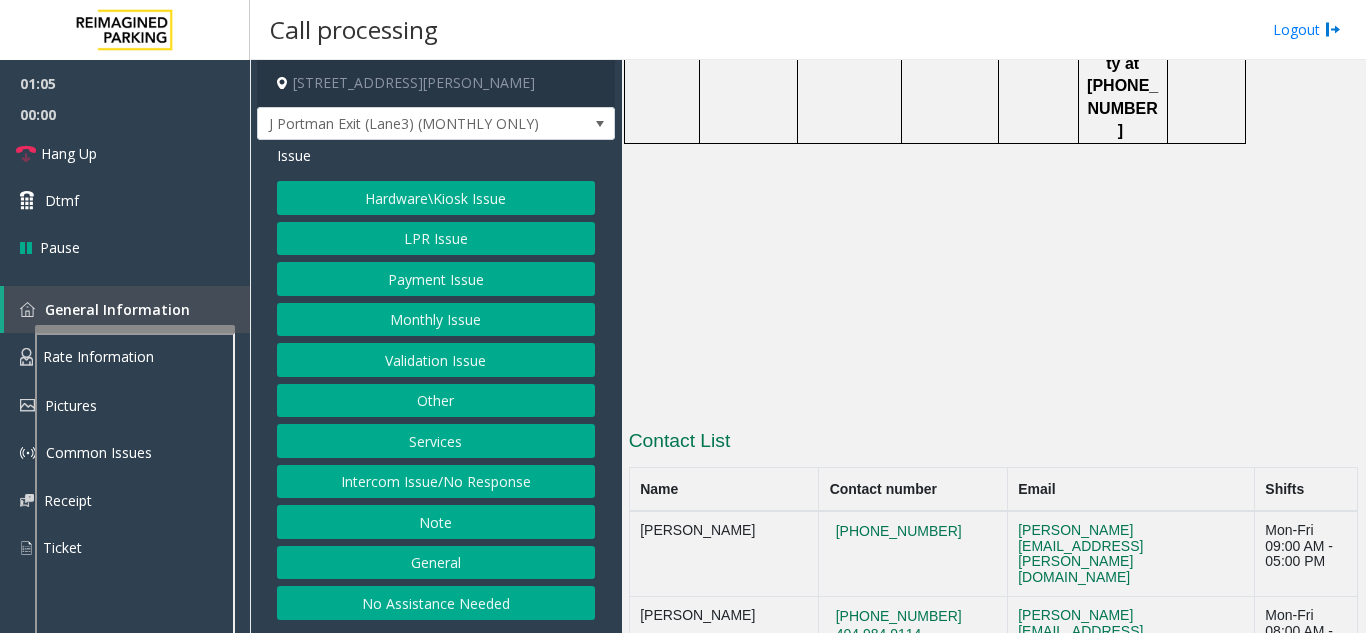 click on "Lakeesha Russell" 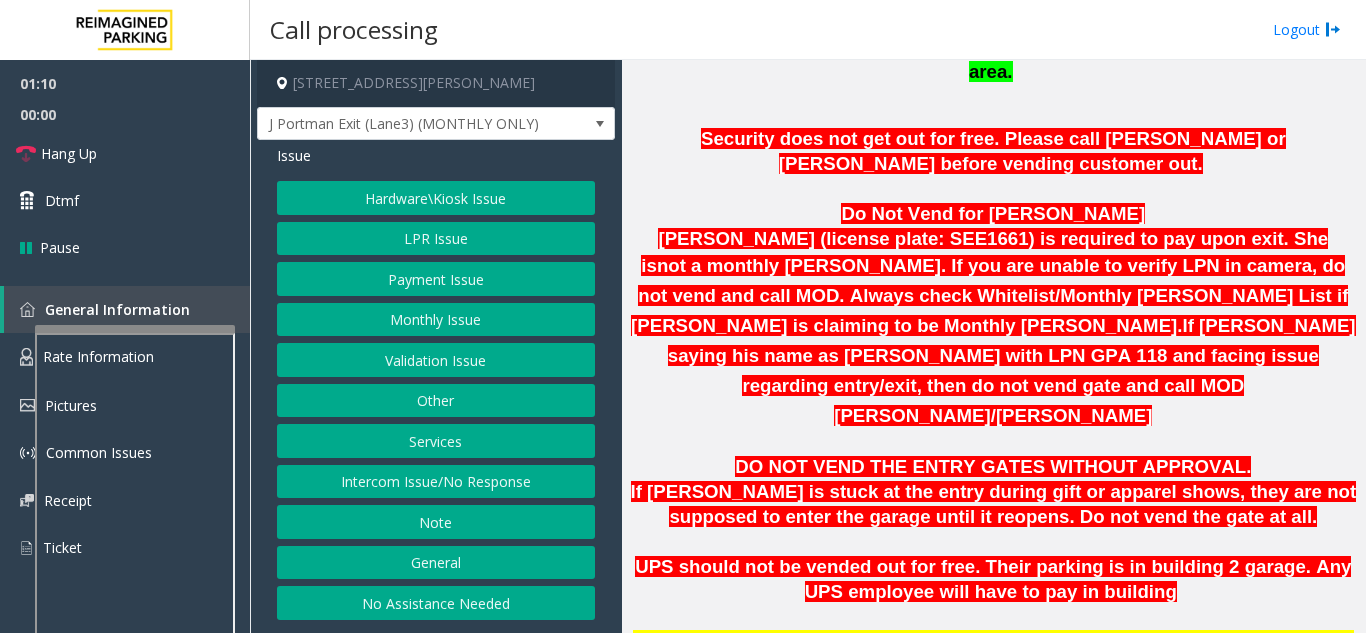 scroll, scrollTop: 822, scrollLeft: 0, axis: vertical 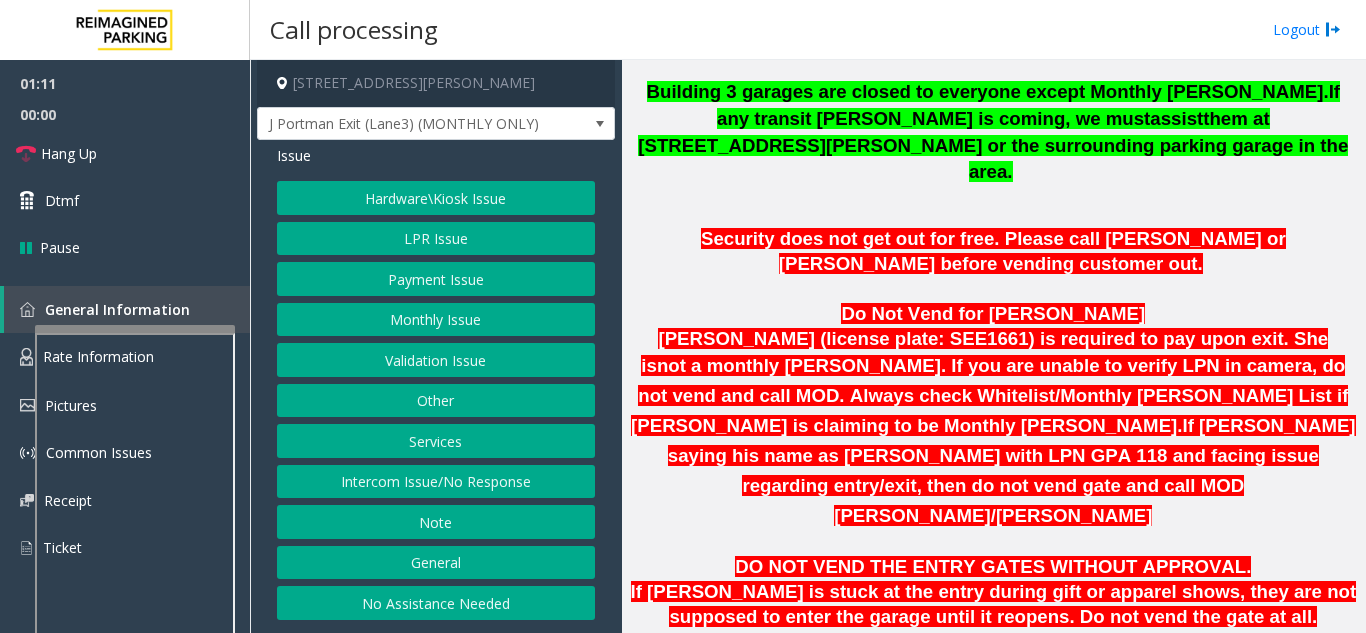 click 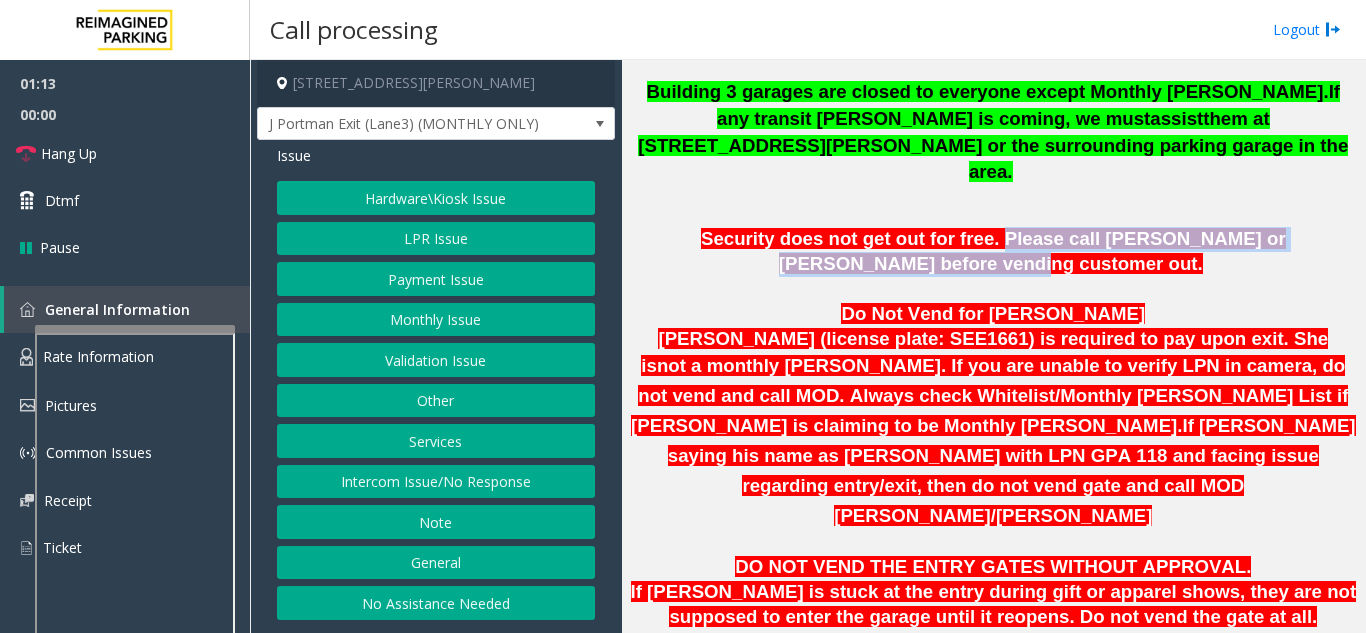 drag, startPoint x: 896, startPoint y: 201, endPoint x: 1323, endPoint y: 207, distance: 427.04214 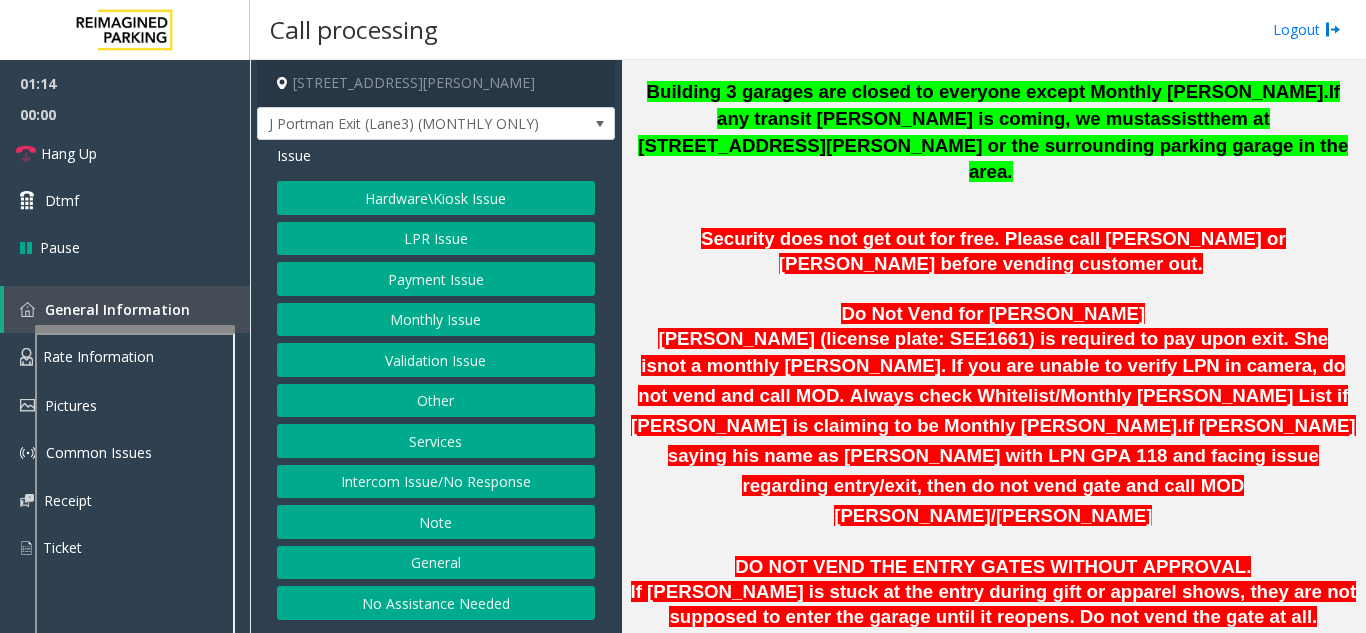 click on "Do Not Vend for Namisha Gilani" 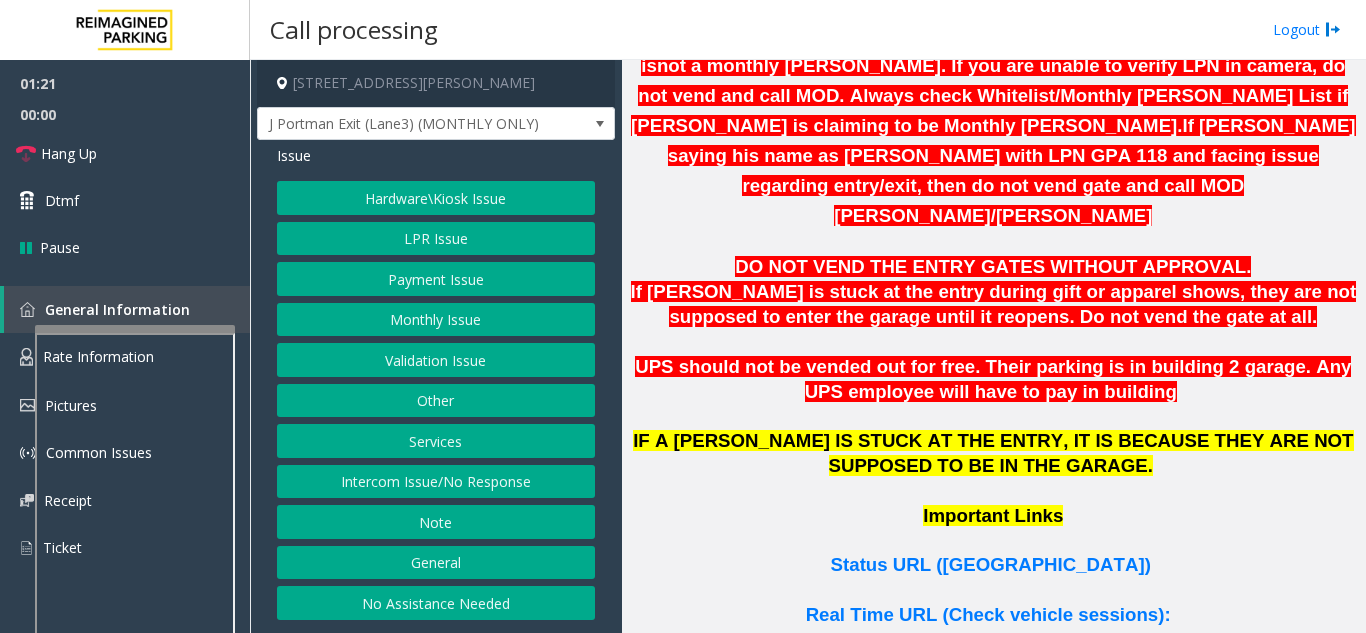 scroll, scrollTop: 922, scrollLeft: 0, axis: vertical 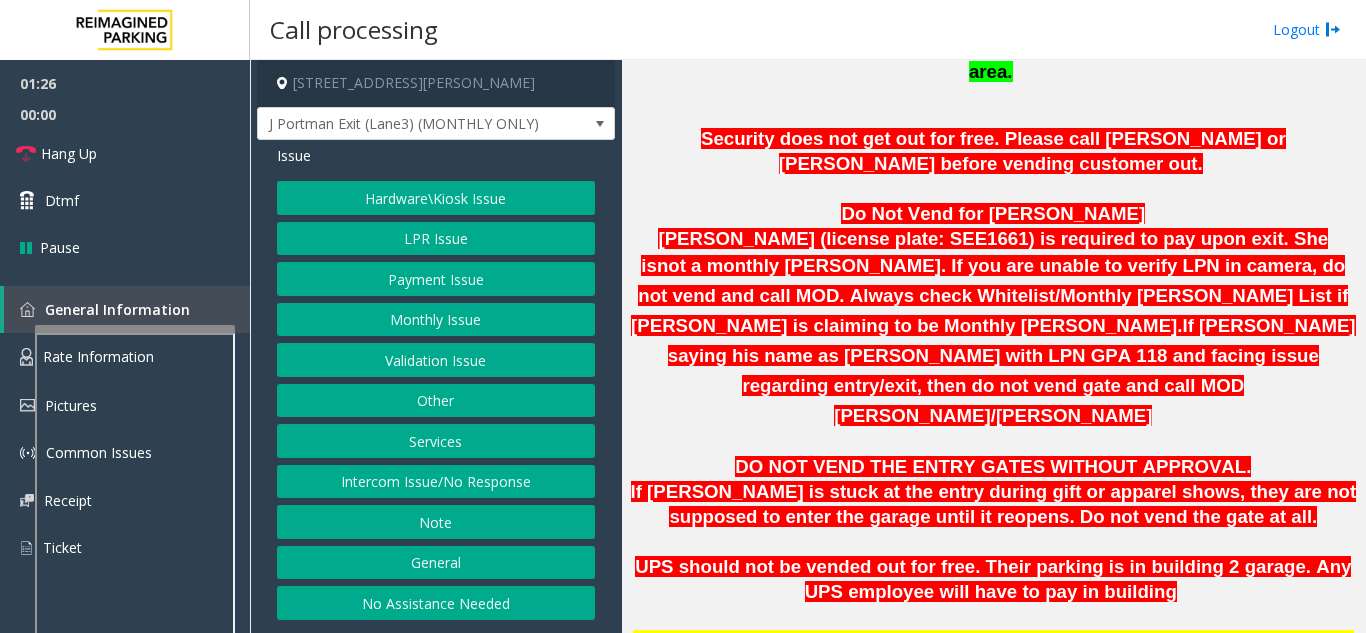 click on "Namisha Gilani (license plate: SEE1661) is required to pay upon exit. She is" 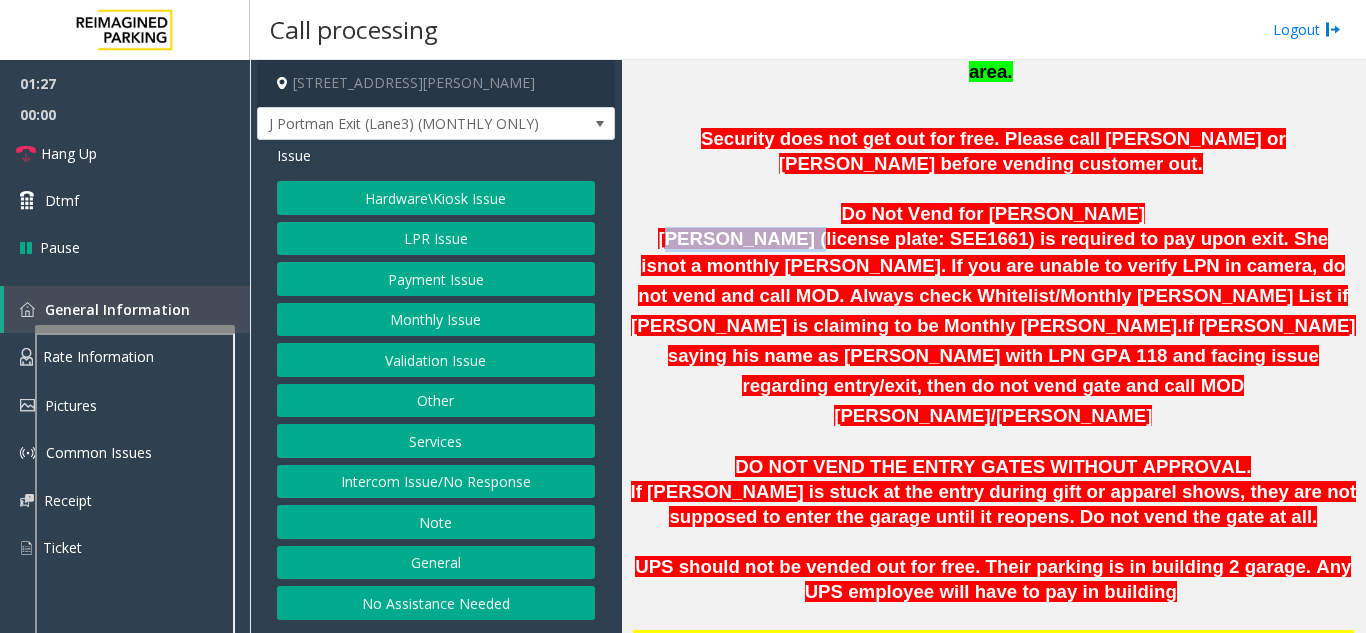 drag, startPoint x: 635, startPoint y: 181, endPoint x: 760, endPoint y: 193, distance: 125.57468 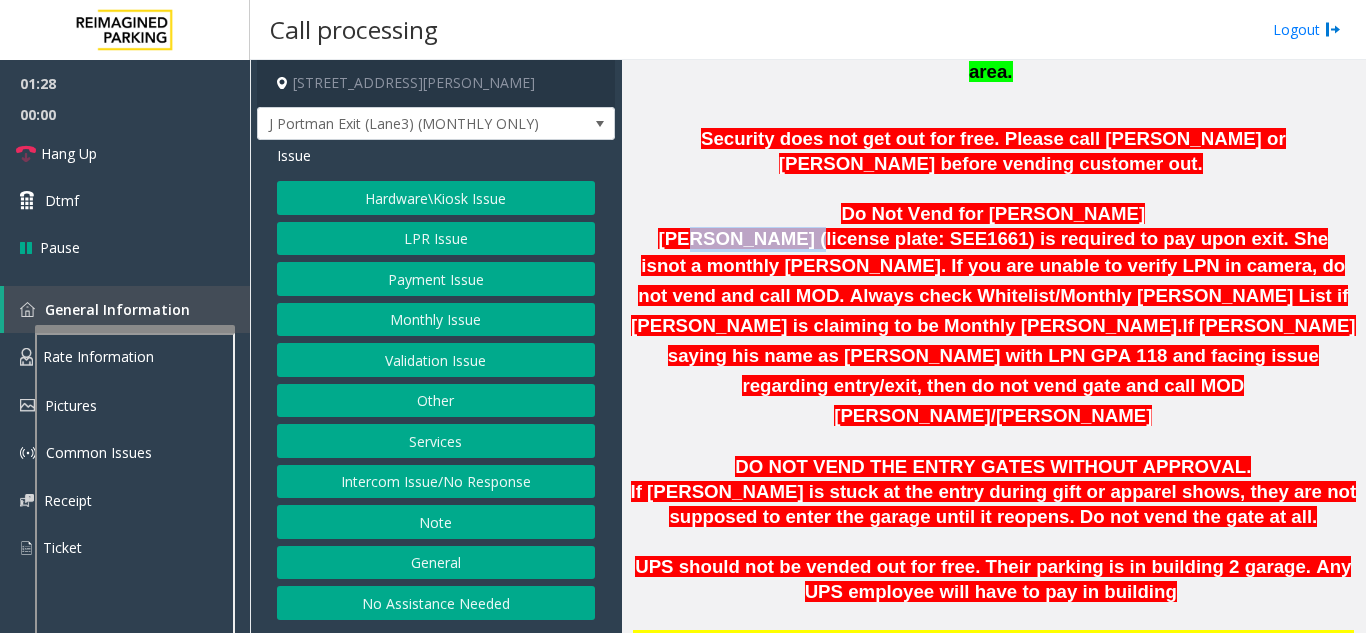 drag, startPoint x: 760, startPoint y: 190, endPoint x: 661, endPoint y: 191, distance: 99.00505 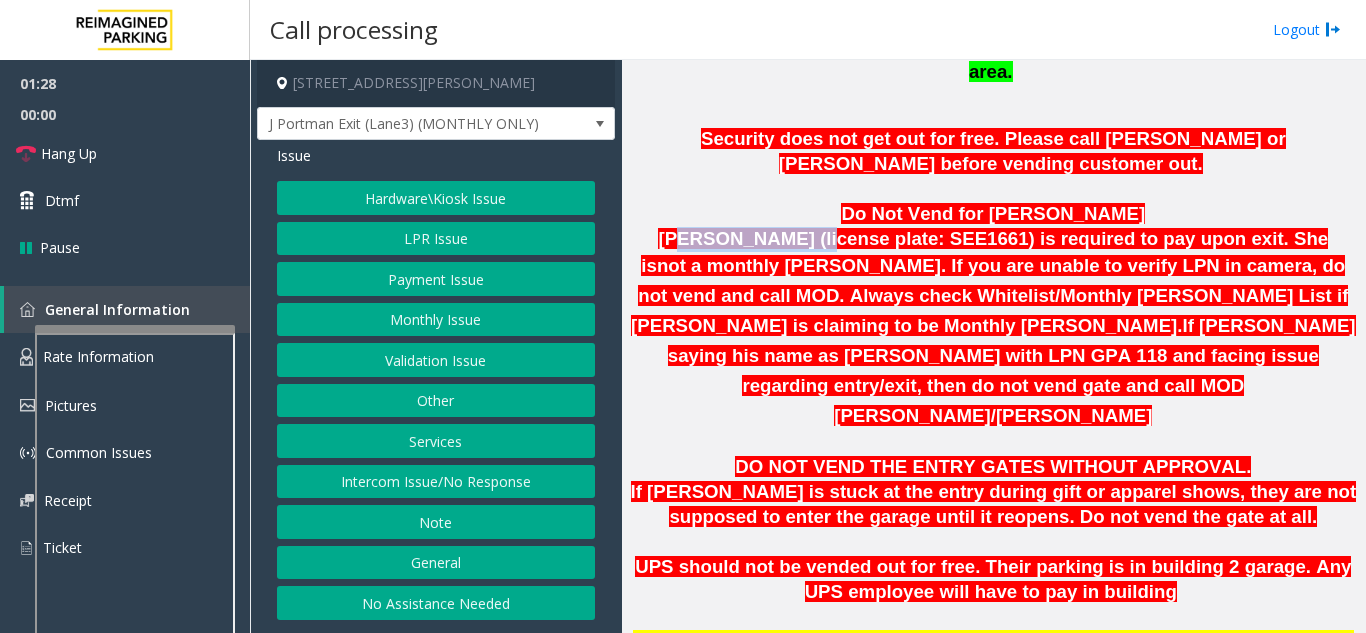 drag, startPoint x: 648, startPoint y: 188, endPoint x: 766, endPoint y: 189, distance: 118.004234 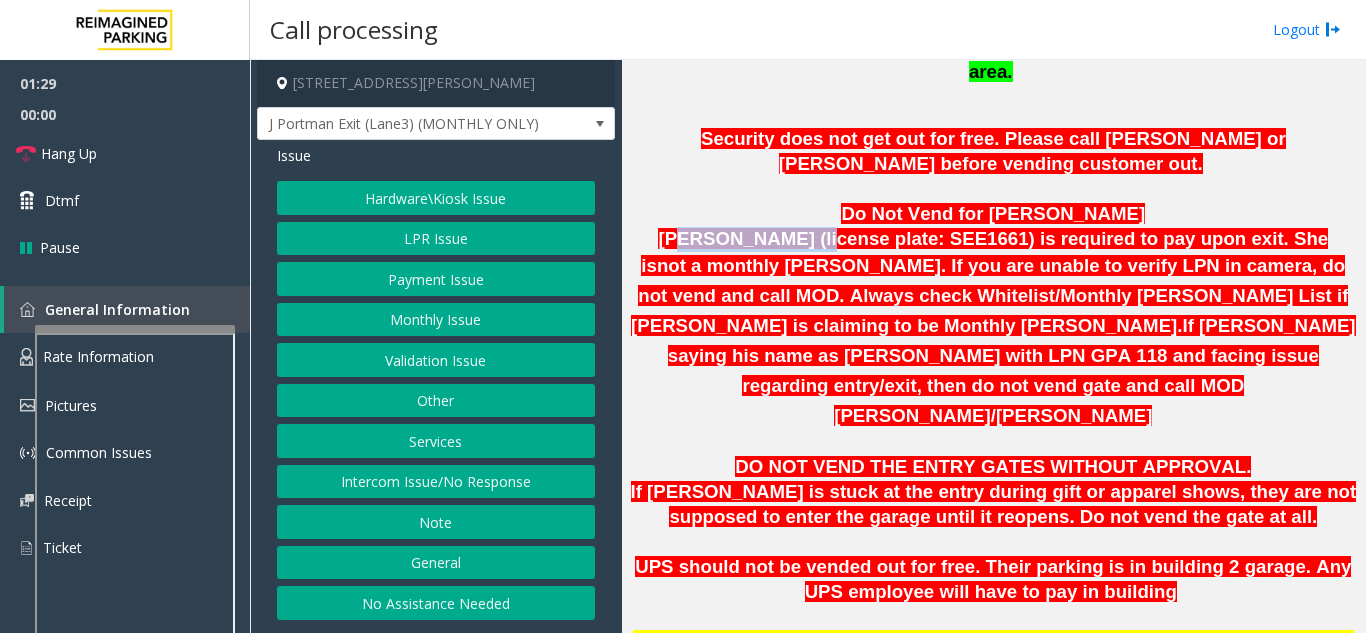 click on "Namisha Gilani (license plate: SEE1661) is required to pay upon exit. She is" 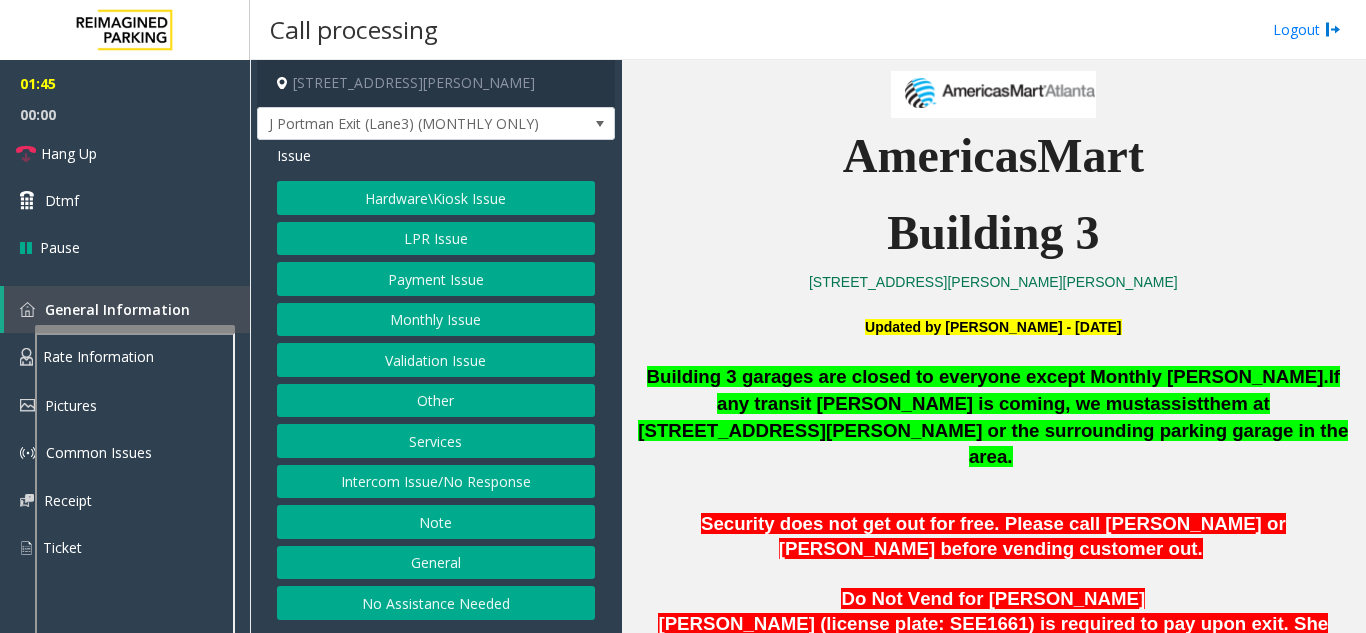 scroll, scrollTop: 522, scrollLeft: 0, axis: vertical 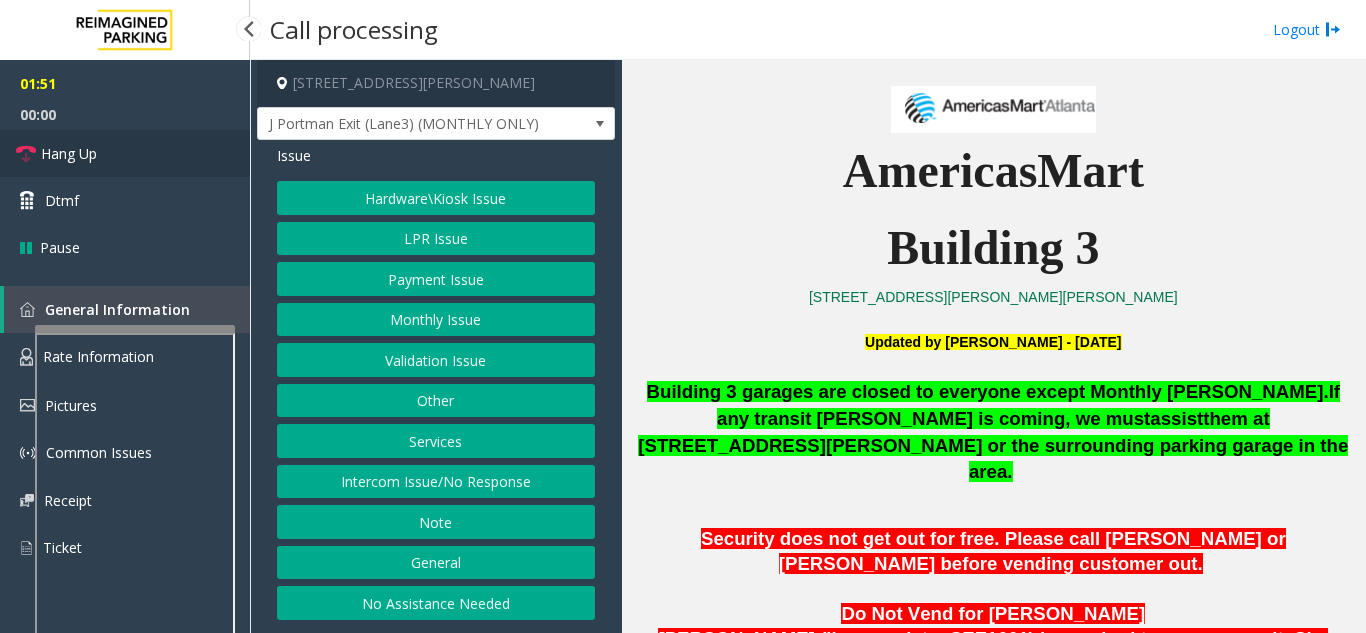 click on "Hang Up" at bounding box center [125, 153] 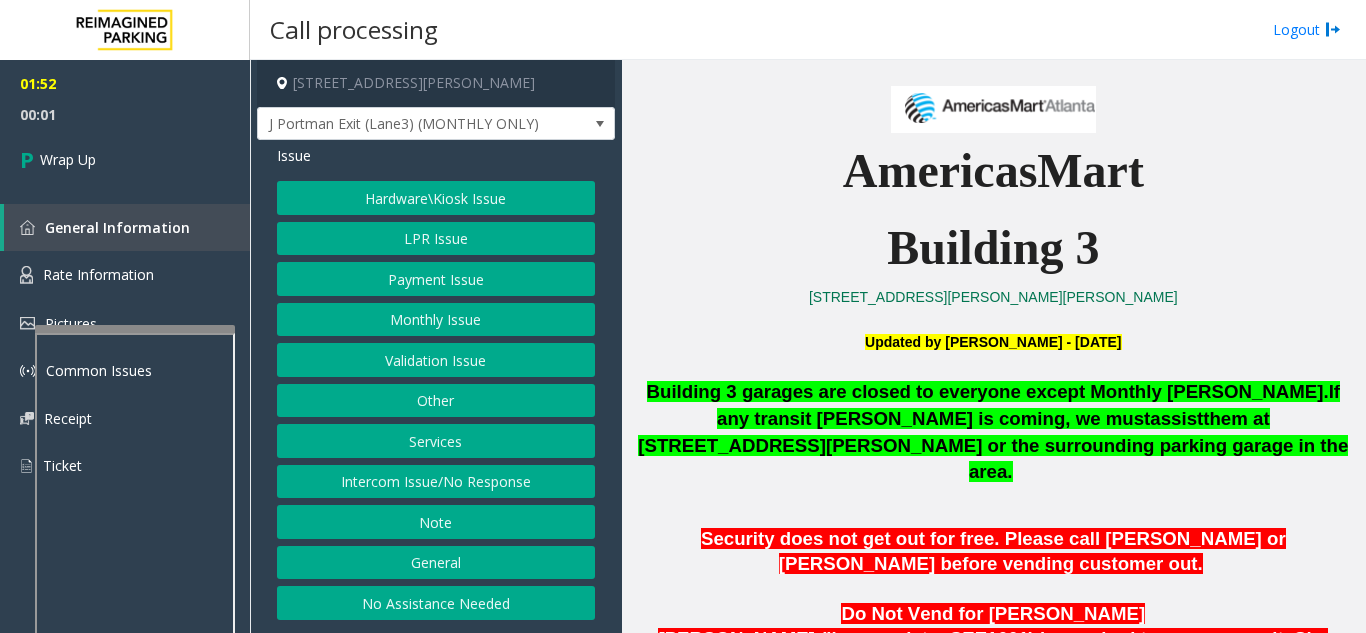click on "Hardware\Kiosk Issue" 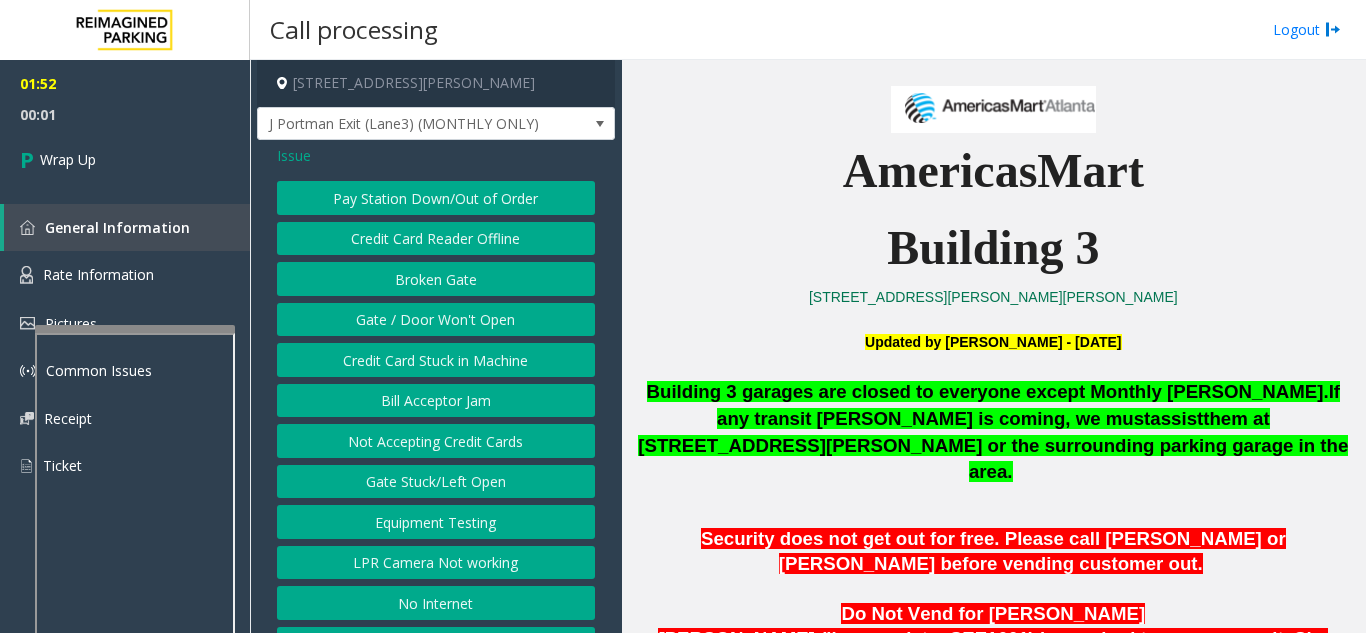 click on "Gate / Door Won't Open" 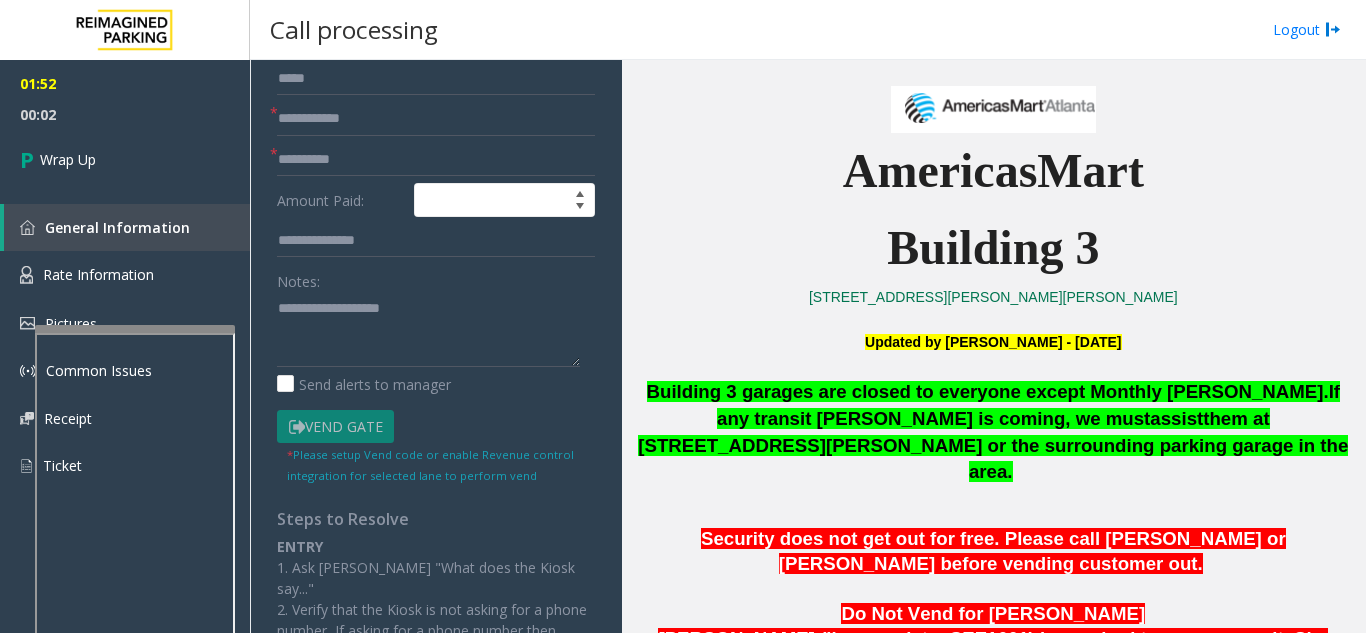 scroll, scrollTop: 200, scrollLeft: 0, axis: vertical 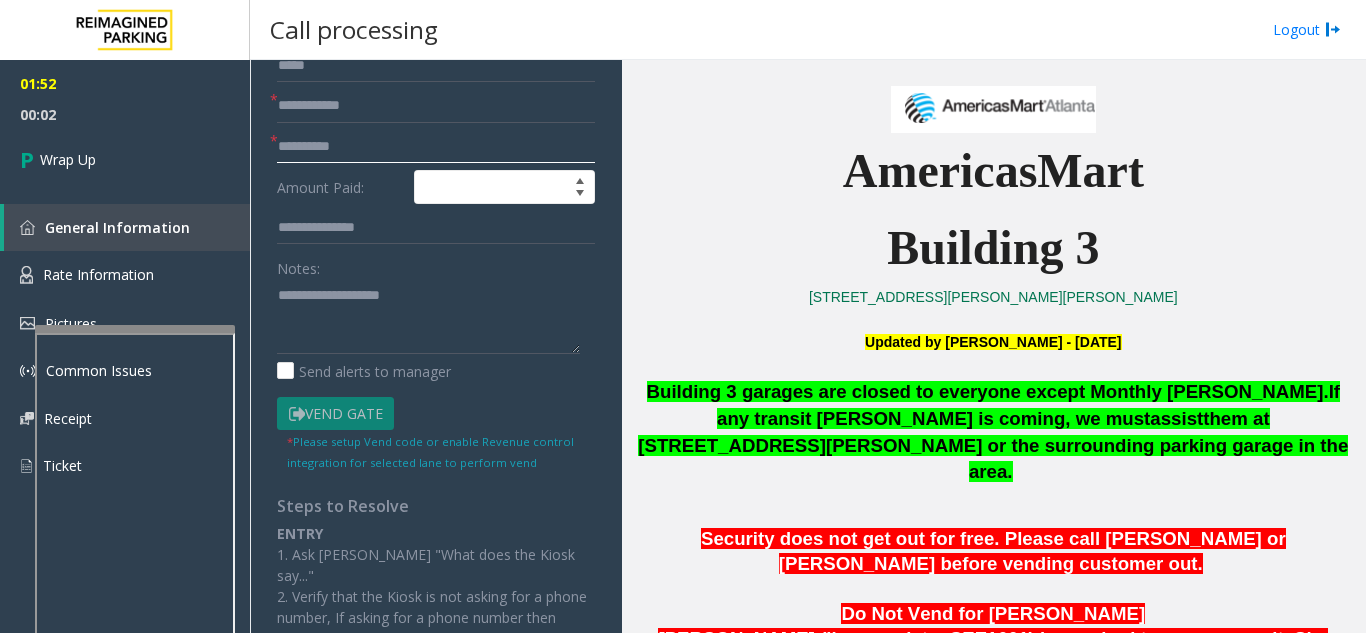click 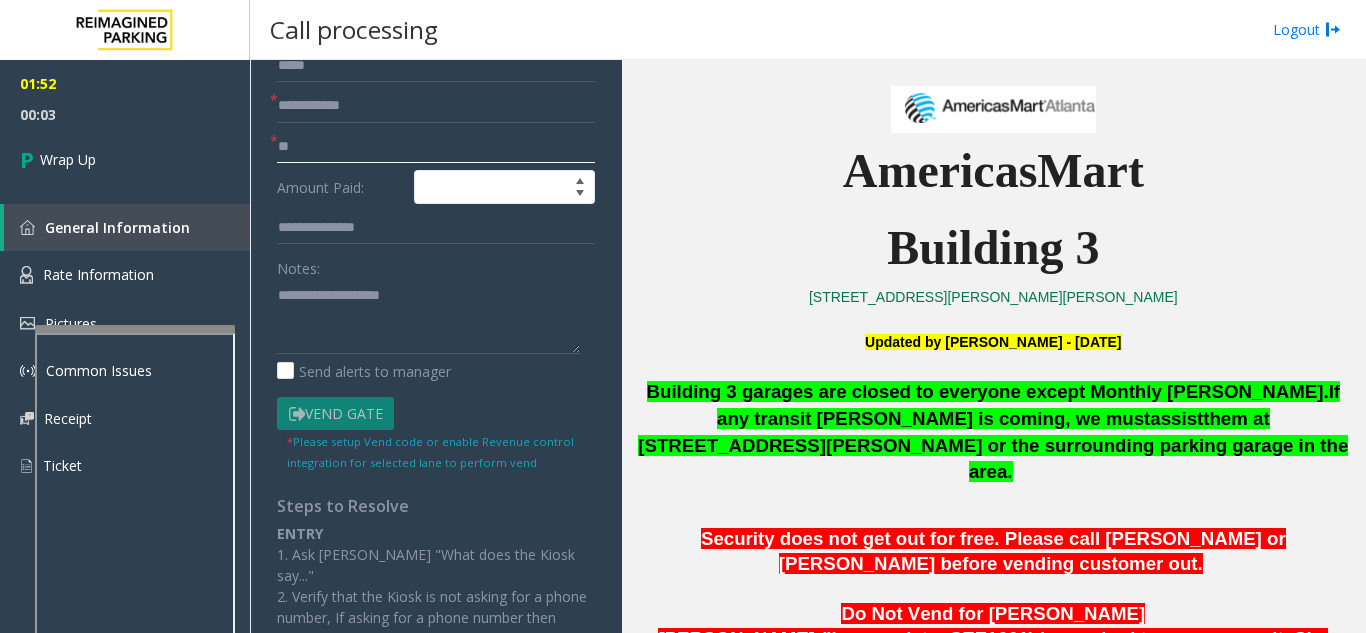 type on "**" 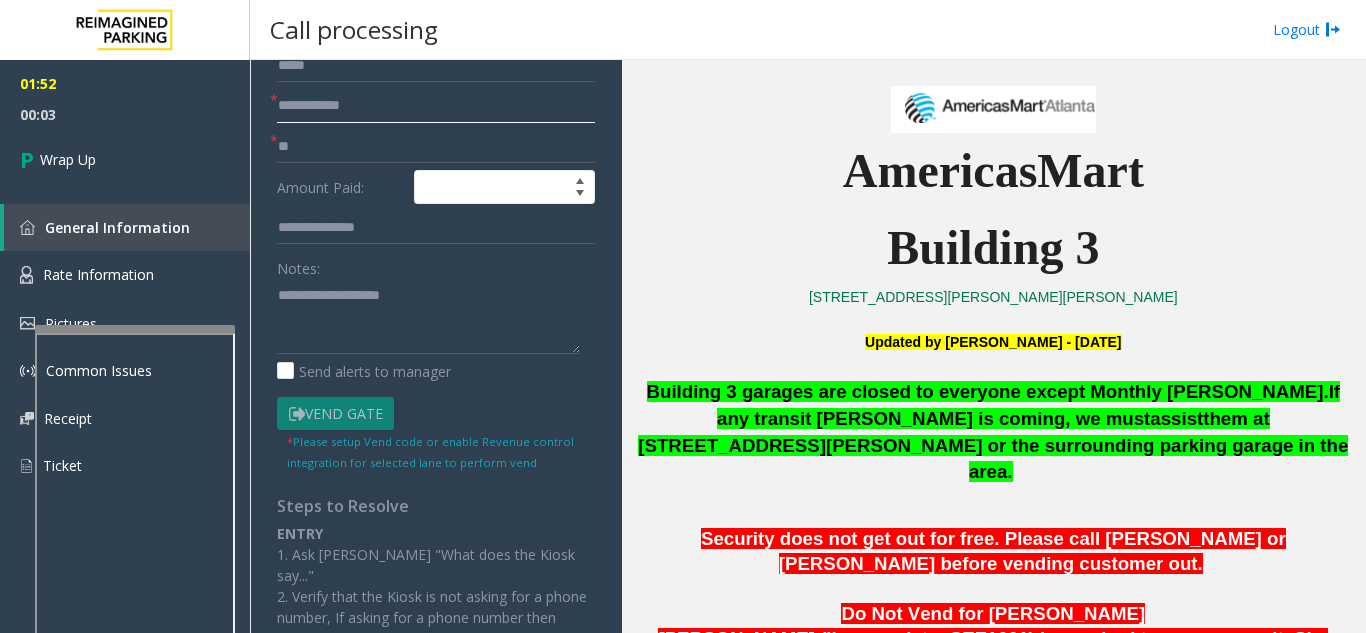 click 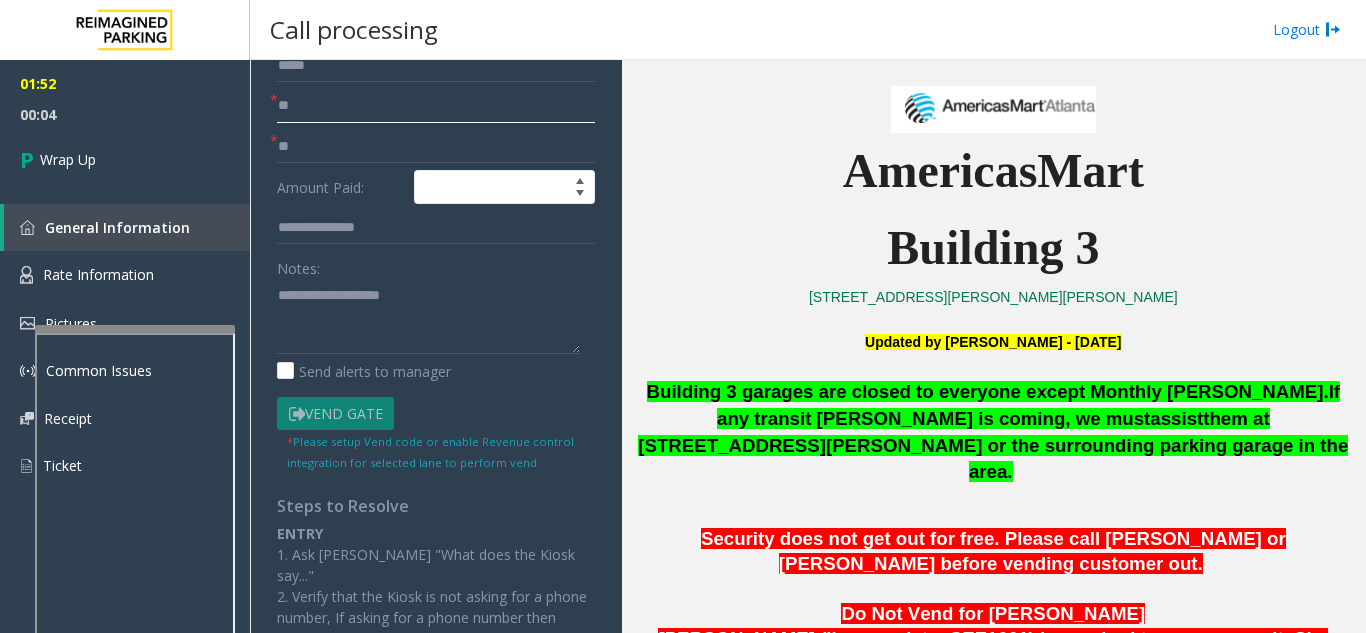 type on "**" 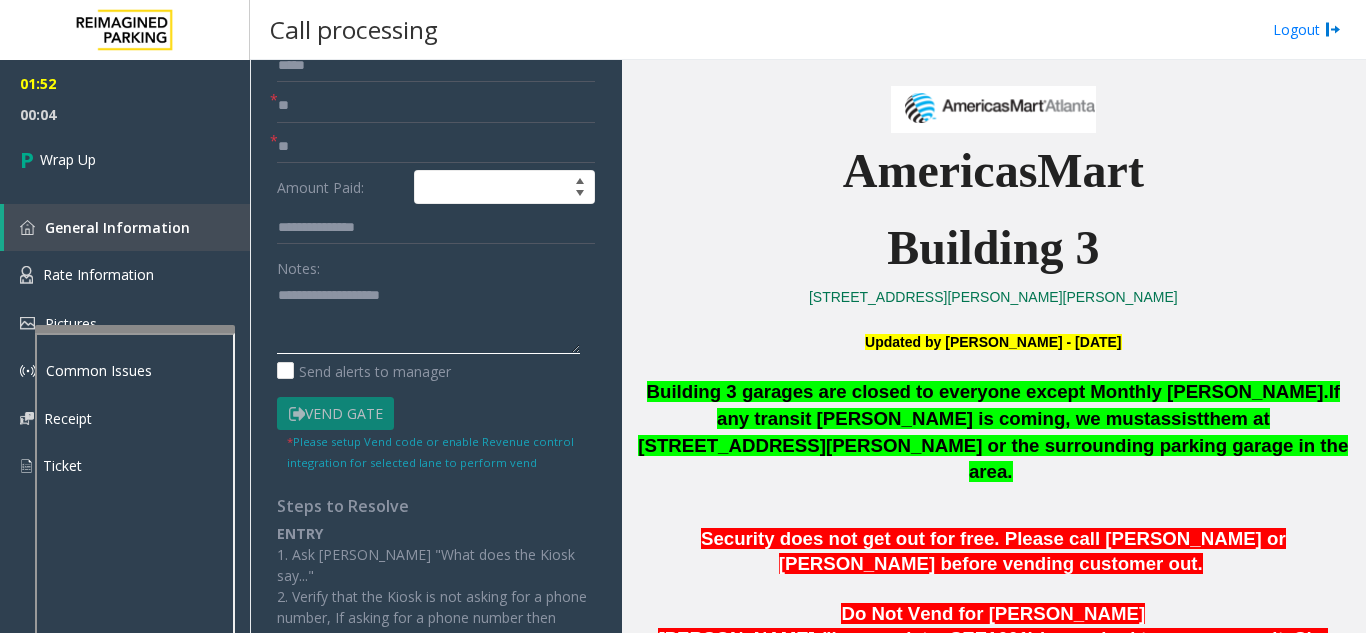 click 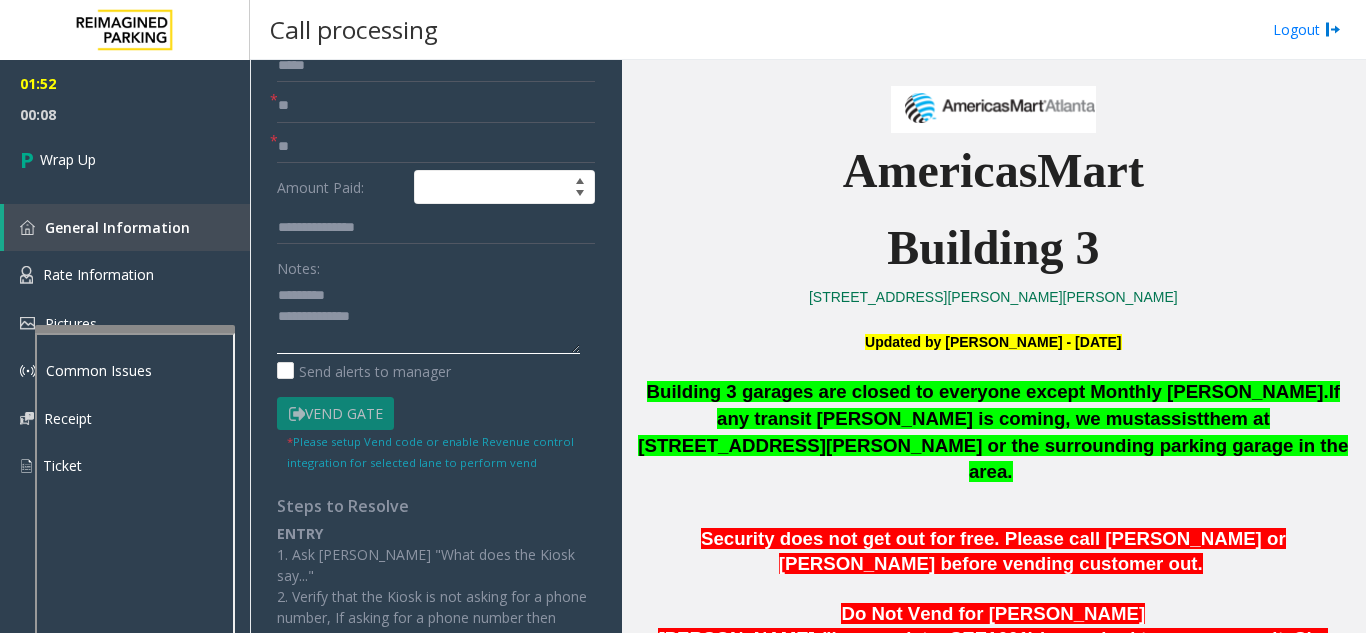 click 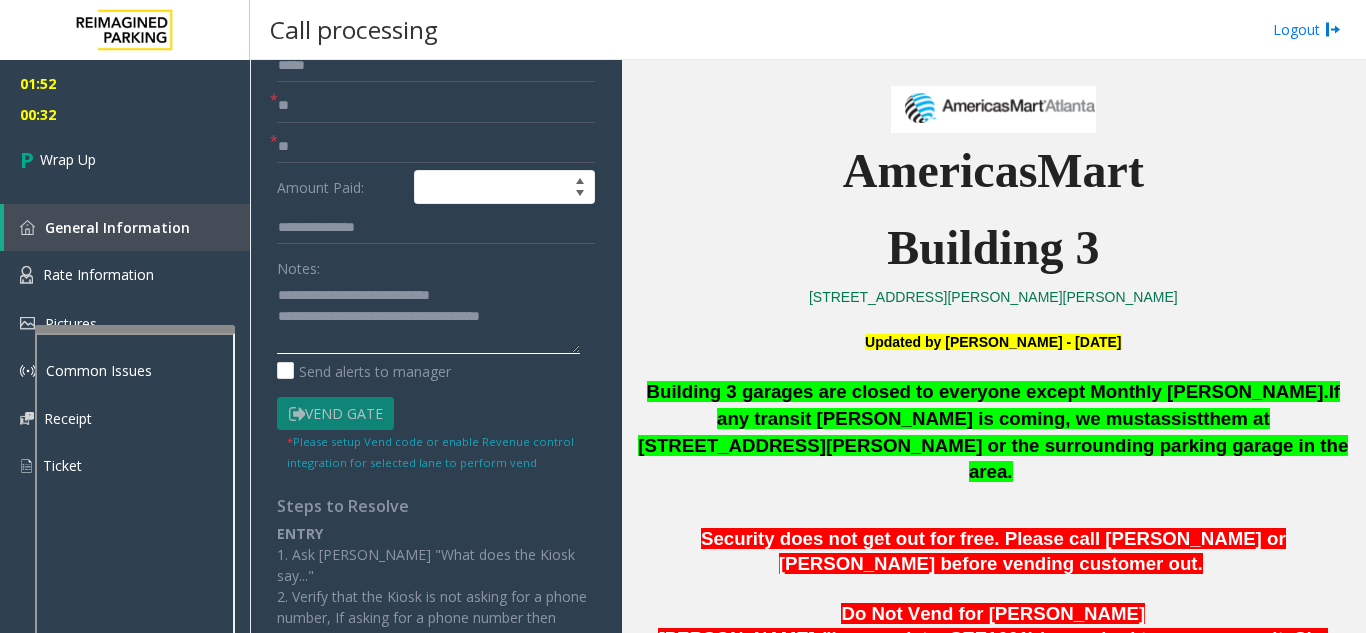 scroll, scrollTop: 0, scrollLeft: 0, axis: both 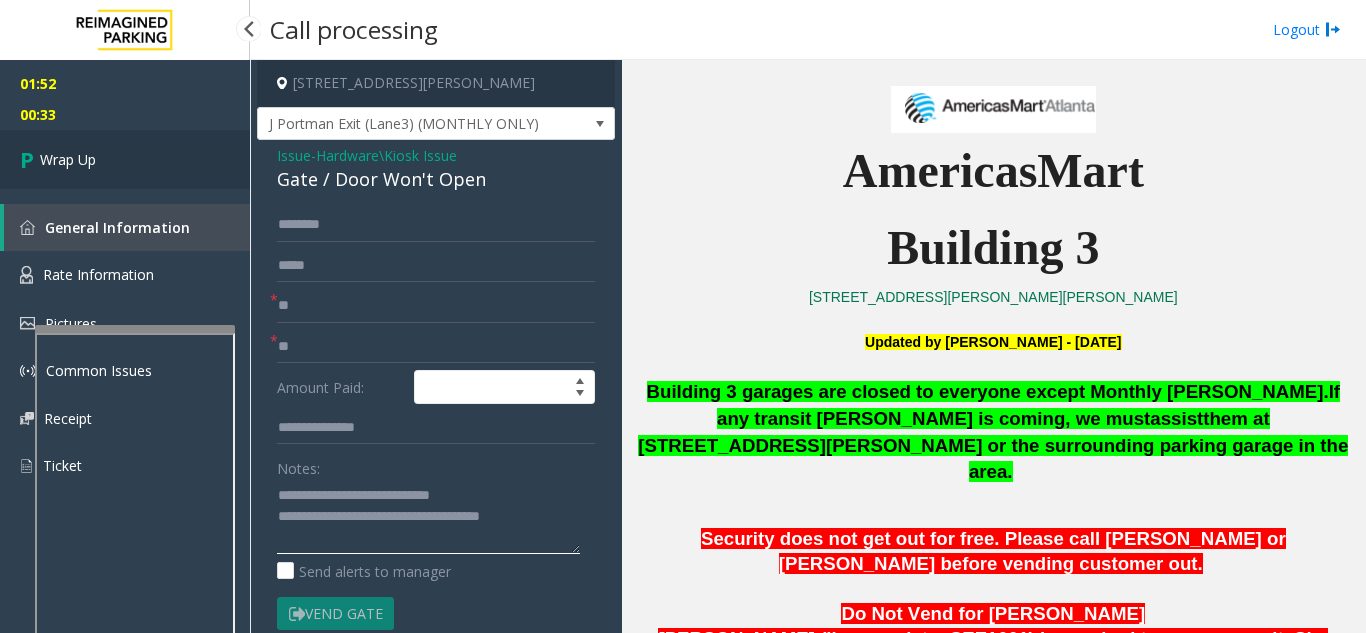 type on "**********" 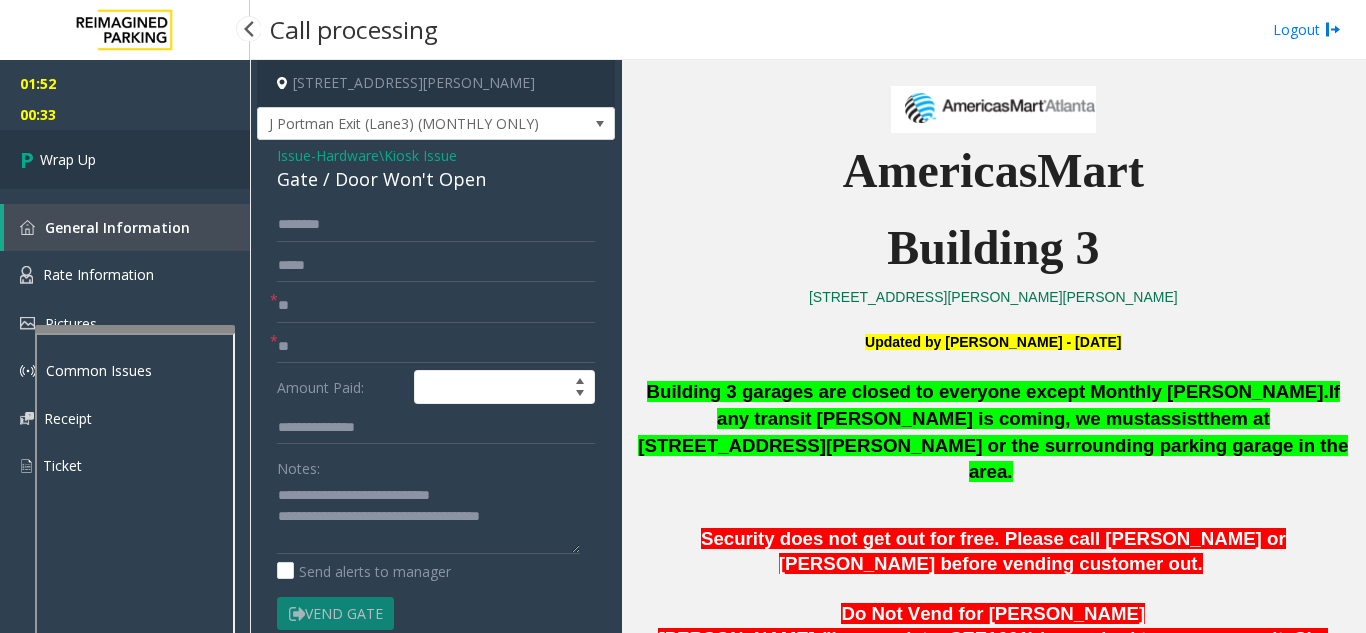 click on "Wrap Up" at bounding box center (125, 159) 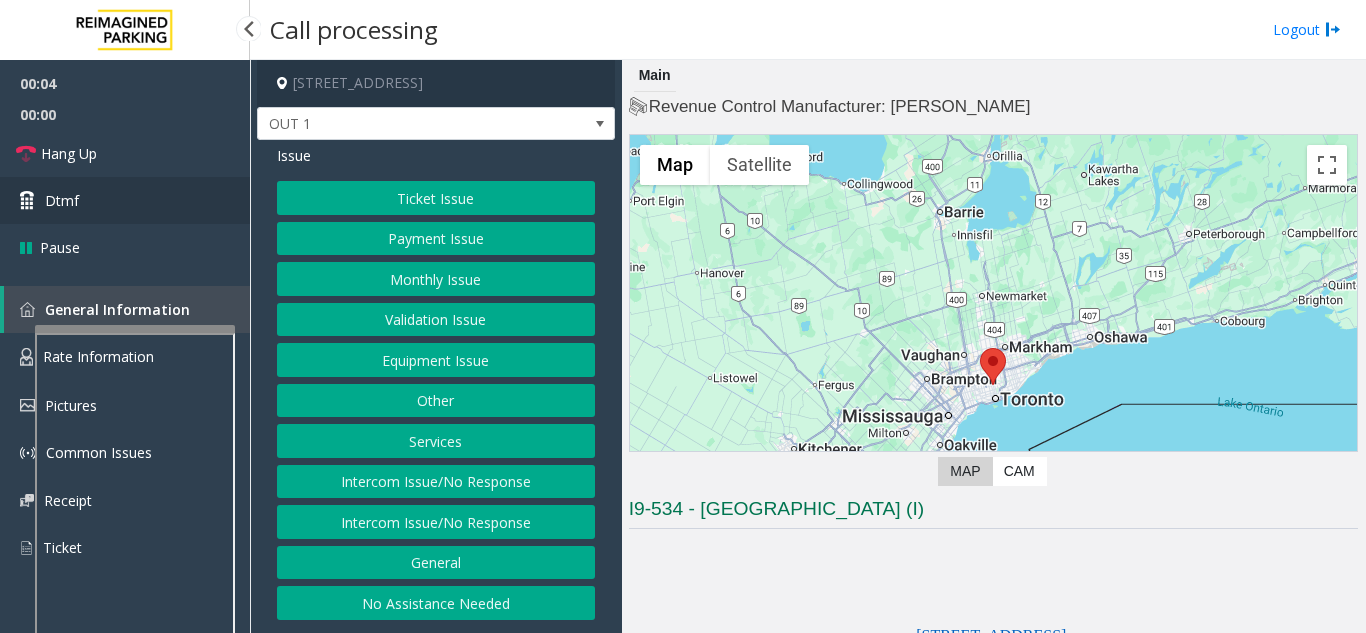 click on "Dtmf" at bounding box center (125, 200) 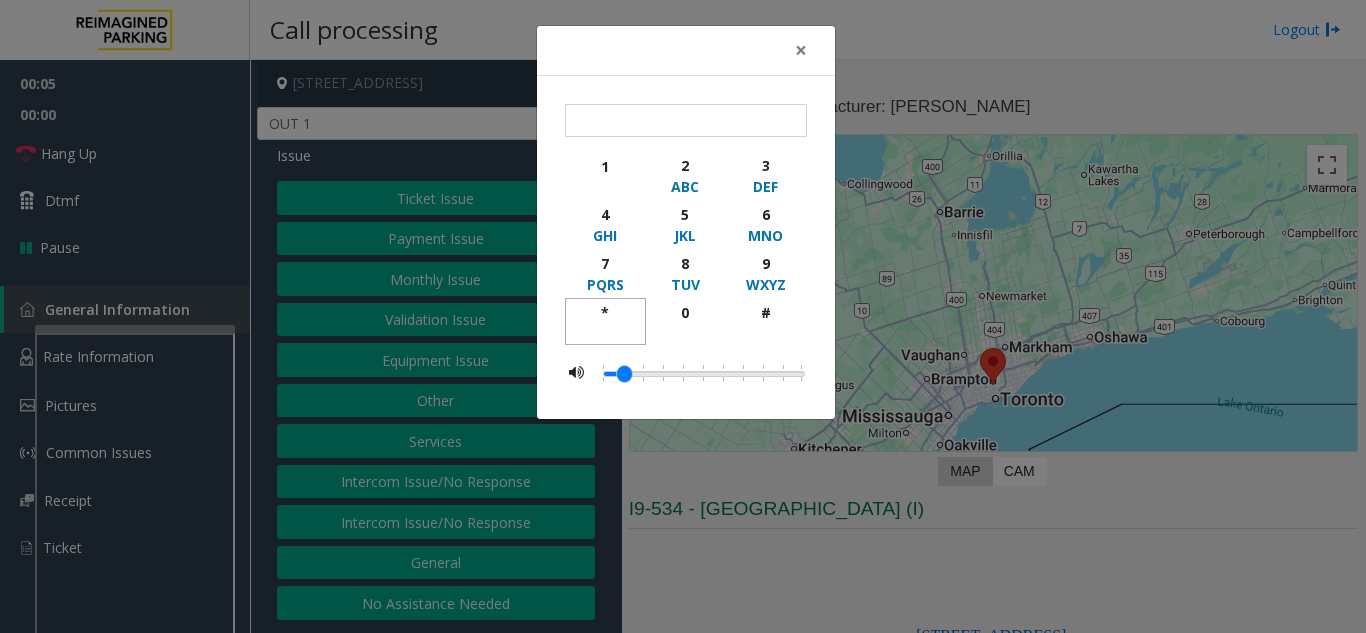 click on "*" 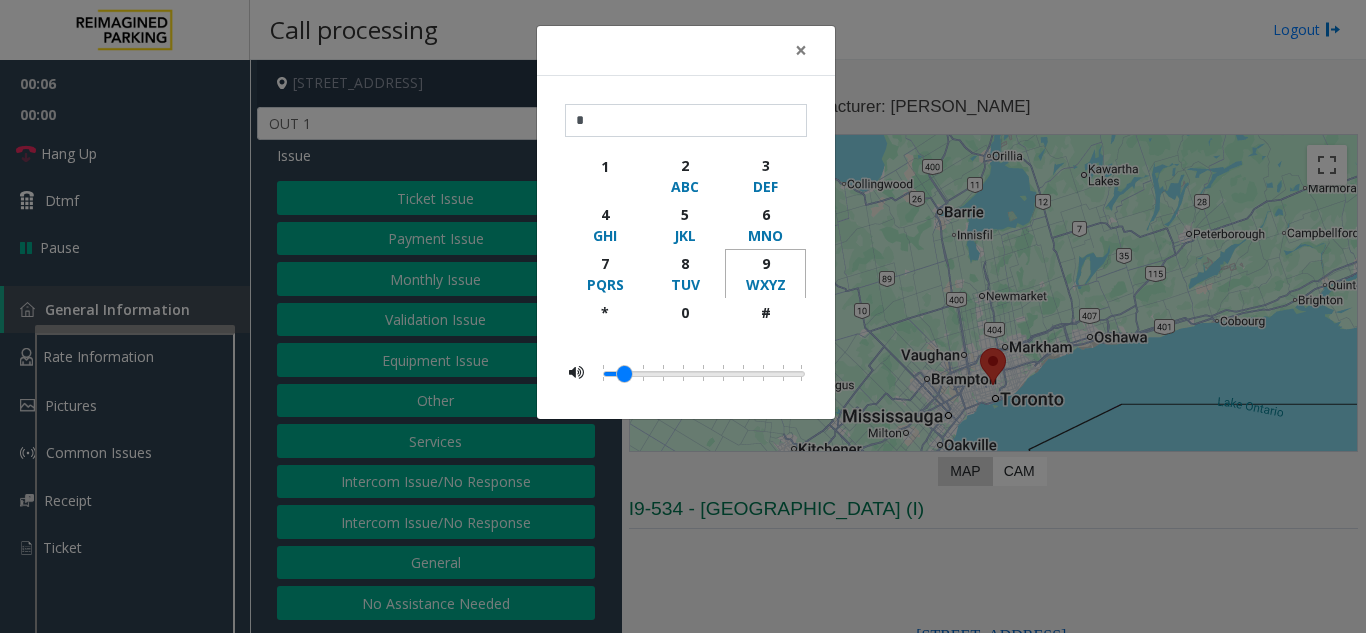 click on "9" 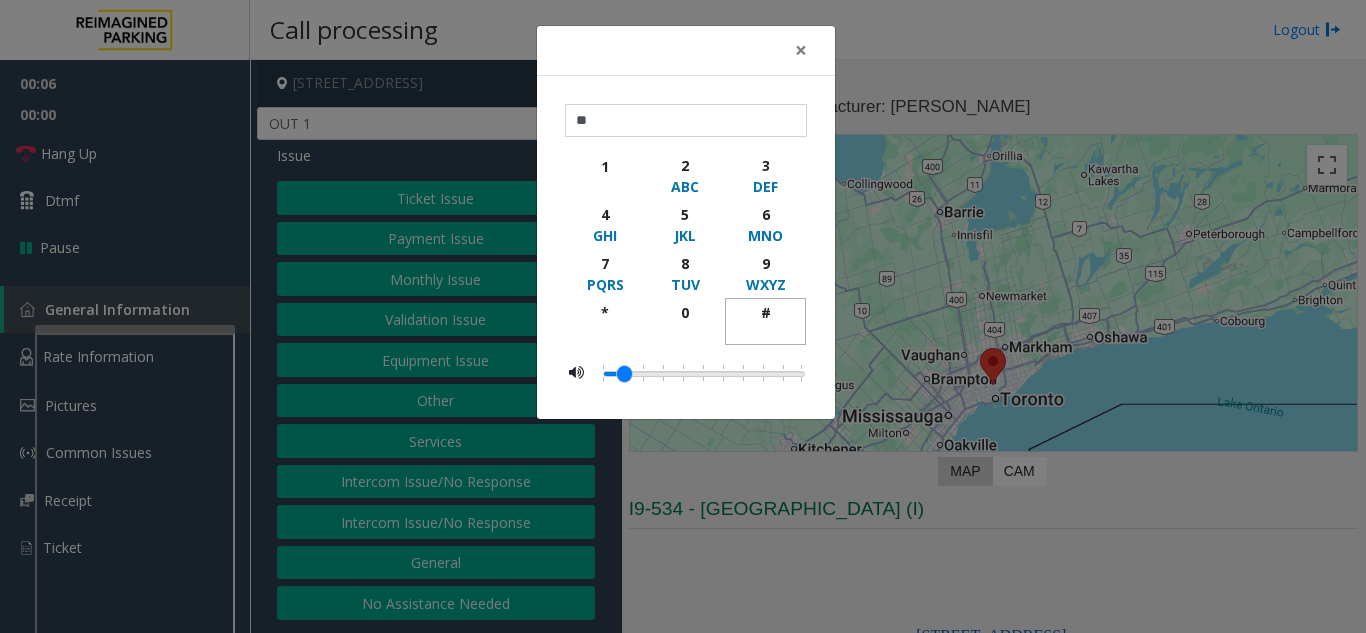 click on "#" 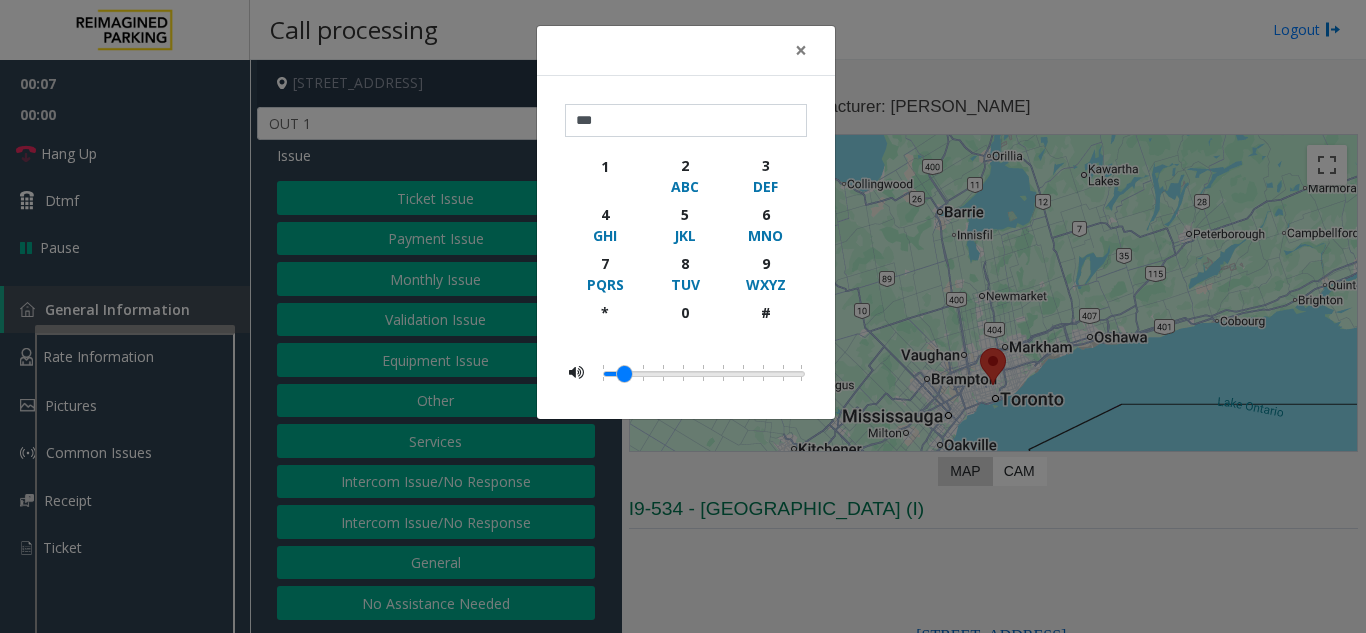 click on "× *** 1 2 ABC 3 DEF 4 GHI 5 JKL 6 MNO 7 PQRS 8 TUV 9 WXYZ * 0 #" 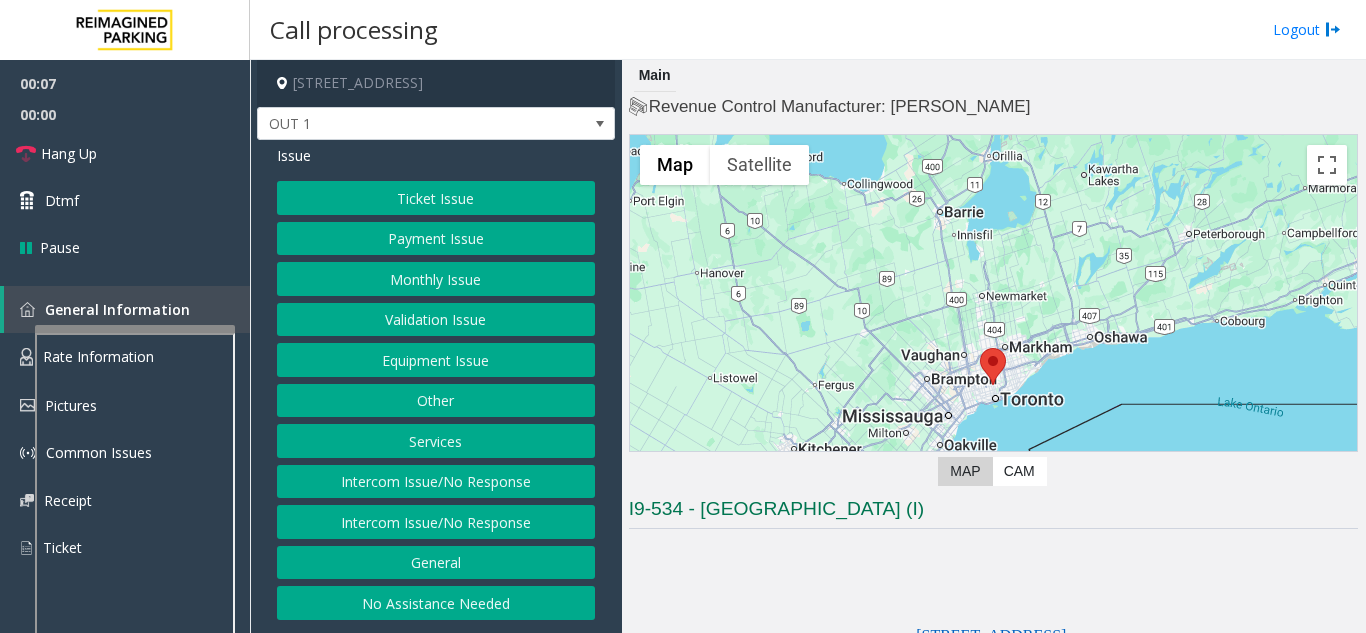 click on "Validation Issue" 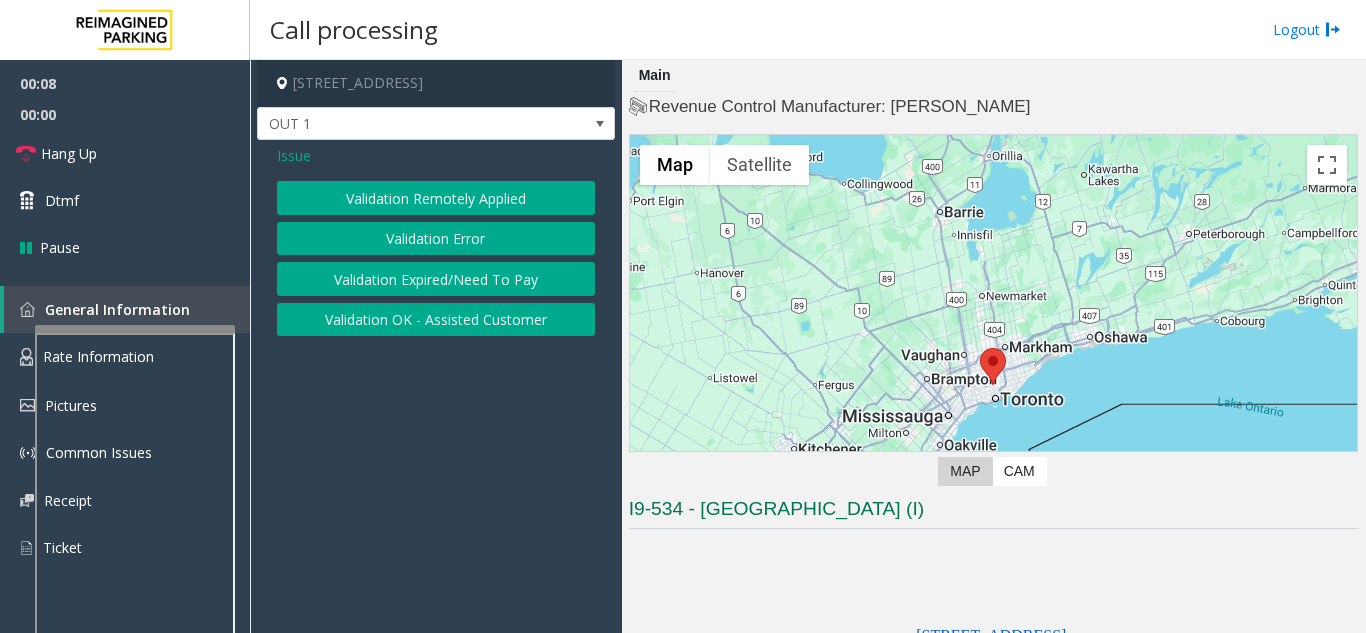 click on "Validation Error" 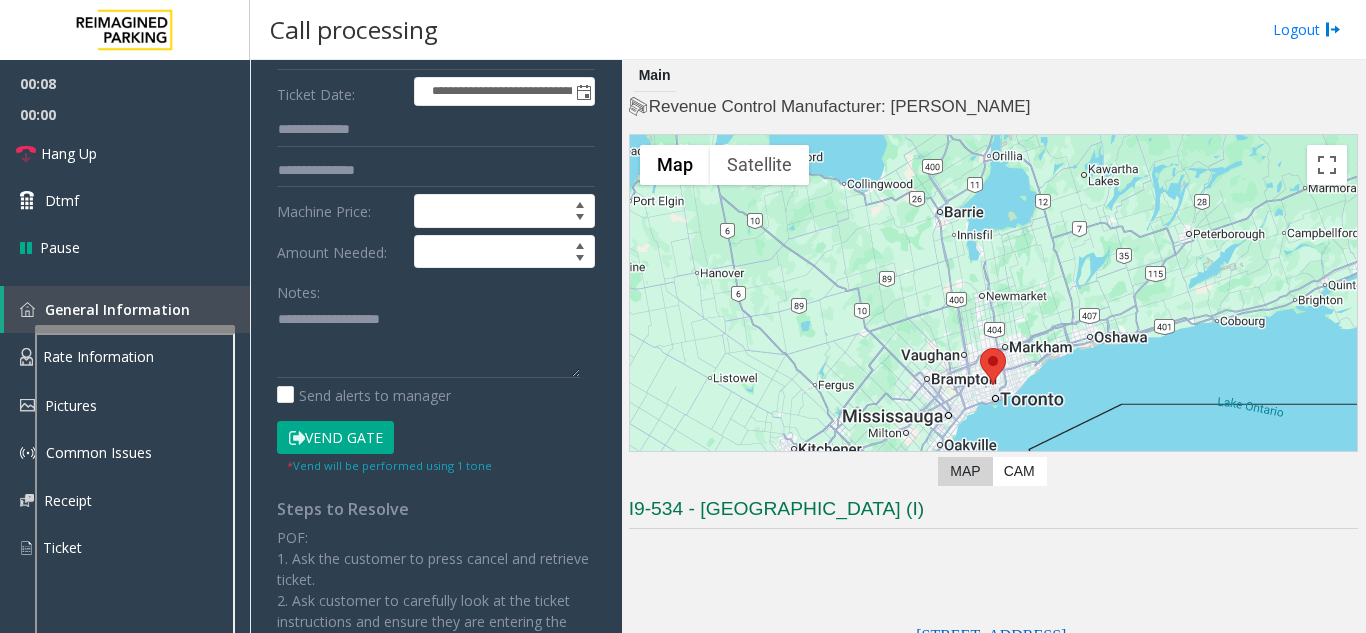 scroll, scrollTop: 300, scrollLeft: 0, axis: vertical 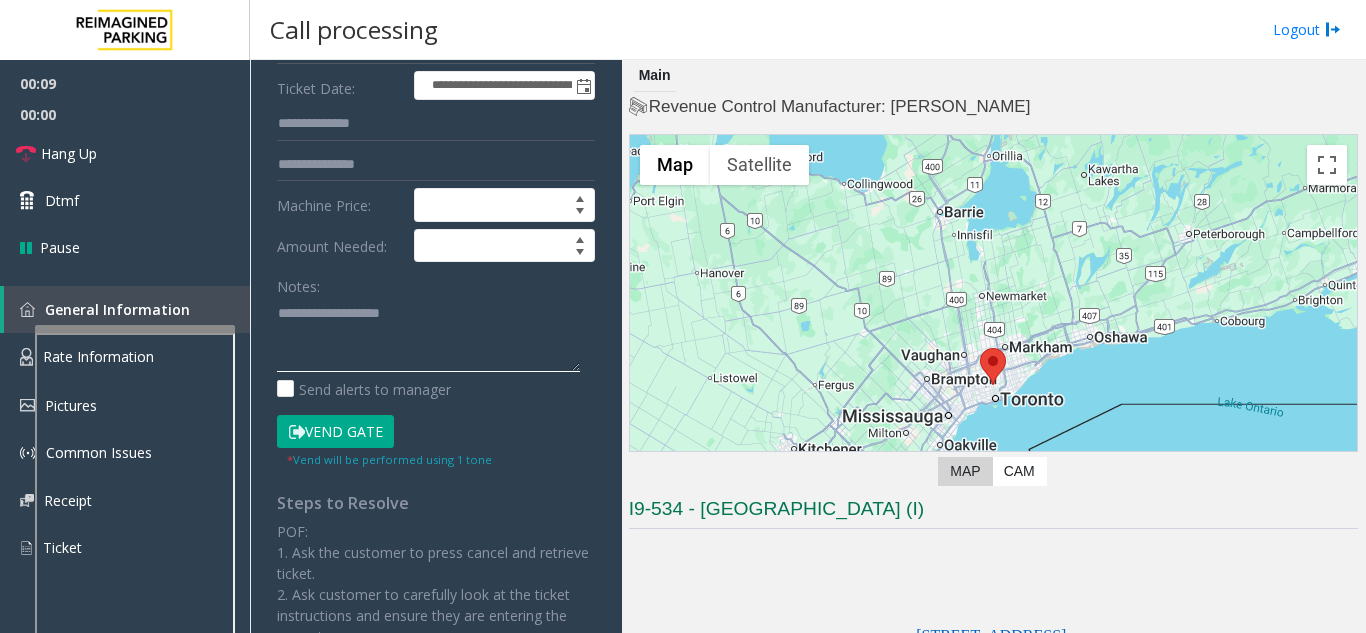 click 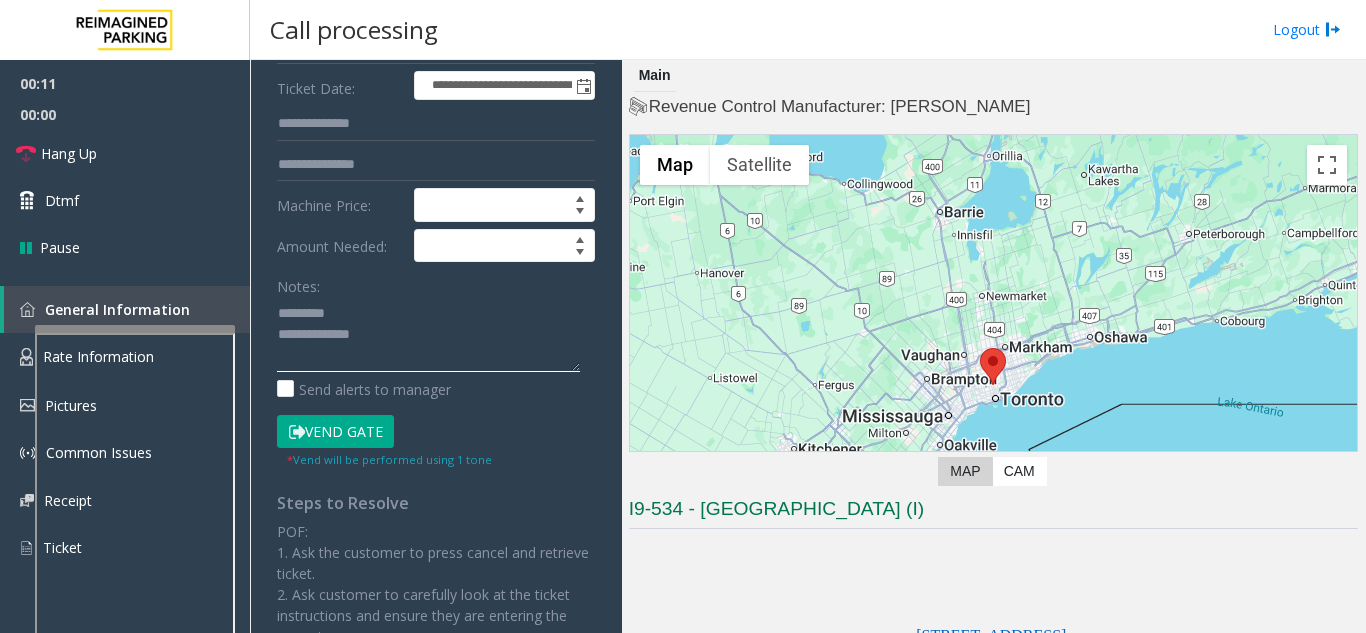click 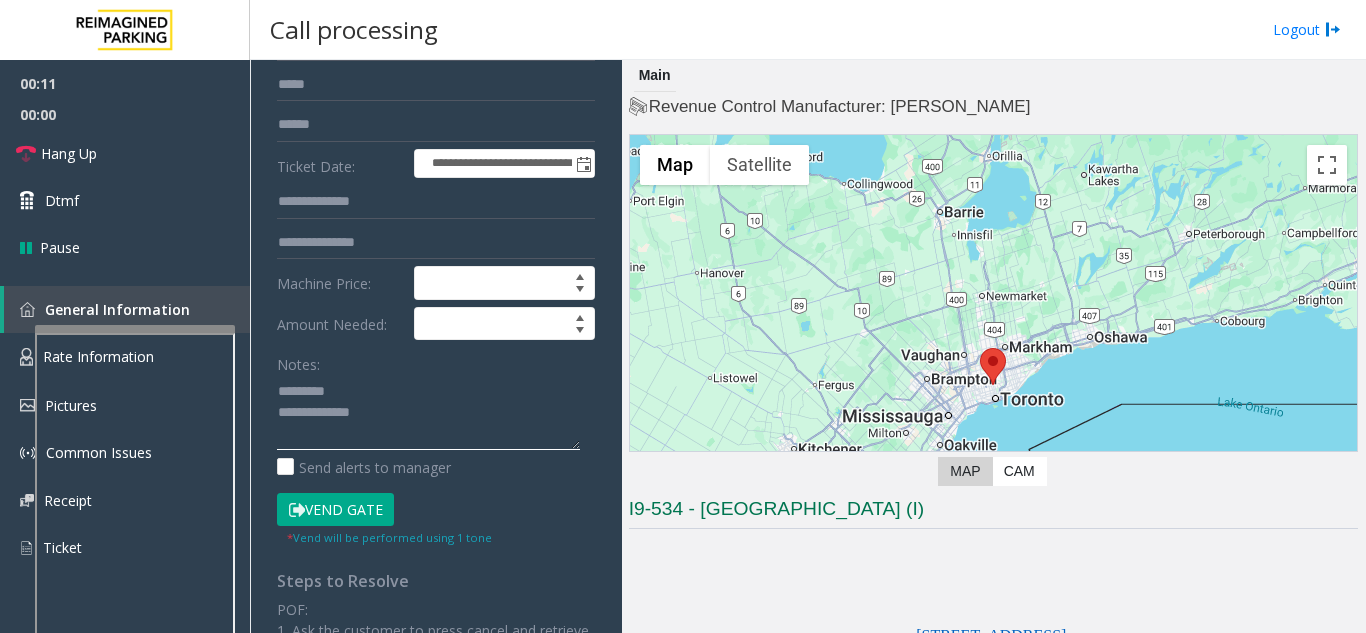 scroll, scrollTop: 100, scrollLeft: 0, axis: vertical 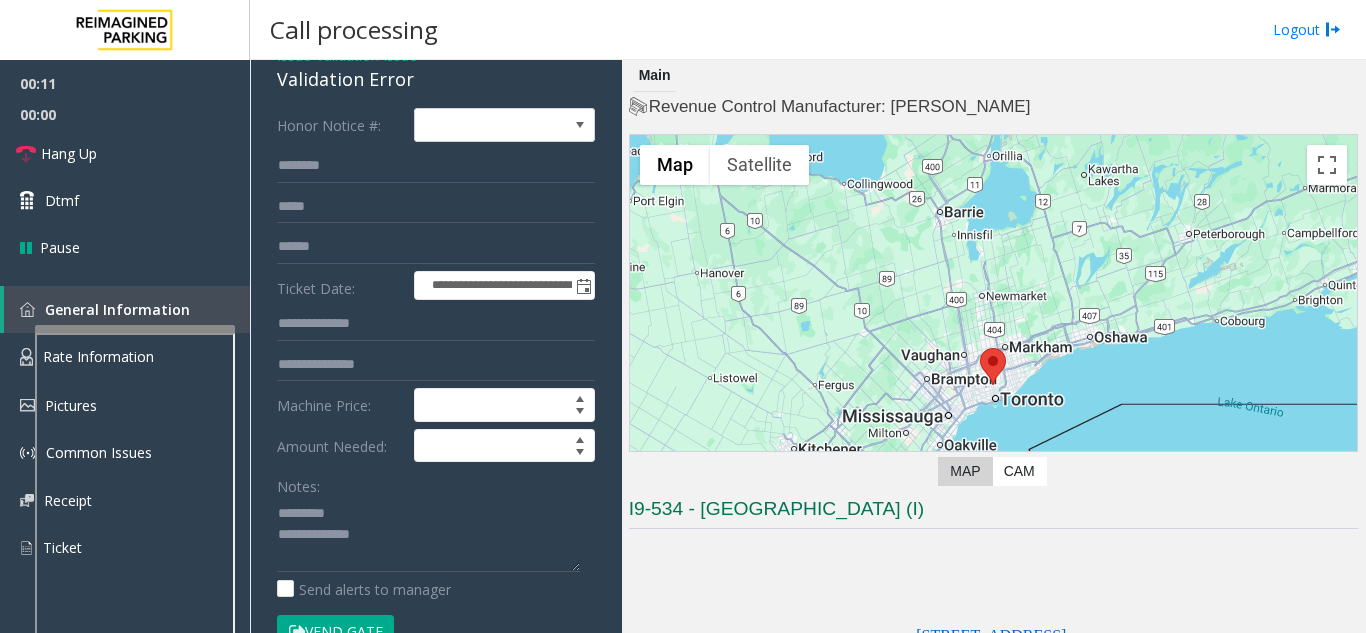 click on "Validation Error" 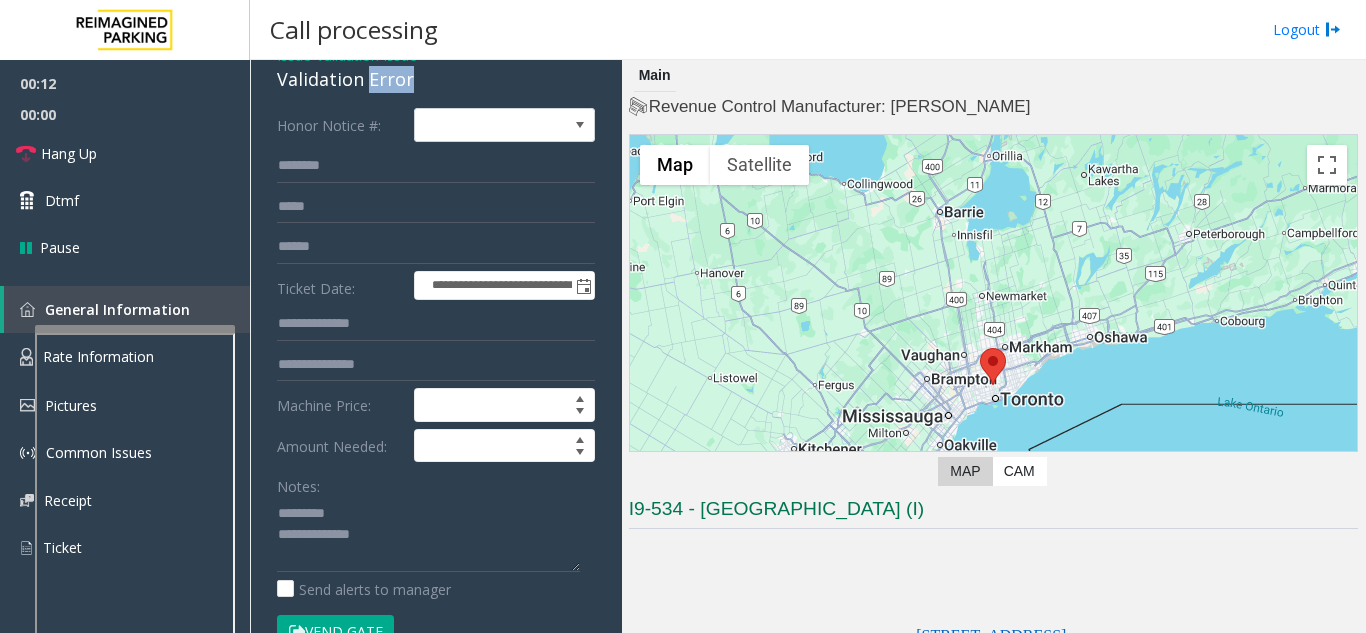 click on "Validation Error" 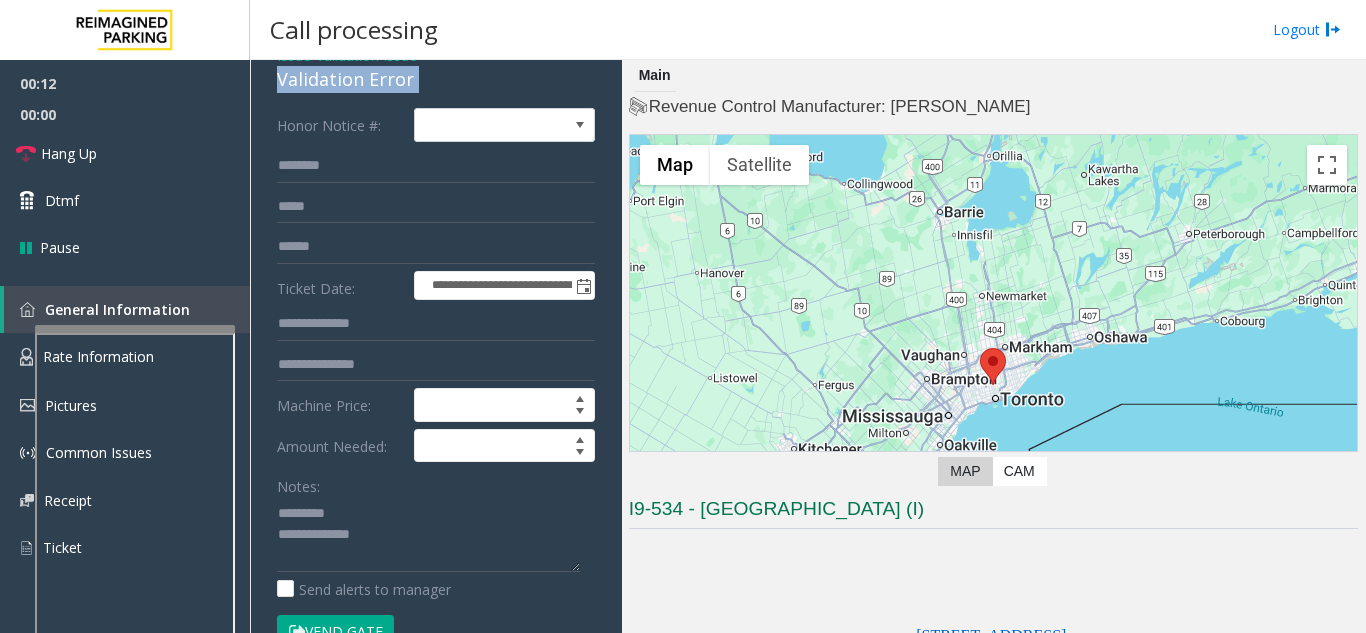 click on "Validation Error" 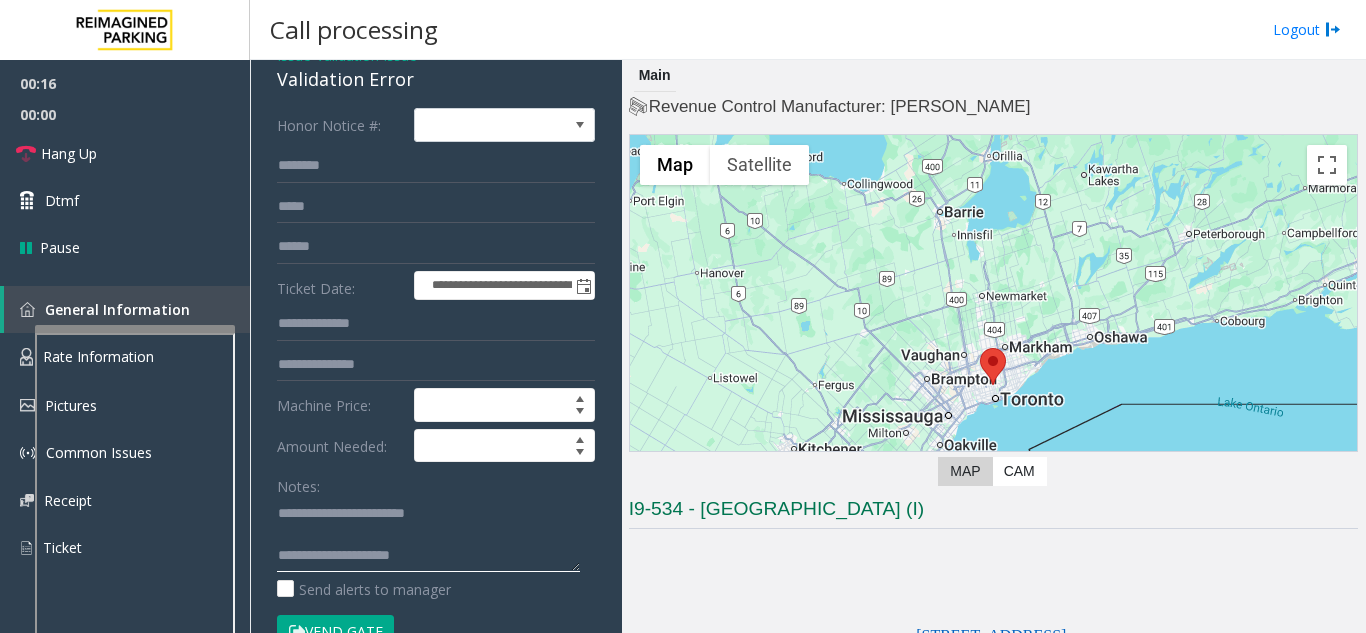 click 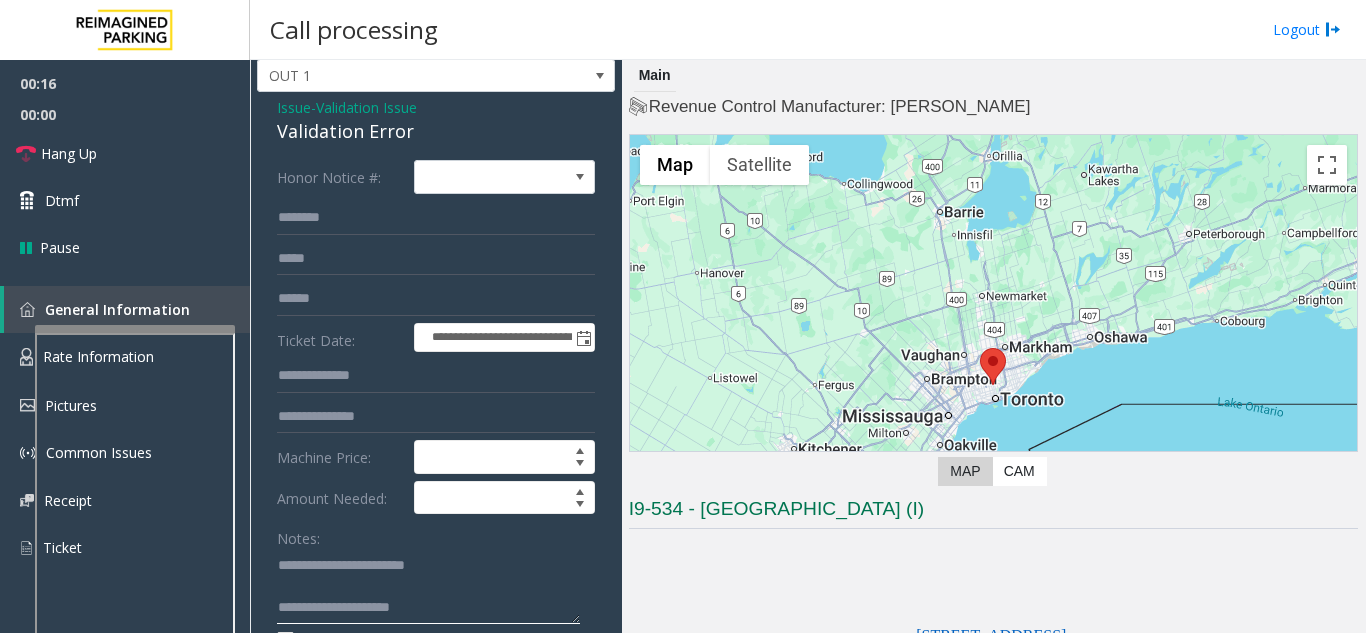 scroll, scrollTop: 0, scrollLeft: 0, axis: both 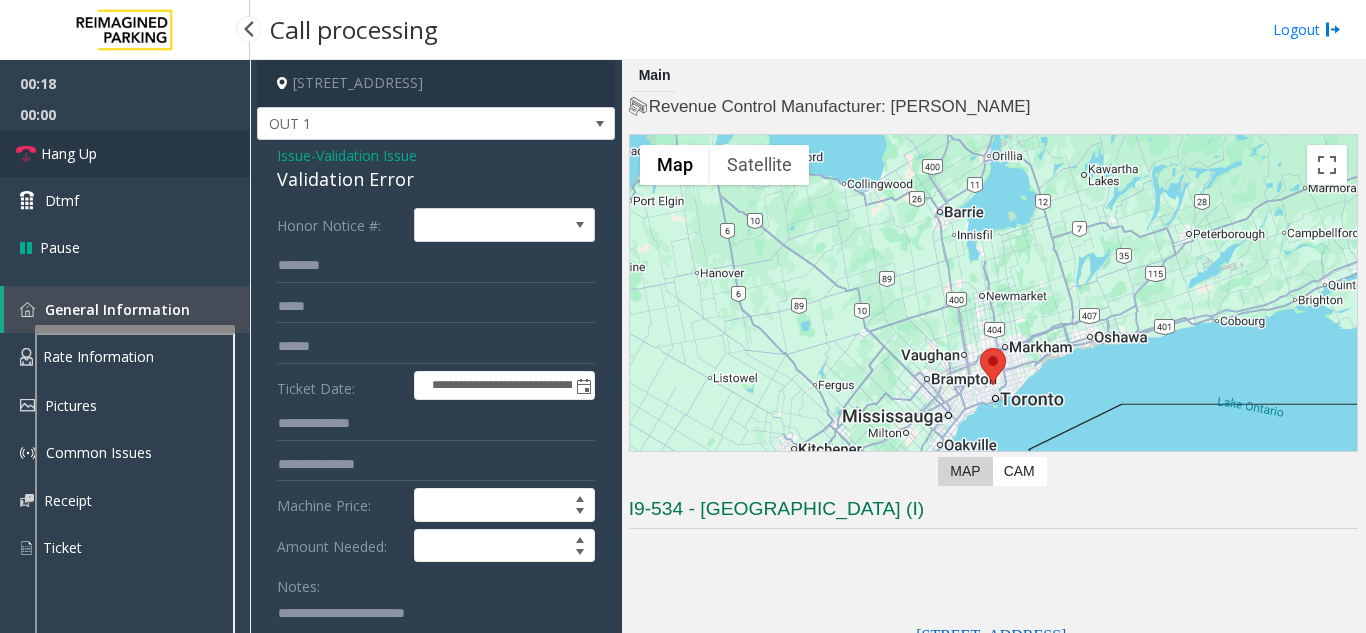 type on "**********" 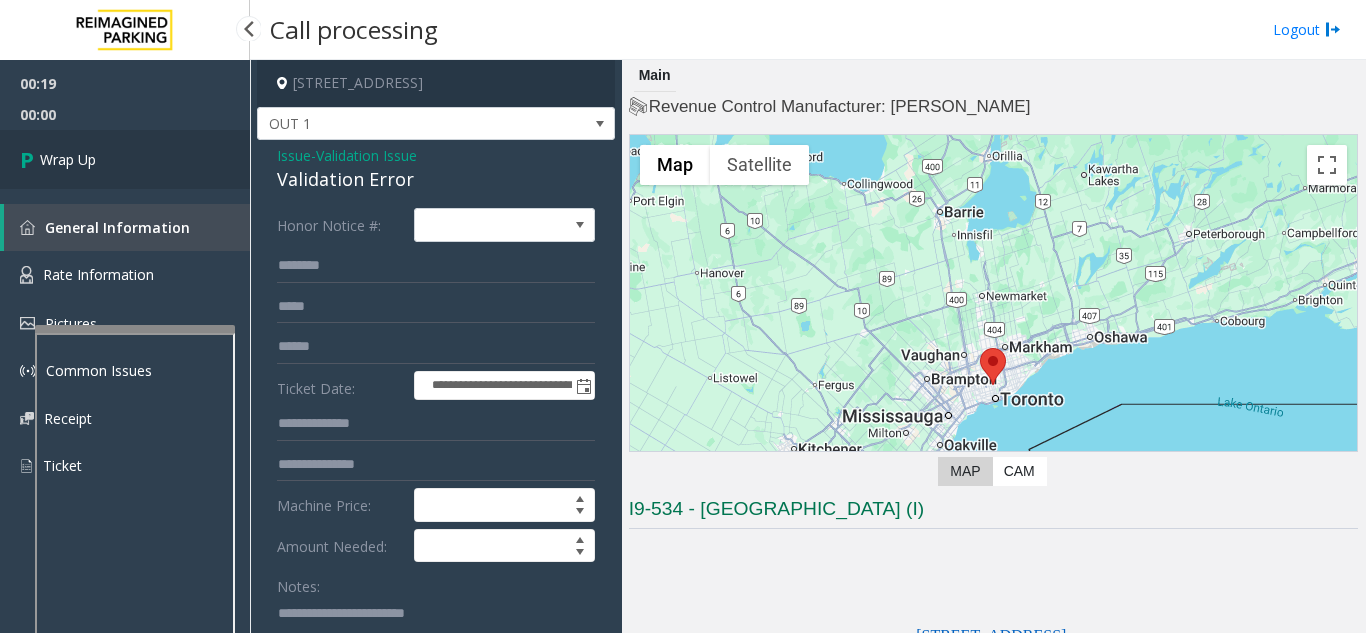 click on "Wrap Up" at bounding box center (125, 159) 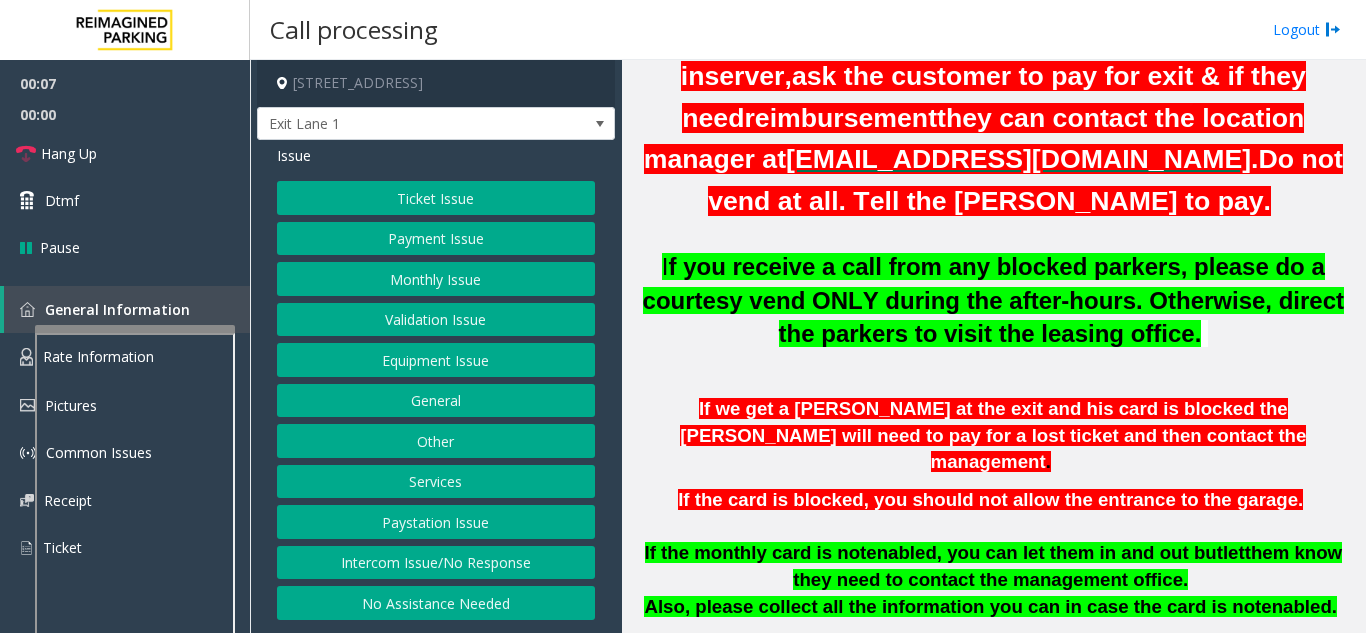 scroll, scrollTop: 700, scrollLeft: 0, axis: vertical 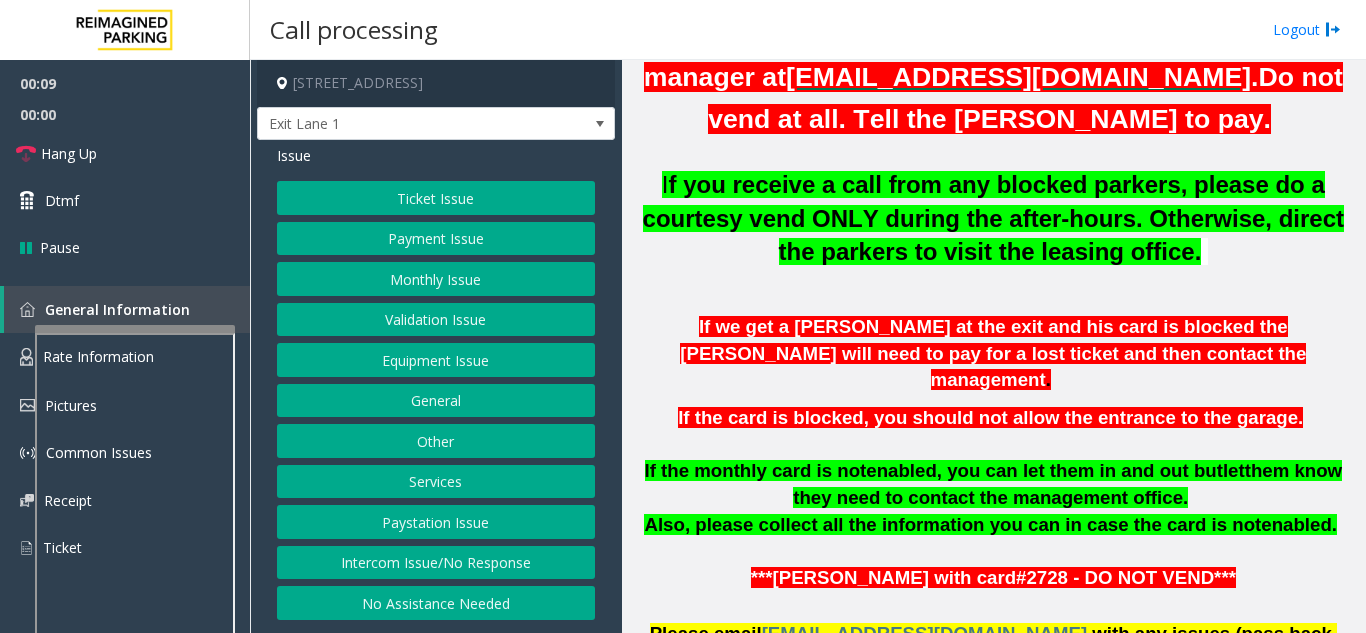 click on "Intercom Issue/No Response" 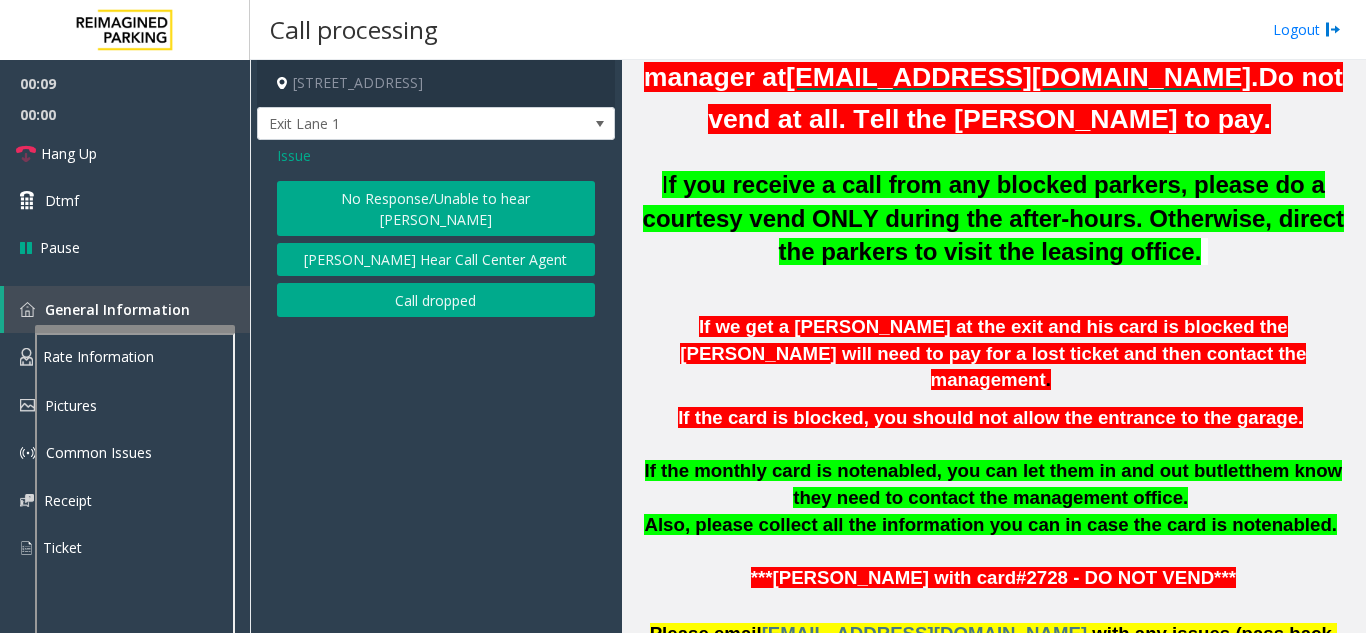 click on "No Response/Unable to hear [PERSON_NAME]" 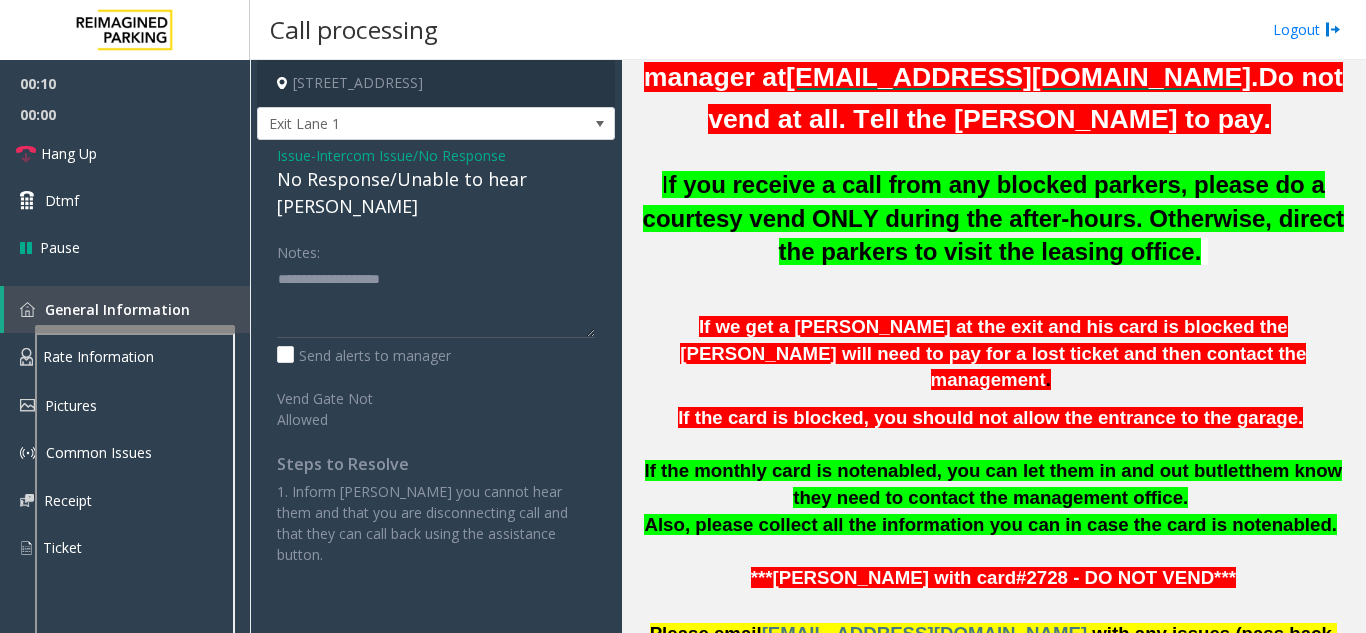 click on "No Response/Unable to hear [PERSON_NAME]" 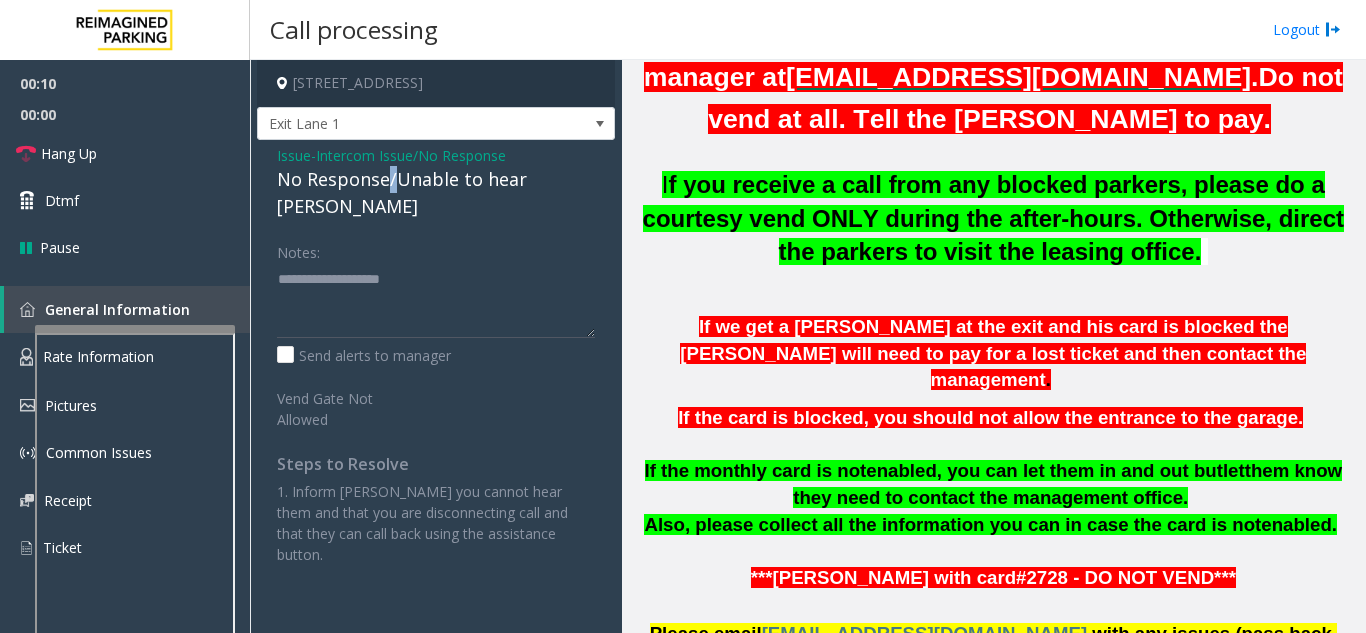 click on "No Response/Unable to hear [PERSON_NAME]" 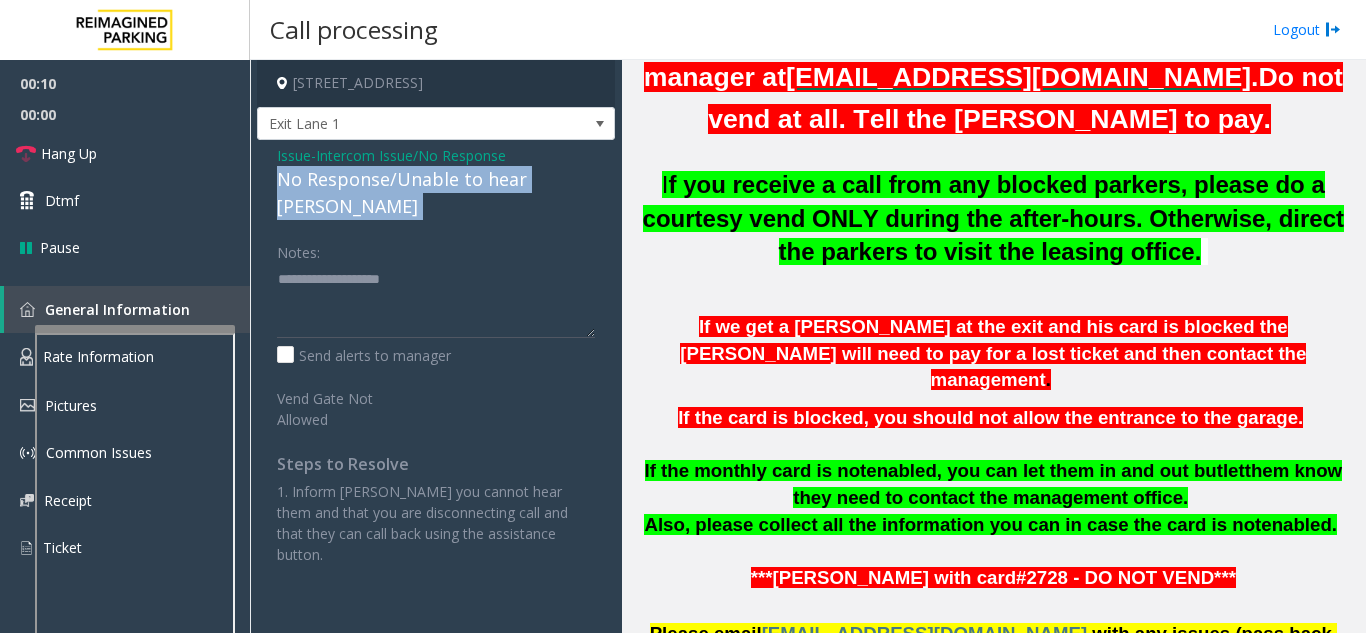 click on "No Response/Unable to hear [PERSON_NAME]" 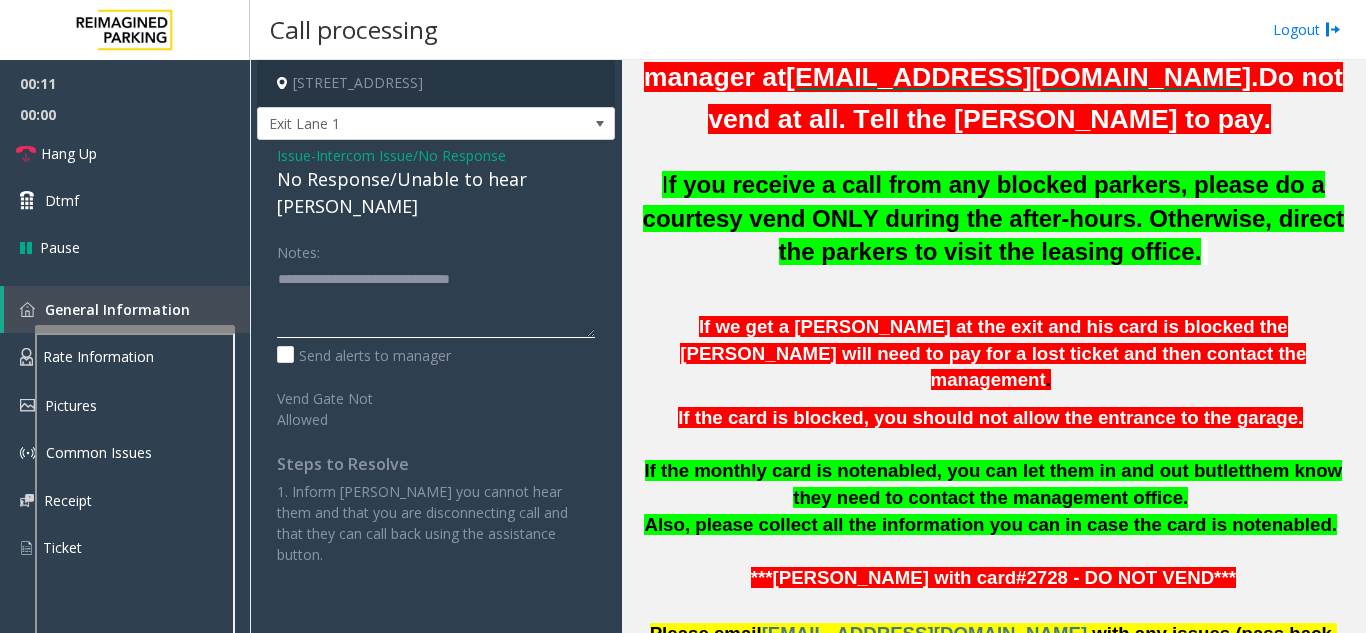 click 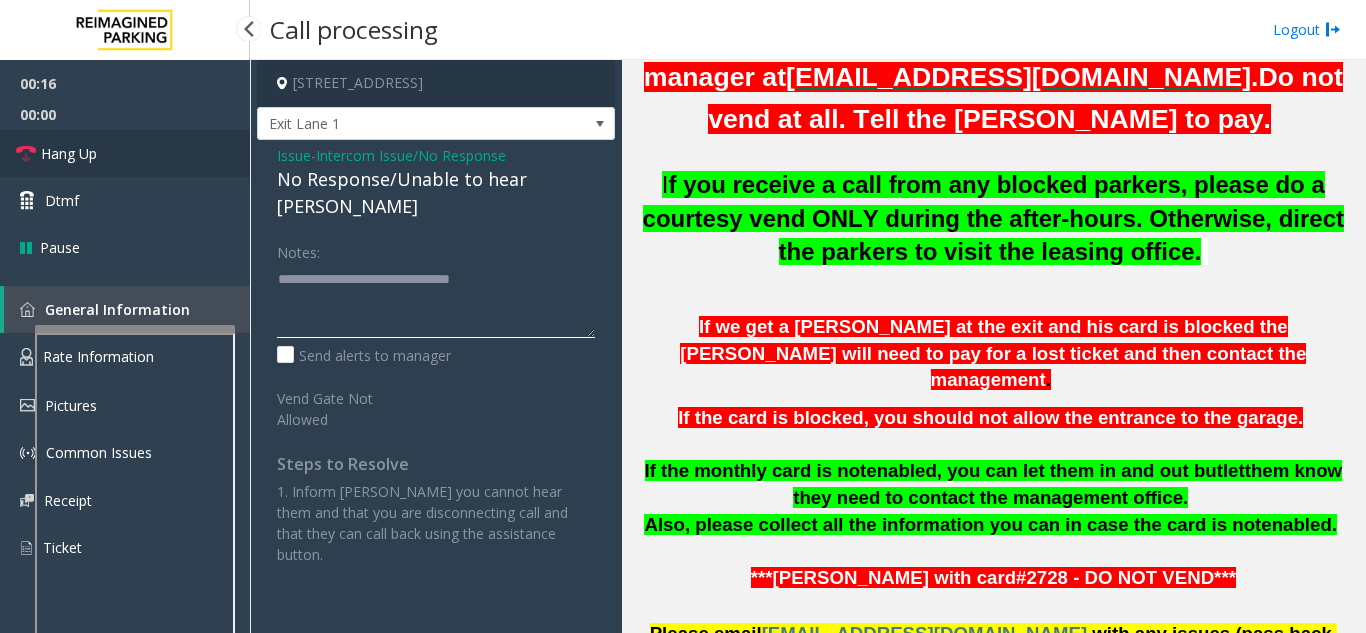 type on "**********" 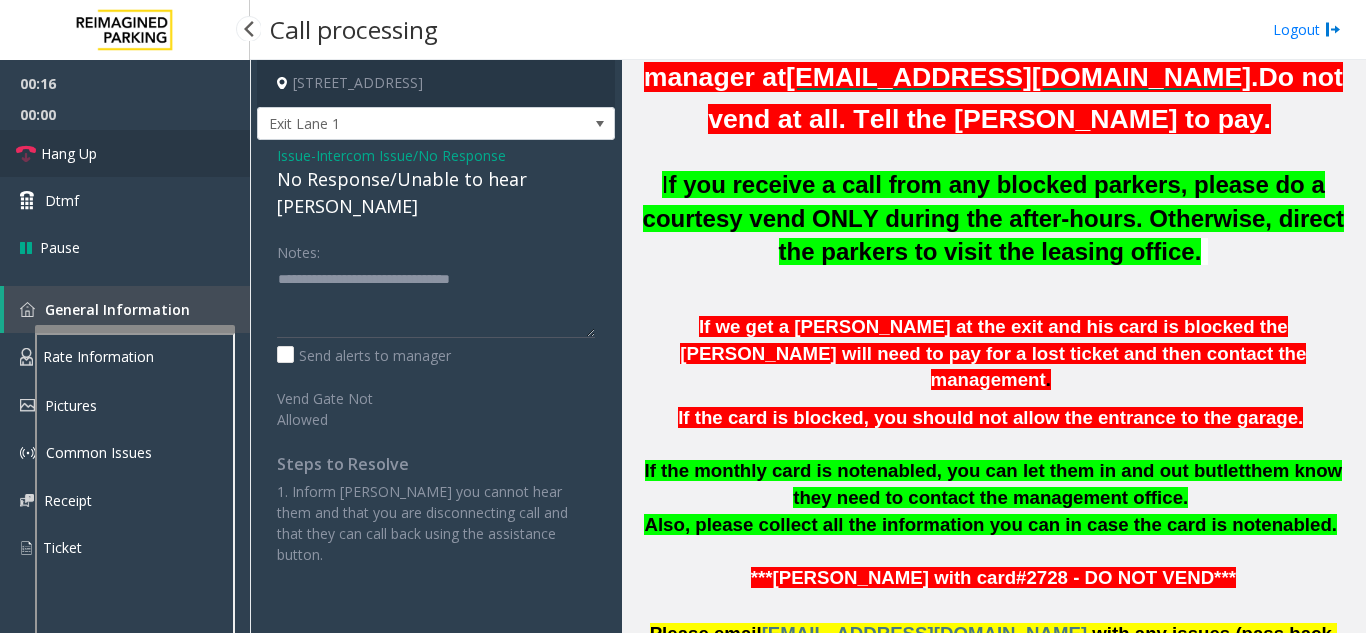 click on "Hang Up" at bounding box center (125, 153) 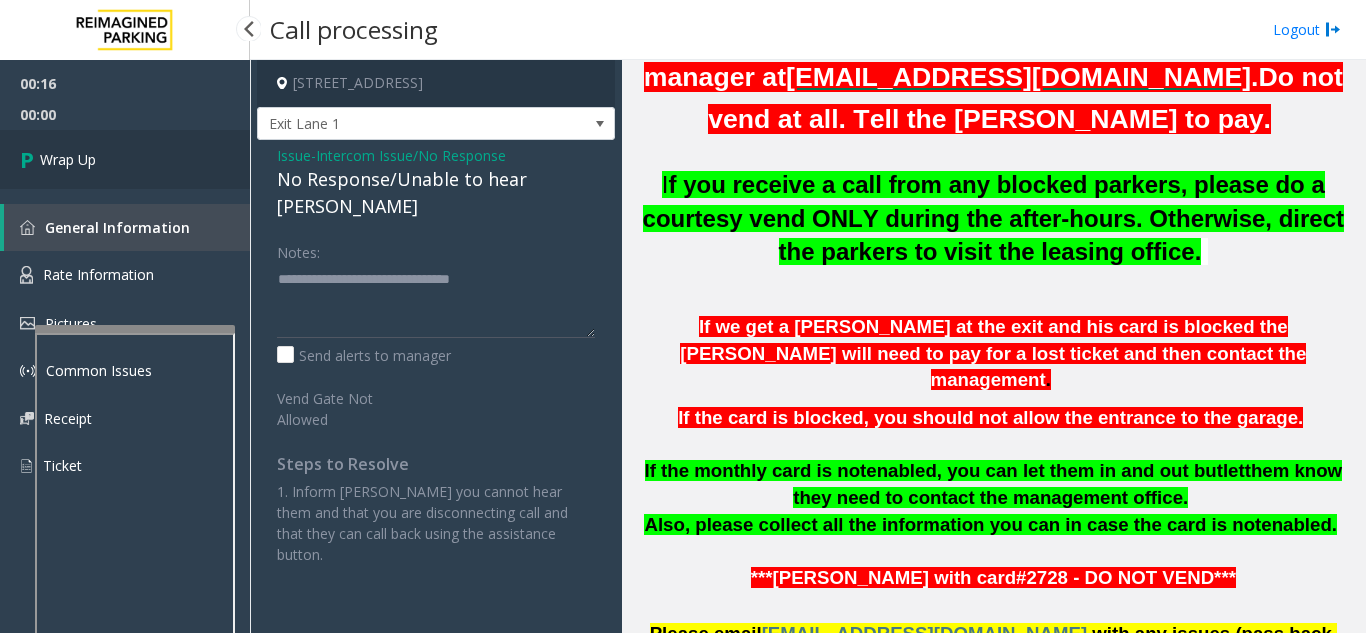 click on "Wrap Up" at bounding box center (125, 159) 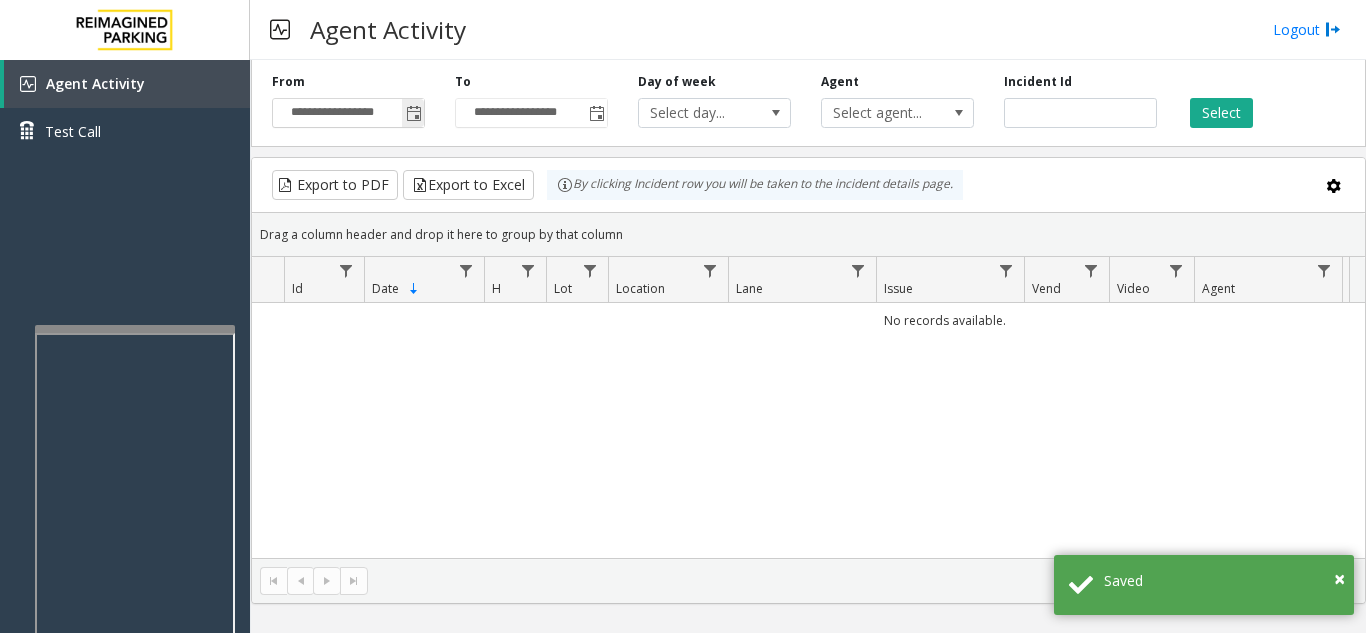 click 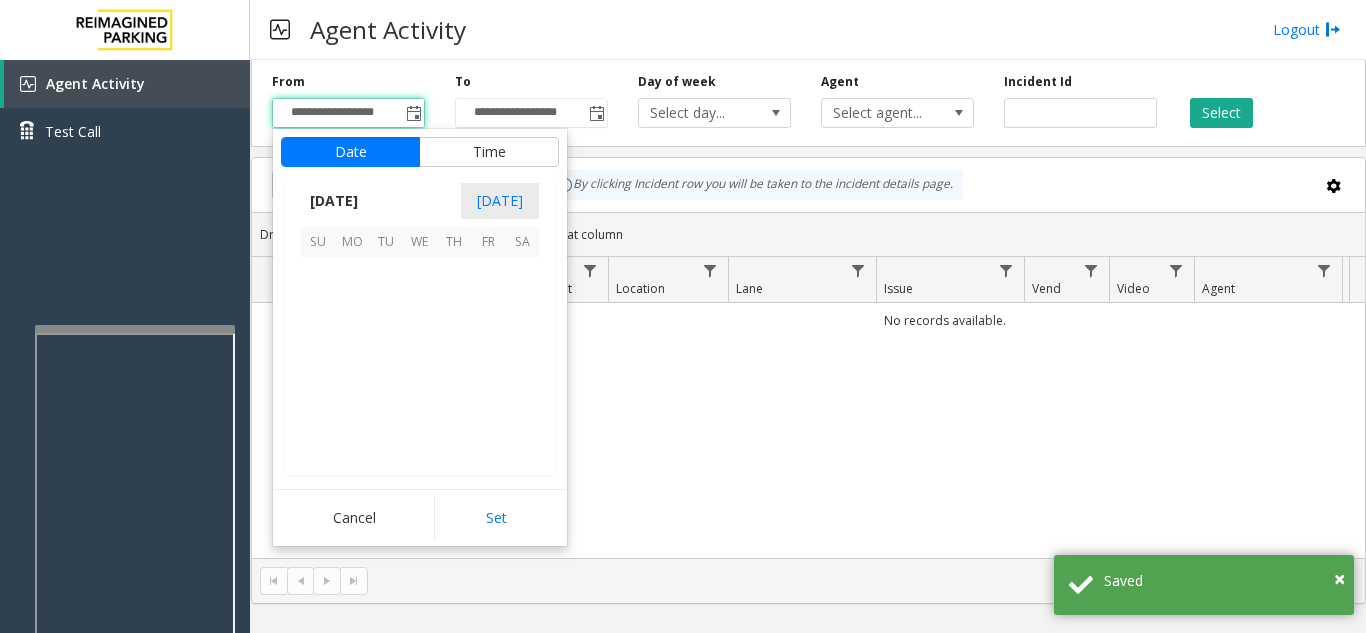scroll, scrollTop: 358428, scrollLeft: 0, axis: vertical 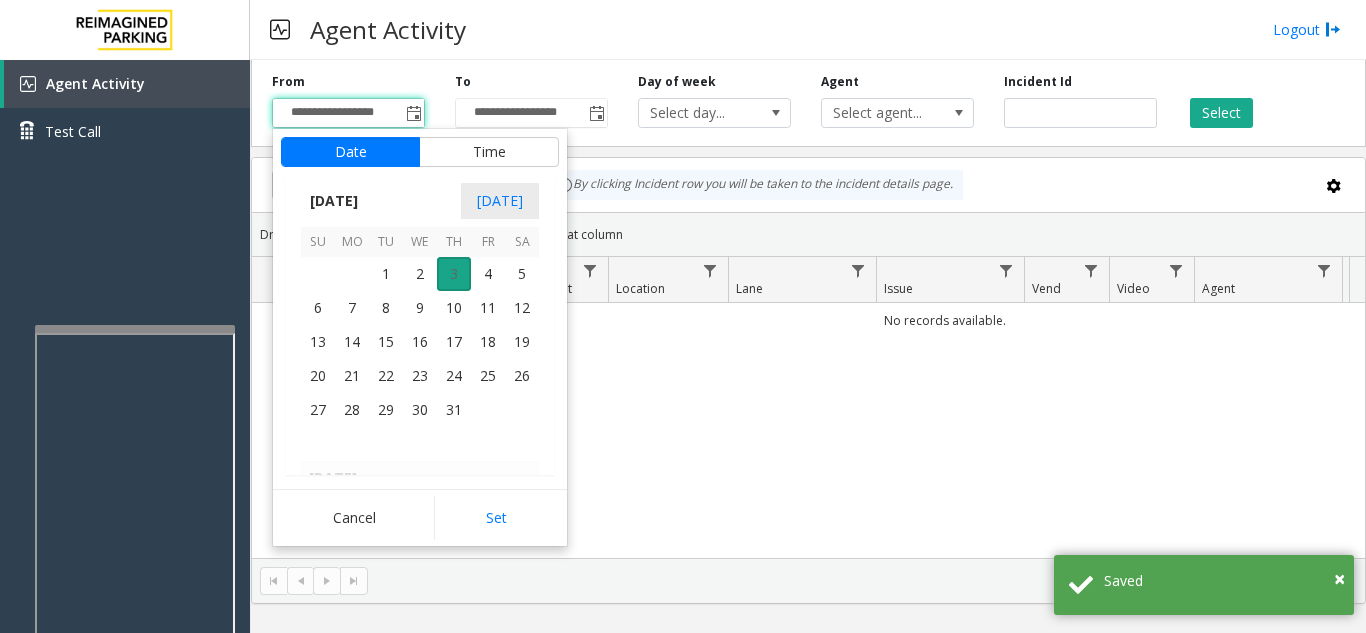 click on "3" at bounding box center (454, 274) 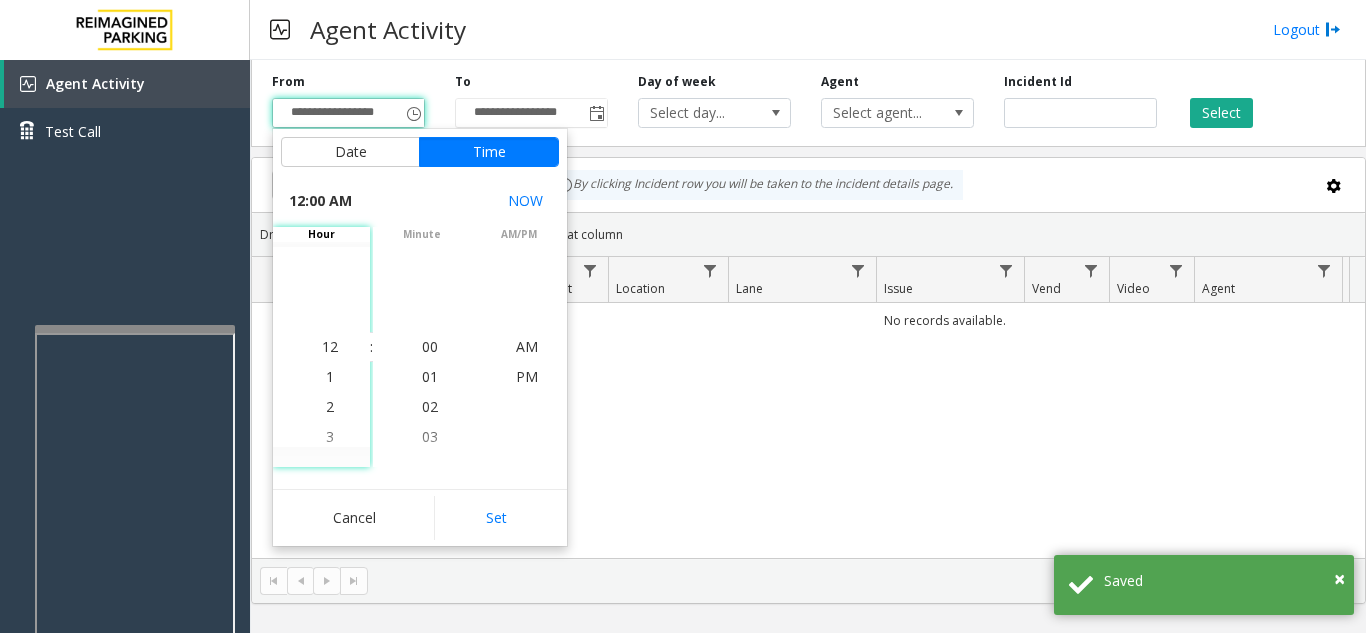 click on "Drag a column header and drop it here to group by that column" 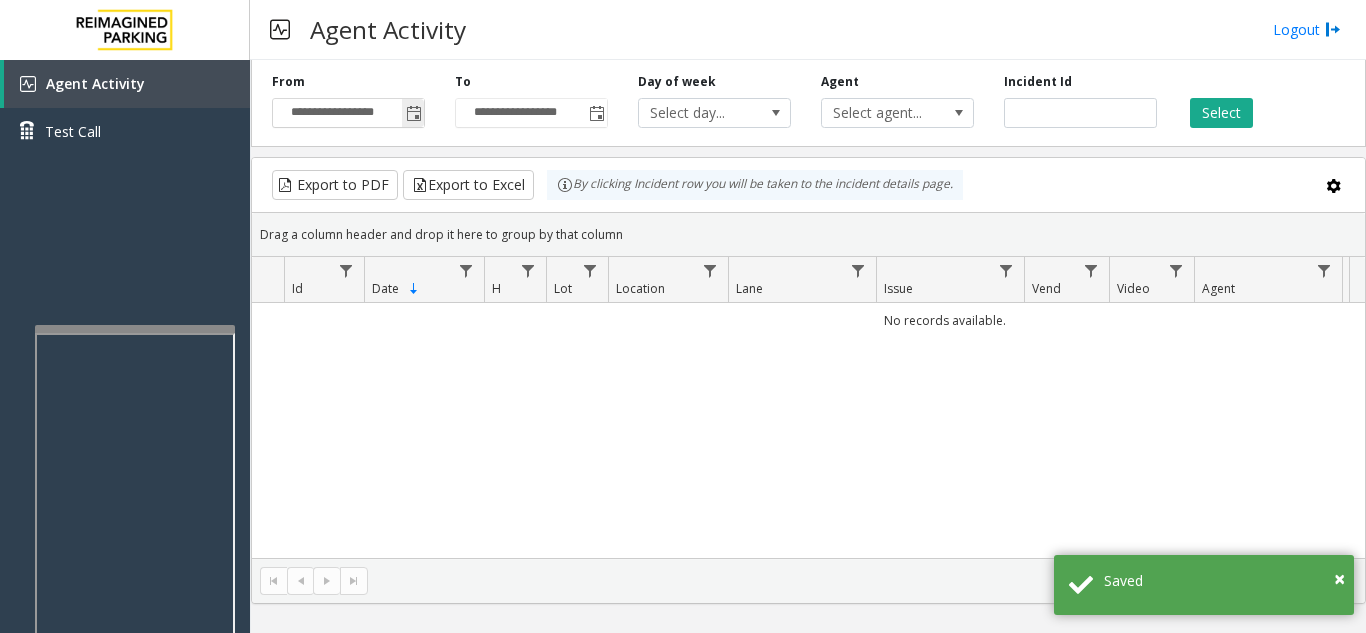 click 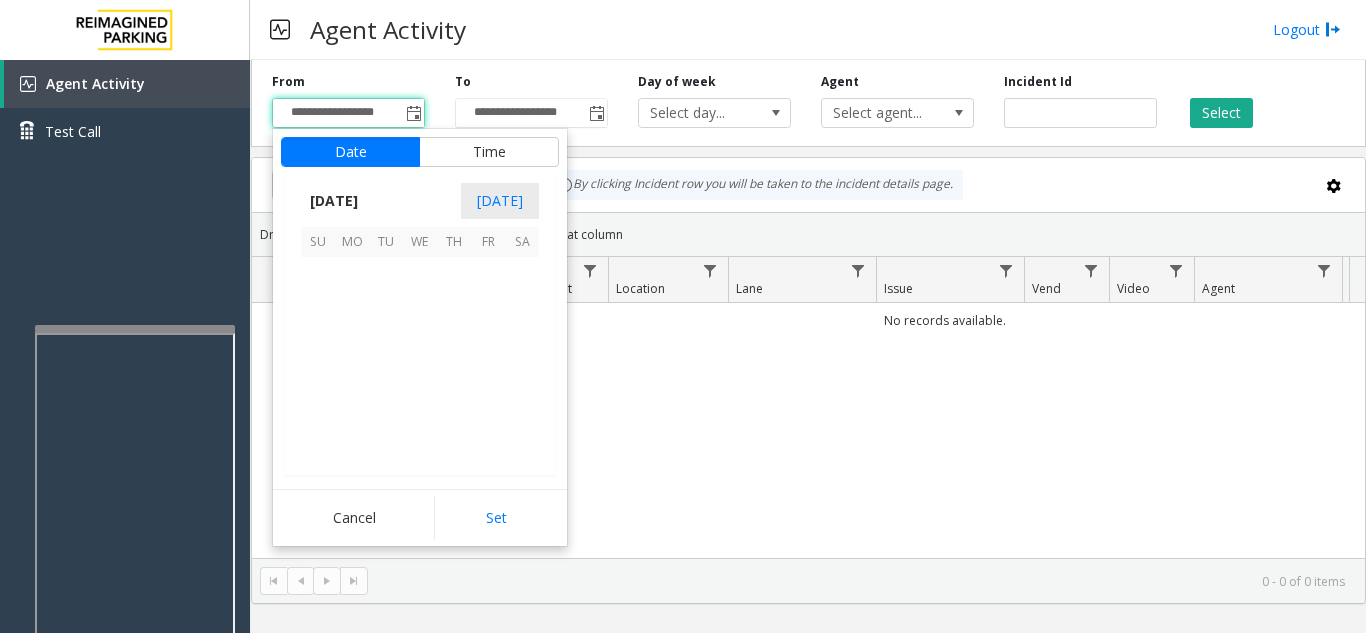 scroll, scrollTop: 358428, scrollLeft: 0, axis: vertical 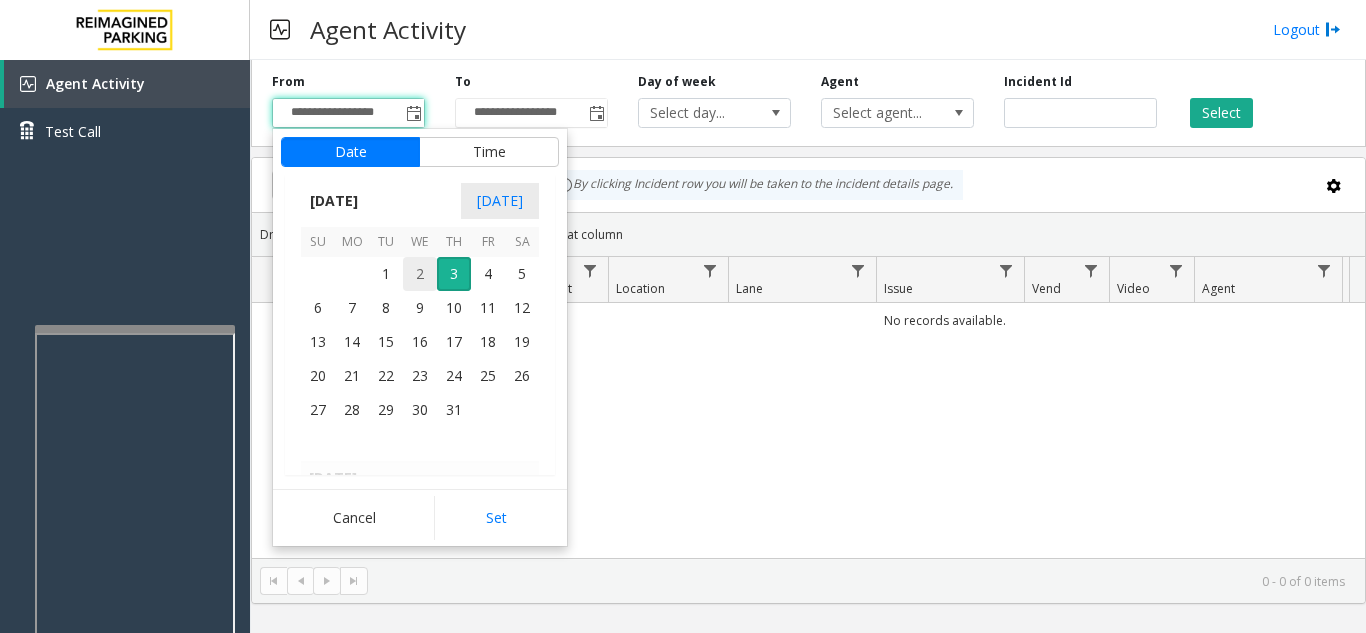 click on "2" at bounding box center [420, 274] 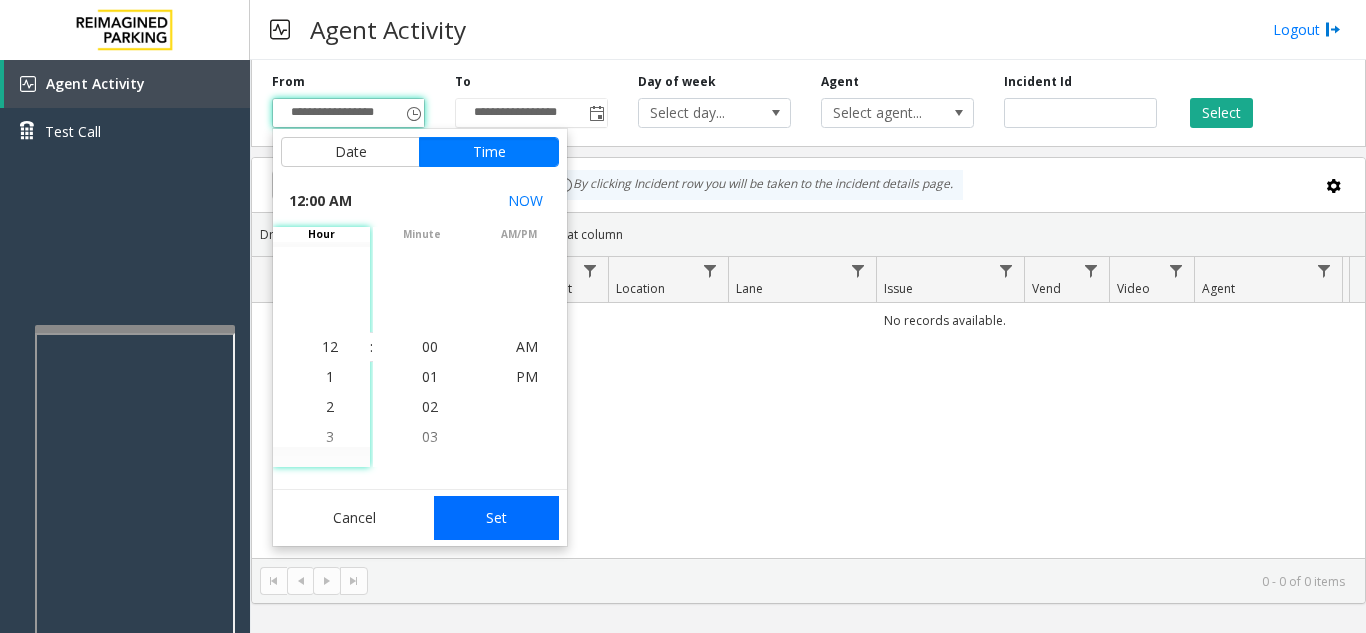 click on "Set" 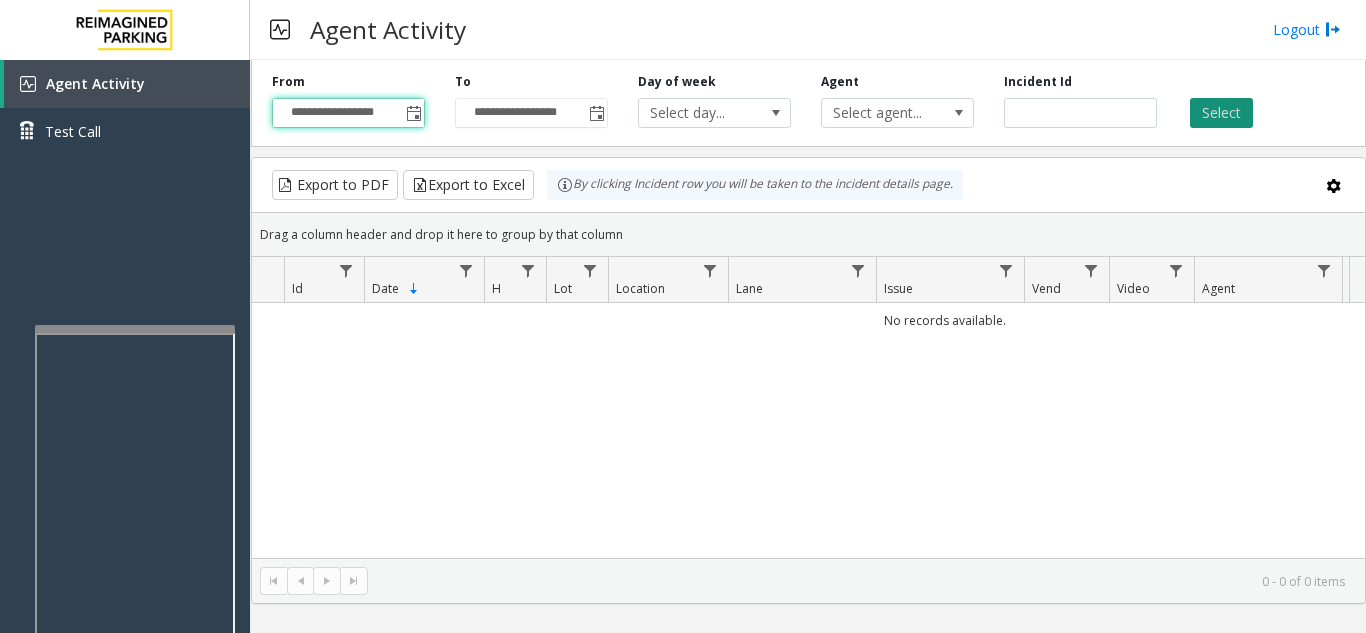 click on "Select" 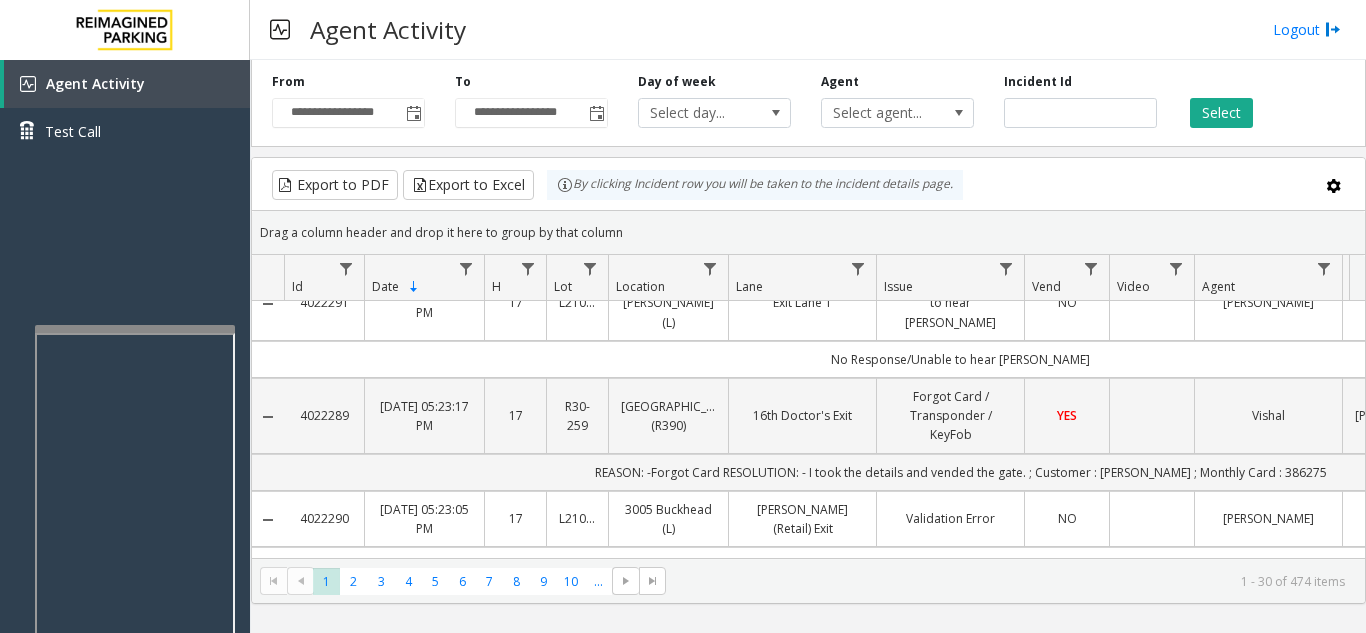scroll, scrollTop: 0, scrollLeft: 0, axis: both 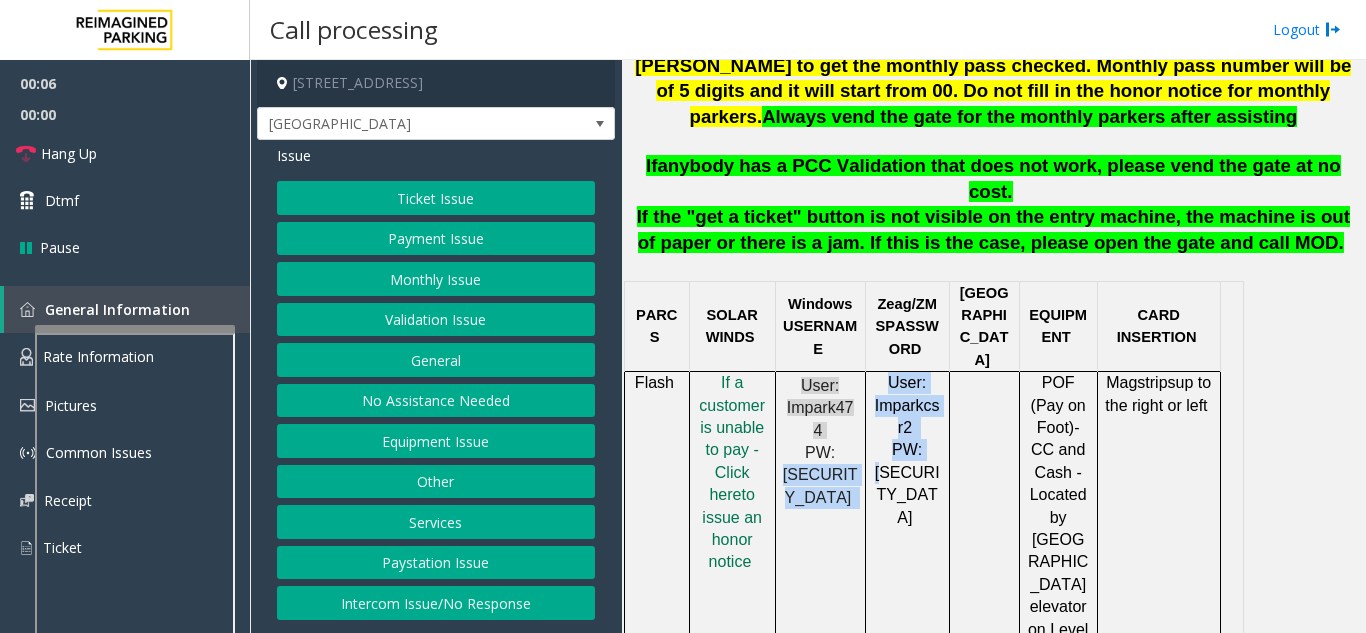 drag, startPoint x: 781, startPoint y: 353, endPoint x: 886, endPoint y: 367, distance: 105.92922 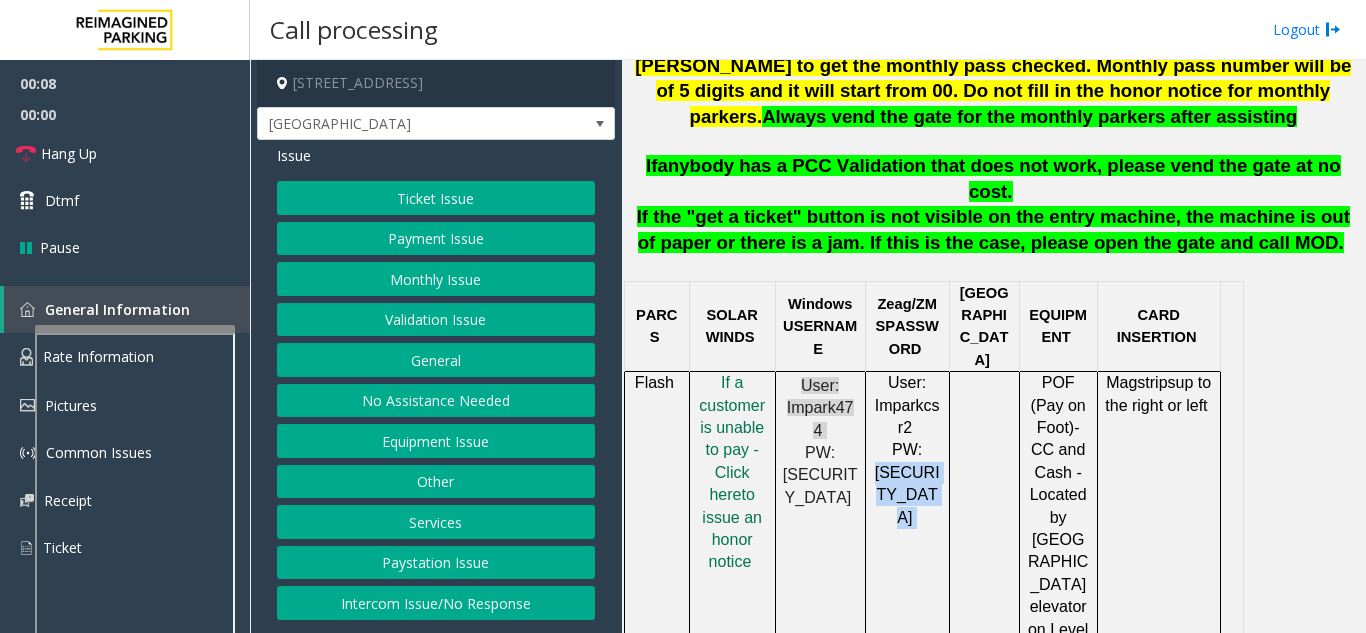 click on "PW: Temp12345" 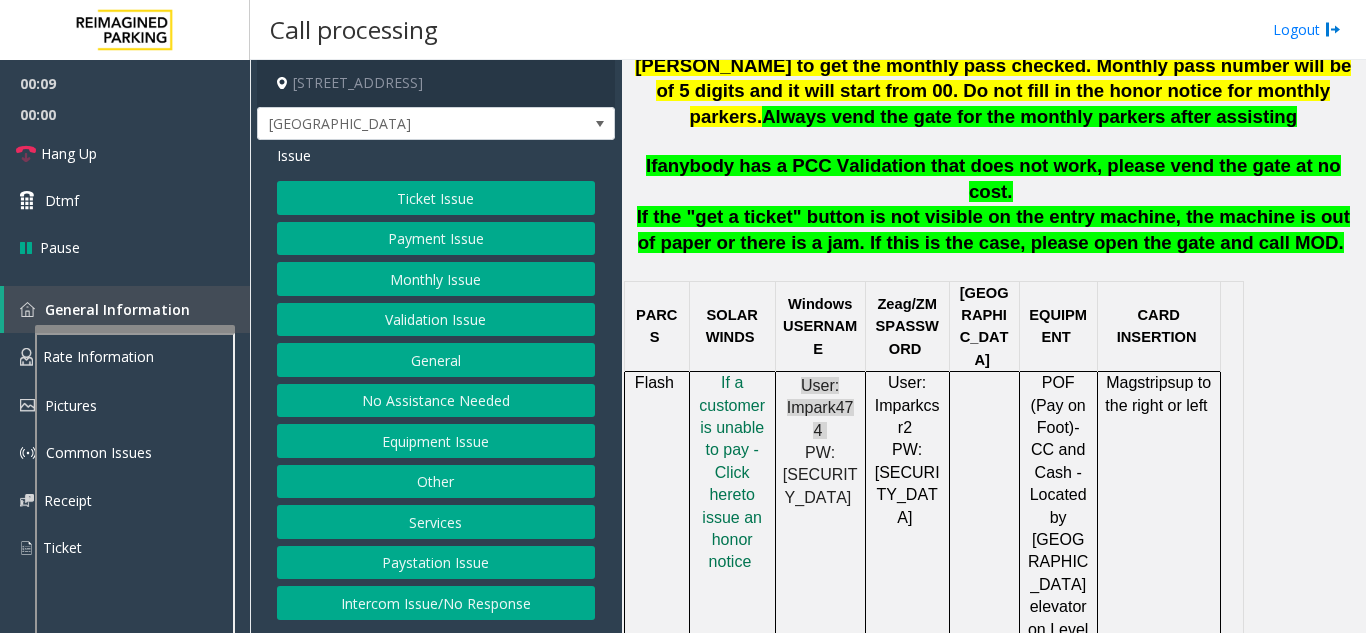 click on "Intercom Issue/No Response" 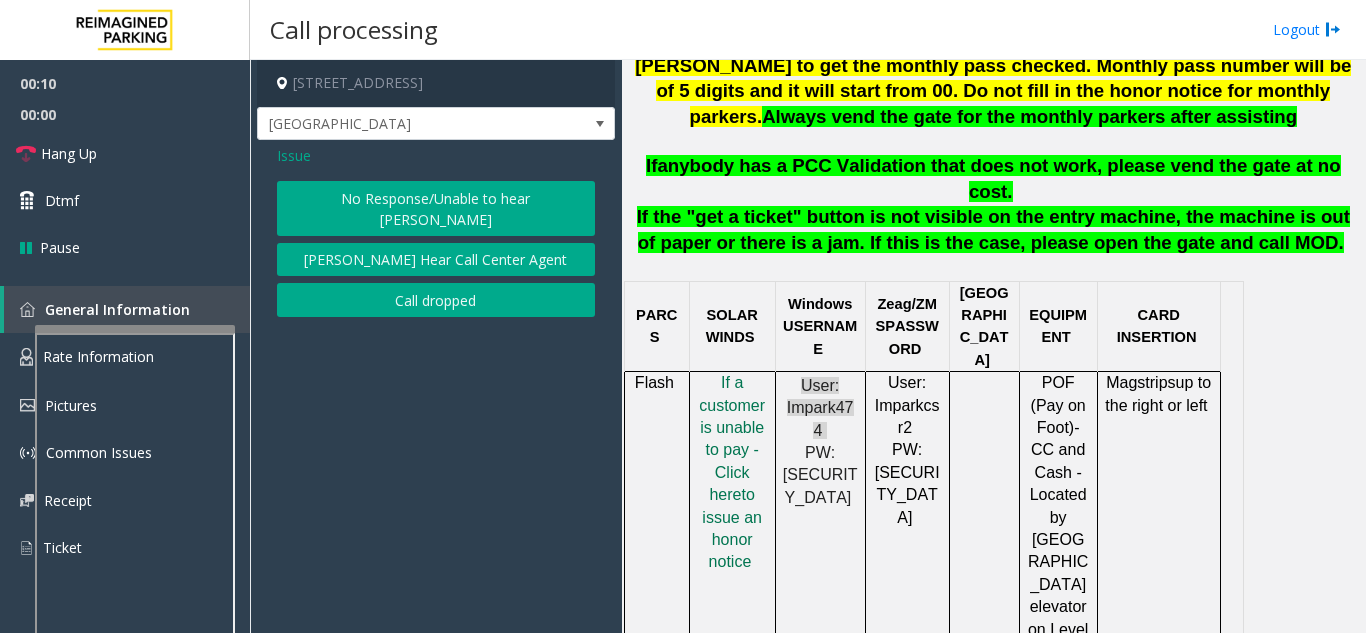 click on "No Response/Unable to hear [PERSON_NAME]" 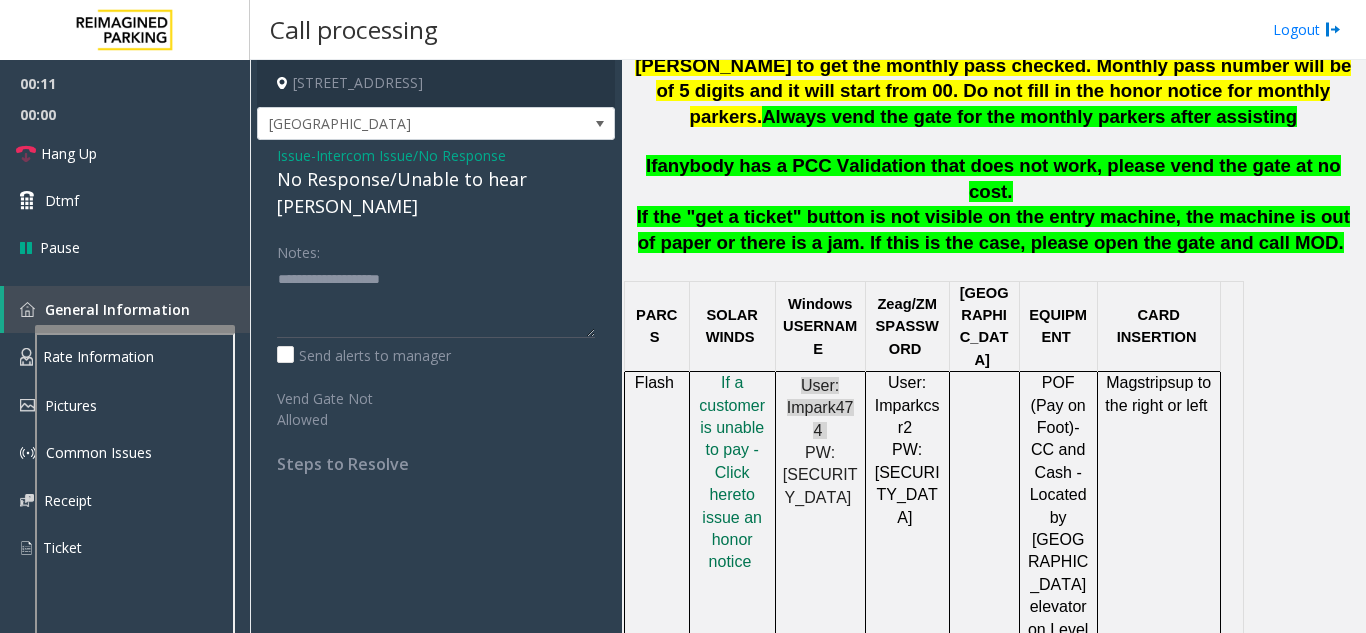 click on "No Response/Unable to hear [PERSON_NAME]" 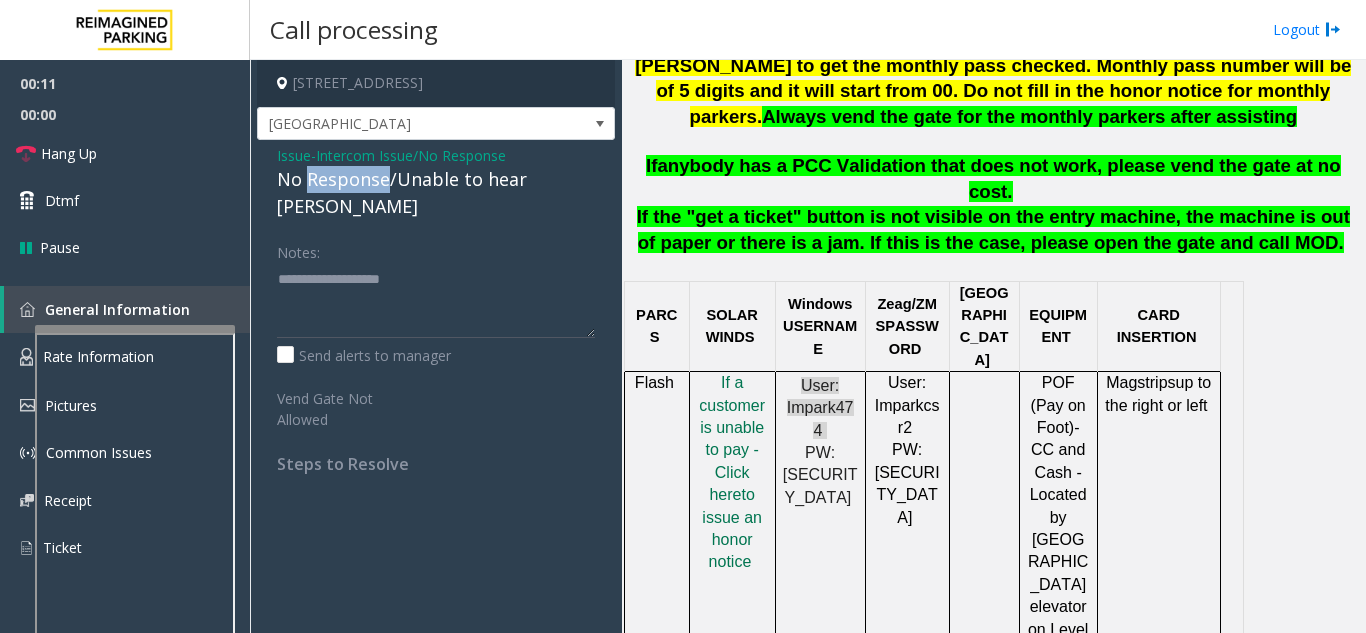 click on "No Response/Unable to hear [PERSON_NAME]" 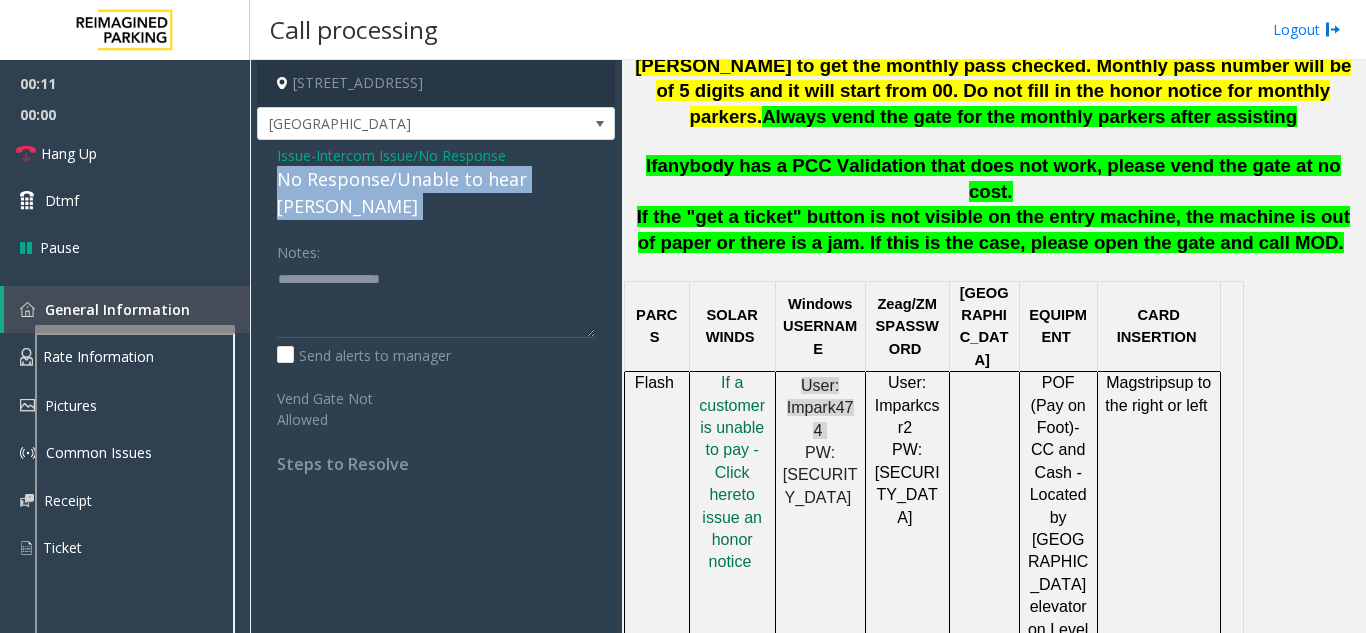 click on "No Response/Unable to hear [PERSON_NAME]" 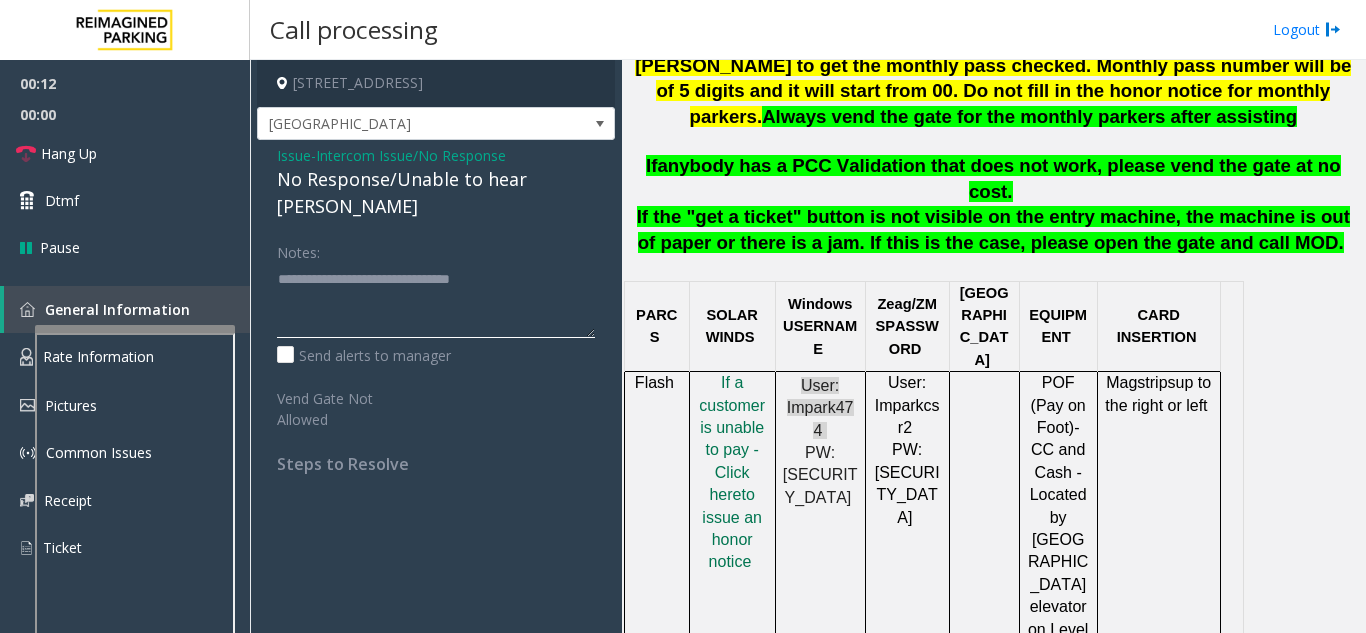 type on "**********" 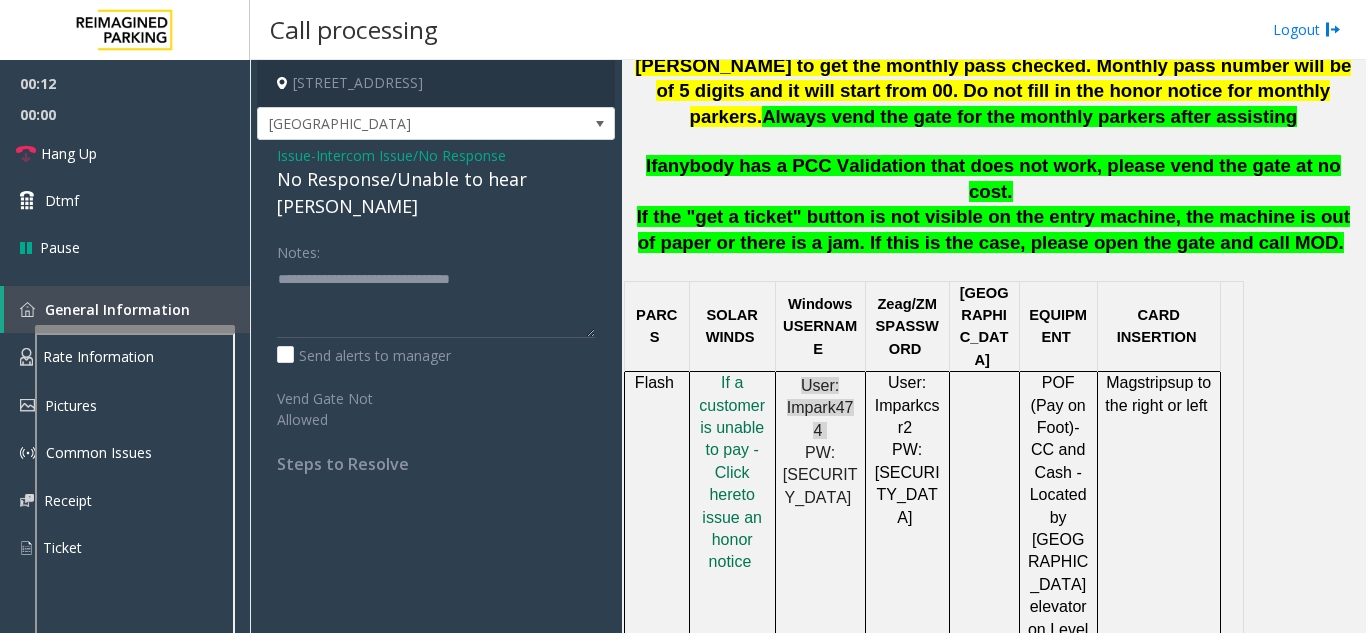 click on "Notes:                      Send alerts to manager  Vend Gate Not Allowed  Steps to Resolve" 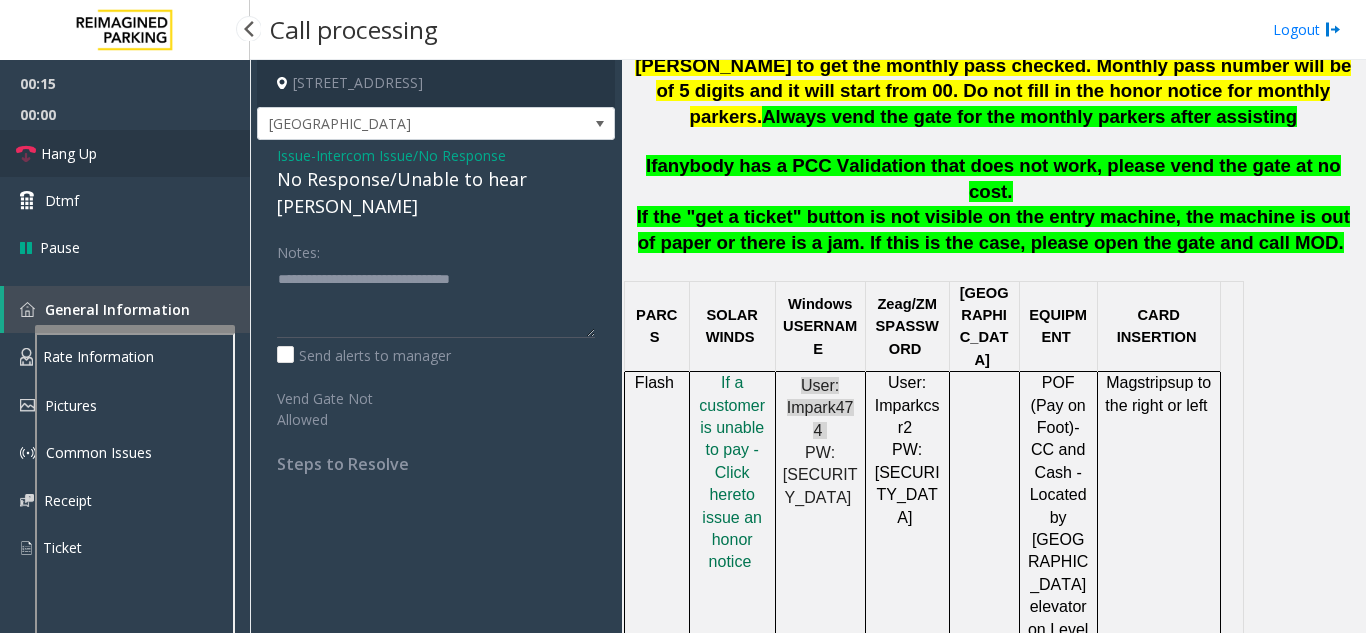 click on "Hang Up" at bounding box center [125, 153] 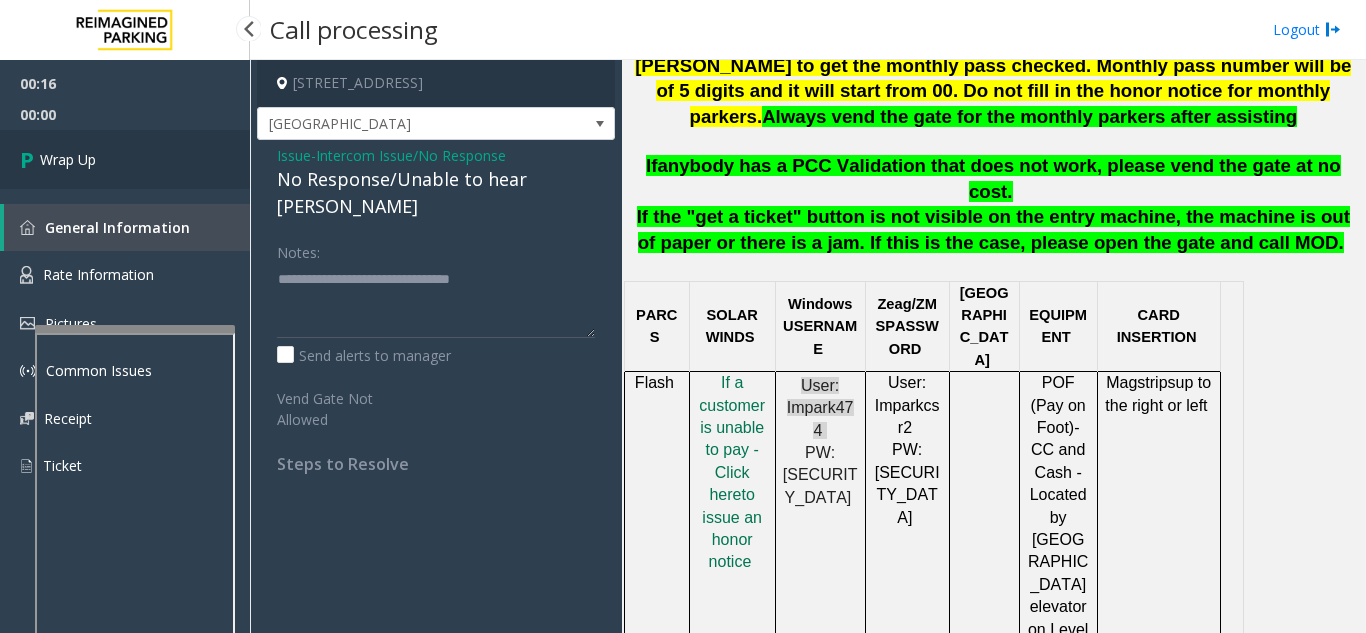 click on "Wrap Up" at bounding box center (125, 159) 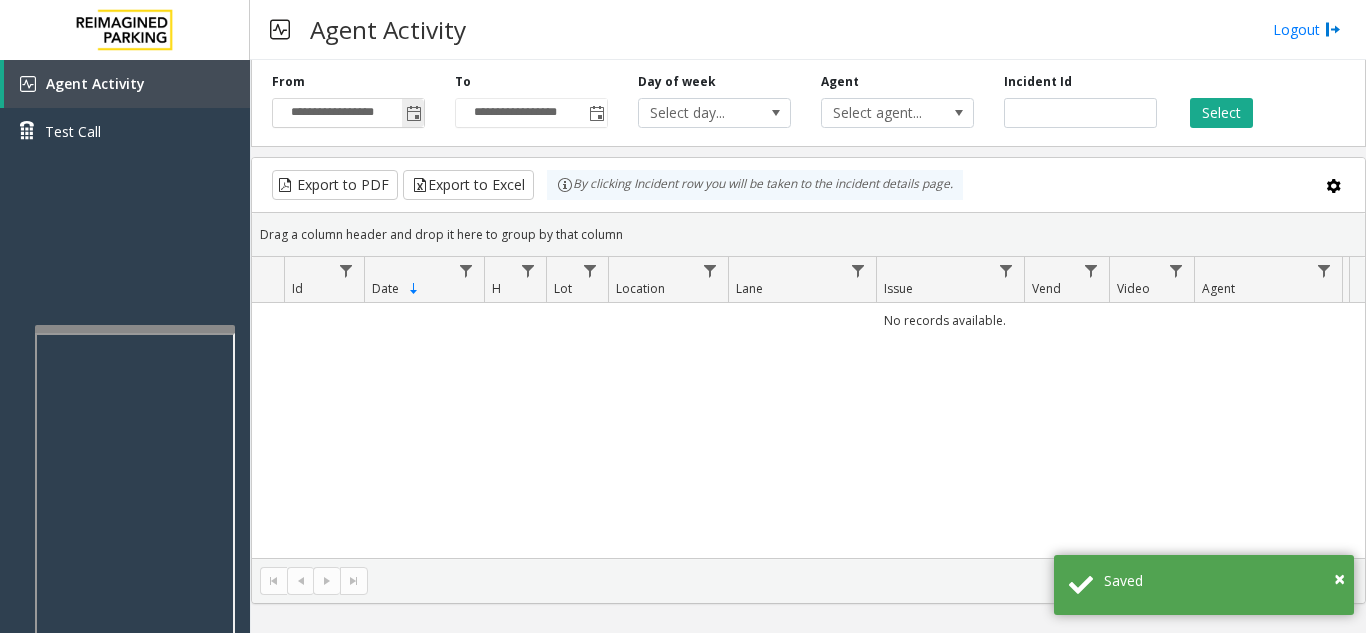 click 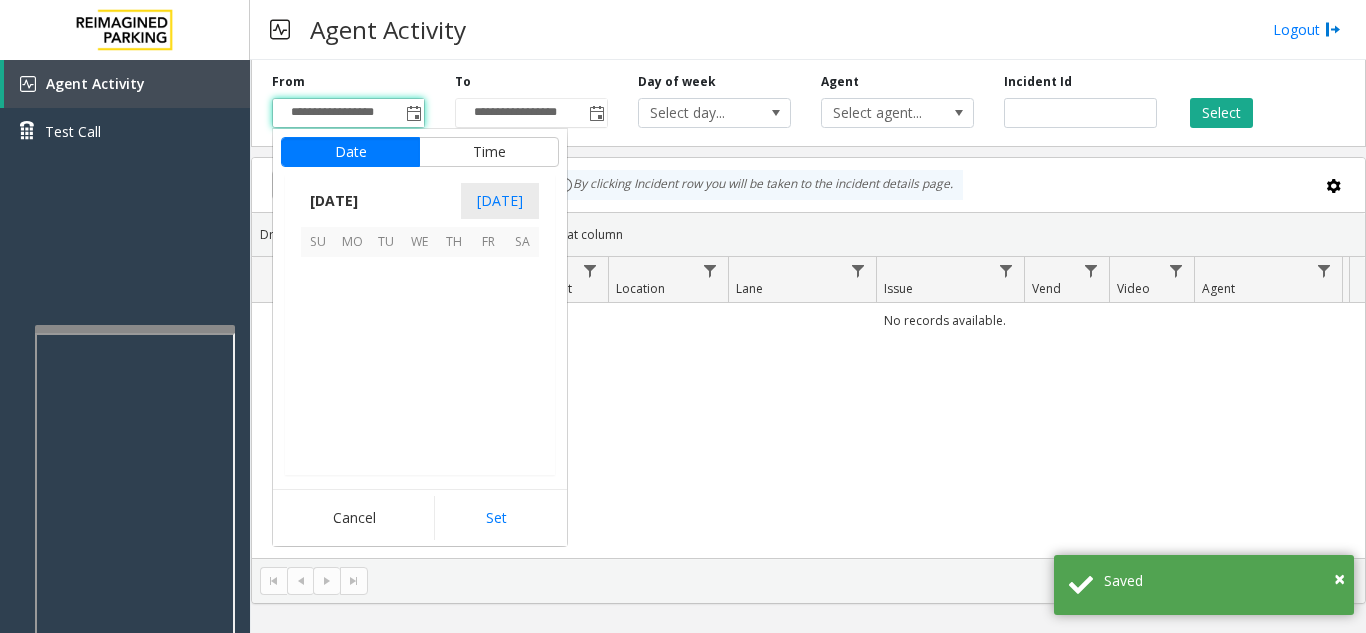 scroll, scrollTop: 358428, scrollLeft: 0, axis: vertical 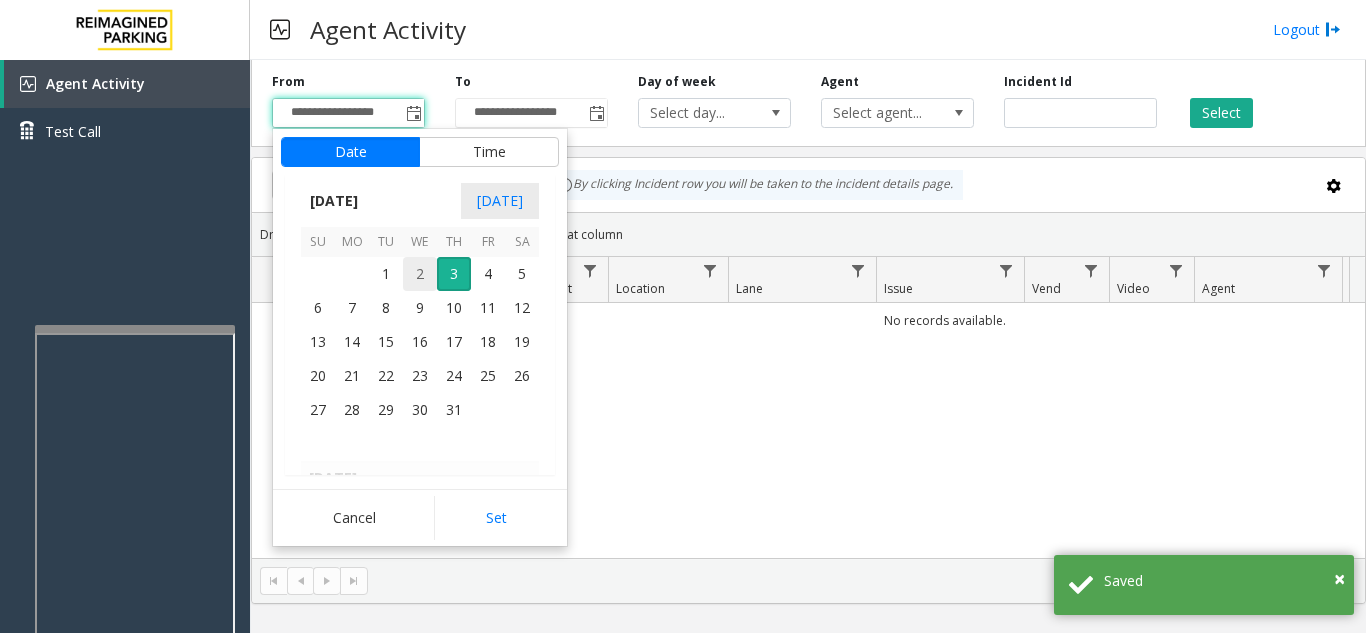 click on "2" at bounding box center [420, 274] 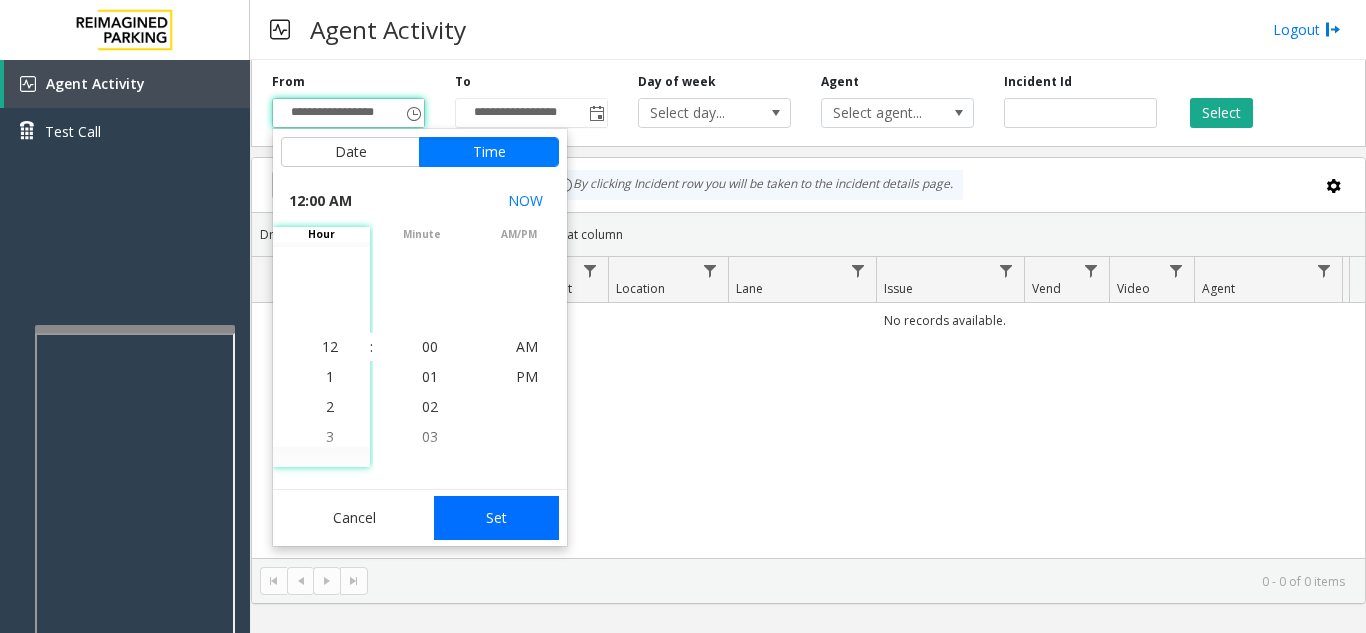 click on "Set" 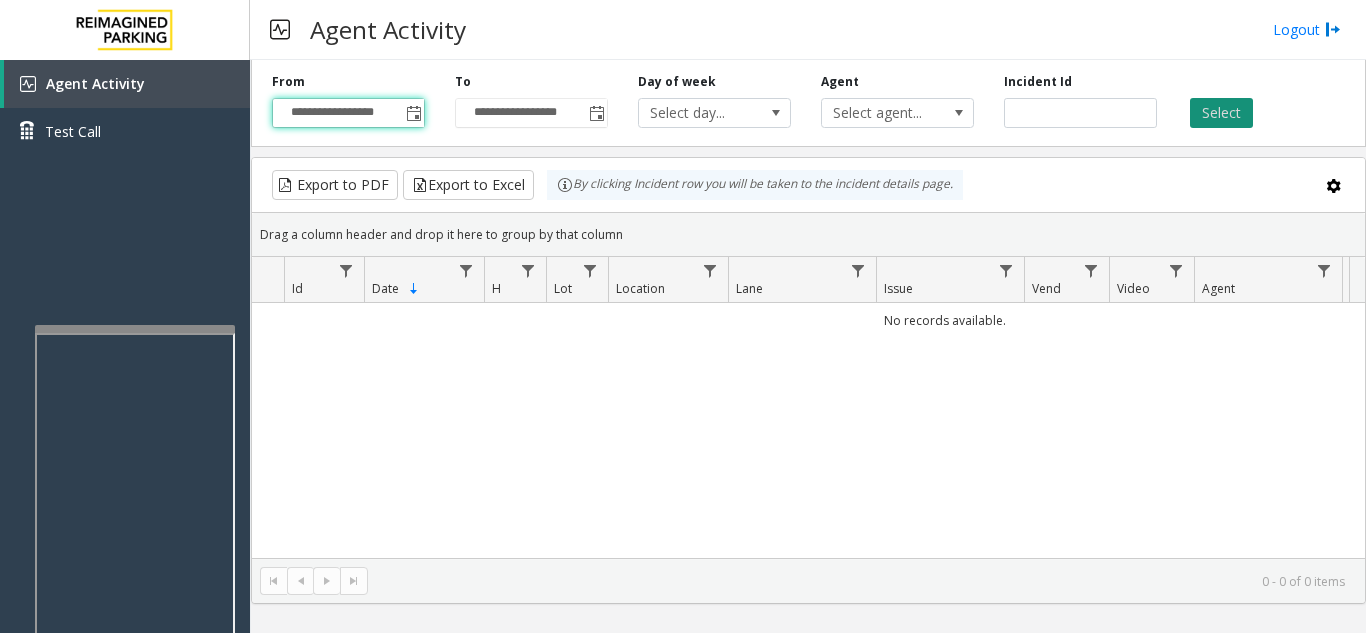 click on "Select" 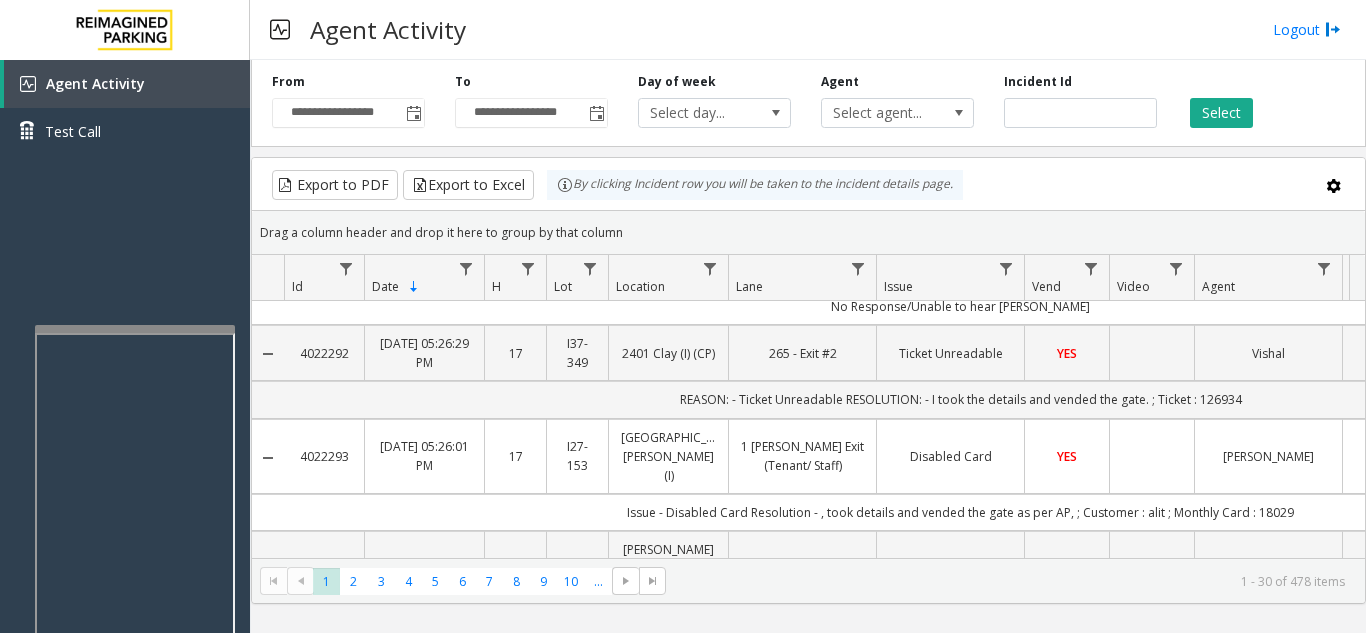scroll, scrollTop: 0, scrollLeft: 0, axis: both 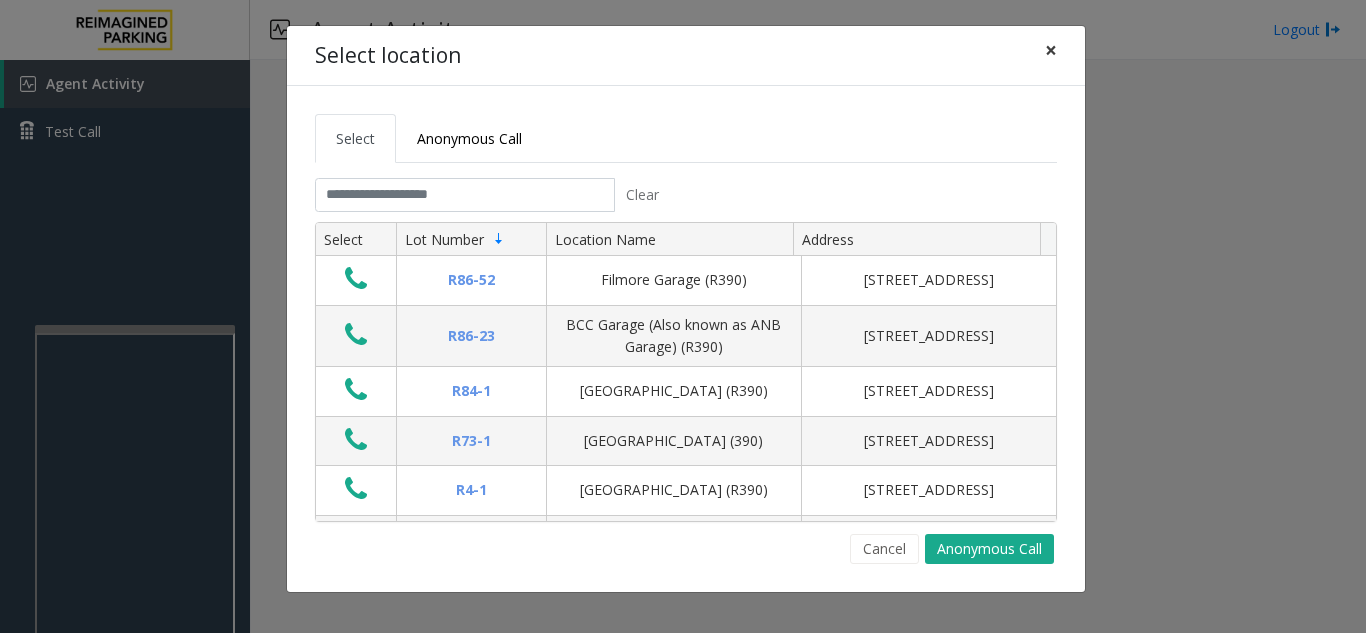 click on "×" 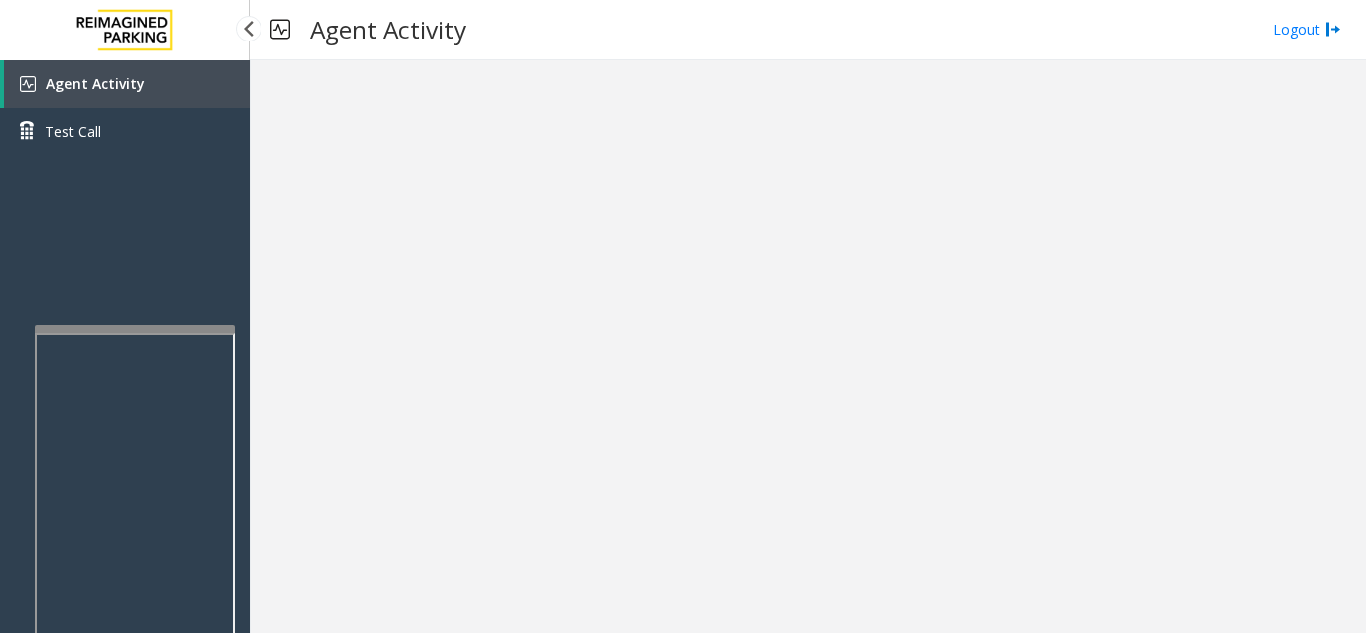 click on "Agent Activity" at bounding box center (127, 84) 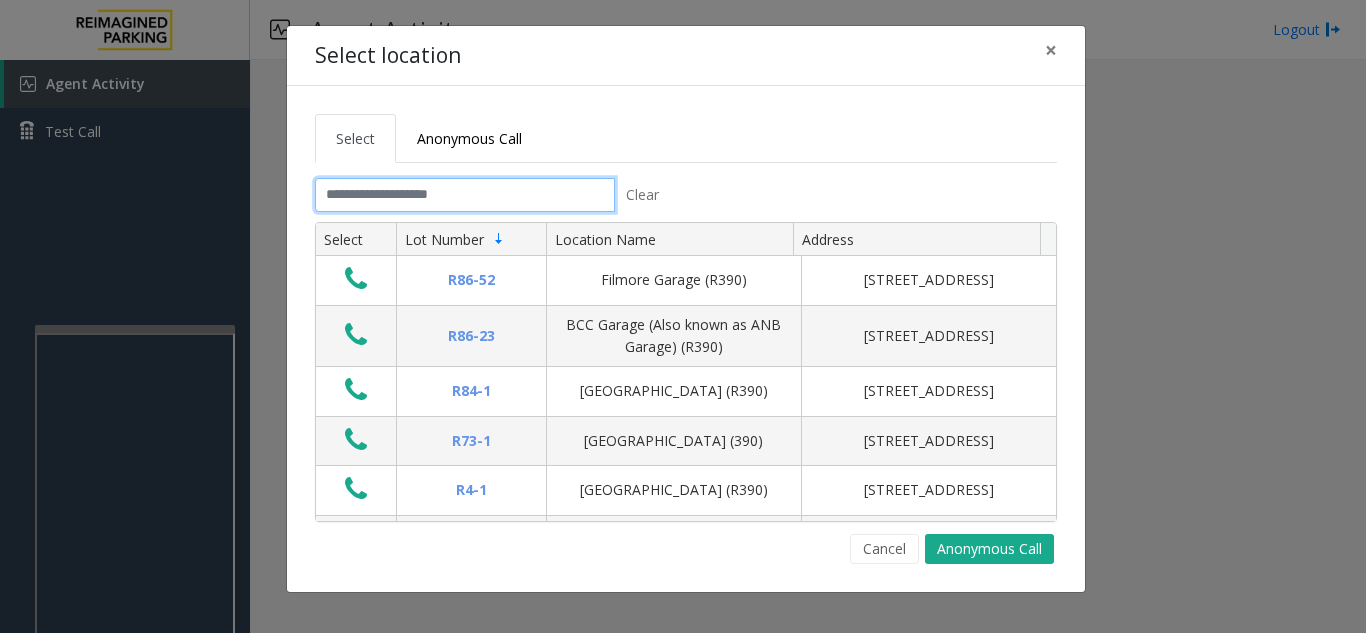 click 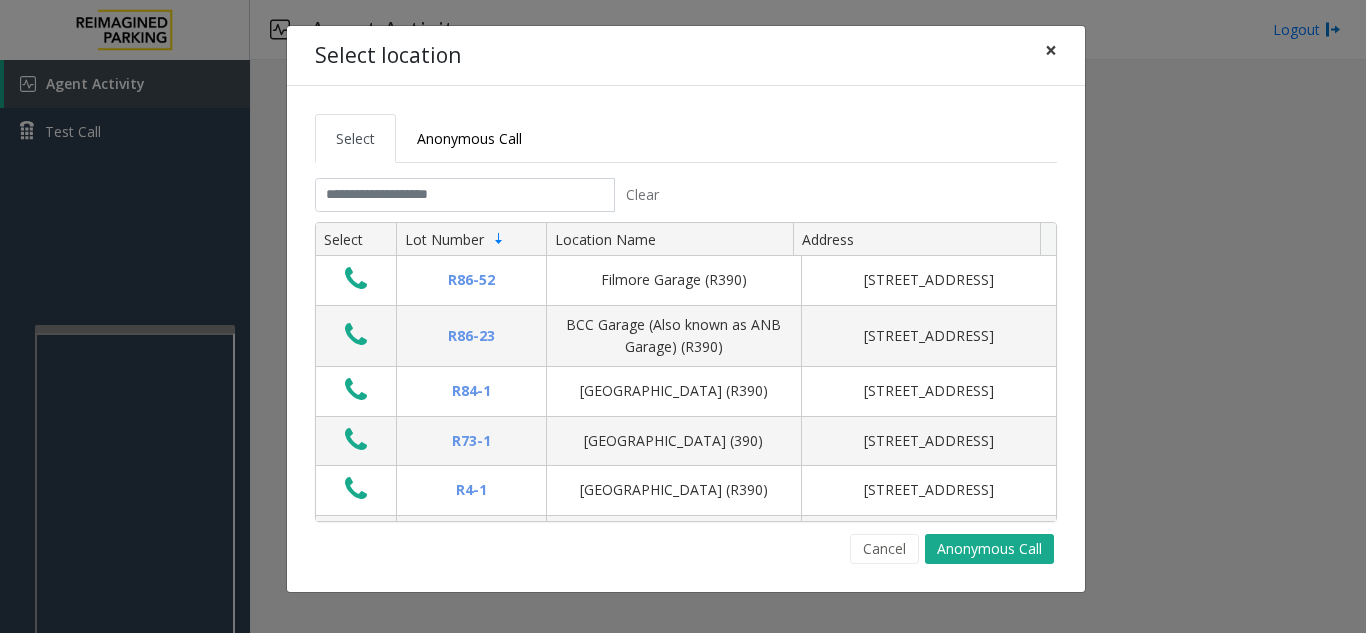 click on "×" 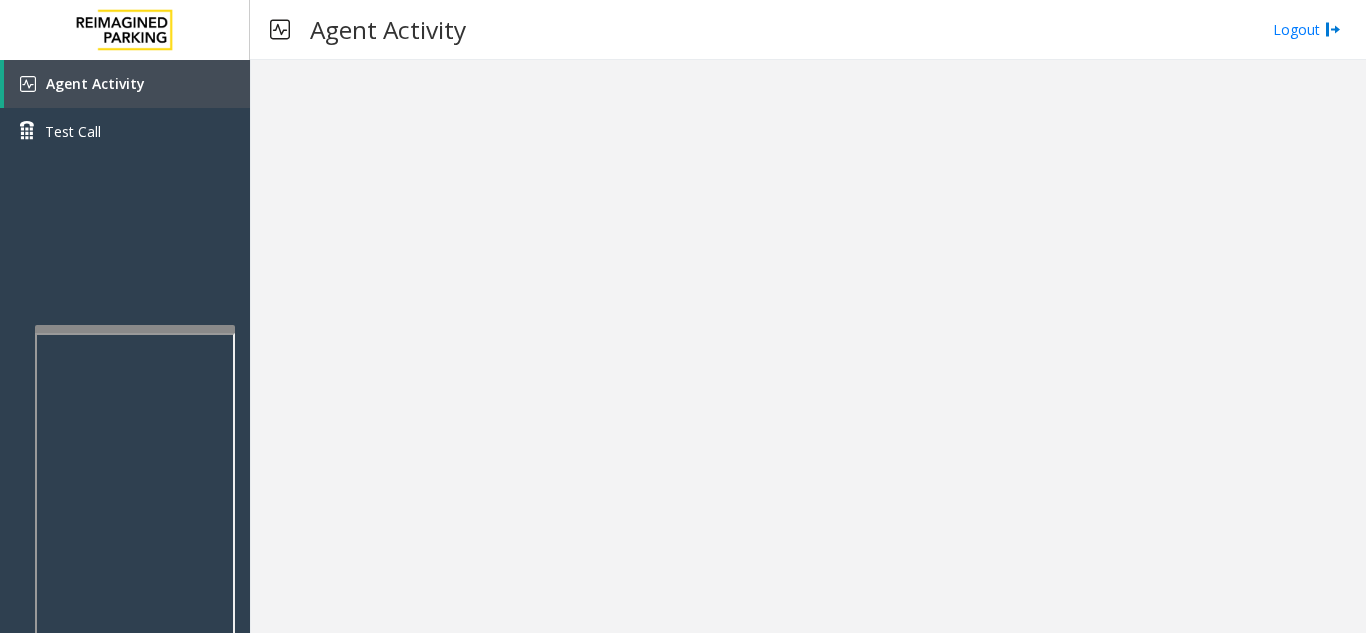 click on "Agent Activity" at bounding box center [127, 84] 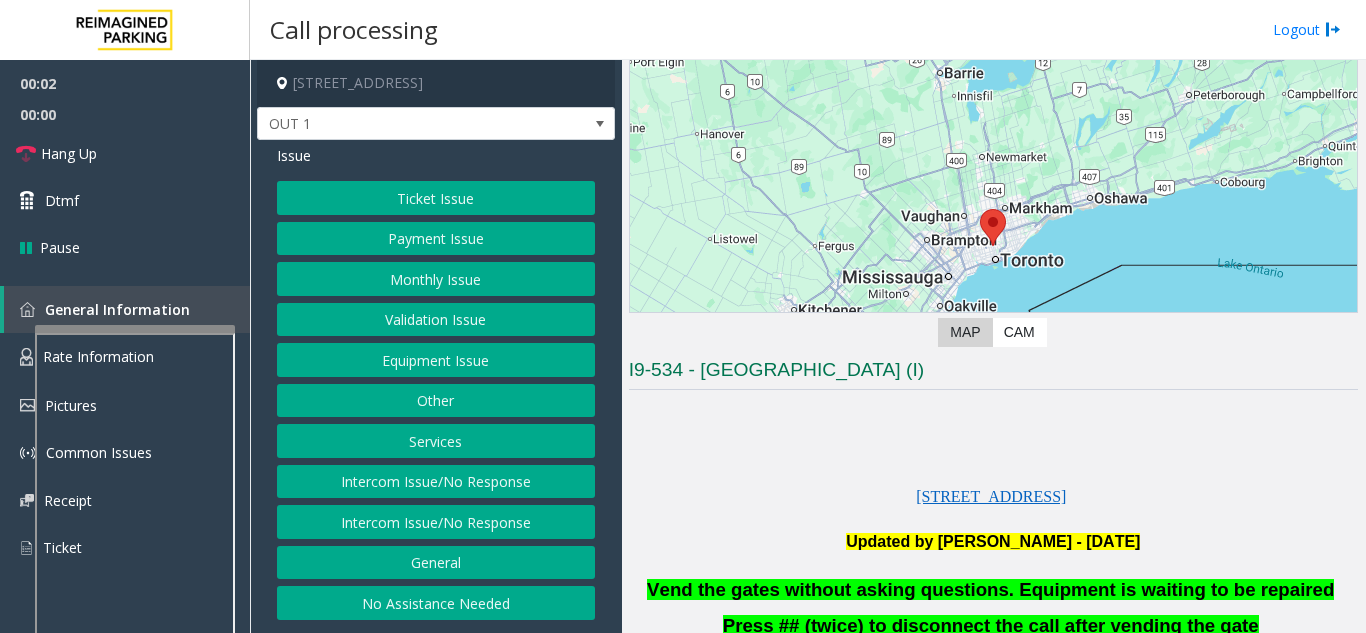 scroll, scrollTop: 300, scrollLeft: 0, axis: vertical 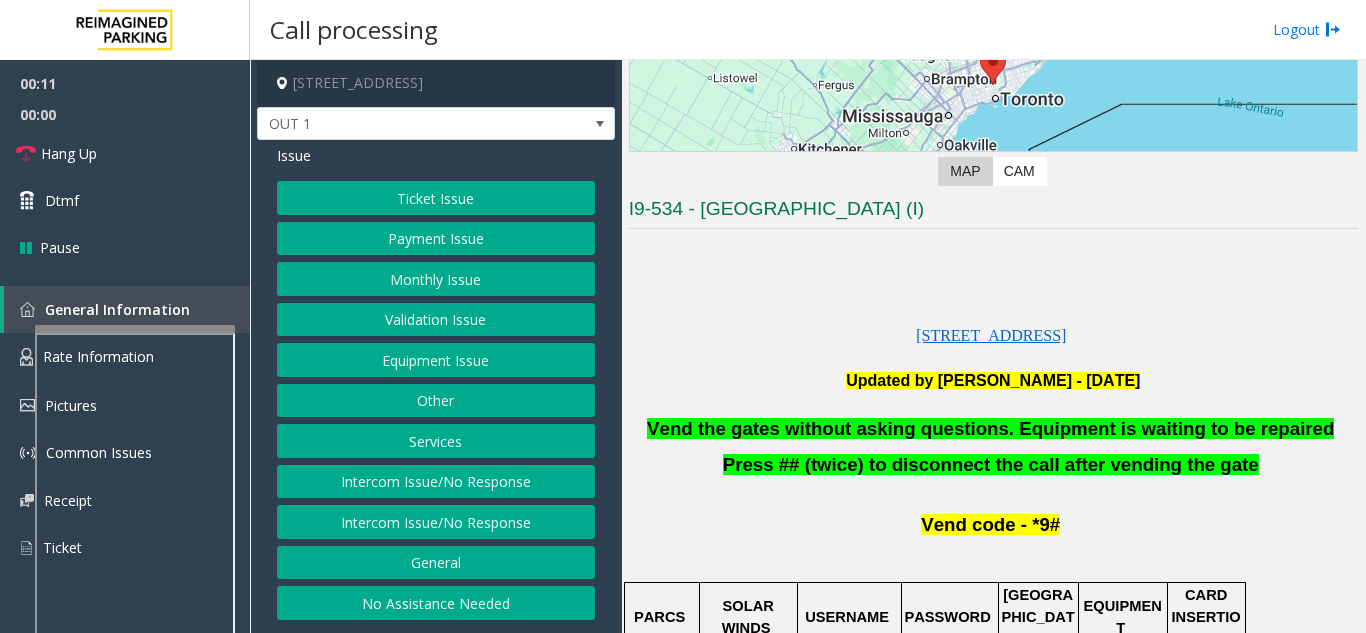 click on "Ticket Issue" 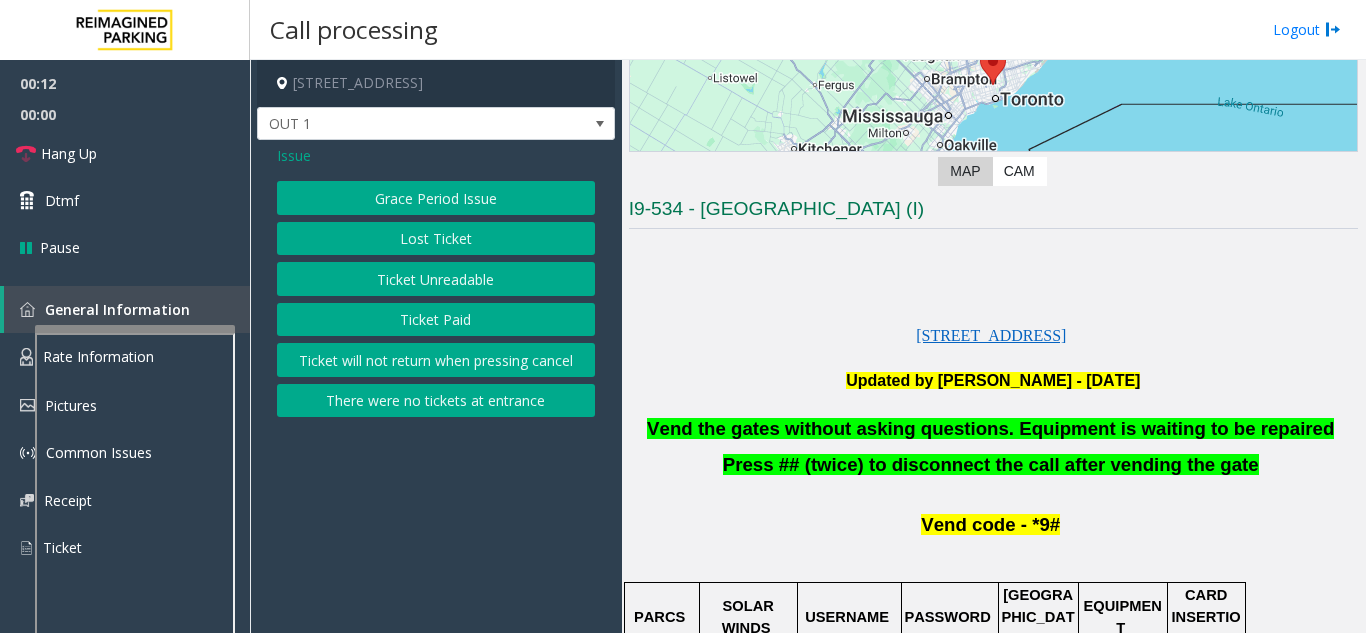 click on "Ticket Paid" 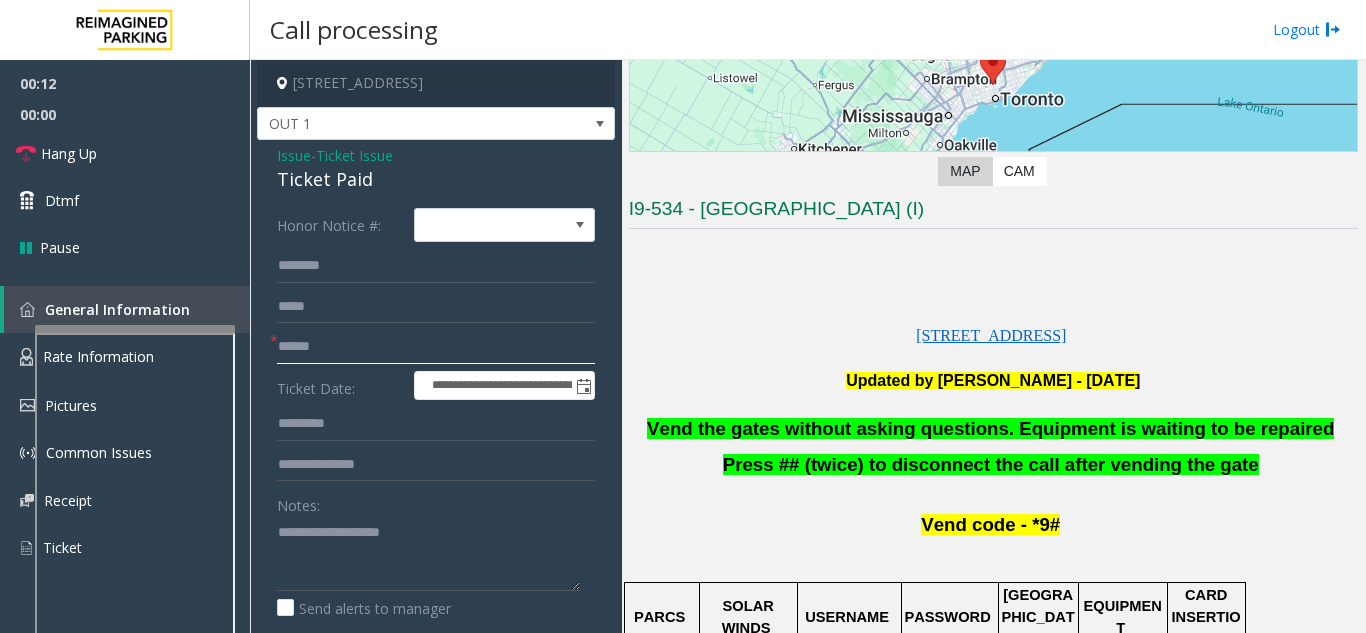 click 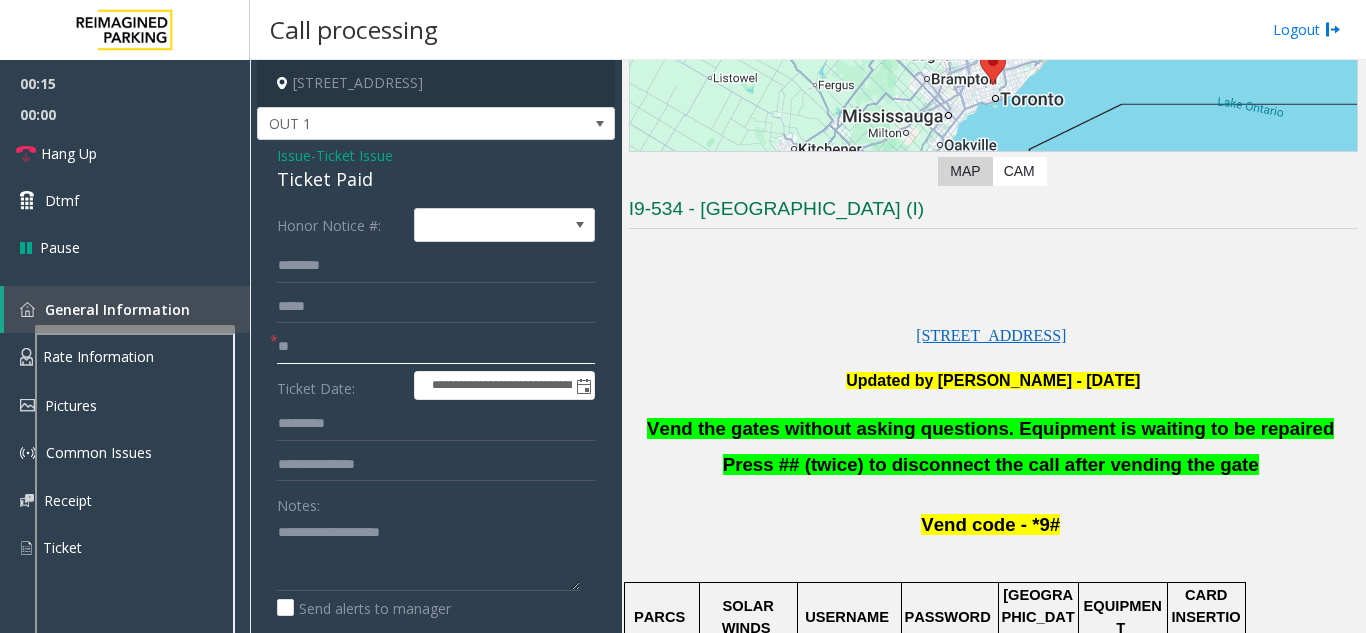 type on "**" 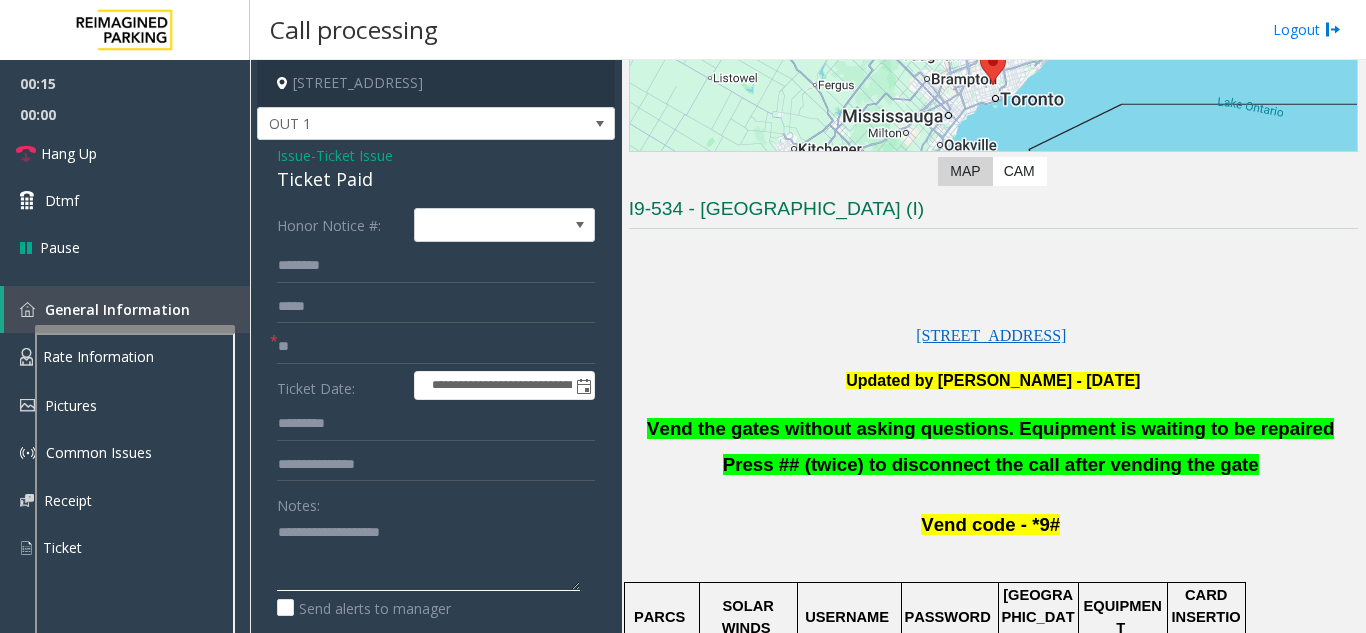 click 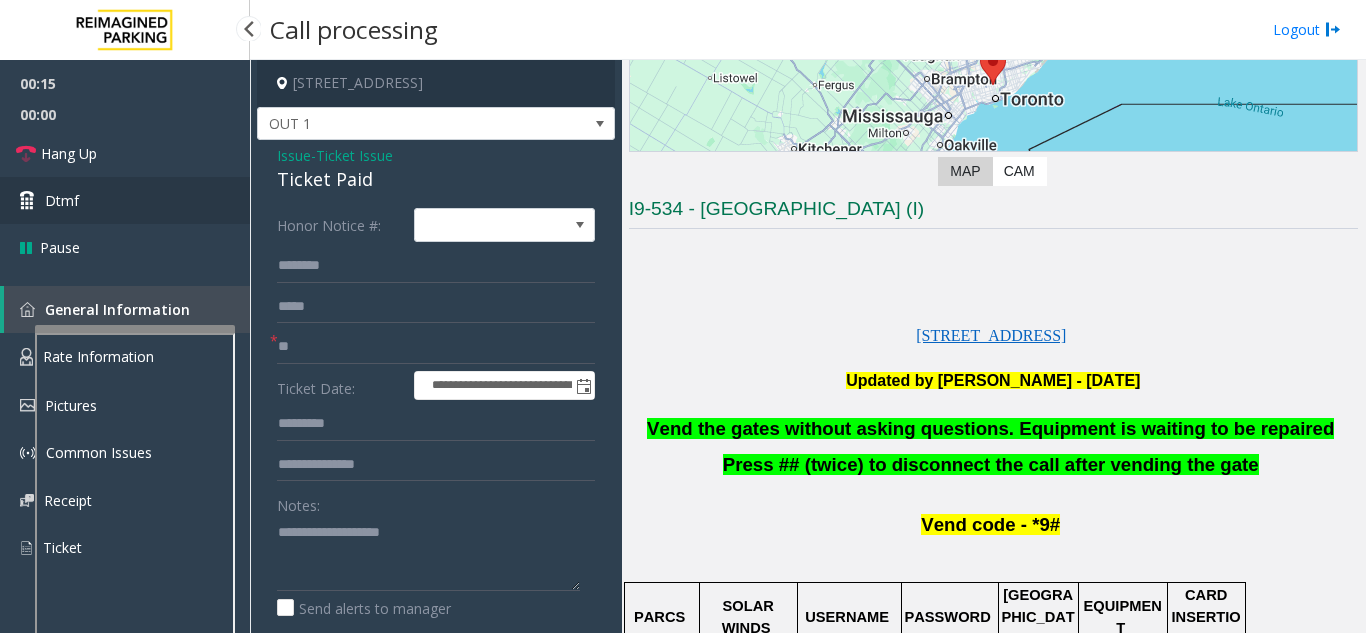 click on "Dtmf" at bounding box center [125, 200] 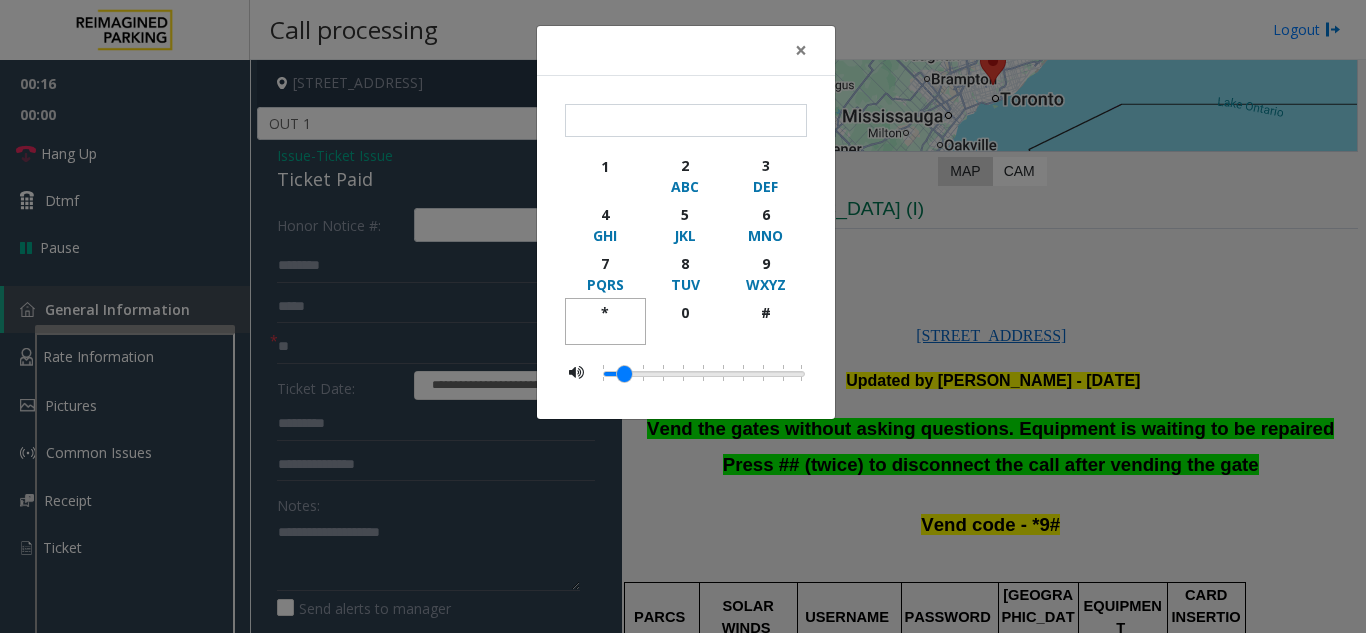 click on "*" 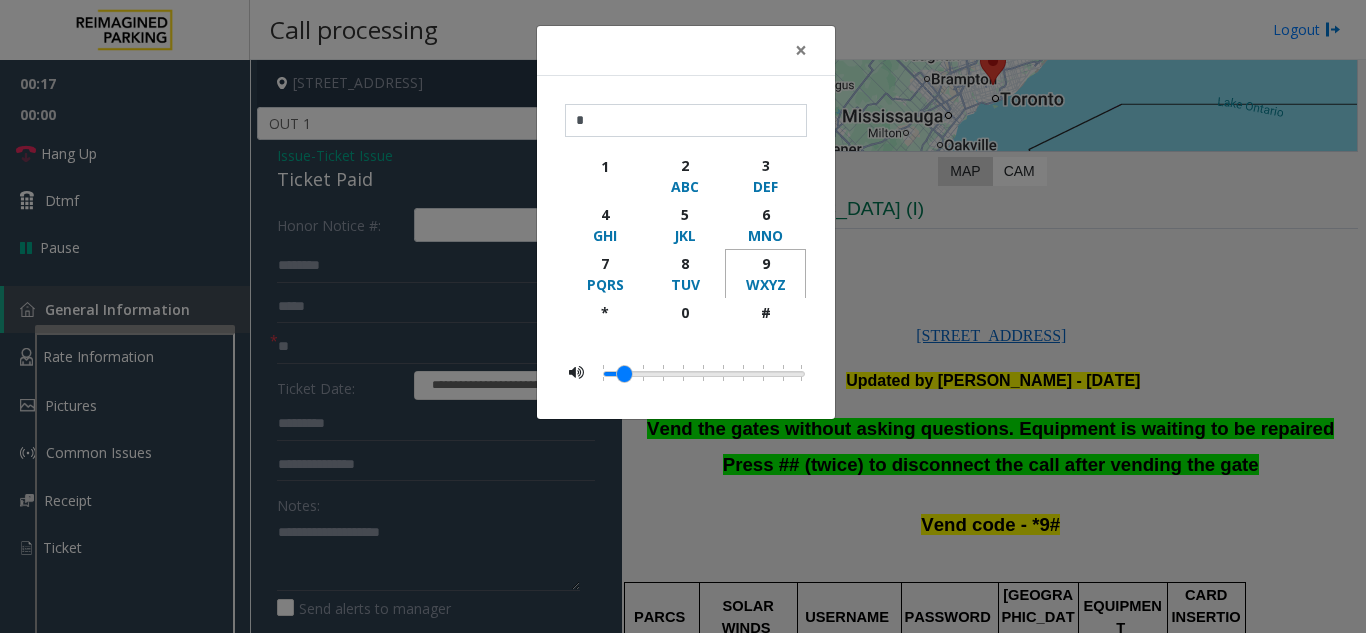 click on "WXYZ" 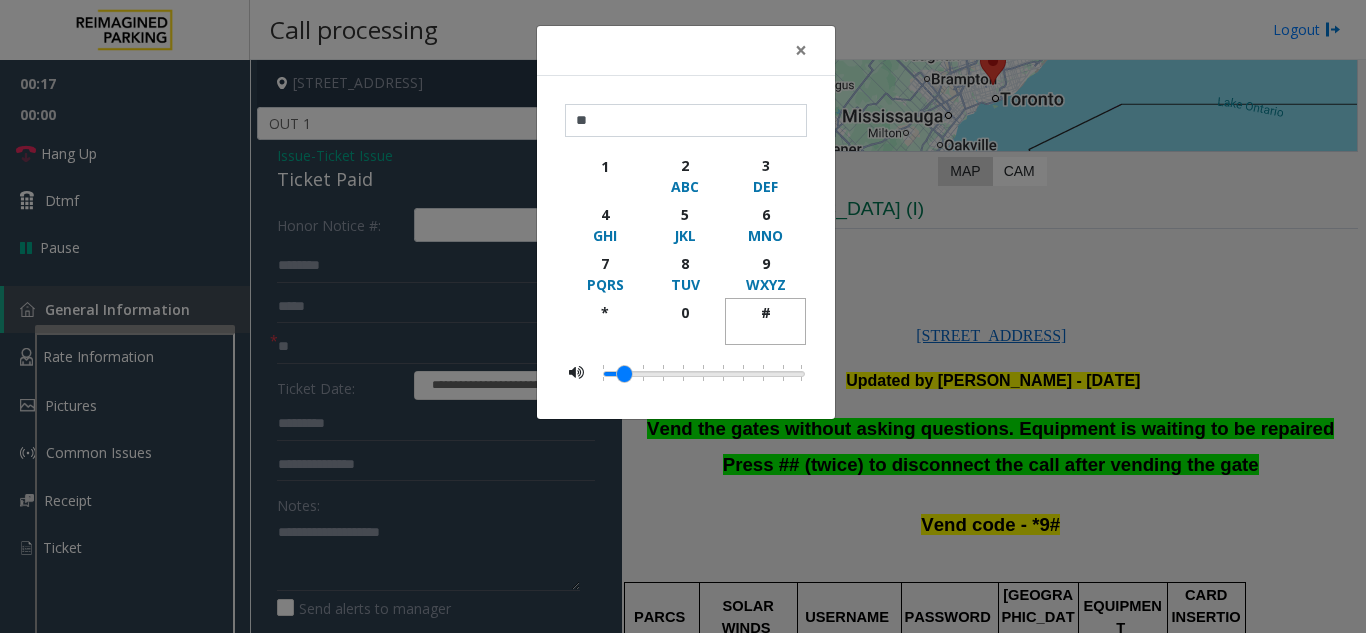 click 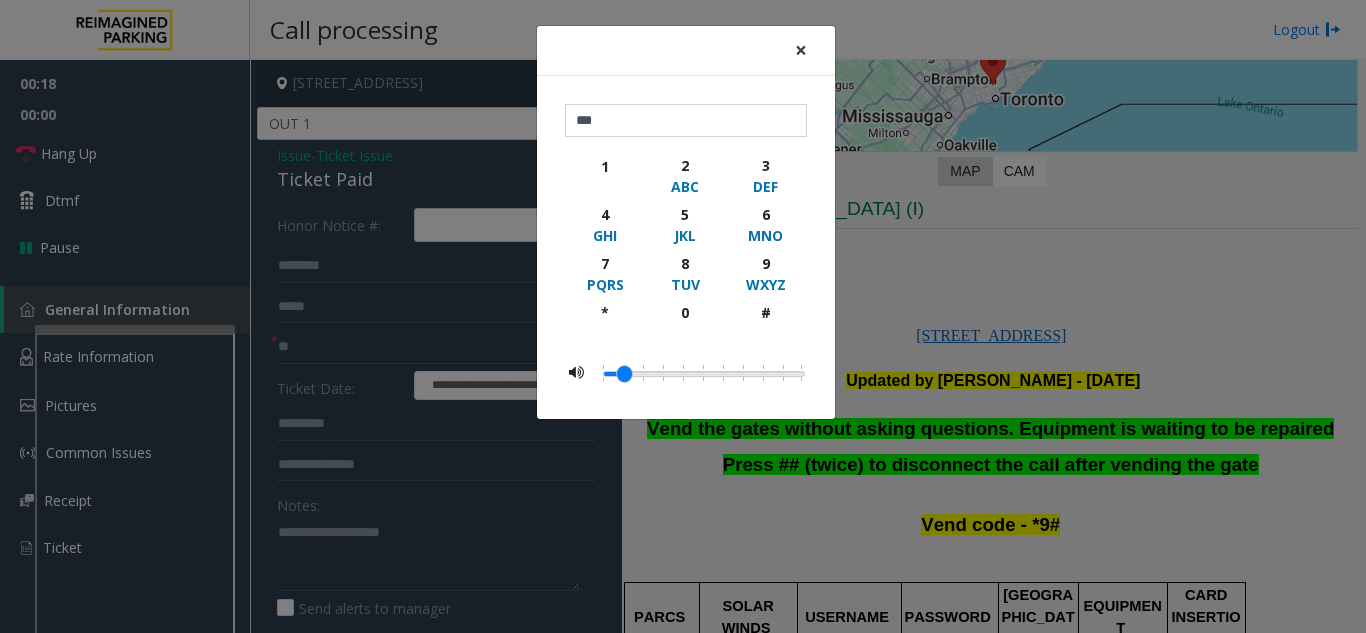 click on "×" 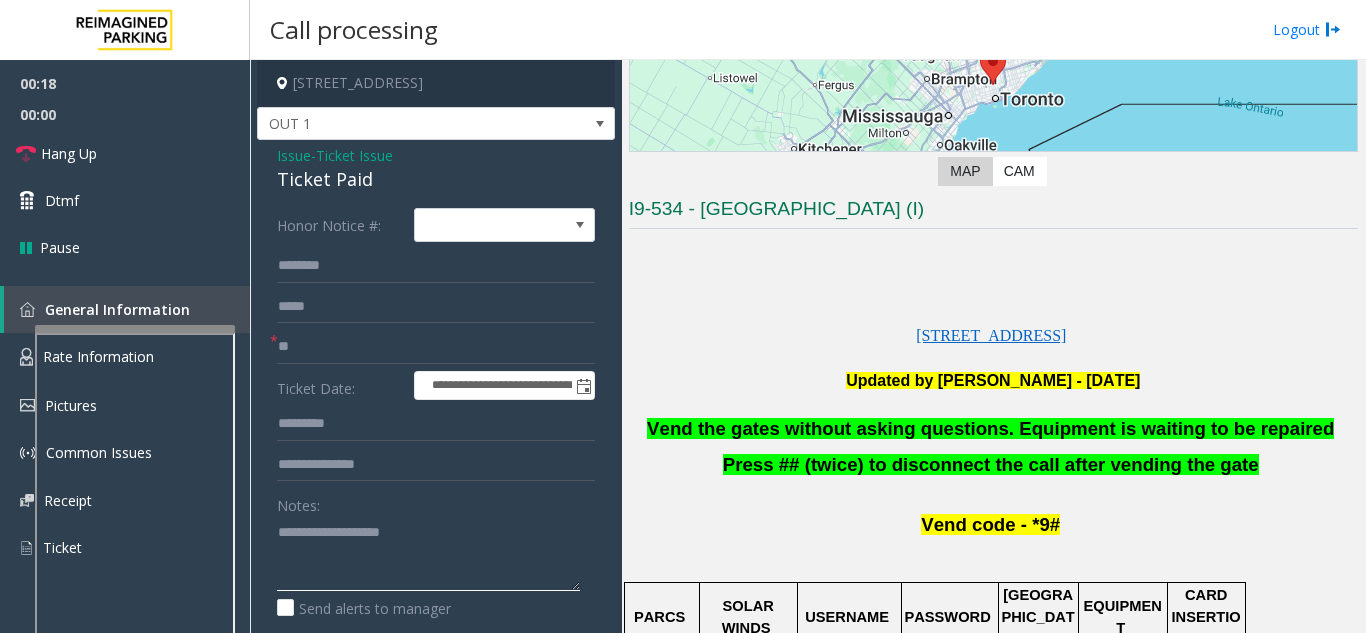 click 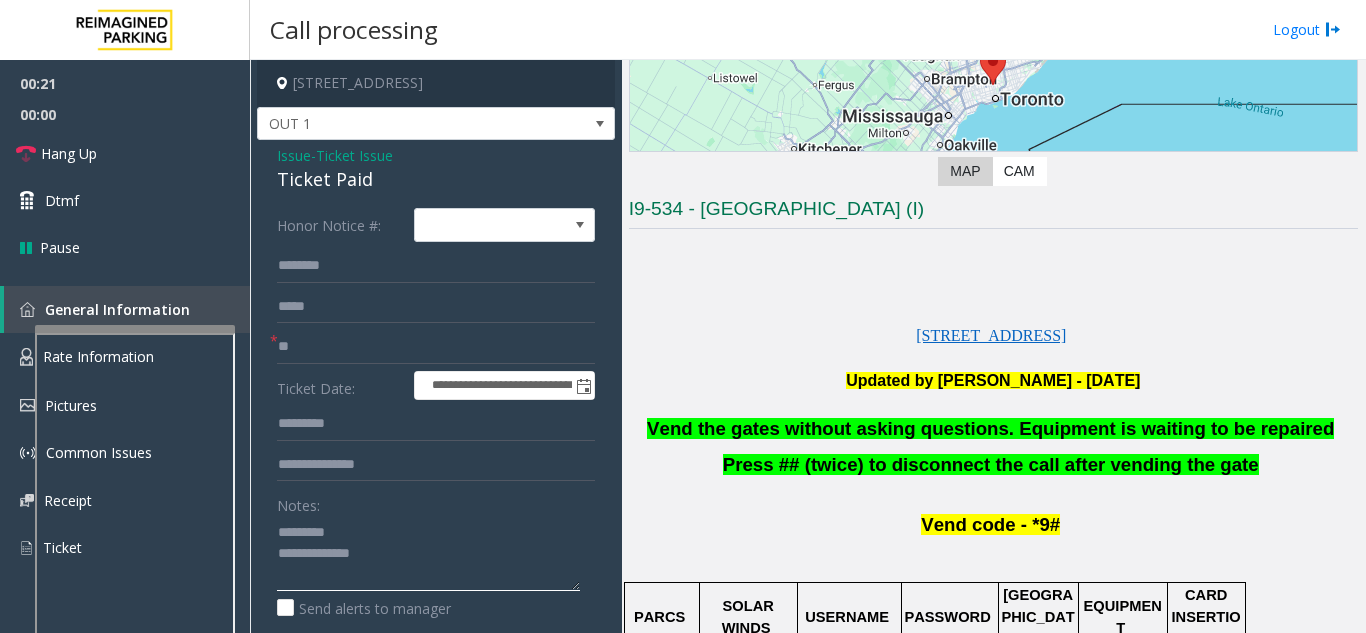 click 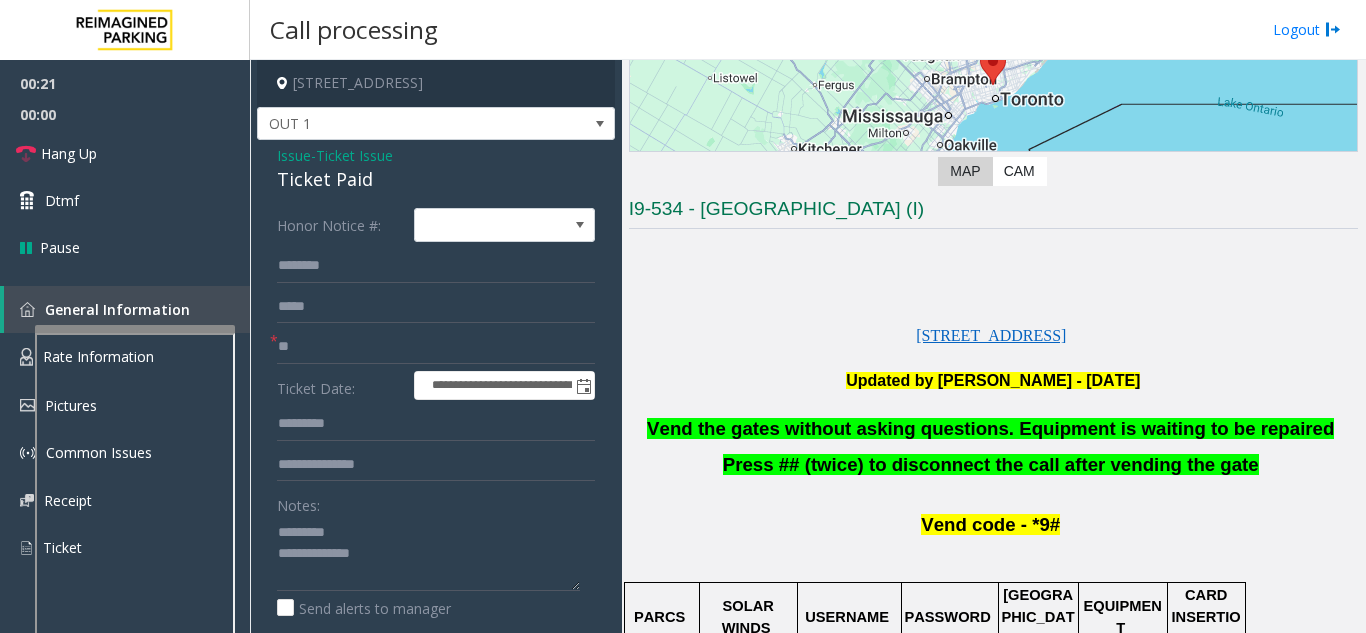 click on "Ticket Paid" 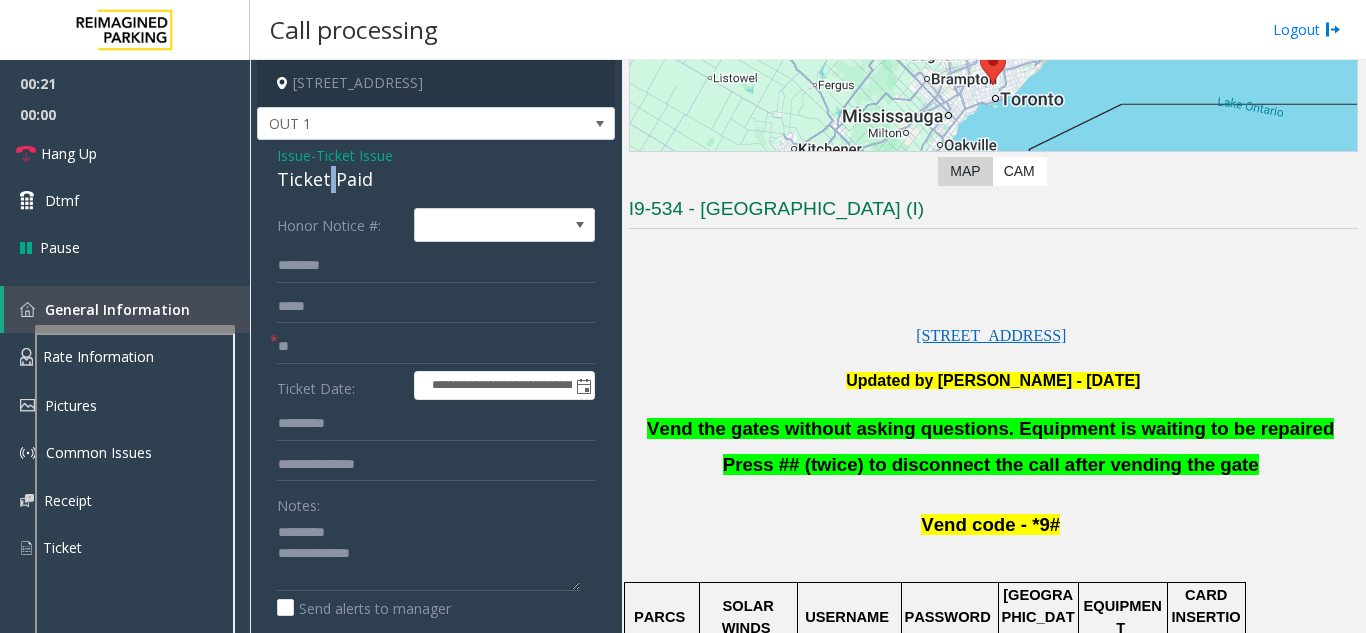click on "Ticket Paid" 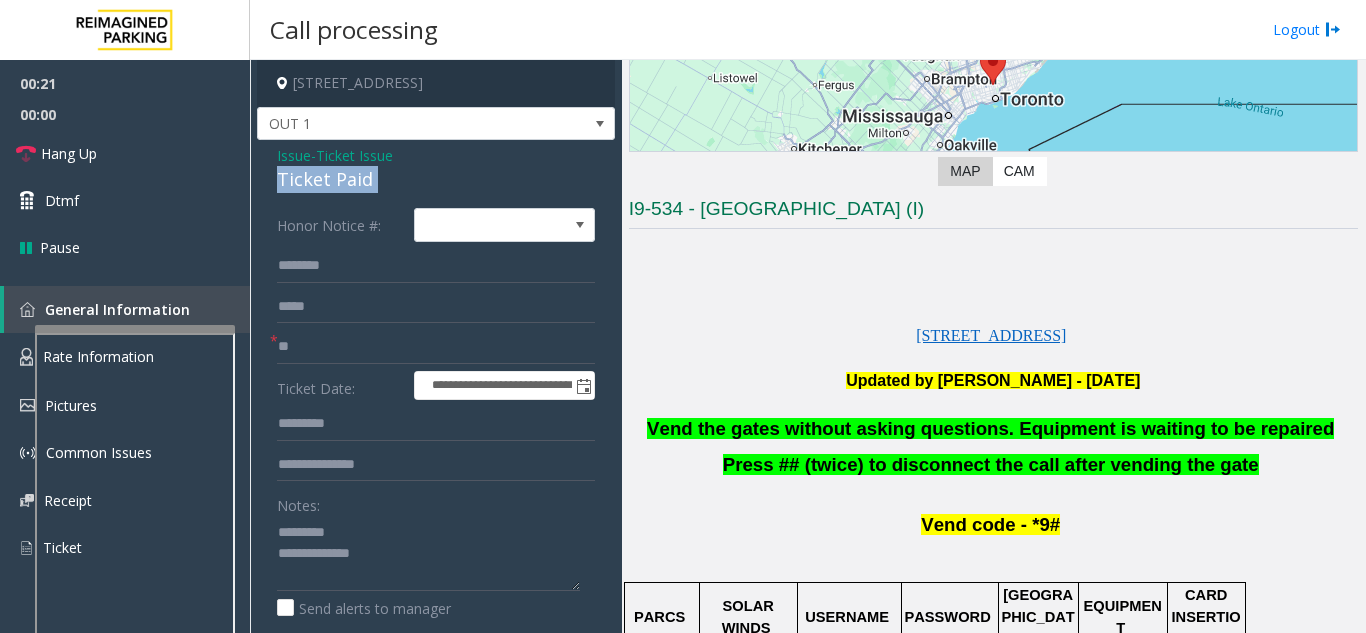 click on "Ticket Paid" 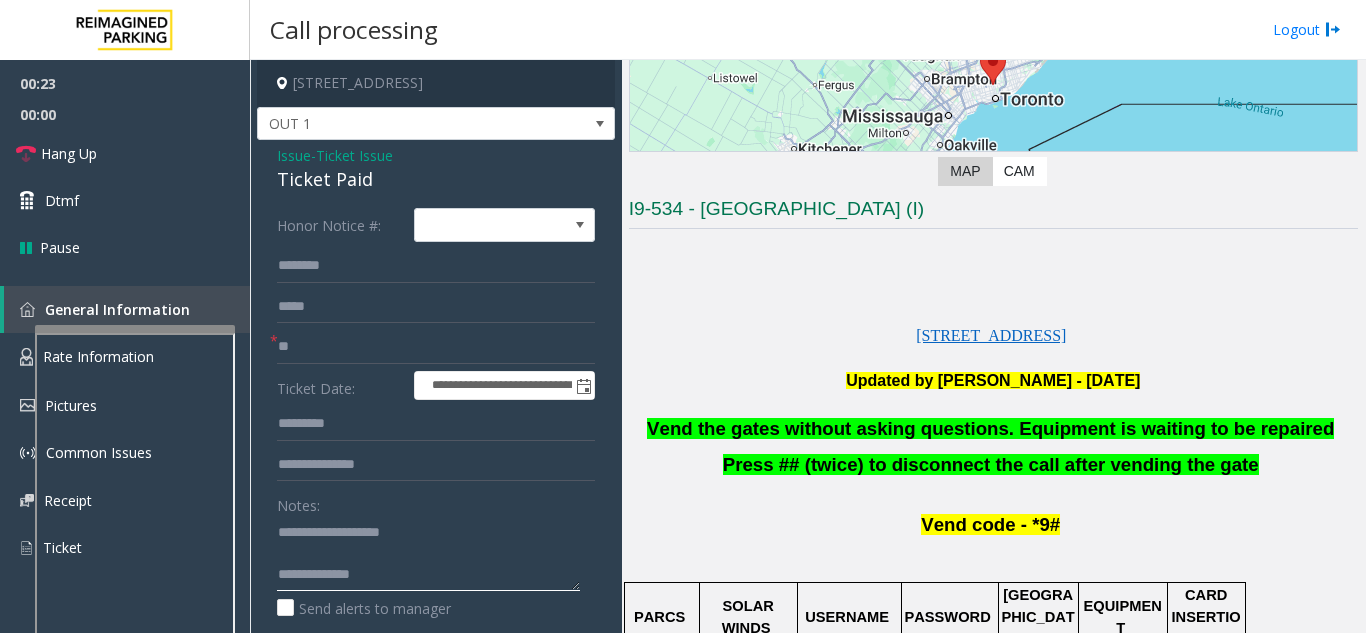 click 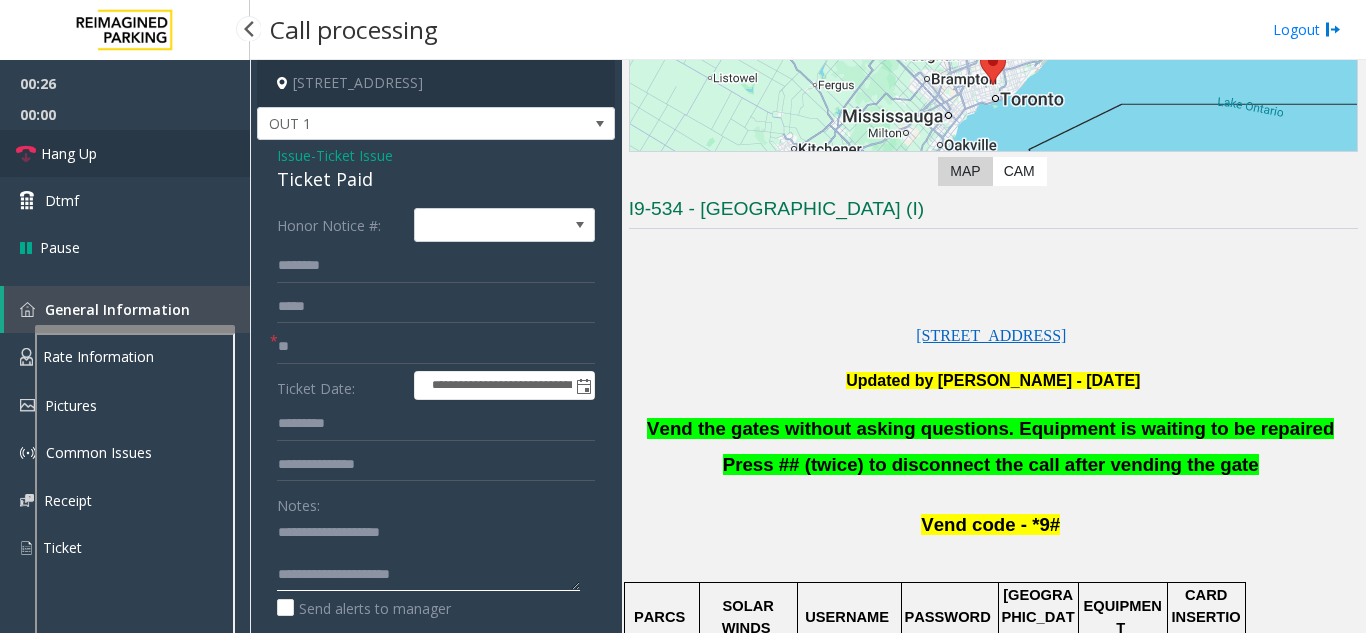 type on "**********" 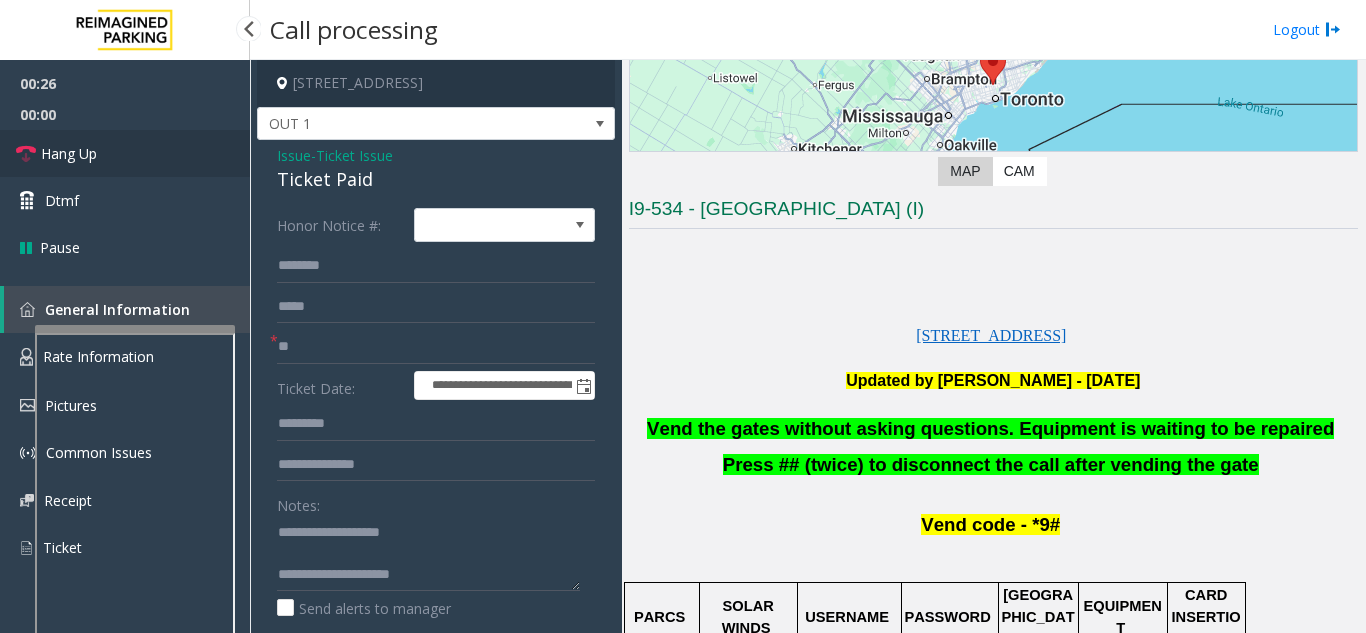 click on "Hang Up" at bounding box center [69, 153] 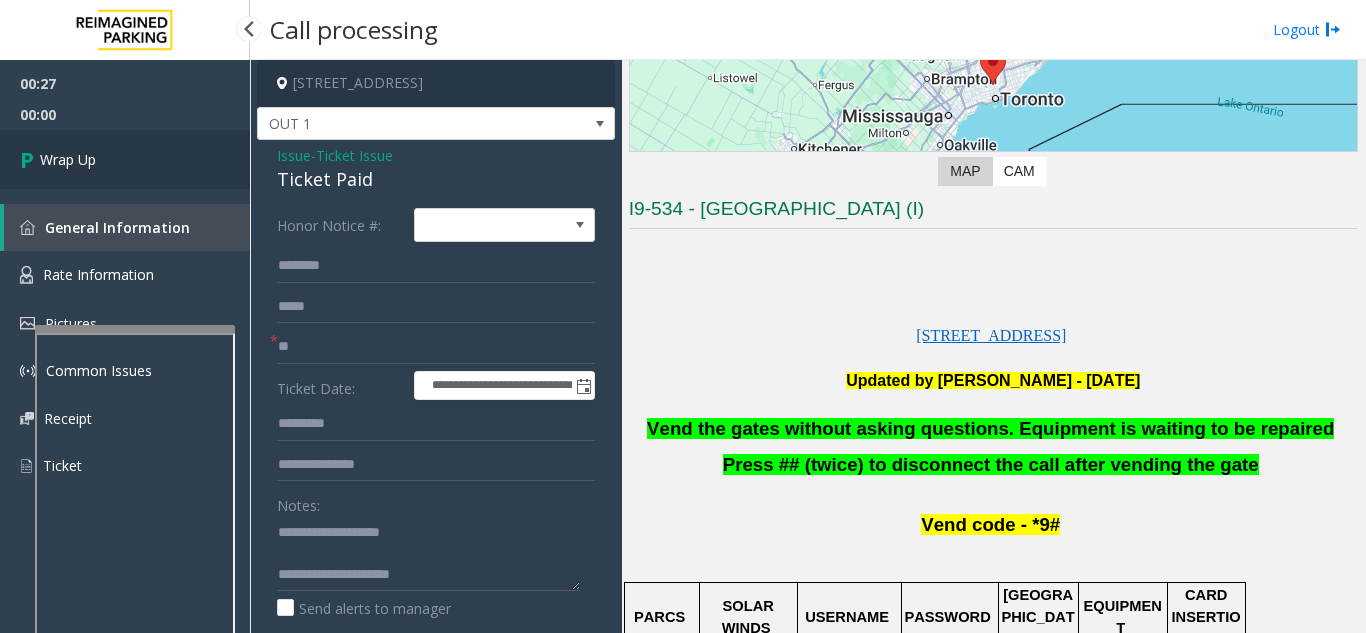 click on "Wrap Up" at bounding box center (125, 159) 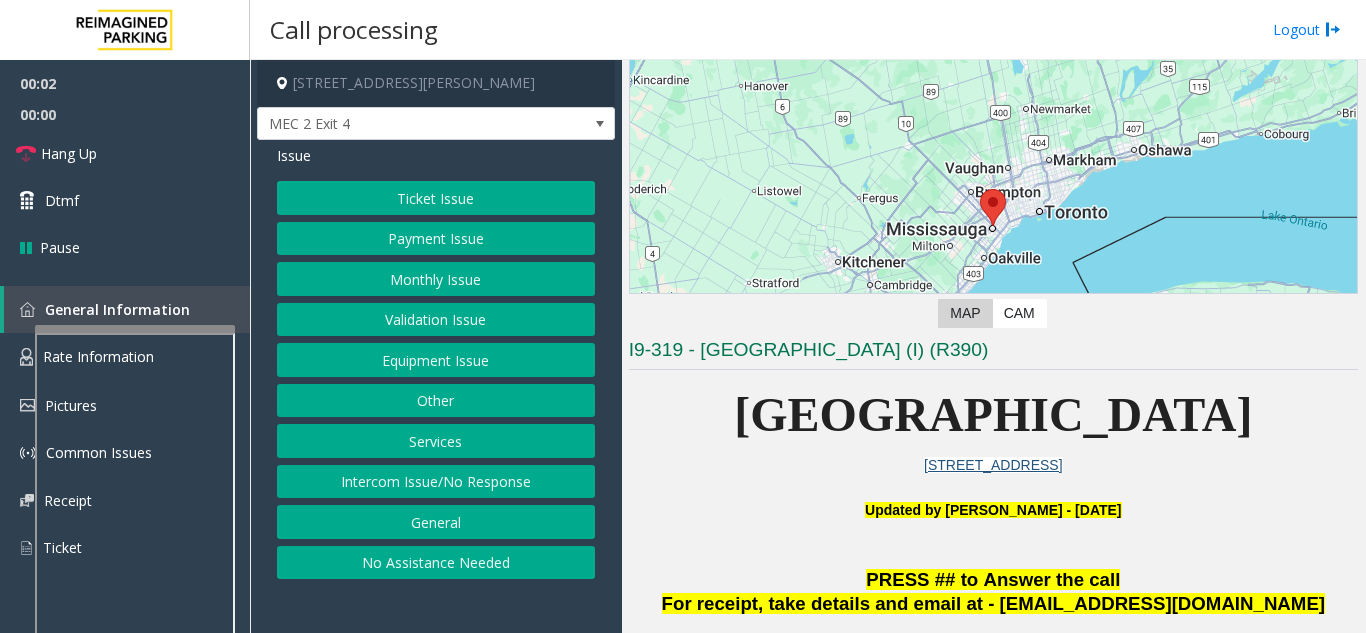 scroll, scrollTop: 200, scrollLeft: 0, axis: vertical 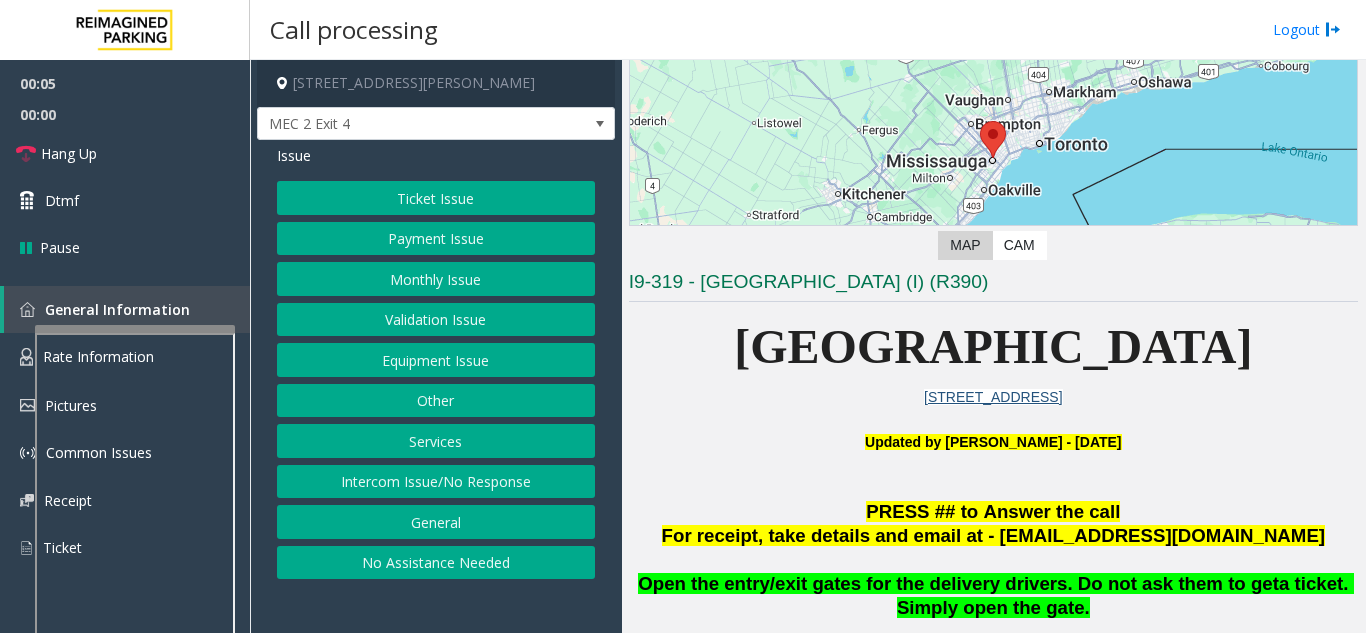 click on "Intercom Issue/No Response" 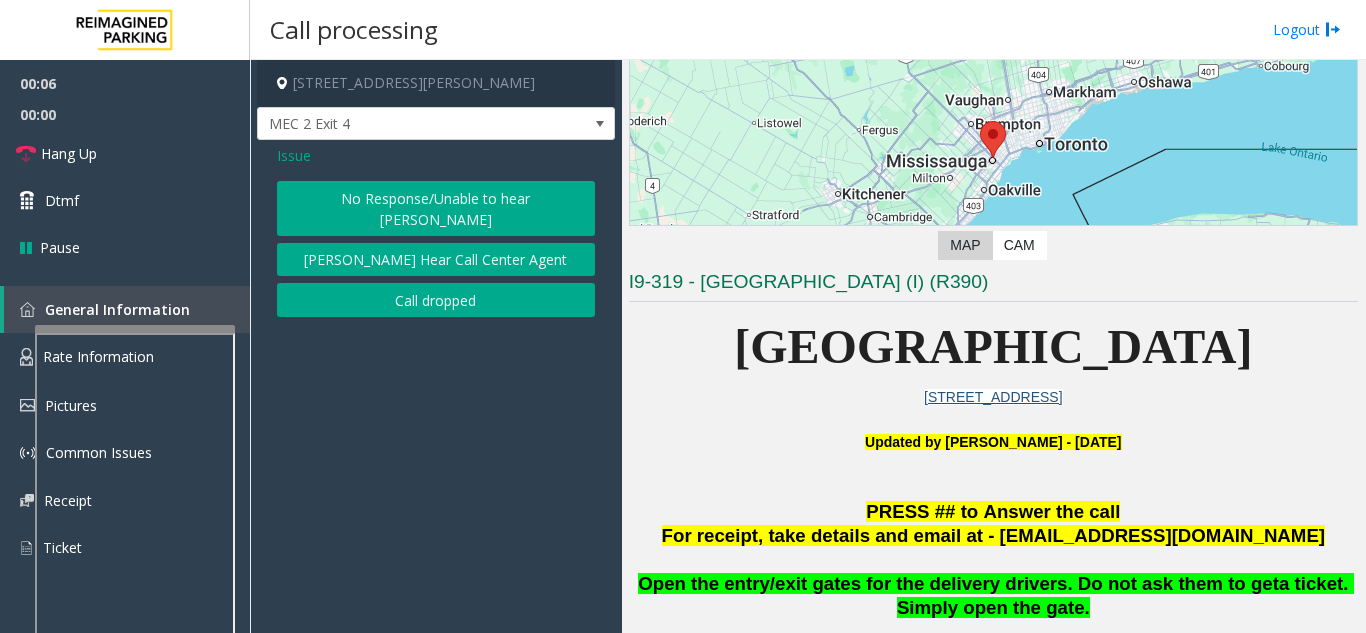 click on "No Response/Unable to hear [PERSON_NAME]" 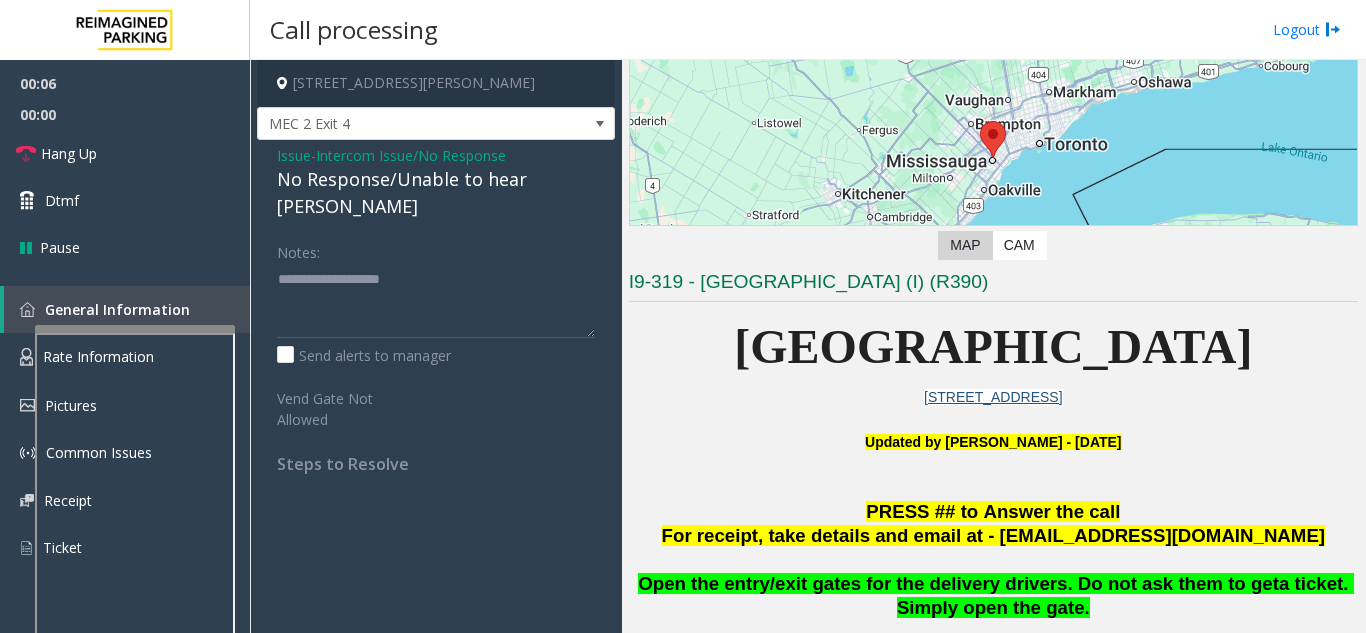 click on "No Response/Unable to hear [PERSON_NAME]" 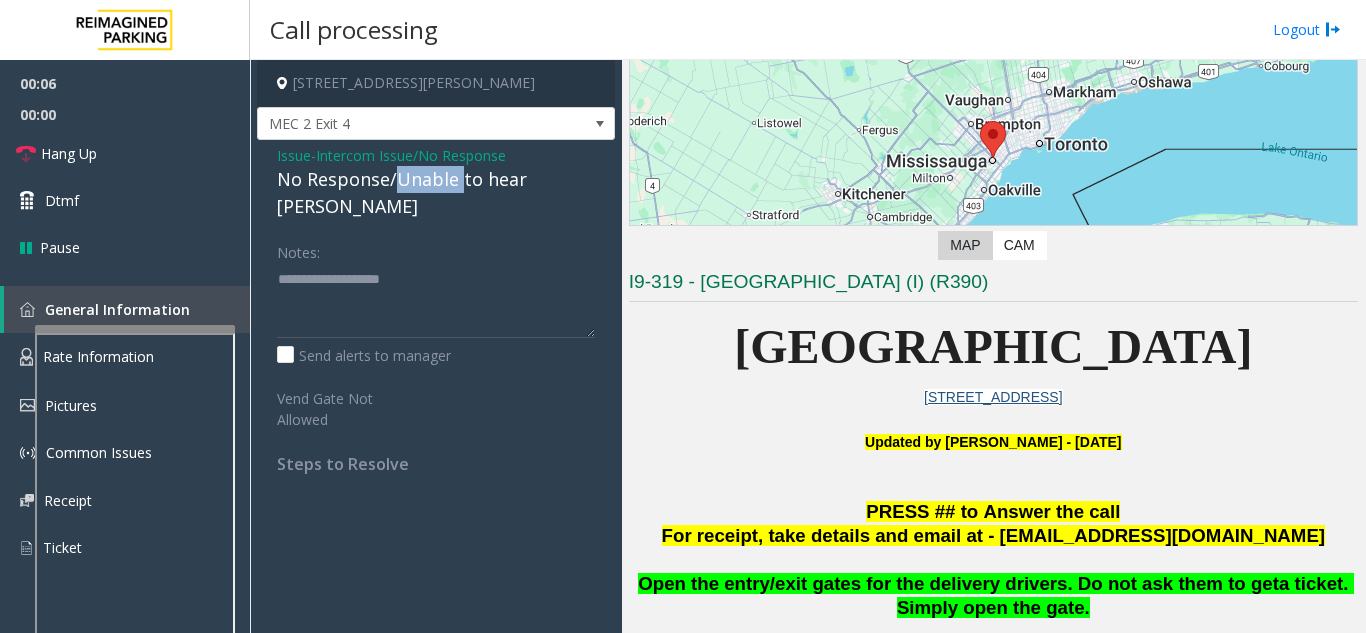 click on "No Response/Unable to hear [PERSON_NAME]" 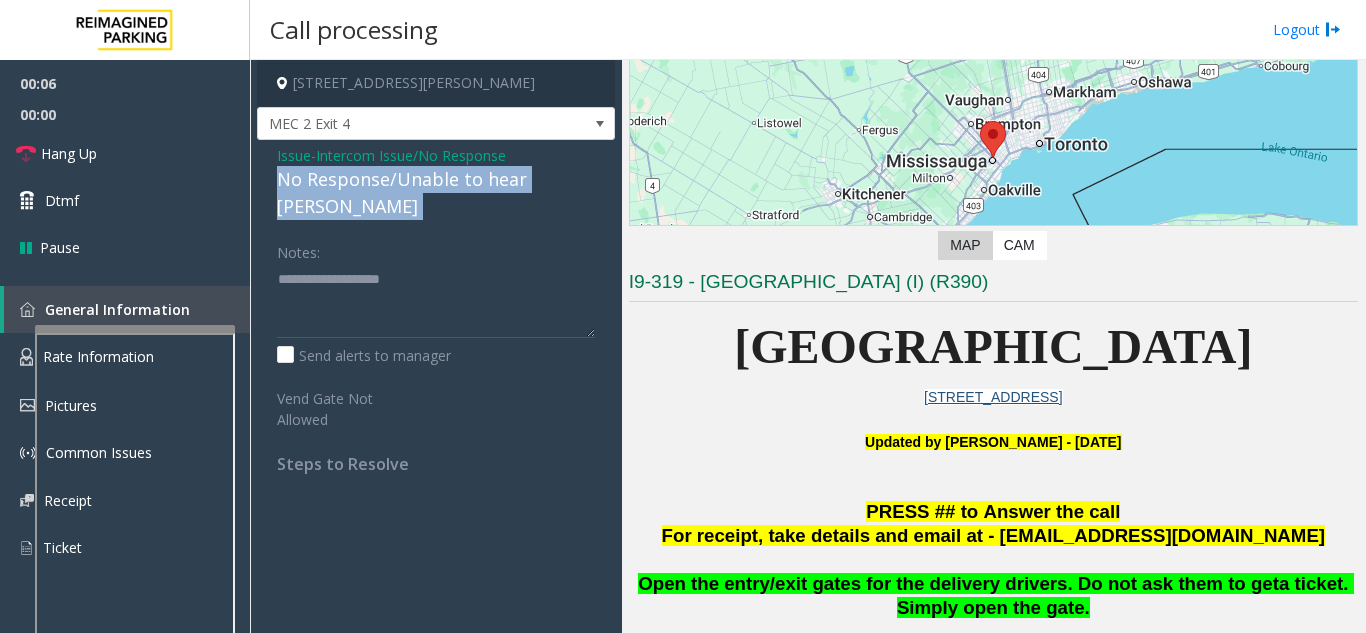 click on "No Response/Unable to hear [PERSON_NAME]" 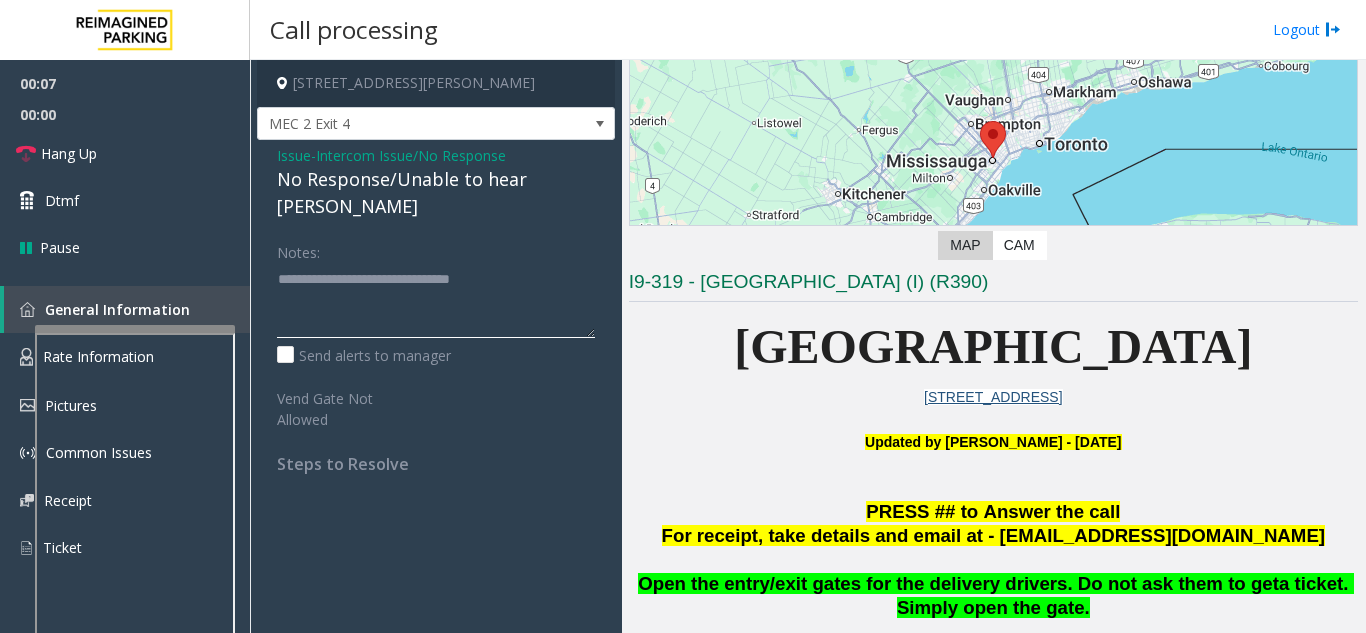 click 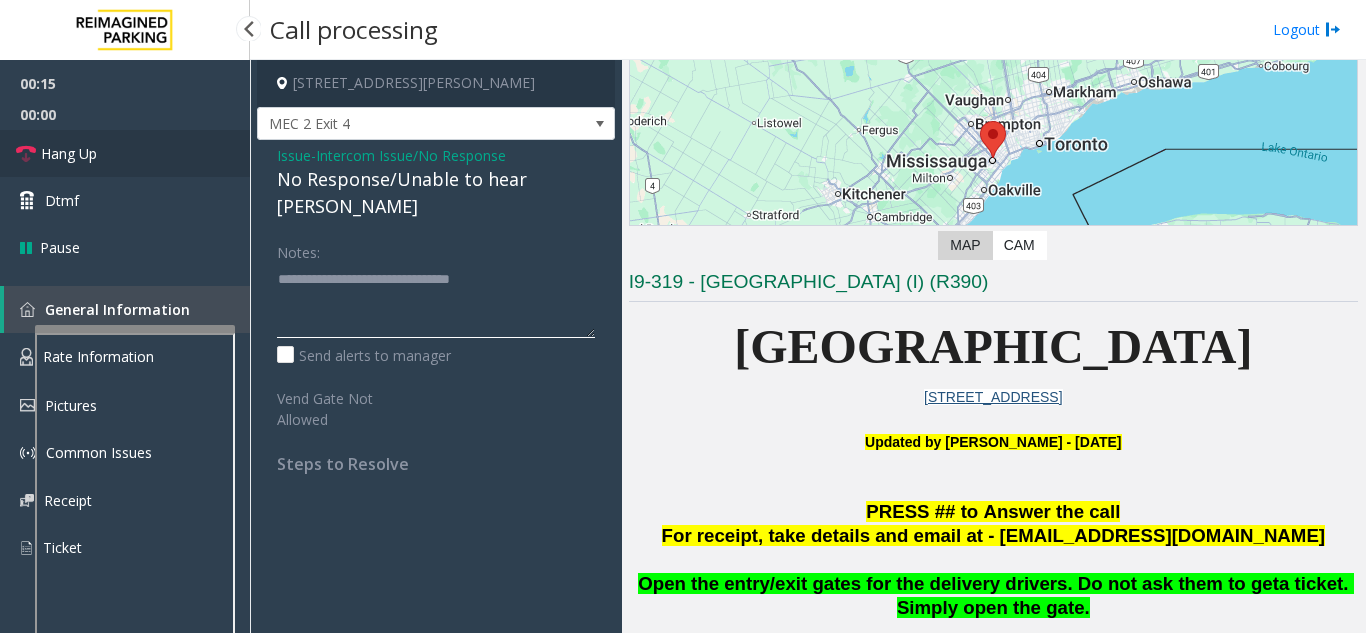 type on "**********" 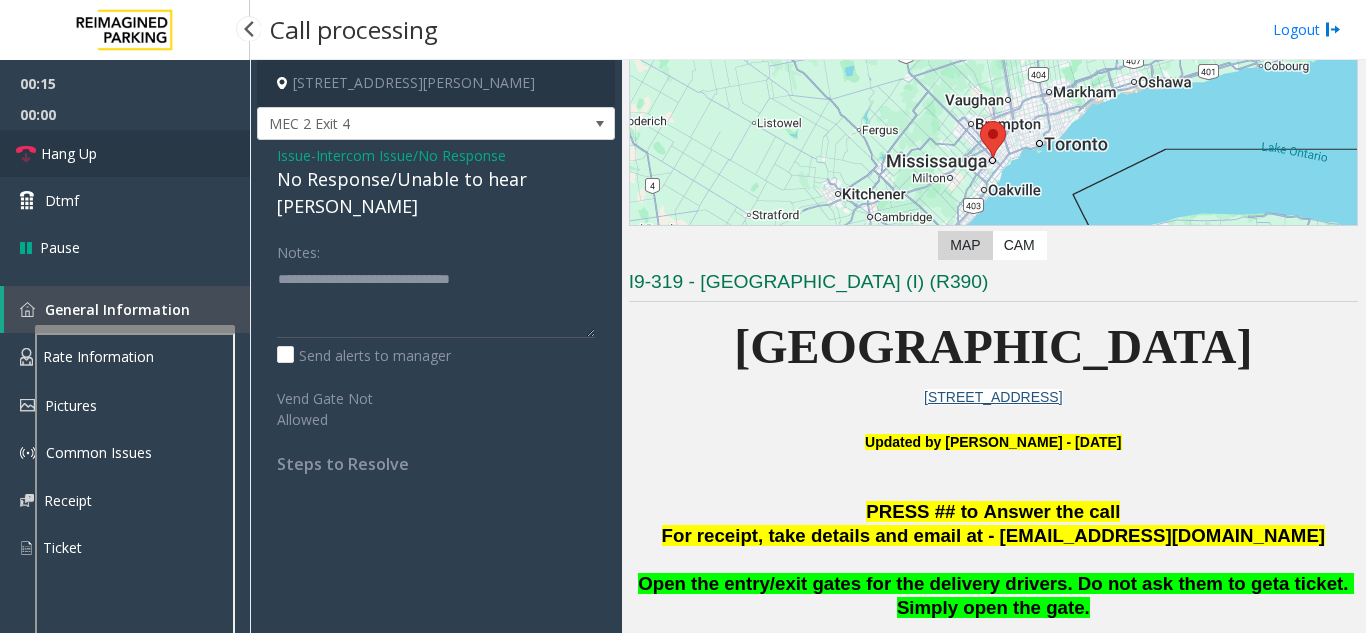 click on "Hang Up" at bounding box center [125, 153] 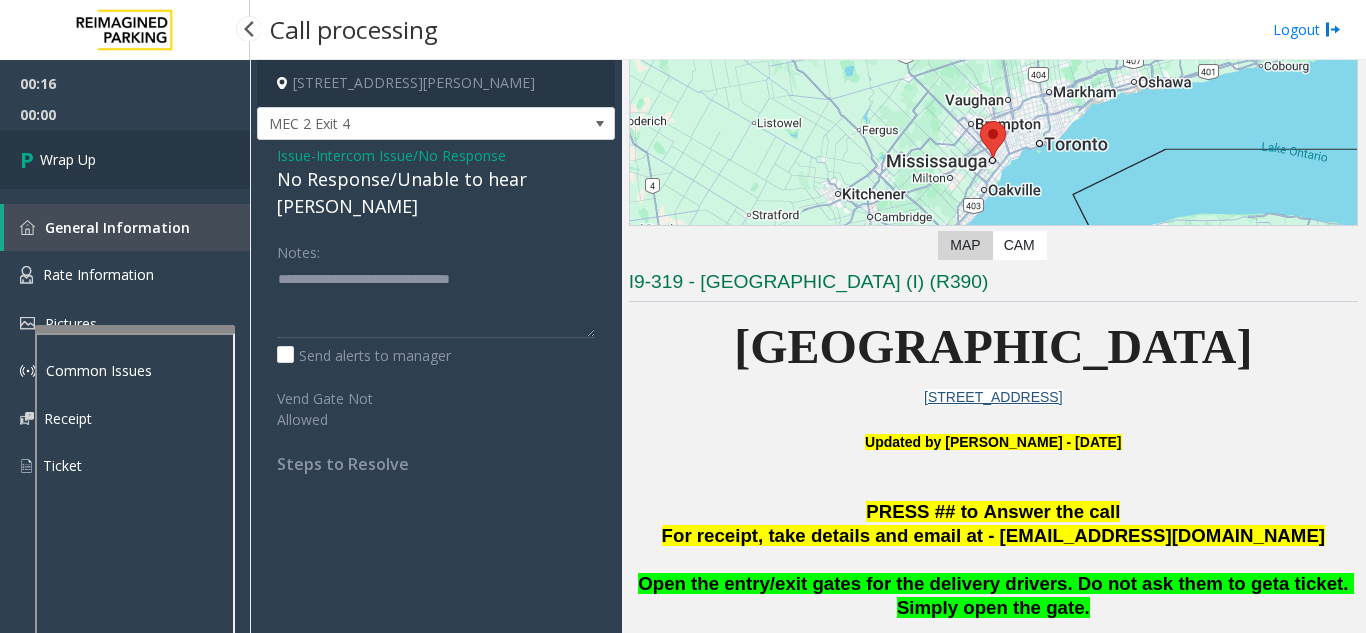 click on "Wrap Up" at bounding box center (68, 159) 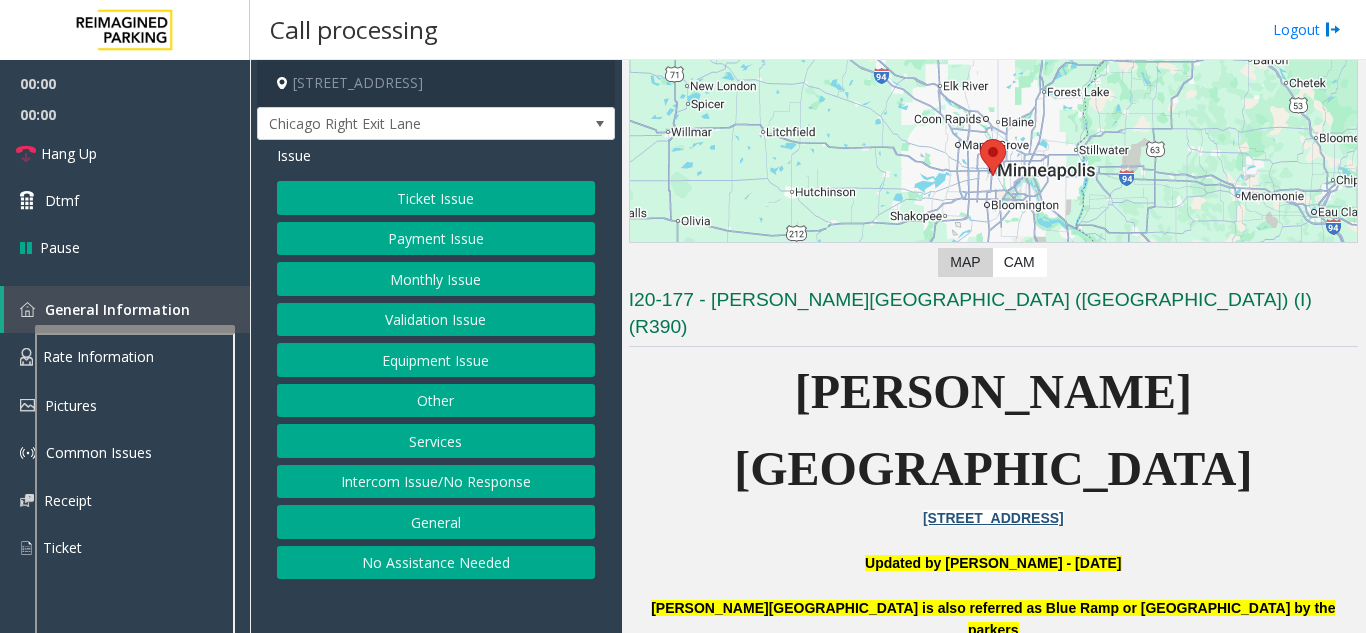 scroll, scrollTop: 400, scrollLeft: 0, axis: vertical 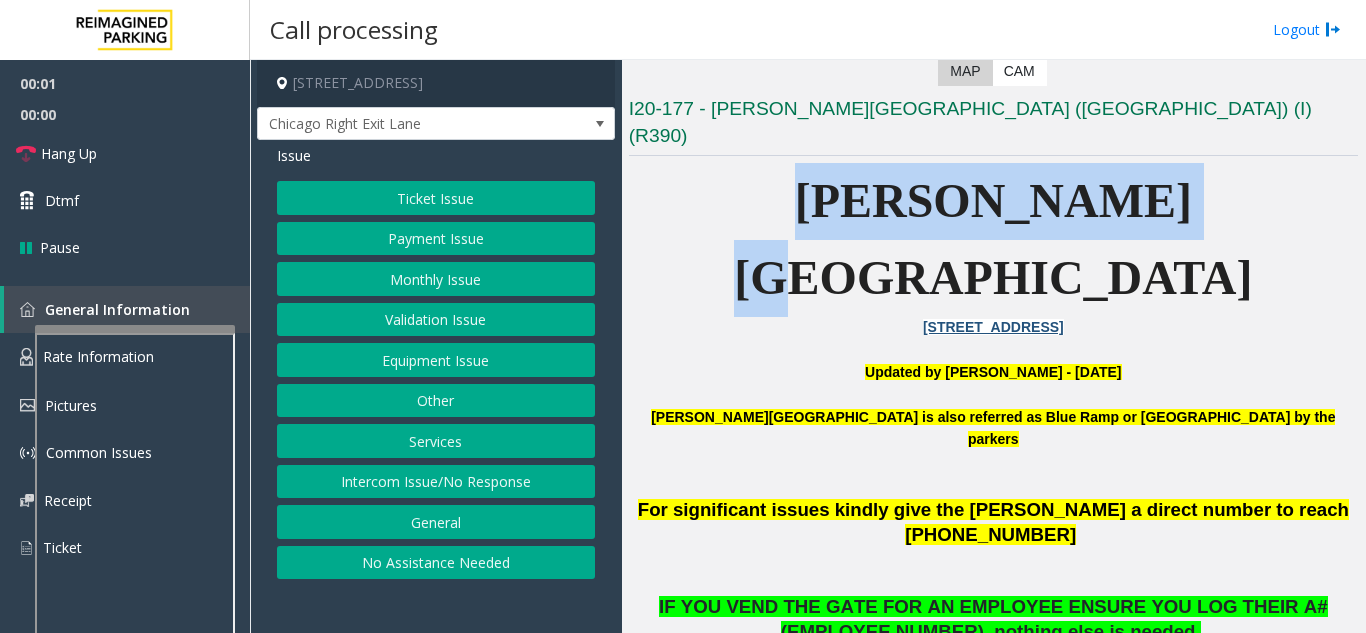 drag, startPoint x: 746, startPoint y: 186, endPoint x: 1250, endPoint y: 183, distance: 504.00894 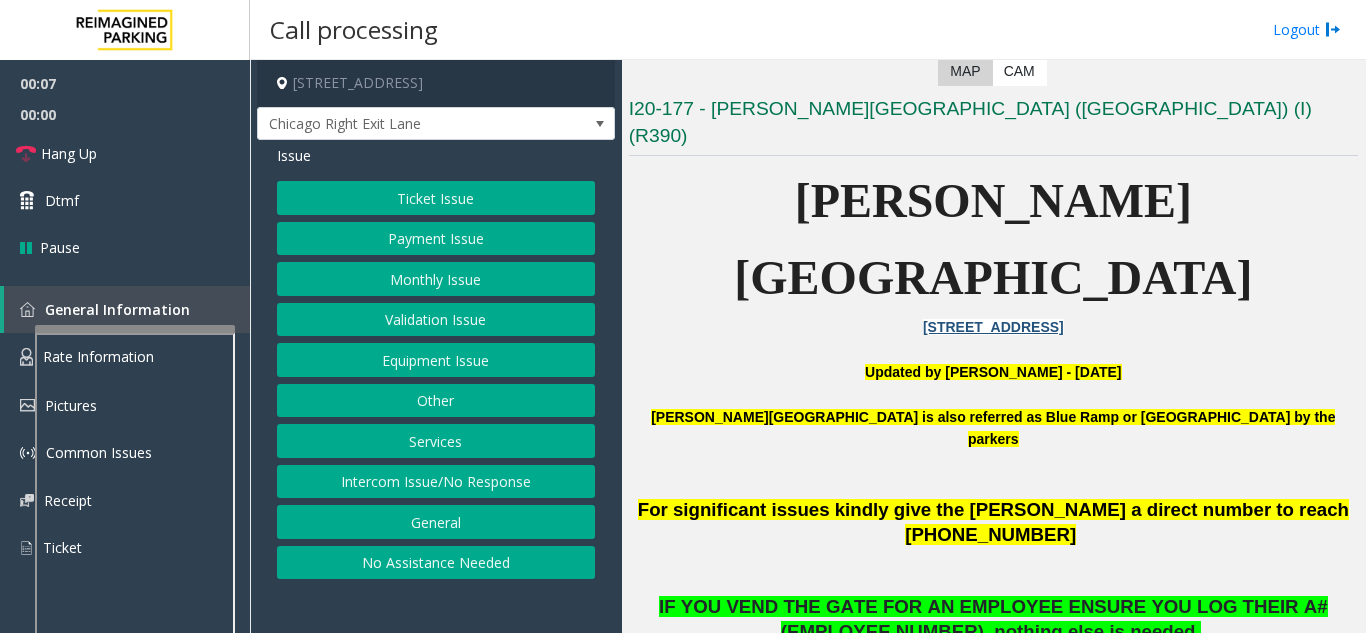 click on "Equipment Issue" 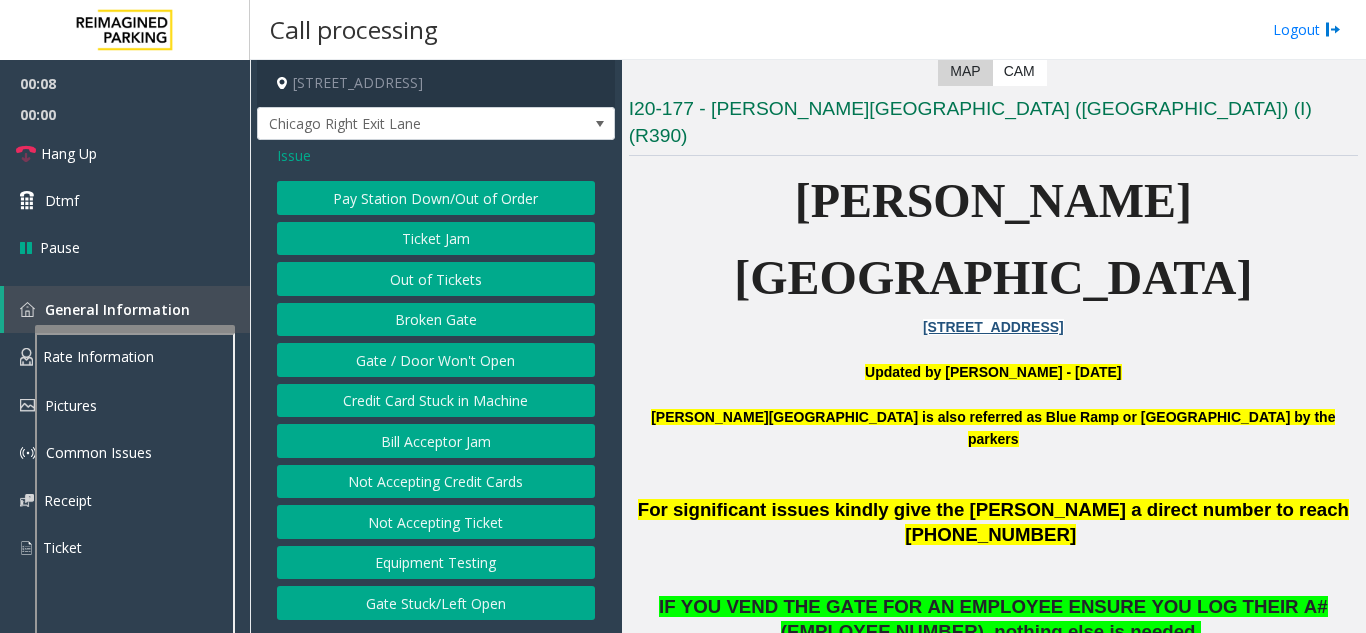 click on "Issue" 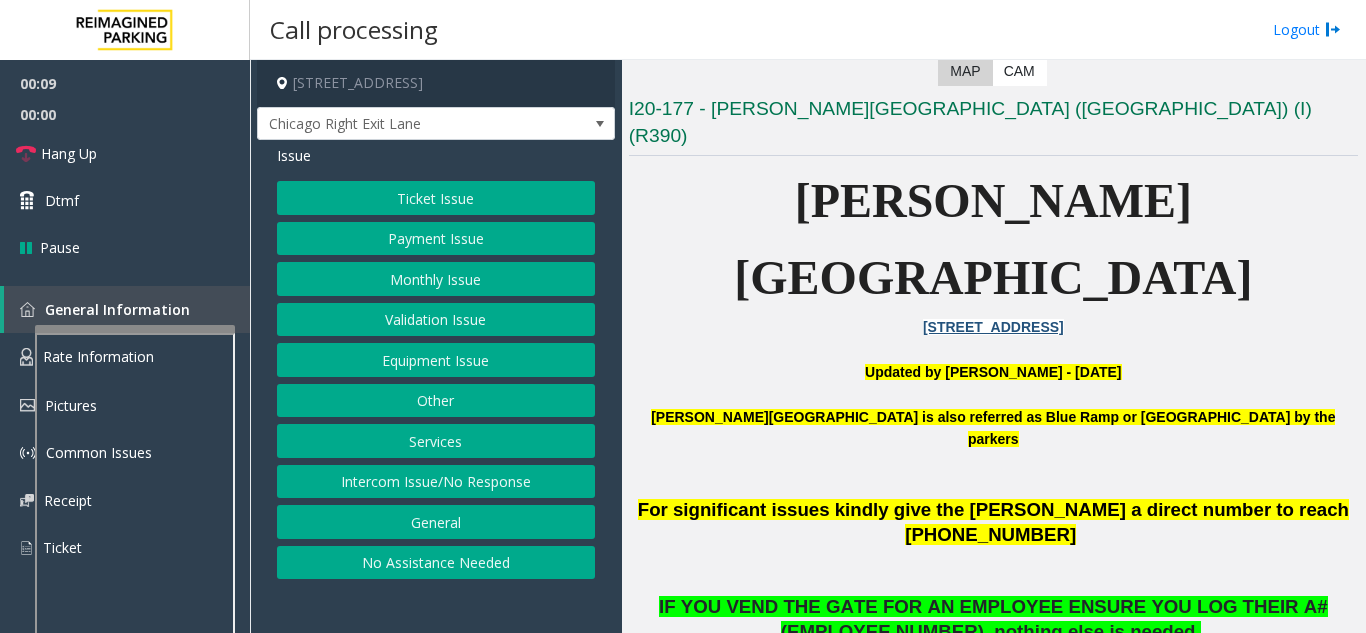 click on "Ticket Issue" 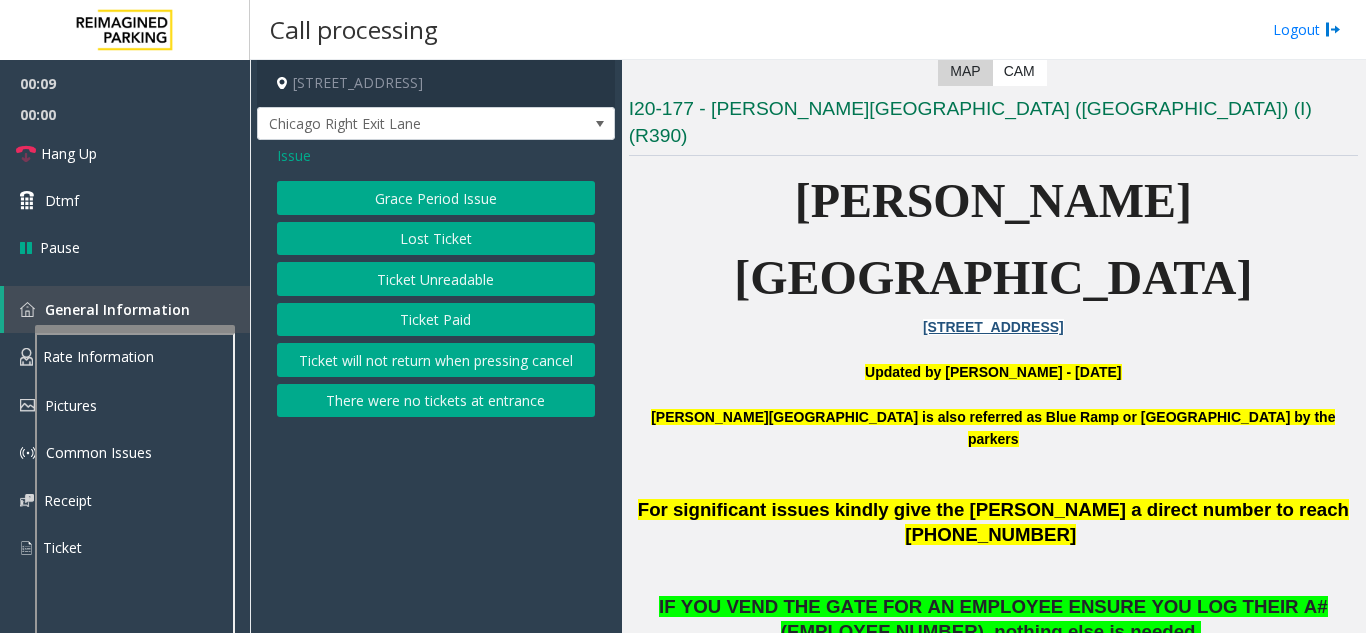 click on "Ticket Unreadable" 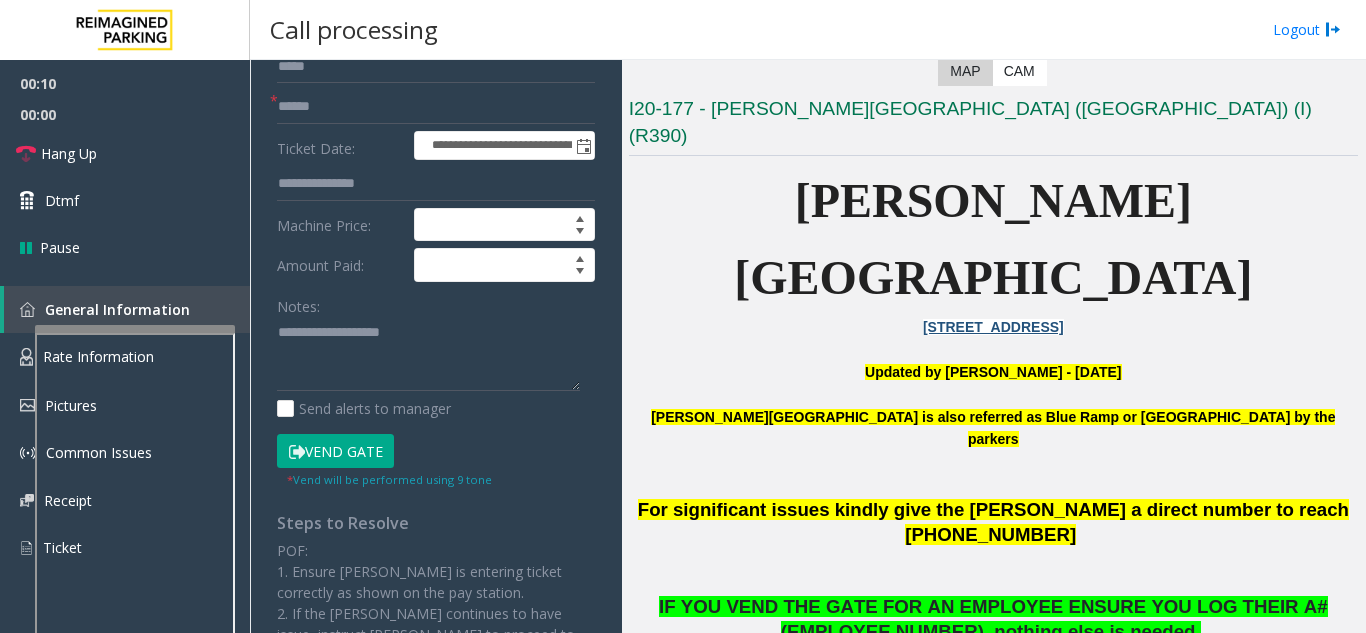 scroll, scrollTop: 200, scrollLeft: 0, axis: vertical 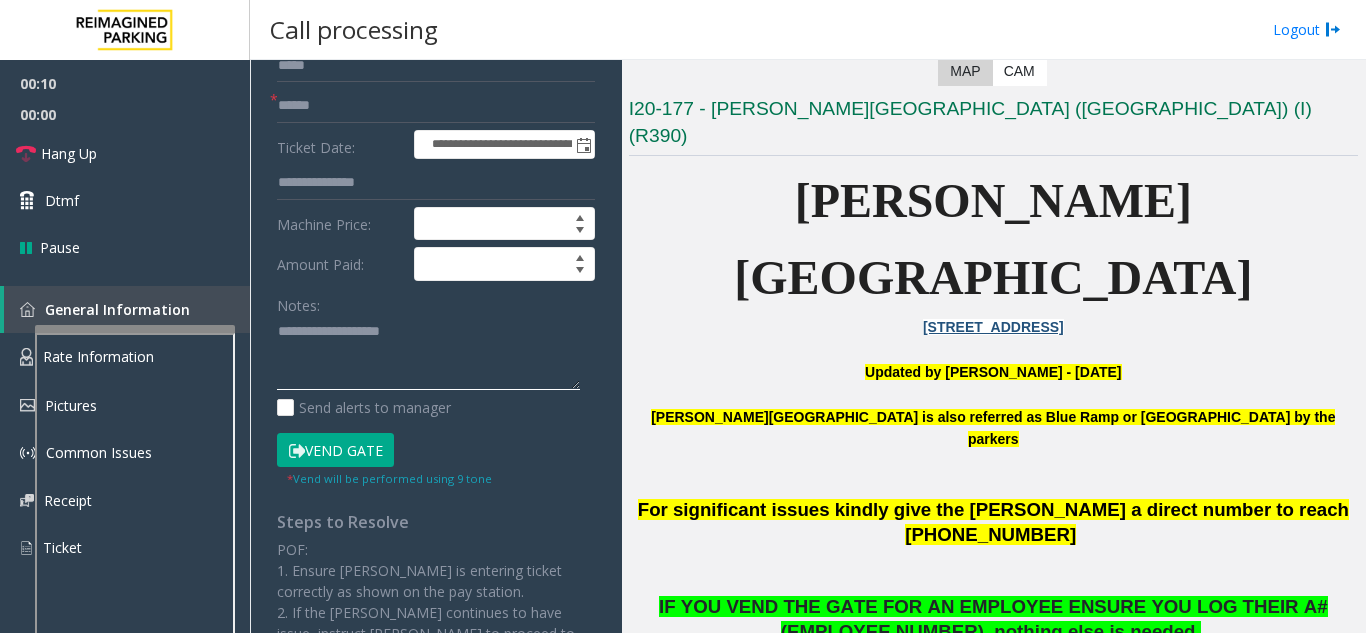 click 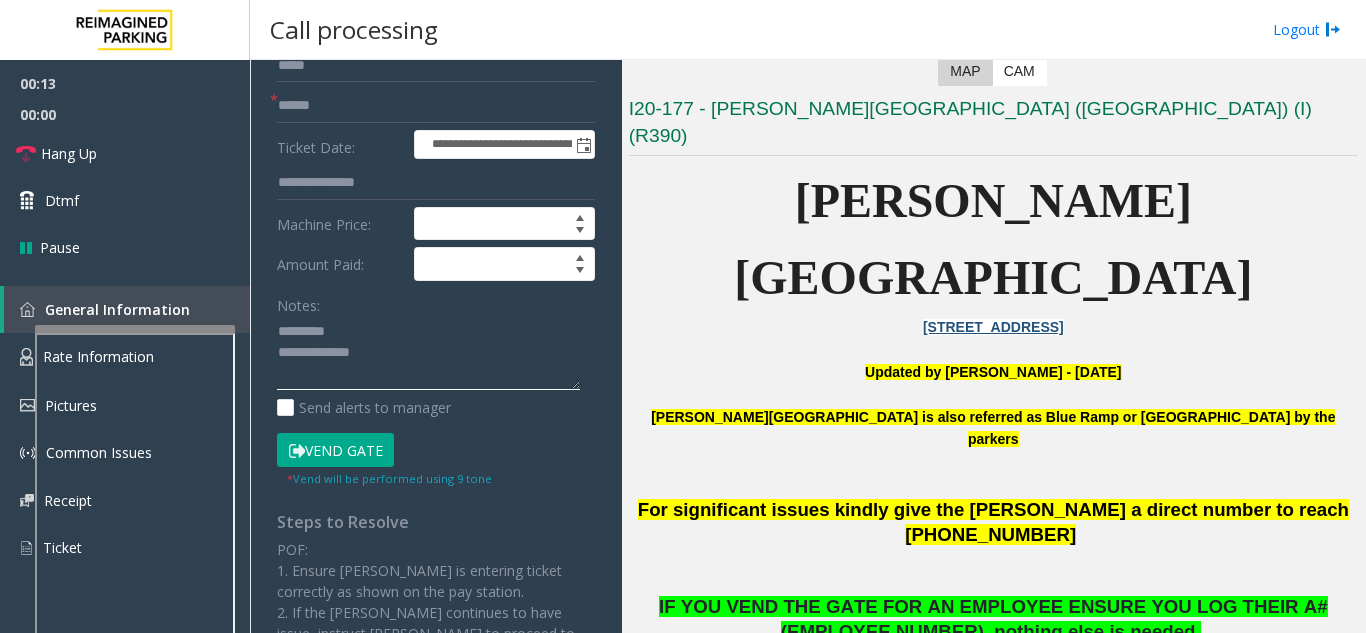 click 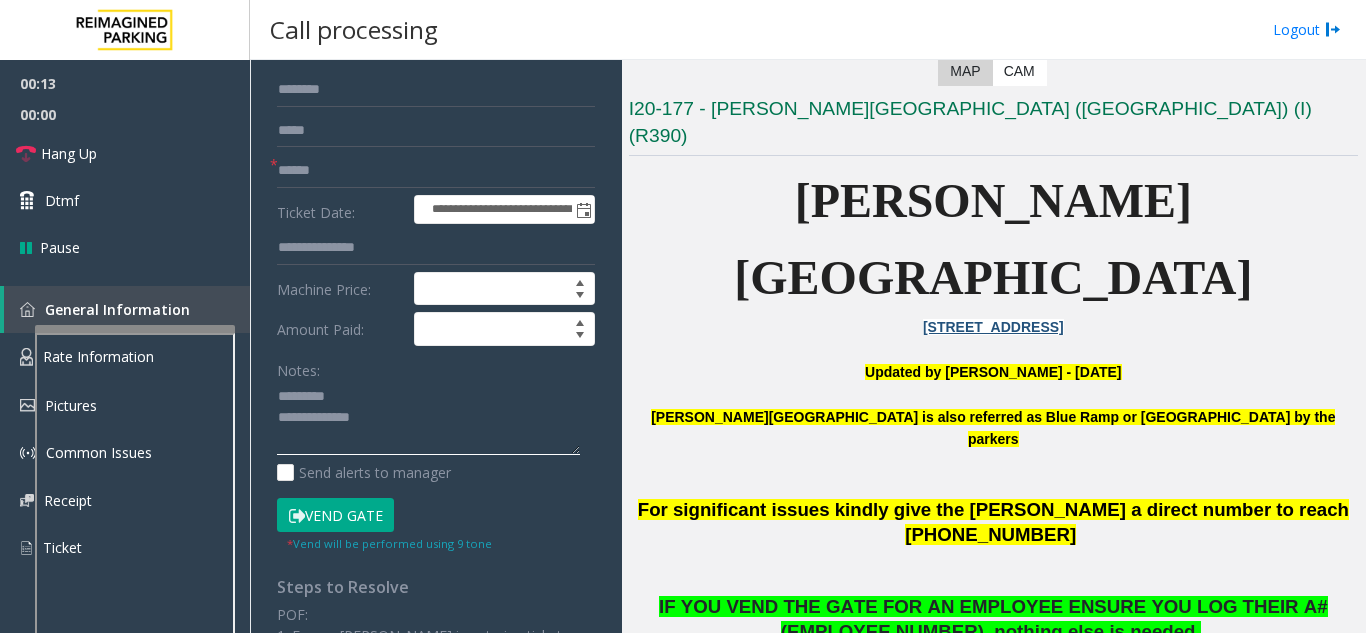 scroll, scrollTop: 100, scrollLeft: 0, axis: vertical 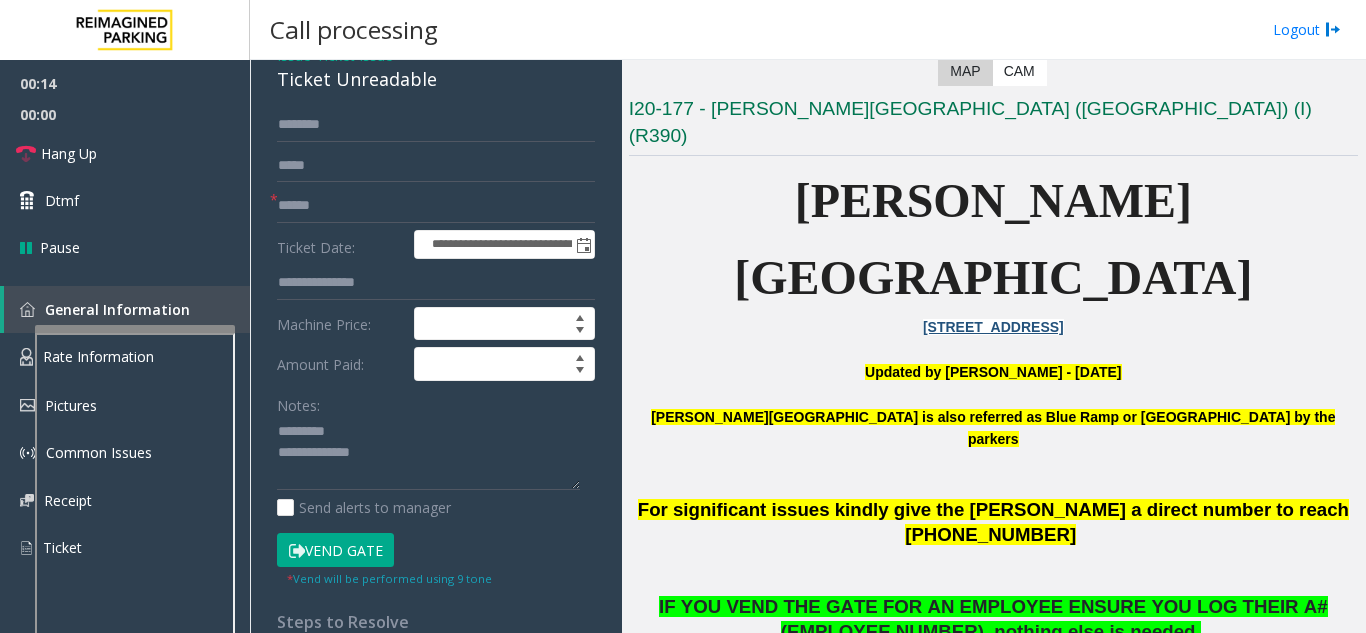 click on "Ticket Unreadable" 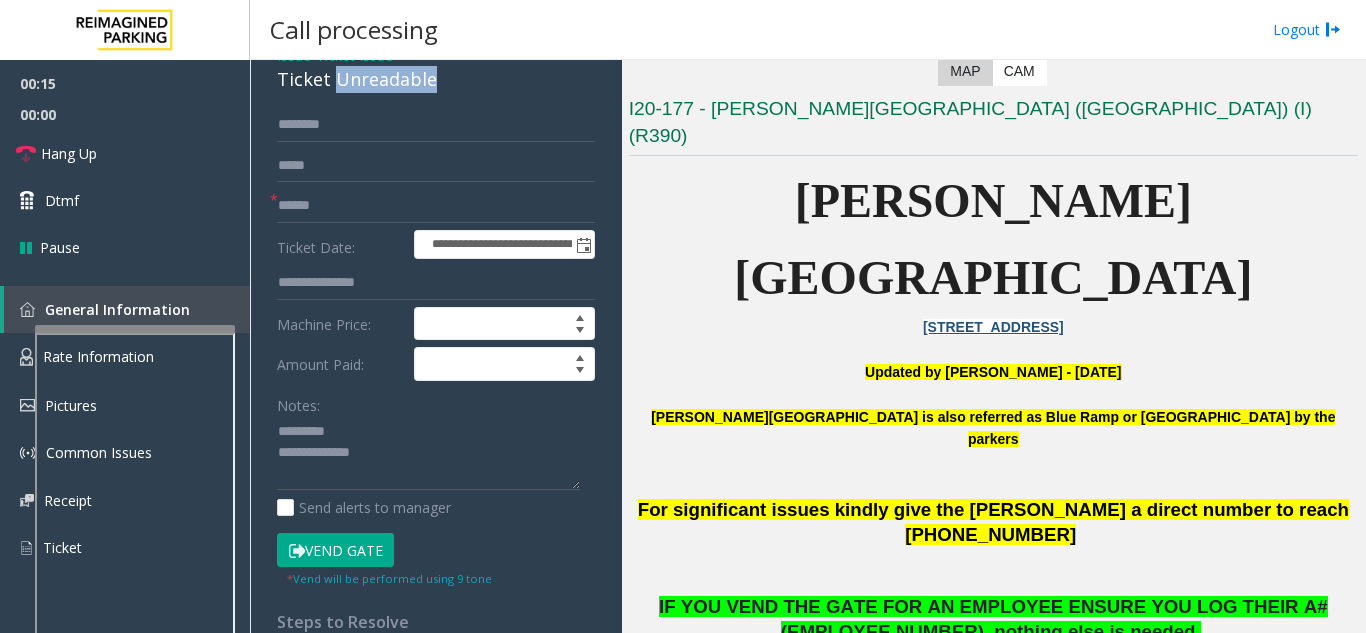 click on "Ticket Unreadable" 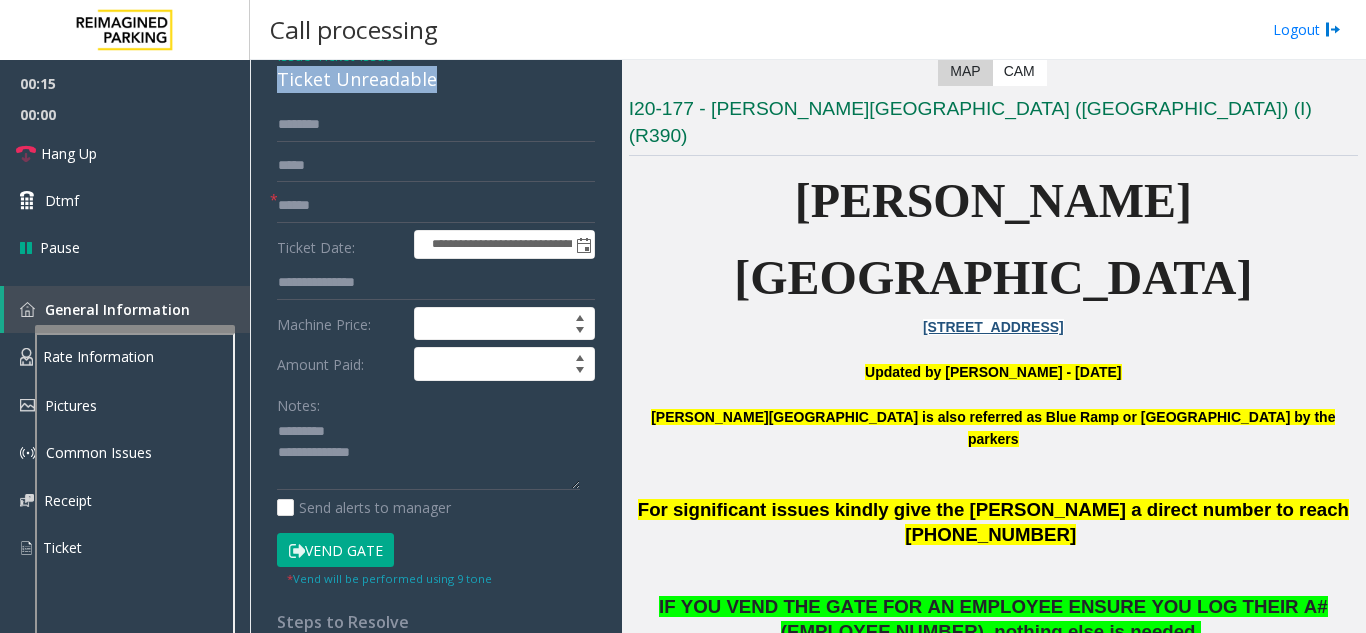 click on "Ticket Unreadable" 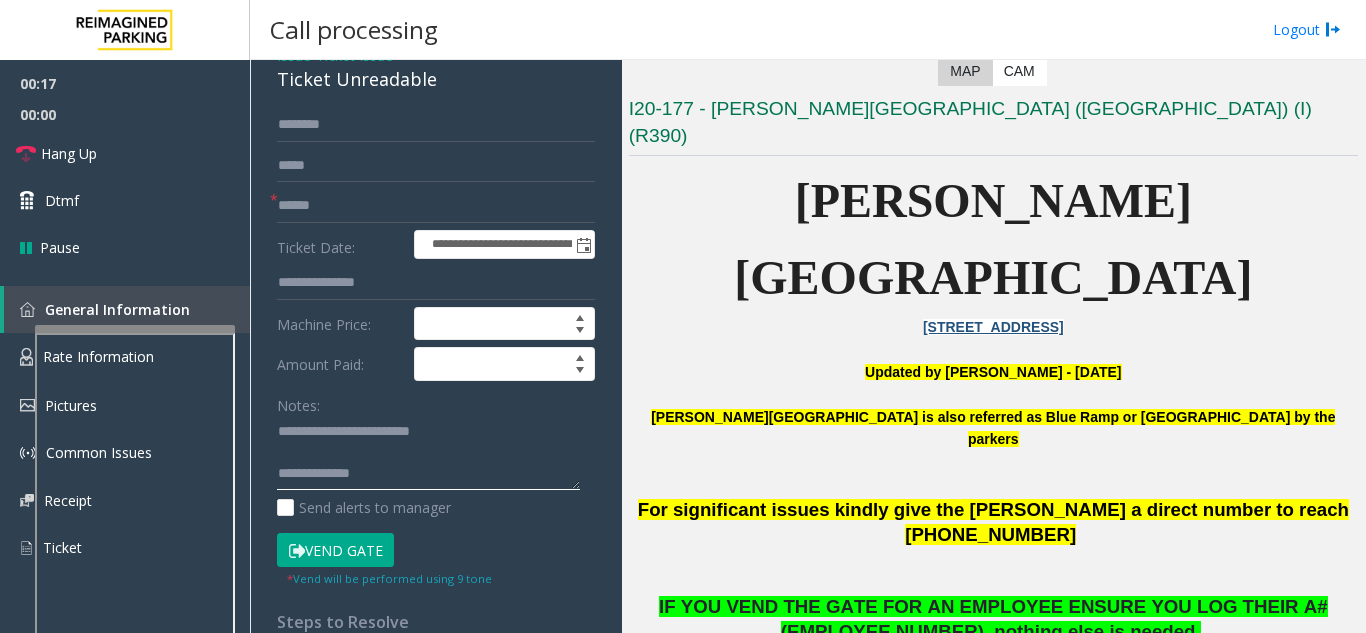 click 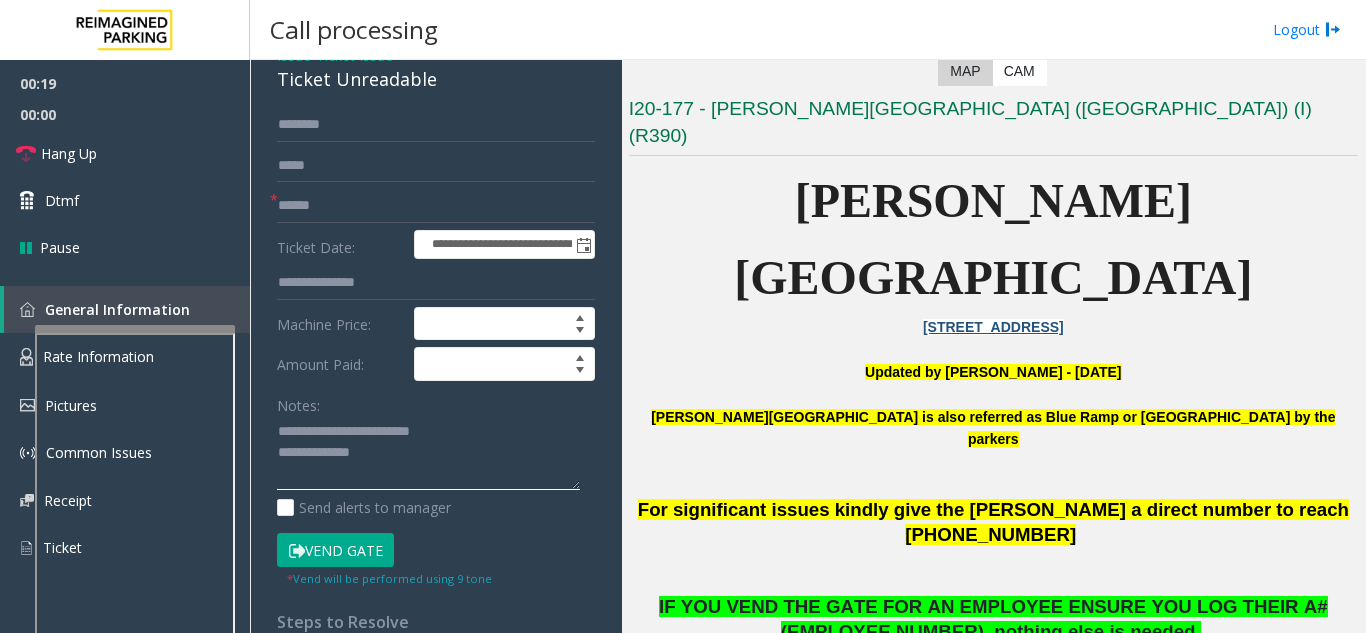 type on "**********" 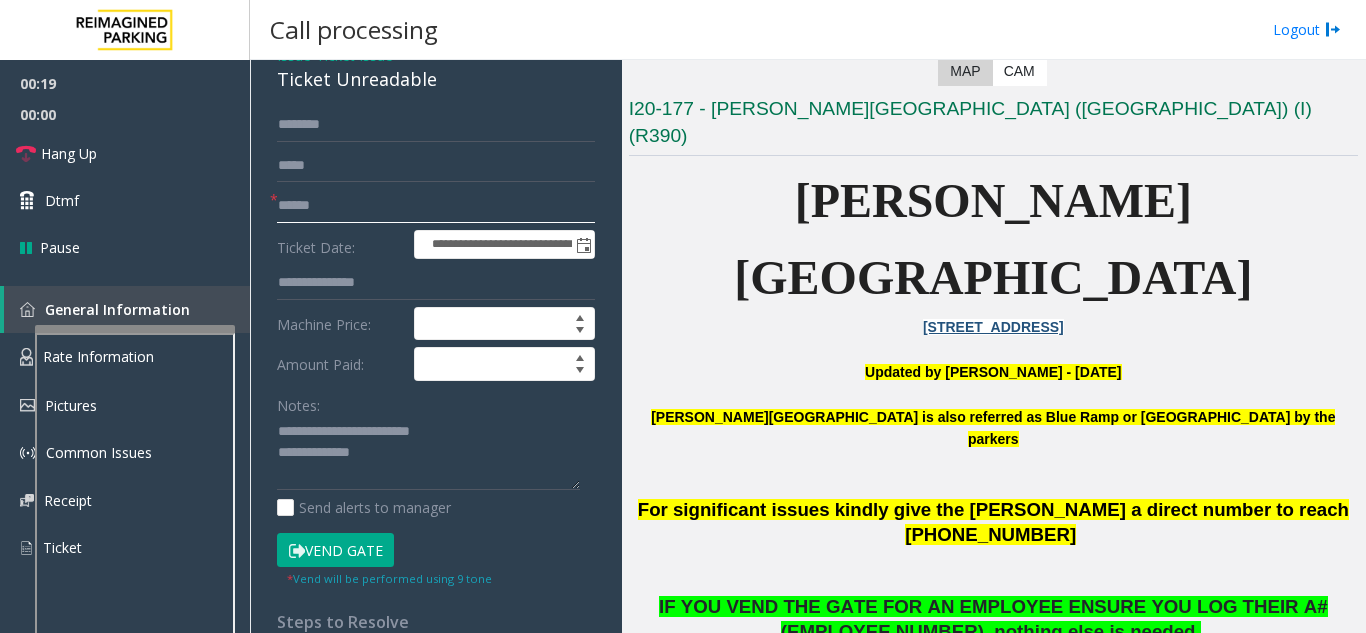click 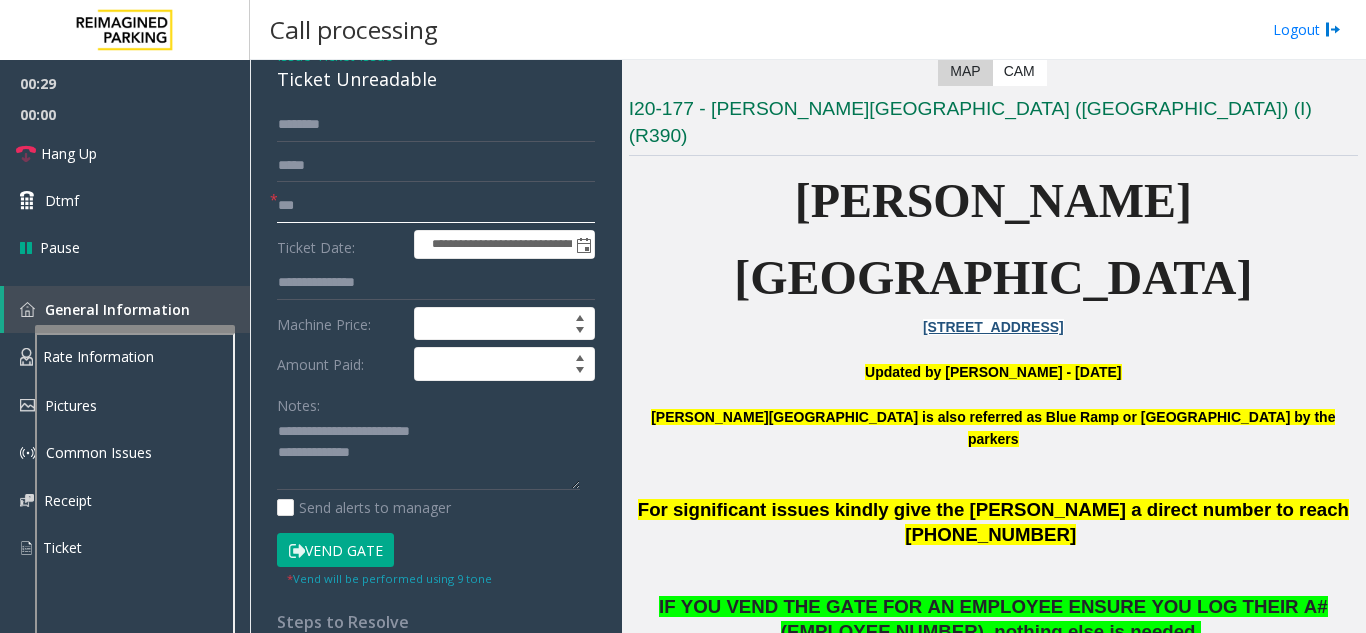 type on "**" 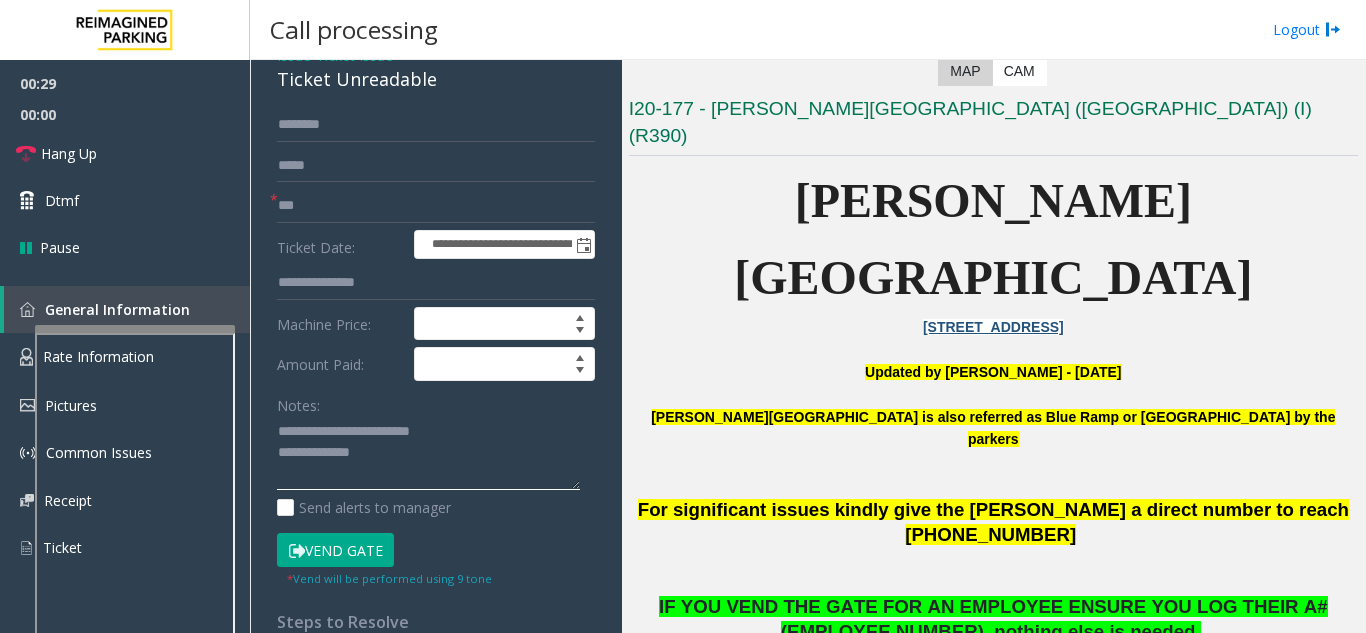 click 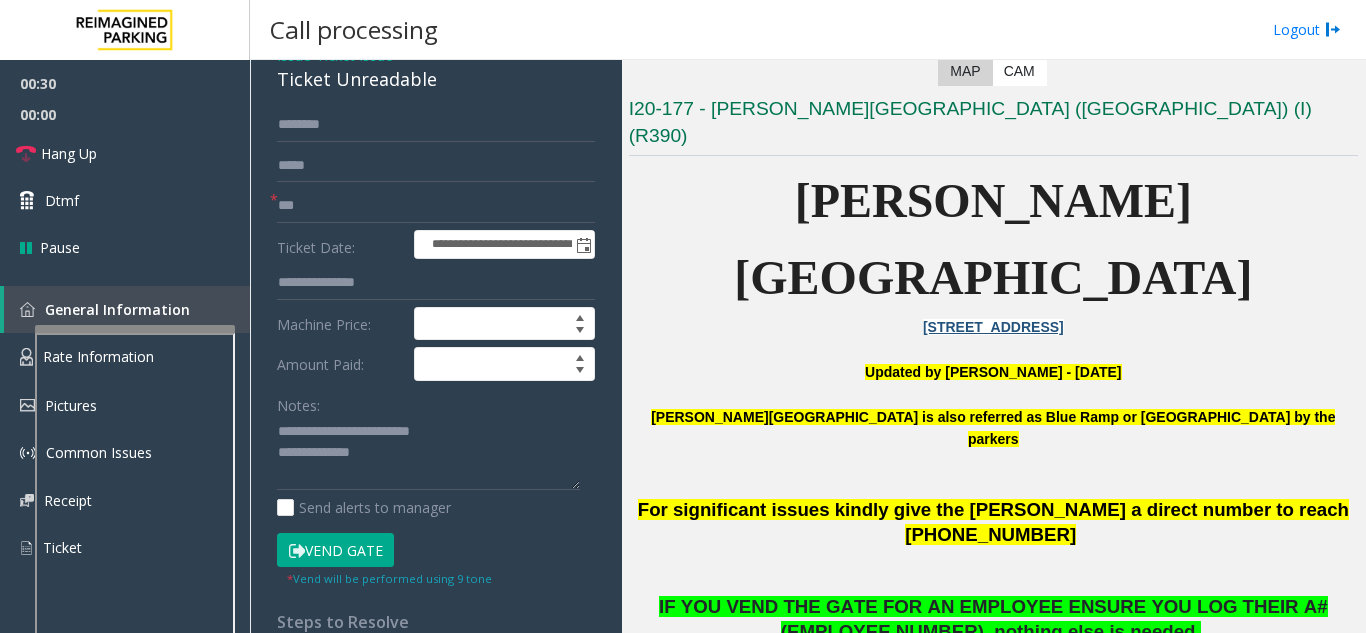 click on "Vend Gate" 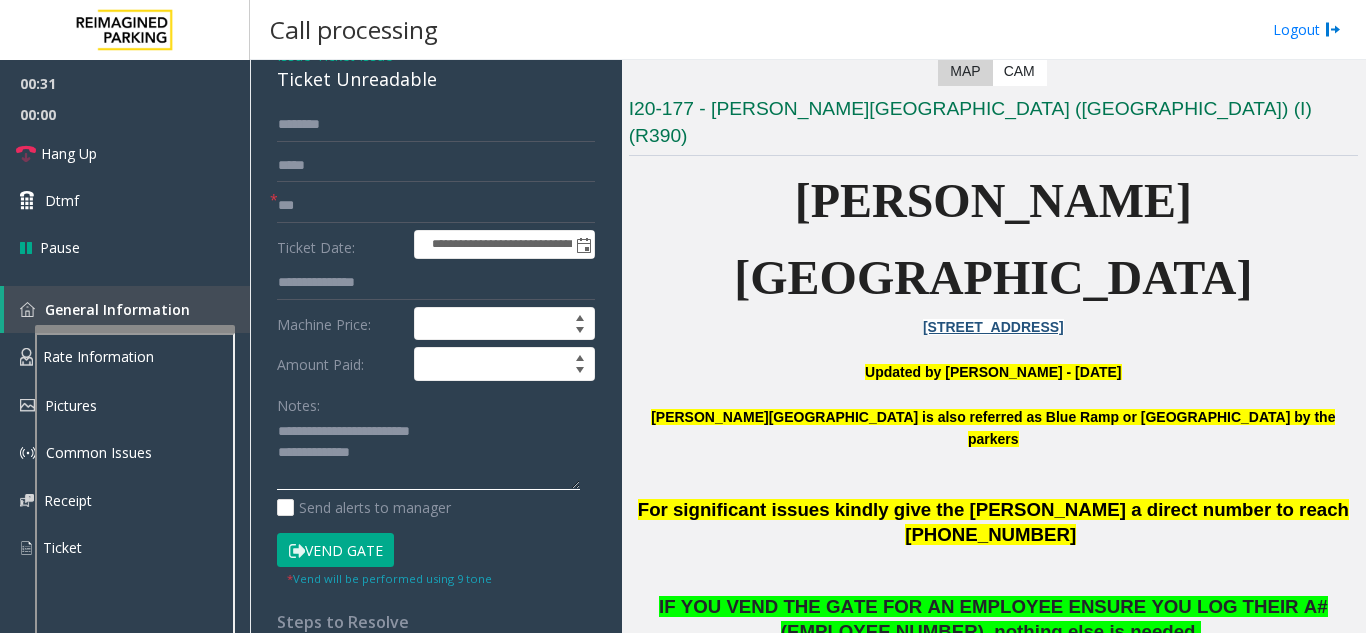 click 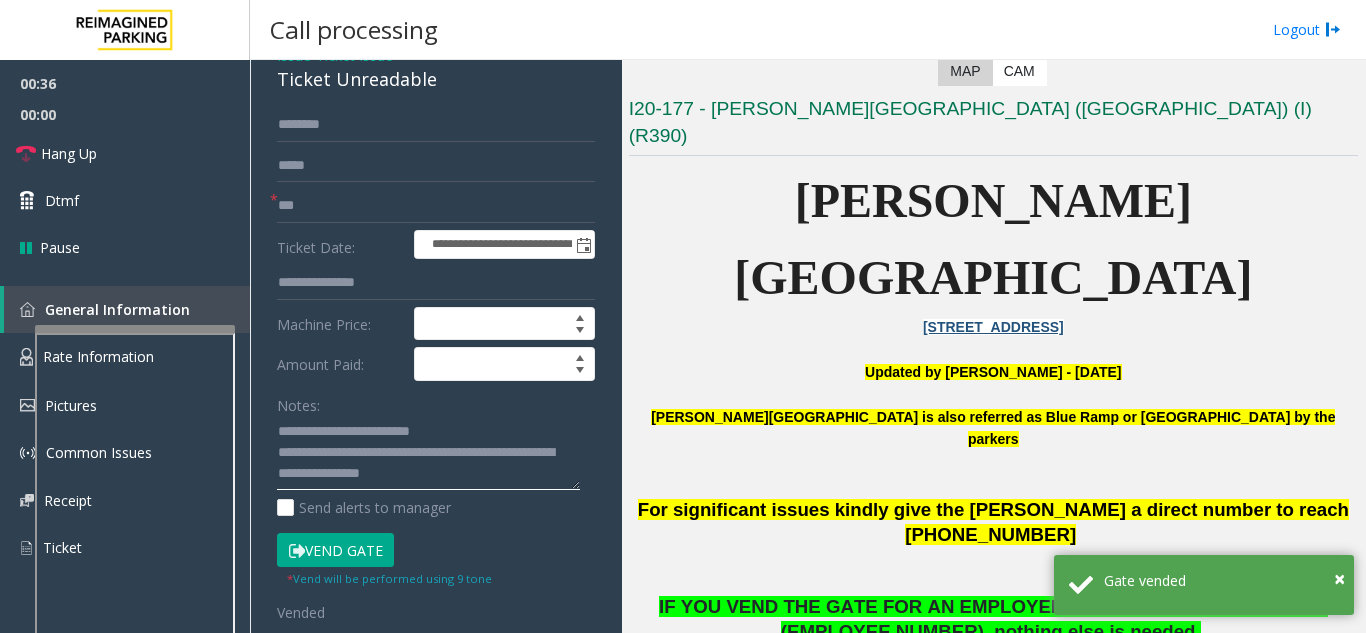 click 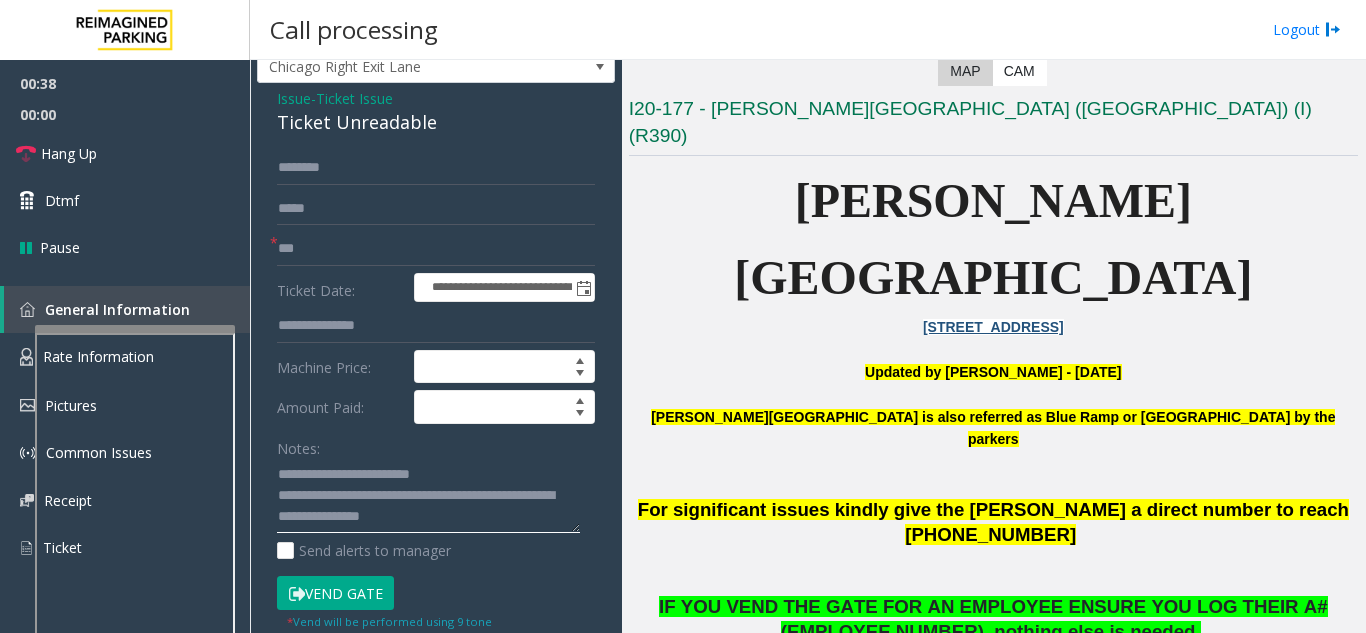 scroll, scrollTop: 55, scrollLeft: 0, axis: vertical 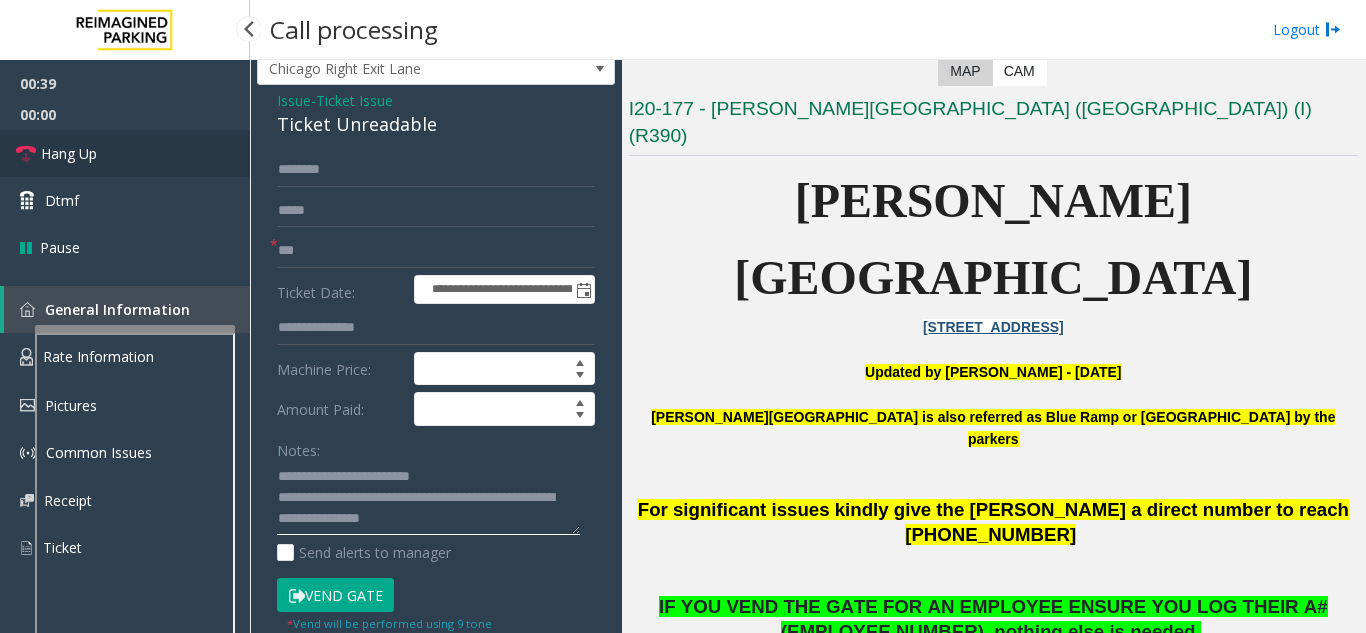 type on "**********" 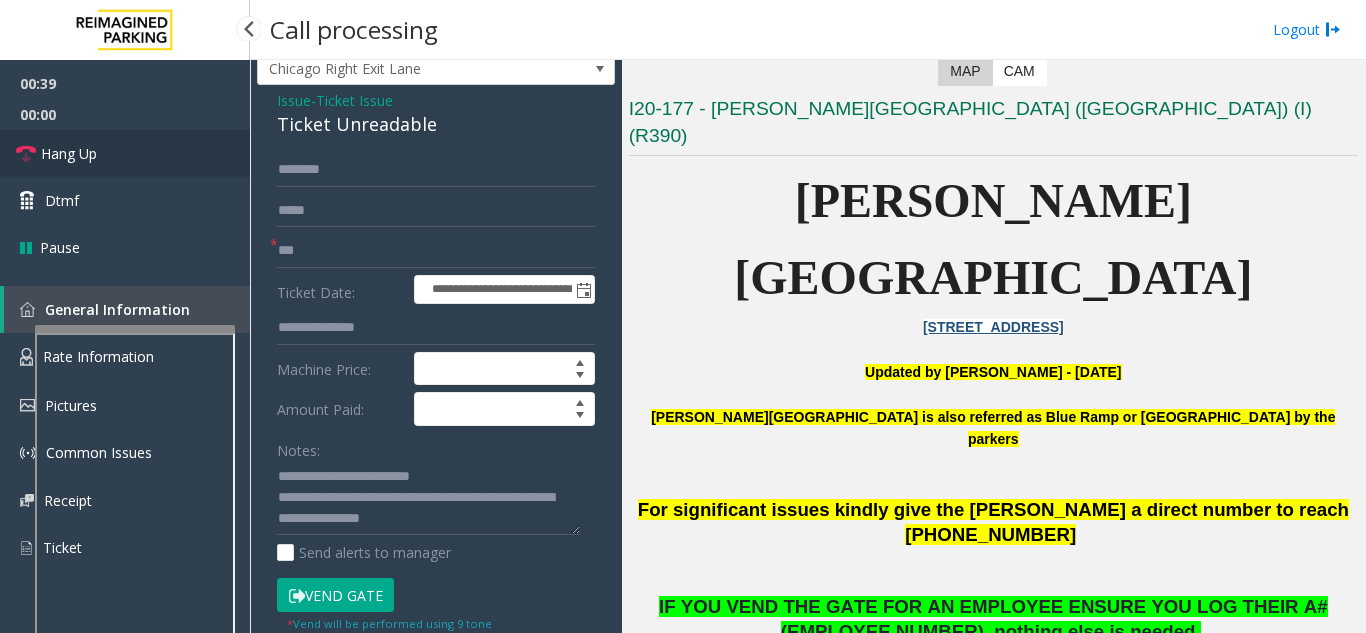 click on "Hang Up" at bounding box center [125, 153] 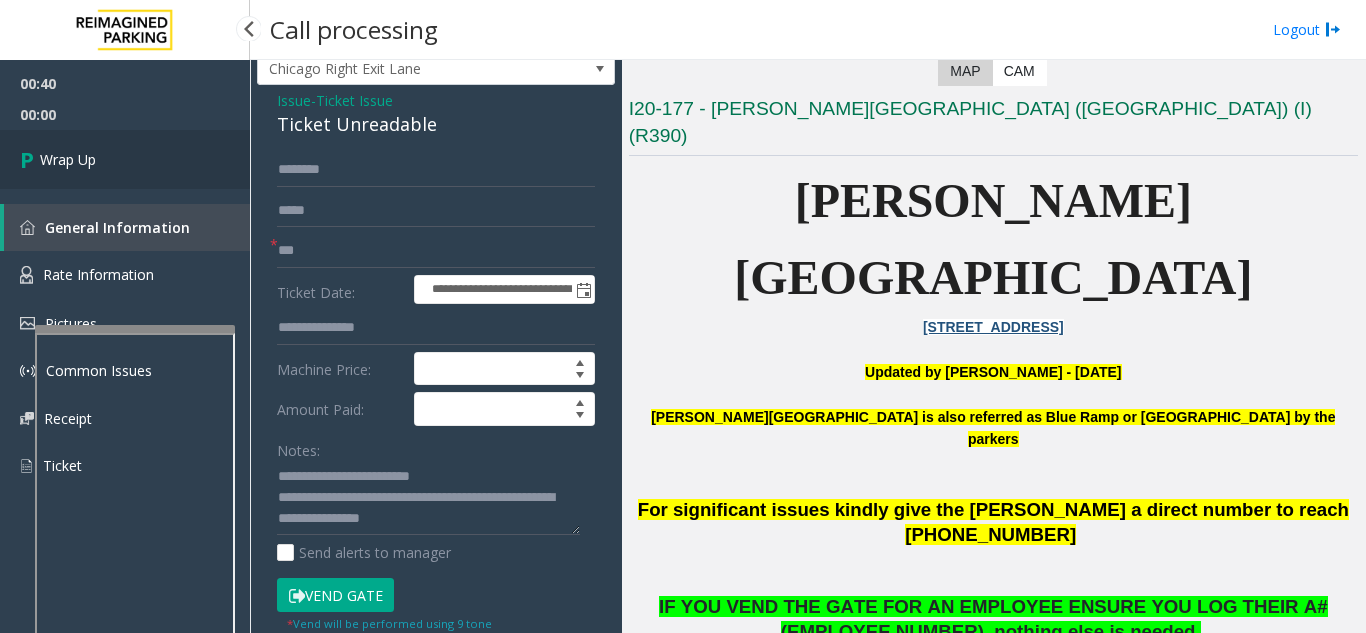click on "Wrap Up" at bounding box center [125, 159] 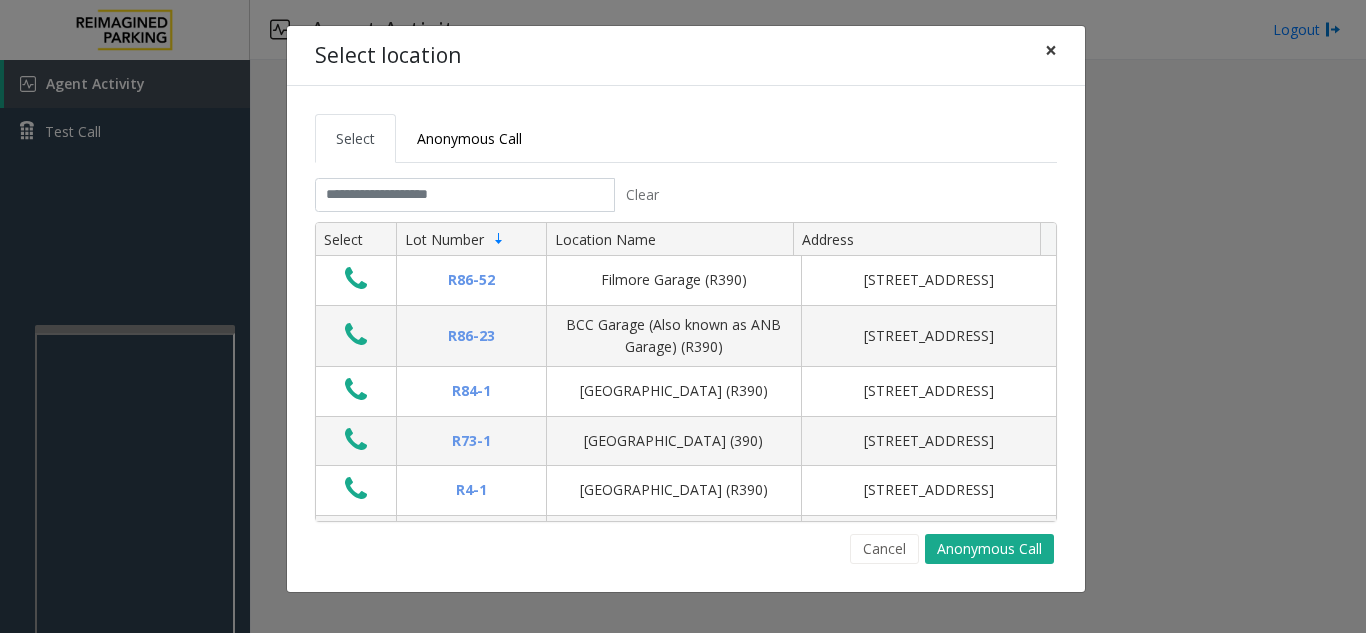 click on "×" 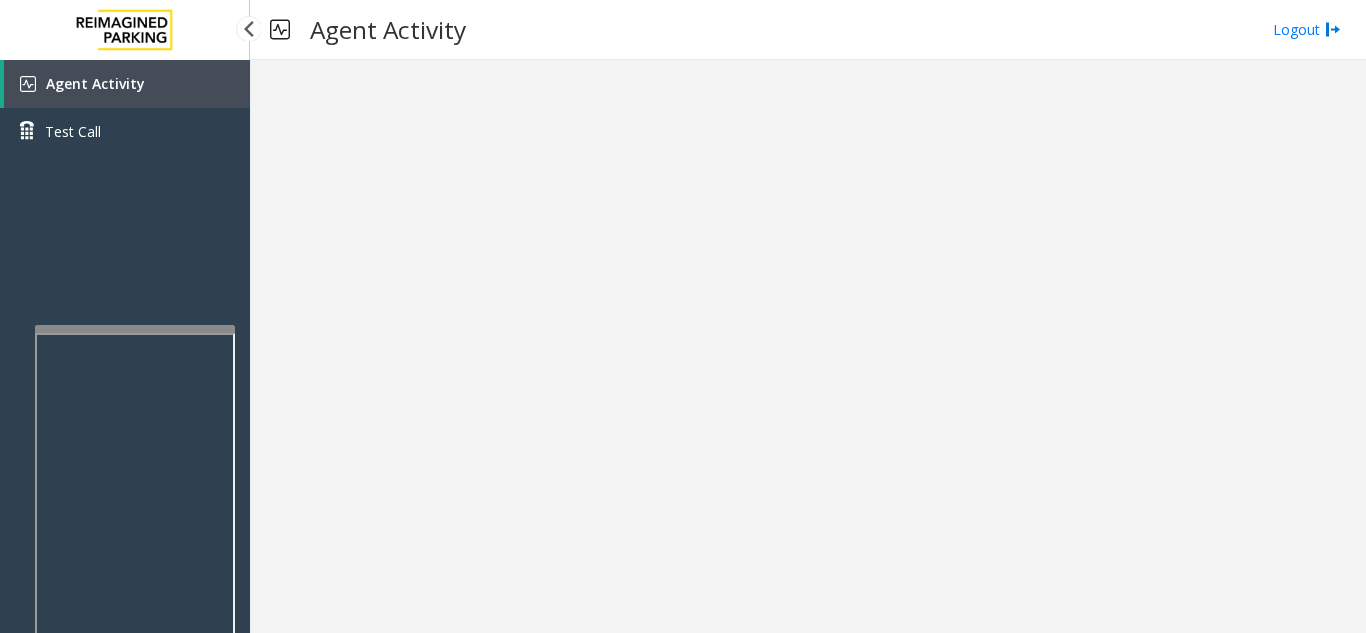 click on "Agent Activity" at bounding box center (127, 84) 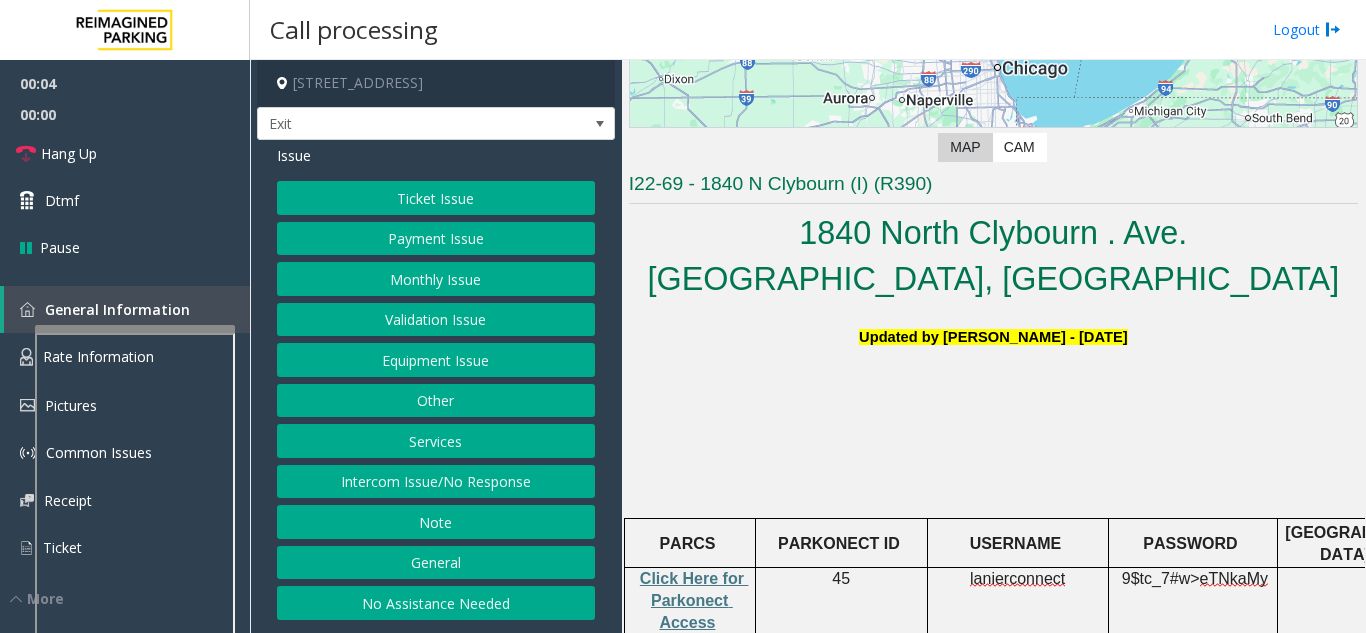 scroll, scrollTop: 400, scrollLeft: 0, axis: vertical 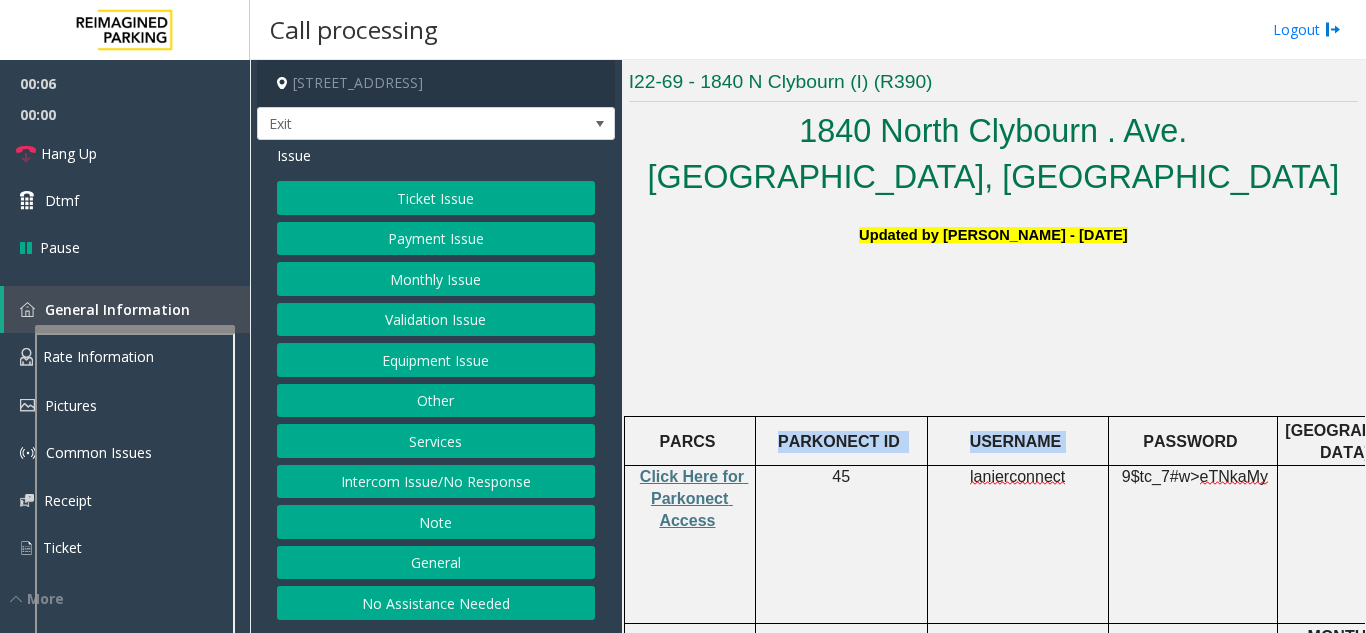 drag, startPoint x: 787, startPoint y: 382, endPoint x: 1066, endPoint y: 387, distance: 279.0448 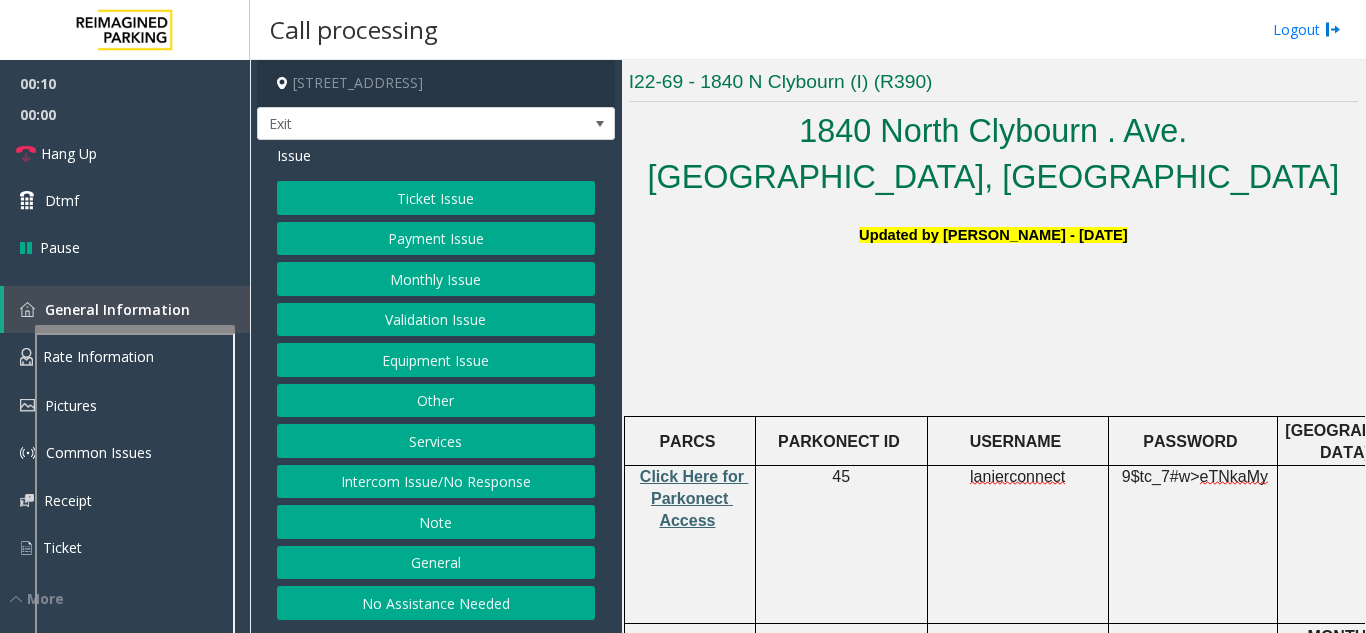 click on "Click Here for Parkonect Access" 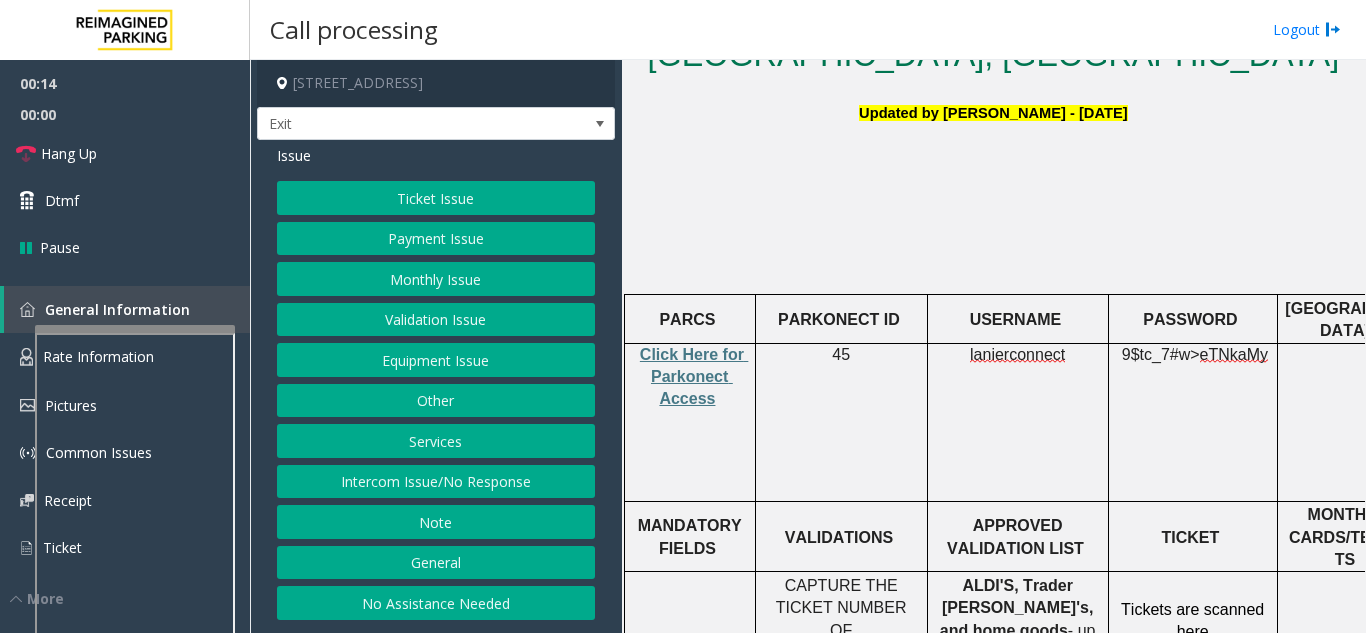 scroll, scrollTop: 700, scrollLeft: 0, axis: vertical 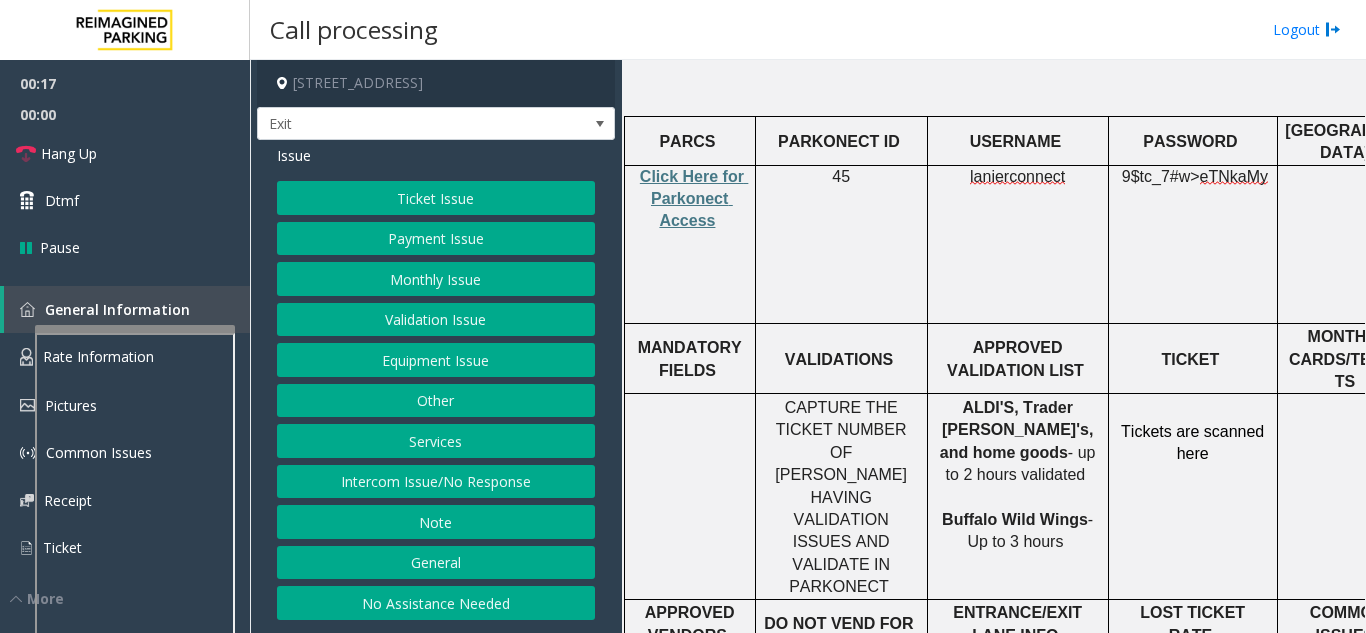 click on "Validation Issue" 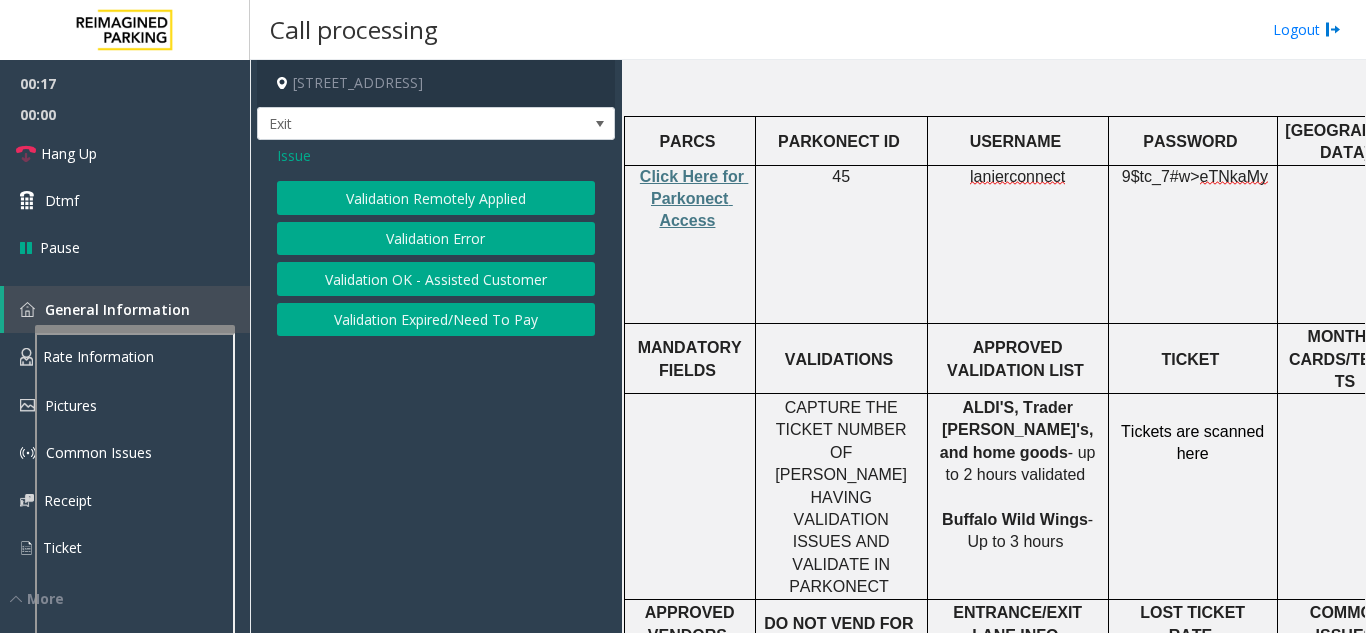 click on "Validation Error" 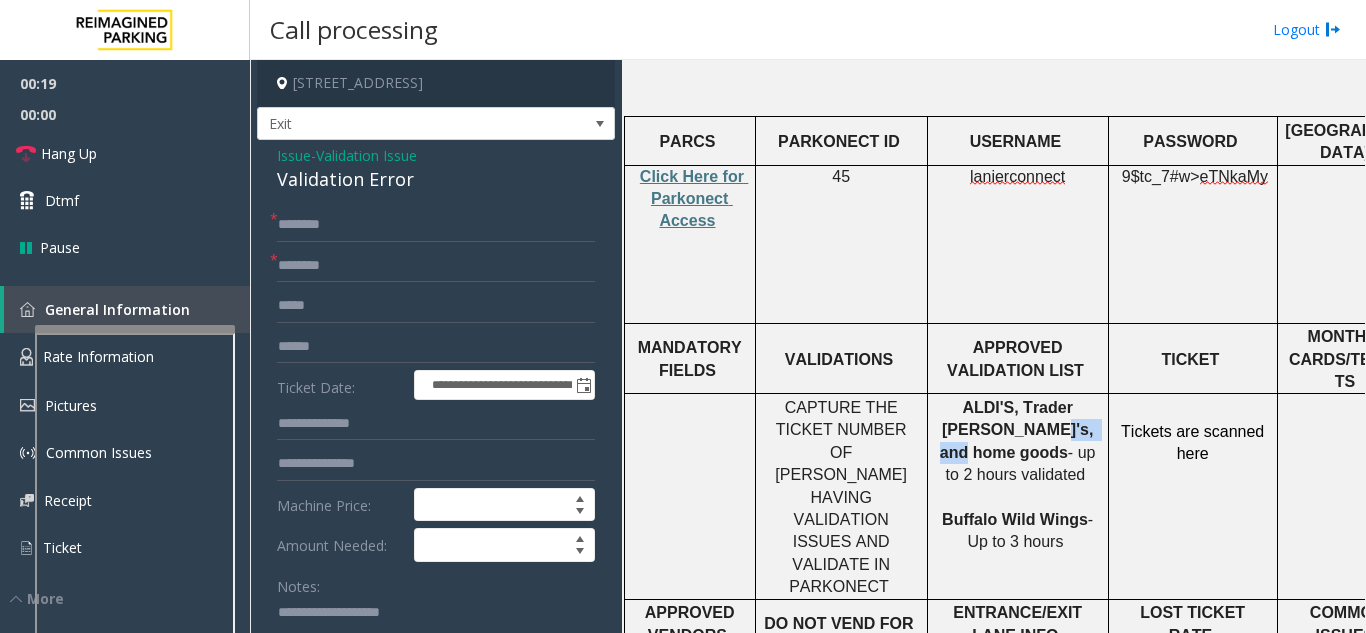 drag, startPoint x: 1028, startPoint y: 358, endPoint x: 960, endPoint y: 357, distance: 68.007355 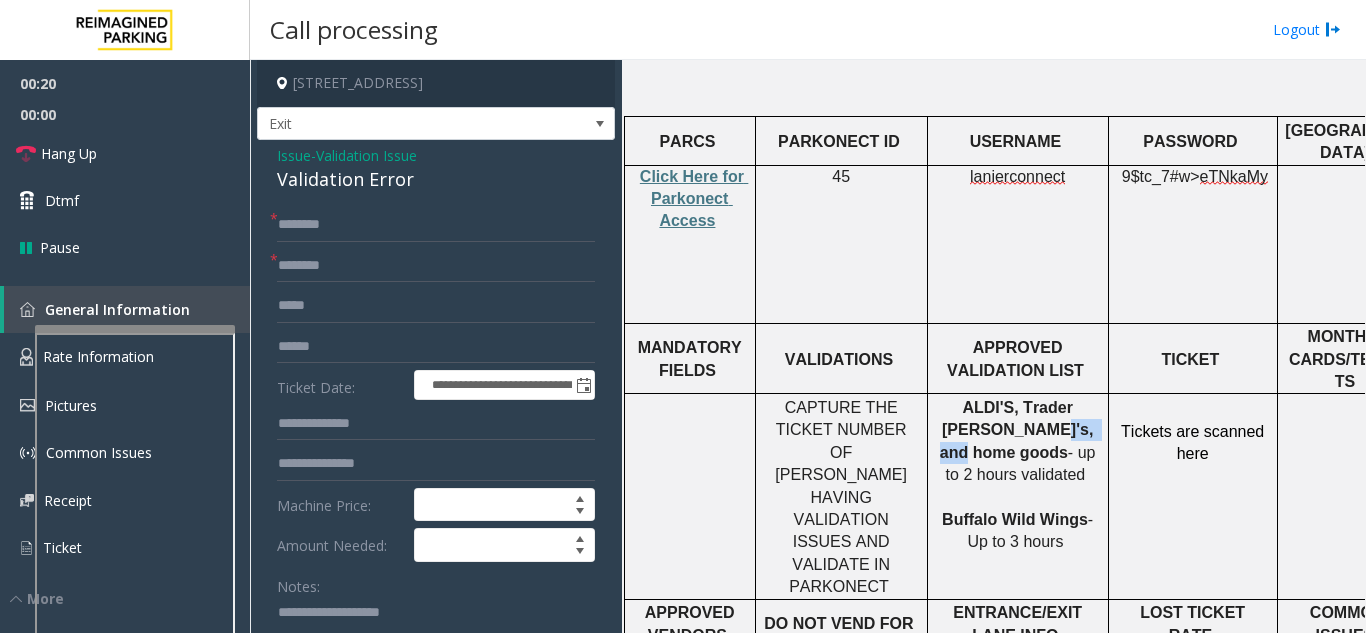 click on "ALDI'S, Trader Joe's, and home goods" 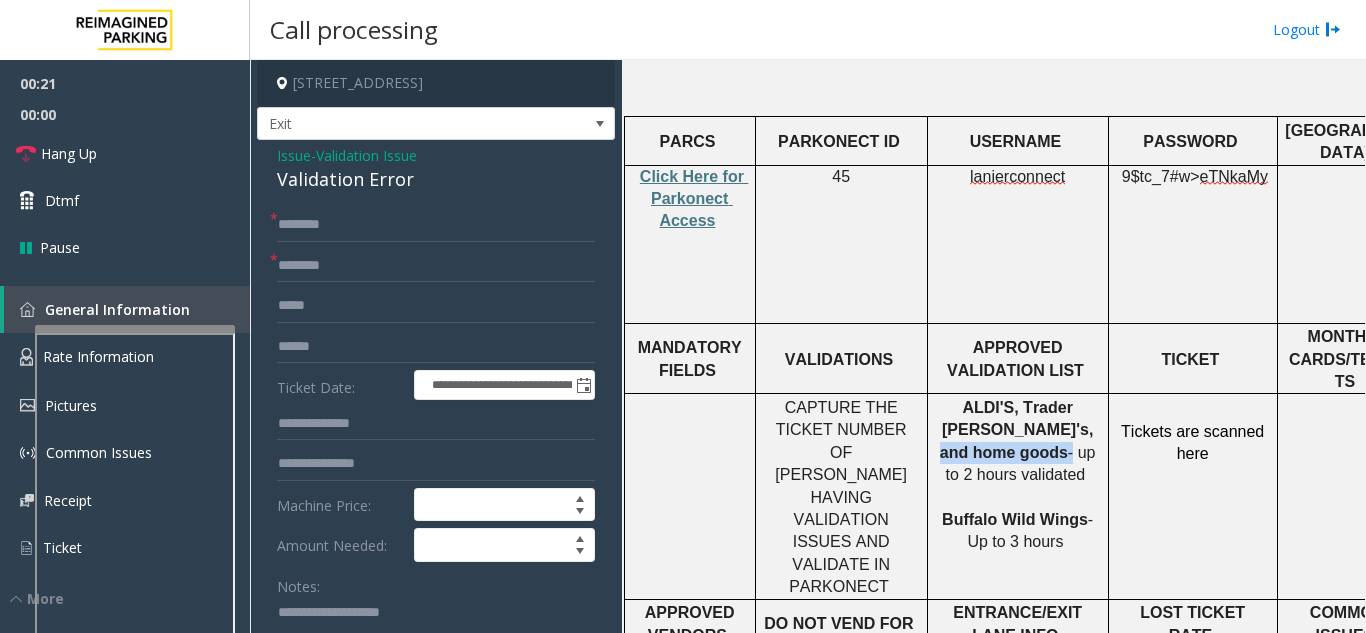 drag, startPoint x: 1034, startPoint y: 352, endPoint x: 1002, endPoint y: 358, distance: 32.55764 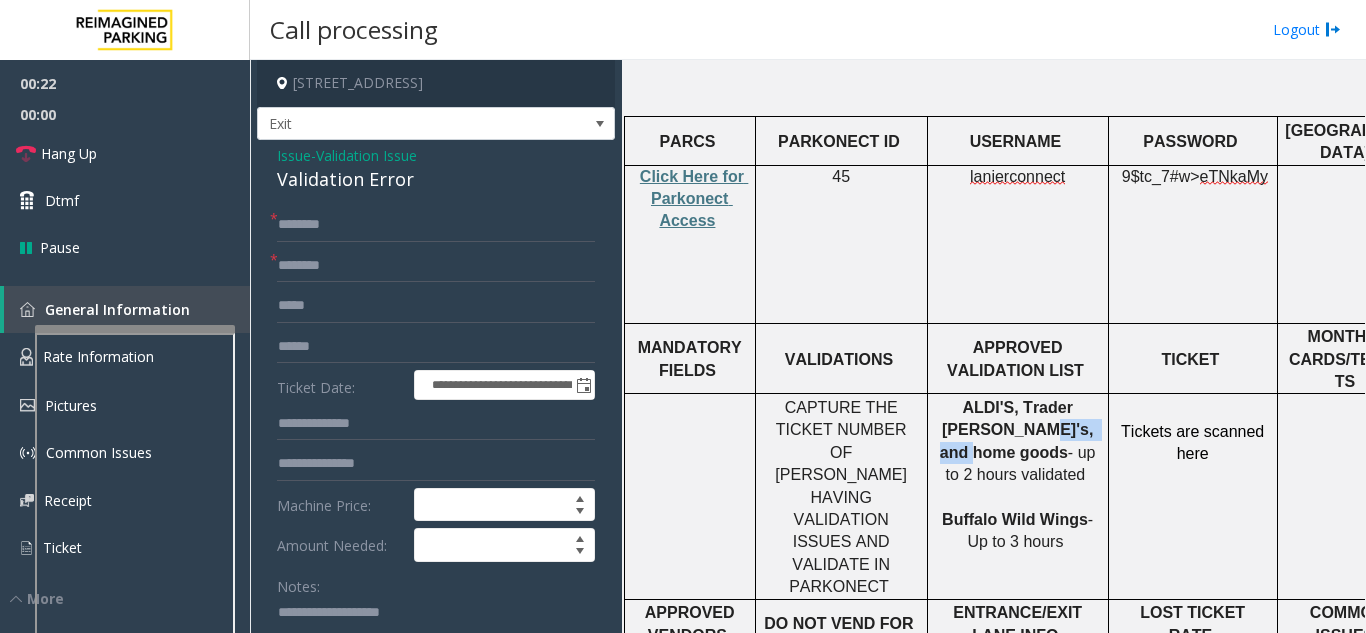 drag, startPoint x: 1030, startPoint y: 358, endPoint x: 945, endPoint y: 351, distance: 85.28775 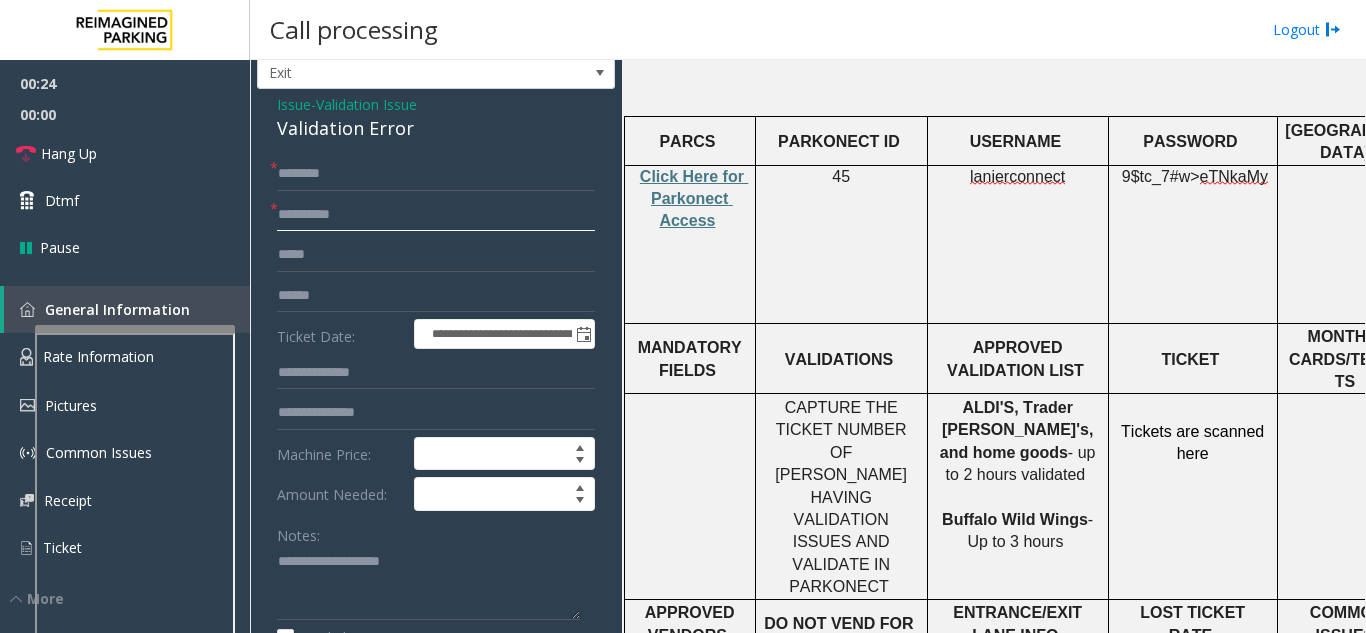 scroll, scrollTop: 100, scrollLeft: 0, axis: vertical 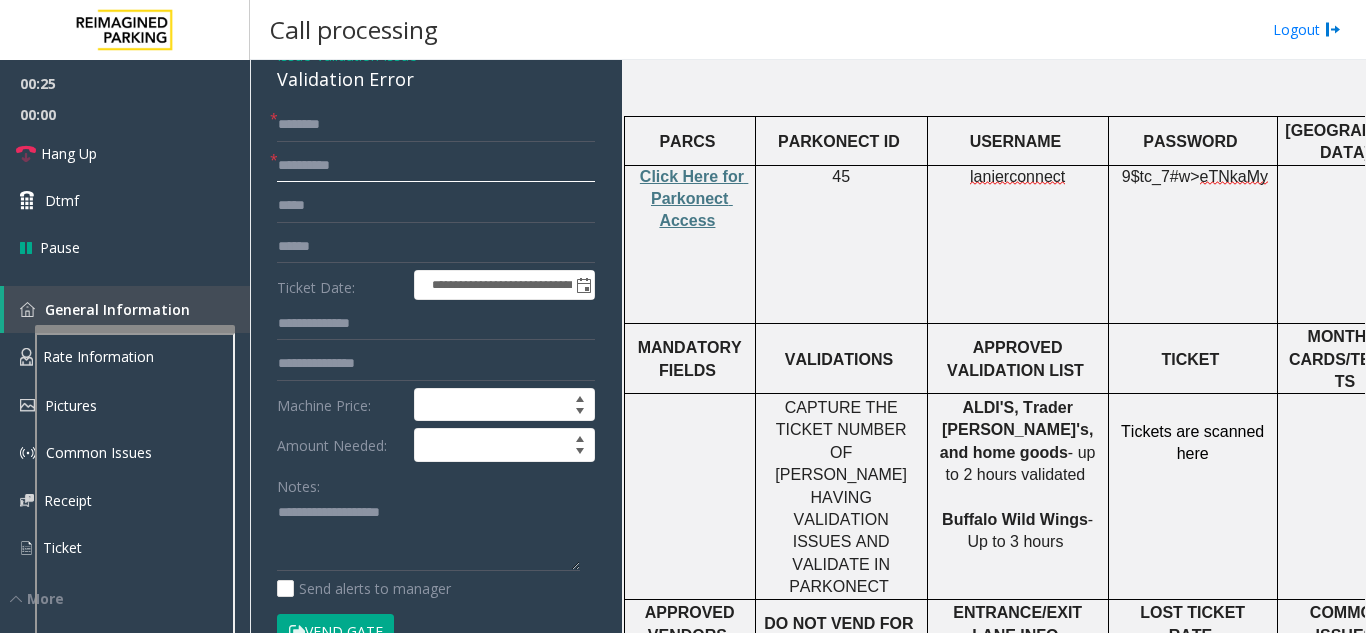 type on "**********" 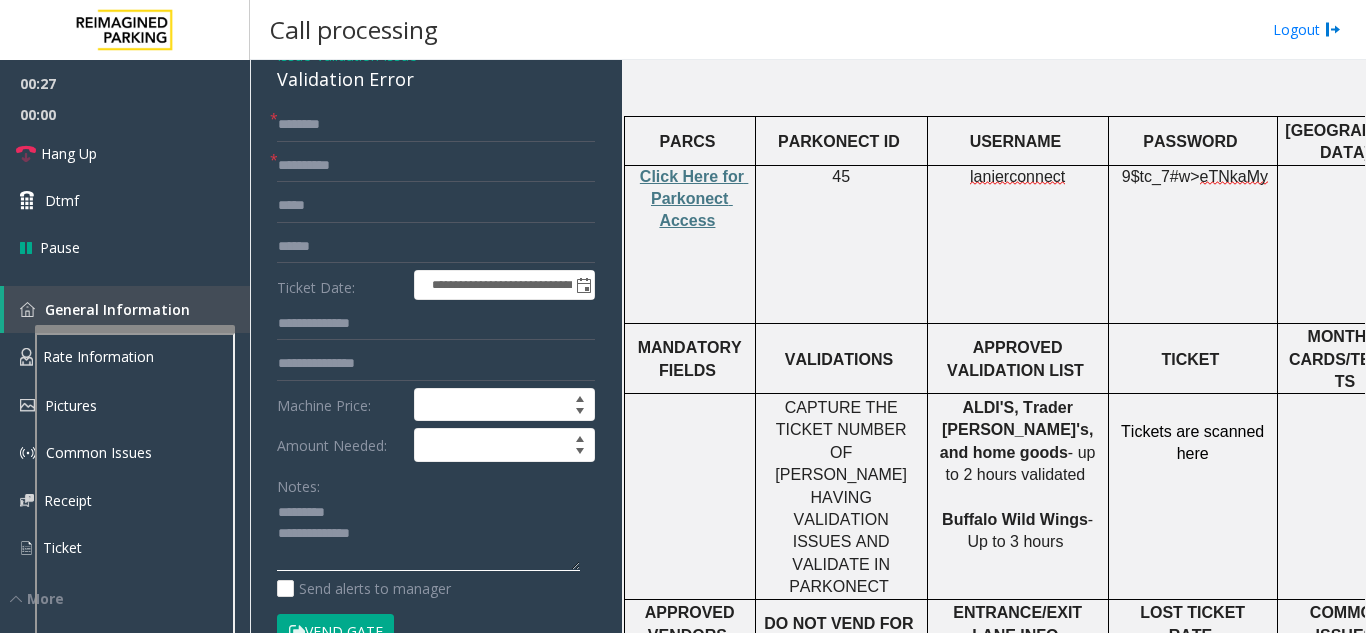 click 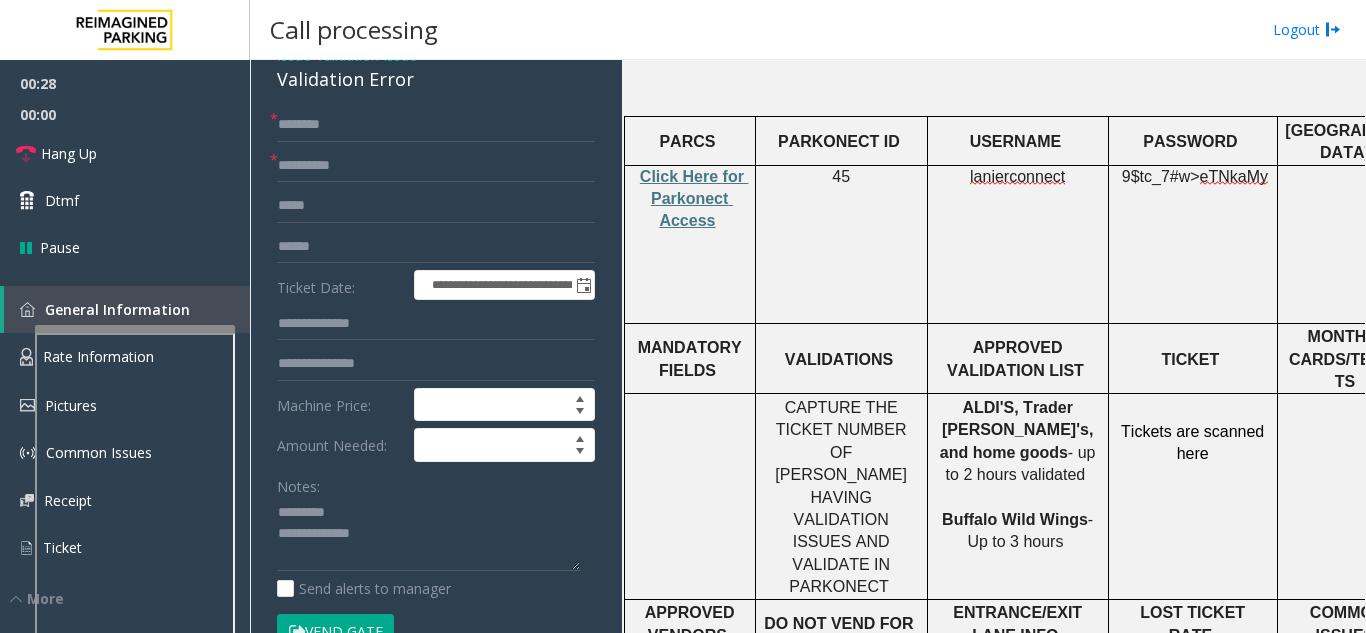 click on "Validation Error" 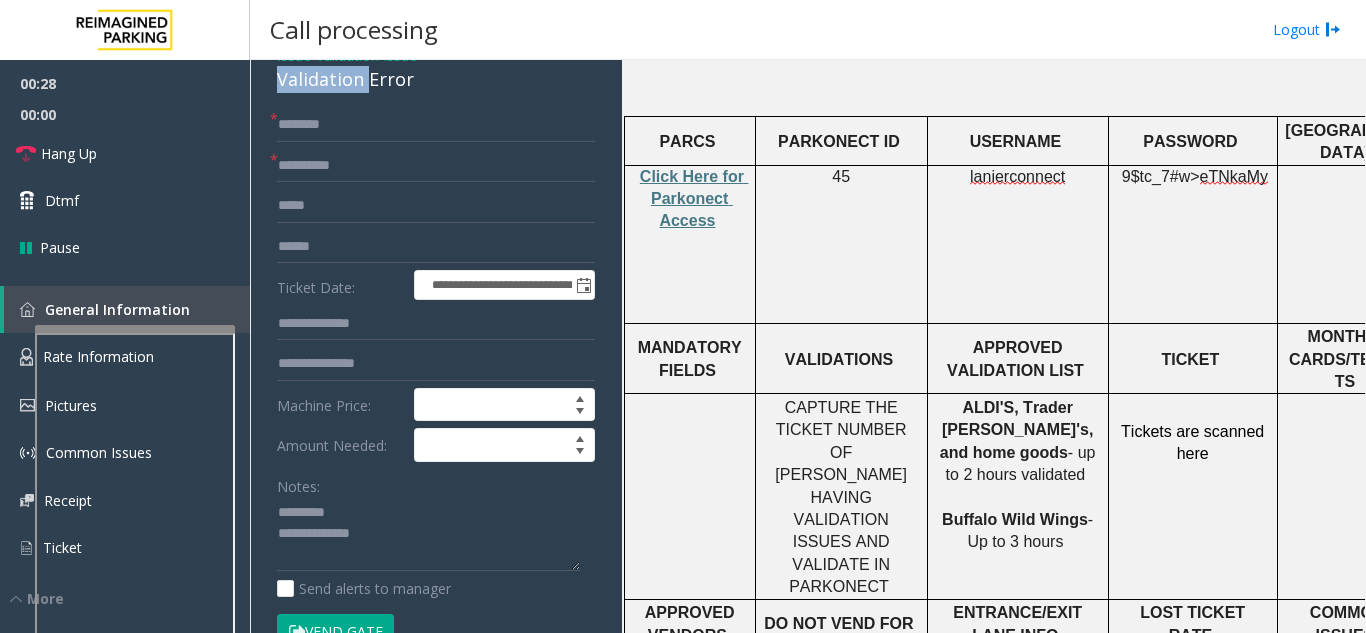 click on "Validation Error" 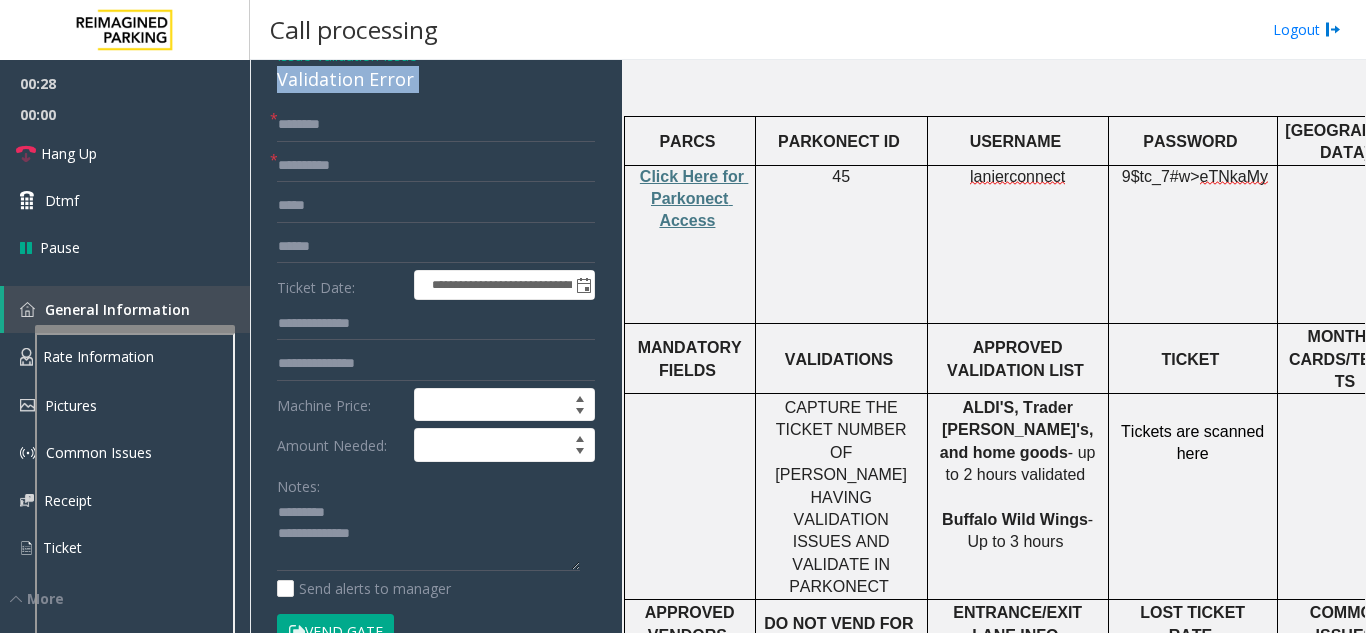 click on "Validation Error" 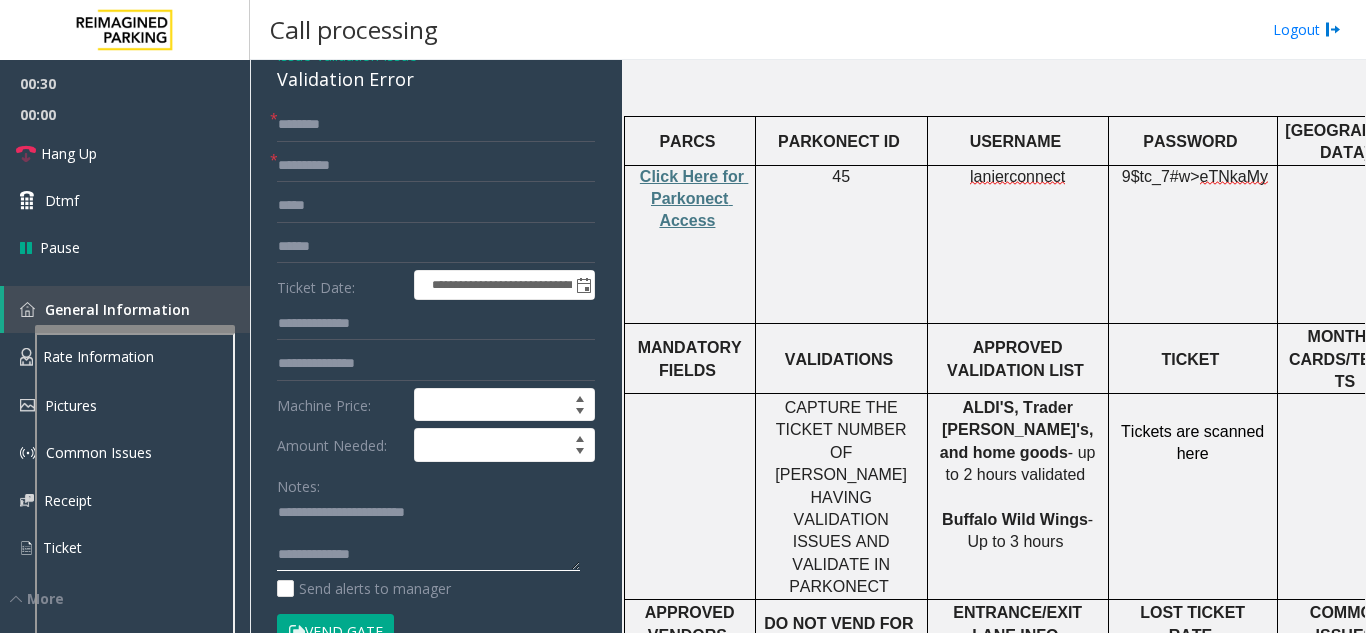 click 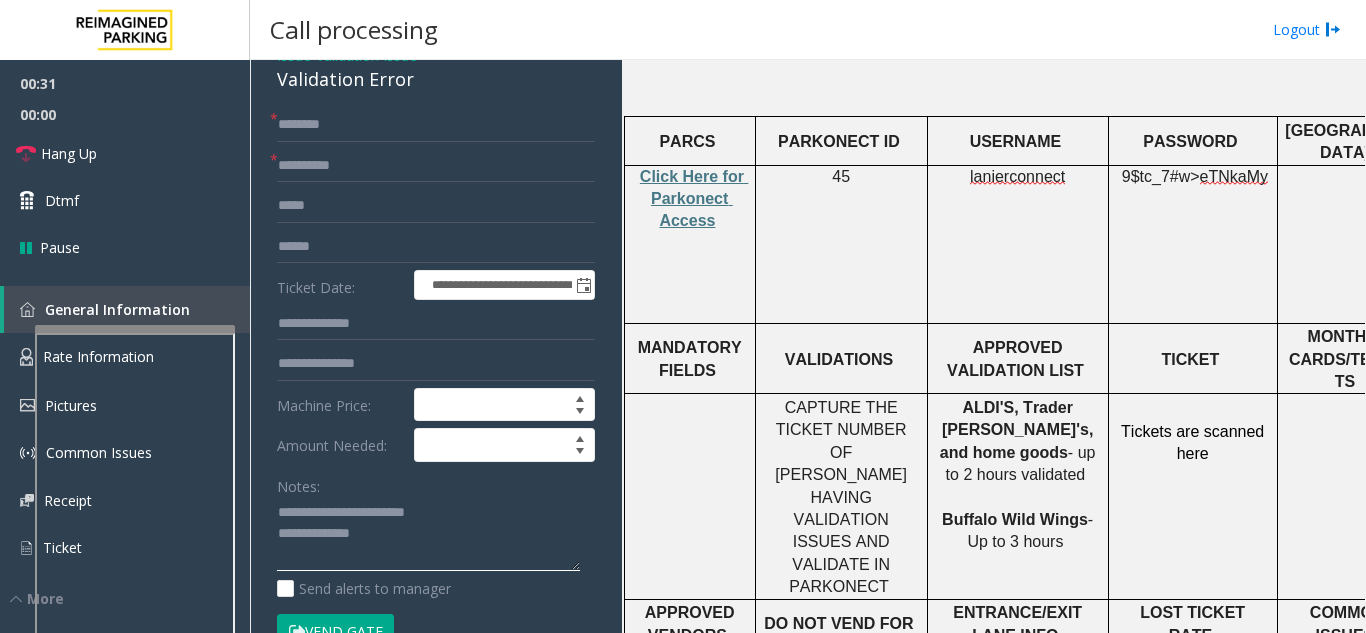 click 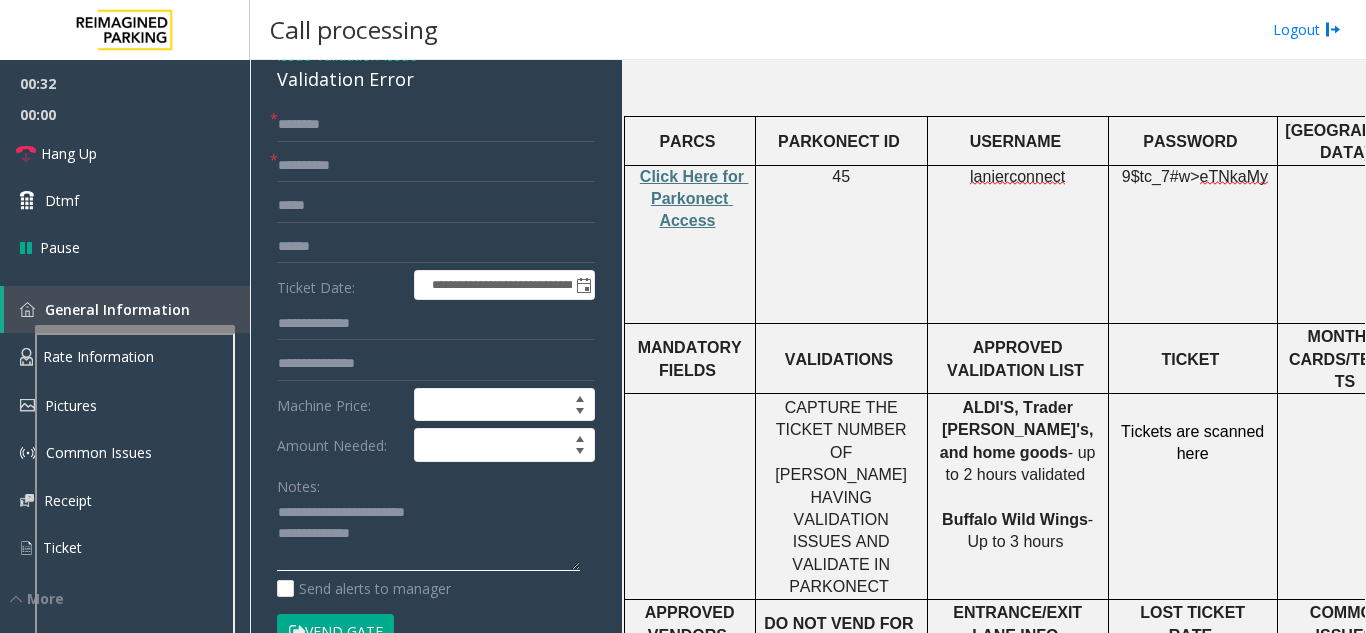 type on "**********" 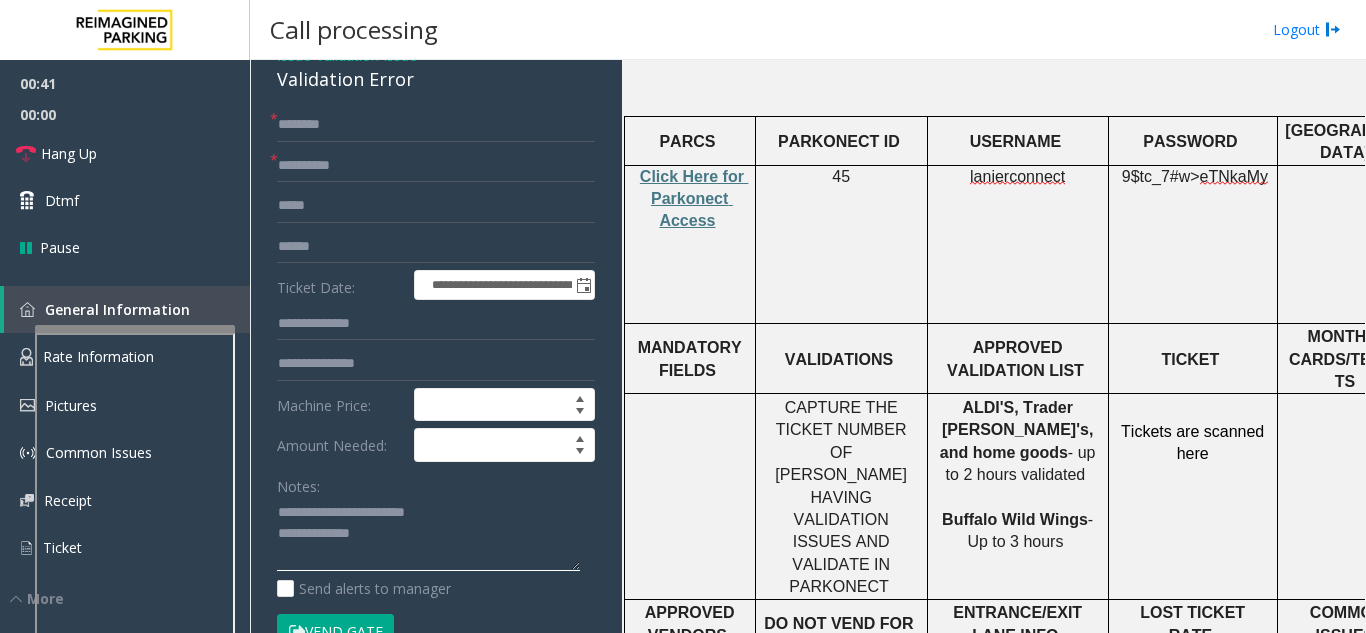 scroll, scrollTop: 49, scrollLeft: 0, axis: vertical 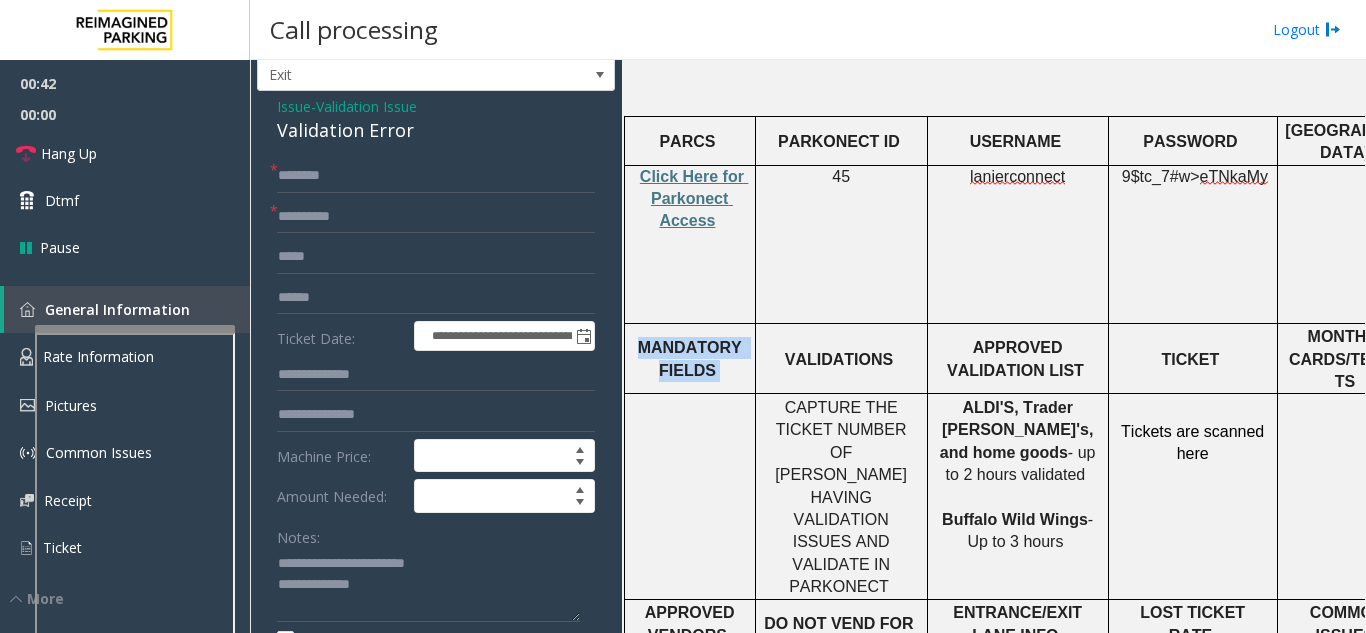 drag, startPoint x: 638, startPoint y: 276, endPoint x: 723, endPoint y: 311, distance: 91.92388 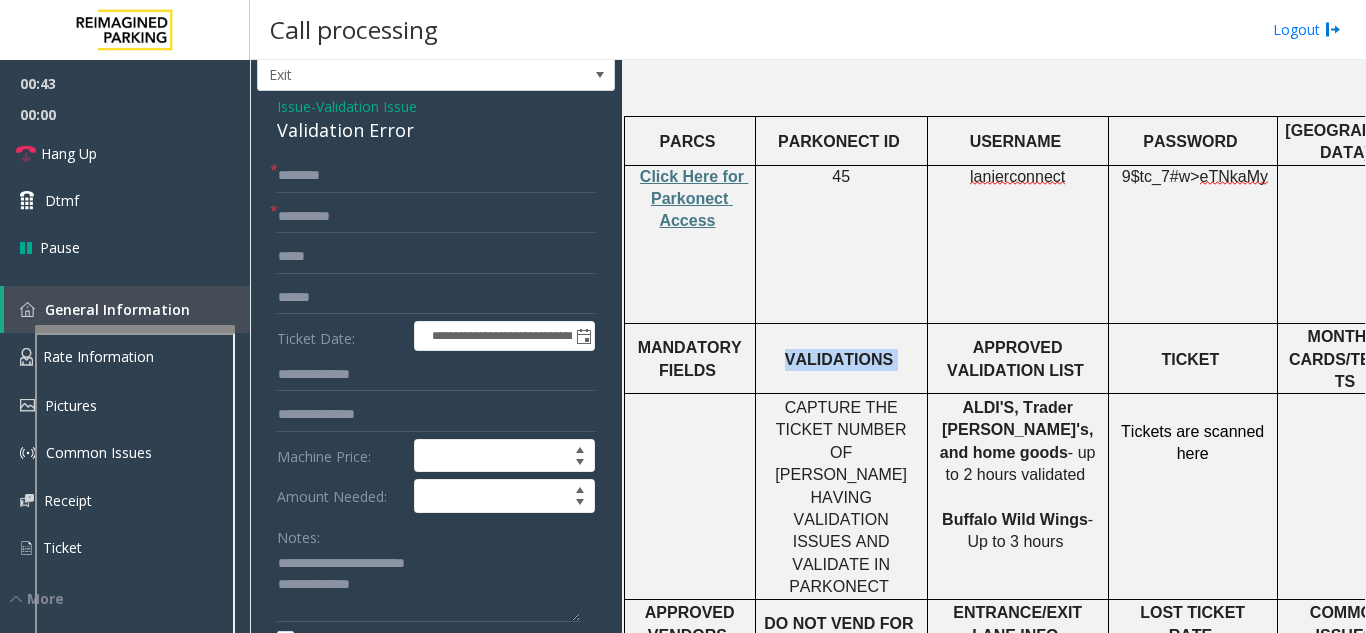 drag, startPoint x: 784, startPoint y: 305, endPoint x: 903, endPoint y: 310, distance: 119.104996 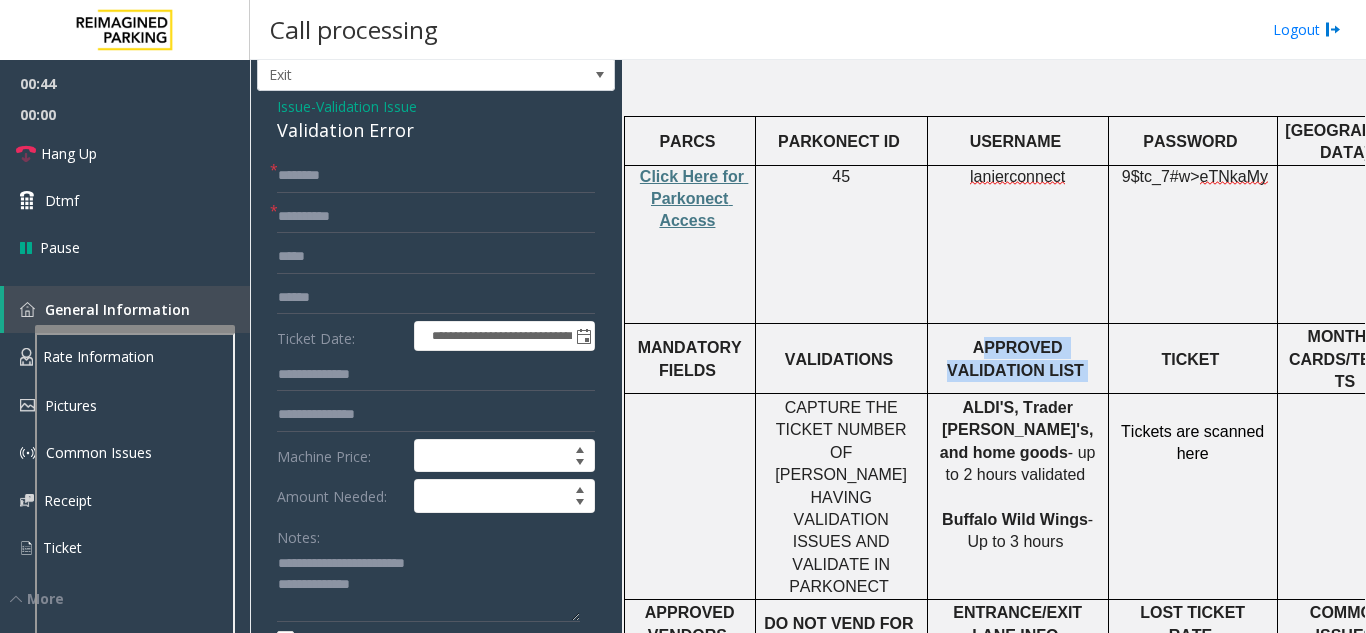 drag, startPoint x: 1032, startPoint y: 301, endPoint x: 950, endPoint y: 280, distance: 84.646324 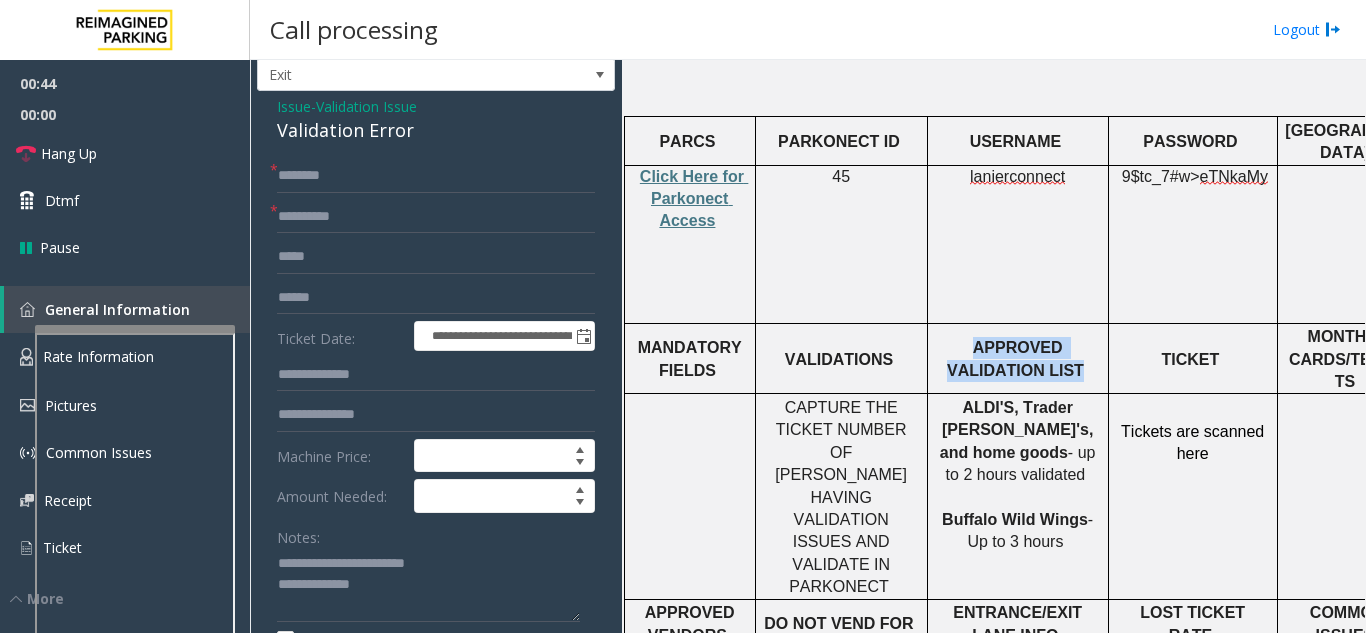 drag, startPoint x: 941, startPoint y: 281, endPoint x: 1029, endPoint y: 302, distance: 90.47099 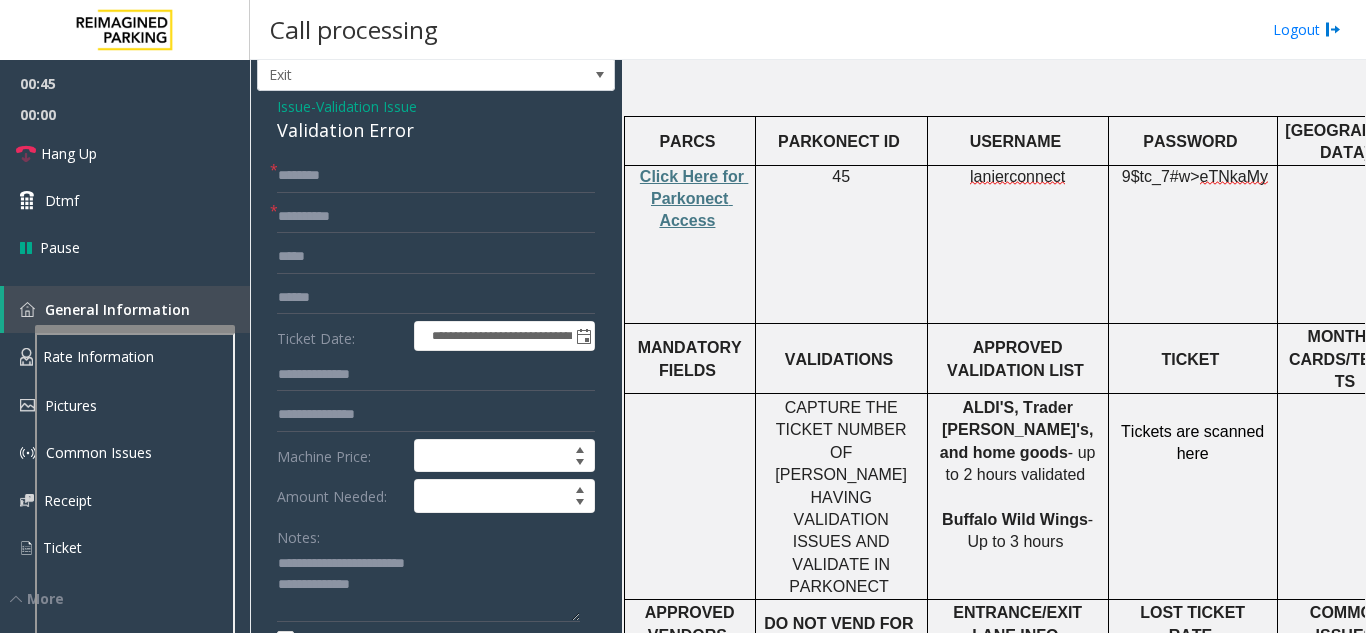 click 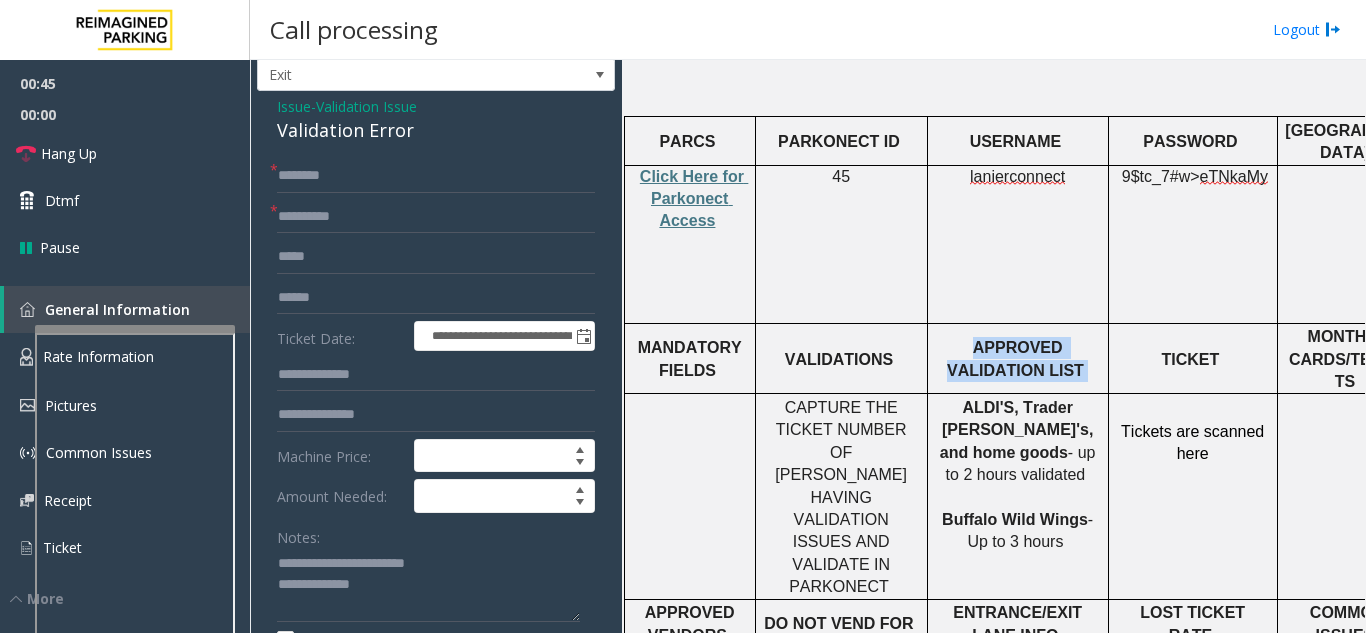 drag, startPoint x: 1031, startPoint y: 303, endPoint x: 950, endPoint y: 279, distance: 84.48077 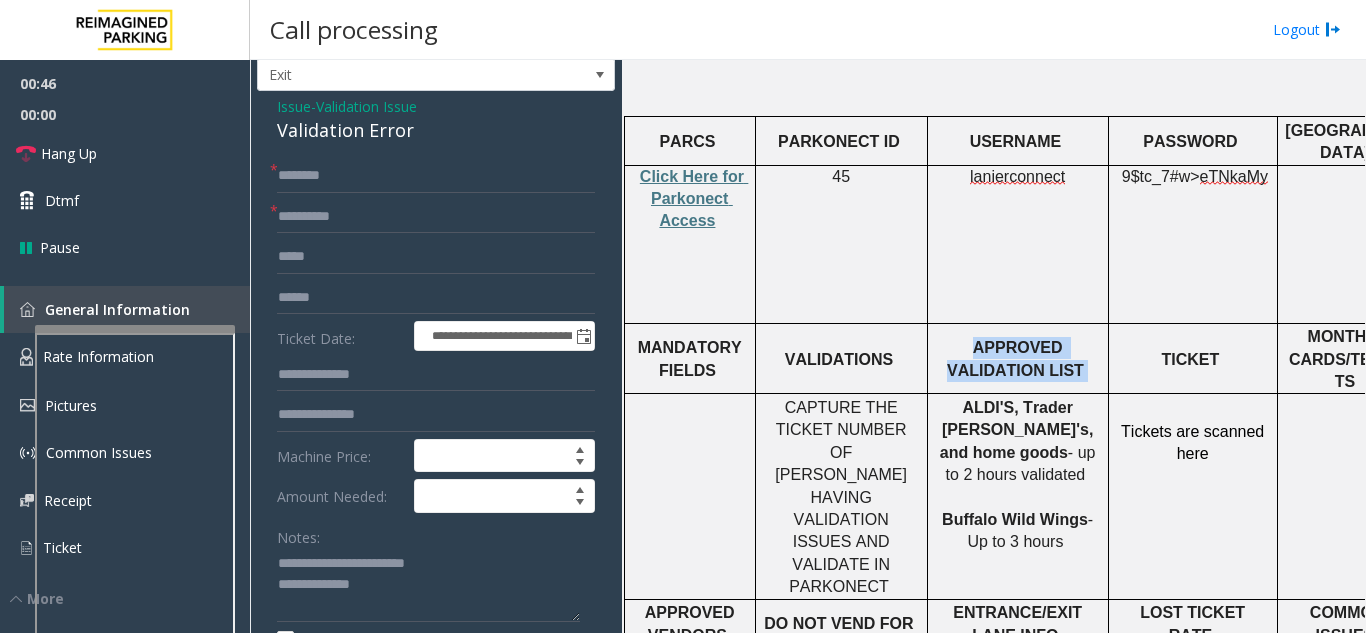 click on "APPROVED VALIDATION LIST" 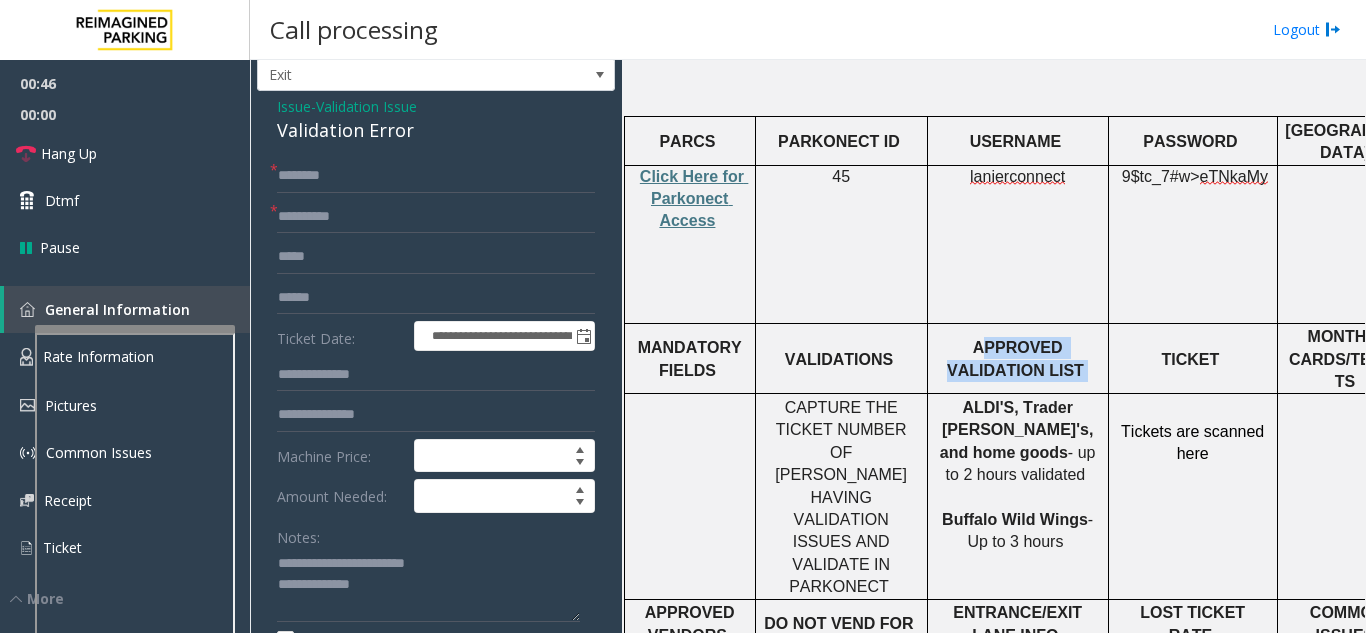 drag, startPoint x: 942, startPoint y: 283, endPoint x: 1065, endPoint y: 305, distance: 124.95199 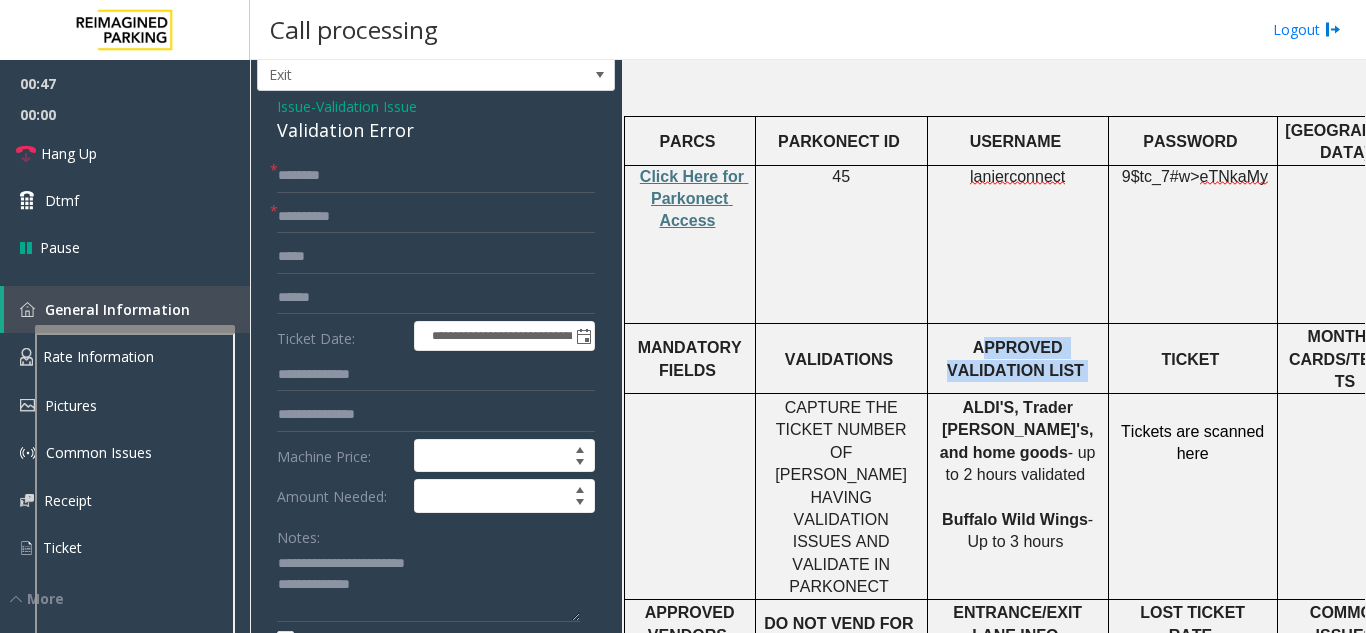 click on "APPROVED VALIDATION LIST" 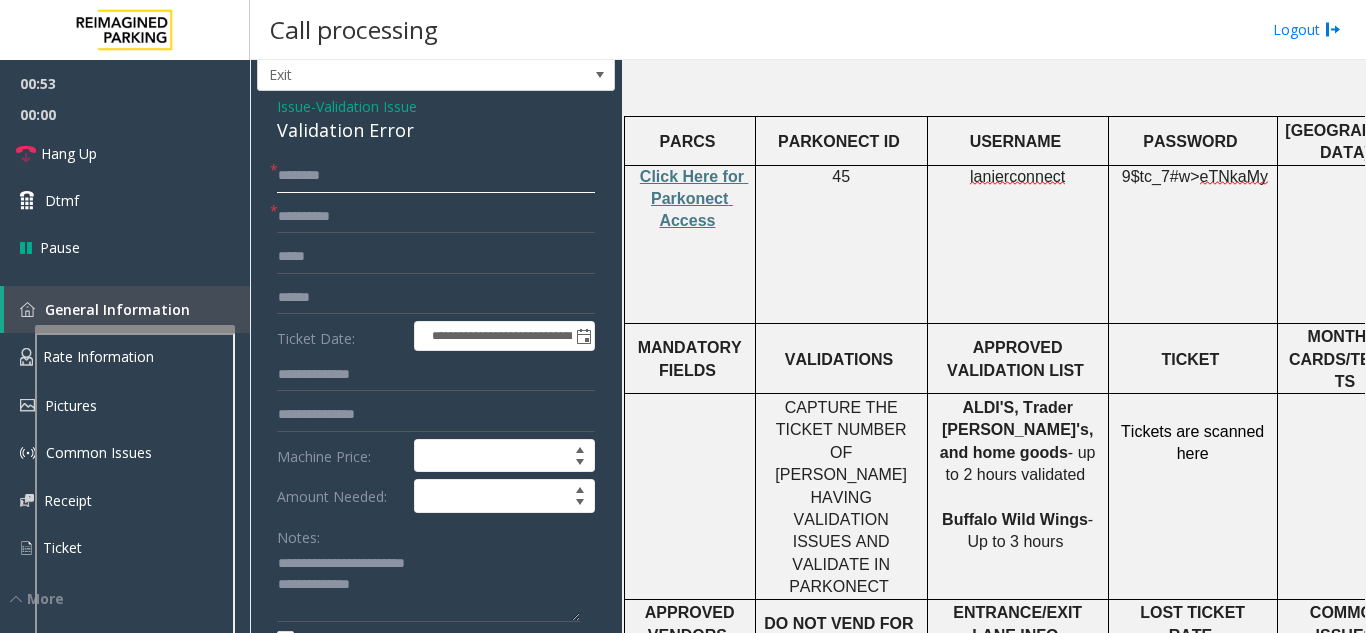 click 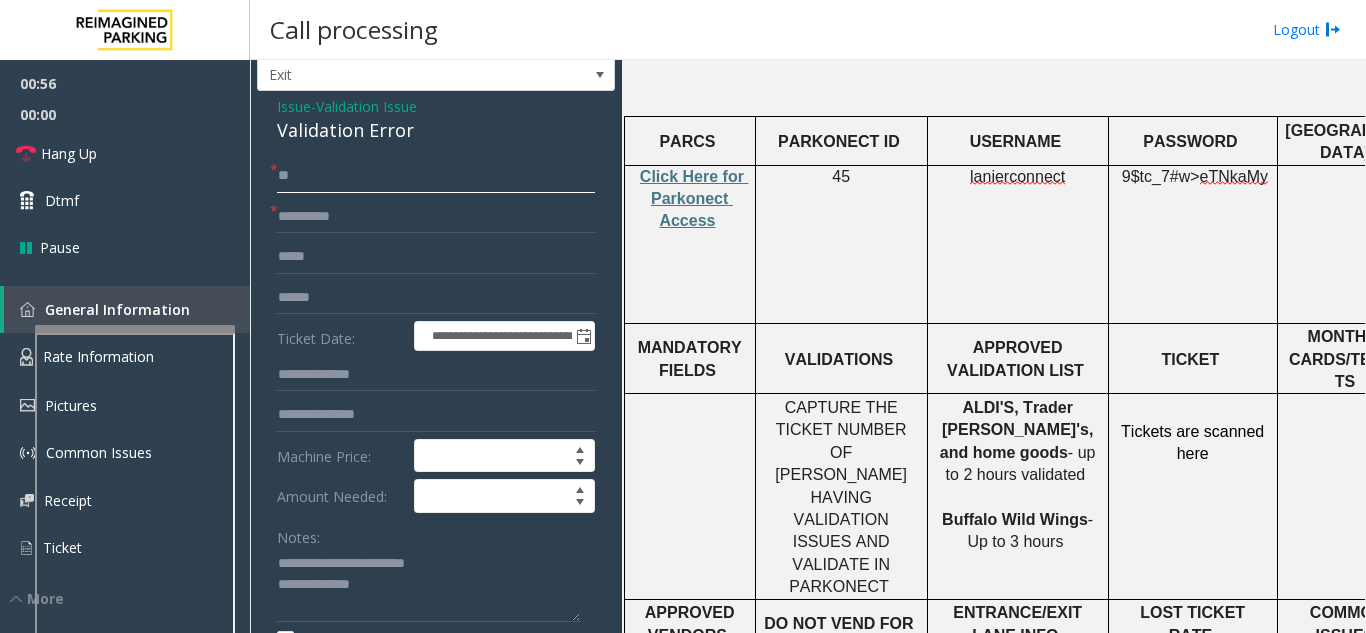 type on "**" 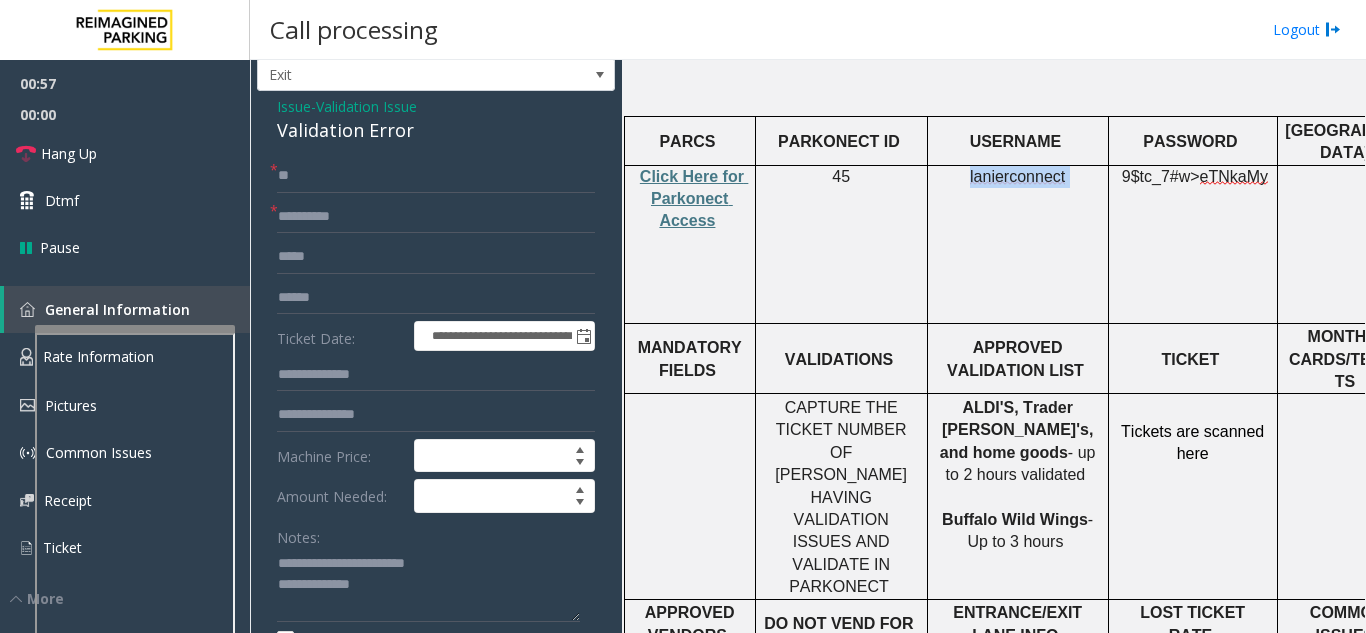 drag, startPoint x: 974, startPoint y: 122, endPoint x: 1088, endPoint y: 127, distance: 114.1096 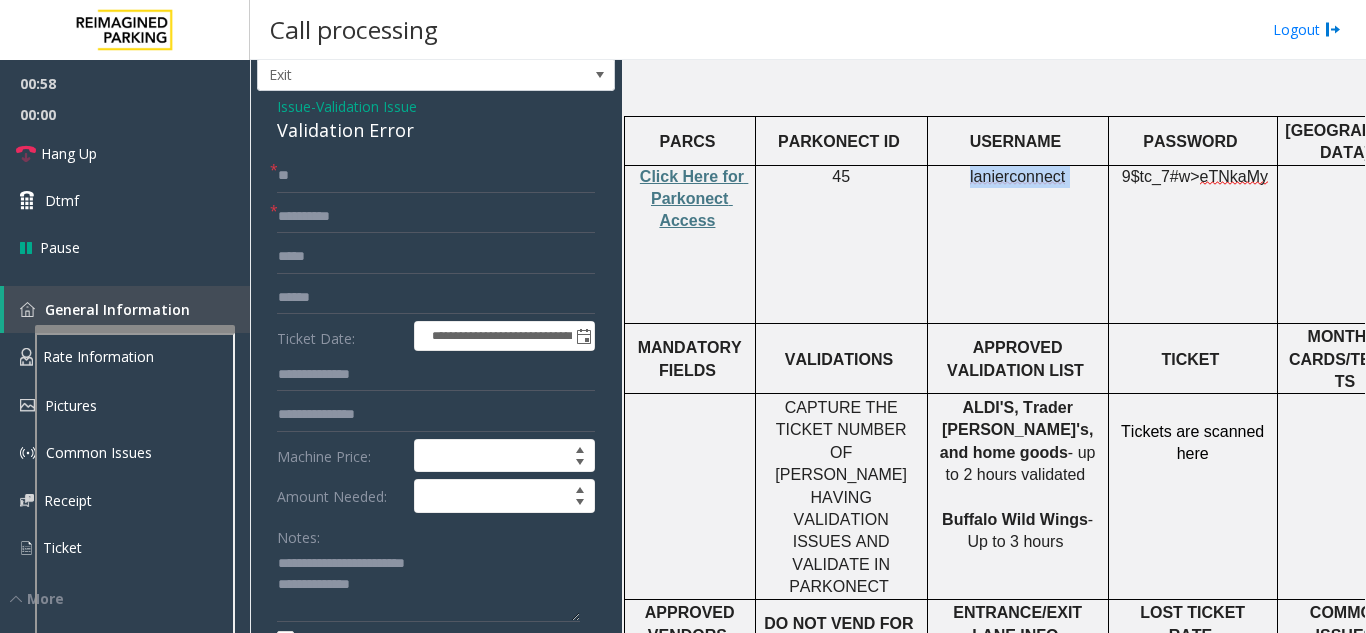 click on "lanierconnect" 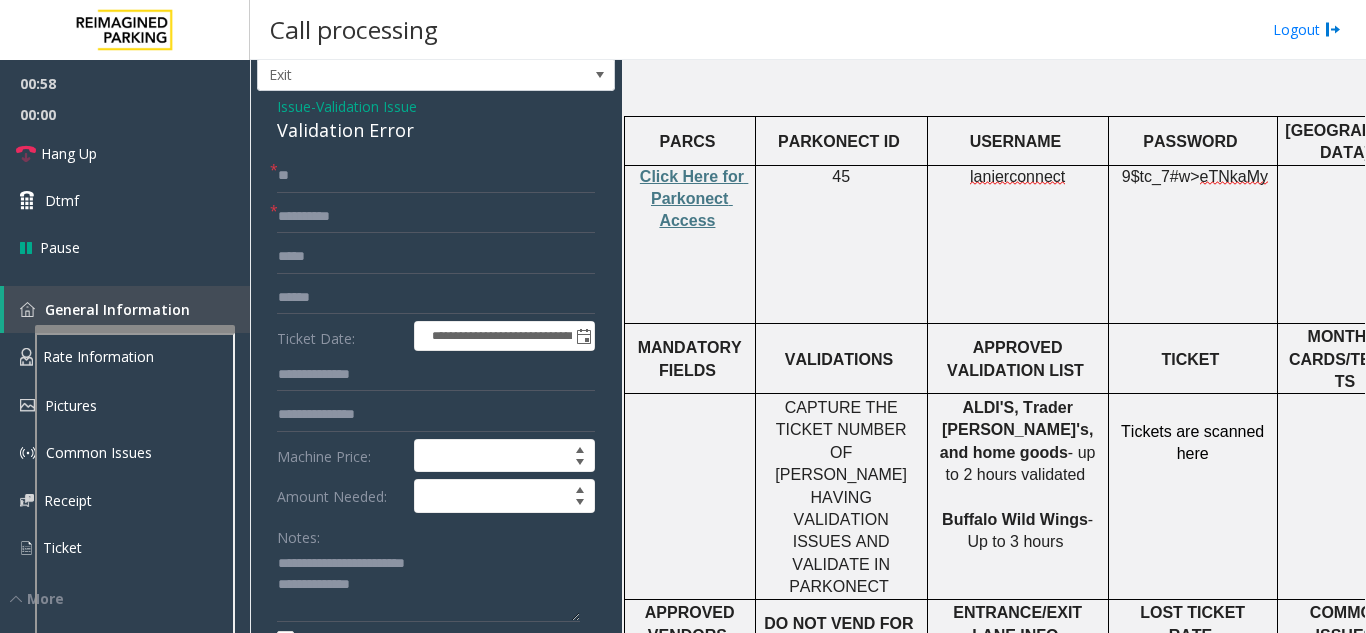 click on "lanierconnect" 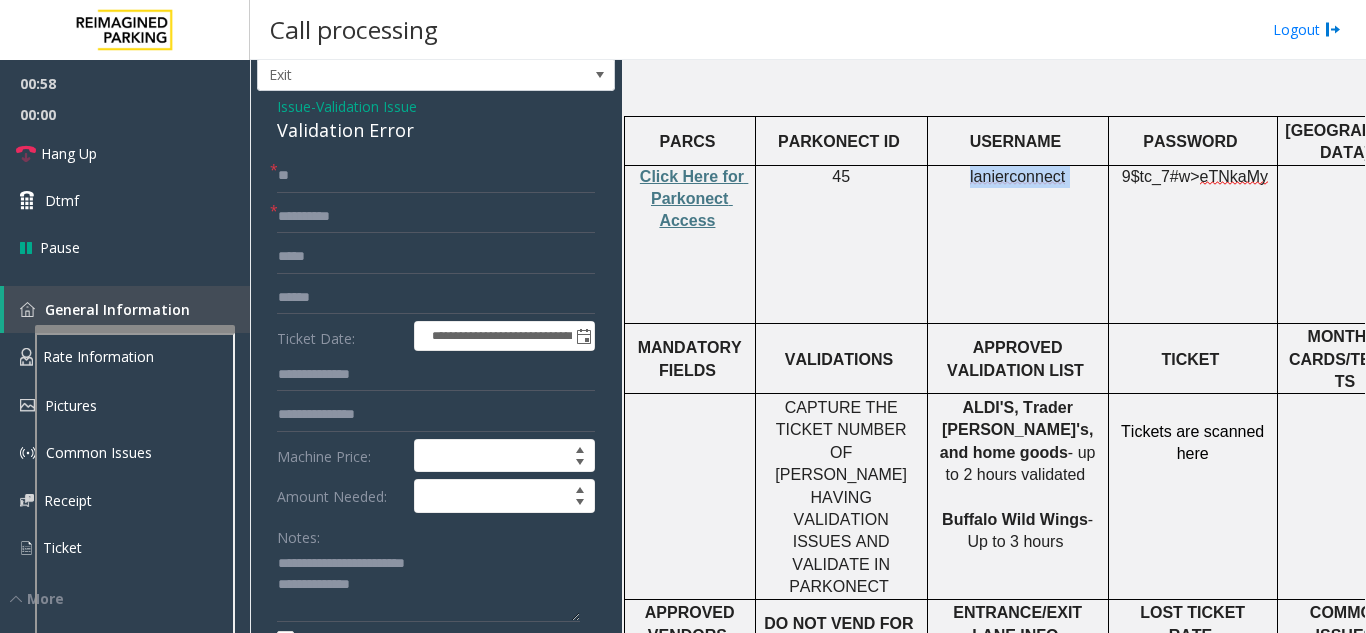 click on "lanierconnect" 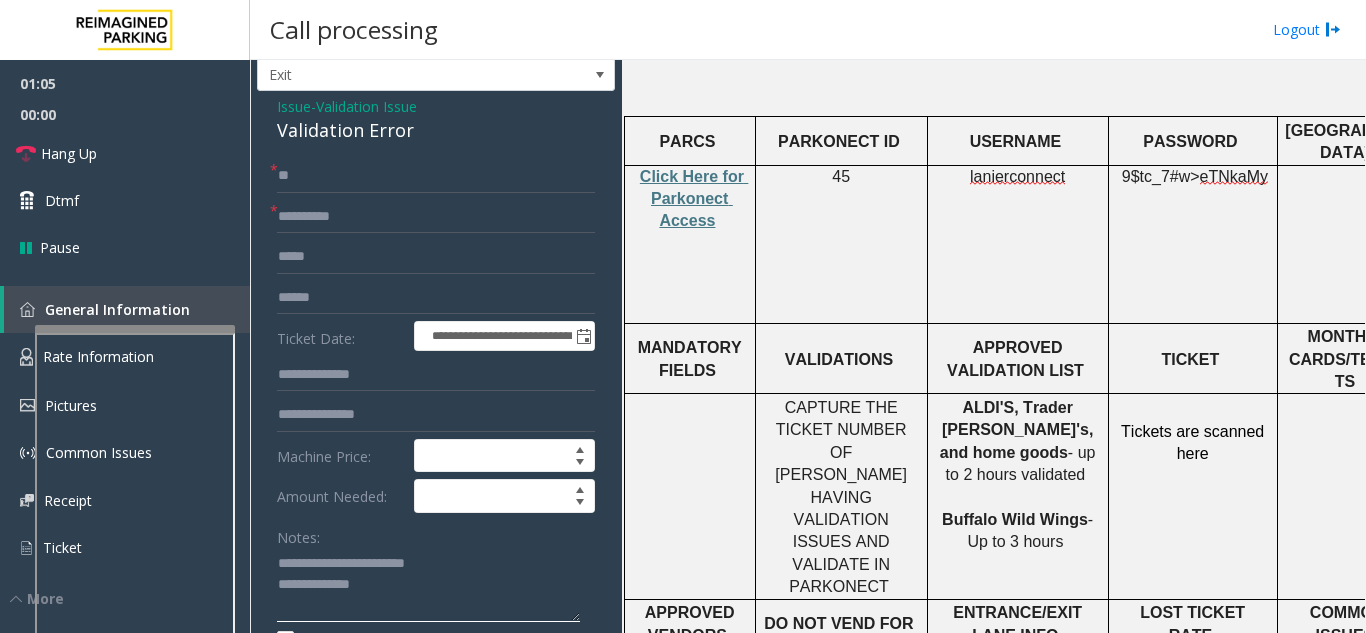click 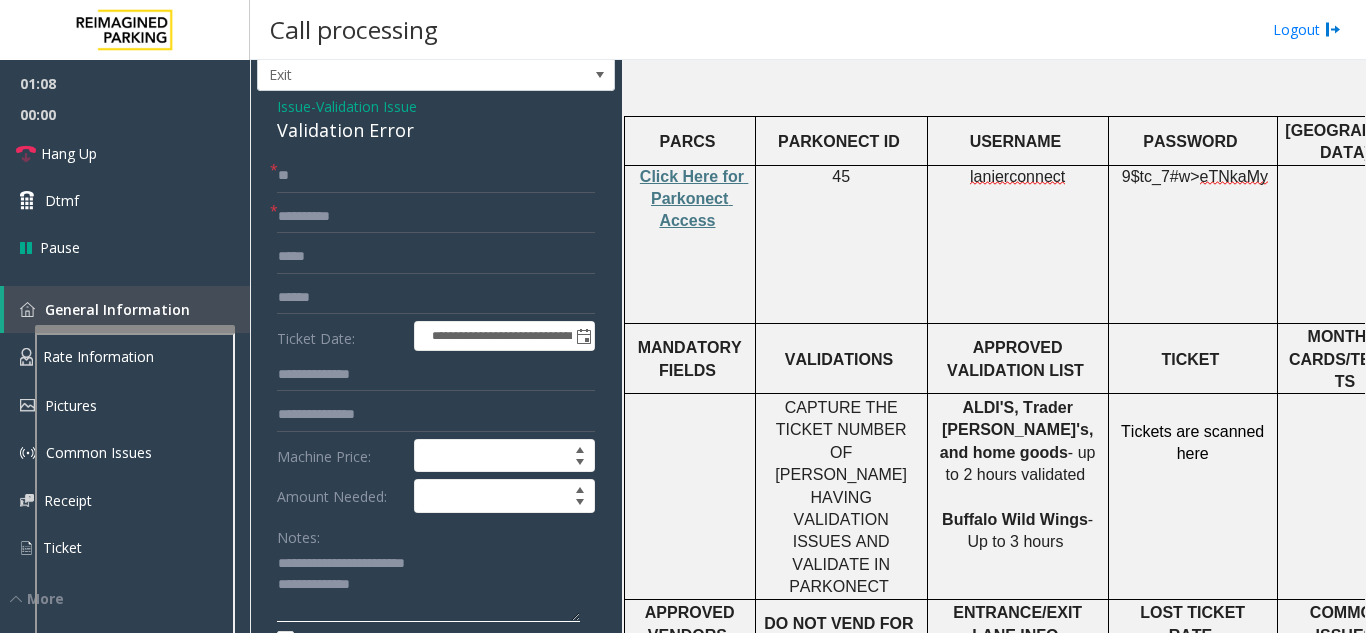 click 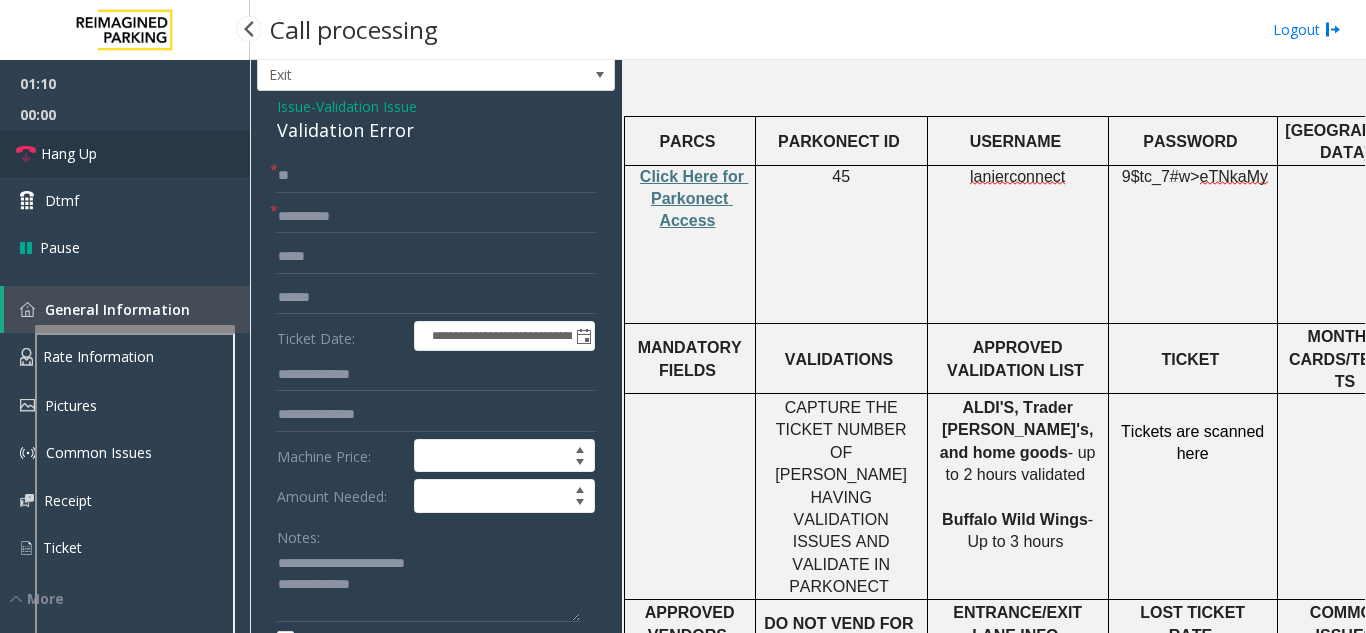 click on "Hang Up" at bounding box center [125, 153] 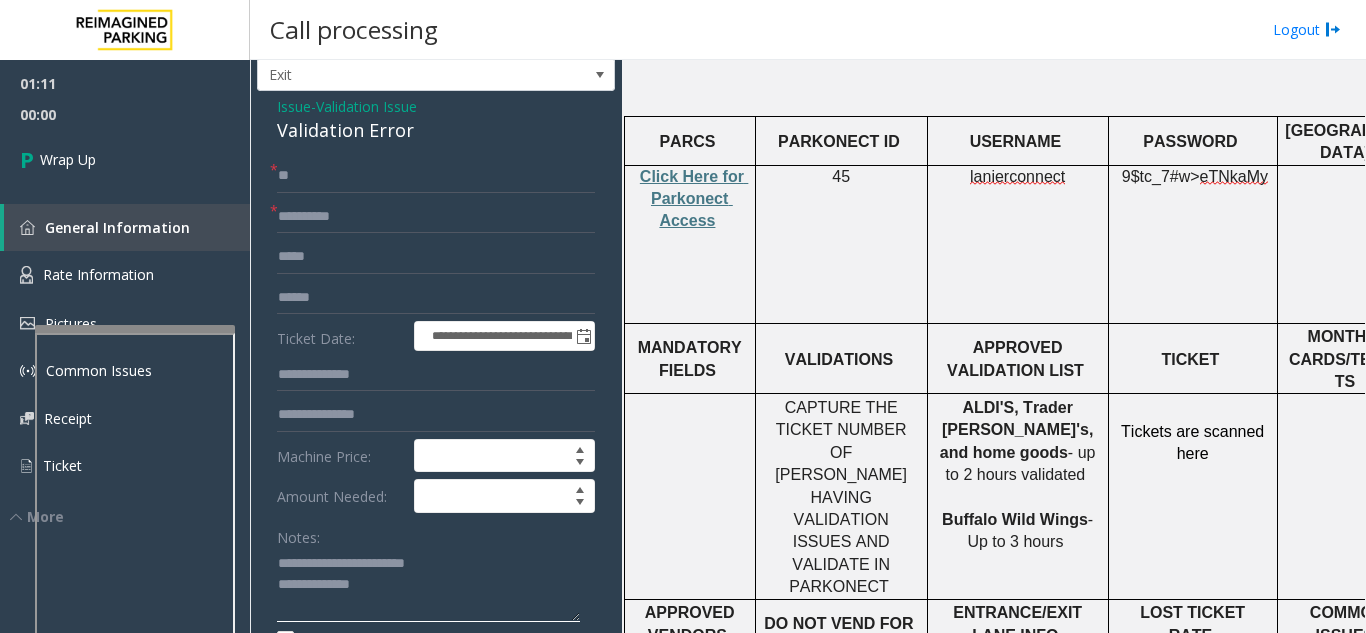 click 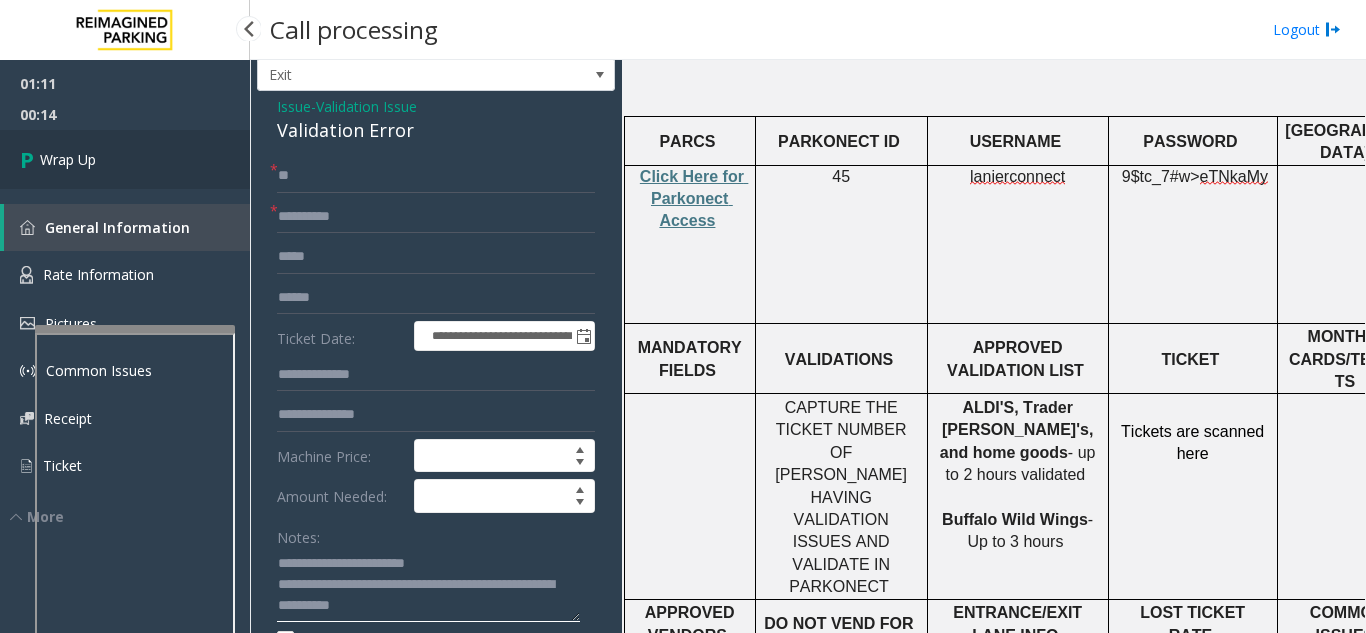 type on "**********" 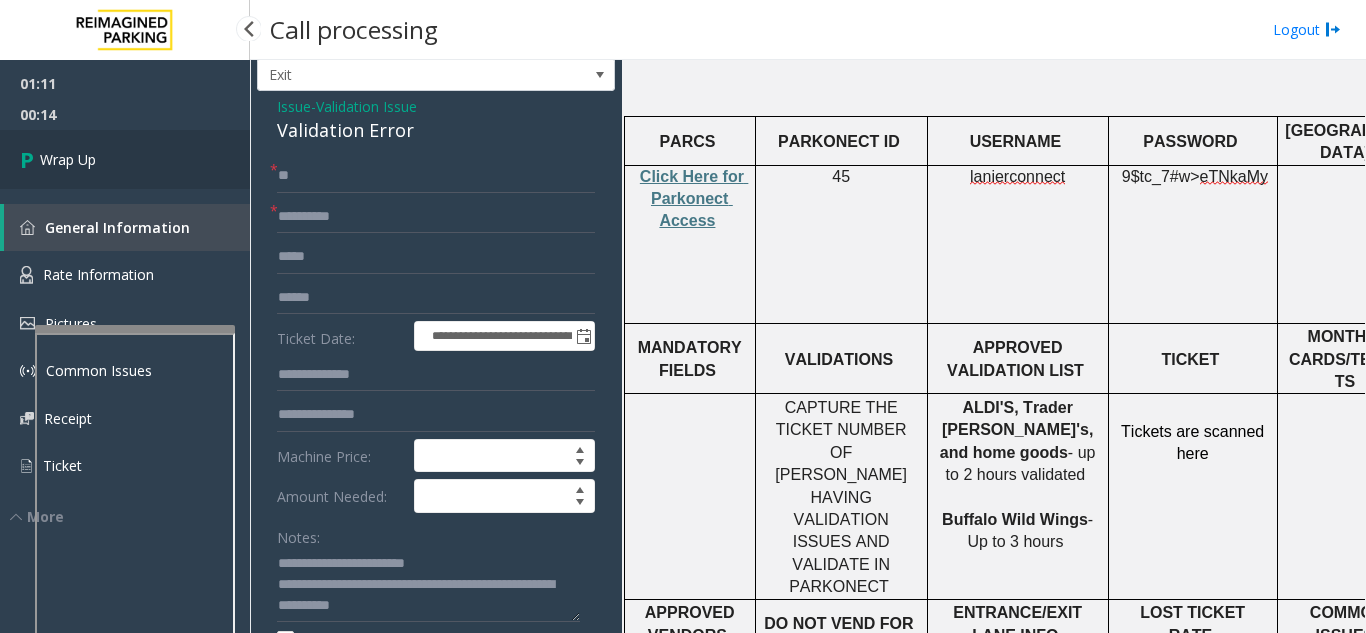 click on "Wrap Up" at bounding box center [125, 159] 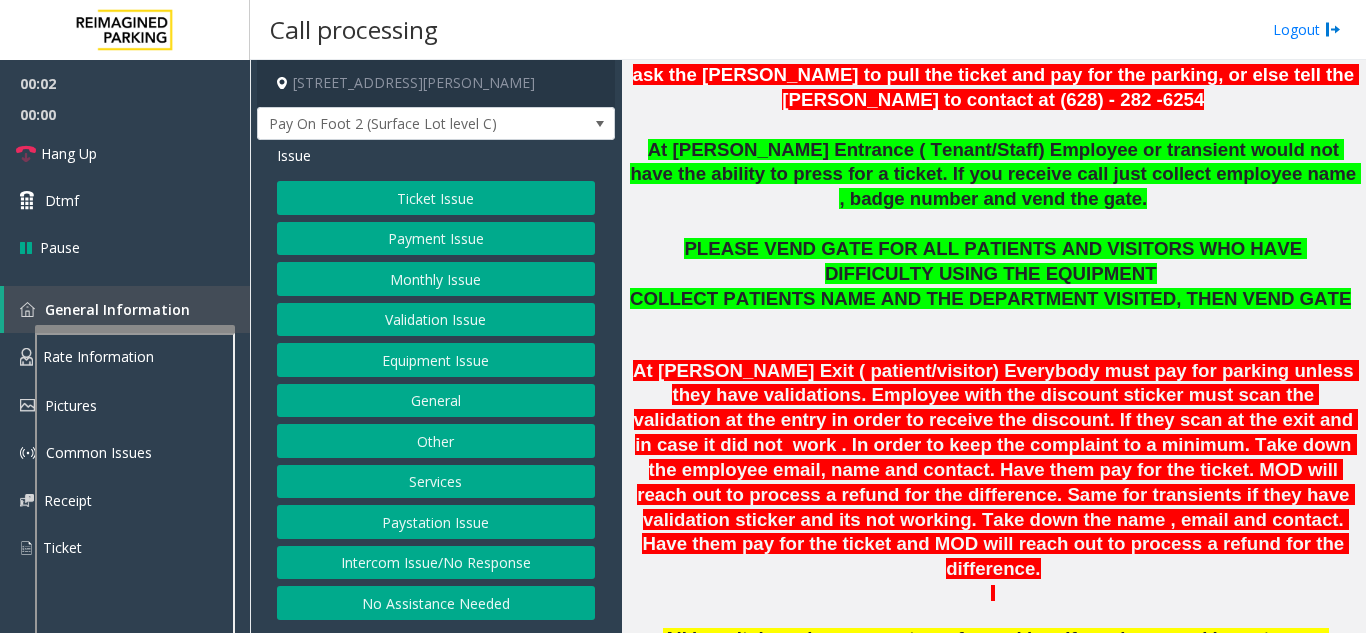 scroll, scrollTop: 700, scrollLeft: 0, axis: vertical 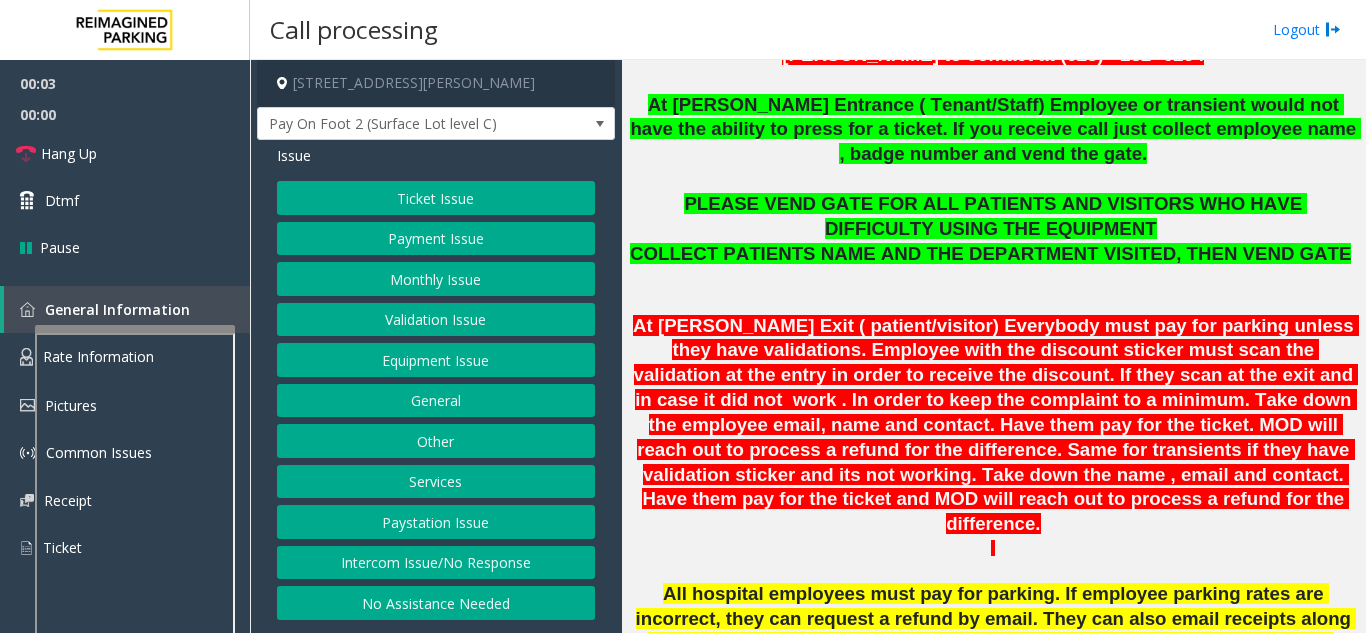 click on "Ticket Issue   Payment Issue   Monthly Issue   Validation Issue   Equipment Issue   General   Other   Services   Paystation Issue   Intercom Issue/No Response   No Assistance Needed" 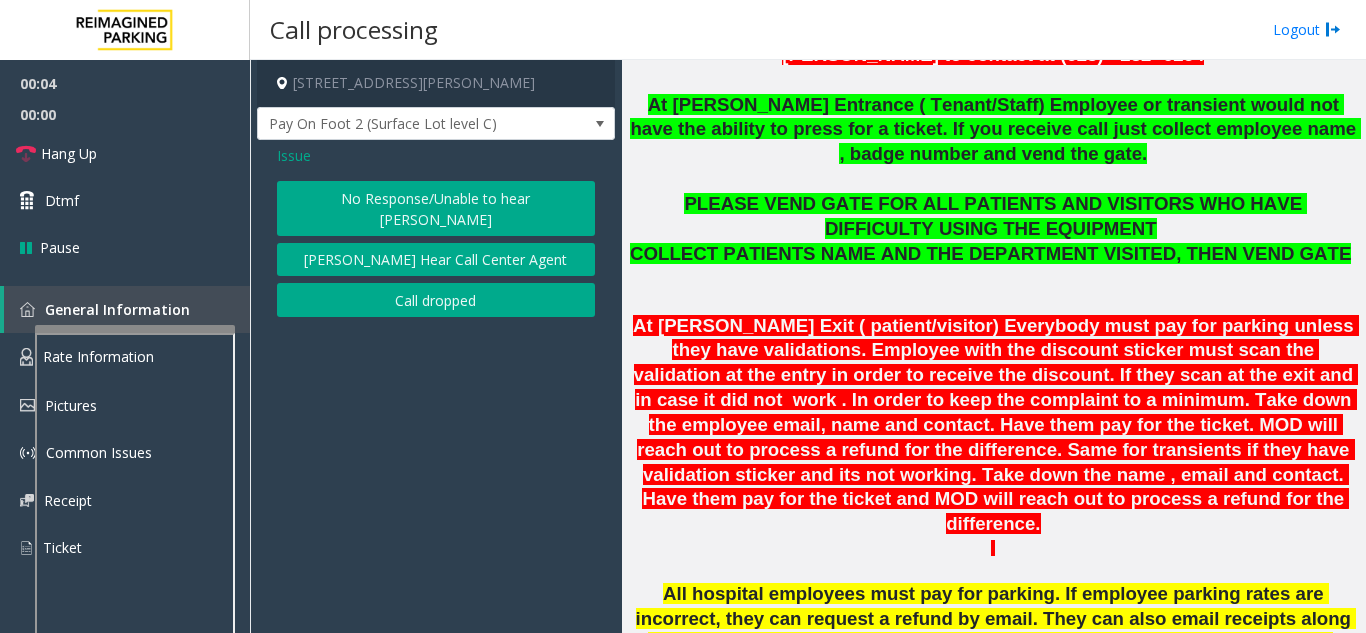 click on "No Response/Unable to hear [PERSON_NAME]" 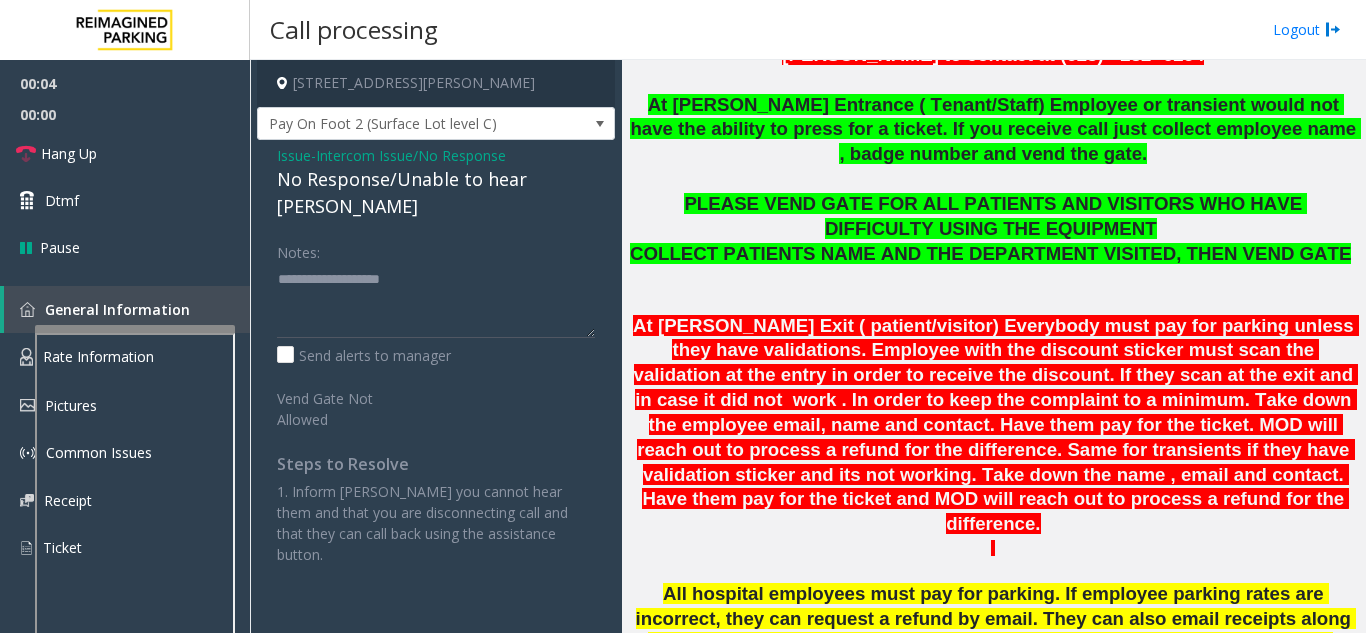 click on "No Response/Unable to hear [PERSON_NAME]" 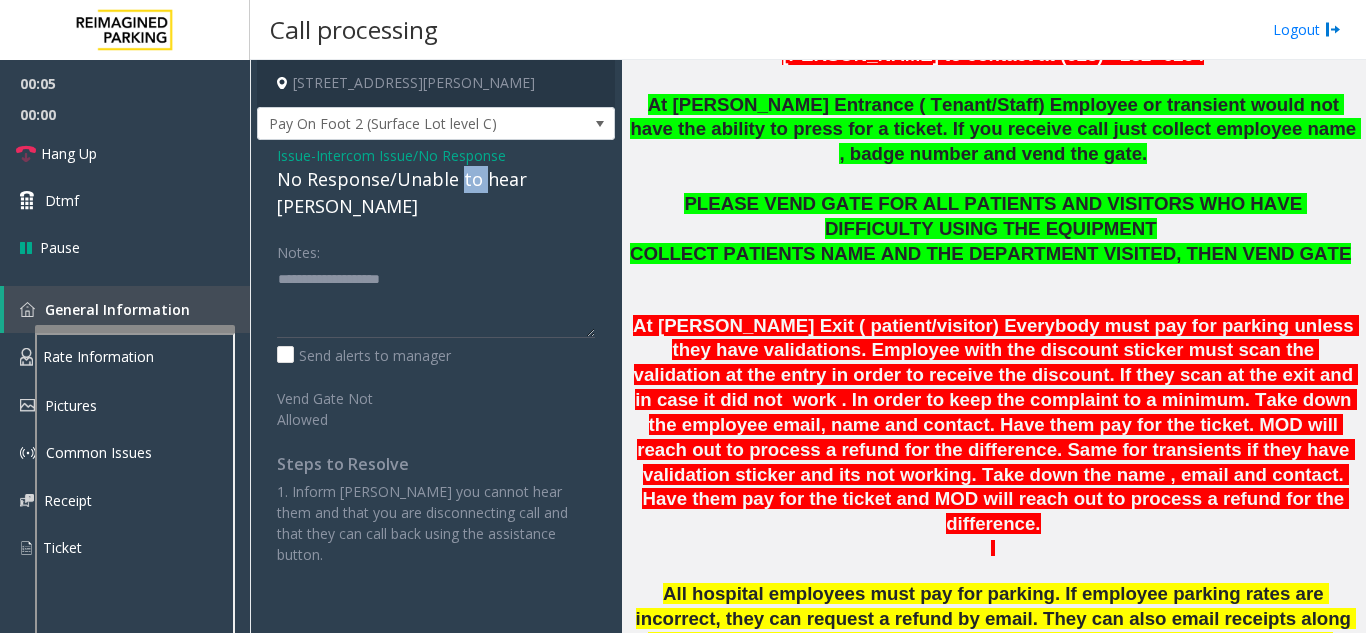 click on "No Response/Unable to hear [PERSON_NAME]" 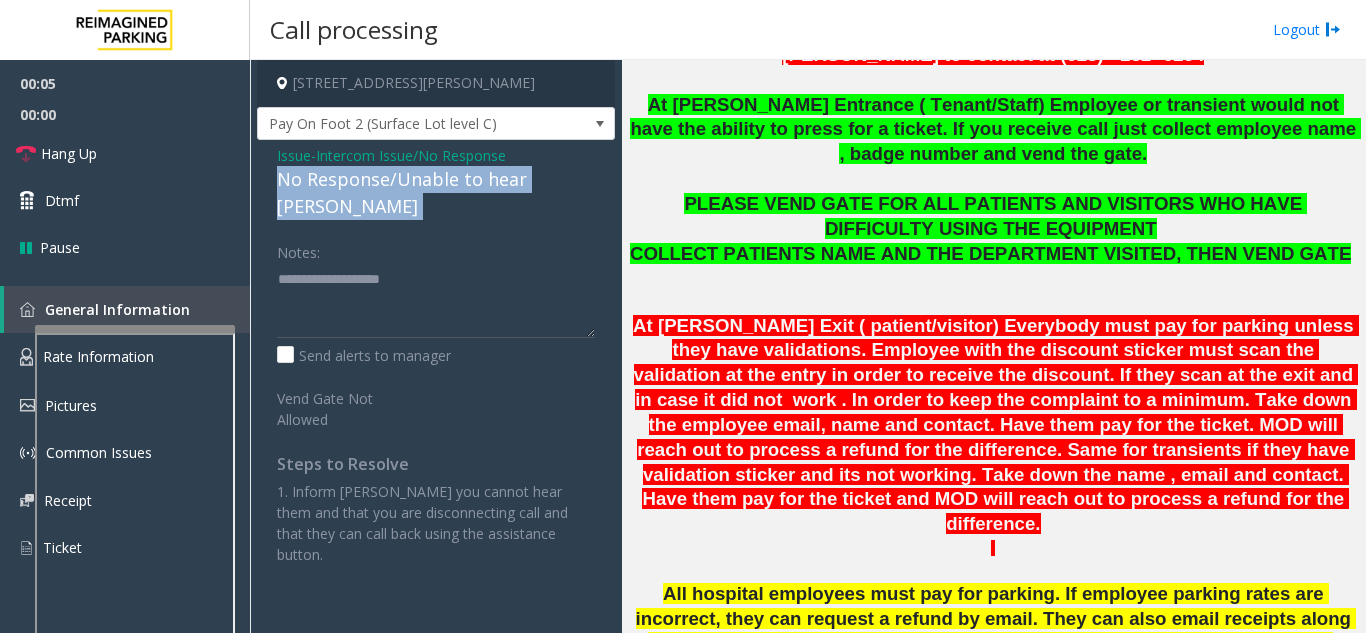 click on "No Response/Unable to hear [PERSON_NAME]" 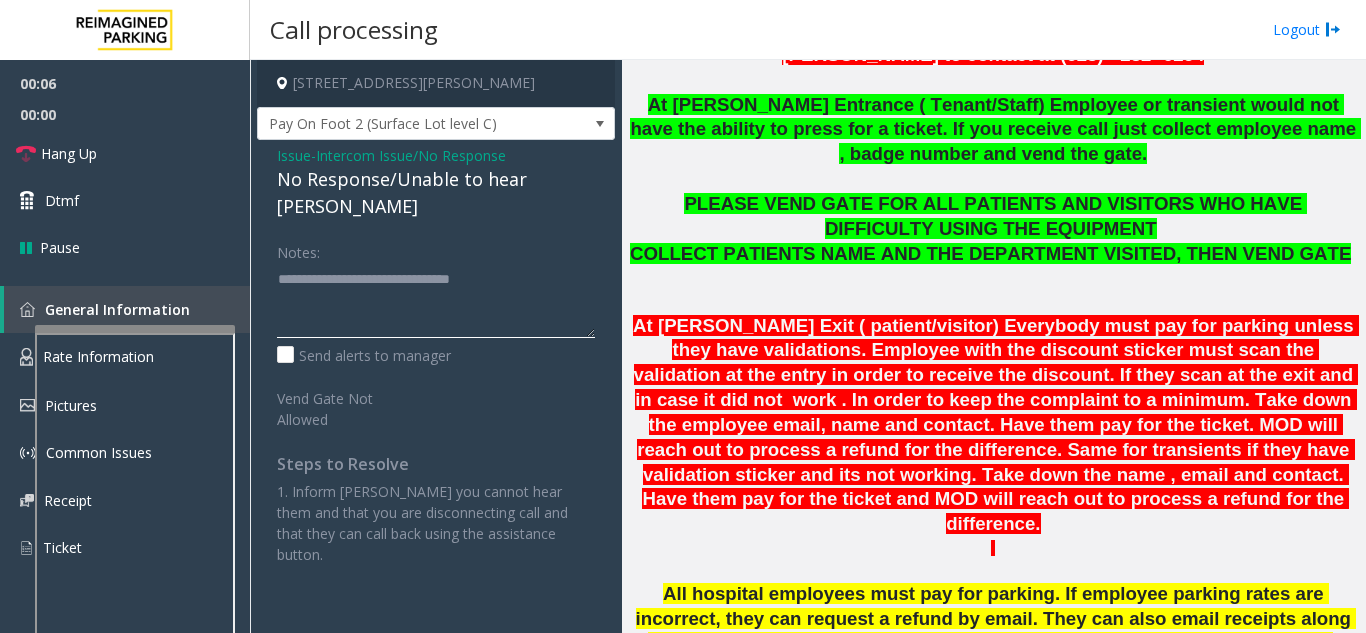 click 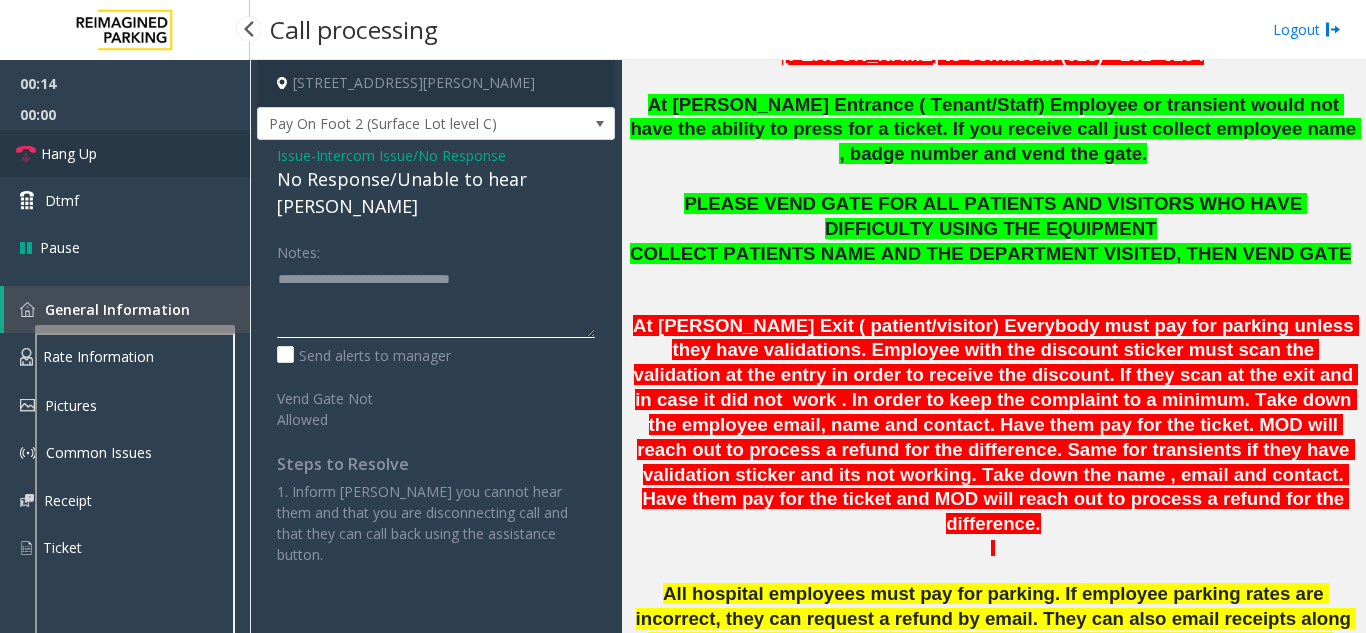 type on "**********" 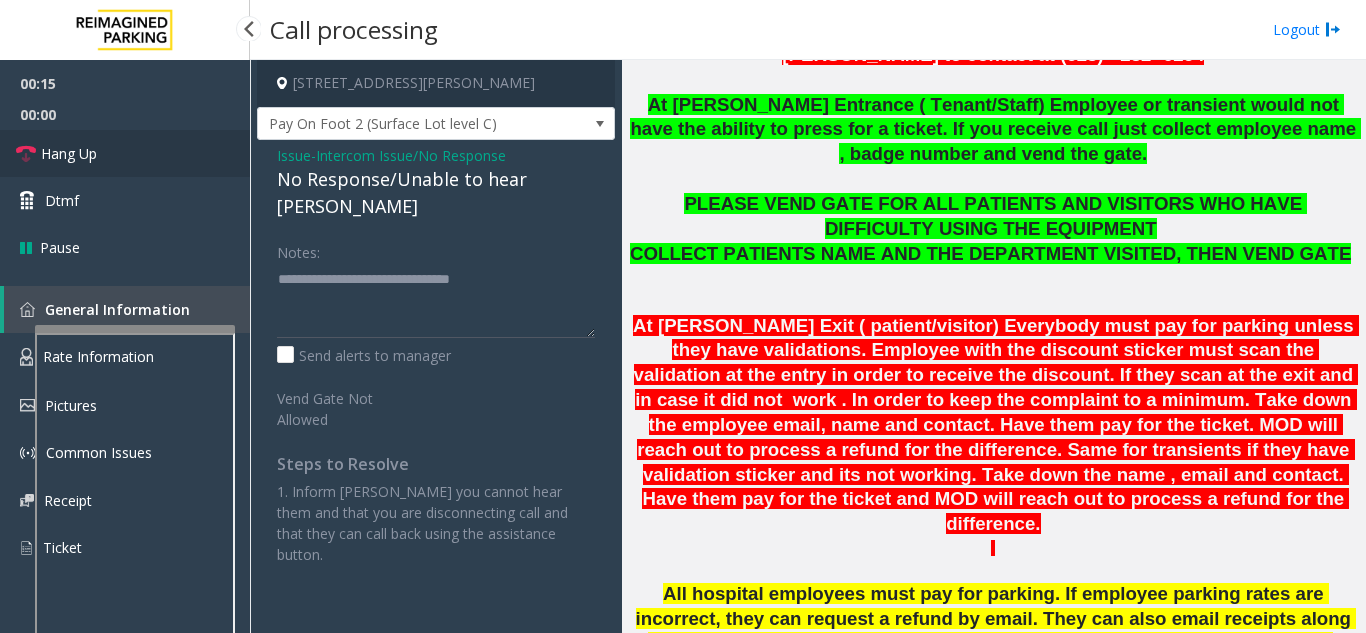 click on "Hang Up" at bounding box center (125, 153) 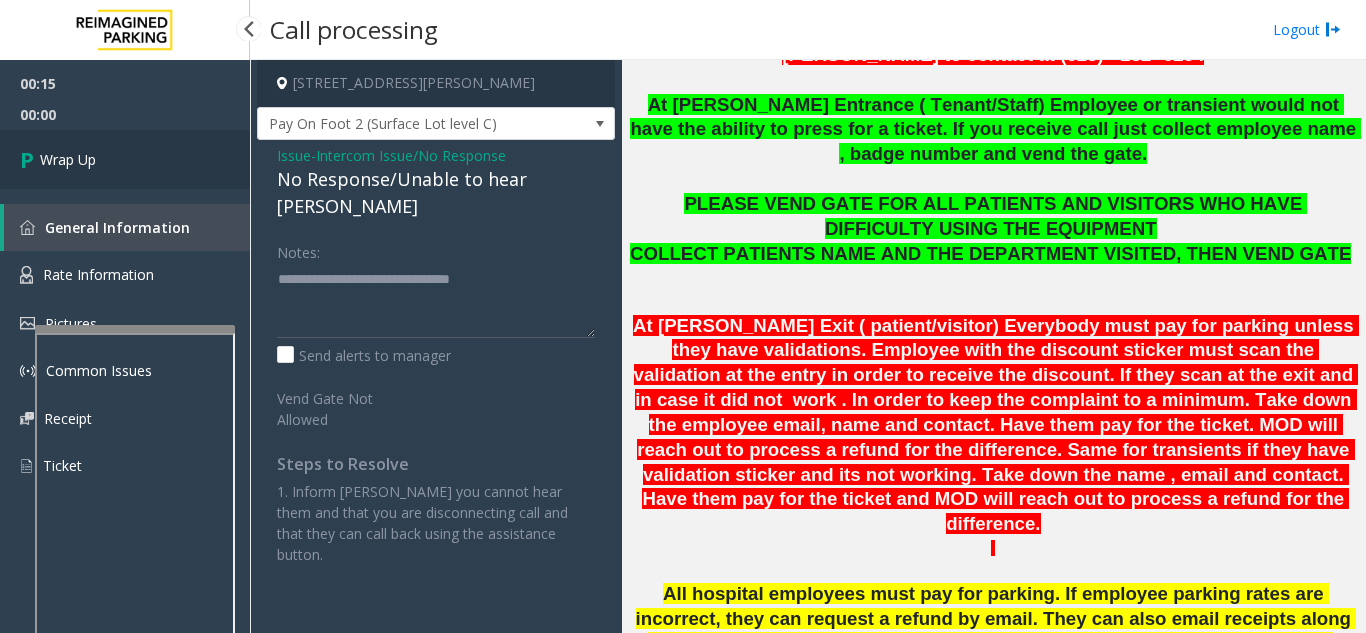 click on "Wrap Up" at bounding box center (68, 159) 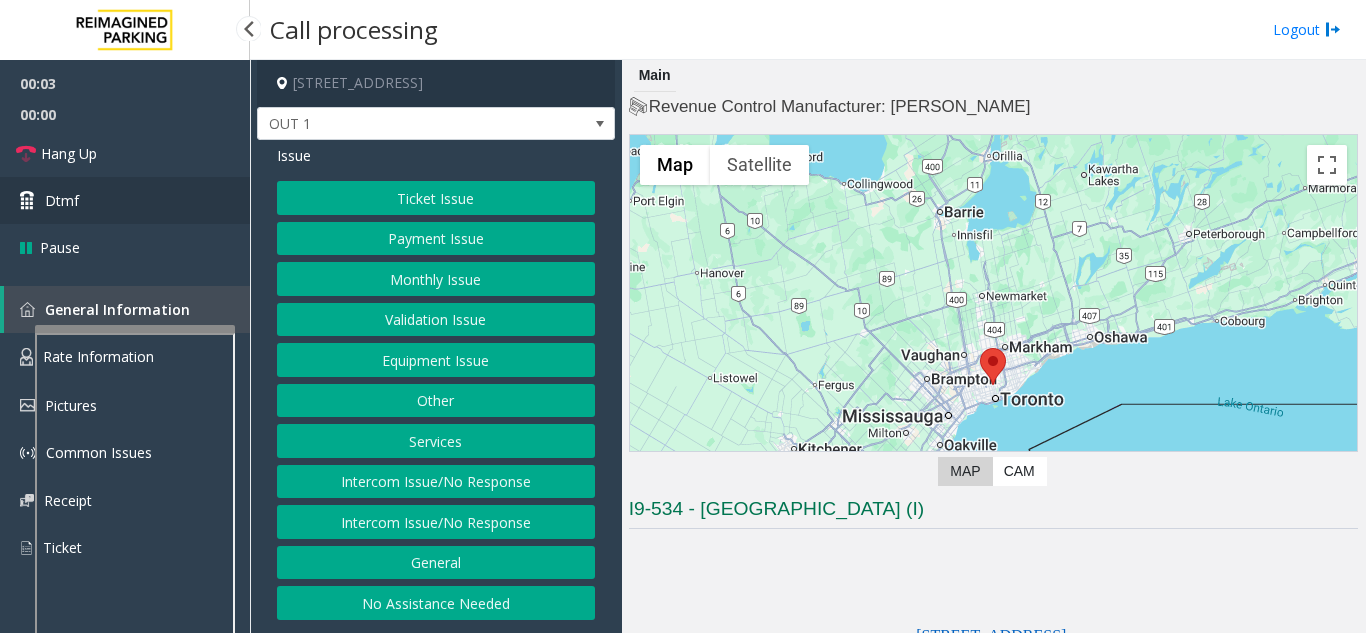 click on "Dtmf" at bounding box center [125, 200] 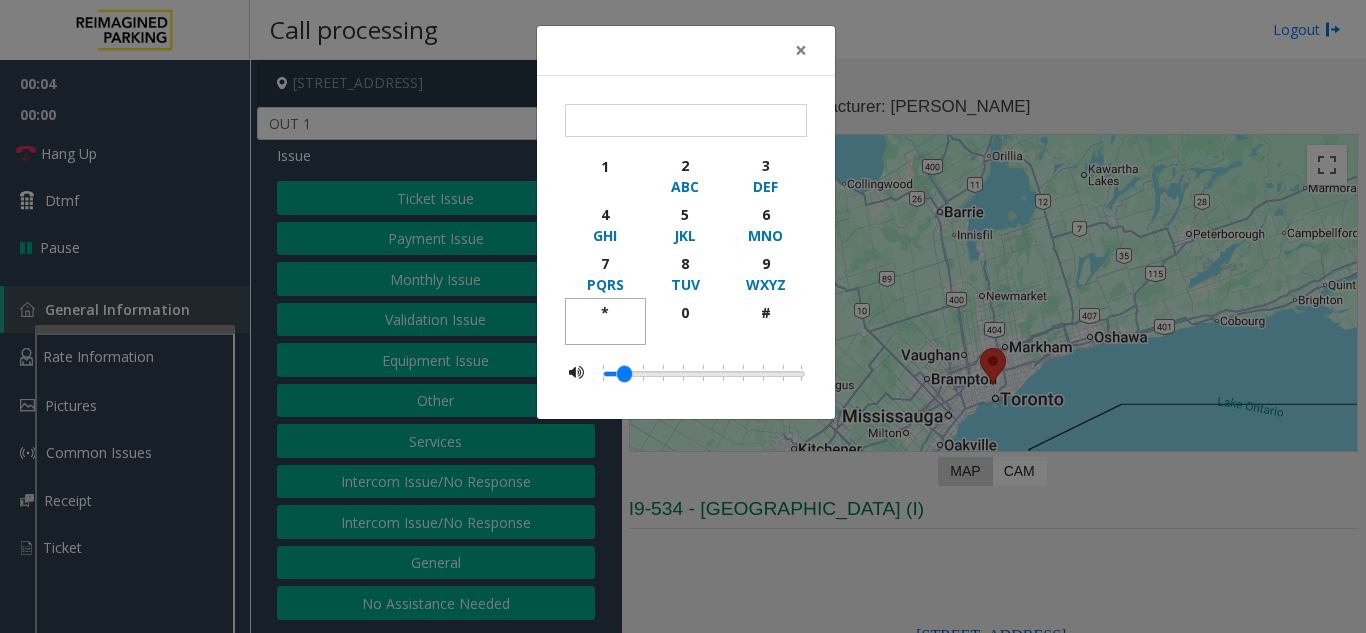 click on "*" 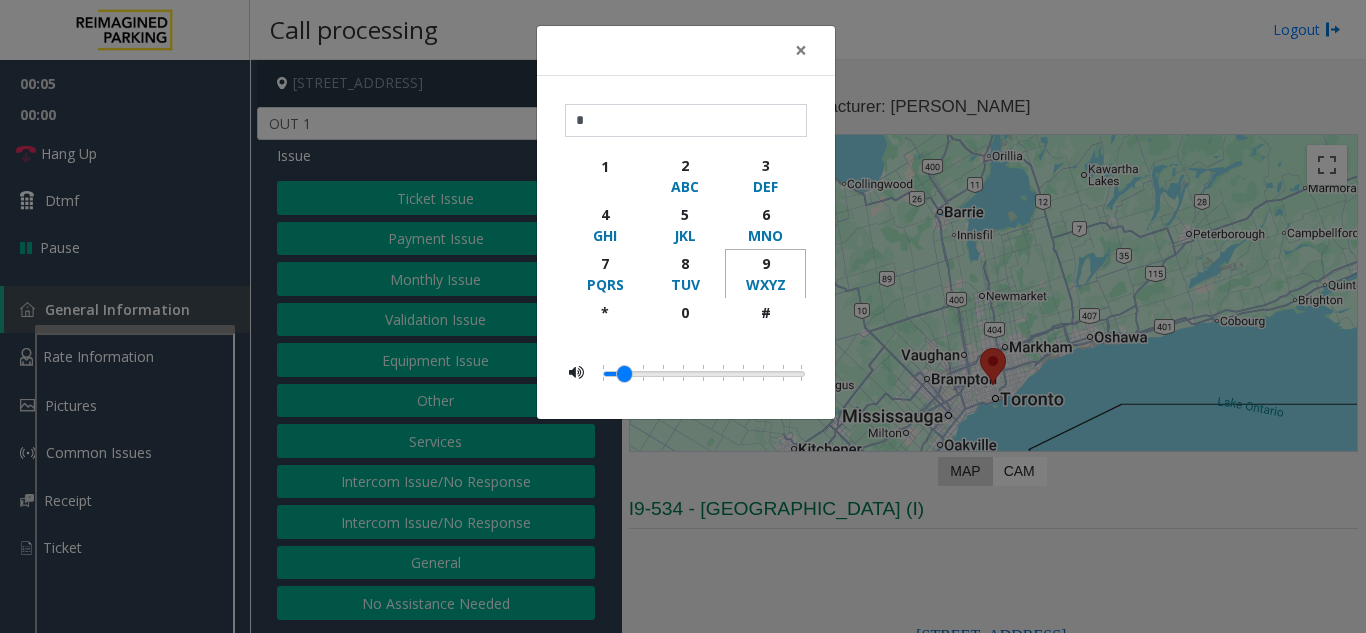 click on "9" 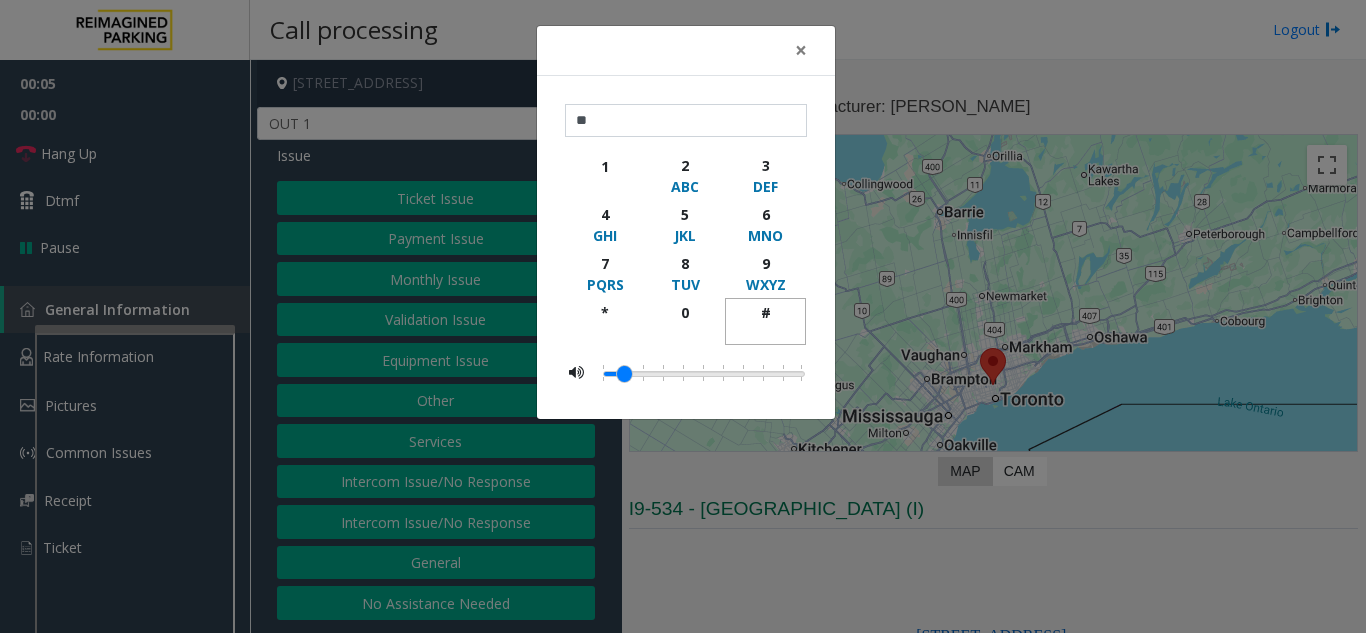 click on "#" 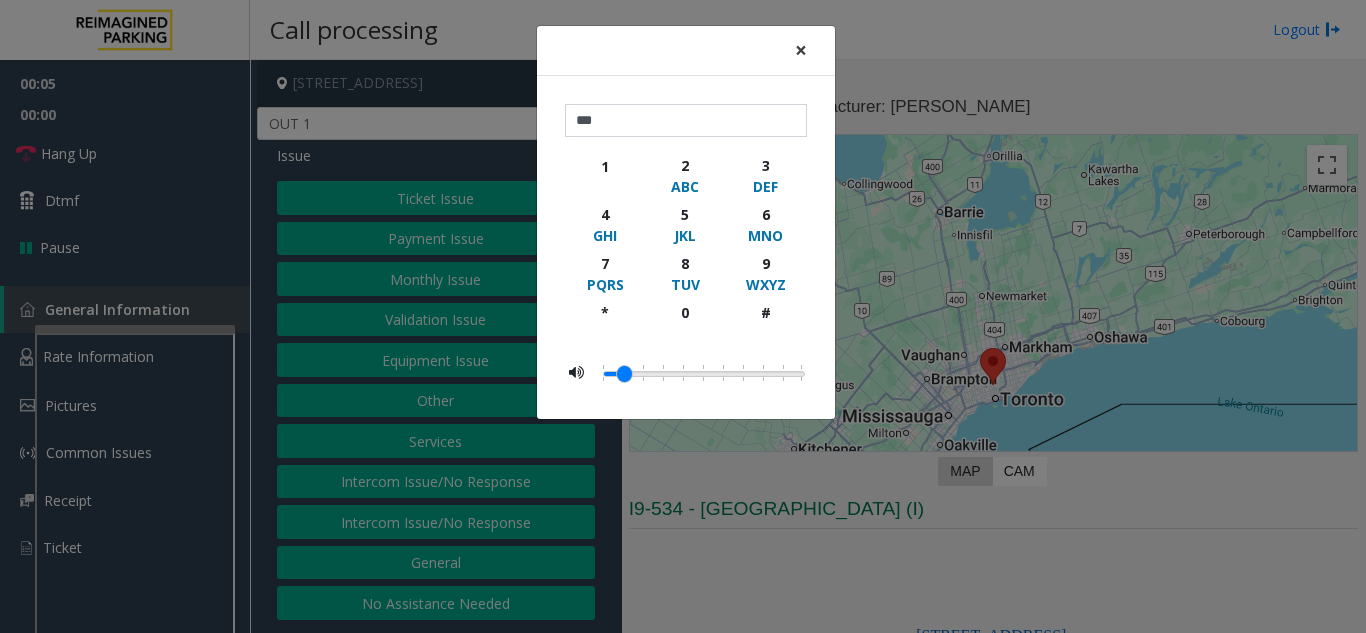 click on "×" 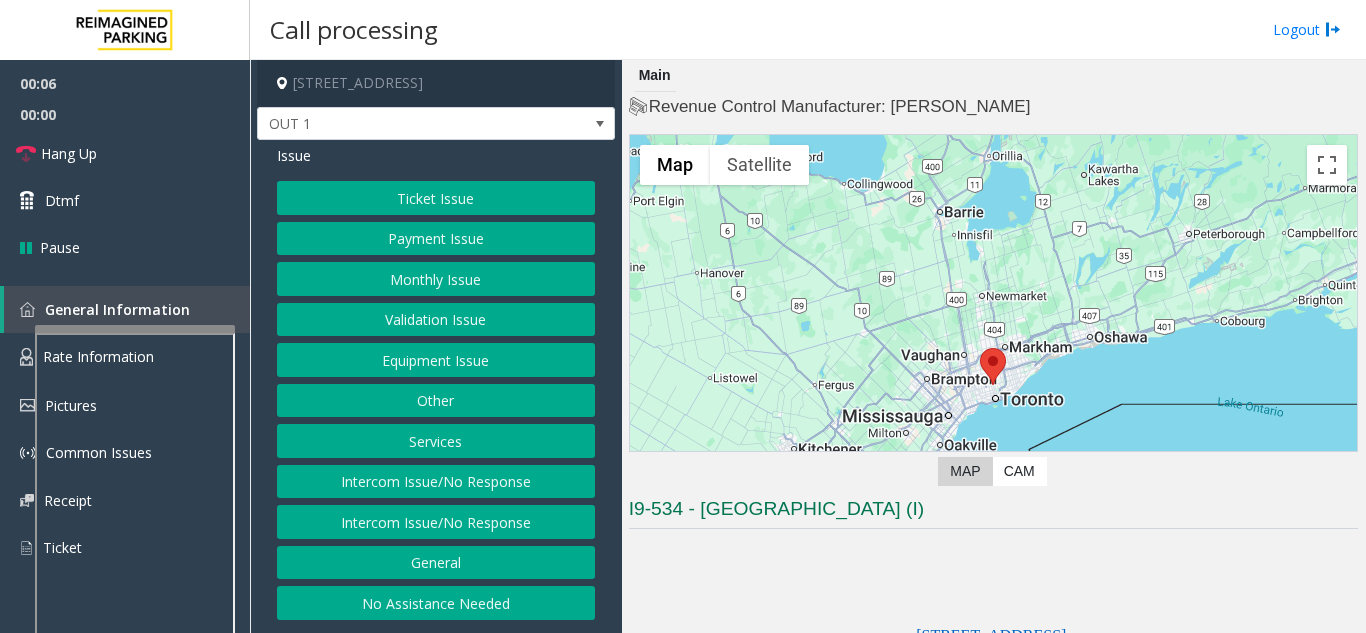 click on "Ticket Issue" 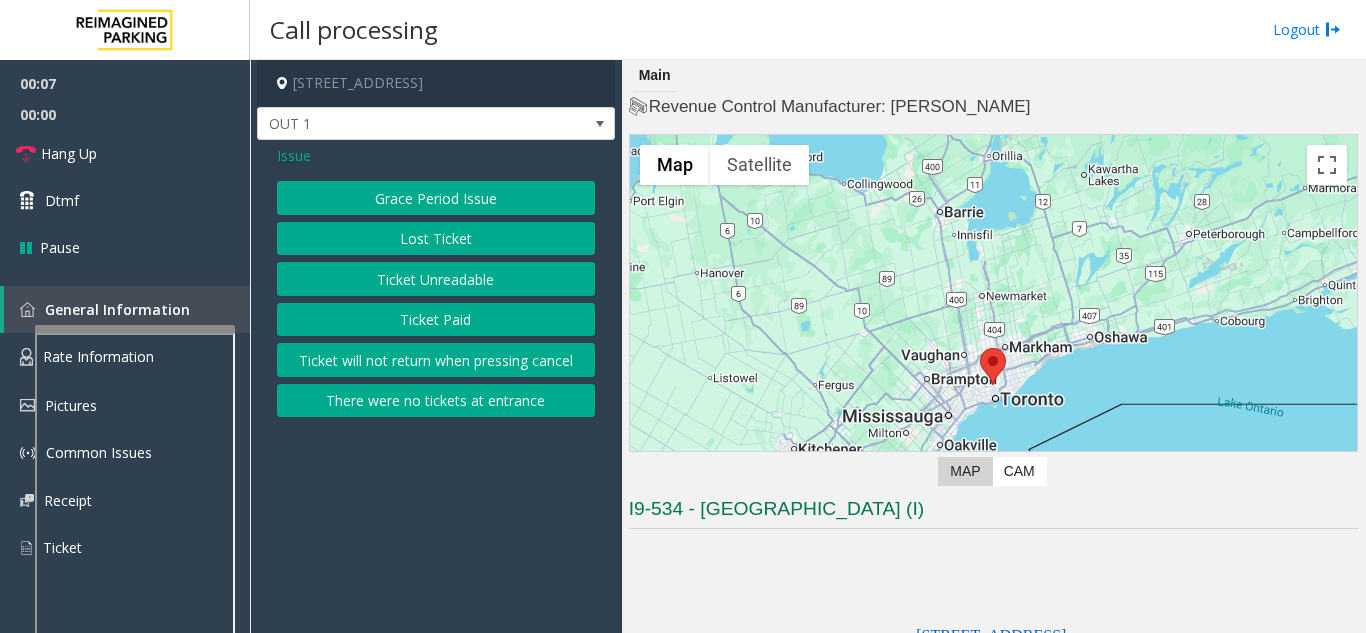 click on "Ticket Unreadable" 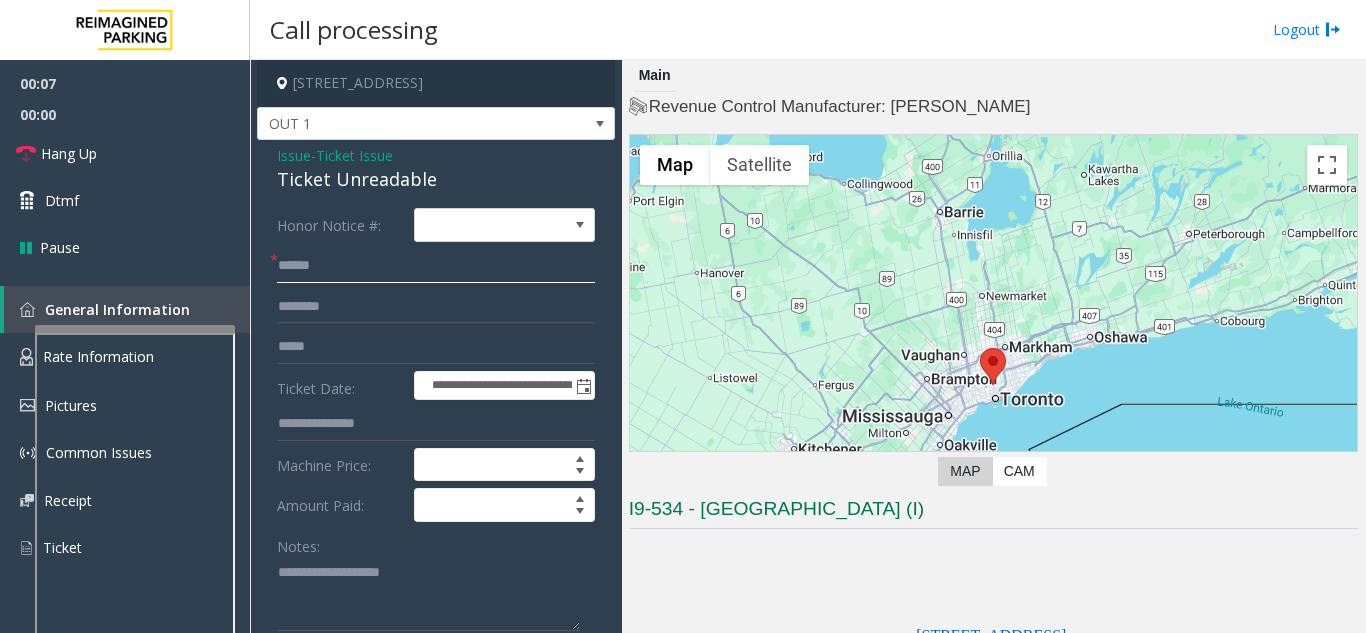 click 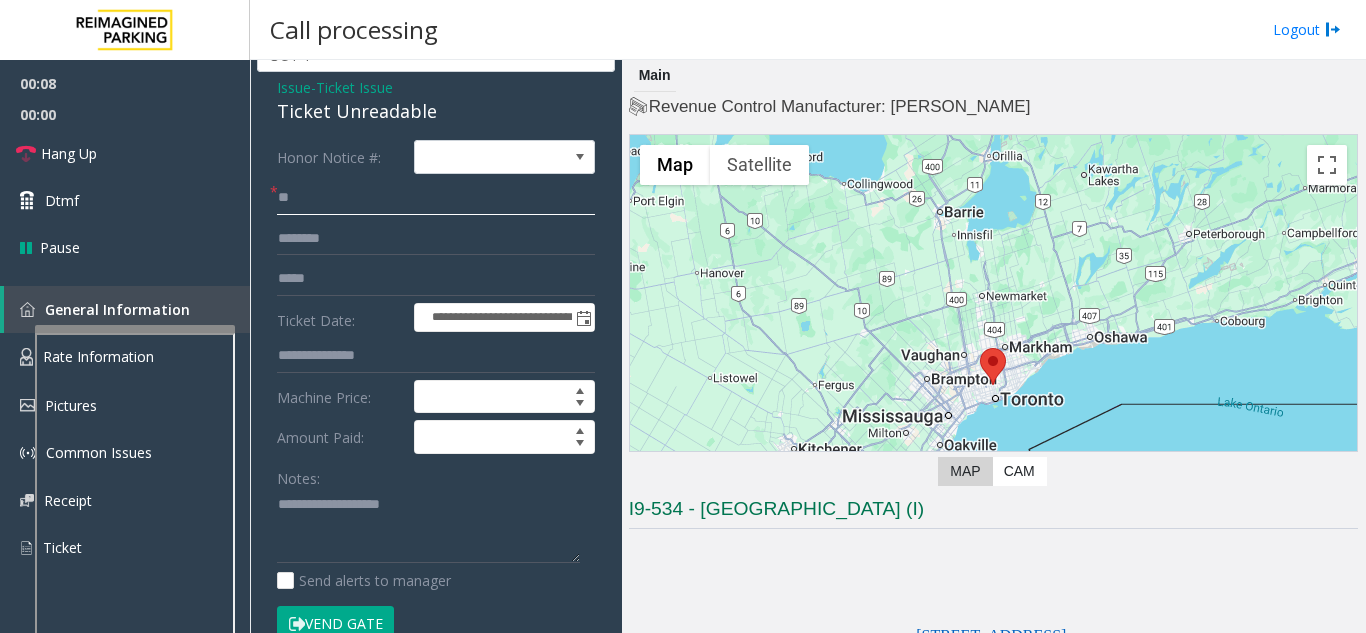 scroll, scrollTop: 100, scrollLeft: 0, axis: vertical 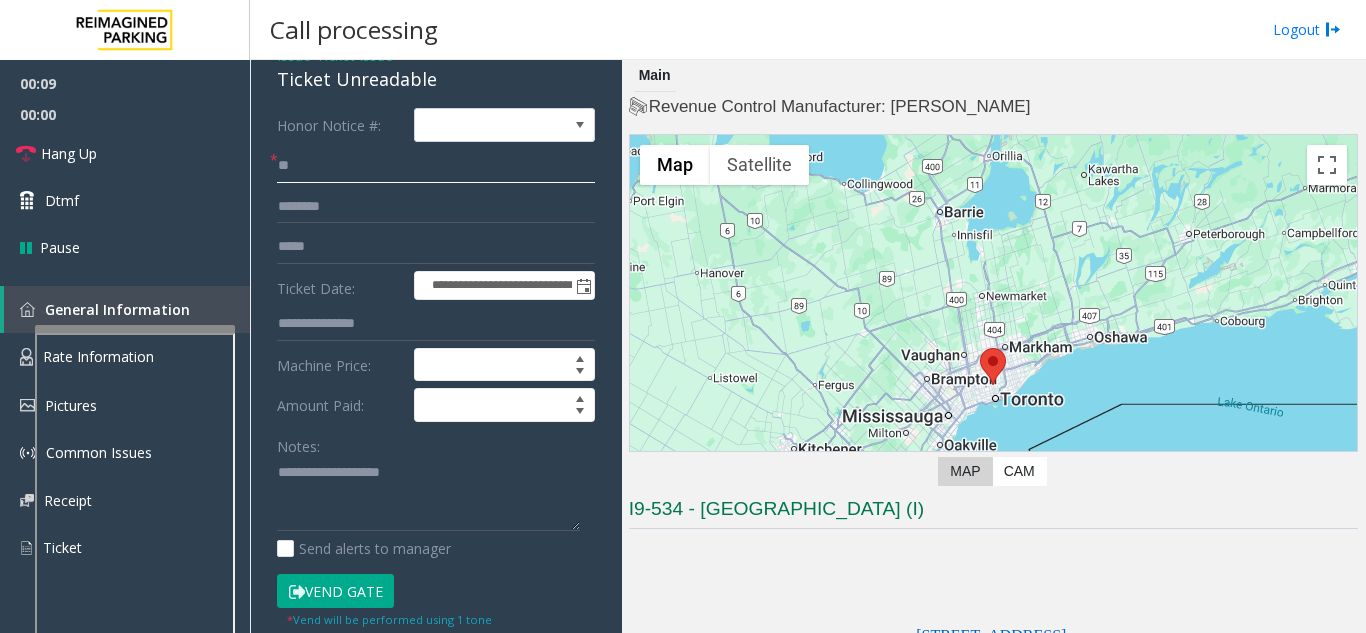 type on "**" 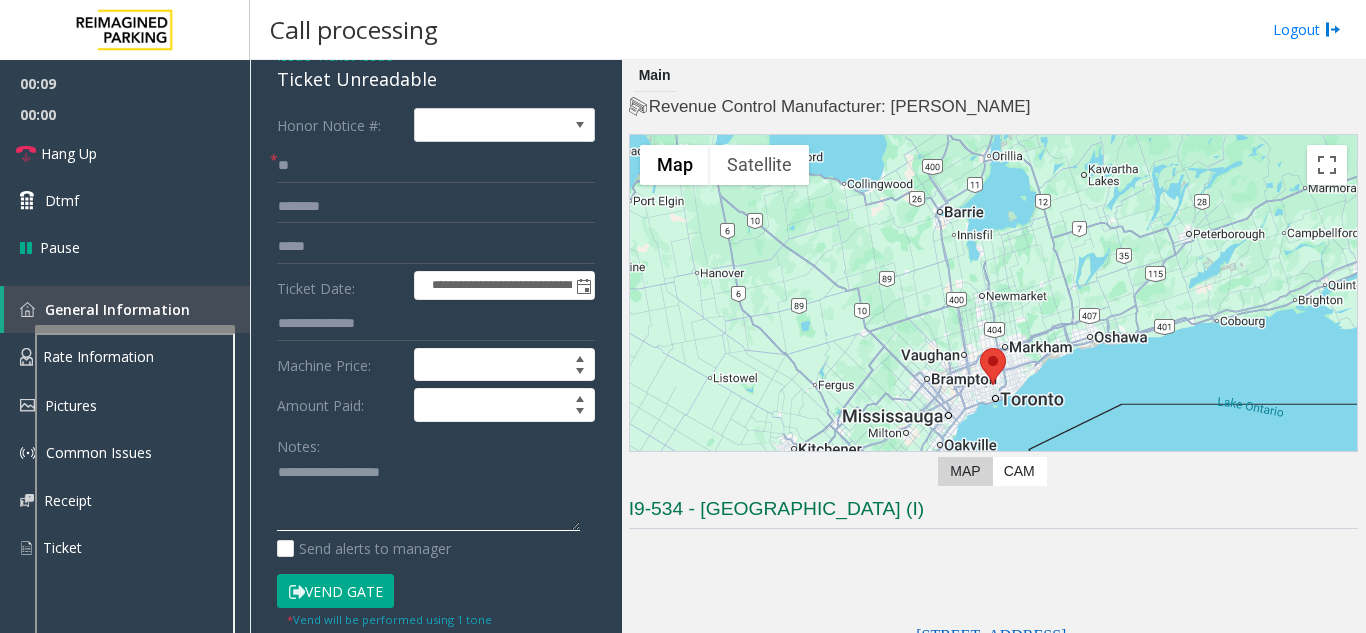 click 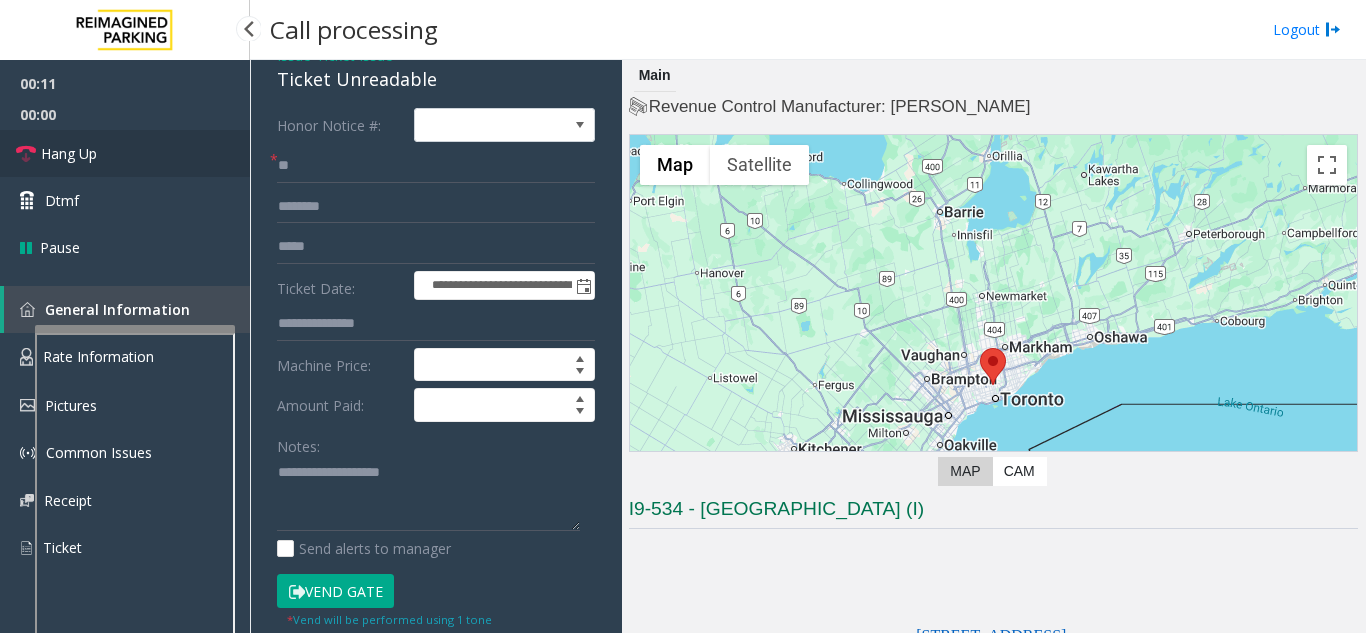 click on "Hang Up" at bounding box center [125, 153] 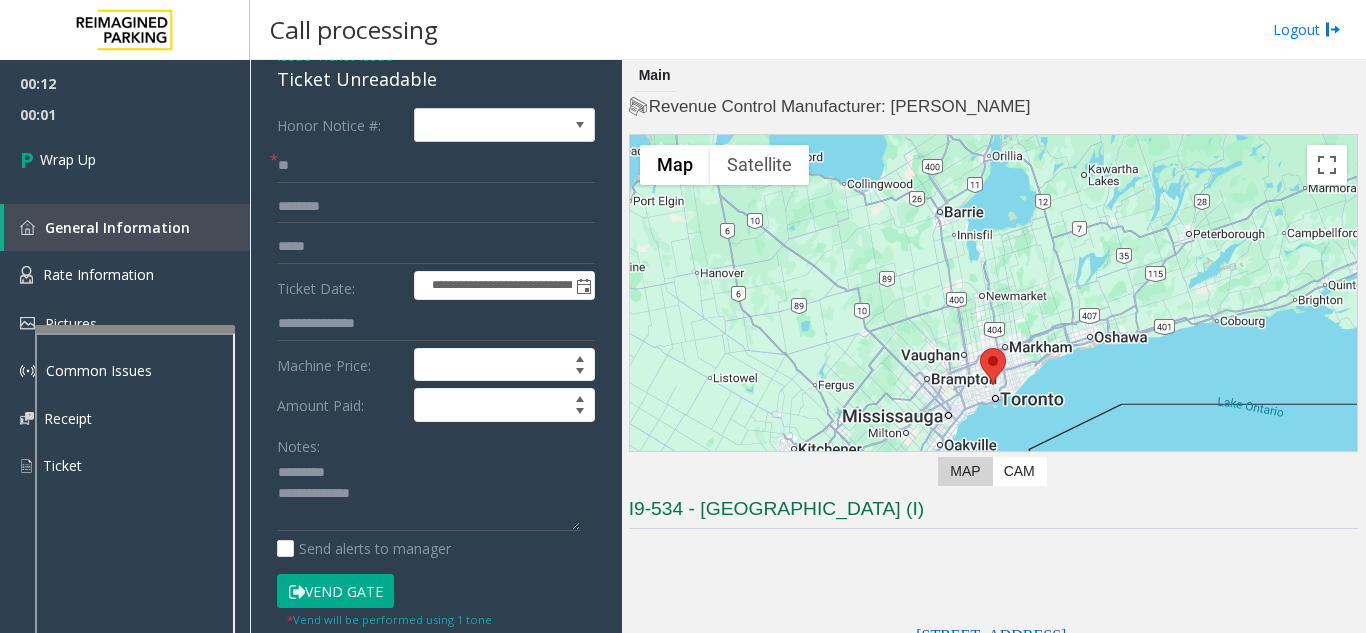 click on "Notes:" 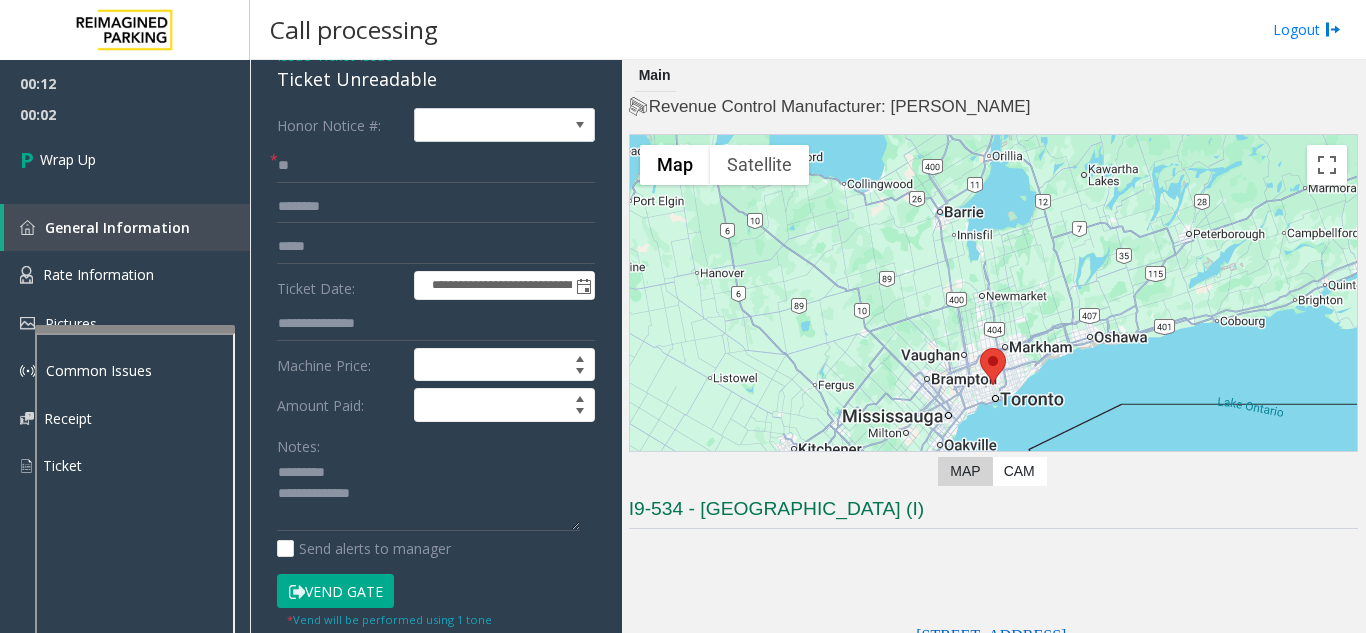 click on "Ticket Unreadable" 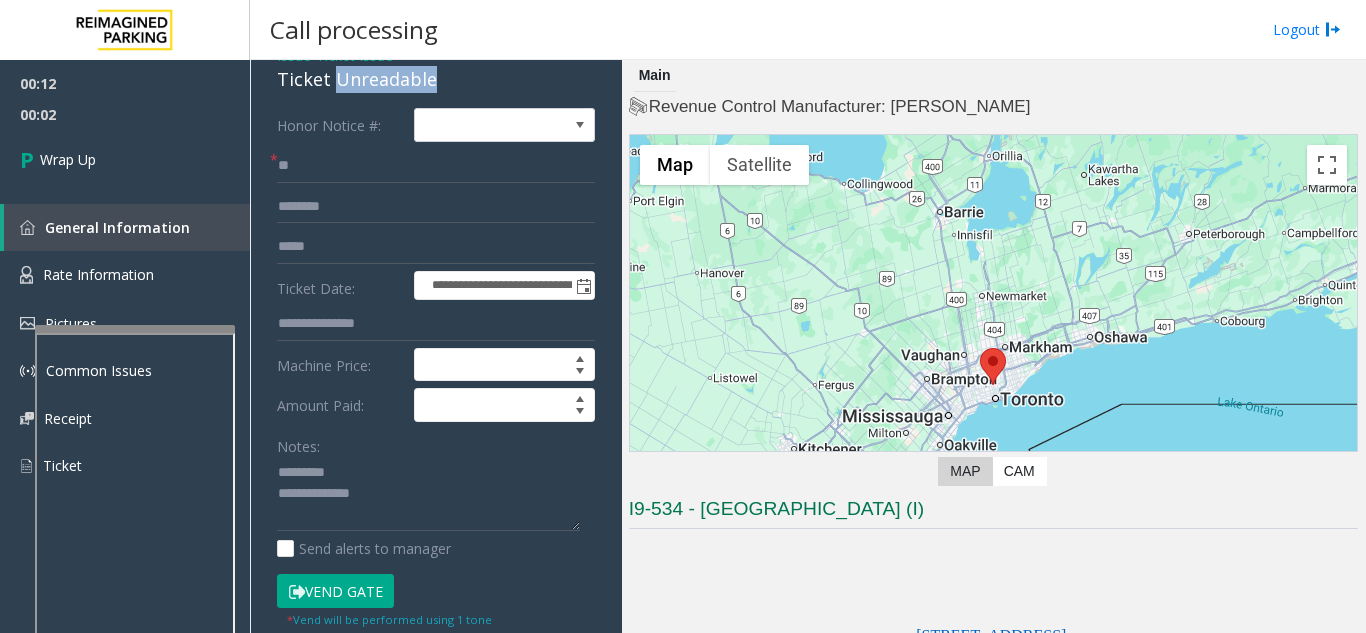 click on "Ticket Unreadable" 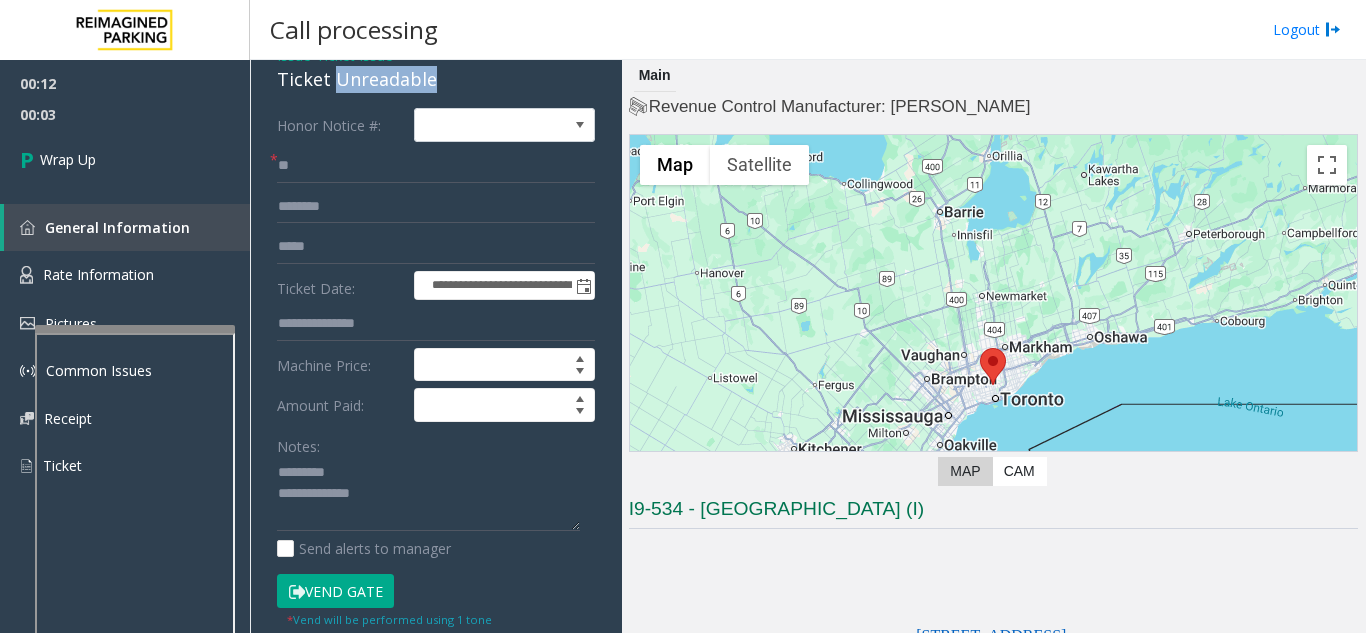 click on "Ticket Unreadable" 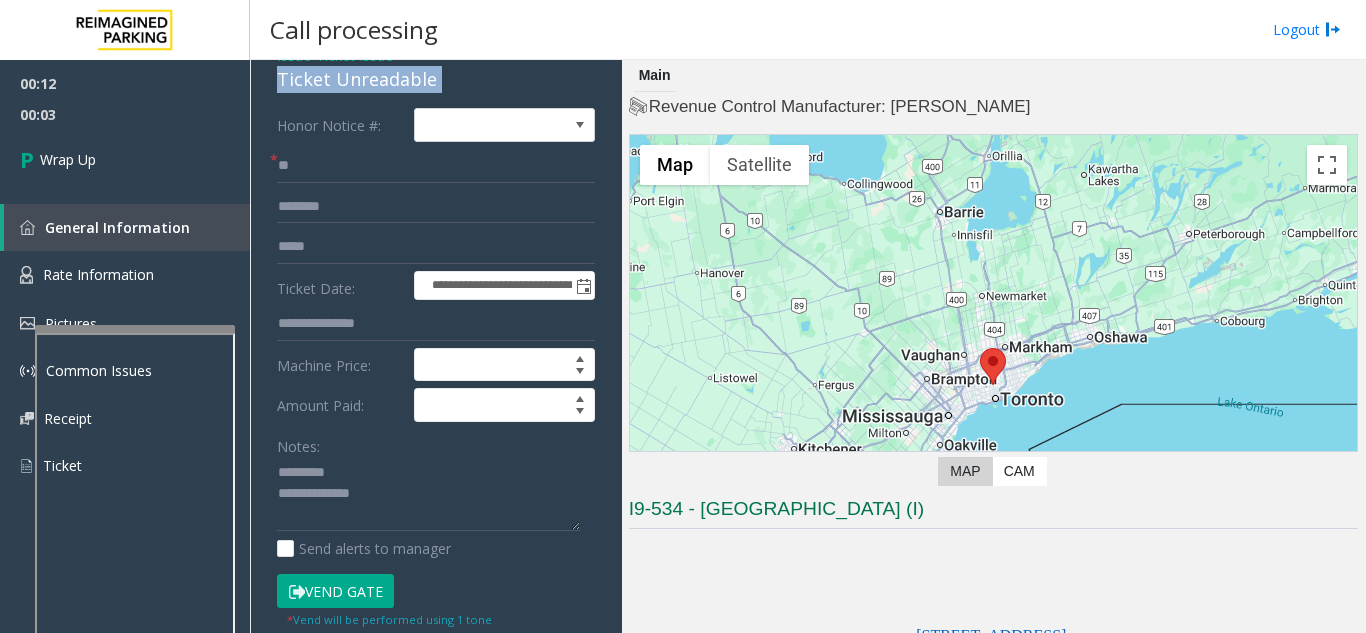 click on "Ticket Unreadable" 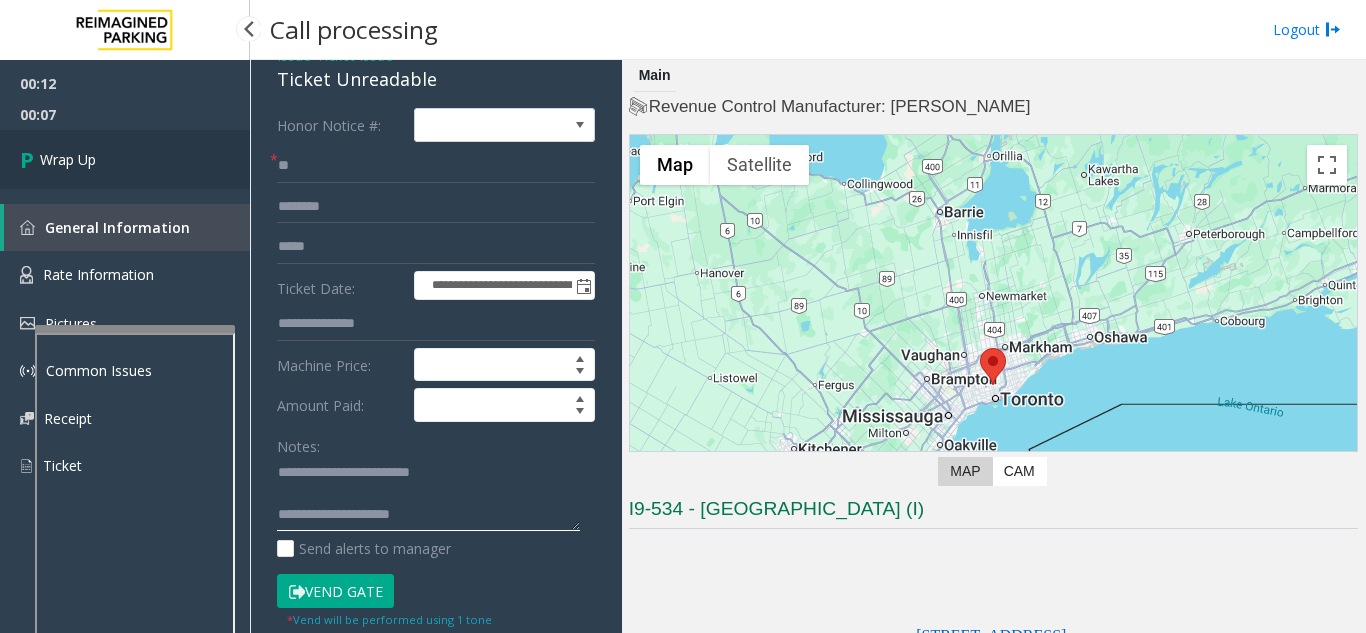 type on "**********" 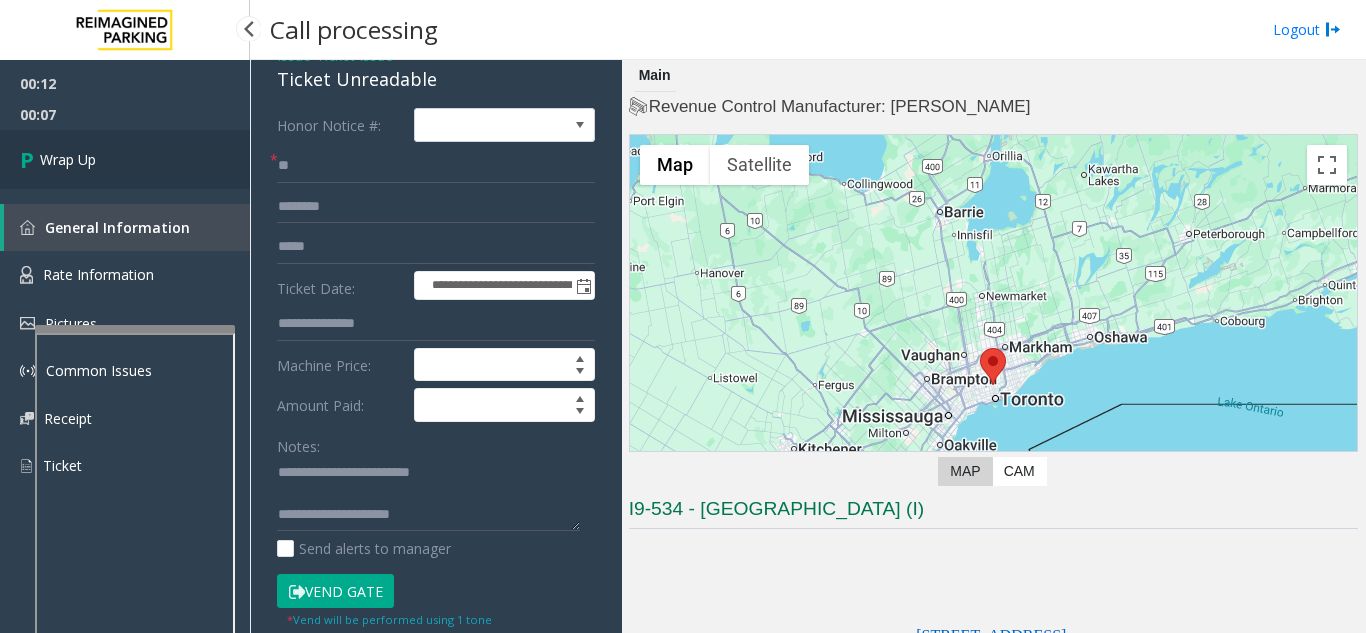 click on "Wrap Up" at bounding box center (125, 159) 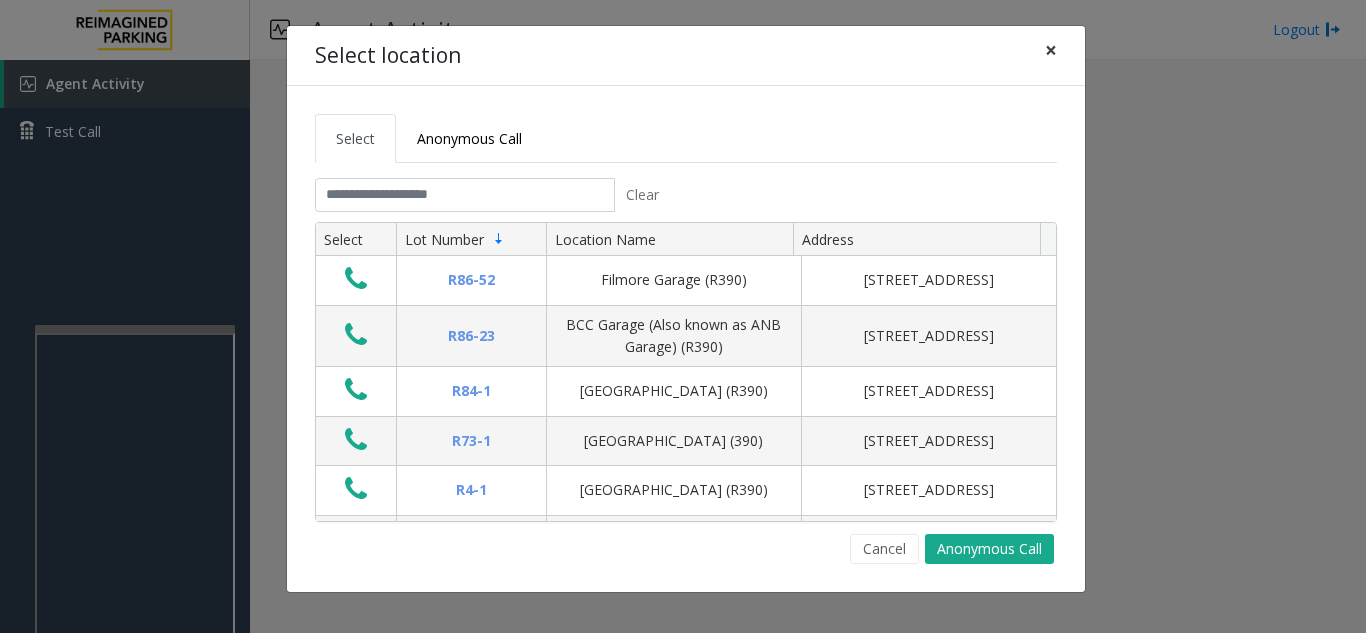 click on "×" 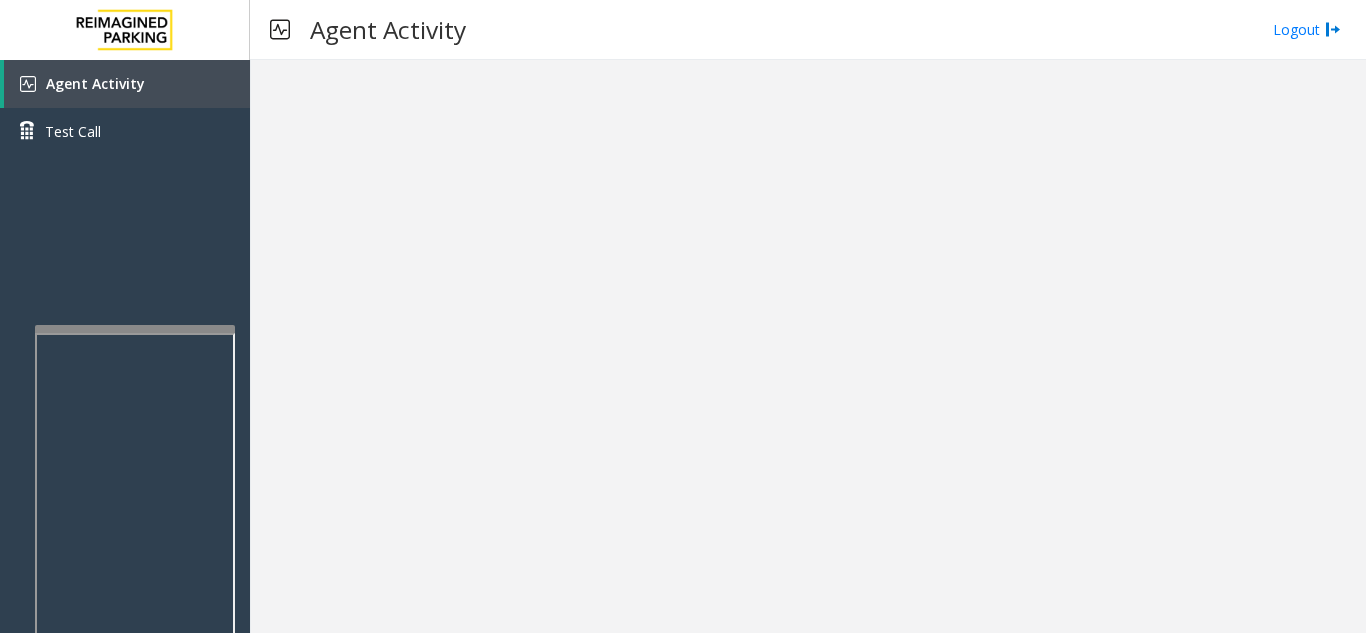click on "Agent Activity" at bounding box center [127, 84] 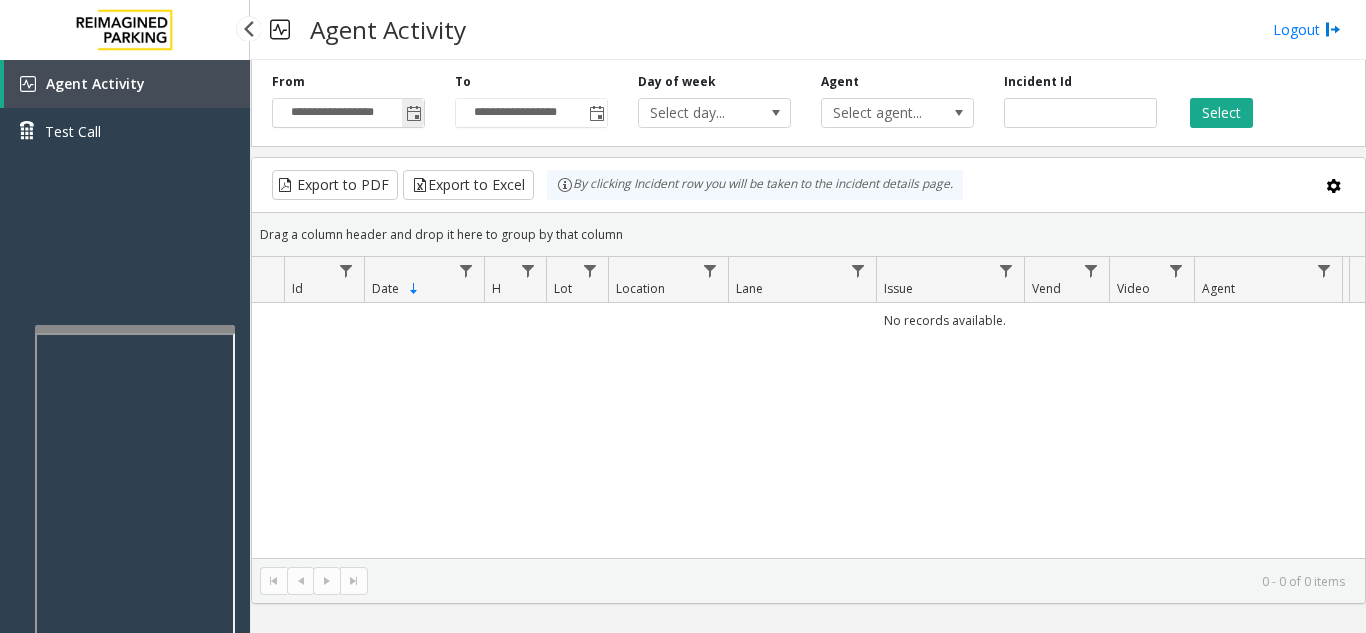 click 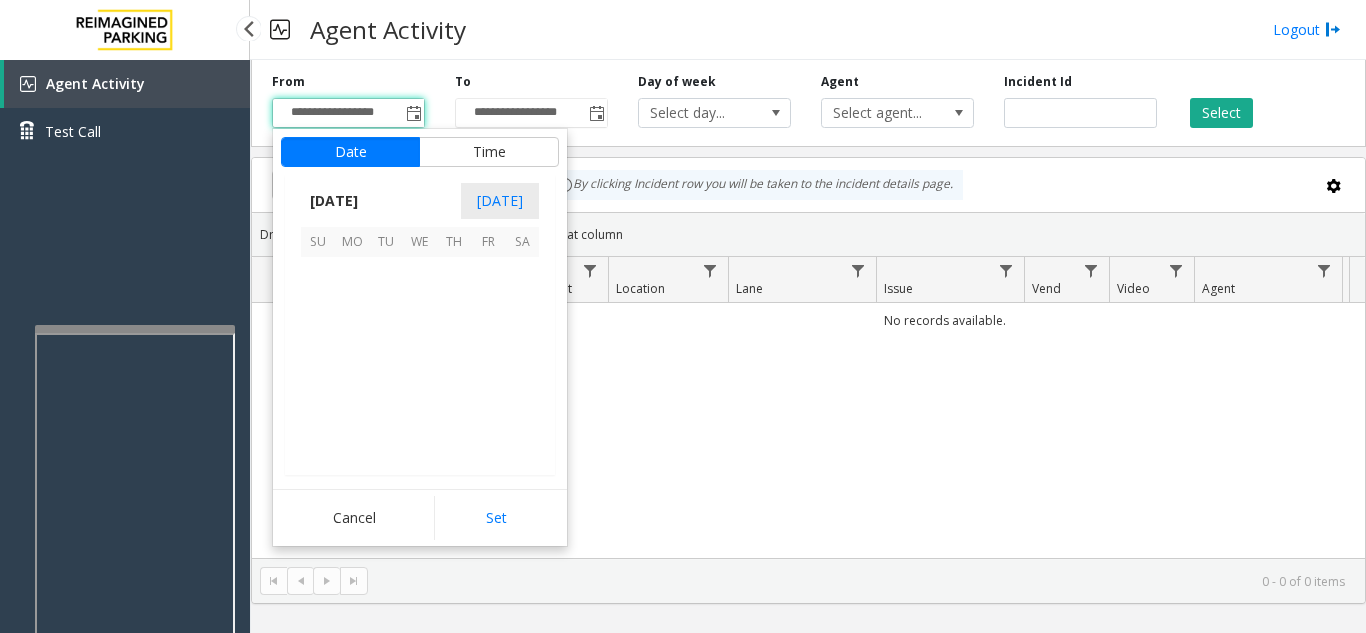 scroll, scrollTop: 358428, scrollLeft: 0, axis: vertical 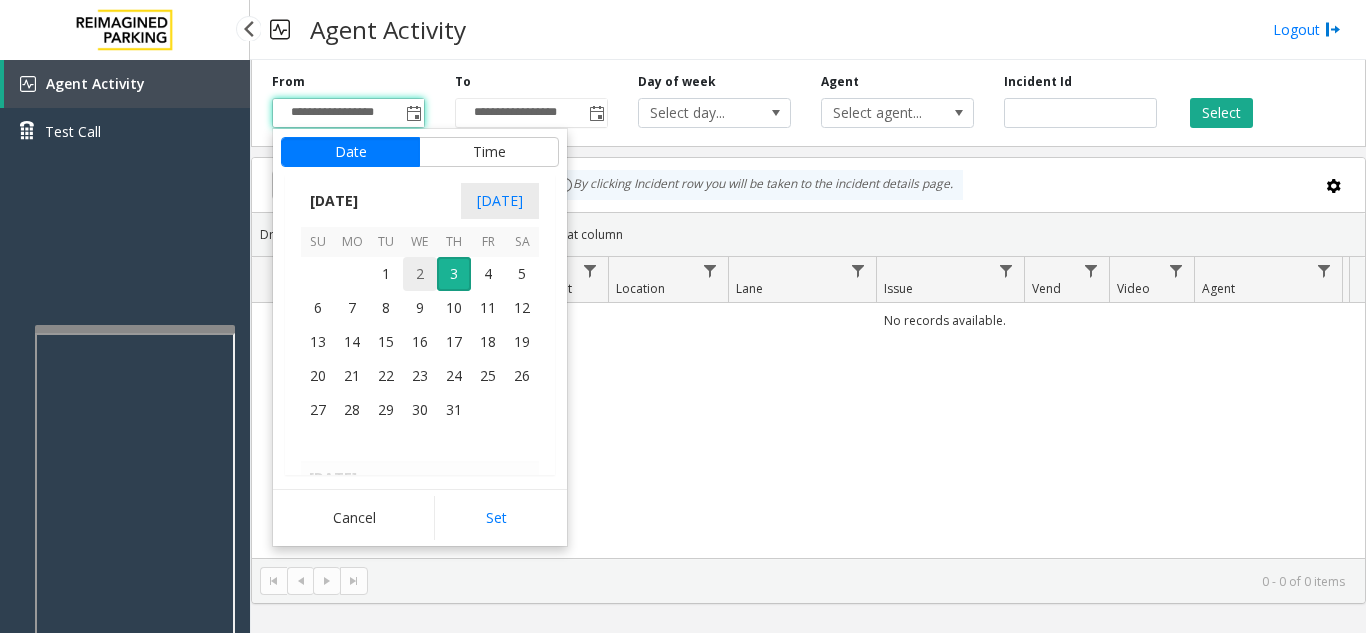 click on "2" at bounding box center [420, 274] 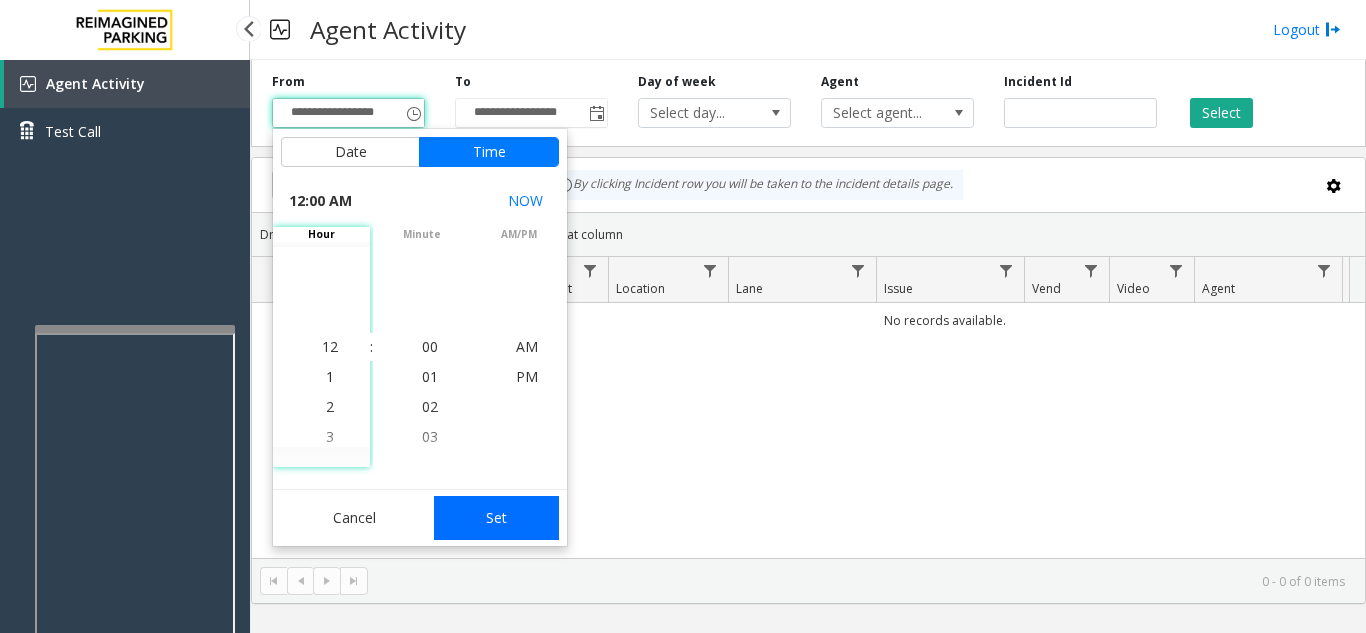 click on "Set" 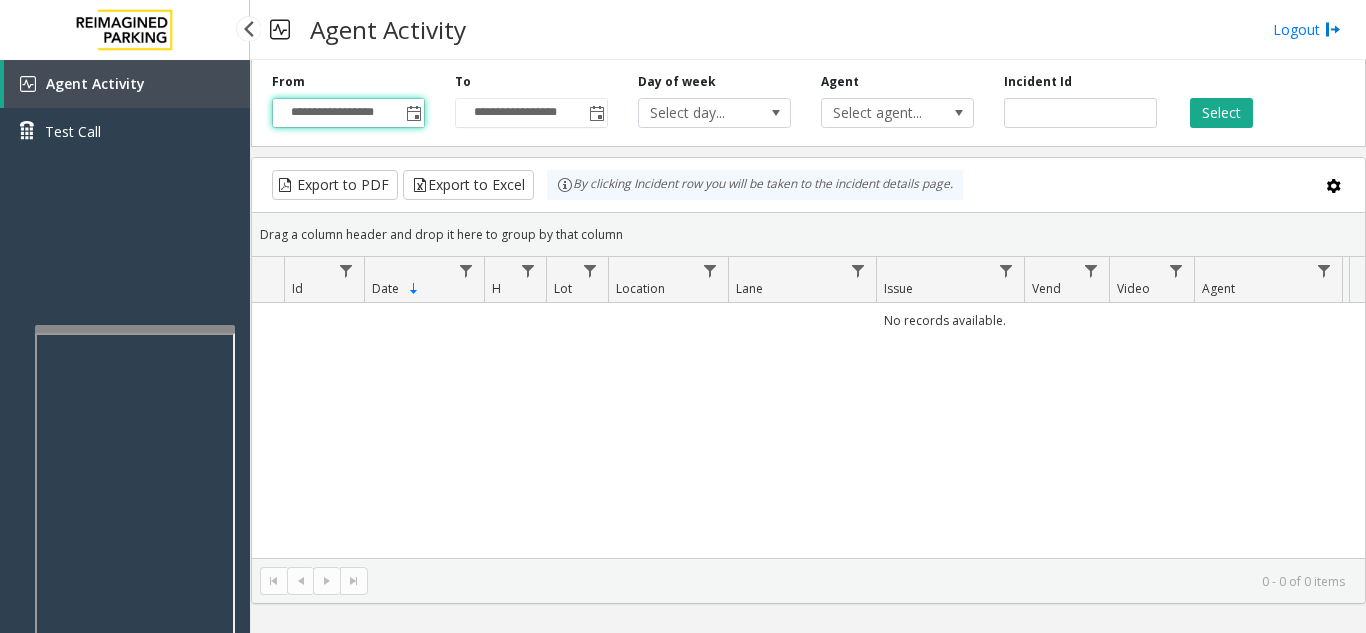 click on "Select" 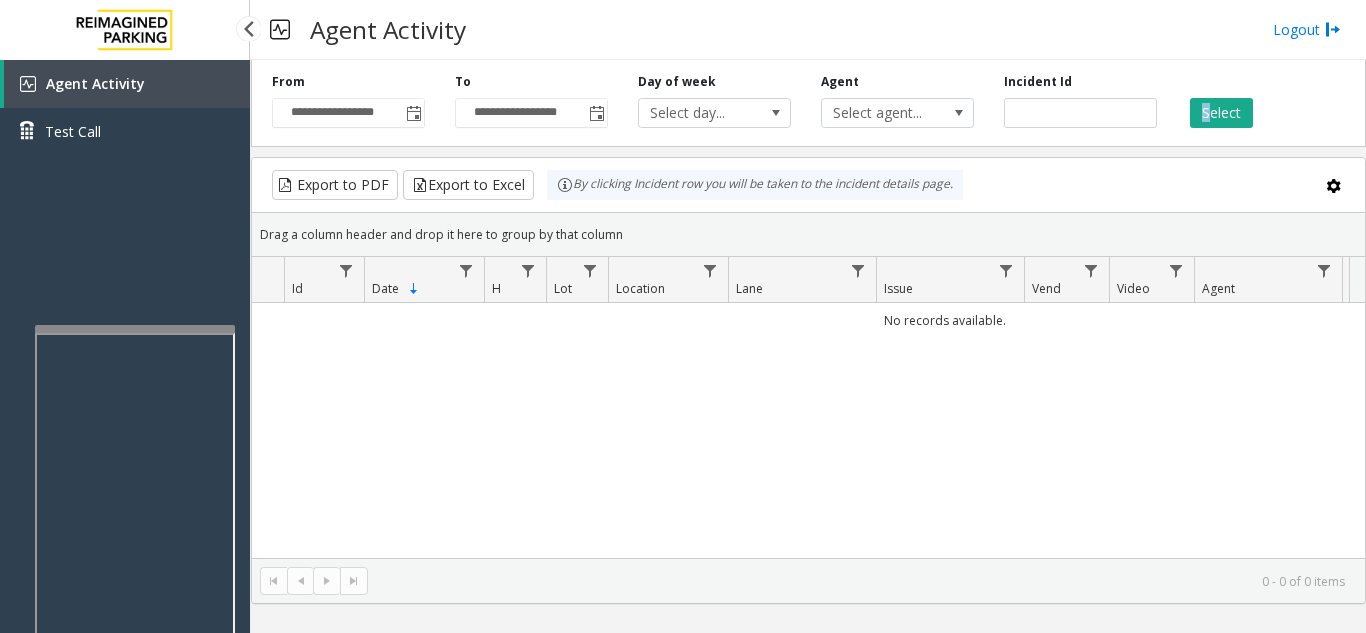 click on "Select" 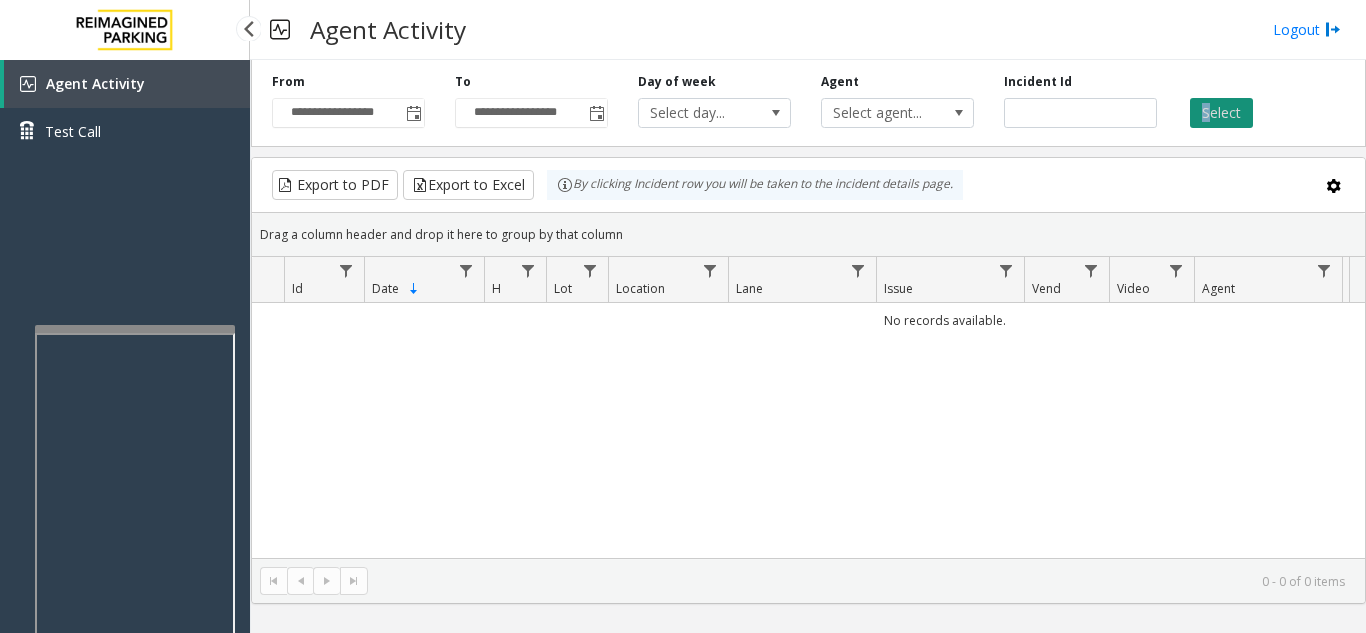 click on "Select" 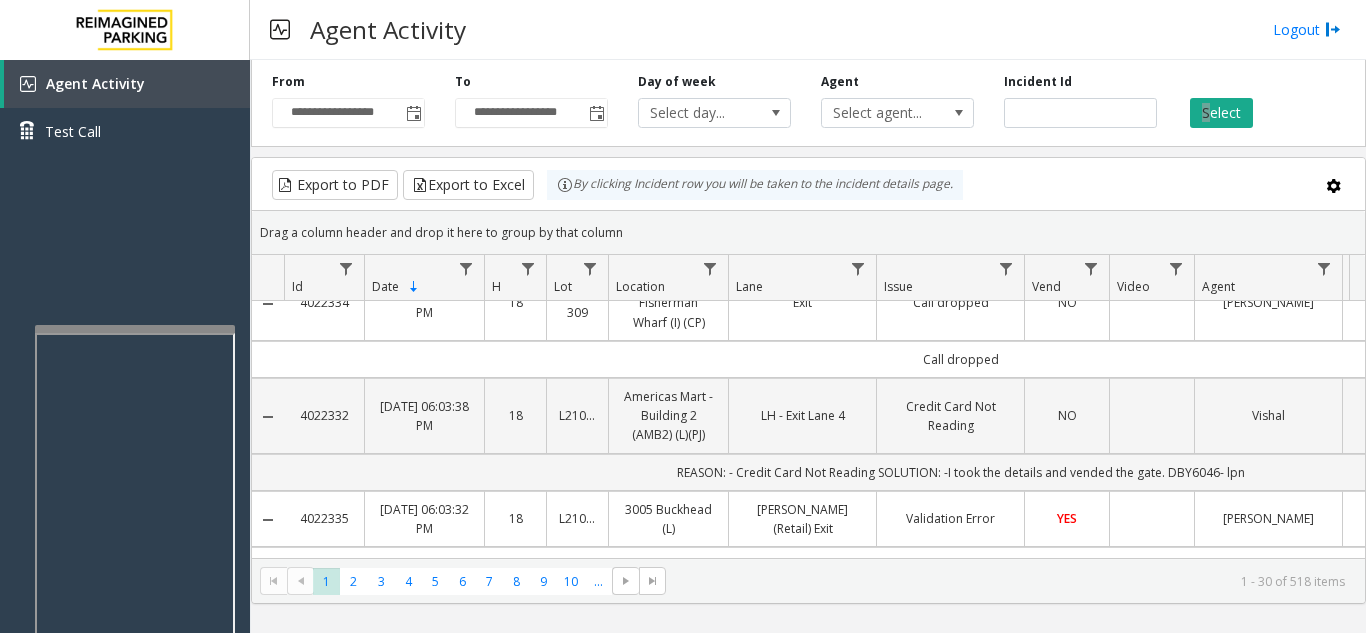 scroll, scrollTop: 0, scrollLeft: 0, axis: both 